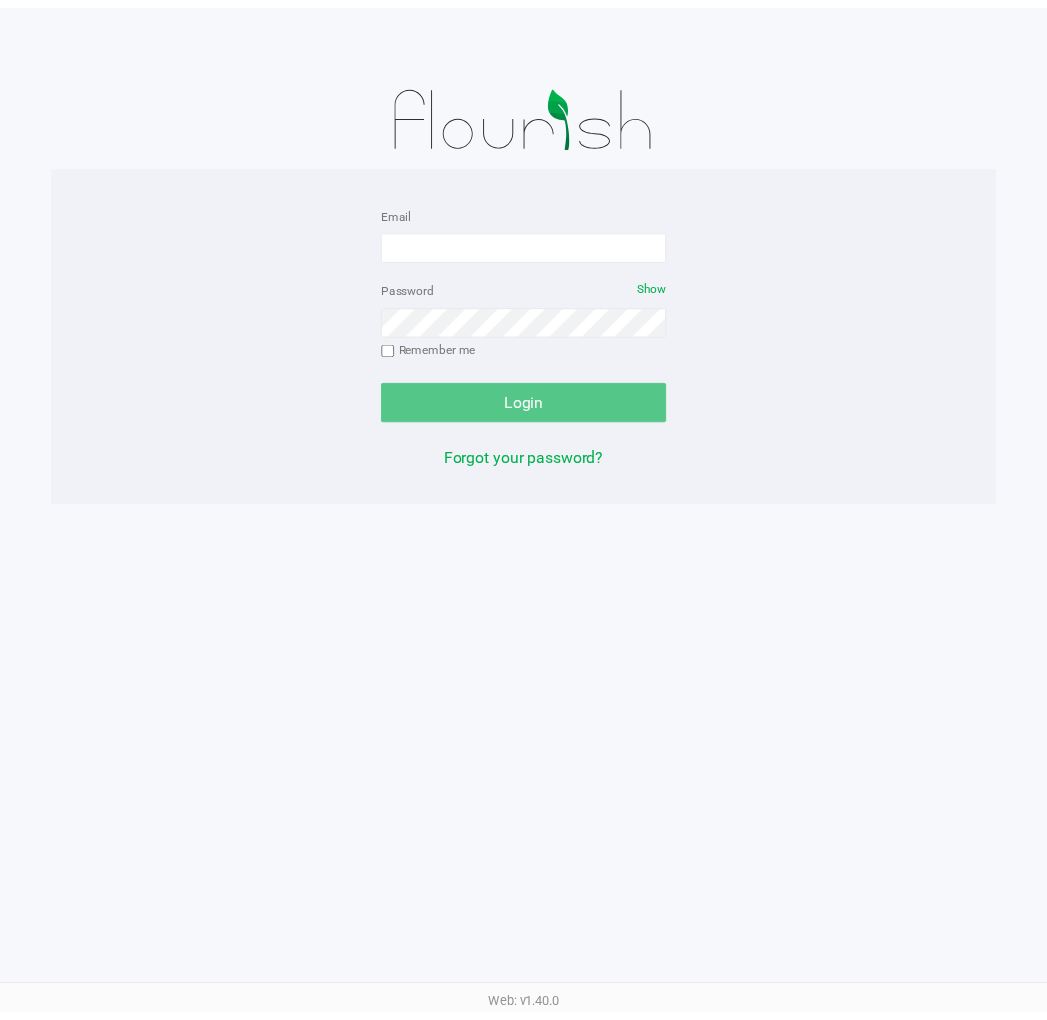 scroll, scrollTop: 0, scrollLeft: 0, axis: both 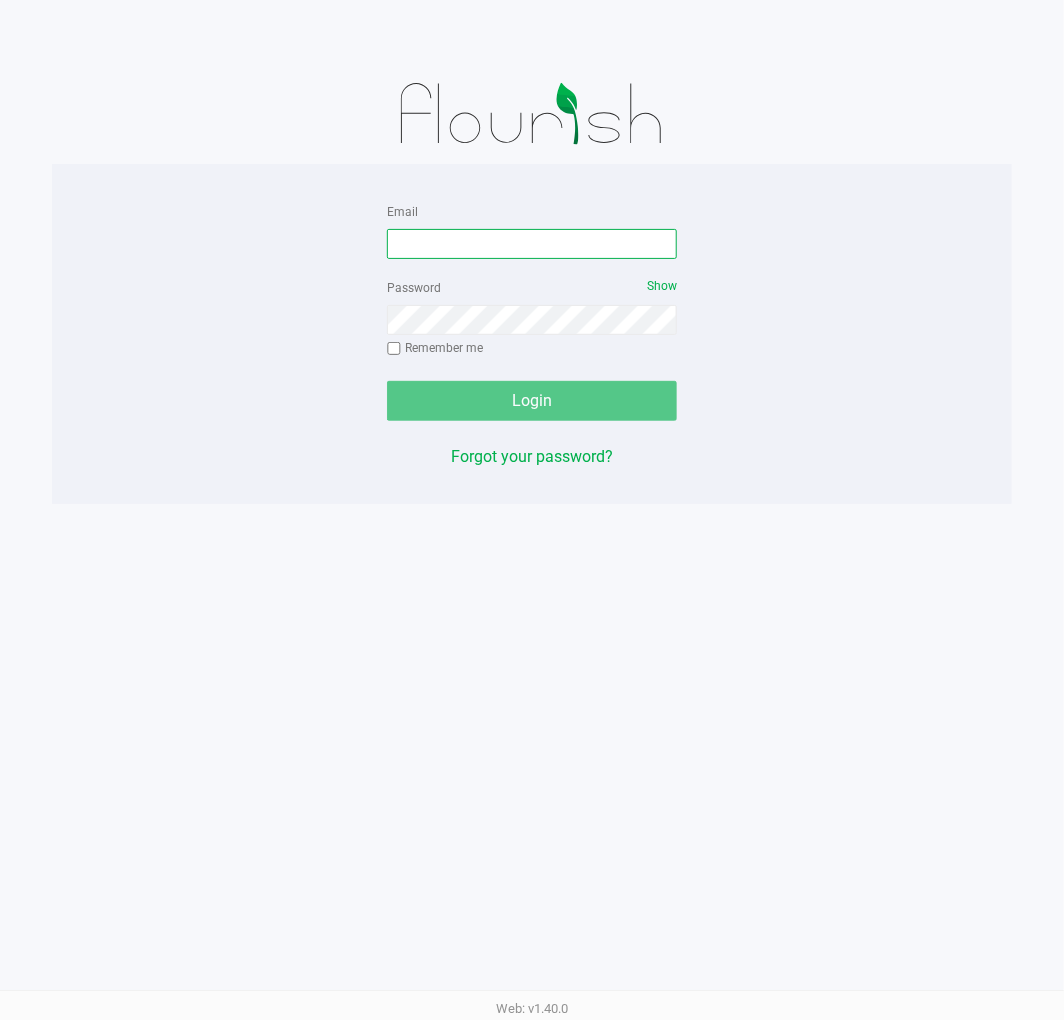 click on "Email" at bounding box center (532, 244) 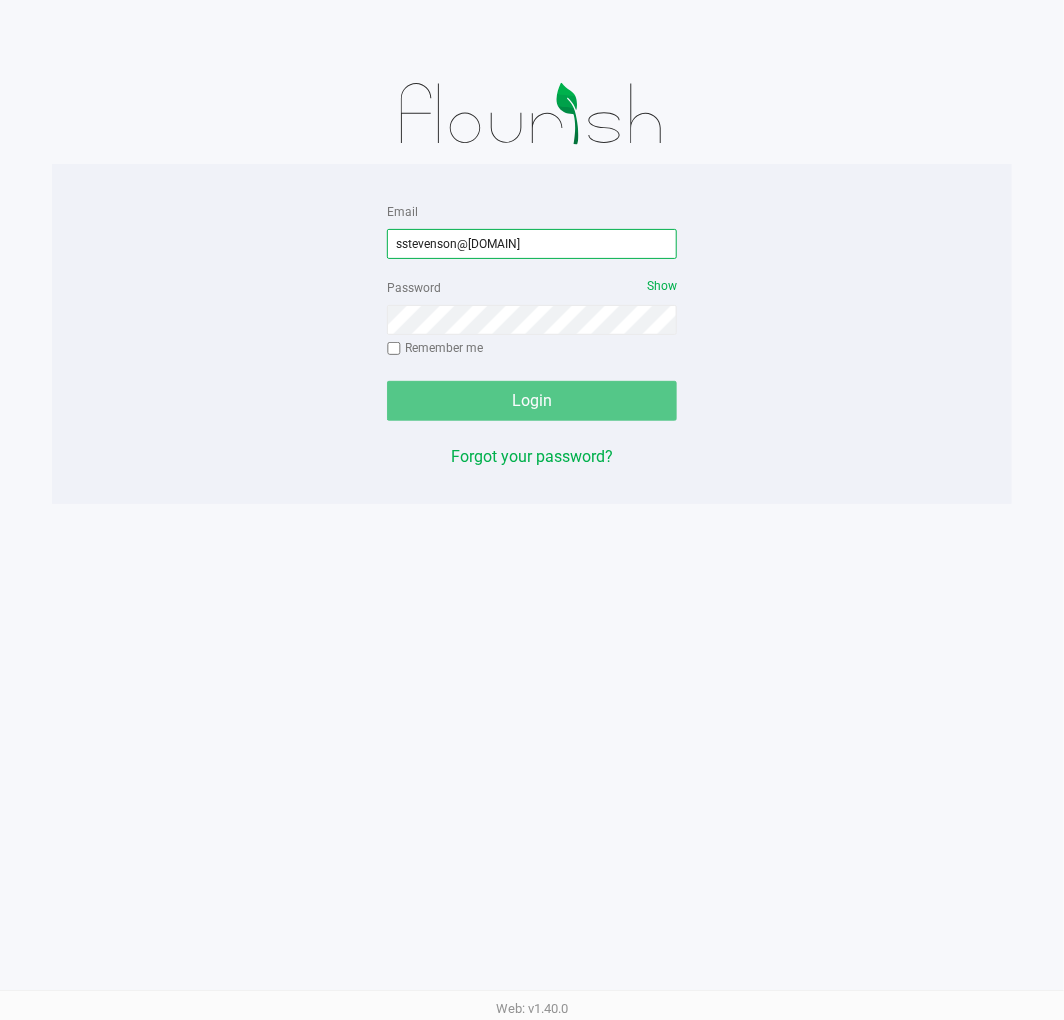 type on "sstevenson@[DOMAIN]" 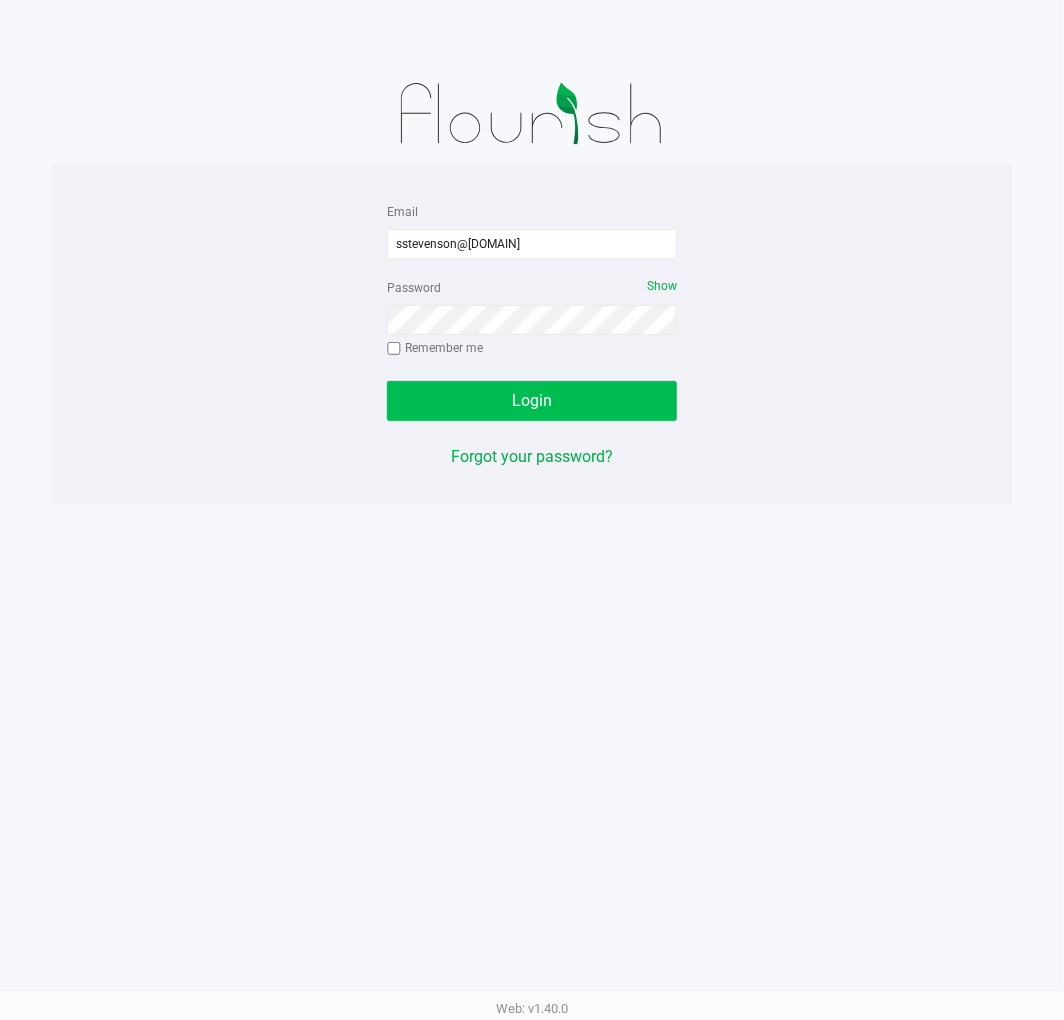 click on "Login" 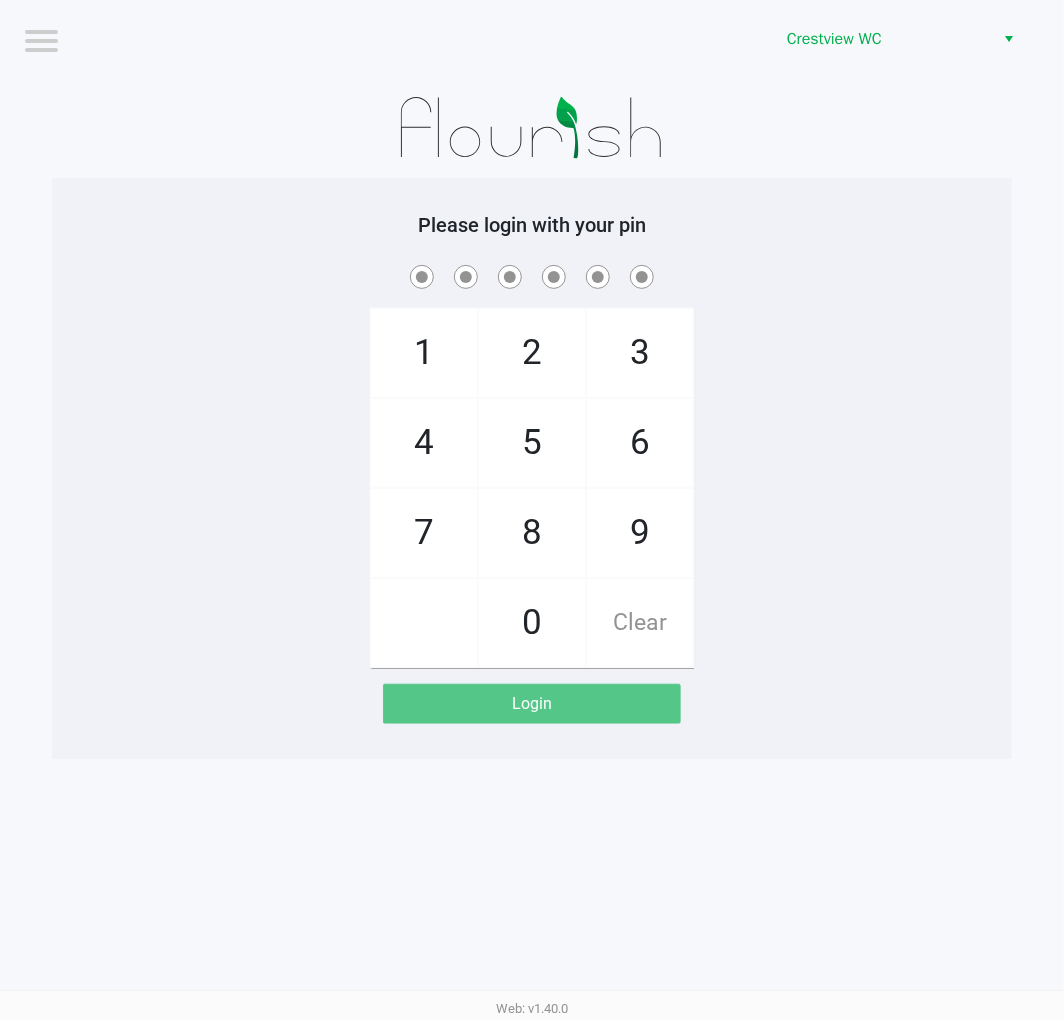 click on "2" 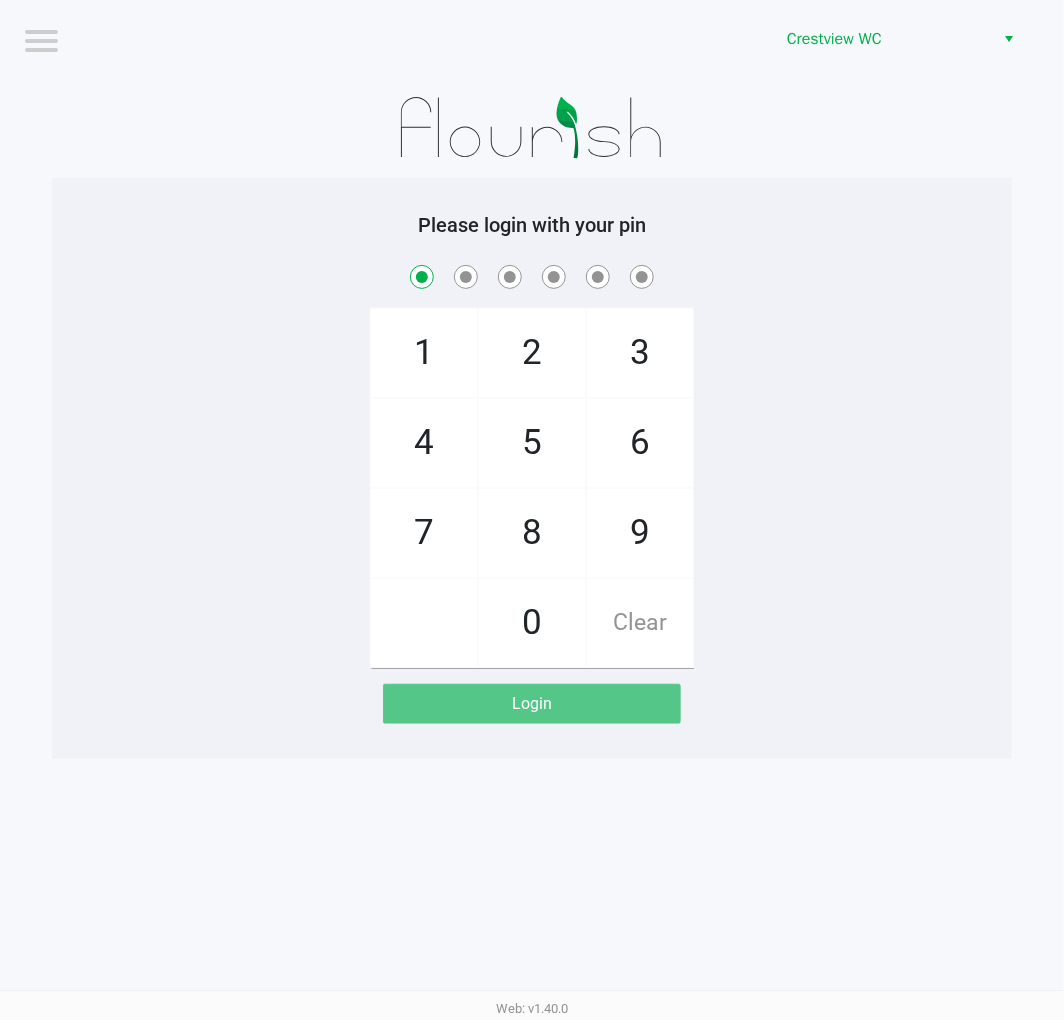 checkbox on "true" 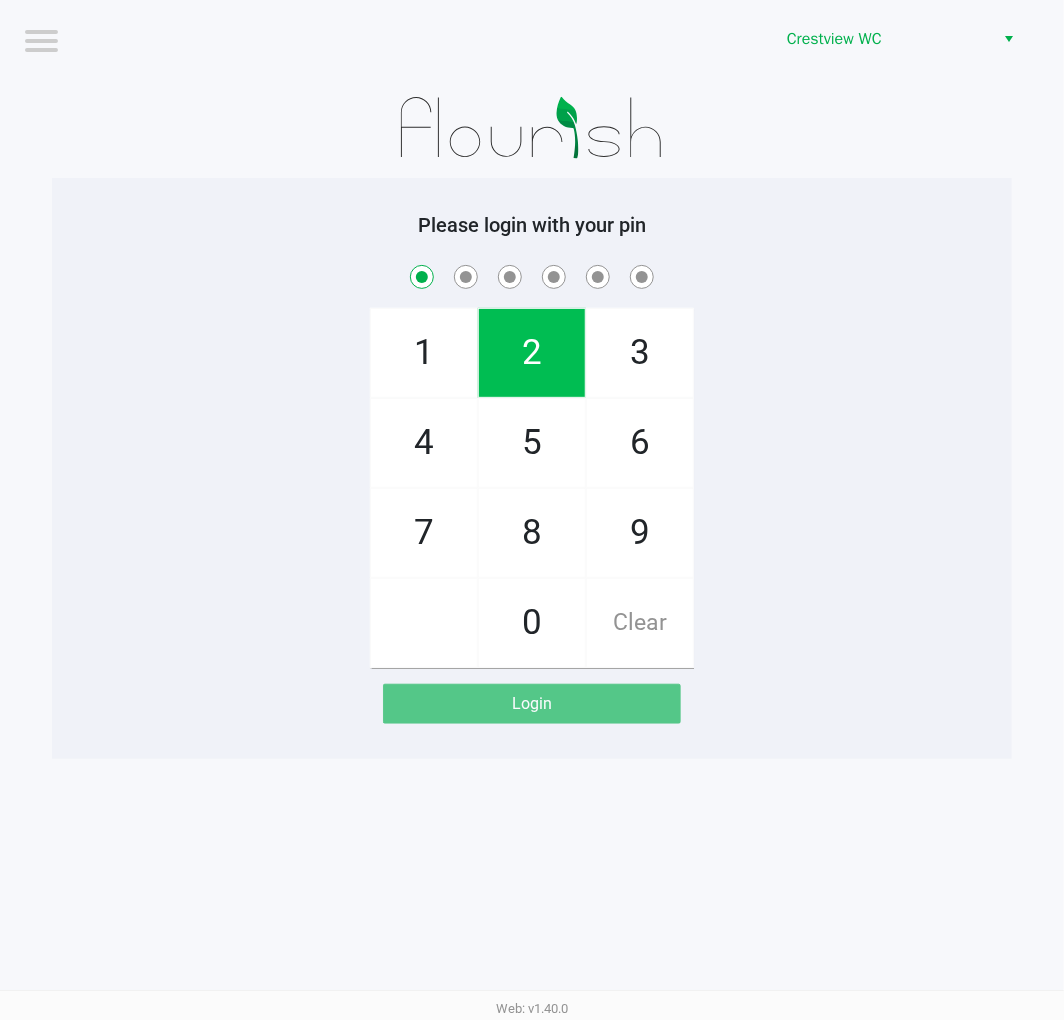 click on "1" 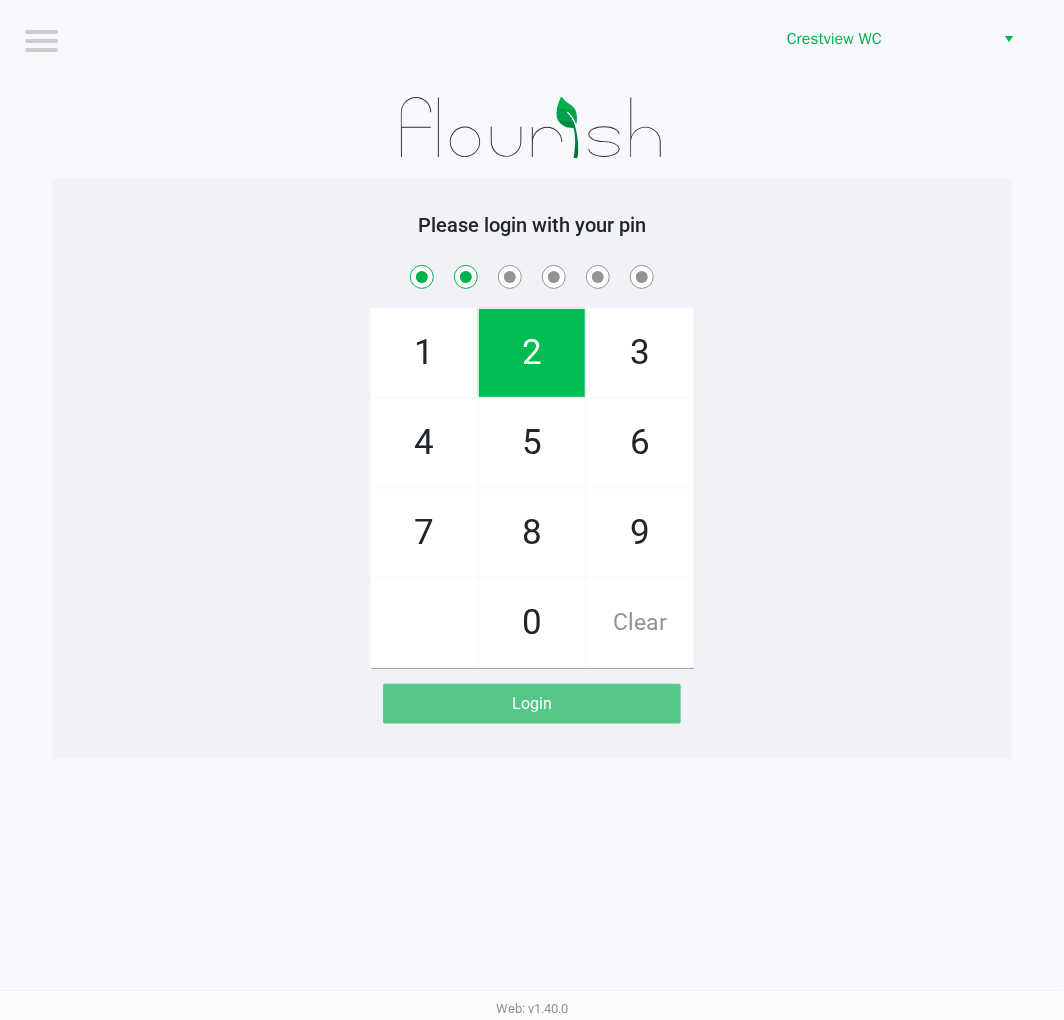 checkbox on "true" 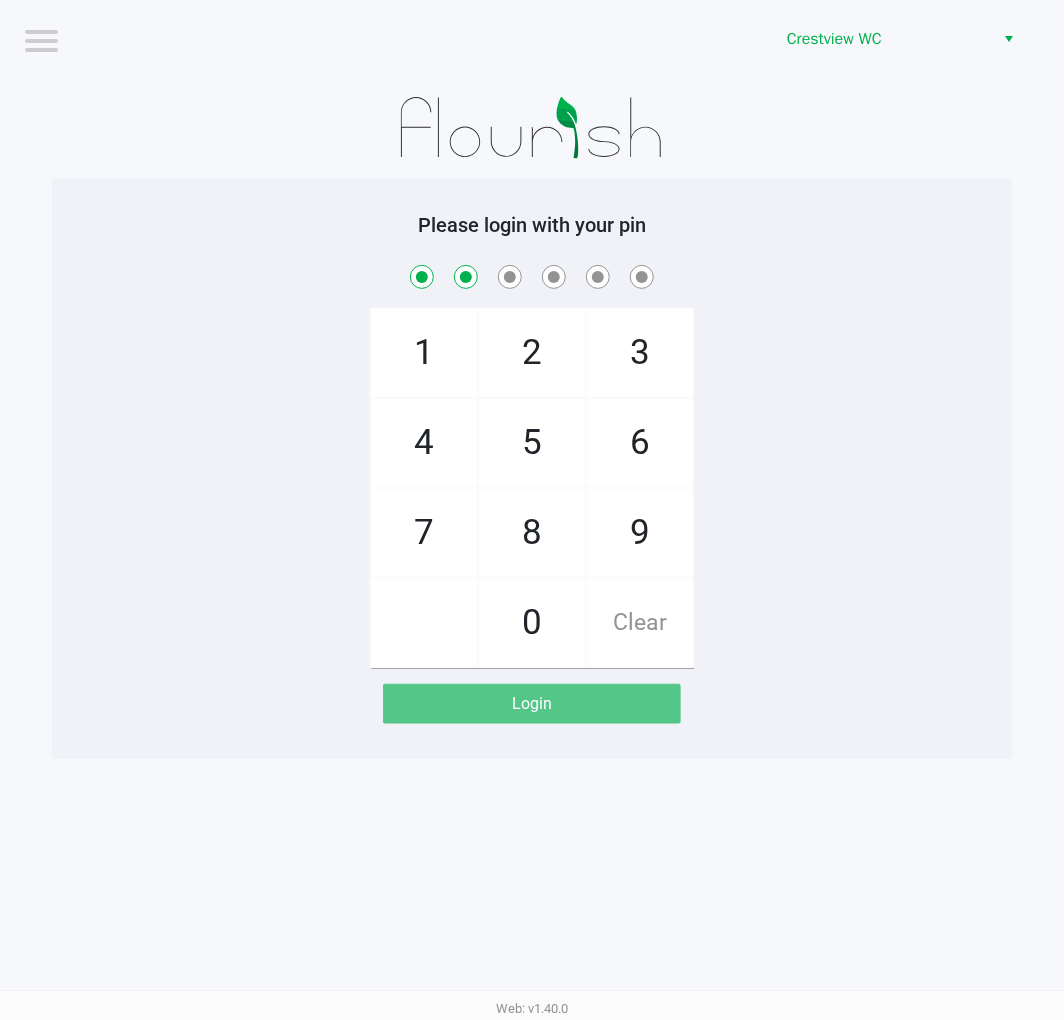 click on "6" 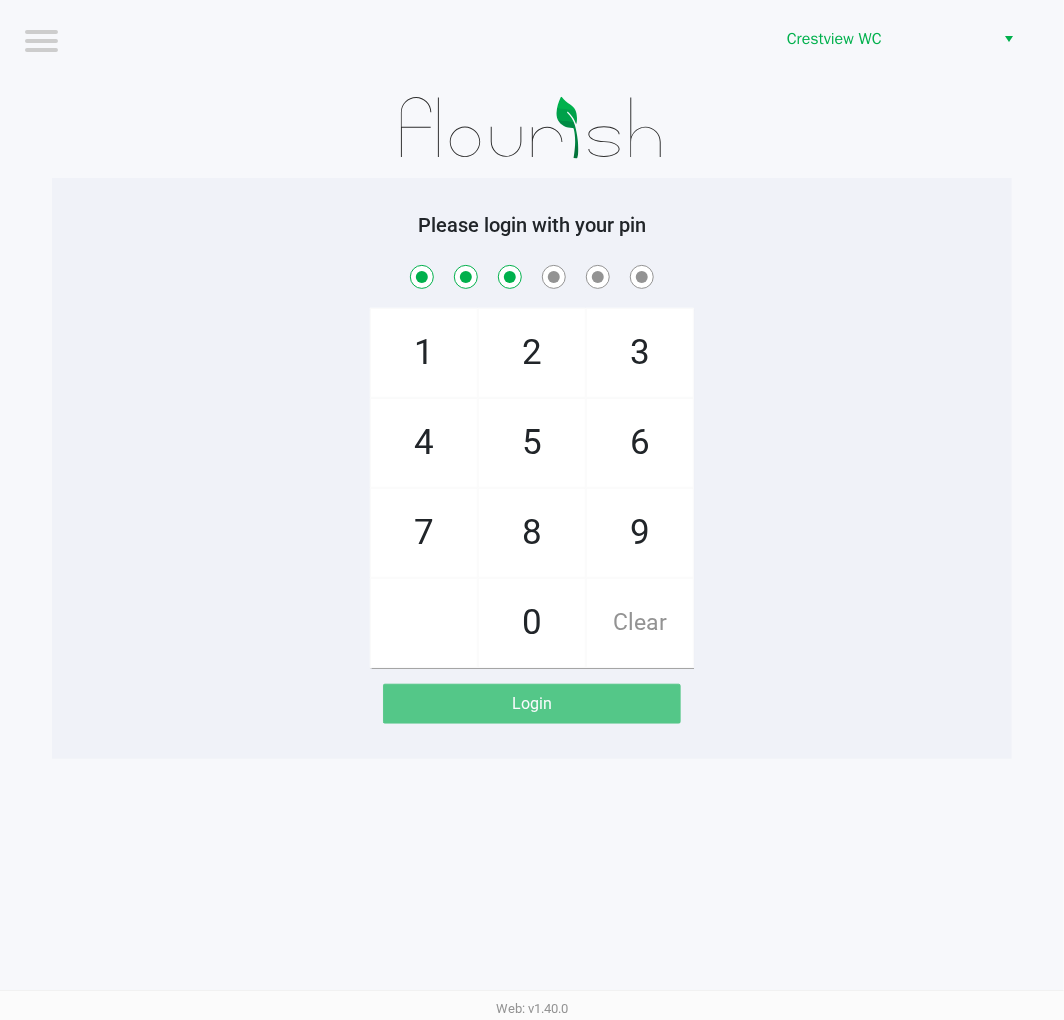 checkbox on "true" 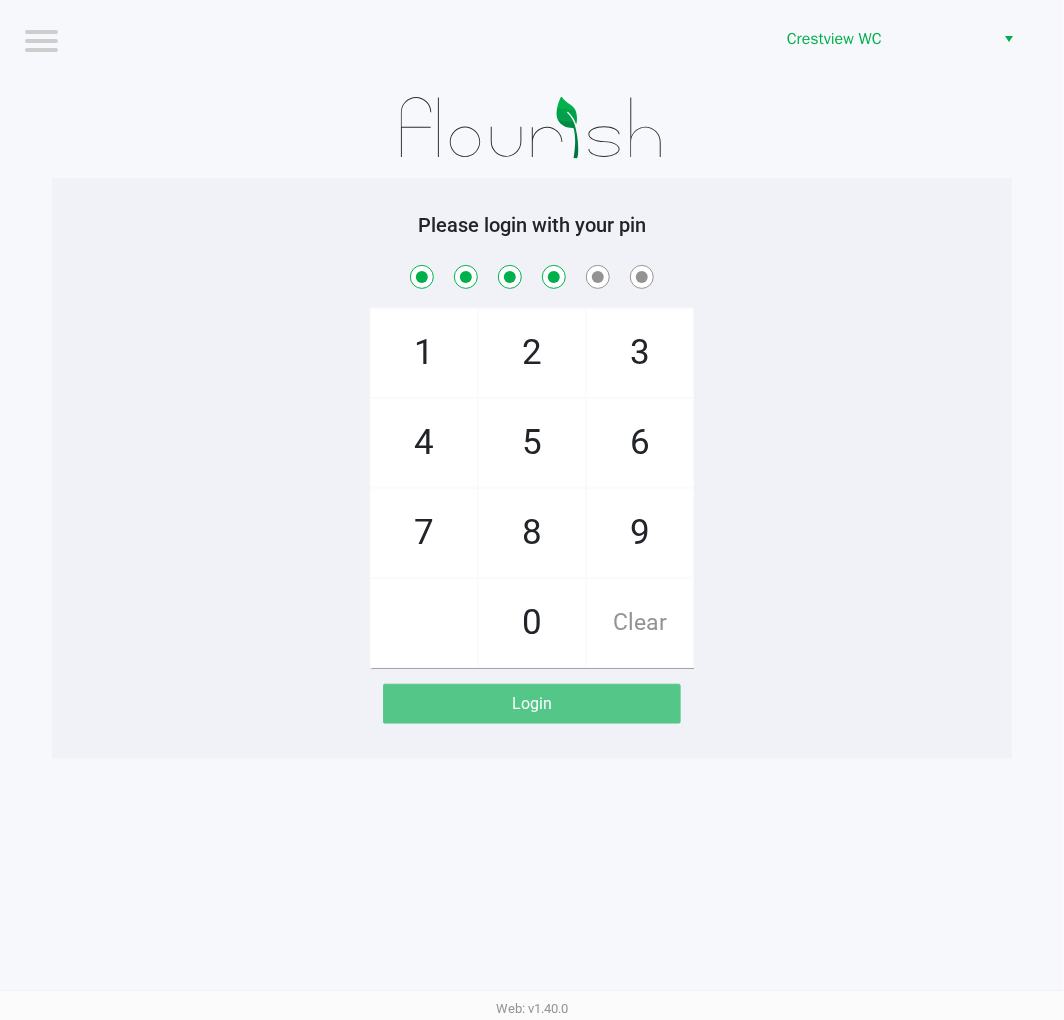 checkbox on "true" 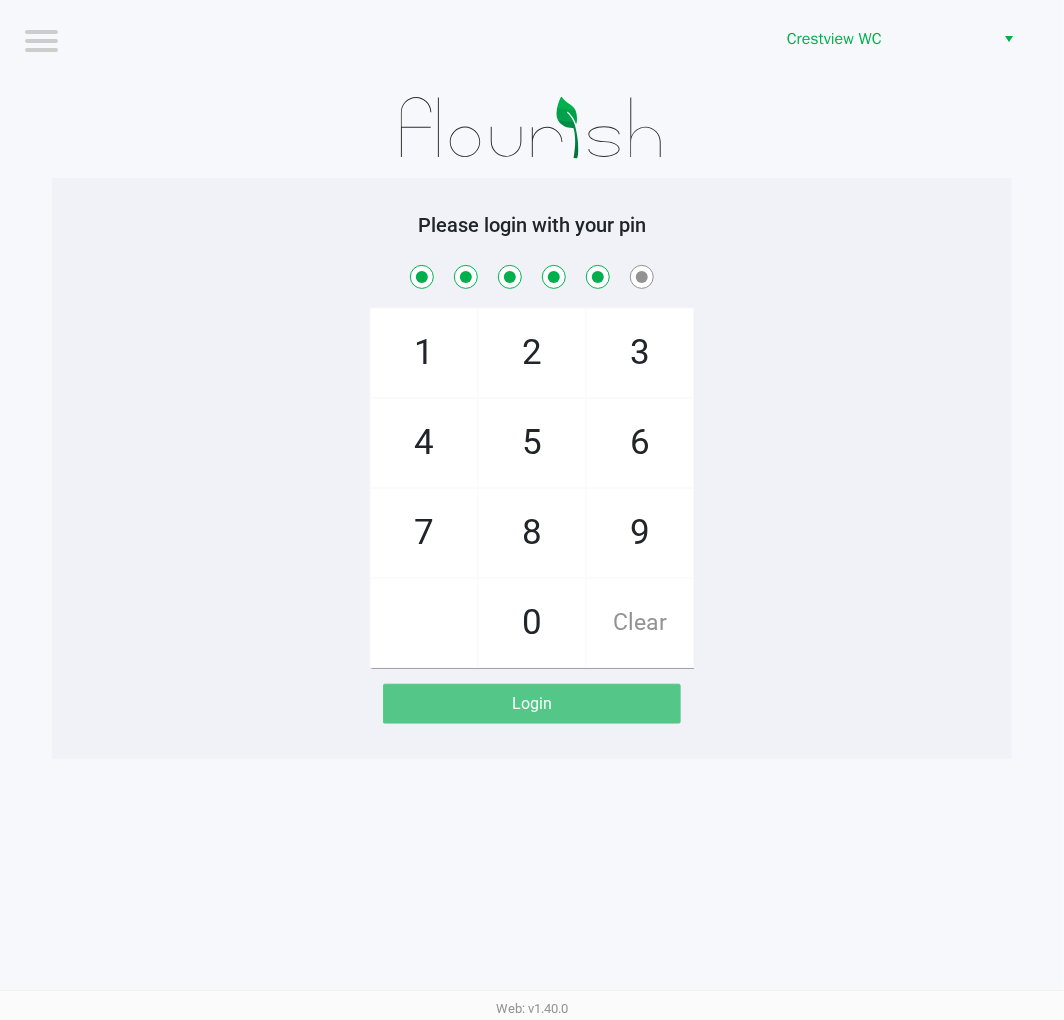 checkbox on "true" 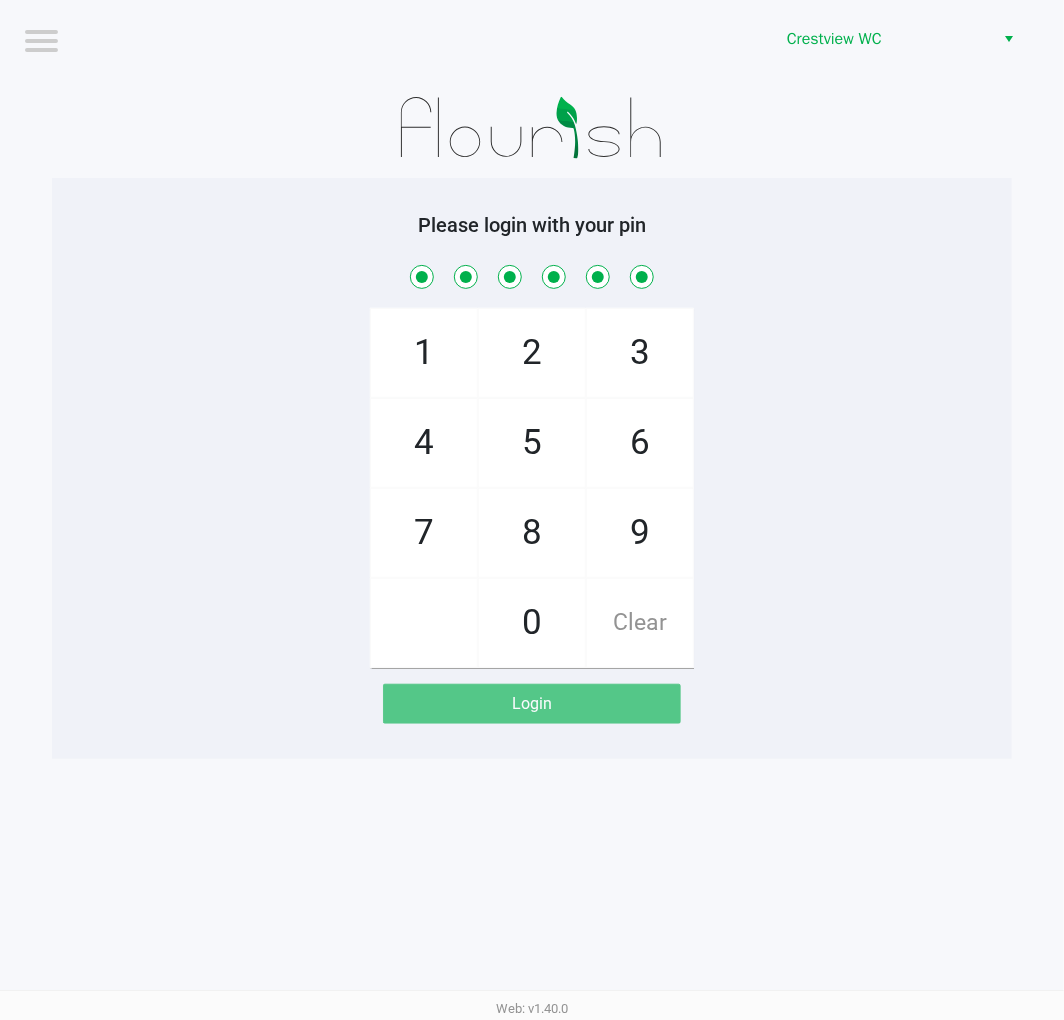 checkbox on "true" 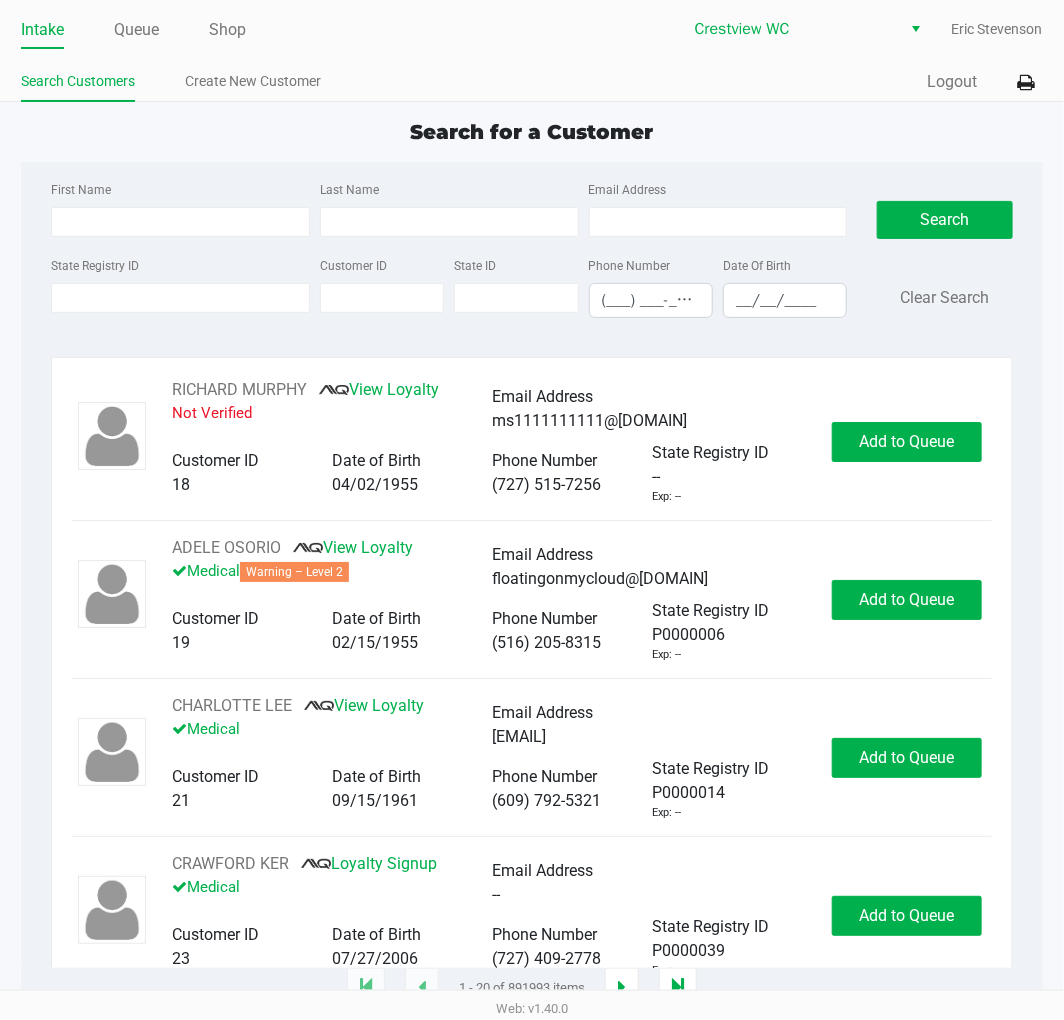 click on "Search for a Customer" 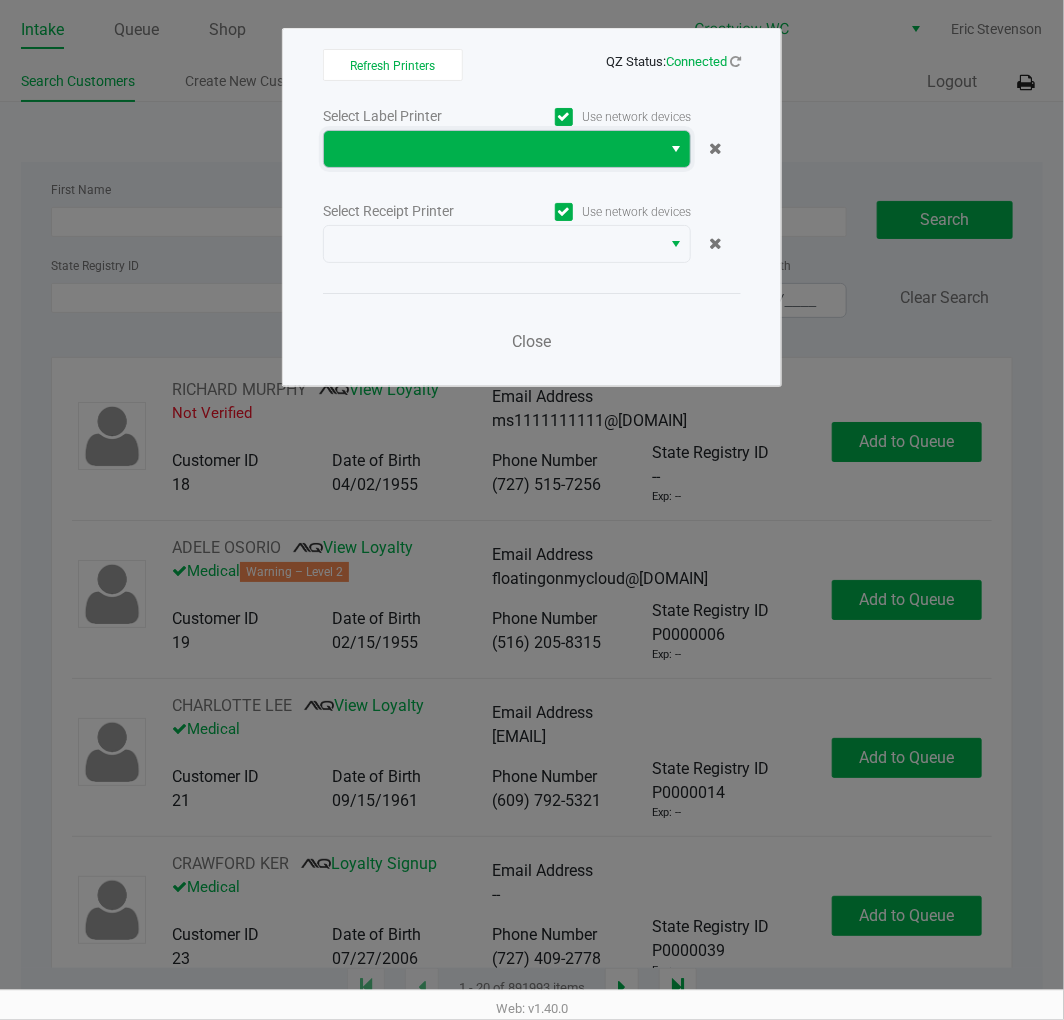 click at bounding box center [492, 149] 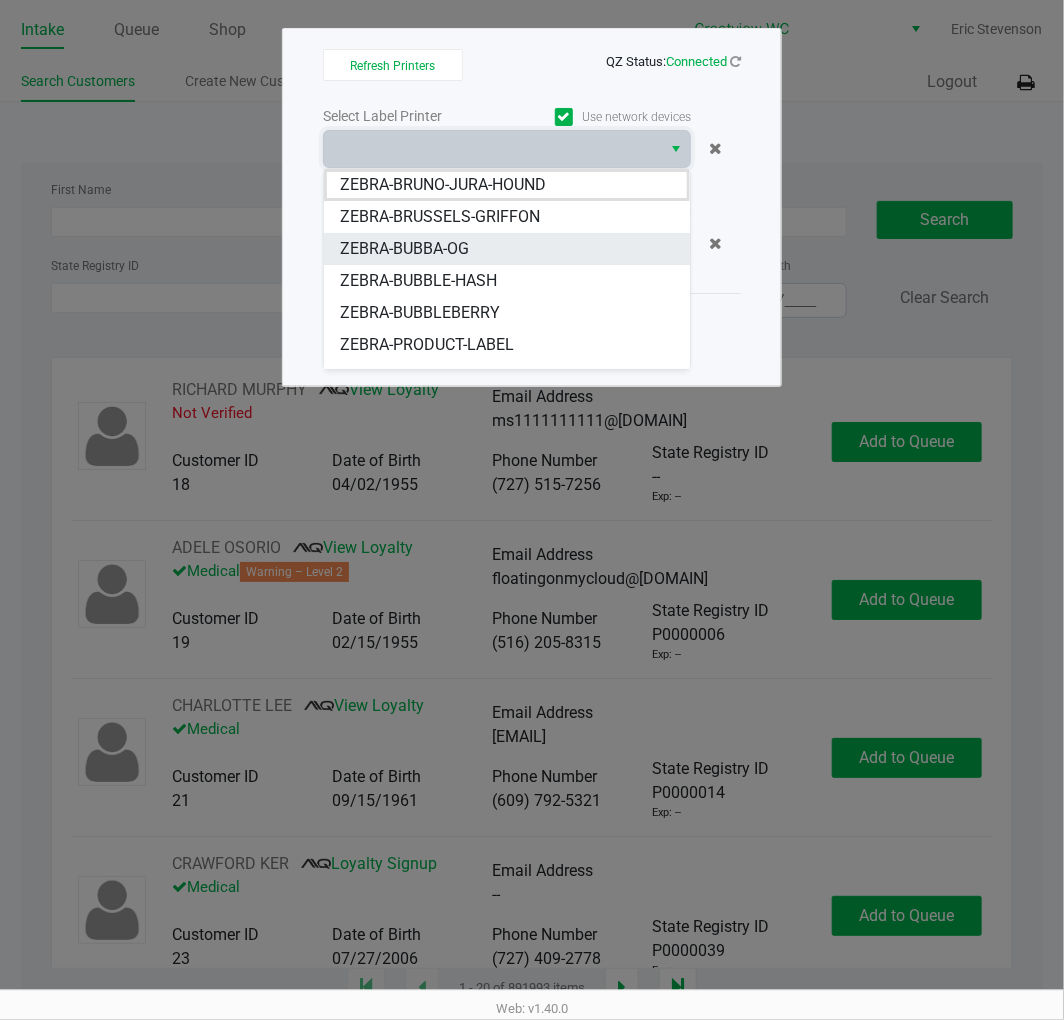 click on "ZEBRA-BUBBA-OG" at bounding box center (404, 249) 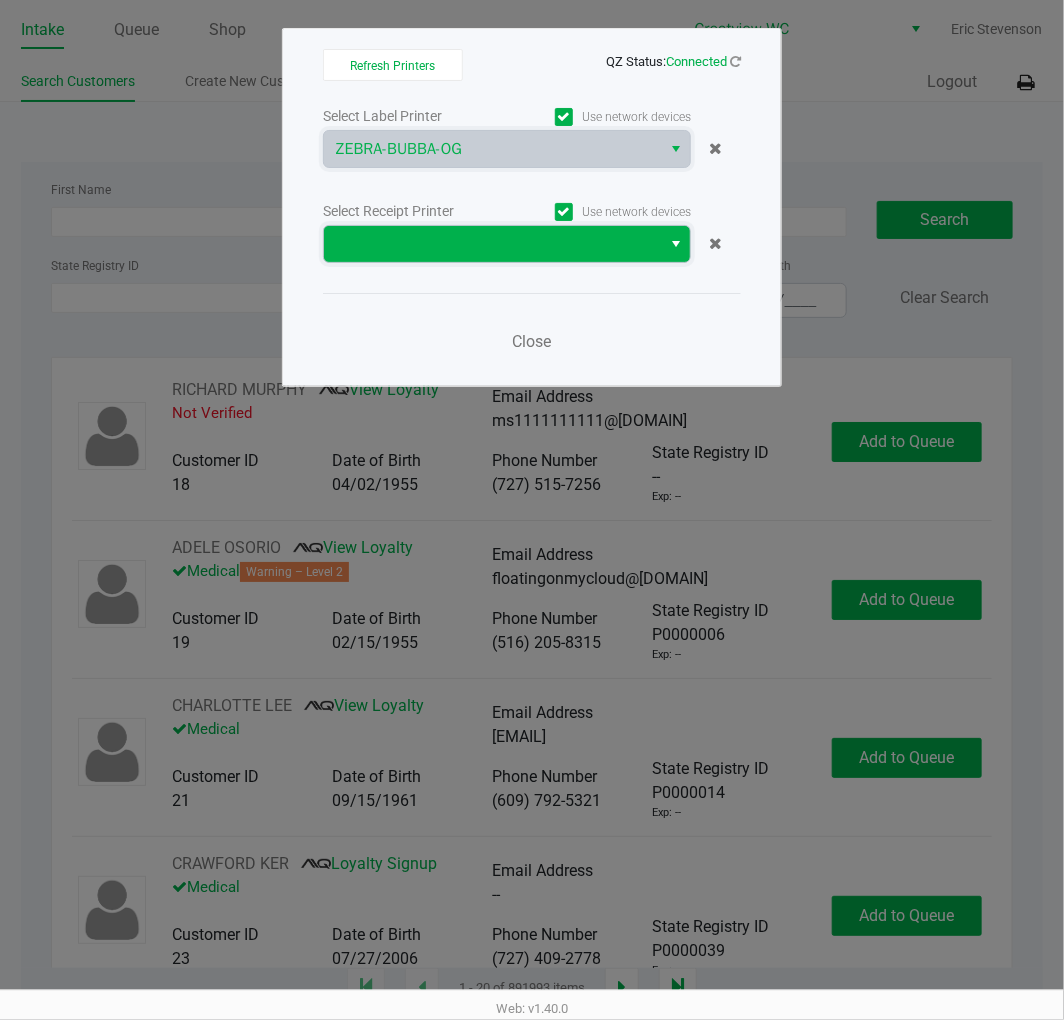 click at bounding box center (492, 244) 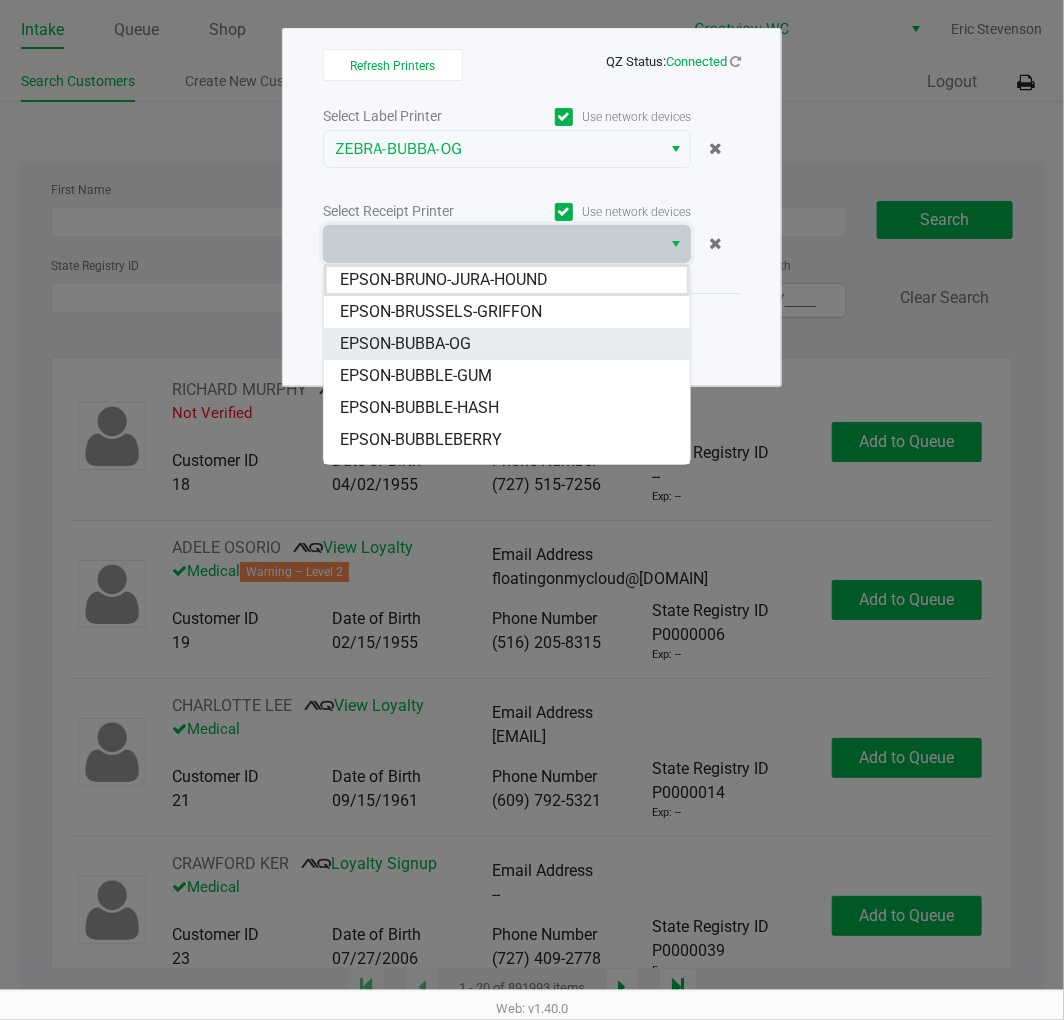 click on "EPSON-BUBBA-OG" at bounding box center (405, 344) 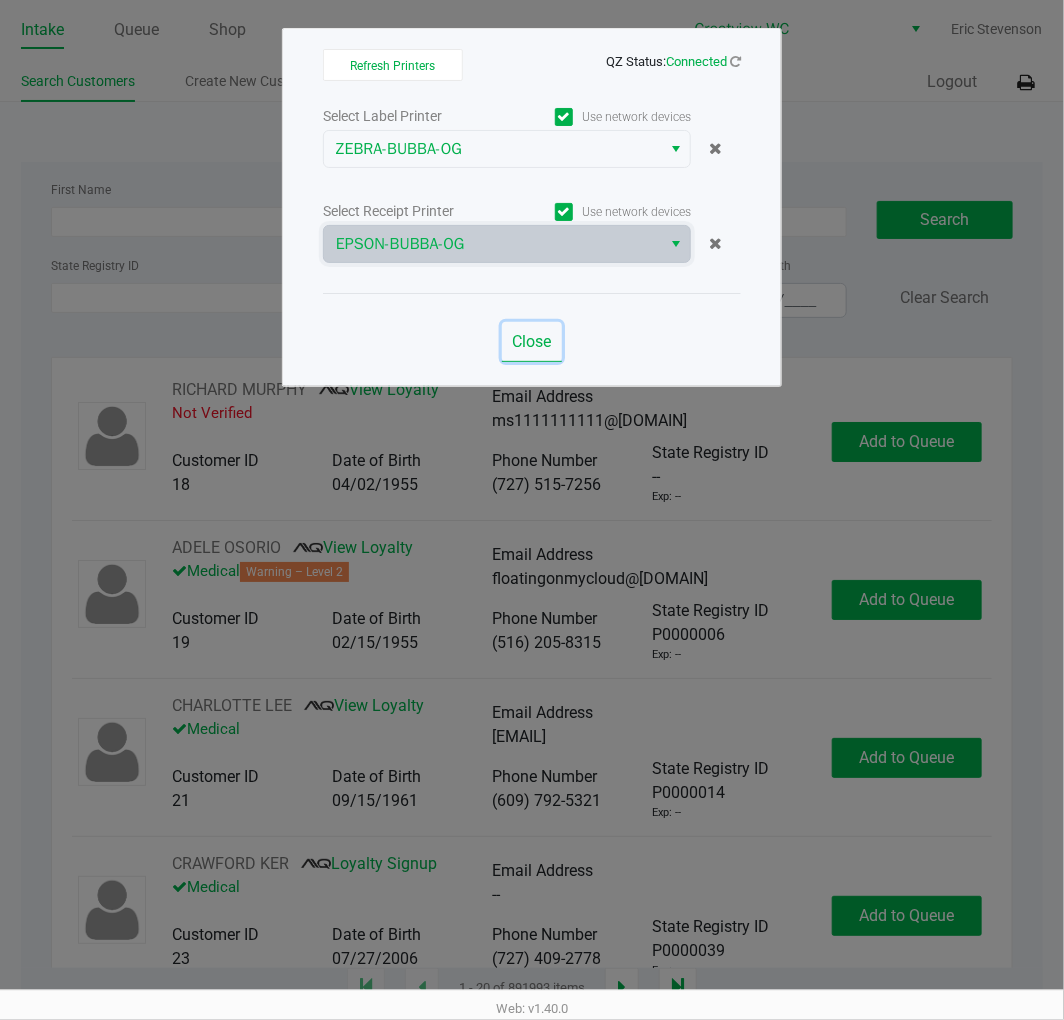 click on "Close" 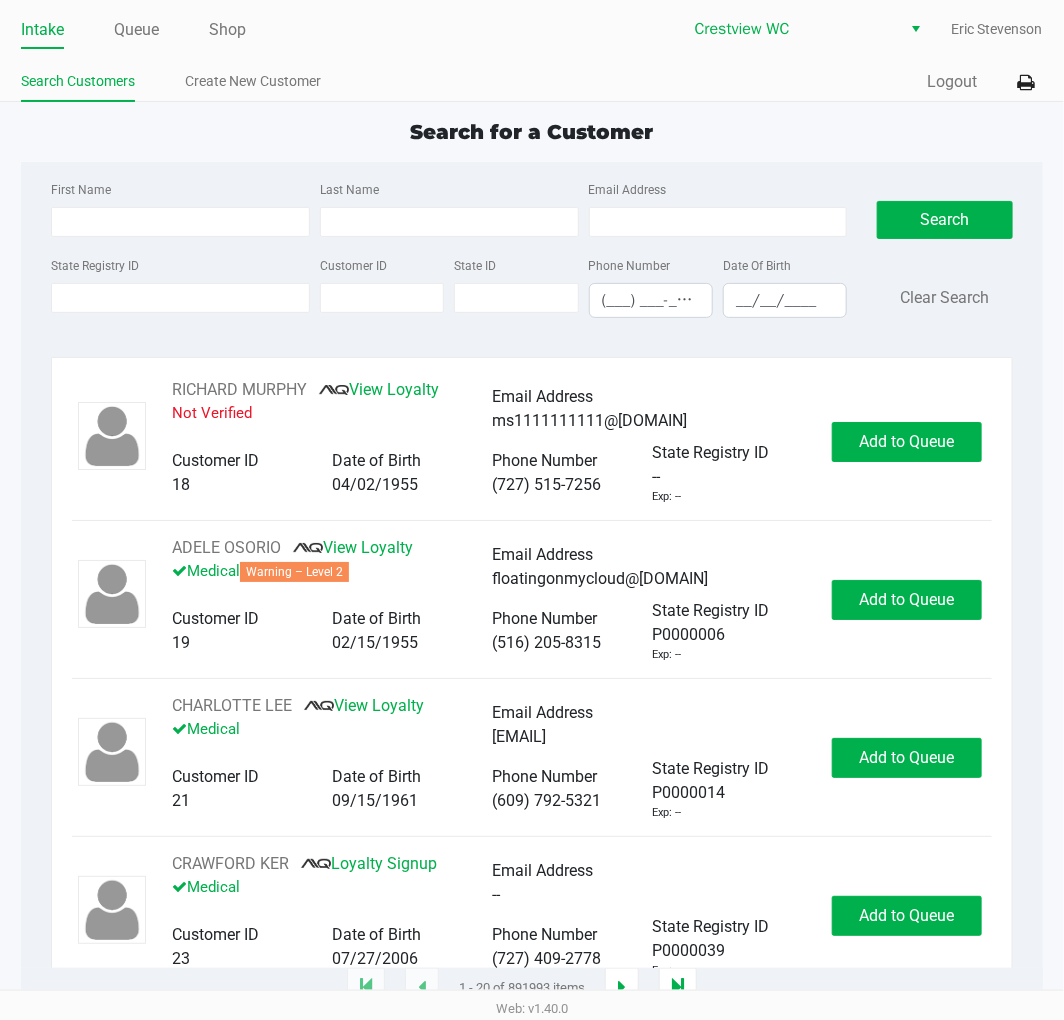 click on "Quick Sale   Logout" 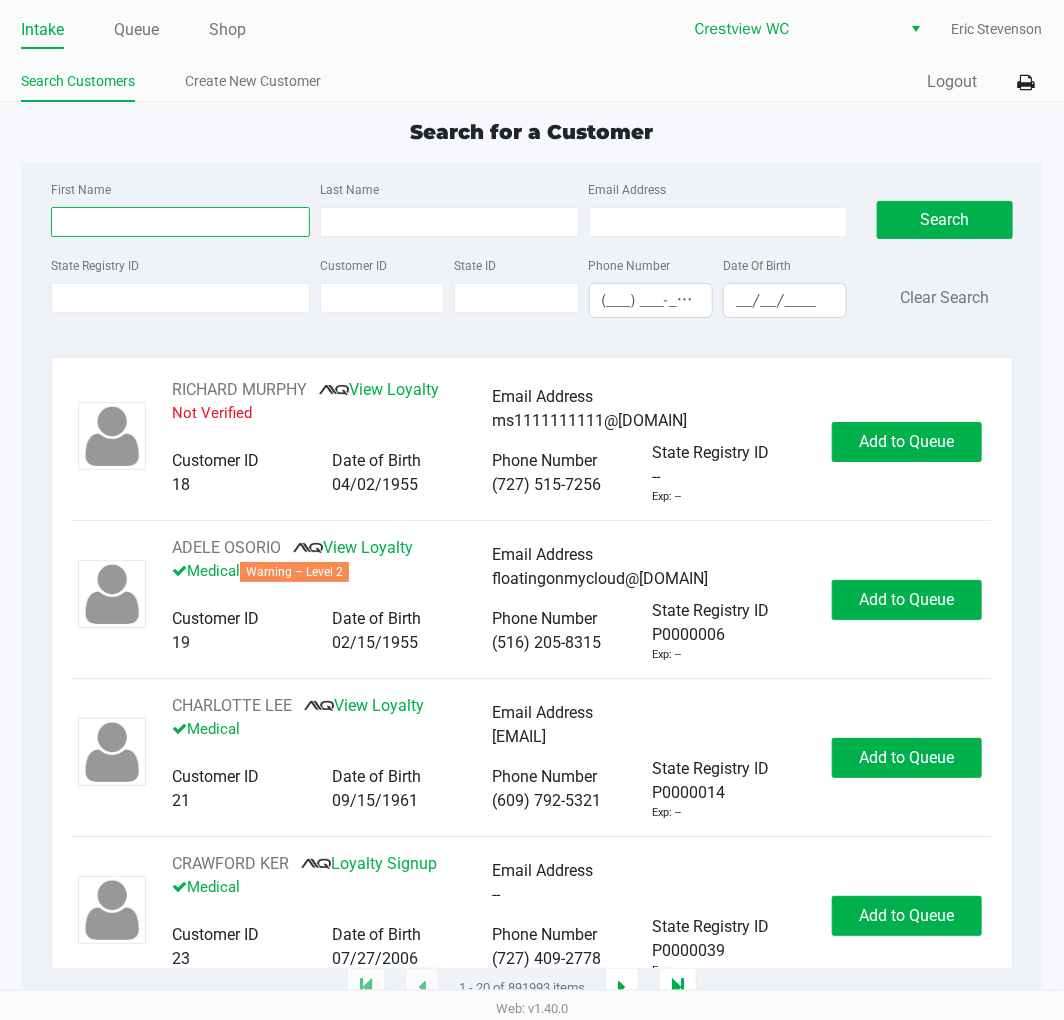 click on "First Name" at bounding box center [180, 222] 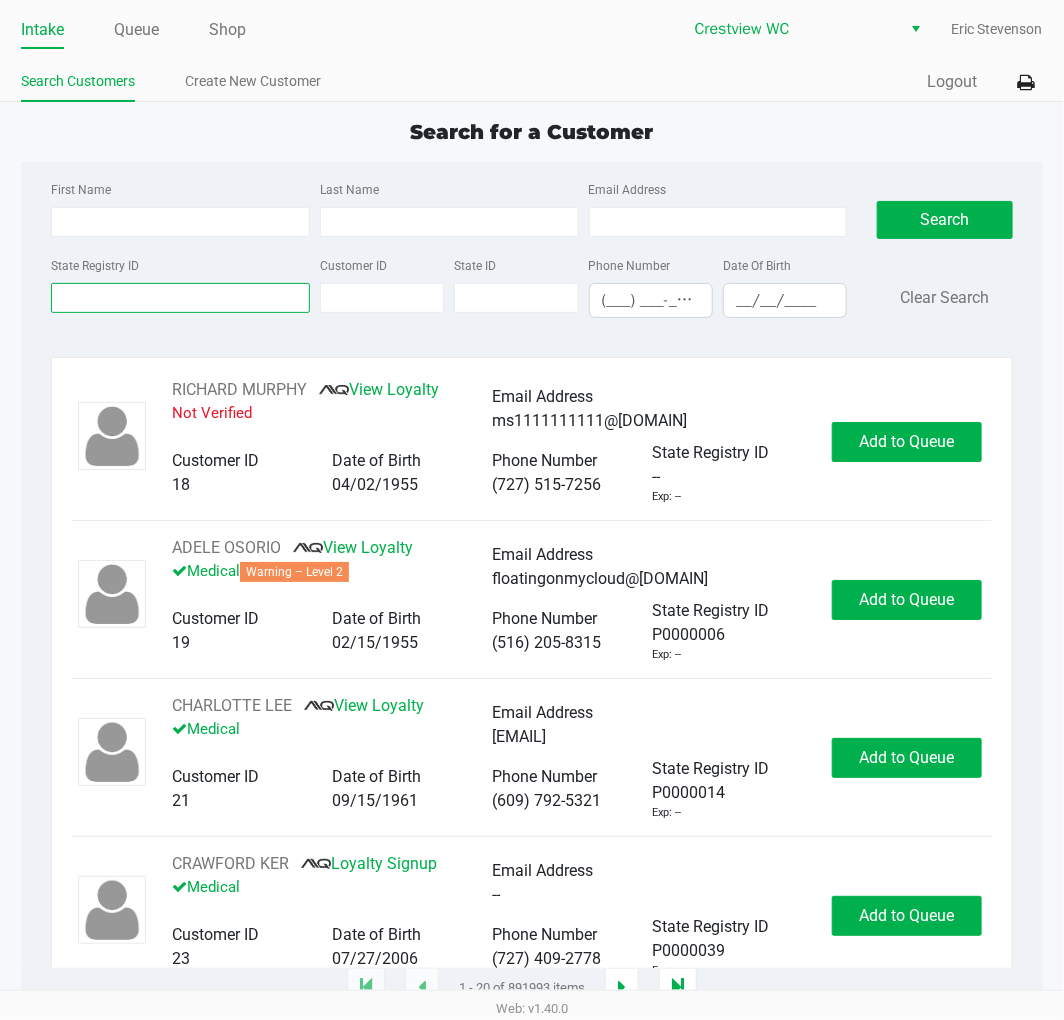 click on "State Registry ID" at bounding box center (180, 298) 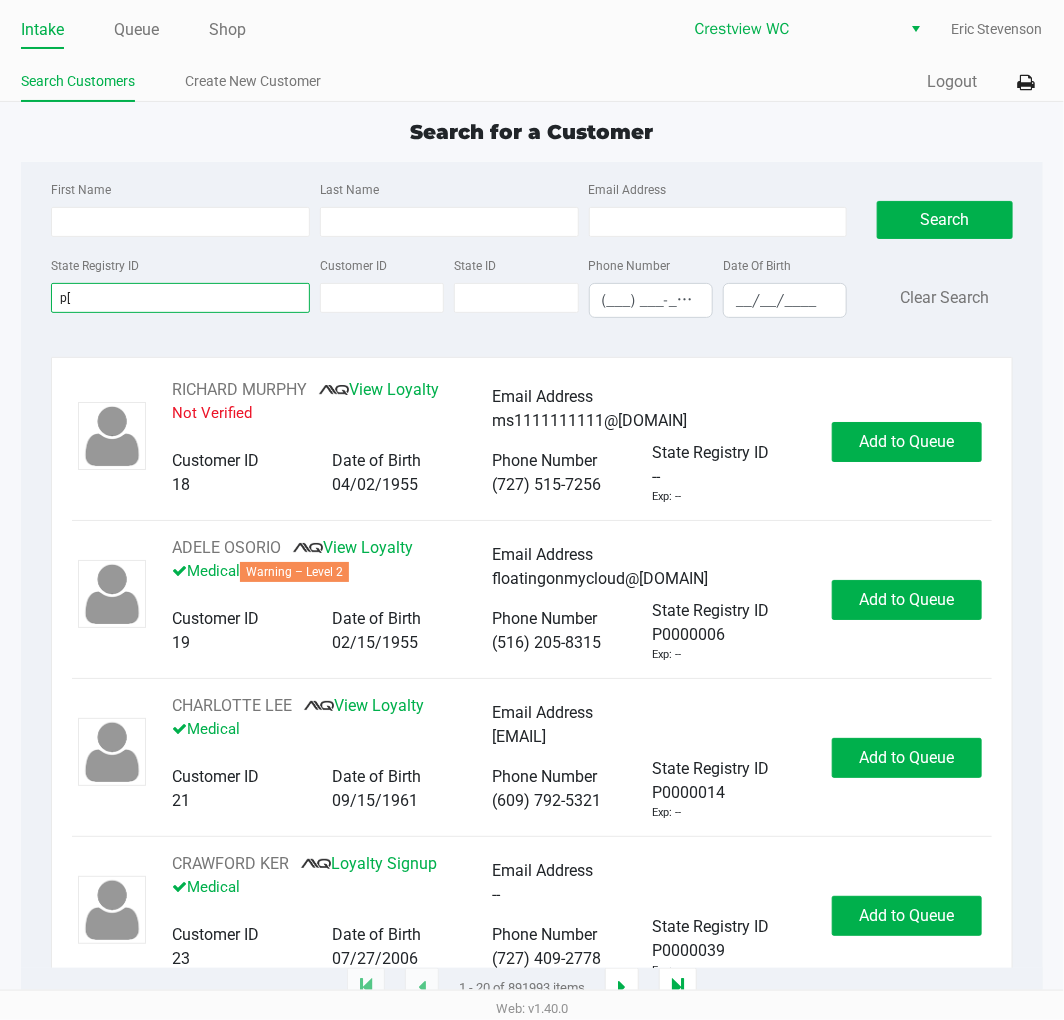 type on "p" 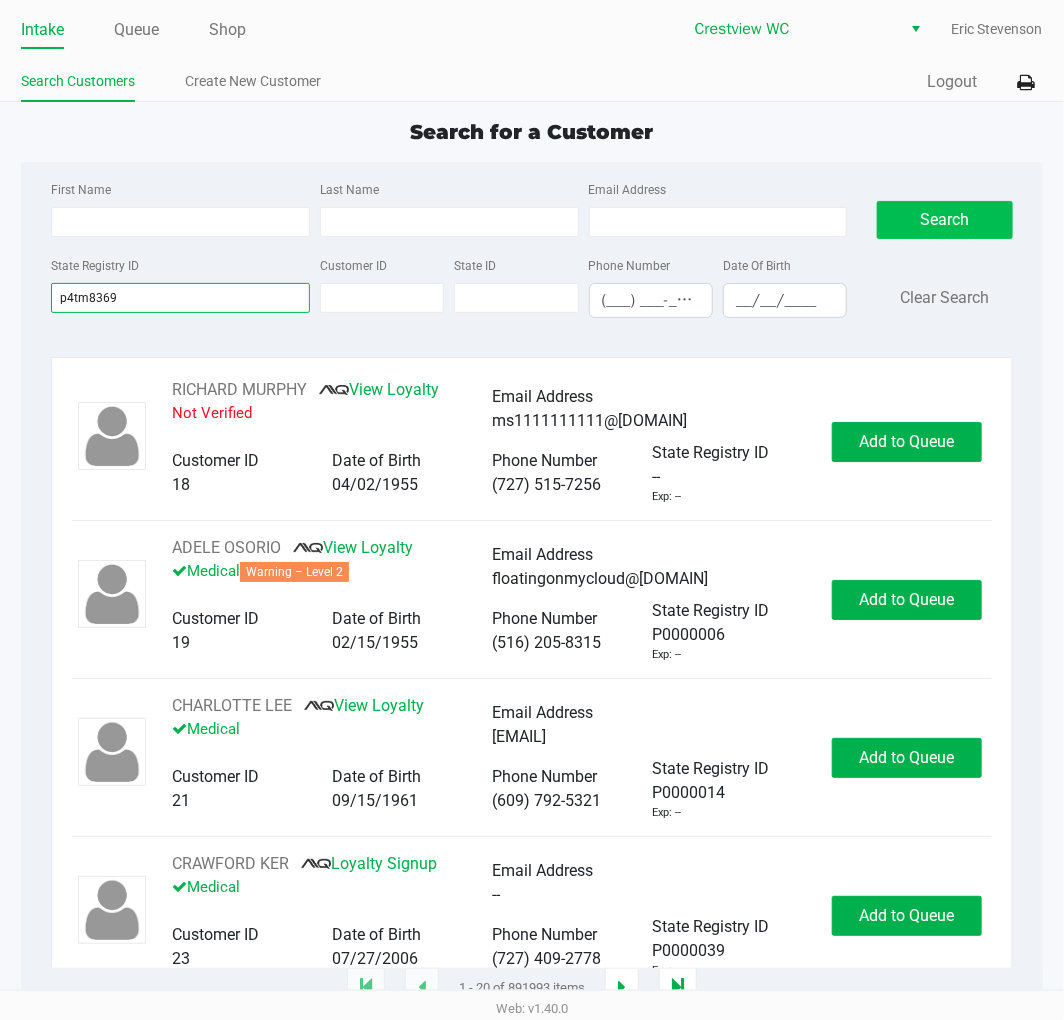 type on "p4tm8369" 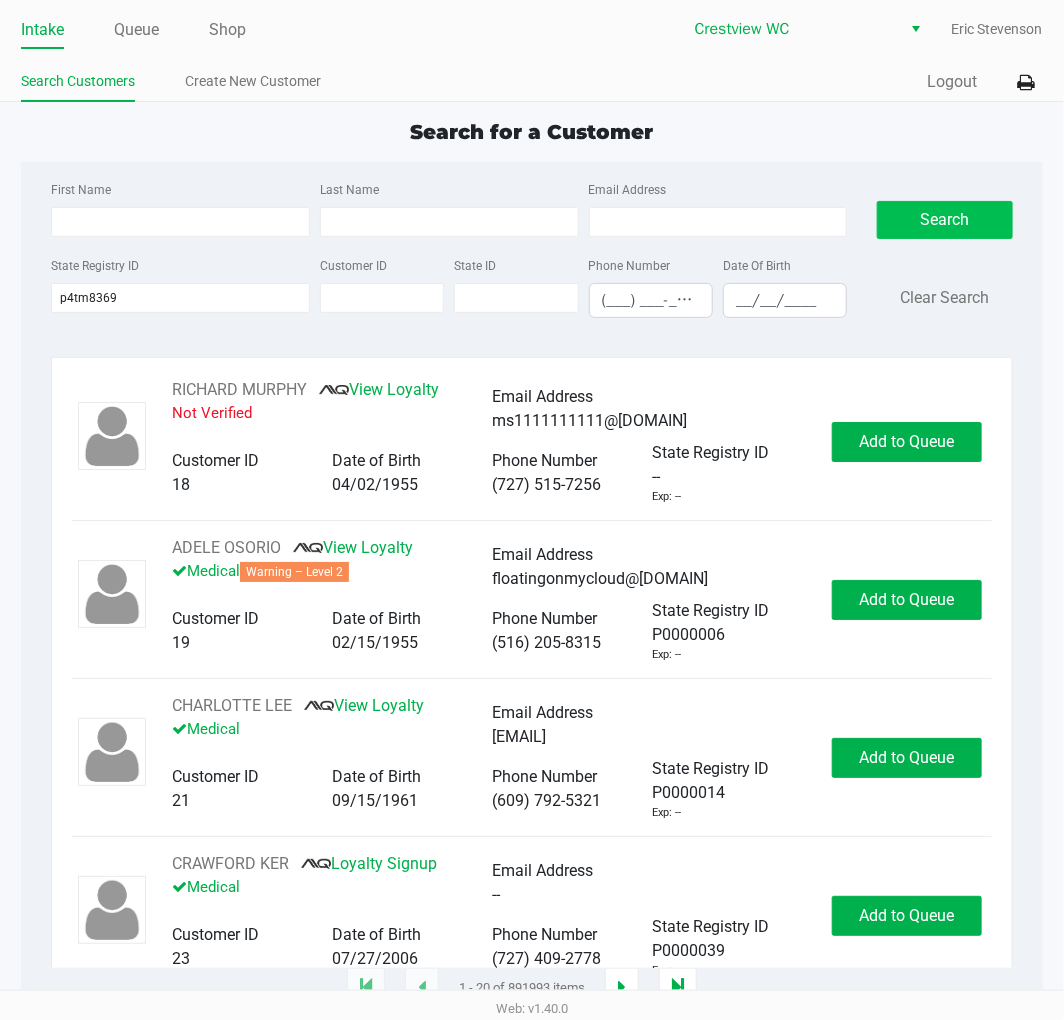 click on "Search" 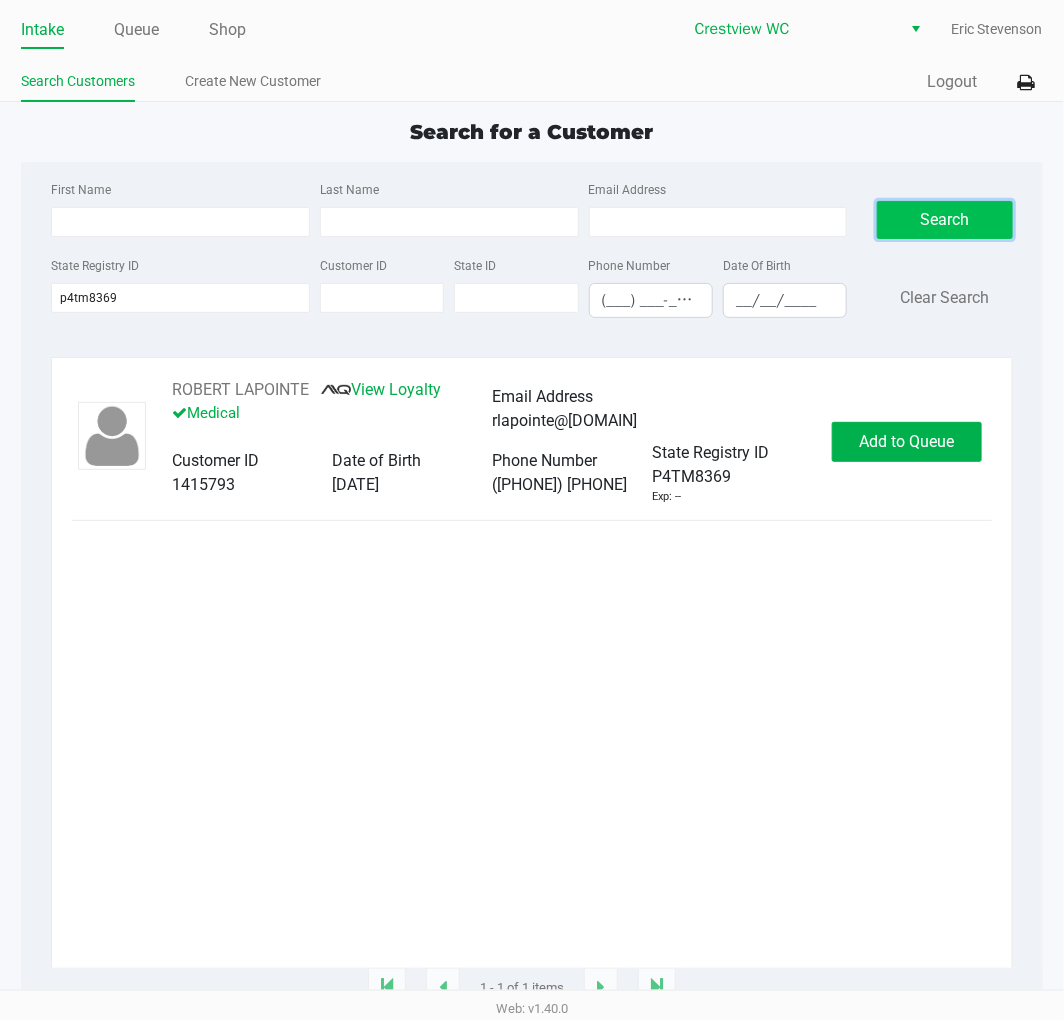 click on "Add to Queue" 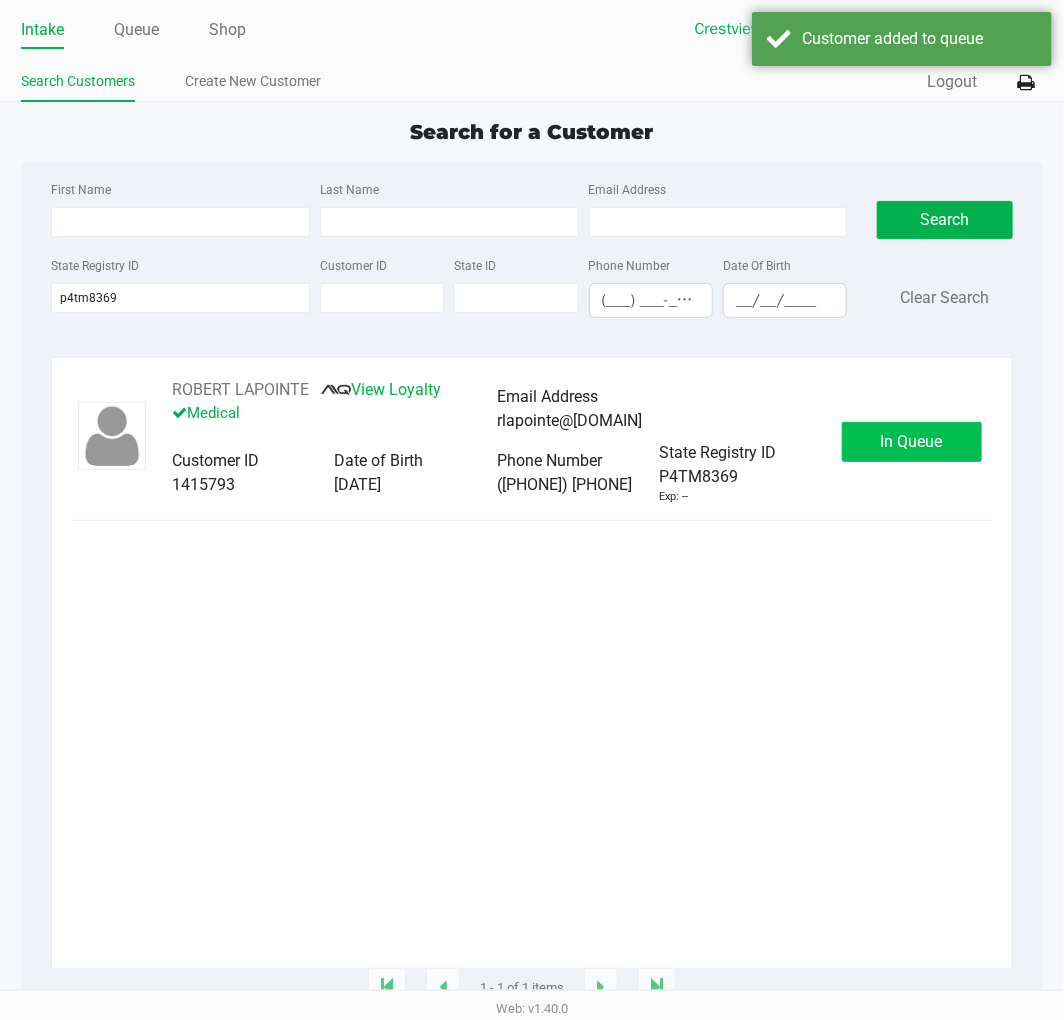 click on "In Queue" 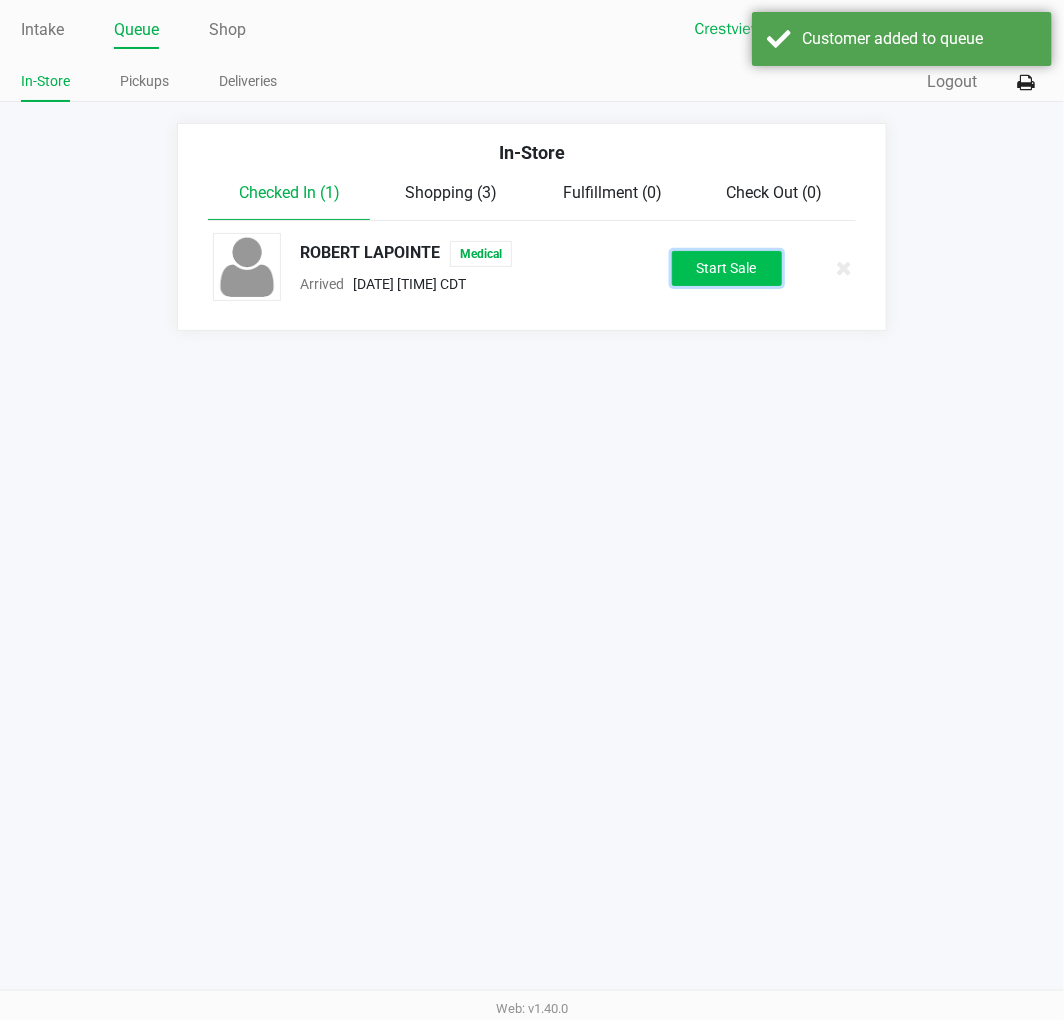 click on "Start Sale" 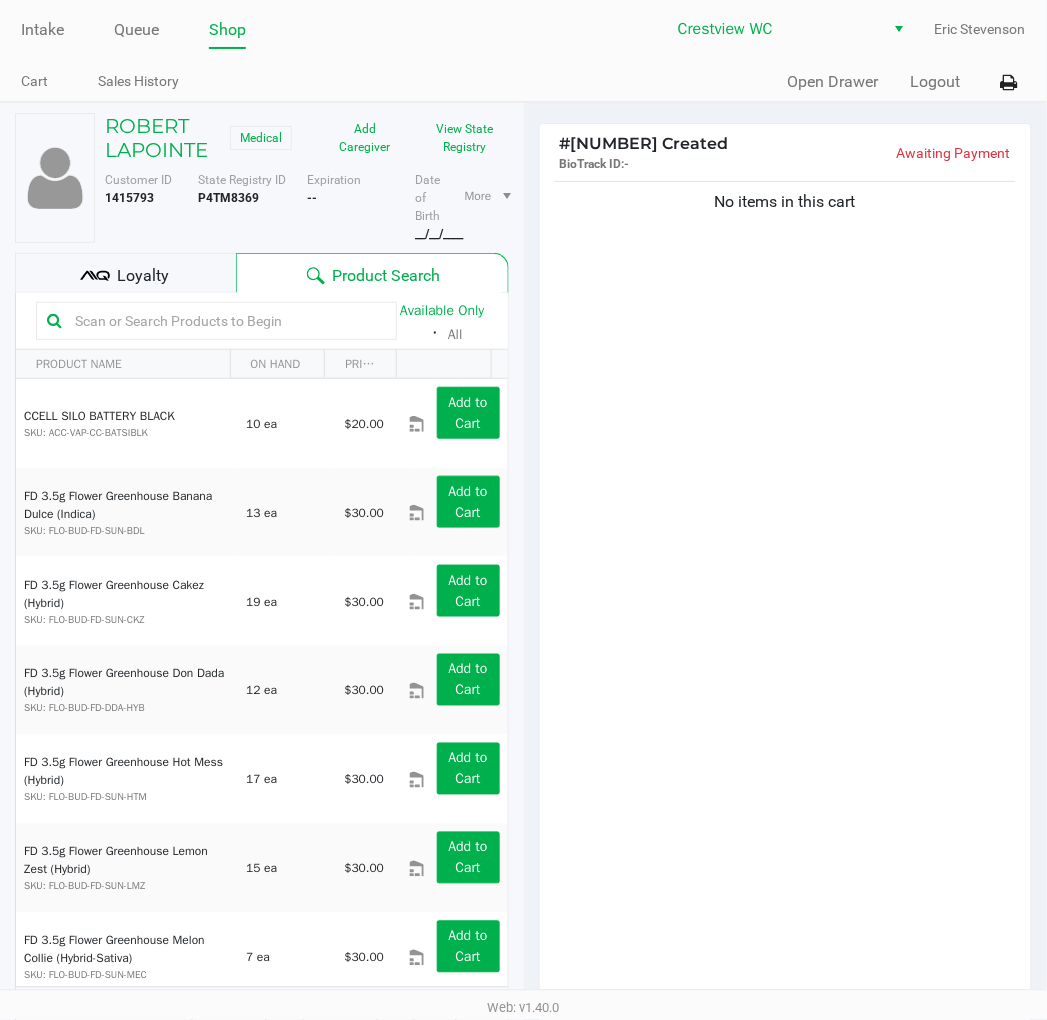 click on "No items in this cart" 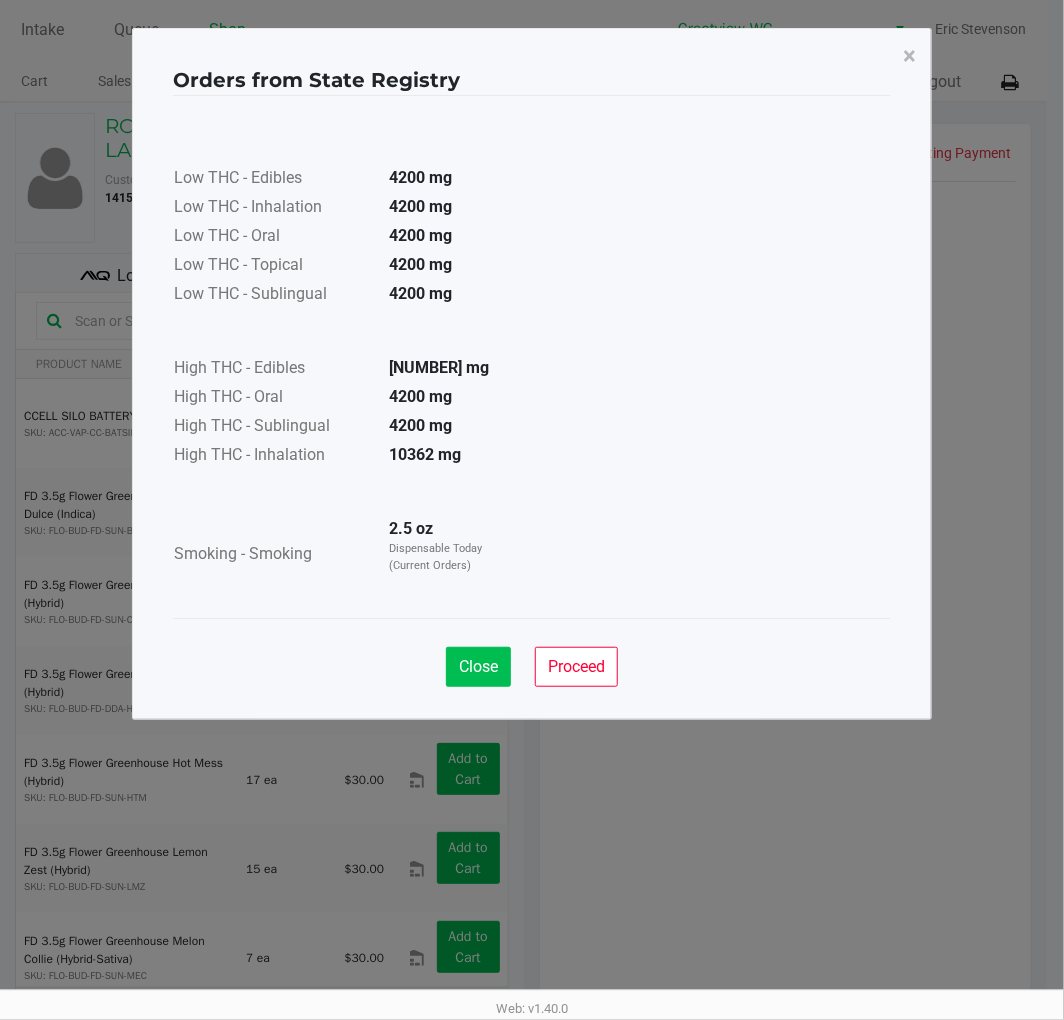 click on "Close" 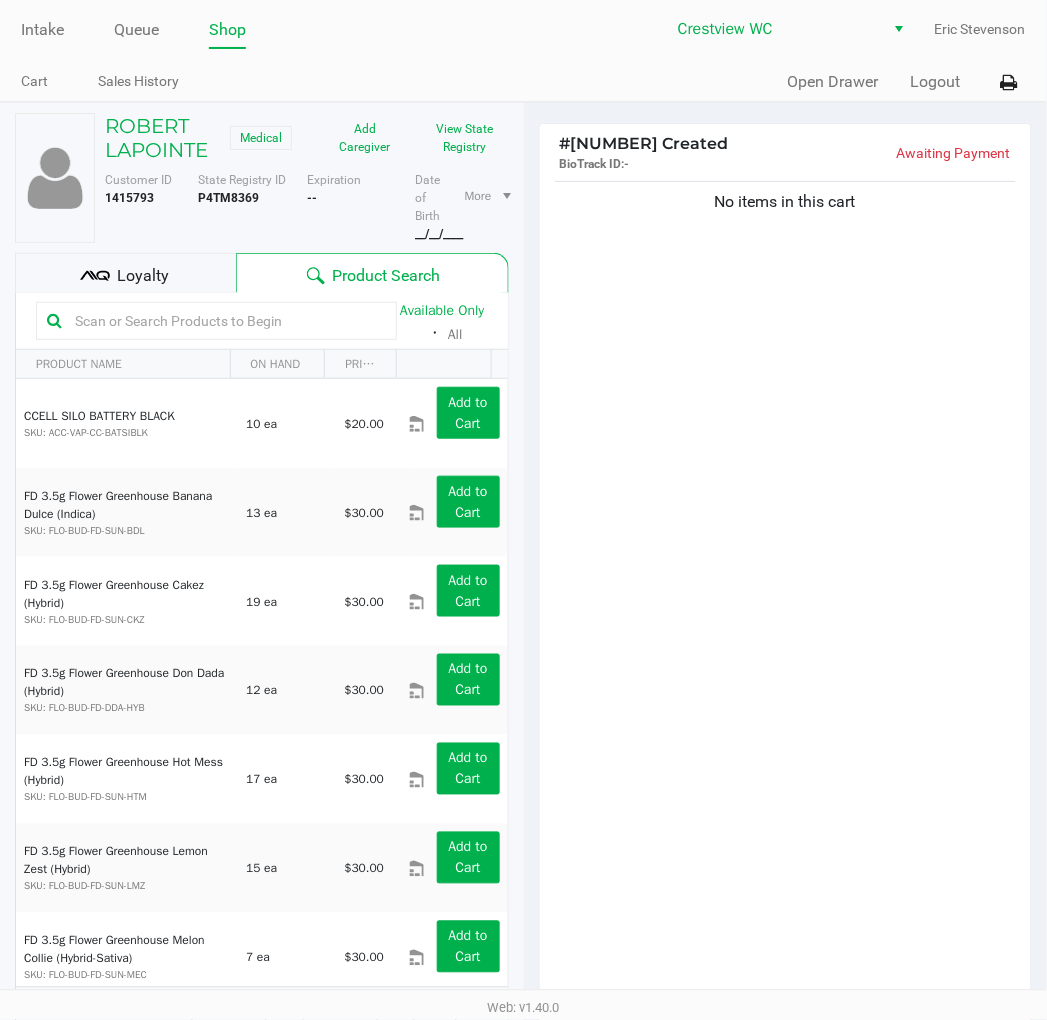 click on "No items in this cart" 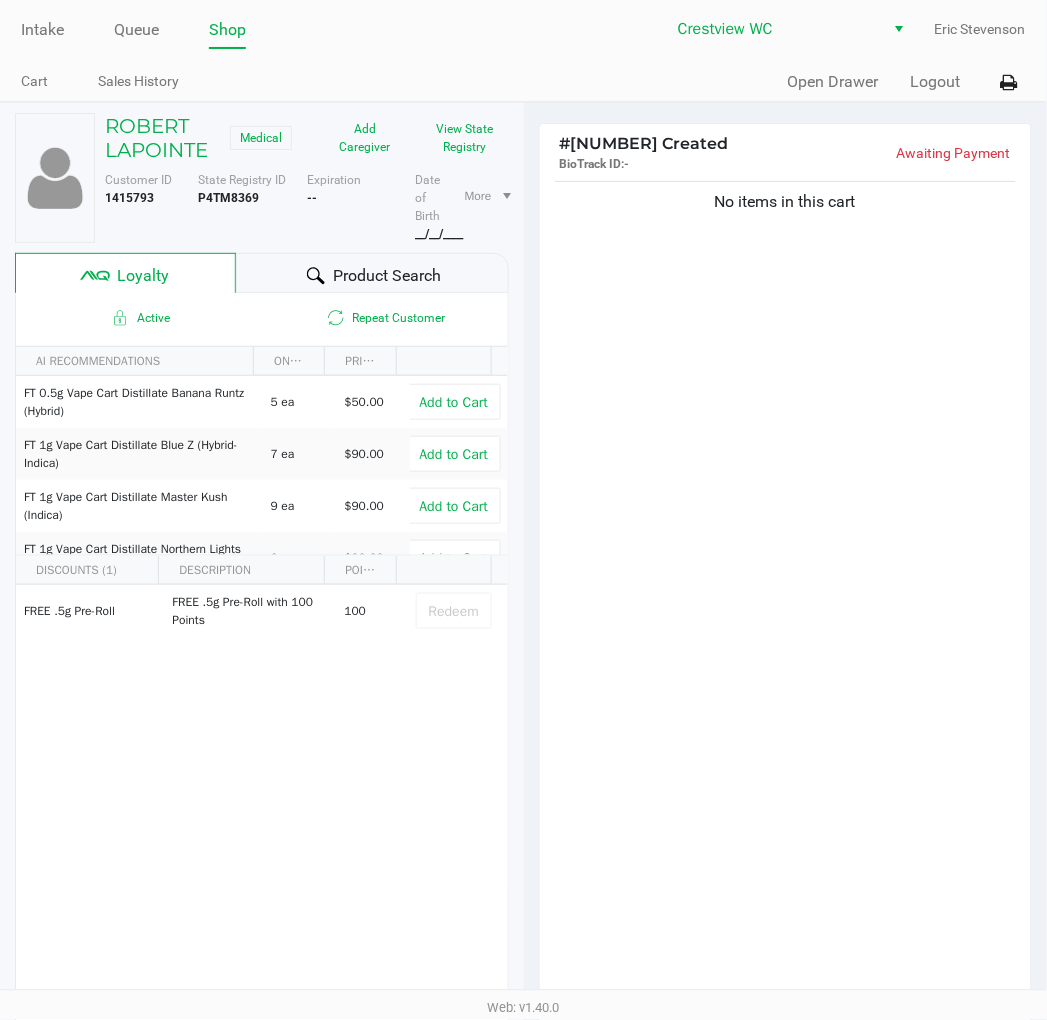 click on "No items in this cart" 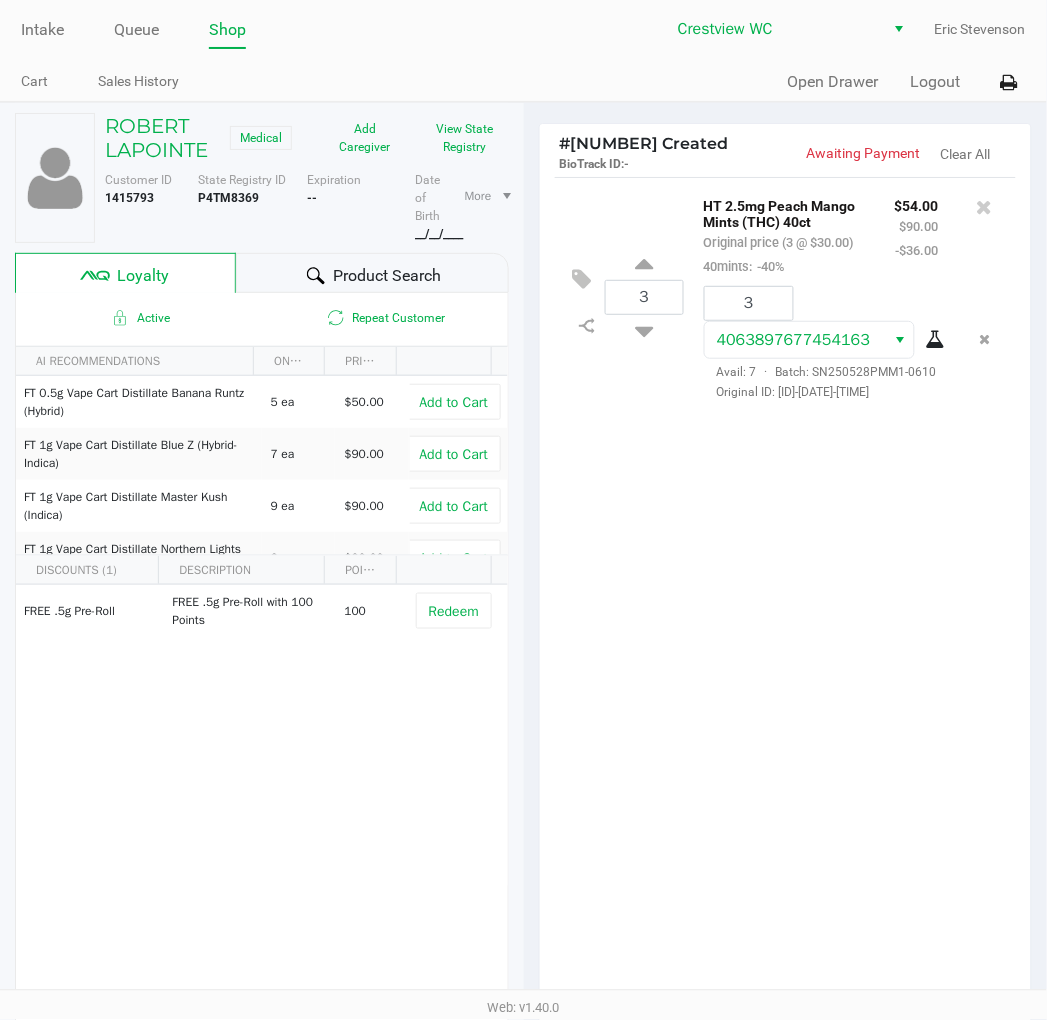 click on "3  HT 2.5mg Peach Mango Mints (THC) 40ct   Original price (3 @ $30.00)  40mints:  -40% $54.00 $90.00 -$36.00 3 4063897677454163  Avail: 7  ·  Batch: SN250528PMM1-0610   Original ID: FLSRWGM-20250616-2329" 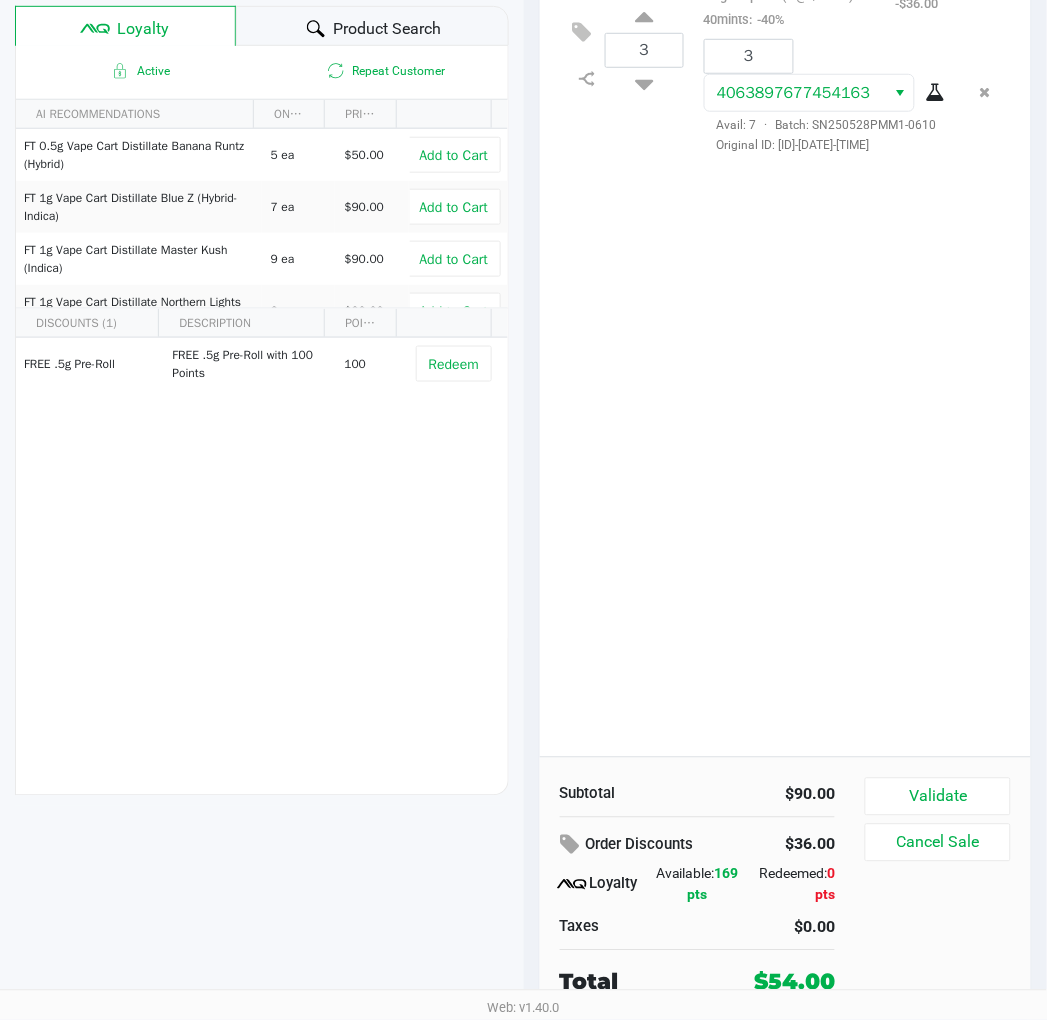 click on "Validate" 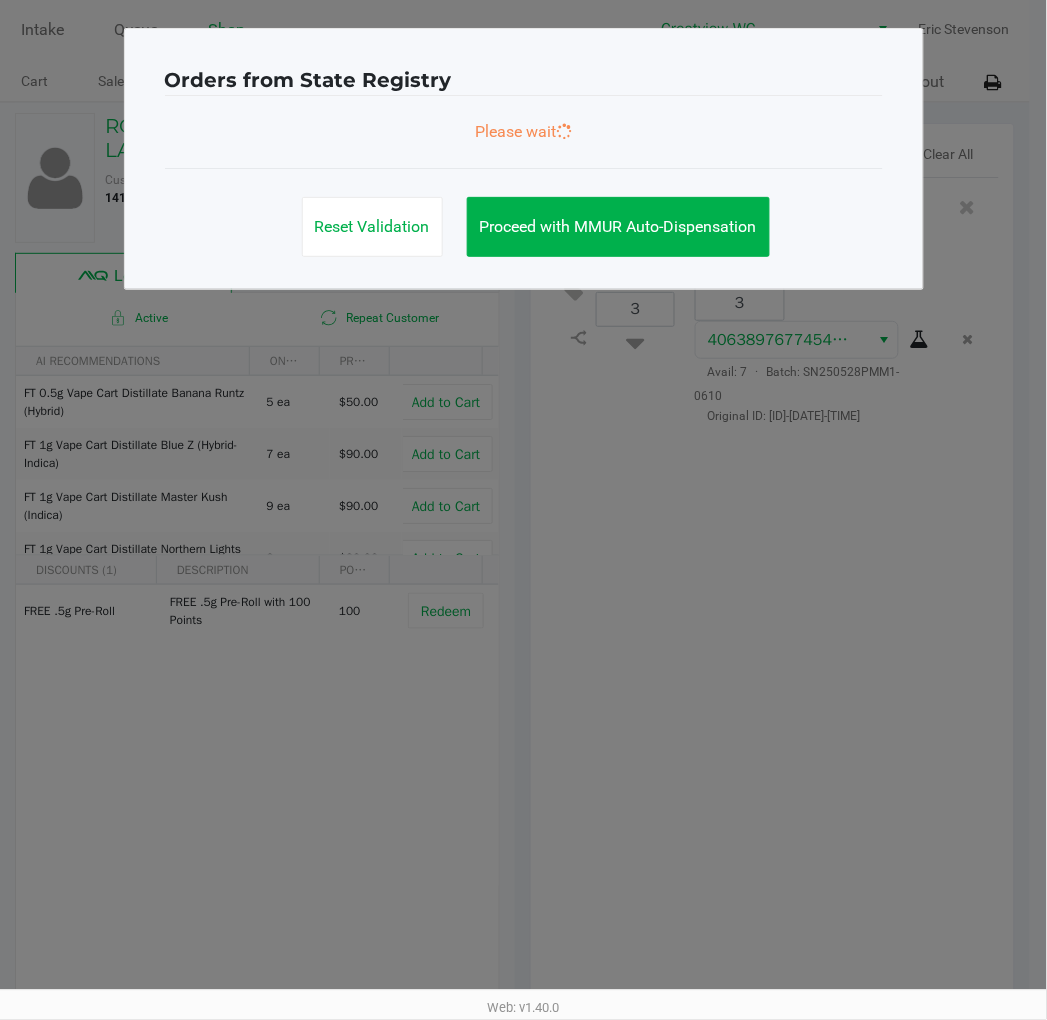 scroll, scrollTop: 0, scrollLeft: 0, axis: both 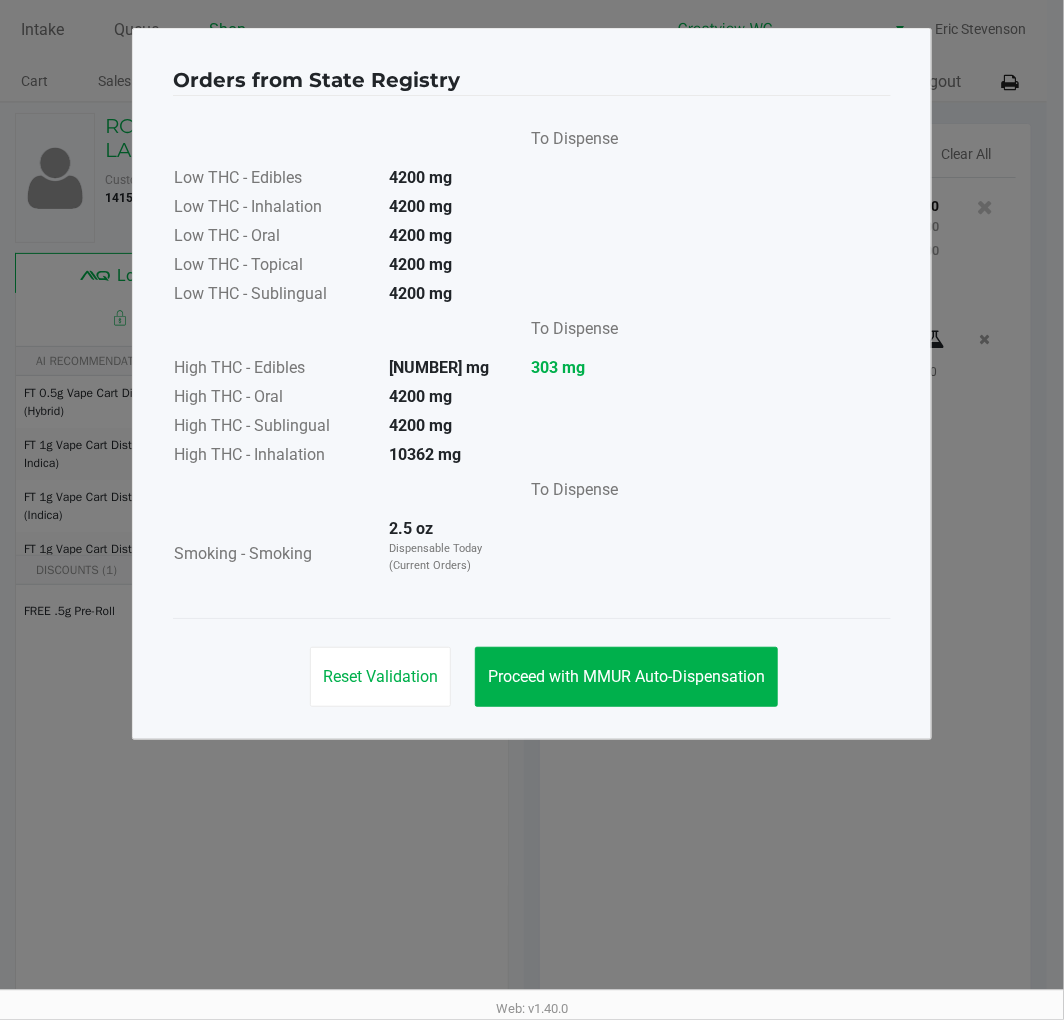 click on "Proceed with MMUR Auto-Dispensation" 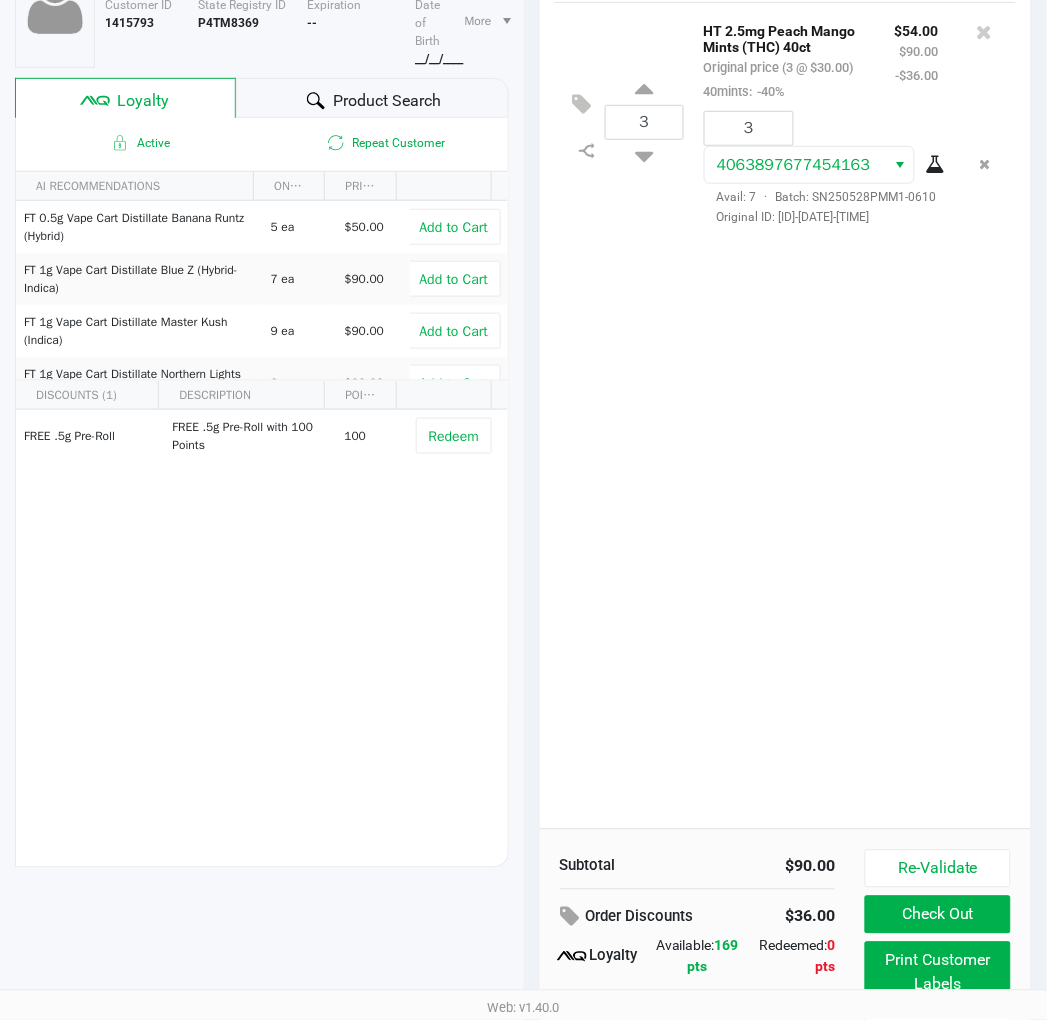 scroll, scrollTop: 248, scrollLeft: 0, axis: vertical 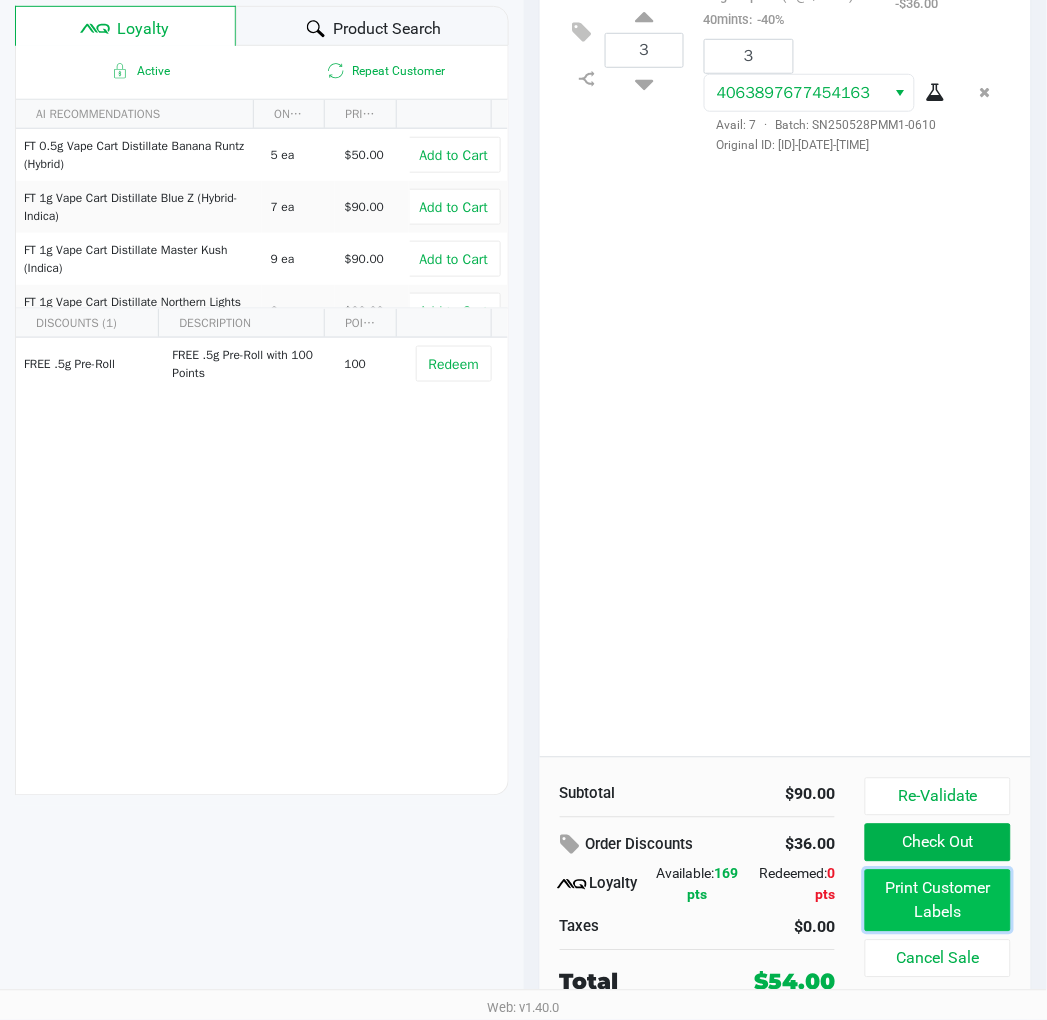 click on "Print Customer Labels" 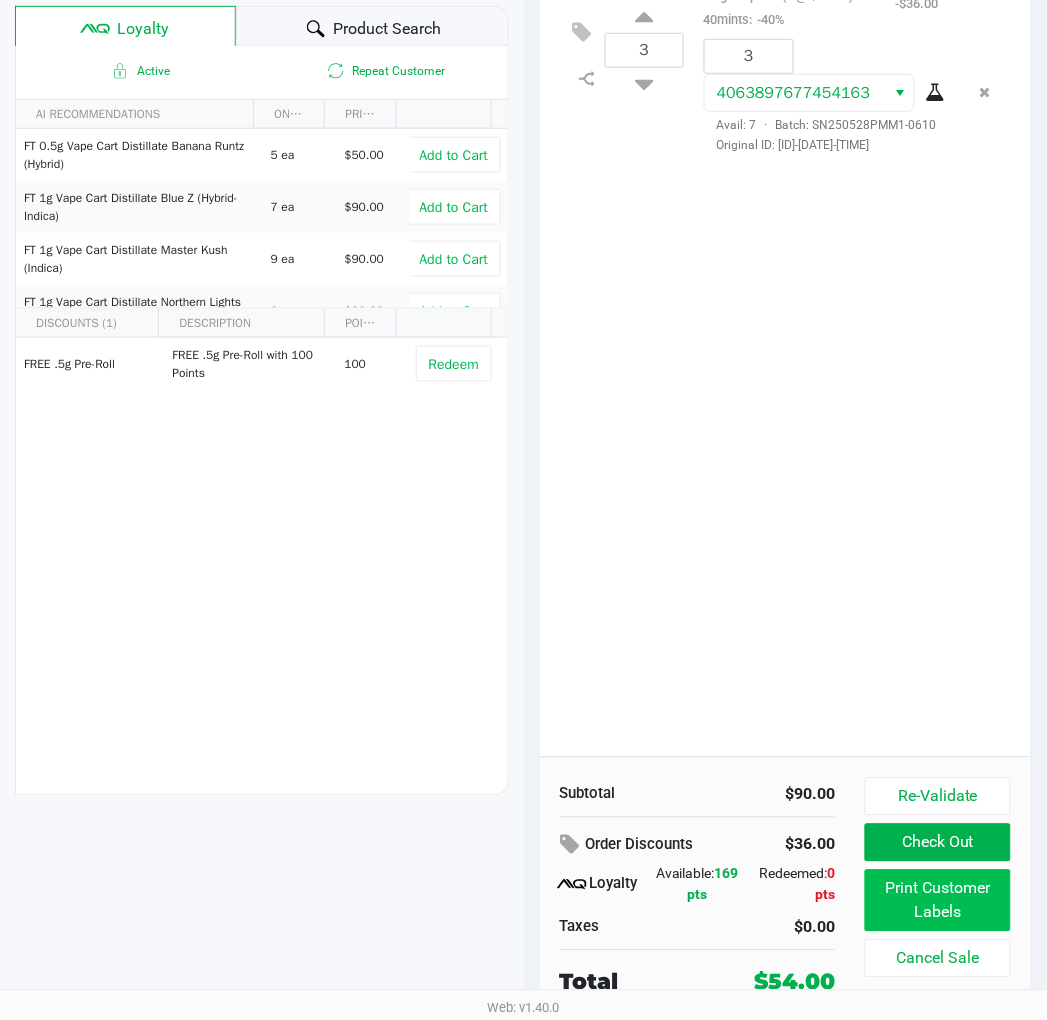 scroll, scrollTop: 0, scrollLeft: 0, axis: both 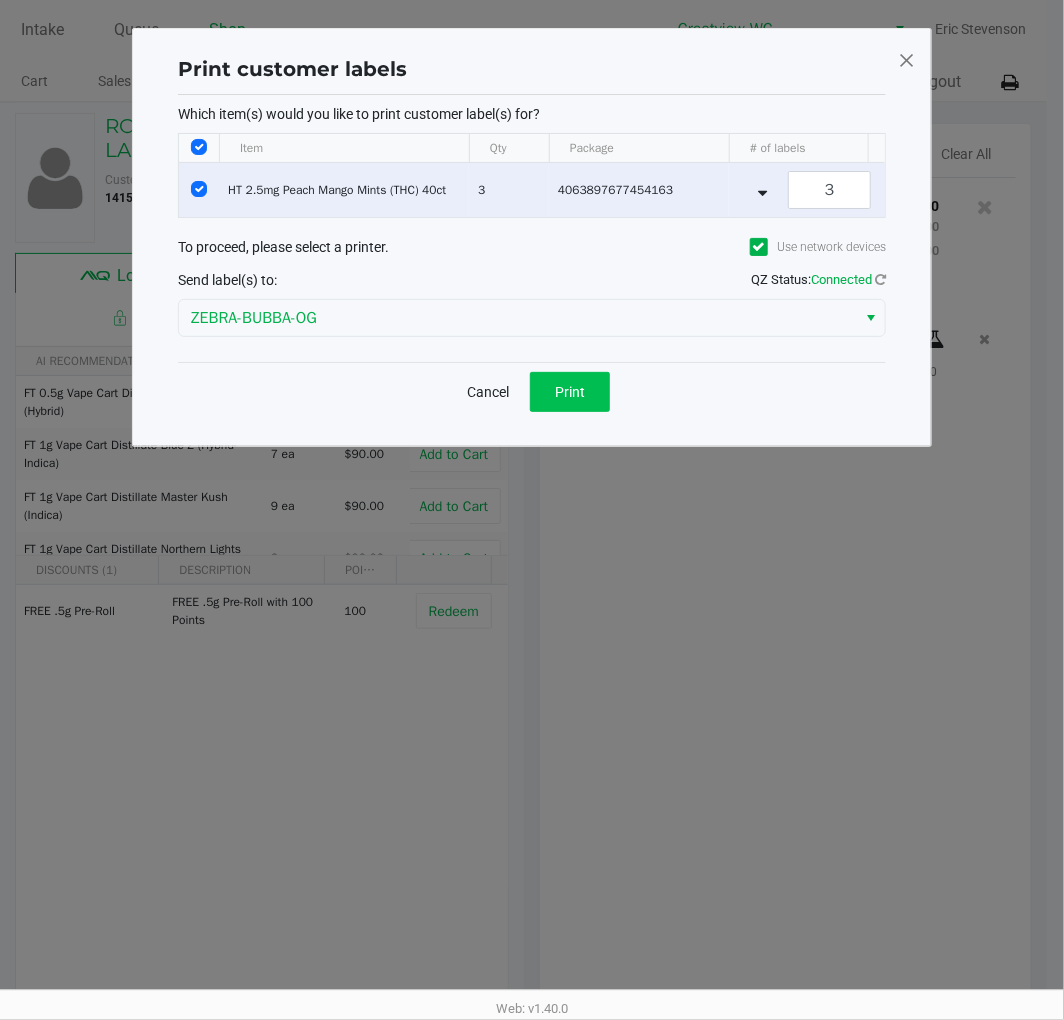 click on "Print" 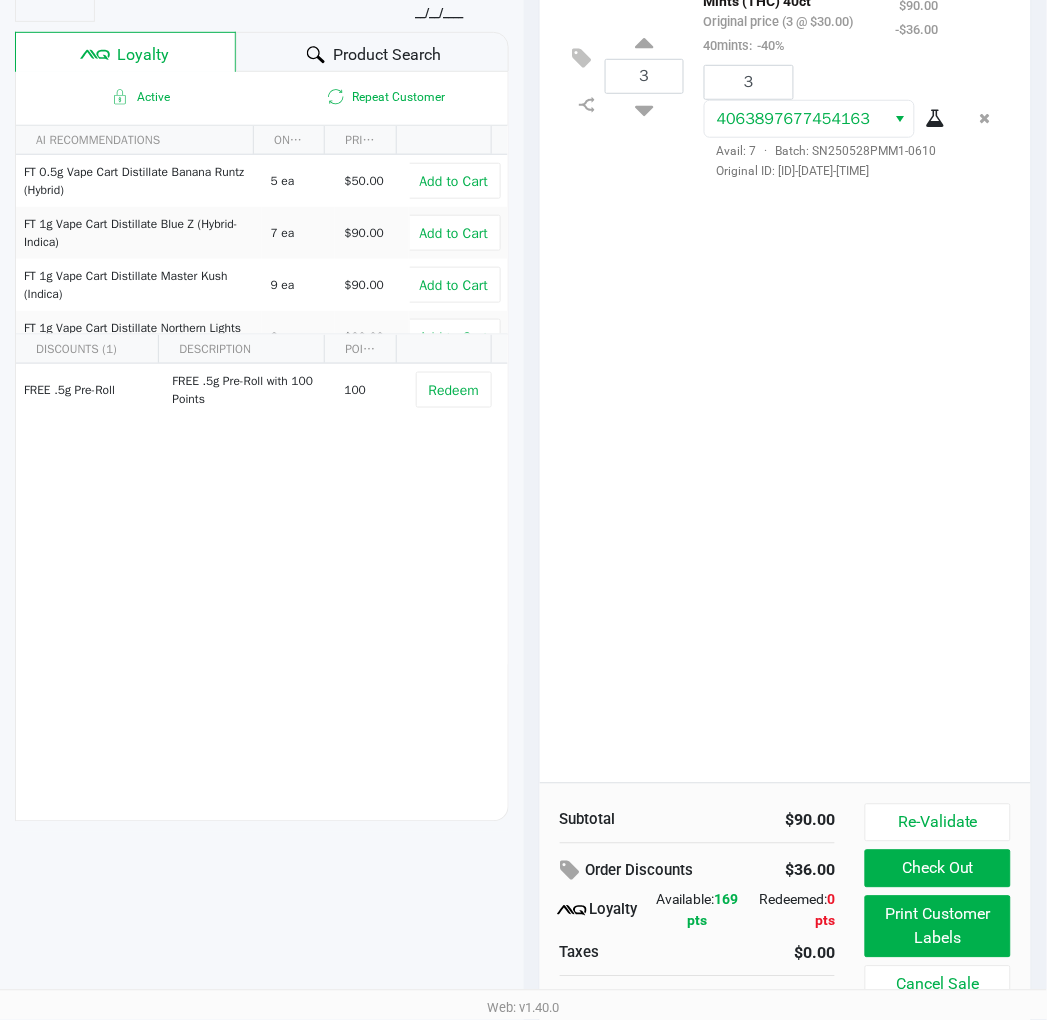 scroll, scrollTop: 248, scrollLeft: 0, axis: vertical 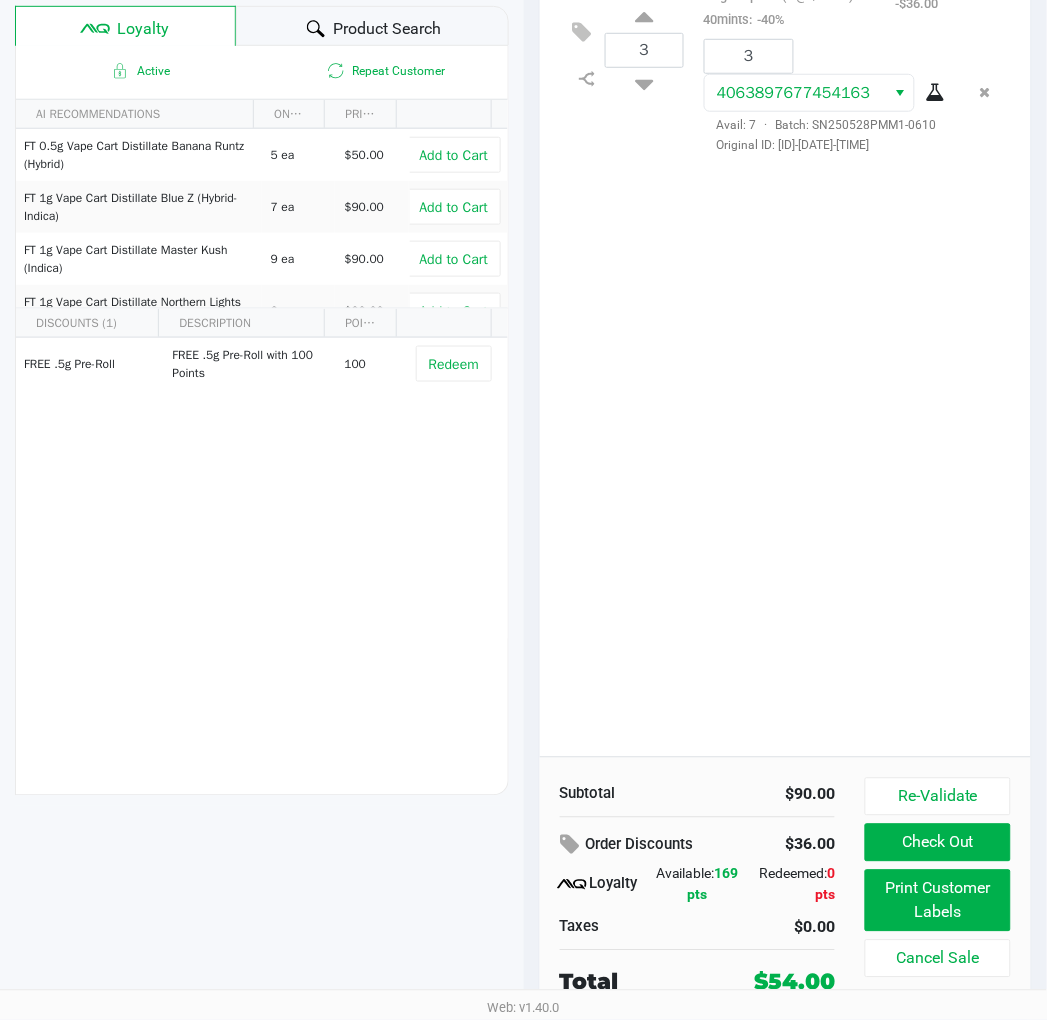 click on "Check Out" 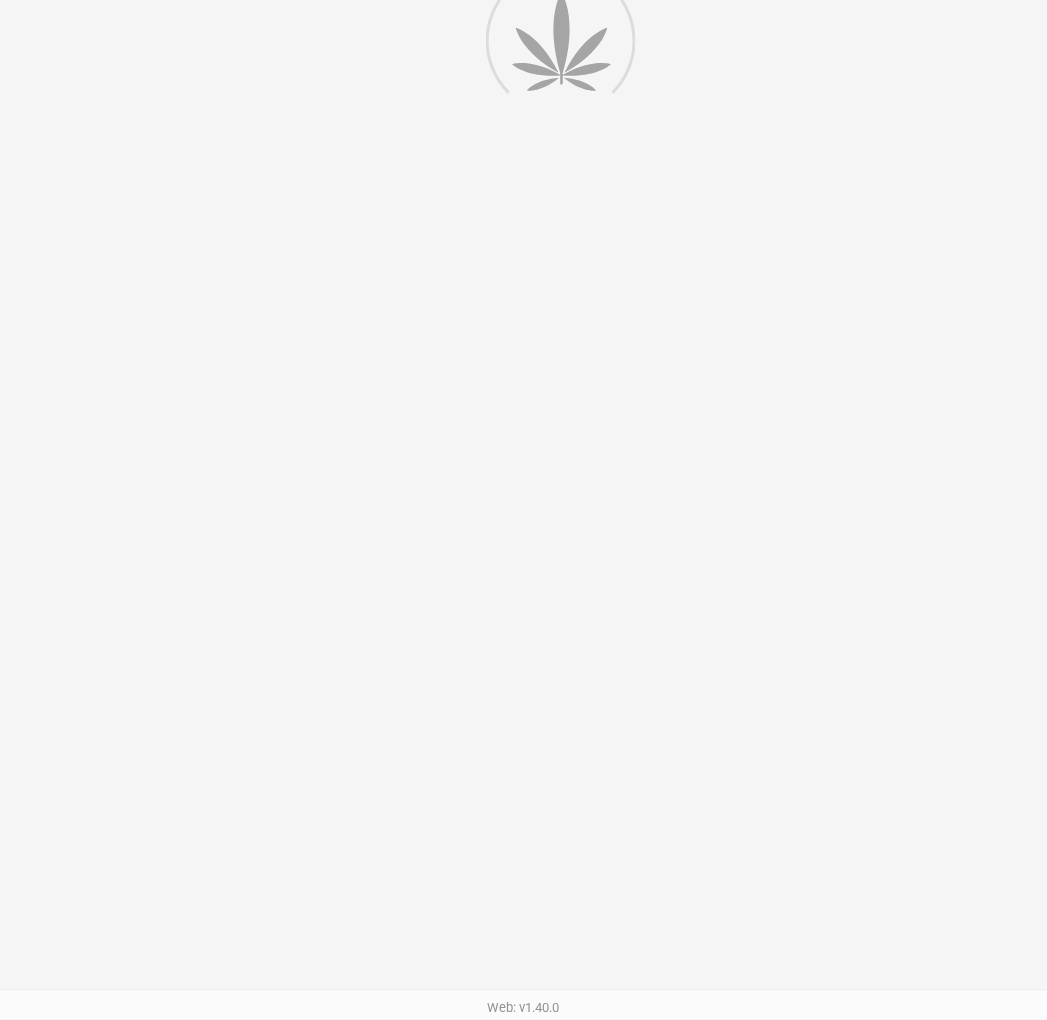 scroll, scrollTop: 0, scrollLeft: 0, axis: both 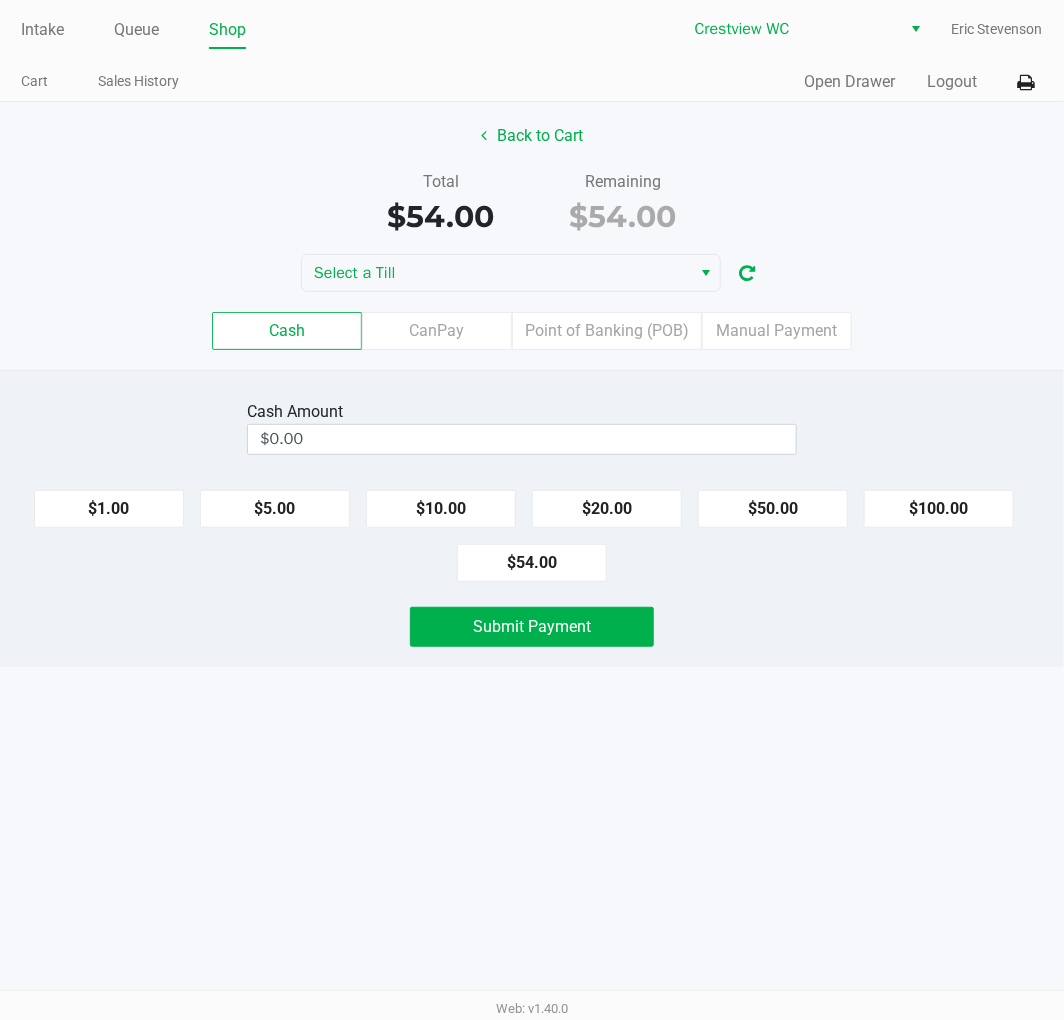 click on "Total   $54.00   Remaining   $54.00" 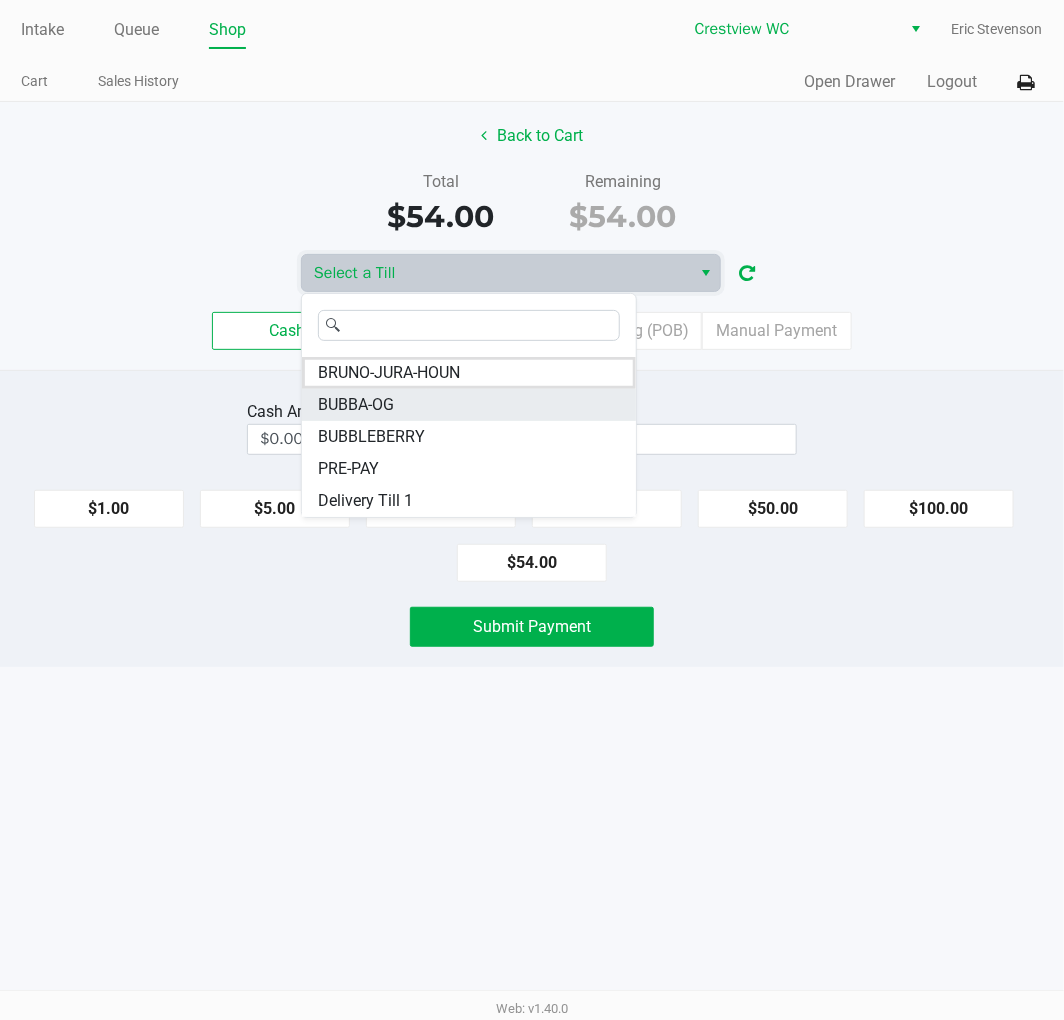 click on "BUBBA-OG" at bounding box center (469, 405) 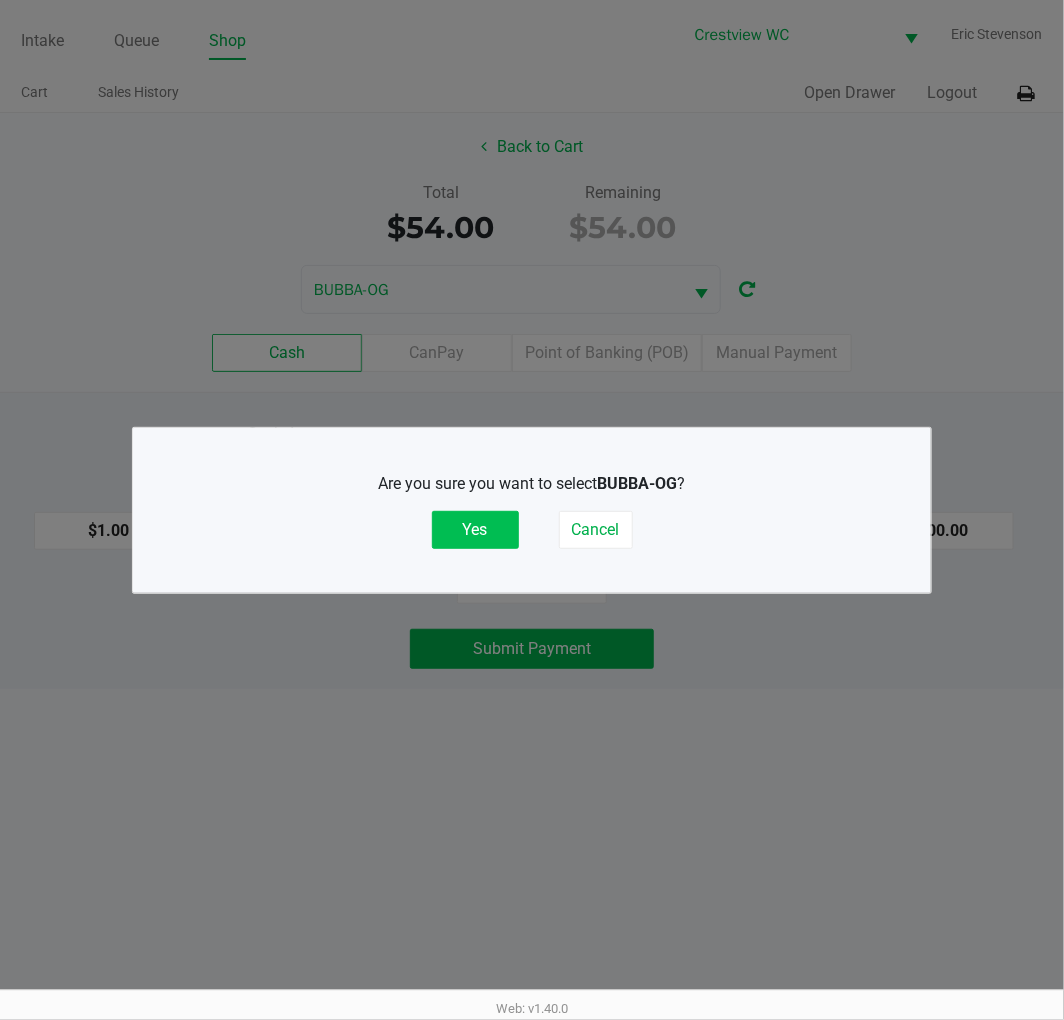 click on "Yes" 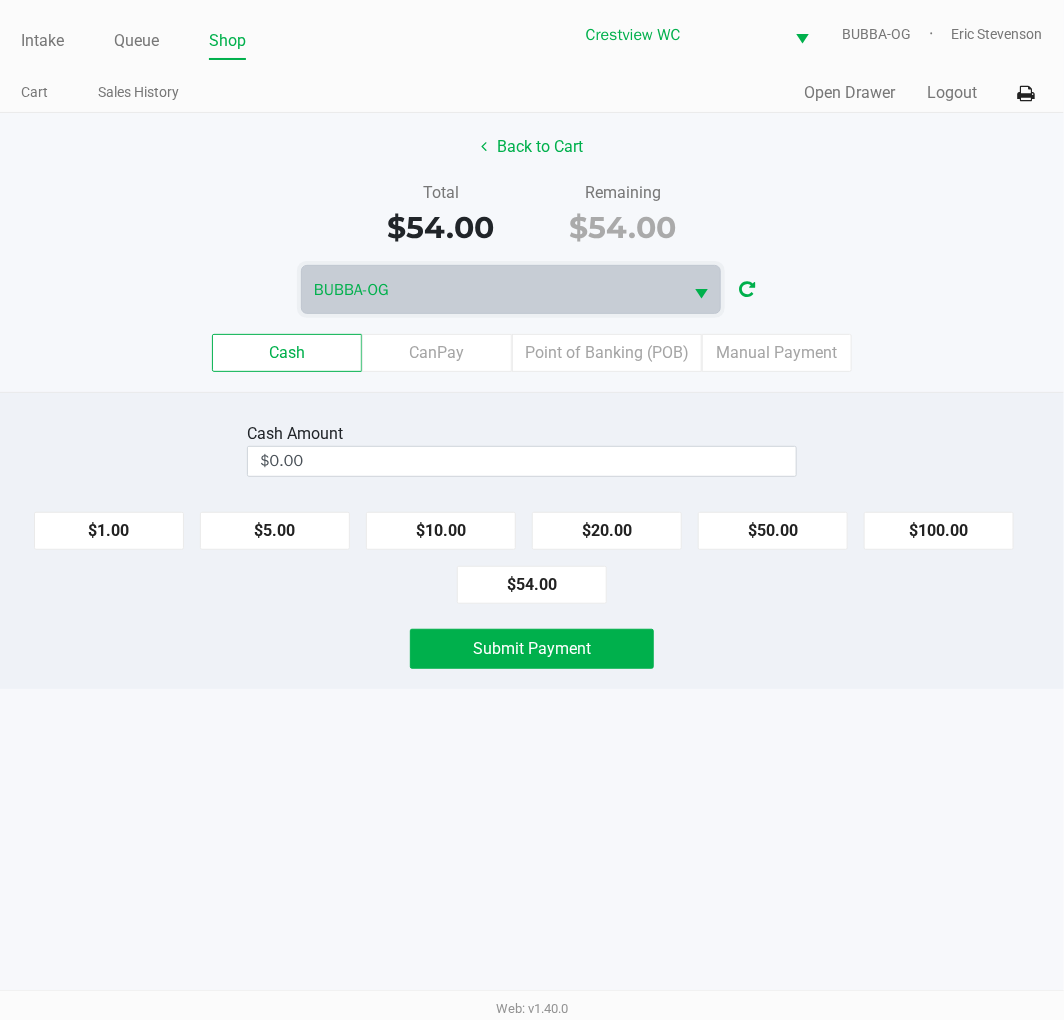 click on "Intake Queue Shop Crestview WC  BUBBA-OG   Eric Stevenson  Cart Sales History  Quick Sale   Open Drawer   Logout  Back to Cart   Total   $54.00   Remaining   $54.00  BUBBA-OG  Cash   CanPay   Point of Banking (POB)   Manual Payment   Cash  Amount  $0.00  $1.00   $5.00   $10.00   $20.00   $50.00   $100.00   $54.00   Submit Payment   Web: v1.40.0" at bounding box center [532, 510] 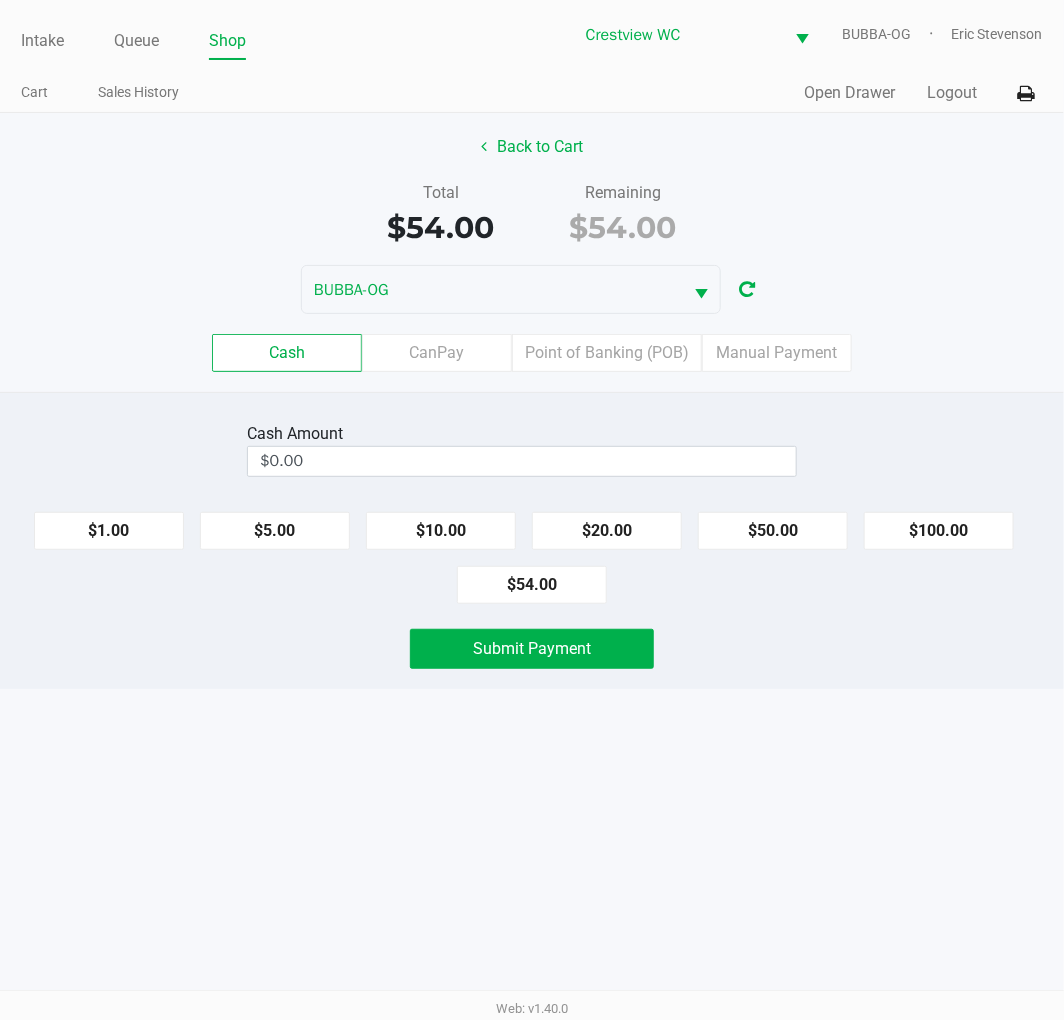 click on "Back to Cart" 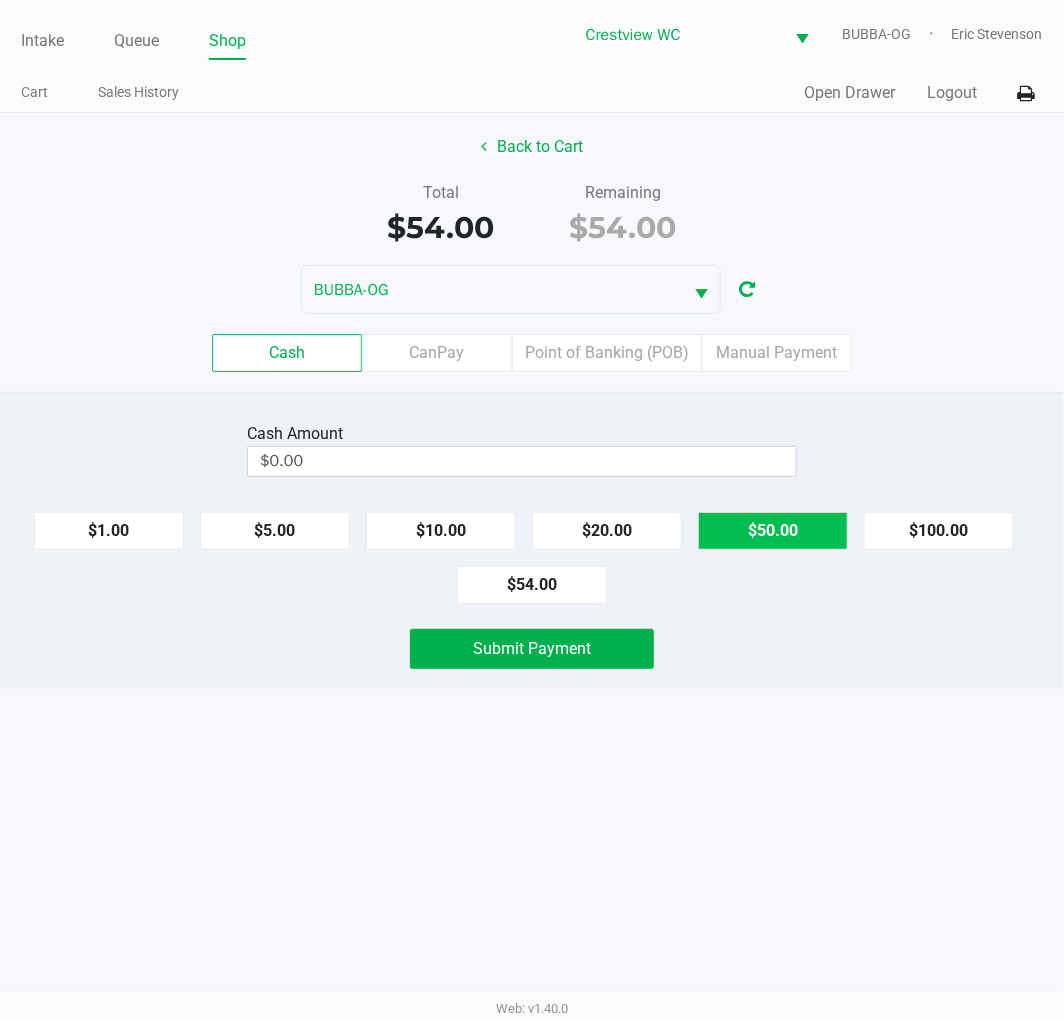click on "$50.00" 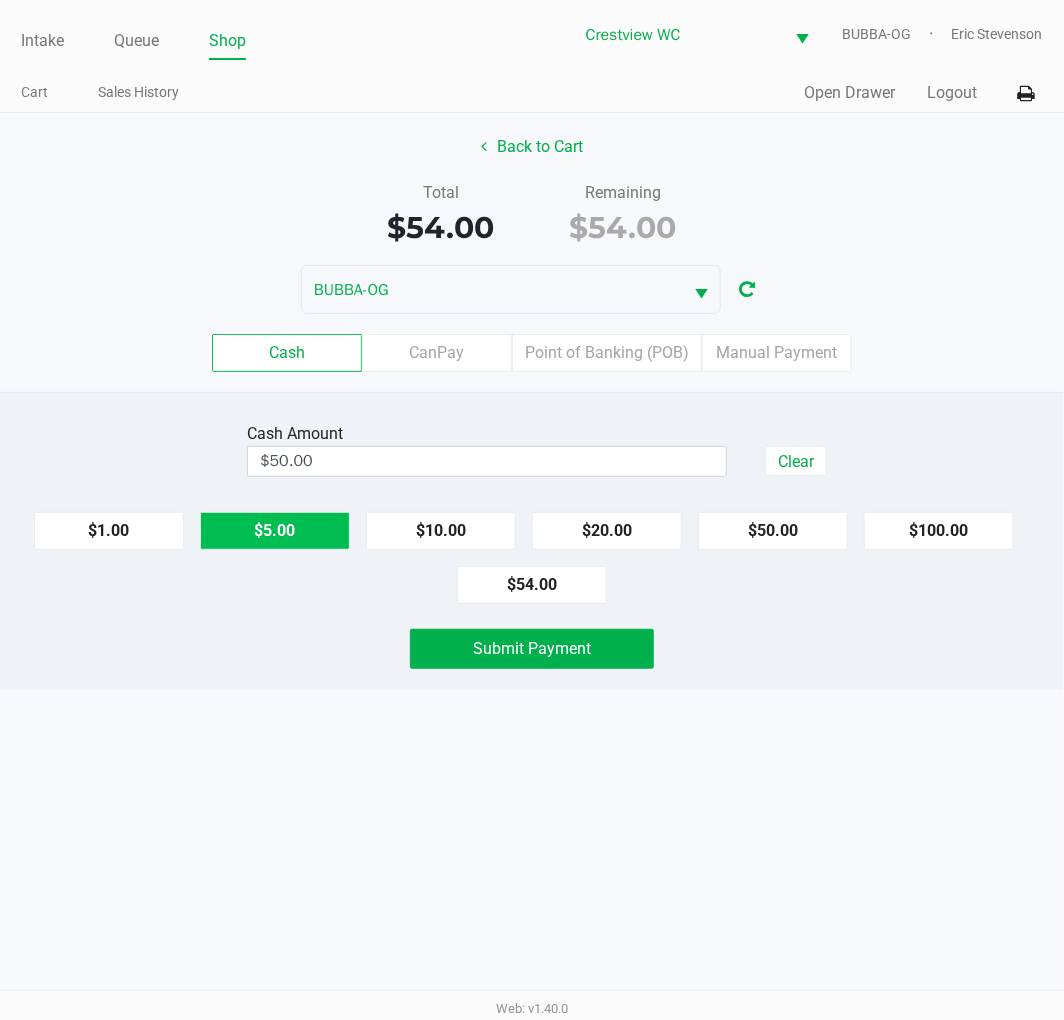 click on "$5.00" 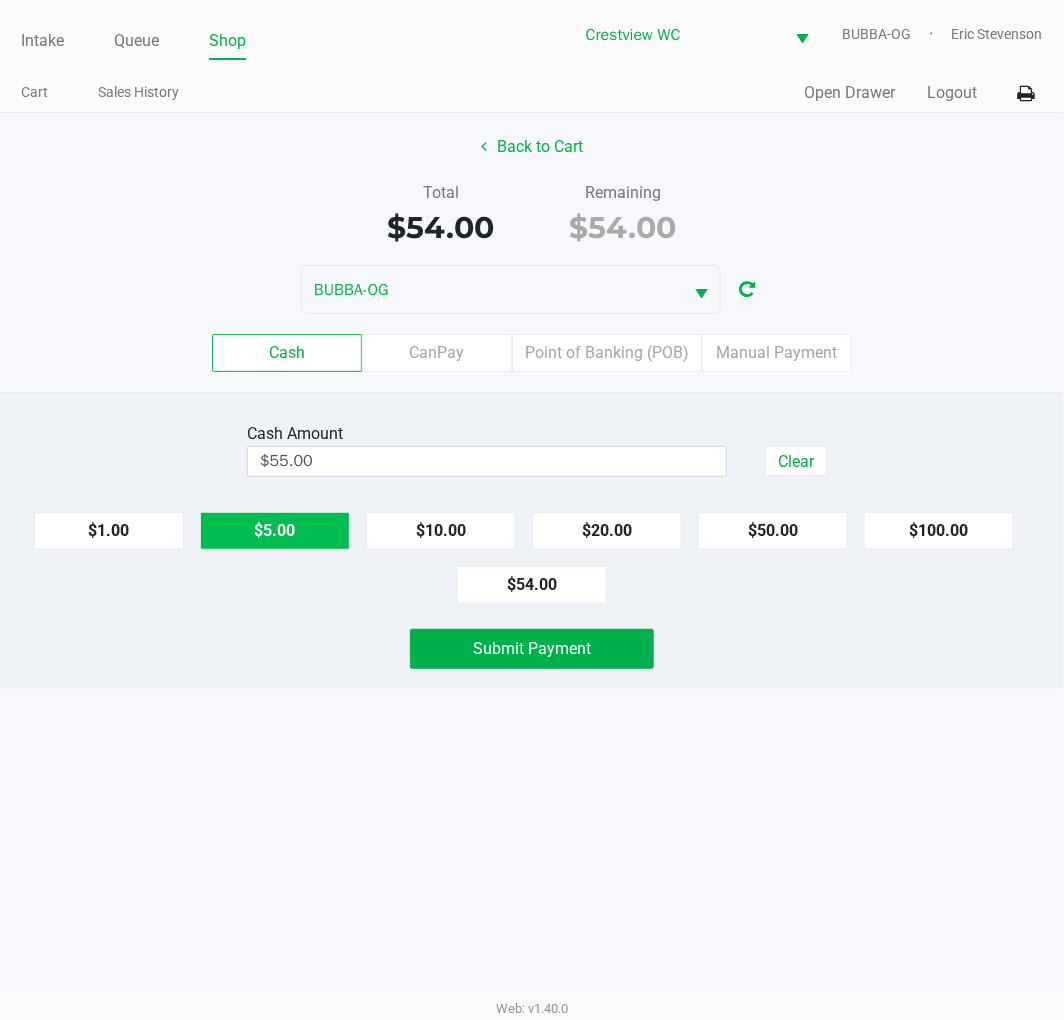 click on "Submit Payment" 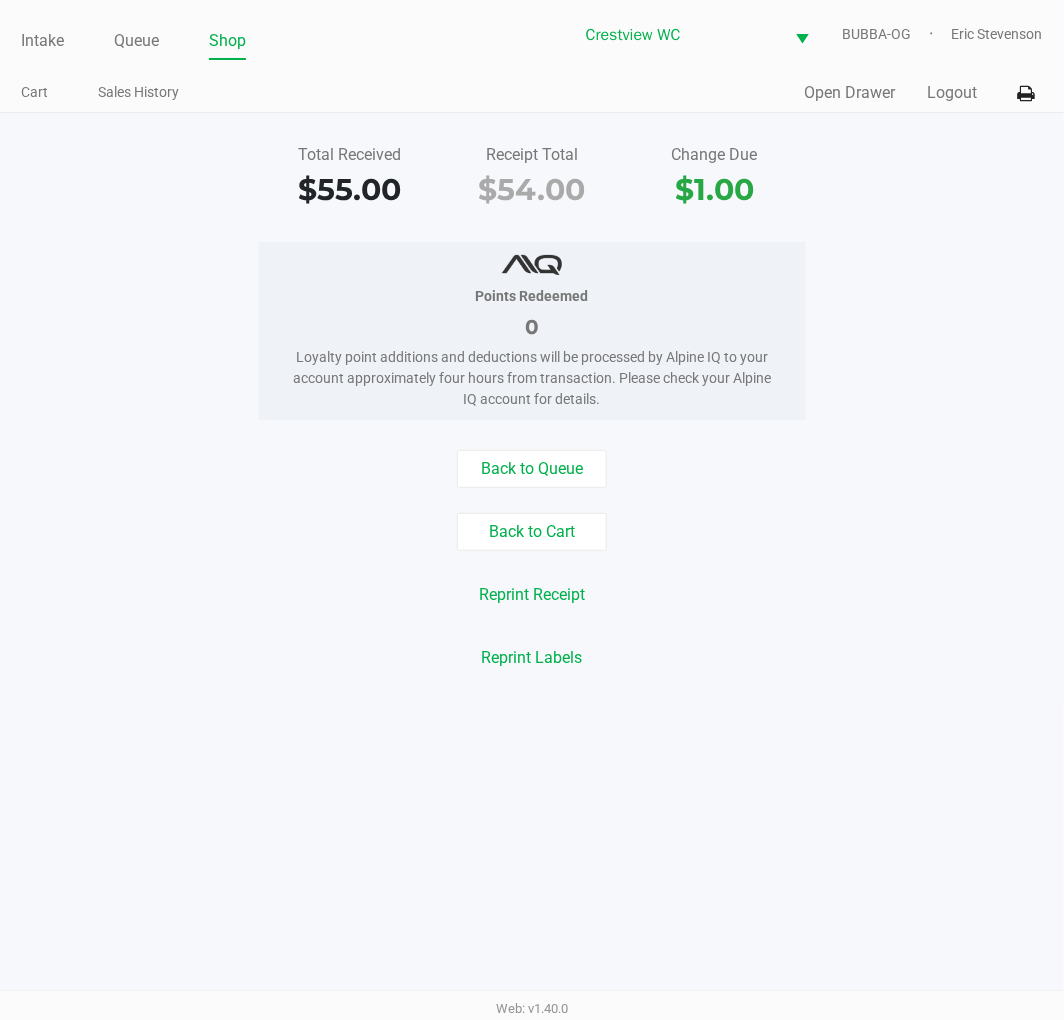click on "Points Redeemed   0   Loyalty point additions and deductions will be processed by Alpine IQ to your account approximately four hours from transaction. Please check your Alpine IQ account for details." 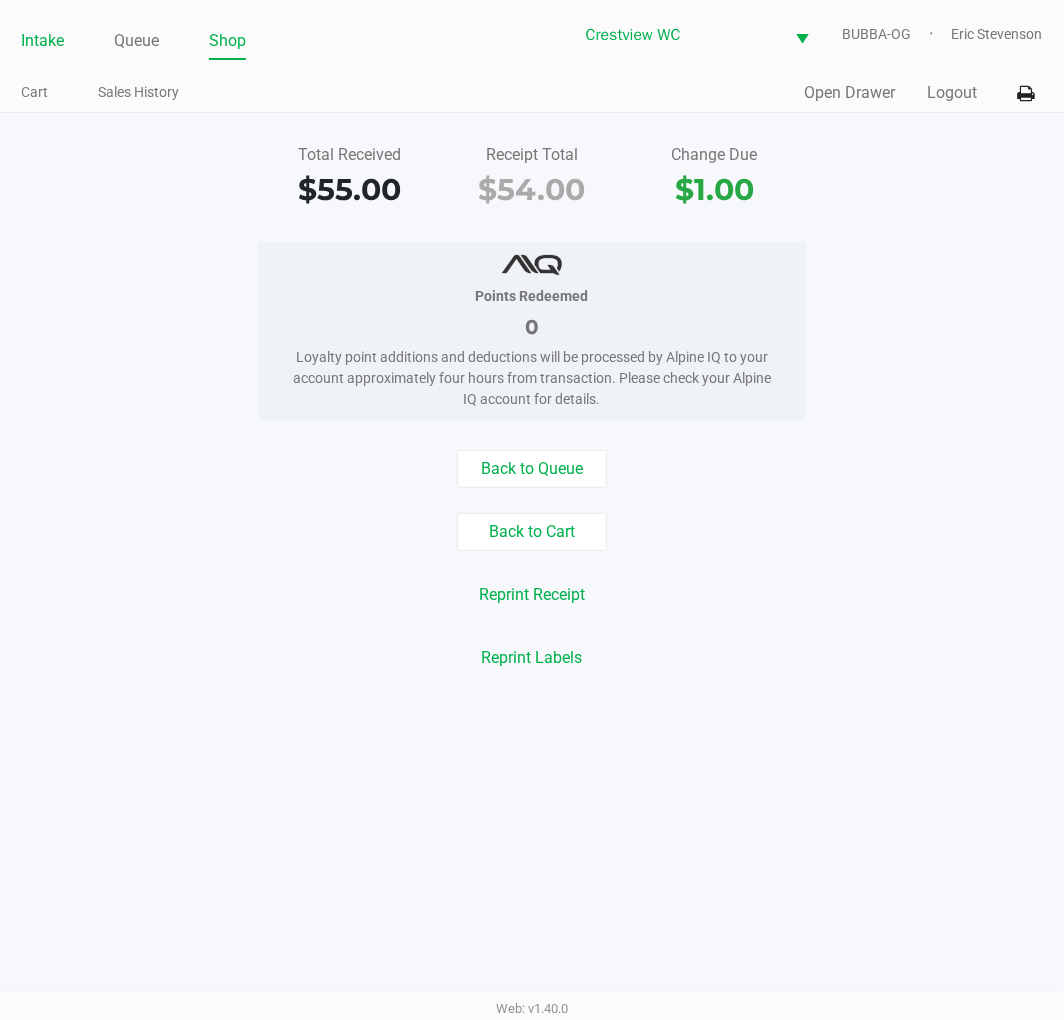 click on "Intake" 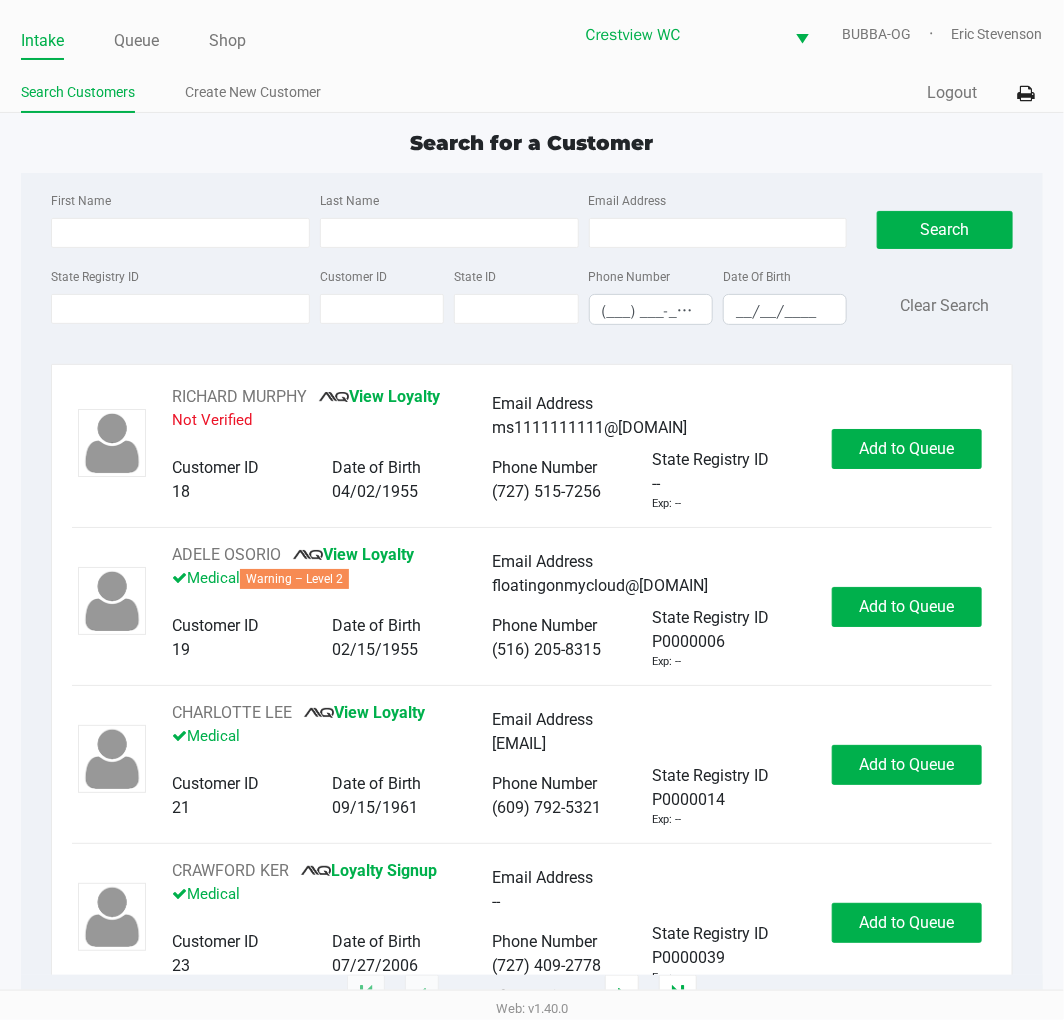 click on "Search for a Customer" 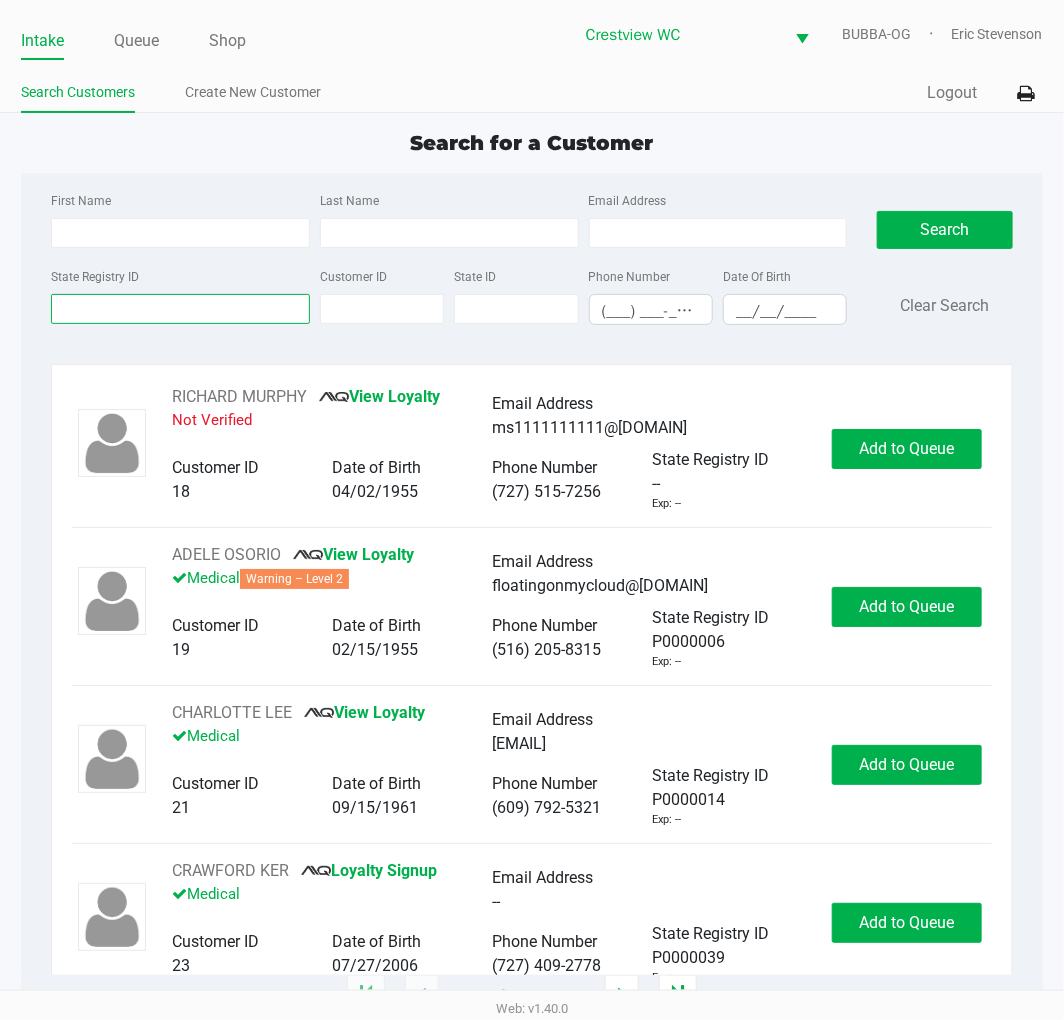 click on "State Registry ID" at bounding box center [180, 309] 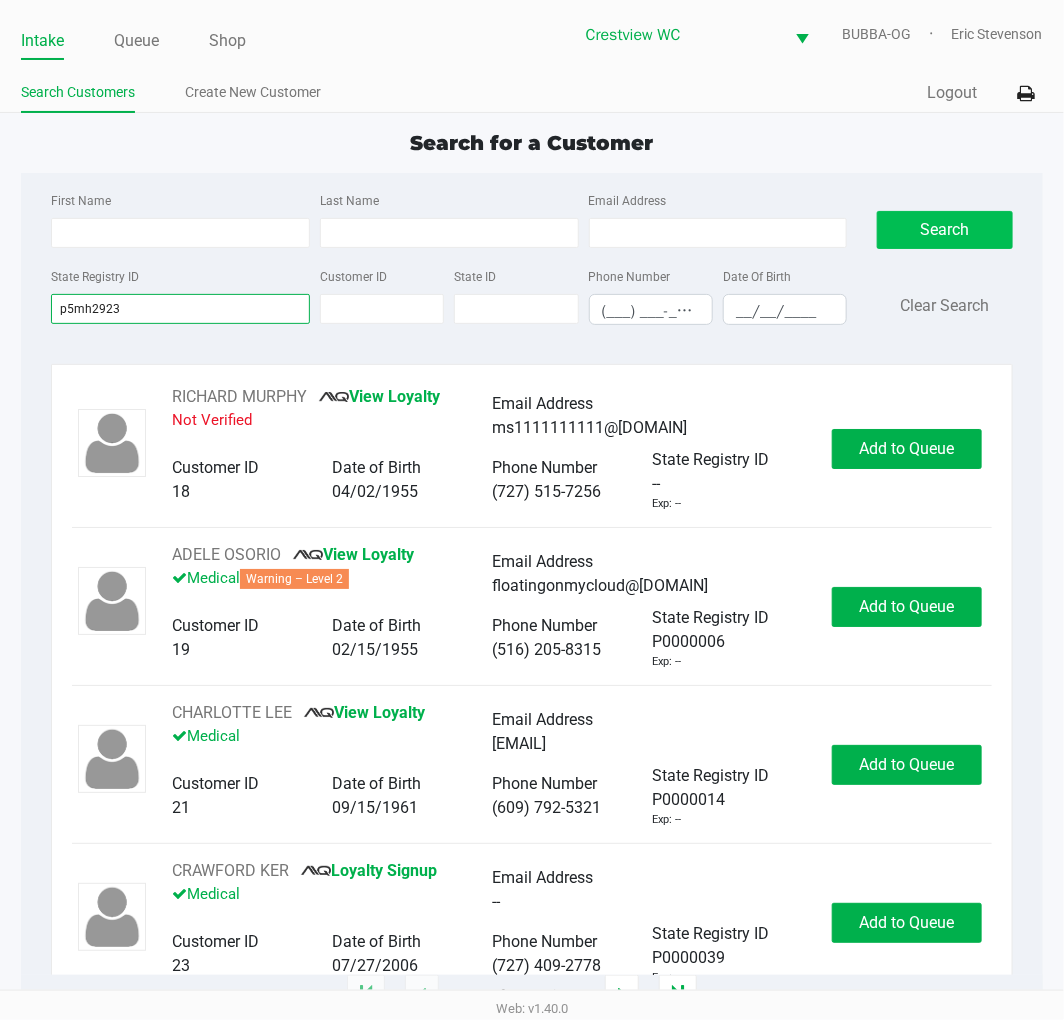 type on "p5mh2923" 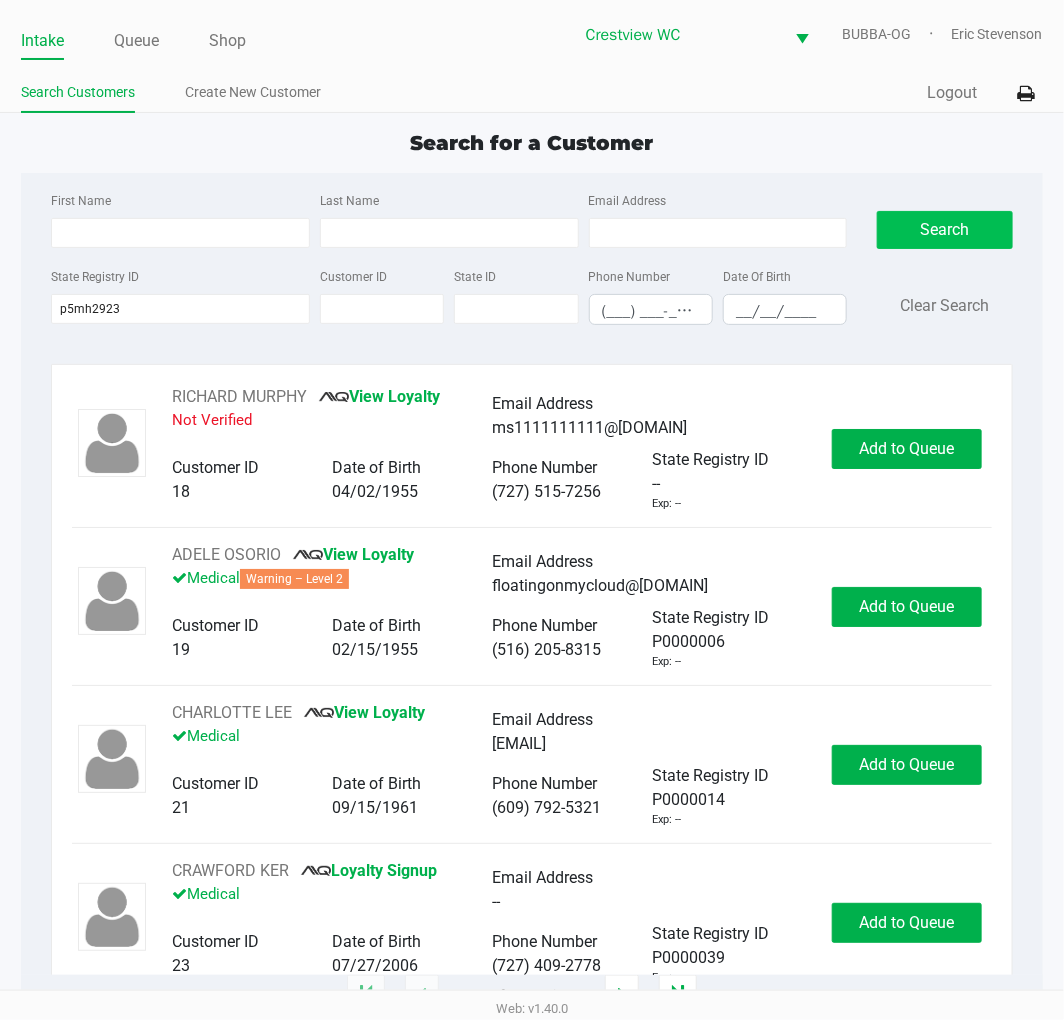 click on "Search" 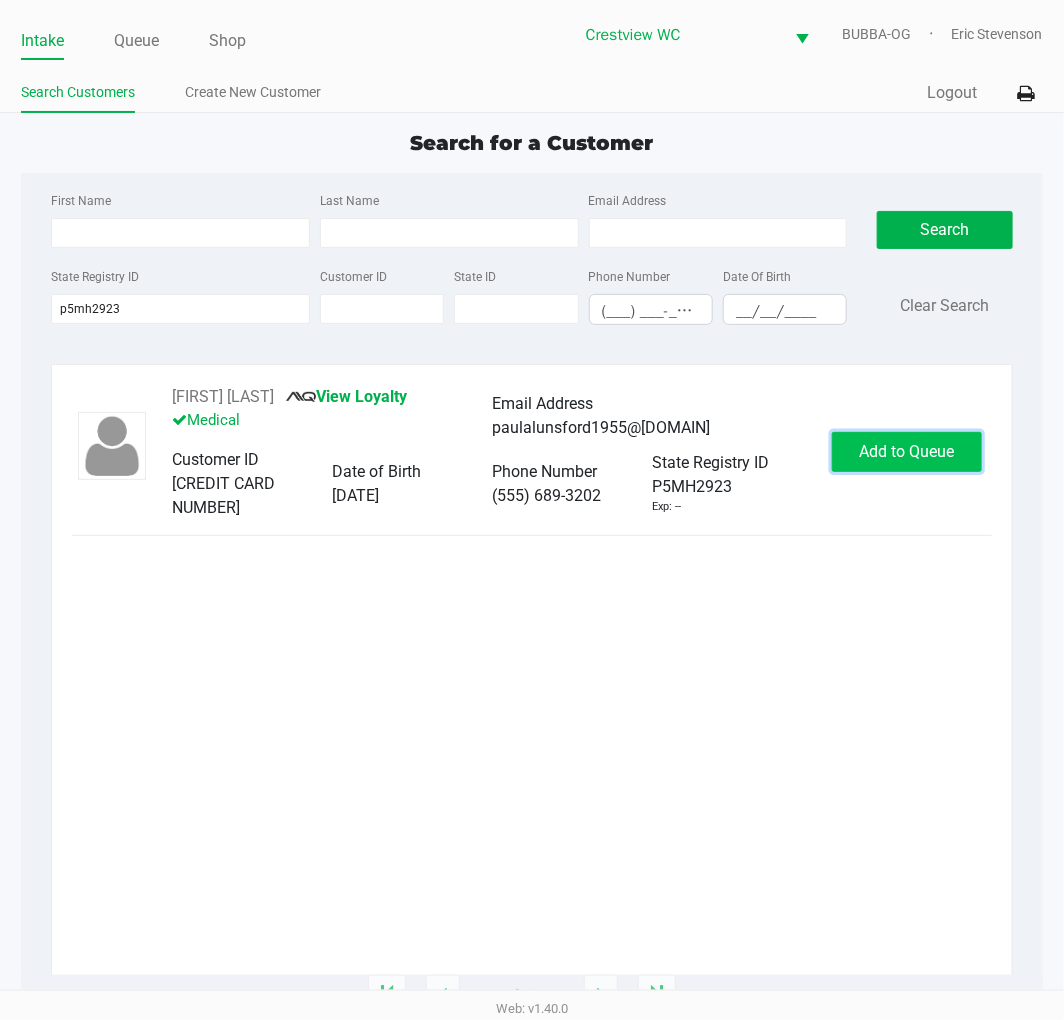 click on "Add to Queue" 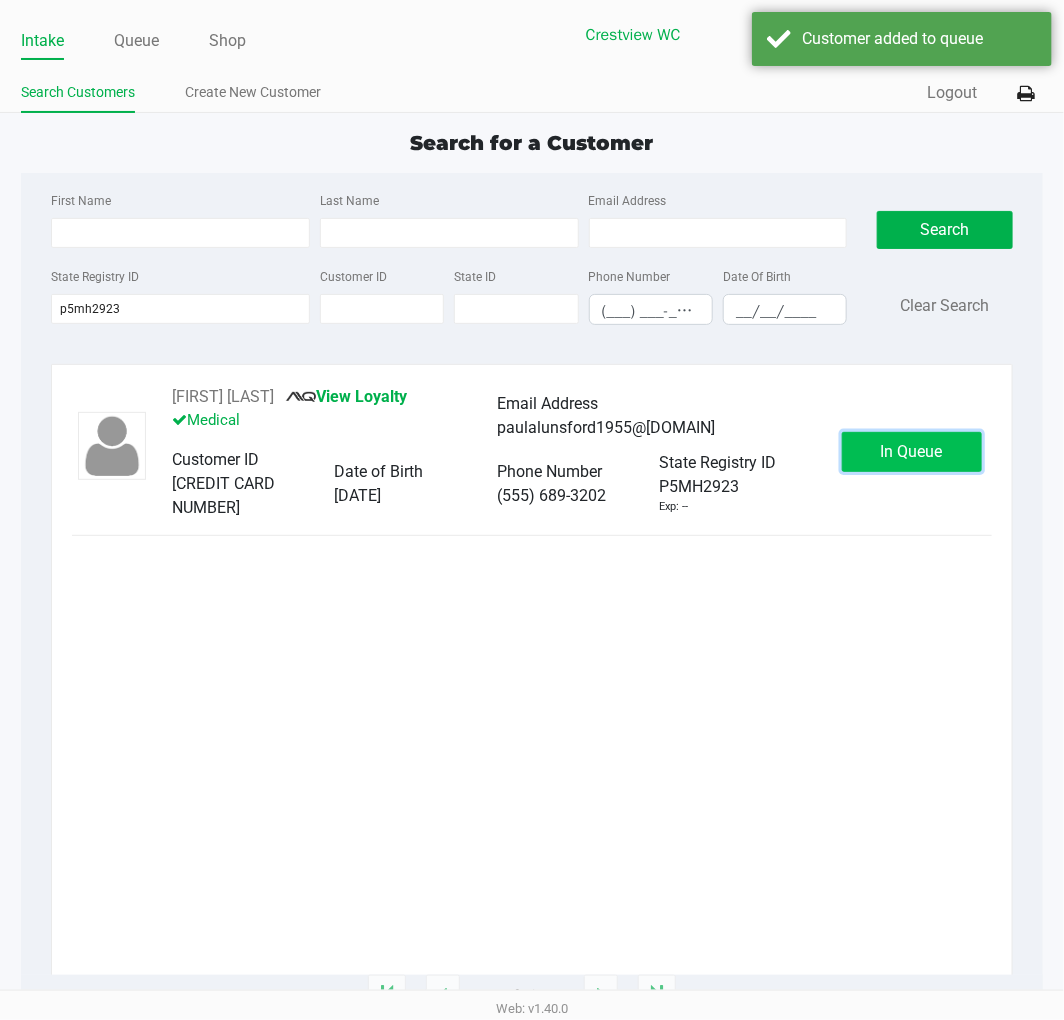 click on "In Queue" 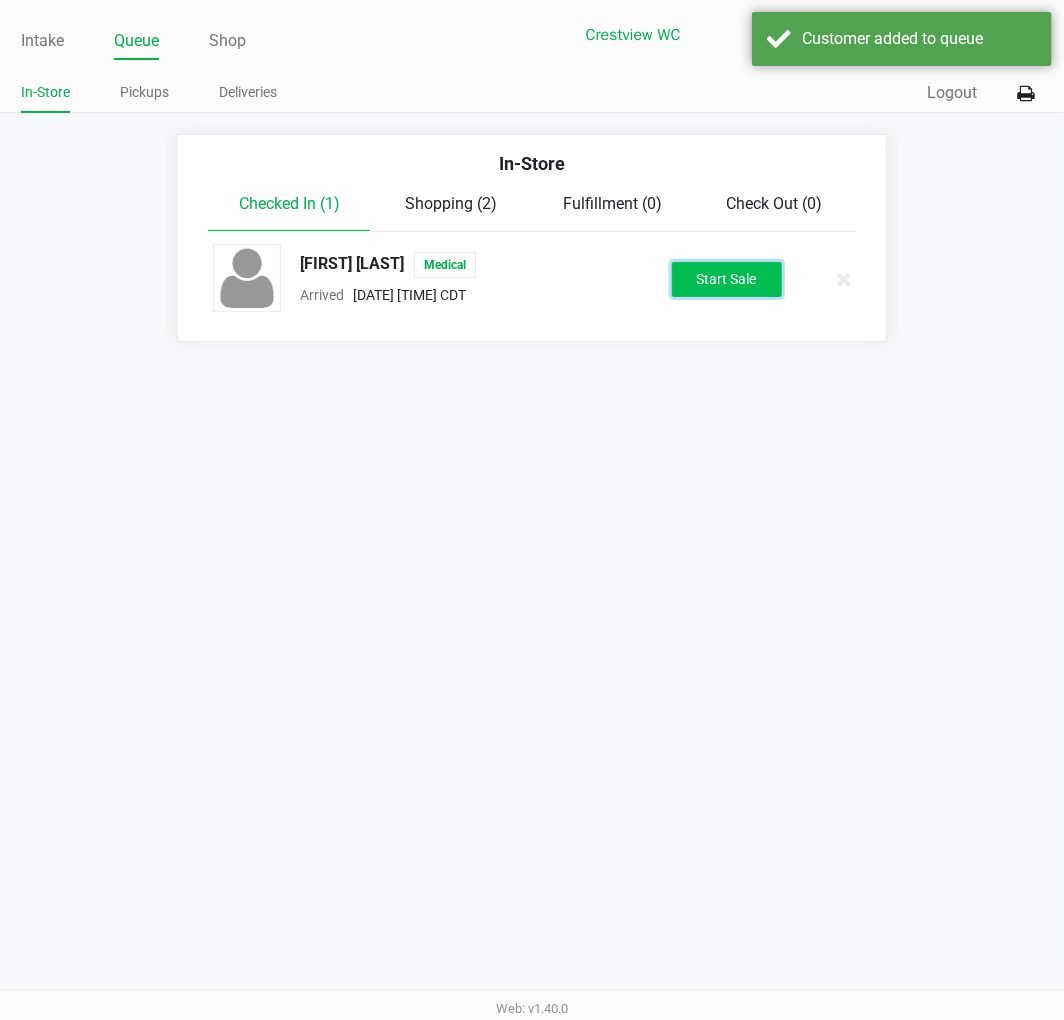 click on "Start Sale" 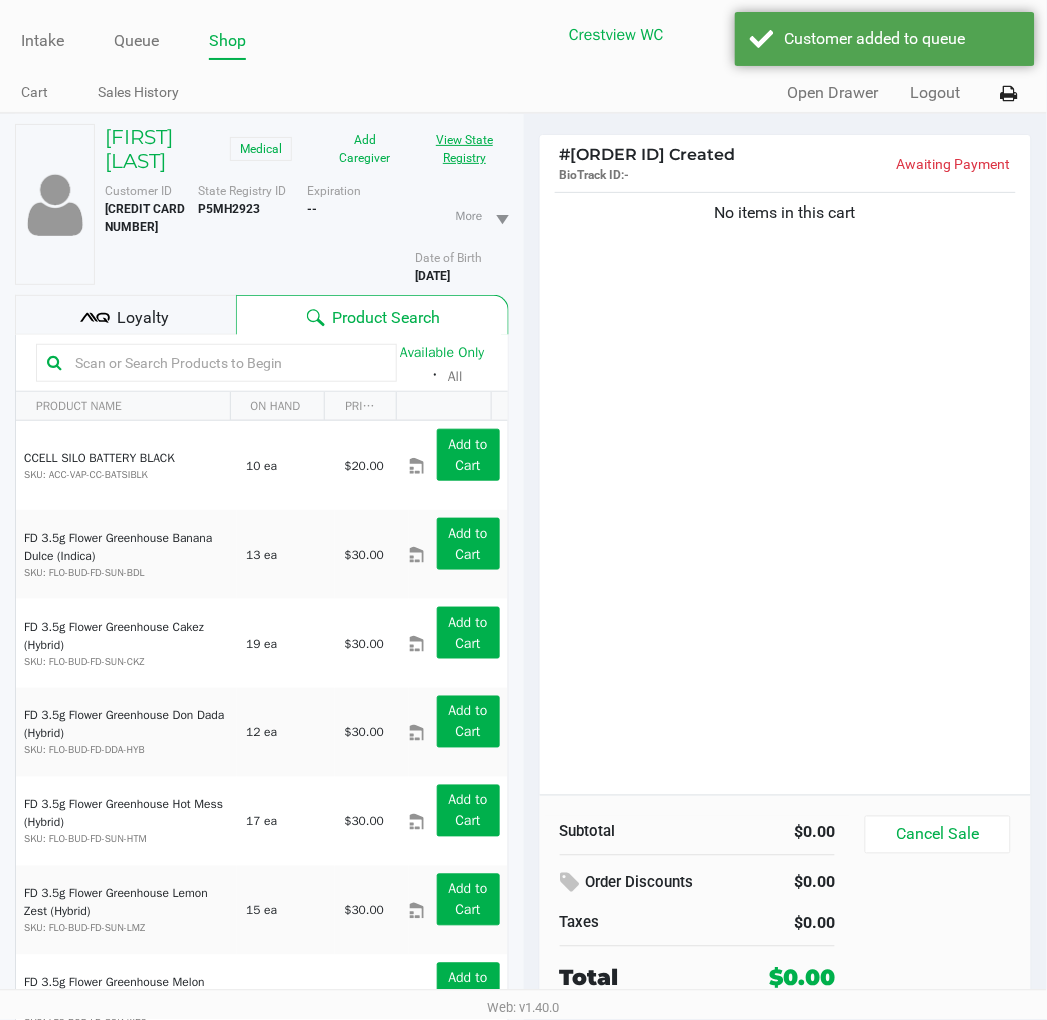 click on "View State Registry" 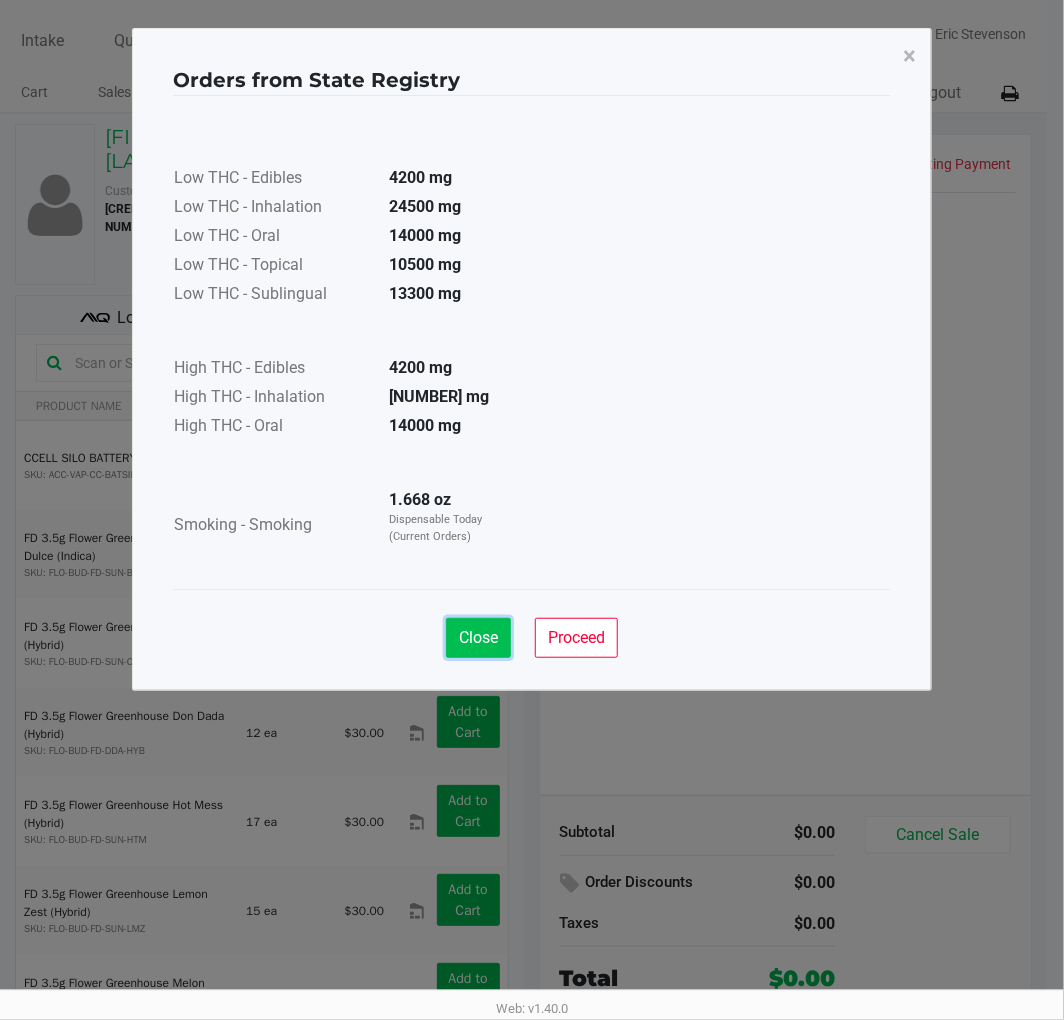 click on "Close" 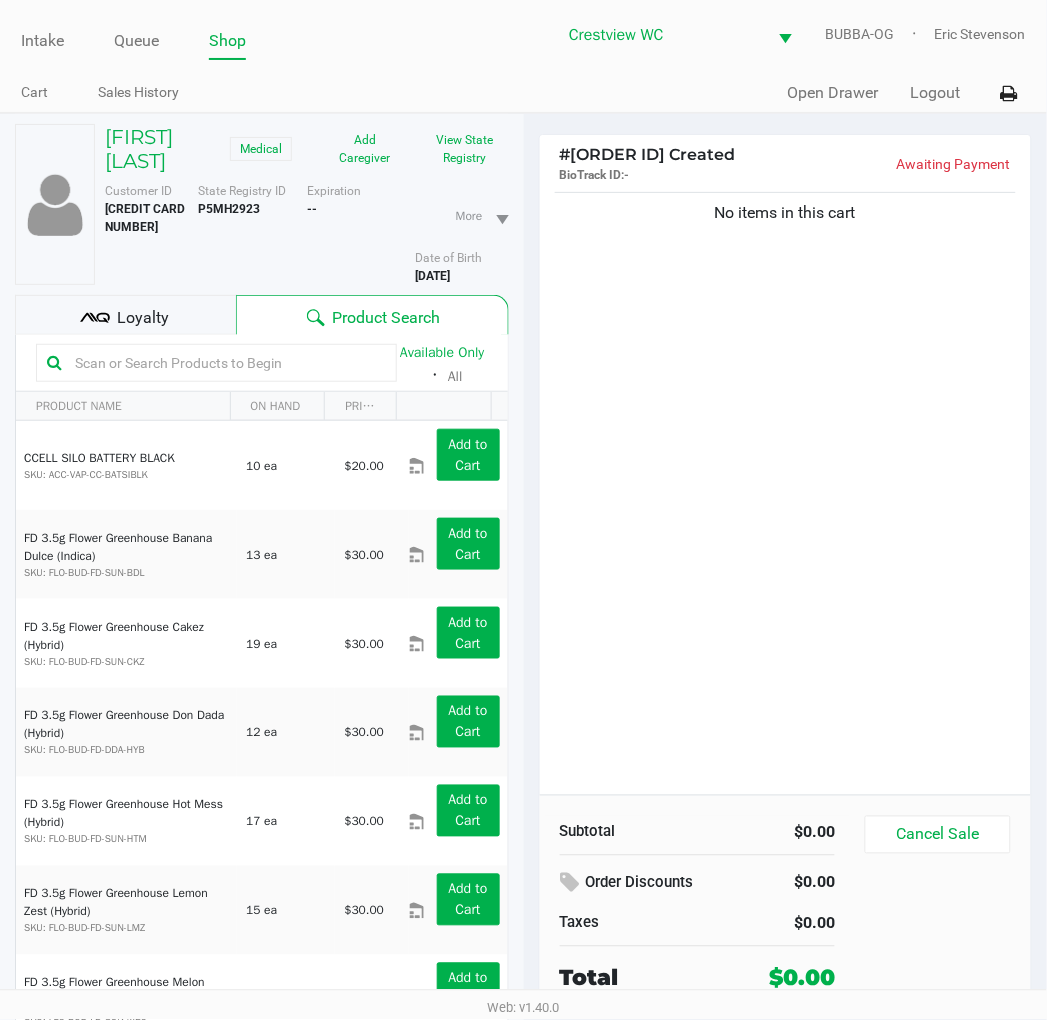 drag, startPoint x: 713, startPoint y: 430, endPoint x: 402, endPoint y: 394, distance: 313.07666 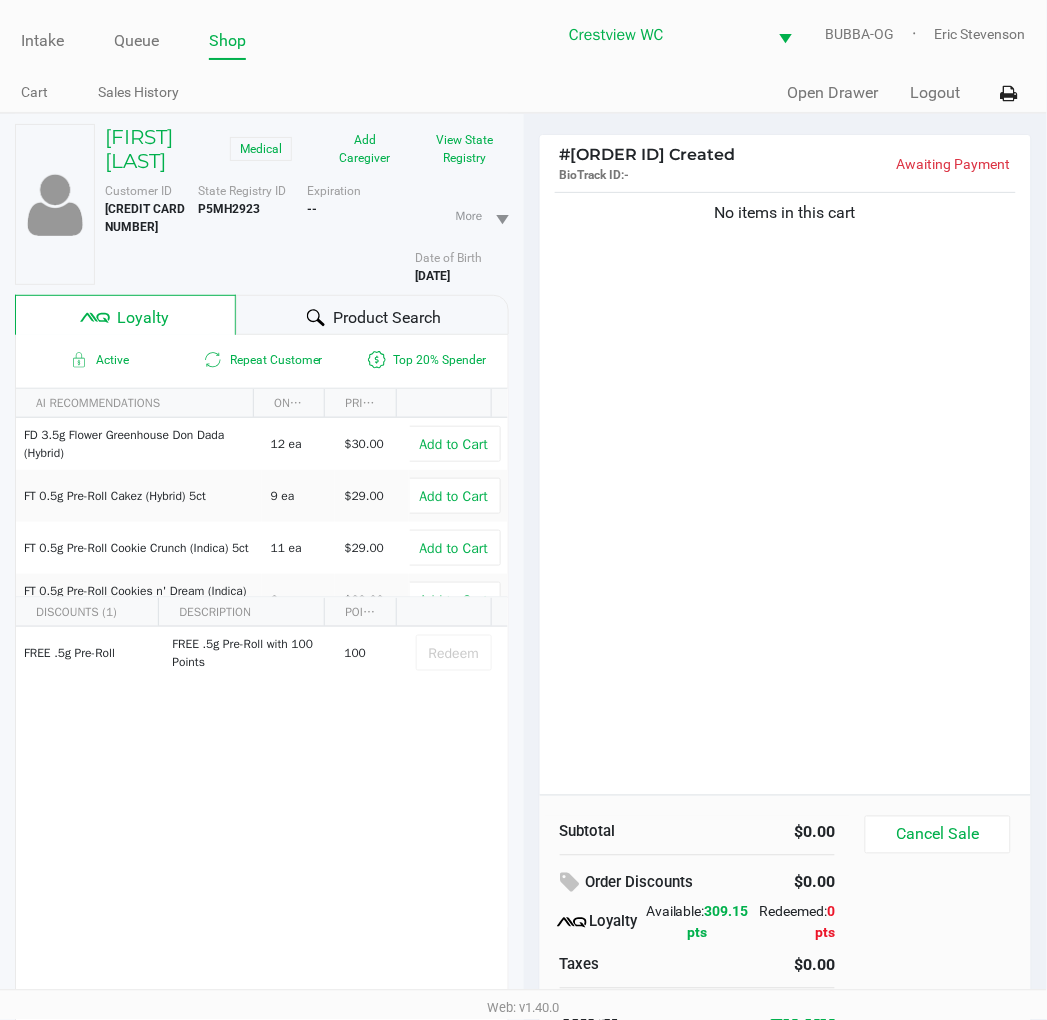 click on "Loyalty" 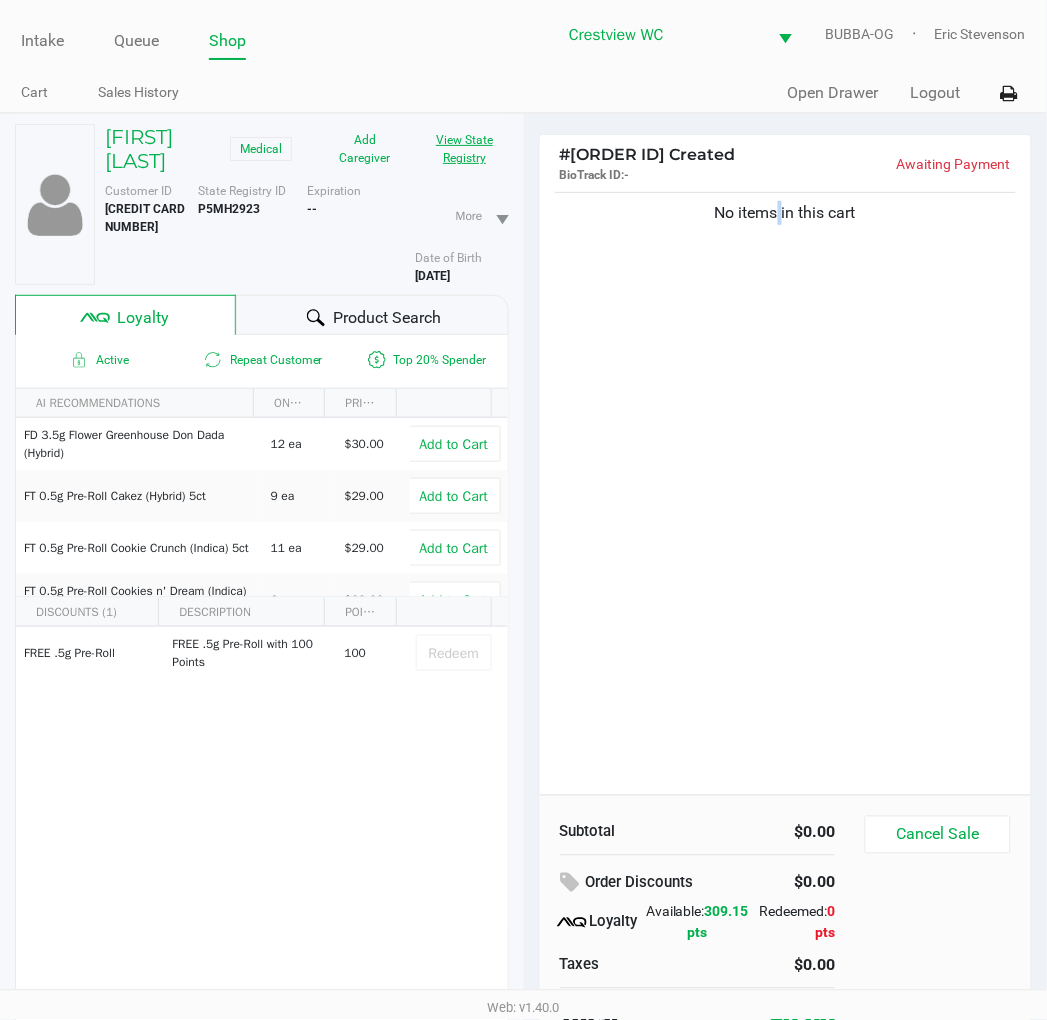 click on "View State Registry" 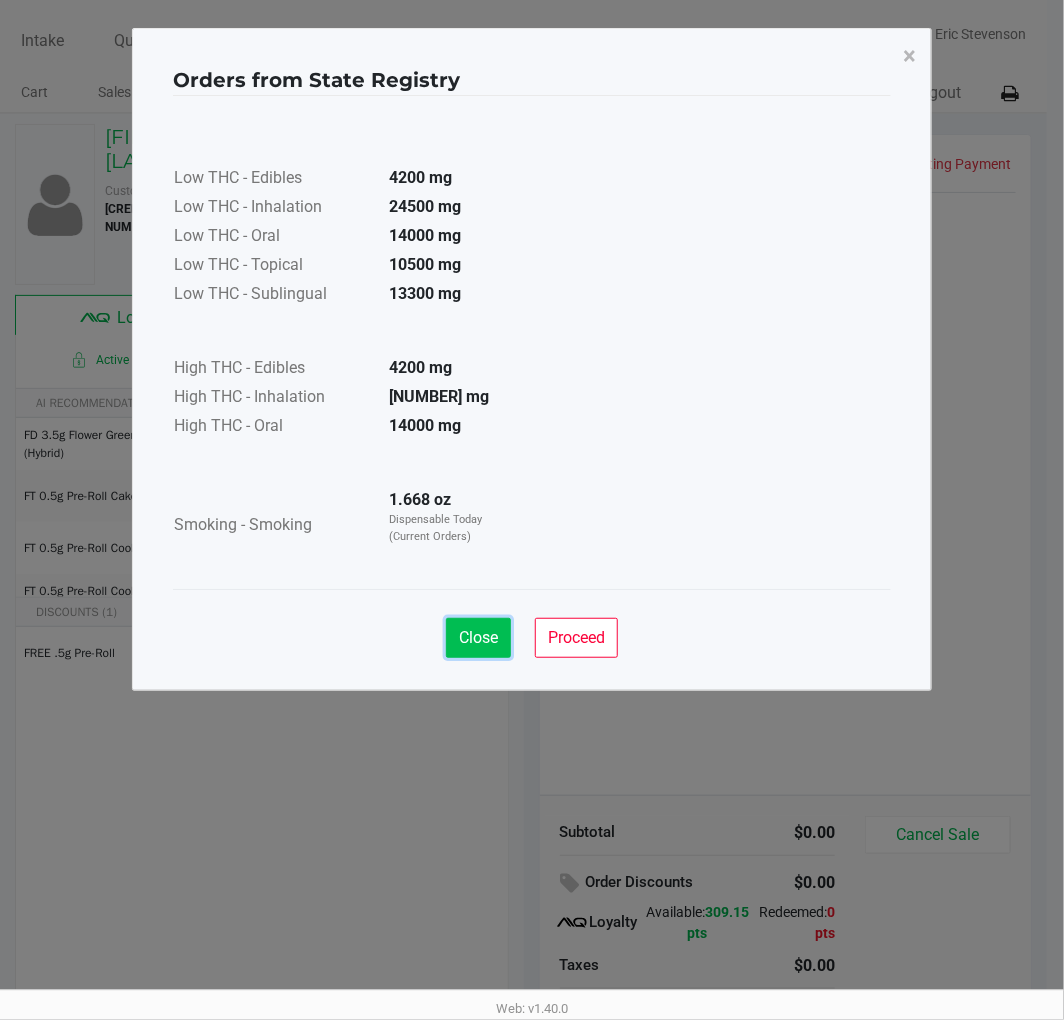 click on "Close" 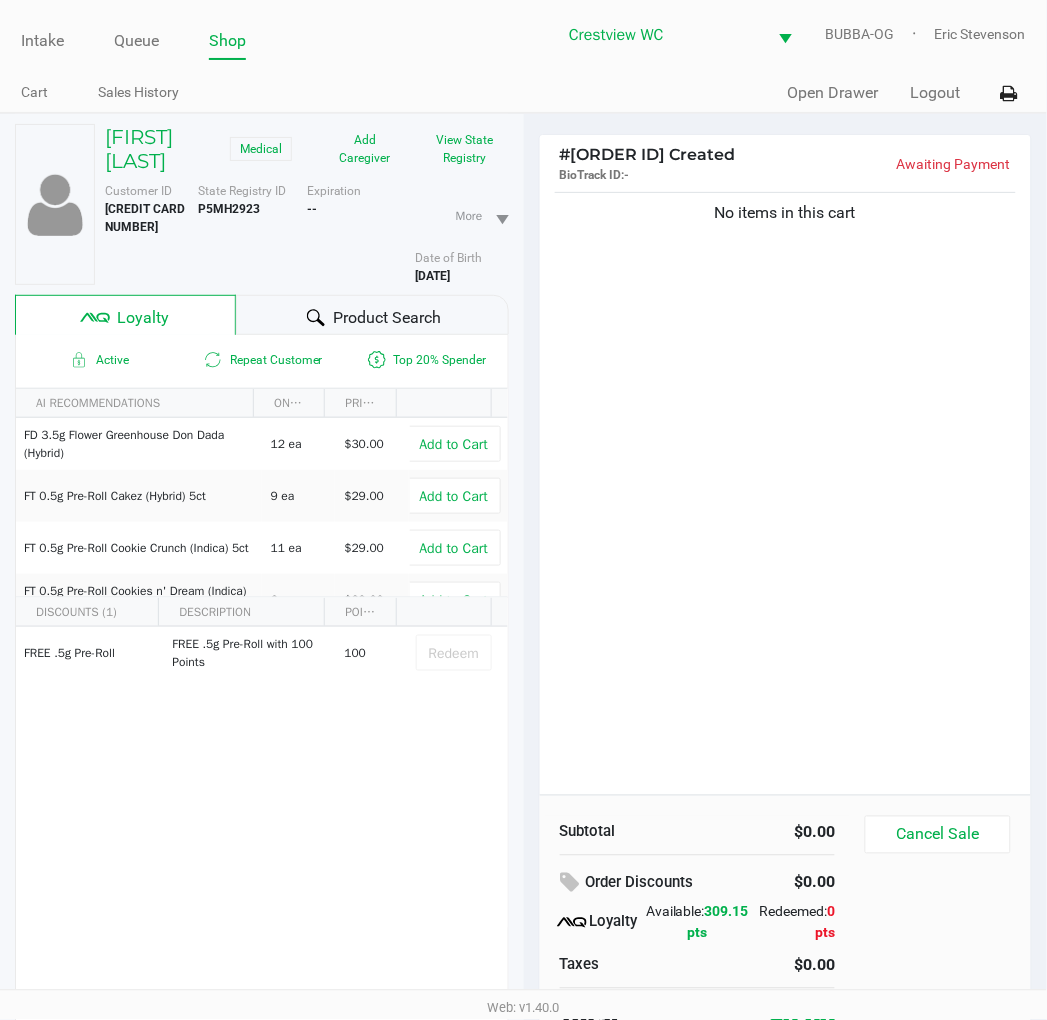 drag, startPoint x: 716, startPoint y: 426, endPoint x: 597, endPoint y: 427, distance: 119.0042 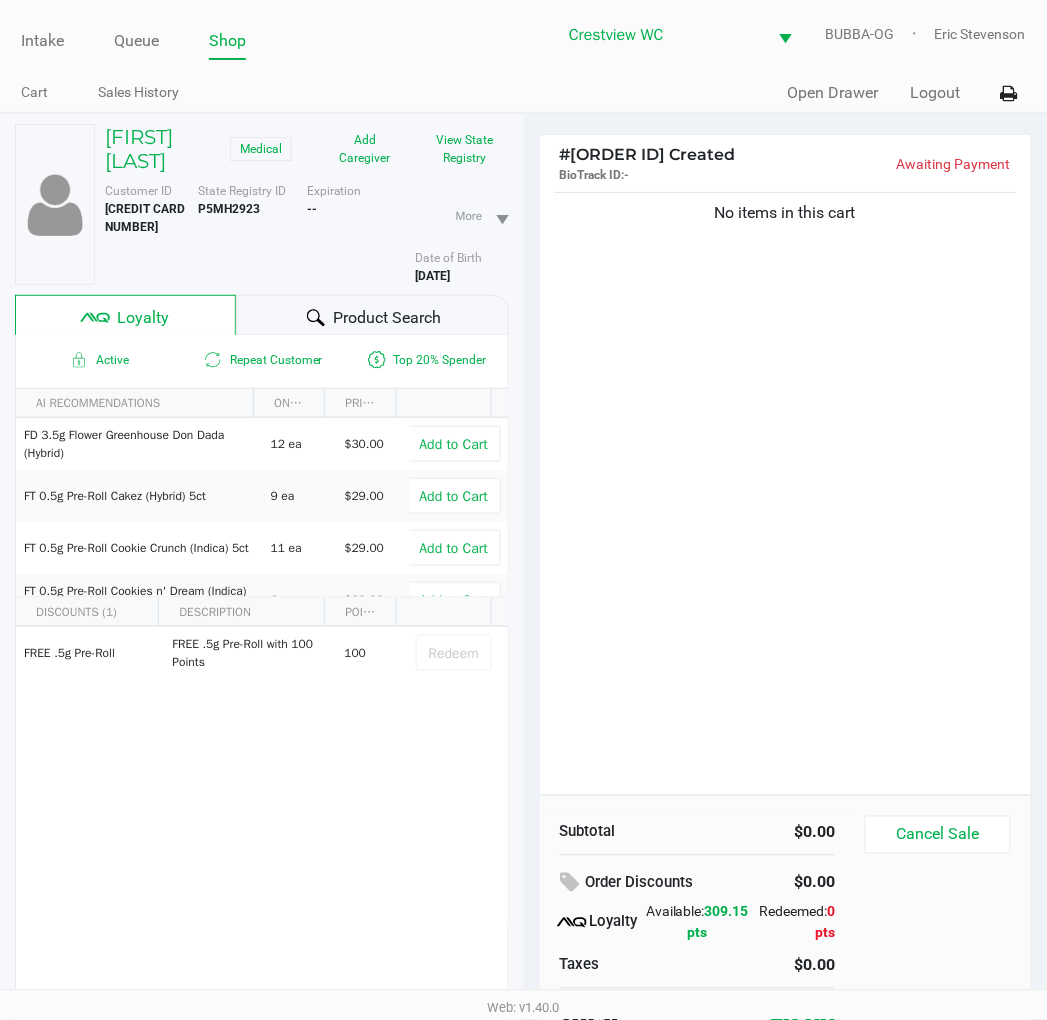 click on "View State Registry" 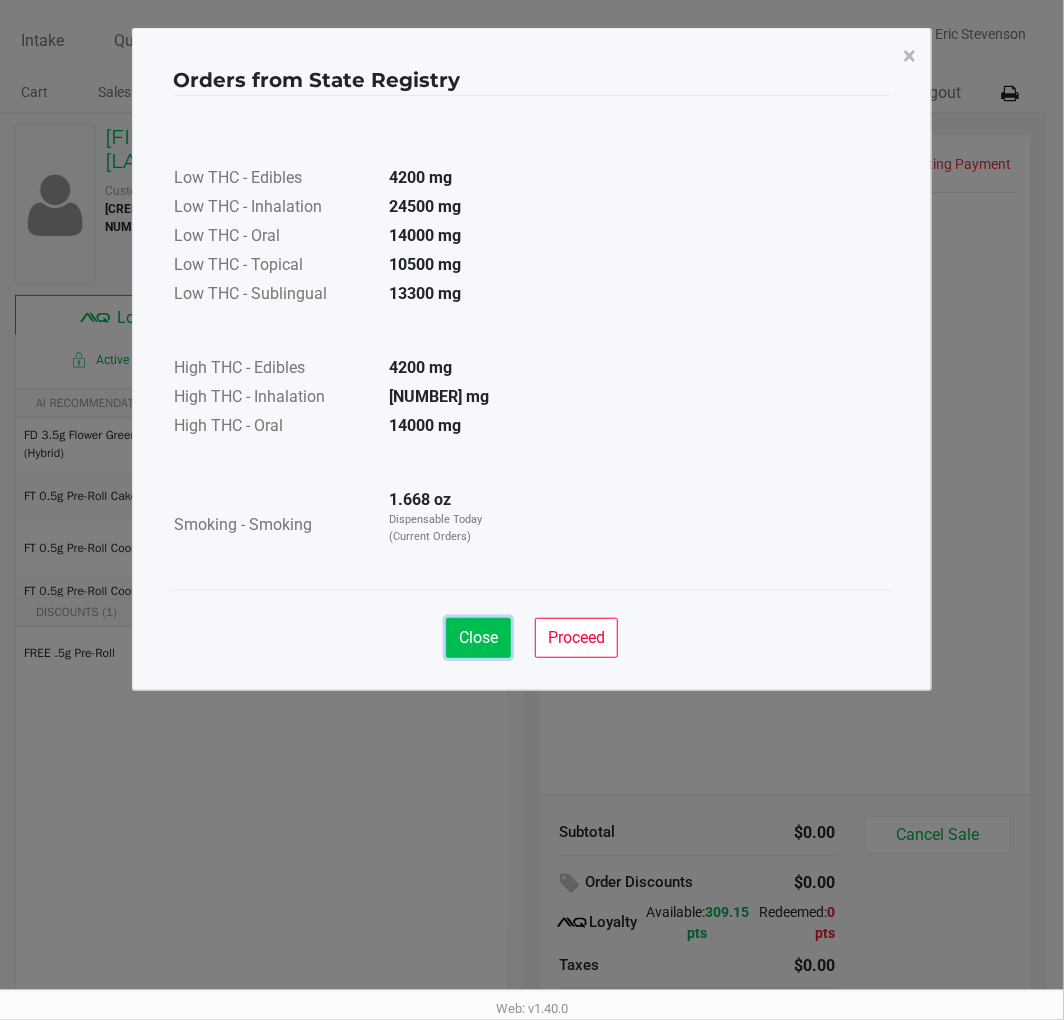 click on "Close" 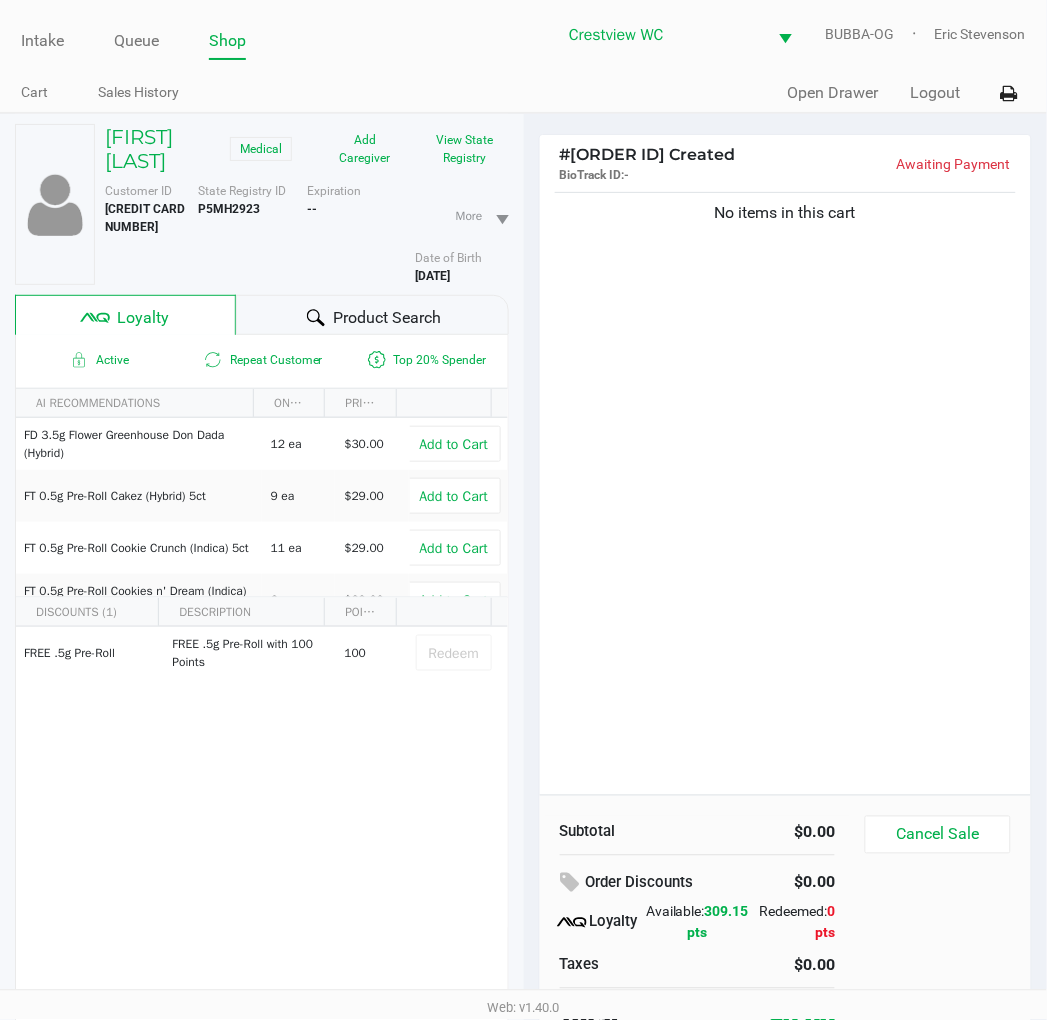 click on "No items in this cart" 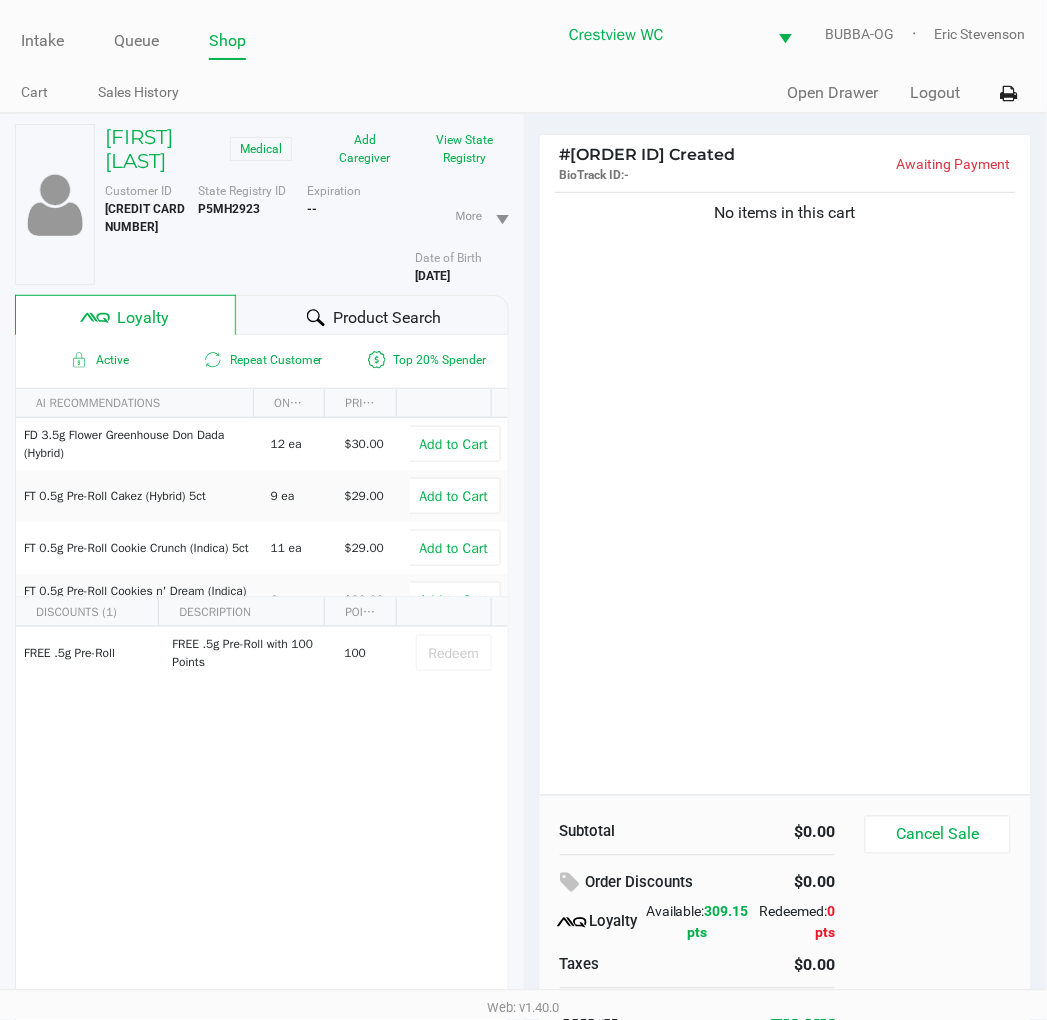 click on "No items in this cart" 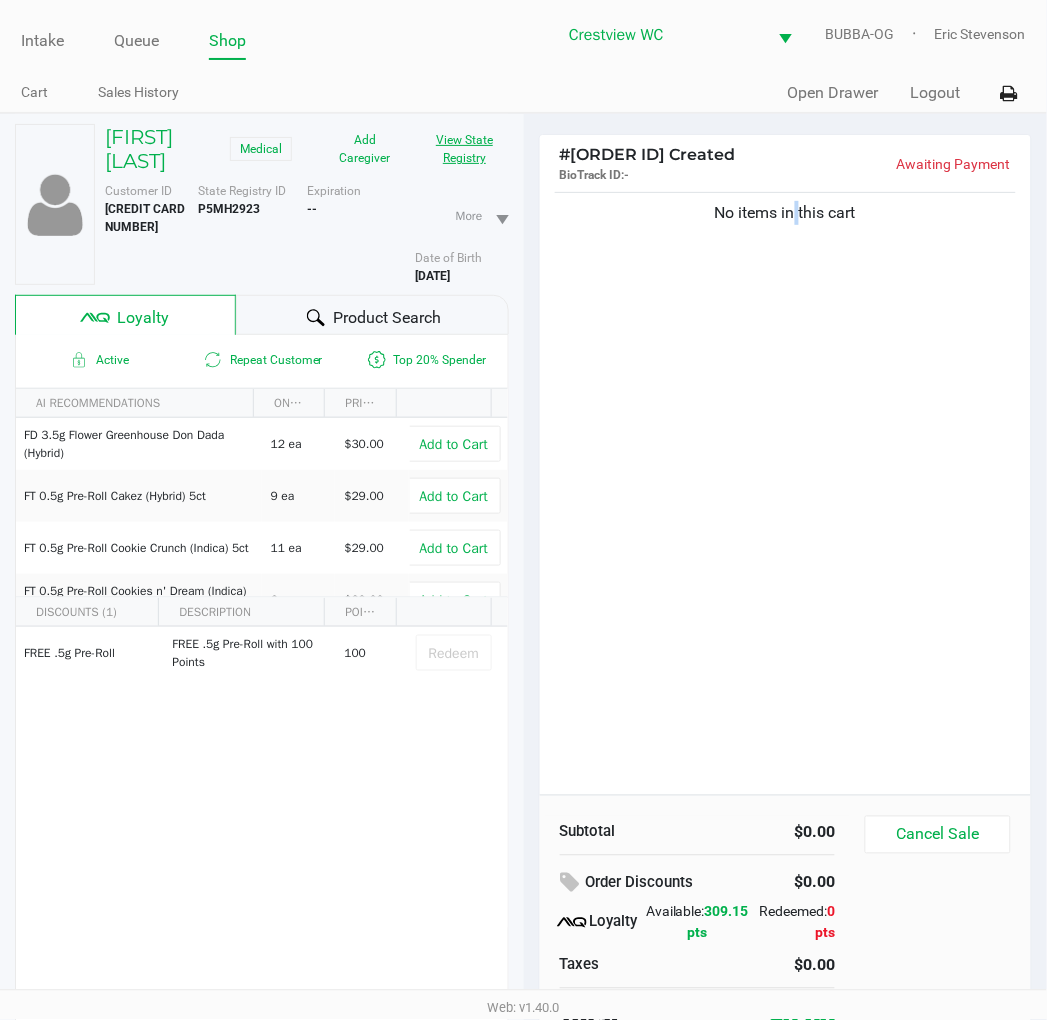 click on "View State Registry" 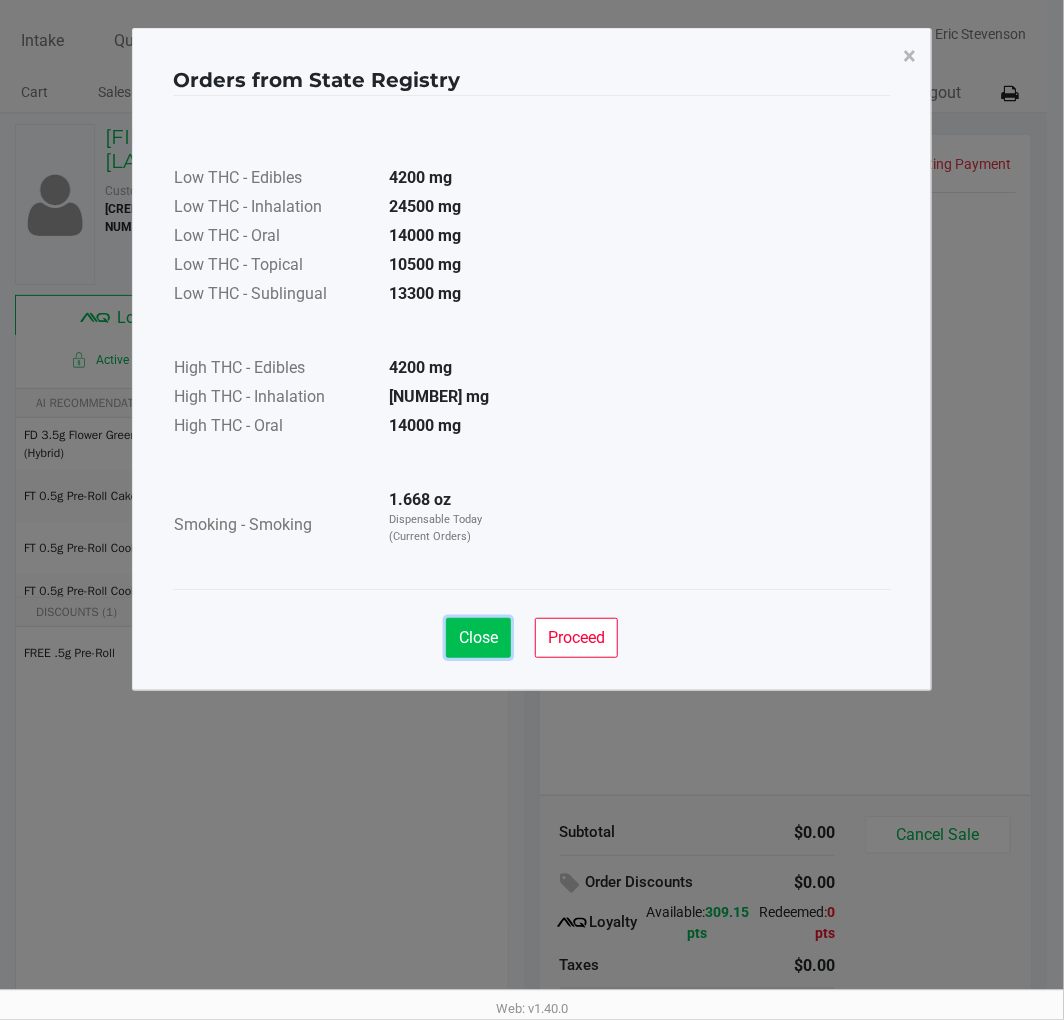 click on "Close" 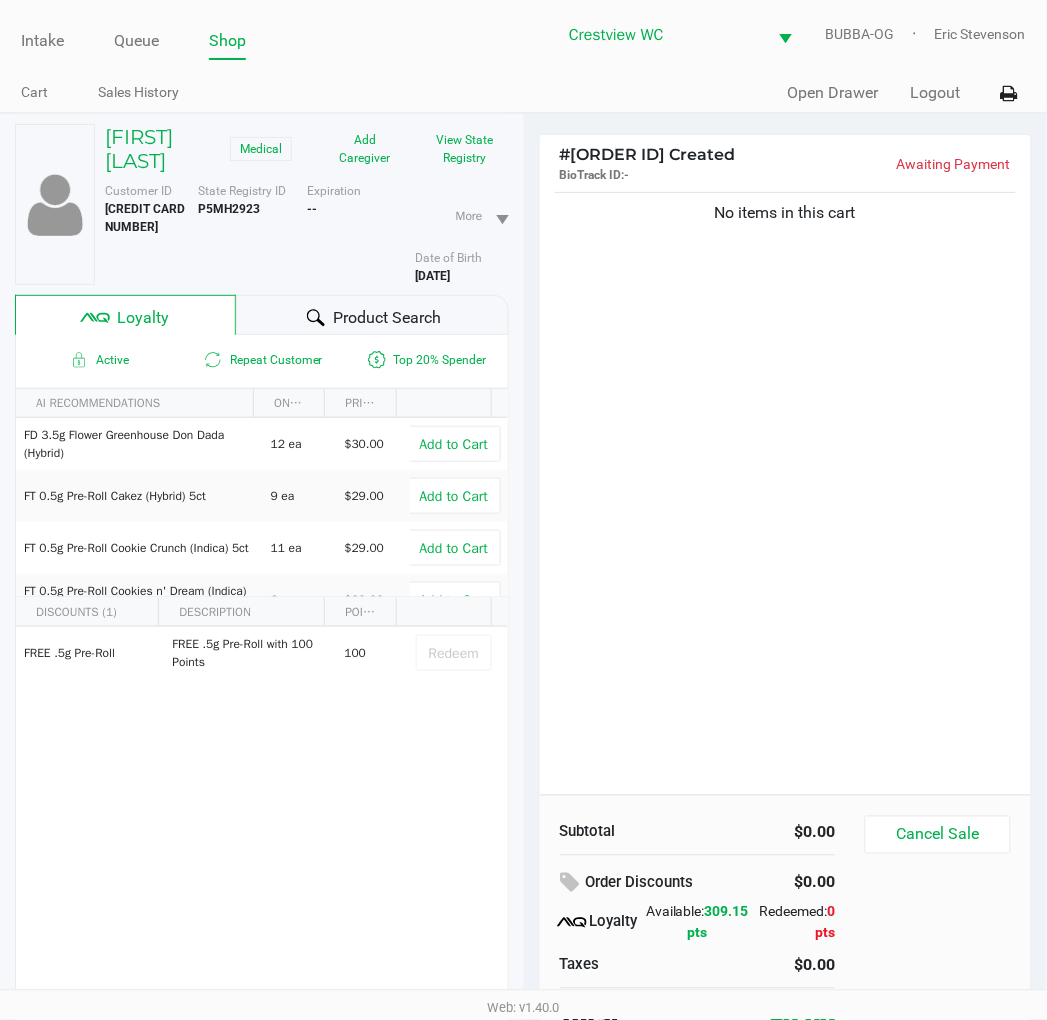 click on "No items in this cart" 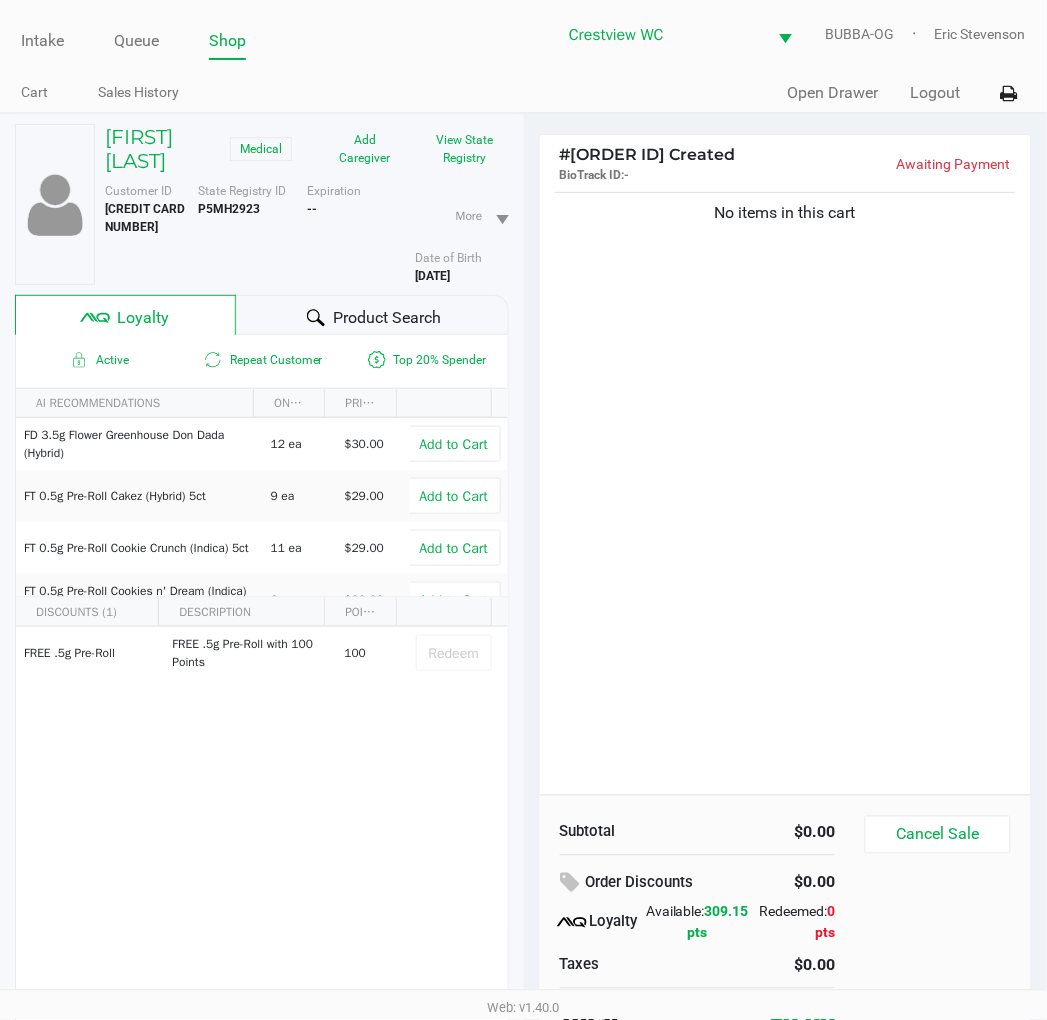 click on "No items in this cart" 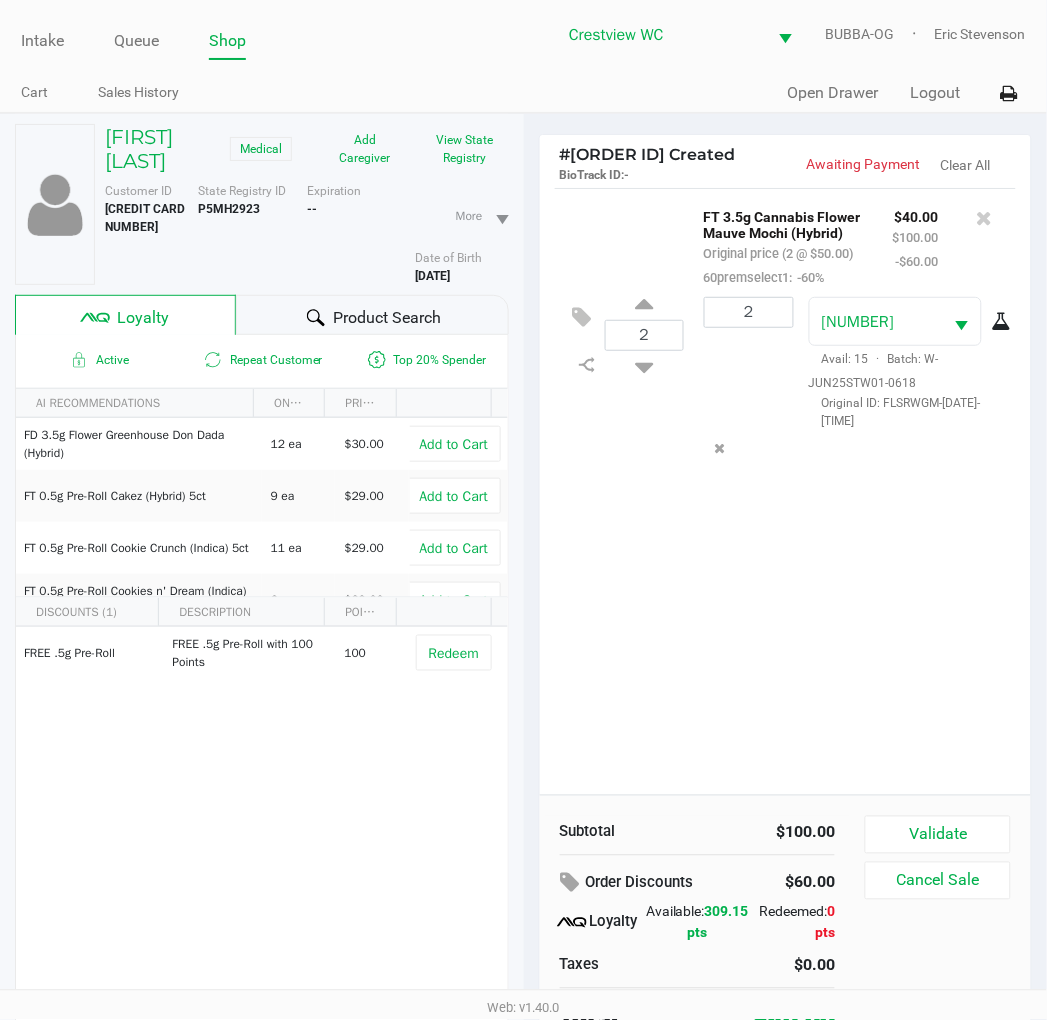 click on "2  FT 3.5g Cannabis Flower Mauve Mochi (Hybrid)   Original price (2 @ $50.00)  60premselect1:  -60% $40.00 $100.00 -$60.00 2 5712474151798503  Avail: 15  ·  Batch: W-JUN25STW01-0618   Original ID: FLSRWGM-20250625-263" 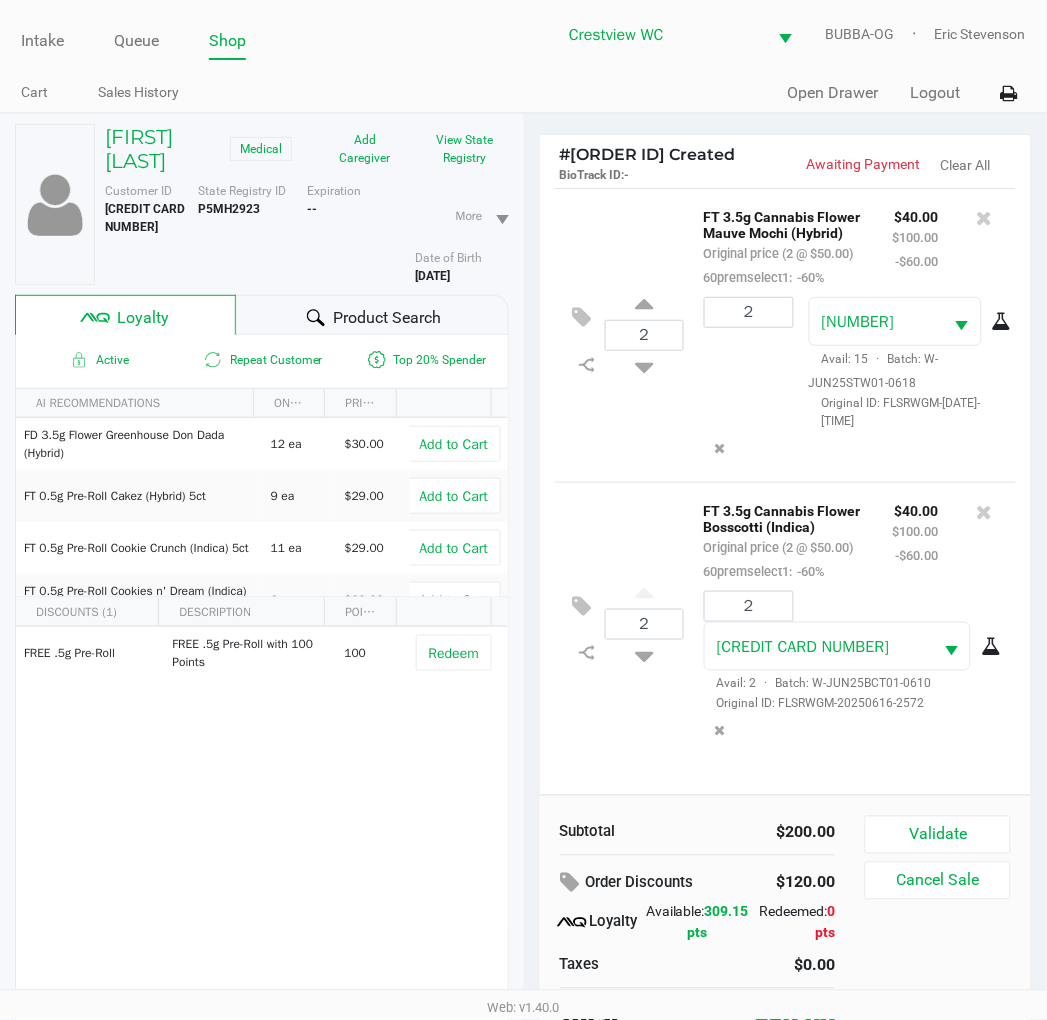 click on "FREE .5g  Pre-Roll   FREE .5g Pre-Roll with 100 Points   100   Redeem" 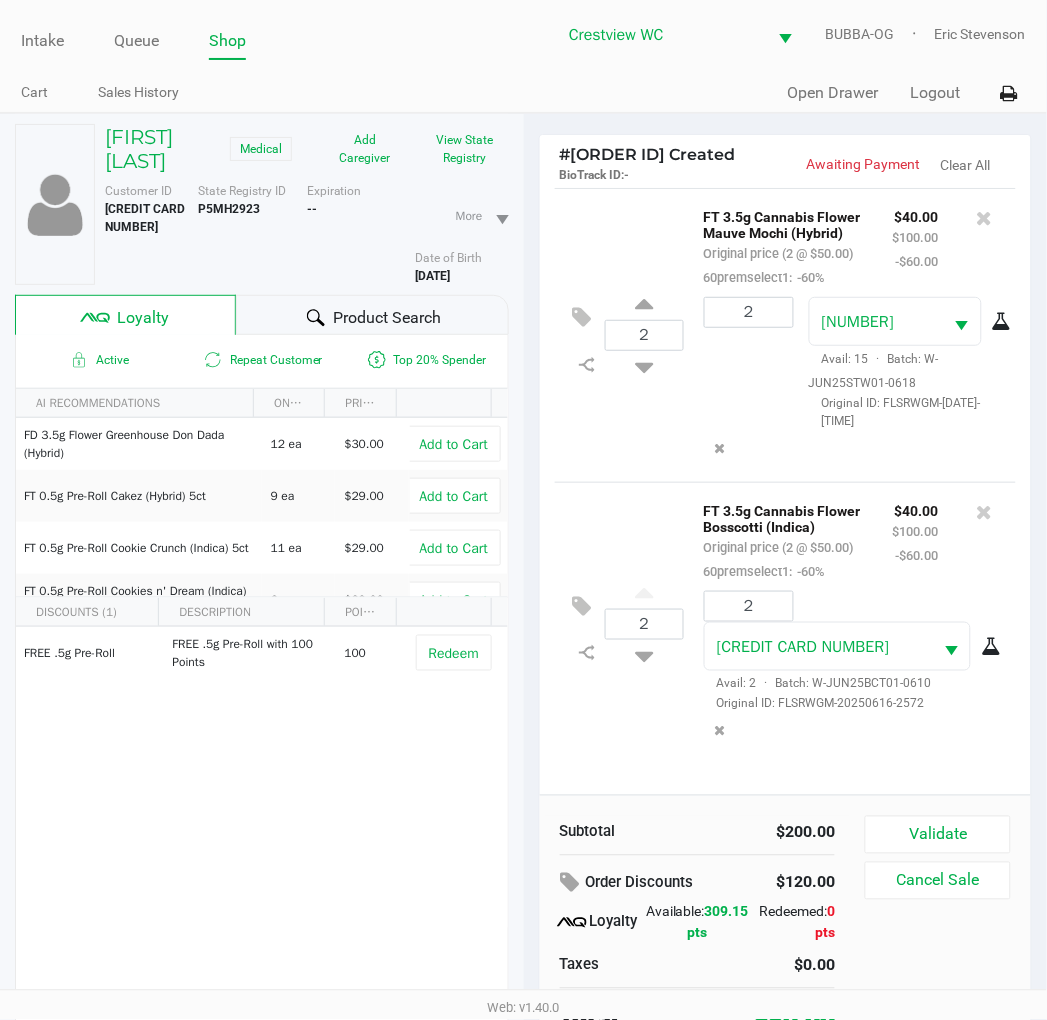 scroll, scrollTop: 100, scrollLeft: 0, axis: vertical 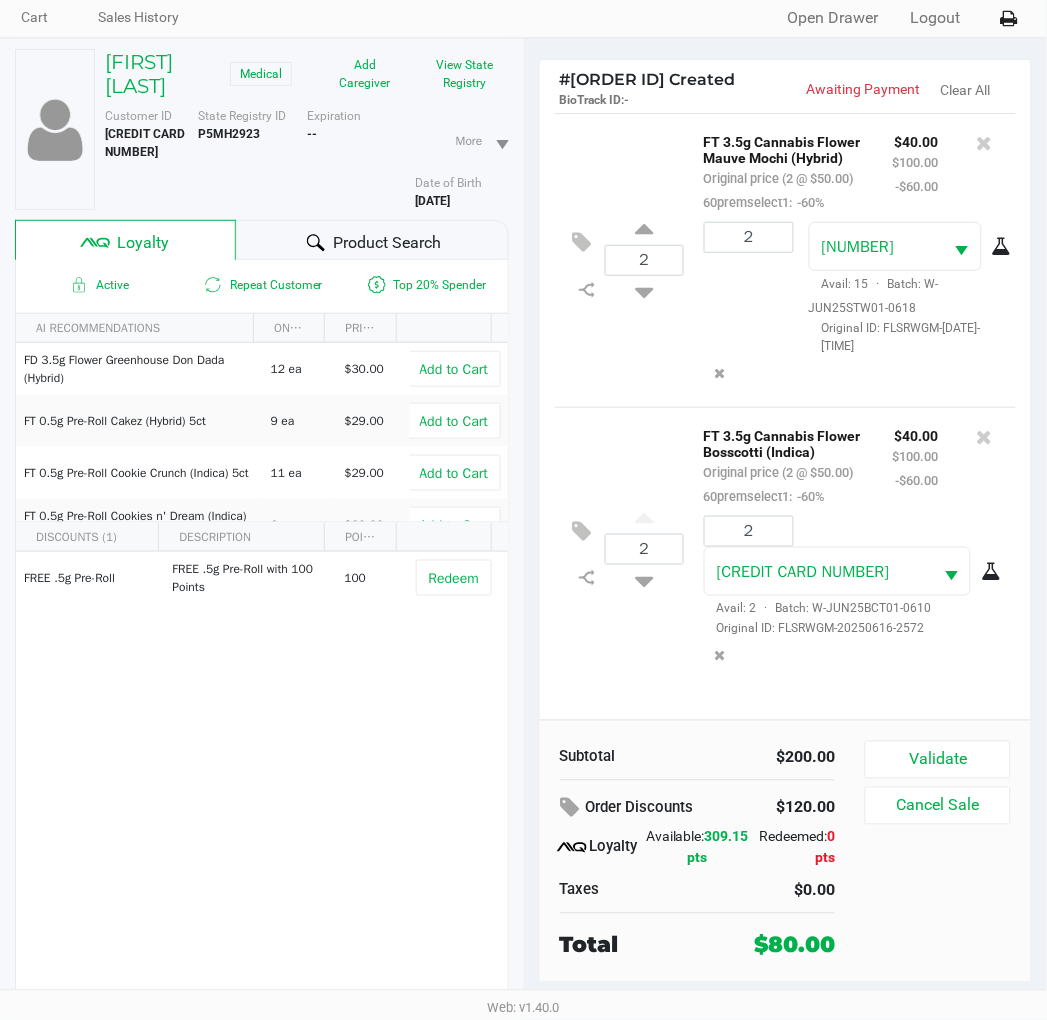 click on "2  FT 3.5g Cannabis Flower Bosscotti (Indica)   Original price (2 @ $50.00)  60premselect1:  -60% $40.00 $100.00 -$60.00 2 9213413069631347  Avail: 2  ·  Batch: W-JUN25BCT01-0610   Original ID: FLSRWGM-20250616-2572" 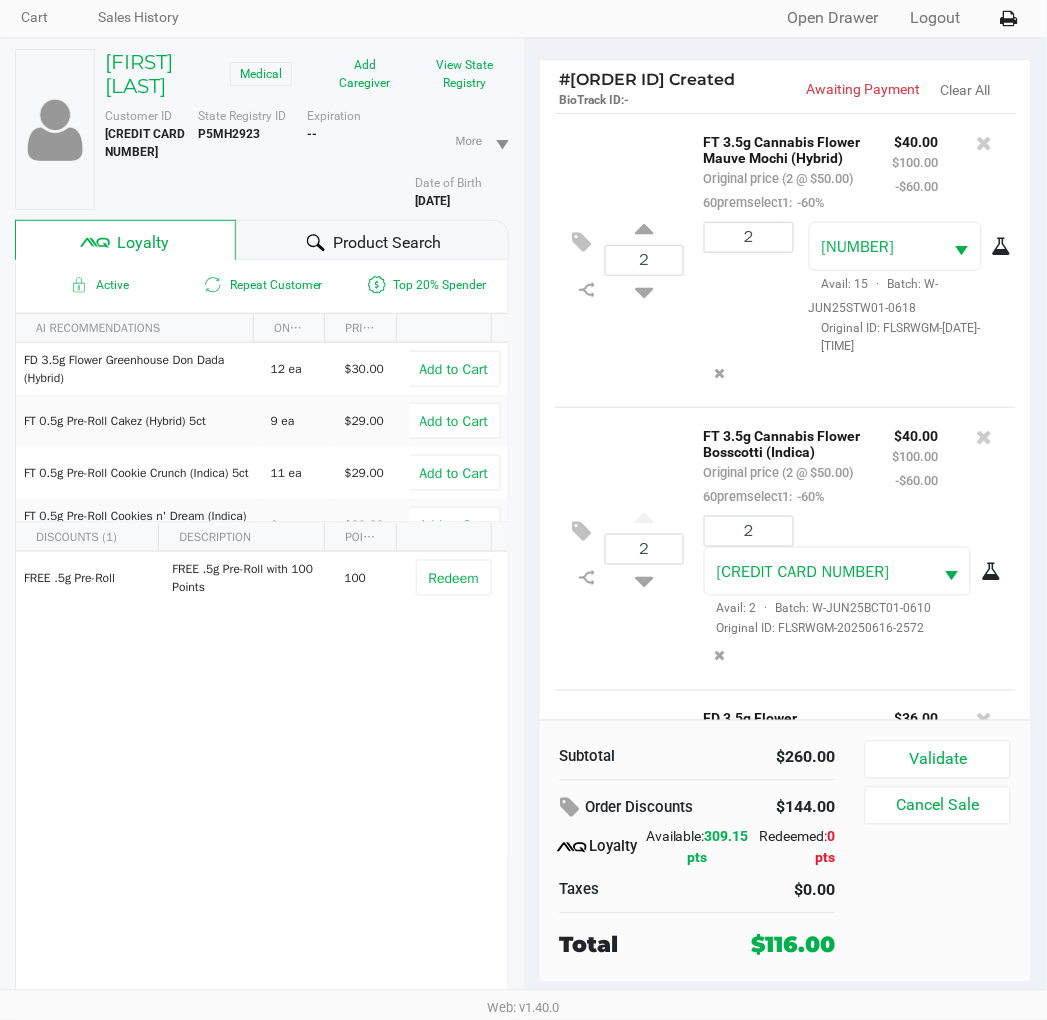 scroll, scrollTop: 330, scrollLeft: 0, axis: vertical 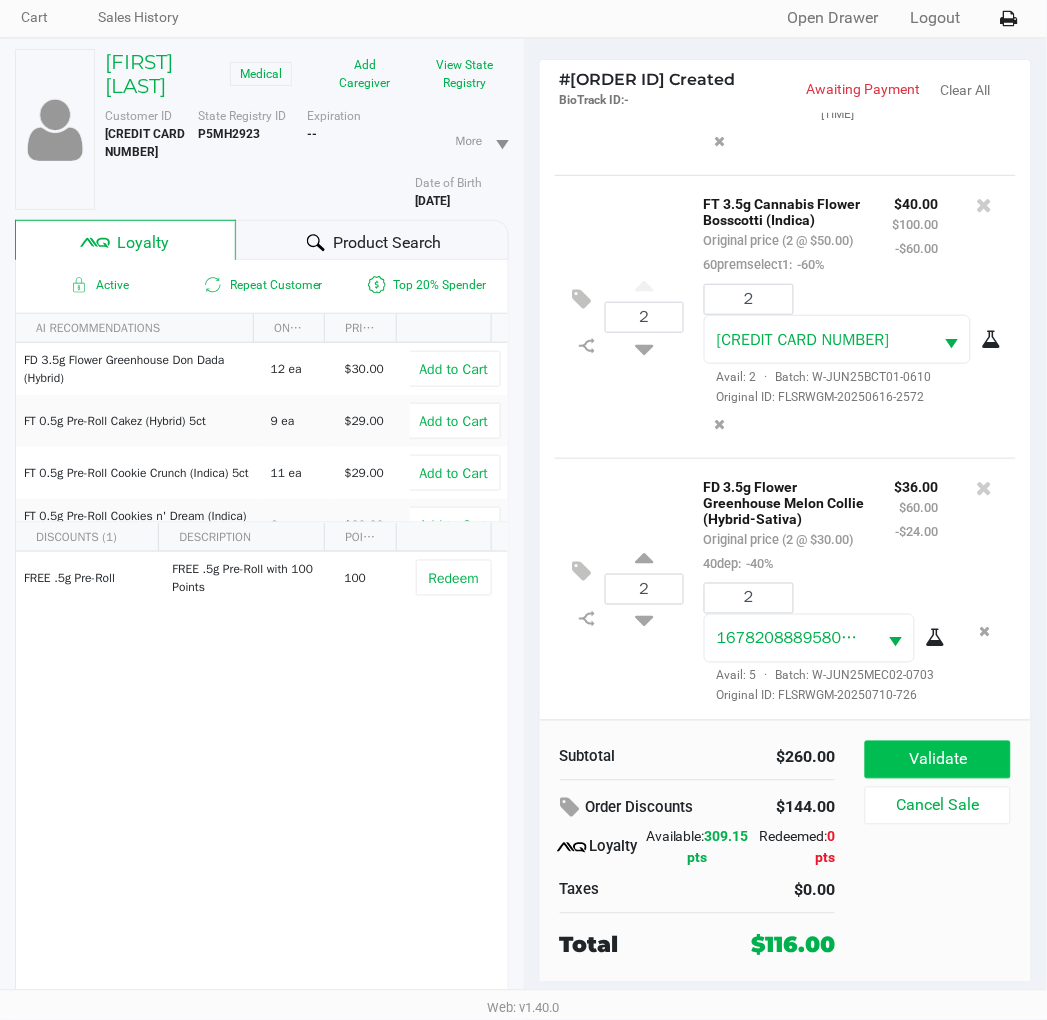 click on "Validate" 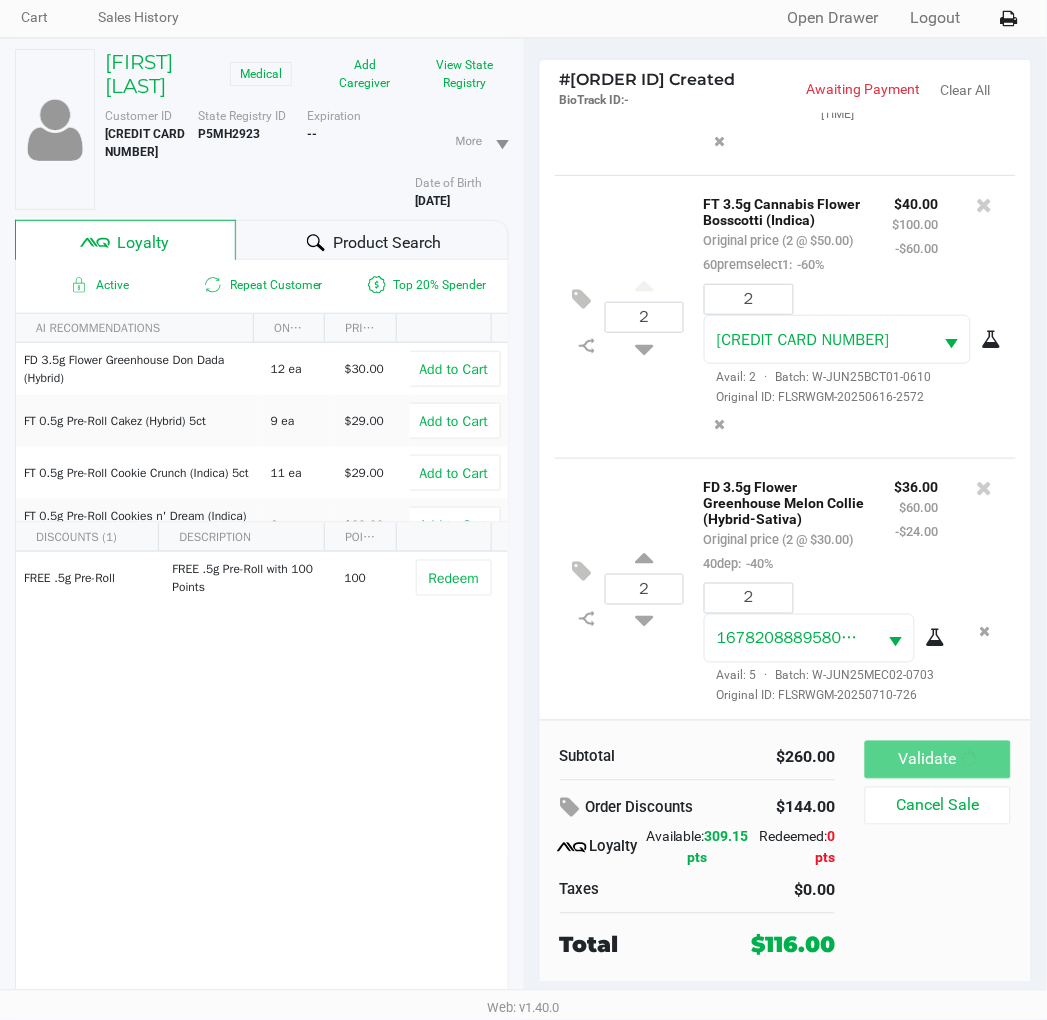 scroll, scrollTop: 0, scrollLeft: 0, axis: both 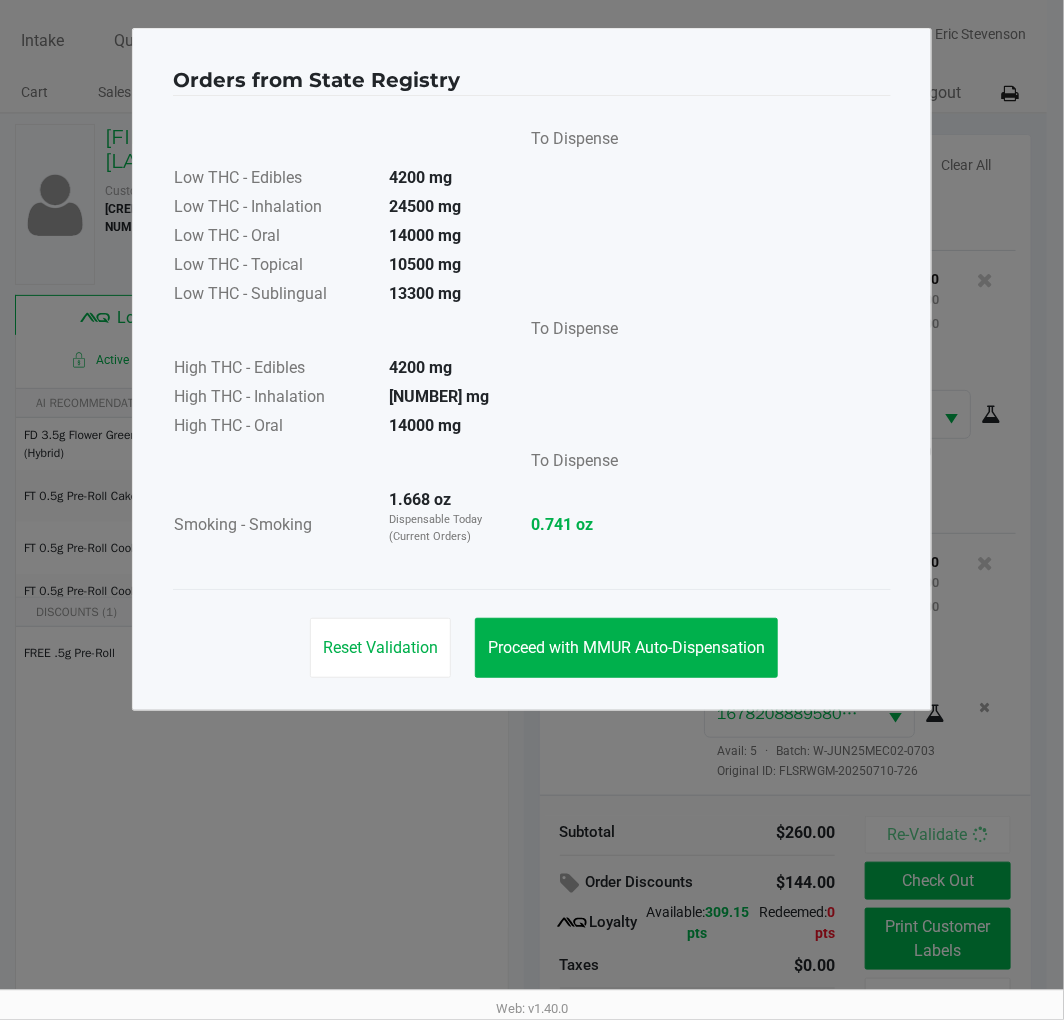 click on "Proceed with MMUR Auto-Dispensation" 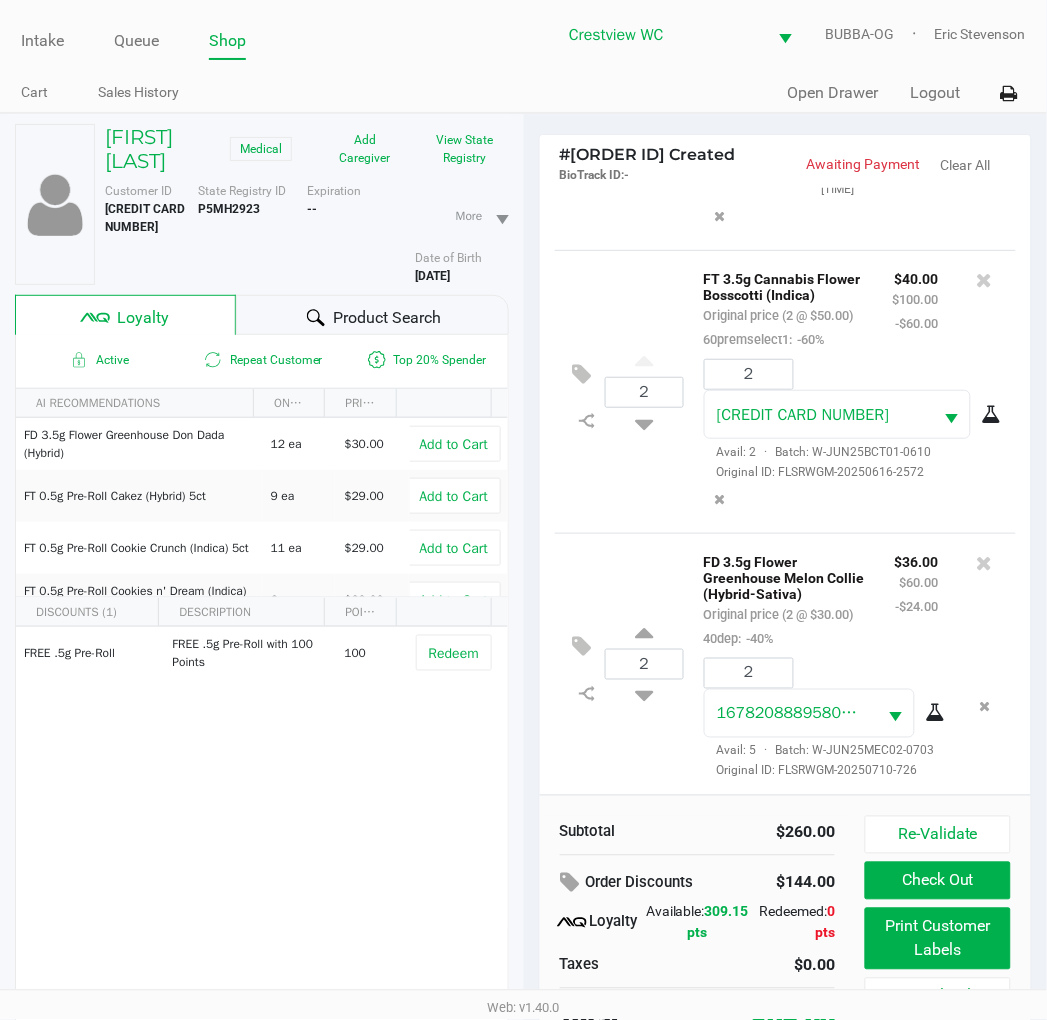 scroll, scrollTop: 100, scrollLeft: 0, axis: vertical 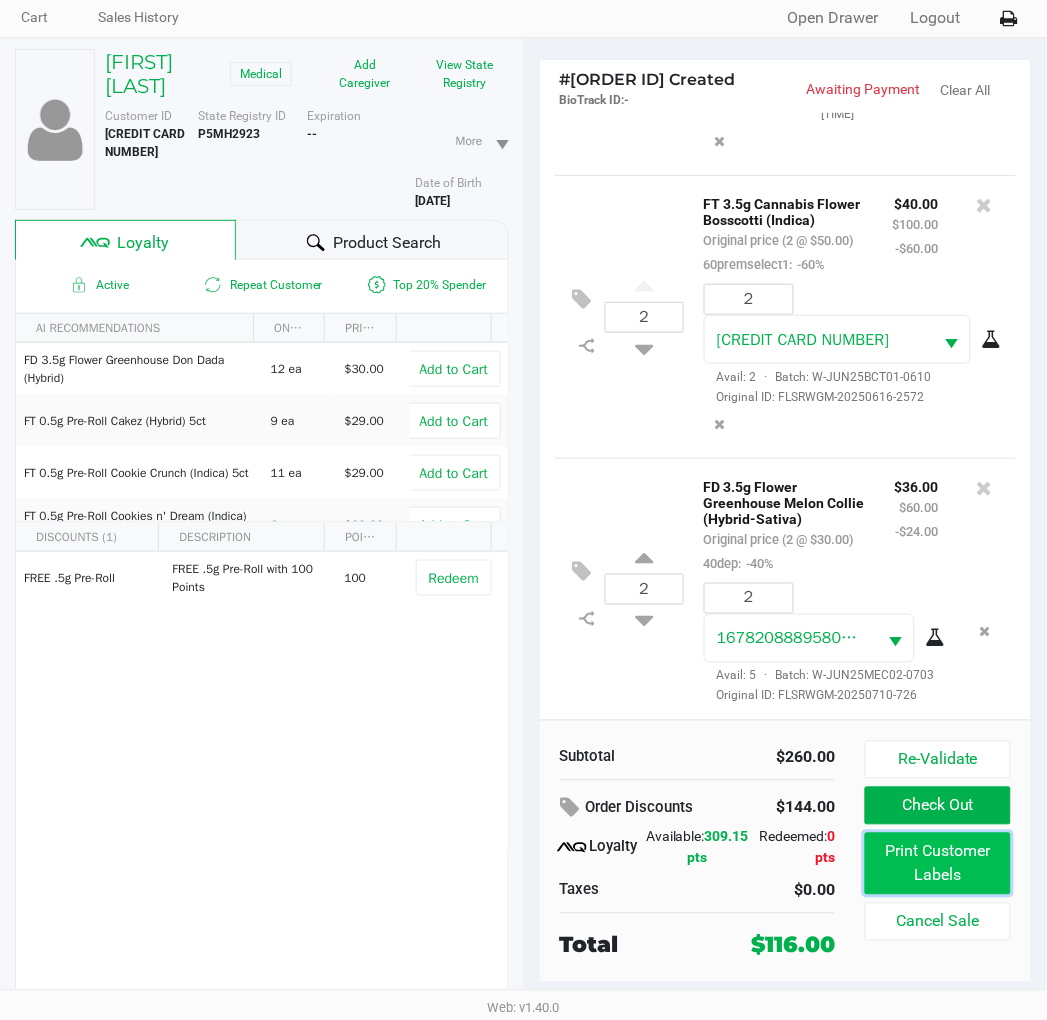click on "Print Customer Labels" 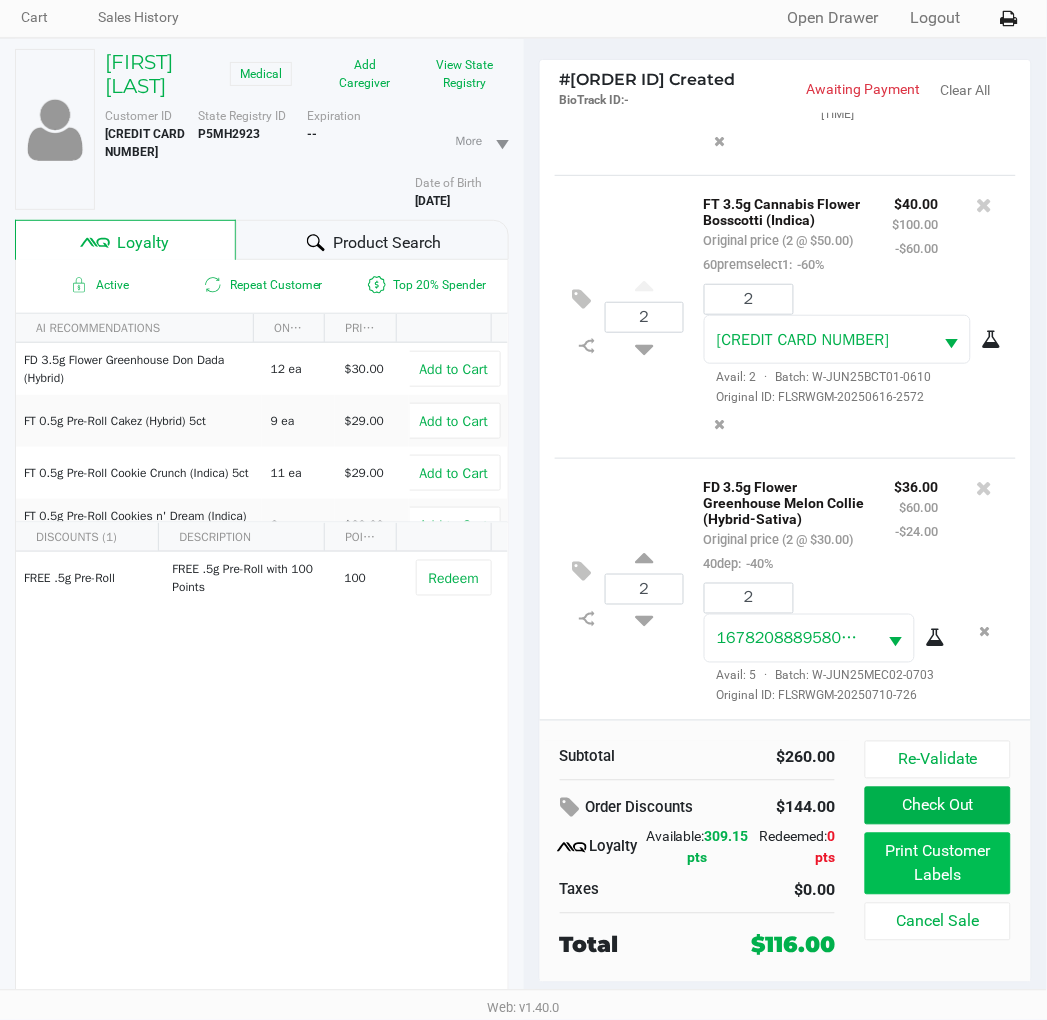 scroll, scrollTop: 0, scrollLeft: 0, axis: both 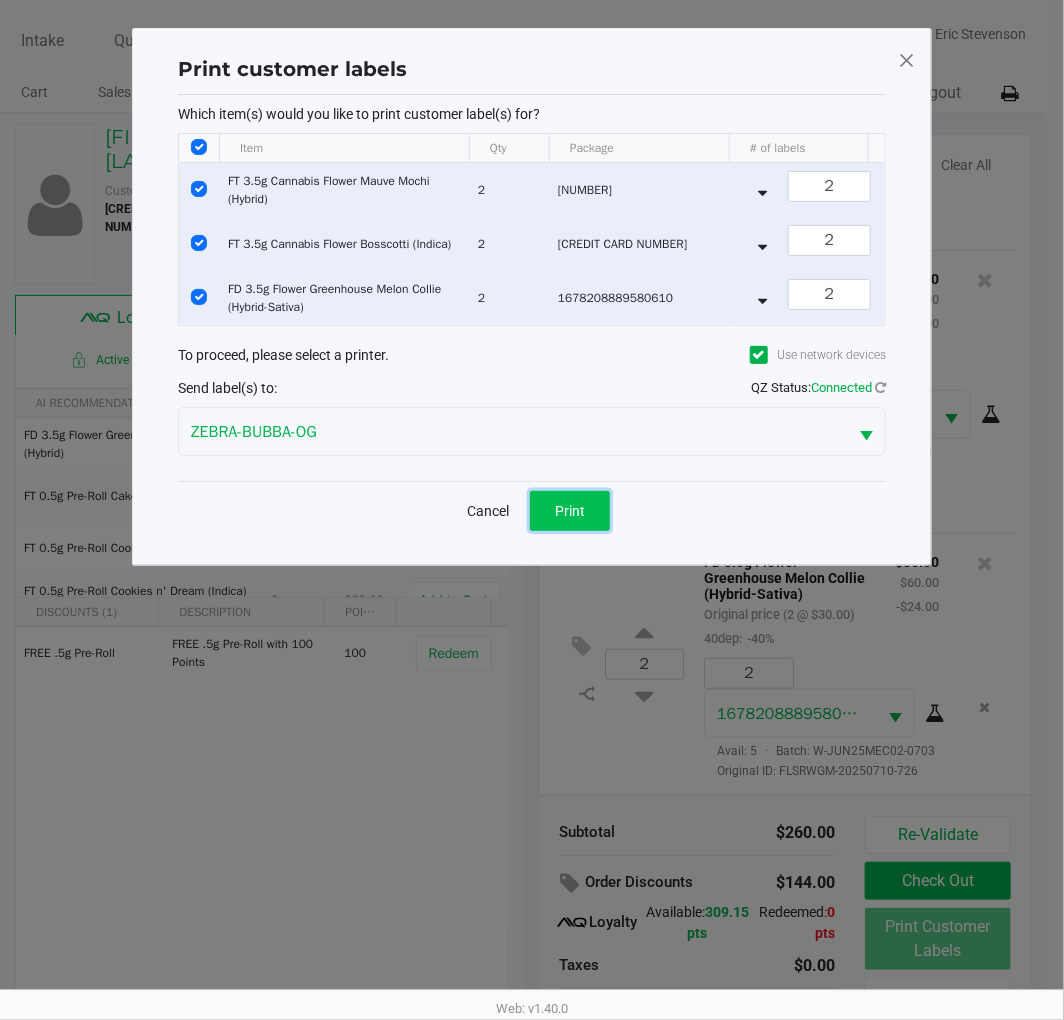 click on "Print" 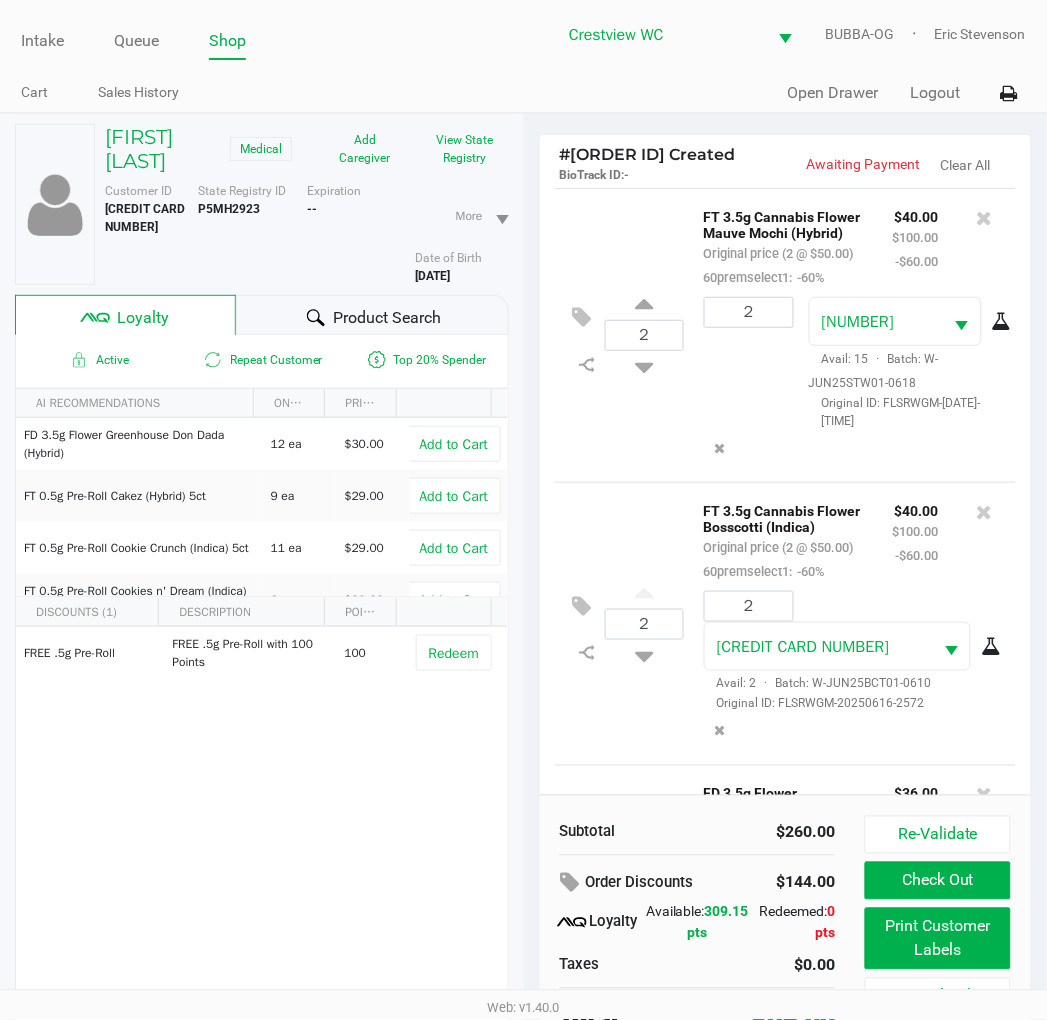 scroll, scrollTop: 330, scrollLeft: 0, axis: vertical 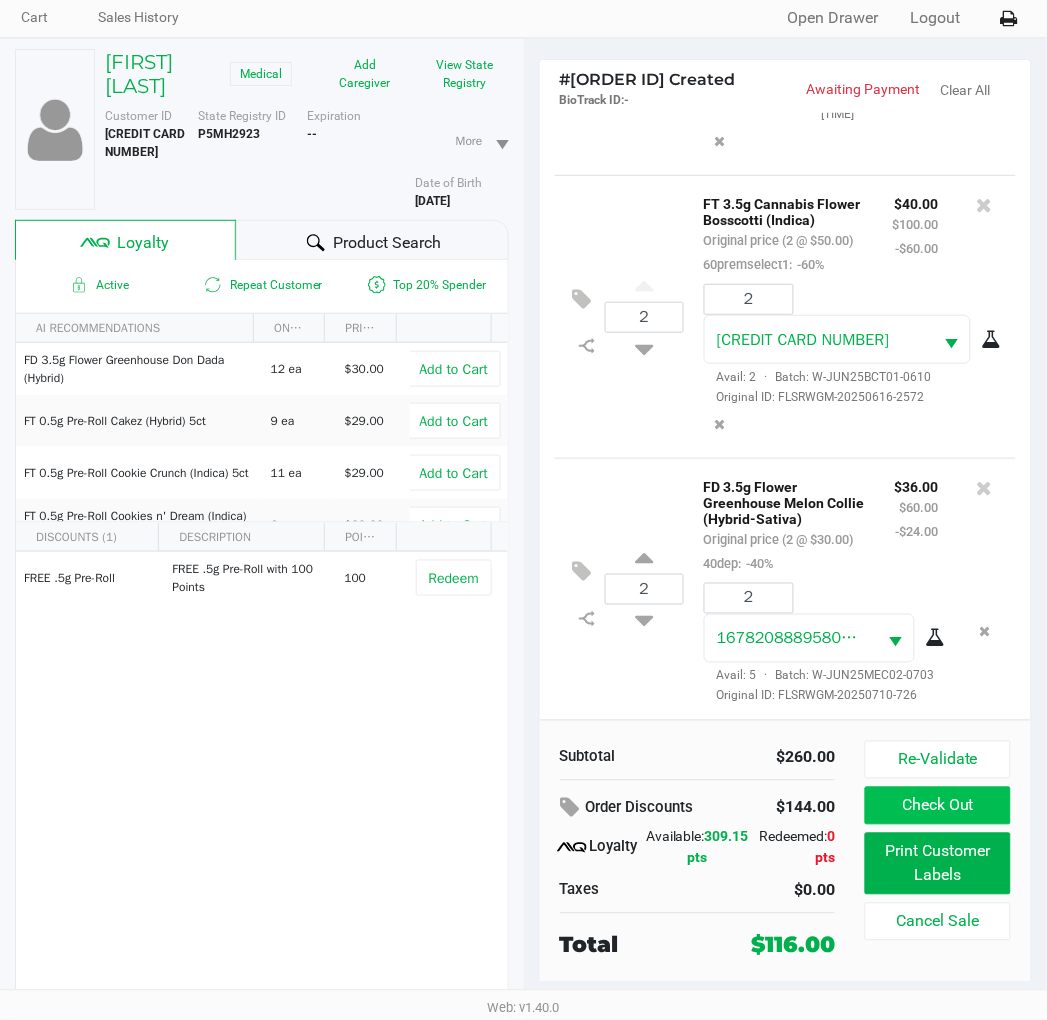 click on "Check Out" 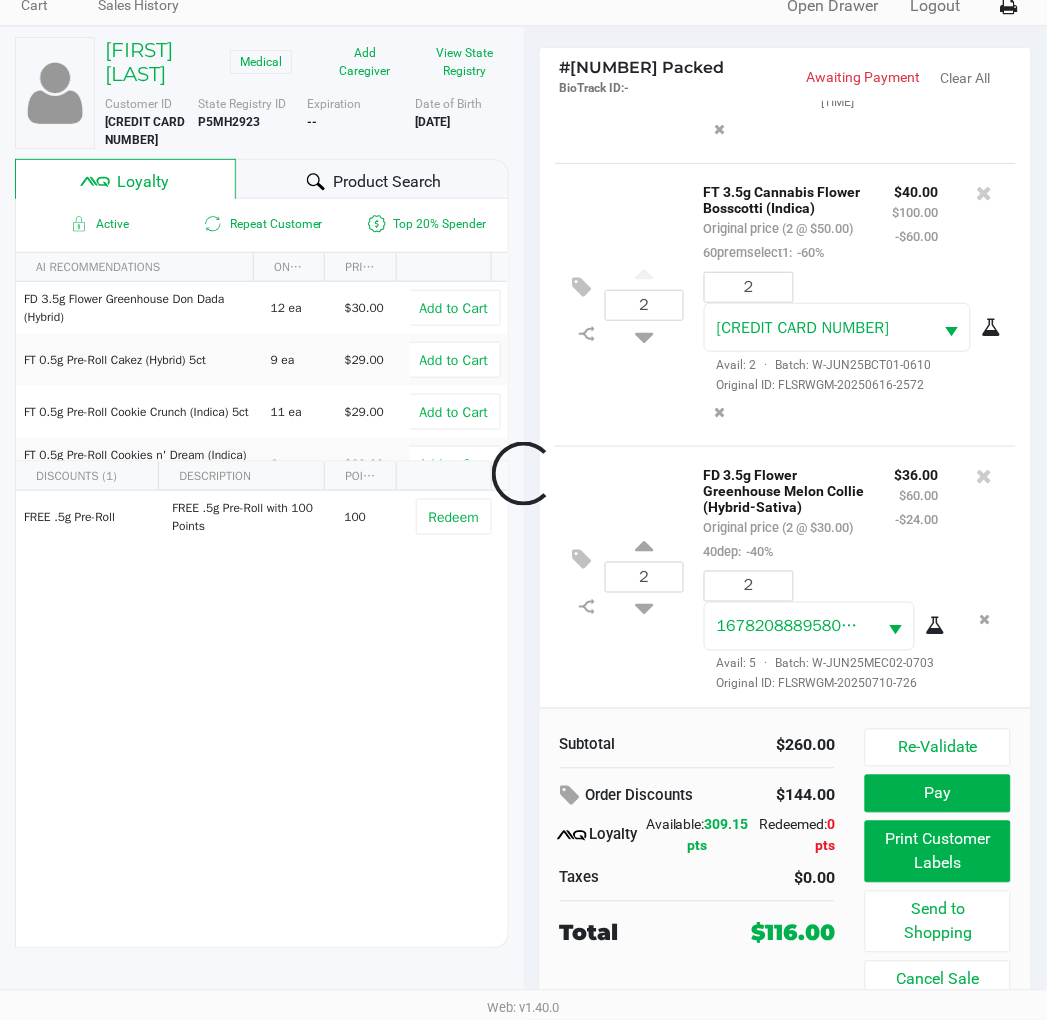 scroll, scrollTop: 88, scrollLeft: 0, axis: vertical 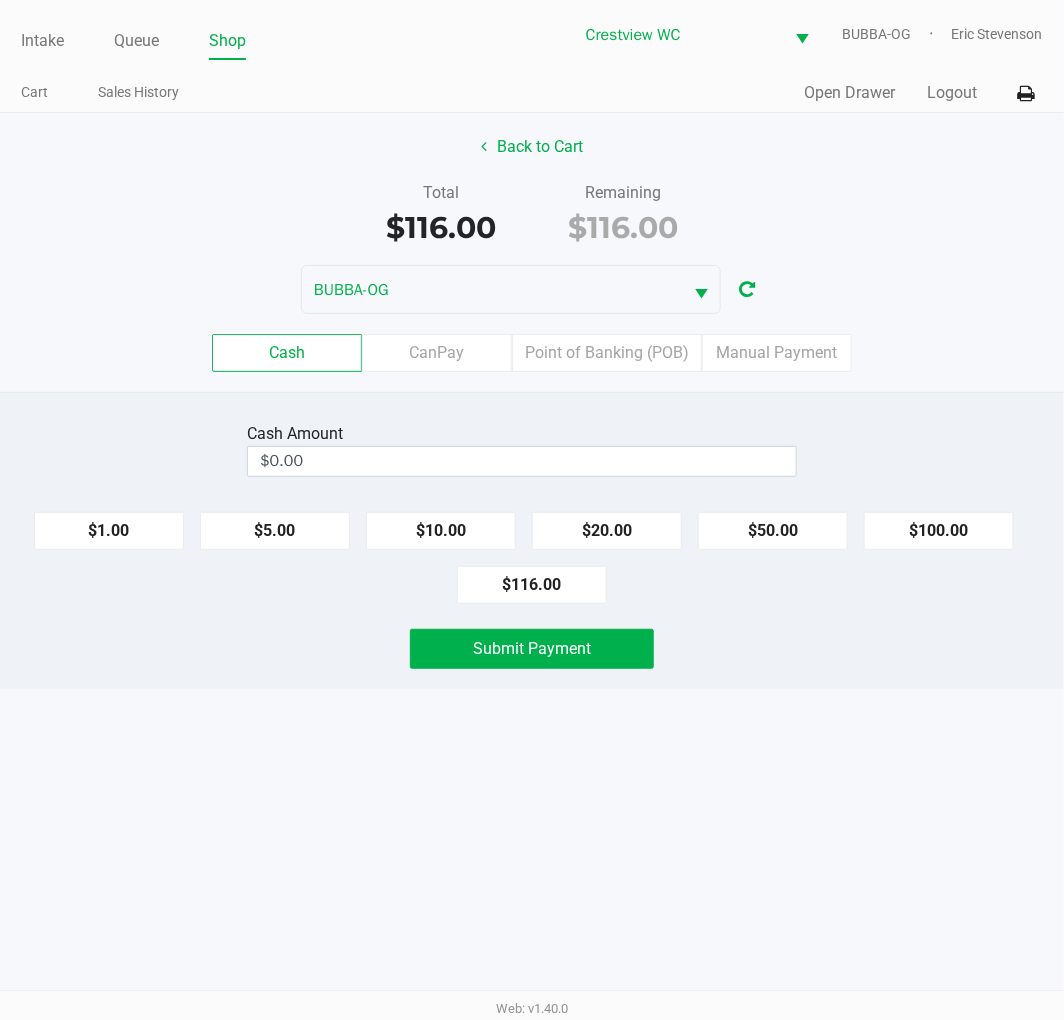 click on "Back to Cart   Total   $116.00   Remaining   $116.00  BUBBA-OG  Cash   CanPay   Point of Banking (POB)   Manual Payment" 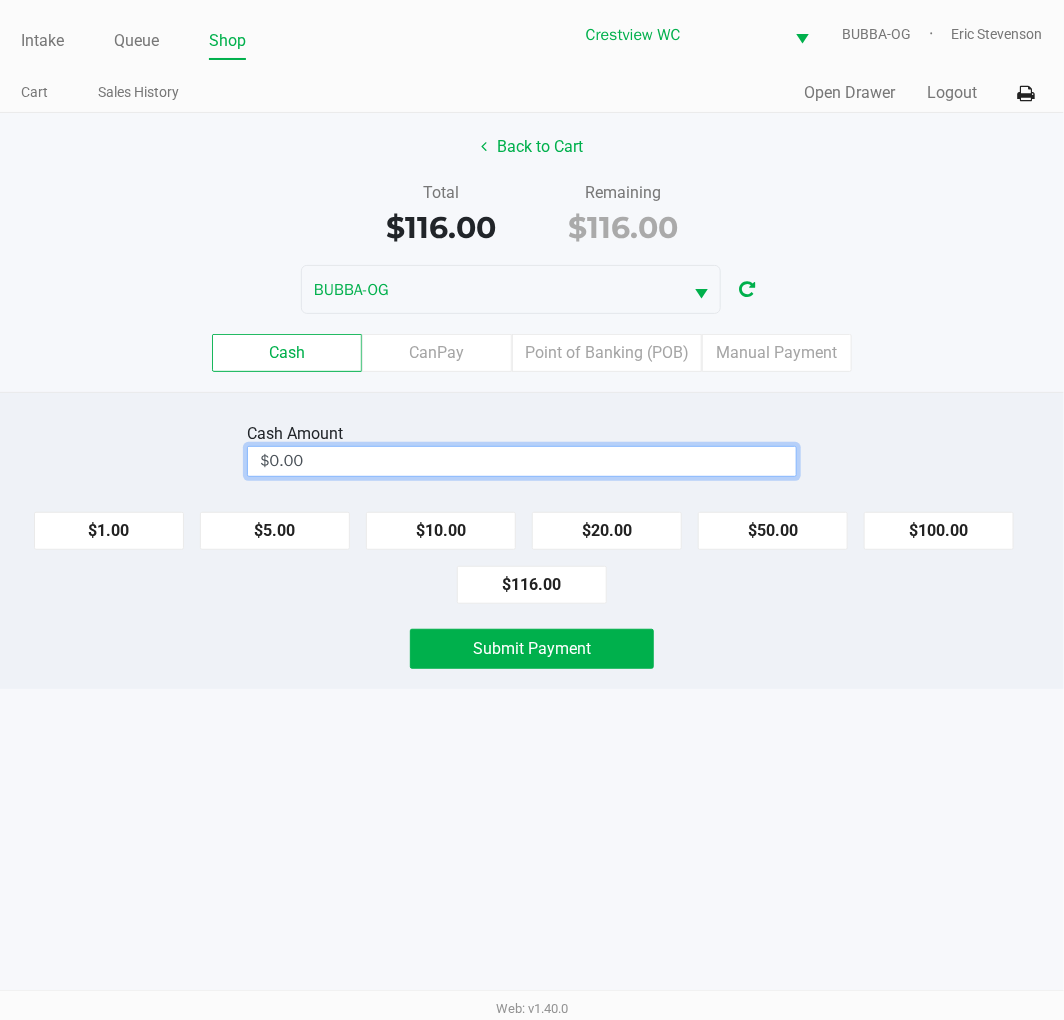 click on "$0.00" at bounding box center (522, 461) 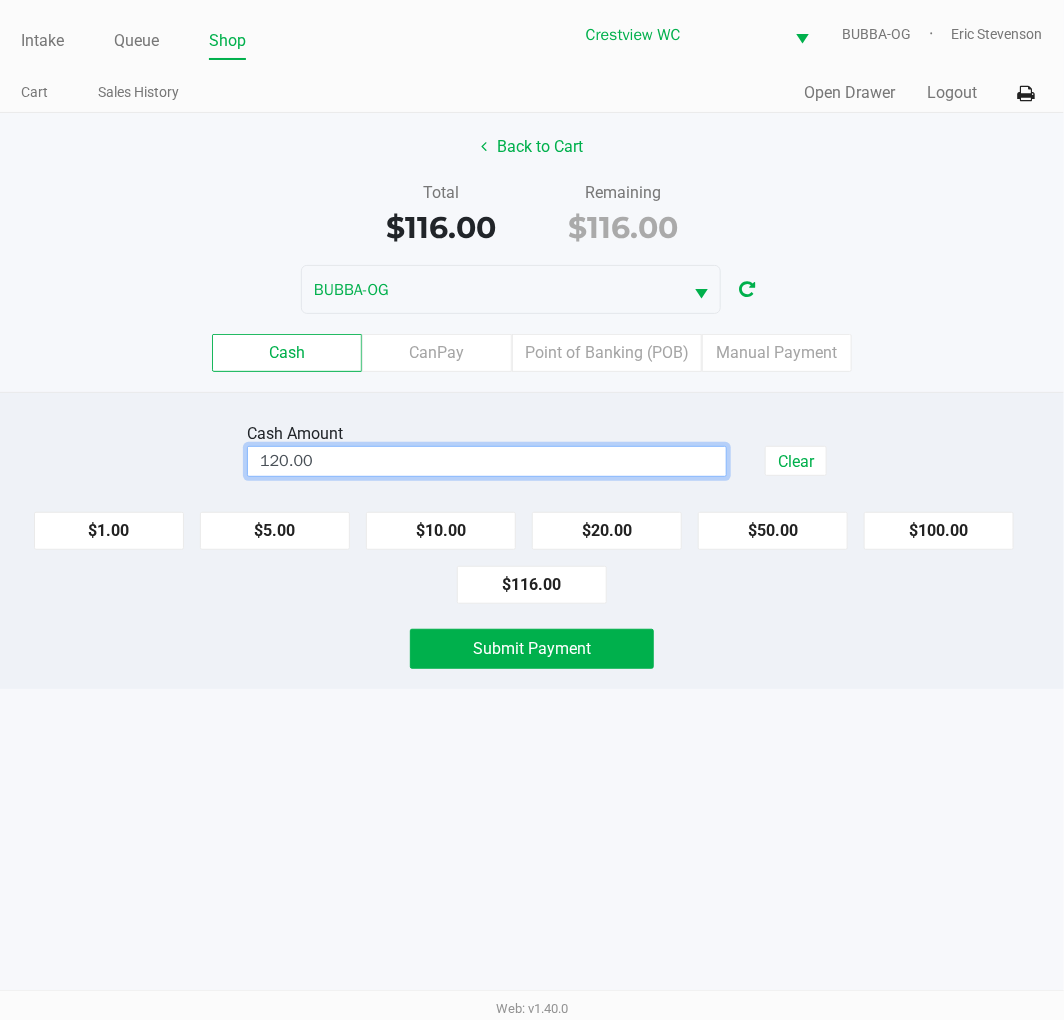click on "Intake Queue Shop Crestview WC  BUBBA-OG   Eric Stevenson  Cart Sales History  Quick Sale   Open Drawer   Logout  Back to Cart   Total   $116.00   Remaining   $116.00  BUBBA-OG  Cash   CanPay   Point of Banking (POB)   Manual Payment   Cash  Amount  120.00  Clear   $1.00   $5.00   $10.00   $20.00   $50.00   $100.00   $116.00   Submit Payment   Web: v1.40.0" at bounding box center (532, 510) 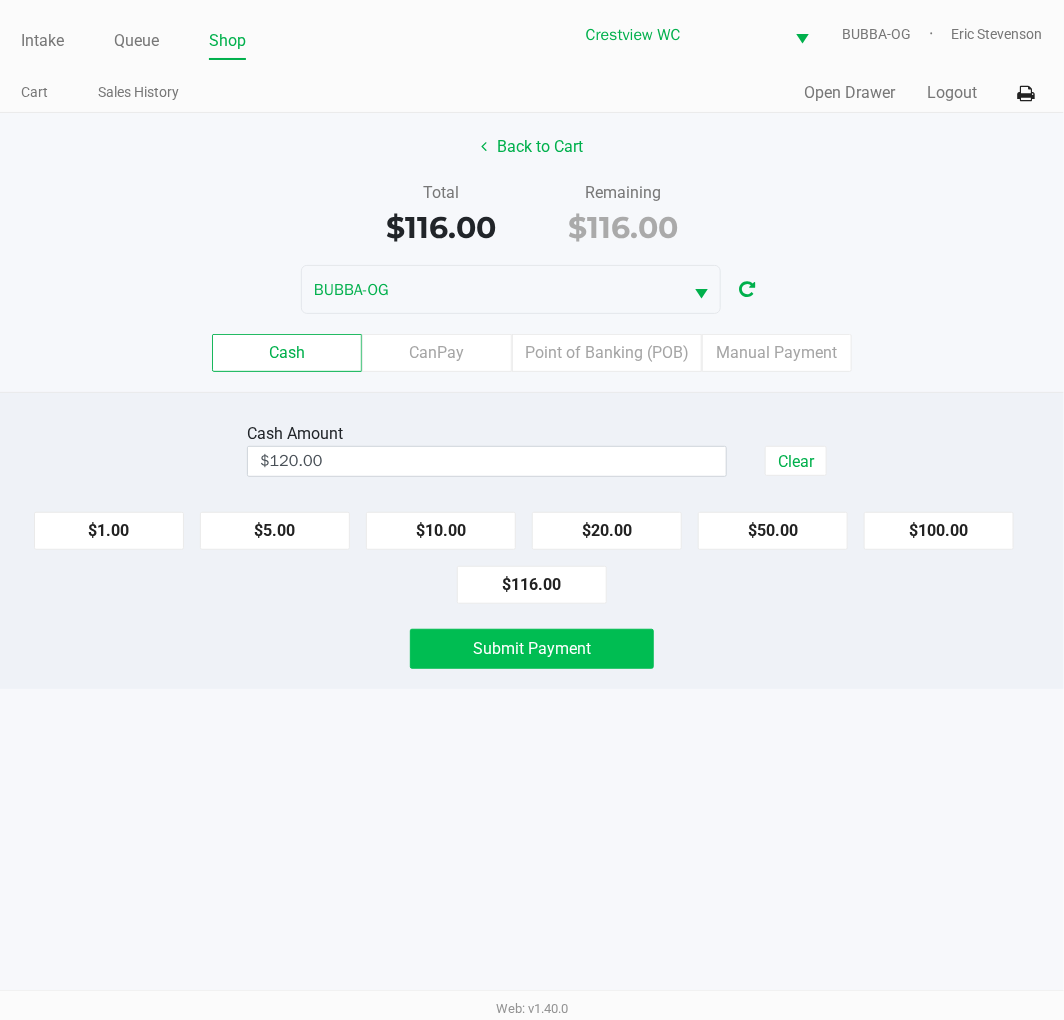 click on "Submit Payment" 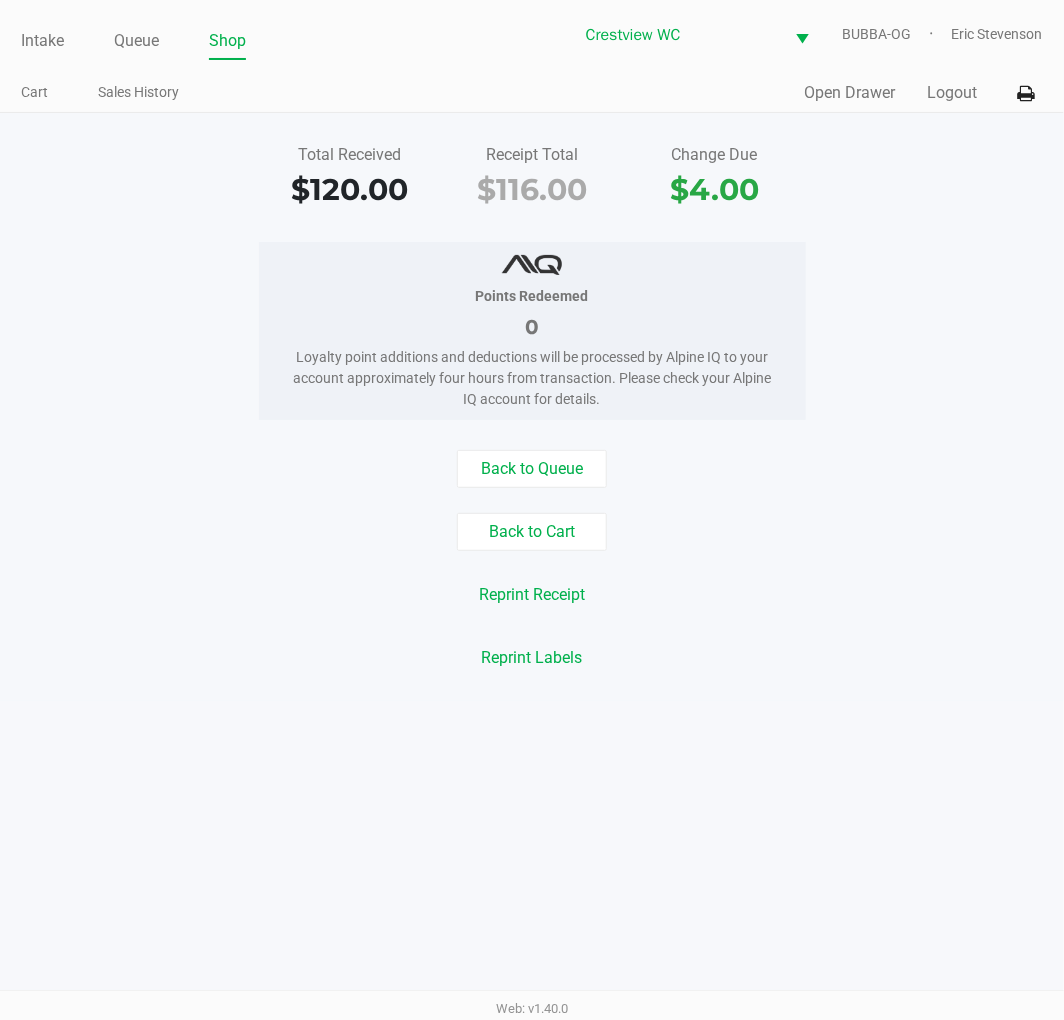 click on "Points Redeemed   0   Loyalty point additions and deductions will be processed by Alpine IQ to your account approximately four hours from transaction. Please check your Alpine IQ account for details." 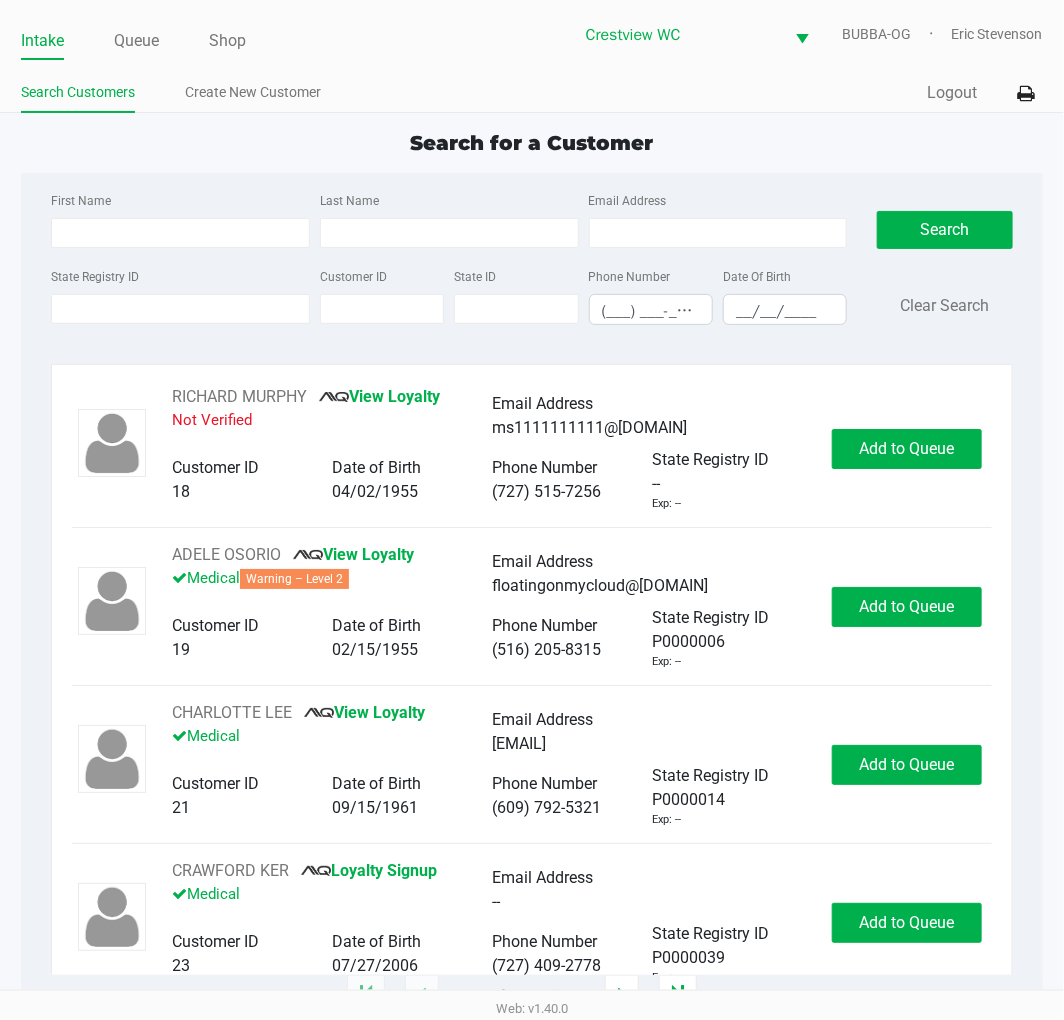 click on "Search for a Customer" 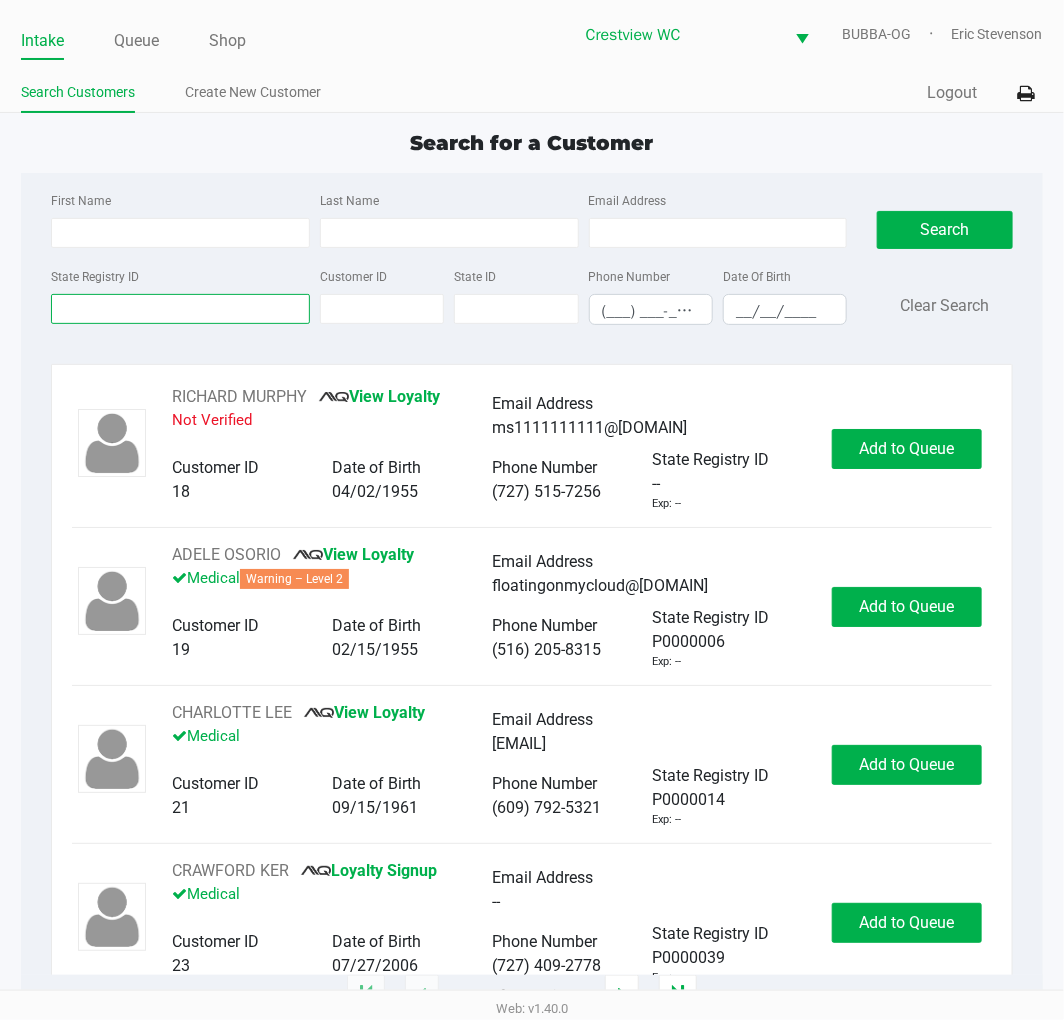 click on "State Registry ID" at bounding box center (180, 309) 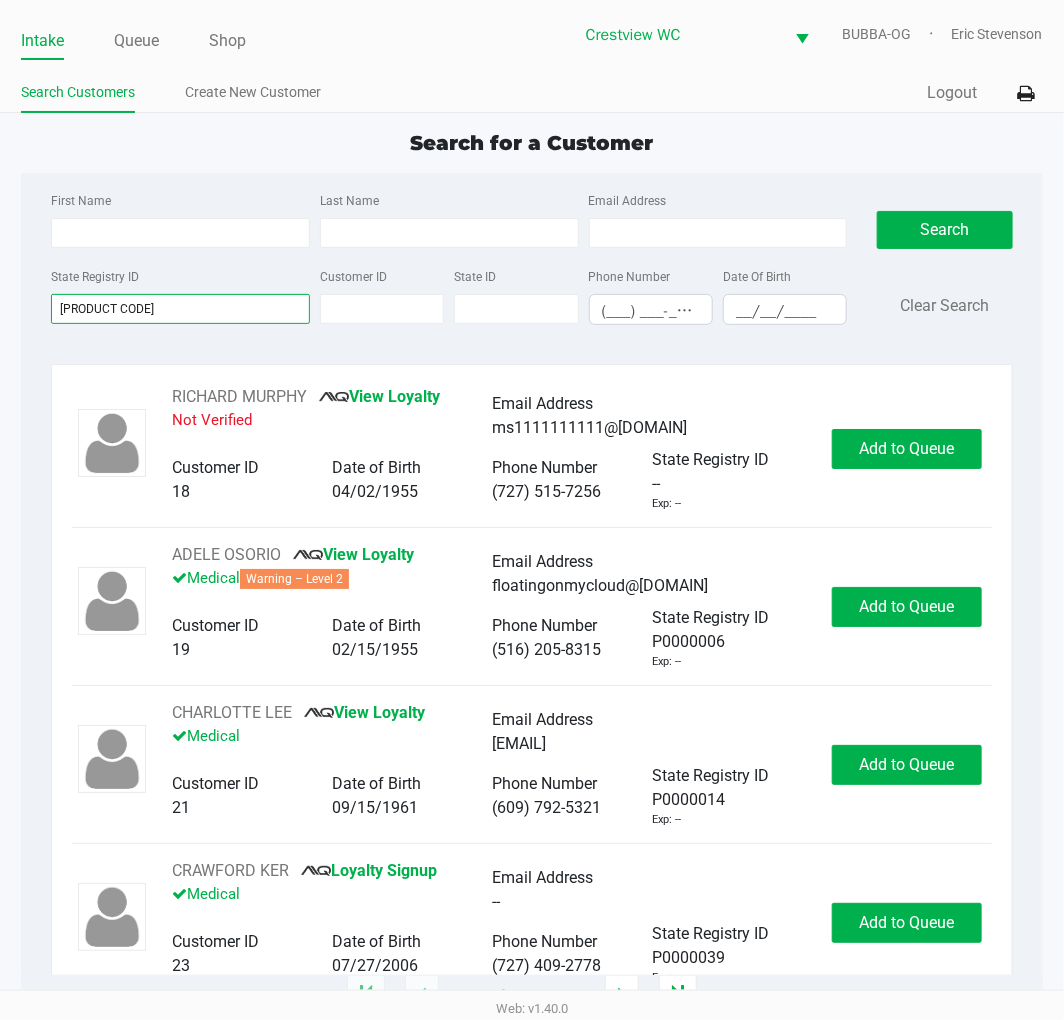 type on "p4fk7039" 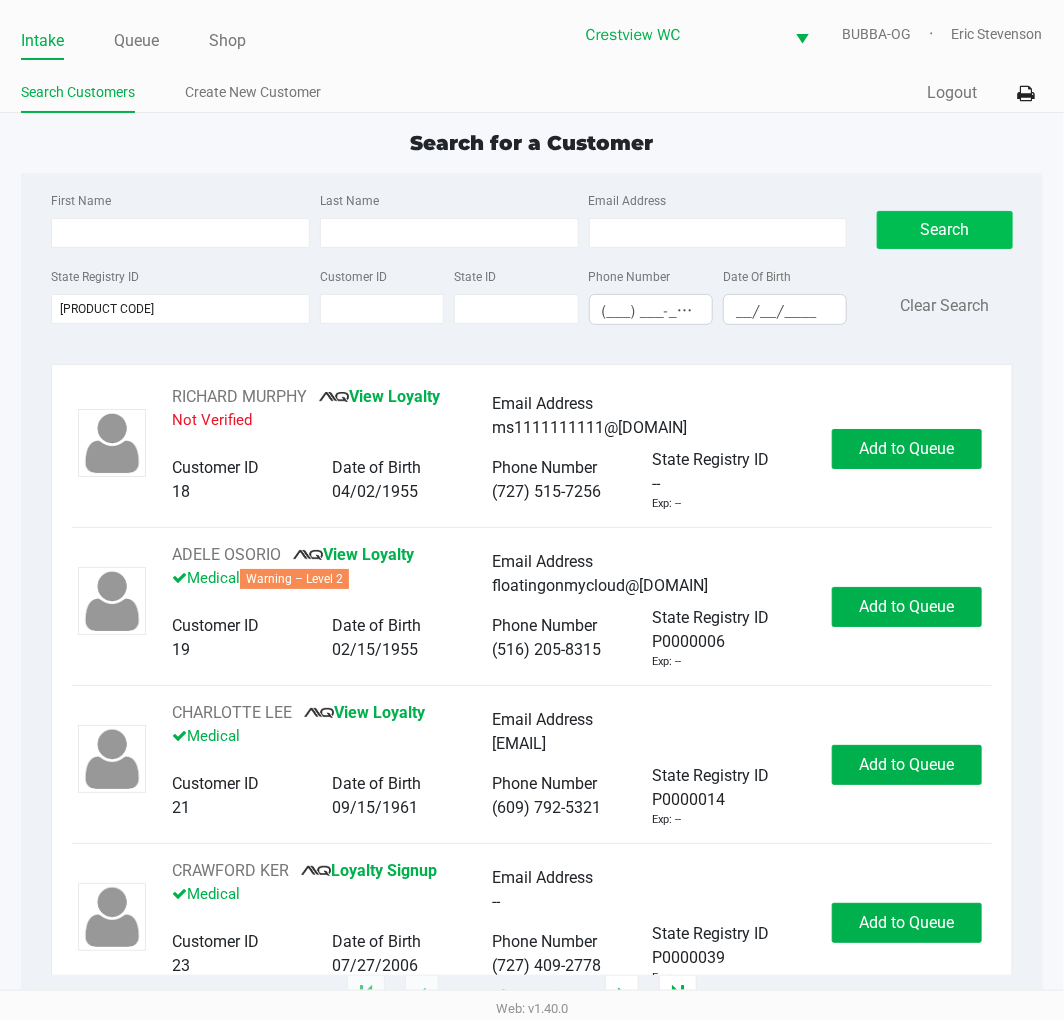 click on "Search" 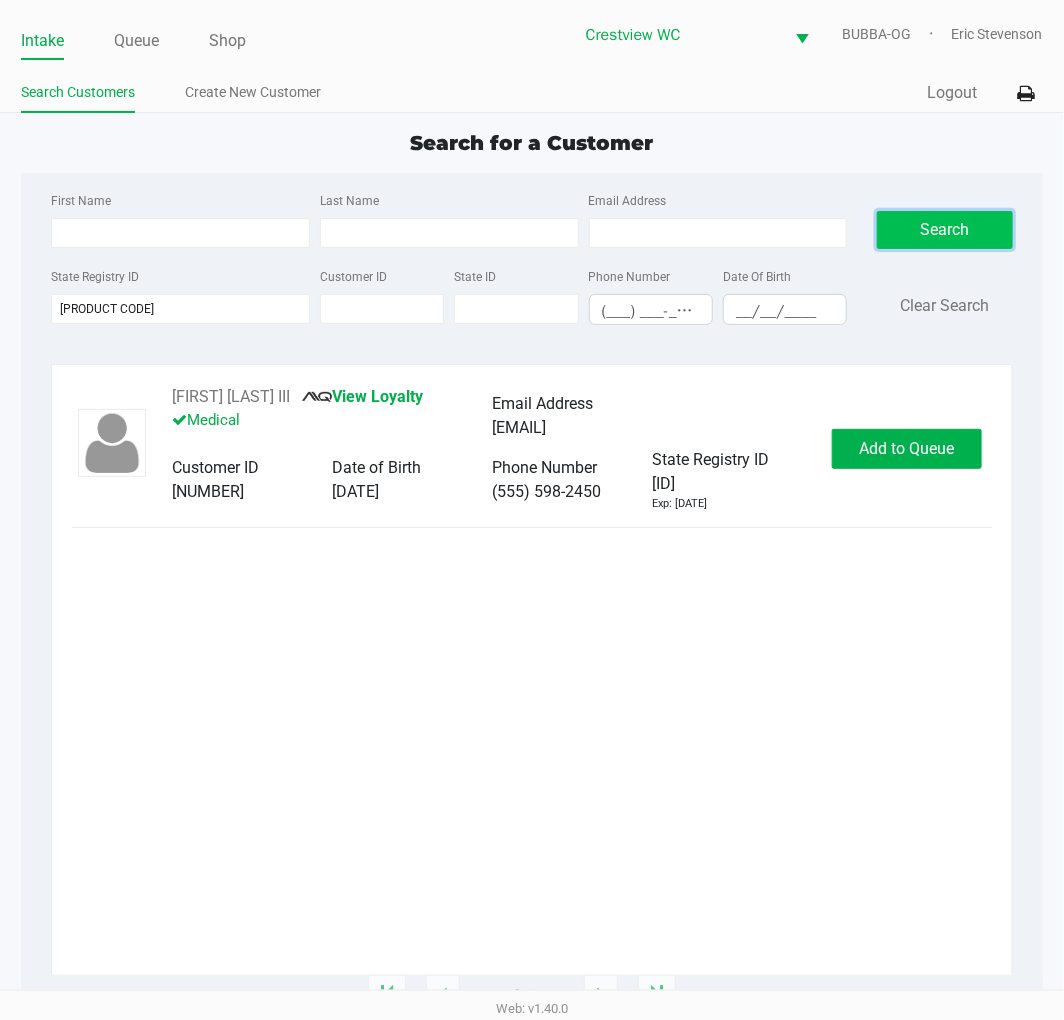 click on "Add to Queue" 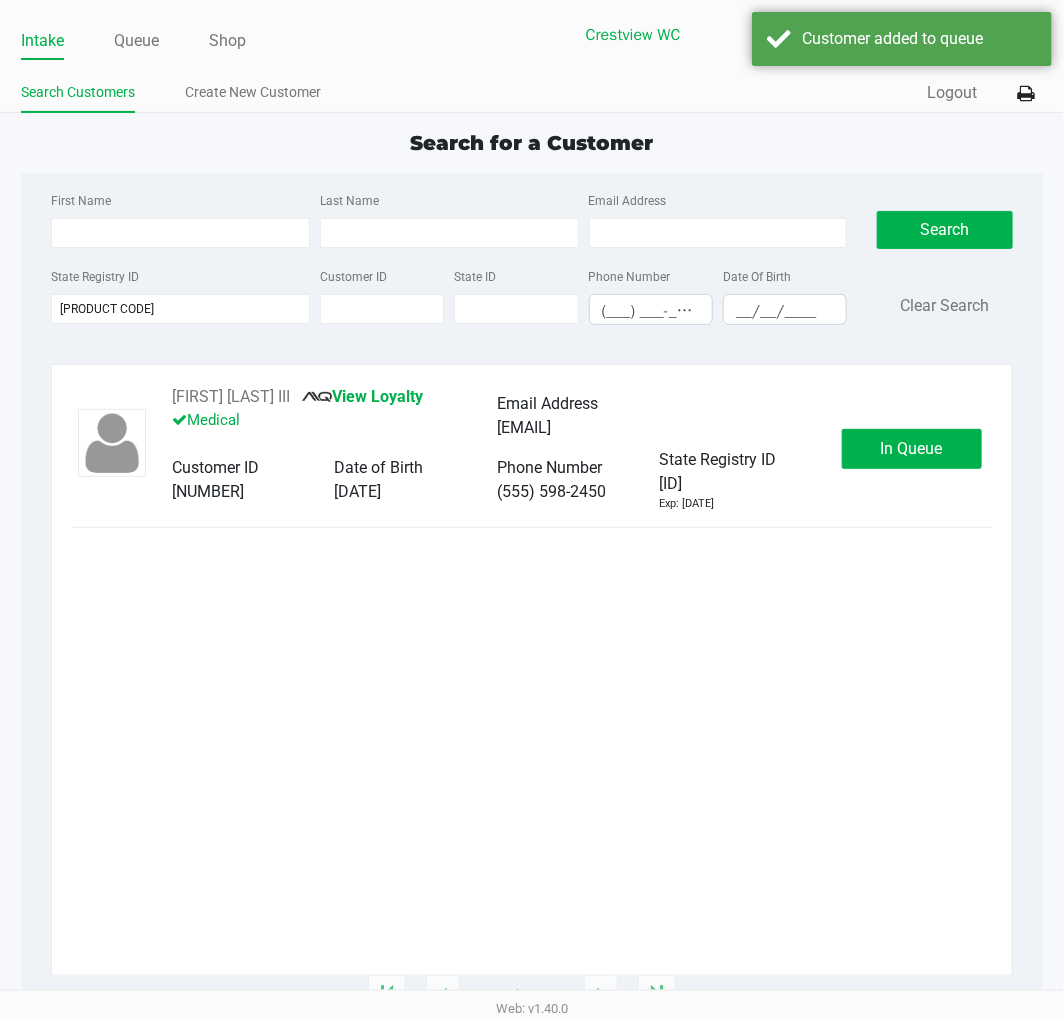 click on "In Queue" 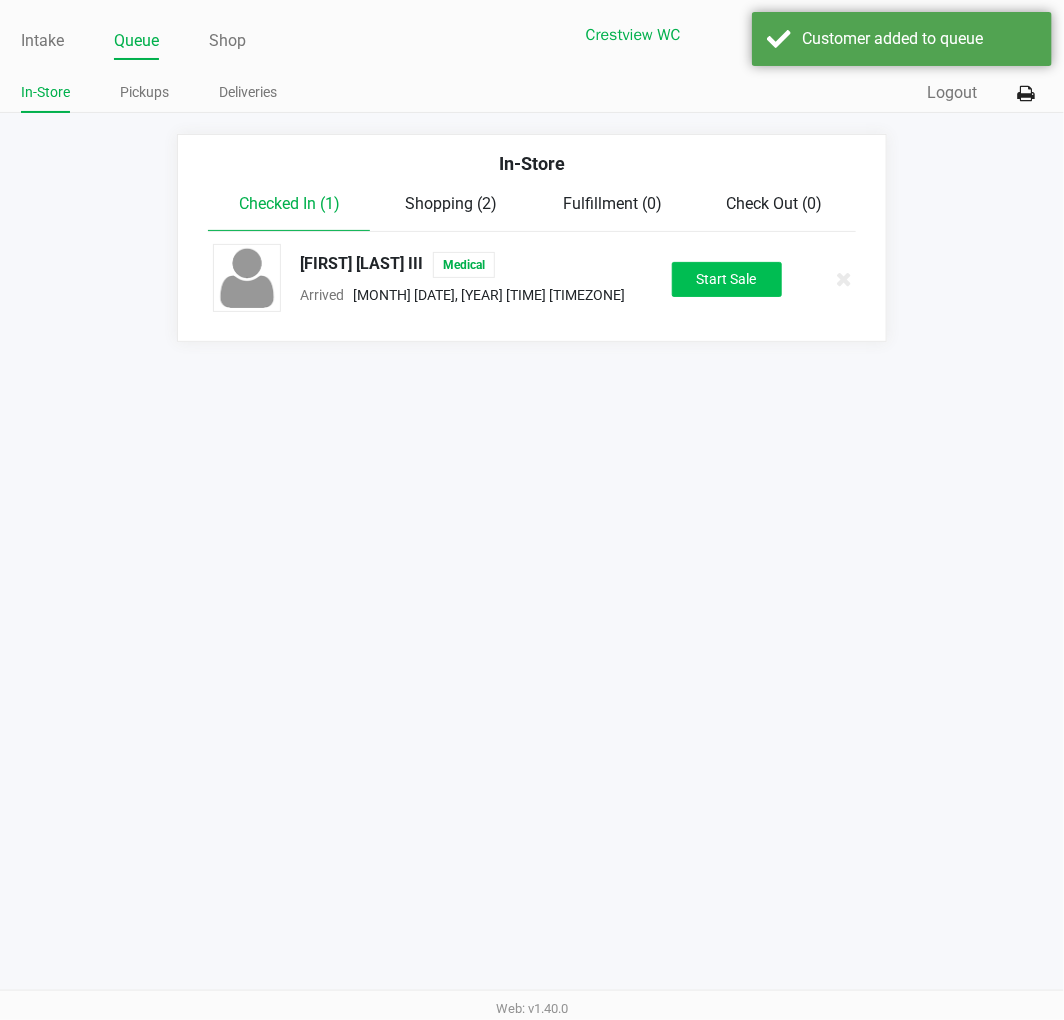 click on "Start Sale" 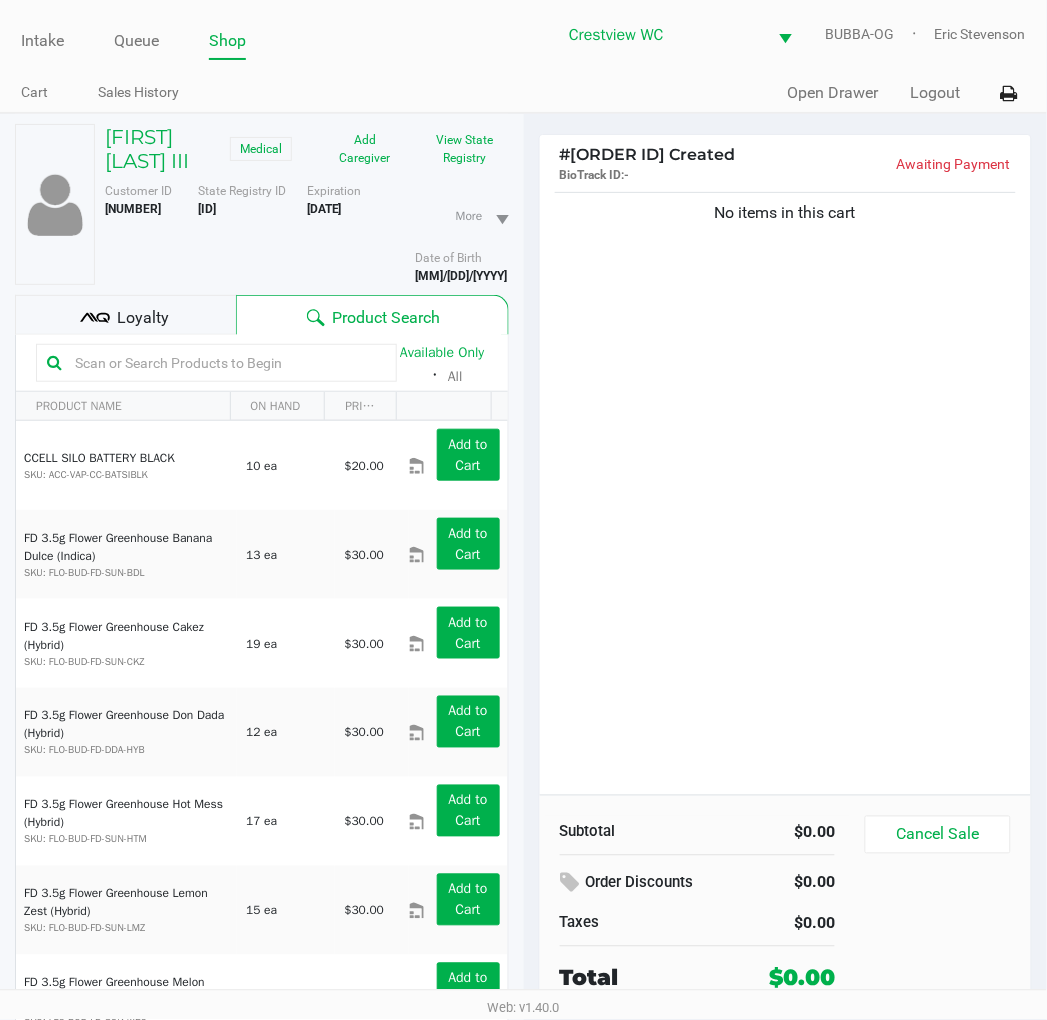 click on "No items in this cart" 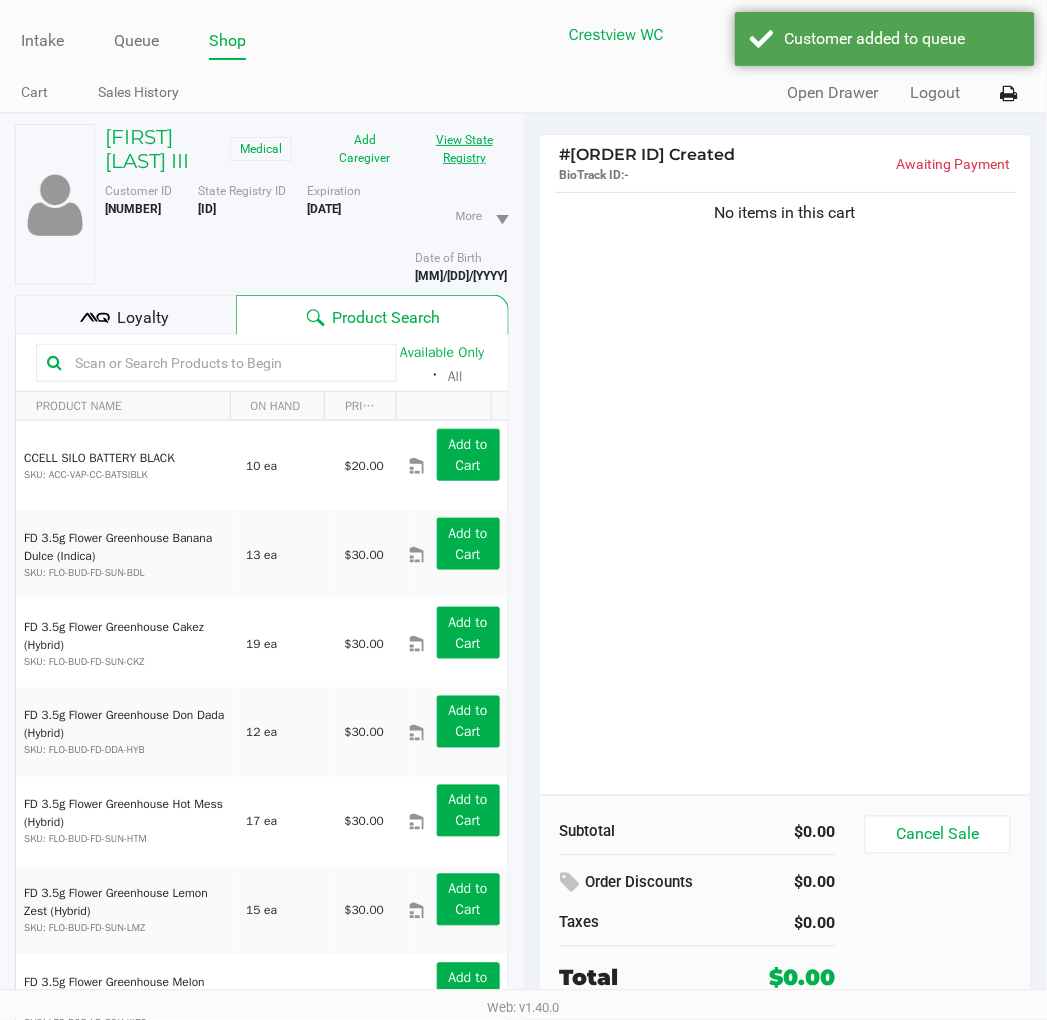 click on "View State Registry" 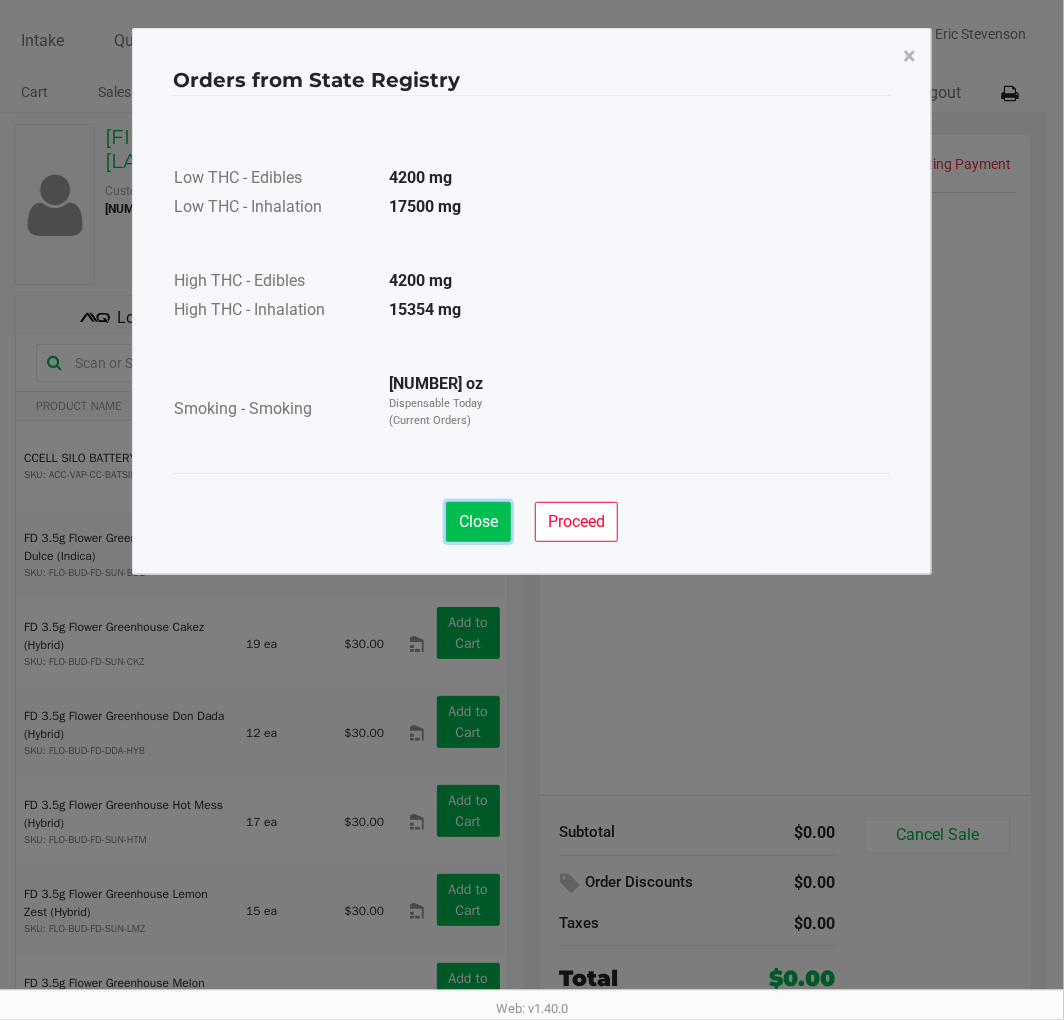 click on "Close" 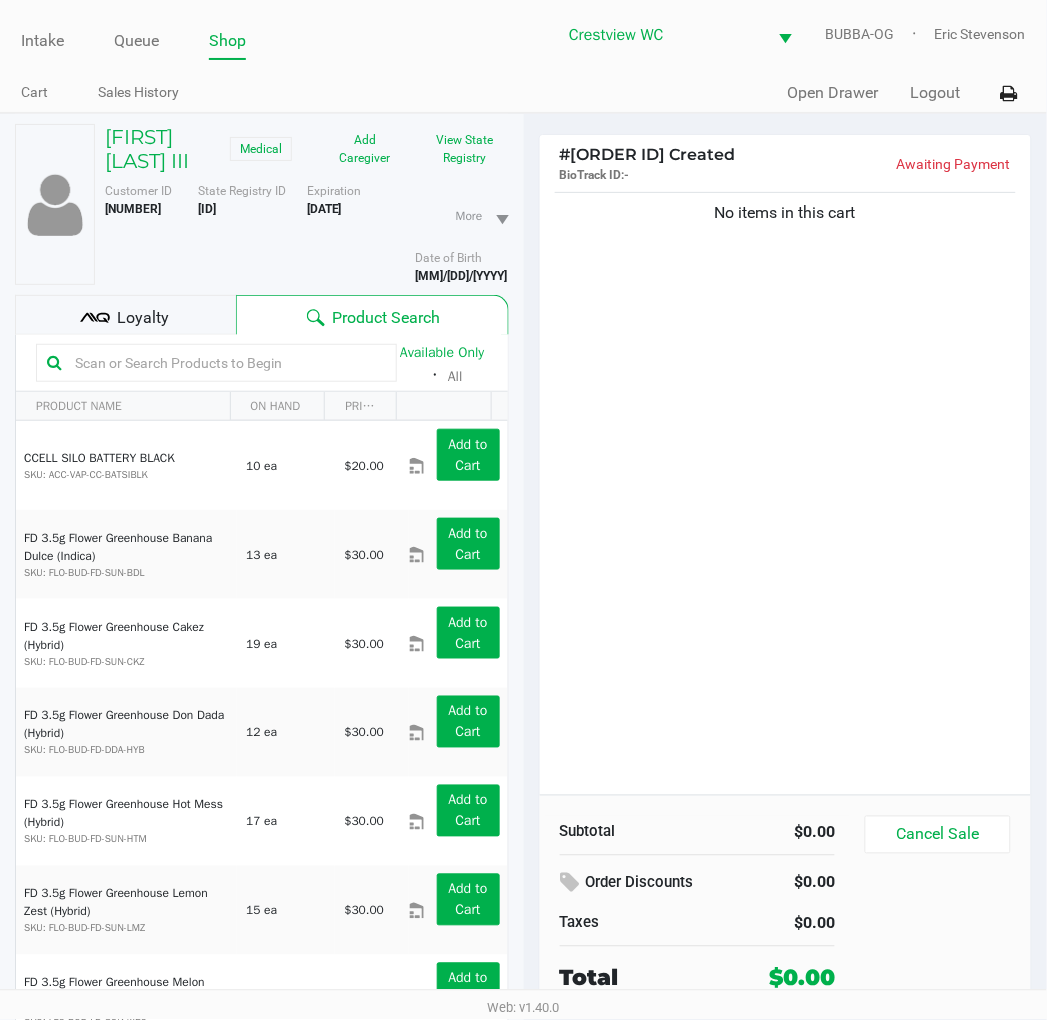 click on "No items in this cart" 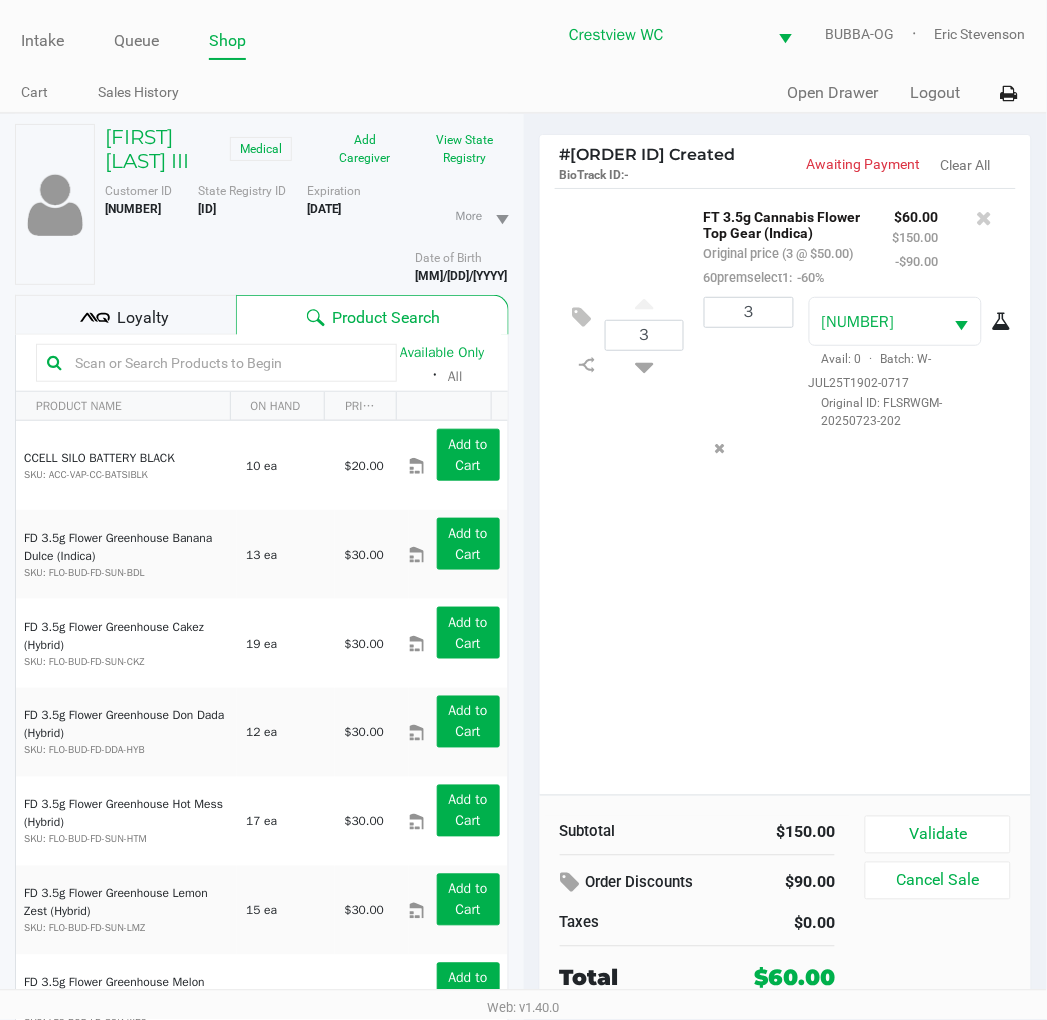 click on "3  FT 3.5g Cannabis Flower Top Gear (Indica)   Original price (3 @ $50.00)  60premselect1:  -60% $60.00 $150.00 -$90.00 3 0051426952992290  Avail: 0  ·  Batch: W-JUL25T1902-0717   Original ID: FLSRWGM-20250723-202" 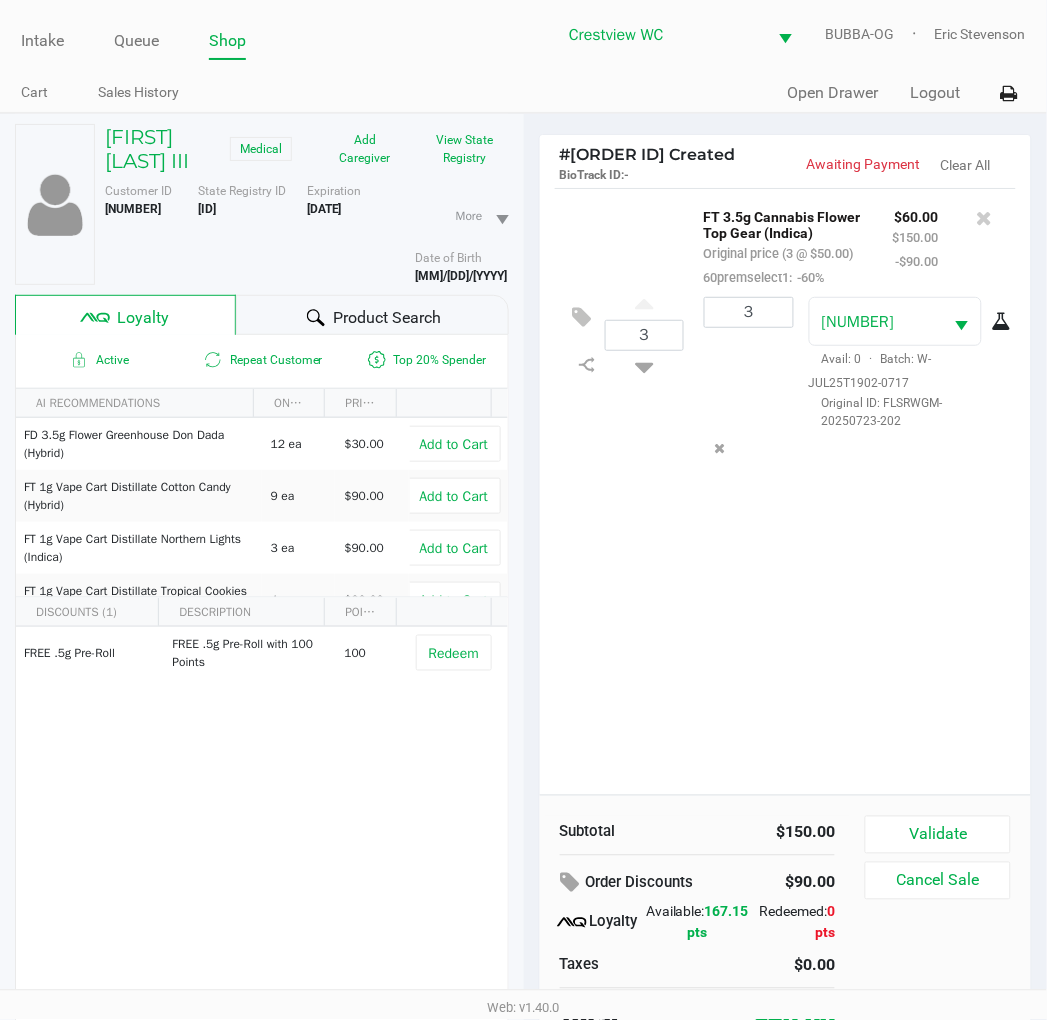 click on "3  FT 3.5g Cannabis Flower Top Gear (Indica)   Original price (3 @ $50.00)  60premselect1:  -60% $60.00 $150.00 -$90.00 3 0051426952992290  Avail: 0  ·  Batch: W-JUL25T1902-0717   Original ID: FLSRWGM-20250723-202" 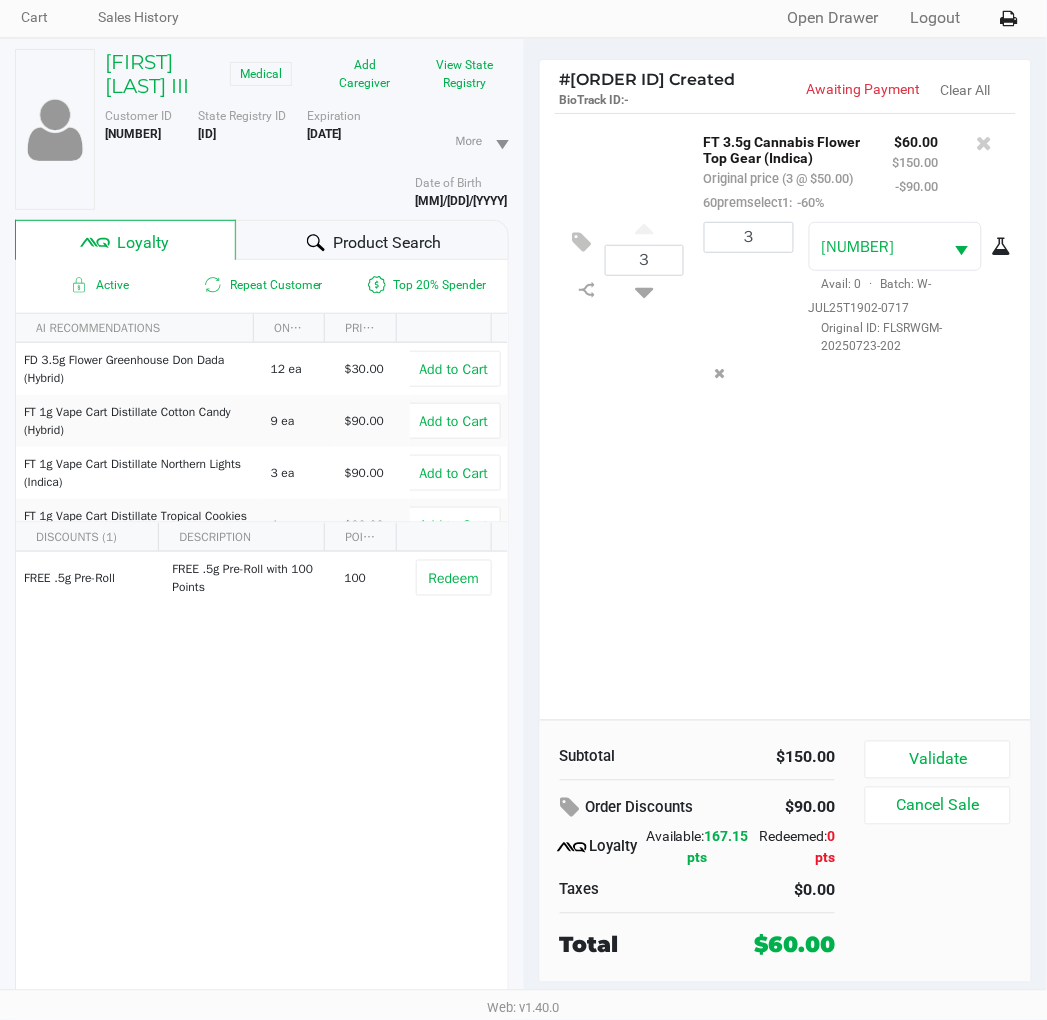 click on "Validate" 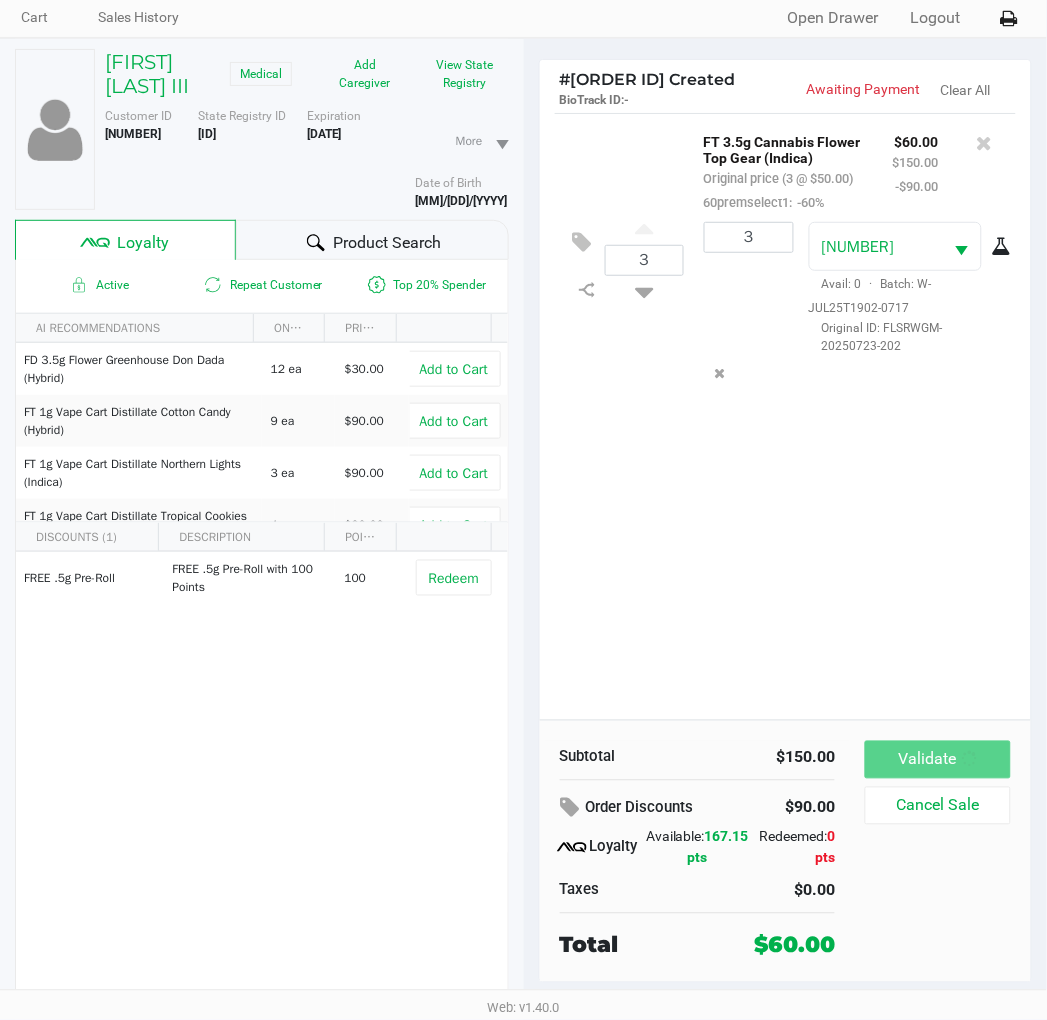 scroll, scrollTop: 0, scrollLeft: 0, axis: both 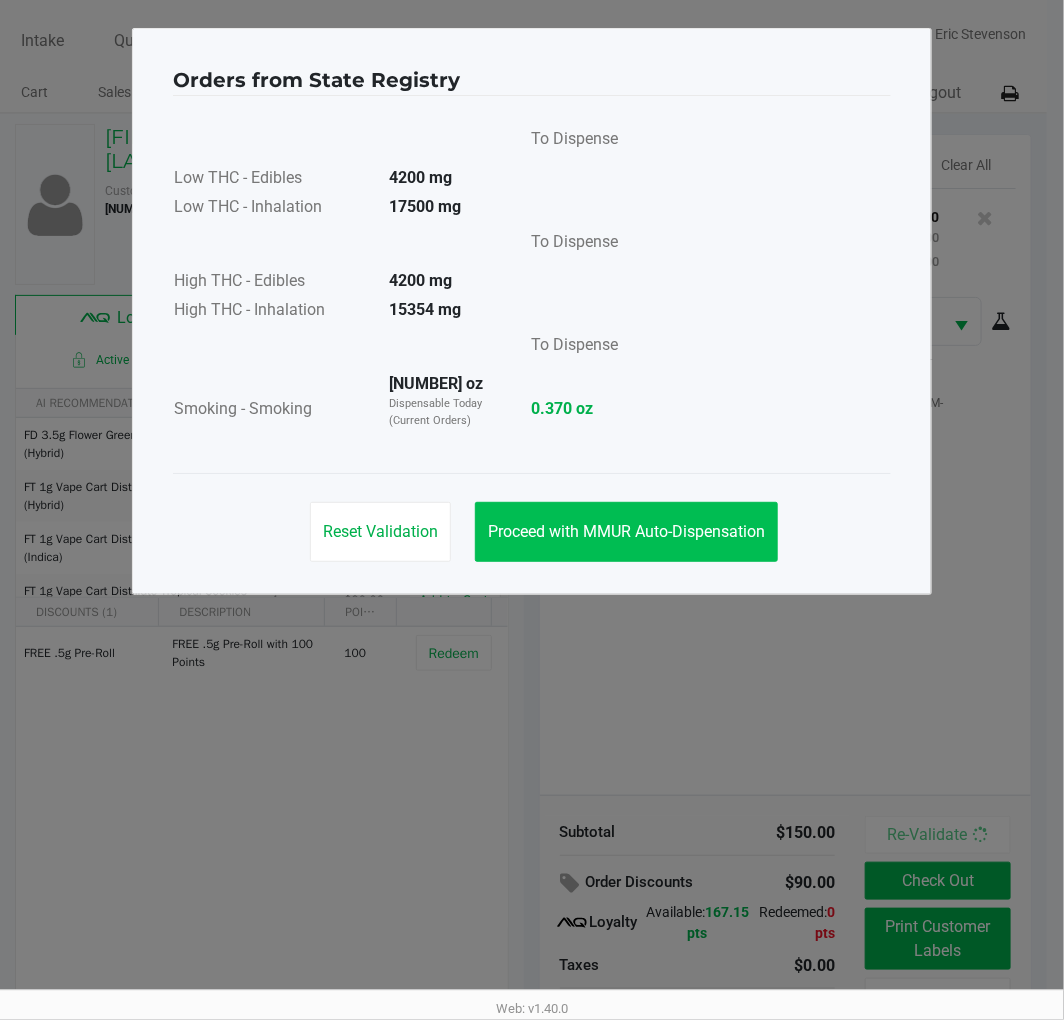 click on "Proceed with MMUR Auto-Dispensation" 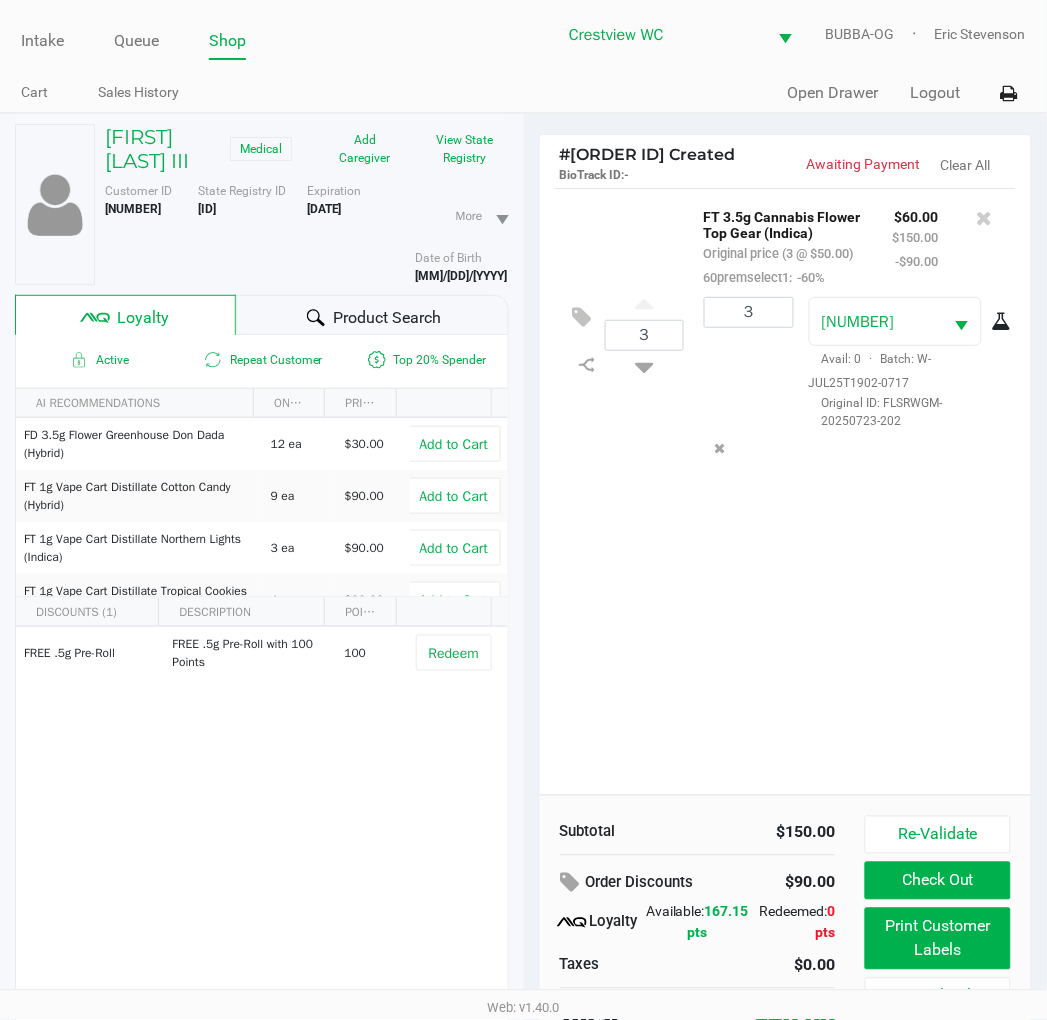 scroll, scrollTop: 100, scrollLeft: 0, axis: vertical 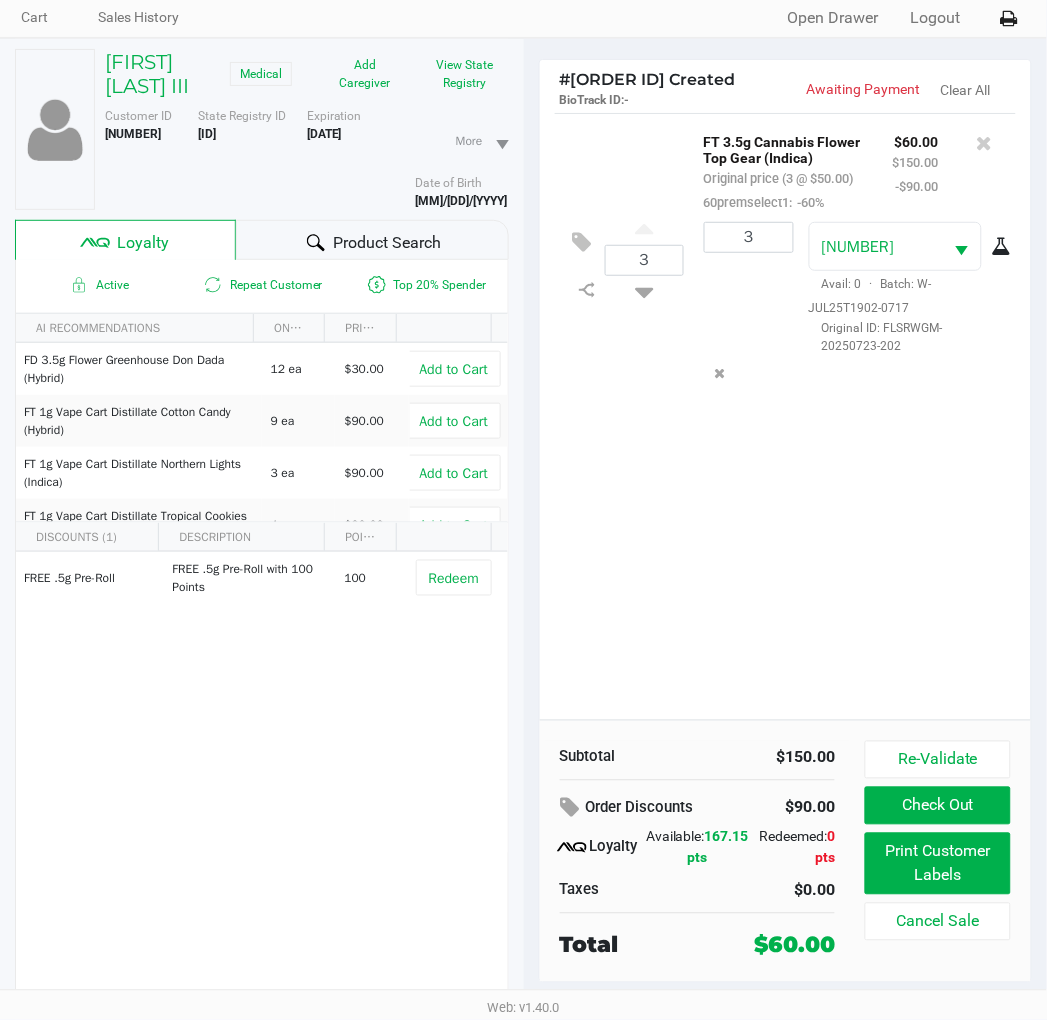 click on "Print Customer Labels" 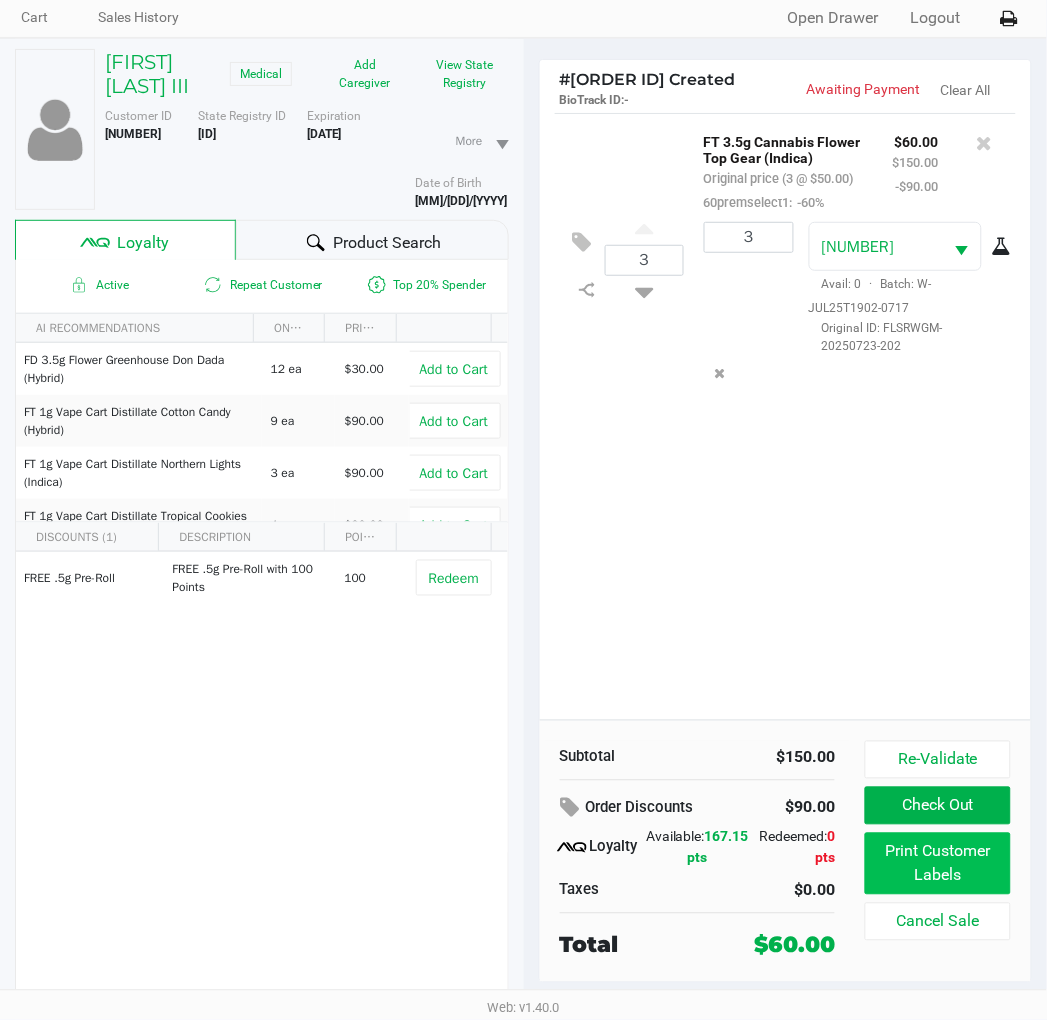 scroll, scrollTop: 0, scrollLeft: 0, axis: both 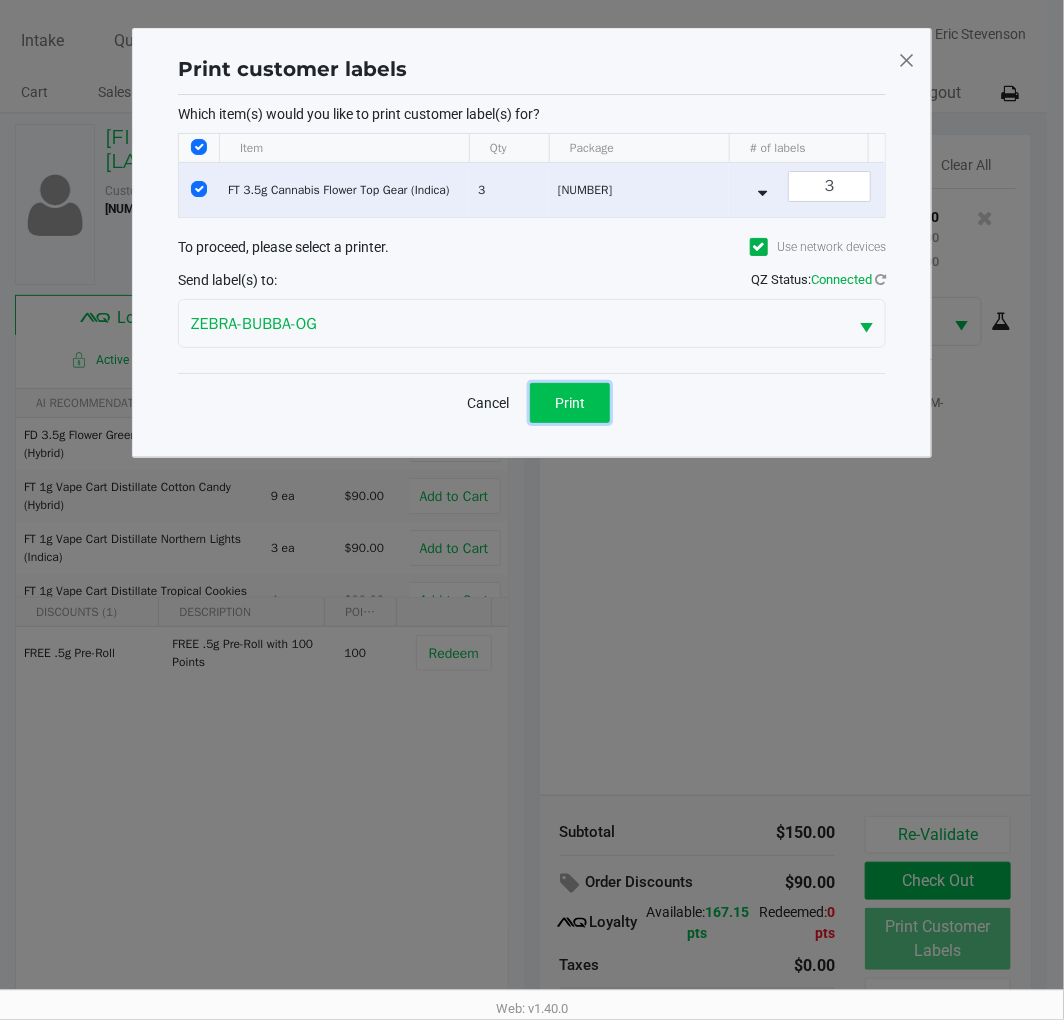 click on "Print" 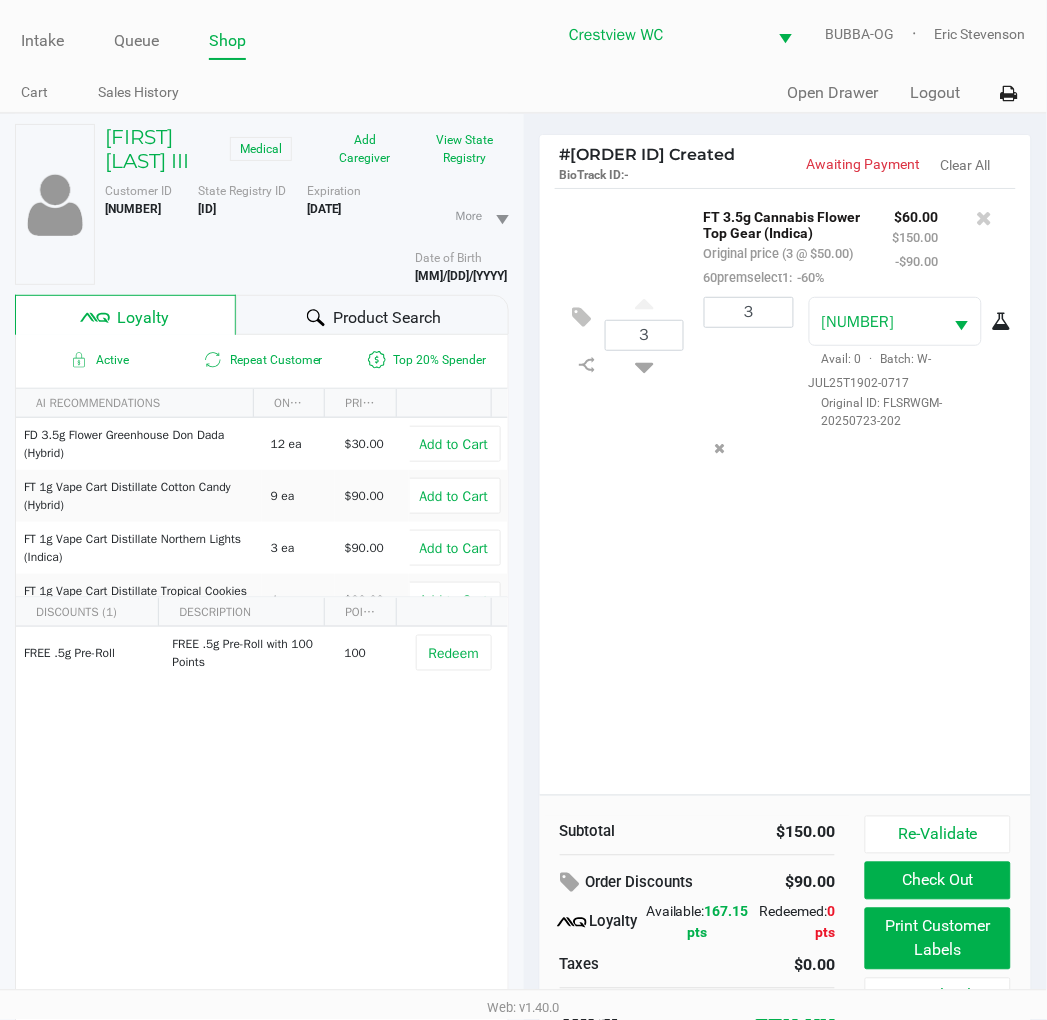 scroll, scrollTop: 100, scrollLeft: 0, axis: vertical 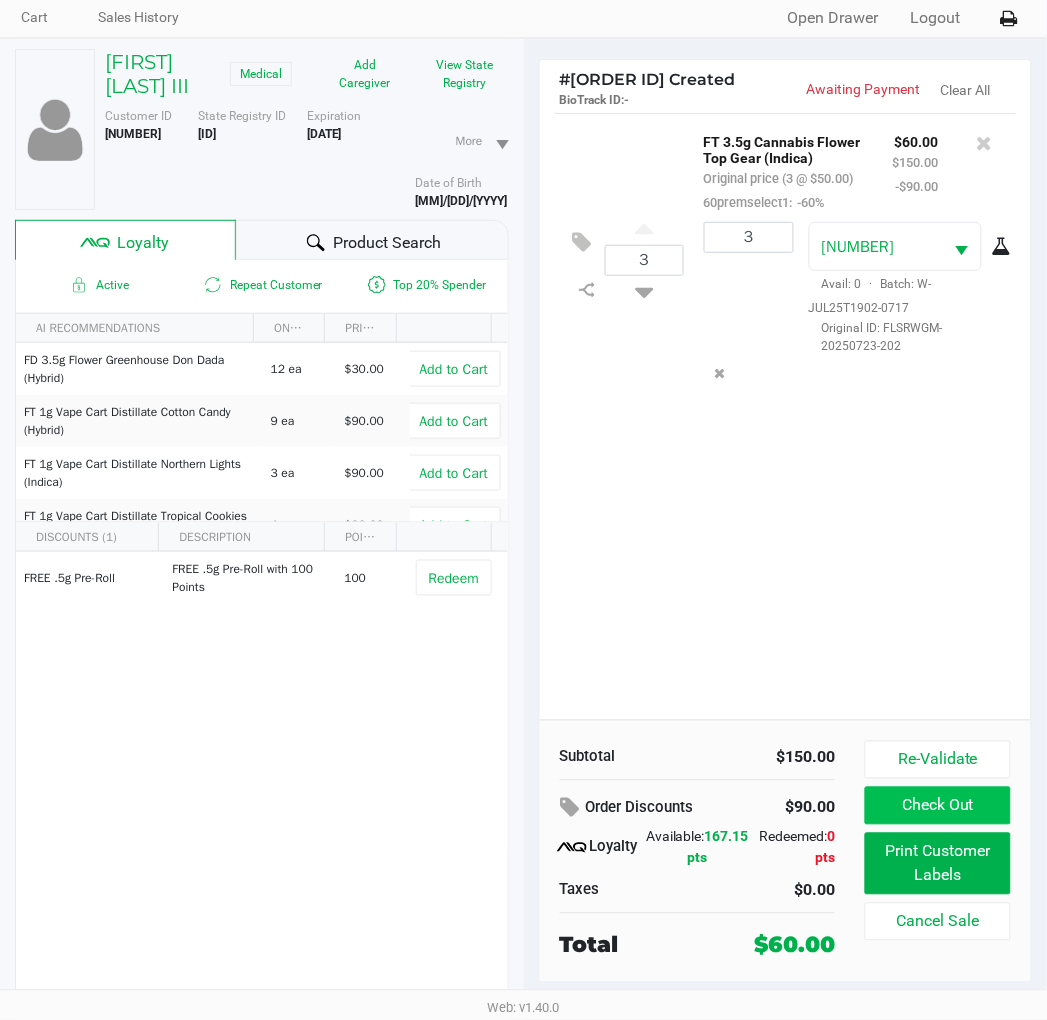 click on "Check Out" 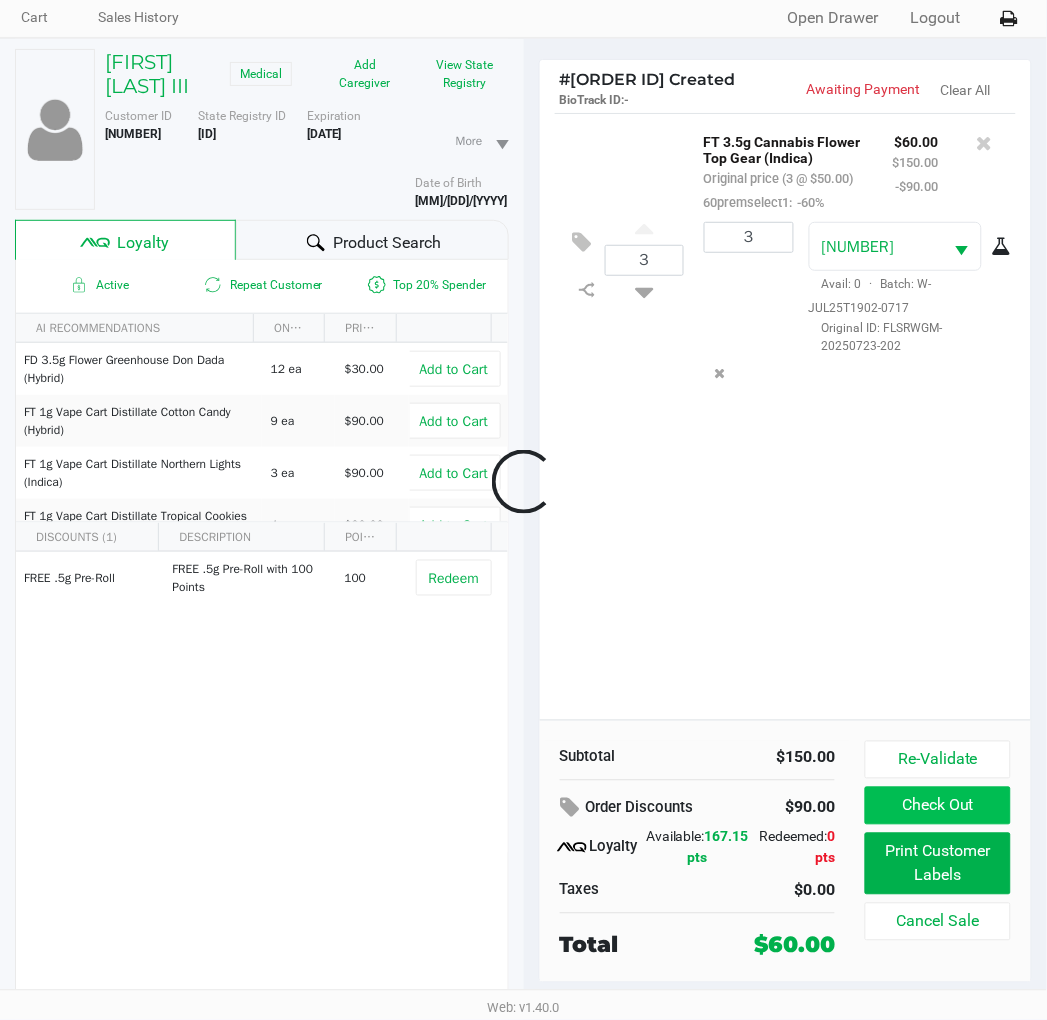scroll, scrollTop: 88, scrollLeft: 0, axis: vertical 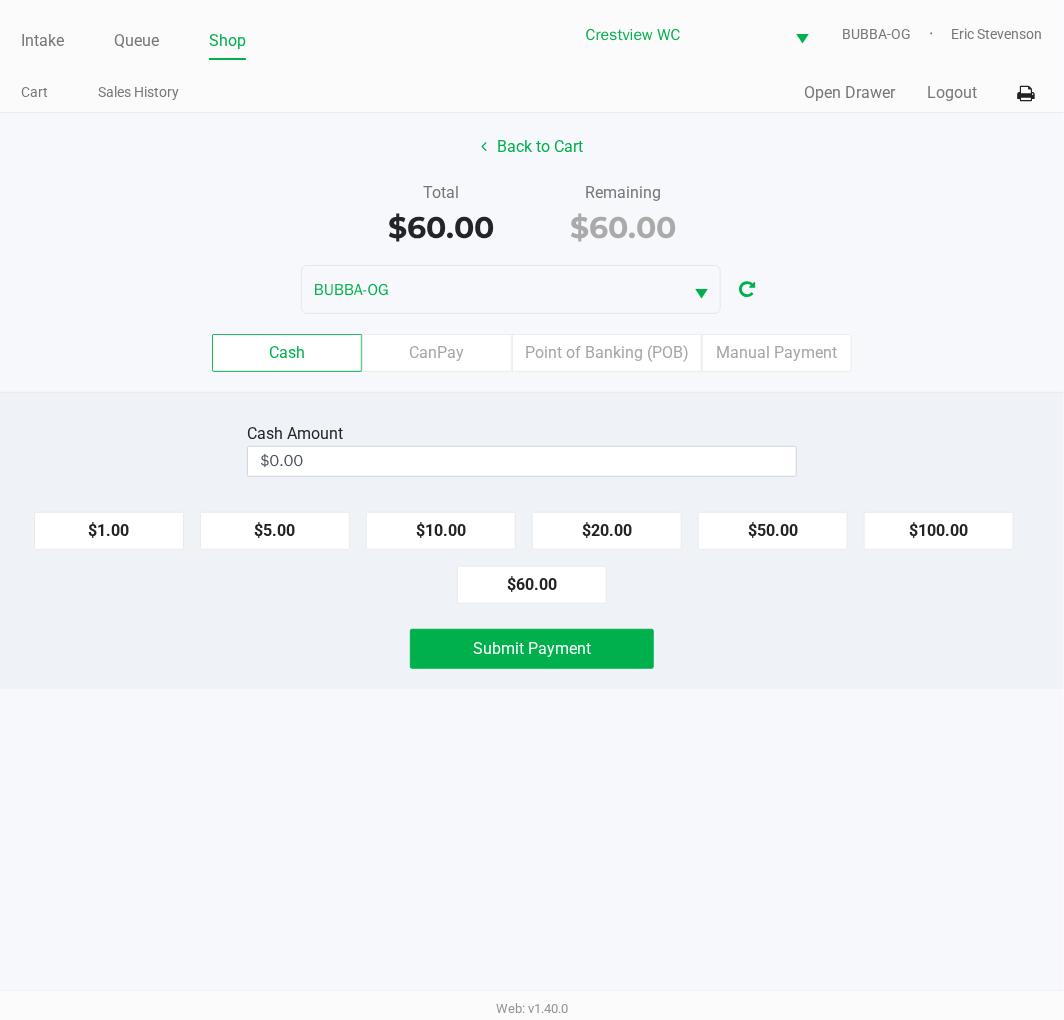 click on "Back to Cart   Total   $60.00   Remaining   $60.00  BUBBA-OG  Cash   CanPay   Point of Banking (POB)   Manual Payment" 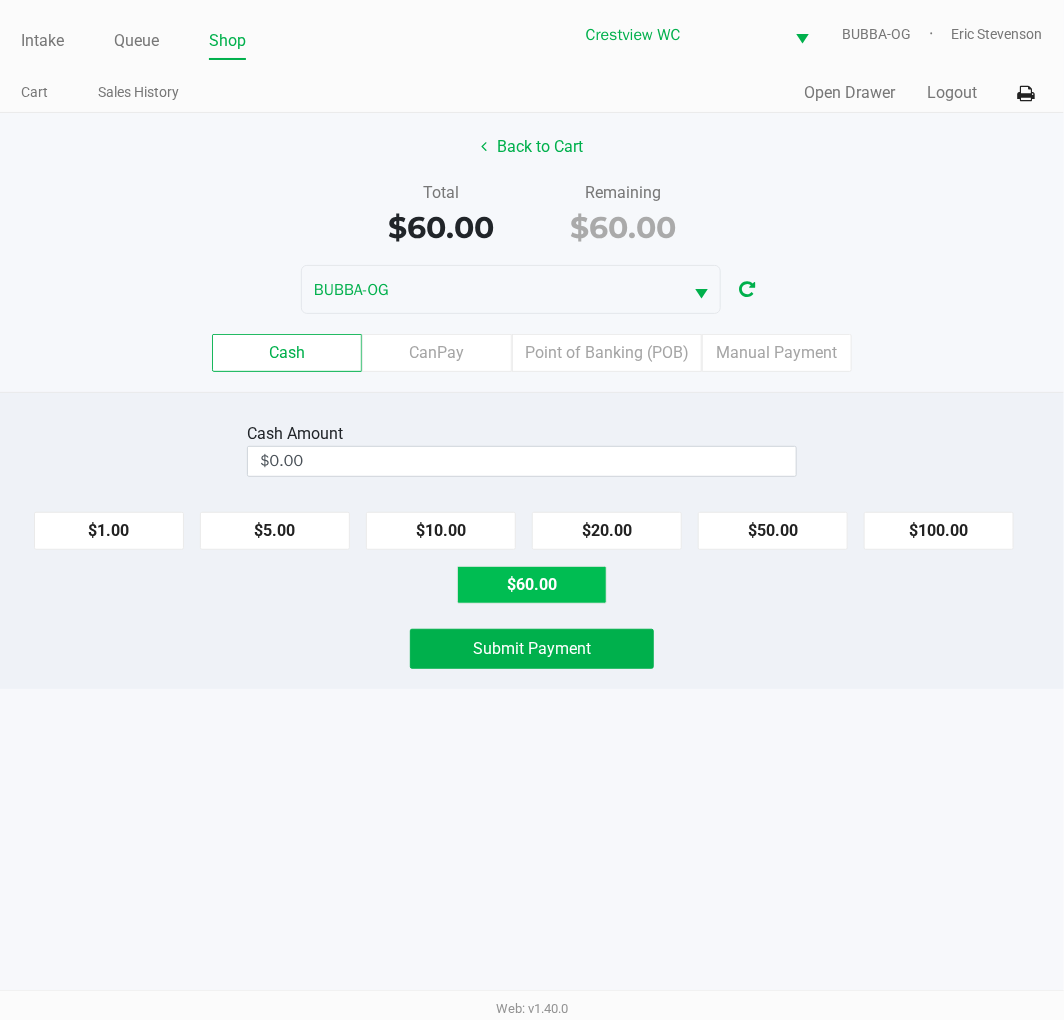 click on "$60.00" 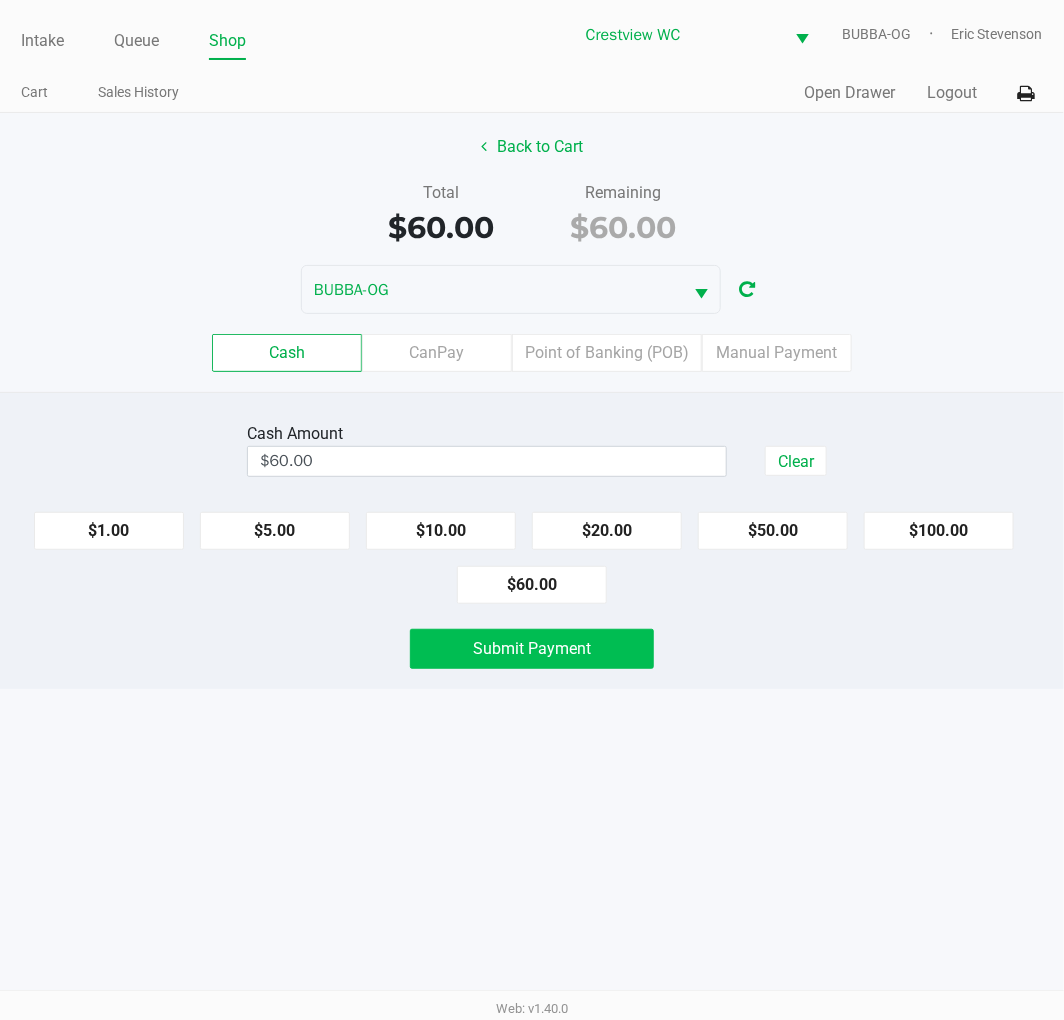 click on "Submit Payment" 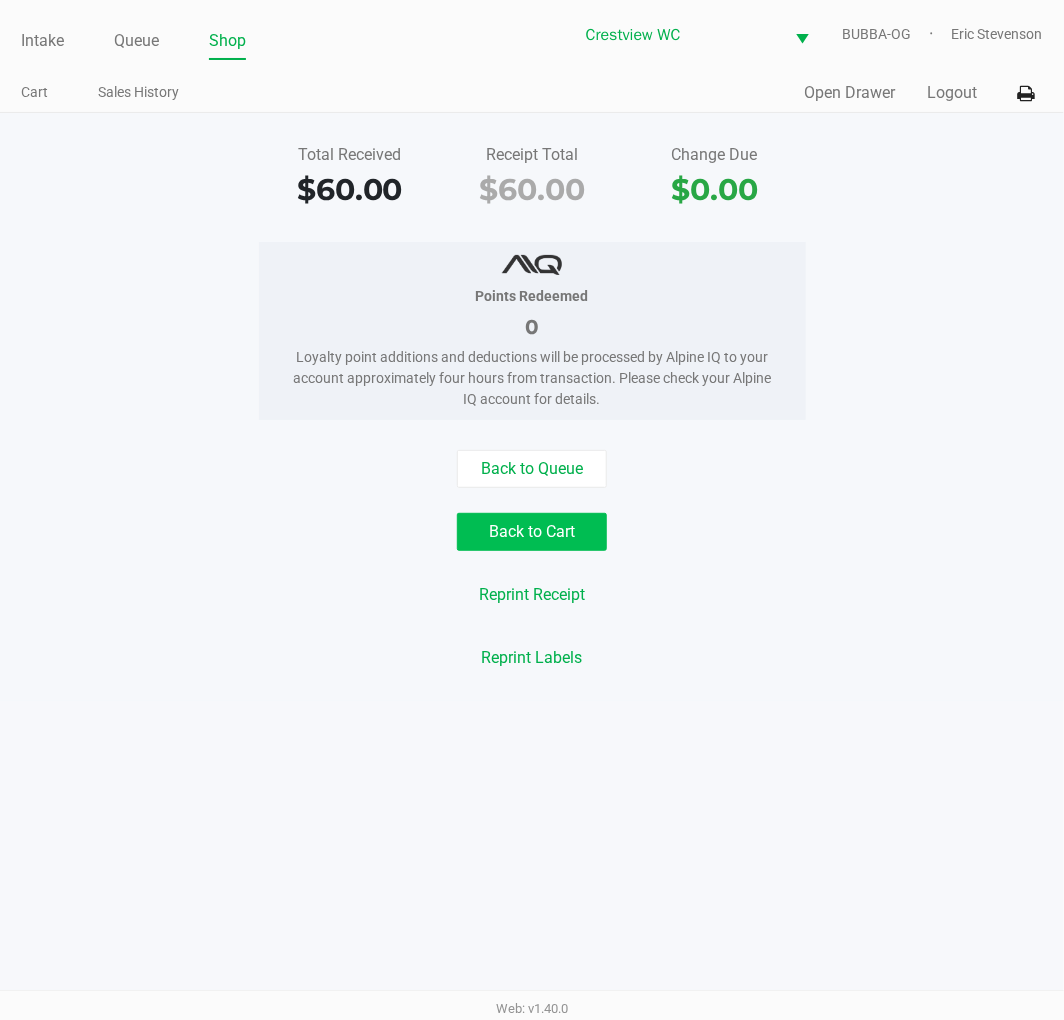 click on "Back to Cart" 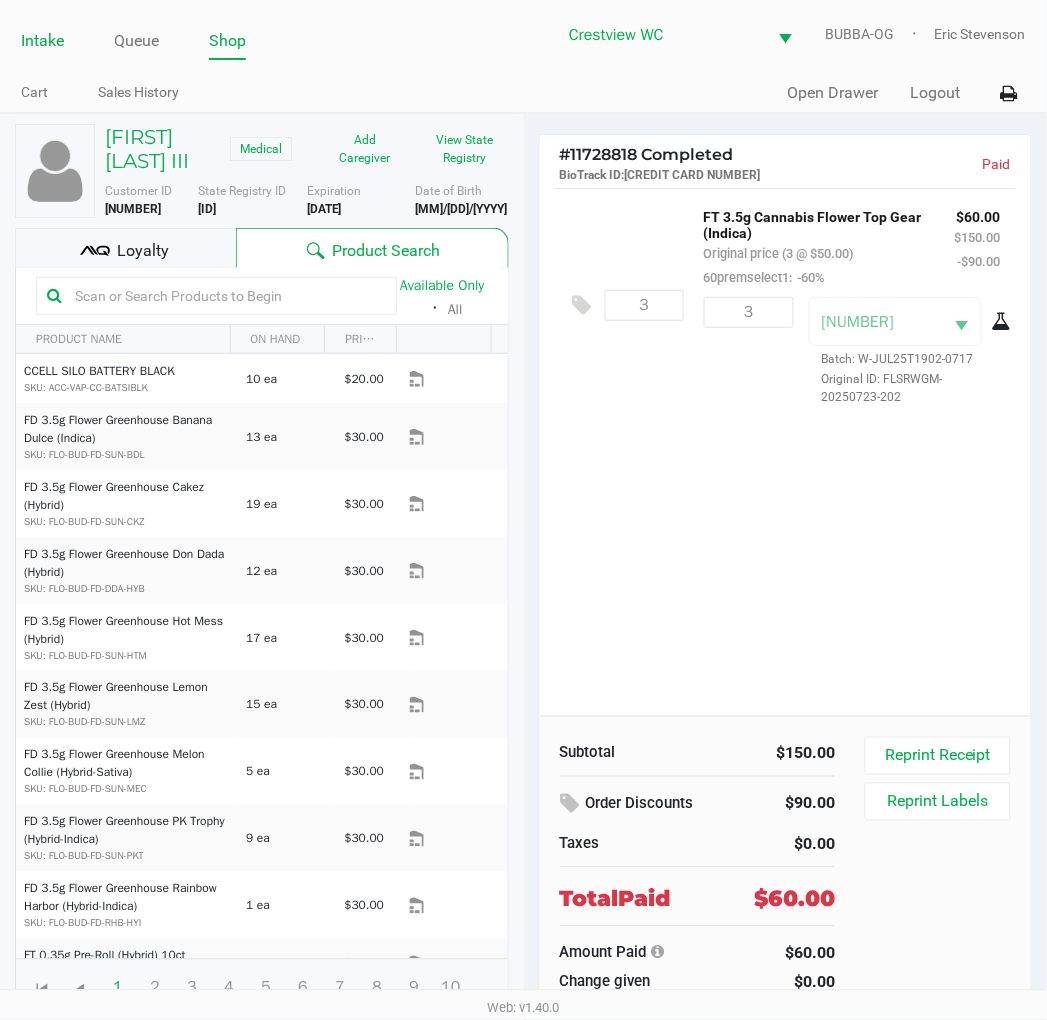 click on "Intake" 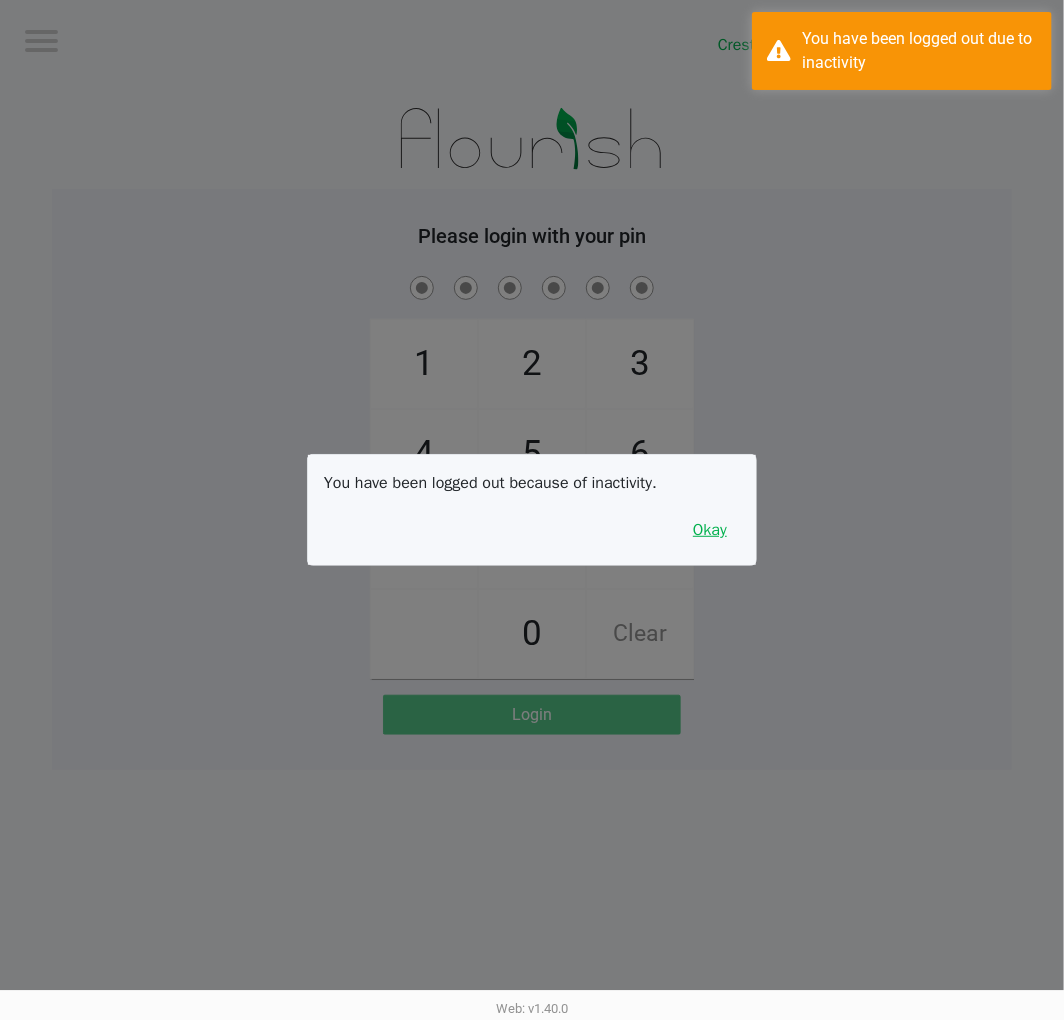 click on "Okay" at bounding box center [710, 530] 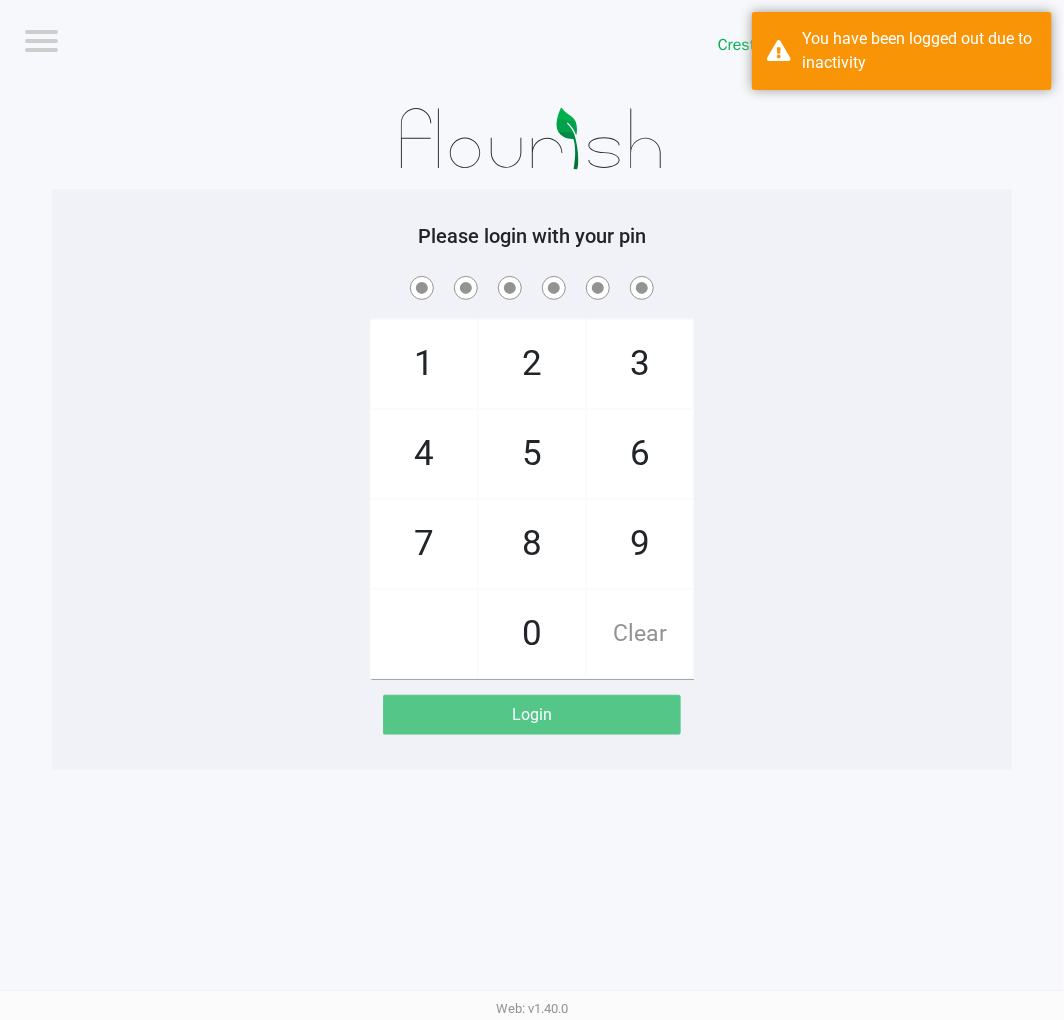 click on "2" 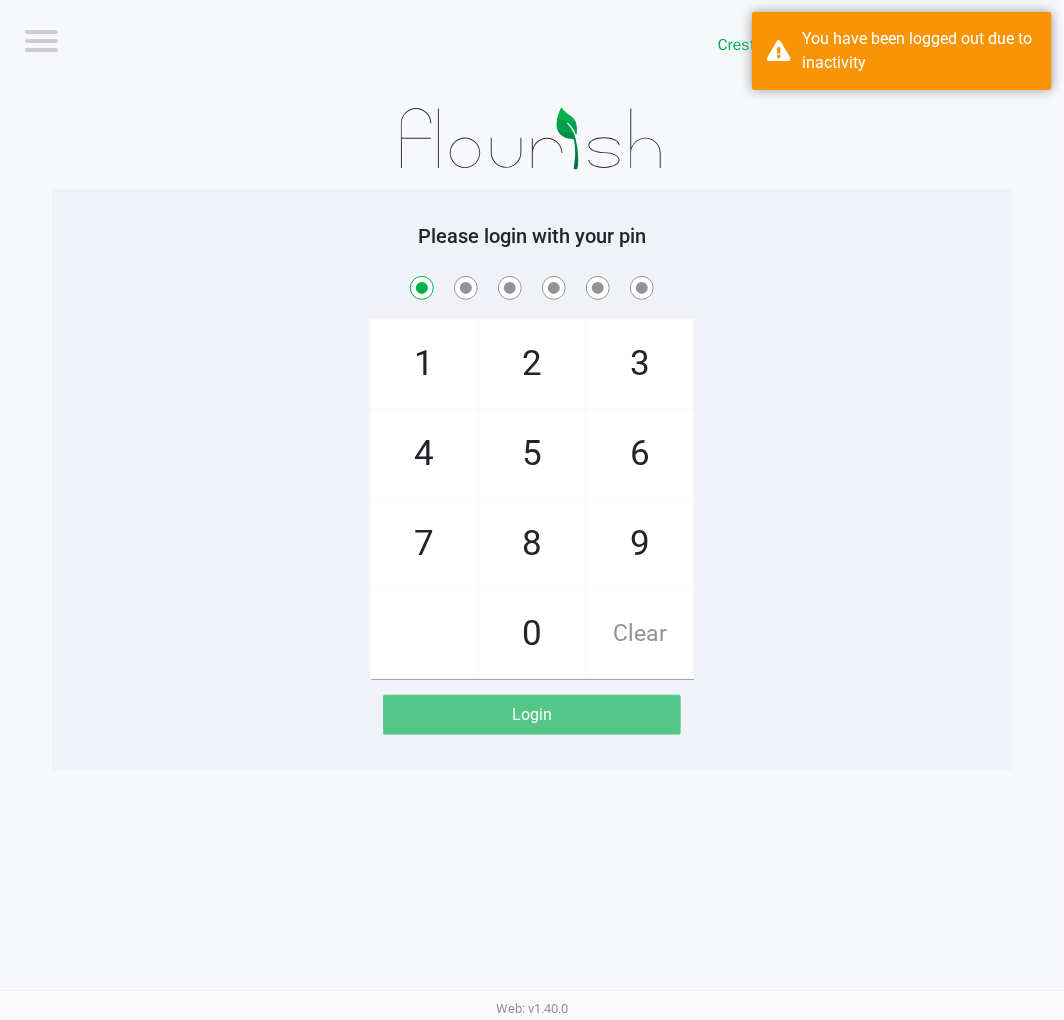 checkbox on "true" 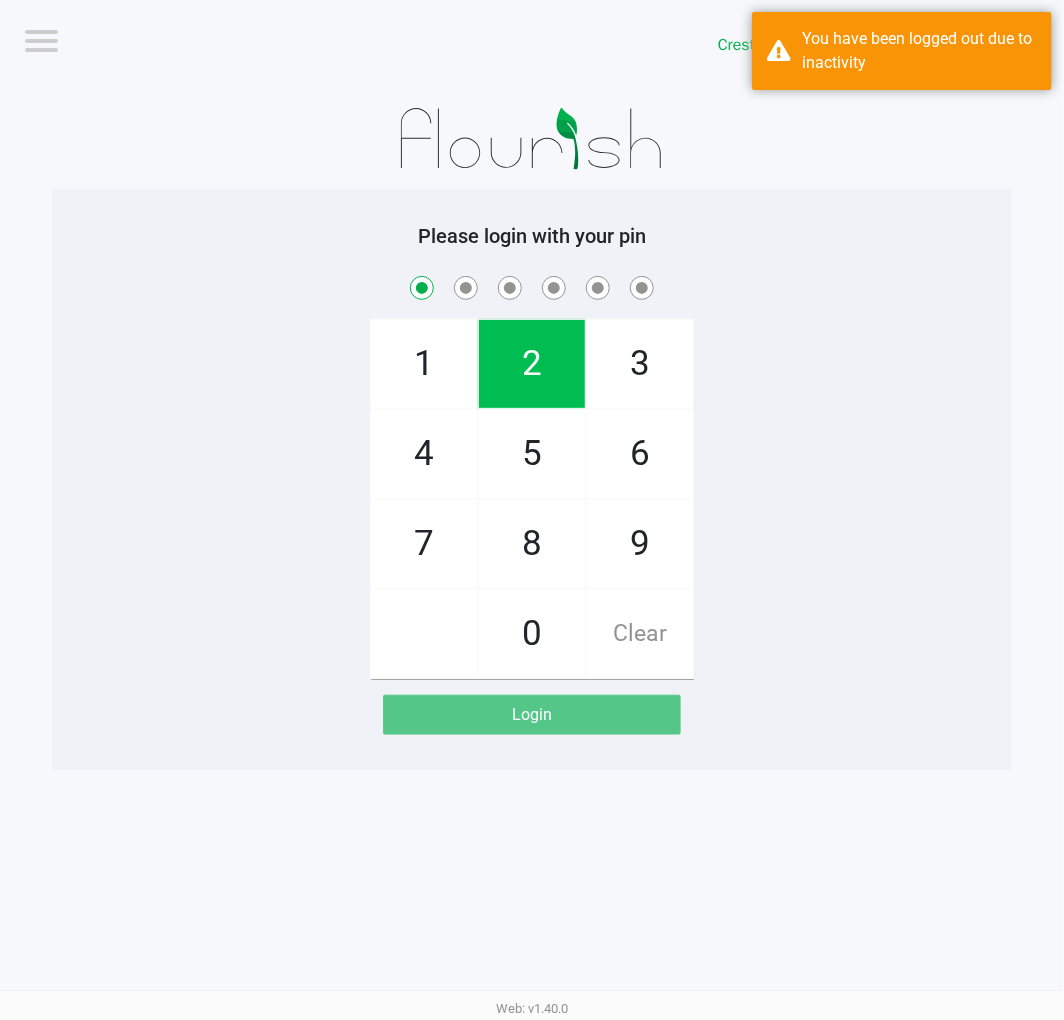 click on "1" 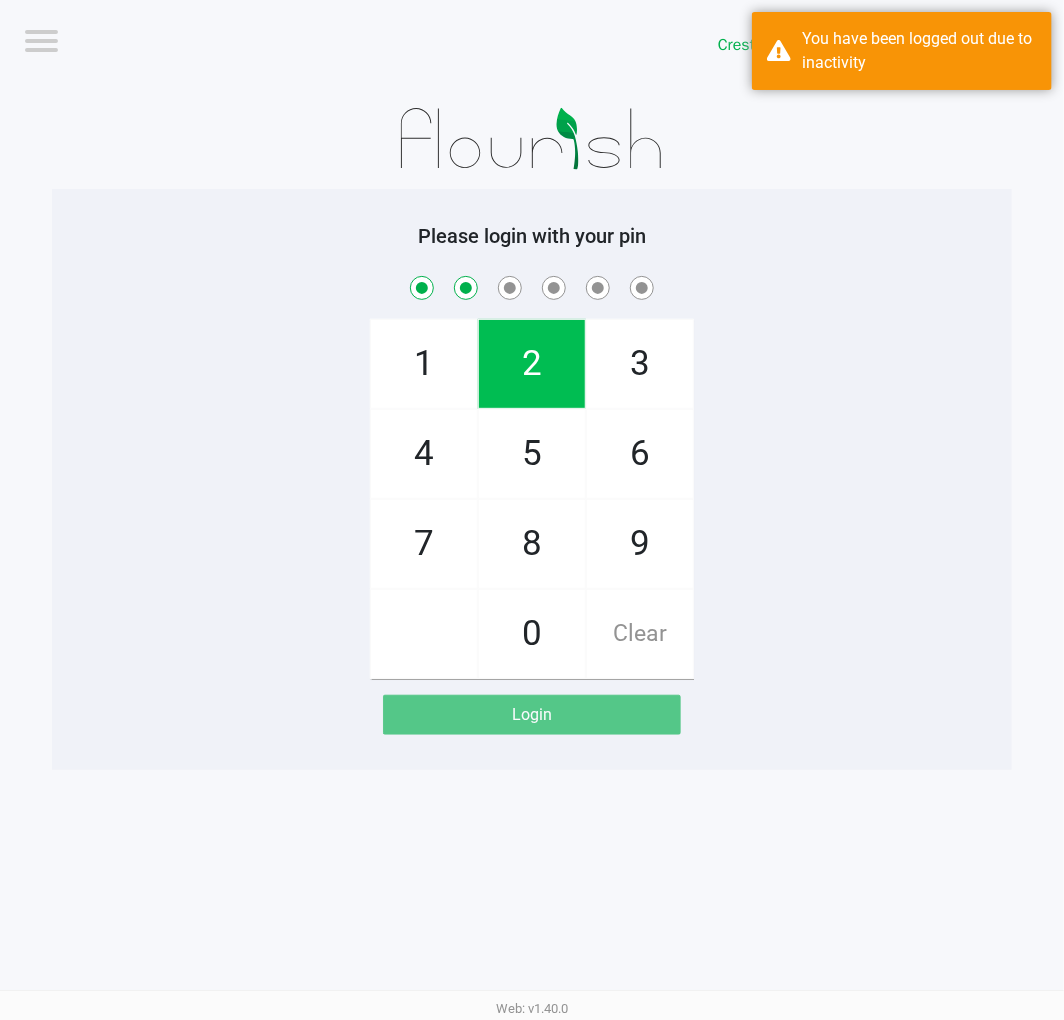 checkbox on "true" 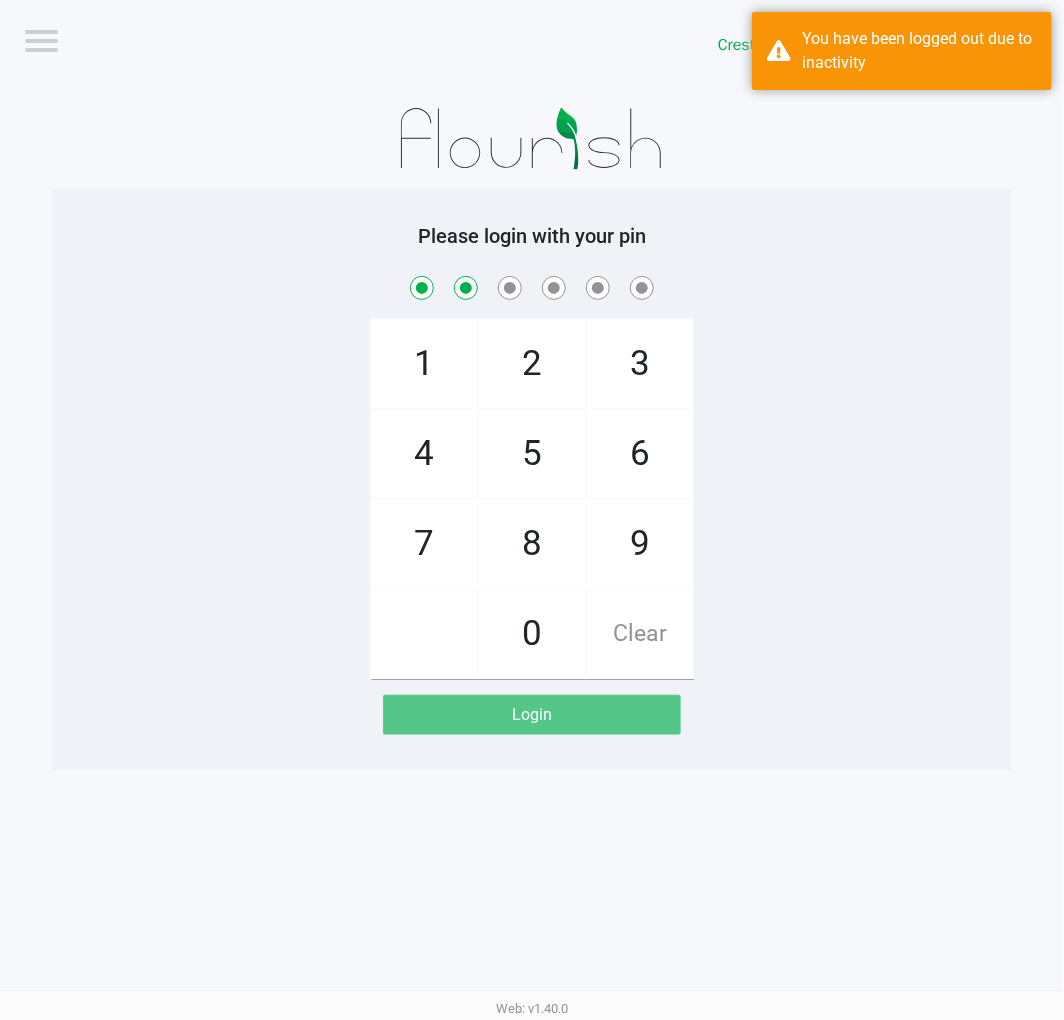 click on "6" 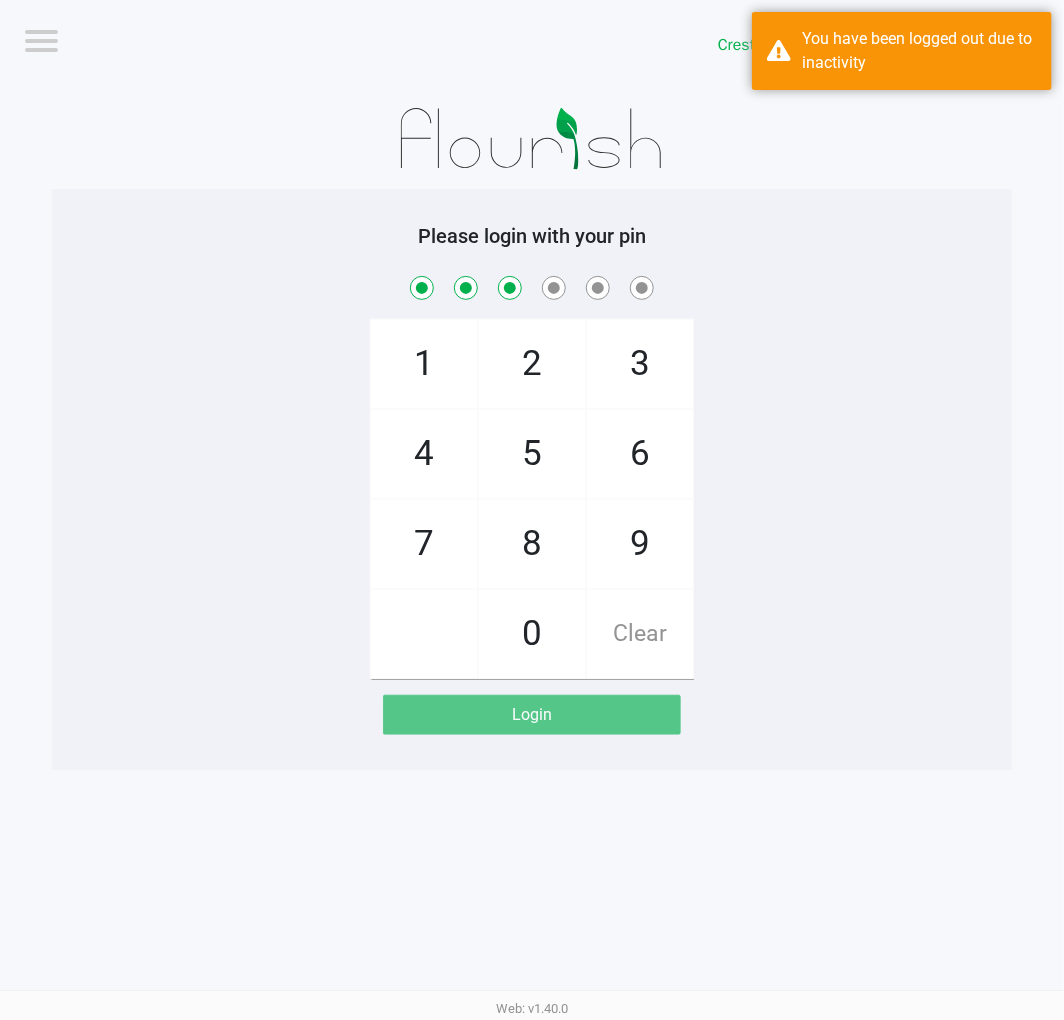 checkbox on "true" 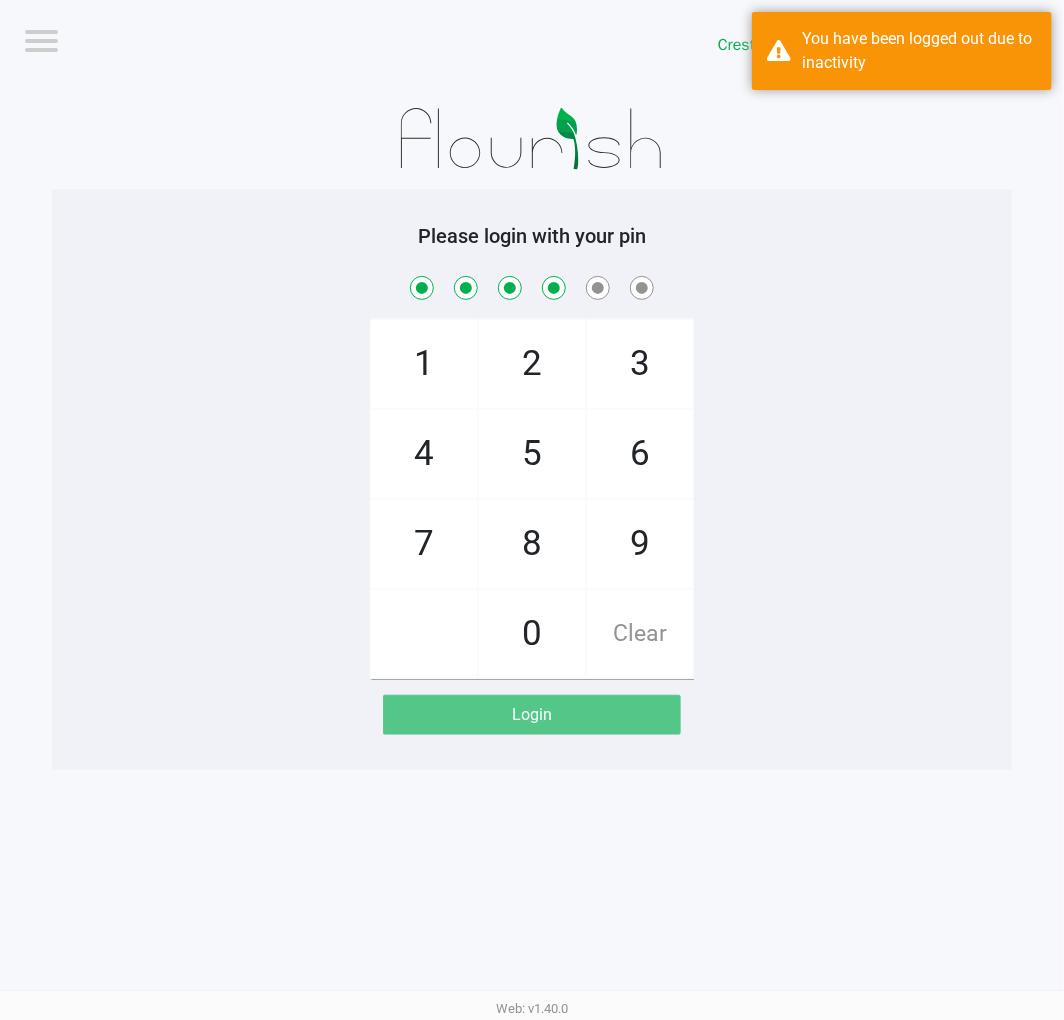checkbox on "true" 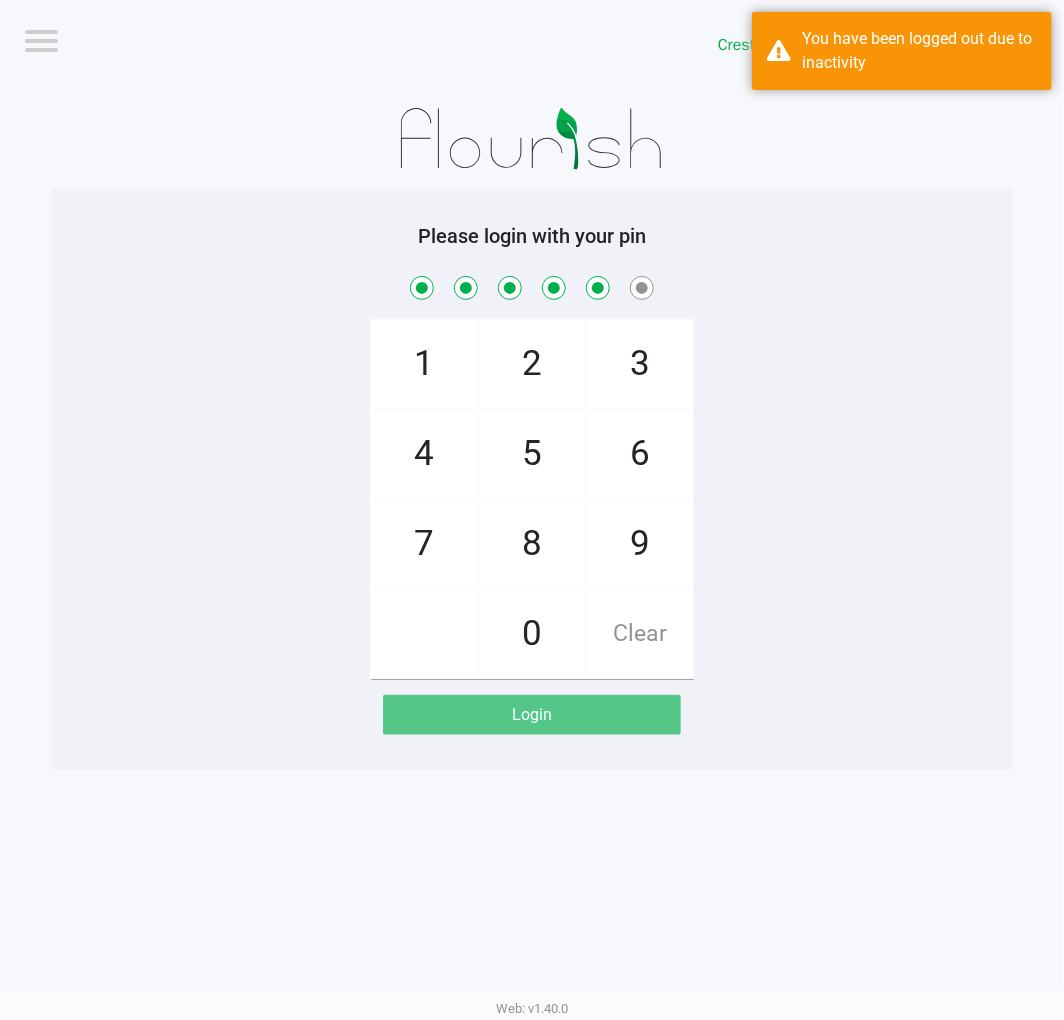 checkbox on "true" 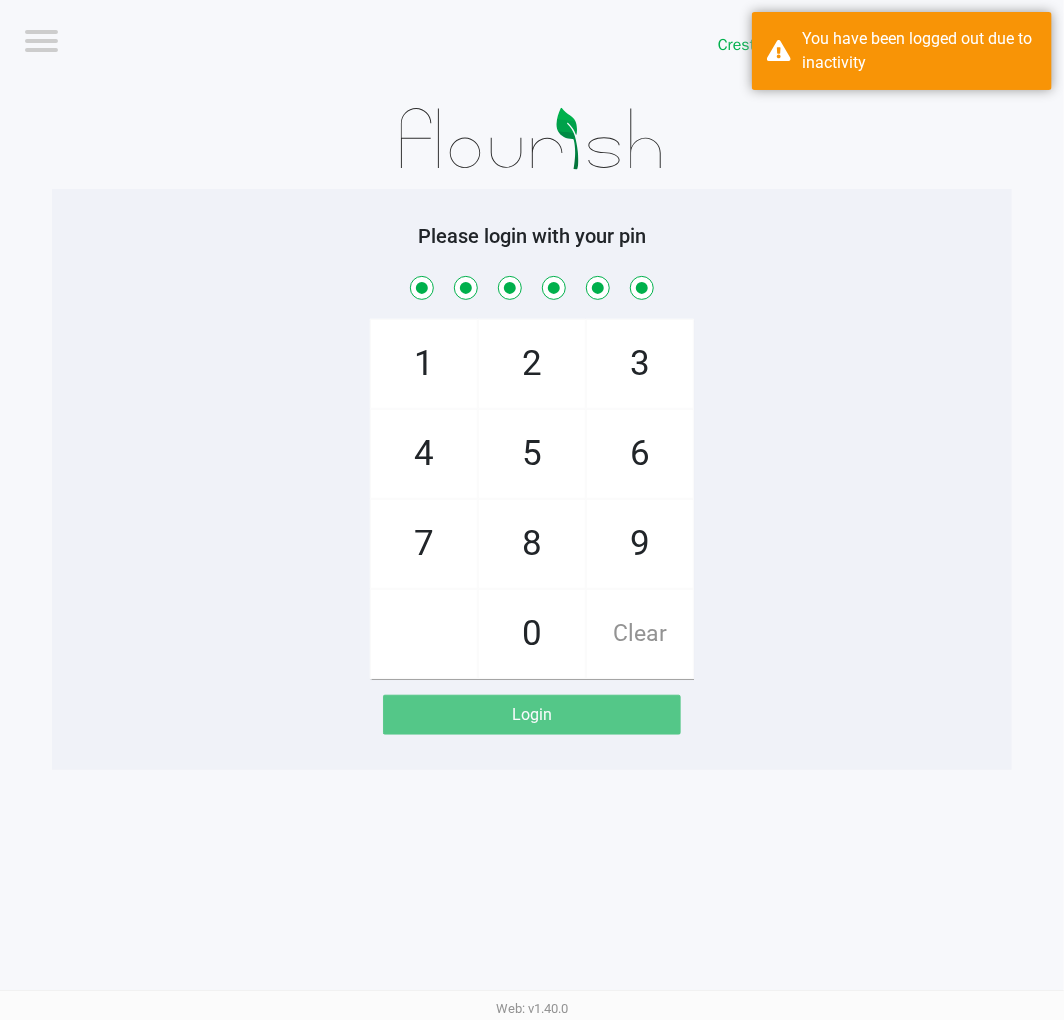 checkbox on "true" 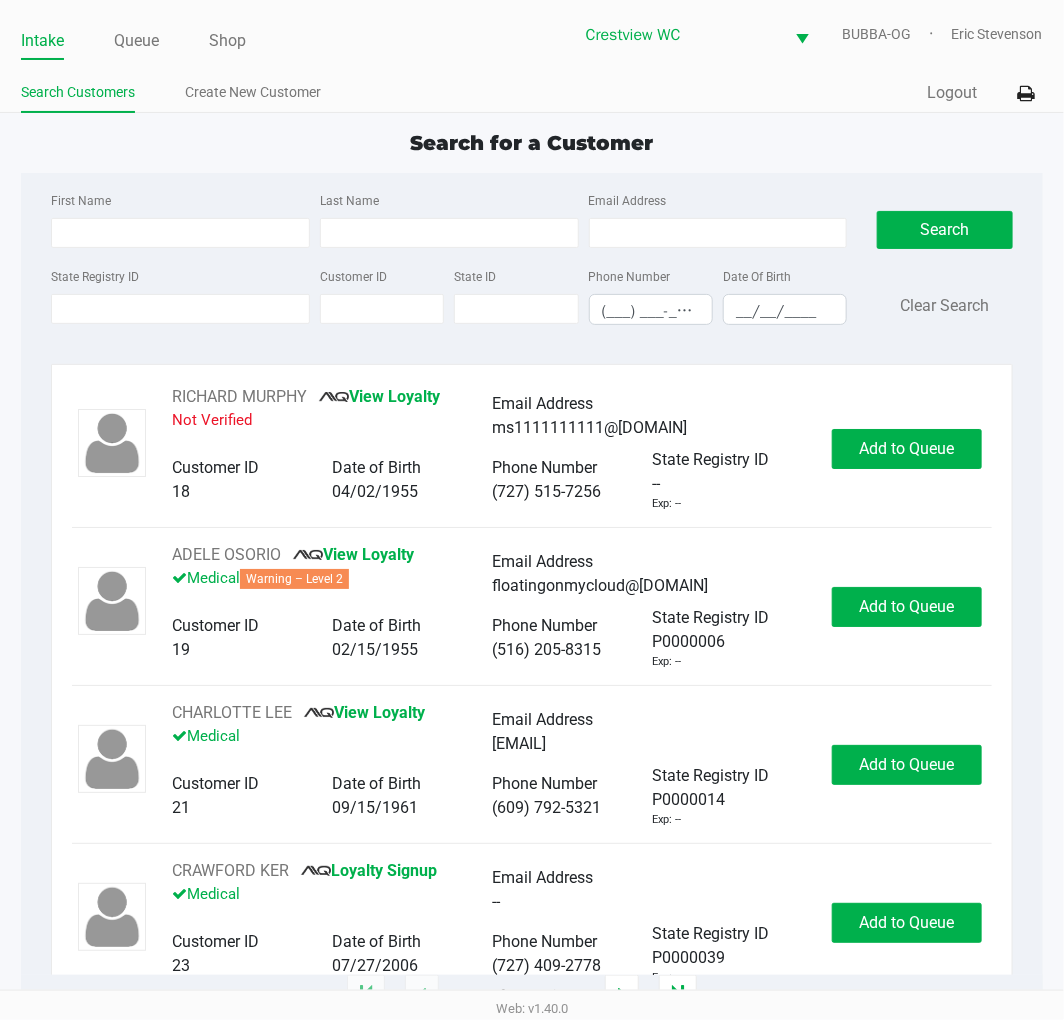 click on "Intake Queue Shop Crestview WC  BUBBA-OG   Eric Stevenson  Search Customers Create New Customer  Quick Sale   Logout  Search for a Customer First Name Last Name Email Address State Registry ID Customer ID State ID Phone Number (___) ___-____ Date Of Birth __/__/____  Search   Clear Search   RICHARD MURPHY       View Loyalty   Not Verified   Email Address   ms1111111111@hotmail.com   Customer ID   18   Date of Birth   04/02/1955   Phone Number   (727) 515-7256   State Registry ID   --   Exp: --   Add to Queue   ADELE OSORIO       View Loyalty   Medical   Warning – Level 2   Email Address   floatingonmycloud@gmail.com   Customer ID   19   Date of Birth   02/15/1955   Phone Number   (516) 205-8315   State Registry ID   P0000006   Exp: --   Add to Queue   CHARLOTTE LEE       View Loyalty   Medical   Email Address   cblee0915@gmail.com   Customer ID   21   Date of Birth   09/15/1961   Phone Number   (609) 792-5321   State Registry ID   P0000014   Exp: --   Add to Queue   CRAWFORD KER       Medical" 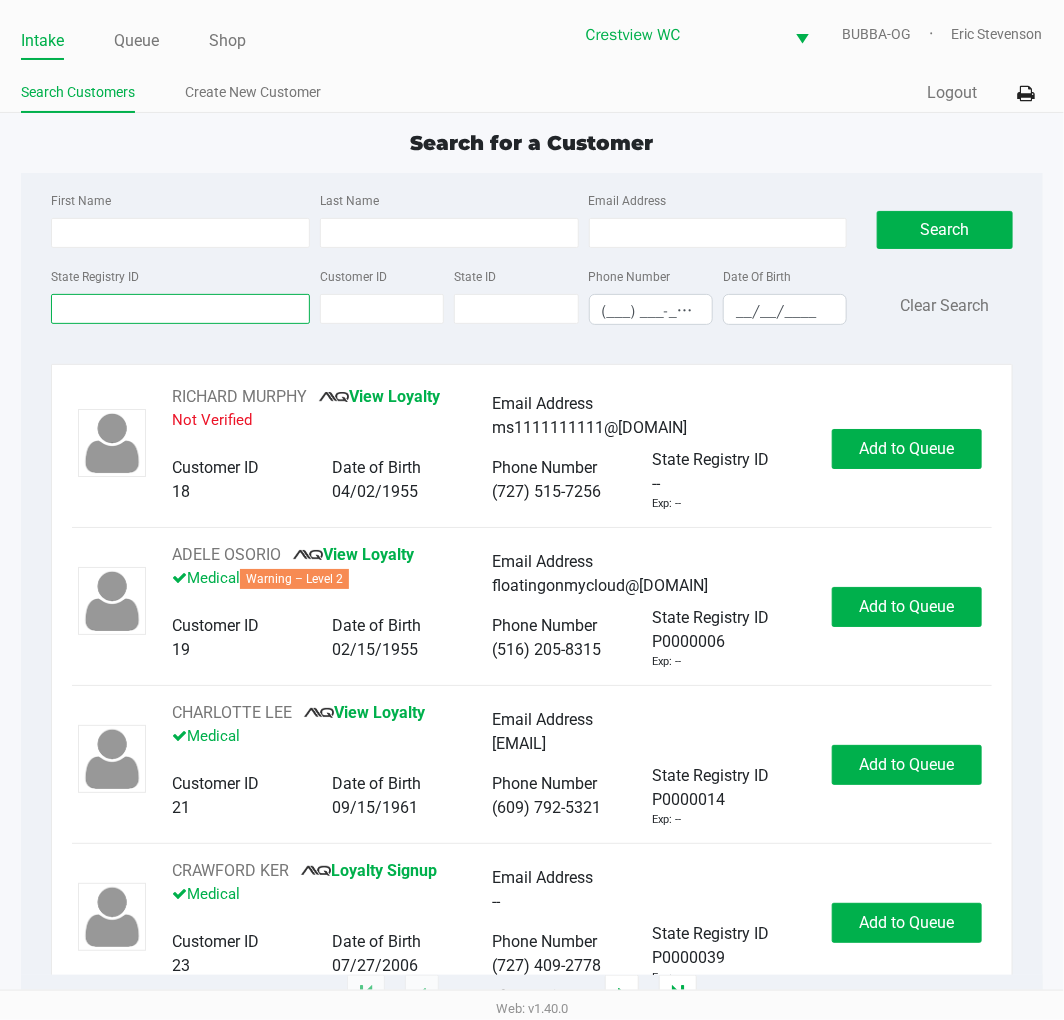 click on "State Registry ID" at bounding box center (180, 309) 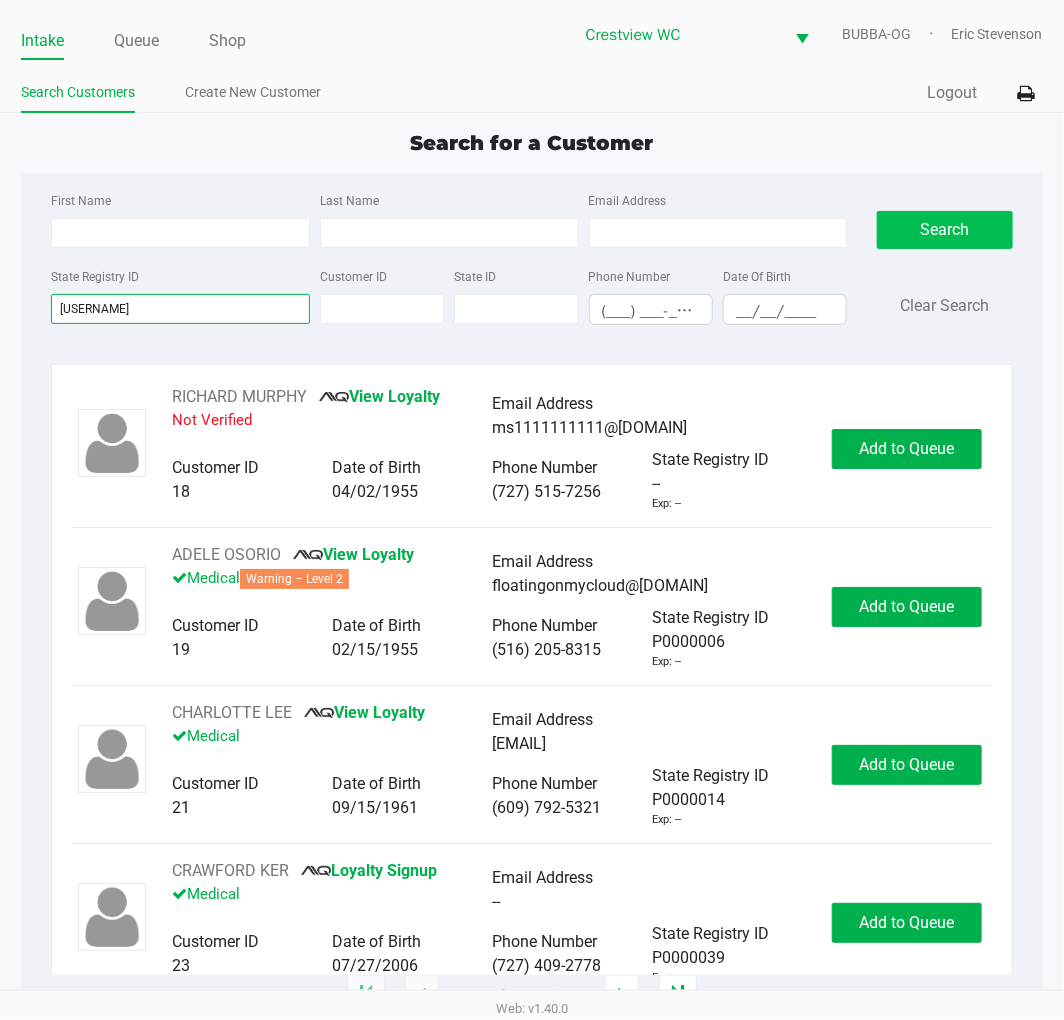 type on "p3hx4476" 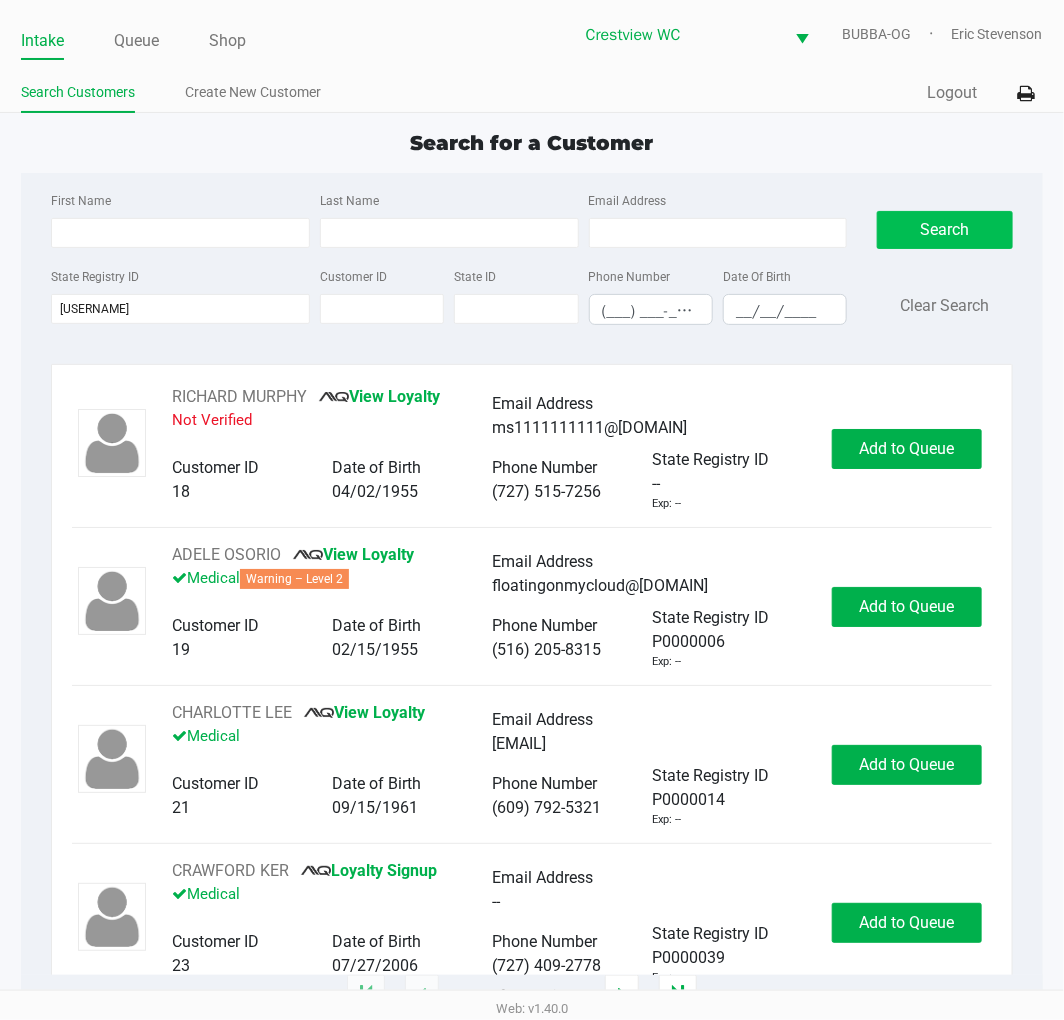 click on "Search" 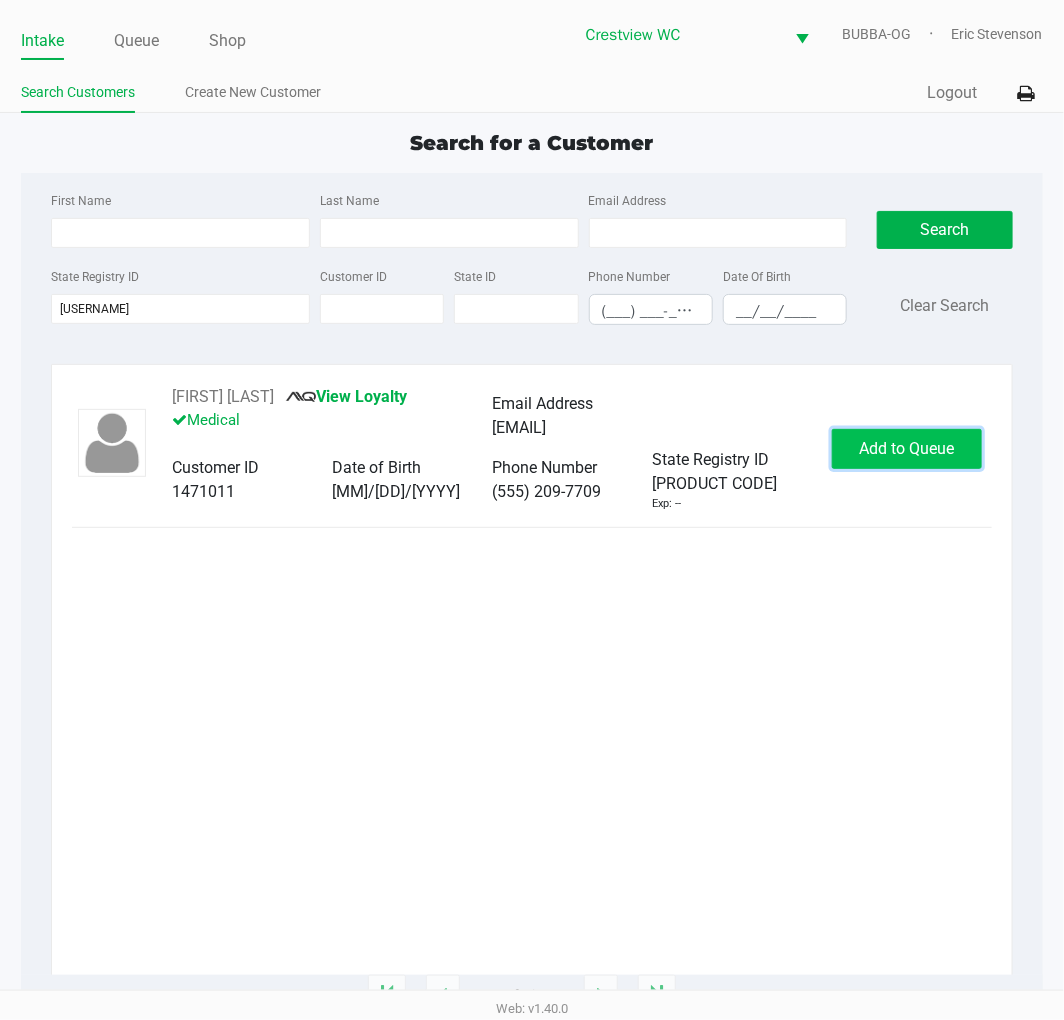 click on "Add to Queue" 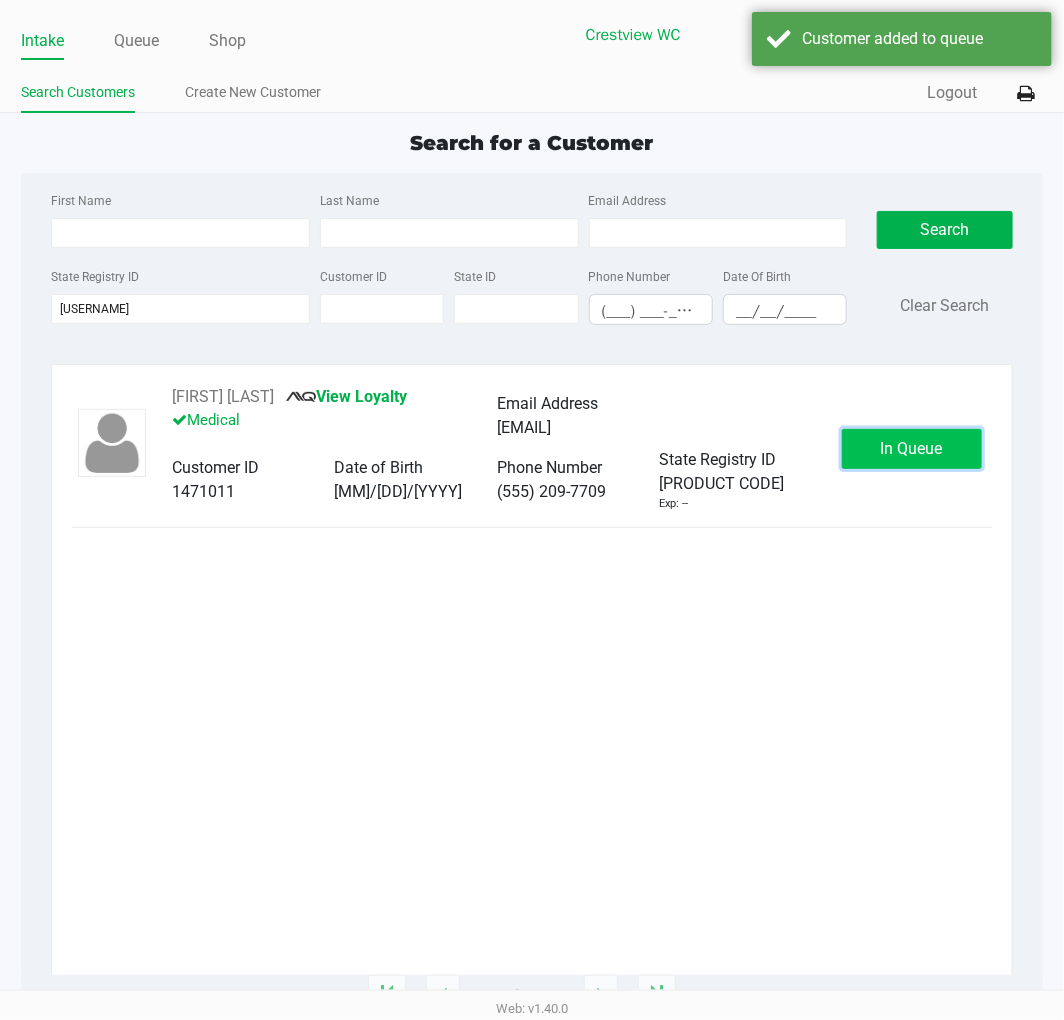 click on "In Queue" 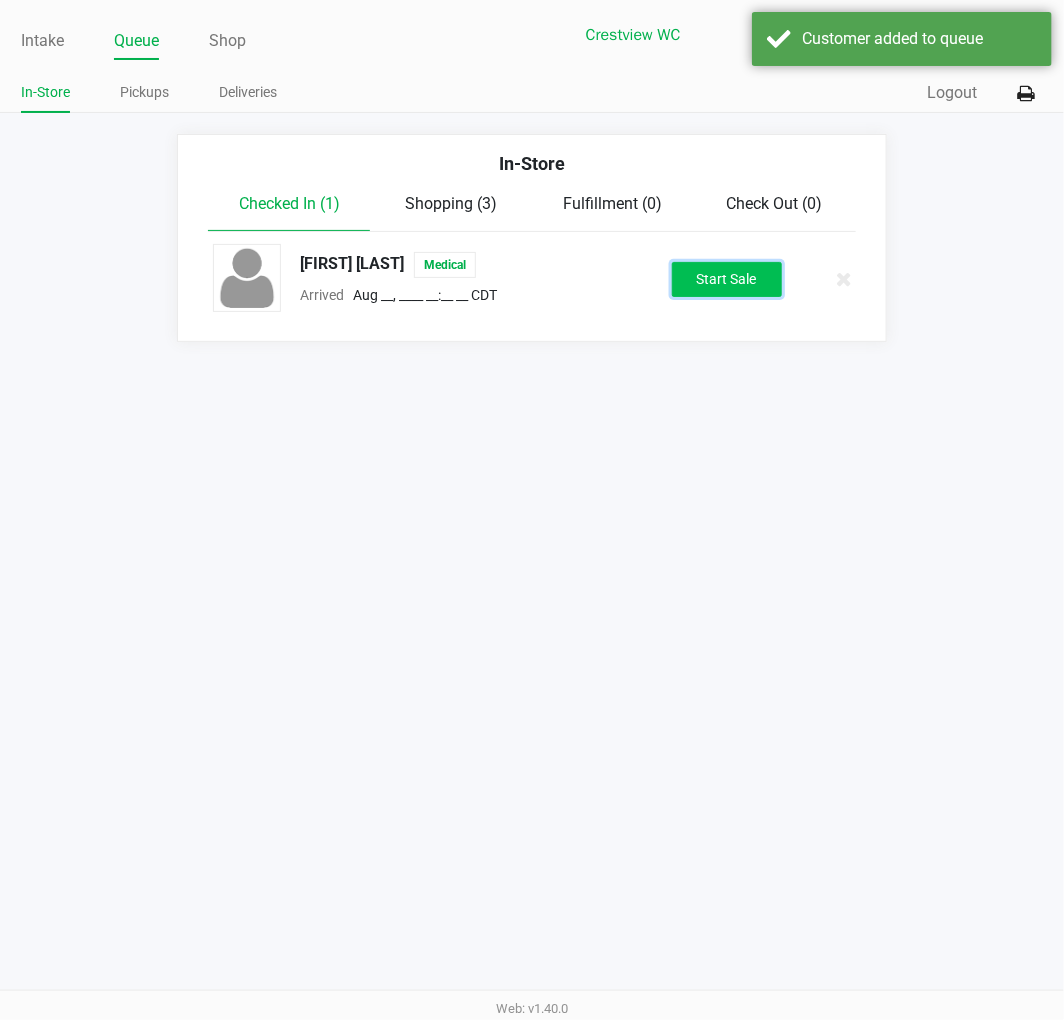 click on "Start Sale" 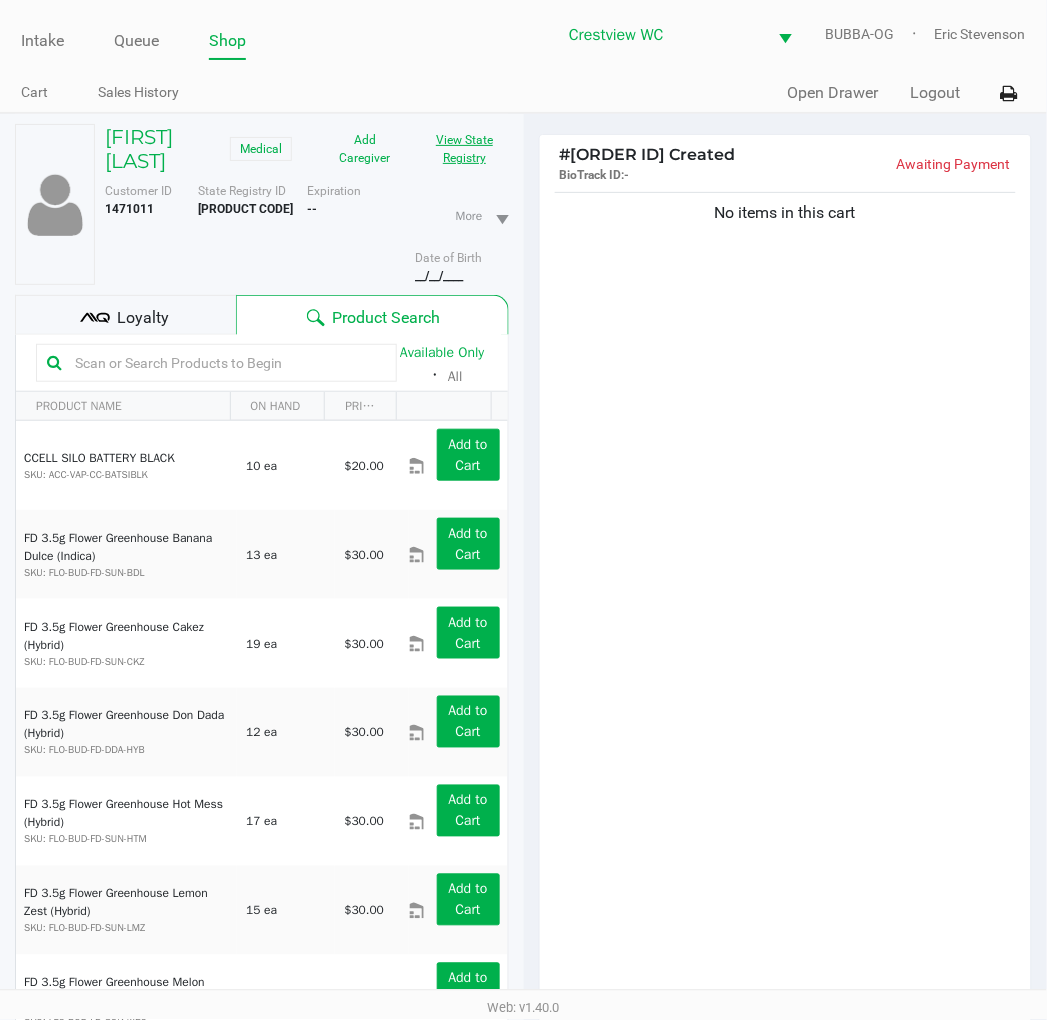 click on "View State Registry" 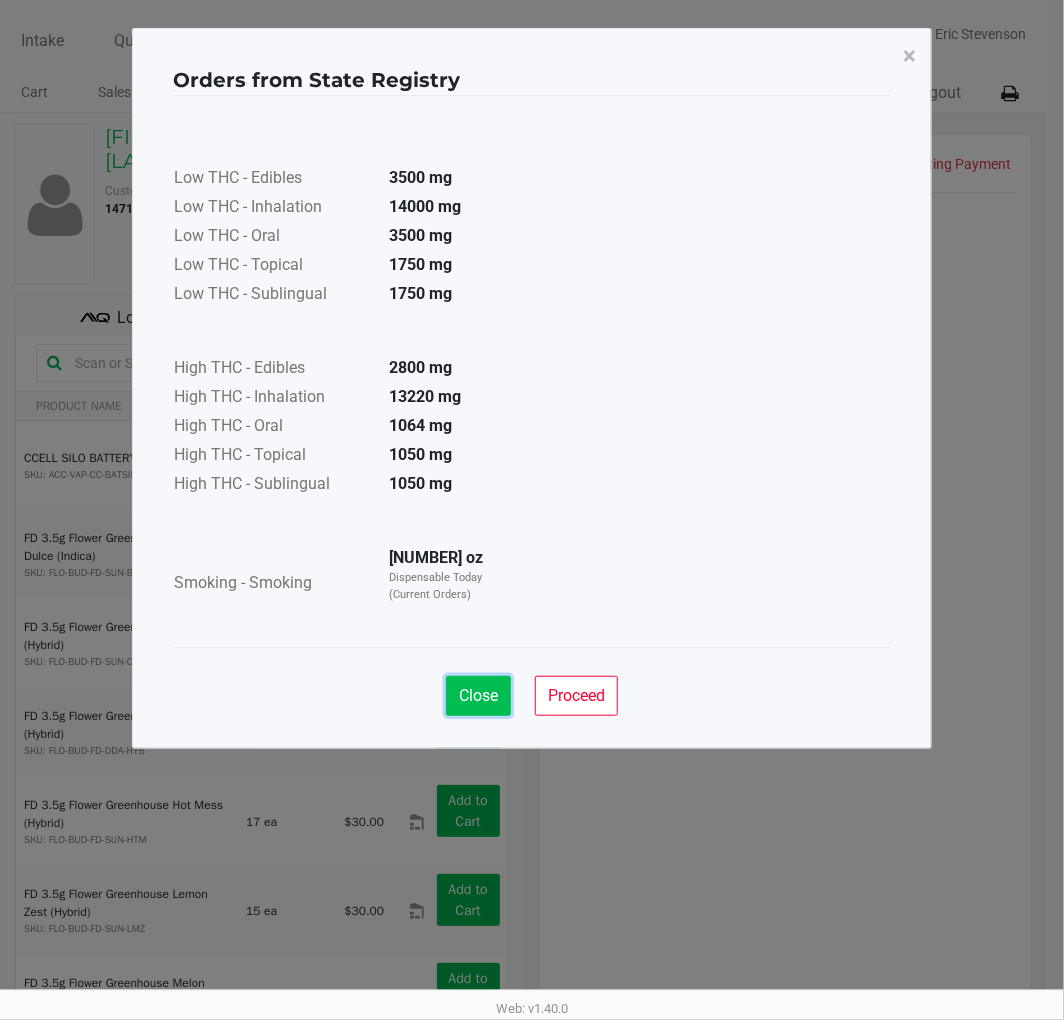 click on "Close" 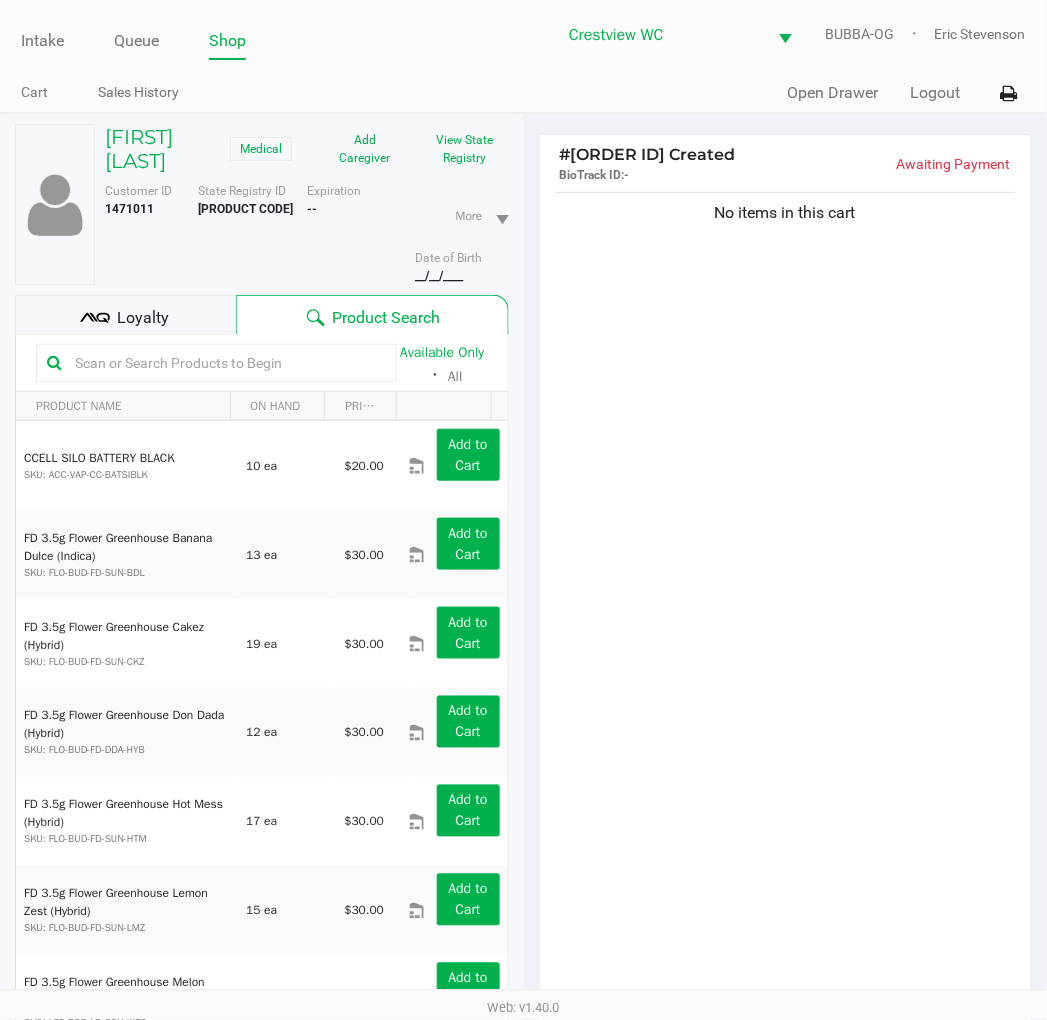 click on "Loyalty" 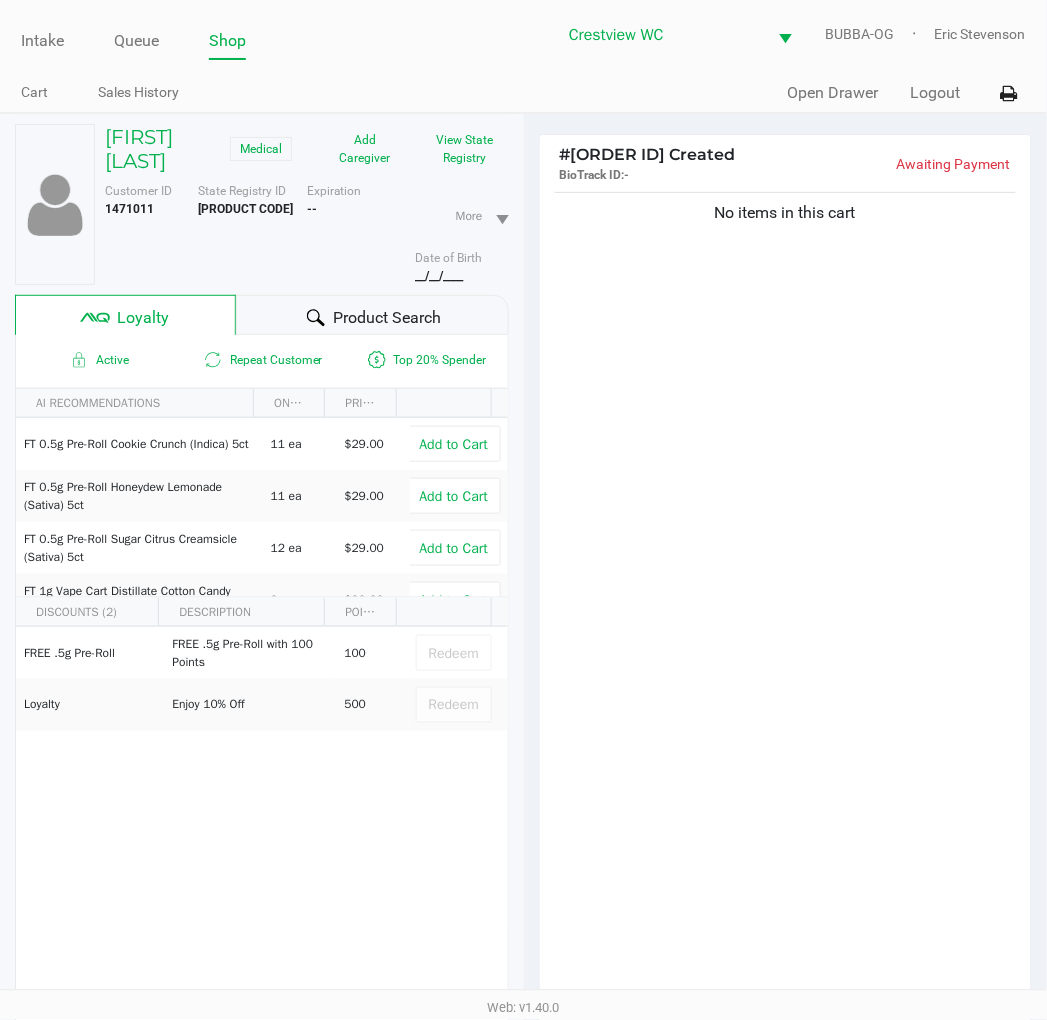 click on "No items in this cart" 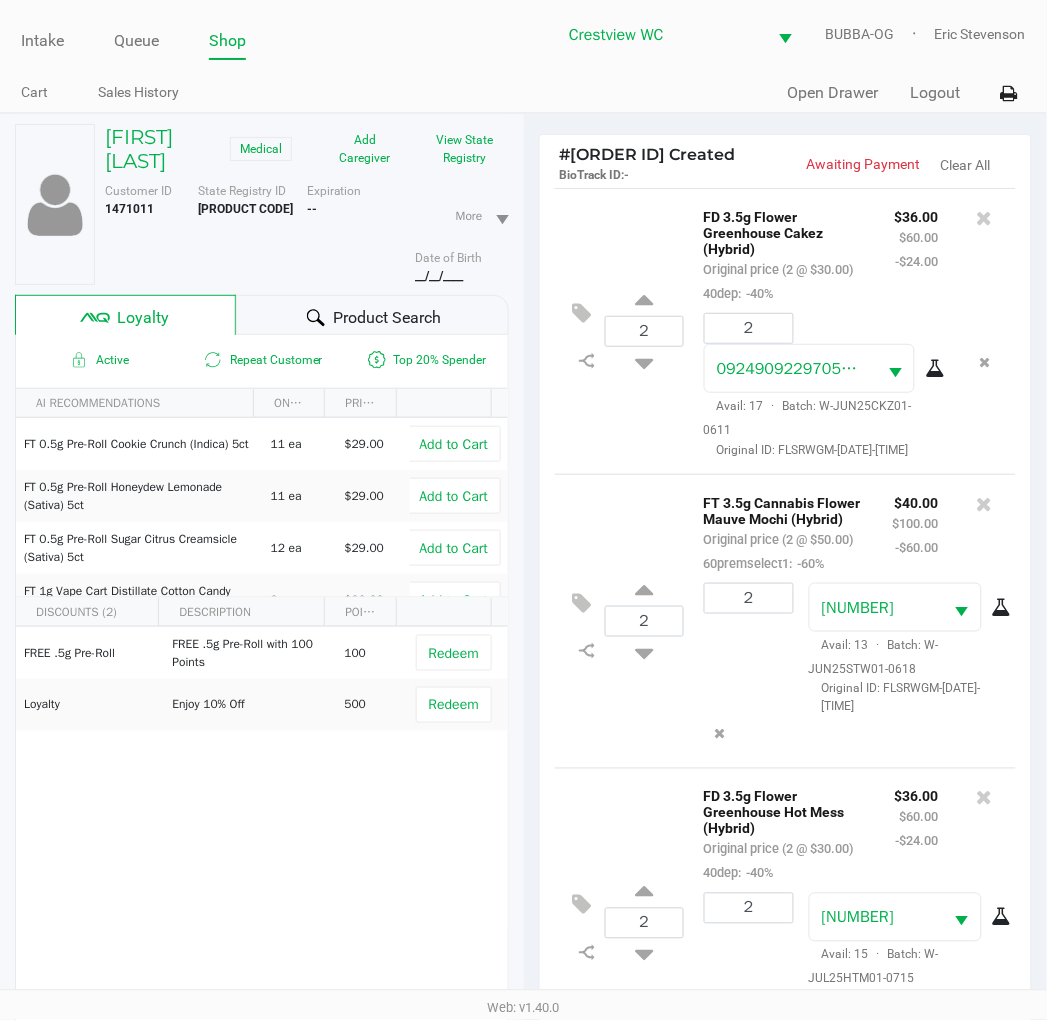 scroll, scrollTop: 110, scrollLeft: 0, axis: vertical 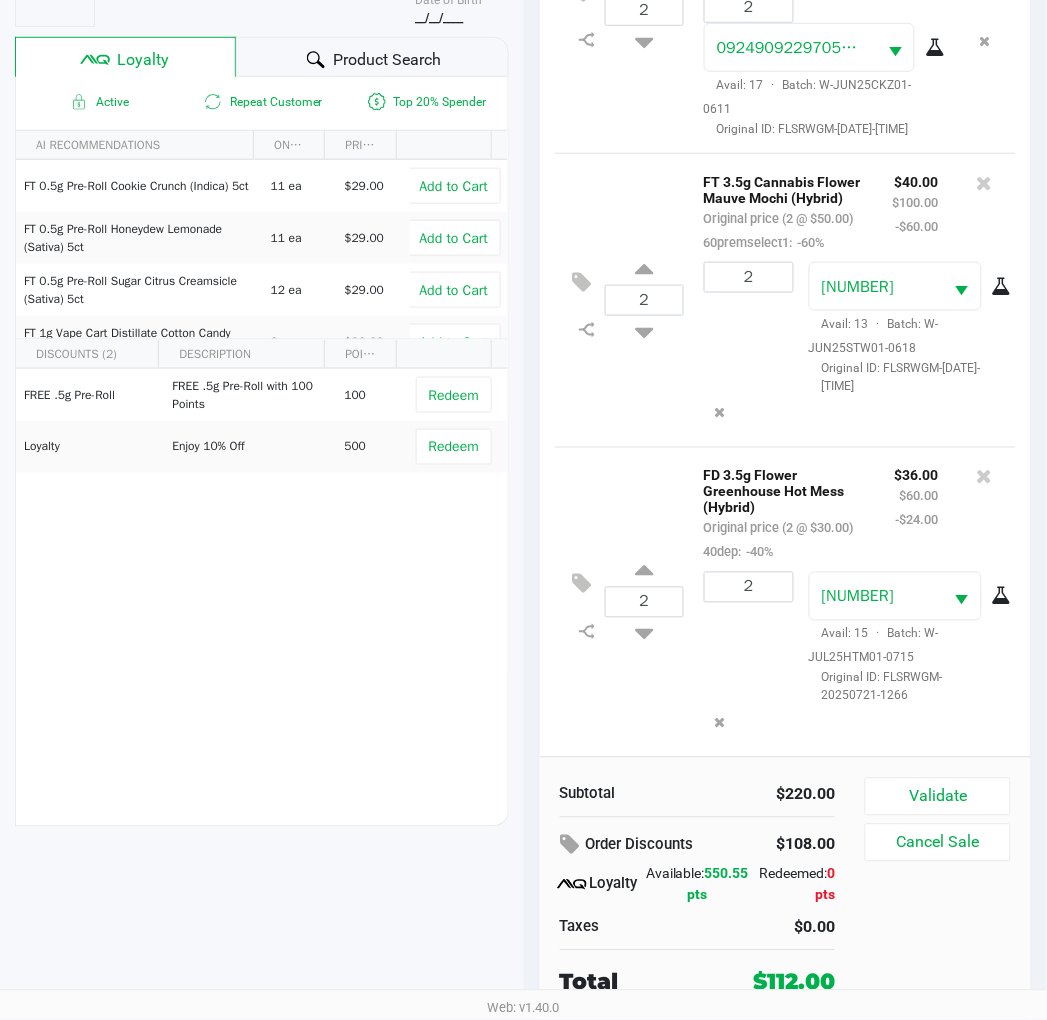 click on "2  FD 3.5g Flower Greenhouse Hot Mess (Hybrid)   Original price (2 @ $30.00)  40dep:  -40% $36.00 $60.00 -$24.00 2 8375390851365418  Avail: 15  ·  Batch: W-JUL25HTM01-0715   Original ID: FLSRWGM-20250721-1266" 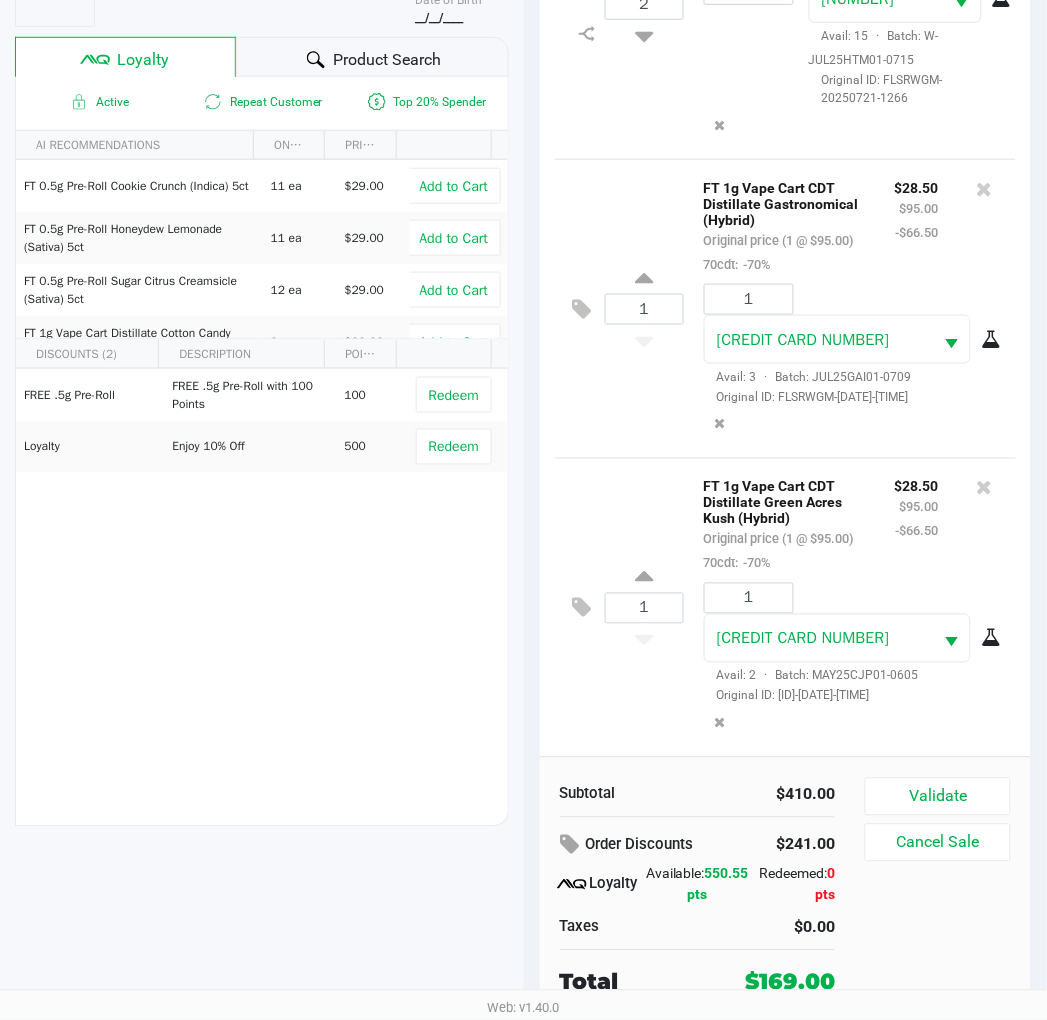 scroll, scrollTop: 703, scrollLeft: 0, axis: vertical 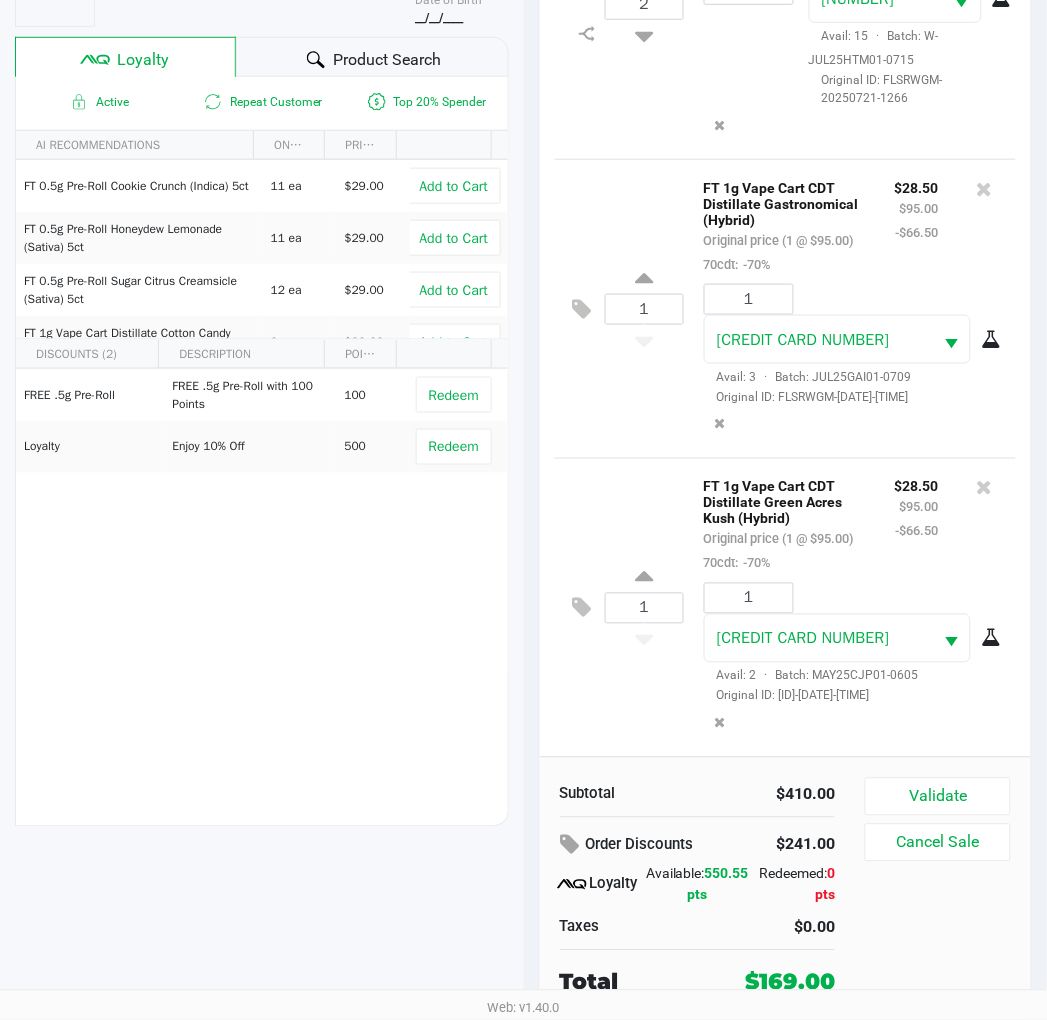click on "1  FT 1g Vape Cart CDT Distillate Gastronomical (Hybrid)   Original price (1 @ $95.00)  70cdt:  -70% $28.50 $95.00 -$66.50 1 0613856005992163  Avail: 3  ·  Batch: JUL25GAI01-0709   Original ID: FLSRWGM-20250716-499" 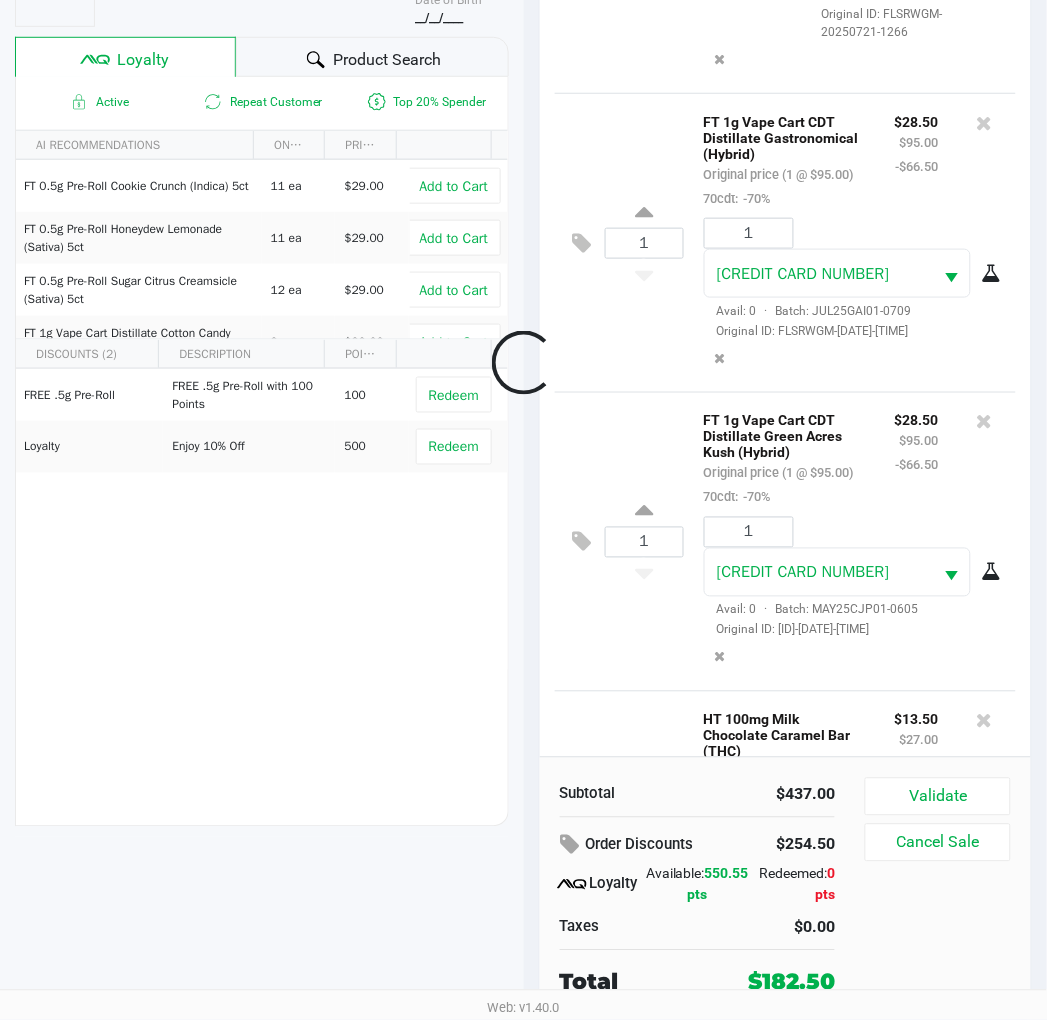 scroll, scrollTop: 985, scrollLeft: 0, axis: vertical 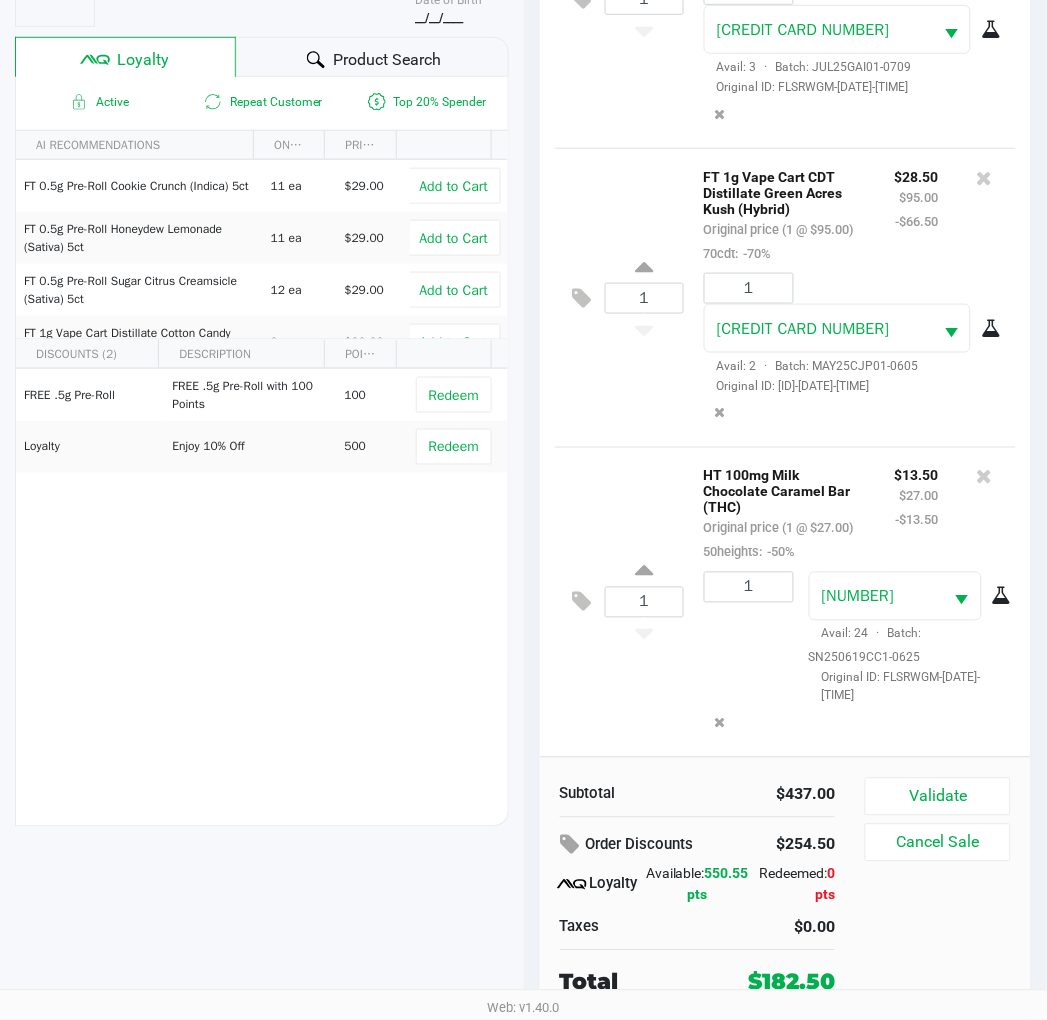 click on "1  FT 1g Vape Cart CDT Distillate Green Acres Kush (Hybrid)   Original price (1 @ $95.00)  70cdt:  -70% $28.50 $95.00 -$66.50 1 1676667286981414  Avail: 2  ·  Batch: MAY25CJP01-0605   Original ID: FLSRWGM-20250612-1565" 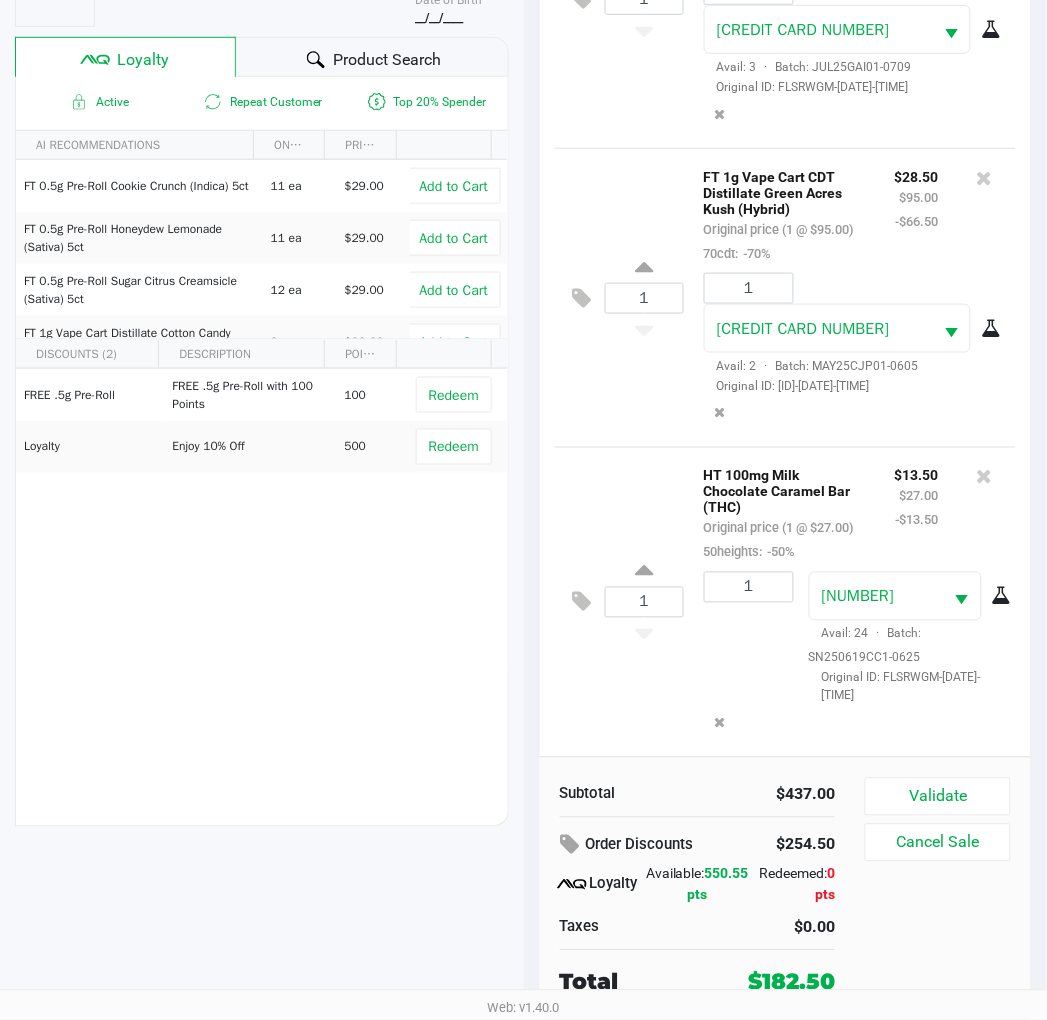 scroll, scrollTop: 1015, scrollLeft: 0, axis: vertical 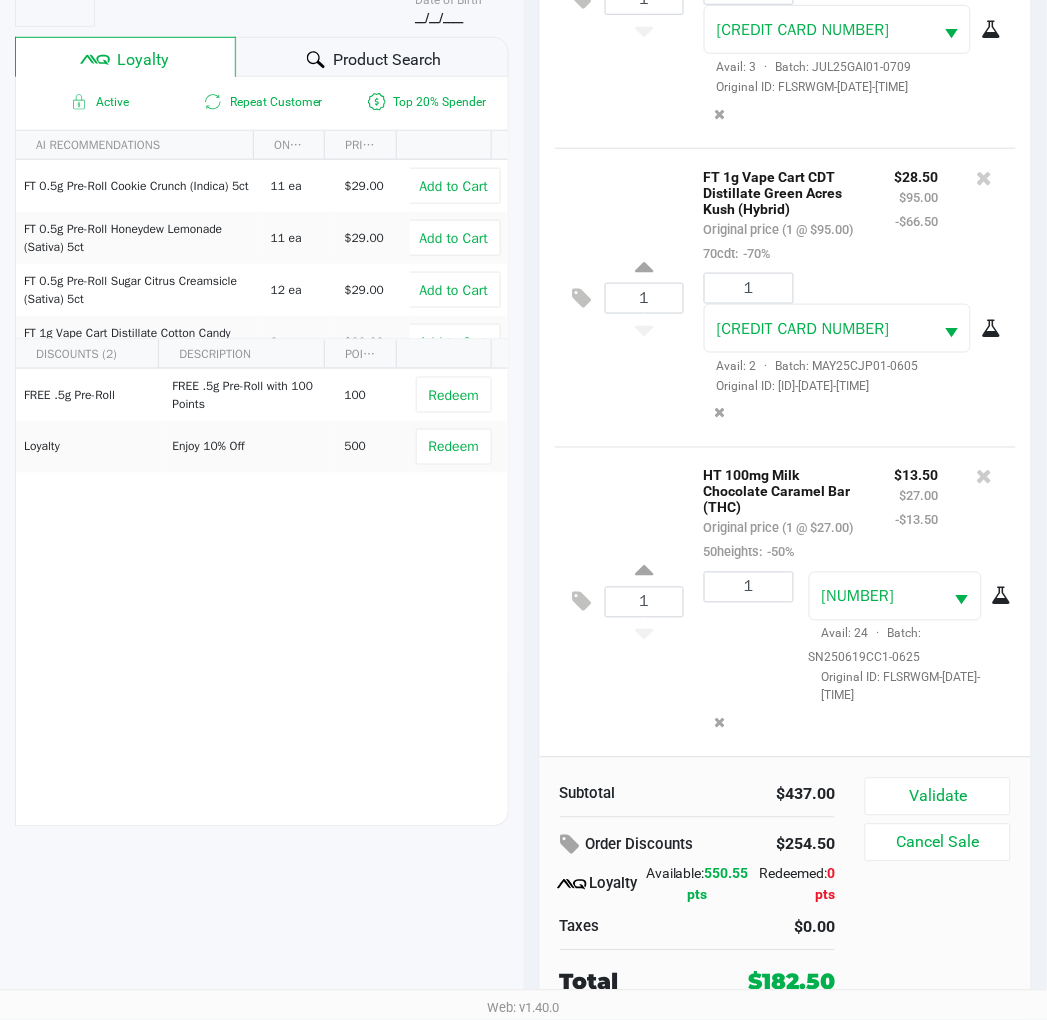 click on "1  FT 1g Vape Cart CDT Distillate Green Acres Kush (Hybrid)   Original price (1 @ $95.00)  70cdt:  -70% $28.50 $95.00 -$66.50 1 1676667286981414  Avail: 2  ·  Batch: MAY25CJP01-0605   Original ID: FLSRWGM-20250612-1565" 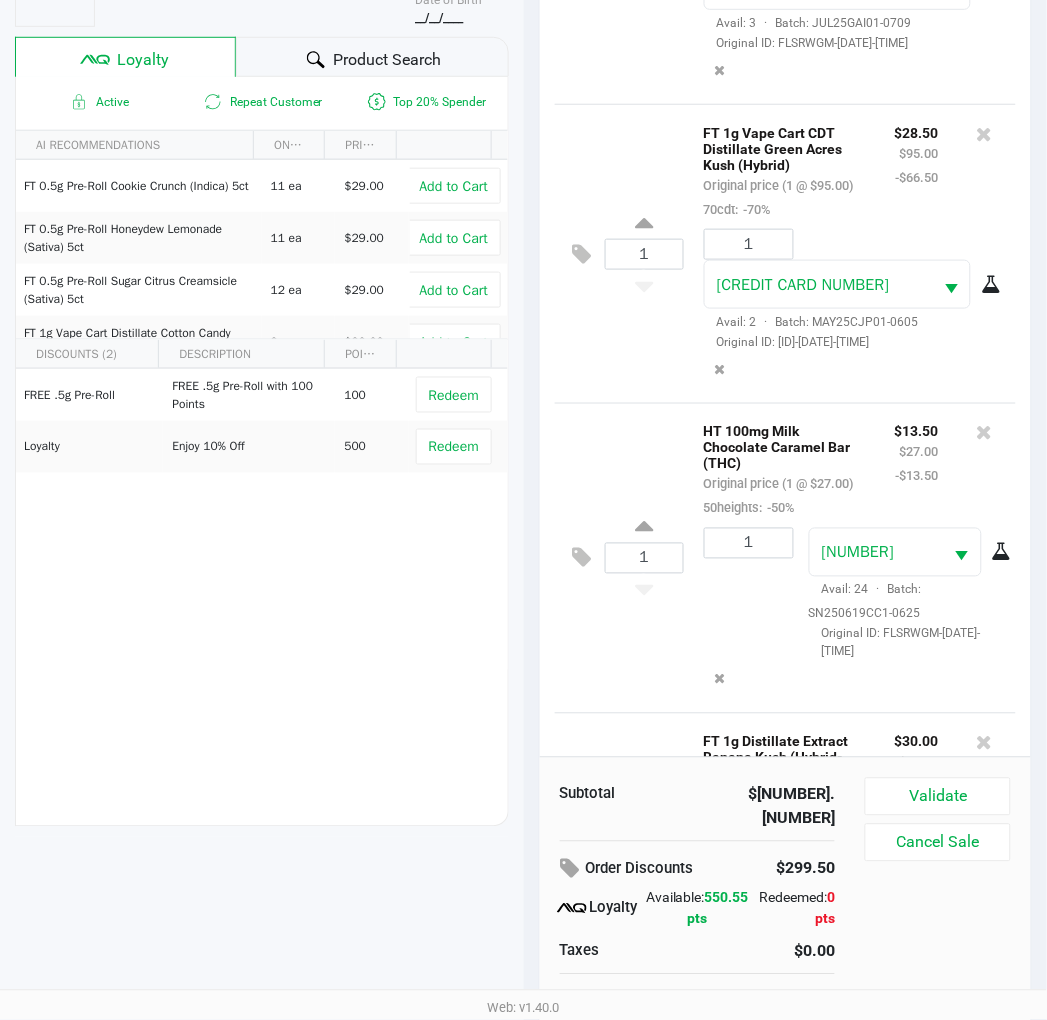 scroll, scrollTop: 1297, scrollLeft: 0, axis: vertical 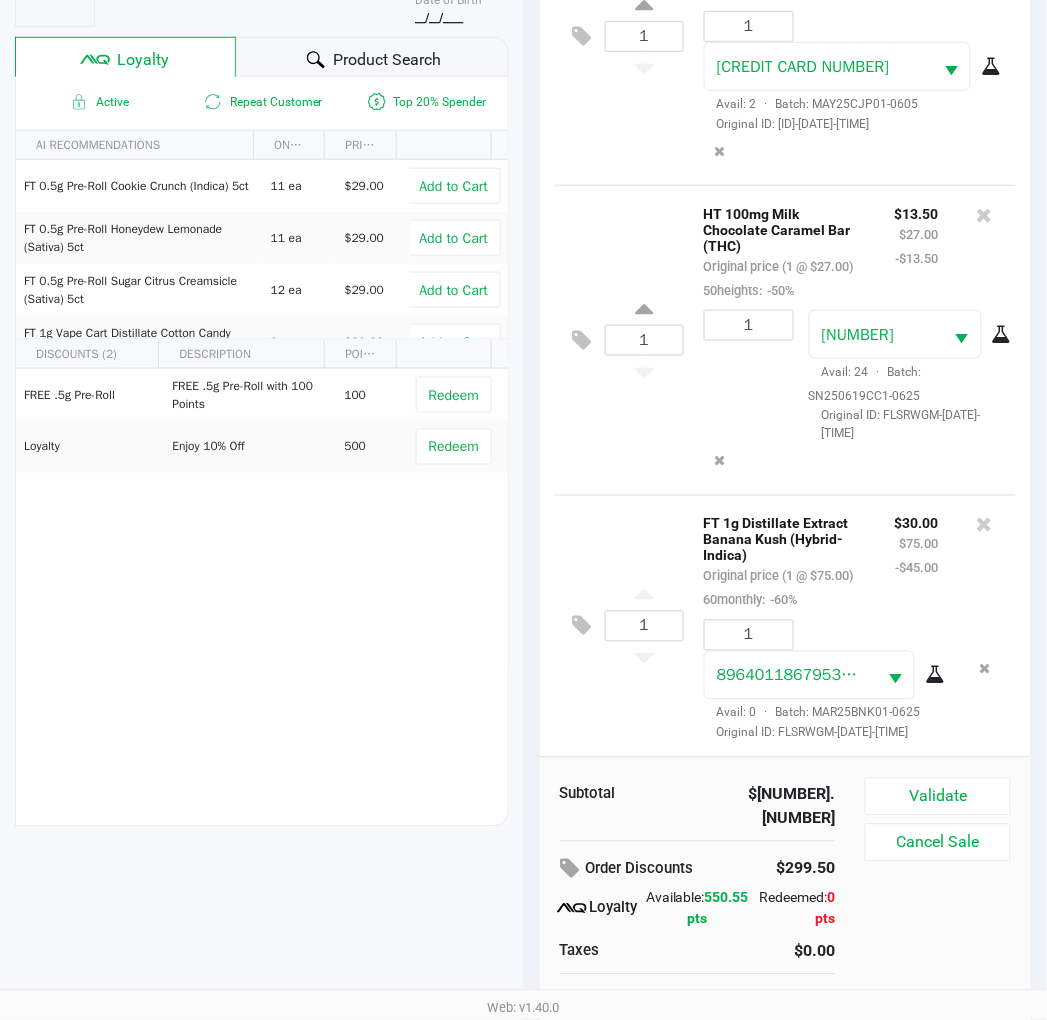 click on "FREE .5g  Pre-Roll   FREE .5g Pre-Roll with 100 Points   100   Redeem   Loyalty   Enjoy 10% Off    500   Redeem" 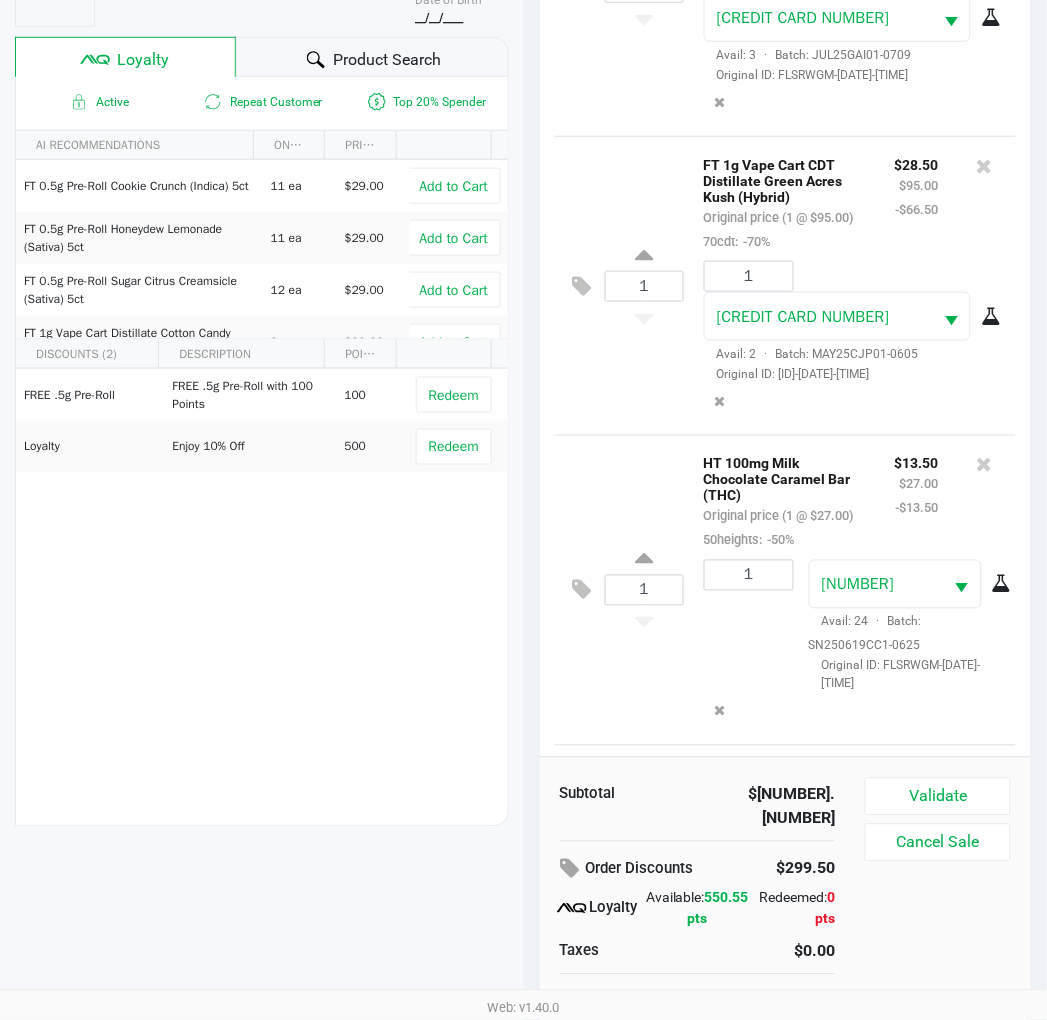 scroll, scrollTop: 0, scrollLeft: 0, axis: both 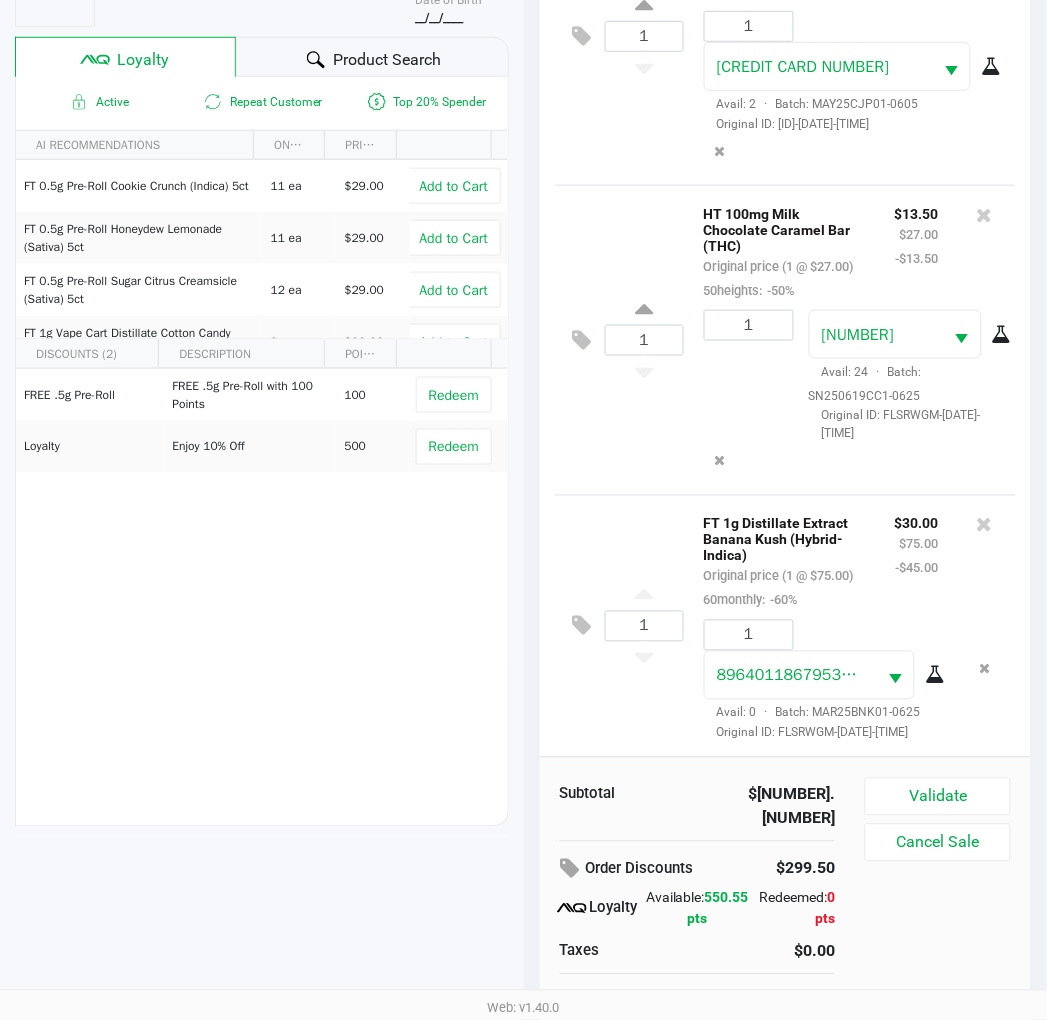 click on "Validate" 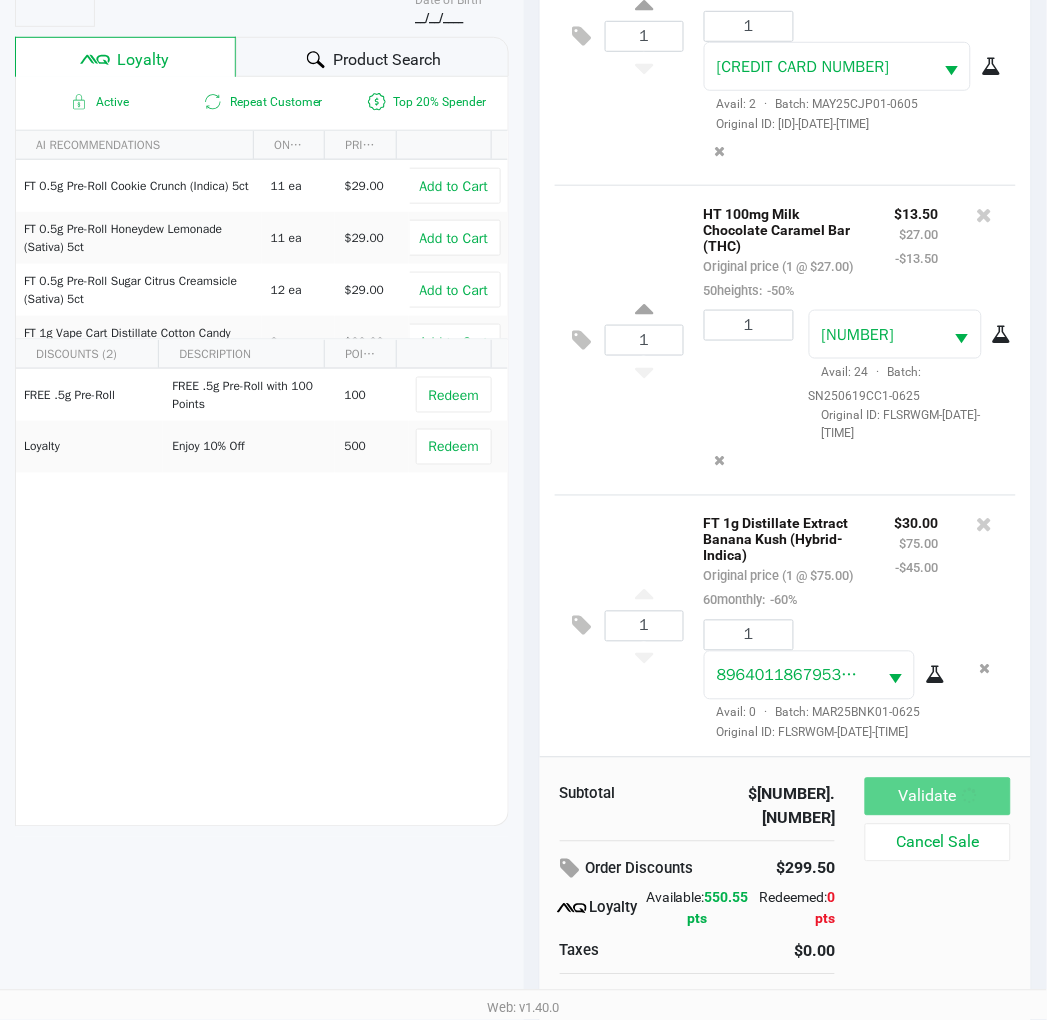 scroll, scrollTop: 0, scrollLeft: 0, axis: both 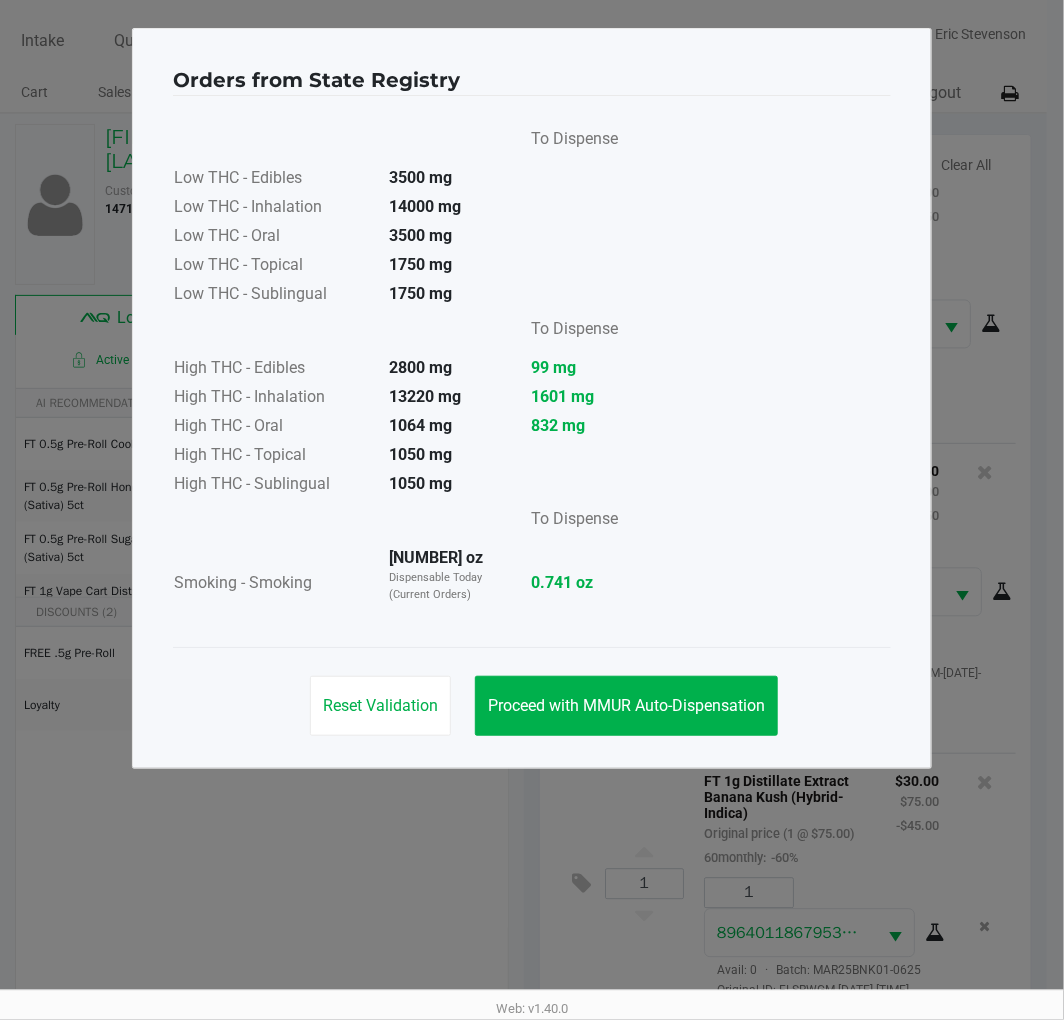 click on "Proceed with MMUR Auto-Dispensation" 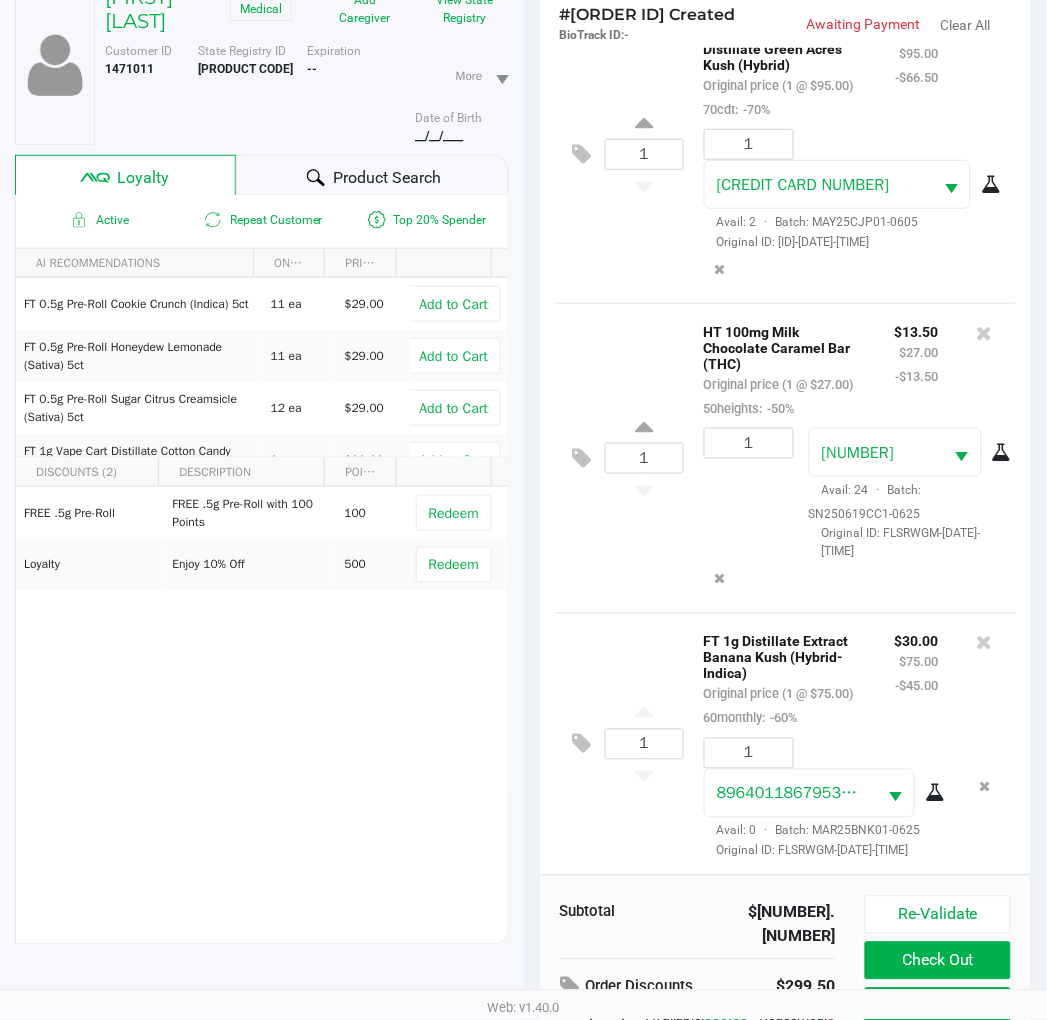 scroll, scrollTop: 258, scrollLeft: 0, axis: vertical 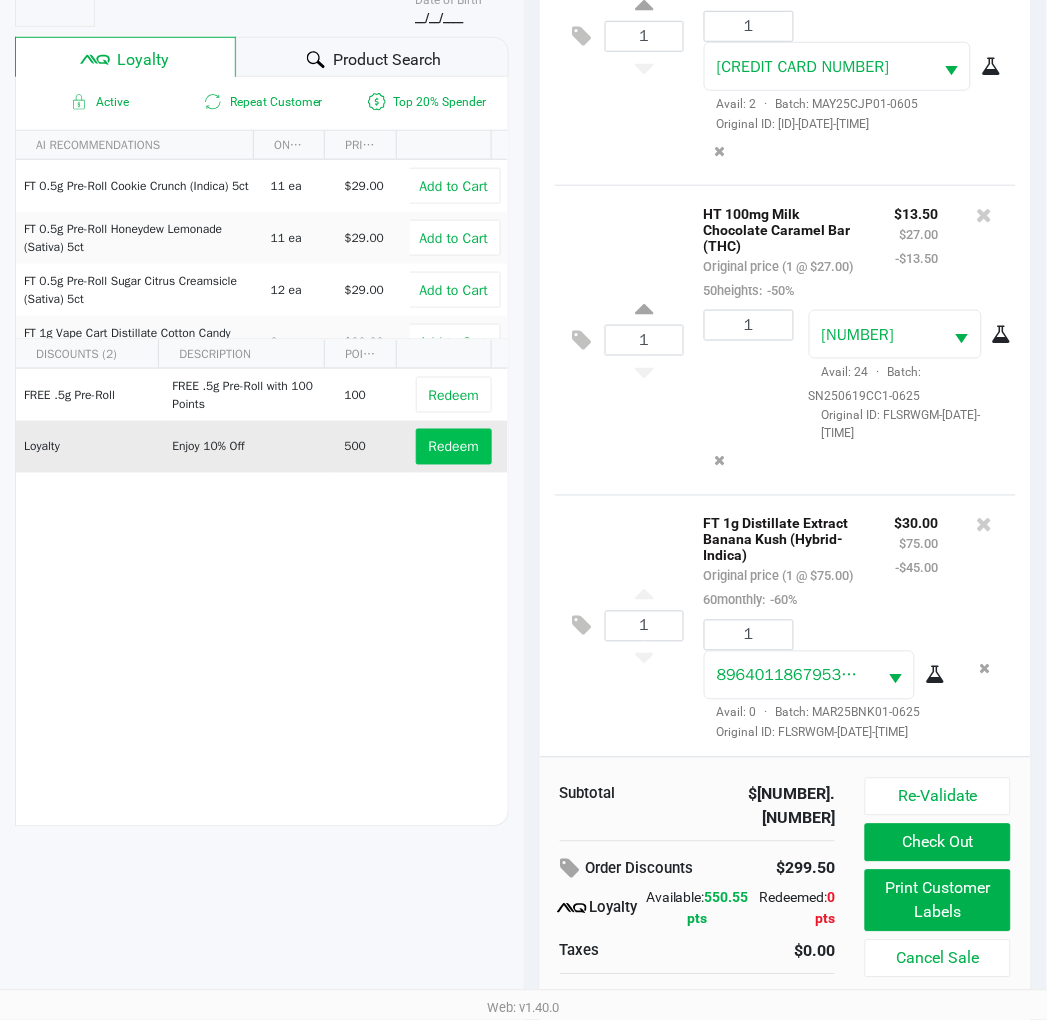 click on "Redeem" 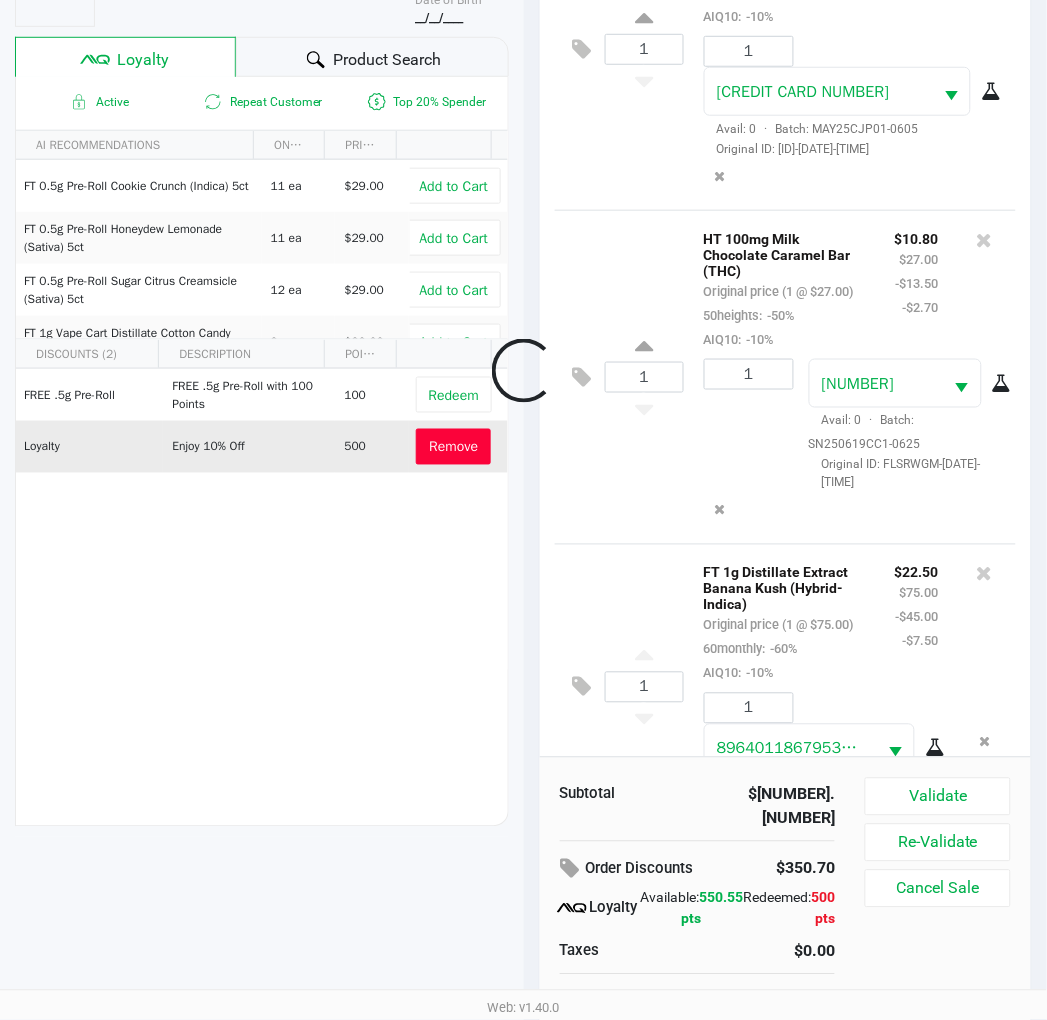 scroll, scrollTop: 1472, scrollLeft: 0, axis: vertical 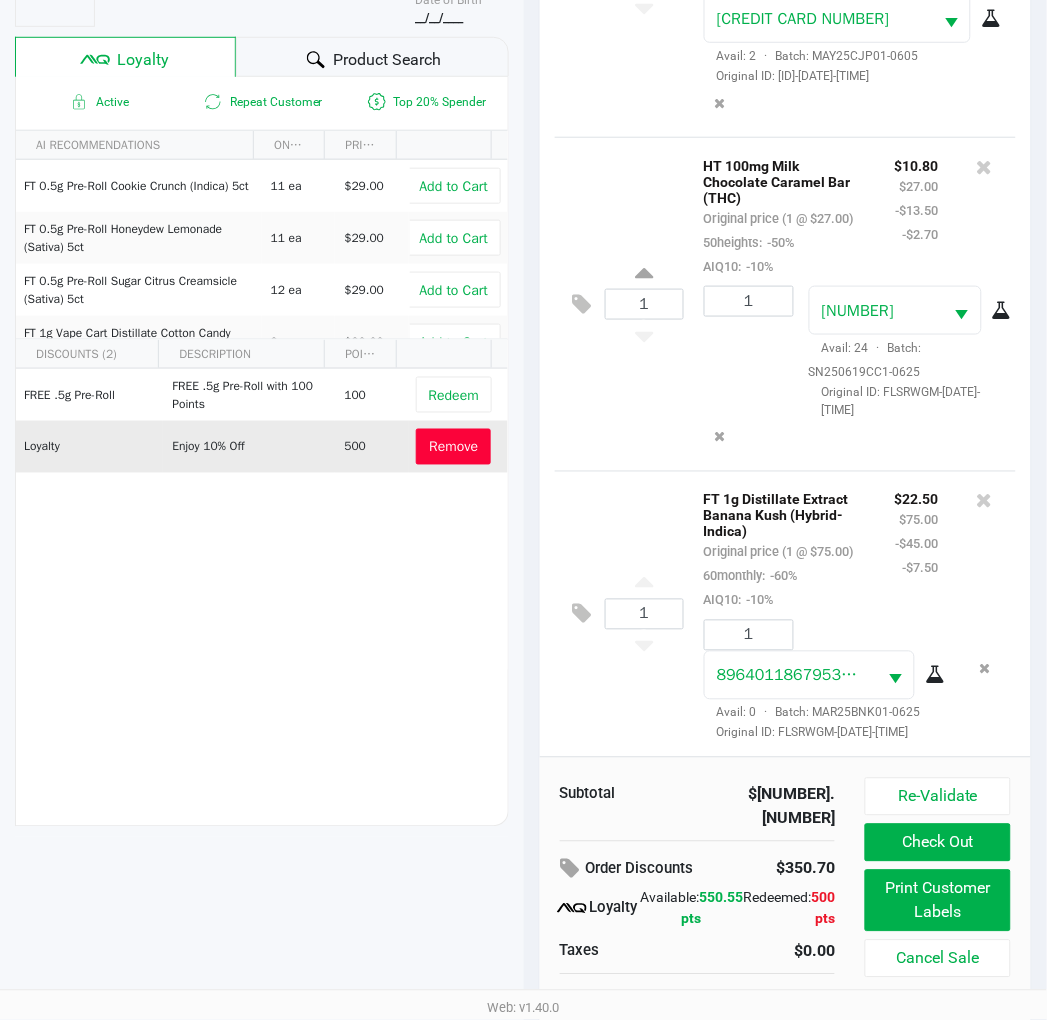 click on "Print Customer Labels" 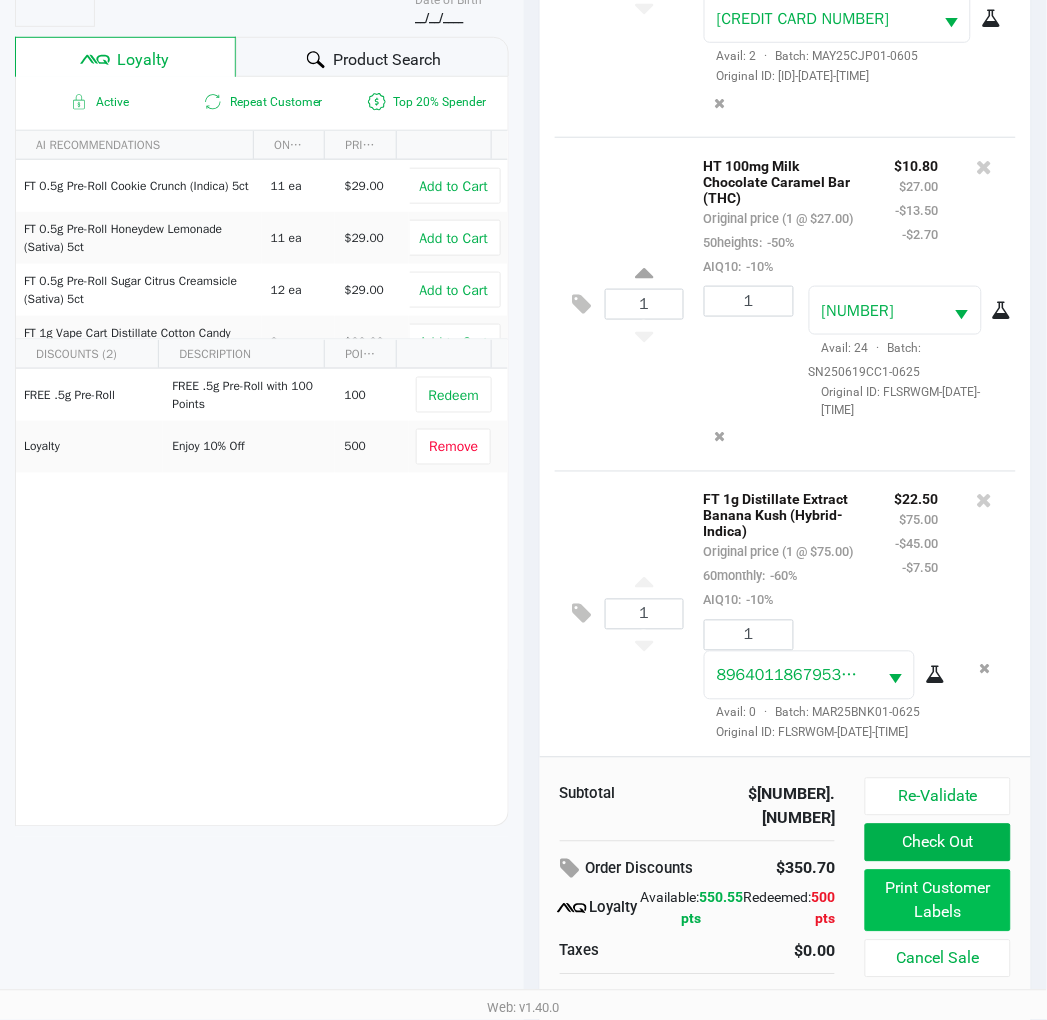 scroll, scrollTop: 0, scrollLeft: 0, axis: both 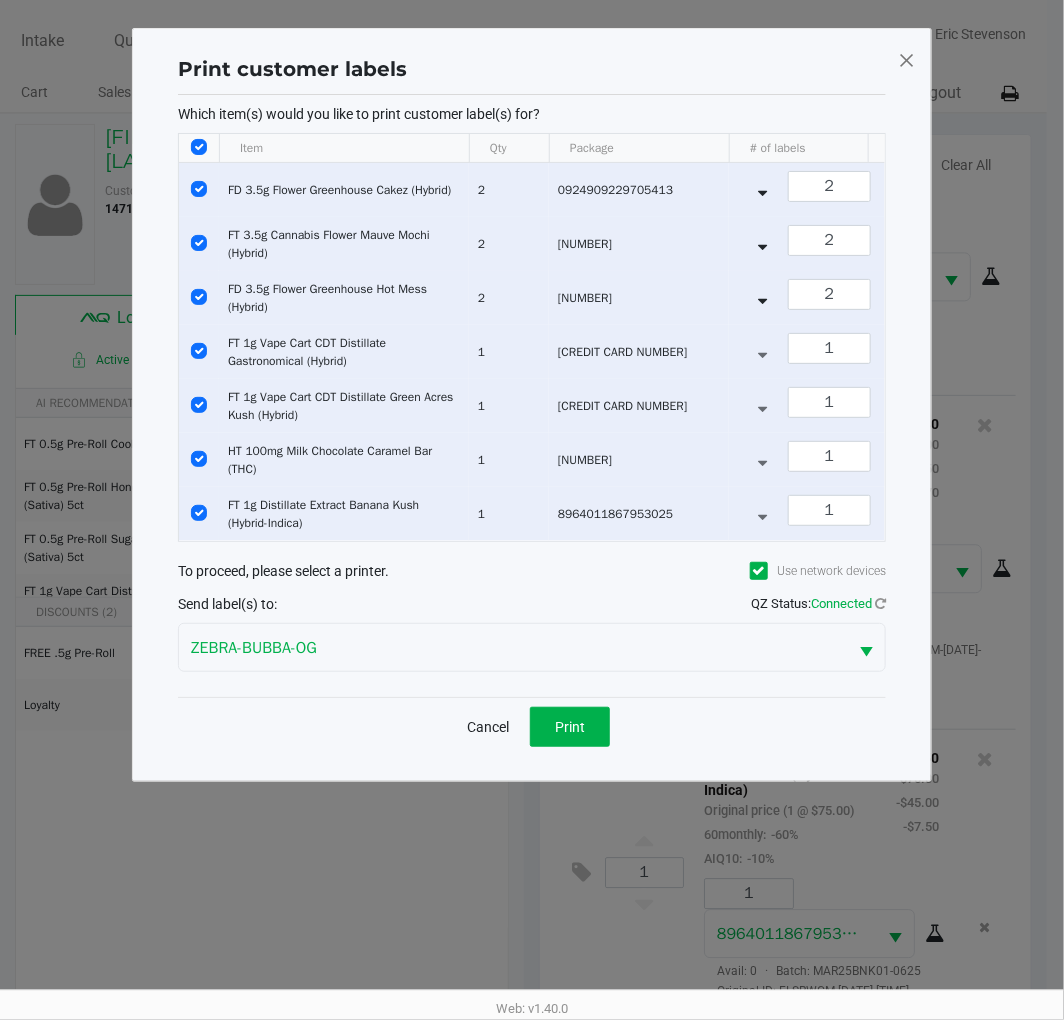 click on "Print" 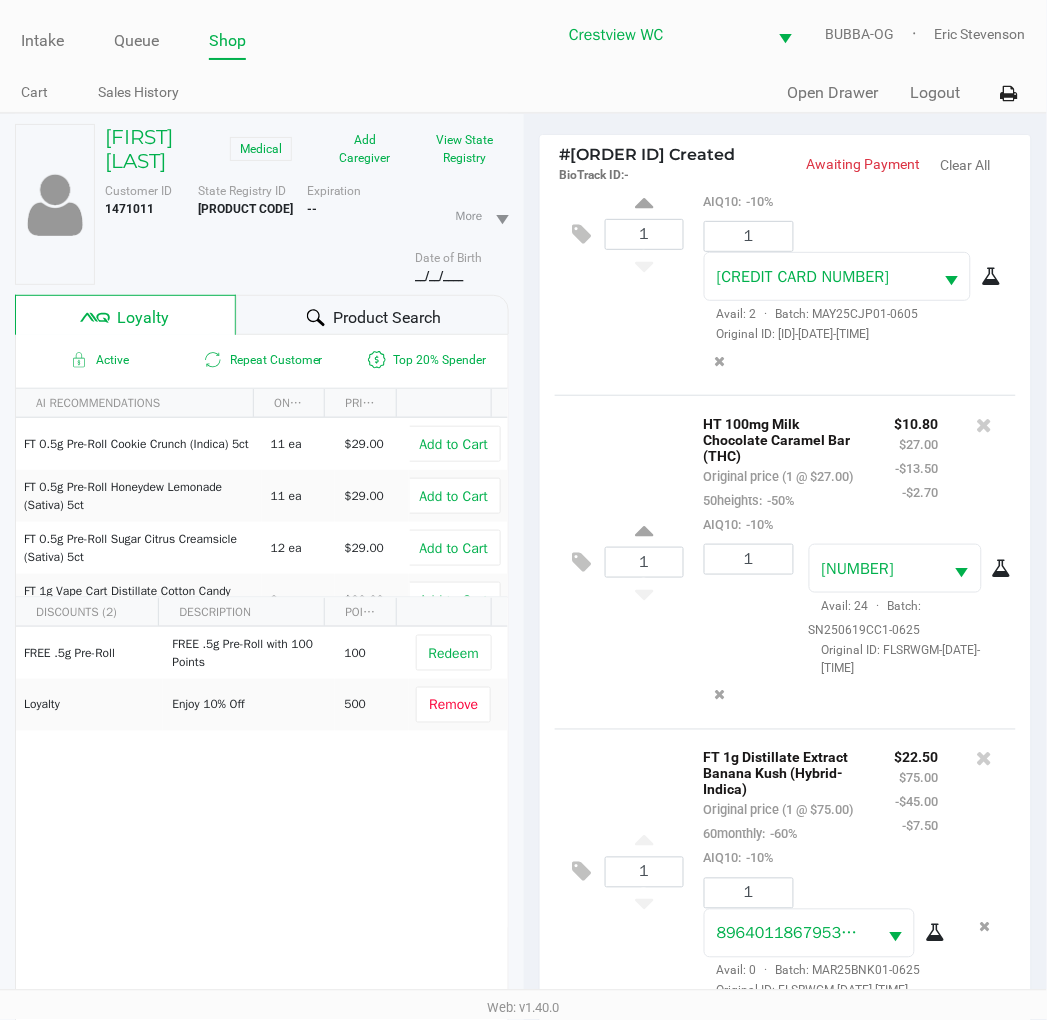 scroll, scrollTop: 258, scrollLeft: 0, axis: vertical 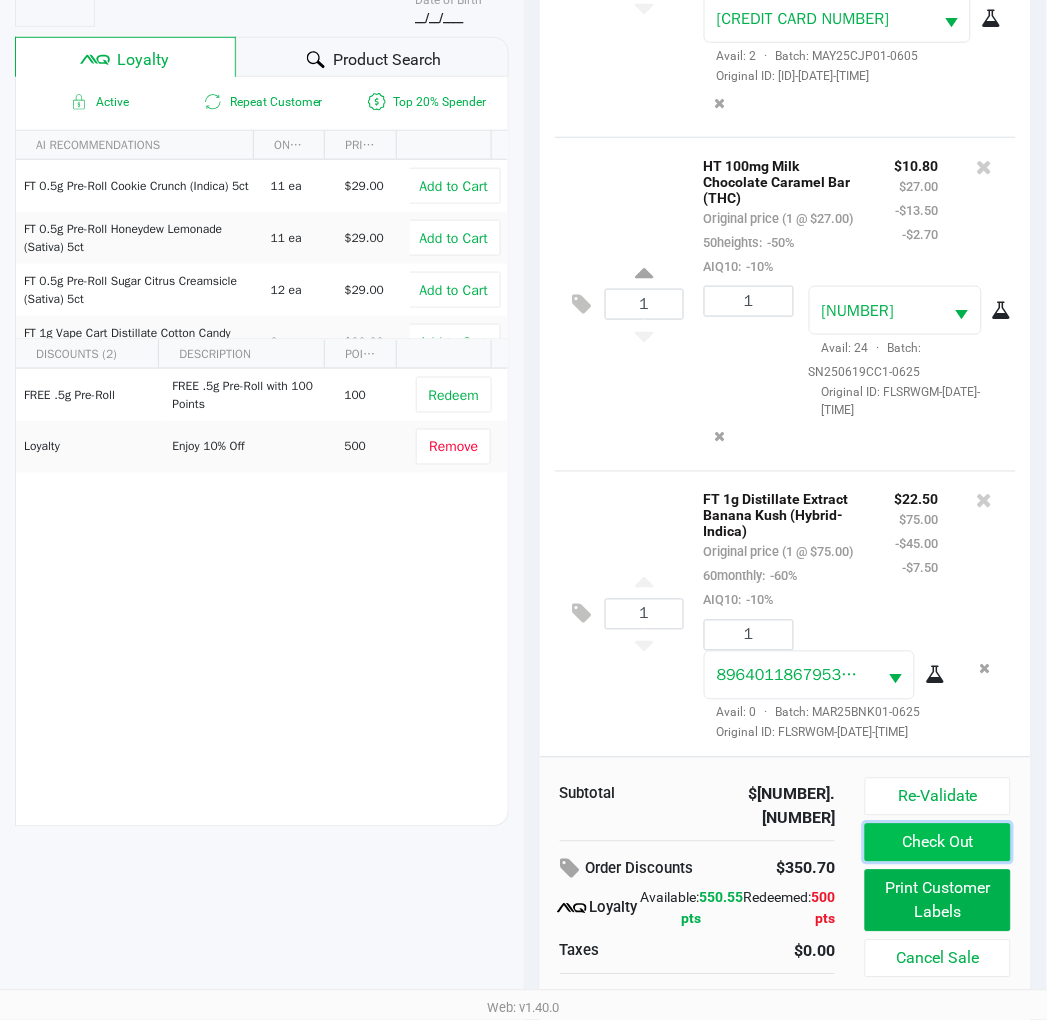 click on "Check Out" 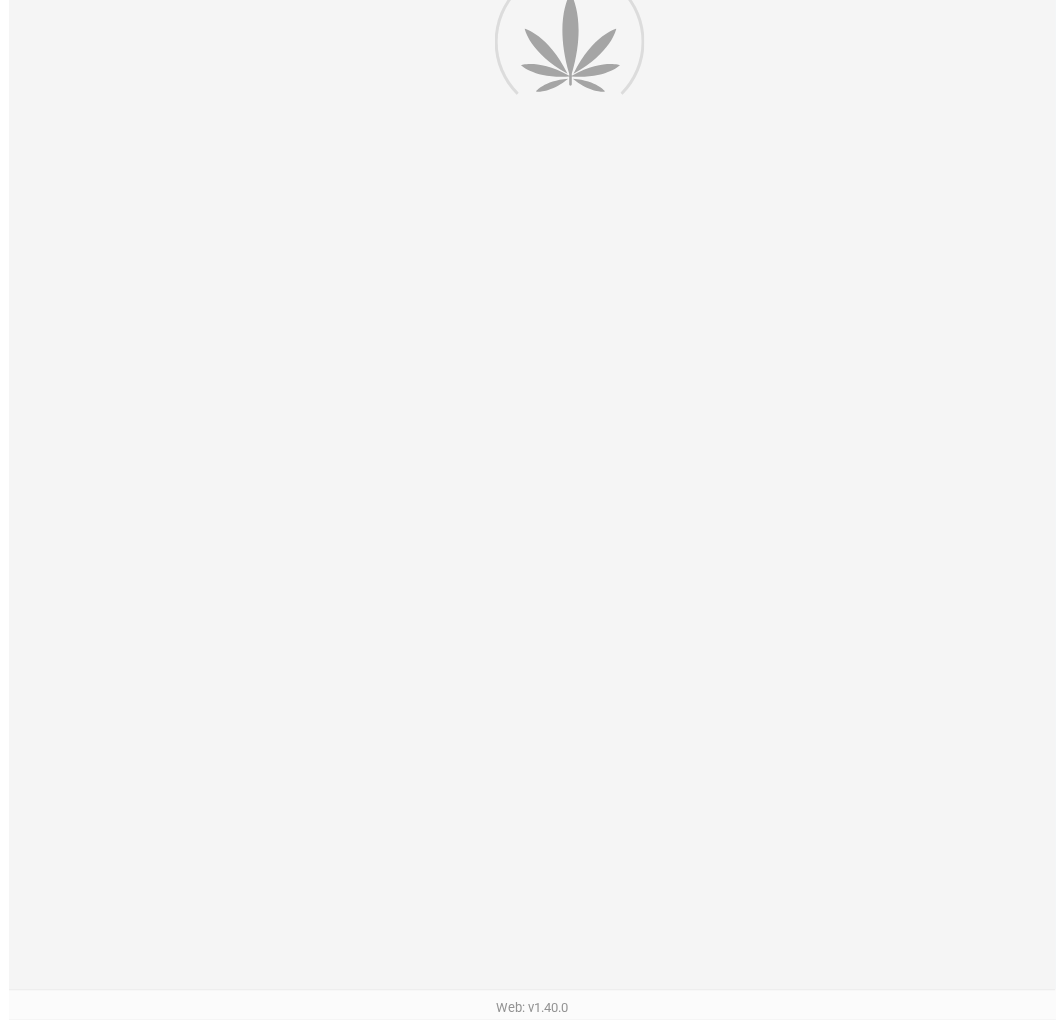 scroll, scrollTop: 0, scrollLeft: 0, axis: both 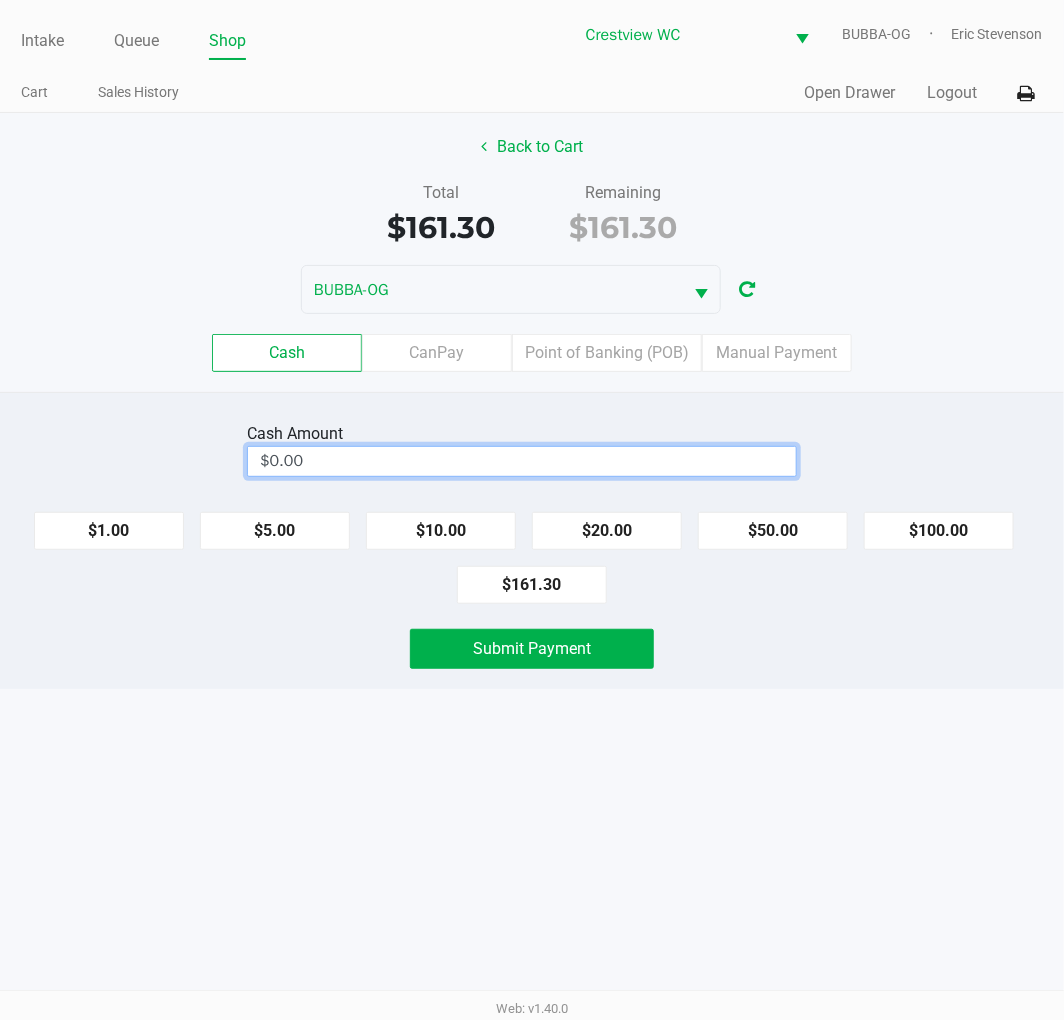 click on "$0.00" at bounding box center (522, 461) 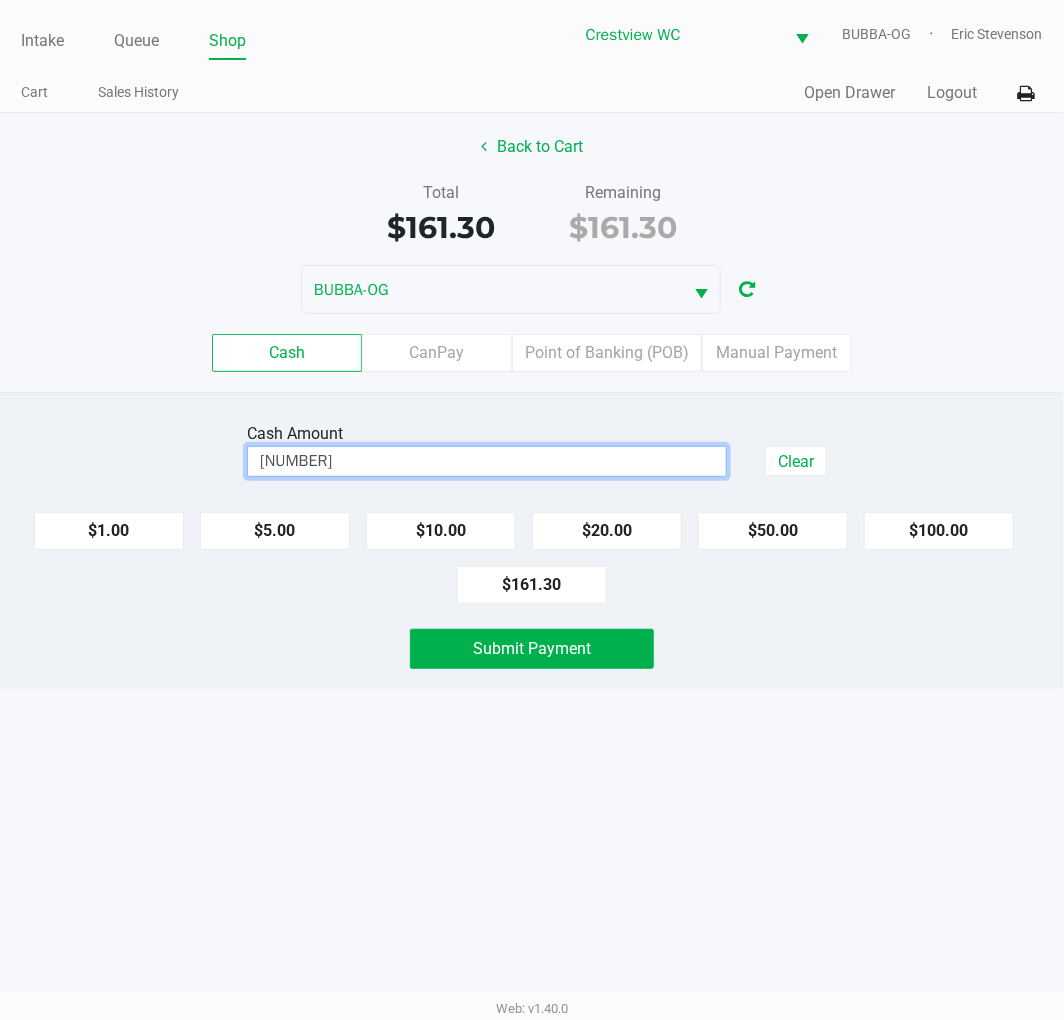 click on "Intake Queue Shop Crestview WC  BUBBA-OG   Eric Stevenson  Cart Sales History  Quick Sale   Open Drawer   Logout  Back to Cart   Total   $161.30   Remaining   $161.30  BUBBA-OG  Cash   CanPay   Point of Banking (POB)   Manual Payment   Cash  Amount  161.35  Clear   $1.00   $5.00   $10.00   $20.00   $50.00   $100.00   $161.30   Submit Payment   Web: v1.40.0" at bounding box center [532, 510] 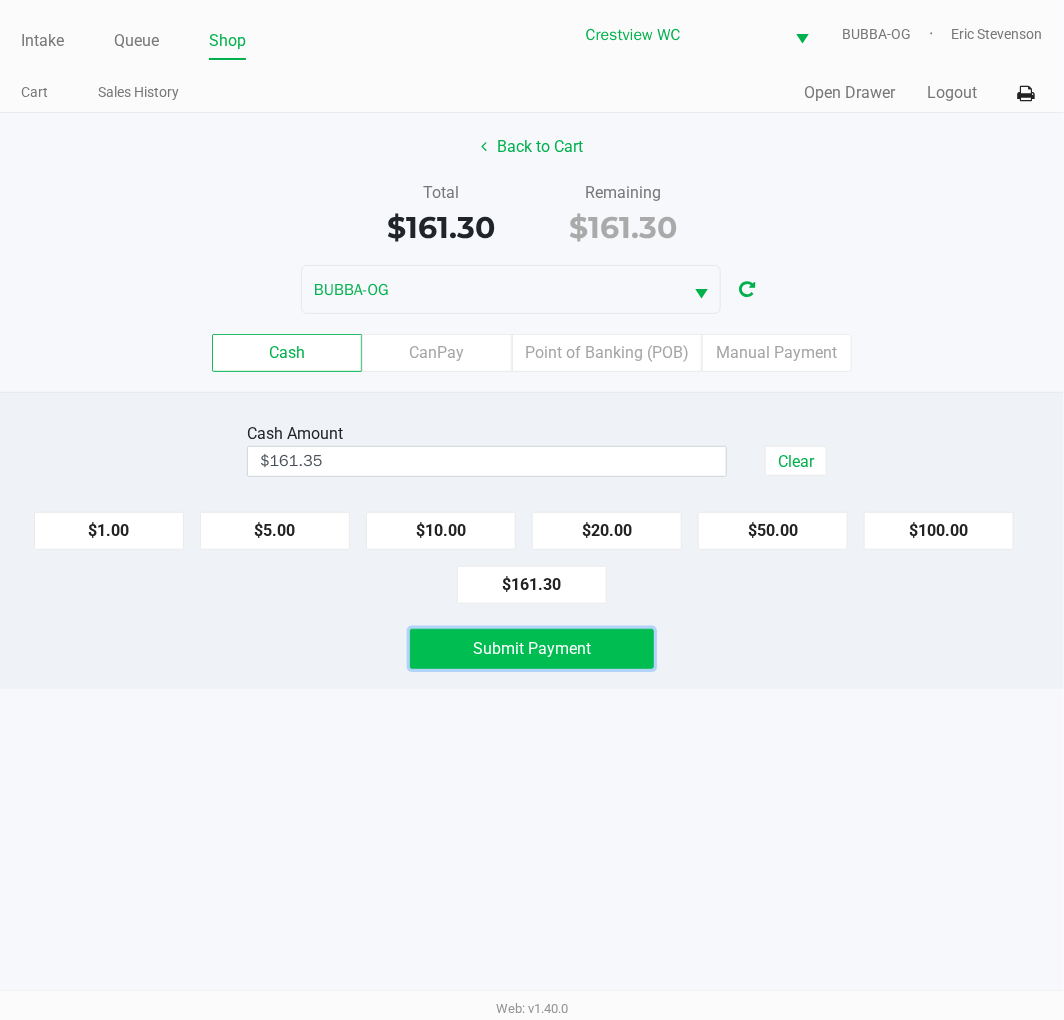 click on "Submit Payment" 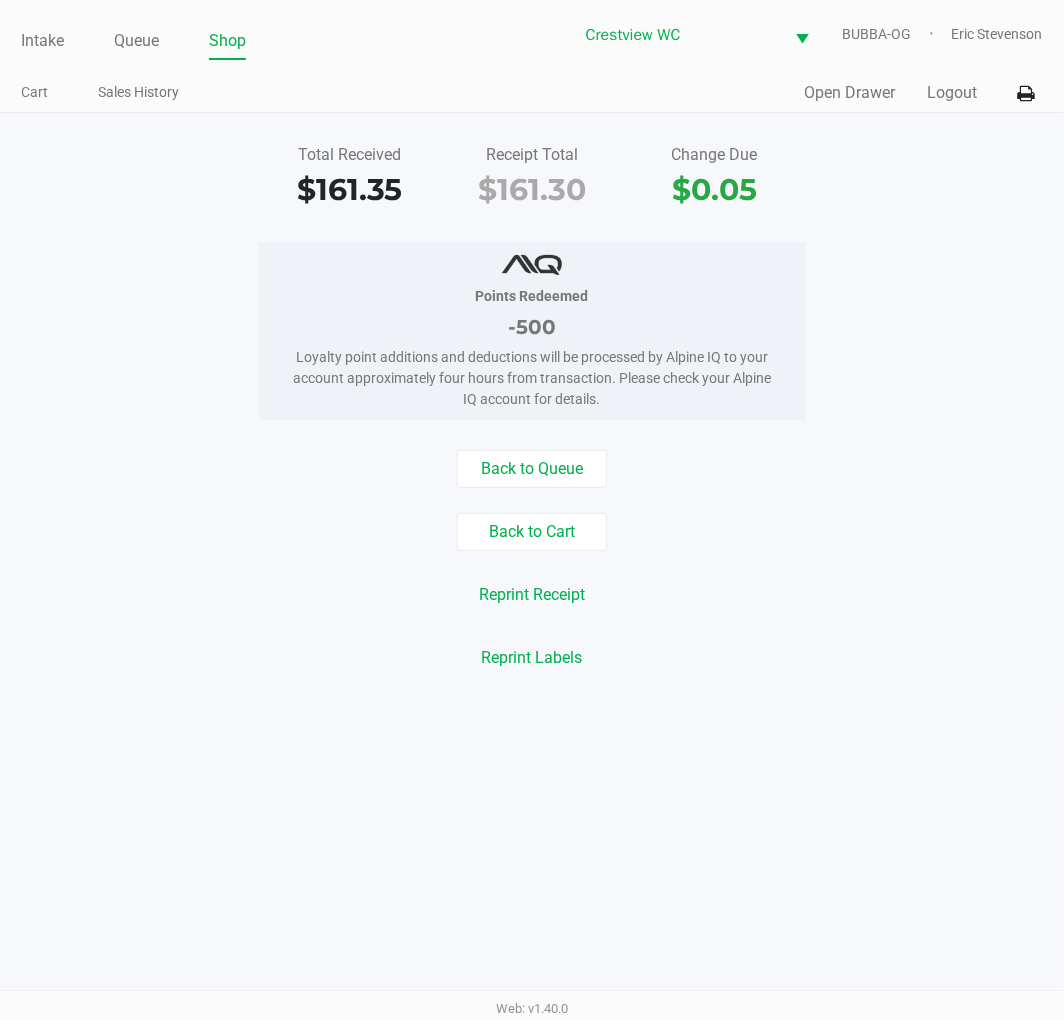click on "Total Received   $161.35   Receipt Total   $161.30   Change Due   $0.05   Points Redeemed   -500   Loyalty point additions and deductions will be processed by Alpine IQ to your account approximately four hours from transaction. Please check your Alpine IQ account for details.   Back to Queue   Back to Cart   Reprint Receipt   Reprint Labels" 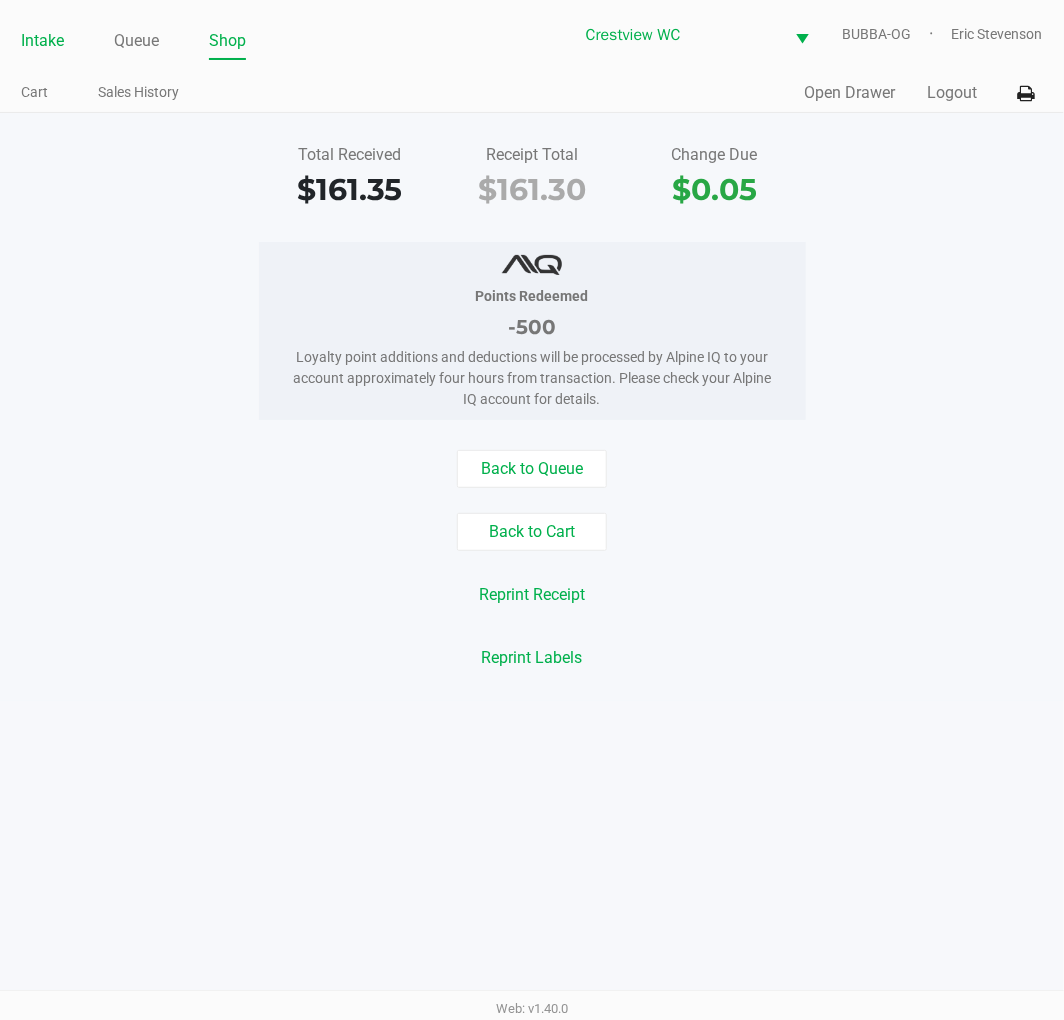click on "Intake" 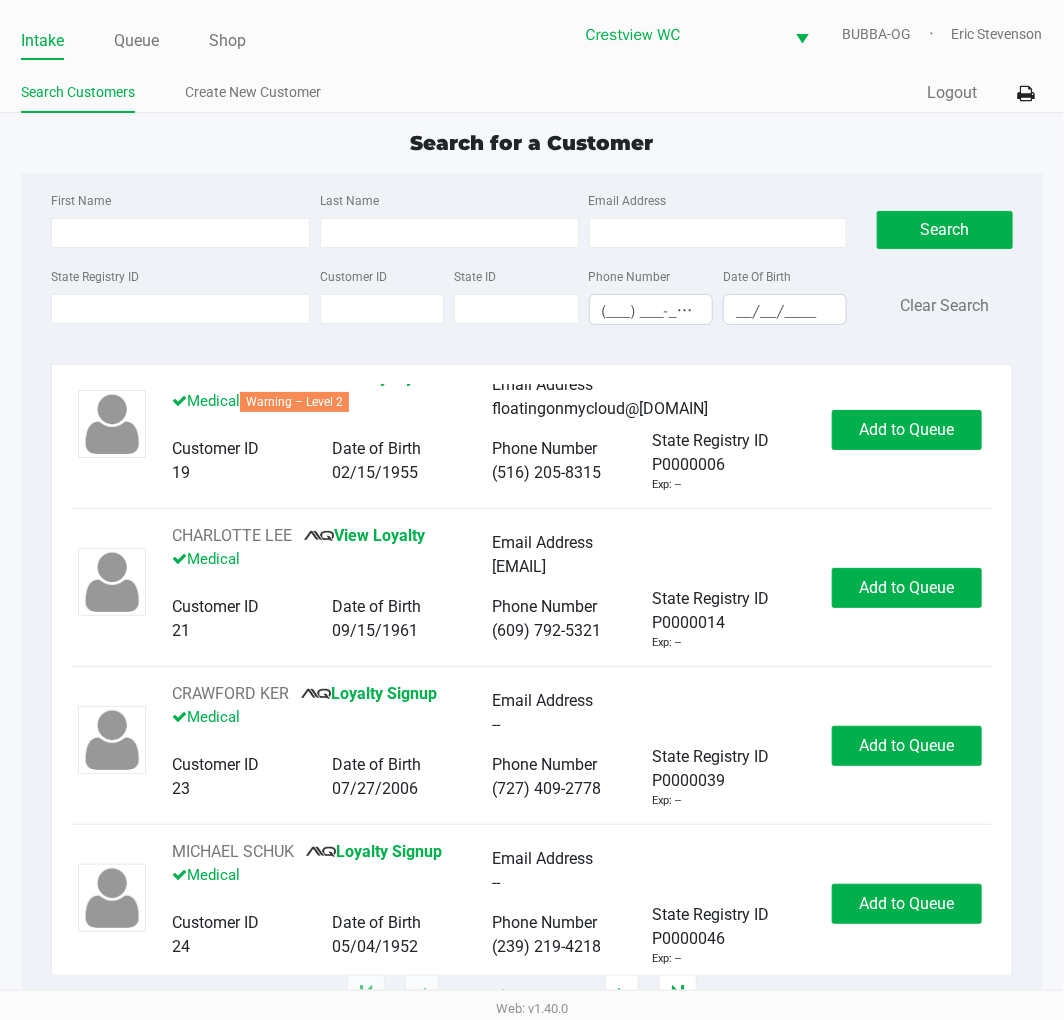 scroll, scrollTop: 0, scrollLeft: 0, axis: both 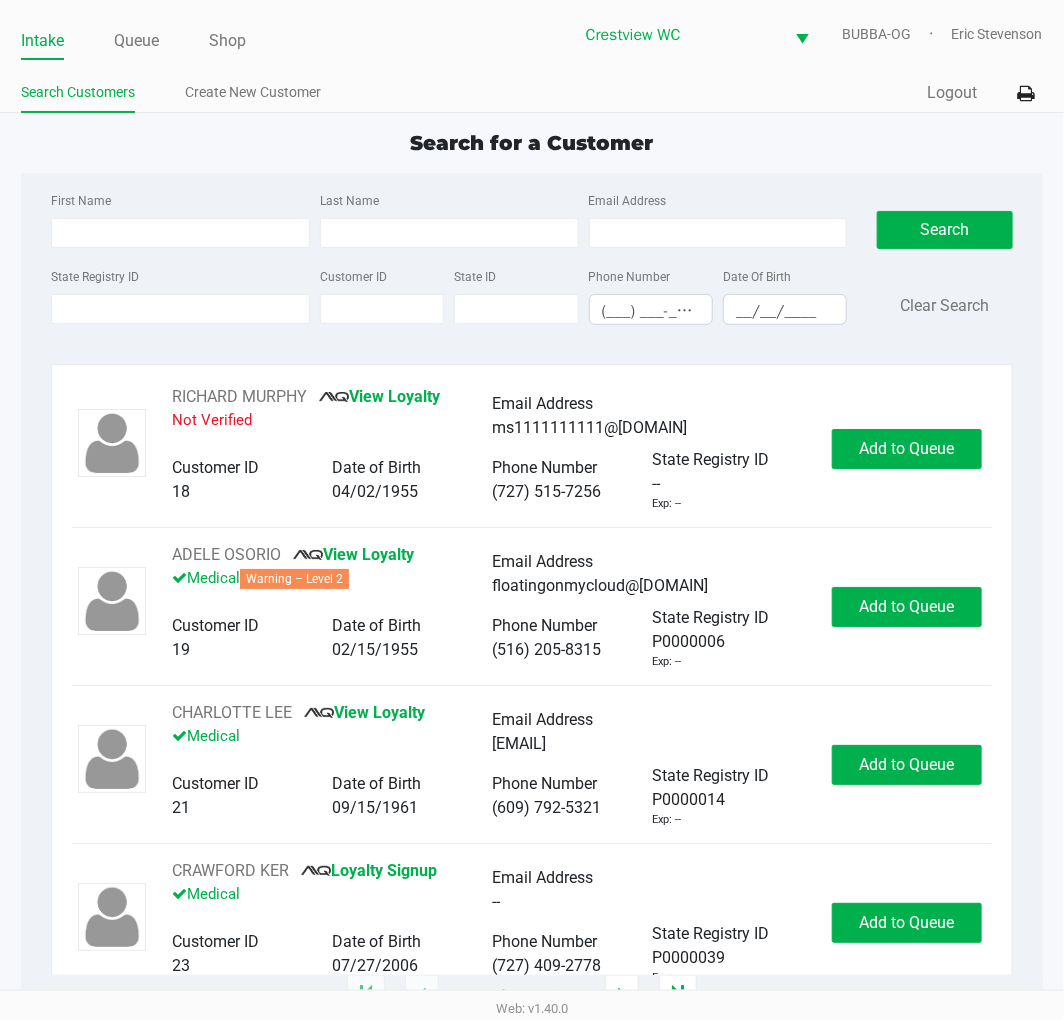 click on "Search for a Customer" 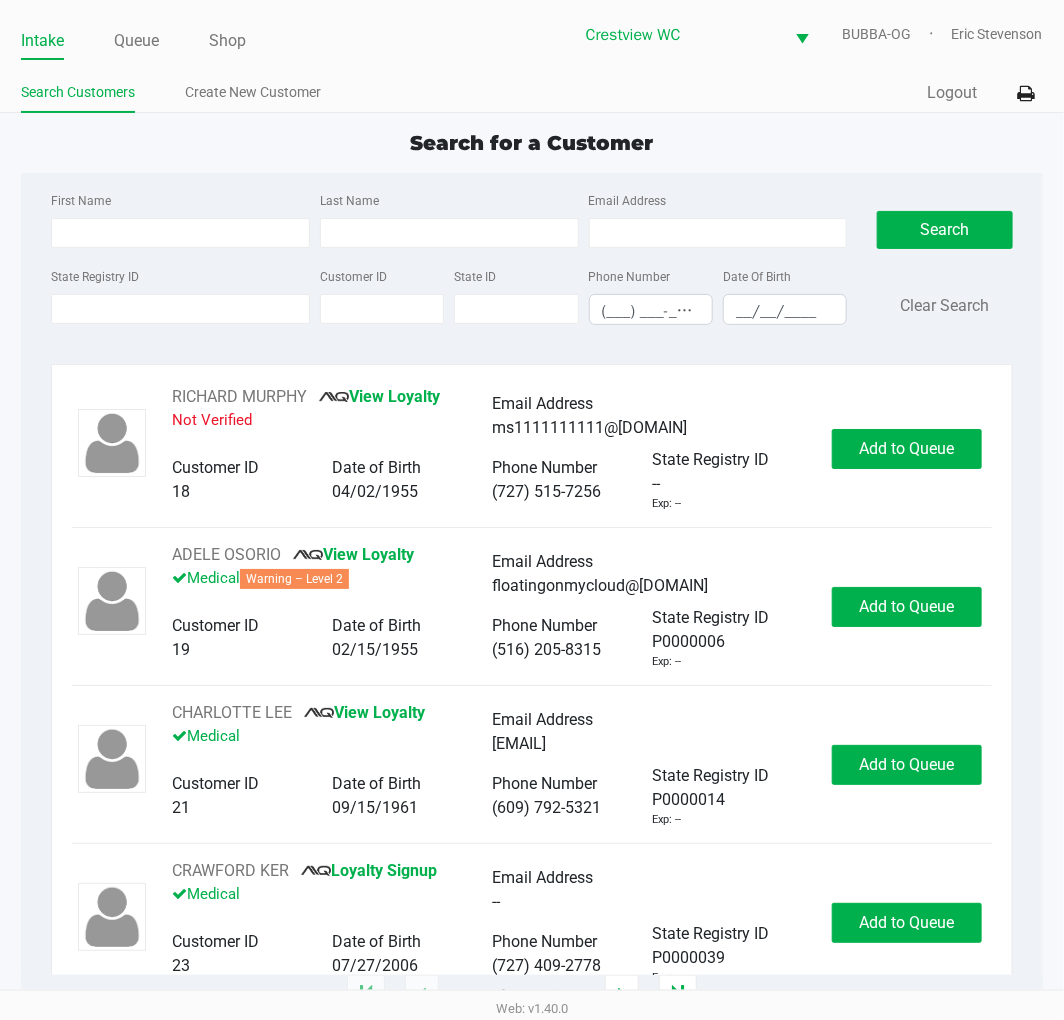 click on "Intake Queue Shop Crestview WC  BUBBA-OG   Eric Stevenson  Search Customers Create New Customer  Quick Sale   Logout  Search for a Customer First Name Last Name Email Address State Registry ID Customer ID State ID Phone Number (___) ___-____ Date Of Birth __/__/____  Search   Clear Search   RICHARD MURPHY       View Loyalty   Not Verified   Email Address   ms1111111111@hotmail.com   Customer ID   18   Date of Birth   04/02/1955   Phone Number   (727) 515-7256   State Registry ID   --   Exp: --   Add to Queue   ADELE OSORIO       View Loyalty   Medical   Warning – Level 2   Email Address   floatingonmycloud@gmail.com   Customer ID   19   Date of Birth   02/15/1955   Phone Number   (516) 205-8315   State Registry ID   P0000006   Exp: --   Add to Queue   CHARLOTTE LEE       View Loyalty   Medical   Email Address   cblee0915@gmail.com   Customer ID   21   Date of Birth   09/15/1961   Phone Number   (609) 792-5321   State Registry ID   P0000014   Exp: --   Add to Queue   CRAWFORD KER       Medical" 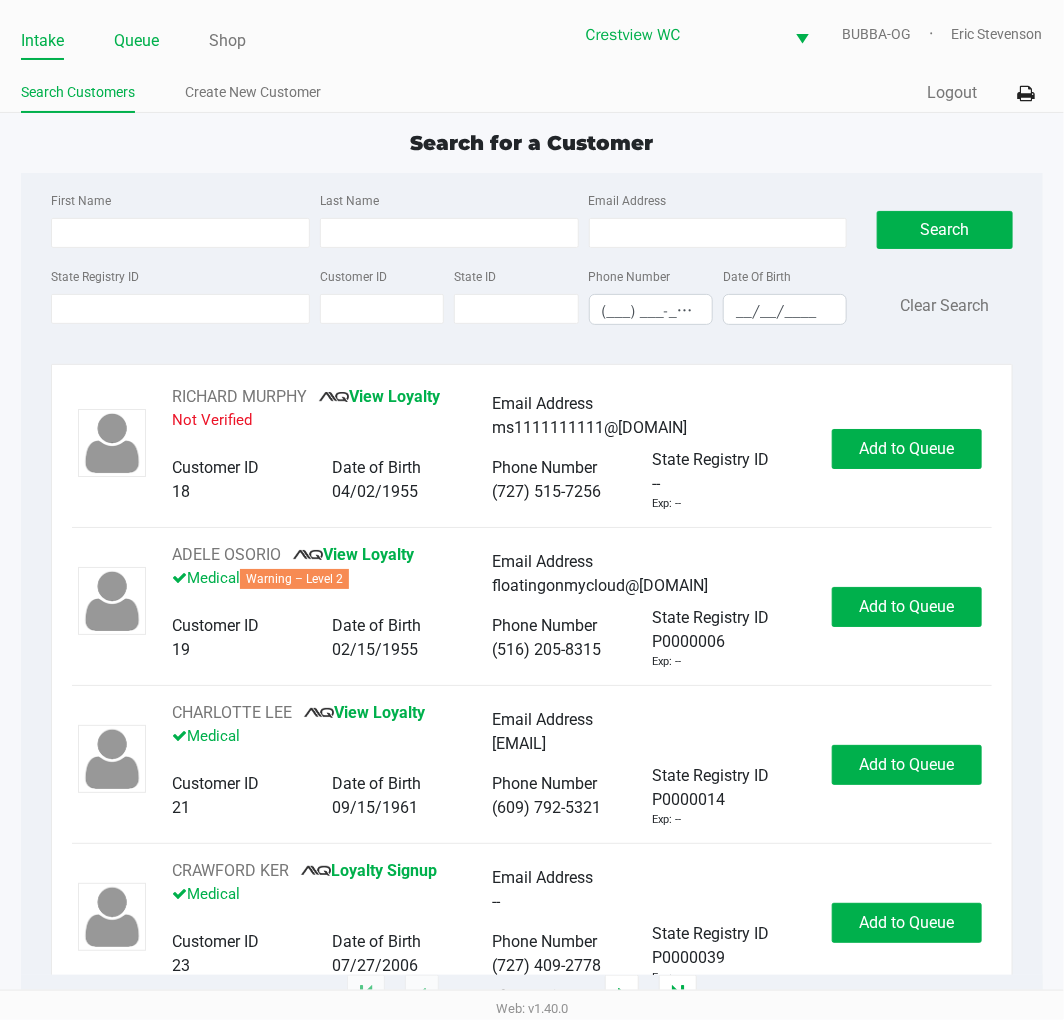 click on "Queue" 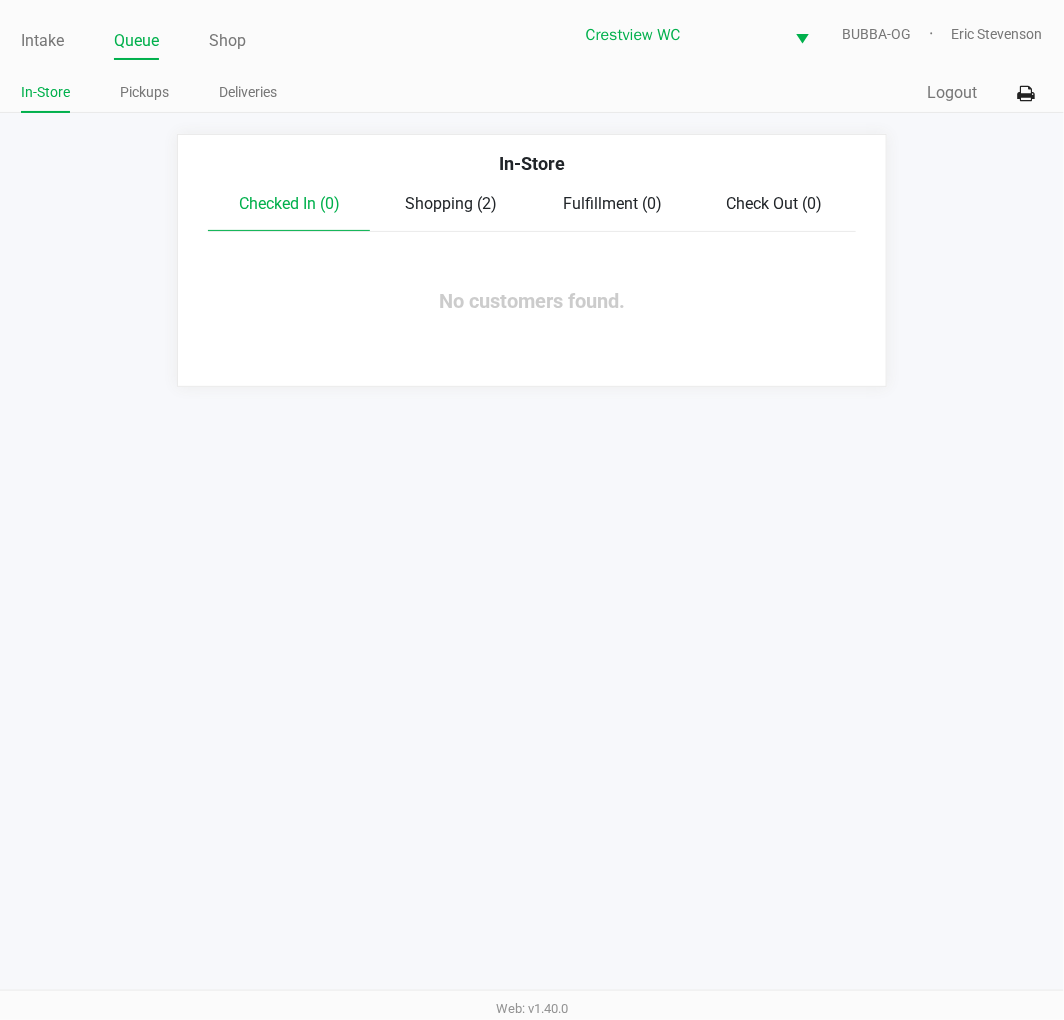 click on "Pickups" 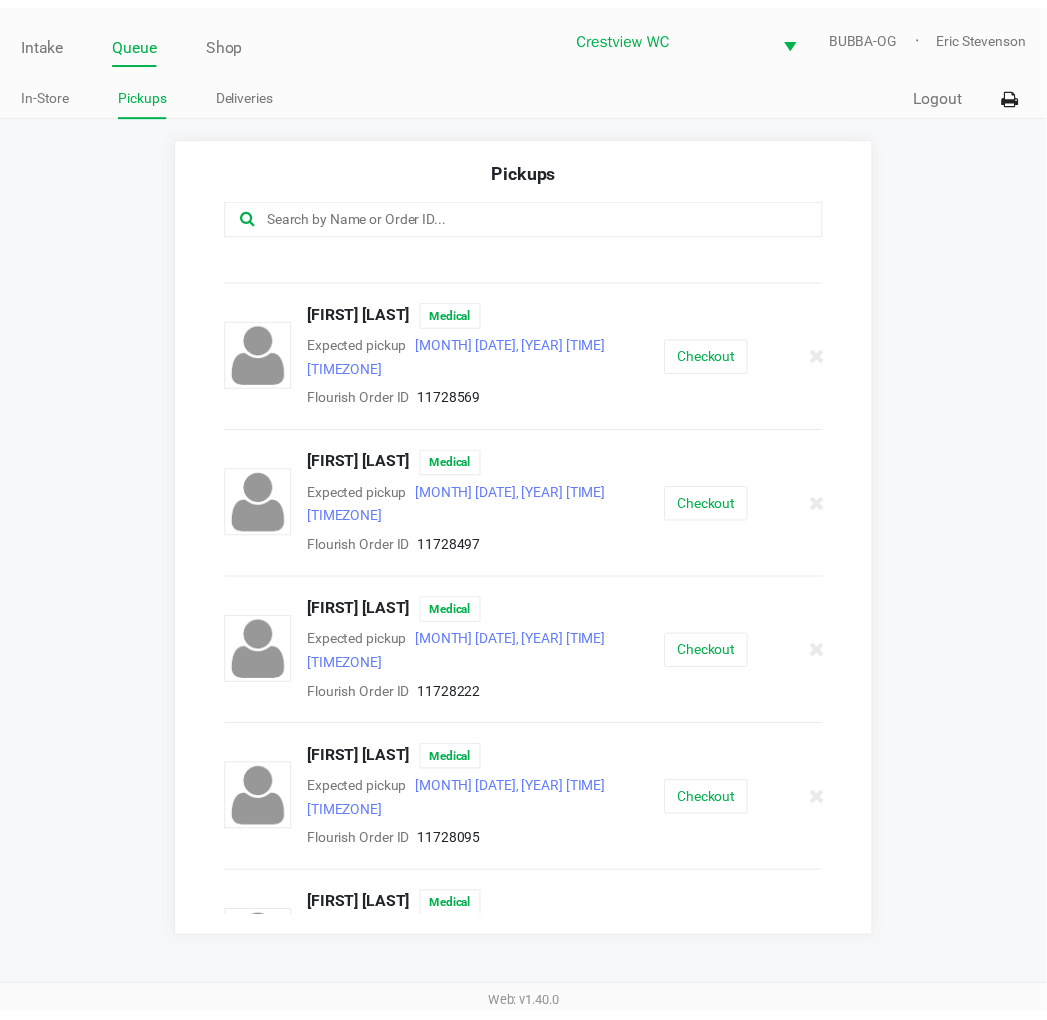 scroll, scrollTop: 338, scrollLeft: 0, axis: vertical 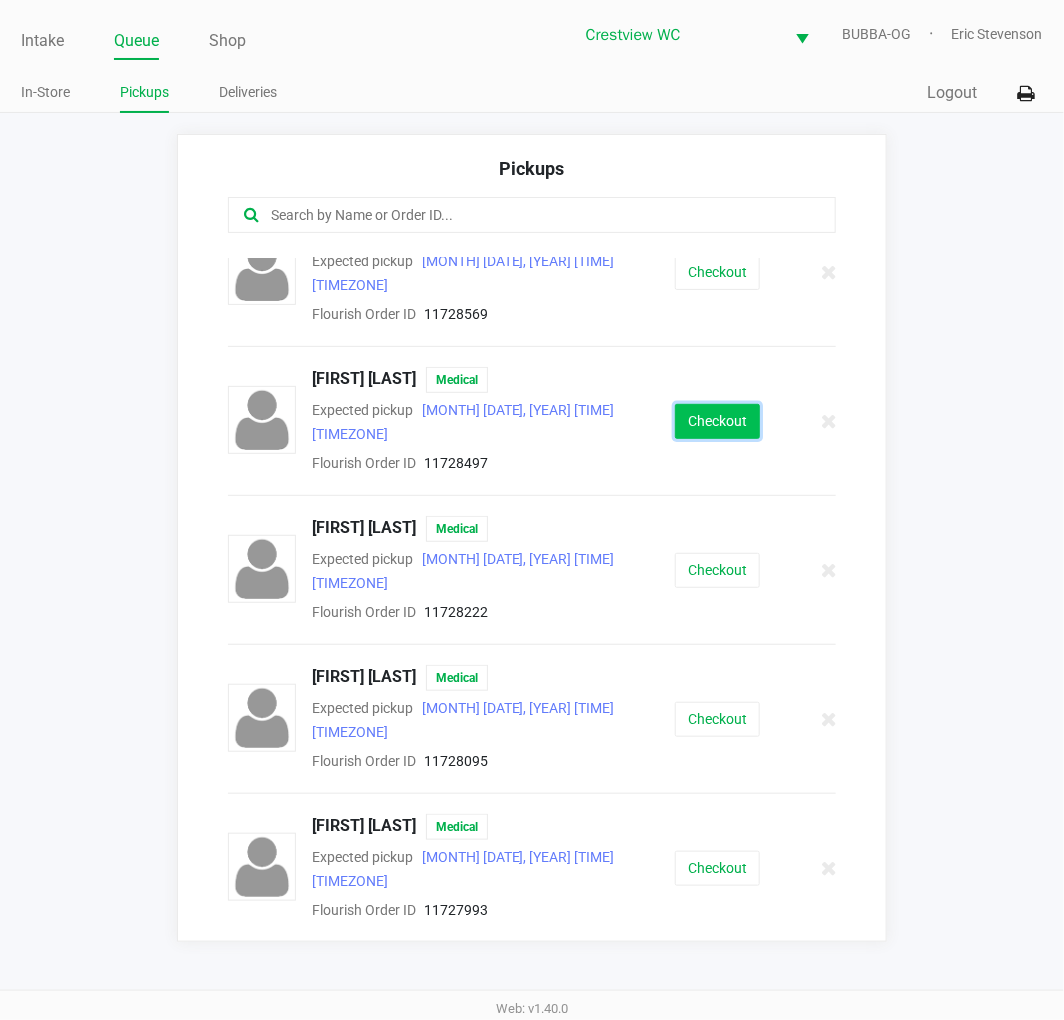 click on "Checkout" 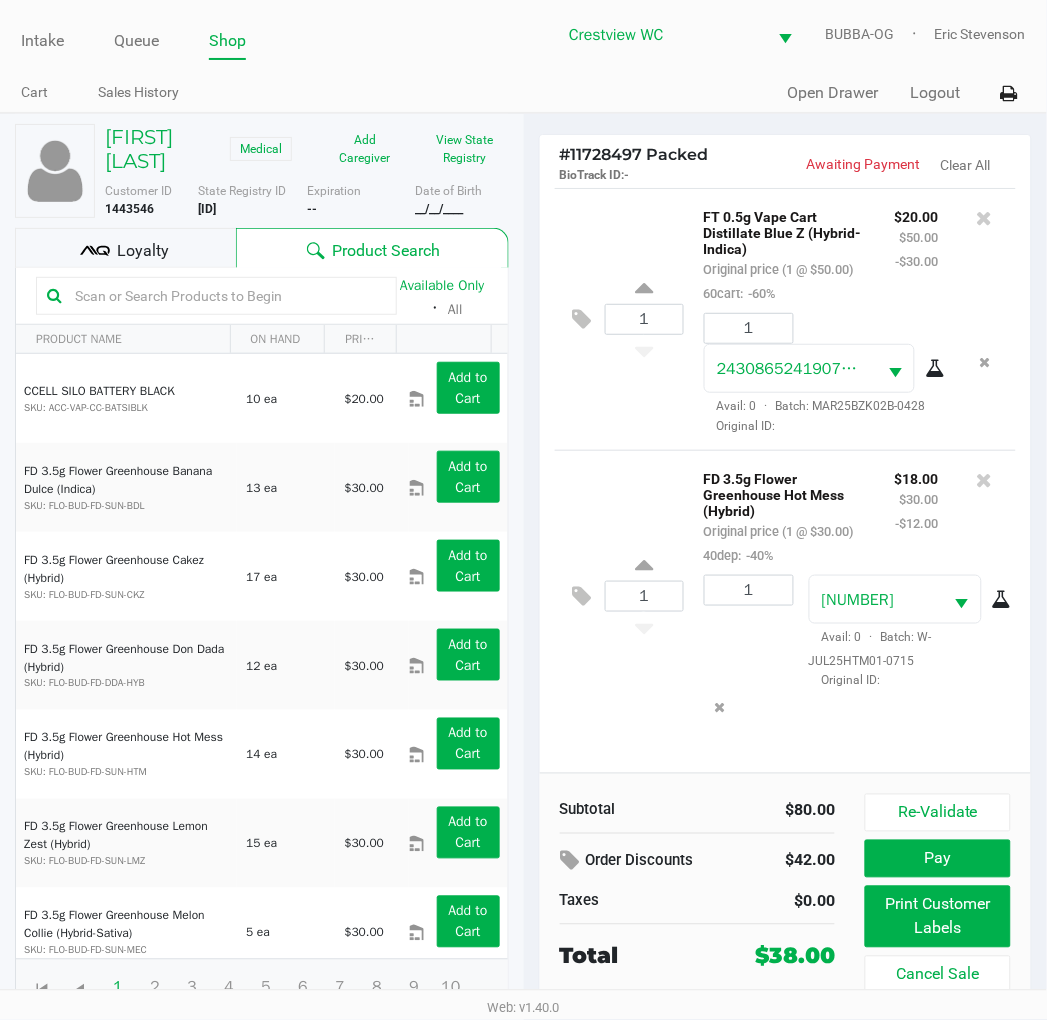 click on "Loyalty" 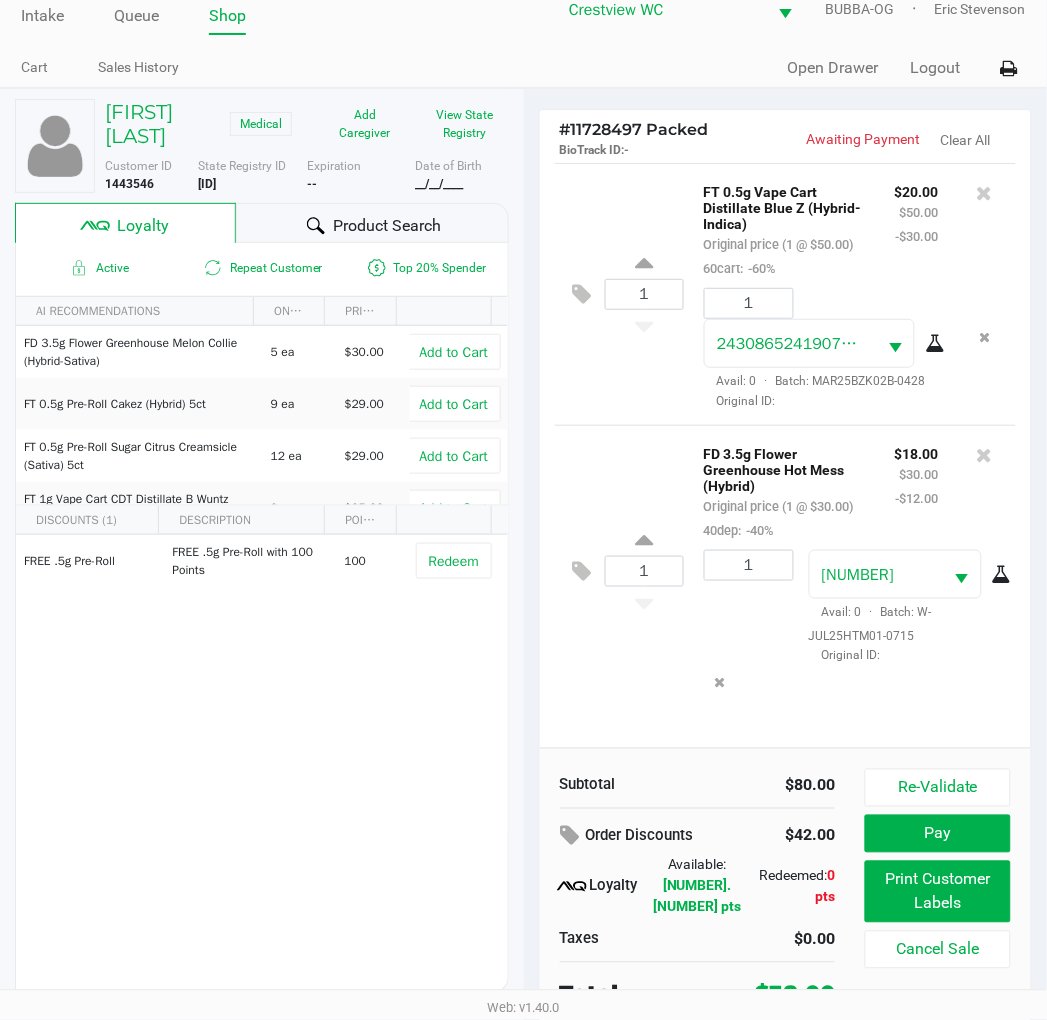 scroll, scrollTop: 32, scrollLeft: 0, axis: vertical 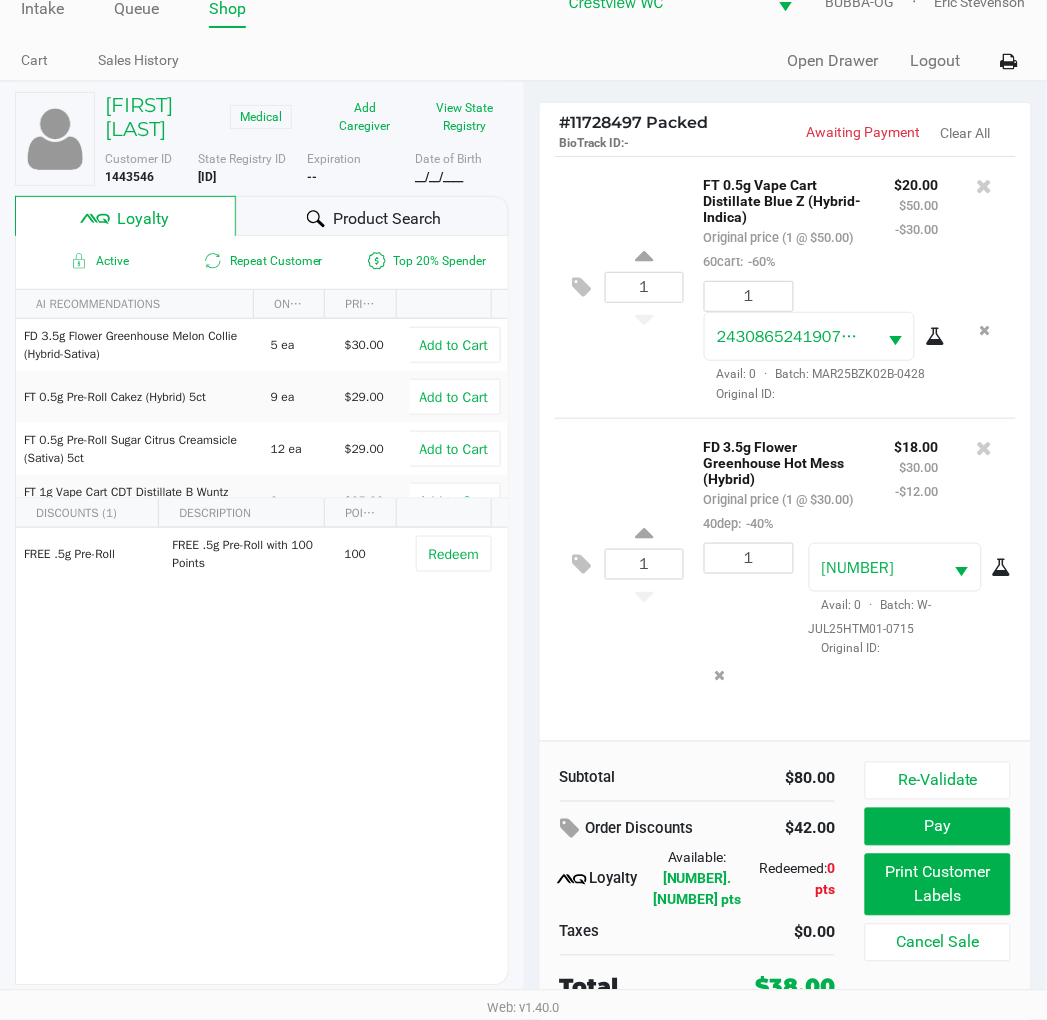drag, startPoint x: 225, startPoint y: 667, endPoint x: 240, endPoint y: 650, distance: 22.671568 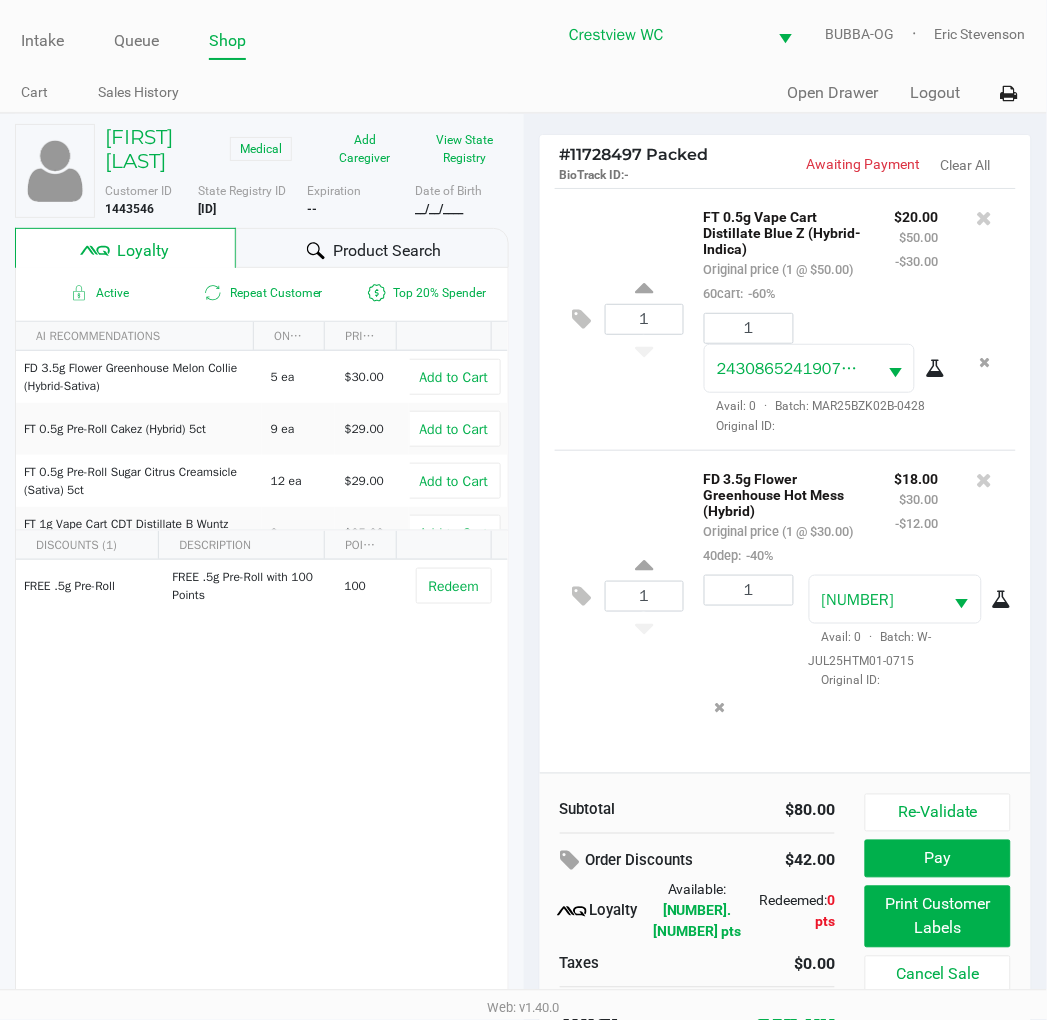 scroll, scrollTop: 32, scrollLeft: 0, axis: vertical 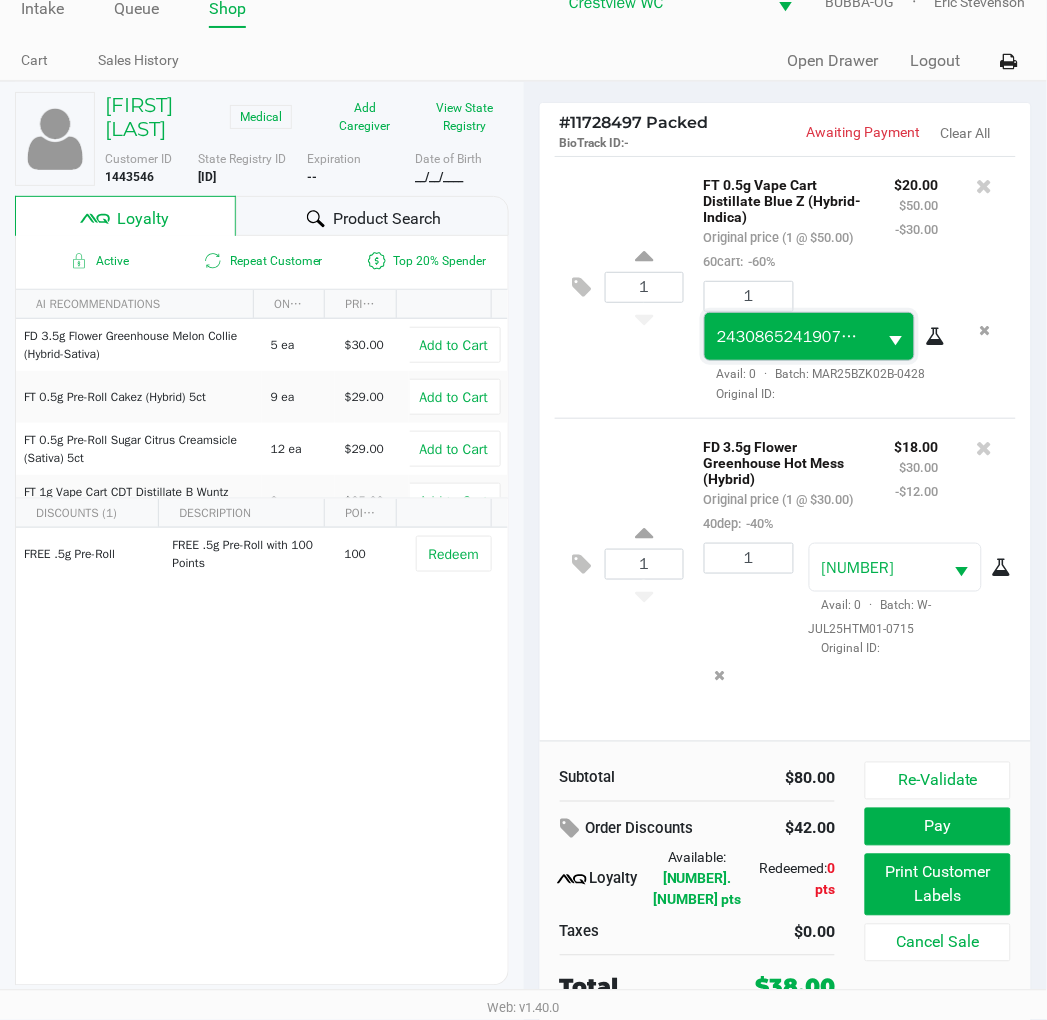 click on "2430865241907848" at bounding box center (791, 336) 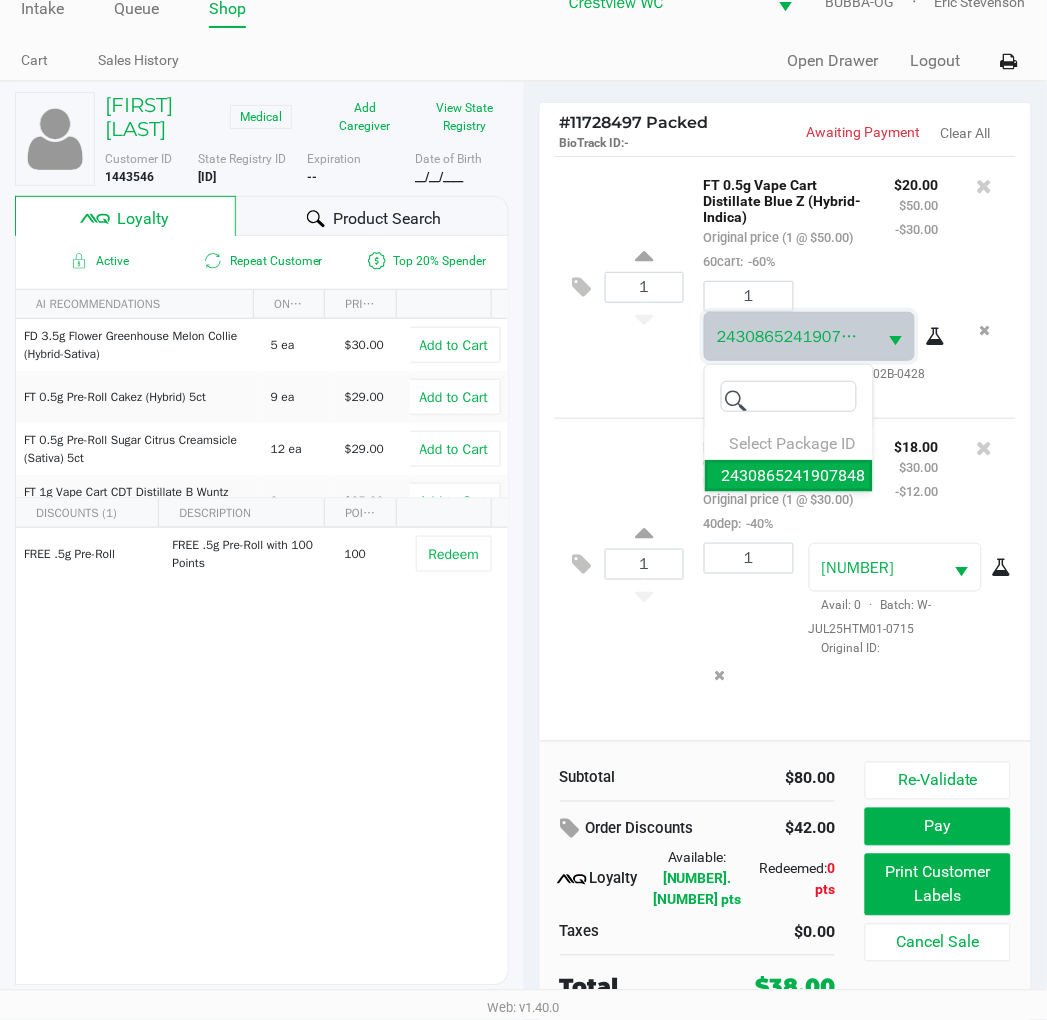 click on "1  FT 0.5g Vape Cart Distillate Blue Z (Hybrid-Indica)   Original price (1 @ $50.00)  60cart:  -60% $20.00 $50.00 -$30.00 1 2430865241907848  Avail: 0  ·  Batch: MAR25BZK02B-0428   Original ID:" 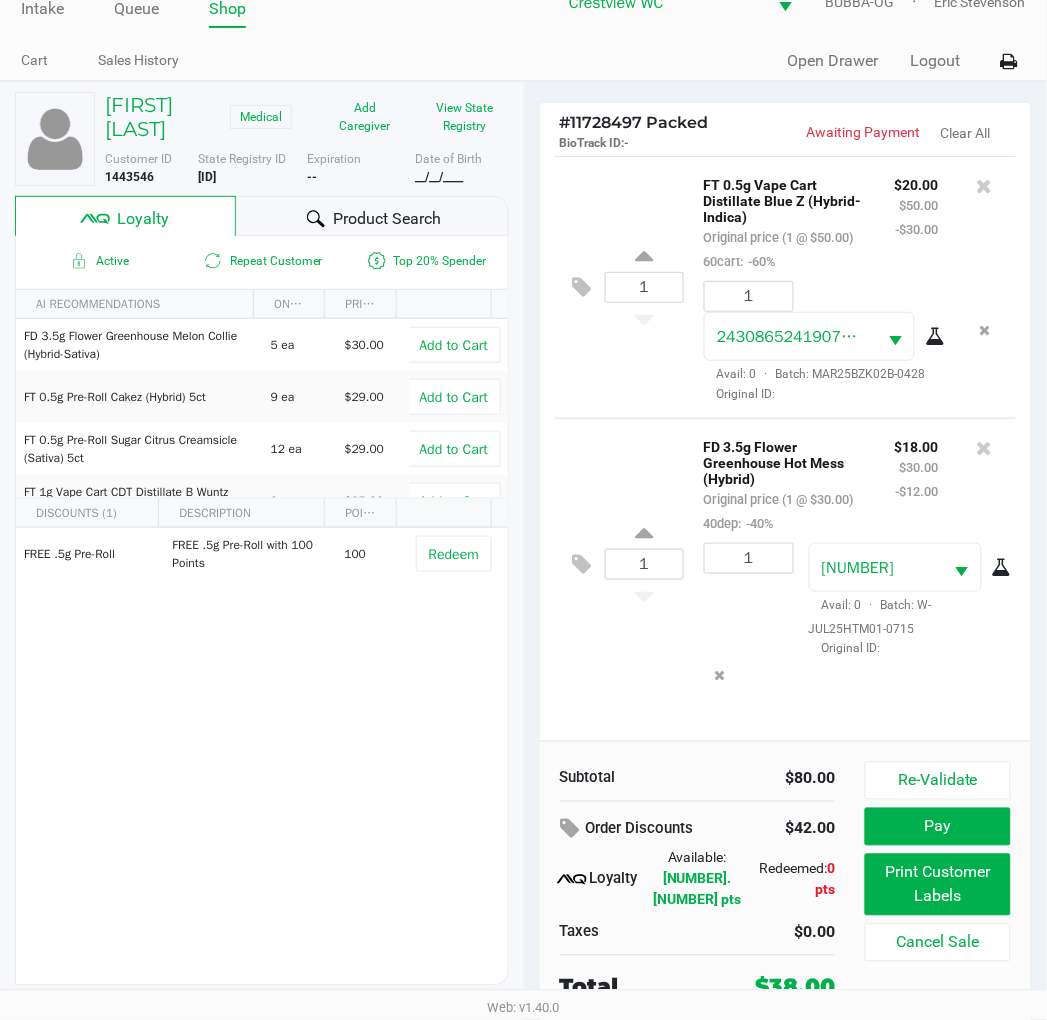click on "1  FT 0.5g Vape Cart Distillate Blue Z (Hybrid-Indica)   Original price (1 @ $50.00)  60cart:  -60% $20.00 $50.00 -$30.00 1 2430865241907848  Avail: 0  ·  Batch: MAR25BZK02B-0428   Original ID:" 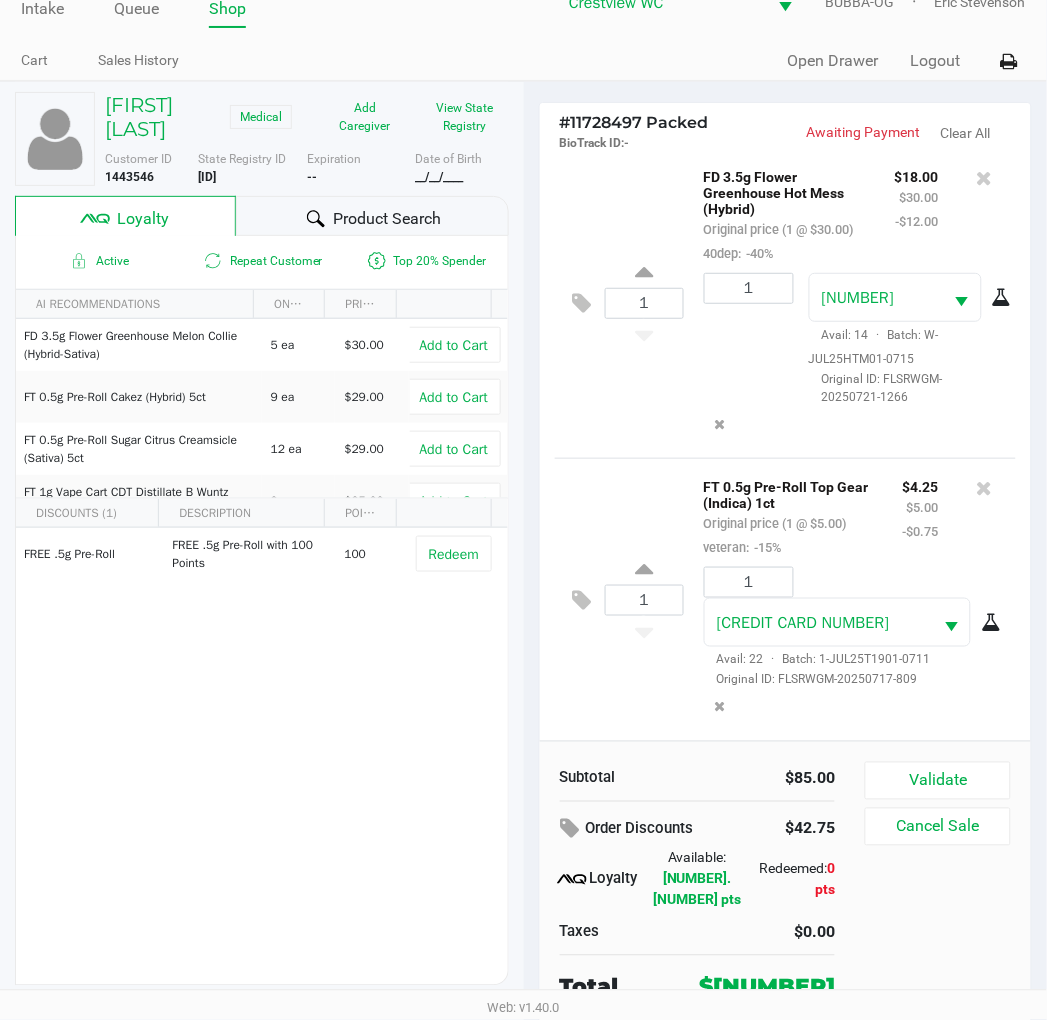 scroll, scrollTop: 311, scrollLeft: 0, axis: vertical 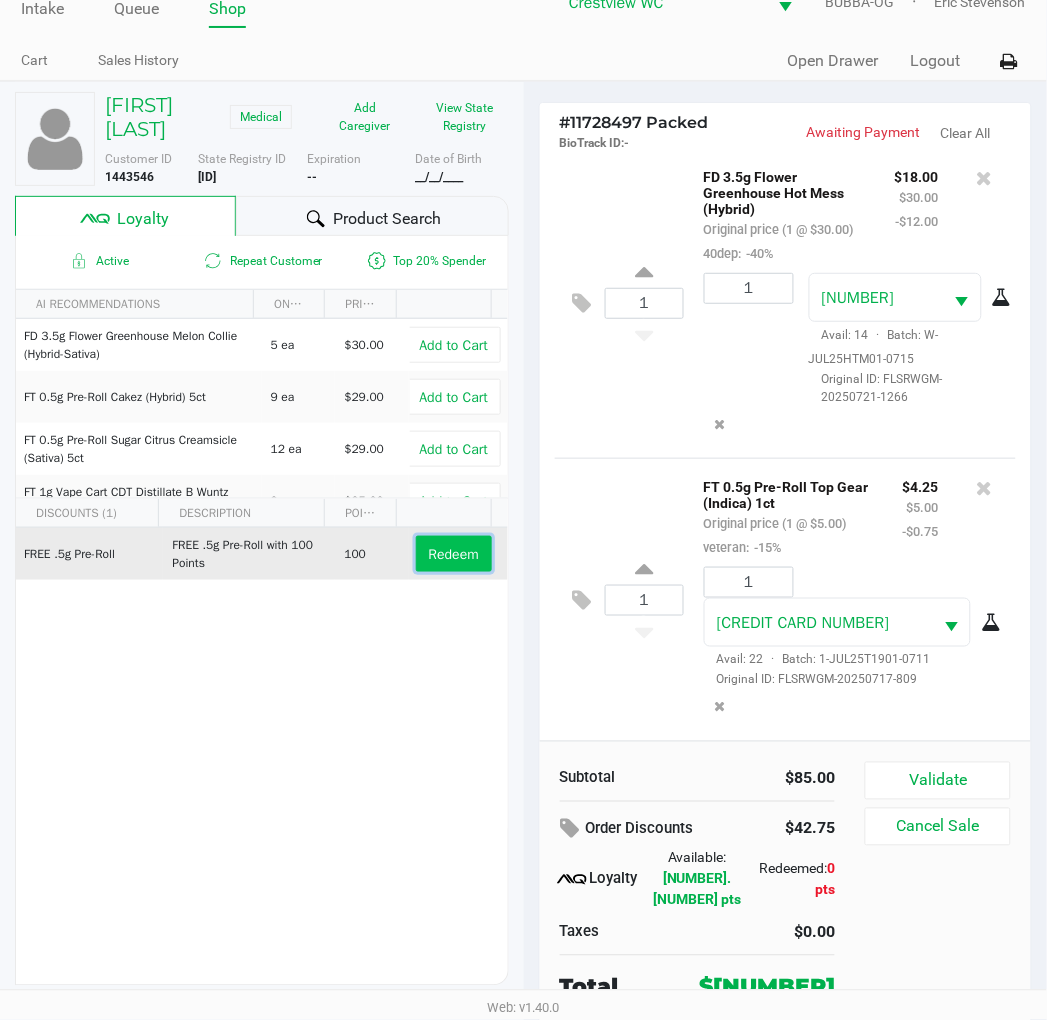 click on "Redeem" 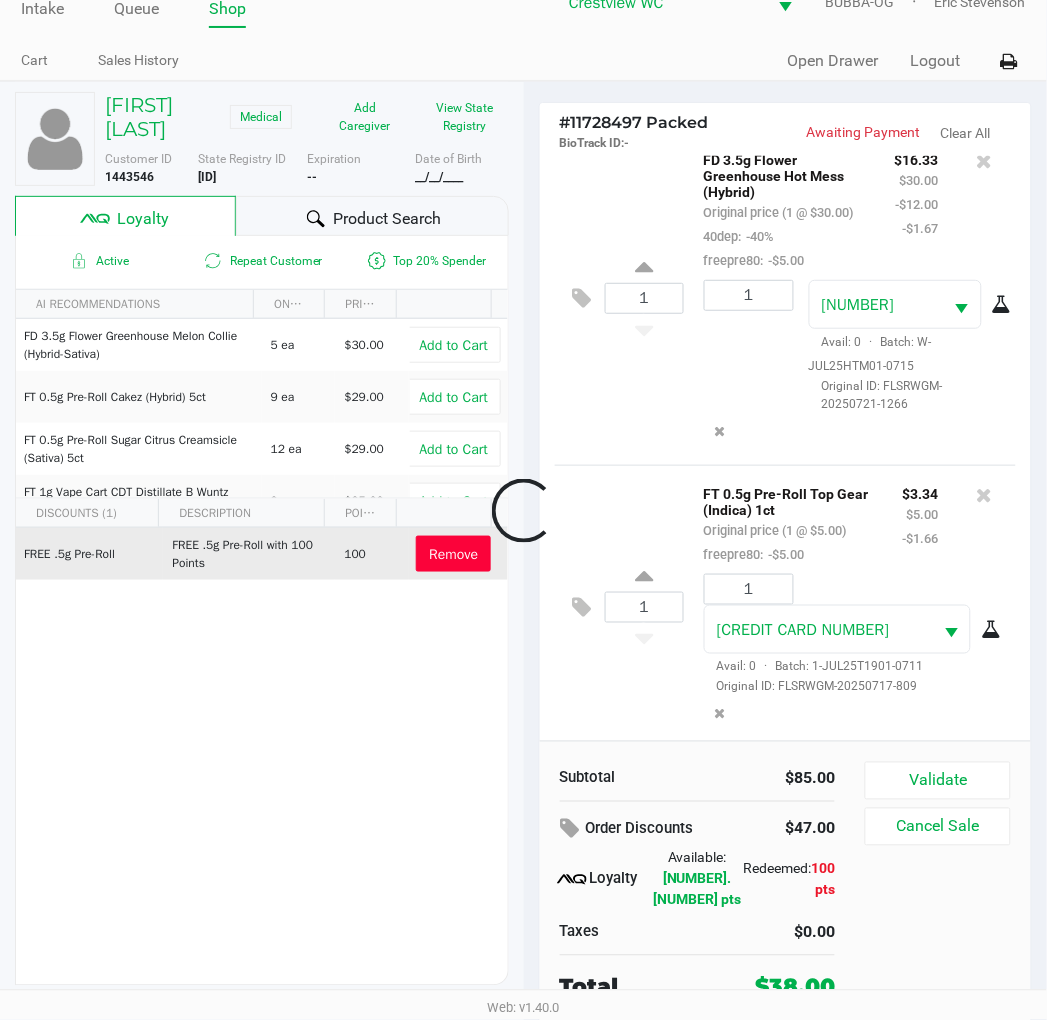 scroll, scrollTop: 358, scrollLeft: 0, axis: vertical 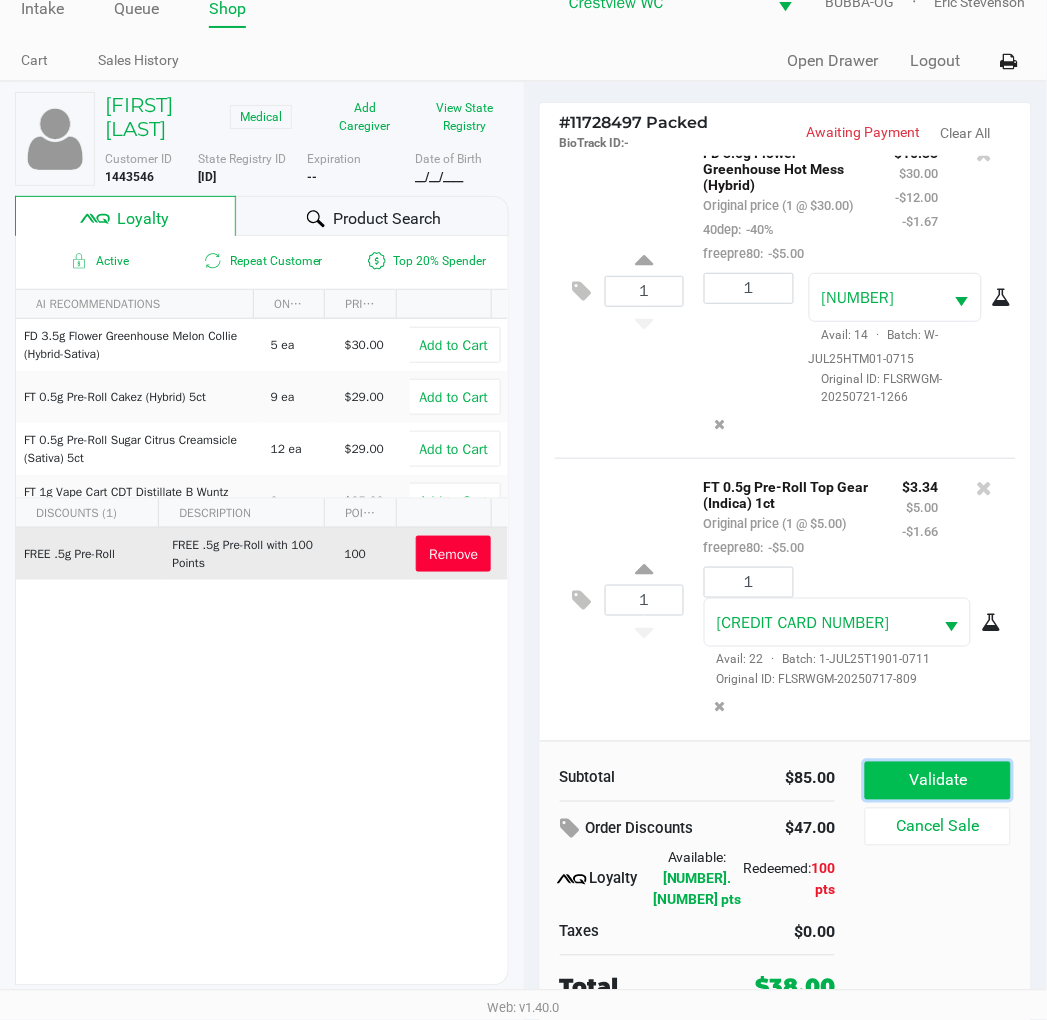 click on "Validate" 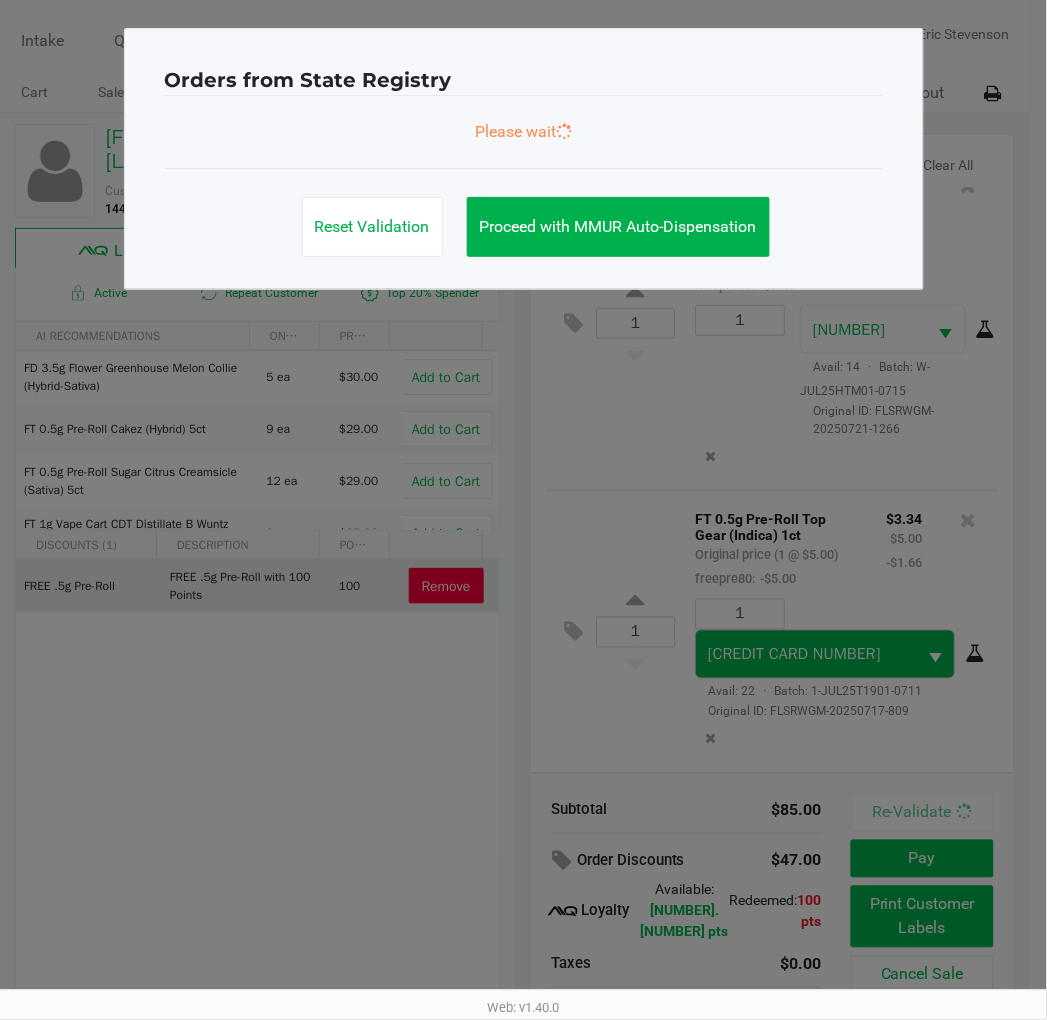 scroll, scrollTop: 0, scrollLeft: 0, axis: both 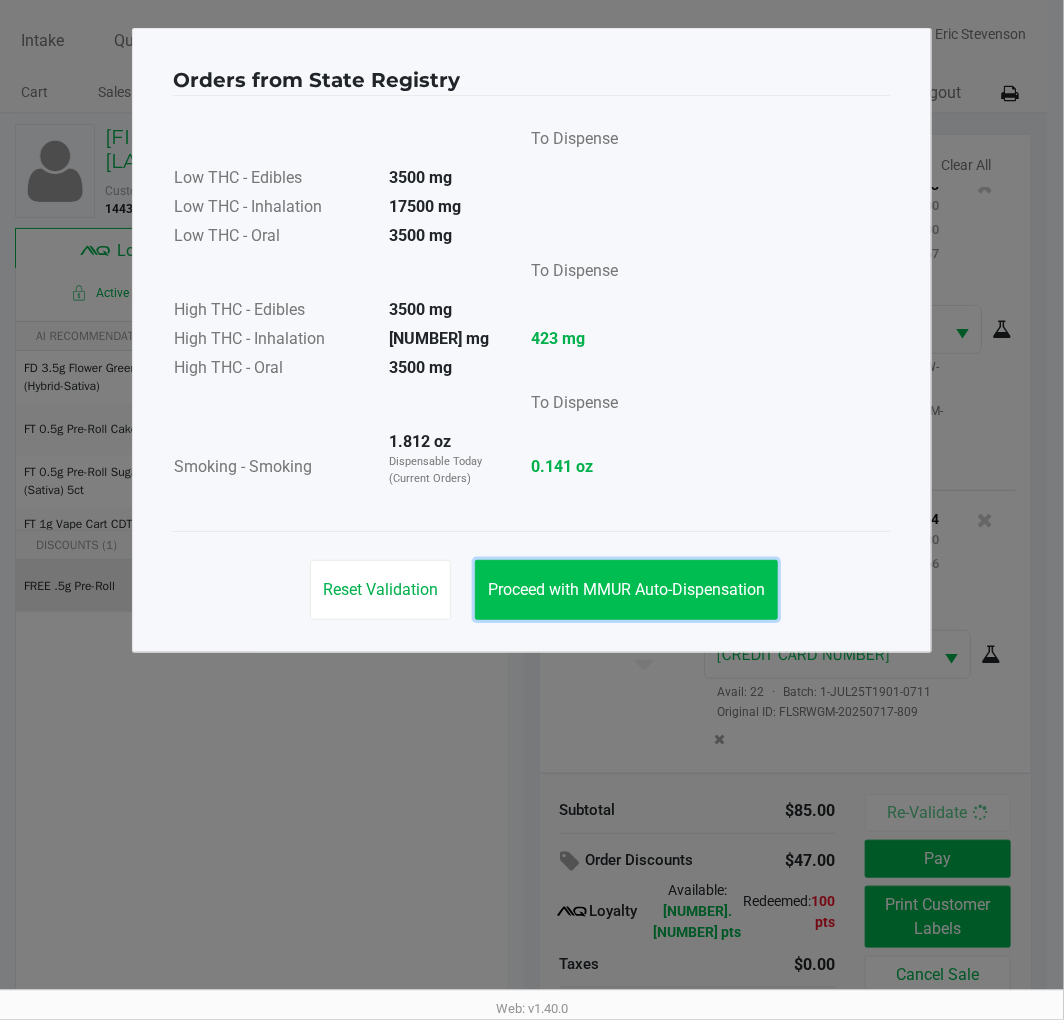 click on "Proceed with MMUR Auto-Dispensation" 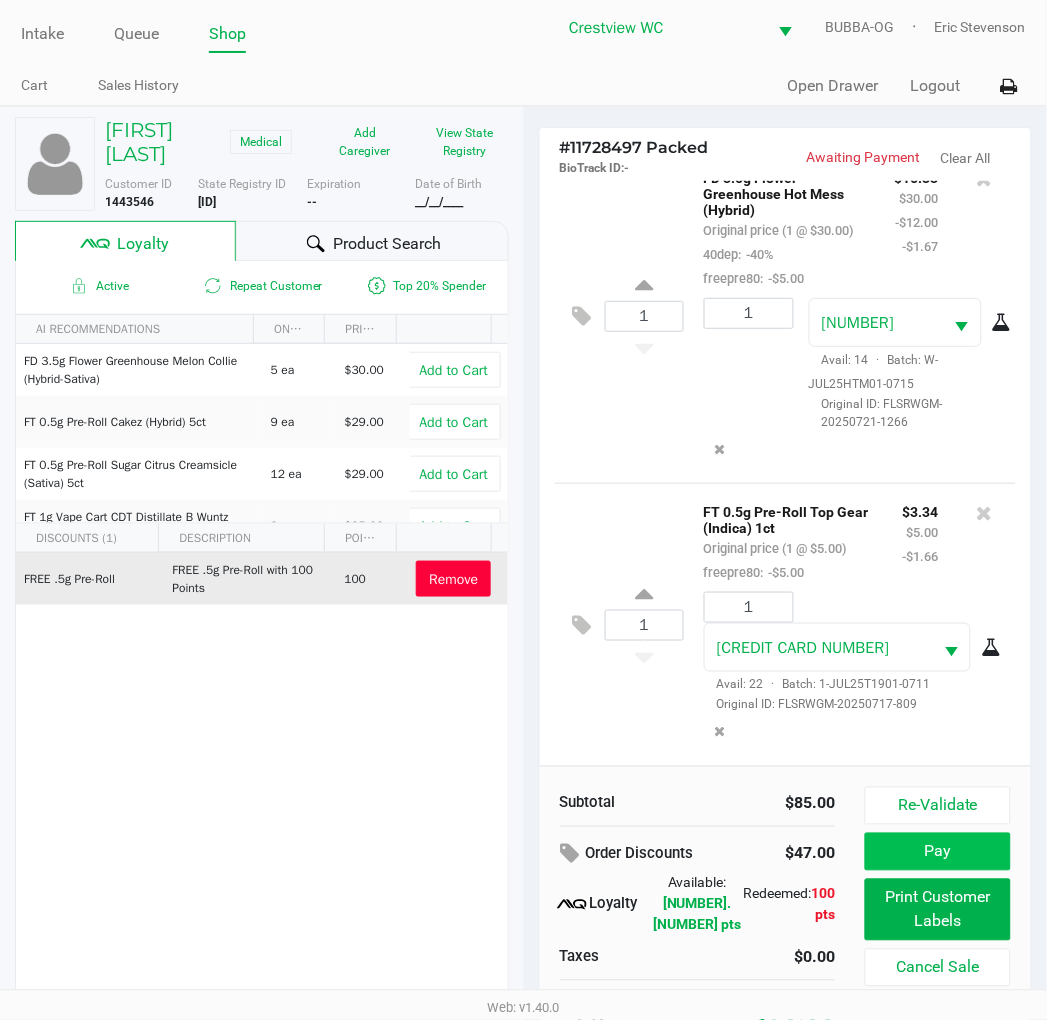 scroll, scrollTop: 32, scrollLeft: 0, axis: vertical 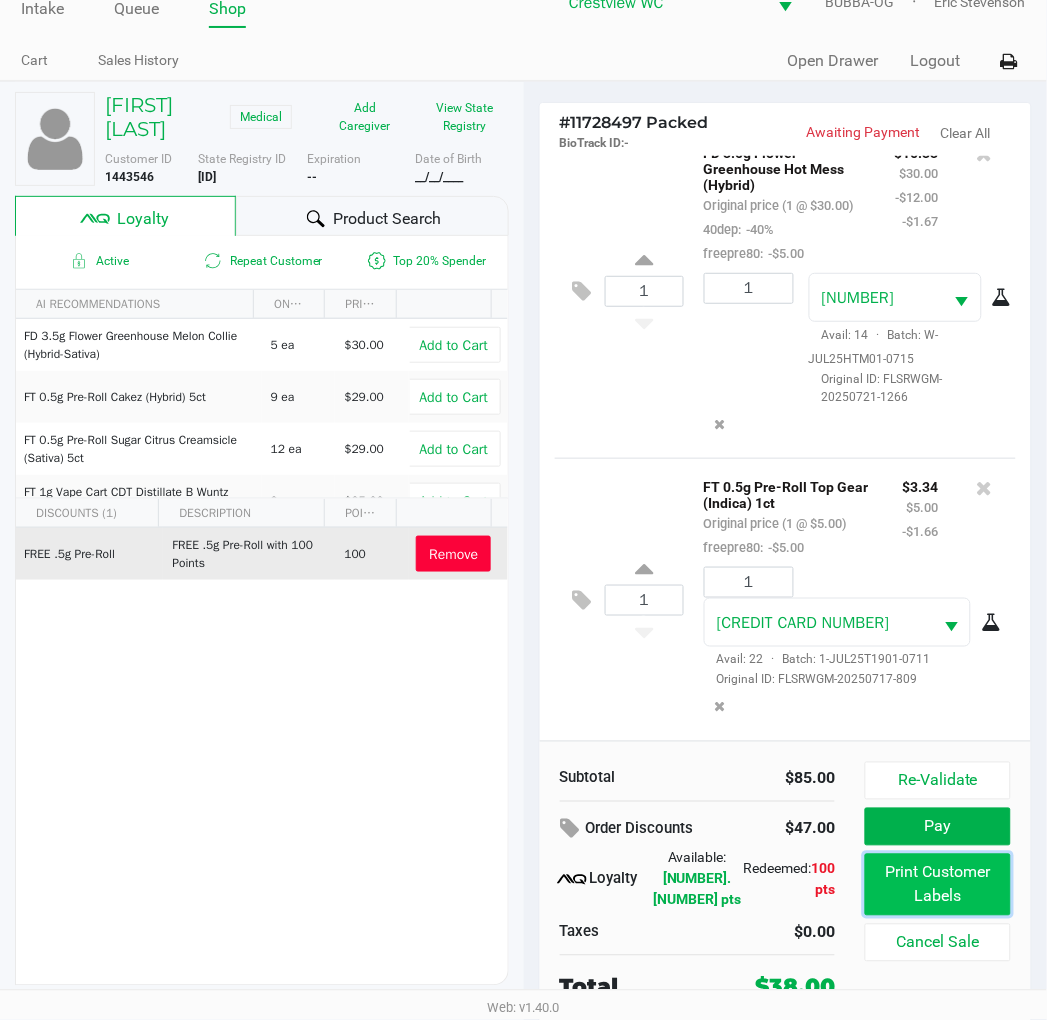 click on "Print Customer Labels" 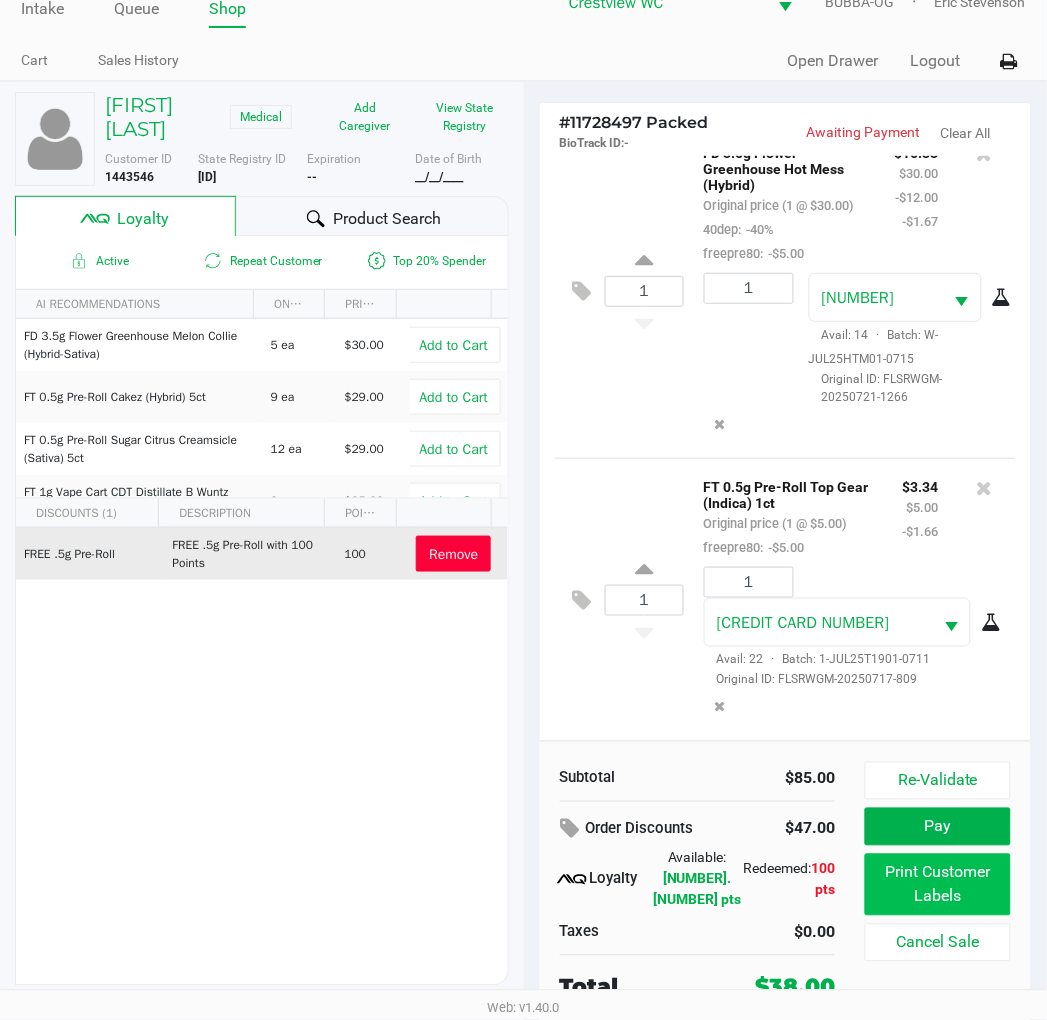 scroll, scrollTop: 0, scrollLeft: 0, axis: both 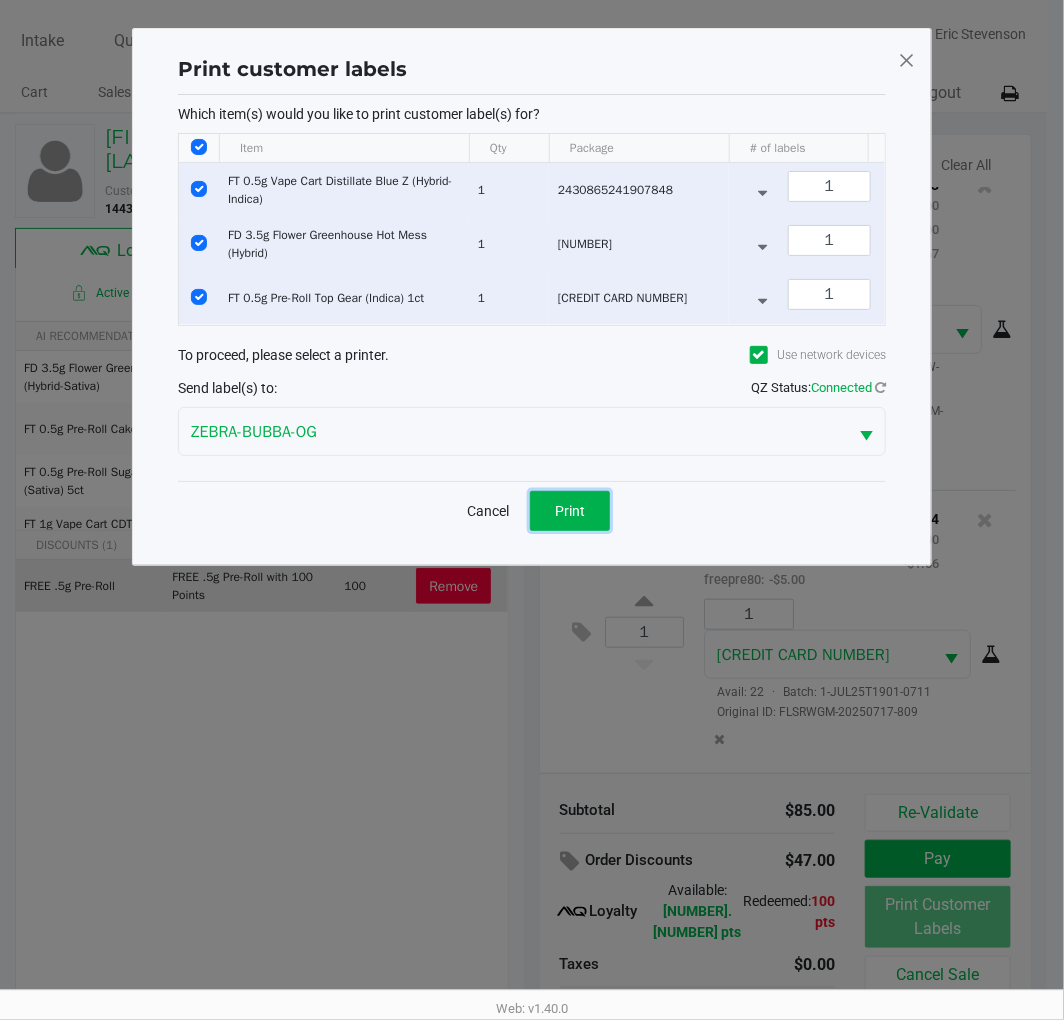 drag, startPoint x: 588, startPoint y: 517, endPoint x: 617, endPoint y: 485, distance: 43.185646 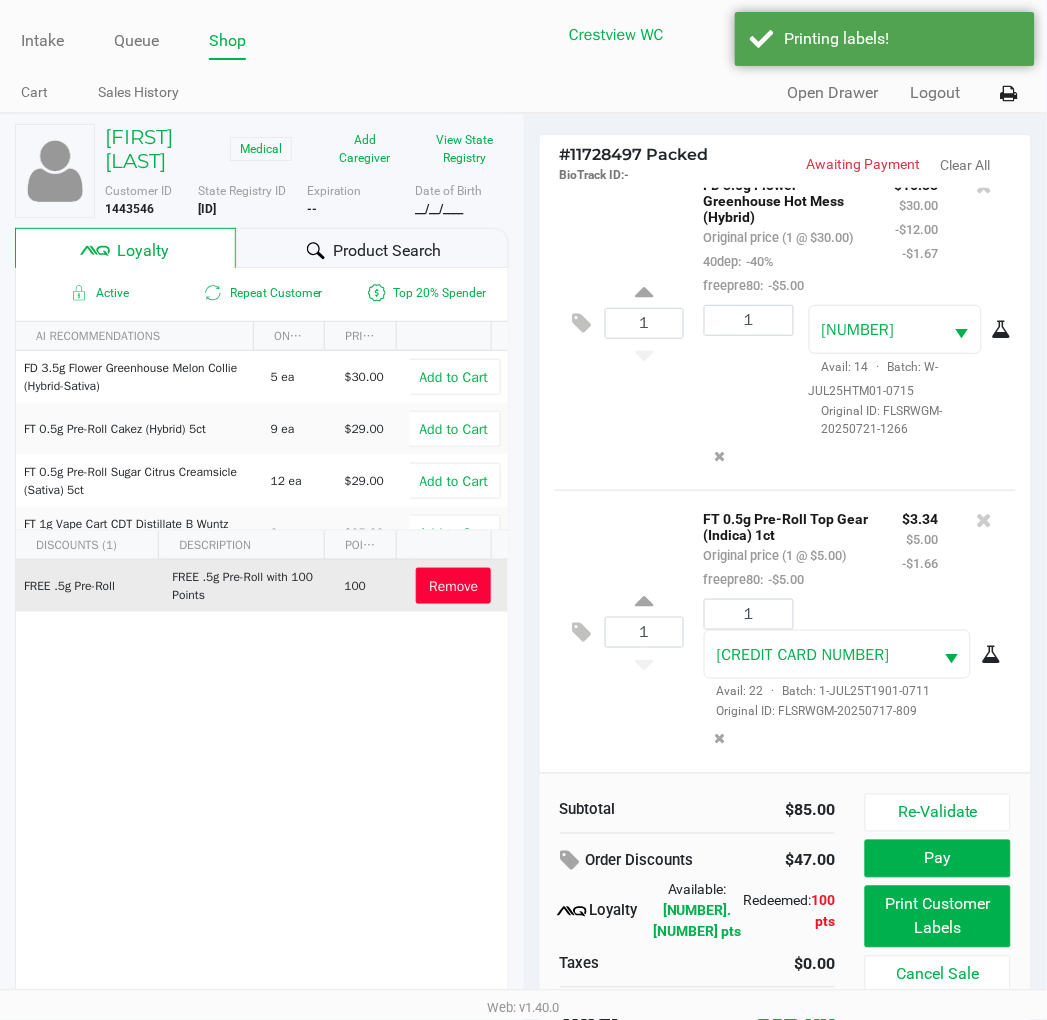 scroll, scrollTop: 32, scrollLeft: 0, axis: vertical 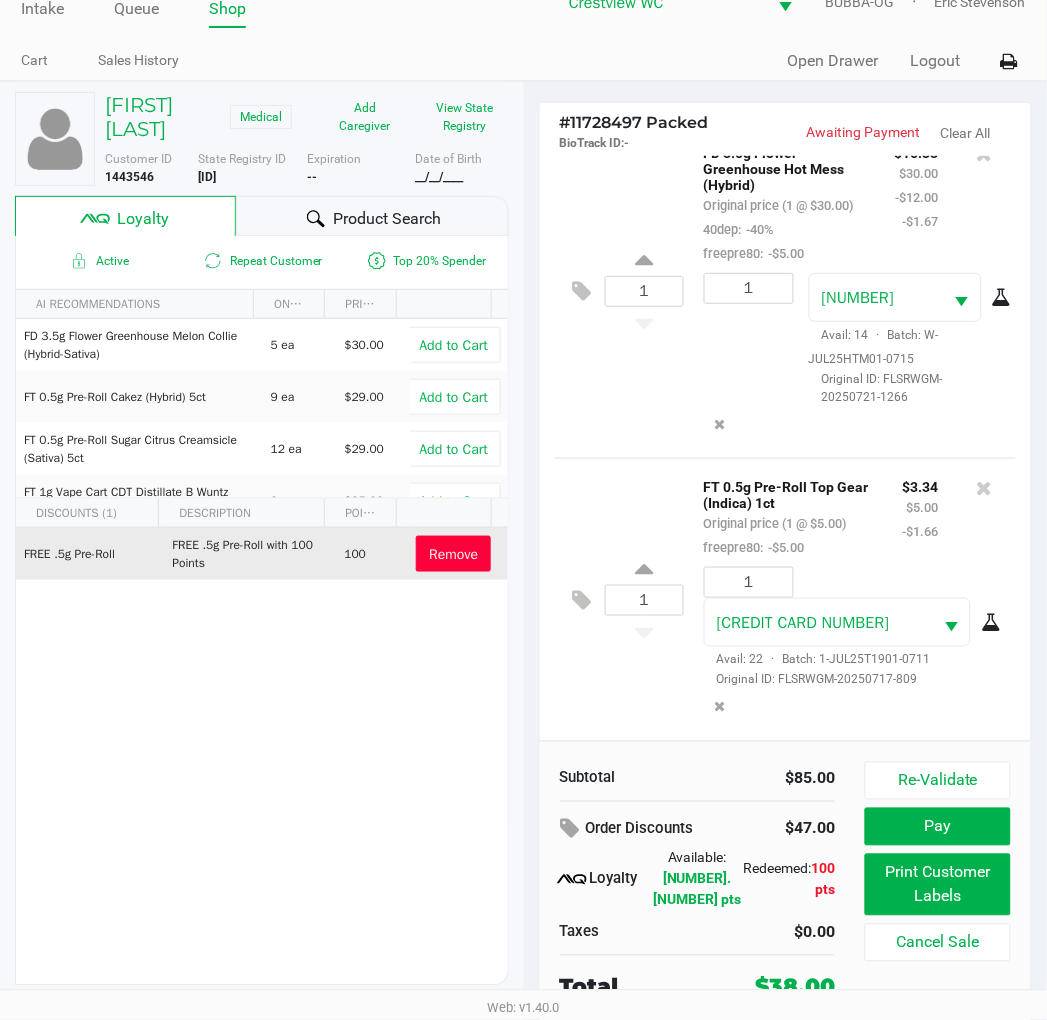 click on "FREE .5g  Pre-Roll   FREE .5g Pre-Roll with 100 Points   100   Remove" 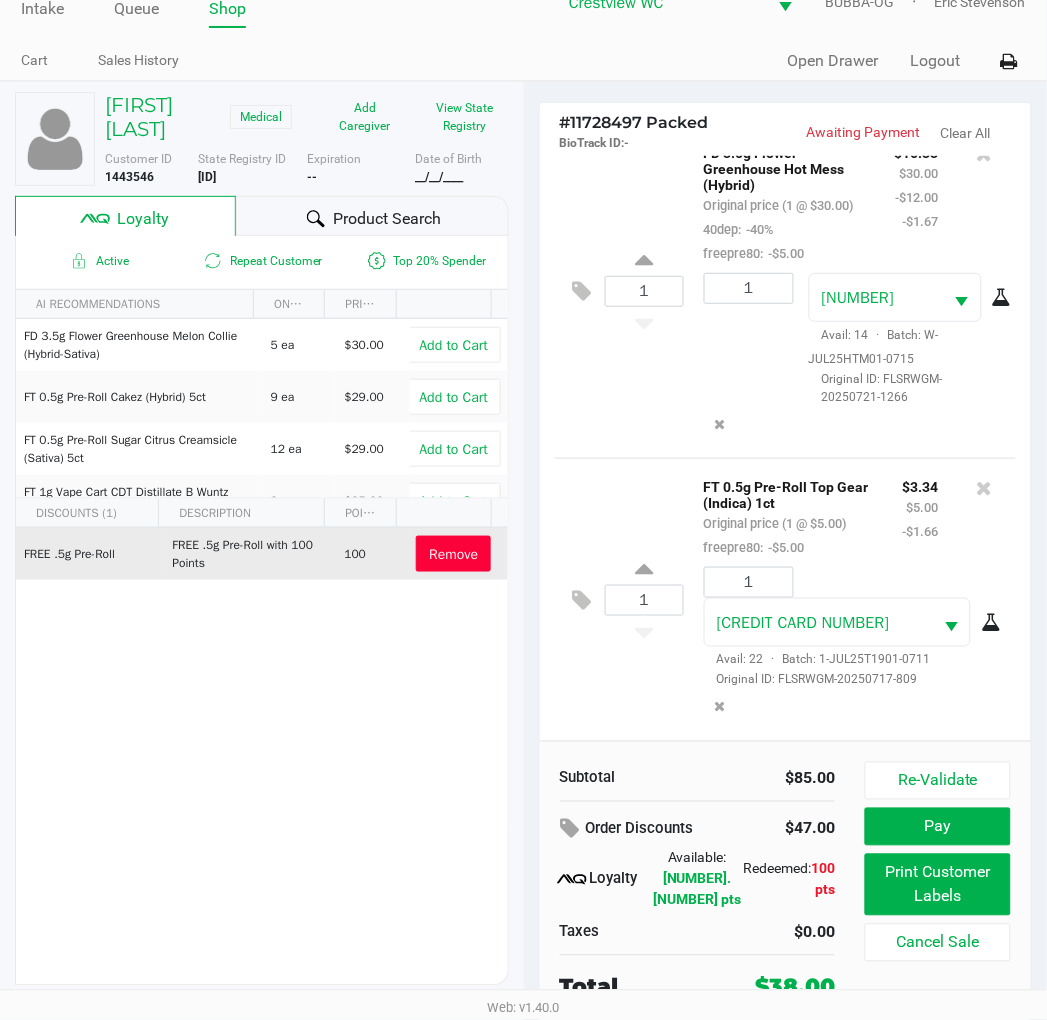 click on "Pay" 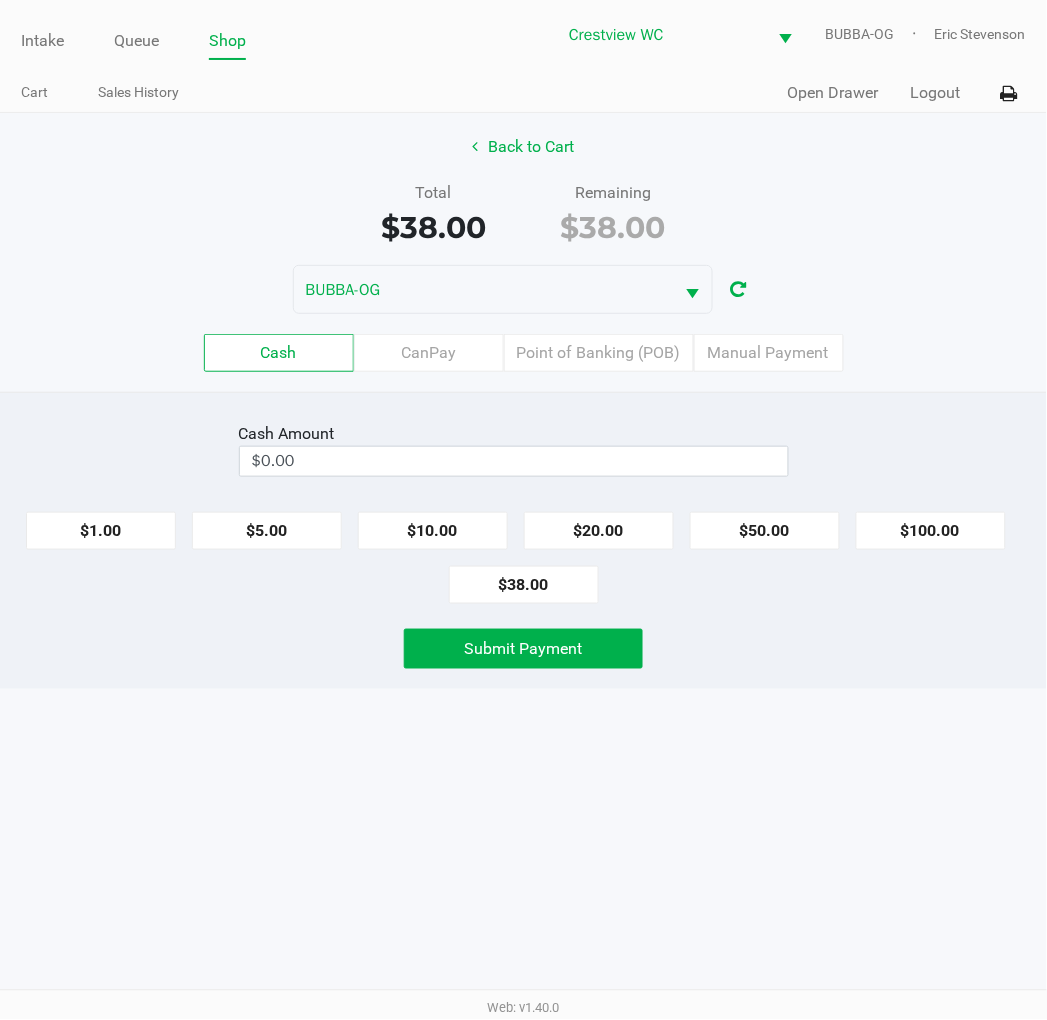 scroll, scrollTop: 0, scrollLeft: 0, axis: both 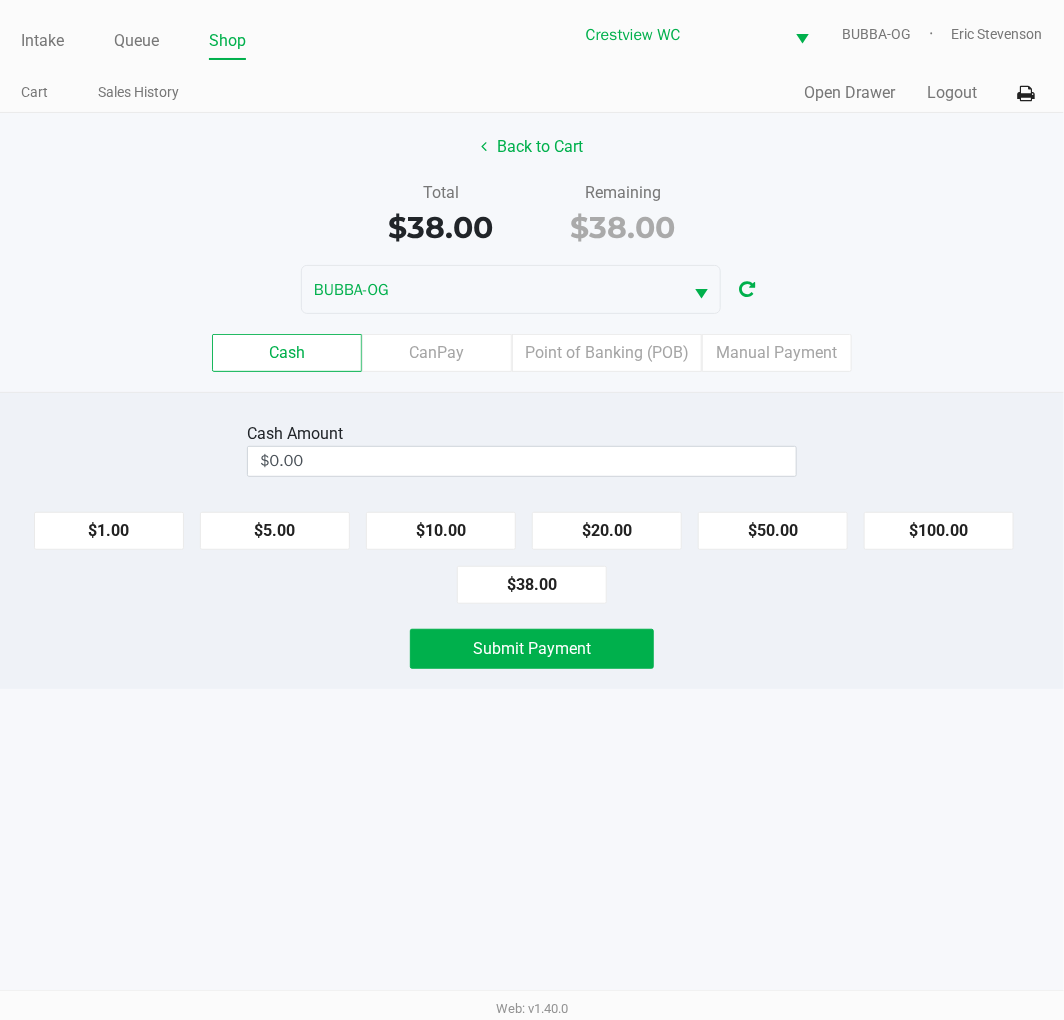 click on "Total   $38.00   Remaining   $38.00" 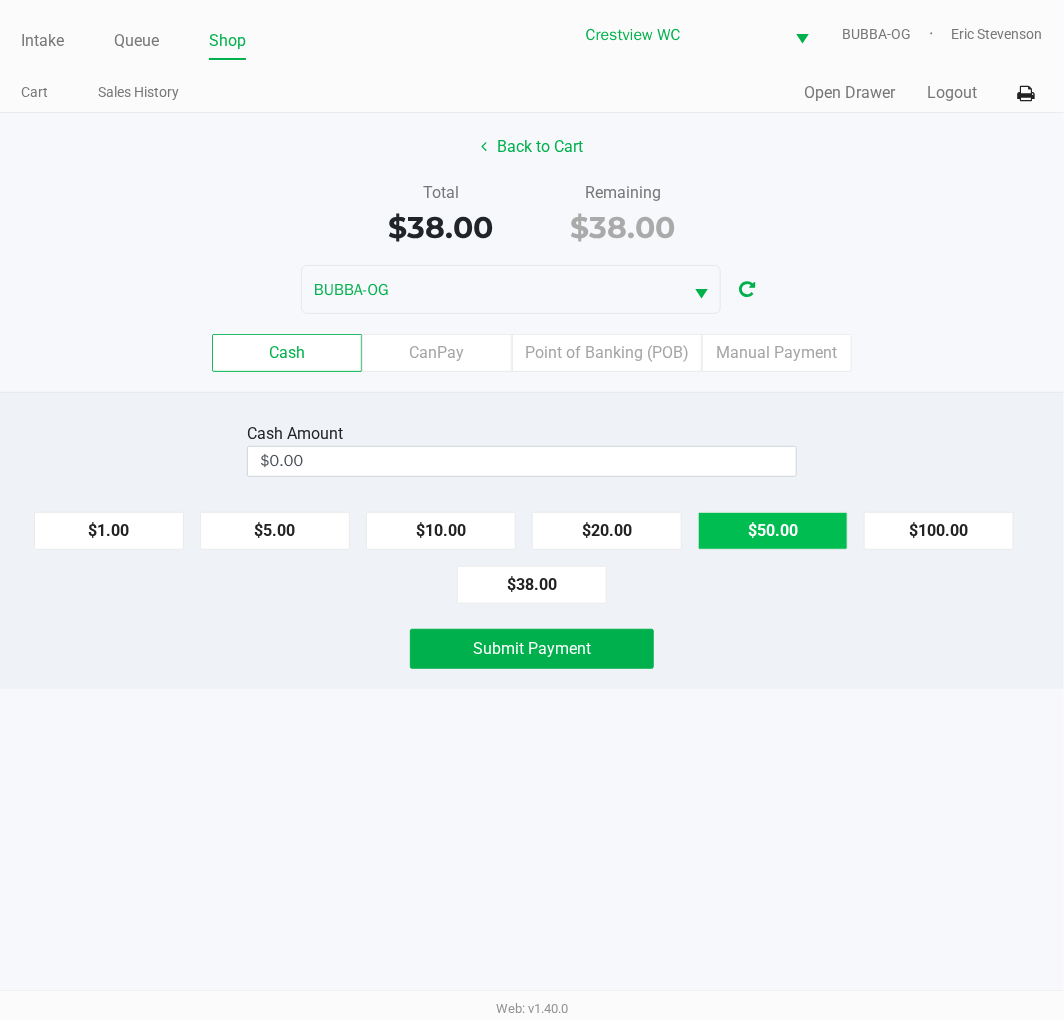 click on "$50.00" 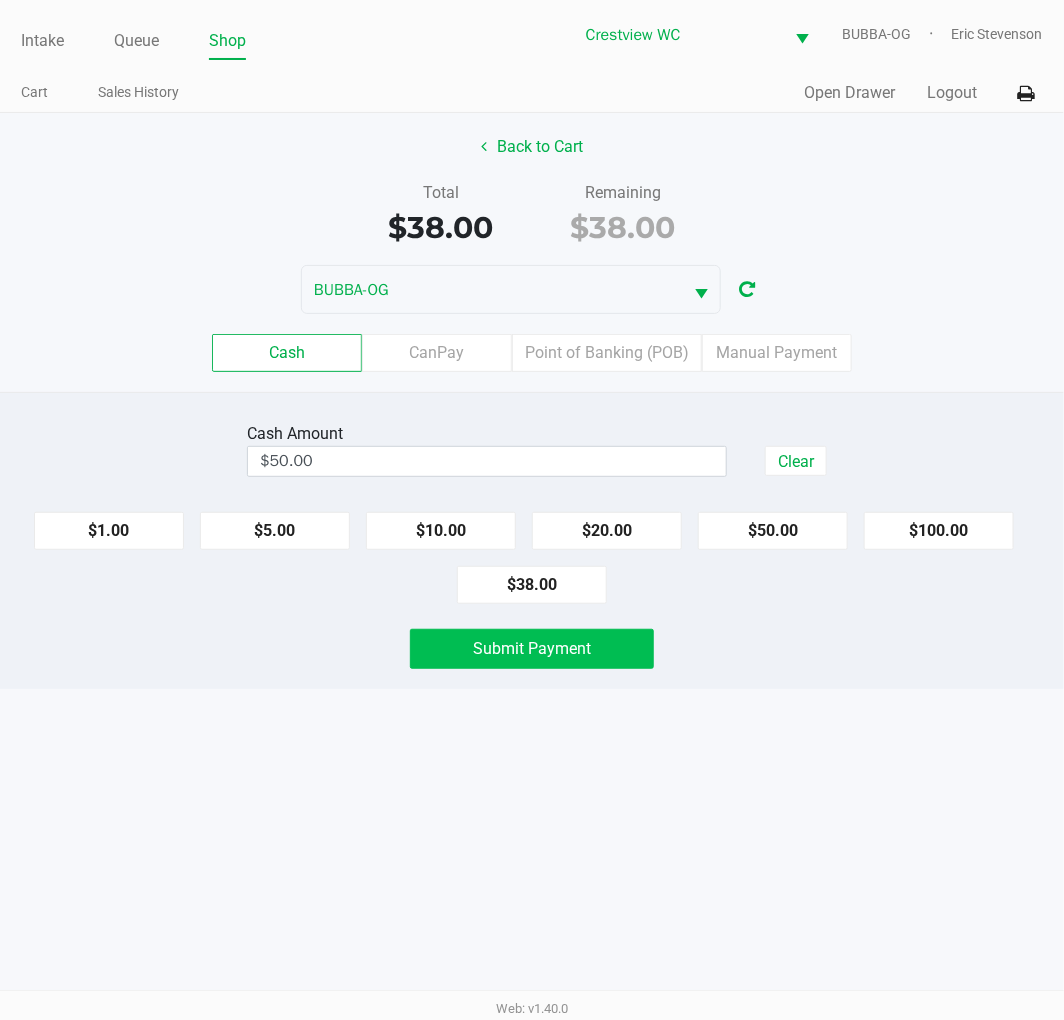 click on "Submit Payment" 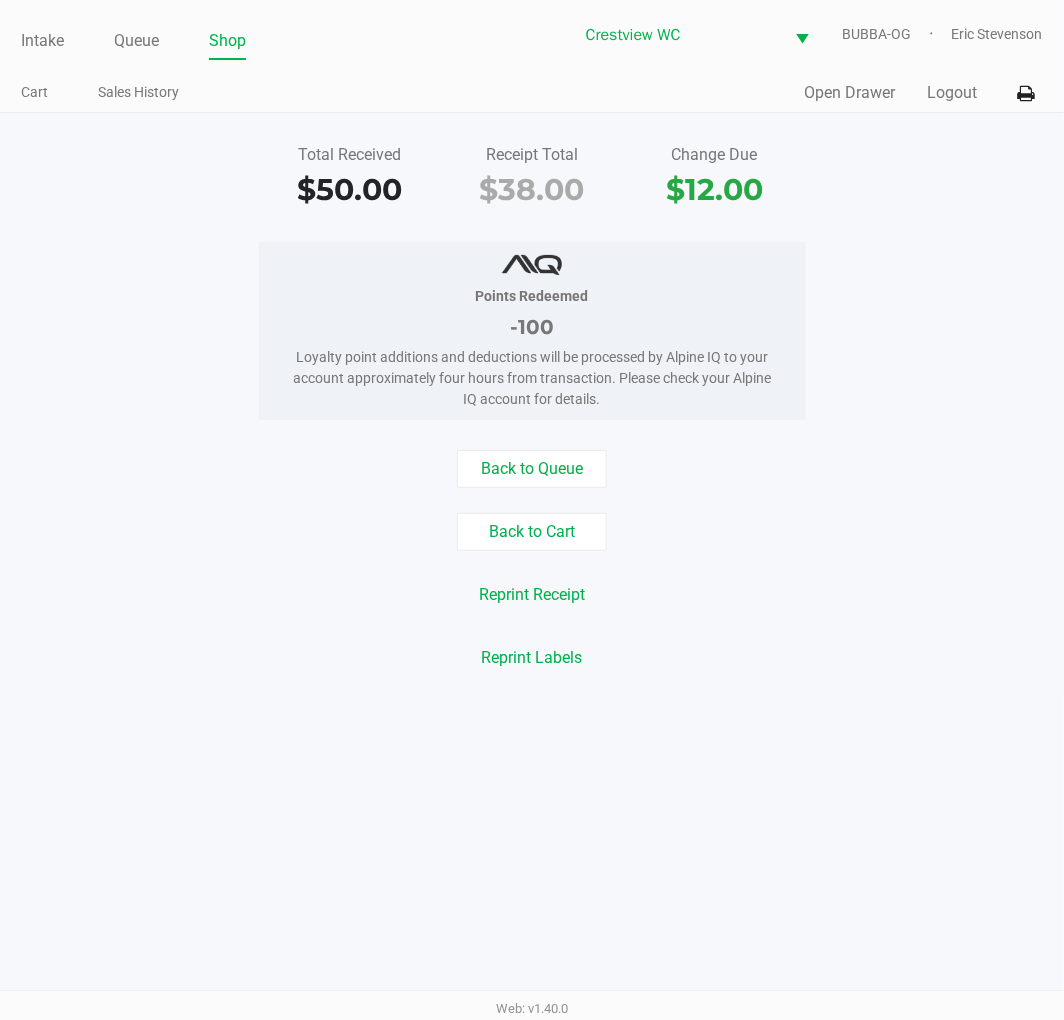 click on "Total Received   $50.00   Receipt Total   $38.00   Change Due   $12.00   Points Redeemed   -100   Loyalty point additions and deductions will be processed by Alpine IQ to your account approximately four hours from transaction. Please check your Alpine IQ account for details.   Back to Queue   Back to Cart   Reprint Receipt   Reprint Labels" 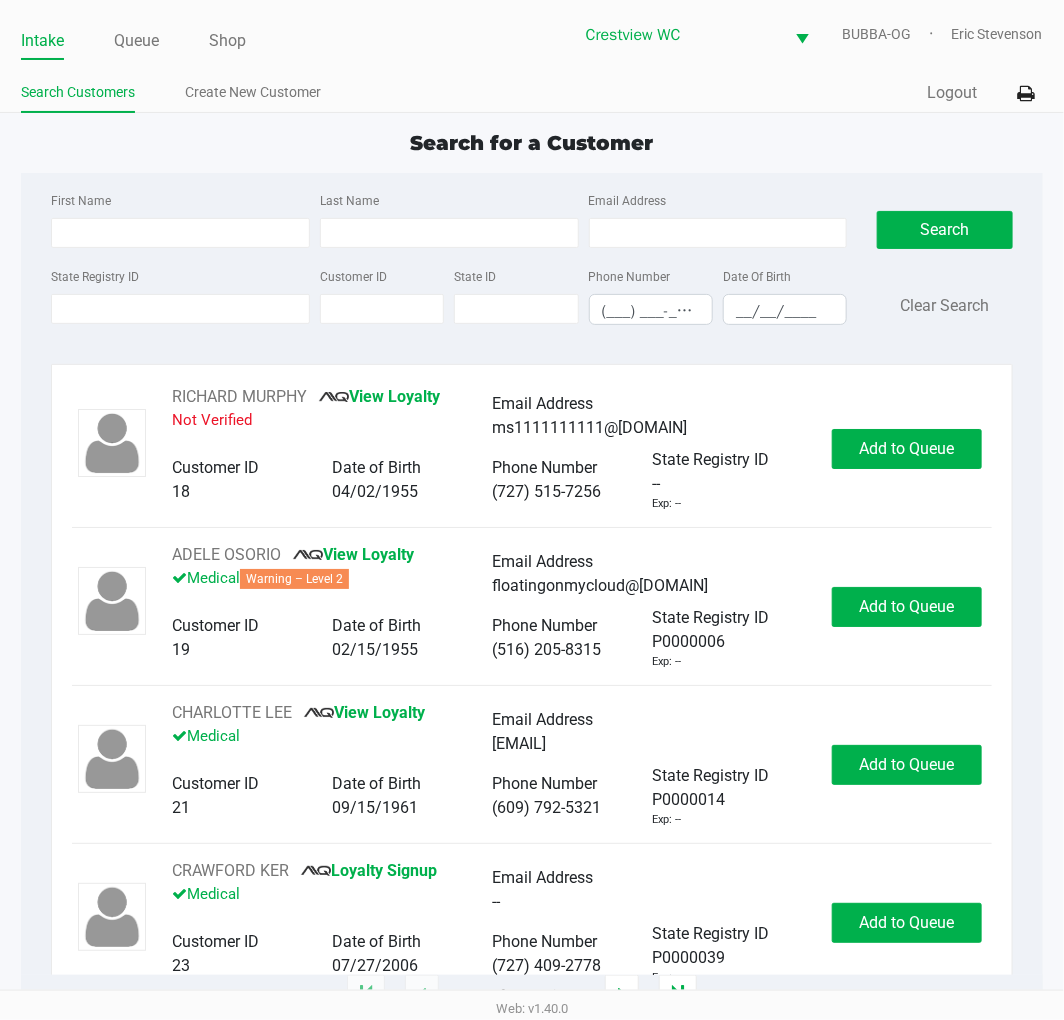 click on "Search for a Customer" 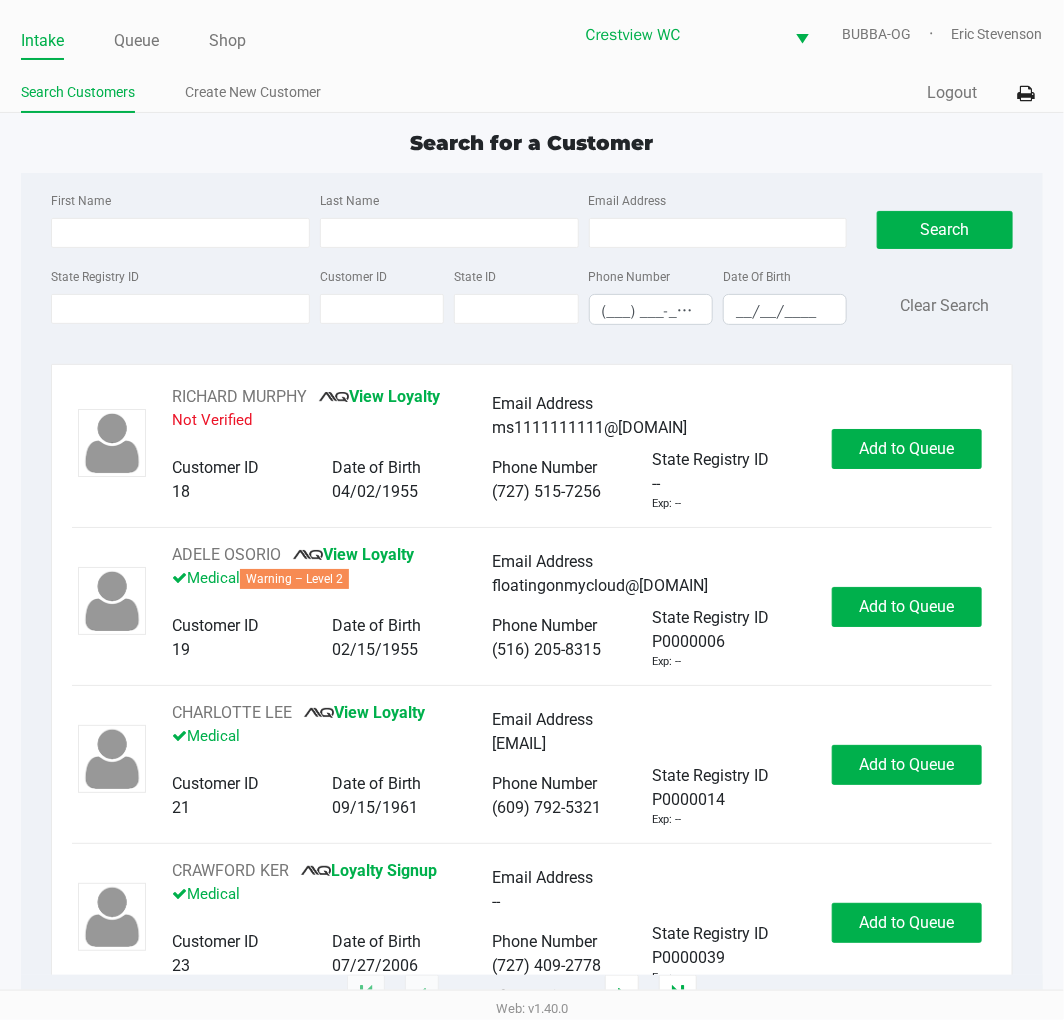click on "Search for a Customer" 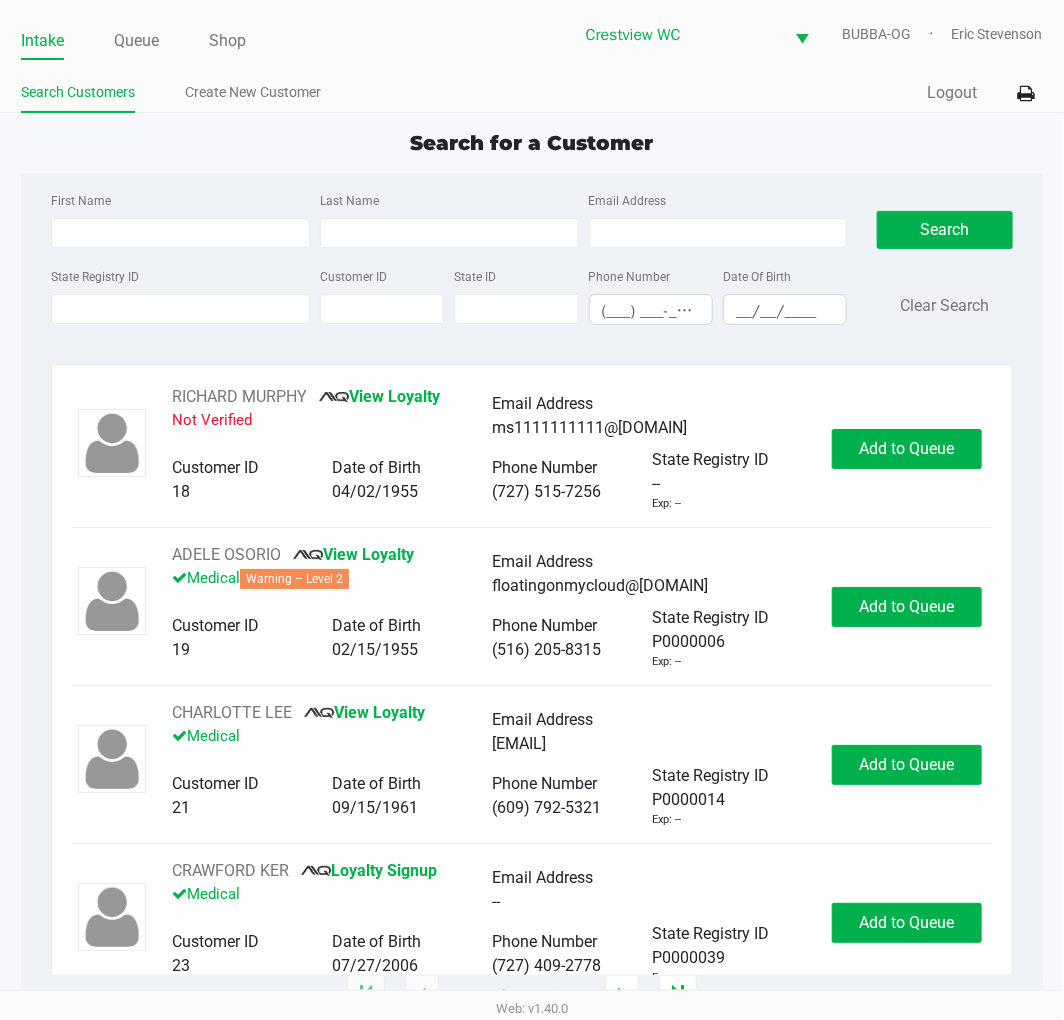 click on "Quick Sale   Logout" 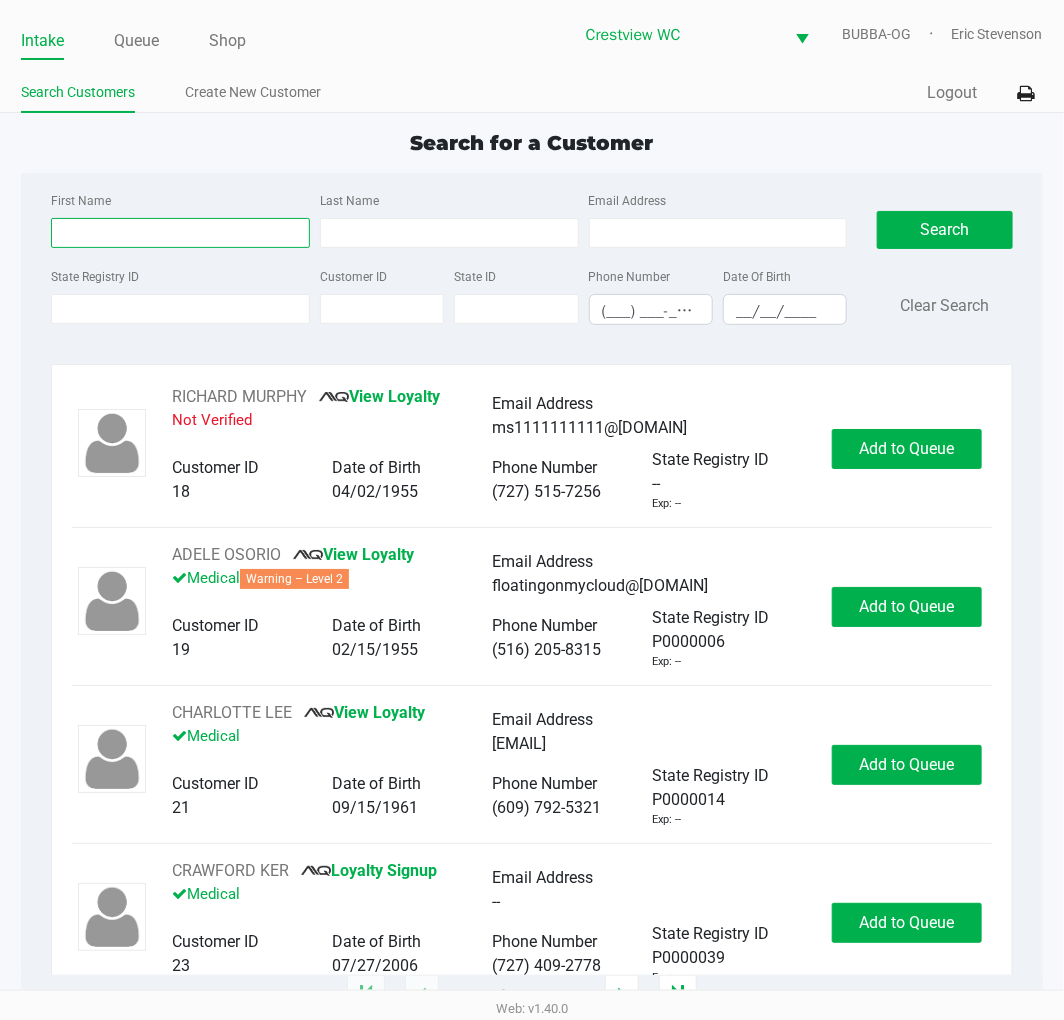 click on "First Name" at bounding box center (180, 233) 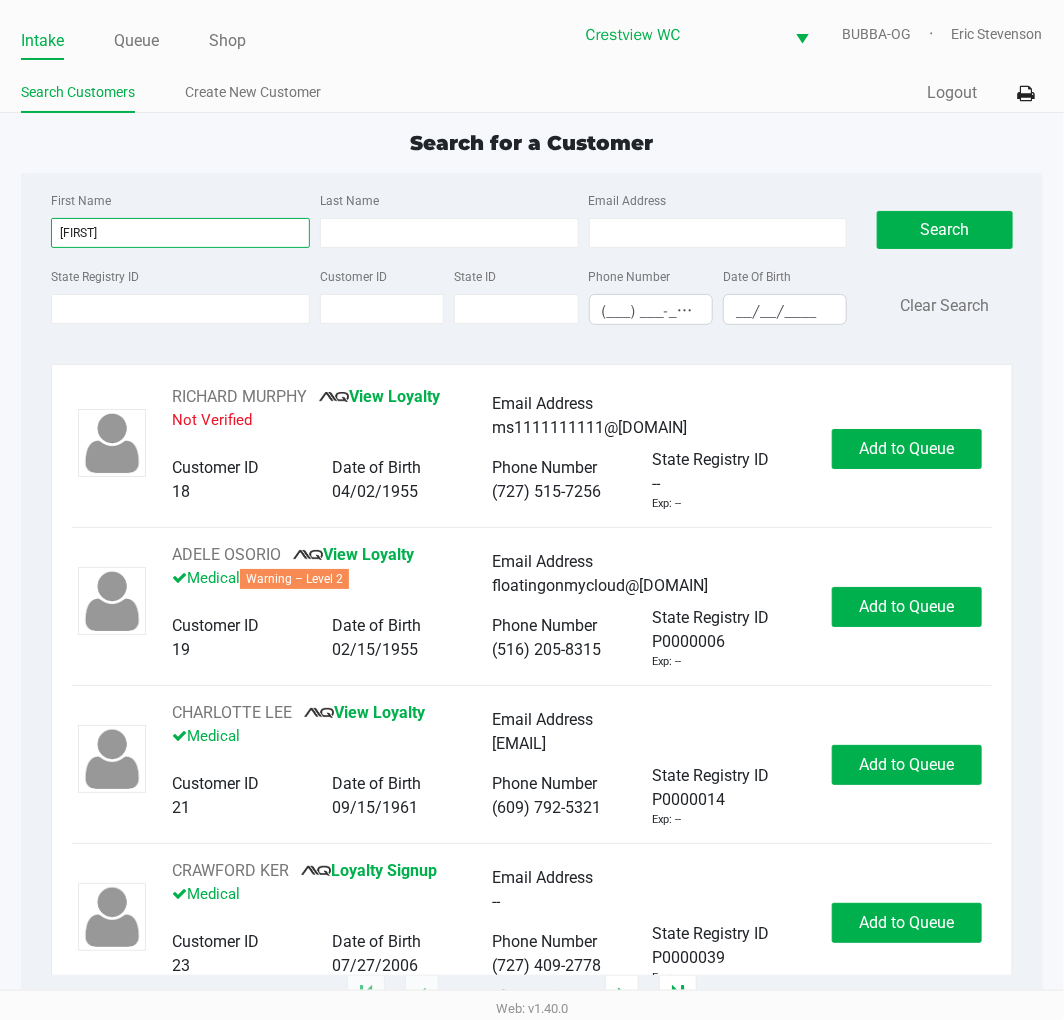 type on "zachary" 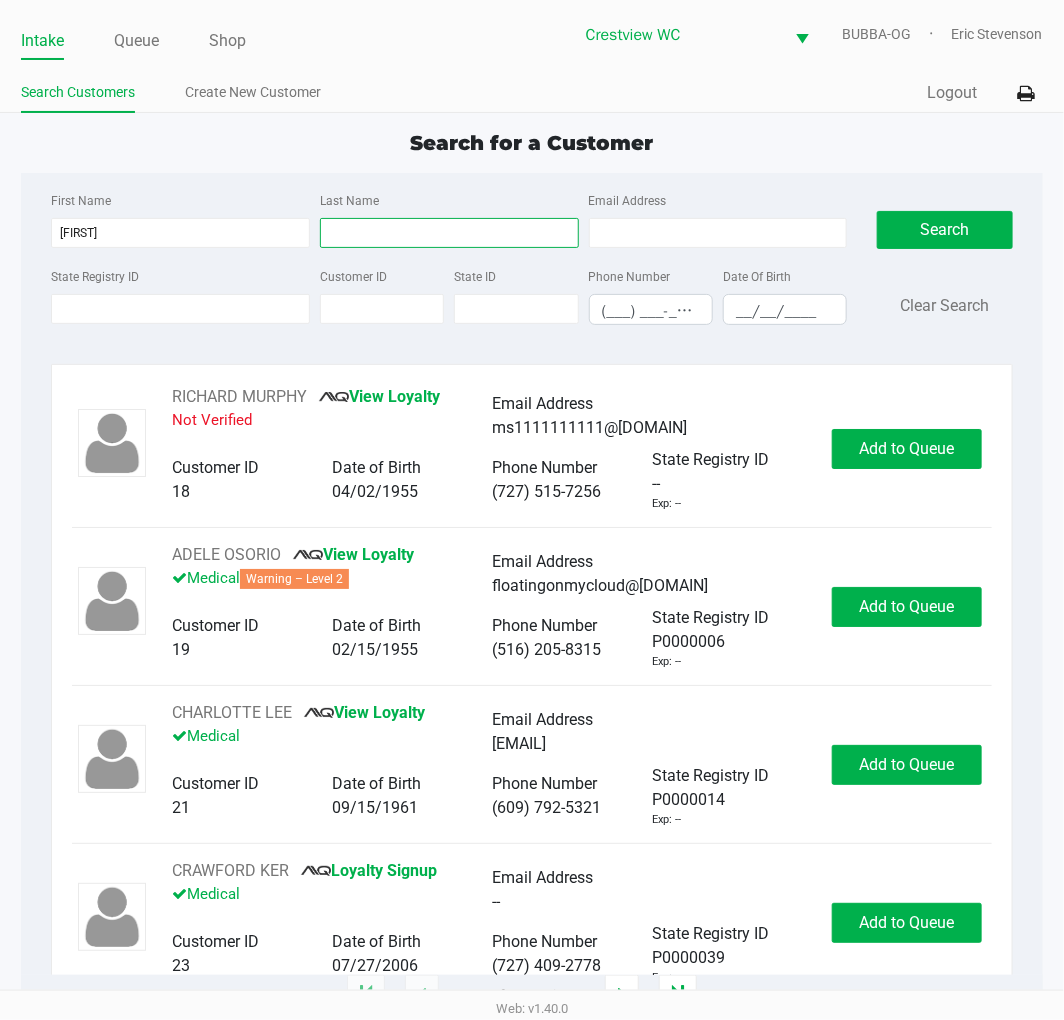 click on "Last Name" at bounding box center (449, 233) 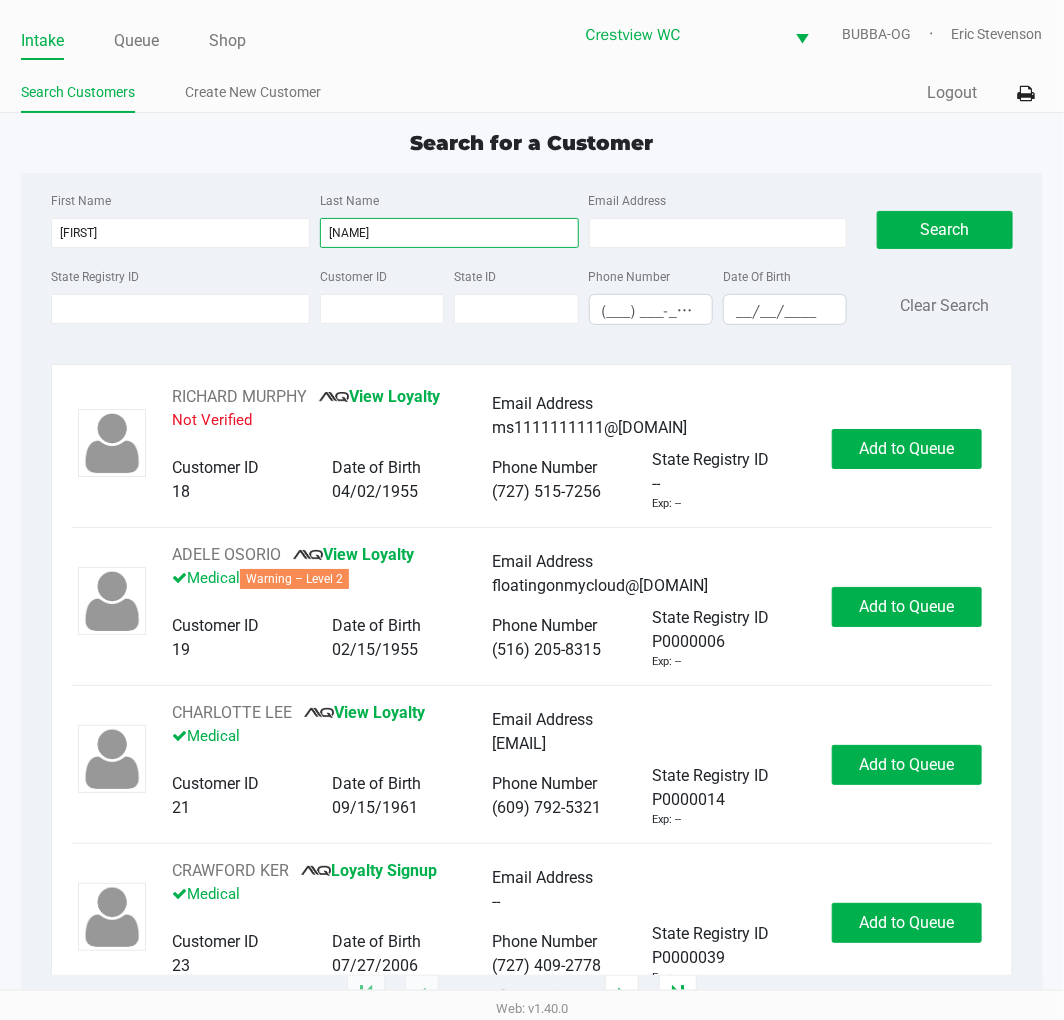 type on "gilbert" 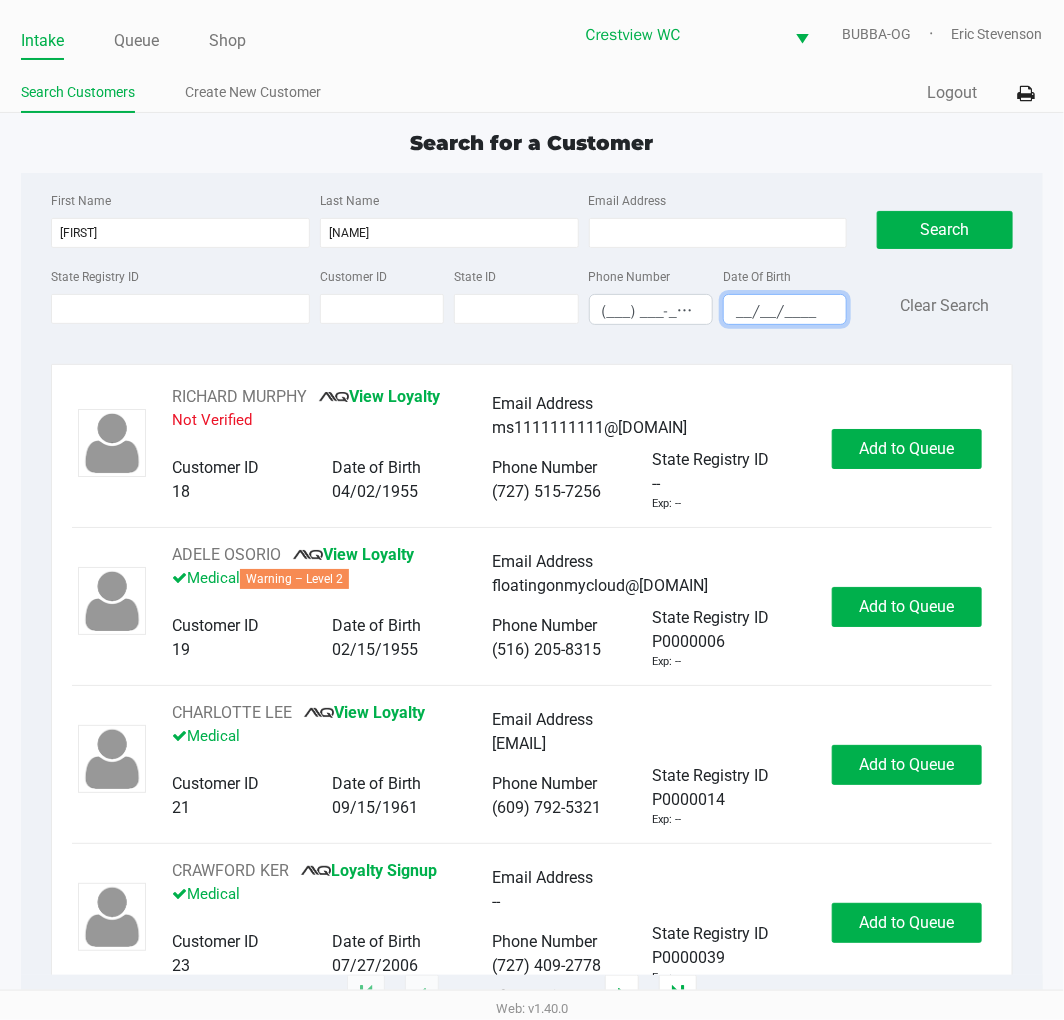 click on "__/__/____" at bounding box center (785, 311) 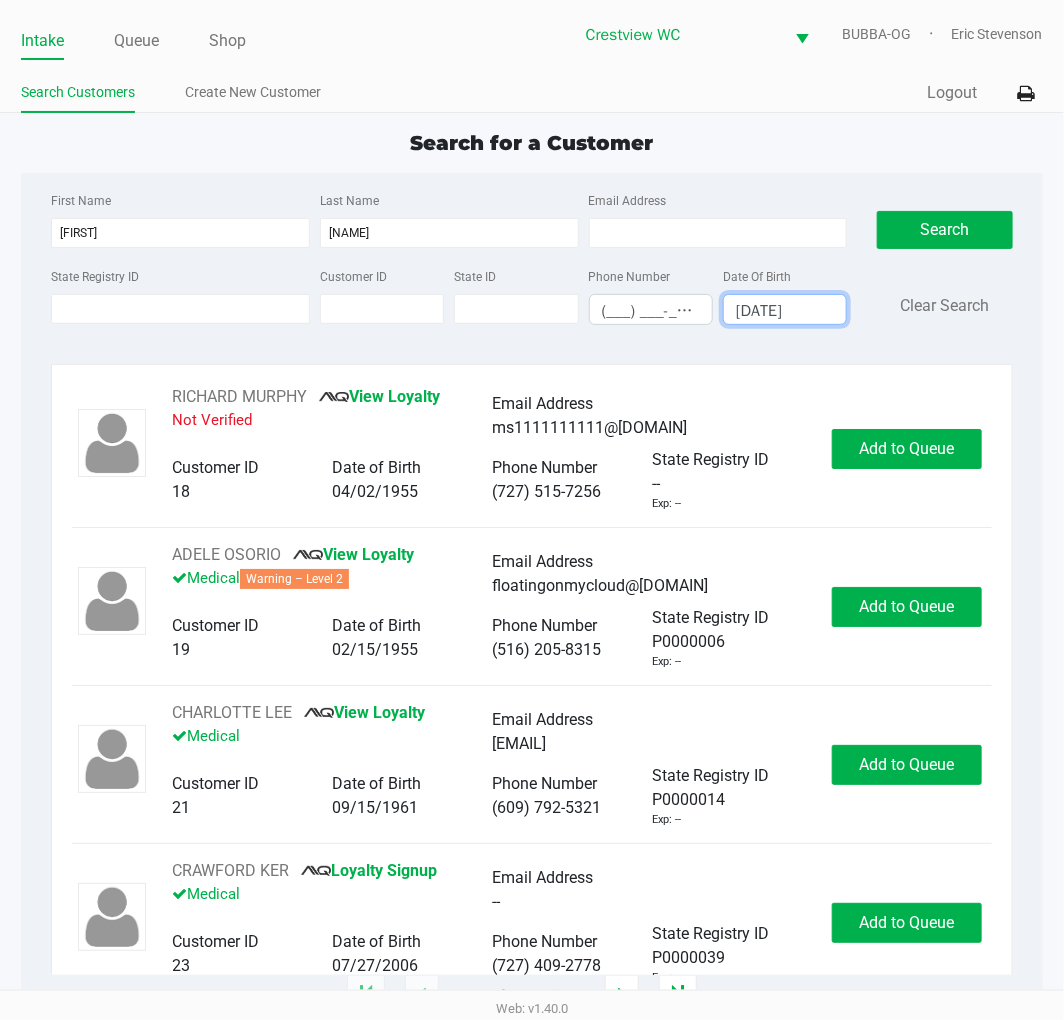 type on "05/25/1994" 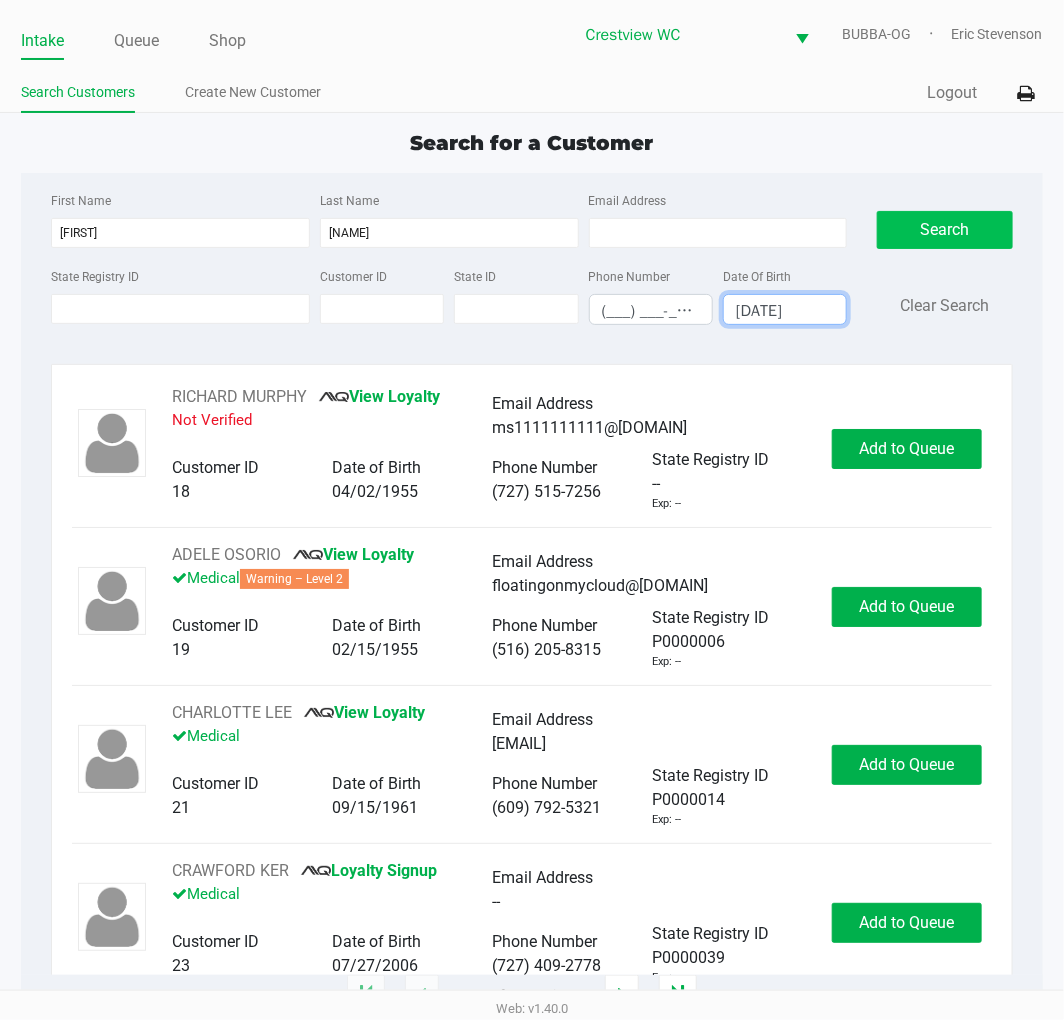 click on "Search" 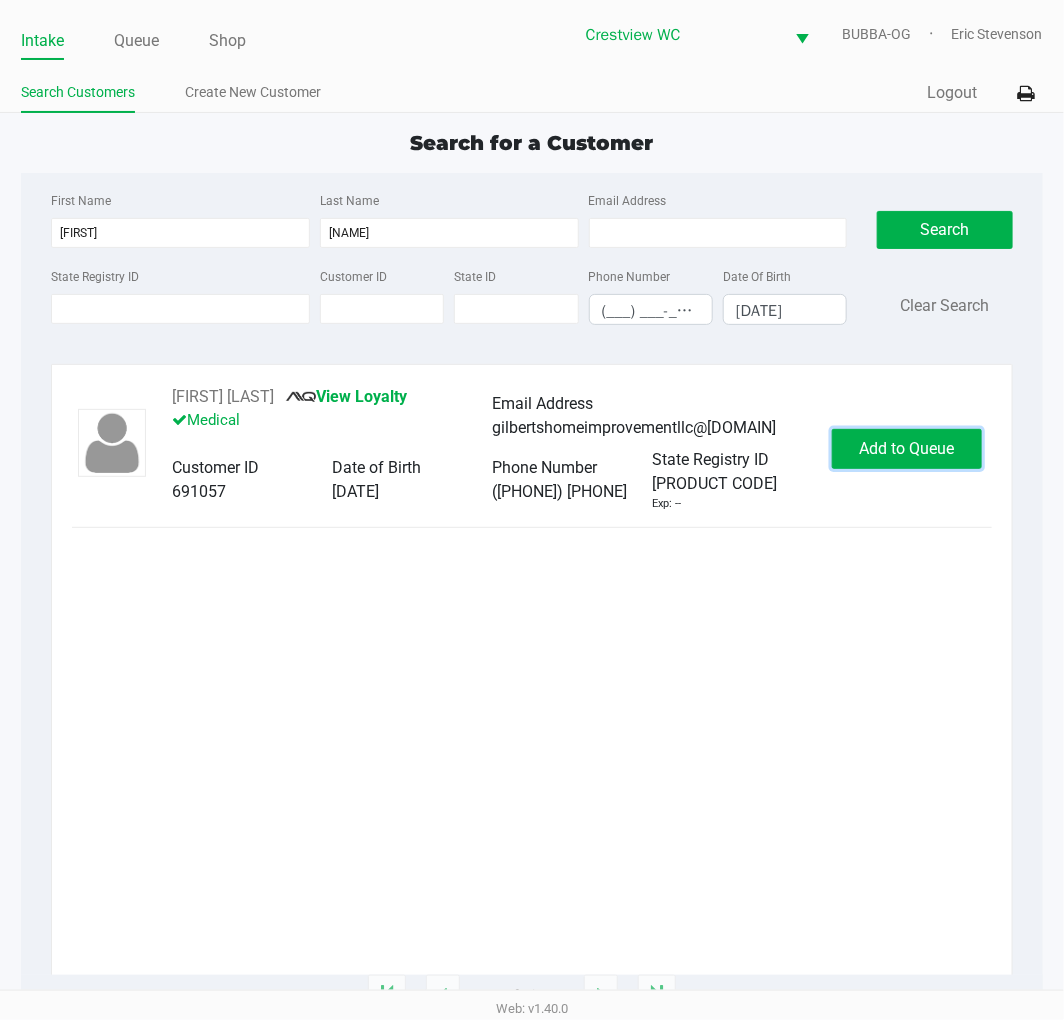 click on "Add to Queue" 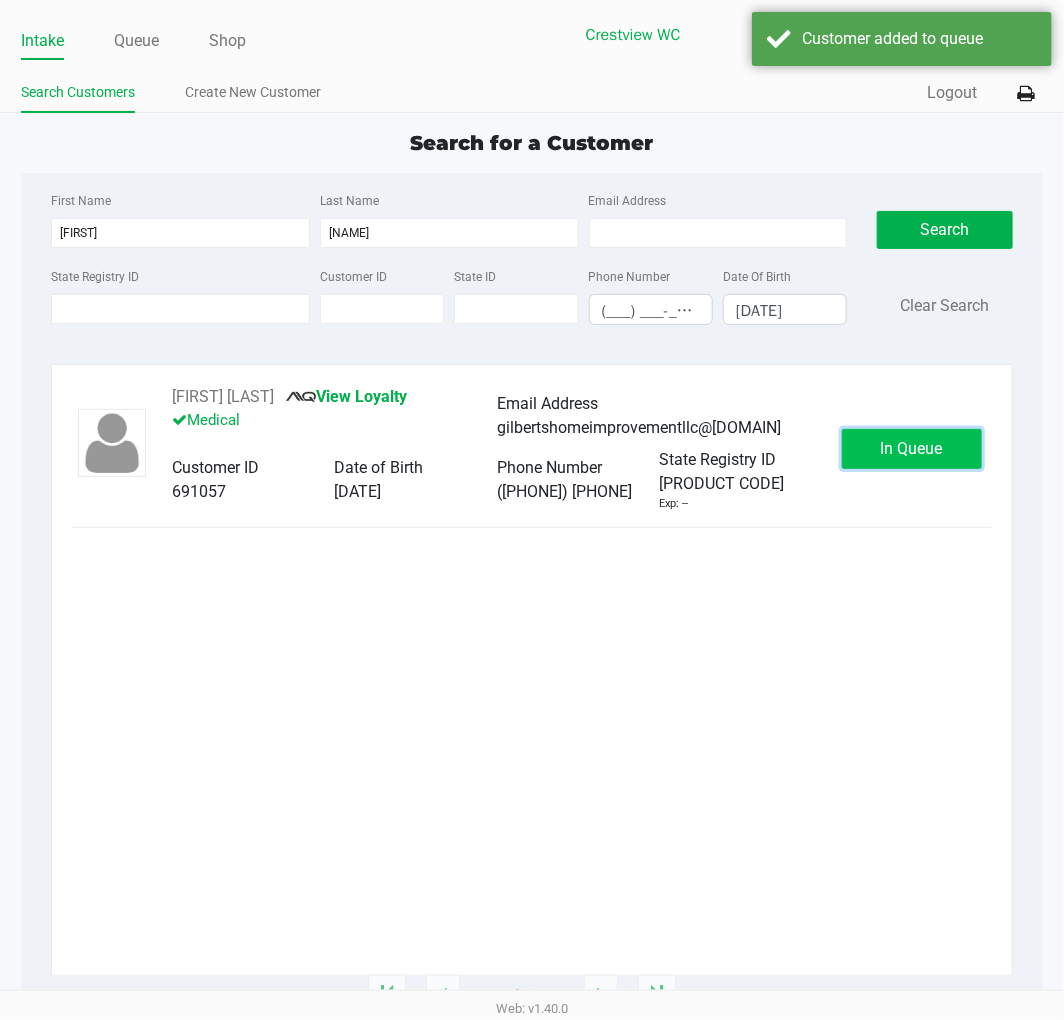 click on "In Queue" 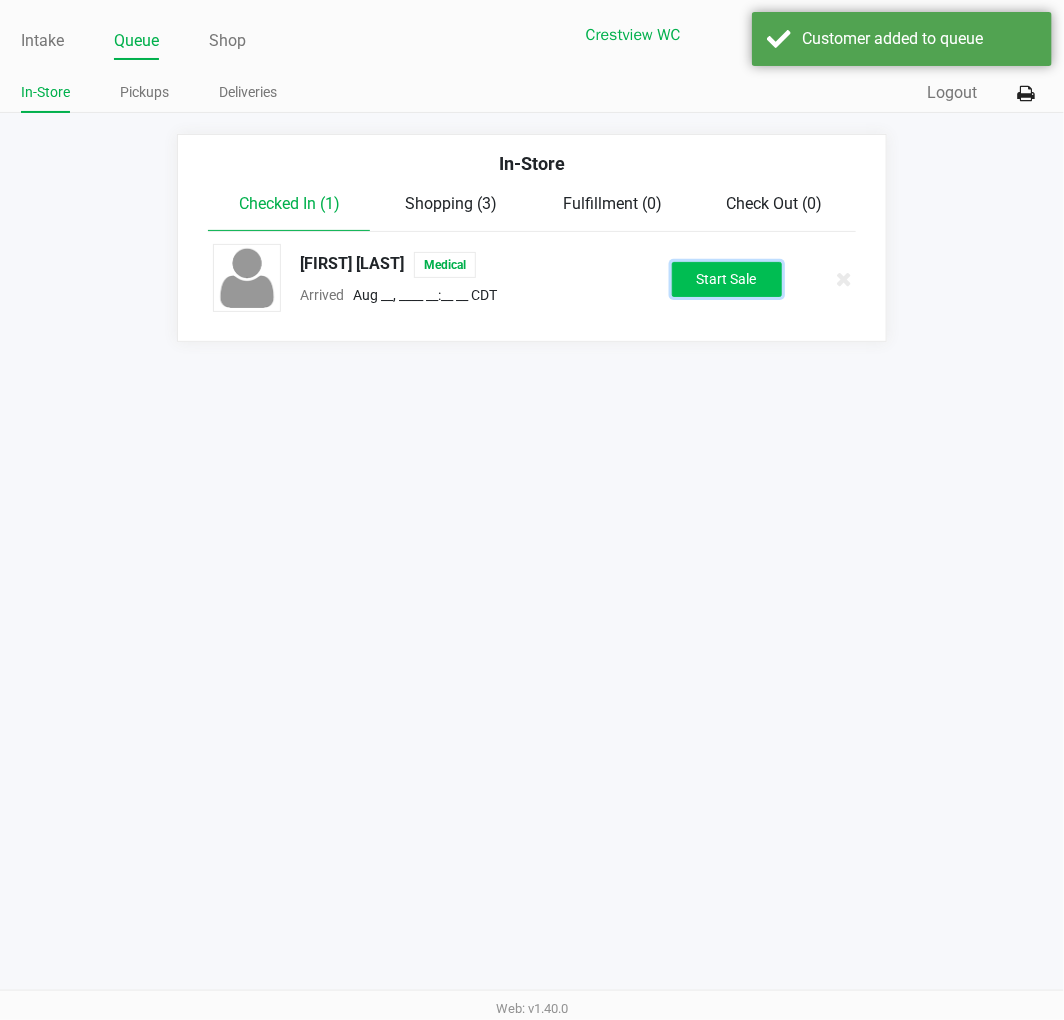 click on "Start Sale" 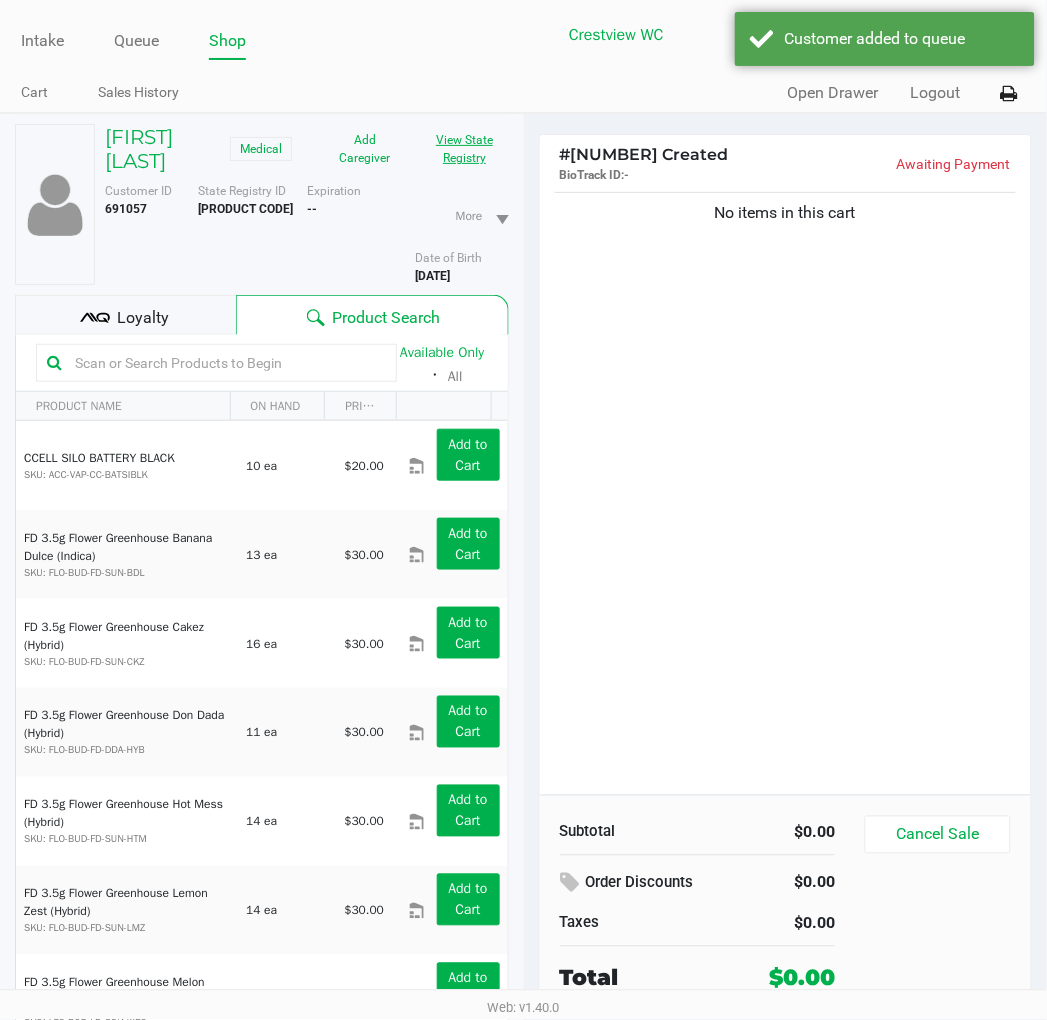 click on "View State Registry" 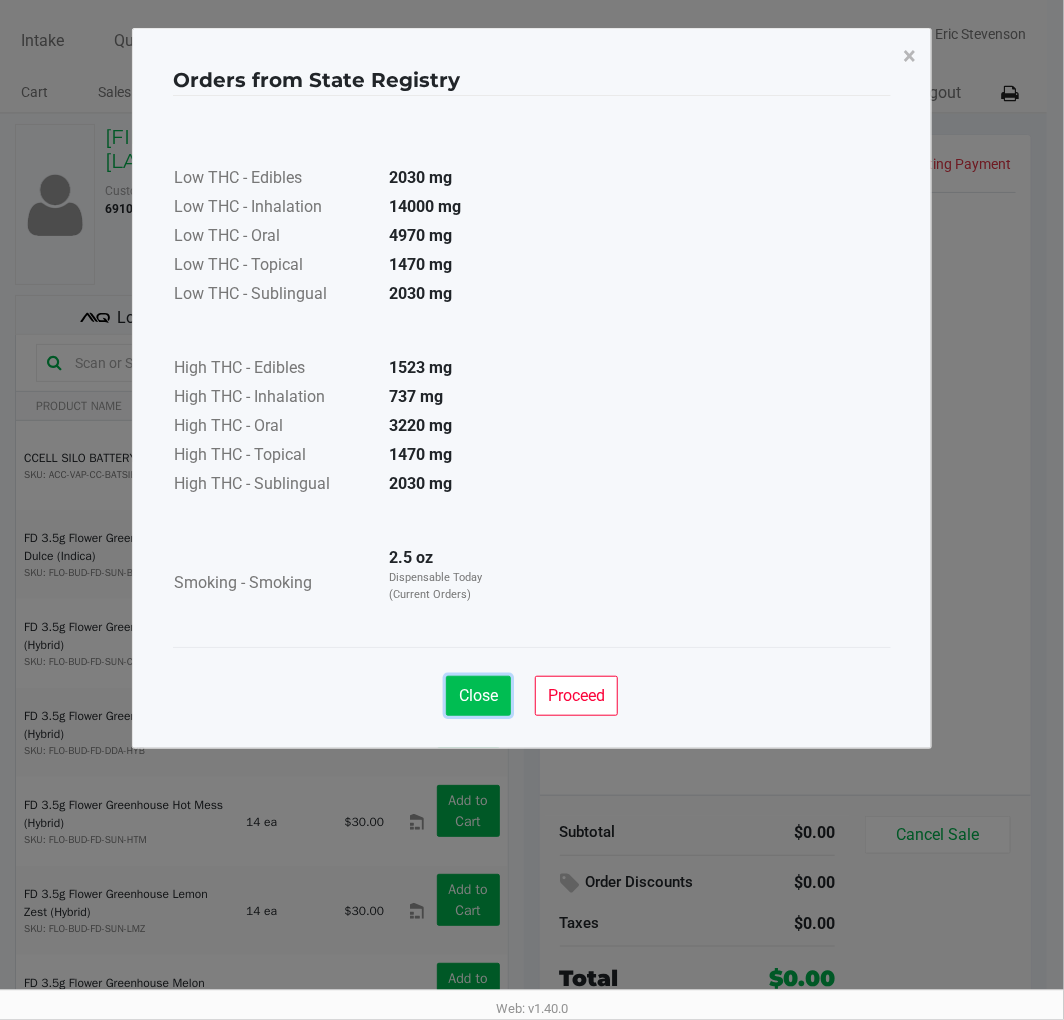 click on "Close" 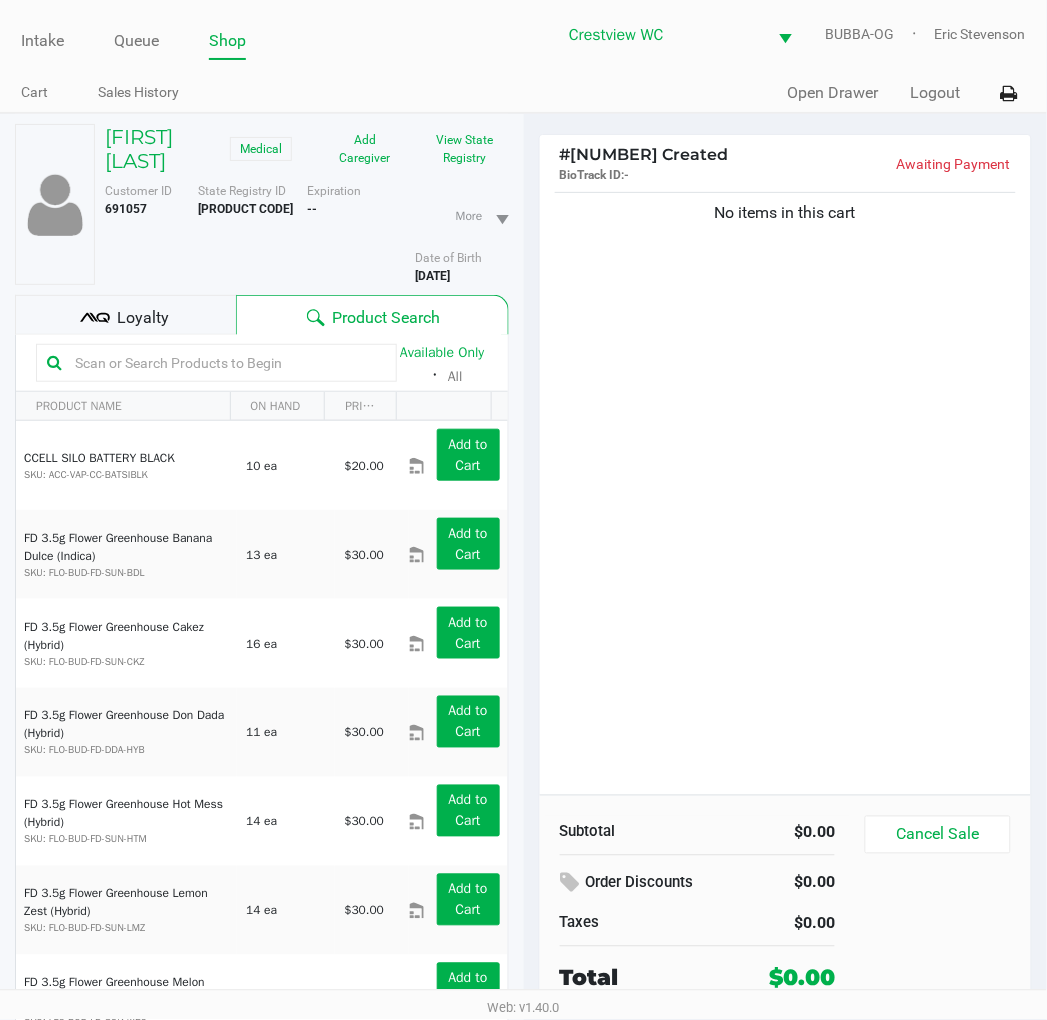 click on "No items in this cart" 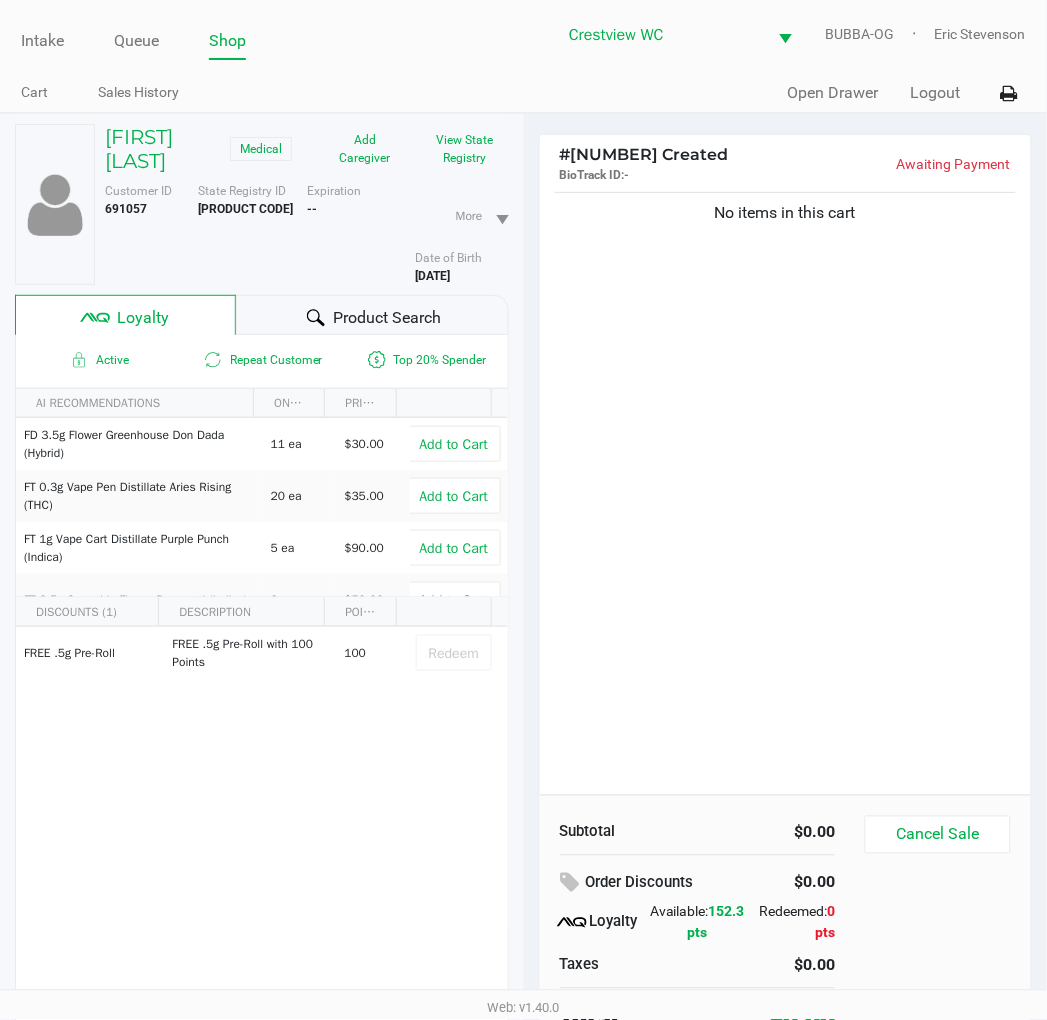 click on "No items in this cart" 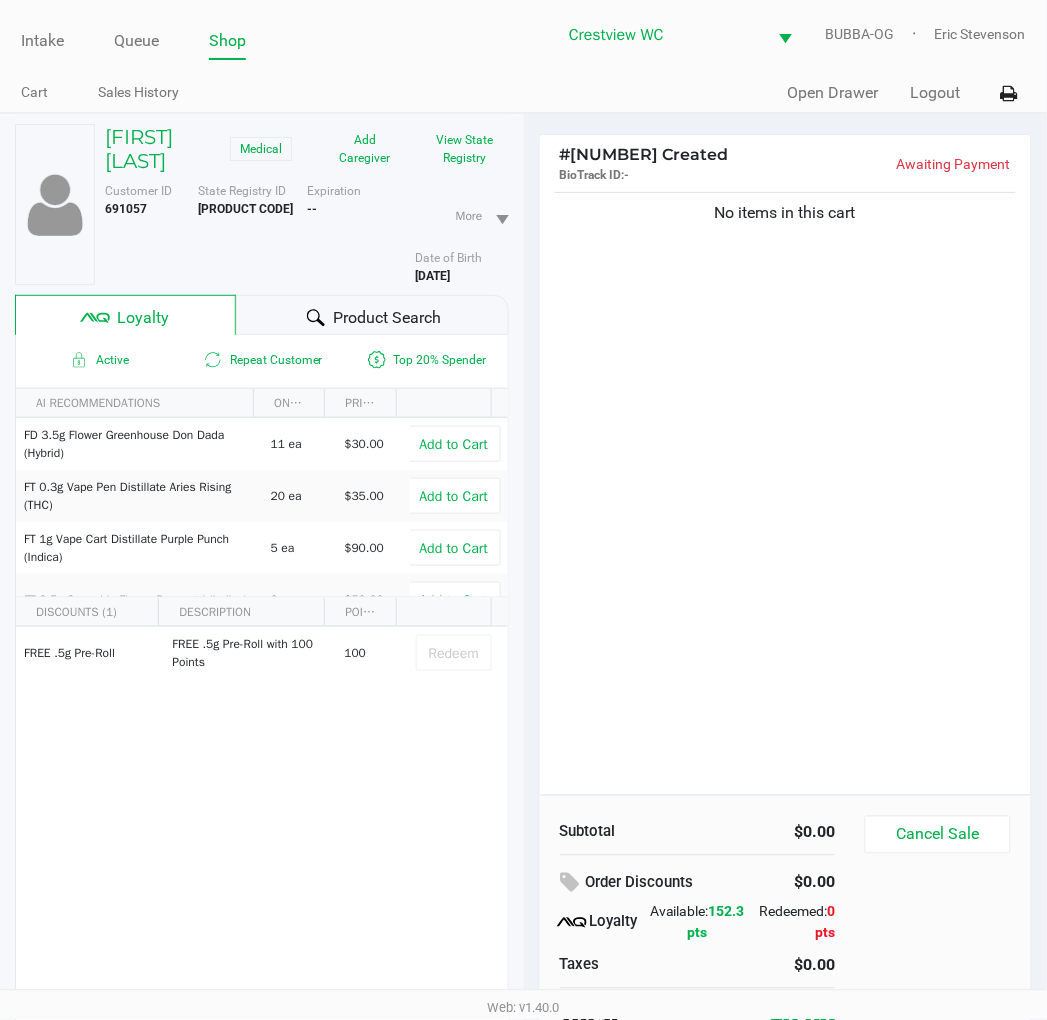 click on "No items in this cart" 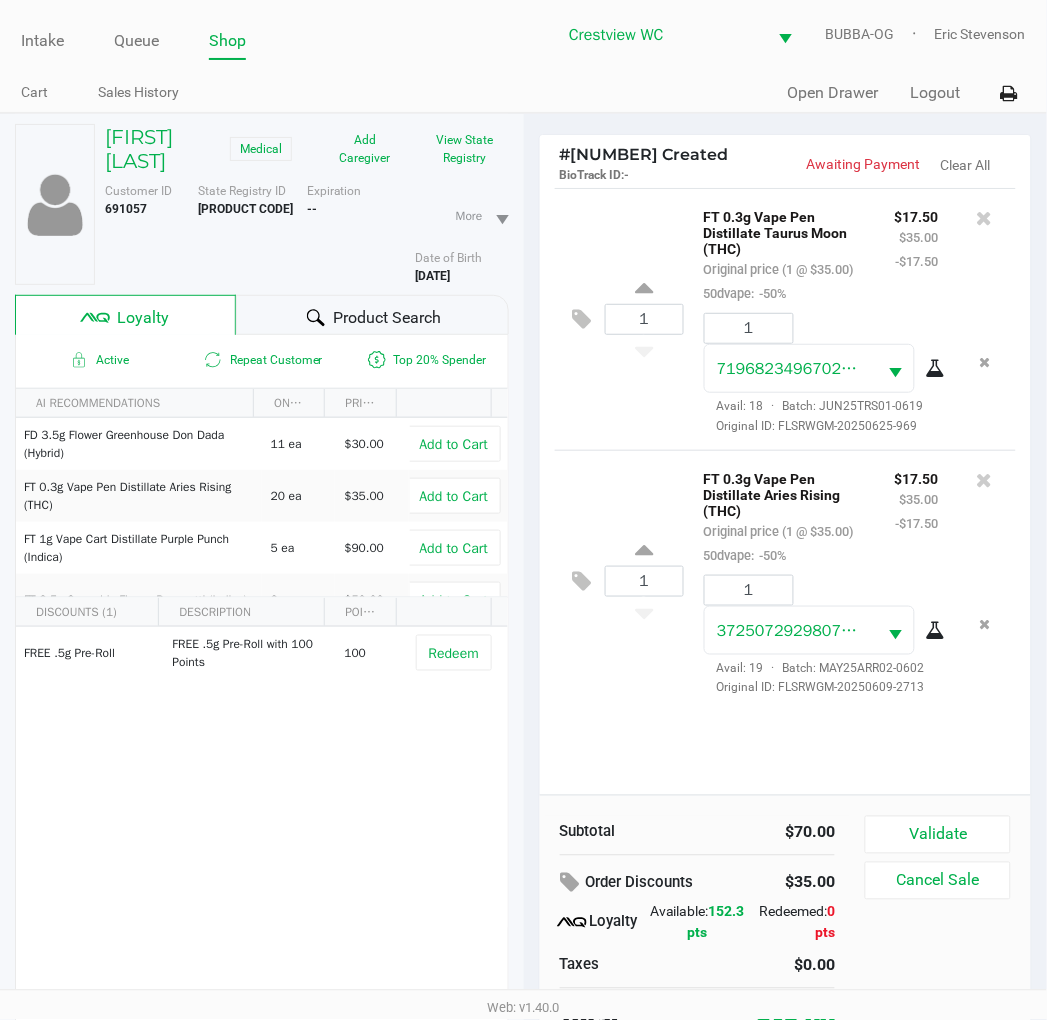 scroll, scrollTop: 100, scrollLeft: 0, axis: vertical 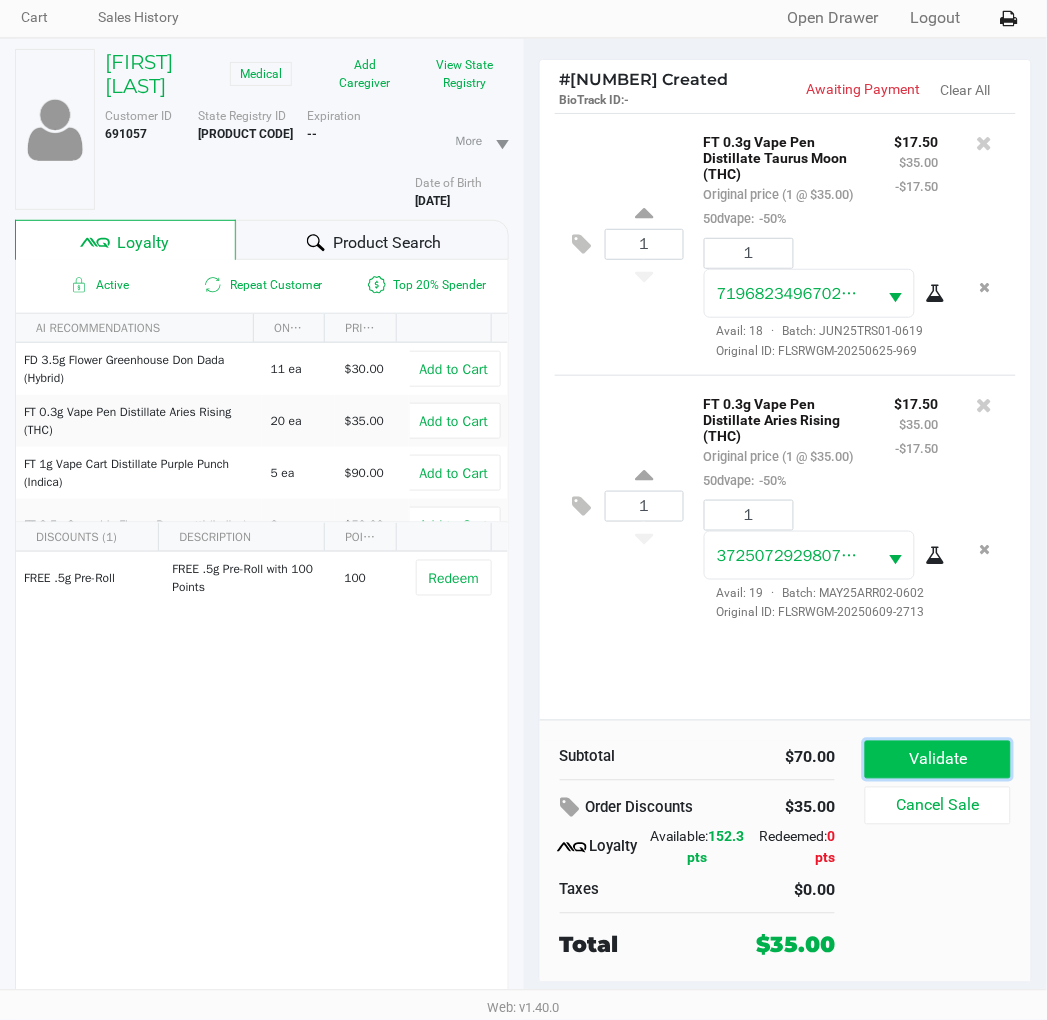 click on "Validate" 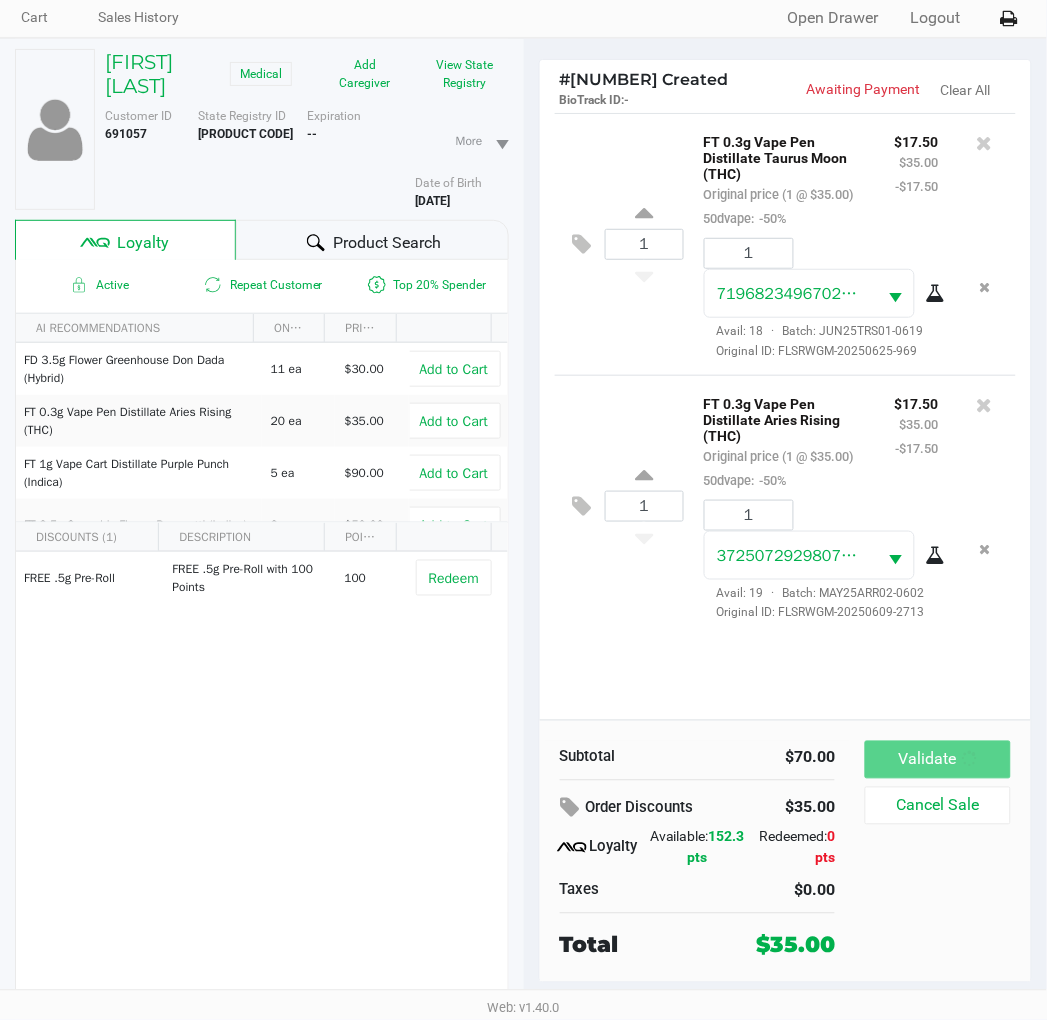 scroll, scrollTop: 0, scrollLeft: 0, axis: both 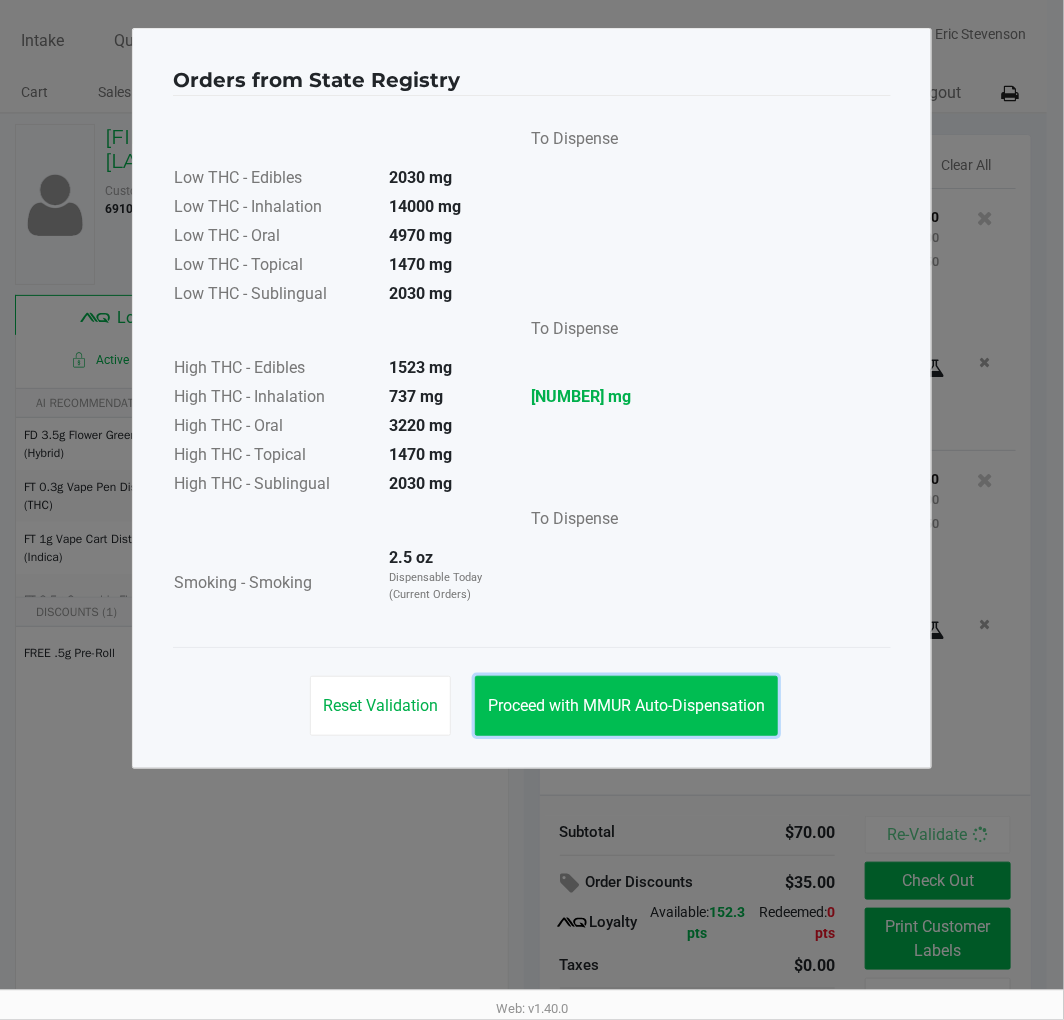 click on "Proceed with MMUR Auto-Dispensation" 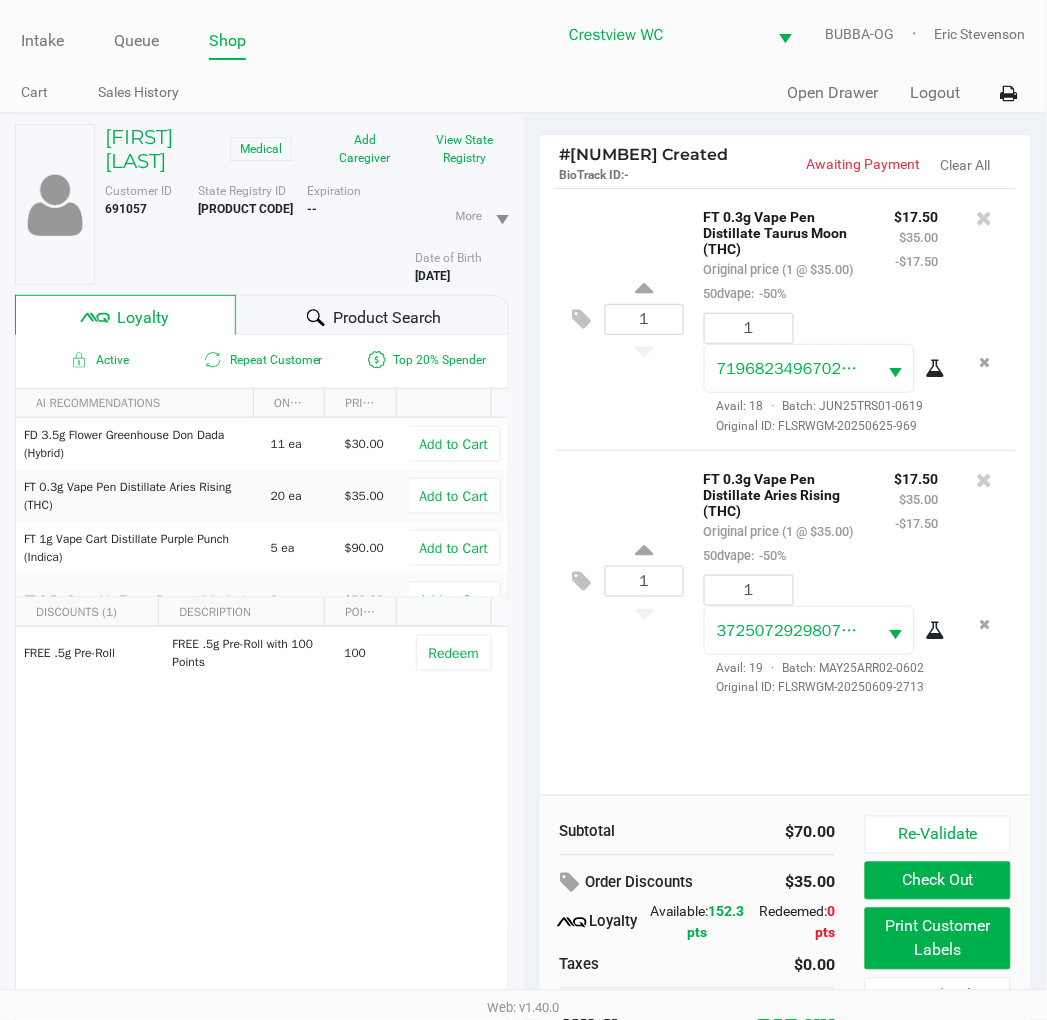 click on "1  FT 0.3g Vape Pen Distillate Taurus Moon (THC)   Original price (1 @ $35.00)  50dvape:  -50% $17.50 $35.00 -$17.50 1 7196823496702927  Avail: 18  ·  Batch: JUN25TRS01-0619   Original ID: FLSRWGM-20250625-969" 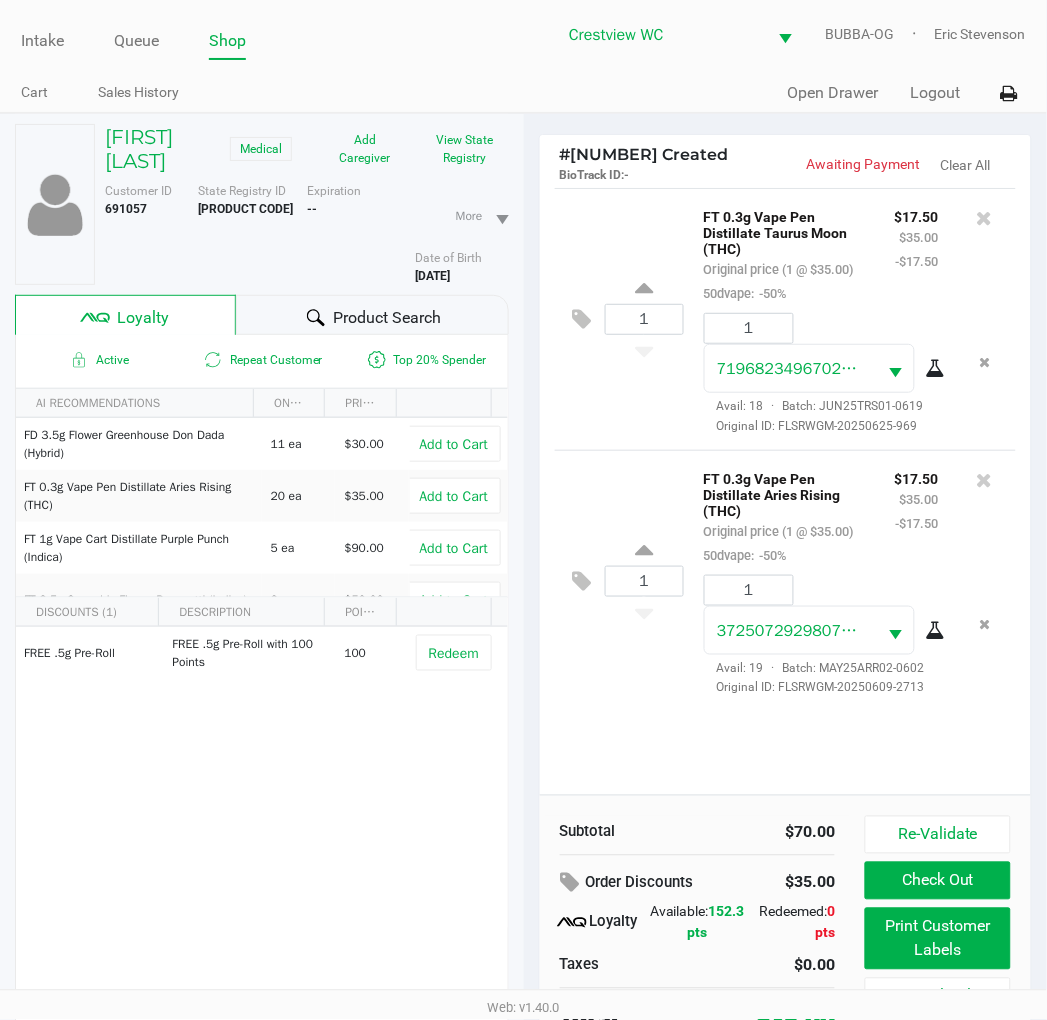 click on "1  FT 0.3g Vape Pen Distillate Taurus Moon (THC)   Original price (1 @ $35.00)  50dvape:  -50% $17.50 $35.00 -$17.50 1 7196823496702927  Avail: 18  ·  Batch: JUN25TRS01-0619   Original ID: FLSRWGM-20250625-969" 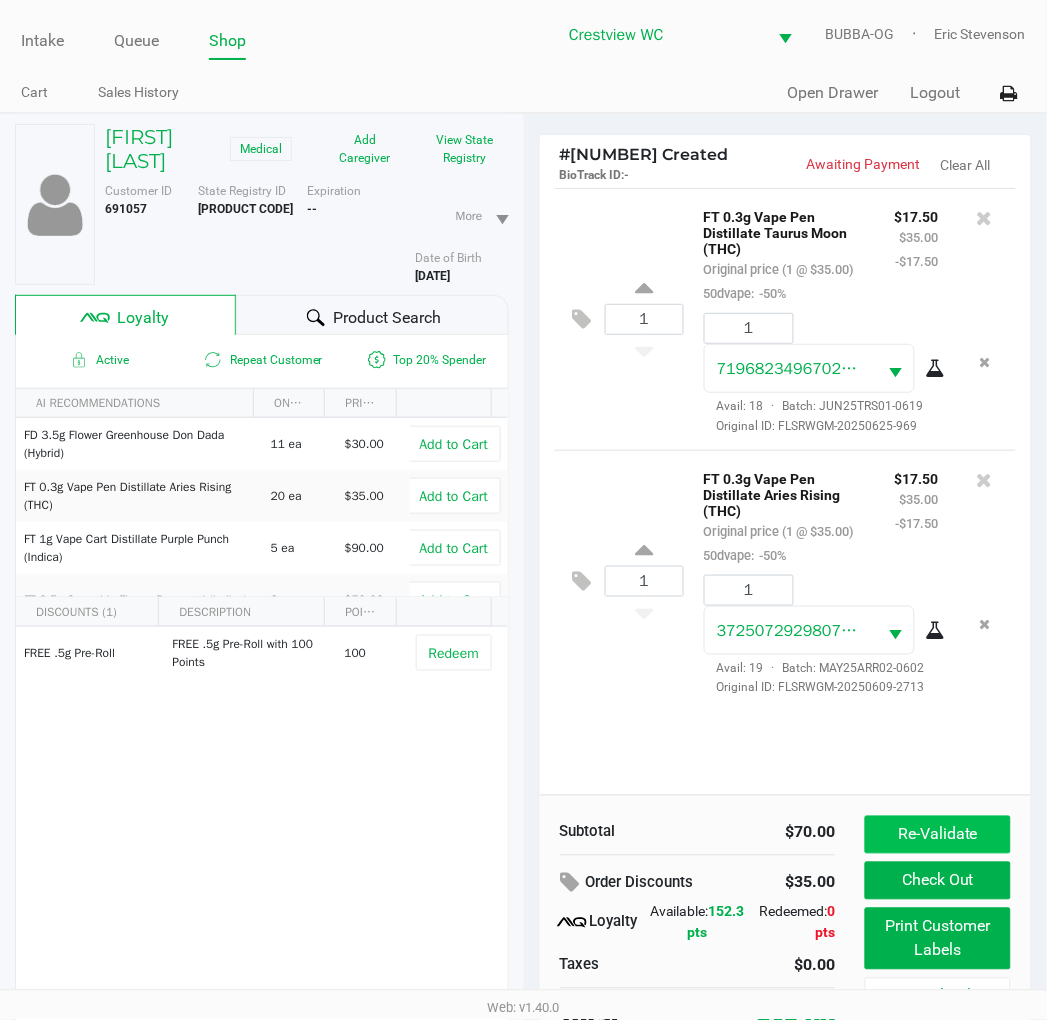 click on "Re-Validate" 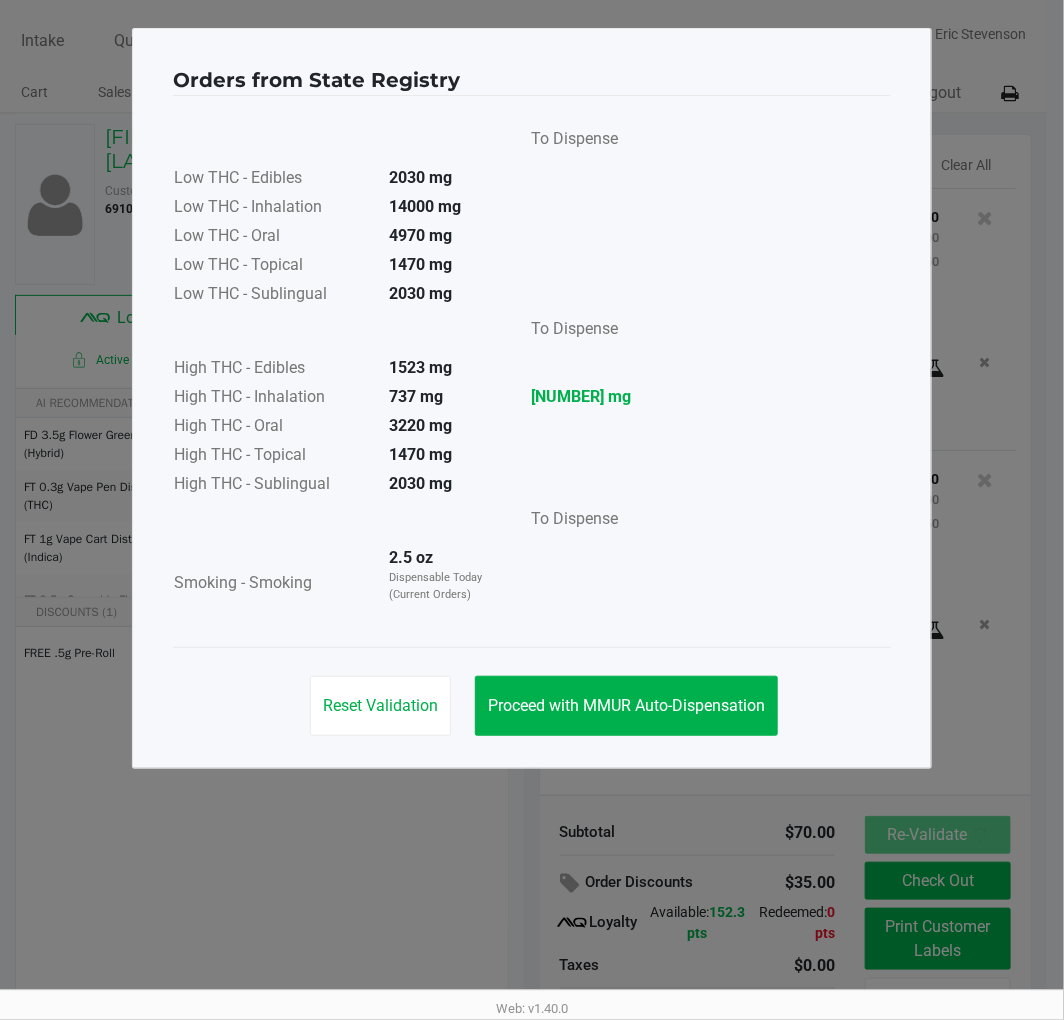 click on "Proceed with MMUR Auto-Dispensation" 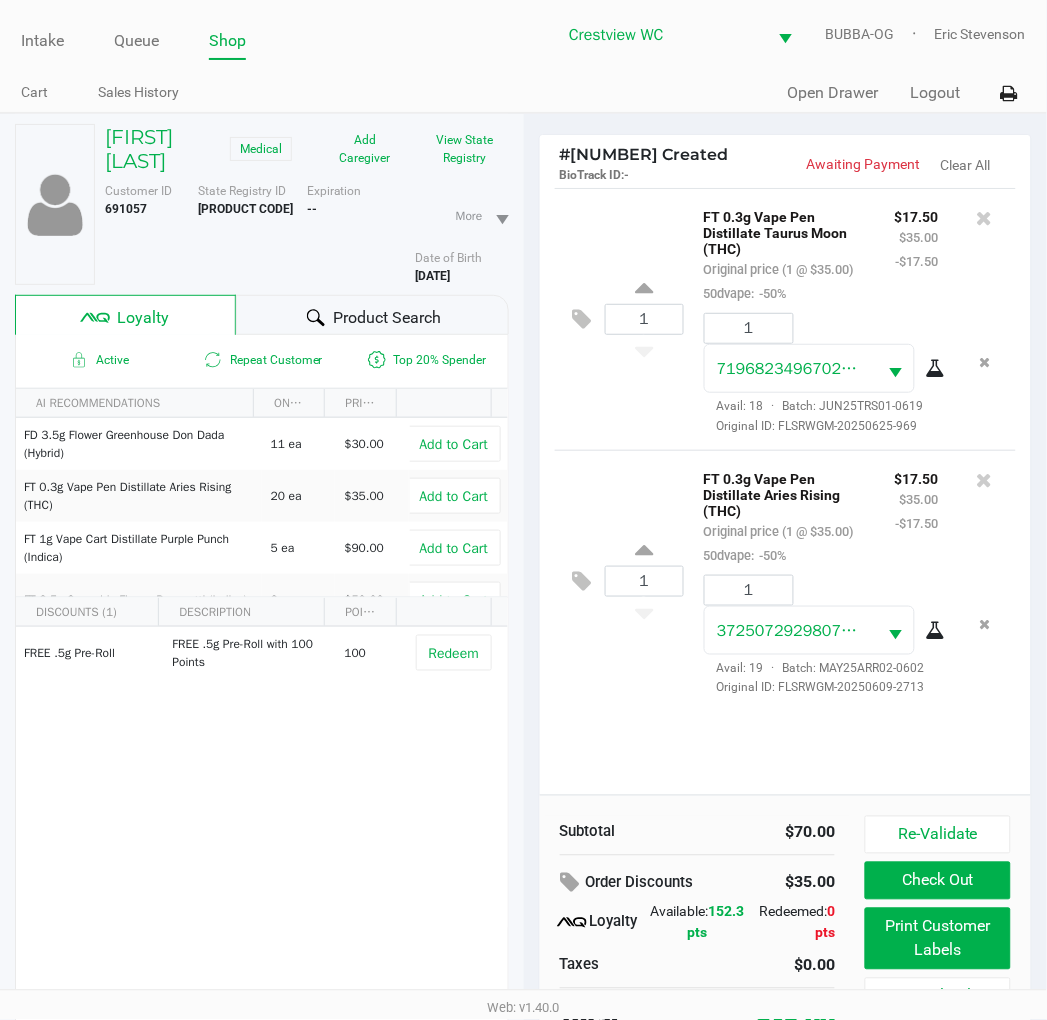scroll, scrollTop: 100, scrollLeft: 0, axis: vertical 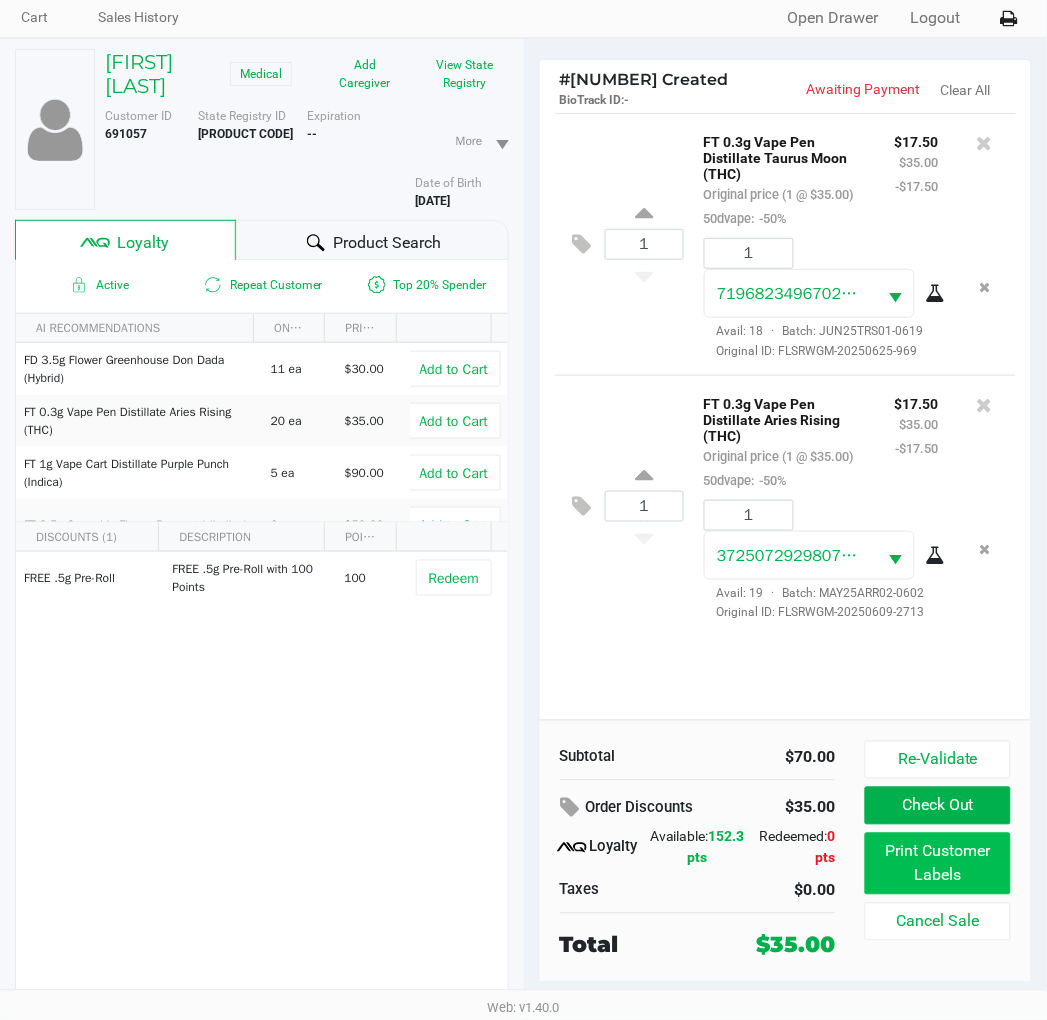 click on "Print Customer Labels" 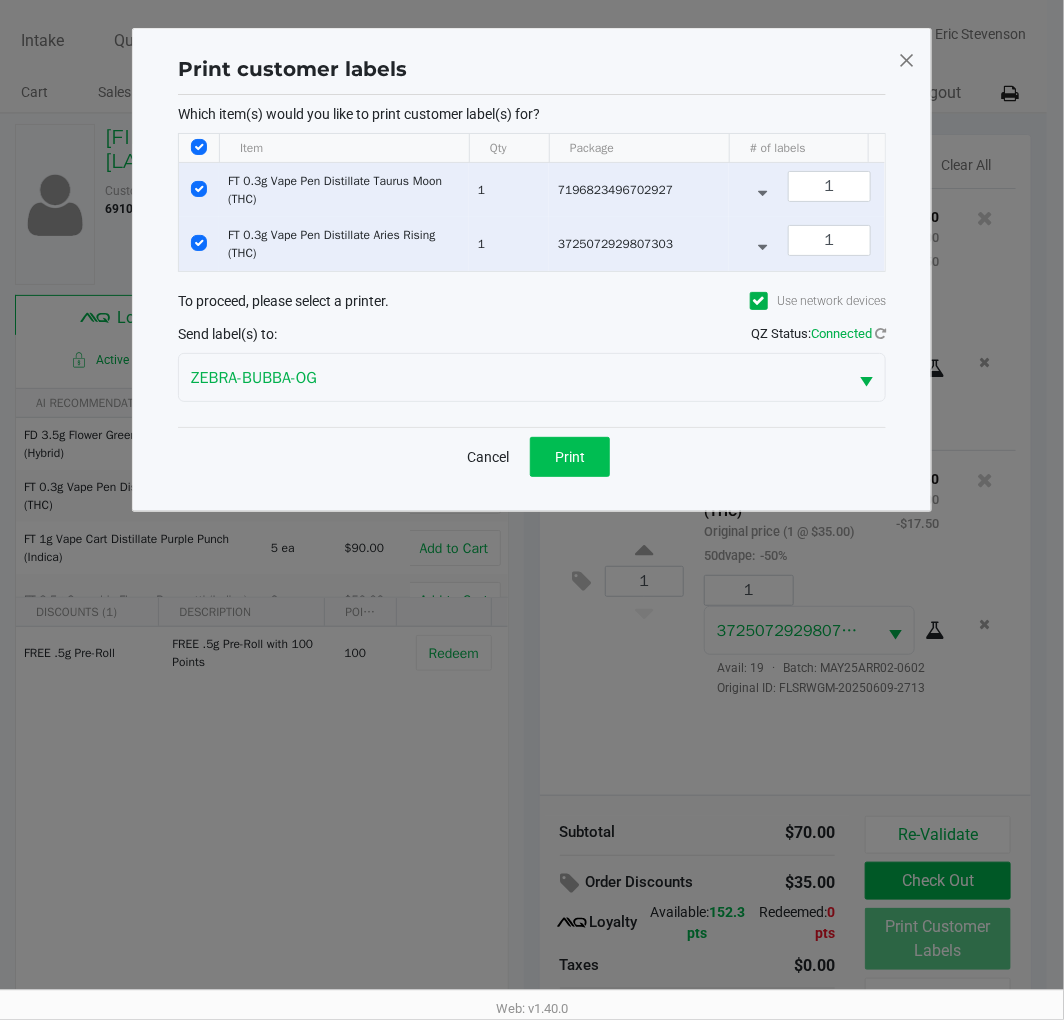 click on "Print" 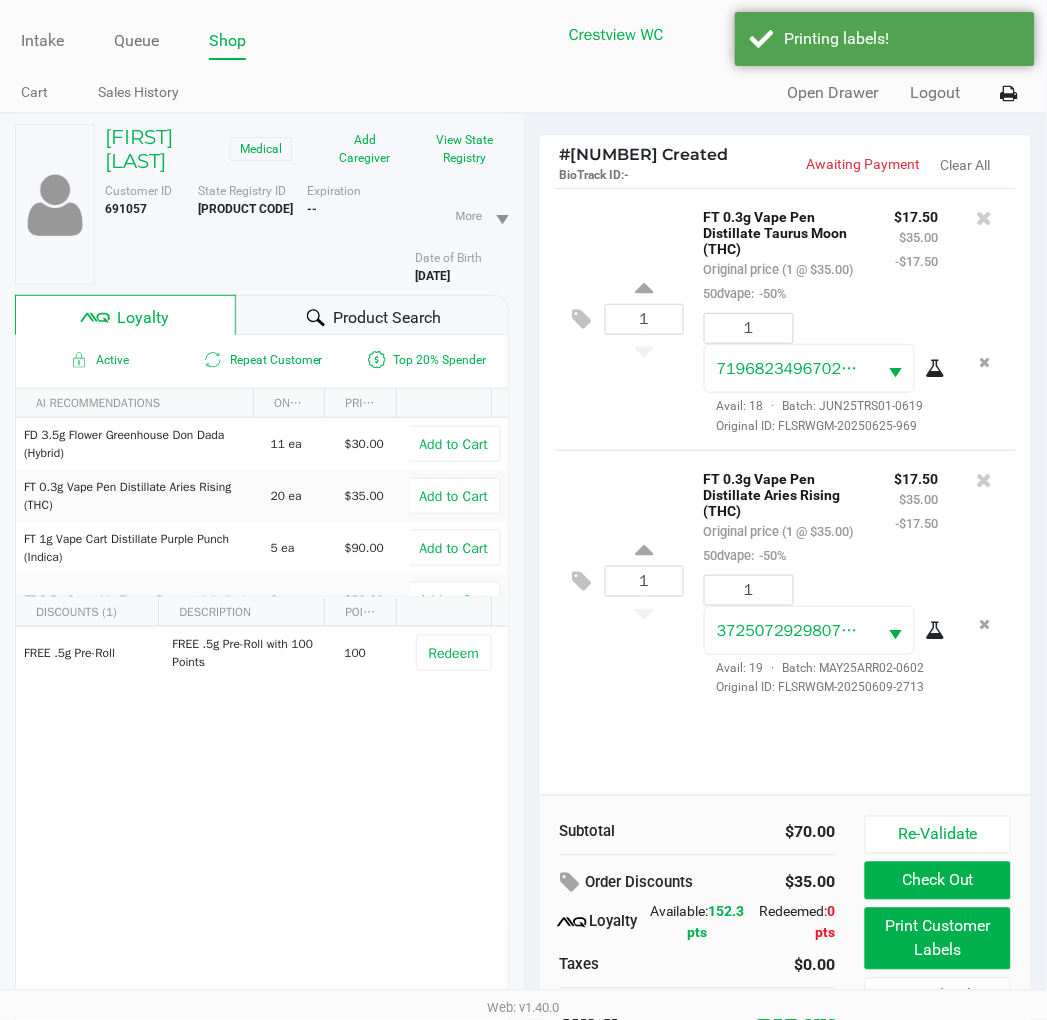 scroll, scrollTop: 100, scrollLeft: 0, axis: vertical 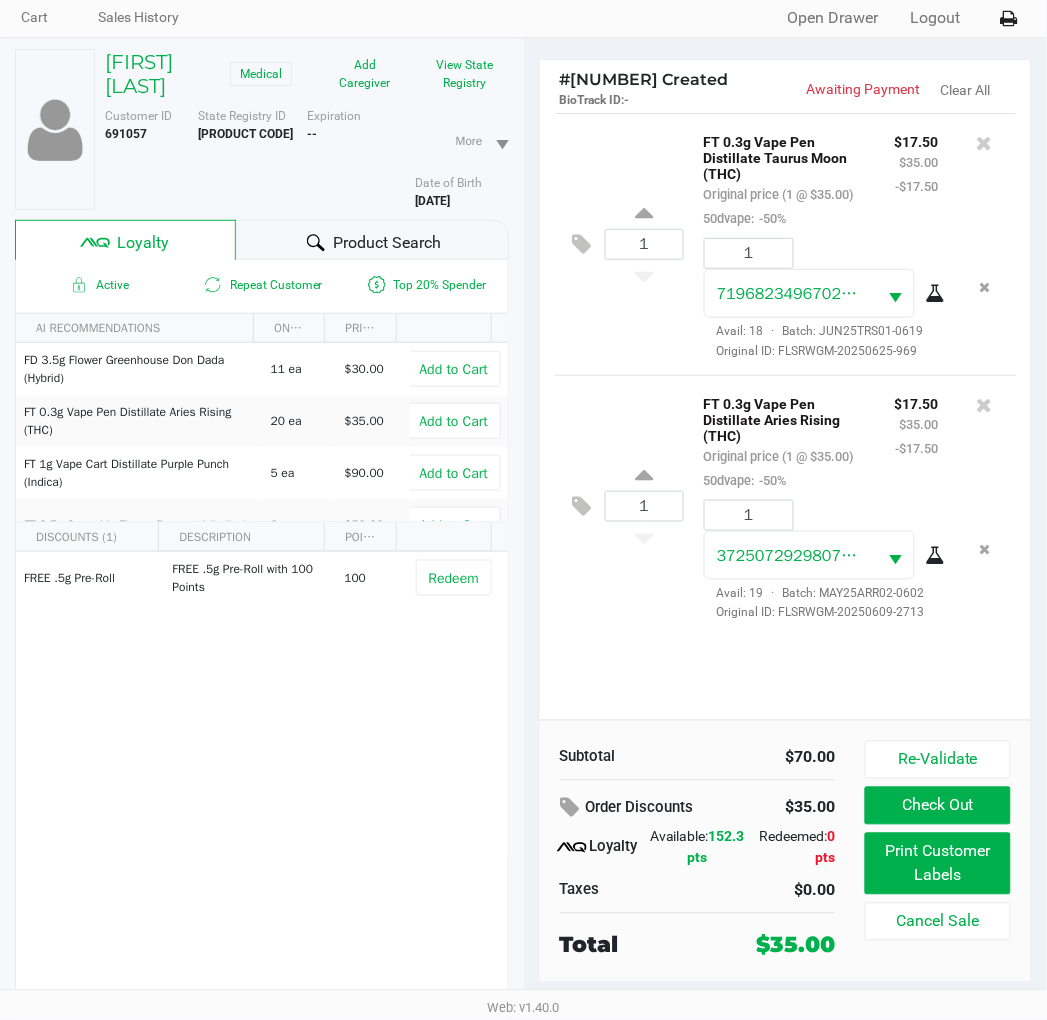 click on "Check Out" 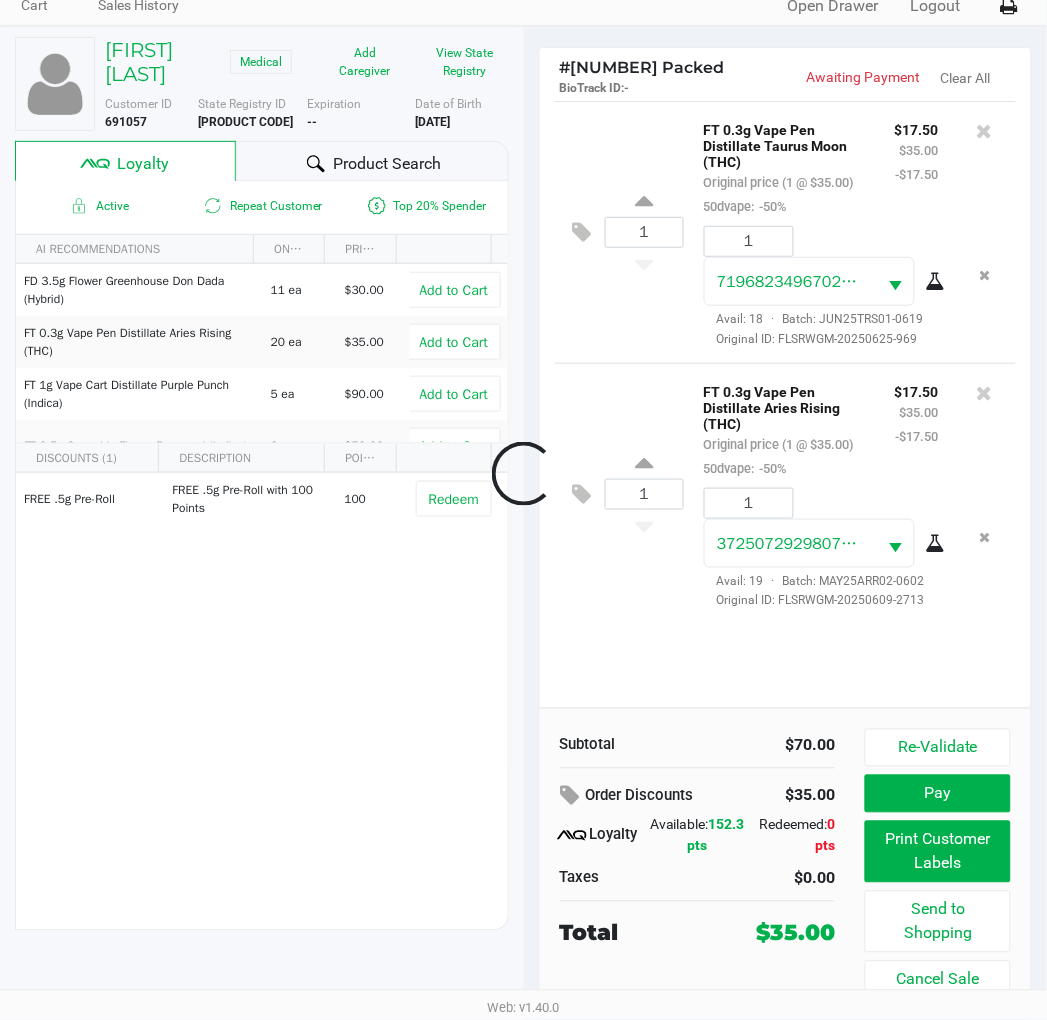 scroll, scrollTop: 88, scrollLeft: 0, axis: vertical 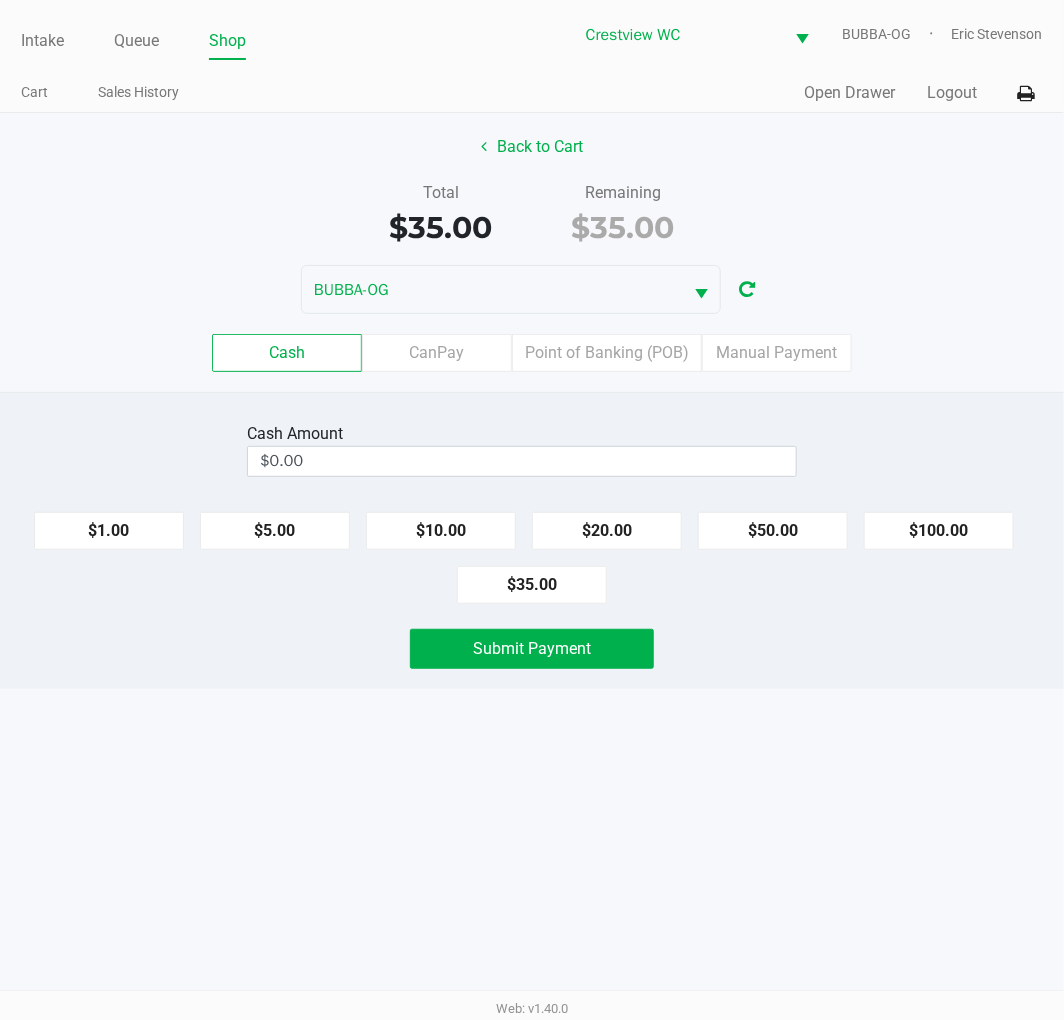 click on "Point of Banking (POB)" 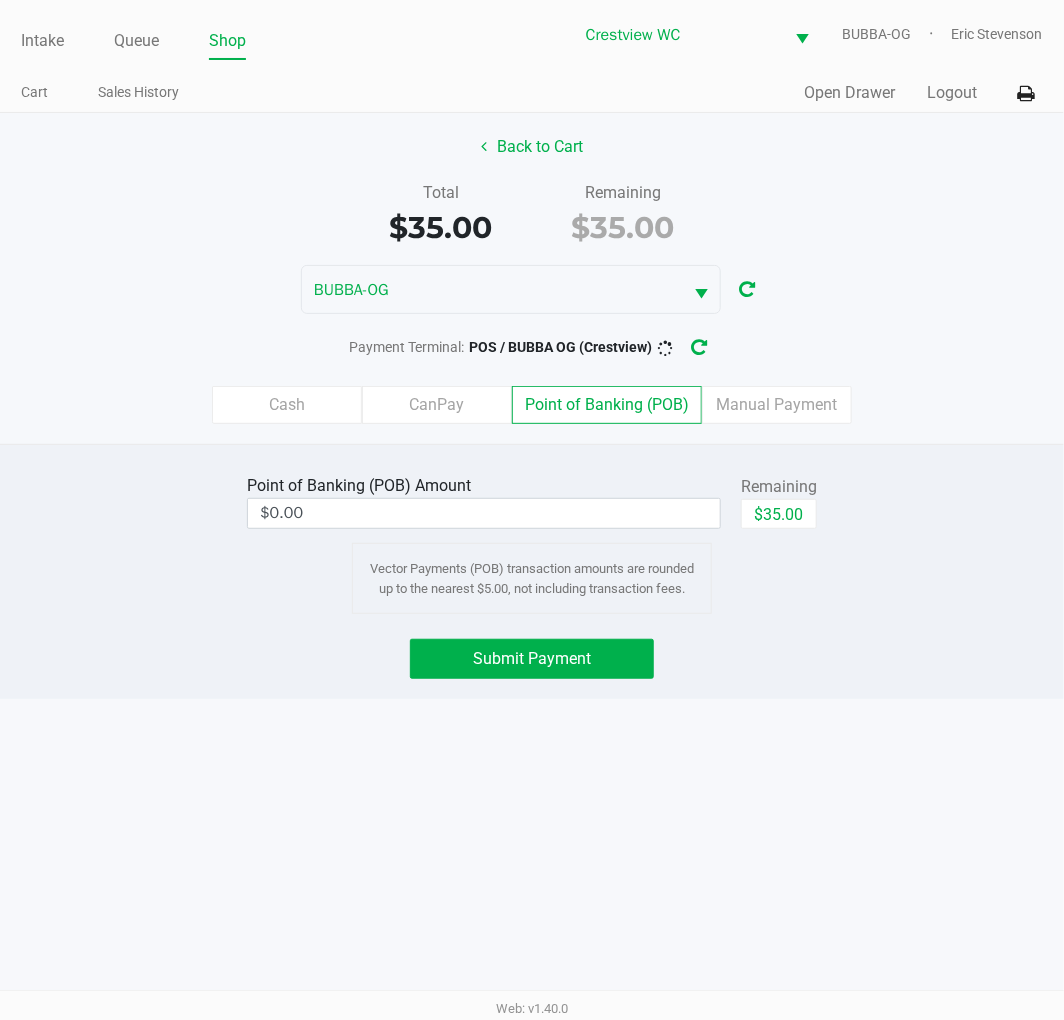 click on "$35.00" 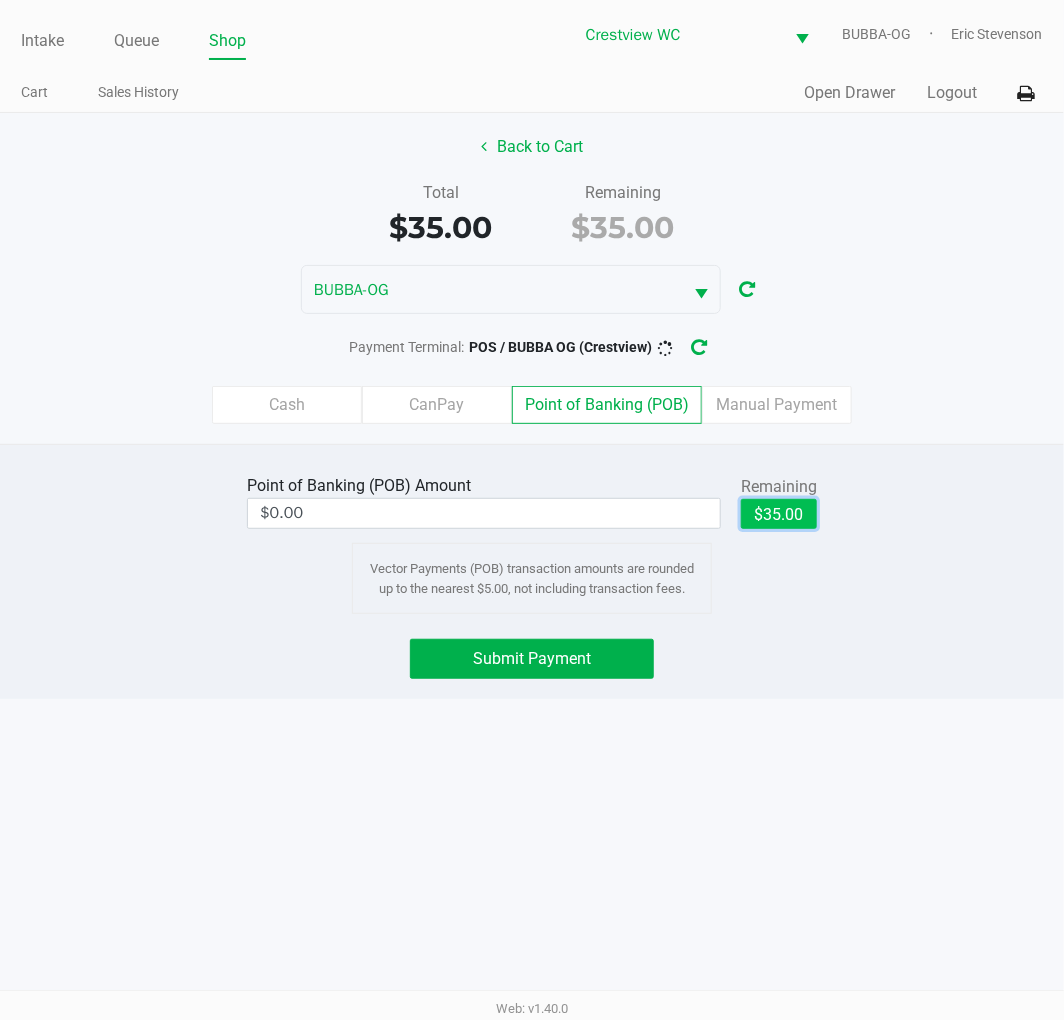 type on "$35.00" 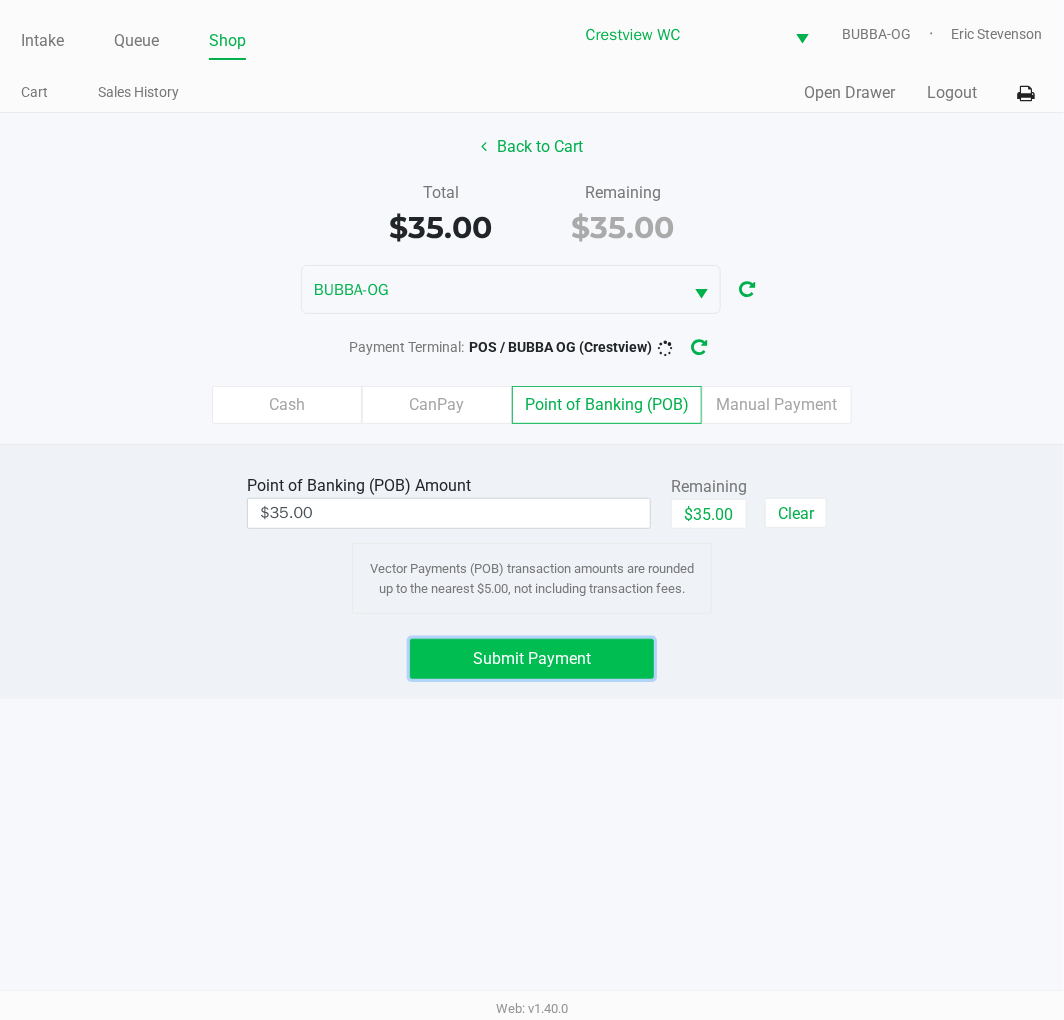 click on "Submit Payment" 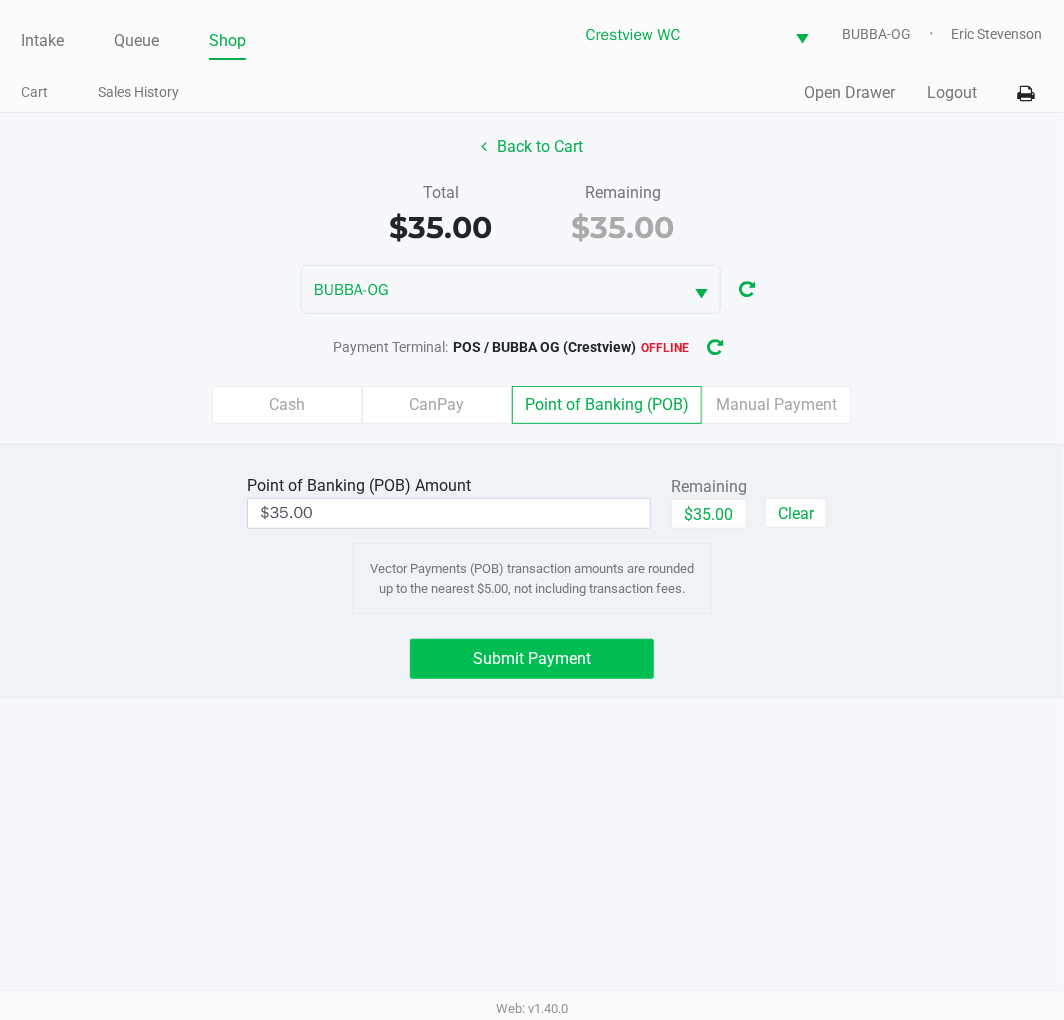 click 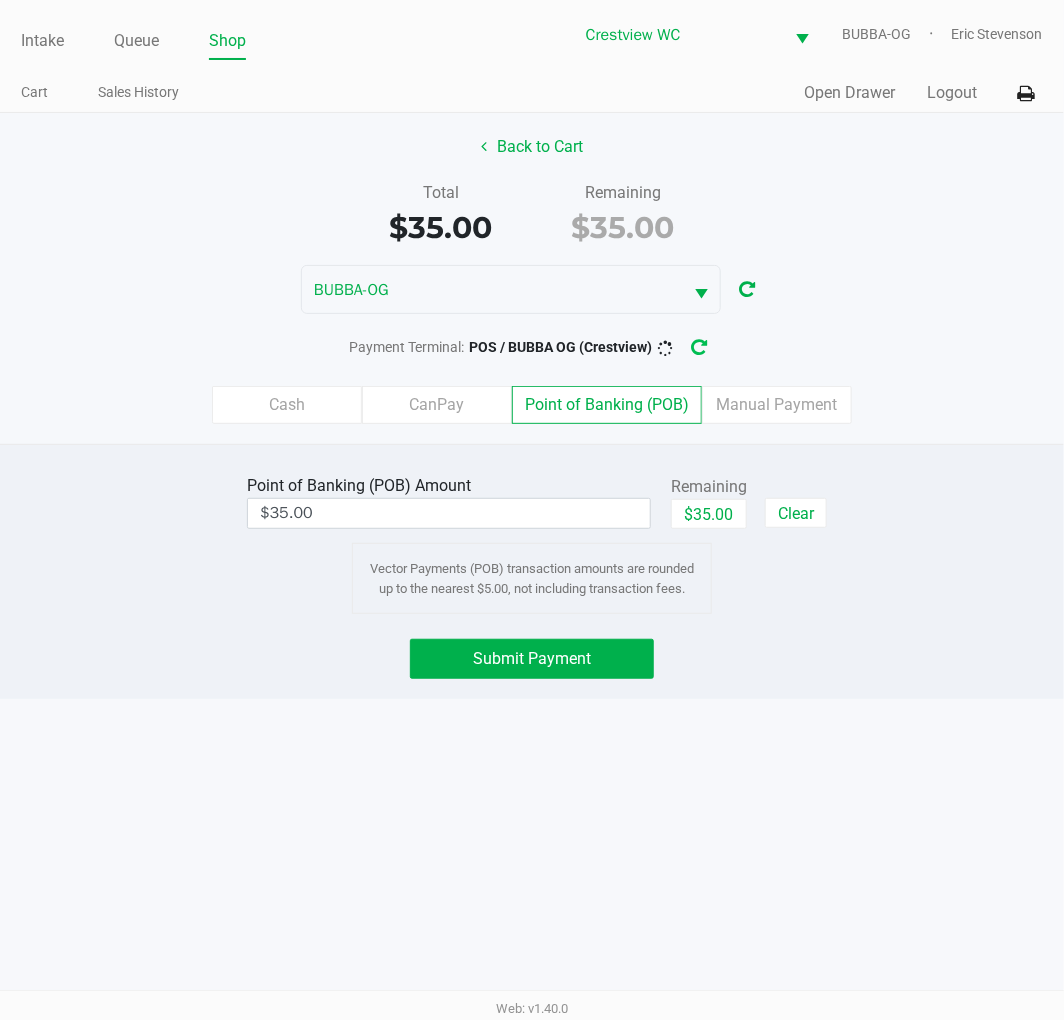 click on "Submit Payment" 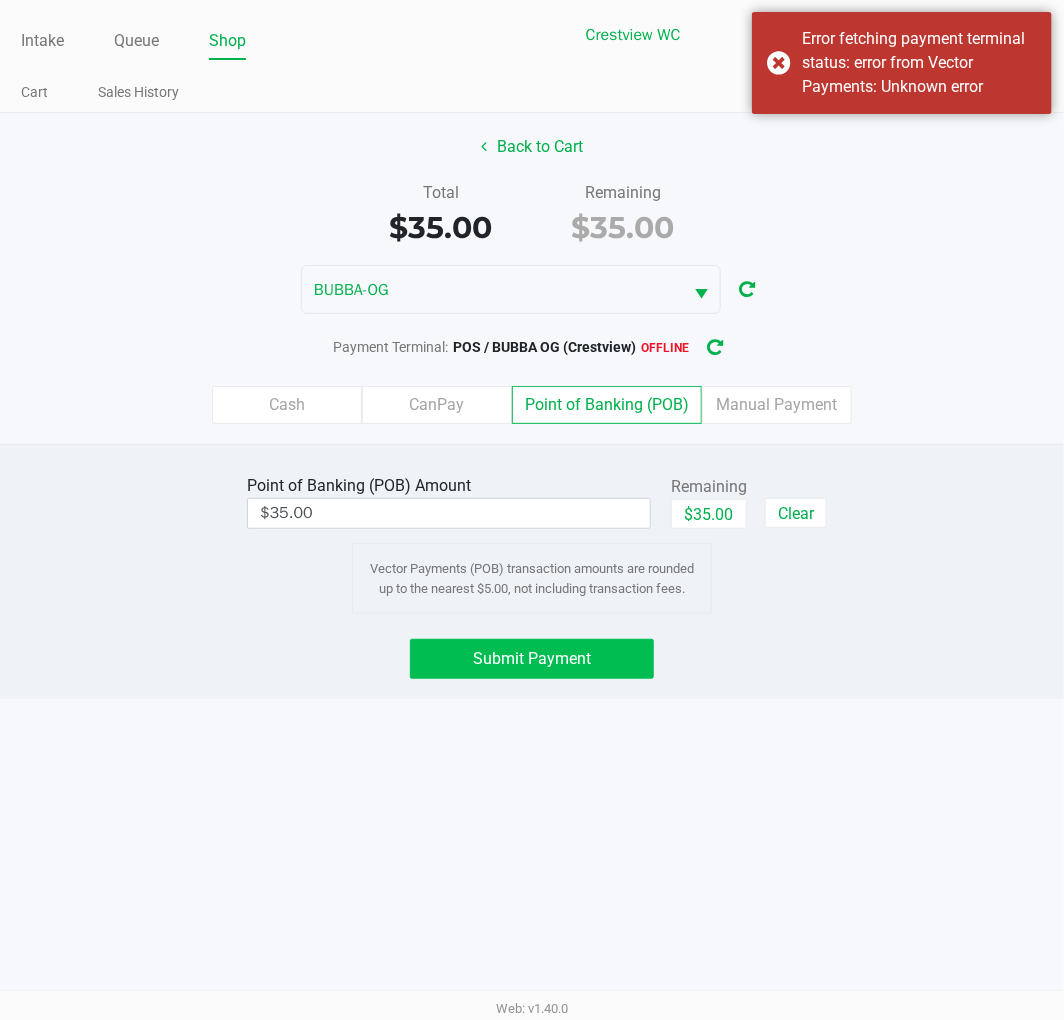 click 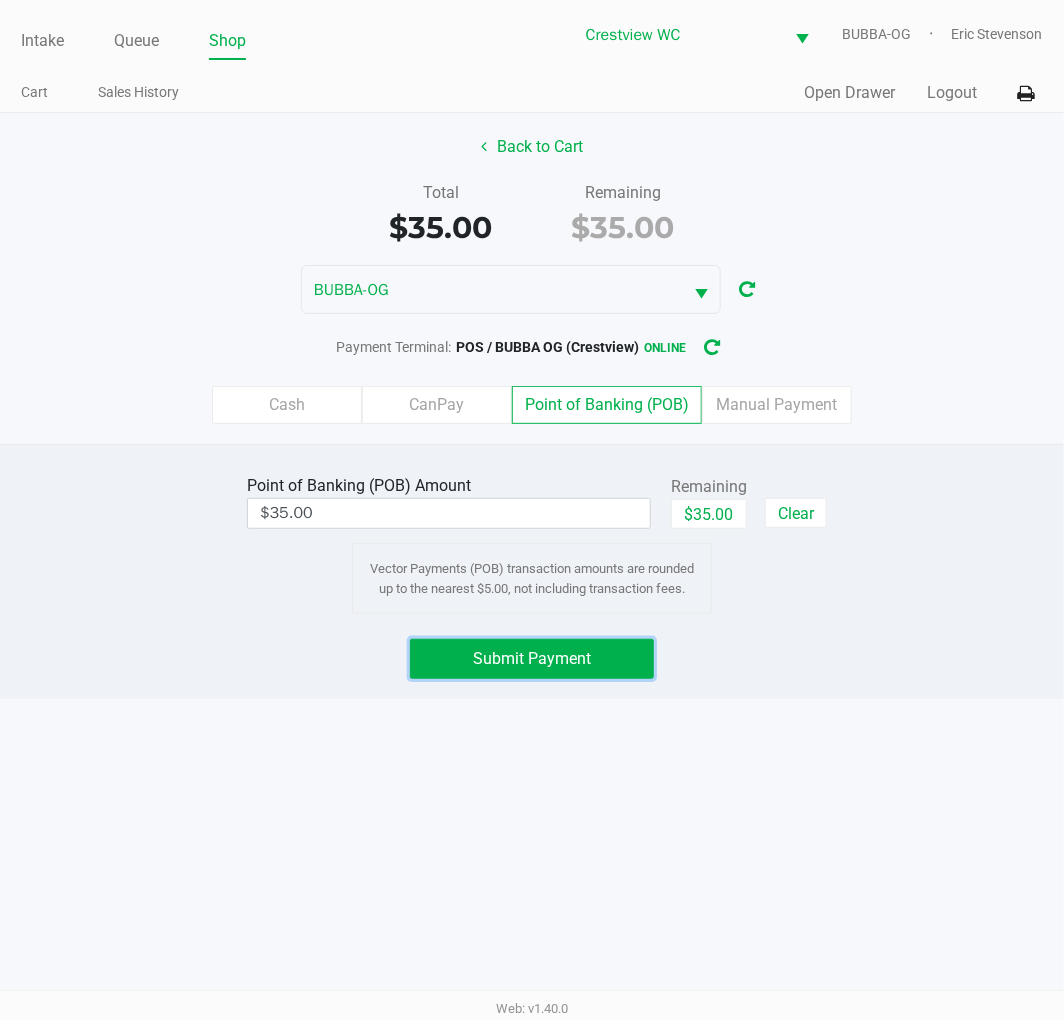 click on "Submit Payment" 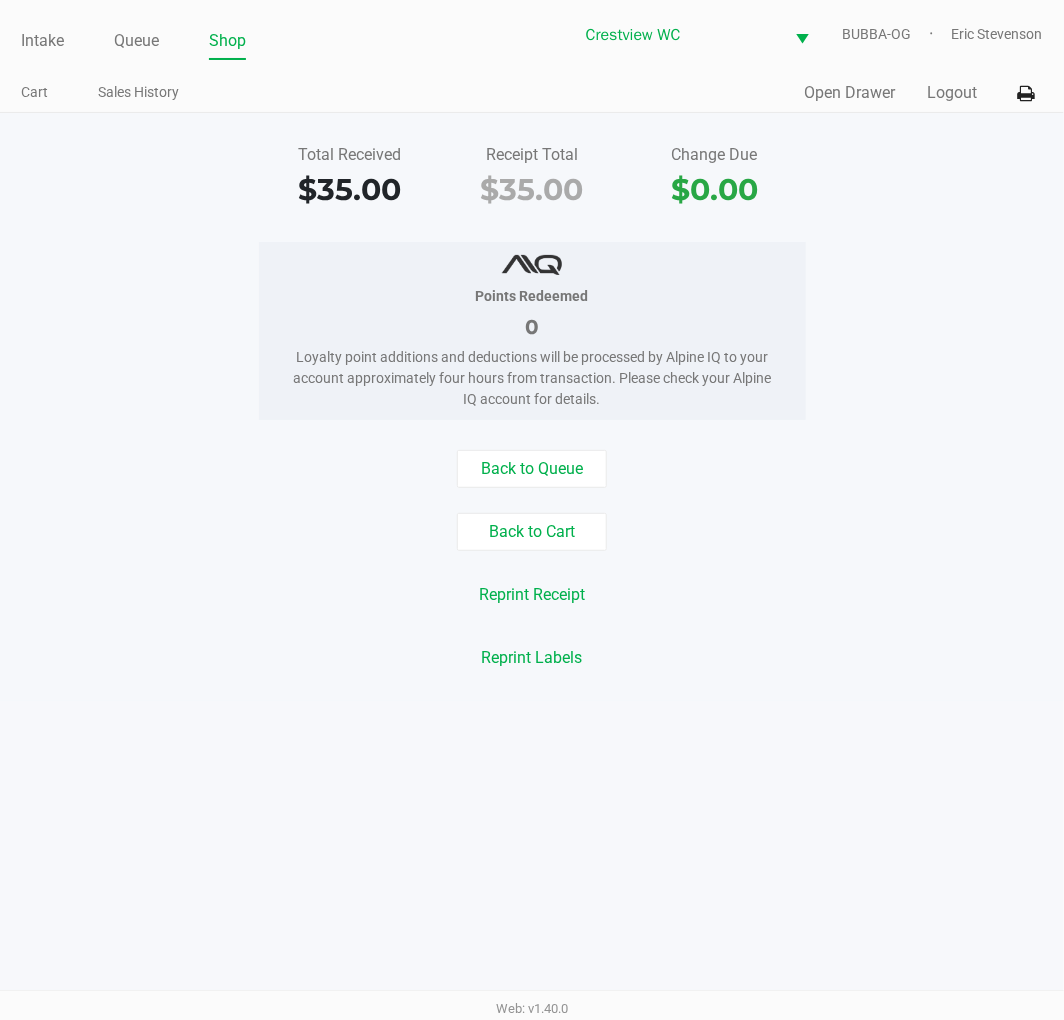 click on "Points Redeemed   0   Loyalty point additions and deductions will be processed by Alpine IQ to your account approximately four hours from transaction. Please check your Alpine IQ account for details." 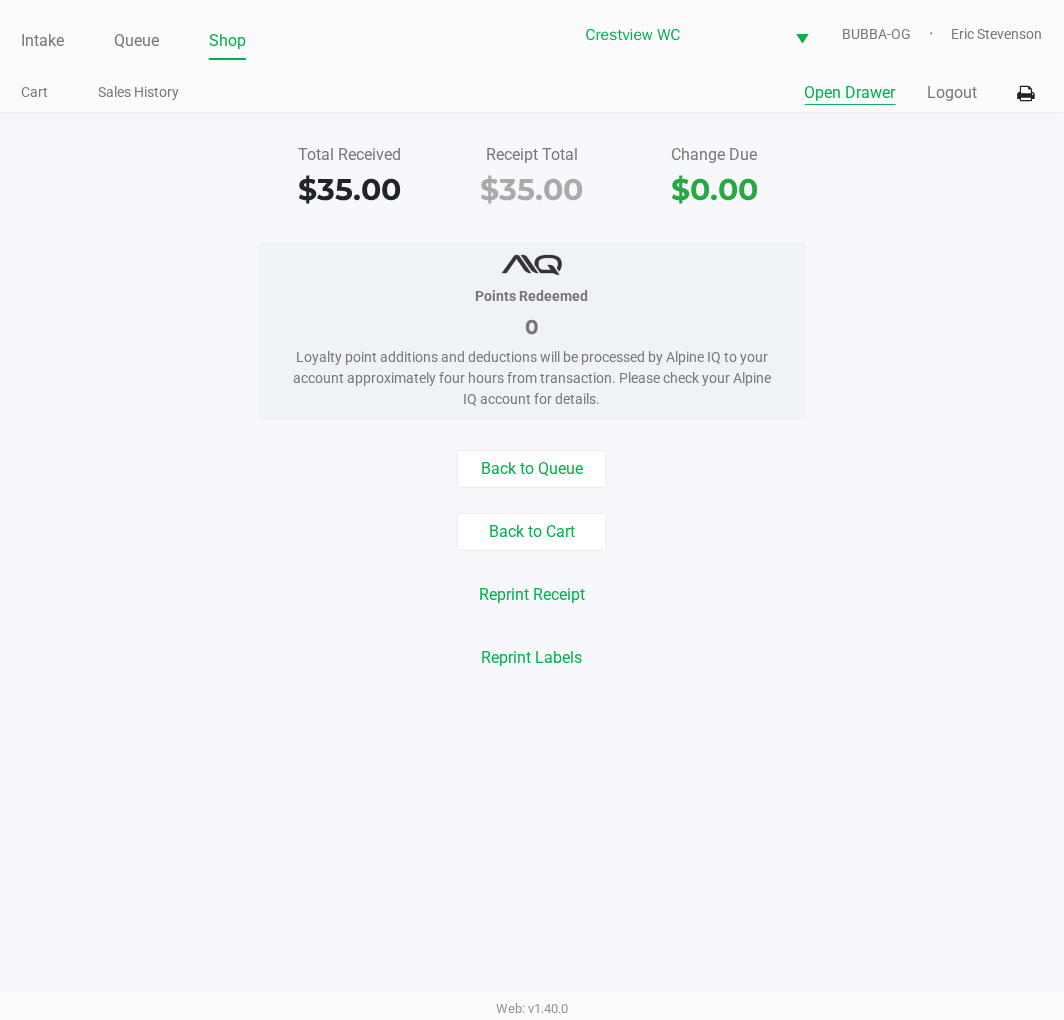 click on "Open Drawer" 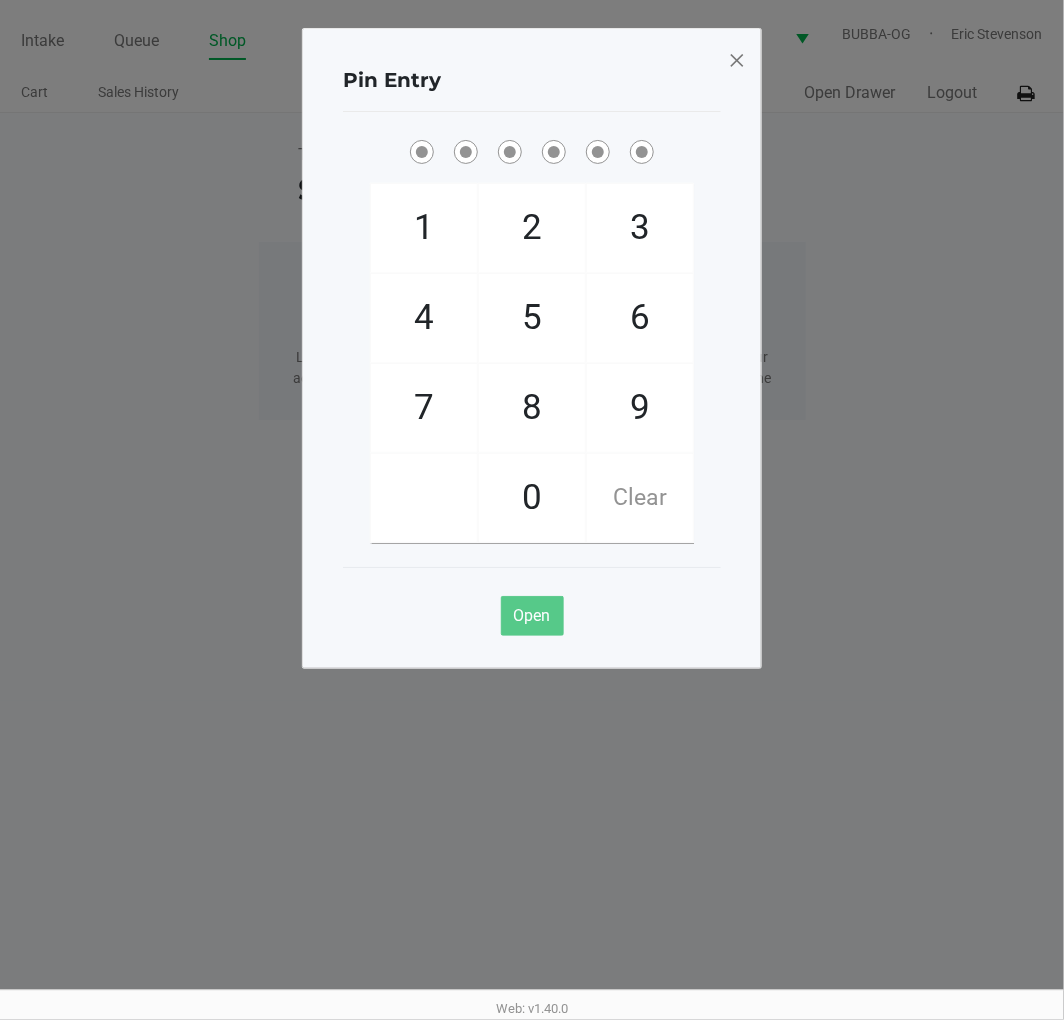 click on "2" 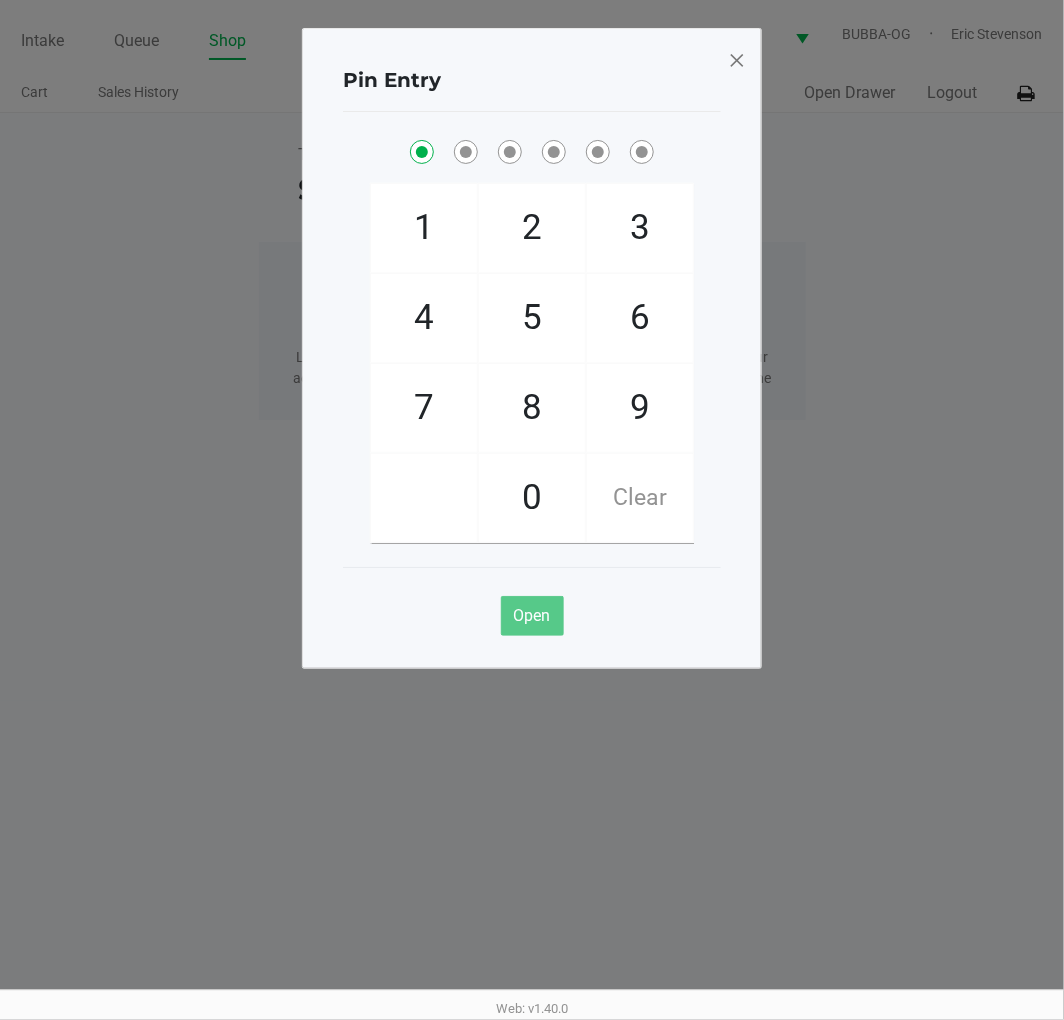 checkbox on "true" 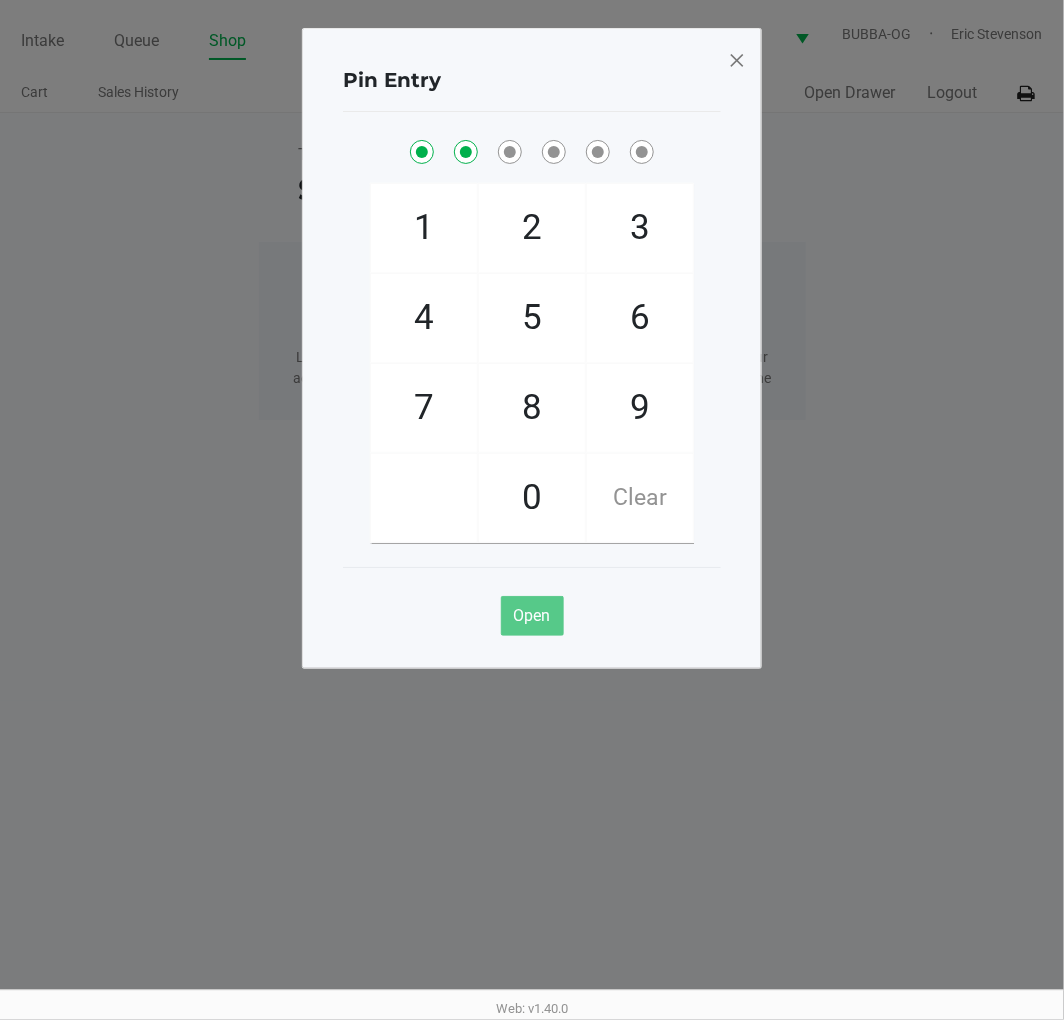 checkbox on "true" 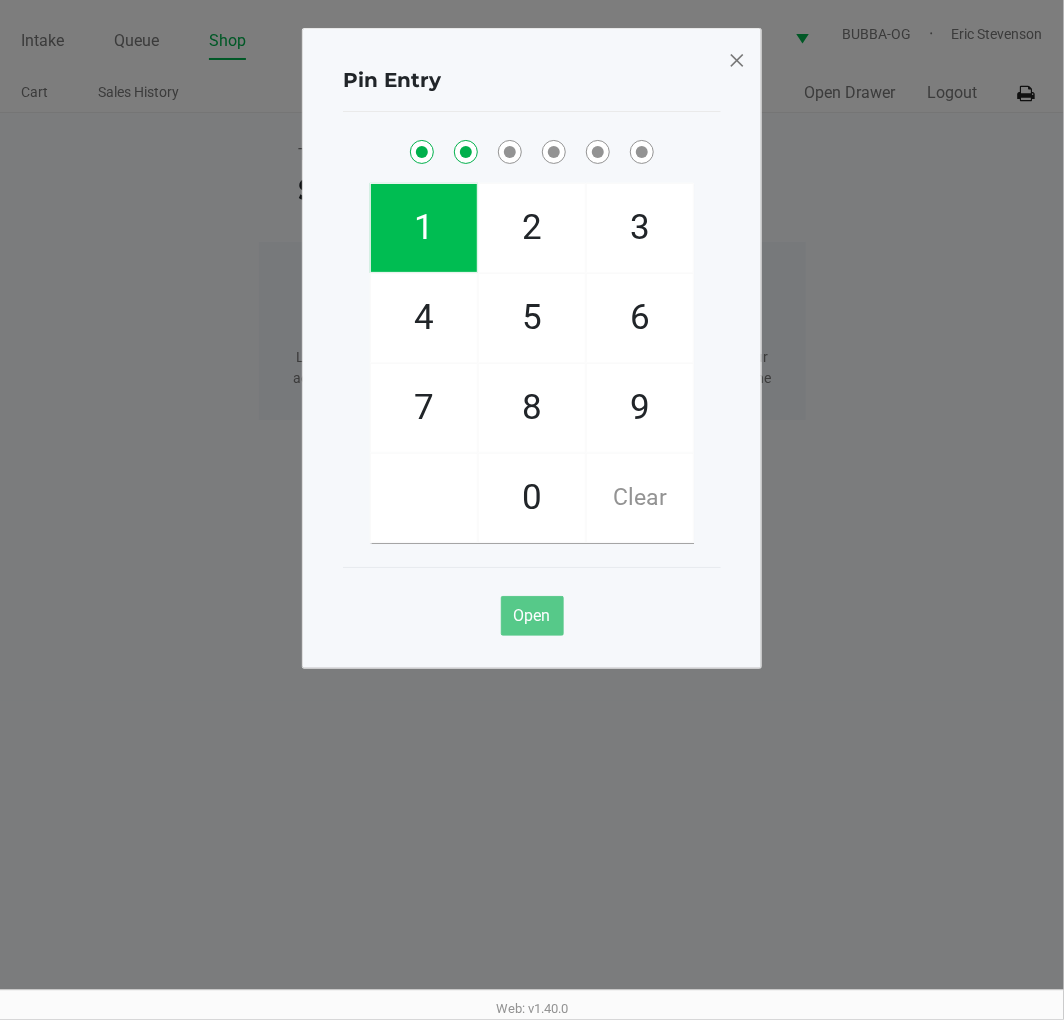 click on "6" 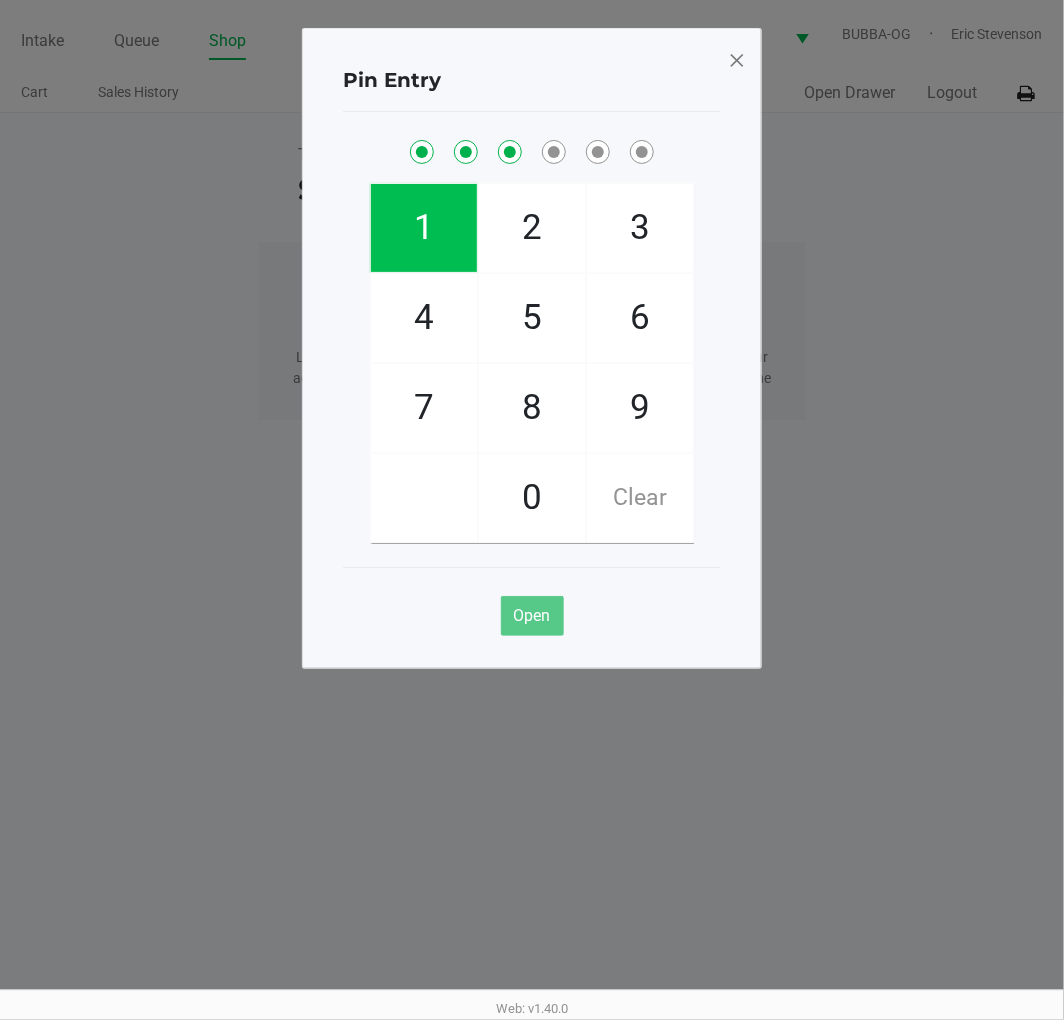 checkbox on "true" 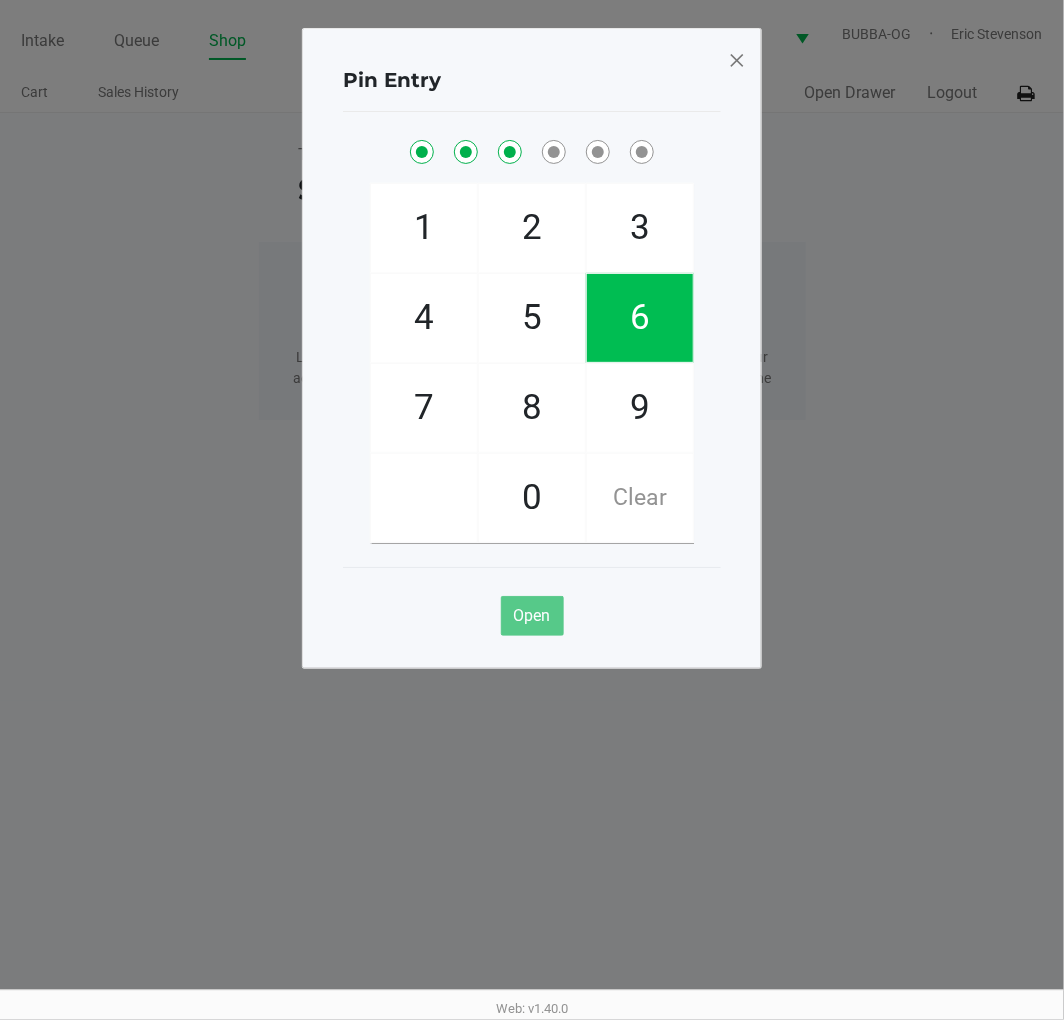click on "6" 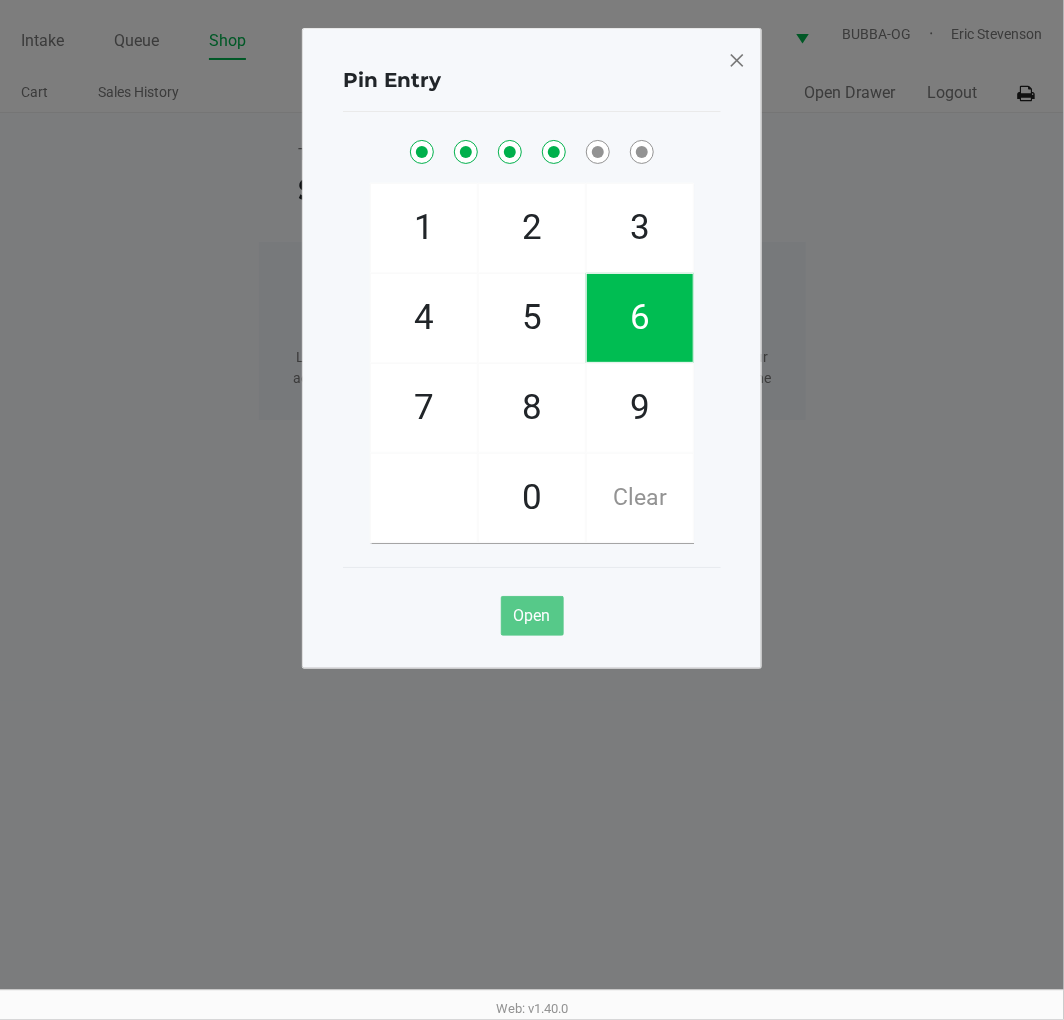 checkbox on "true" 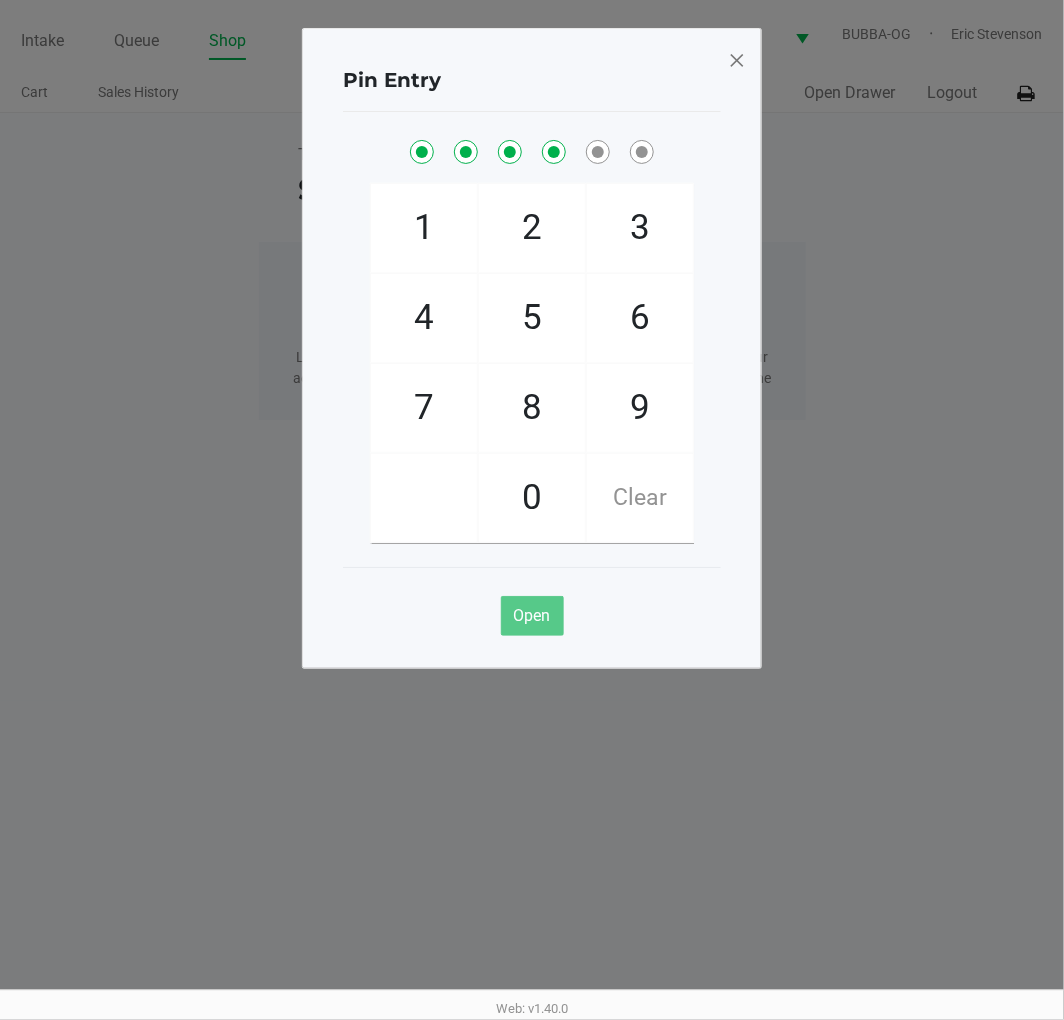 click on "1" 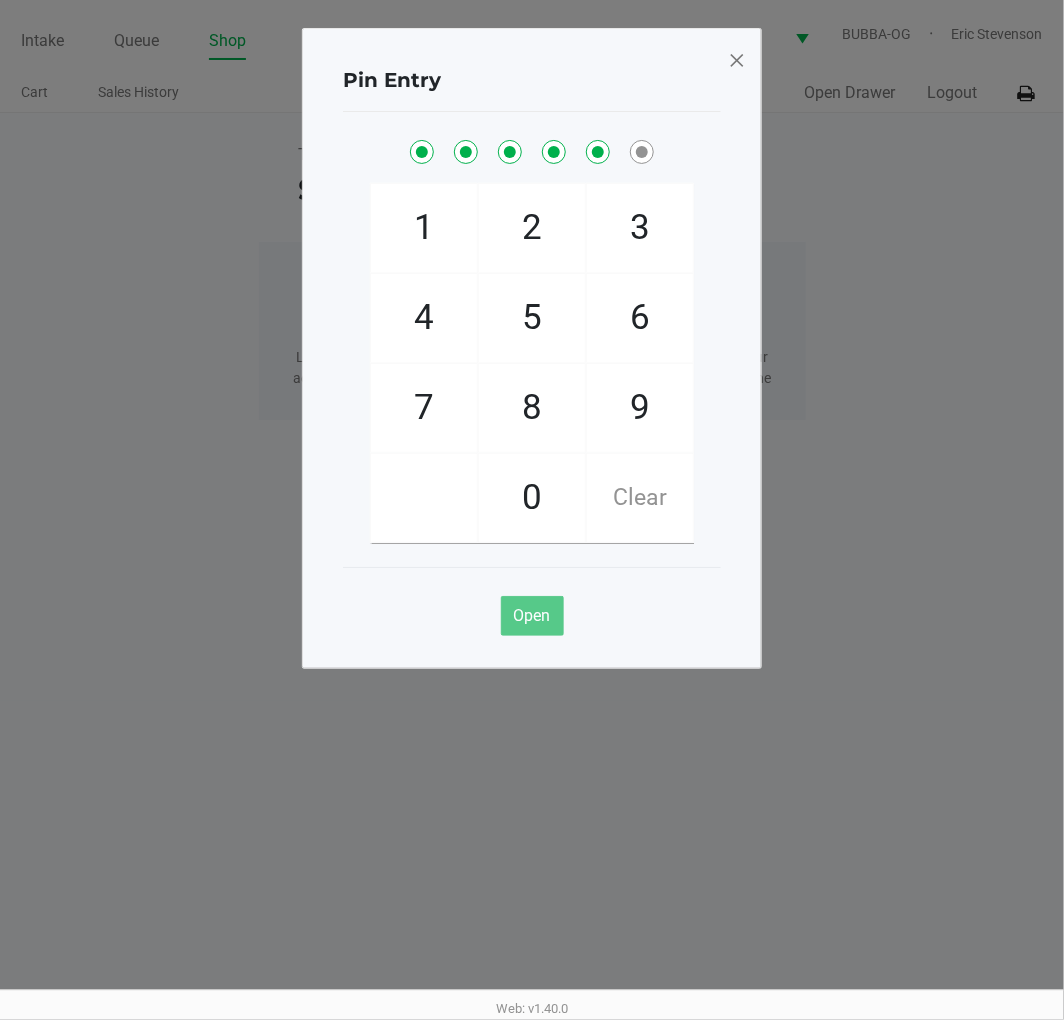 checkbox on "true" 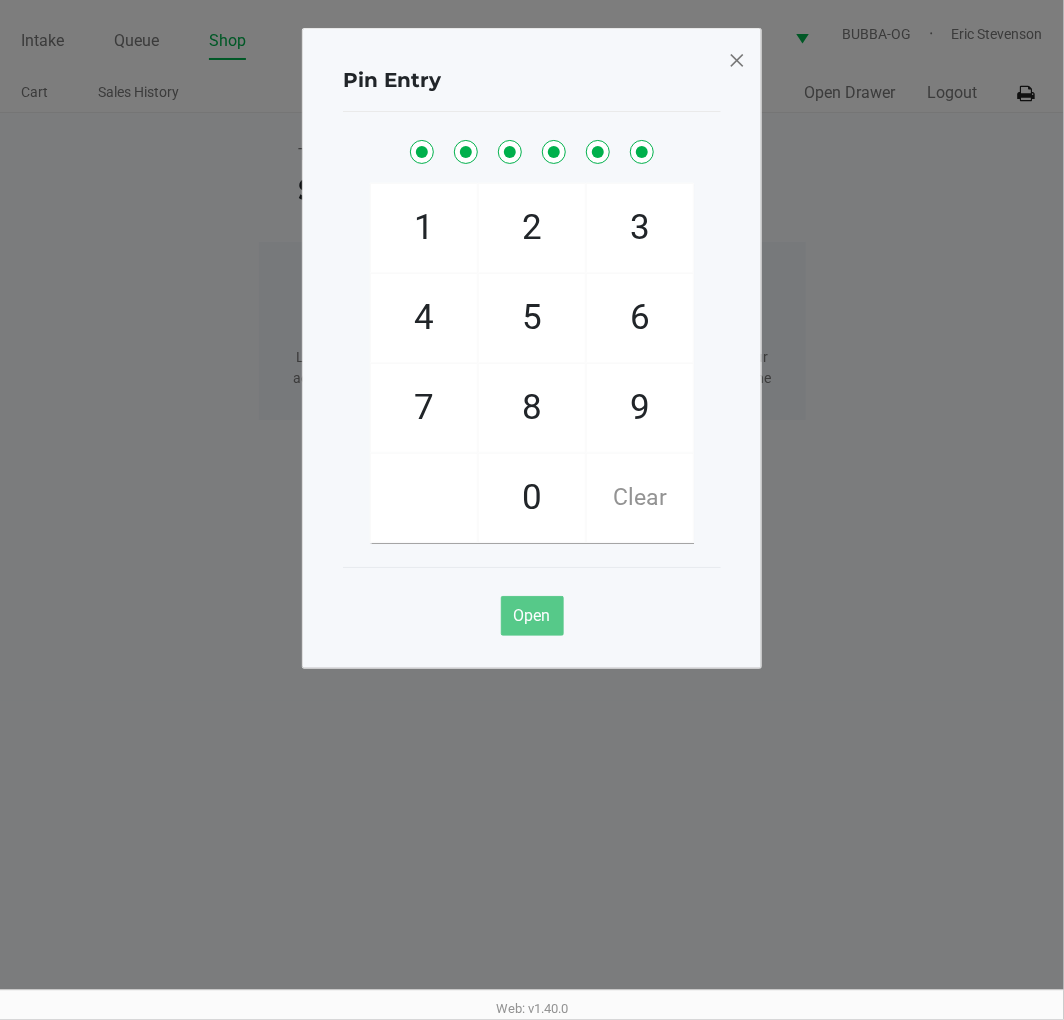 checkbox on "true" 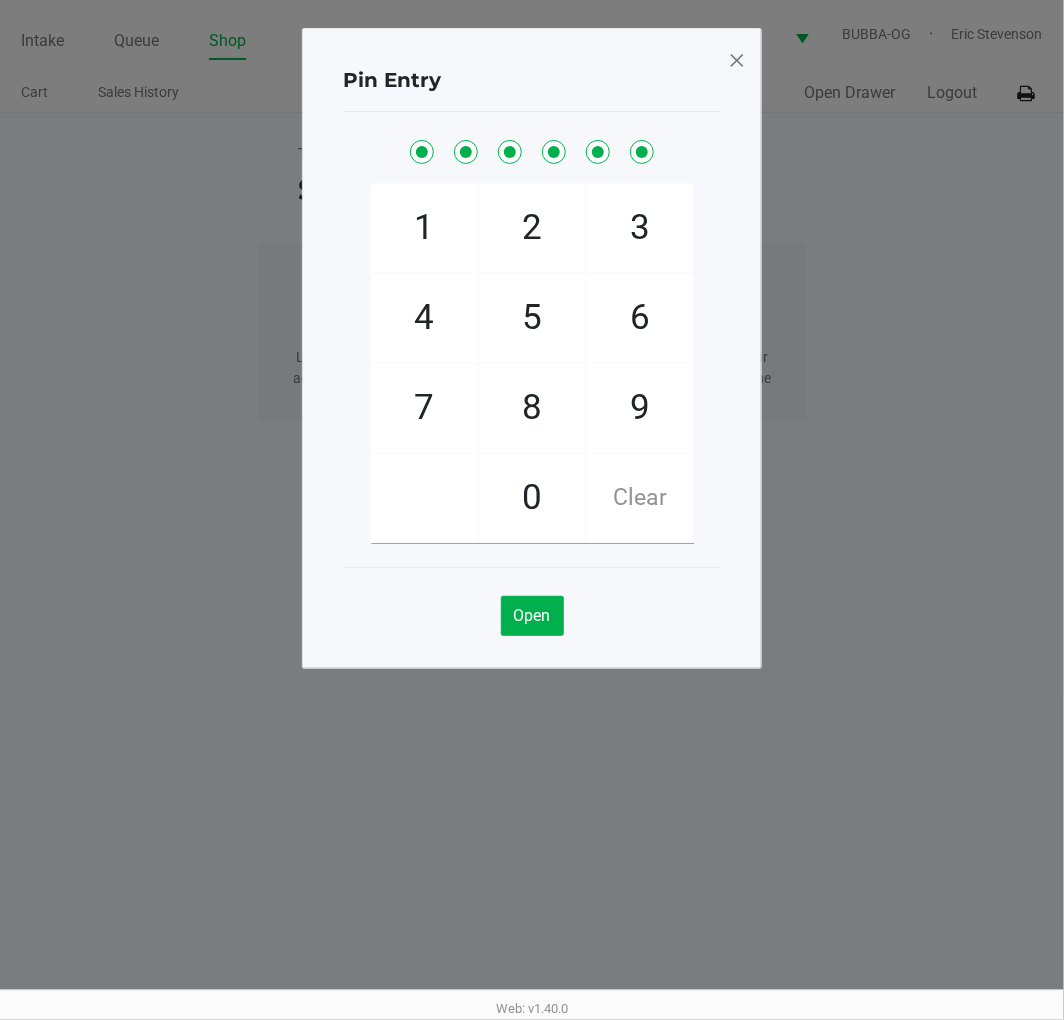 click on "Pin Entry  1   4   7       2   5   8   0   3   6   9   Clear   Open" 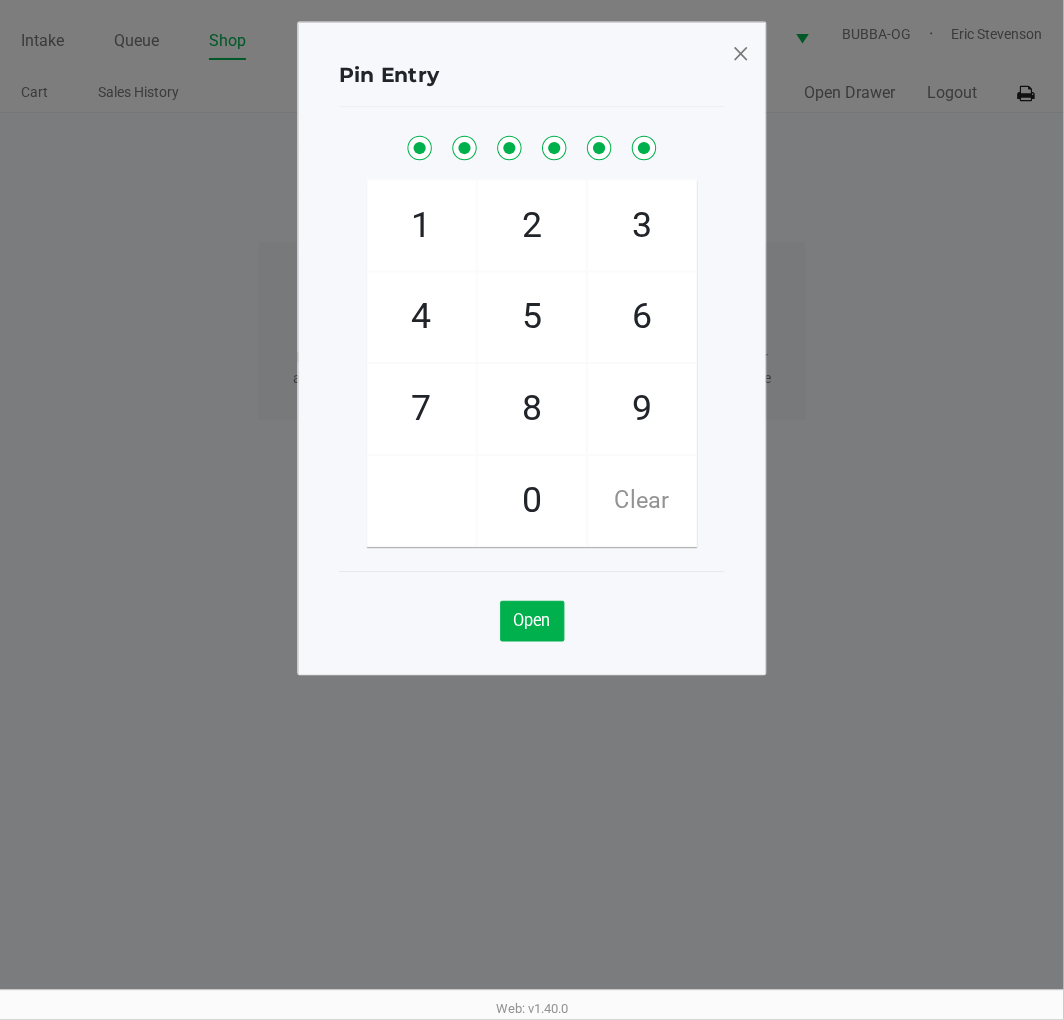 click 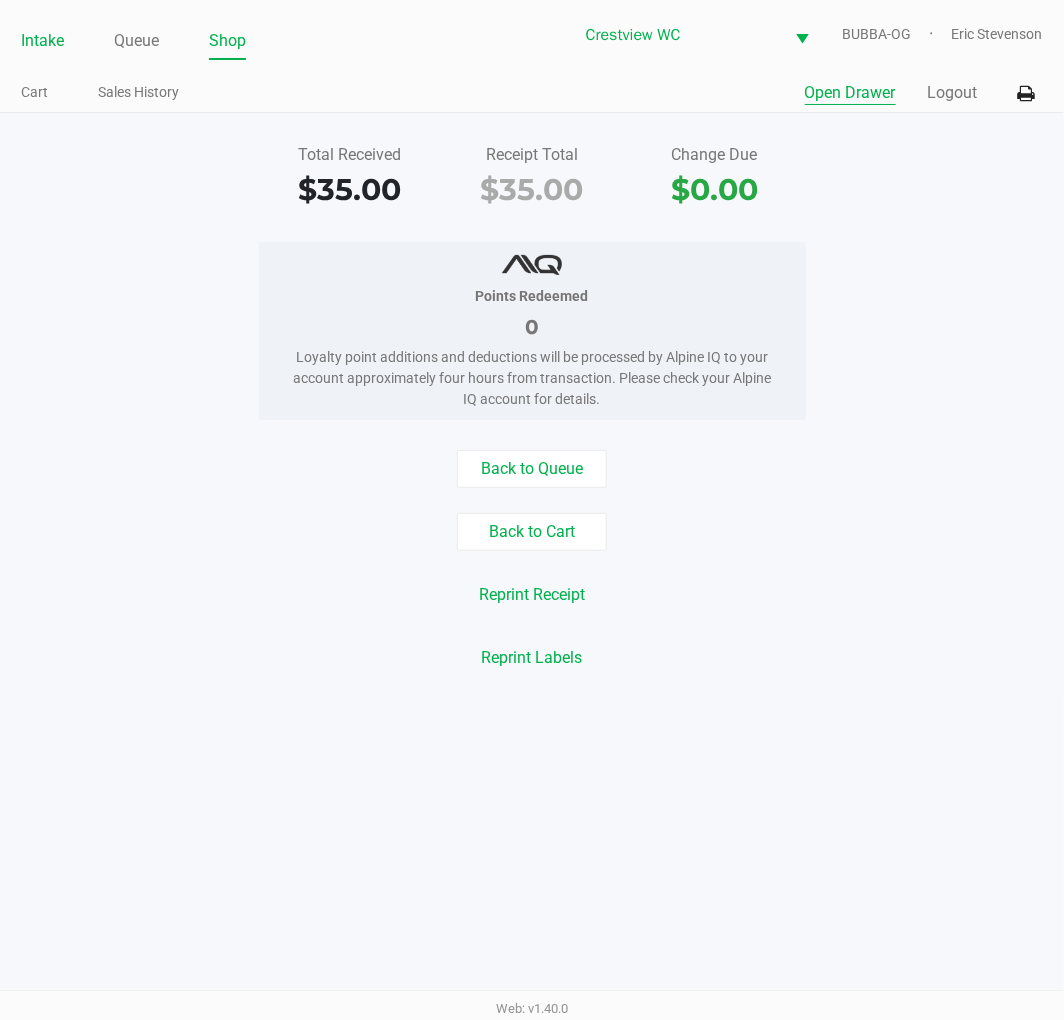click on "Intake" 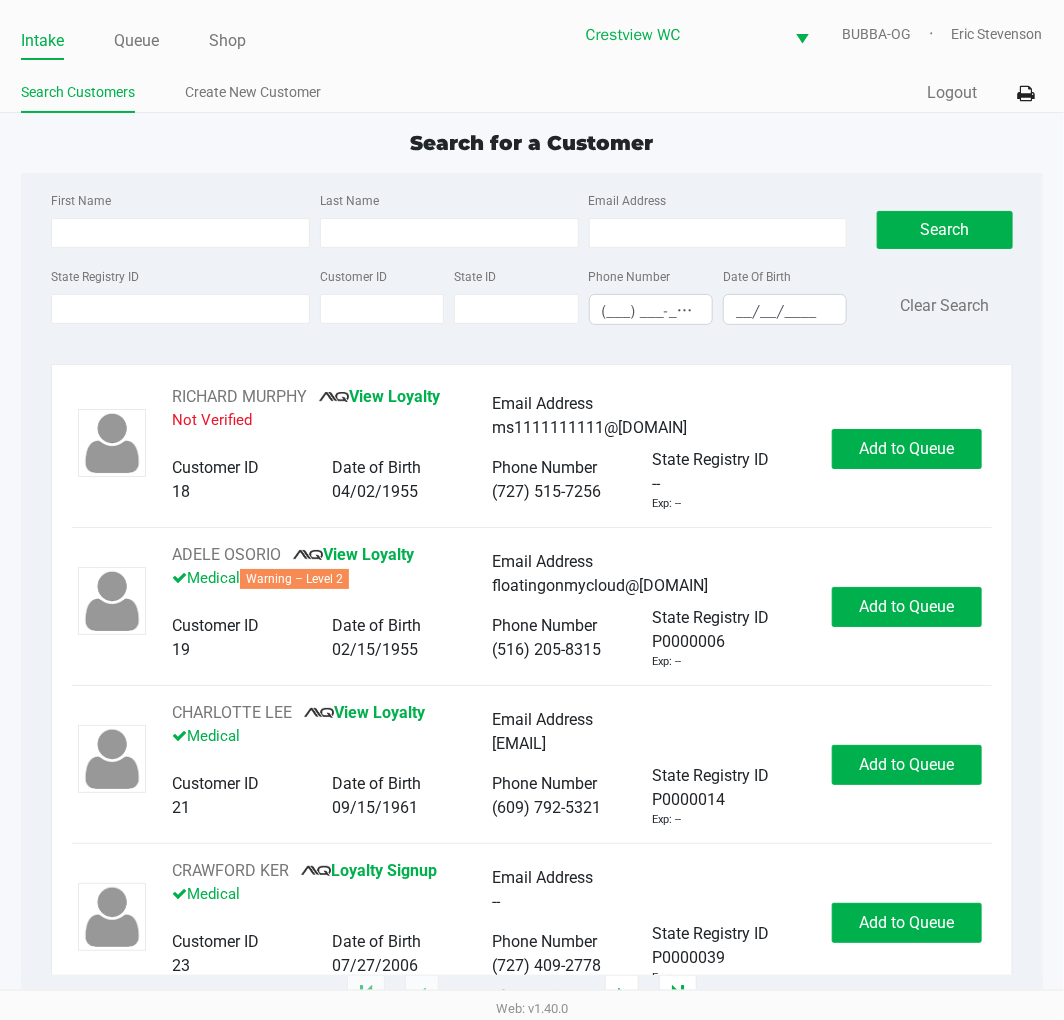 click on "Search for a Customer" 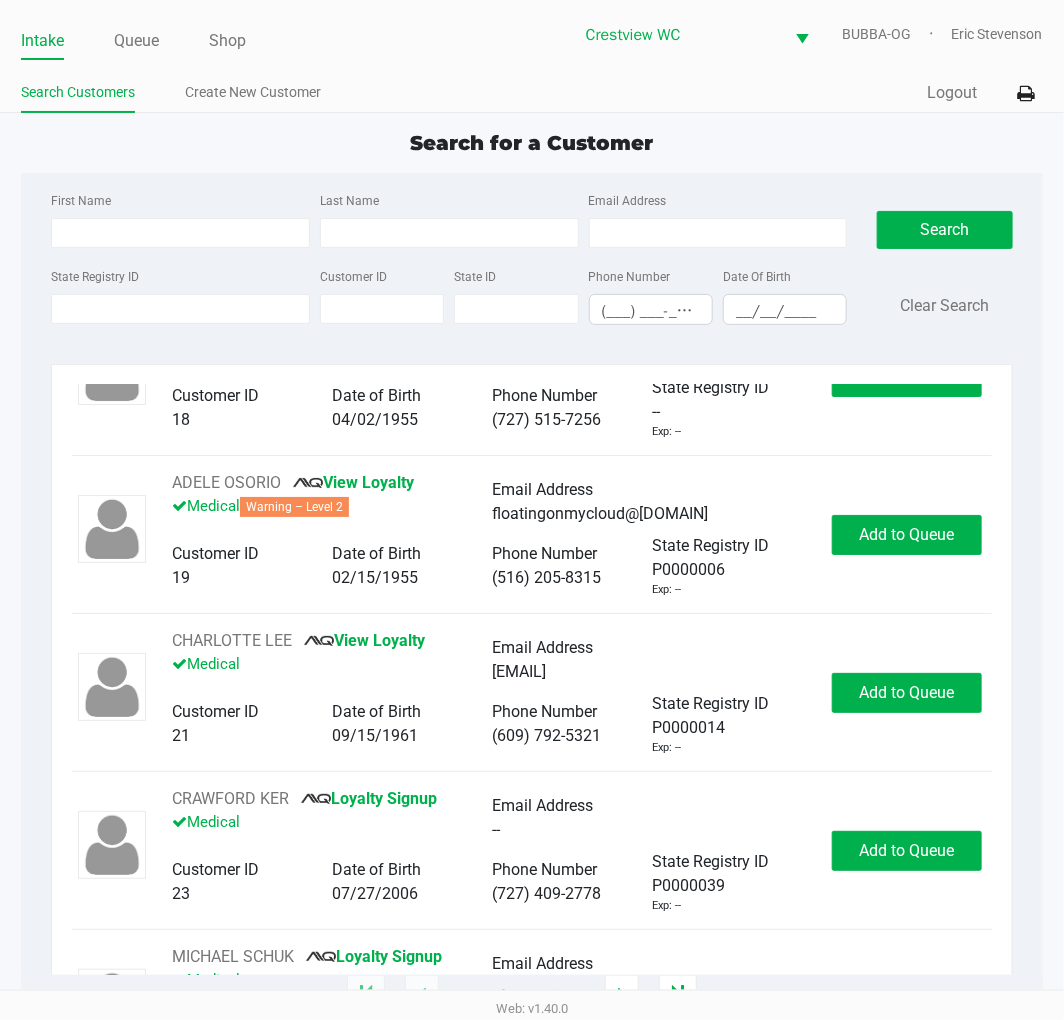 scroll, scrollTop: 0, scrollLeft: 0, axis: both 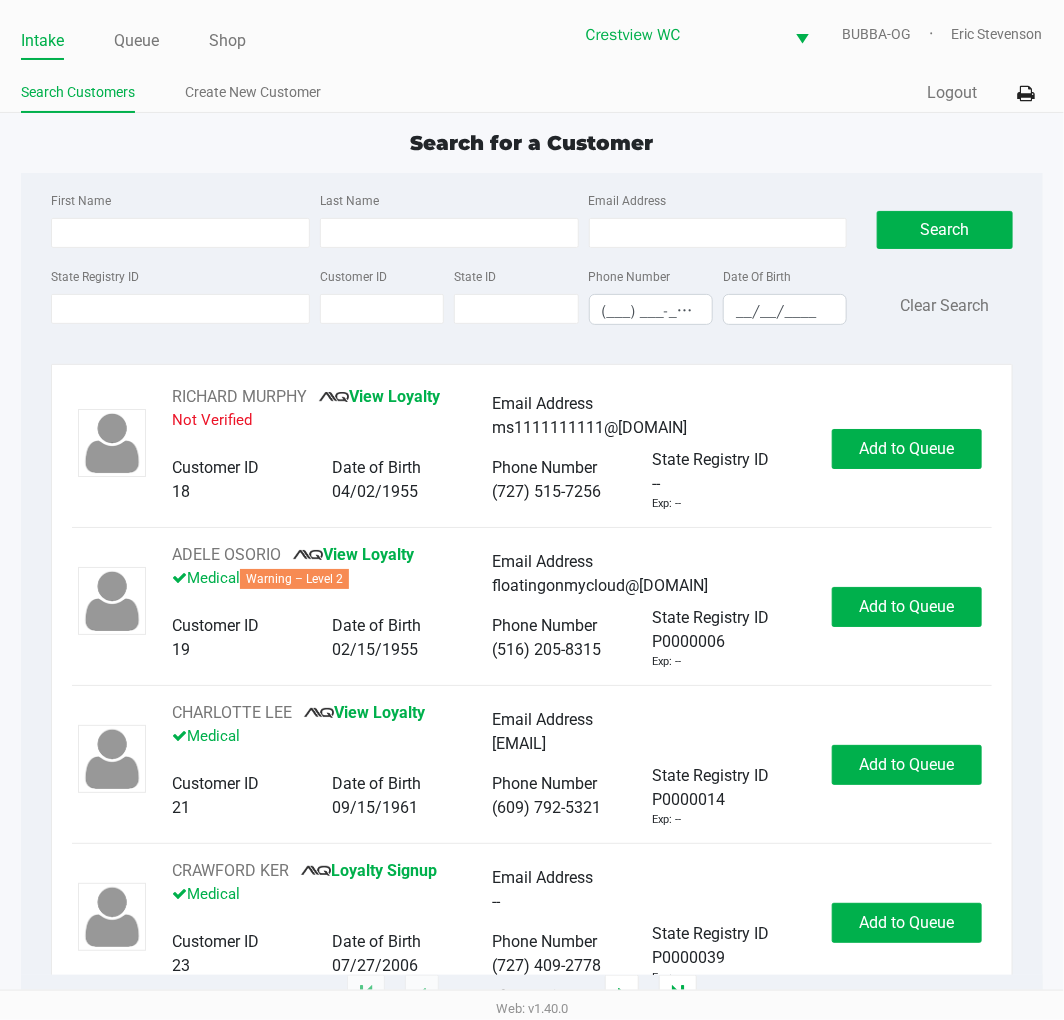 click on "Search for a Customer" 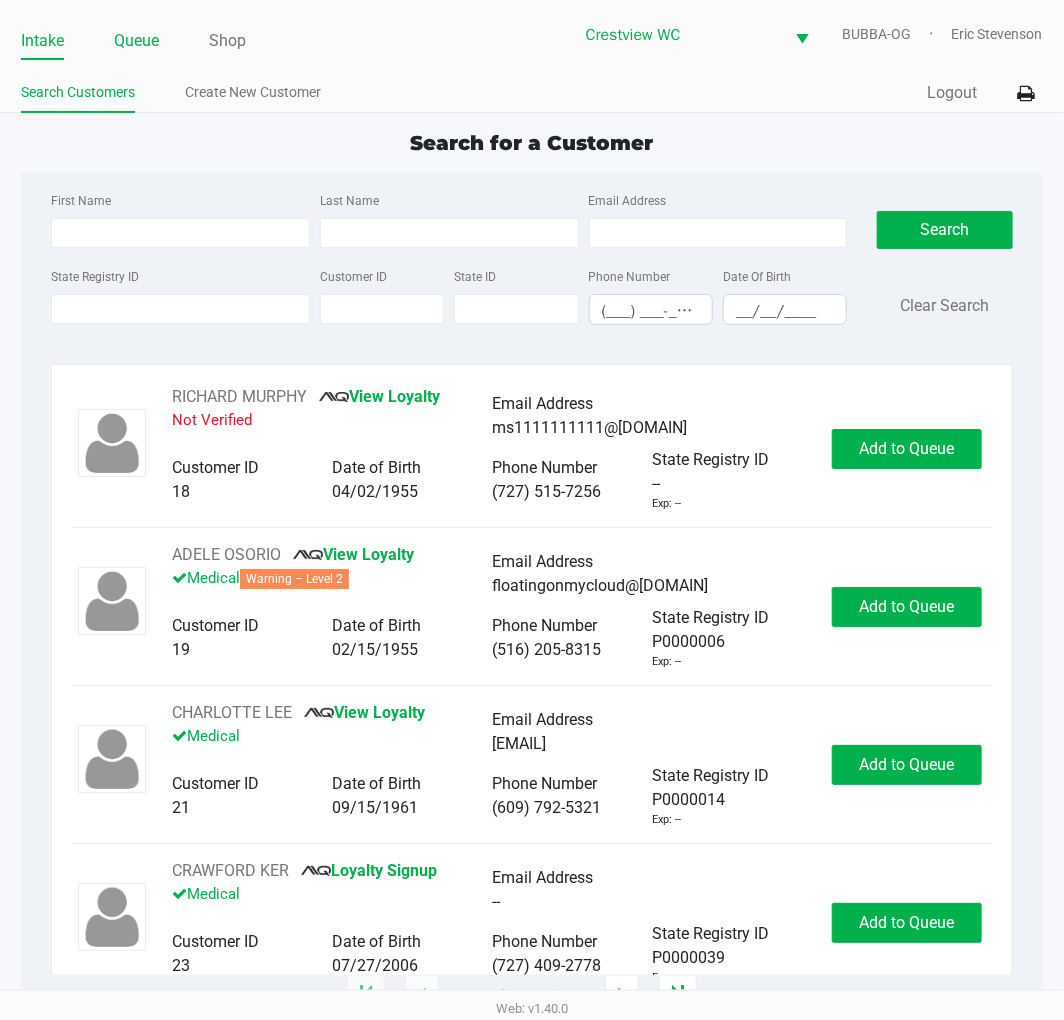 click on "Queue" 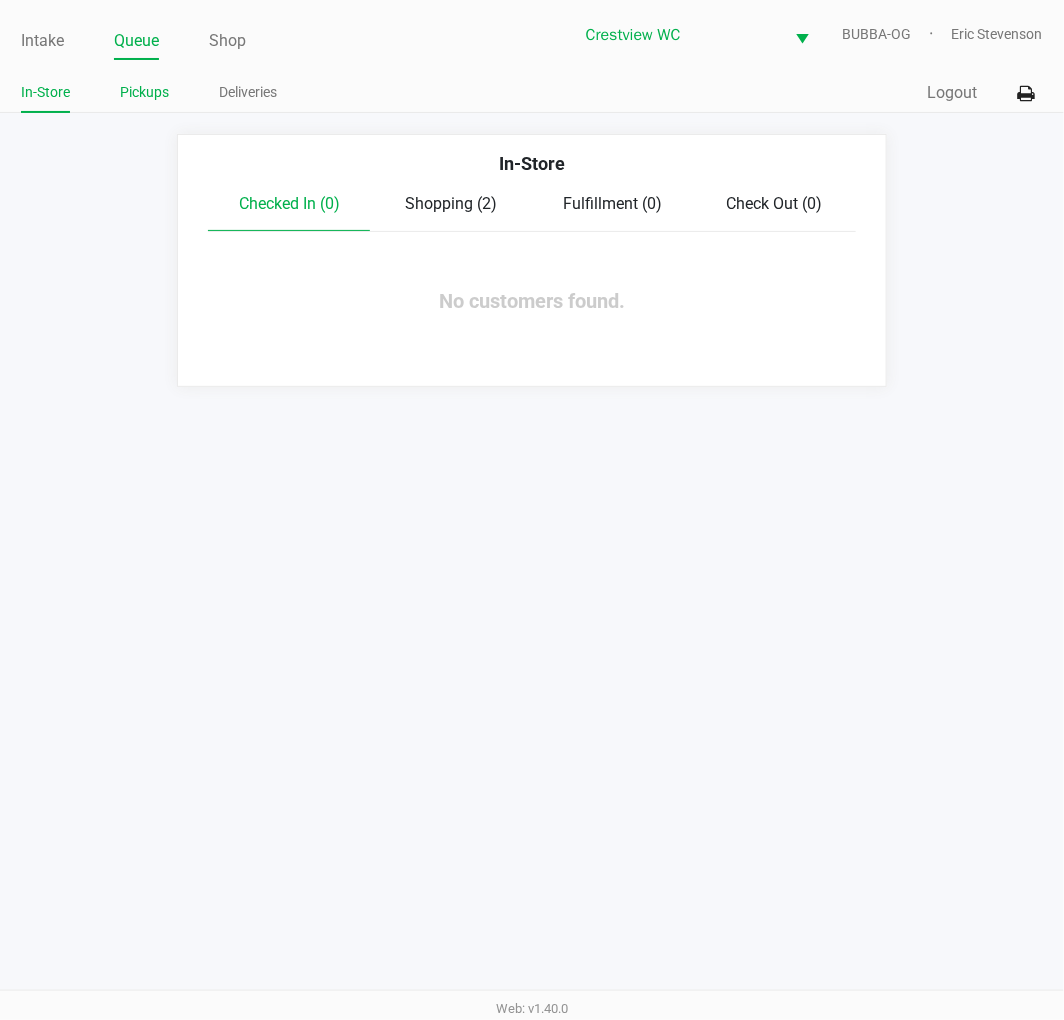 click on "Pickups" 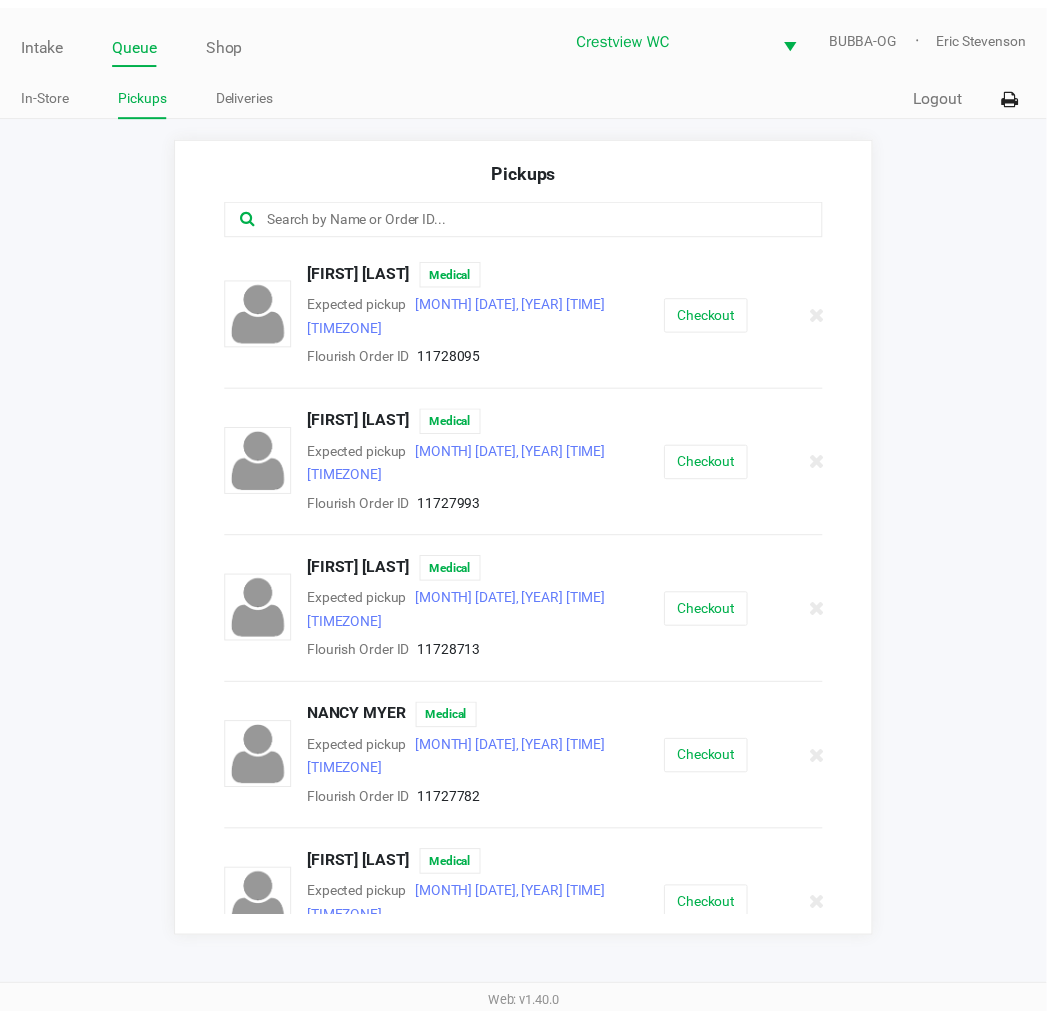 scroll, scrollTop: 1121, scrollLeft: 0, axis: vertical 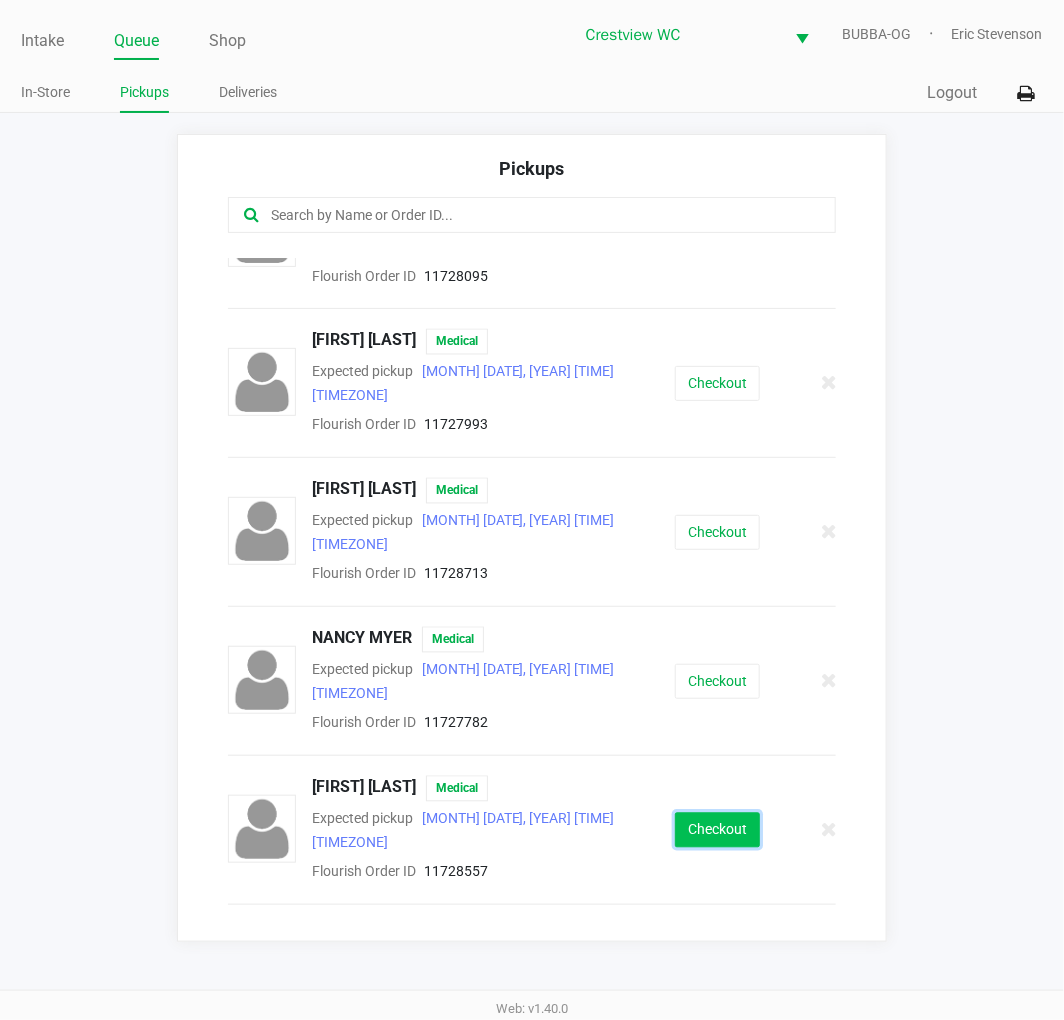 click on "Checkout" 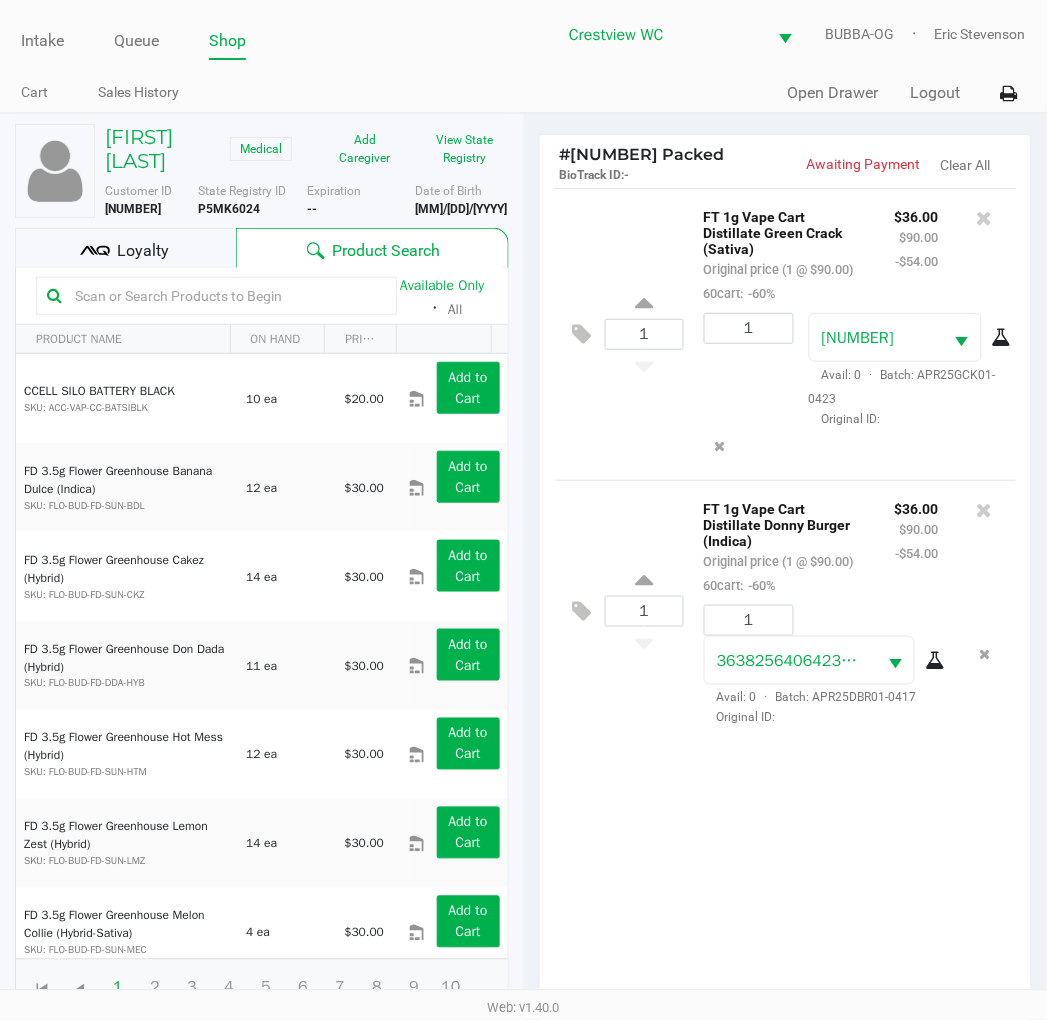 click on "1  FT 1g Vape Cart Distillate Donny Burger (Indica)   Original price (1 @ $90.00)  60cart:  -60% $36.00 $90.00 -$54.00 1 3638256406423178  Avail: 0  ·  Batch: APR25DBR01-0417   Original ID:" 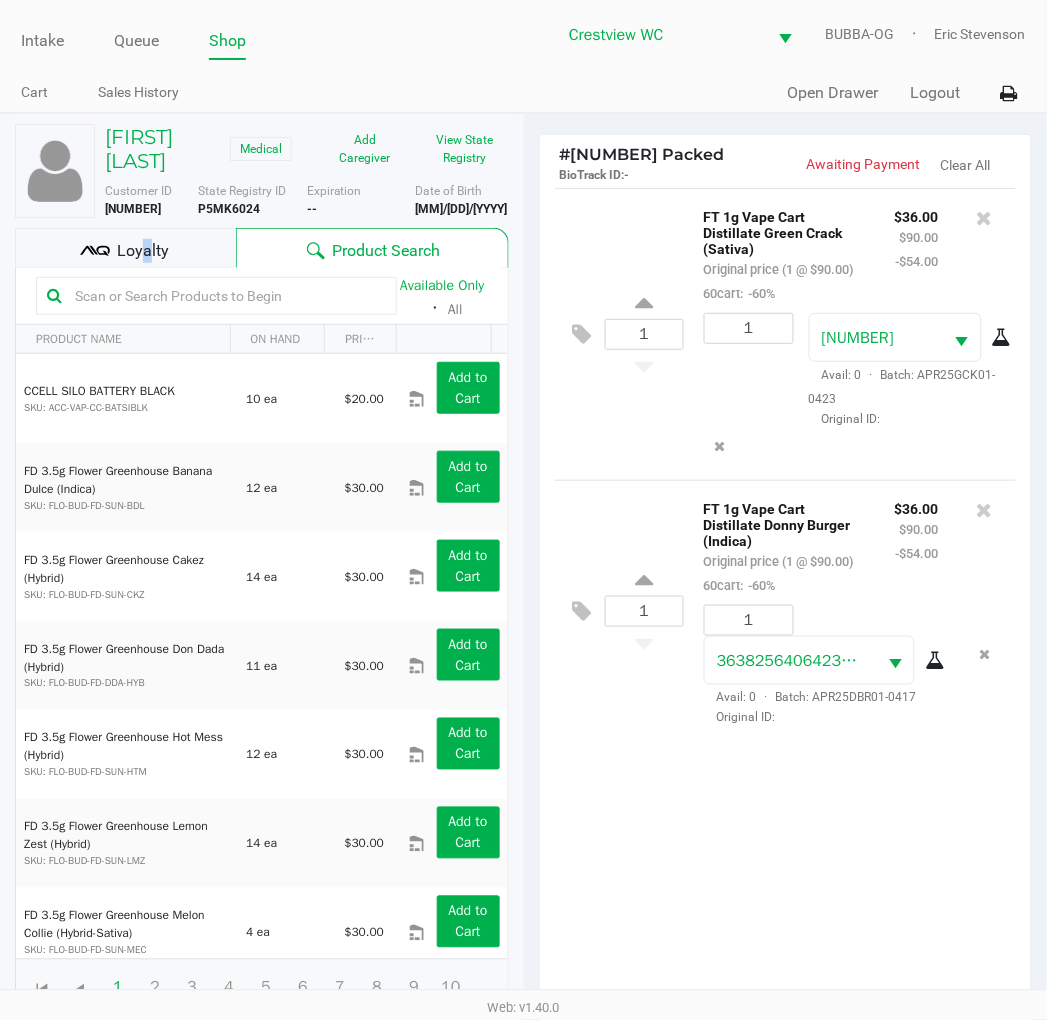 drag, startPoint x: 137, startPoint y: 271, endPoint x: 377, endPoint y: 237, distance: 242.39636 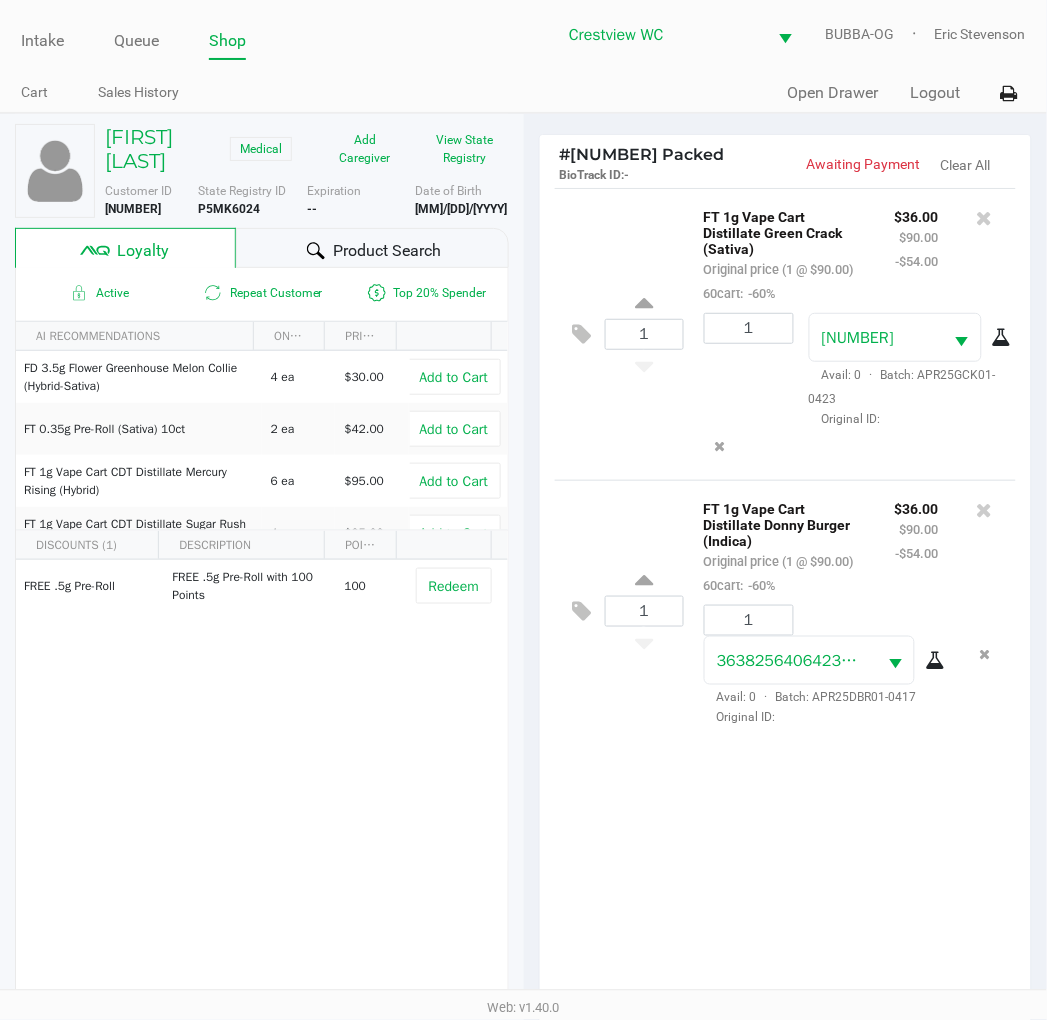 drag, startPoint x: 812, startPoint y: 801, endPoint x: 824, endPoint y: 787, distance: 18.439089 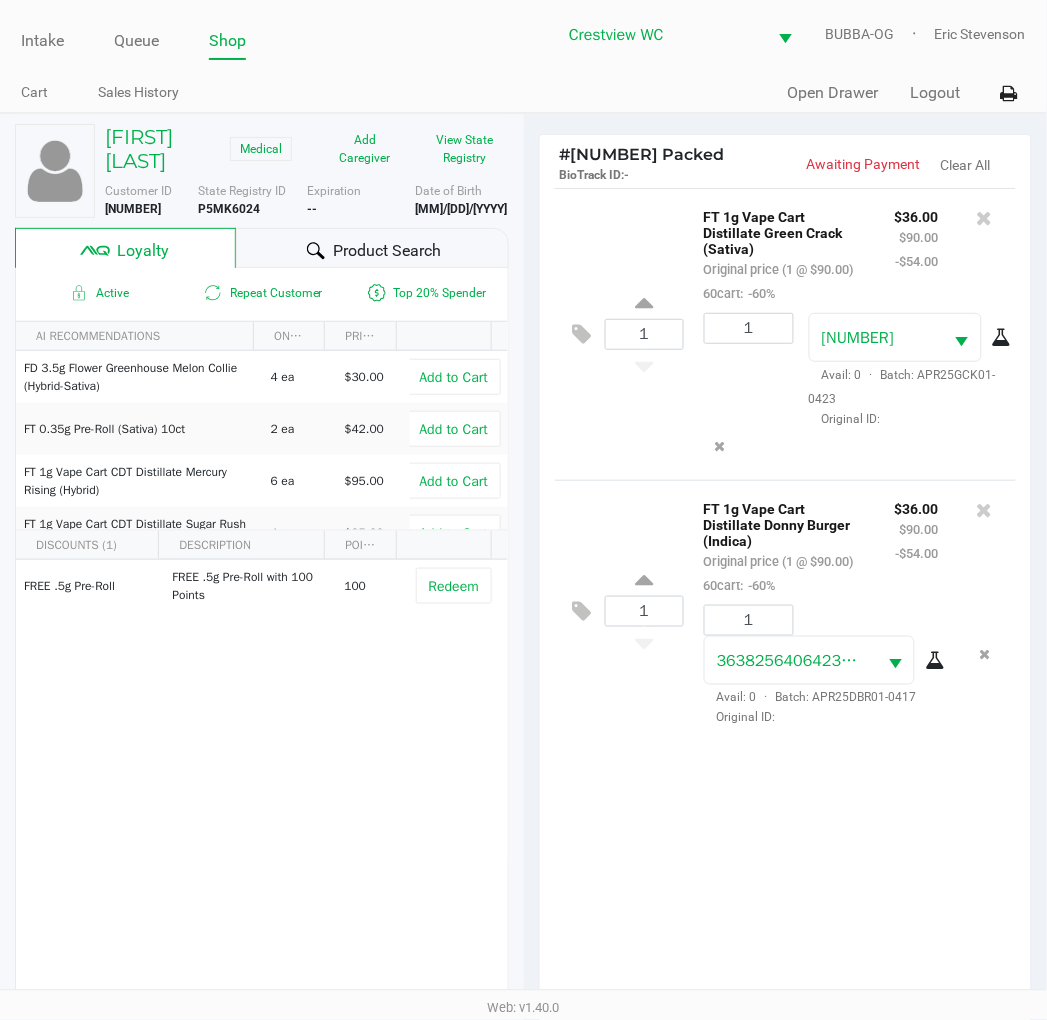 click on "1  FT 1g Vape Cart Distillate Green Crack (Sativa)   Original price (1 @ $90.00)  60cart:  -60% $36.00 $90.00 -$54.00 1 8910177439277389  Avail: 0  ·  Batch: APR25GCK01-0423   Original ID:   1  FT 1g Vape Cart Distillate Donny Burger (Indica)   Original price (1 @ $90.00)  60cart:  -60% $36.00 $90.00 -$54.00 1 3638256406423178  Avail: 0  ·  Batch: APR25DBR01-0417   Original ID:" 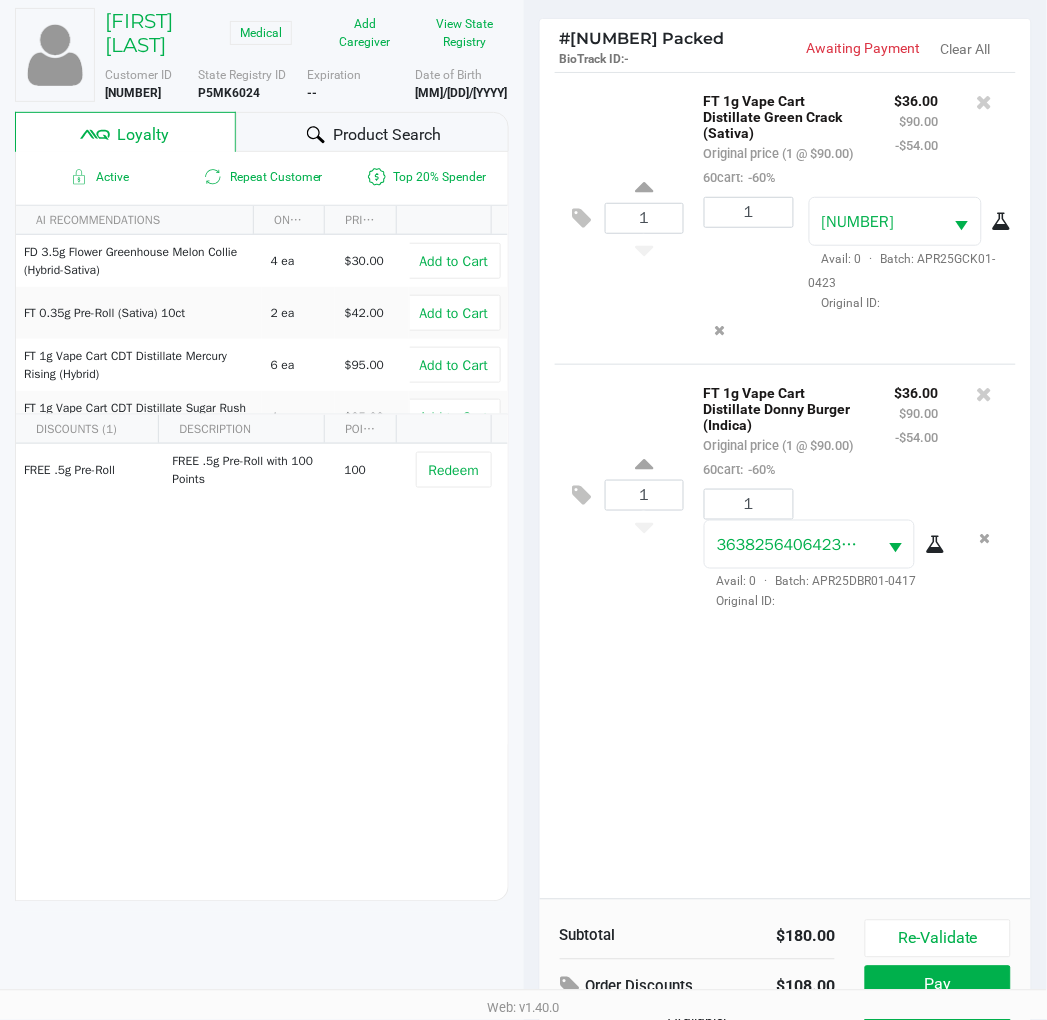 scroll, scrollTop: 258, scrollLeft: 0, axis: vertical 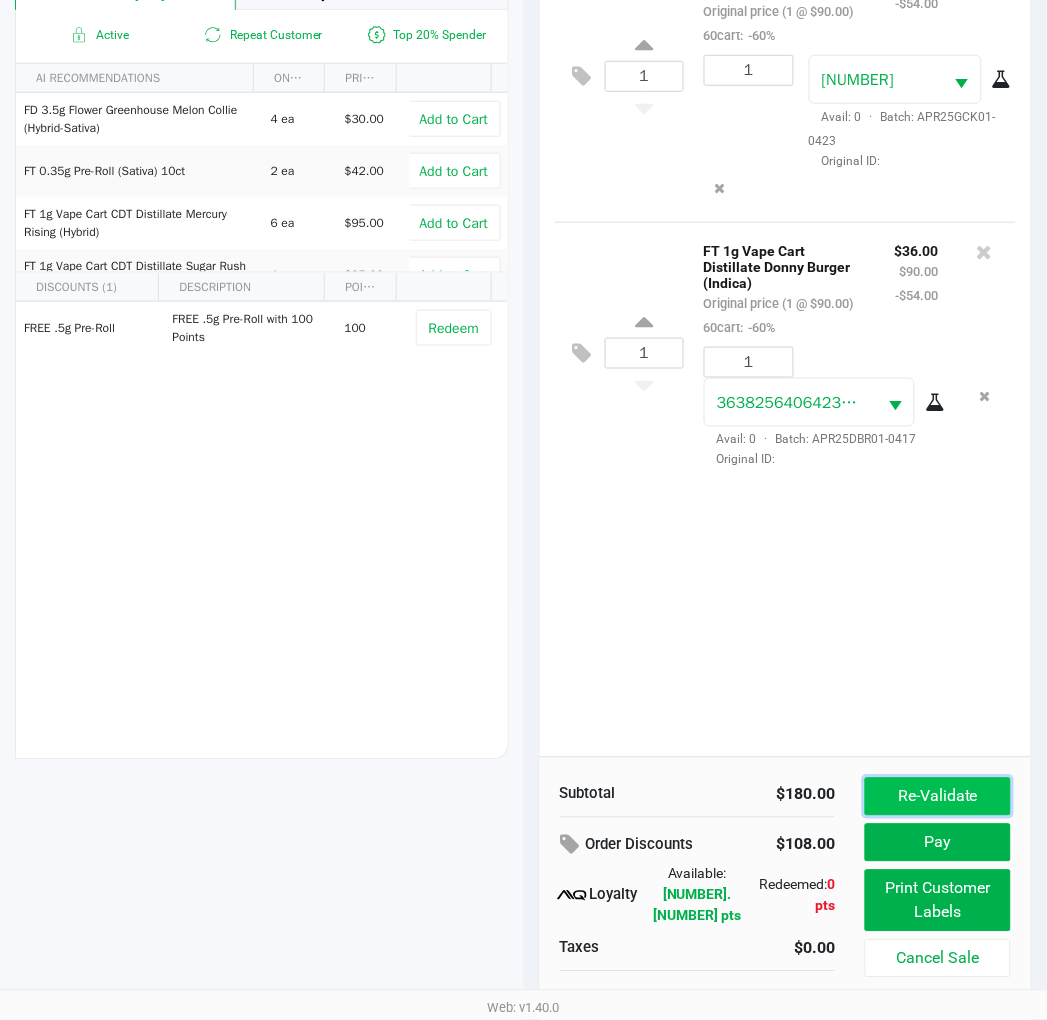 click on "Re-Validate" 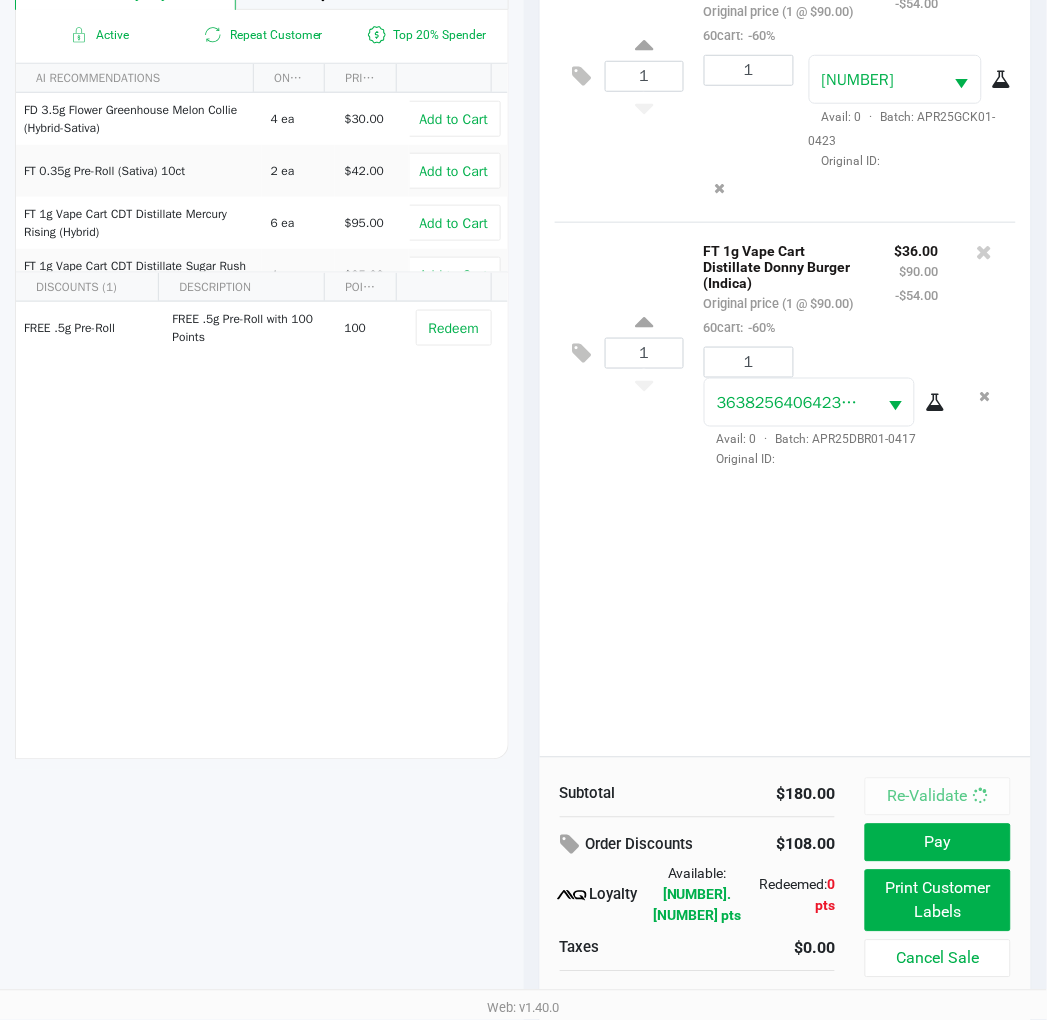 scroll, scrollTop: 0, scrollLeft: 0, axis: both 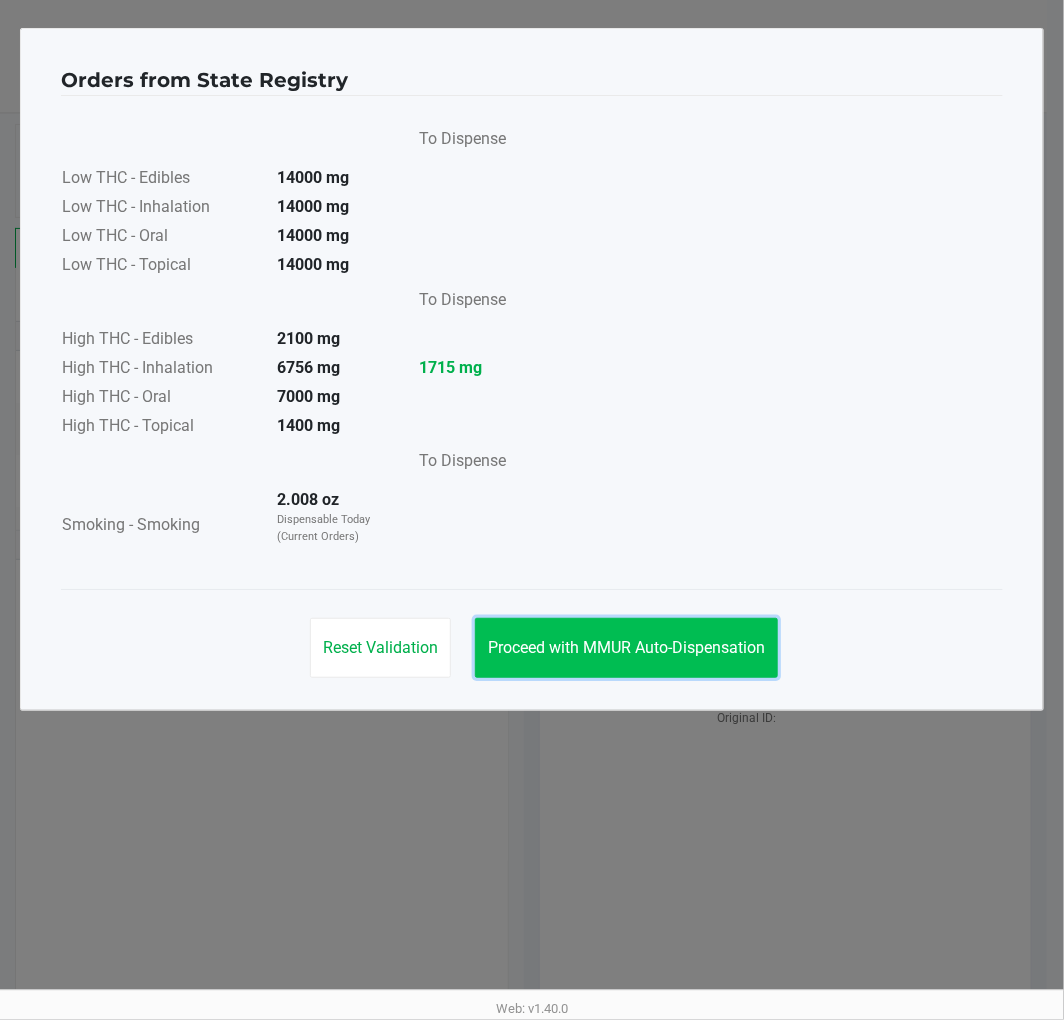 click on "Proceed with MMUR Auto-Dispensation" 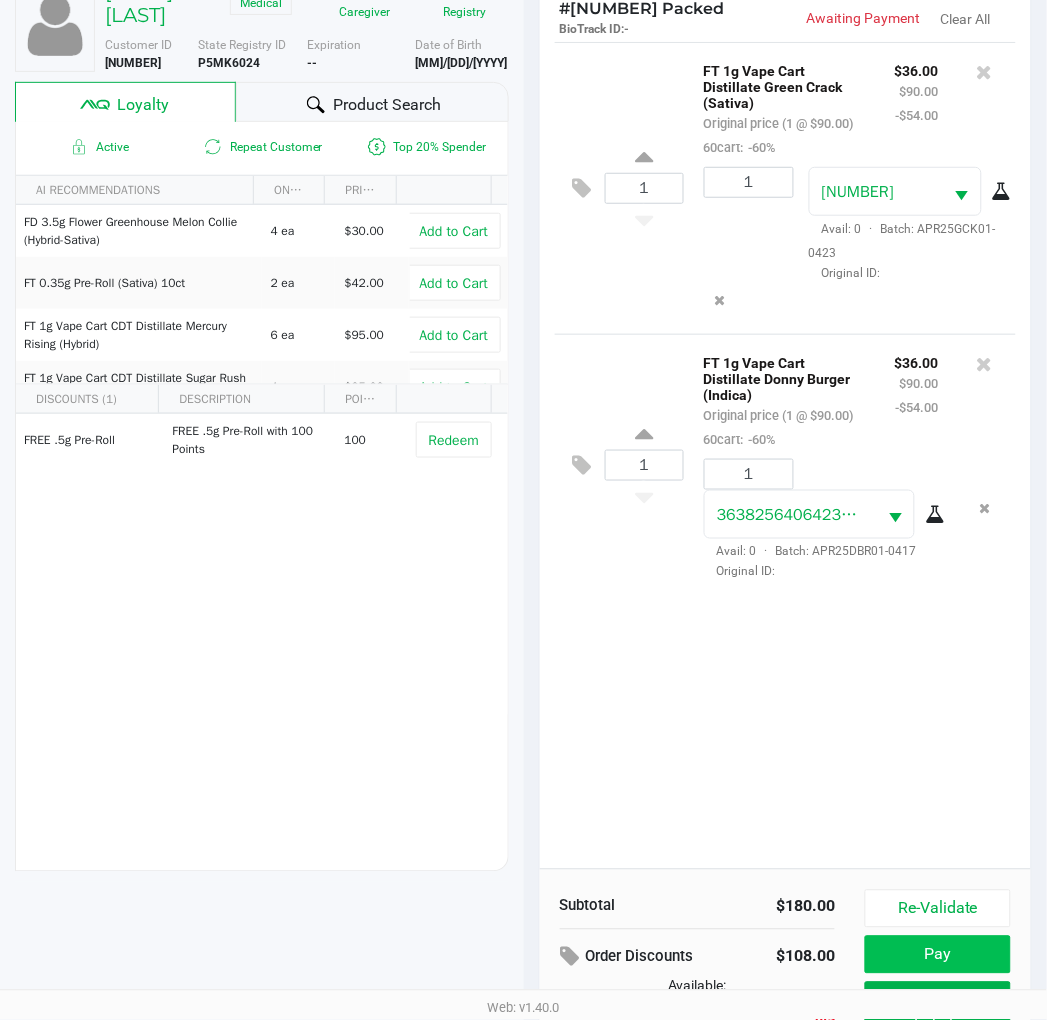 scroll, scrollTop: 258, scrollLeft: 0, axis: vertical 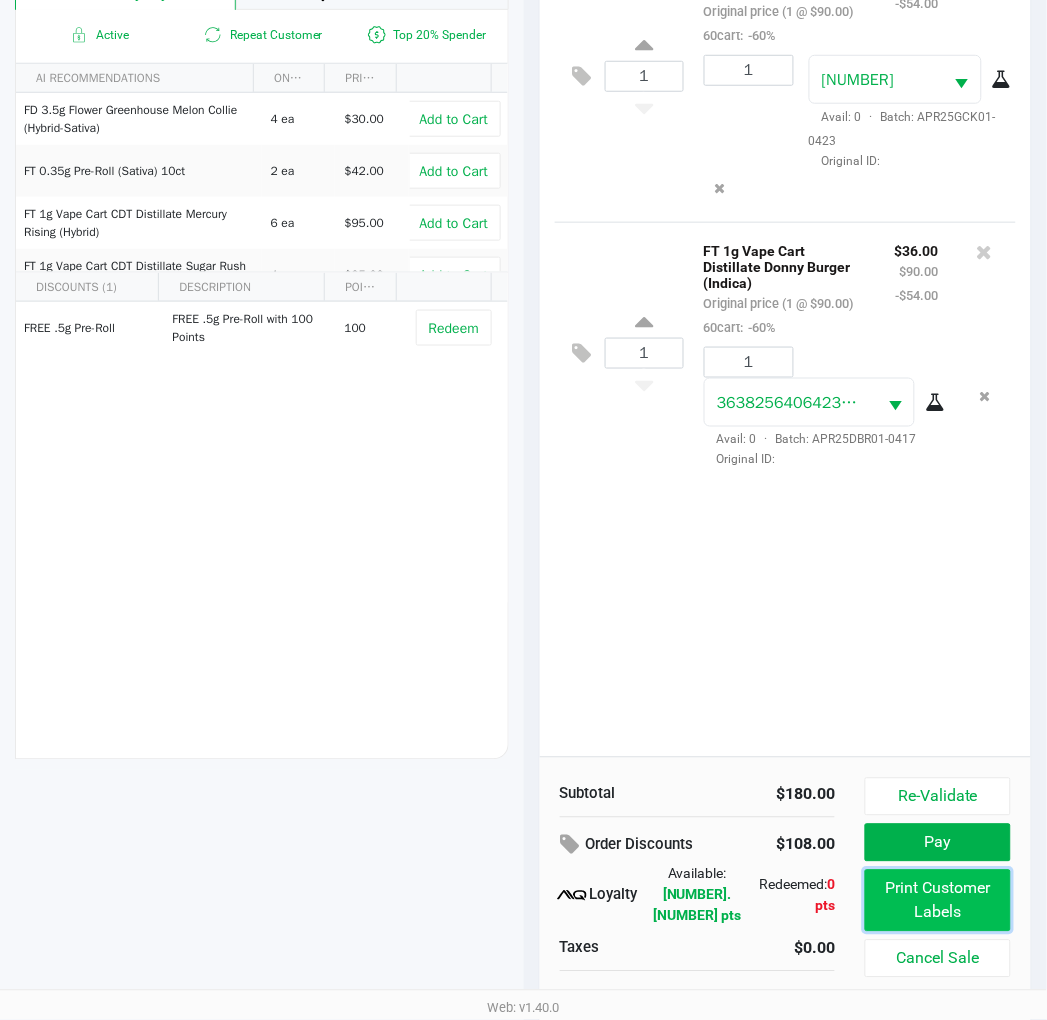 click on "Print Customer Labels" 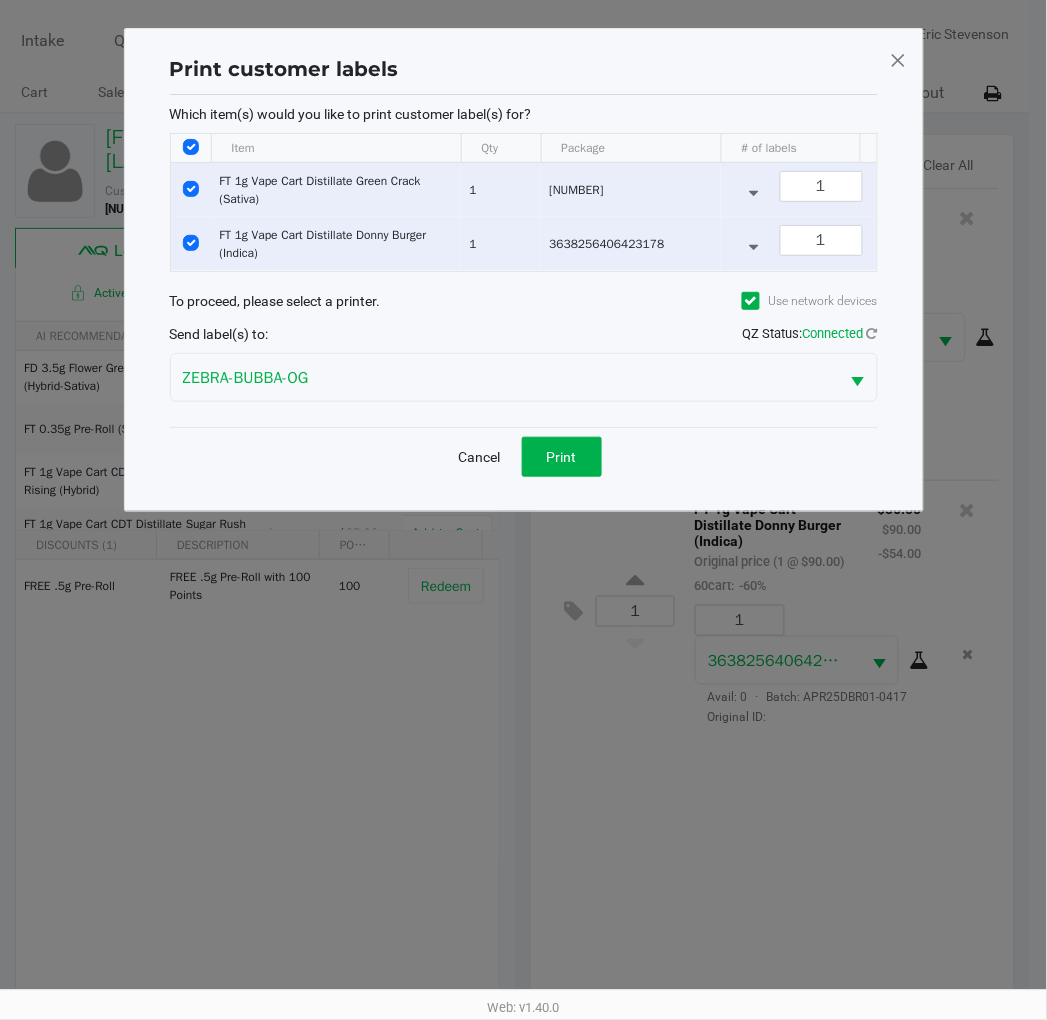 scroll, scrollTop: 0, scrollLeft: 0, axis: both 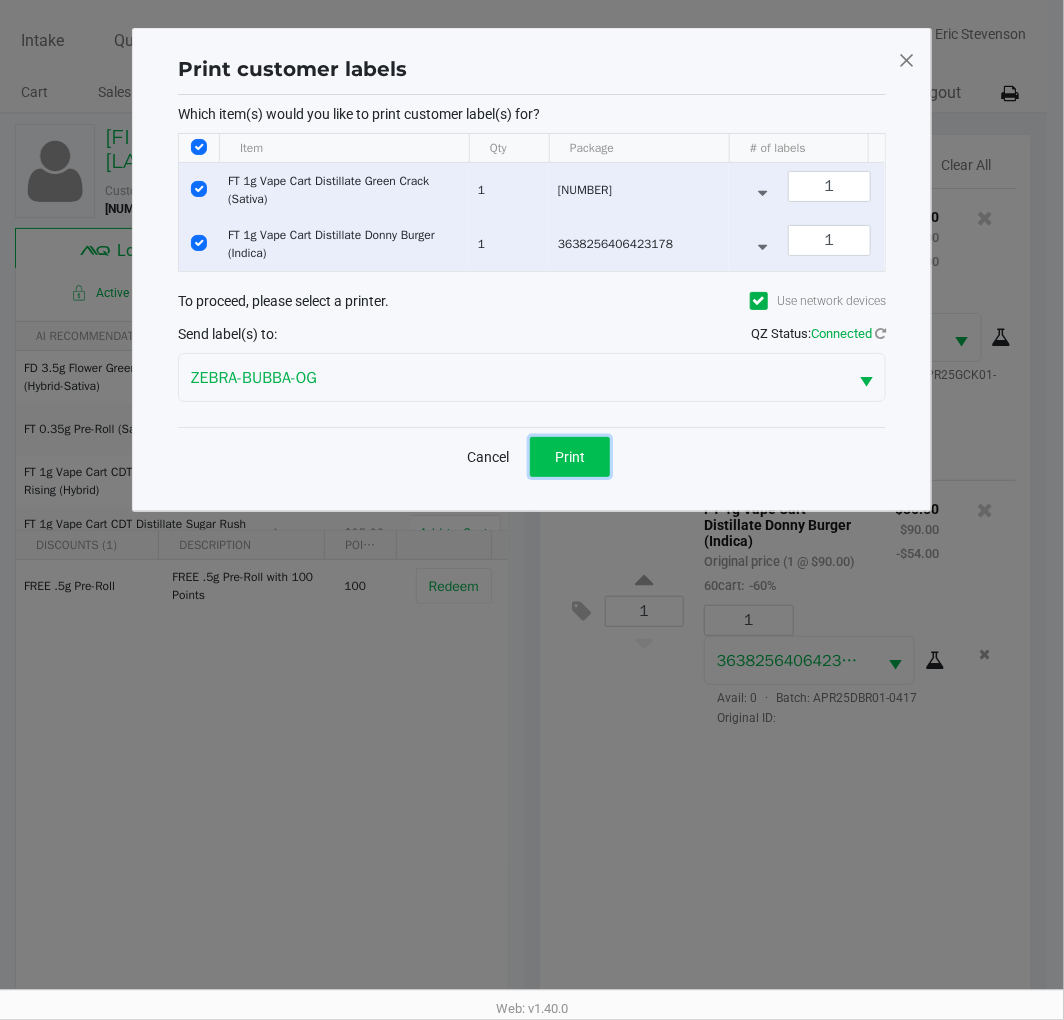 click on "Print" 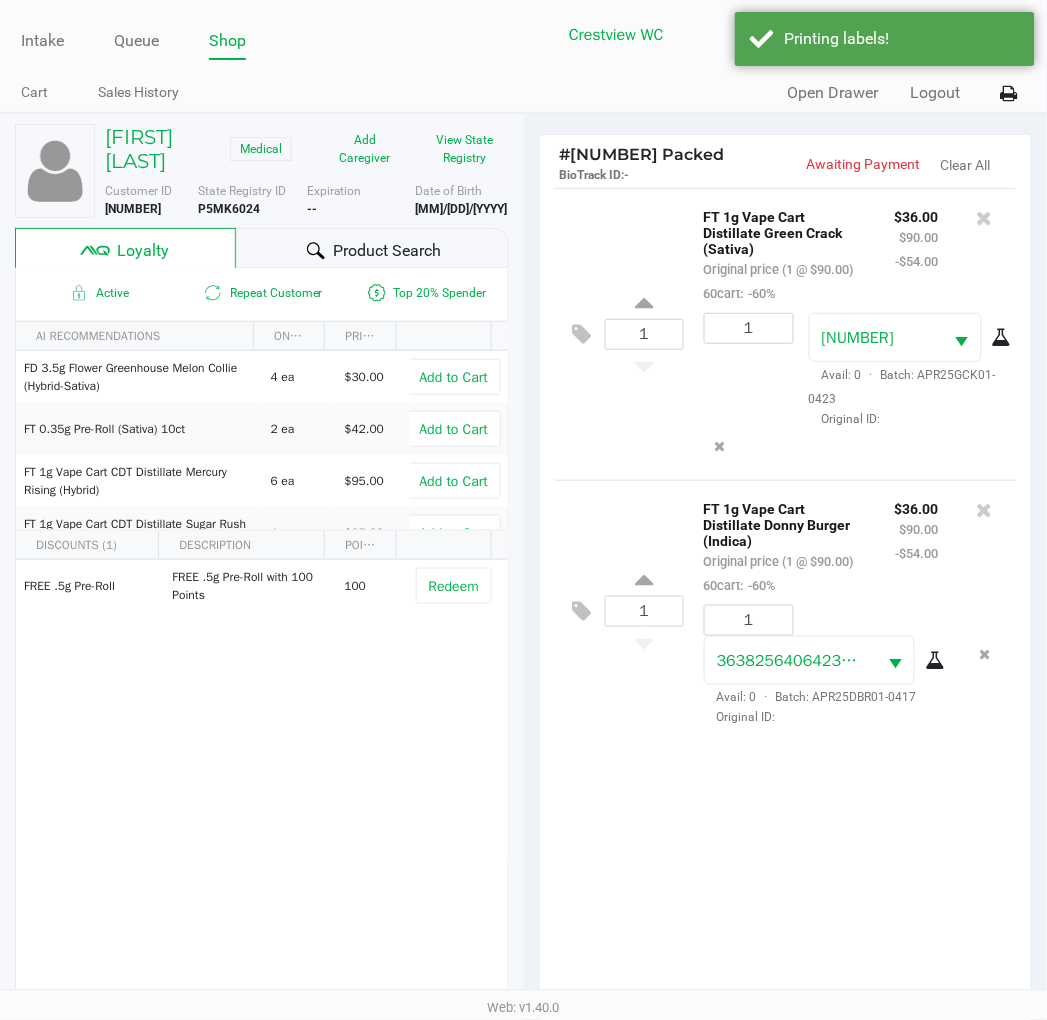 scroll, scrollTop: 258, scrollLeft: 0, axis: vertical 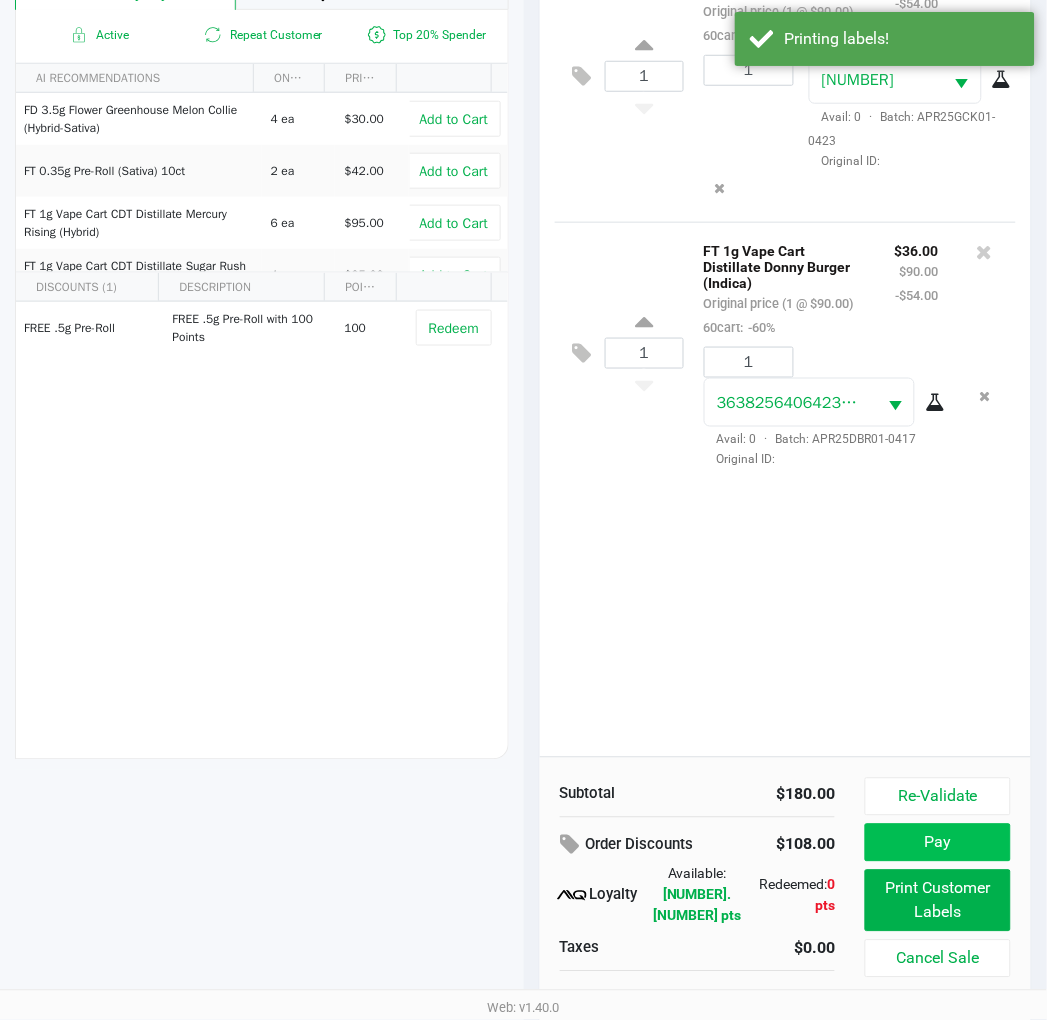 click on "Pay" 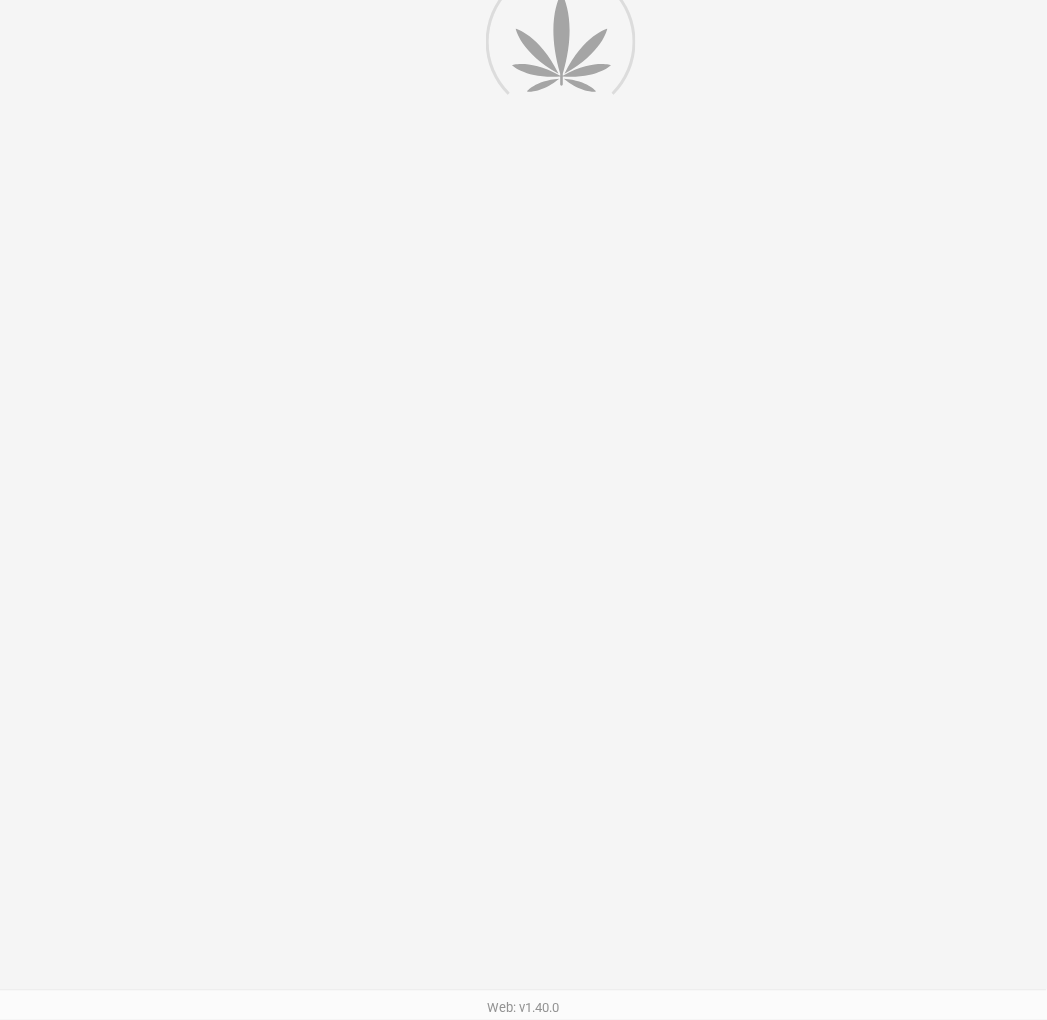 scroll, scrollTop: 0, scrollLeft: 0, axis: both 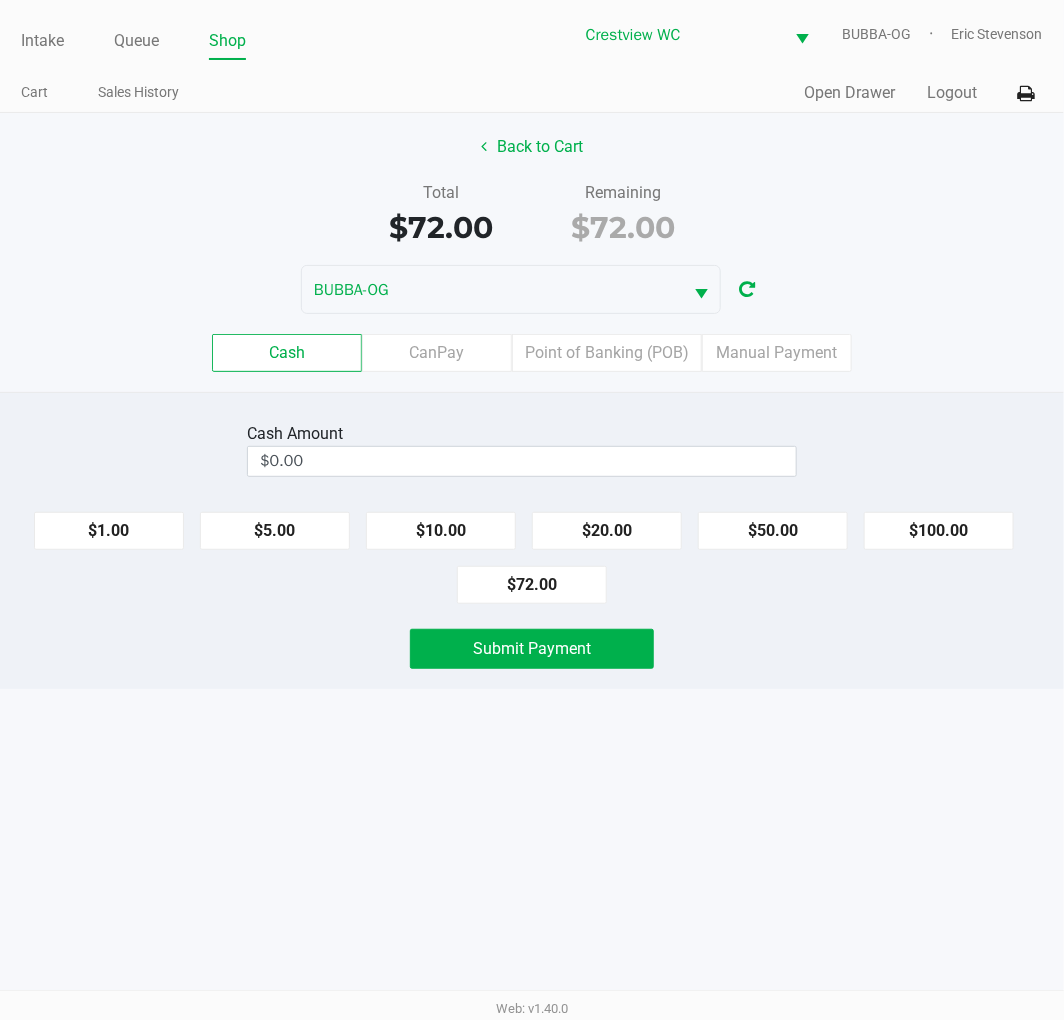 click on "Point of Banking (POB)" 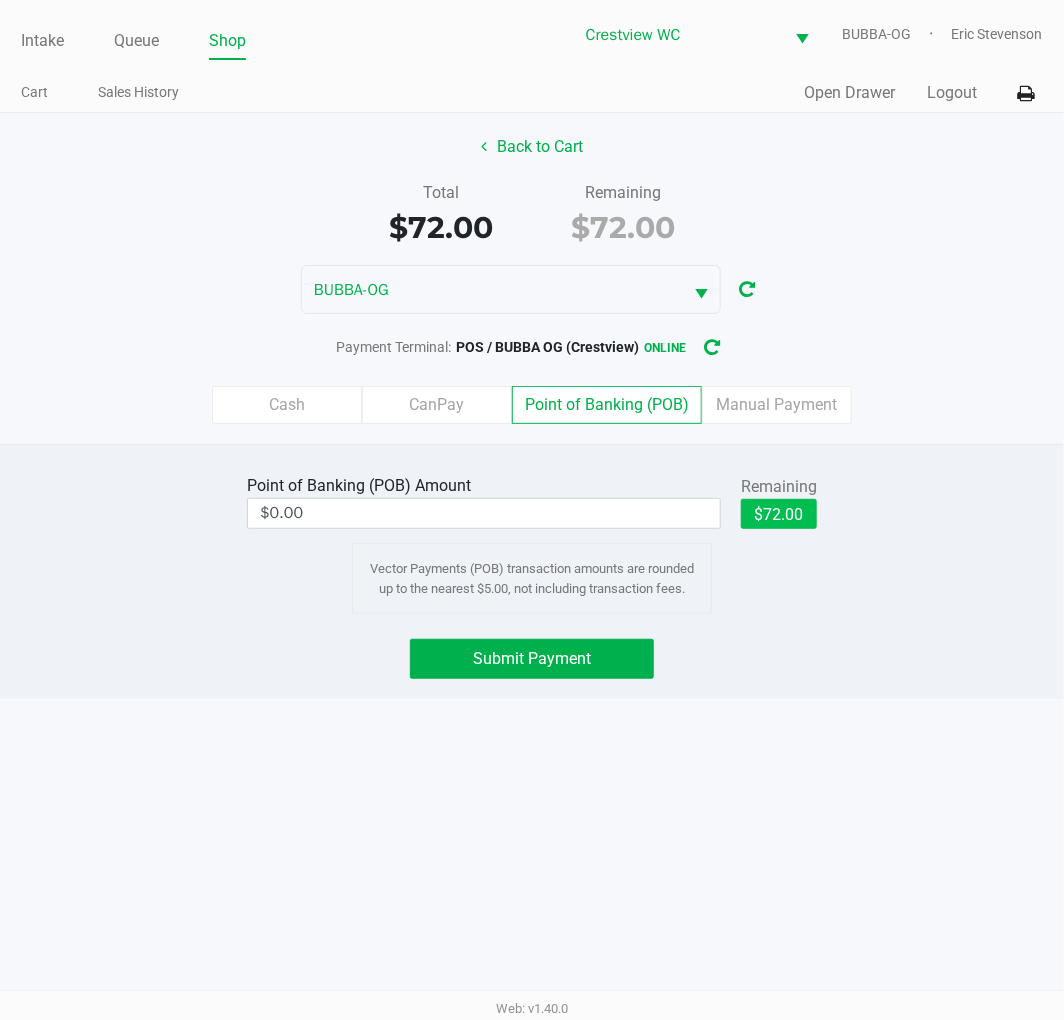 click on "$72.00" 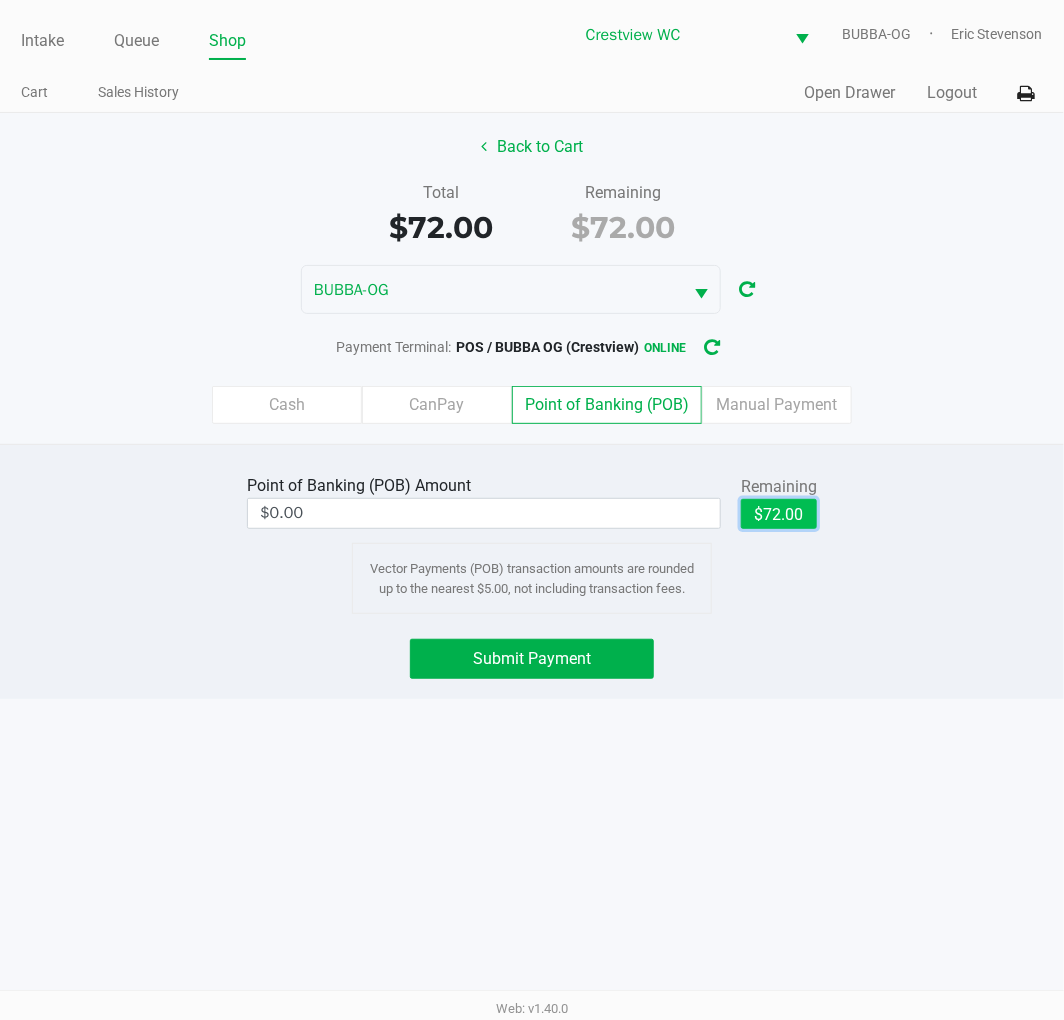 type on "$72.00" 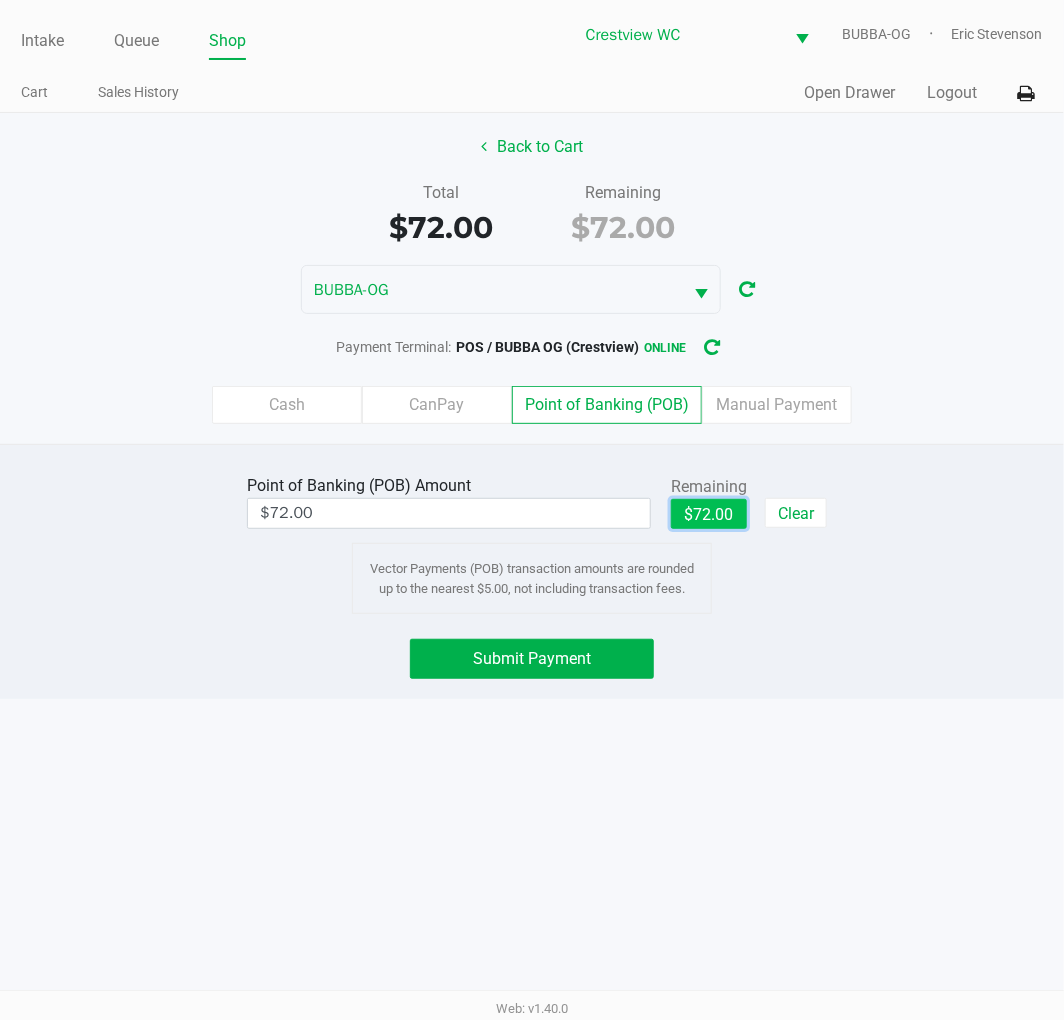 click on "Submit Payment" 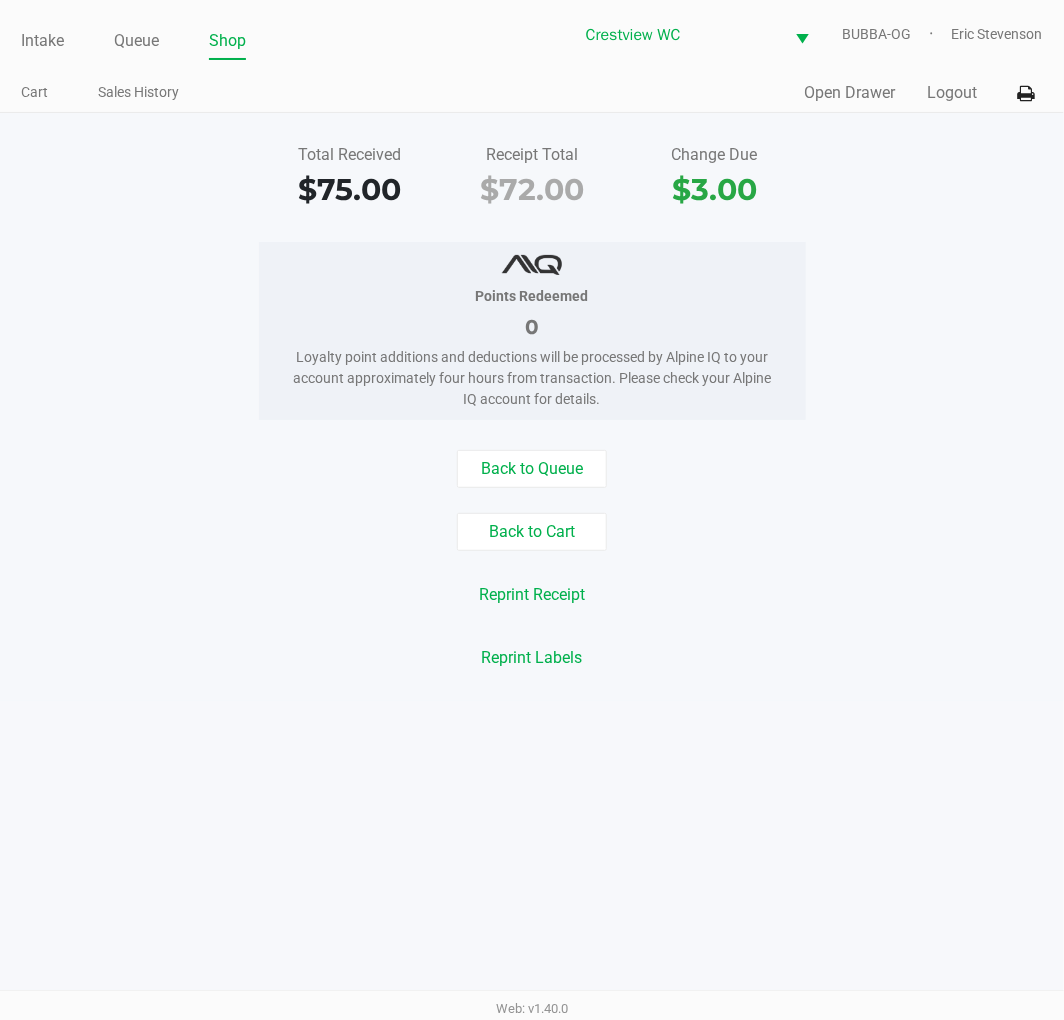 click on "Back to Cart" 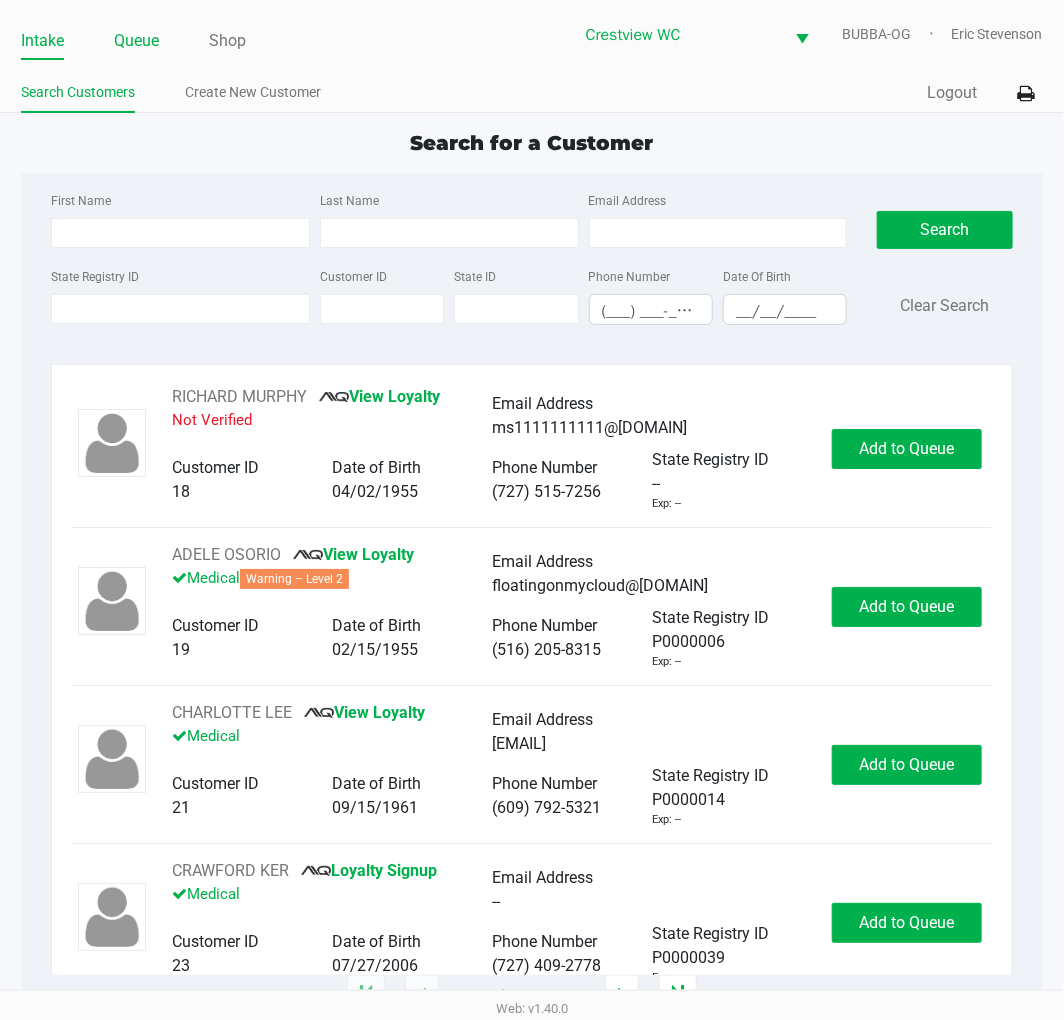 click on "Queue" 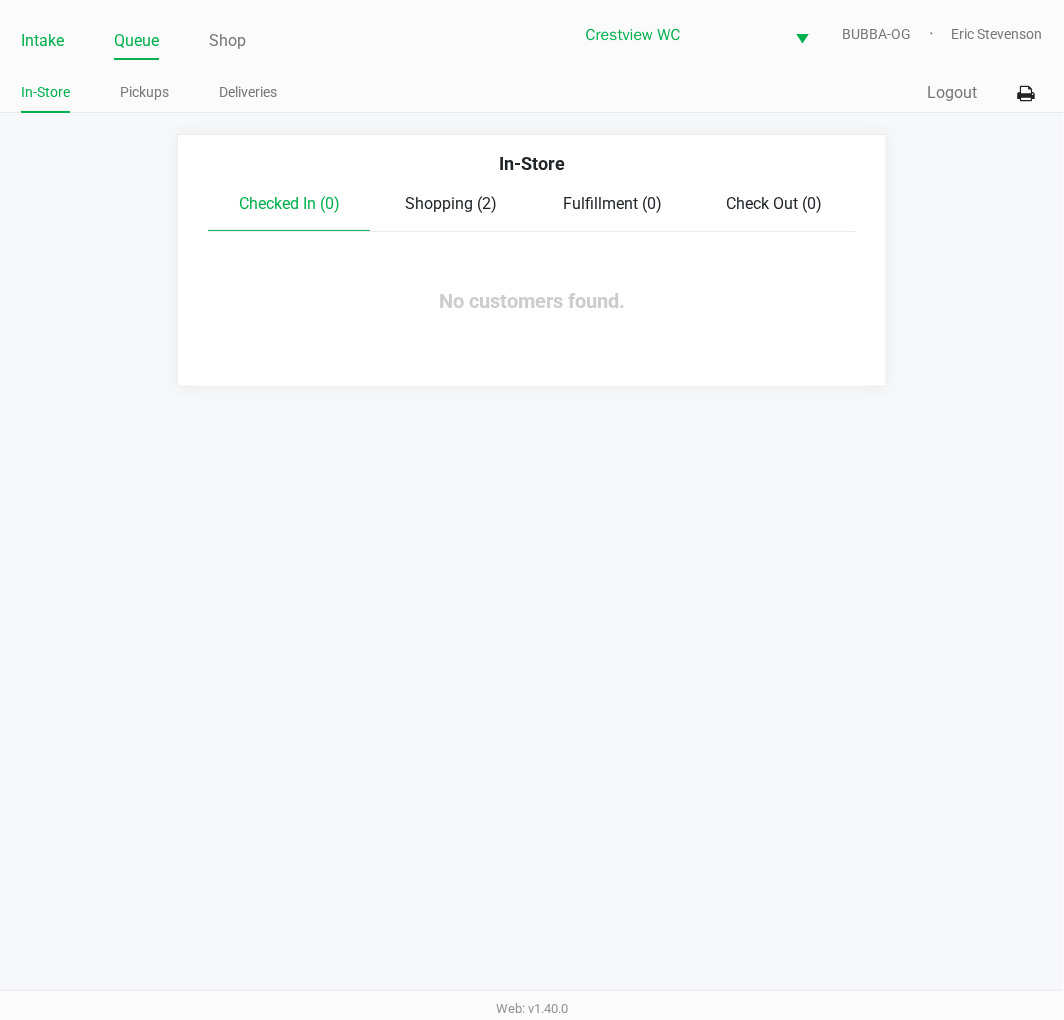 click on "Intake" 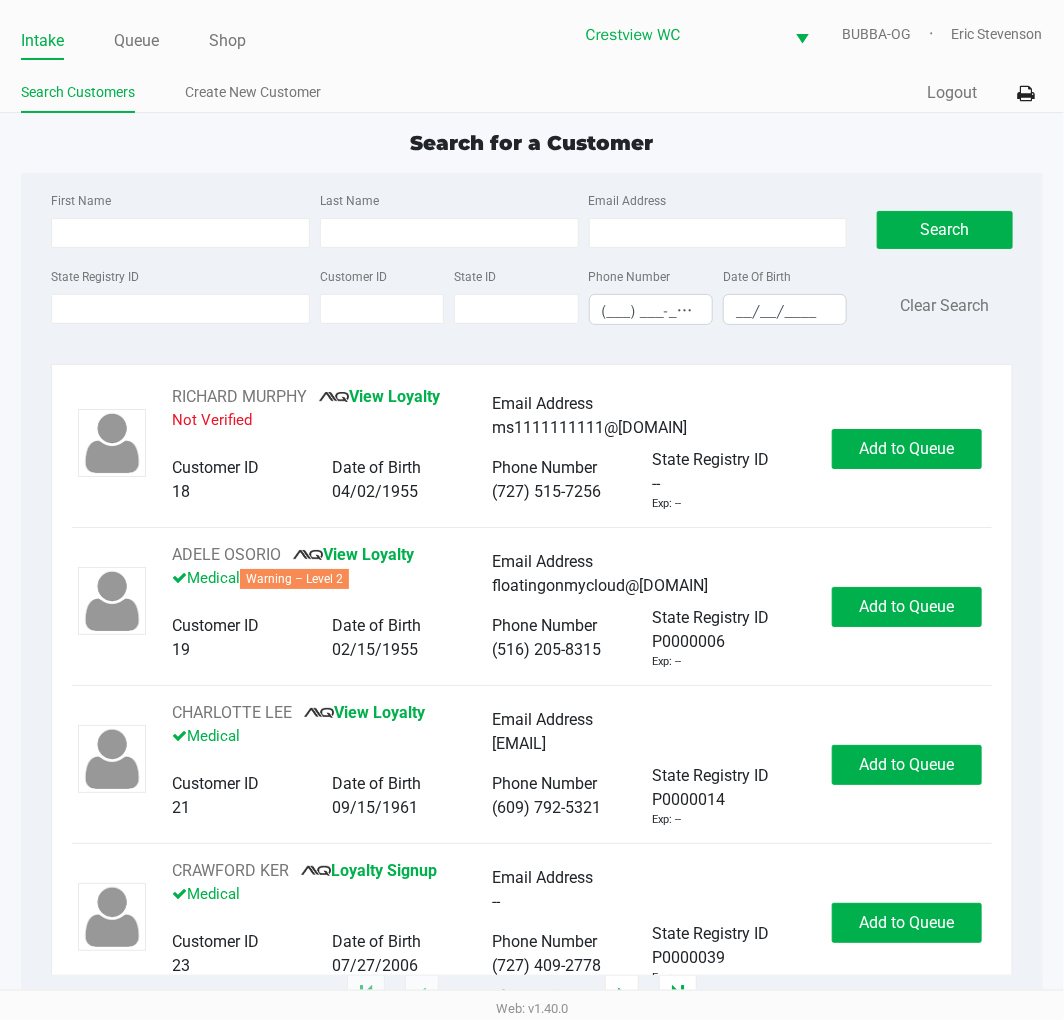 click on "Search for a Customer" 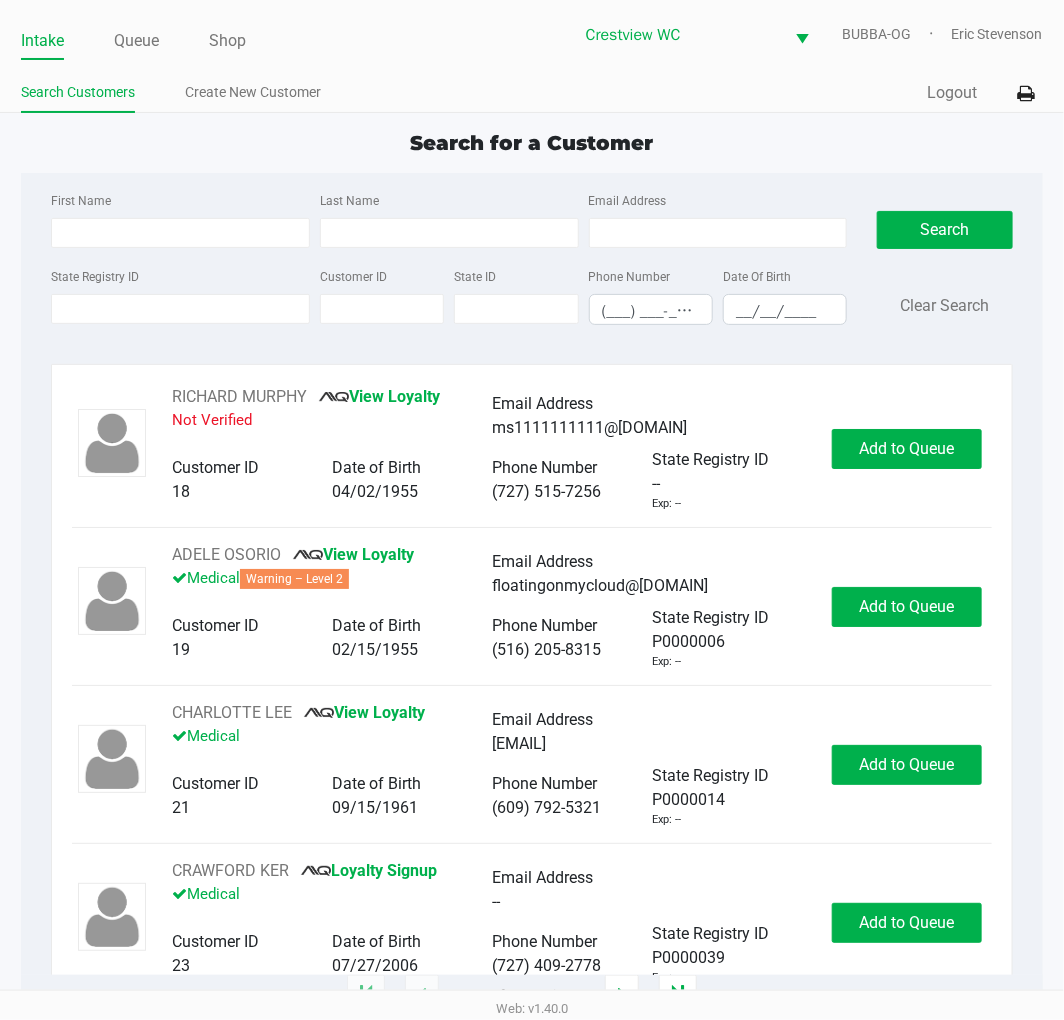 click on "Intake Queue Shop Crestview WC  BUBBA-OG   Eric Stevenson  Search Customers Create New Customer  Quick Sale   Logout  Search for a Customer First Name Last Name Email Address State Registry ID Customer ID State ID Phone Number (___) ___-____ Date Of Birth __/__/____  Search   Clear Search   RICHARD MURPHY       View Loyalty   Not Verified   Email Address   ms1111111111@hotmail.com   Customer ID   18   Date of Birth   04/02/1955   Phone Number   (727) 515-7256   State Registry ID   --   Exp: --   Add to Queue   ADELE OSORIO       View Loyalty   Medical   Warning – Level 2   Email Address   floatingonmycloud@gmail.com   Customer ID   19   Date of Birth   02/15/1955   Phone Number   (516) 205-8315   State Registry ID   P0000006   Exp: --   Add to Queue   CHARLOTTE LEE       View Loyalty   Medical   Email Address   cblee0915@gmail.com   Customer ID   21   Date of Birth   09/15/1961   Phone Number   (609) 792-5321   State Registry ID   P0000014   Exp: --   Add to Queue   CRAWFORD KER       Medical" 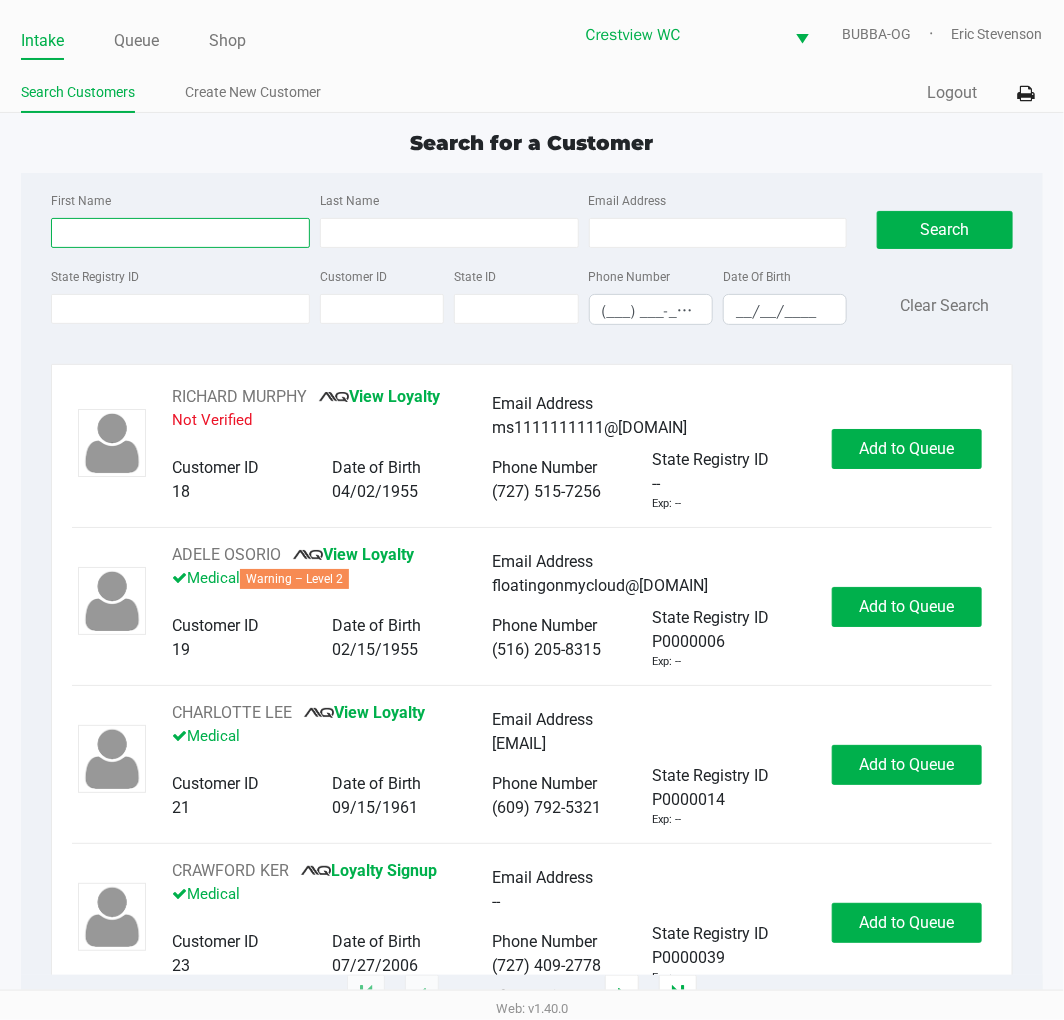 click on "First Name" at bounding box center (180, 233) 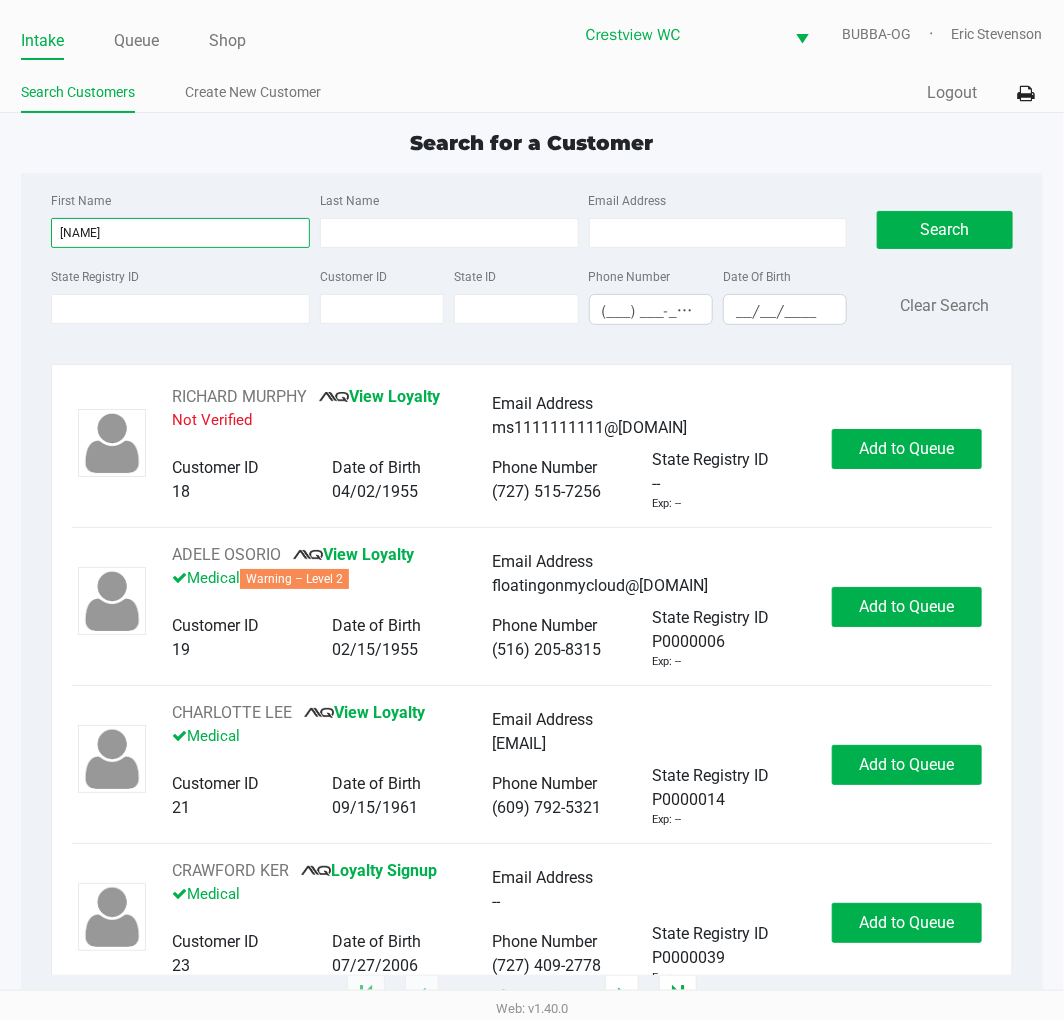 type on "carl" 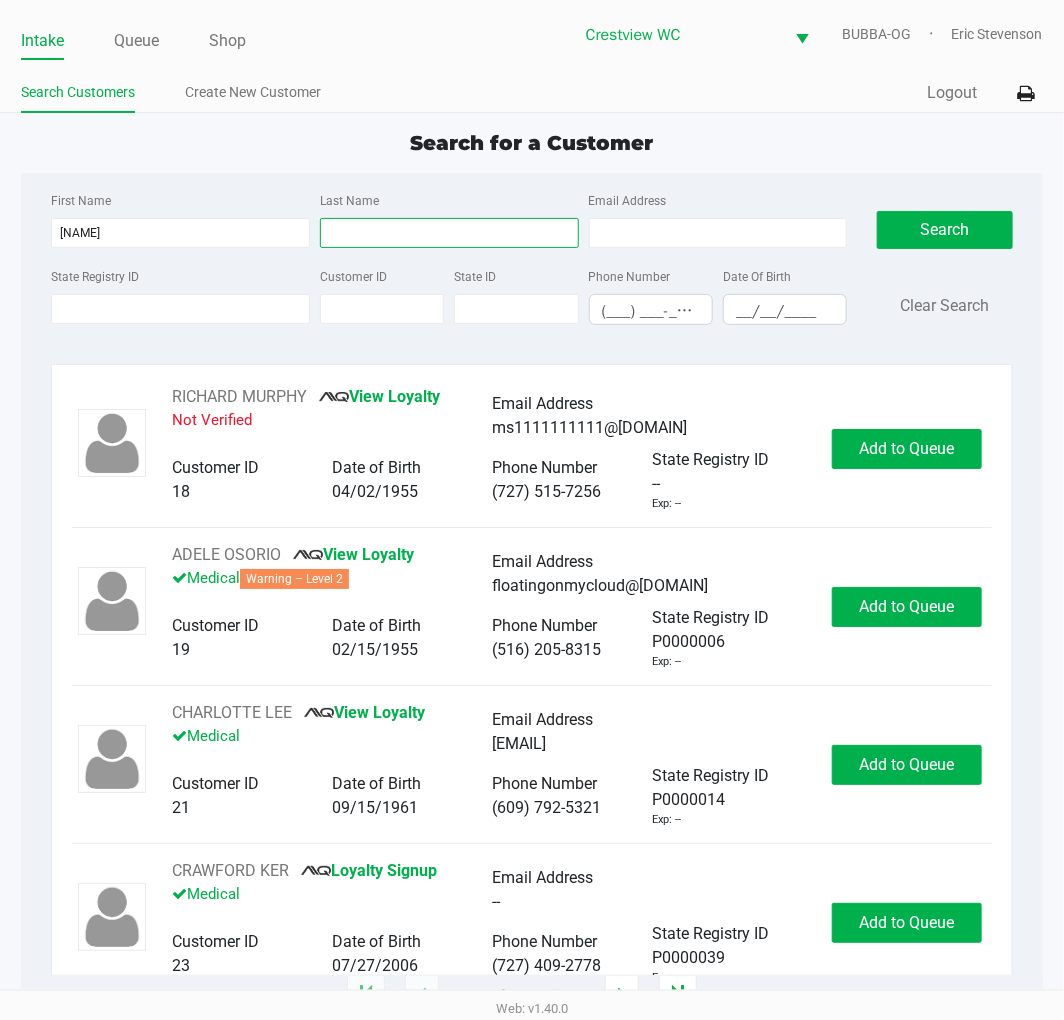 click on "Last Name" at bounding box center (449, 233) 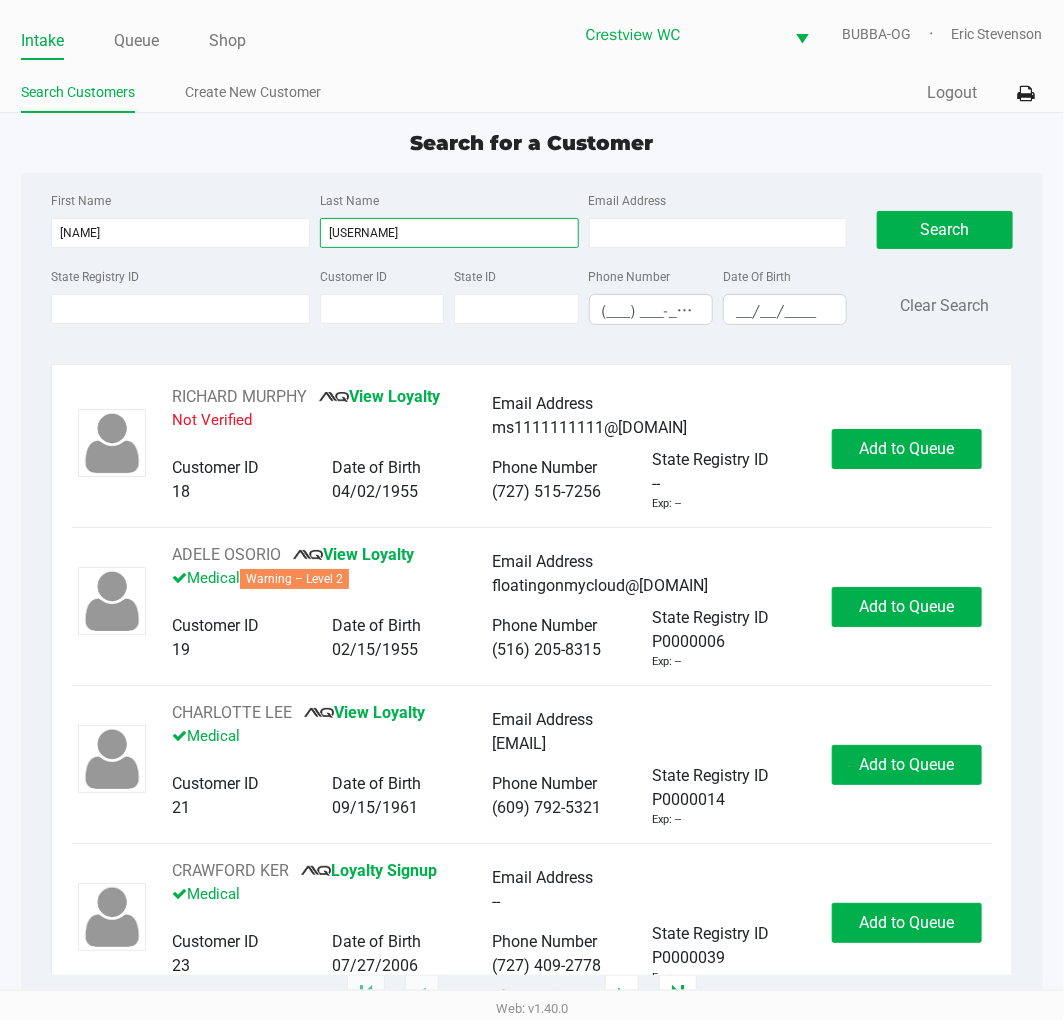 type on "nelson" 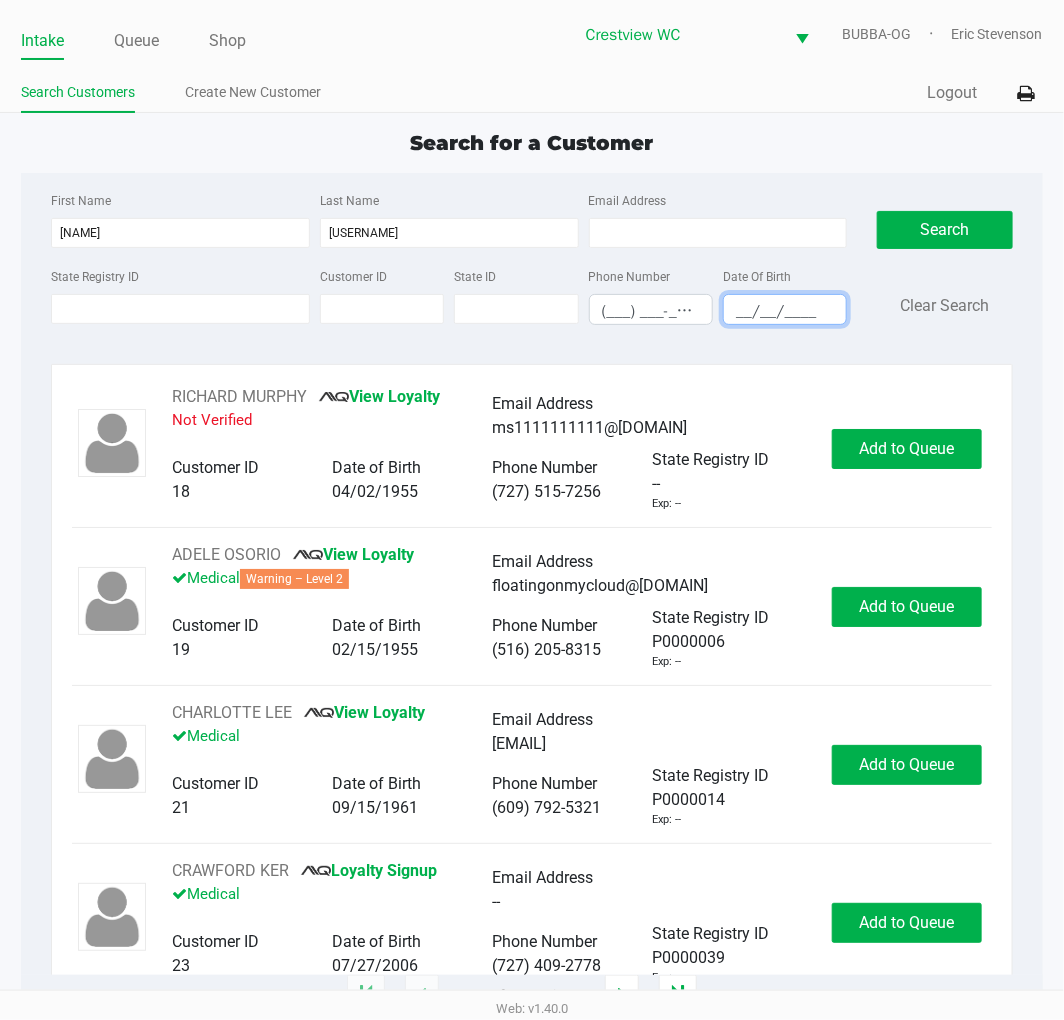 click on "__/__/____" at bounding box center [785, 311] 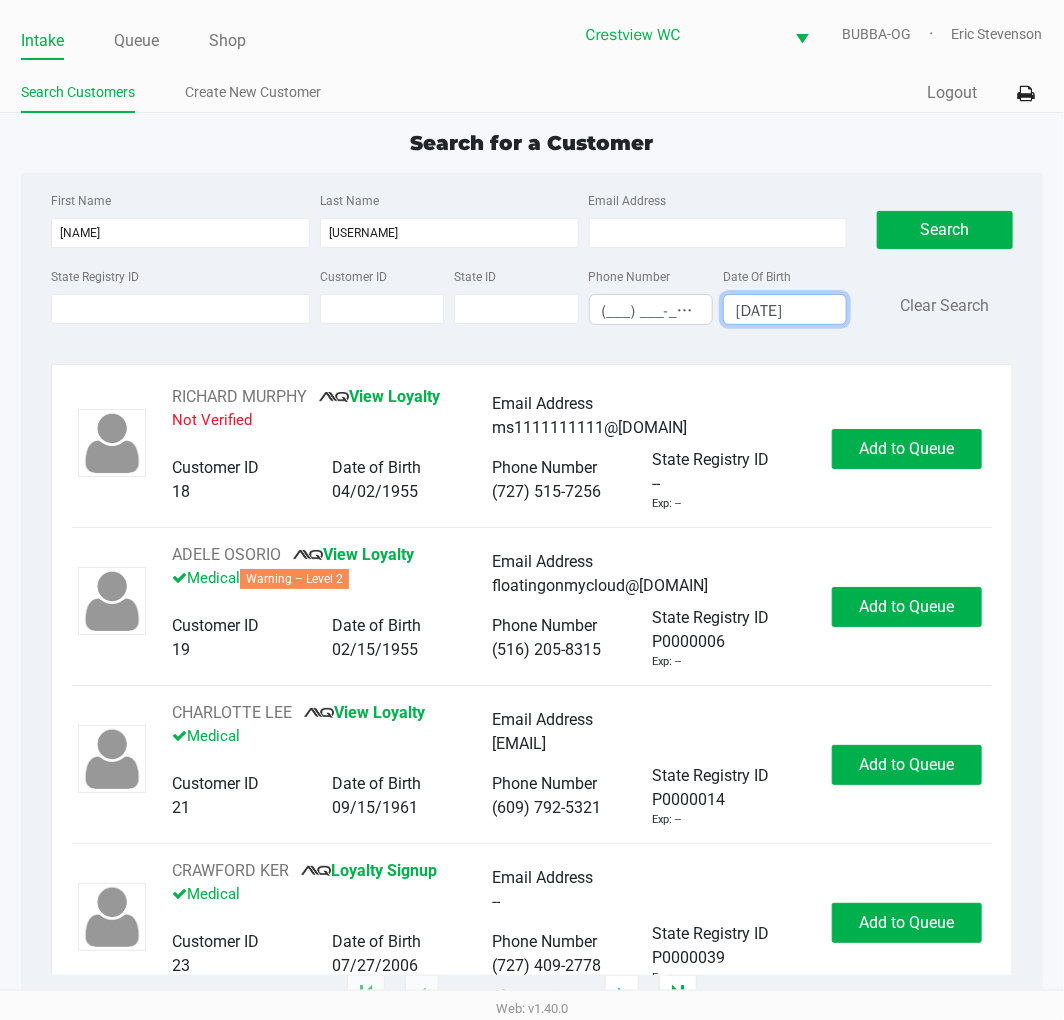 type on "09/12/1969" 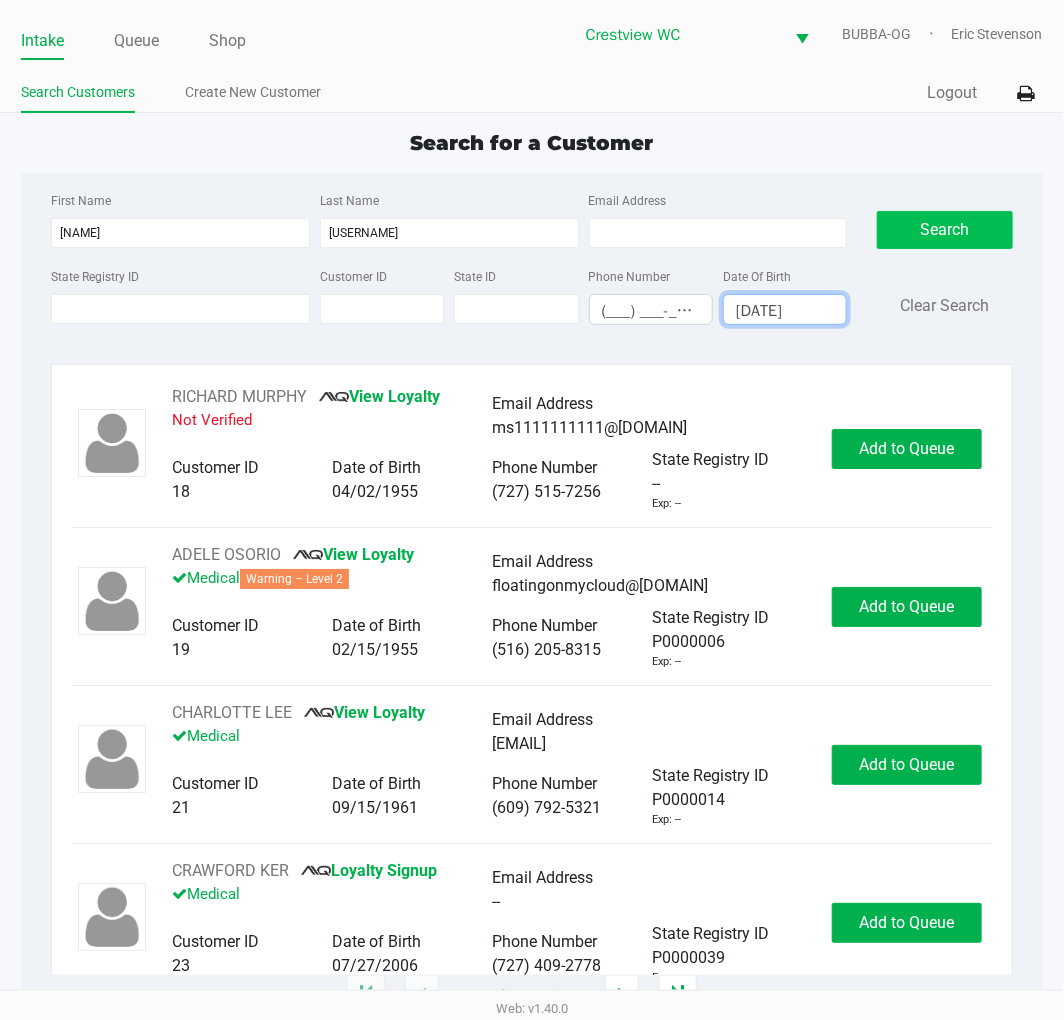 click on "Search" 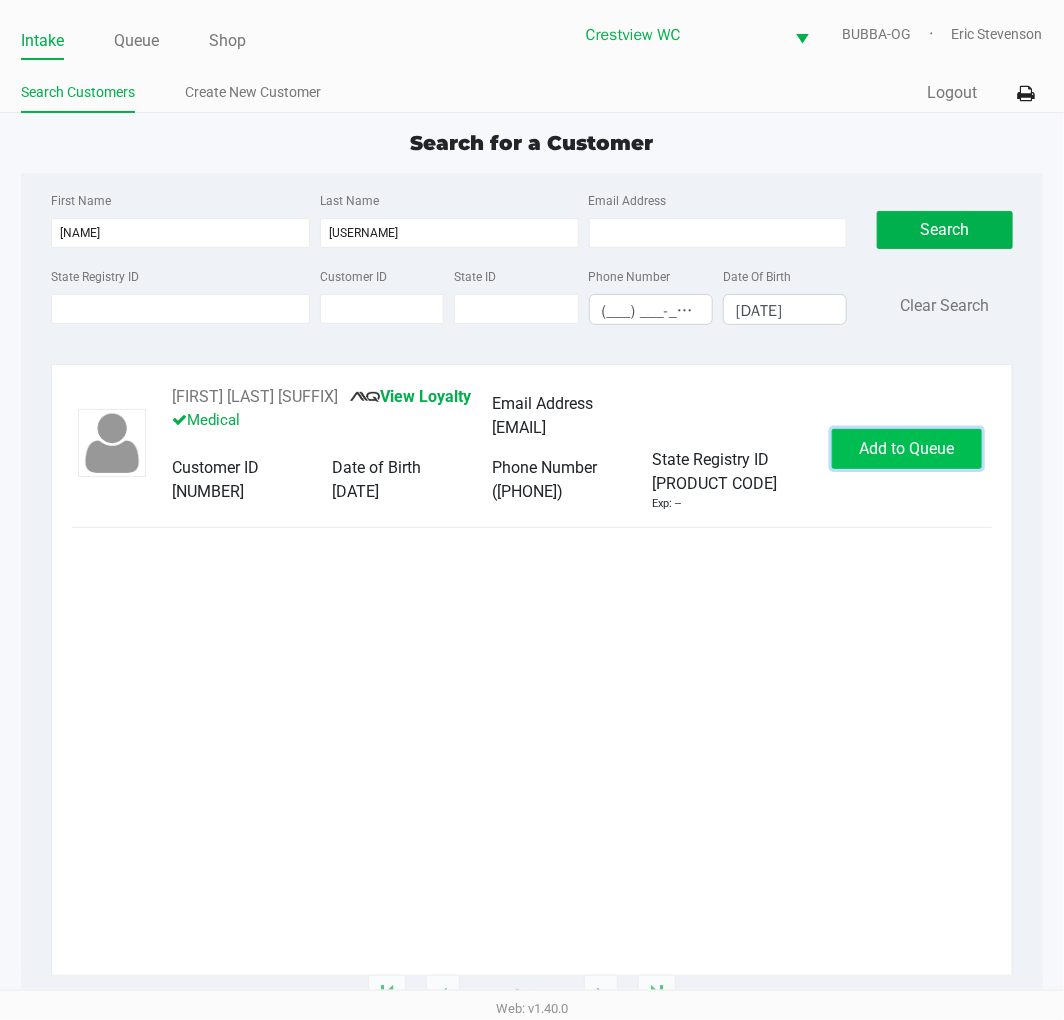 click on "Add to Queue" 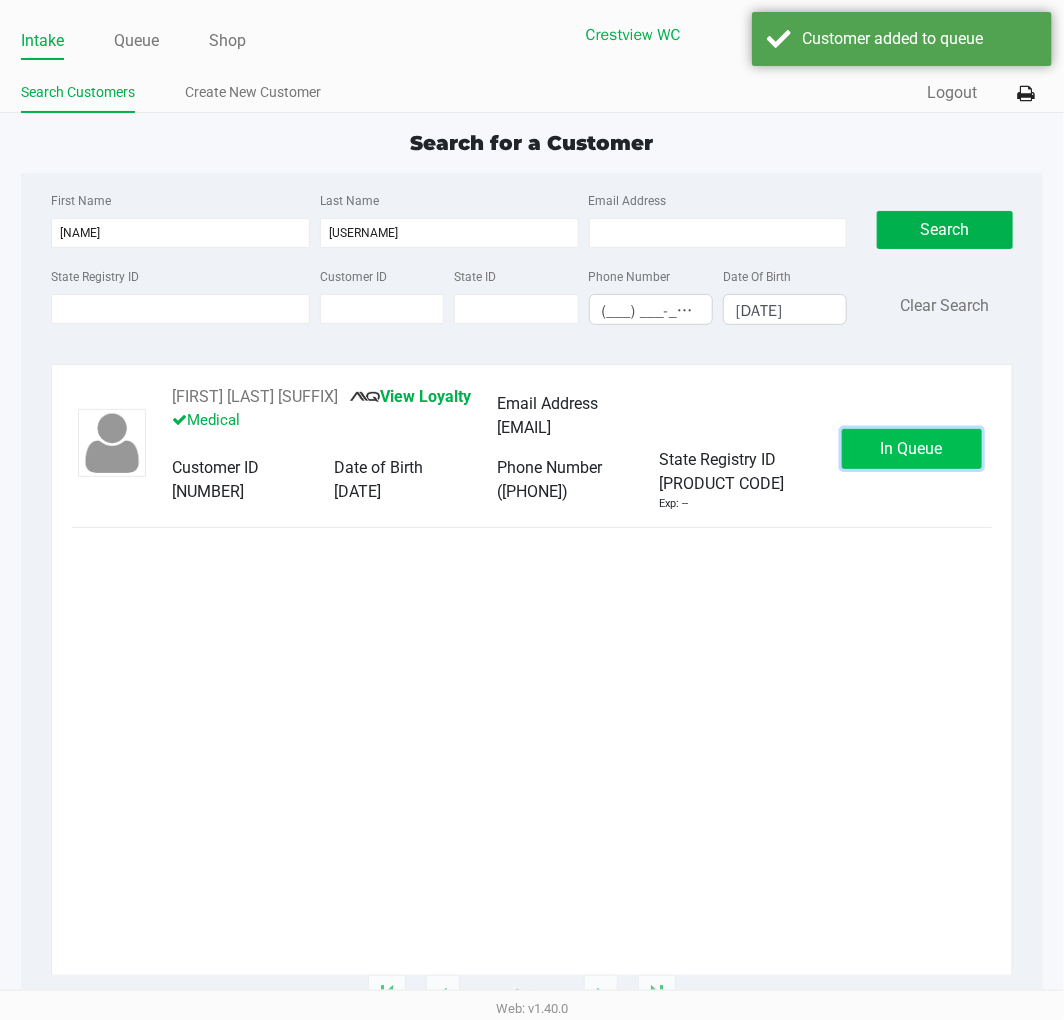 click on "In Queue" 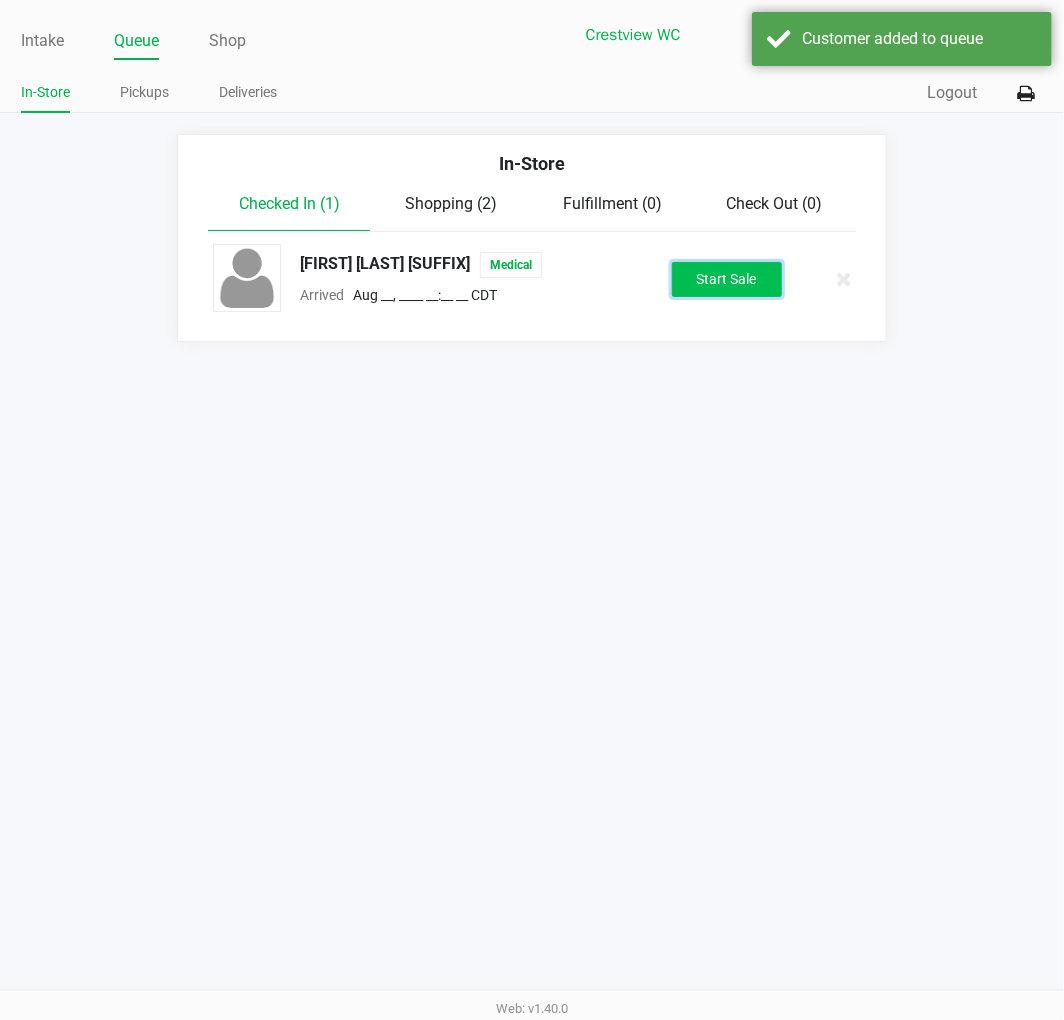 click on "Start Sale" 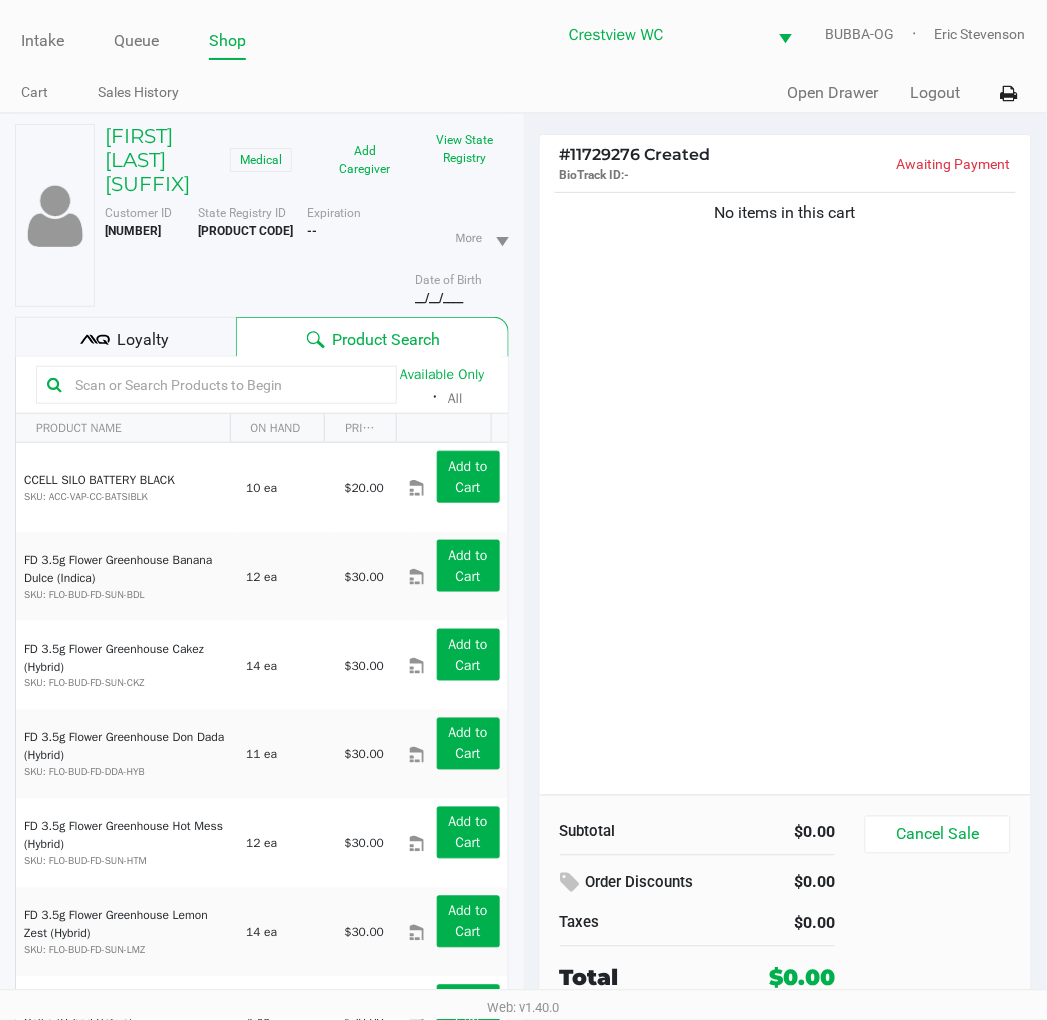 click on "No items in this cart" 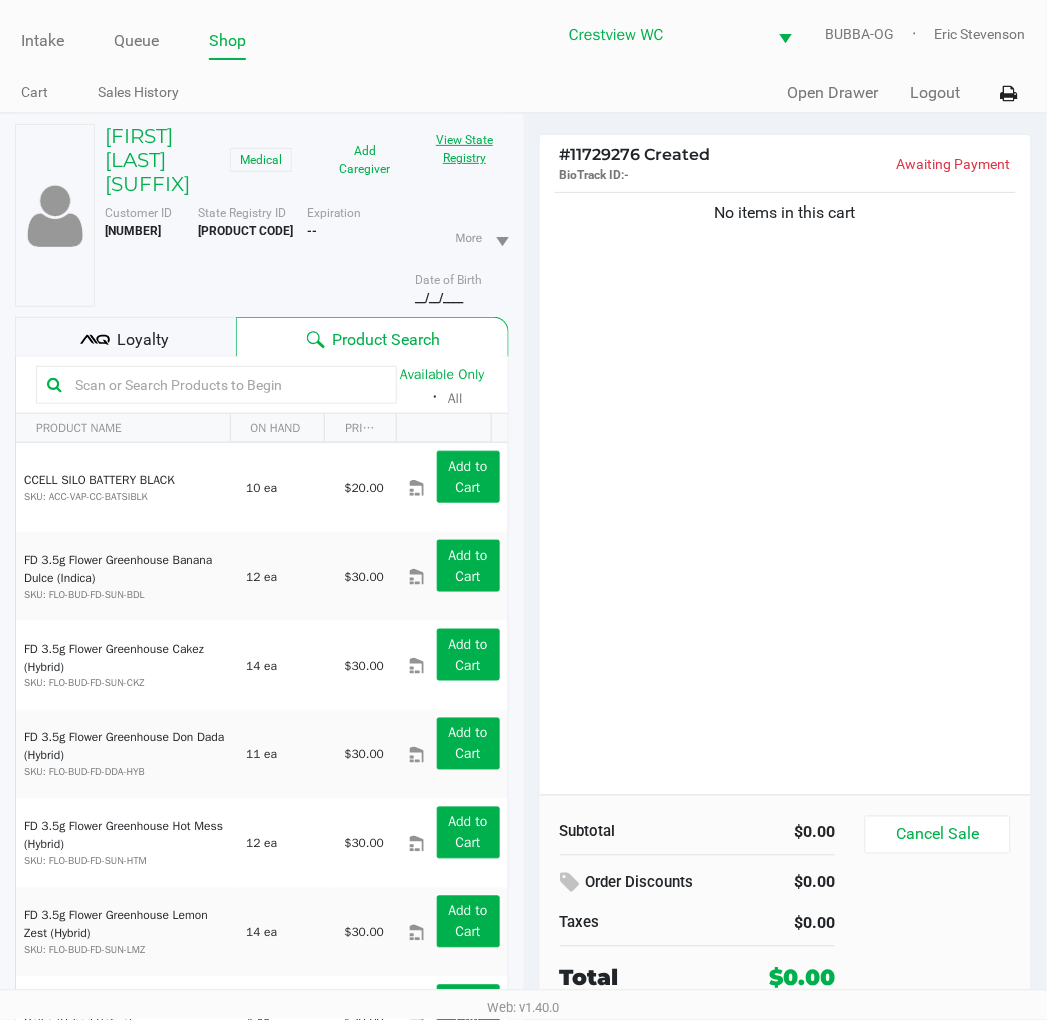 click on "View State Registry" 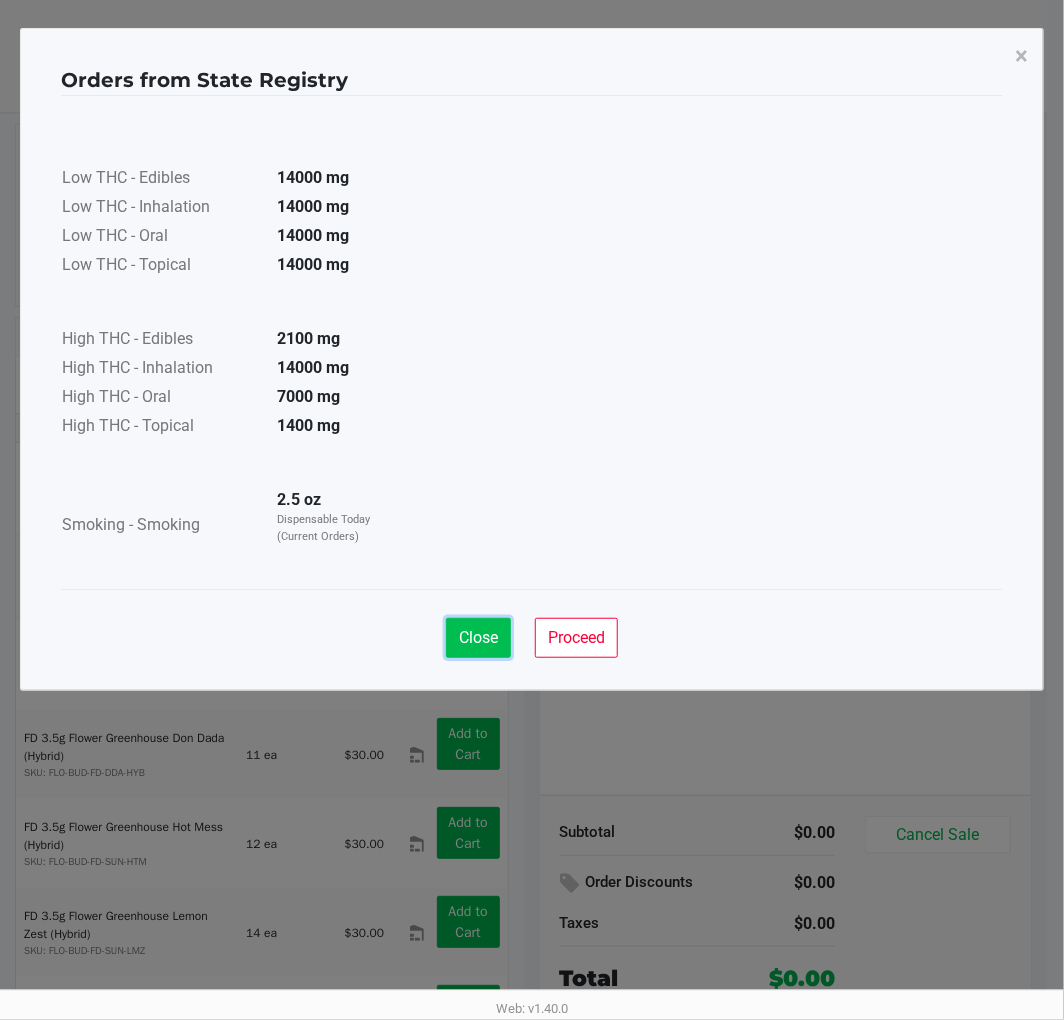 click on "Close" 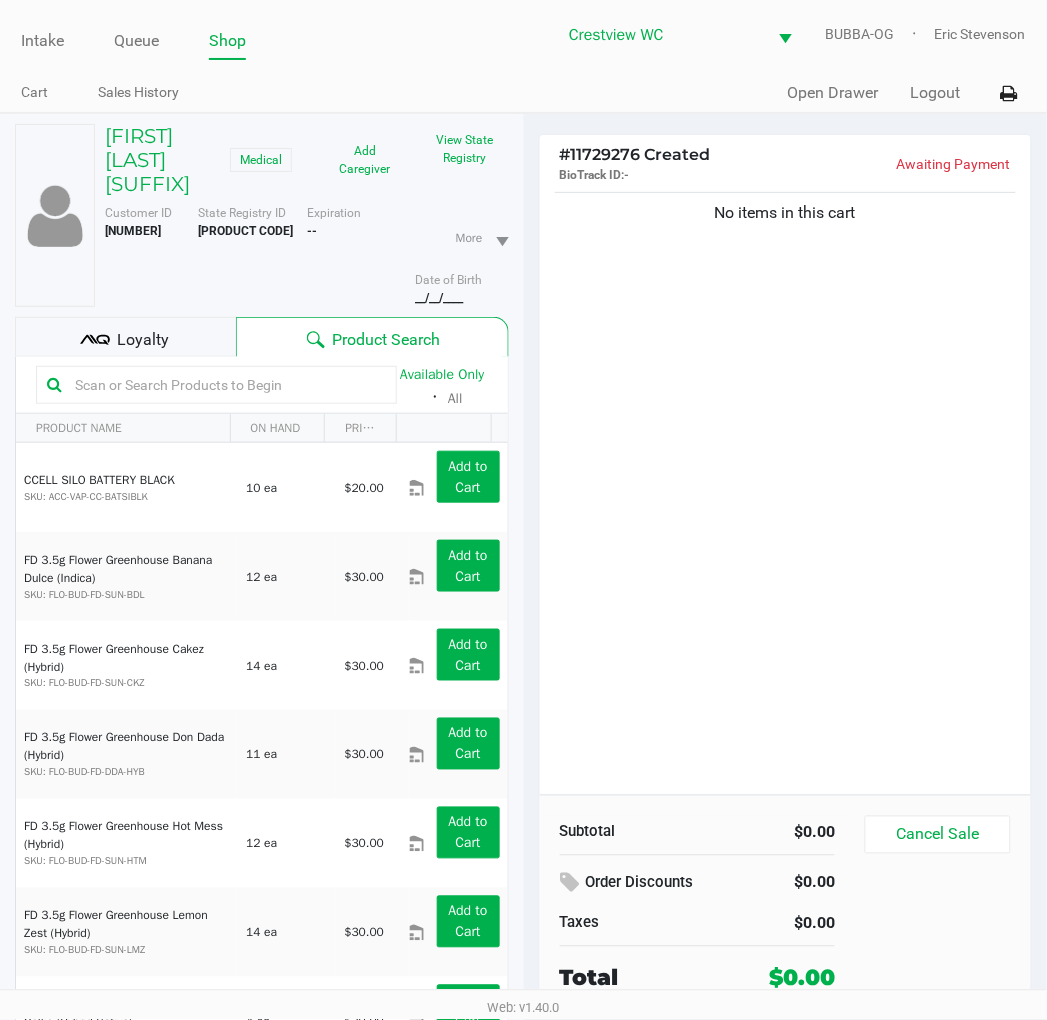 click on "Loyalty" 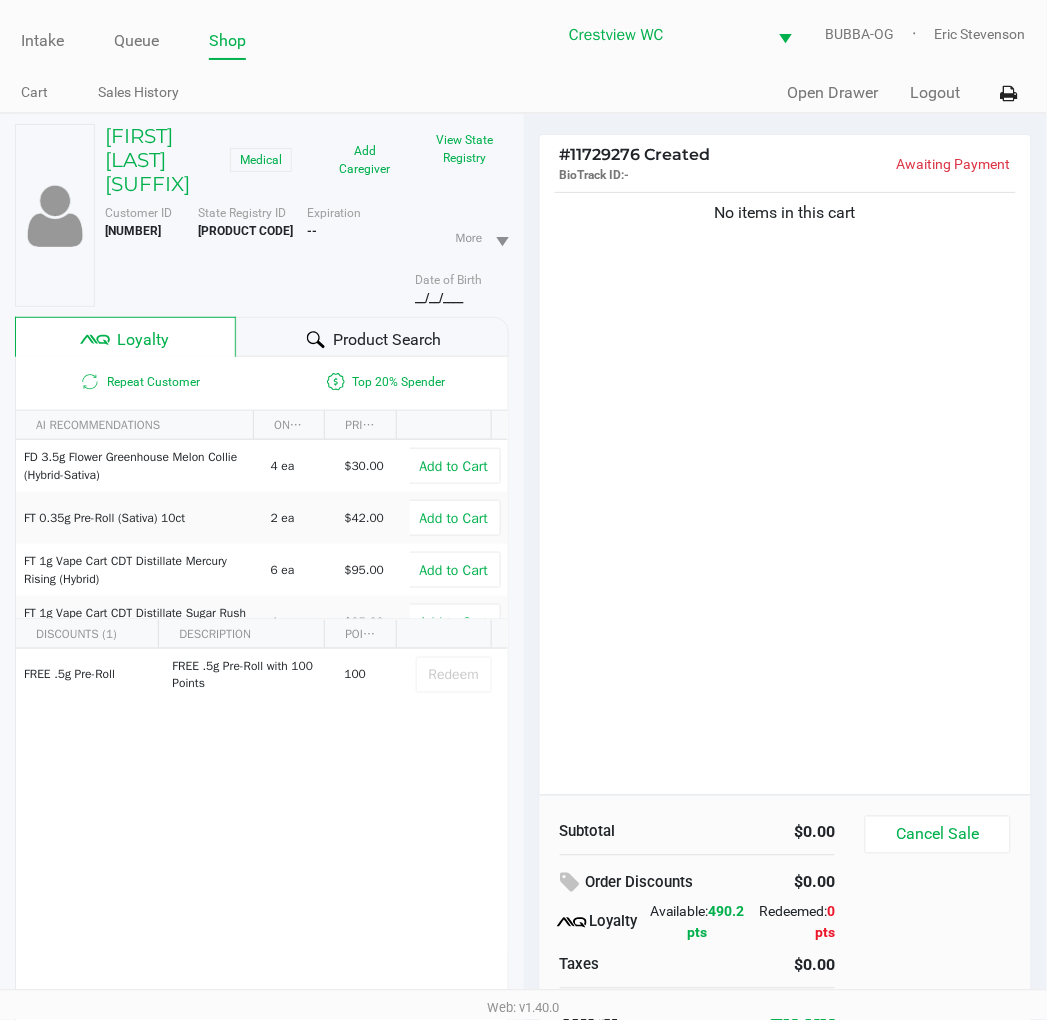 click on "No items in this cart" 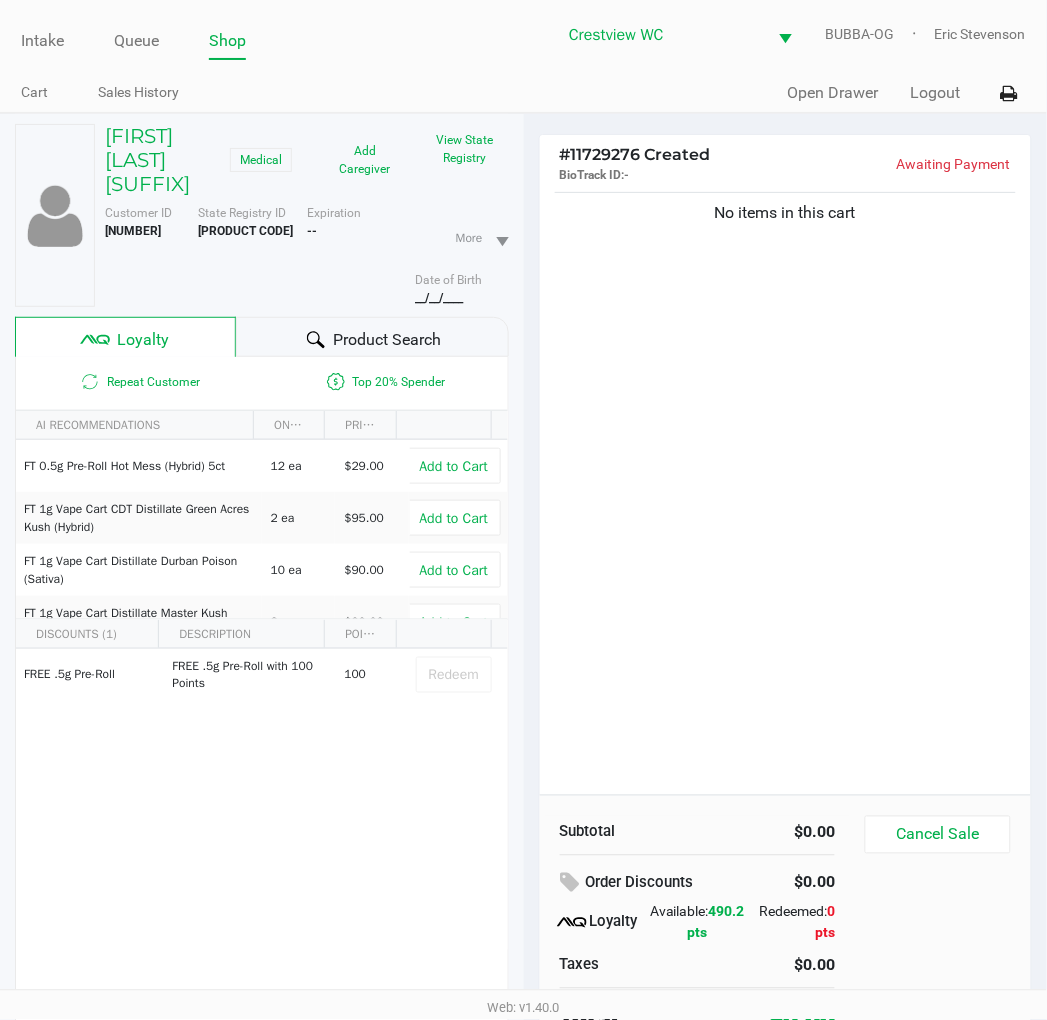 click on "No items in this cart" 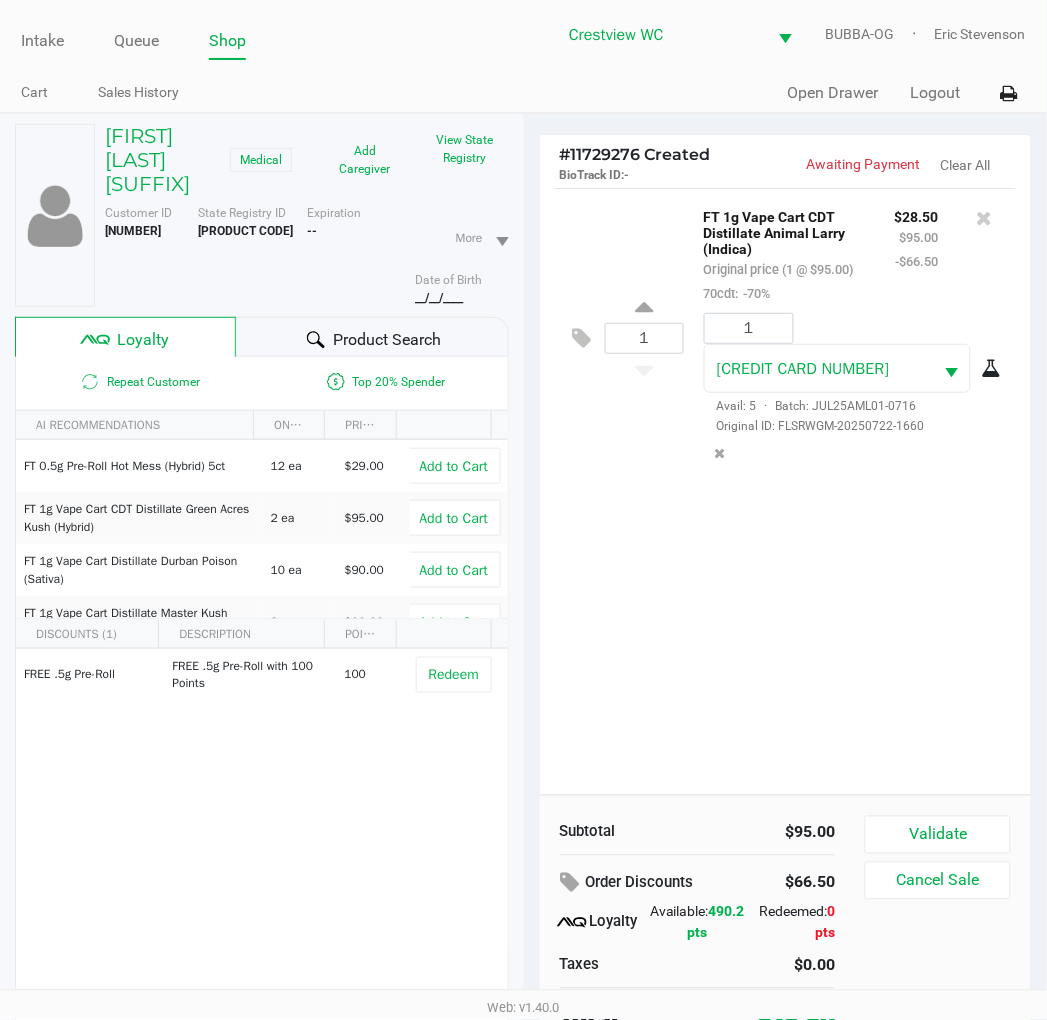 click on "1  FT 1g Vape Cart CDT Distillate Animal Larry (Indica)   Original price (1 @ $95.00)  70cdt:  -70% $28.50 $95.00 -$66.50 1 7928303494821948  Avail: 5  ·  Batch: JUL25AML01-0716   Original ID: FLSRWGM-20250722-1660" 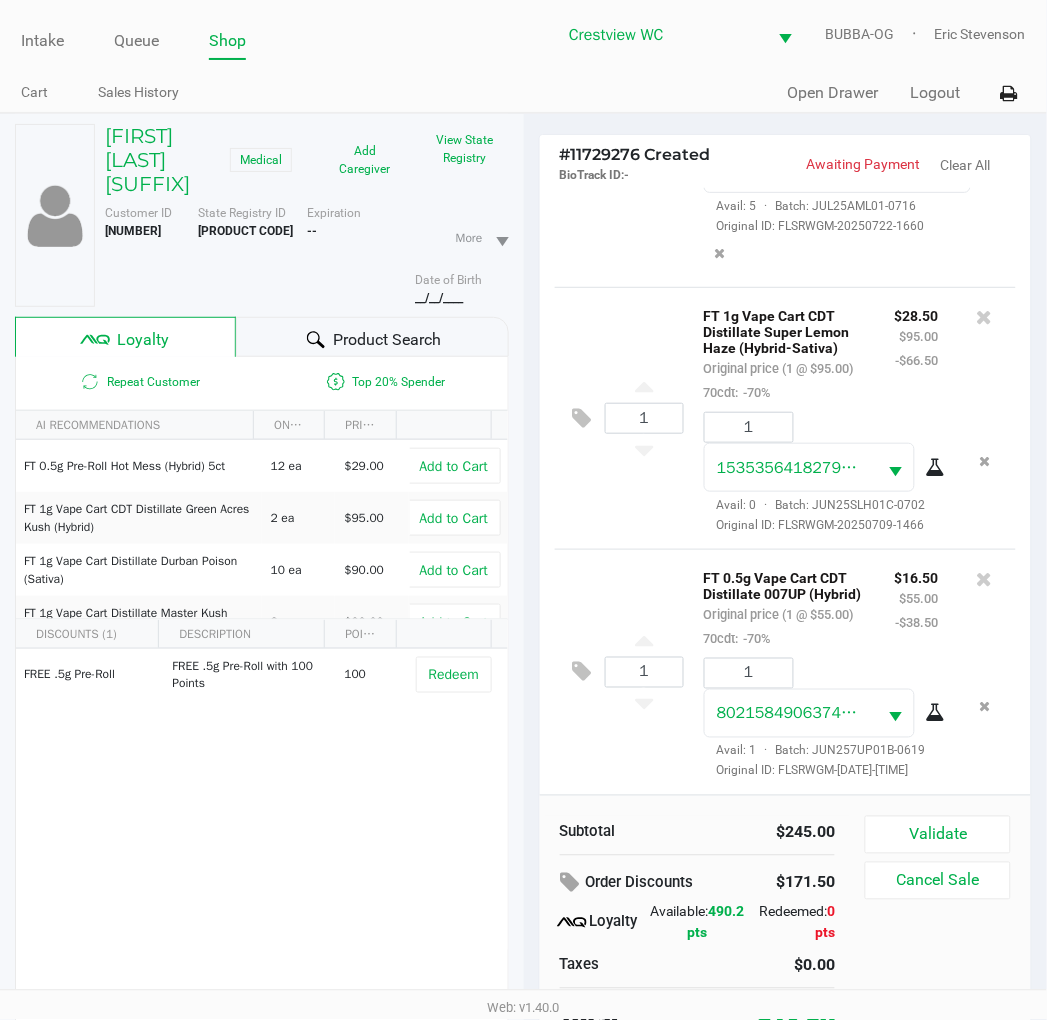 scroll, scrollTop: 0, scrollLeft: 0, axis: both 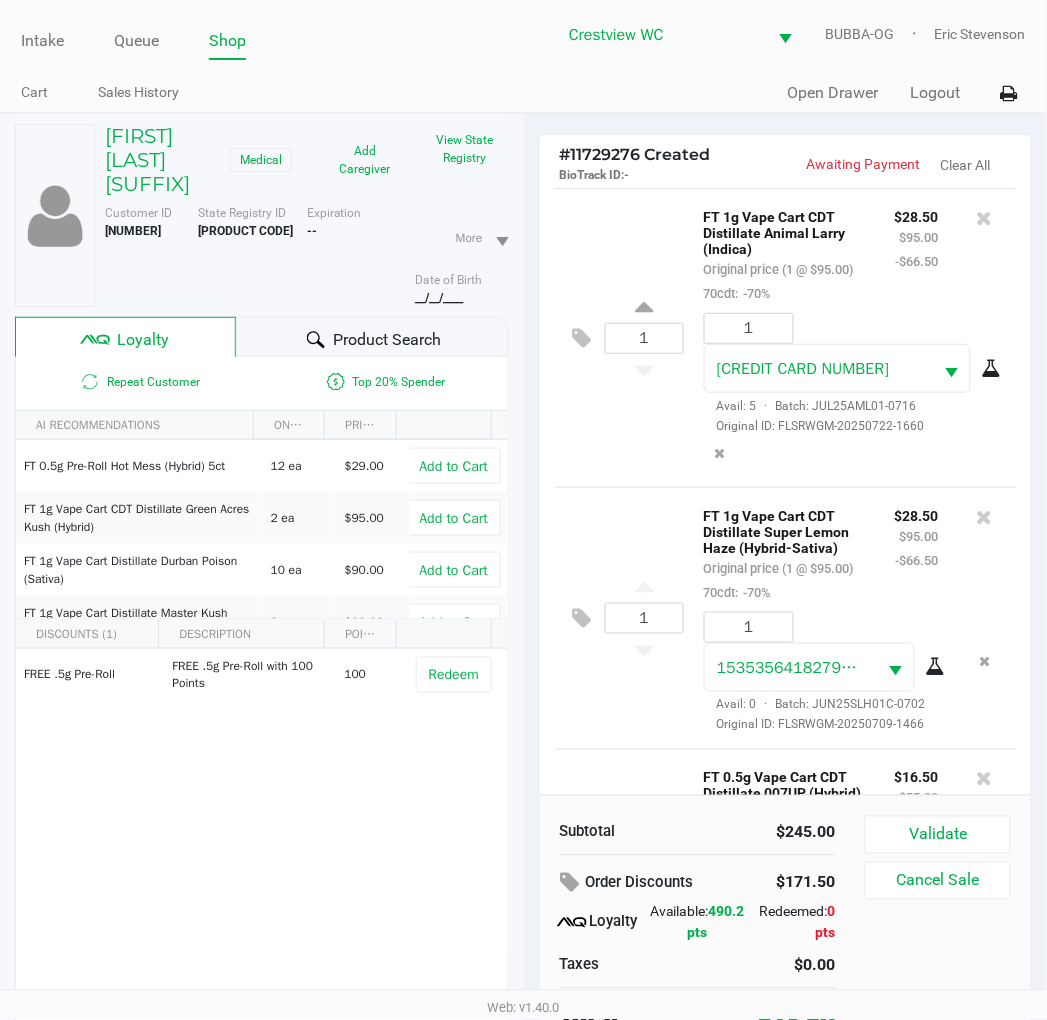 click on "1  FT 1g Vape Cart CDT Distillate Animal Larry (Indica)   Original price (1 @ $95.00)  70cdt:  -70% $28.50 $95.00 -$66.50 1 7928303494821948  Avail: 5  ·  Batch: JUL25AML01-0716   Original ID: FLSRWGM-20250722-1660" 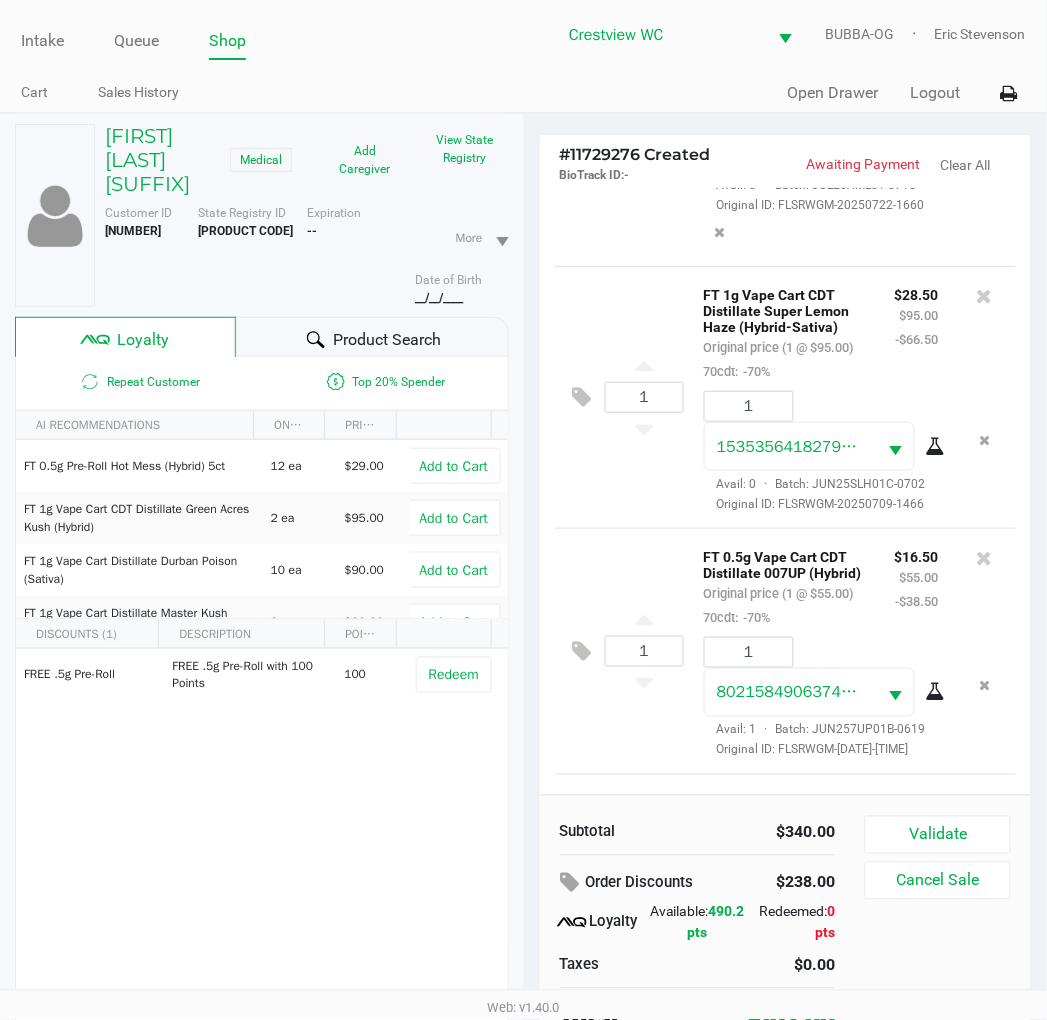 scroll, scrollTop: 0, scrollLeft: 0, axis: both 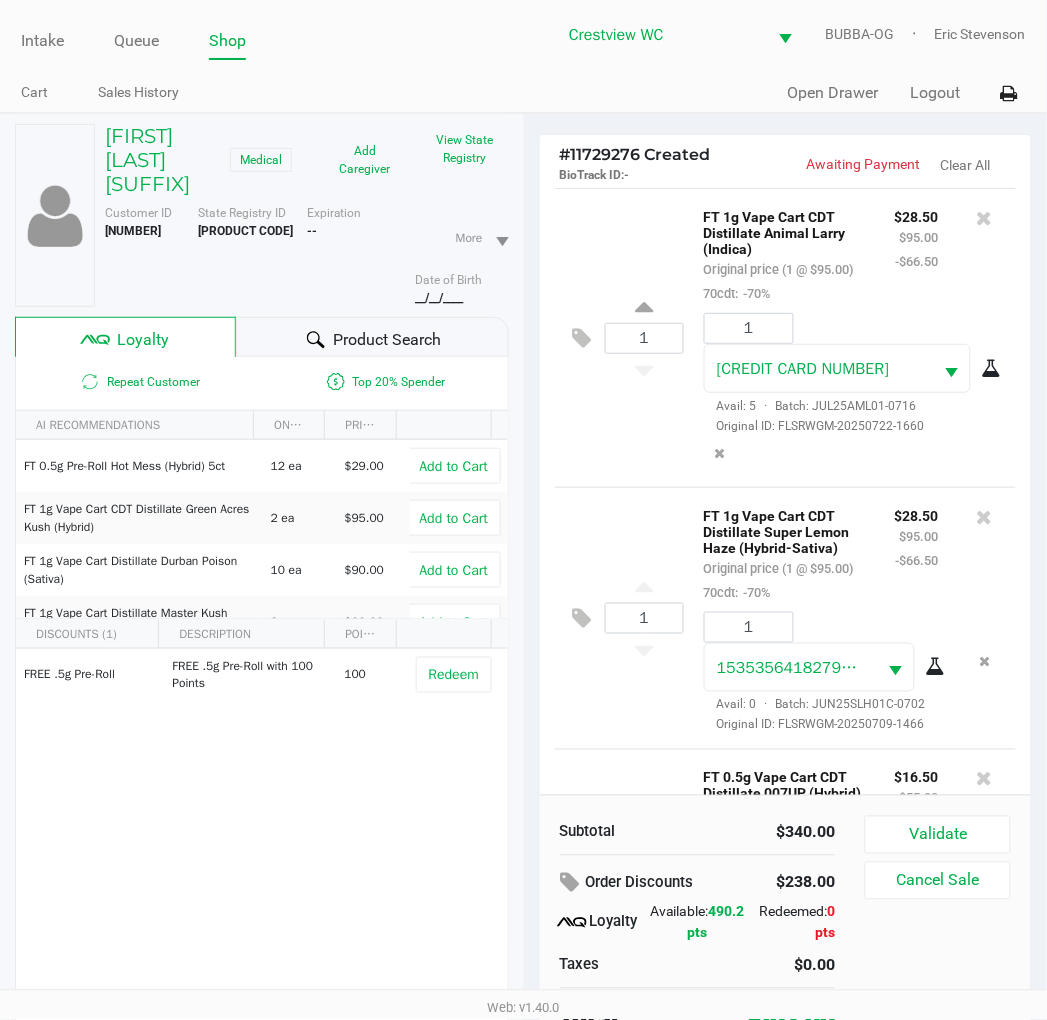 click on "1  FT 1g Vape Cart CDT Distillate Super Lemon Haze (Hybrid-Sativa)   Original price (1 @ $95.00)  70cdt:  -70% $28.50 $95.00 -$66.50 1 1535356418279593  Avail: 0  ·  Batch: JUN25SLH01C-0702   Original ID: FLSRWGM-20250709-1466" 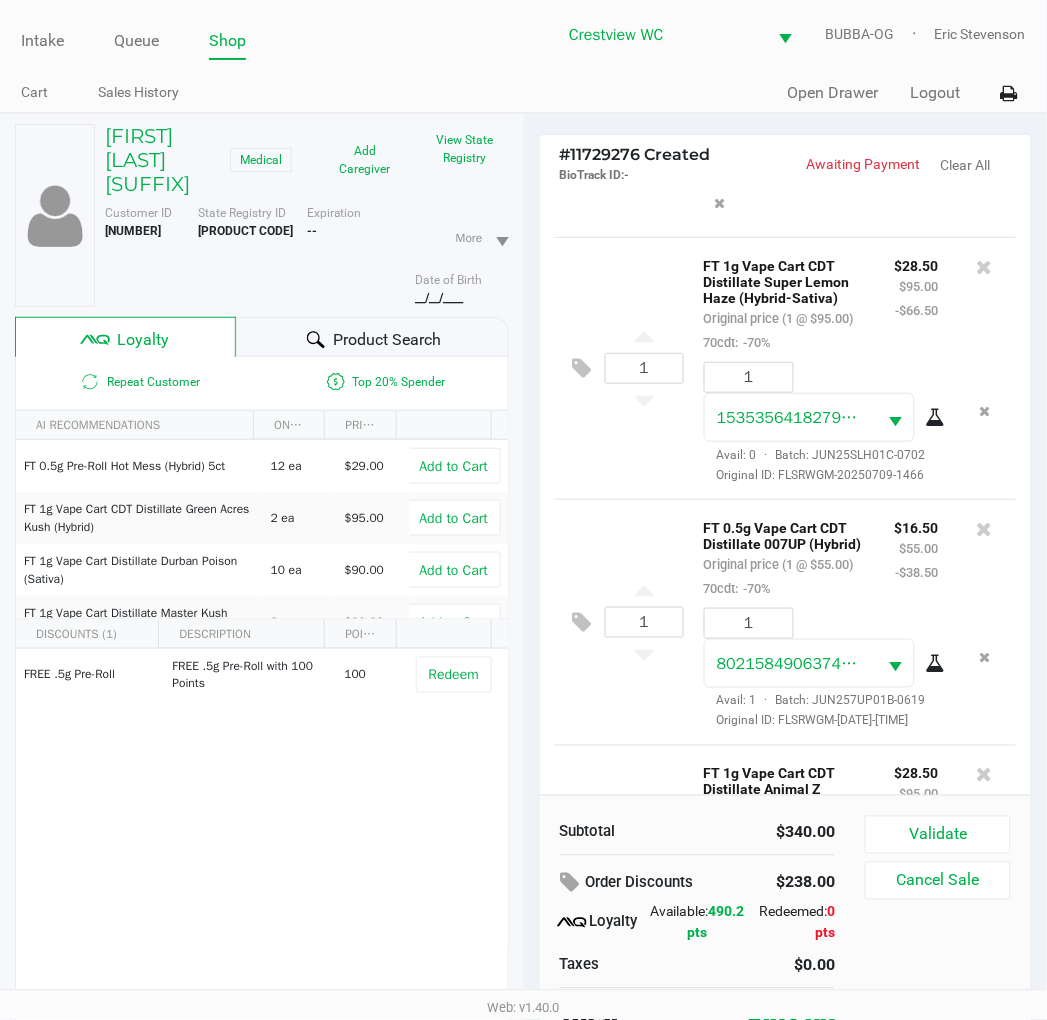 scroll, scrollTop: 594, scrollLeft: 0, axis: vertical 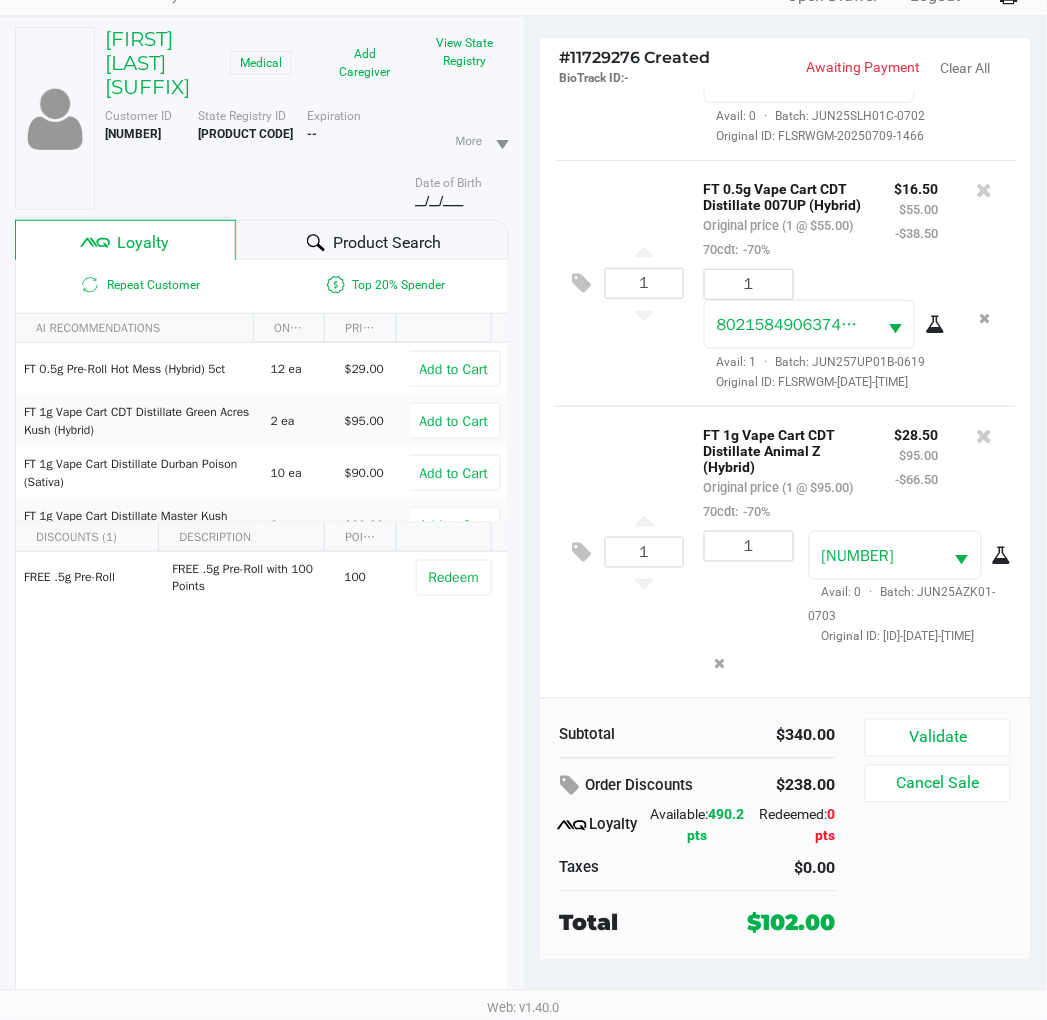 click on "1  FT 0.5g Vape Cart CDT Distillate 007UP (Hybrid)   Original price (1 @ $55.00)  70cdt:  -70% $16.50 $55.00 -$38.50 1 8021584906374977  Avail: 1  ·  Batch: JUN257UP01B-0619   Original ID: FLSRWGM-20250625-834" 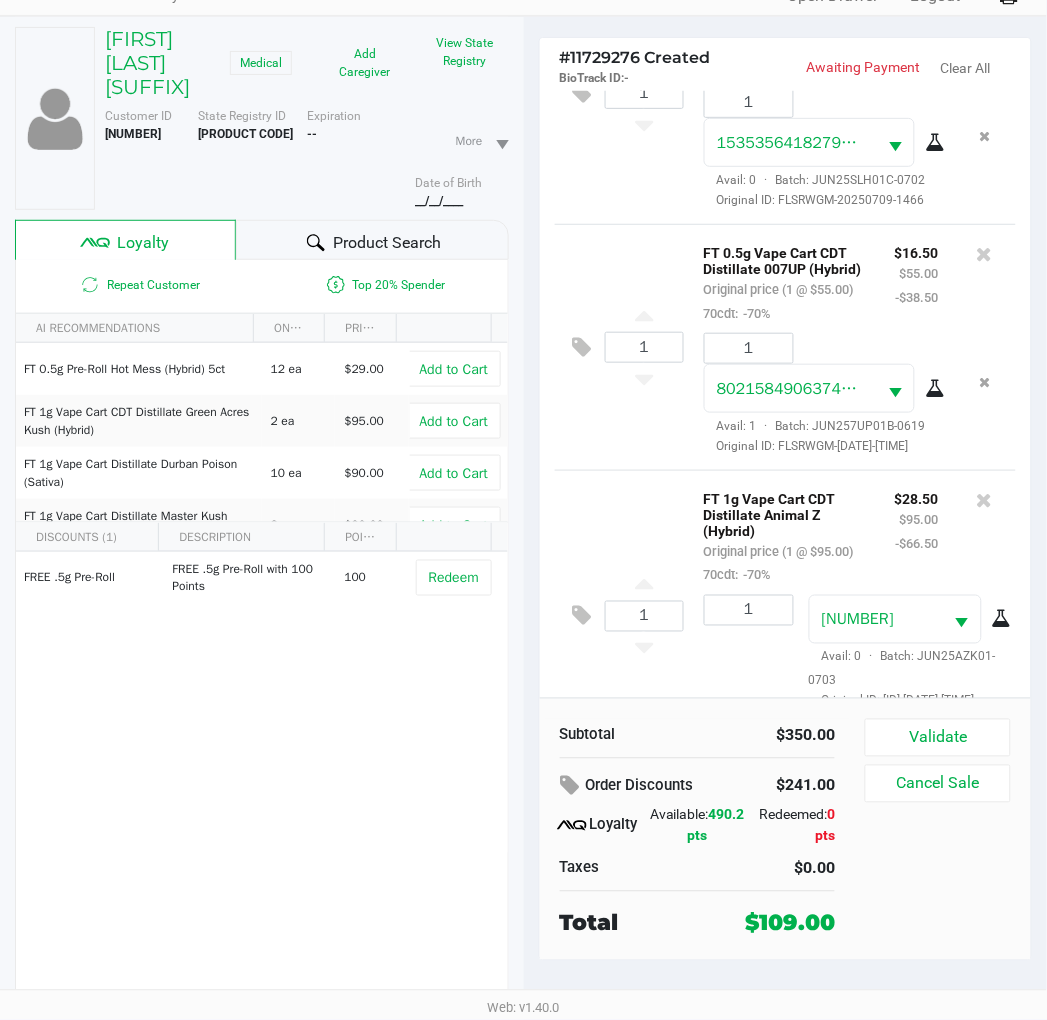 scroll, scrollTop: 0, scrollLeft: 0, axis: both 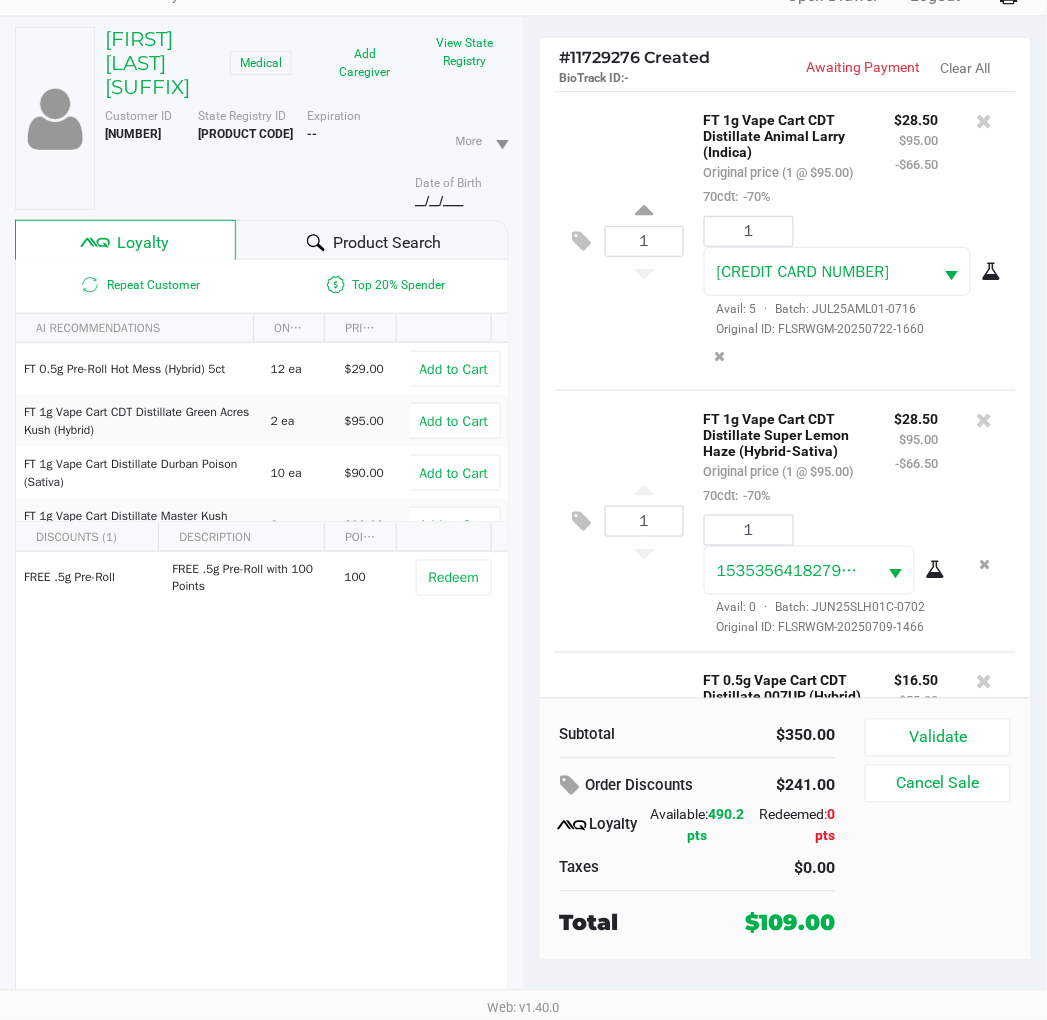 click on "Loyalty" 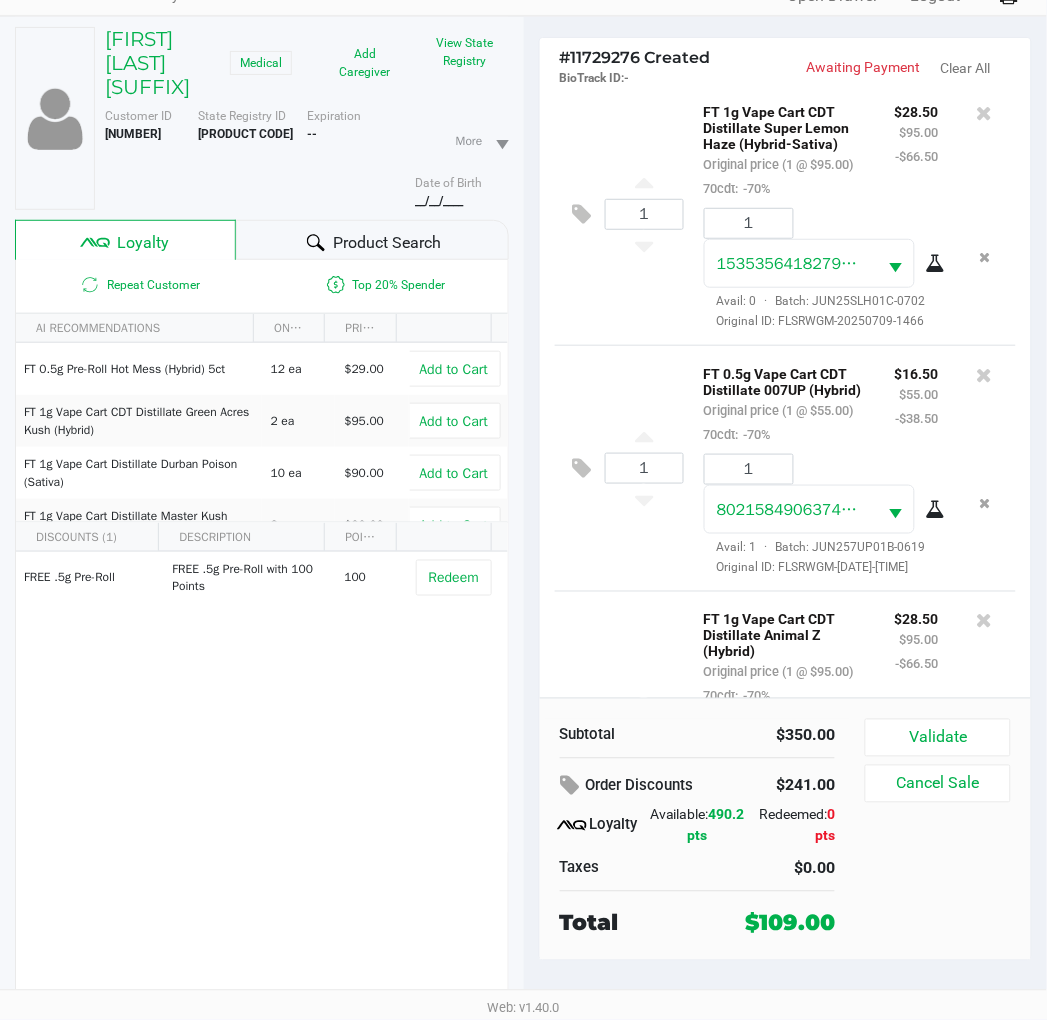 scroll, scrollTop: 866, scrollLeft: 0, axis: vertical 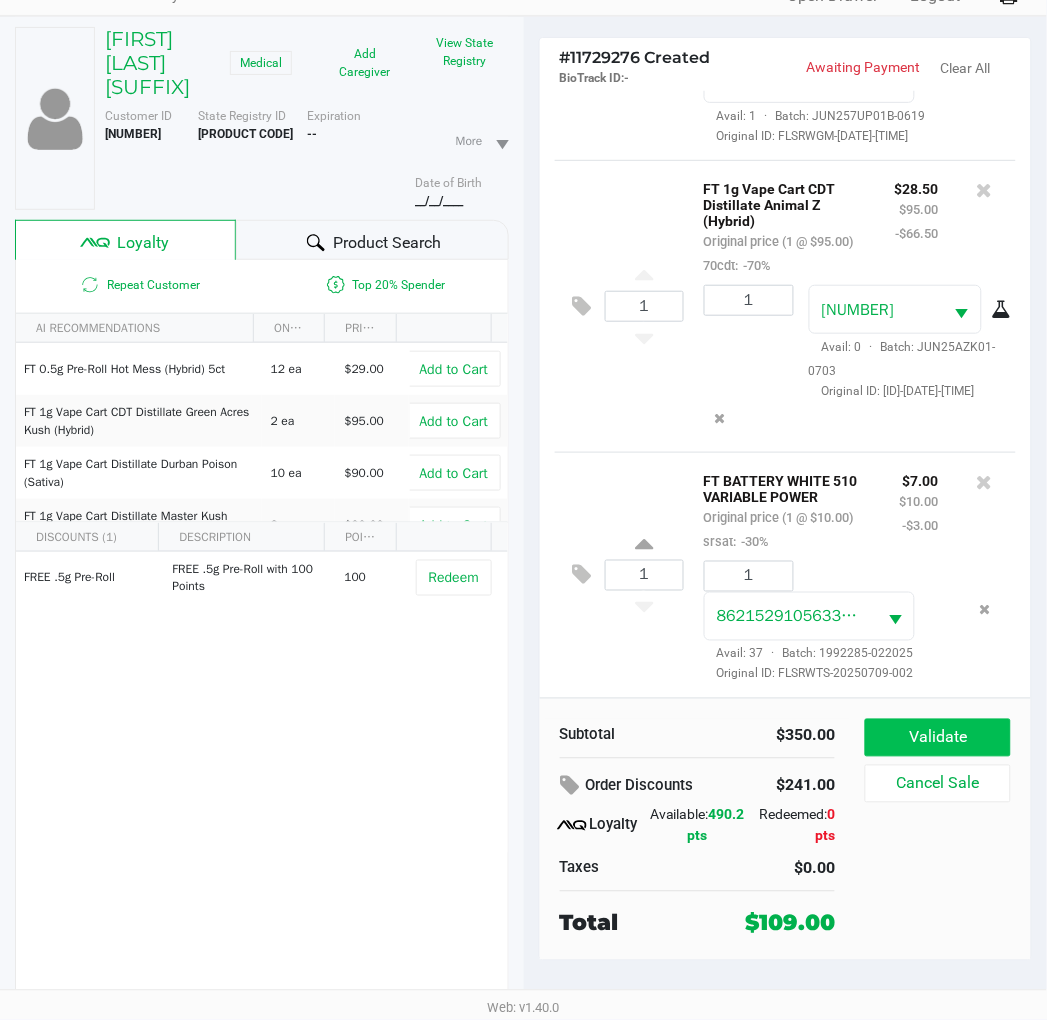 click on "Validate" 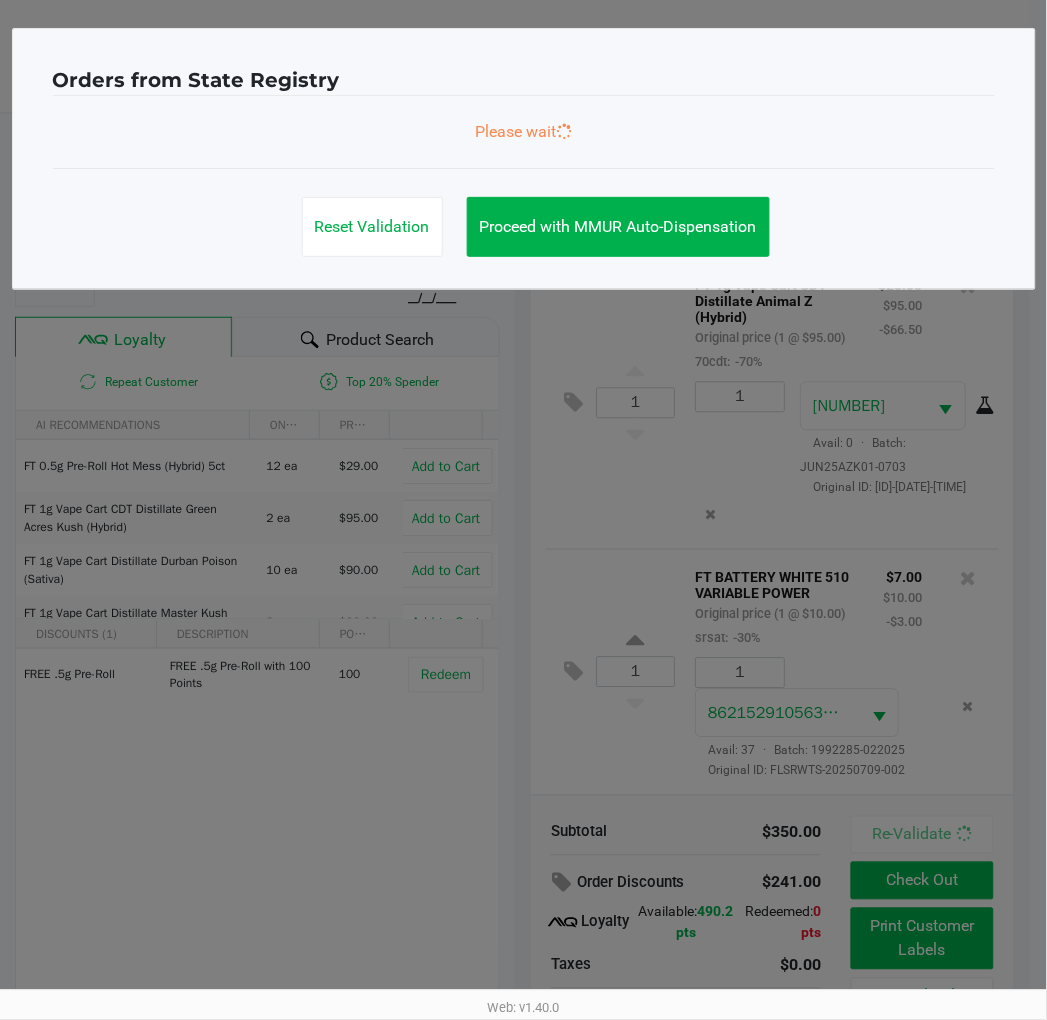 scroll, scrollTop: 0, scrollLeft: 0, axis: both 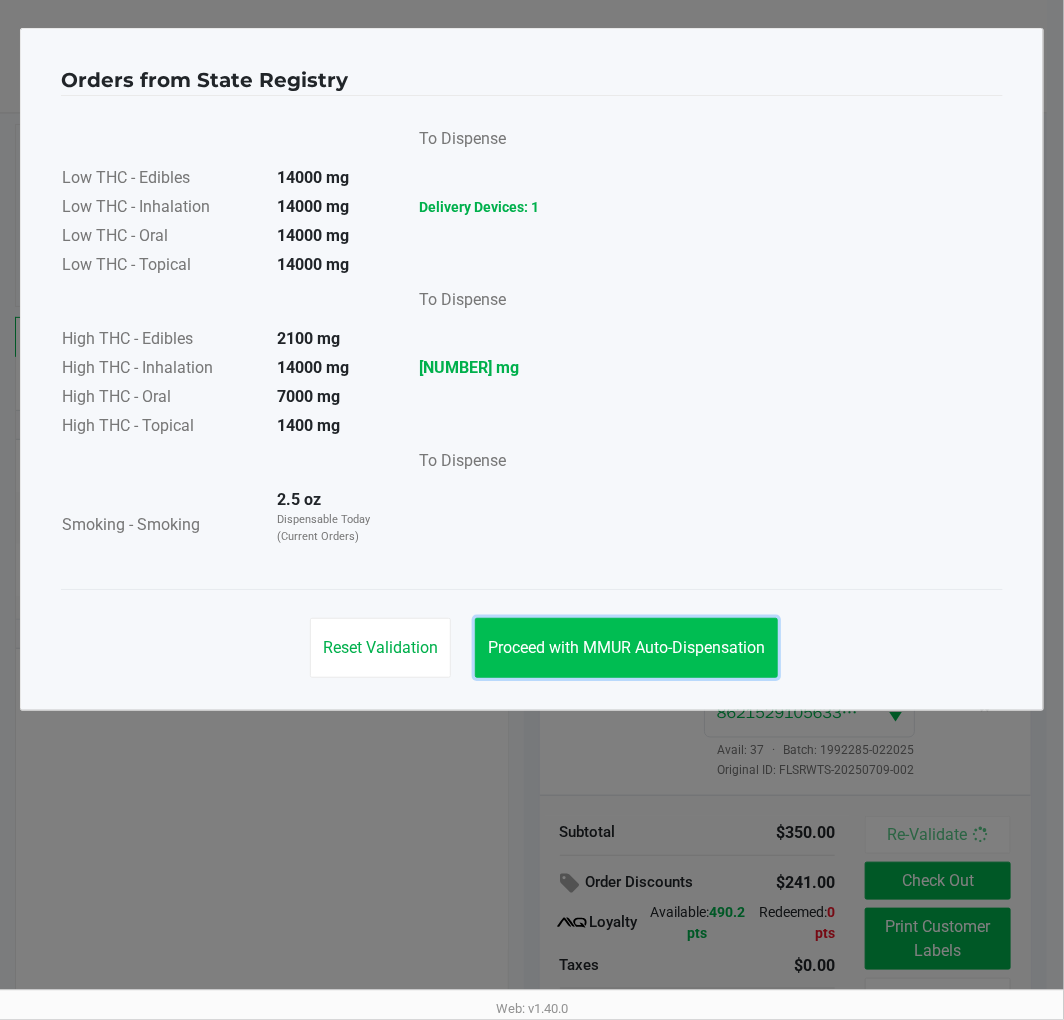 click on "Proceed with MMUR Auto-Dispensation" 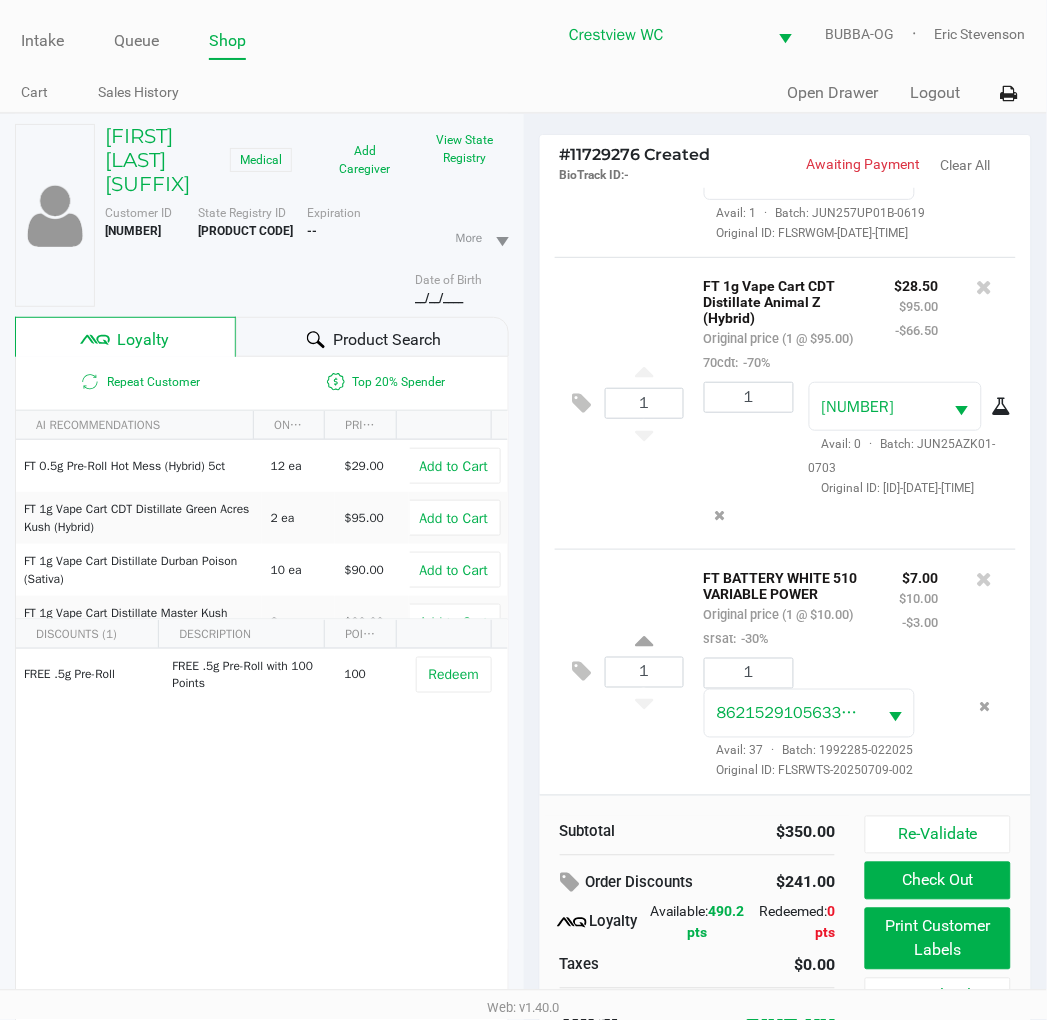 scroll, scrollTop: 100, scrollLeft: 0, axis: vertical 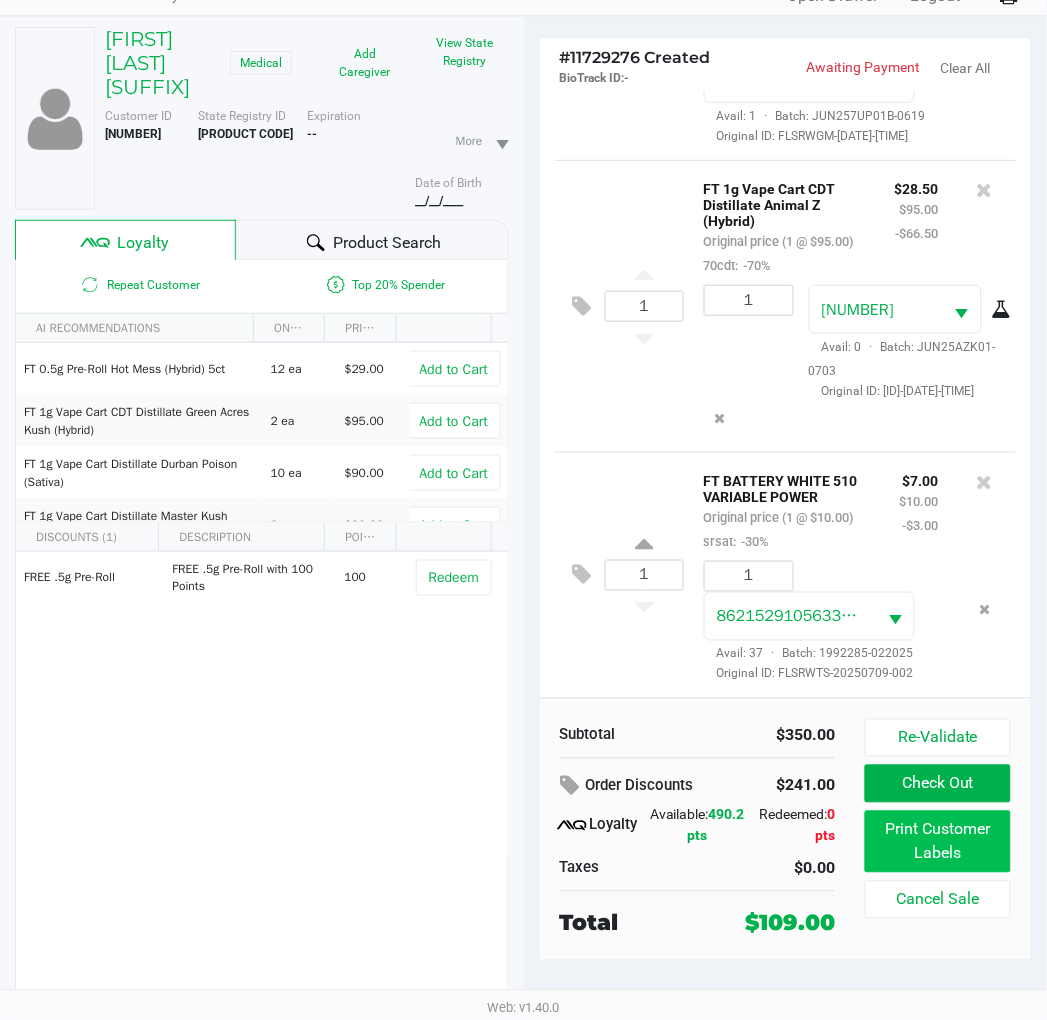 click on "Print Customer Labels" 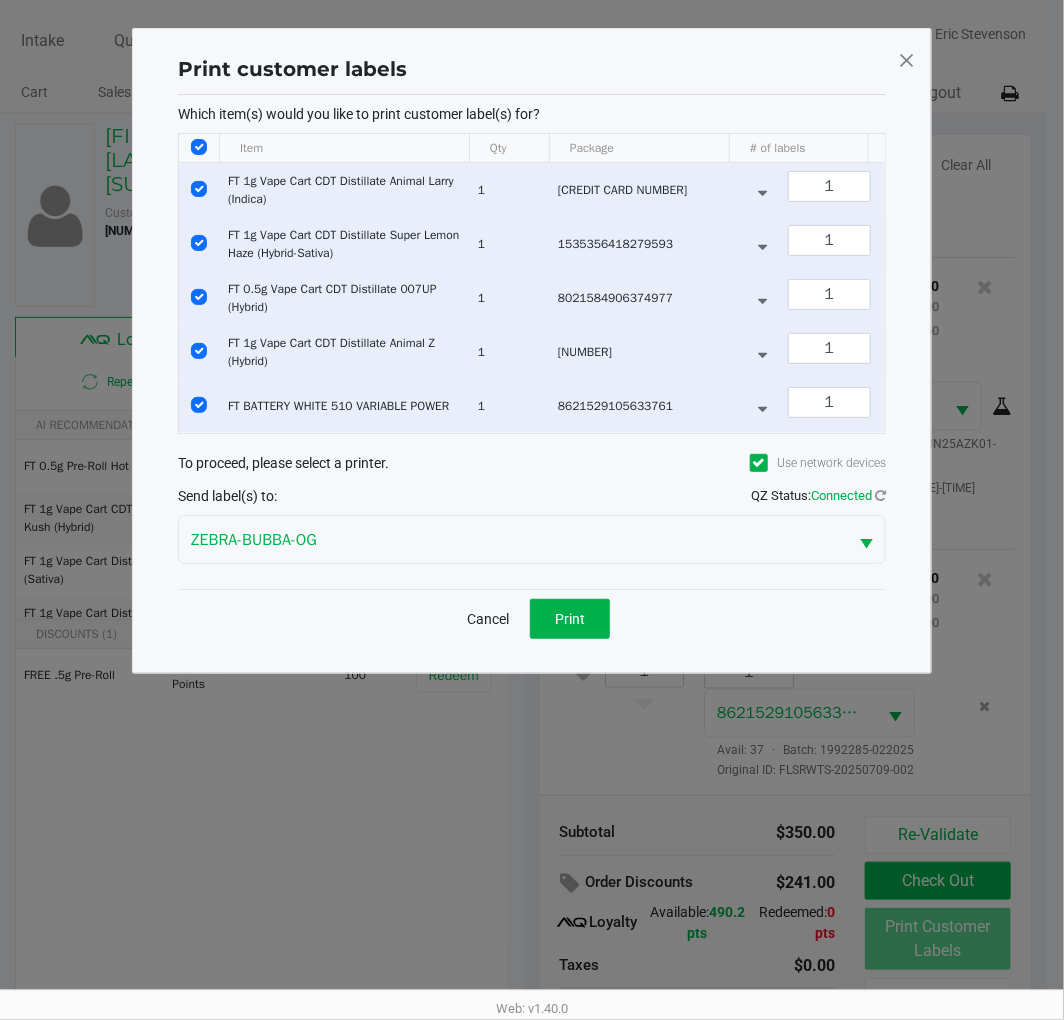 click on "Print" 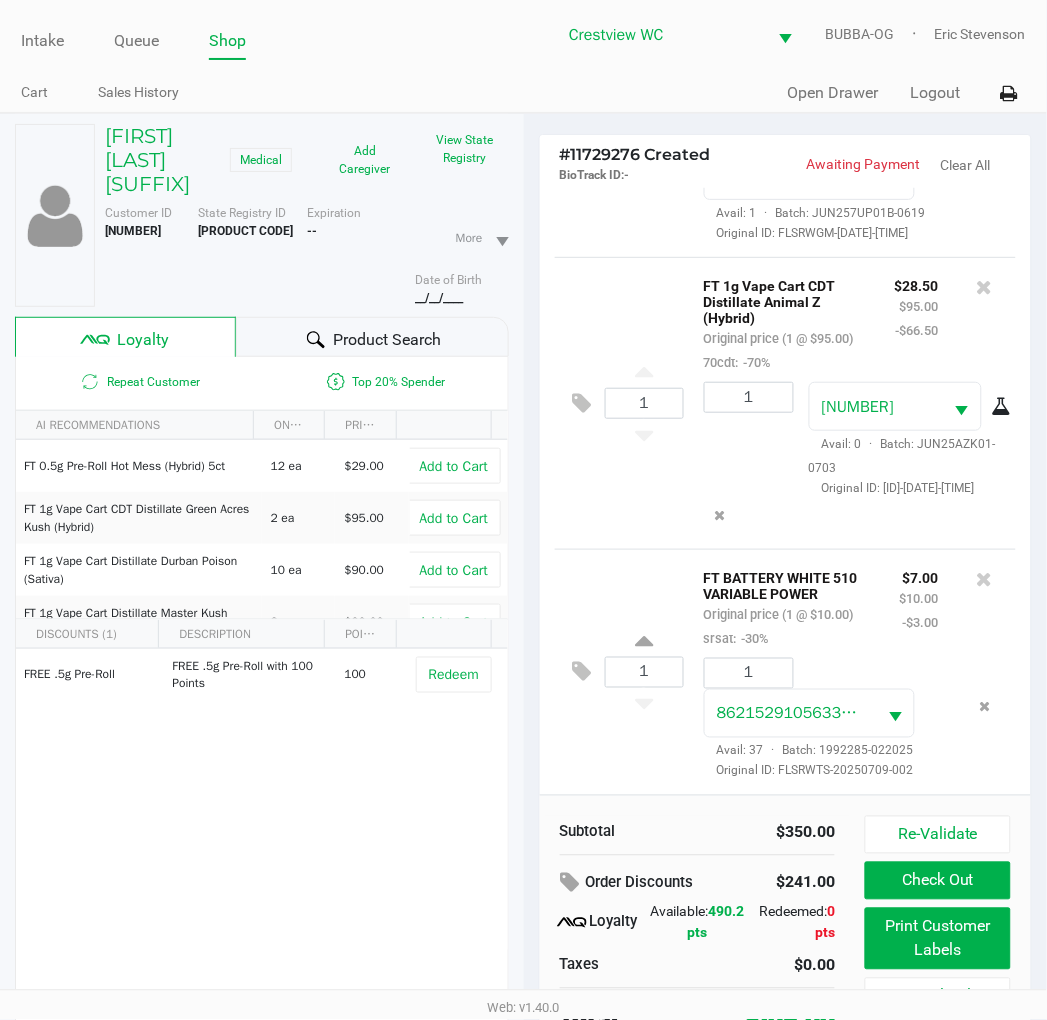 scroll, scrollTop: 100, scrollLeft: 0, axis: vertical 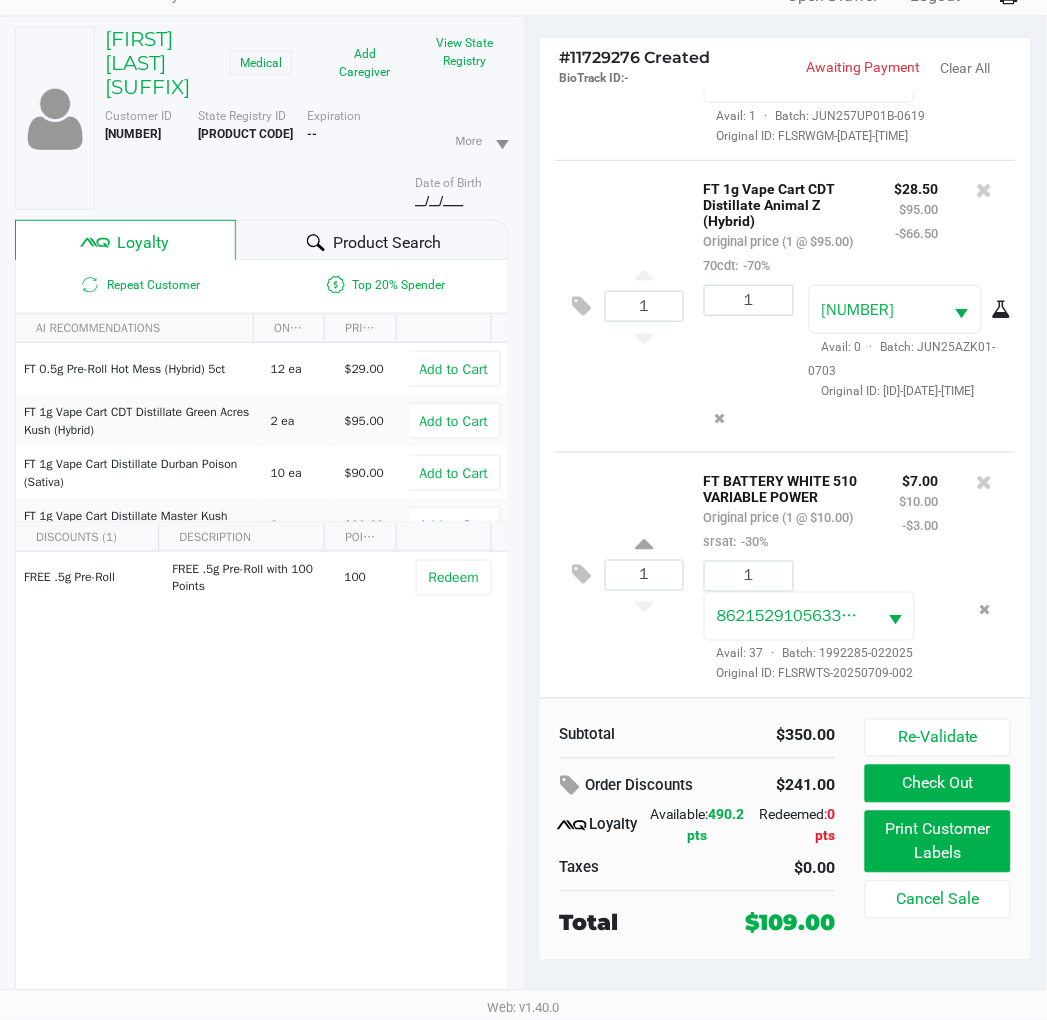 click on "Check Out" 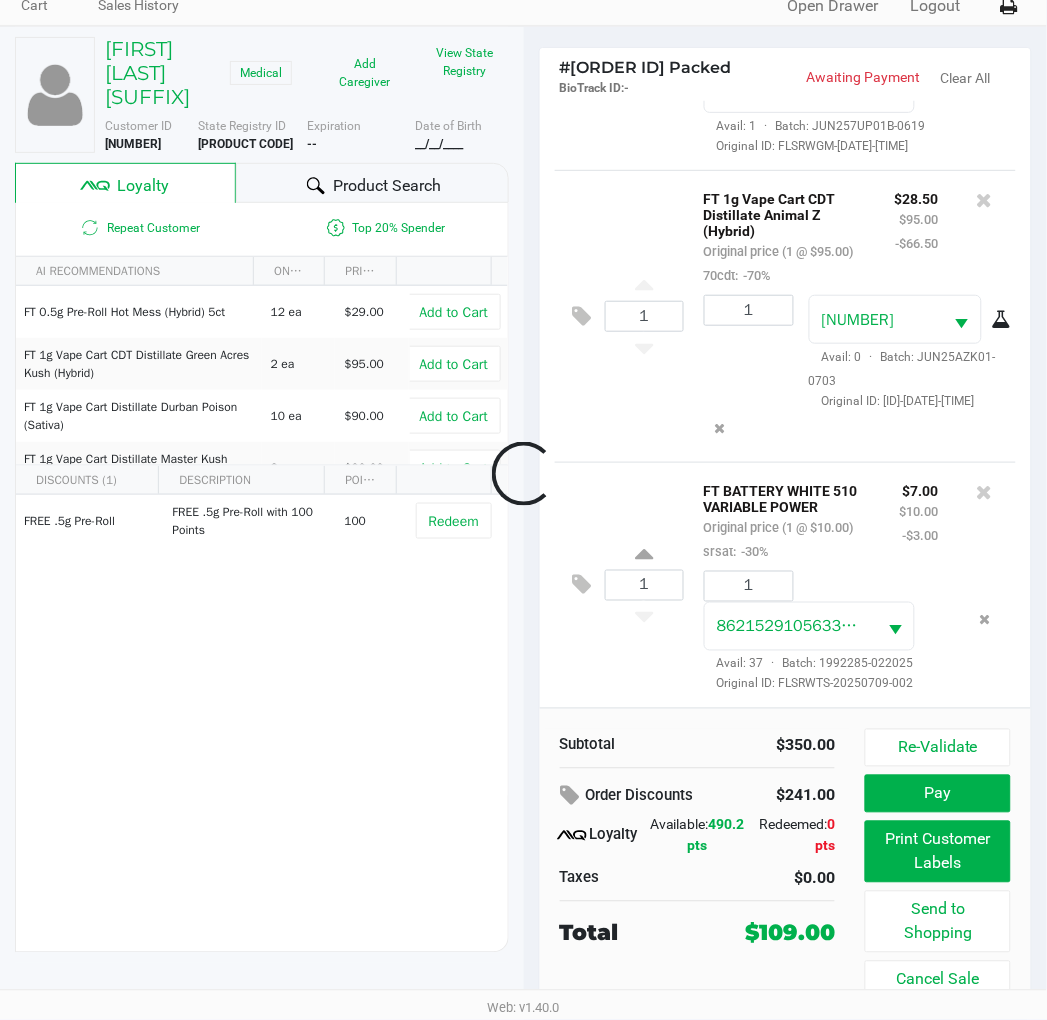 scroll, scrollTop: 88, scrollLeft: 0, axis: vertical 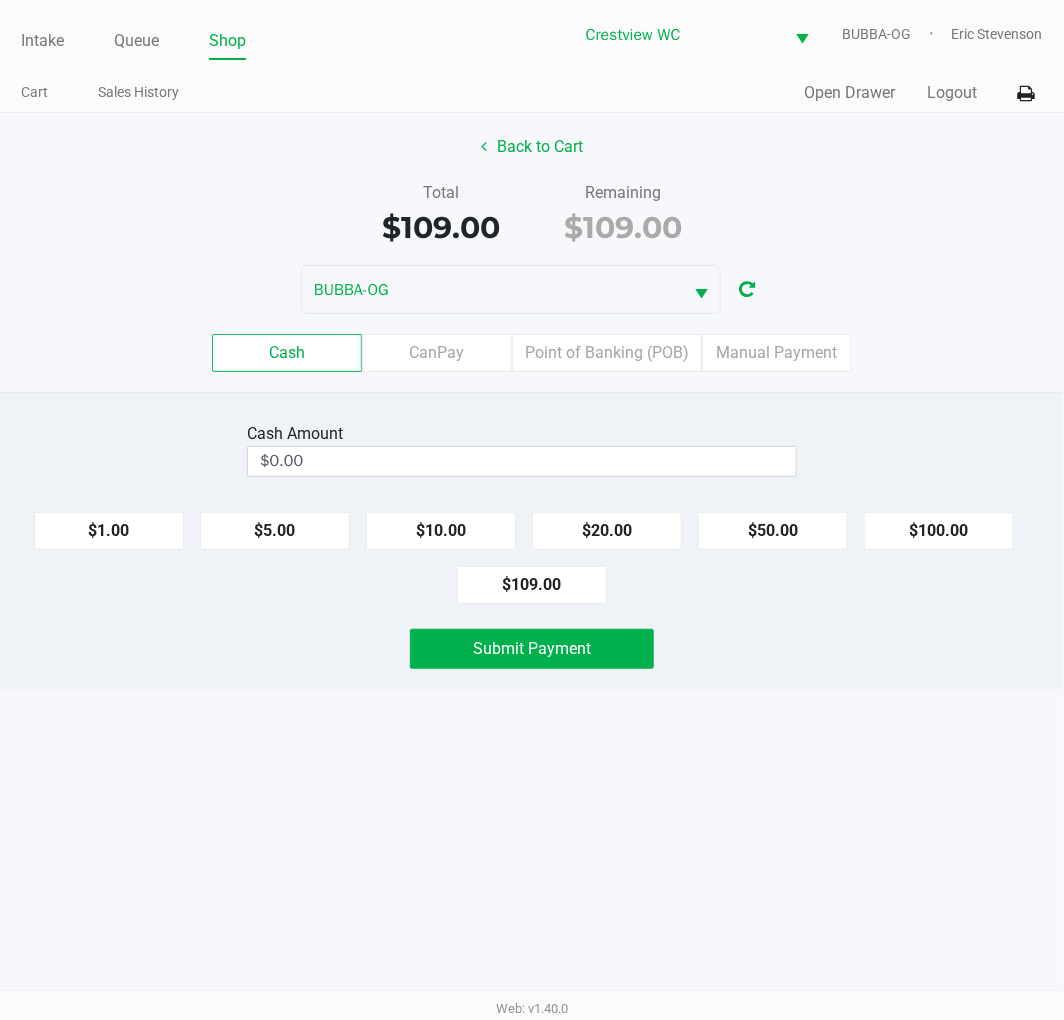 click on "Total   $109.00   Remaining   $109.00" 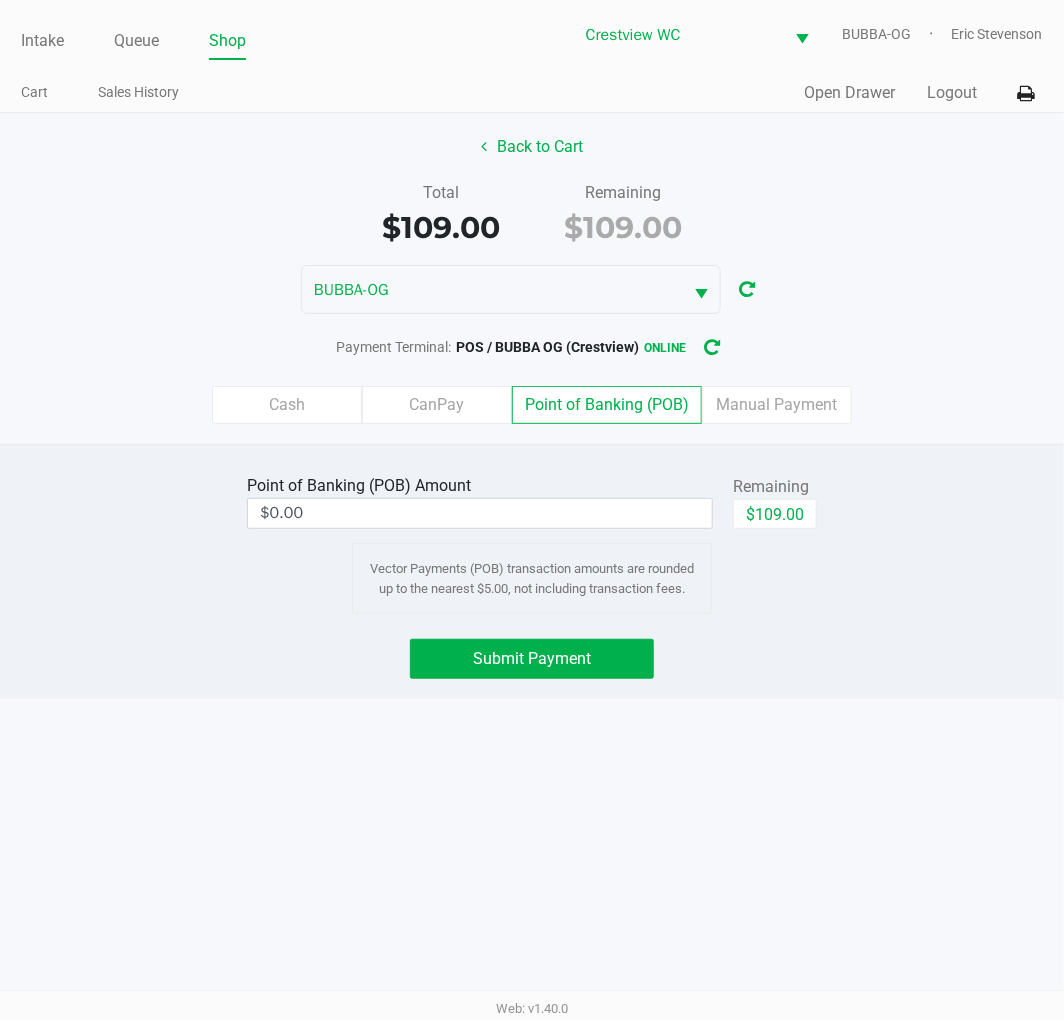 click on "$109.00" 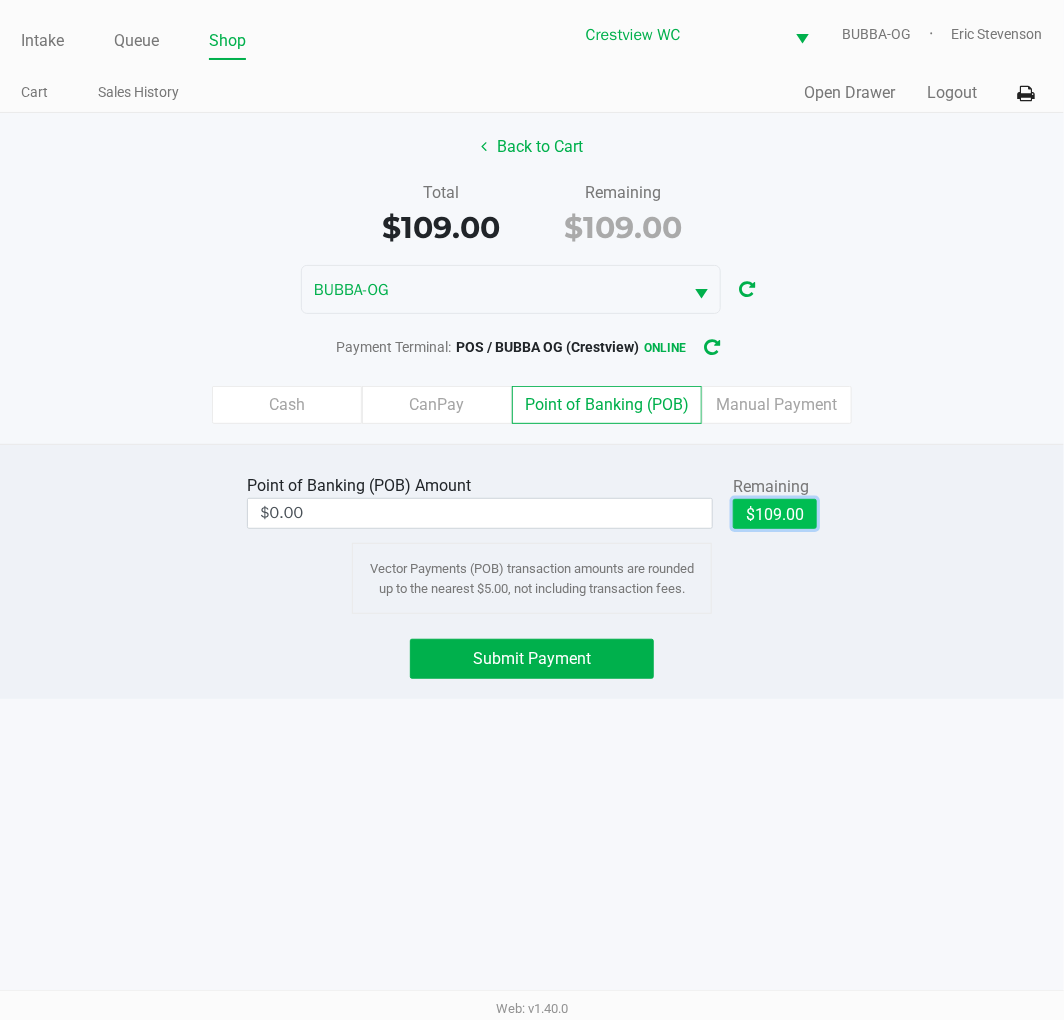 type on "$109.00" 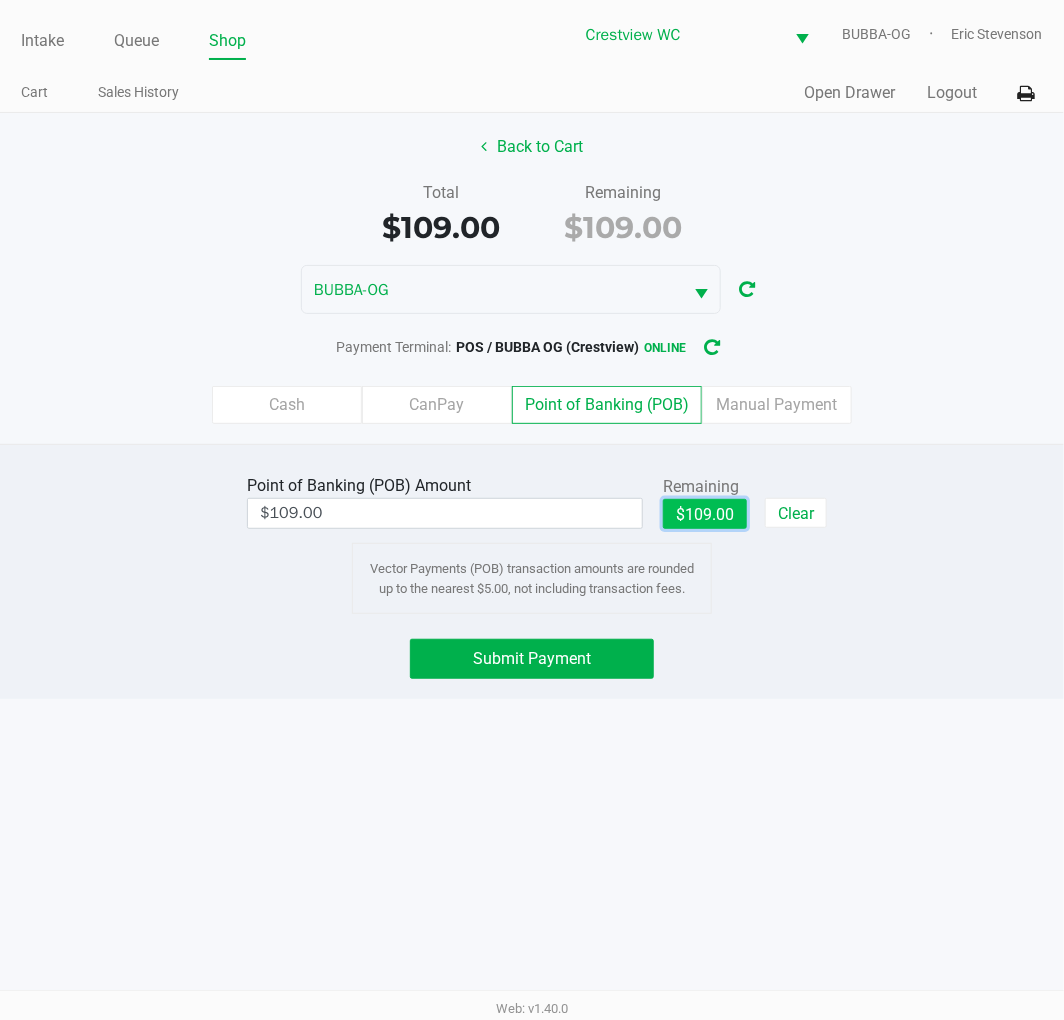 click on "Submit Payment" 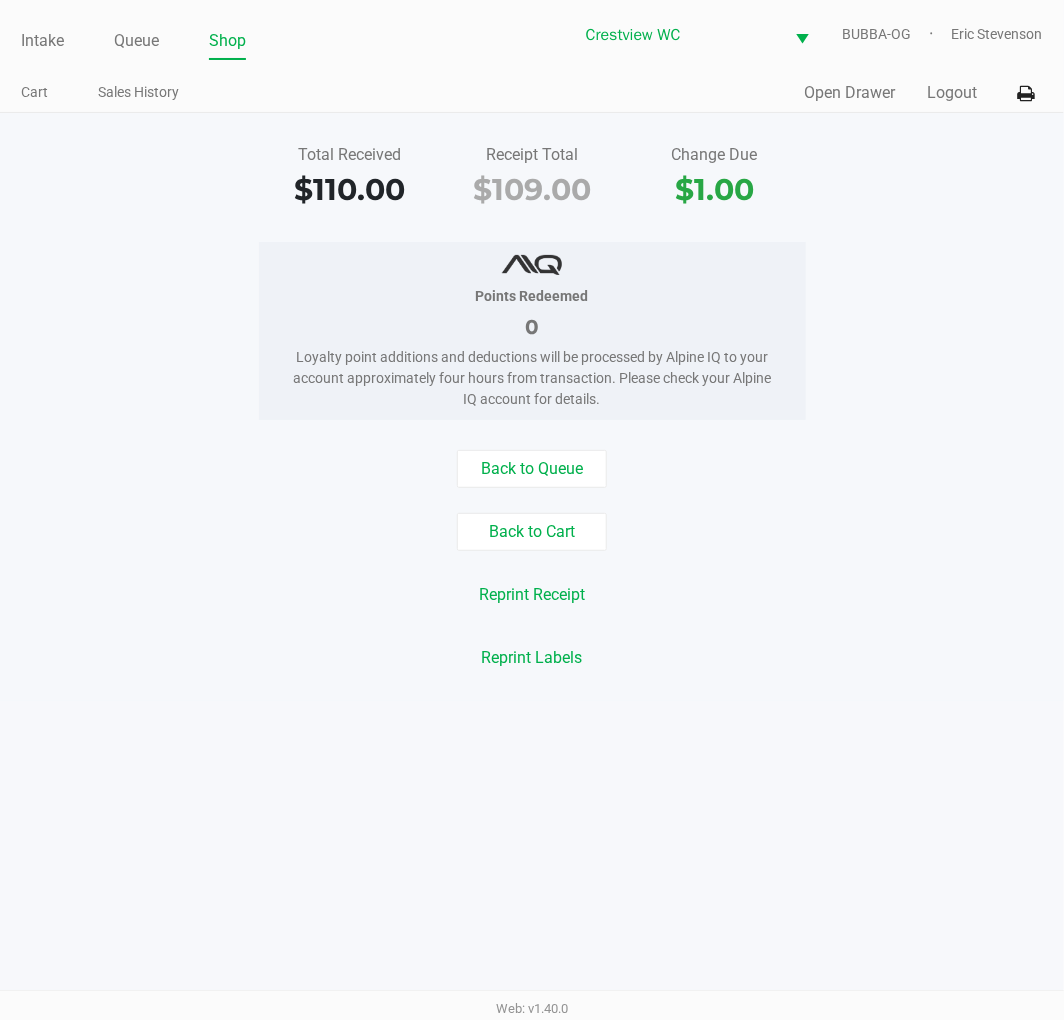 click on "Points Redeemed   0   Loyalty point additions and deductions will be processed by Alpine IQ to your account approximately four hours from transaction. Please check your Alpine IQ account for details." 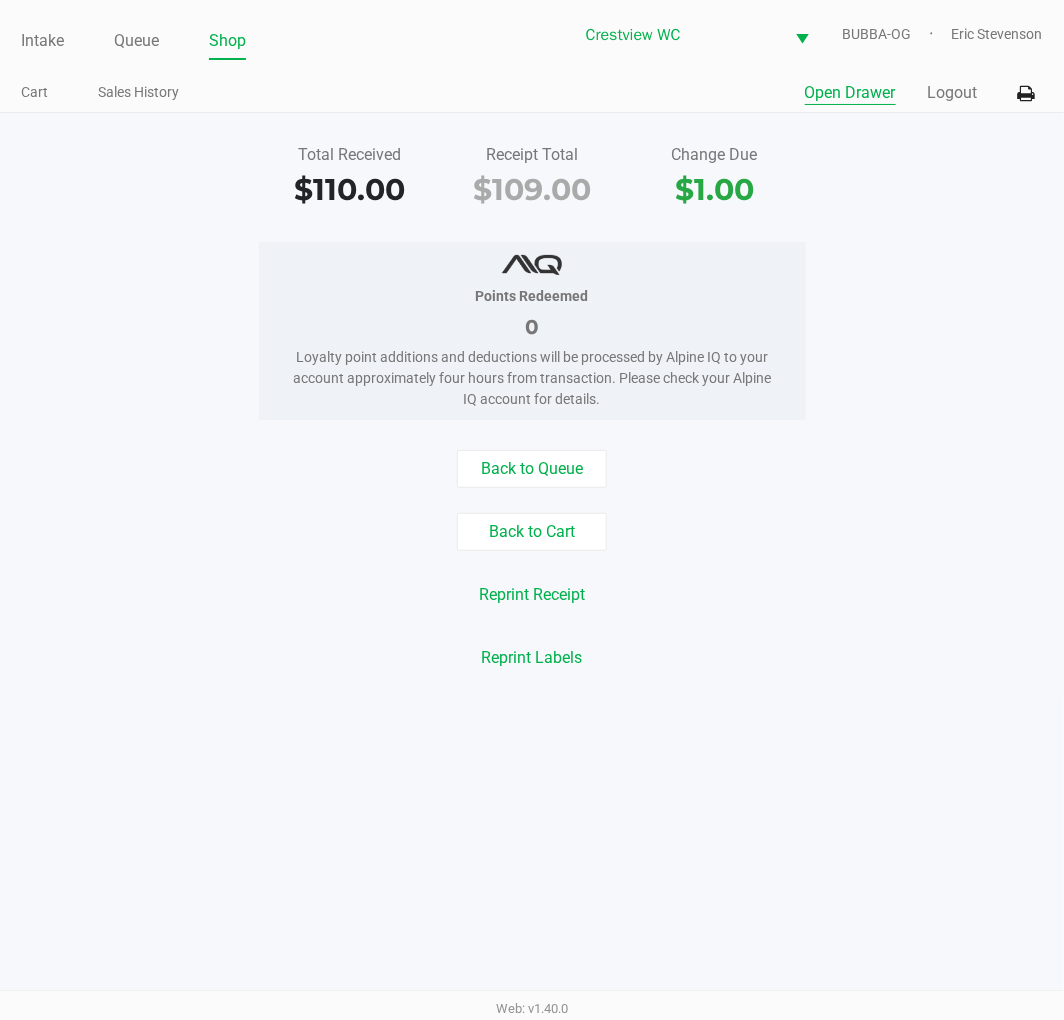 click on "Open Drawer" 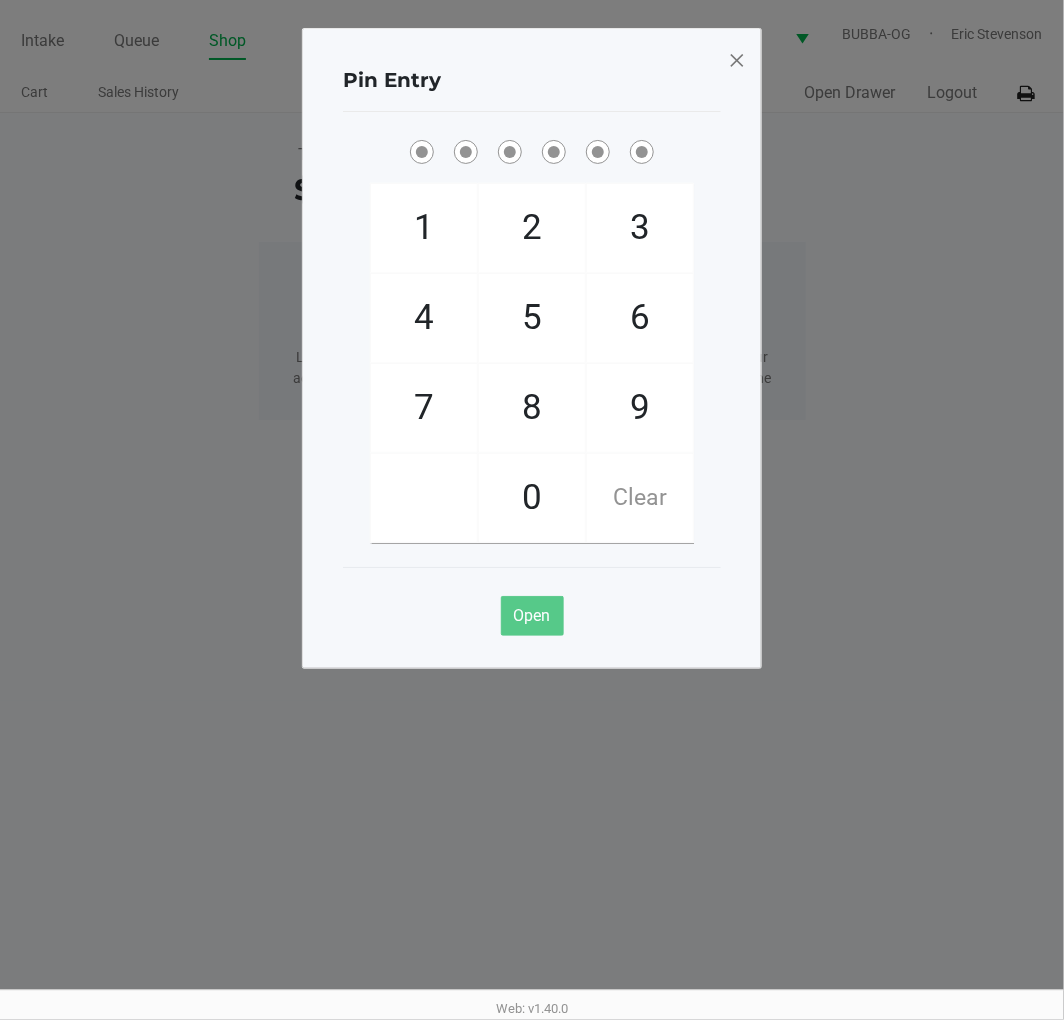 click on "2" 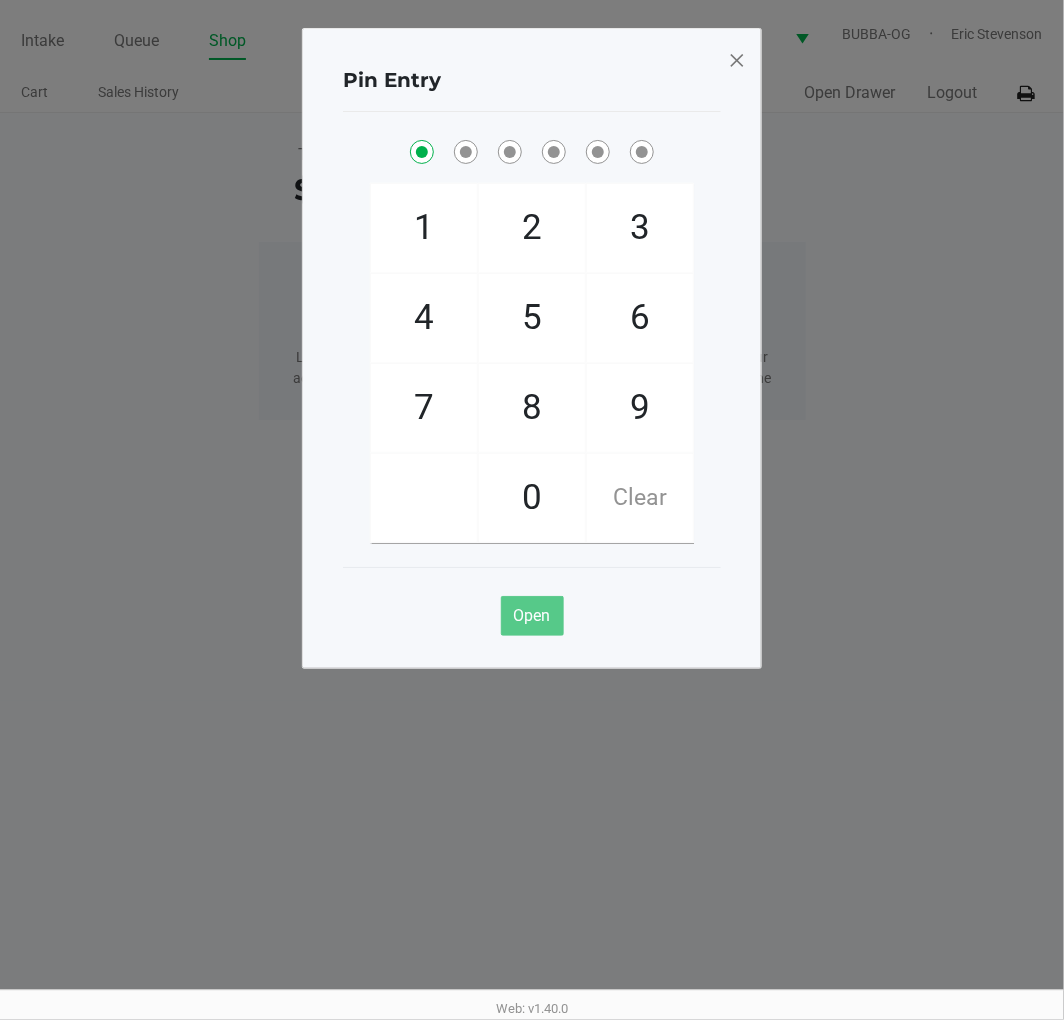 checkbox on "true" 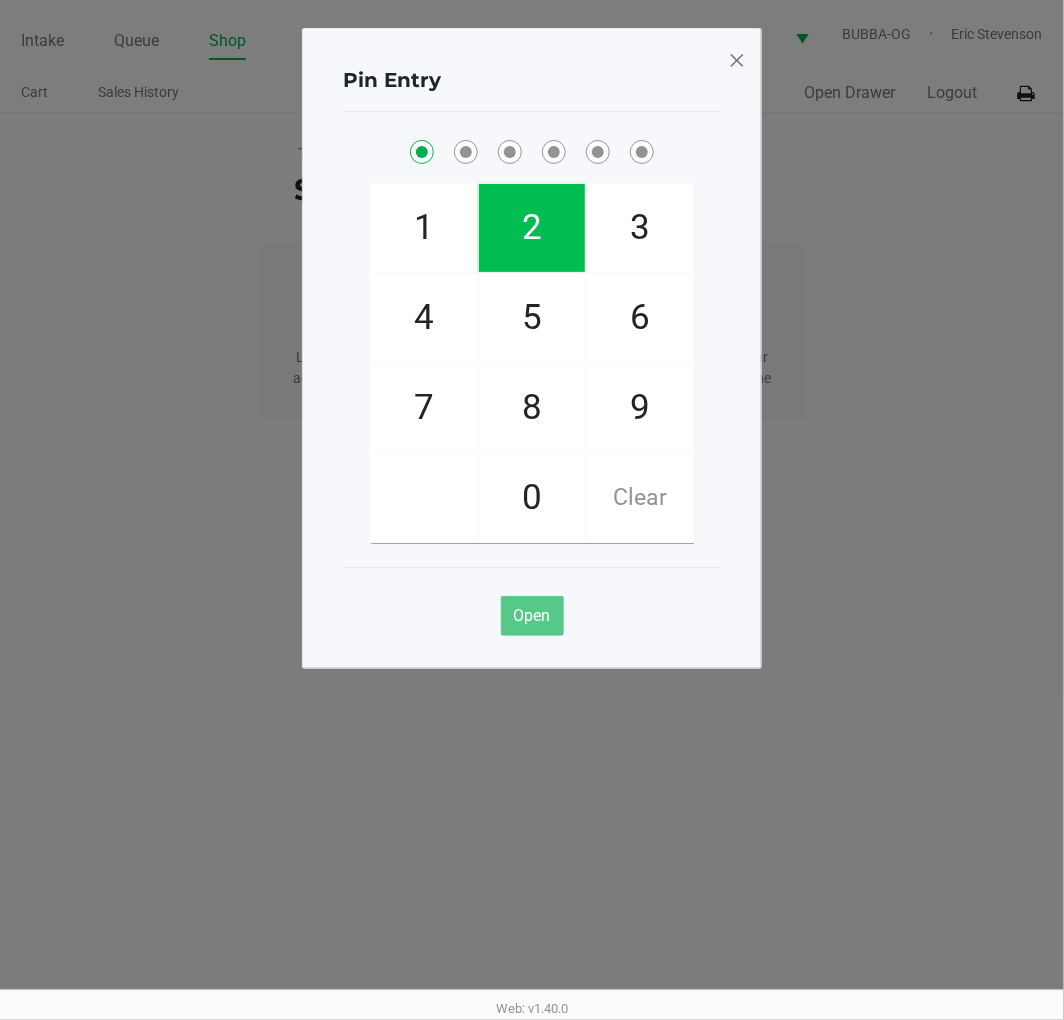 click on "1" 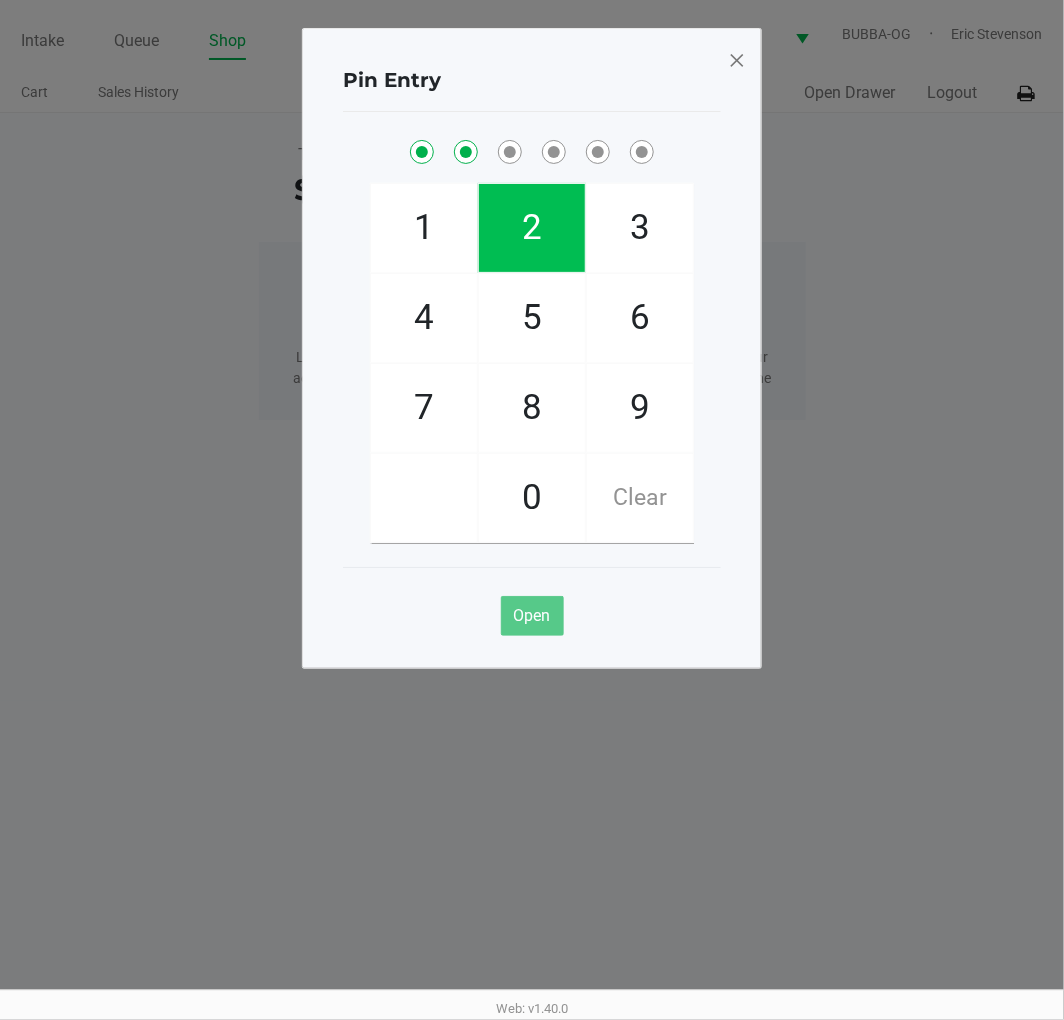 checkbox on "true" 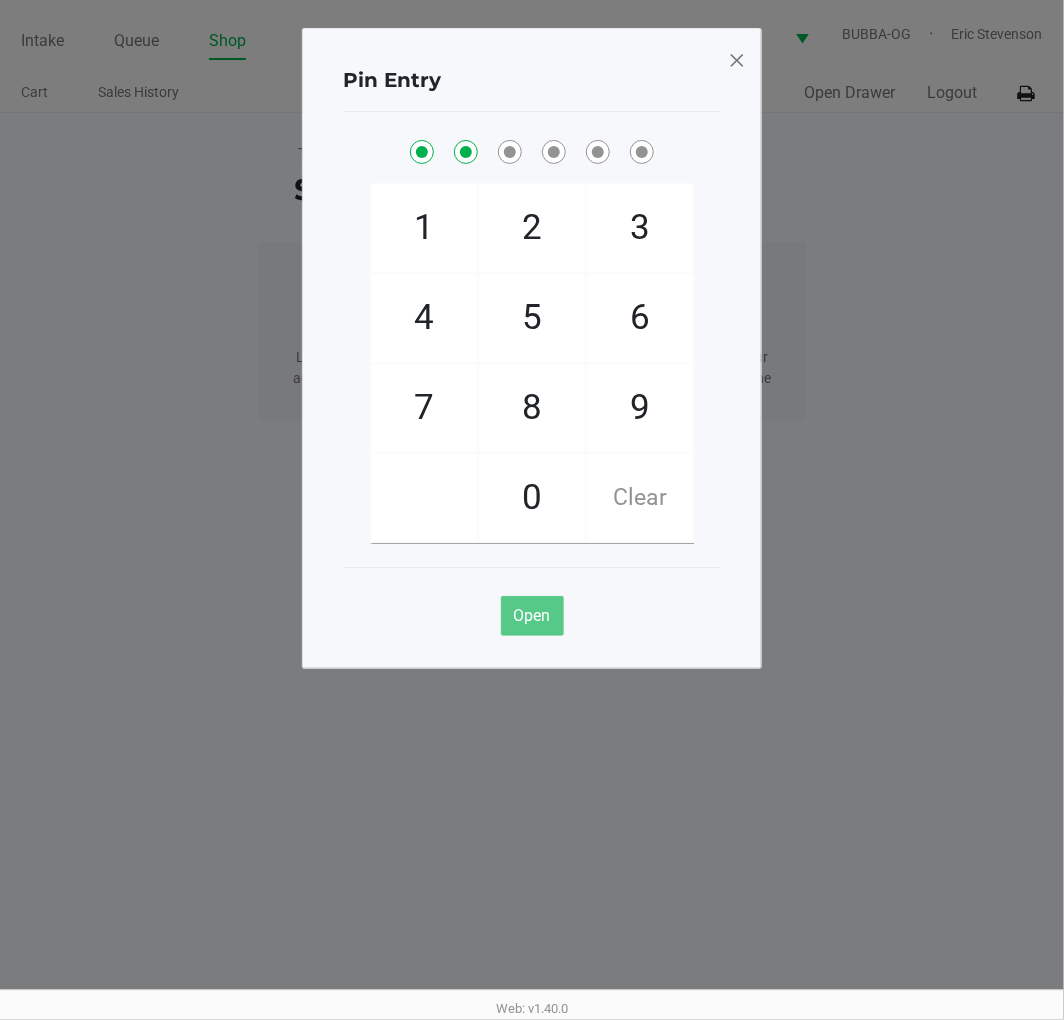 click on "6" 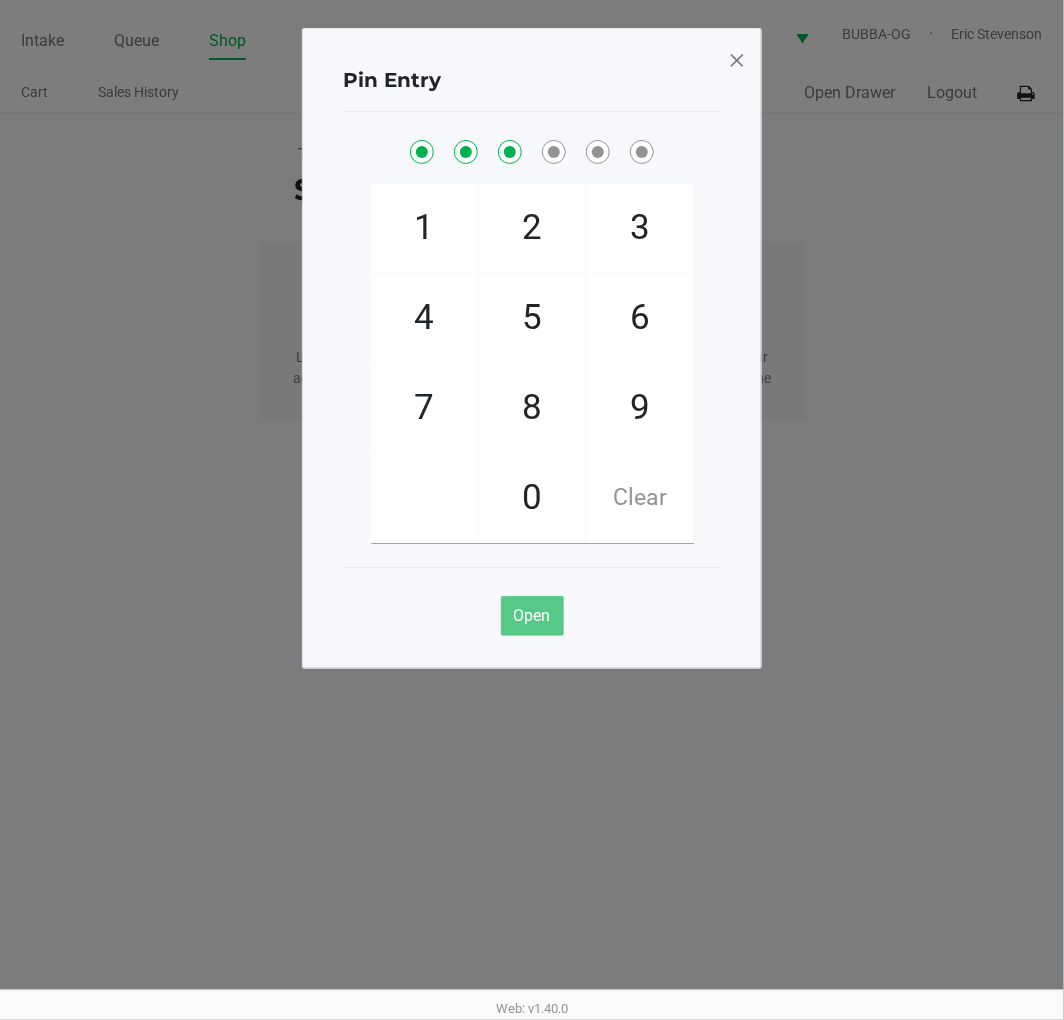 checkbox on "true" 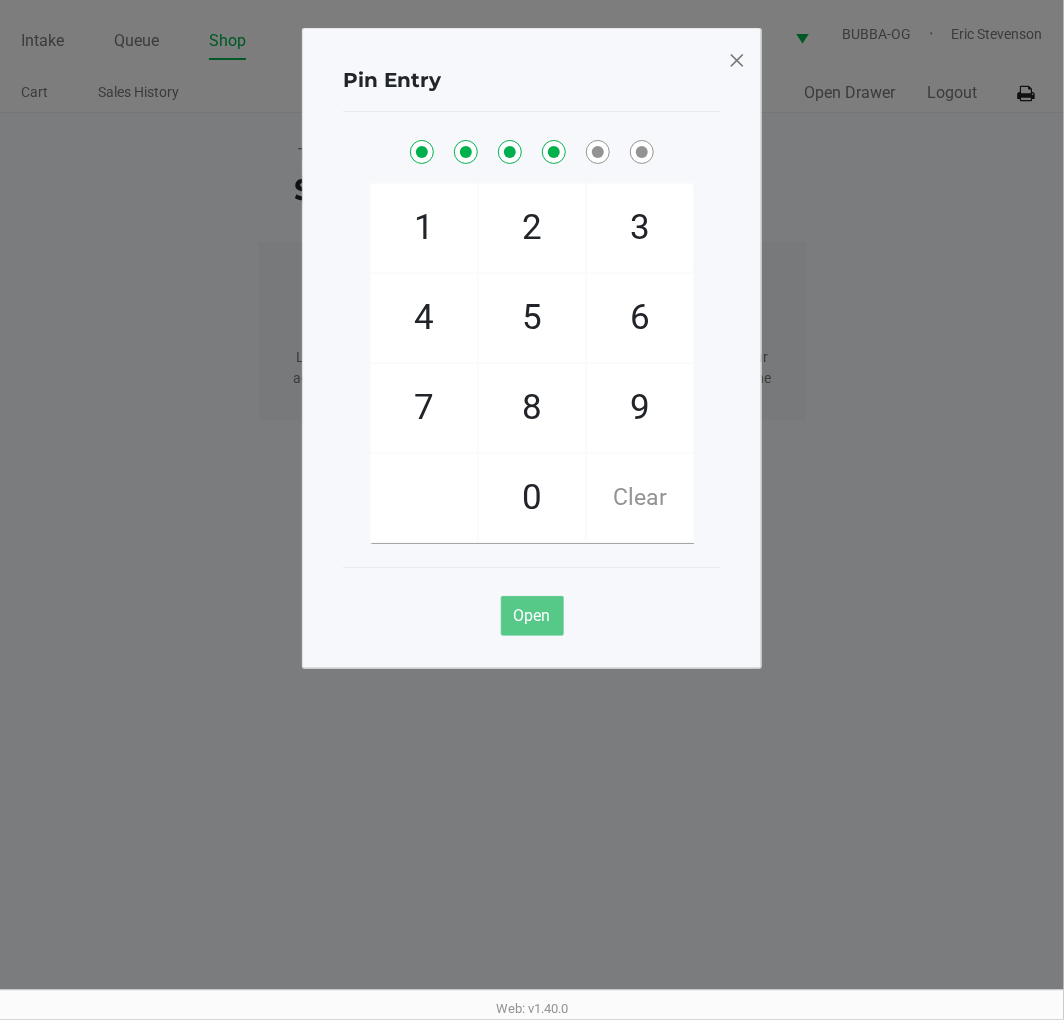 checkbox on "true" 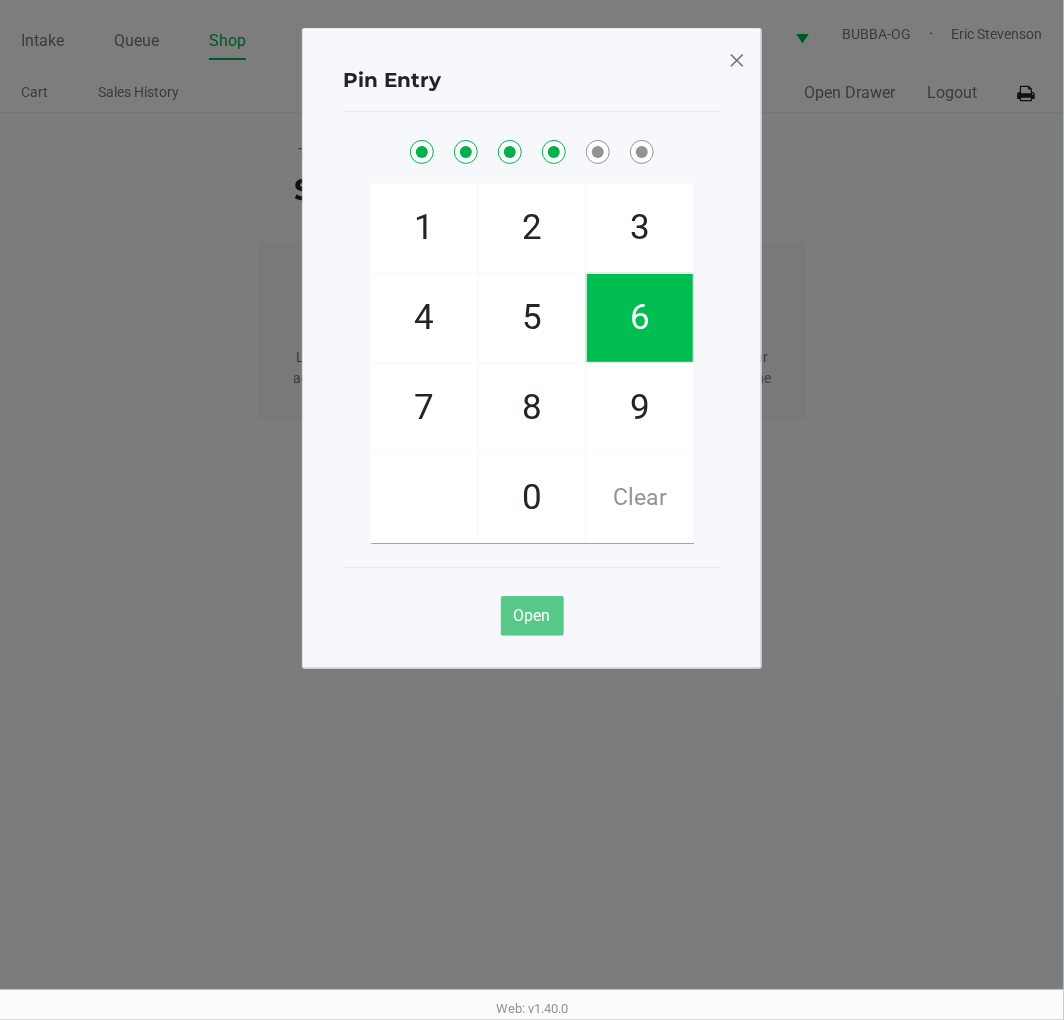 click on "1" 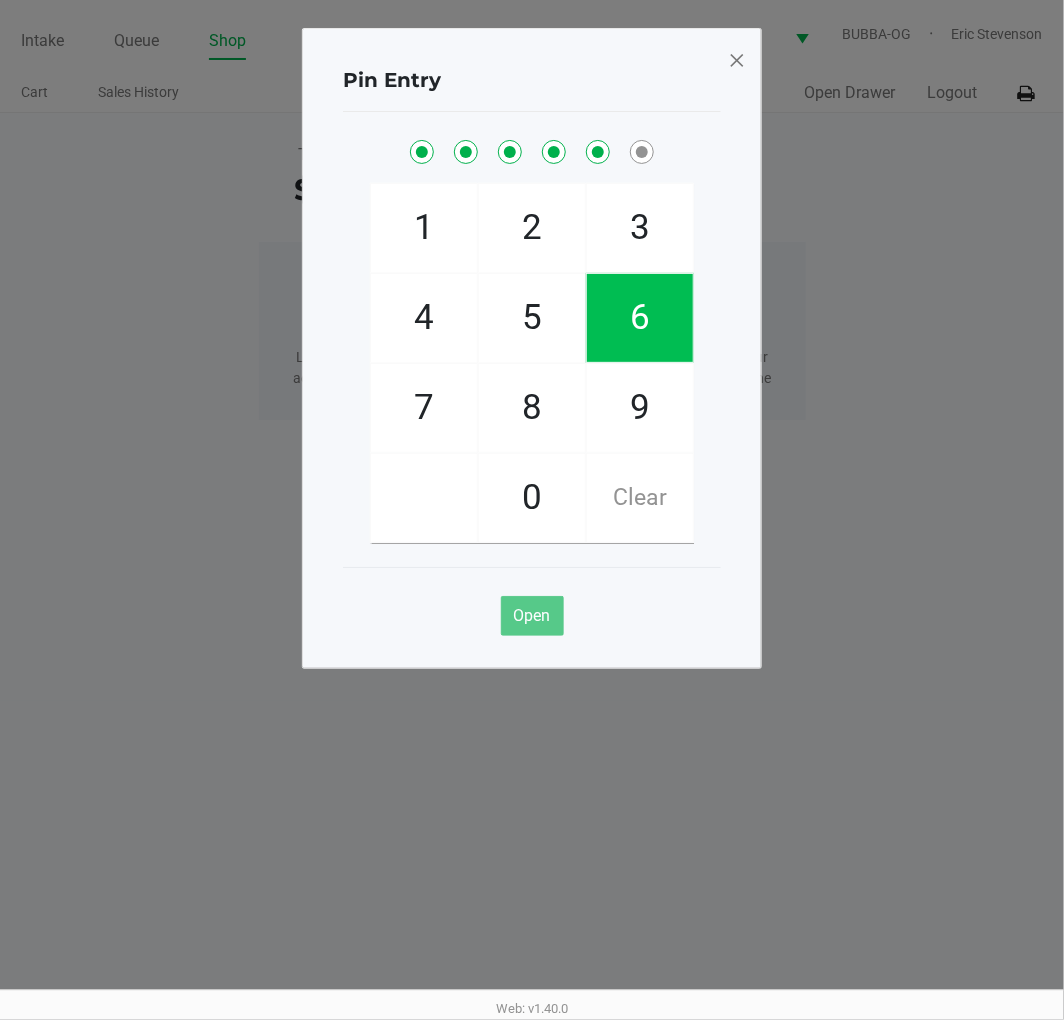 checkbox on "true" 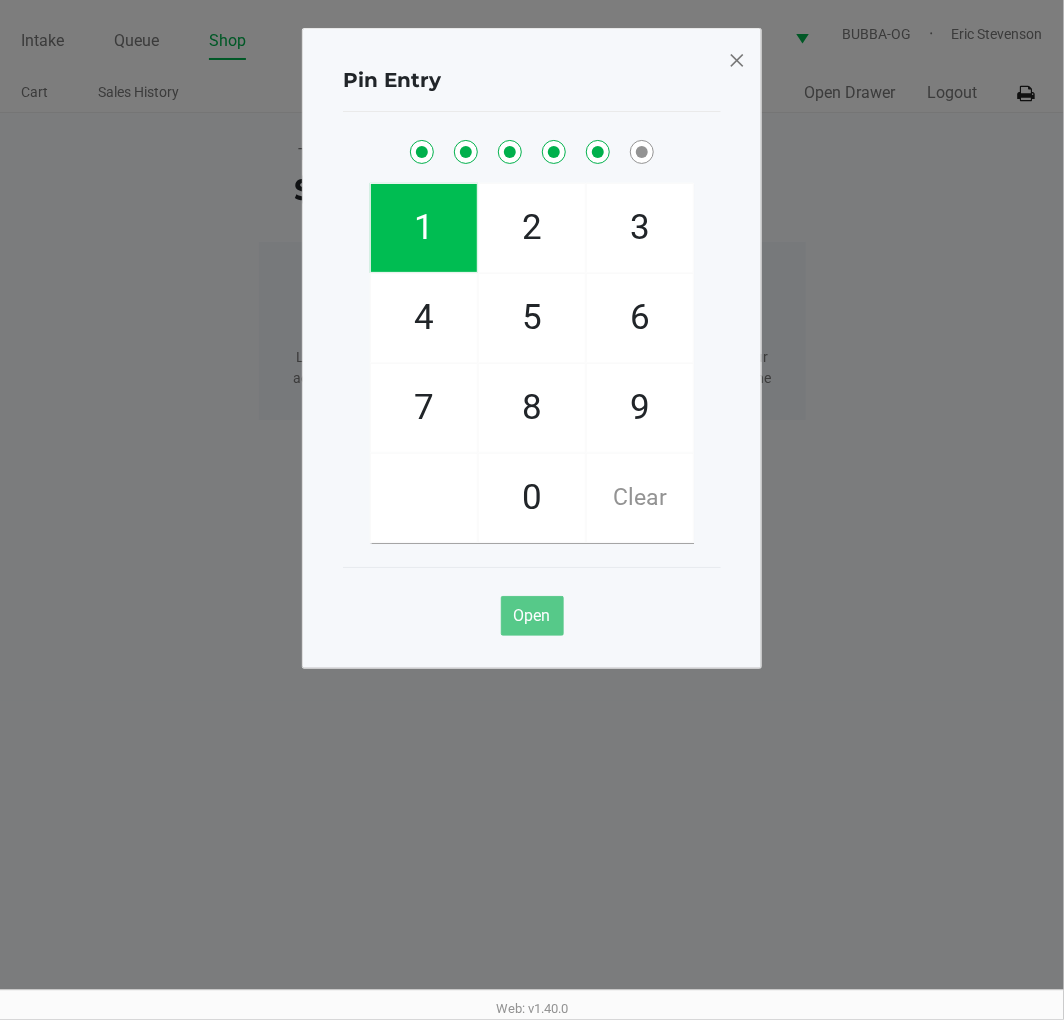 click on "8" 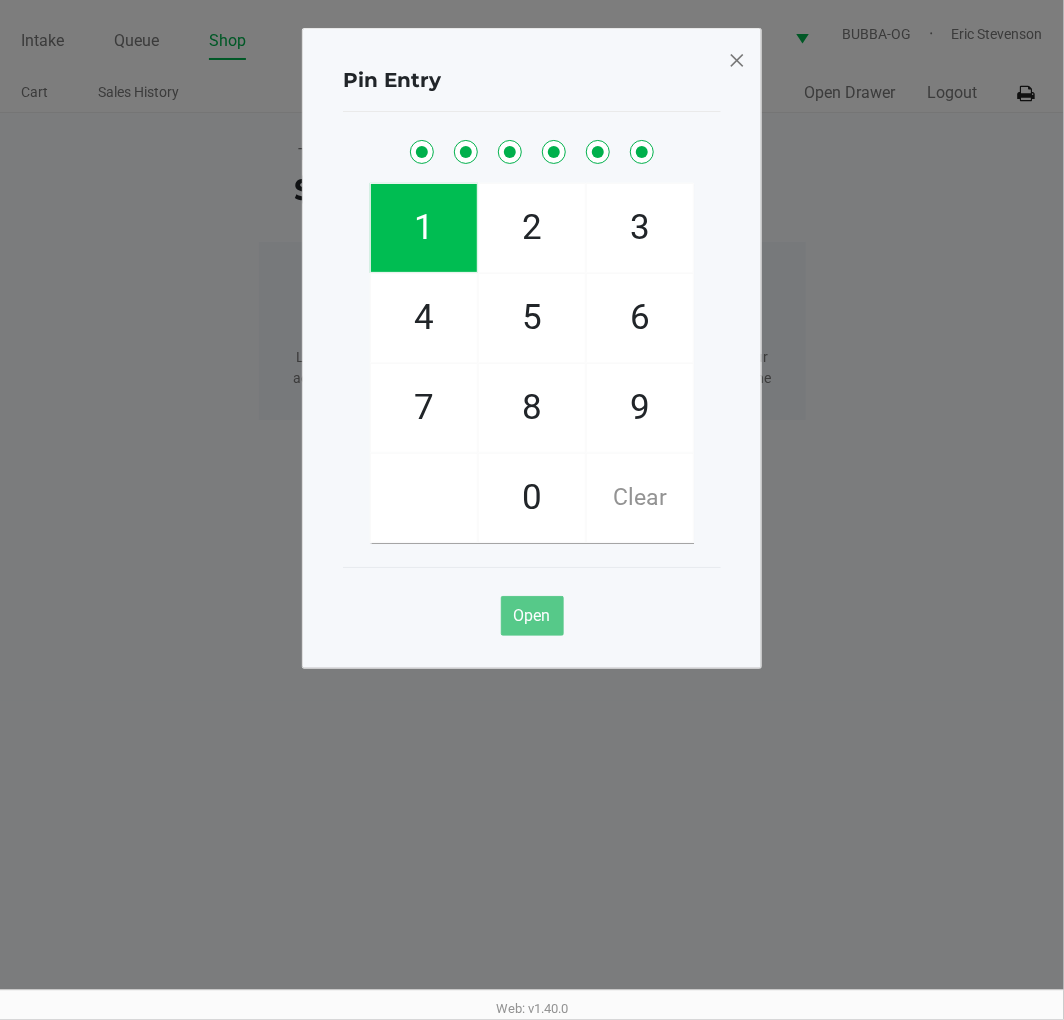 checkbox on "true" 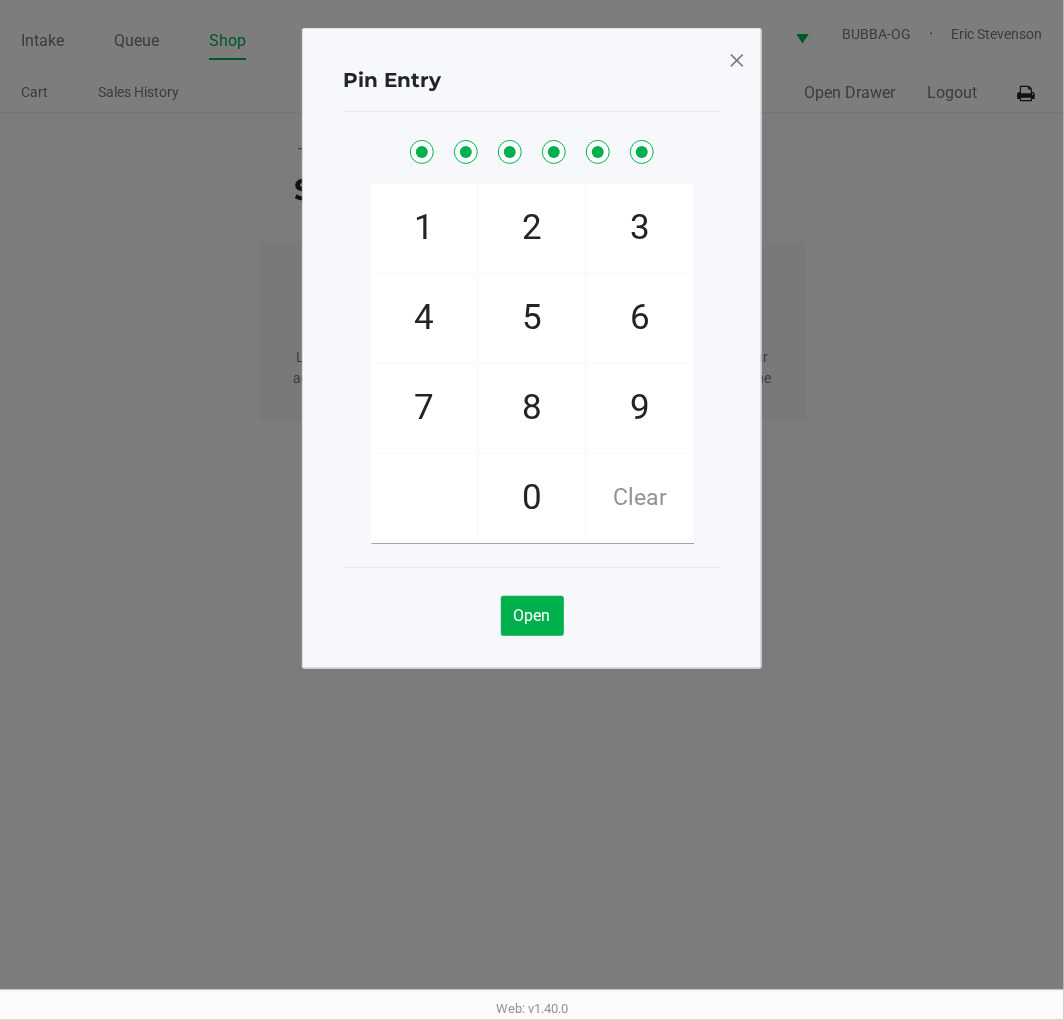 click 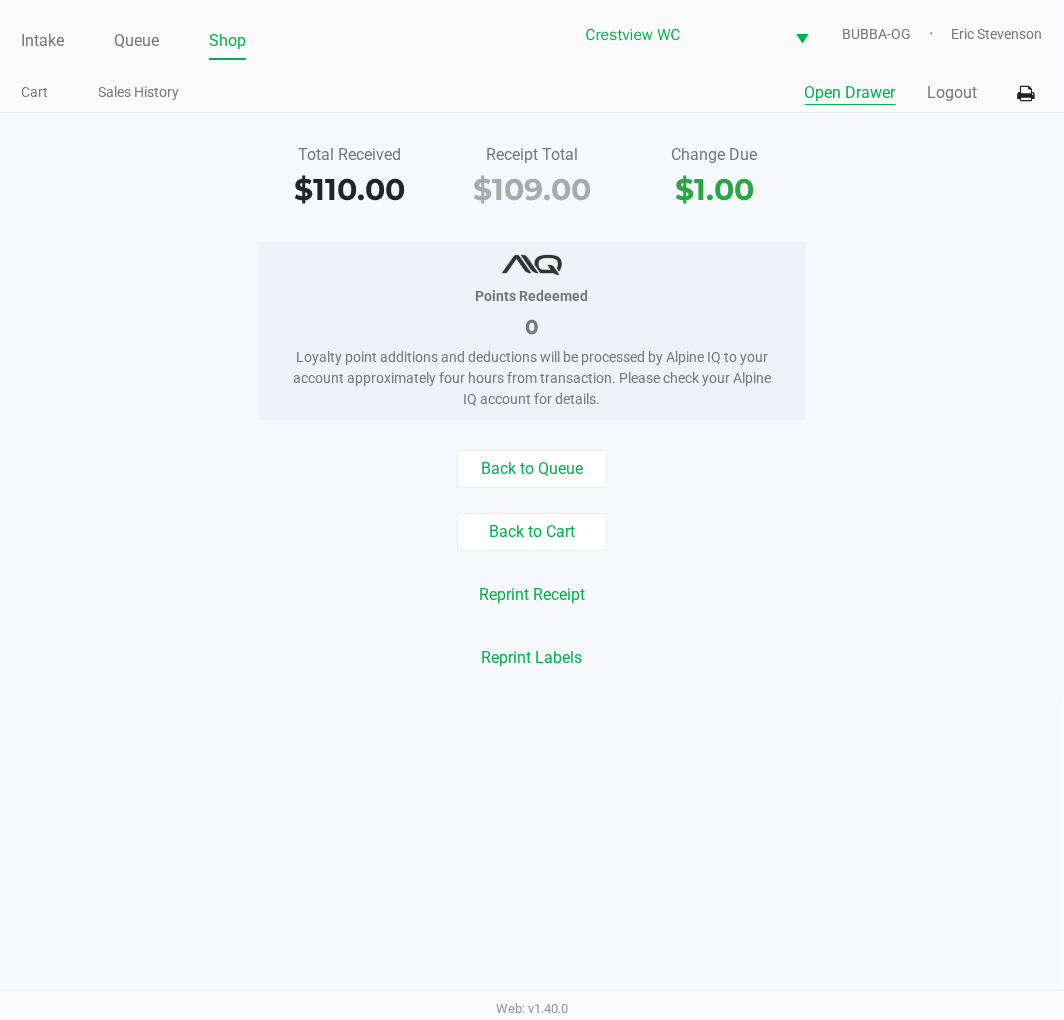 click on "Intake" 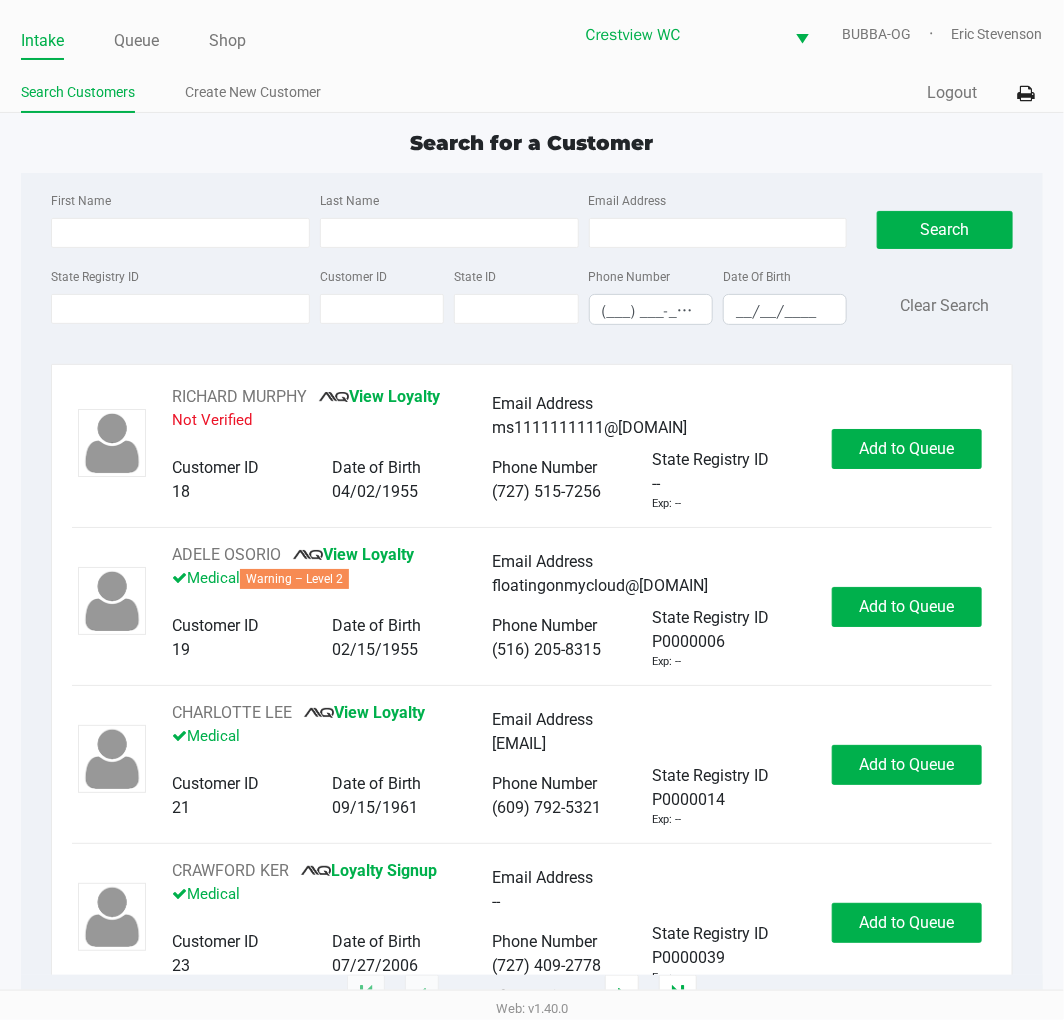 click on "Search for a Customer" 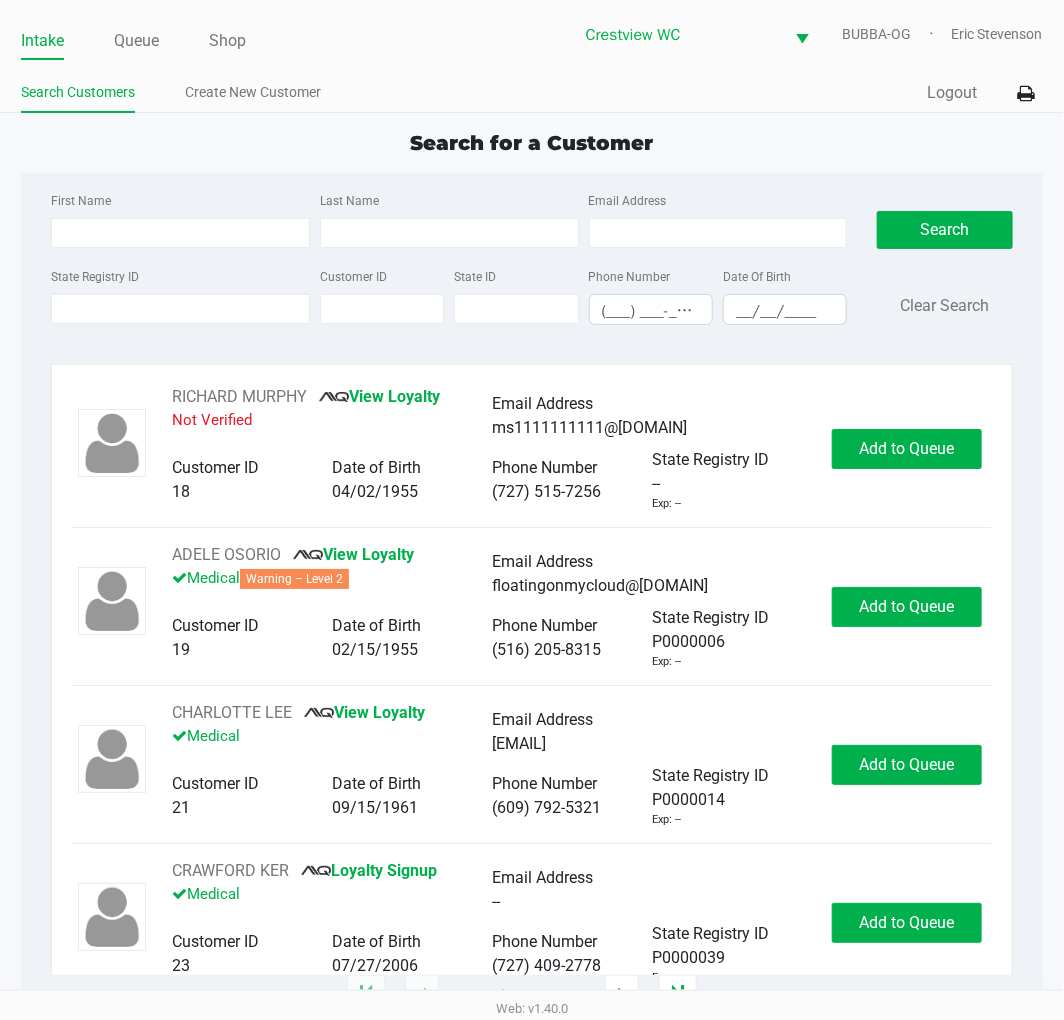 click on "Intake Queue Shop Crestview WC  BUBBA-OG   Eric Stevenson  Search Customers Create New Customer  Quick Sale   Logout  Search for a Customer First Name Last Name Email Address State Registry ID Customer ID State ID Phone Number (___) ___-____ Date Of Birth __/__/____  Search   Clear Search   RICHARD MURPHY       View Loyalty   Not Verified   Email Address   ms1111111111@hotmail.com   Customer ID   18   Date of Birth   04/02/1955   Phone Number   (727) 515-7256   State Registry ID   --   Exp: --   Add to Queue   ADELE OSORIO       View Loyalty   Medical   Warning – Level 2   Email Address   floatingonmycloud@gmail.com   Customer ID   19   Date of Birth   02/15/1955   Phone Number   (516) 205-8315   State Registry ID   P0000006   Exp: --   Add to Queue   CHARLOTTE LEE       View Loyalty   Medical   Email Address   cblee0915@gmail.com   Customer ID   21   Date of Birth   09/15/1961   Phone Number   (609) 792-5321   State Registry ID   P0000014   Exp: --   Add to Queue   CRAWFORD KER       Medical" 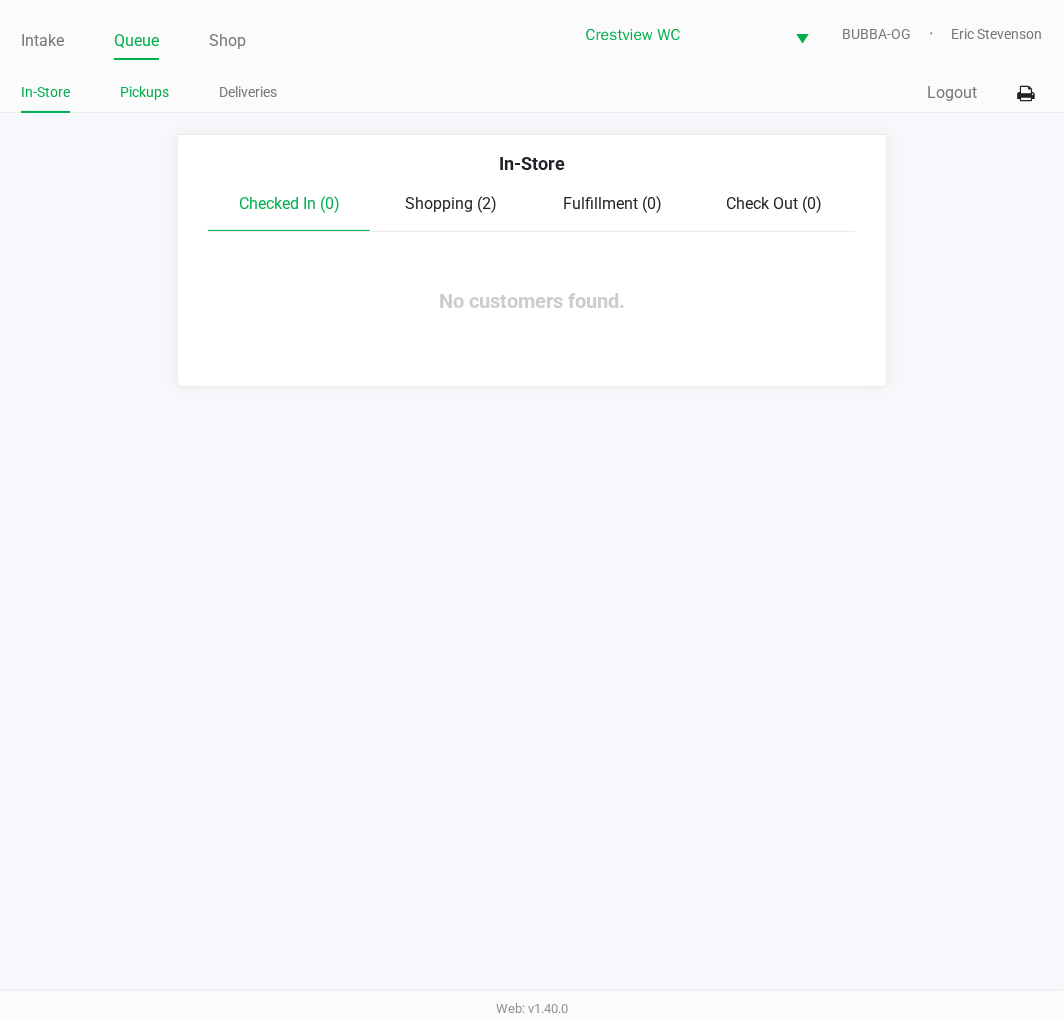 click on "Pickups" 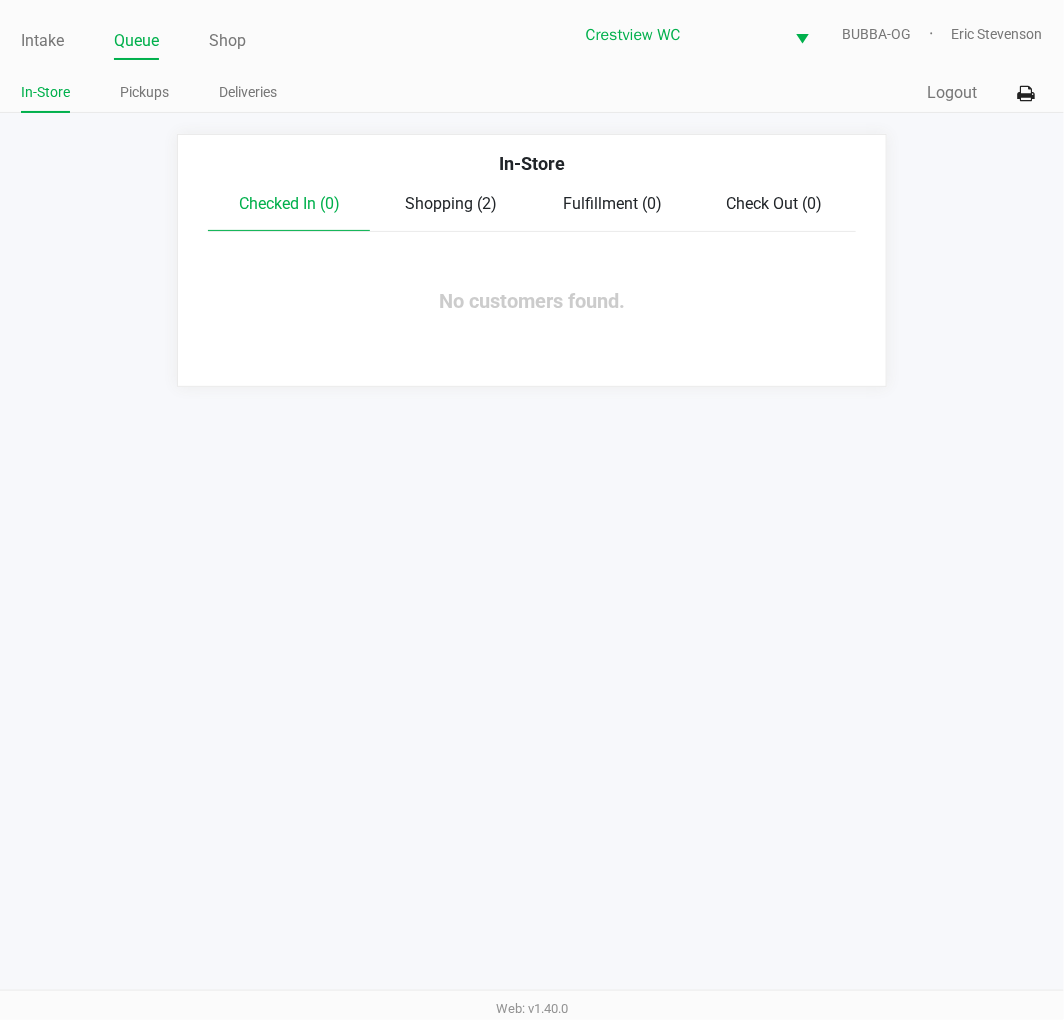 click on "Pickups" 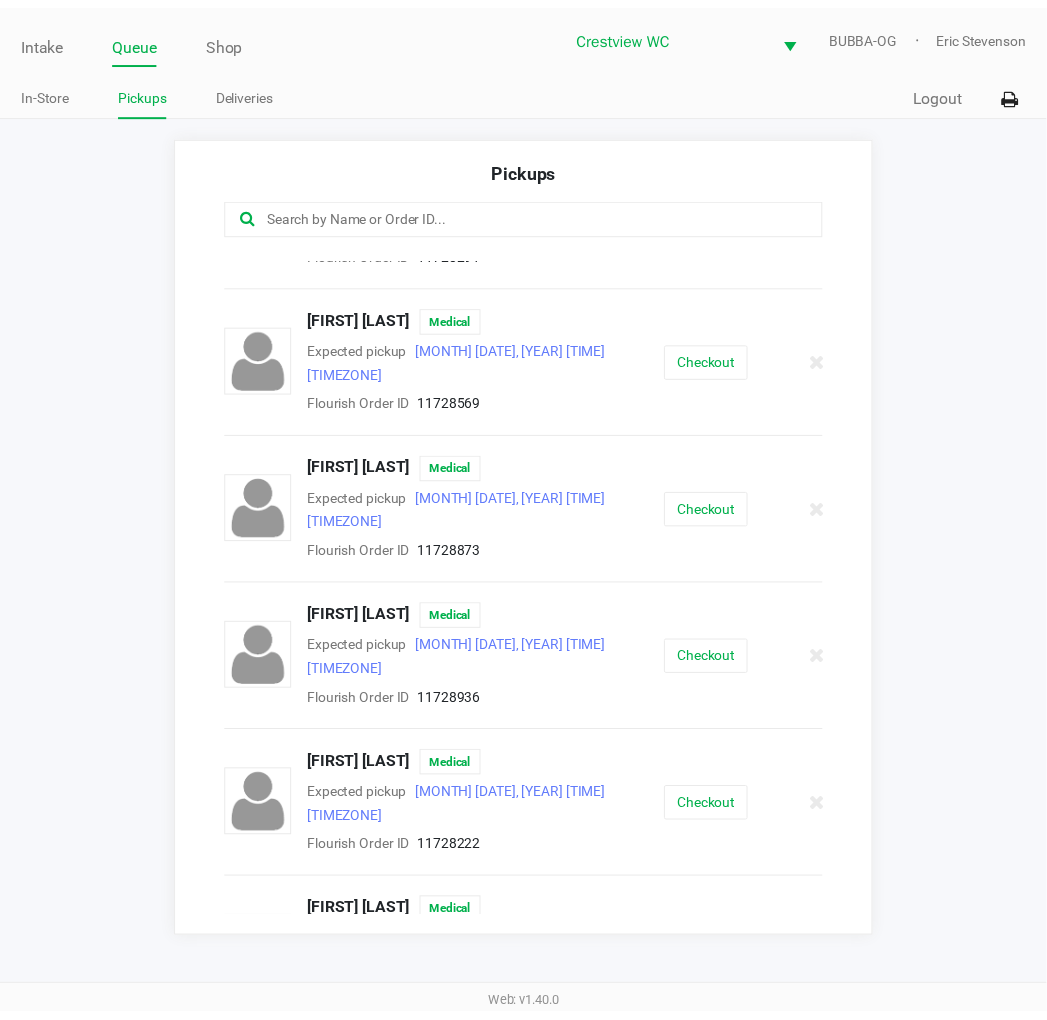 scroll, scrollTop: 318, scrollLeft: 0, axis: vertical 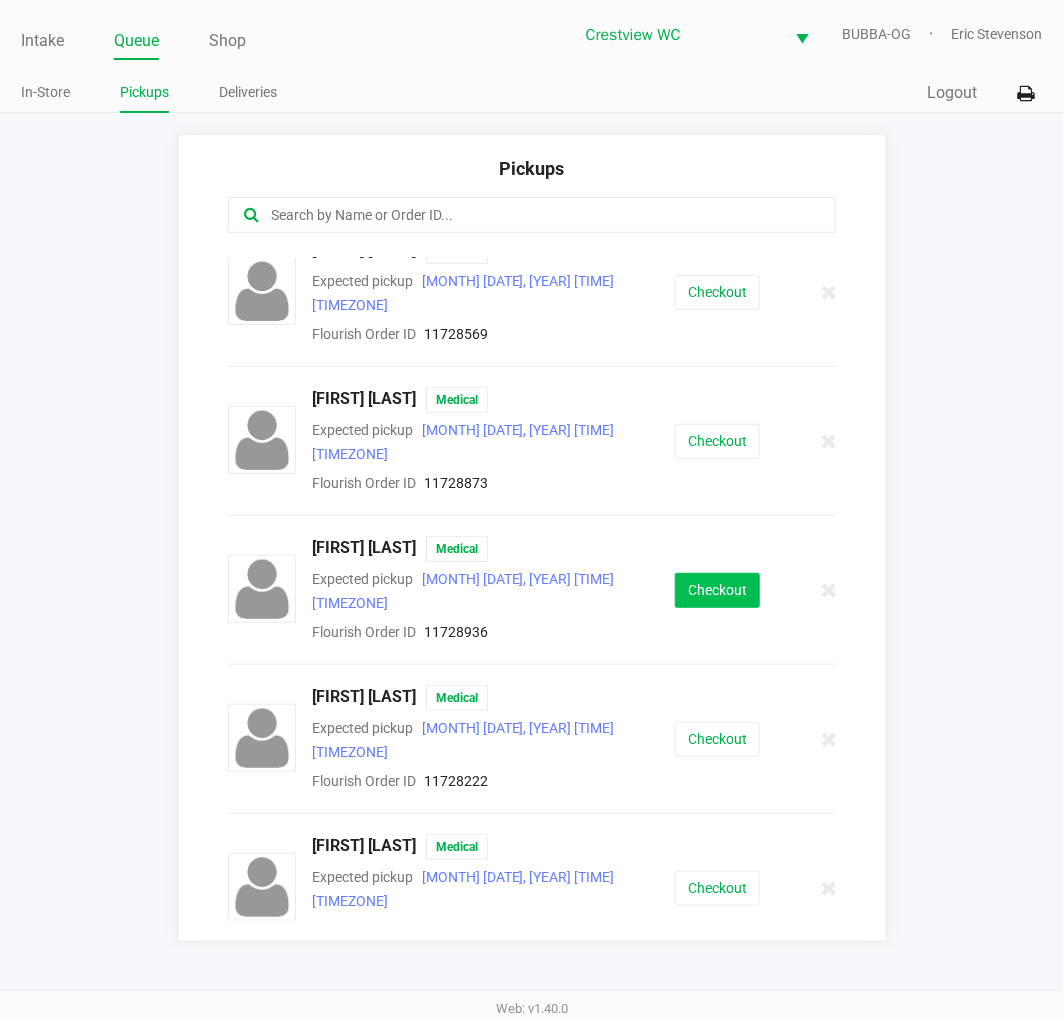 click on "Checkout" 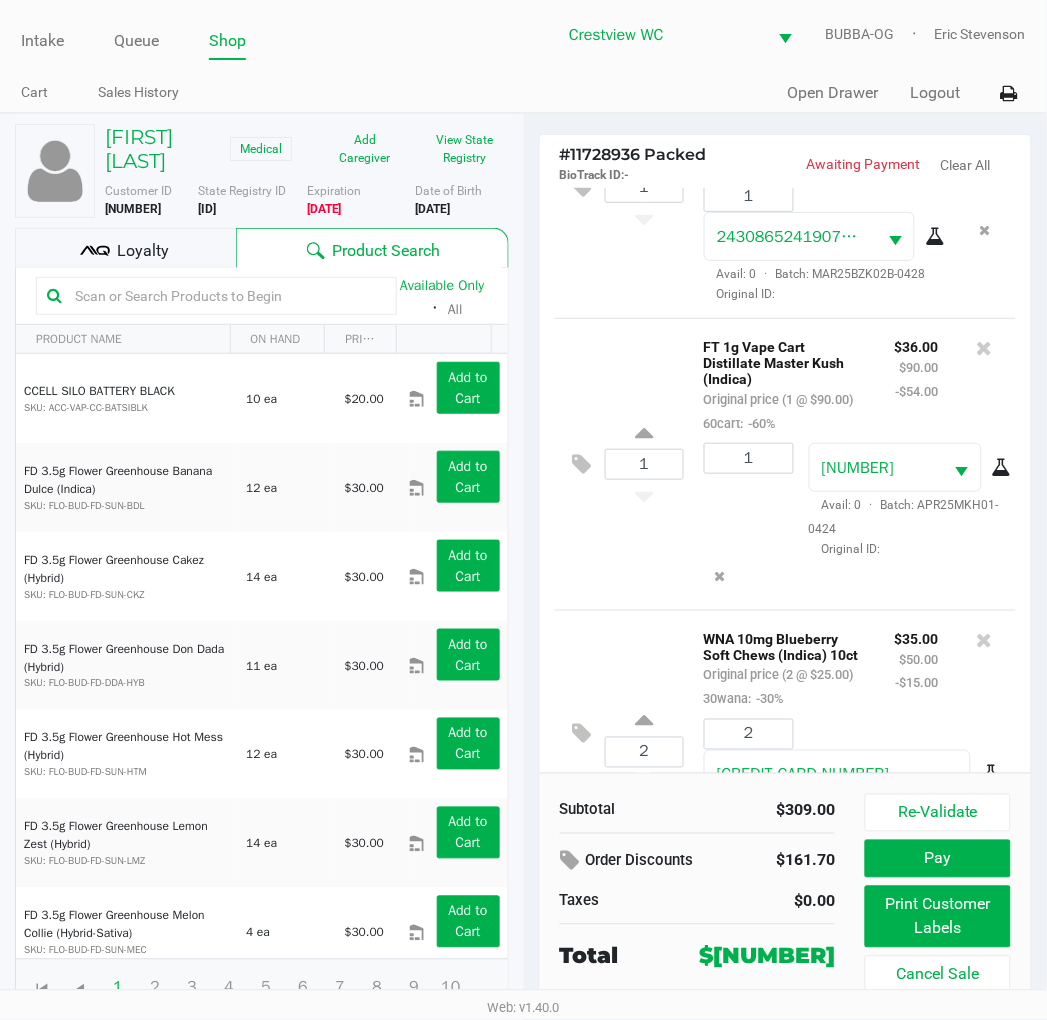 scroll, scrollTop: 0, scrollLeft: 0, axis: both 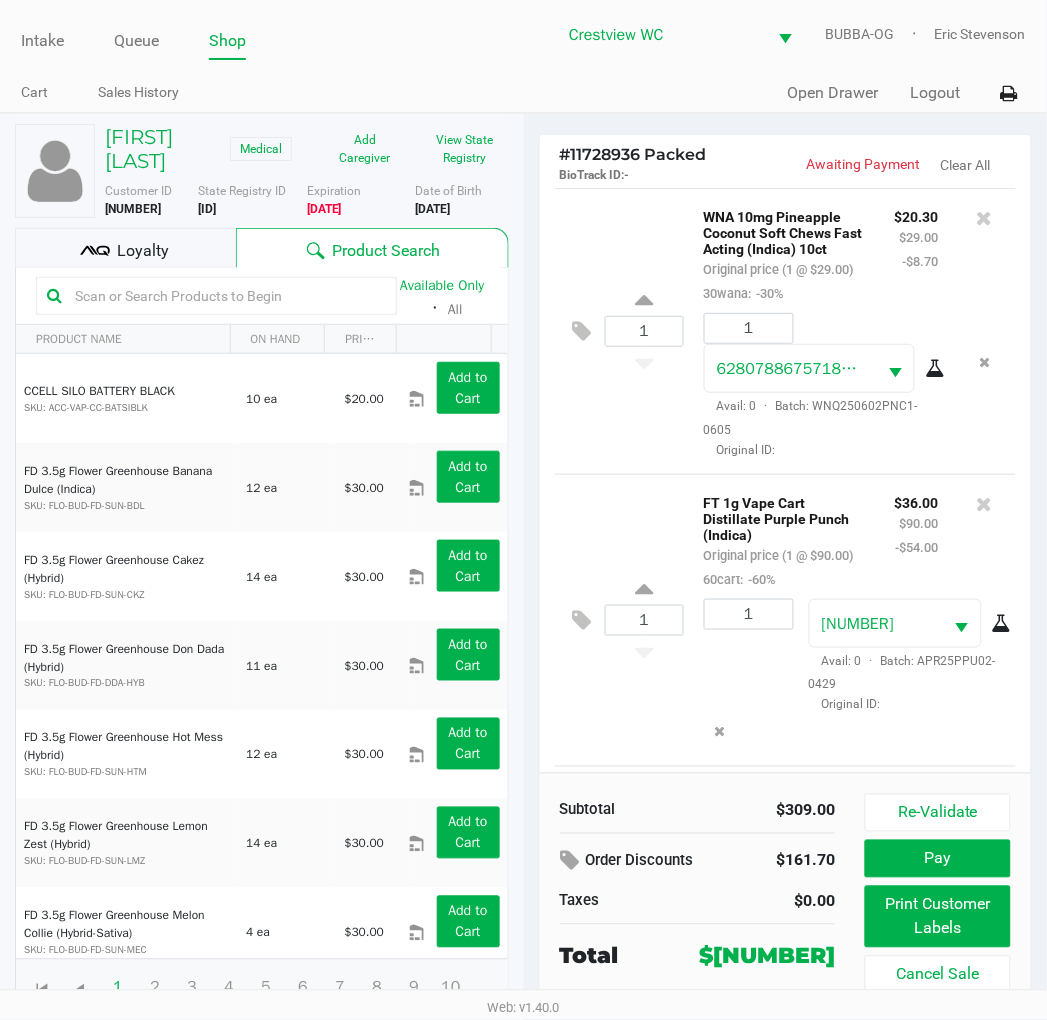 click on "Loyalty" 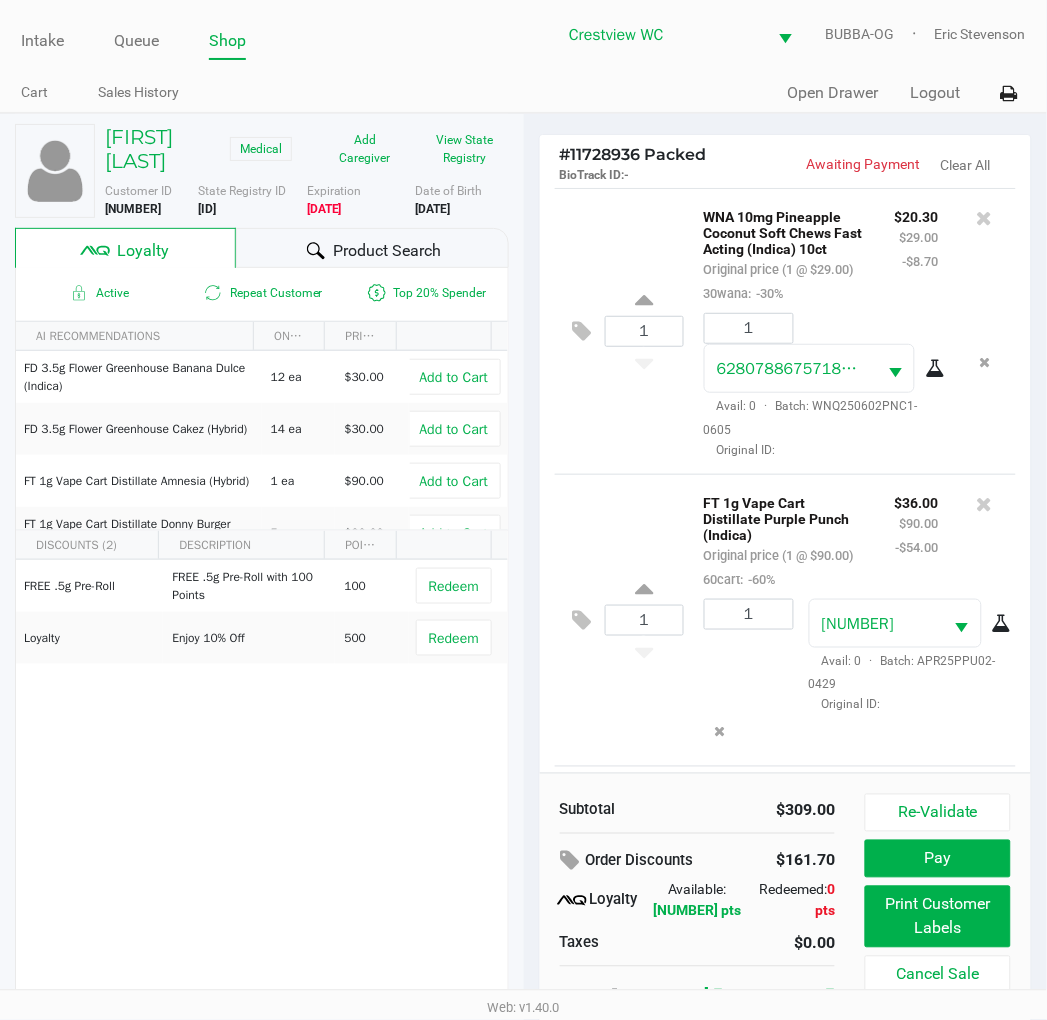 scroll, scrollTop: 32, scrollLeft: 0, axis: vertical 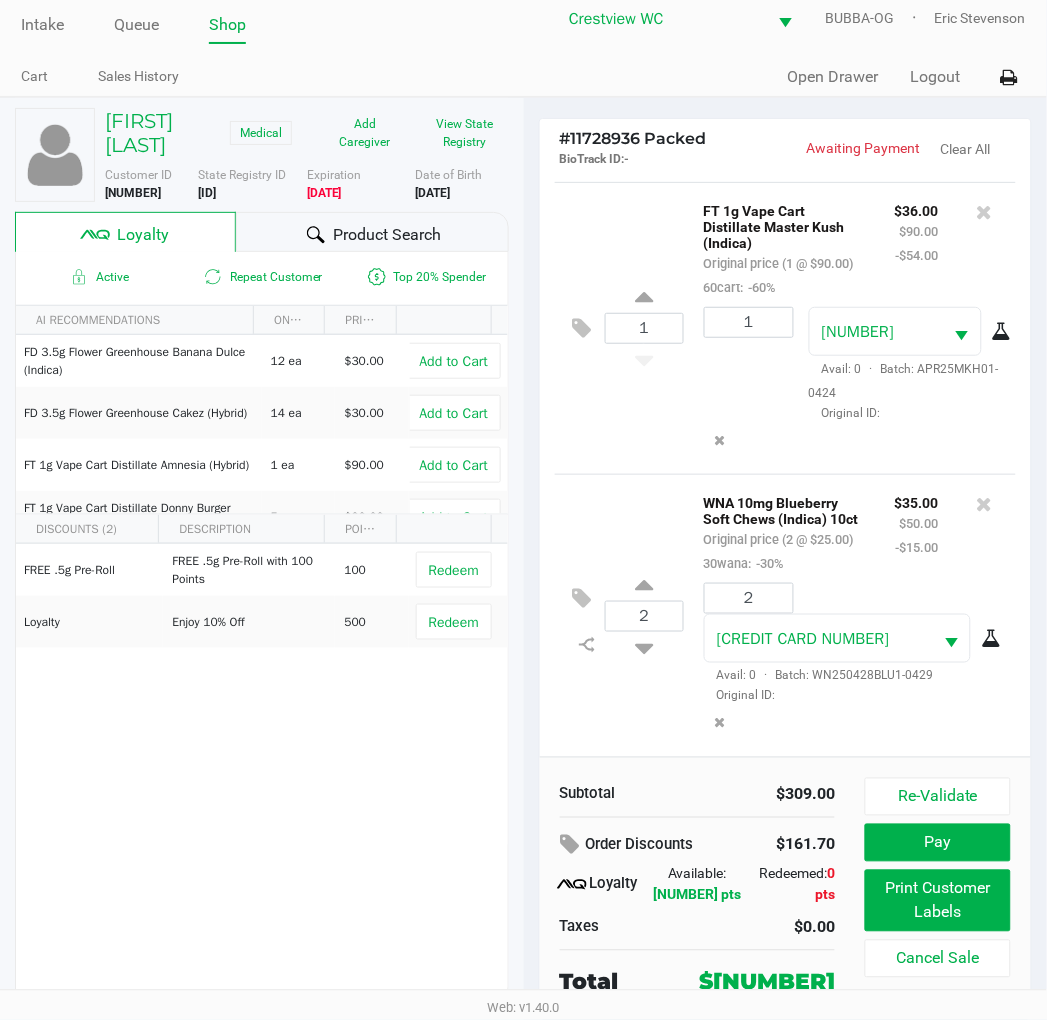click on "FREE .5g  Pre-Roll   FREE .5g Pre-Roll with 100 Points   100   Redeem   Loyalty   Enjoy 10% Off    500   Redeem" 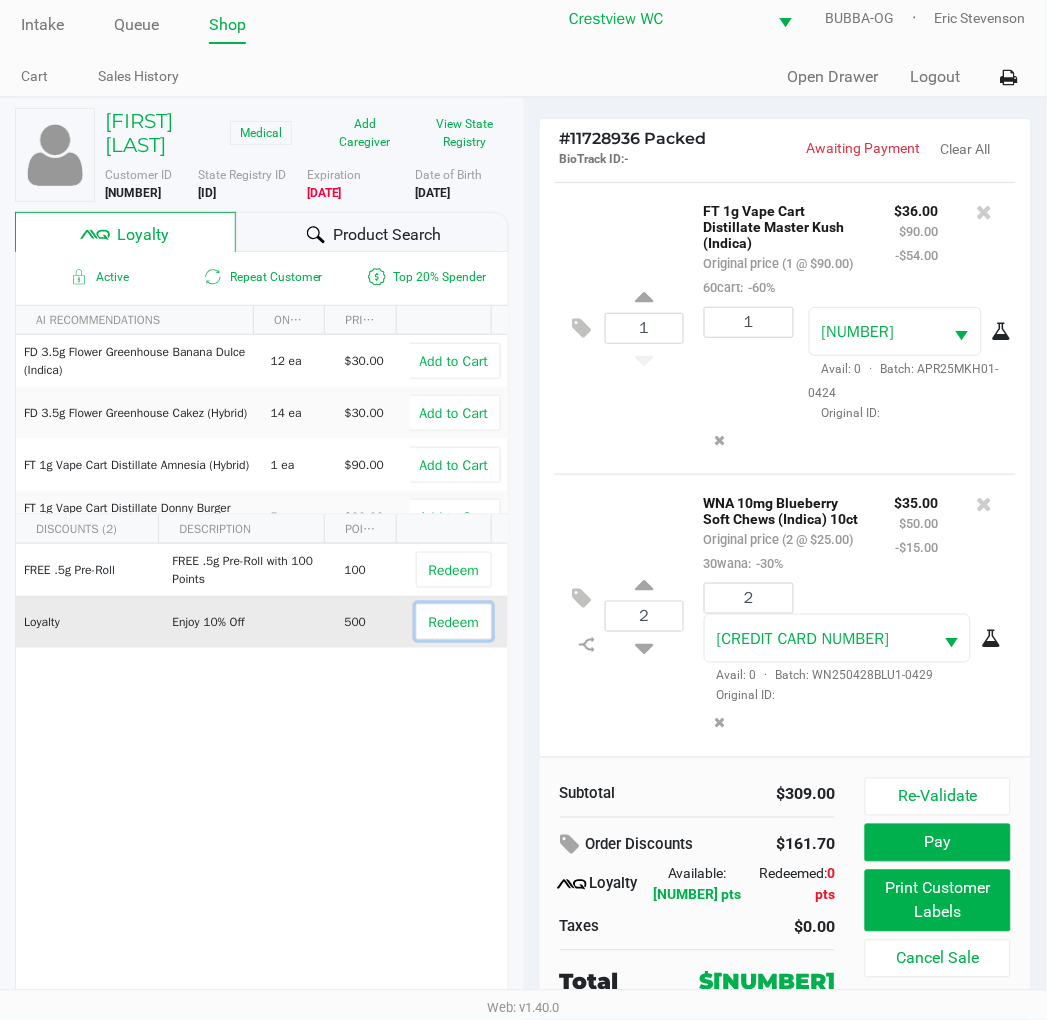 click on "Redeem" 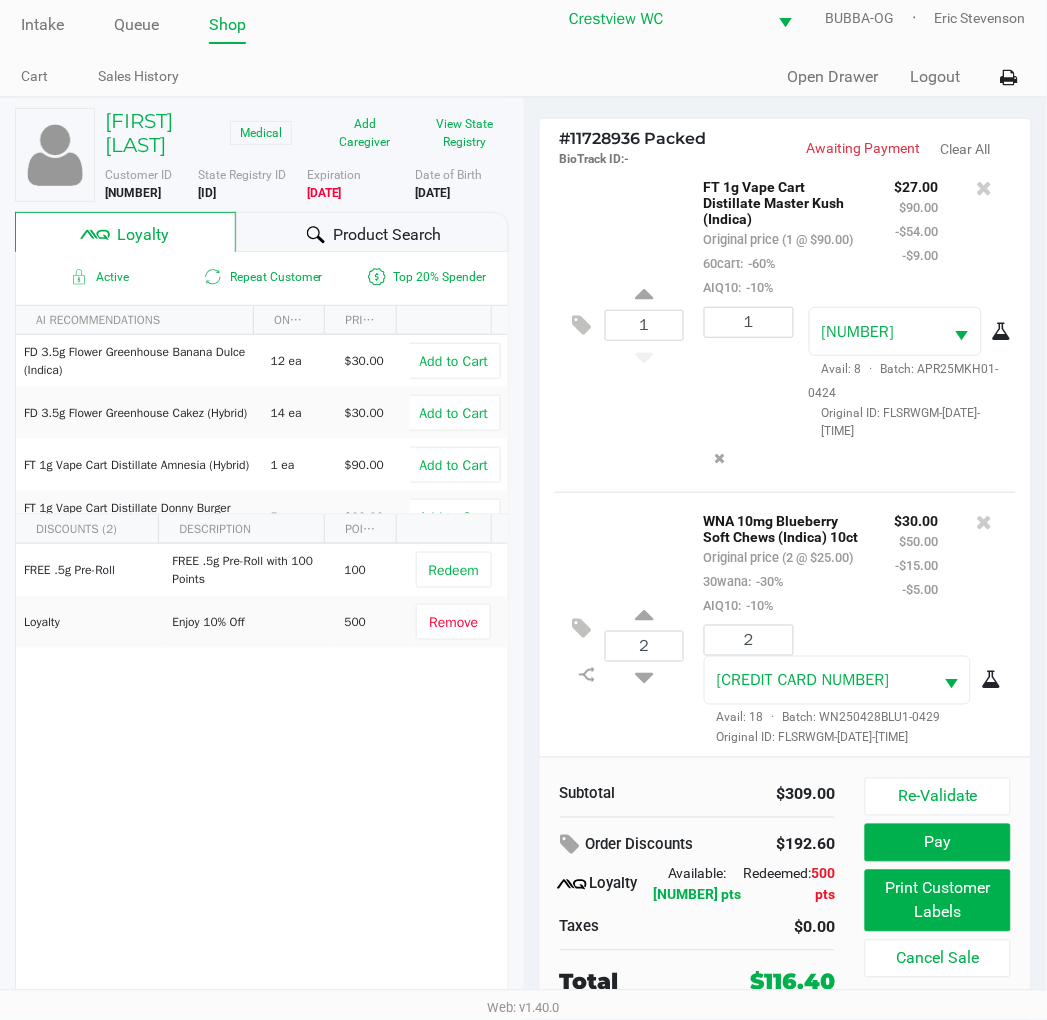 scroll, scrollTop: 1064, scrollLeft: 0, axis: vertical 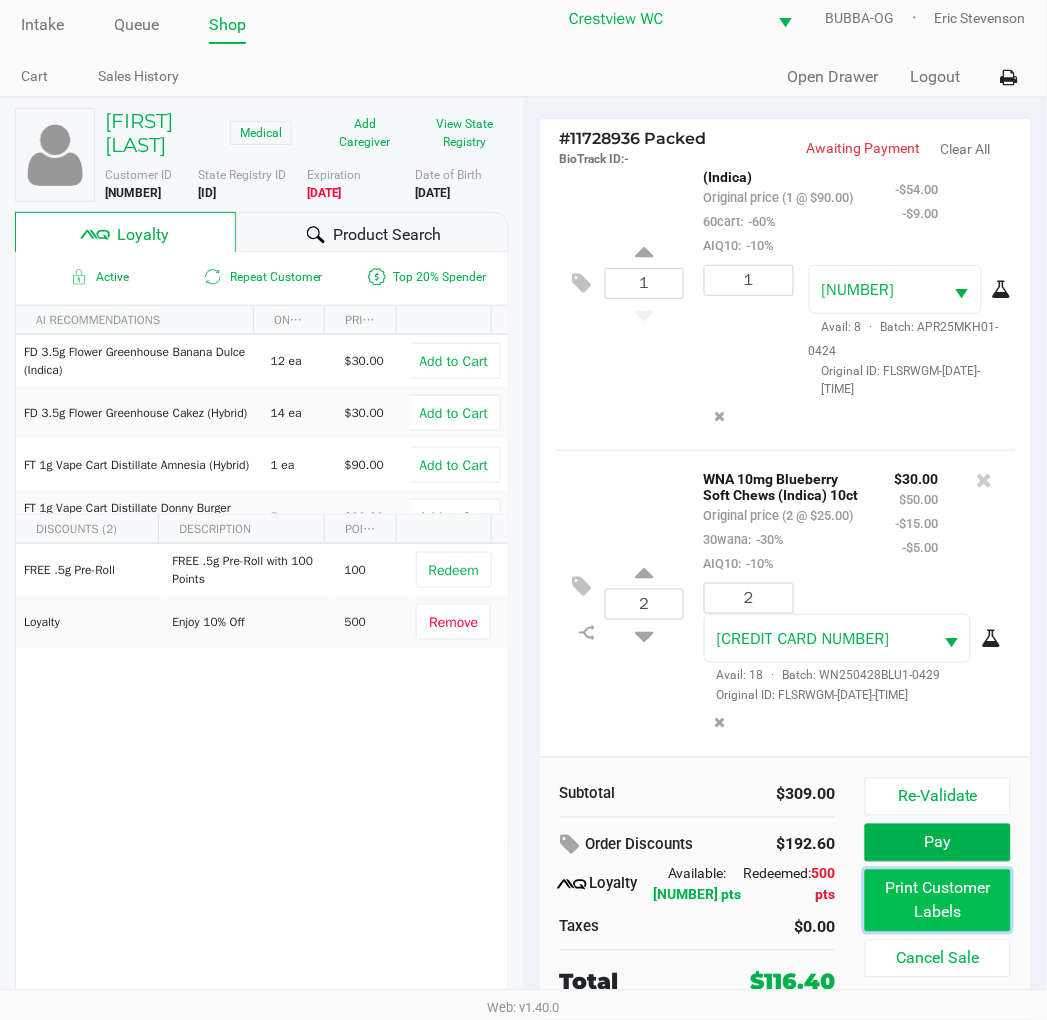 click on "Print Customer Labels" 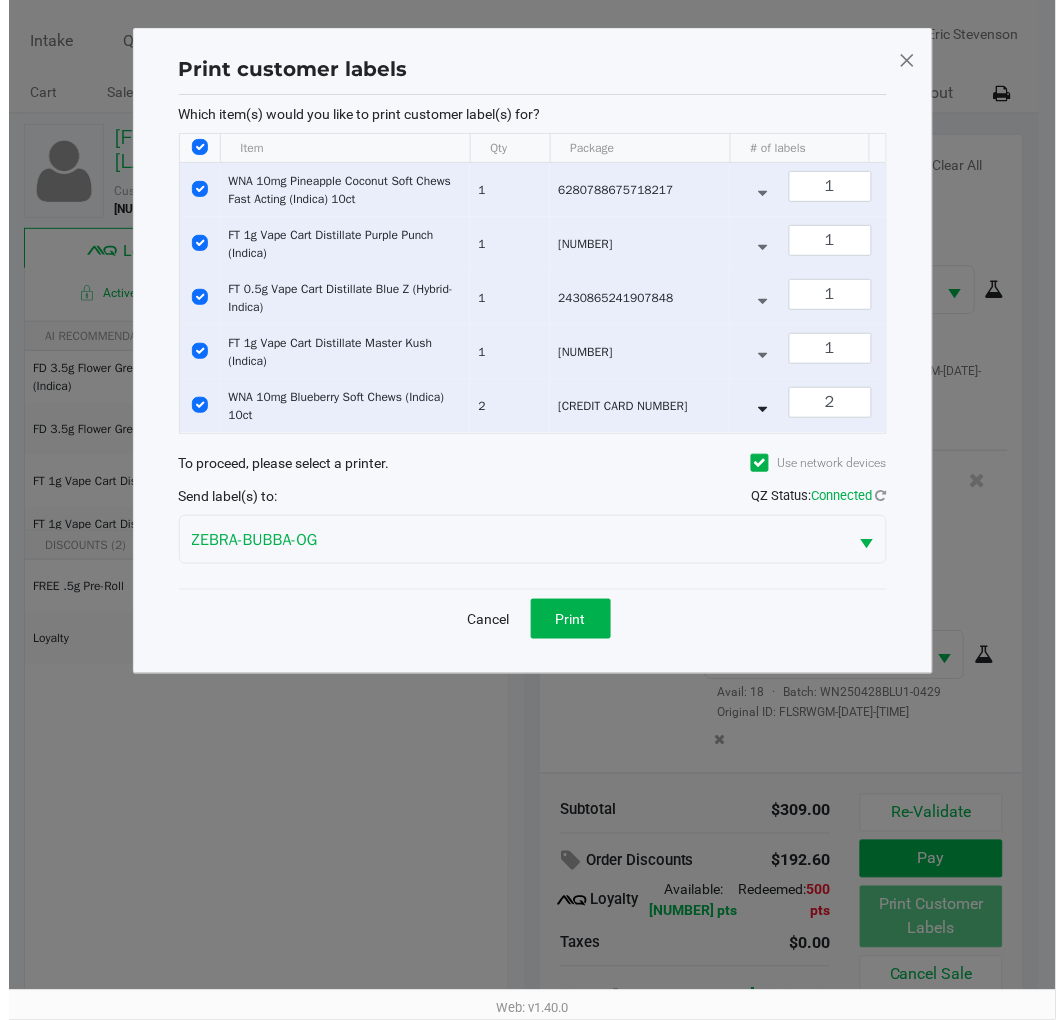 scroll, scrollTop: 0, scrollLeft: 0, axis: both 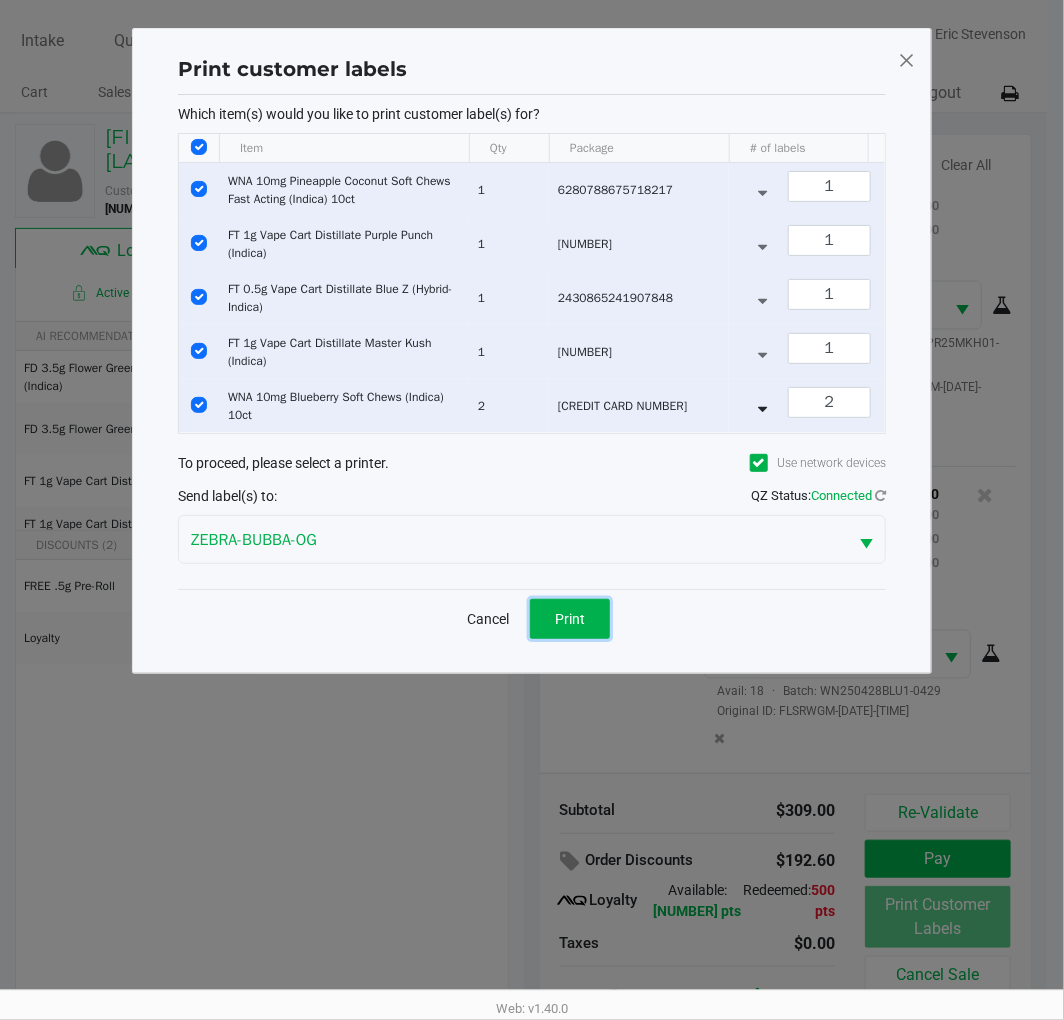 drag, startPoint x: 582, startPoint y: 636, endPoint x: 785, endPoint y: 603, distance: 205.66478 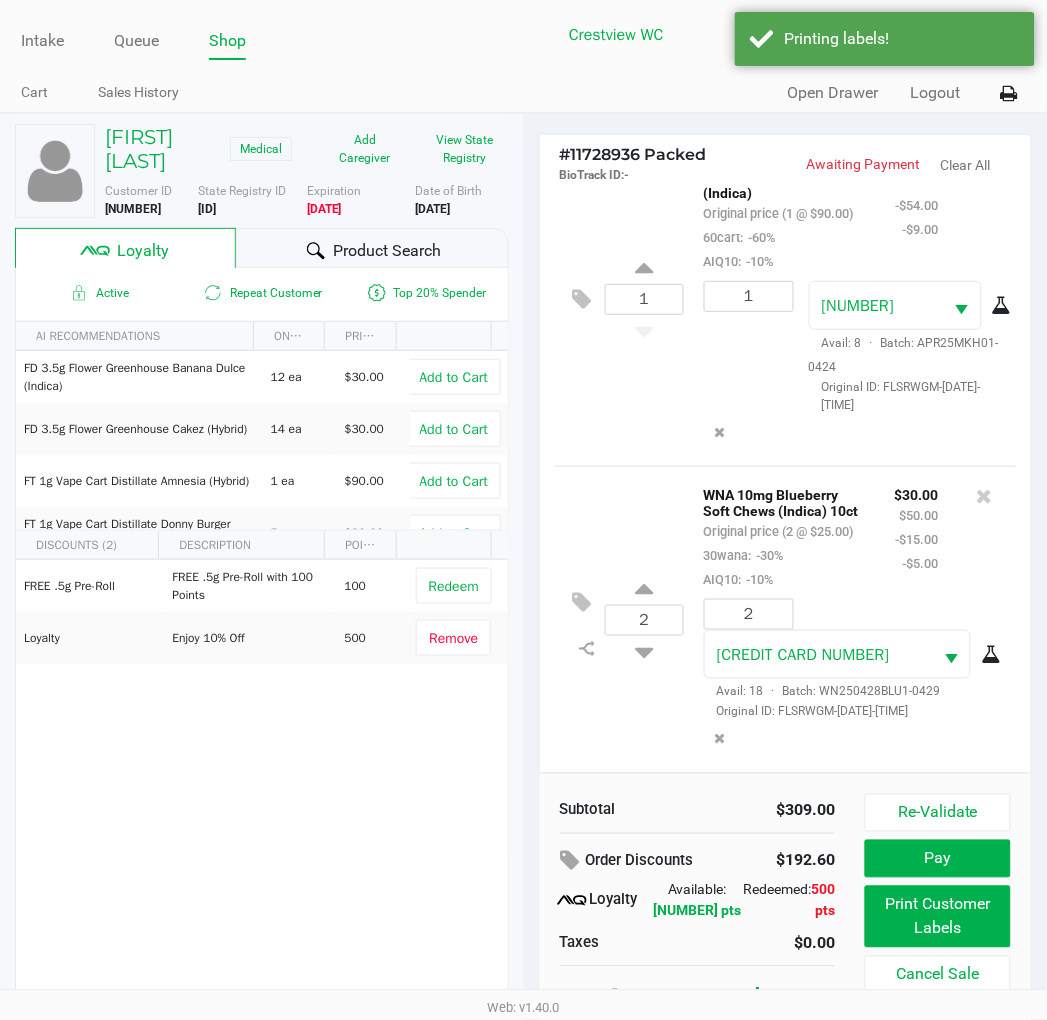 scroll, scrollTop: 1064, scrollLeft: 0, axis: vertical 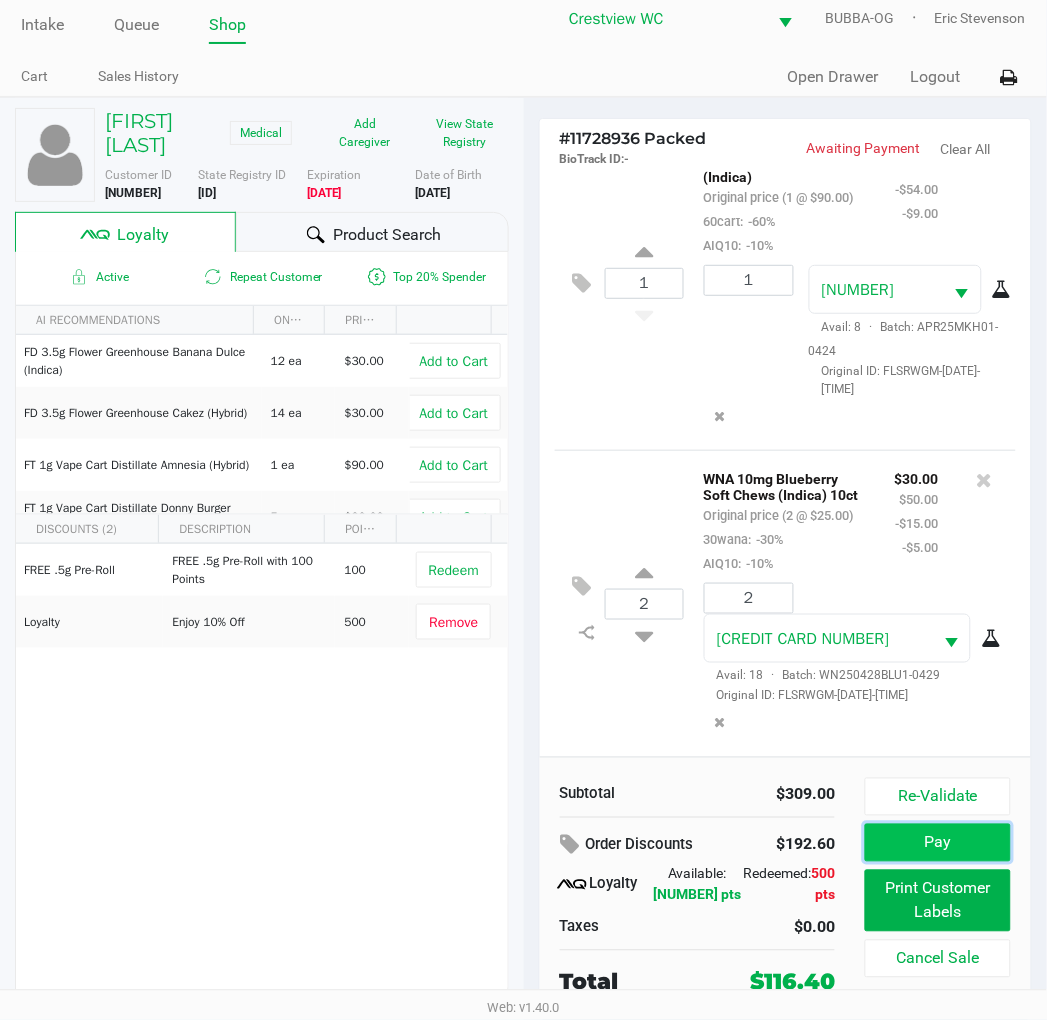 click on "Pay" 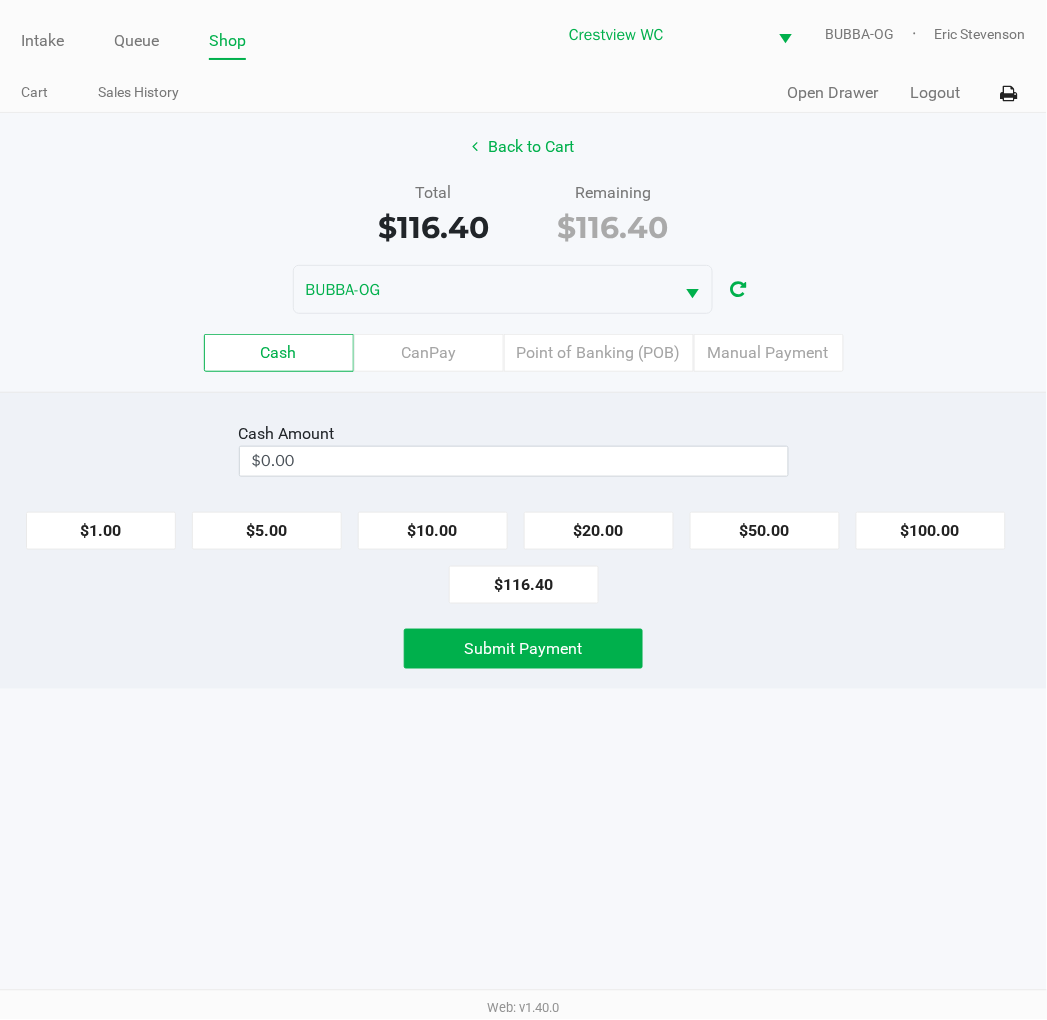 scroll, scrollTop: 0, scrollLeft: 0, axis: both 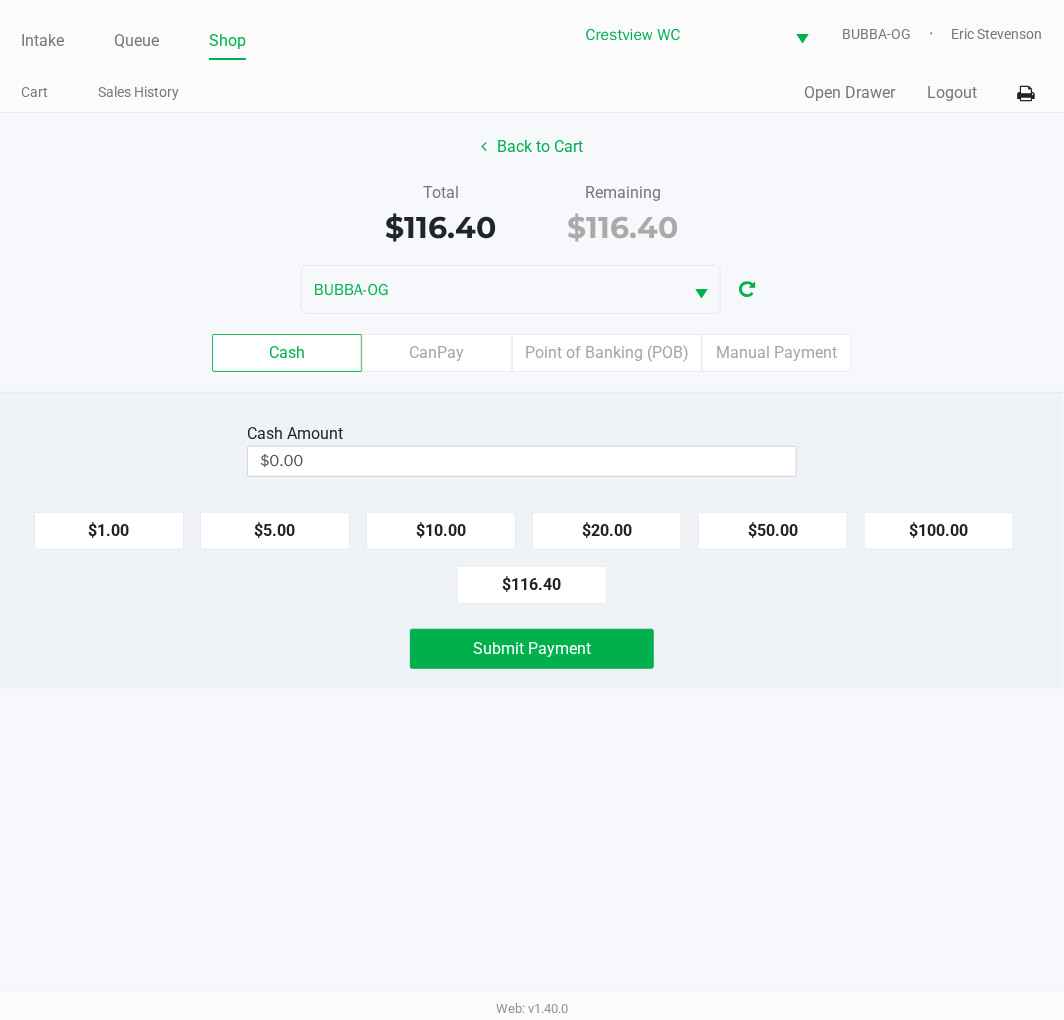 click on "Point of Banking (POB)" 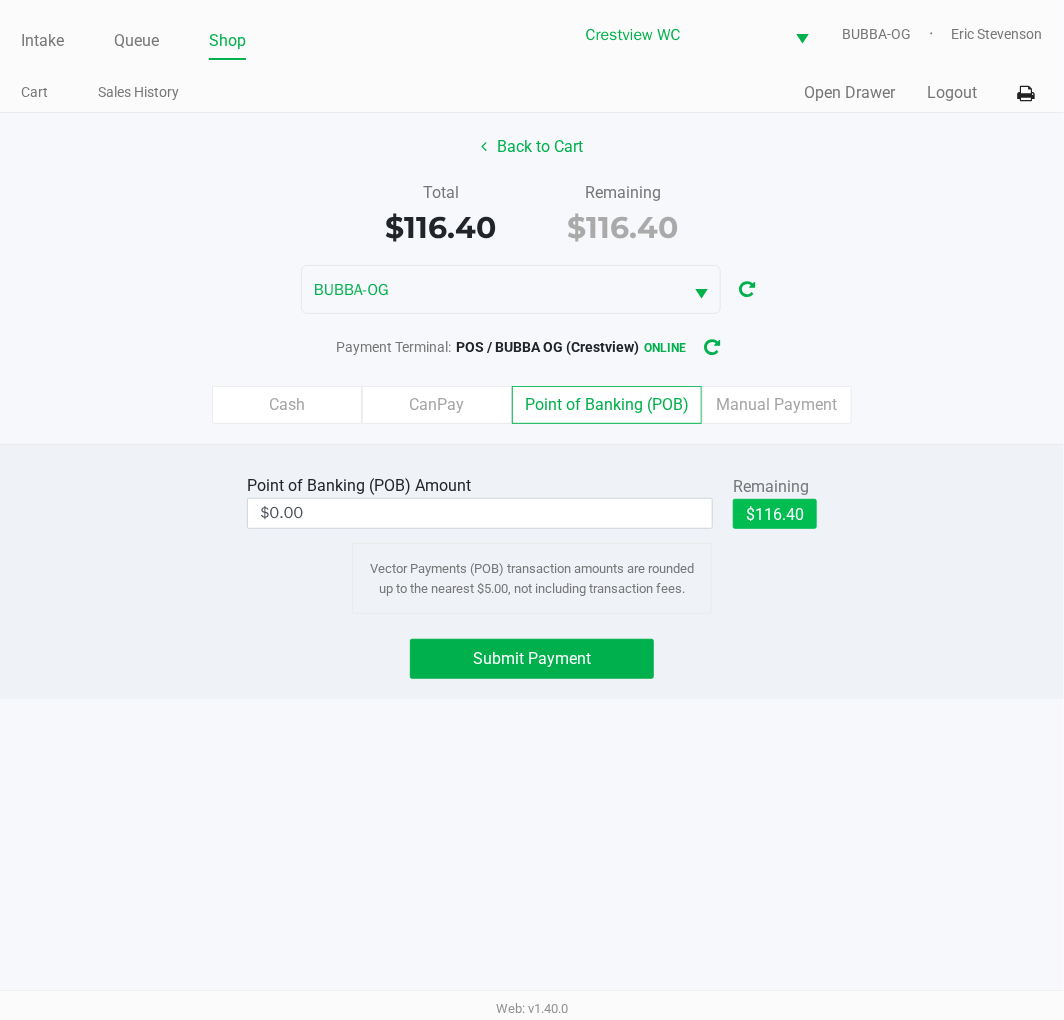 click on "$116.40" 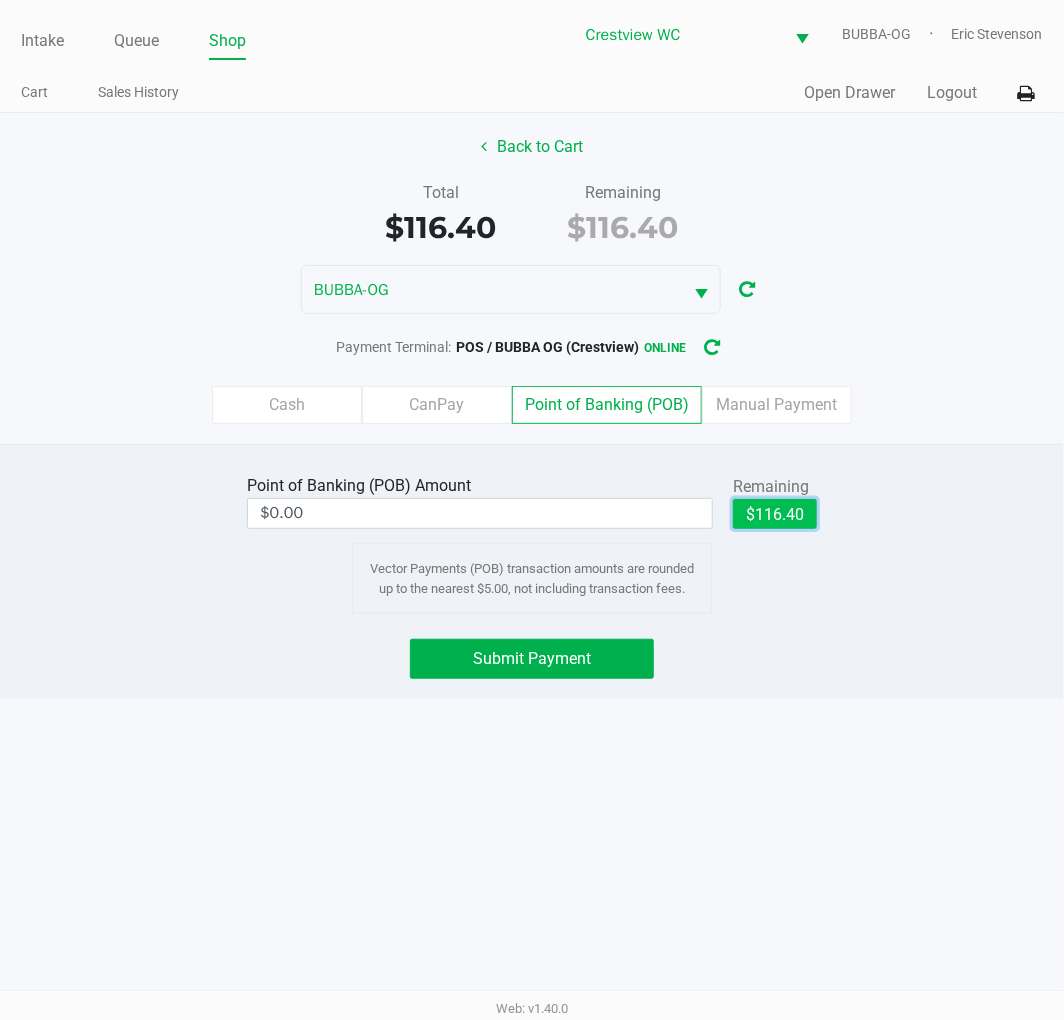 type on "$116.40" 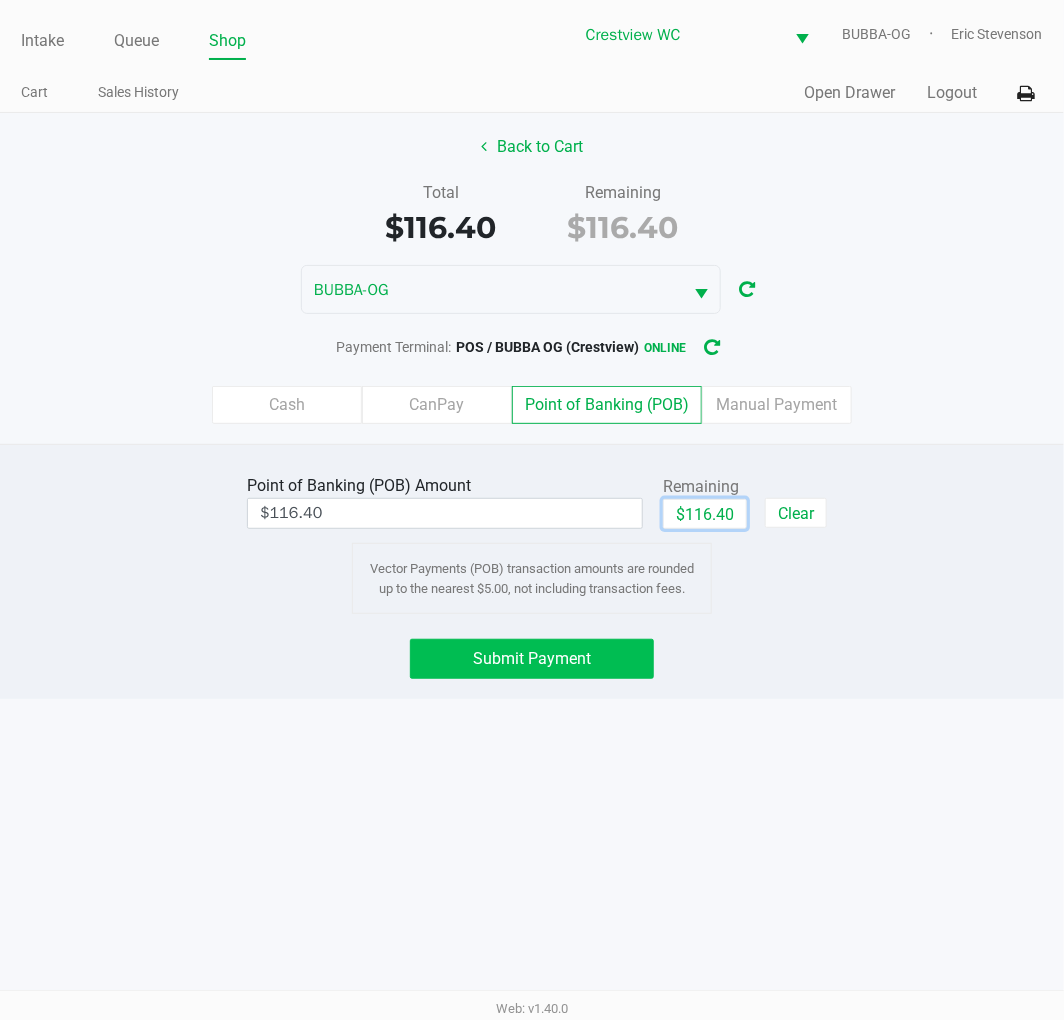 click on "Submit Payment" 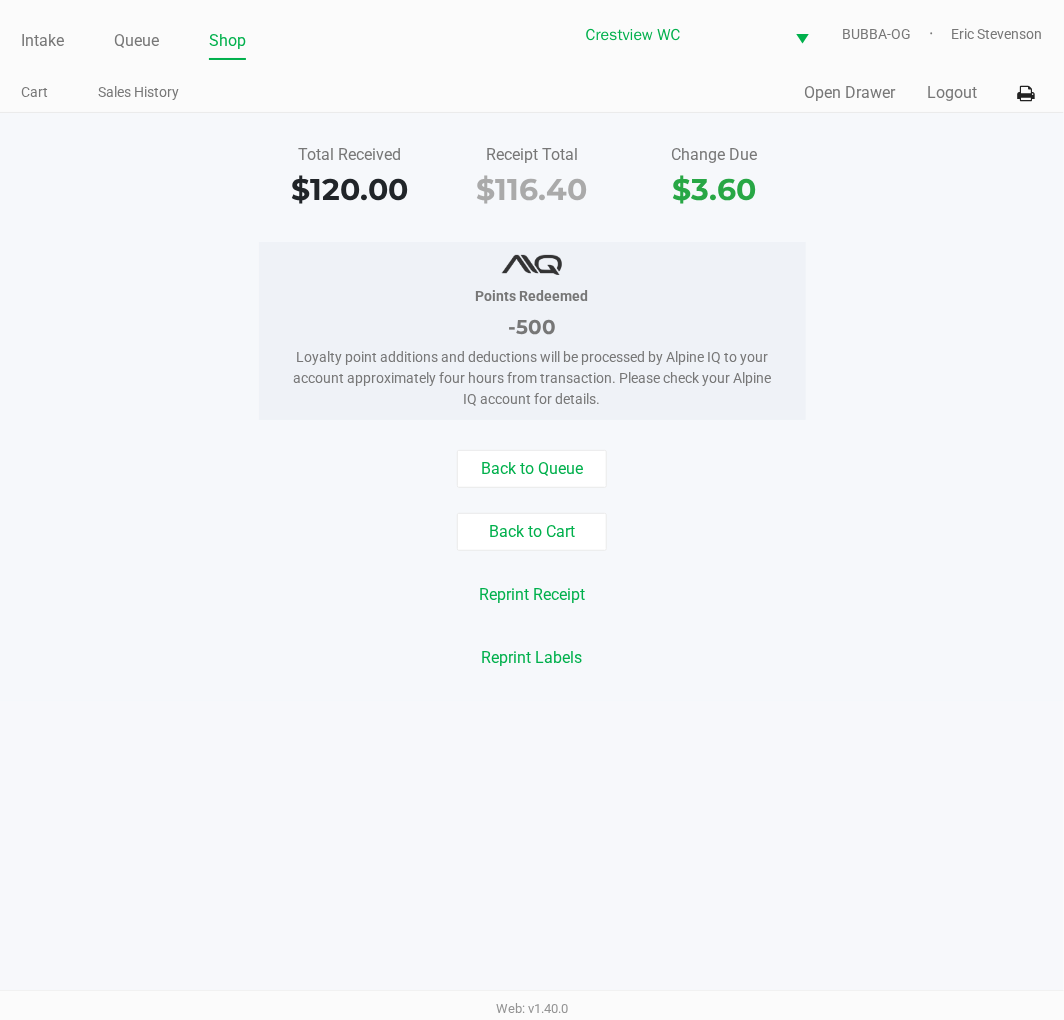 click on "Total Received   $120.00   Receipt Total   $116.40   Change Due   $3.60   Points Redeemed   -500   Loyalty point additions and deductions will be processed by Alpine IQ to your account approximately four hours from transaction. Please check your Alpine IQ account for details.   Back to Queue   Back to Cart   Reprint Receipt   Reprint Labels" 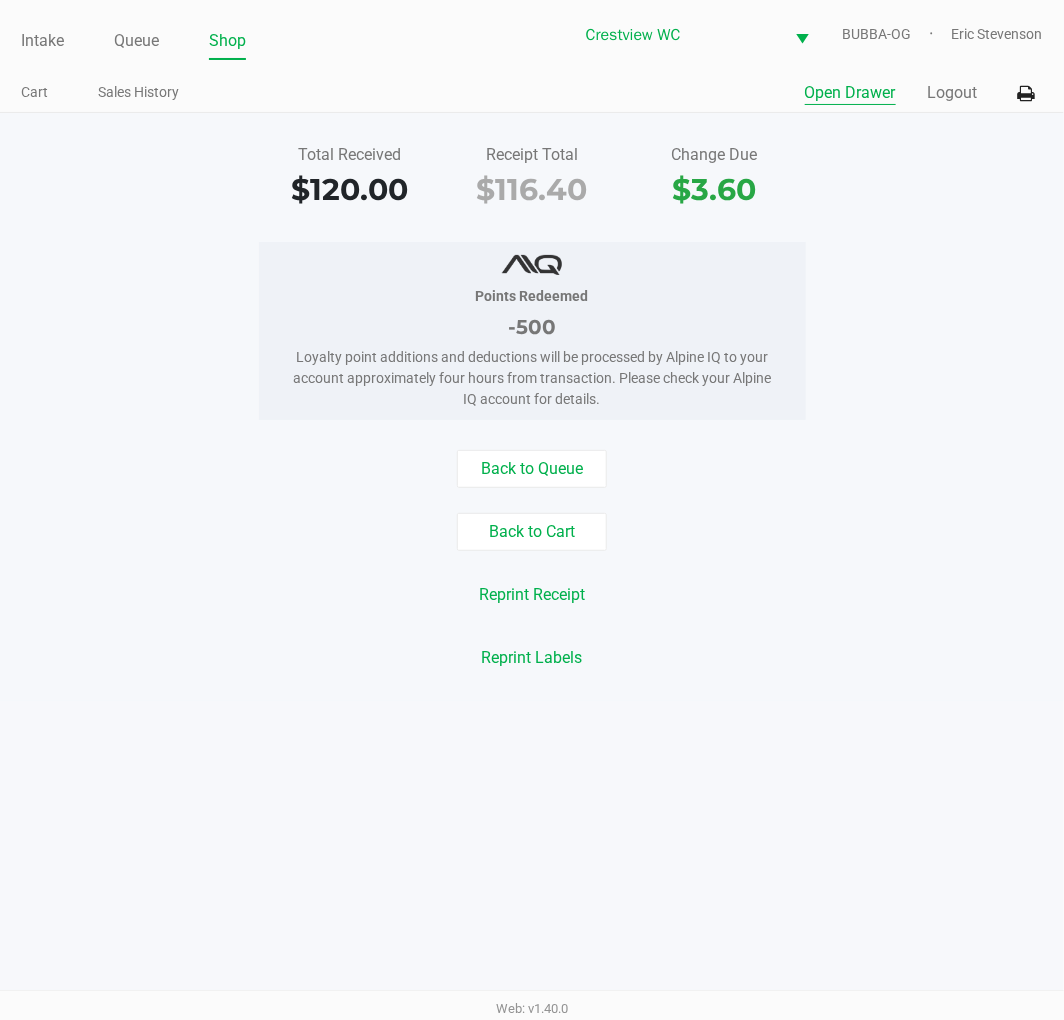 click on "Open Drawer" 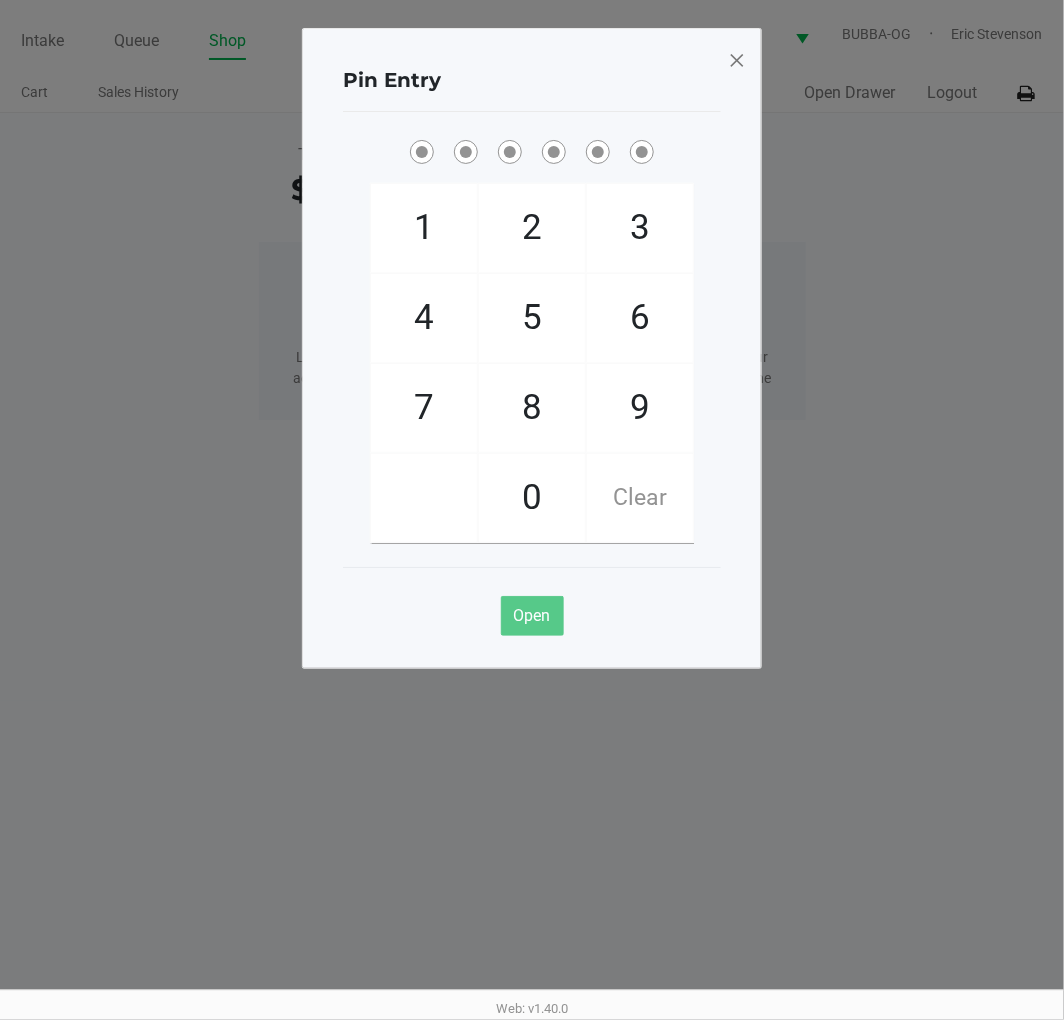 click on "2" 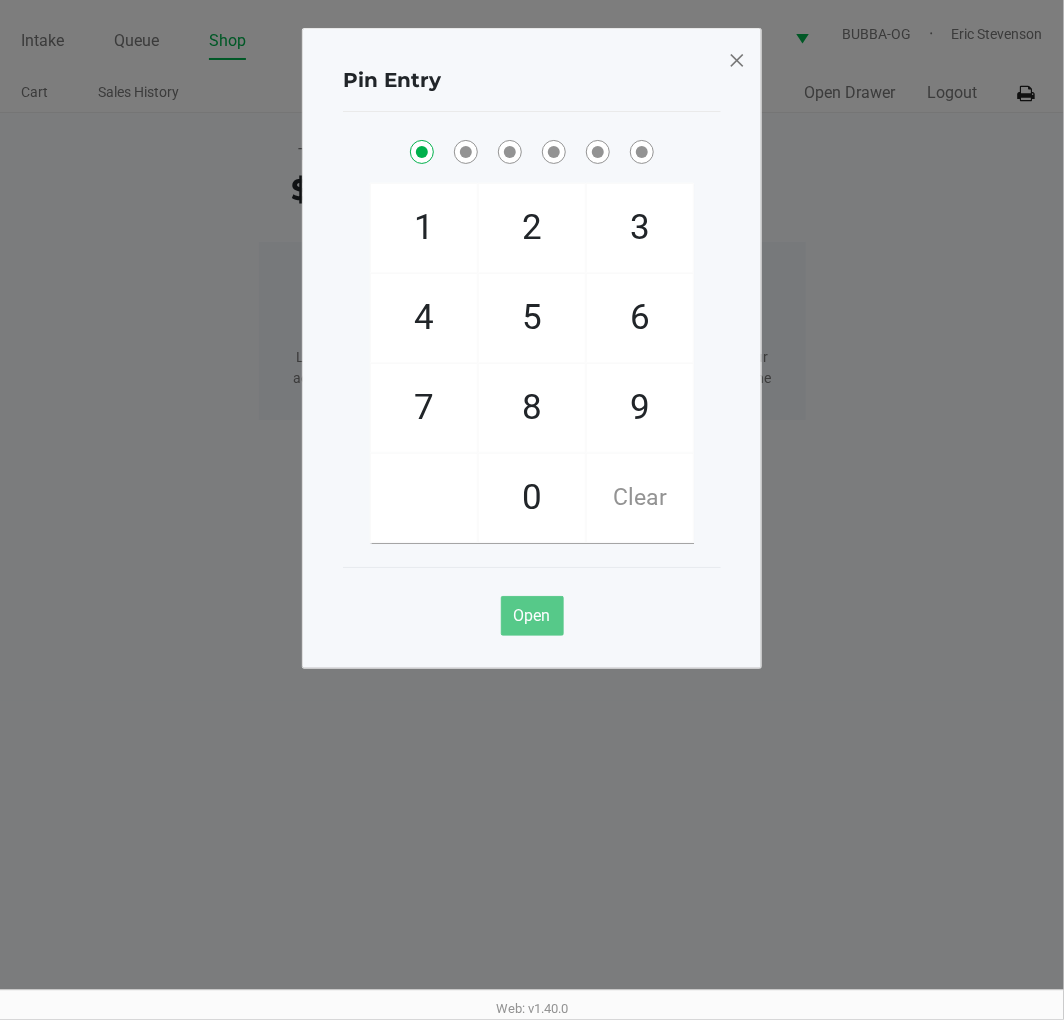 checkbox on "true" 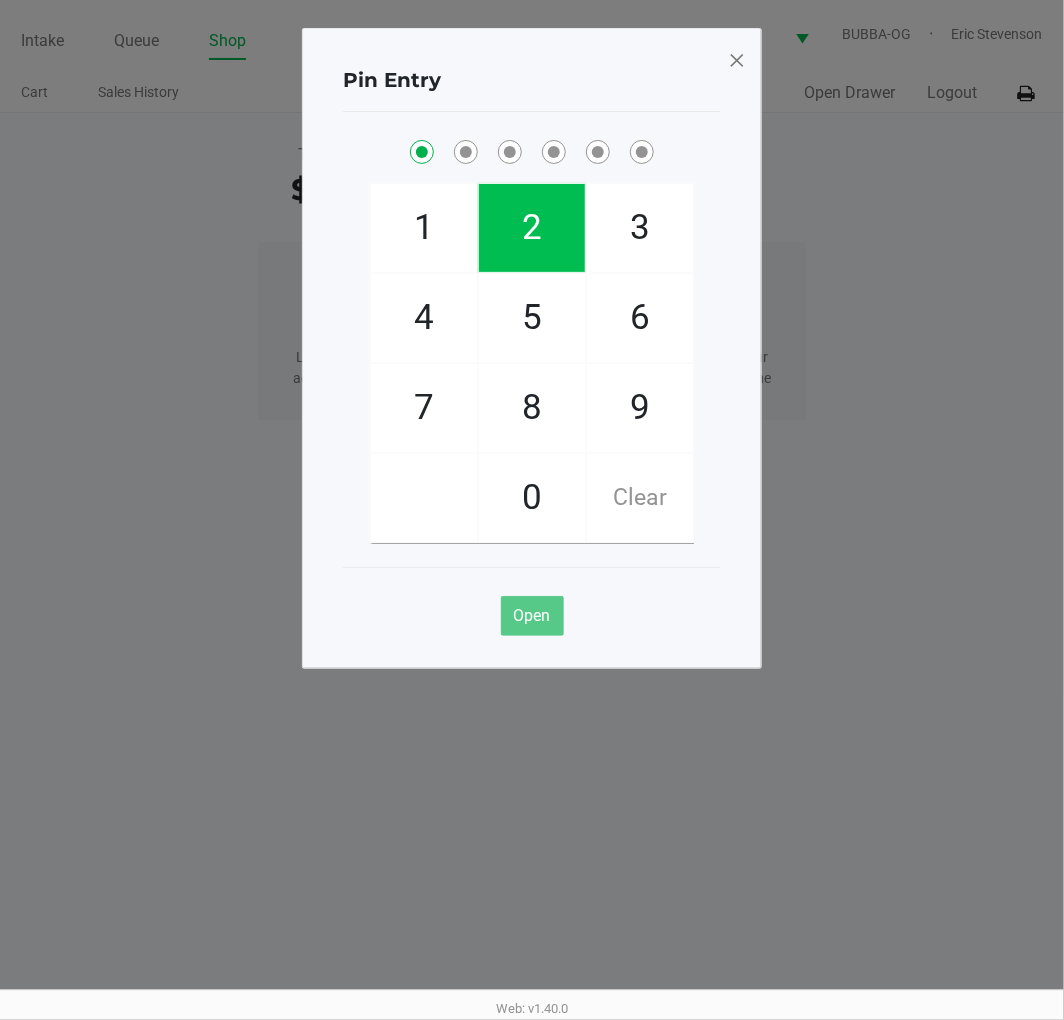 click on "1" 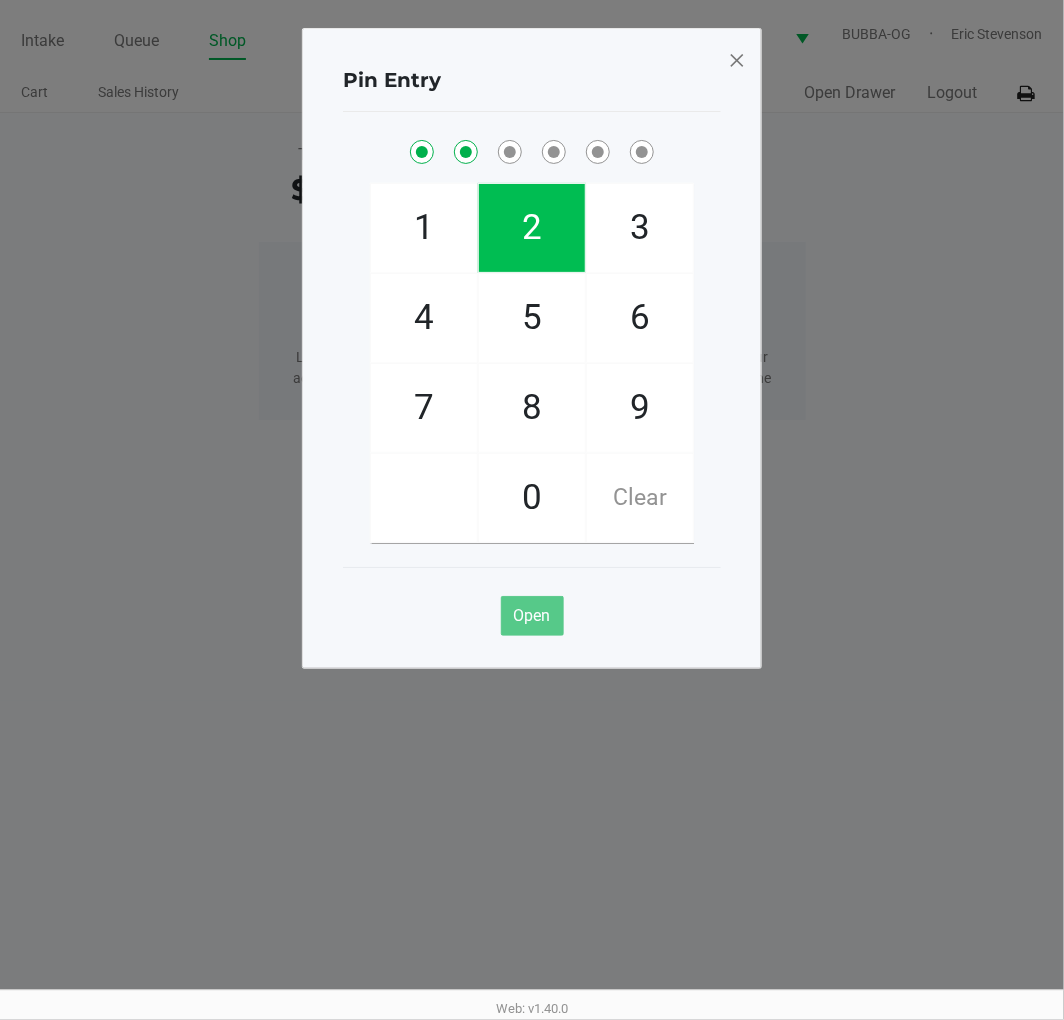 checkbox on "true" 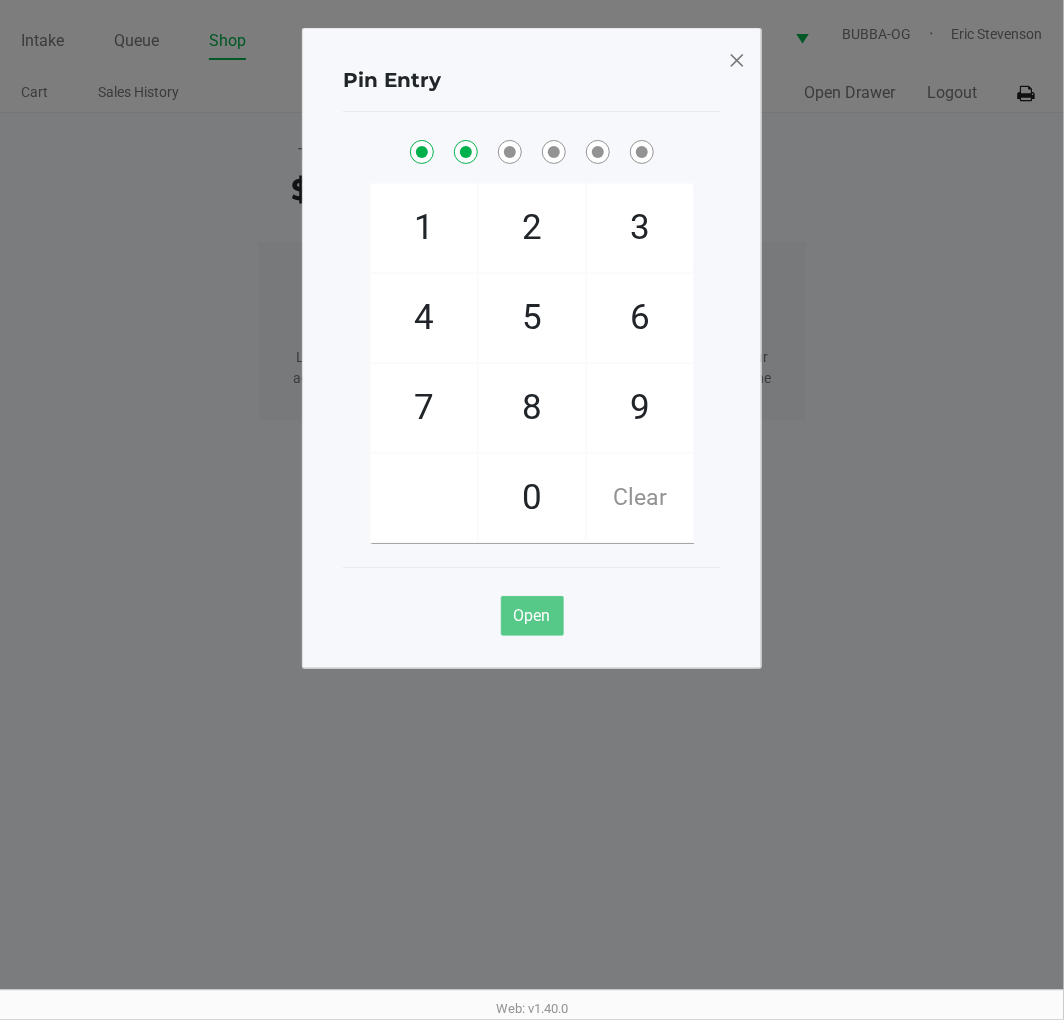 click on "6" 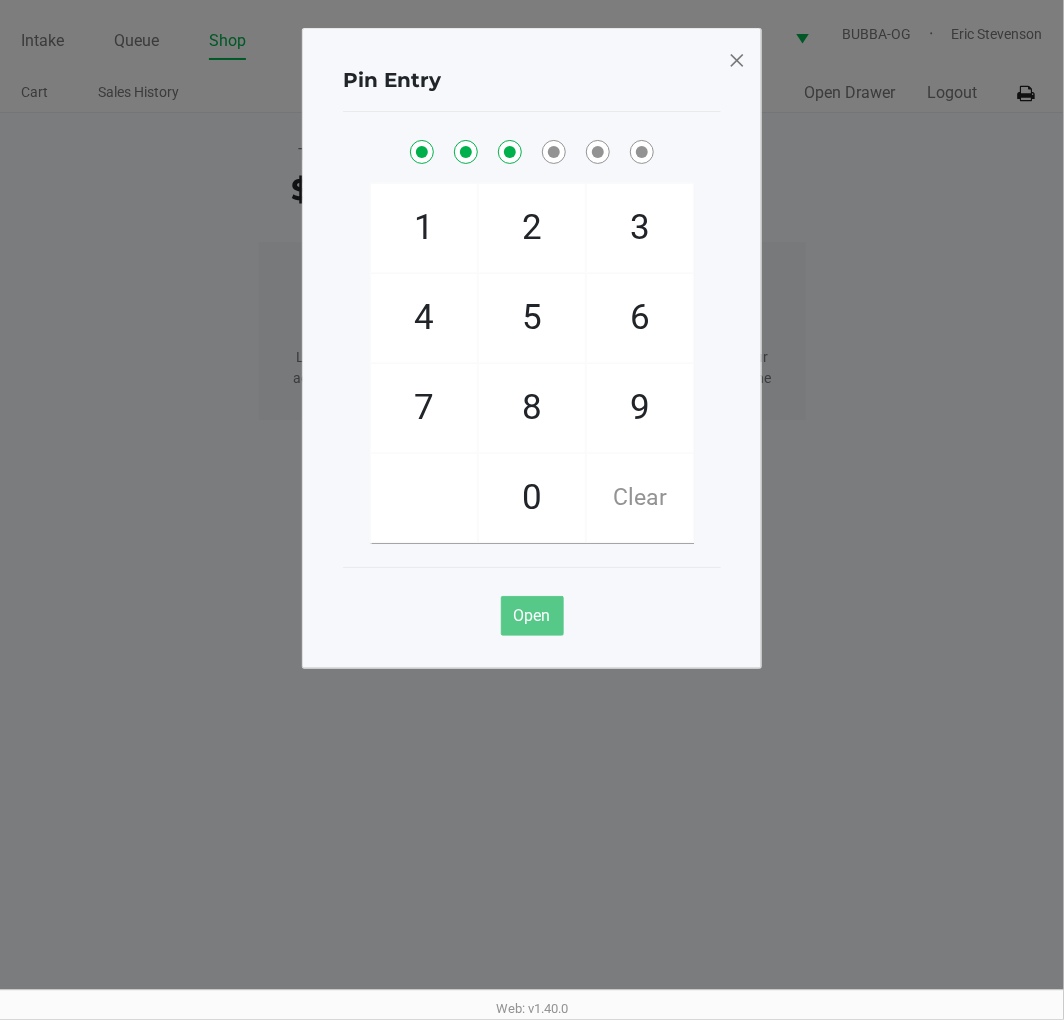checkbox on "true" 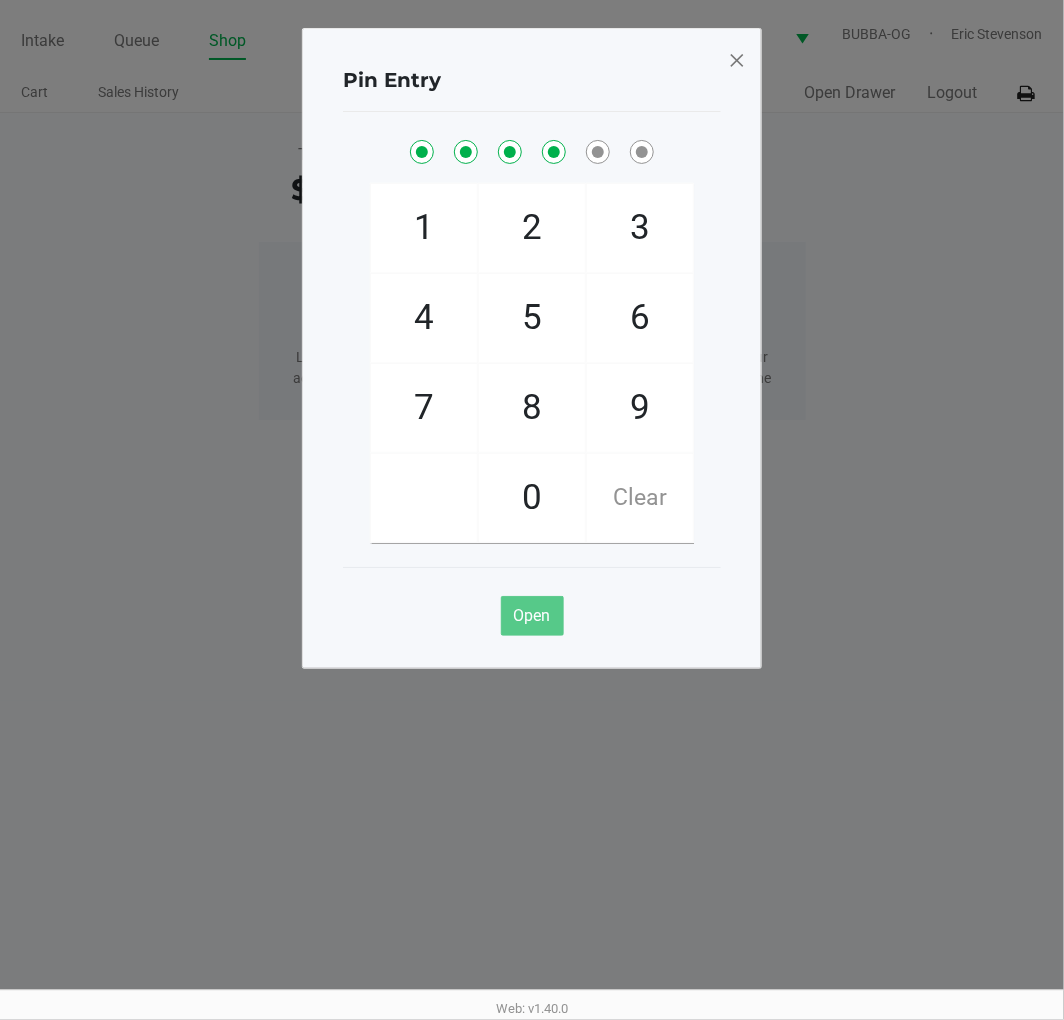 checkbox on "true" 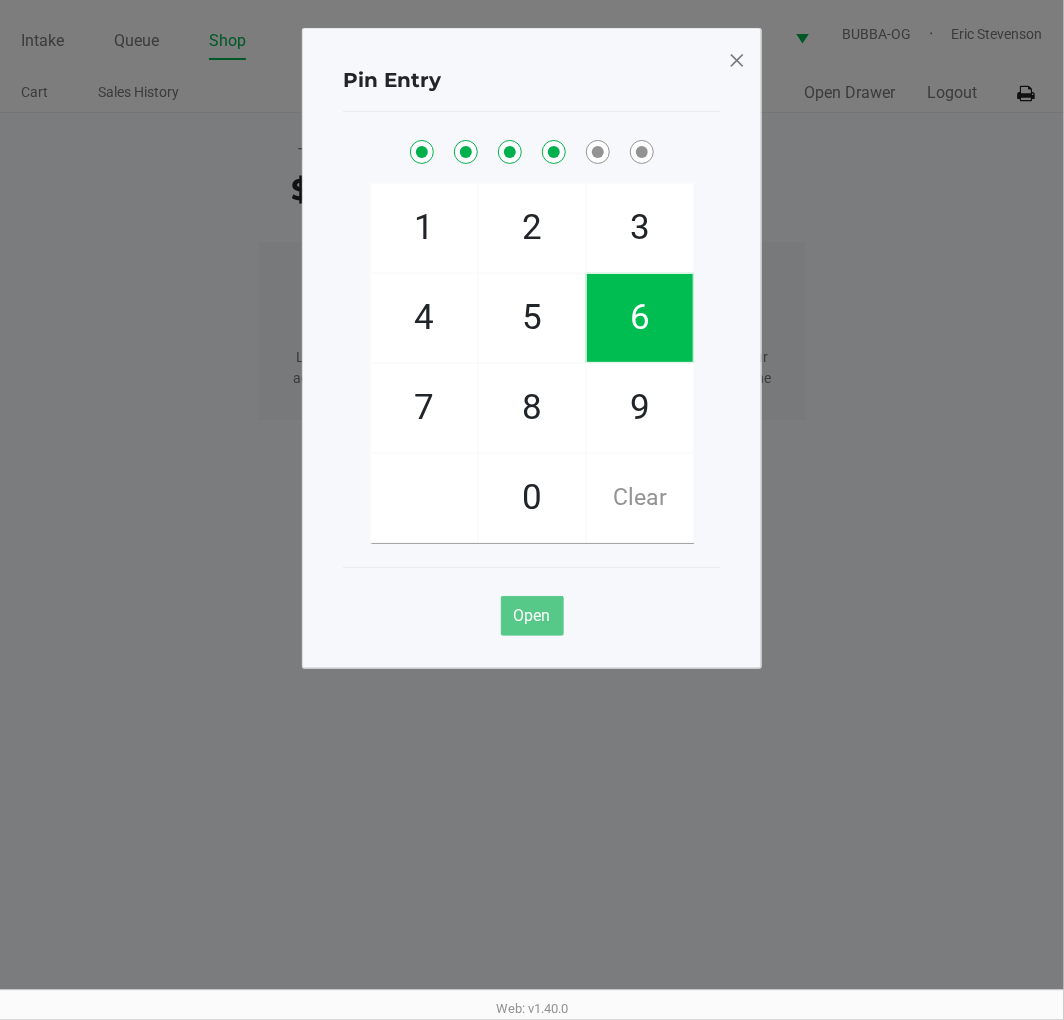 click on "1" 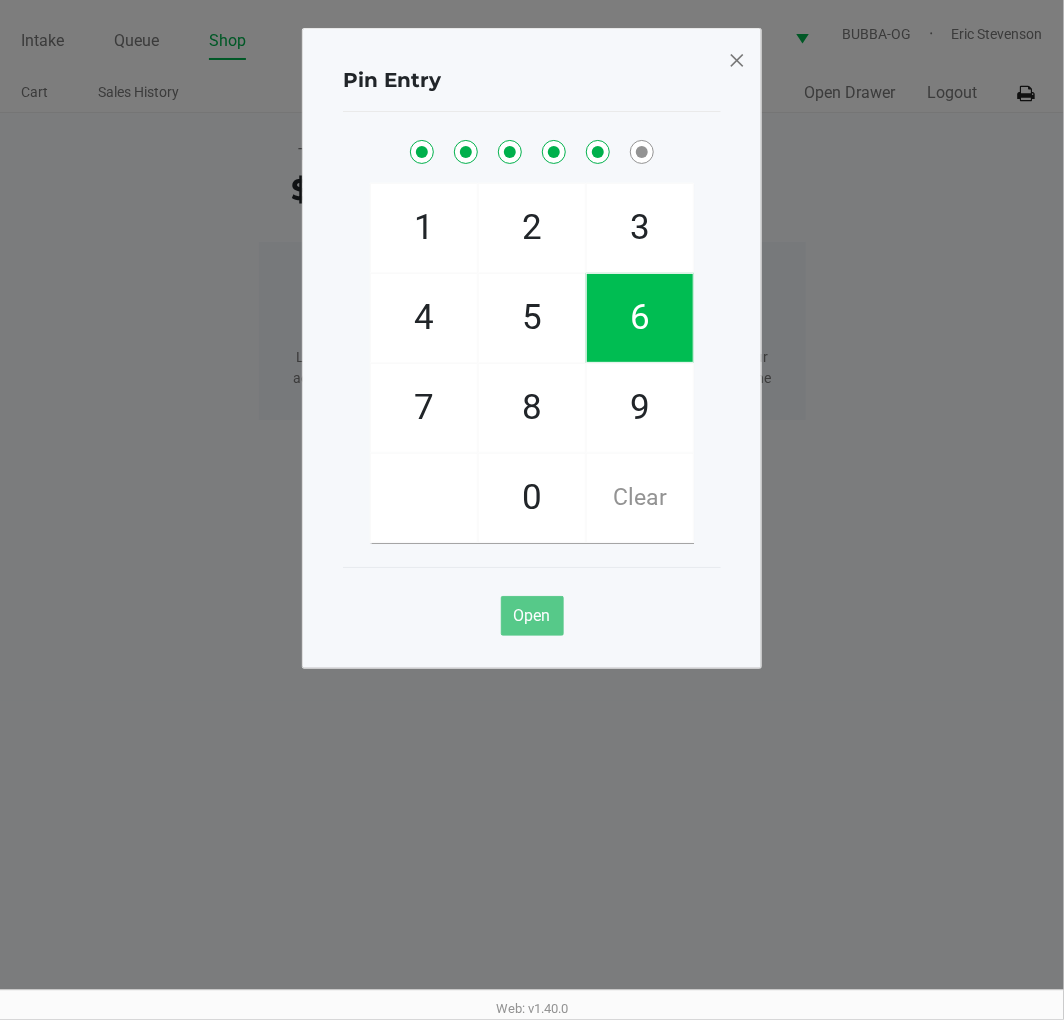 checkbox on "true" 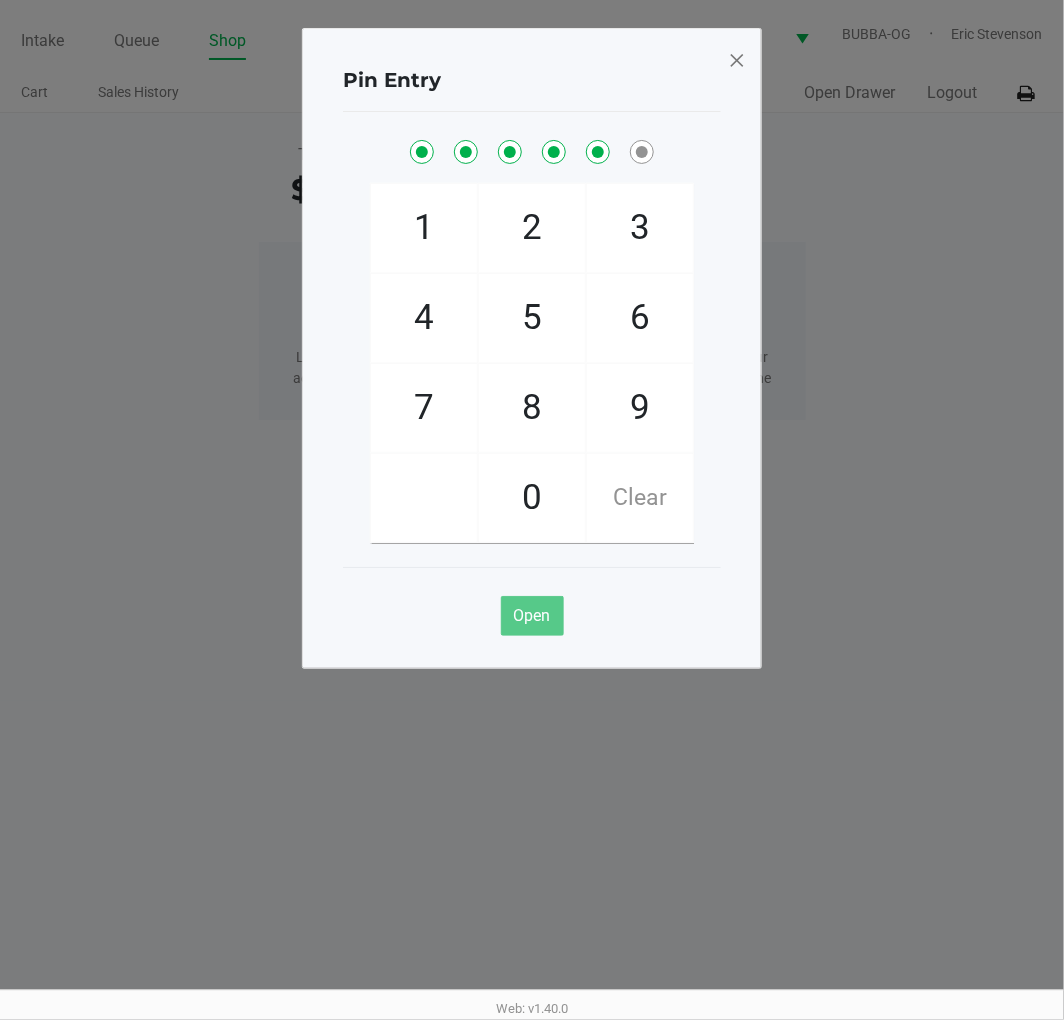 click on "8" 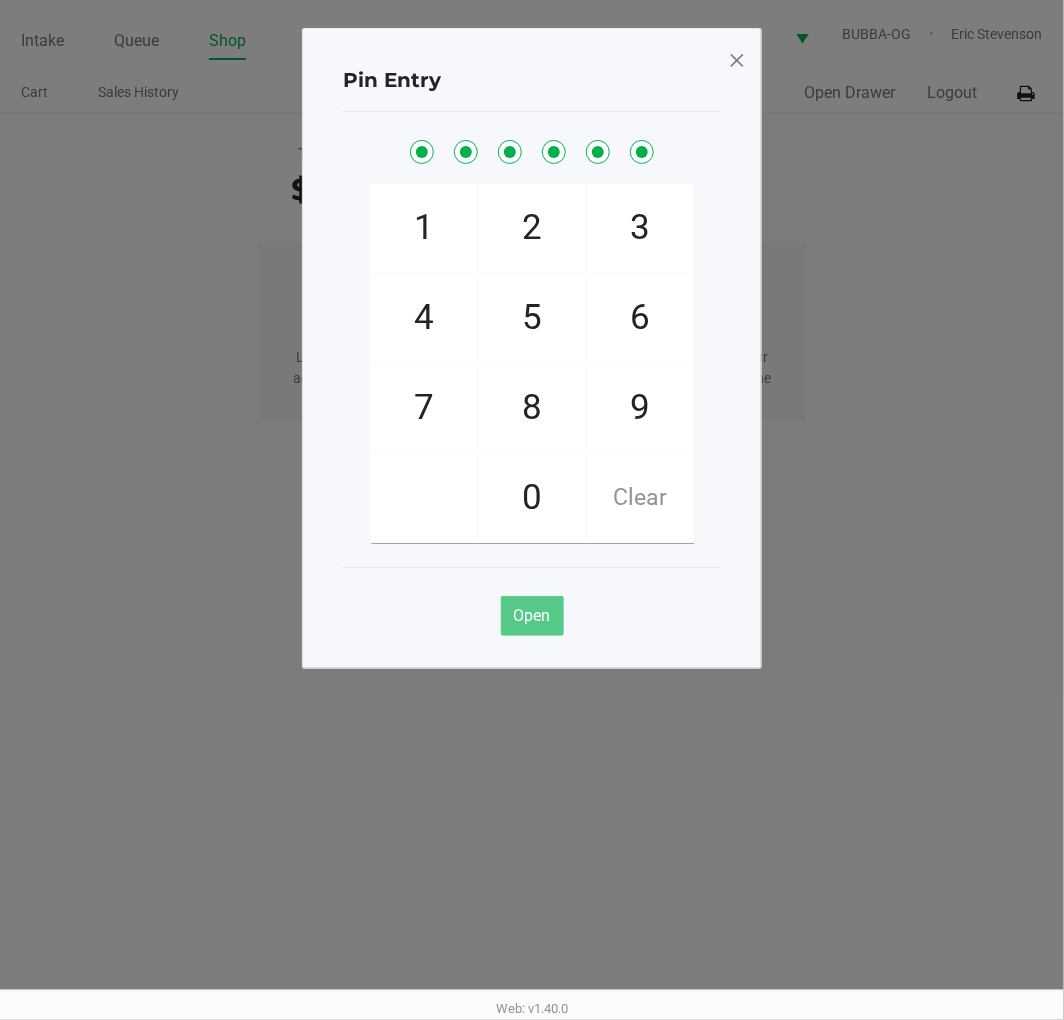 checkbox on "true" 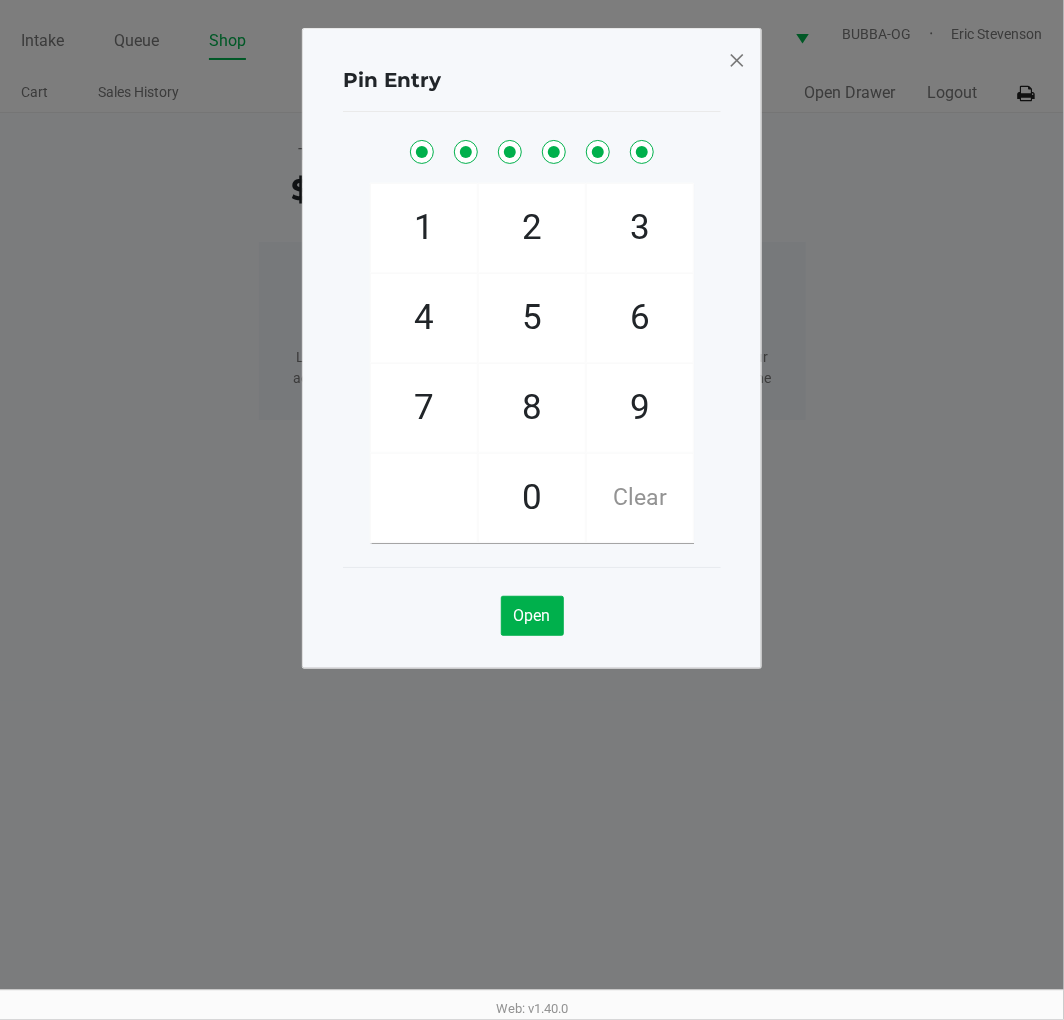 click on "Pin Entry  1   4   7       2   5   8   0   3   6   9   Clear   Open" 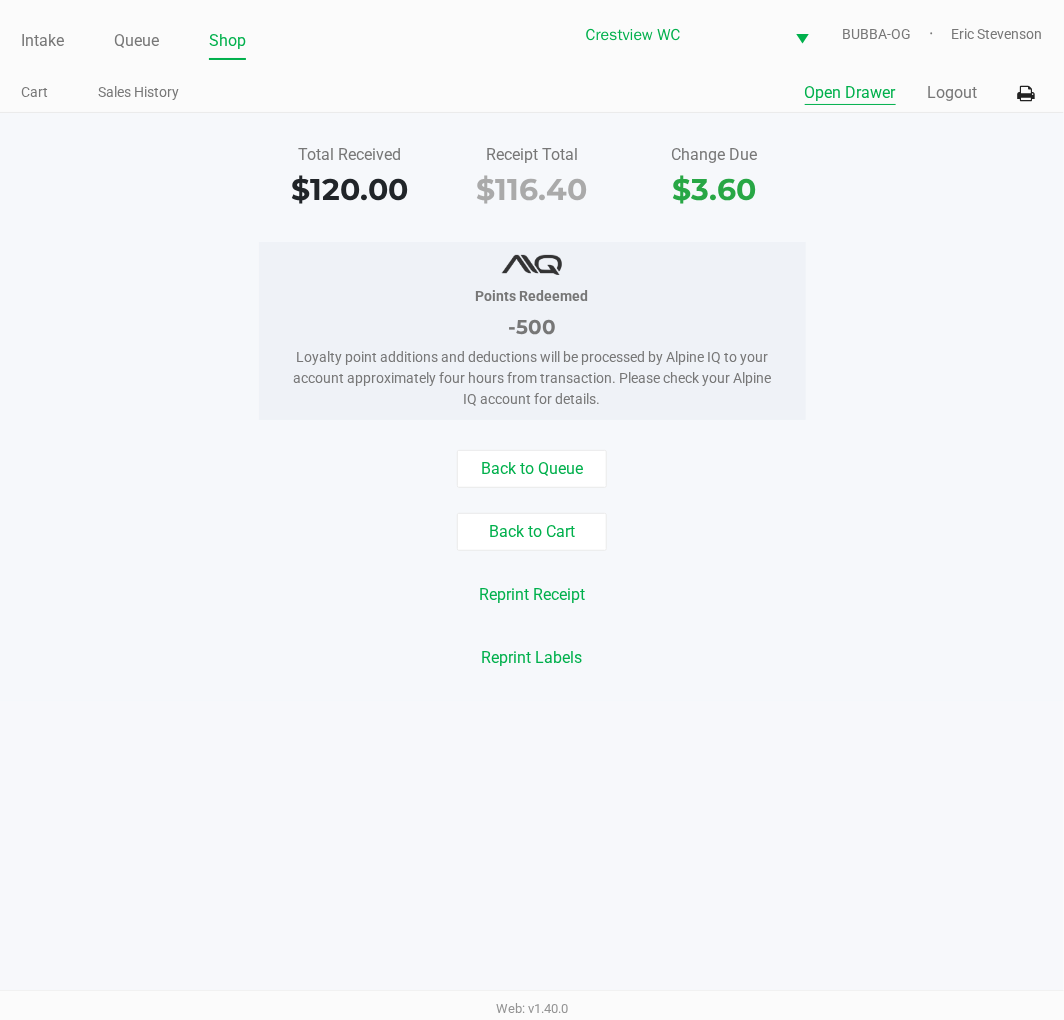 click on "Back to Cart" 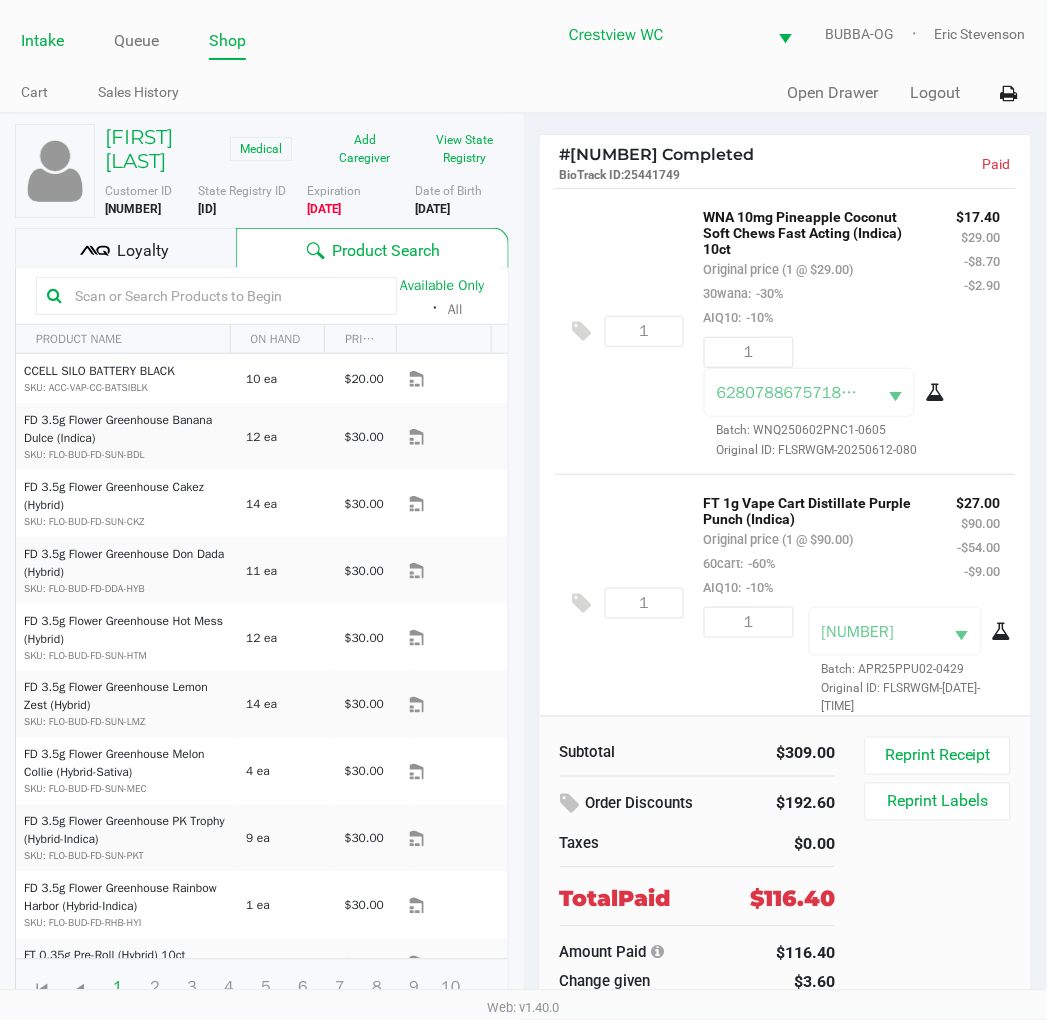 click on "Intake" 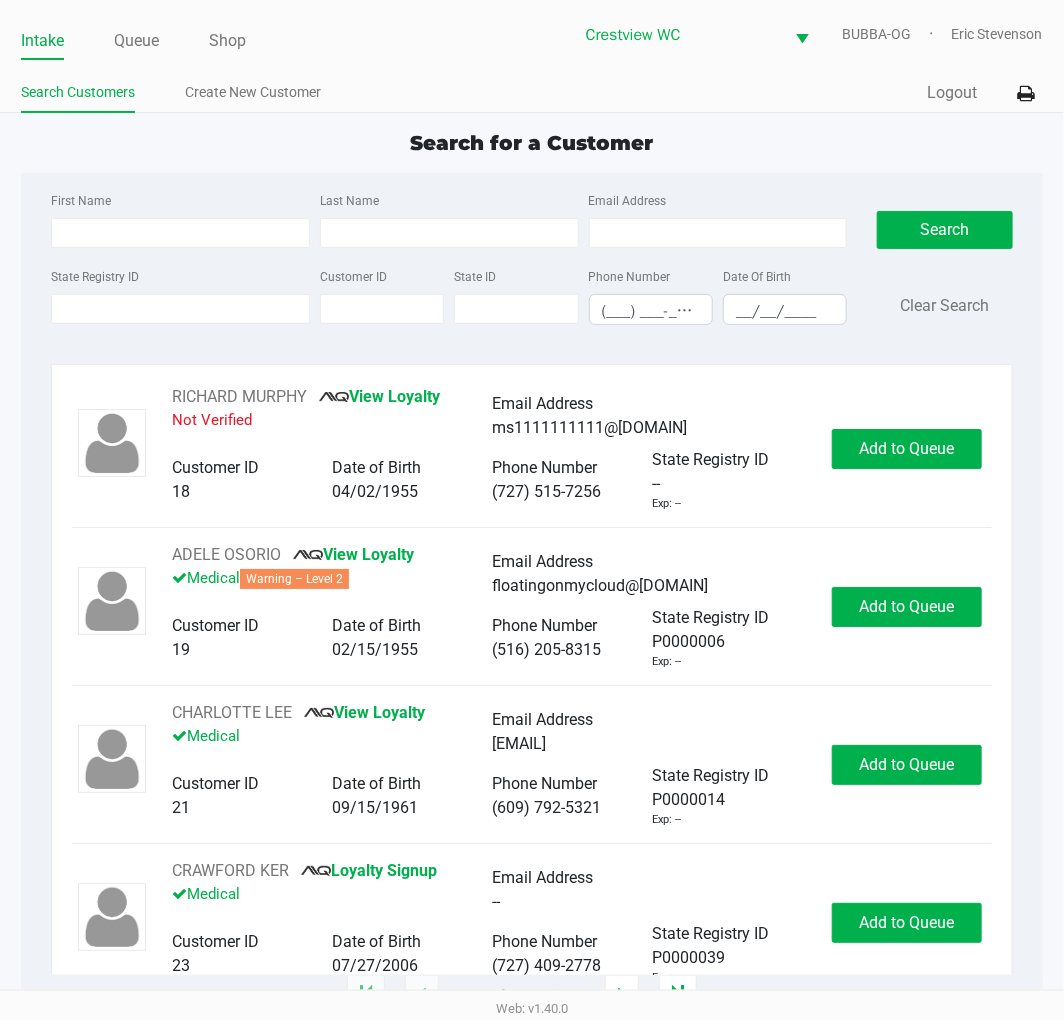 click on "Quick Sale   Logout" 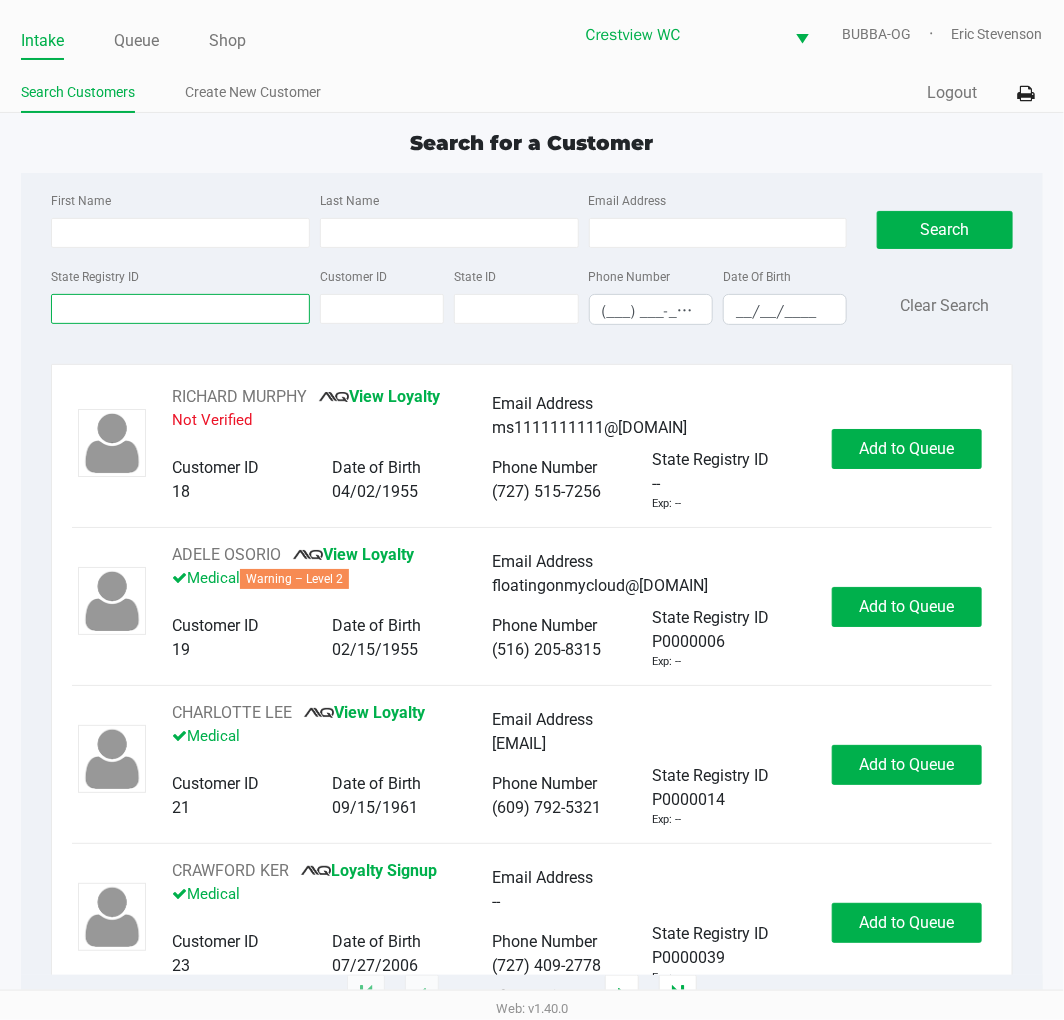click on "State Registry ID" at bounding box center (180, 309) 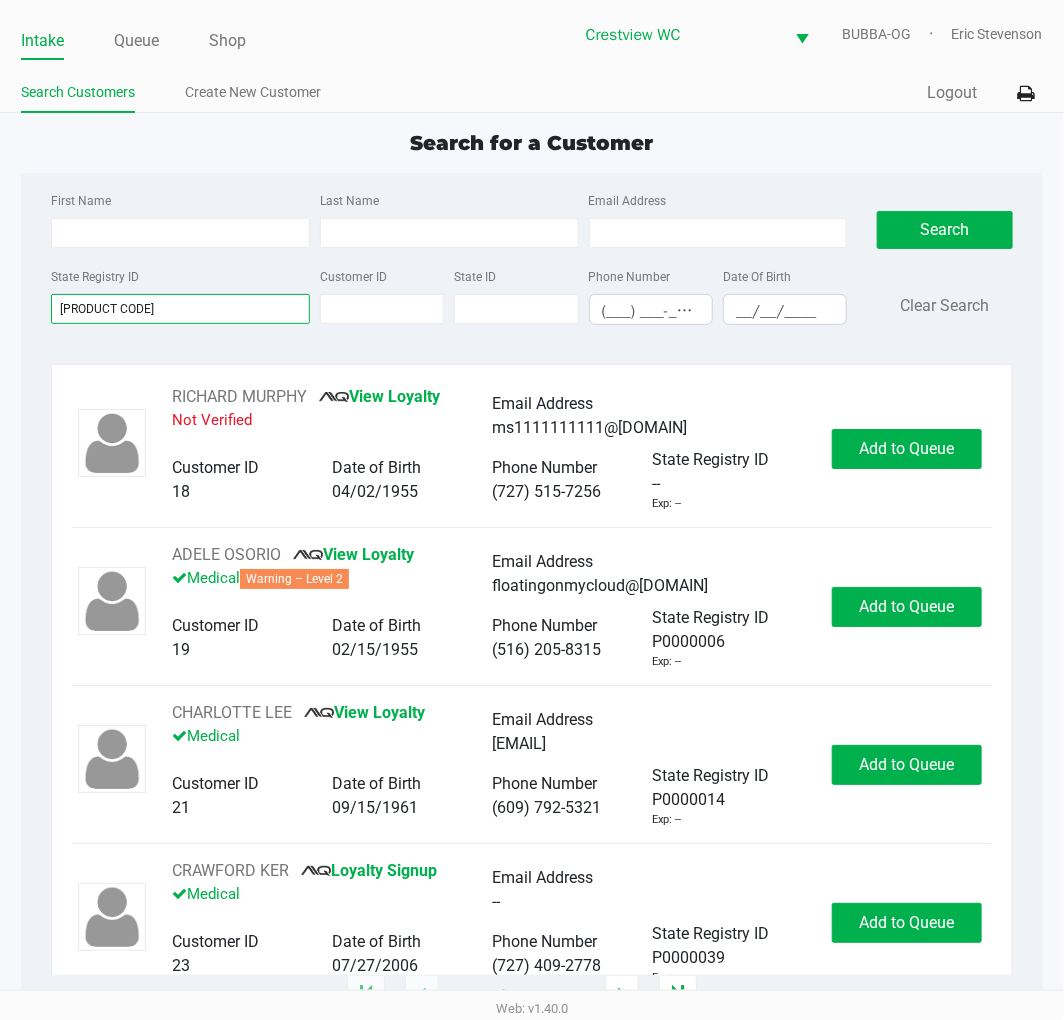 type on "p0mt3613" 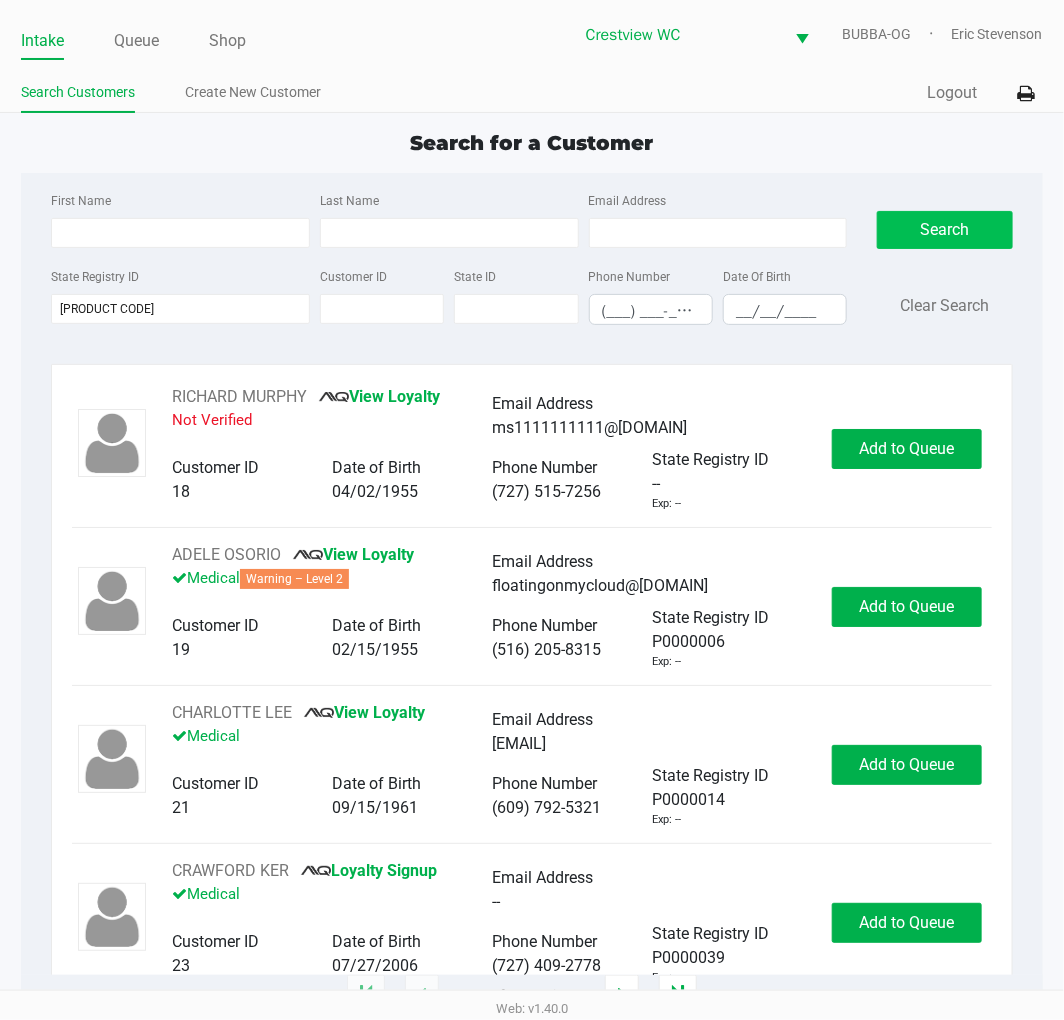 click on "Search" 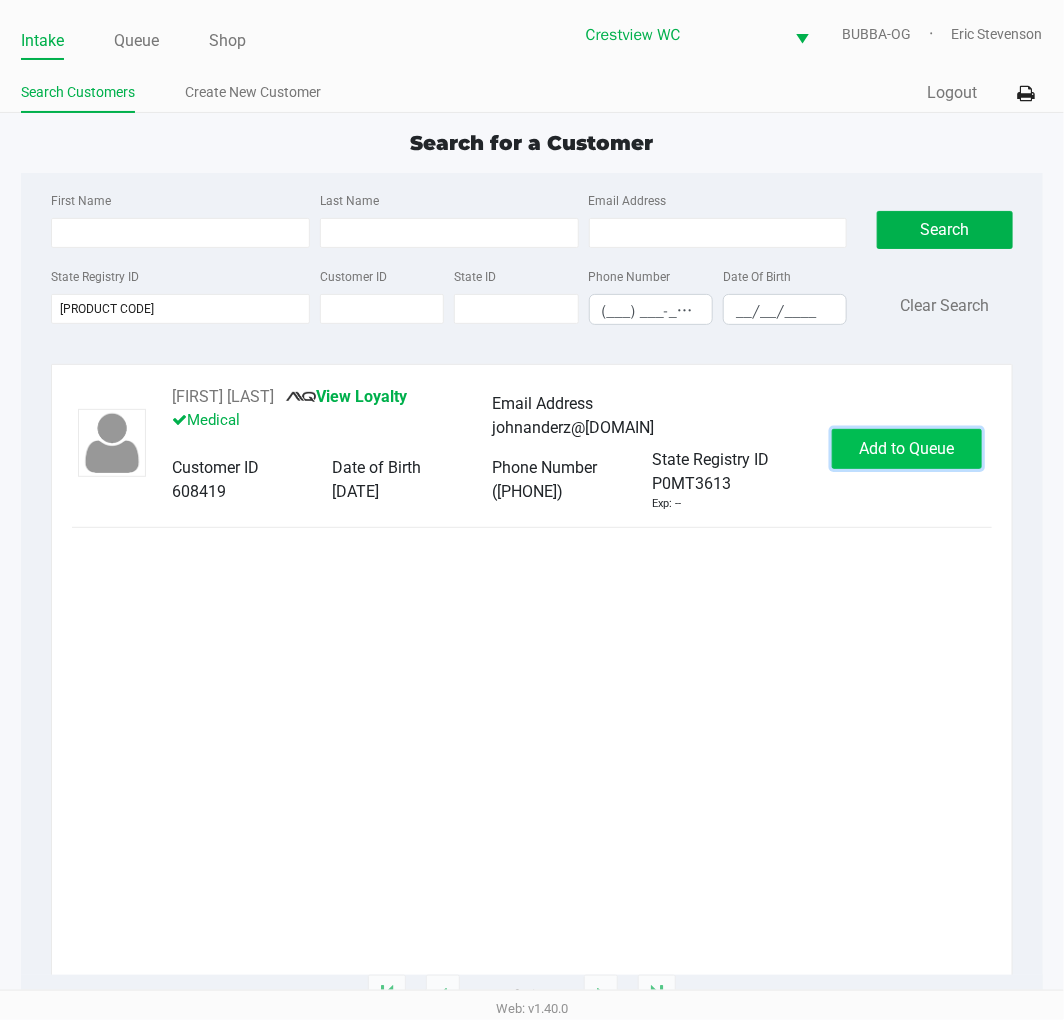 click on "Add to Queue" 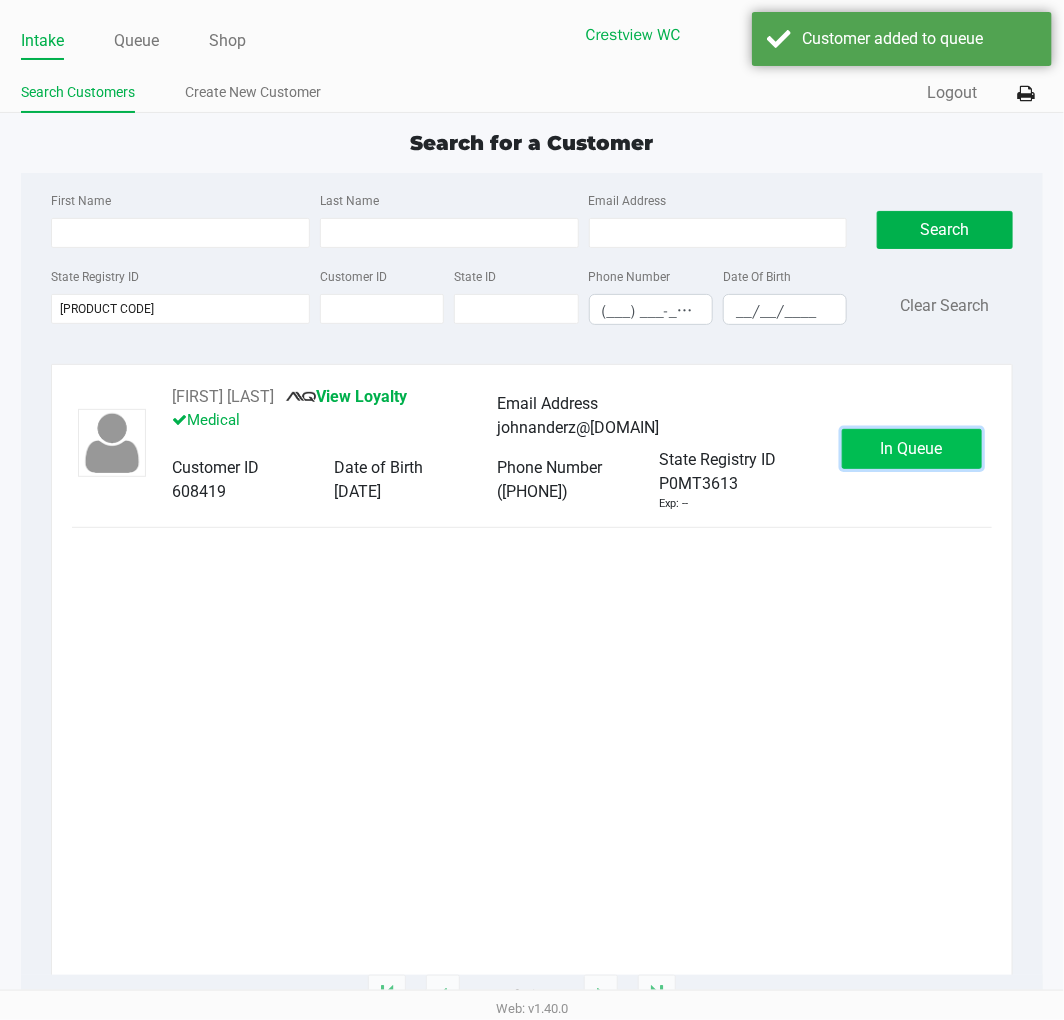 click on "In Queue" 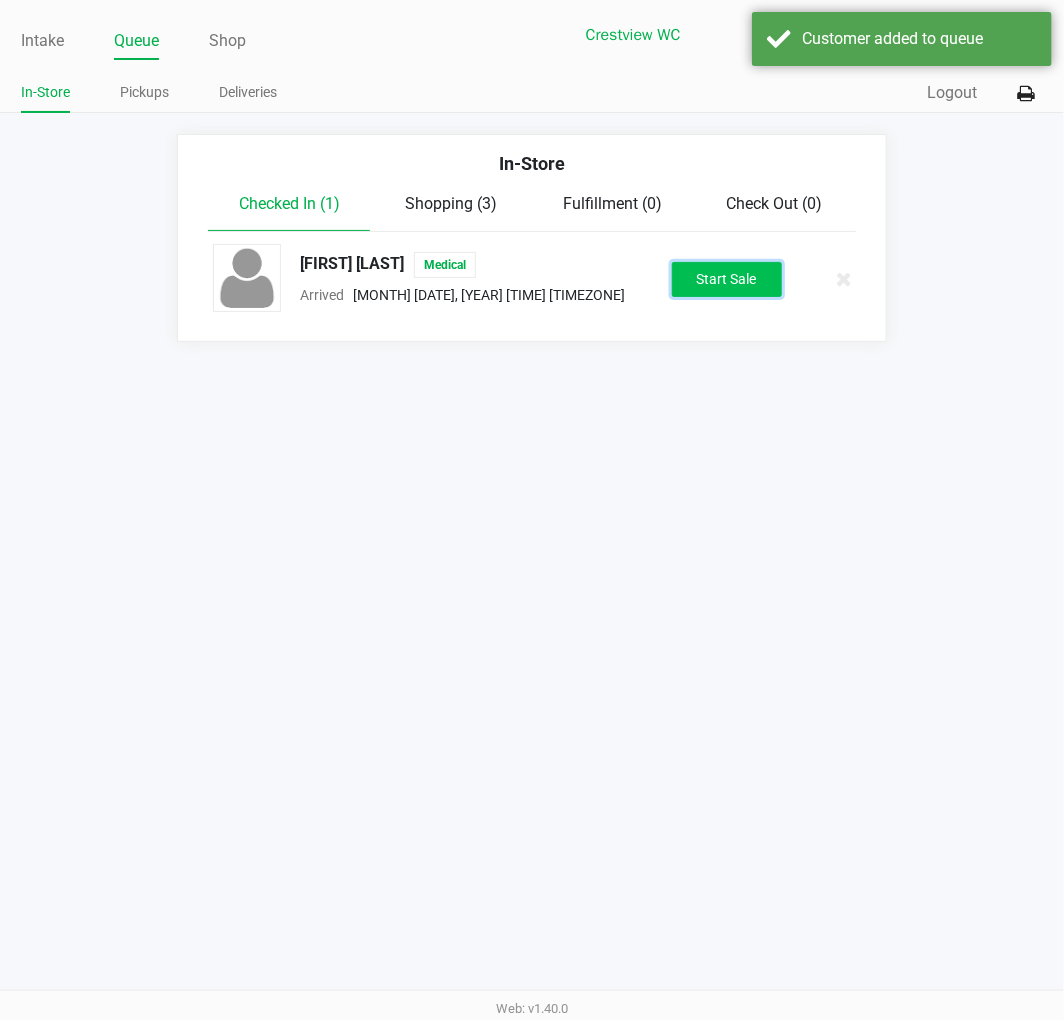 click on "Start Sale" 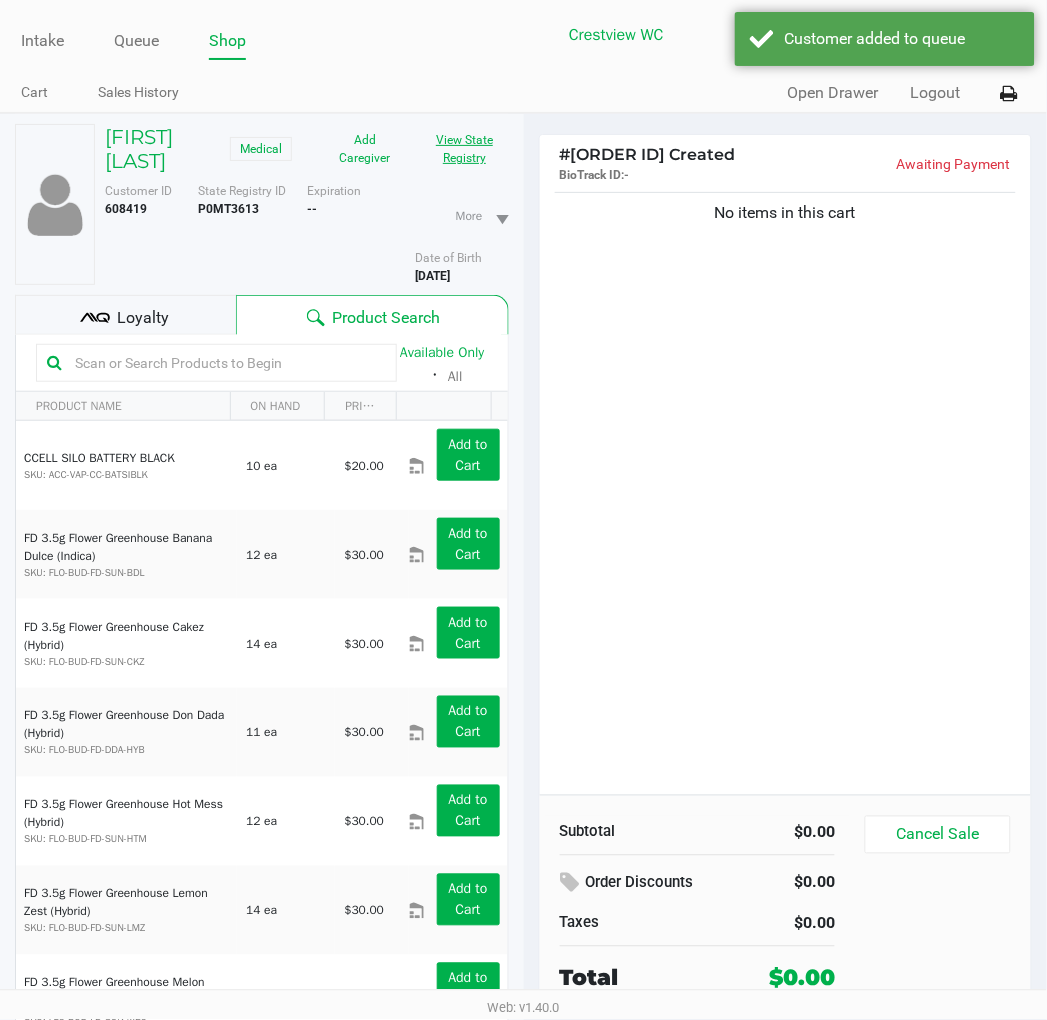 click on "View State Registry" 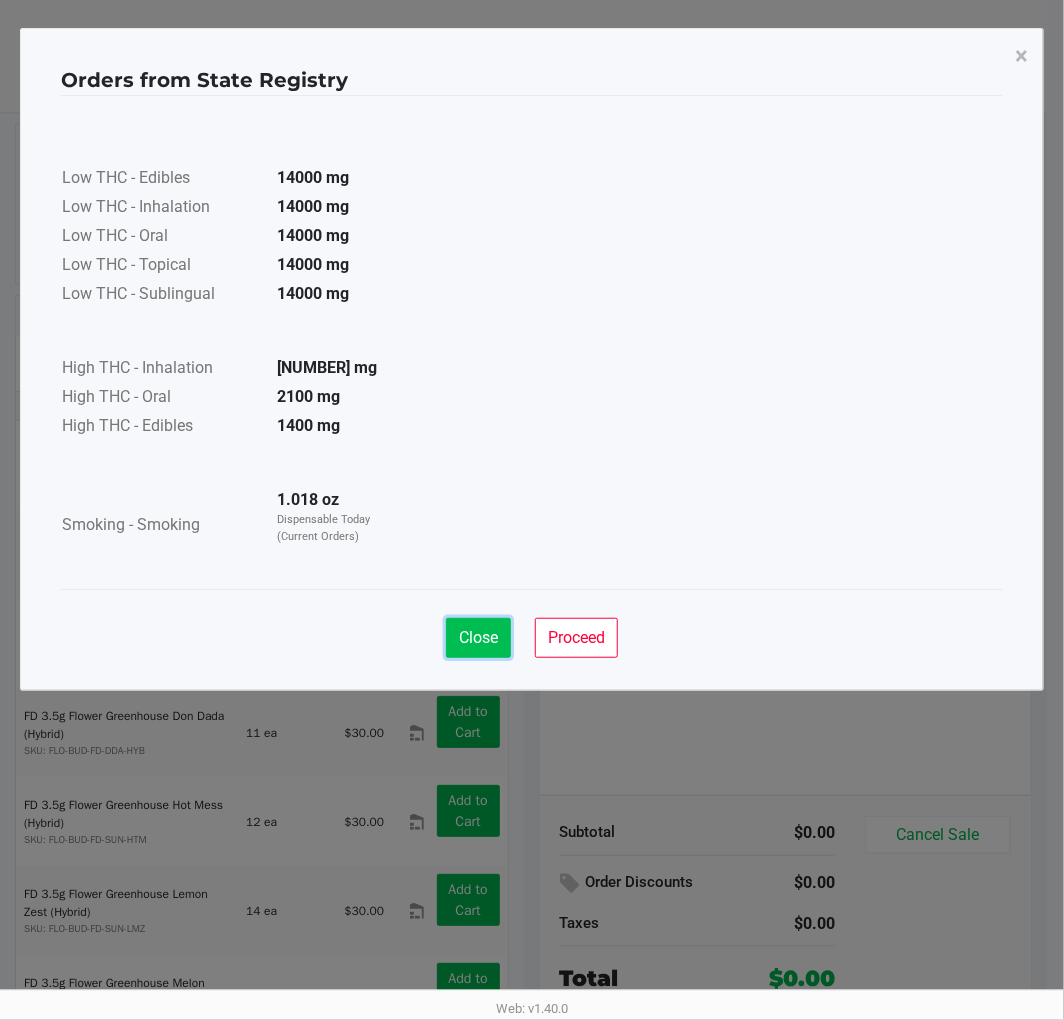 click on "Close" 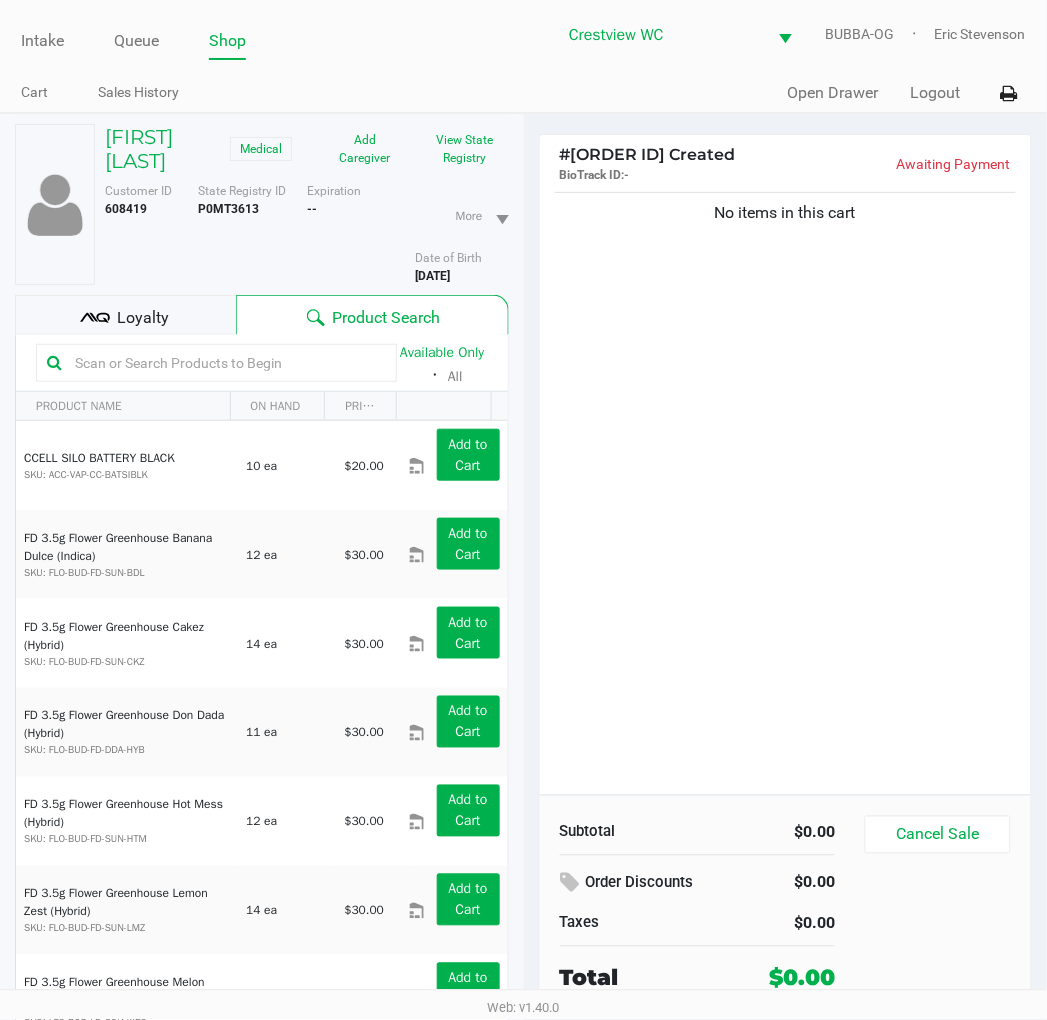 click on "Loyalty" 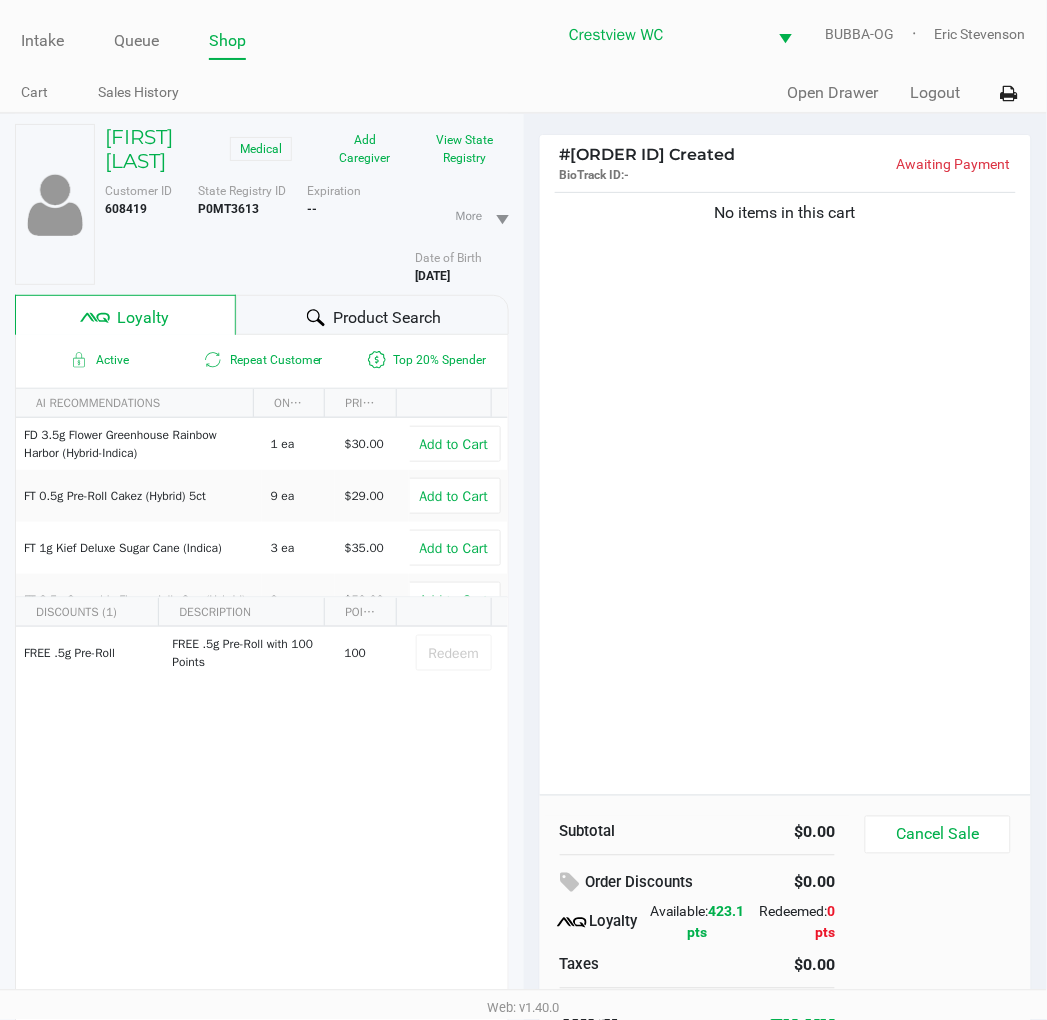 click on "No items in this cart" 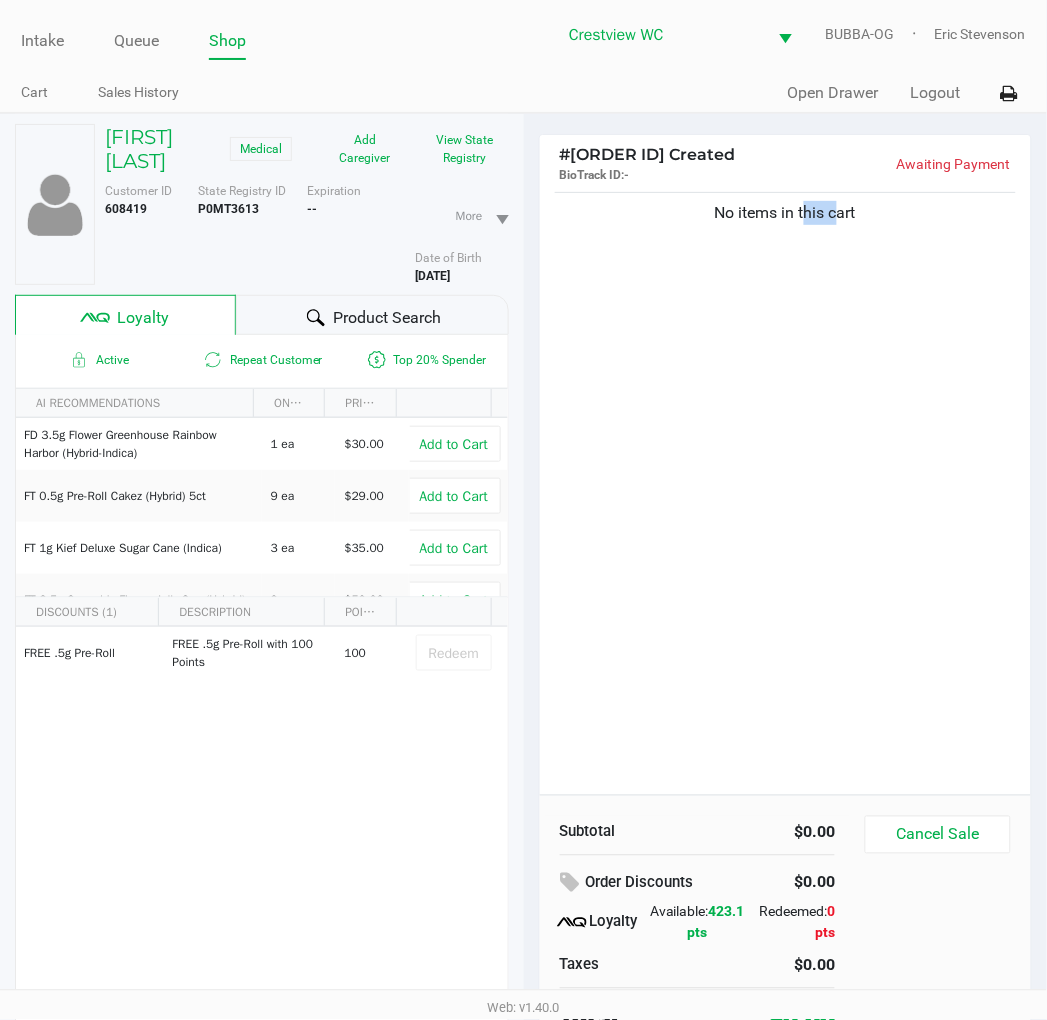 click on "No items in this cart" 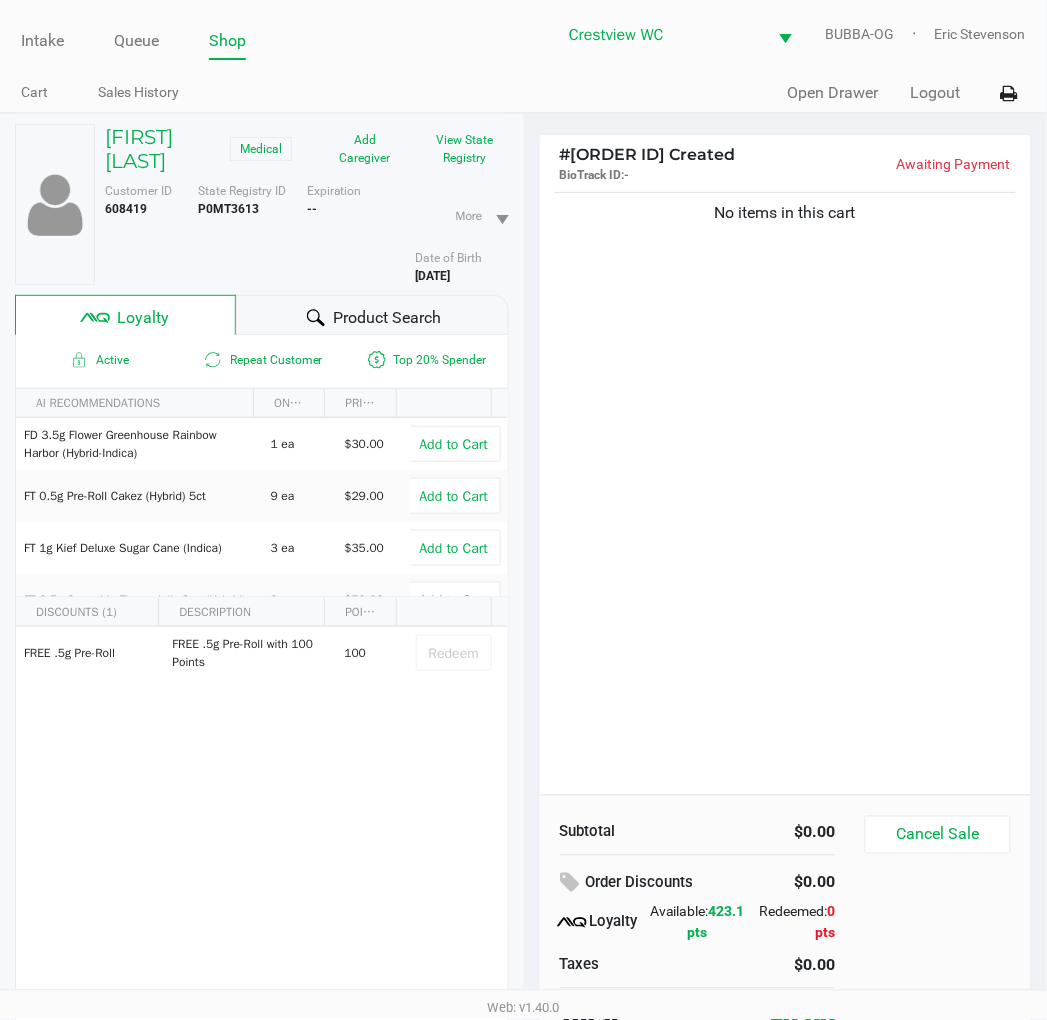 click on "No items in this cart" 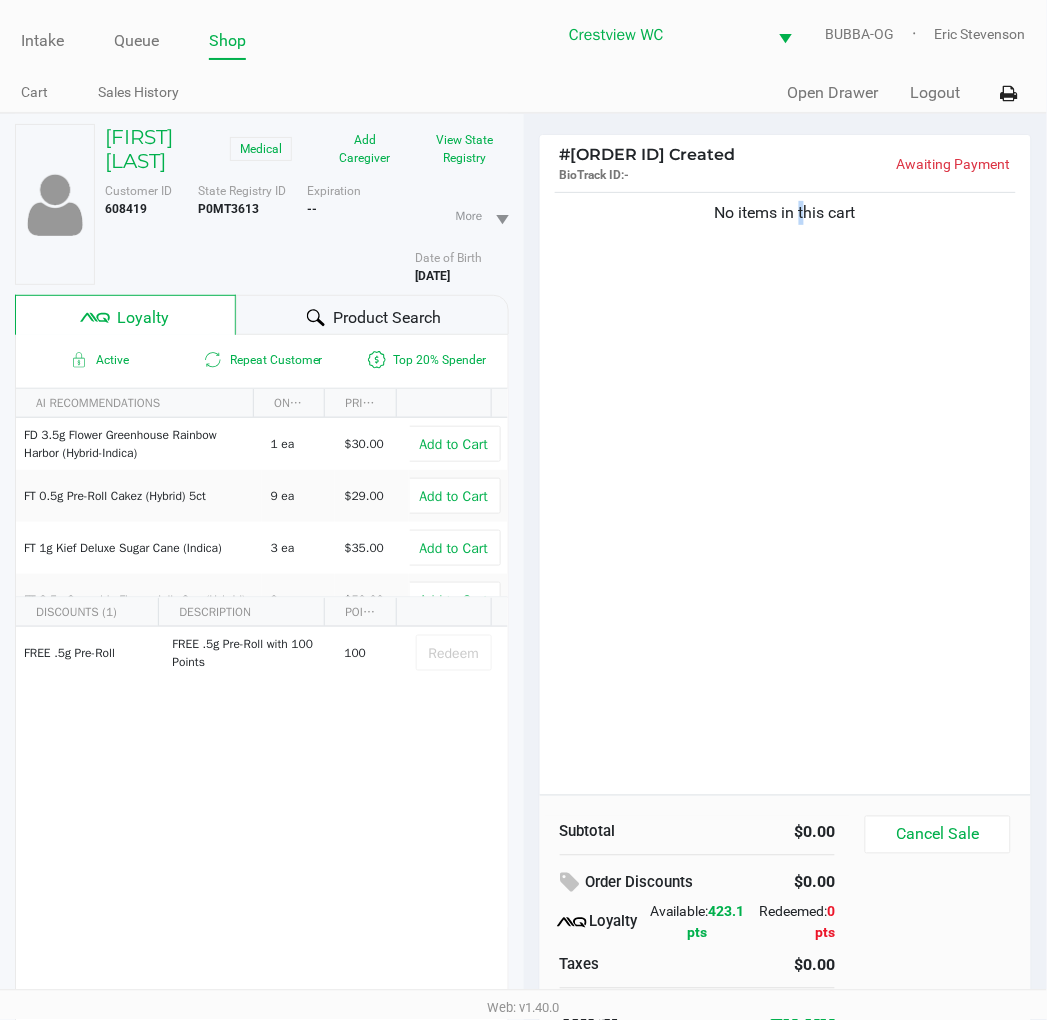 click on "No items in this cart" 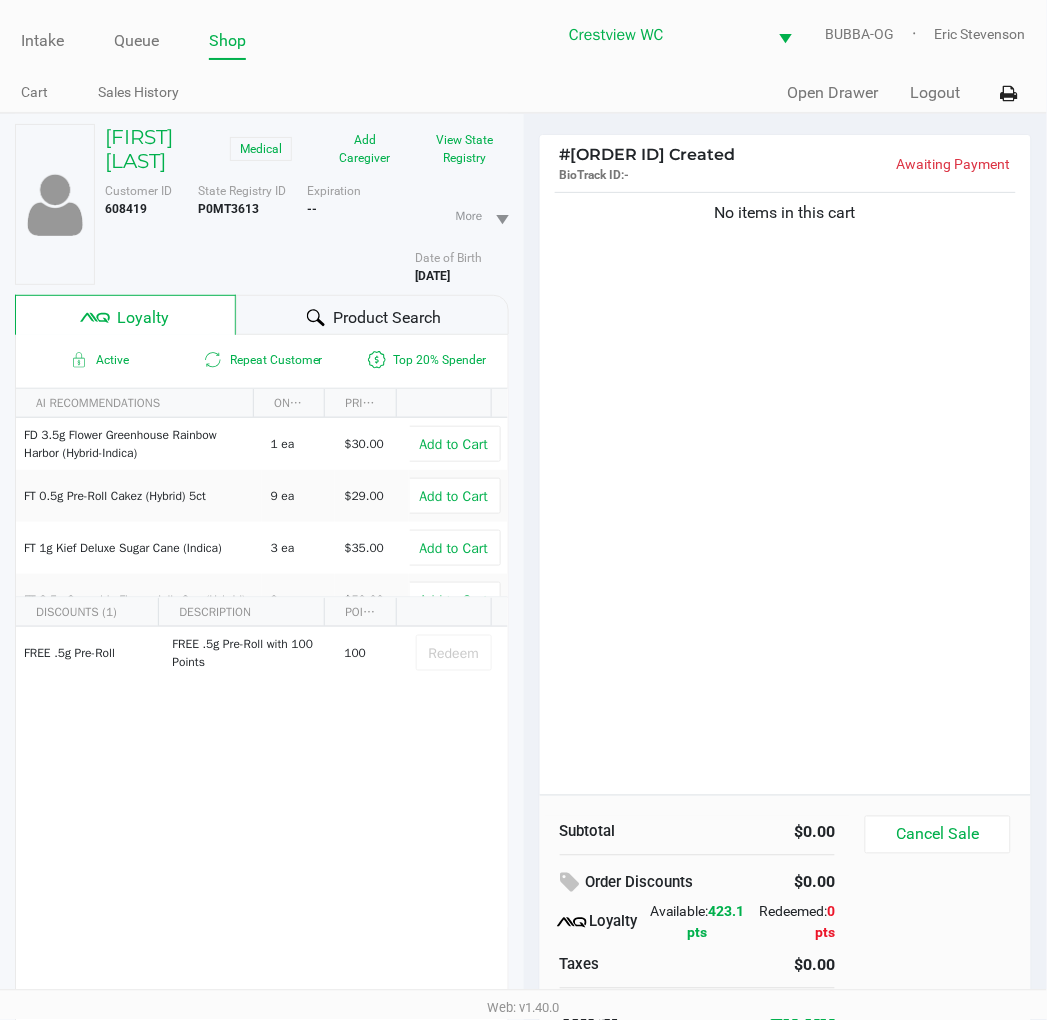 drag, startPoint x: 812, startPoint y: 353, endPoint x: 191, endPoint y: 271, distance: 626.39044 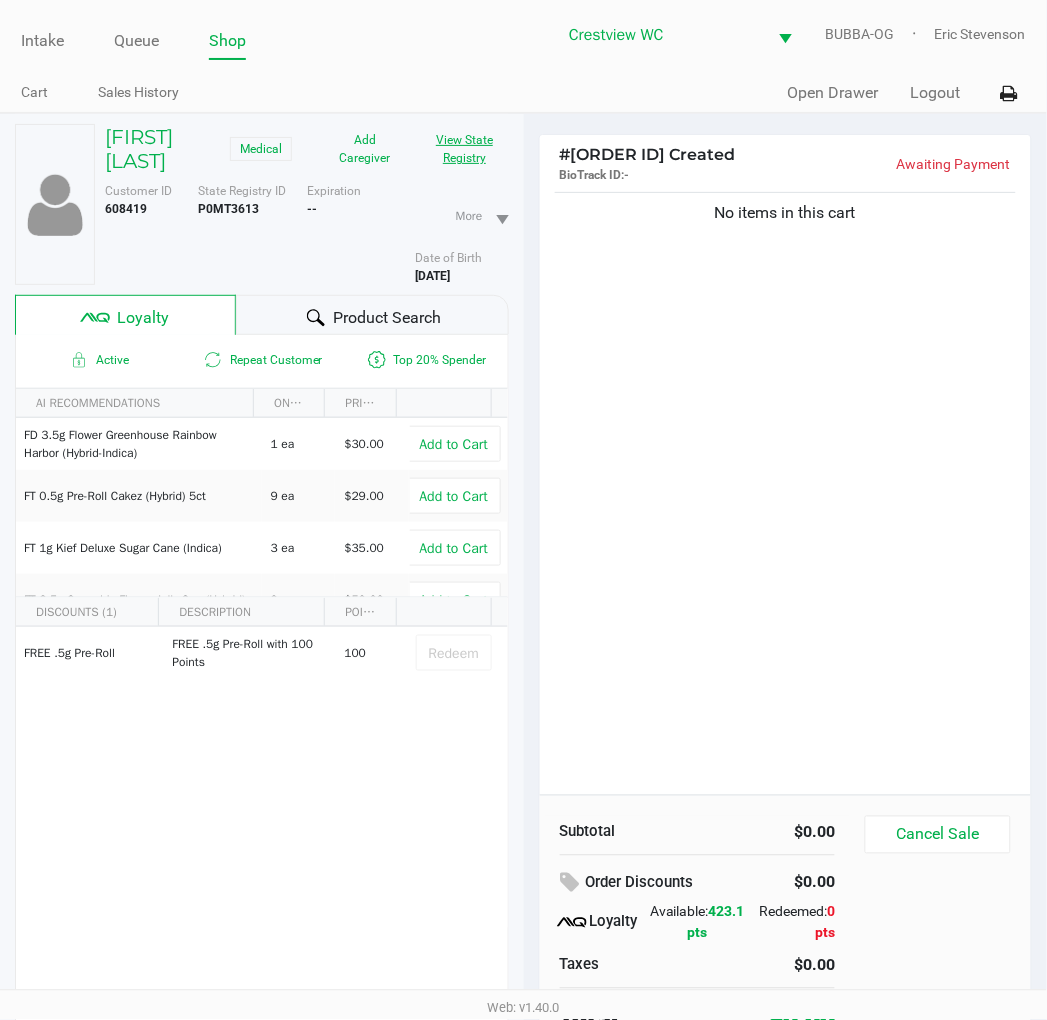 click on "View State Registry" 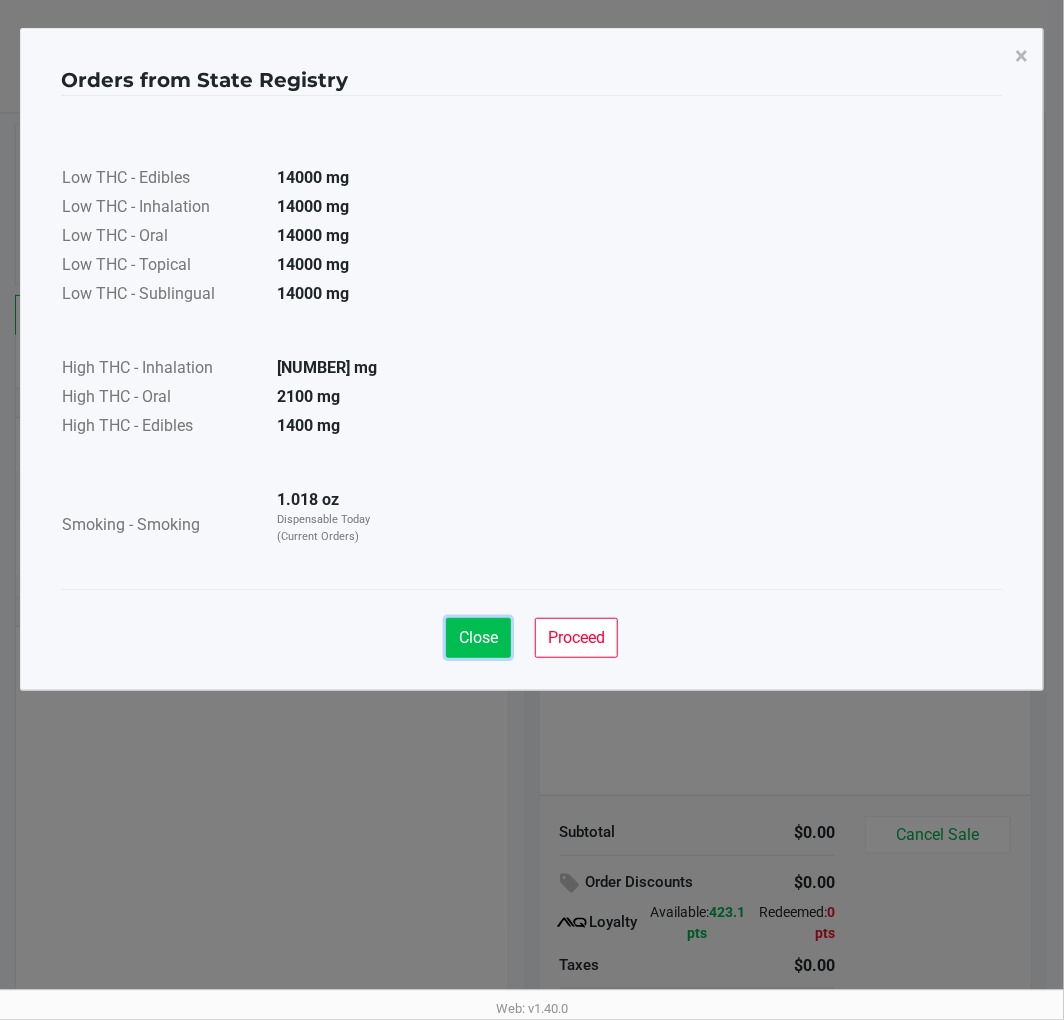 click on "Close" 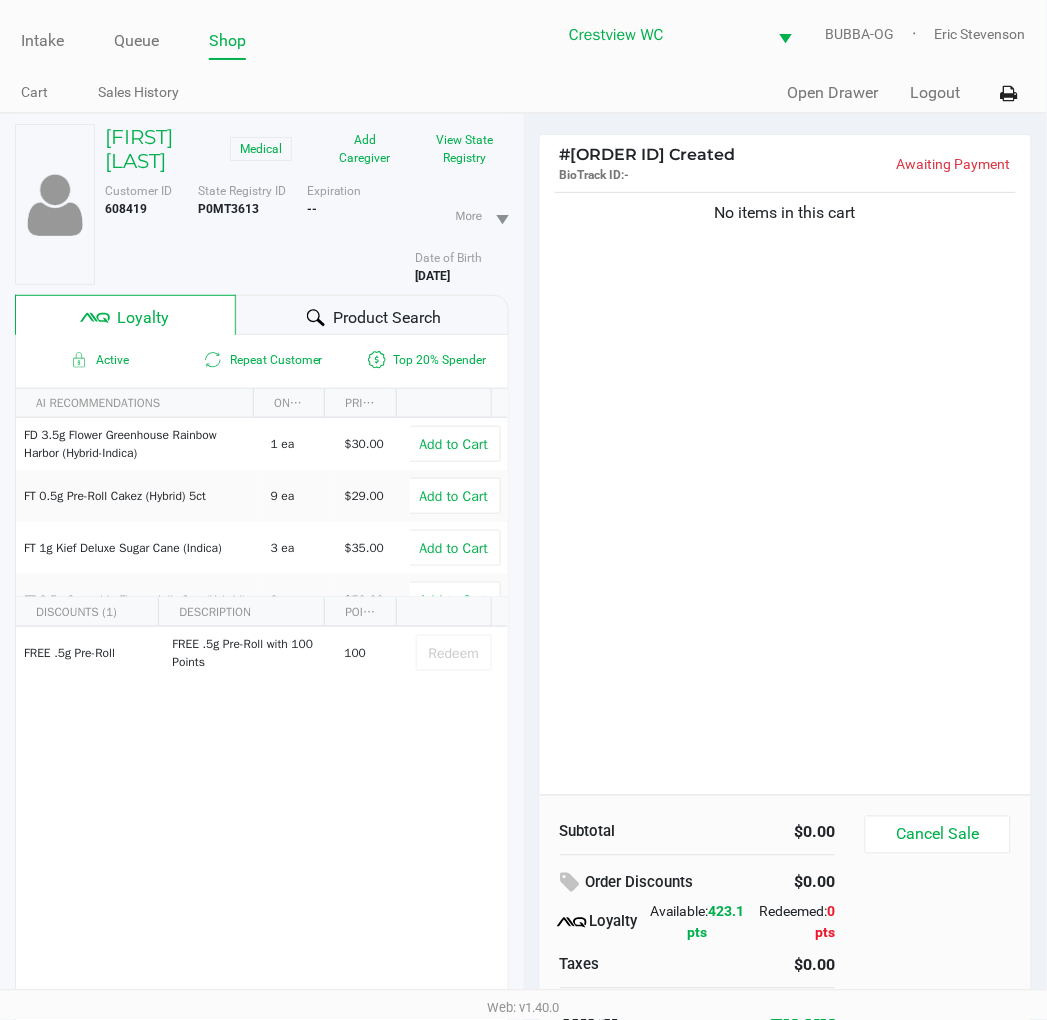 click on "No items in this cart" 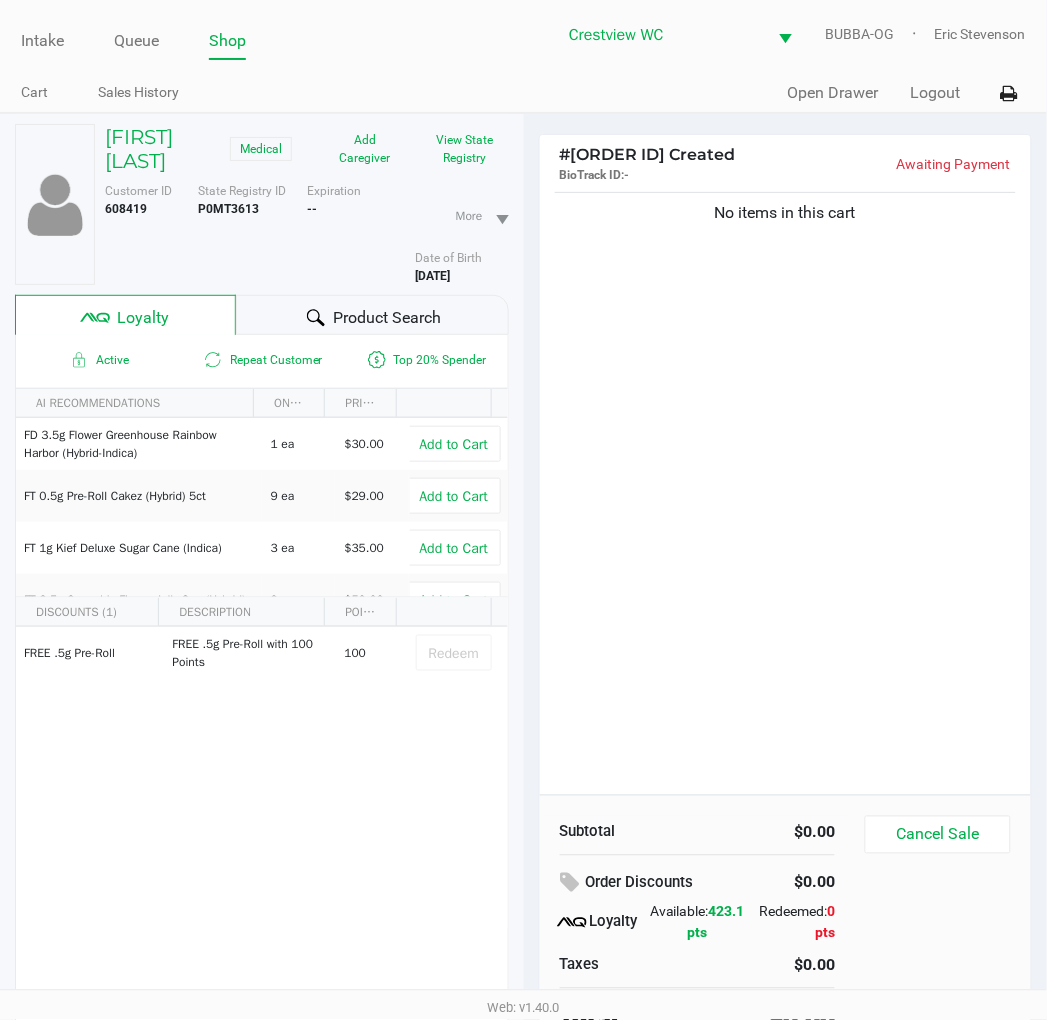 click on "FREE .5g  Pre-Roll   FREE .5g Pre-Roll with 100 Points   100   Redeem" 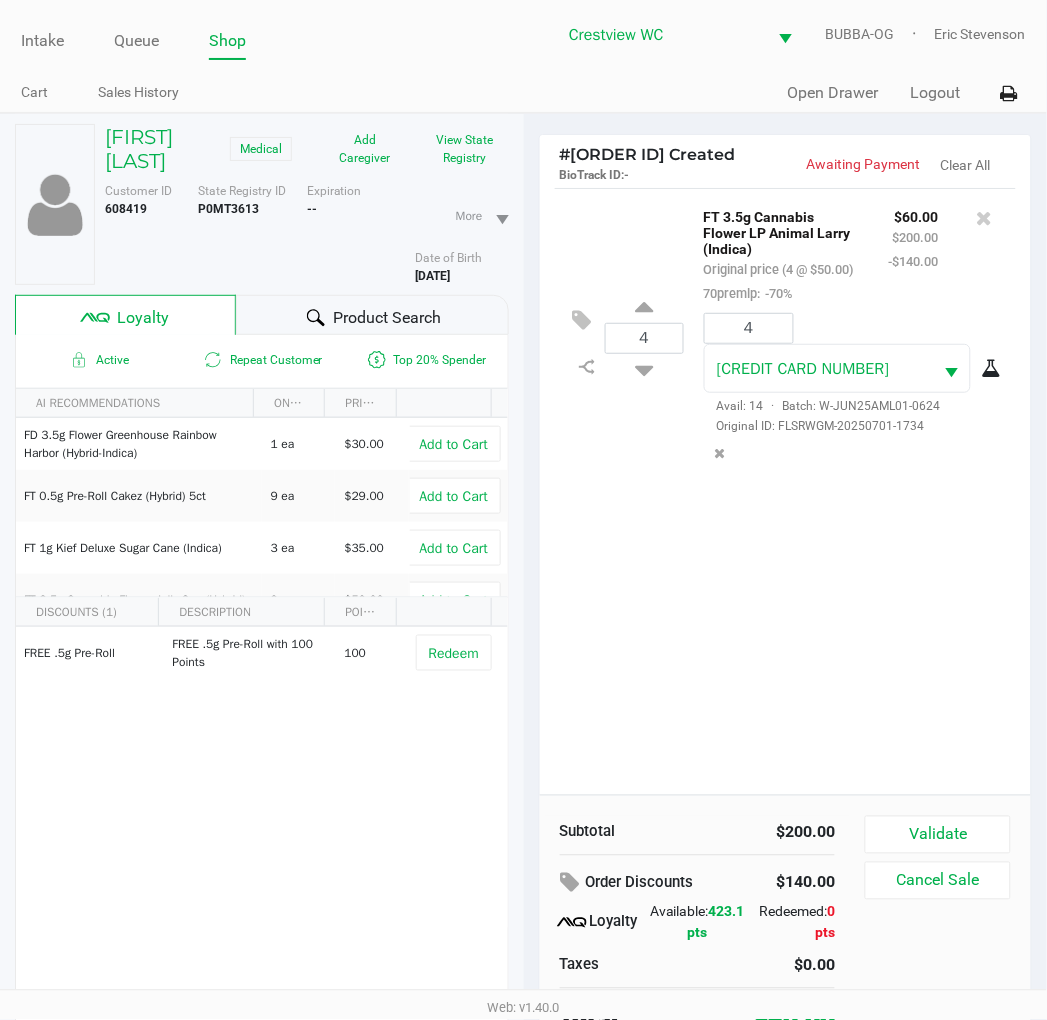 click on "4  FT 3.5g Cannabis Flower LP Animal Larry (Indica)   Original price (4 @ $50.00)  70premlp:  -70% $60.00 $200.00 -$140.00 4 6447167602307125  Avail: 14  ·  Batch: W-JUN25AML01-0624   Original ID: FLSRWGM-20250701-1734" 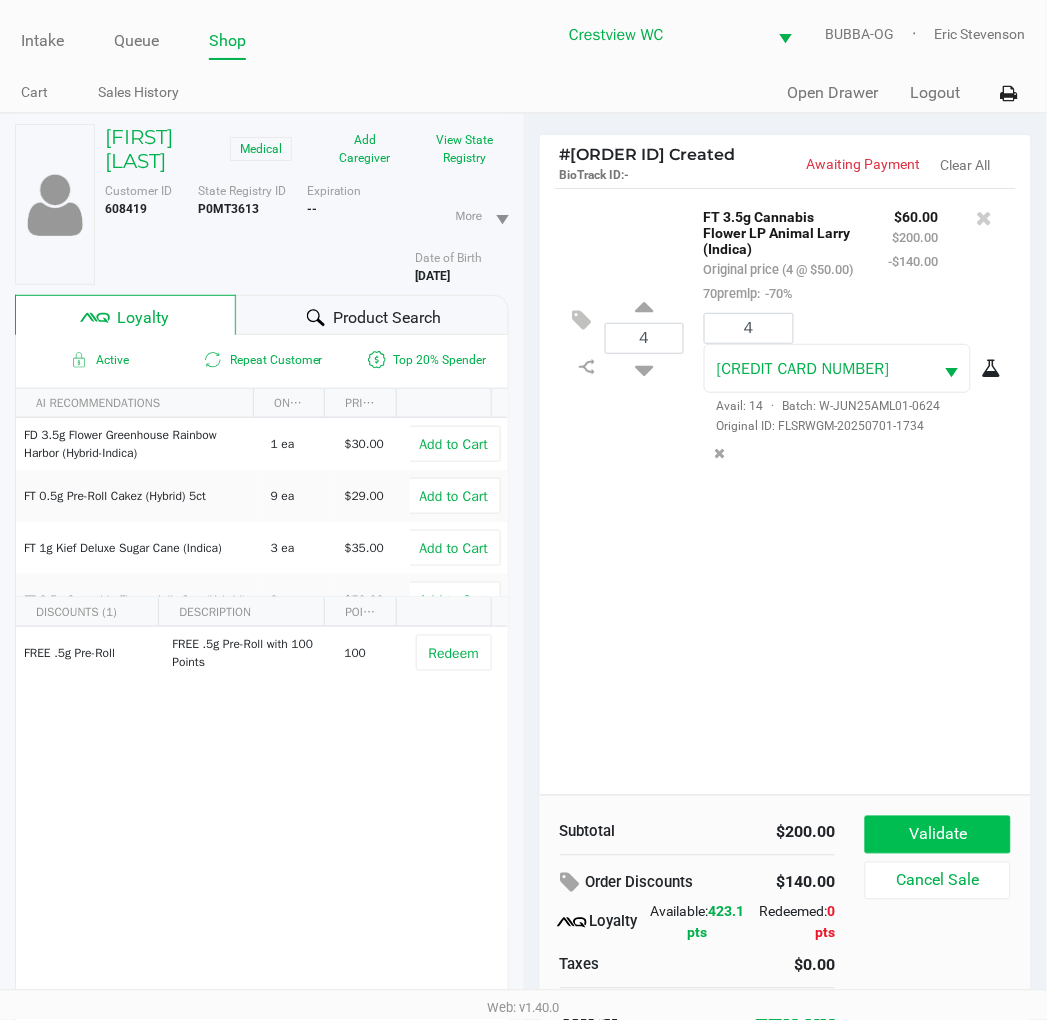 click on "Validate" 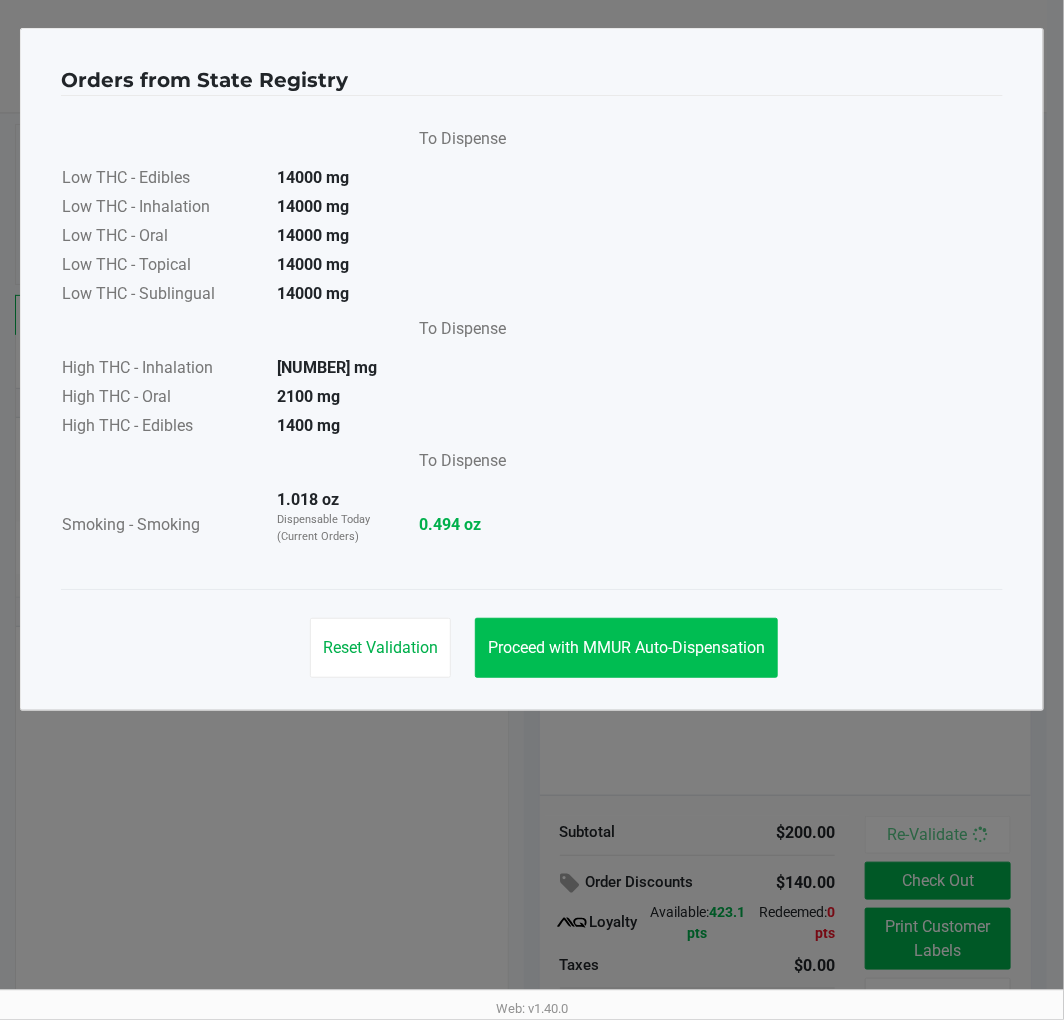 click on "Proceed with MMUR Auto-Dispensation" 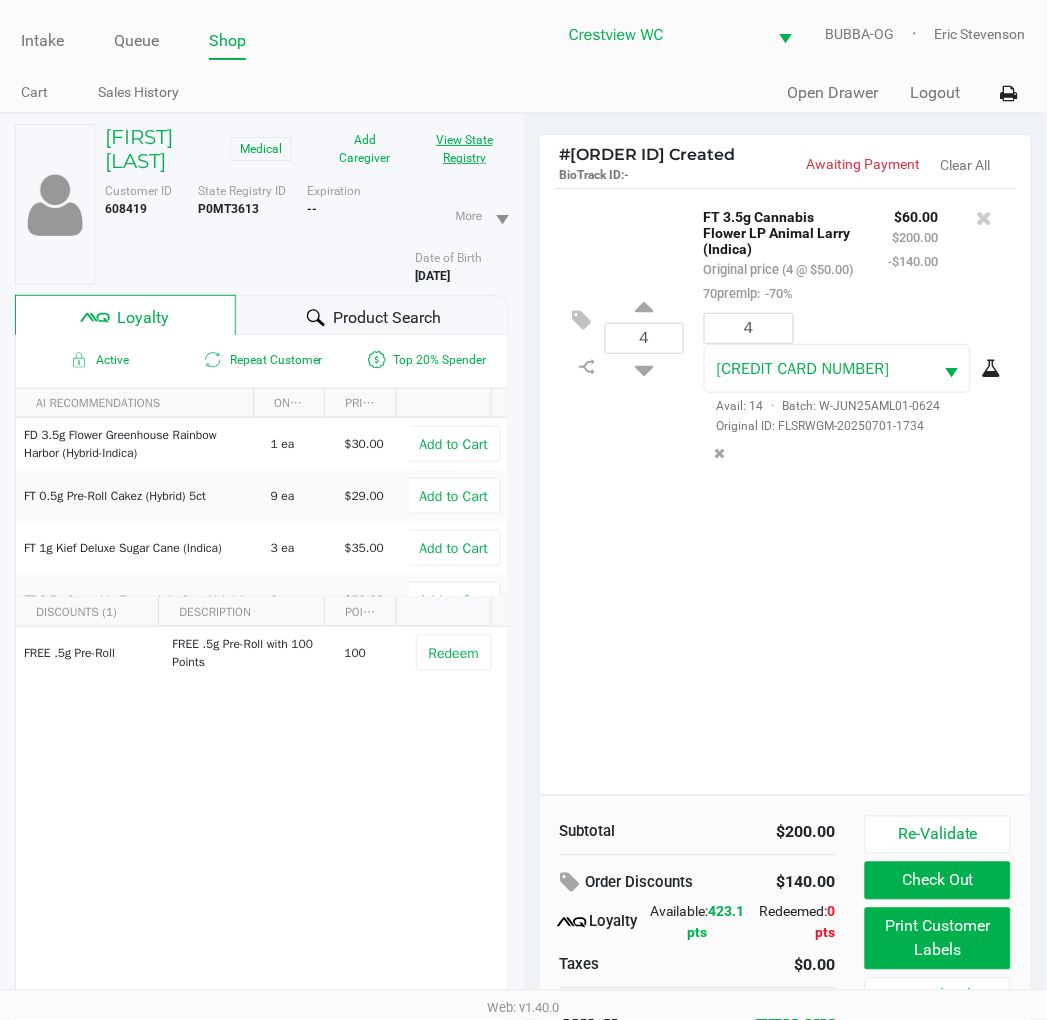 click on "View State Registry" 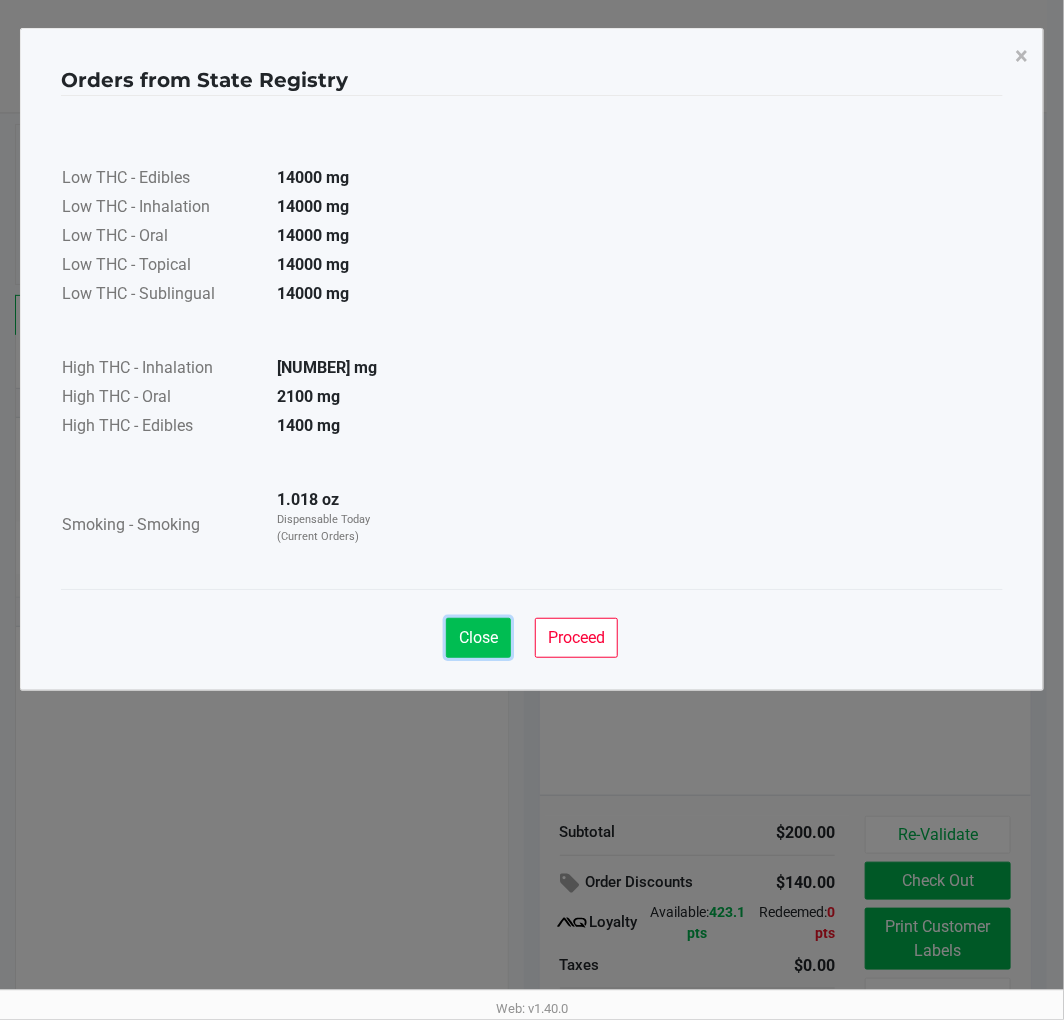 click on "Close" 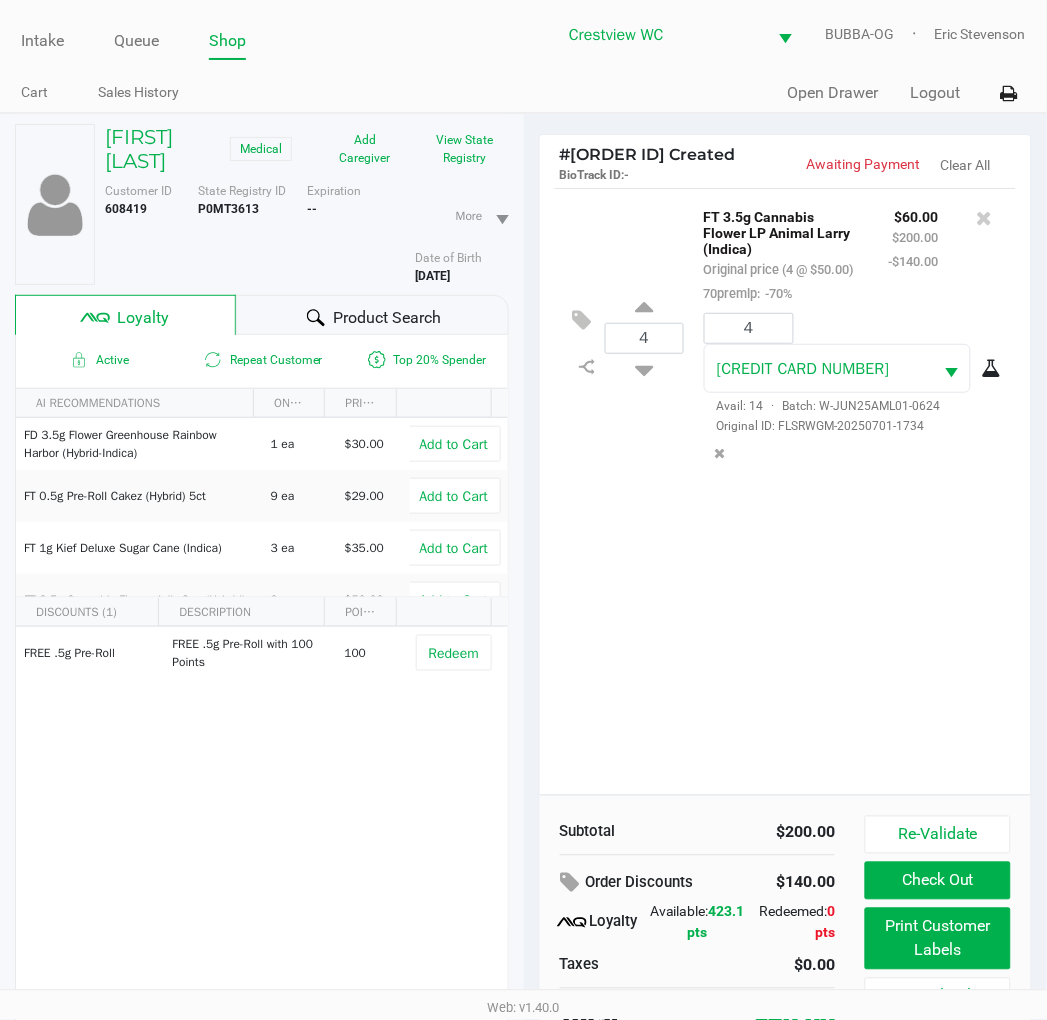 click on "4  FT 3.5g Cannabis Flower LP Animal Larry (Indica)   Original price (4 @ $50.00)  70premlp:  -70% $60.00 $200.00 -$140.00 4 6447167602307125  Avail: 14  ·  Batch: W-JUN25AML01-0624   Original ID: FLSRWGM-20250701-1734" 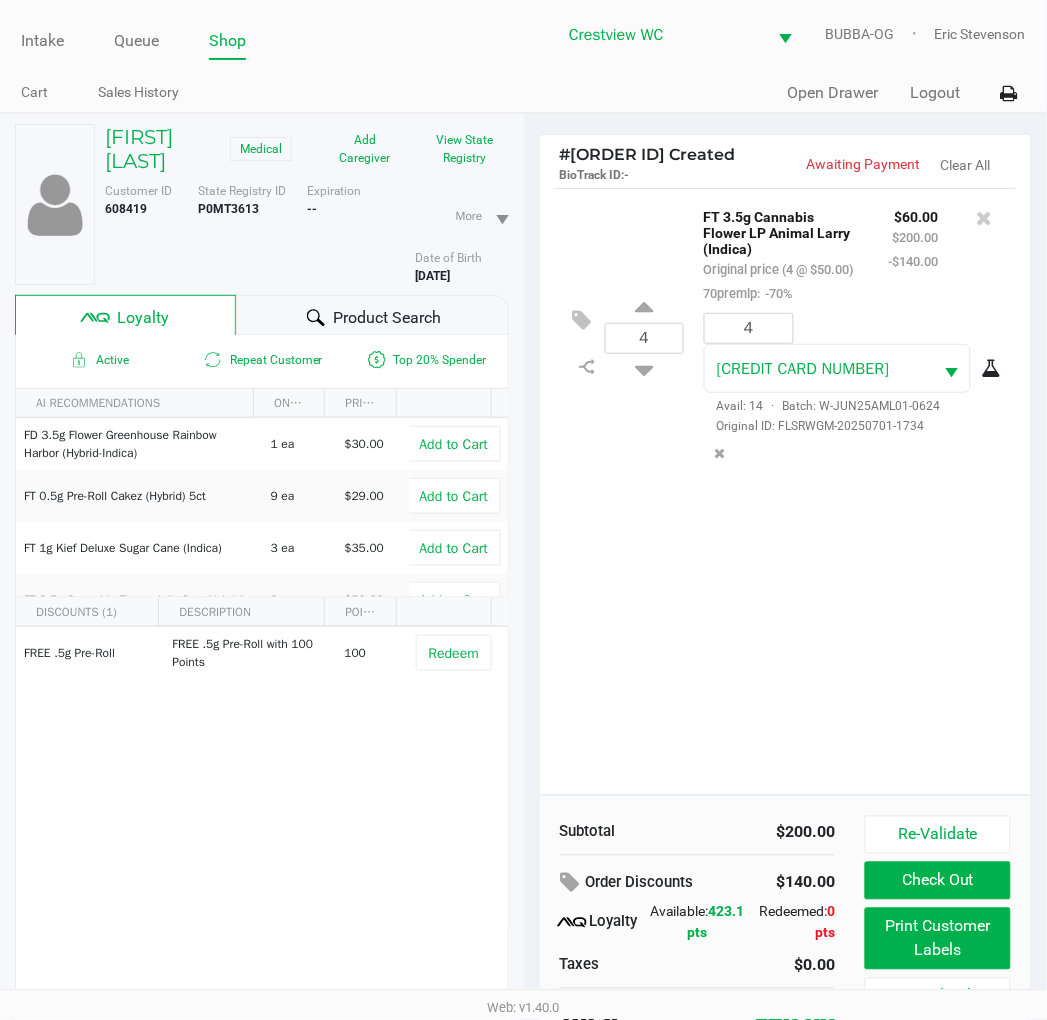 click on "4  FT 3.5g Cannabis Flower LP Animal Larry (Indica)   Original price (4 @ $50.00)  70premlp:  -70% $60.00 $200.00 -$140.00 4 6447167602307125  Avail: 14  ·  Batch: W-JUN25AML01-0624   Original ID: FLSRWGM-20250701-1734" 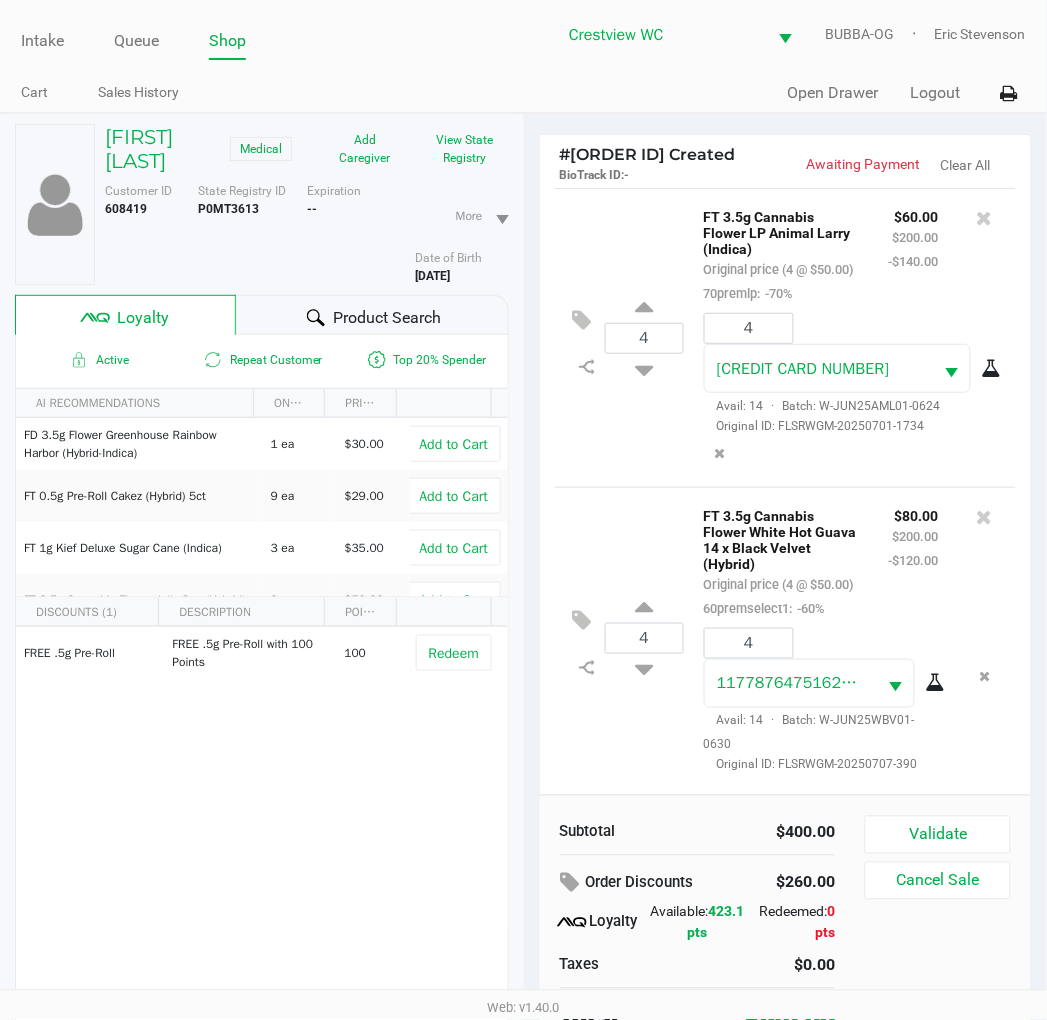 click on "4  FT 3.5g Cannabis Flower White Hot Guava 14 x Black Velvet (Hybrid)   Original price (4 @ $50.00)  60premselect1:  -60% $80.00 $200.00 -$120.00 4 1177876475162492  Avail: 14  ·  Batch: W-JUN25WBV01-0630   Original ID: FLSRWGM-20250707-390" 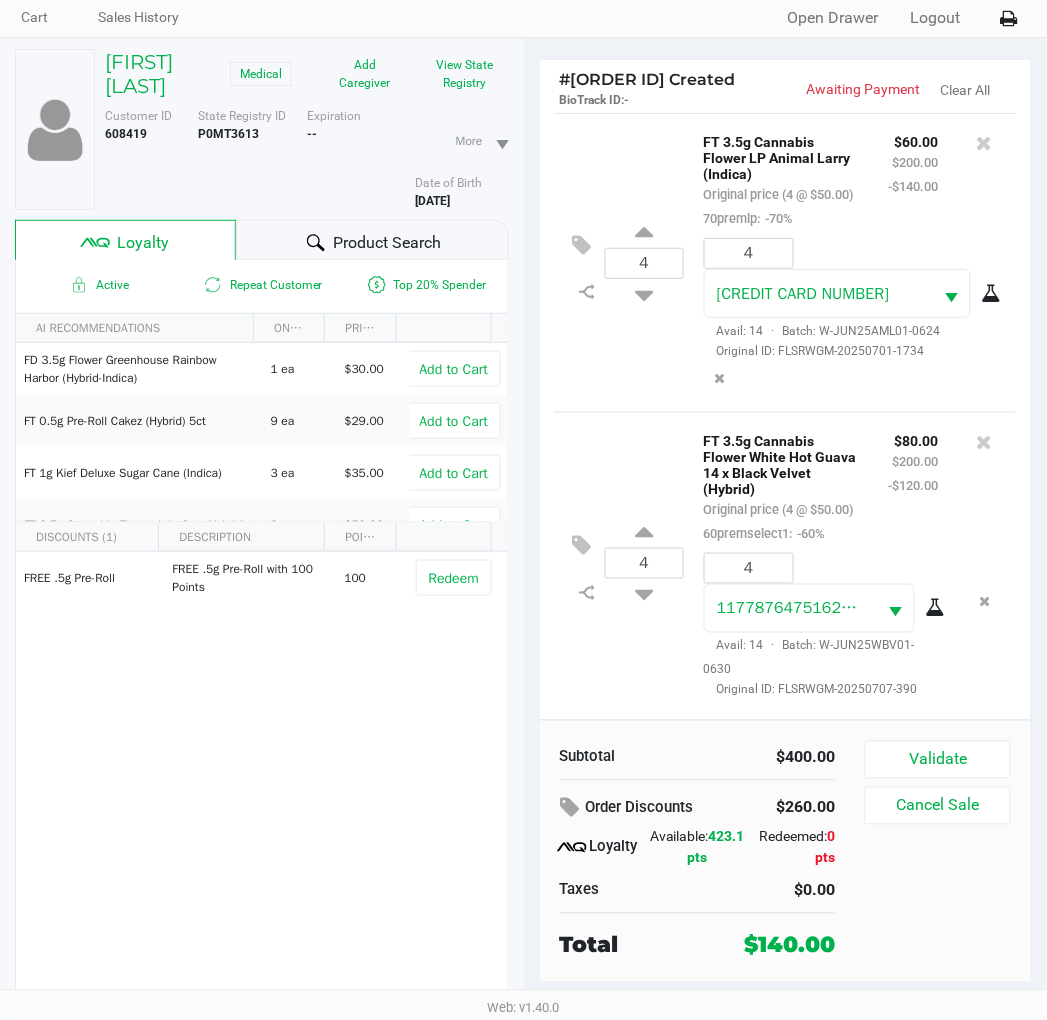 click on "Validate" 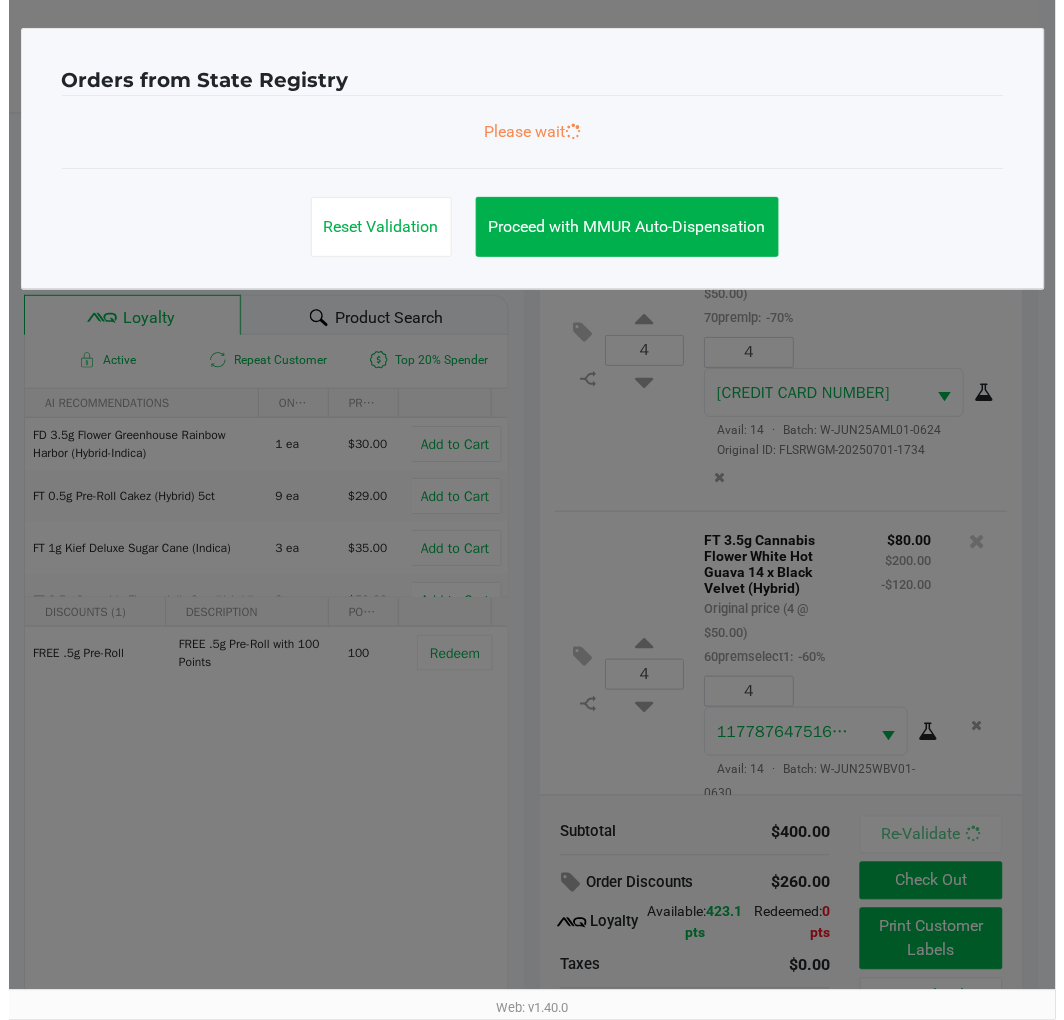 scroll, scrollTop: 0, scrollLeft: 0, axis: both 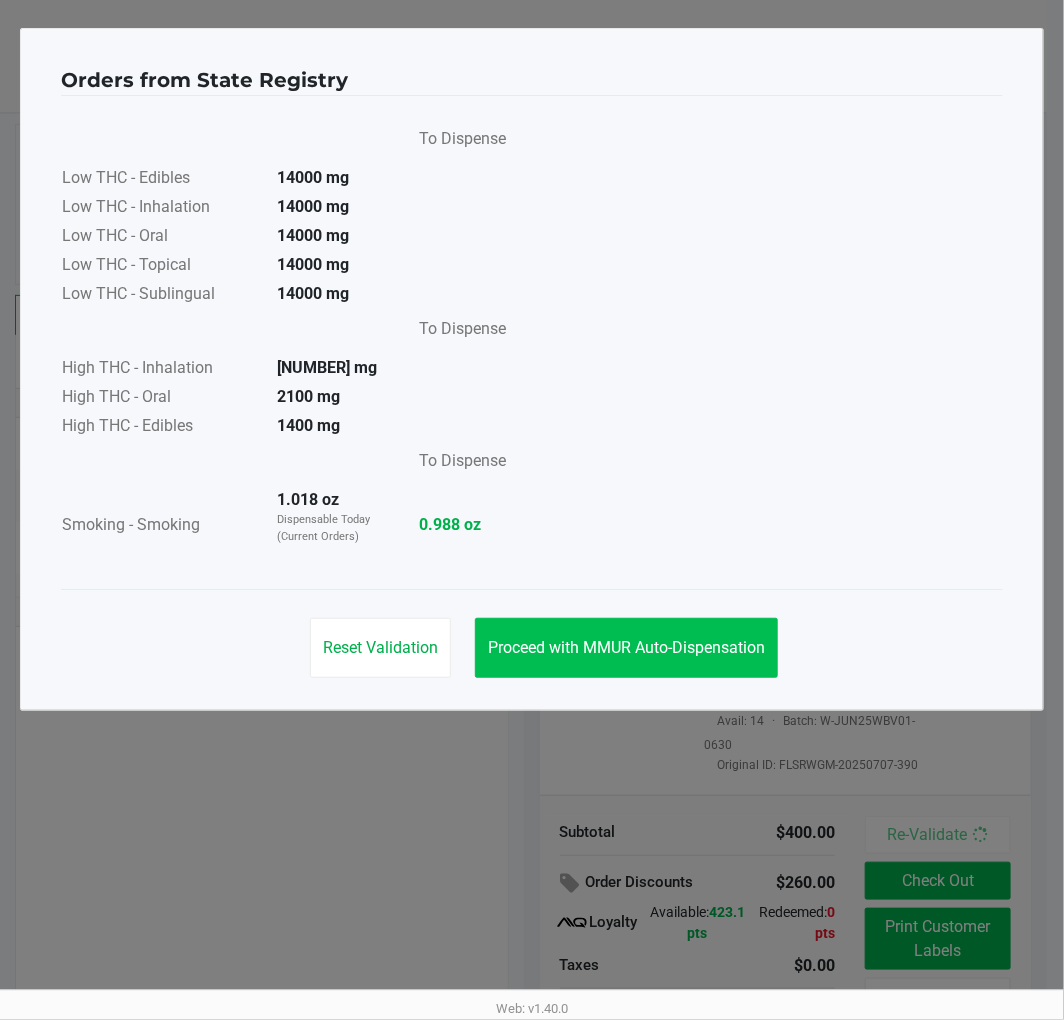 click on "Proceed with MMUR Auto-Dispensation" 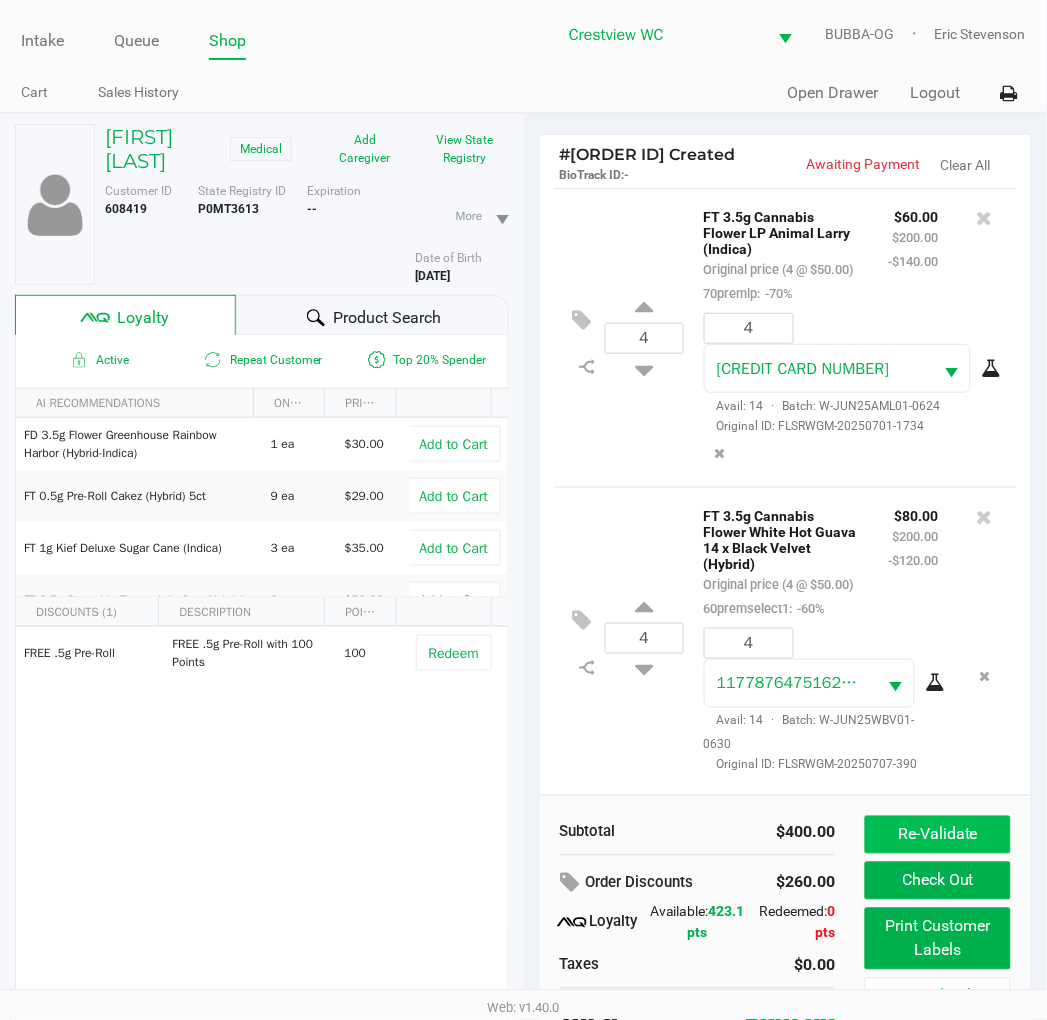 click on "Re-Validate" 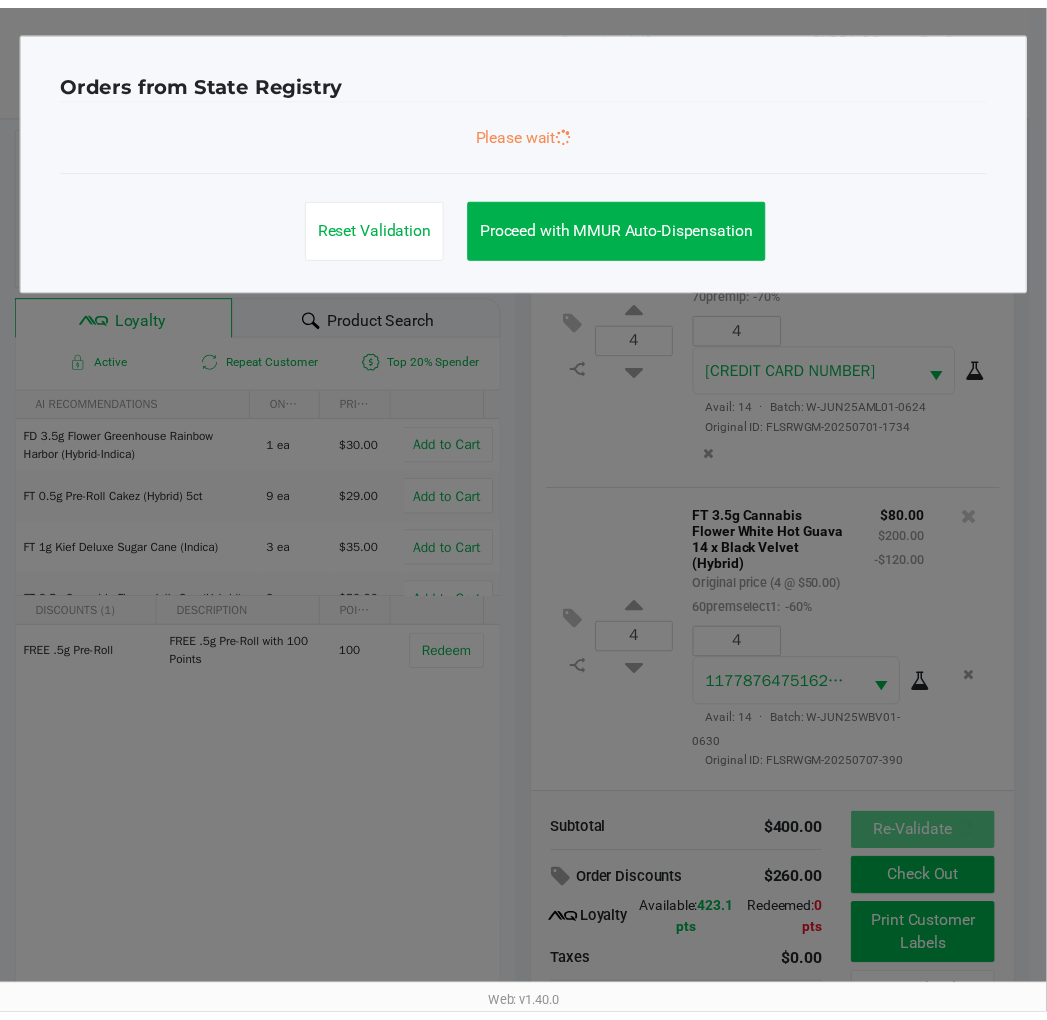 scroll, scrollTop: 34, scrollLeft: 0, axis: vertical 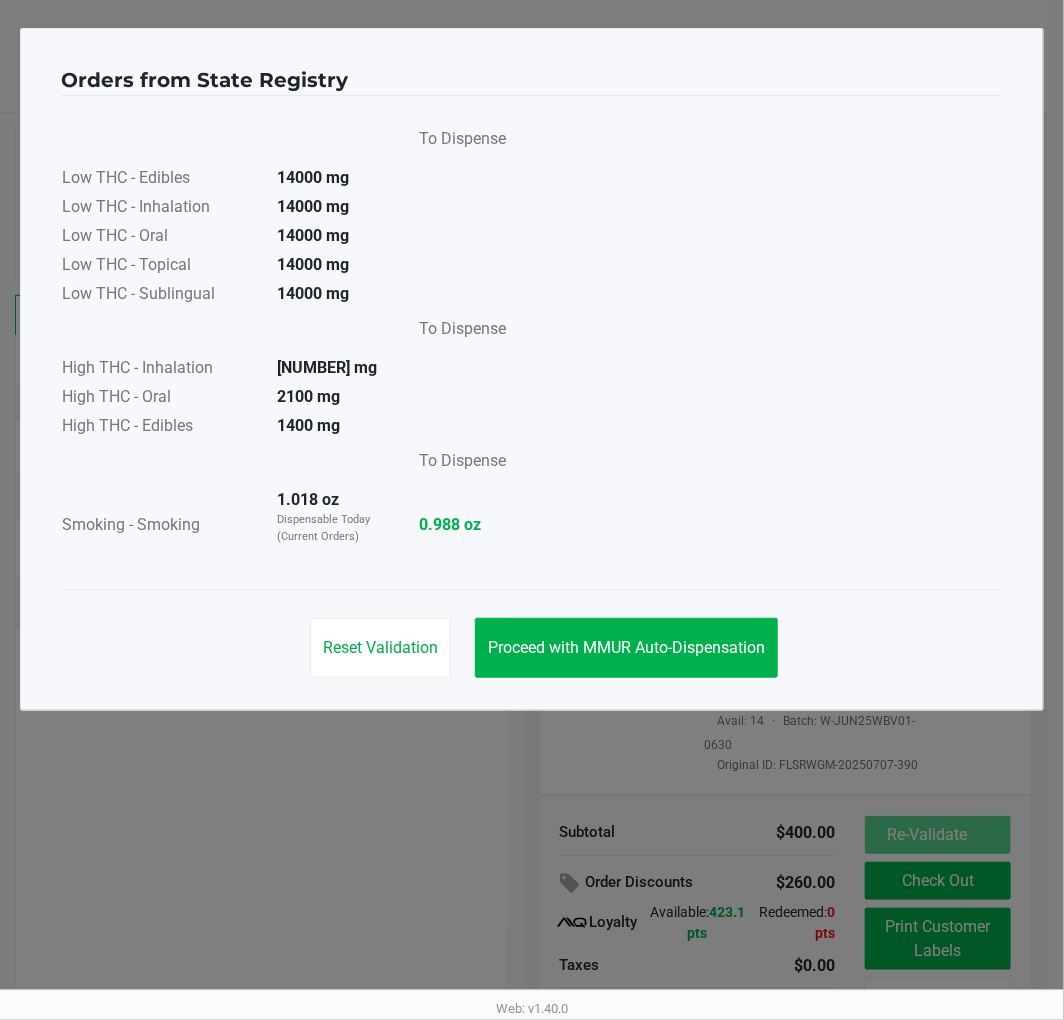 click on "Proceed with MMUR Auto-Dispensation" 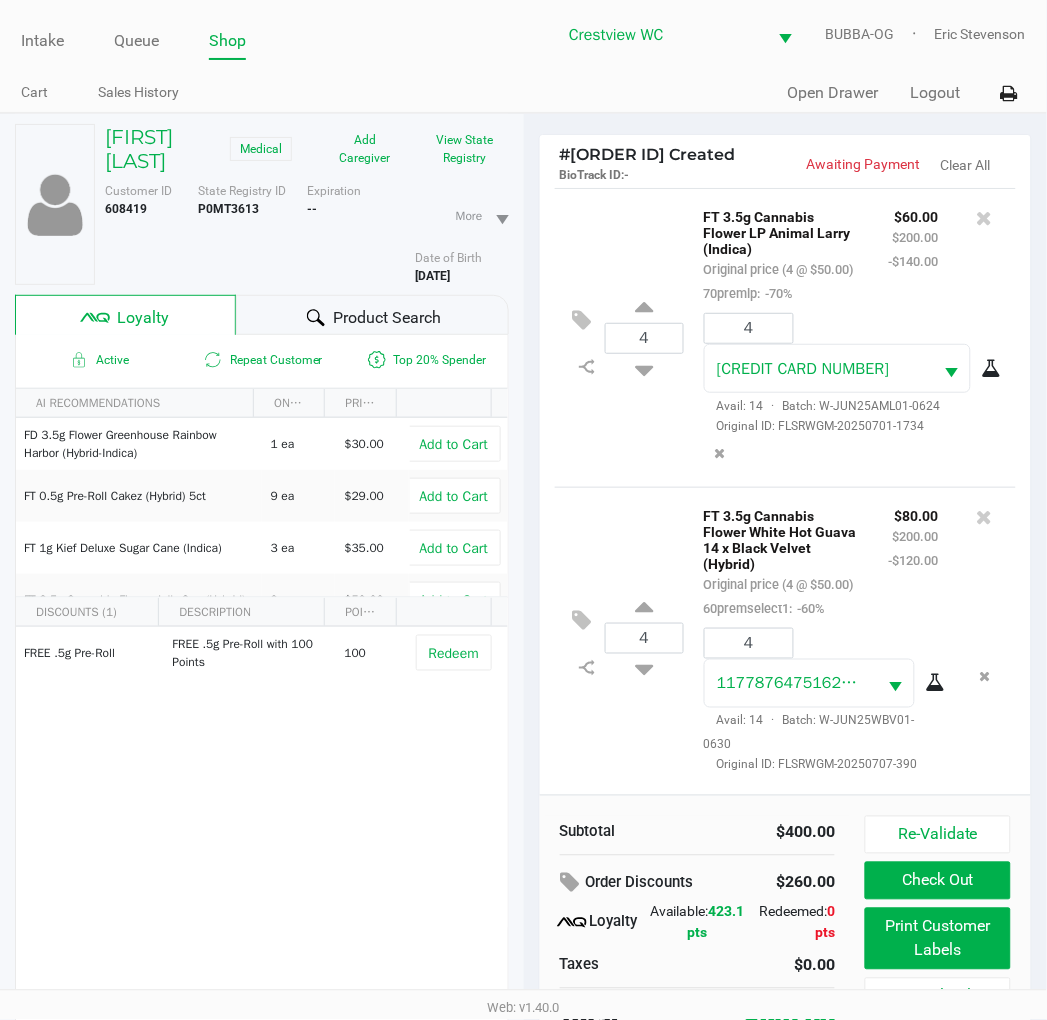 scroll, scrollTop: 100, scrollLeft: 0, axis: vertical 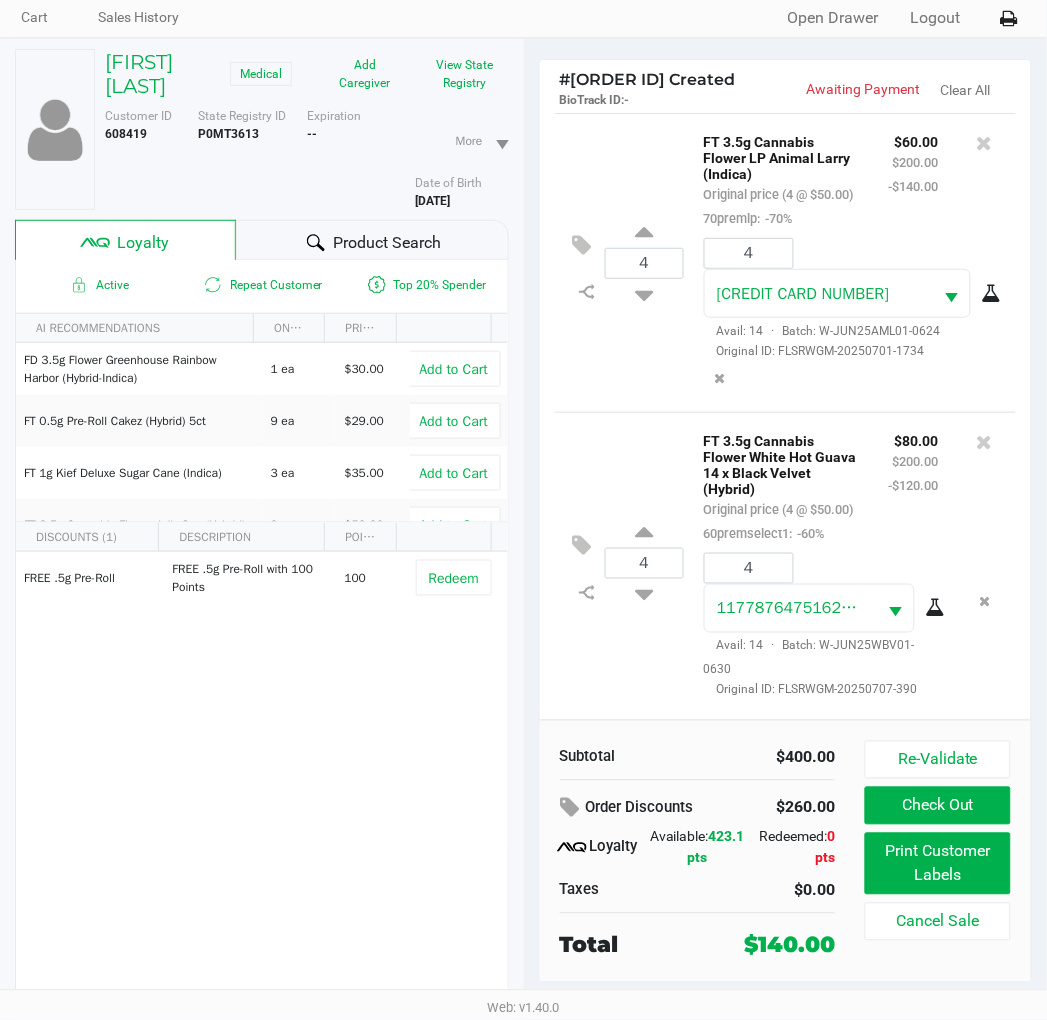 click on "FREE .5g  Pre-Roll   FREE .5g Pre-Roll with 100 Points   100   Redeem" 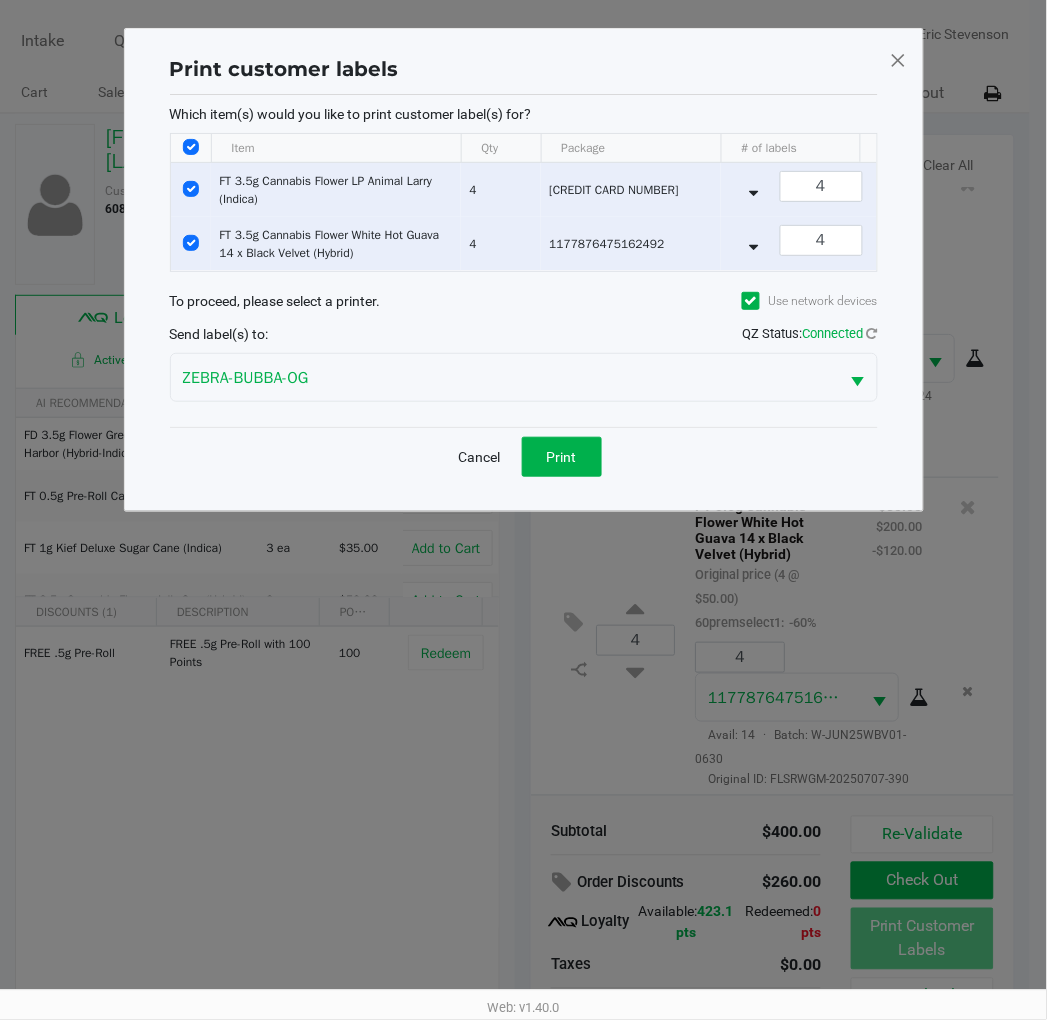 scroll, scrollTop: 0, scrollLeft: 0, axis: both 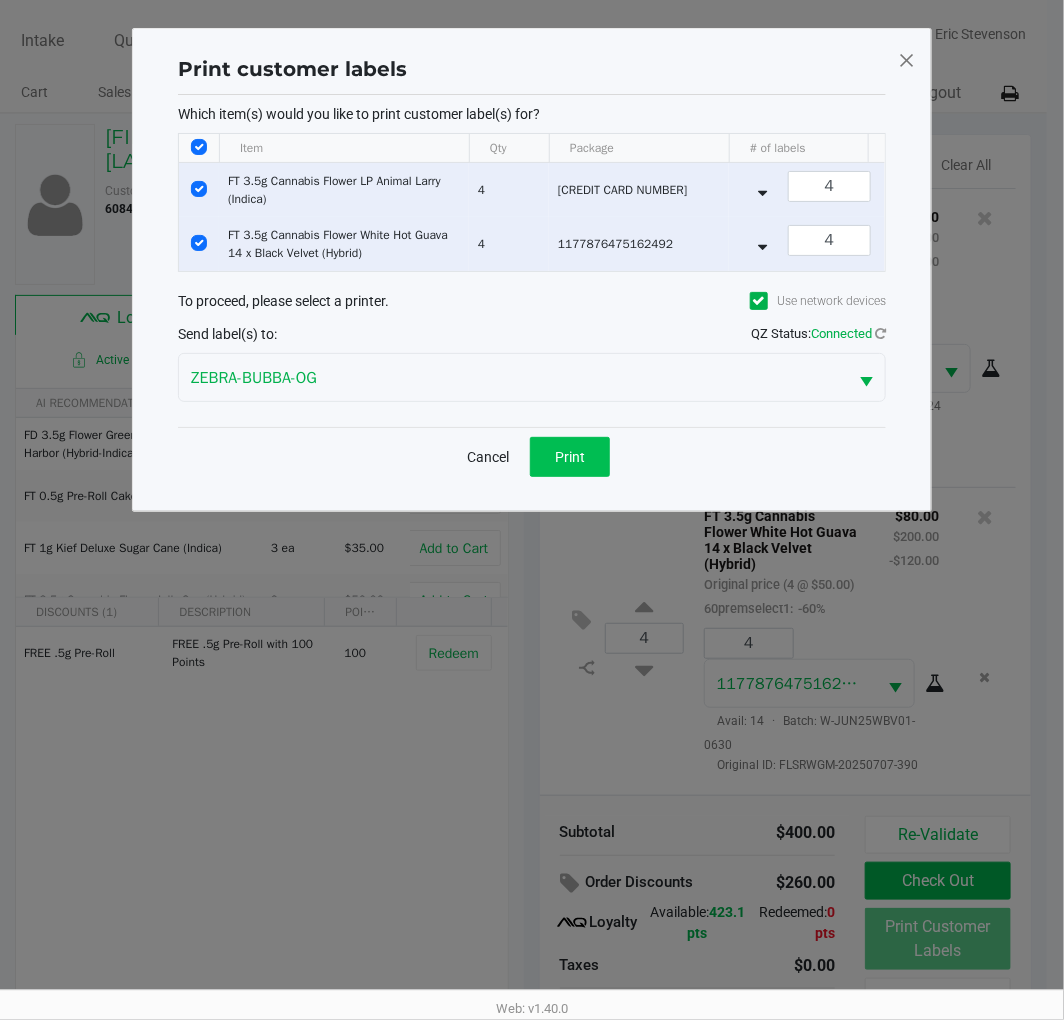 click on "Print" 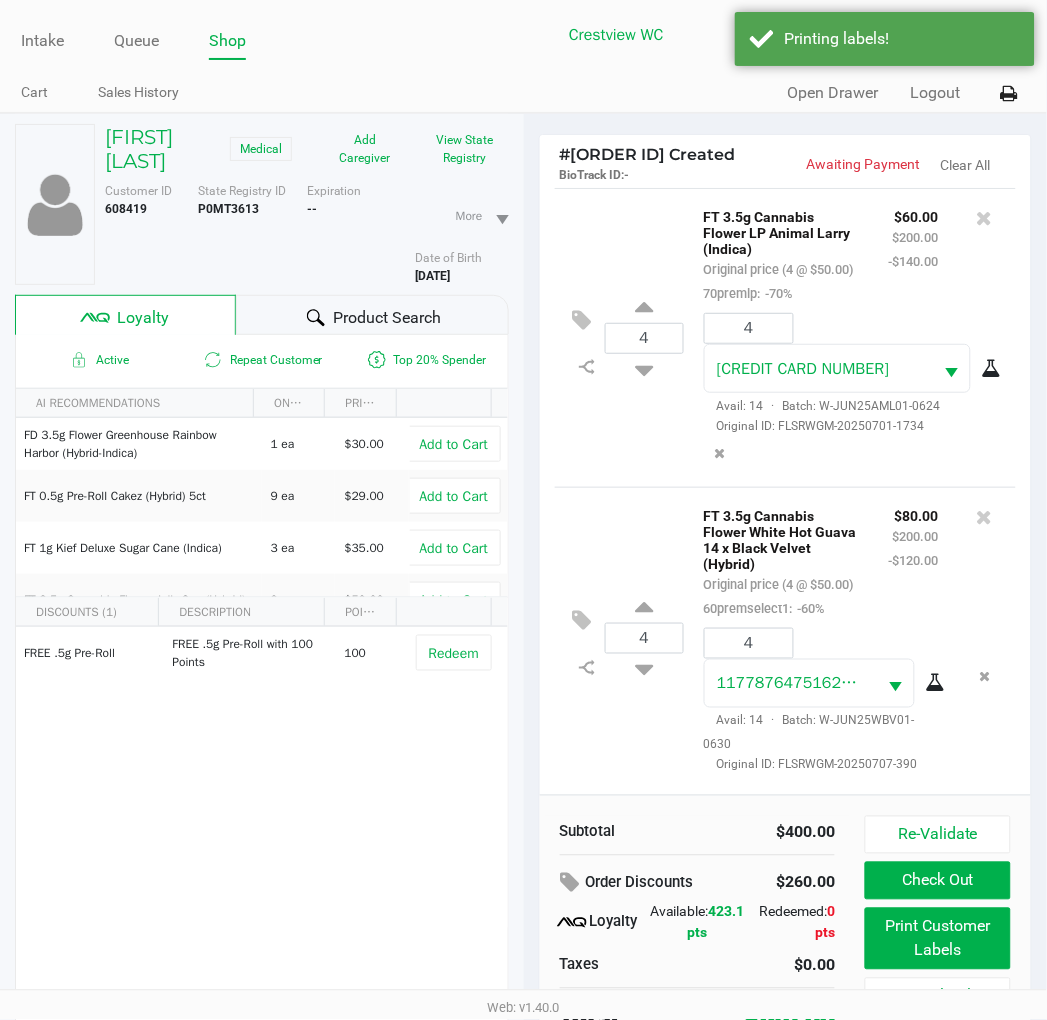scroll, scrollTop: 100, scrollLeft: 0, axis: vertical 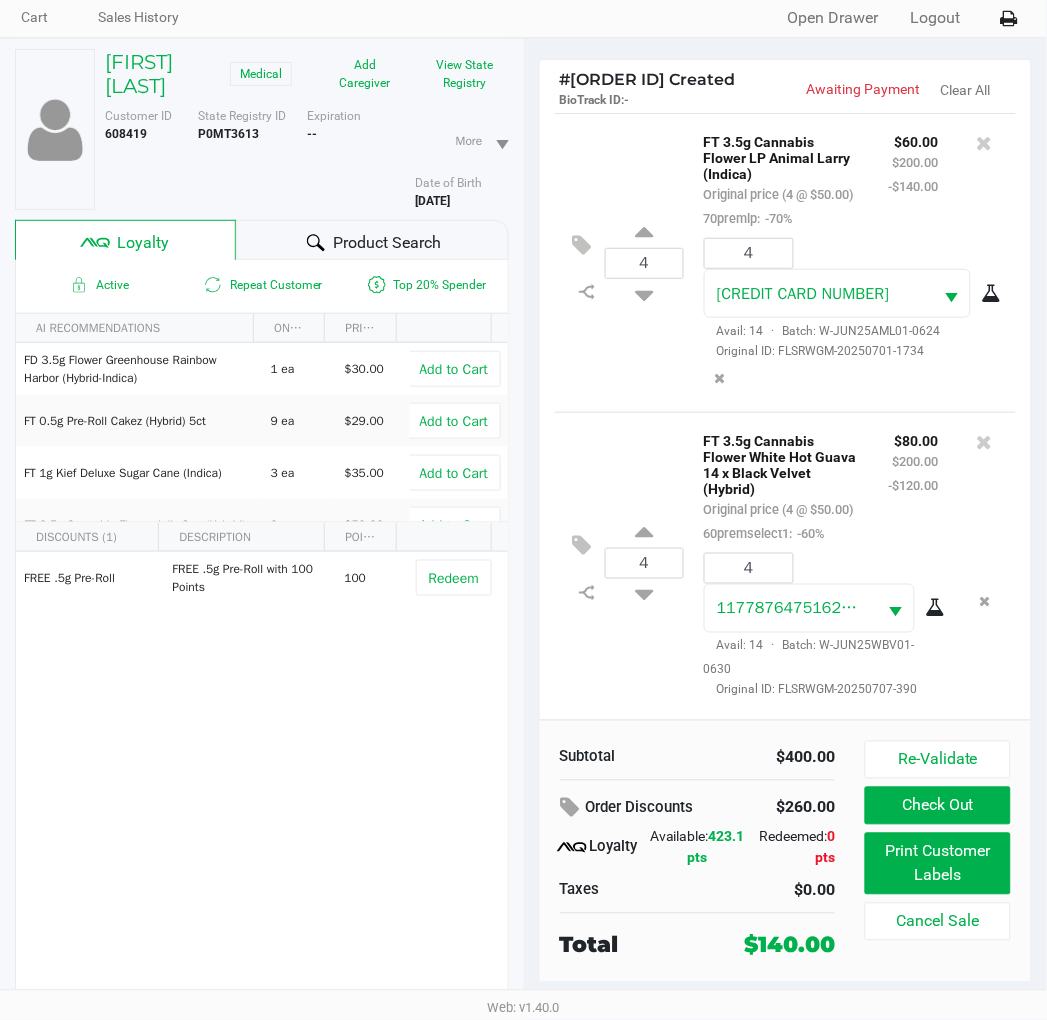 click on "Check Out" 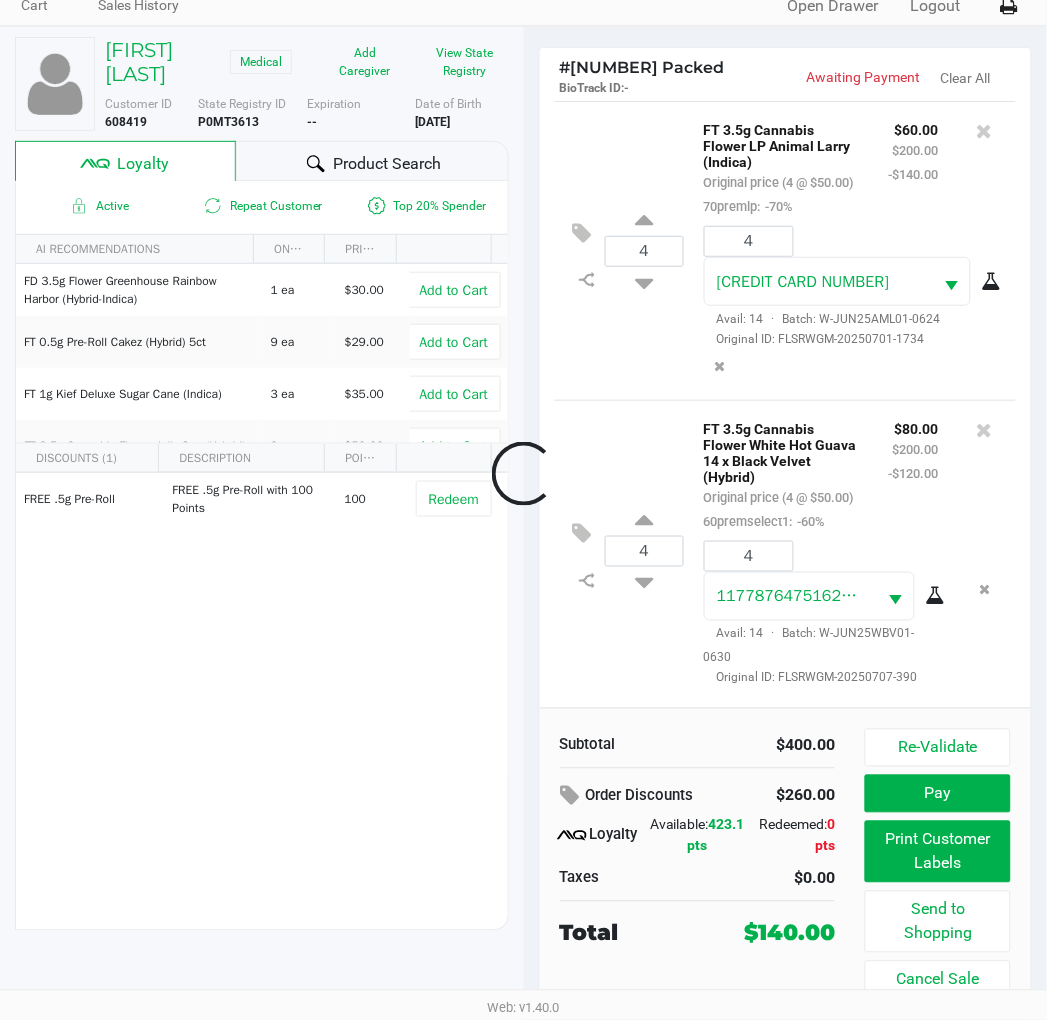 scroll, scrollTop: 88, scrollLeft: 0, axis: vertical 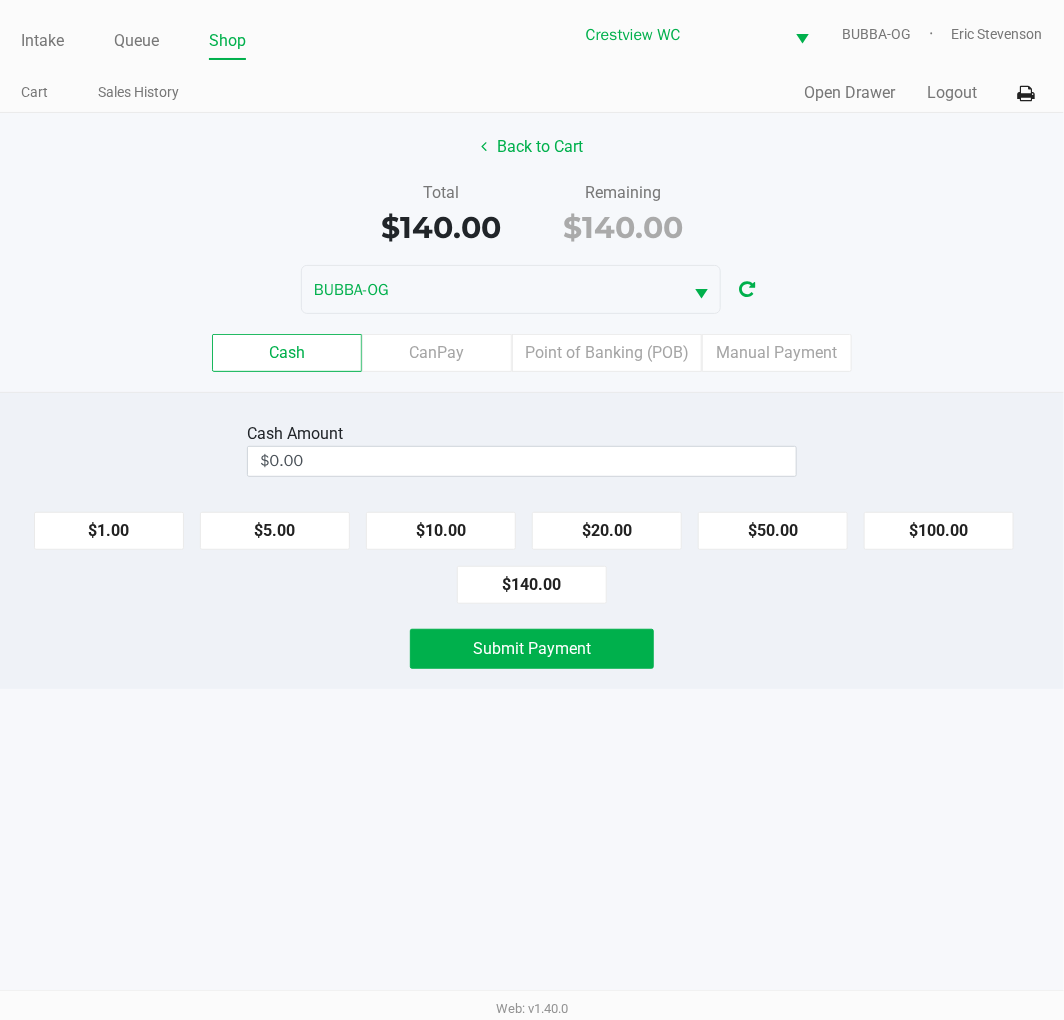 click on "Intake Queue Shop Crestview WC  BUBBA-OG   Eric Stevenson  Cart Sales History  Quick Sale   Open Drawer   Logout  Back to Cart   Total   $140.00   Remaining   $140.00  BUBBA-OG  Cash   CanPay   Point of Banking (POB)   Manual Payment   Cash  Amount  $0.00  $1.00   $5.00   $10.00   $20.00   $50.00   $100.00   $140.00   Submit Payment   Web: v1.40.0" at bounding box center [532, 510] 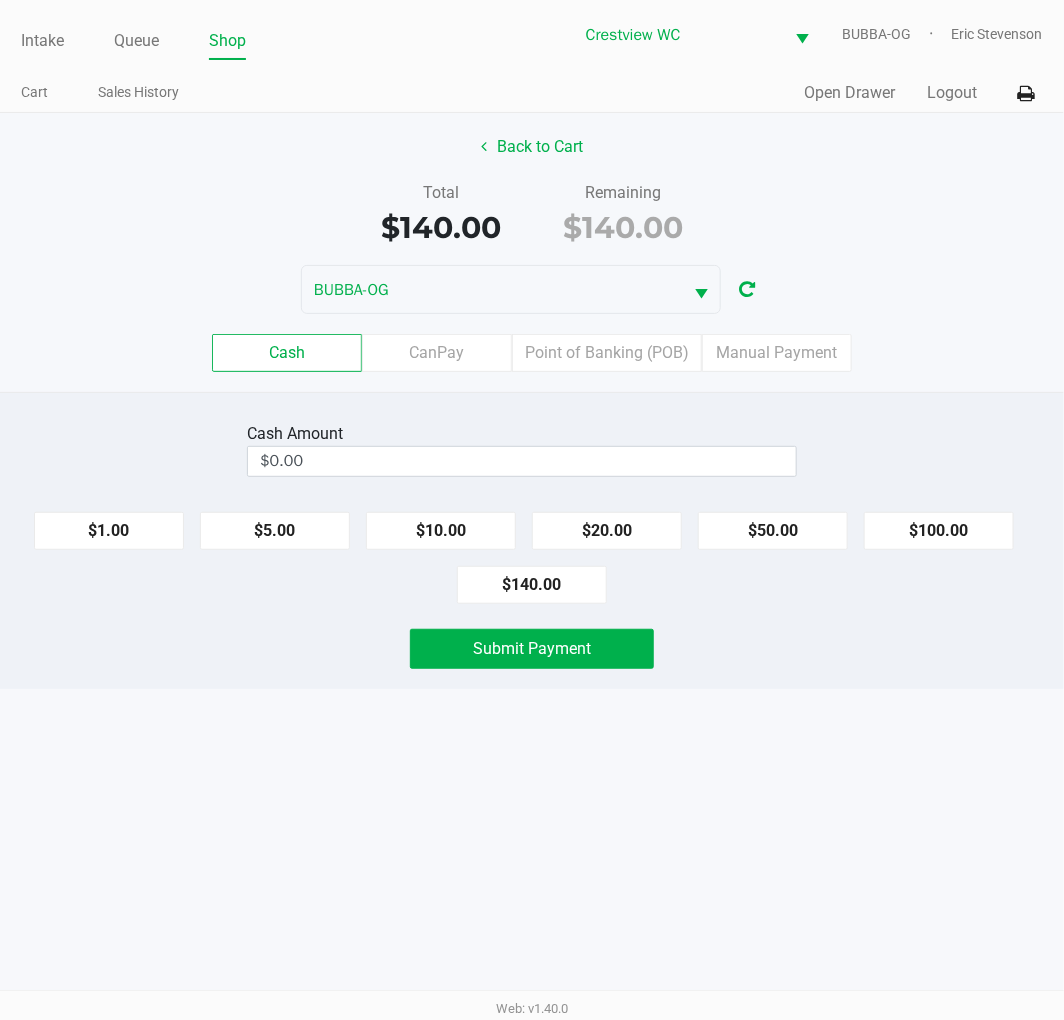 click on "Total   $140.00   Remaining   $140.00" 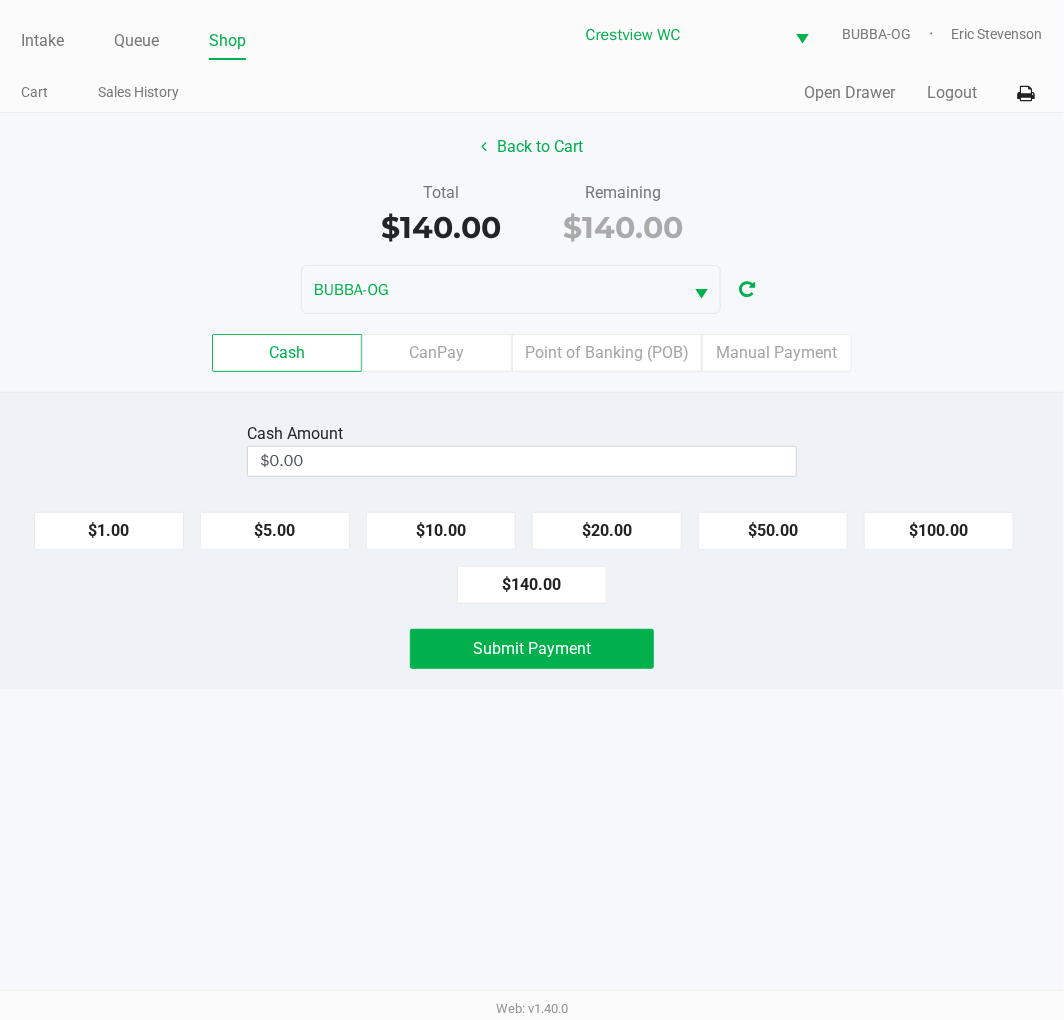 click on "$140.00" 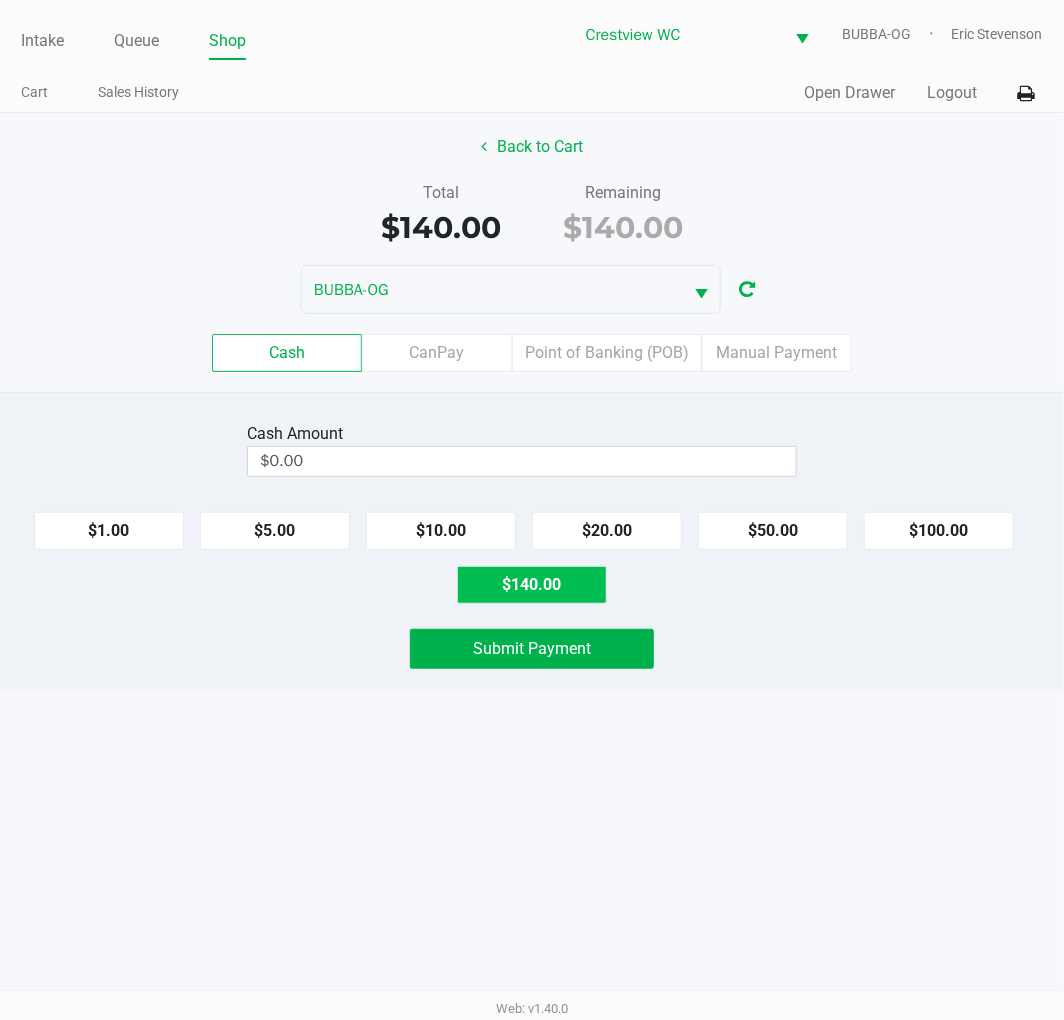 type on "$140.00" 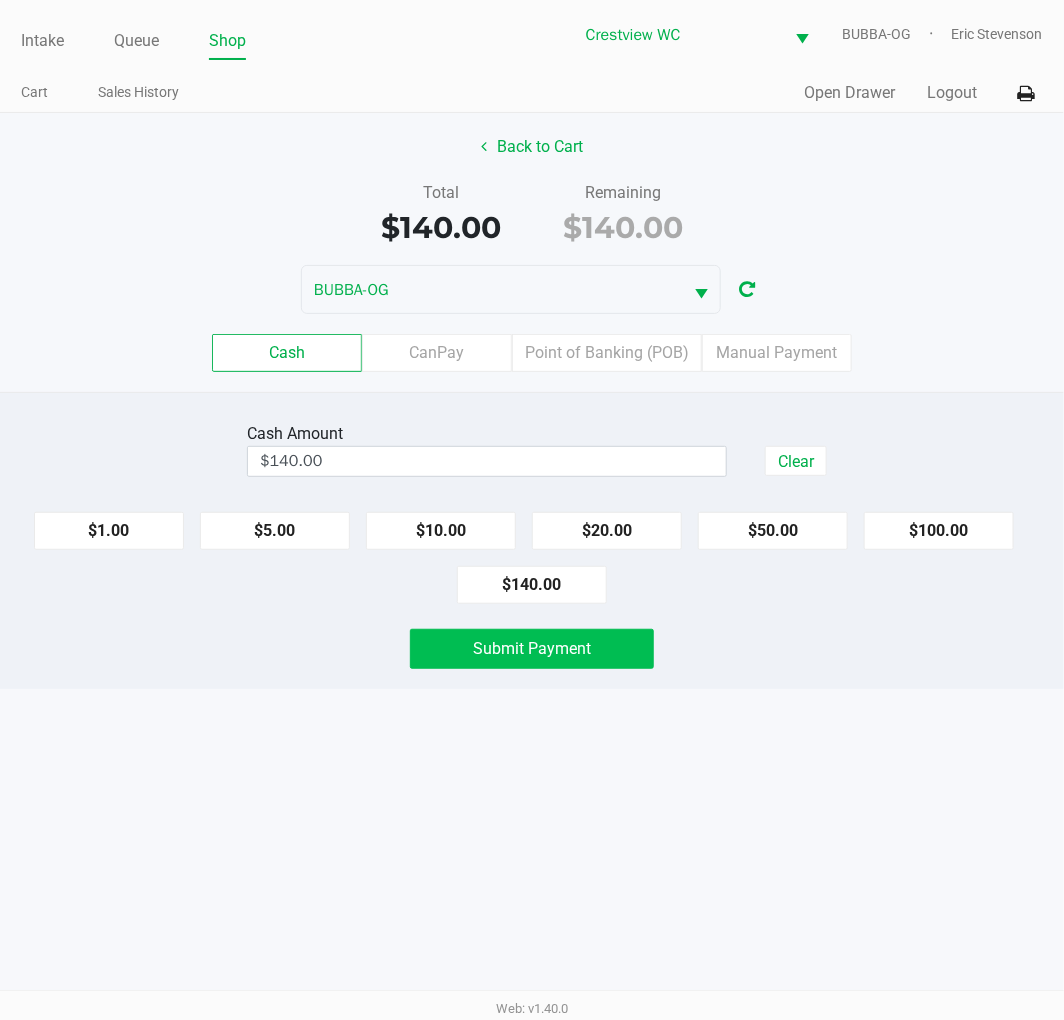click on "Submit Payment" 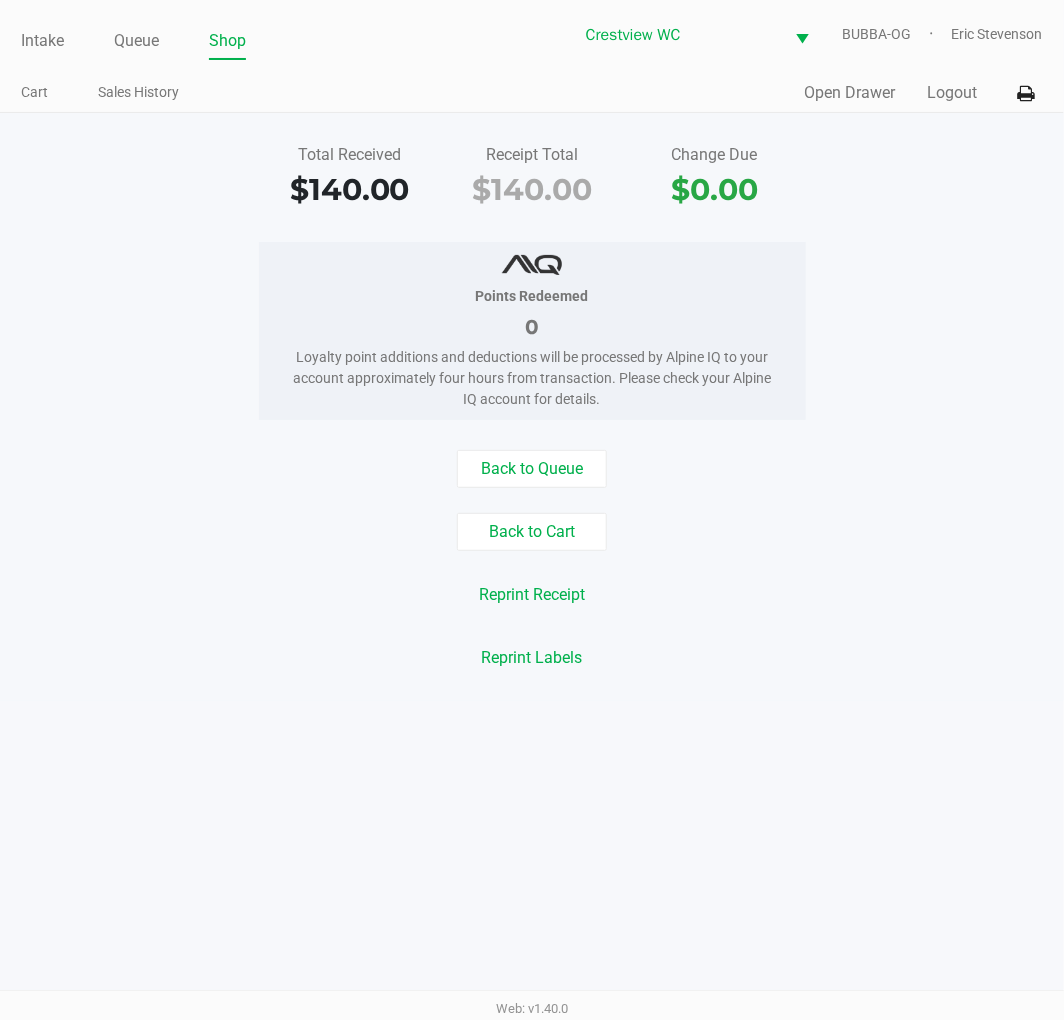 click on "Points Redeemed   0   Loyalty point additions and deductions will be processed by Alpine IQ to your account approximately four hours from transaction. Please check your Alpine IQ account for details." 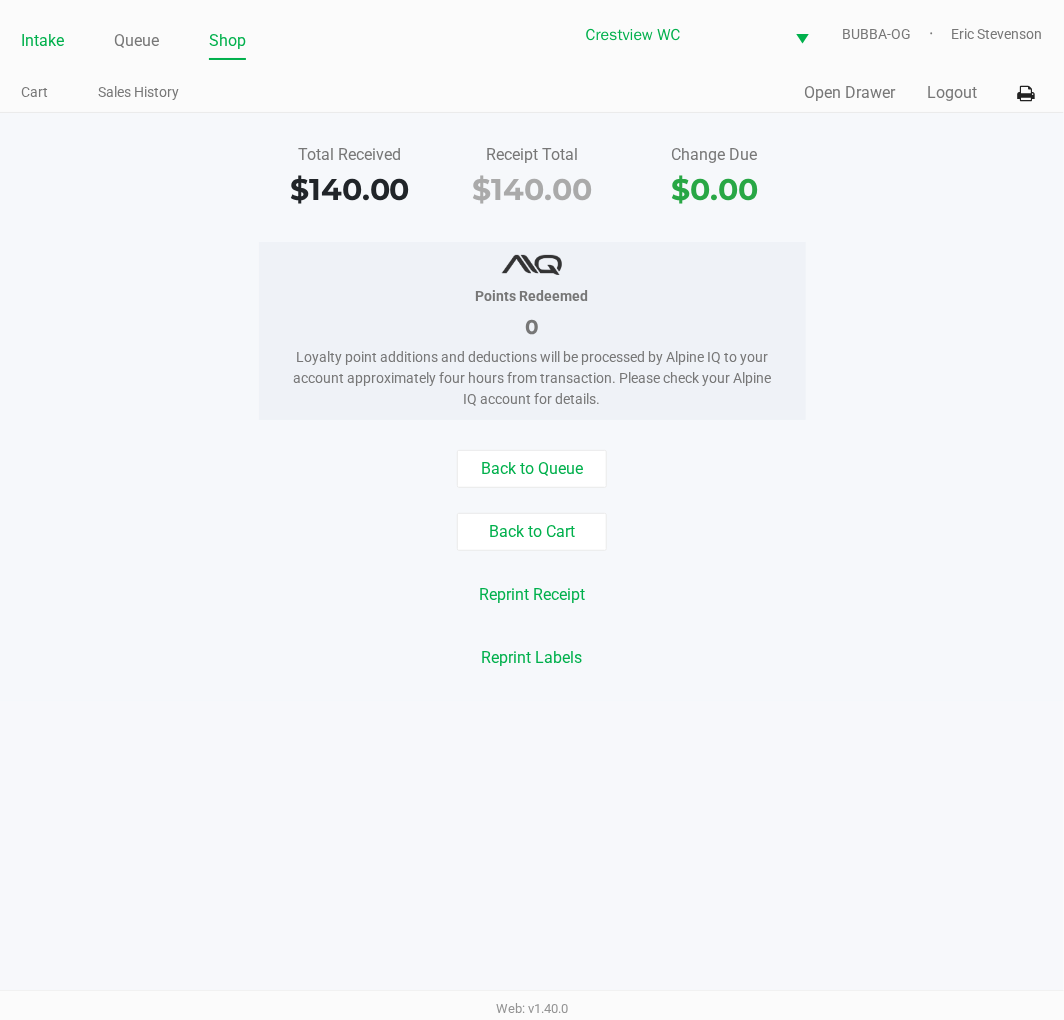 click on "Intake" 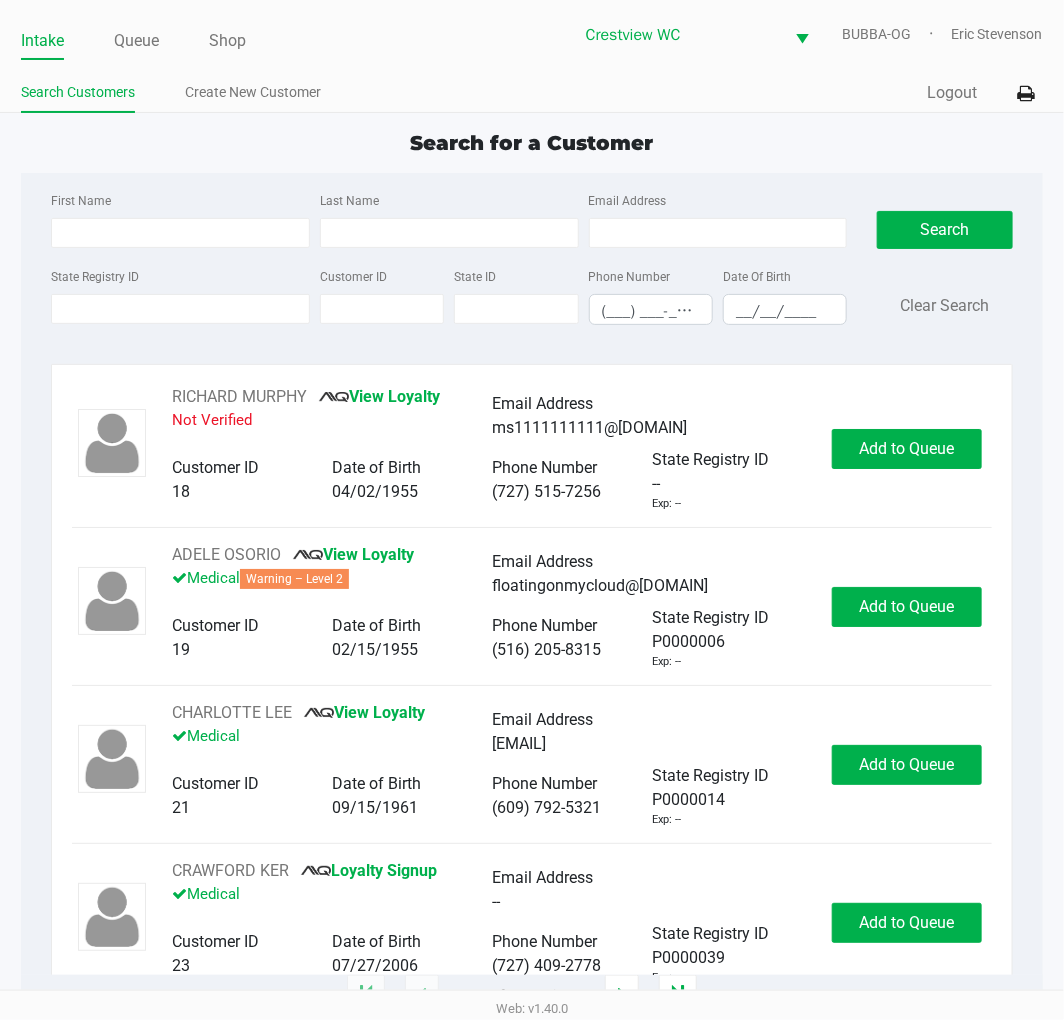 click on "Search for a Customer First Name Last Name Email Address State Registry ID Customer ID State ID Phone Number (___) ___-____ Date Of Birth __/__/____  Search   Clear Search   RICHARD MURPHY       View Loyalty   Not Verified   Email Address   ms1111111111@hotmail.com   Customer ID   18   Date of Birth   04/02/1955   Phone Number   (727) 515-7256   State Registry ID   --   Exp: --   Add to Queue   ADELE OSORIO       View Loyalty   Medical   Warning – Level 2   Email Address   floatingonmycloud@gmail.com   Customer ID   19   Date of Birth   02/15/1955   Phone Number   (516) 205-8315   State Registry ID   P0000006   Exp: --   Add to Queue   CHARLOTTE LEE       View Loyalty   Medical   Email Address   cblee0915@gmail.com   Customer ID   21   Date of Birth   09/15/1961   Phone Number   (609) 792-5321   State Registry ID   P0000014   Exp: --   Add to Queue   CRAWFORD KER       Loyalty Signup   Medical   Email Address   --   Customer ID   23   Date of Birth   07/27/2006   Phone Number   (727) 409-2778" 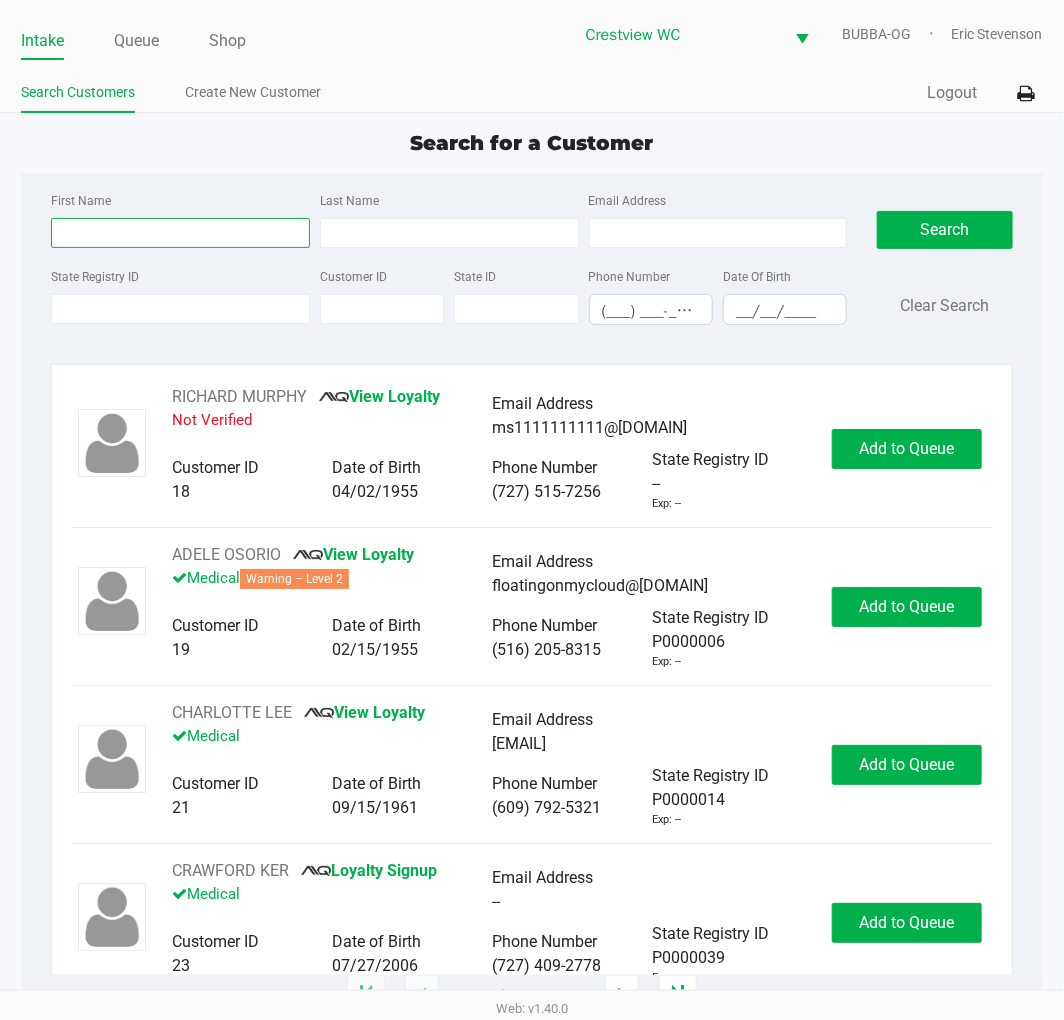 click on "First Name" at bounding box center [180, 233] 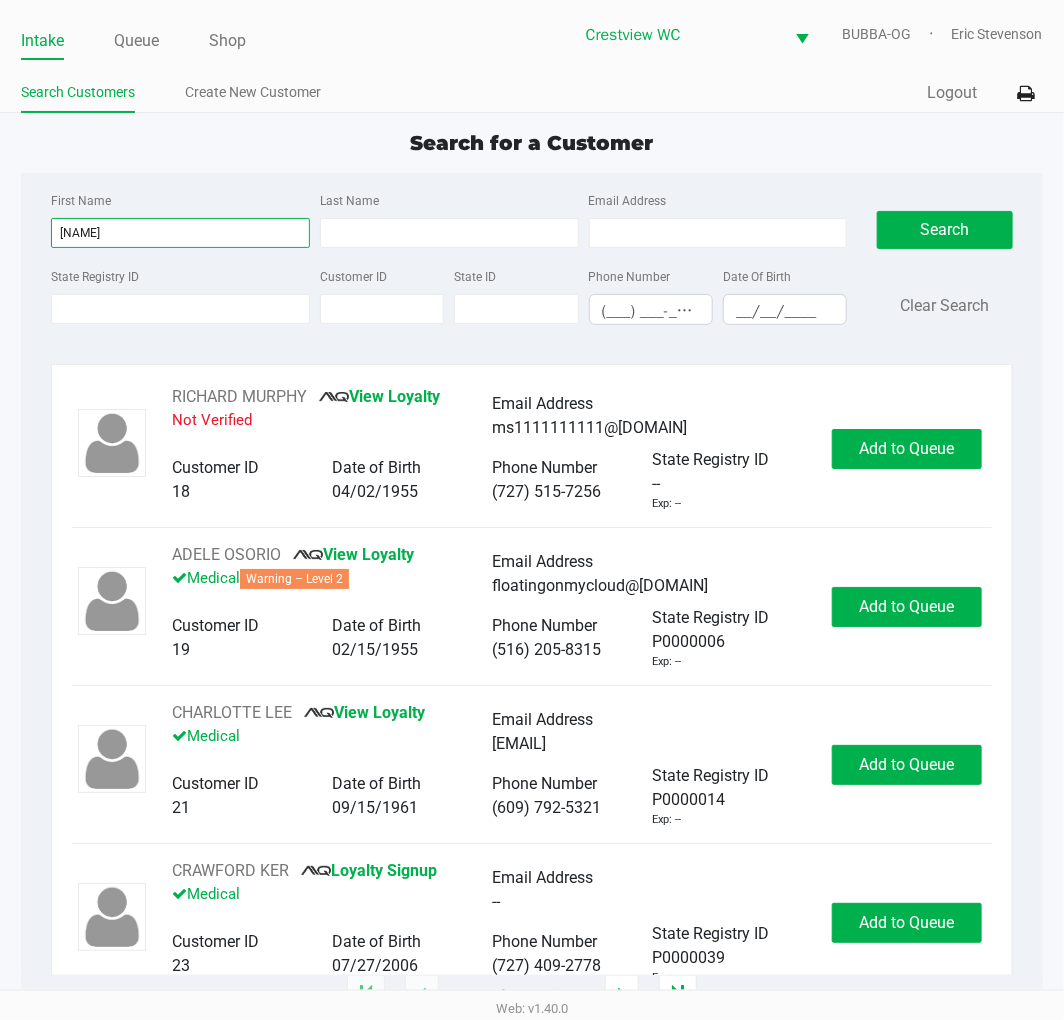type on "christopher" 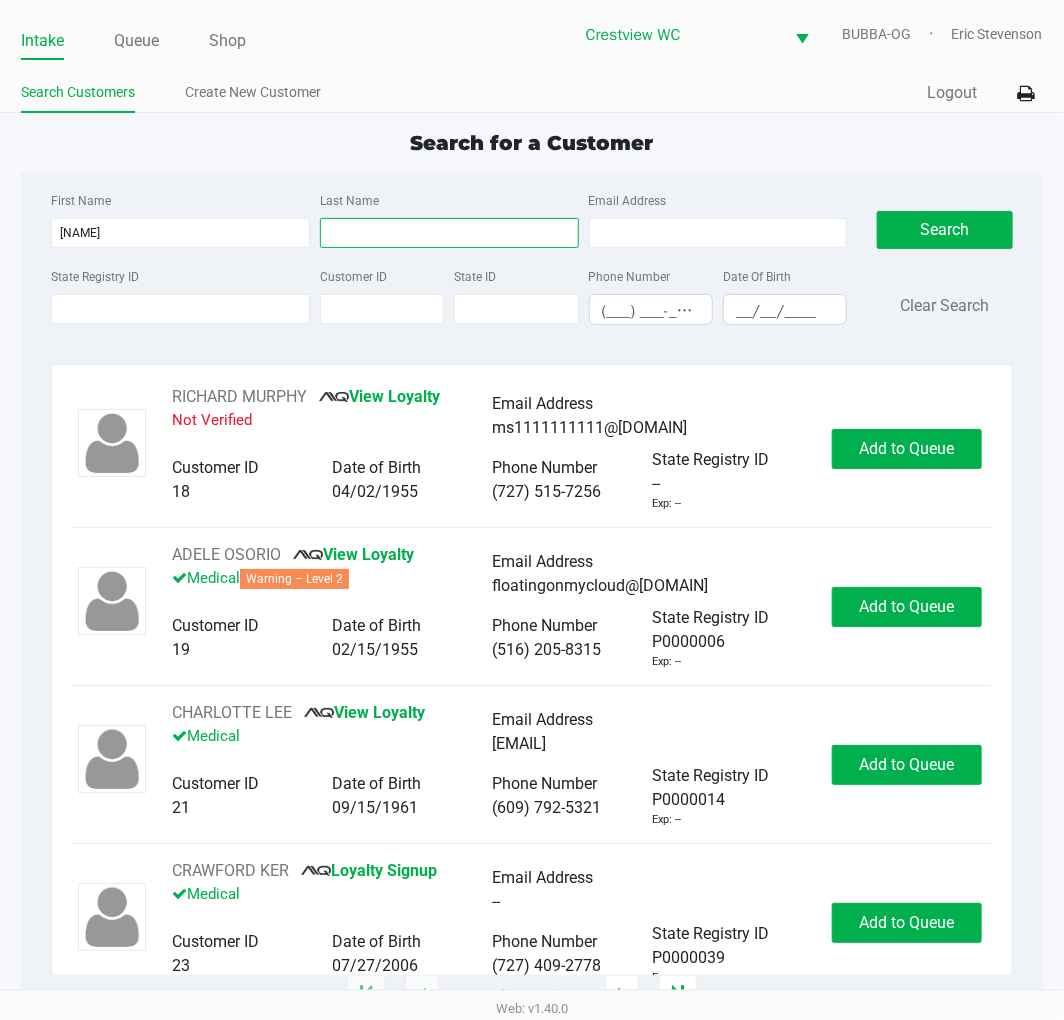 click on "Last Name" at bounding box center [449, 233] 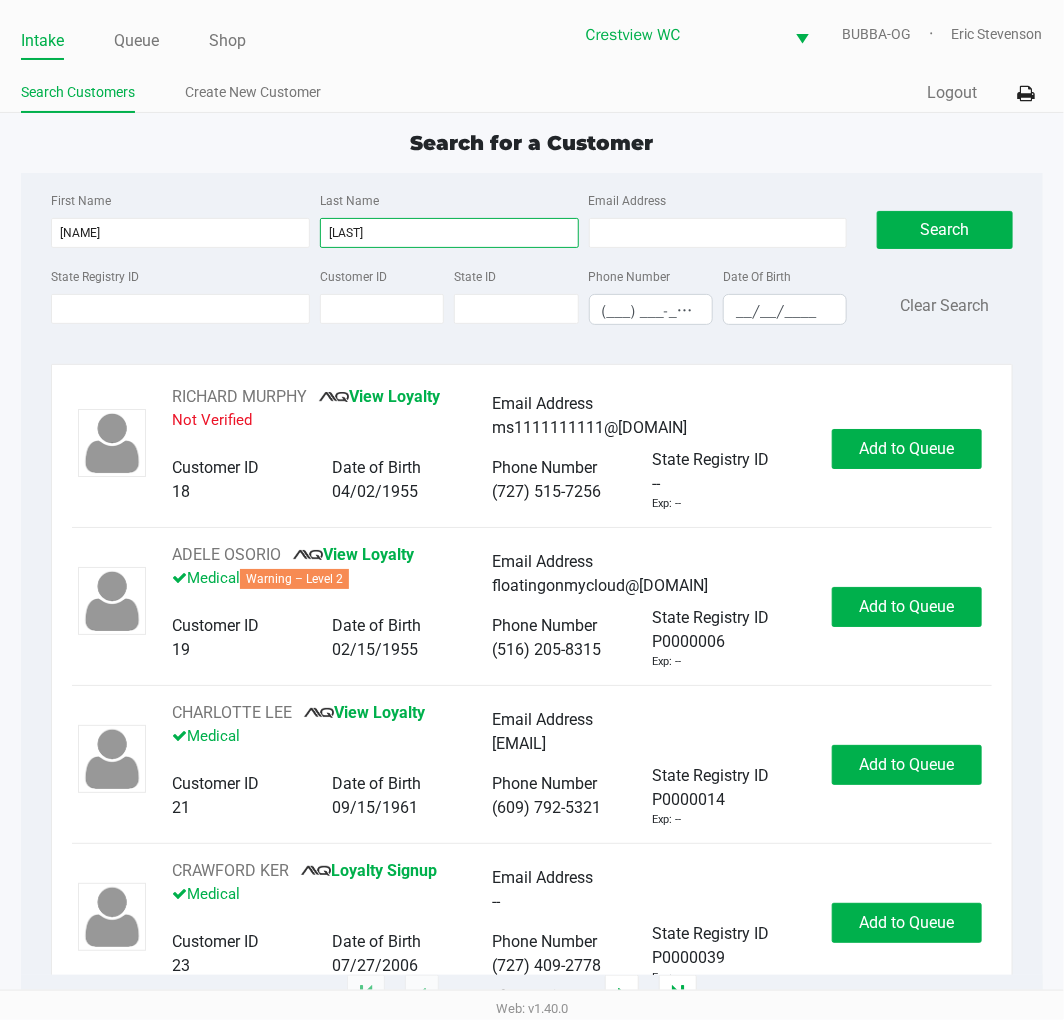 type on "estrada" 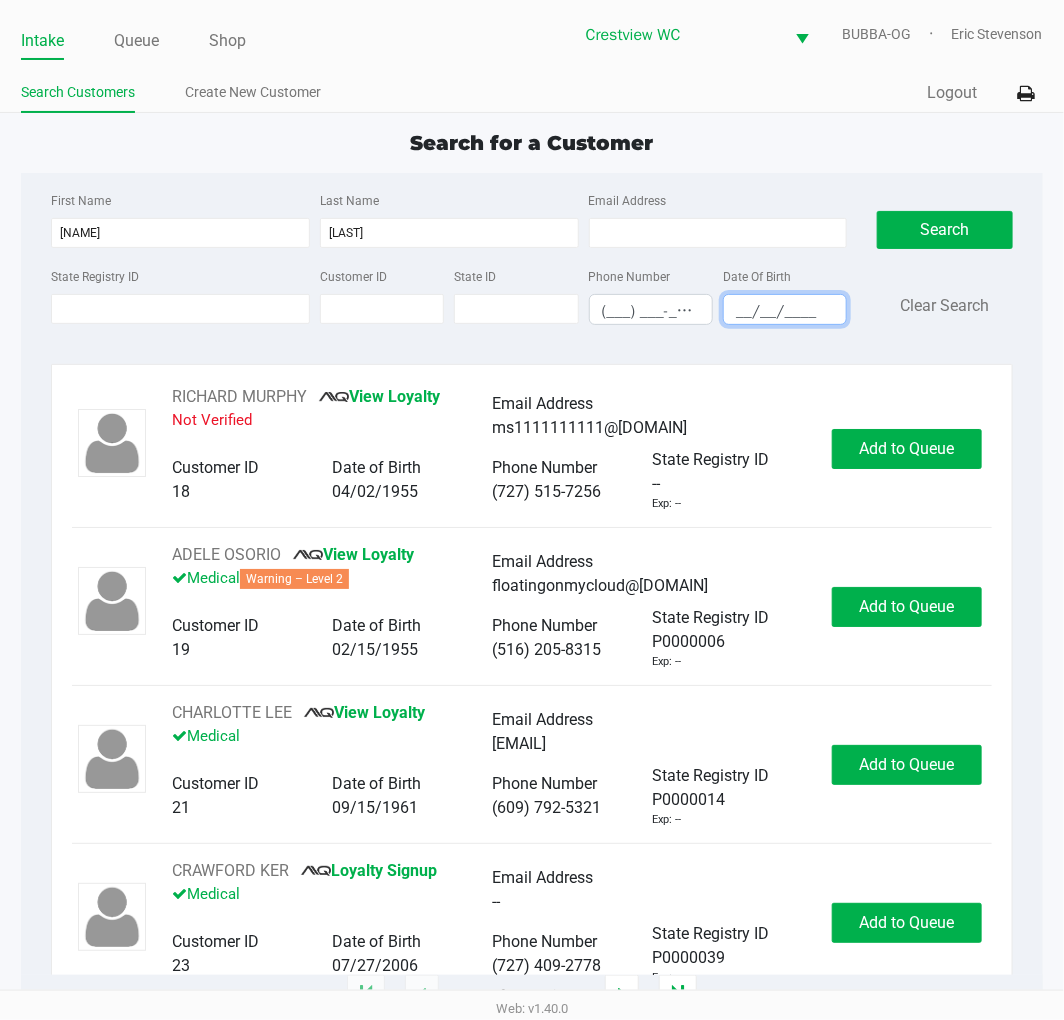 click on "__/__/____" at bounding box center [785, 311] 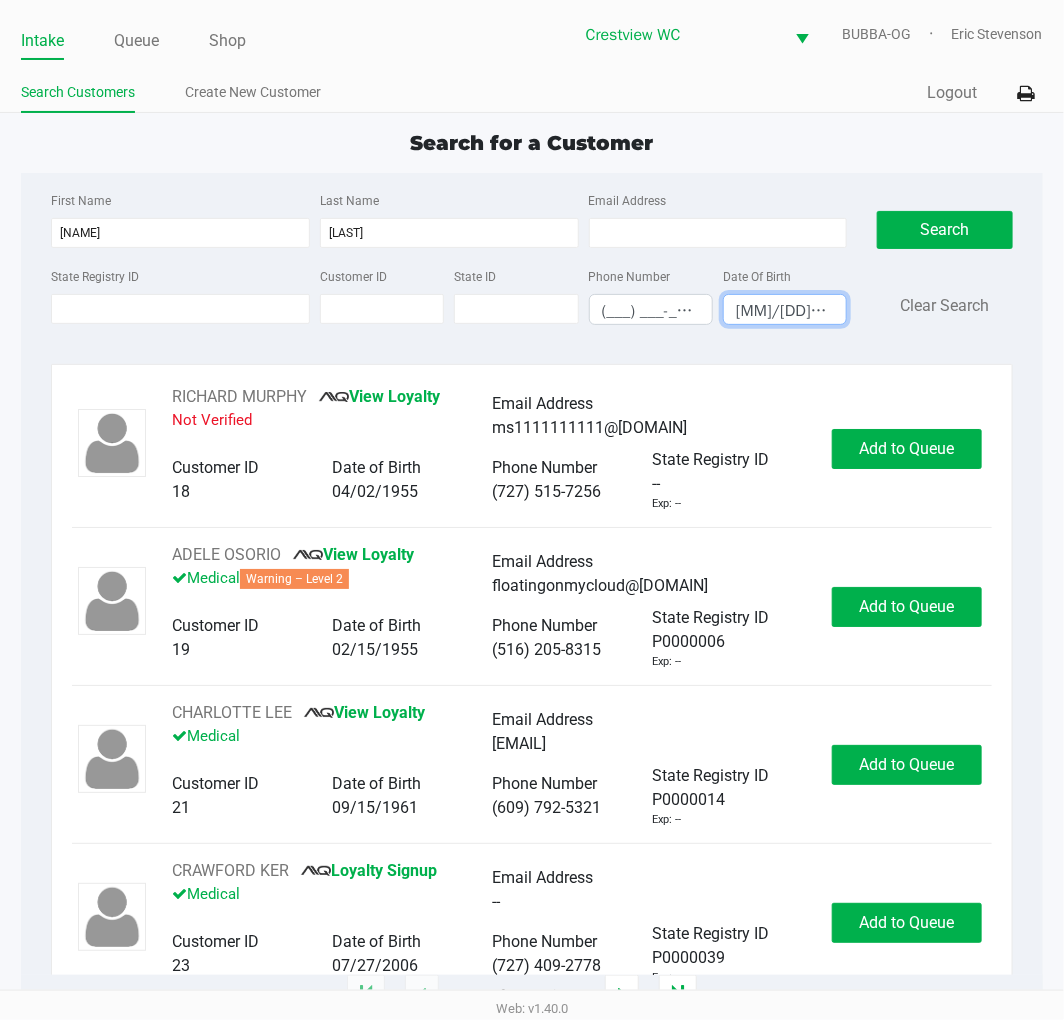 type on "07/28/1994" 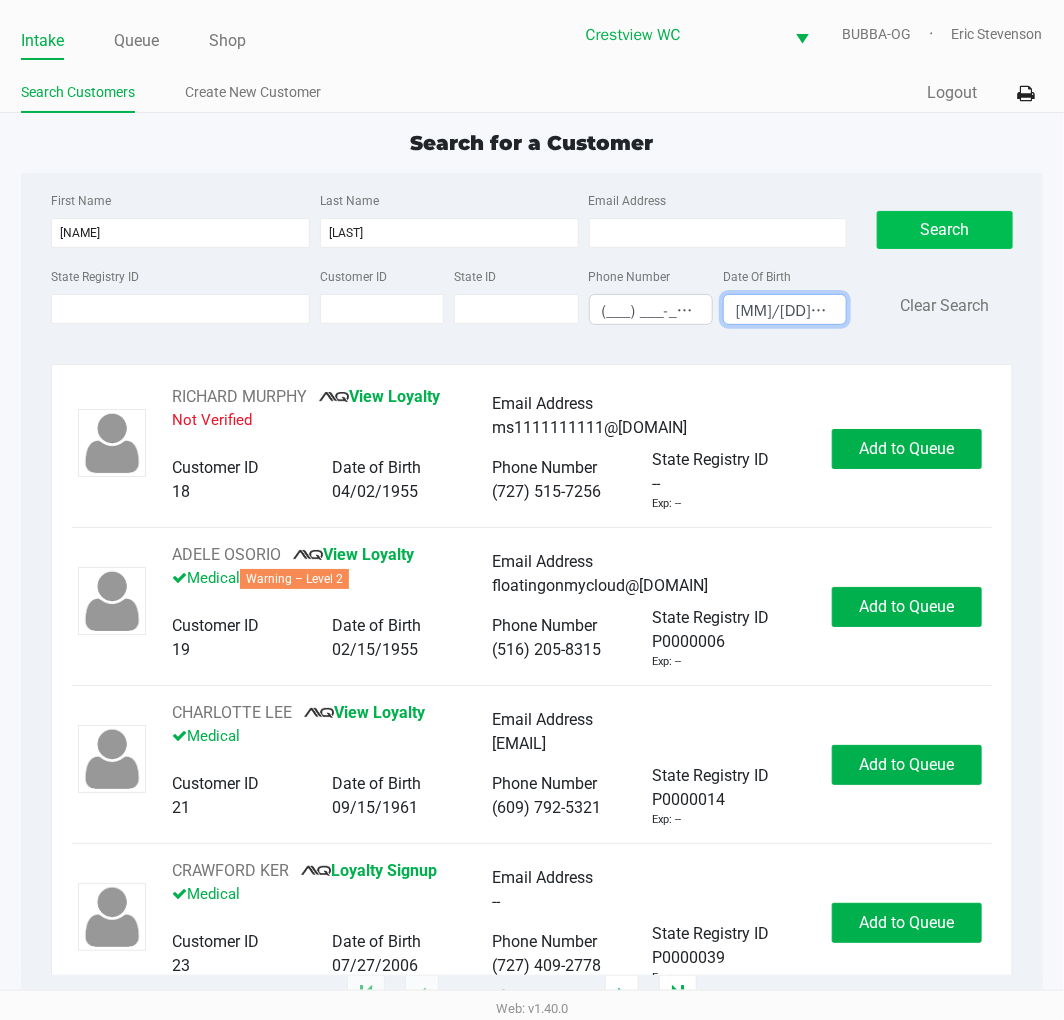 click on "Search" 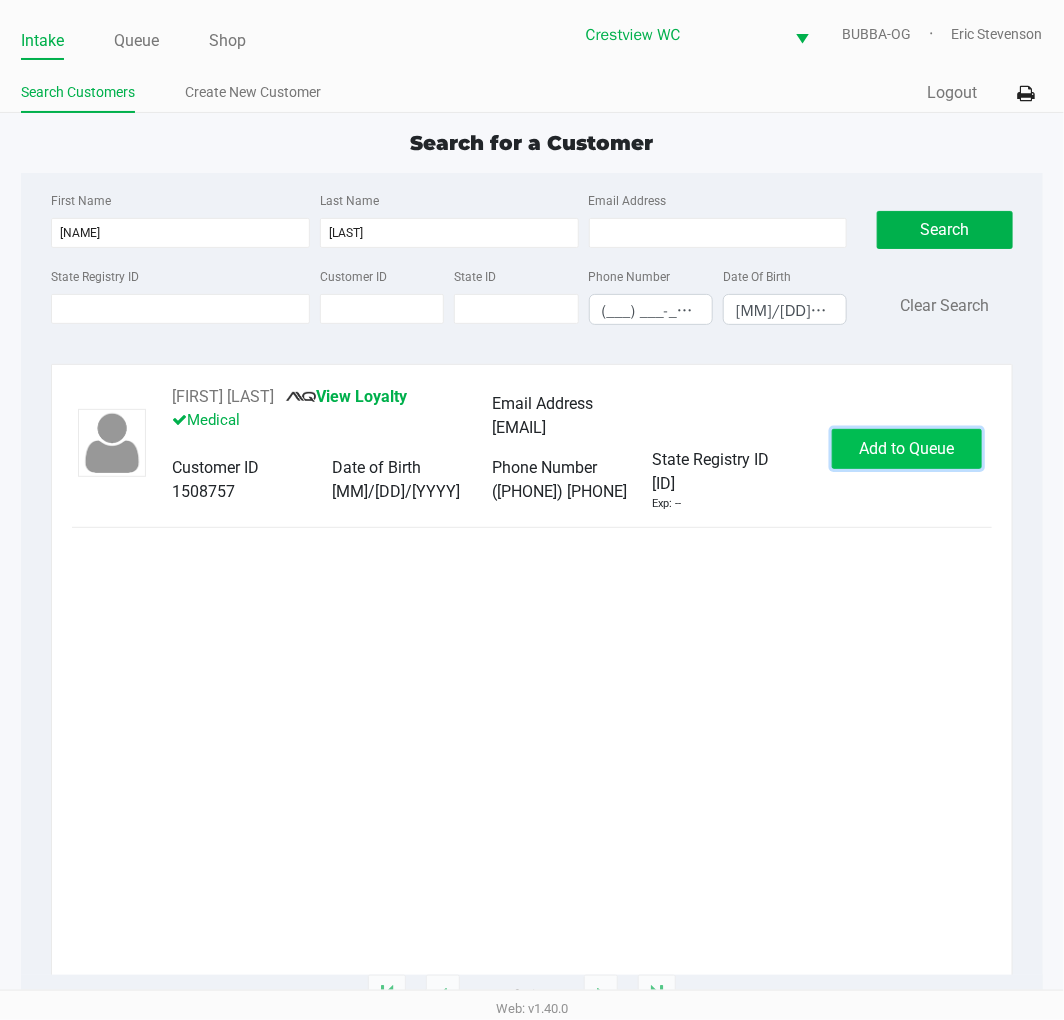 click on "Add to Queue" 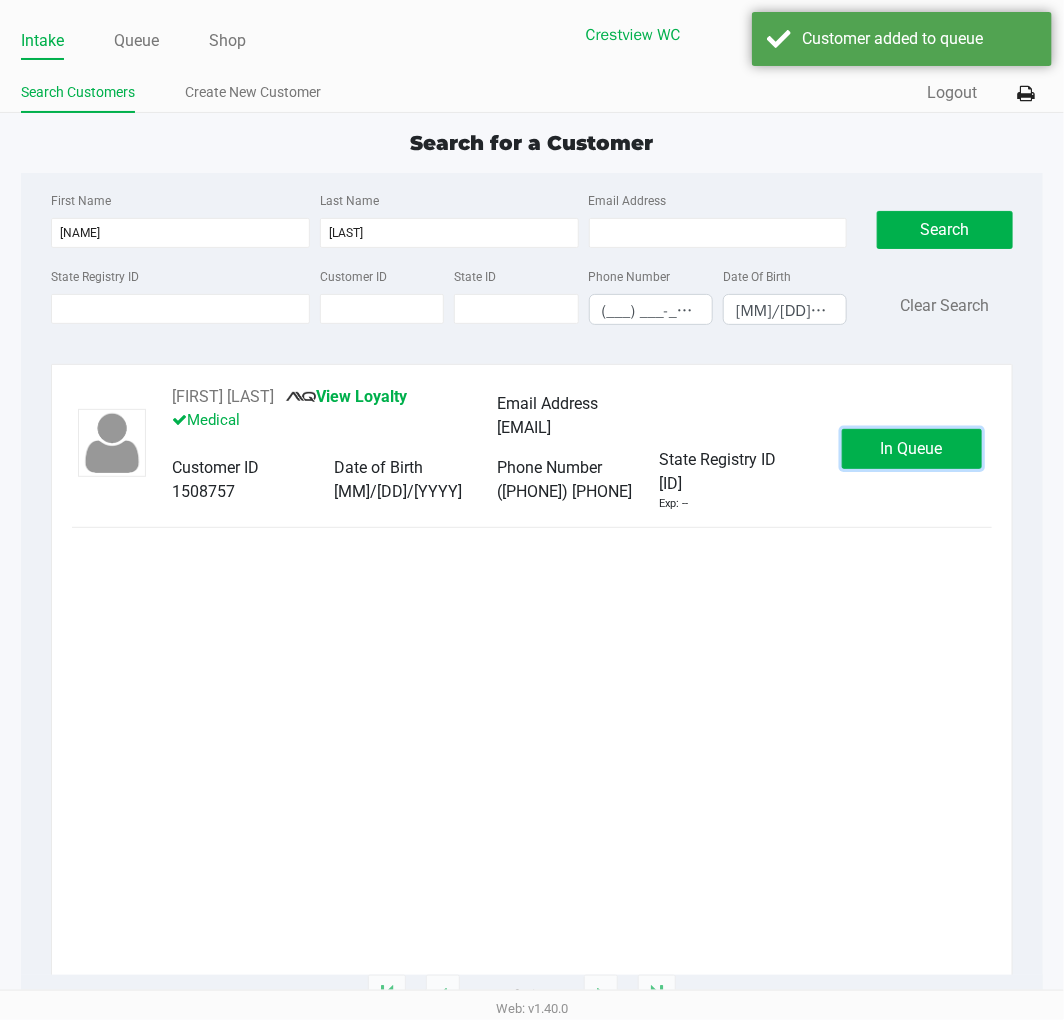 click on "In Queue" 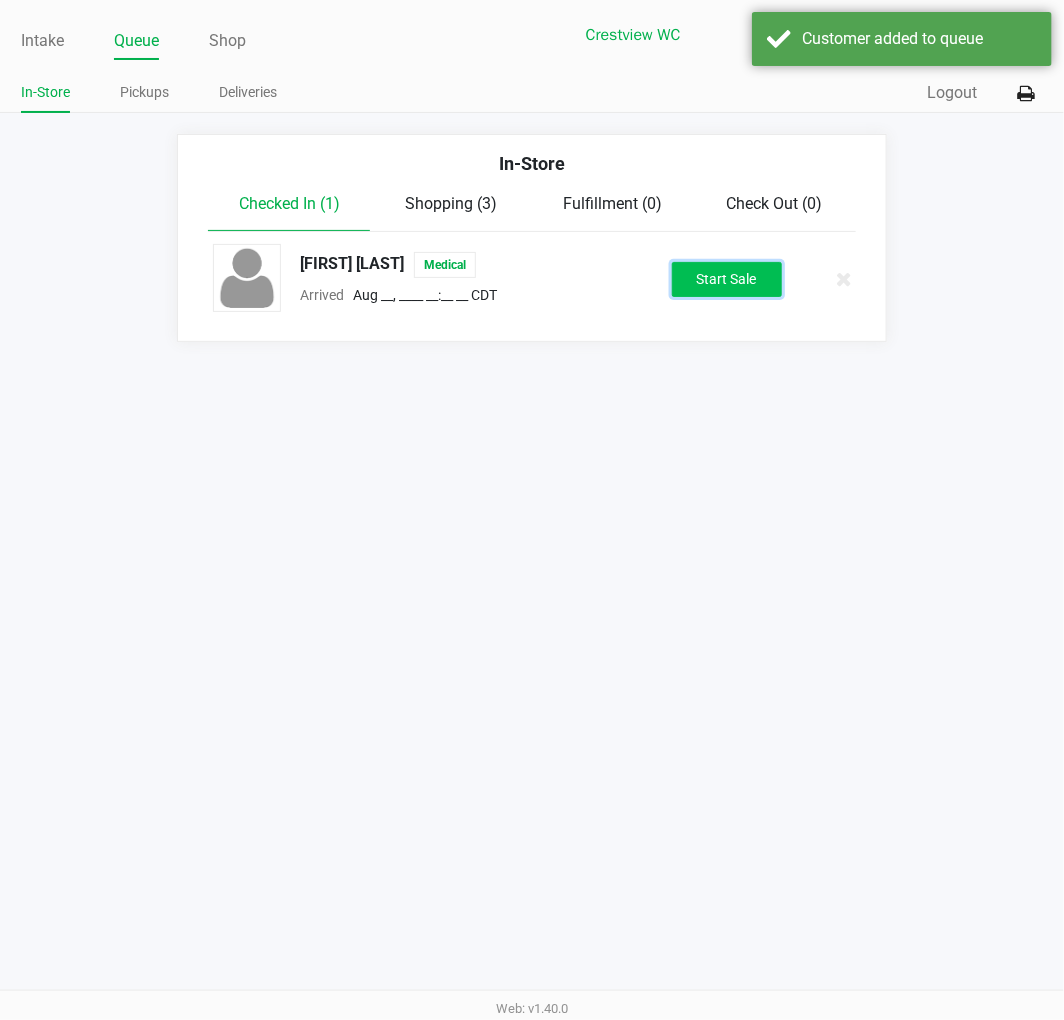 click on "Start Sale" 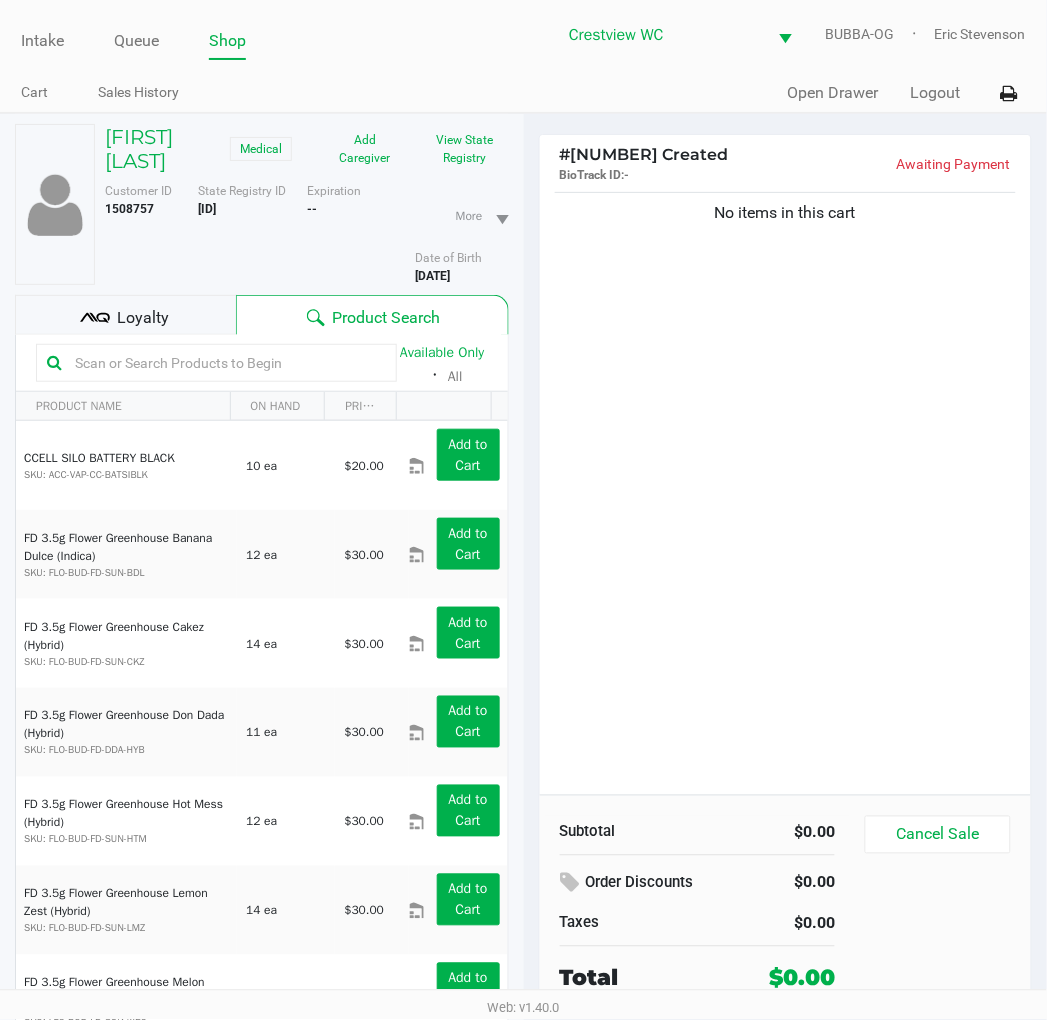 click on "No items in this cart" 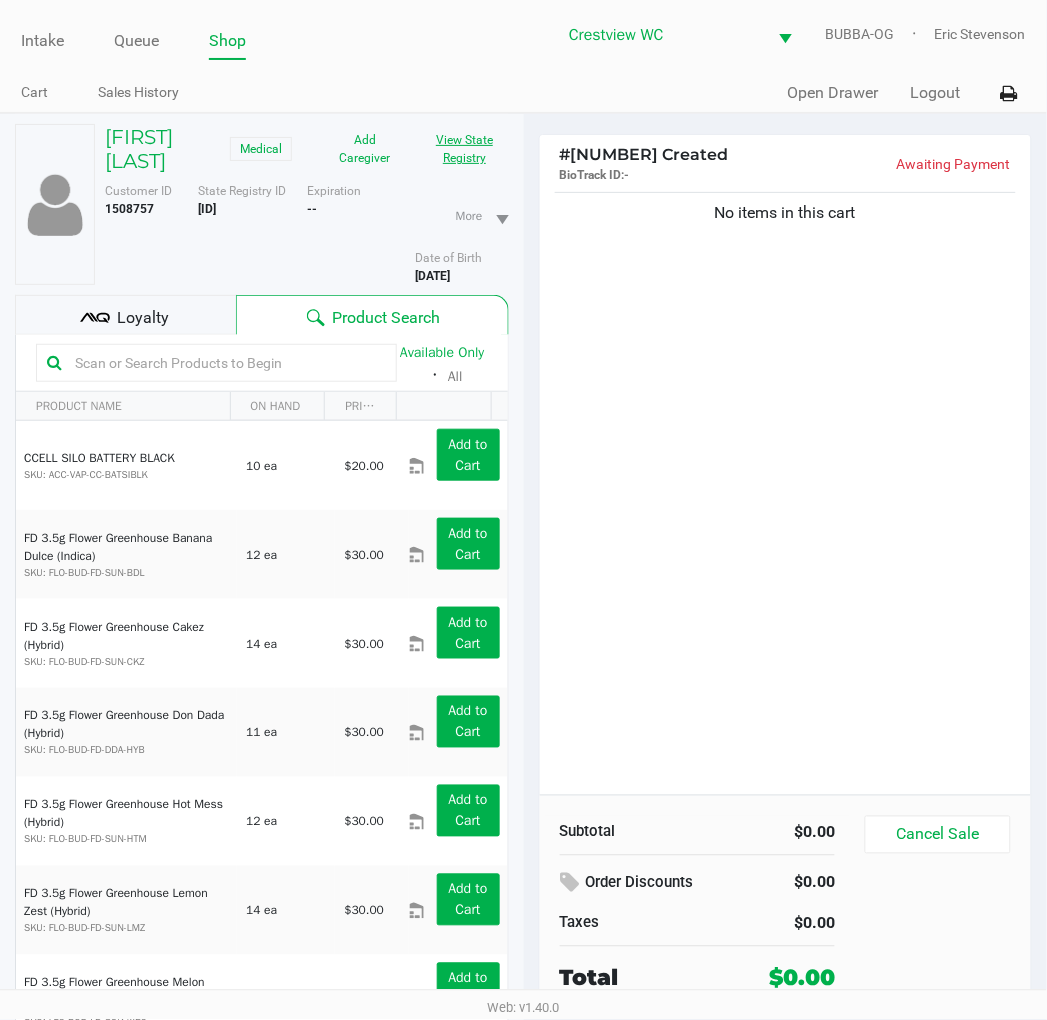 click on "View State Registry" 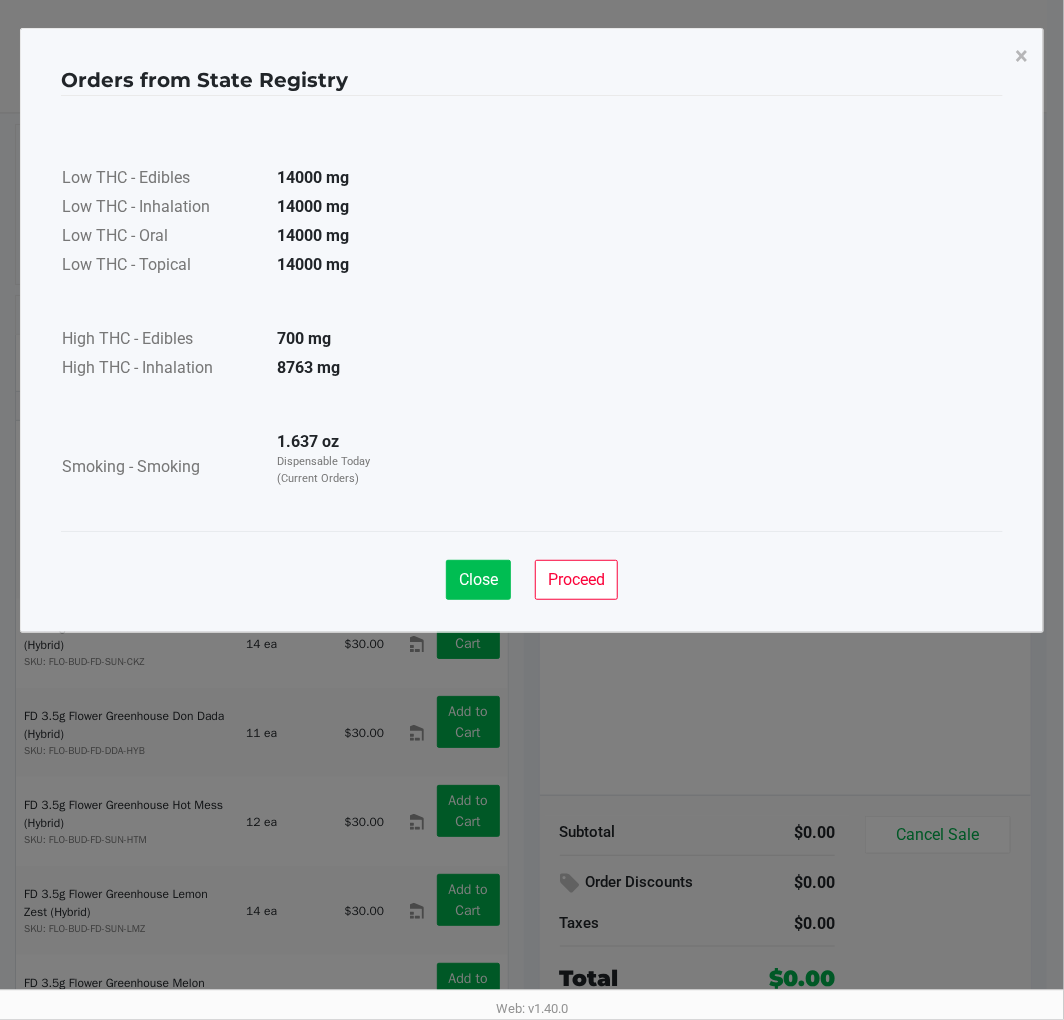 click on "Close" 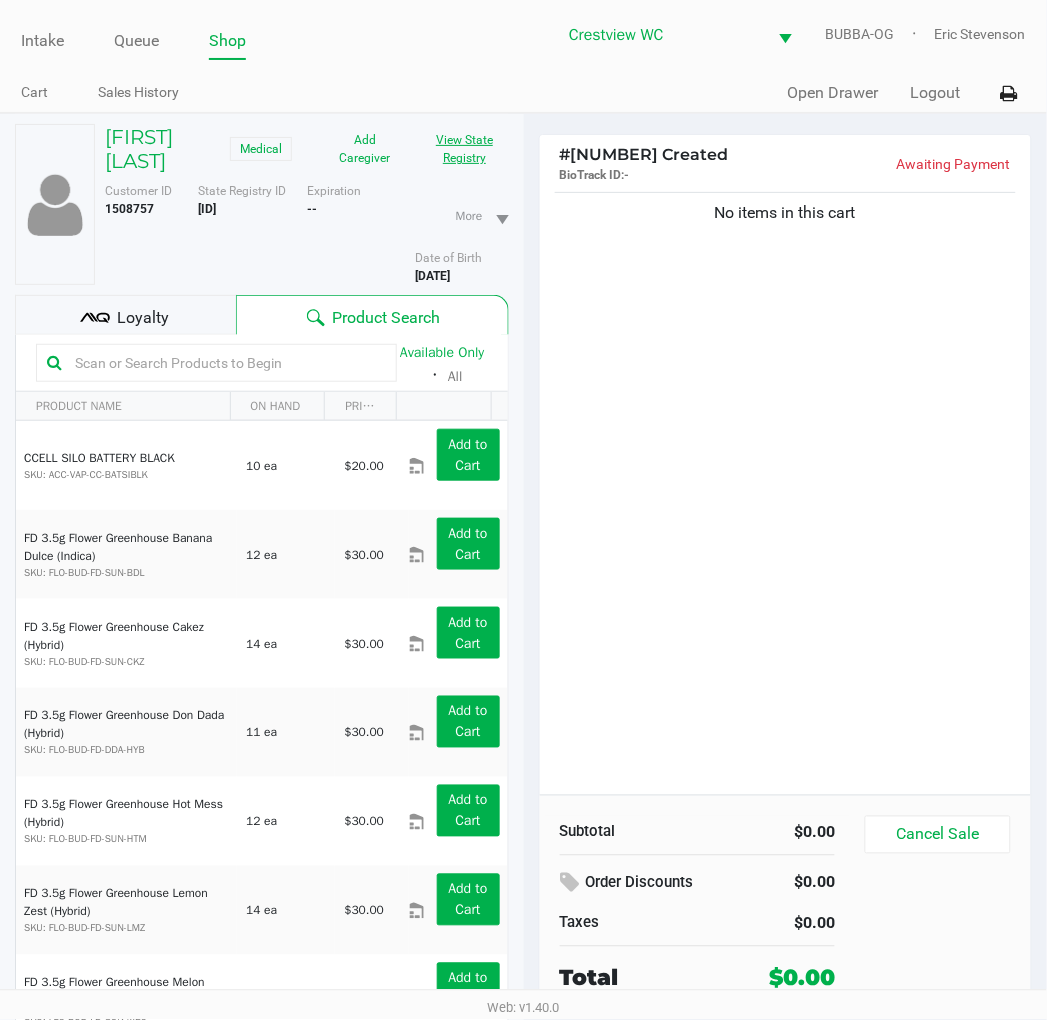 click on "No items in this cart" 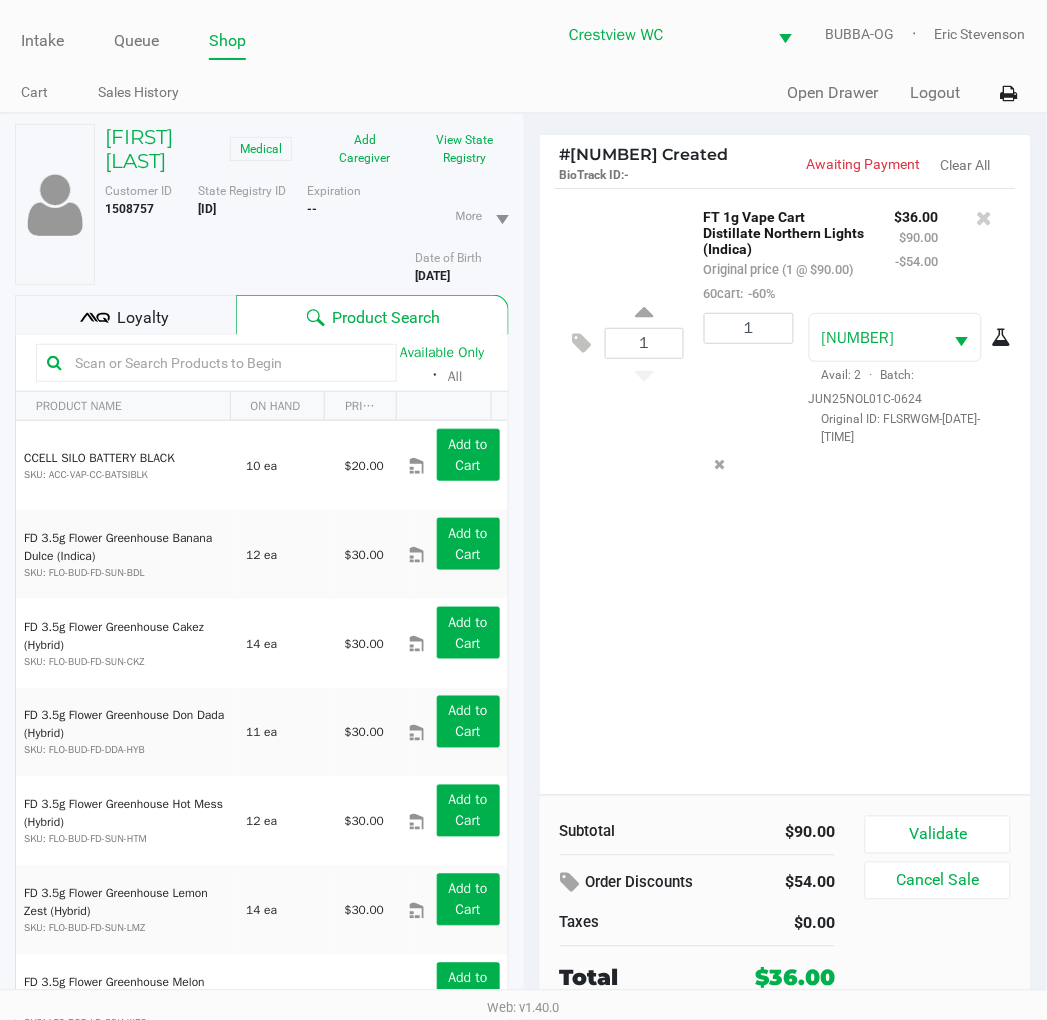 click on "Loyalty" 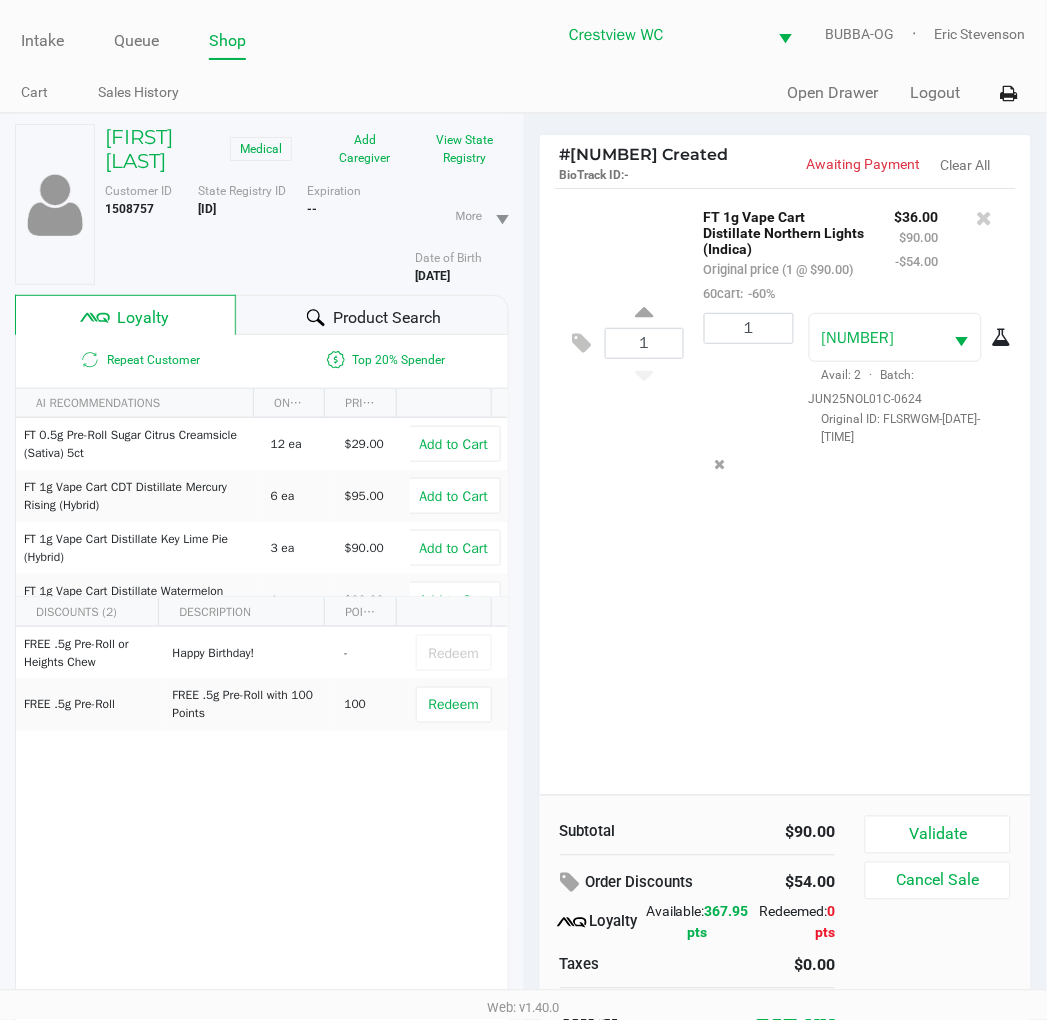 click on "1  FT 1g Vape Cart Distillate Northern Lights (Indica)   Original price (1 @ $90.00)  60cart:  -60% $36.00 $90.00 -$54.00 1 2507951282851411  Avail: 2  ·  Batch: JUN25NOL01C-0624   Original ID: FLSRWGM-20250630-2550" 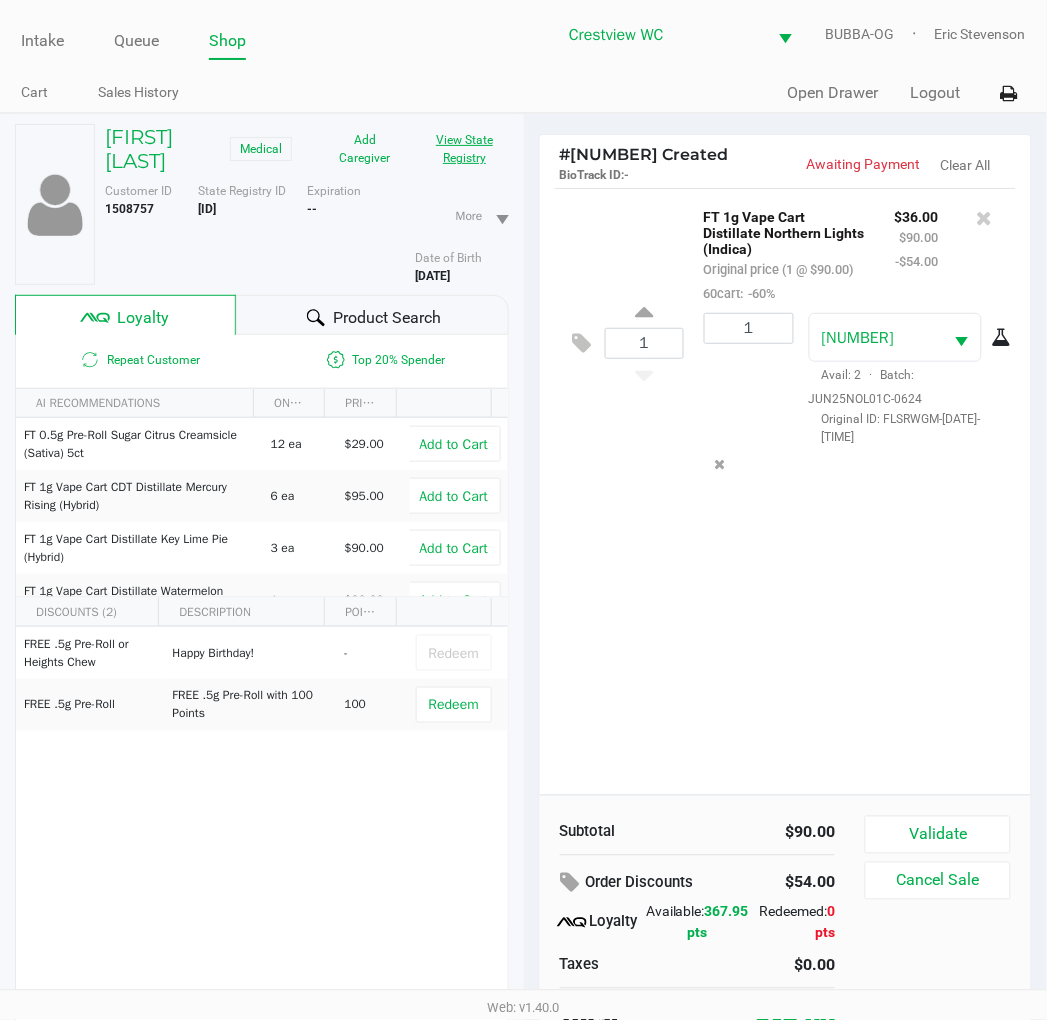 click on "View State Registry" 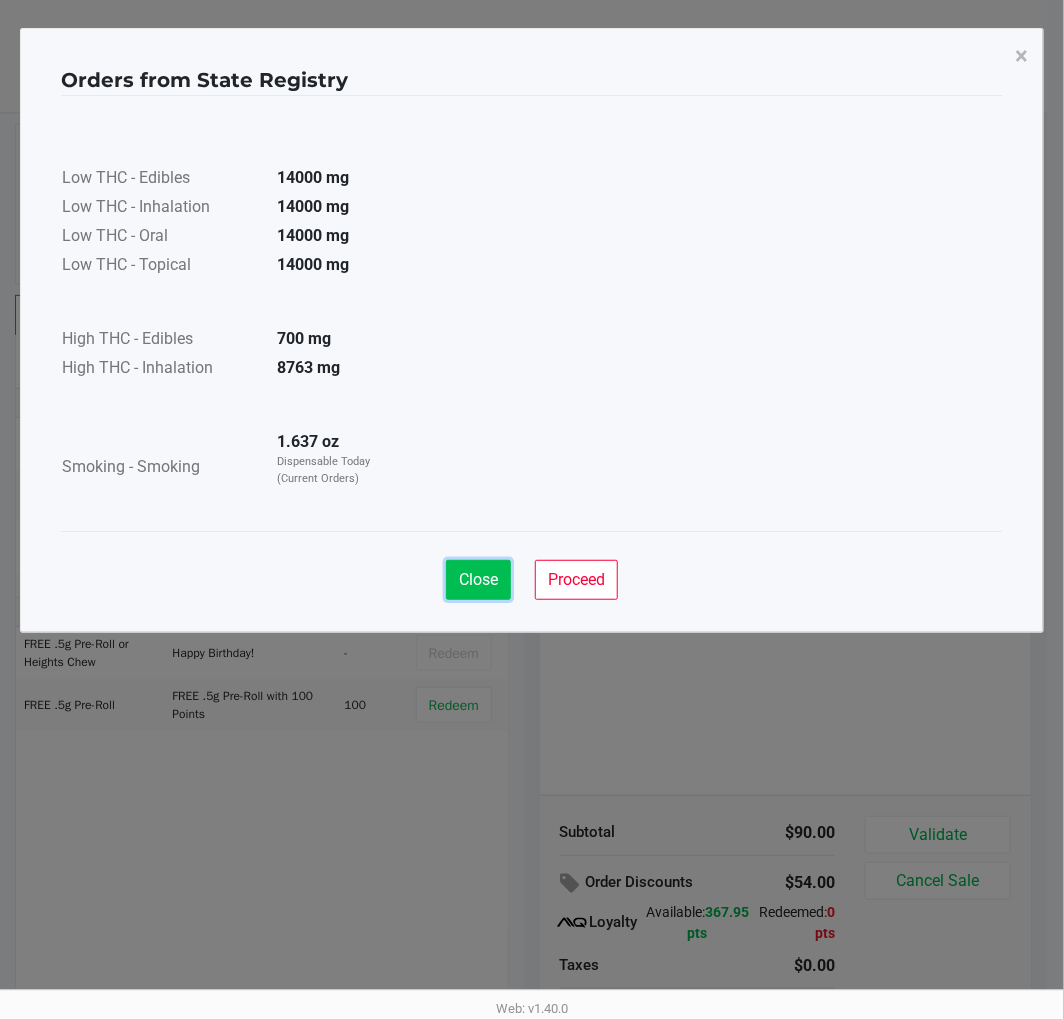 click on "Close" 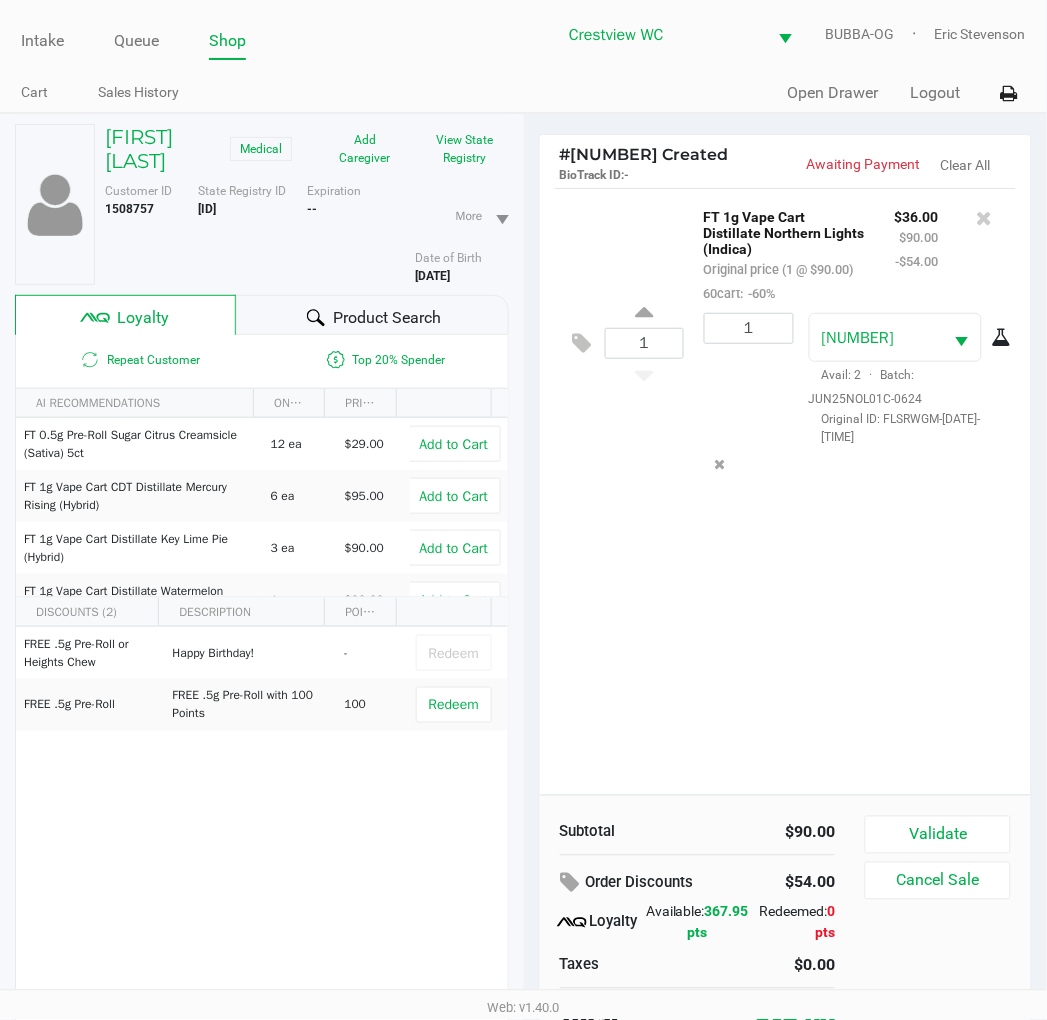 click on "1  FT 1g Vape Cart Distillate Northern Lights (Indica)   Original price (1 @ $90.00)  60cart:  -60% $36.00 $90.00 -$54.00 1 2507951282851411  Avail: 2  ·  Batch: JUN25NOL01C-0624   Original ID: FLSRWGM-20250630-2550" 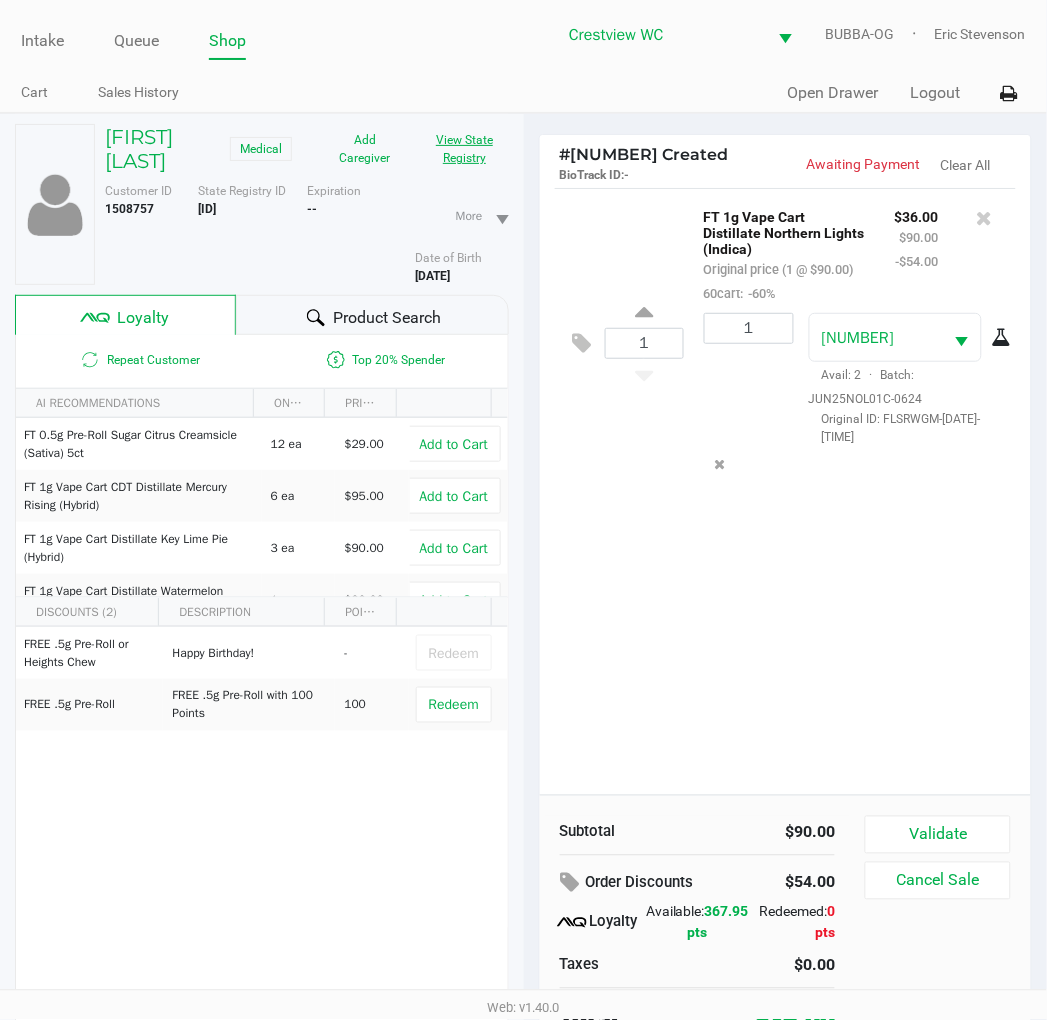 click on "View State Registry" 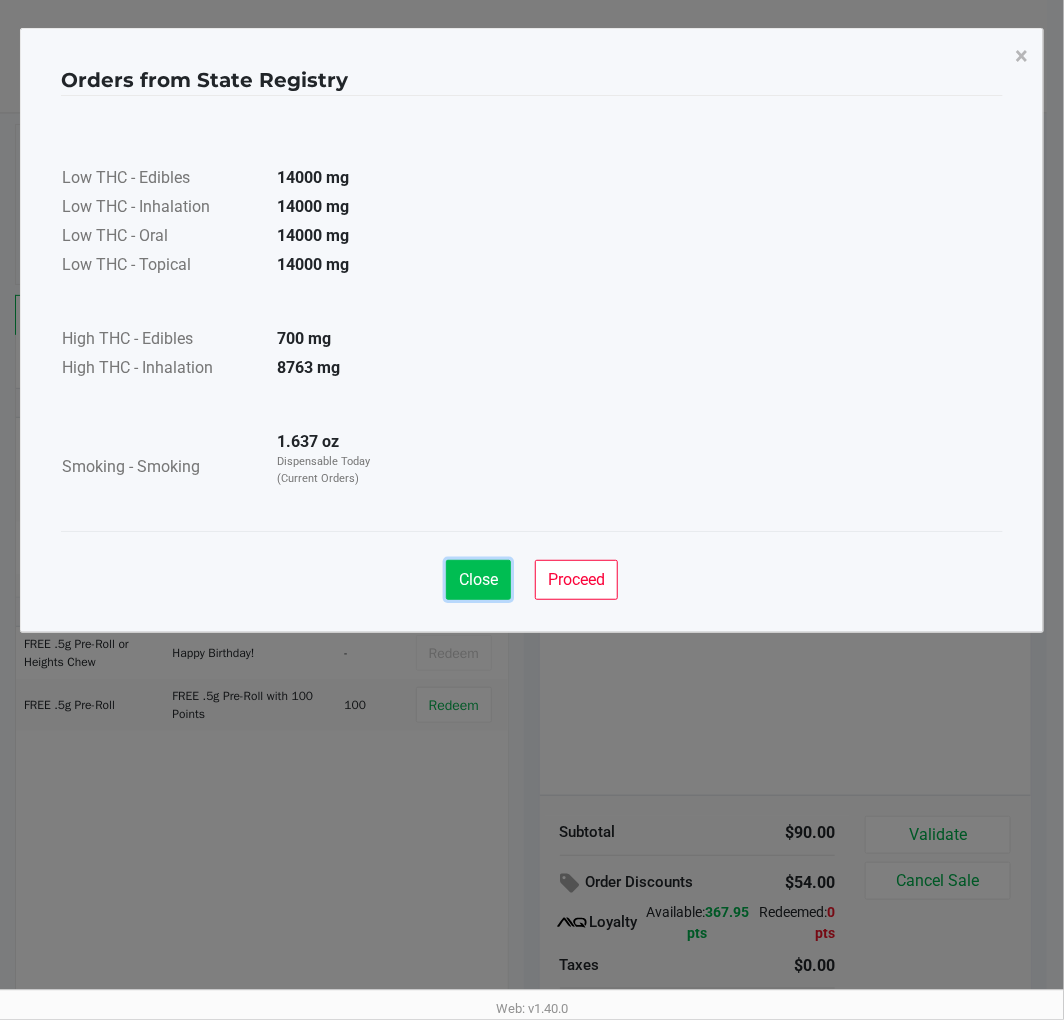 click on "Close" 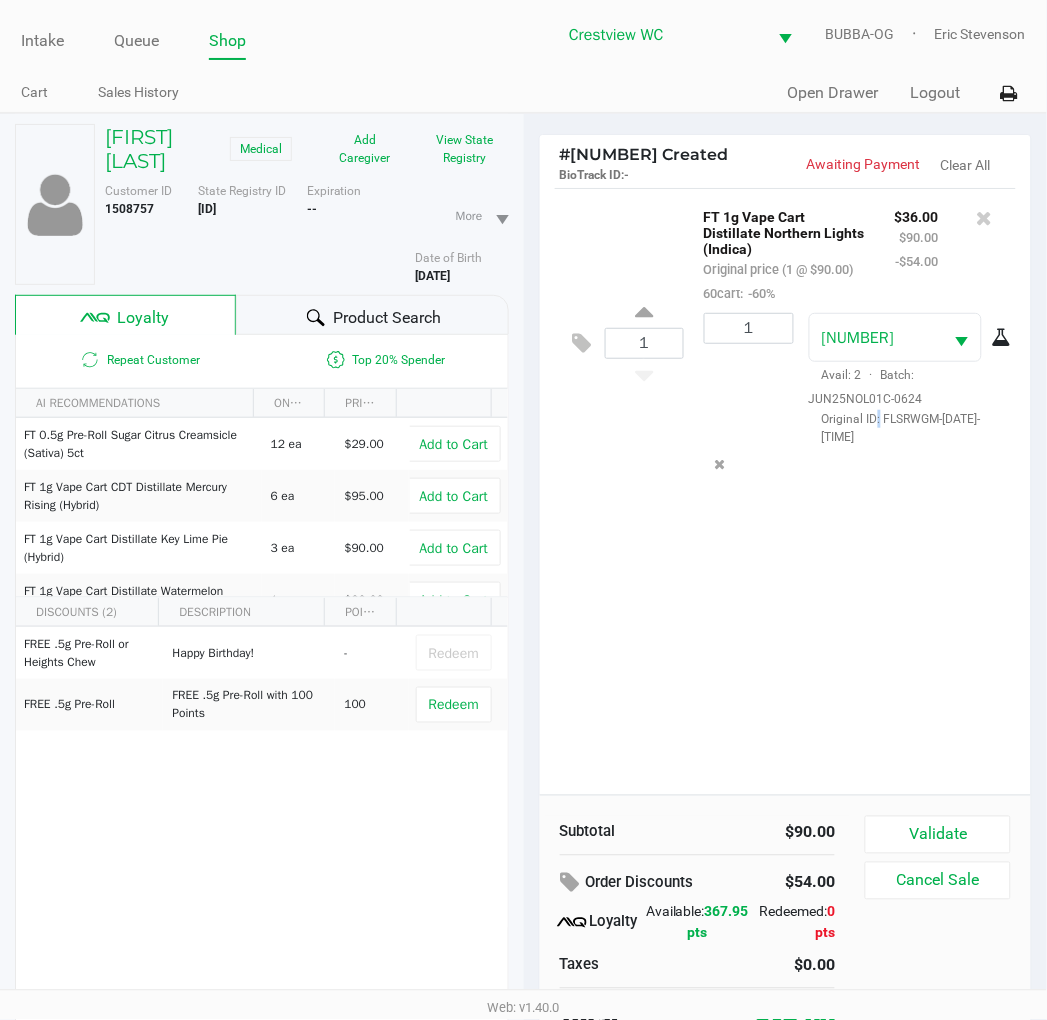 drag, startPoint x: 766, startPoint y: 521, endPoint x: 695, endPoint y: 507, distance: 72.36712 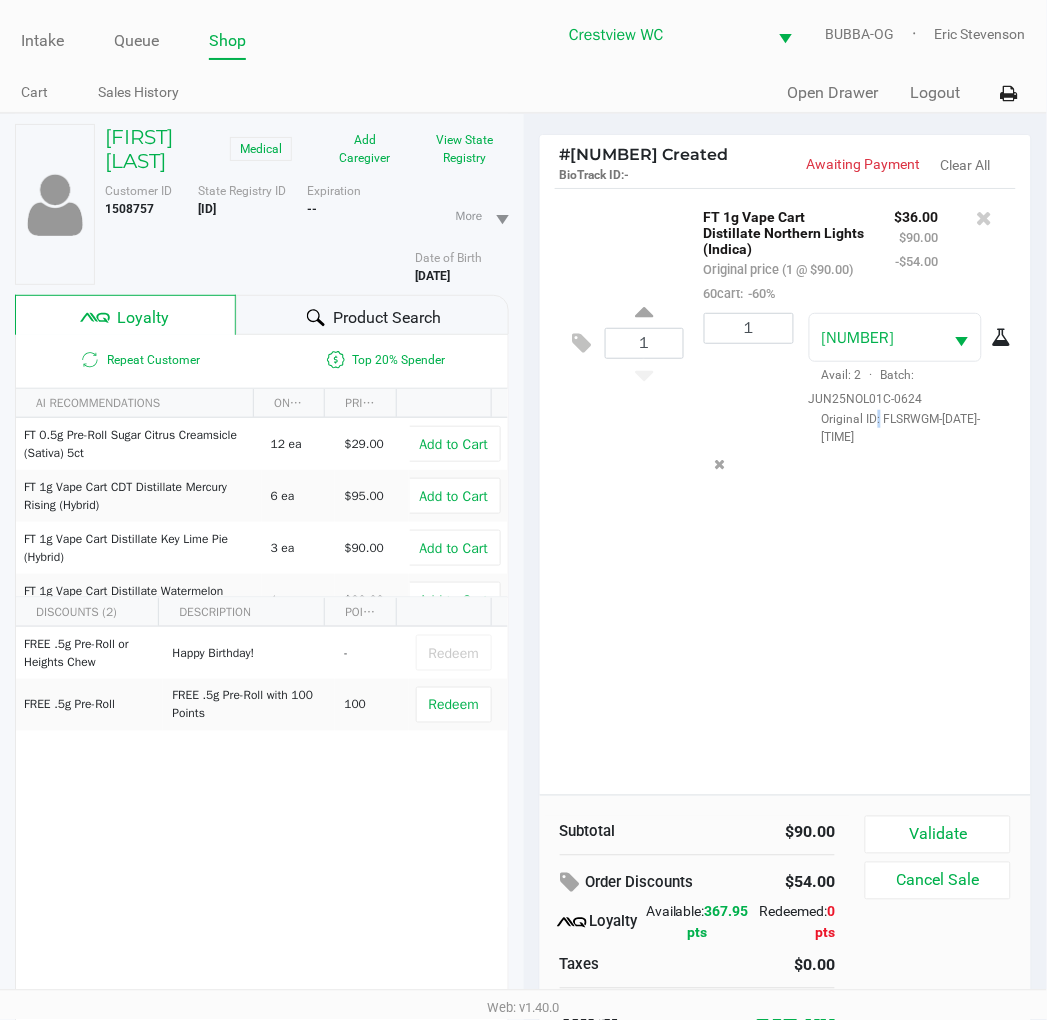 click on "1  FT 1g Vape Cart Distillate Northern Lights (Indica)   Original price (1 @ $90.00)  60cart:  -60% $36.00 $90.00 -$54.00 1 2507951282851411  Avail: 2  ·  Batch: JUN25NOL01C-0624   Original ID: FLSRWGM-20250630-2550" 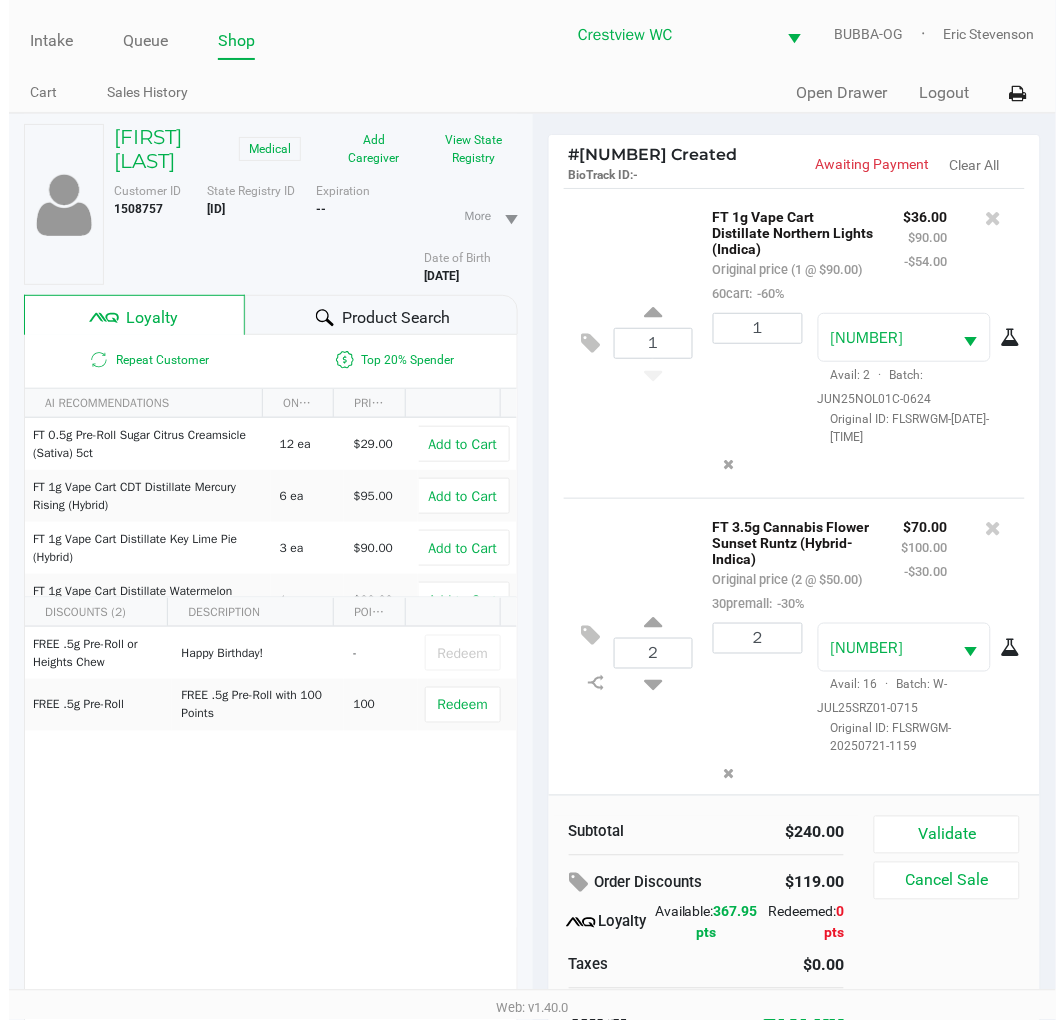 scroll, scrollTop: 324, scrollLeft: 0, axis: vertical 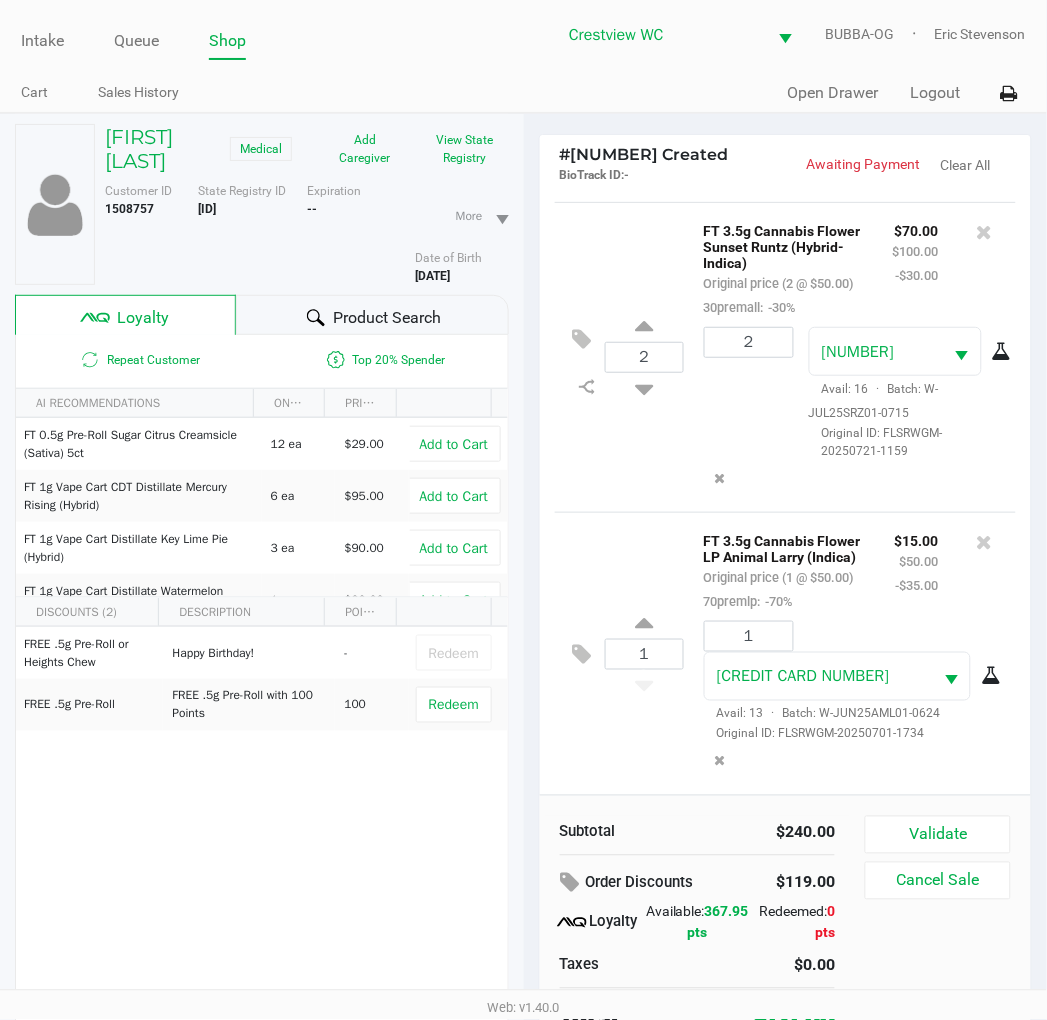 click on "1  FT 3.5g Cannabis Flower LP Animal Larry (Indica)   Original price (1 @ $50.00)  70premlp:  -70% $15.00 $50.00 -$35.00 1 6447167602307125  Avail: 13  ·  Batch: W-JUN25AML01-0624   Original ID: FLSRWGM-20250701-1734" 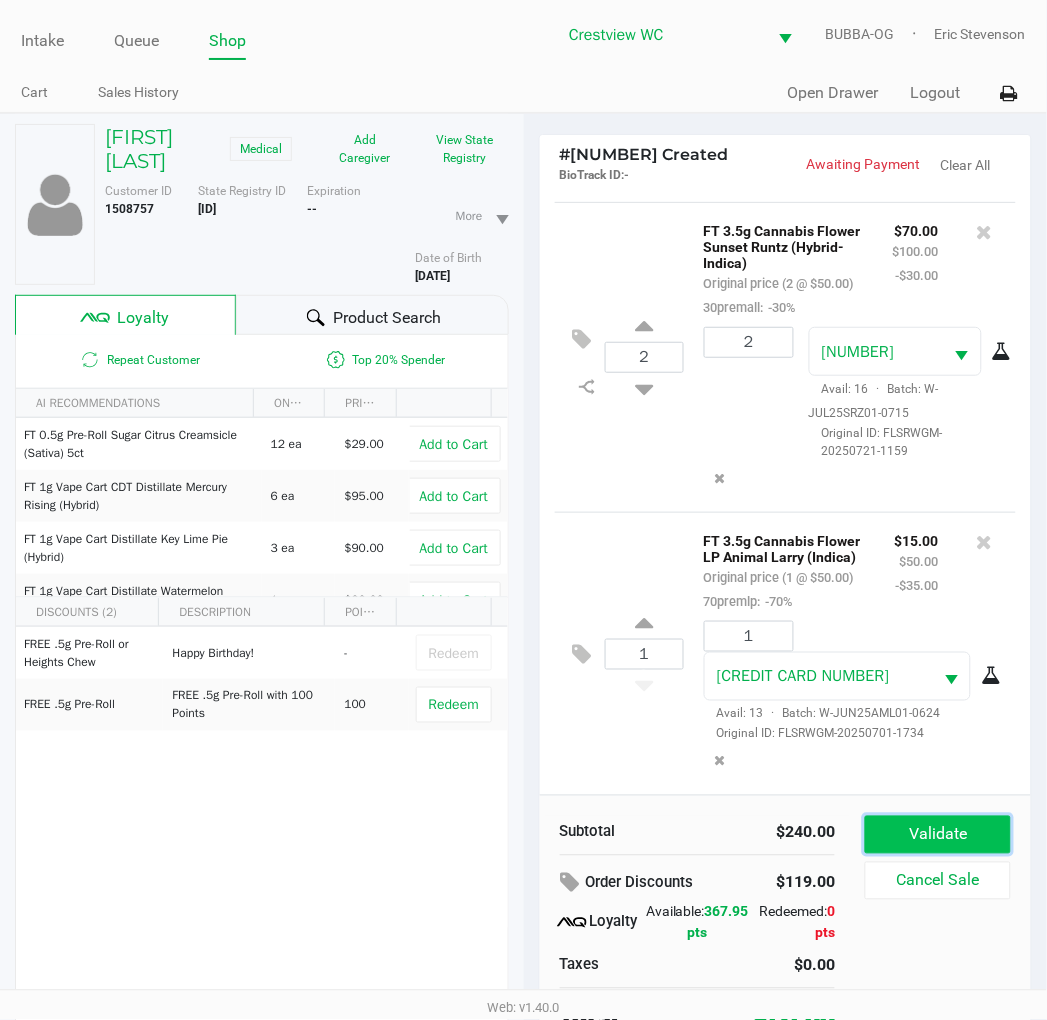 click on "Validate" 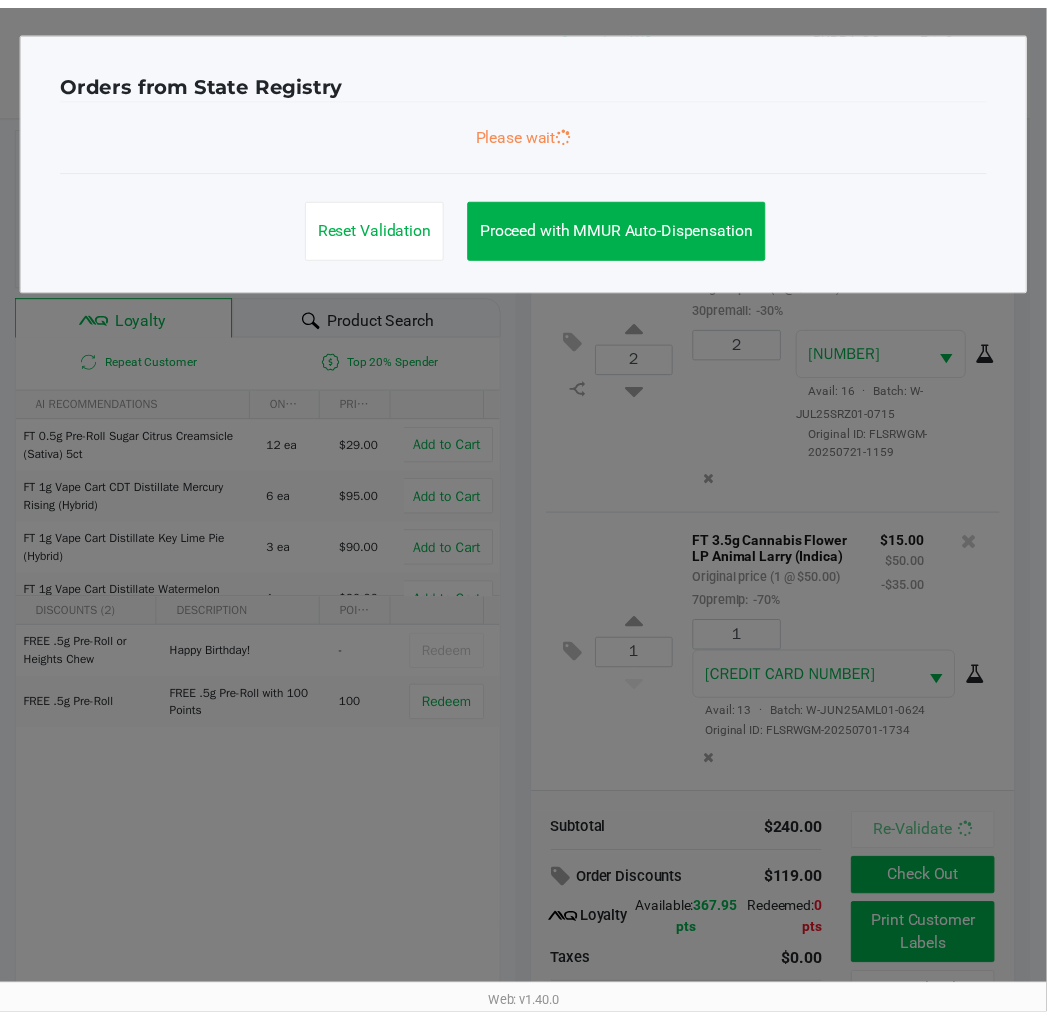 scroll, scrollTop: 330, scrollLeft: 0, axis: vertical 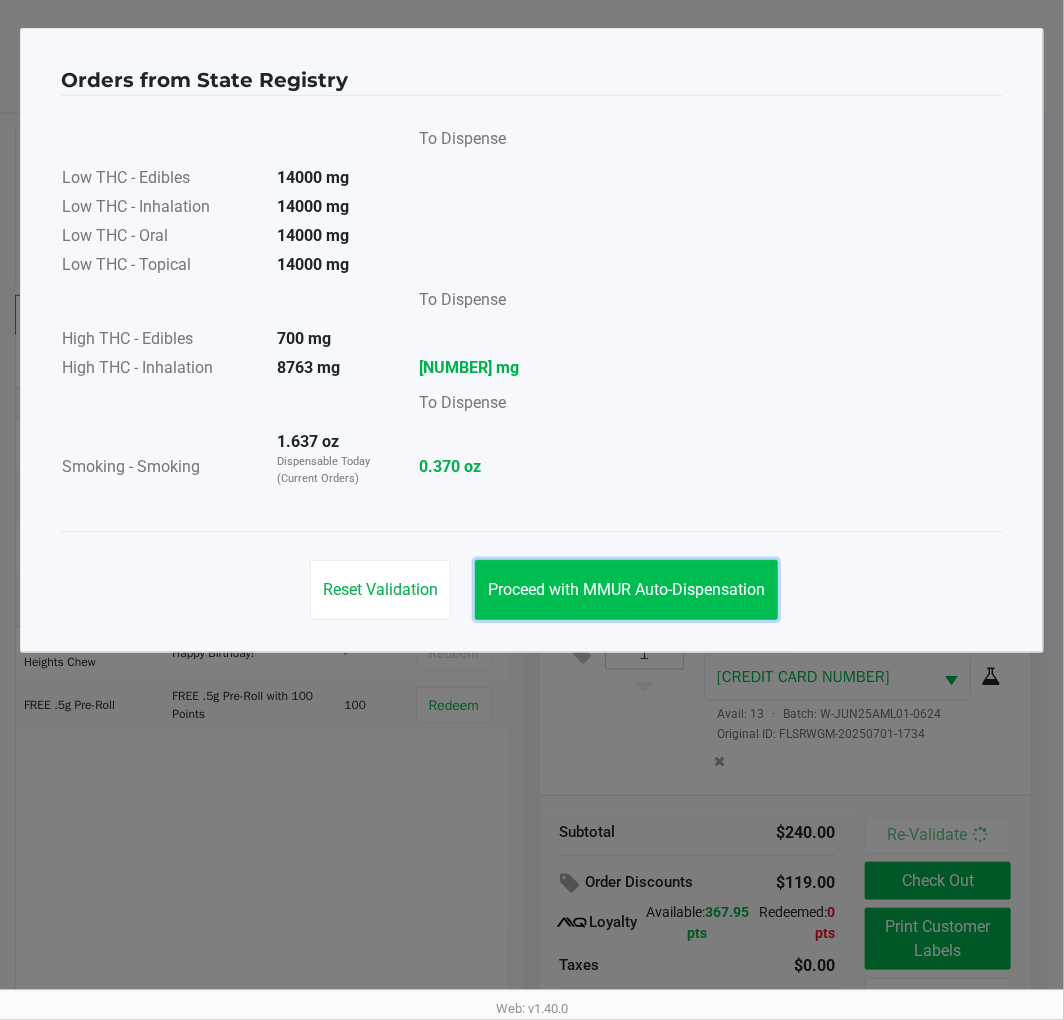 click on "Proceed with MMUR Auto-Dispensation" 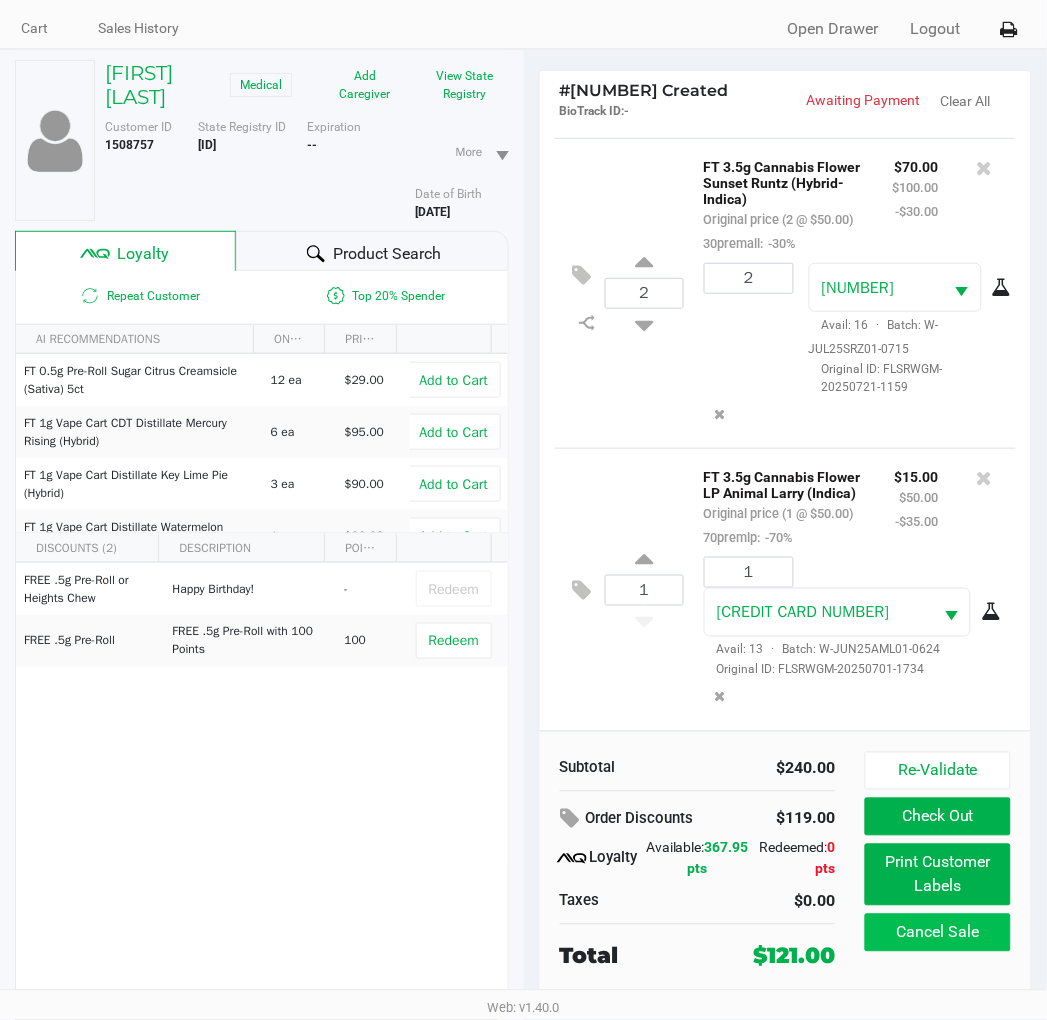 scroll, scrollTop: 100, scrollLeft: 0, axis: vertical 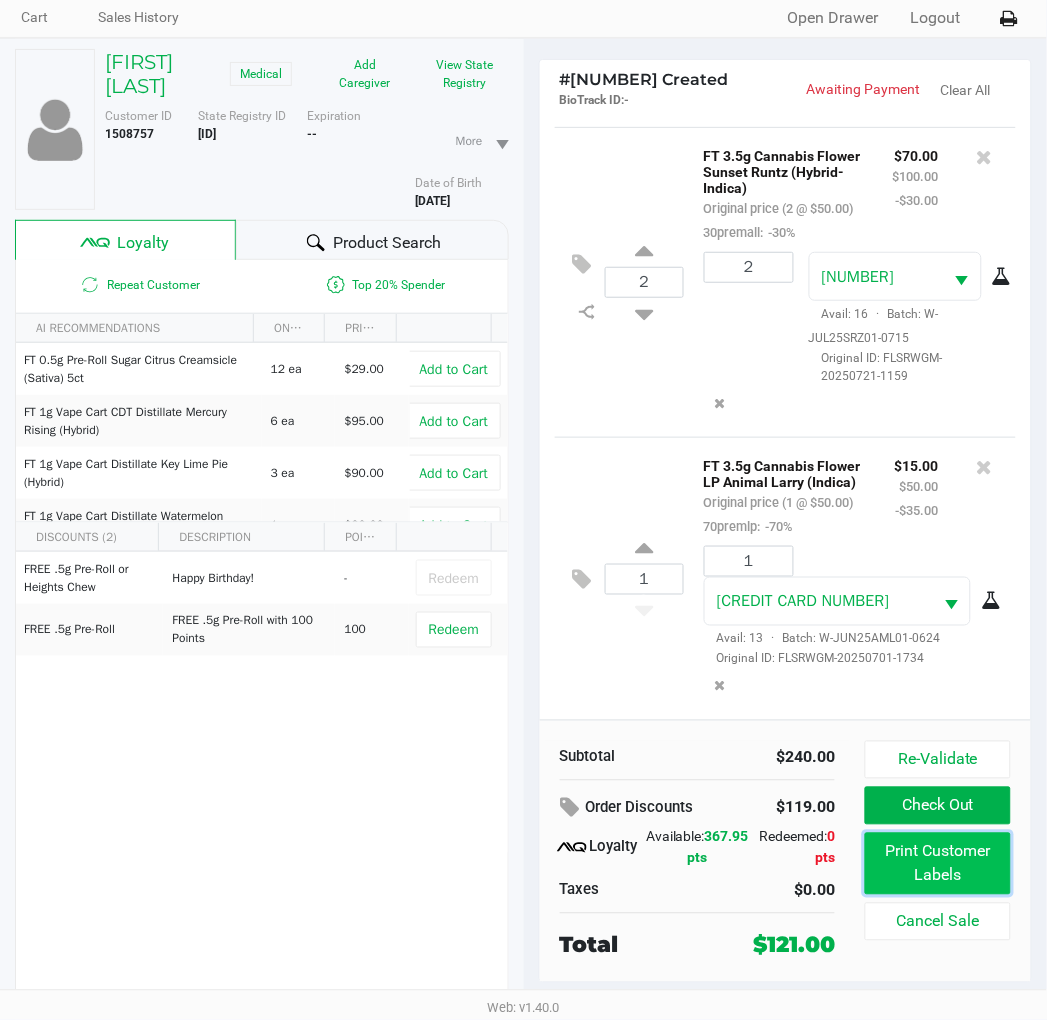 click on "Print Customer Labels" 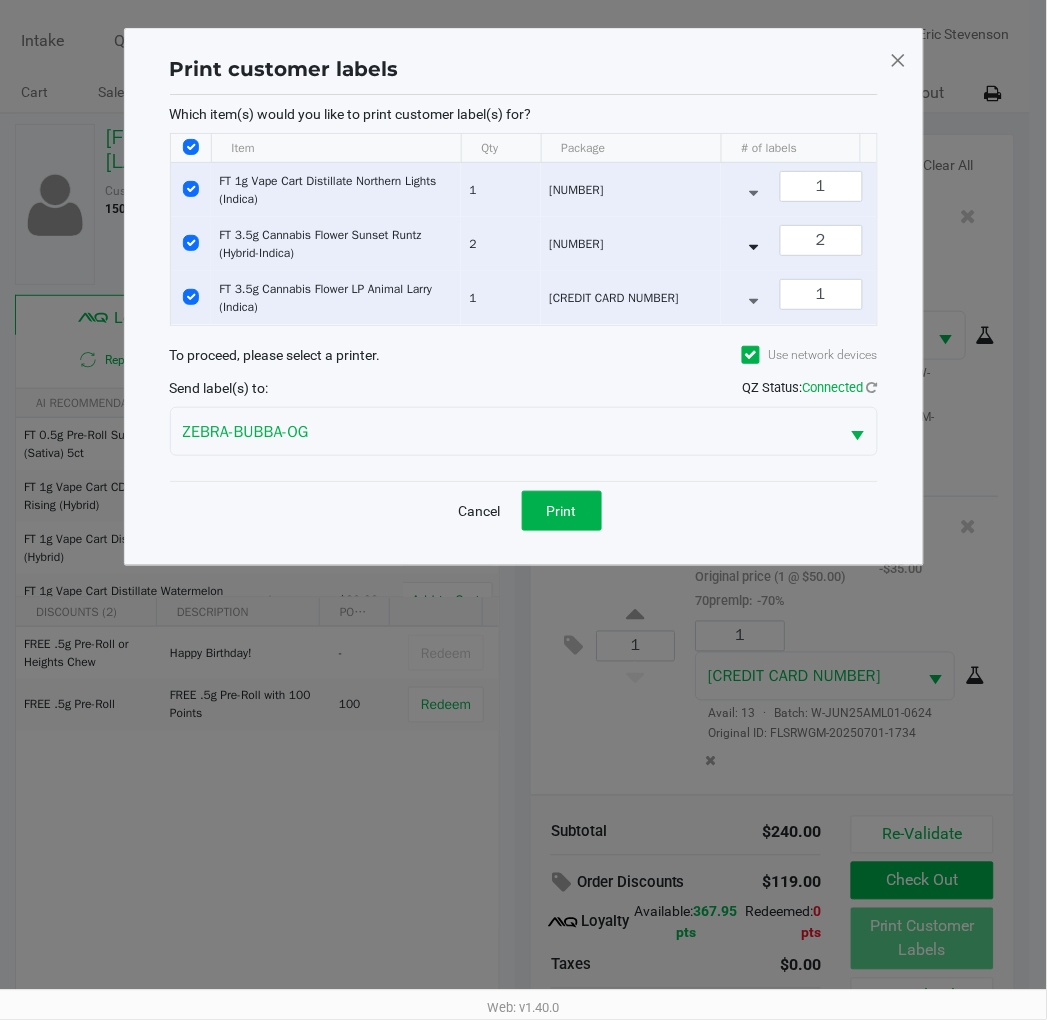 scroll, scrollTop: 0, scrollLeft: 0, axis: both 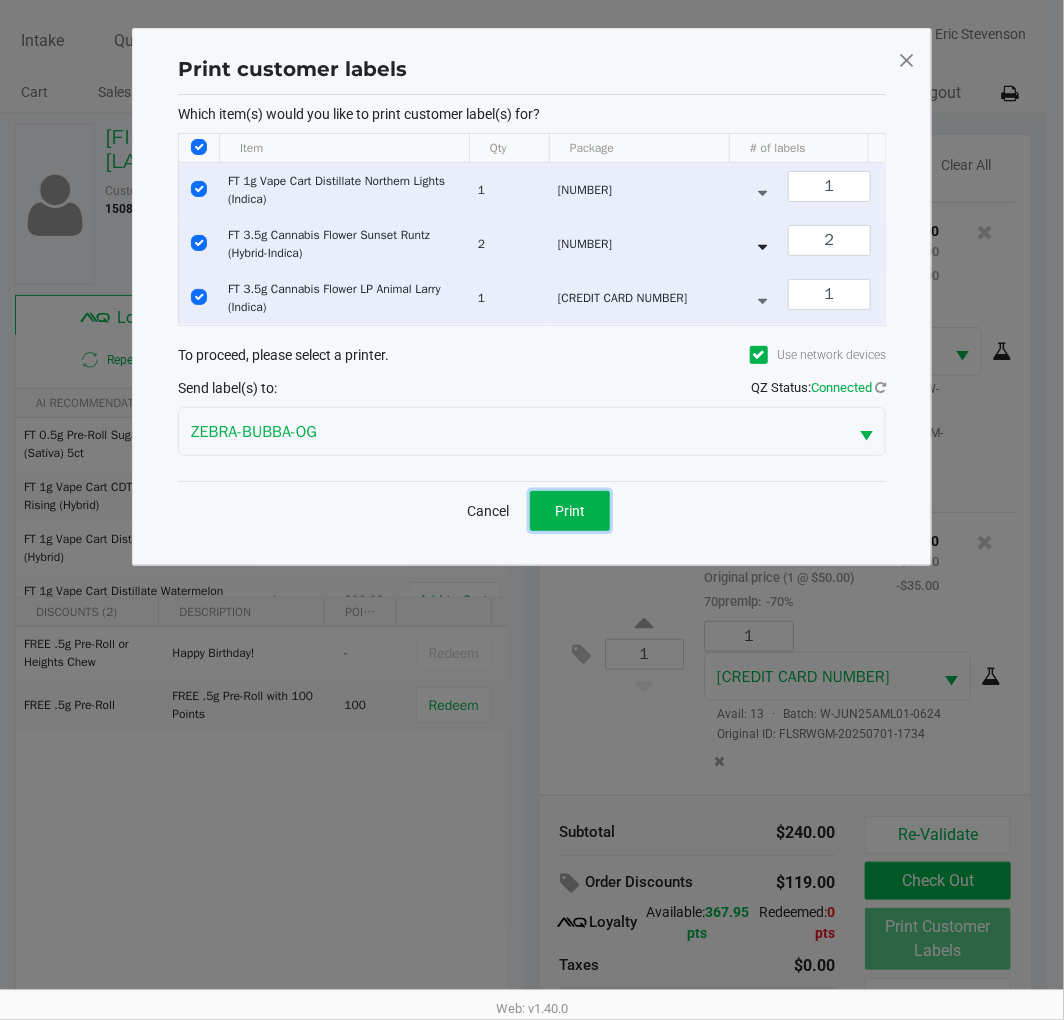 drag, startPoint x: 570, startPoint y: 534, endPoint x: 657, endPoint y: 473, distance: 106.25441 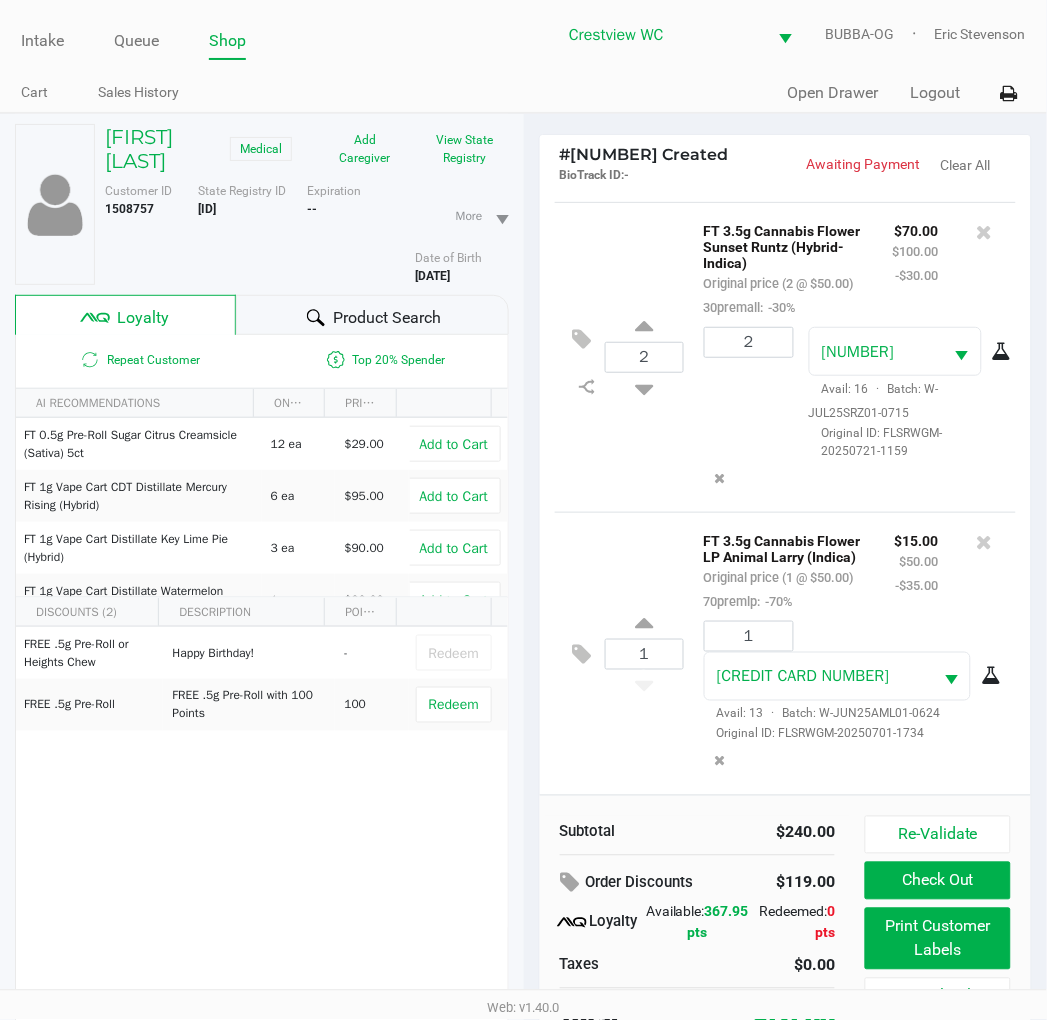 scroll, scrollTop: 100, scrollLeft: 0, axis: vertical 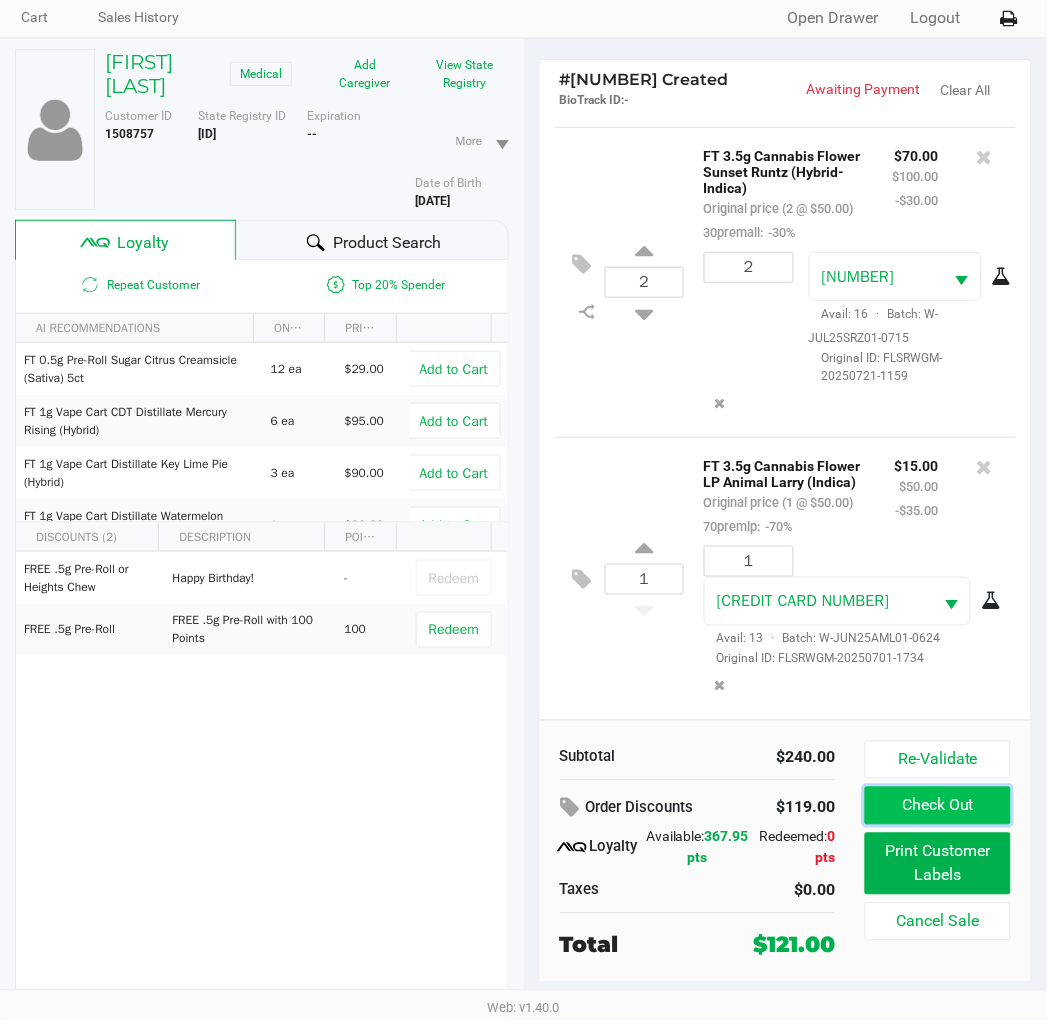 click on "Check Out" 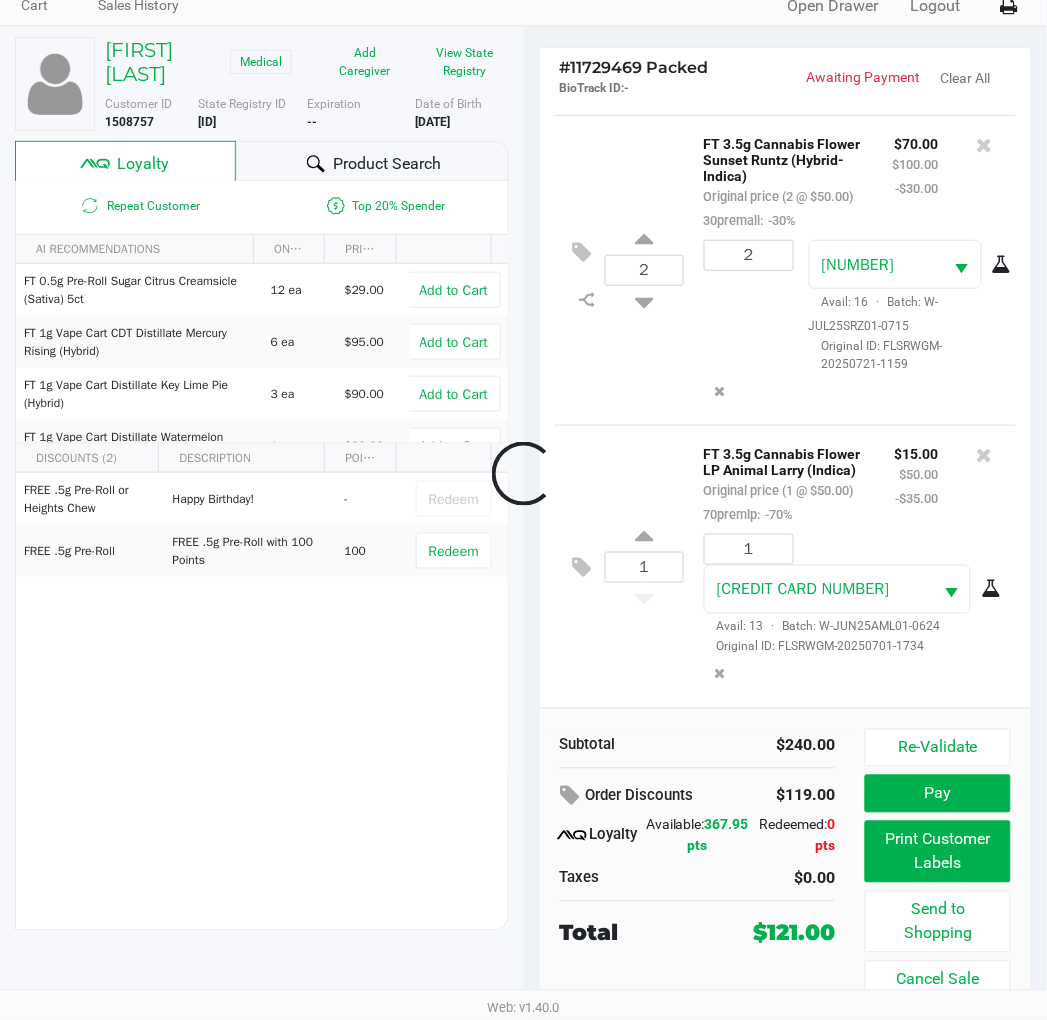 scroll, scrollTop: 88, scrollLeft: 0, axis: vertical 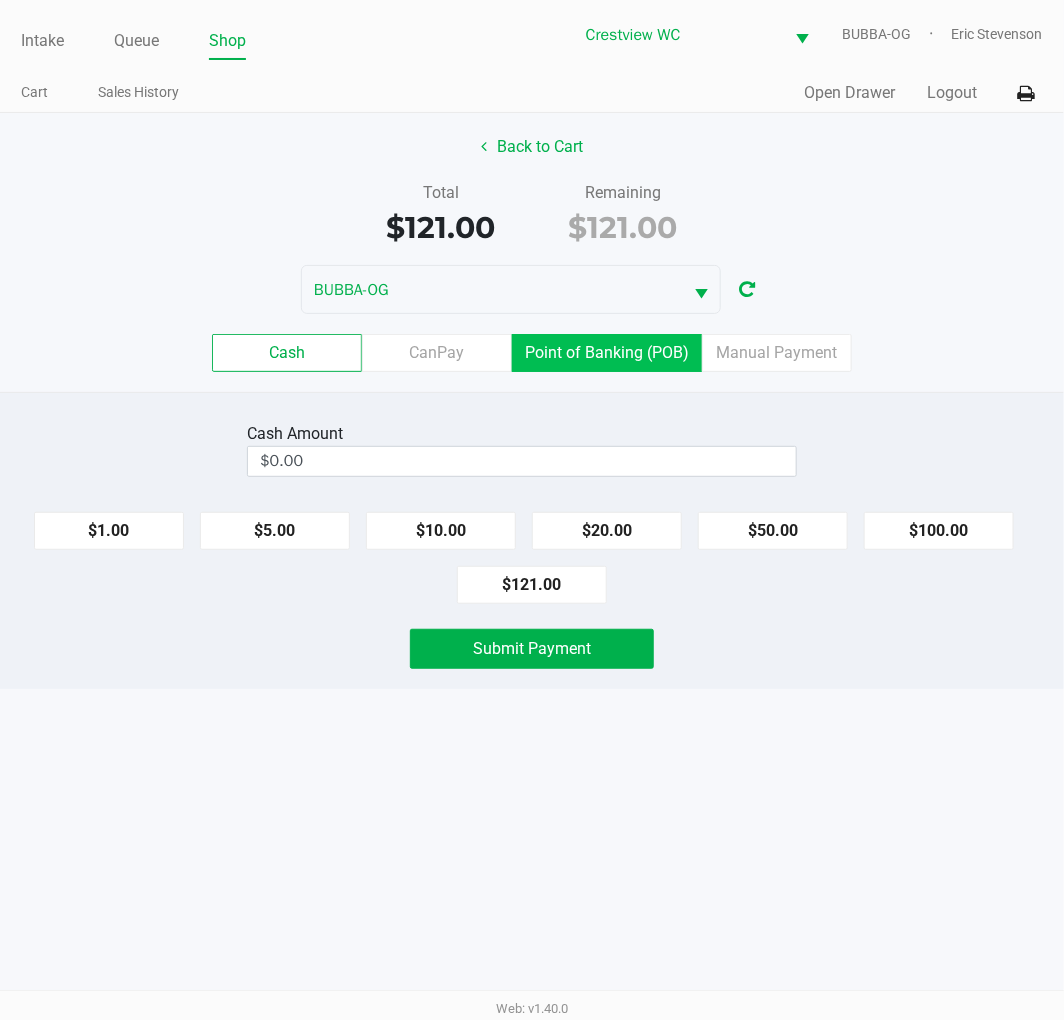 click on "Point of Banking (POB)" 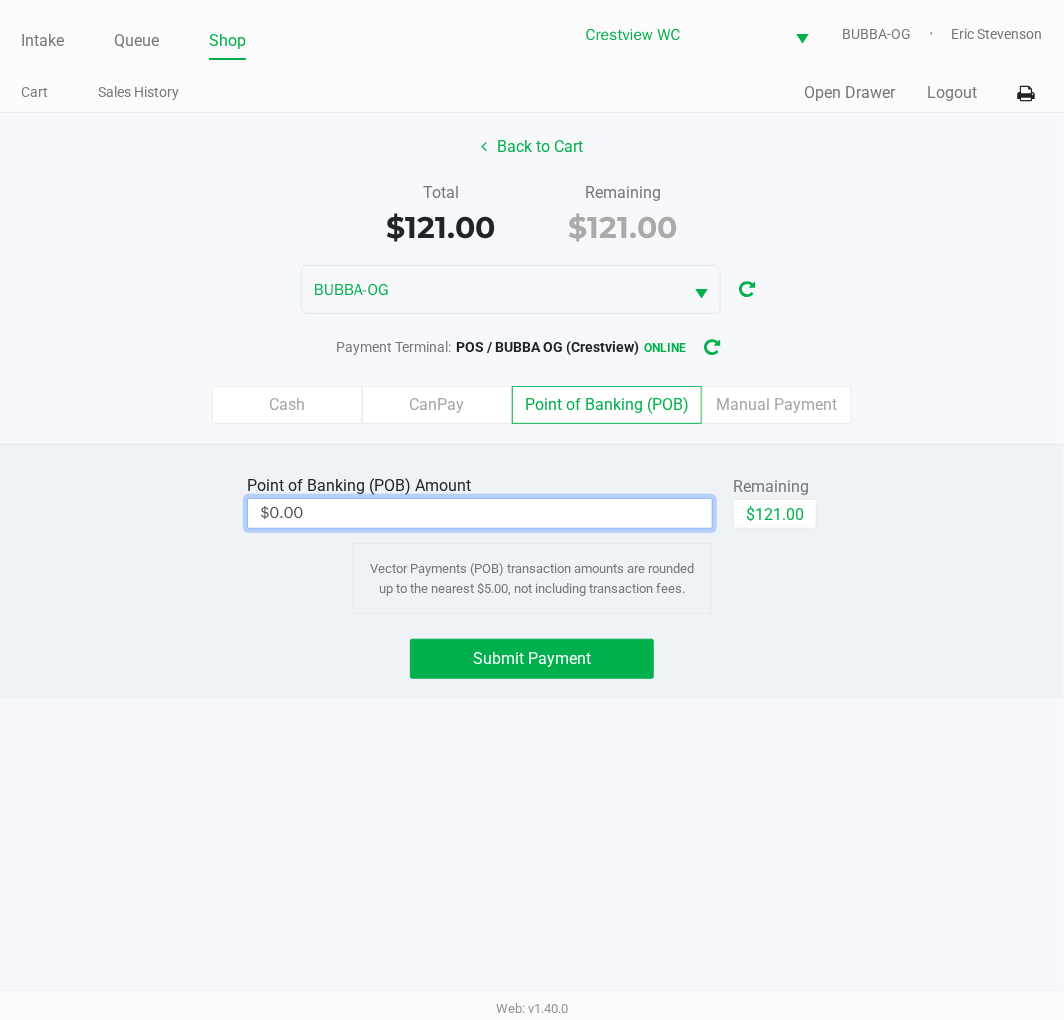 click on "$0.00" at bounding box center [480, 513] 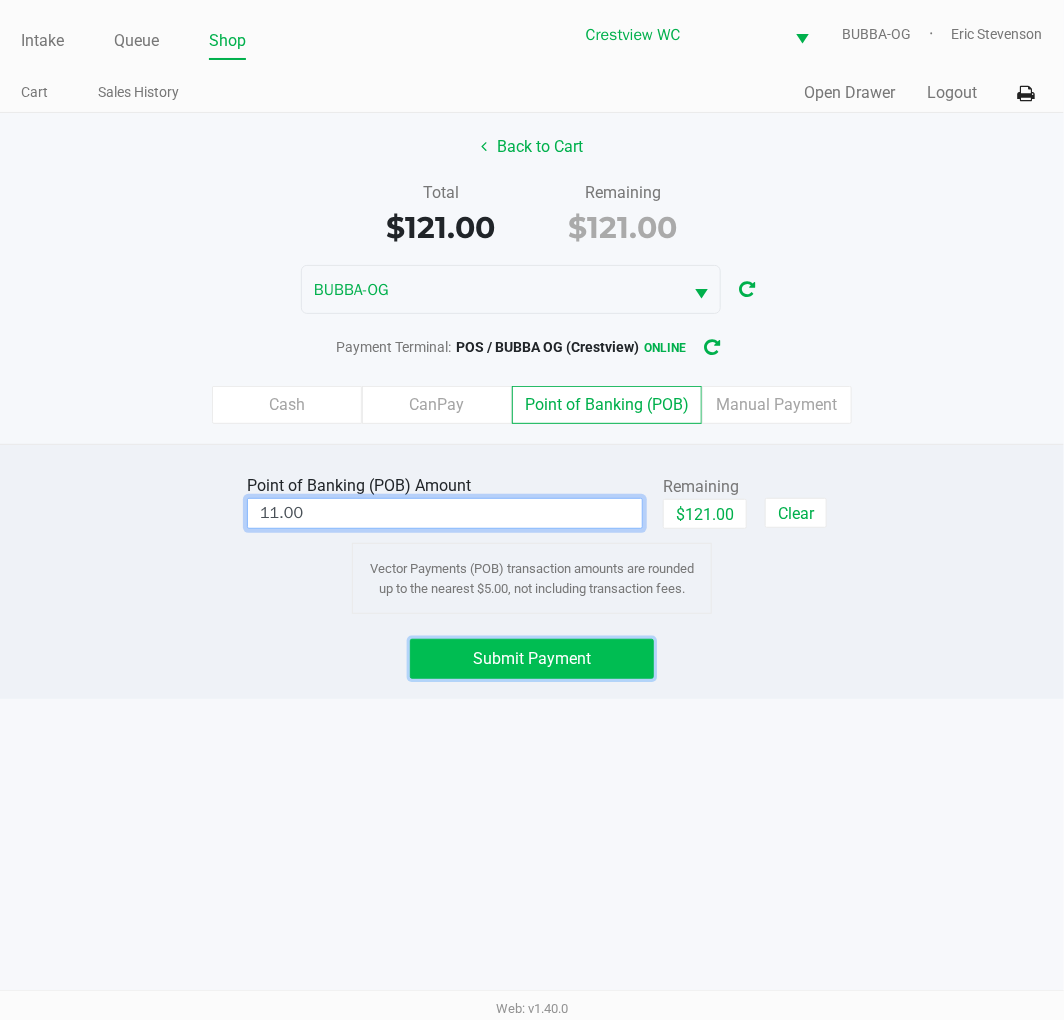 click on "Submit Payment" 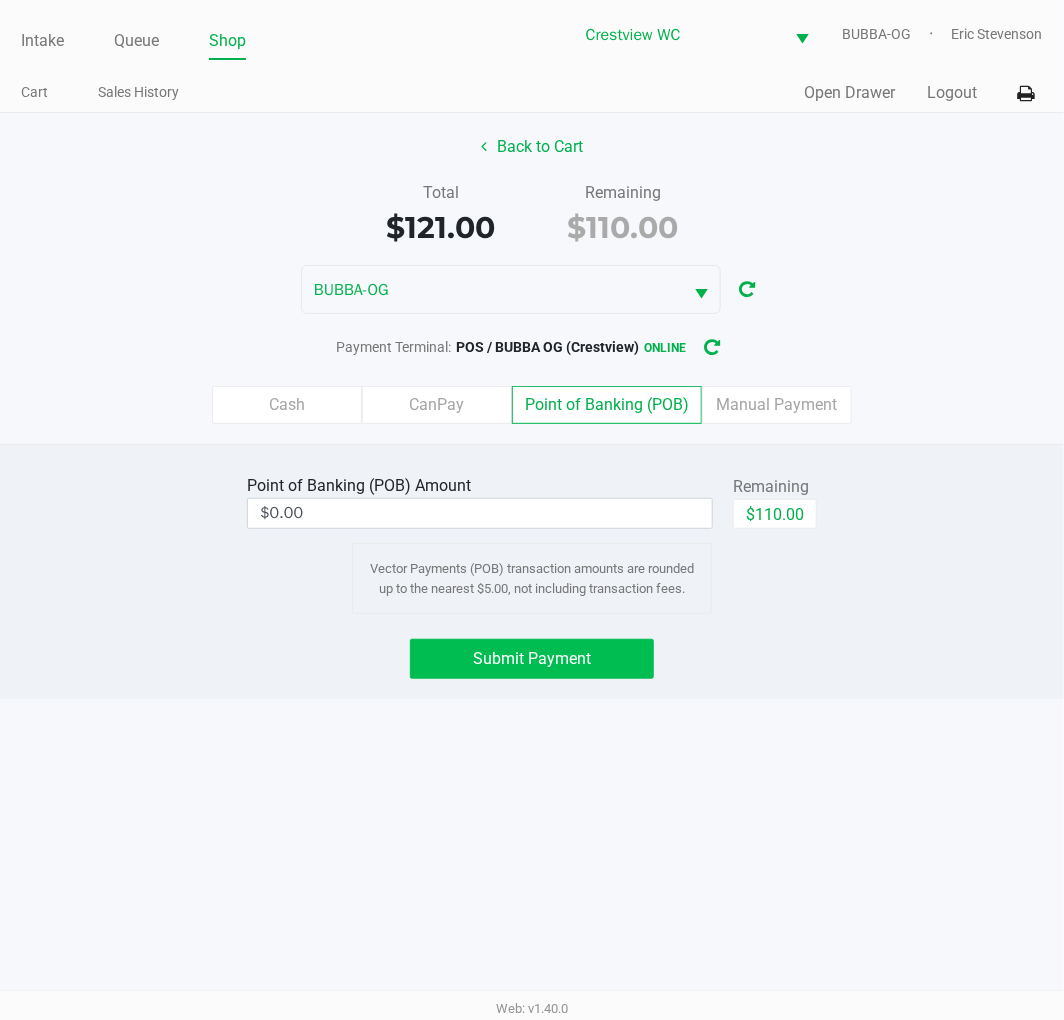 click on "Cash" 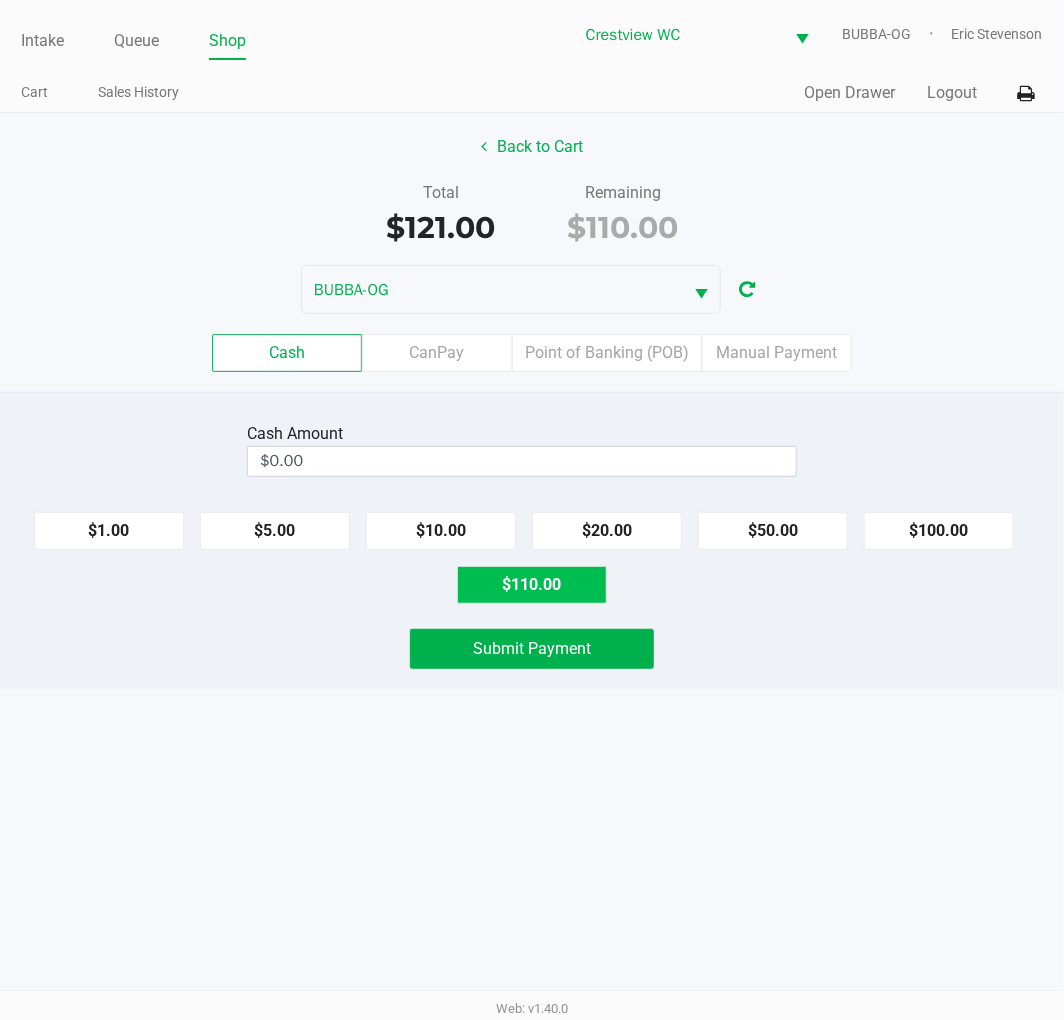 click on "$110.00" 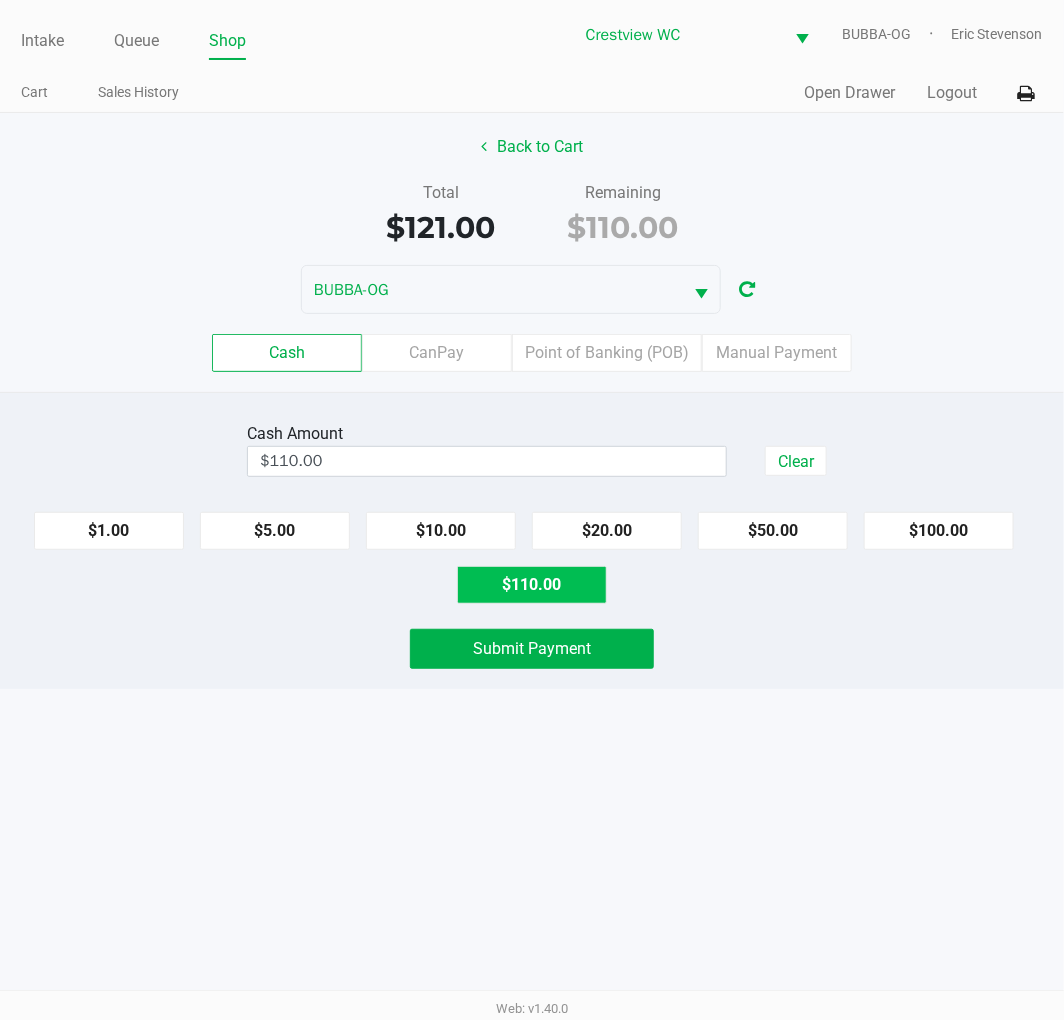 click on "Submit Payment" 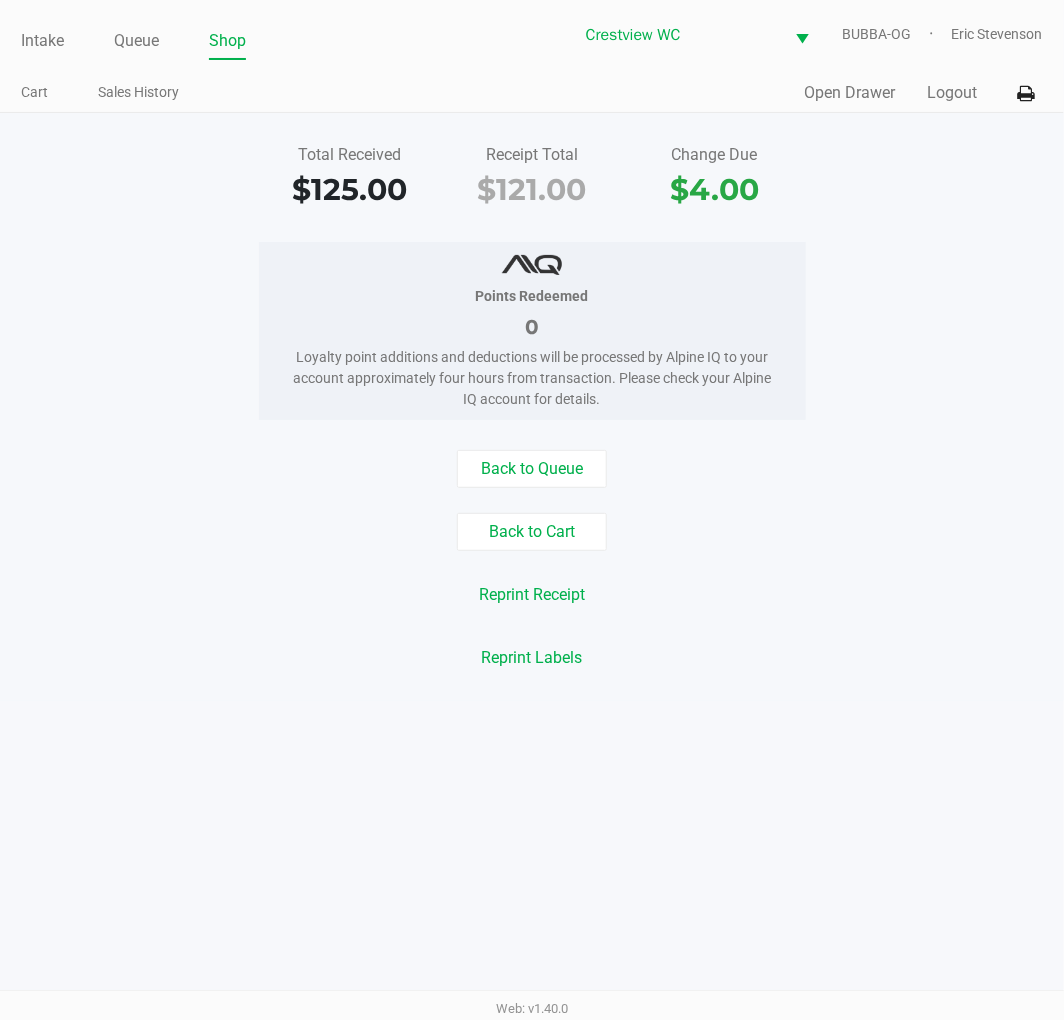 click on "Points Redeemed   0   Loyalty point additions and deductions will be processed by Alpine IQ to your account approximately four hours from transaction. Please check your Alpine IQ account for details." 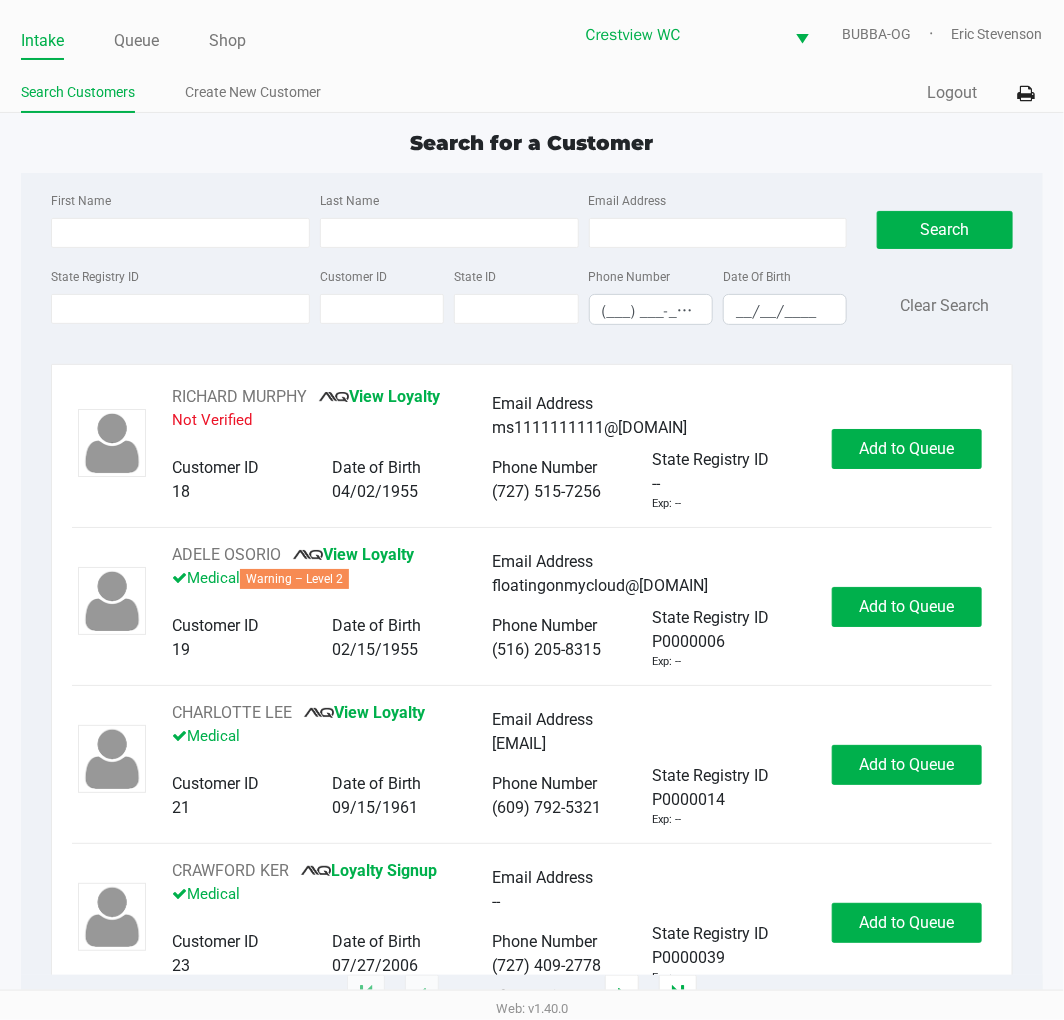 click on "Intake Queue Shop Crestview WC  BUBBA-OG   Eric Stevenson  Search Customers Create New Customer  Quick Sale   Logout  Search for a Customer First Name Last Name Email Address State Registry ID Customer ID State ID Phone Number (___) ___-____ Date Of Birth __/__/____  Search   Clear Search   RICHARD MURPHY       View Loyalty   Not Verified   Email Address   ms1111111111@hotmail.com   Customer ID   18   Date of Birth   04/02/1955   Phone Number   (727) 515-7256   State Registry ID   --   Exp: --   Add to Queue   ADELE OSORIO       View Loyalty   Medical   Warning – Level 2   Email Address   floatingonmycloud@gmail.com   Customer ID   19   Date of Birth   02/15/1955   Phone Number   (516) 205-8315   State Registry ID   P0000006   Exp: --   Add to Queue   CHARLOTTE LEE       View Loyalty   Medical   Email Address   cblee0915@gmail.com   Customer ID   21   Date of Birth   09/15/1961   Phone Number   (609) 792-5321   State Registry ID   P0000014   Exp: --   Add to Queue   CRAWFORD KER       Medical" 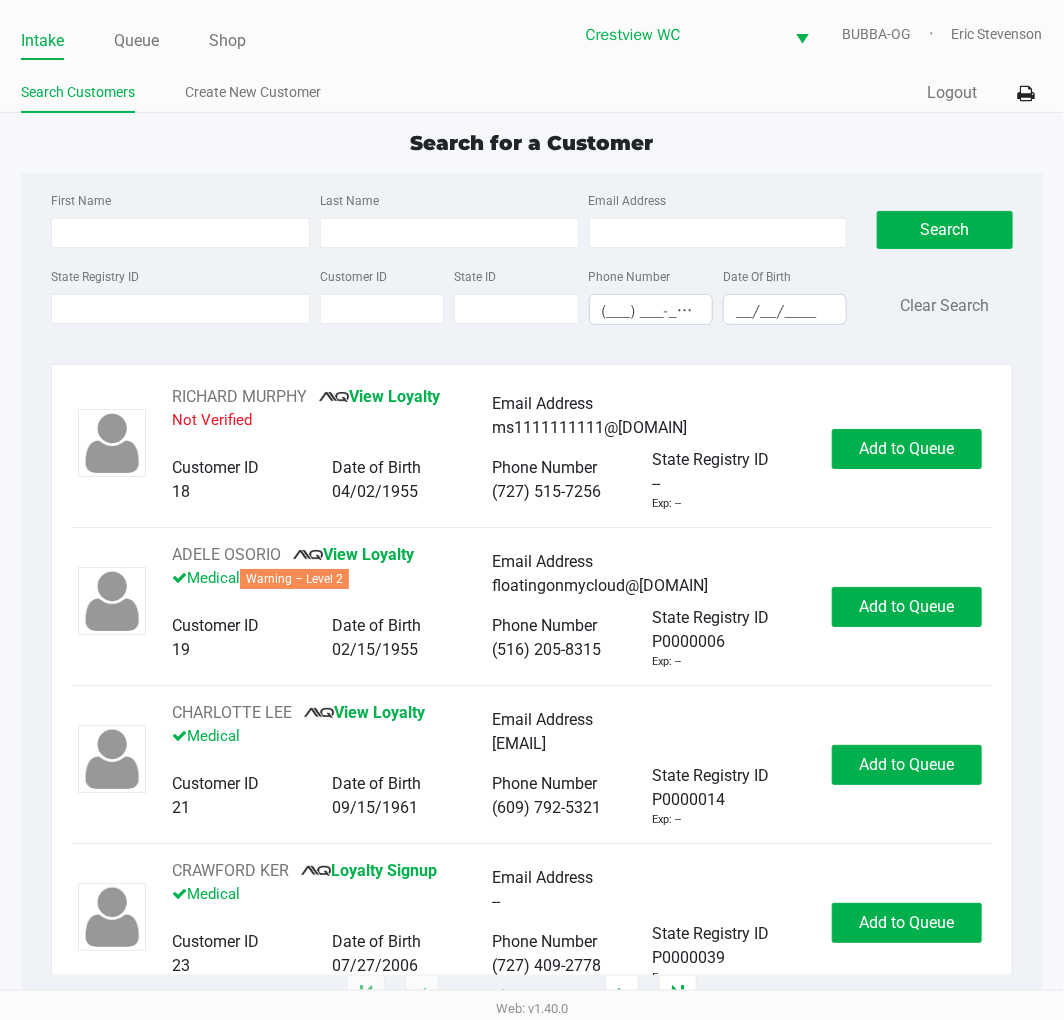 click on "Queue" 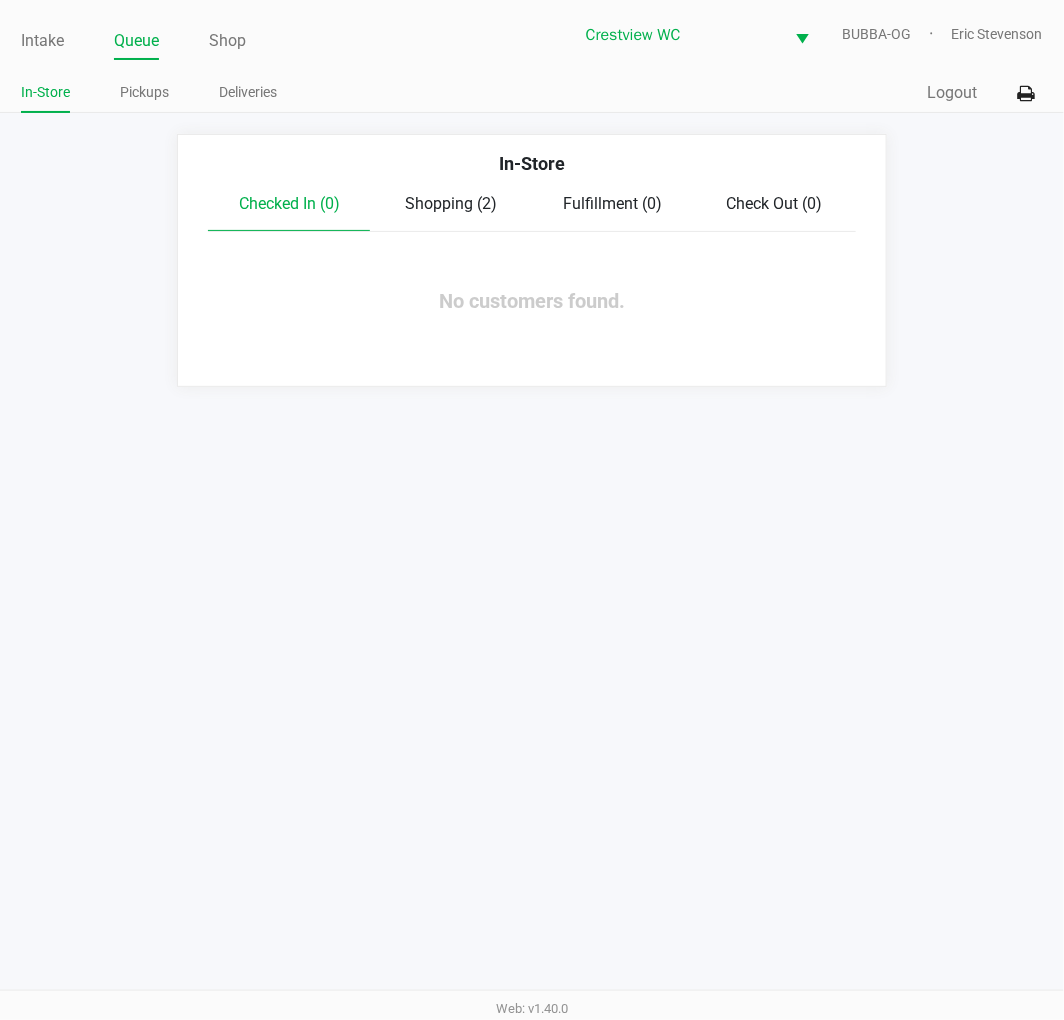 click on "Pickups" 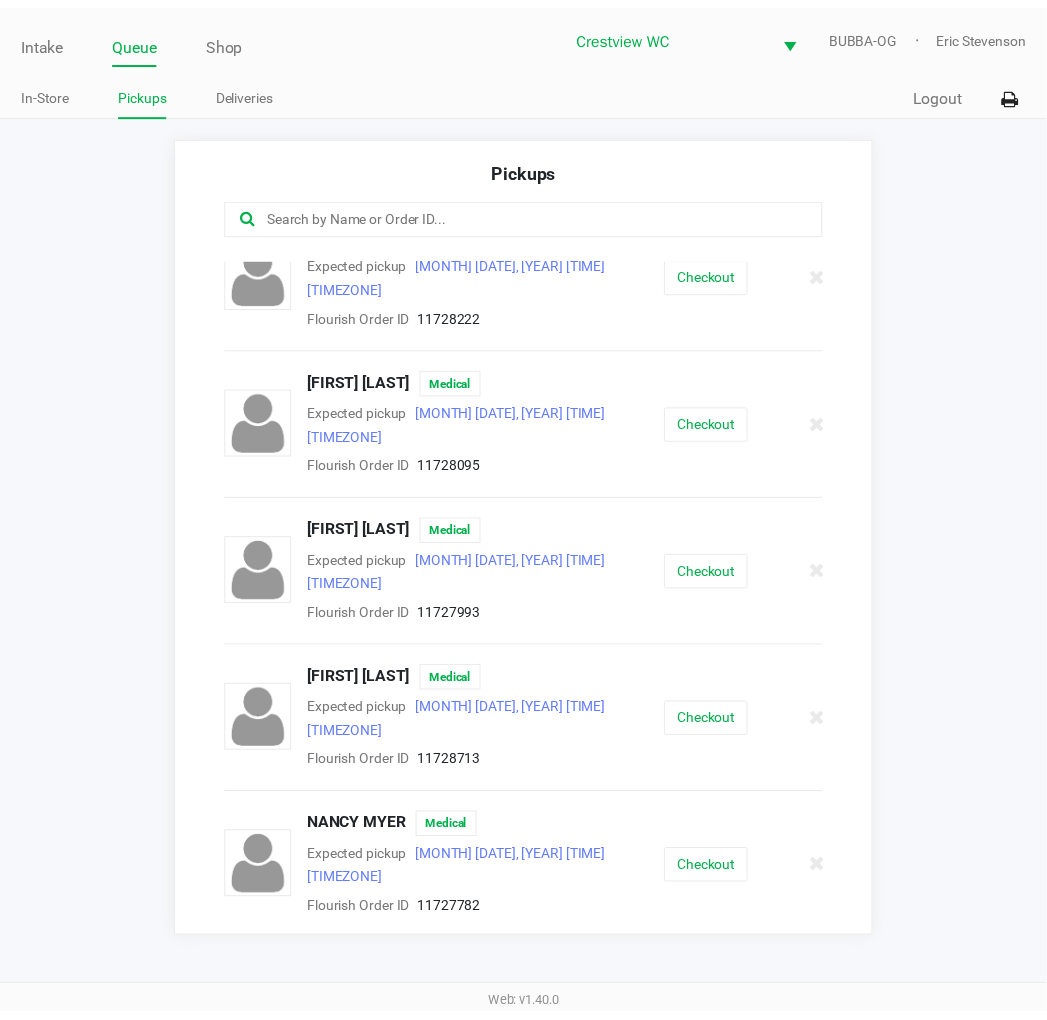 scroll, scrollTop: 674, scrollLeft: 0, axis: vertical 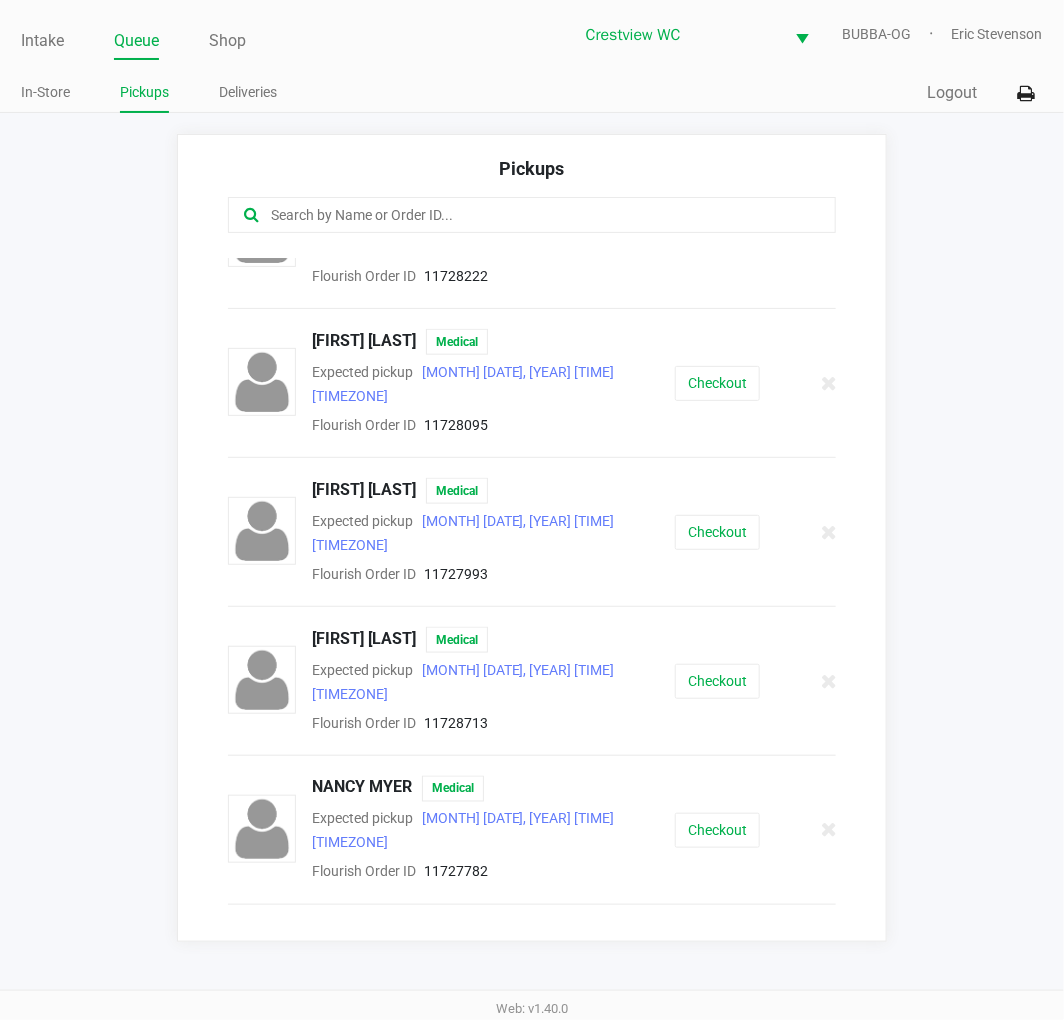 click on "Checkout" 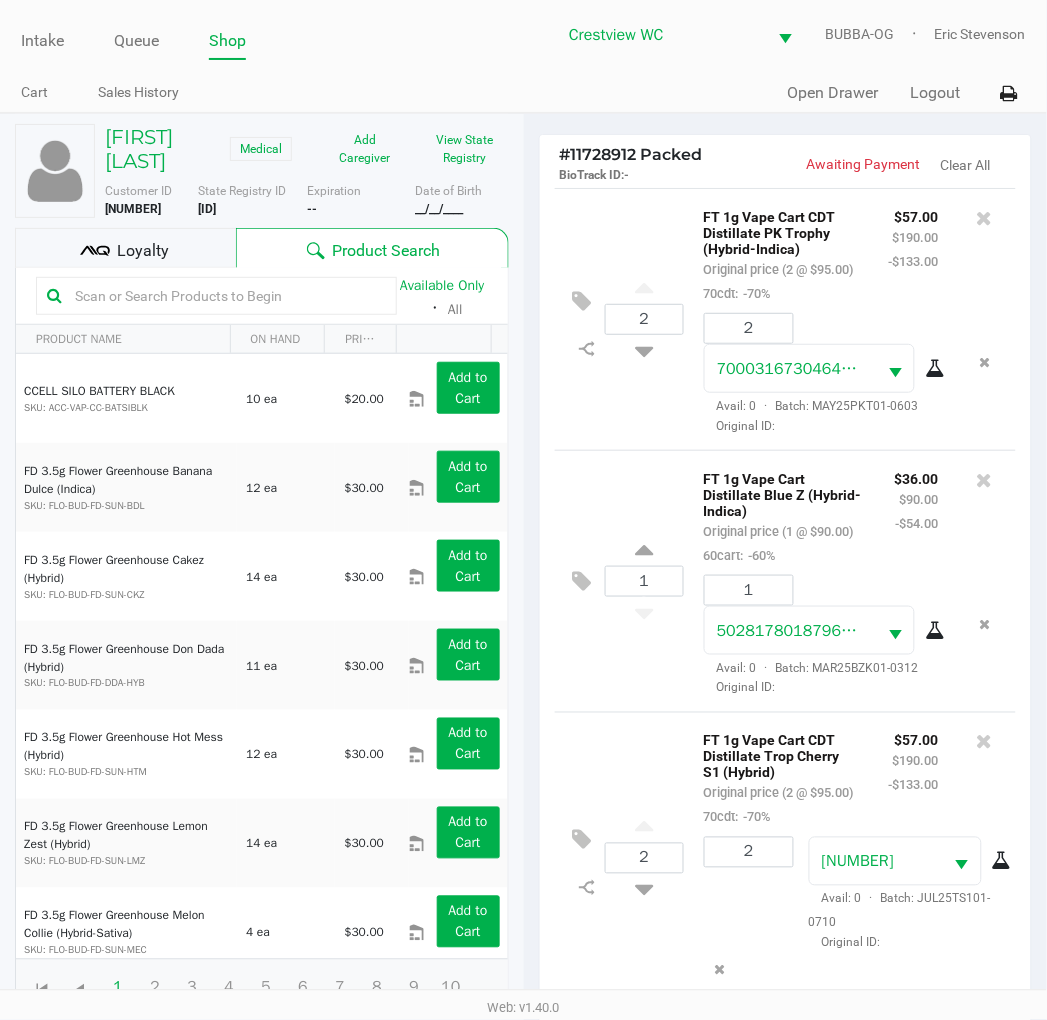 click on "Loyalty" 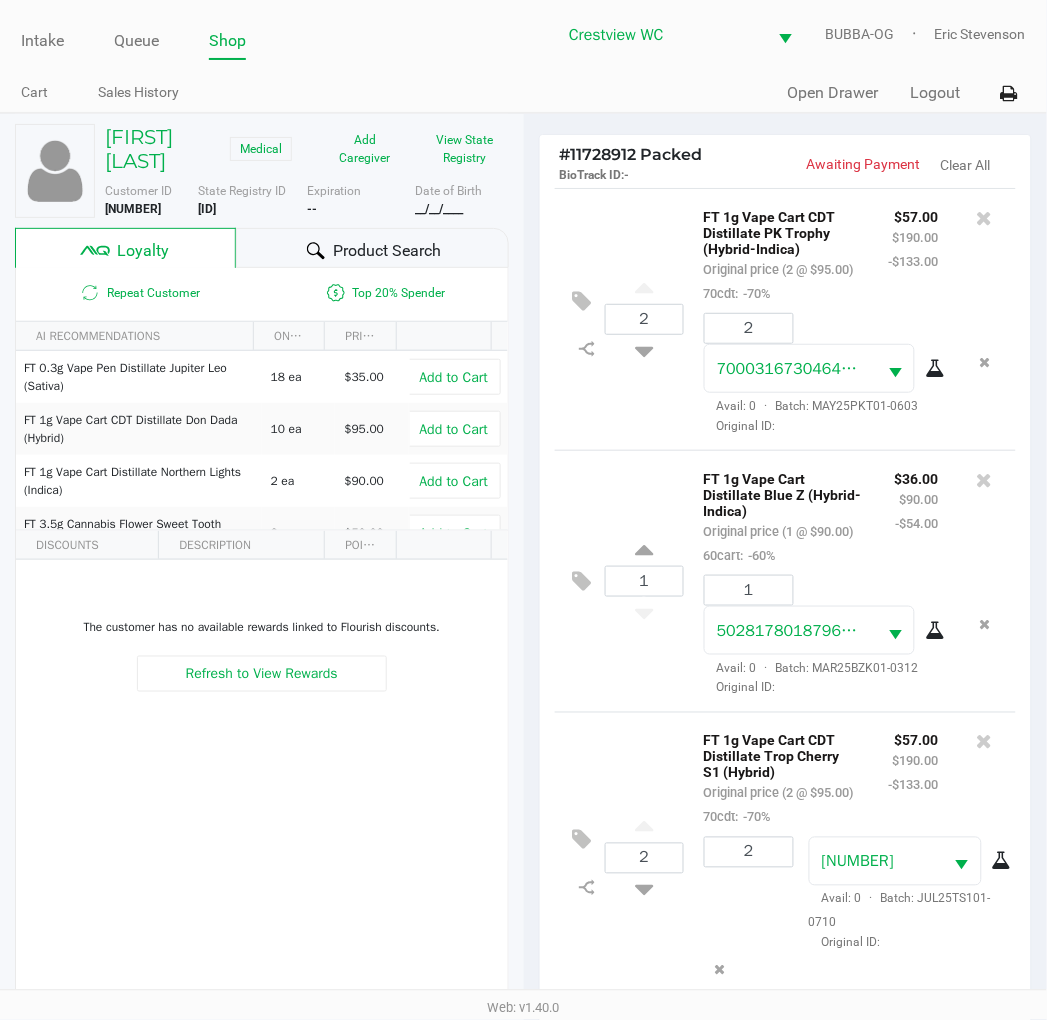 click on "2  FT 1g Vape Cart CDT Distillate PK Trophy (Hybrid-Indica)   Original price (2 @ $95.00)  70cdt:  -70% $57.00 $190.00 -$133.00 2 7000316730464574  Avail: 0  ·  Batch: MAY25PKT01-0603   Original ID:" 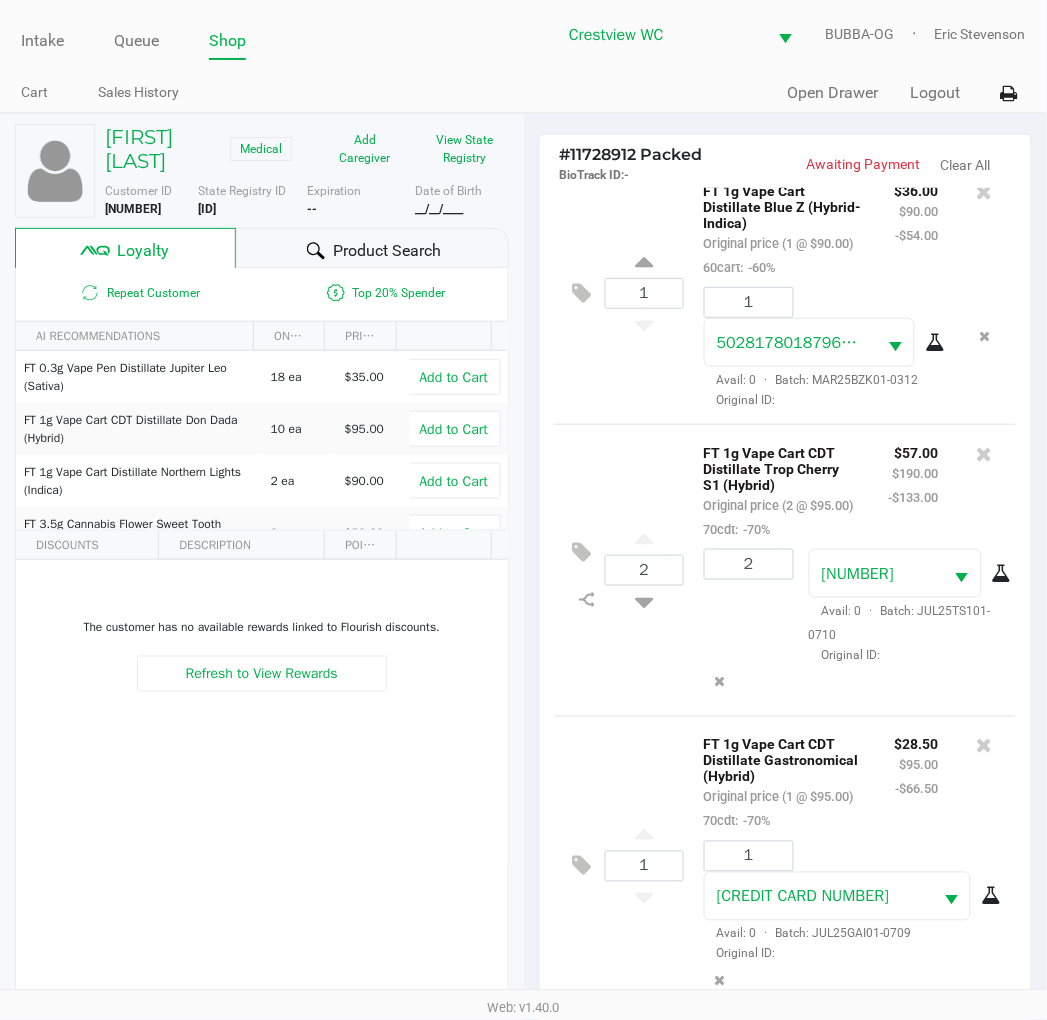 scroll, scrollTop: 343, scrollLeft: 0, axis: vertical 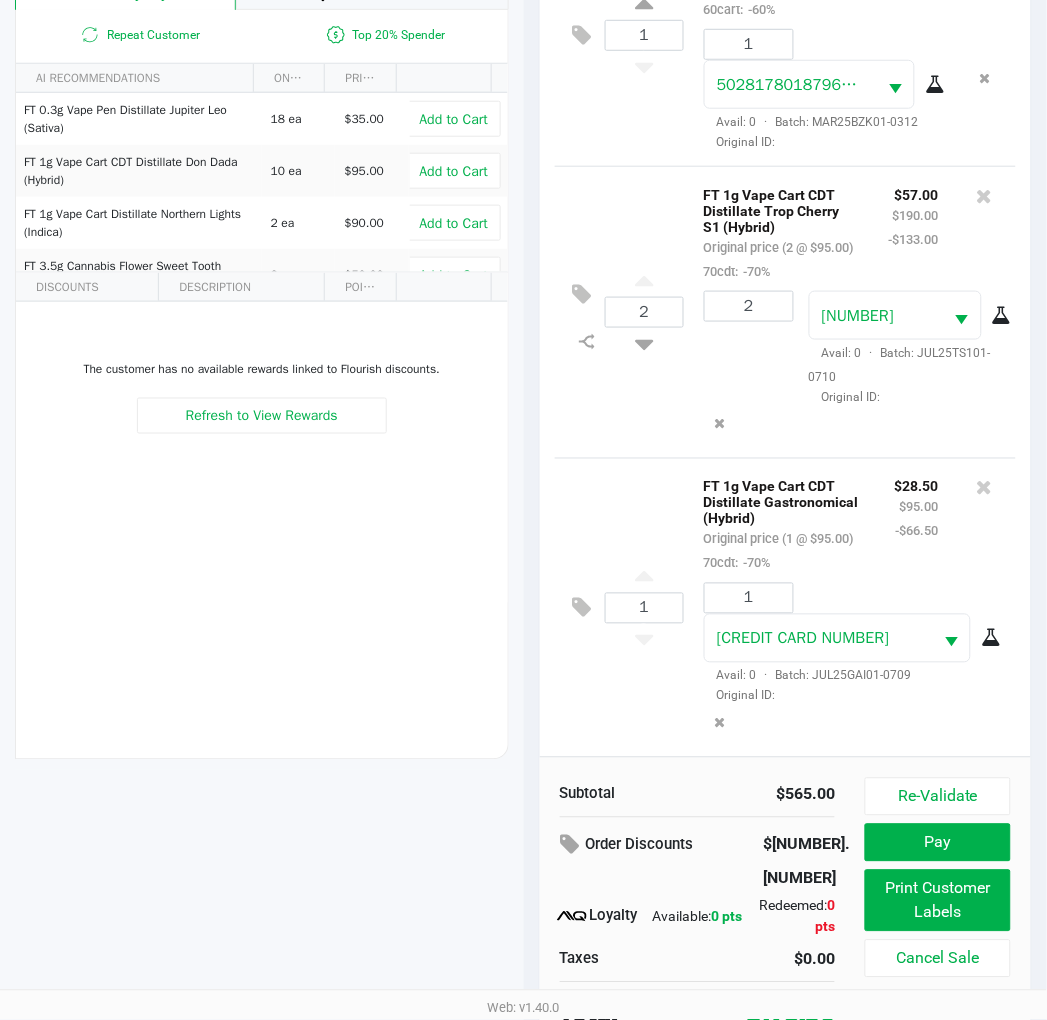 click on "1  FT 1g Vape Cart CDT Distillate Gastronomical (Hybrid)   Original price (1 @ $95.00)  70cdt:  -70% $28.50 $95.00 -$66.50 1 0613856005992163  Avail: 0  ·  Batch: JUL25GAI01-0709   Original ID:" 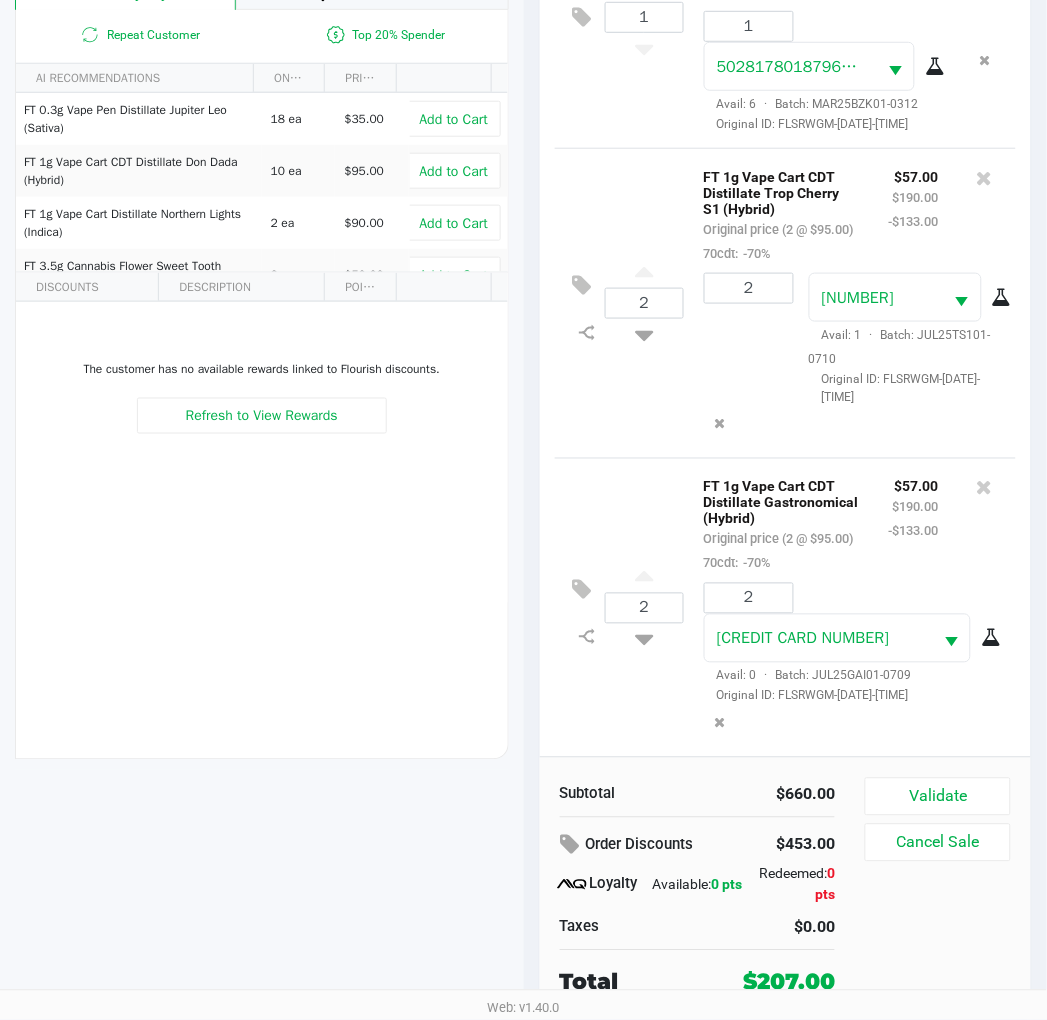 click on "Subtotal   $660.00   Order Discounts   $453.00
Loyalty   Available:   0 pts   Redeemed:   0 pts   Taxes   $0.00   Total   $207.00   Validate   Cancel Sale" 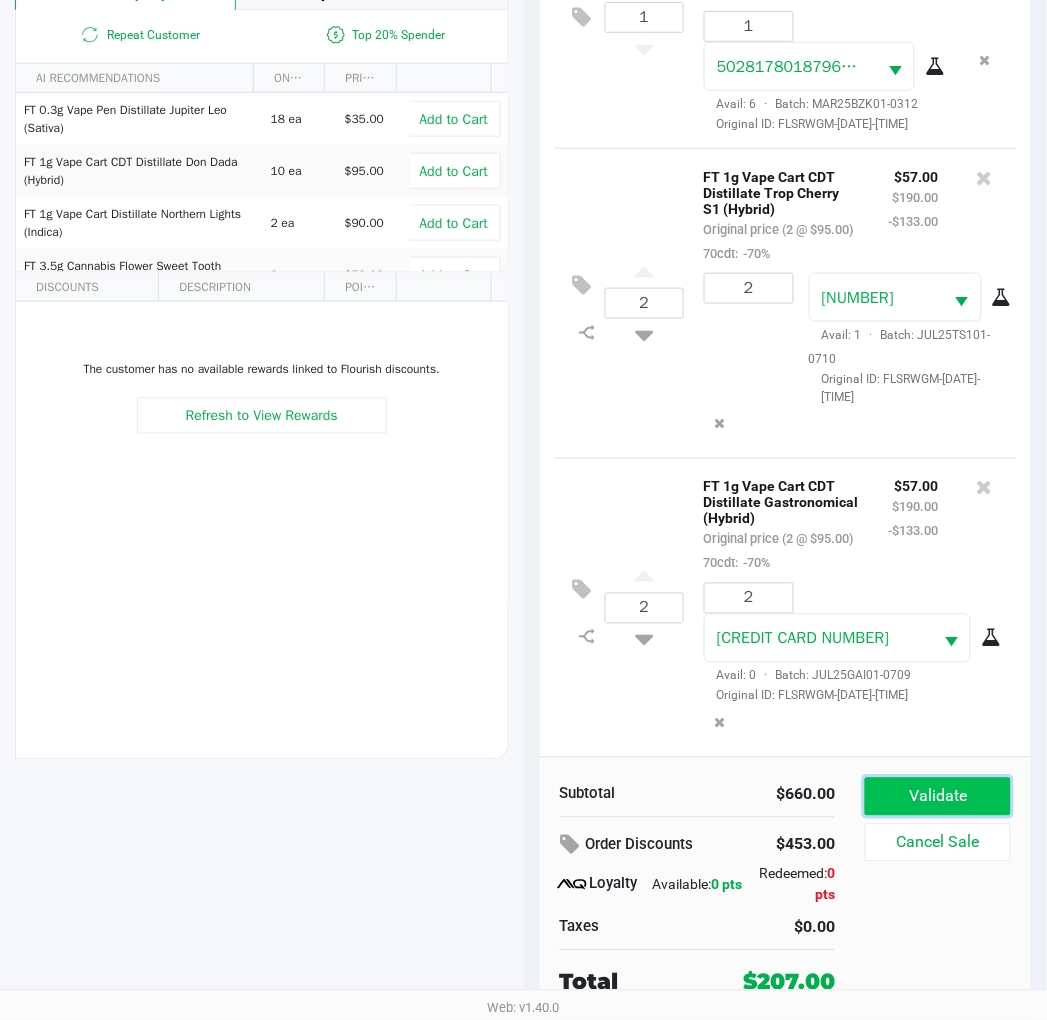 click on "Validate" 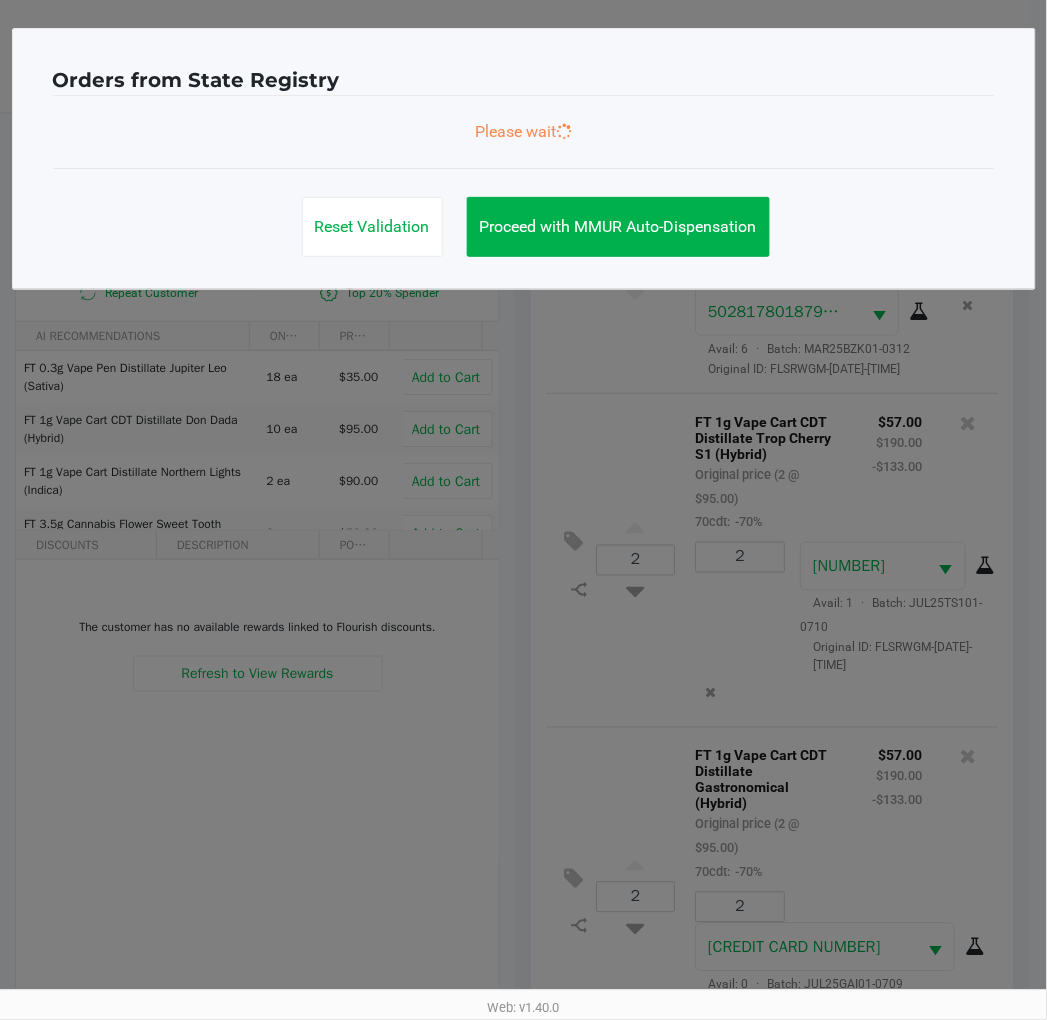 scroll, scrollTop: 0, scrollLeft: 0, axis: both 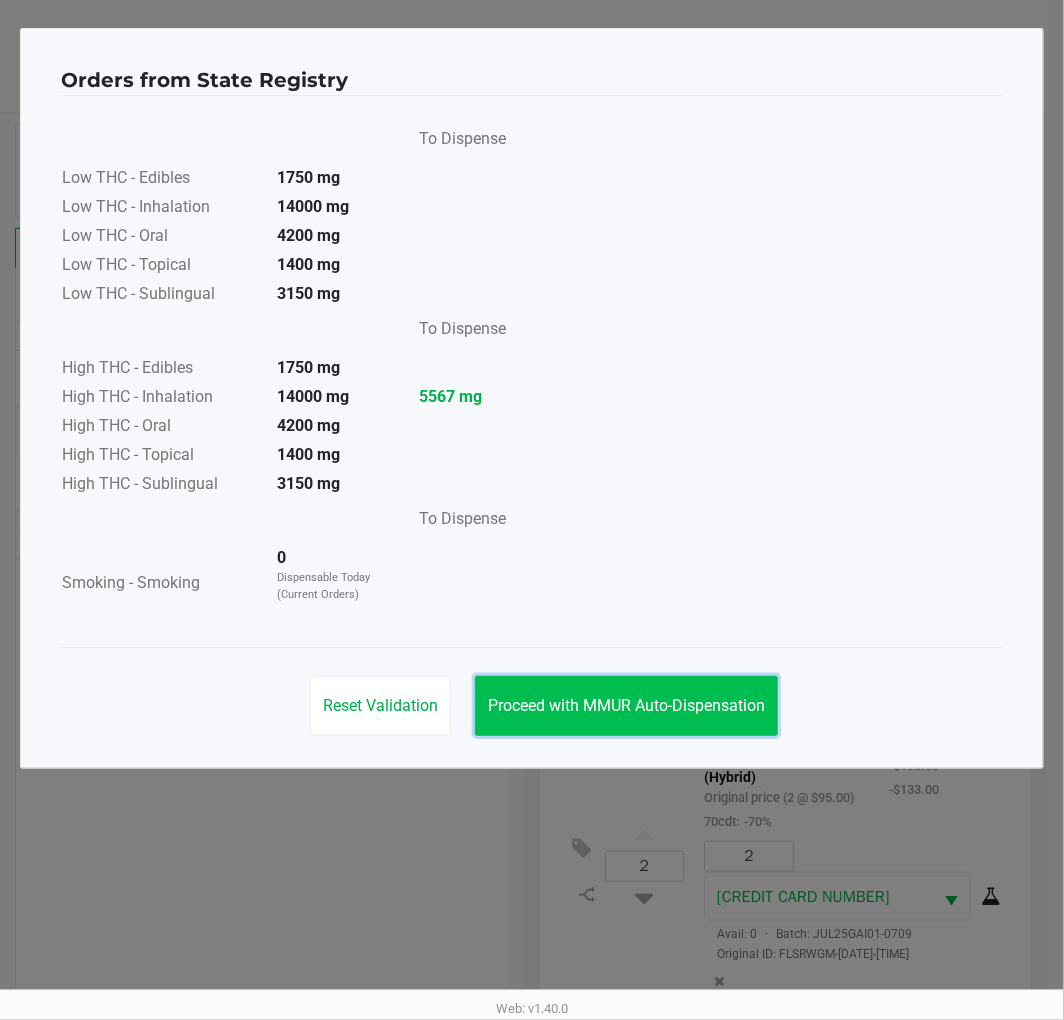 click on "Proceed with MMUR Auto-Dispensation" 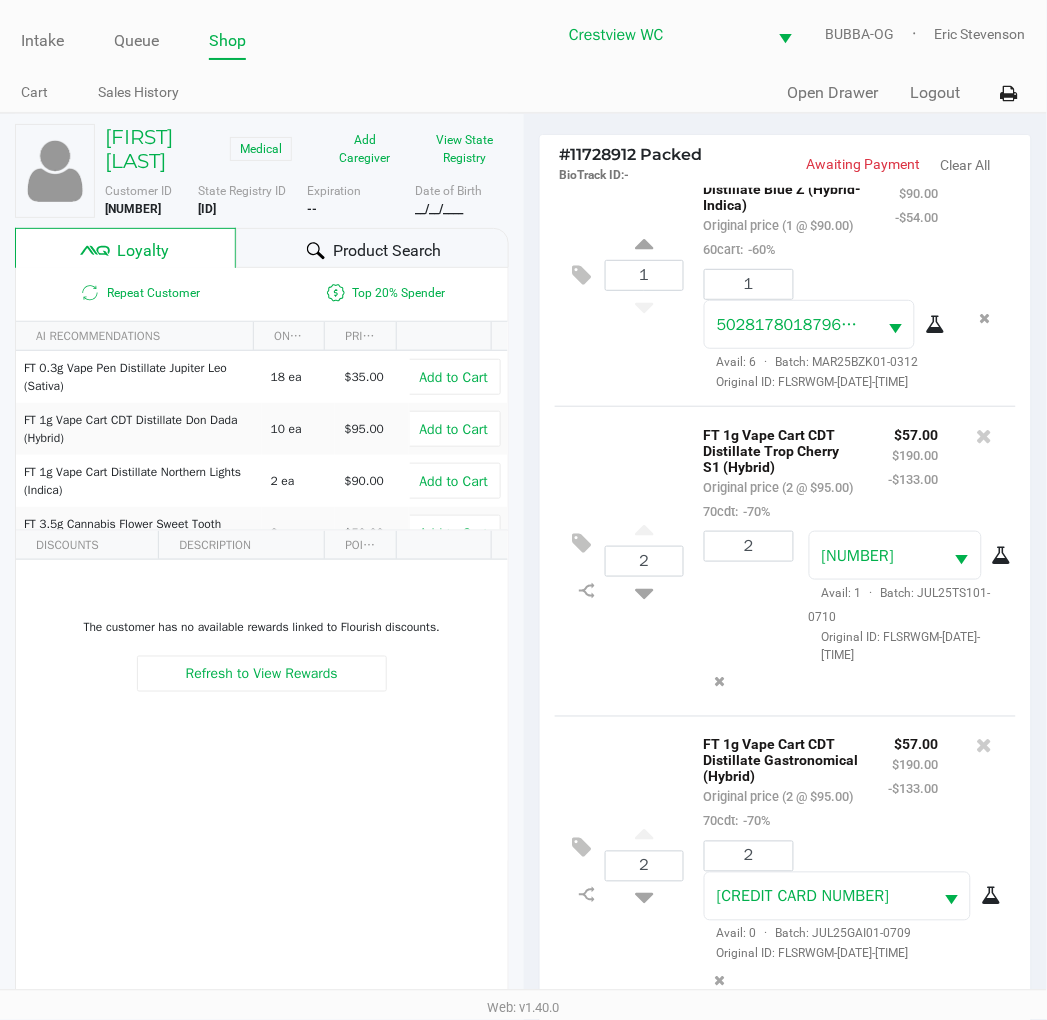 click on "Loyalty" 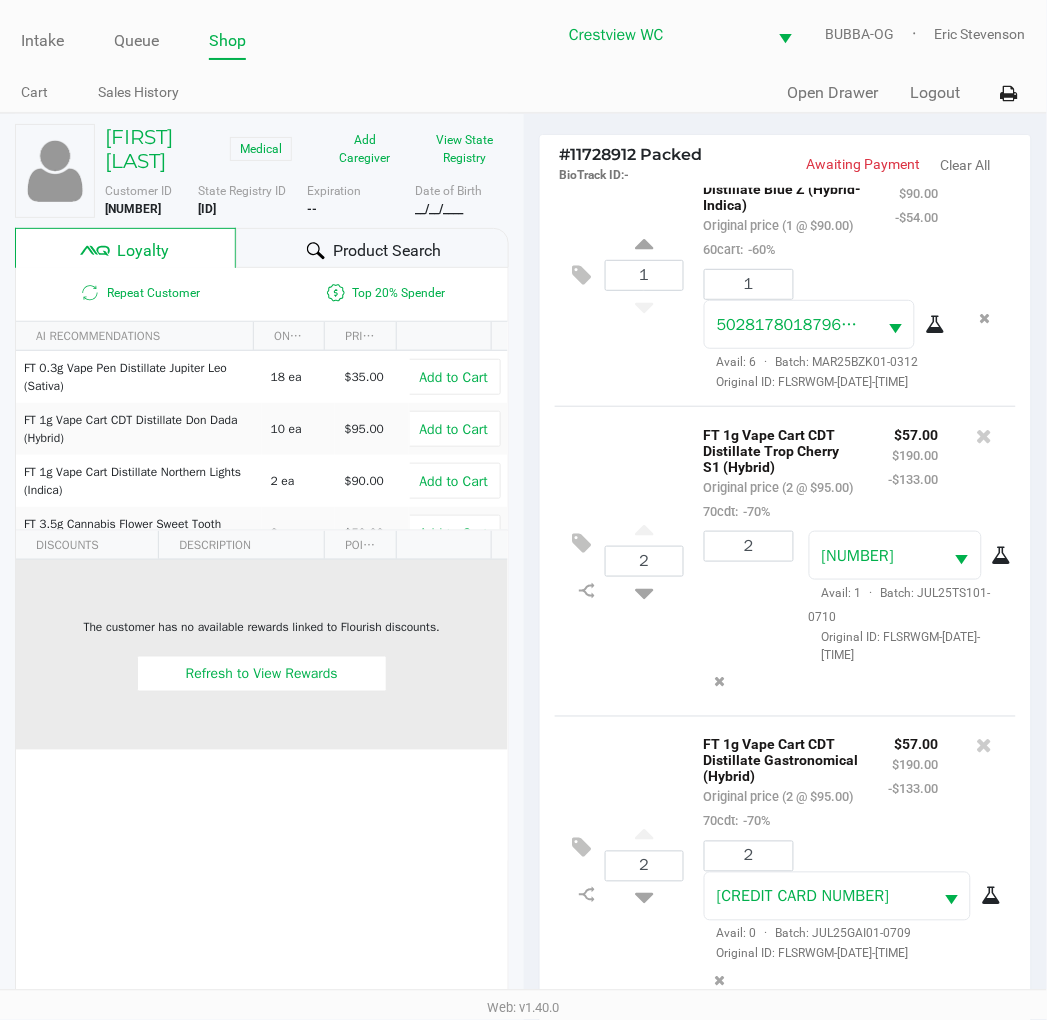 drag, startPoint x: 357, startPoint y: 812, endPoint x: 446, endPoint y: 713, distance: 133.12401 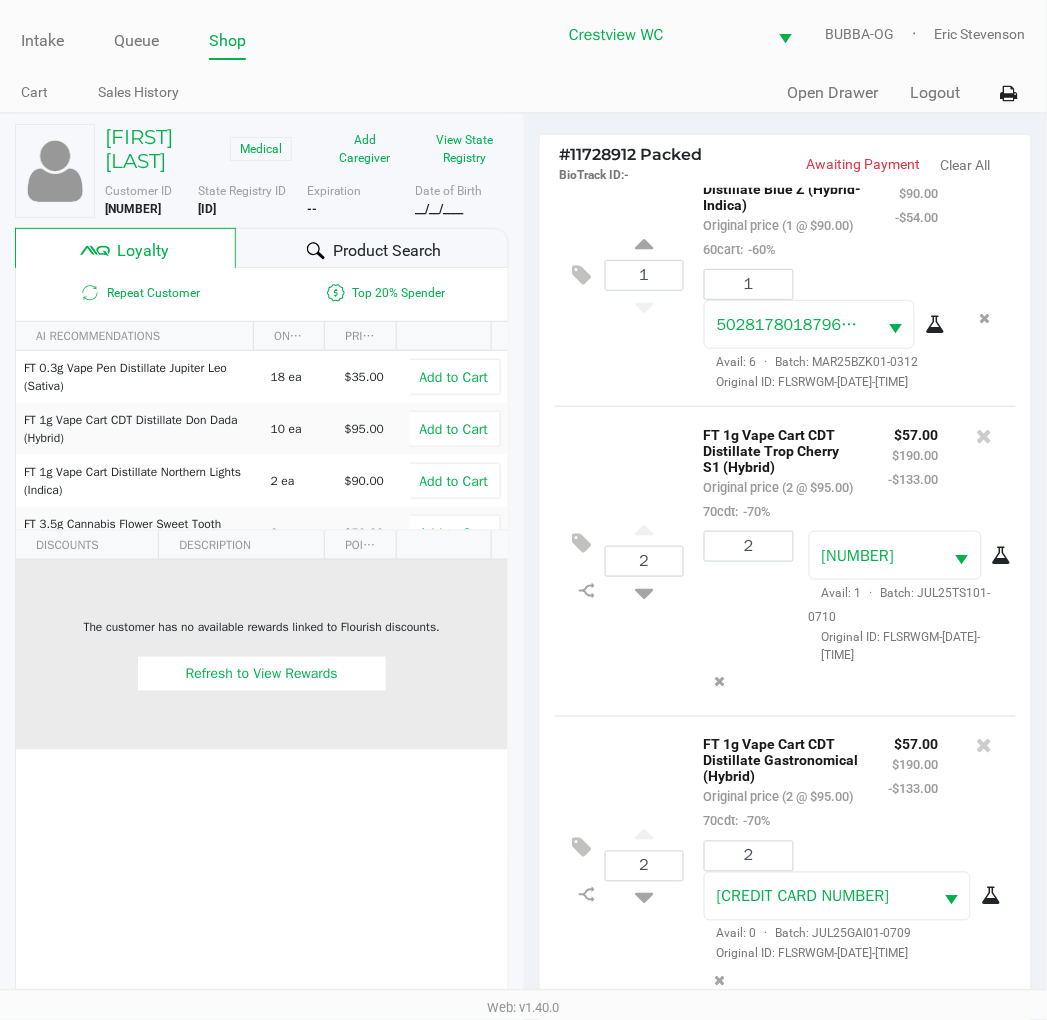 click on "The customer has no available rewards linked to Flourish discounts.   Refresh to View Rewards" 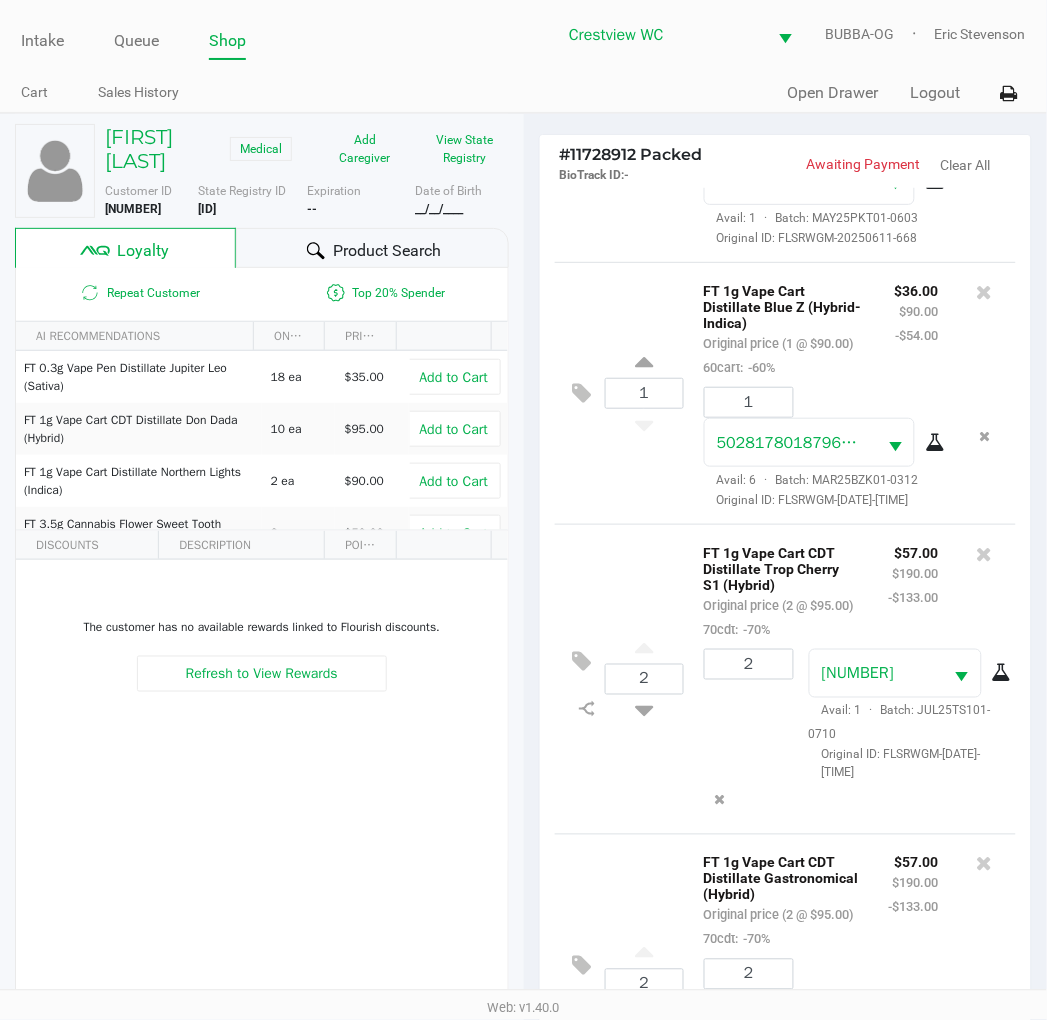 scroll, scrollTop: 343, scrollLeft: 0, axis: vertical 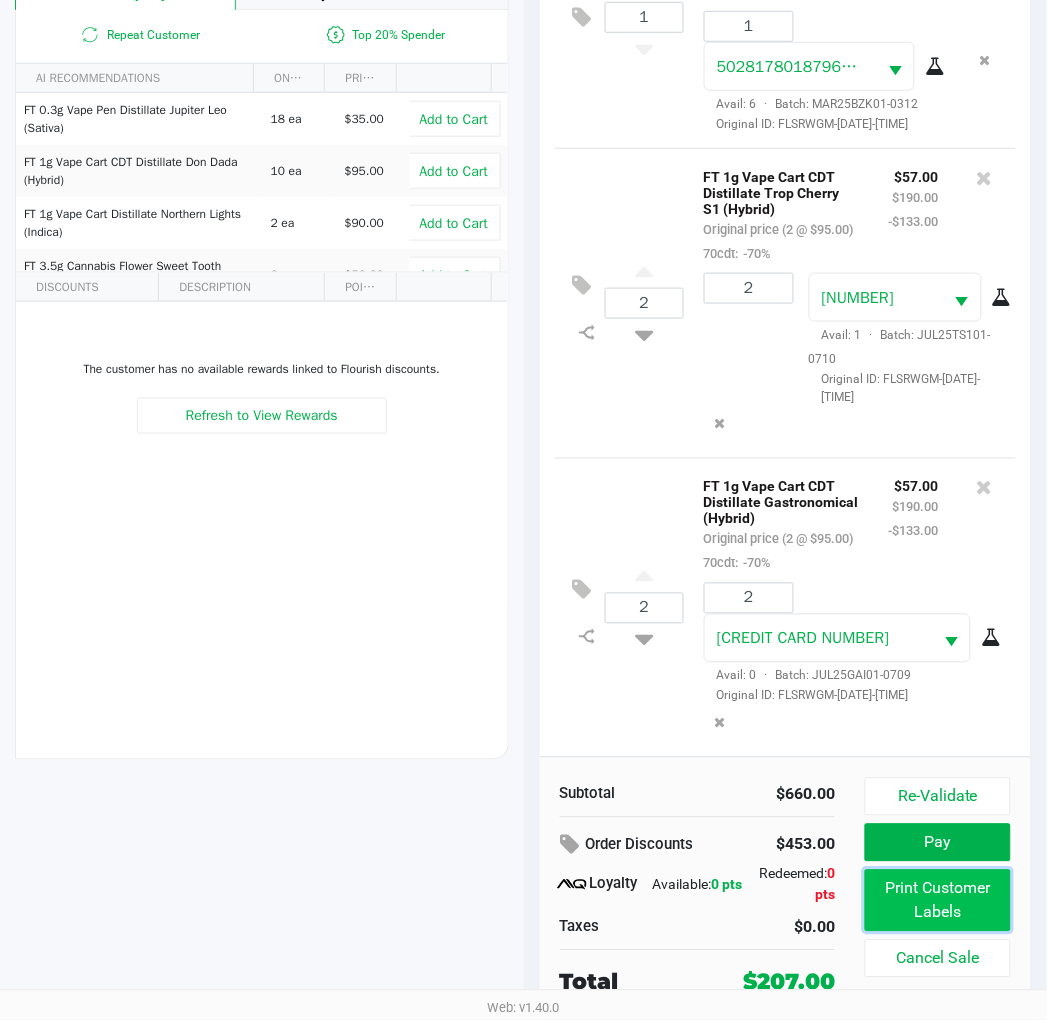 click on "Print Customer Labels" 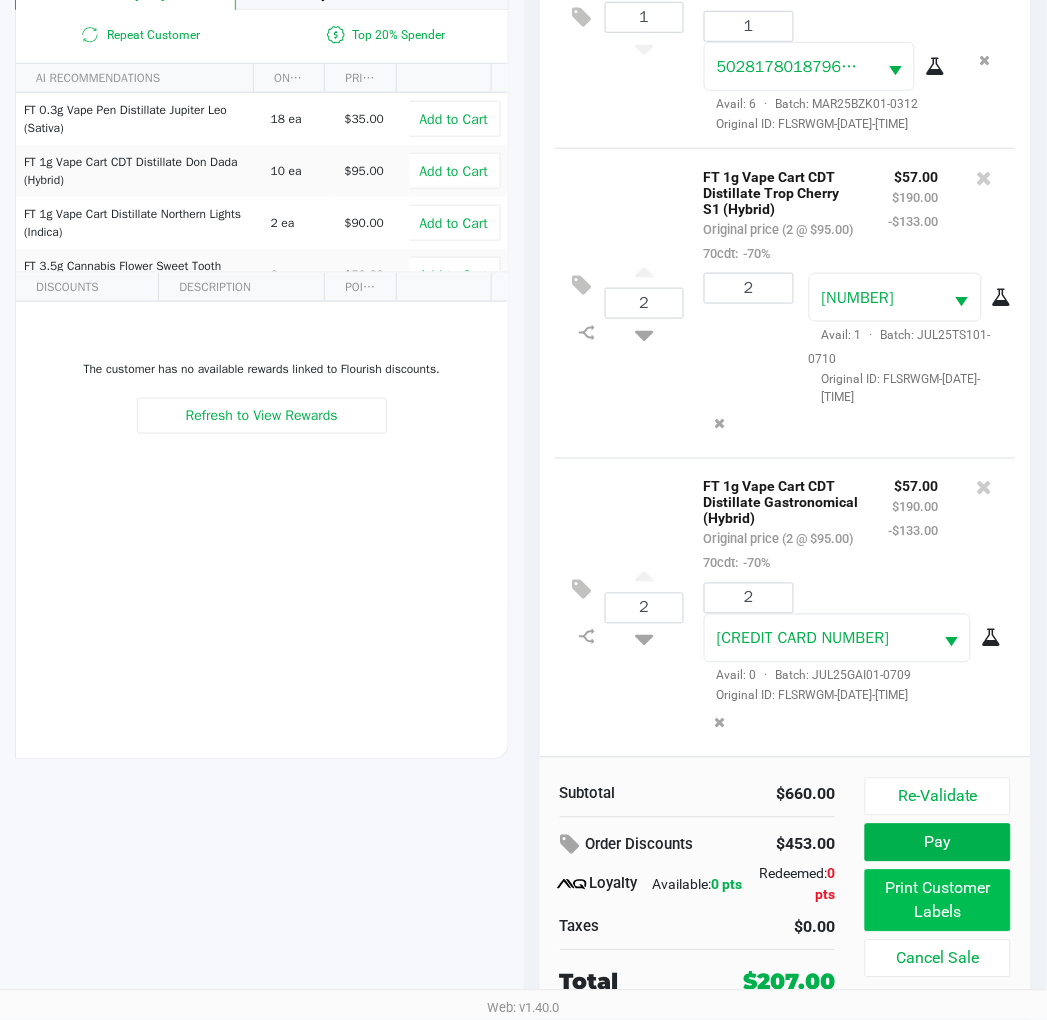 scroll, scrollTop: 0, scrollLeft: 0, axis: both 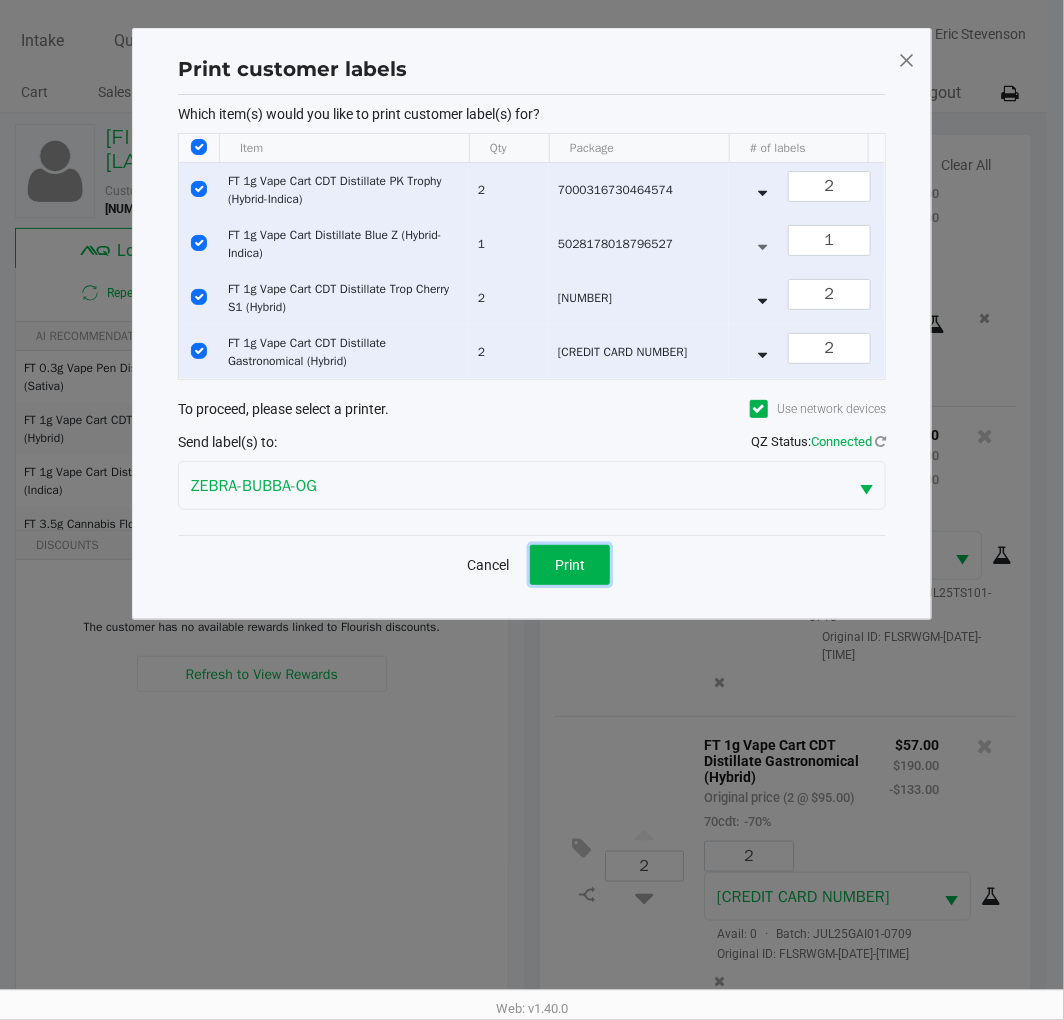 click on "Print" 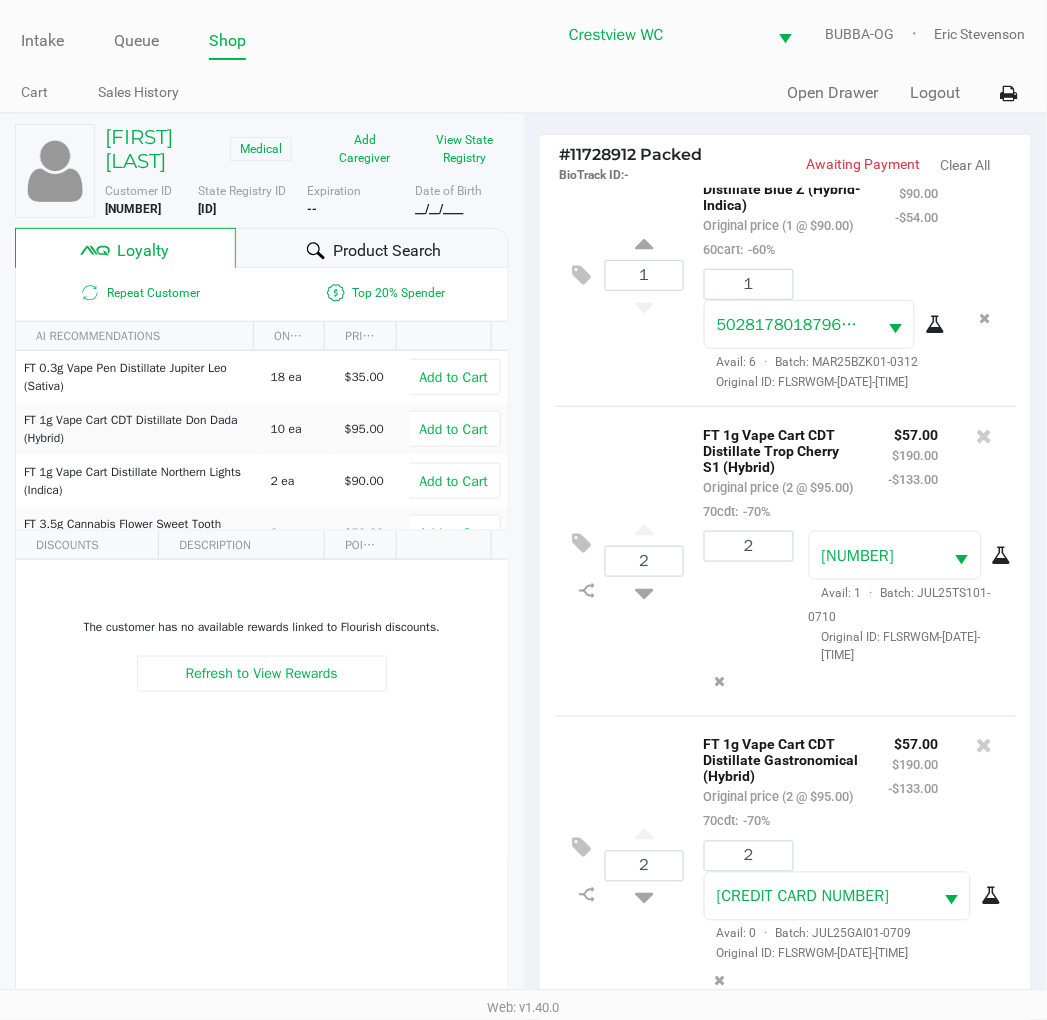 scroll, scrollTop: 258, scrollLeft: 0, axis: vertical 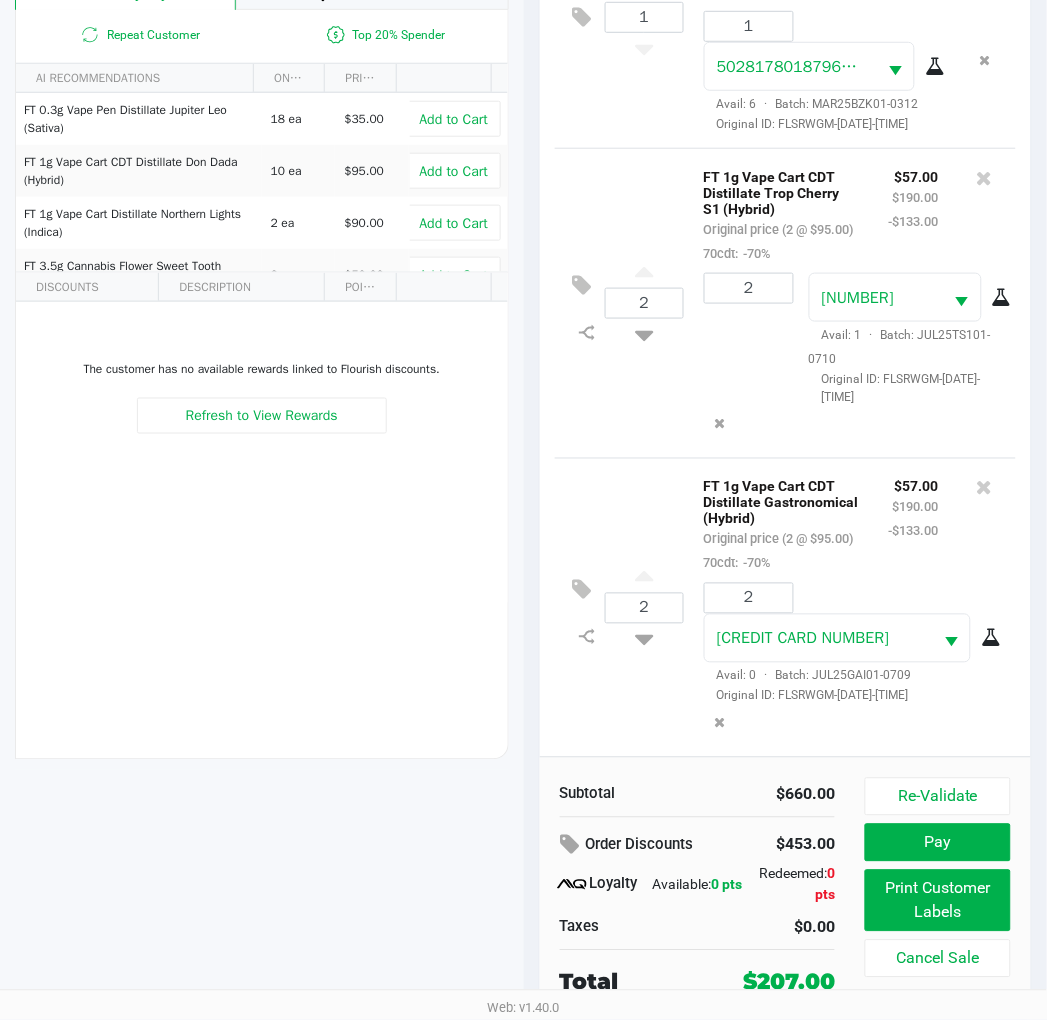 click on "2  FT 1g Vape Cart CDT Distillate Gastronomical (Hybrid)   Original price (2 @ $95.00)  70cdt:  -70% $57.00 $190.00 -$133.00 2 0613856005992163  Avail: 0  ·  Batch: JUL25GAI01-0709   Original ID: FLSRWGM-20250716-499" 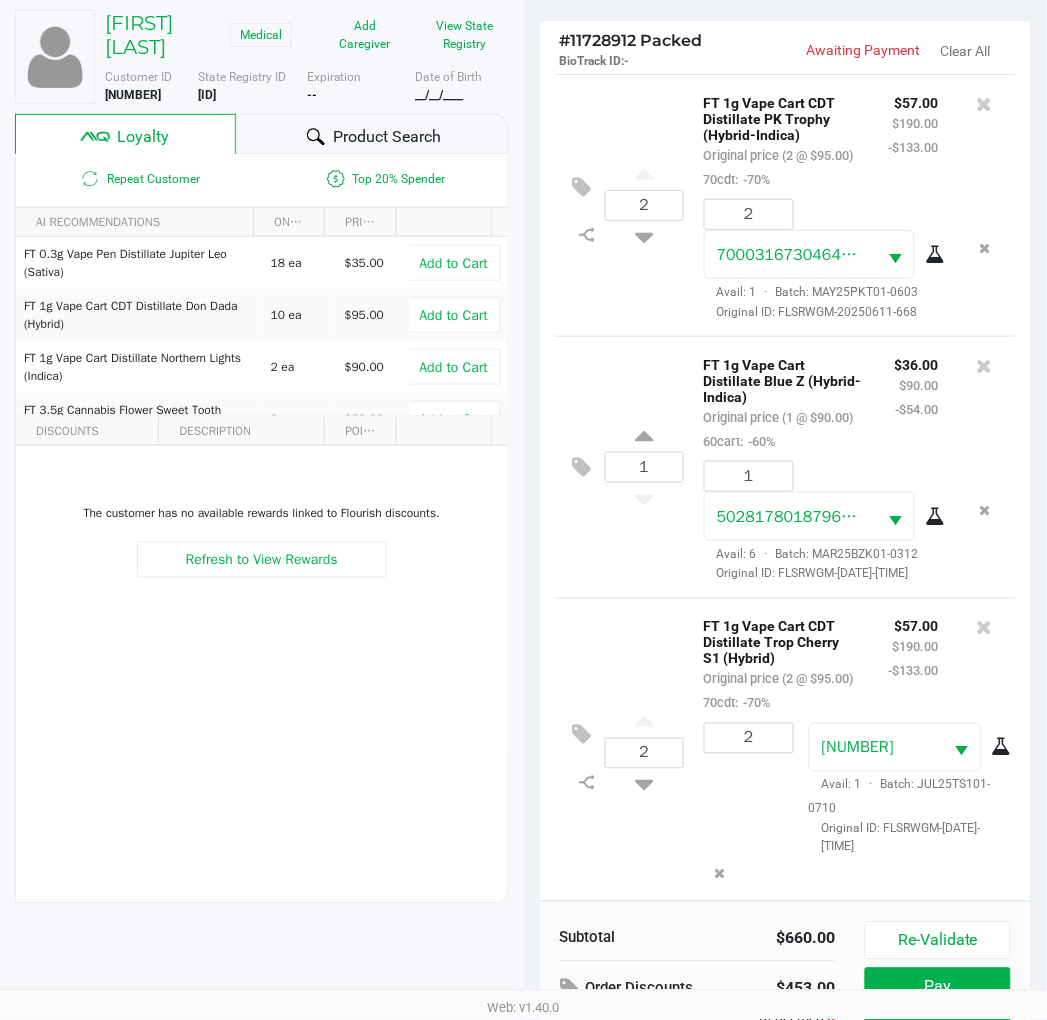 scroll, scrollTop: 0, scrollLeft: 0, axis: both 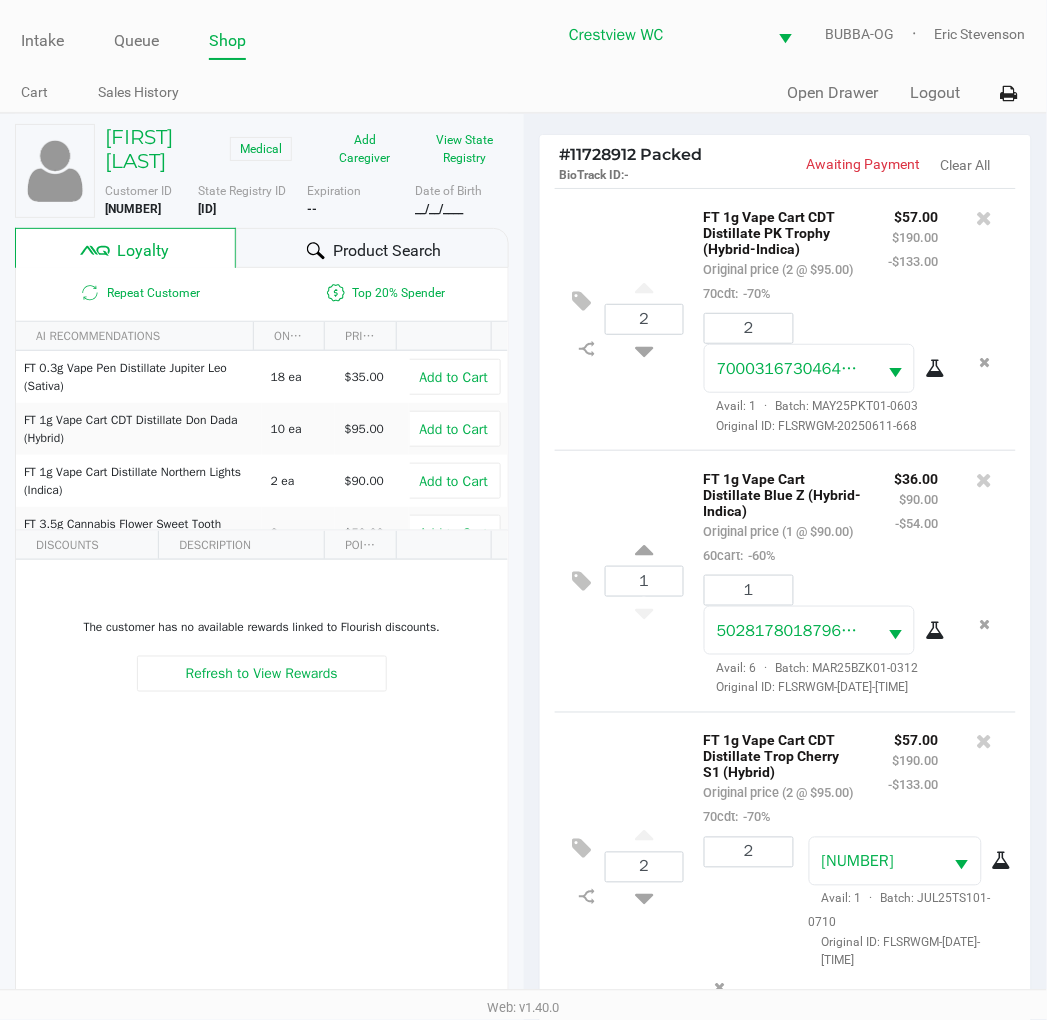click on "2  FT 1g Vape Cart CDT Distillate PK Trophy (Hybrid-Indica)   Original price (2 @ $95.00)  70cdt:  -70% $57.00 $190.00 -$133.00 2 7000316730464574  Avail: 1  ·  Batch: MAY25PKT01-0603   Original ID: FLSRWGM-20250611-668" 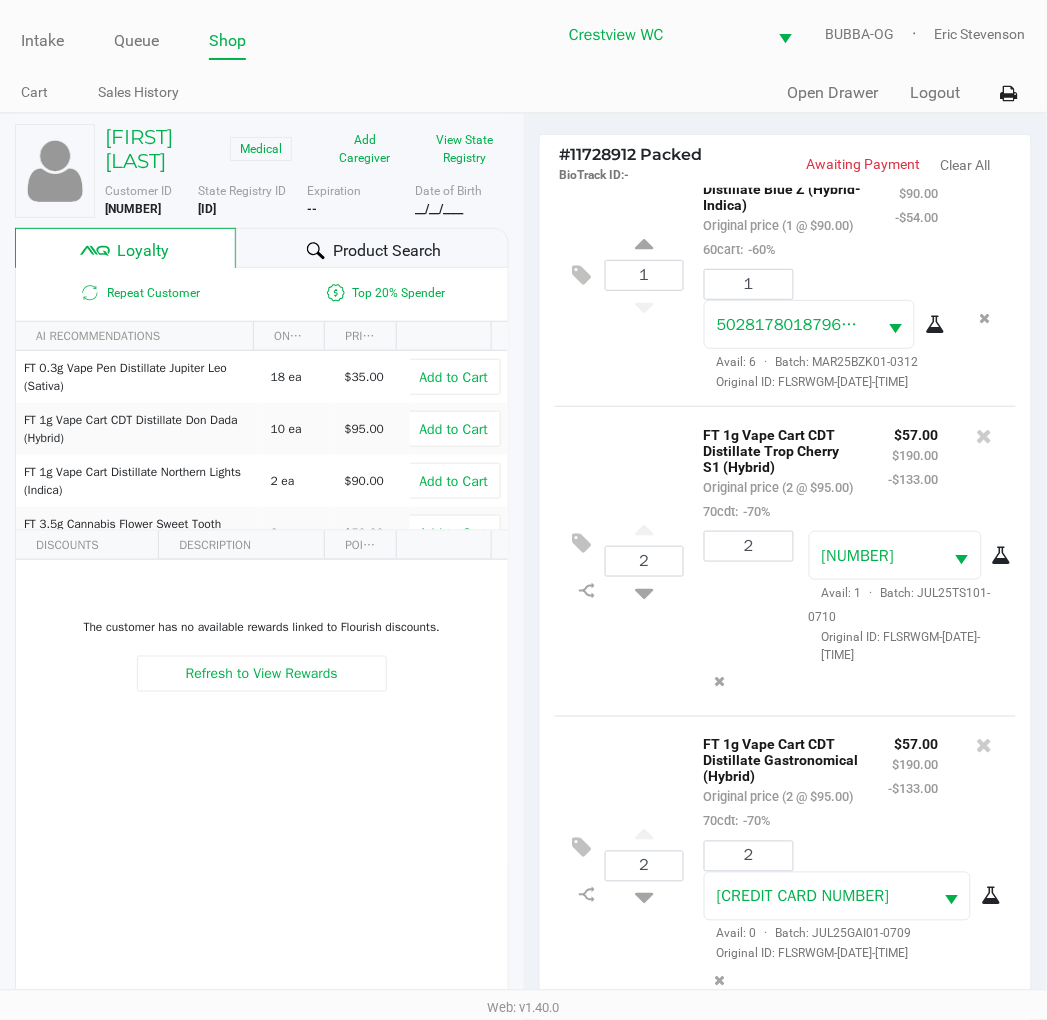 scroll, scrollTop: 343, scrollLeft: 0, axis: vertical 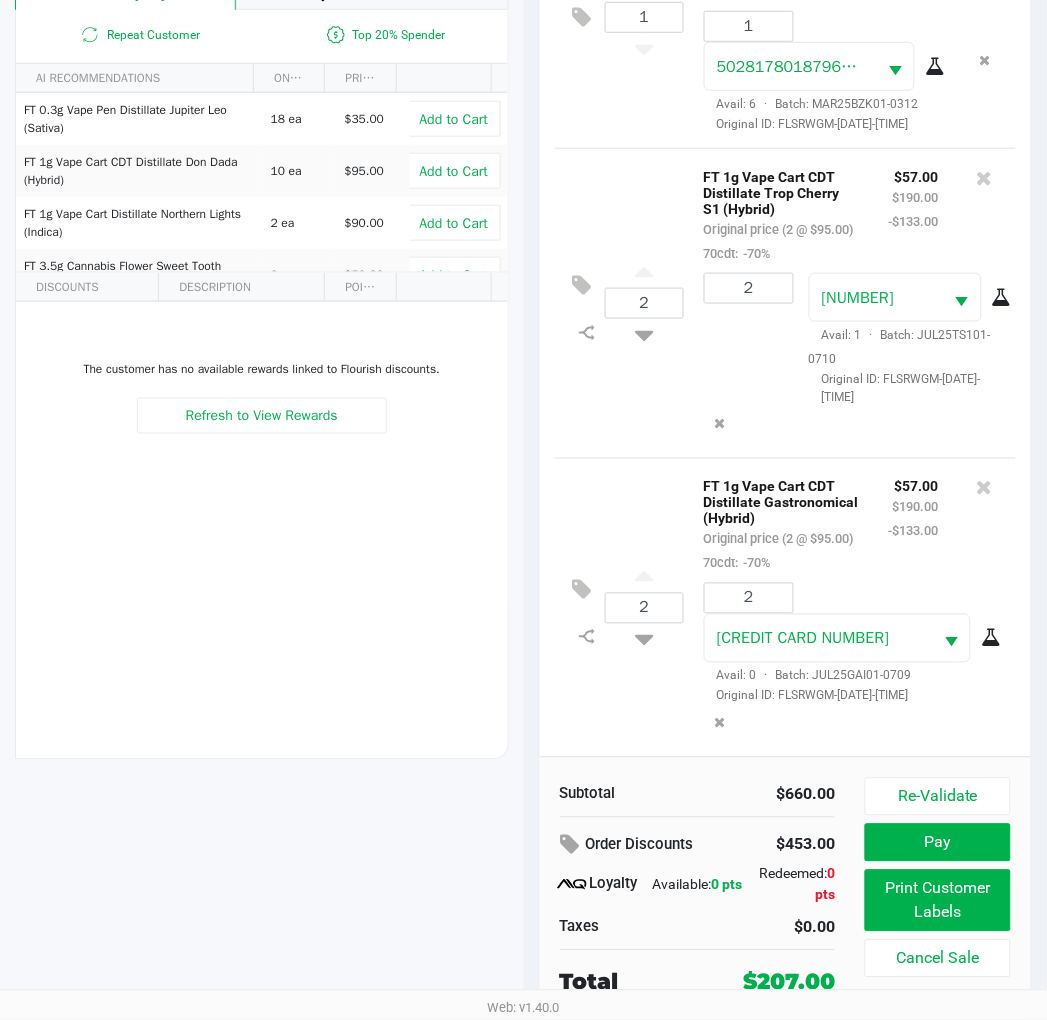 click on "2  FT 1g Vape Cart CDT Distillate Gastronomical (Hybrid)   Original price (2 @ $95.00)  70cdt:  -70% $57.00 $190.00 -$133.00 2 0613856005992163  Avail: 0  ·  Batch: JUL25GAI01-0709   Original ID: FLSRWGM-20250716-499" 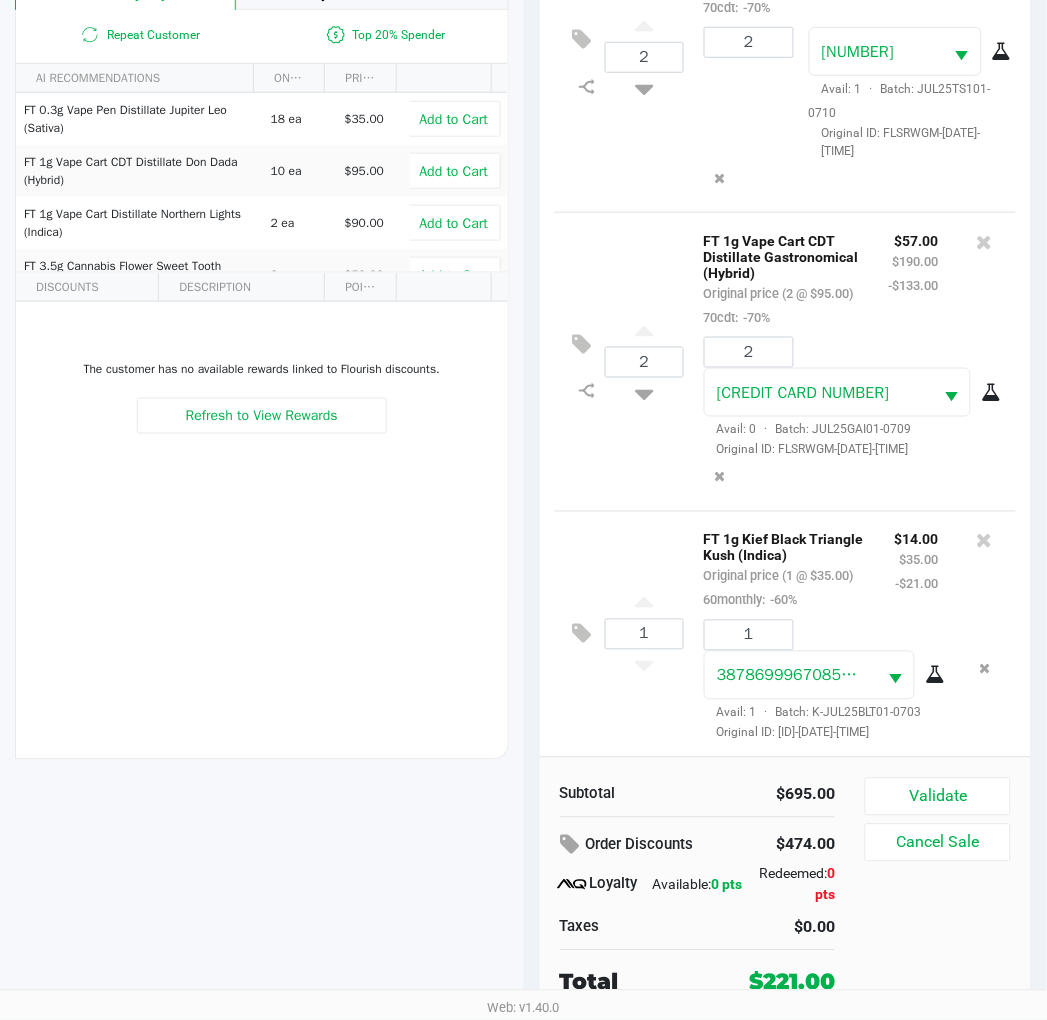 scroll, scrollTop: 638, scrollLeft: 0, axis: vertical 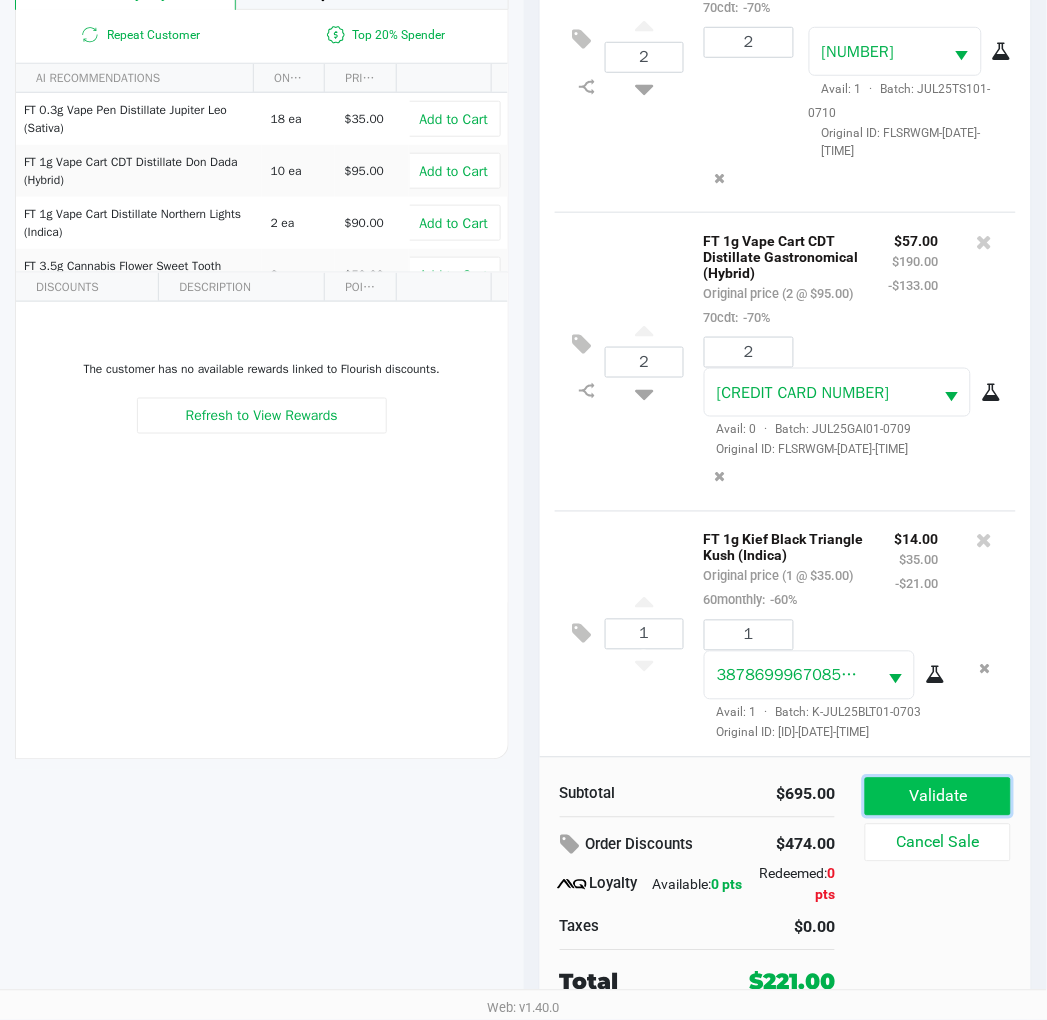 click on "Validate" 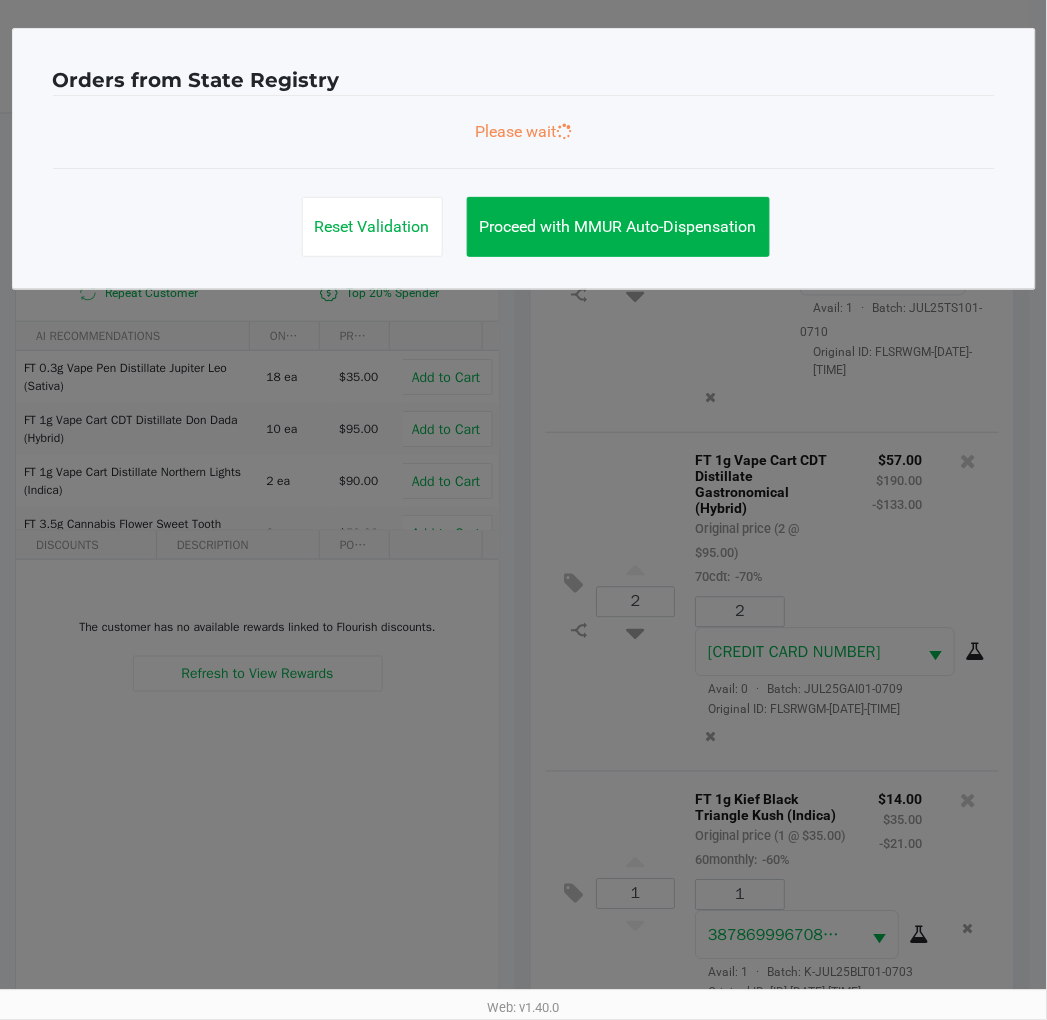 scroll, scrollTop: 0, scrollLeft: 0, axis: both 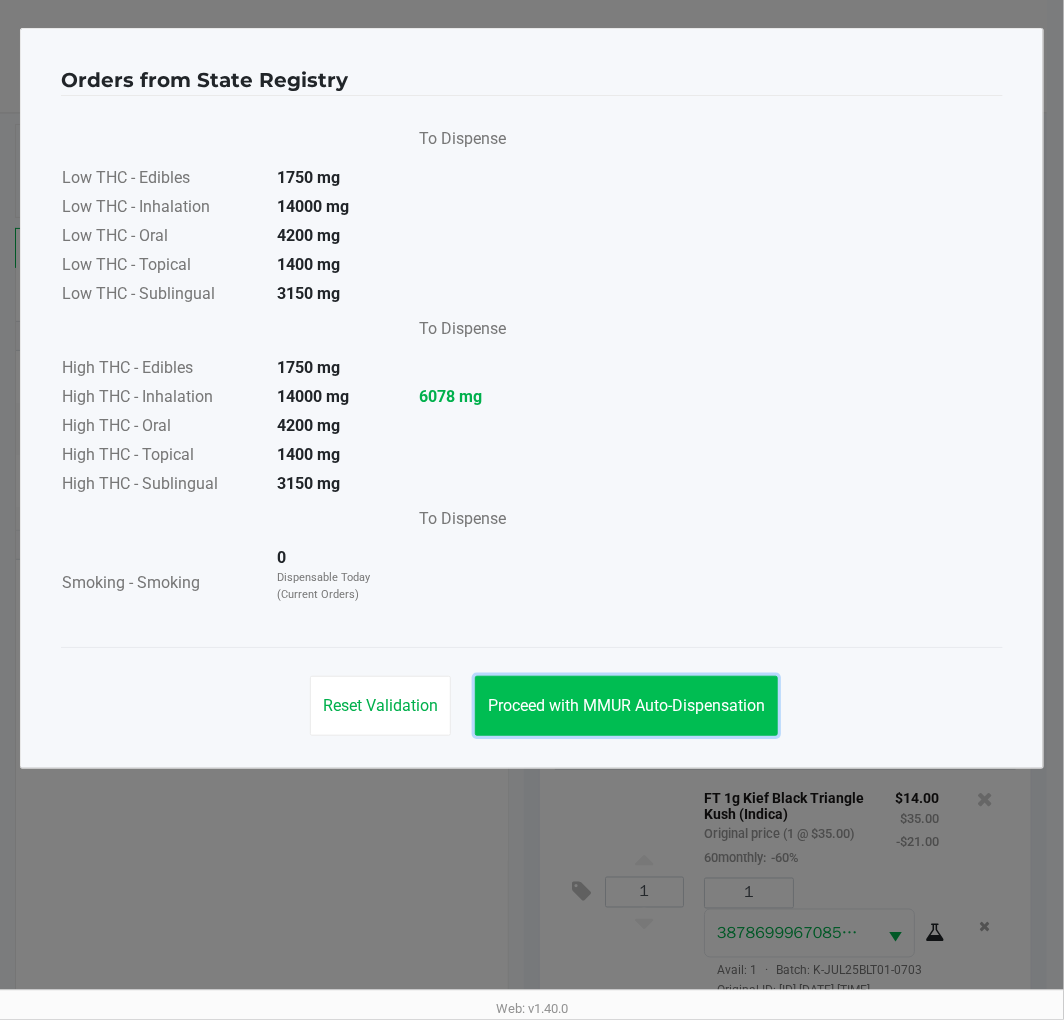 click on "Proceed with MMUR Auto-Dispensation" 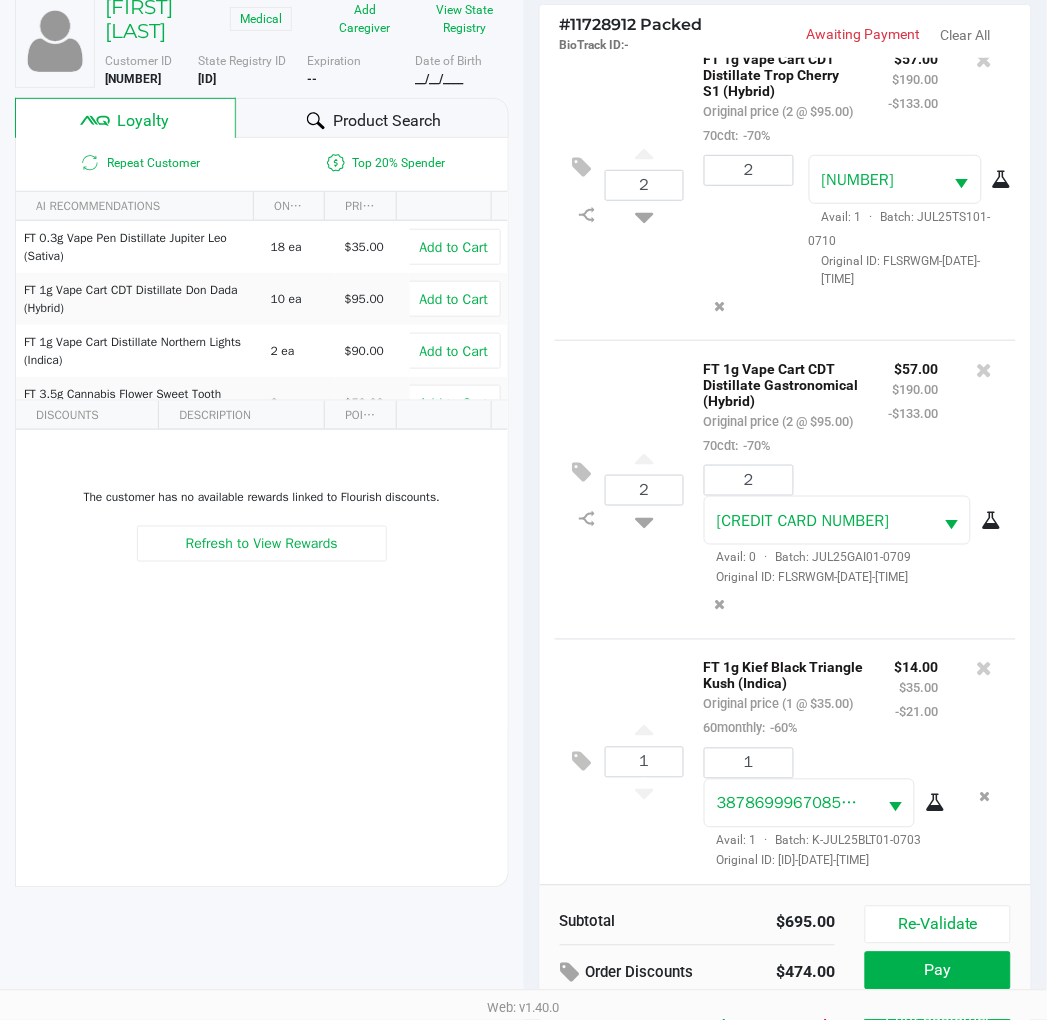 scroll, scrollTop: 258, scrollLeft: 0, axis: vertical 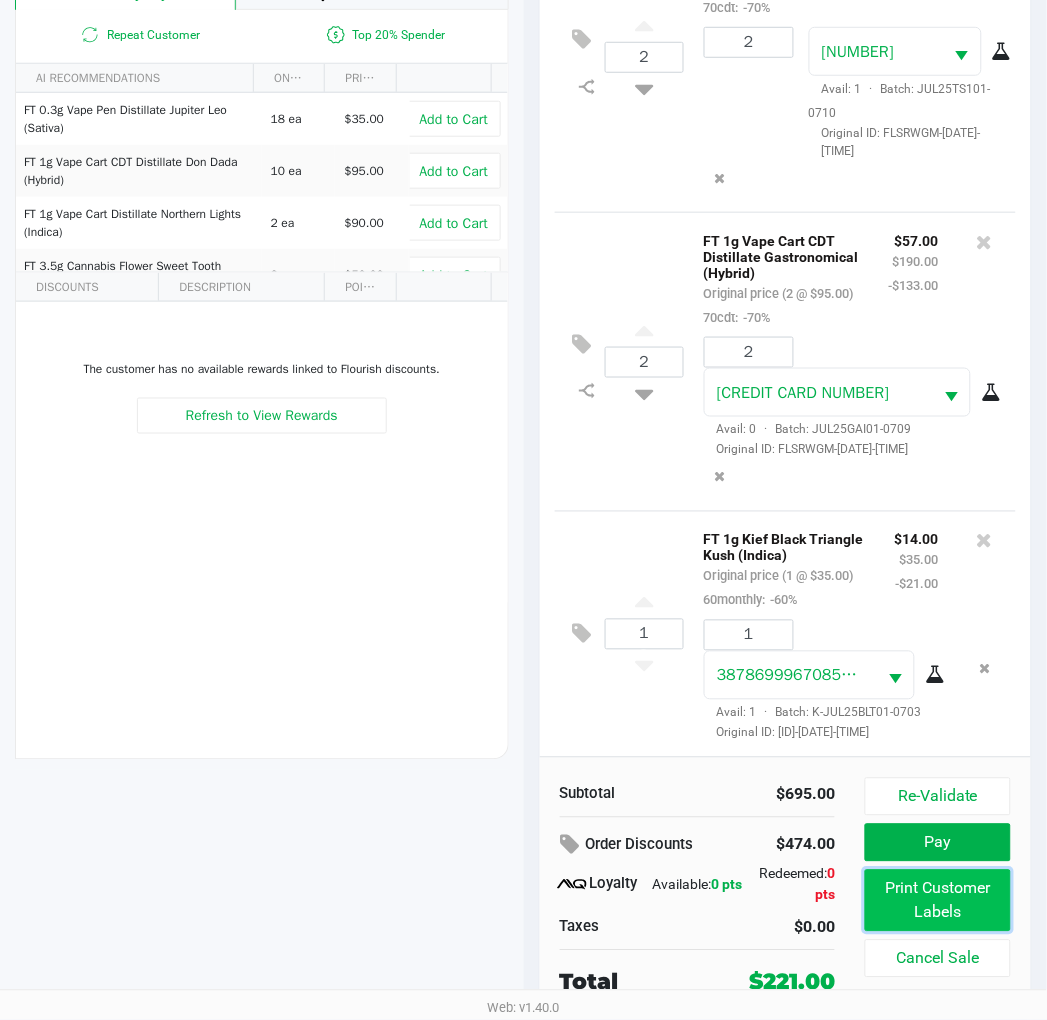 click on "Print Customer Labels" 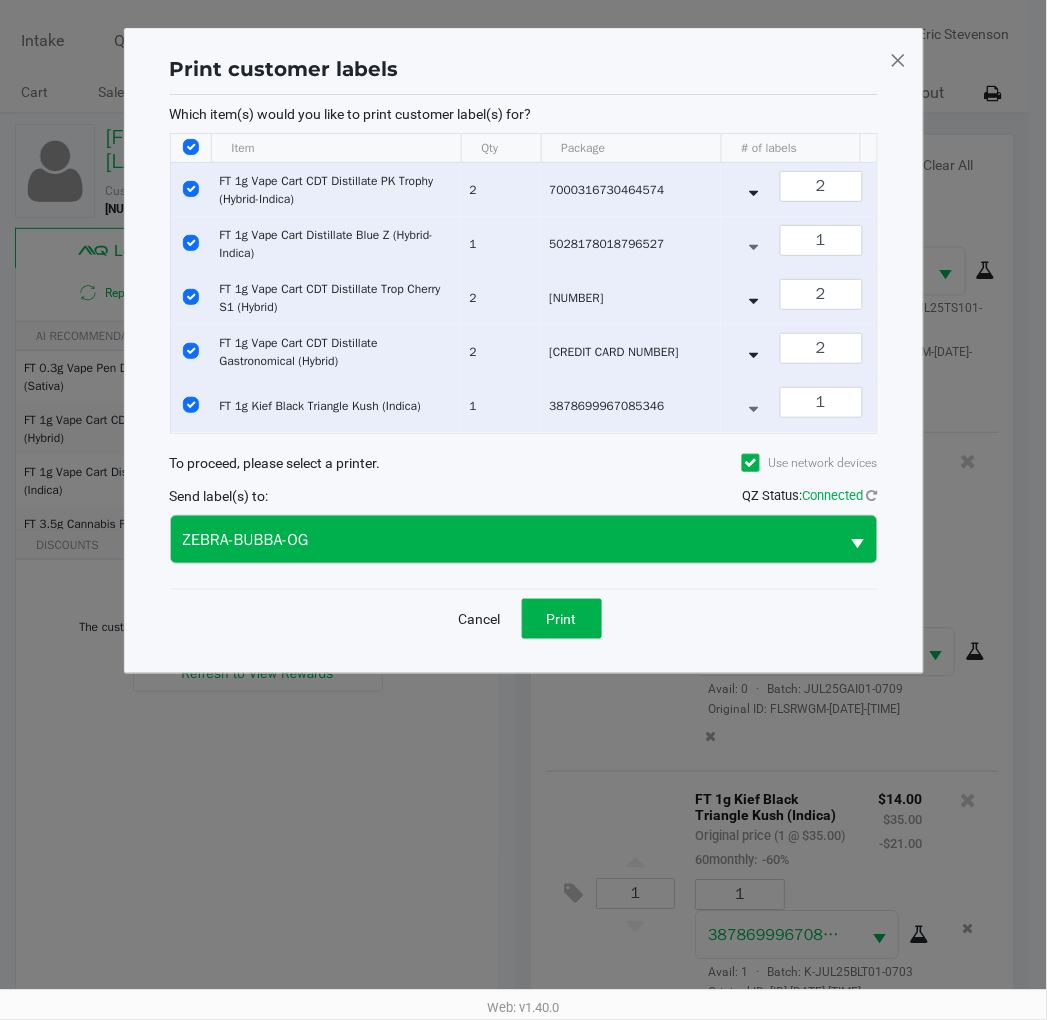 scroll, scrollTop: 0, scrollLeft: 0, axis: both 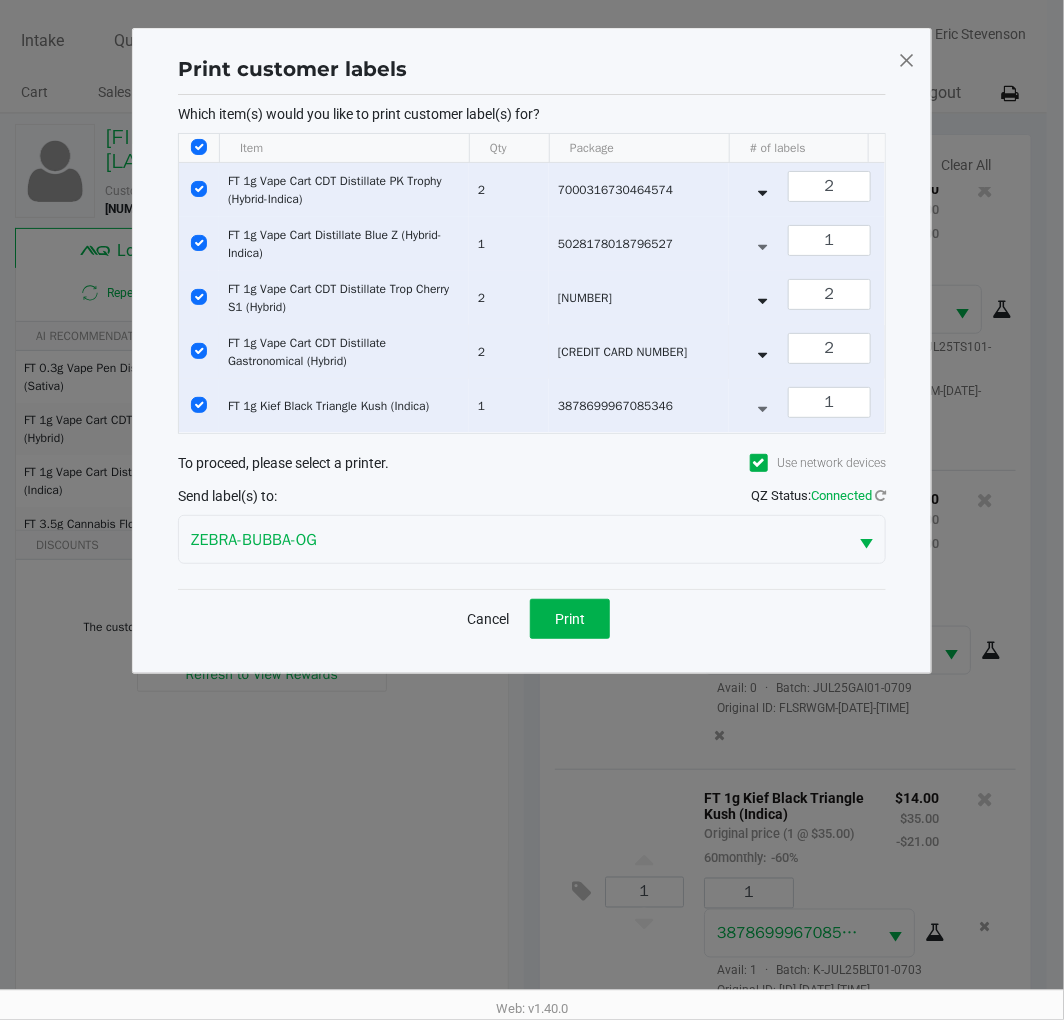 click at bounding box center [199, 351] 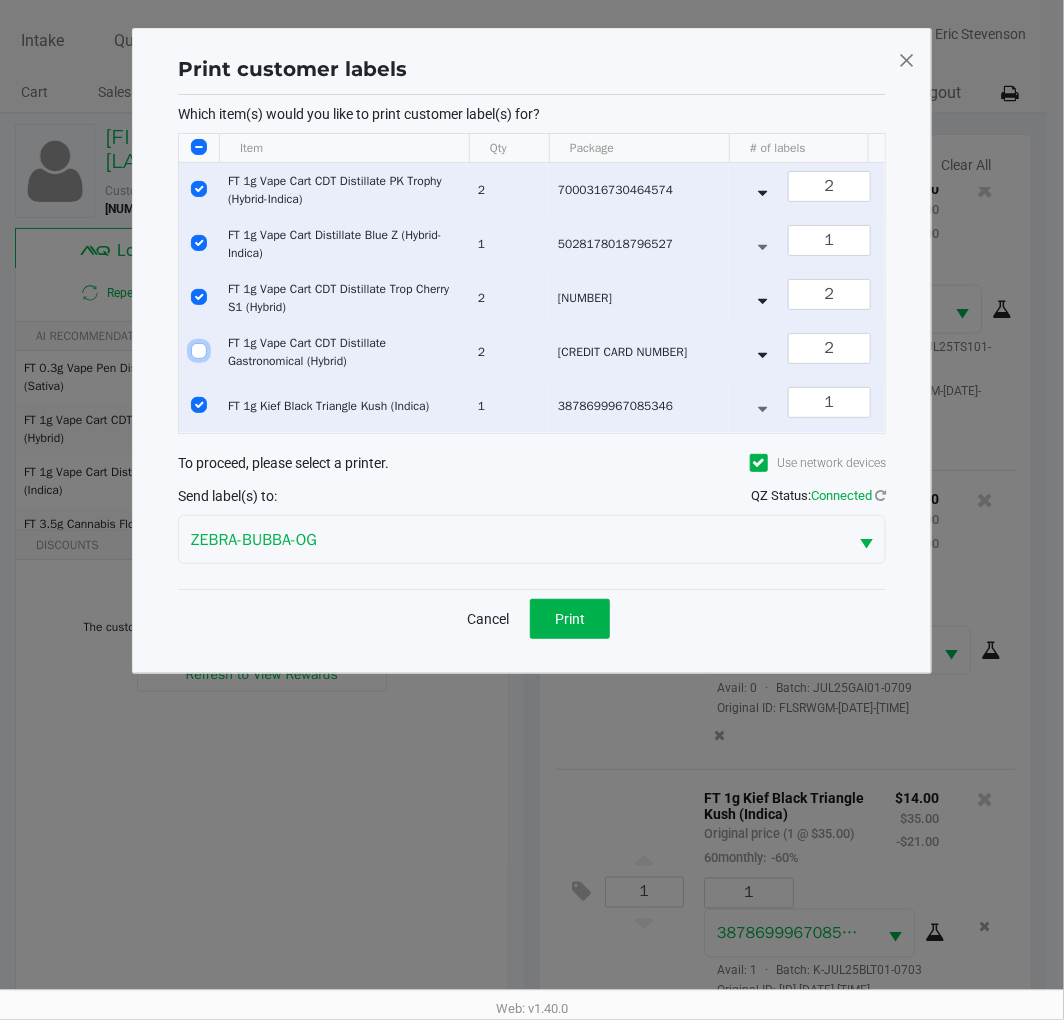 checkbox on "false" 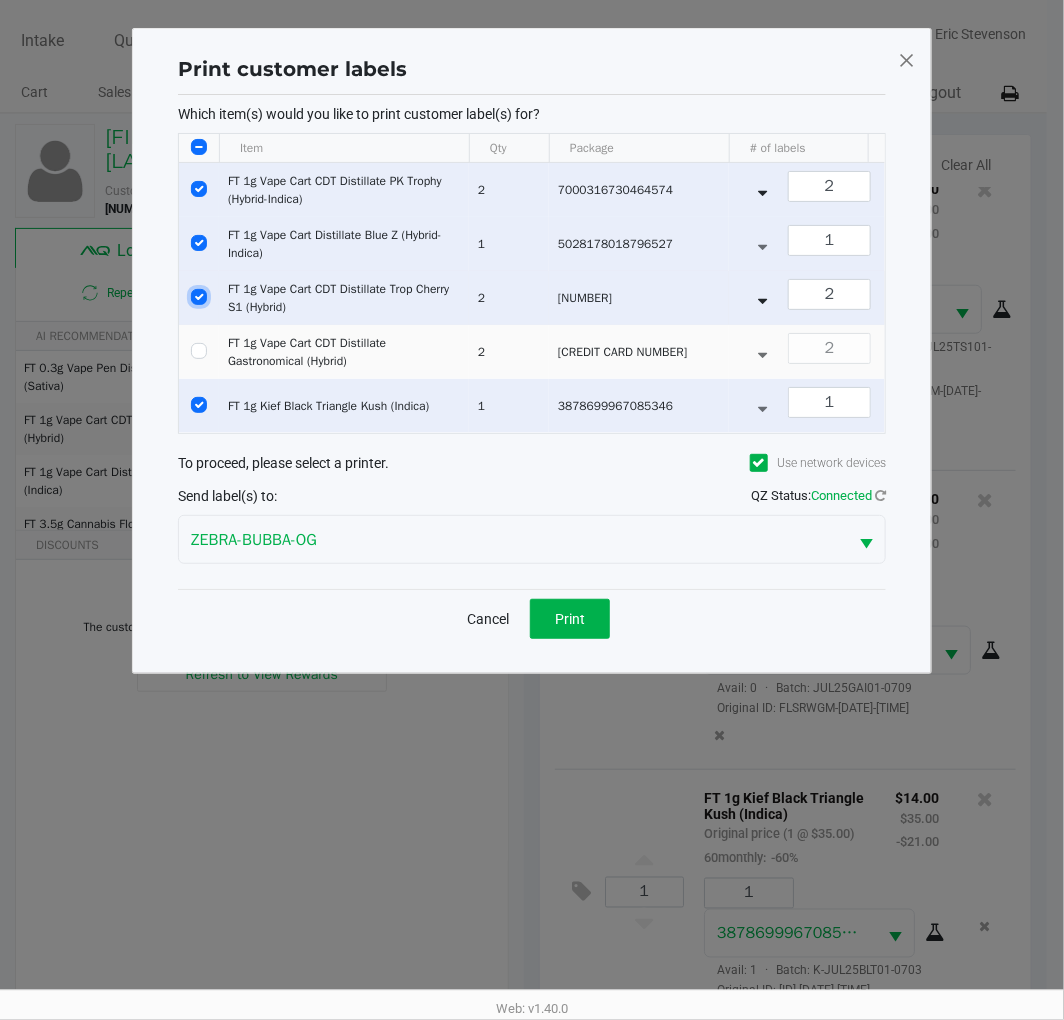 click at bounding box center (199, 297) 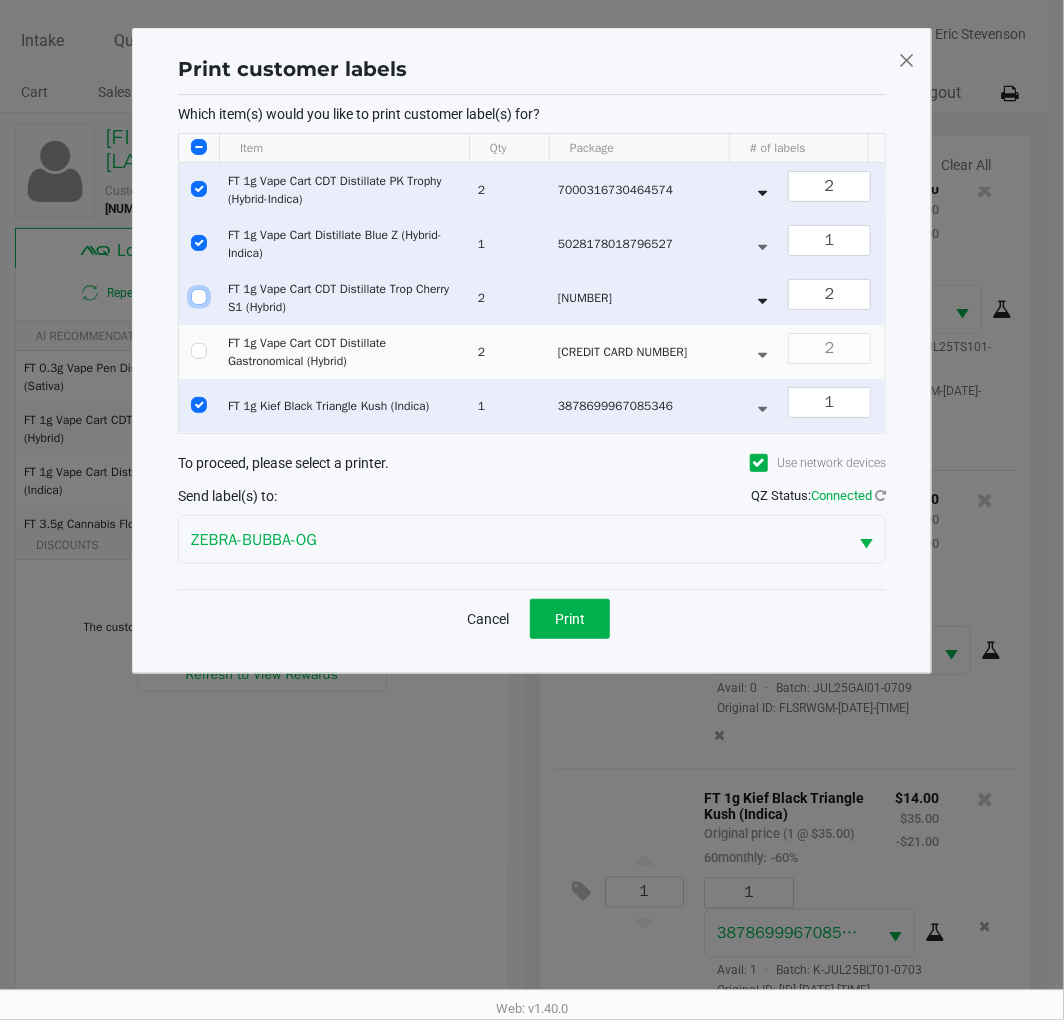checkbox on "false" 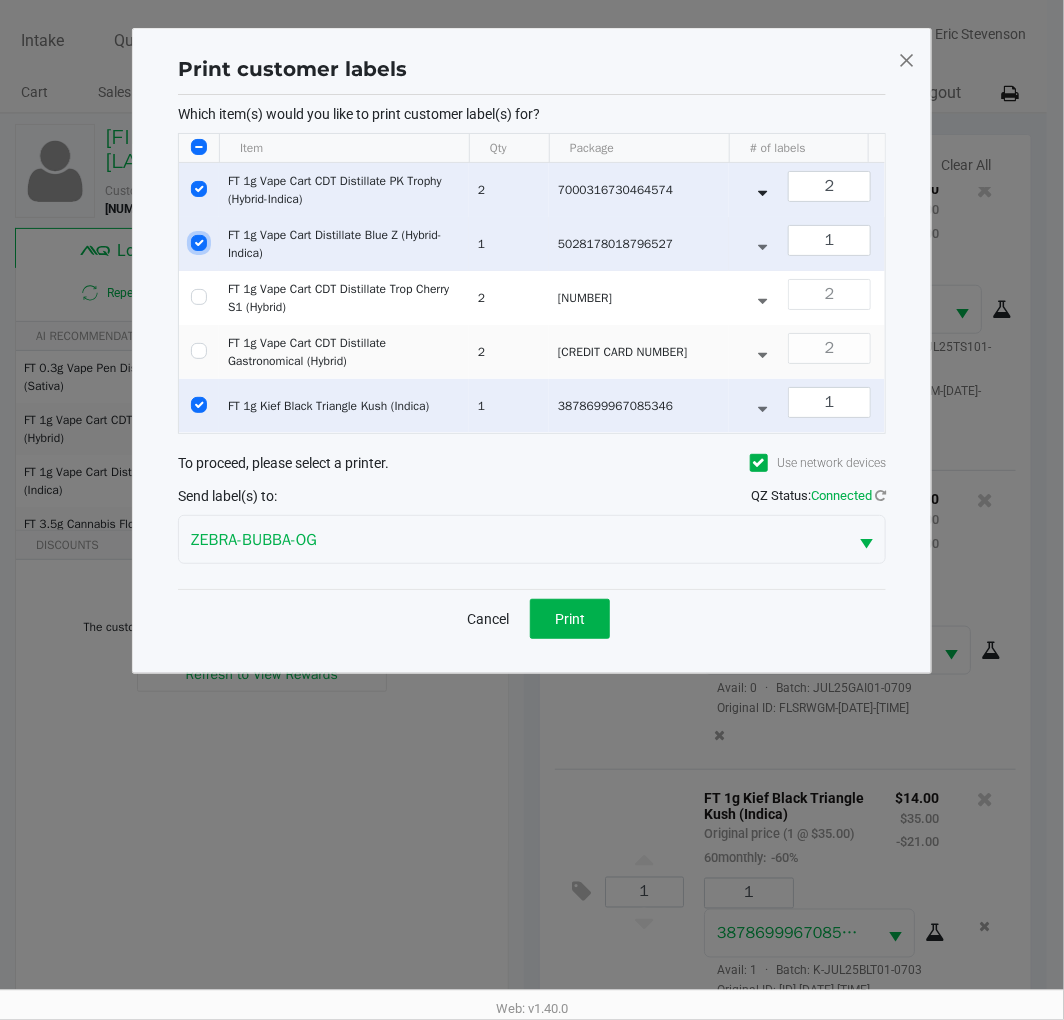 click at bounding box center (199, 243) 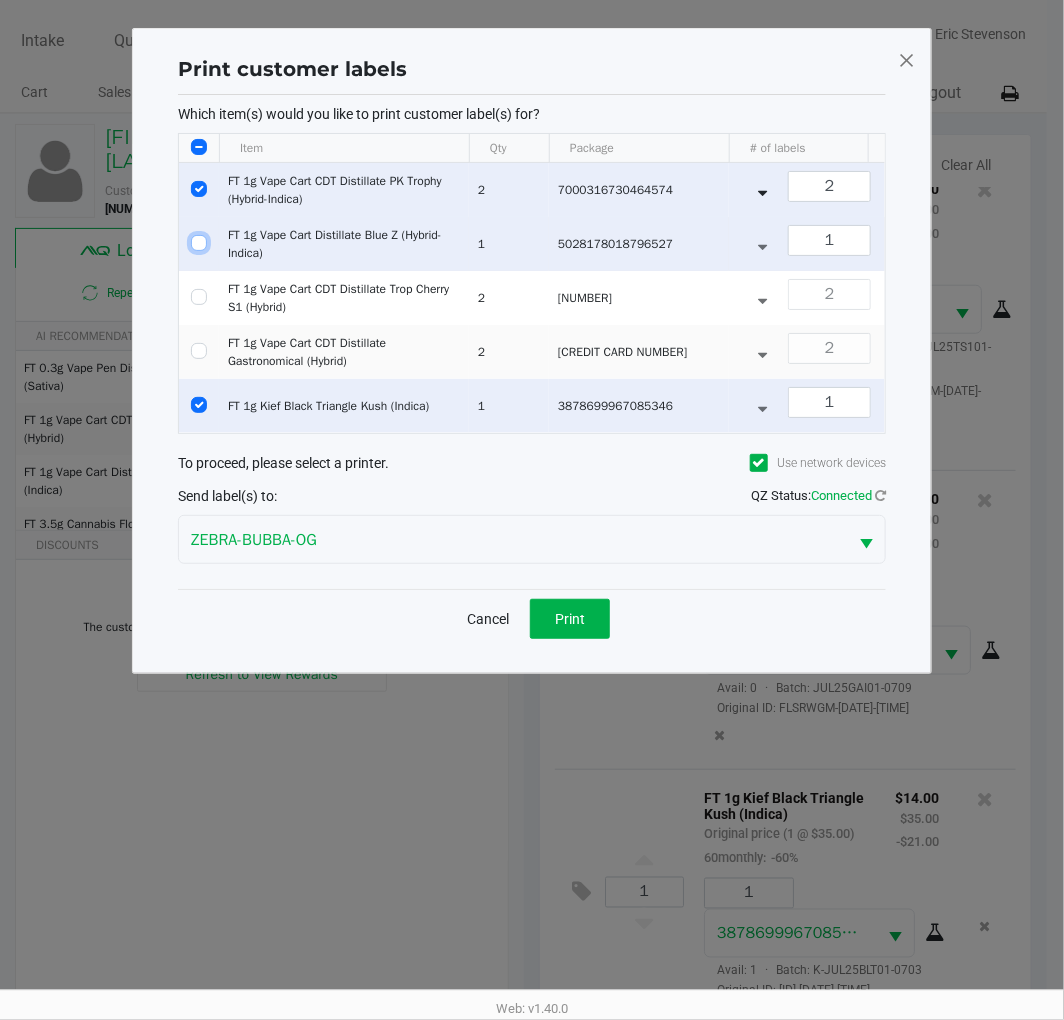 checkbox on "false" 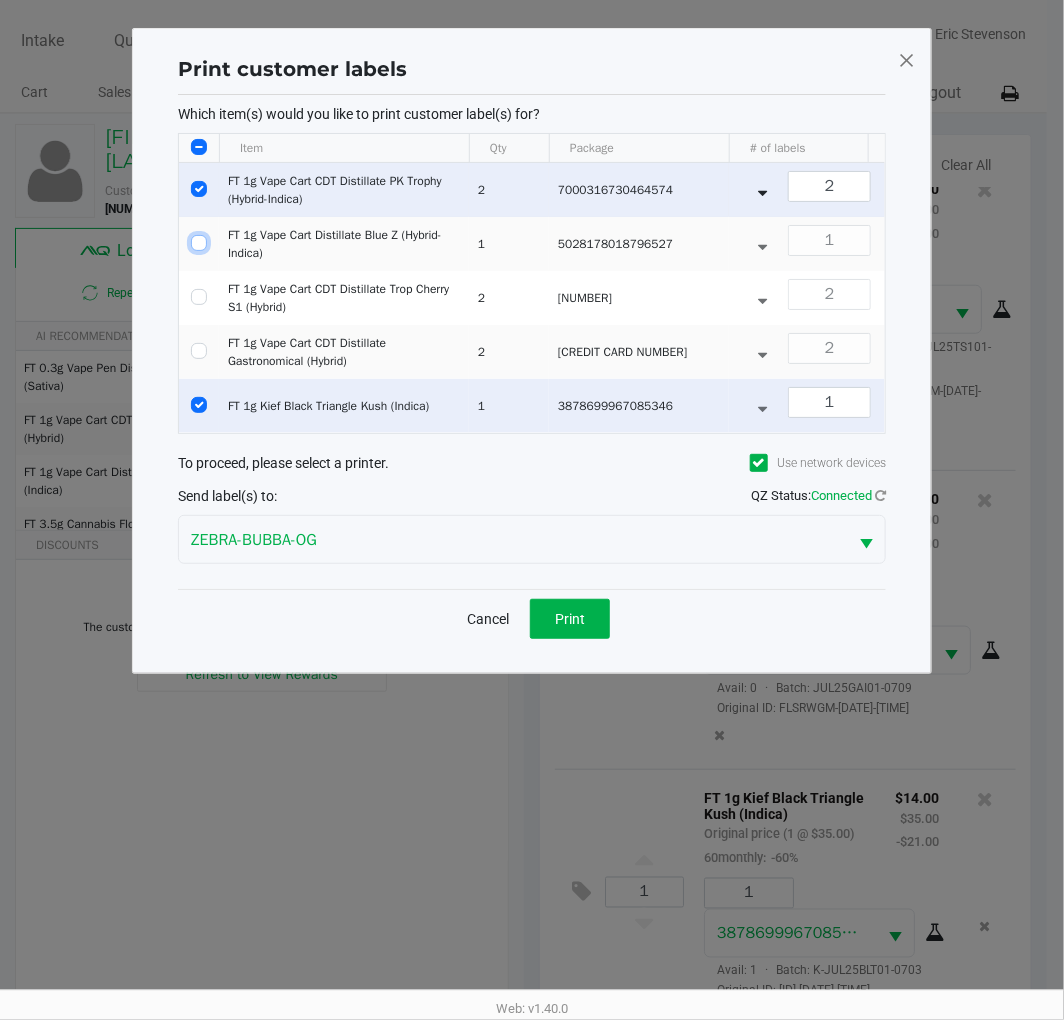 click at bounding box center (199, 189) 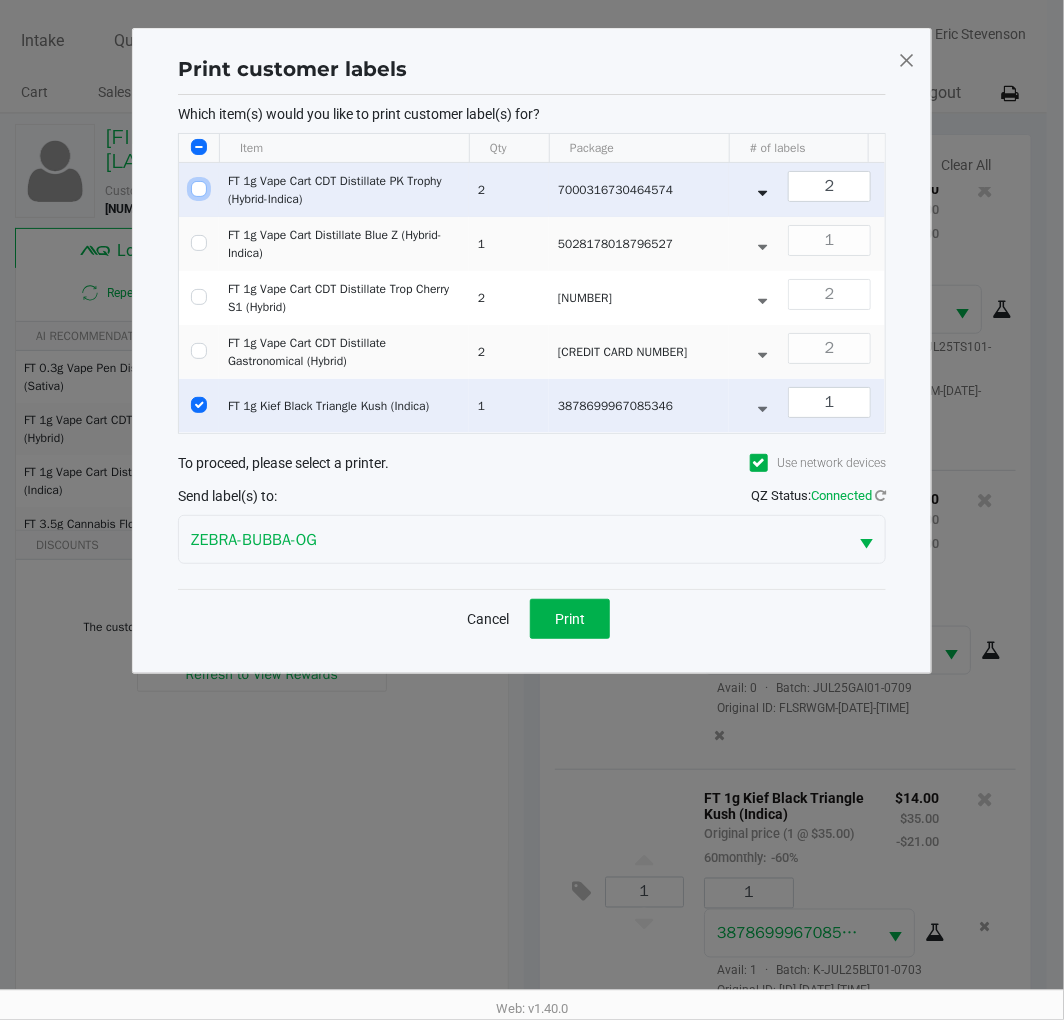checkbox on "false" 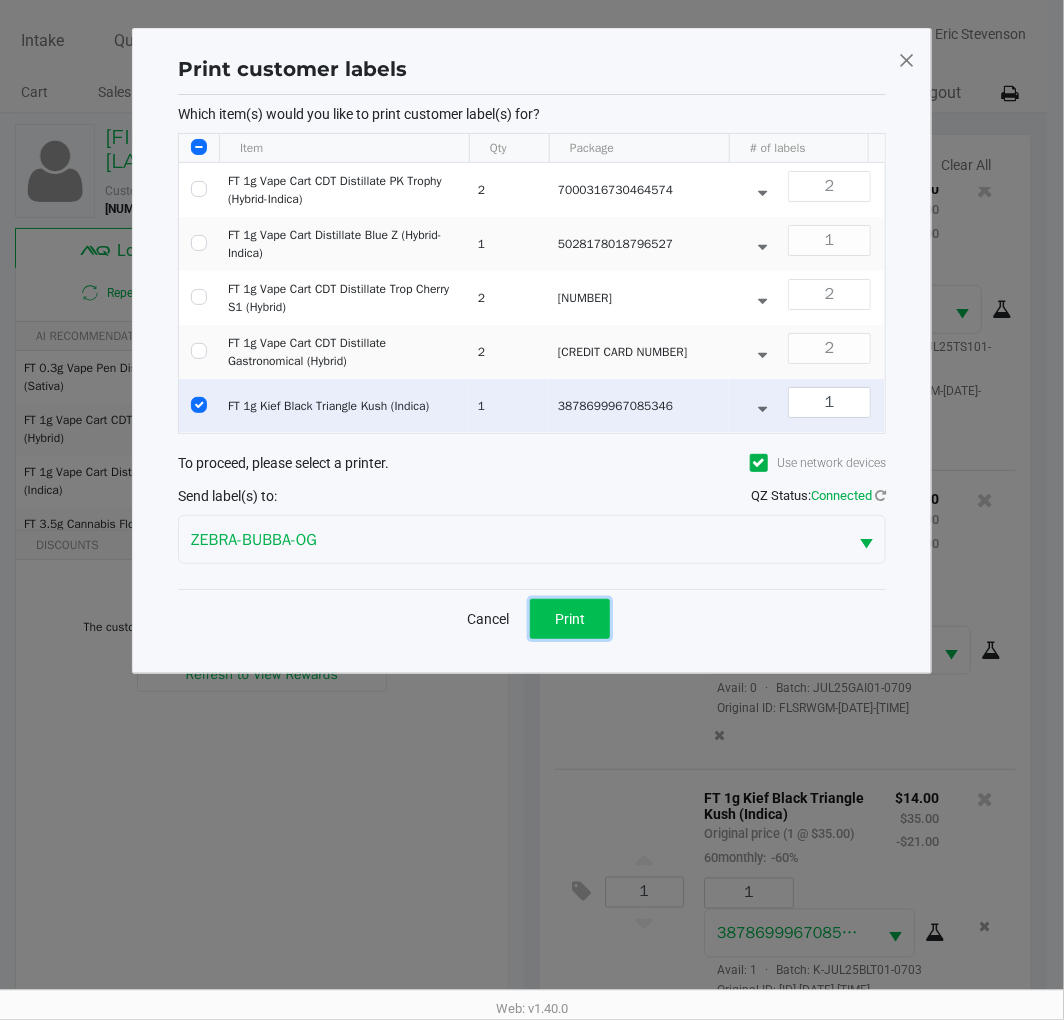 click on "Print" 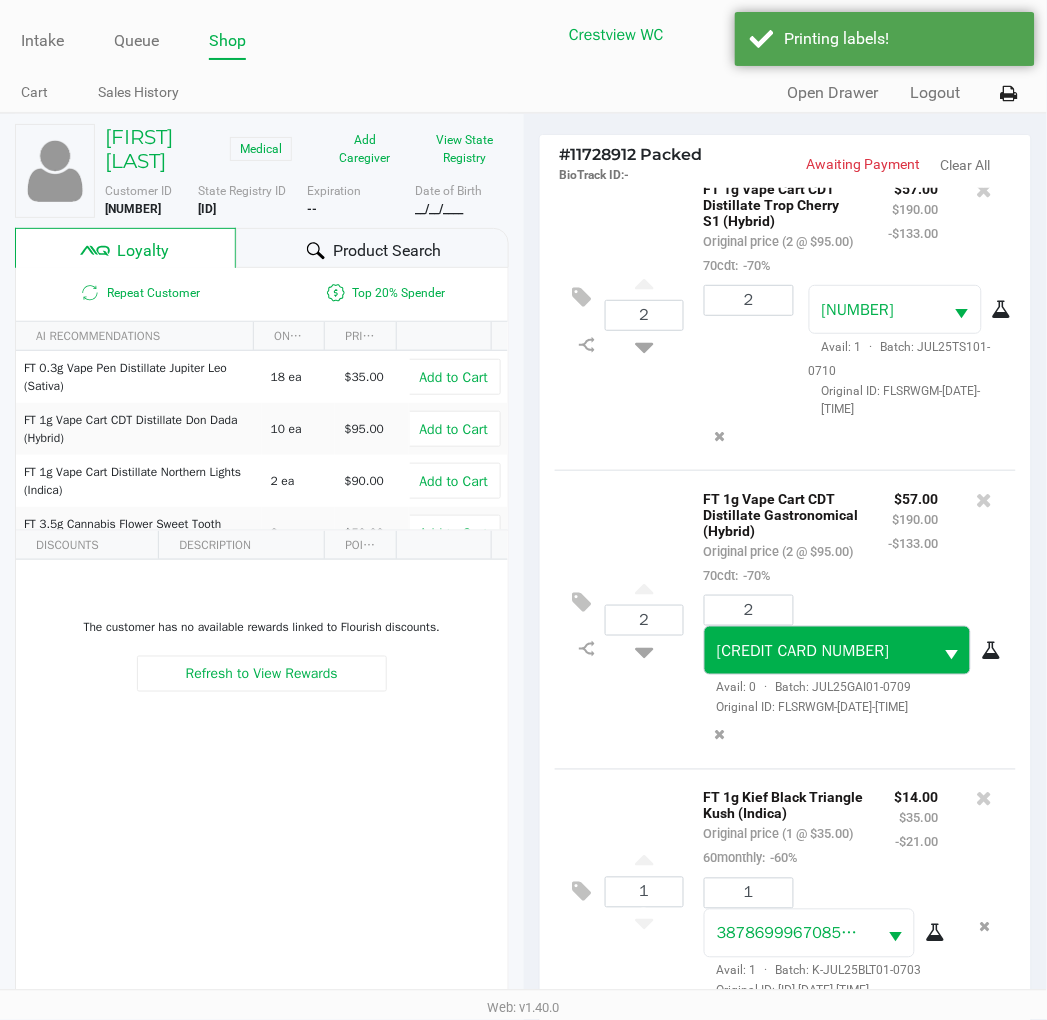 scroll, scrollTop: 258, scrollLeft: 0, axis: vertical 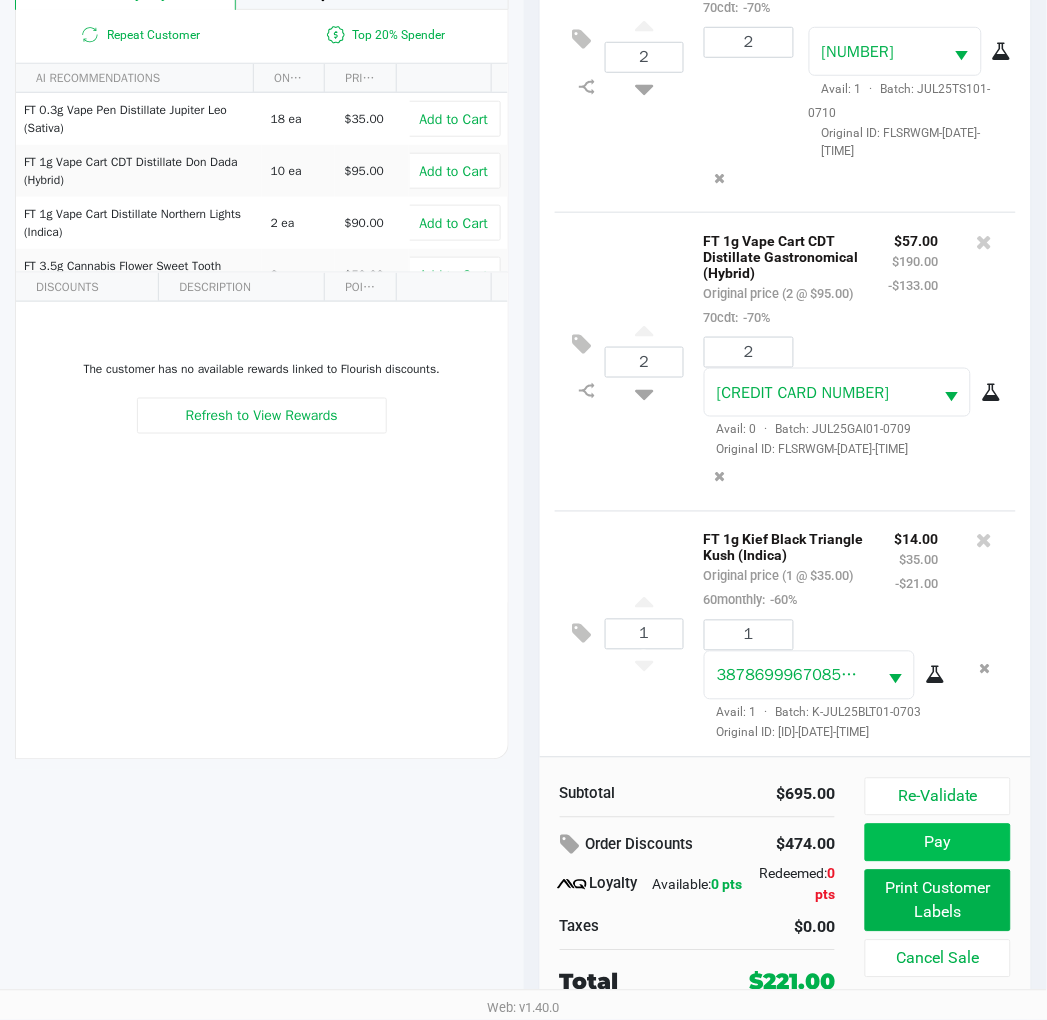 click on "Pay" 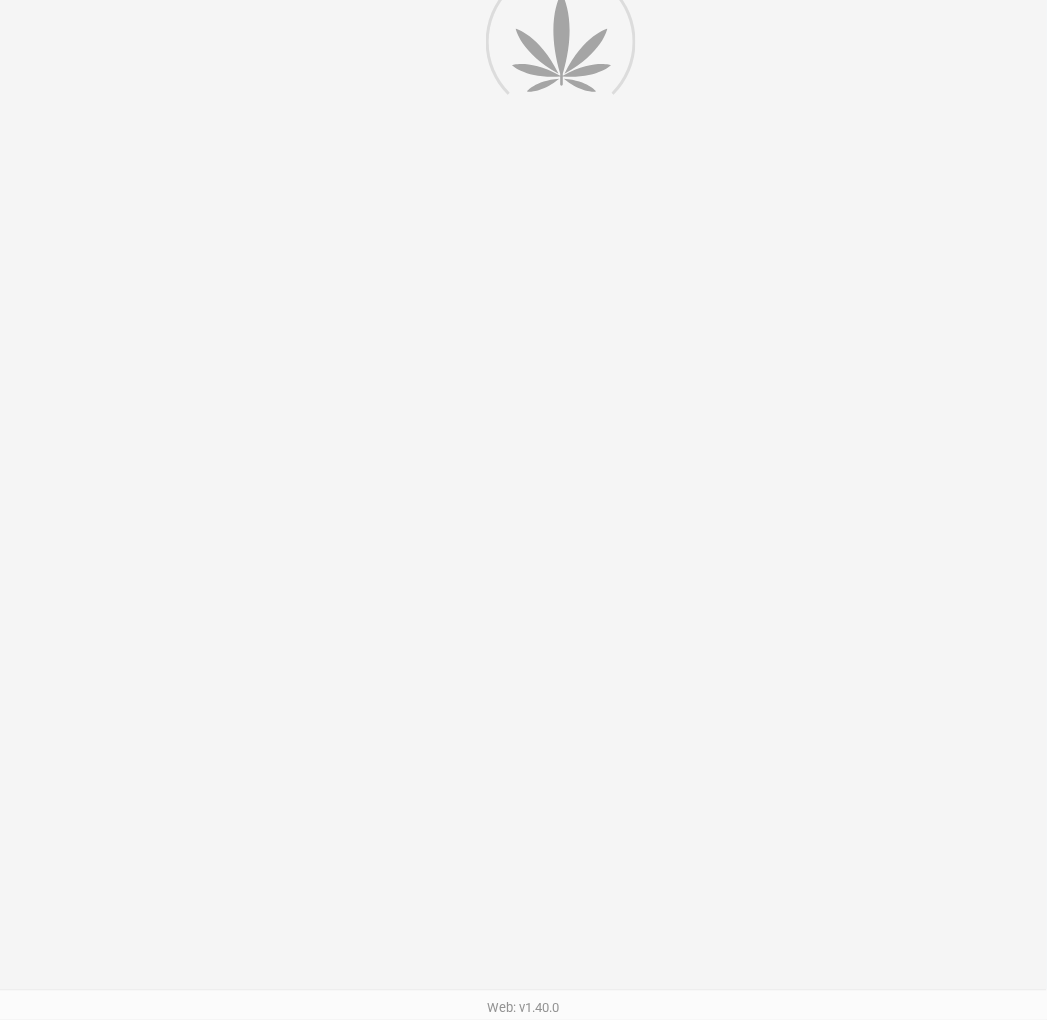 scroll, scrollTop: 0, scrollLeft: 0, axis: both 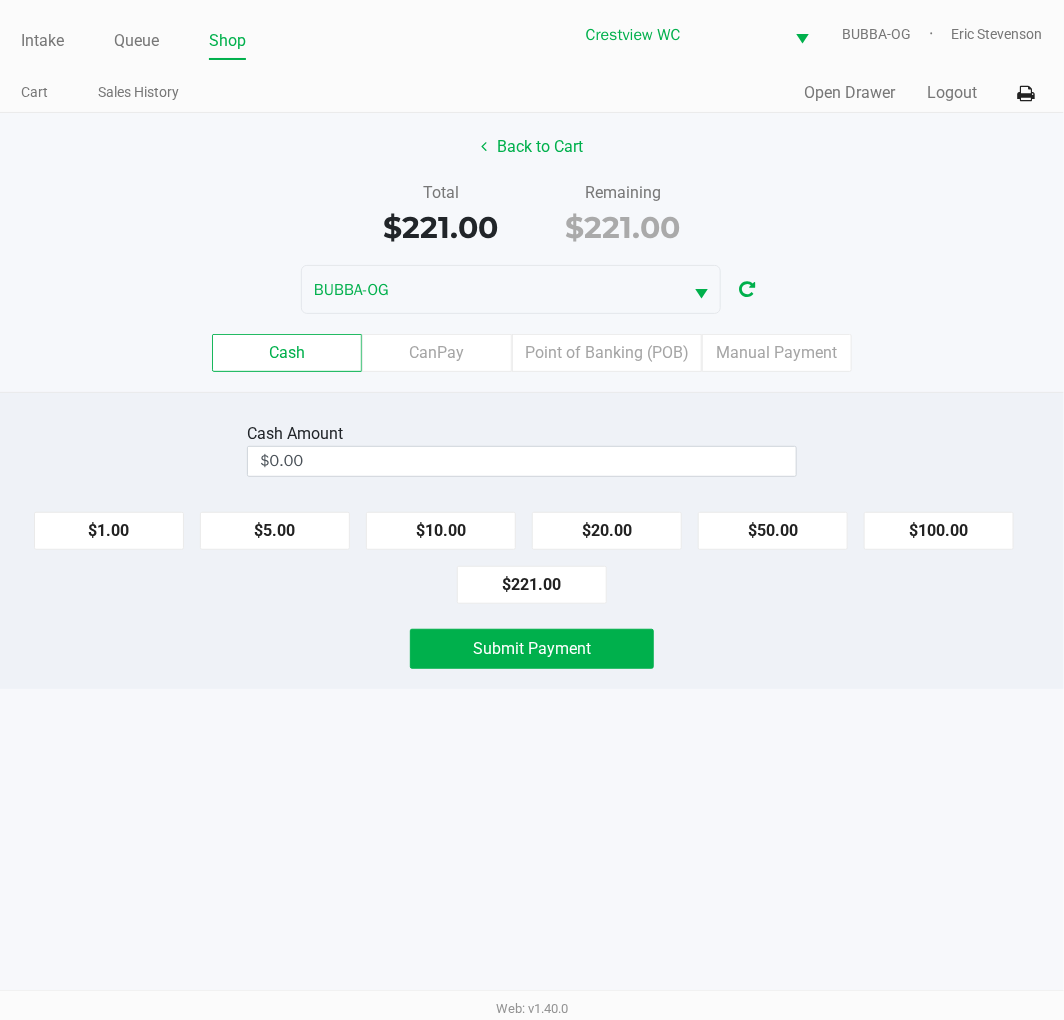 click on "Back to Cart   Total   $221.00   Remaining   $221.00  BUBBA-OG  Cash   CanPay   Point of Banking (POB)   Manual Payment" 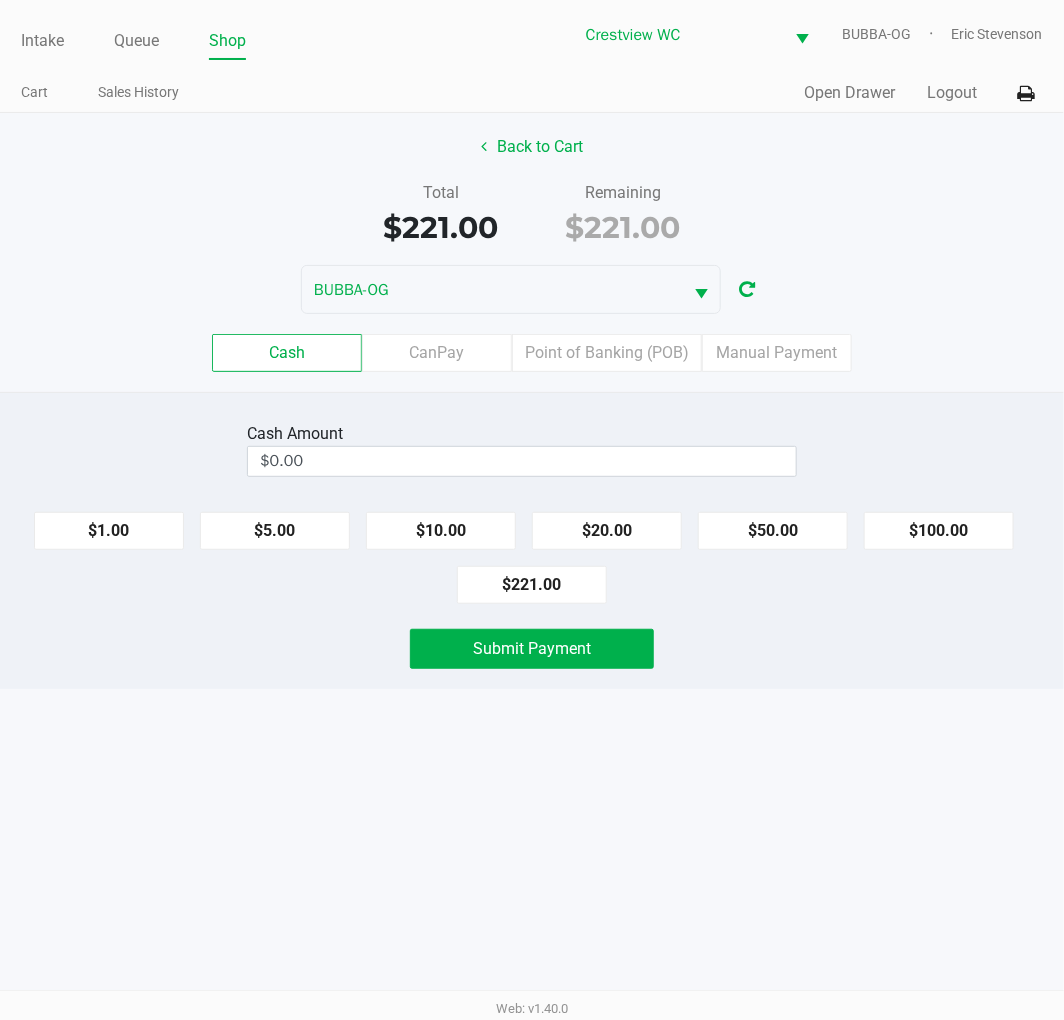 click on "$221.00" 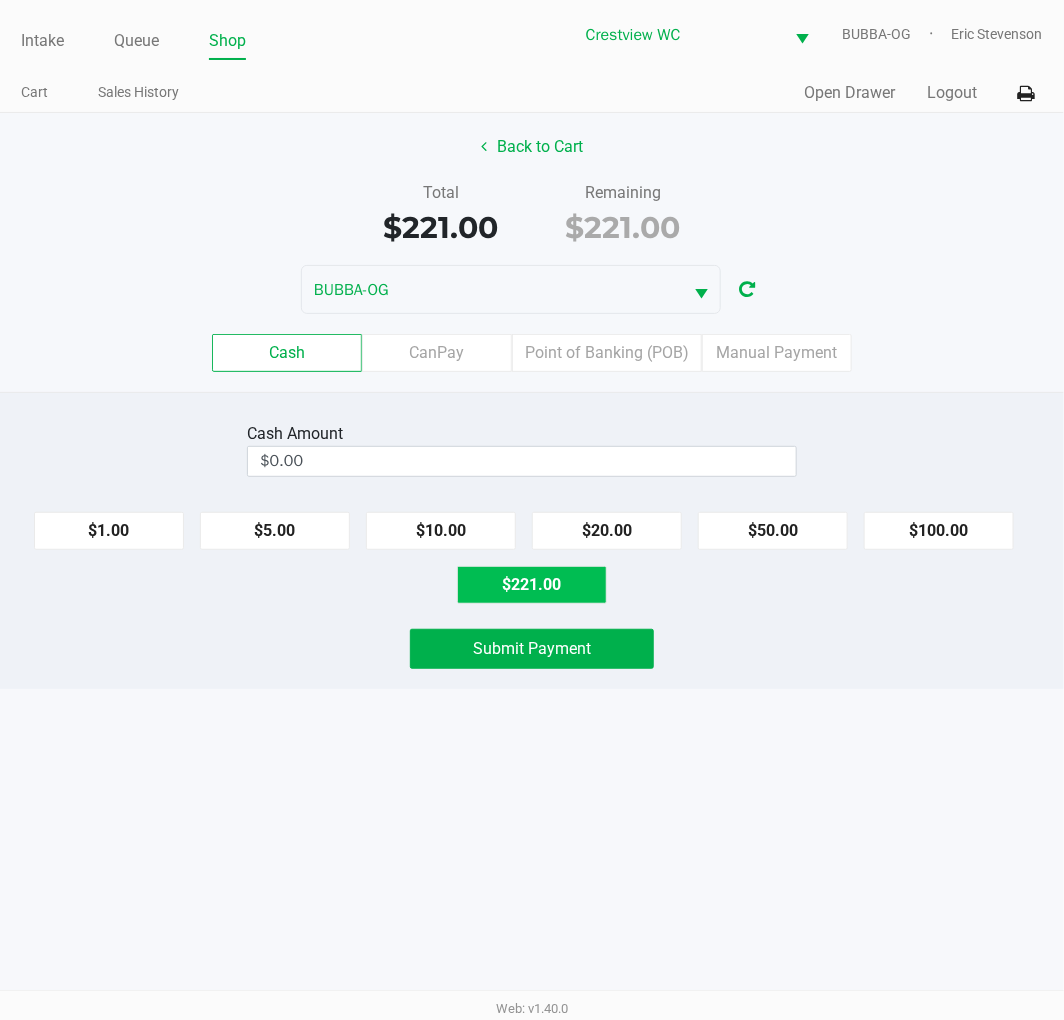 type on "$221.00" 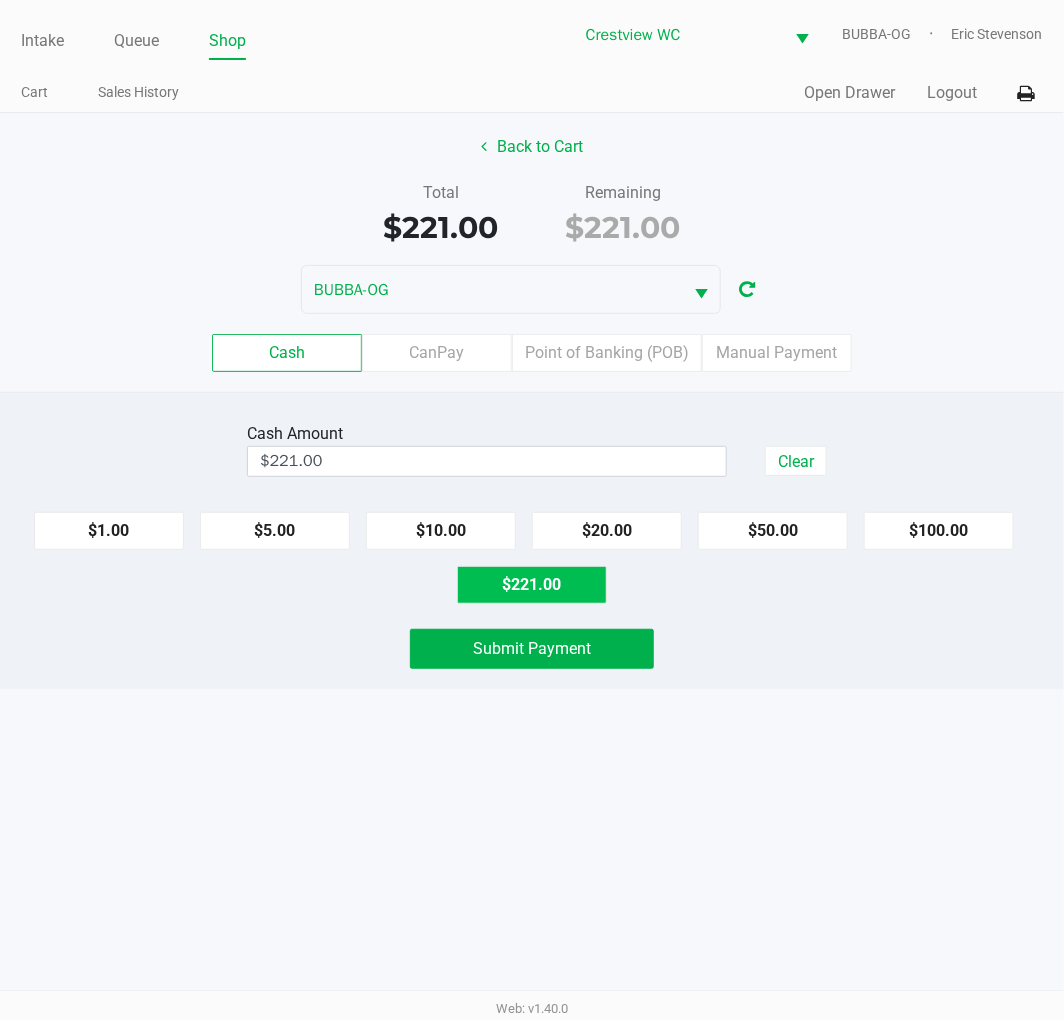 click on "Submit Payment" 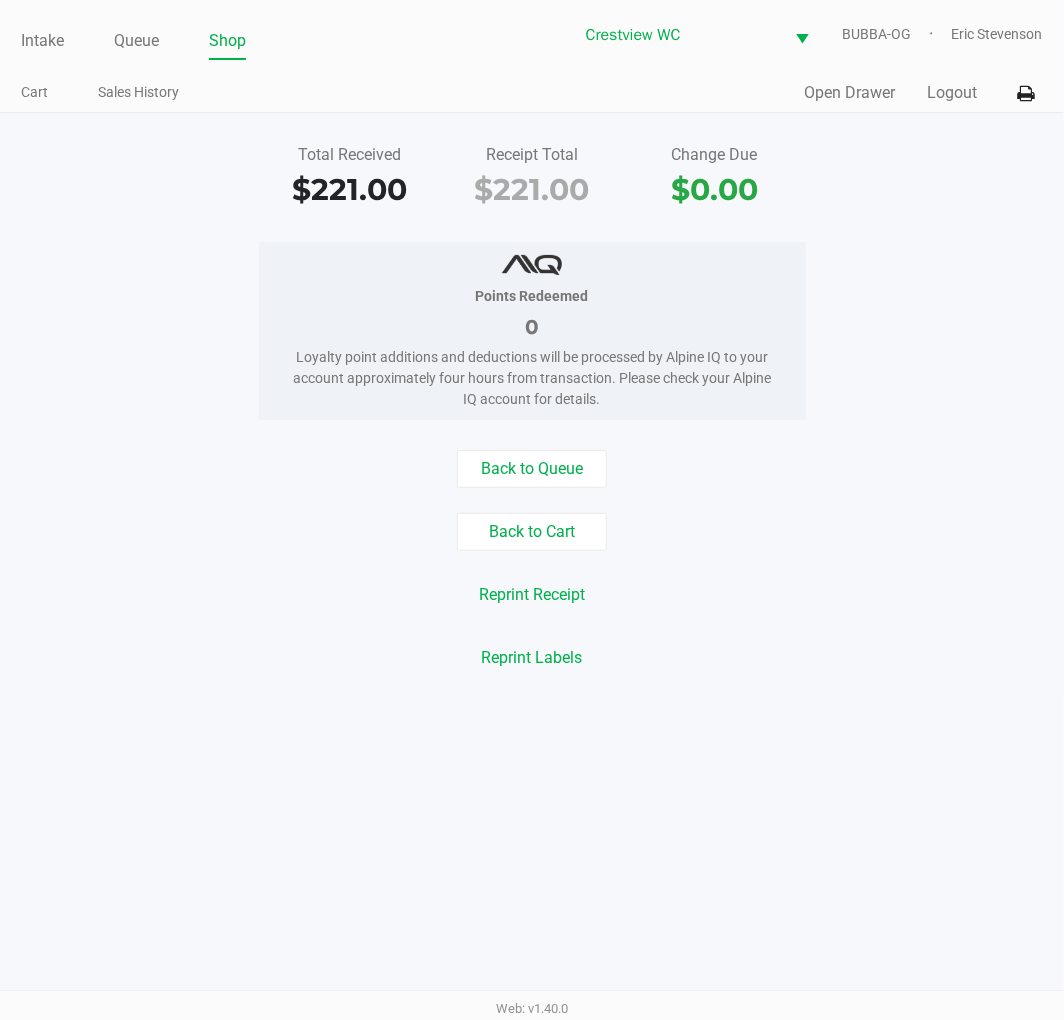 click on "Intake" 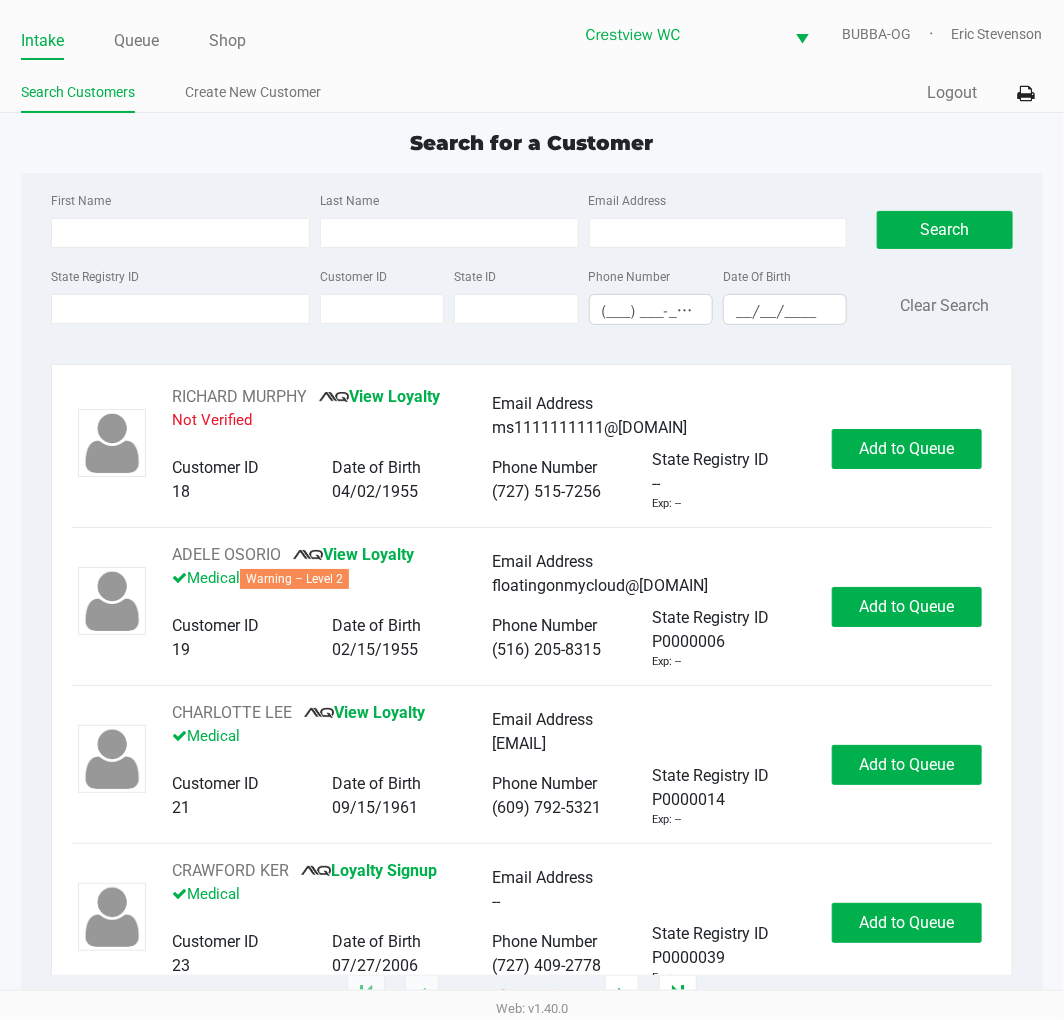 click at bounding box center [803, 34] 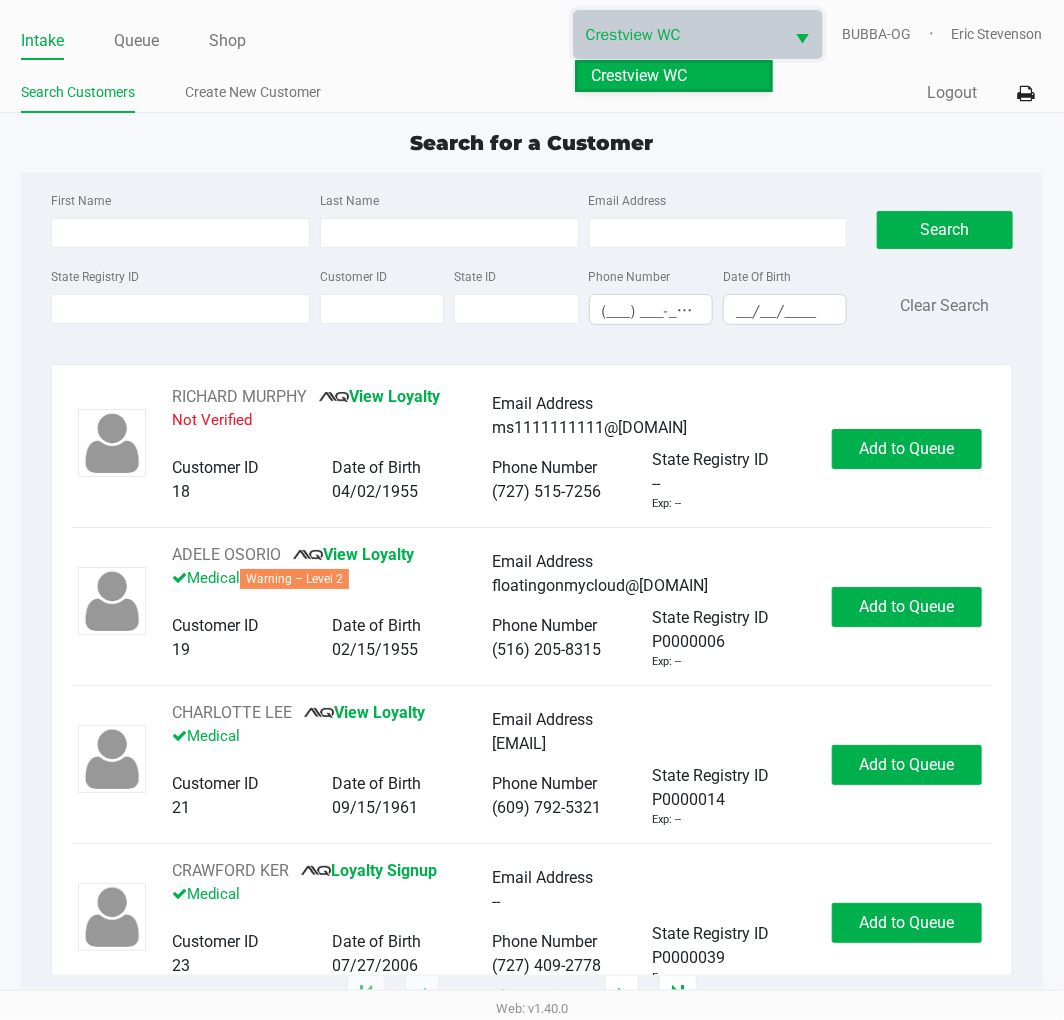 click on "Intake Queue Shop Crestview WC  BUBBA-OG   Eric Stevenson  Search Customers Create New Customer  Quick Sale   Logout  Search for a Customer First Name Last Name Email Address State Registry ID Customer ID State ID Phone Number (___) ___-____ Date Of Birth __/__/____  Search   Clear Search   RICHARD MURPHY       View Loyalty   Not Verified   Email Address   ms1111111111@hotmail.com   Customer ID   18   Date of Birth   04/02/1955   Phone Number   (727) 515-7256   State Registry ID   --   Exp: --   Add to Queue   ADELE OSORIO       View Loyalty   Medical   Warning – Level 2   Email Address   floatingonmycloud@gmail.com   Customer ID   19   Date of Birth   02/15/1955   Phone Number   (516) 205-8315   State Registry ID   P0000006   Exp: --   Add to Queue   CHARLOTTE LEE       View Loyalty   Medical   Email Address   cblee0915@gmail.com   Customer ID   21   Date of Birth   09/15/1961   Phone Number   (609) 792-5321   State Registry ID   P0000014   Exp: --   Add to Queue   CRAWFORD KER       Medical" 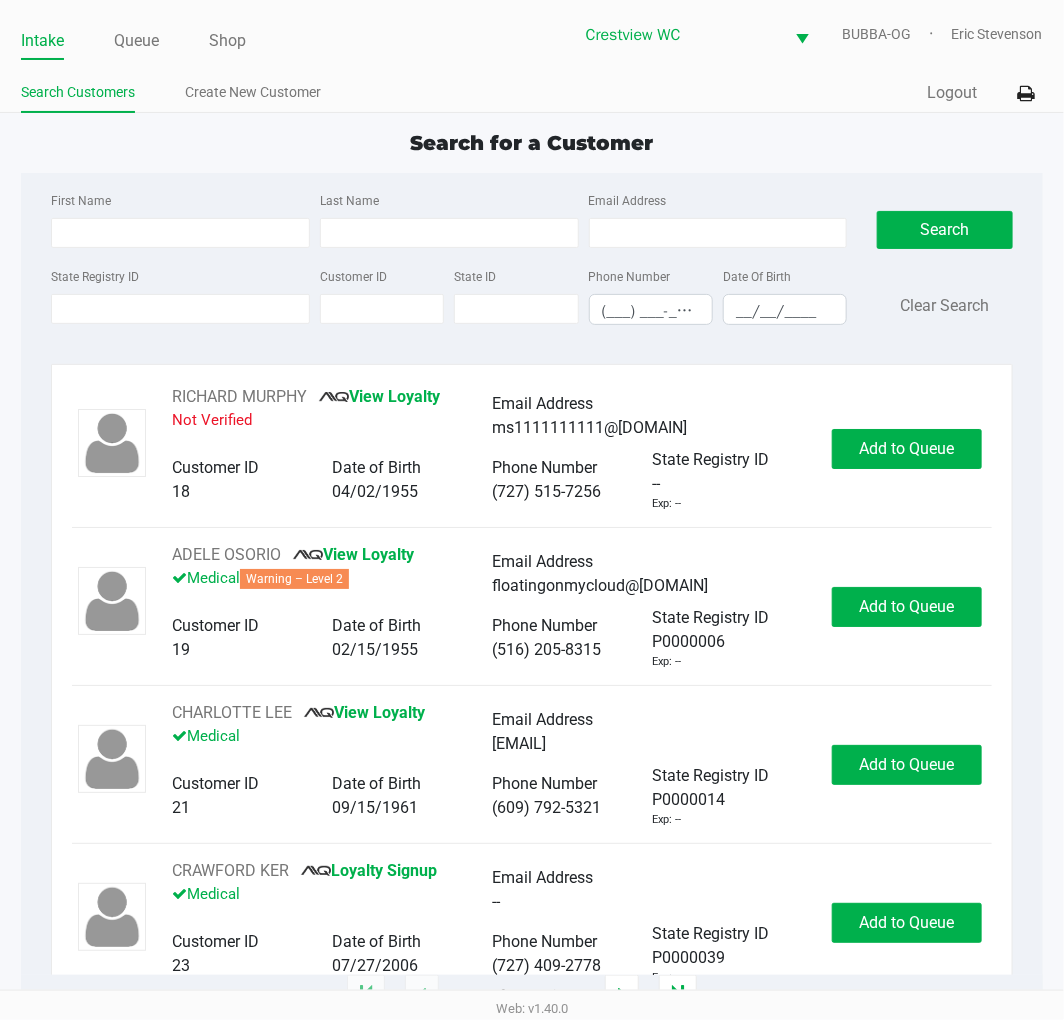 click on "Search for a Customer" 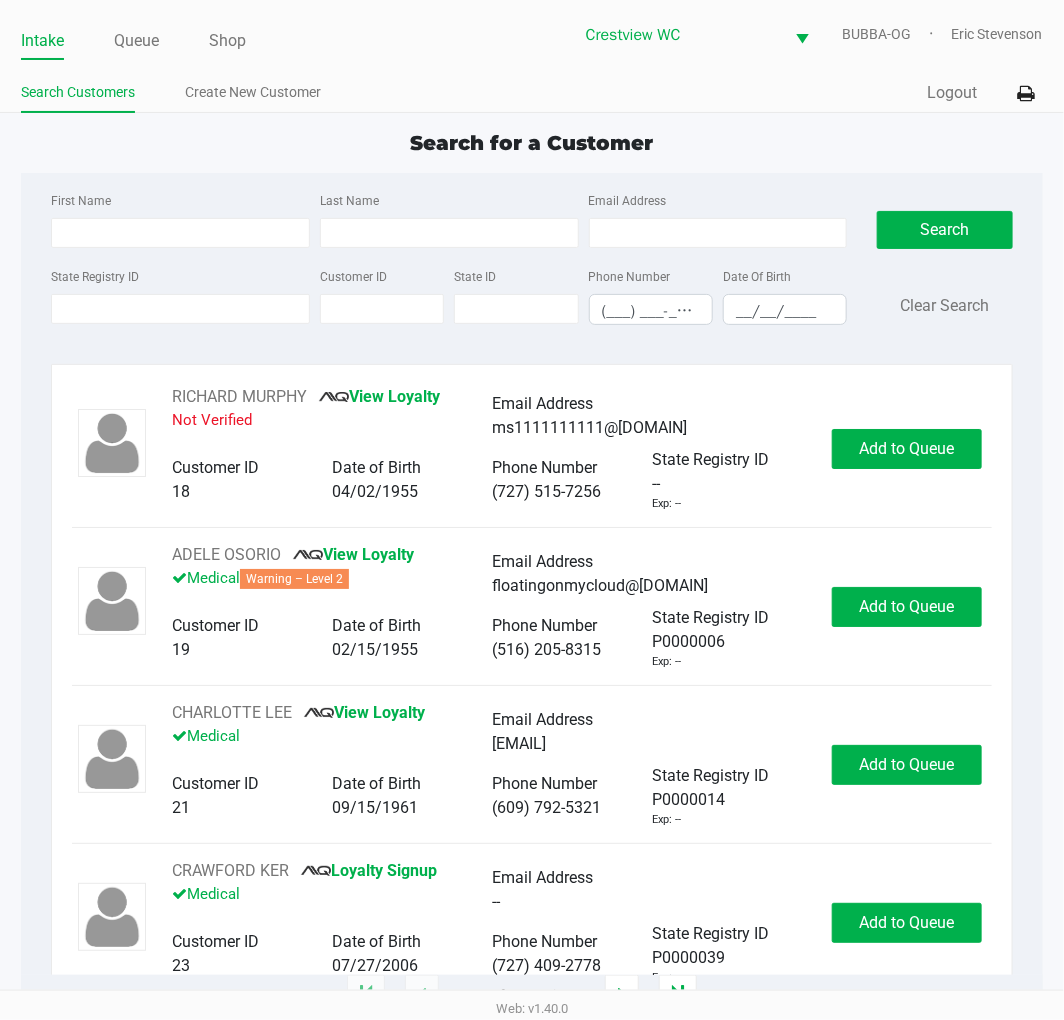 click on "Intake Queue Shop Crestview WC  BUBBA-OG   Eric Stevenson  Search Customers Create New Customer  Quick Sale   Logout  Search for a Customer First Name Last Name Email Address State Registry ID Customer ID State ID Phone Number (___) ___-____ Date Of Birth __/__/____  Search   Clear Search   RICHARD MURPHY       View Loyalty   Not Verified   Email Address   ms1111111111@hotmail.com   Customer ID   18   Date of Birth   04/02/1955   Phone Number   (727) 515-7256   State Registry ID   --   Exp: --   Add to Queue   ADELE OSORIO       View Loyalty   Medical   Warning – Level 2   Email Address   floatingonmycloud@gmail.com   Customer ID   19   Date of Birth   02/15/1955   Phone Number   (516) 205-8315   State Registry ID   P0000006   Exp: --   Add to Queue   CHARLOTTE LEE       View Loyalty   Medical   Email Address   cblee0915@gmail.com   Customer ID   21   Date of Birth   09/15/1961   Phone Number   (609) 792-5321   State Registry ID   P0000014   Exp: --   Add to Queue   CRAWFORD KER       Medical" 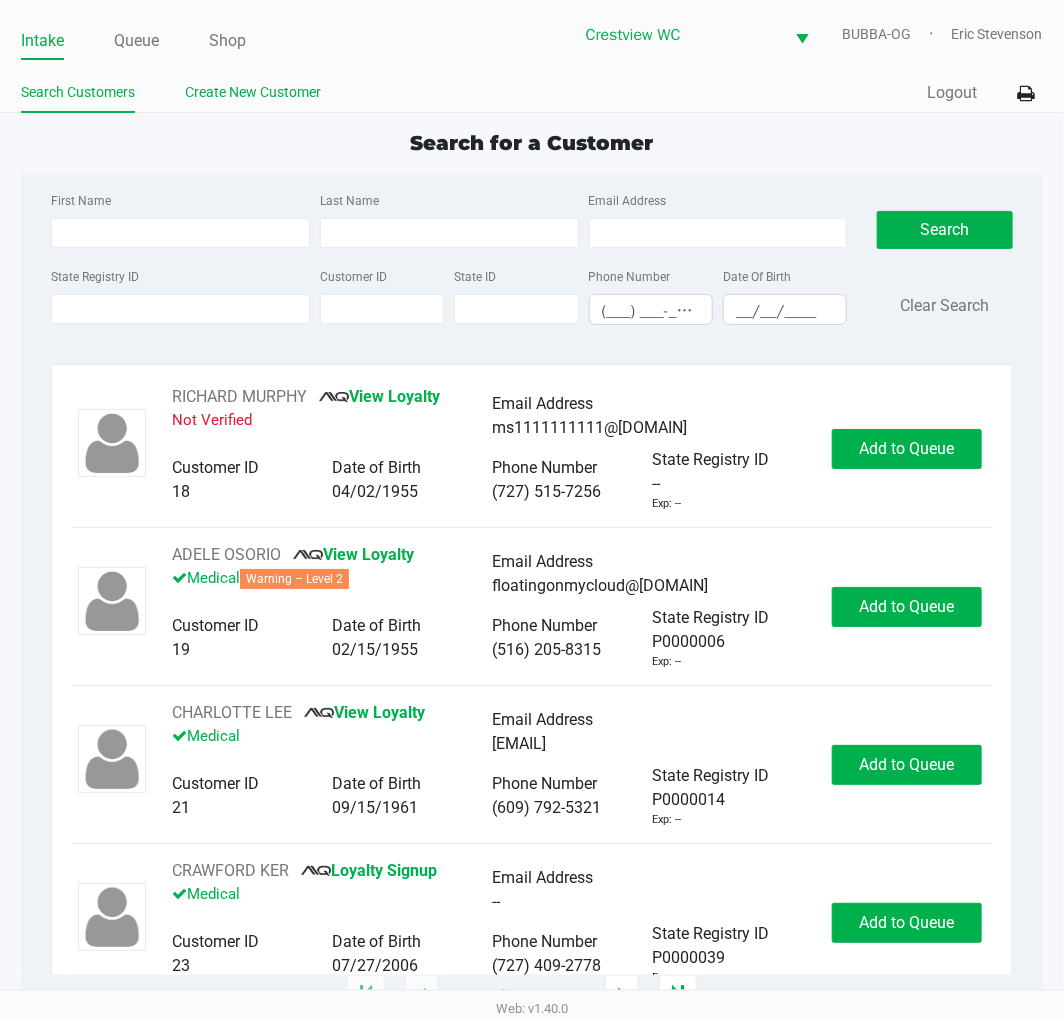 click on "Create New Customer" 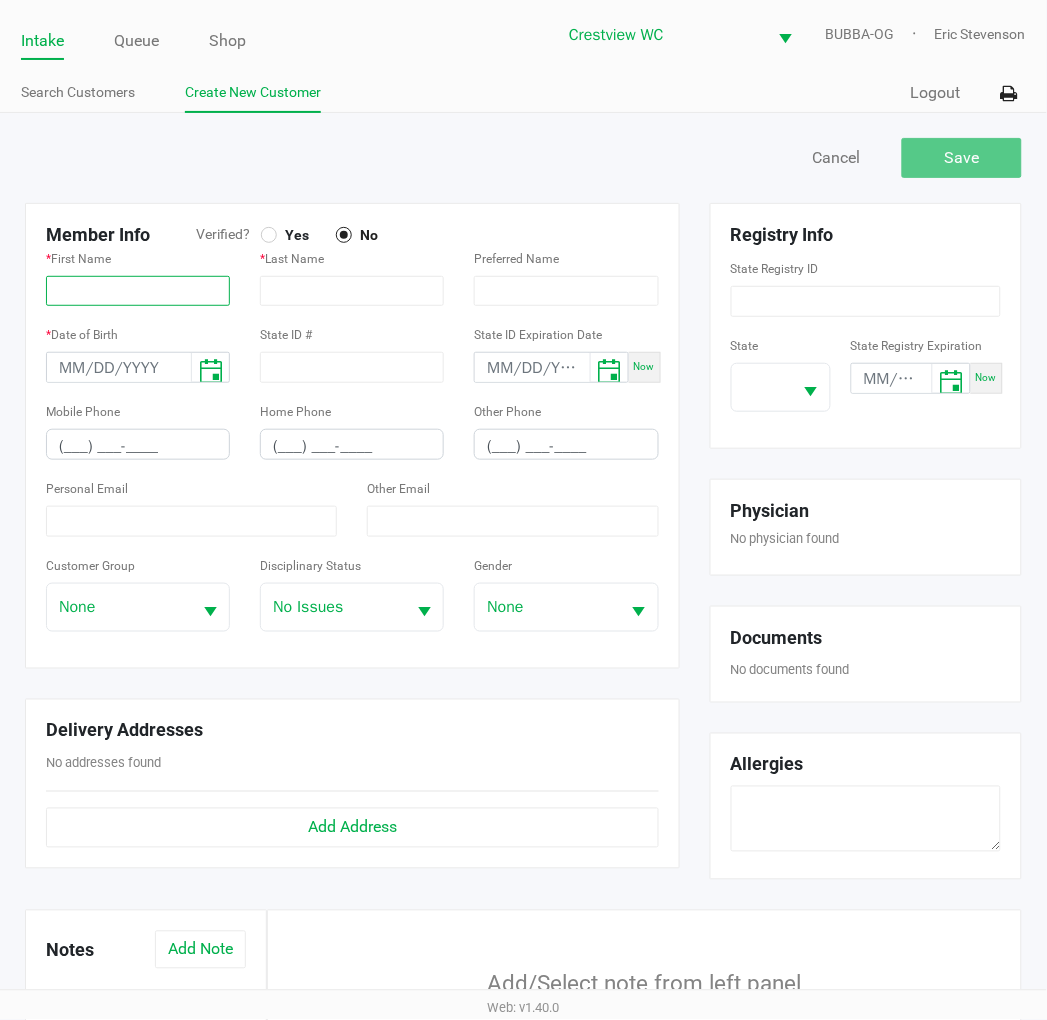 click 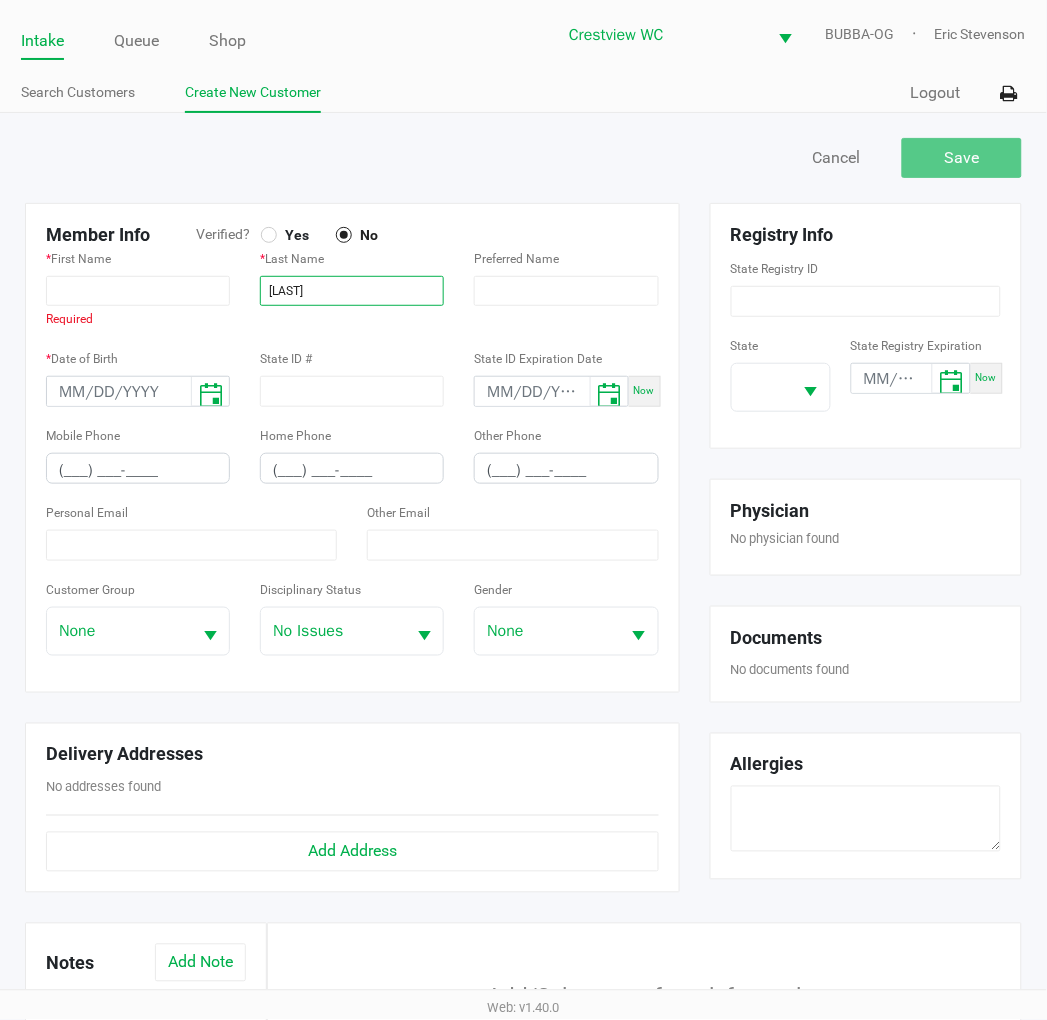 type on "GARCIA" 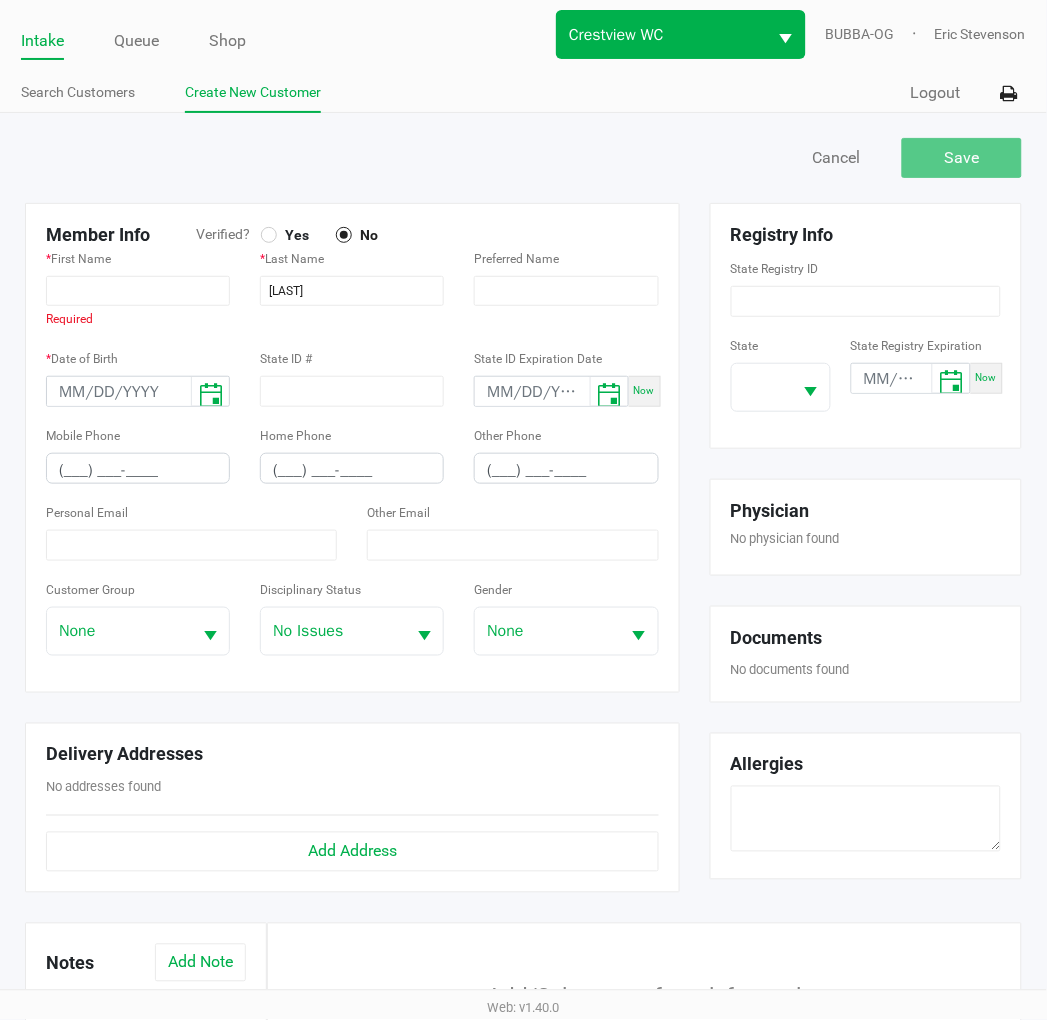 drag, startPoint x: 552, startPoint y: 93, endPoint x: 697, endPoint y: 58, distance: 149.16434 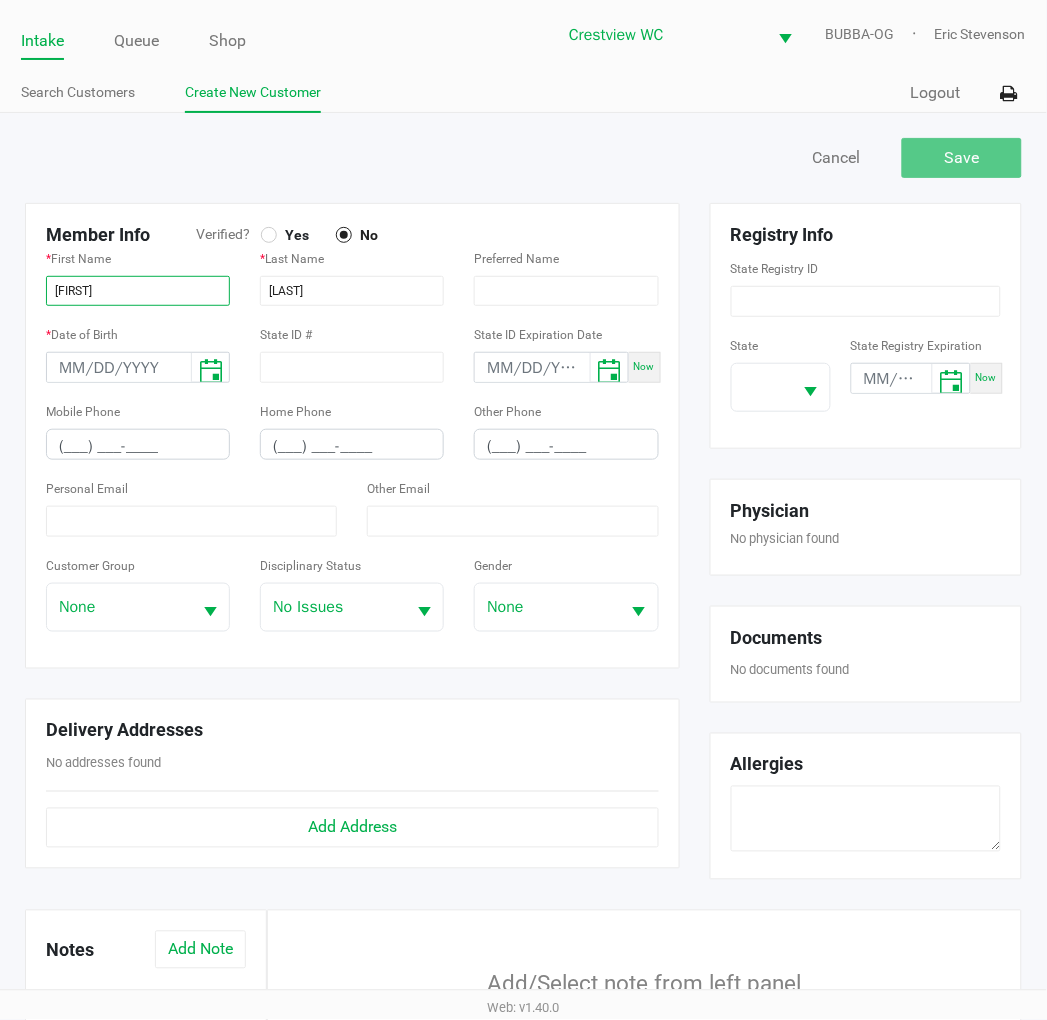 type on "CHRISTINA" 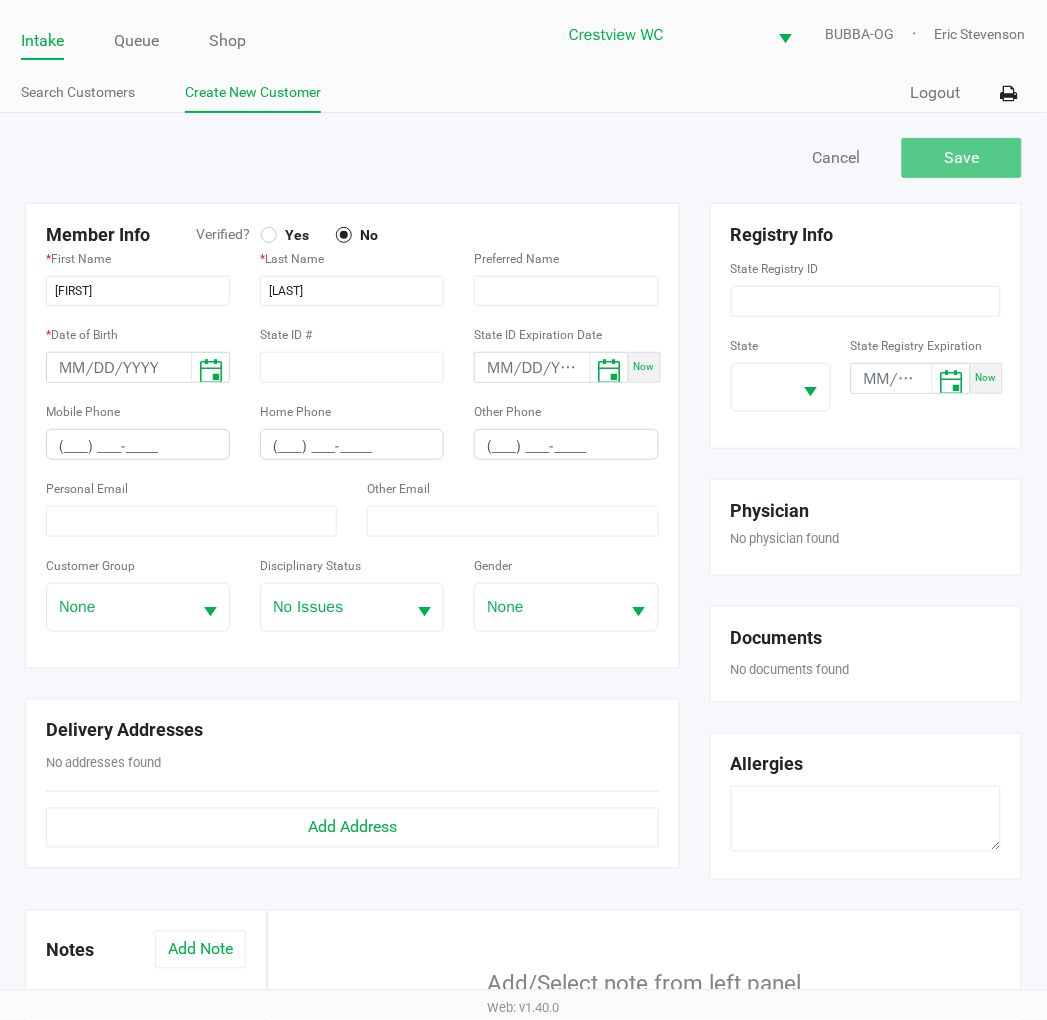 drag, startPoint x: 536, startPoint y: 110, endPoint x: 555, endPoint y: 128, distance: 26.172504 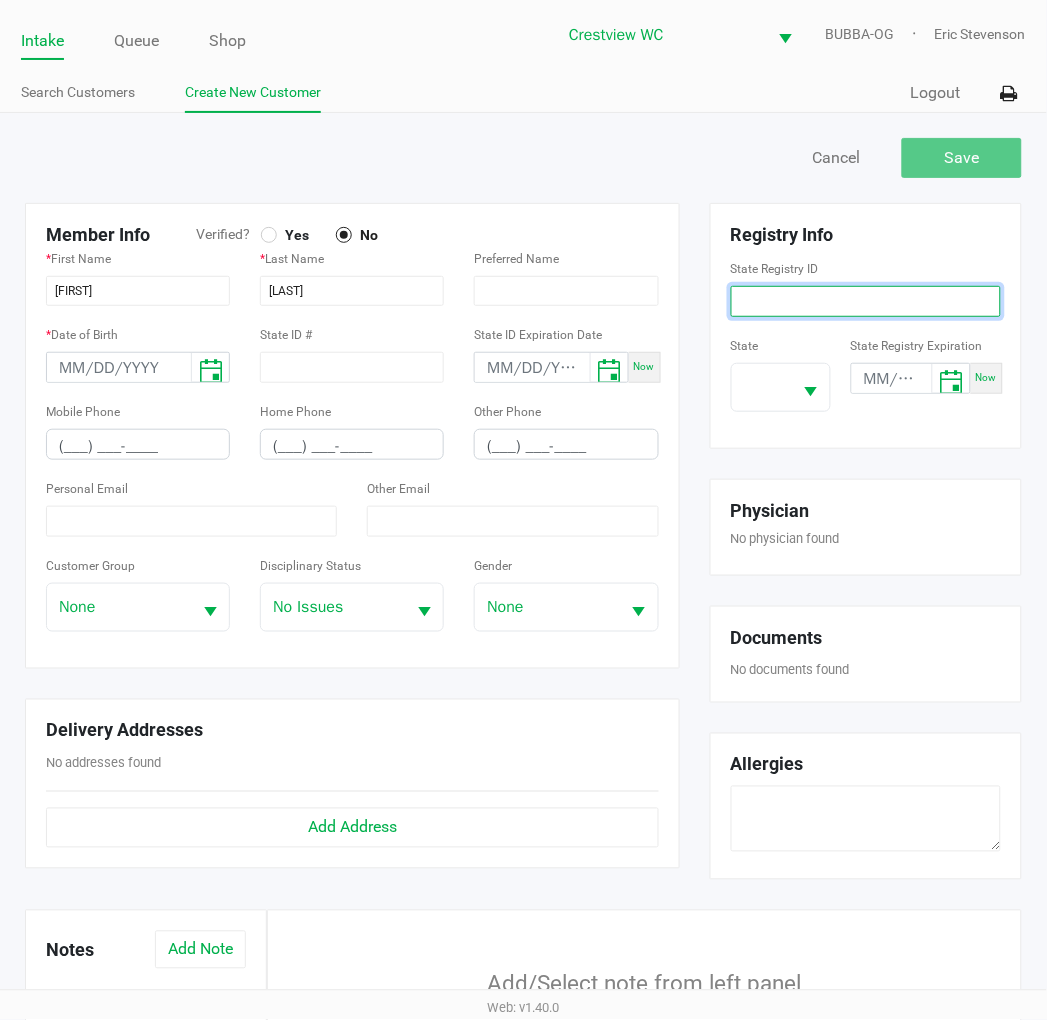 click 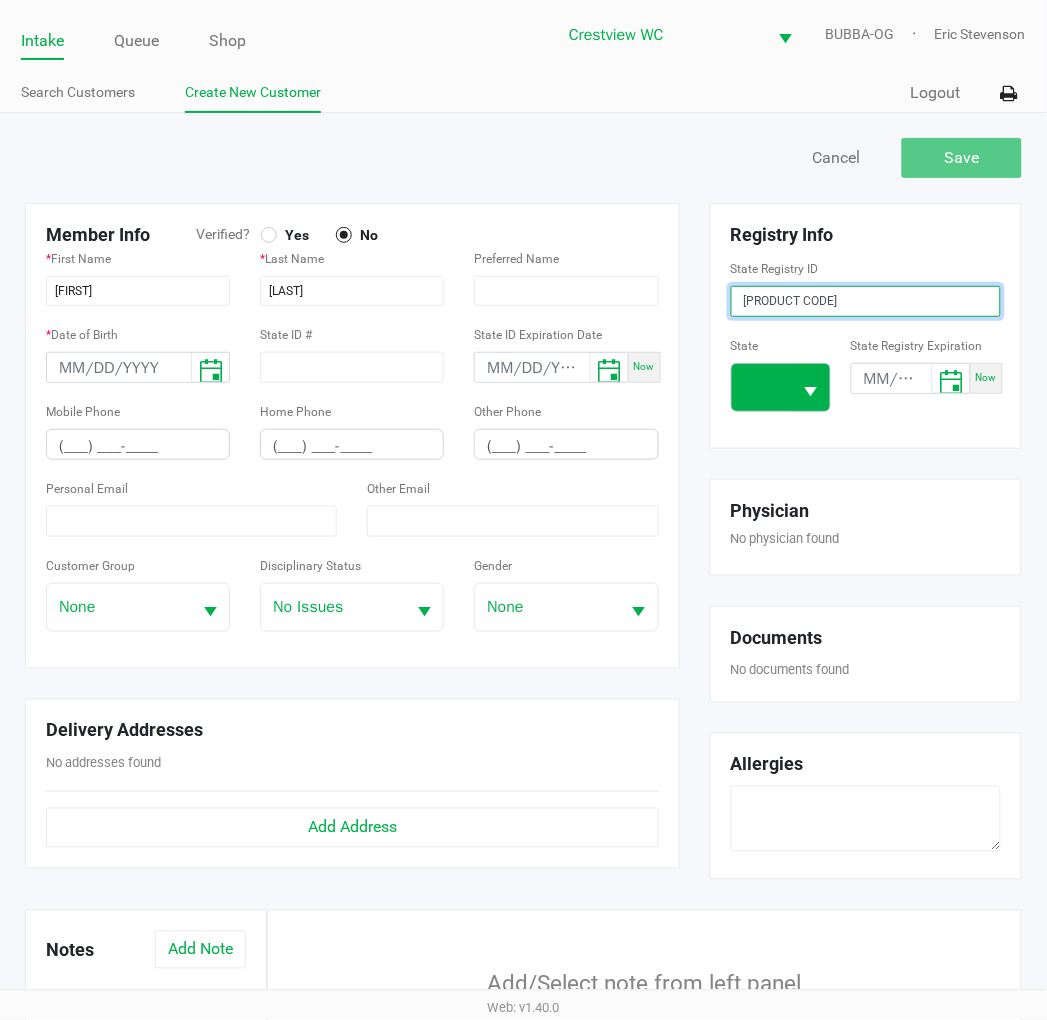 click at bounding box center [811, 392] 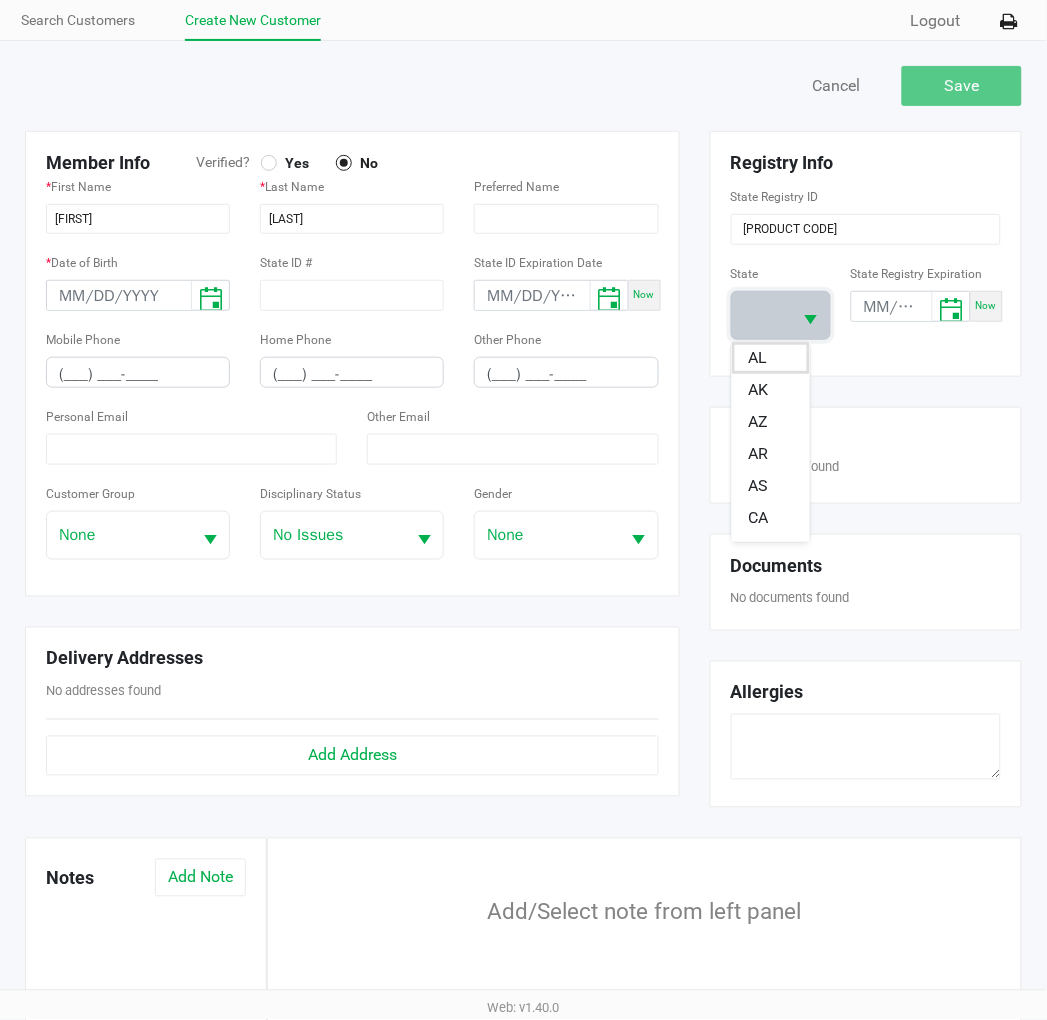 scroll, scrollTop: 111, scrollLeft: 0, axis: vertical 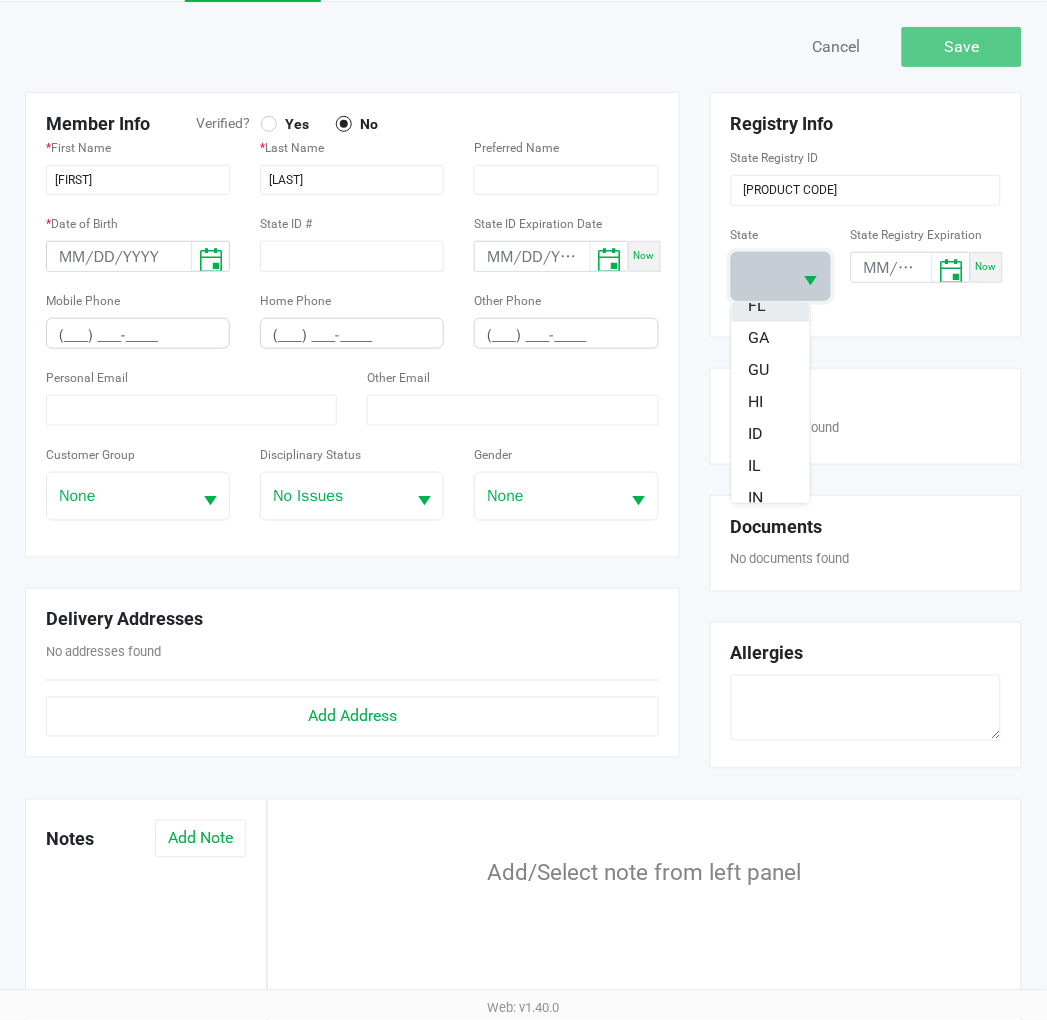click on "FL" at bounding box center [771, 306] 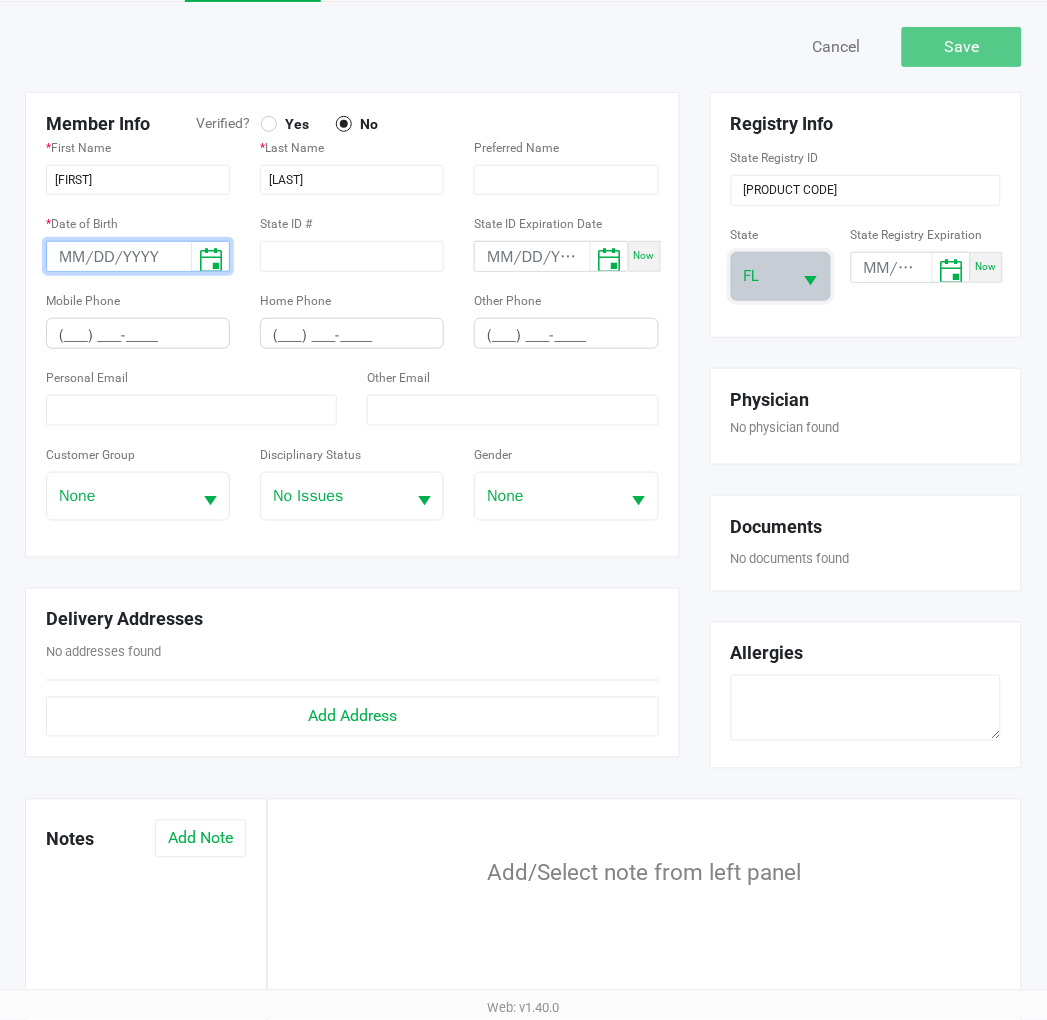 type on "month/day/year" 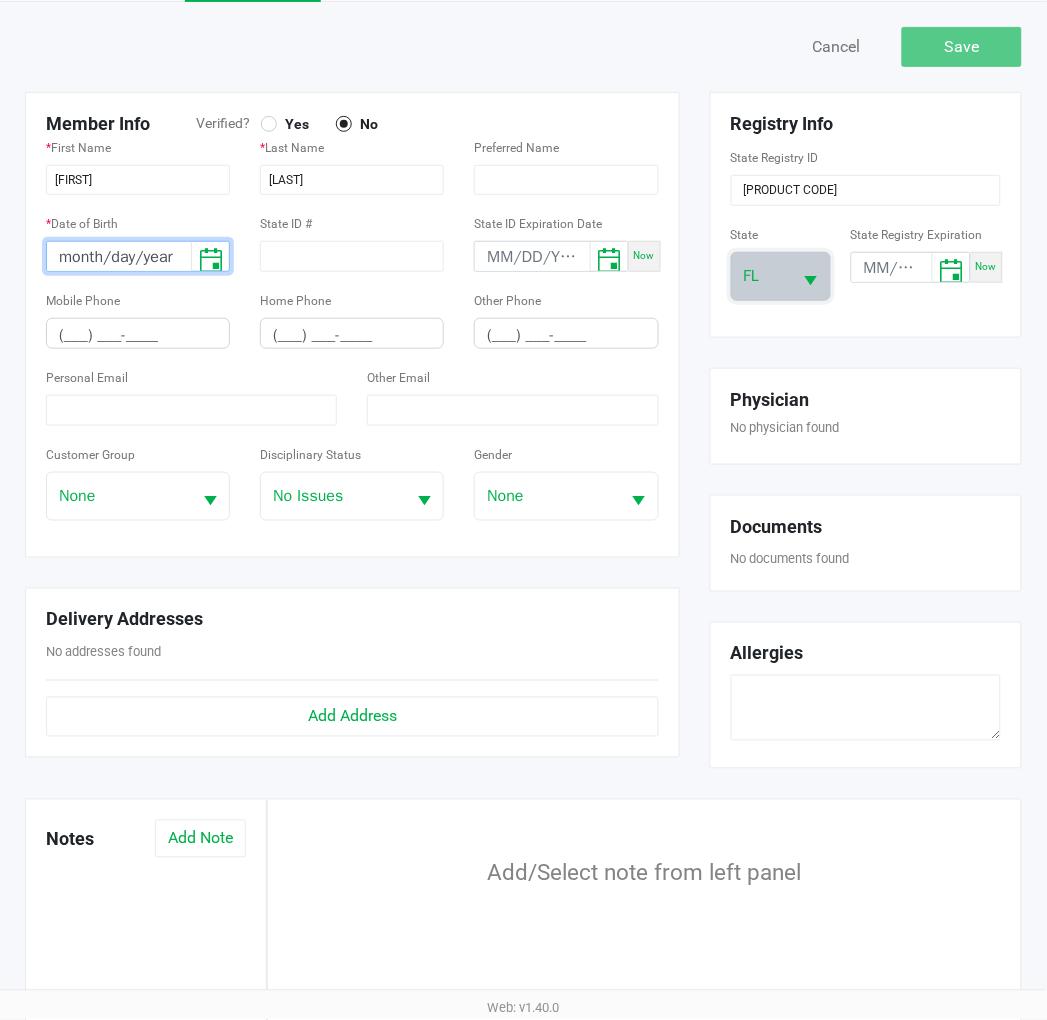 click on "month/day/year" at bounding box center (119, 257) 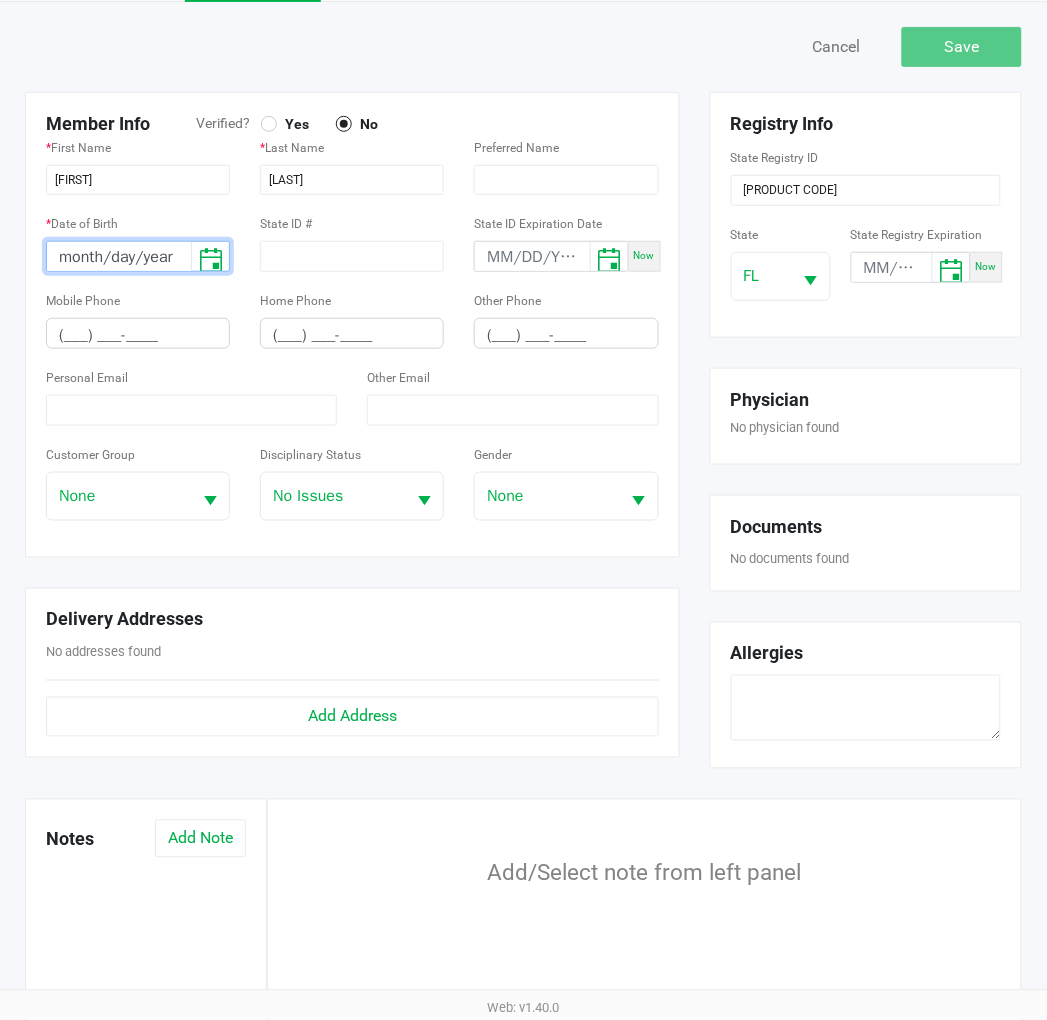 click on "month/day/year" at bounding box center (119, 257) 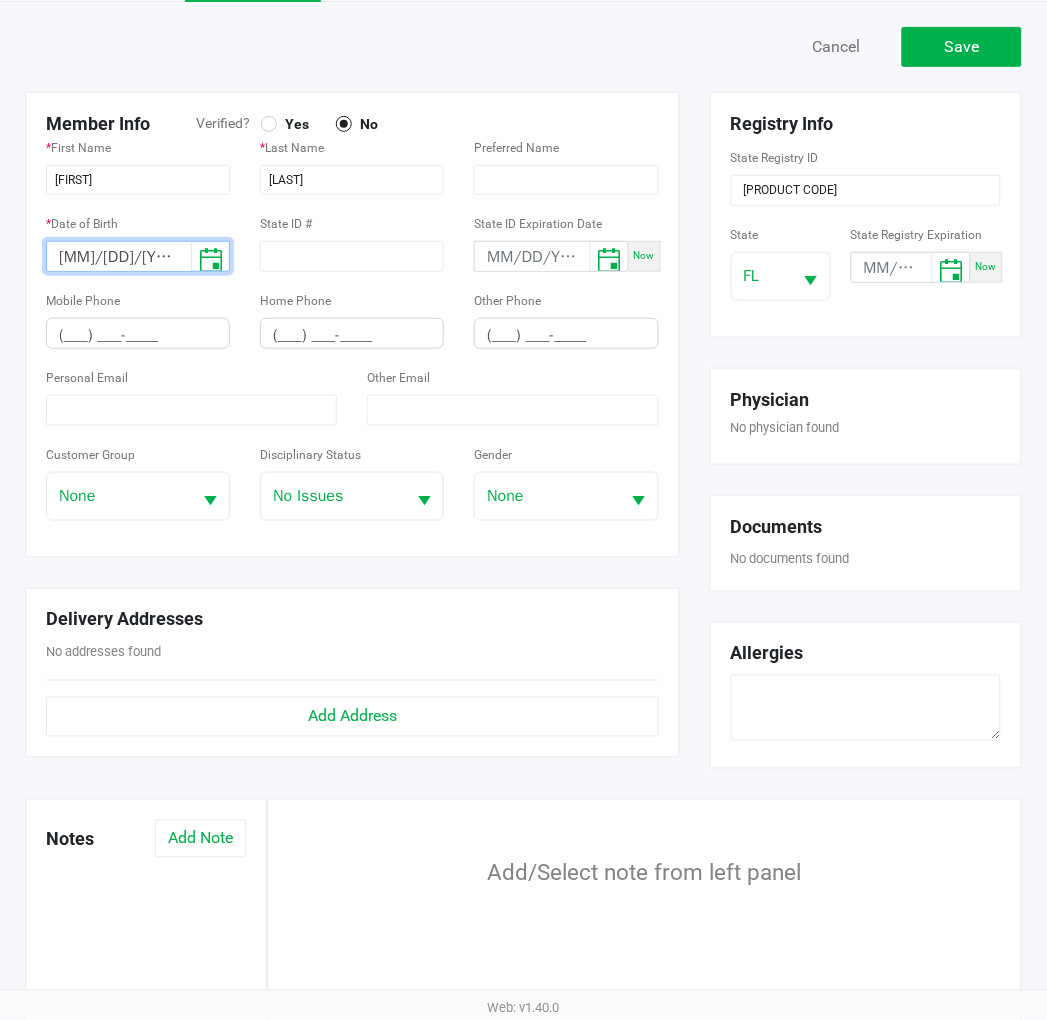 type on "01/09/1977" 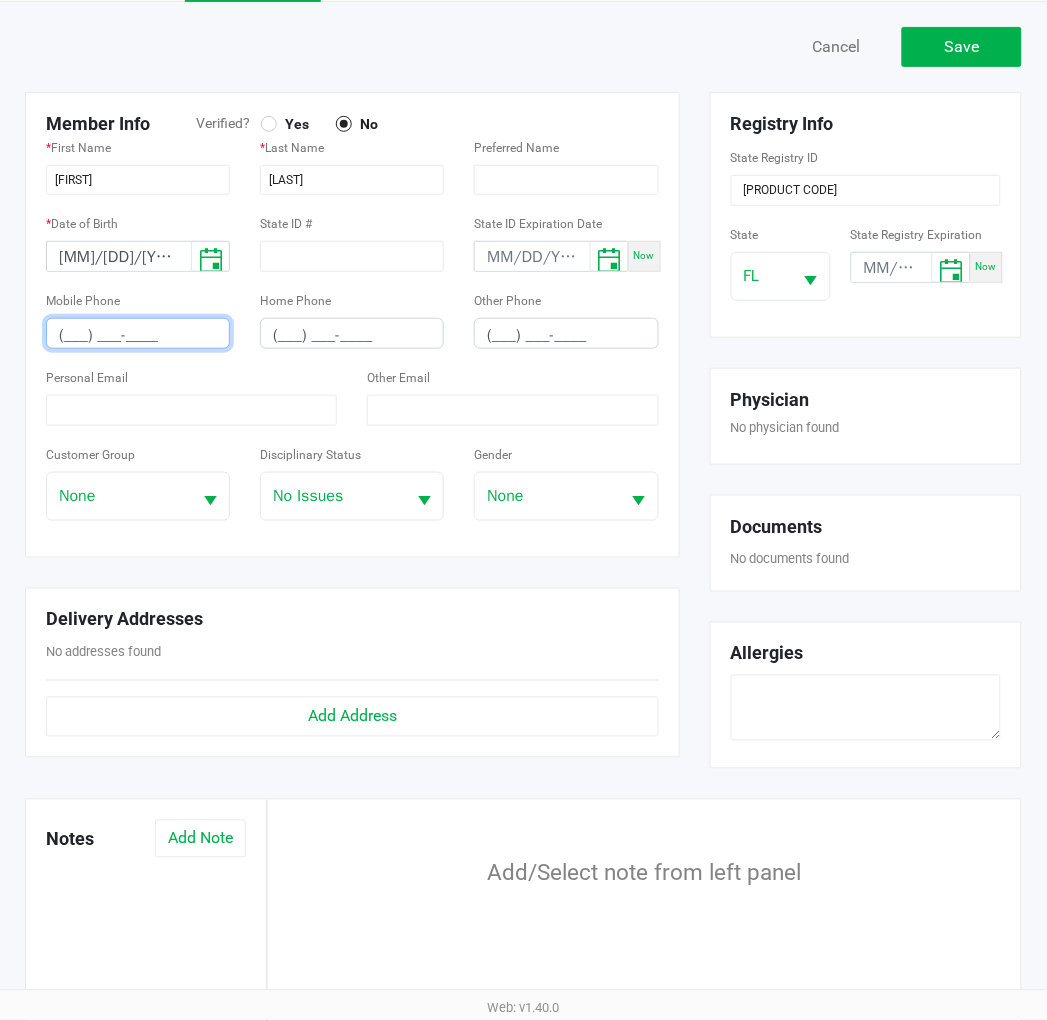 click on "(___) ___-____" at bounding box center [138, 335] 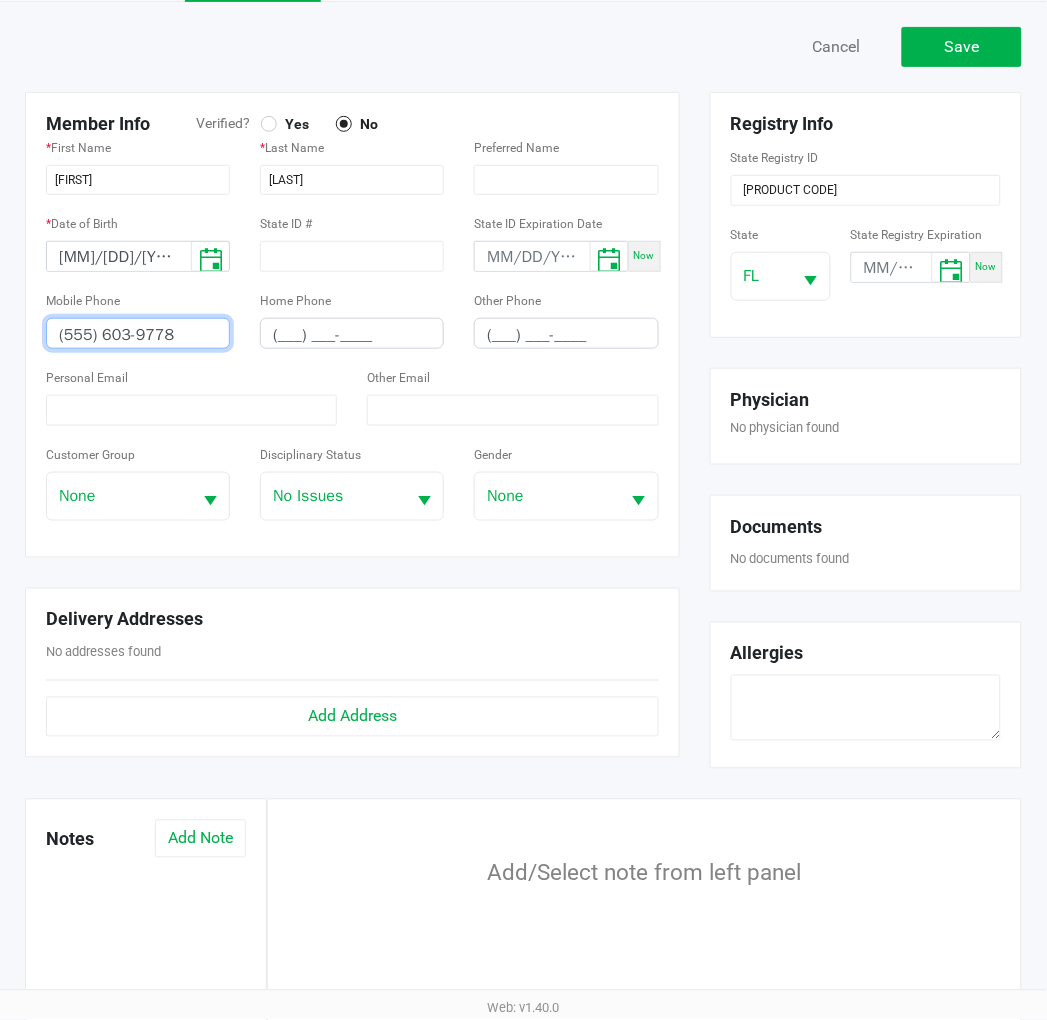 type on "(850) 603-9778" 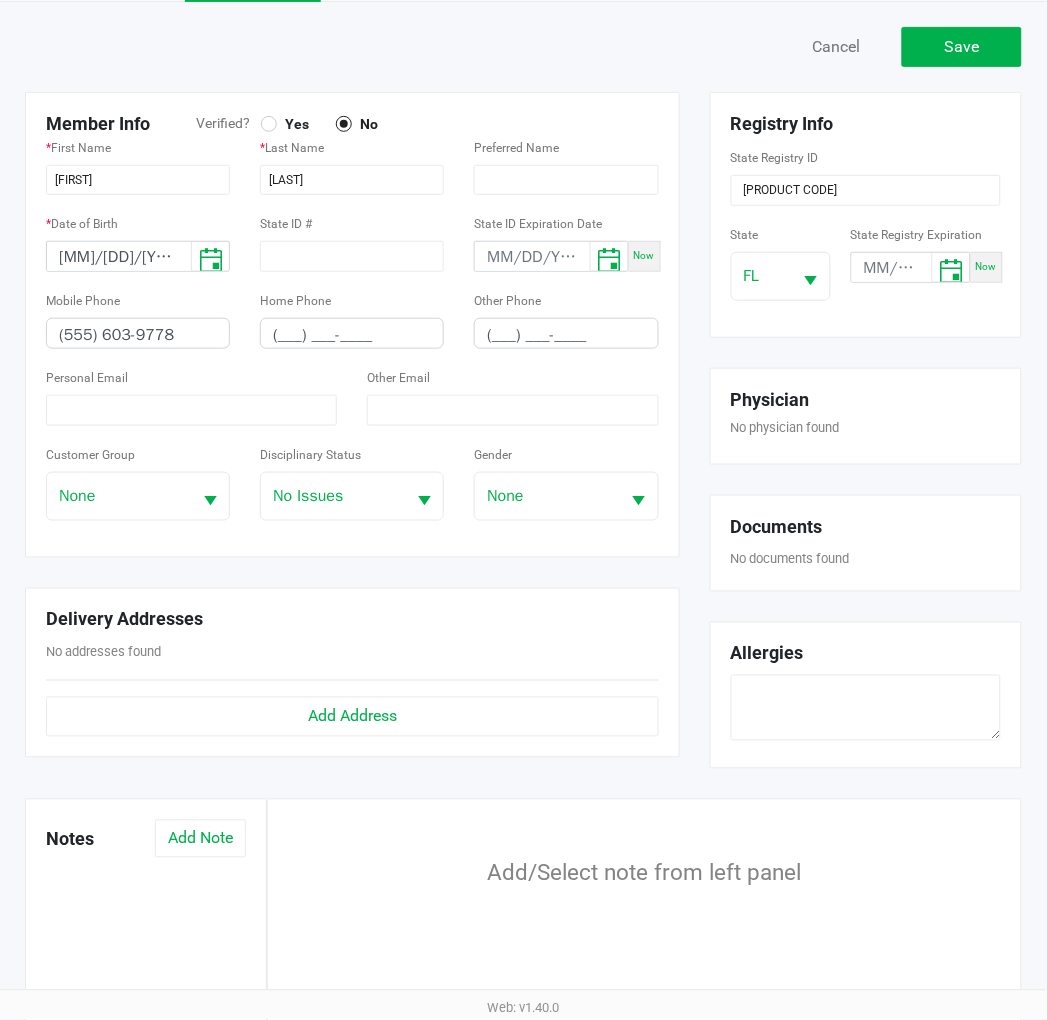 click on "Verified?" 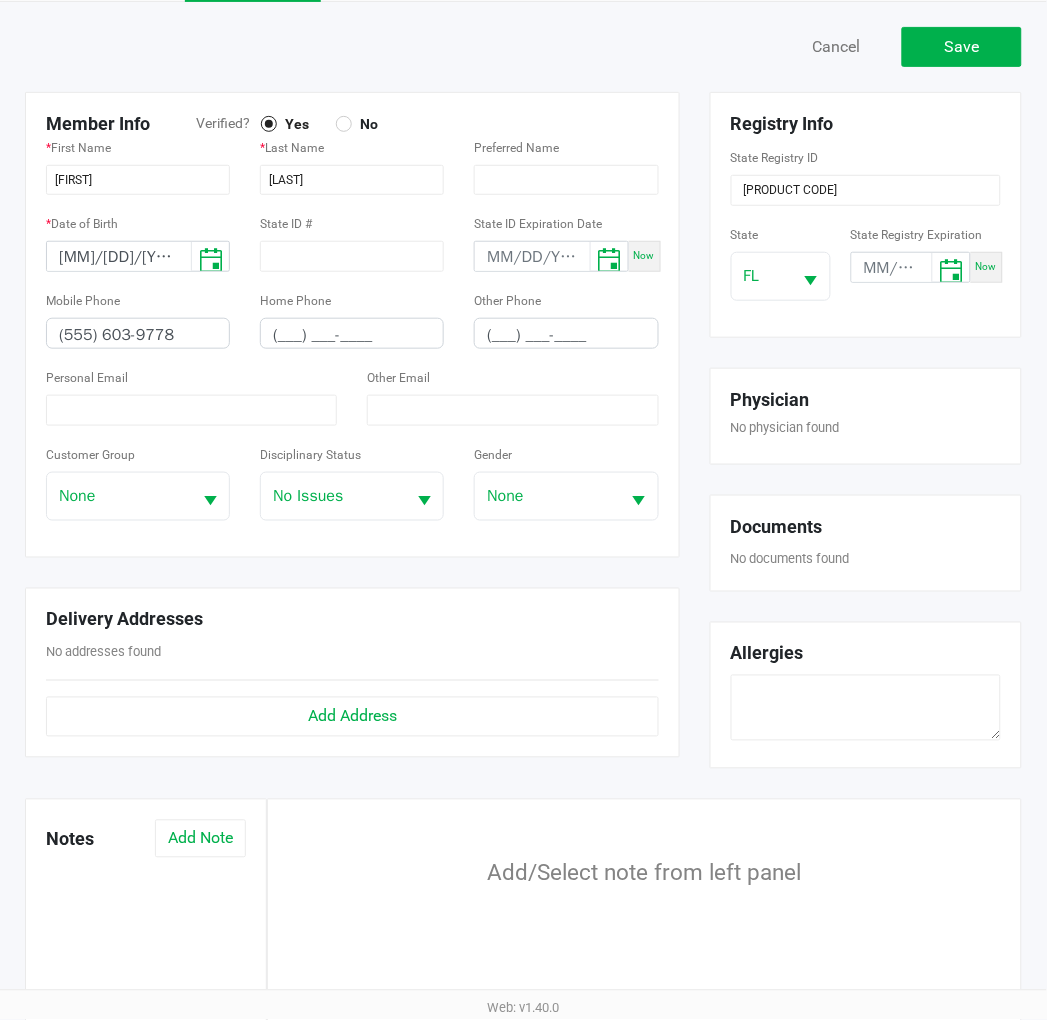 click on "Save" 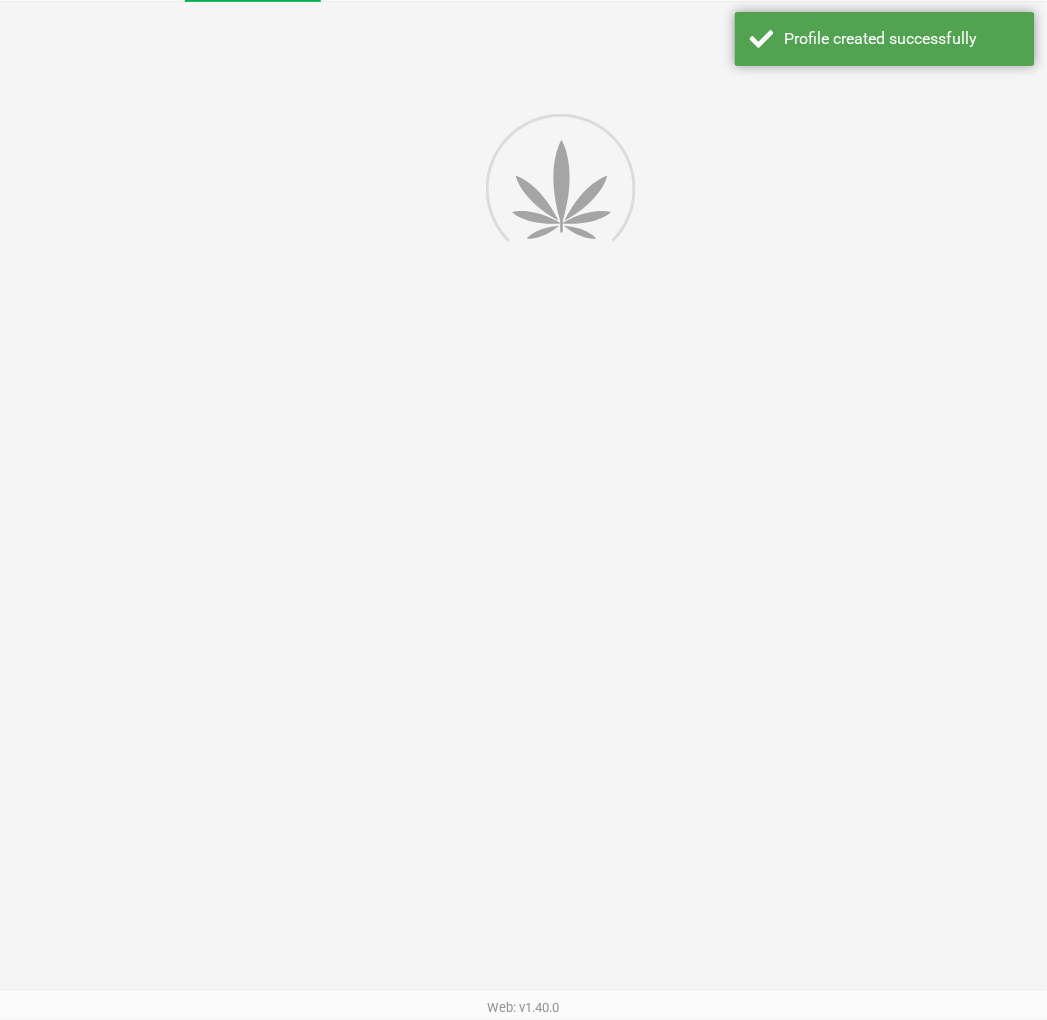 type on "---" 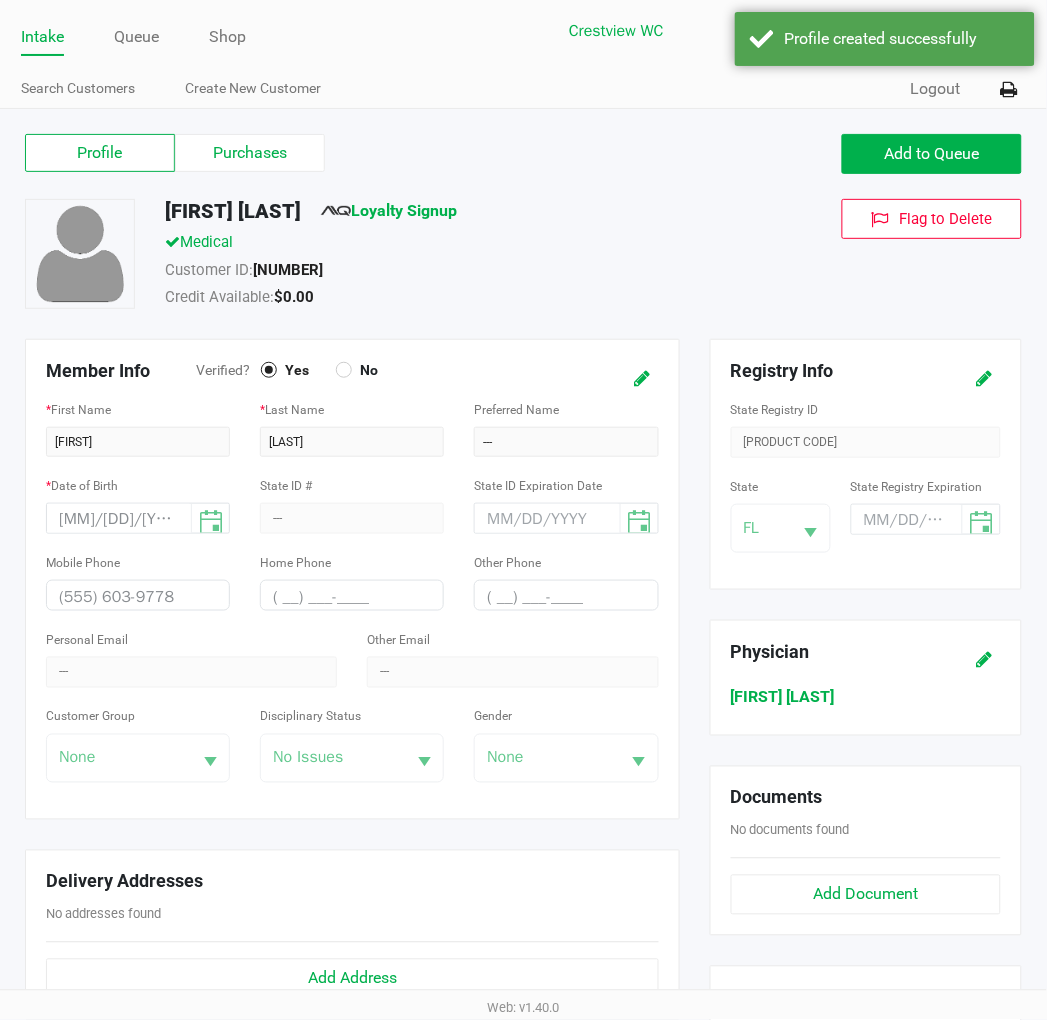 scroll, scrollTop: 0, scrollLeft: 0, axis: both 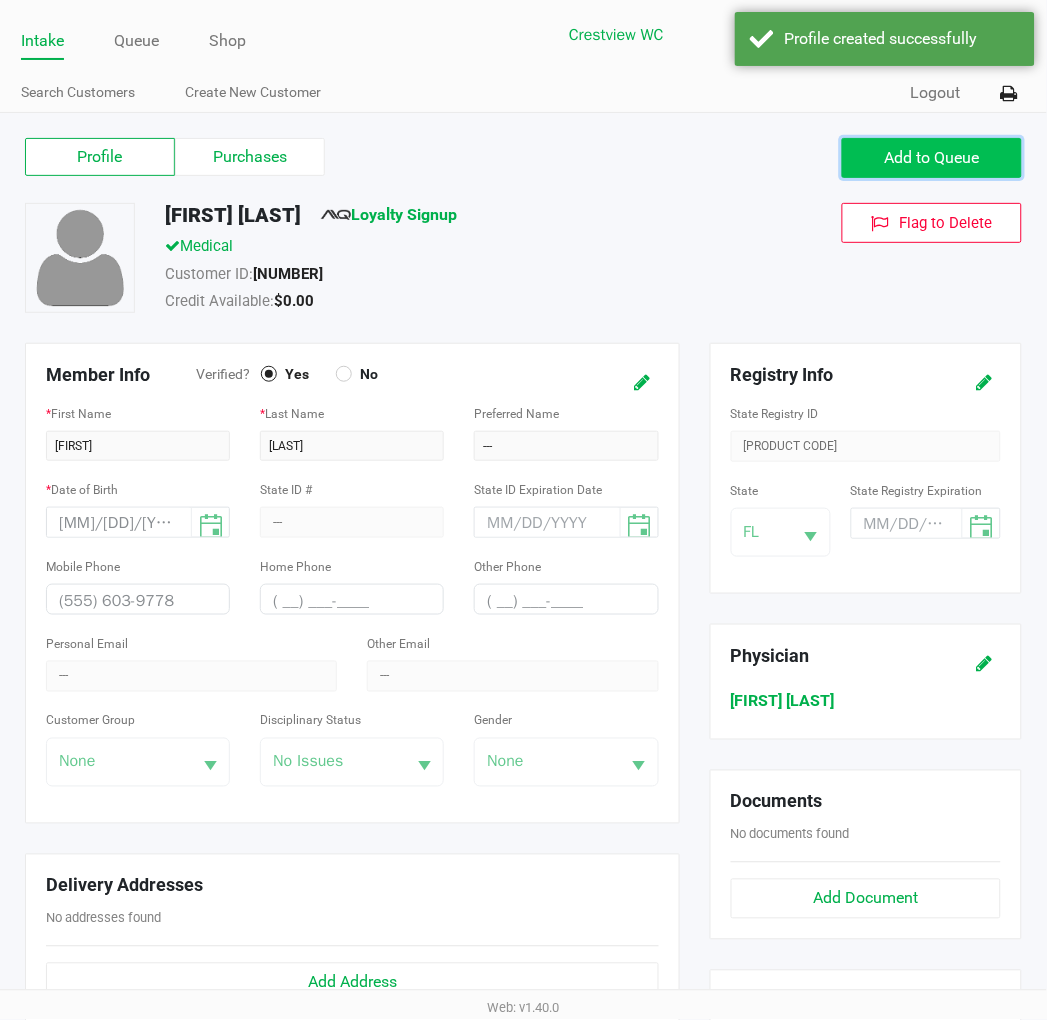 click on "Add to Queue" 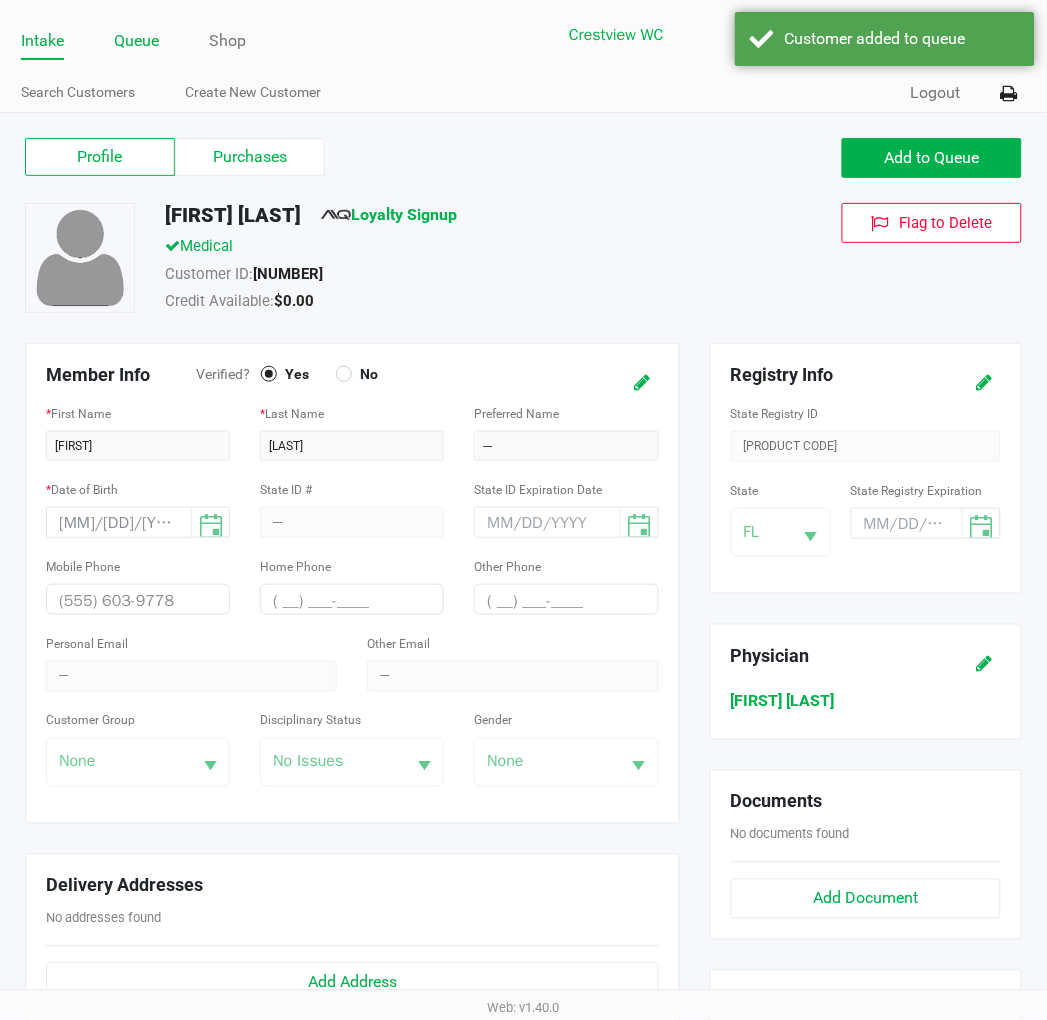 click on "Queue" 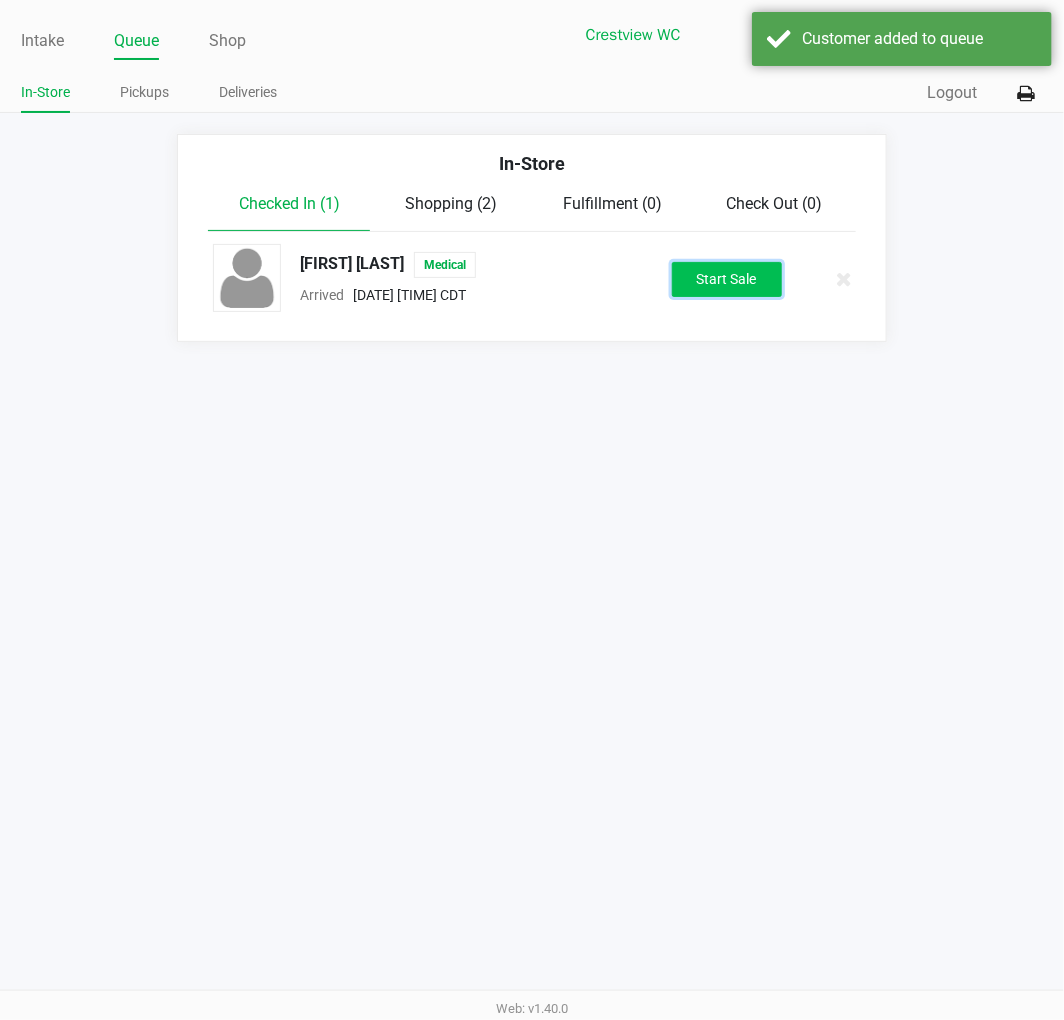 click on "Start Sale" 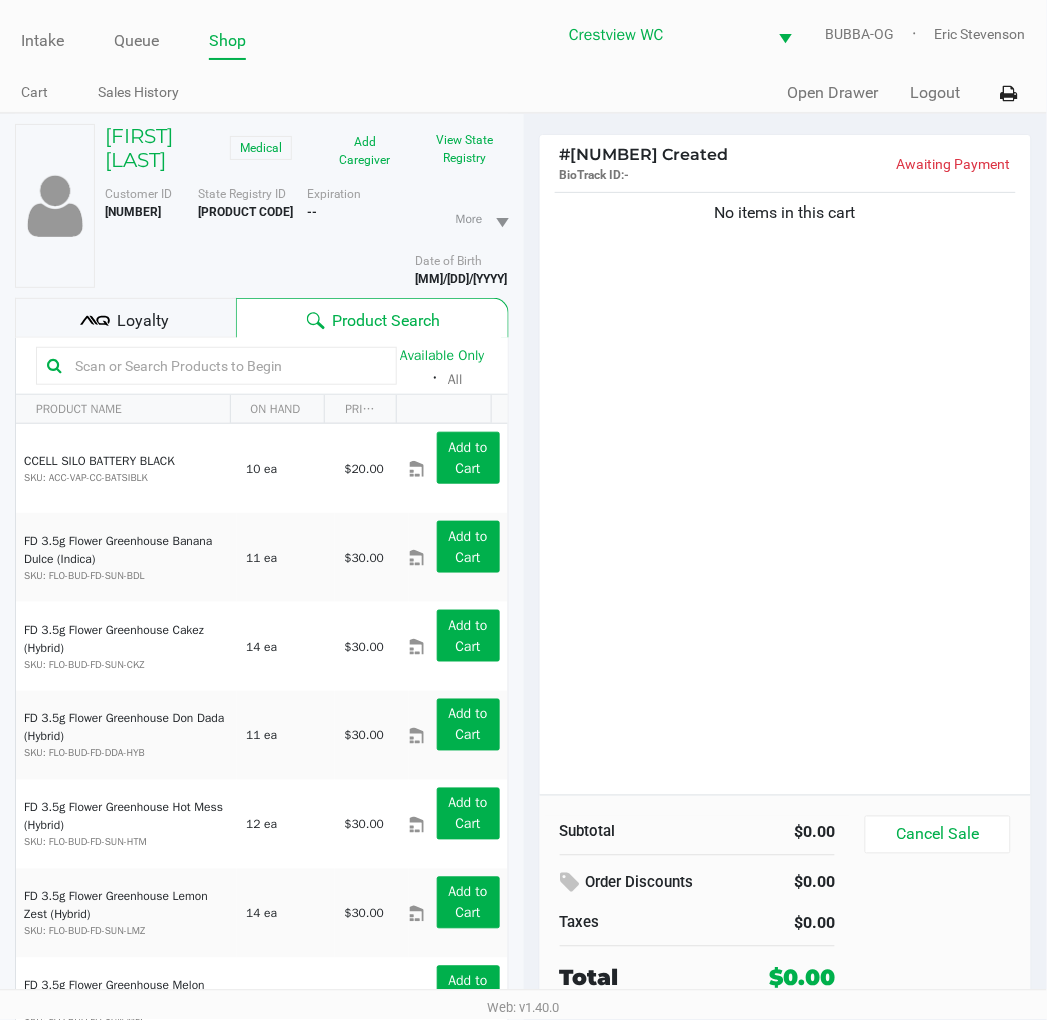 click on "Loyalty" 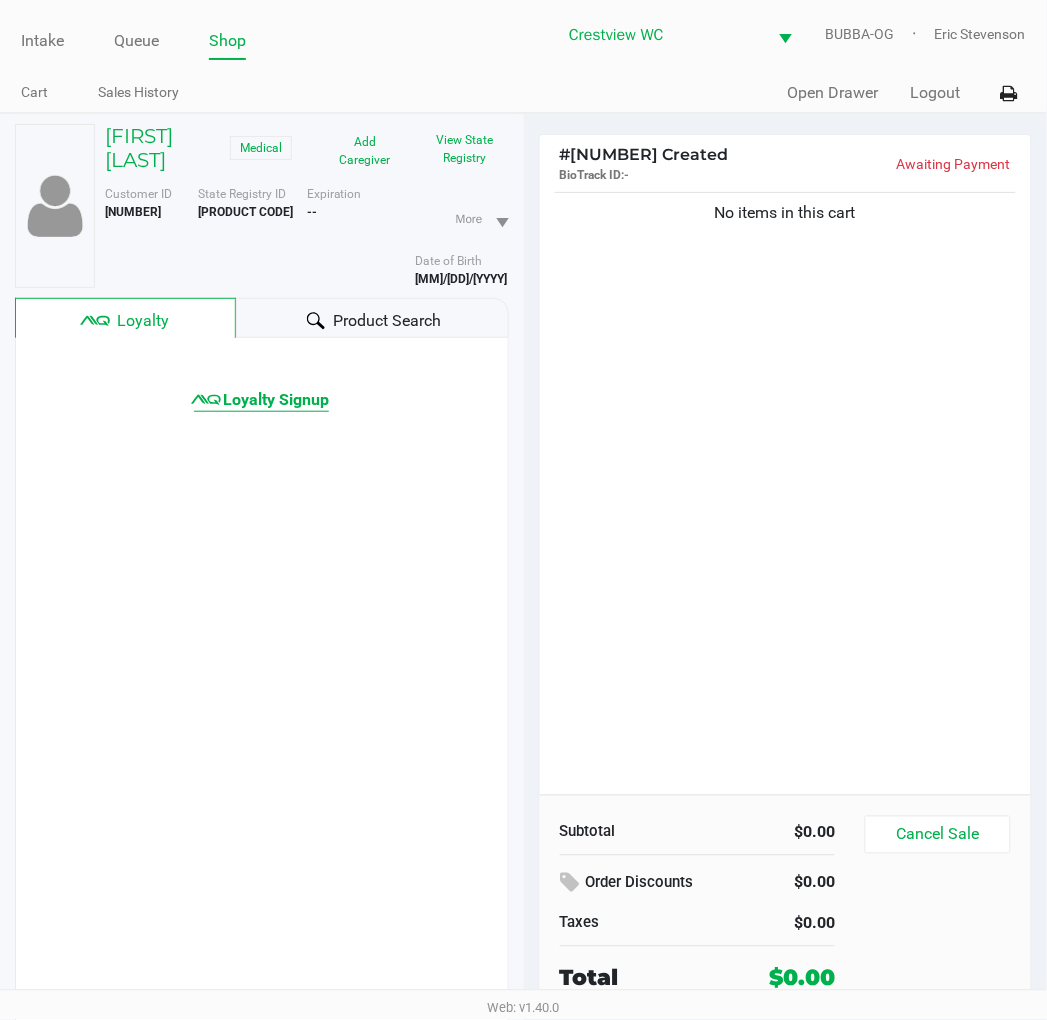click on "Loyalty Signup" 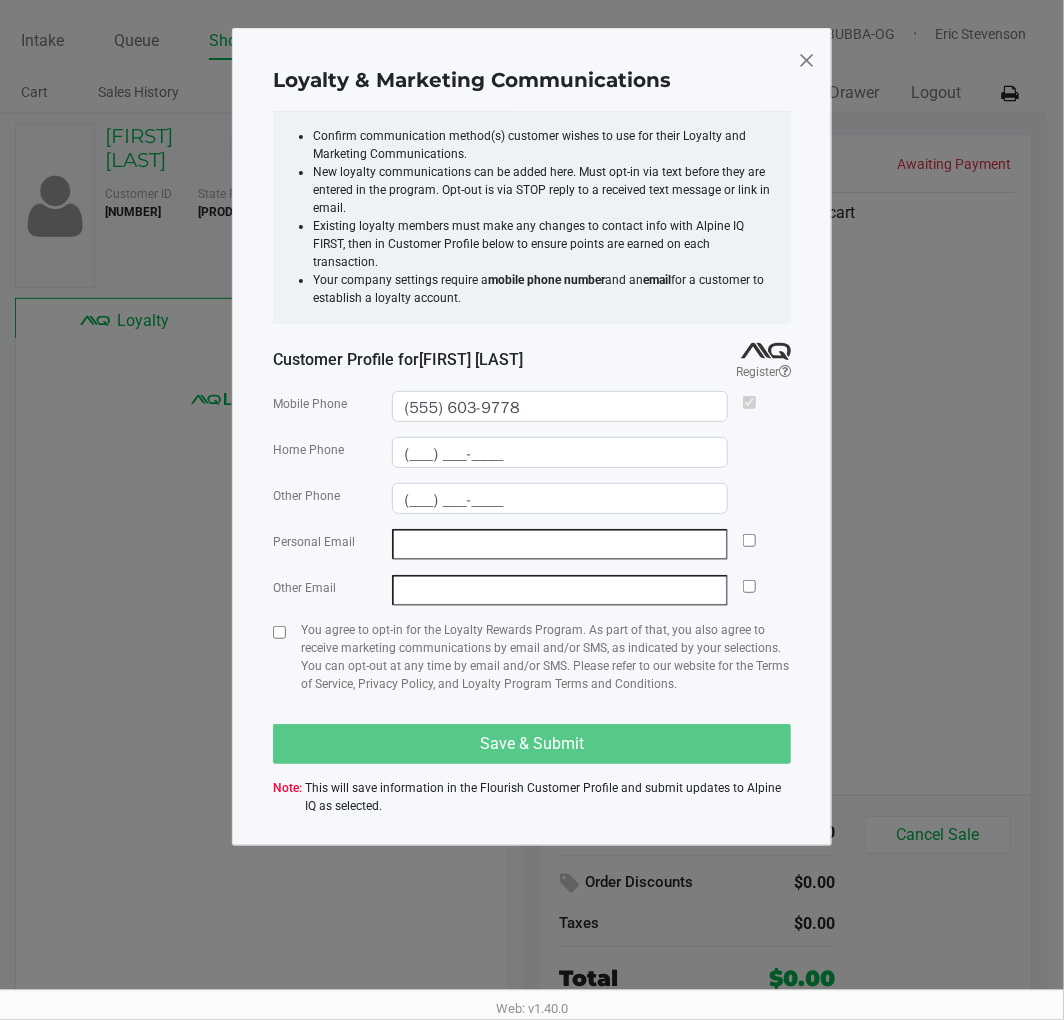 click 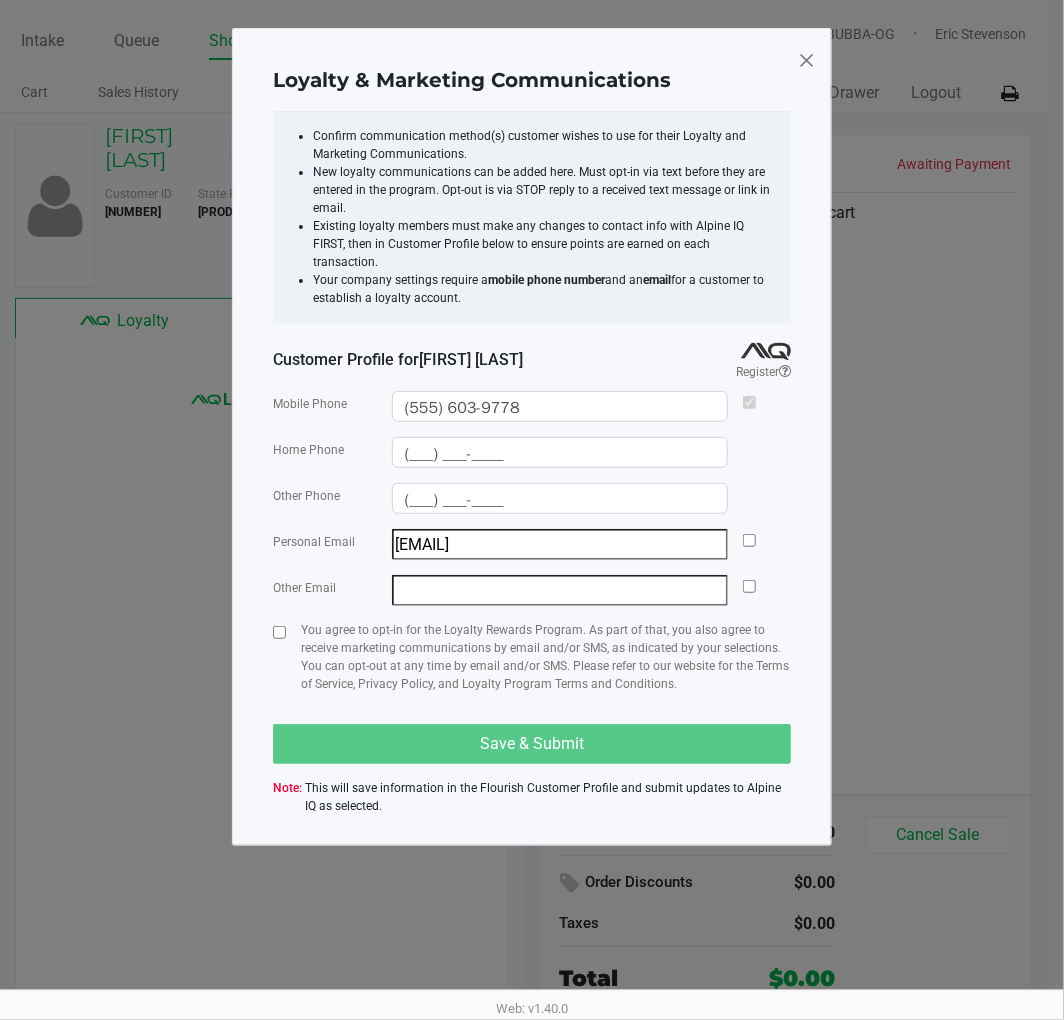 type on "garciac114@gmail.com" 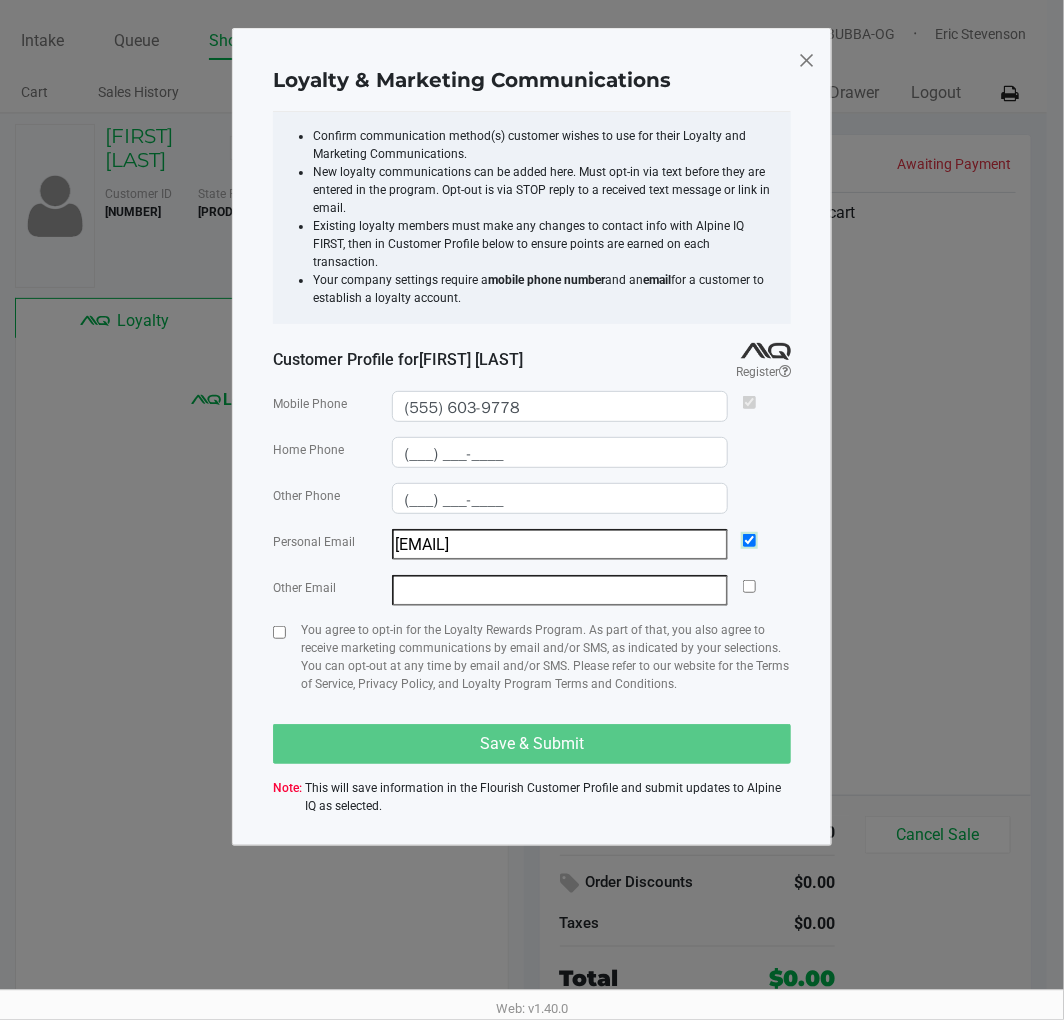 click 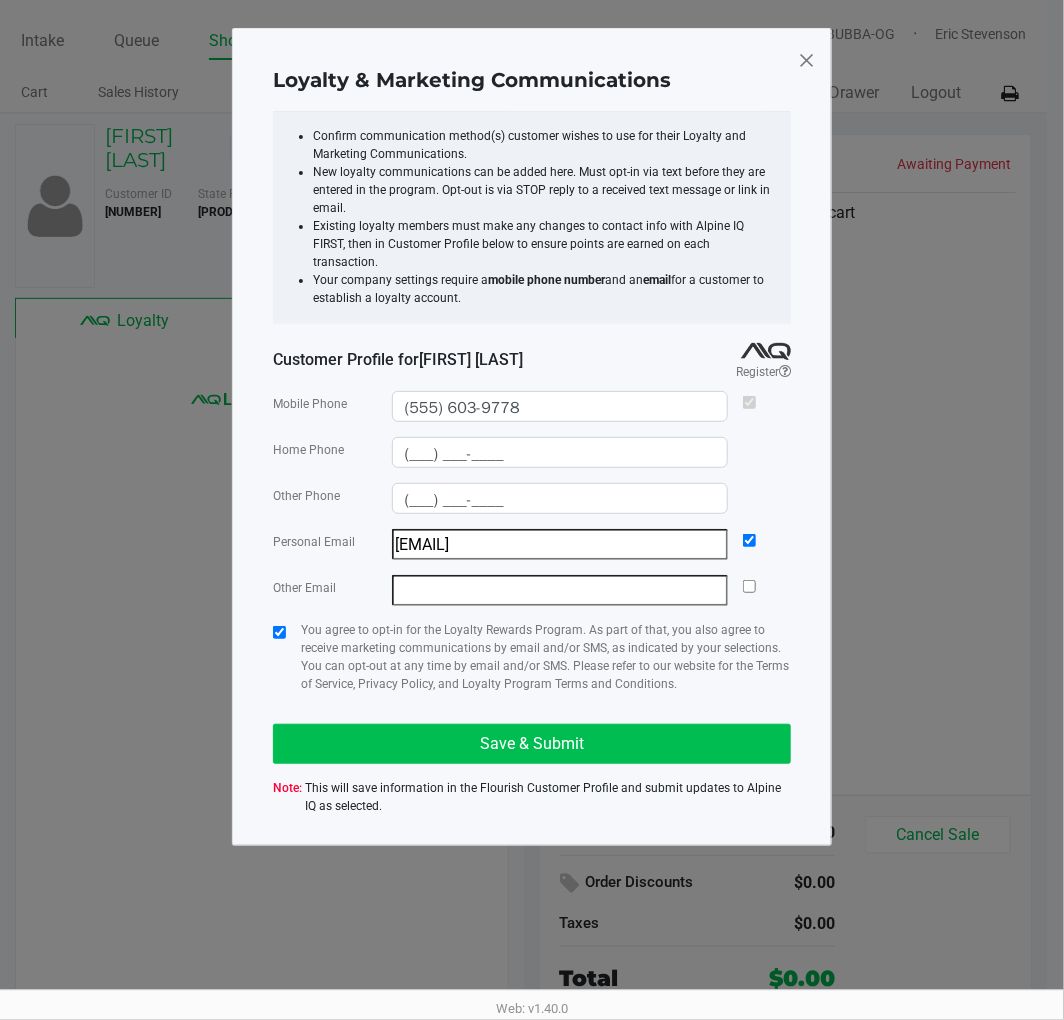 click on "Save & Submit" 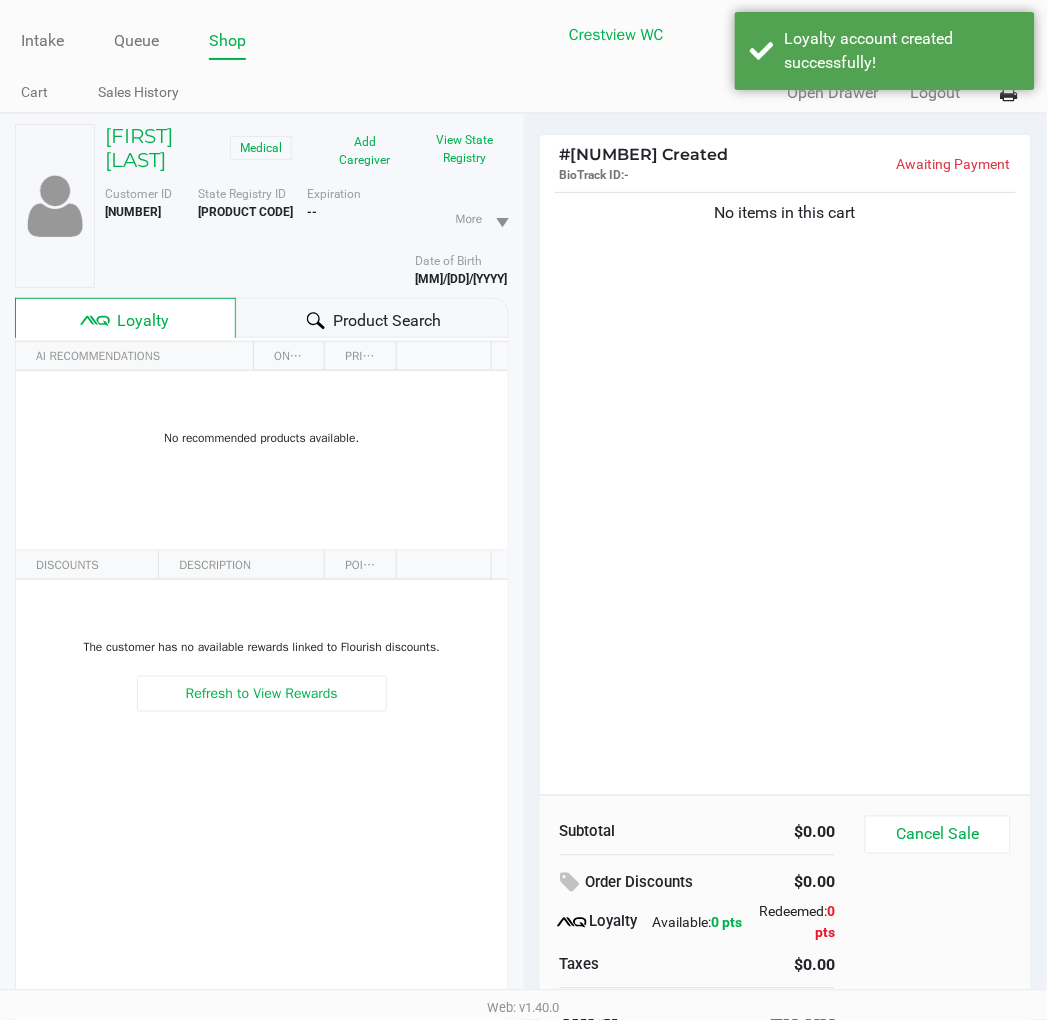 click on "No items in this cart" 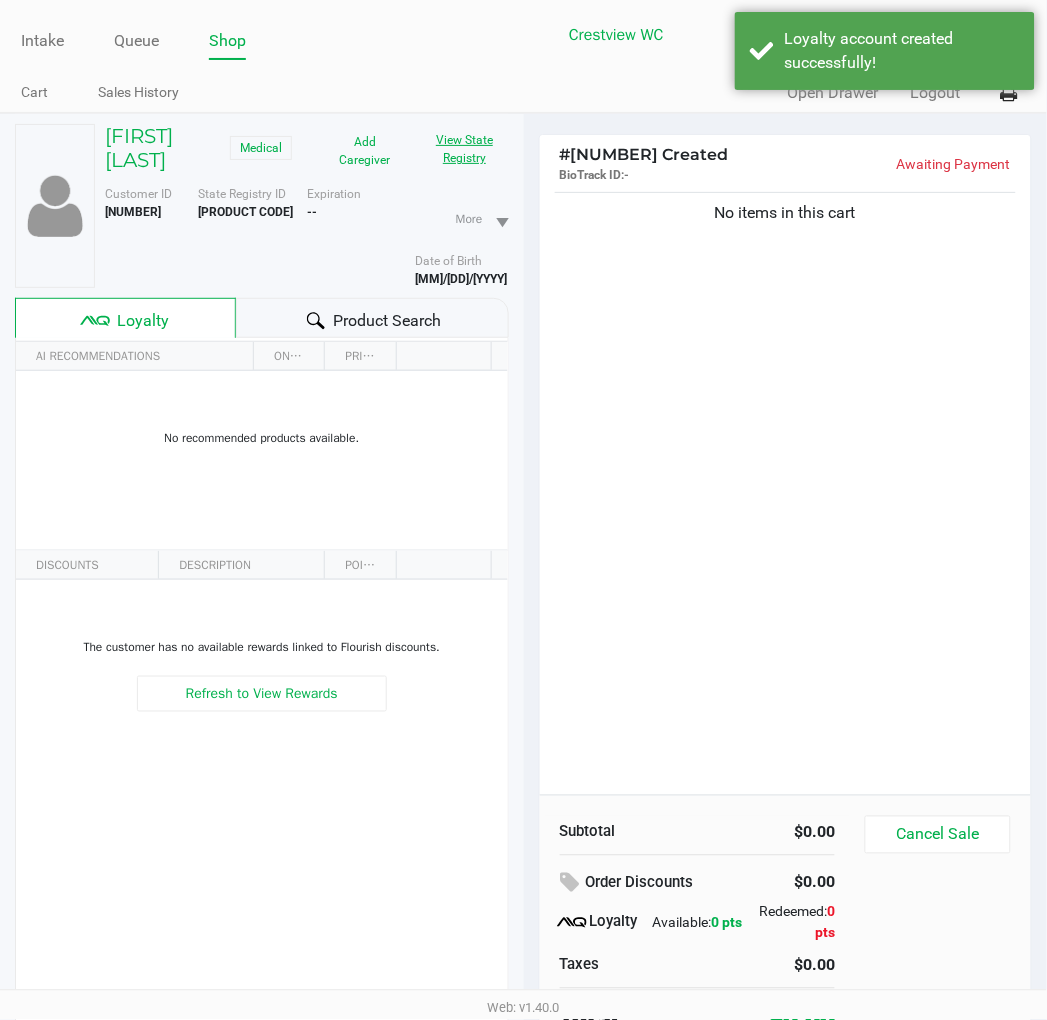 click on "View State Registry" 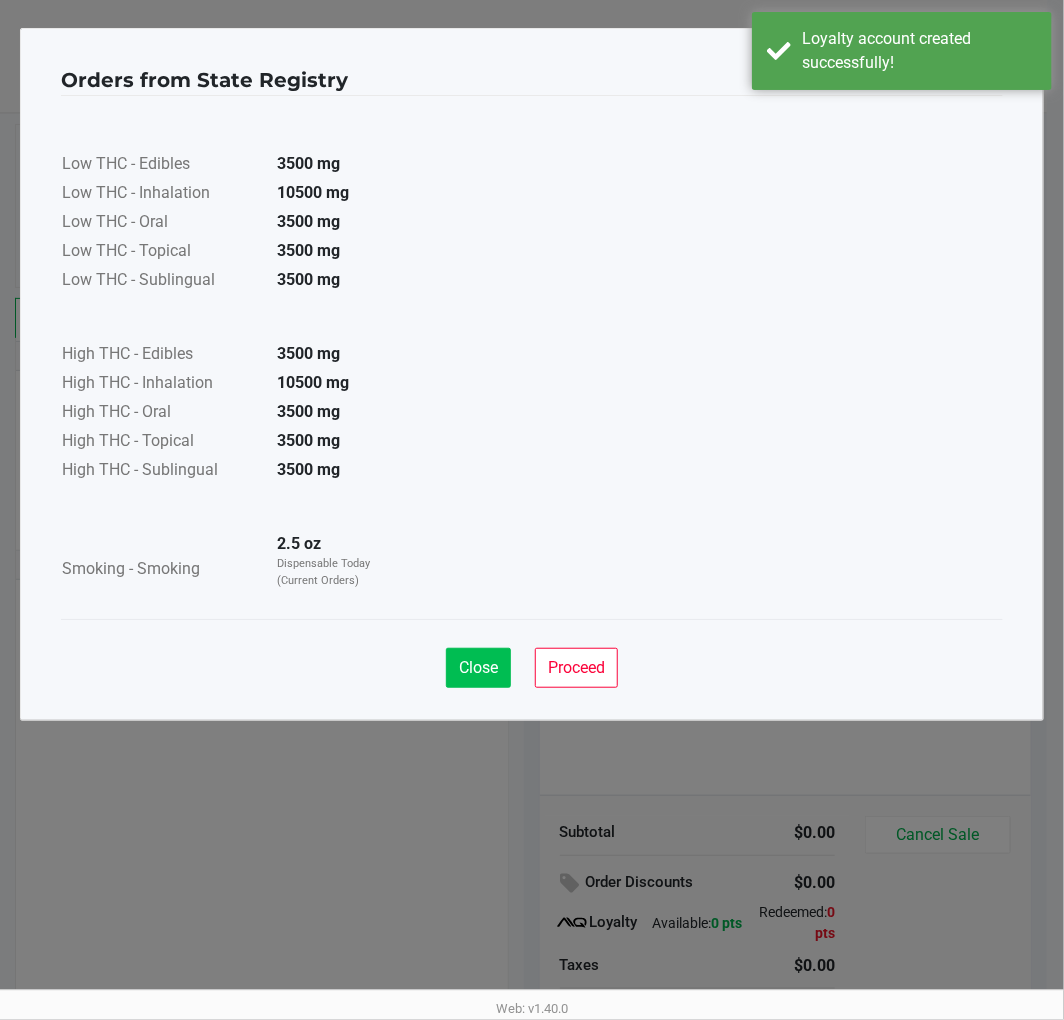click on "Close" 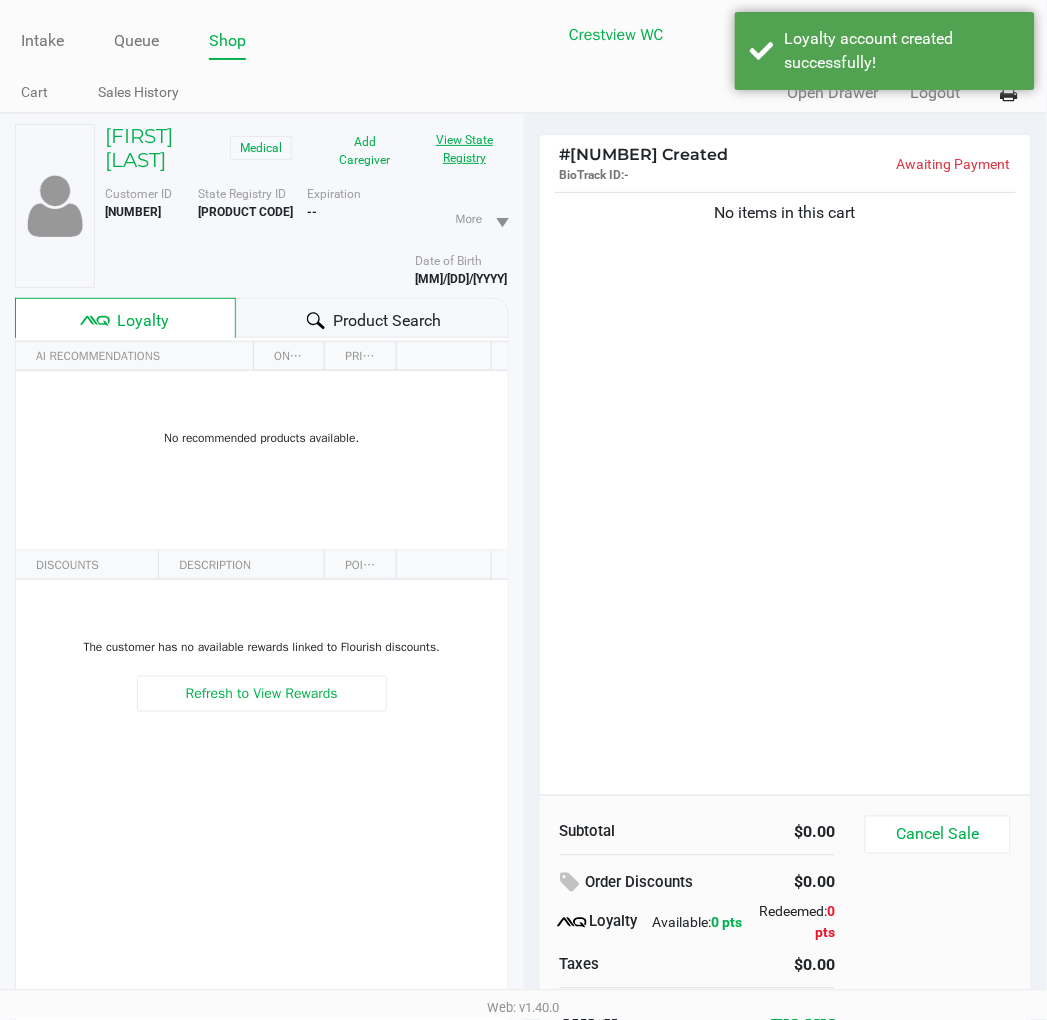 click on "No items in this cart" 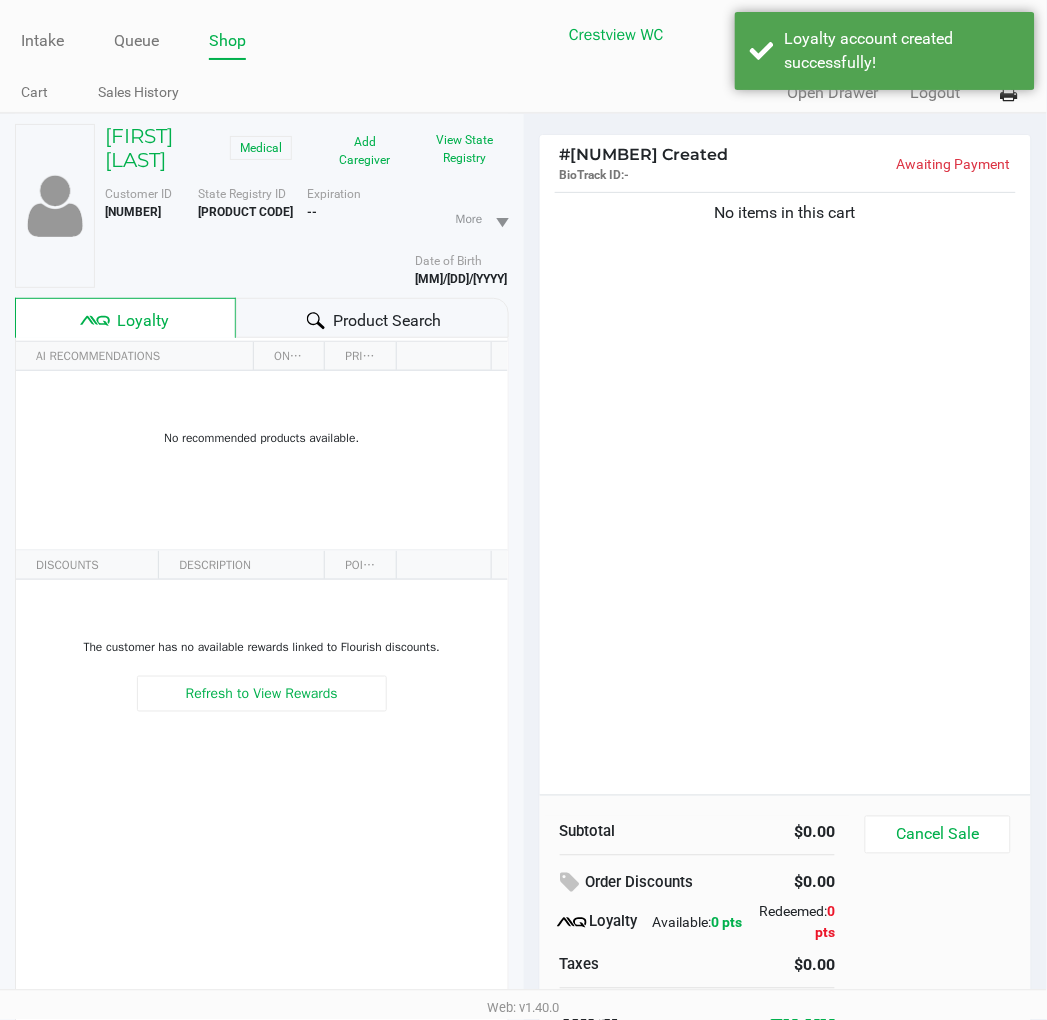 click on "No items in this cart" 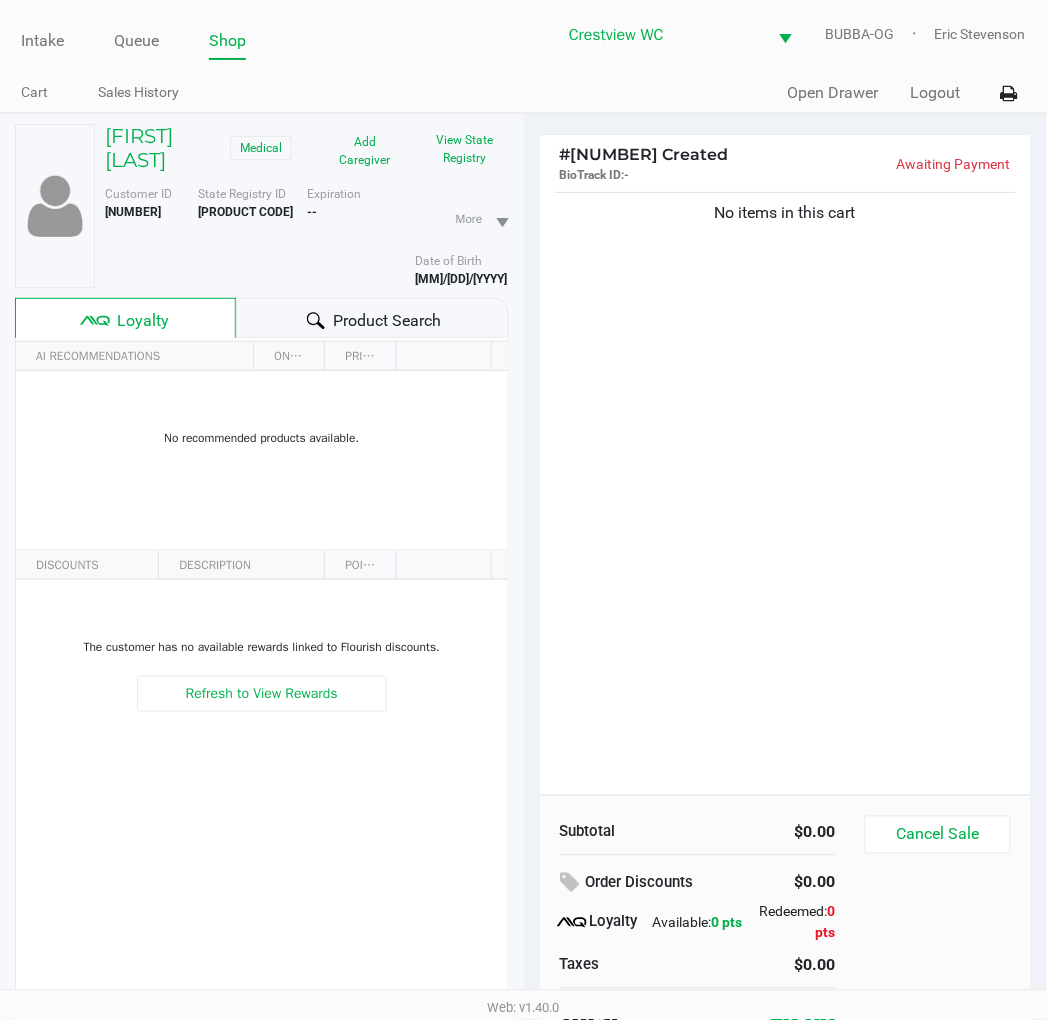 click on "No items in this cart" 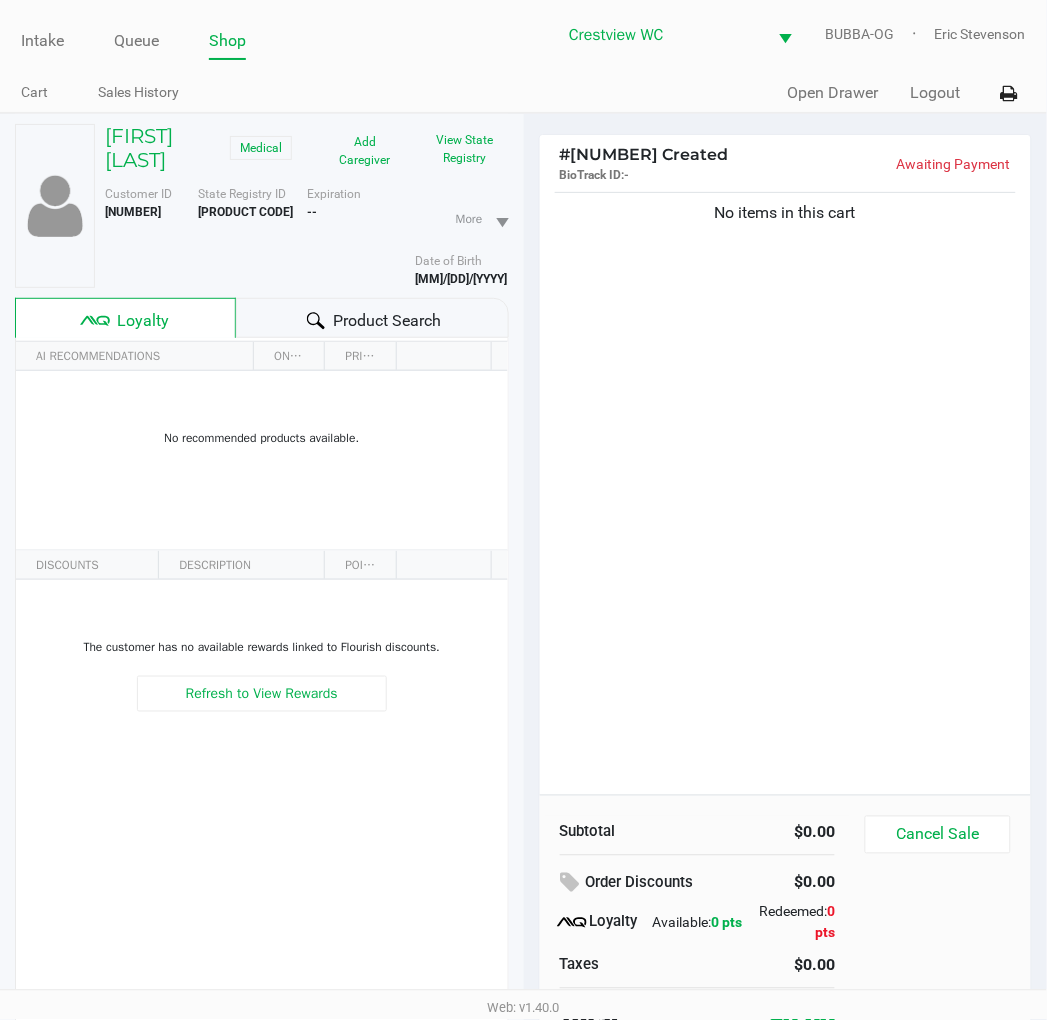 click on "No items in this cart" 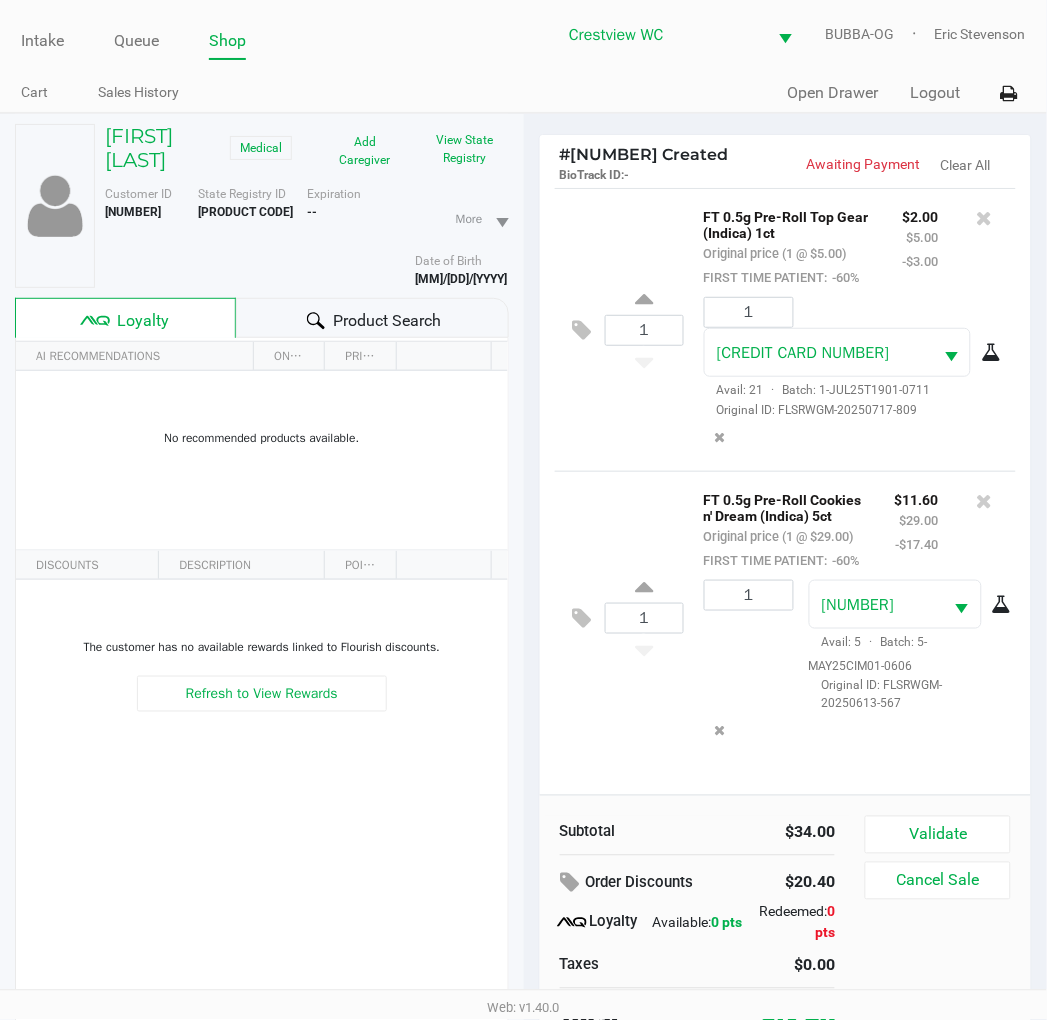 scroll, scrollTop: 104, scrollLeft: 0, axis: vertical 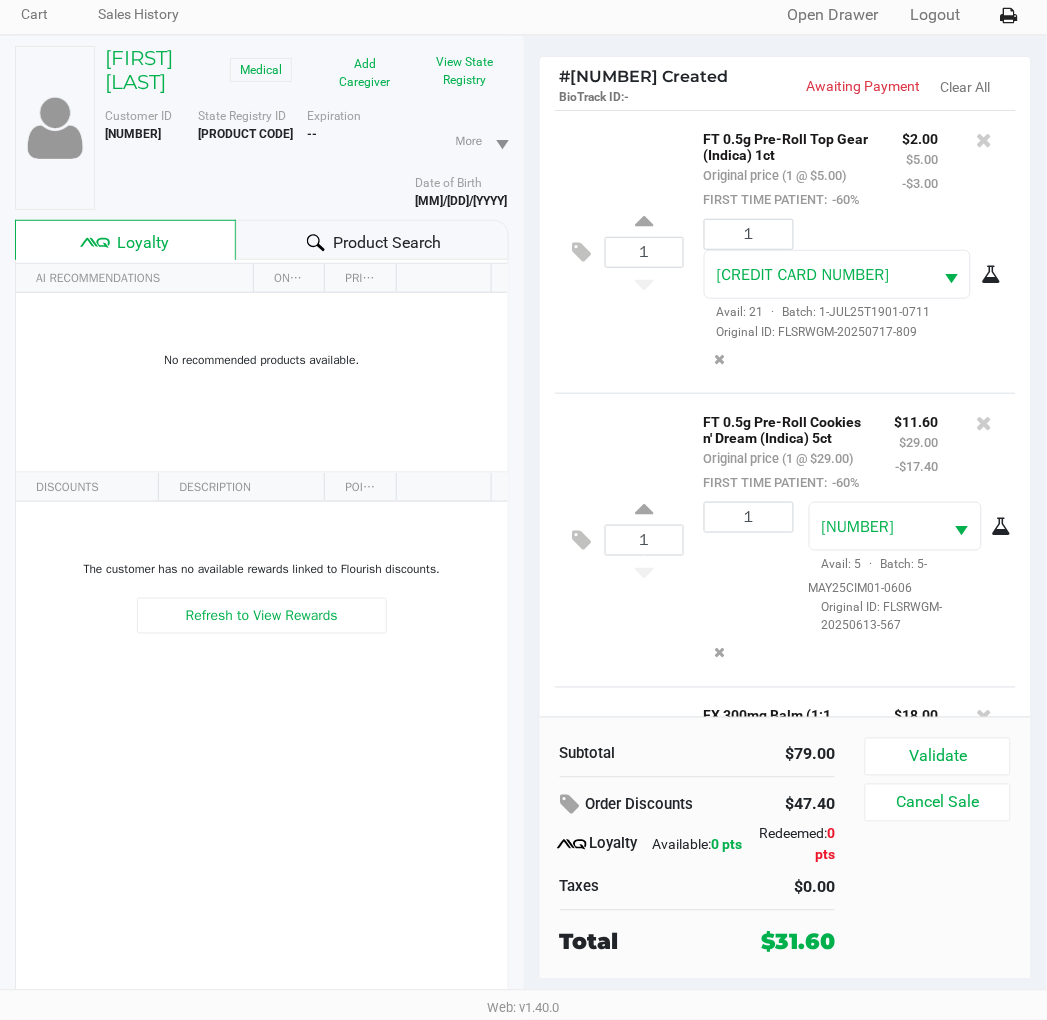 click on "1  FT 0.5g Pre-Roll Top Gear (Indica) 1ct   Original price (1 @ $5.00)  FIRST TIME PATIENT:  -60% $2.00 $5.00 -$3.00 1 8828124269711172  Avail: 21  ·  Batch: 1-JUL25T1901-0711   Original ID: FLSRWGM-20250717-809" 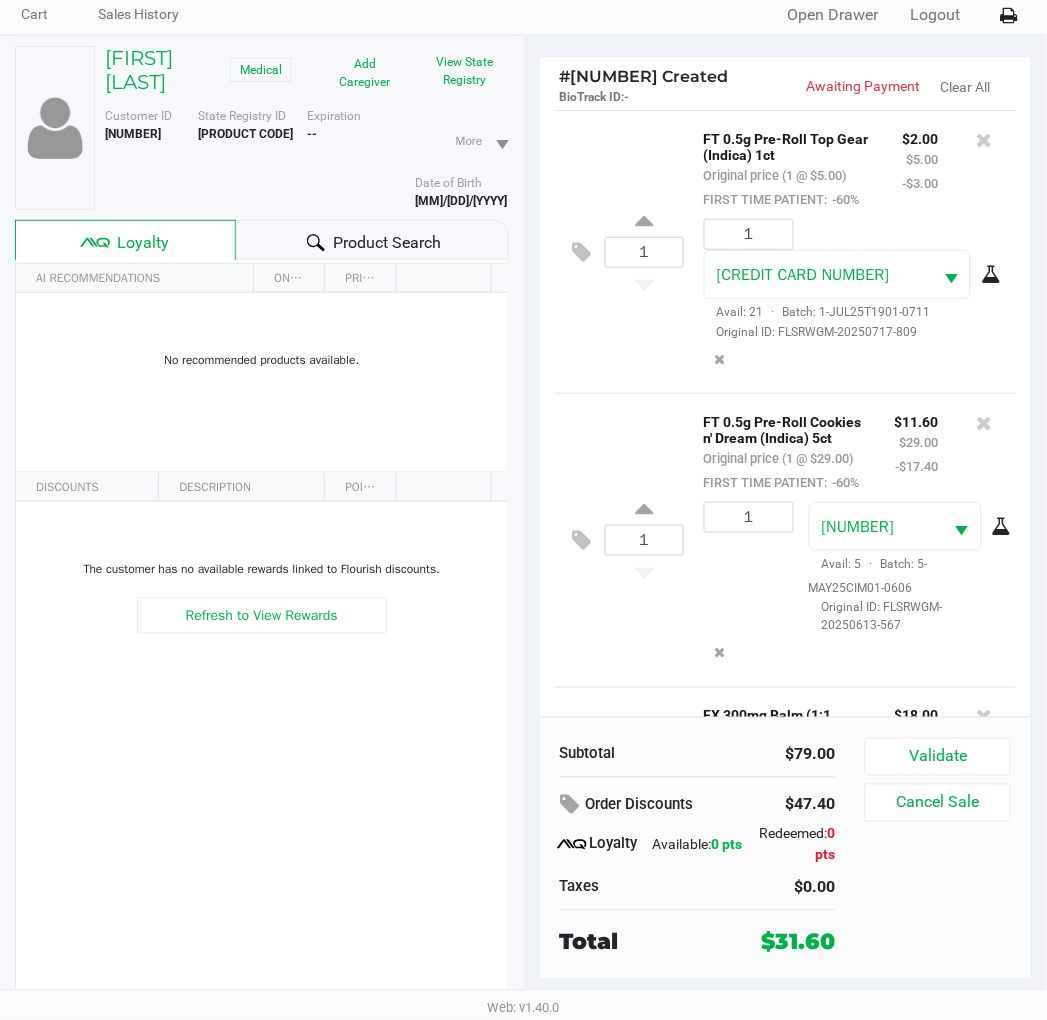 click on "Loyalty" 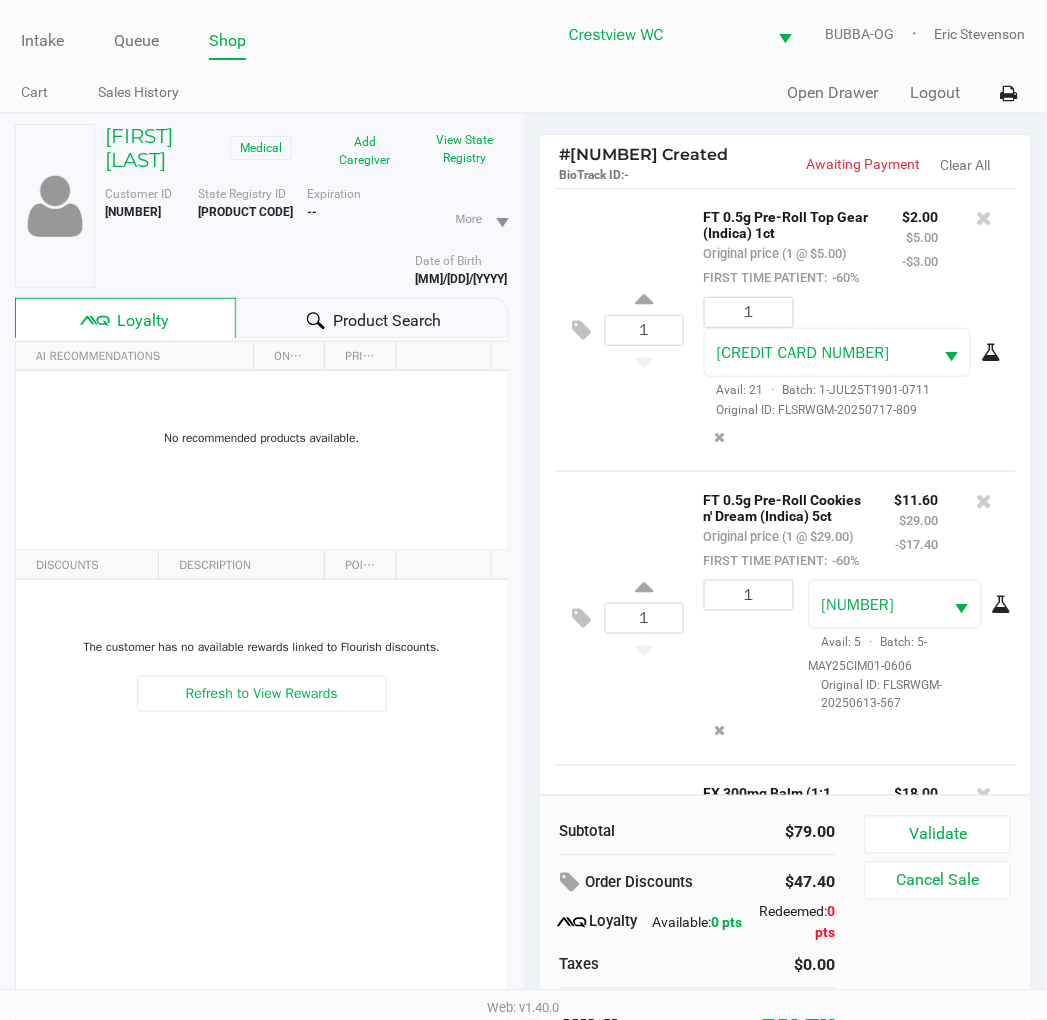 click on "1  FT 0.5g Pre-Roll Top Gear (Indica) 1ct   Original price (1 @ $5.00)  FIRST TIME PATIENT:  -60% $2.00 $5.00 -$3.00 1 8828124269711172  Avail: 21  ·  Batch: 1-JUL25T1901-0711   Original ID: FLSRWGM-20250717-809" 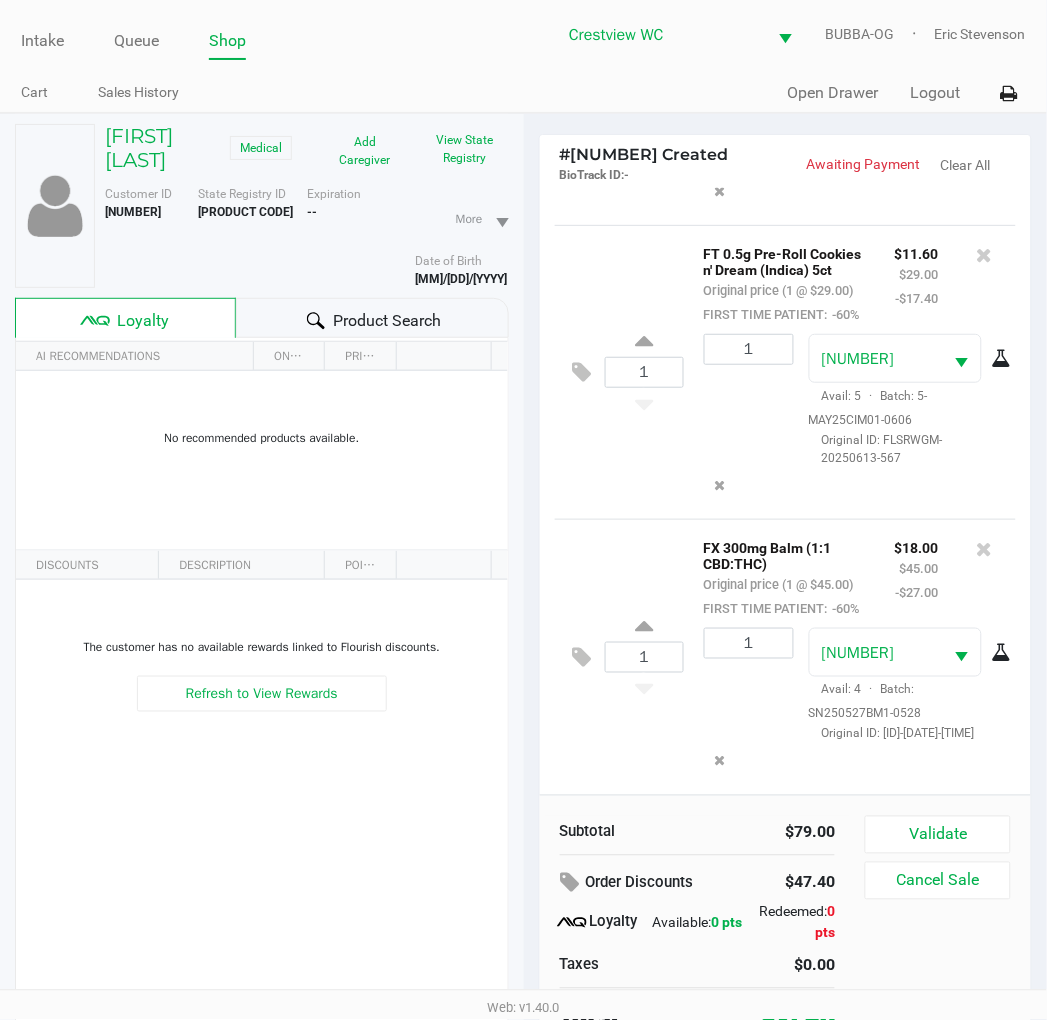 scroll, scrollTop: 345, scrollLeft: 0, axis: vertical 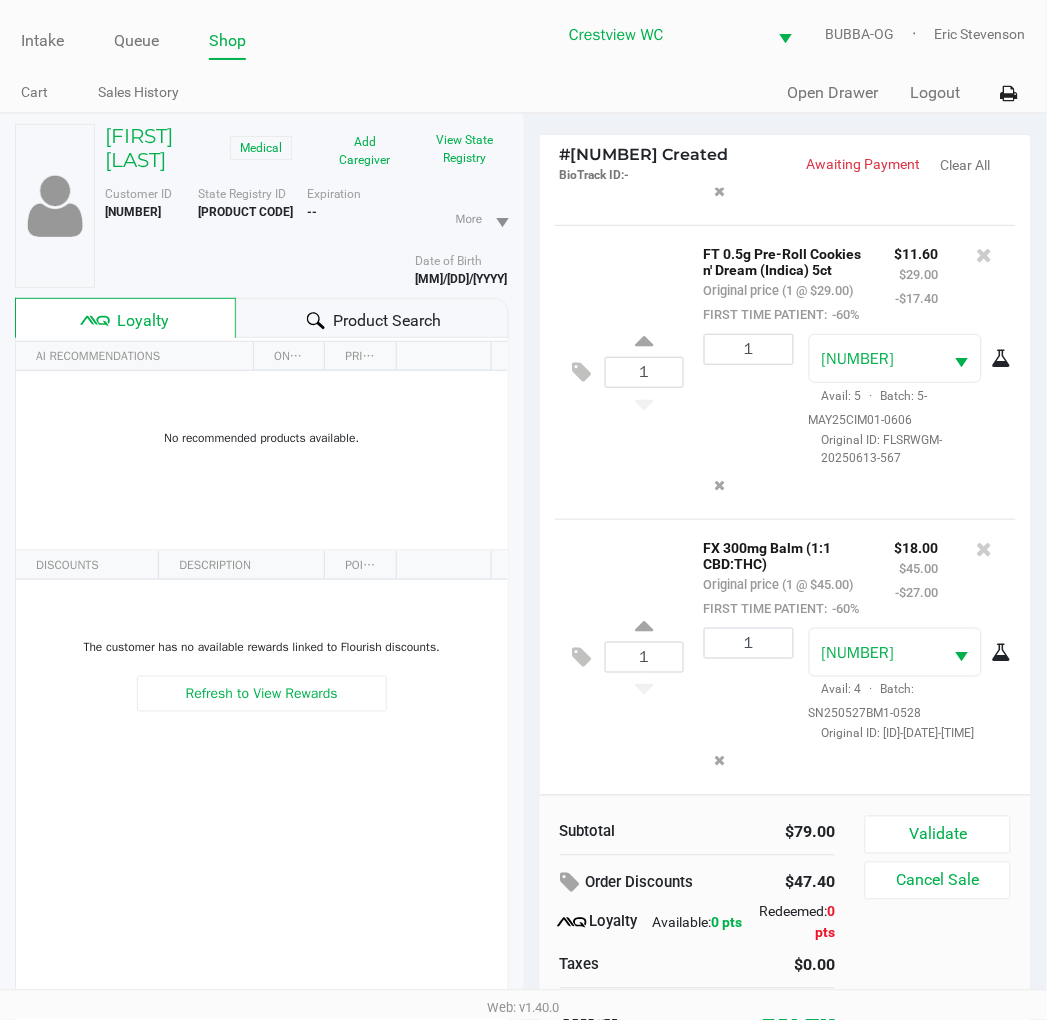 click on "1  FT 0.5g Pre-Roll Cookies n' Dream (Indica) 5ct   Original price (1 @ $29.00)  FIRST TIME PATIENT:  -60% $11.60 $29.00 -$17.40 1 9711894912598717  Avail: 5  ·  Batch: 5-MAY25CIM01-0606   Original ID: FLSRWGM-20250613-567" 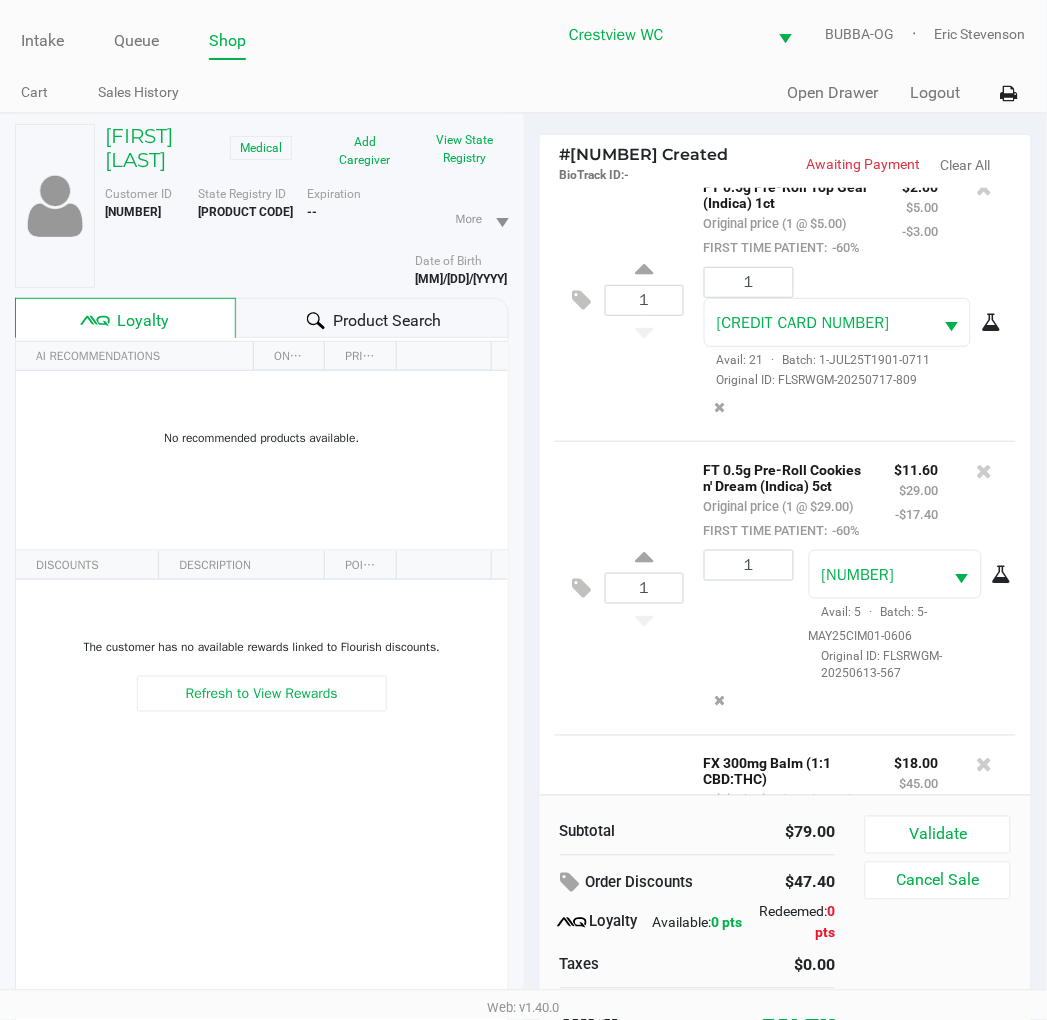 scroll, scrollTop: 0, scrollLeft: 0, axis: both 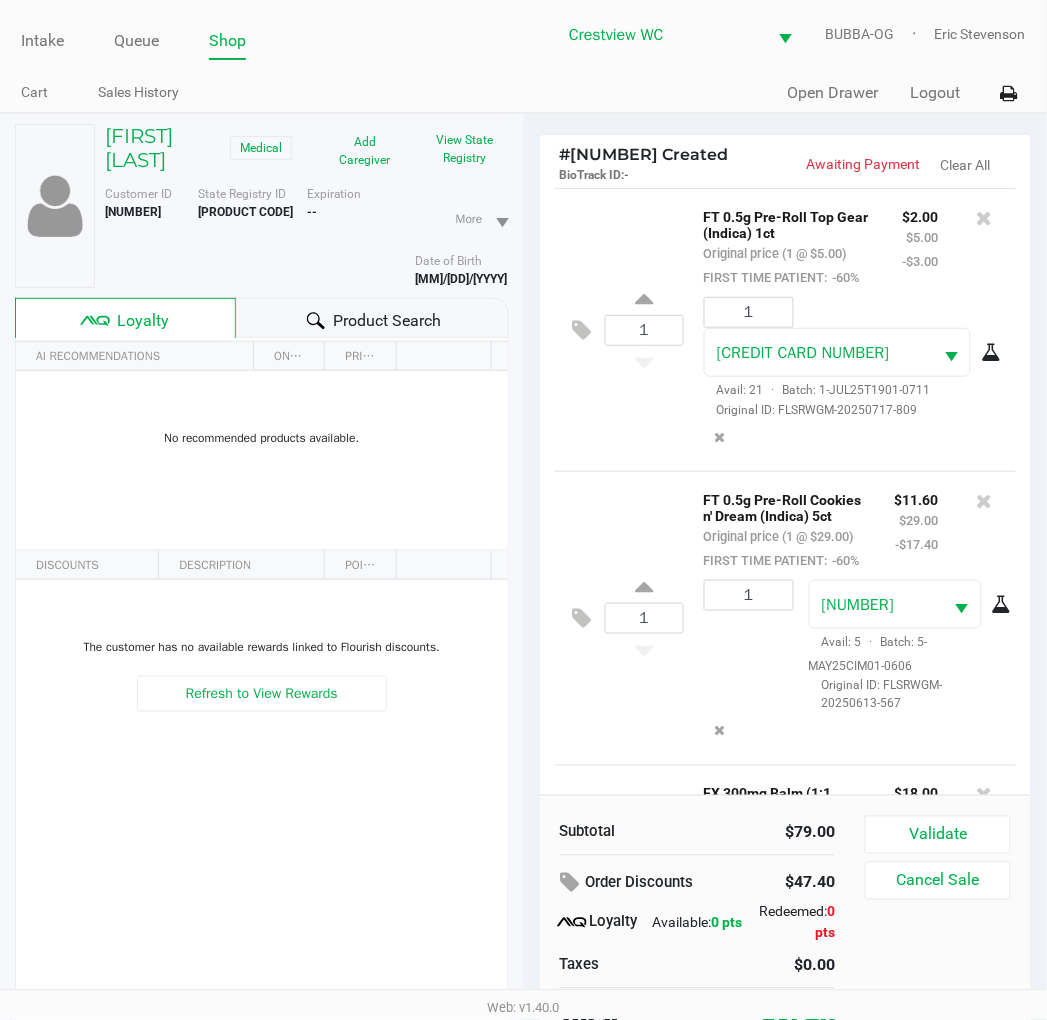 click on "1  FT 0.5g Pre-Roll Top Gear (Indica) 1ct   Original price (1 @ $5.00)  FIRST TIME PATIENT:  -60% $2.00 $5.00 -$3.00 1 8828124269711172  Avail: 21  ·  Batch: 1-JUL25T1901-0711   Original ID: FLSRWGM-20250717-809" 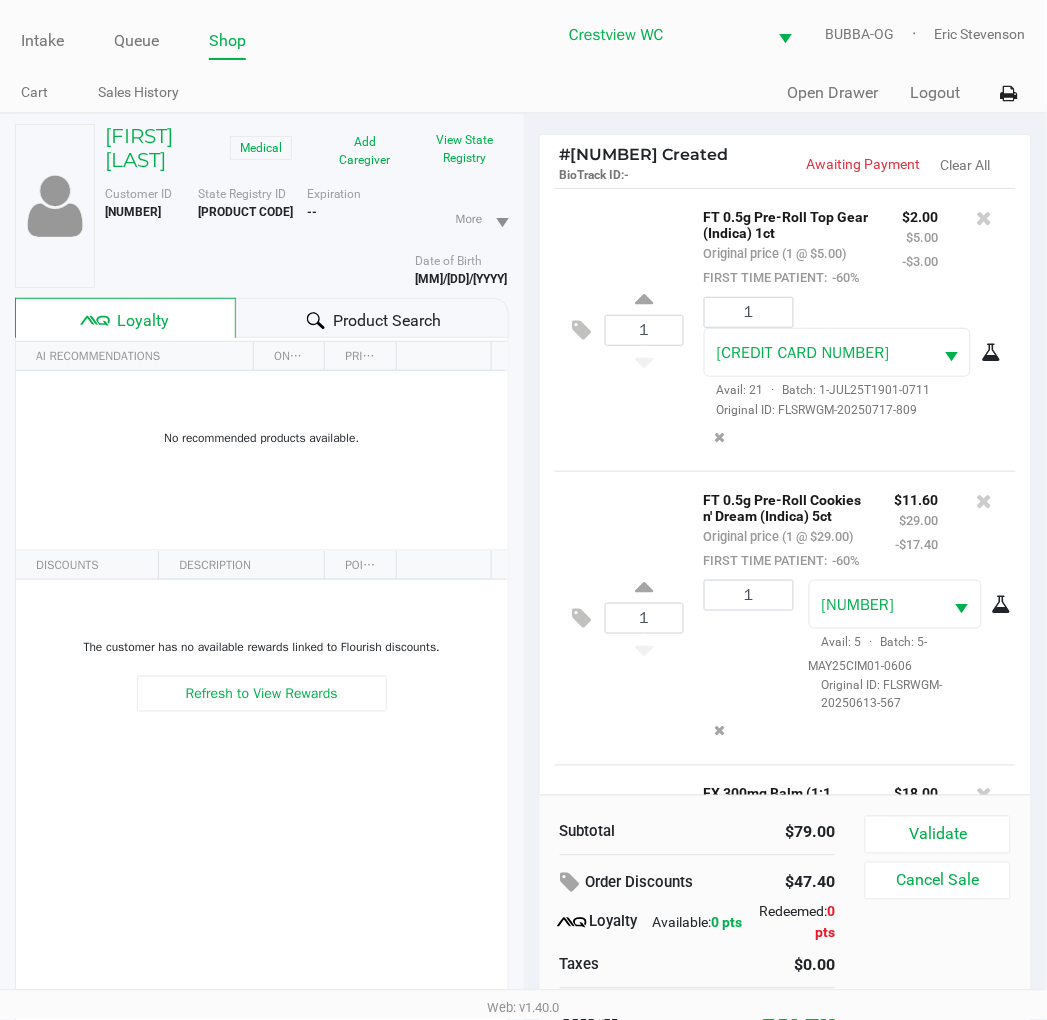 click on "1  FT 0.5g Pre-Roll Cookies n' Dream (Indica) 5ct   Original price (1 @ $29.00)  FIRST TIME PATIENT:  -60% $11.60 $29.00 -$17.40 1 9711894912598717  Avail: 5  ·  Batch: 5-MAY25CIM01-0606   Original ID: FLSRWGM-20250613-567" 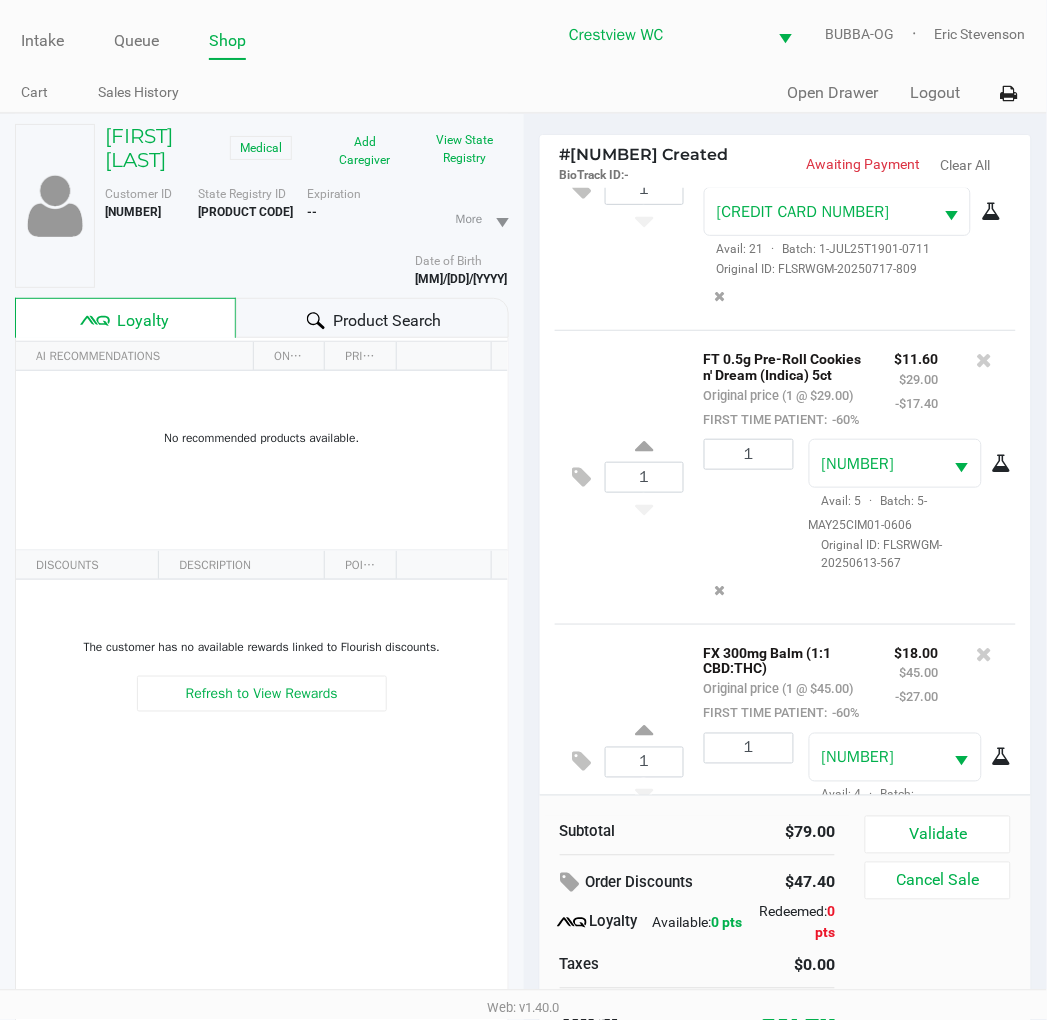 scroll, scrollTop: 345, scrollLeft: 0, axis: vertical 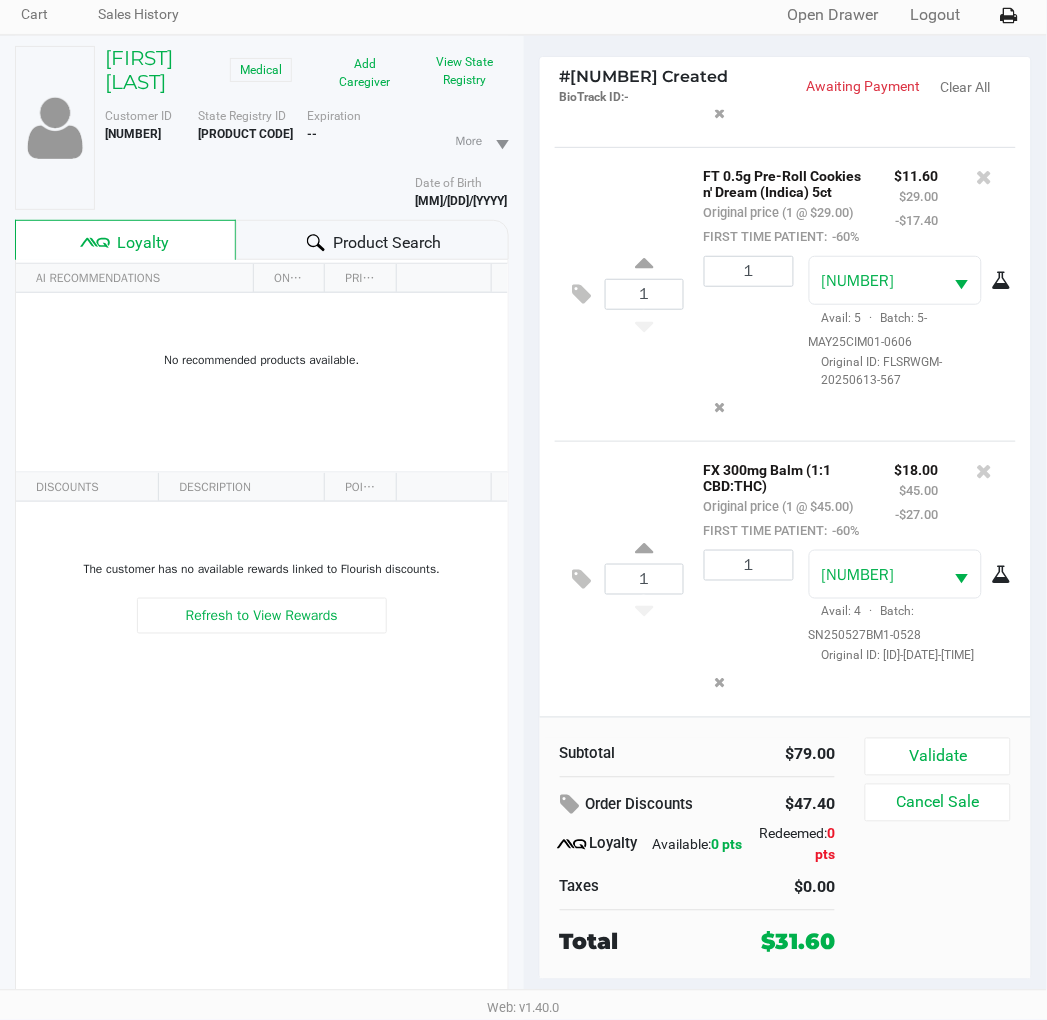 click on "Validate" 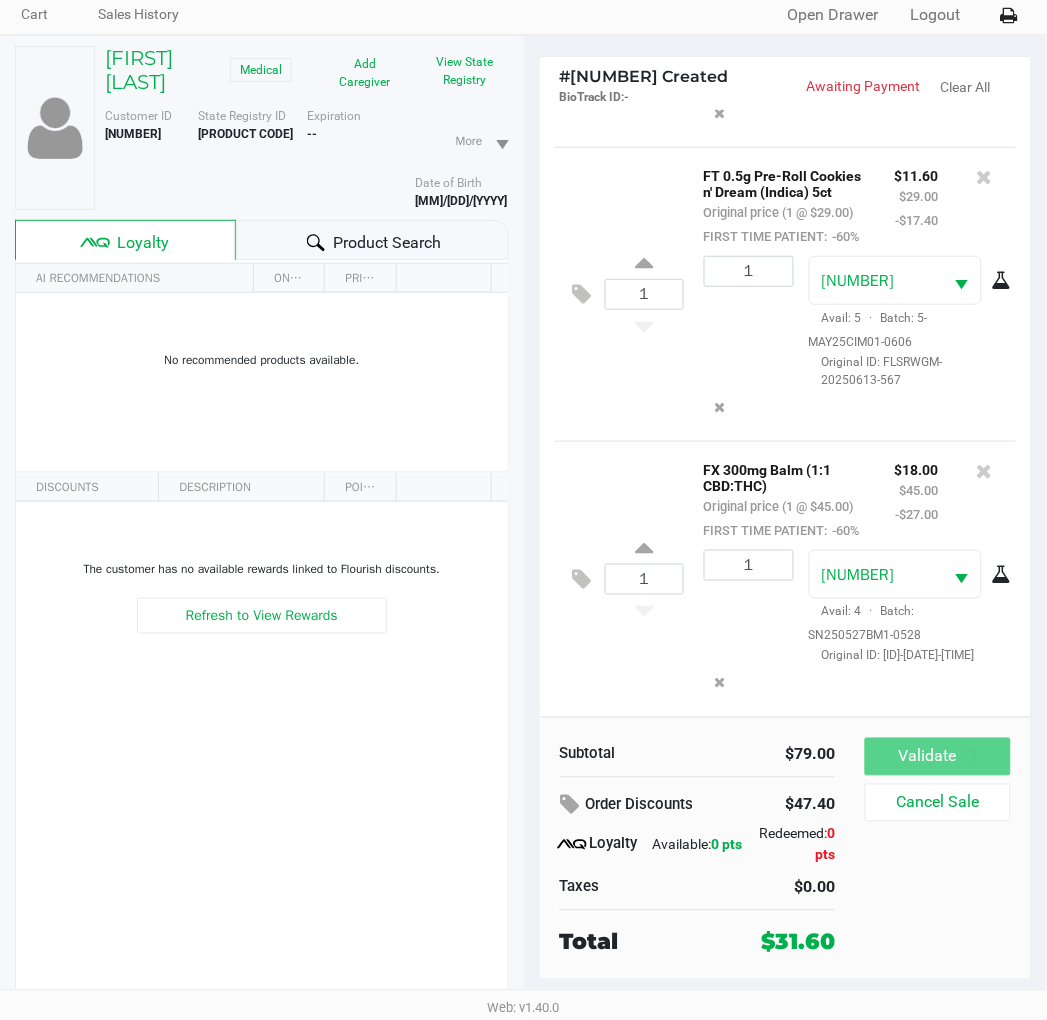 scroll, scrollTop: 0, scrollLeft: 0, axis: both 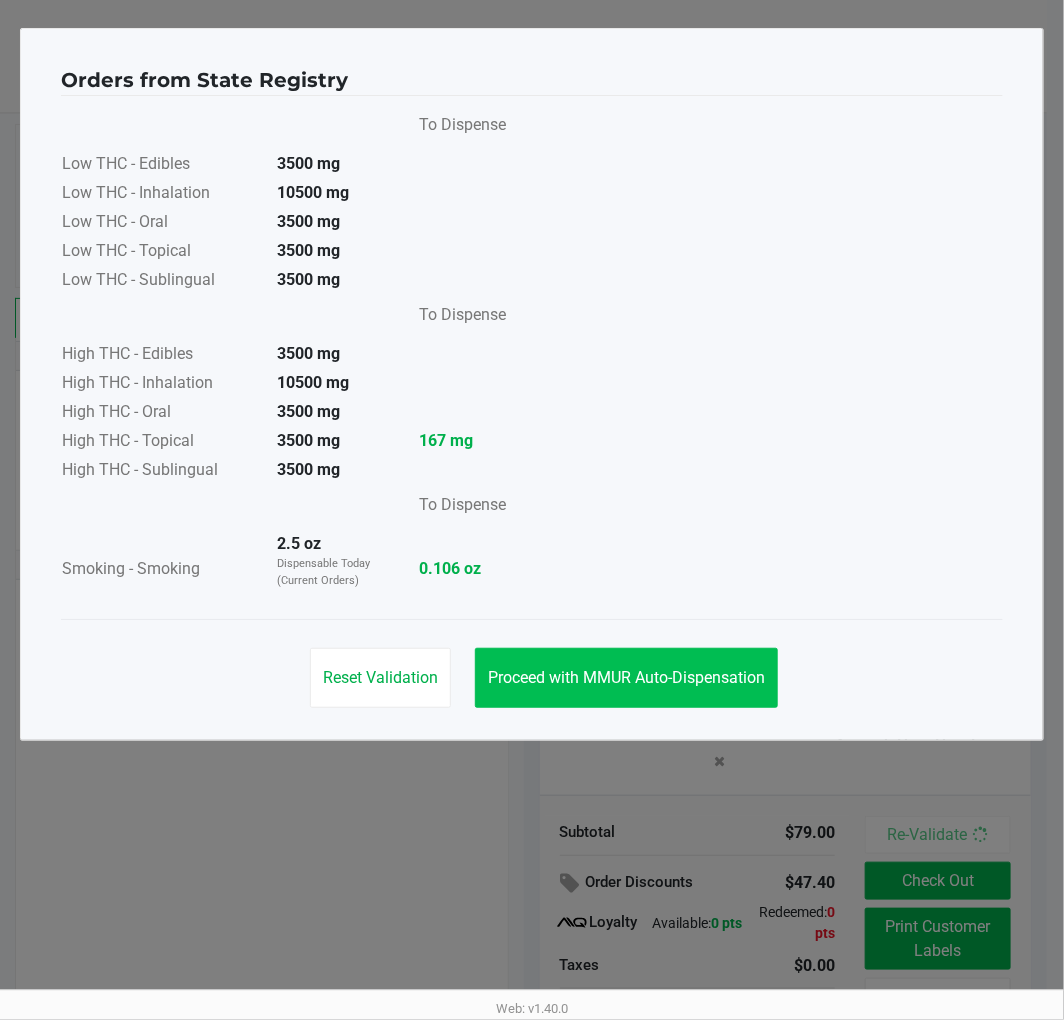 click on "Proceed with MMUR Auto-Dispensation" 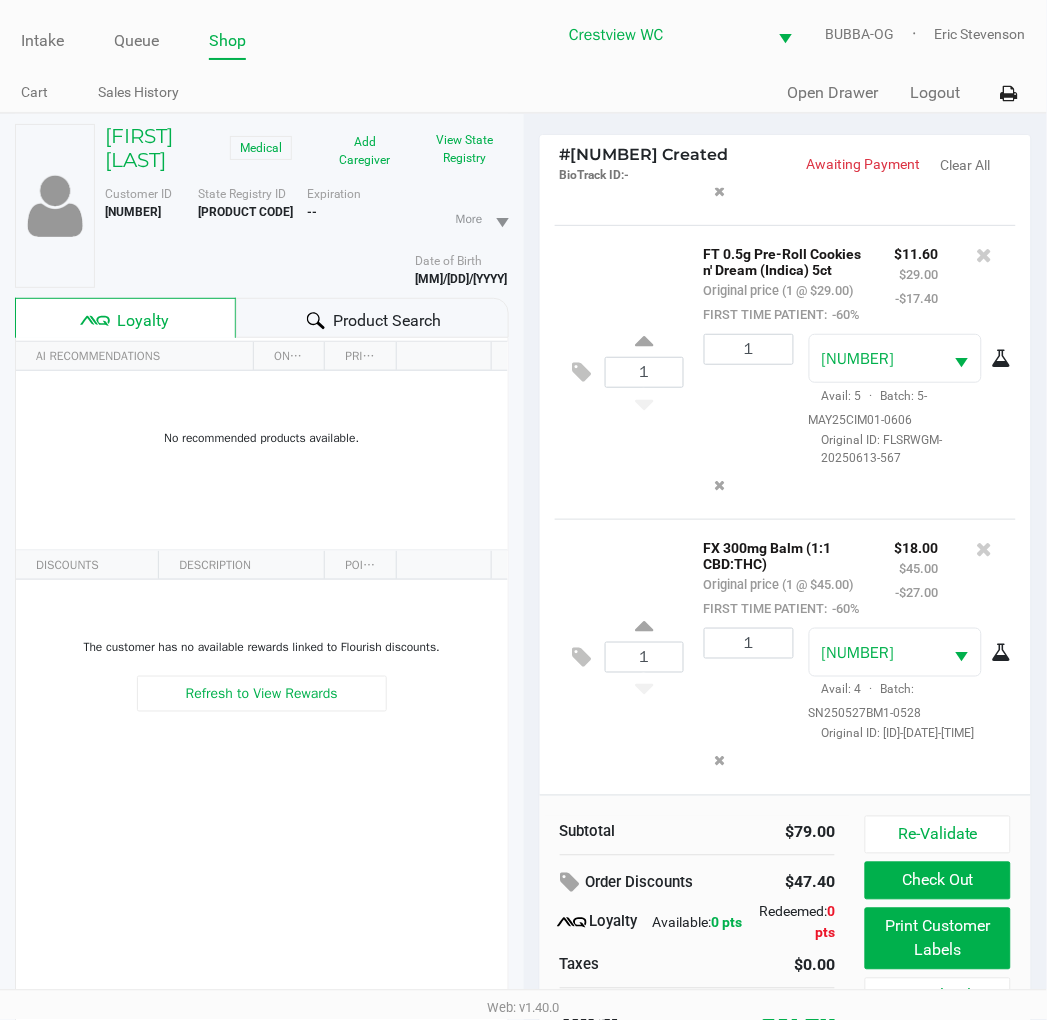 scroll, scrollTop: 104, scrollLeft: 0, axis: vertical 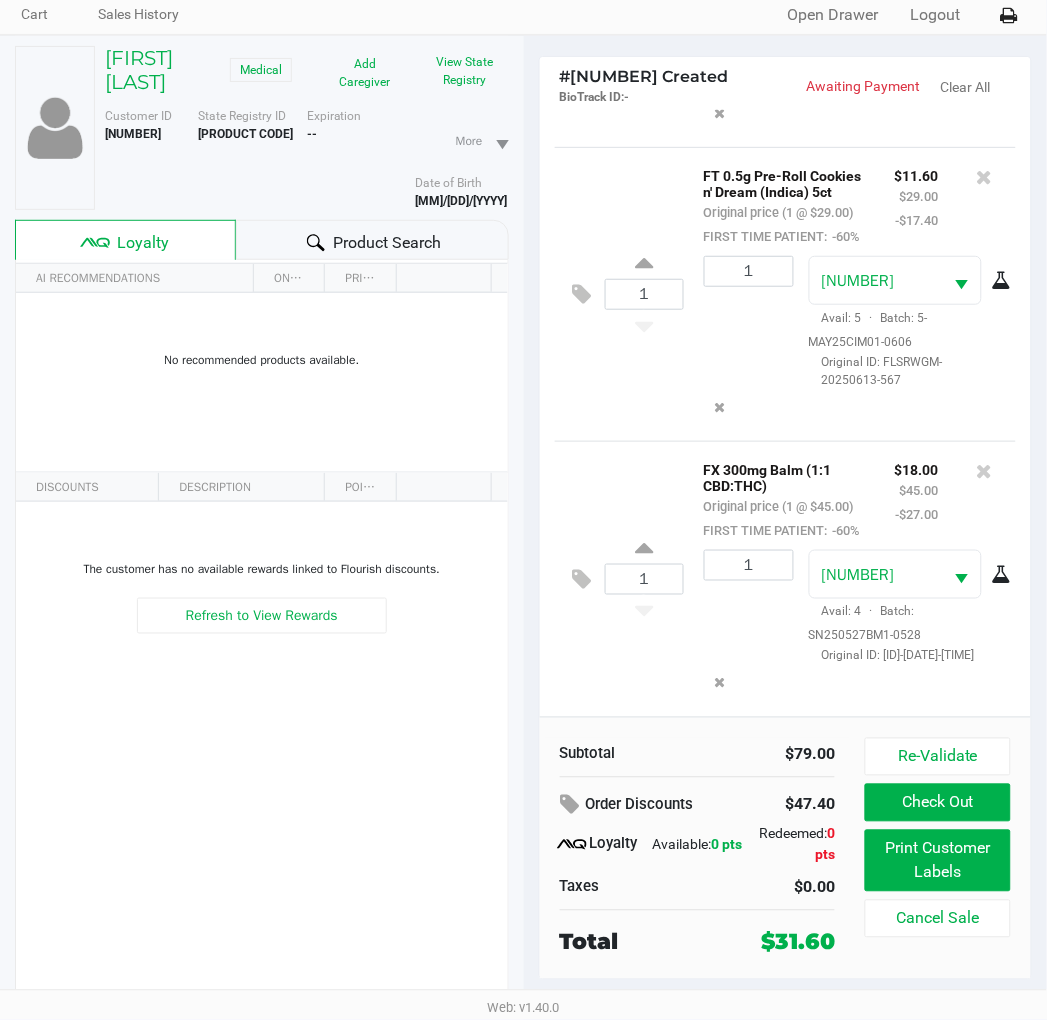 click on "Print Customer Labels" 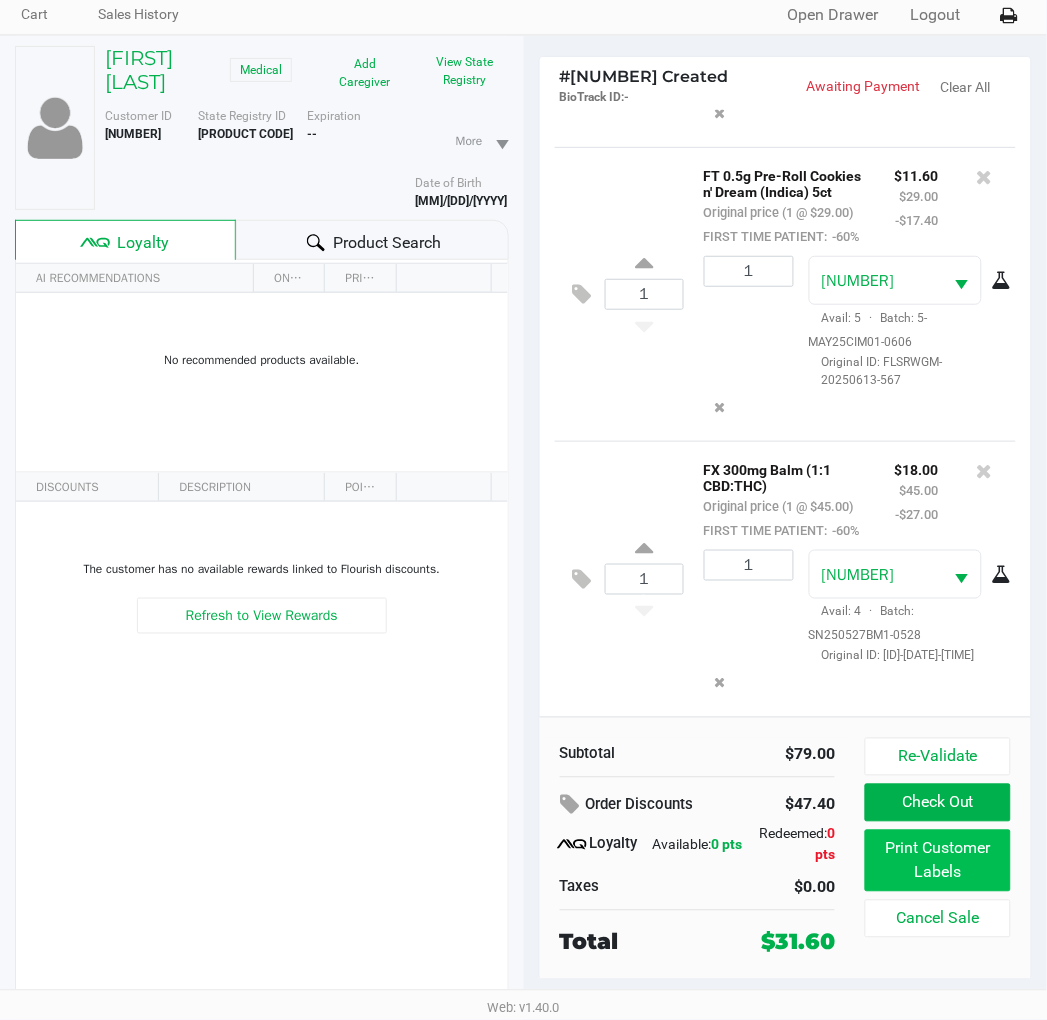 scroll, scrollTop: 0, scrollLeft: 0, axis: both 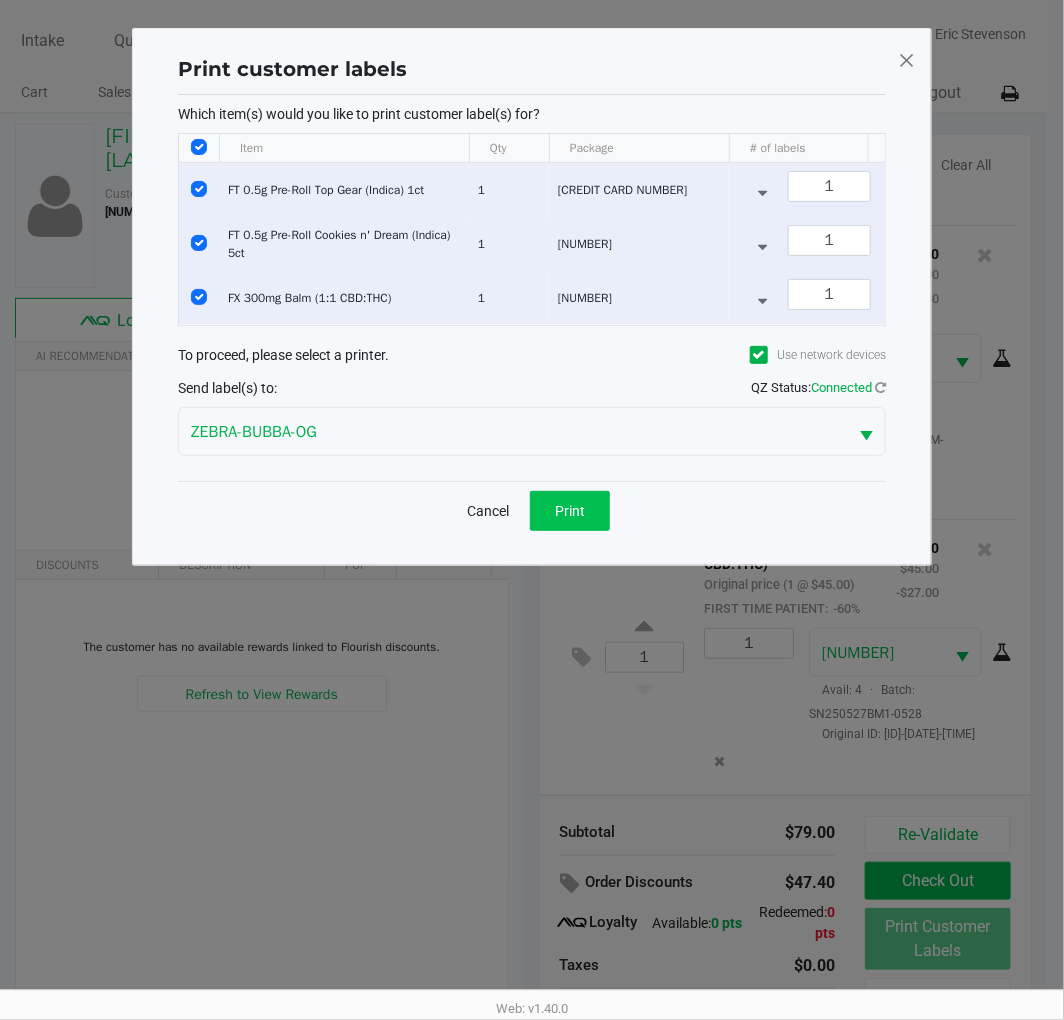 click on "Print" 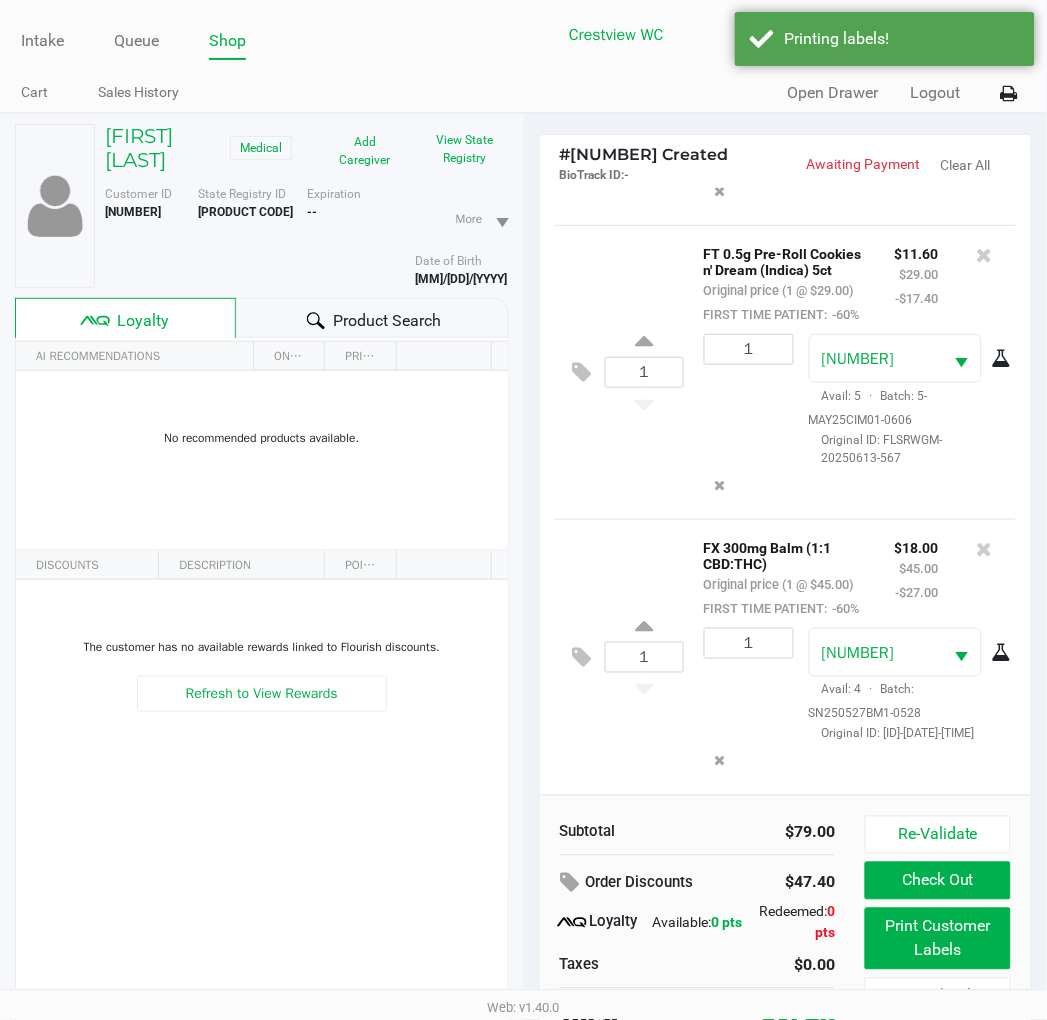 scroll, scrollTop: 104, scrollLeft: 0, axis: vertical 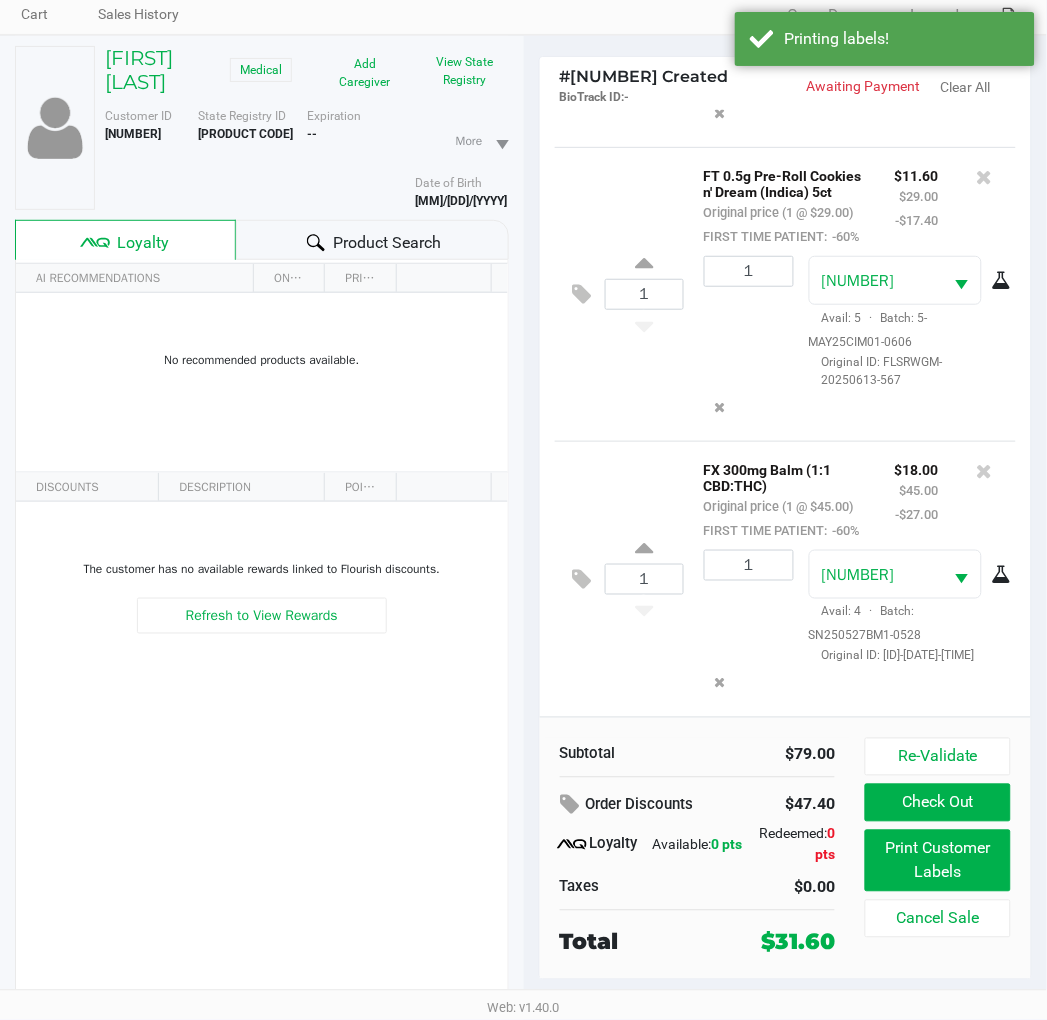 click on "Check Out" 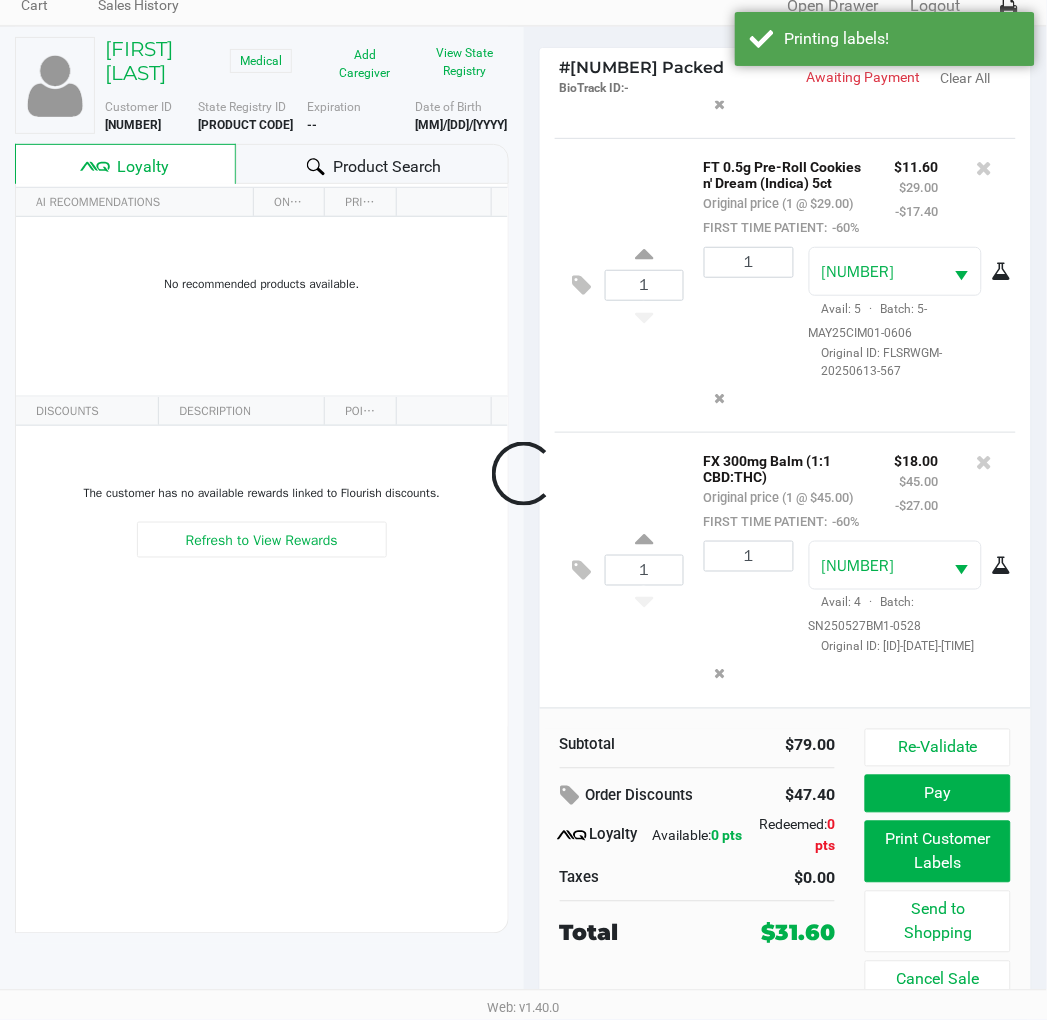 scroll, scrollTop: 88, scrollLeft: 0, axis: vertical 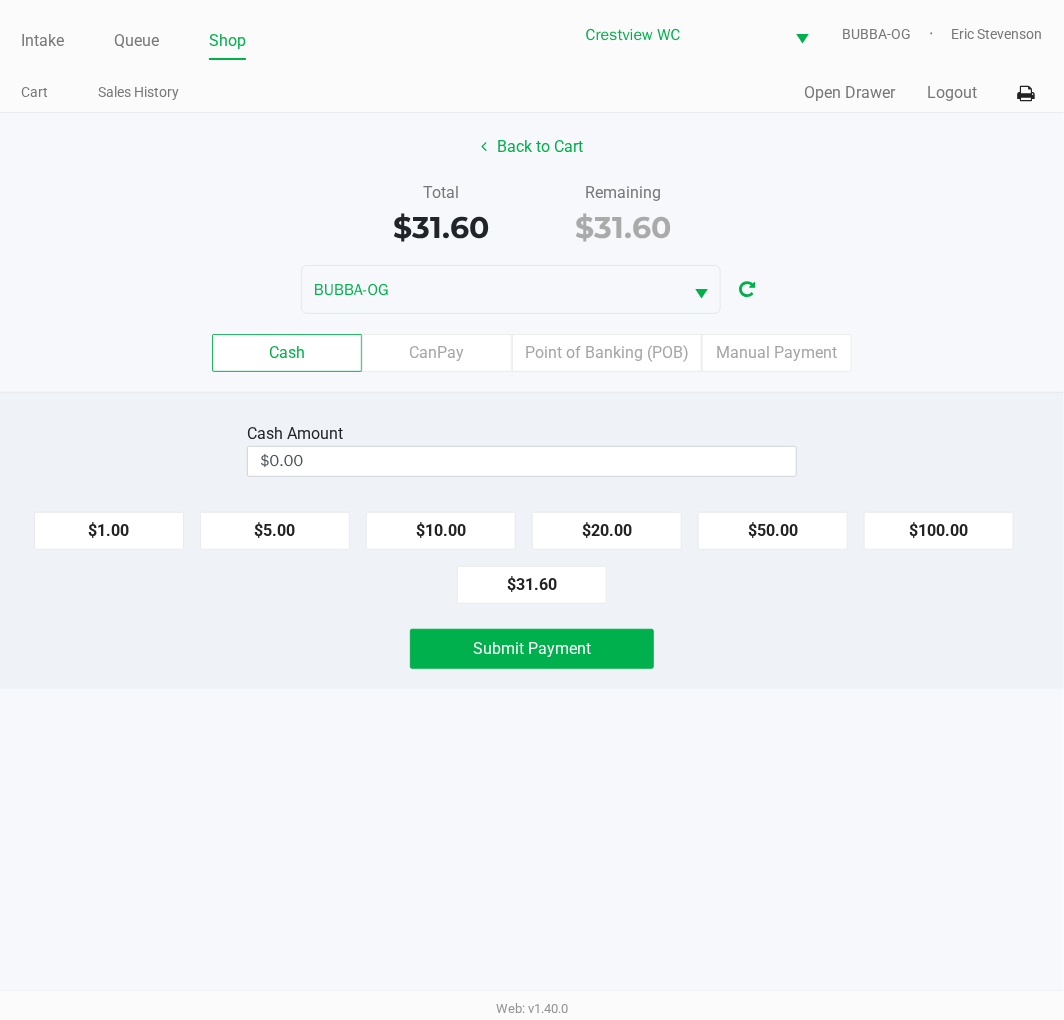 click on "Total   $31.60   Remaining   $31.60" 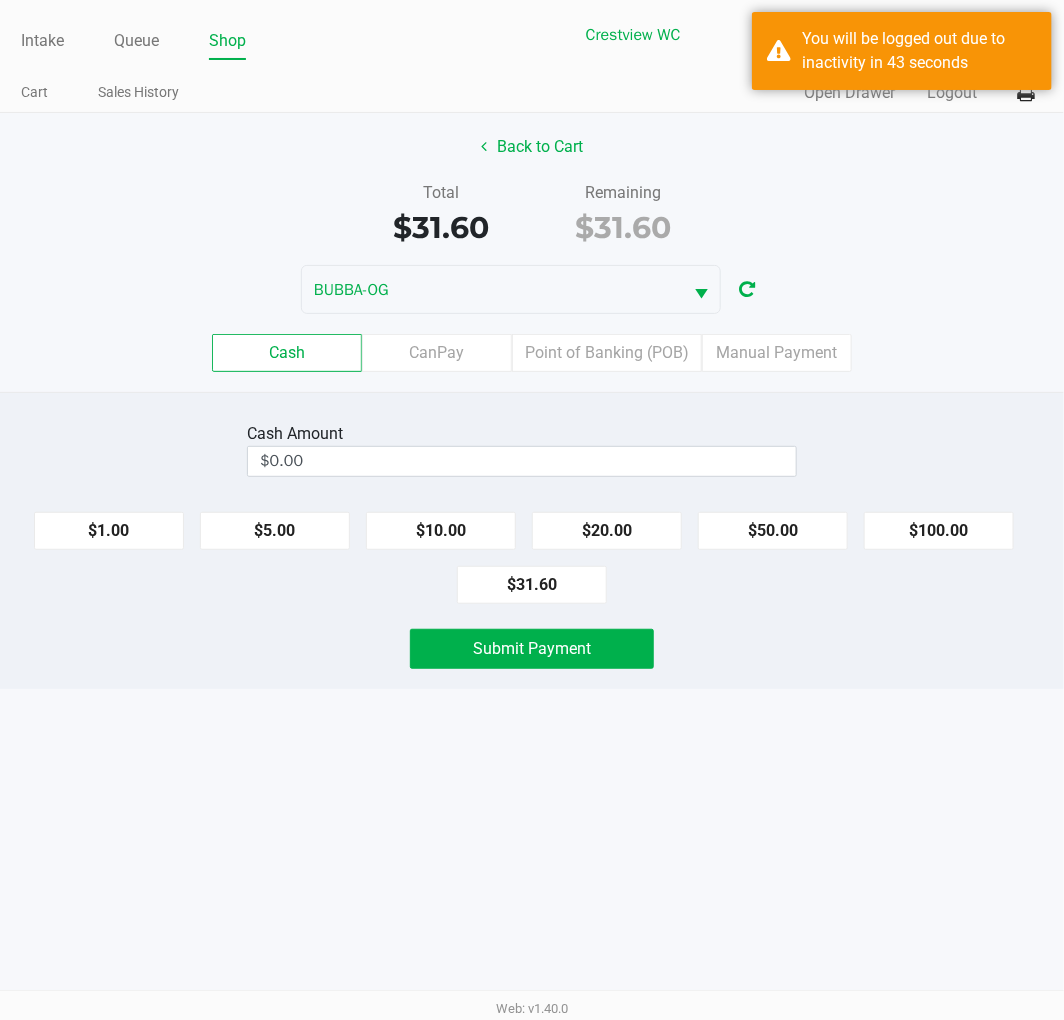 click on "Total   $31.60   Remaining   $31.60" 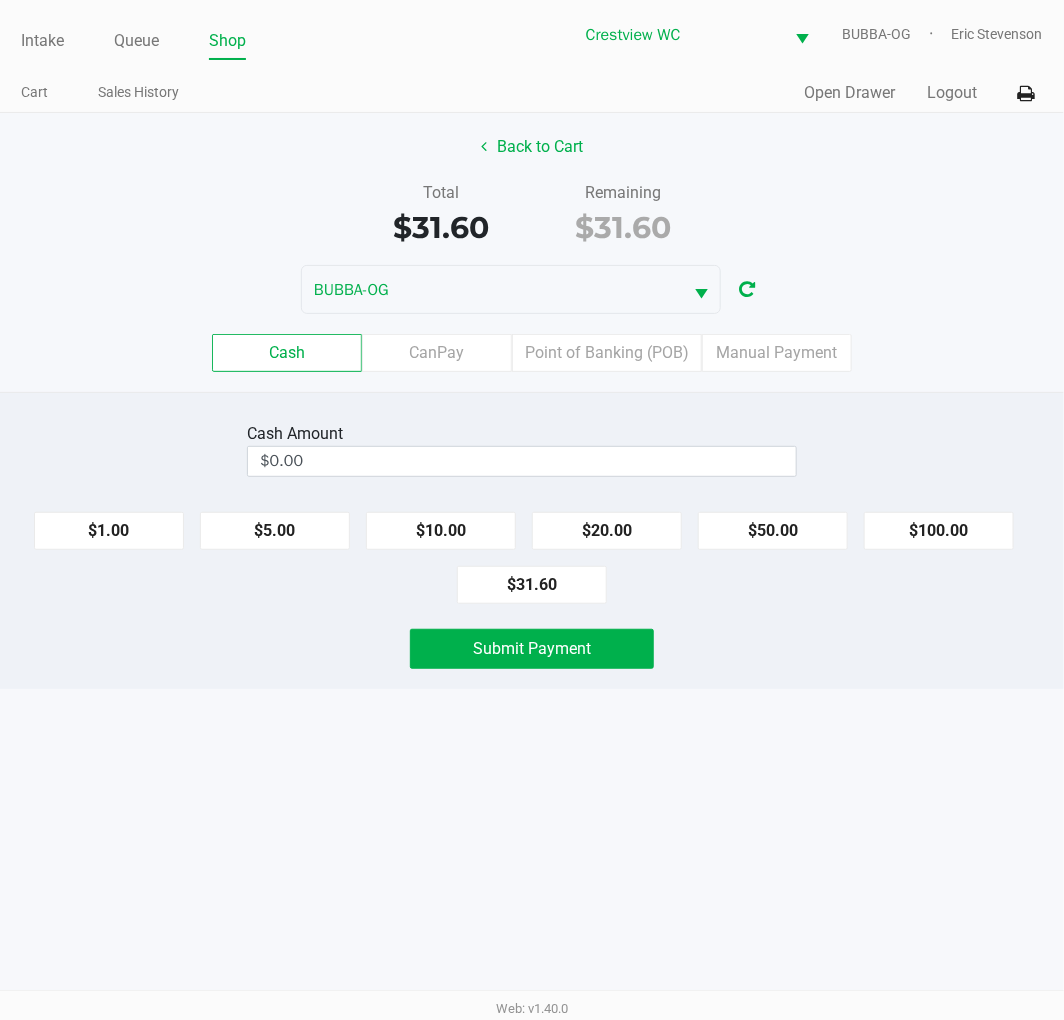 click on "Point of Banking (POB)" 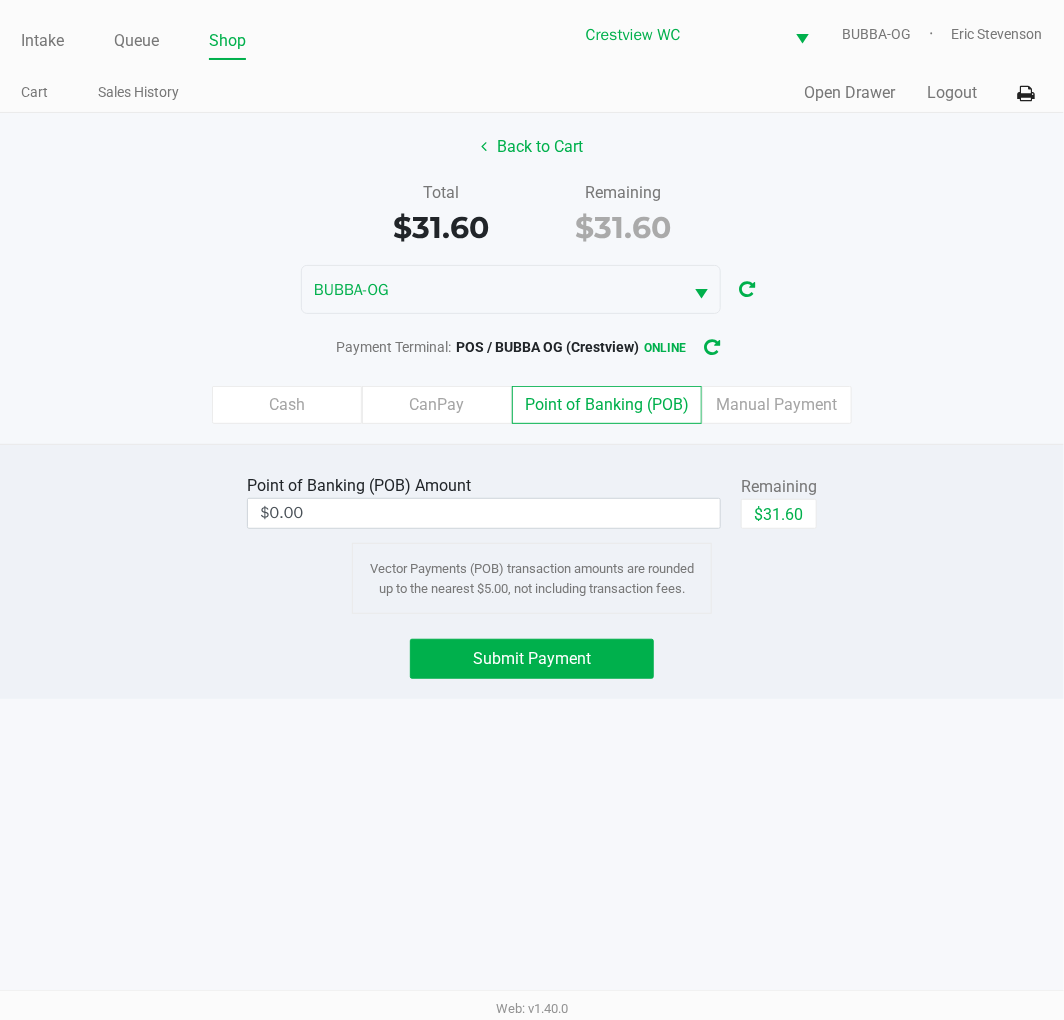 click on "$31.60" 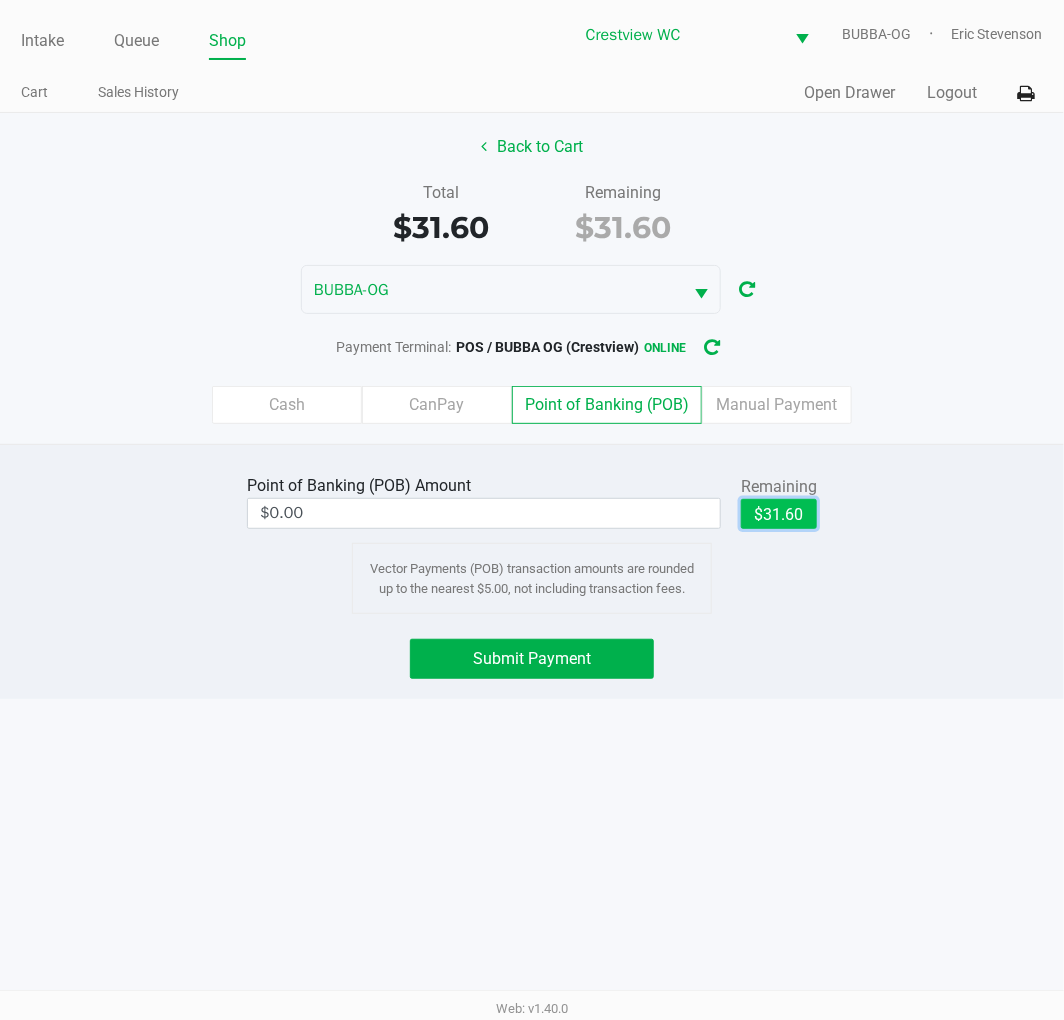 type on "$31.60" 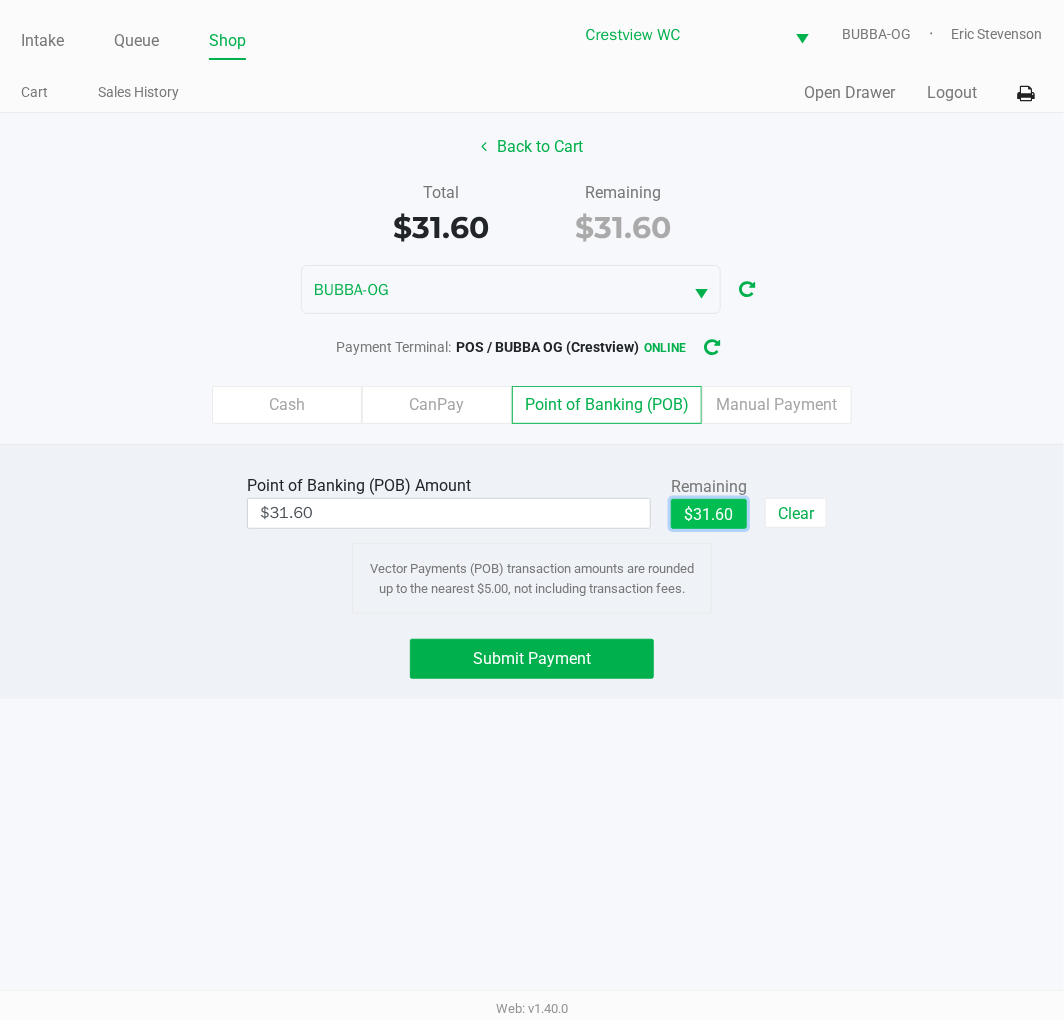 click on "Submit Payment" 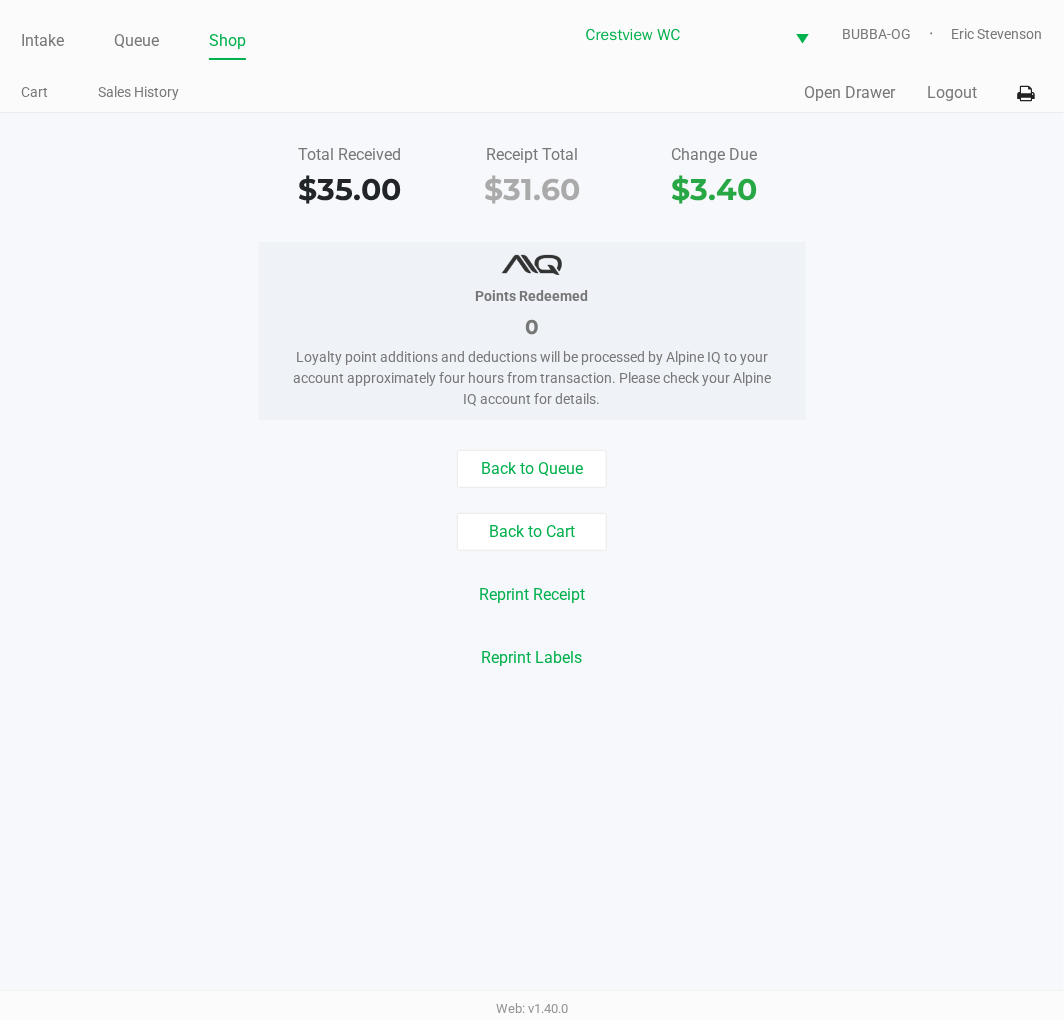 click on "Total Received   $35.00   Receipt Total   $31.60   Change Due   $3.40   Points Redeemed   0   Loyalty point additions and deductions will be processed by Alpine IQ to your account approximately four hours from transaction. Please check your Alpine IQ account for details.   Back to Queue   Back to Cart   Reprint Receipt   Reprint Labels" 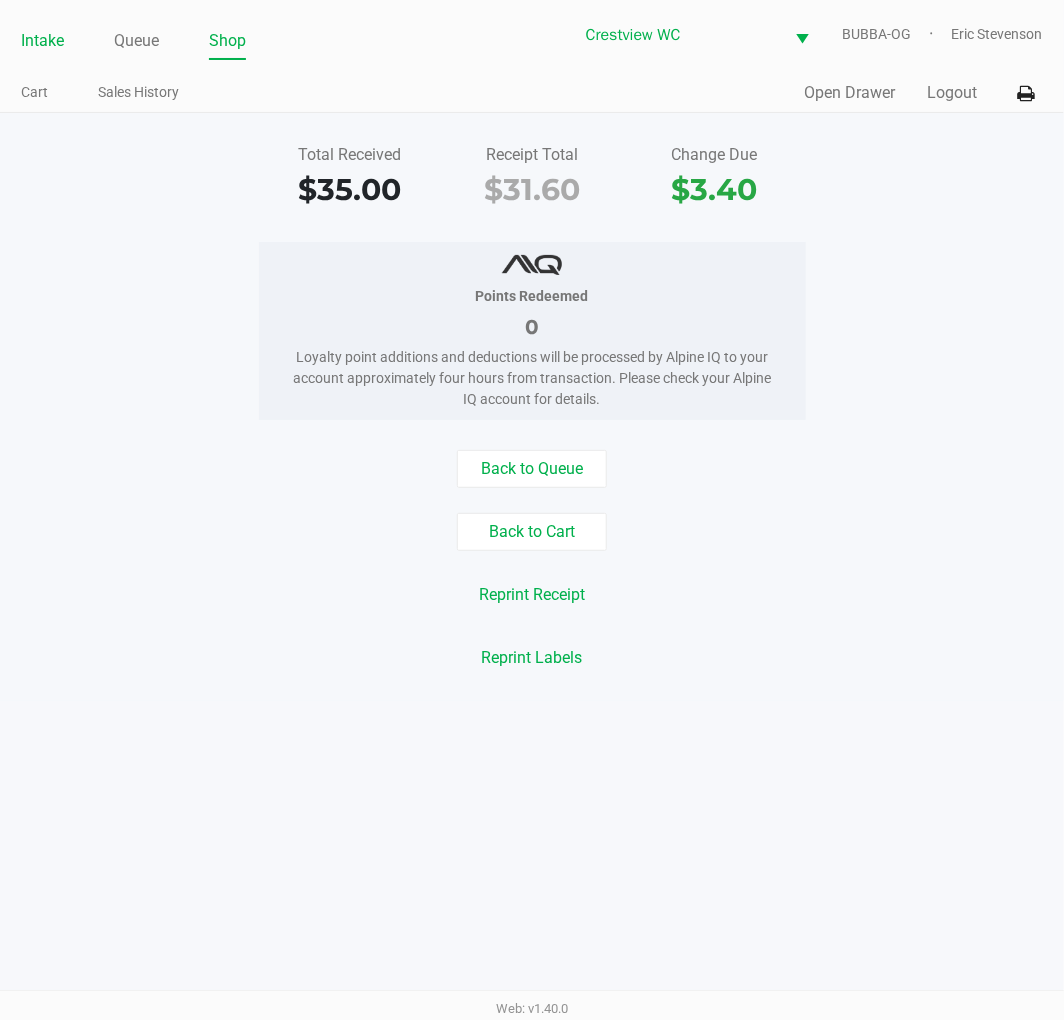 click on "Intake" 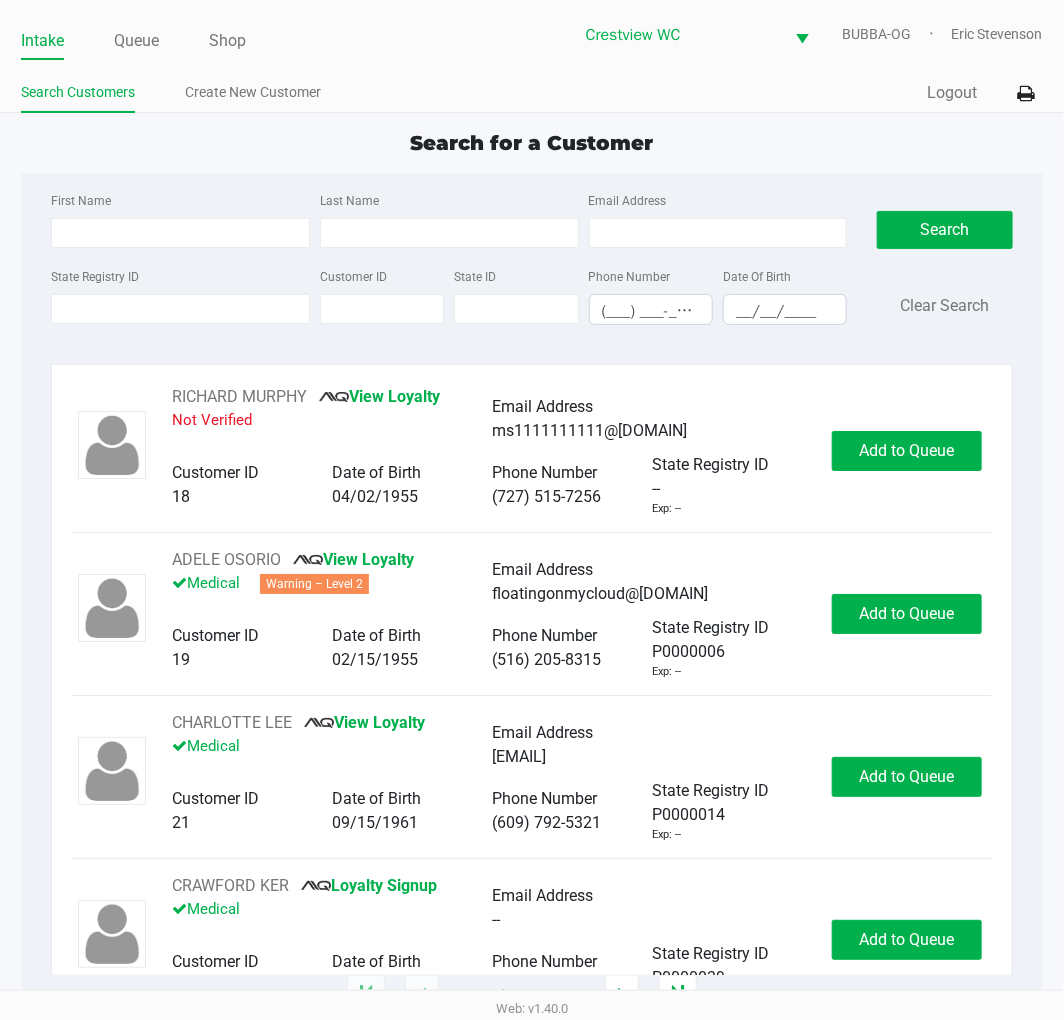 click on "Intake Queue Shop Crestview WC  BUBBA-OG   Eric Stevenson  Search Customers Create New Customer  Quick Sale   Logout  Search for a Customer First Name Last Name Email Address State Registry ID Customer ID State ID Phone Number (___) ___-____ Date Of Birth __/__/____  Search   Clear Search   RICHARD MURPHY       View Loyalty   Not Verified   Email Address   ms1111111111@hotmail.com   Customer ID   18   Date of Birth   04/02/1955   Phone Number   (727) 515-7256   State Registry ID   --   Exp: --   Add to Queue   ADELE OSORIO       View Loyalty   Medical   Warning – Level 2   Email Address   floatingonmycloud@gmail.com   Customer ID   19   Date of Birth   02/15/1955   Phone Number   (516) 205-8315   State Registry ID   P0000006   Exp: --   Add to Queue   CHARLOTTE LEE       View Loyalty   Medical   Email Address   cblee0915@gmail.com   Customer ID   21   Date of Birth   09/15/1961   Phone Number   (609) 792-5321   State Registry ID   P0000014   Exp: --   Add to Queue   CRAWFORD KER       Medical" 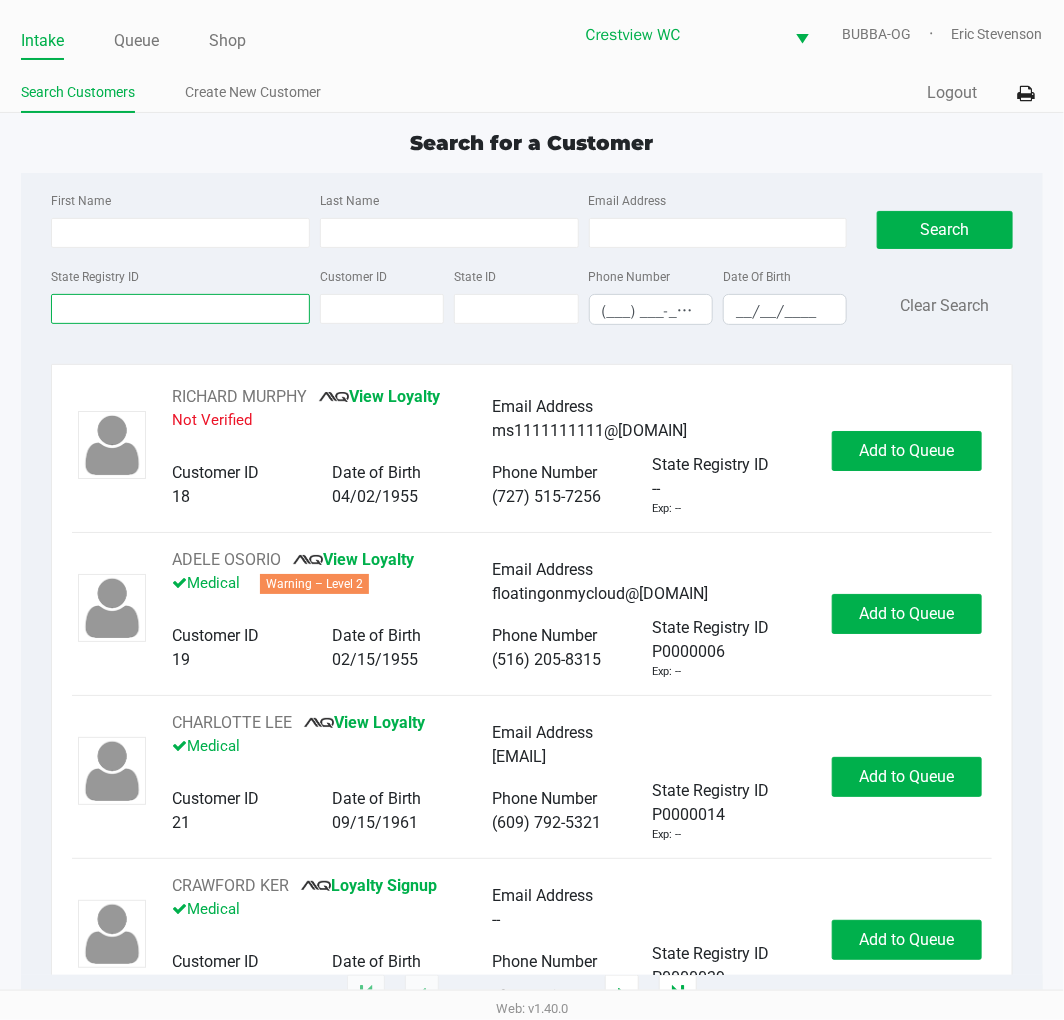 click on "State Registry ID" at bounding box center [180, 309] 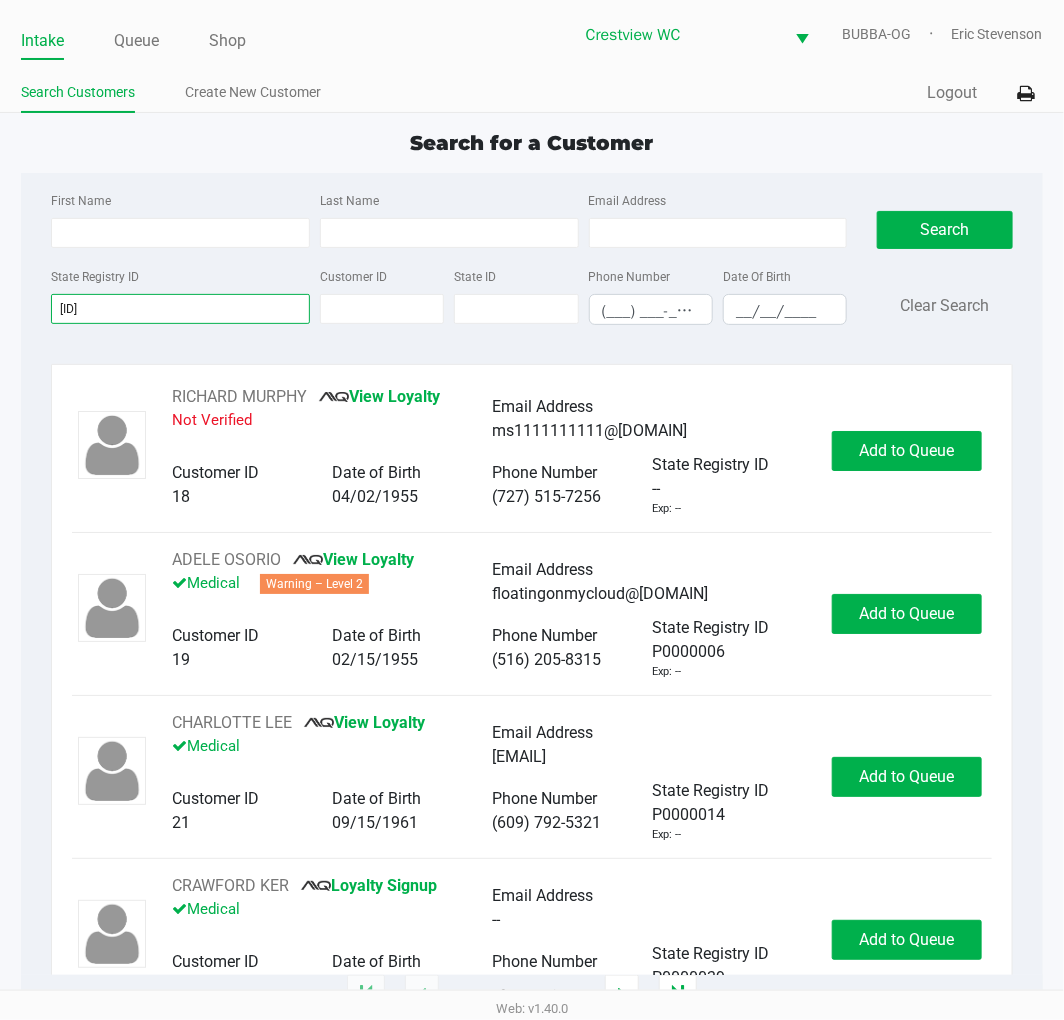 type on "p7xf8074" 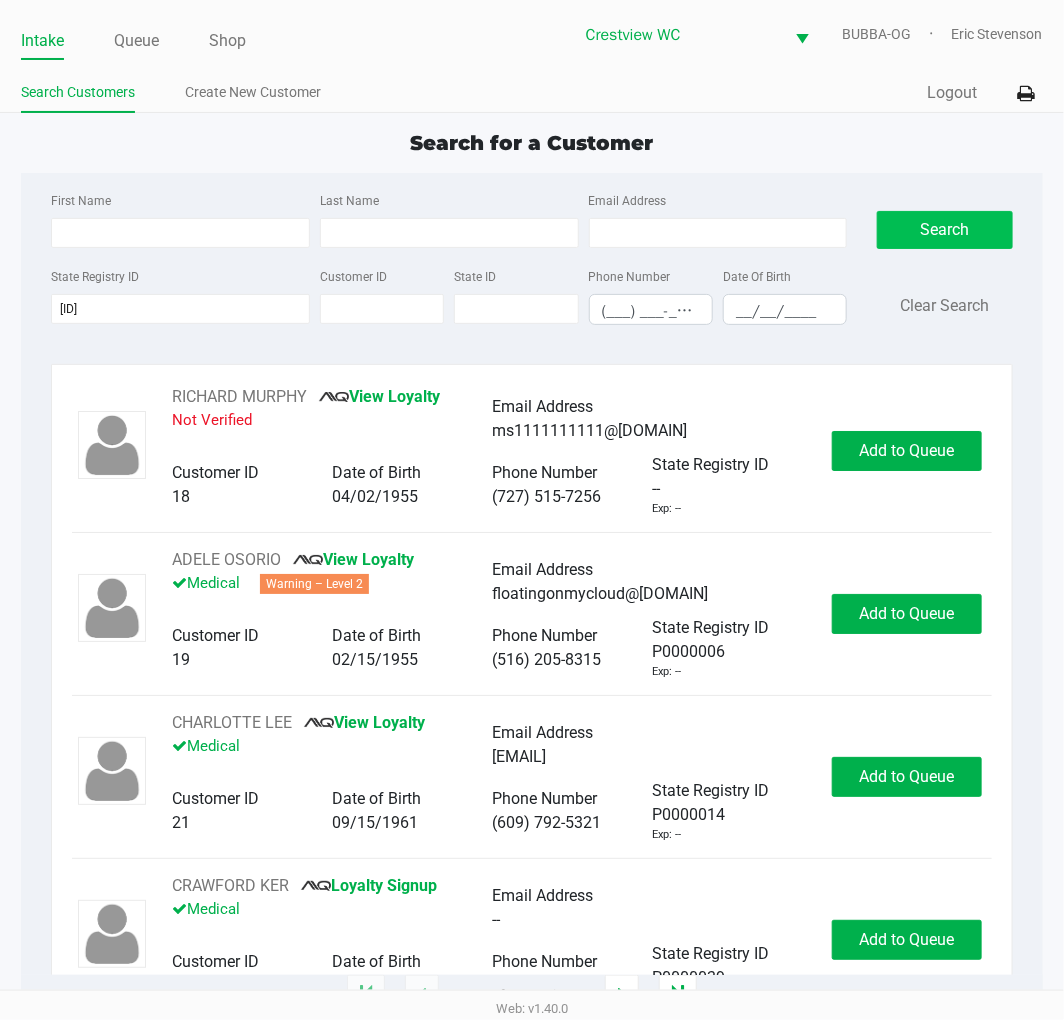 click on "Search" 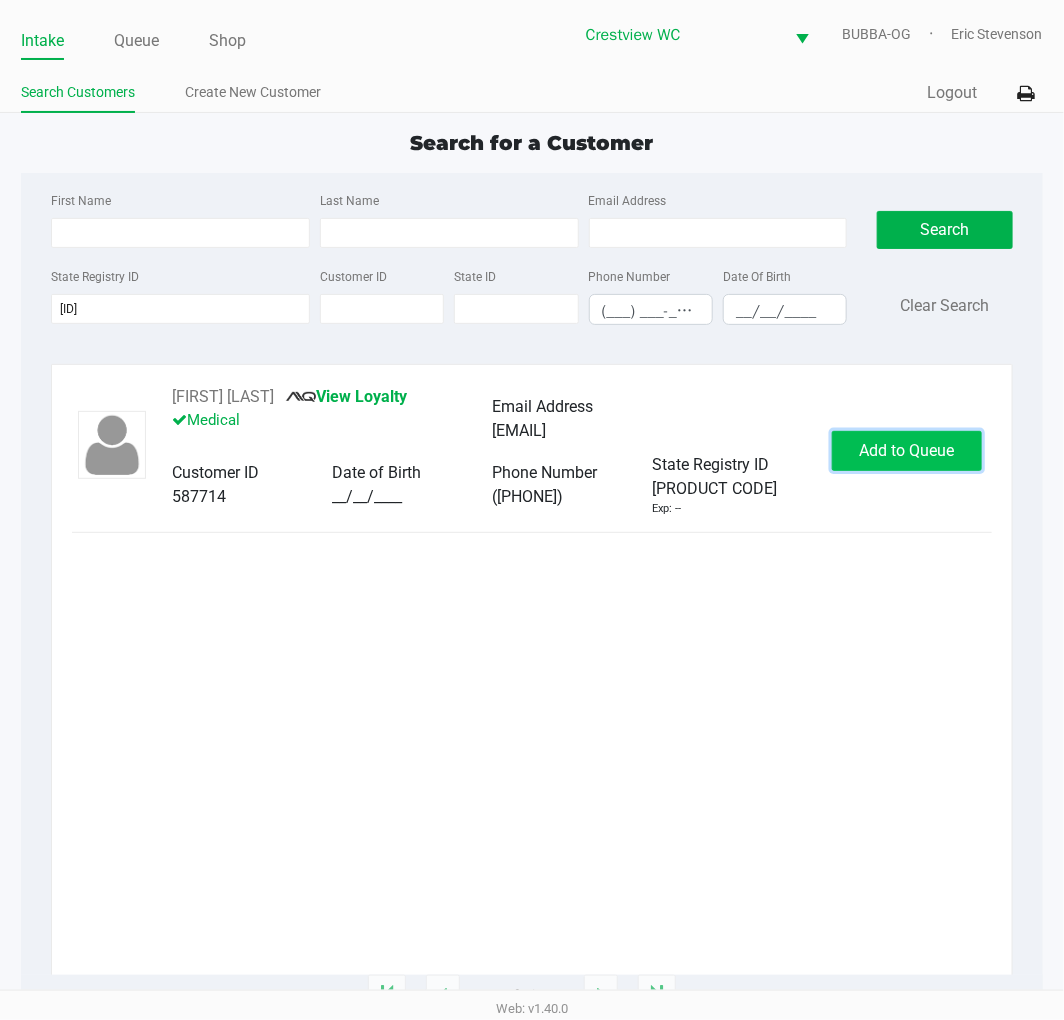 click on "Add to Queue" 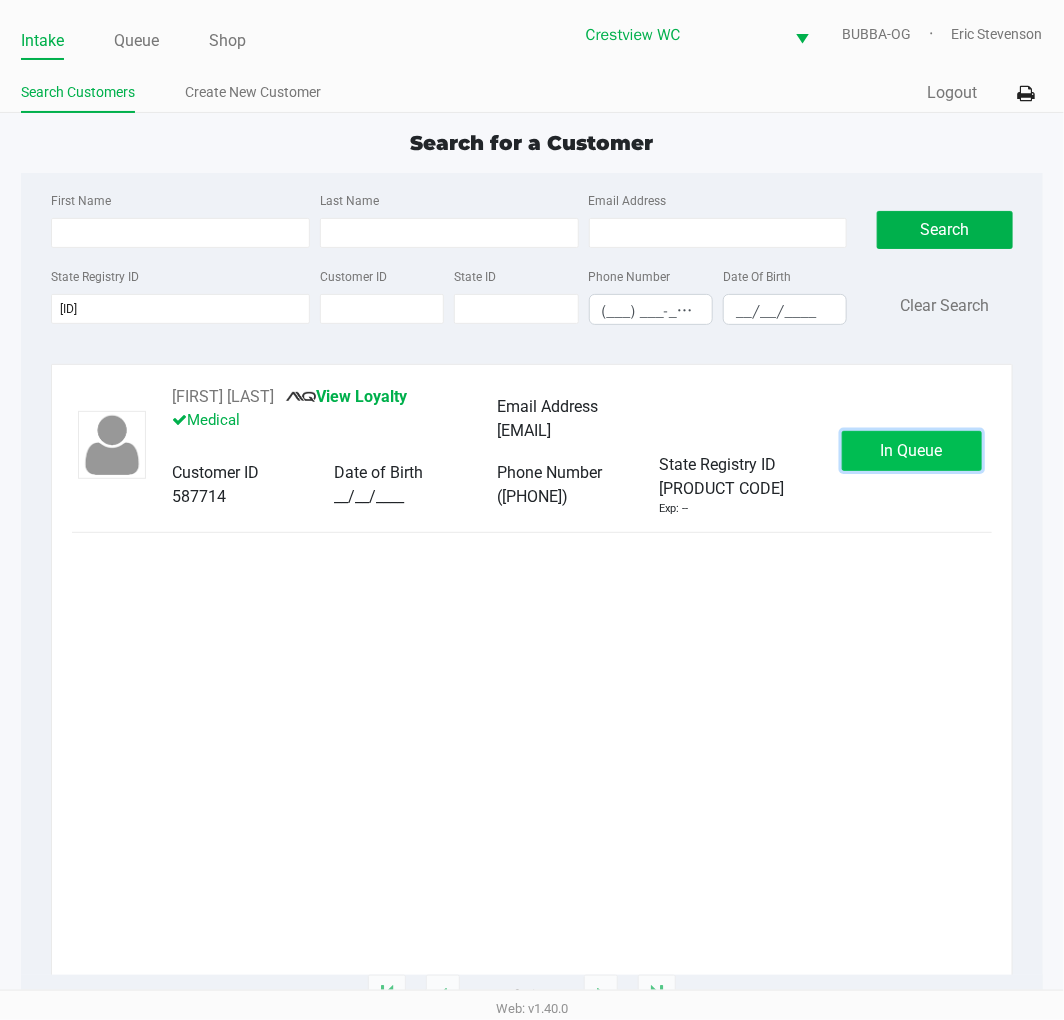 click on "In Queue" 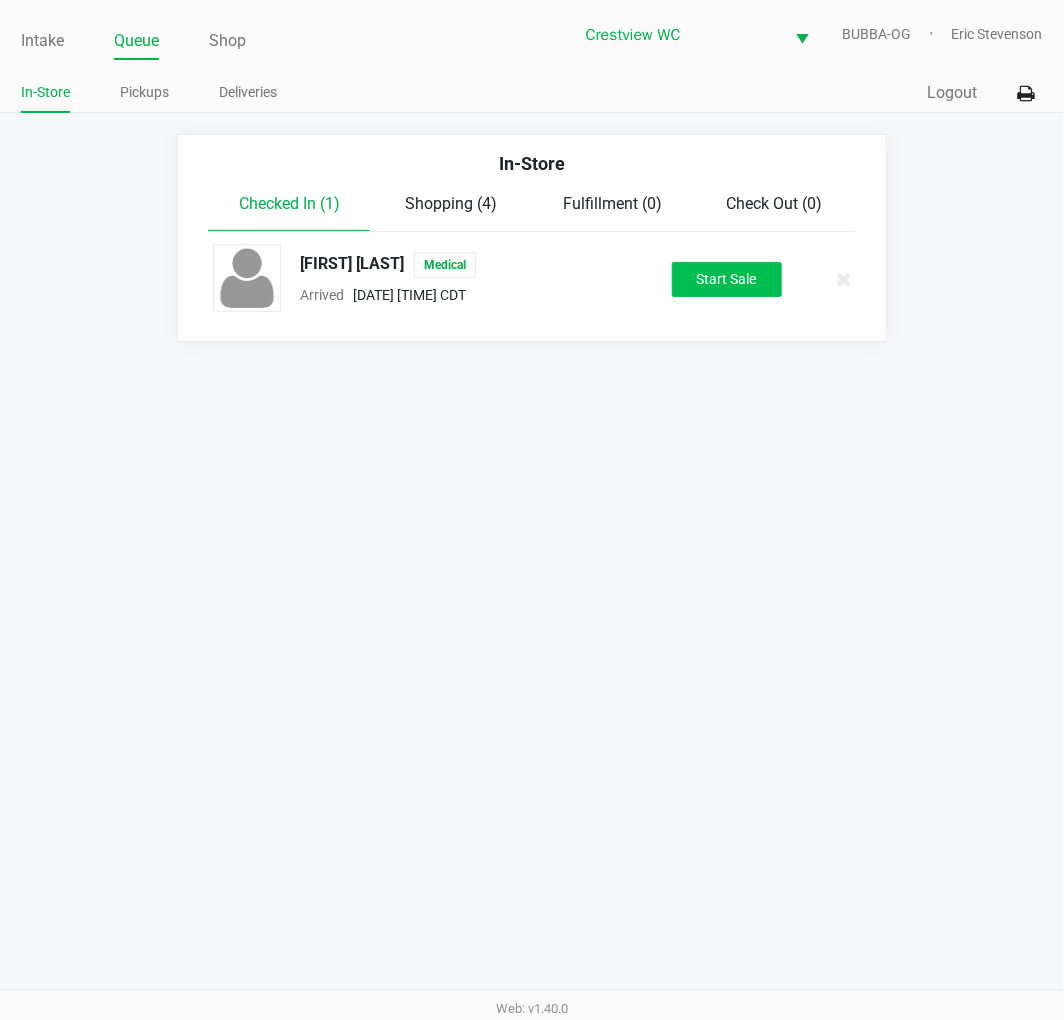 click on "Start Sale" 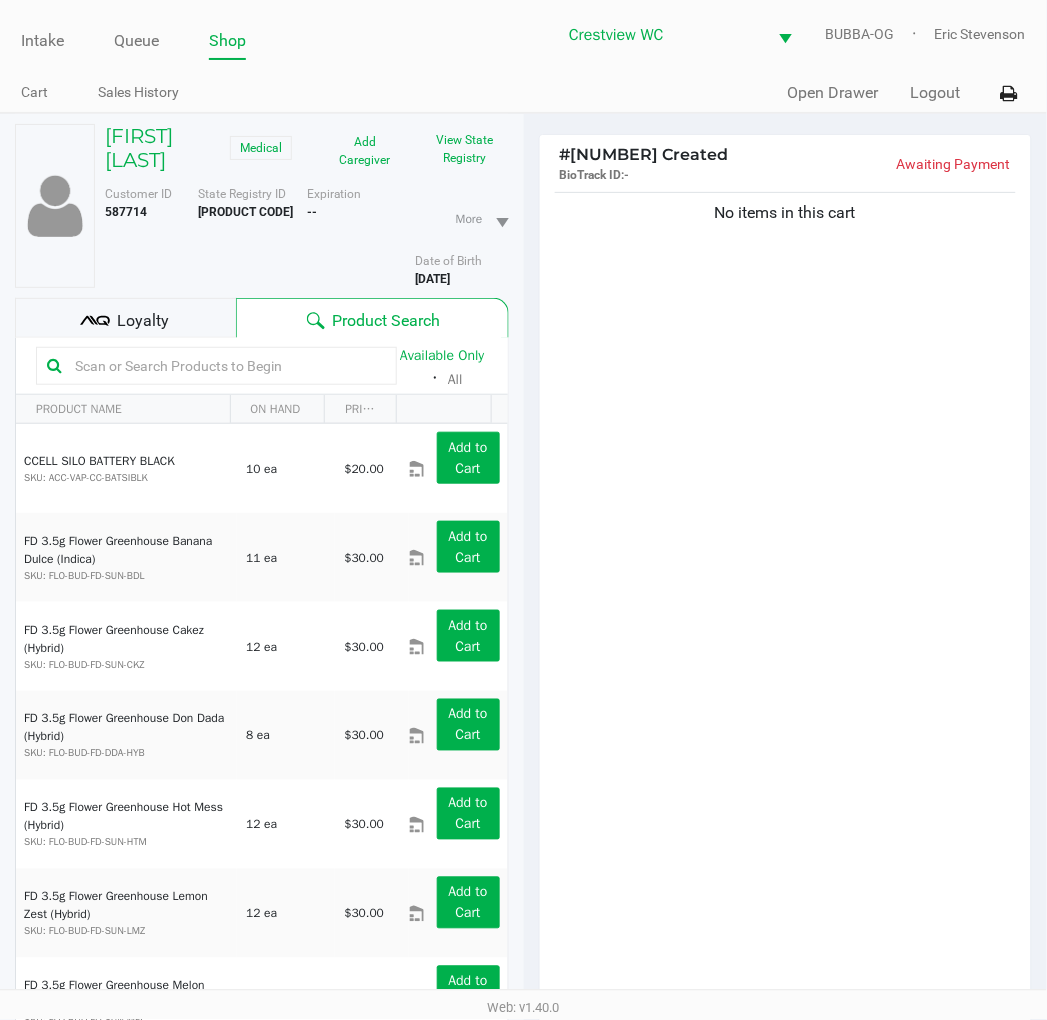 click on "View State Registry" 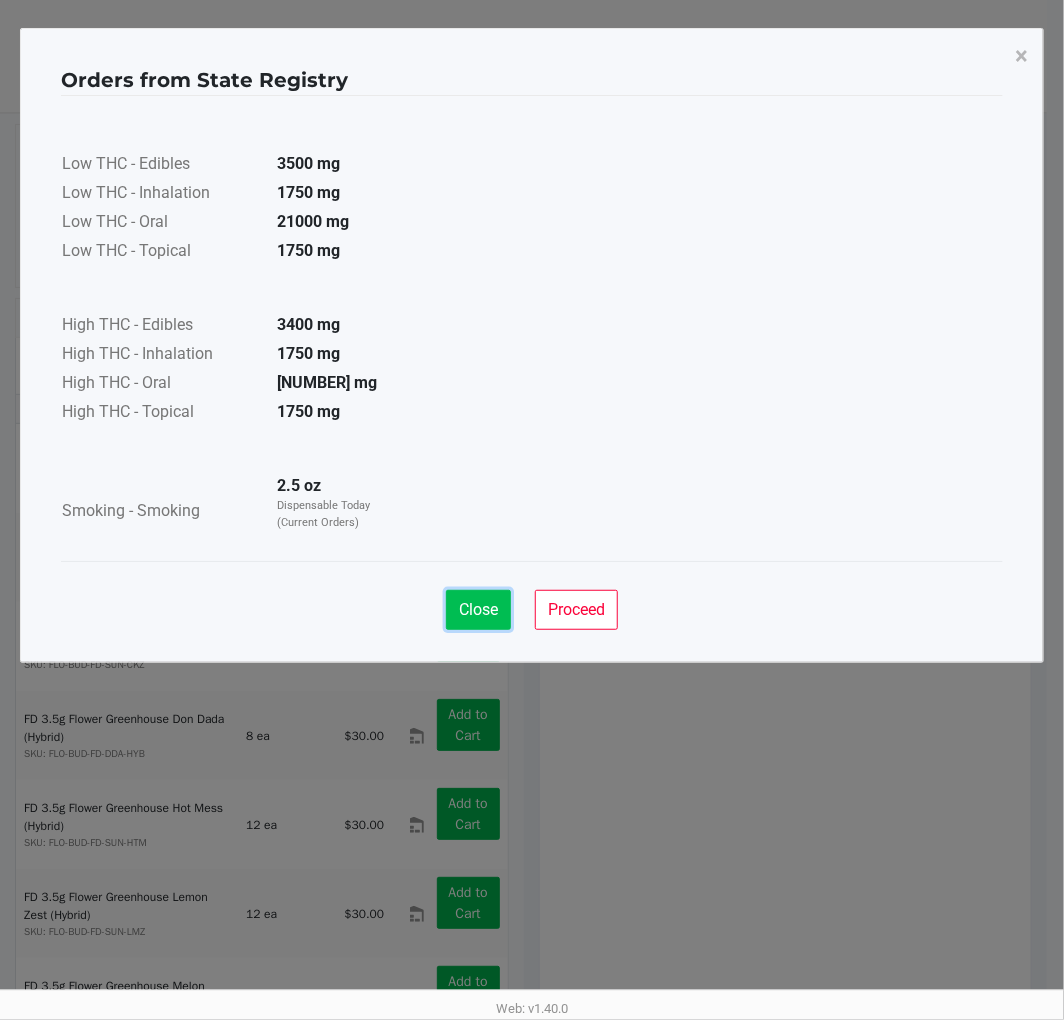 click on "Close" 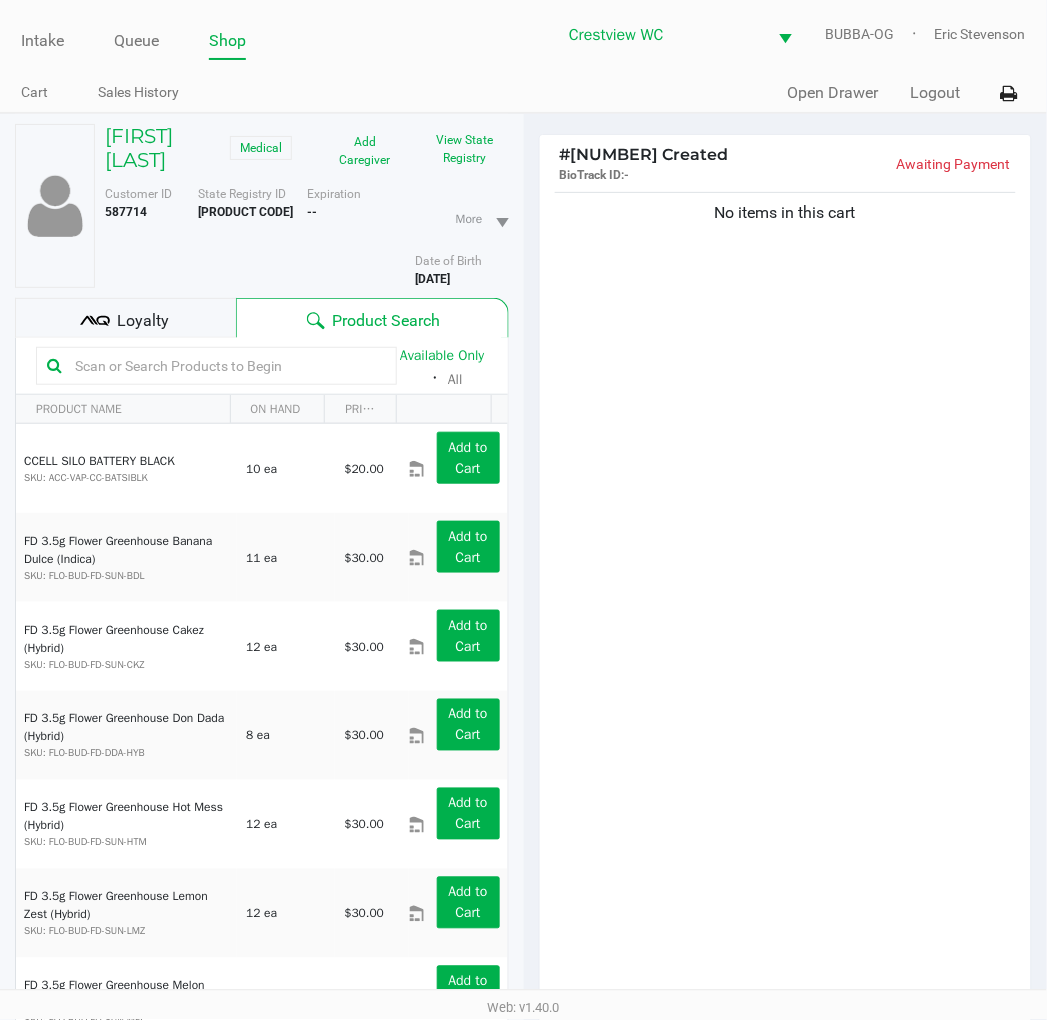 click on "No items in this cart" 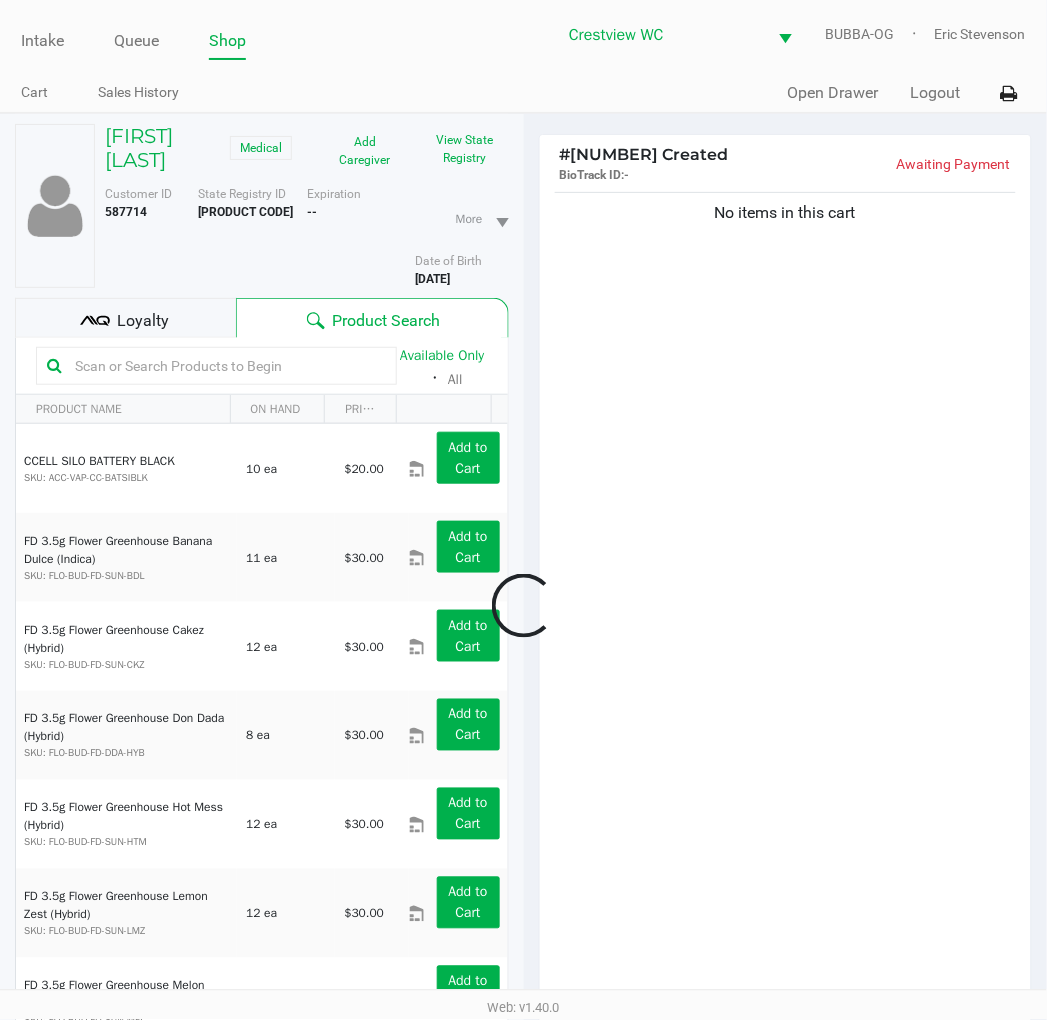 click 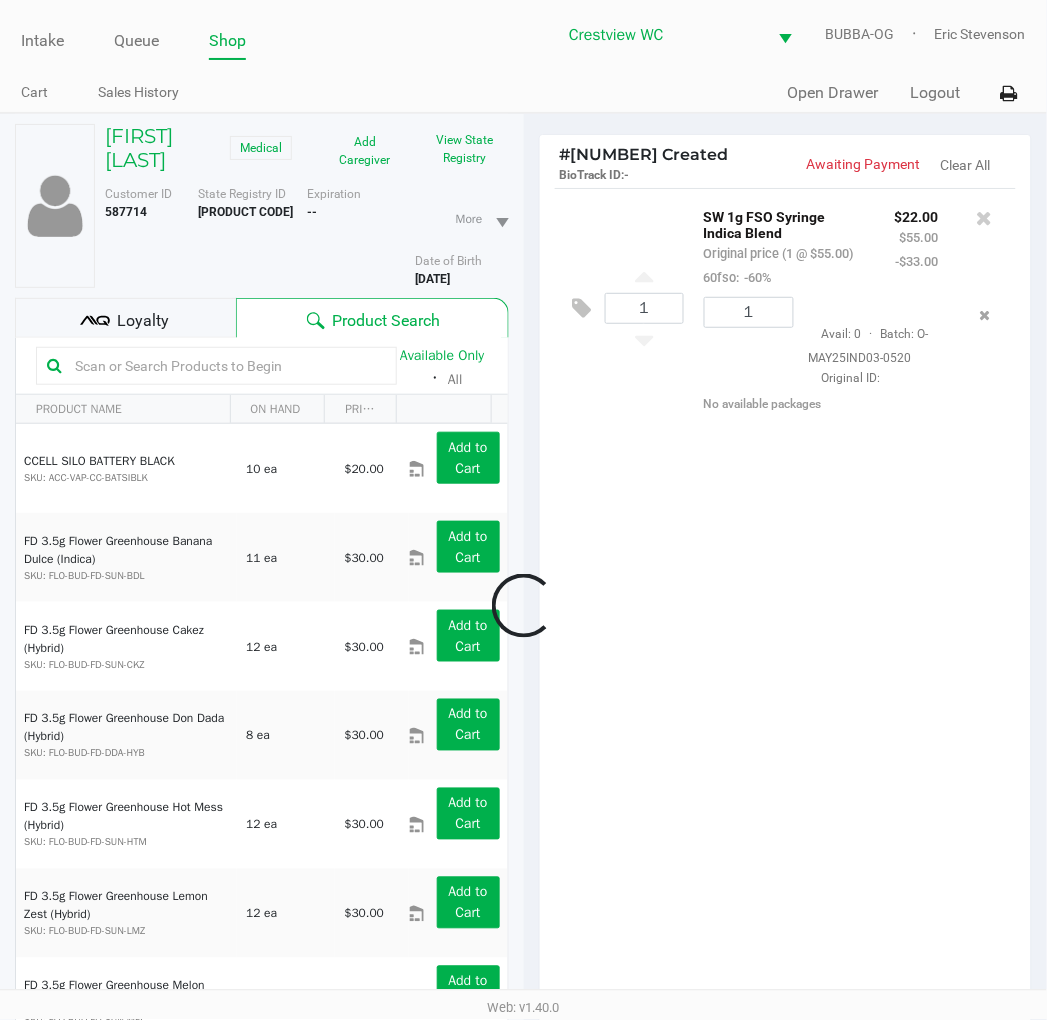 click on "1  SW 1g FSO Syringe Indica Blend   Original price (1 @ $55.00)  60fso:  -60% $22.00 $55.00 -$33.00 1  Avail: 0  ·  Batch: O-MAY25IND03-0520   Original ID:    No available packages" 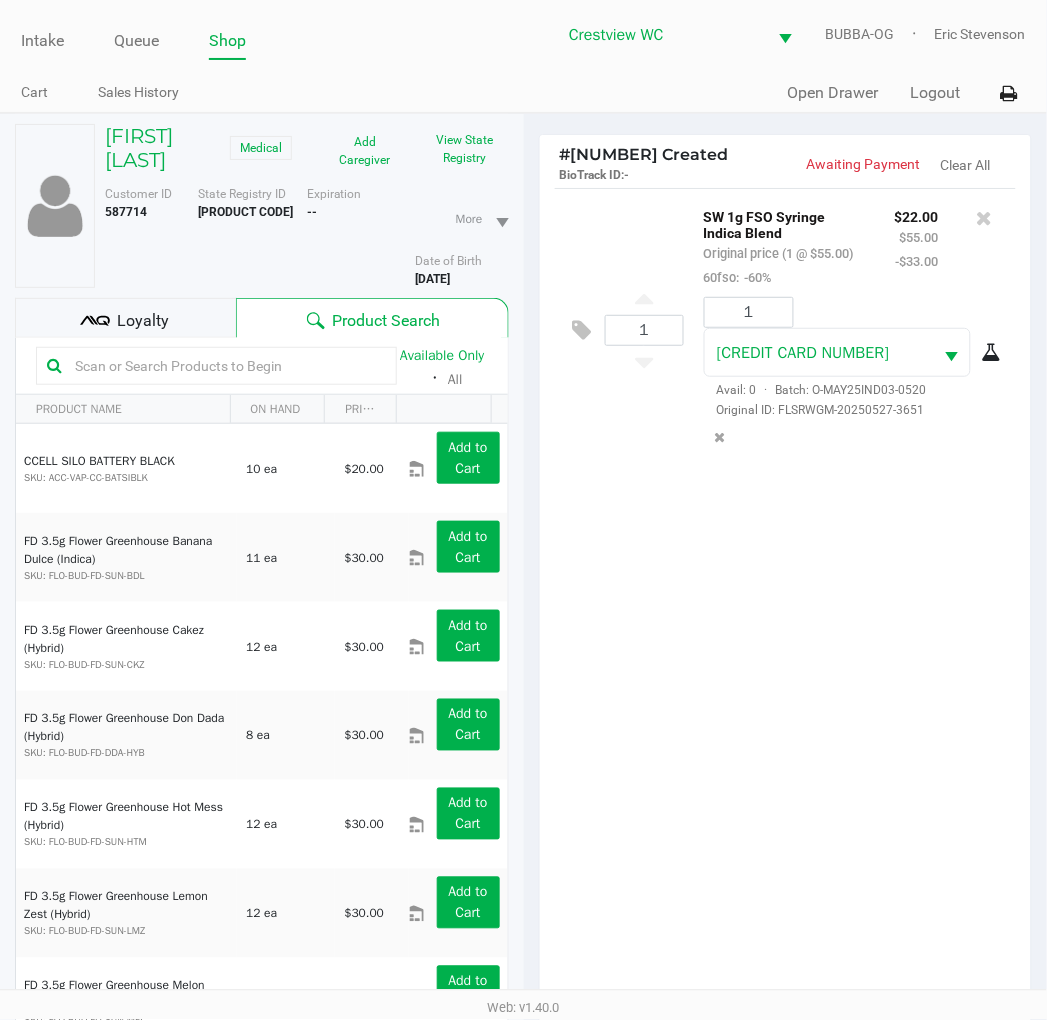 scroll, scrollTop: 217, scrollLeft: 0, axis: vertical 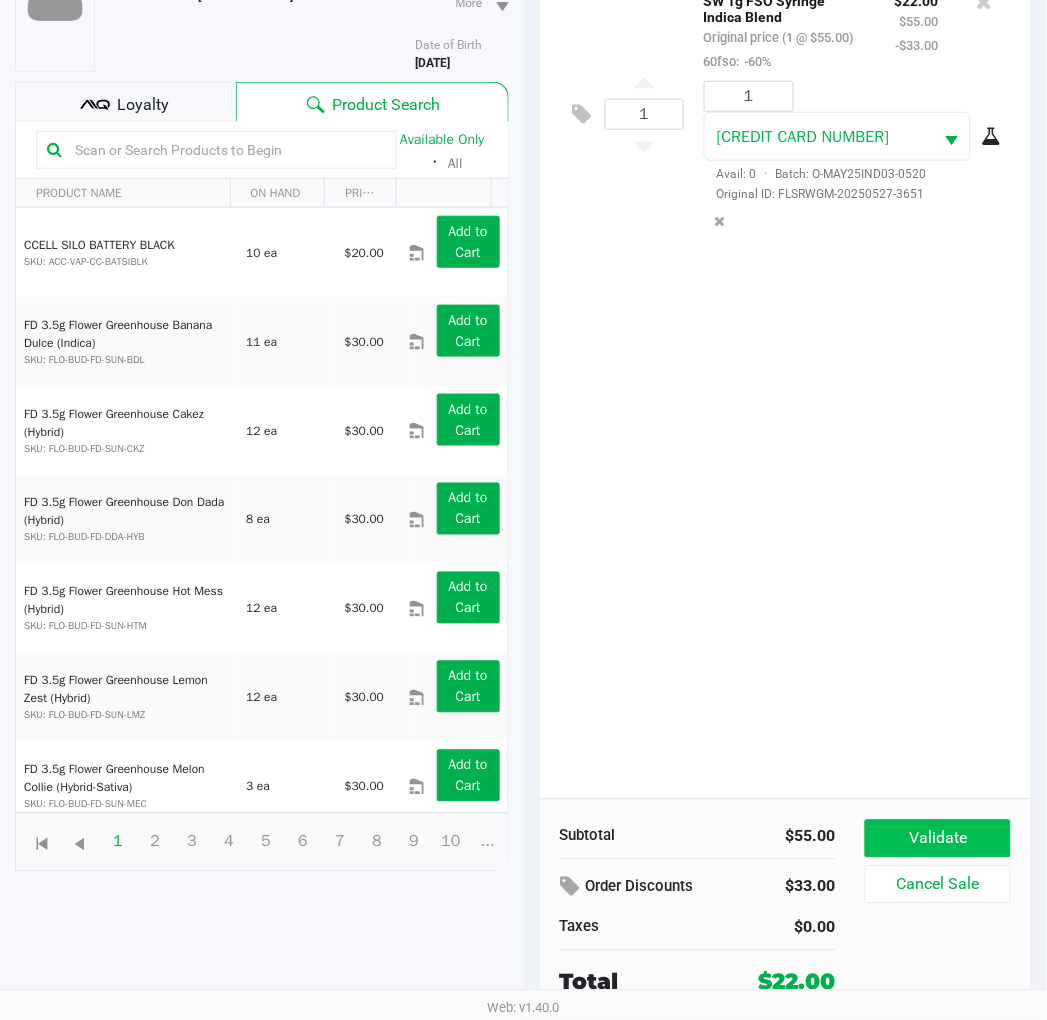click on "Validate" 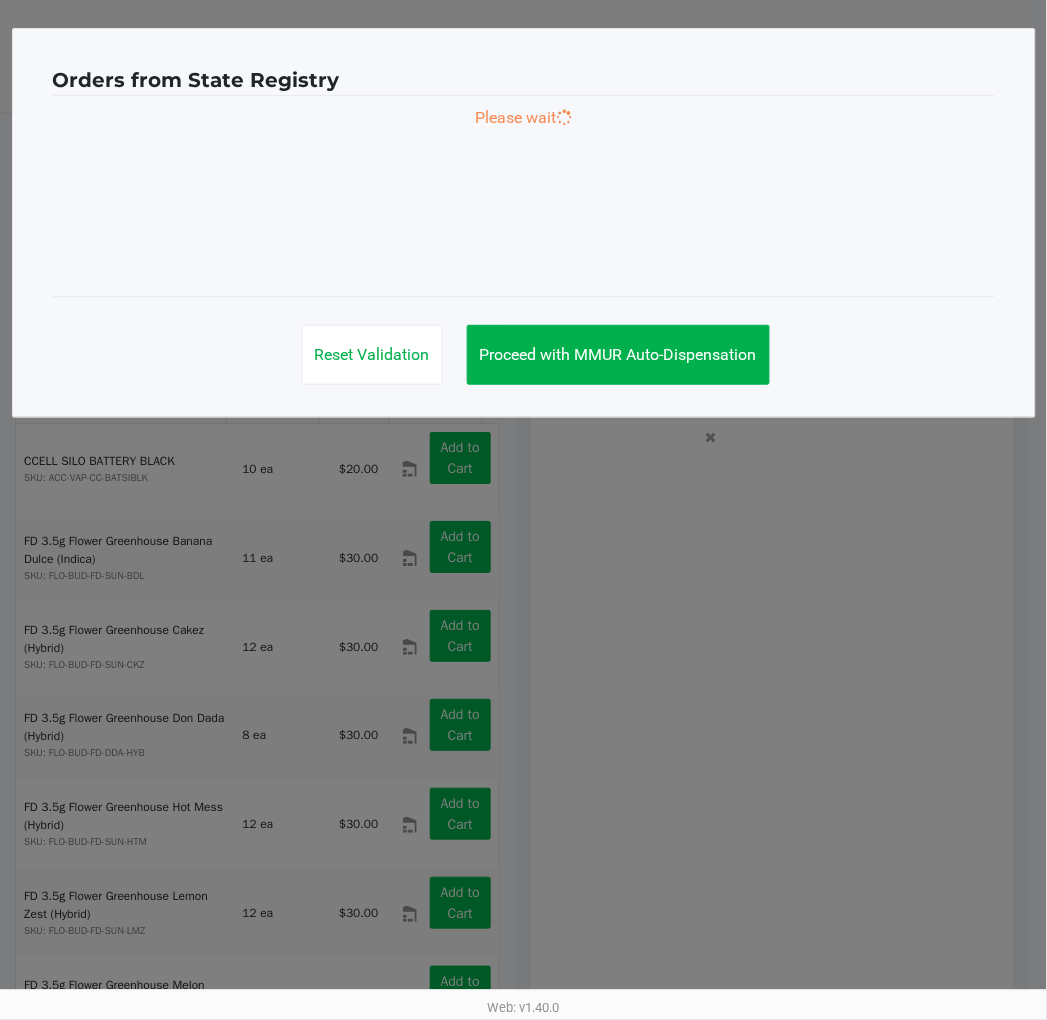 scroll, scrollTop: 0, scrollLeft: 0, axis: both 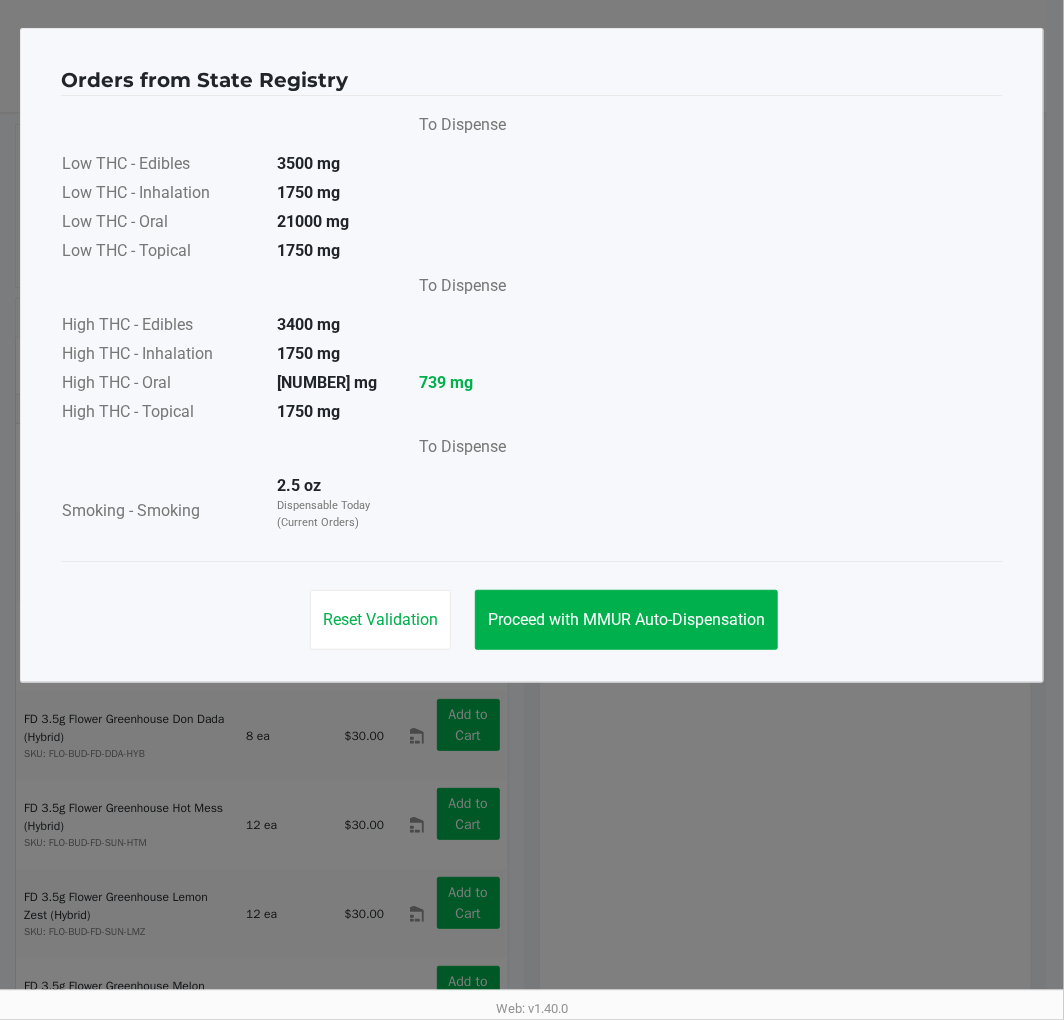 click on "Proceed with MMUR Auto-Dispensation" 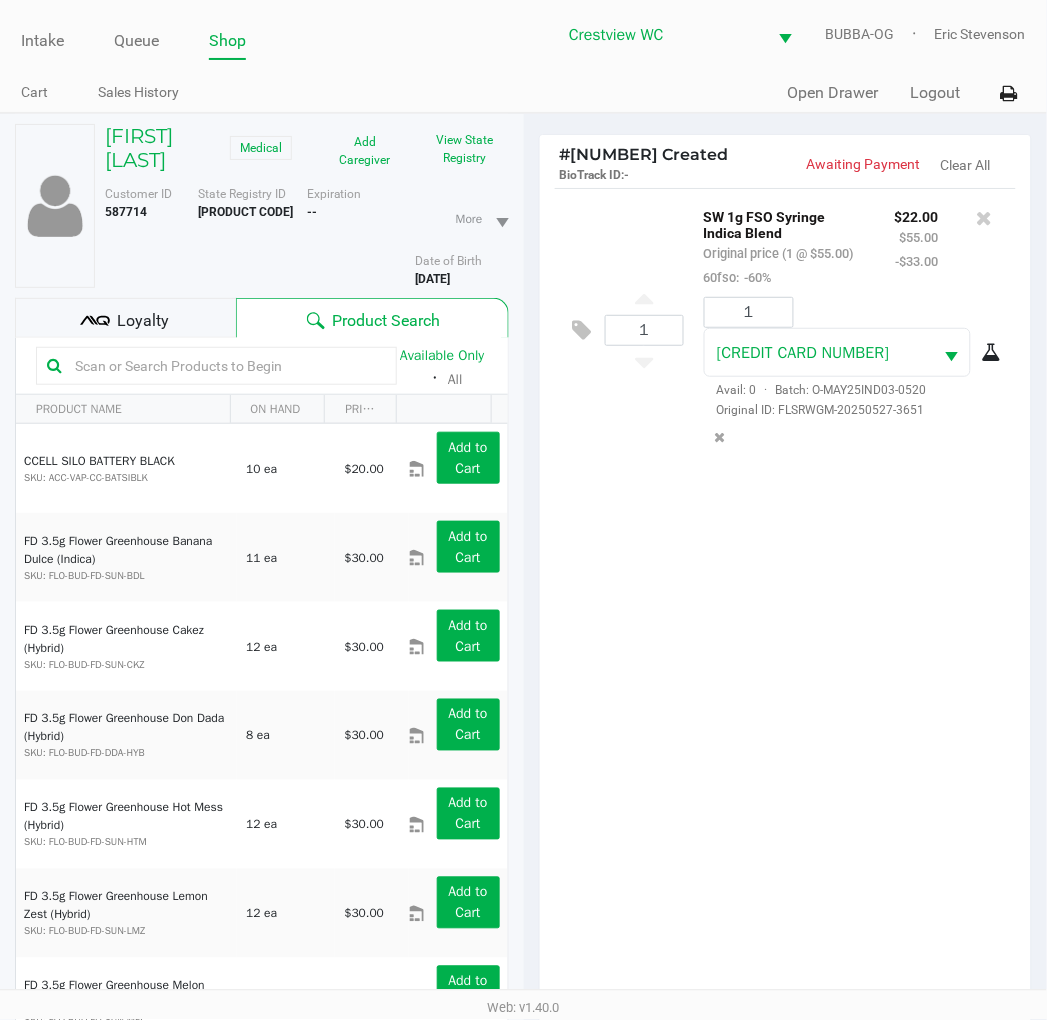 click on "View State Registry" 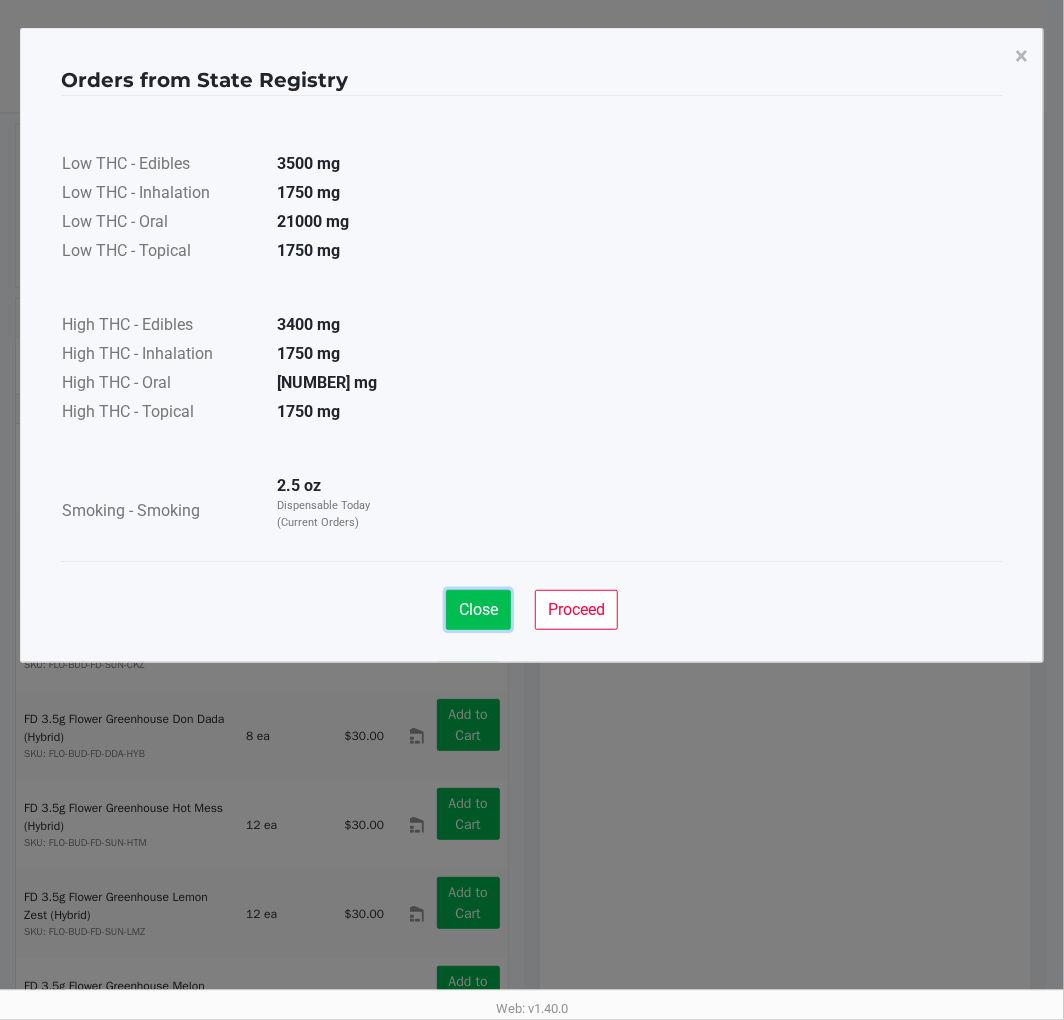 click on "Close" 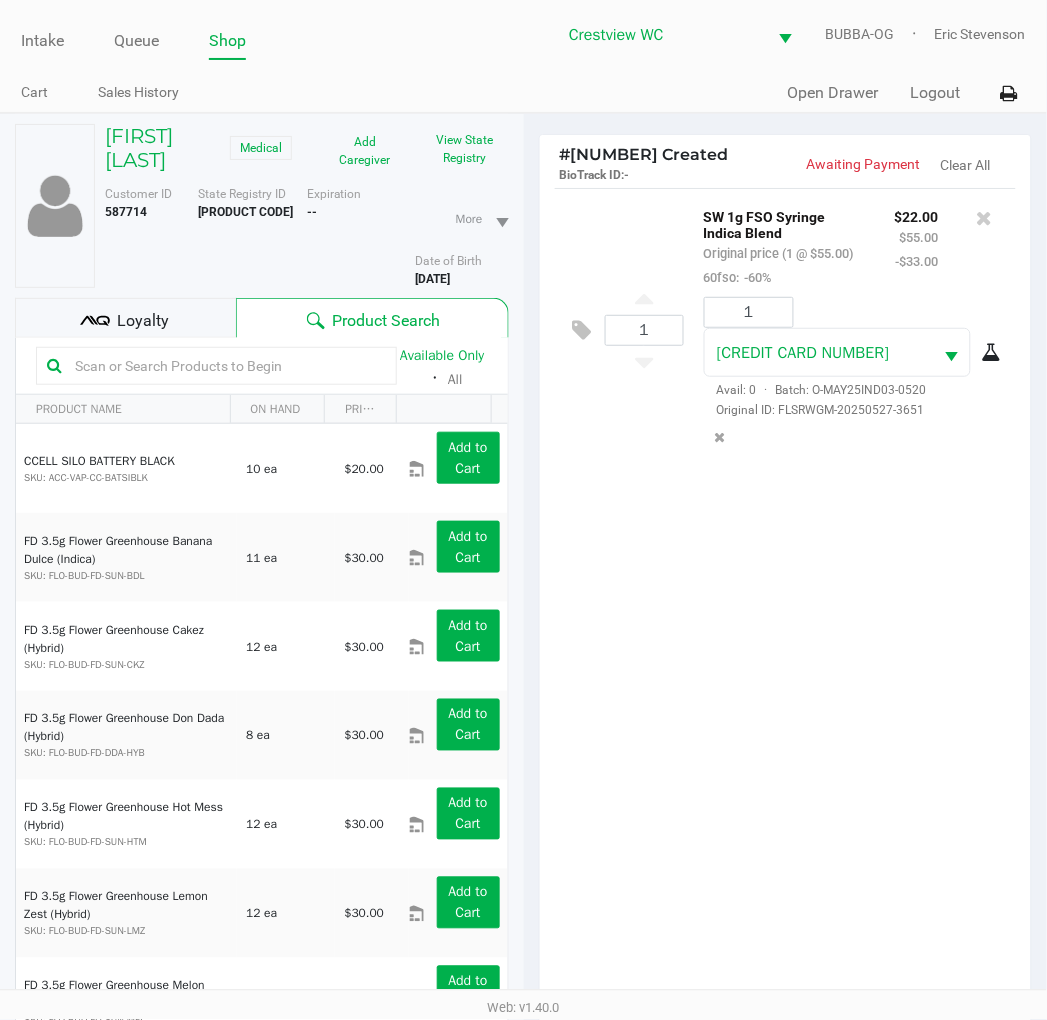 click on "1  SW 1g FSO Syringe Indica Blend   Original price (1 @ $55.00)  60fso:  -60% $22.00 $55.00 -$33.00 1 7531783681557027  Avail: 0  ·  Batch: O-MAY25IND03-0520   Original ID: FLSRWGM-20250527-3651" 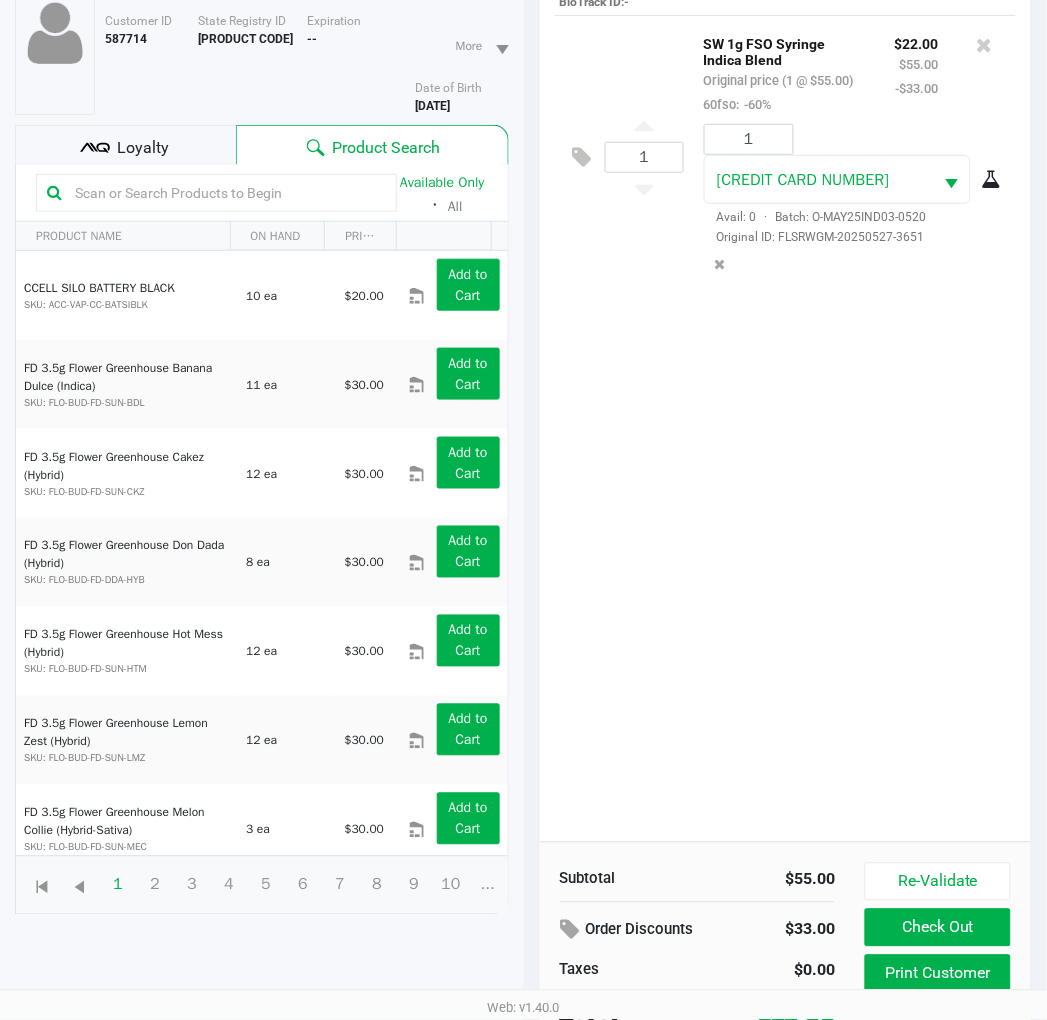 scroll, scrollTop: 238, scrollLeft: 0, axis: vertical 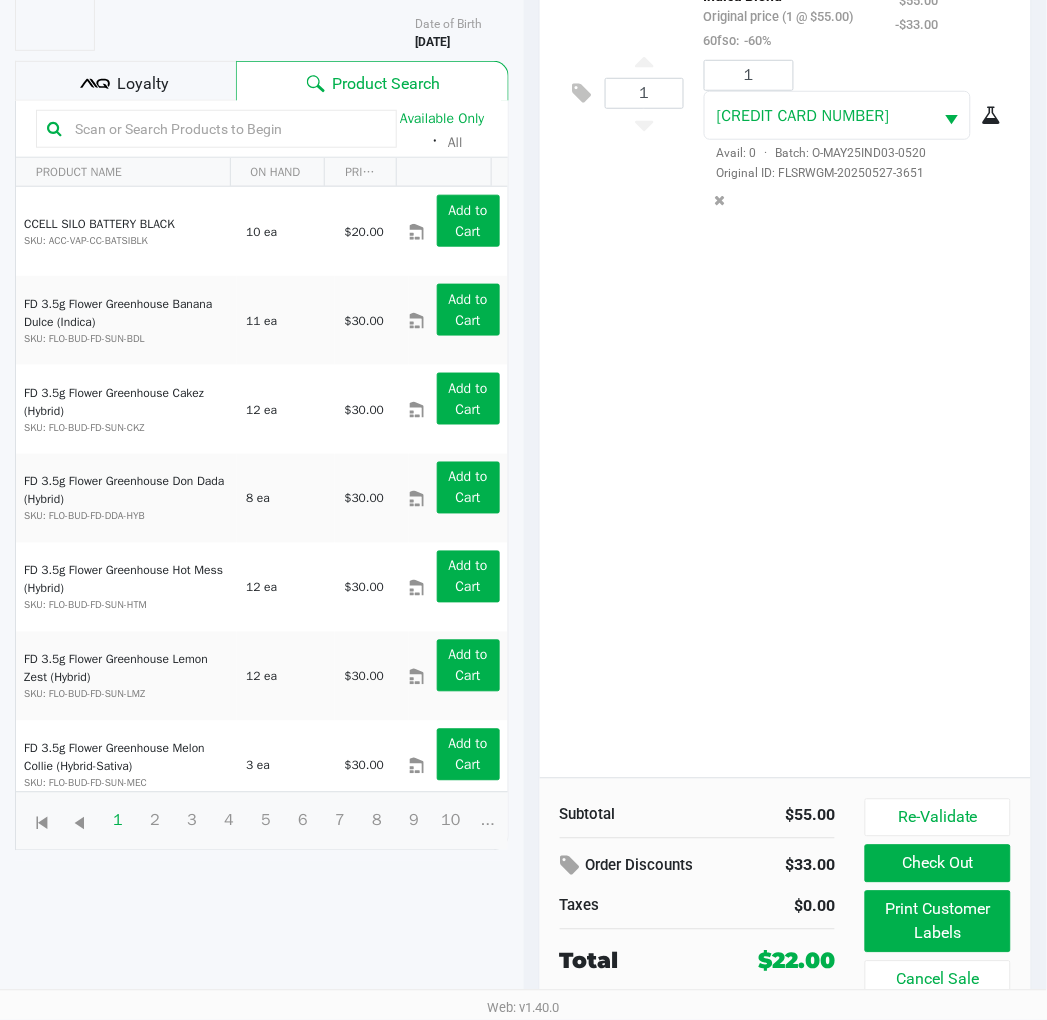 click on "1  SW 1g FSO Syringe Indica Blend   Original price (1 @ $55.00)  60fso:  -60% $22.00 $55.00 -$33.00 1 7531783681557027  Avail: 0  ·  Batch: O-MAY25IND03-0520   Original ID: FLSRWGM-20250527-3651" 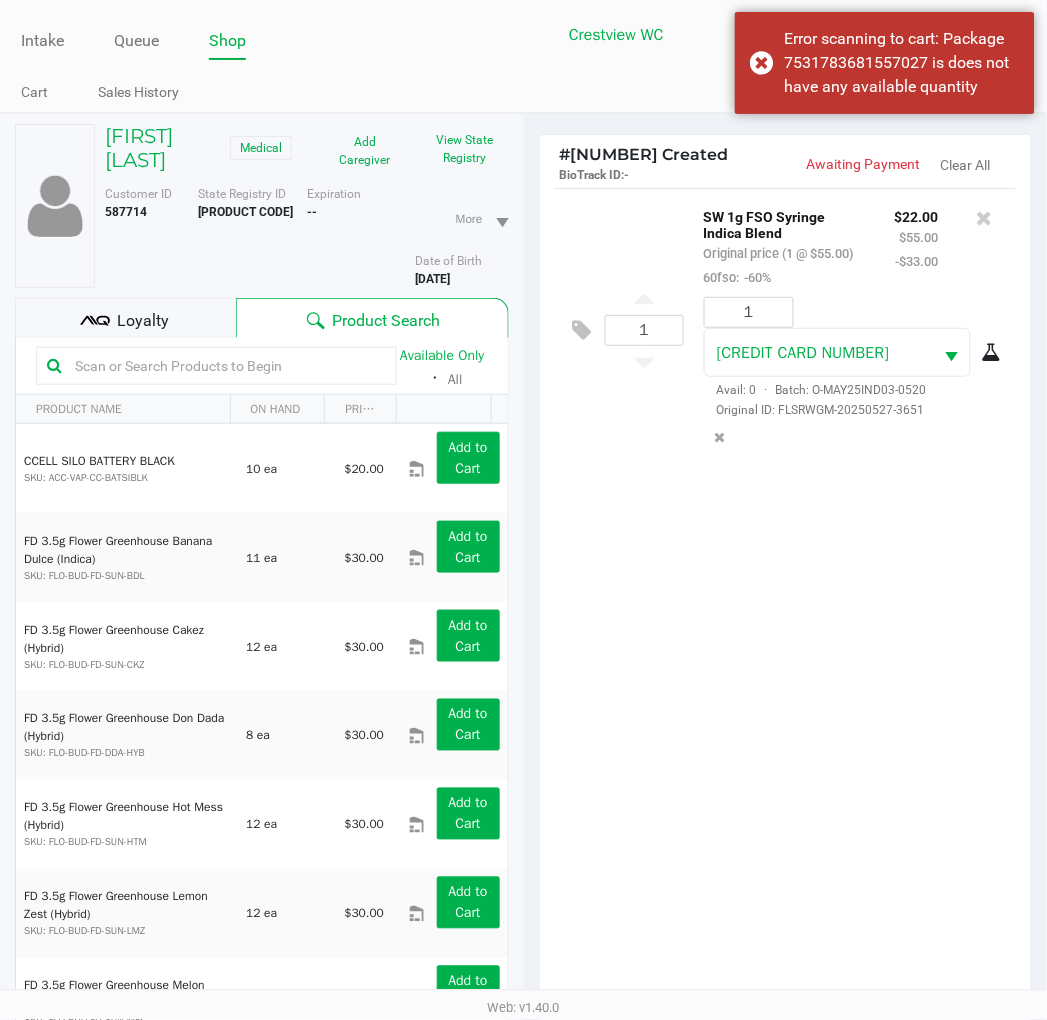 scroll, scrollTop: 1, scrollLeft: 0, axis: vertical 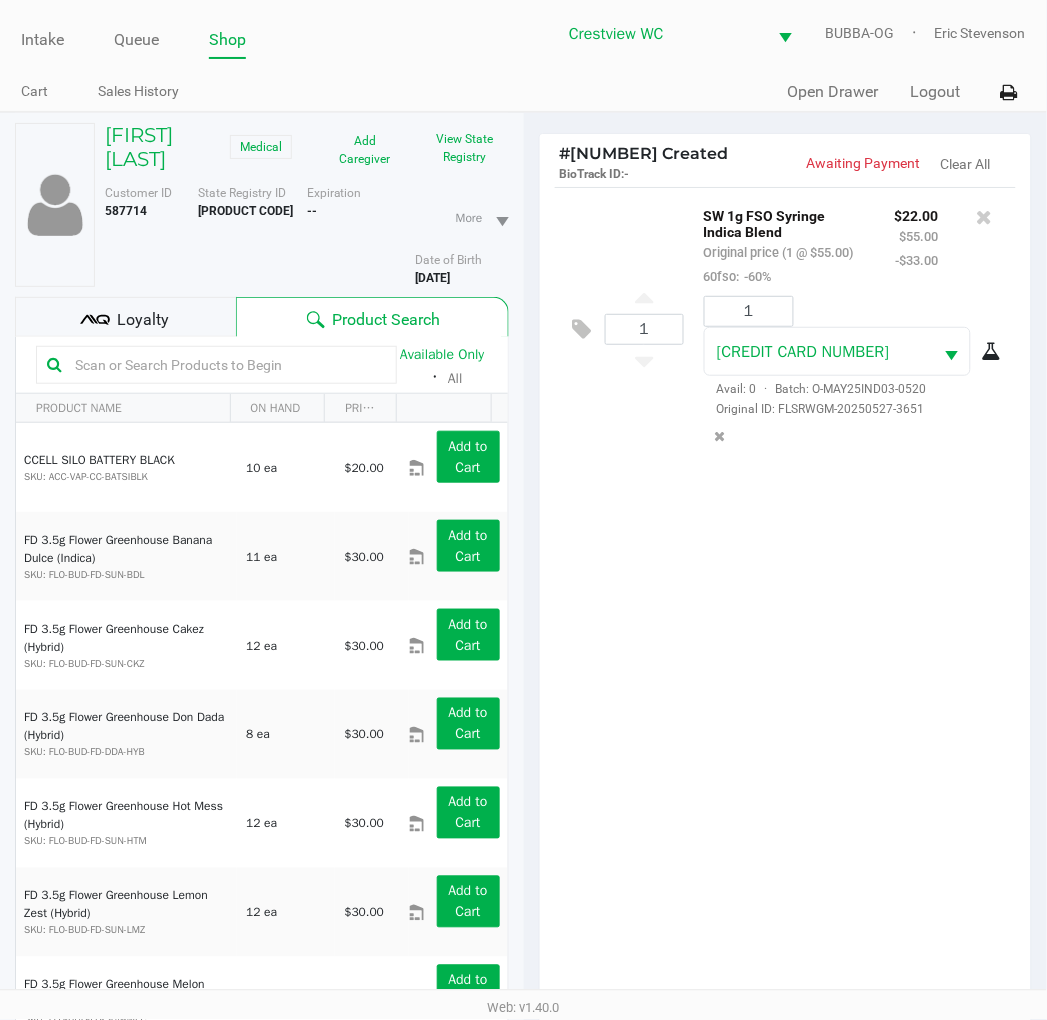 click on "1  SW 1g FSO Syringe Indica Blend   Original price (1 @ $55.00)  60fso:  -60% $22.00 $55.00 -$33.00 1 7531783681557027  Avail: 0  ·  Batch: O-MAY25IND03-0520   Original ID: FLSRWGM-20250527-3651" 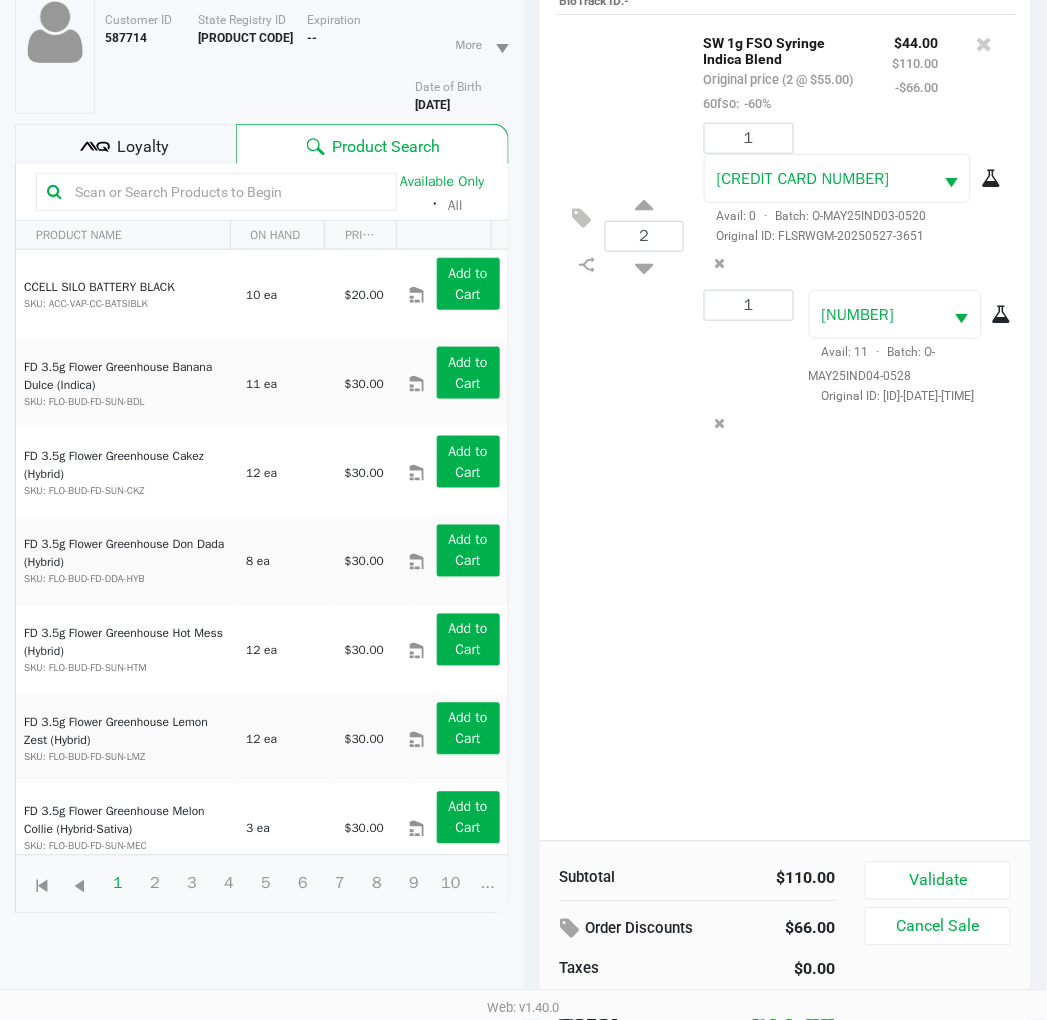 scroll, scrollTop: 217, scrollLeft: 0, axis: vertical 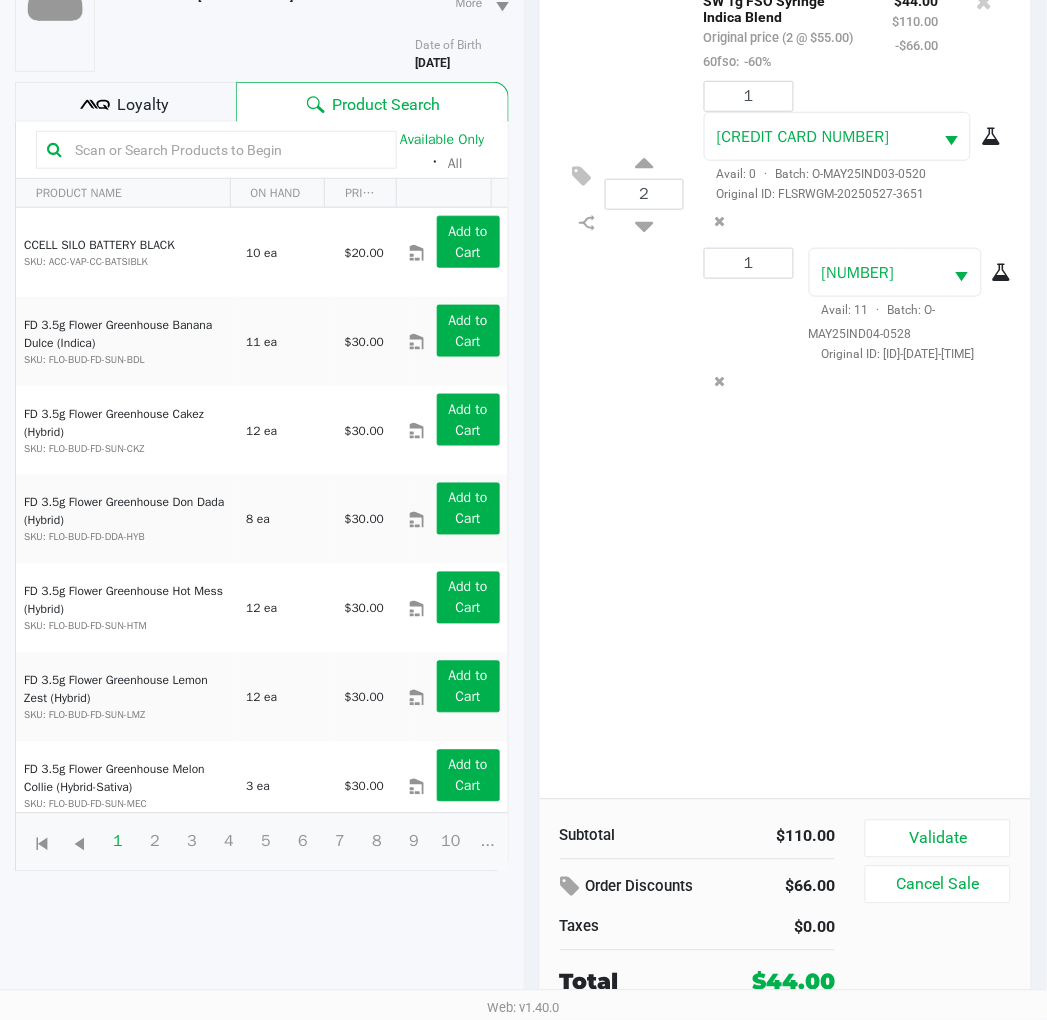 click on "Validate" 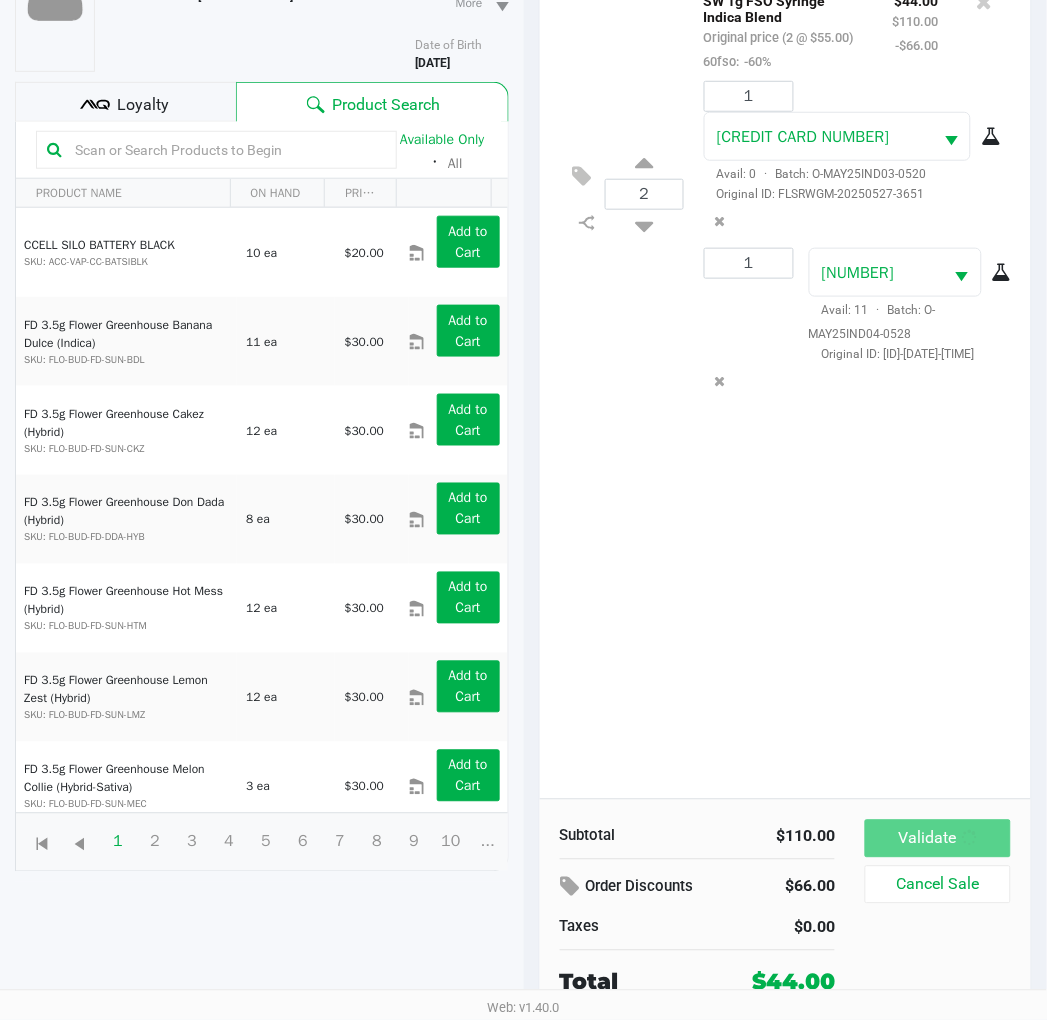 scroll, scrollTop: 0, scrollLeft: 0, axis: both 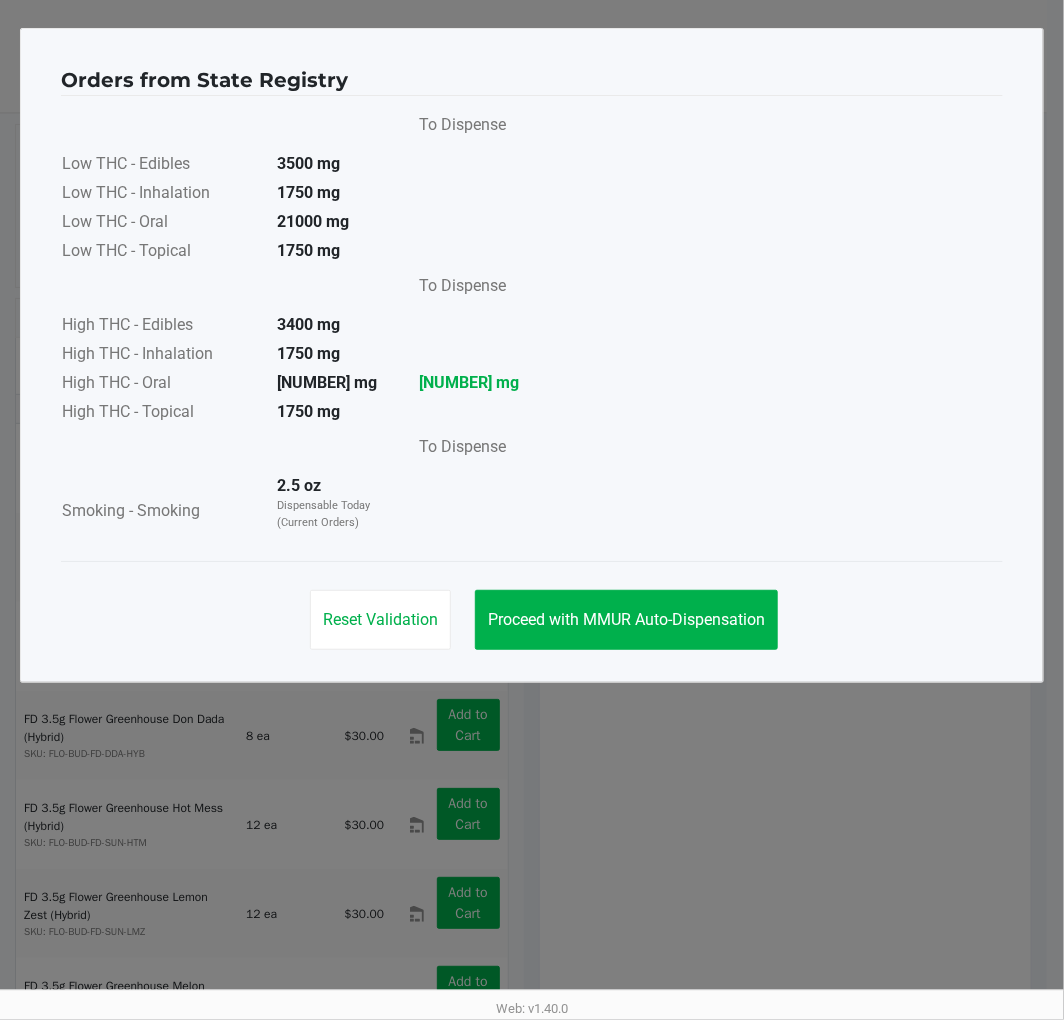 click on "Proceed with MMUR Auto-Dispensation" 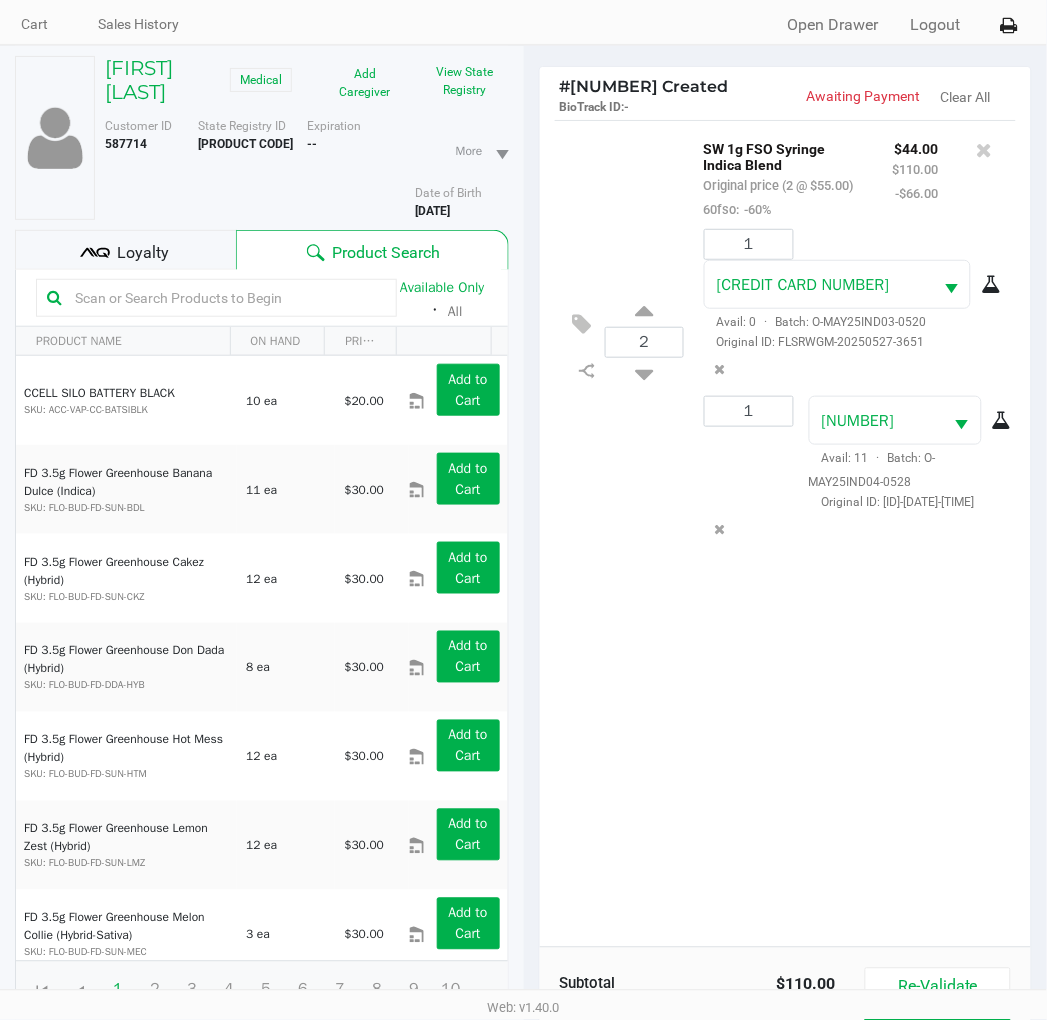 scroll, scrollTop: 142, scrollLeft: 0, axis: vertical 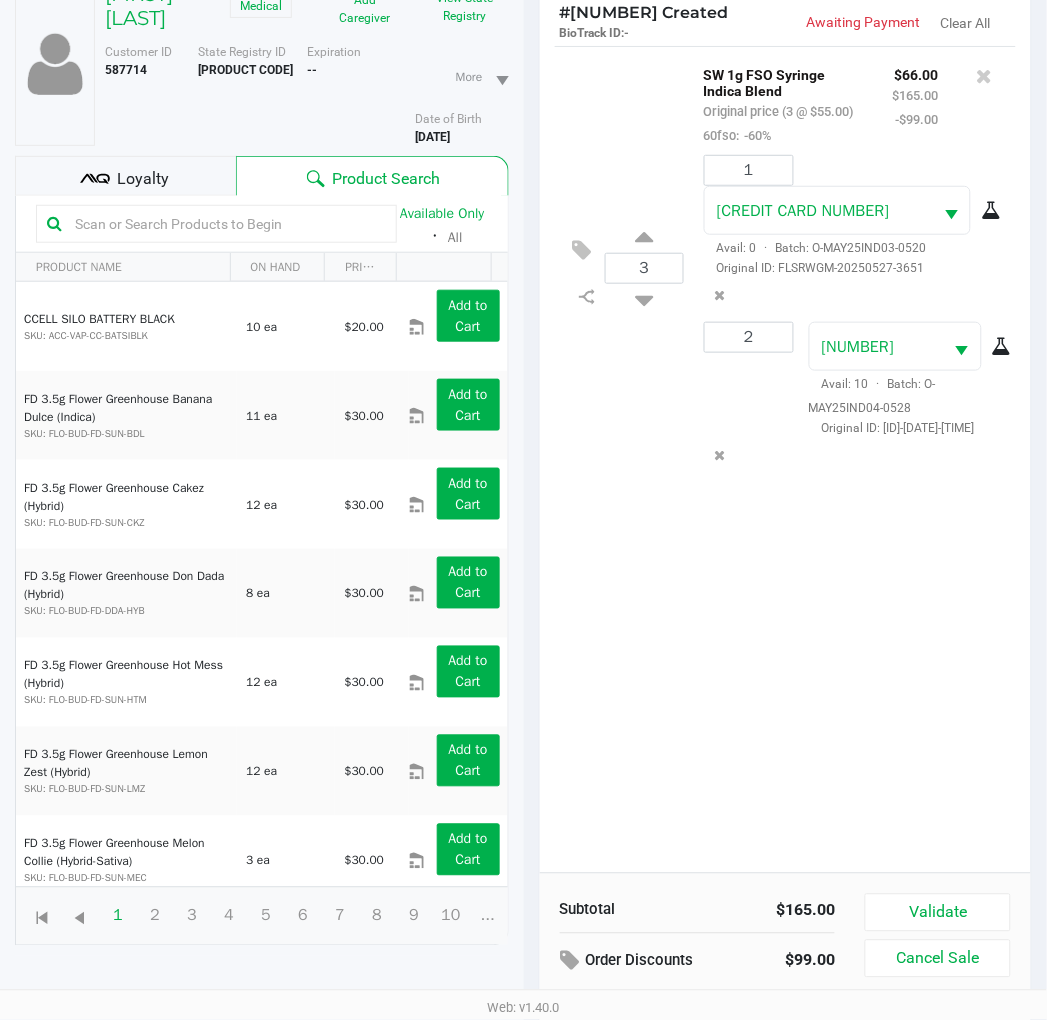 click on "Validate" 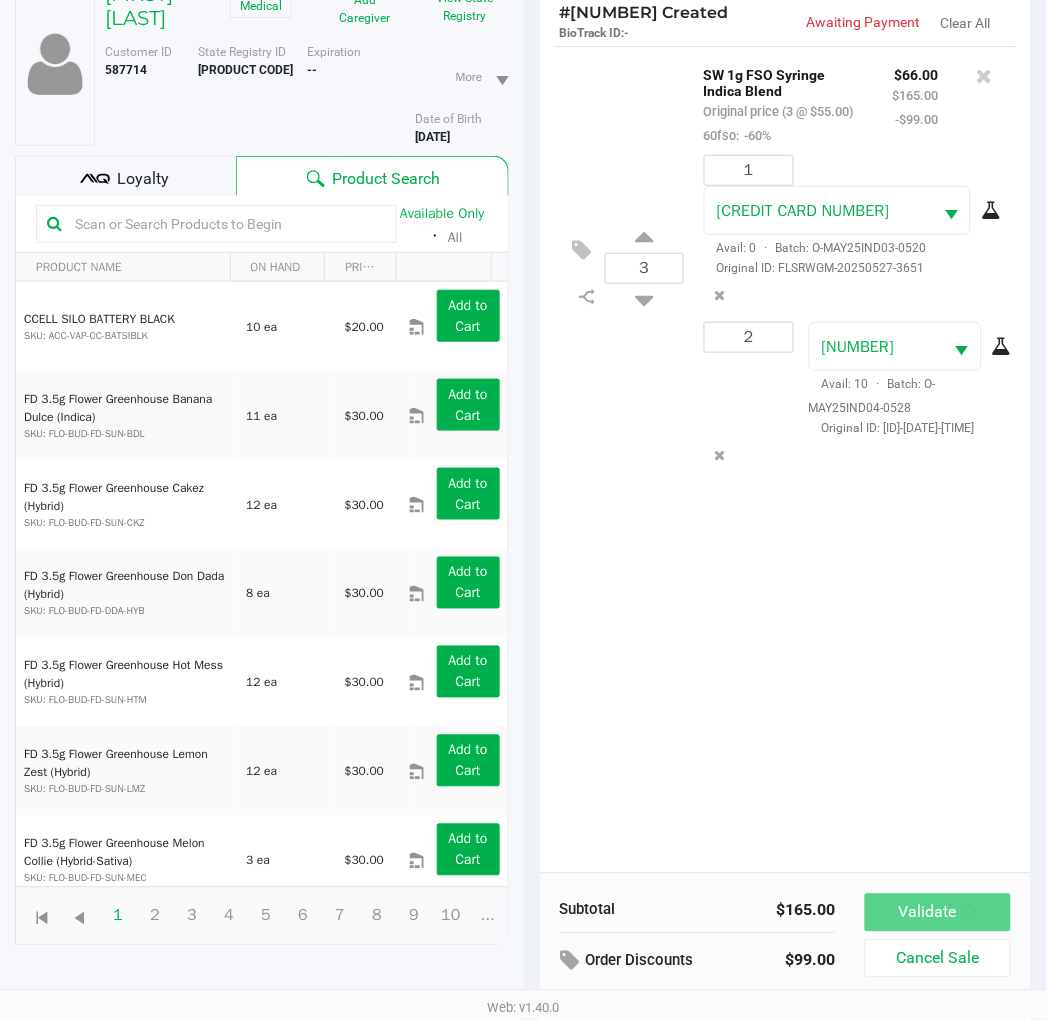 scroll, scrollTop: 0, scrollLeft: 0, axis: both 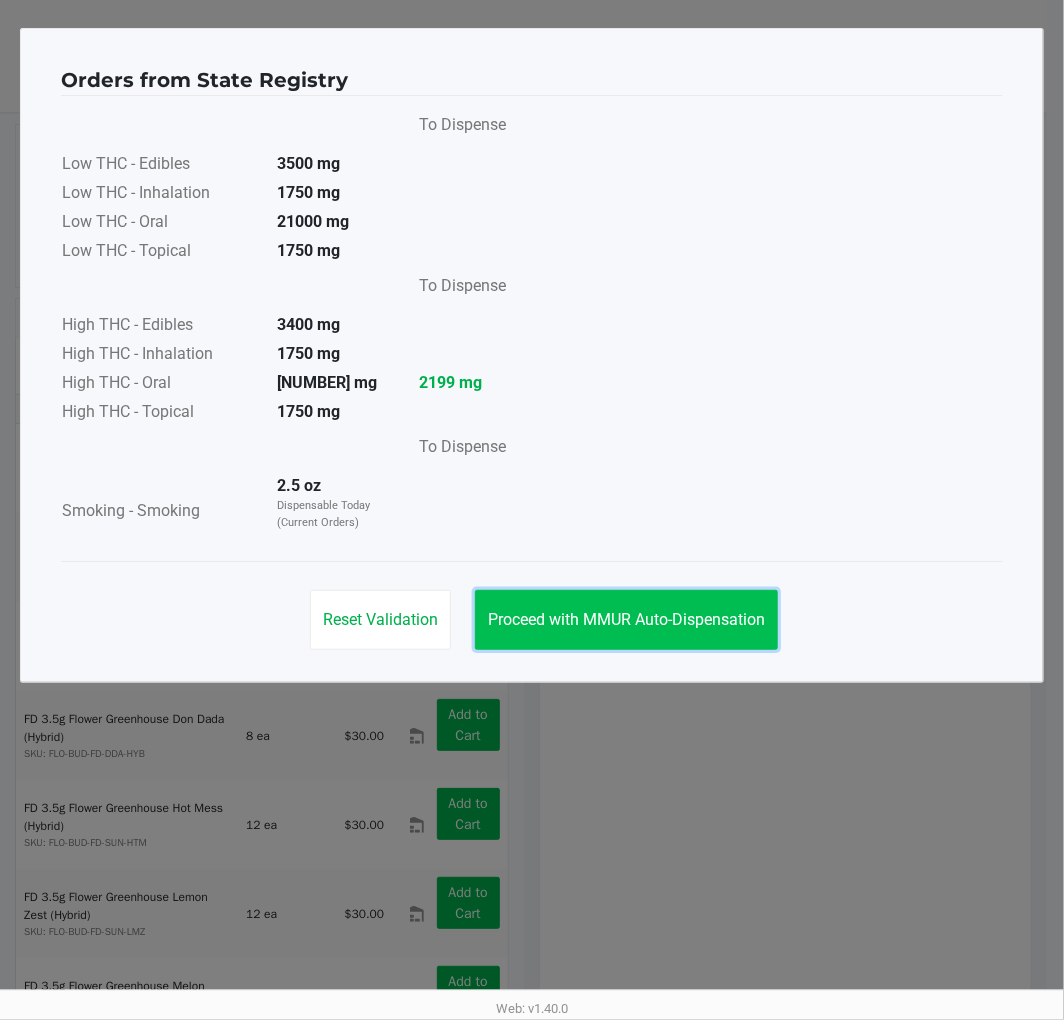 click on "Proceed with MMUR Auto-Dispensation" 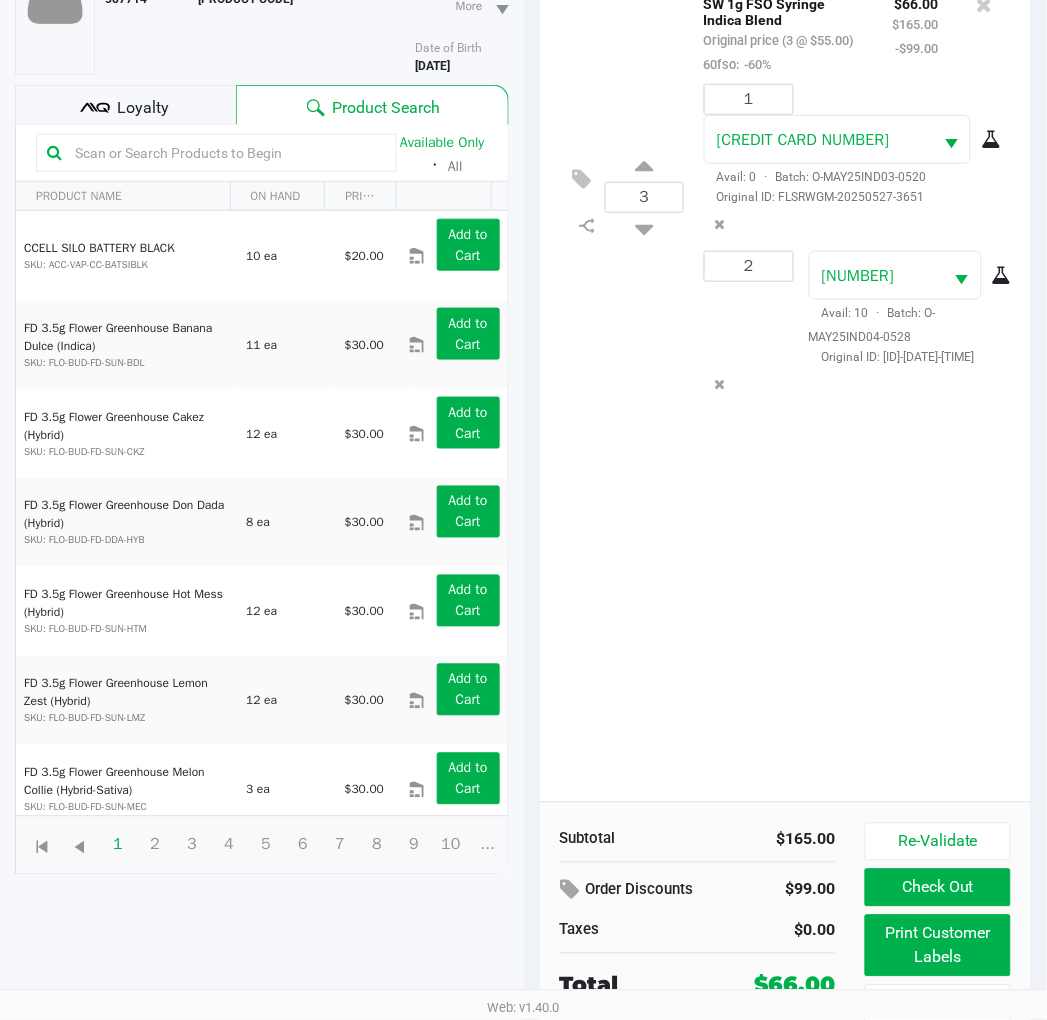 scroll, scrollTop: 216, scrollLeft: 0, axis: vertical 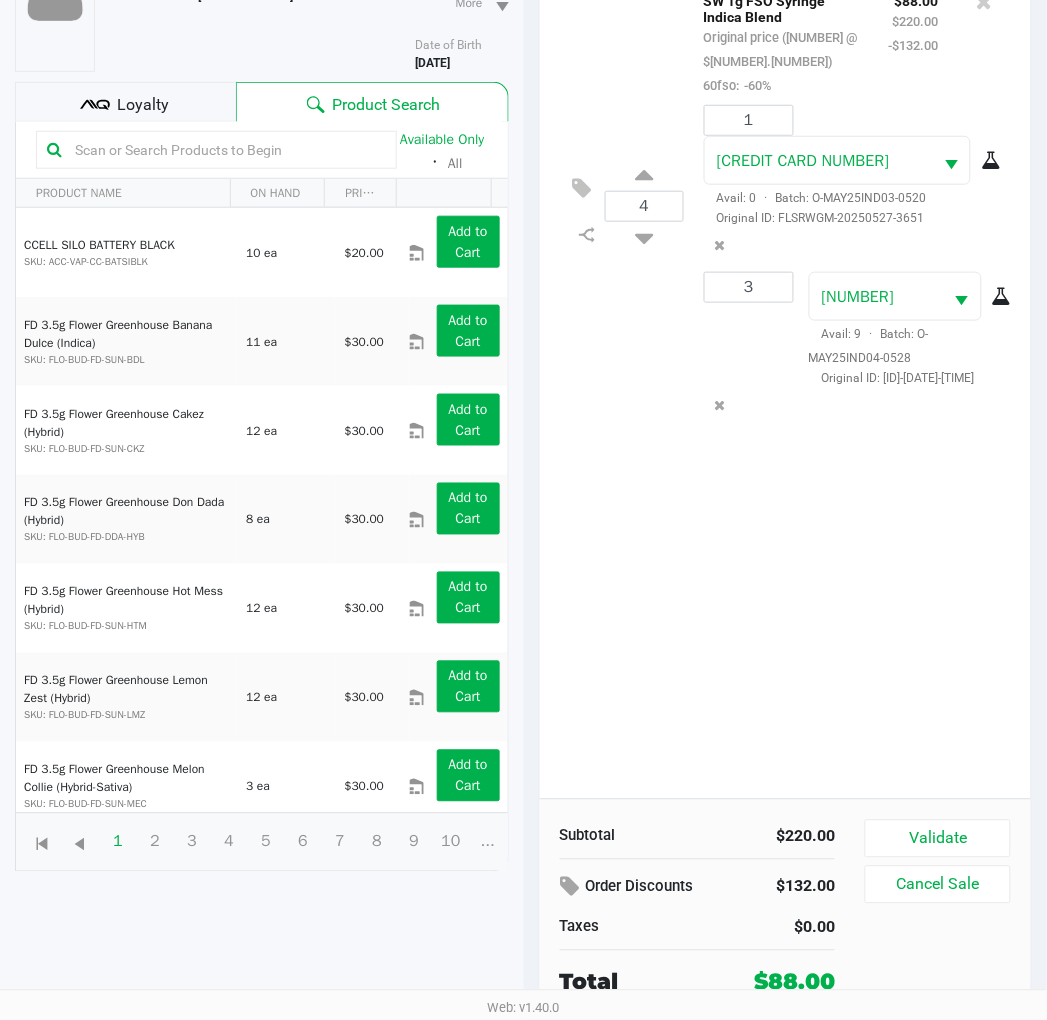 click on "4  SW 1g FSO Syringe Indica Blend   Original price (4 @ $55.00)  60fso:  -60% $88.00 $220.00 -$132.00 1 7531783681557027  Avail: 0  ·  Batch: O-MAY25IND03-0520   Original ID: FLSRWGM-20250527-3651  3 1842367633992799  Avail: 9  ·  Batch: O-MAY25IND04-0528   Original ID: FLSRWGM-20250603-1643" 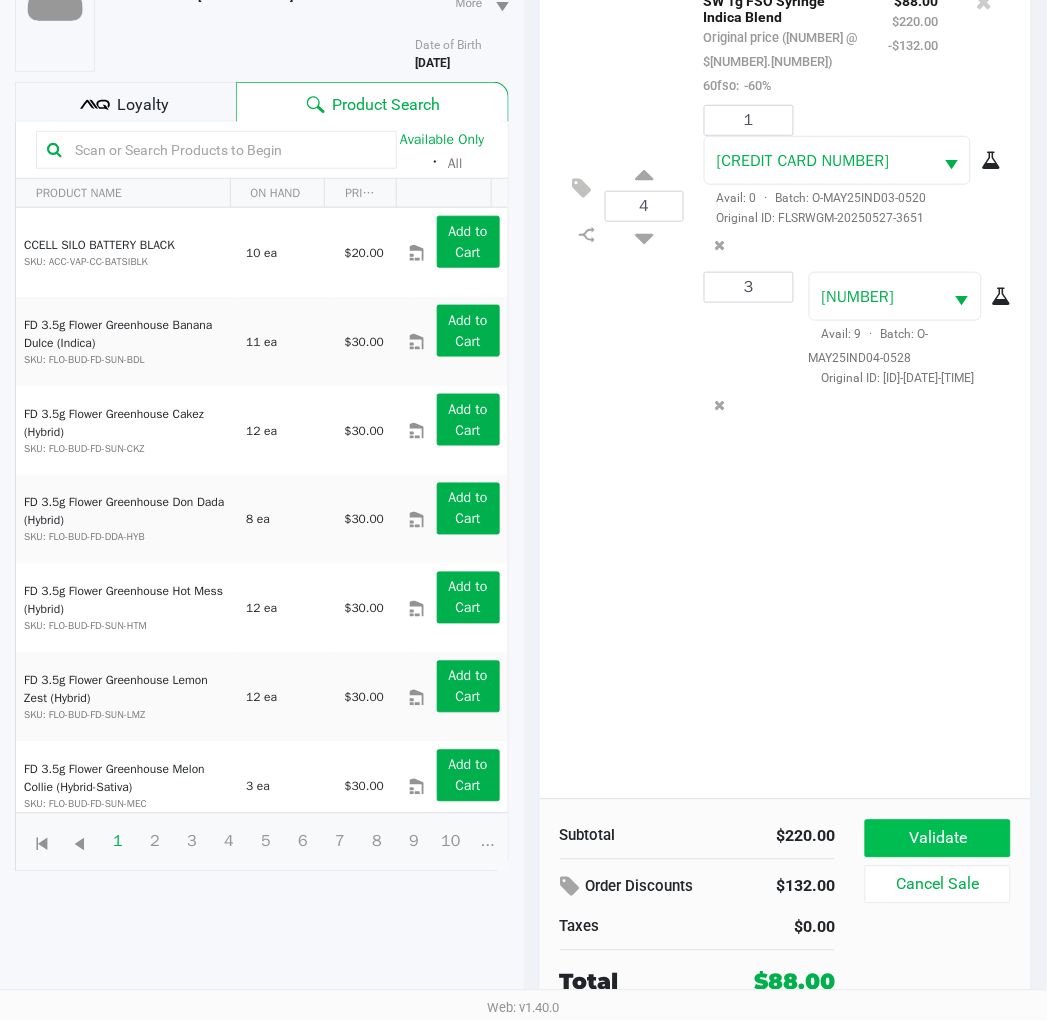 click on "Validate" 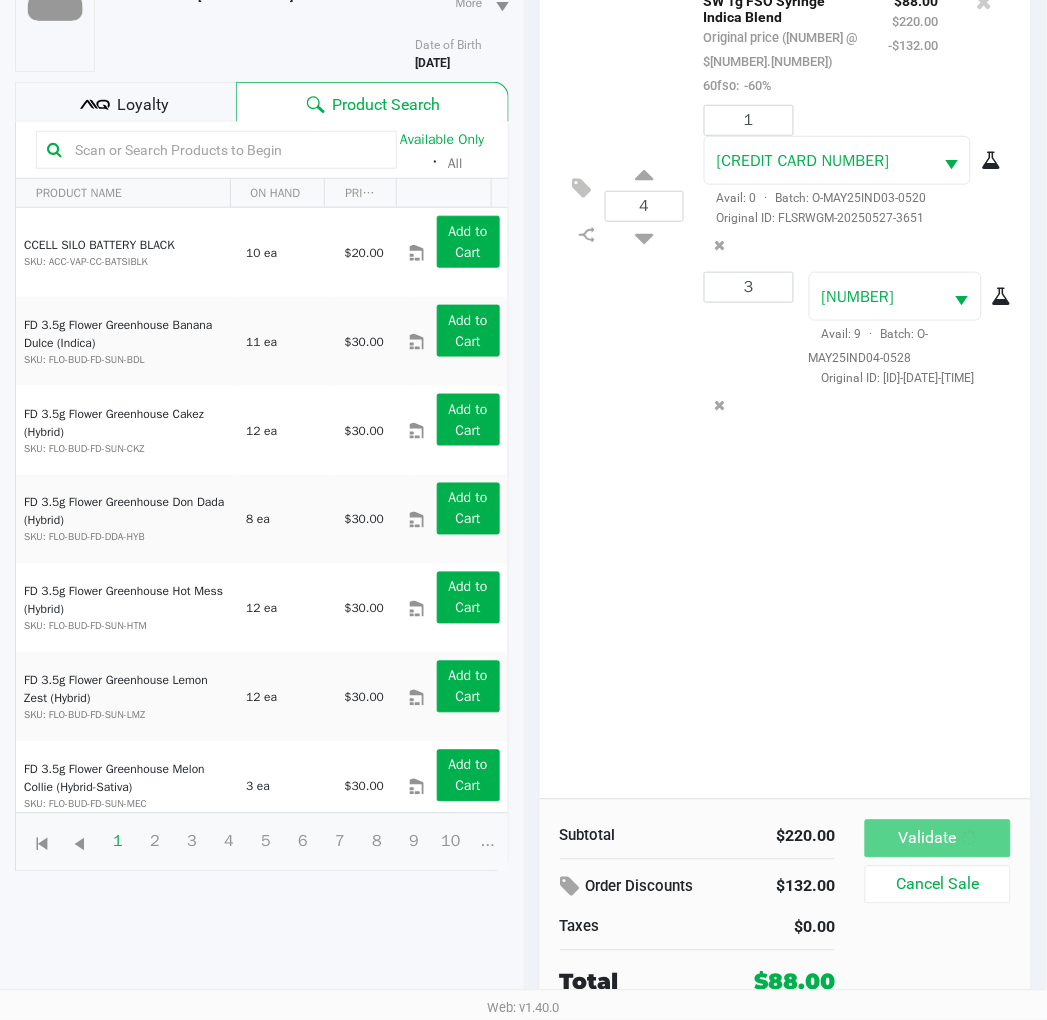 scroll, scrollTop: 0, scrollLeft: 0, axis: both 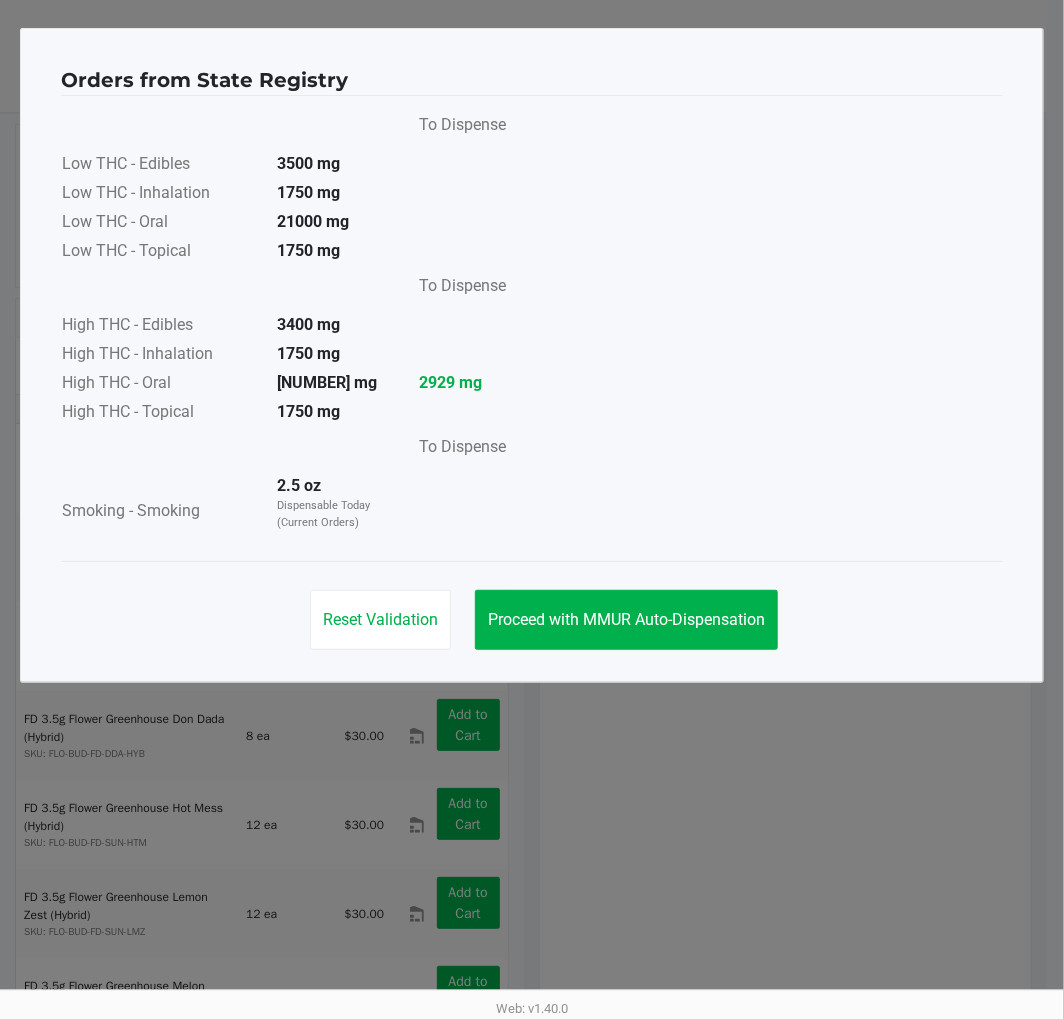 click on "Orders from State Registry       To Dispense   Low THC - Edibles  3500 mg  Low THC - Inhalation  1750 mg  Low THC - Oral  21000 mg  Low THC - Topical  1750 mg      To Dispense   High THC - Edibles  3400 mg  High THC - Inhalation  1750 mg  High THC - Oral  6602 mg  2929 mg   High THC - Topical  1750 mg      To Dispense   Smoking - Smoking  2.5 oz  Dispensable Today (Current Orders)   Reset Validation   Proceed with MMUR Auto-Dispensation" 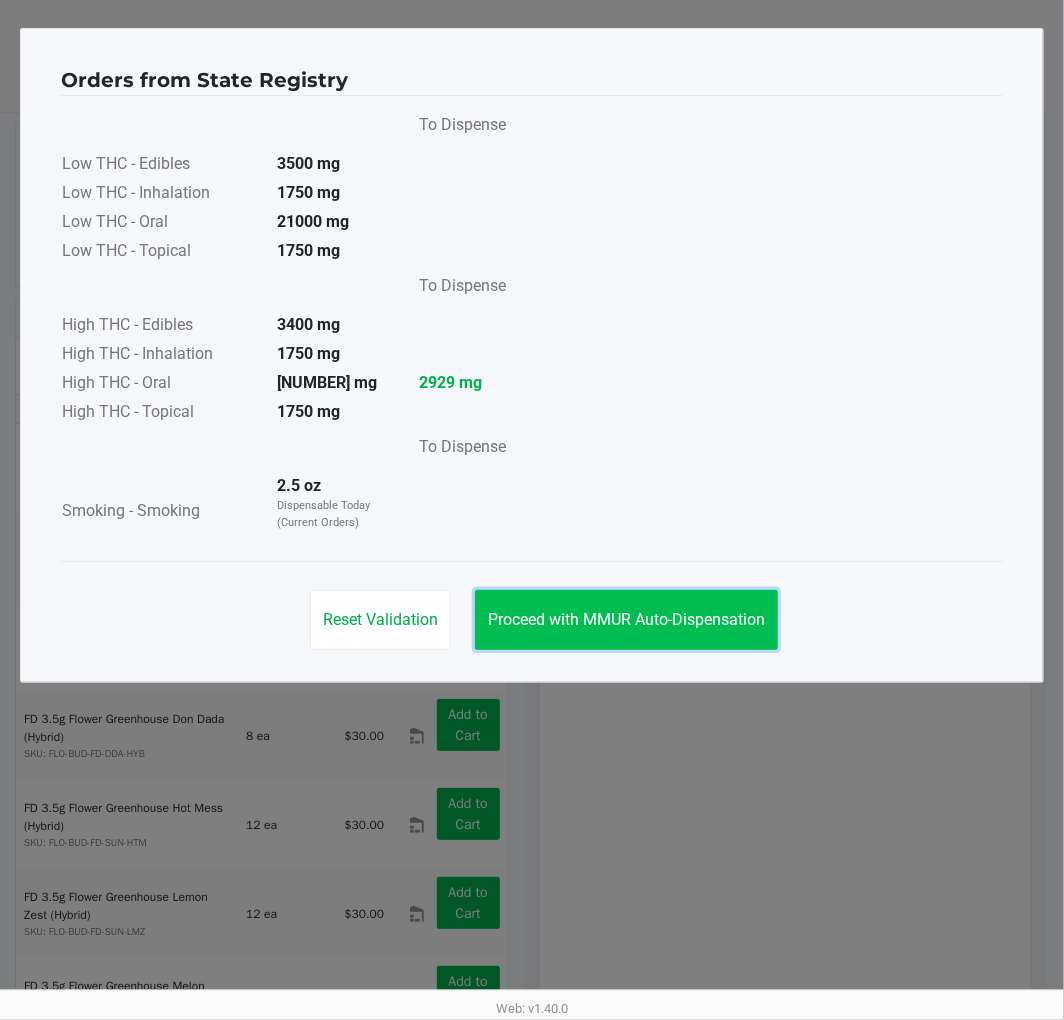 click on "Proceed with MMUR Auto-Dispensation" 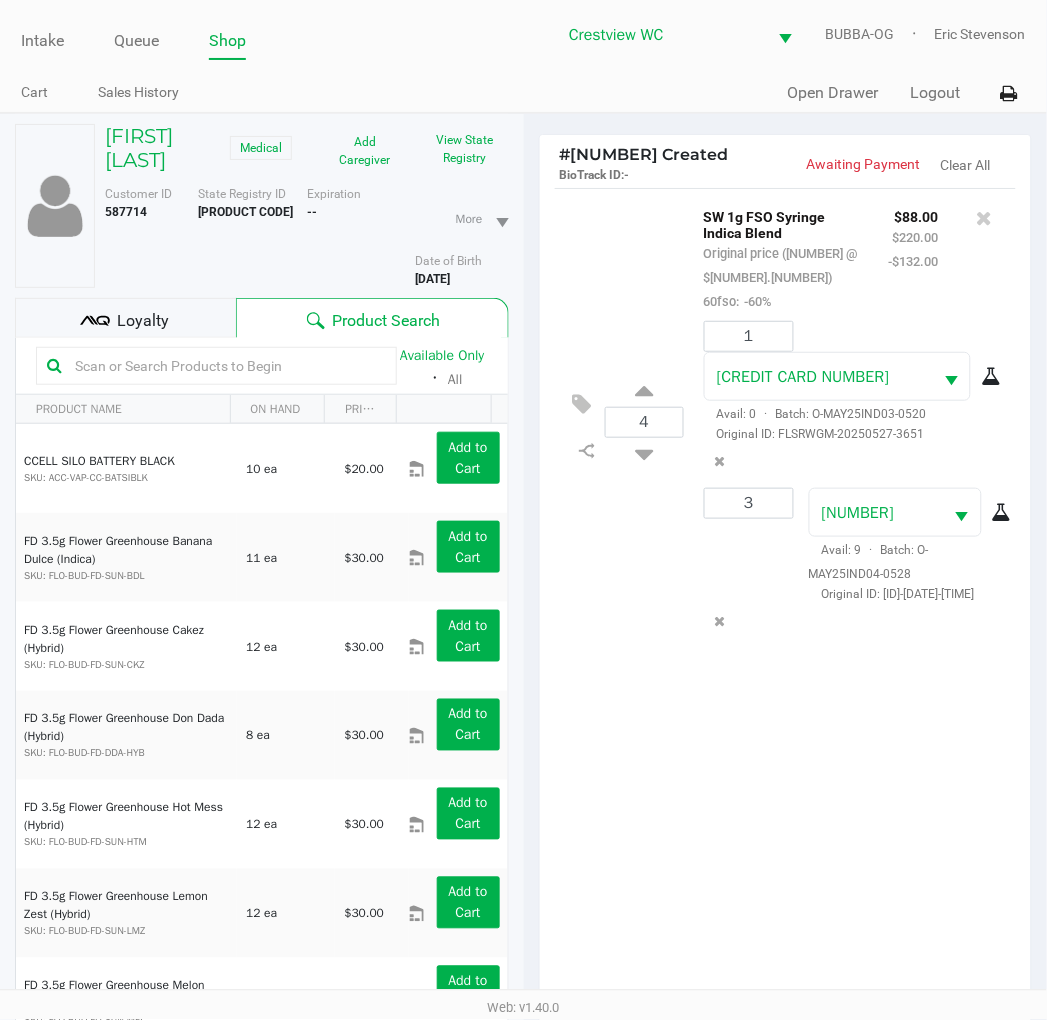 click on "4  SW 1g FSO Syringe Indica Blend   Original price (4 @ $55.00)  60fso:  -60% $88.00 $220.00 -$132.00 1 7531783681557027  Avail: 0  ·  Batch: O-MAY25IND03-0520   Original ID: FLSRWGM-20250527-3651  3 1842367633992799  Avail: 9  ·  Batch: O-MAY25IND04-0528   Original ID: FLSRWGM-20250603-1643" 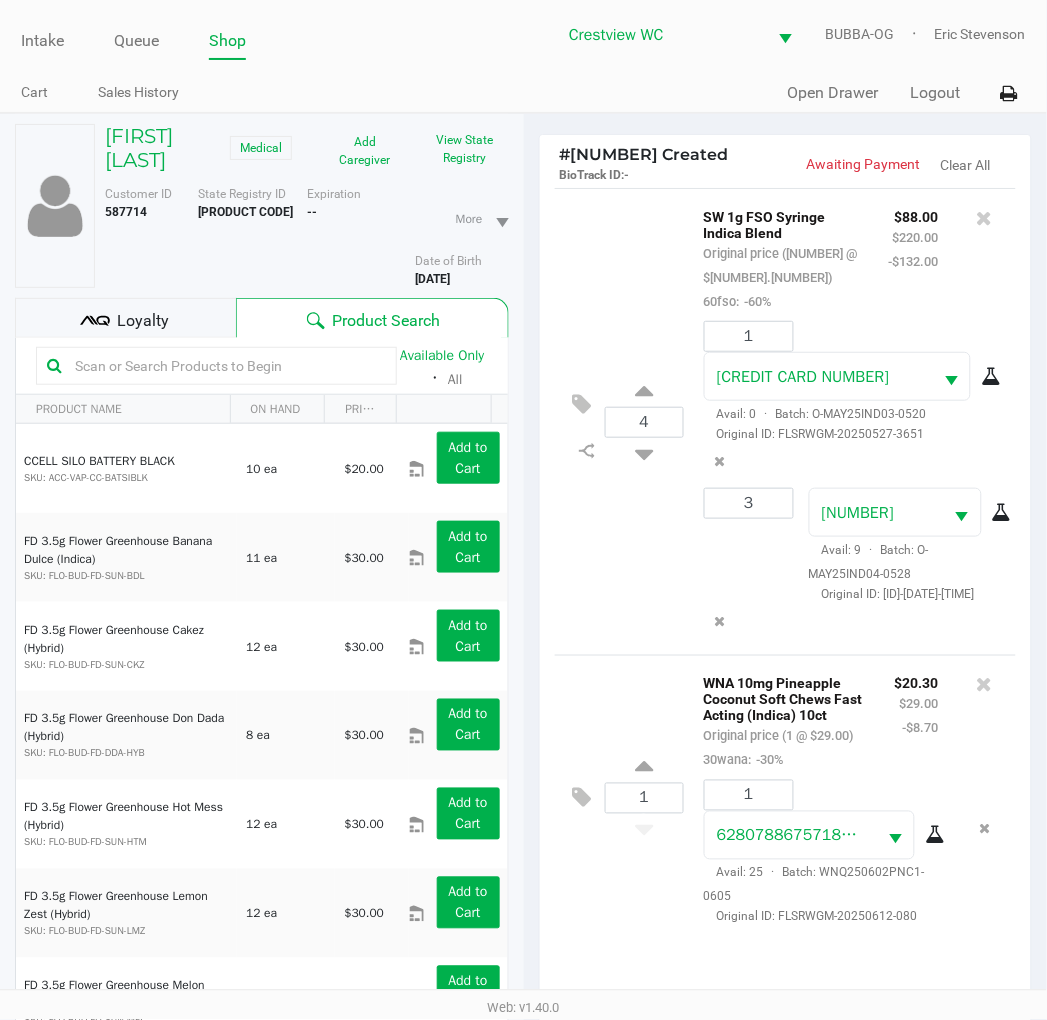 click on "4  SW 1g FSO Syringe Indica Blend   Original price (4 @ $55.00)  60fso:  -60% $88.00 $220.00 -$132.00 1 7531783681557027  Avail: 0  ·  Batch: O-MAY25IND03-0520   Original ID: FLSRWGM-20250527-3651  3 1842367633992799  Avail: 9  ·  Batch: O-MAY25IND04-0528   Original ID: FLSRWGM-20250603-1643" 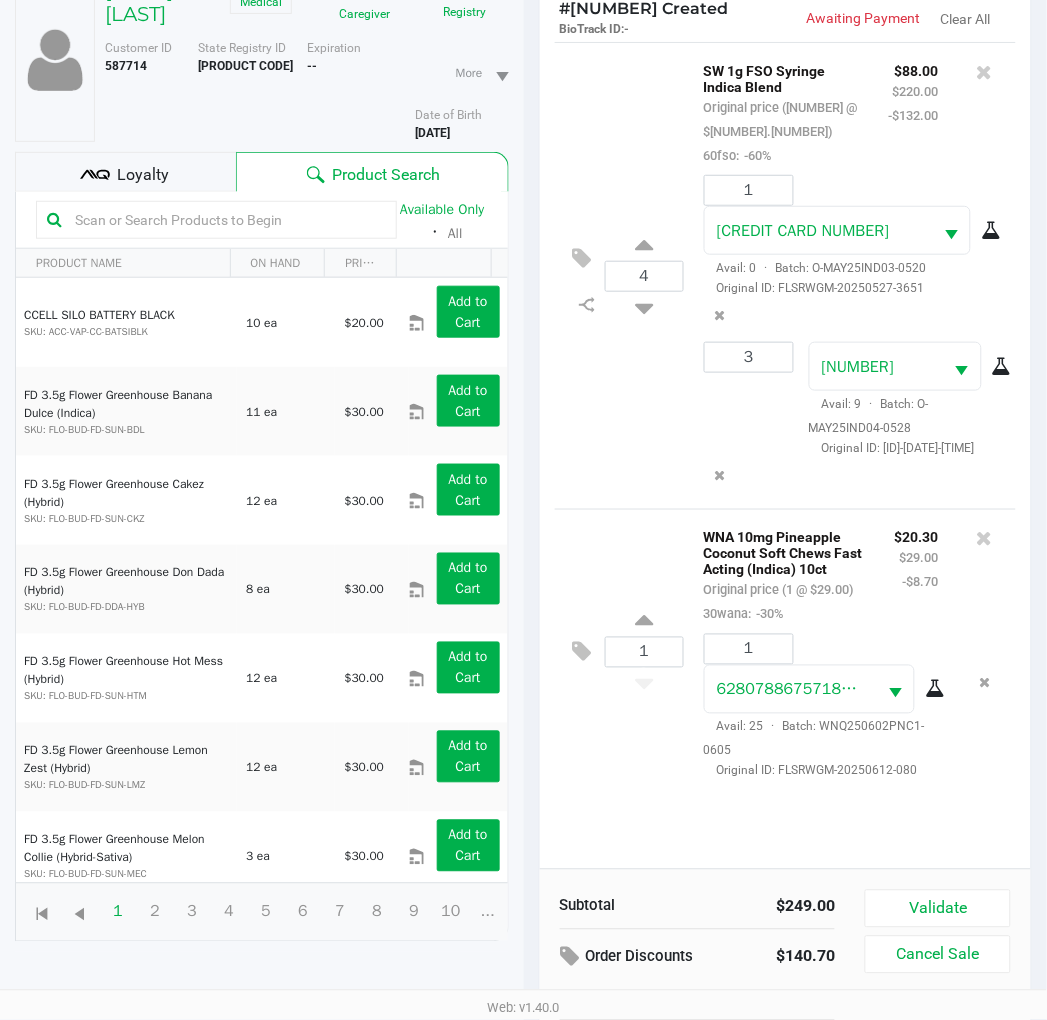 scroll, scrollTop: 217, scrollLeft: 0, axis: vertical 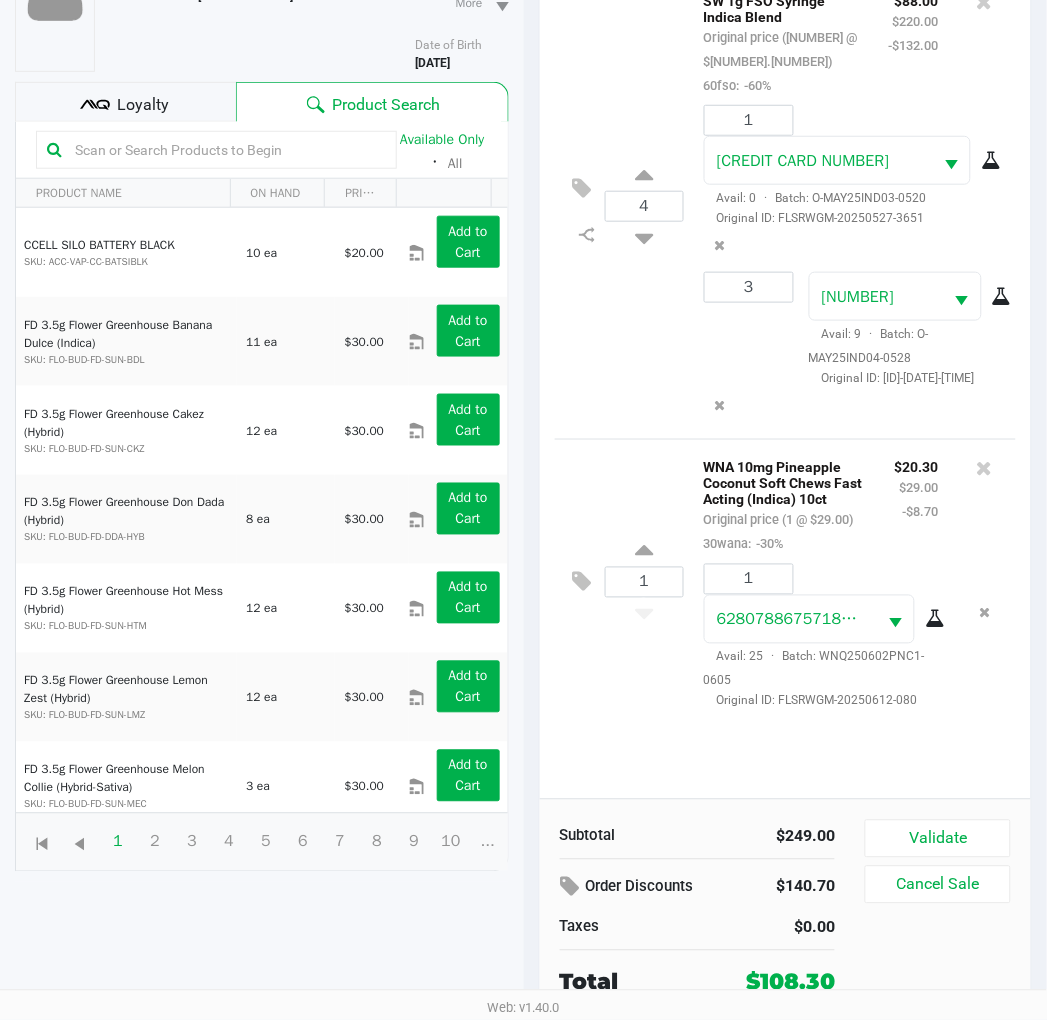 click on "Validate" 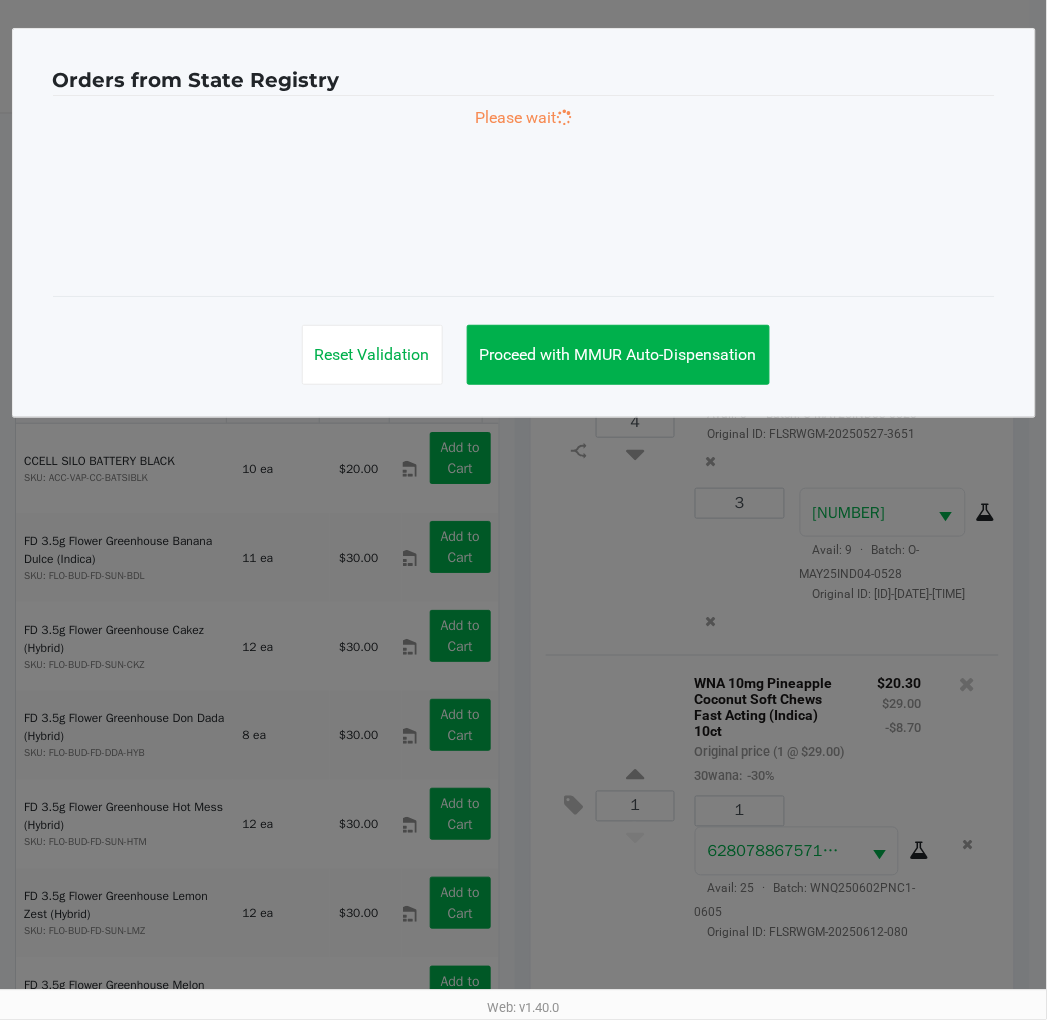 scroll, scrollTop: 0, scrollLeft: 0, axis: both 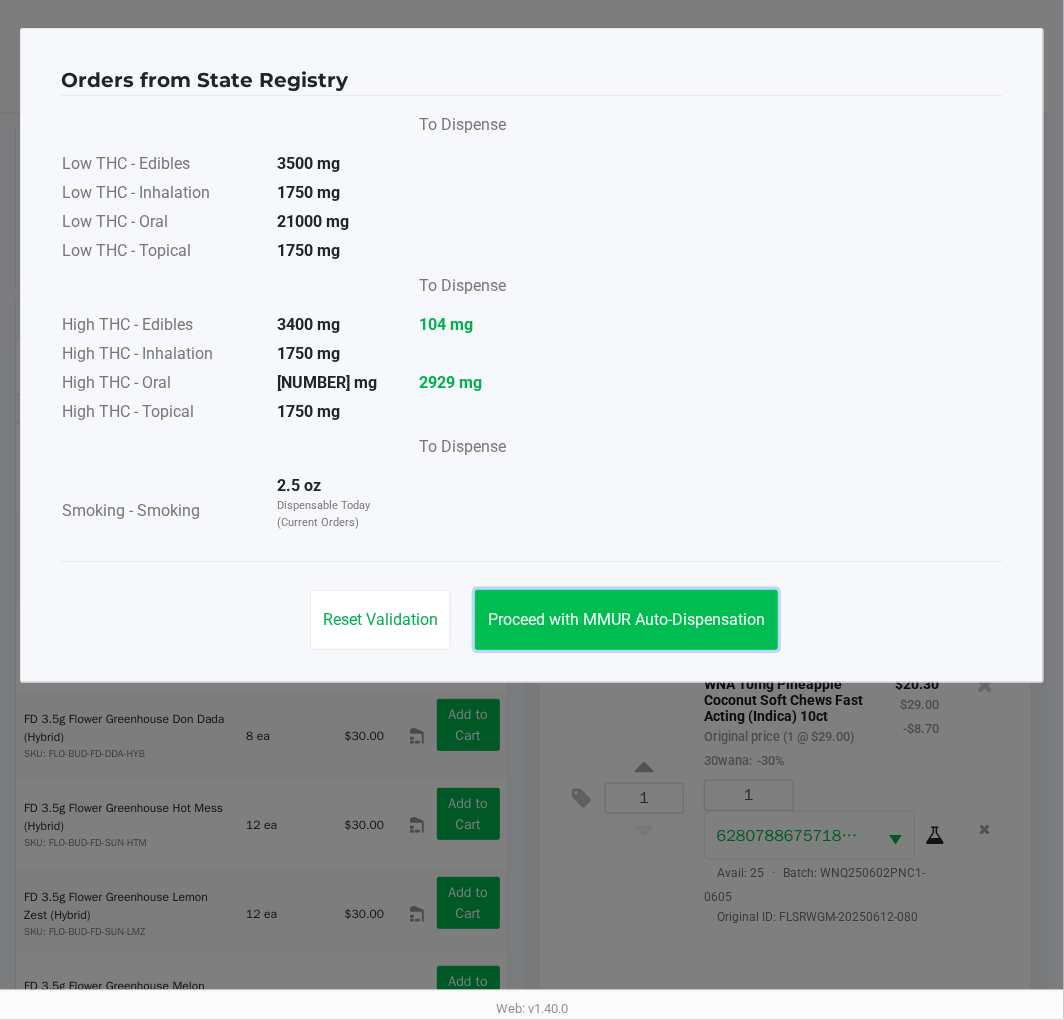 click on "Proceed with MMUR Auto-Dispensation" 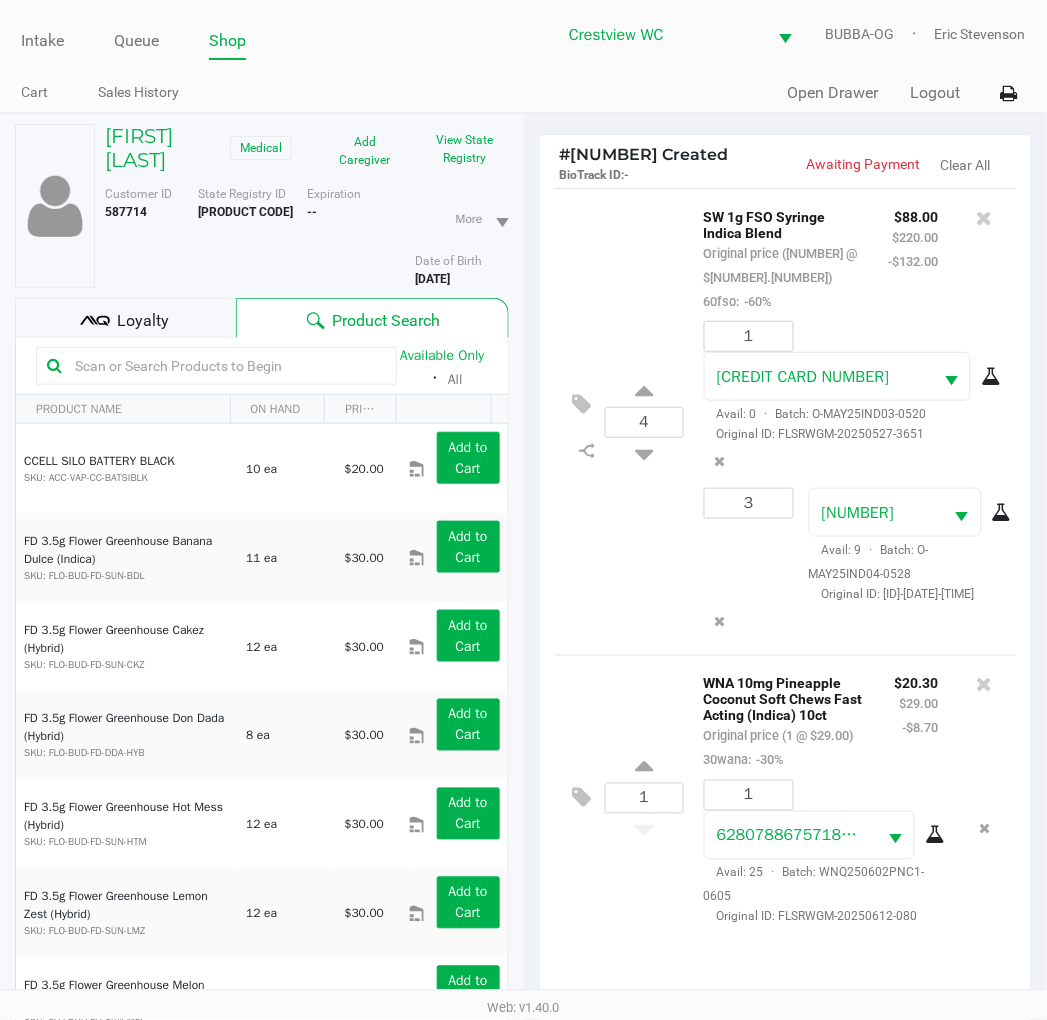 click on "View State Registry" 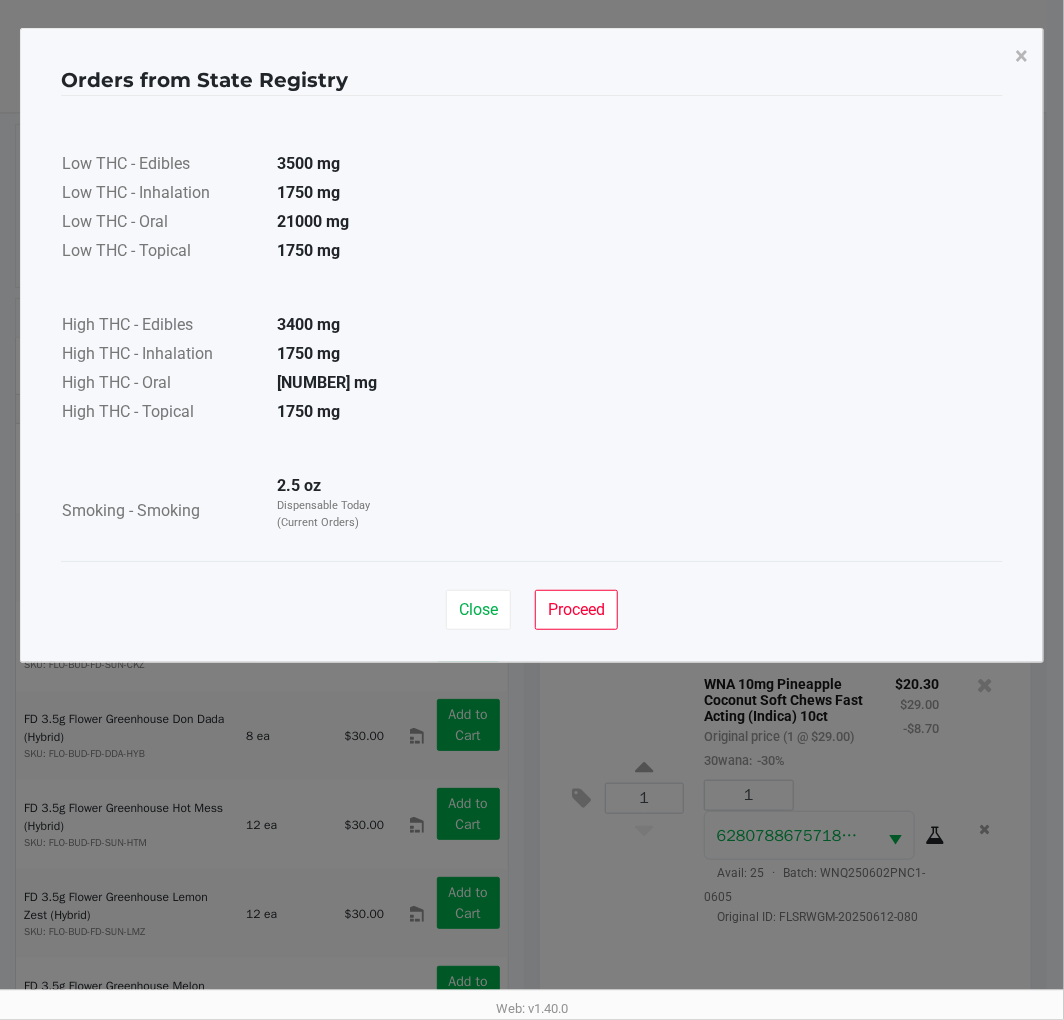 click on "Close" 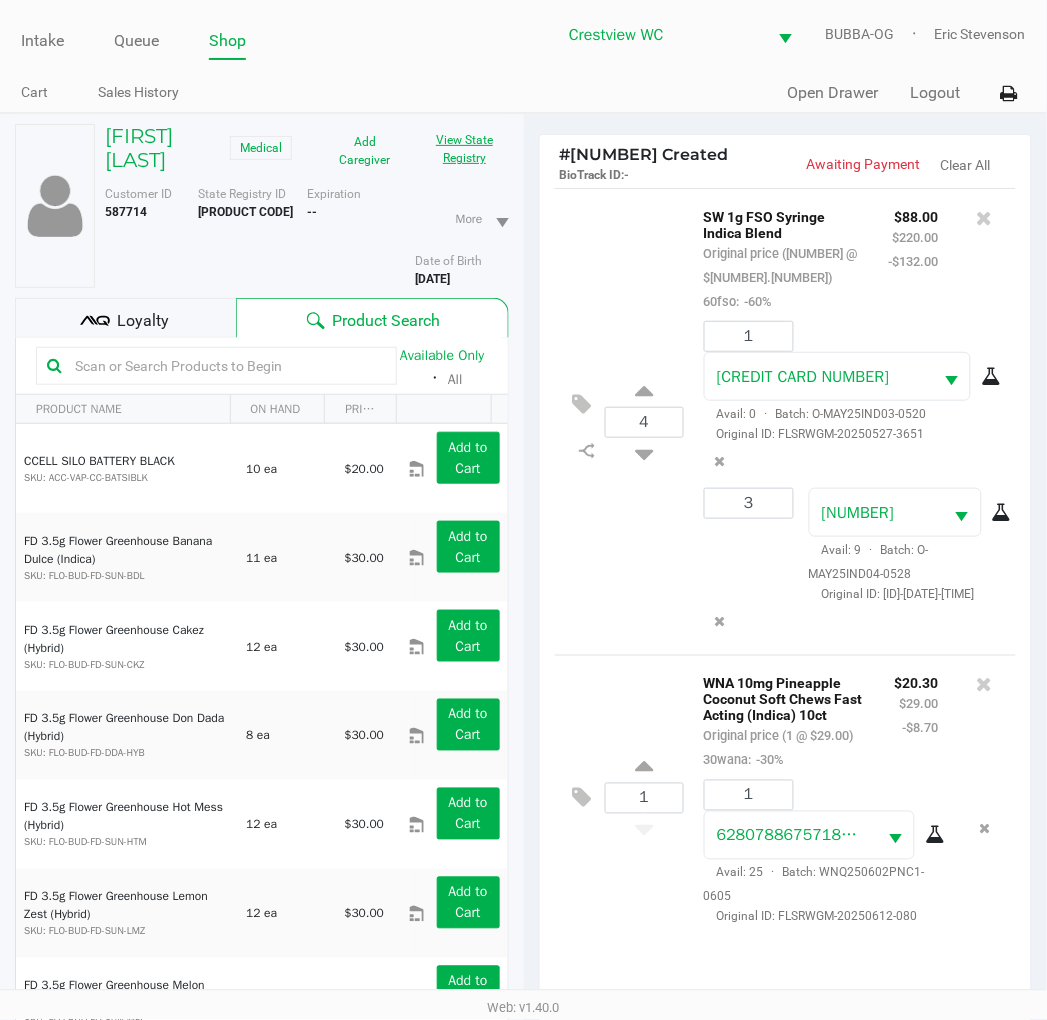 type 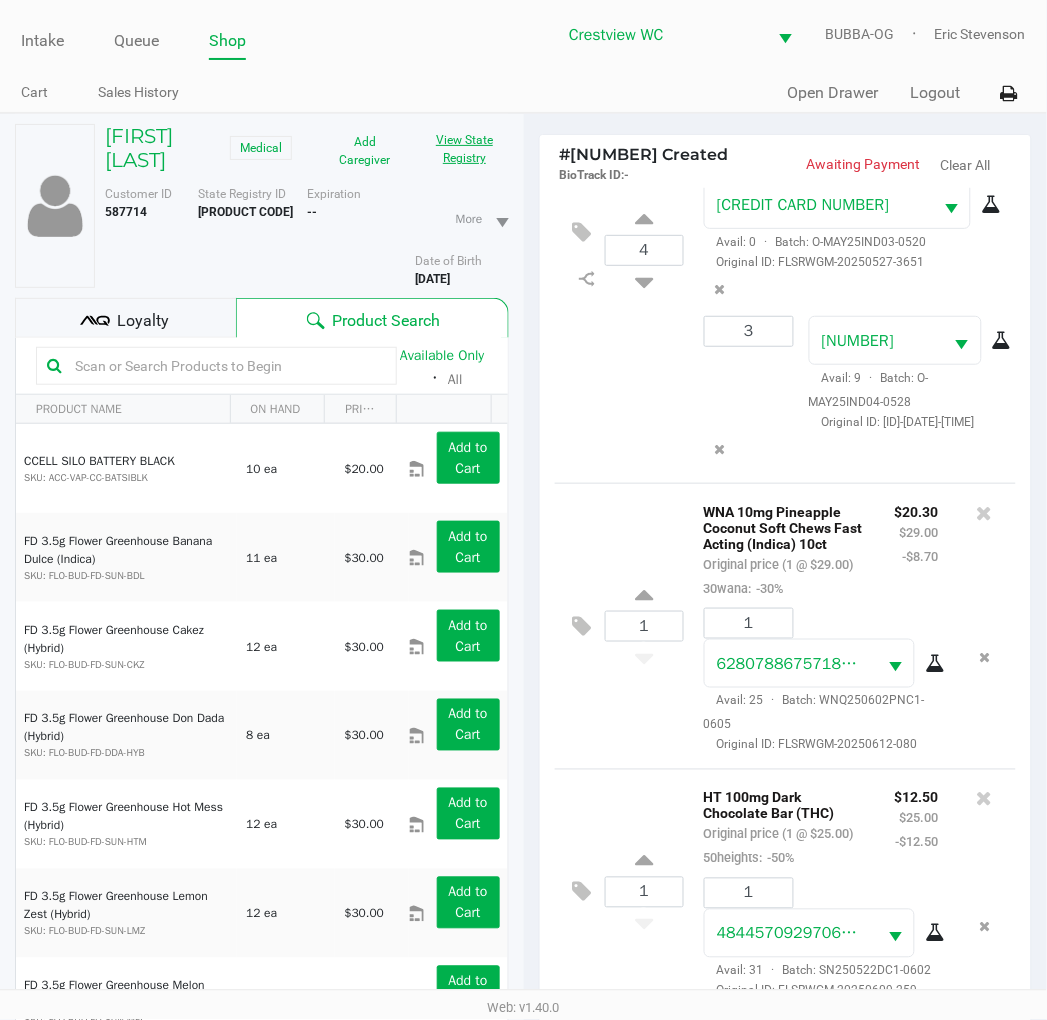 scroll, scrollTop: 247, scrollLeft: 0, axis: vertical 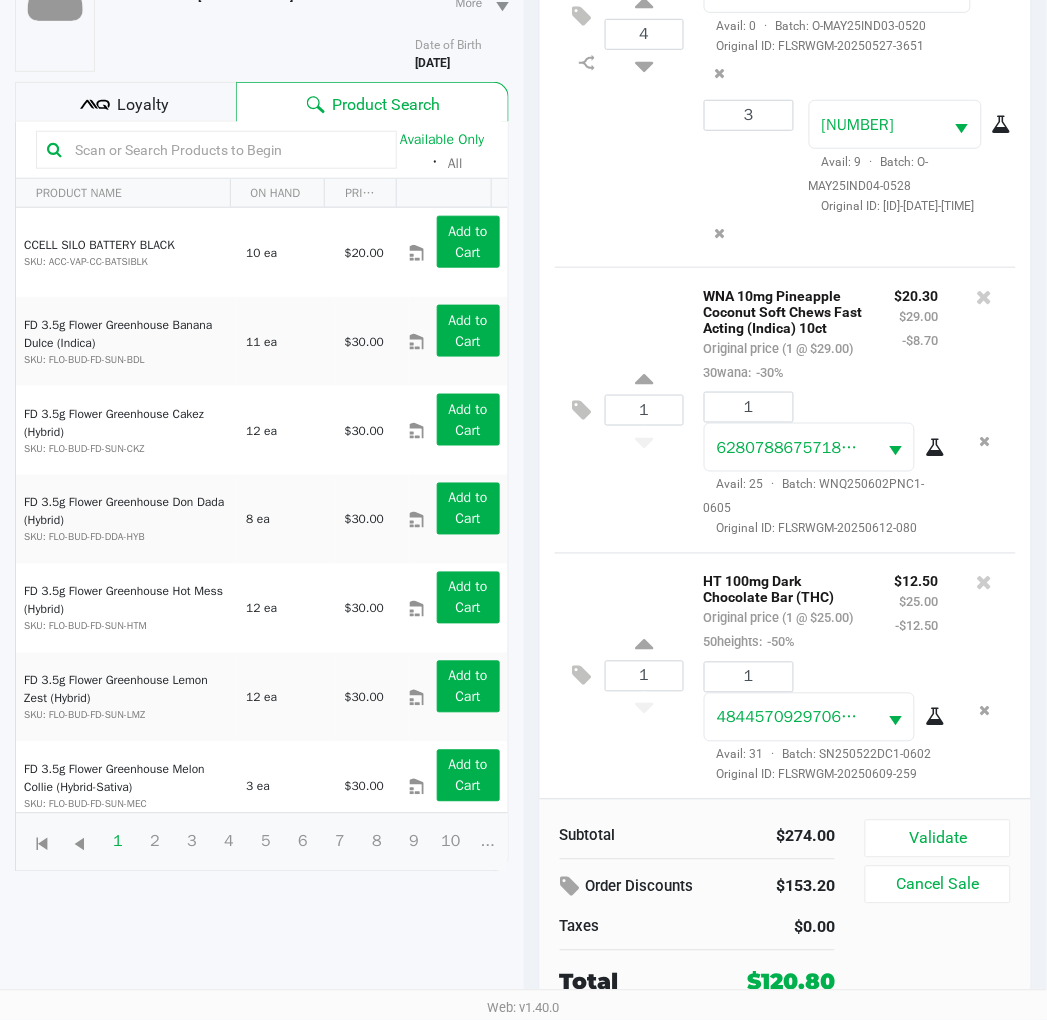 click on "1  WNA 10mg Pineapple Coconut Soft Chews Fast Acting (Indica) 10ct   Original price (1 @ $29.00)  30wana:  -30% $20.30 $29.00 -$8.70 1 6280788675718217  Avail: 25  ·  Batch: WNQ250602PNC1-0605   Original ID: FLSRWGM-20250612-080" 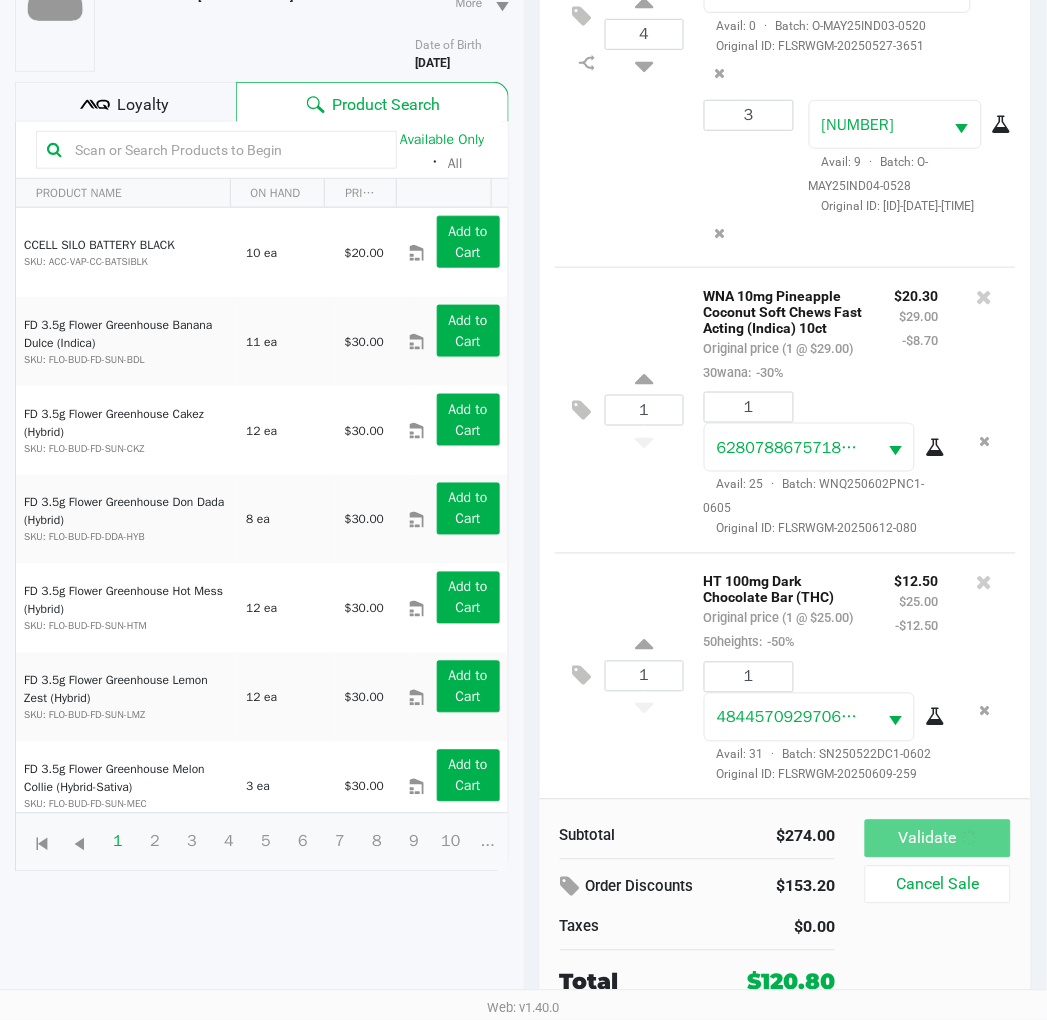 scroll, scrollTop: 0, scrollLeft: 0, axis: both 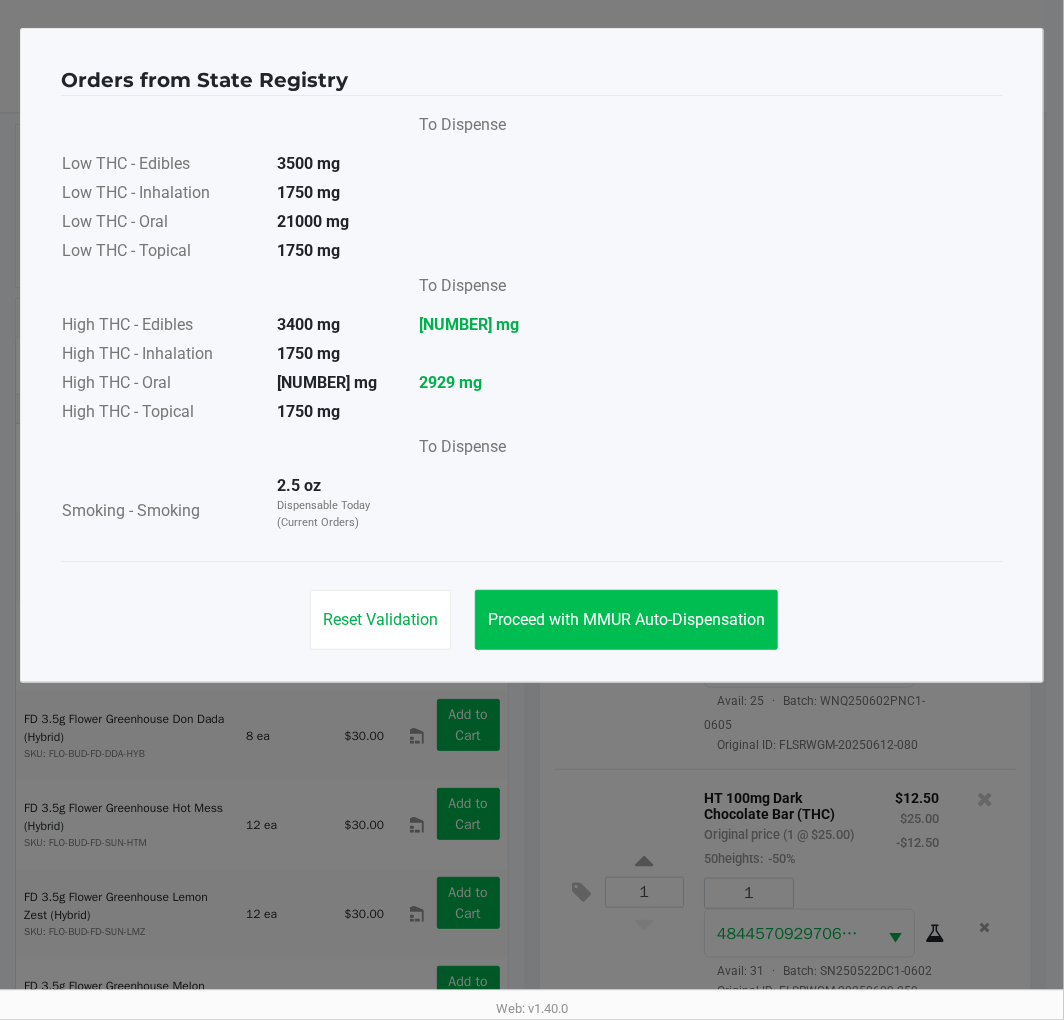 click on "Proceed with MMUR Auto-Dispensation" 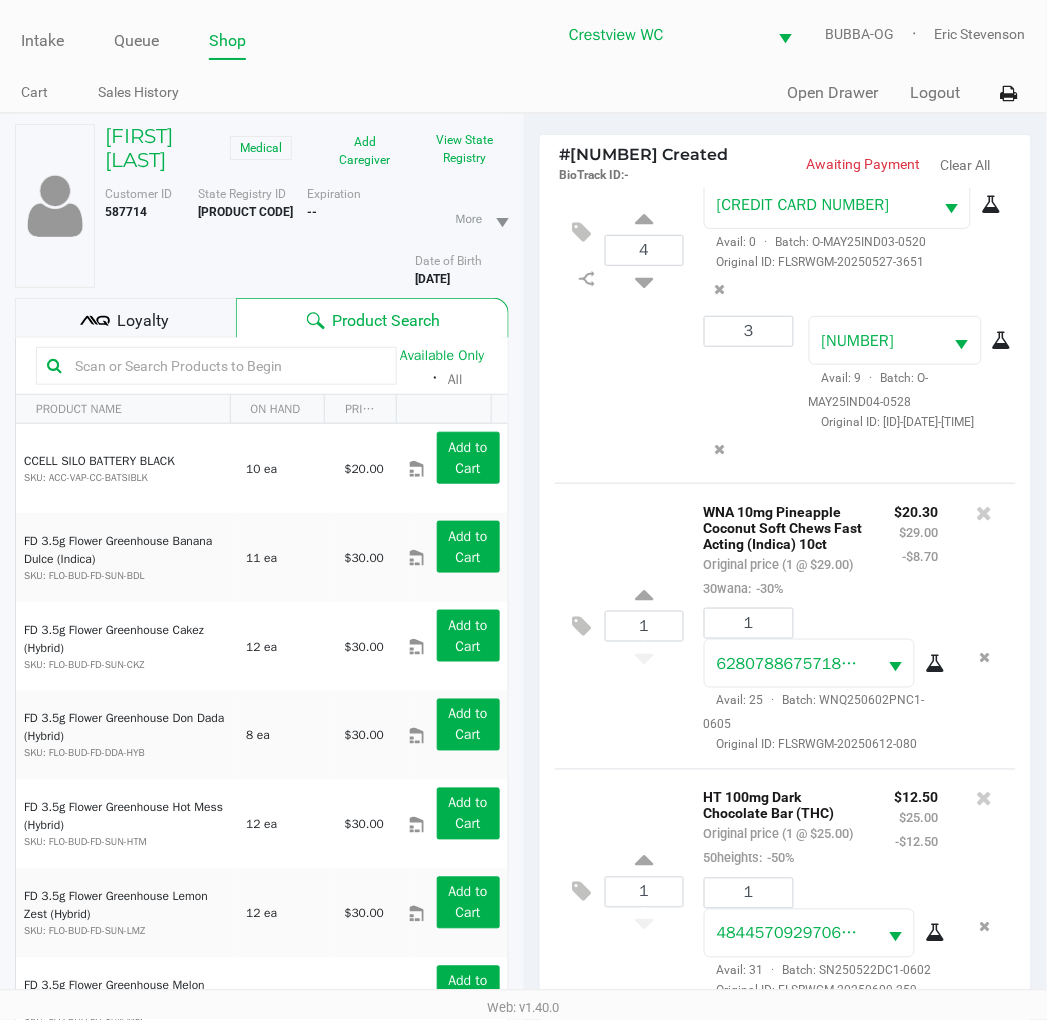 click on "Loyalty" 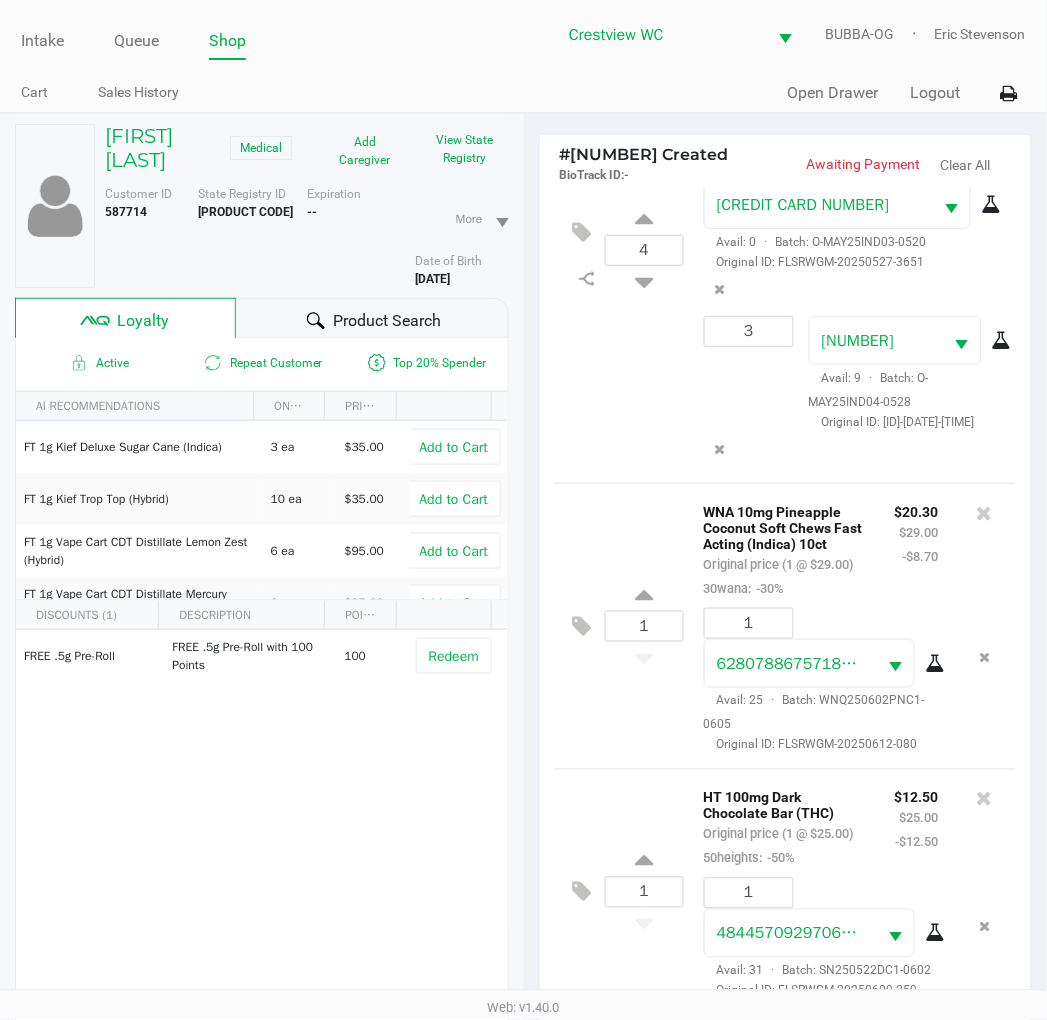 click on "1  WNA 10mg Pineapple Coconut Soft Chews Fast Acting (Indica) 10ct   Original price (1 @ $29.00)  30wana:  -30% $20.30 $29.00 -$8.70 1 6280788675718217  Avail: 25  ·  Batch: WNQ250602PNC1-0605   Original ID: FLSRWGM-20250612-080" 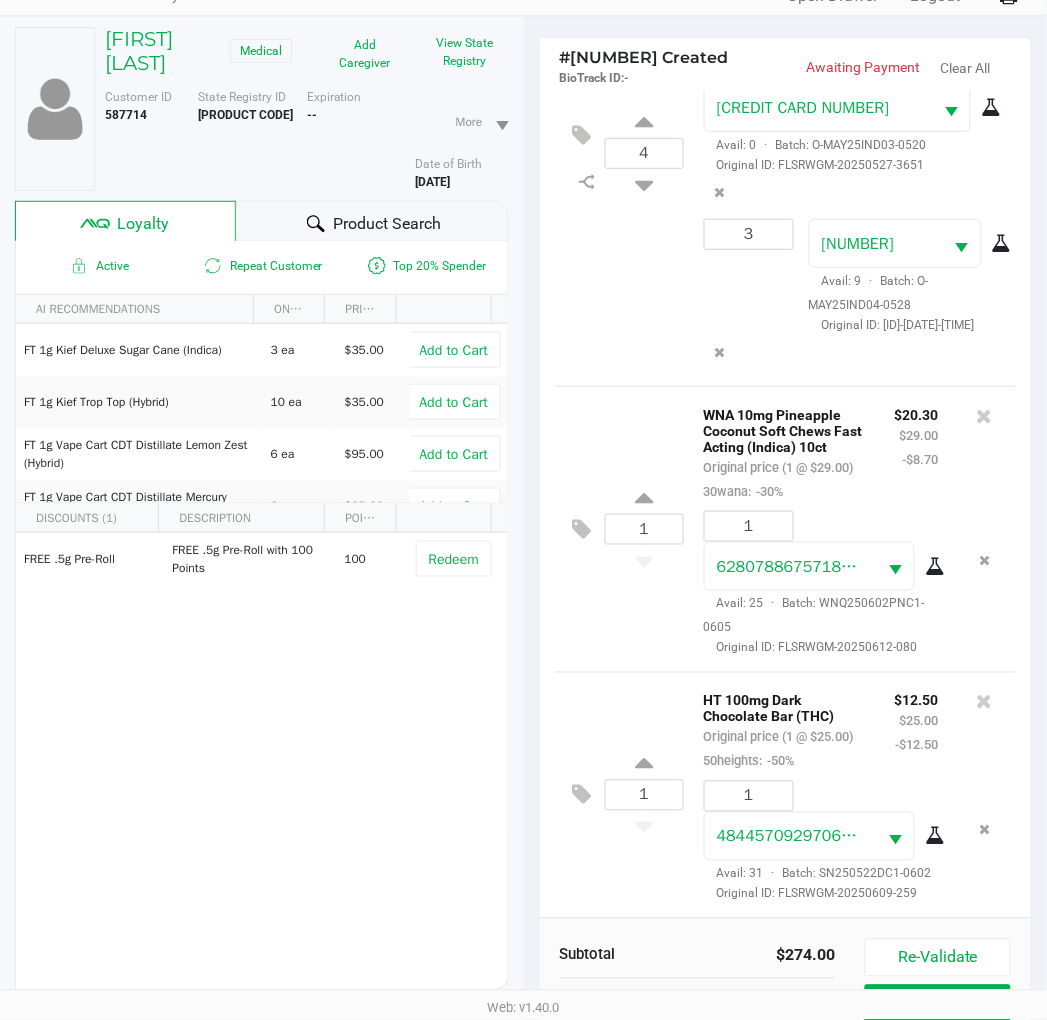 scroll, scrollTop: 38, scrollLeft: 0, axis: vertical 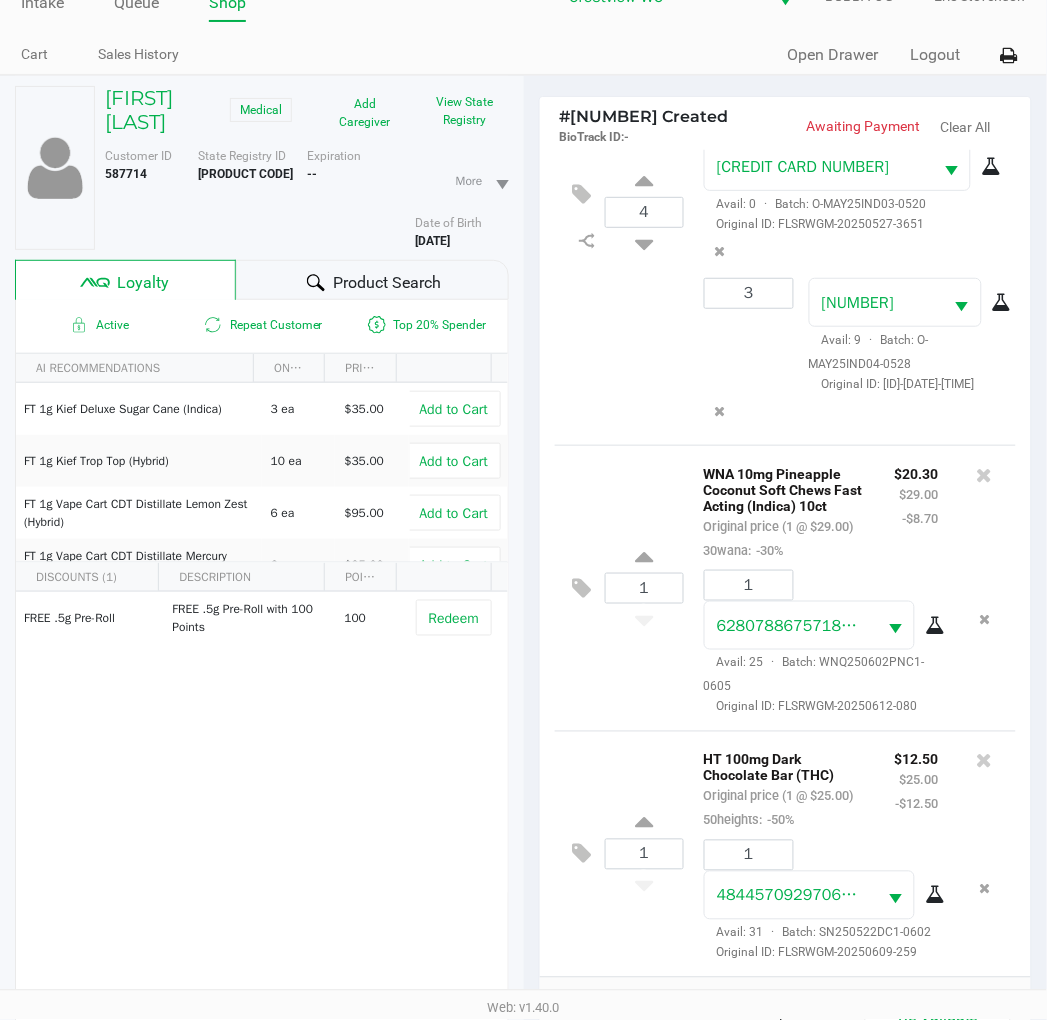 click on "Loyalty" 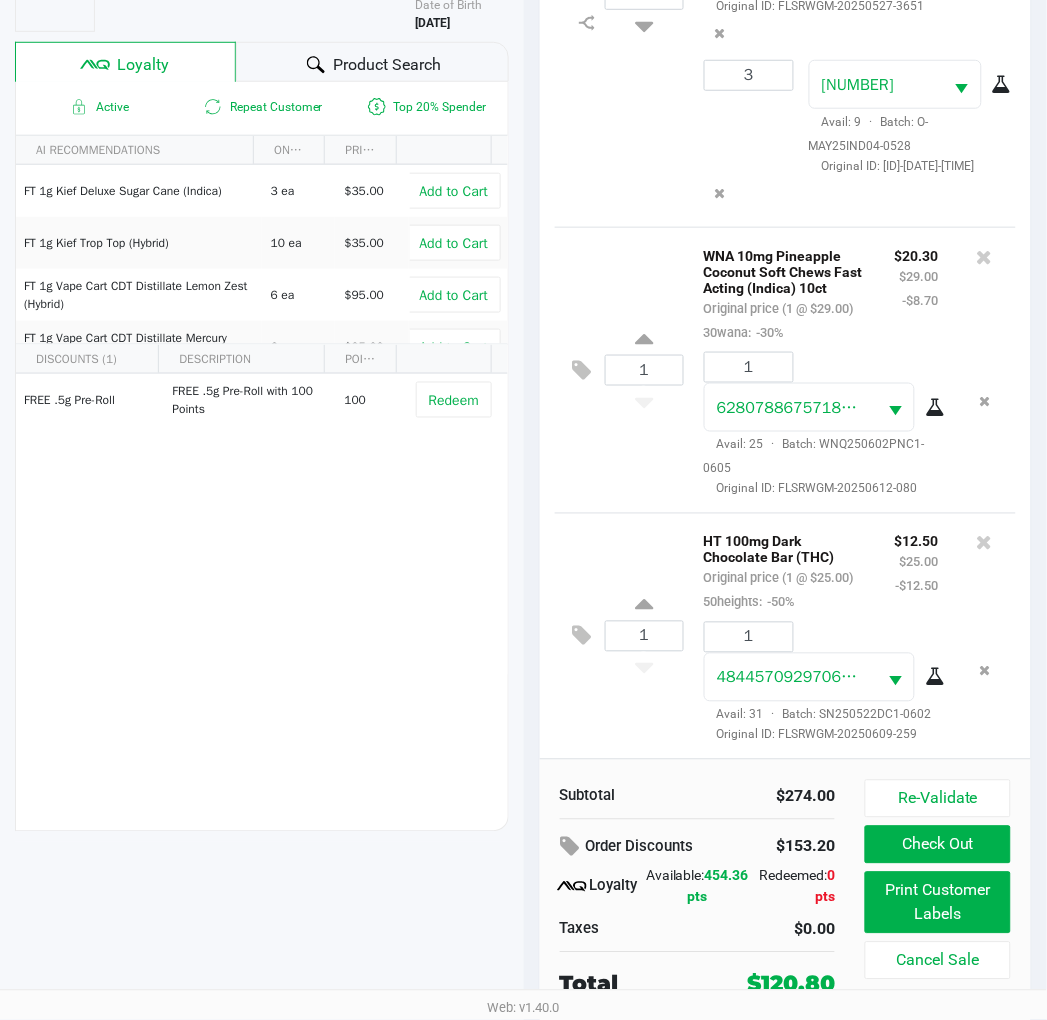 scroll, scrollTop: 258, scrollLeft: 0, axis: vertical 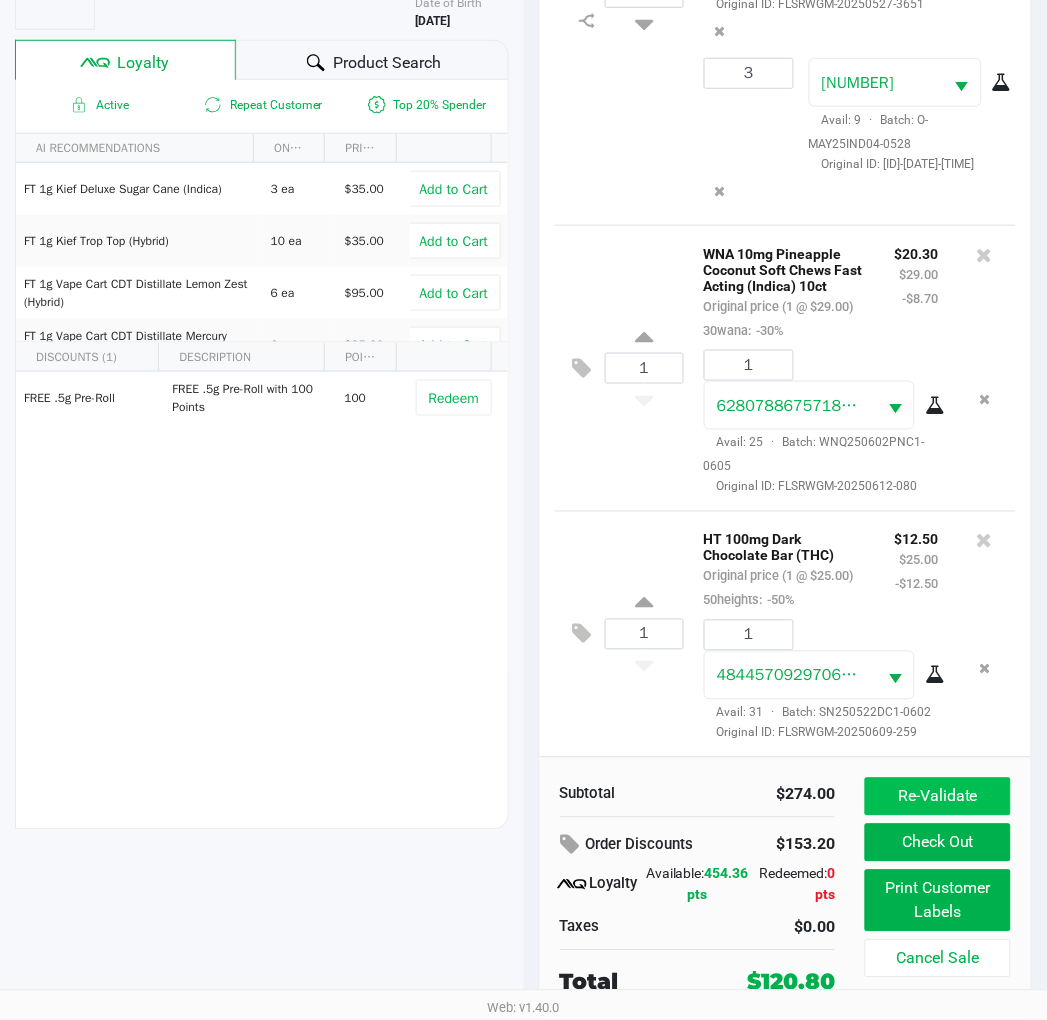click on "Re-Validate" 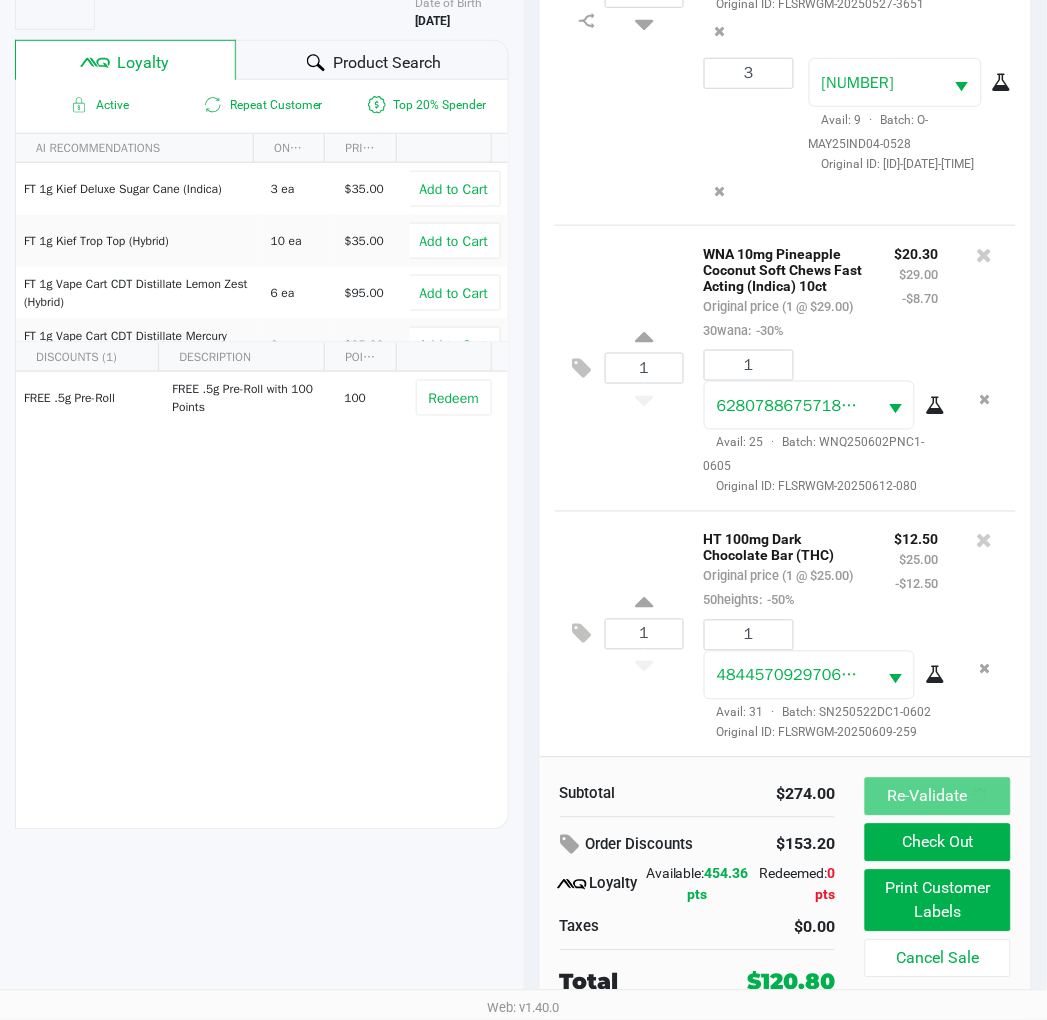 scroll, scrollTop: 0, scrollLeft: 0, axis: both 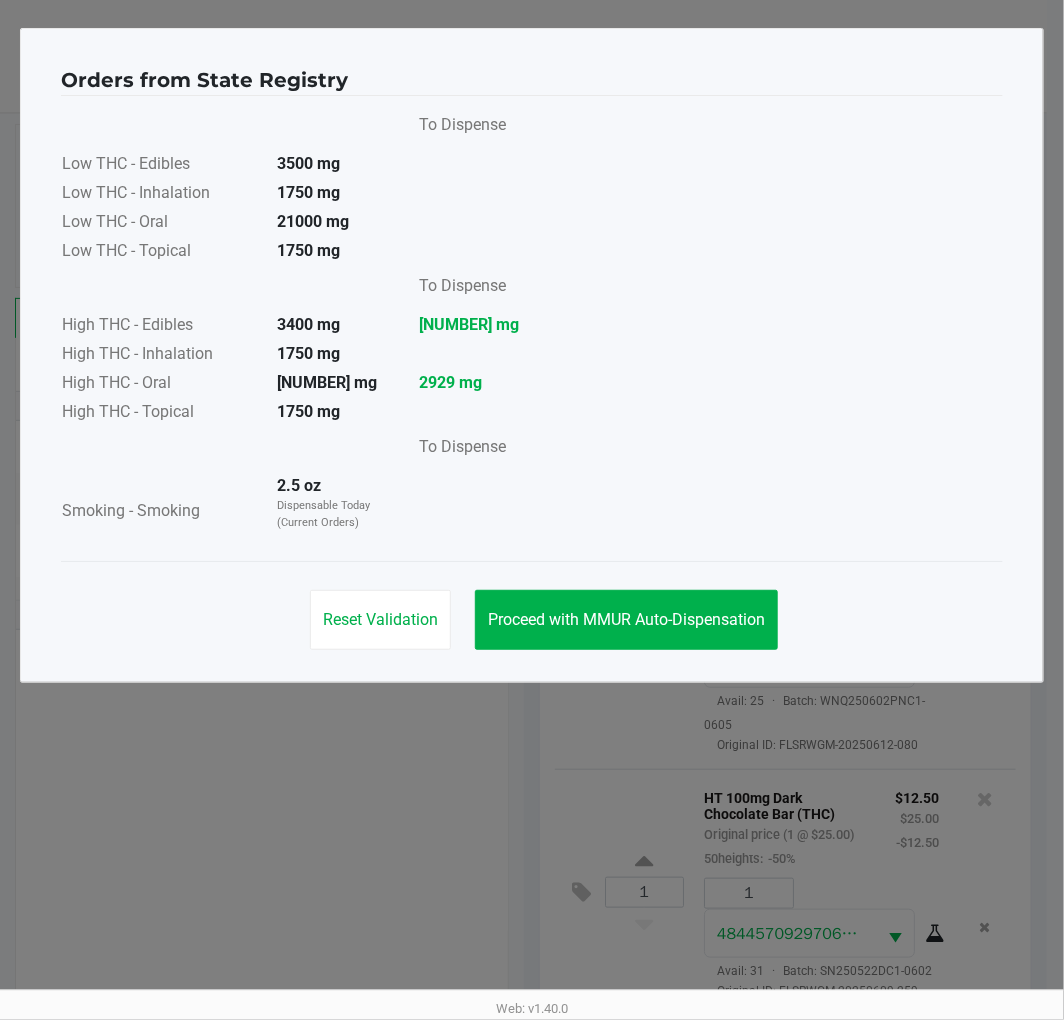 click on "Proceed with MMUR Auto-Dispensation" 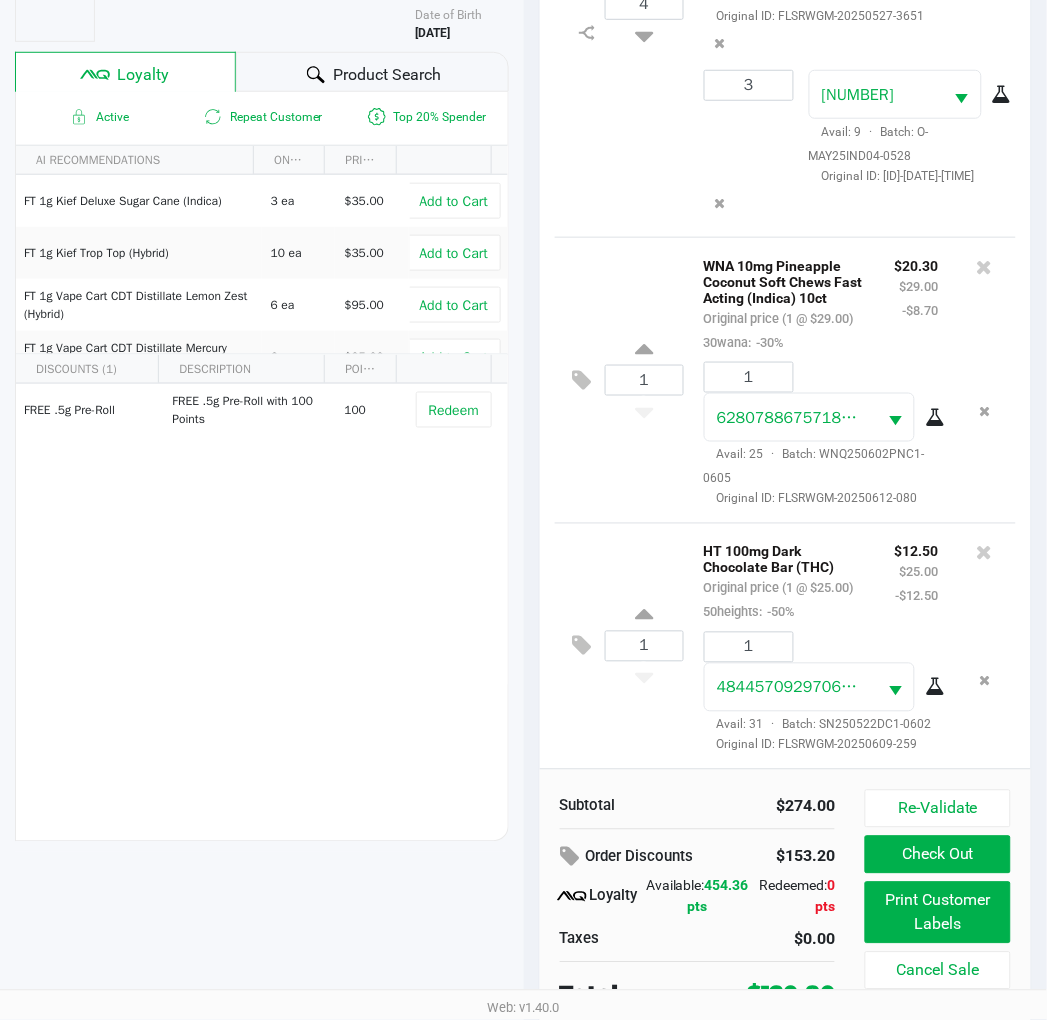 scroll, scrollTop: 258, scrollLeft: 0, axis: vertical 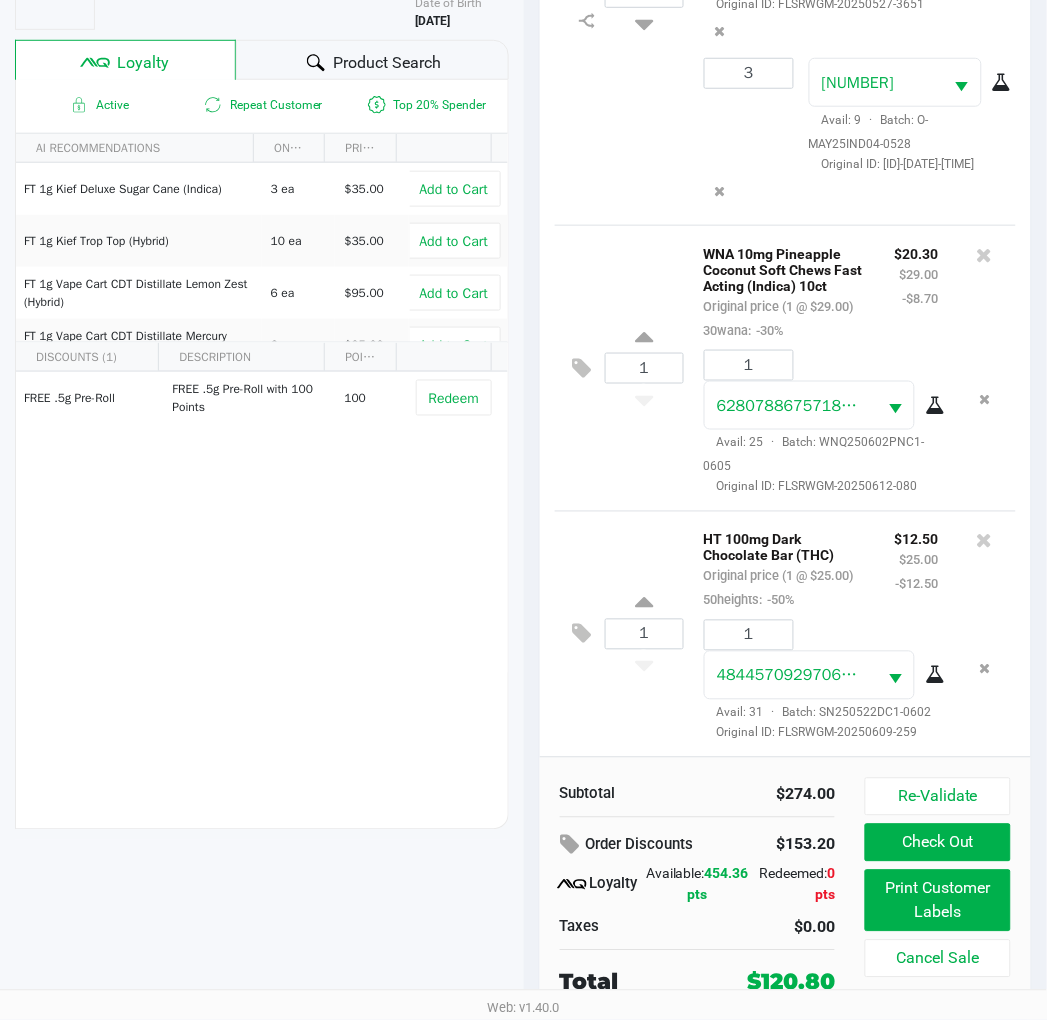 click on "Print Customer Labels" 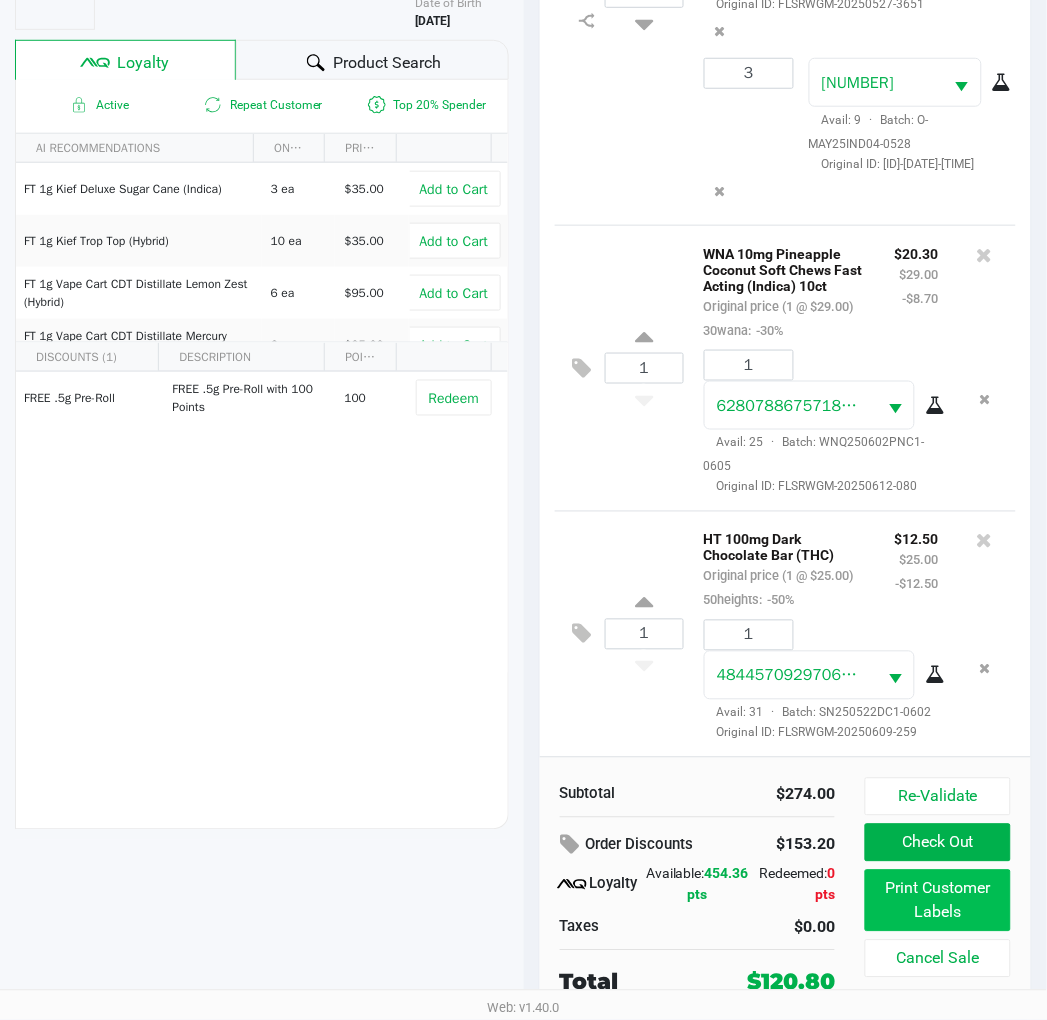 scroll, scrollTop: 0, scrollLeft: 0, axis: both 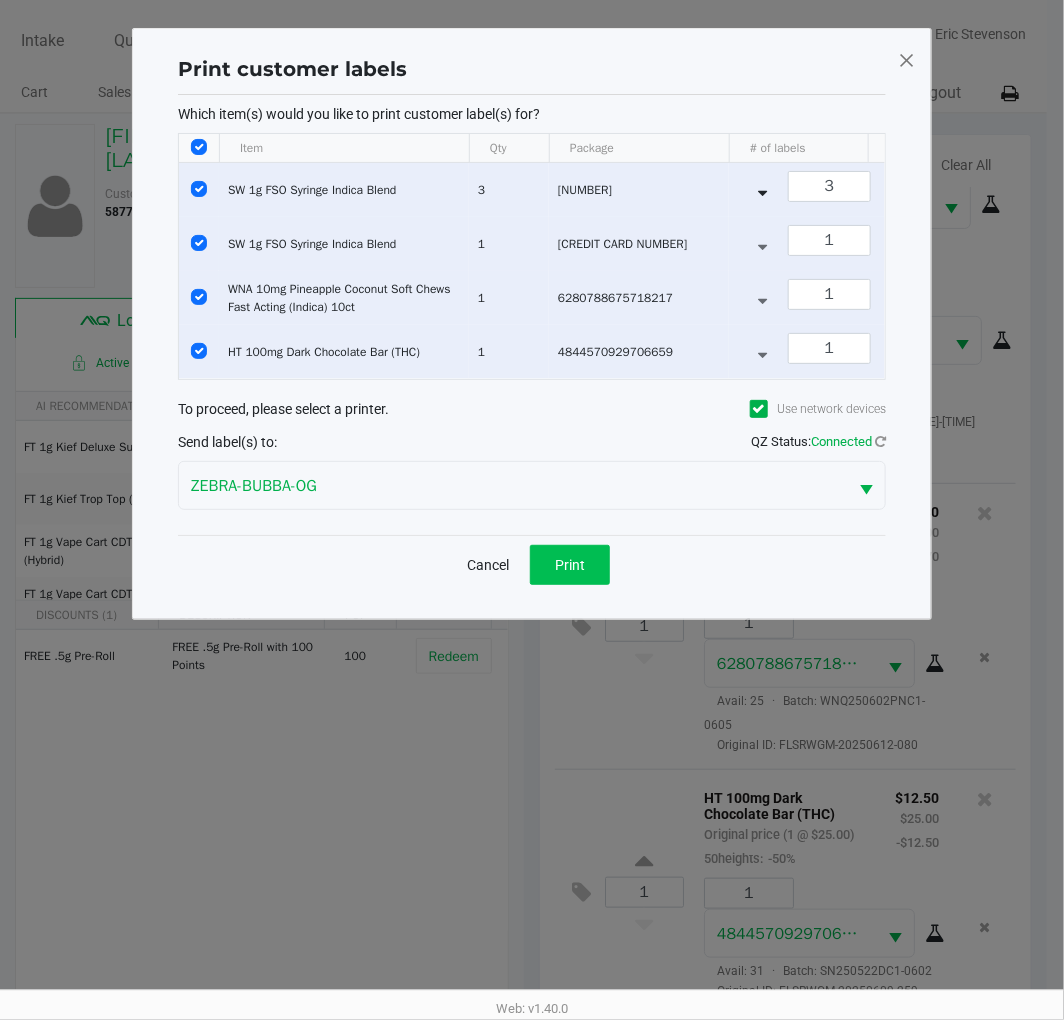 click on "Print" 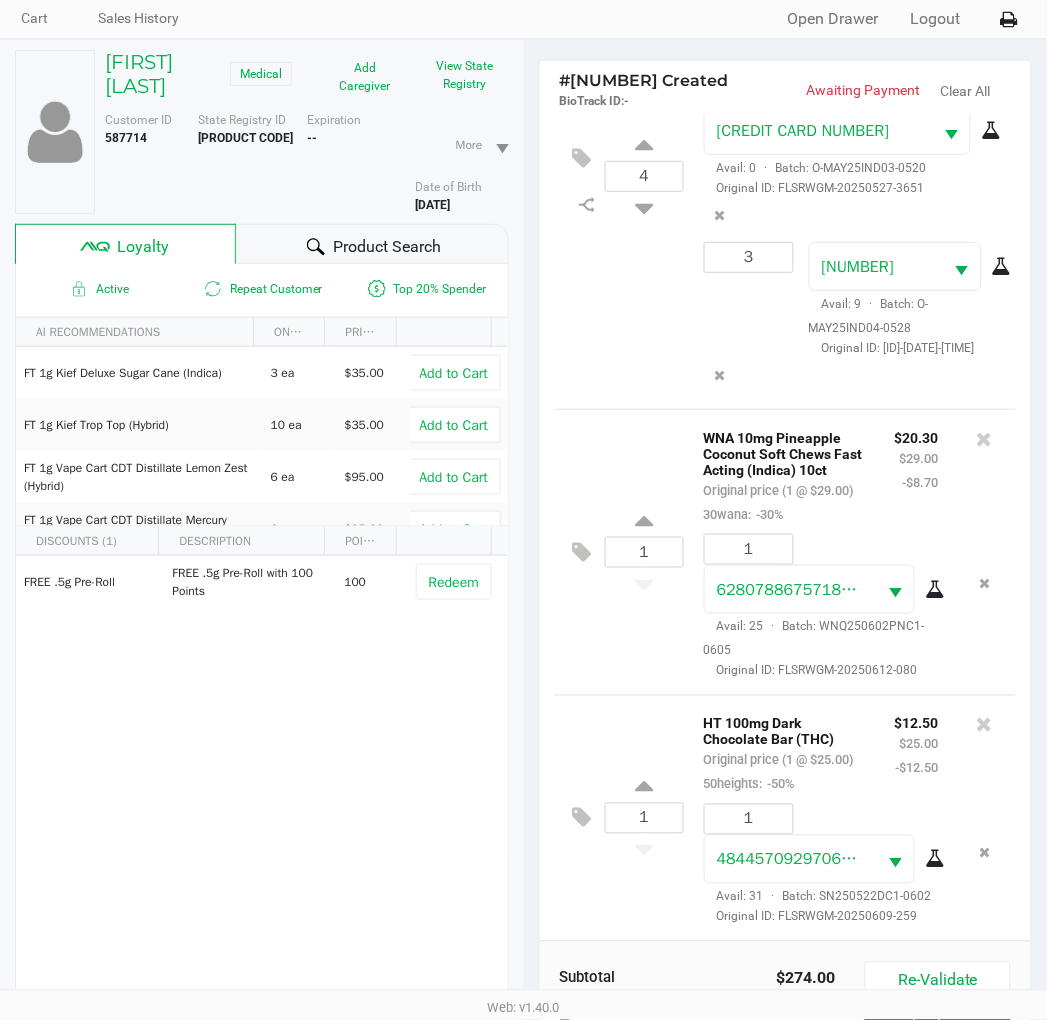 scroll, scrollTop: 258, scrollLeft: 0, axis: vertical 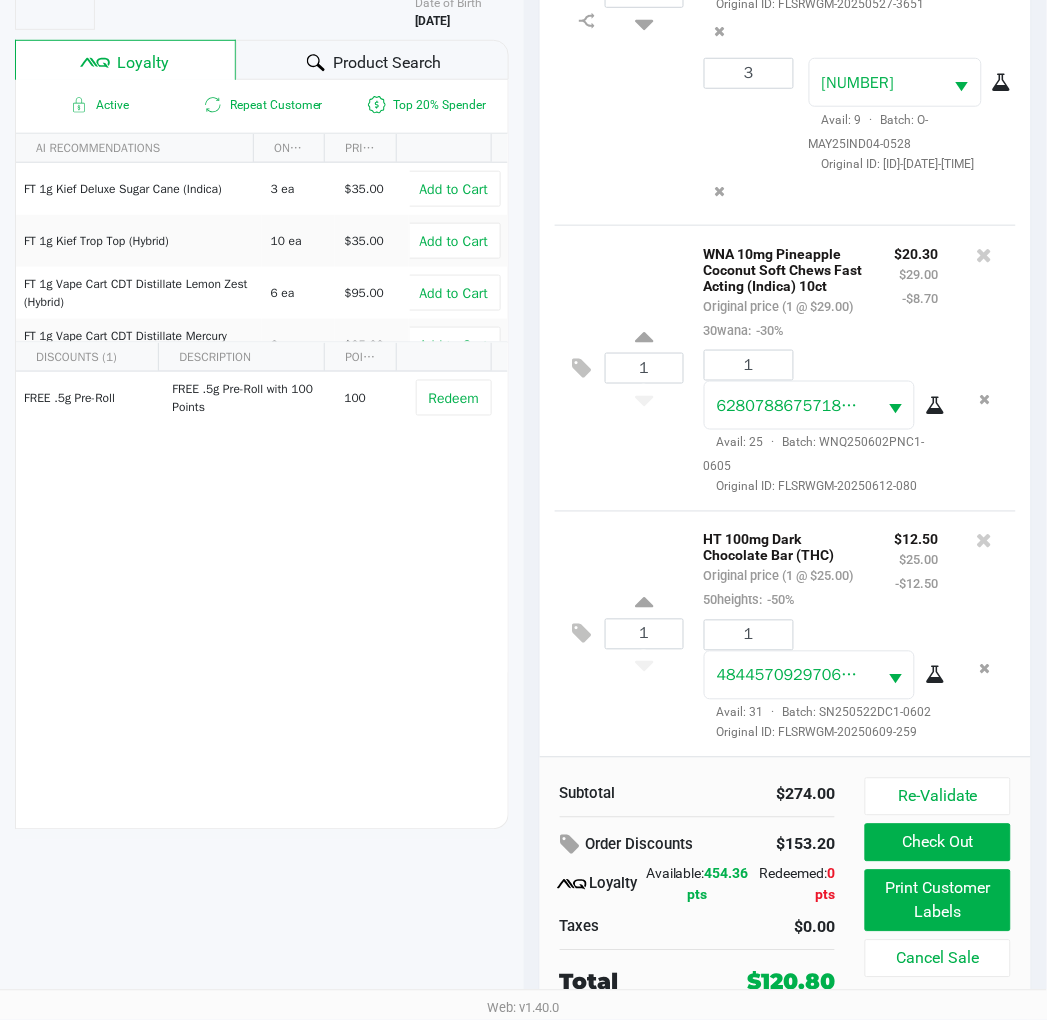 click on "1  HT 100mg Dark Chocolate Bar (THC)   Original price (1 @ $25.00)  50heights:  -50% $12.50 $25.00 -$12.50 1 4844570929706659  Avail: 31  ·  Batch: SN250522DC1-0602   Original ID: FLSRWGM-20250609-259" 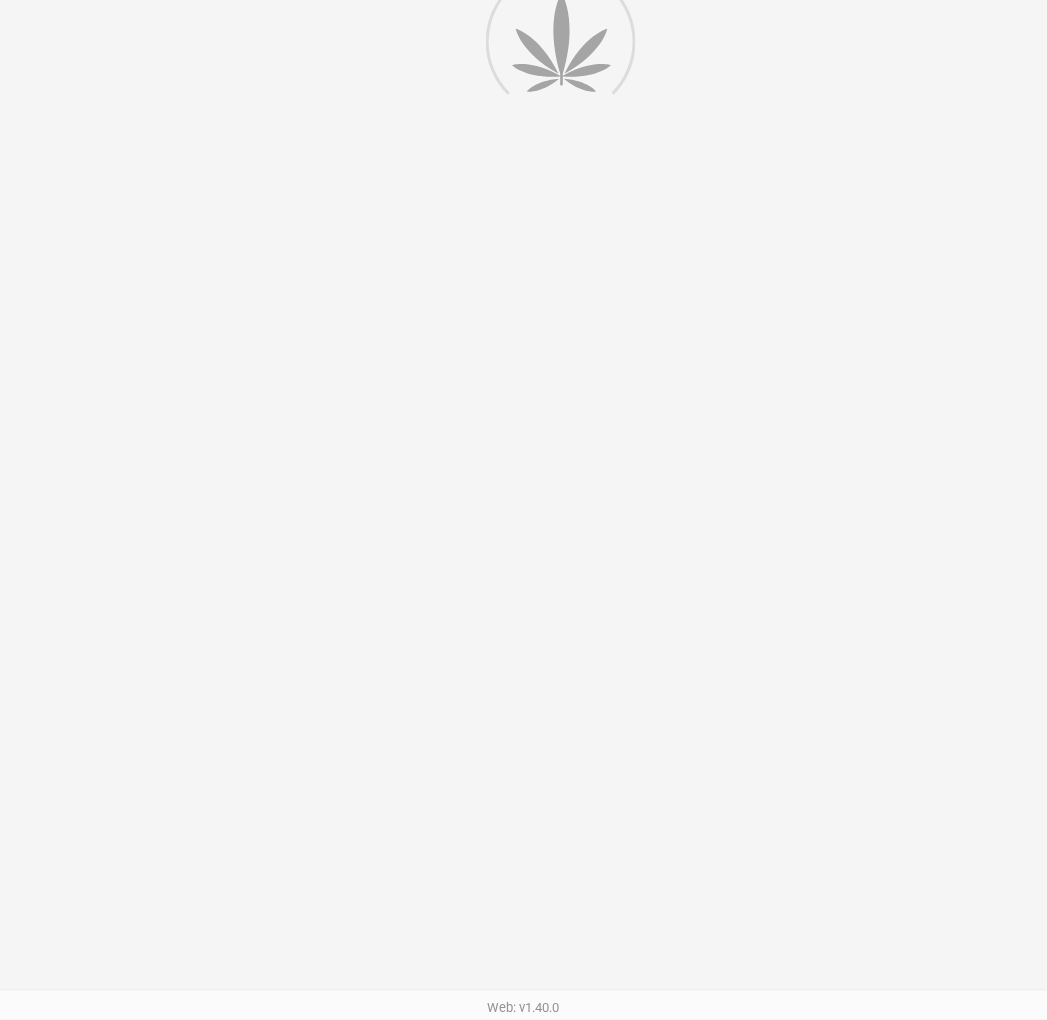 scroll, scrollTop: 0, scrollLeft: 0, axis: both 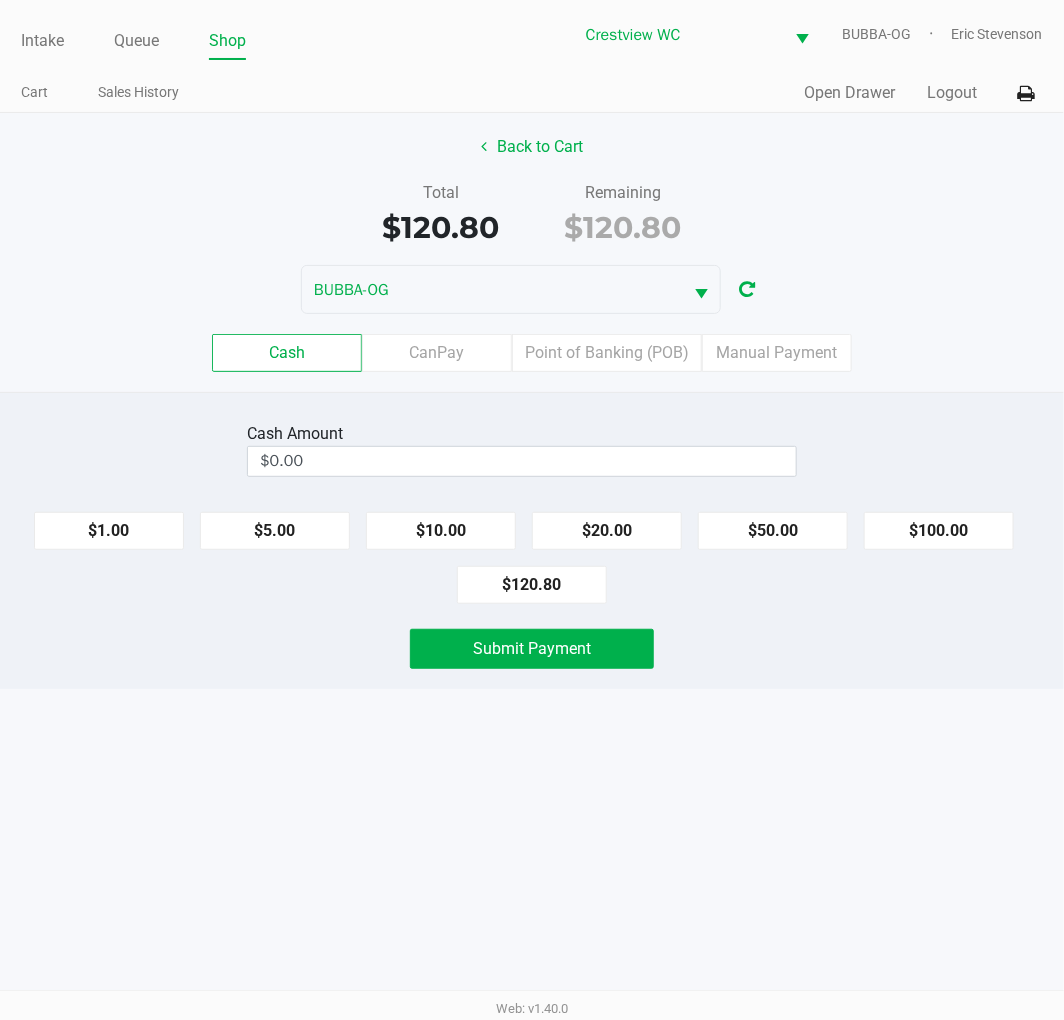 click on "Total   $120.80   Remaining   $120.80" 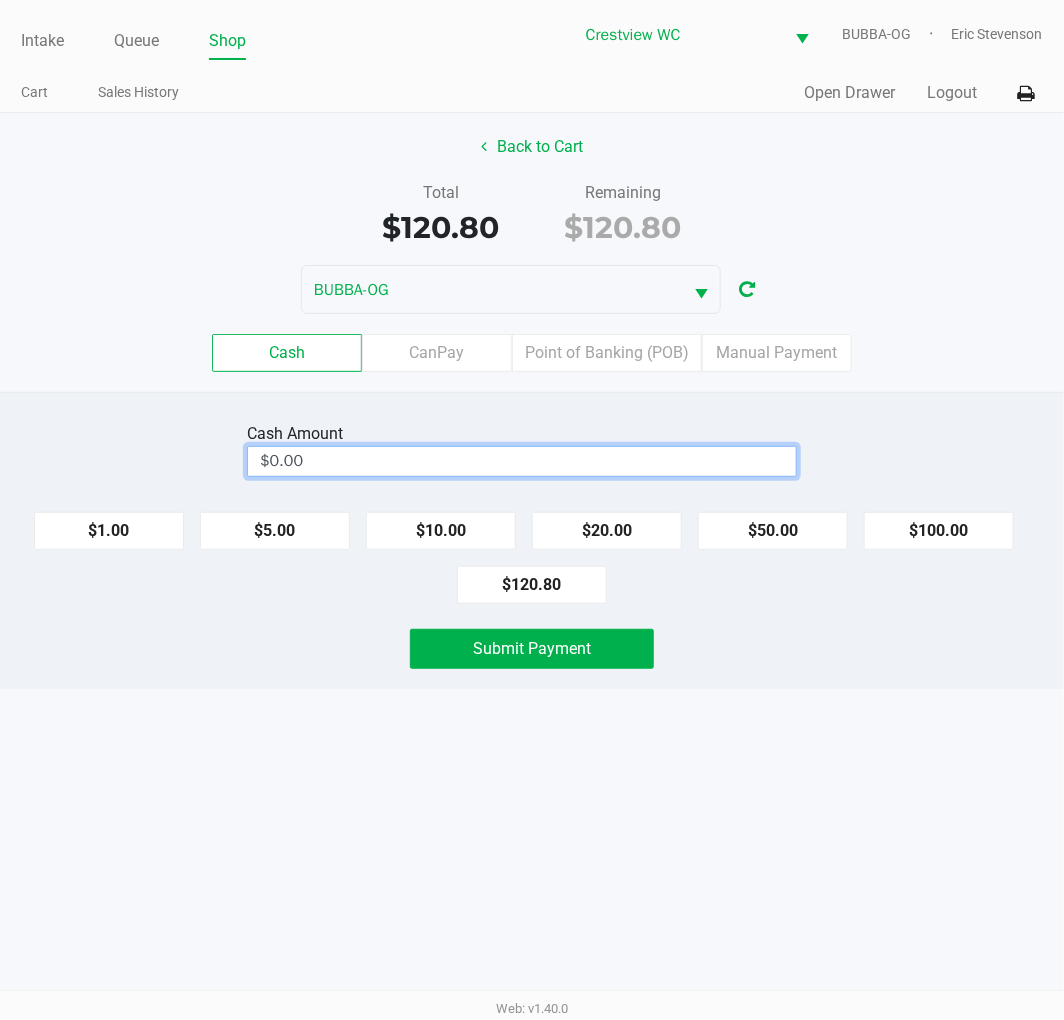 click on "$0.00" at bounding box center (522, 461) 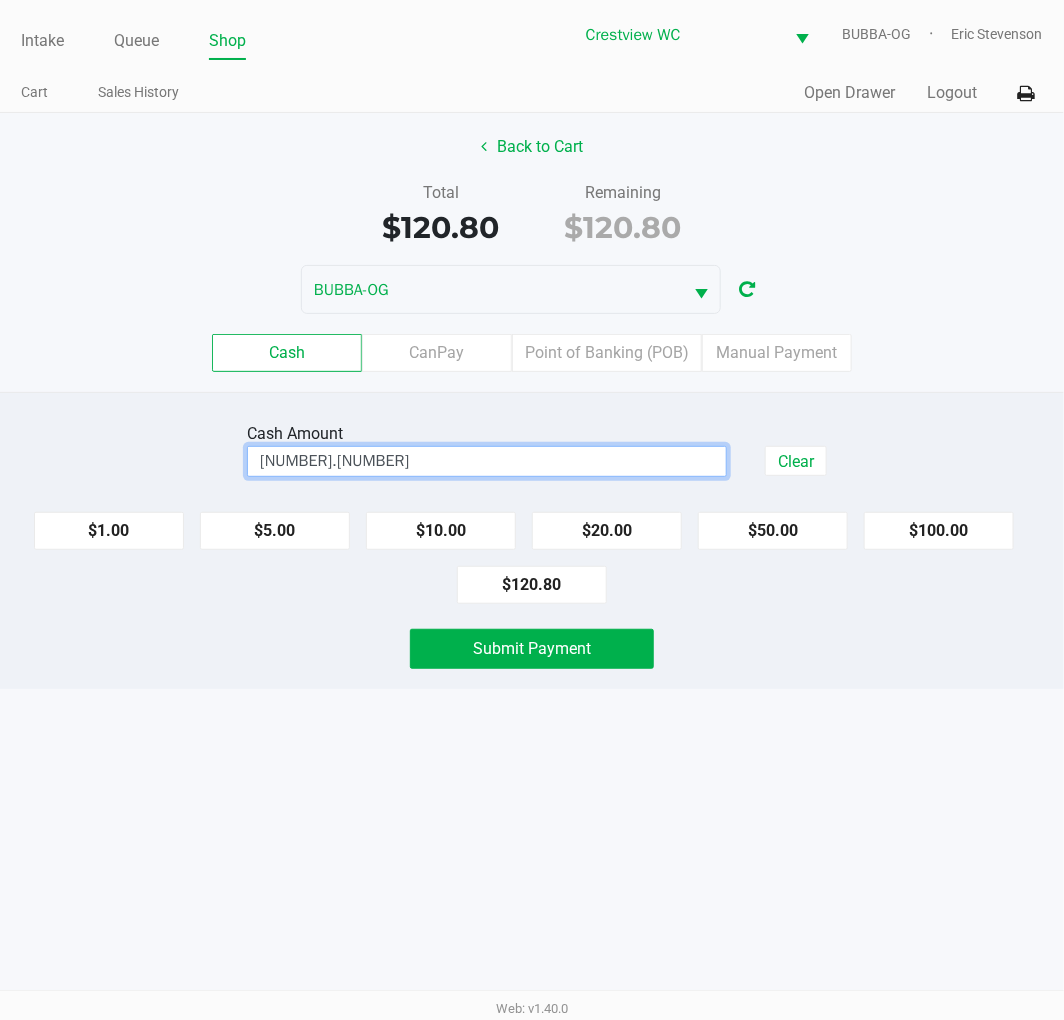 click on "Intake Queue Shop Crestview WC  BUBBA-OG   Eric Stevenson  Cart Sales History  Quick Sale   Open Drawer   Logout  Back to Cart   Total   $120.80   Remaining   $120.80  BUBBA-OG  Cash   CanPay   Point of Banking (POB)   Manual Payment   Cash  Amount  130.00  Clear   $1.00   $5.00   $10.00   $20.00   $50.00   $100.00   $120.80   Submit Payment   Web: v1.40.0" at bounding box center (532, 510) 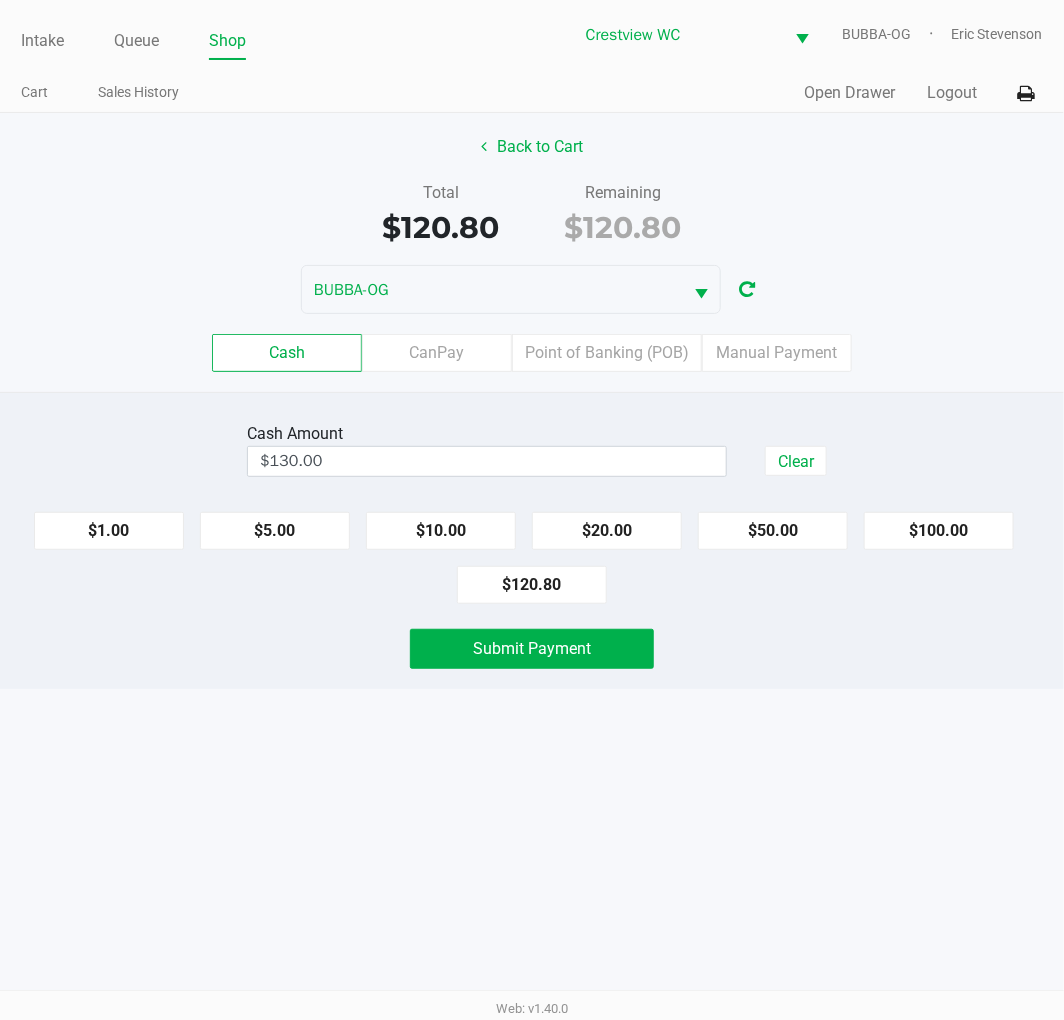 click on "Cash  Amount  $130.00  Clear   $1.00   $5.00   $10.00   $20.00   $50.00   $100.00   $120.80   Submit Payment" 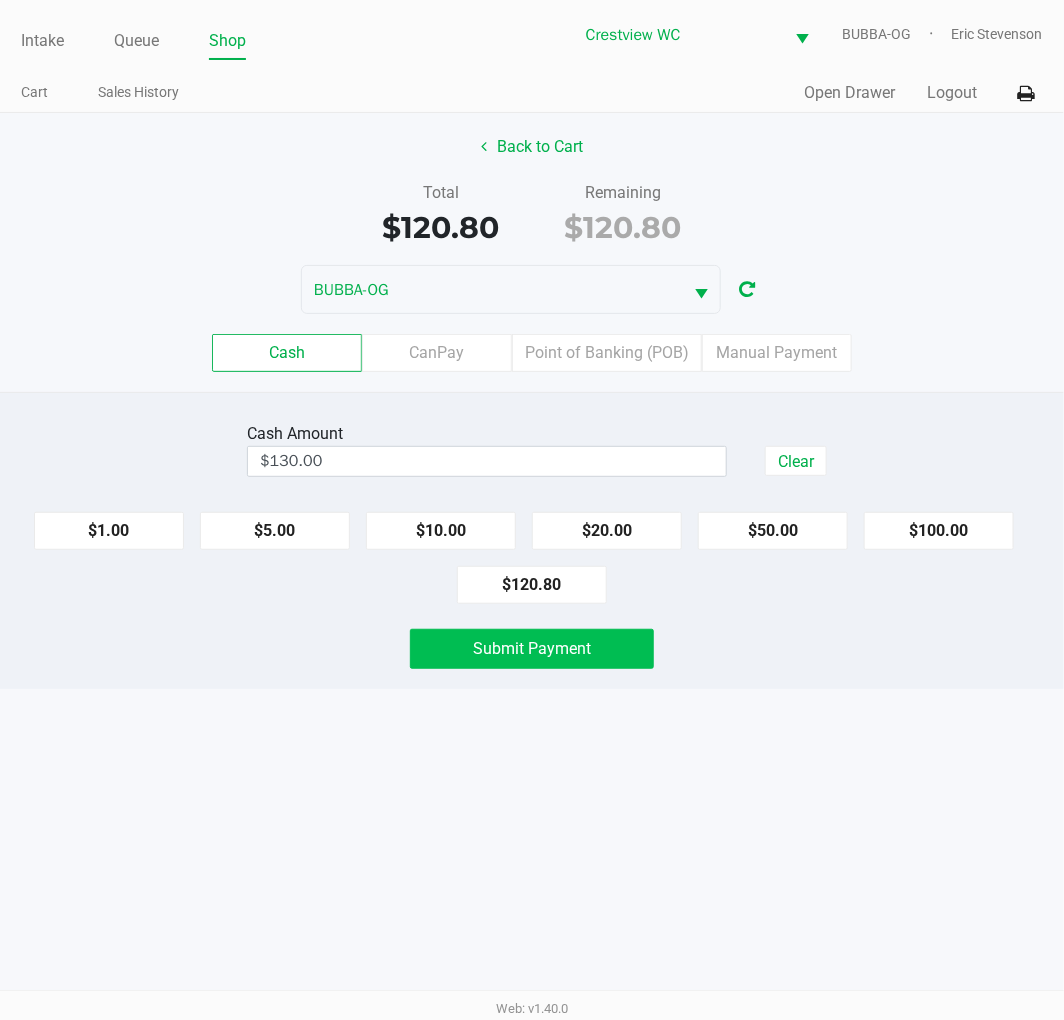 click on "Submit Payment" 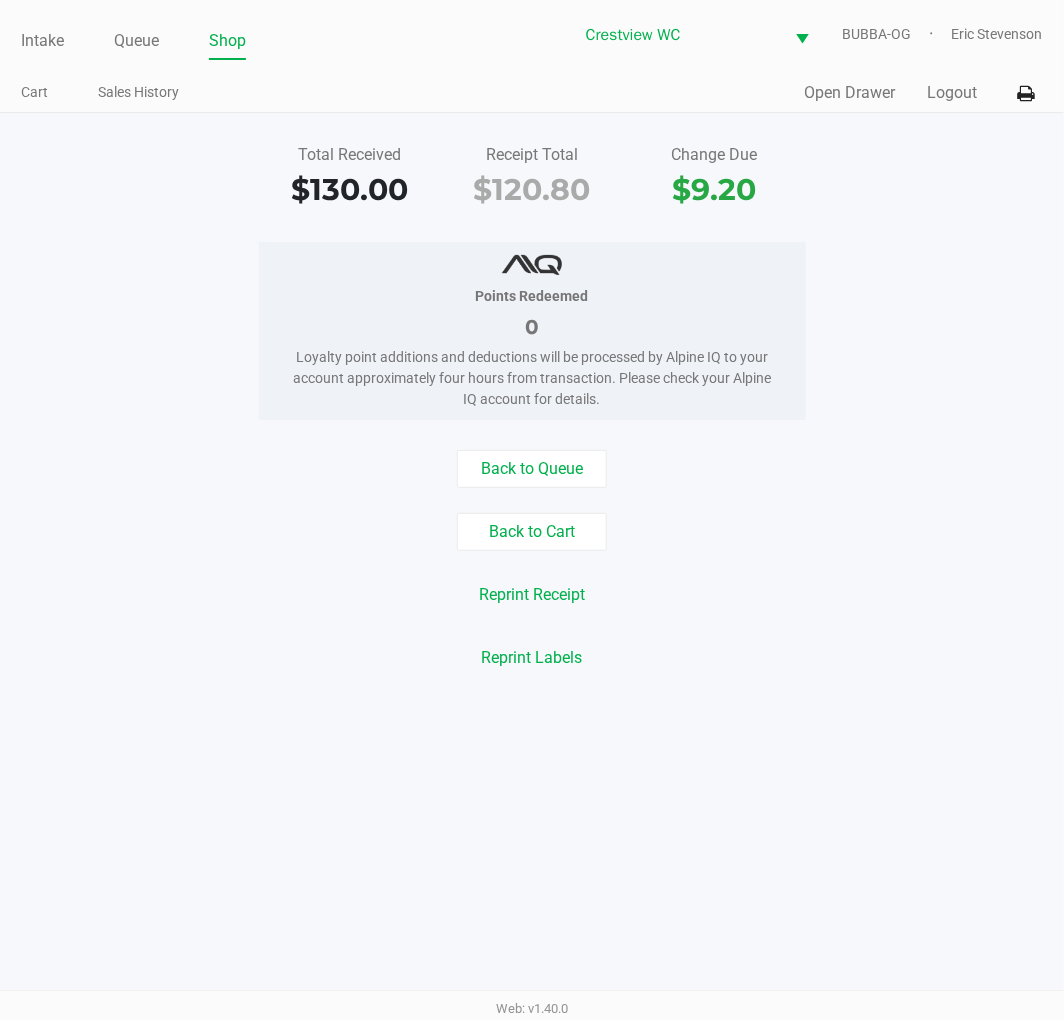 click on "Back to Queue   Back to Cart   Reprint Receipt   Reprint Labels" 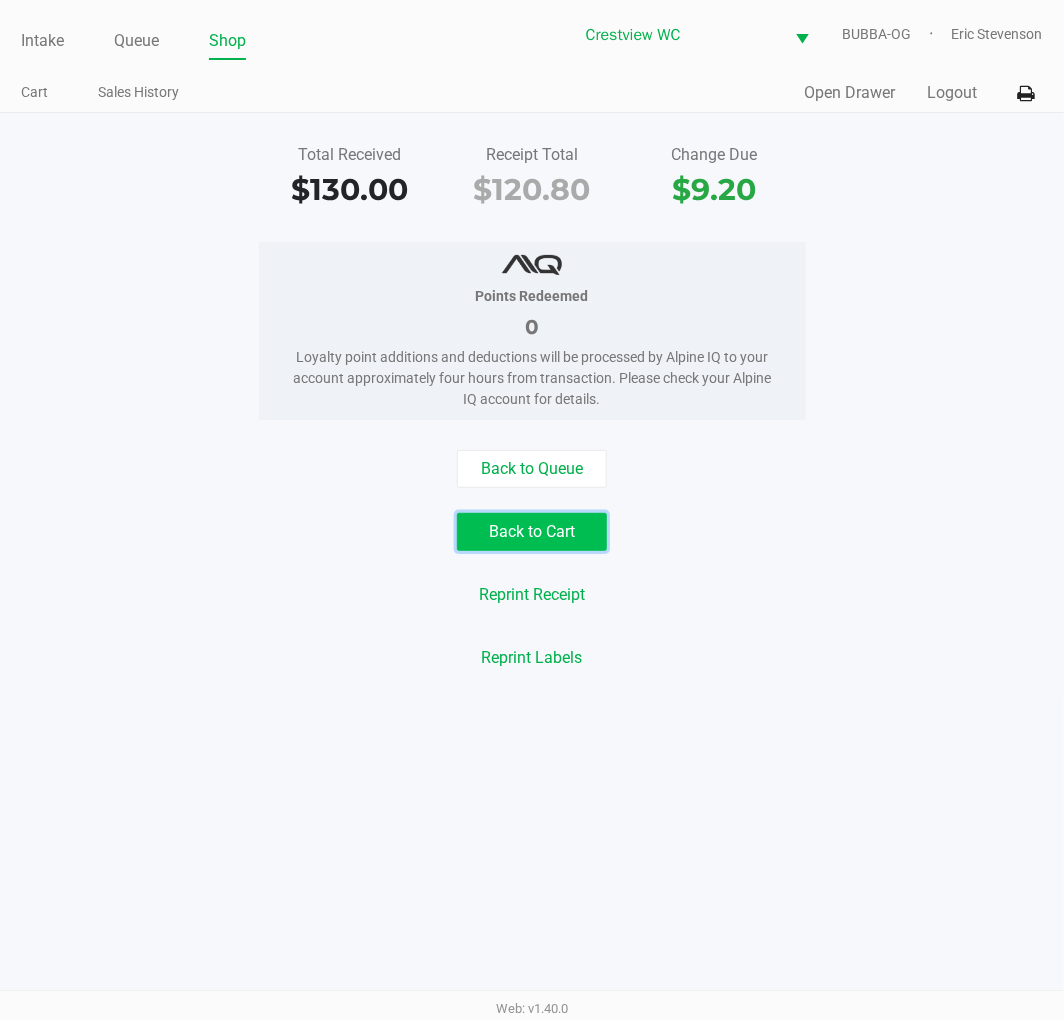 click on "Back to Cart" 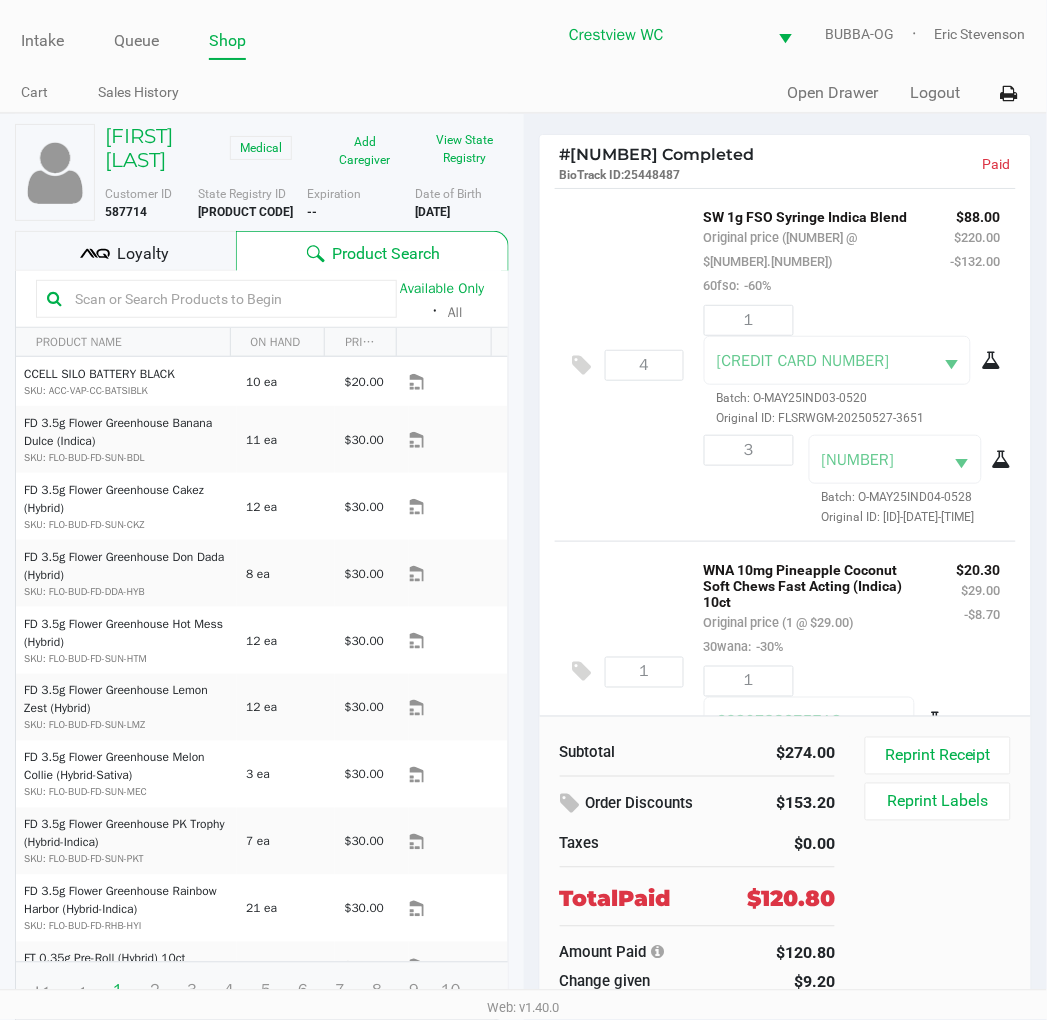 click on "4  SW 1g FSO Syringe Indica Blend   Original price (4 @ $55.00)  60fso:  -60% $88.00 $220.00 -$132.00 1 7531783681557027  Batch: O-MAY25IND03-0520   Original ID: FLSRWGM-20250527-3651  3 1842367633992799  Batch: O-MAY25IND04-0528   Original ID: FLSRWGM-20250603-1643" 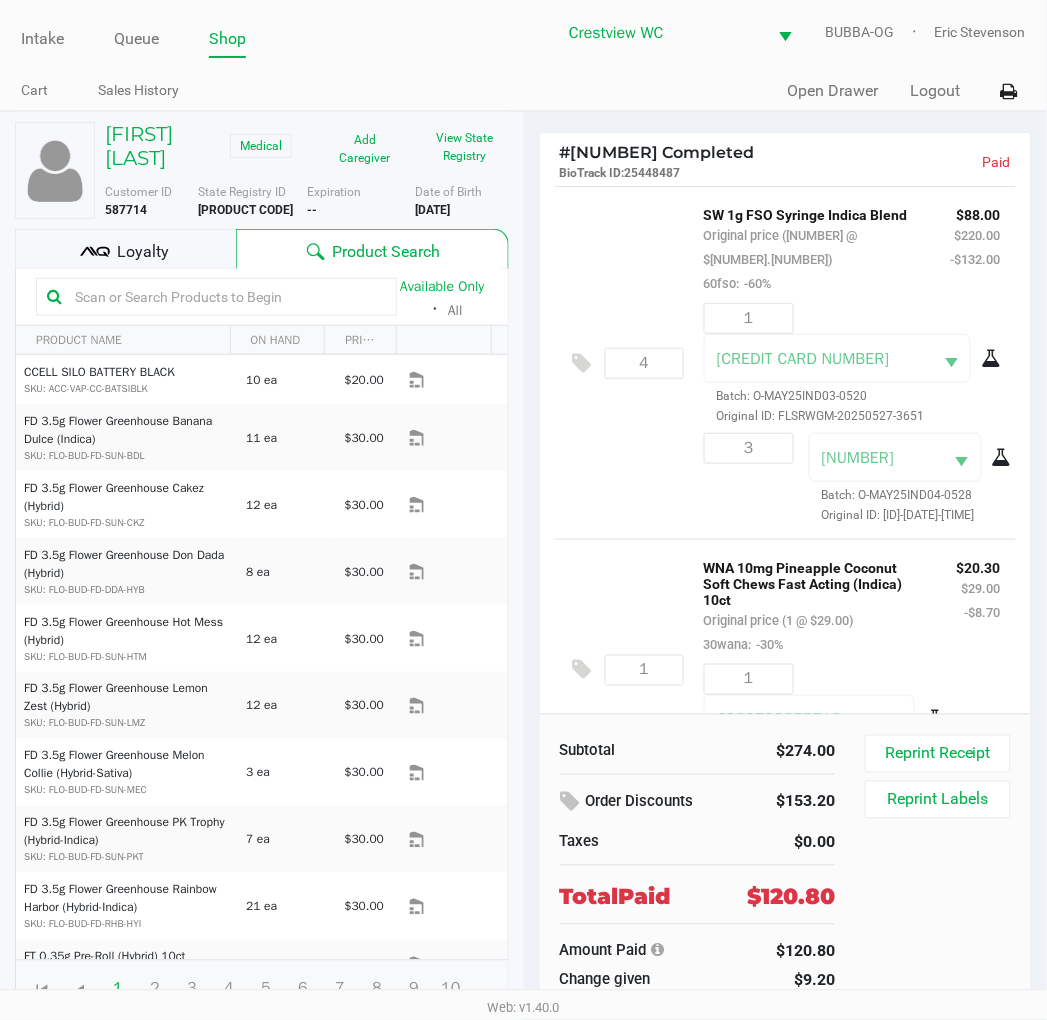 scroll, scrollTop: 3, scrollLeft: 0, axis: vertical 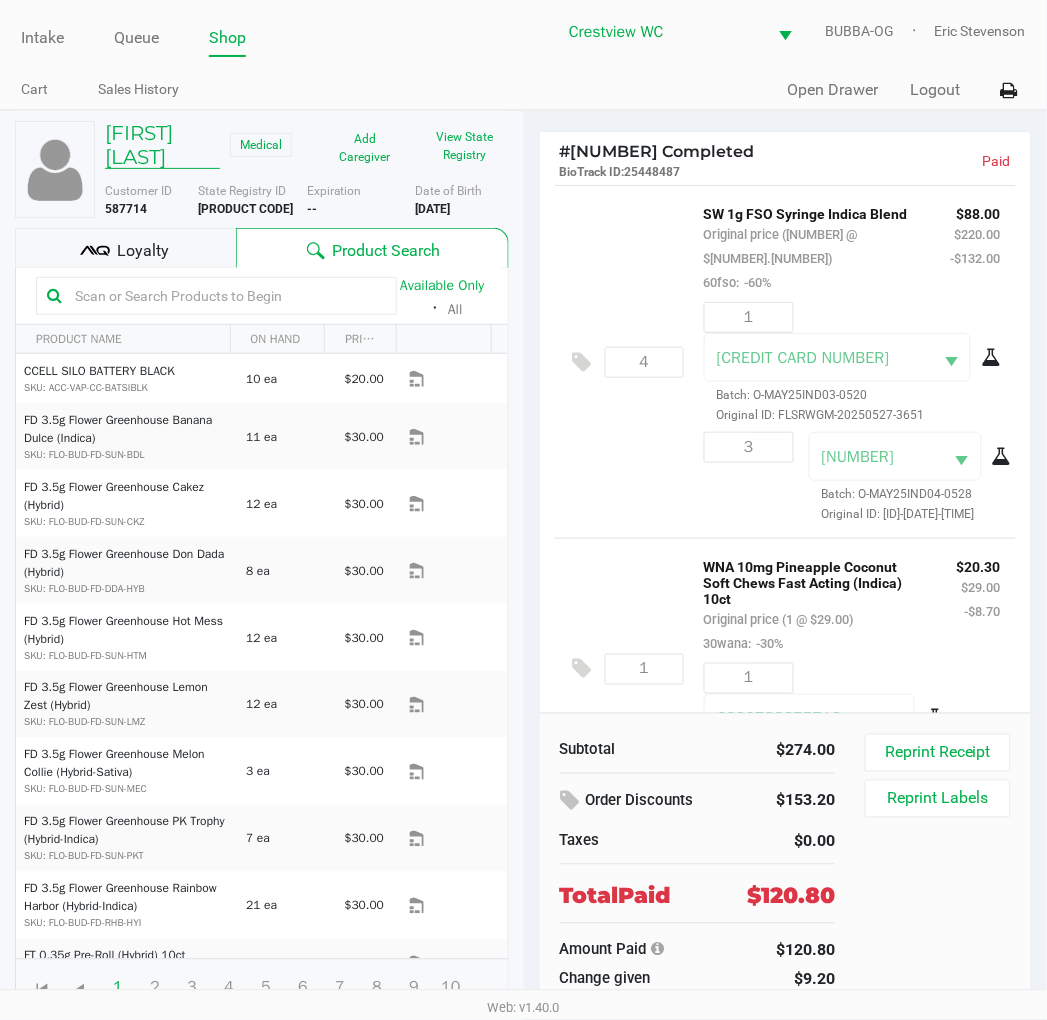 click on "ELIZABETH TOMLIN" 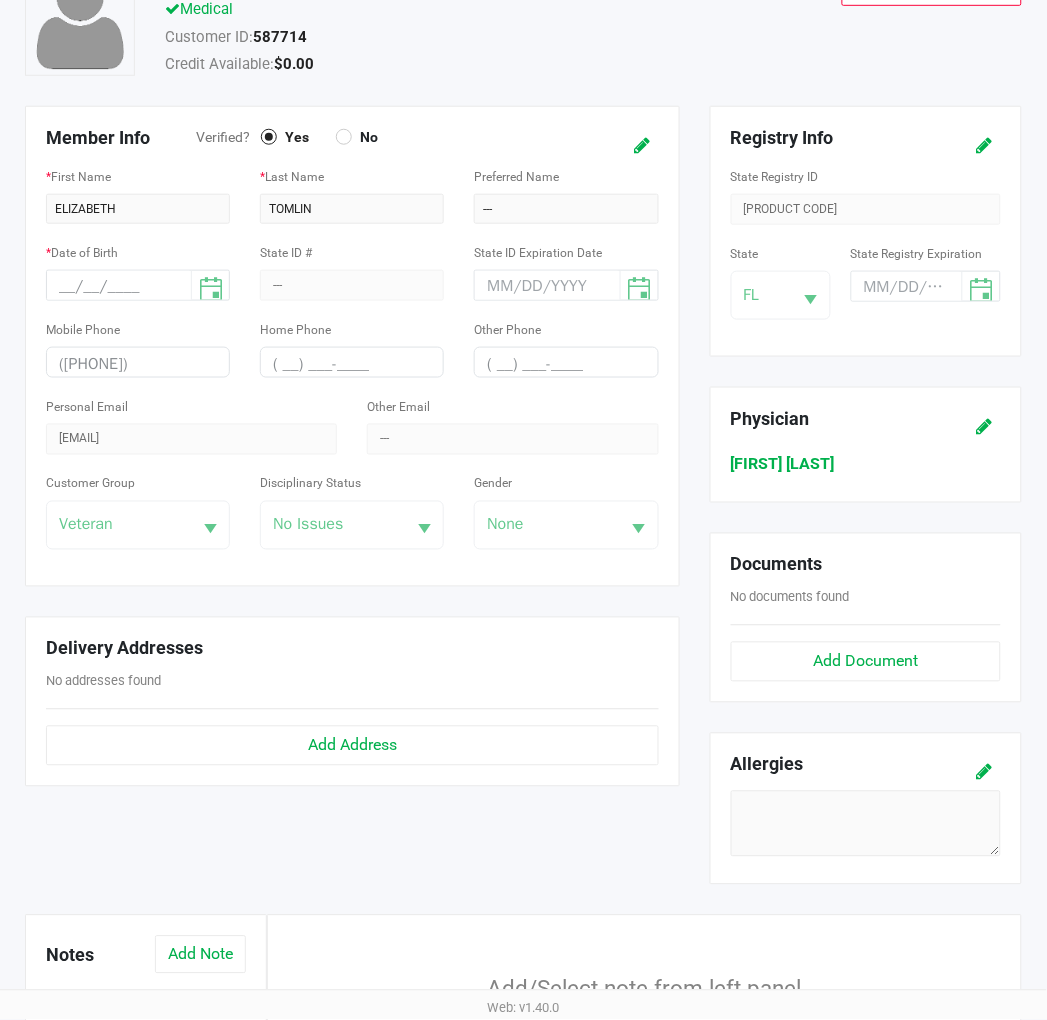 scroll, scrollTop: 528, scrollLeft: 0, axis: vertical 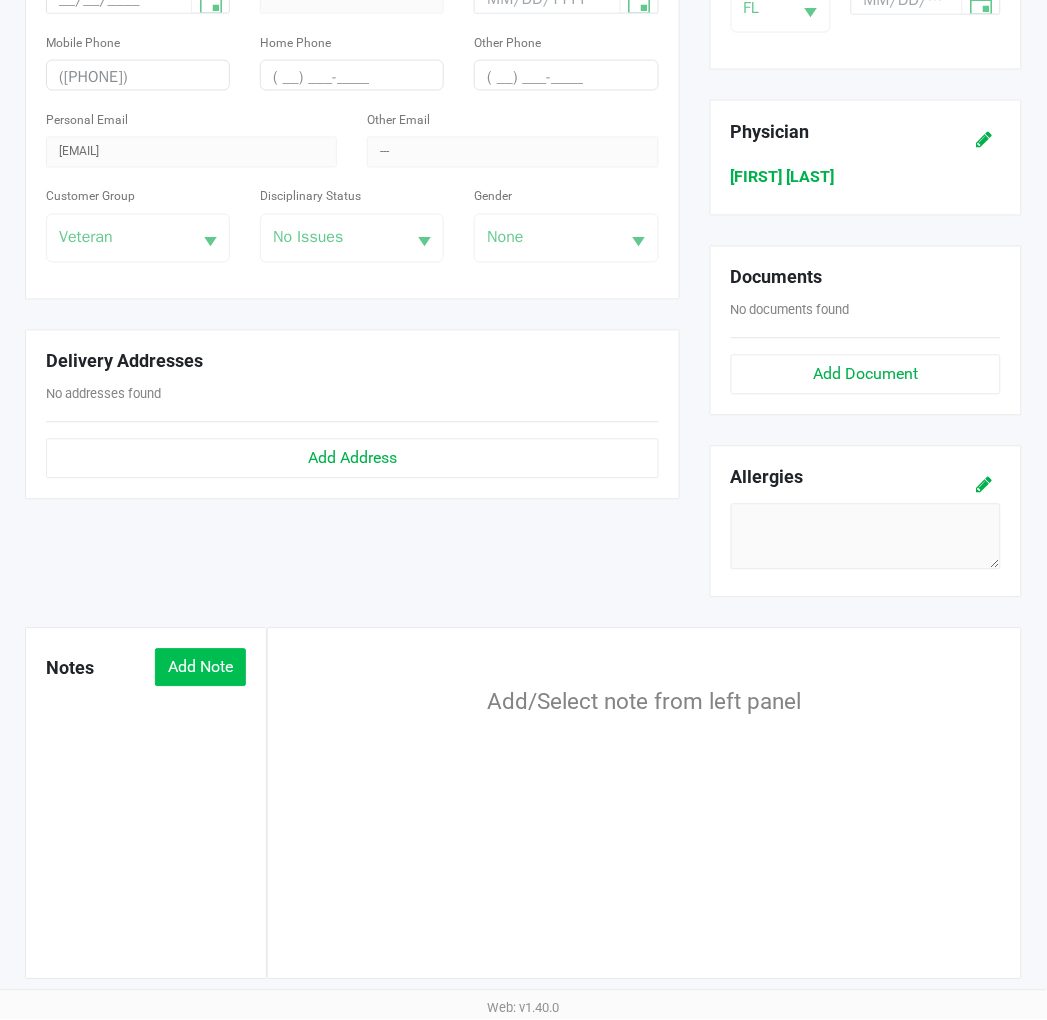 click on "Add Note" 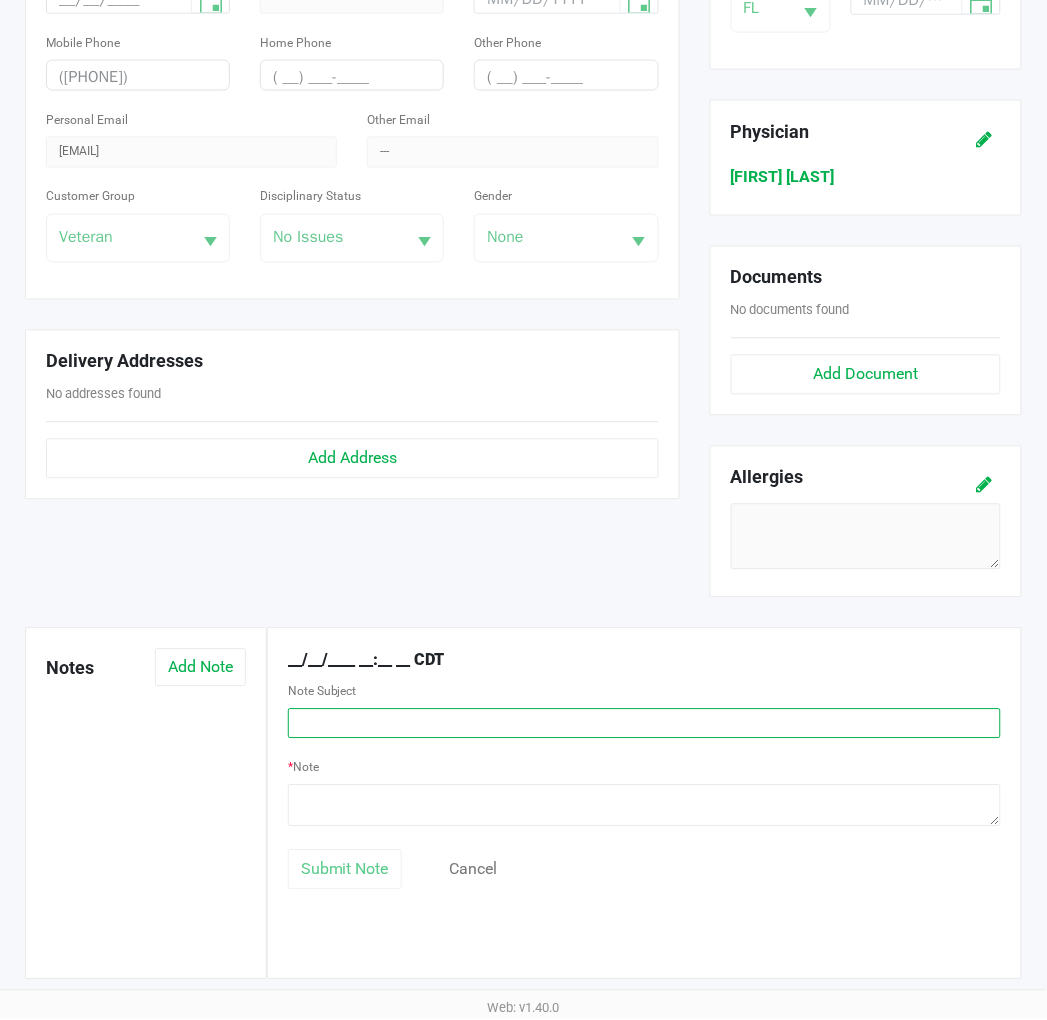 click 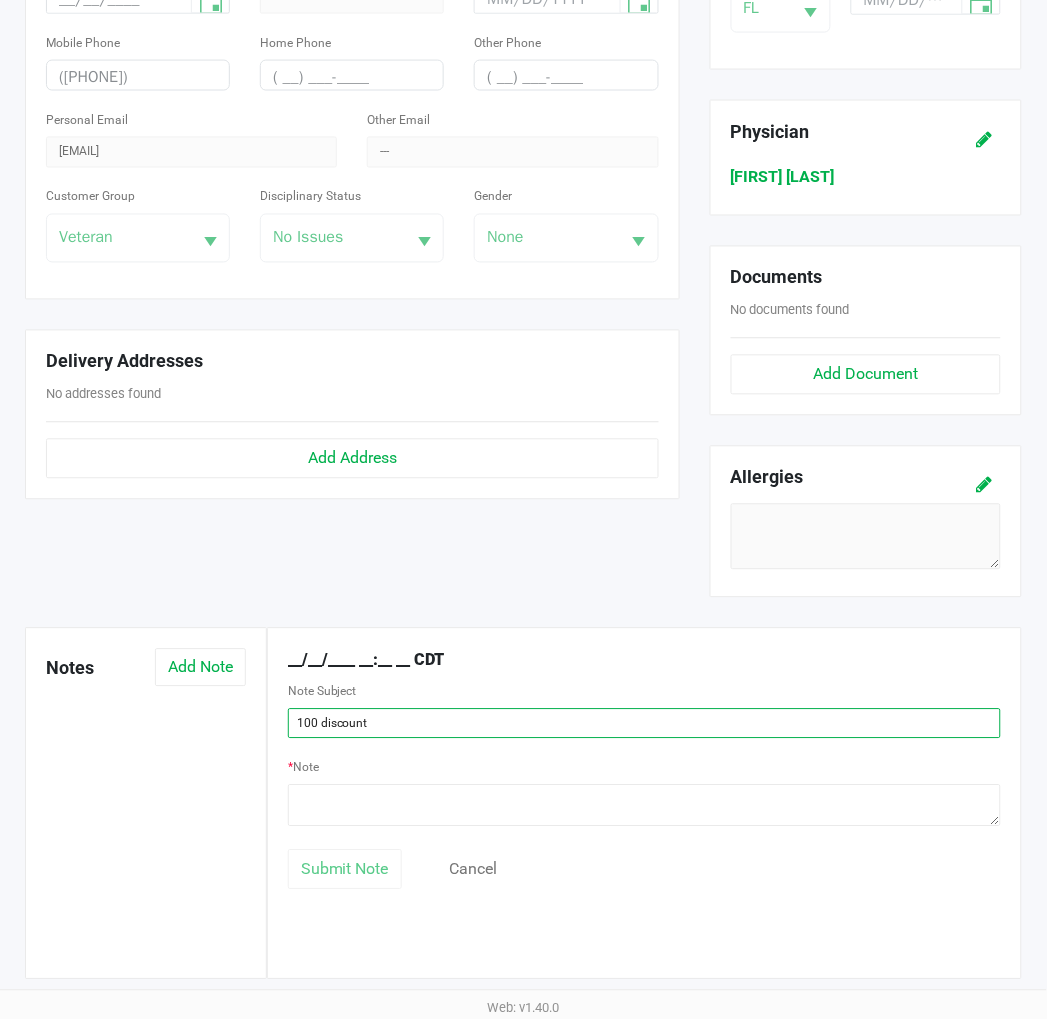 click on "100 discount" 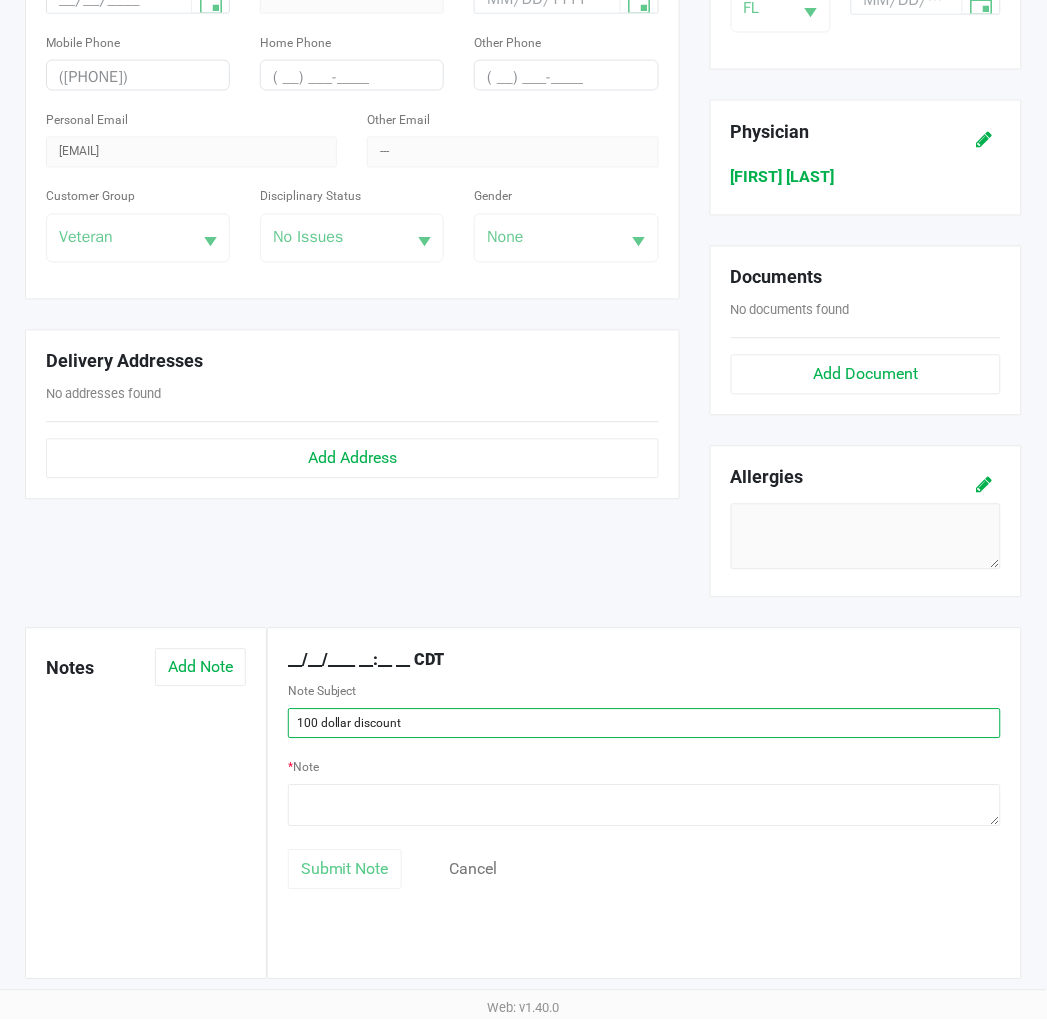type on "100 dollar discount" 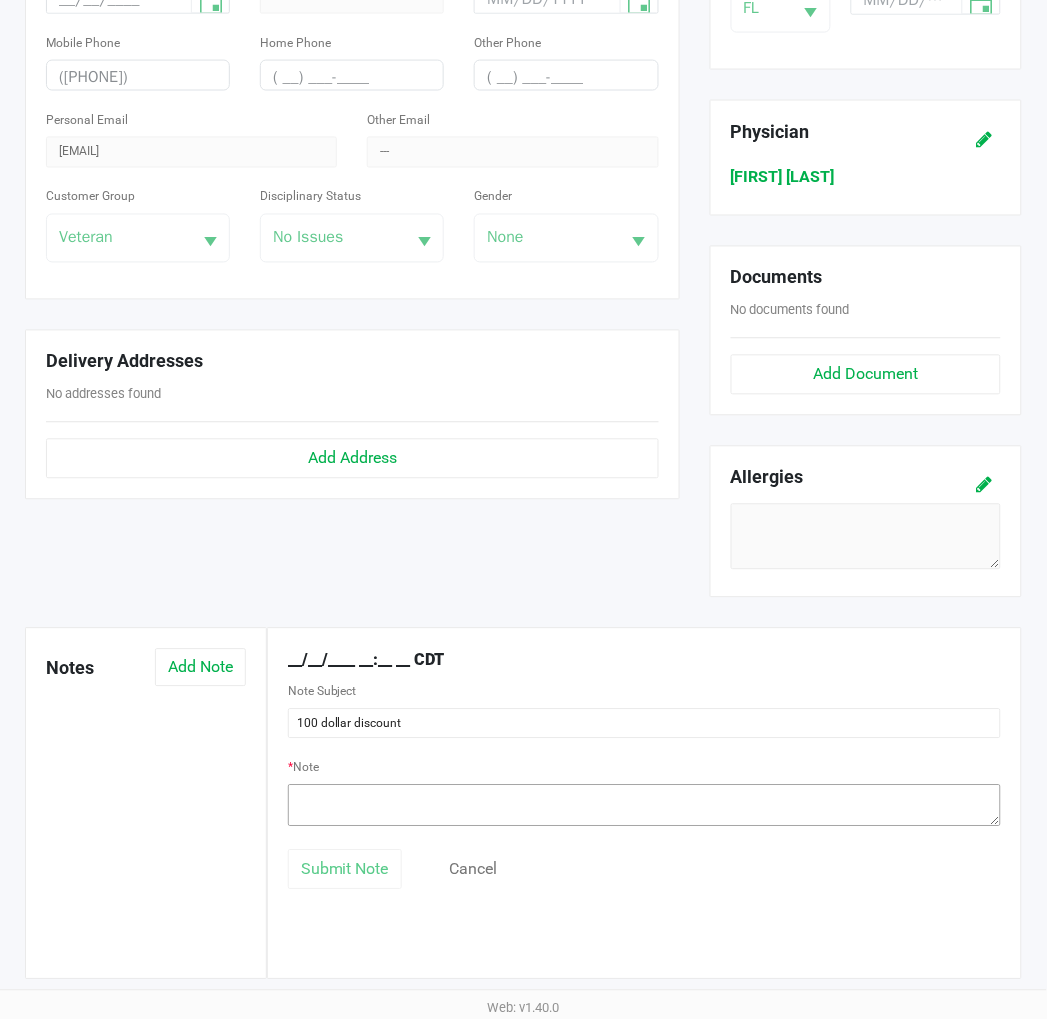 click 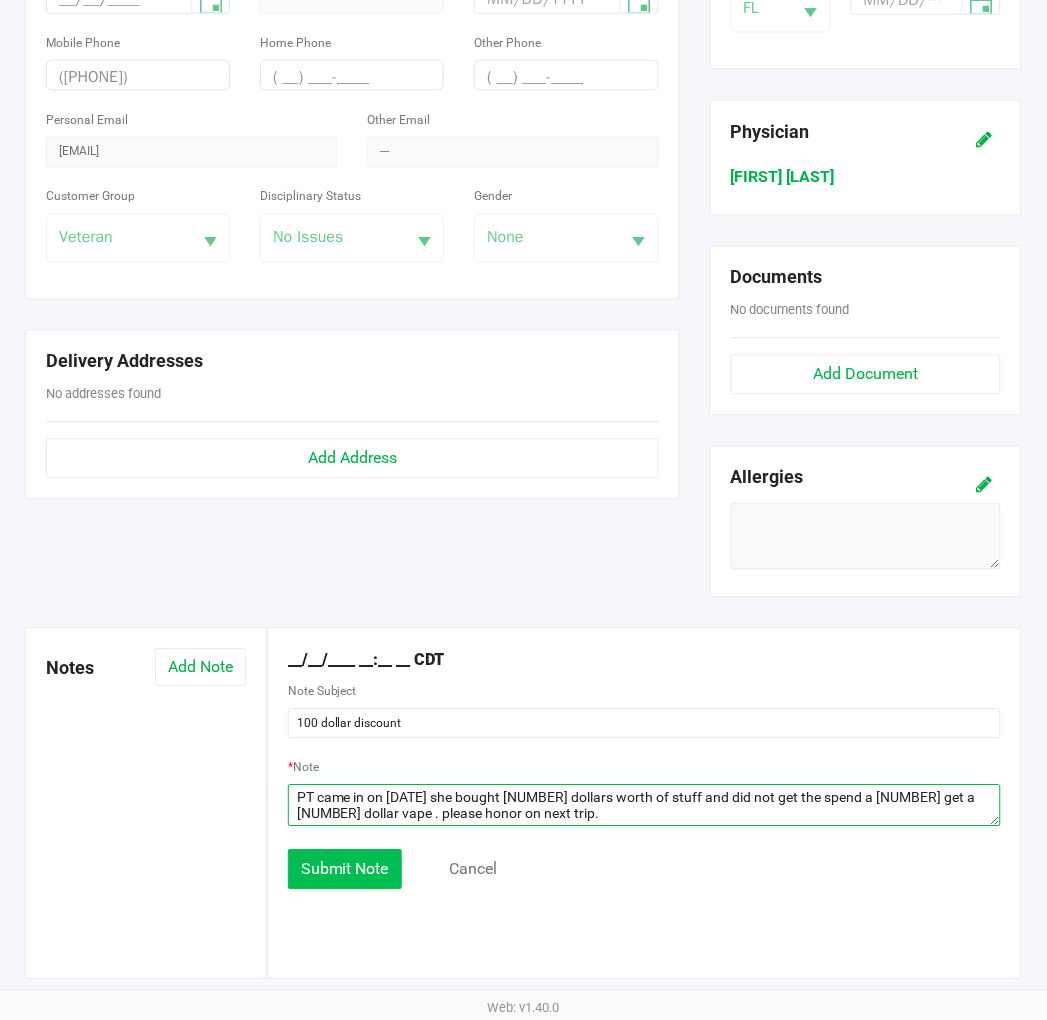 type on "PT came in on 8/2/2025 she bought 120 dollars worth of stuff and did not get the spend a 100 get a 10 dollar vape . please honor on next trip." 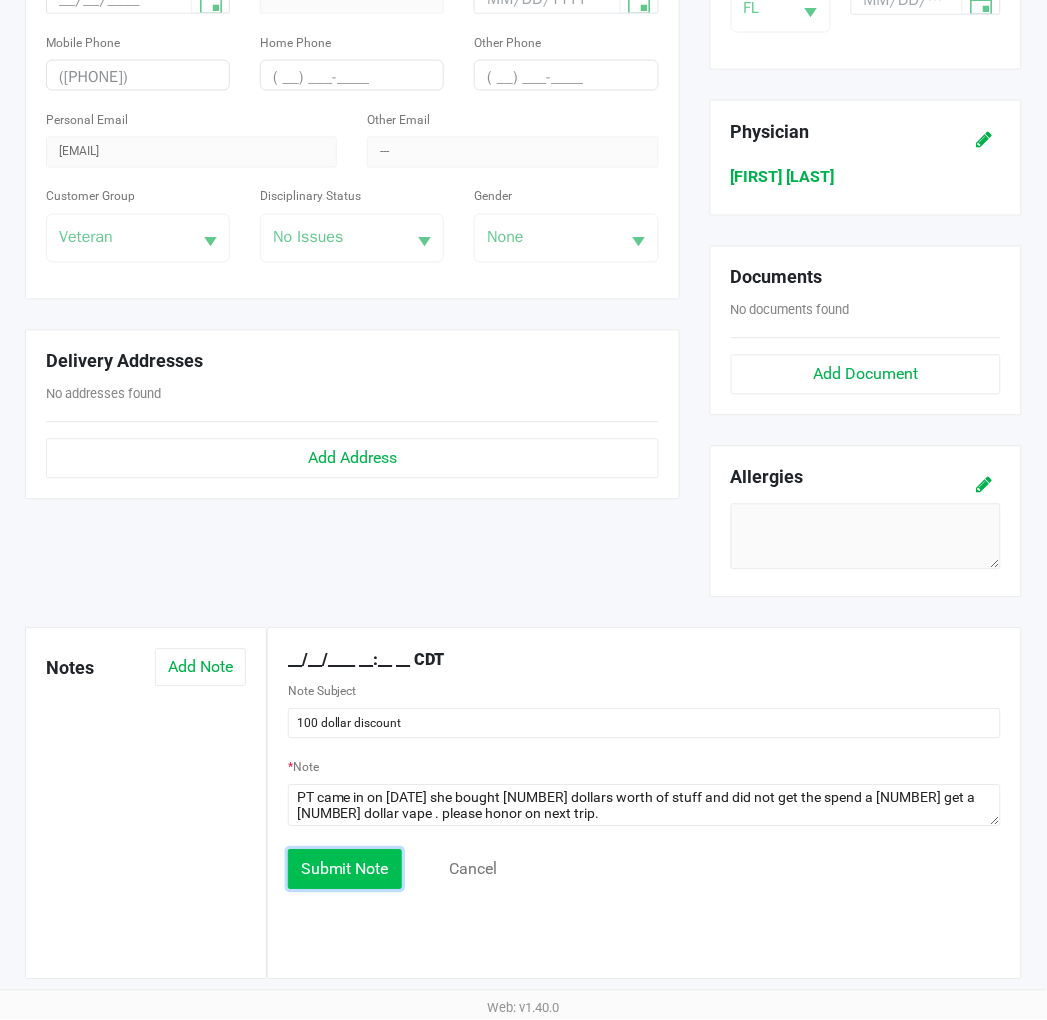 click on "Submit Note" 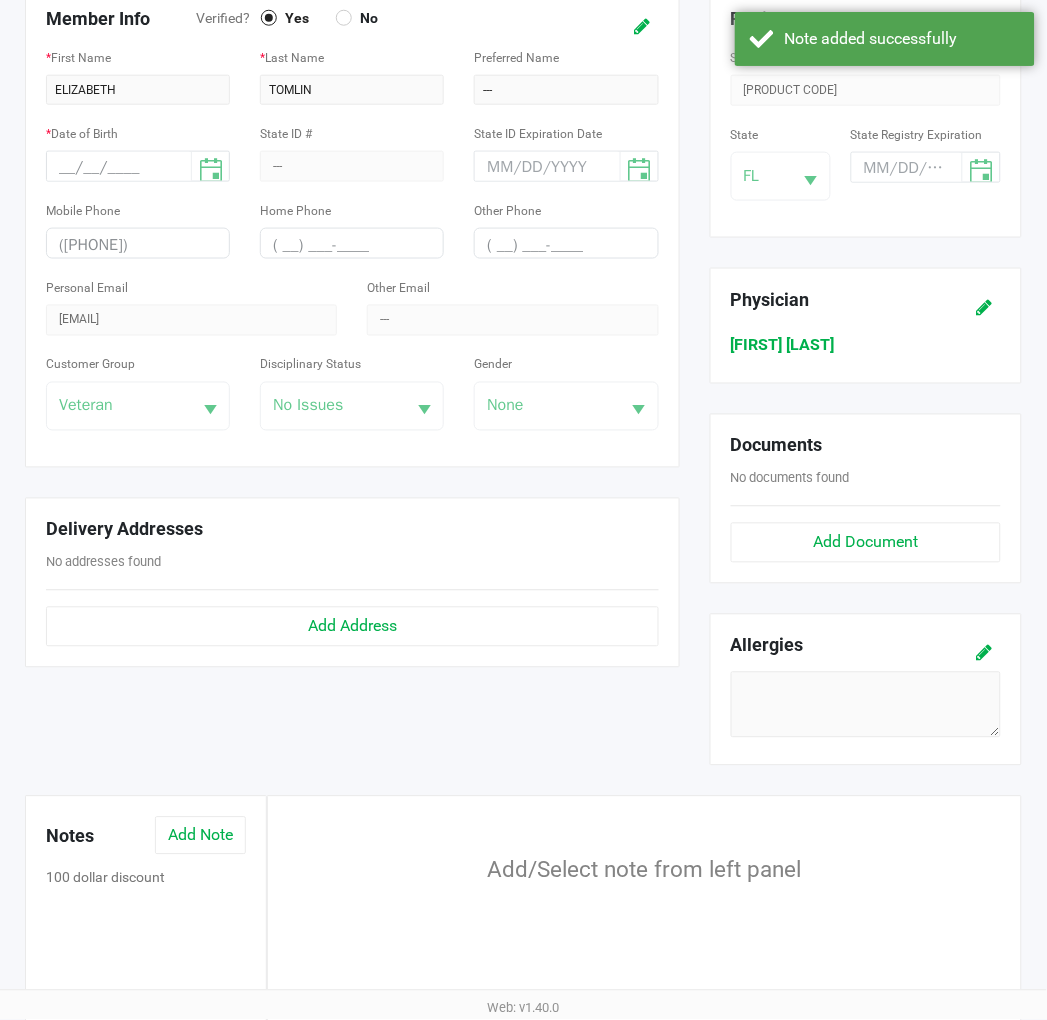 scroll, scrollTop: 0, scrollLeft: 0, axis: both 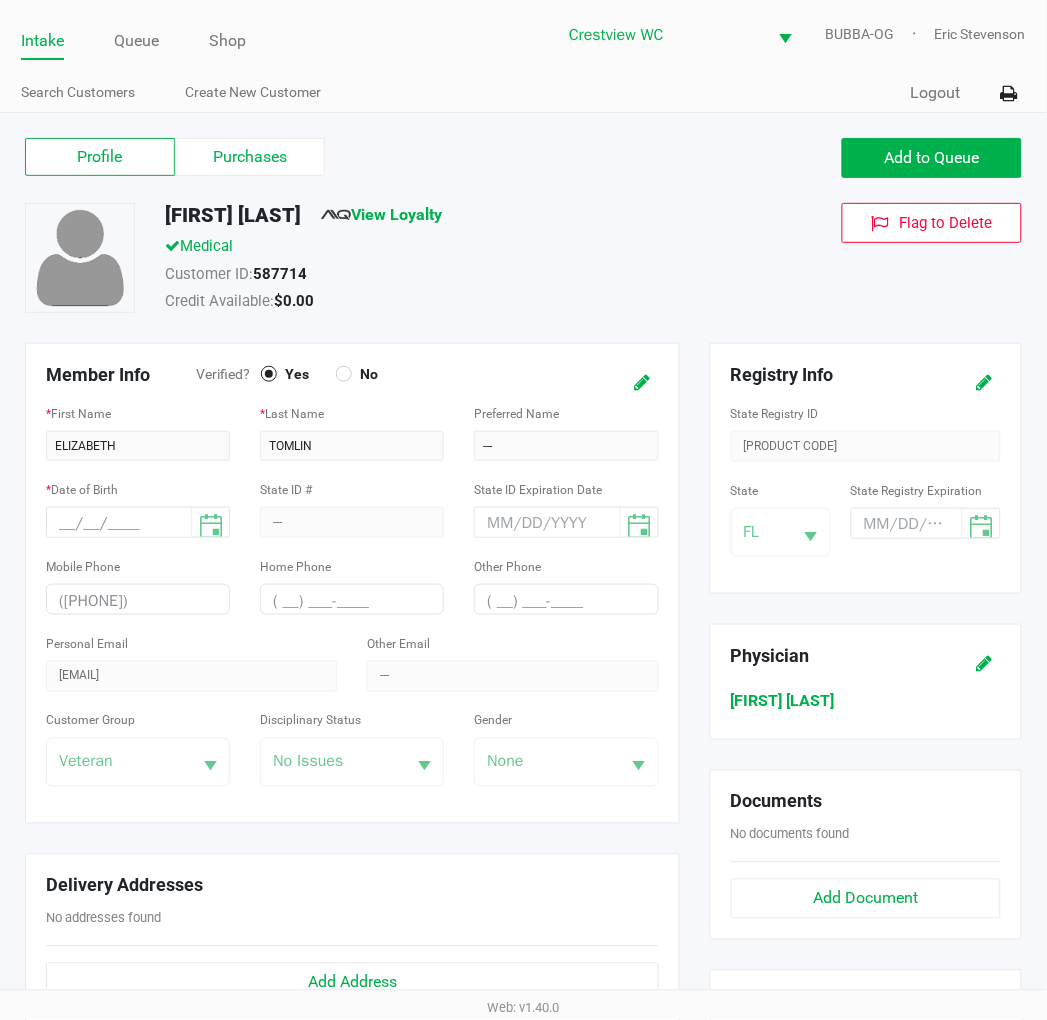 click on "Intake" 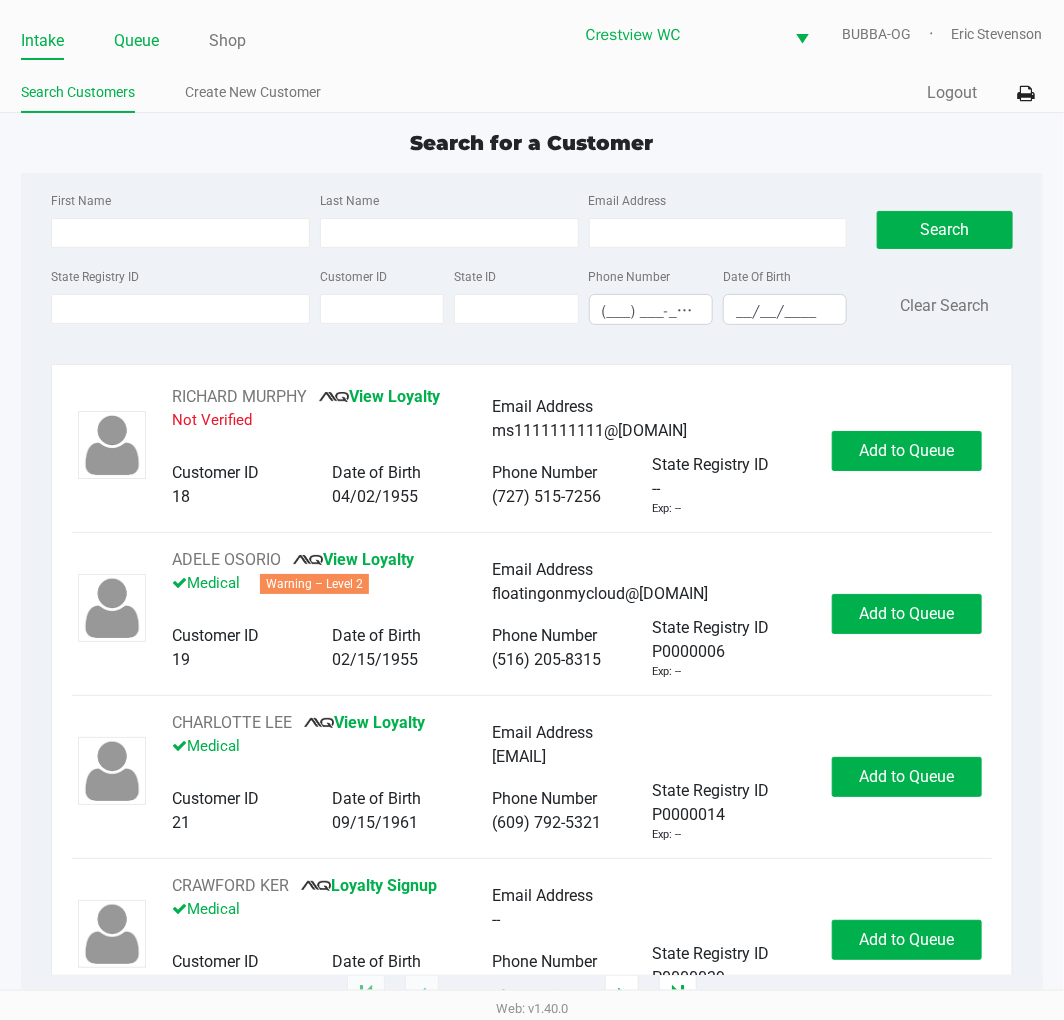 click on "Queue" 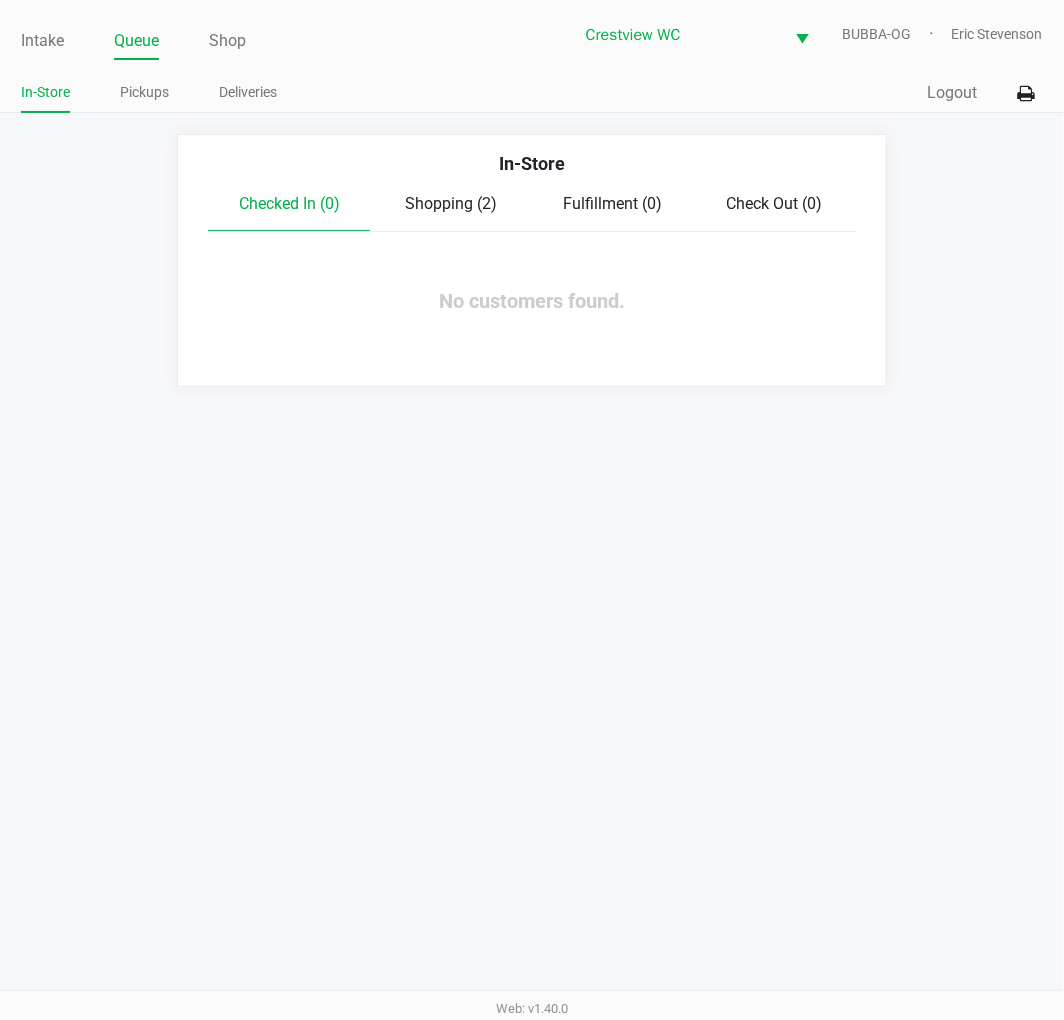 click on "Shopping (2)" 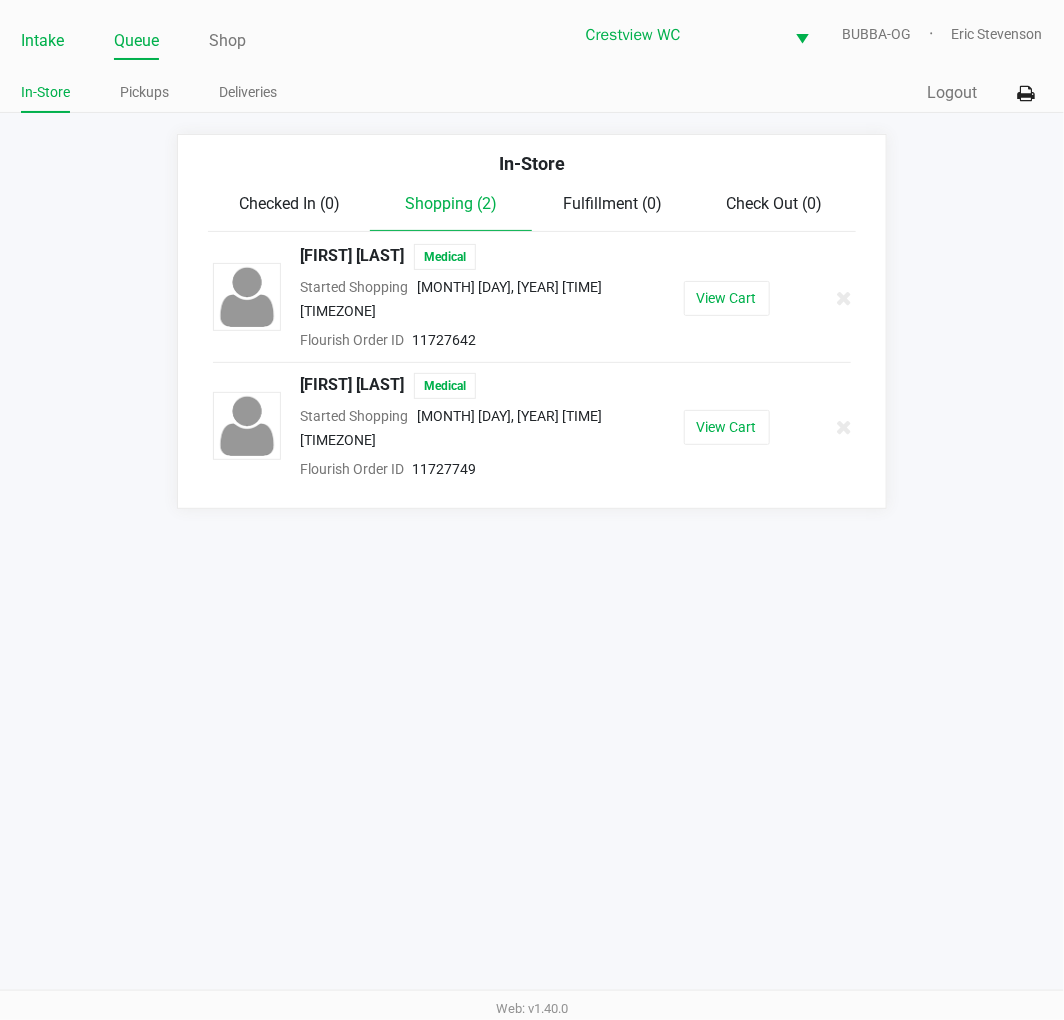 click on "Intake" 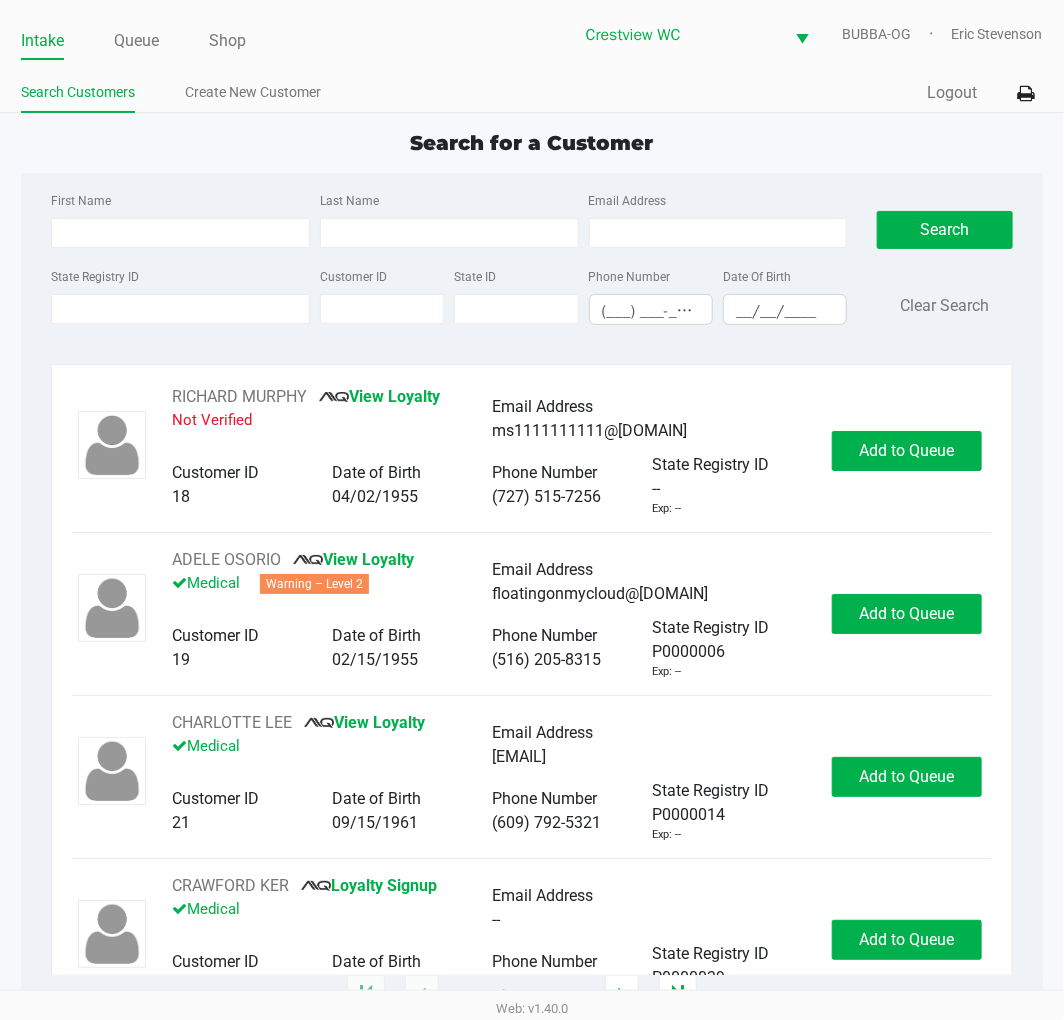 click on "First Name Last Name Email Address State Registry ID Customer ID State ID Phone Number (___) ___-____ Date Of Birth __/__/____  Search   Clear Search" 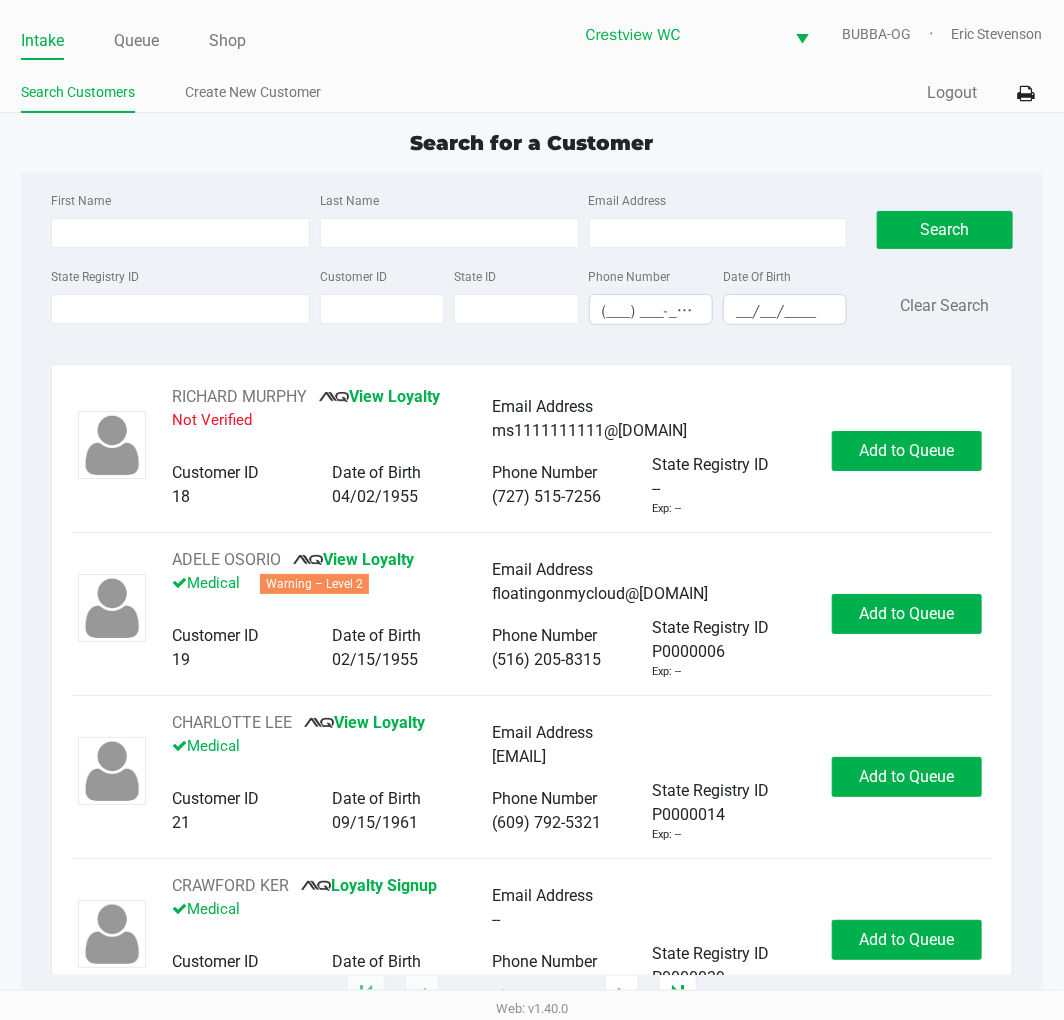 click on "Intake Queue Shop Crestview WC  BUBBA-OG   Eric Stevenson  Search Customers Create New Customer  Quick Sale   Logout  Search for a Customer First Name Last Name Email Address State Registry ID Customer ID State ID Phone Number (___) ___-____ Date Of Birth __/__/____  Search   Clear Search   RICHARD MURPHY       View Loyalty   Not Verified   Email Address   ms1111111111@hotmail.com   Customer ID   18   Date of Birth   04/02/1955   Phone Number   (727) 515-7256   State Registry ID   --   Exp: --   Add to Queue   ADELE OSORIO       View Loyalty   Medical   Warning – Level 2   Email Address   floatingonmycloud@gmail.com   Customer ID   19   Date of Birth   02/15/1955   Phone Number   (516) 205-8315   State Registry ID   P0000006   Exp: --   Add to Queue   CHARLOTTE LEE       View Loyalty   Medical   Email Address   cblee0915@gmail.com   Customer ID   21   Date of Birth   09/15/1961   Phone Number   (609) 792-5321   State Registry ID   P0000014   Exp: --   Add to Queue   CRAWFORD KER       Medical" 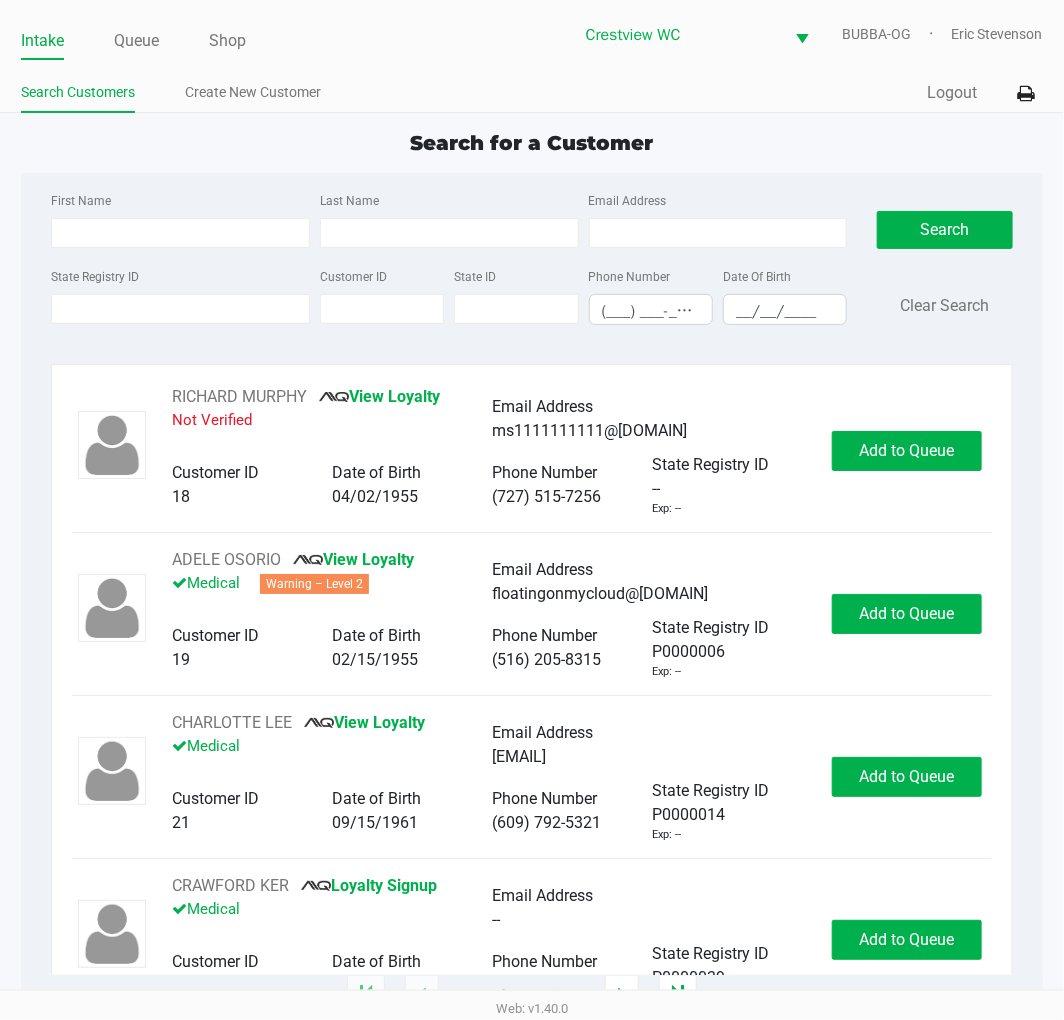 click on "Search for a Customer" 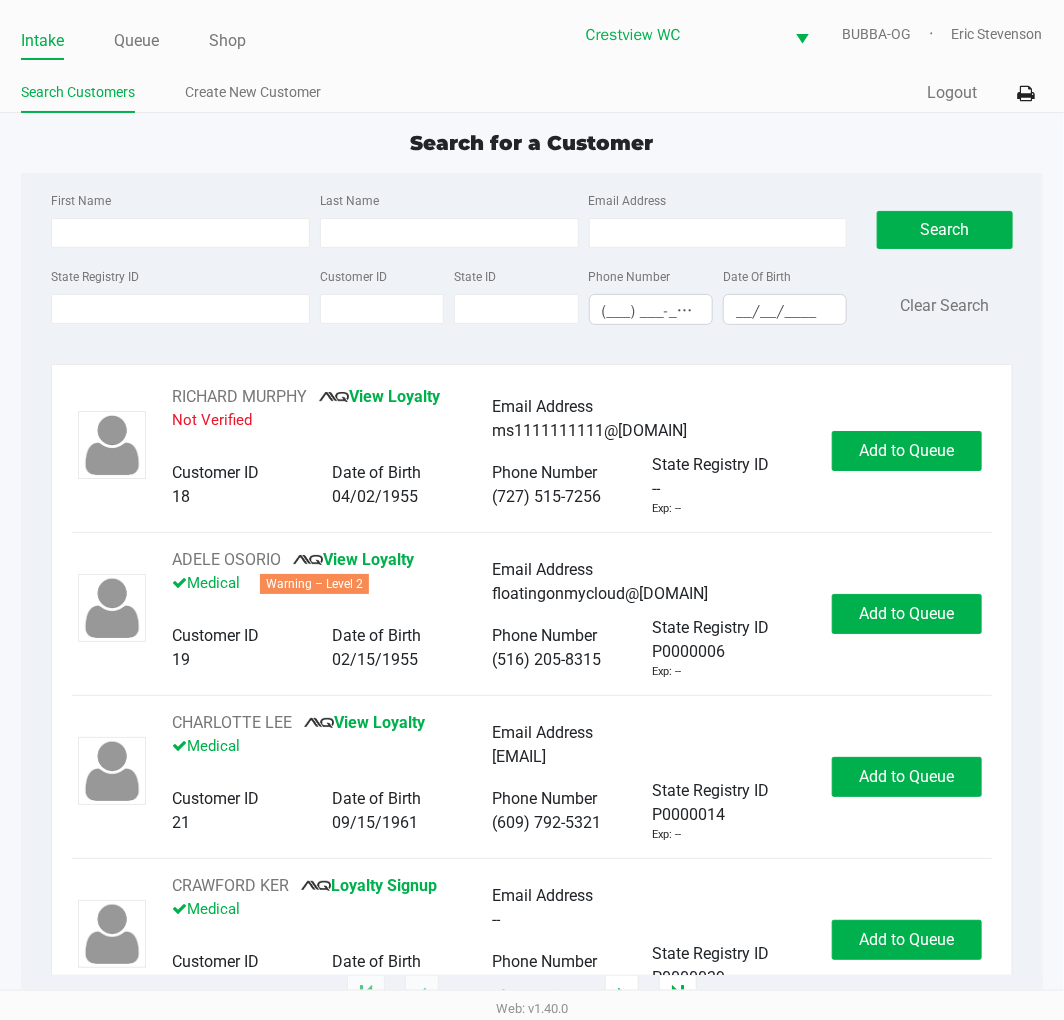 click on "First Name Last Name Email Address State Registry ID Customer ID State ID Phone Number (___) ___-____ Date Of Birth __/__/____  Search   Clear Search" 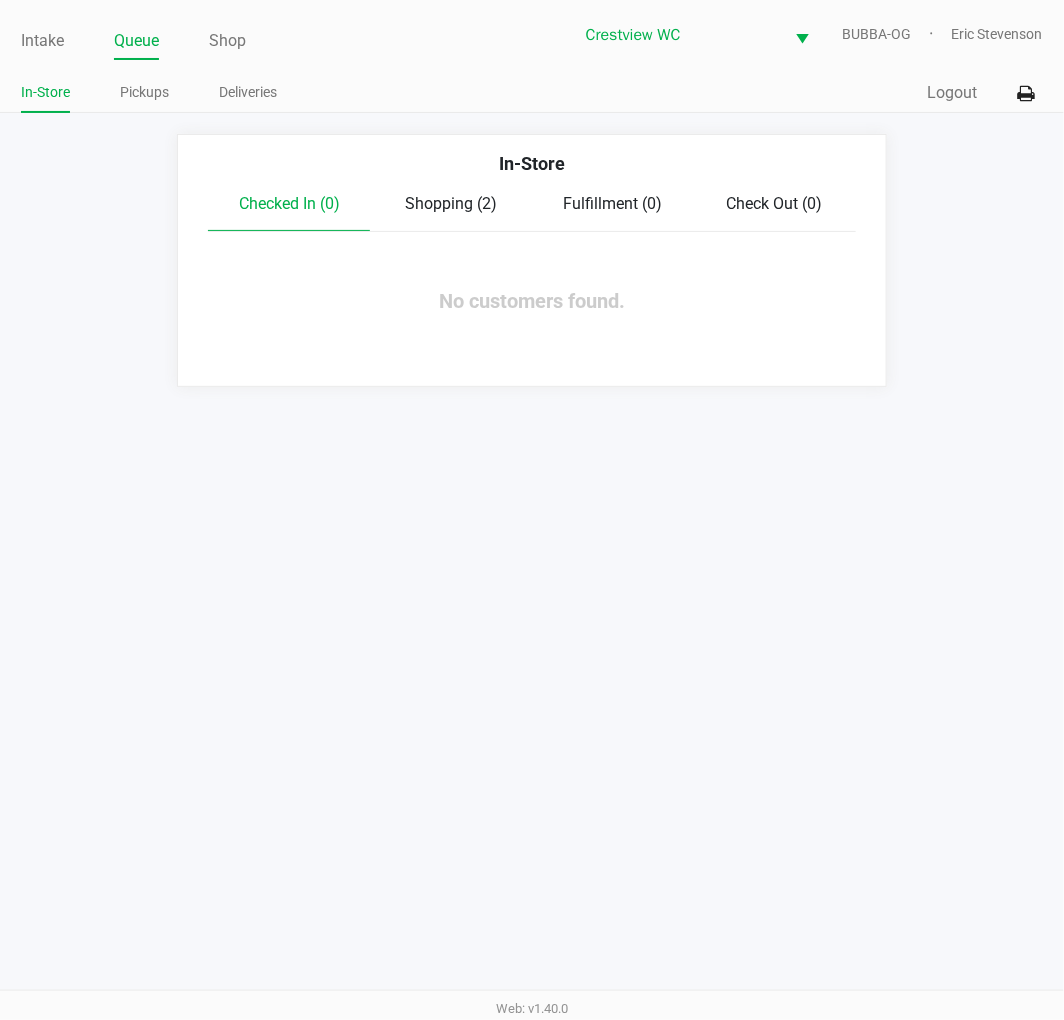 click on "Pickups" 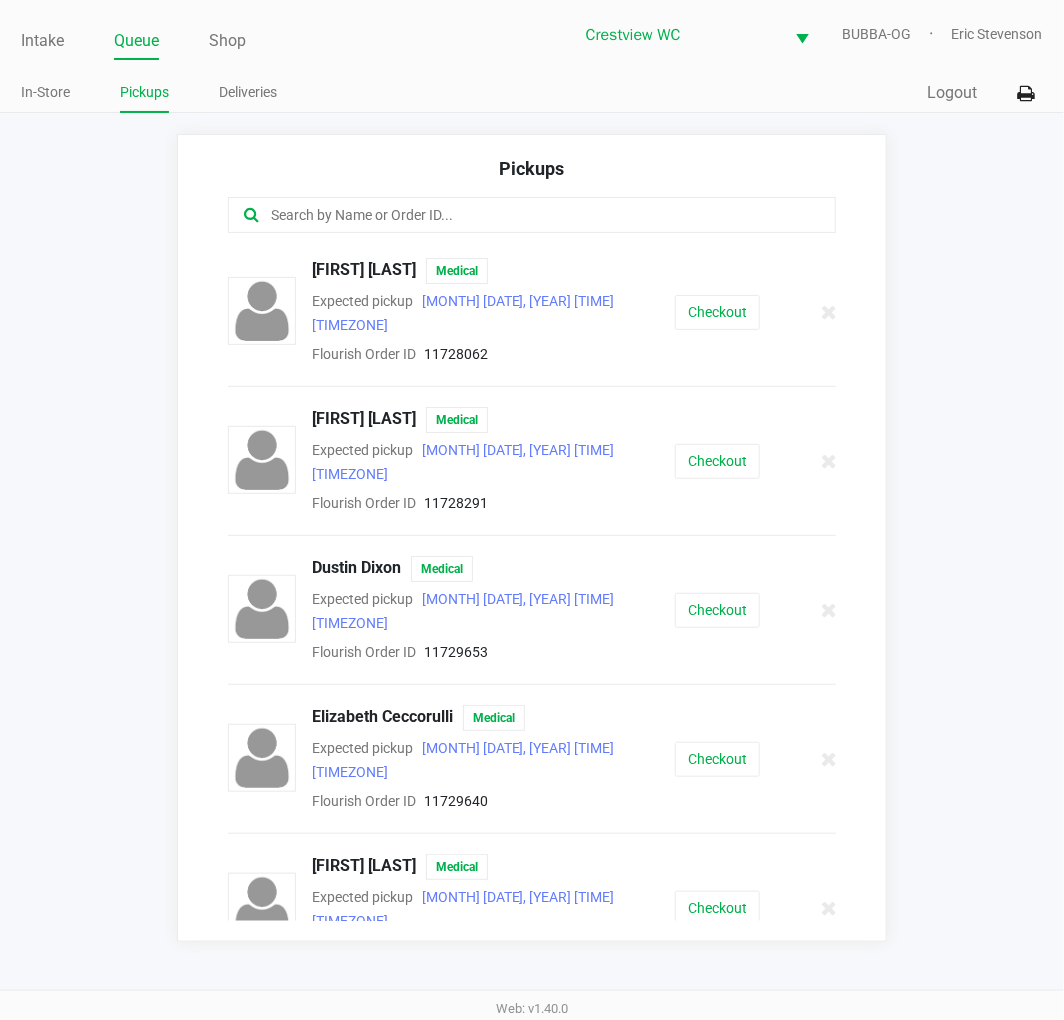 click on "Intake" 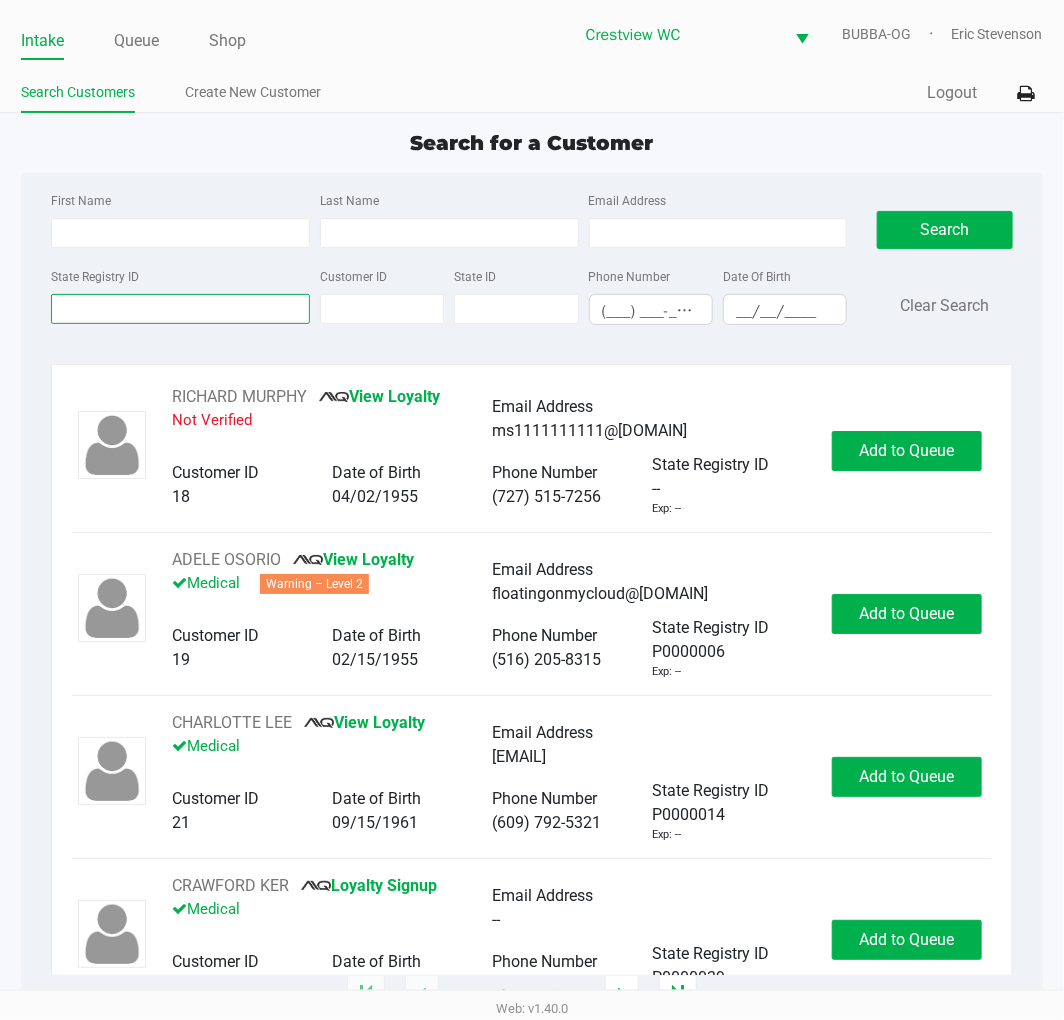 click on "State Registry ID" at bounding box center [180, 309] 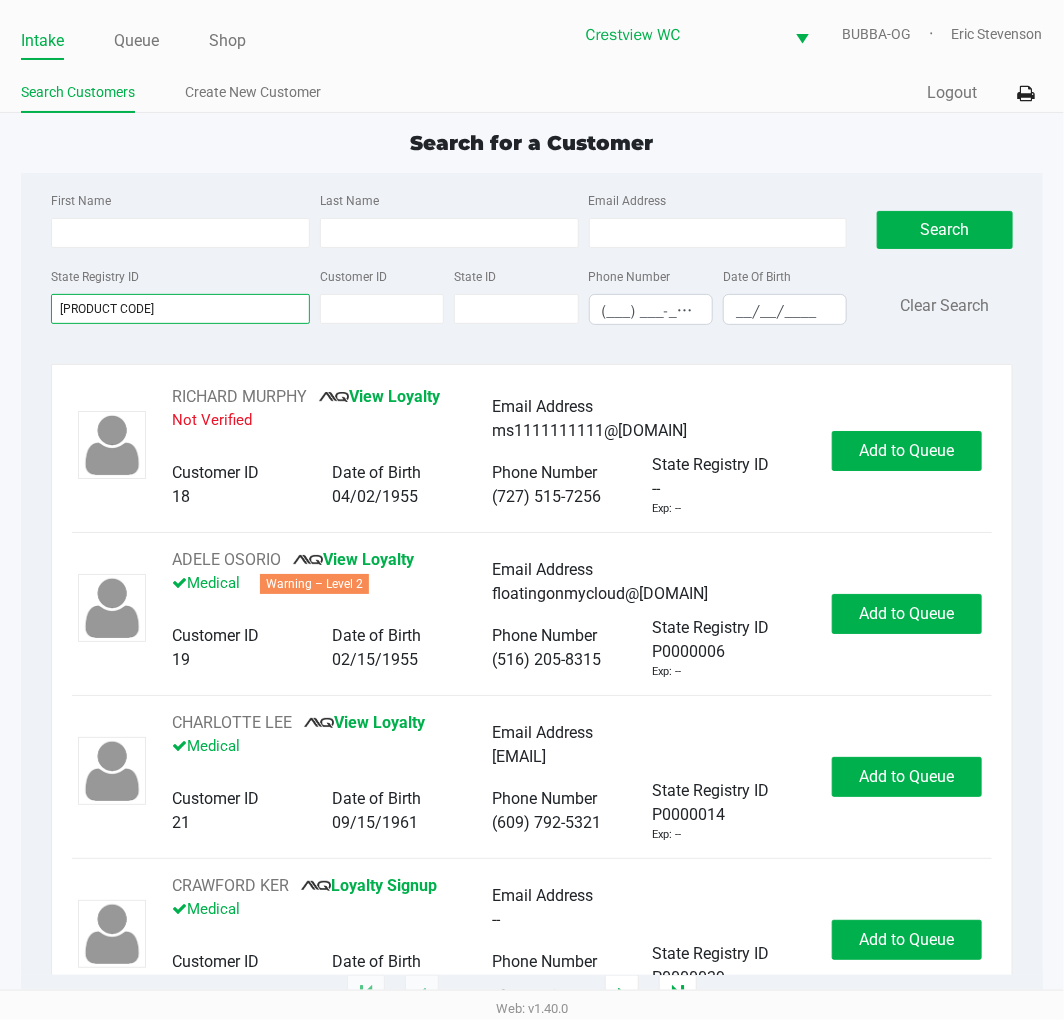 type on "p8vf9494" 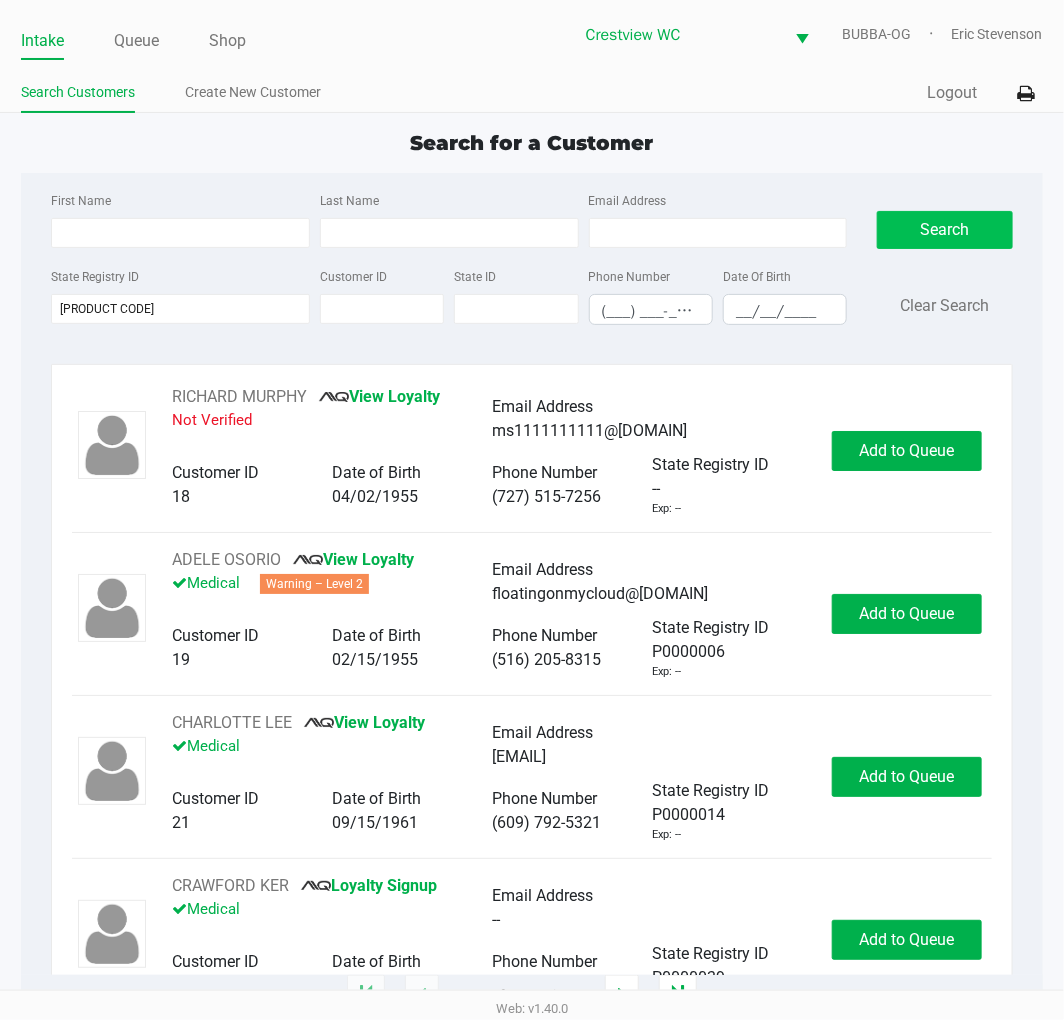 click on "Search" 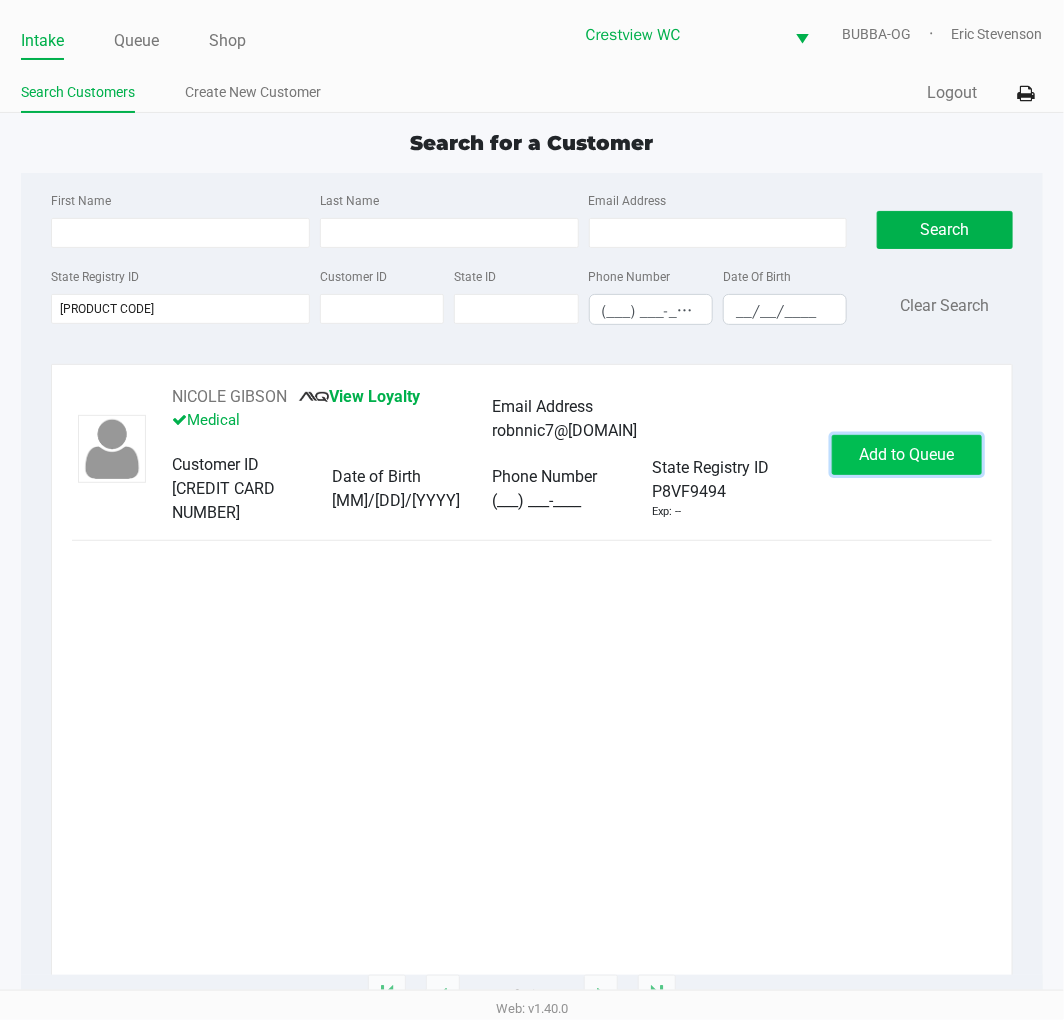 click on "Add to Queue" 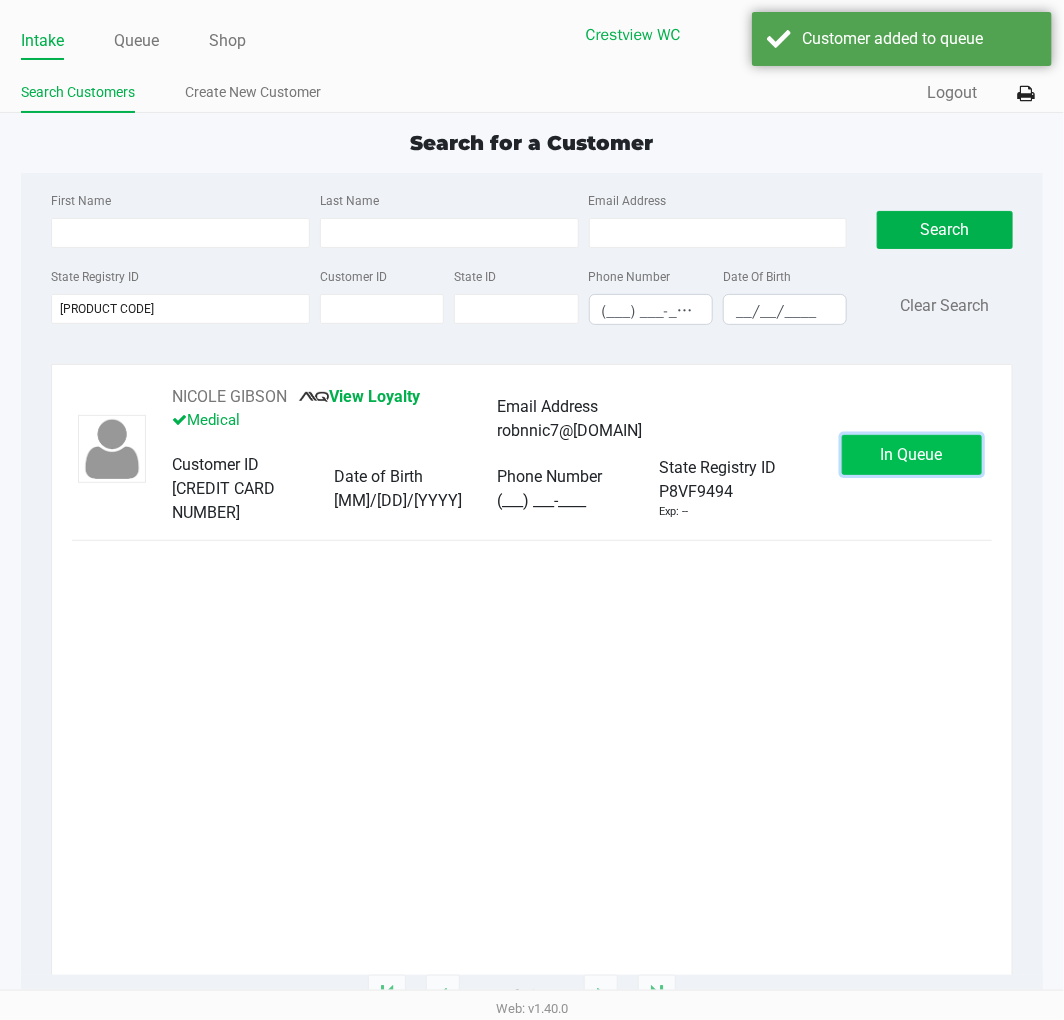 click on "In Queue" 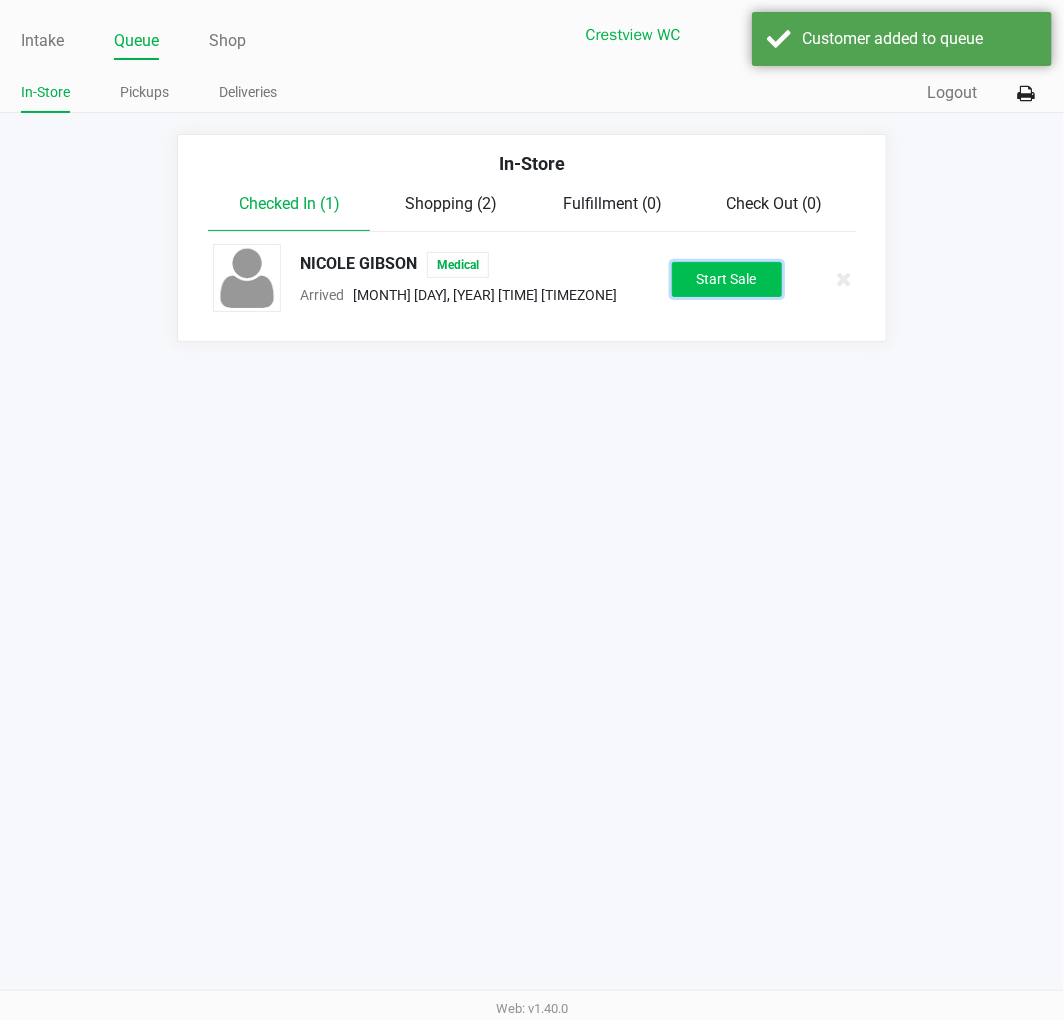 click on "Start Sale" 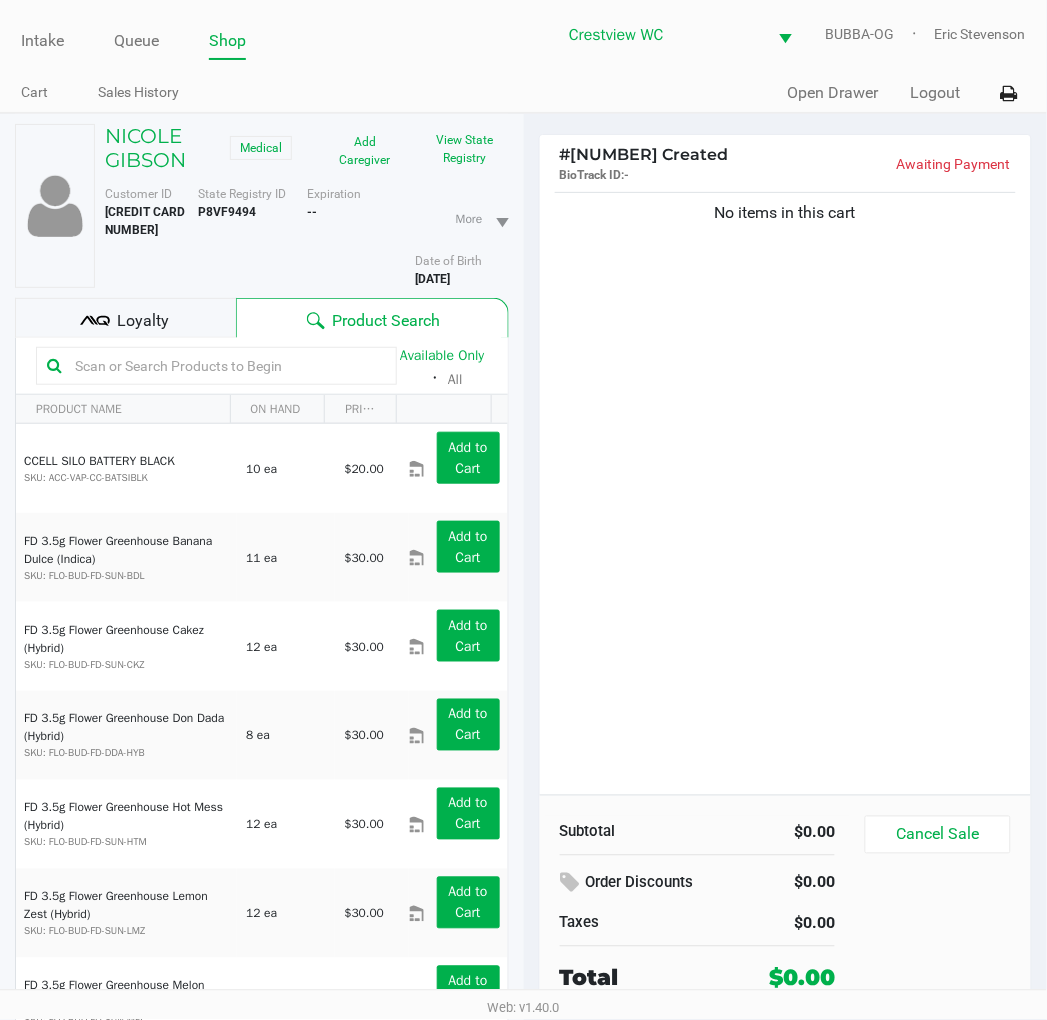click on "No items in this cart" 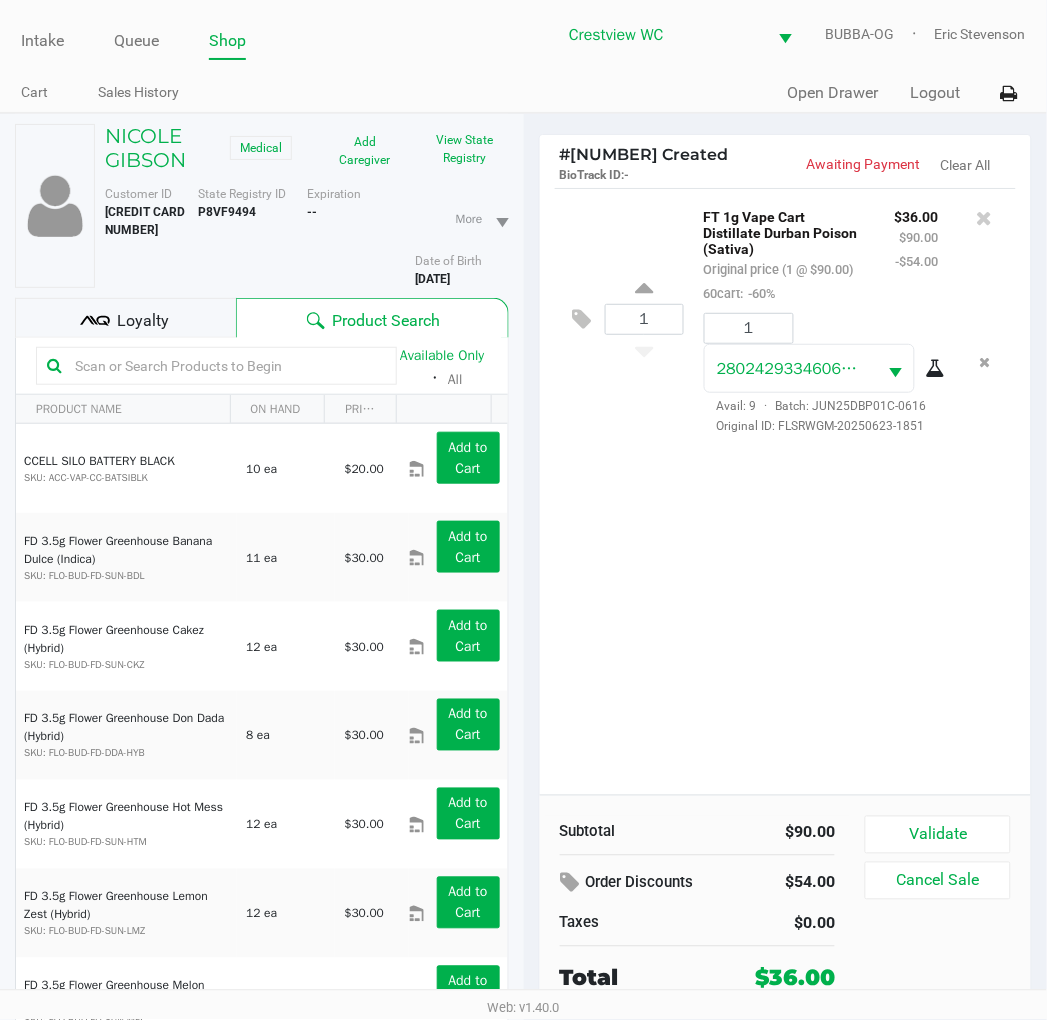 click on "1  FT 1g Vape Cart Distillate Durban Poison (Sativa)   Original price (1 @ $90.00)  60cart:  -60% $36.00 $90.00 -$54.00 1 2802429334606689  Avail: 9  ·  Batch: JUN25DBP01C-0616   Original ID: FLSRWGM-20250623-1851" 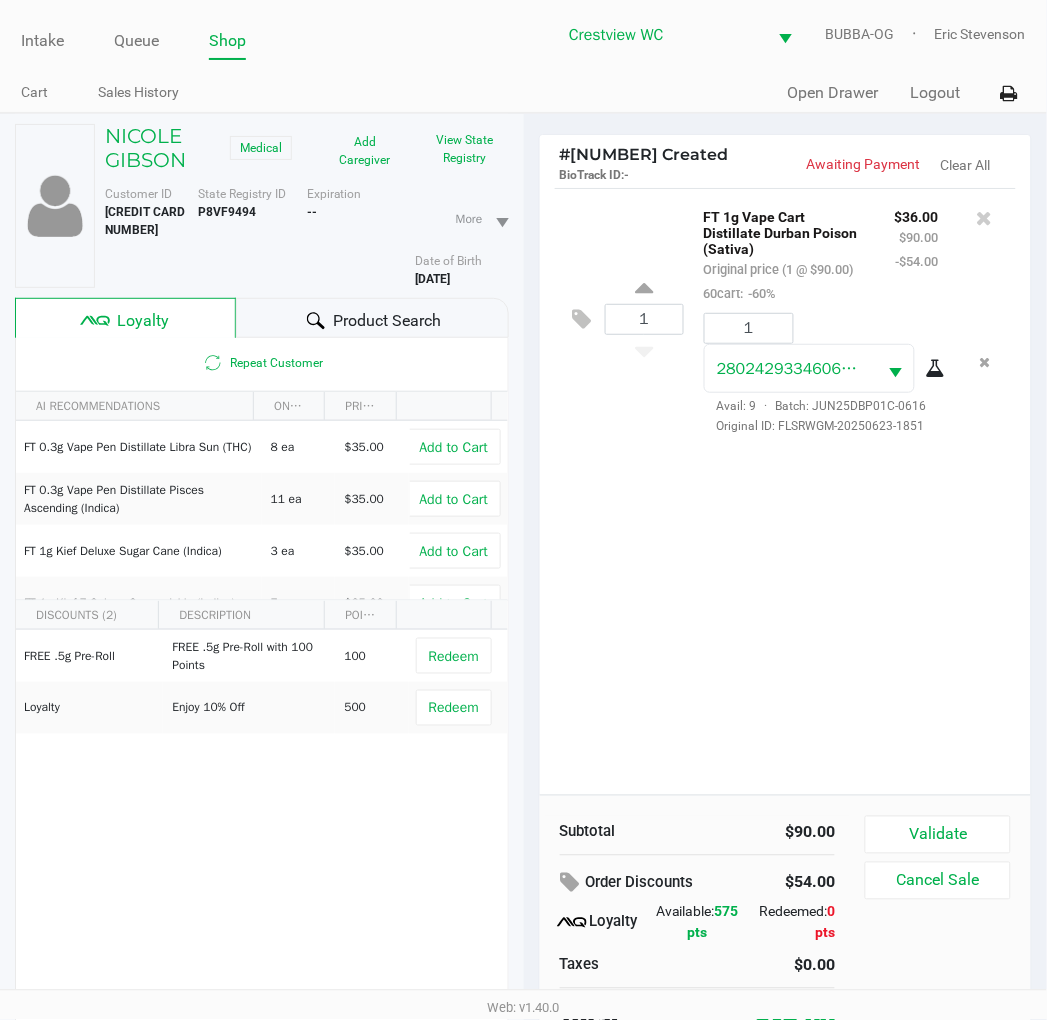 click on "Loyalty" 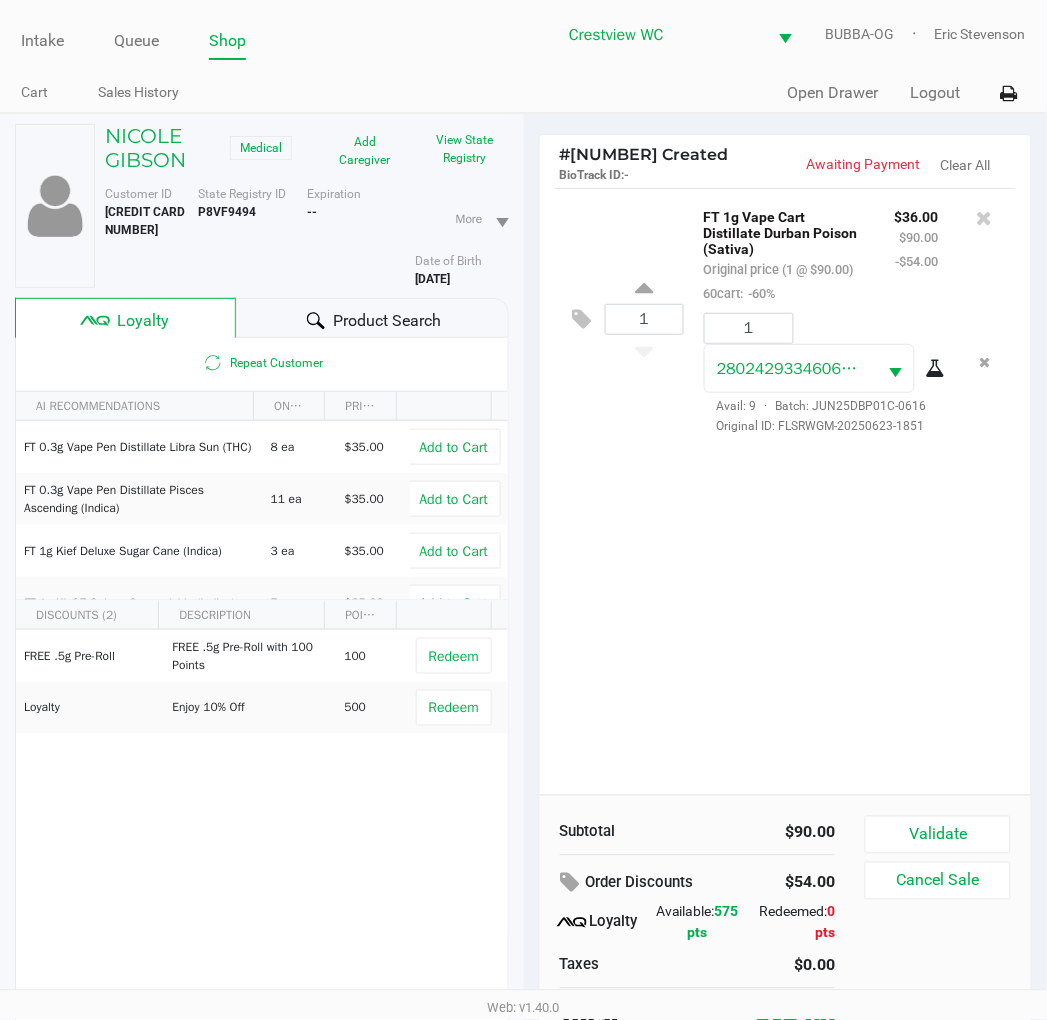 scroll, scrollTop: 104, scrollLeft: 0, axis: vertical 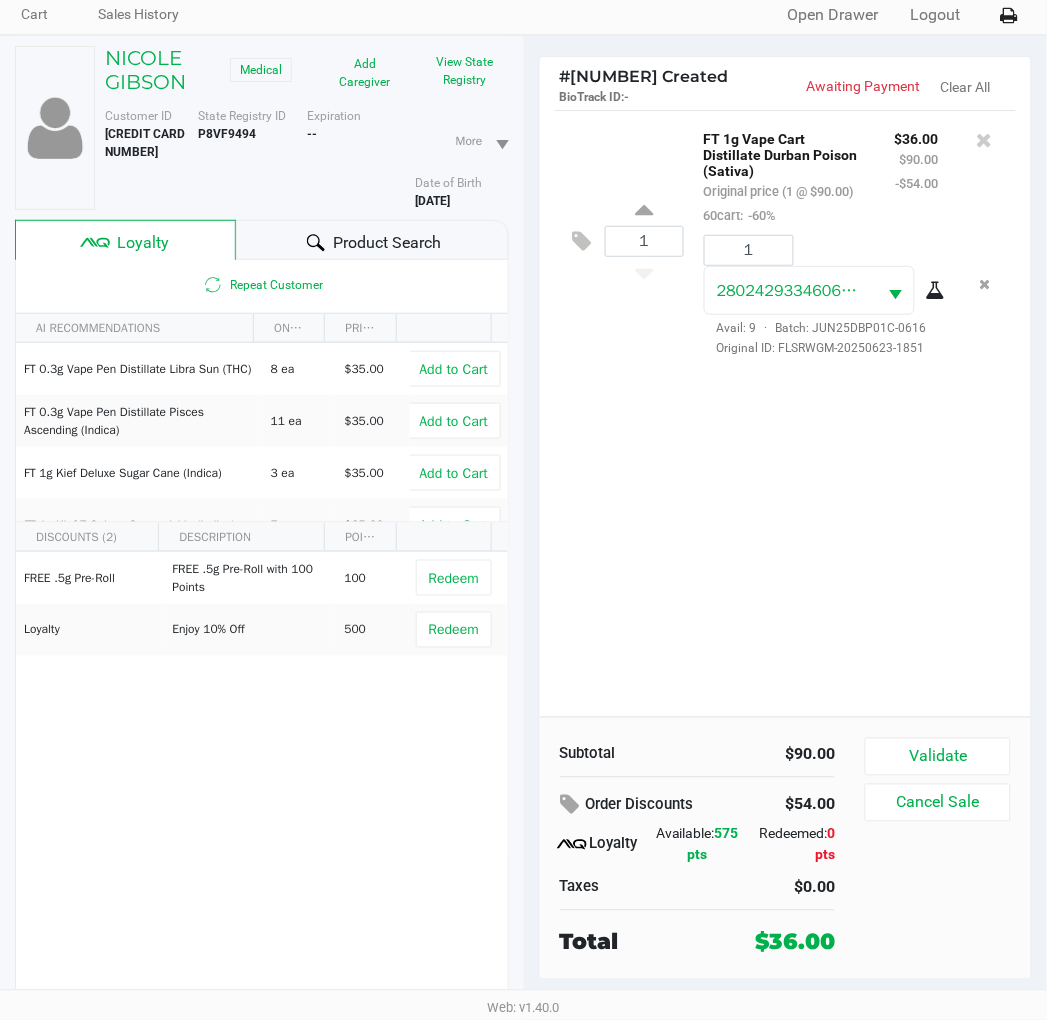 click on "1  FT 1g Vape Cart Distillate Durban Poison (Sativa)   Original price (1 @ $90.00)  60cart:  -60% $36.00 $90.00 -$54.00 1 2802429334606689  Avail: 9  ·  Batch: JUN25DBP01C-0616   Original ID: FLSRWGM-20250623-1851" 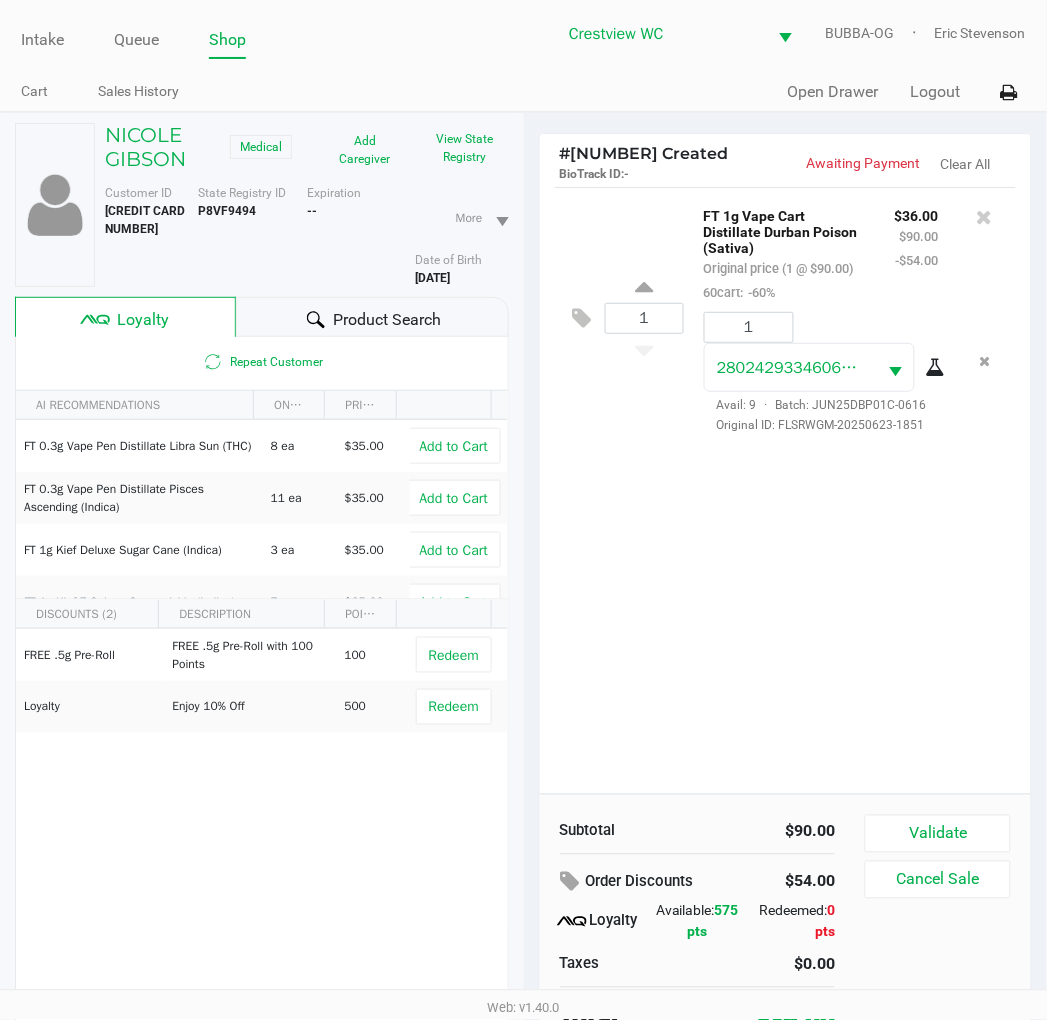 scroll, scrollTop: 0, scrollLeft: 0, axis: both 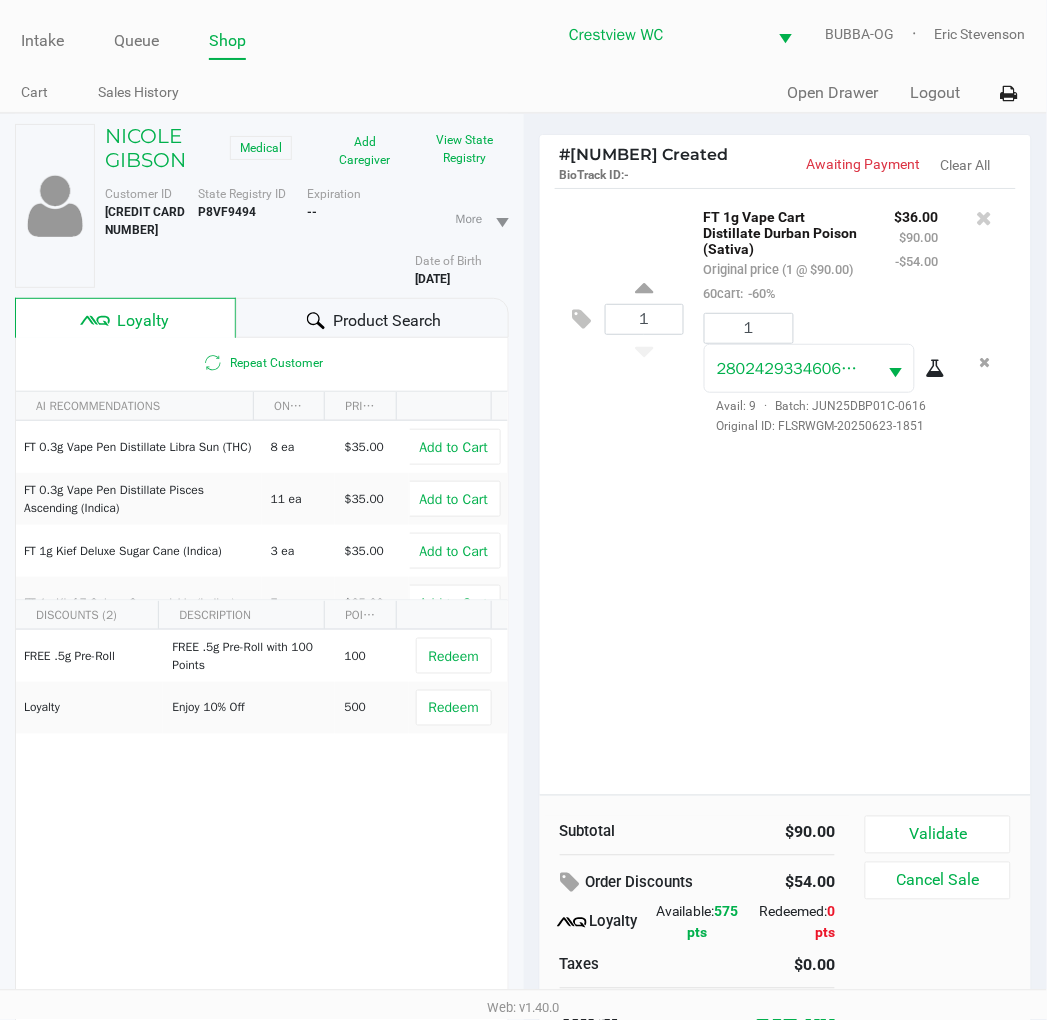 click on "1  FT 1g Vape Cart Distillate Durban Poison (Sativa)   Original price (1 @ $90.00)  60cart:  -60% $36.00 $90.00 -$54.00 1 2802429334606689  Avail: 9  ·  Batch: JUN25DBP01C-0616   Original ID: FLSRWGM-20250623-1851" 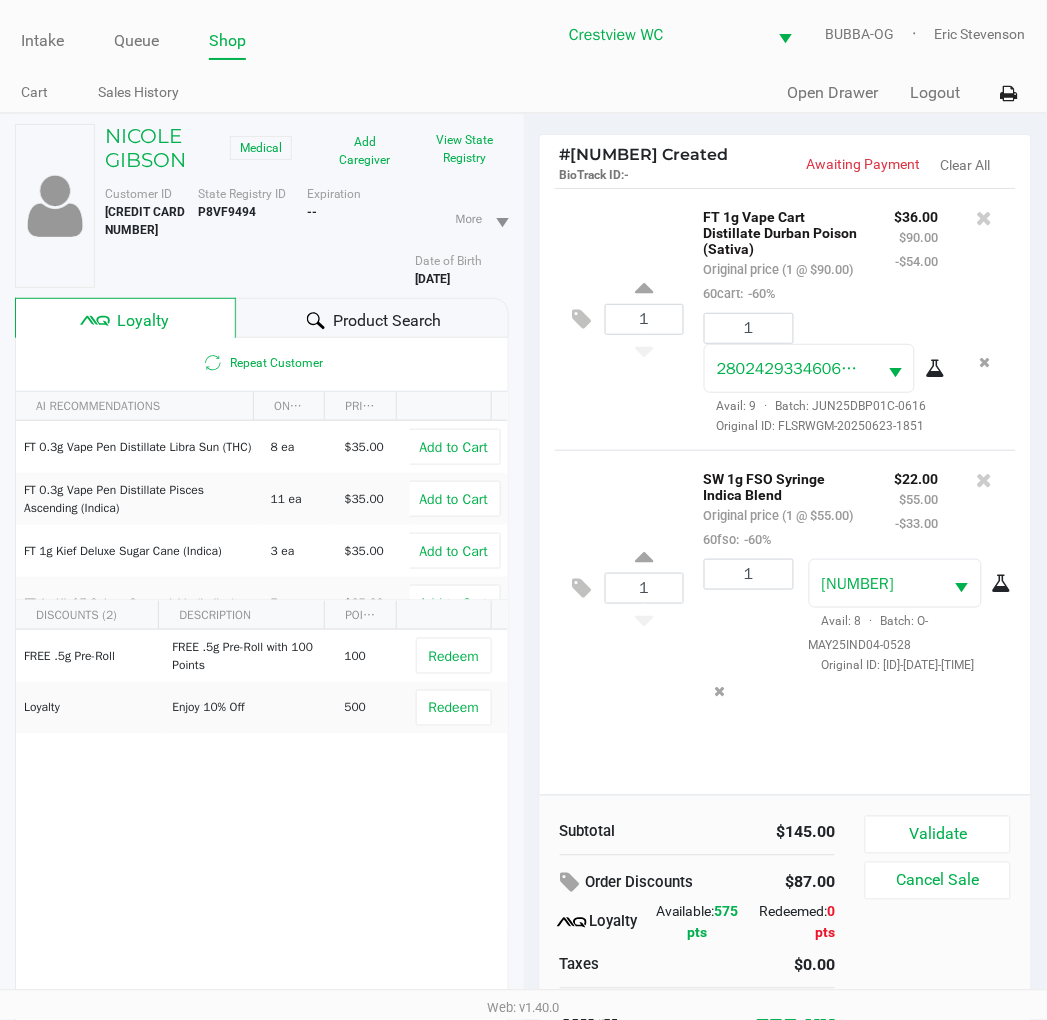 scroll, scrollTop: 1, scrollLeft: 0, axis: vertical 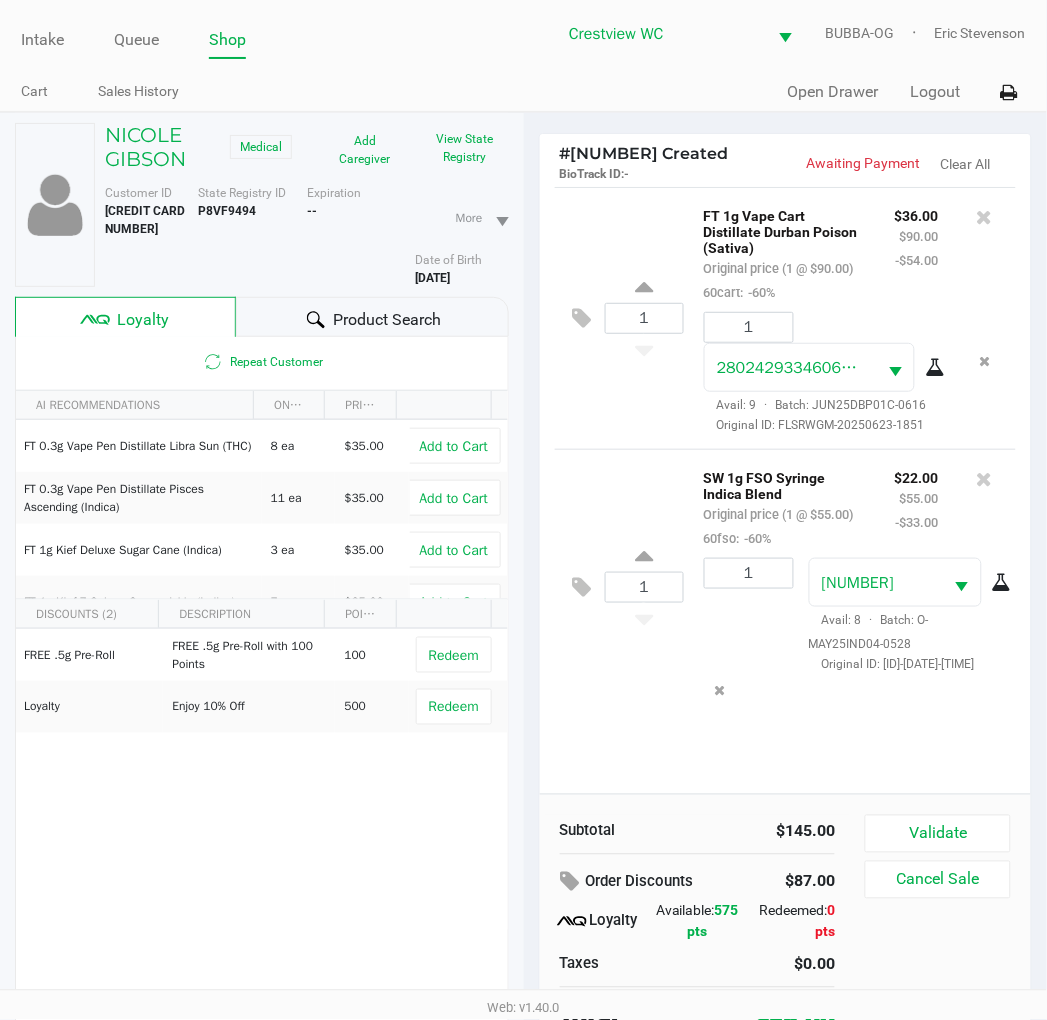click on "FREE .5g  Pre-Roll   FREE .5g Pre-Roll with 100 Points   100   Redeem   Loyalty   Enjoy 10% Off    500   Redeem" 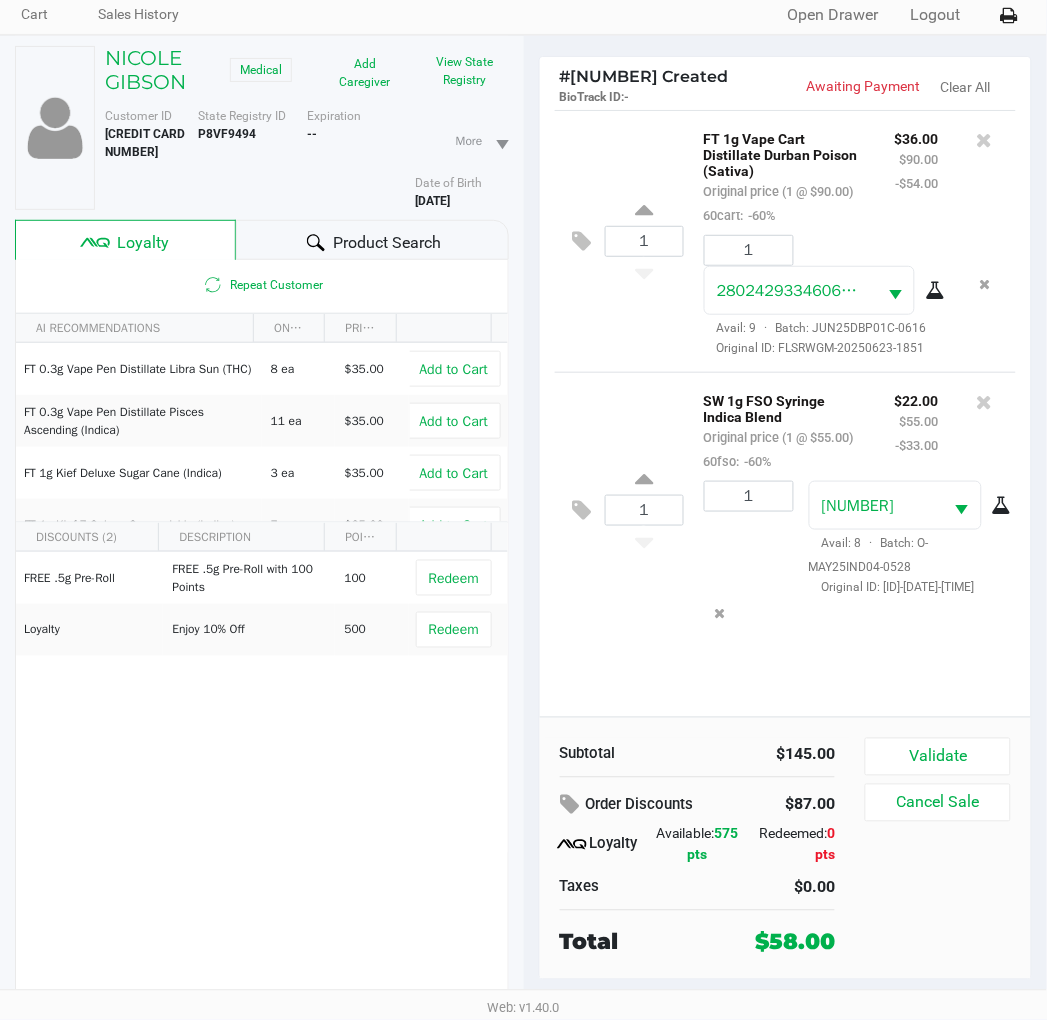 scroll, scrollTop: 0, scrollLeft: 0, axis: both 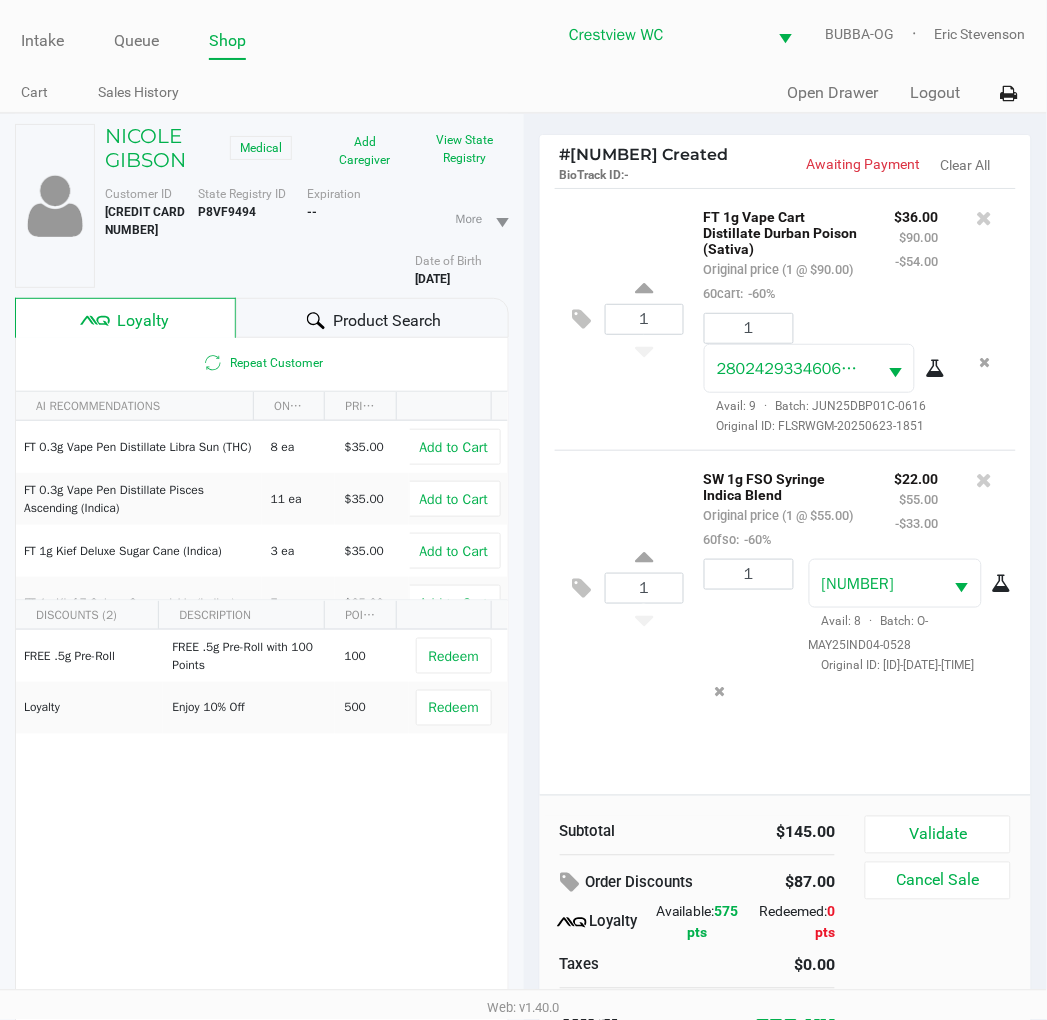 click on "1  FT 1g Vape Cart Distillate Durban Poison (Sativa)   Original price (1 @ $90.00)  60cart:  -60% $36.00 $90.00 -$54.00 1 2802429334606689  Avail: 9  ·  Batch: JUN25DBP01C-0616   Original ID: FLSRWGM-20250623-1851  1  SW 1g FSO Syringe Indica Blend   Original price (1 @ $55.00)  60fso:  -60% $22.00 $55.00 -$33.00 1 1842367633992799  Avail: 8  ·  Batch: O-MAY25IND04-0528   Original ID: FLSRWGM-20250603-1643" 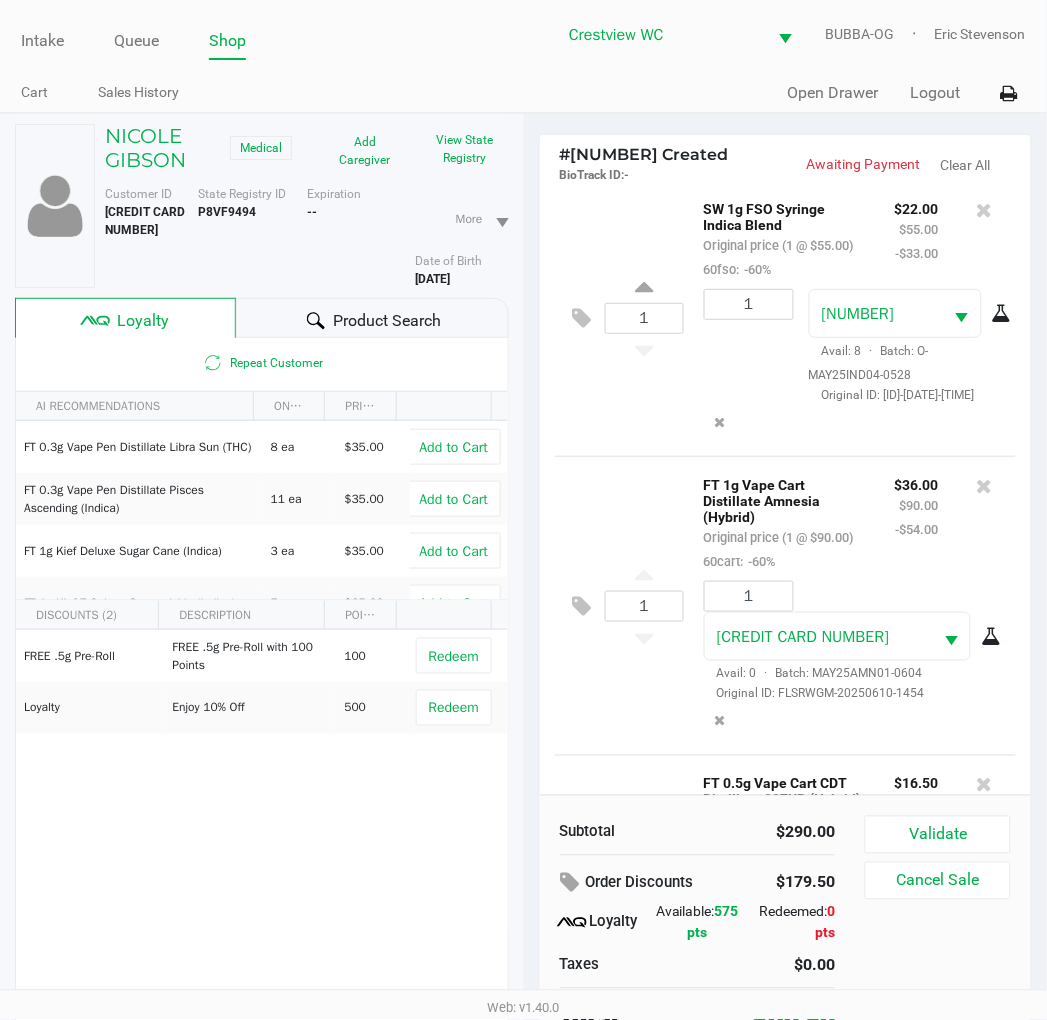 scroll, scrollTop: 625, scrollLeft: 0, axis: vertical 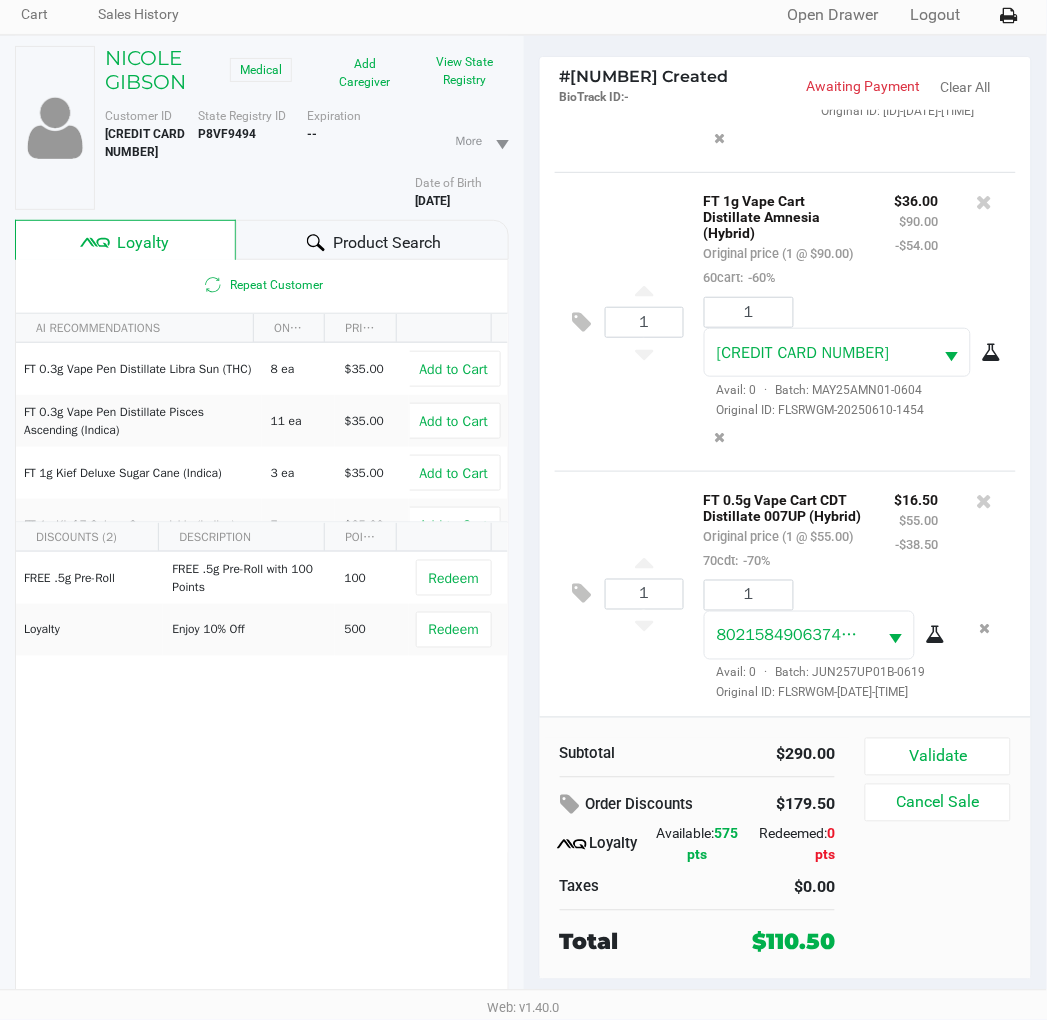 click on "FREE .5g  Pre-Roll   FREE .5g Pre-Roll with 100 Points   100   Redeem   Loyalty   Enjoy 10% Off    500   Redeem" 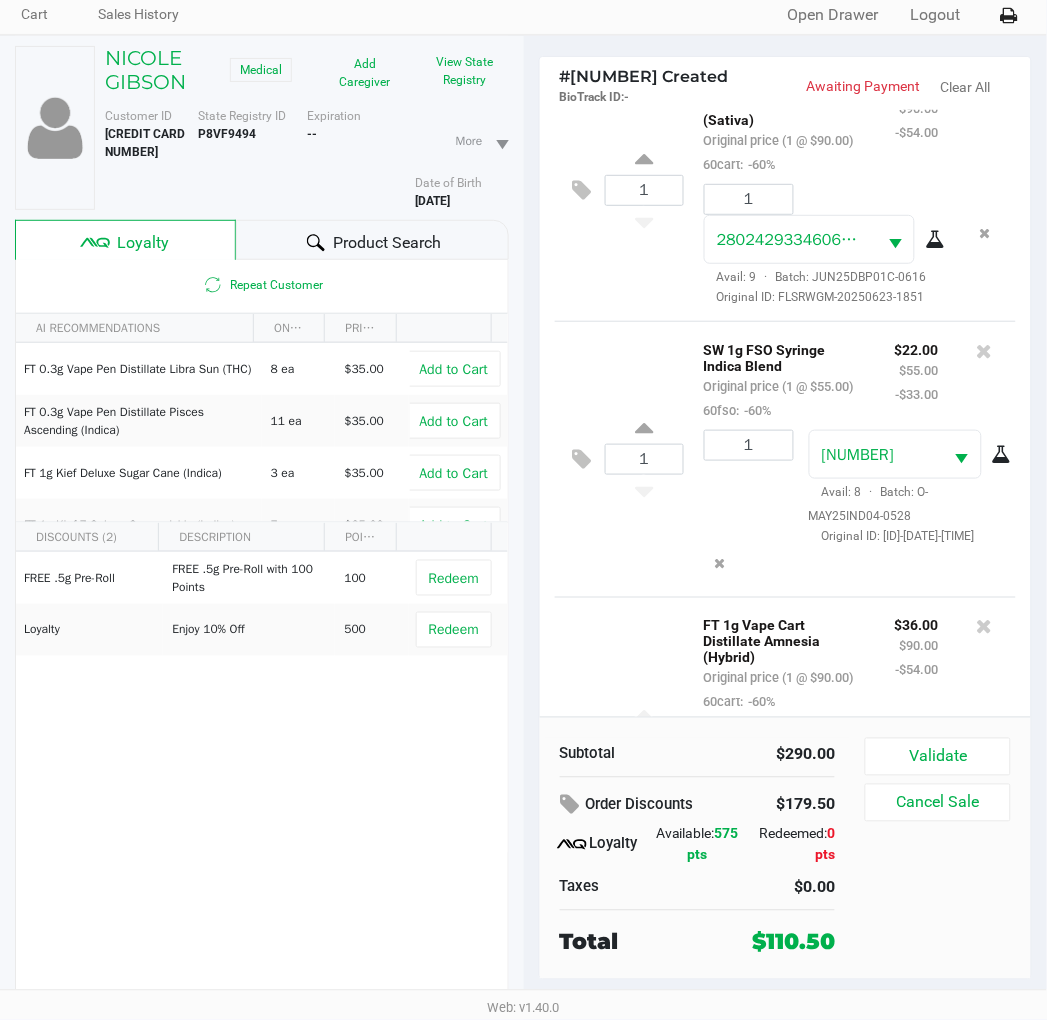 scroll, scrollTop: 0, scrollLeft: 0, axis: both 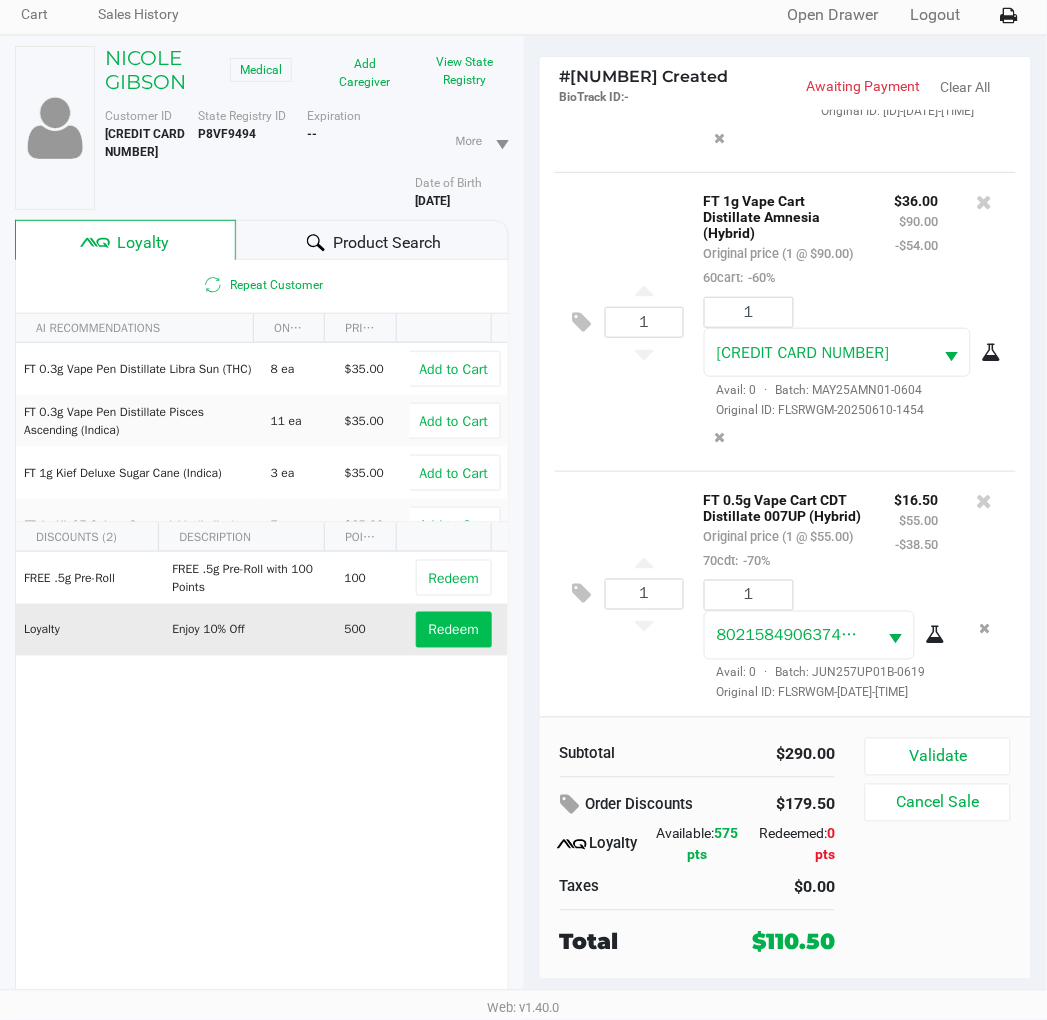 click on "Redeem" 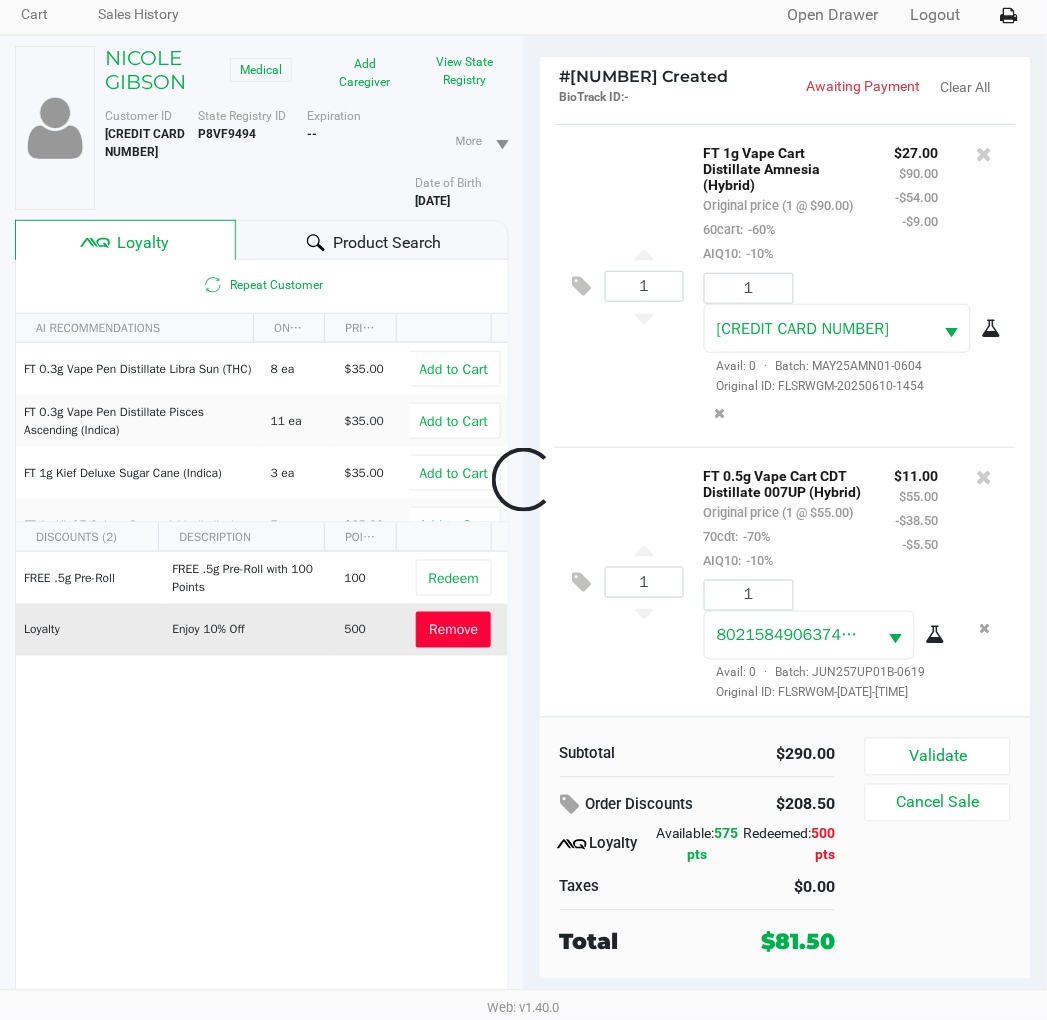 scroll, scrollTop: 722, scrollLeft: 0, axis: vertical 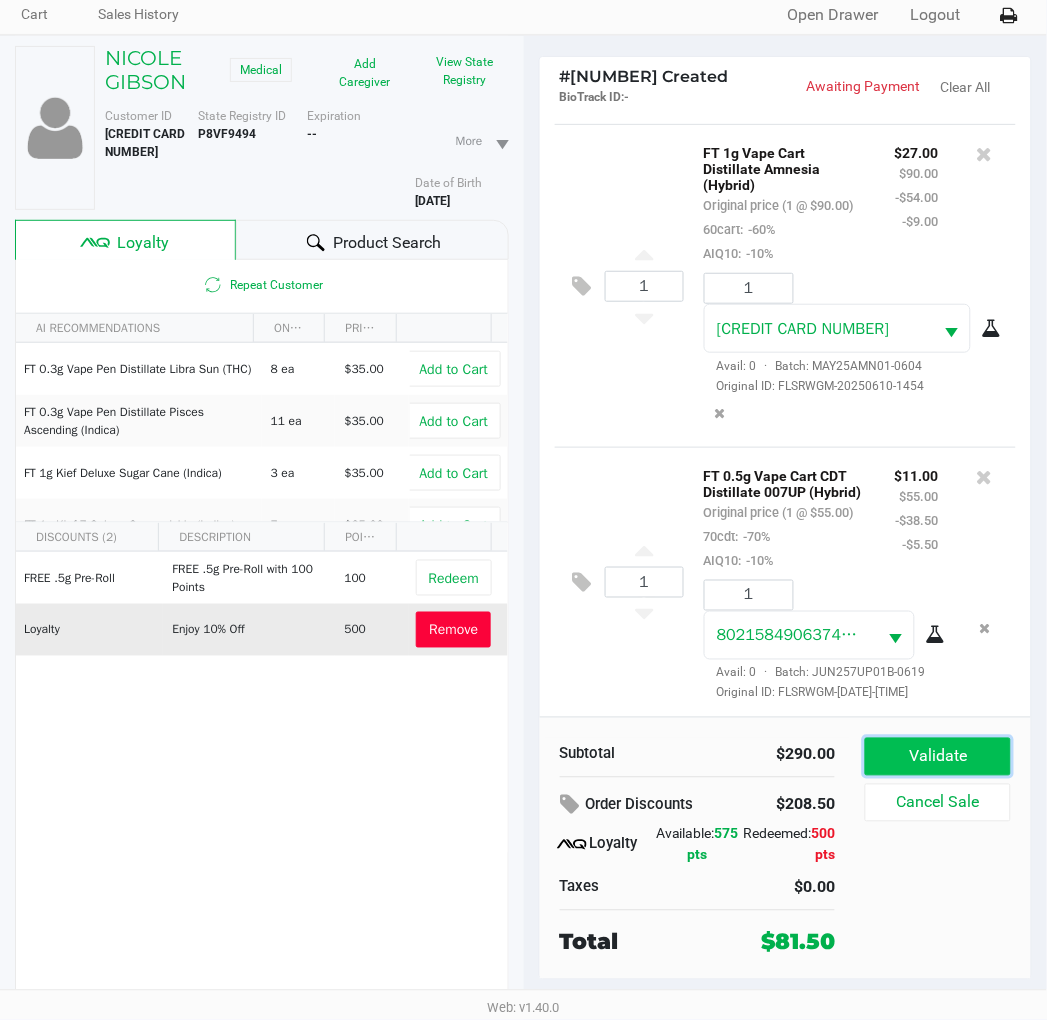 click on "Validate" 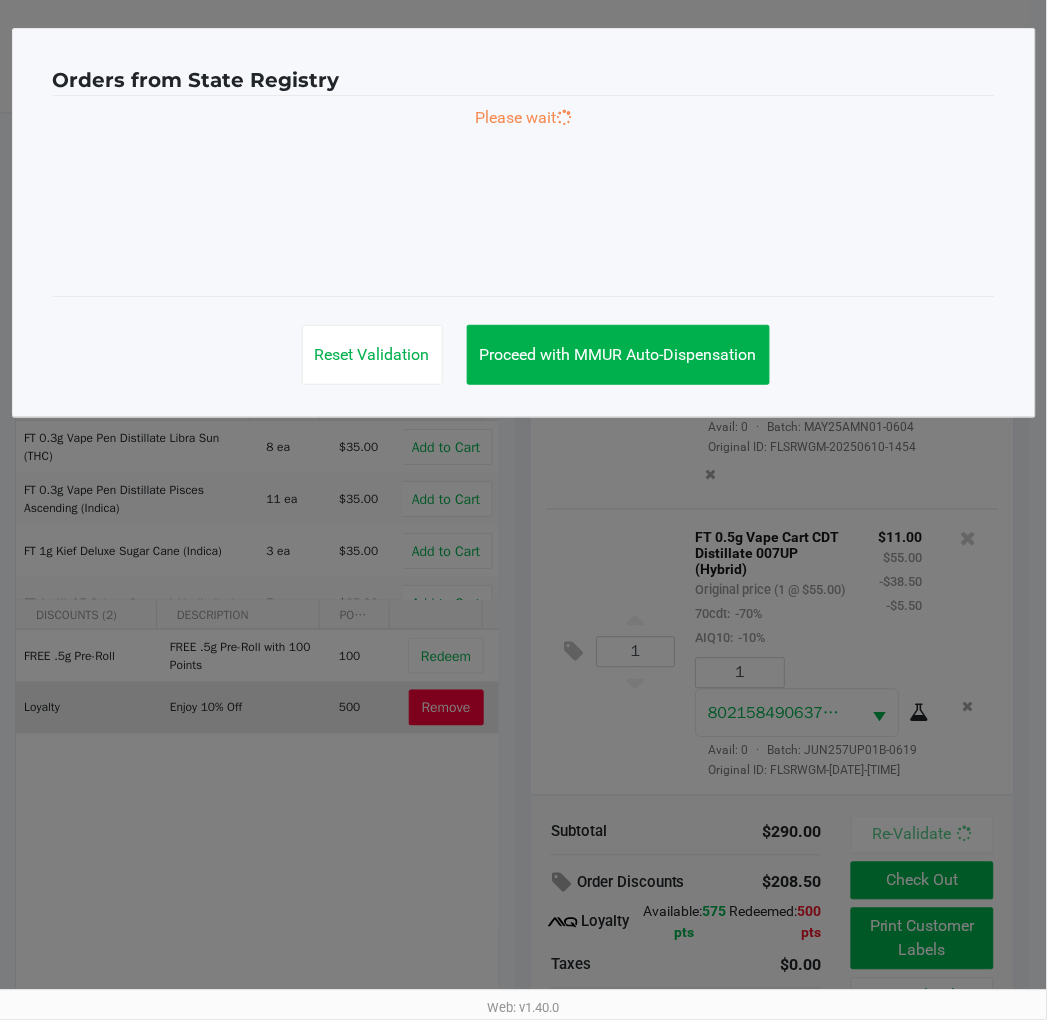 scroll, scrollTop: 0, scrollLeft: 0, axis: both 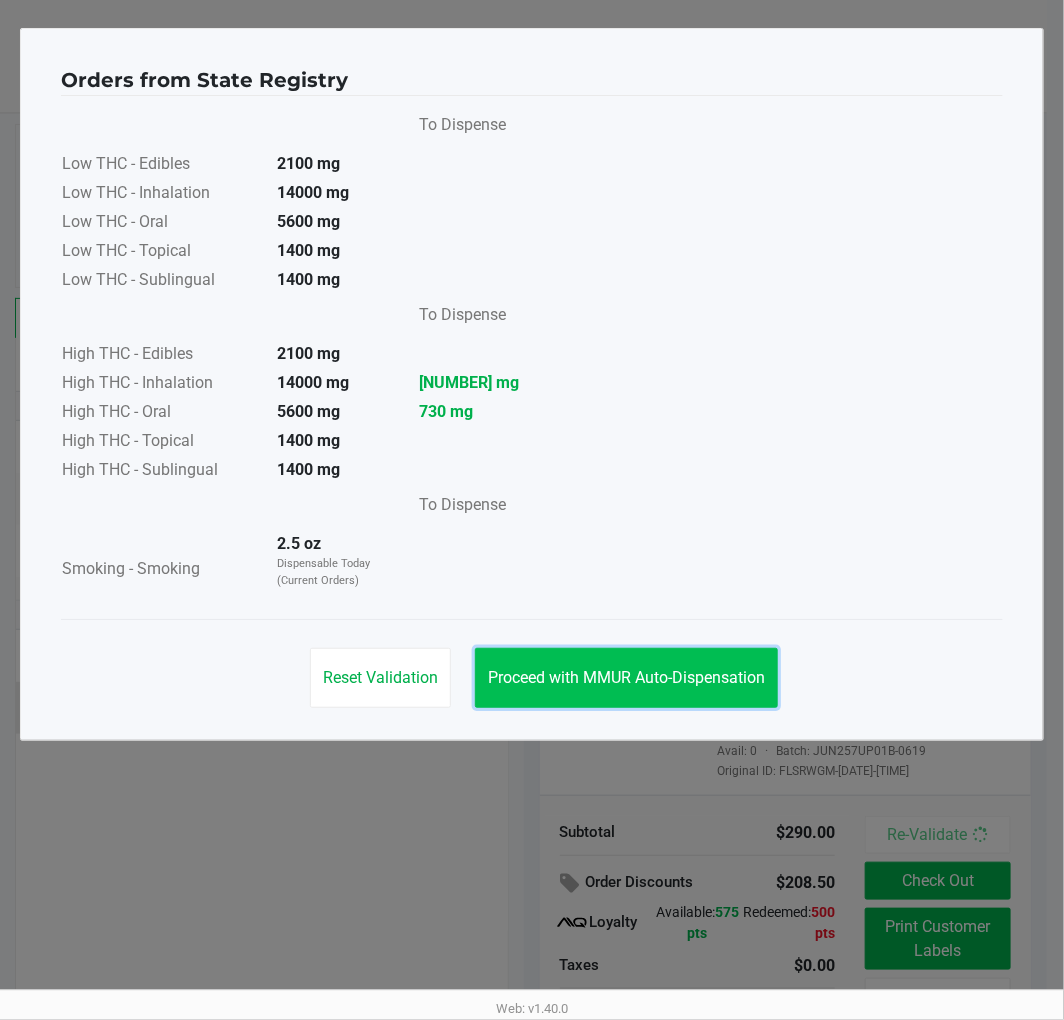 click on "Proceed with MMUR Auto-Dispensation" 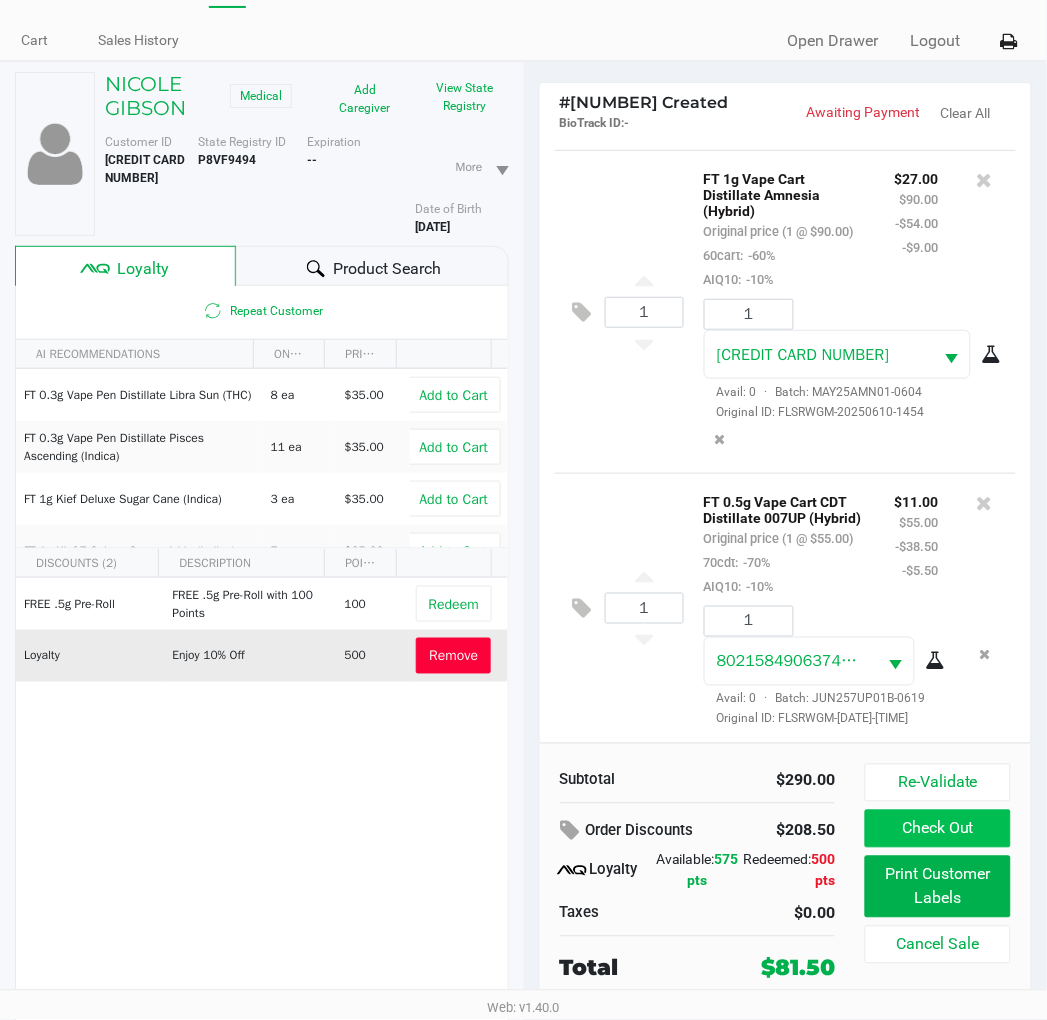 scroll, scrollTop: 104, scrollLeft: 0, axis: vertical 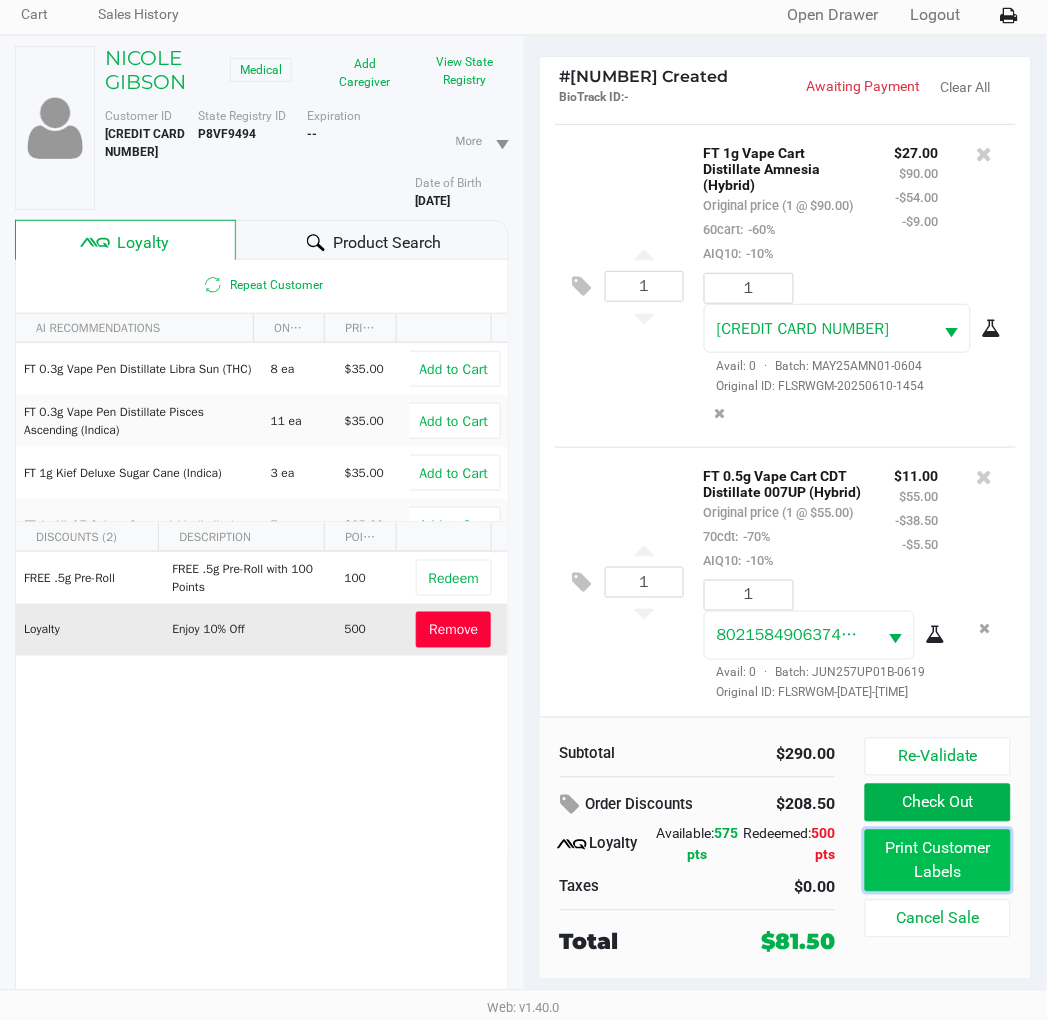 click on "Print Customer Labels" 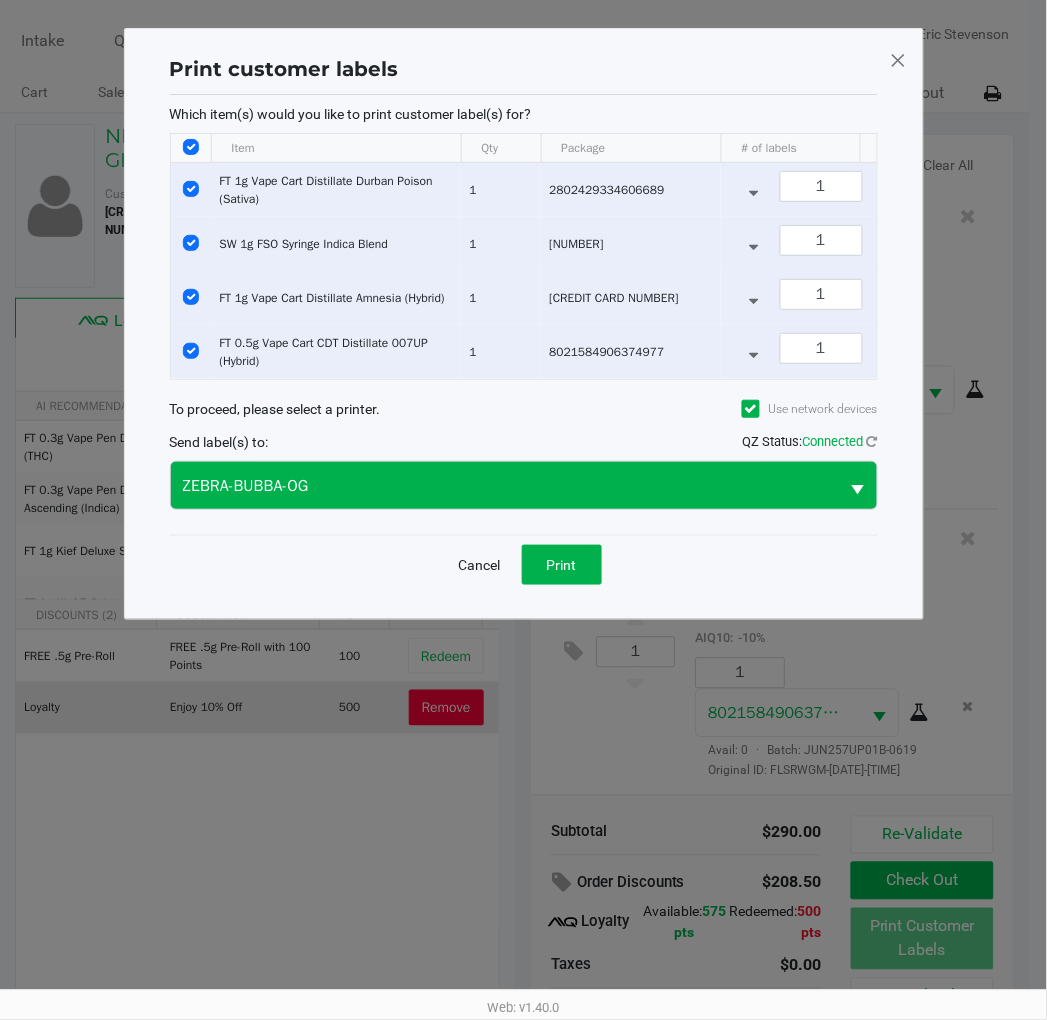 scroll, scrollTop: 0, scrollLeft: 0, axis: both 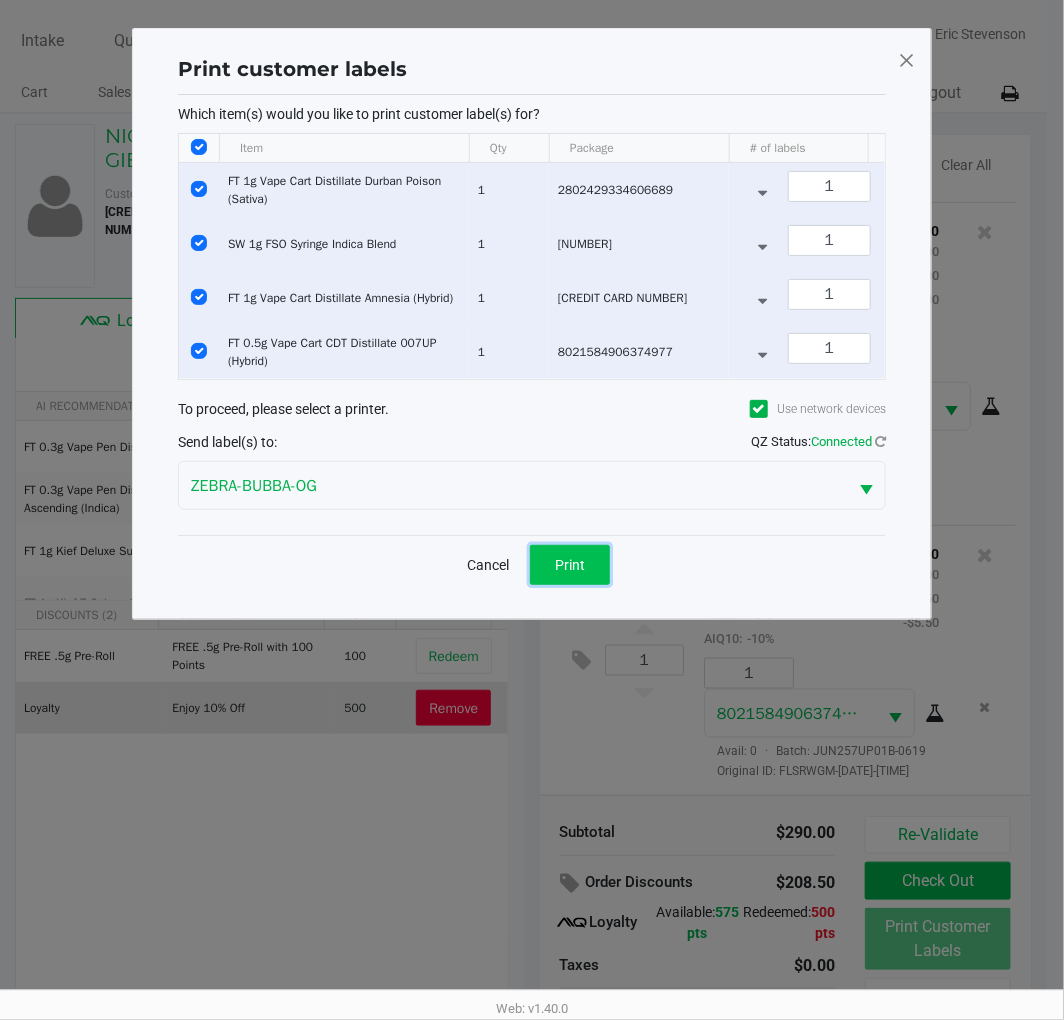 click on "Print" 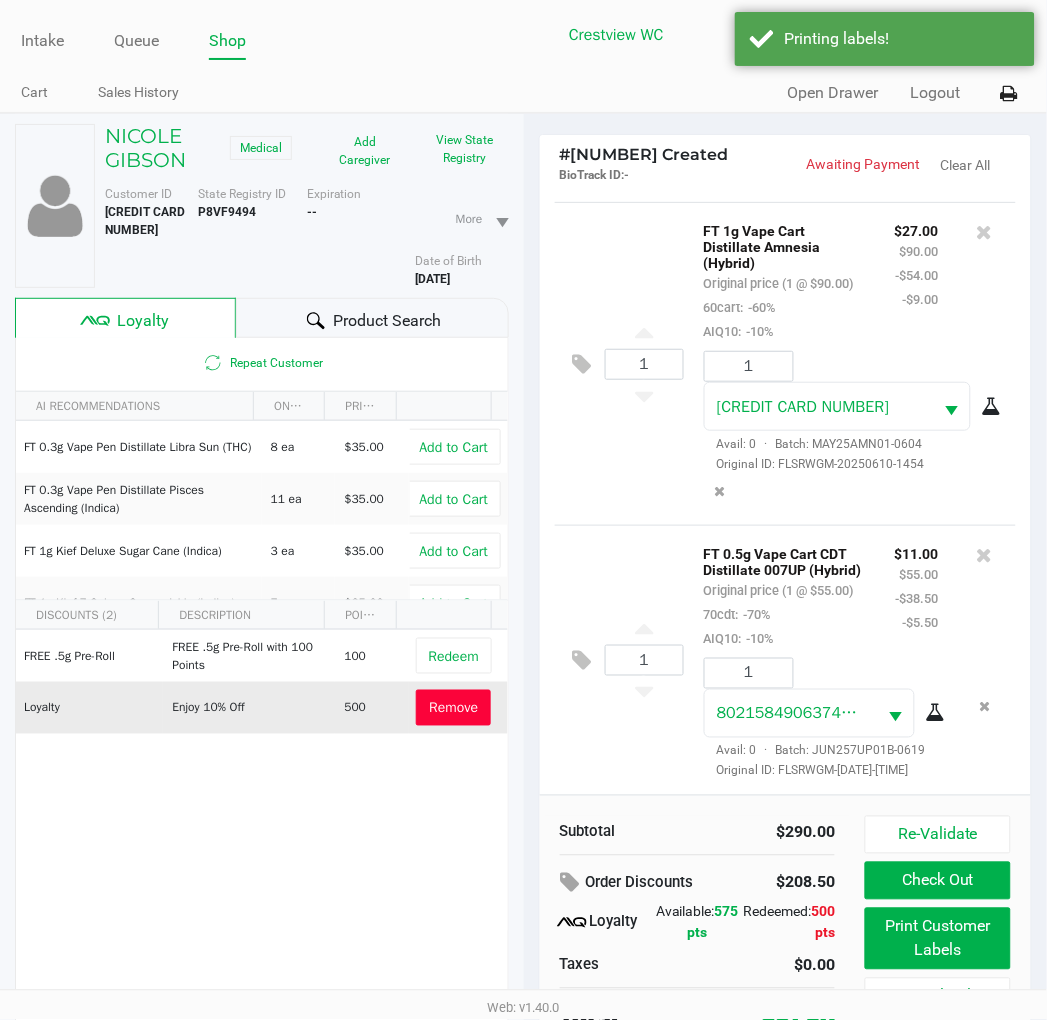 scroll, scrollTop: 104, scrollLeft: 0, axis: vertical 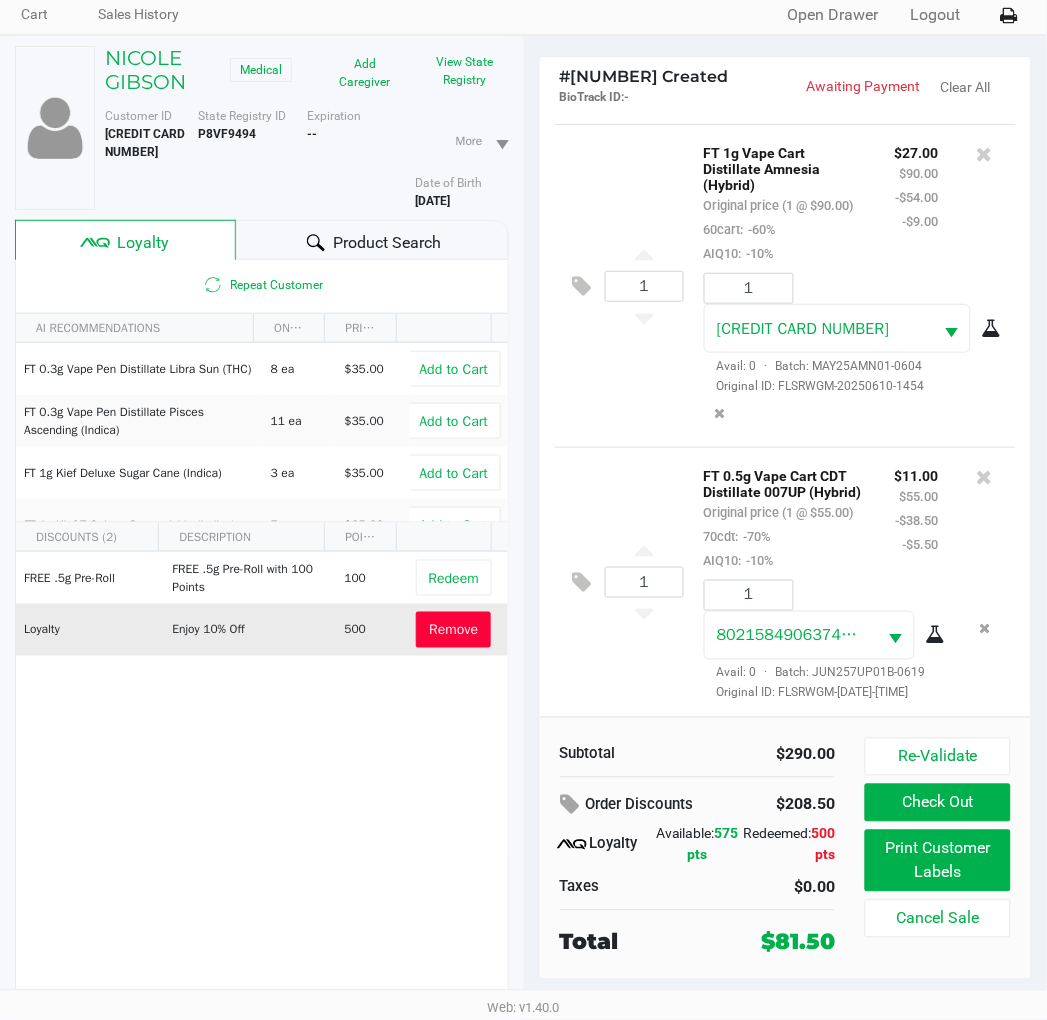 click on "Check Out" 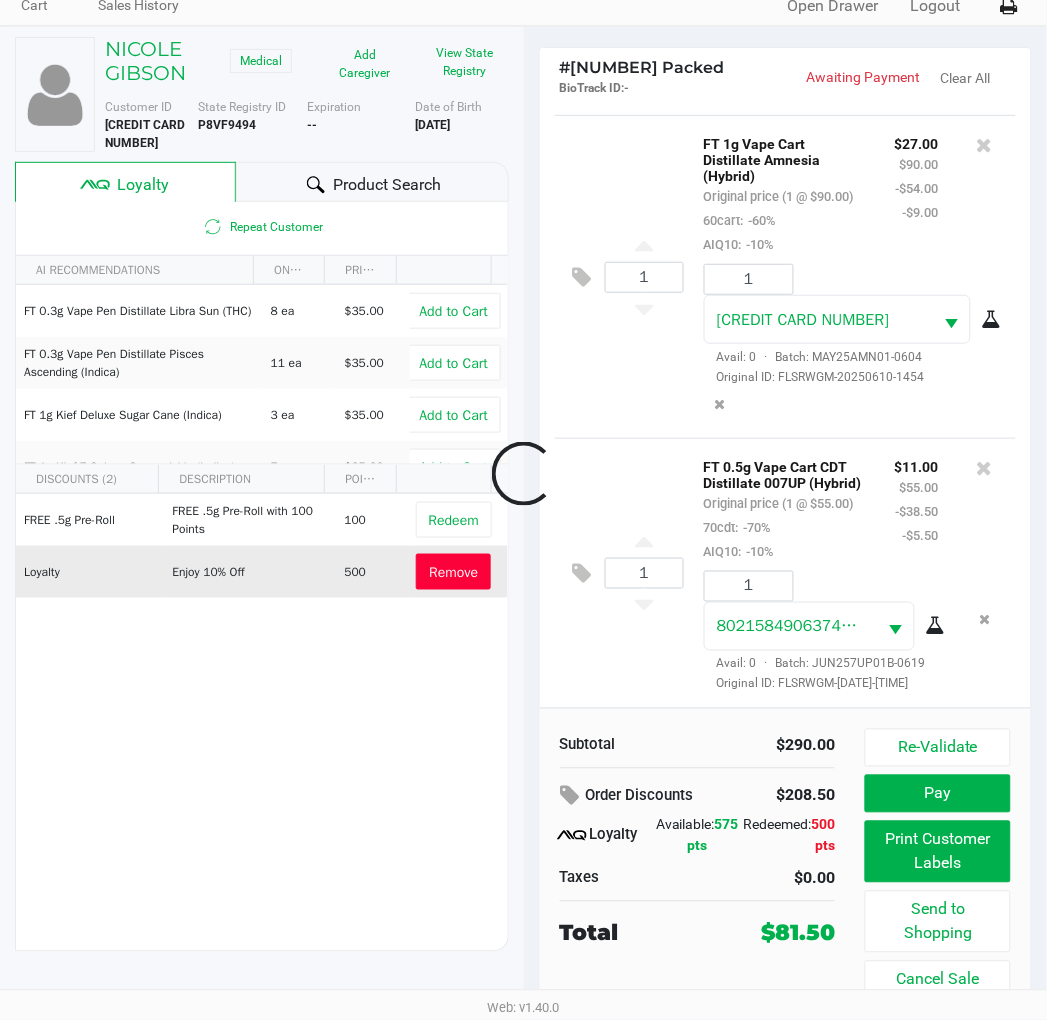 scroll, scrollTop: 88, scrollLeft: 0, axis: vertical 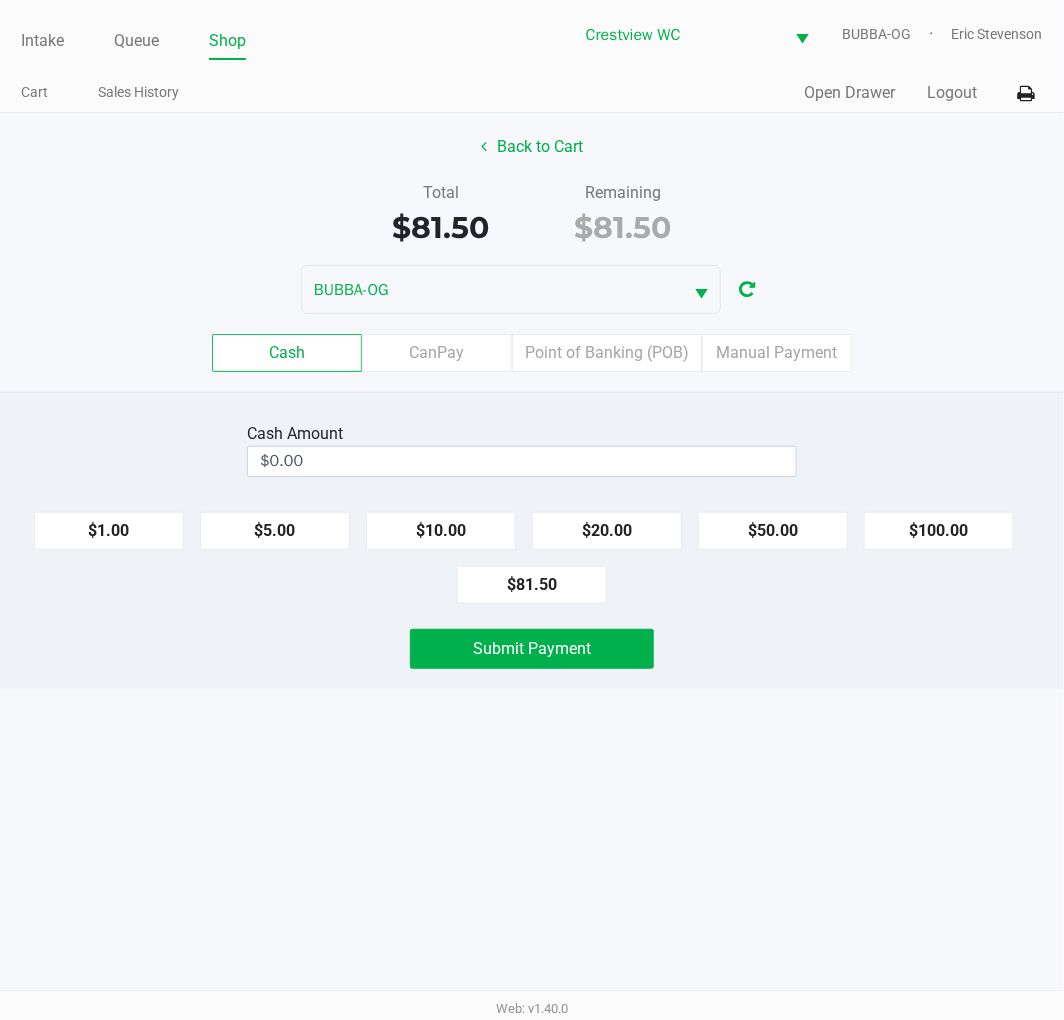 click on "Point of Banking (POB)" 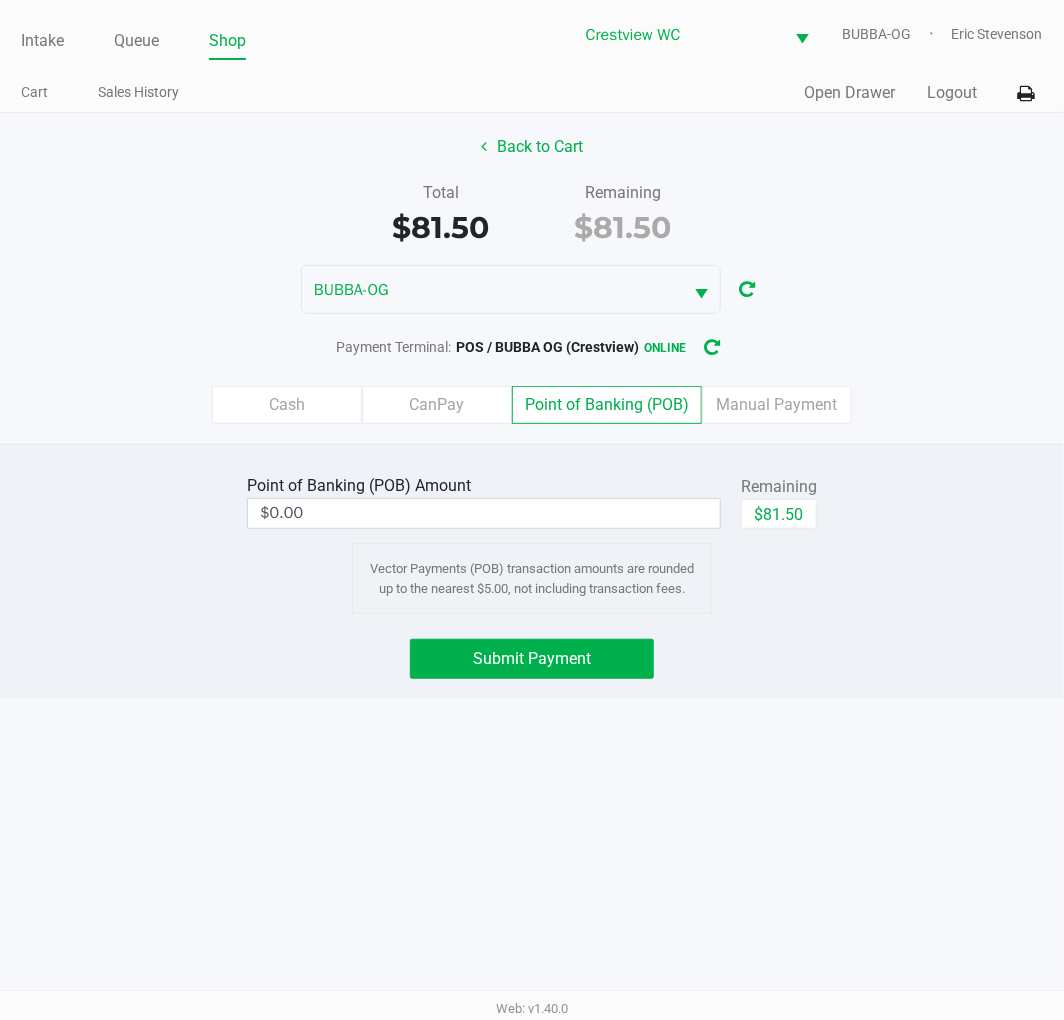 click on "$81.50" 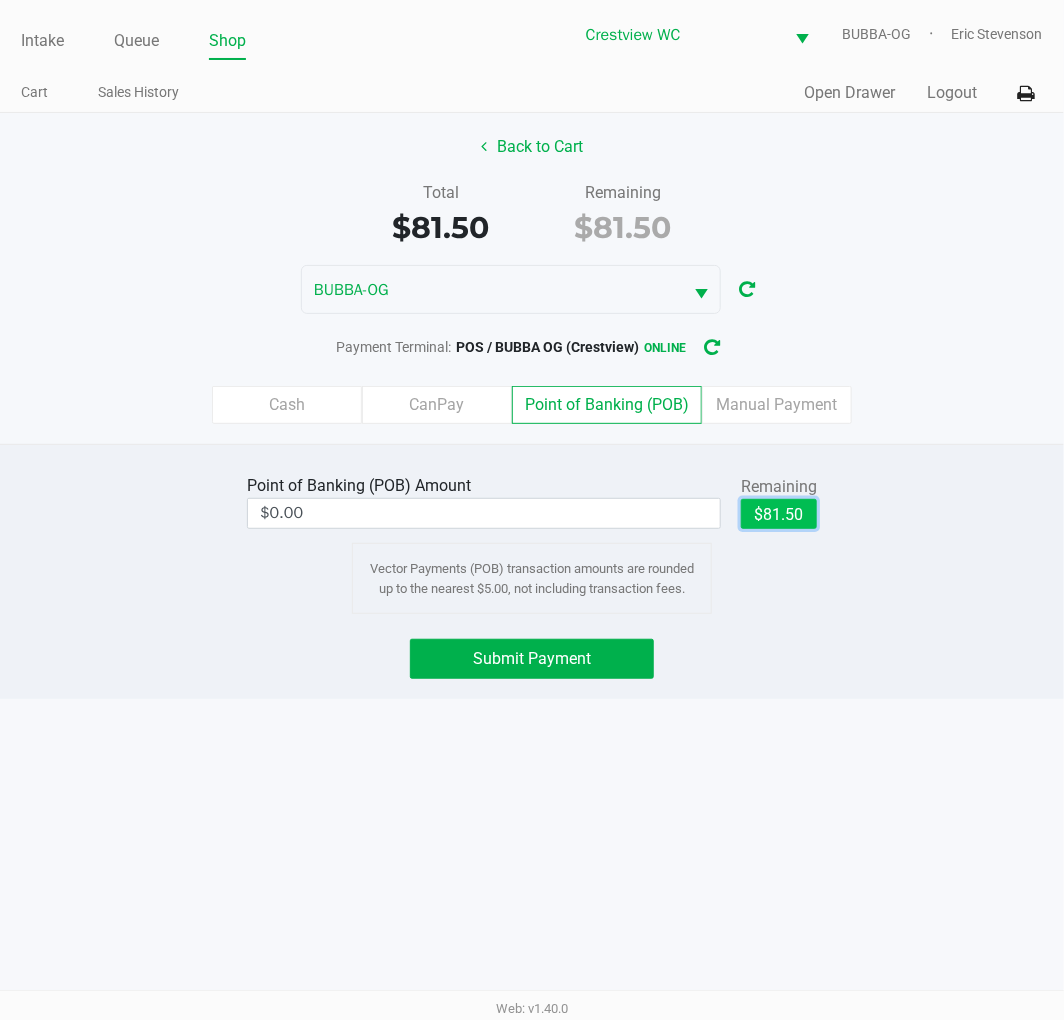 type on "$81.50" 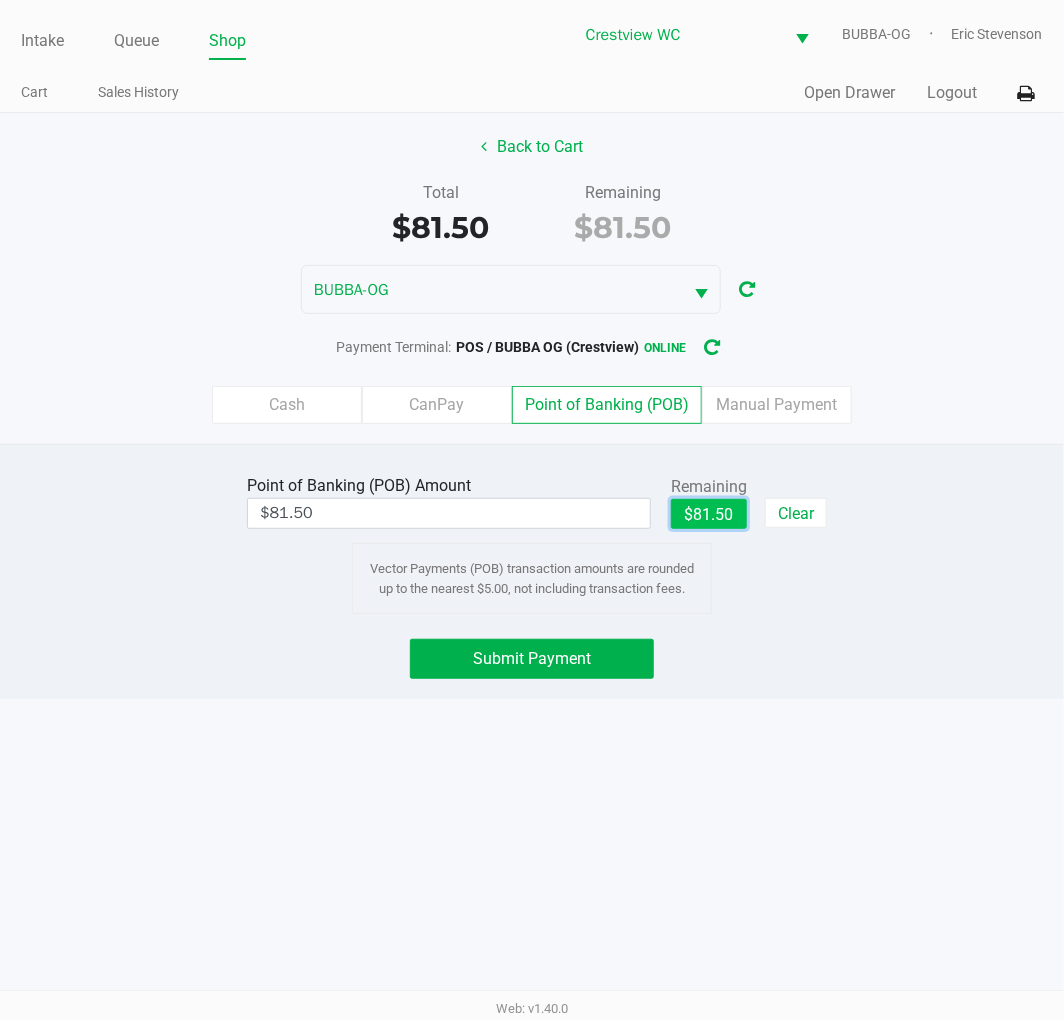 click on "Submit Payment" 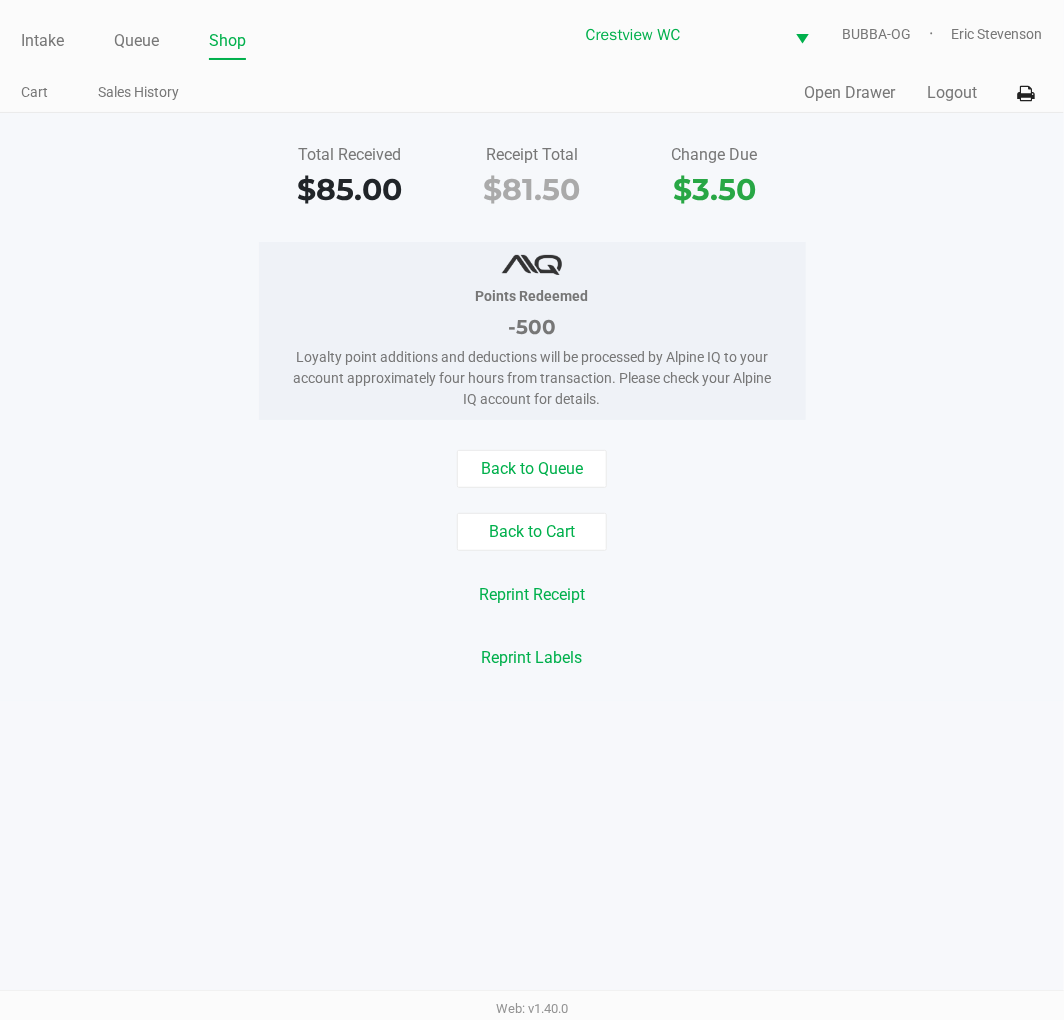 click on "Back to Queue" 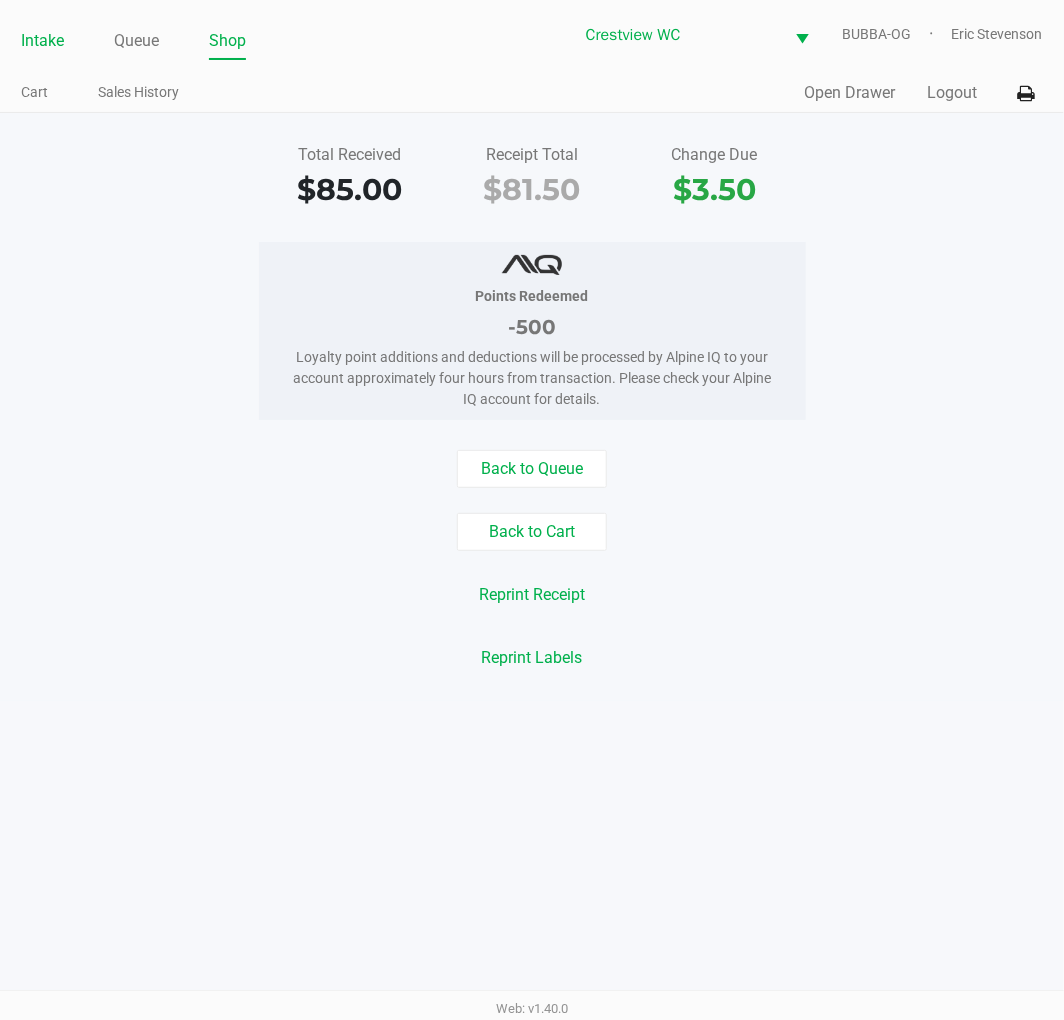 click on "Intake" 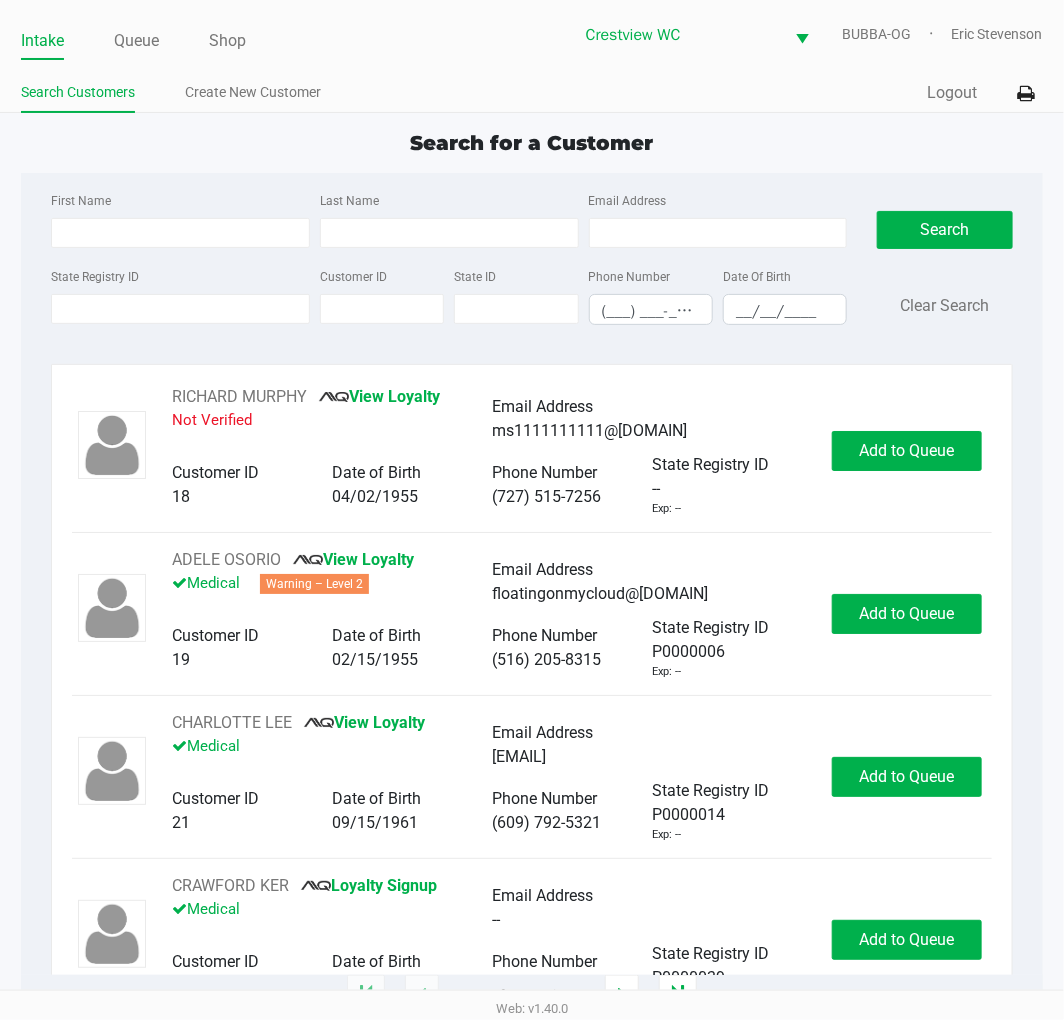 click on "Intake Queue Shop Crestview WC  BUBBA-OG   Eric Stevenson  Search Customers Create New Customer  Quick Sale   Logout  Search for a Customer First Name Last Name Email Address State Registry ID Customer ID State ID Phone Number (___) ___-____ Date Of Birth __/__/____  Search   Clear Search   RICHARD MURPHY       View Loyalty   Not Verified   Email Address   ms1111111111@hotmail.com   Customer ID   18   Date of Birth   04/02/1955   Phone Number   (727) 515-7256   State Registry ID   --   Exp: --   Add to Queue   ADELE OSORIO       View Loyalty   Medical   Warning – Level 2   Email Address   floatingonmycloud@gmail.com   Customer ID   19   Date of Birth   02/15/1955   Phone Number   (516) 205-8315   State Registry ID   P0000006   Exp: --   Add to Queue   CHARLOTTE LEE       View Loyalty   Medical   Email Address   cblee0915@gmail.com   Customer ID   21   Date of Birth   09/15/1961   Phone Number   (609) 792-5321   State Registry ID   P0000014   Exp: --   Add to Queue   CRAWFORD KER       Medical" 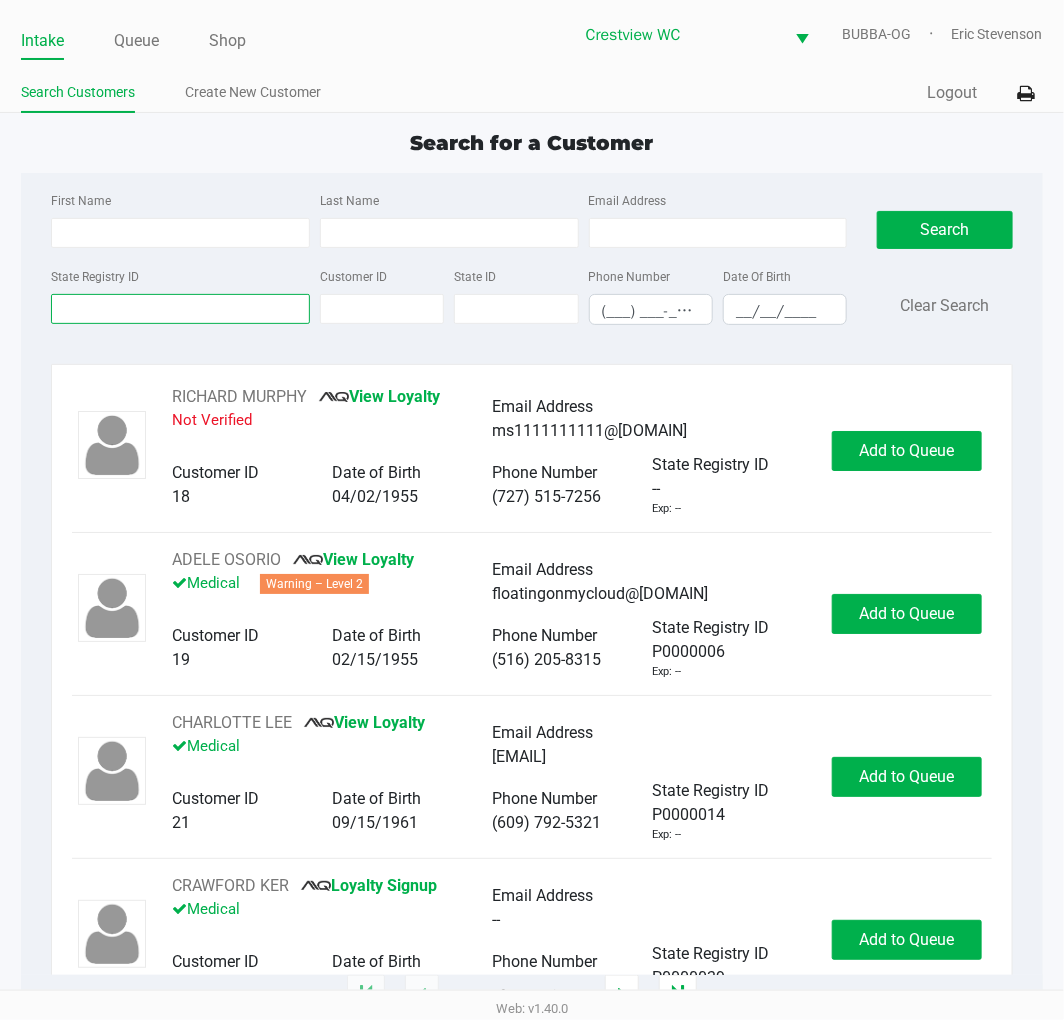 click on "State Registry ID" at bounding box center [180, 309] 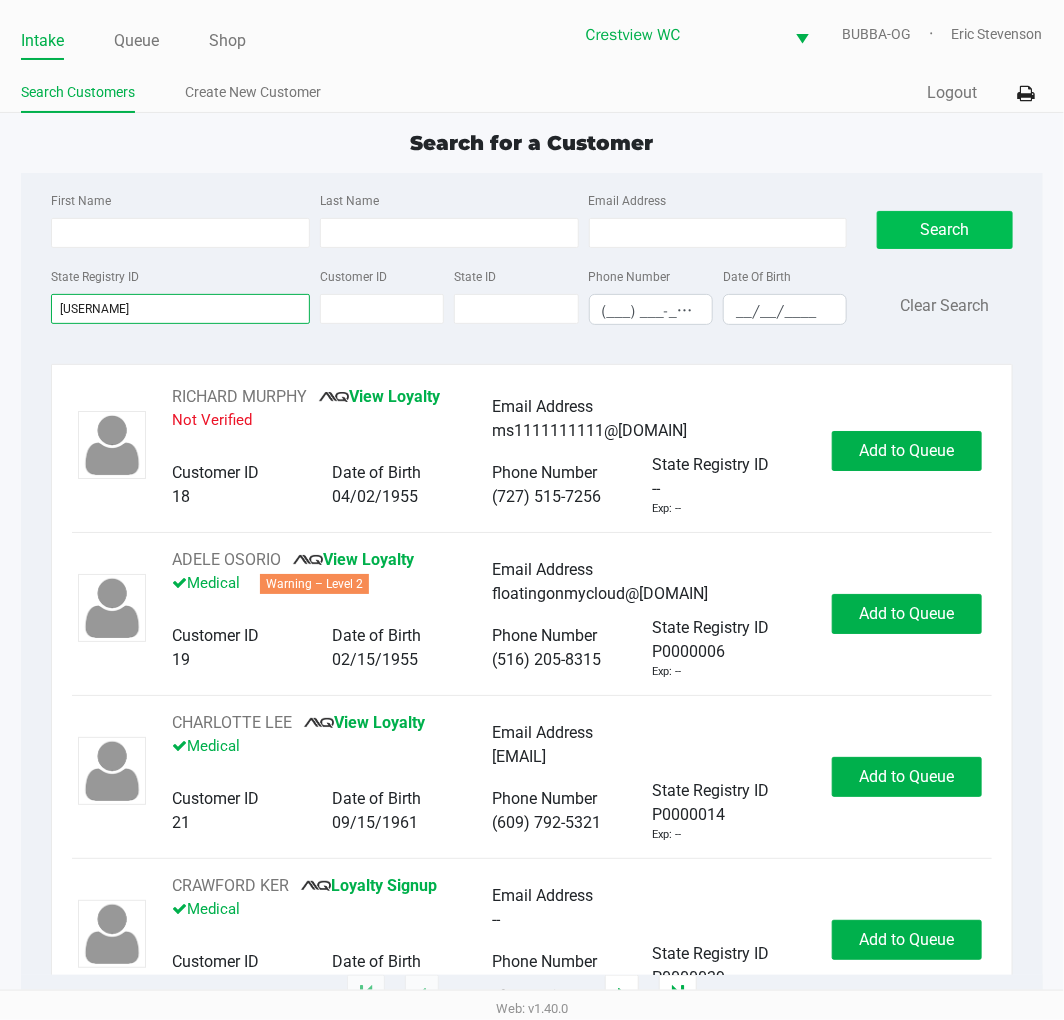 type on "p0th3703" 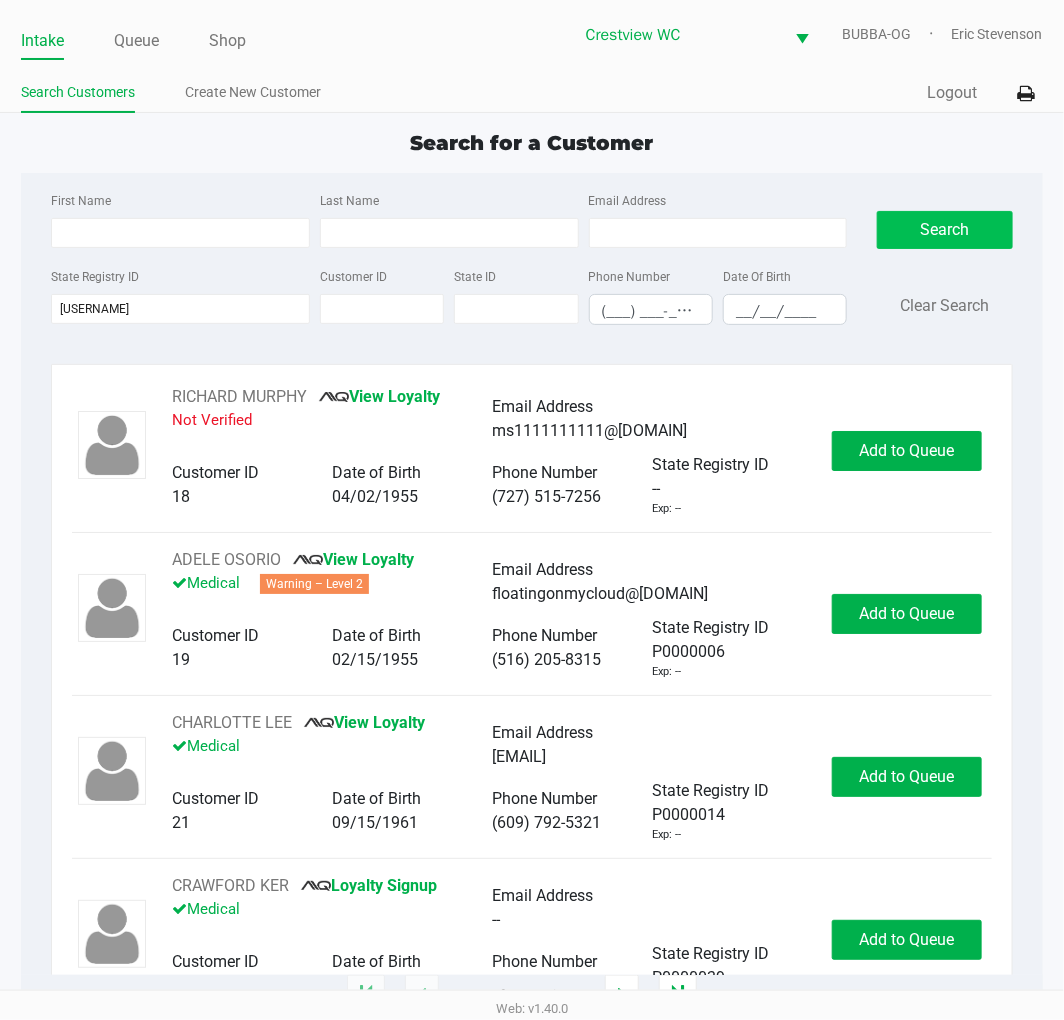 click on "Search" 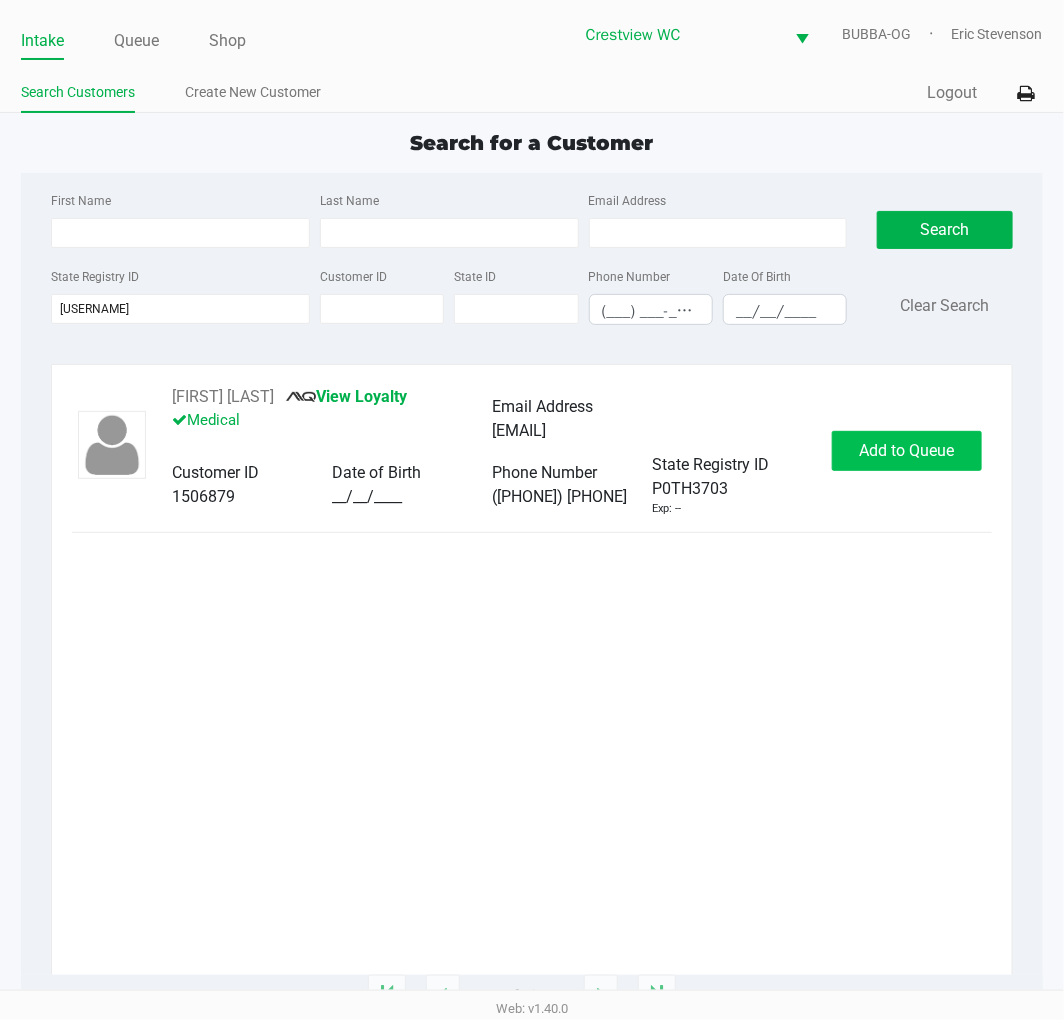 click on "Add to Queue" 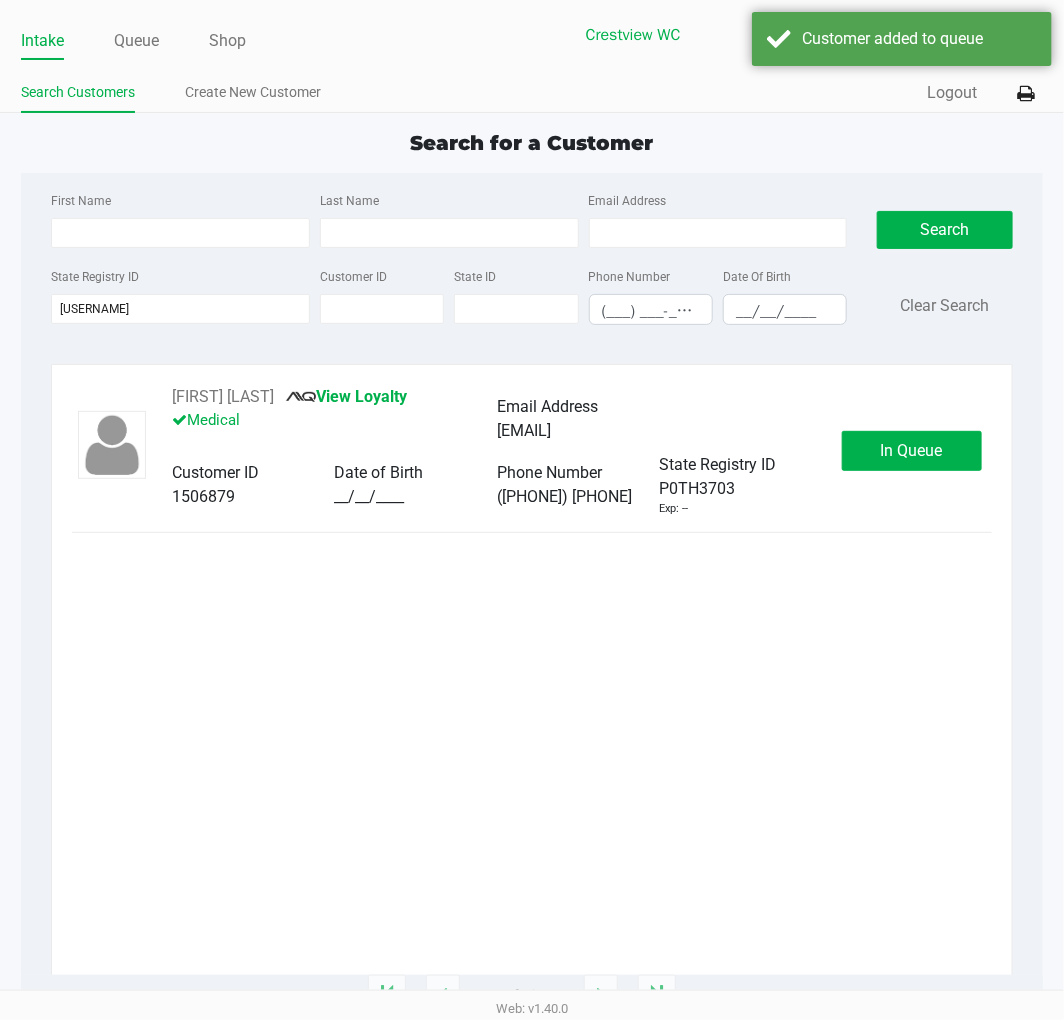 click on "In Queue" 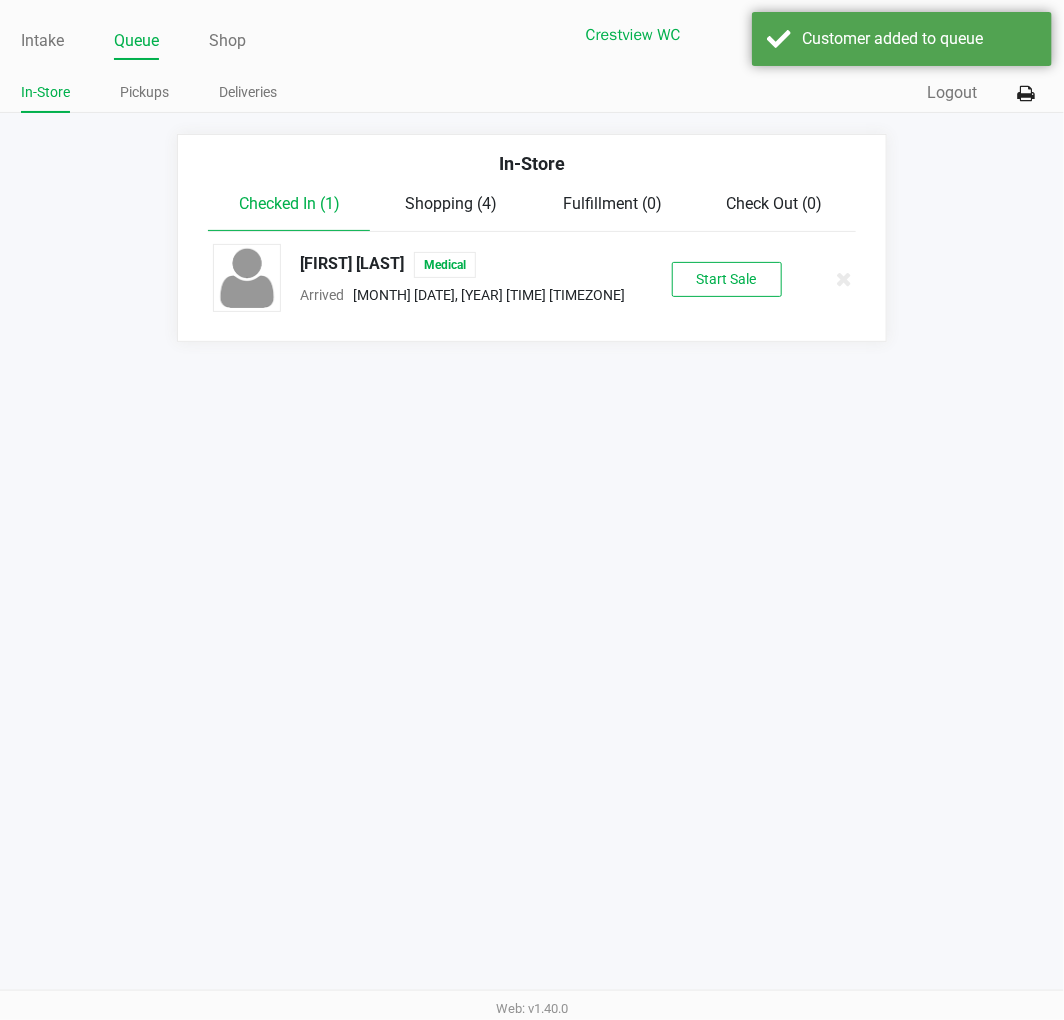click on "Start Sale" 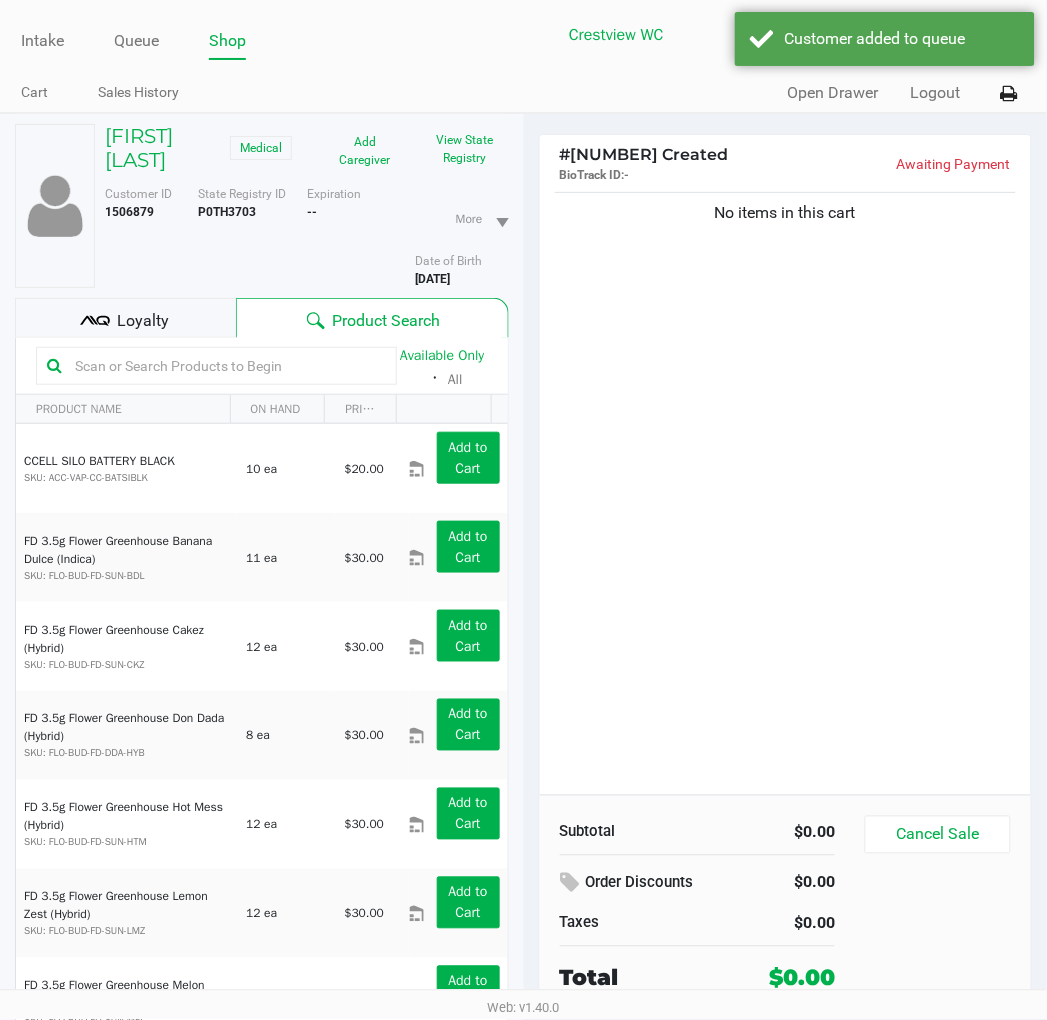 click on "No items in this cart" 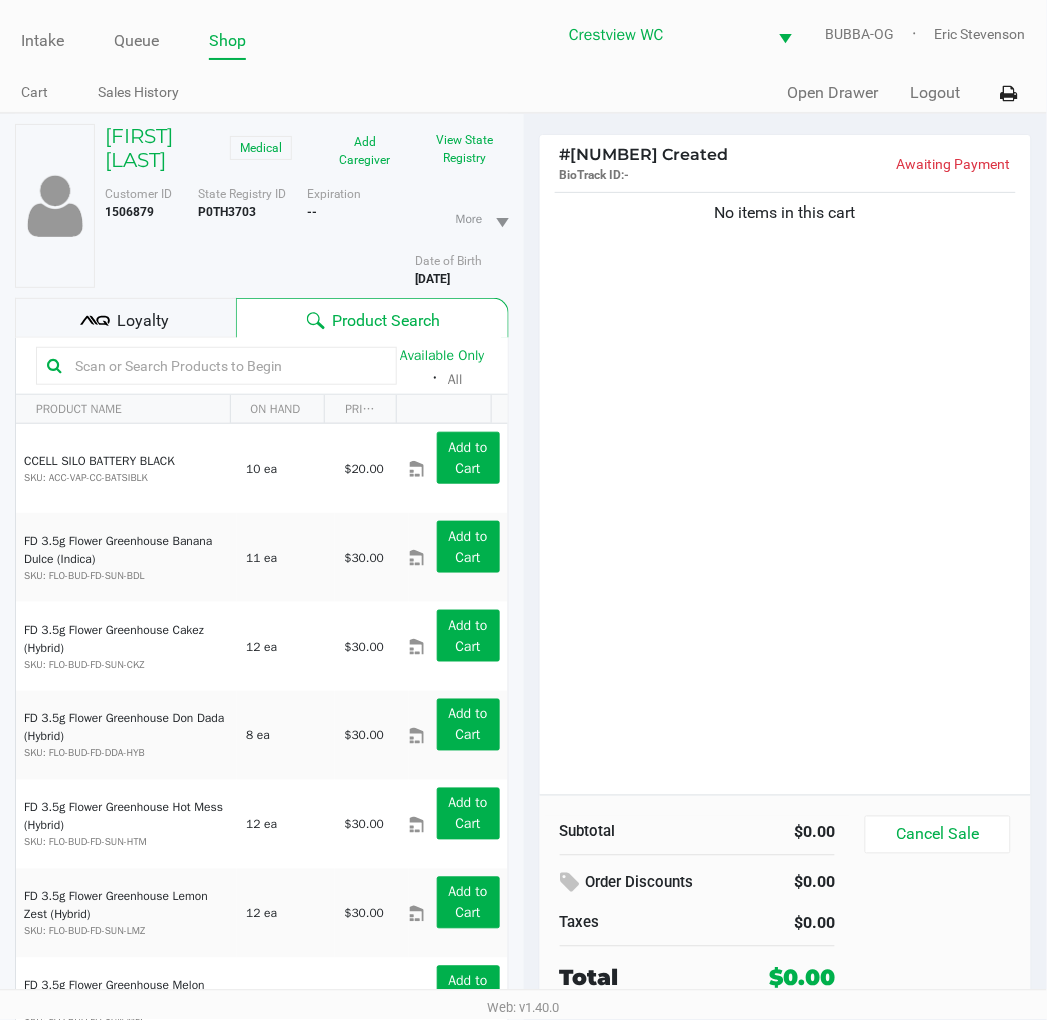 click on "No items in this cart" 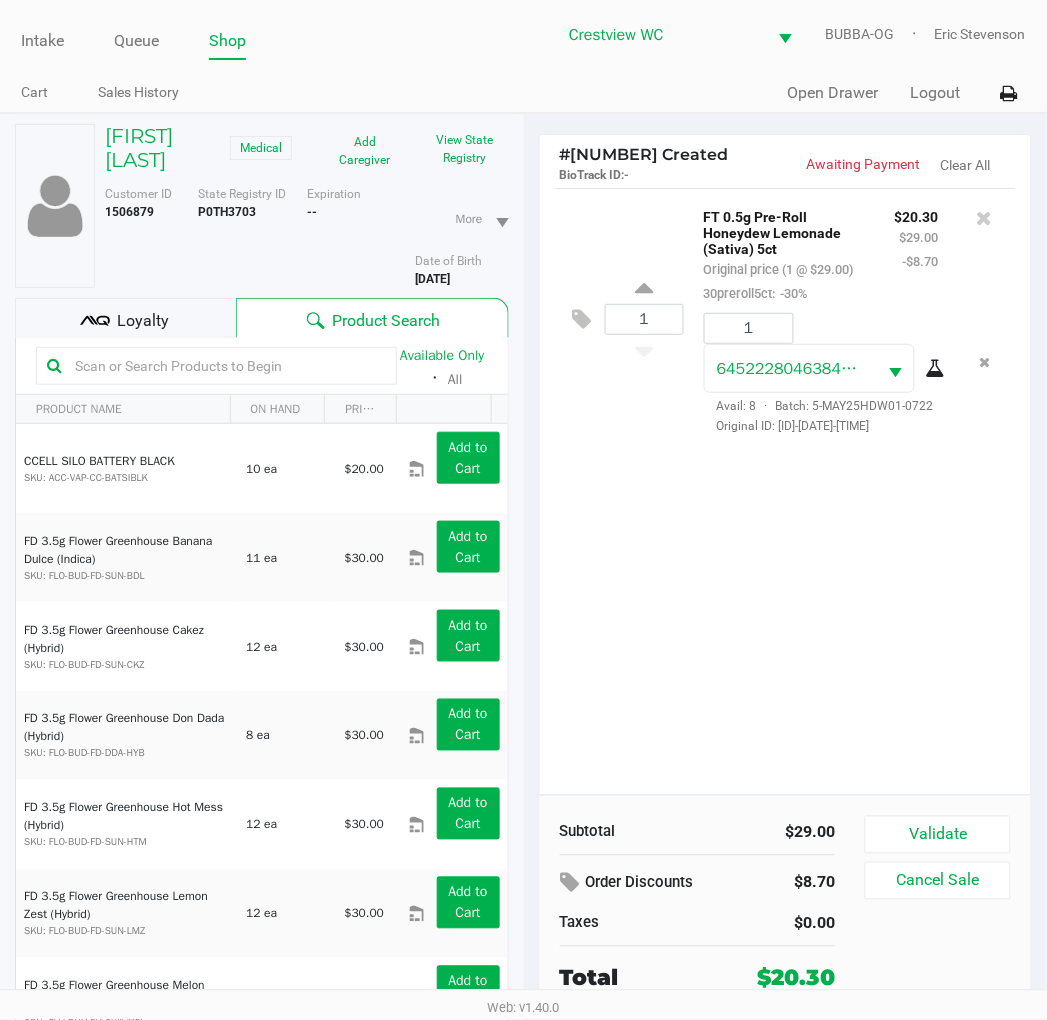 click on "Loyalty" 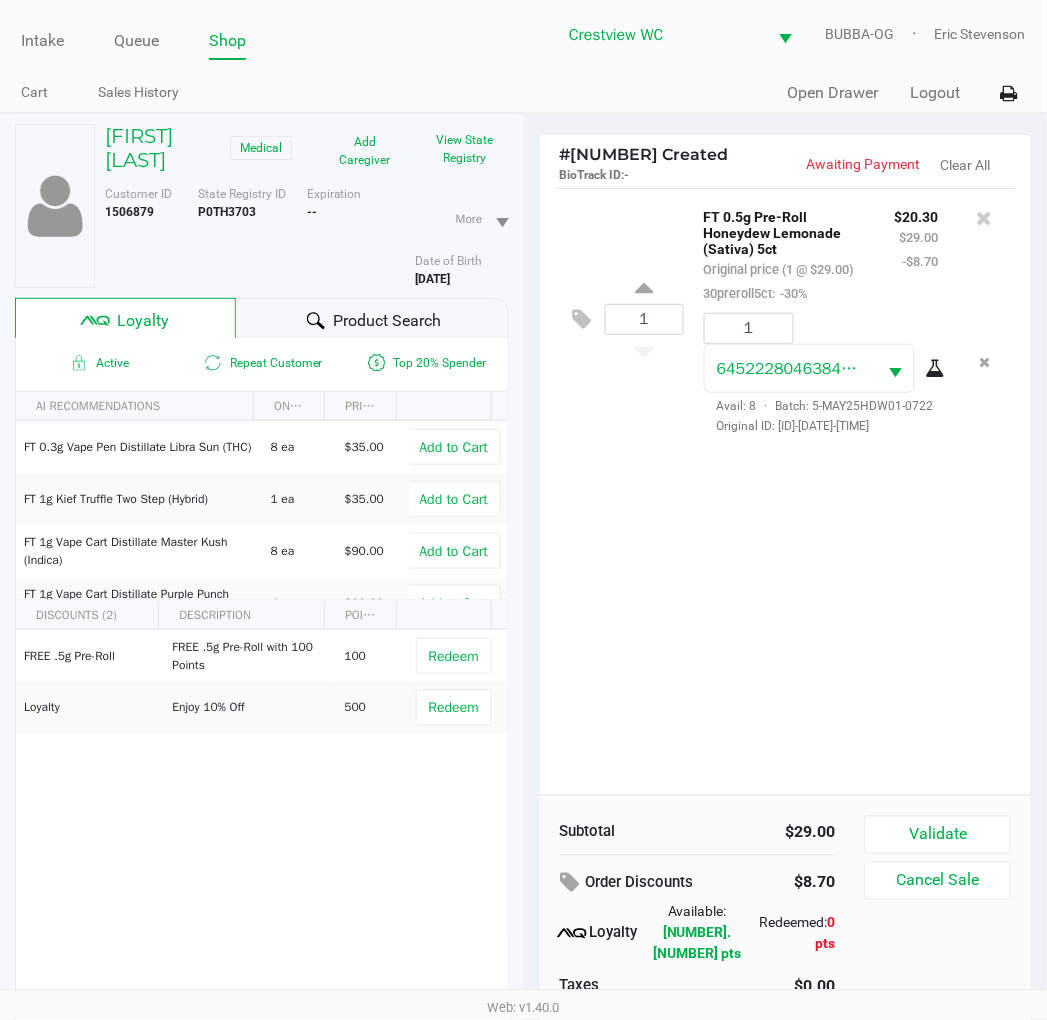 scroll, scrollTop: 104, scrollLeft: 0, axis: vertical 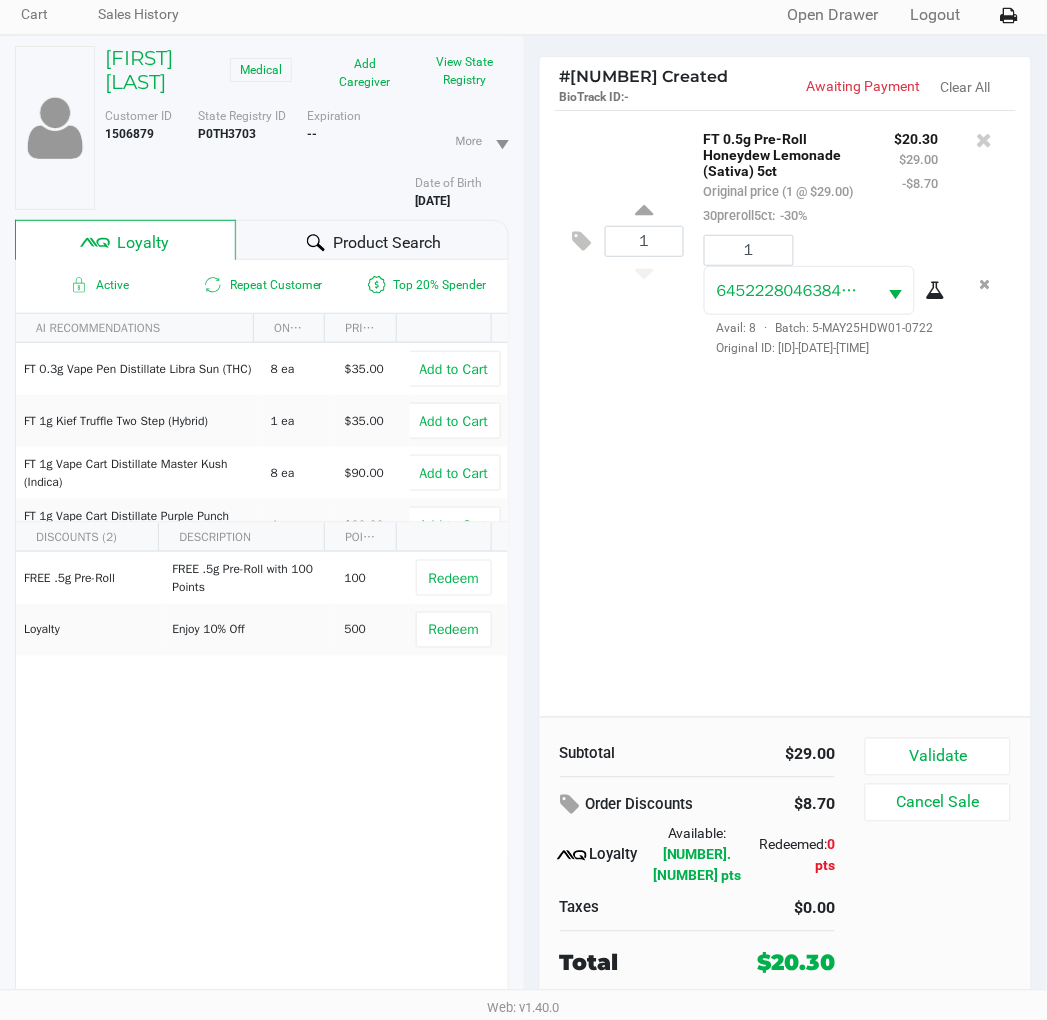 click on "Validate" 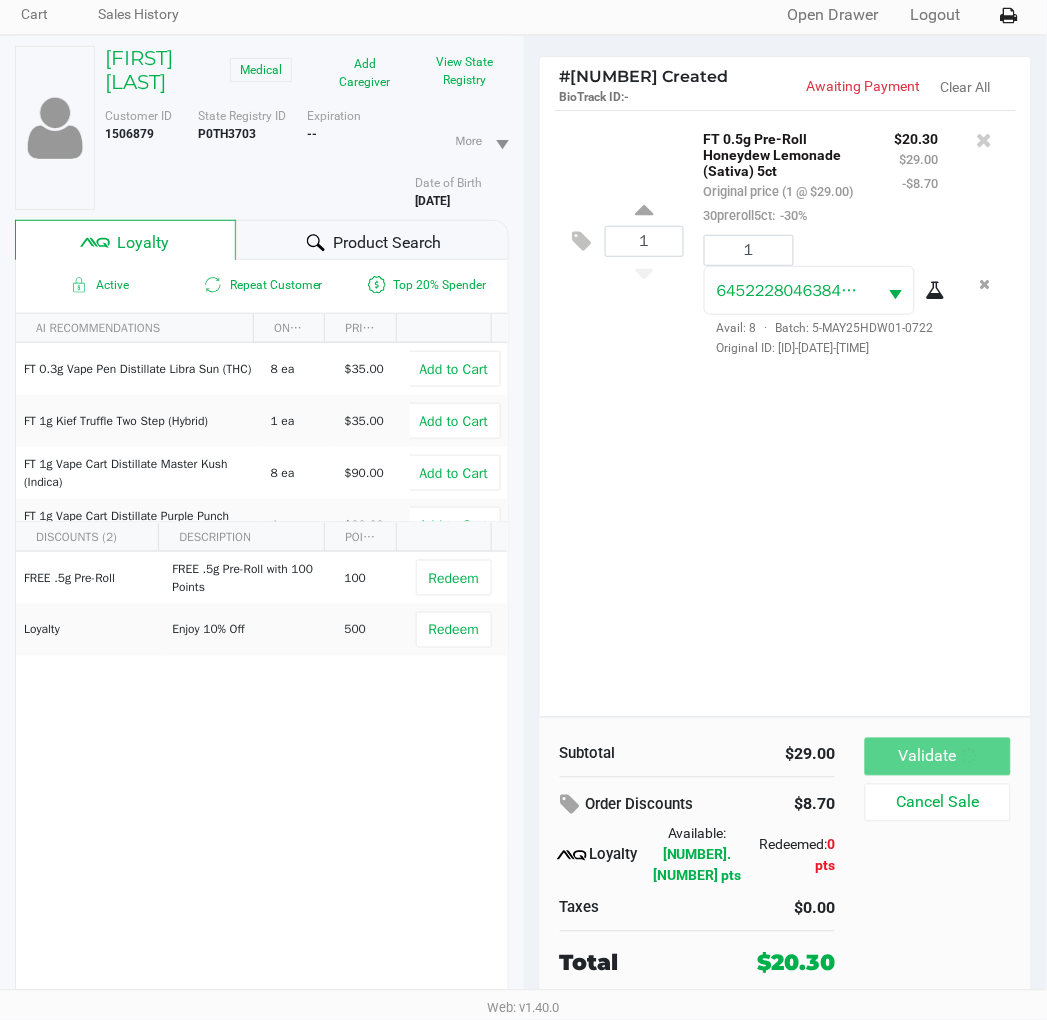 scroll, scrollTop: 0, scrollLeft: 0, axis: both 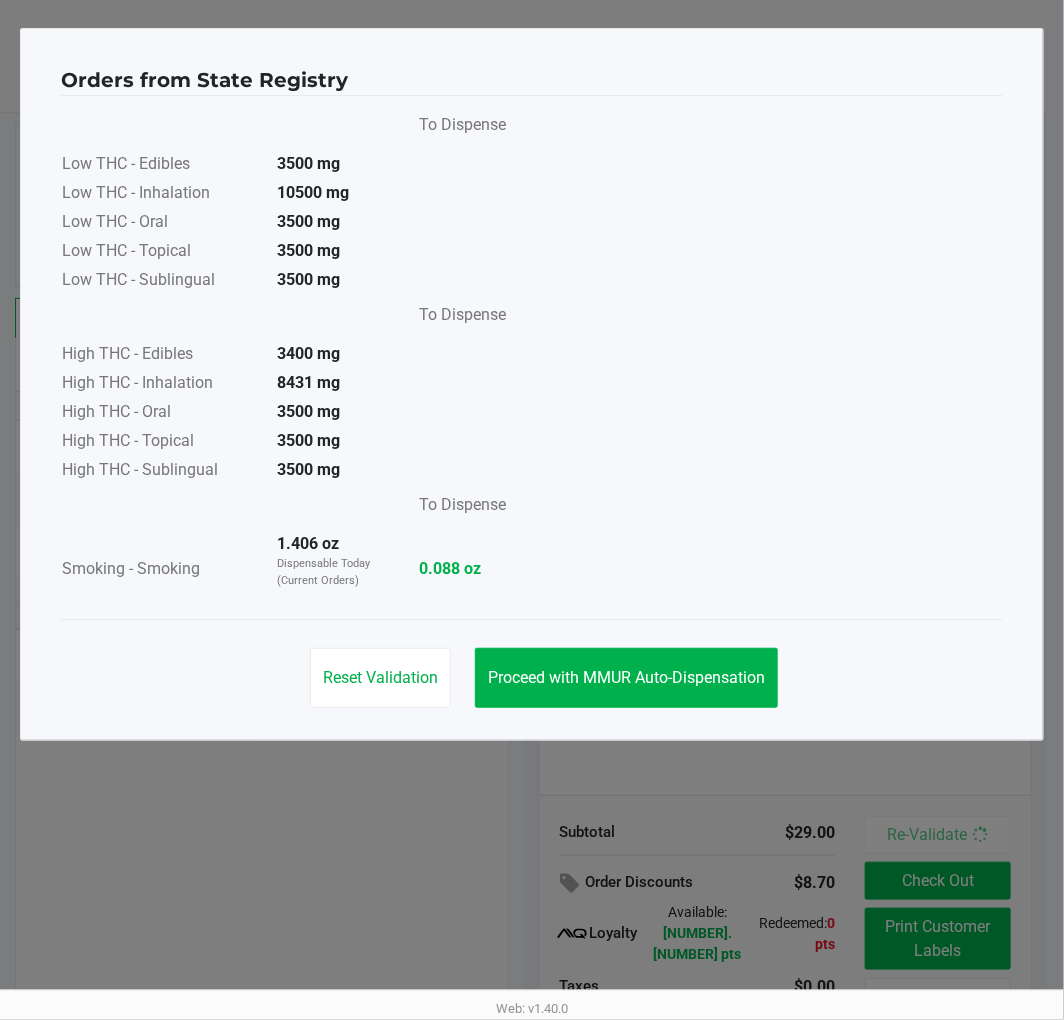 click on "Proceed with MMUR Auto-Dispensation" 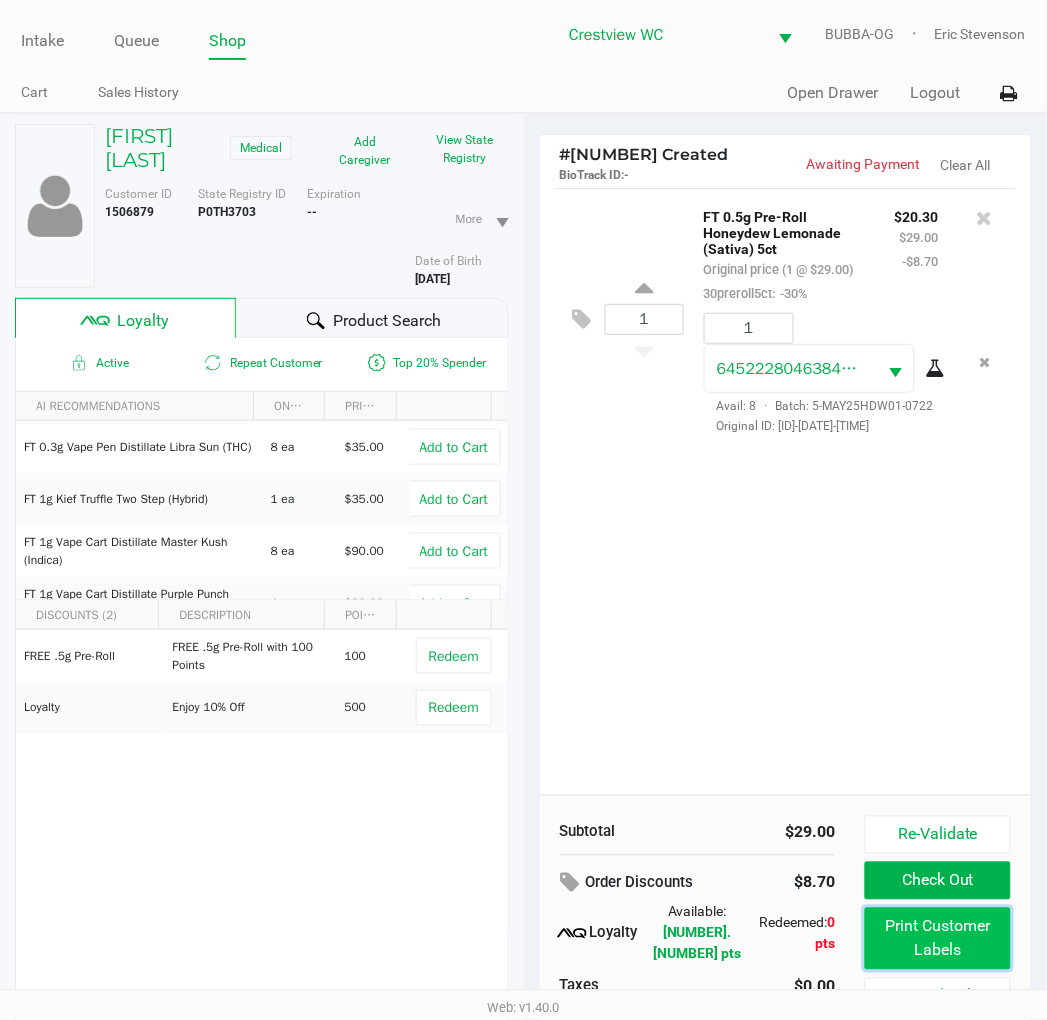 click on "Print Customer Labels" 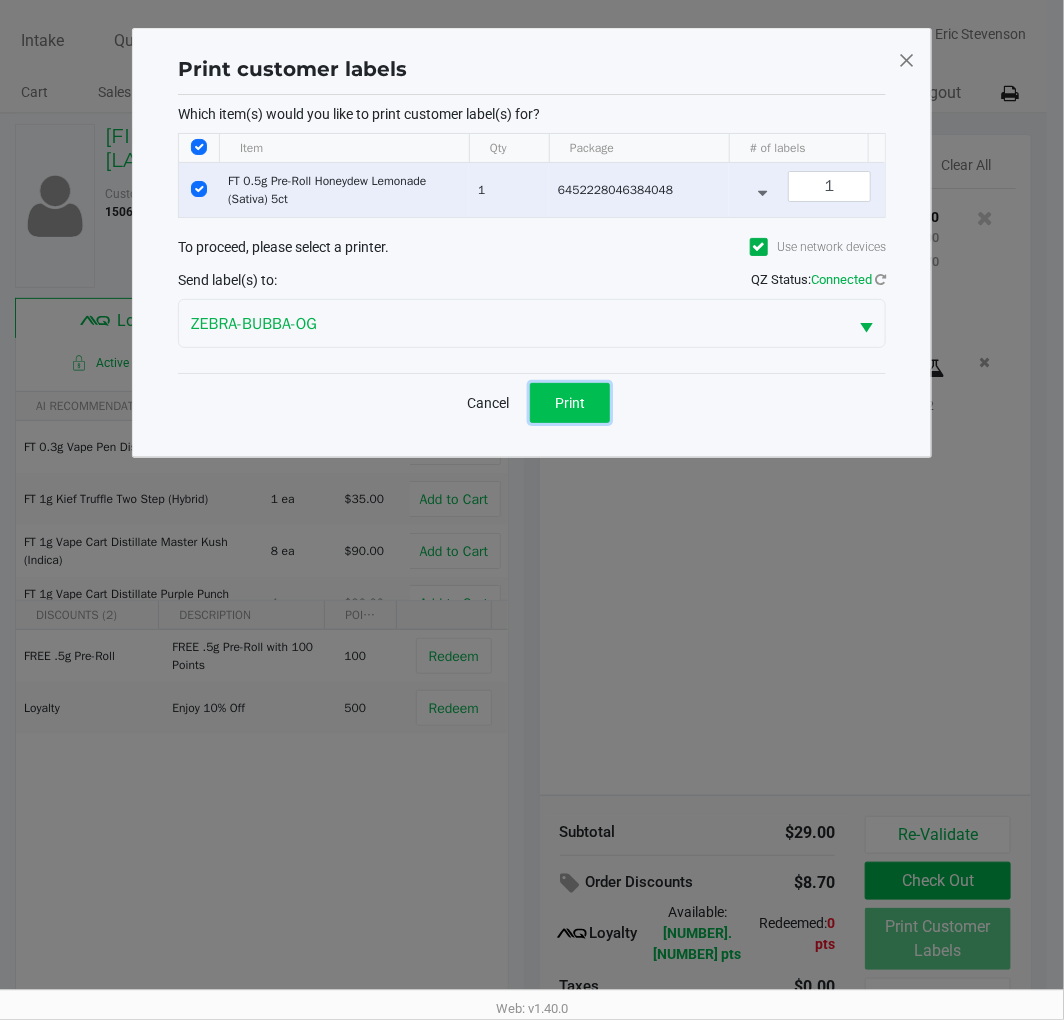 click on "Print" 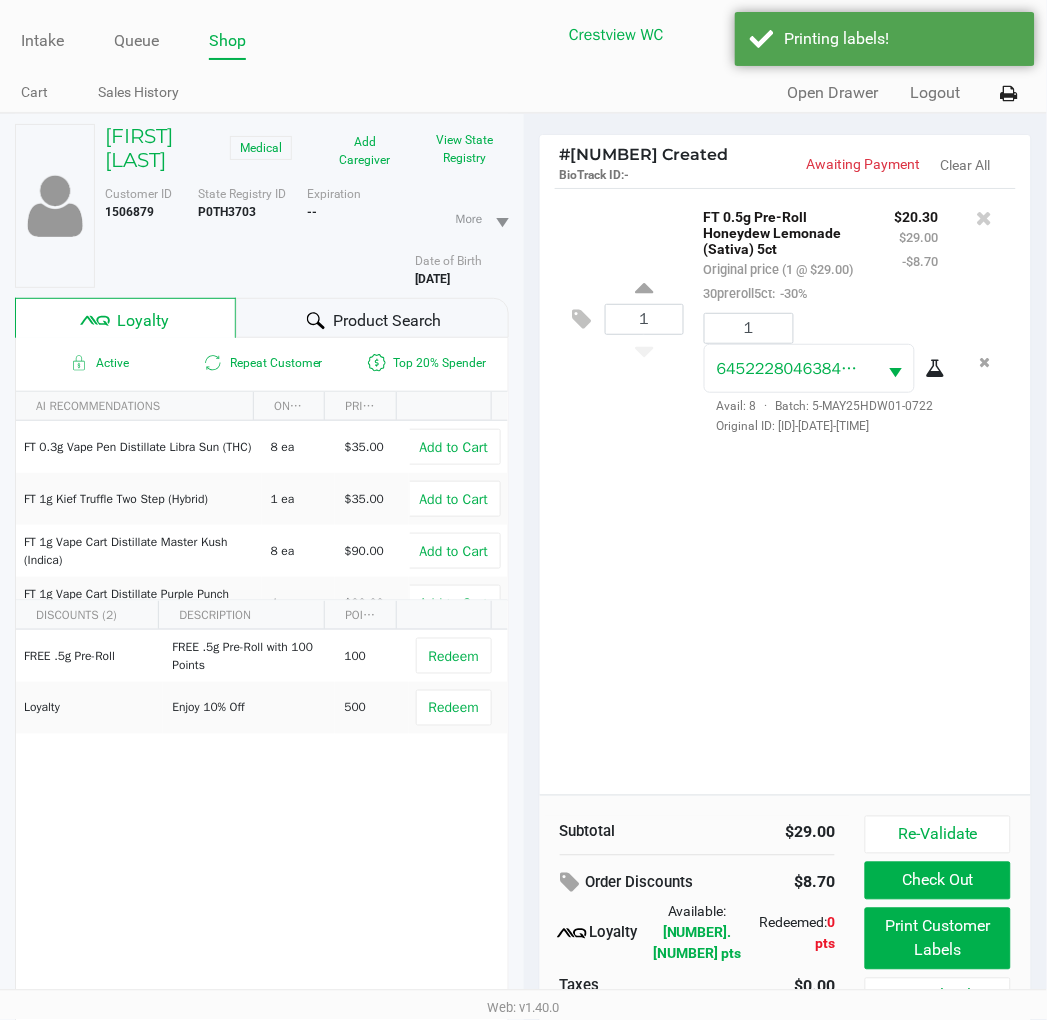 scroll, scrollTop: 104, scrollLeft: 0, axis: vertical 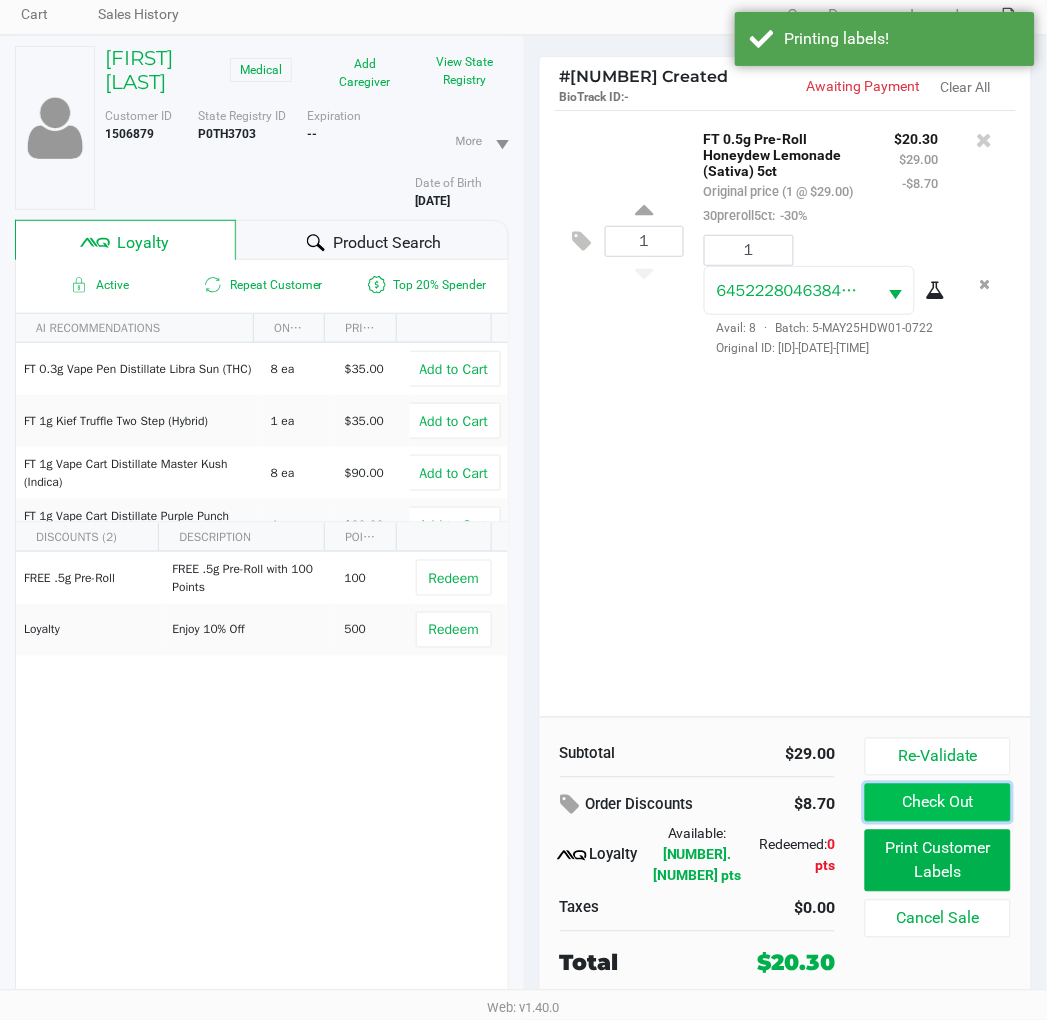click on "Check Out" 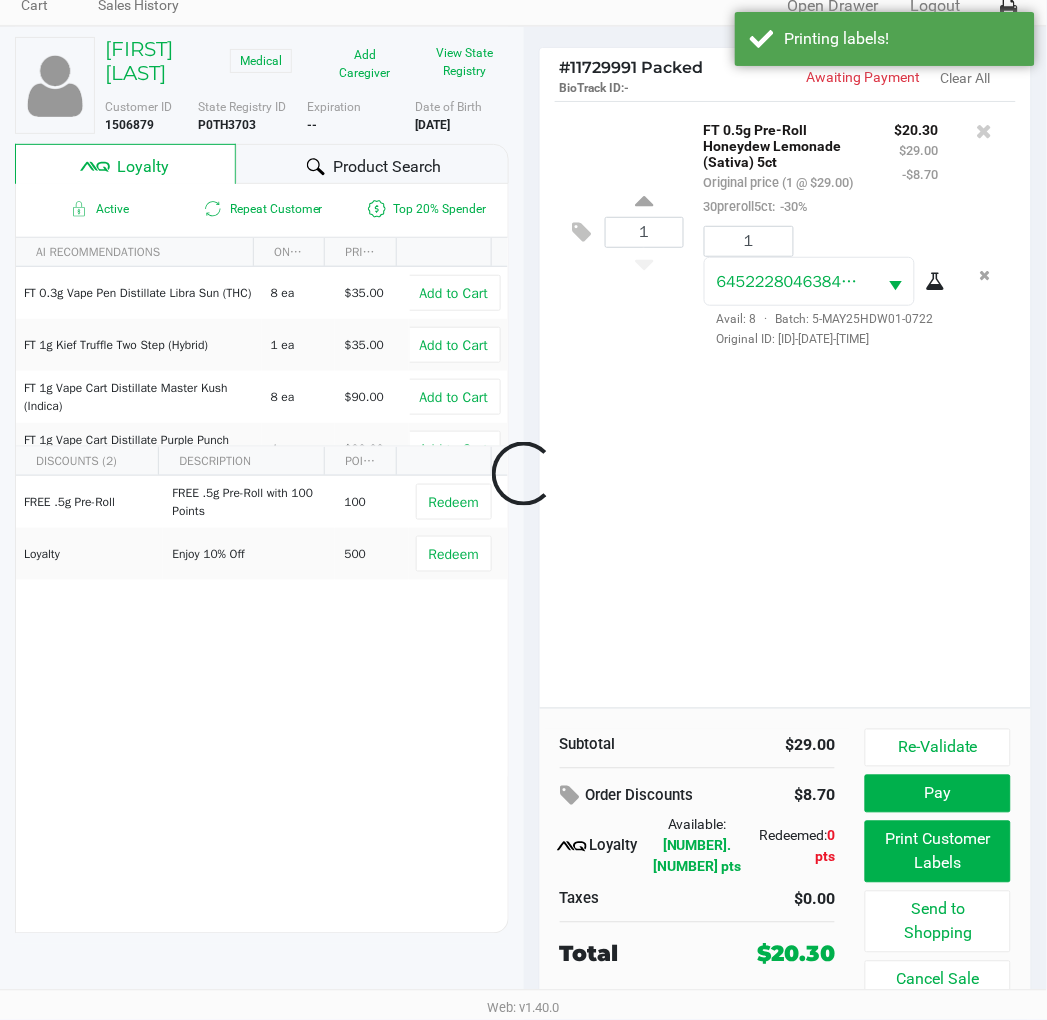 scroll, scrollTop: 88, scrollLeft: 0, axis: vertical 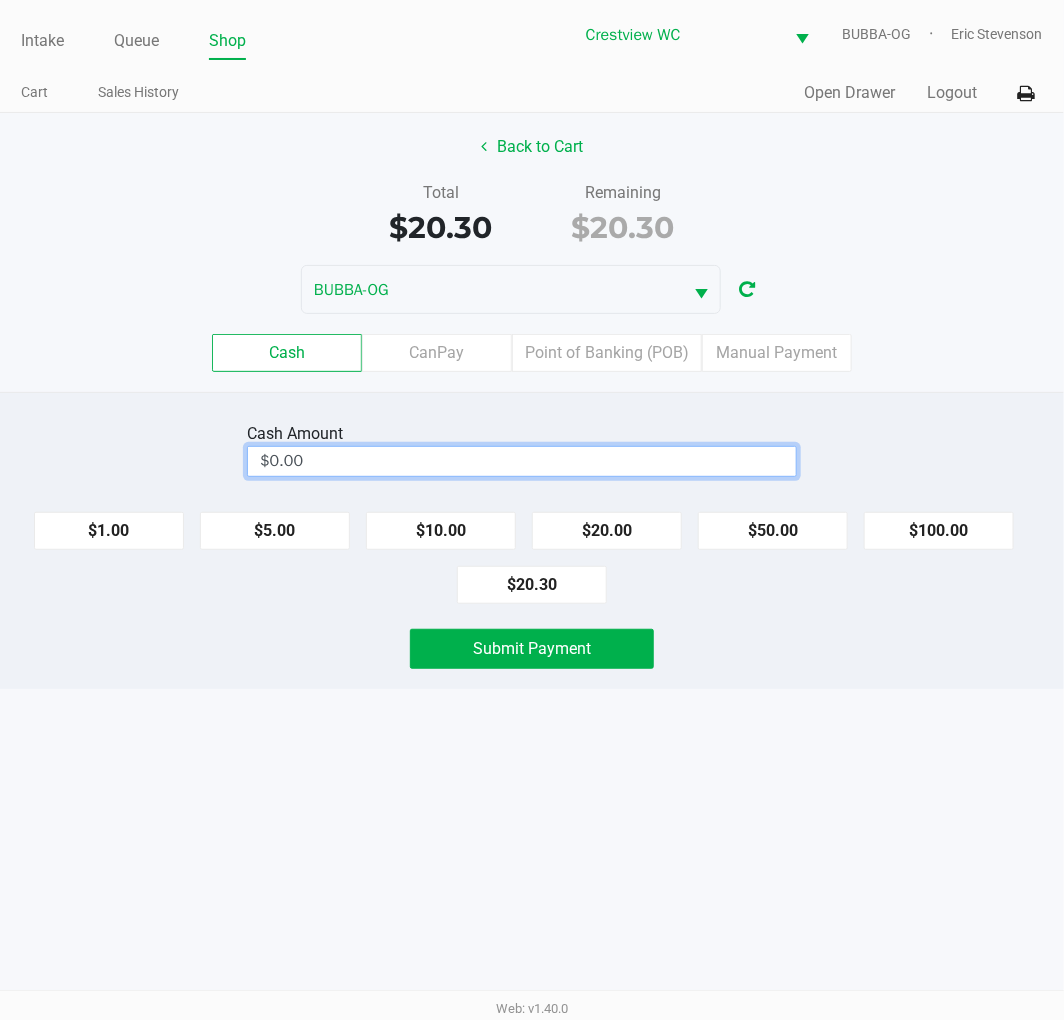 click on "$0.00" at bounding box center [522, 461] 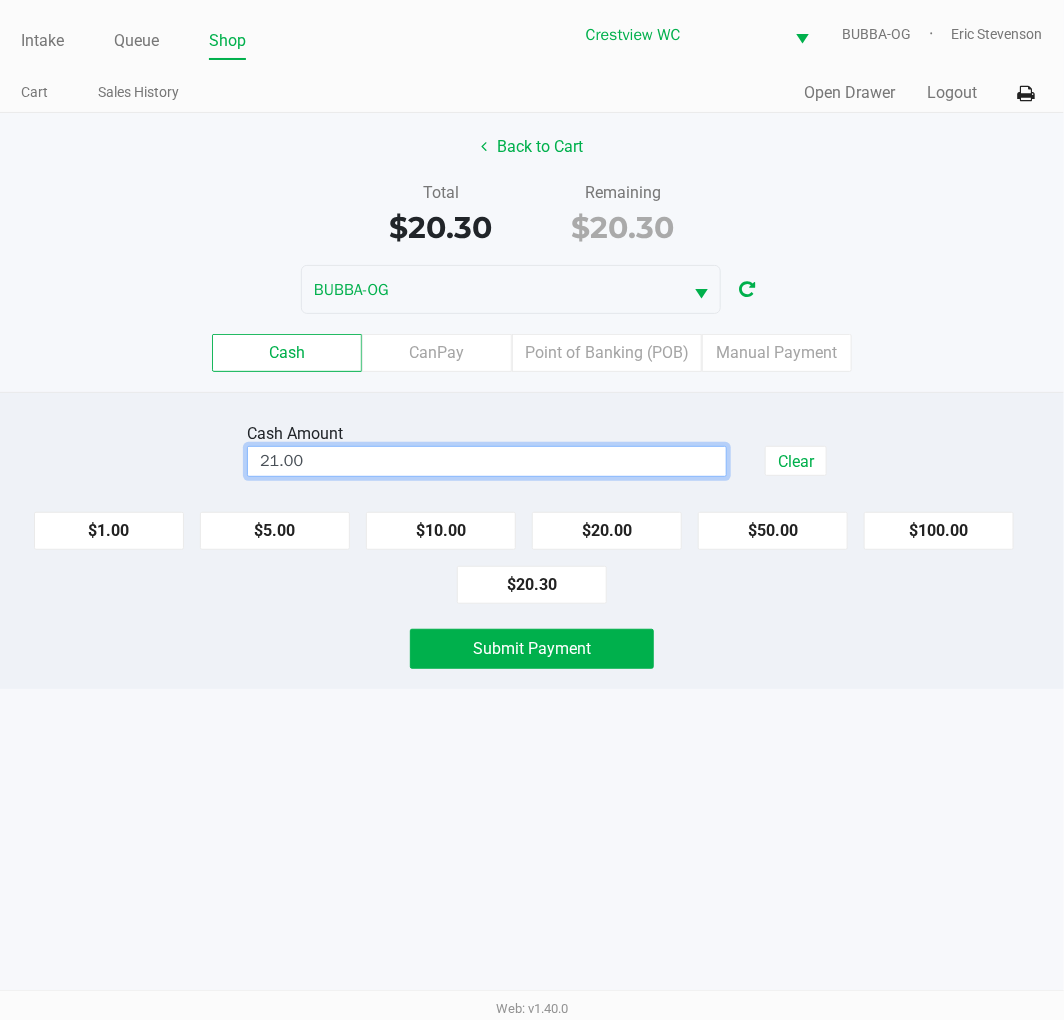 click on "Intake Queue Shop Crestview WC  BUBBA-OG   Eric Stevenson  Cart Sales History  Quick Sale   Open Drawer   Logout  Back to Cart   Total   $20.30   Remaining   $20.30  BUBBA-OG  Cash   CanPay   Point of Banking (POB)   Manual Payment   Cash  Amount  21.00  Clear   $1.00   $5.00   $10.00   $20.00   $50.00   $100.00   $20.30   Submit Payment   Web: v1.40.0" at bounding box center (532, 510) 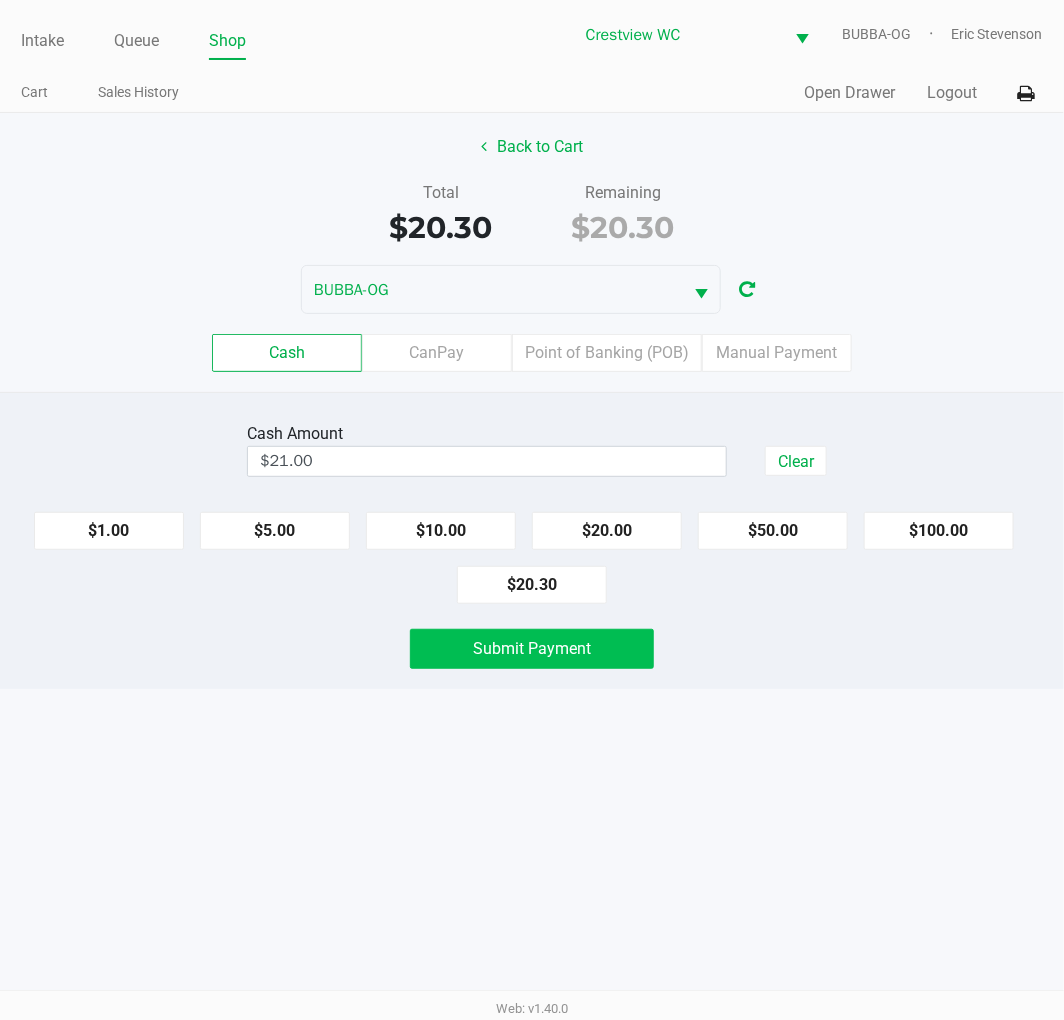 click on "Submit Payment" 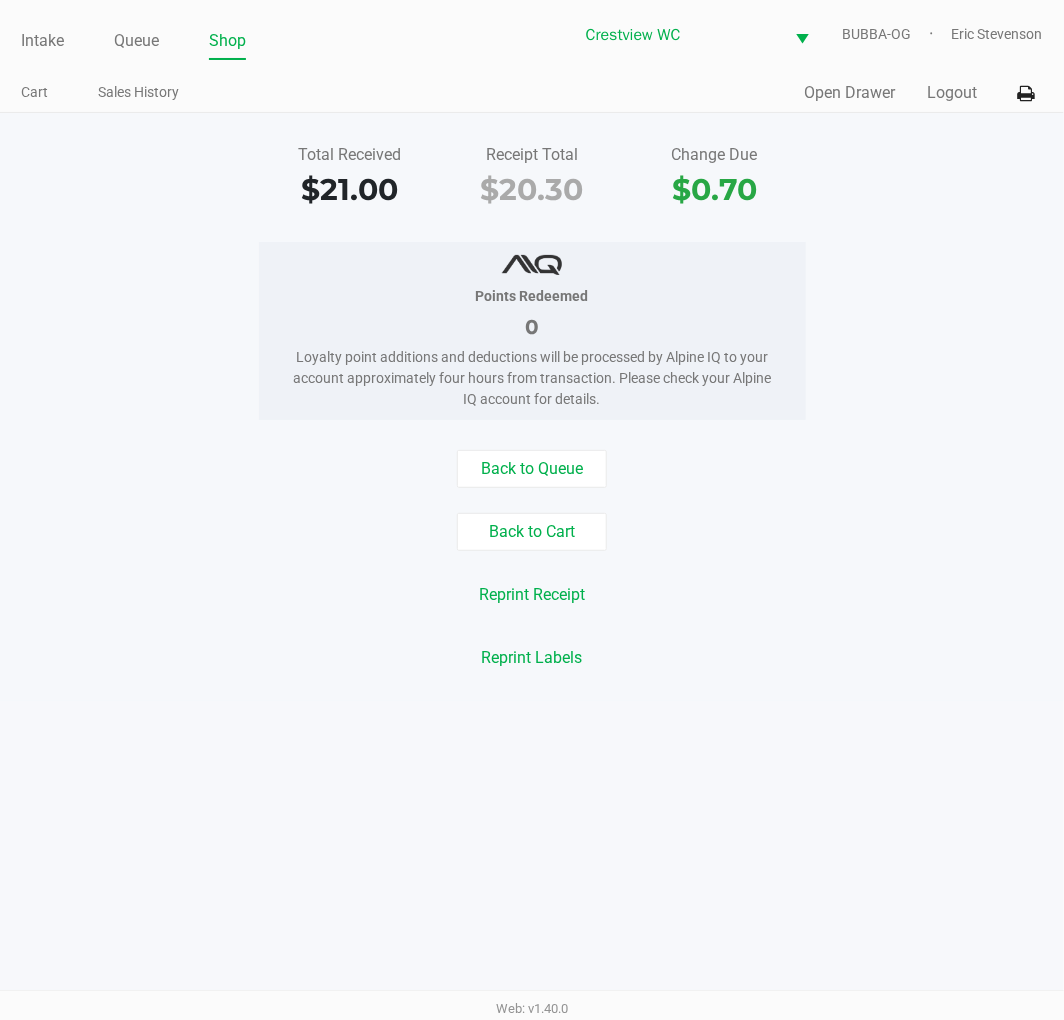 click on "Points Redeemed   0   Loyalty point additions and deductions will be processed by Alpine IQ to your account approximately four hours from transaction. Please check your Alpine IQ account for details." 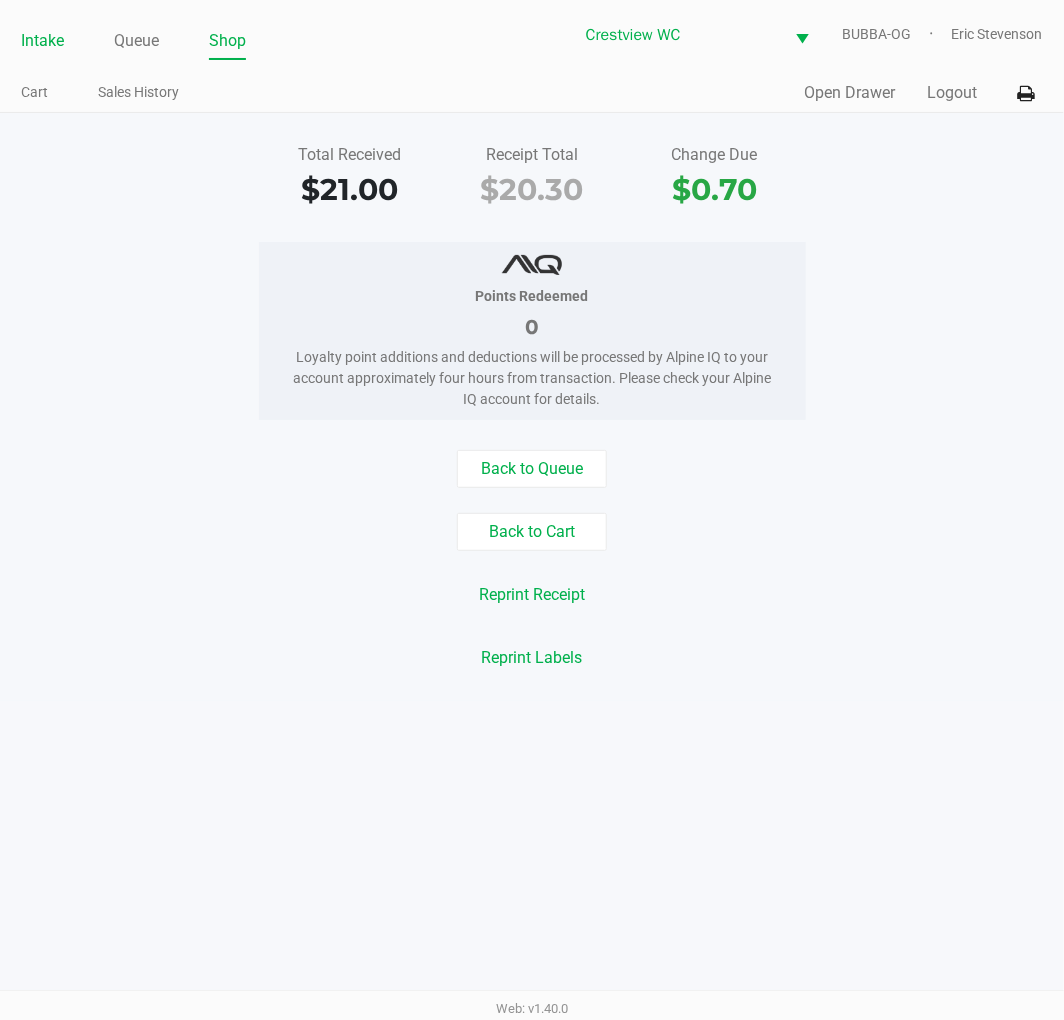click on "Intake" 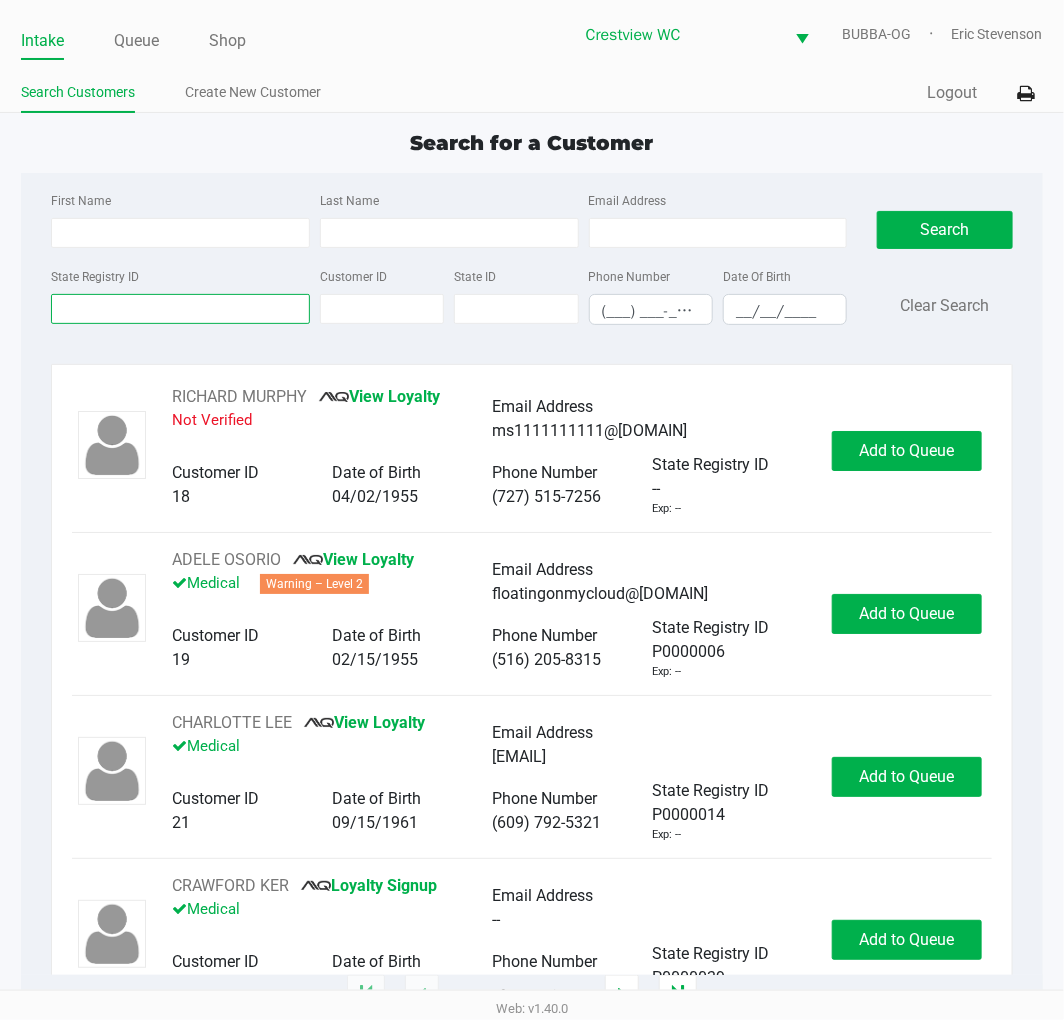click on "State Registry ID" at bounding box center [180, 309] 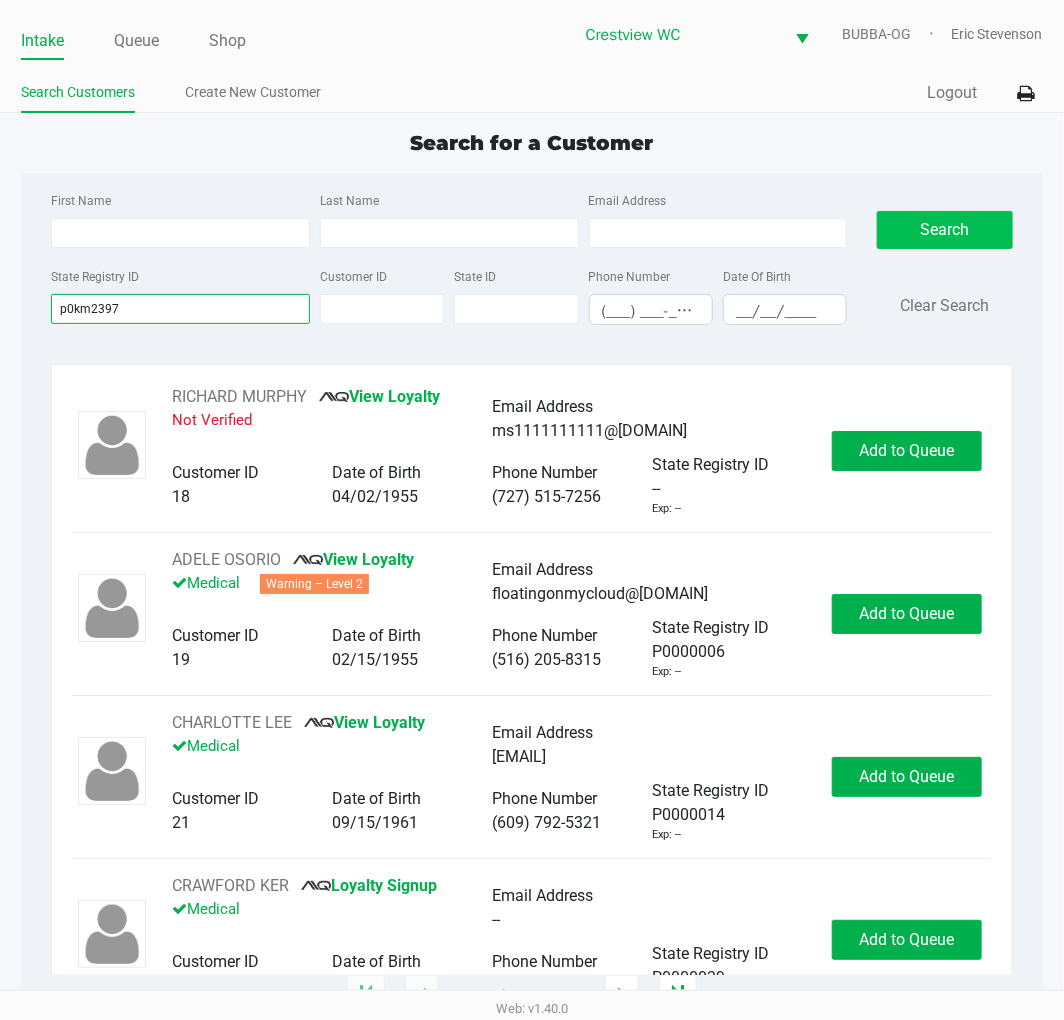 type on "p0km2397" 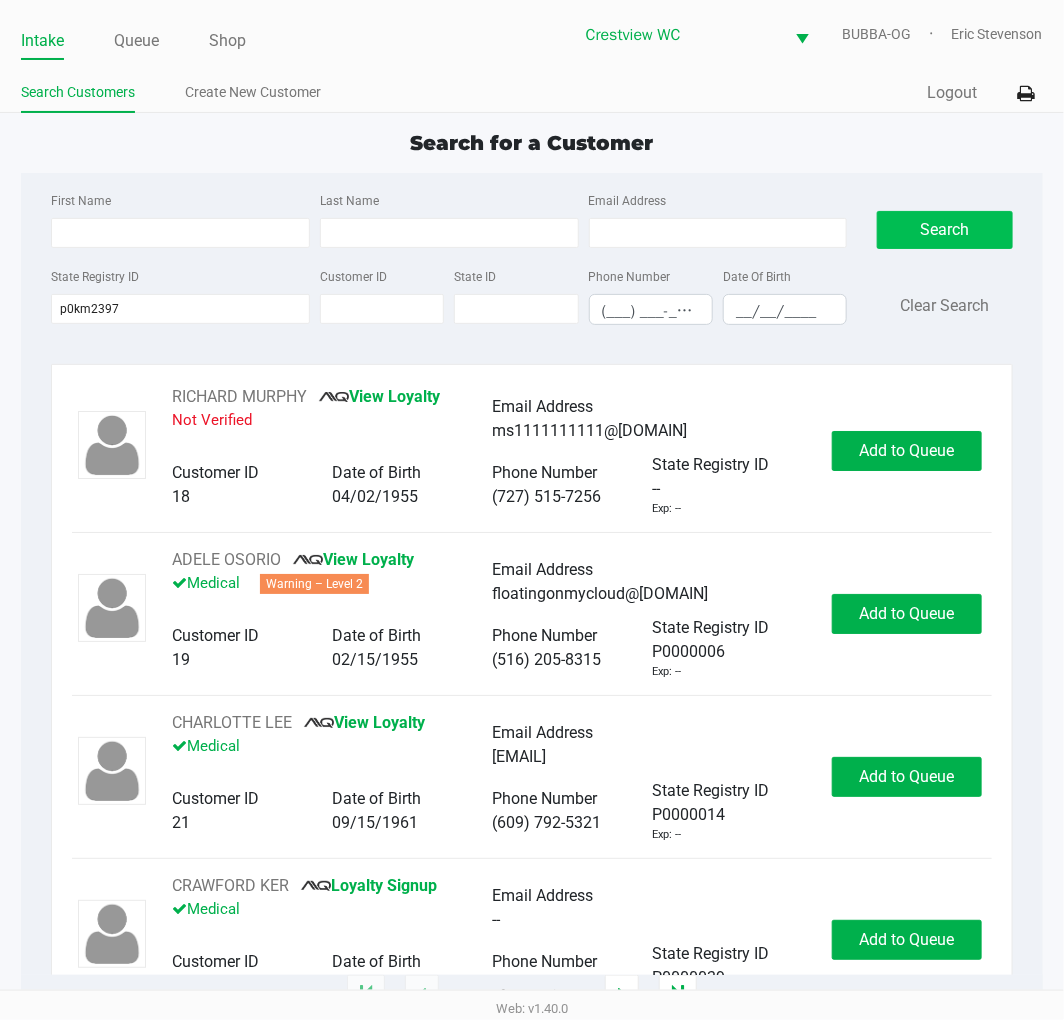 click on "Search" 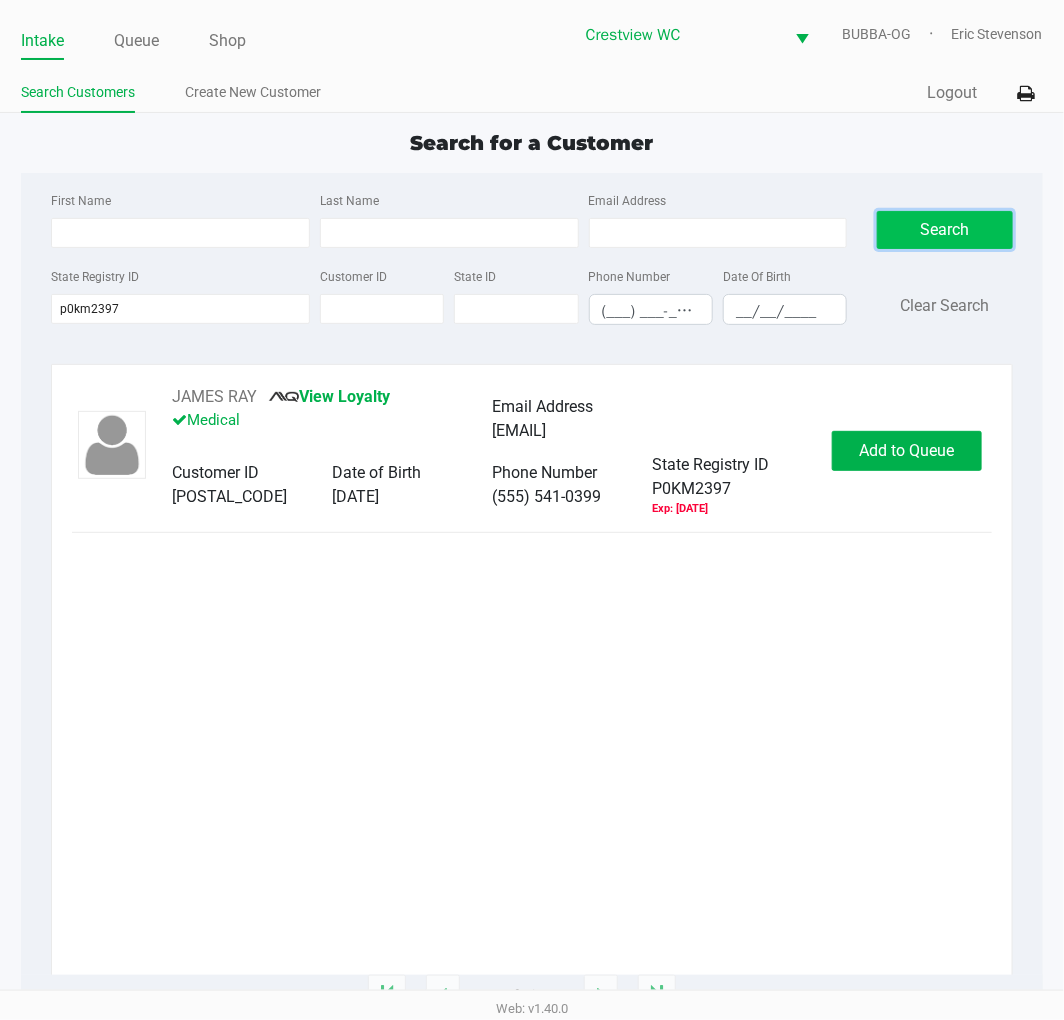 click on "Add to Queue" 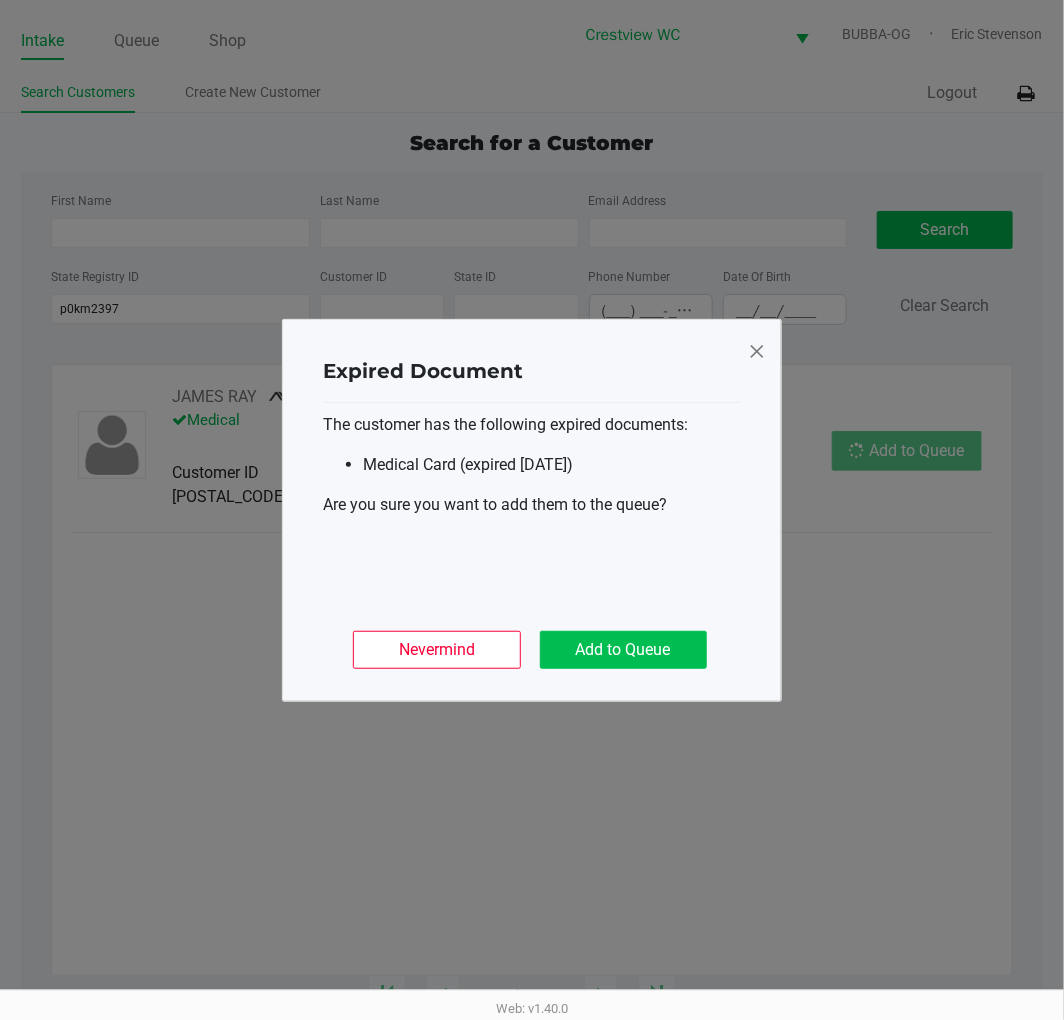 click on "Add to Queue" 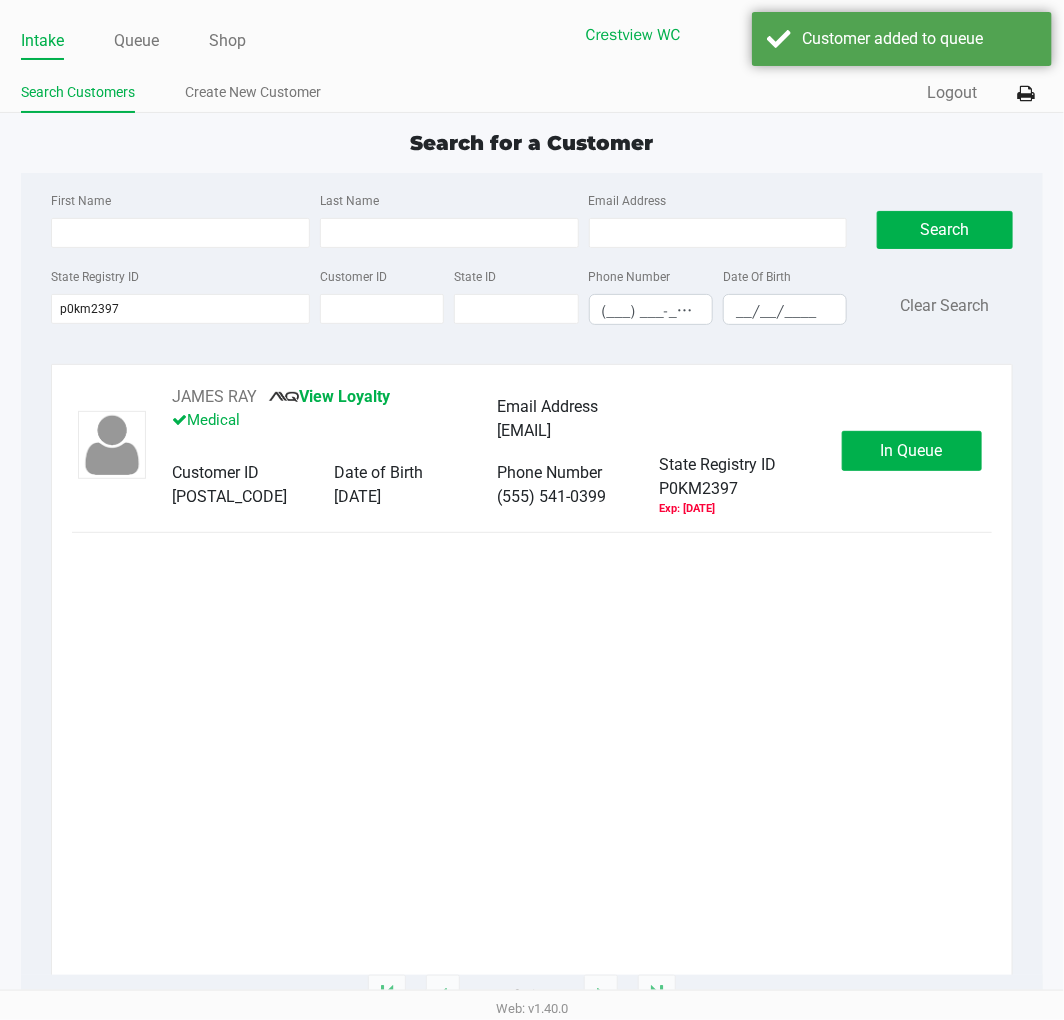 click on "In Queue" 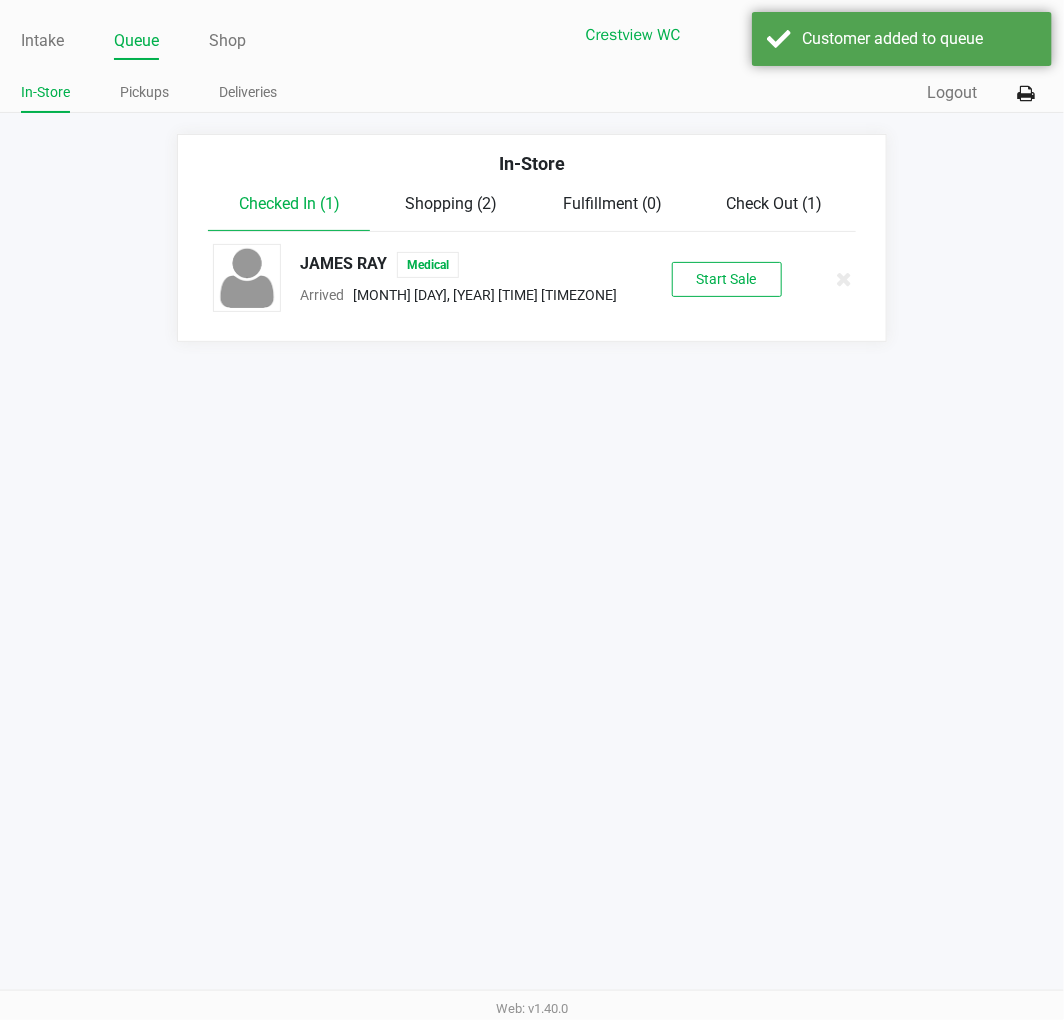 click on "Start Sale" 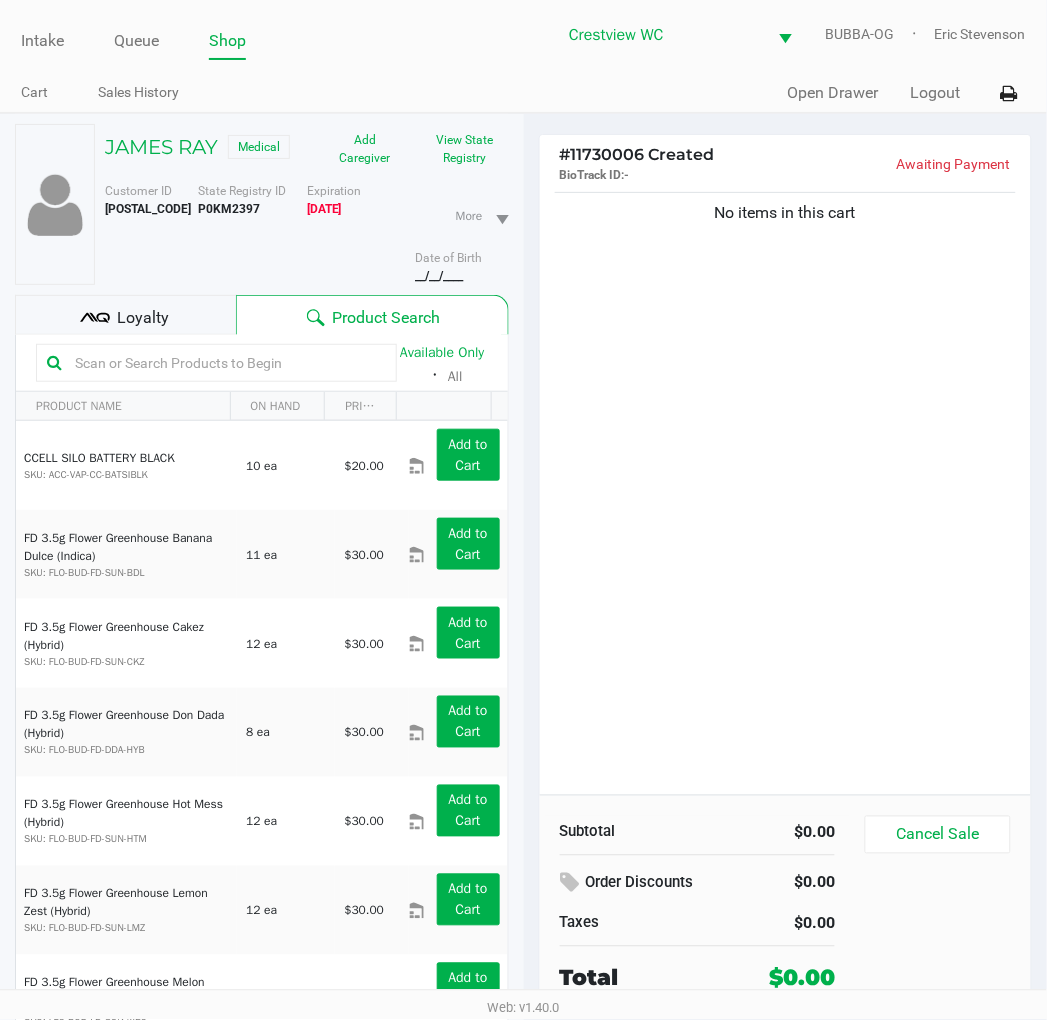 click on "No items in this cart" 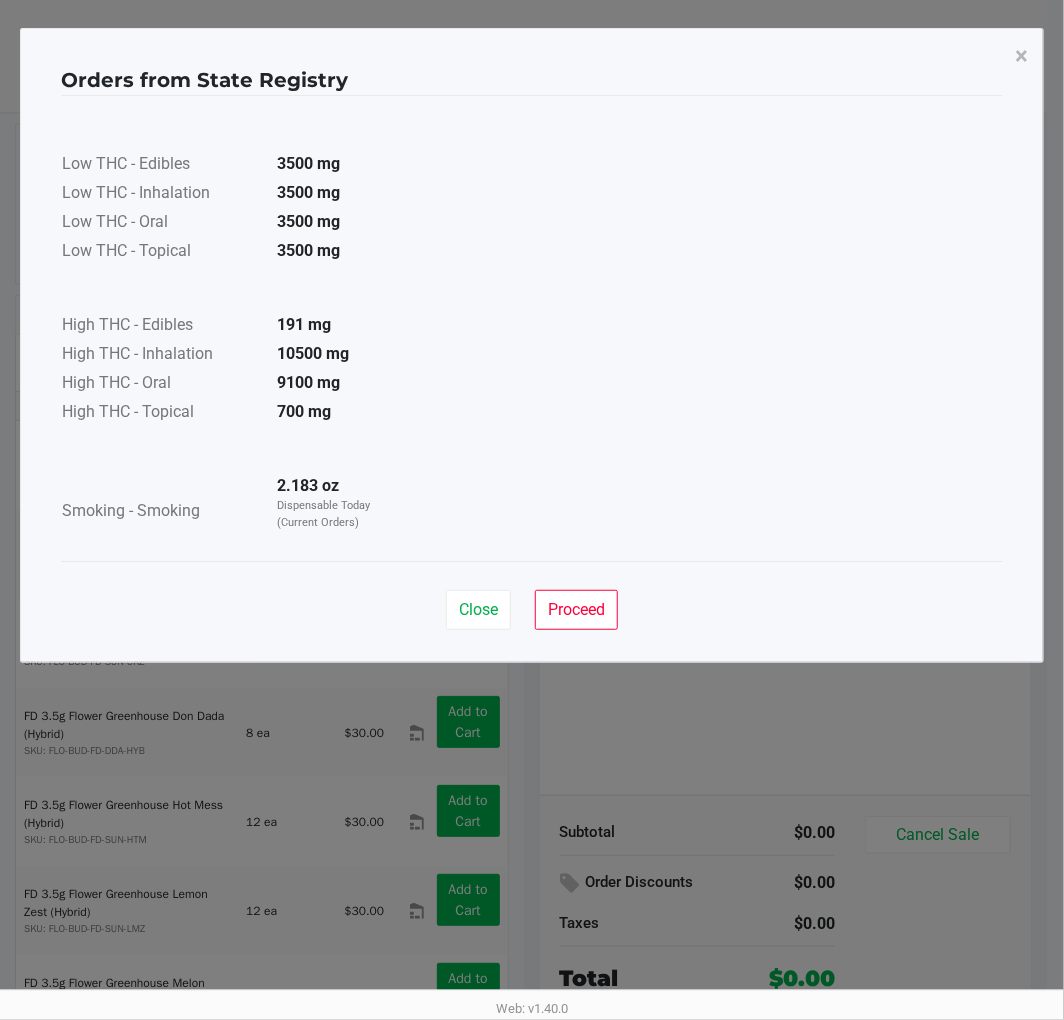 click on "Close" 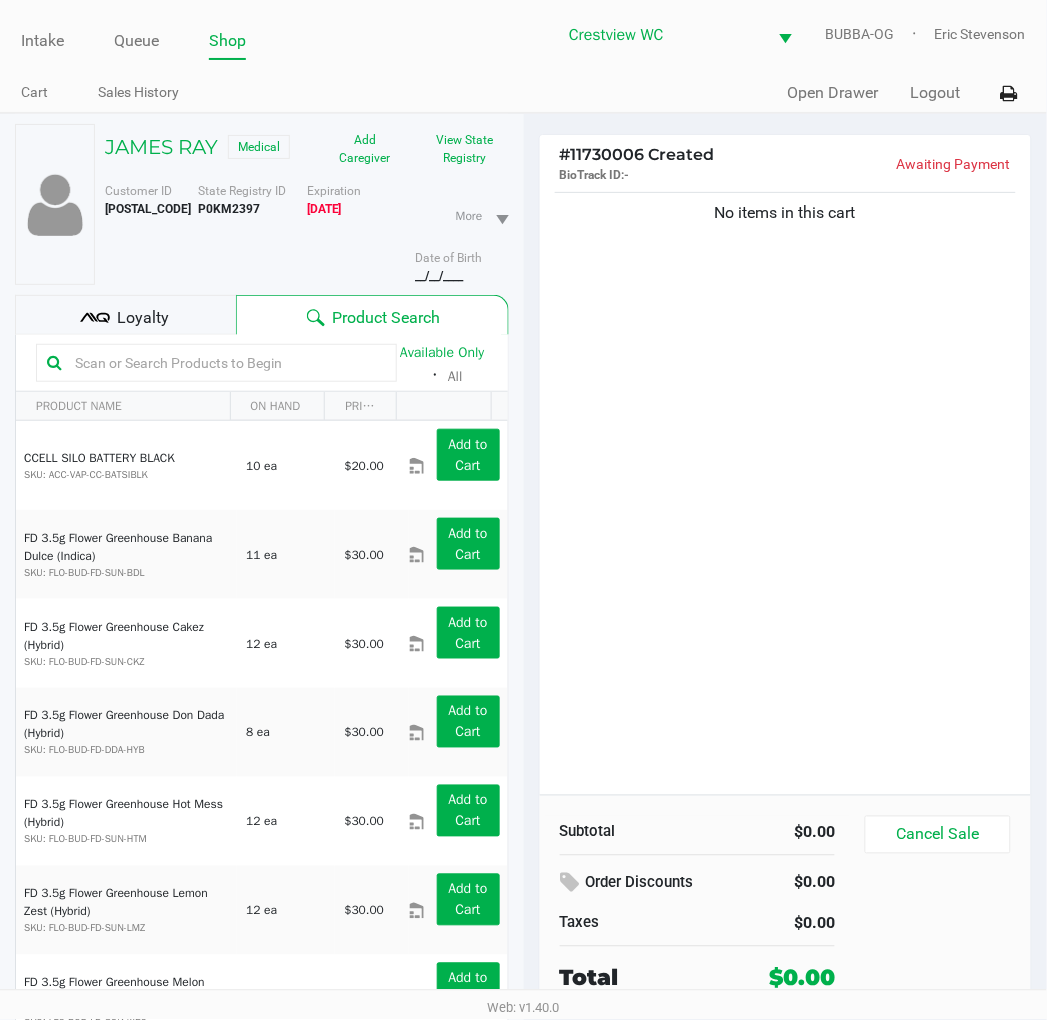 click on "No items in this cart" 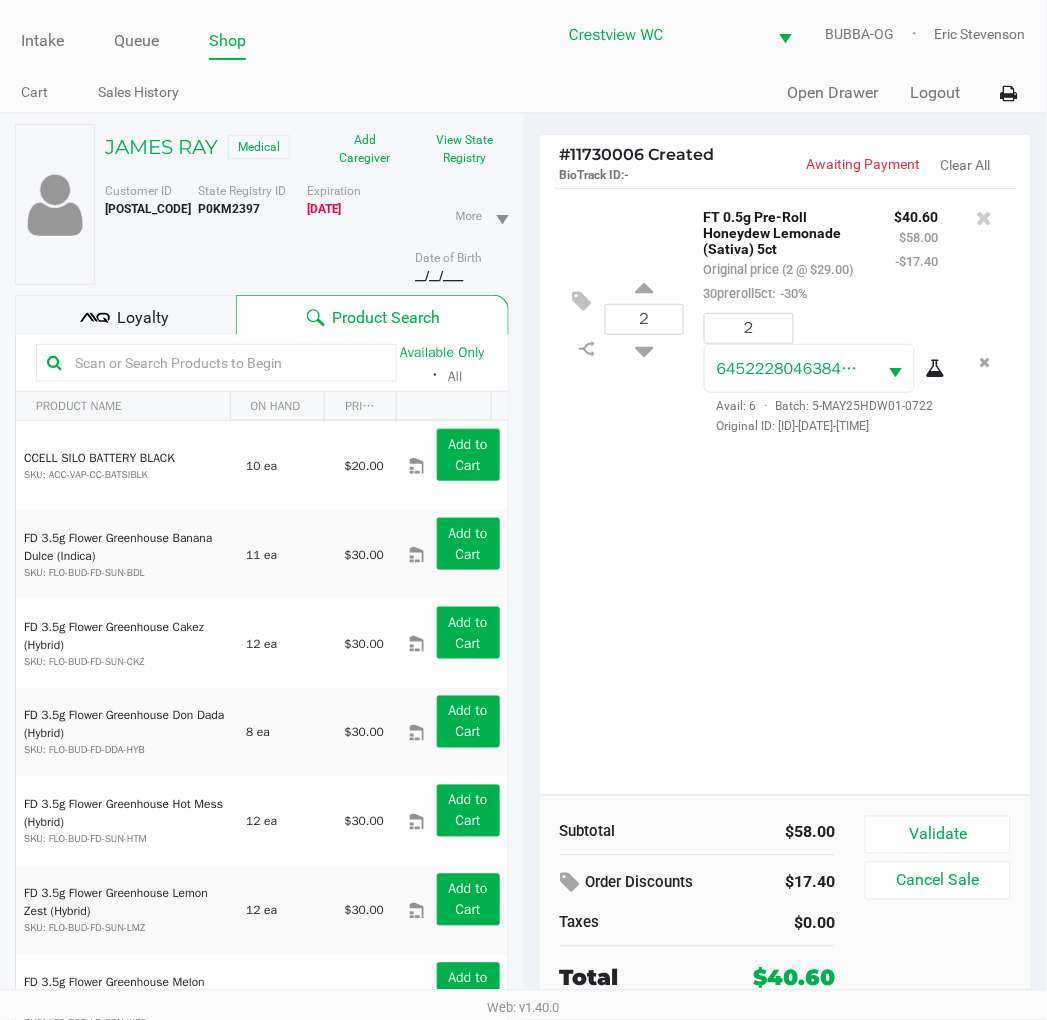 click on "2  FT 0.5g Pre-Roll Honeydew Lemonade (Sativa) 5ct   Original price (2 @ $29.00)  30preroll5ct:  -30% $40.60 $58.00 -$17.40 2 6452228046384048  Avail: 6  ·  Batch: 5-MAY25HDW01-0722   Original ID: FLSRWGM-20250727-103" 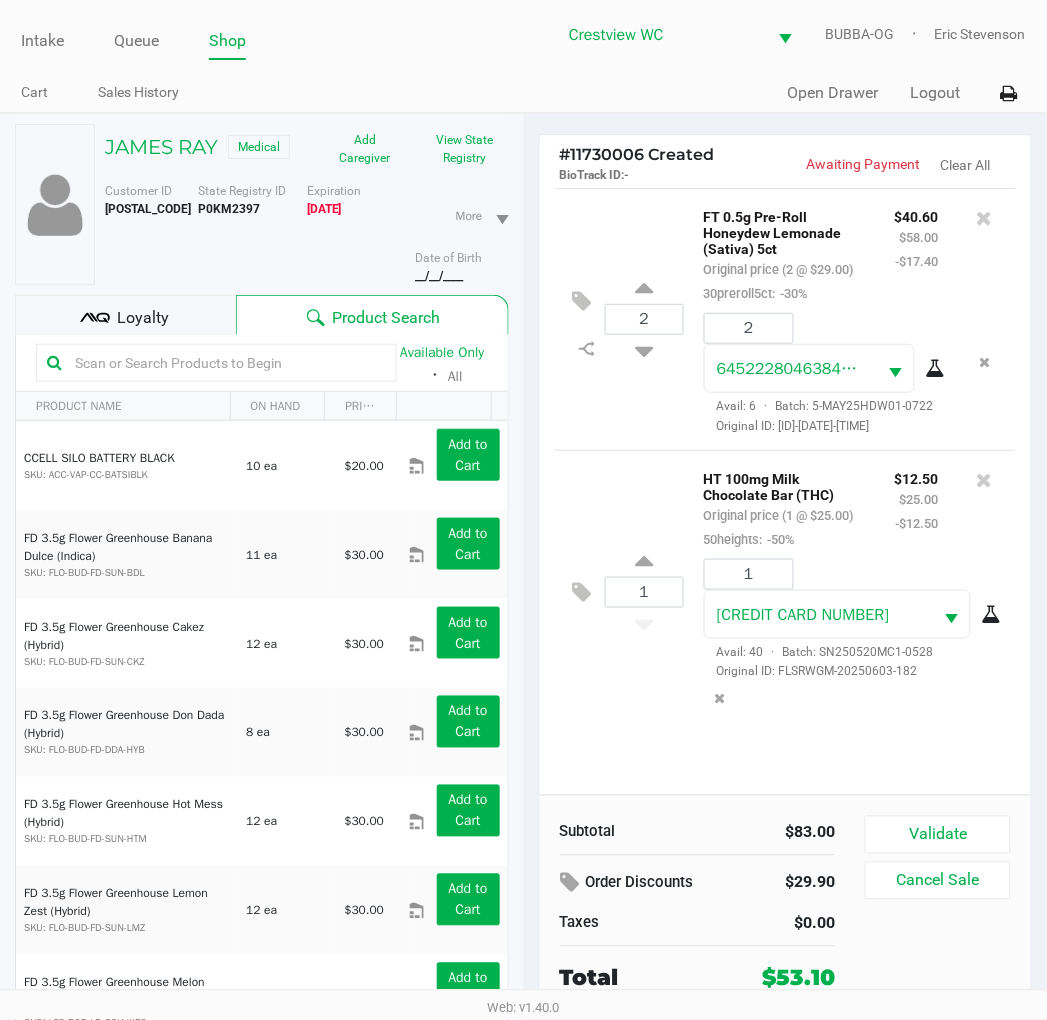 click on "Loyalty" 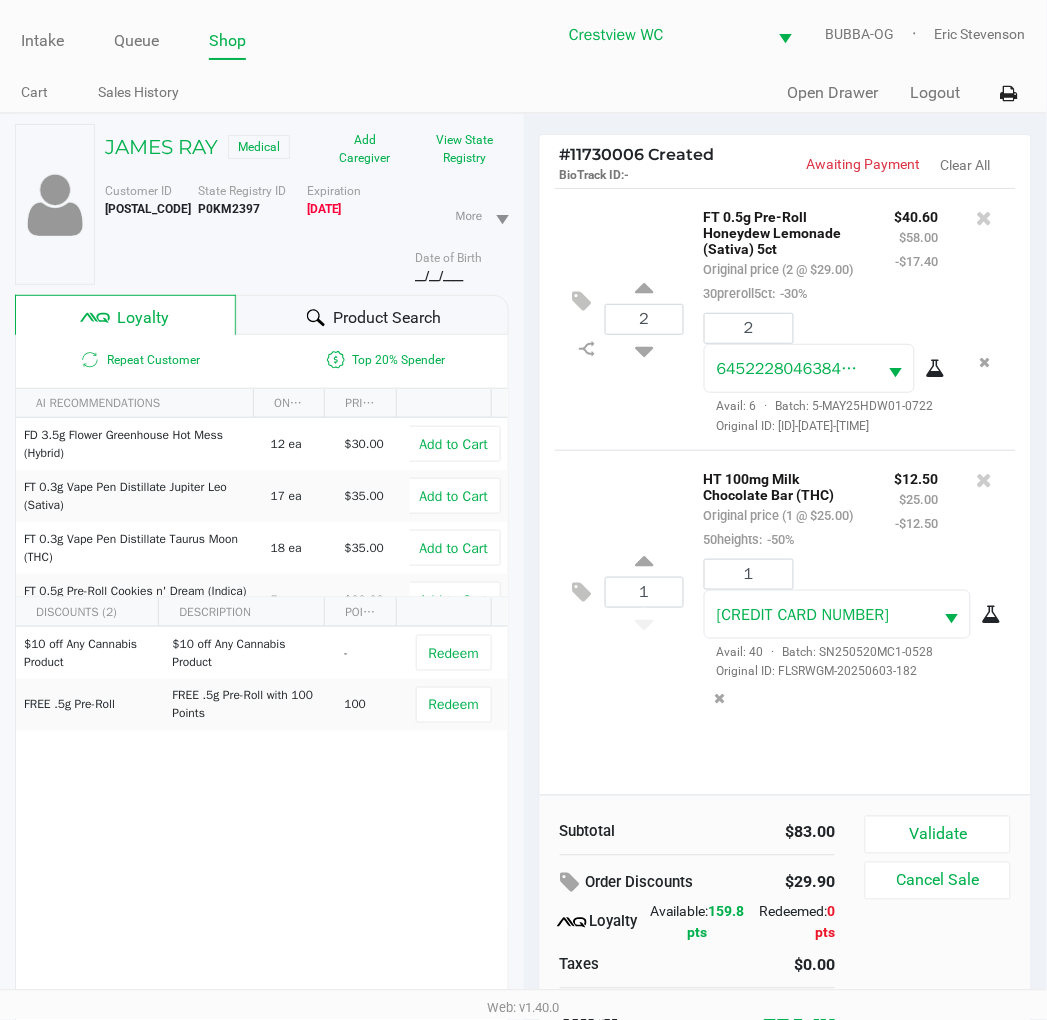 click on "State Registry ID  P0KM2397" 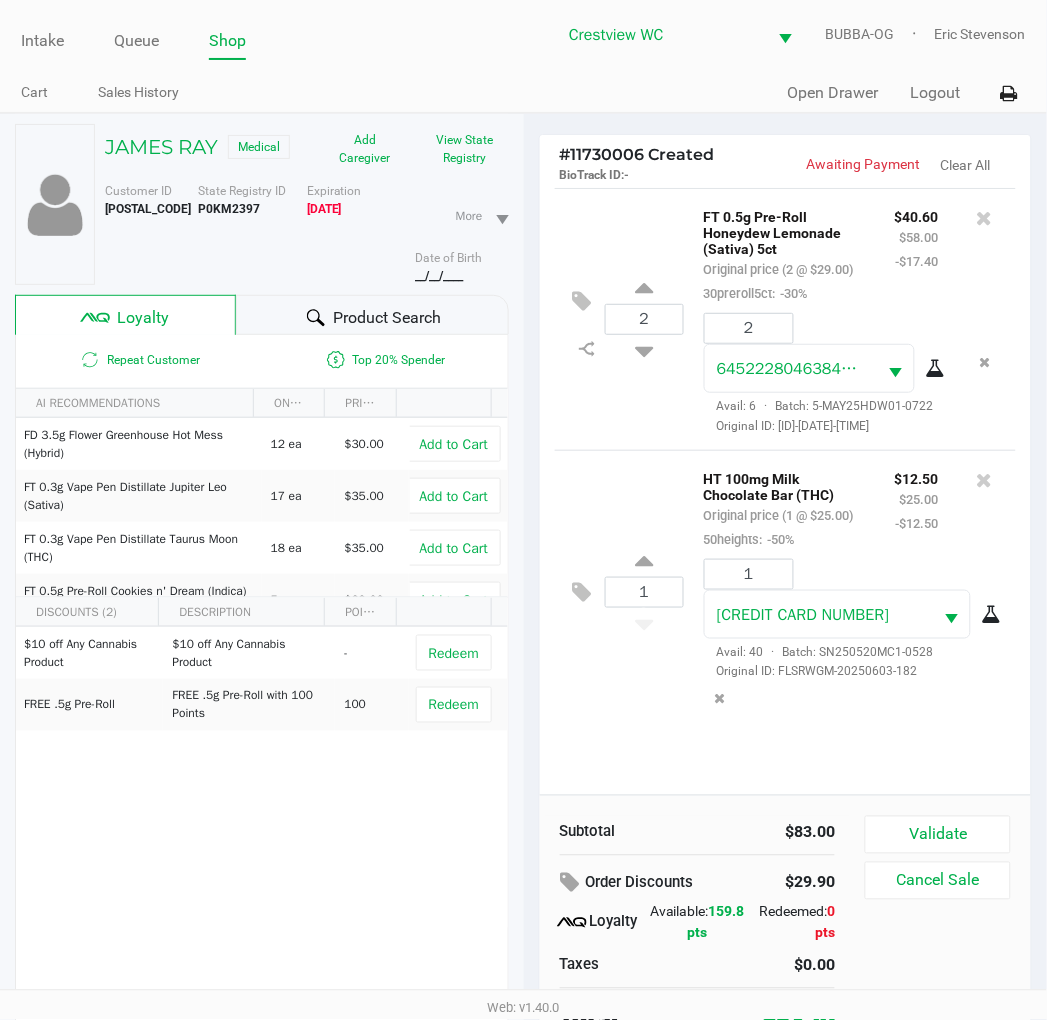 click on "1  HT 100mg Milk Chocolate Bar (THC)   Original price (1 @ $25.00)  50heights:  -50% $12.50 $25.00 -$12.50 1 9386099086043540  Avail: 40  ·  Batch: SN250520MC1-0528   Original ID: FLSRWGM-20250603-182" 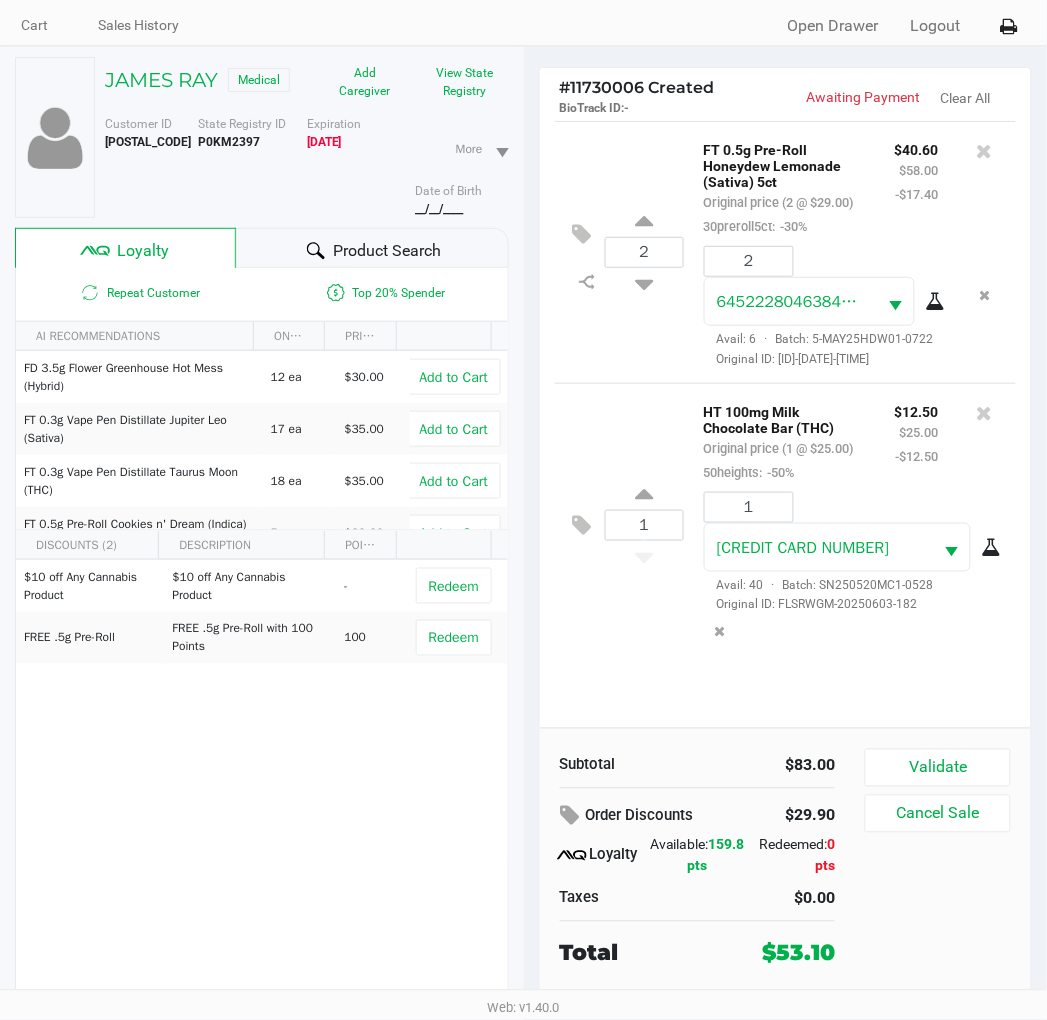 scroll, scrollTop: 104, scrollLeft: 0, axis: vertical 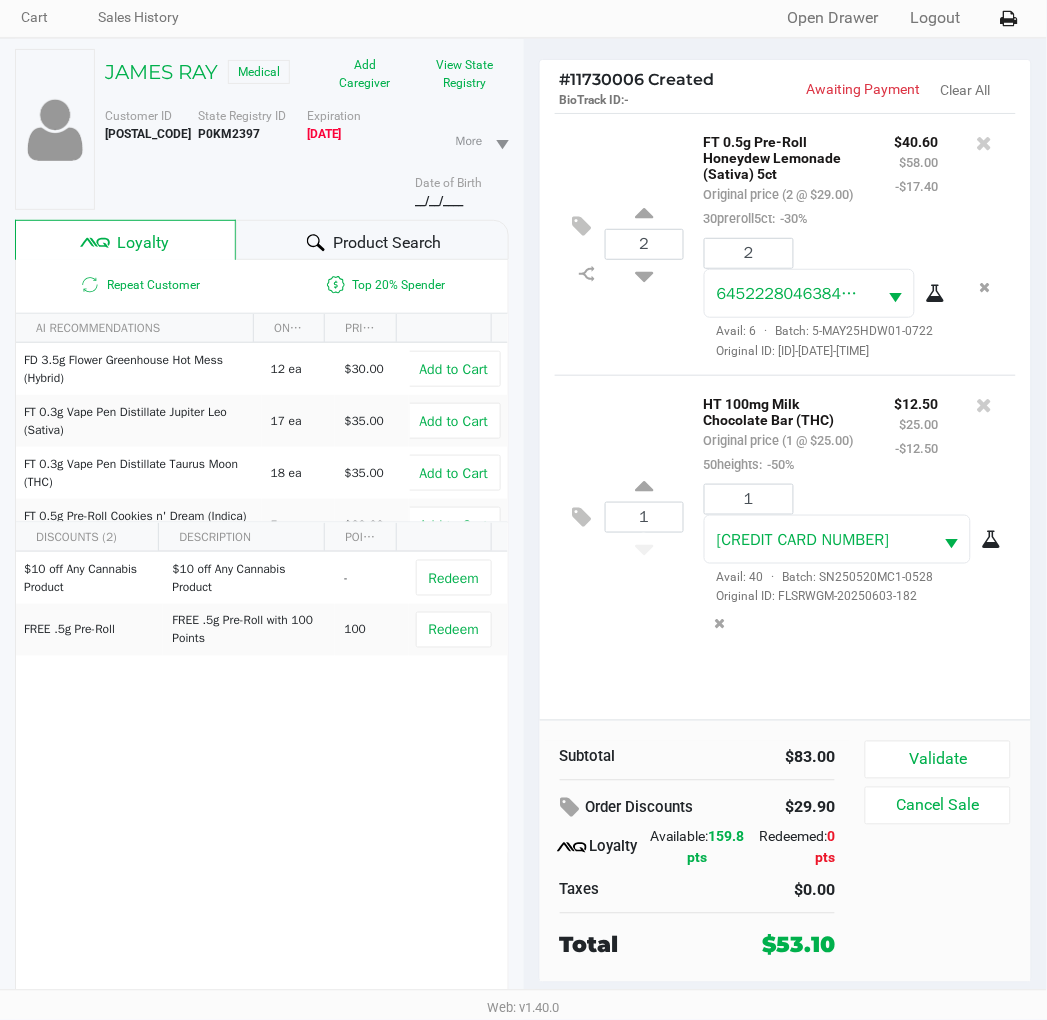 click on "2  FT 0.5g Pre-Roll Honeydew Lemonade (Sativa) 5ct   Original price (2 @ $29.00)  30preroll5ct:  -30% $40.60 $58.00 -$17.40 2 6452228046384048  Avail: 6  ·  Batch: 5-MAY25HDW01-0722   Original ID: FLSRWGM-20250727-103  1  HT 100mg Milk Chocolate Bar (THC)   Original price (1 @ $25.00)  50heights:  -50% $12.50 $25.00 -$12.50 1 9386099086043540  Avail: 40  ·  Batch: SN250520MC1-0528   Original ID: FLSRWGM-20250603-182" 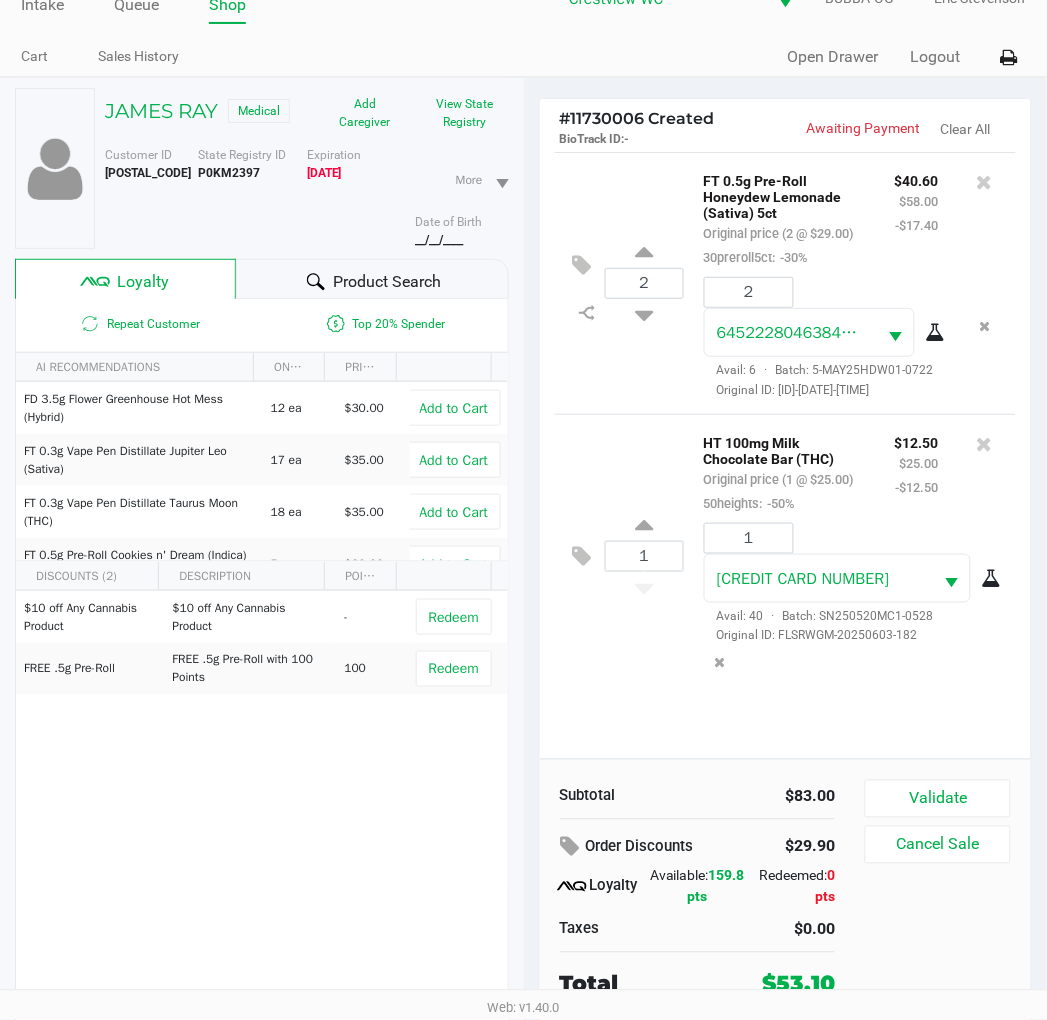 scroll, scrollTop: 0, scrollLeft: 0, axis: both 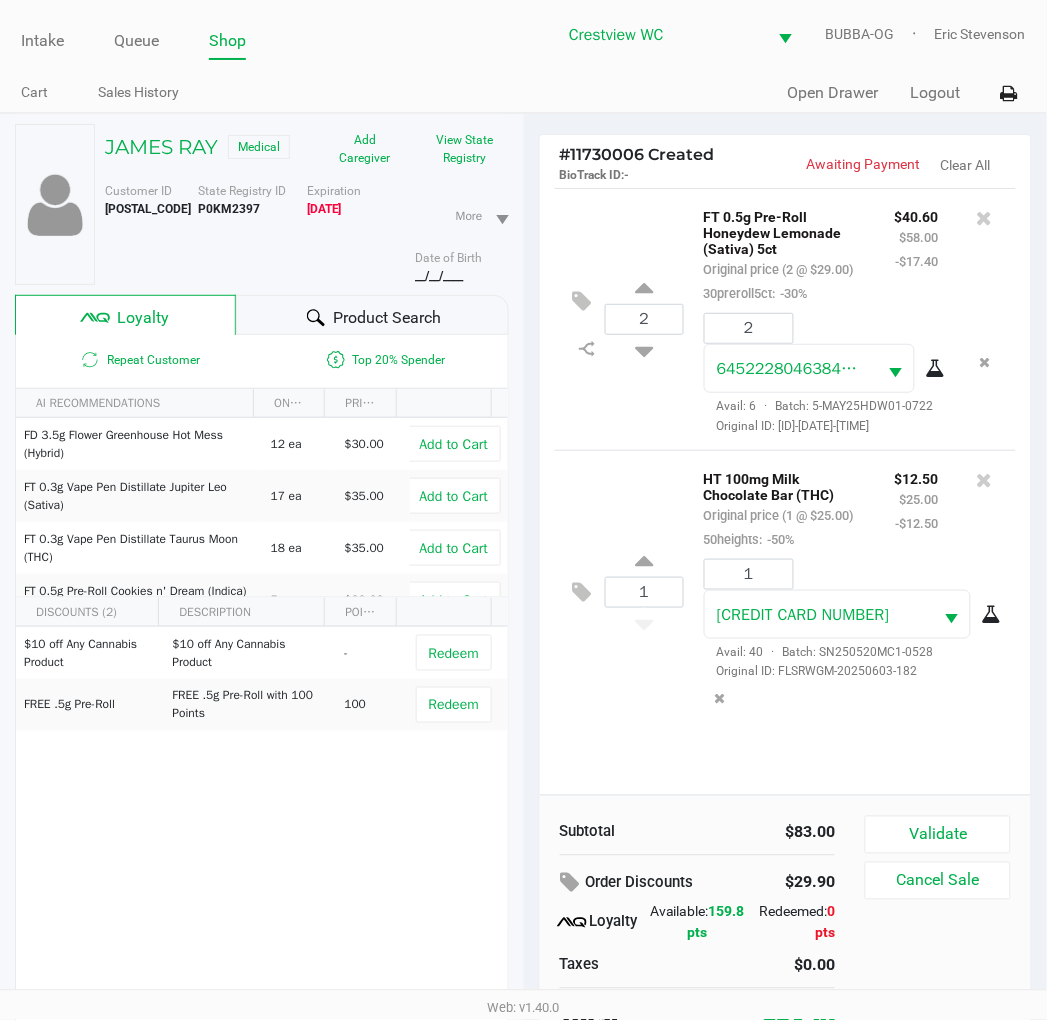 click on "$10 off Any Cannabis Product   $10 off Any Cannabis Product   -   Redeem   FREE .5g  Pre-Roll   FREE .5g Pre-Roll with 100 Points   100   Redeem" 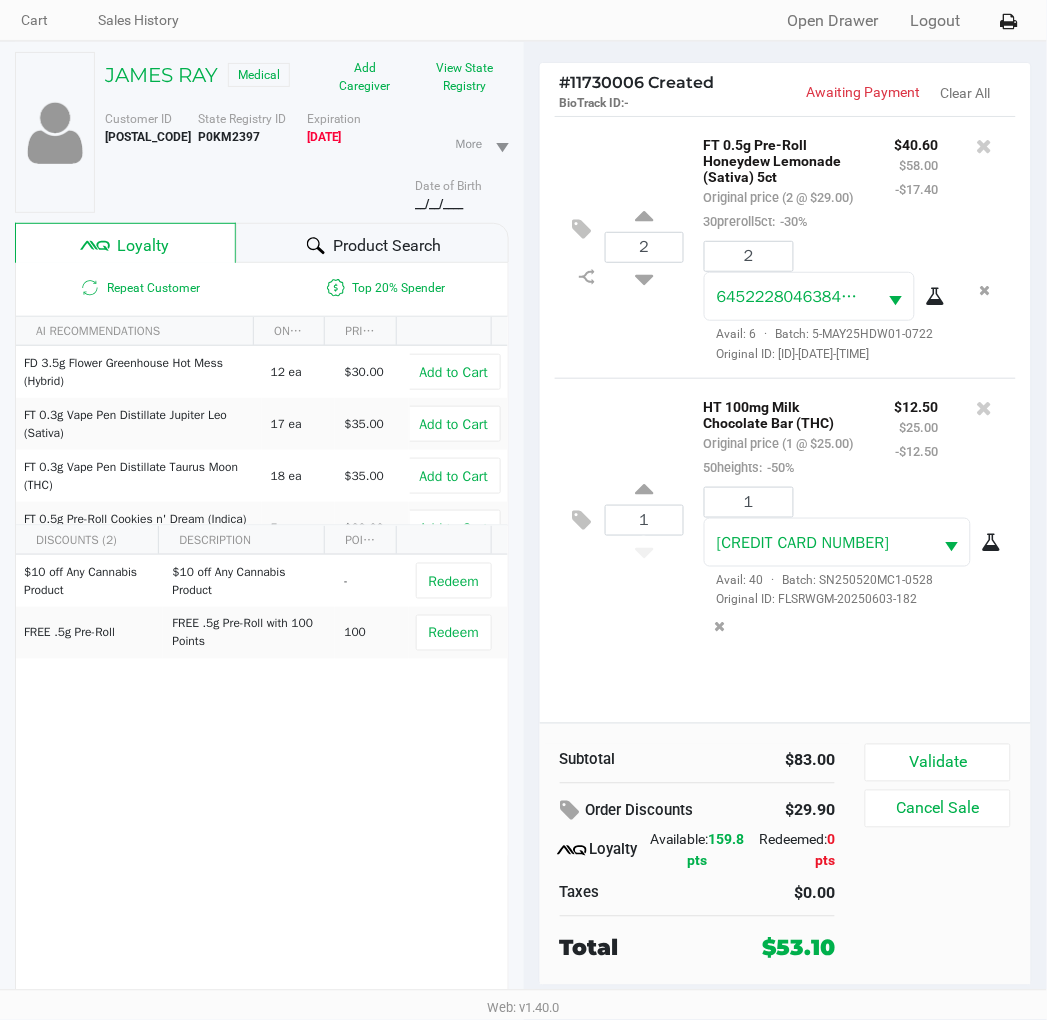 scroll, scrollTop: 104, scrollLeft: 0, axis: vertical 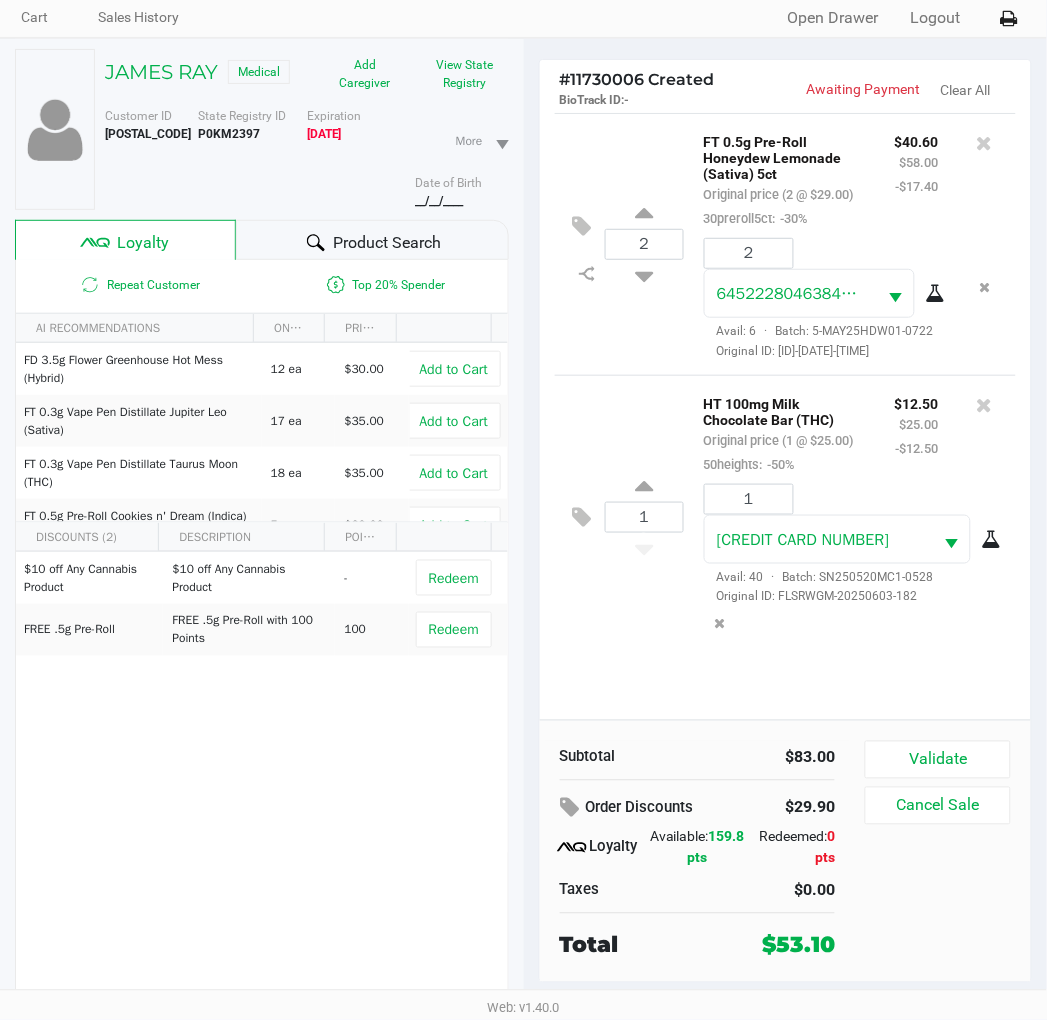 click on "2  FT 0.5g Pre-Roll Honeydew Lemonade (Sativa) 5ct   Original price (2 @ $29.00)  30preroll5ct:  -30% $40.60 $58.00 -$17.40 2 6452228046384048  Avail: 6  ·  Batch: 5-MAY25HDW01-0722   Original ID: FLSRWGM-20250727-103  1  HT 100mg Milk Chocolate Bar (THC)   Original price (1 @ $25.00)  50heights:  -50% $12.50 $25.00 -$12.50 1 9386099086043540  Avail: 40  ·  Batch: SN250520MC1-0528   Original ID: FLSRWGM-20250603-182" 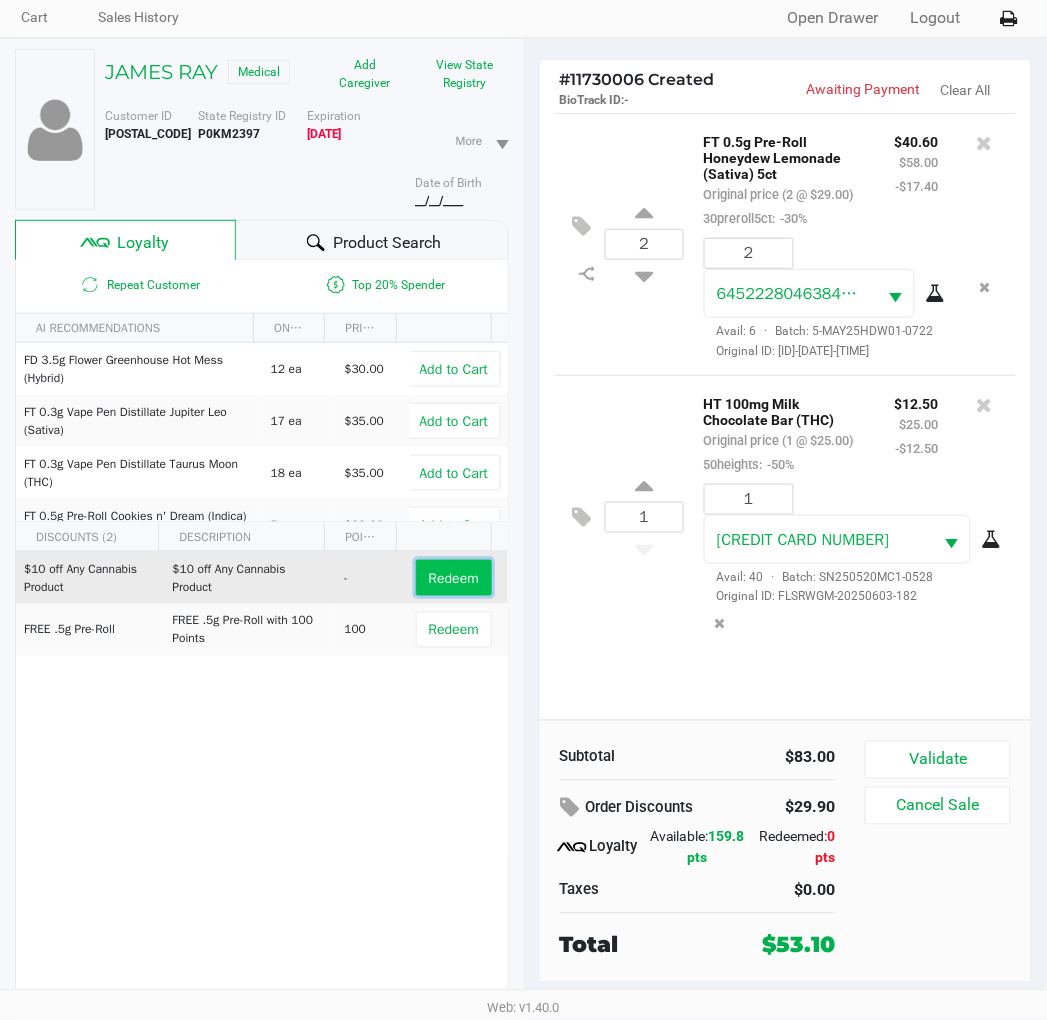 click on "Redeem" 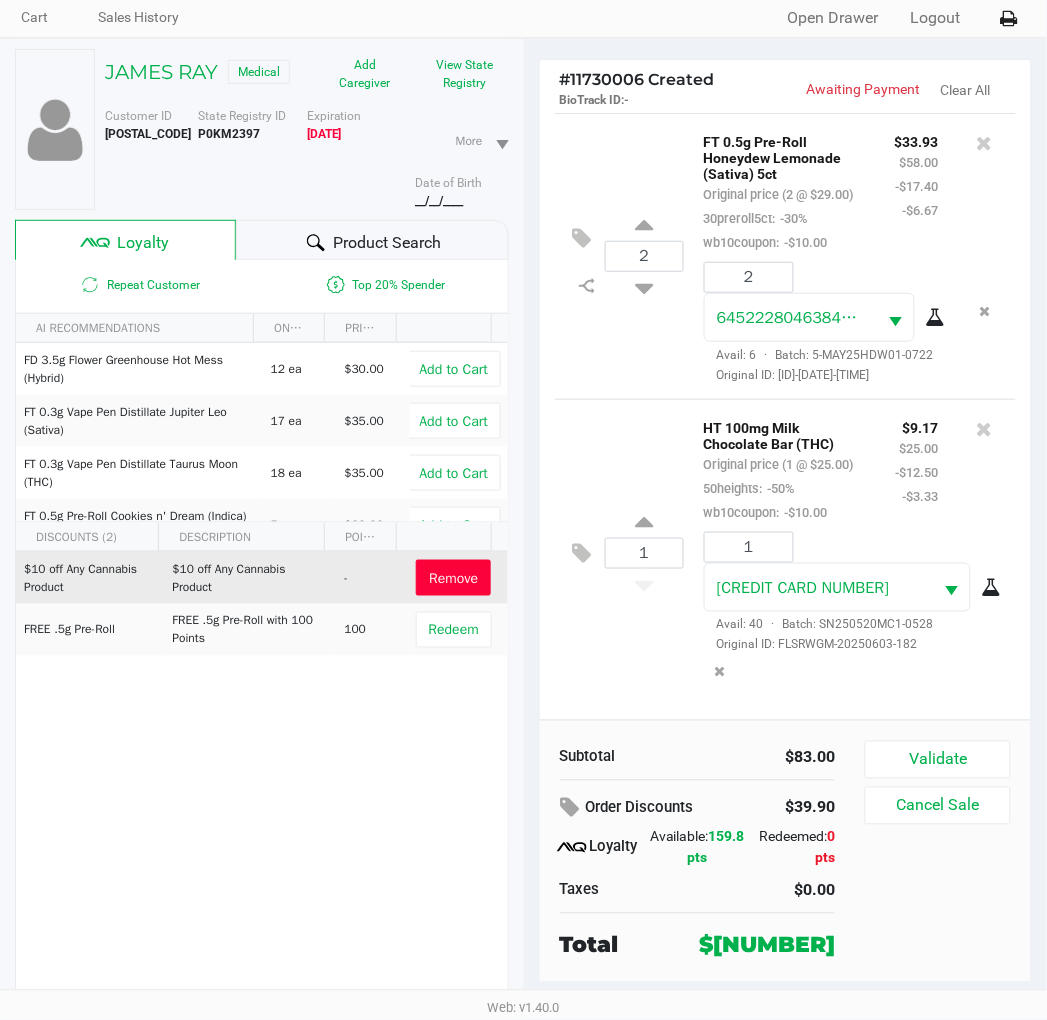 click on "$10 off Any Cannabis Product   $10 off Any Cannabis Product   -   Remove   FREE .5g  Pre-Roll   FREE .5g Pre-Roll with 100 Points   100   Redeem" 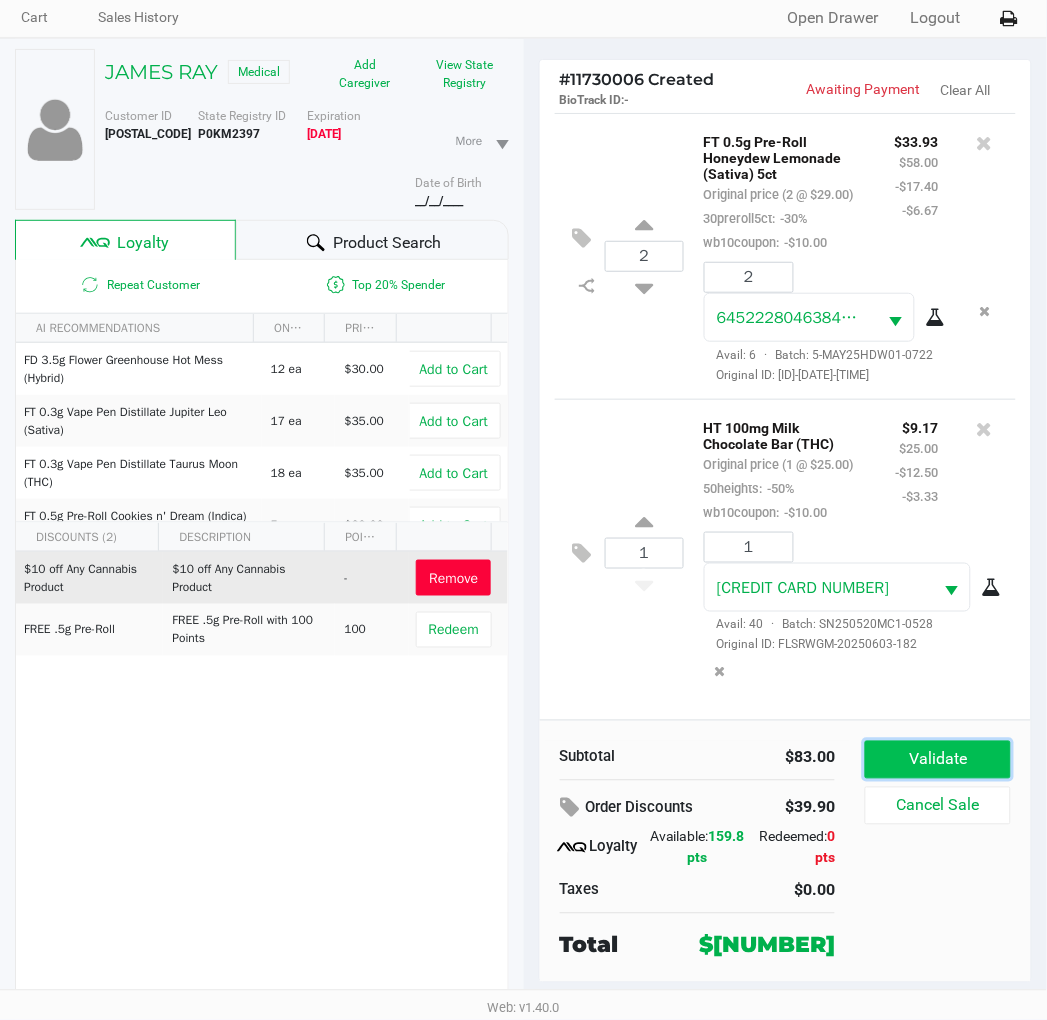 click on "Validate" 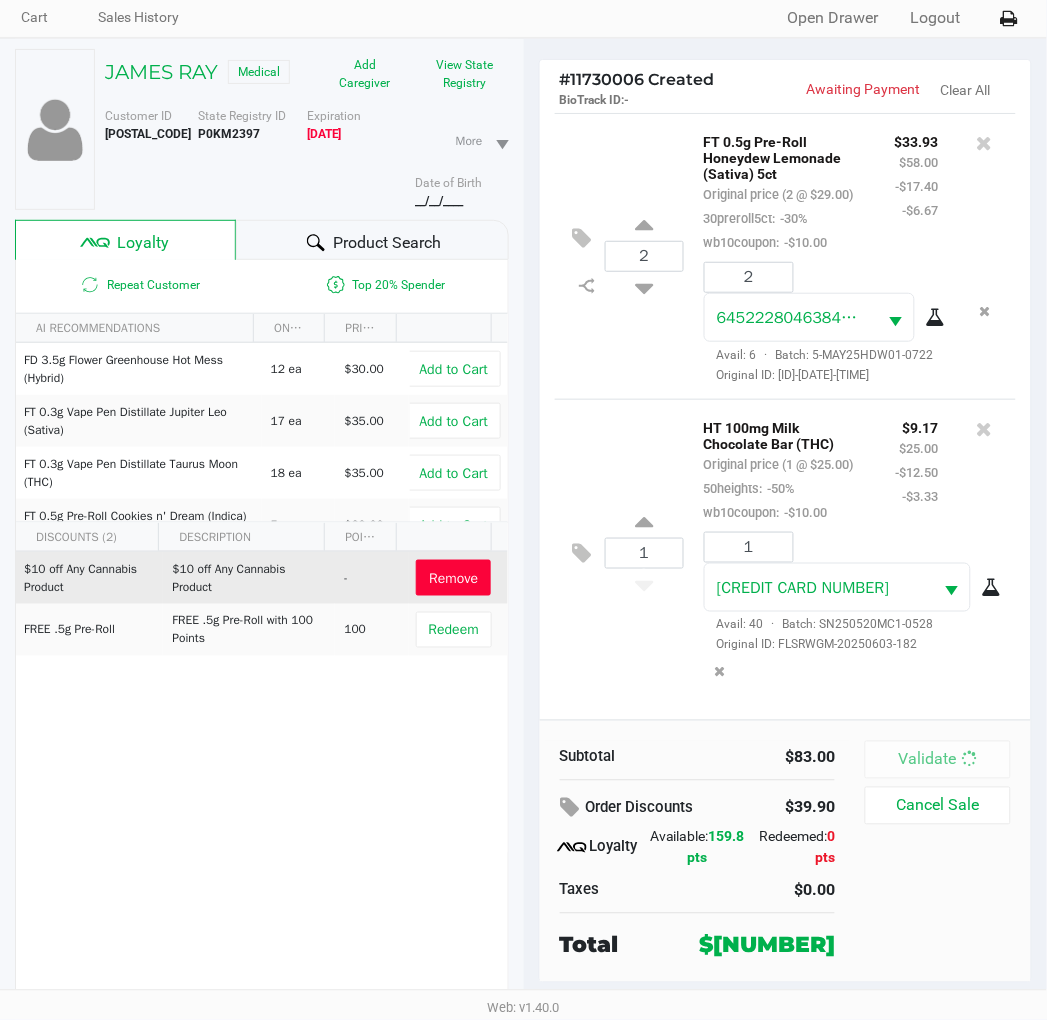 scroll, scrollTop: 0, scrollLeft: 0, axis: both 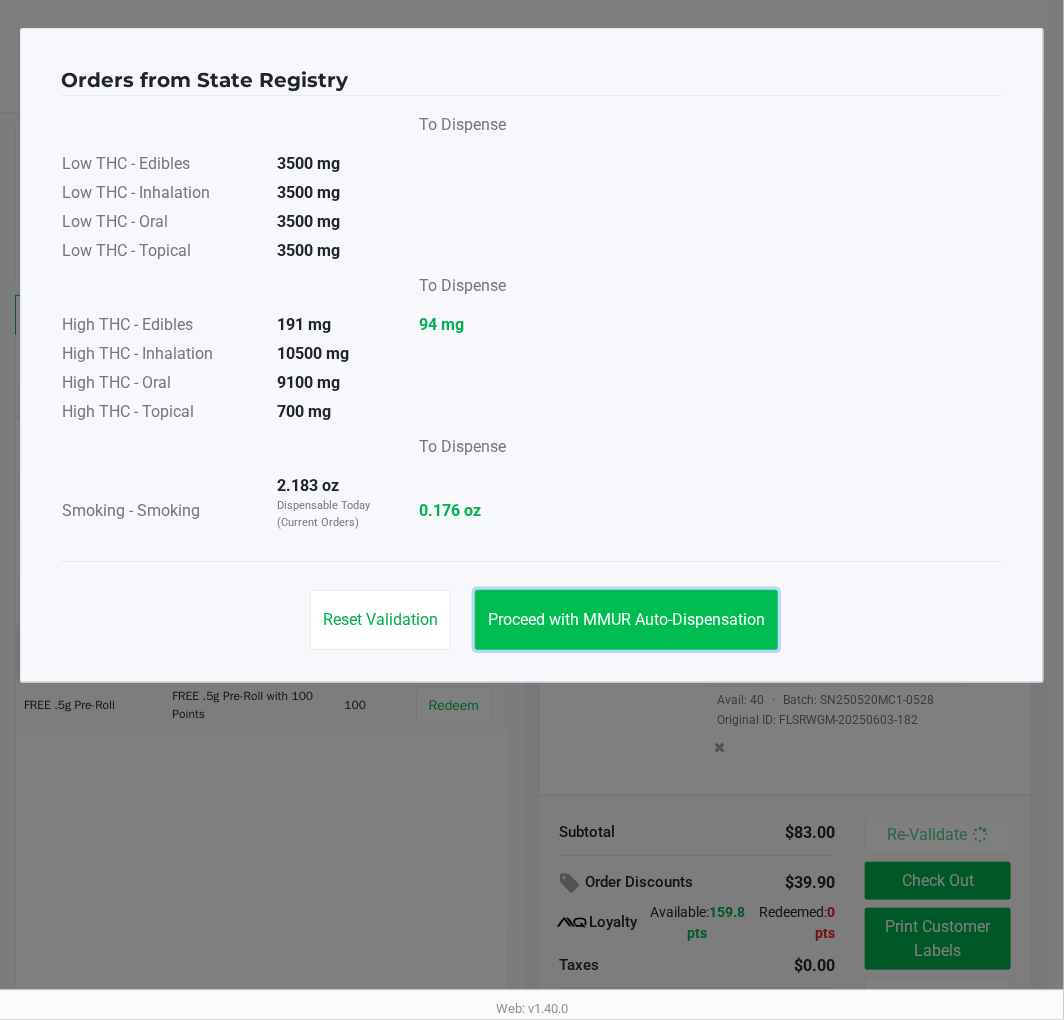 click on "Proceed with MMUR Auto-Dispensation" 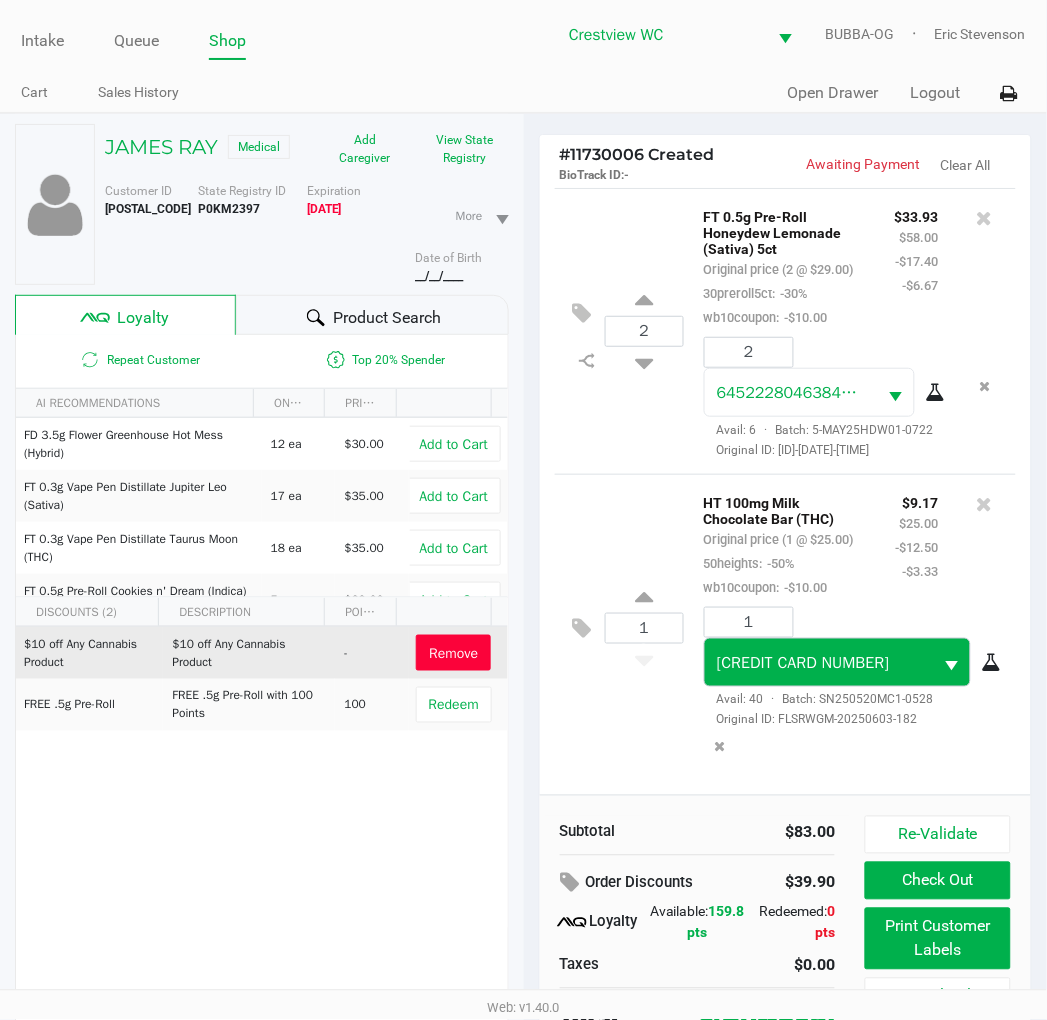scroll, scrollTop: 104, scrollLeft: 0, axis: vertical 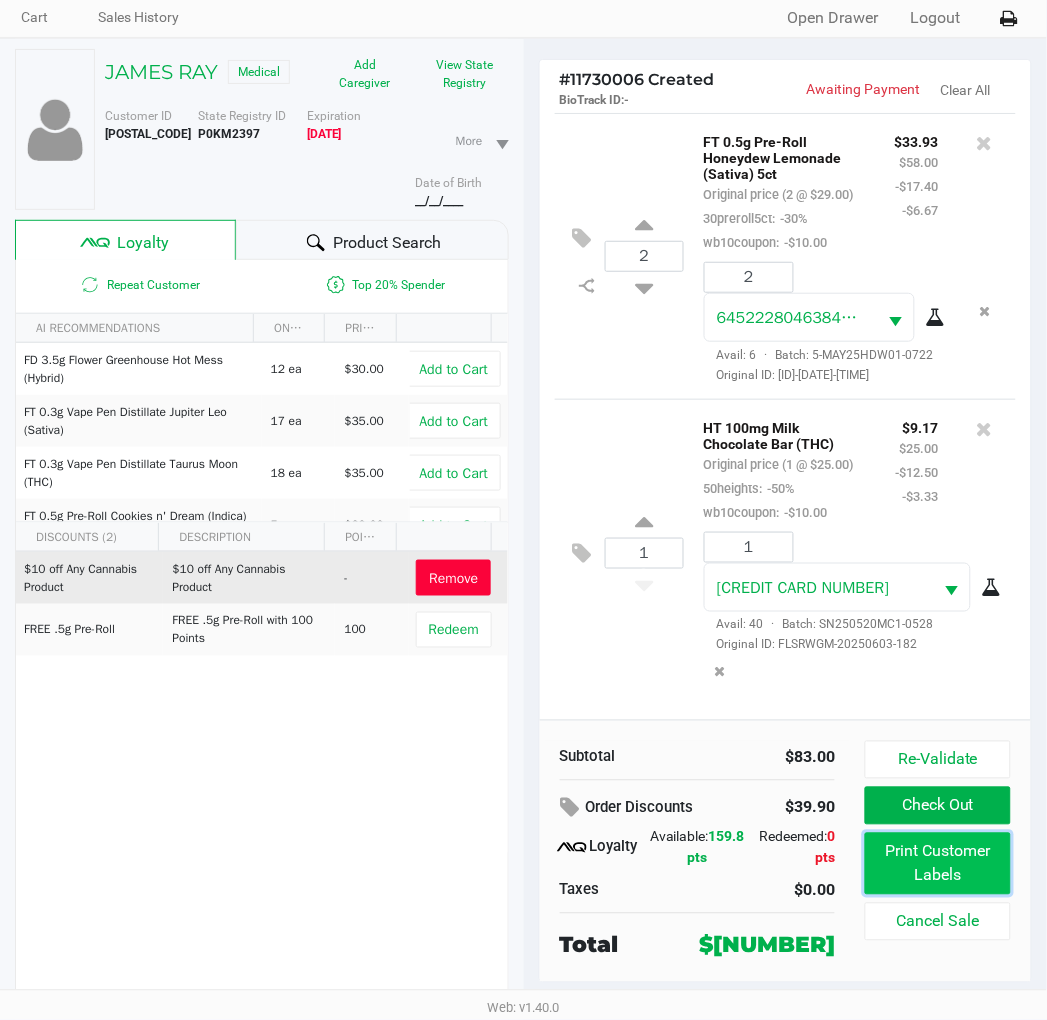 click on "Print Customer Labels" 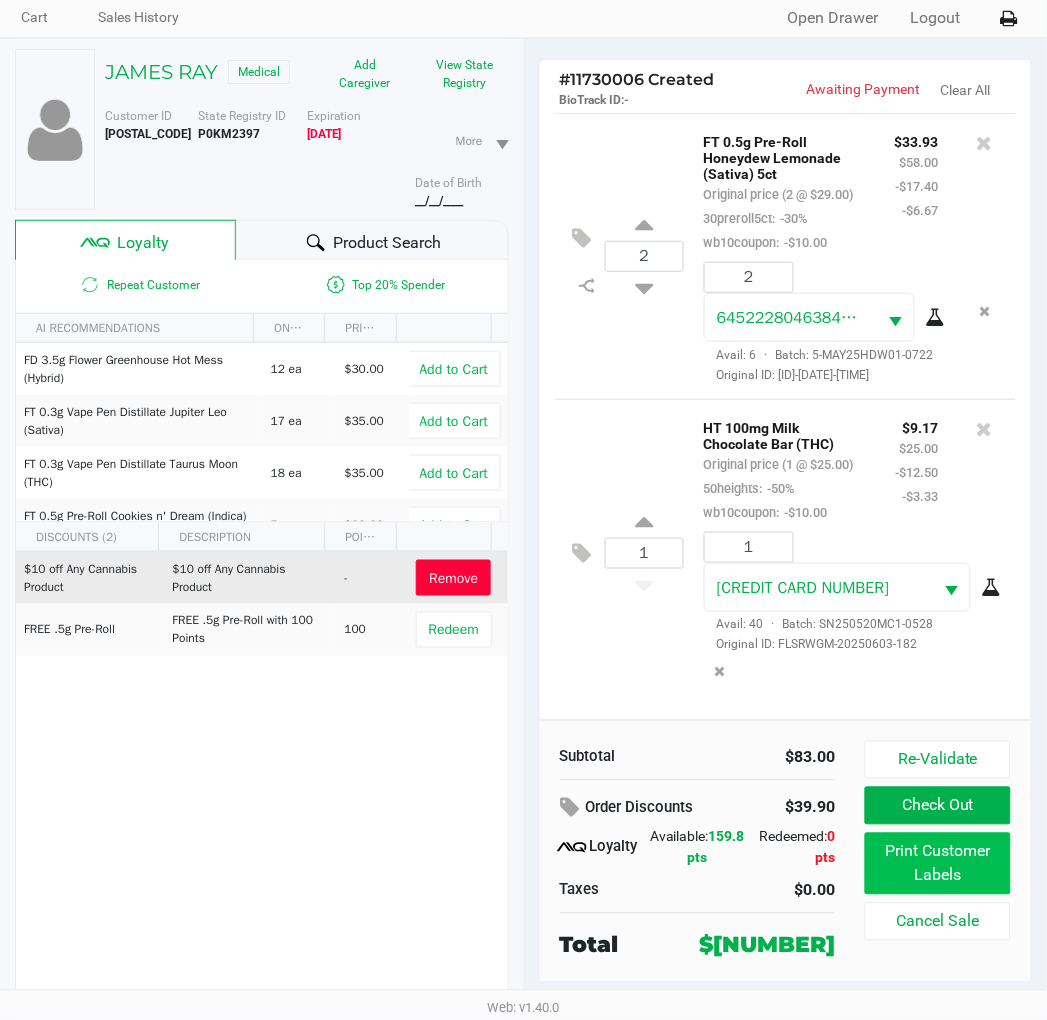 scroll, scrollTop: 0, scrollLeft: 0, axis: both 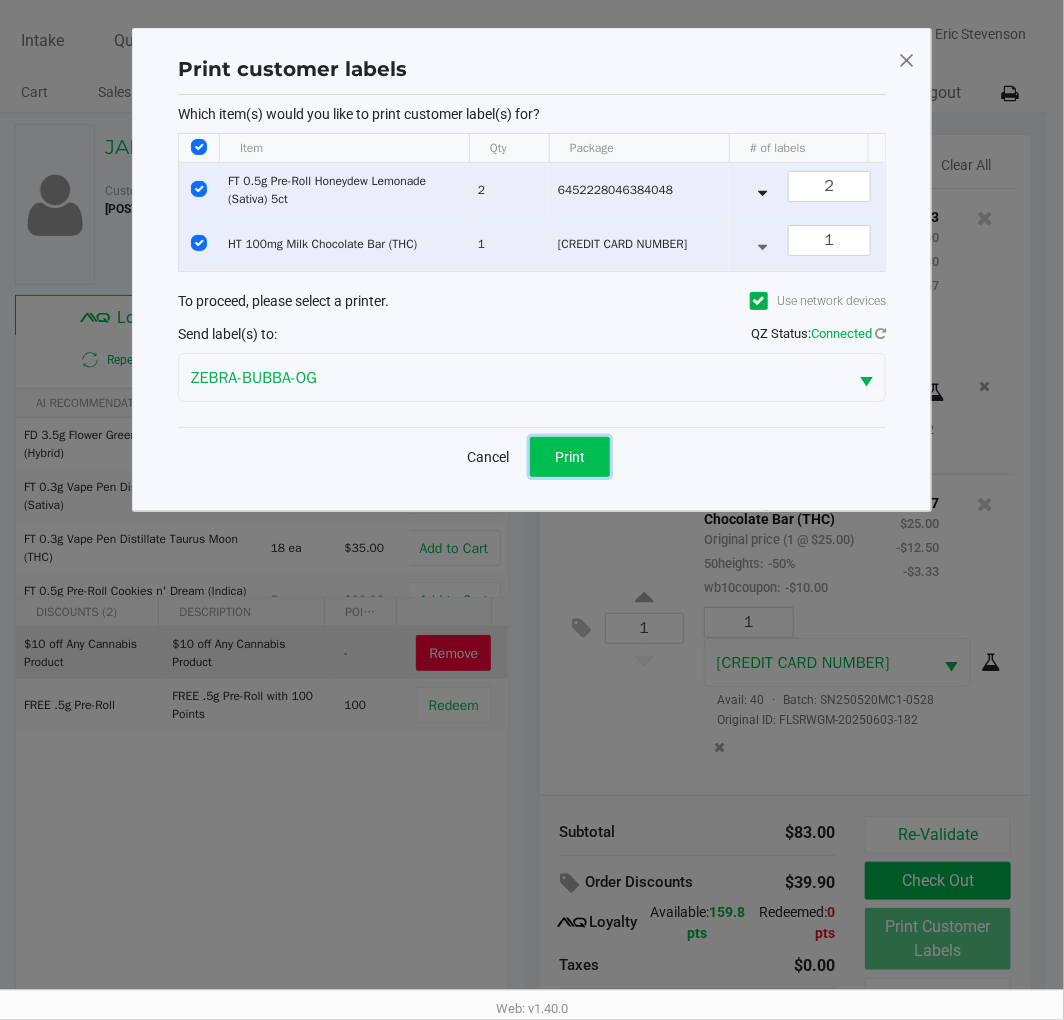 click on "Print" 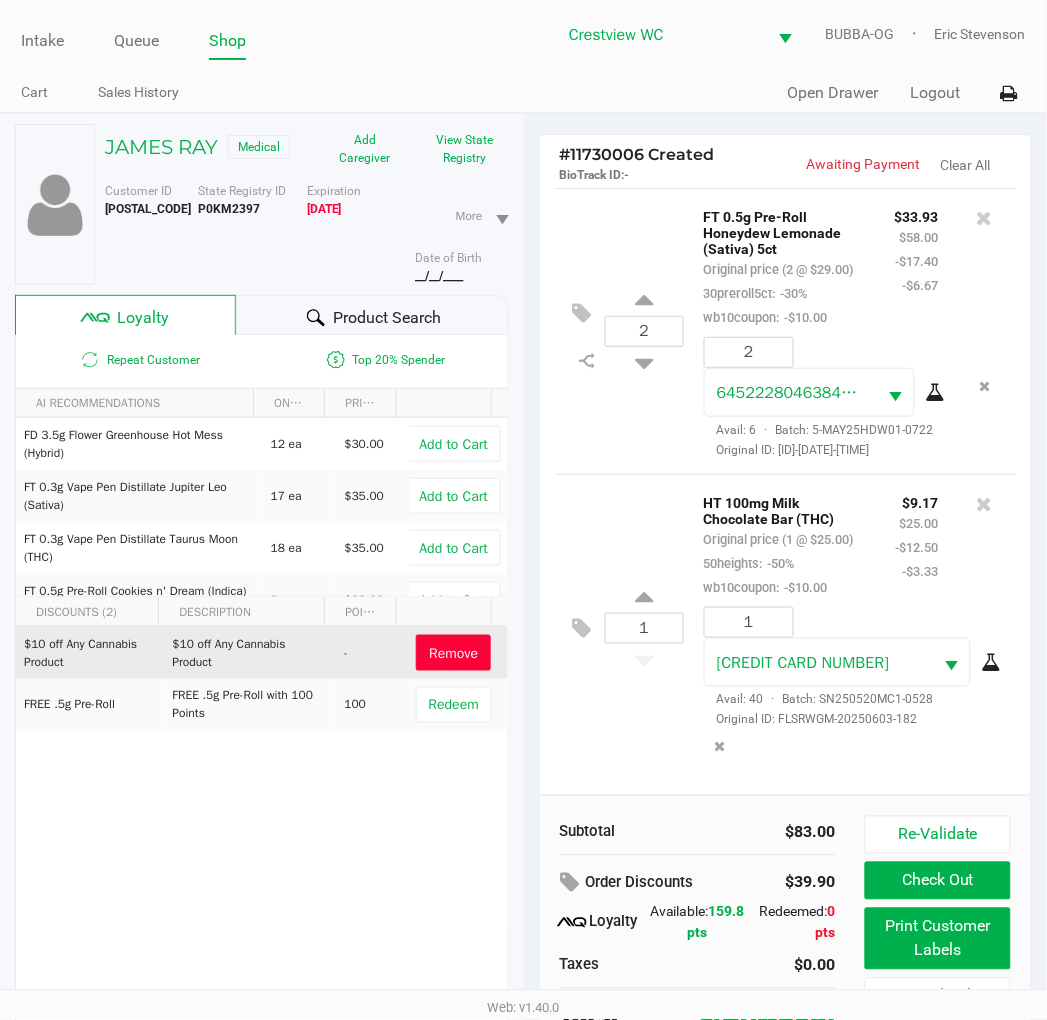 scroll, scrollTop: 48, scrollLeft: 0, axis: vertical 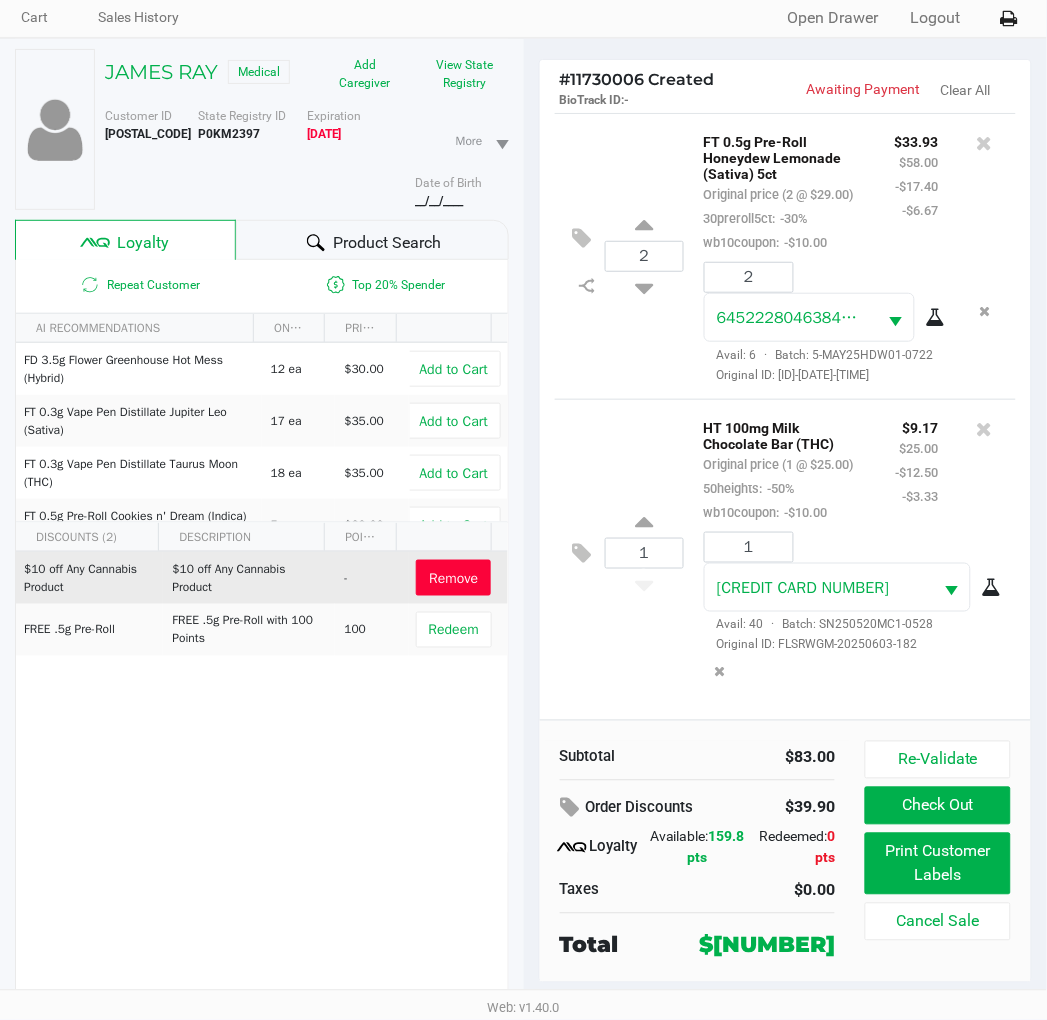 click on "Check Out" 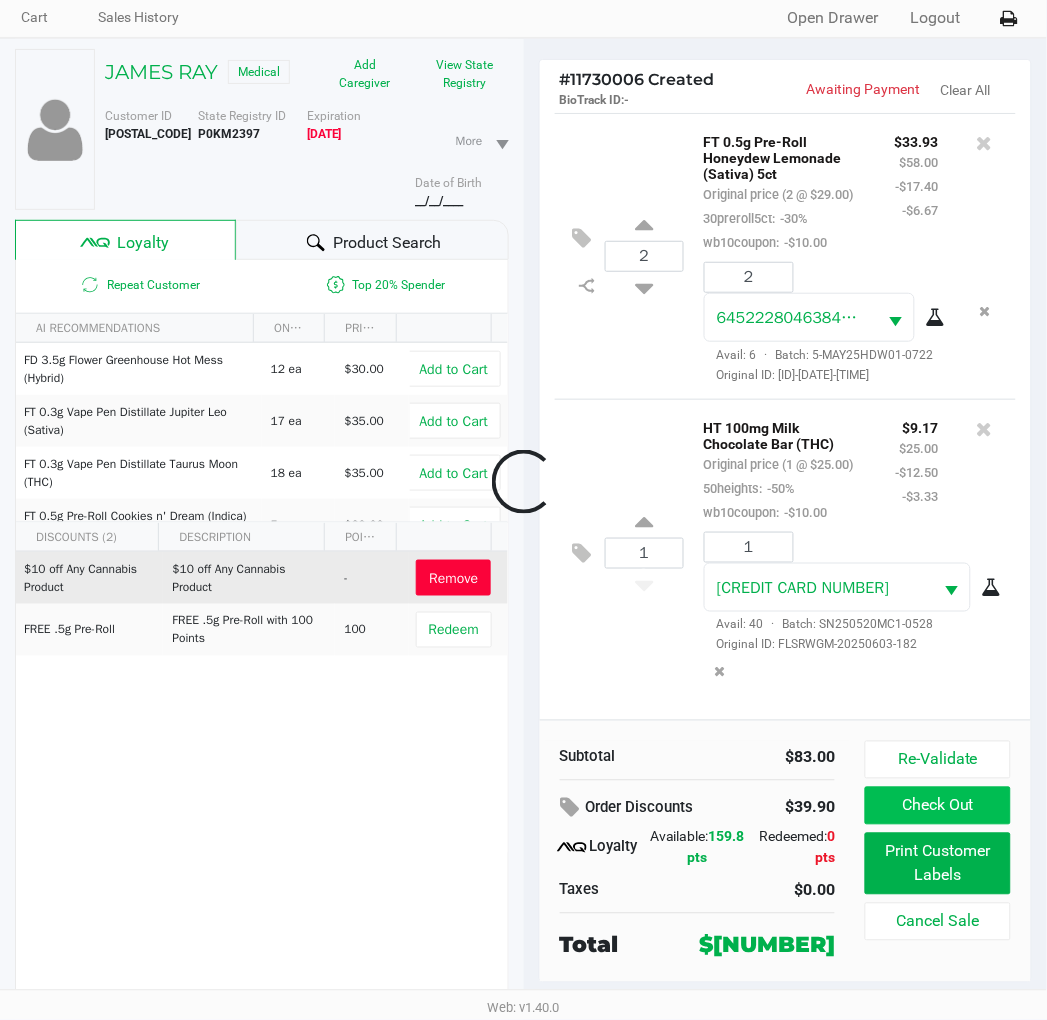 scroll, scrollTop: 88, scrollLeft: 0, axis: vertical 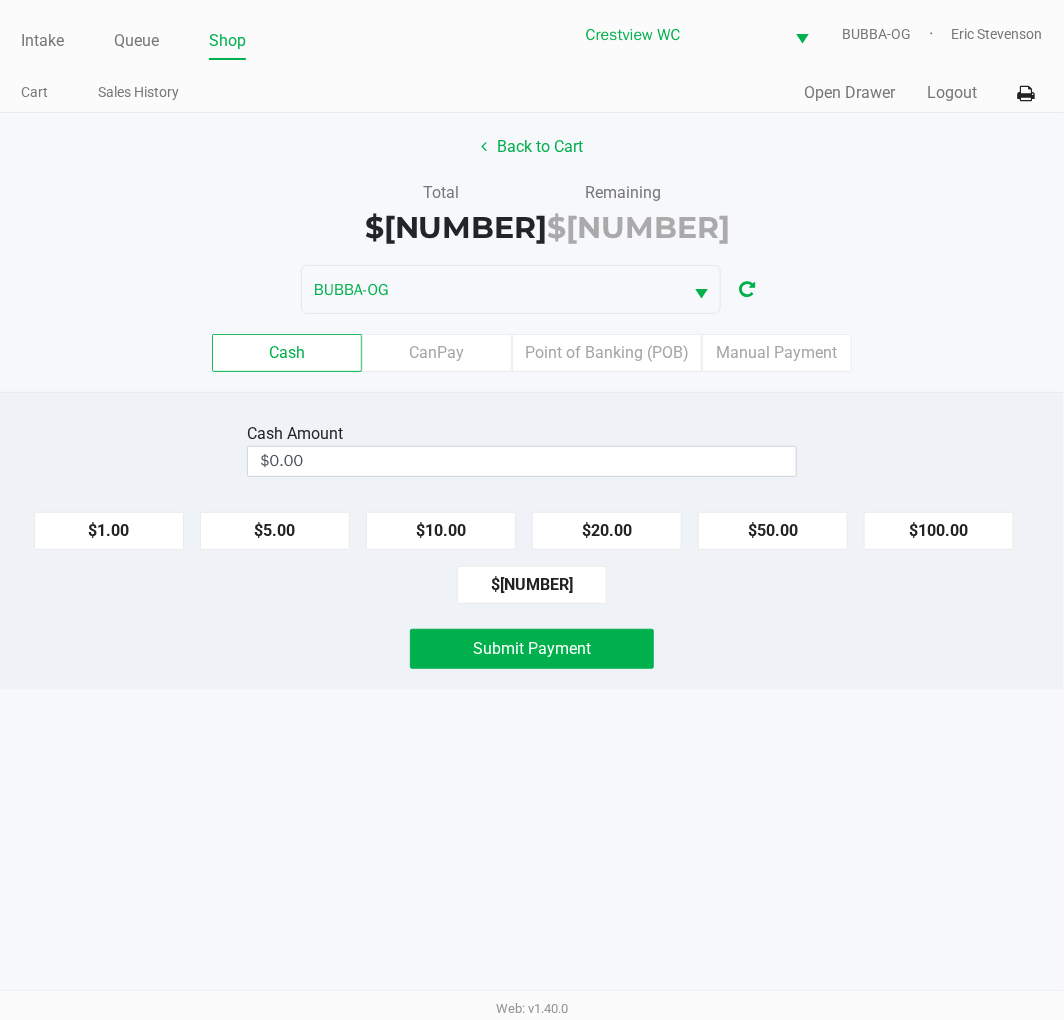 click on "$0.00" at bounding box center (522, 461) 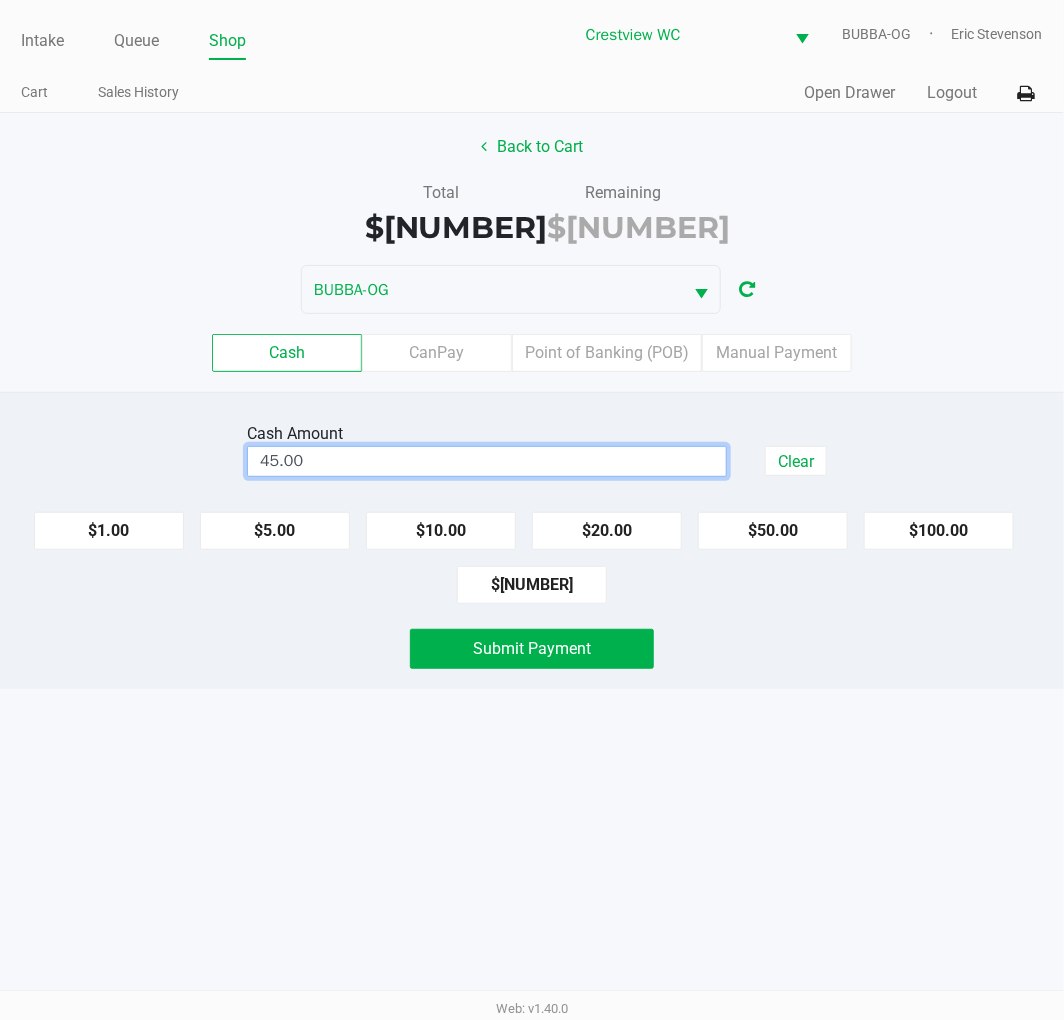 click on "Intake Queue Shop Crestview WC  BUBBA-OG   Eric Stevenson  Cart Sales History  Quick Sale   Open Drawer   Logout  Back to Cart   Total   $43.10   Remaining   $43.10  BUBBA-OG  Cash   CanPay   Point of Banking (POB)   Manual Payment   Cash  Amount  45.00  Clear   $1.00   $5.00   $10.00   $20.00   $50.00   $100.00   $43.10   Submit Payment   Web: v1.40.0" at bounding box center (532, 510) 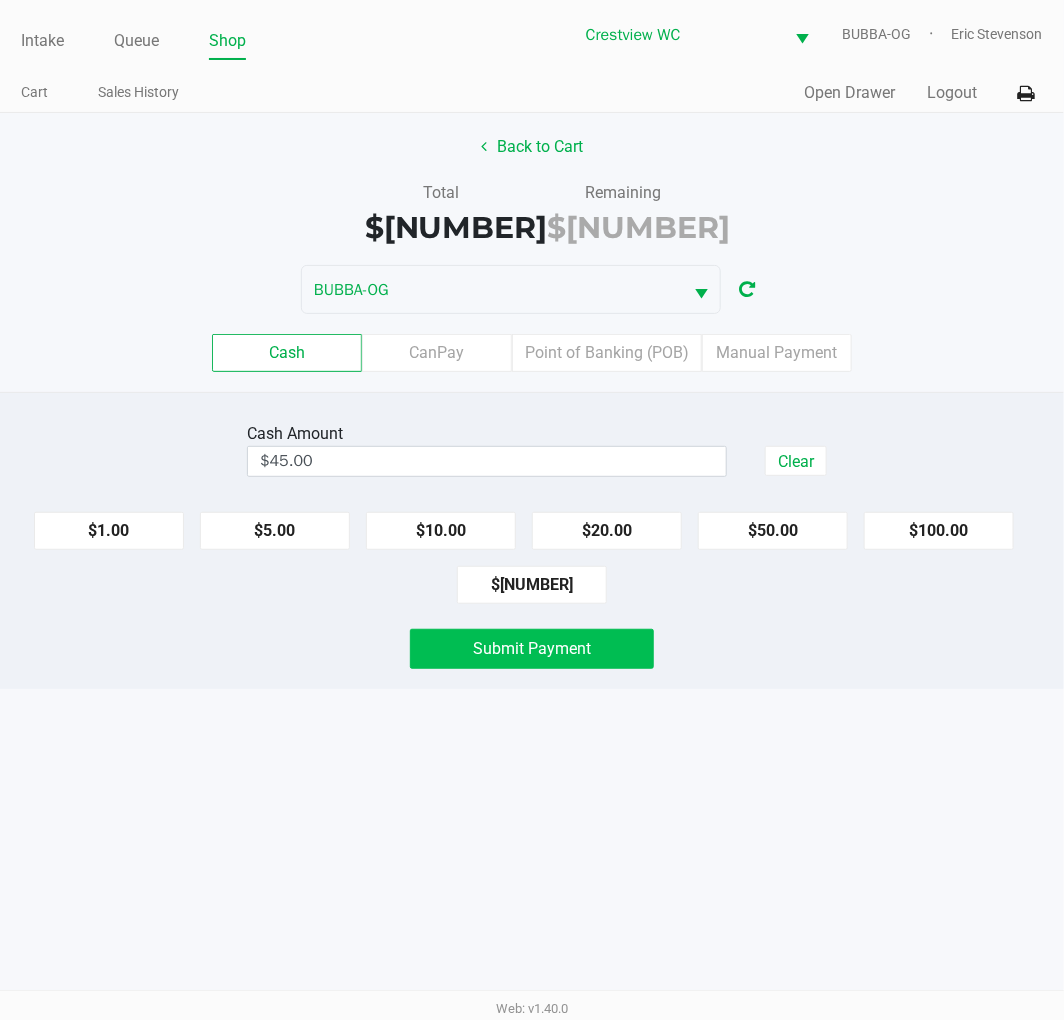 click on "Submit Payment" 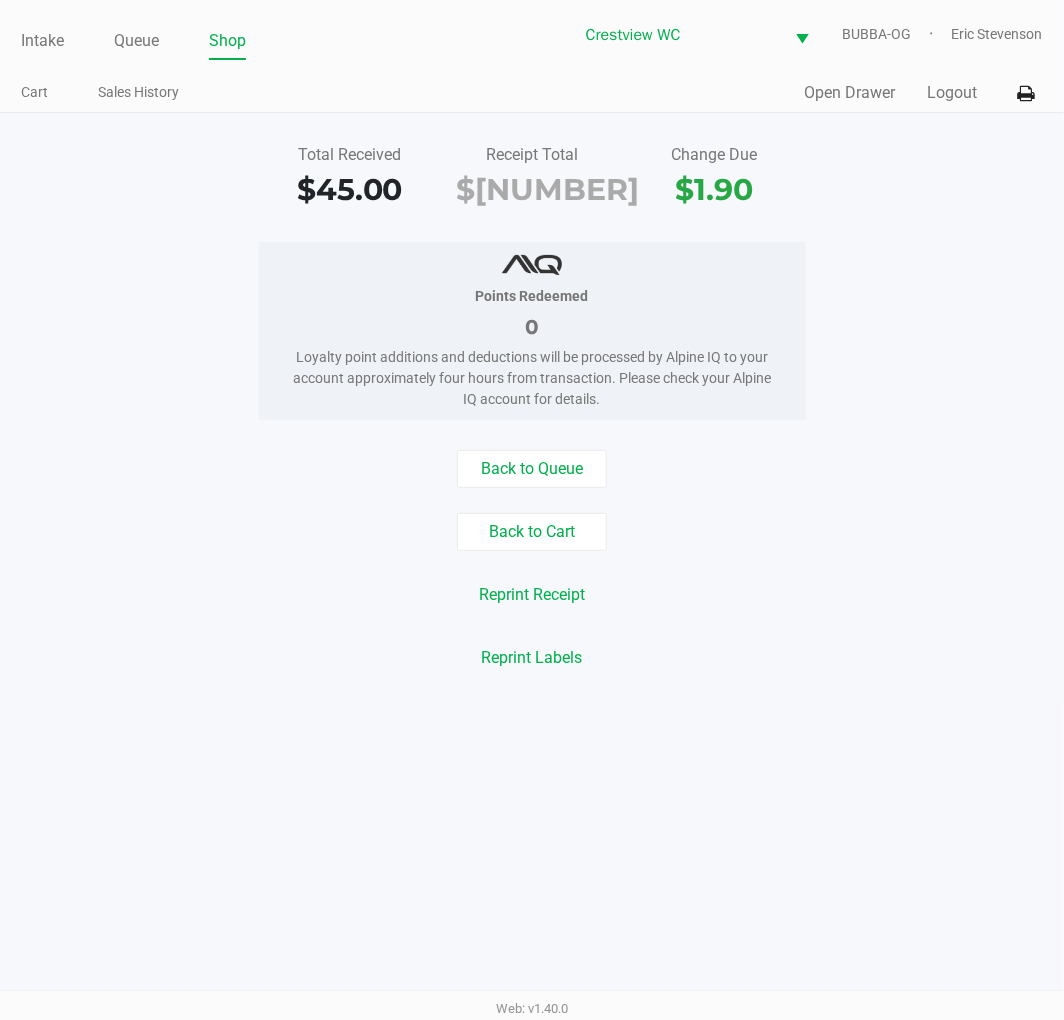 click on "Intake Queue Shop" 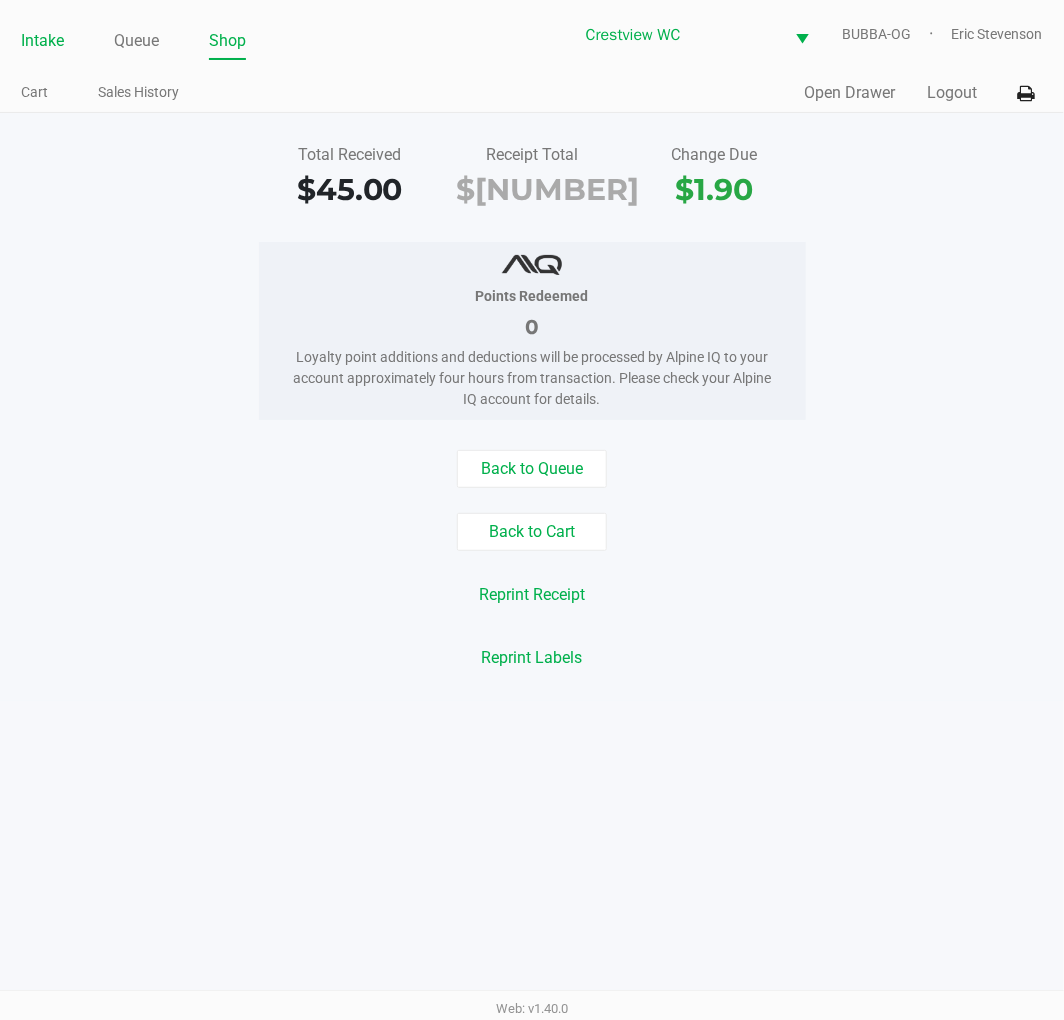 click on "Intake" 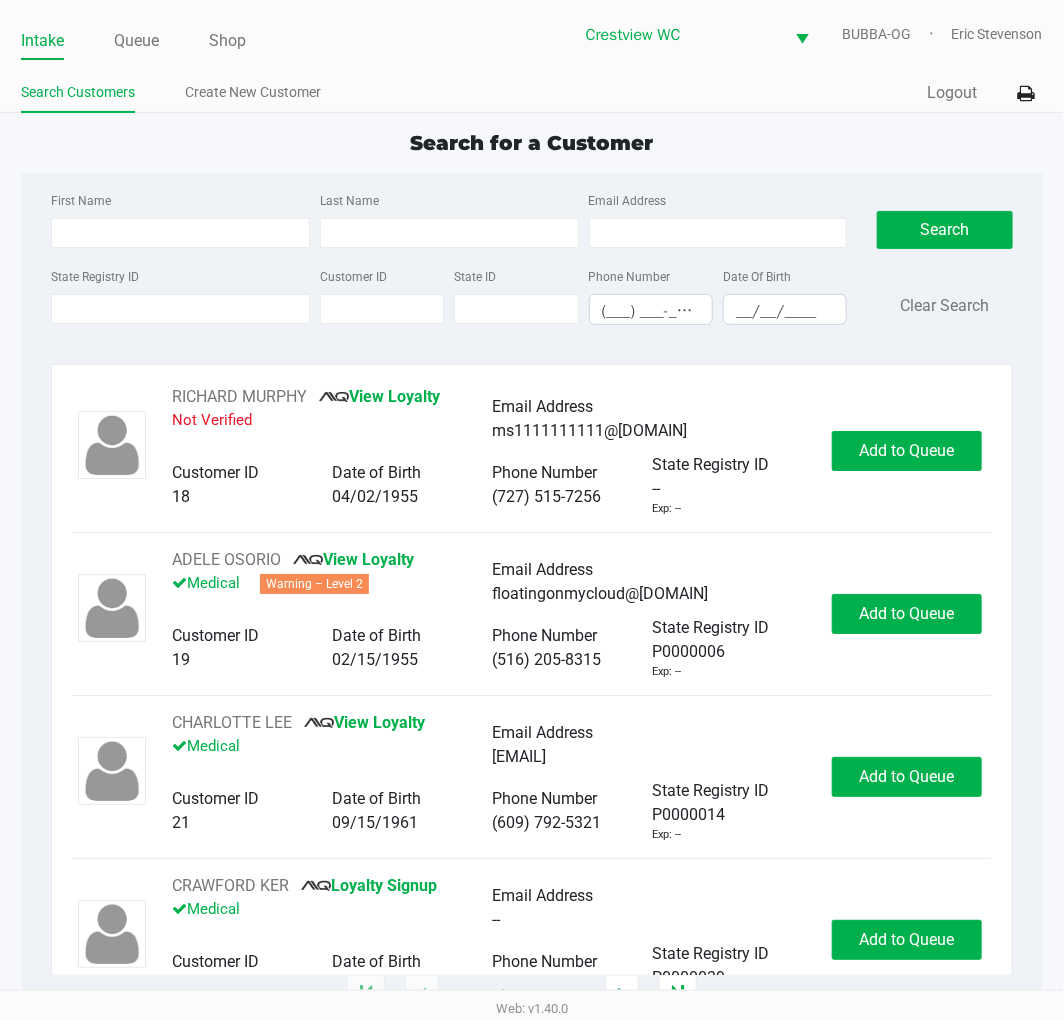 click on "Intake Queue Shop Crestview WC  BUBBA-OG   Eric Stevenson  Search Customers Create New Customer  Quick Sale   Logout  Search for a Customer First Name Last Name Email Address State Registry ID Customer ID State ID Phone Number (___) ___-____ Date Of Birth __/__/____  Search   Clear Search   RICHARD MURPHY       View Loyalty   Not Verified   Email Address   ms1111111111@hotmail.com   Customer ID   18   Date of Birth   04/02/1955   Phone Number   (727) 515-7256   State Registry ID   --   Exp: --   Add to Queue   ADELE OSORIO       View Loyalty   Medical   Warning – Level 2   Email Address   floatingonmycloud@gmail.com   Customer ID   19   Date of Birth   02/15/1955   Phone Number   (516) 205-8315   State Registry ID   P0000006   Exp: --   Add to Queue   CHARLOTTE LEE       View Loyalty   Medical   Email Address   cblee0915@gmail.com   Customer ID   21   Date of Birth   09/15/1961   Phone Number   (609) 792-5321   State Registry ID   P0000014   Exp: --   Add to Queue   CRAWFORD KER       Medical" 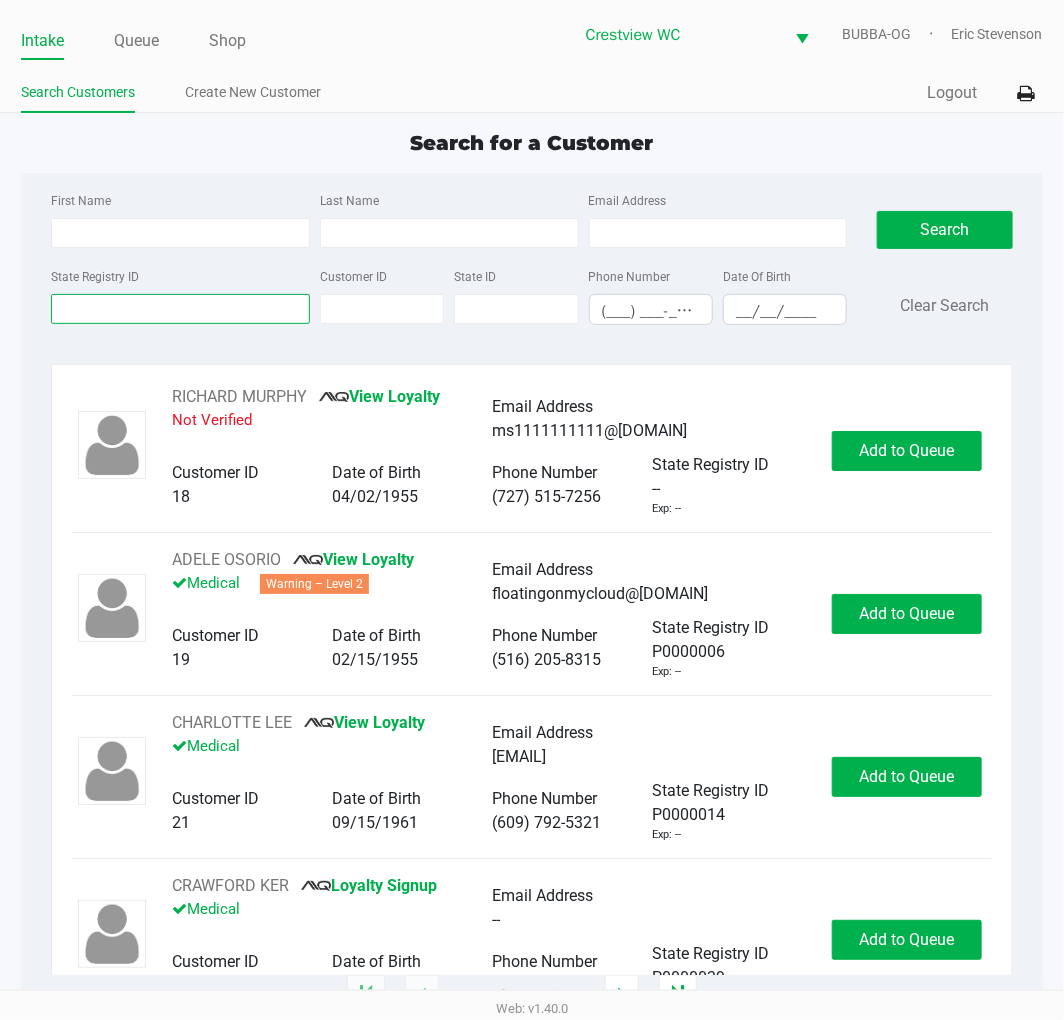 click on "State Registry ID" at bounding box center (180, 309) 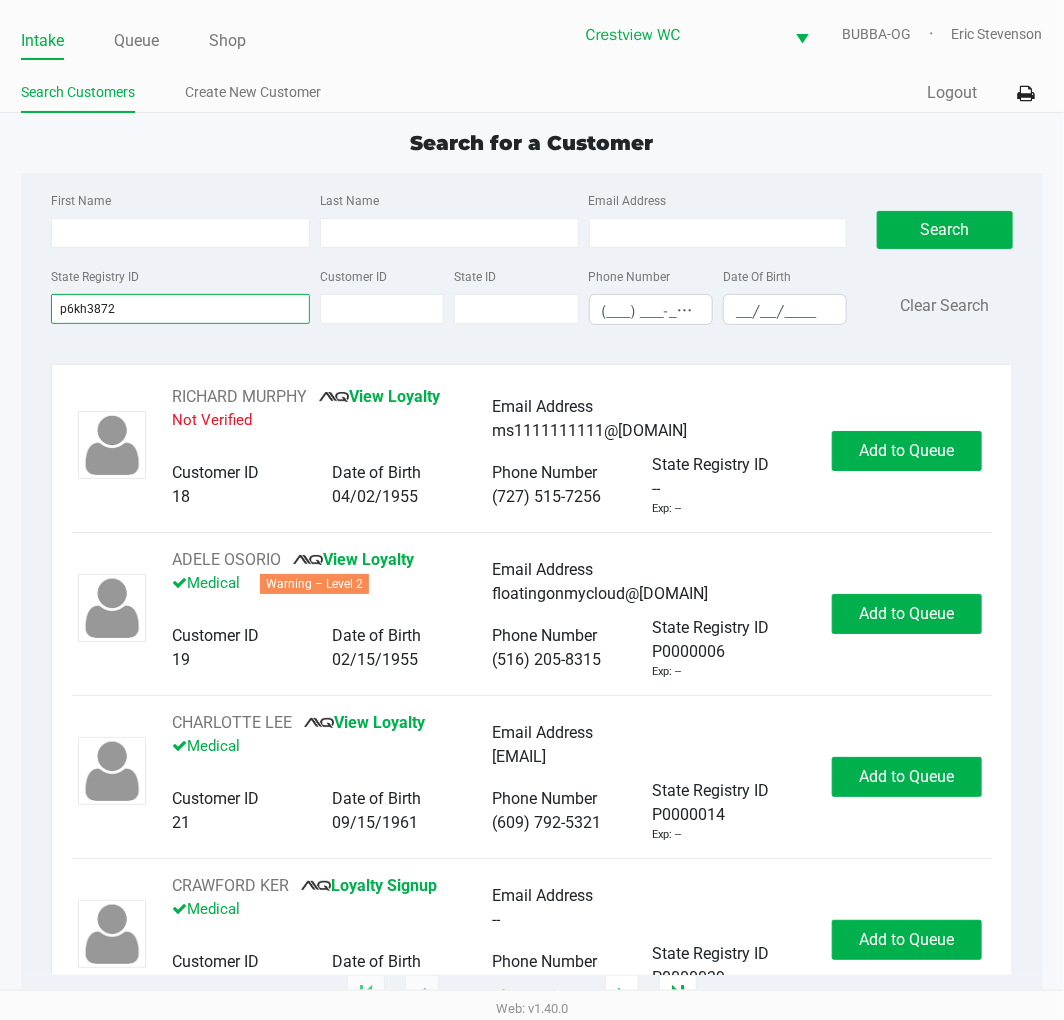 type on "p6kh3872" 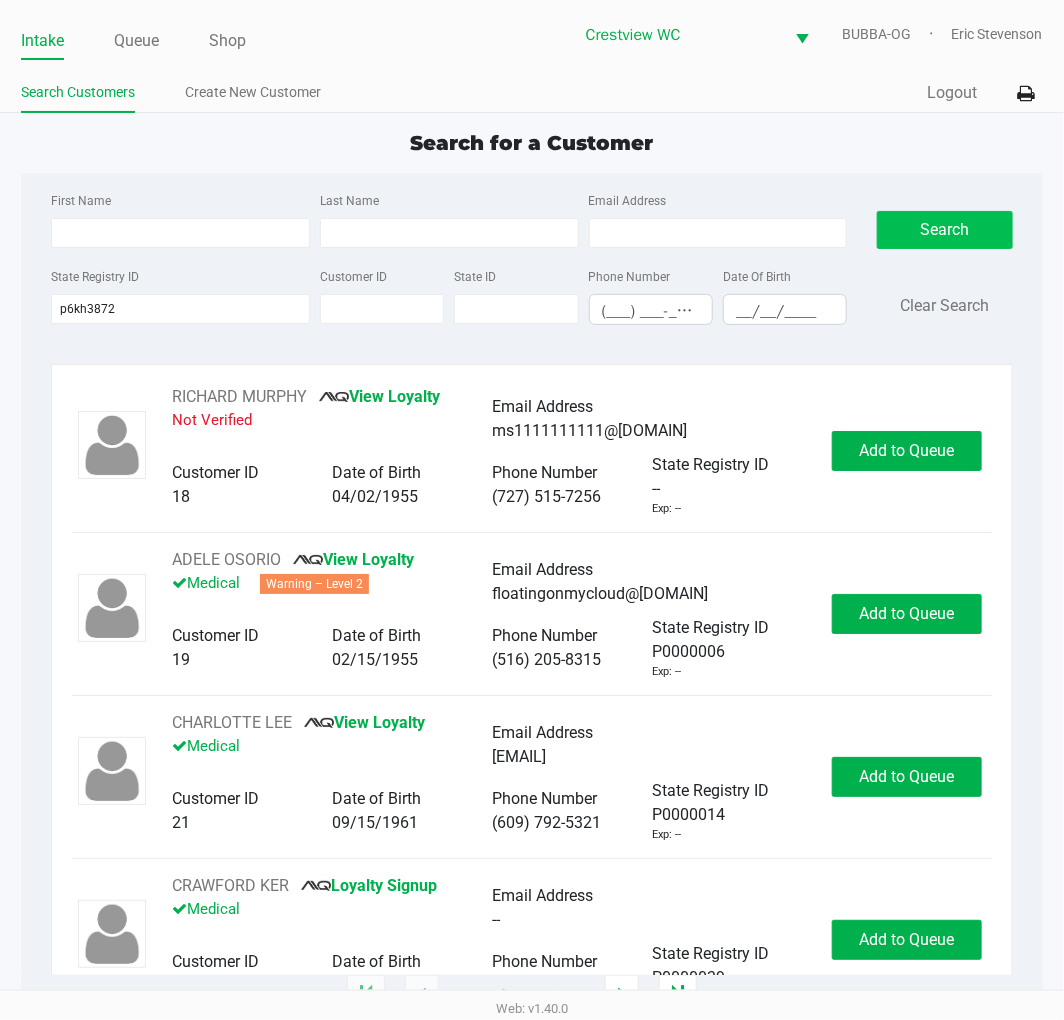 click on "Search" 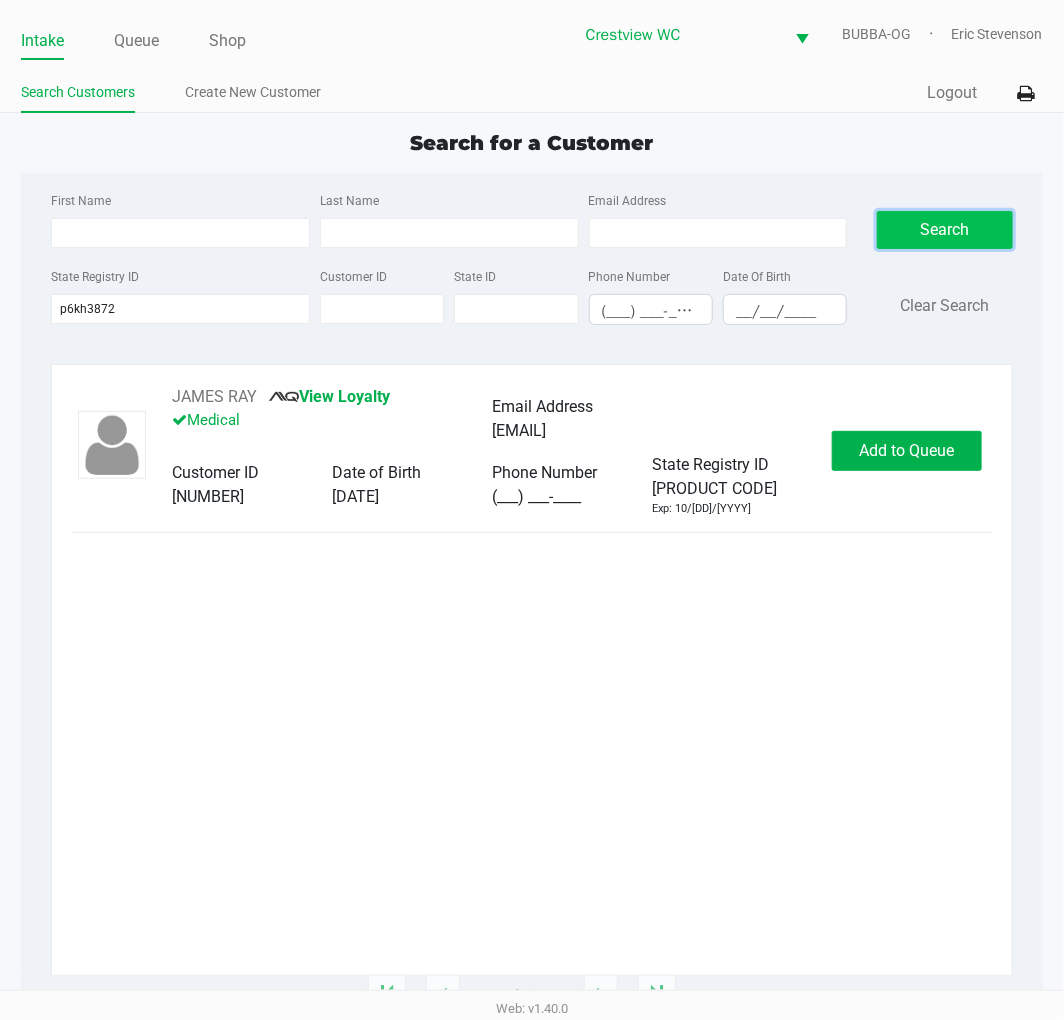 click on "Add to Queue" 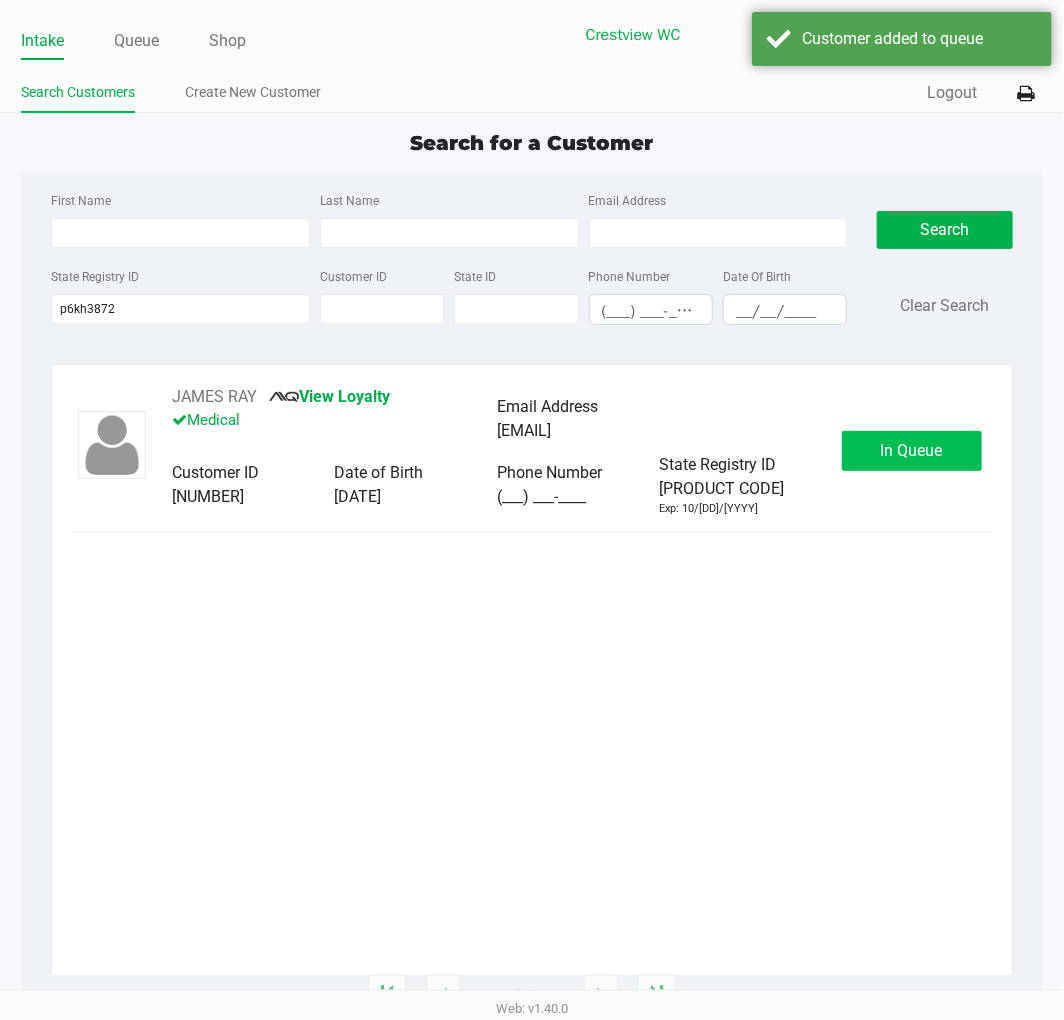click on "In Queue" 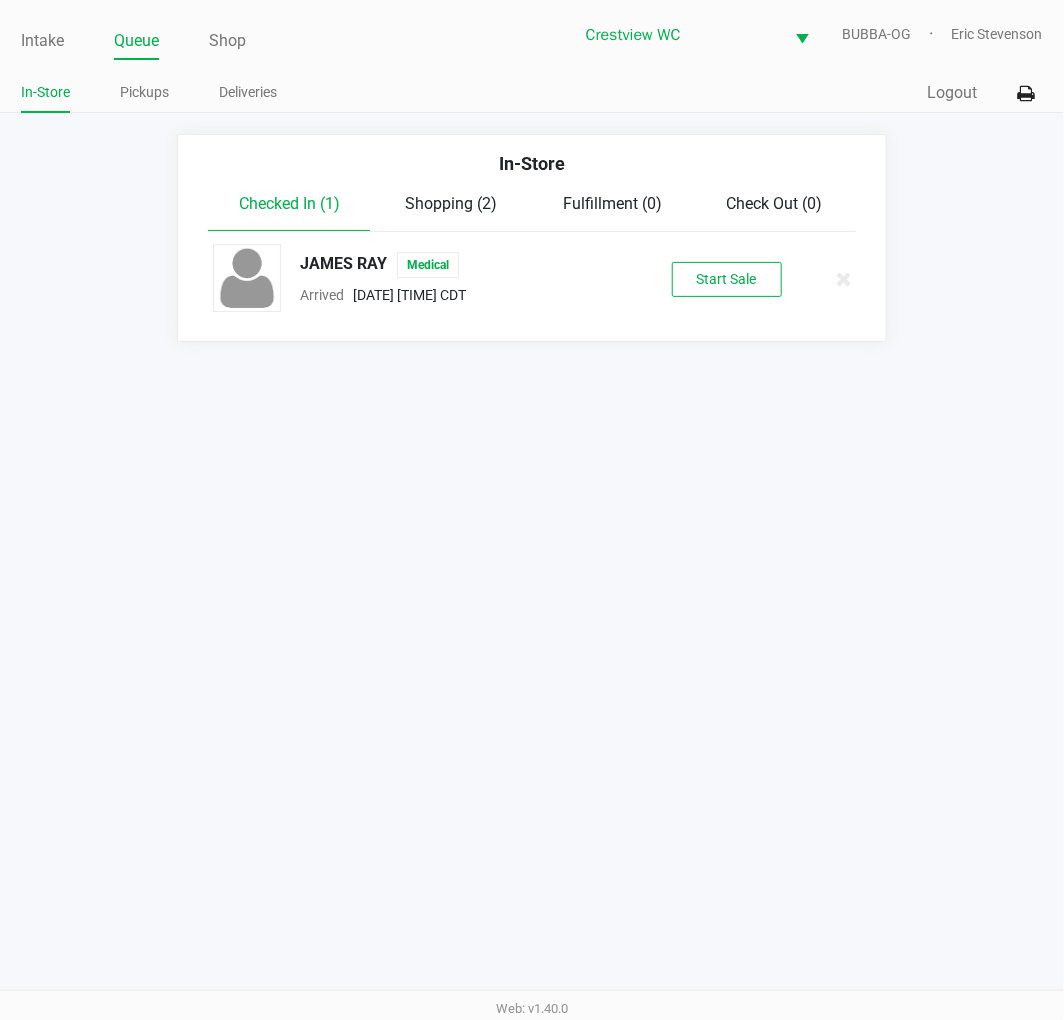 click on "Intake Queue Shop Crestview WC  BUBBA-OG   Eric Stevenson  In-Store Pickups Deliveries  Quick Sale   Logout   In-Store   Checked In (1)   Shopping (2)   Fulfillment (0)   Check Out (0)   JAMES RAY   Medical  Arrived      Aug 2, 2025 12:13 PM CDT   Start Sale   Web: v1.40.0" at bounding box center (532, 510) 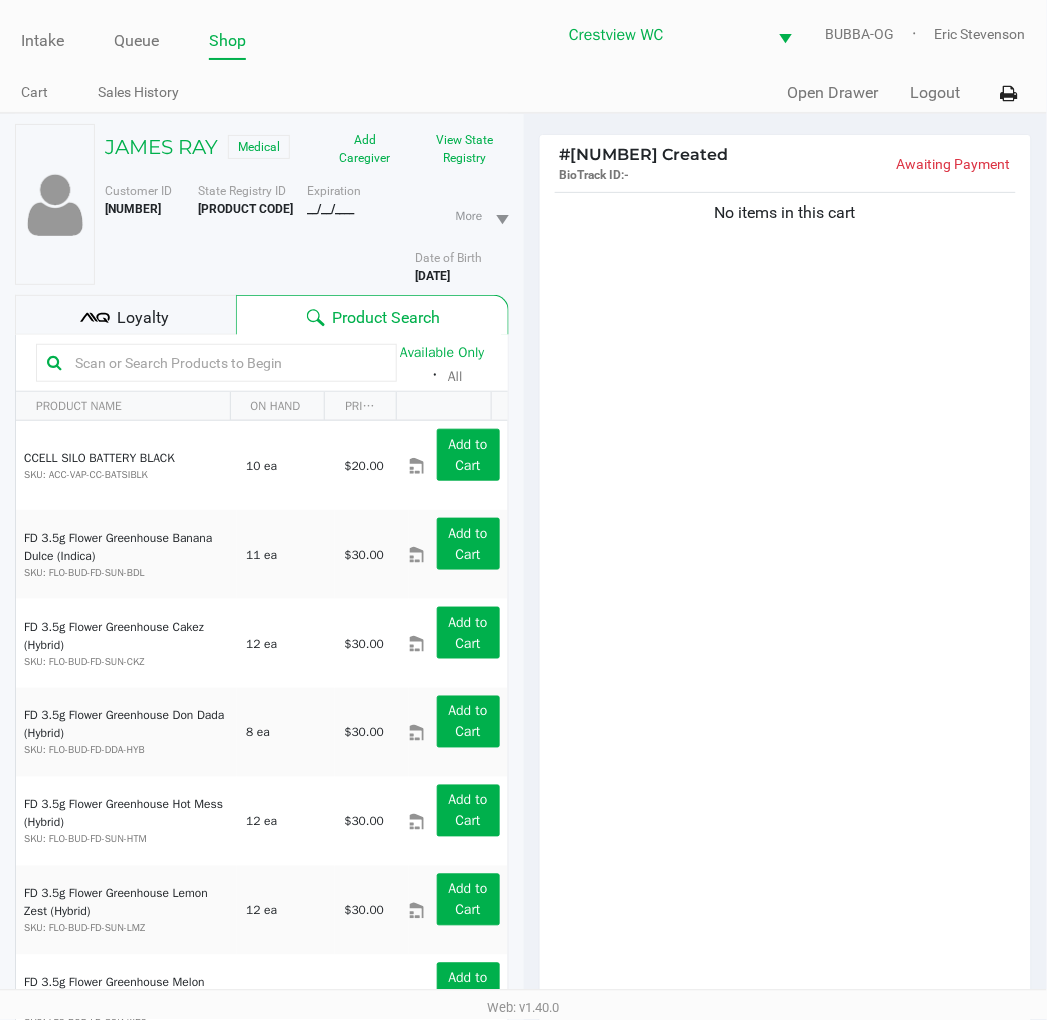 click on "No items in this cart" 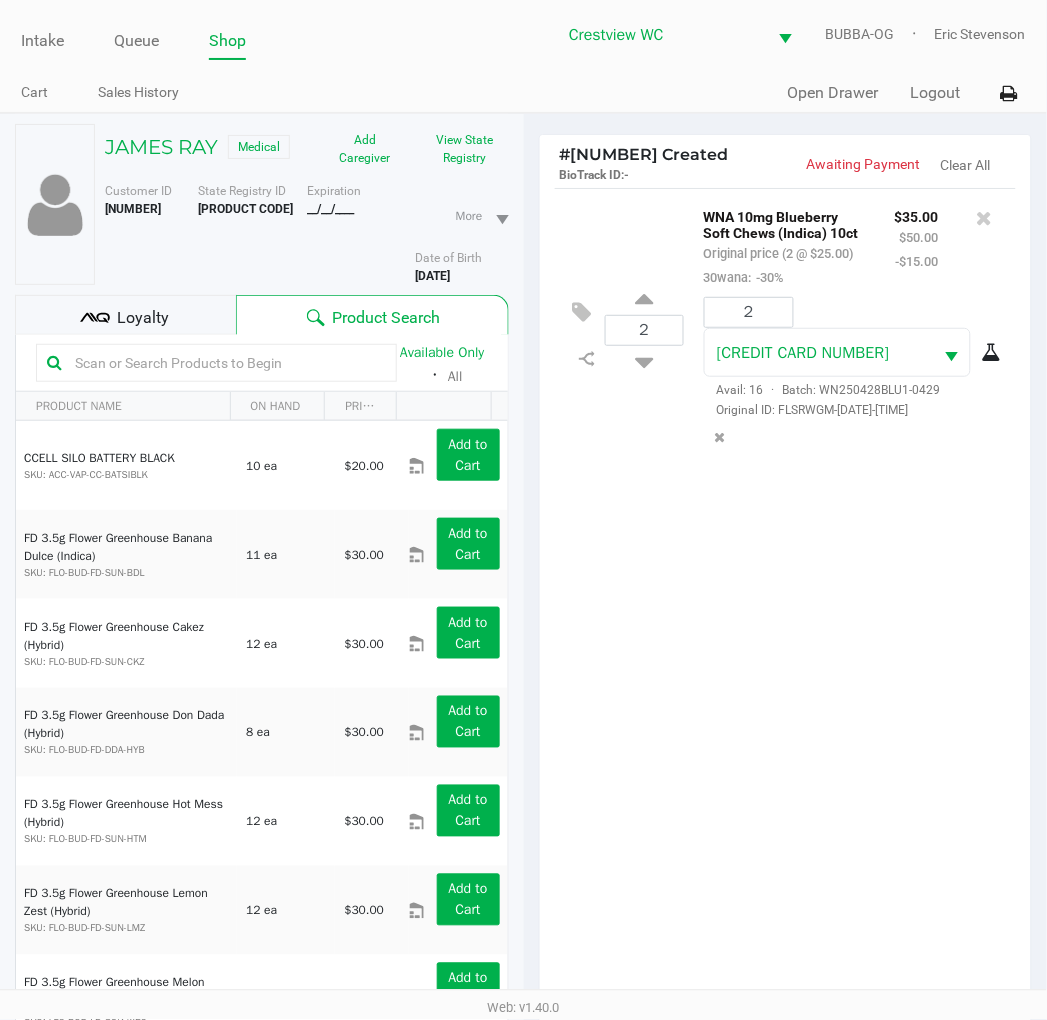 click on "2  WNA 10mg Blueberry Soft Chews (Indica) 10ct   Original price (2 @ $25.00)  30wana:  -30% $35.00 $50.00 -$15.00 2 5841428751173499  Avail: 16  ·  Batch: WN250428BLU1-0429   Original ID: FLSRWGM-20250505-4122" 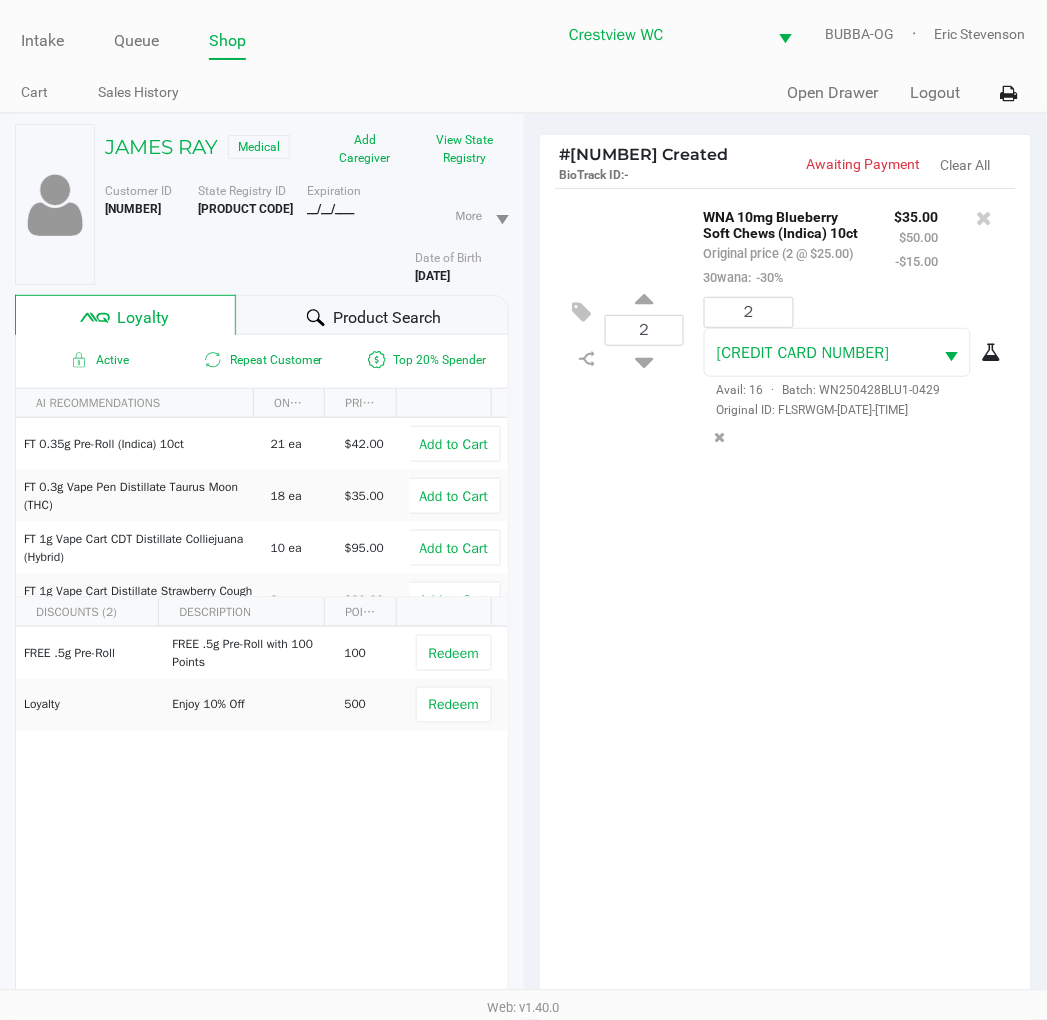 click on "2  WNA 10mg Blueberry Soft Chews (Indica) 10ct   Original price (2 @ $25.00)  30wana:  -30% $35.00 $50.00 -$15.00 2 5841428751173499  Avail: 16  ·  Batch: WN250428BLU1-0429   Original ID: FLSRWGM-20250505-4122" 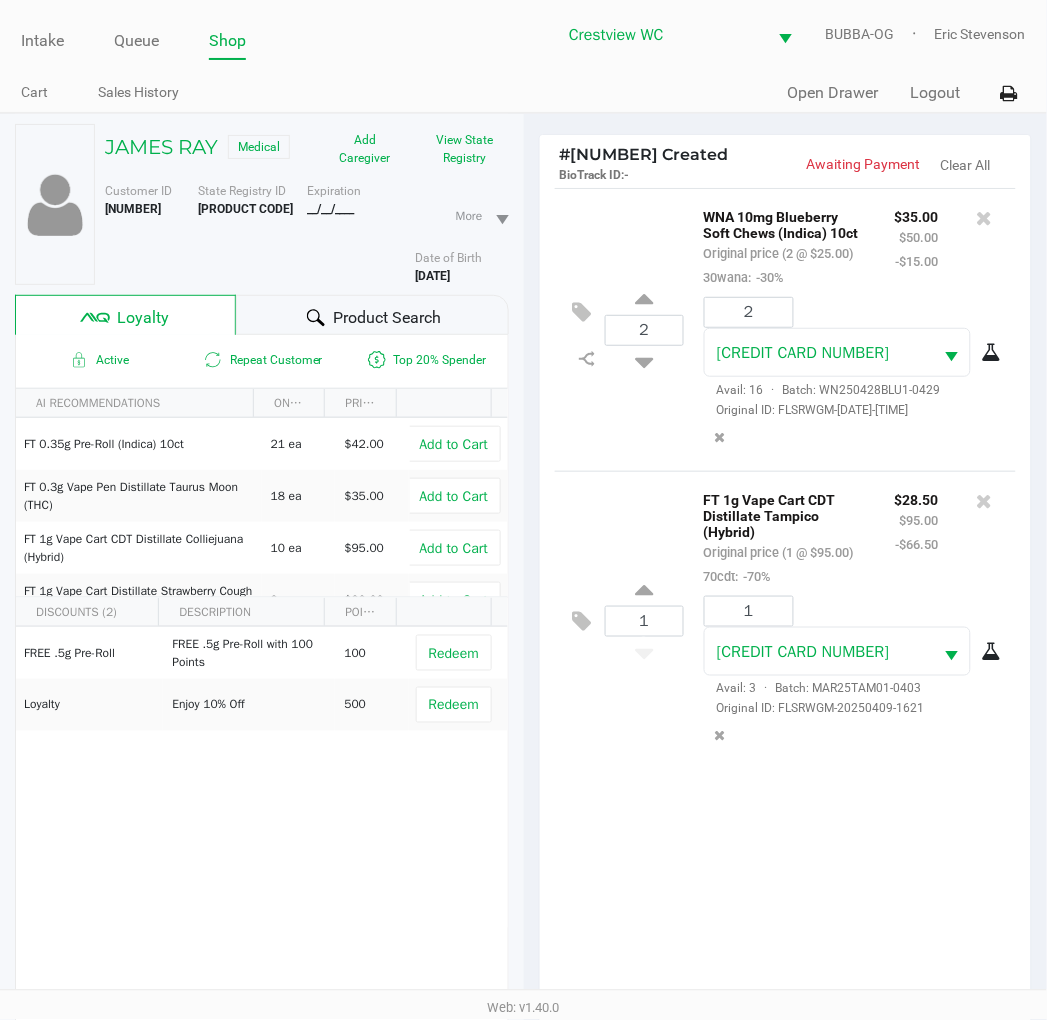 click on "2  WNA 10mg Blueberry Soft Chews (Indica) 10ct   Original price (2 @ $25.00)  30wana:  -30% $35.00 $50.00 -$15.00 2 5841428751173499  Avail: 16  ·  Batch: WN250428BLU1-0429   Original ID: FLSRWGM-20250505-4122  1  FT 1g Vape Cart CDT Distillate Tampico (Hybrid)   Original price (1 @ $95.00)  70cdt:  -70% $28.50 $95.00 -$66.50 1 3038384068764149  Avail: 3  ·  Batch: MAR25TAM01-0403   Original ID: FLSRWGM-20250409-1621" 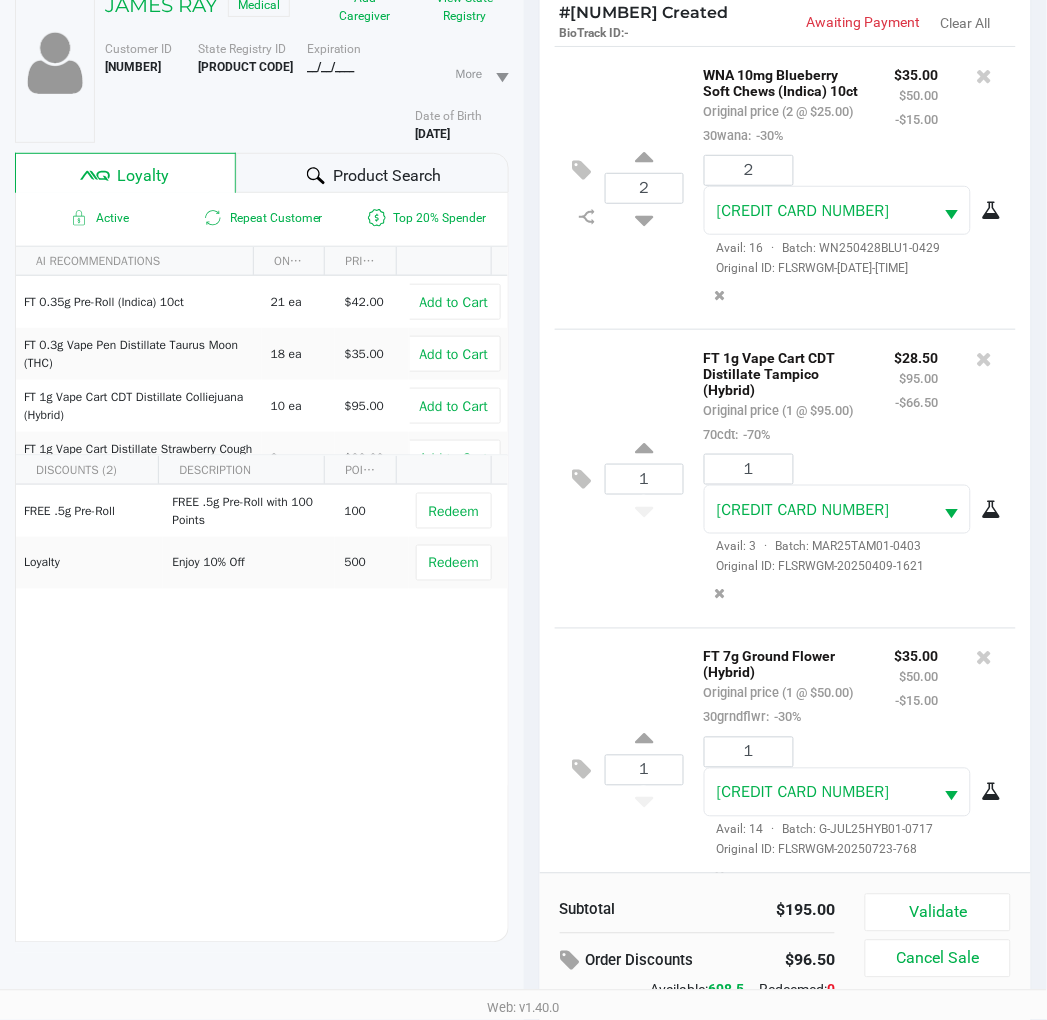 scroll, scrollTop: 258, scrollLeft: 0, axis: vertical 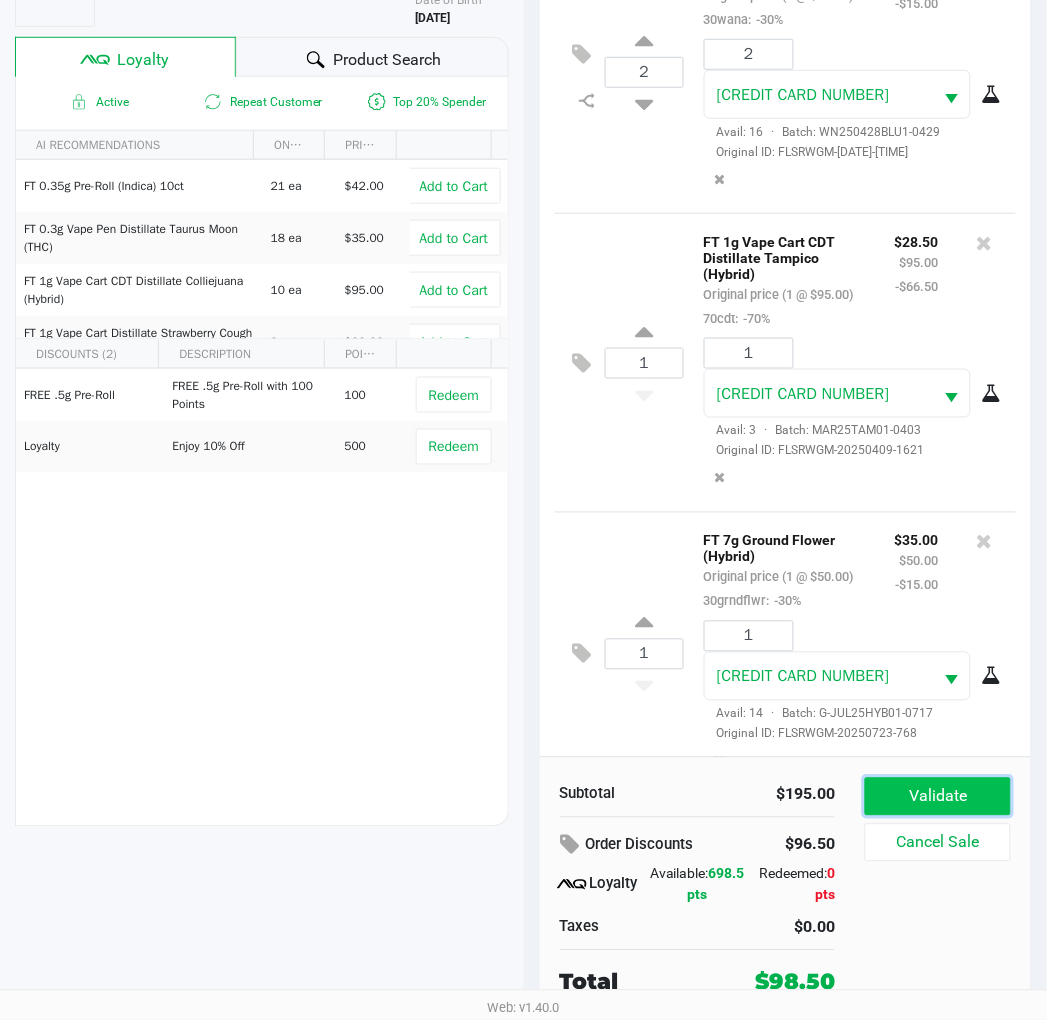 click on "Validate" 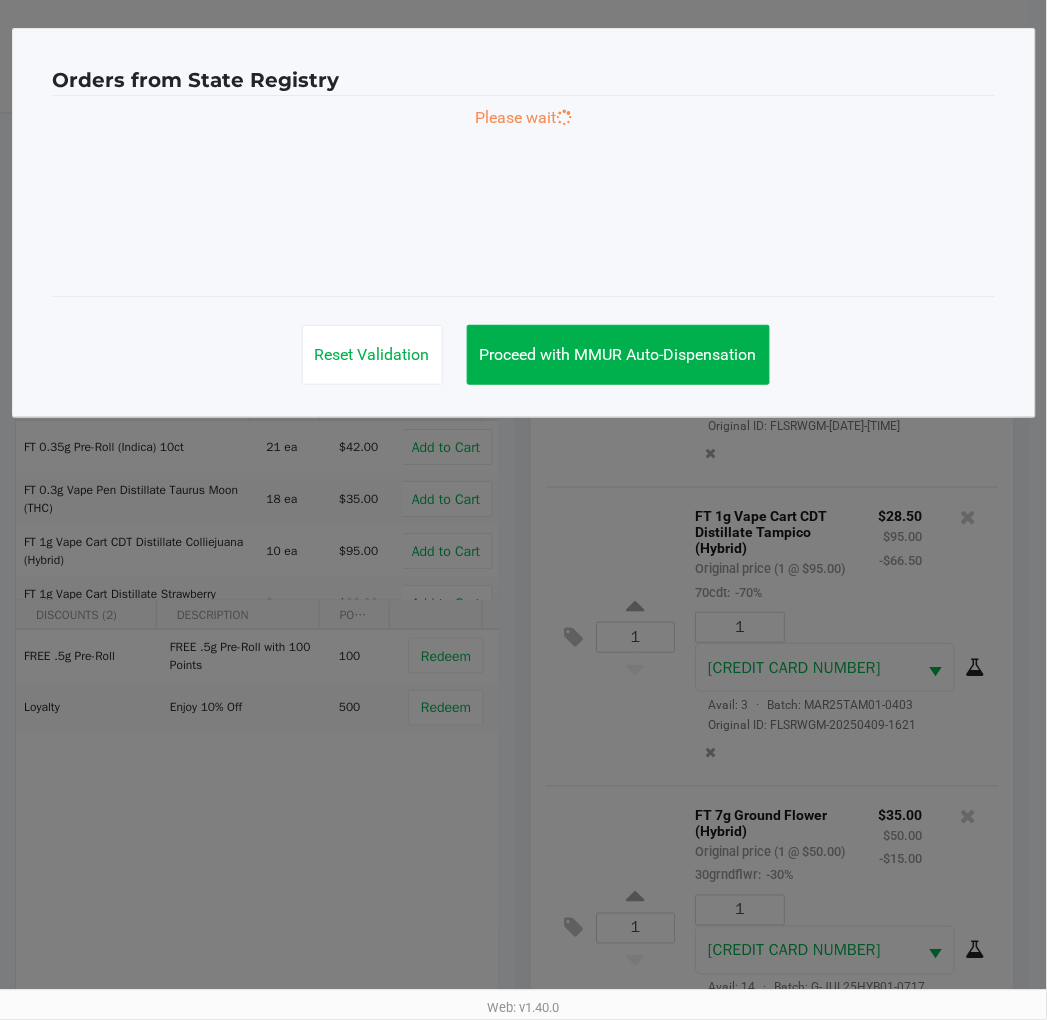 scroll, scrollTop: 0, scrollLeft: 0, axis: both 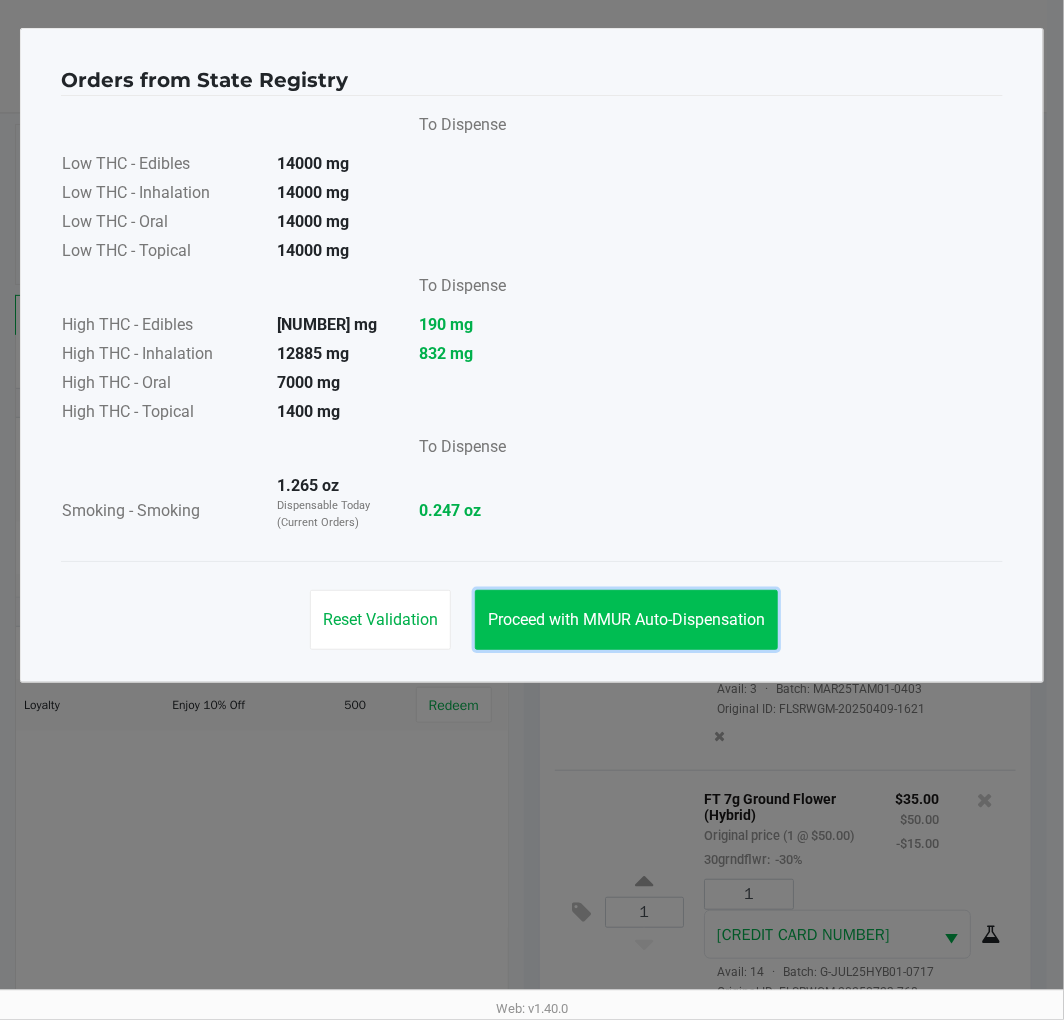 click on "Proceed with MMUR Auto-Dispensation" 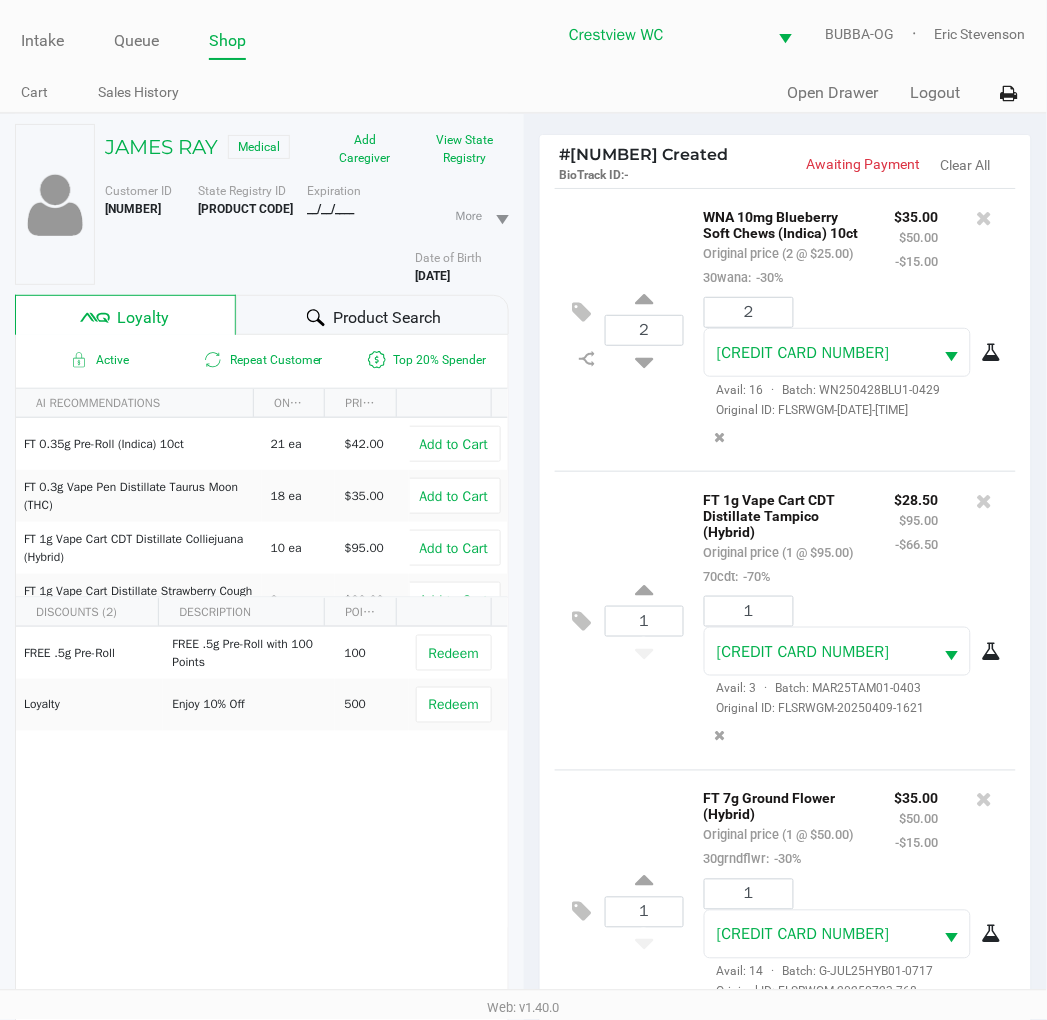 click on "1  FT 1g Vape Cart CDT Distillate Tampico (Hybrid)   Original price (1 @ $95.00)  70cdt:  -70% $28.50 $95.00 -$66.50 1 3038384068764149  Avail: 3  ·  Batch: MAR25TAM01-0403   Original ID: FLSRWGM-20250409-1621" 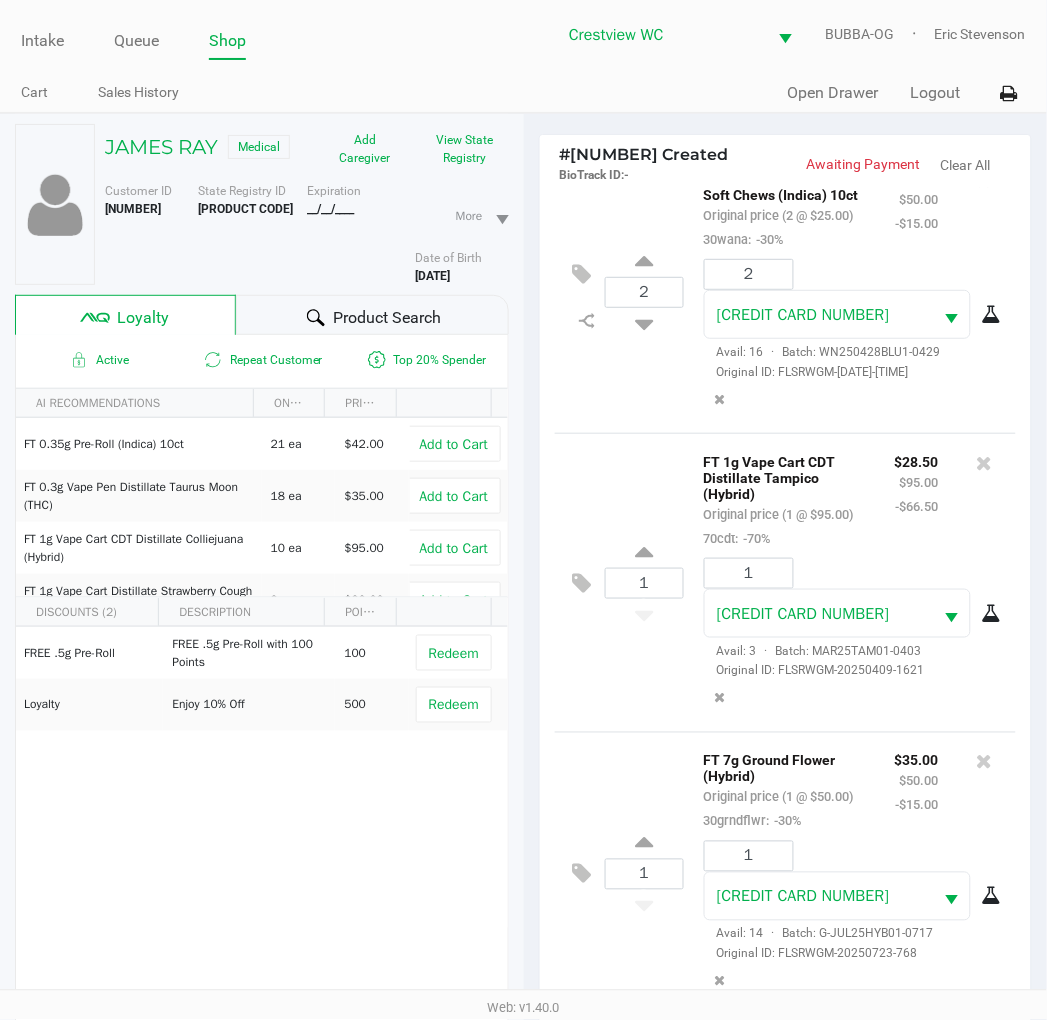 scroll, scrollTop: 93, scrollLeft: 0, axis: vertical 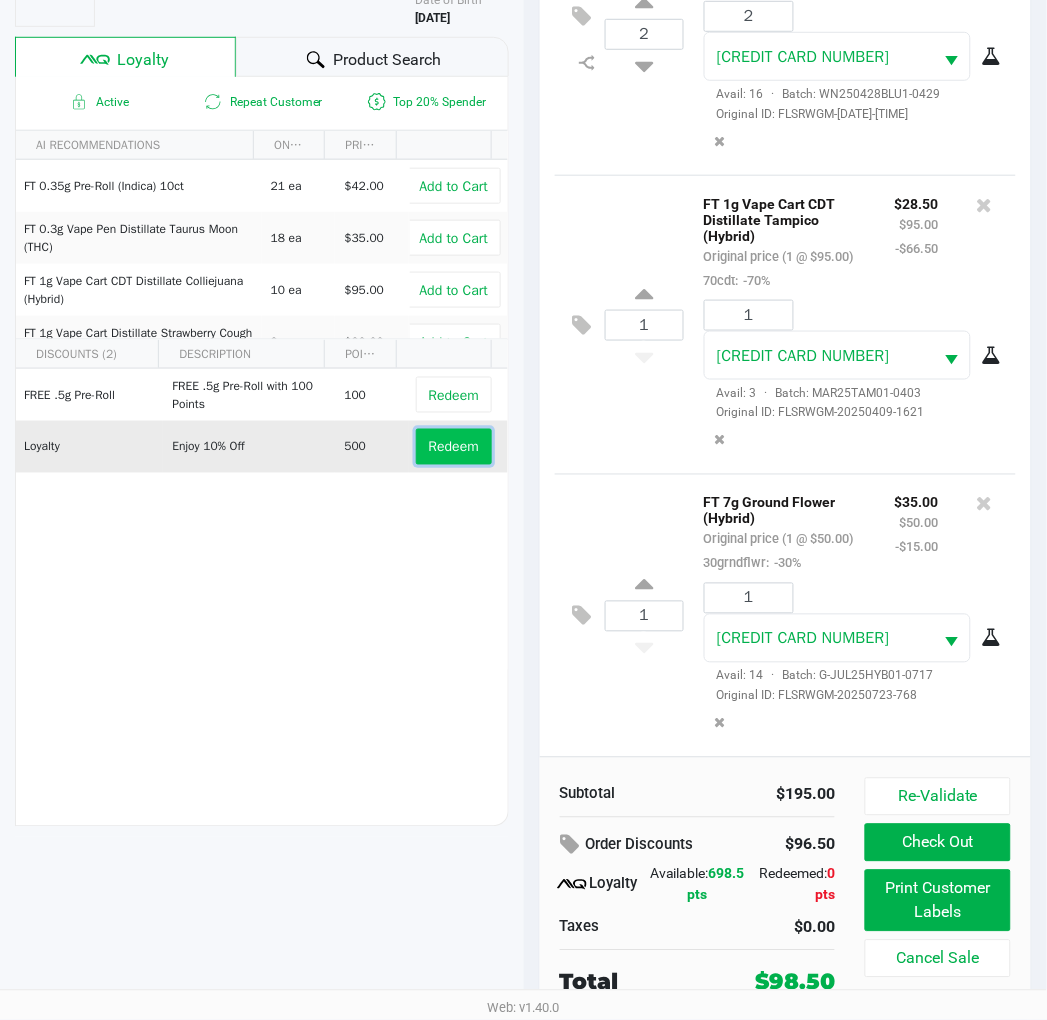 click on "Redeem" 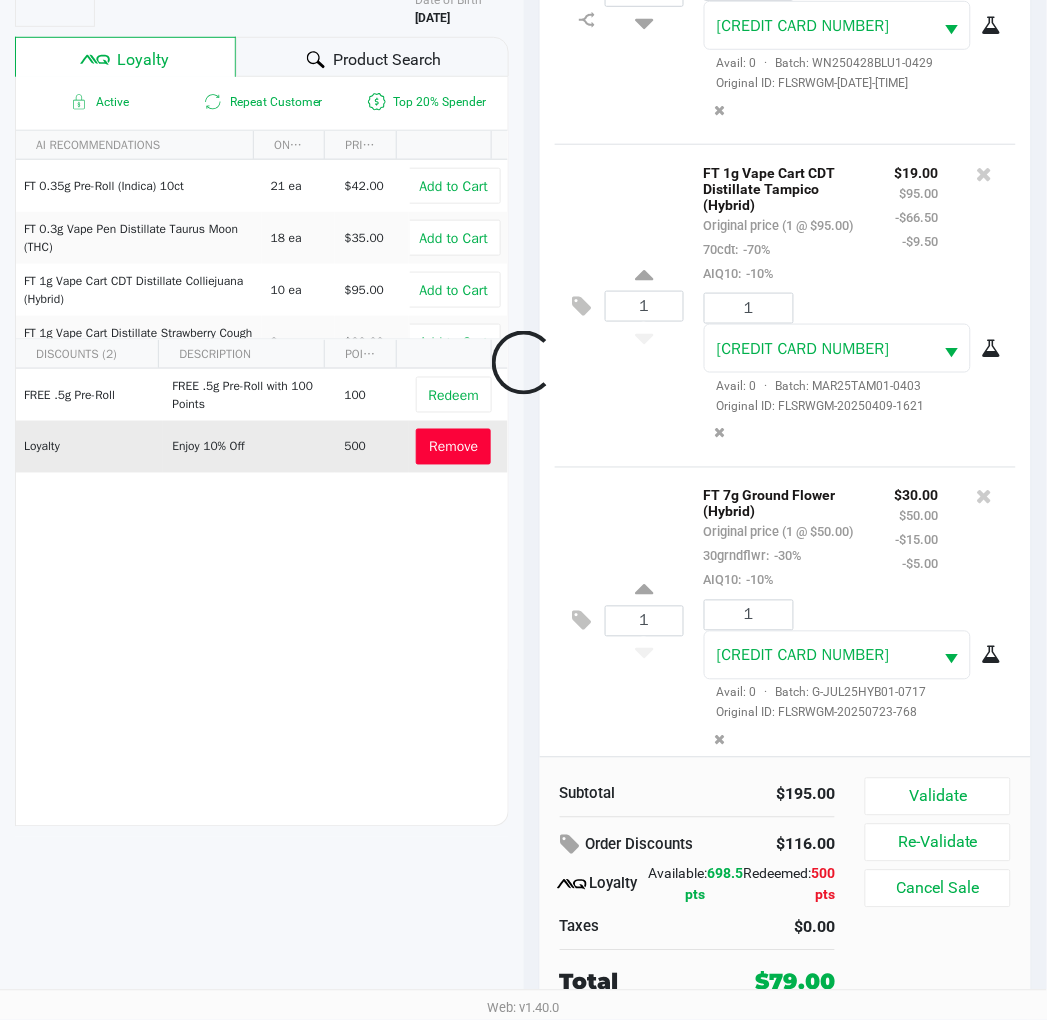 scroll, scrollTop: 165, scrollLeft: 0, axis: vertical 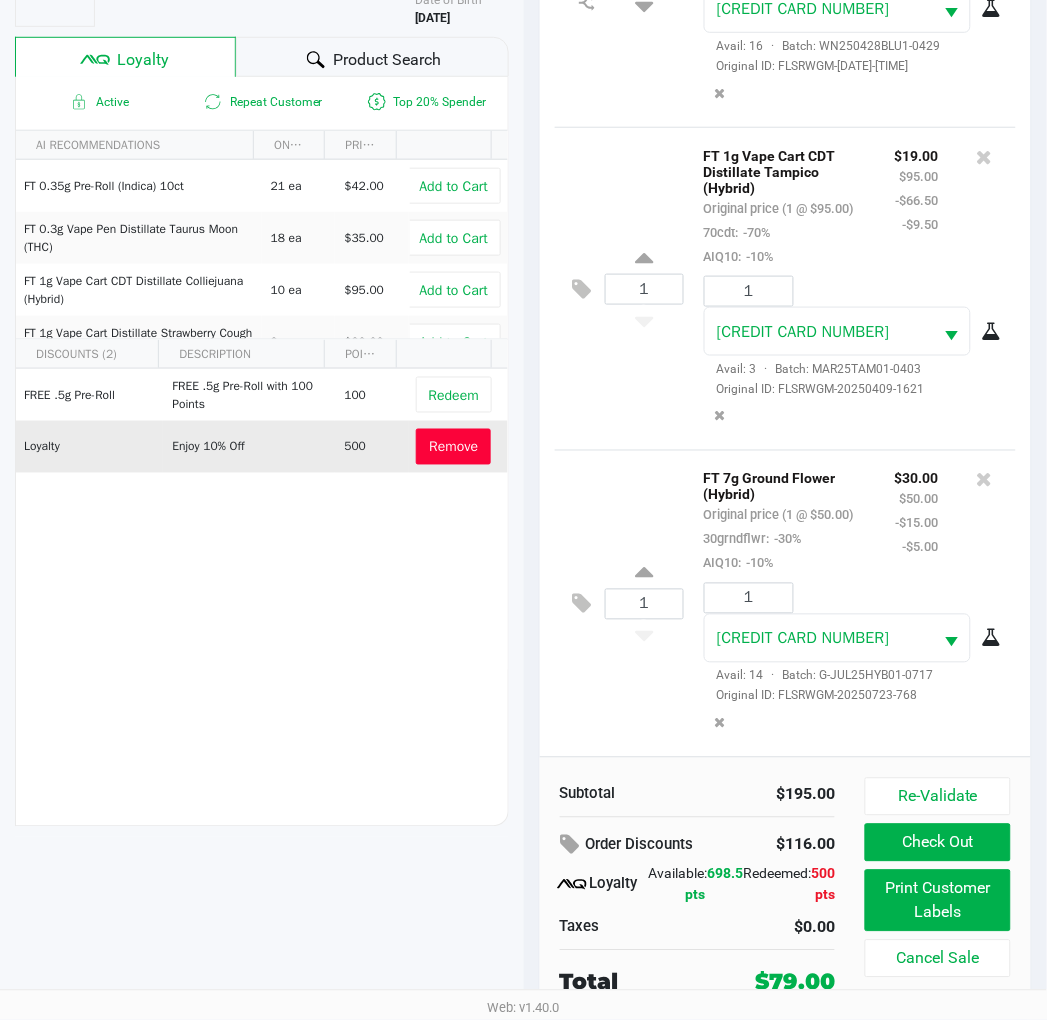 click on "1  FT 7g Ground Flower (Hybrid)   Original price (1 @ $50.00)  30grndflwr:  -30%  AIQ10:  -10% $30.00 $50.00 -$15.00 -$5.00 1 2355630510309835  Avail: 14  ·  Batch: G-JUL25HYB01-0717   Original ID: FLSRWGM-20250723-768" 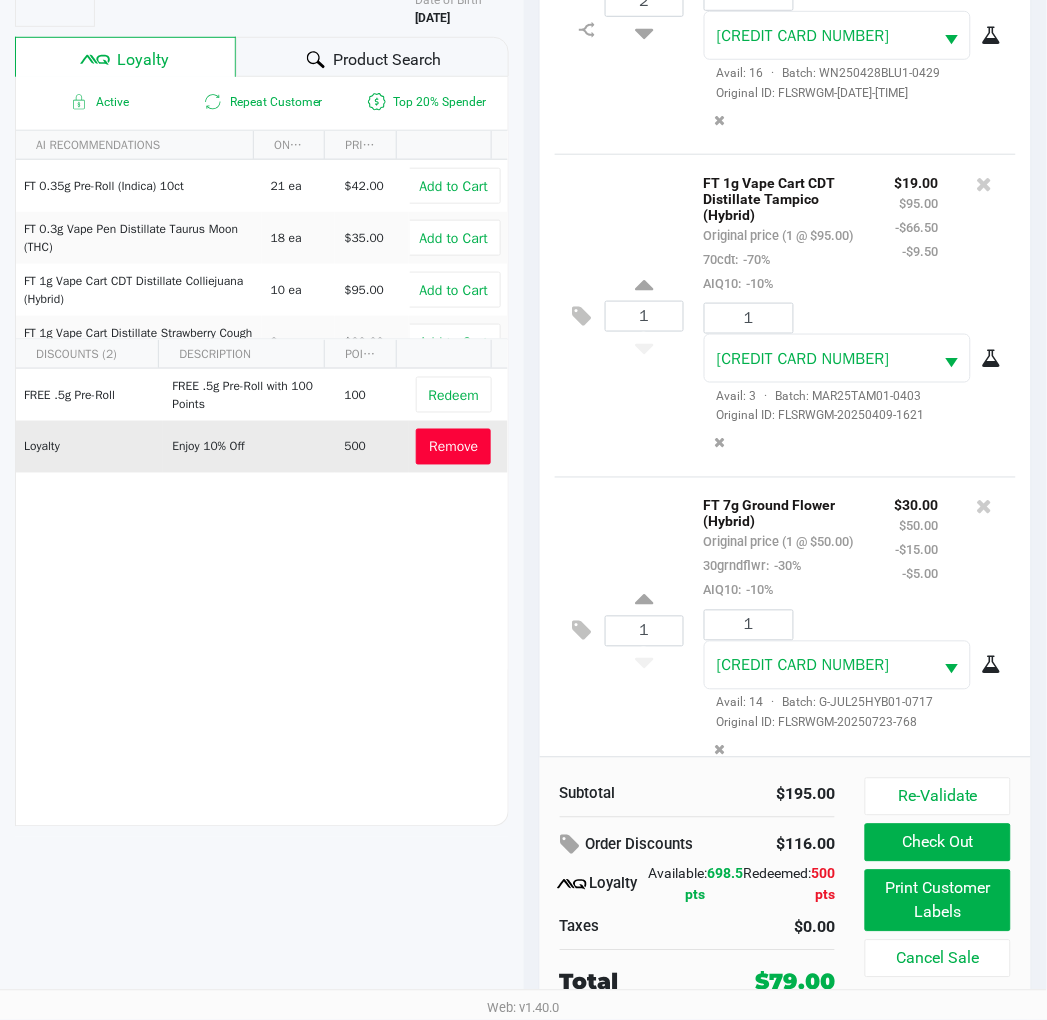 scroll, scrollTop: 165, scrollLeft: 0, axis: vertical 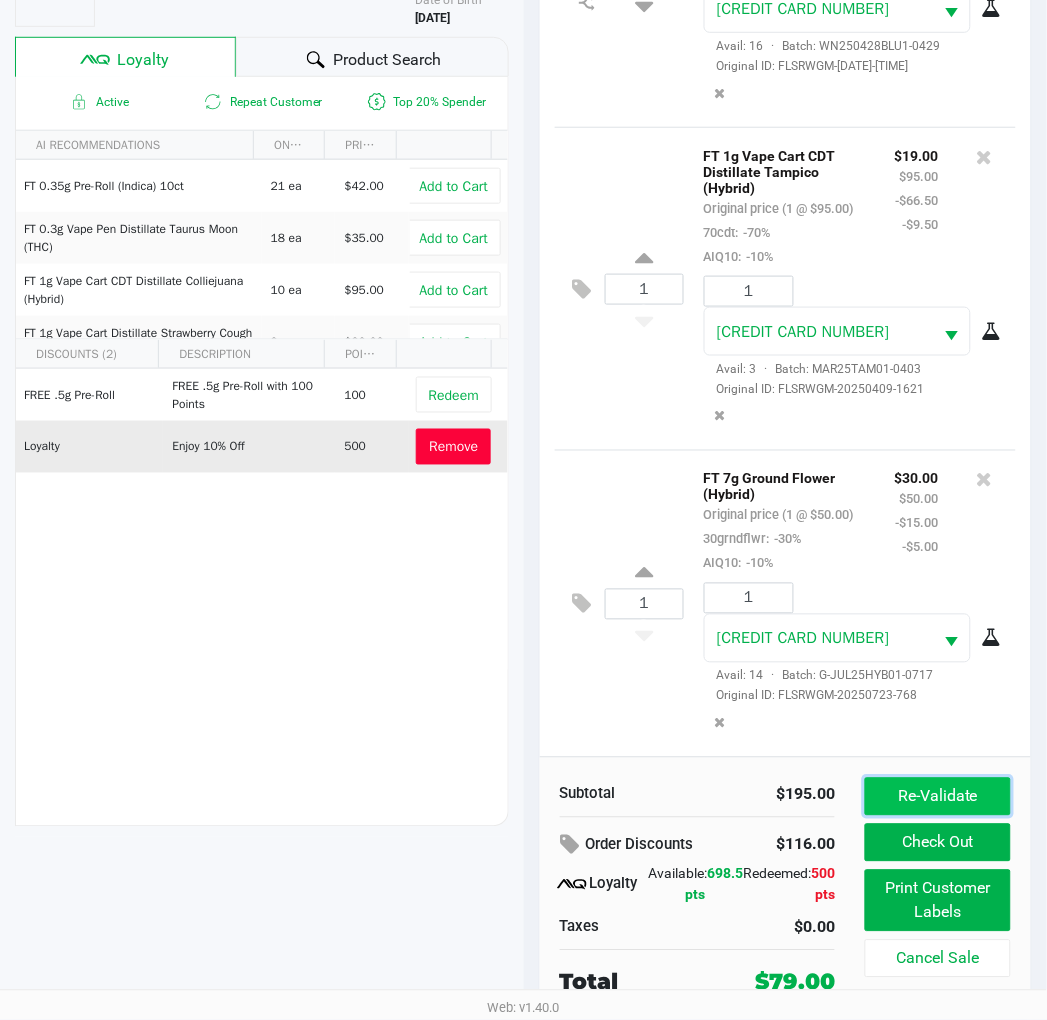 click on "Re-Validate" 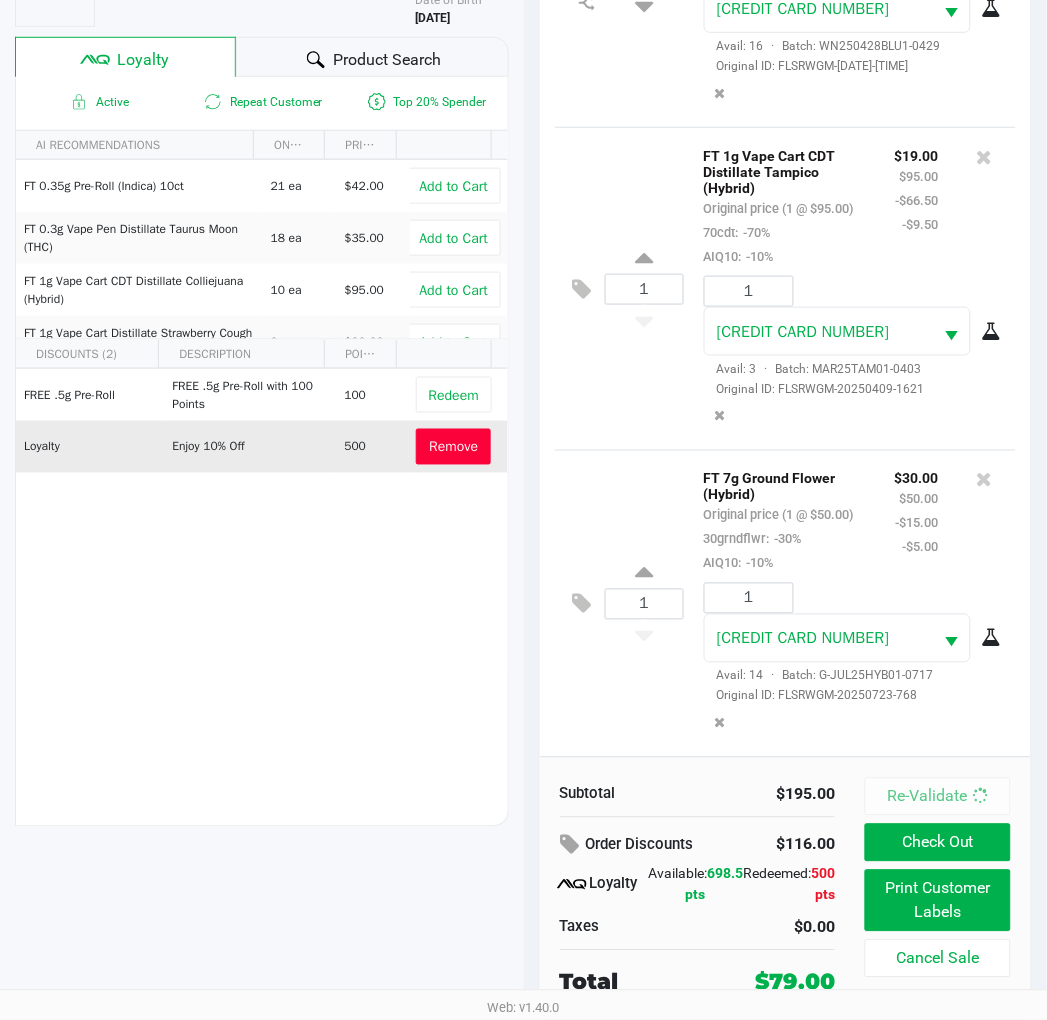 scroll, scrollTop: 0, scrollLeft: 0, axis: both 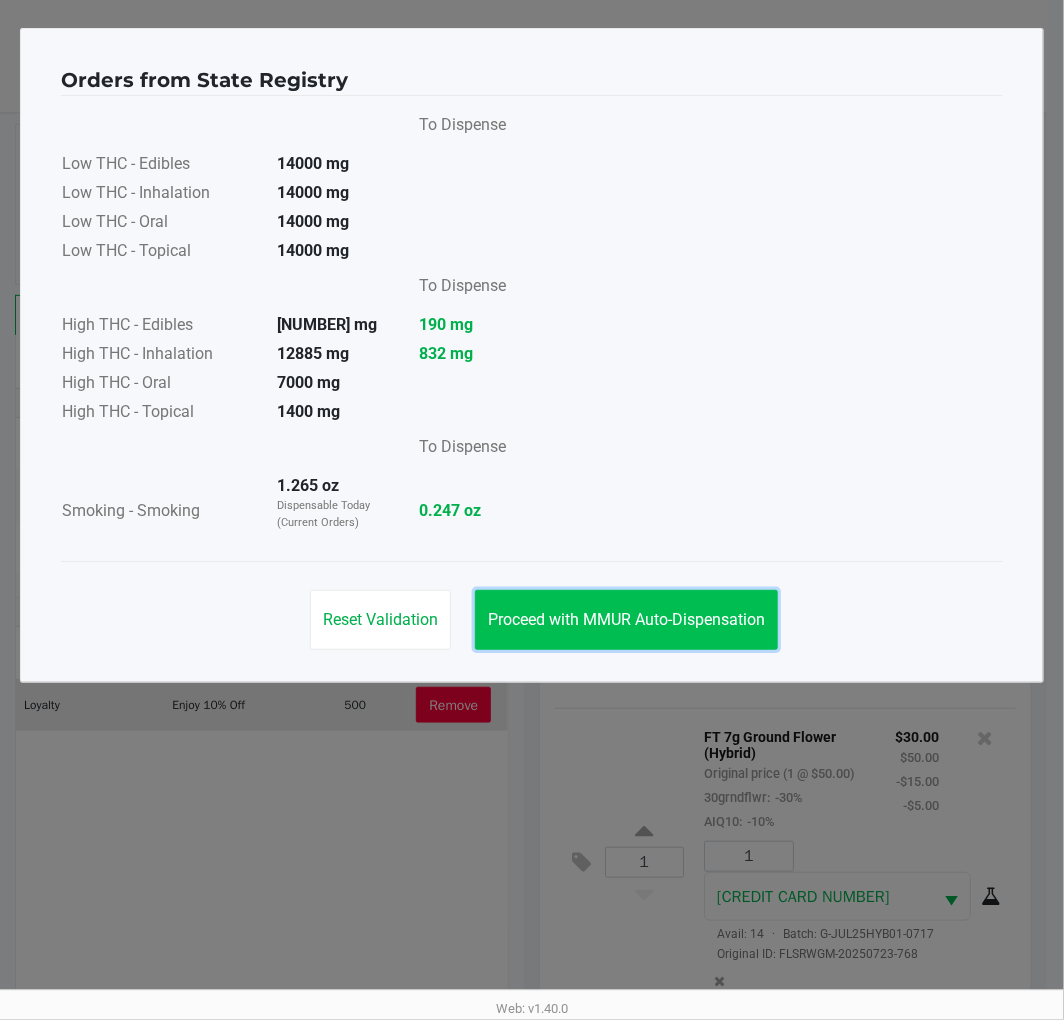 click on "Proceed with MMUR Auto-Dispensation" 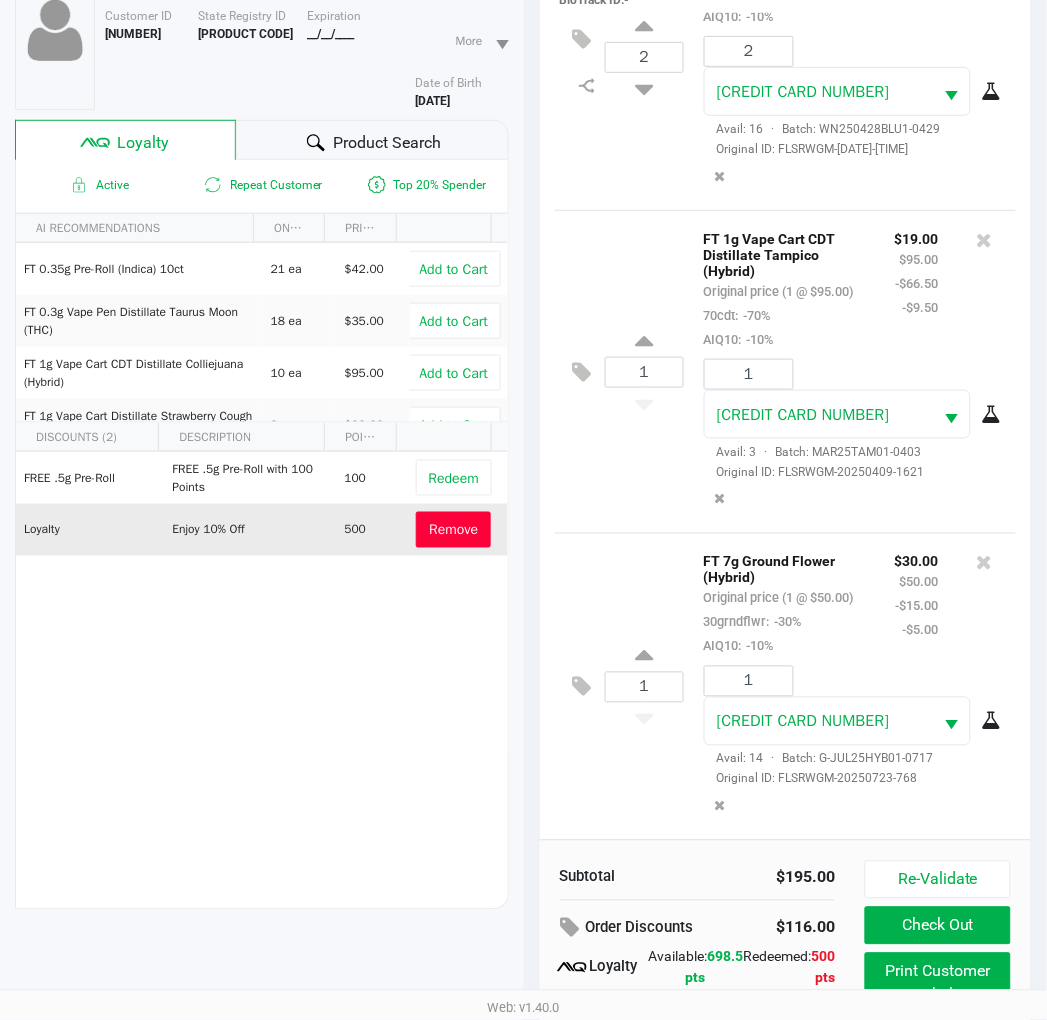 scroll, scrollTop: 258, scrollLeft: 0, axis: vertical 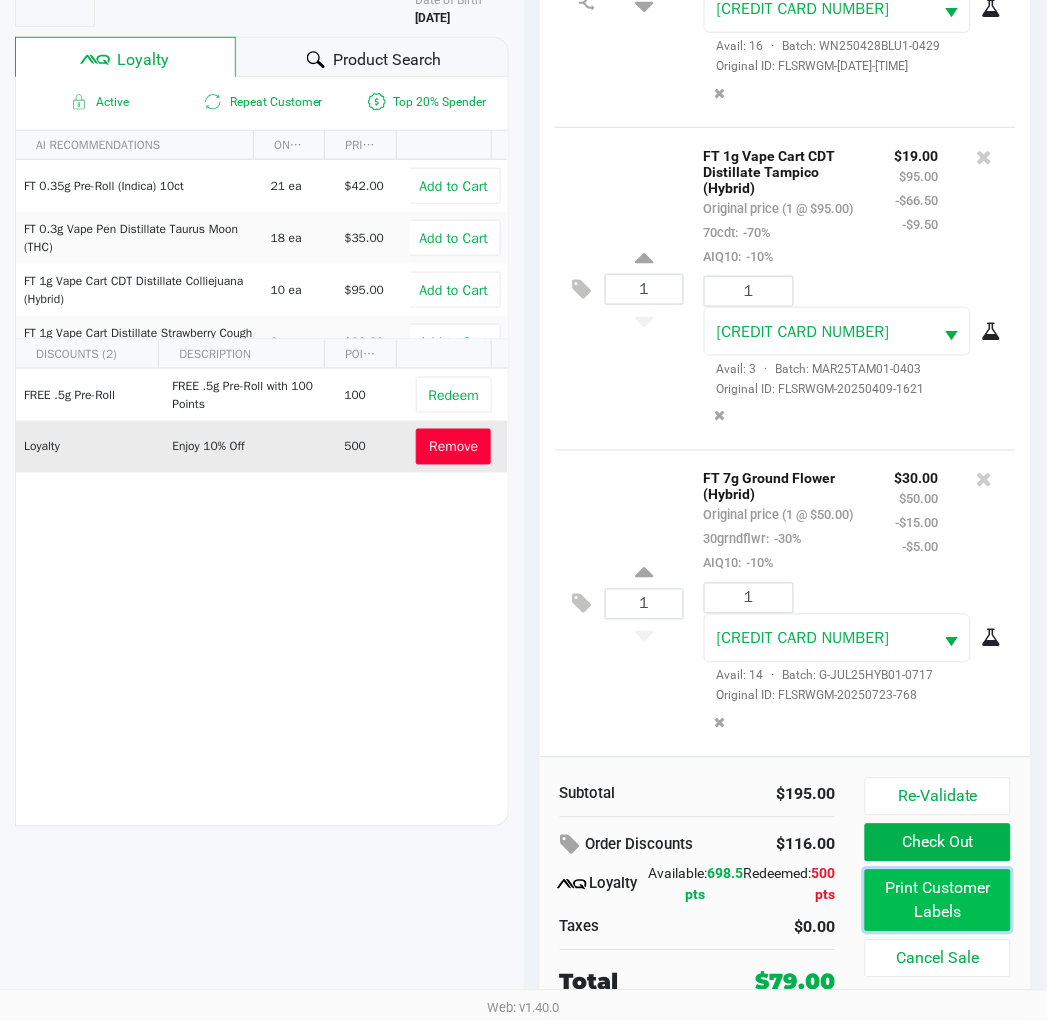 click on "Print Customer Labels" 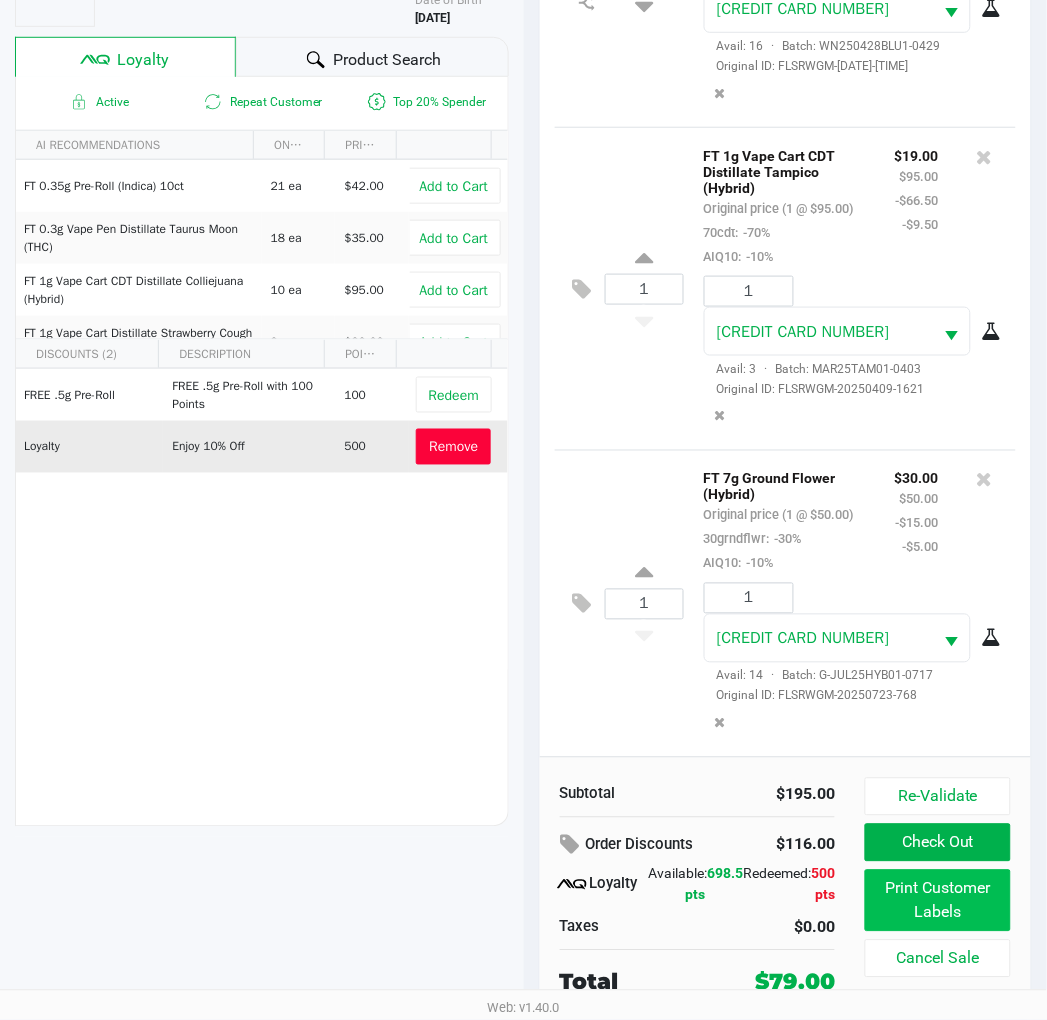 scroll, scrollTop: 0, scrollLeft: 0, axis: both 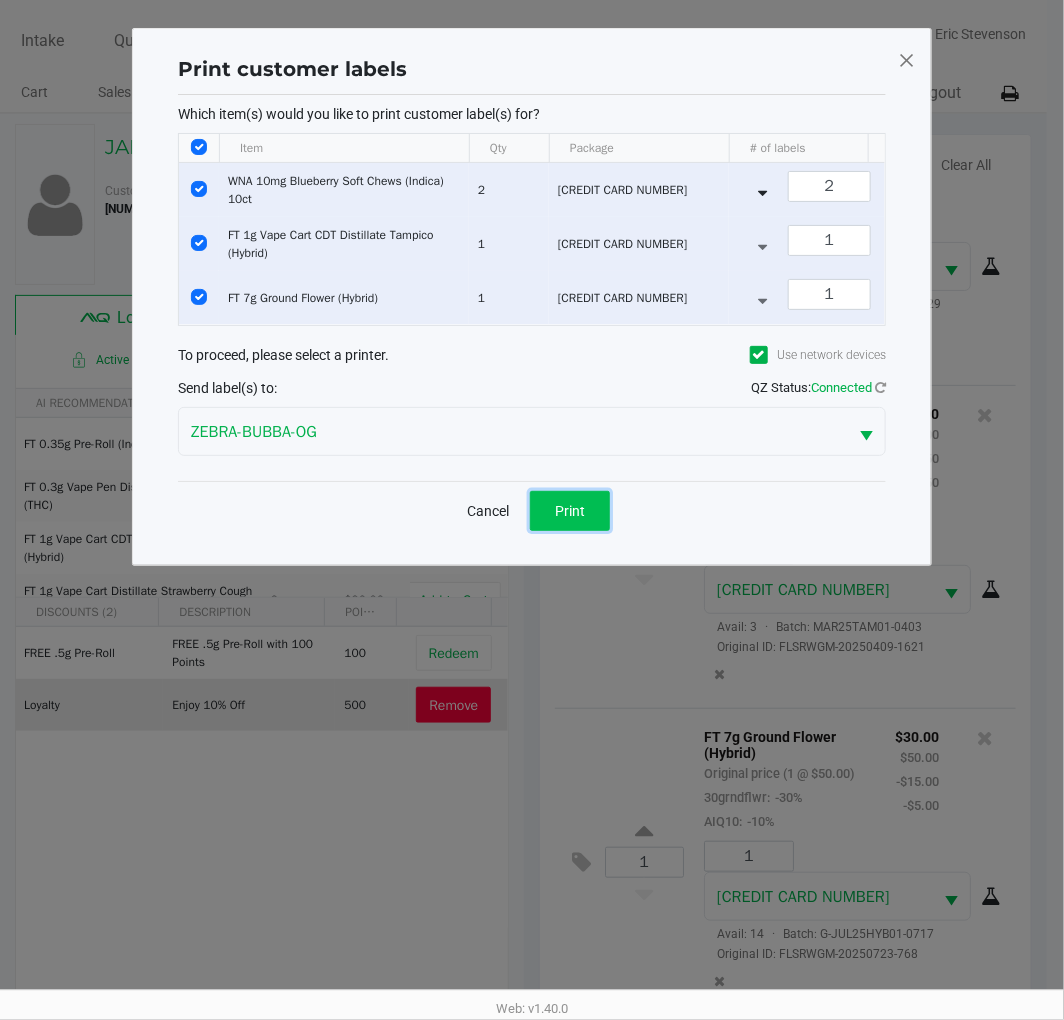 drag, startPoint x: 597, startPoint y: 533, endPoint x: 598, endPoint y: 518, distance: 15.033297 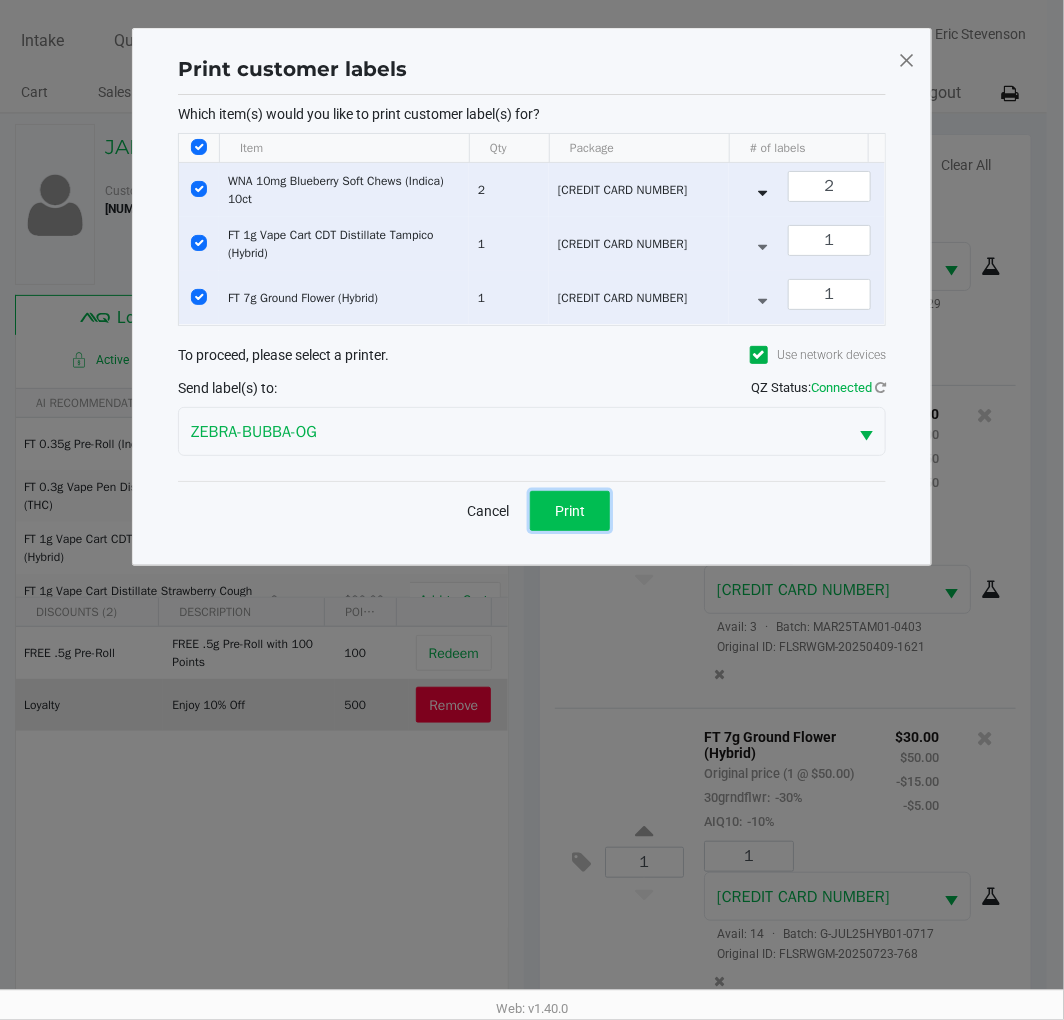click on "Print" 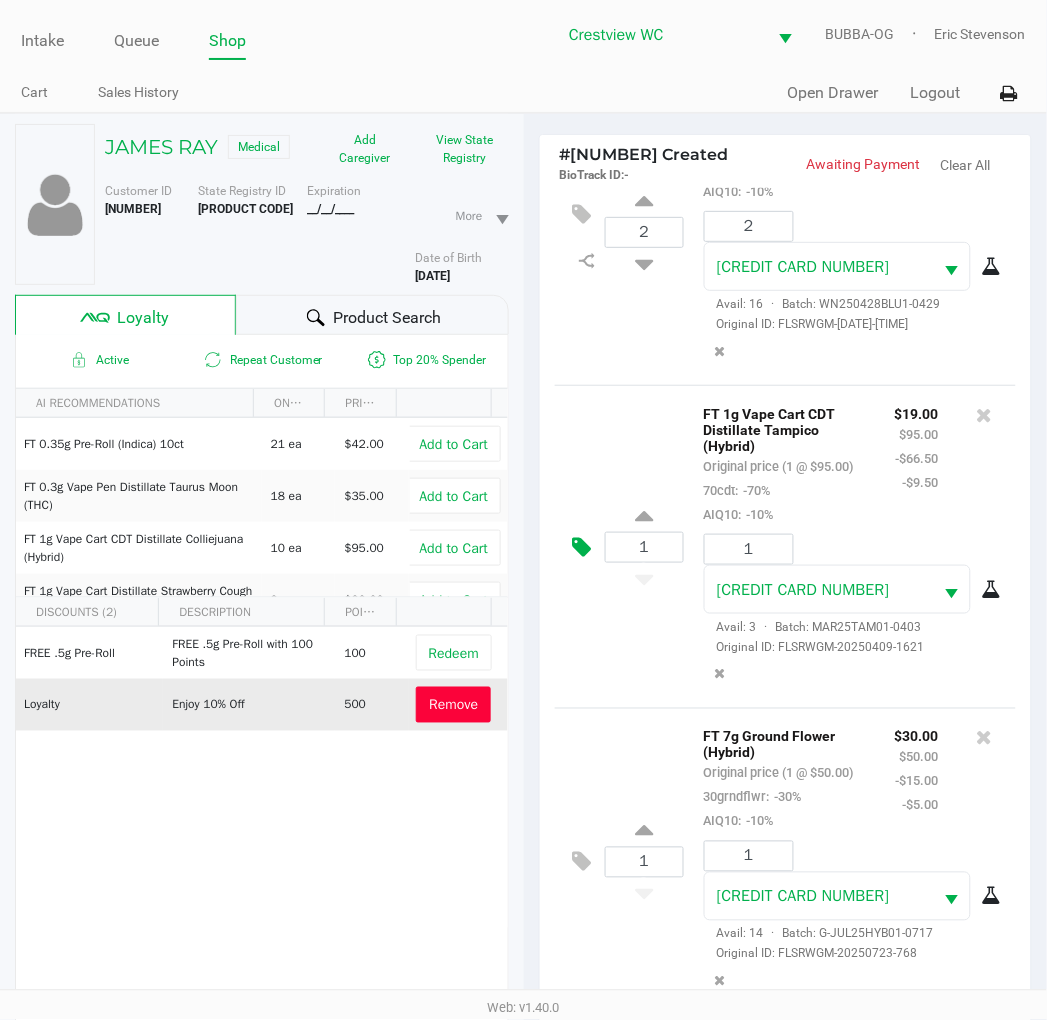 scroll, scrollTop: 258, scrollLeft: 0, axis: vertical 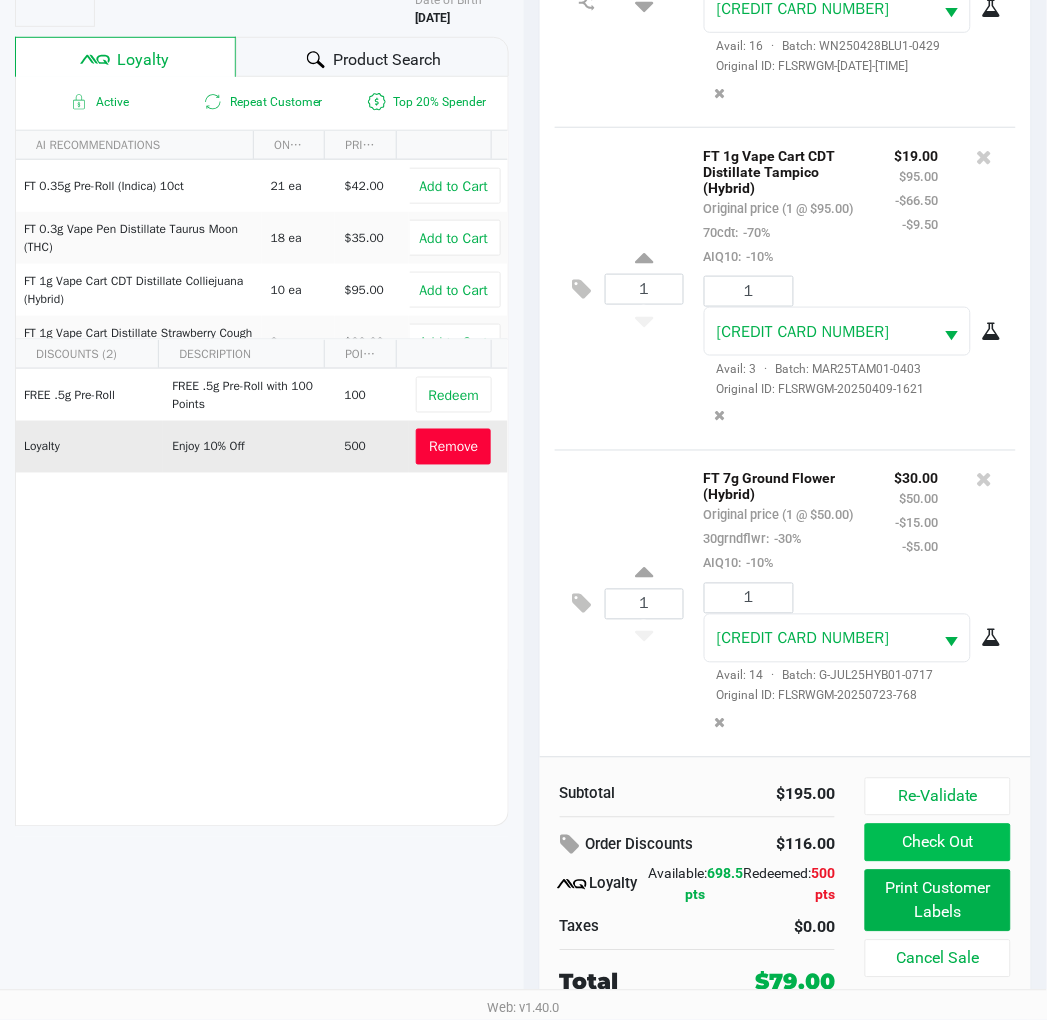 click on "Check Out" 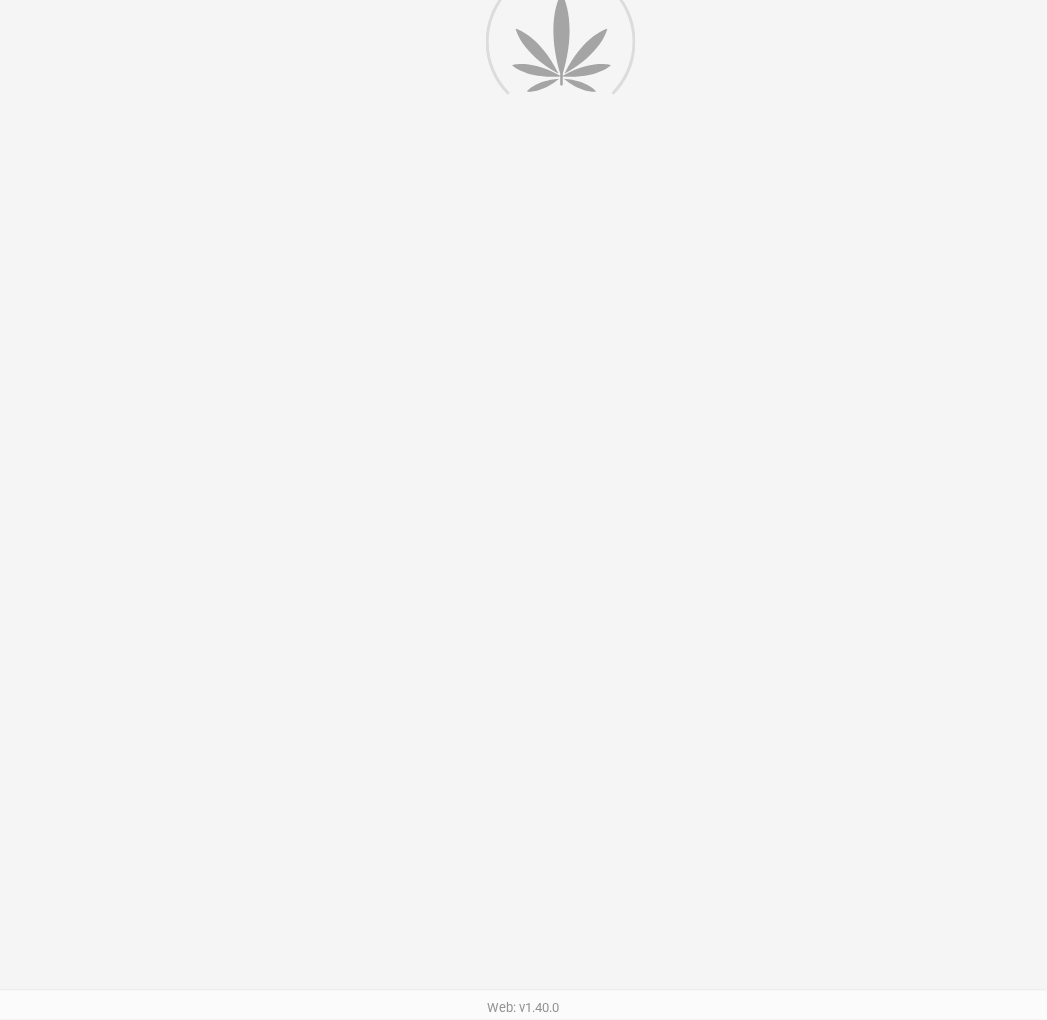 scroll, scrollTop: 0, scrollLeft: 0, axis: both 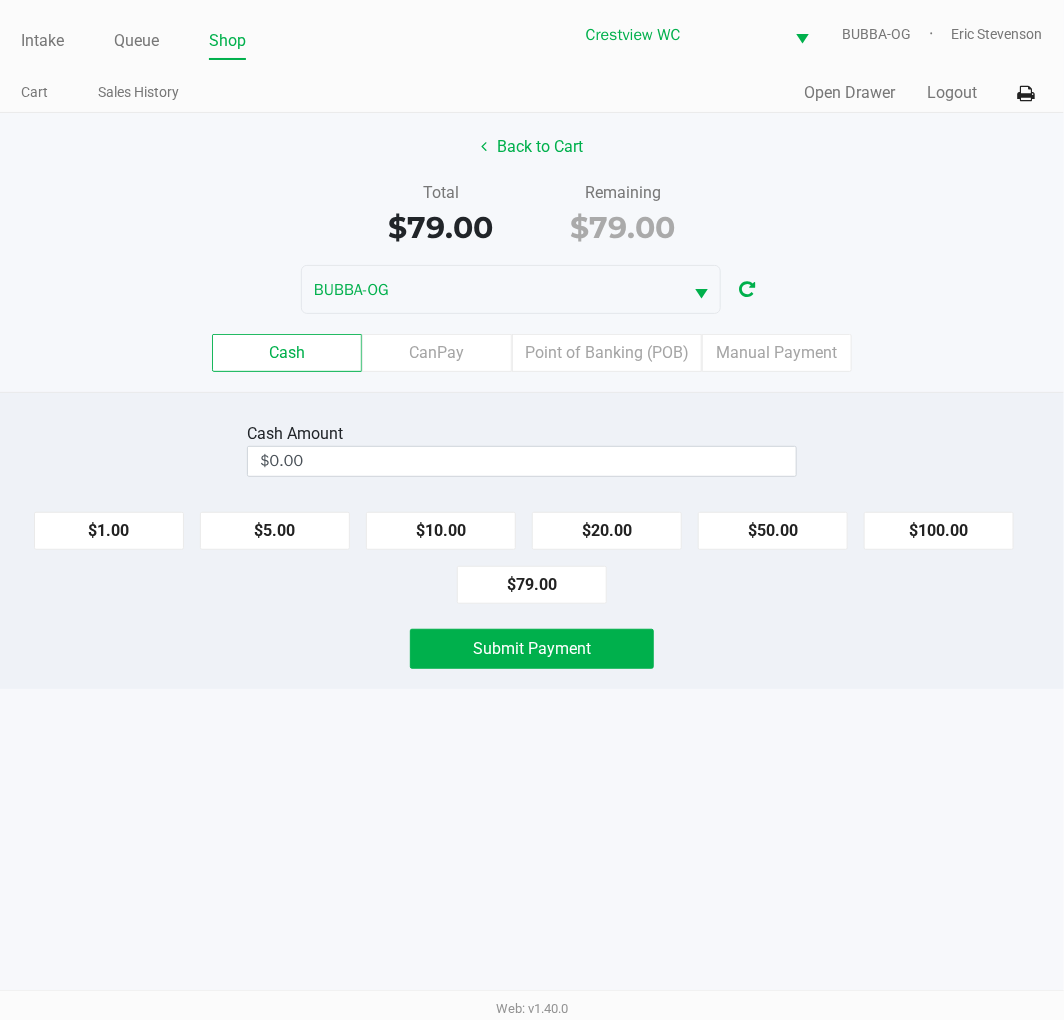 click on "$20.00" 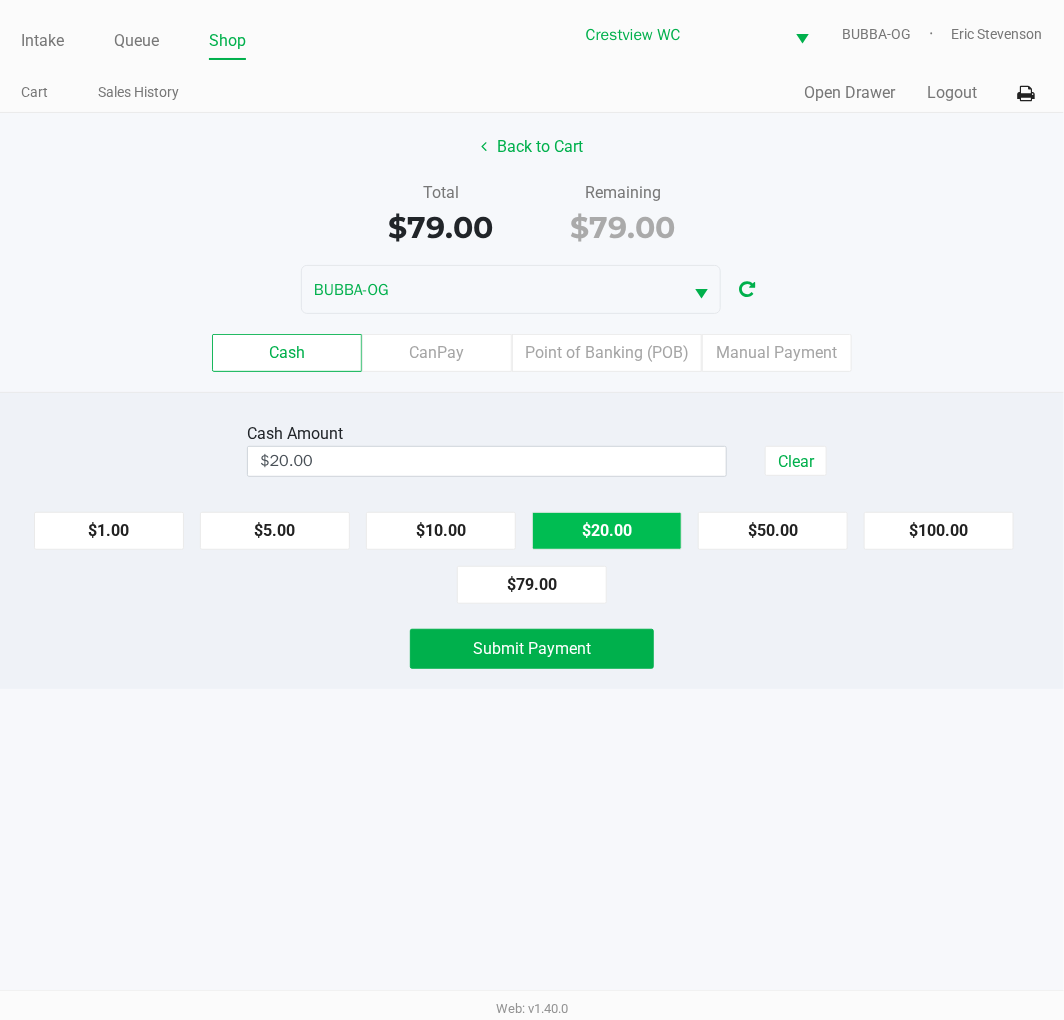 click on "$20.00" 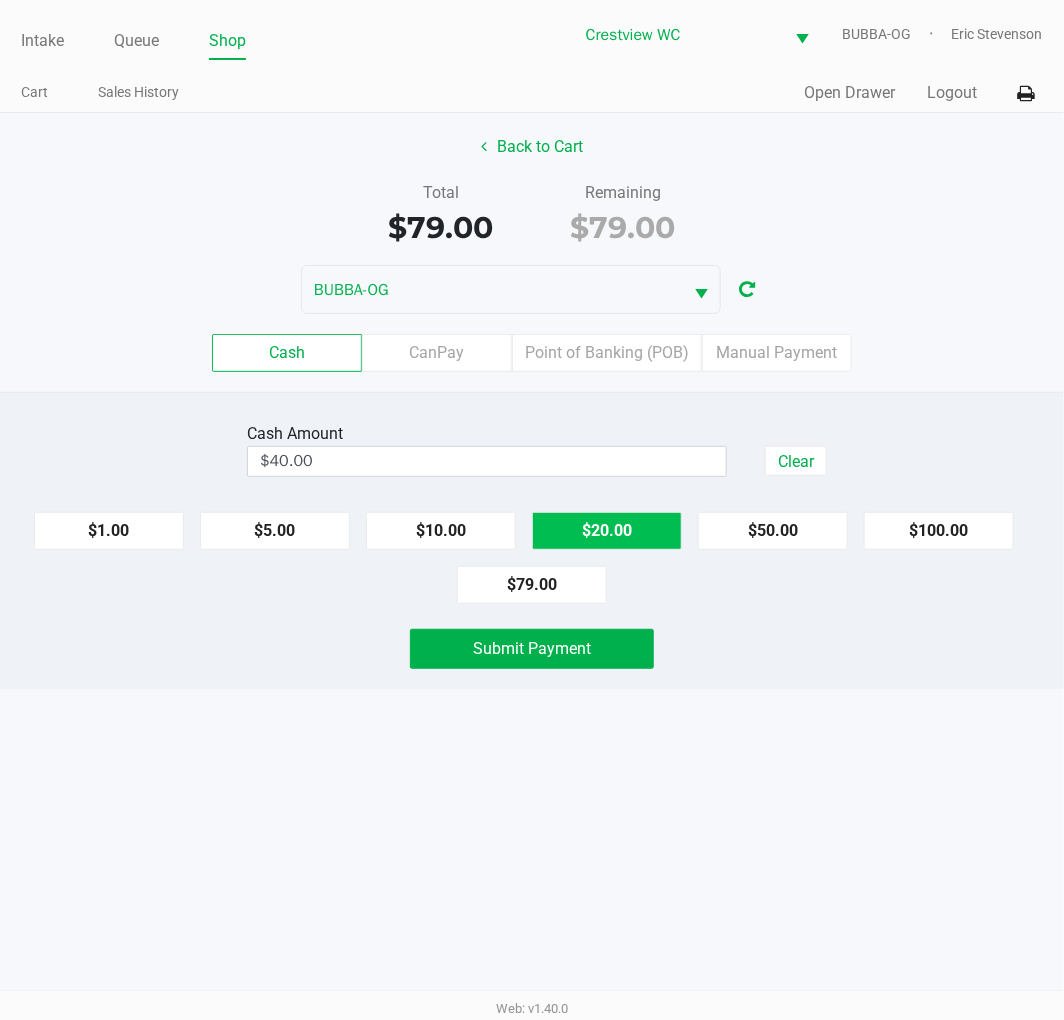 click on "$20.00" 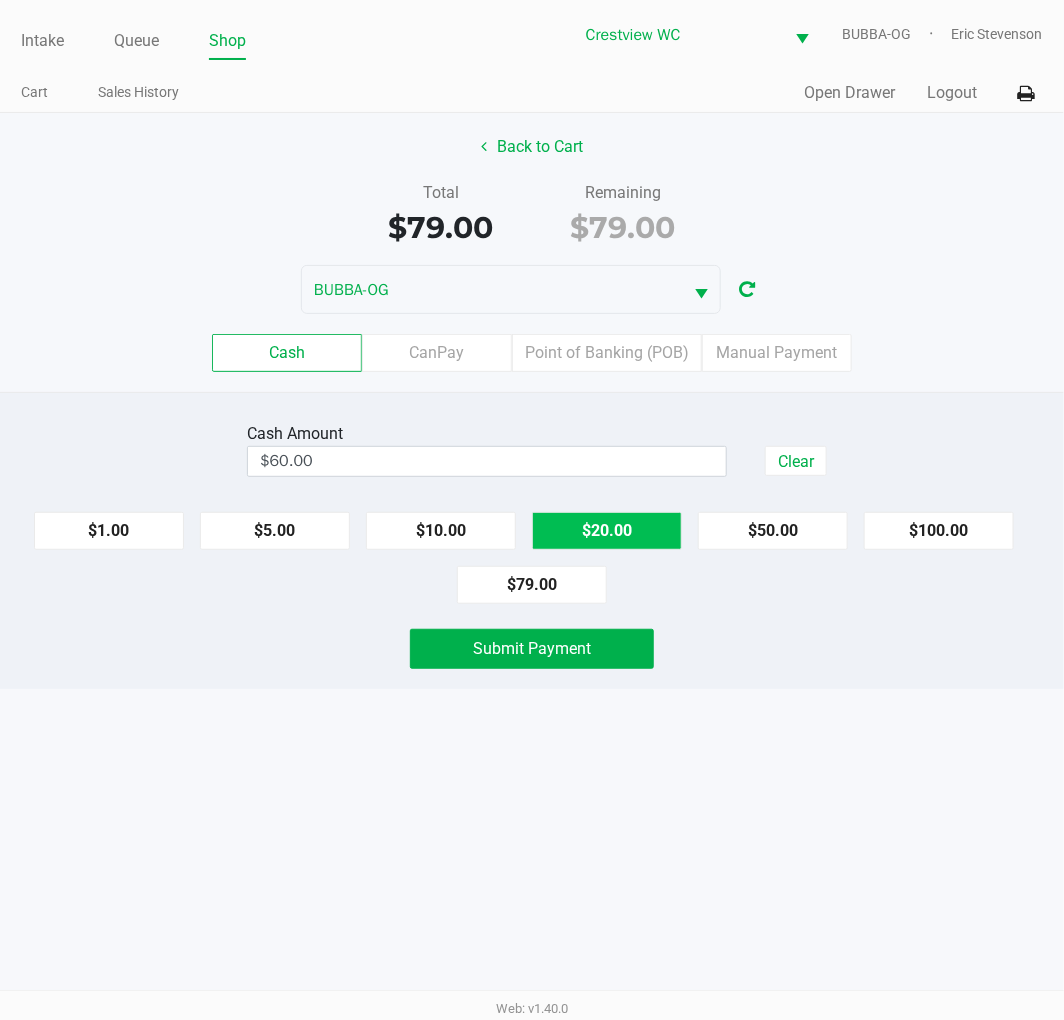 click on "$20.00" 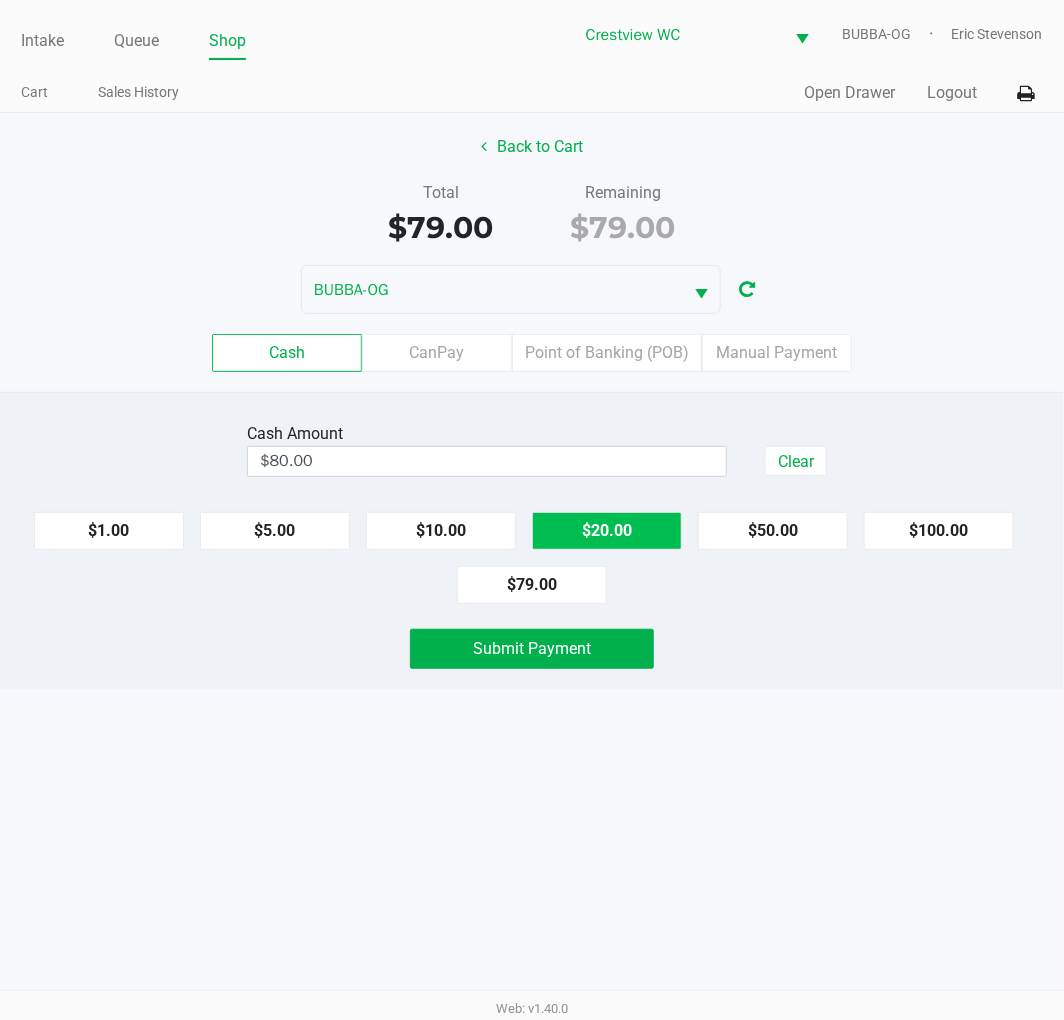 click on "Cash  Amount  $80.00  Clear   $1.00   $5.00   $10.00   $20.00   $50.00   $100.00   $79.00   Submit Payment" 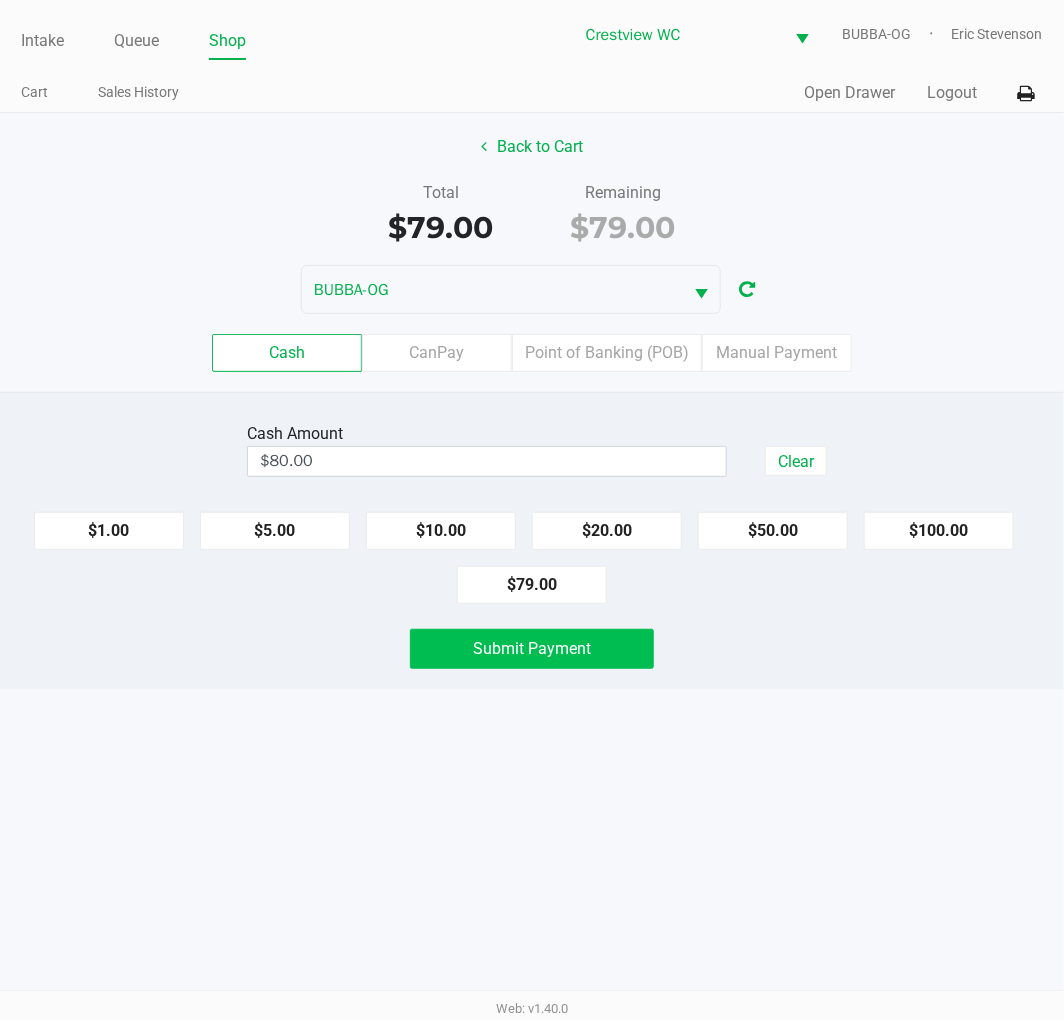 click on "Submit Payment" 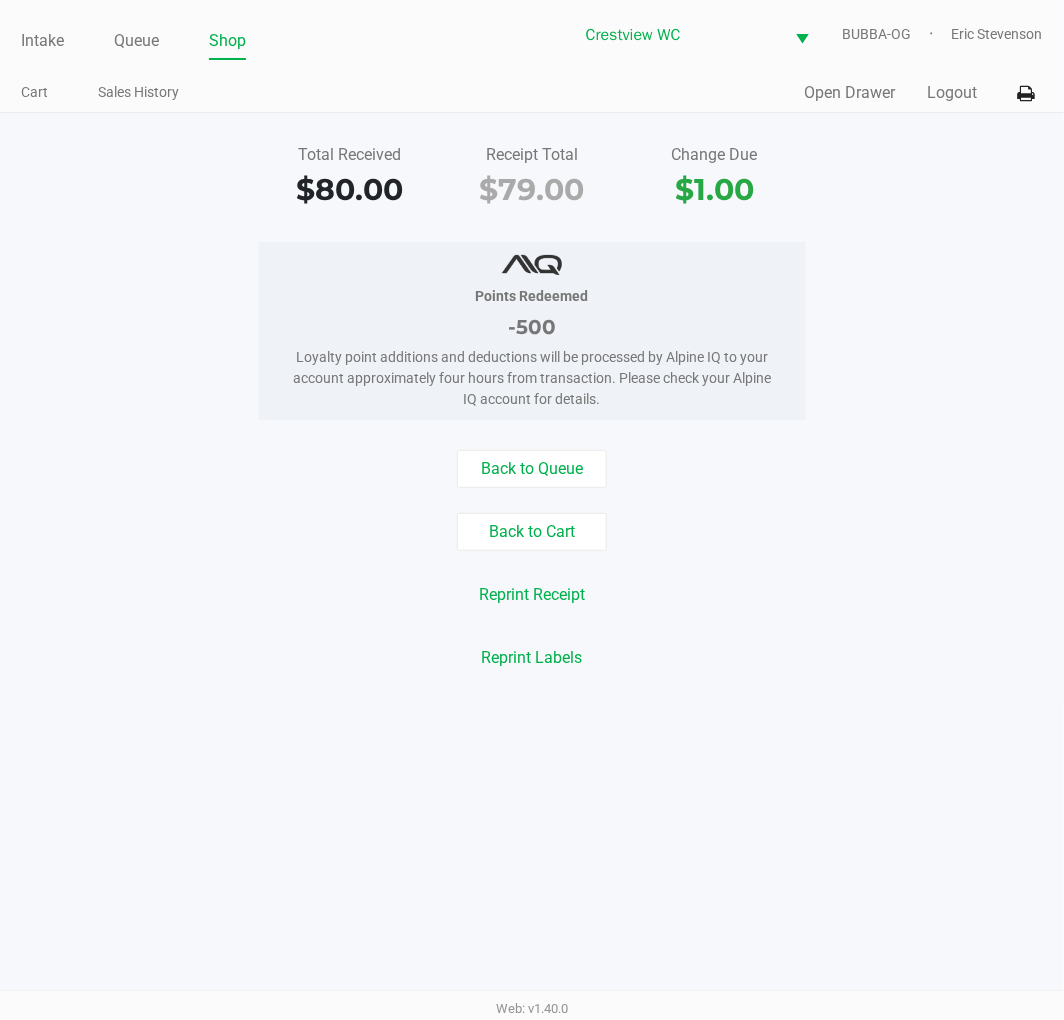 click on "Back to Cart" 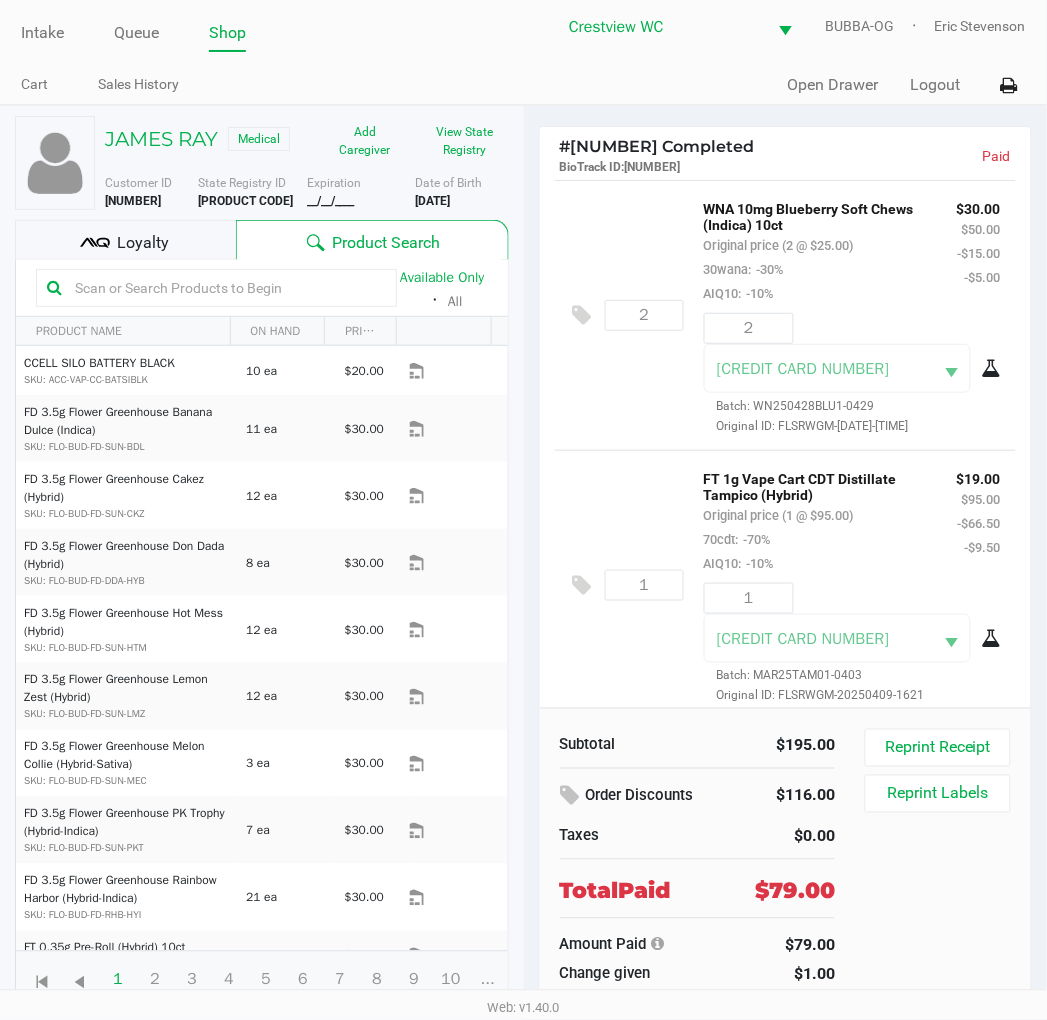 scroll, scrollTop: 0, scrollLeft: 0, axis: both 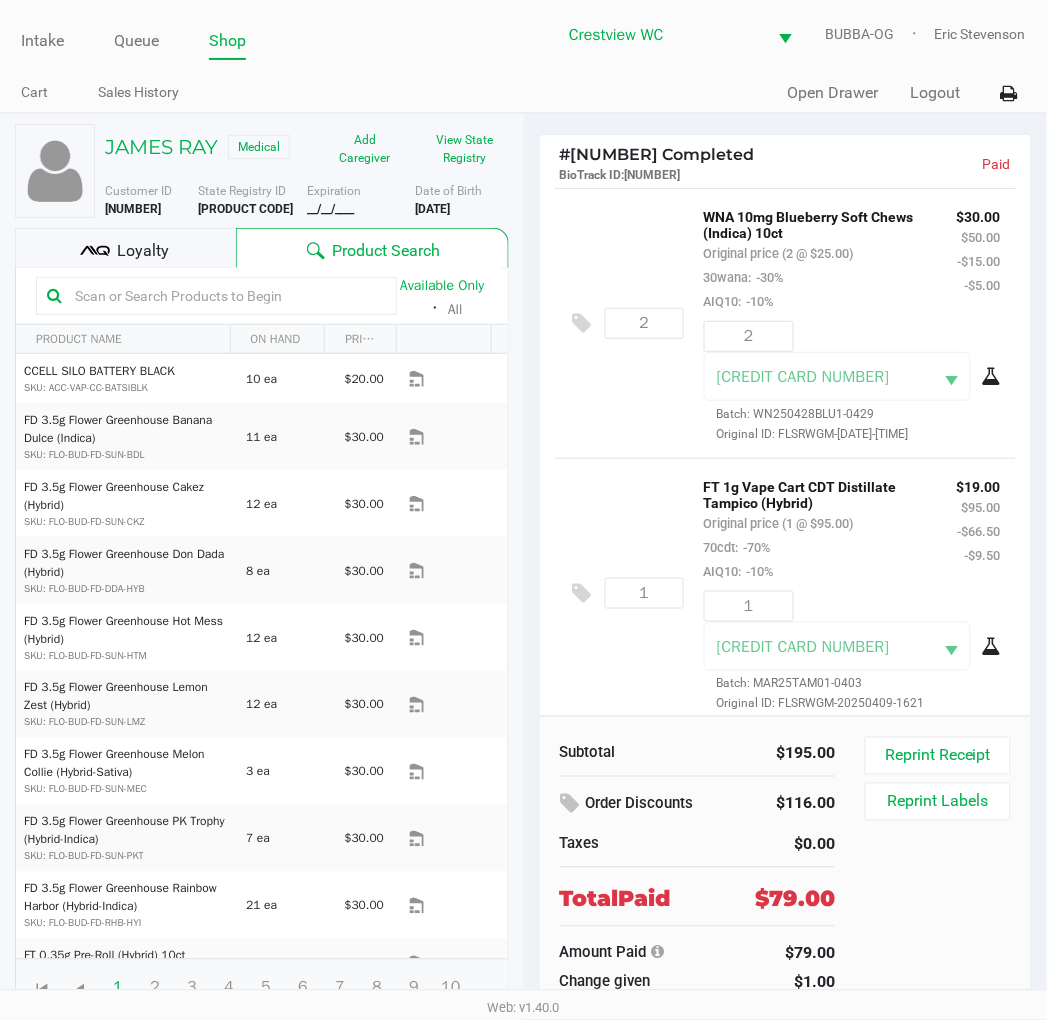 click on "Loyalty" 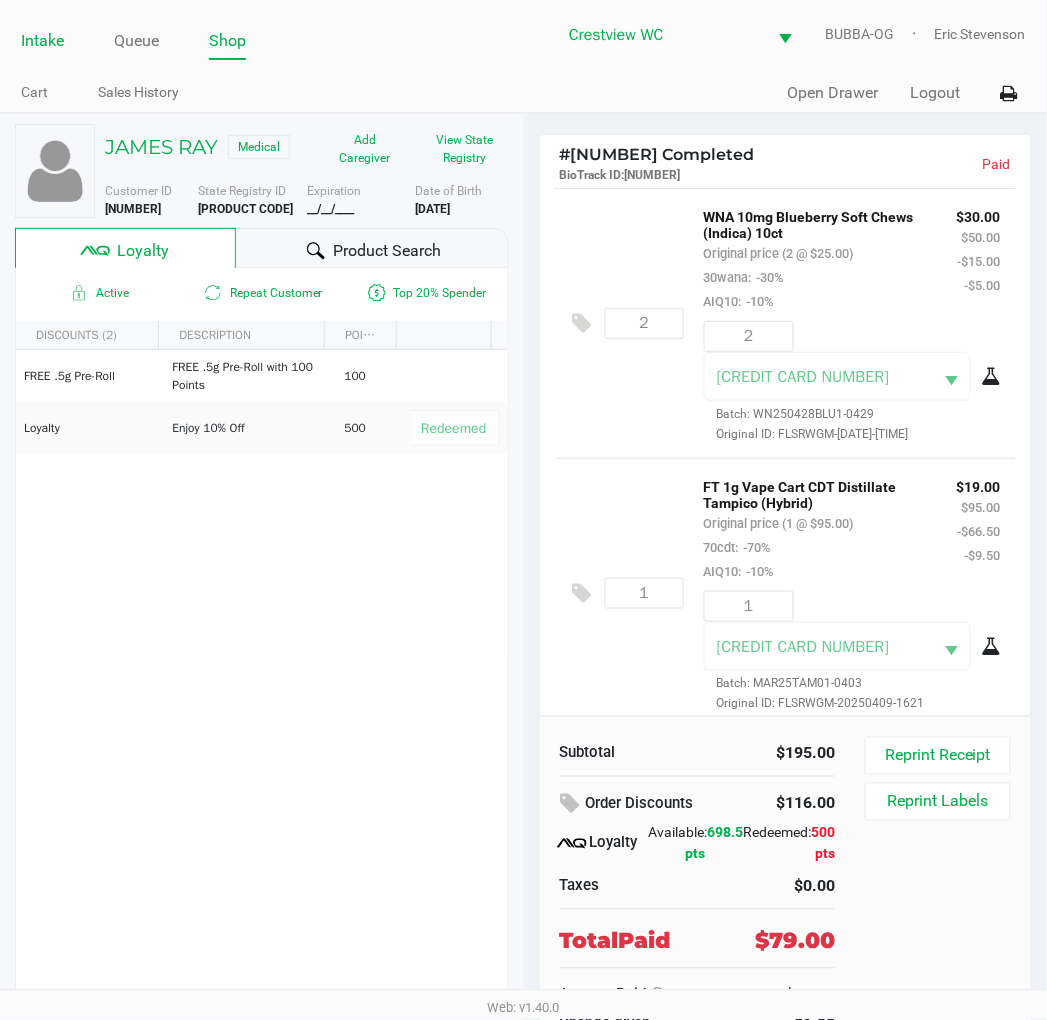 click on "Intake" 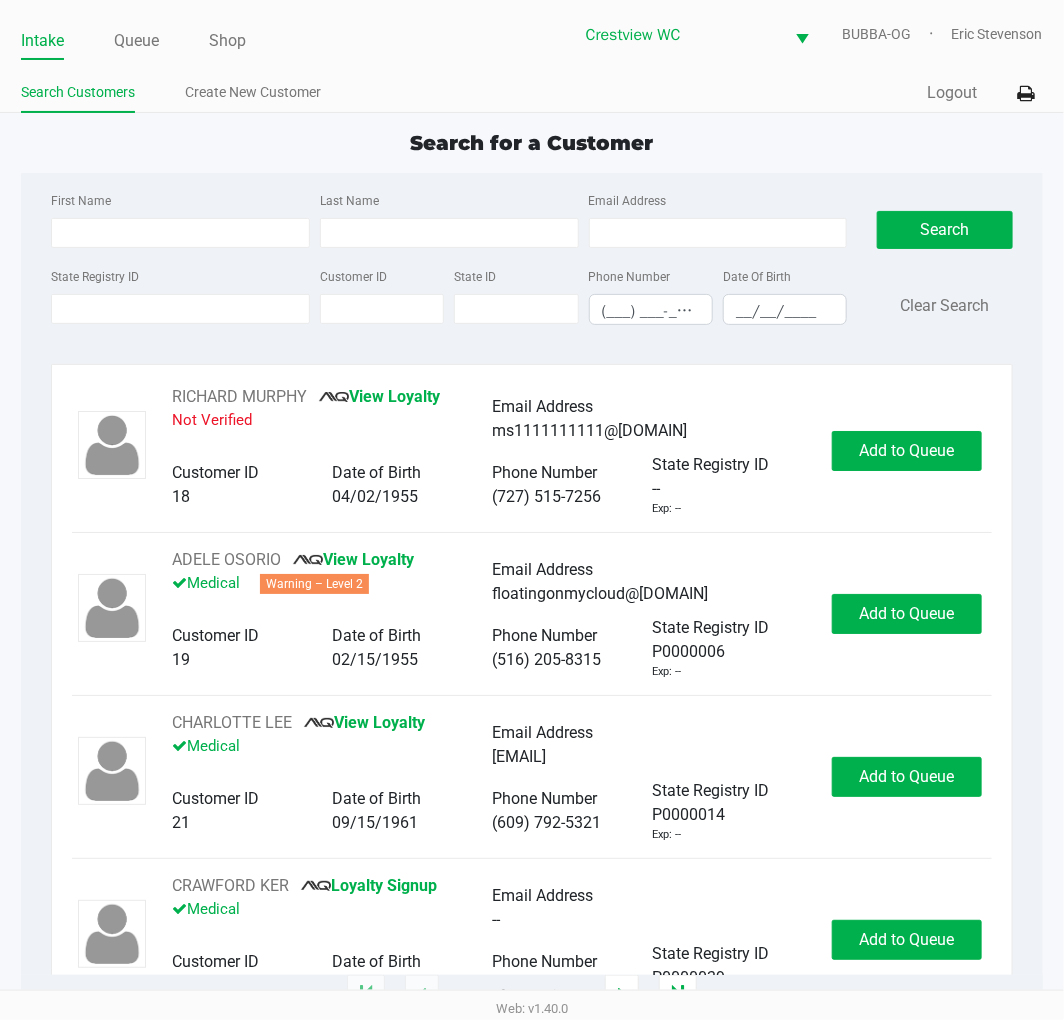 click on "Intake Queue Shop Crestview WC  BUBBA-OG   Eric Stevenson  Search Customers Create New Customer  Quick Sale   Logout  Search for a Customer First Name Last Name Email Address State Registry ID Customer ID State ID Phone Number (___) ___-____ Date Of Birth __/__/____  Search   Clear Search   RICHARD MURPHY       View Loyalty   Not Verified   Email Address   ms1111111111@hotmail.com   Customer ID   18   Date of Birth   04/02/1955   Phone Number   (727) 515-7256   State Registry ID   --   Exp: --   Add to Queue   ADELE OSORIO       View Loyalty   Medical   Warning – Level 2   Email Address   floatingonmycloud@gmail.com   Customer ID   19   Date of Birth   02/15/1955   Phone Number   (516) 205-8315   State Registry ID   P0000006   Exp: --   Add to Queue   CHARLOTTE LEE       View Loyalty   Medical   Email Address   cblee0915@gmail.com   Customer ID   21   Date of Birth   09/15/1961   Phone Number   (609) 792-5321   State Registry ID   P0000014   Exp: --   Add to Queue   CRAWFORD KER       Medical" 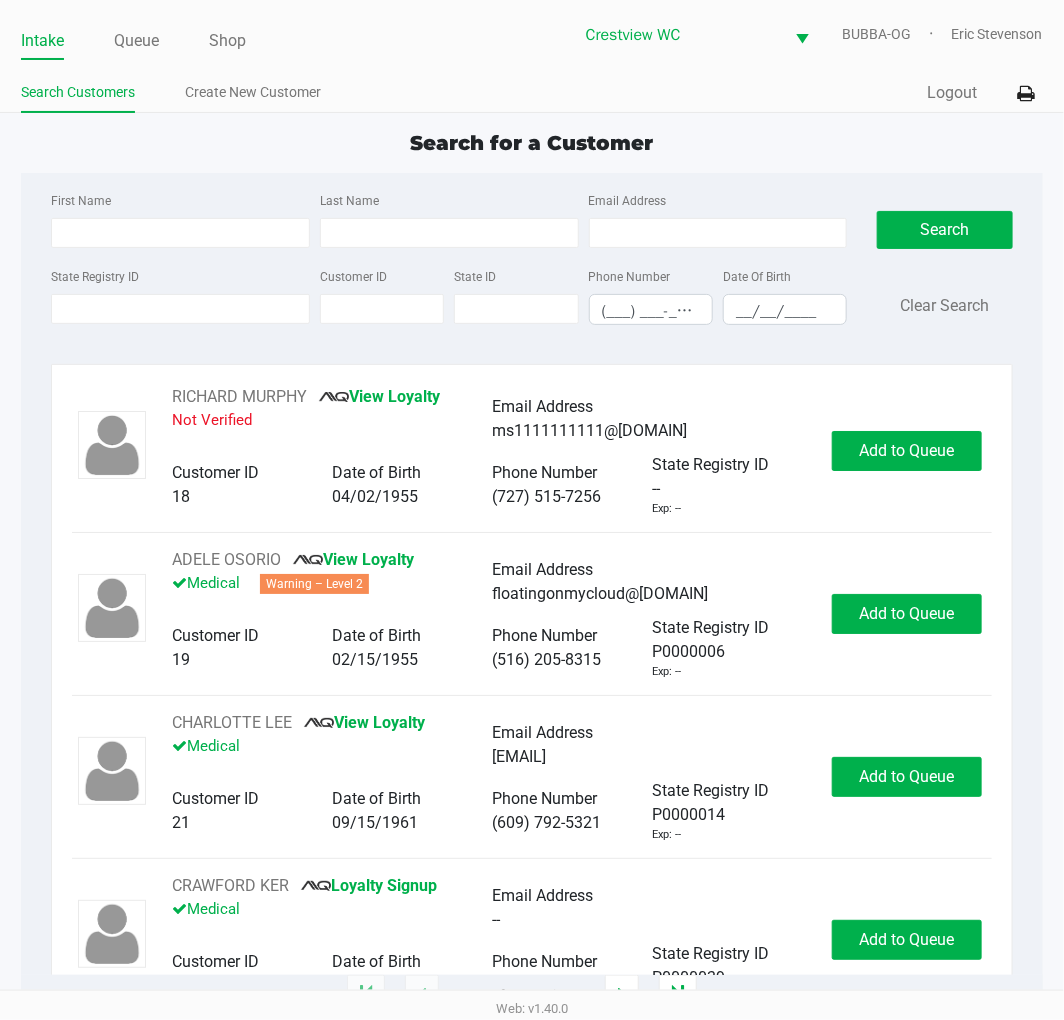 click on "Quick Sale   Logout" 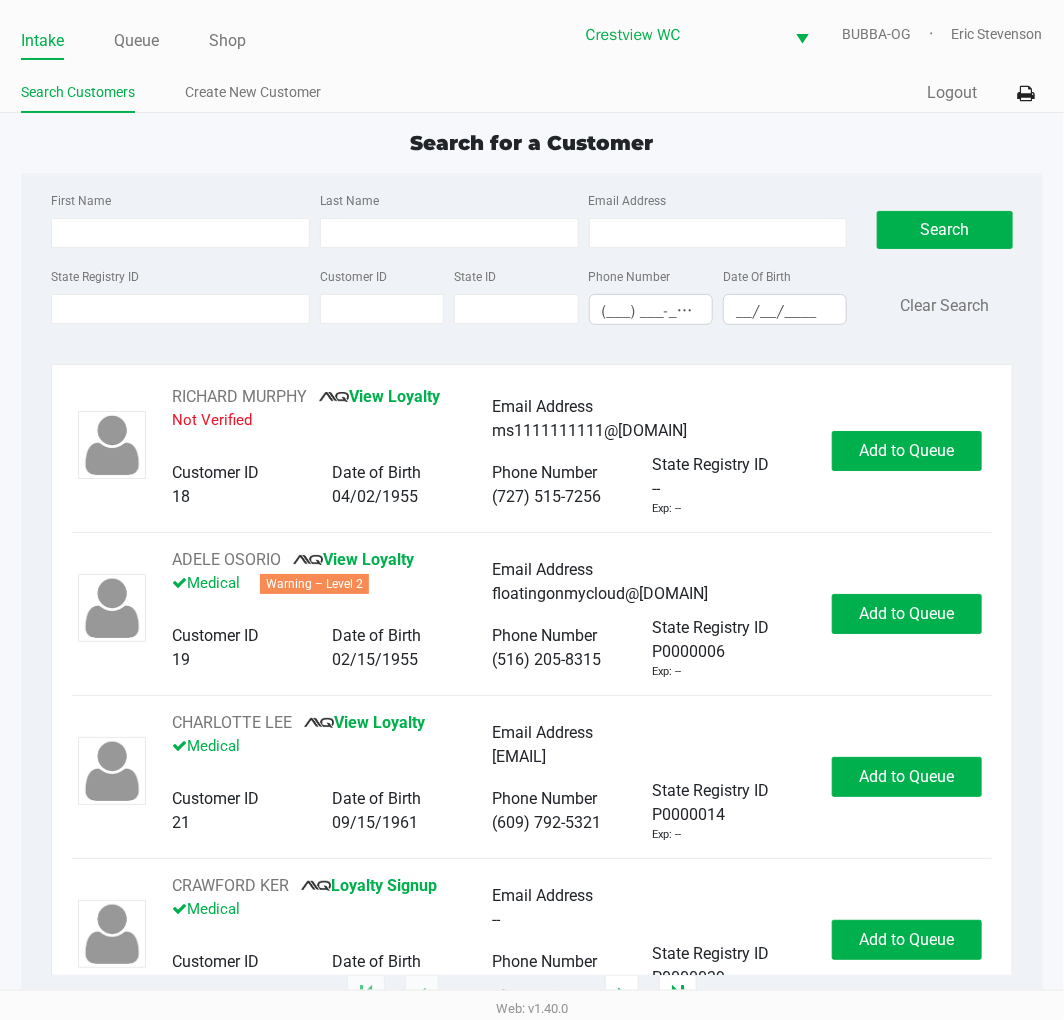 click on "Quick Sale   Logout" 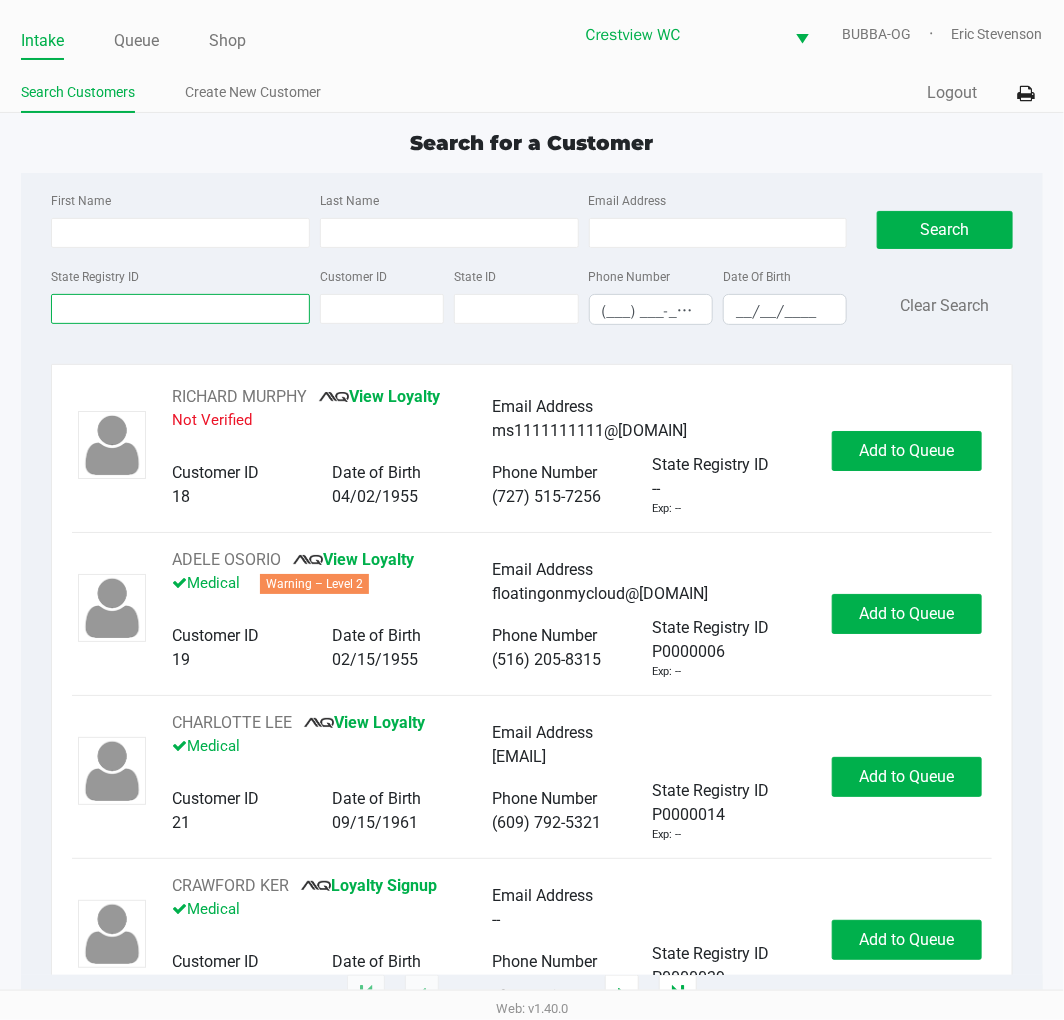 click on "State Registry ID" at bounding box center [180, 309] 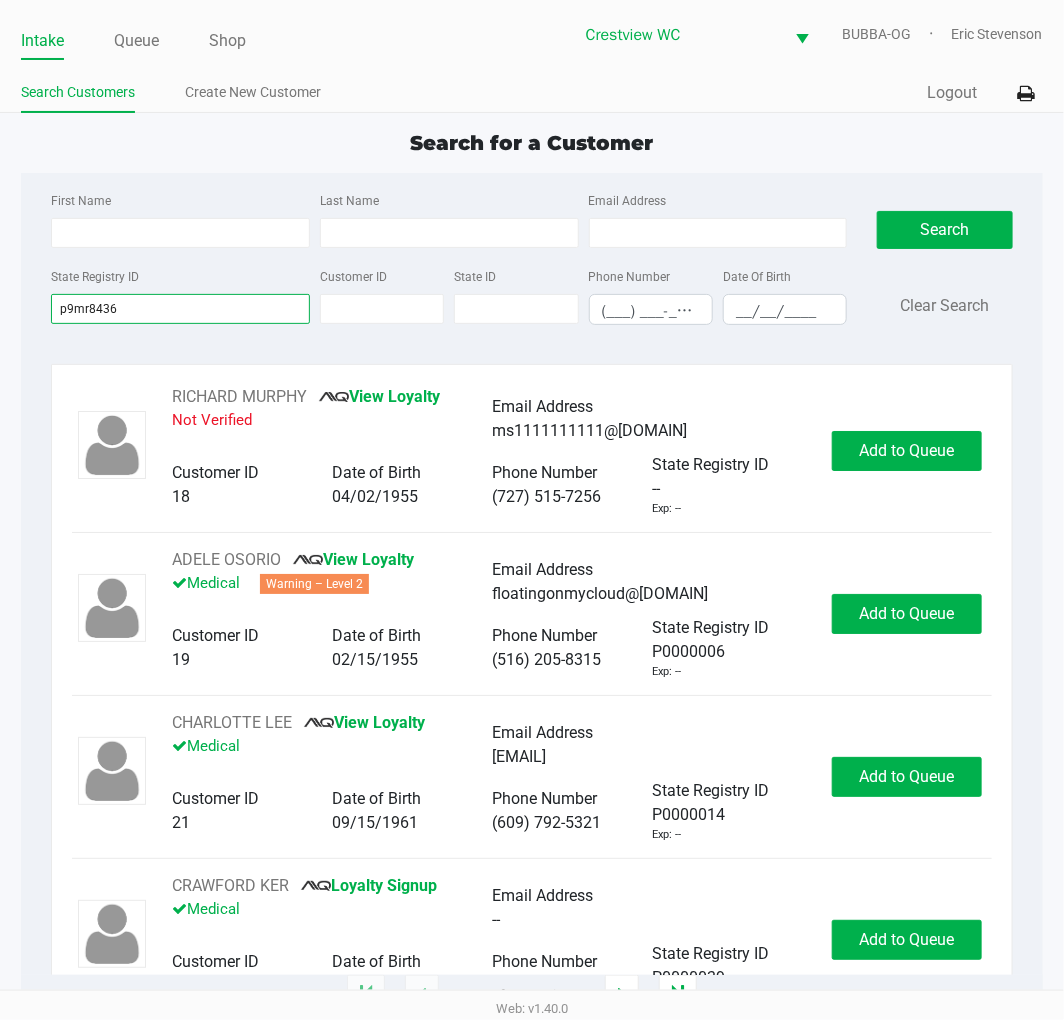 type on "p9mr8436" 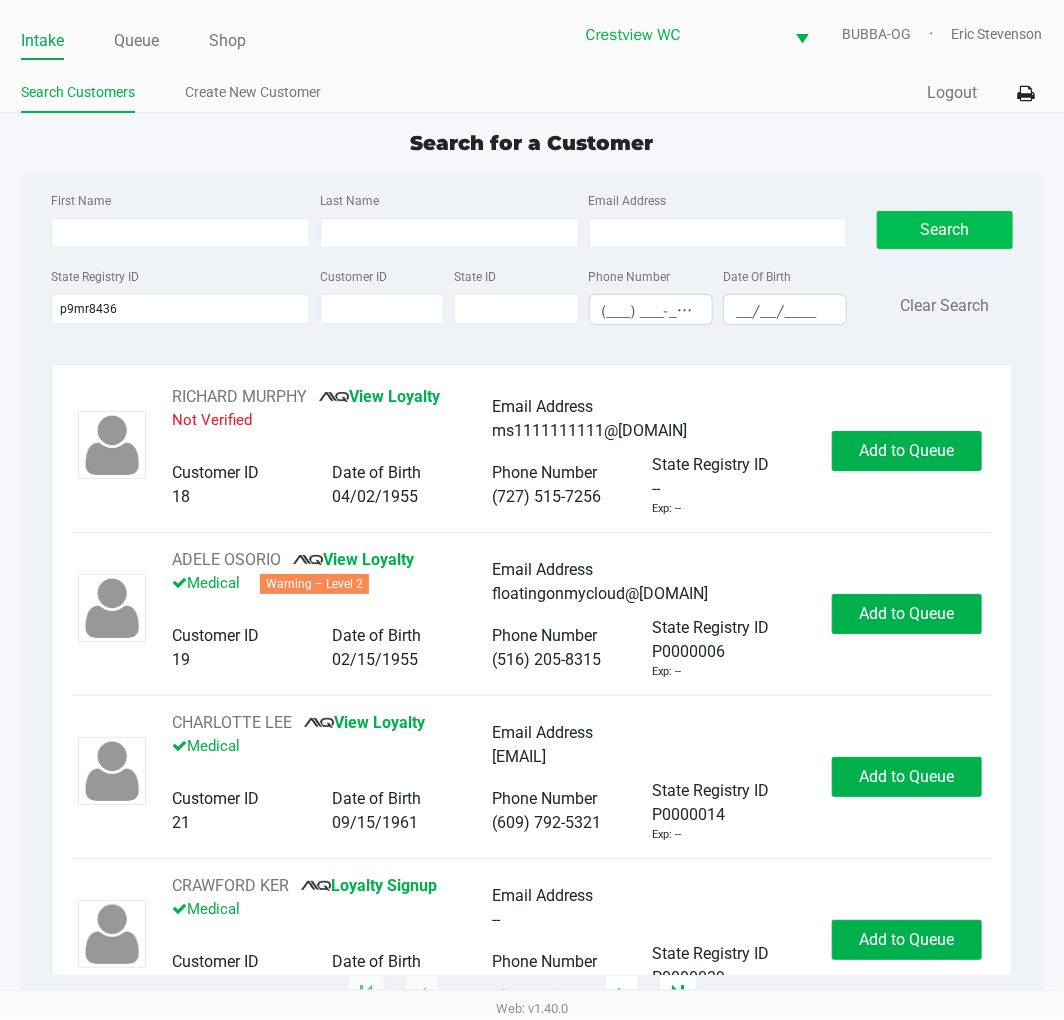 click on "Search" 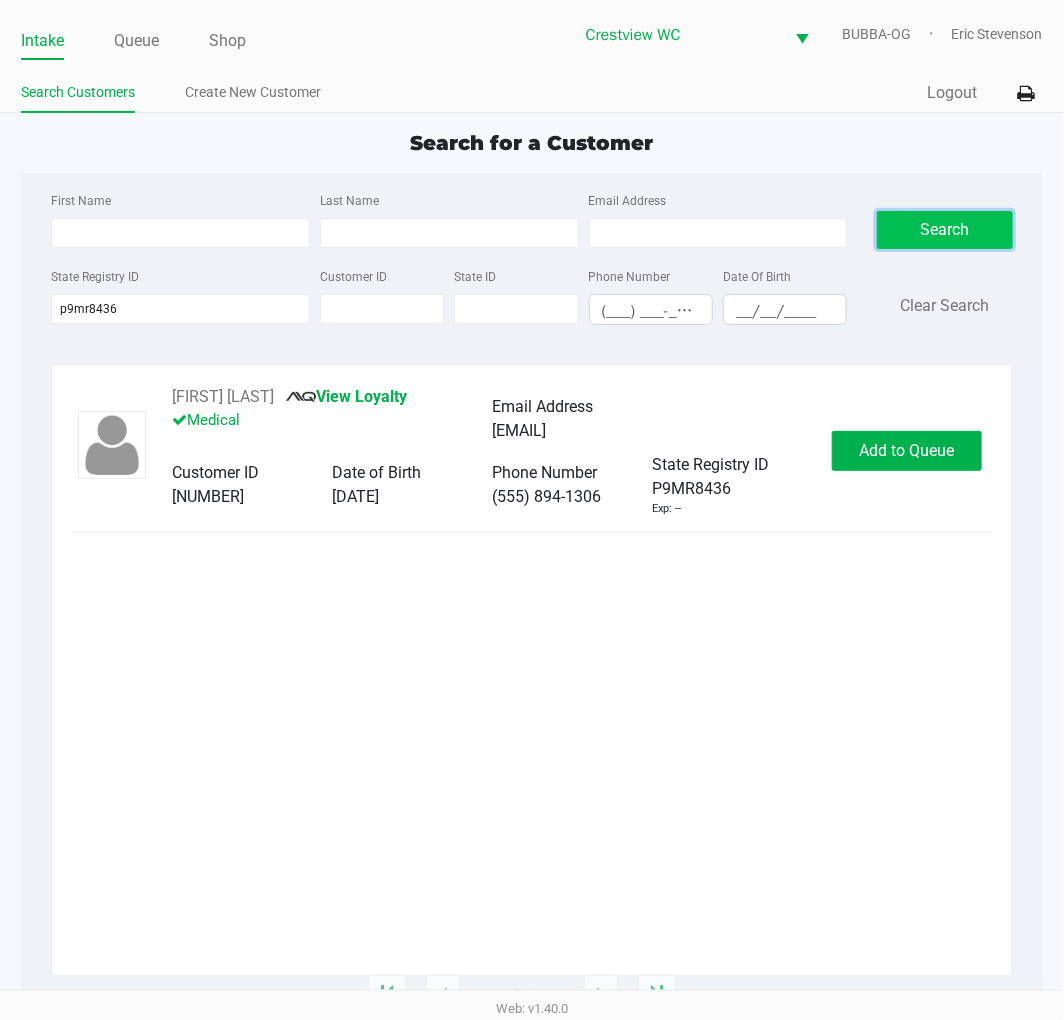 click on "Add to Queue" 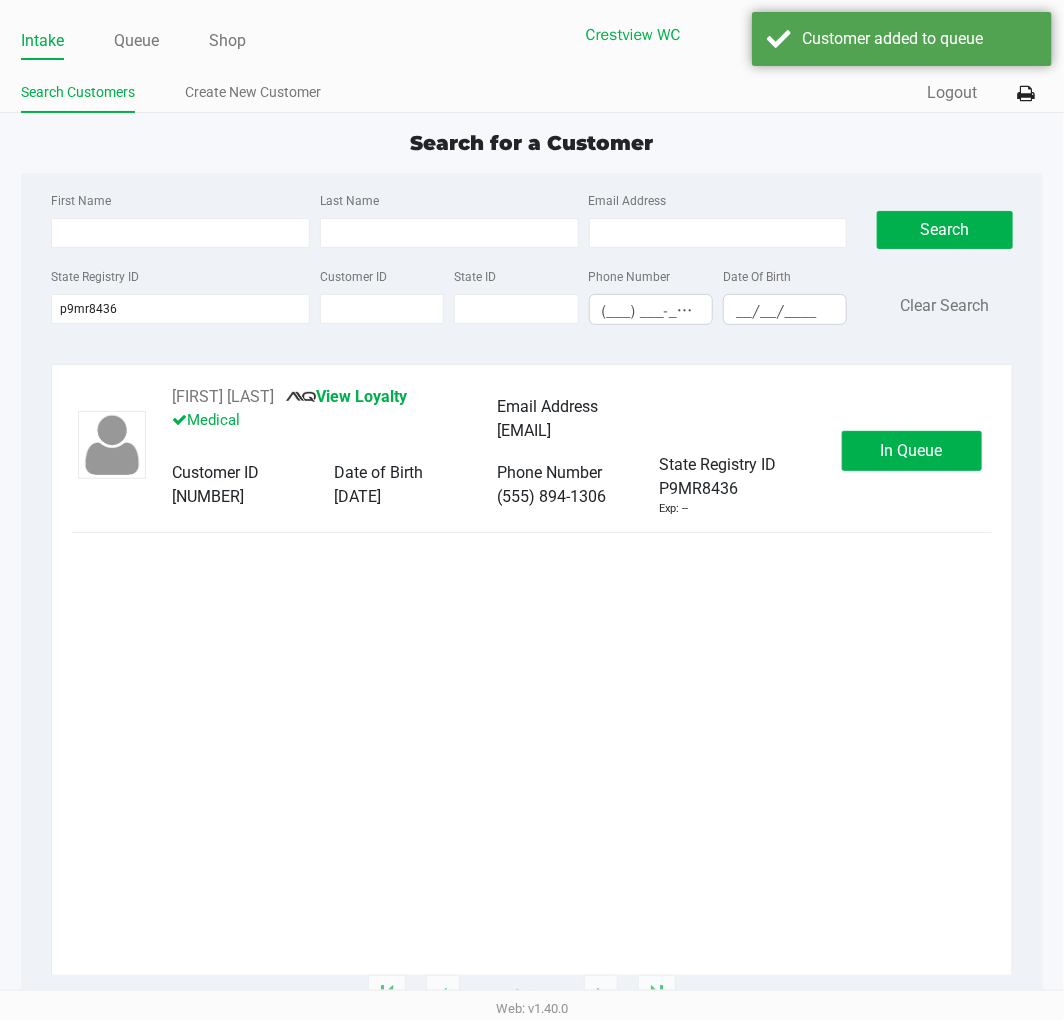 click on "In Queue" 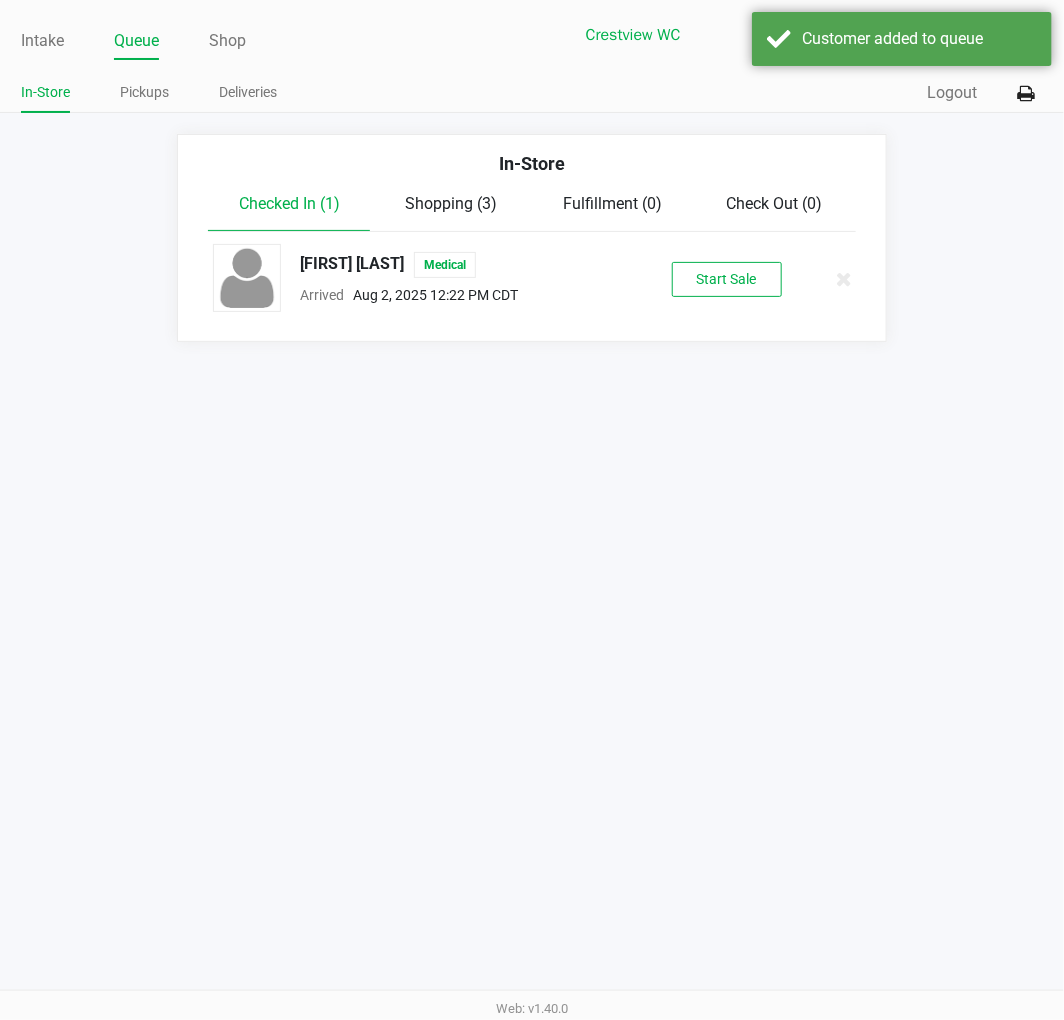 click on "Start Sale" 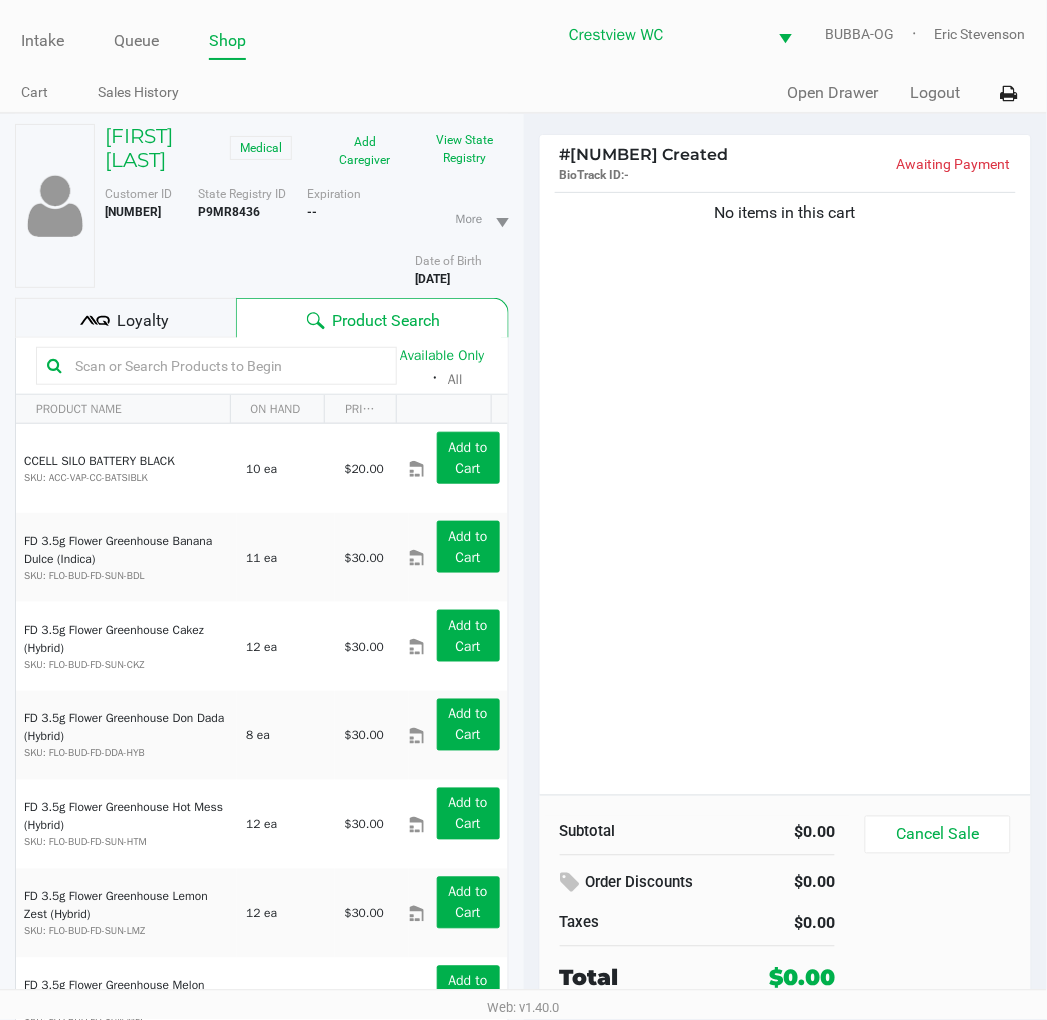 click on "No items in this cart" 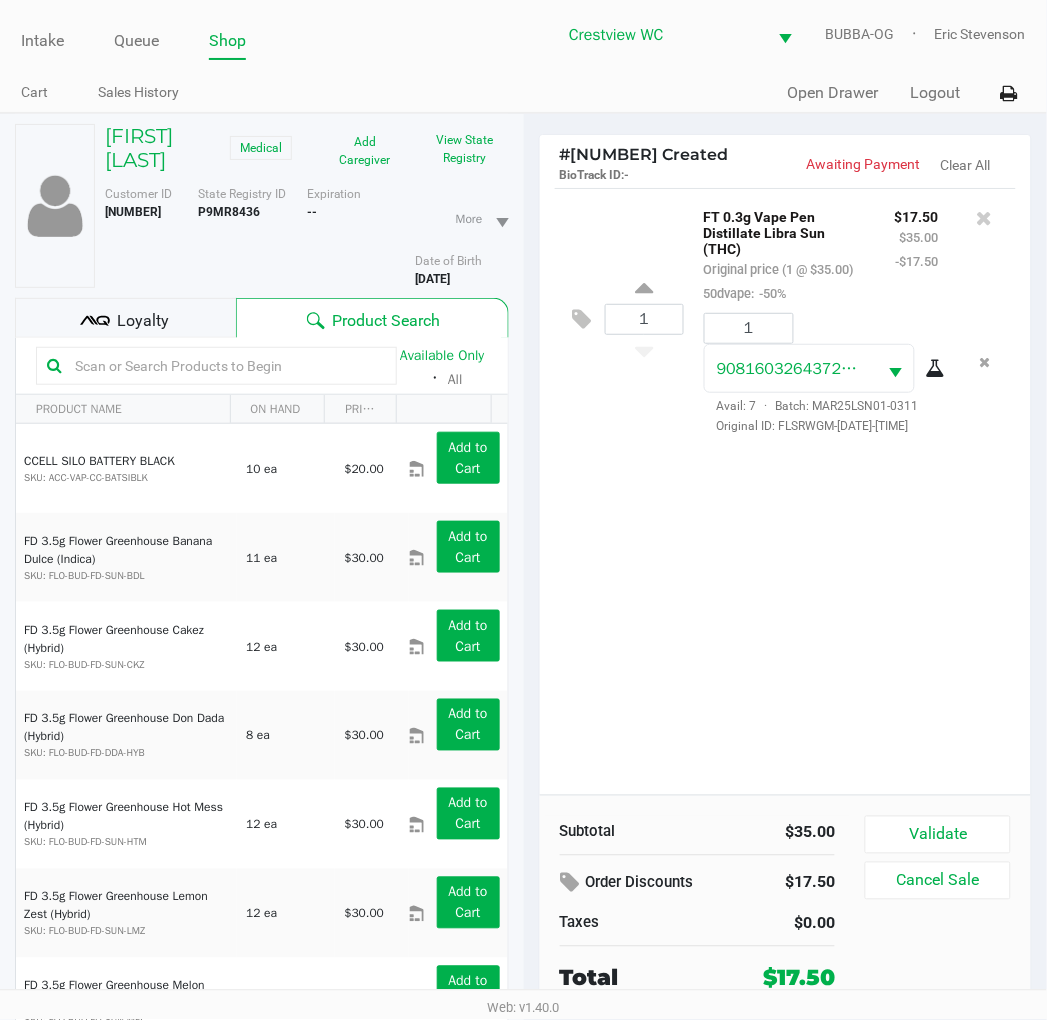 click on "Loyalty" 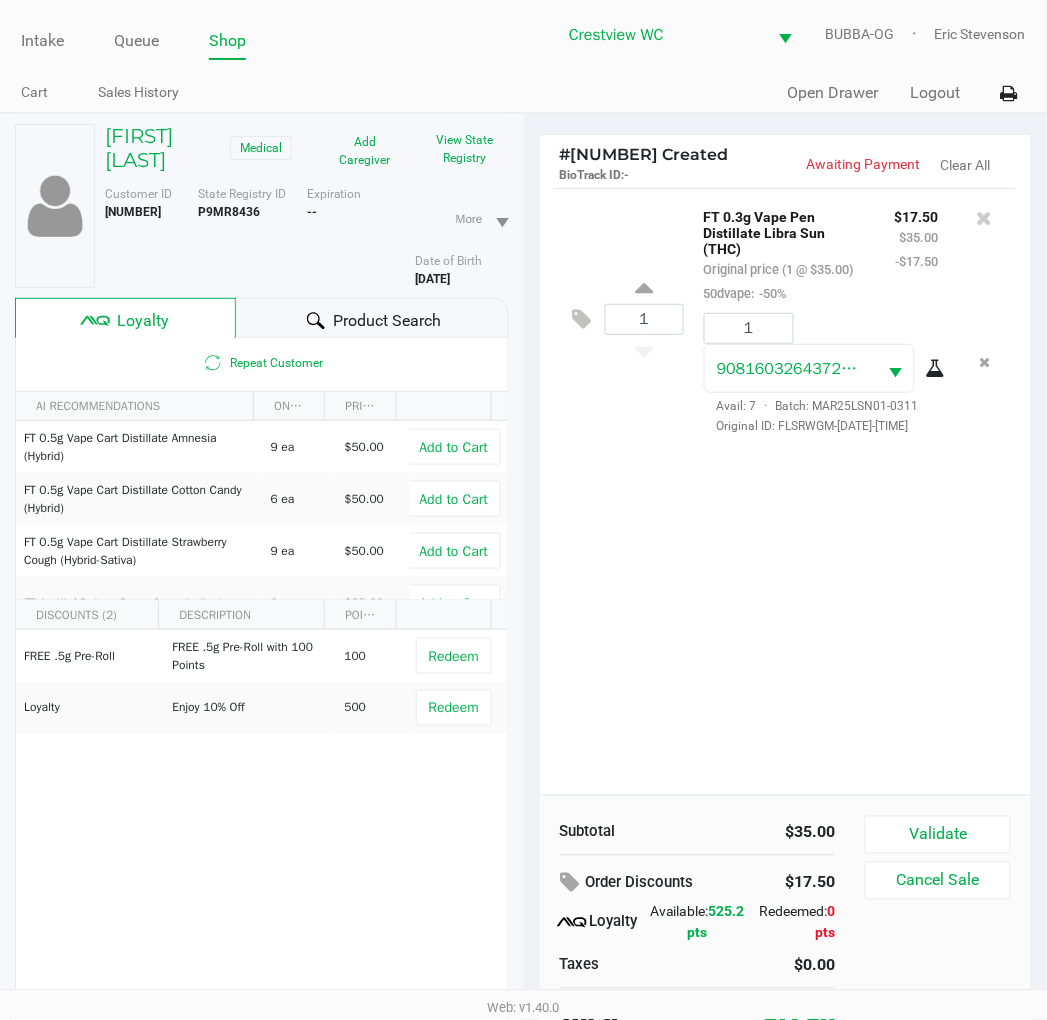 scroll, scrollTop: 104, scrollLeft: 0, axis: vertical 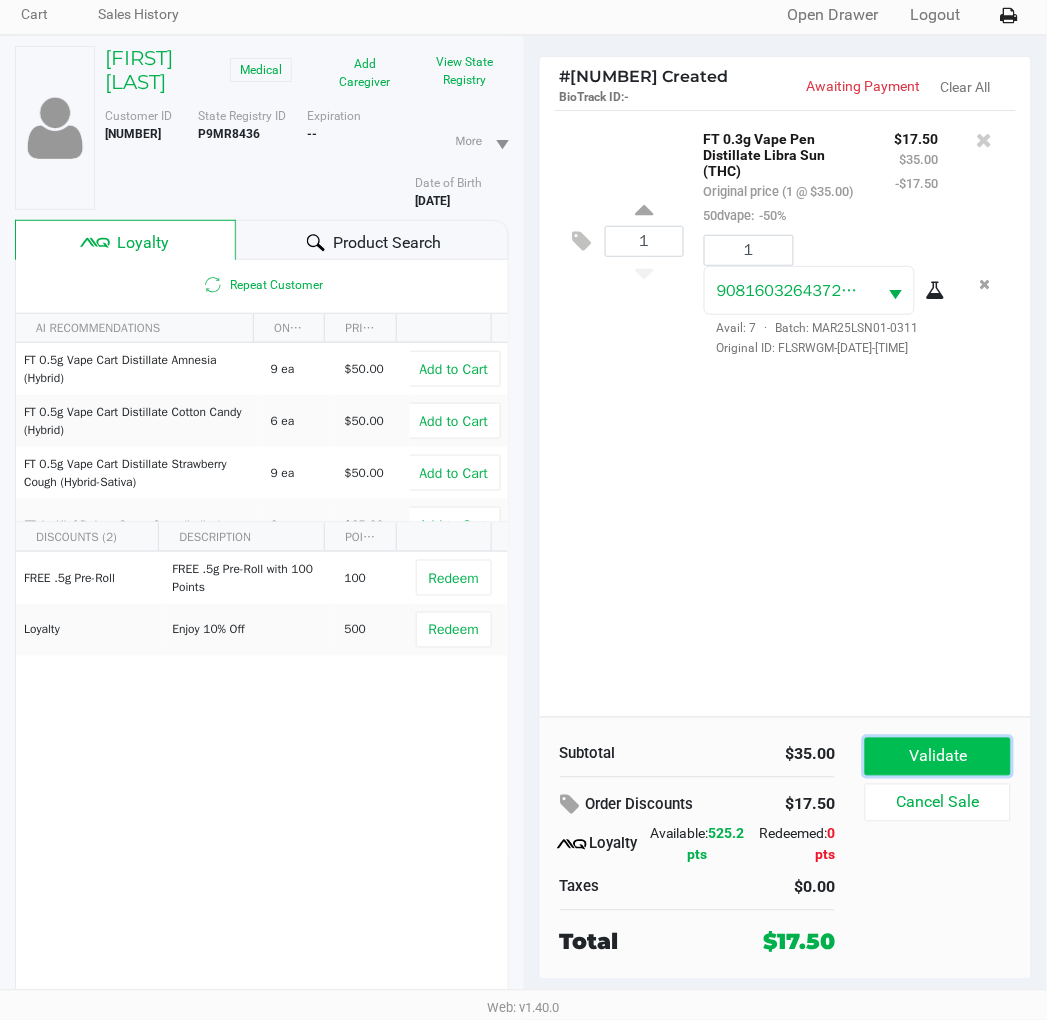 click on "Validate" 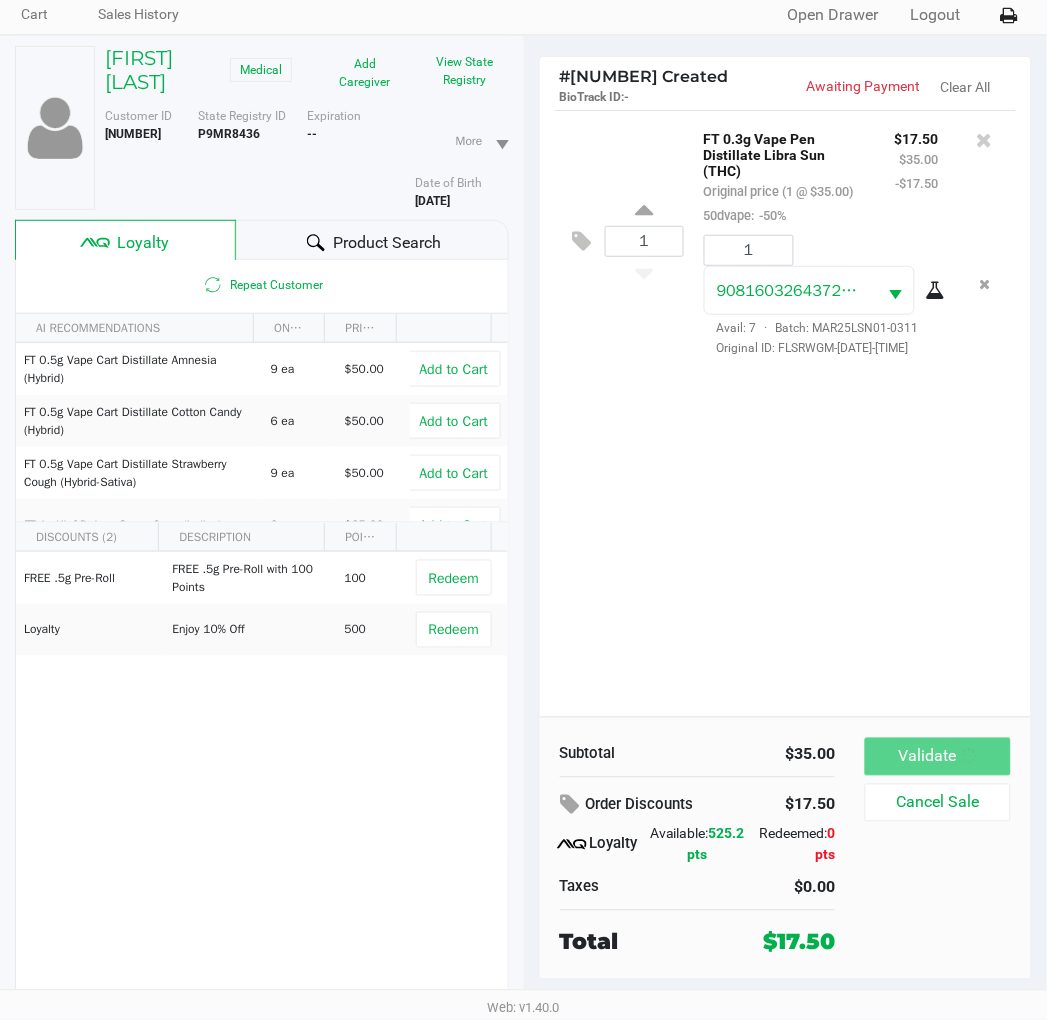 scroll, scrollTop: 0, scrollLeft: 0, axis: both 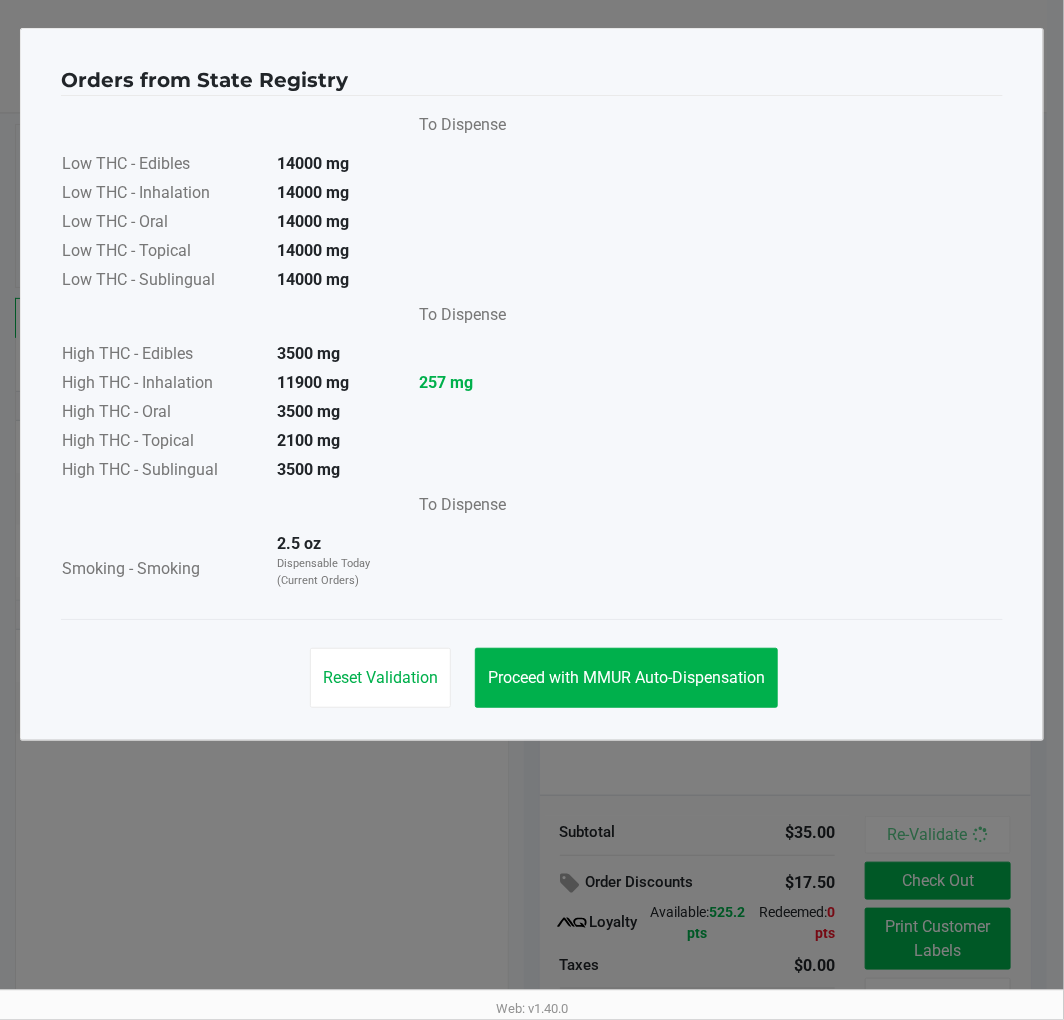 click on "Proceed with MMUR Auto-Dispensation" 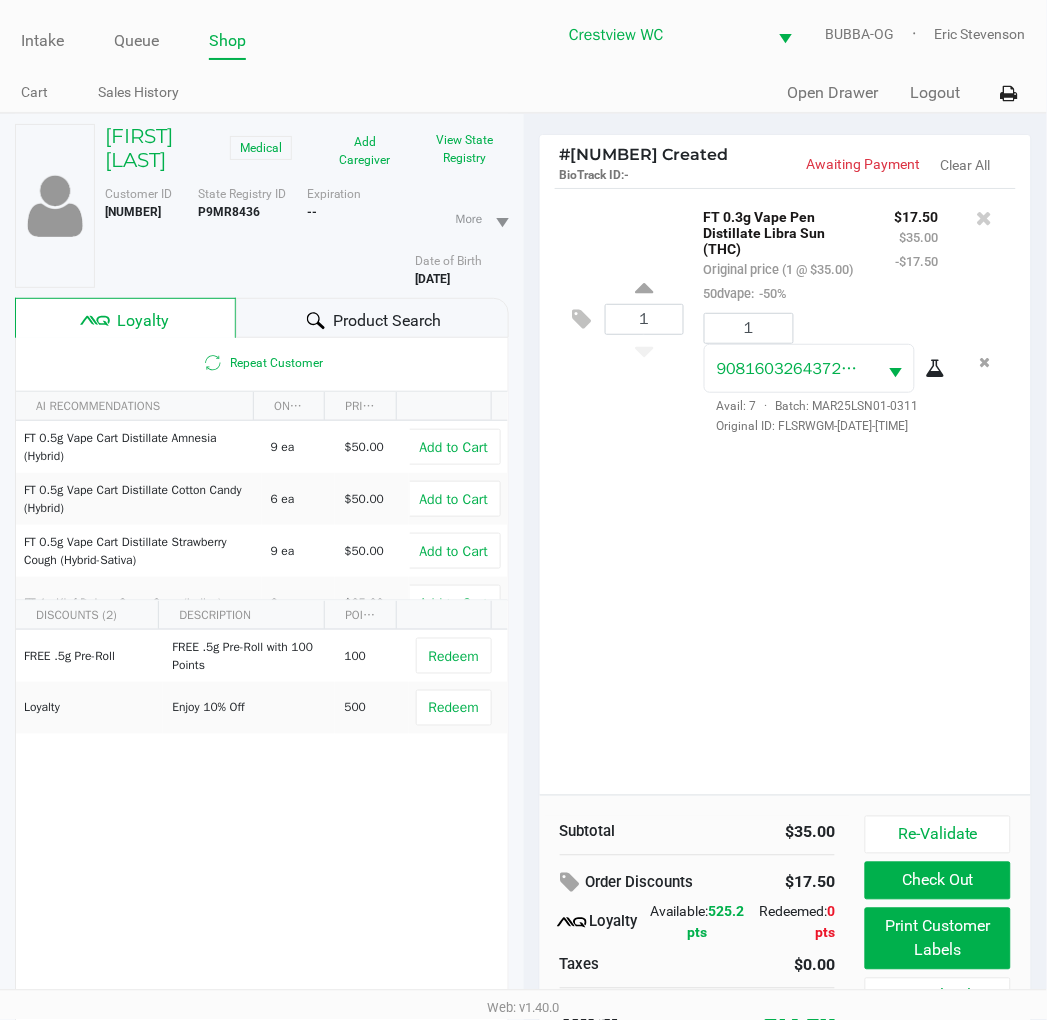 scroll, scrollTop: 104, scrollLeft: 0, axis: vertical 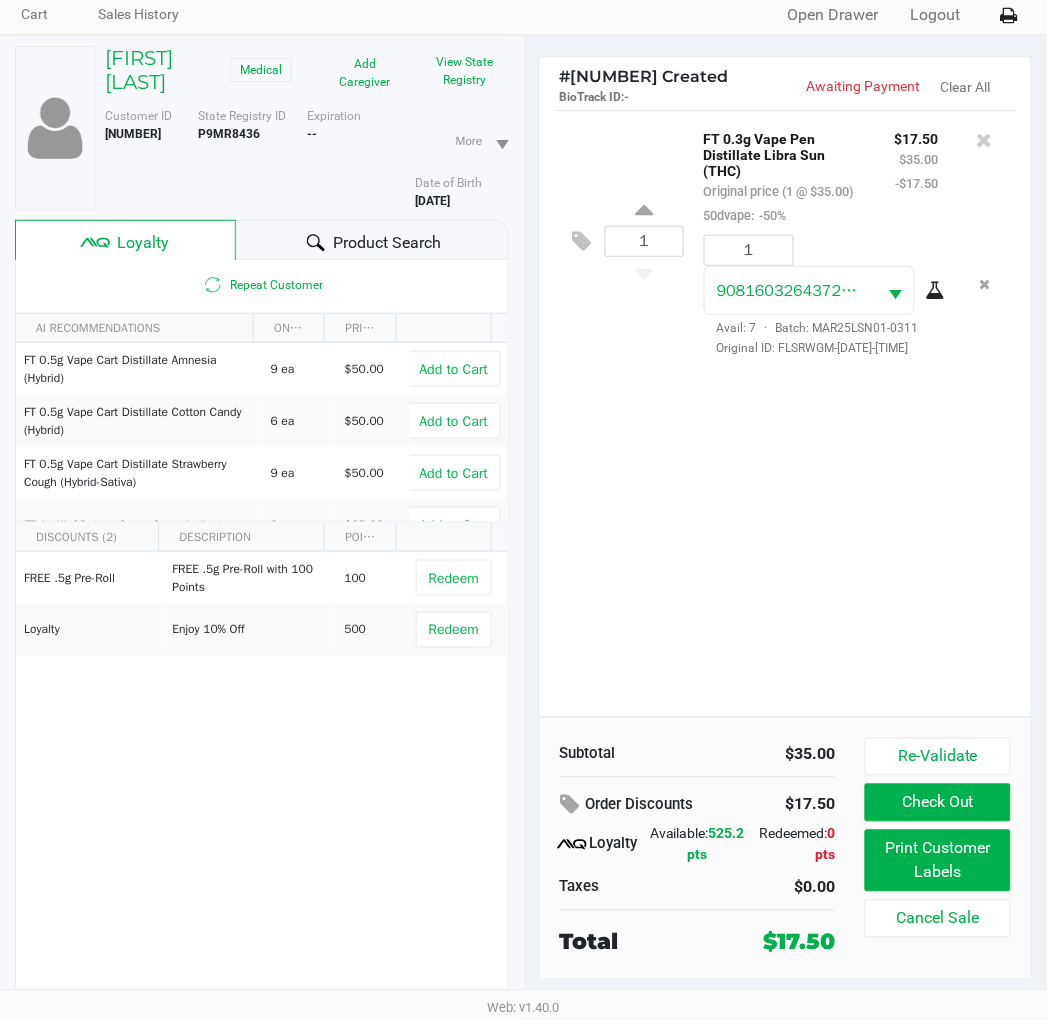 click on "Print Customer Labels" 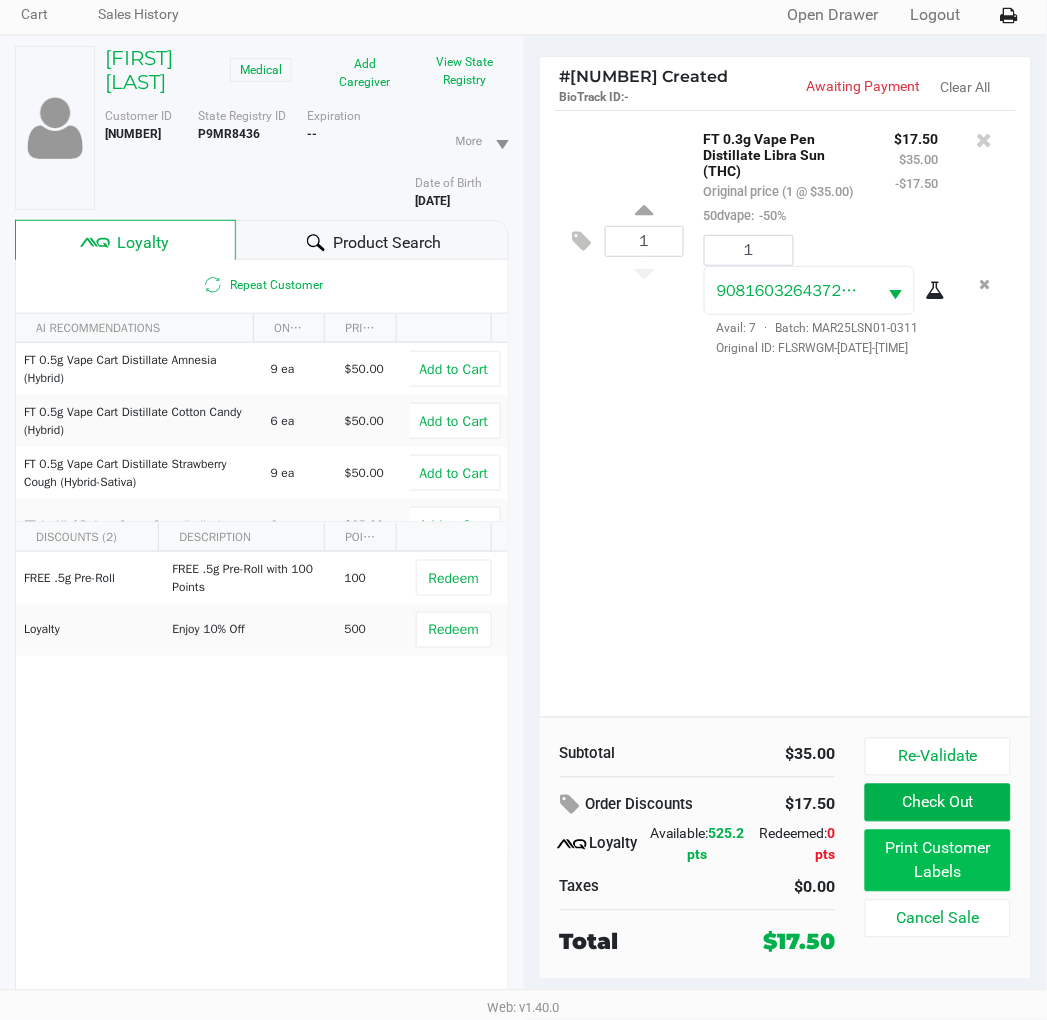 scroll, scrollTop: 0, scrollLeft: 0, axis: both 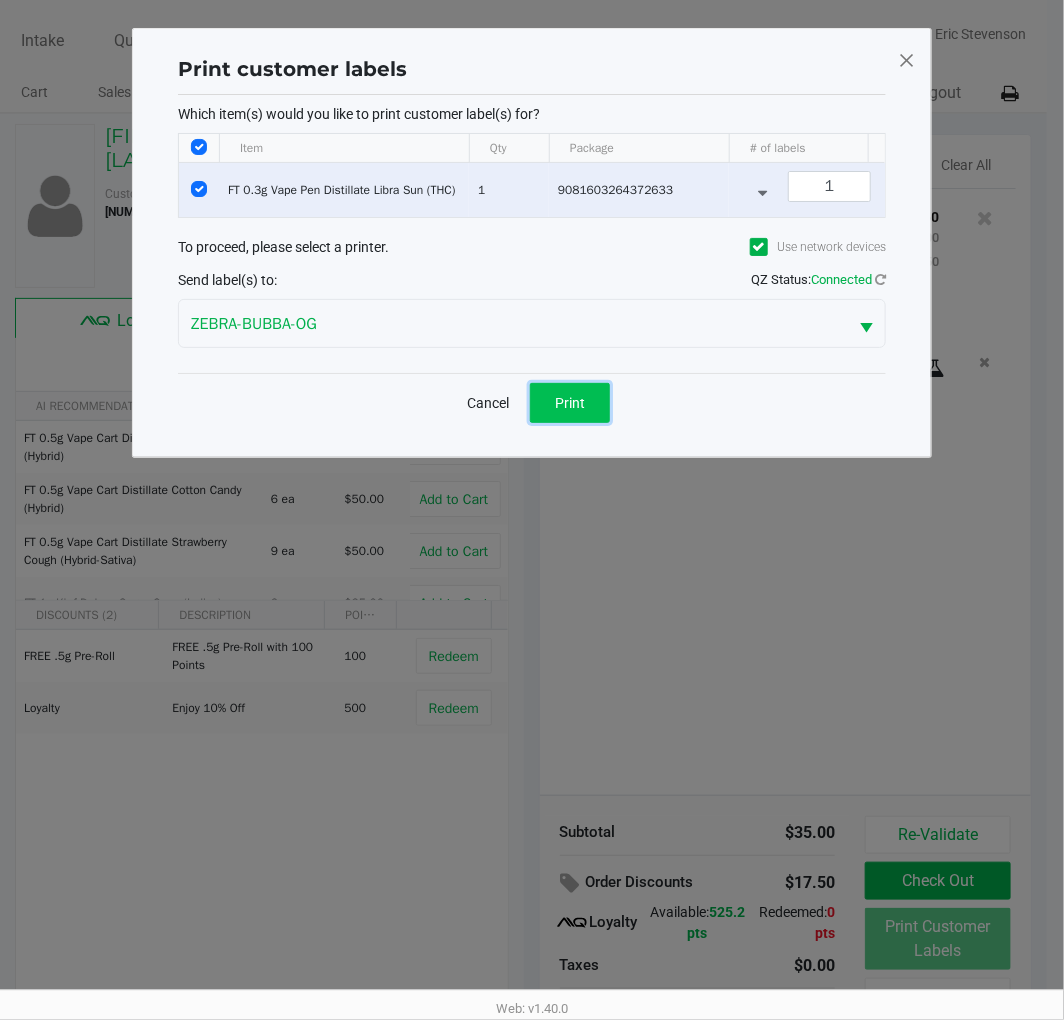 click on "Print" 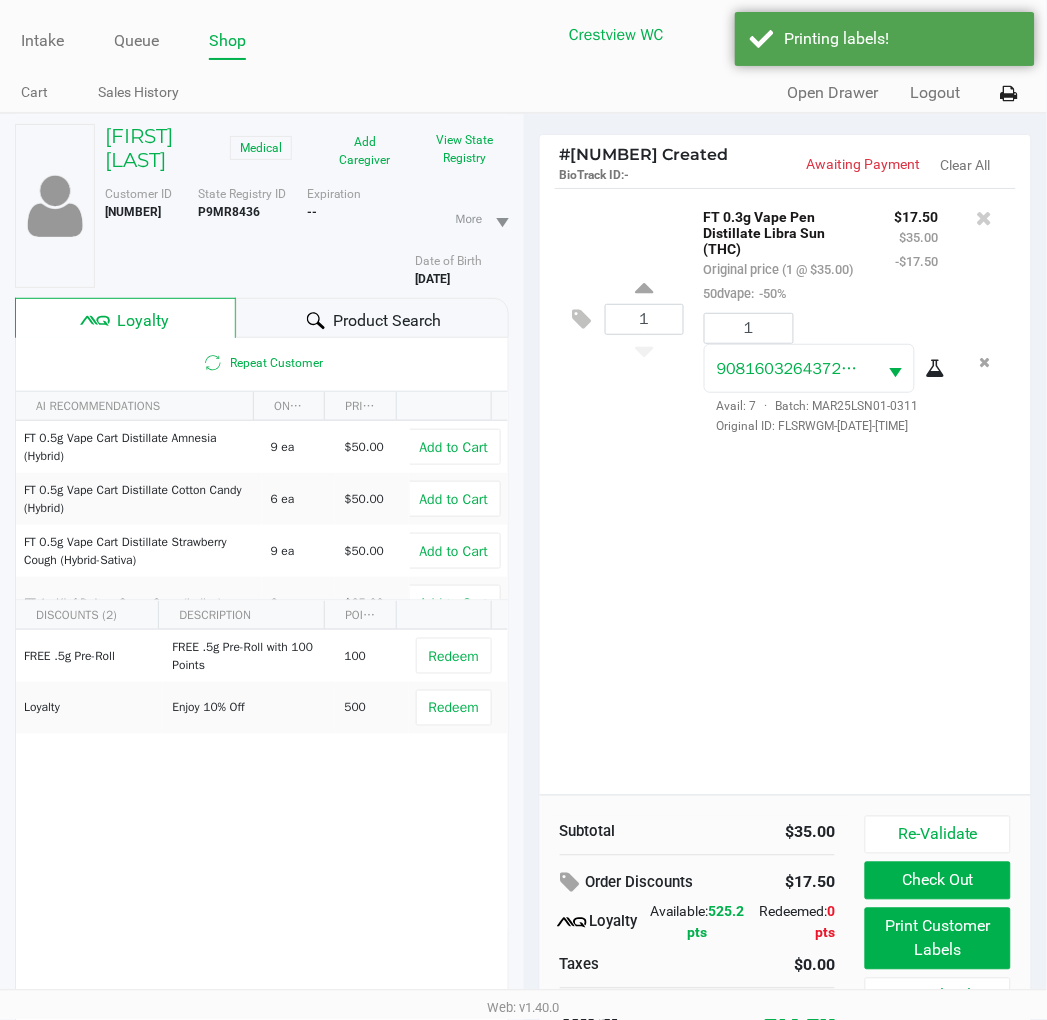 click on "1  FT 0.3g Vape Pen Distillate Libra Sun (THC)   Original price (1 @ $35.00)  50dvape:  -50% $17.50 $35.00 -$17.50 1 9081603264372633  Avail: 7  ·  Batch: MAR25LSN01-0311   Original ID: FLSRWGM-20250317-4594" 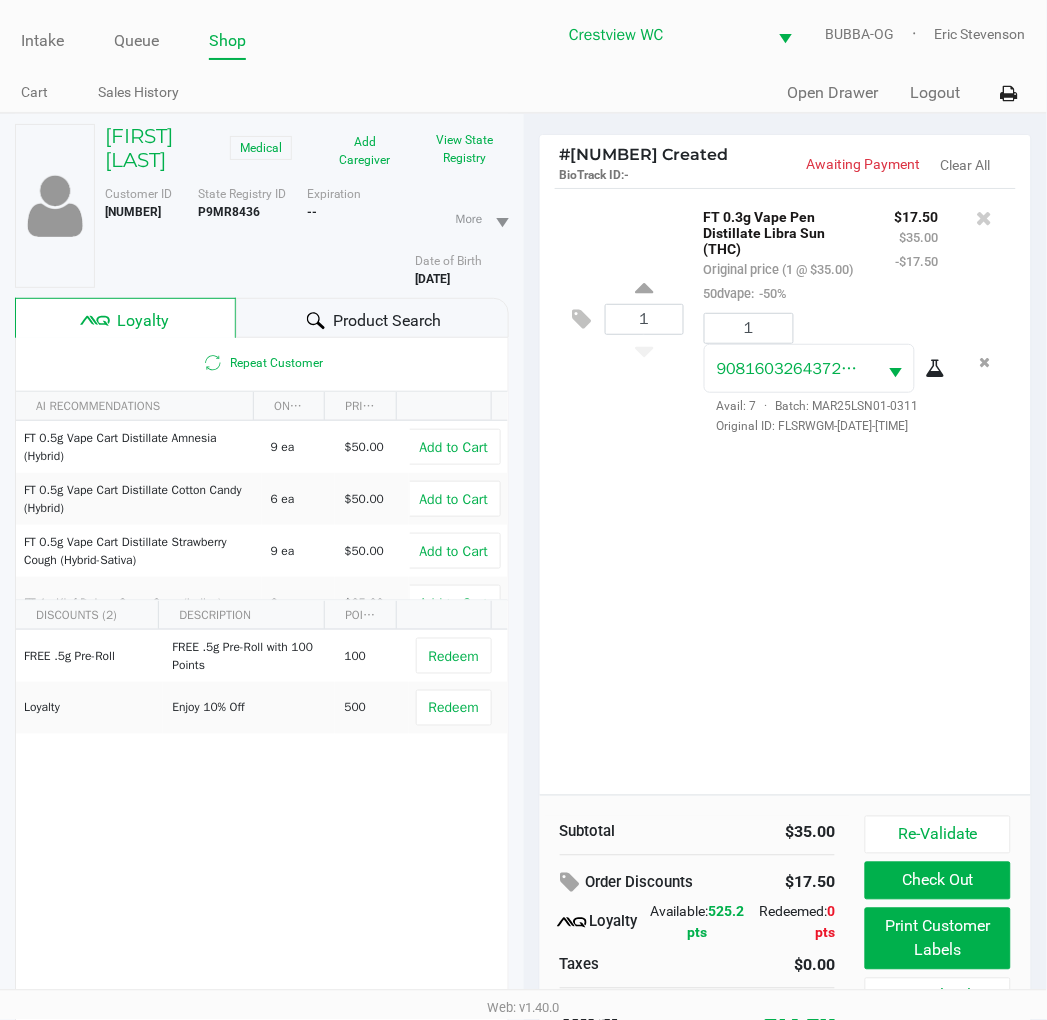 scroll, scrollTop: 104, scrollLeft: 0, axis: vertical 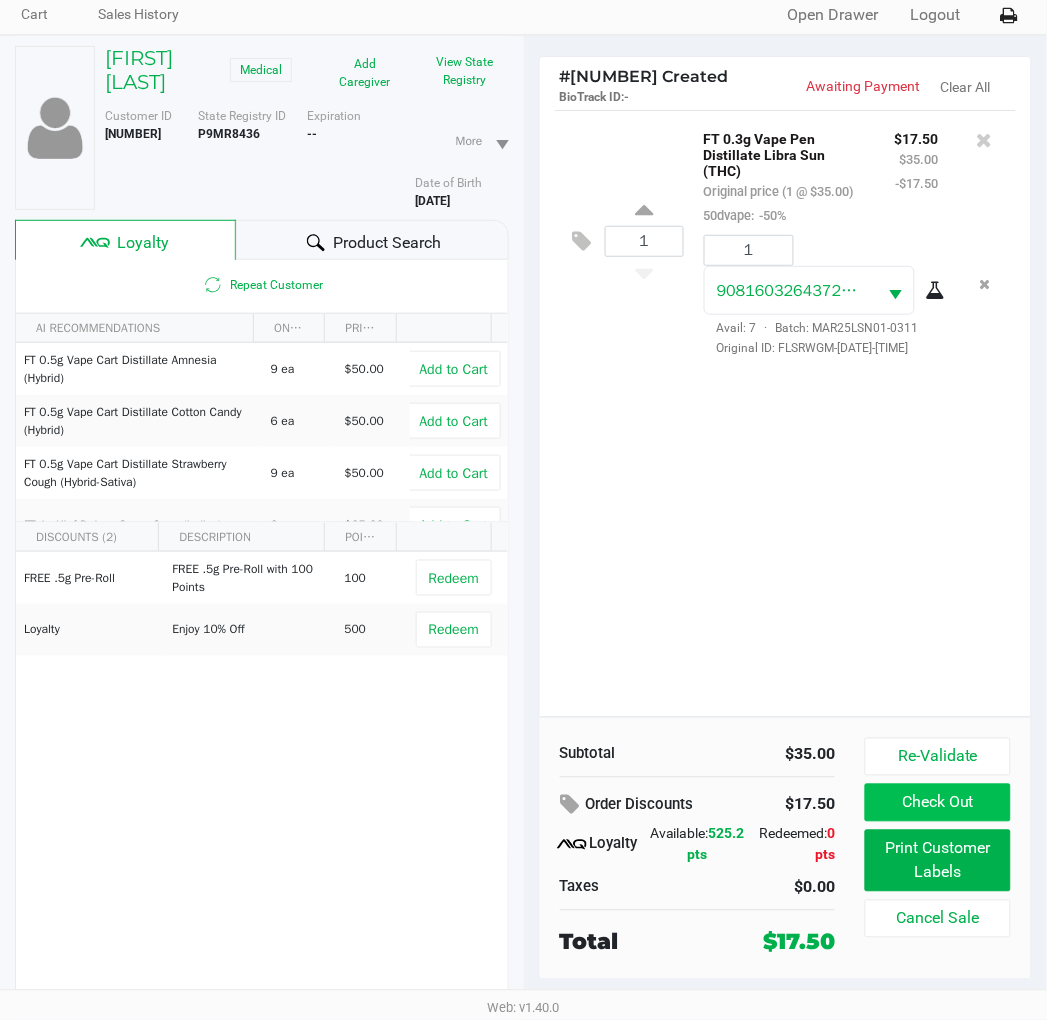 click on "Check Out" 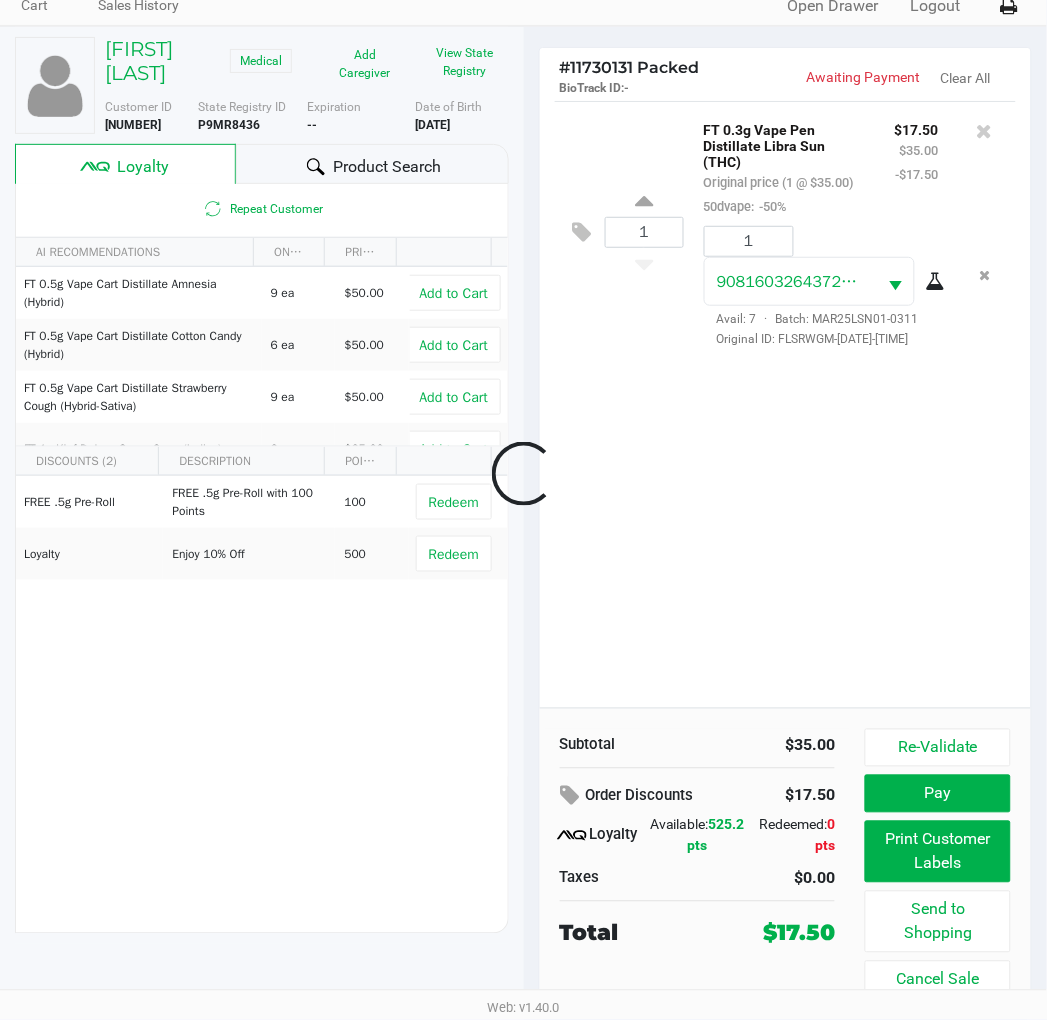 scroll, scrollTop: 88, scrollLeft: 0, axis: vertical 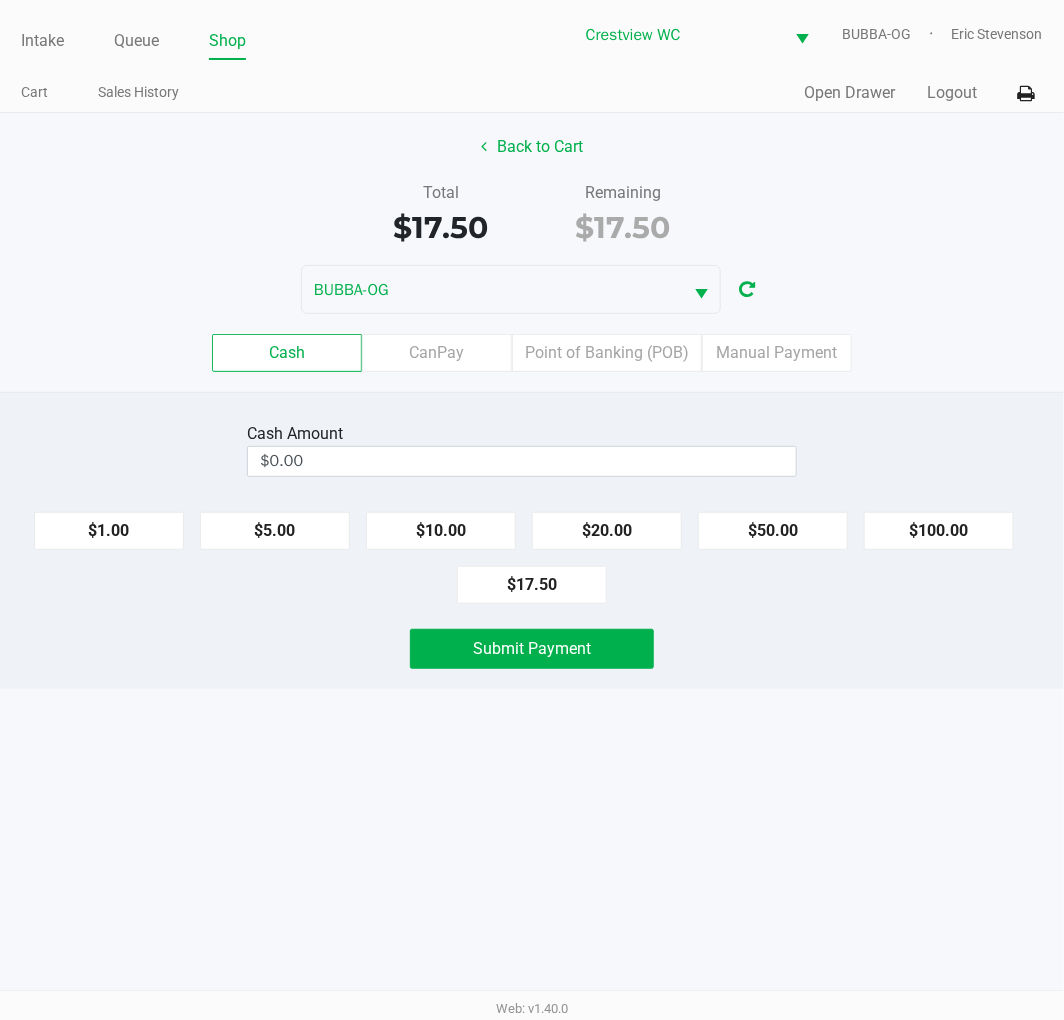 click on "$20.00" 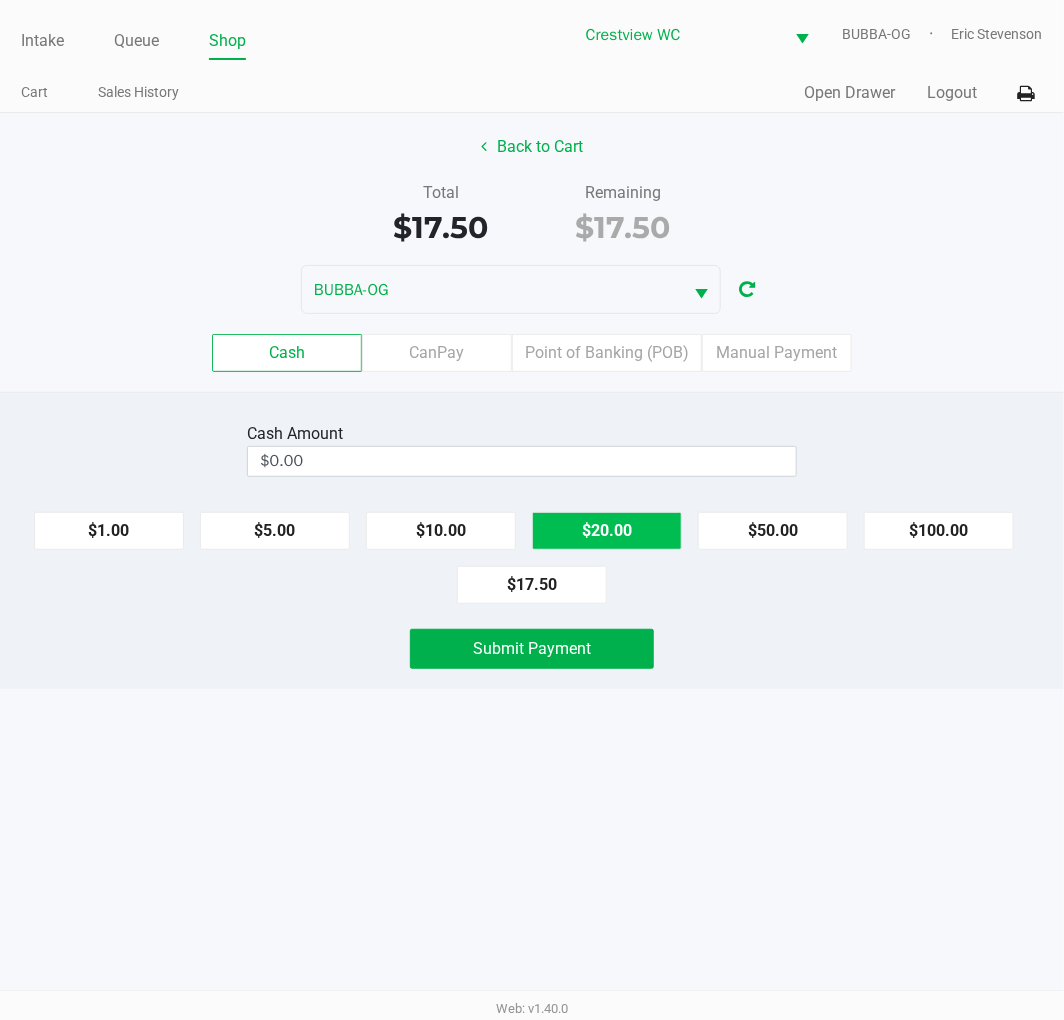 type on "$20.00" 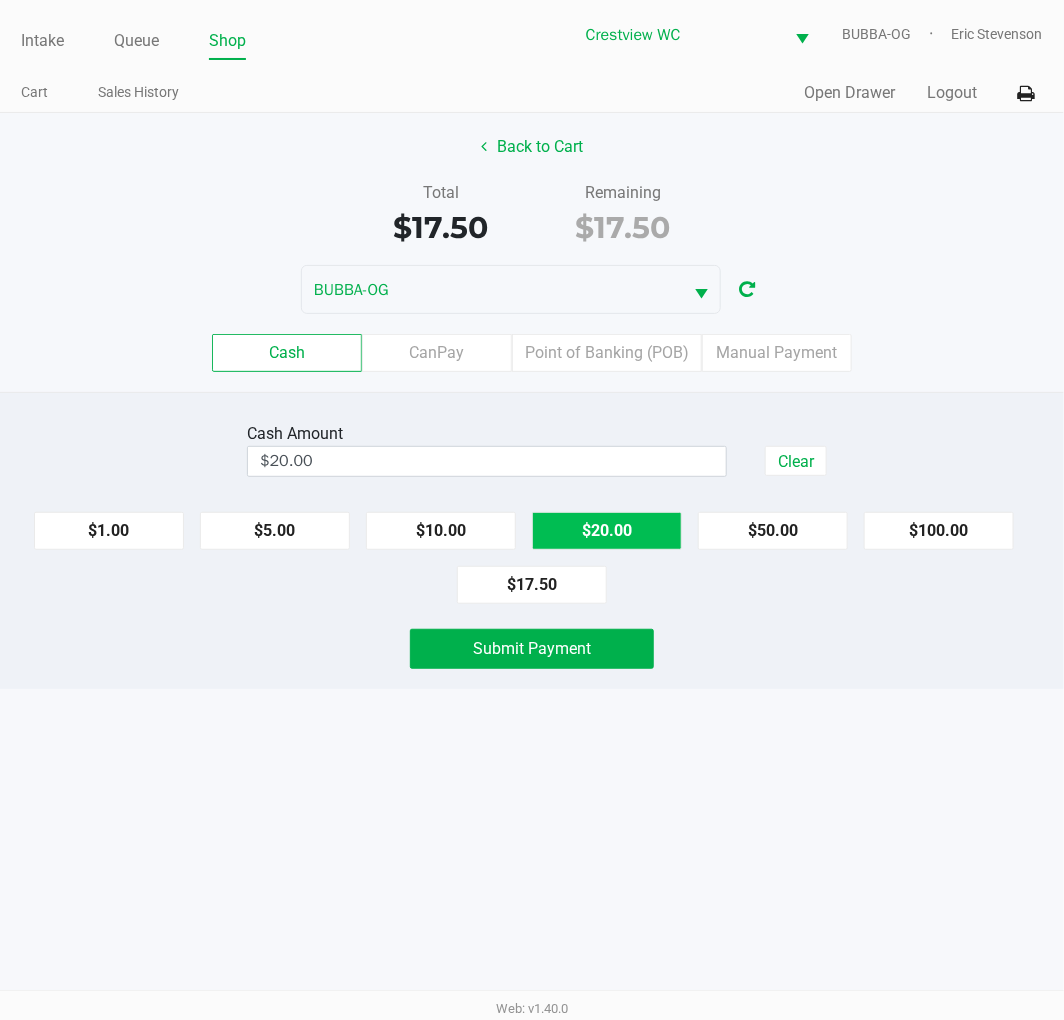 click on "Submit Payment" 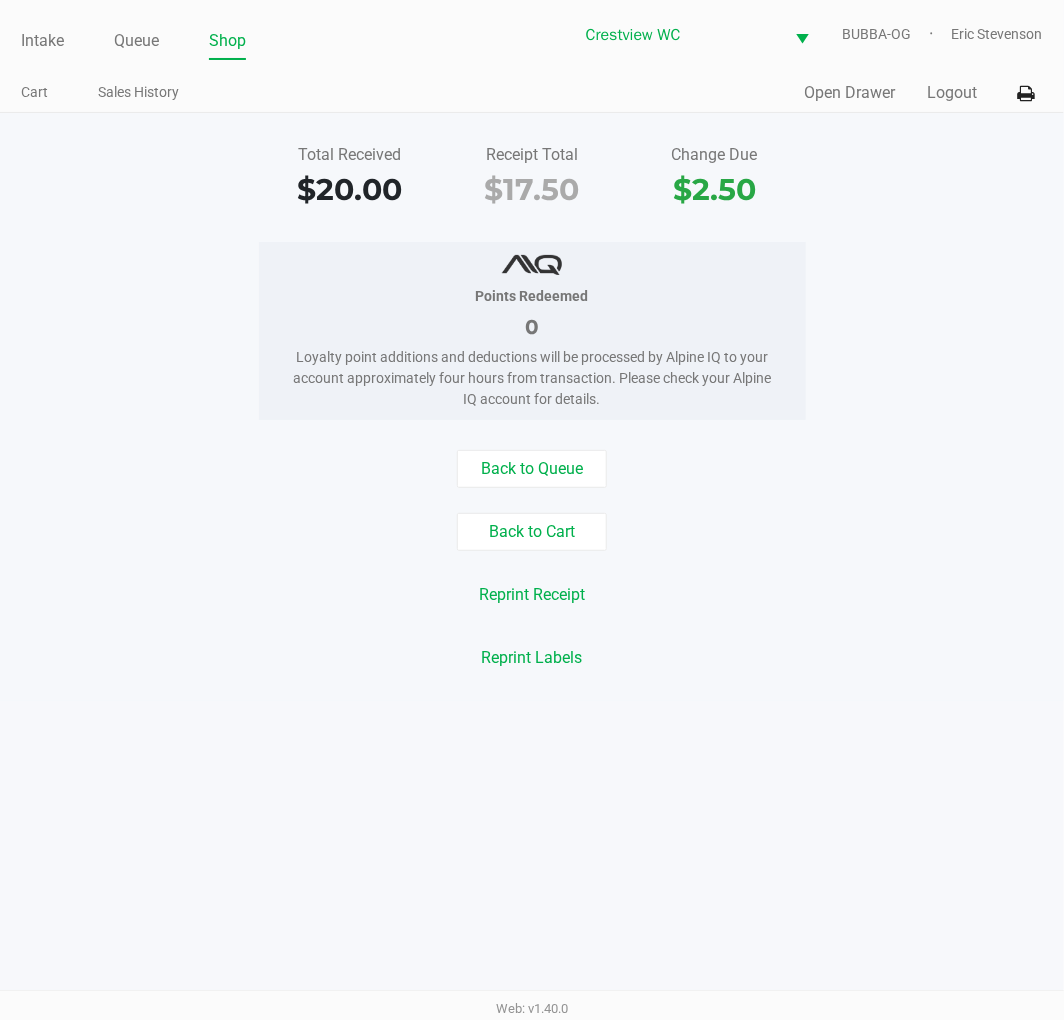 click on "Total Received   $20.00   Receipt Total   $17.50   Change Due   $2.50" 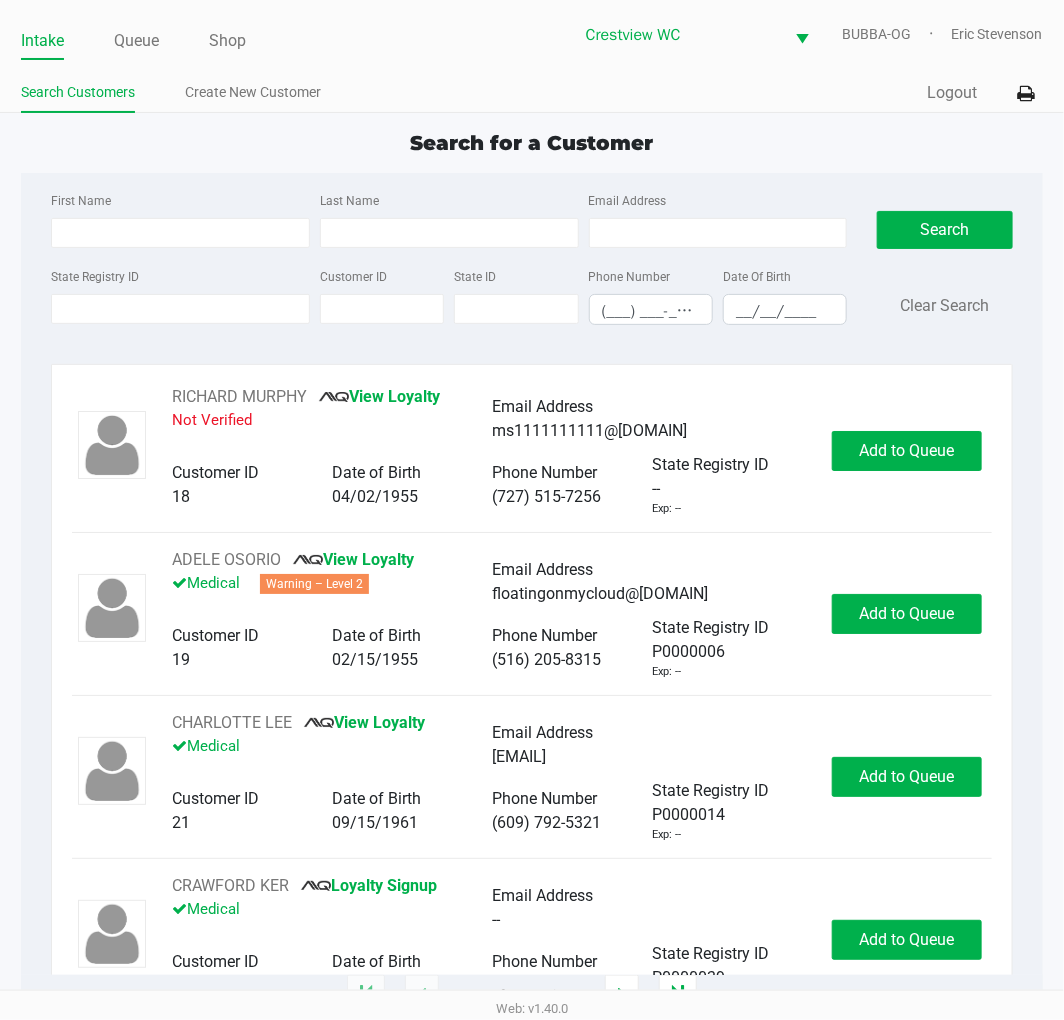 click on "Logout" 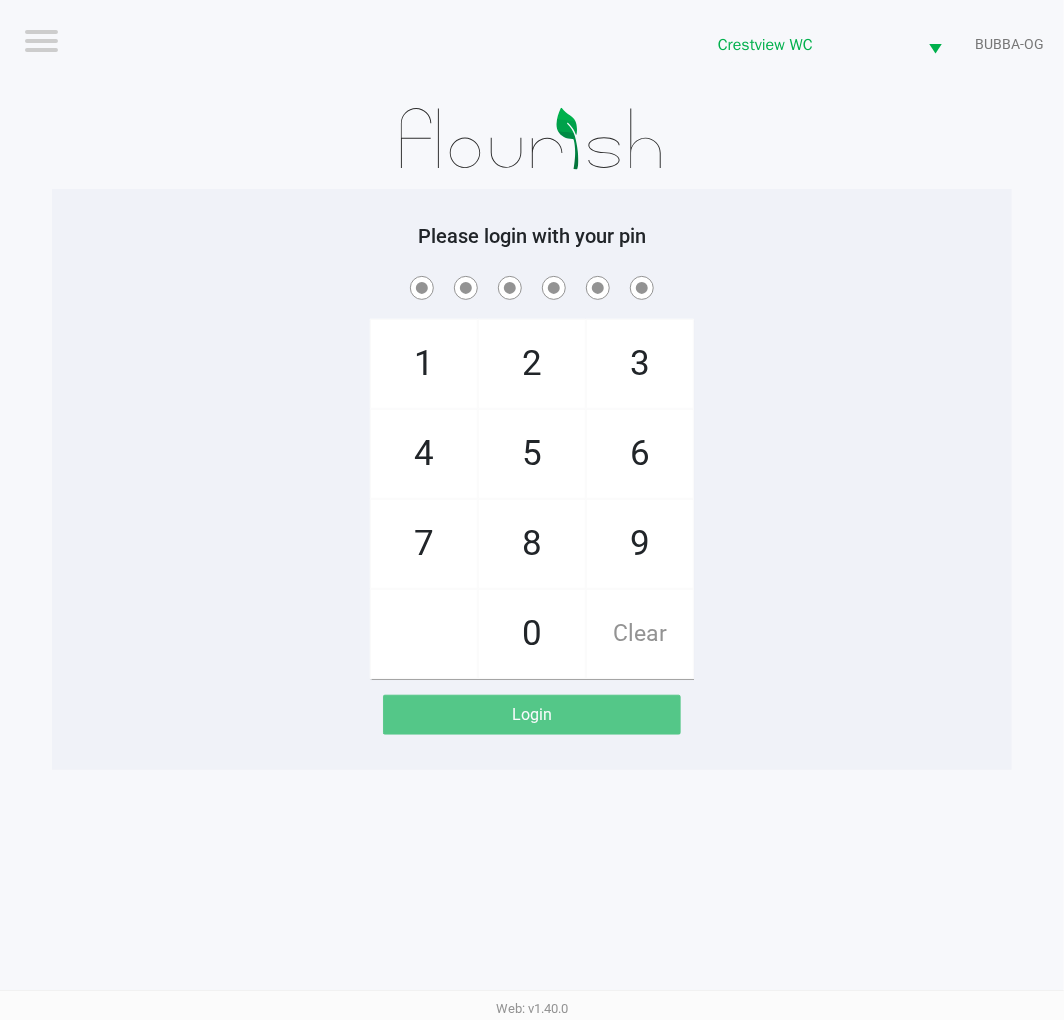 click on "1   4   7       2   5   8   0   3   6   9   Clear" 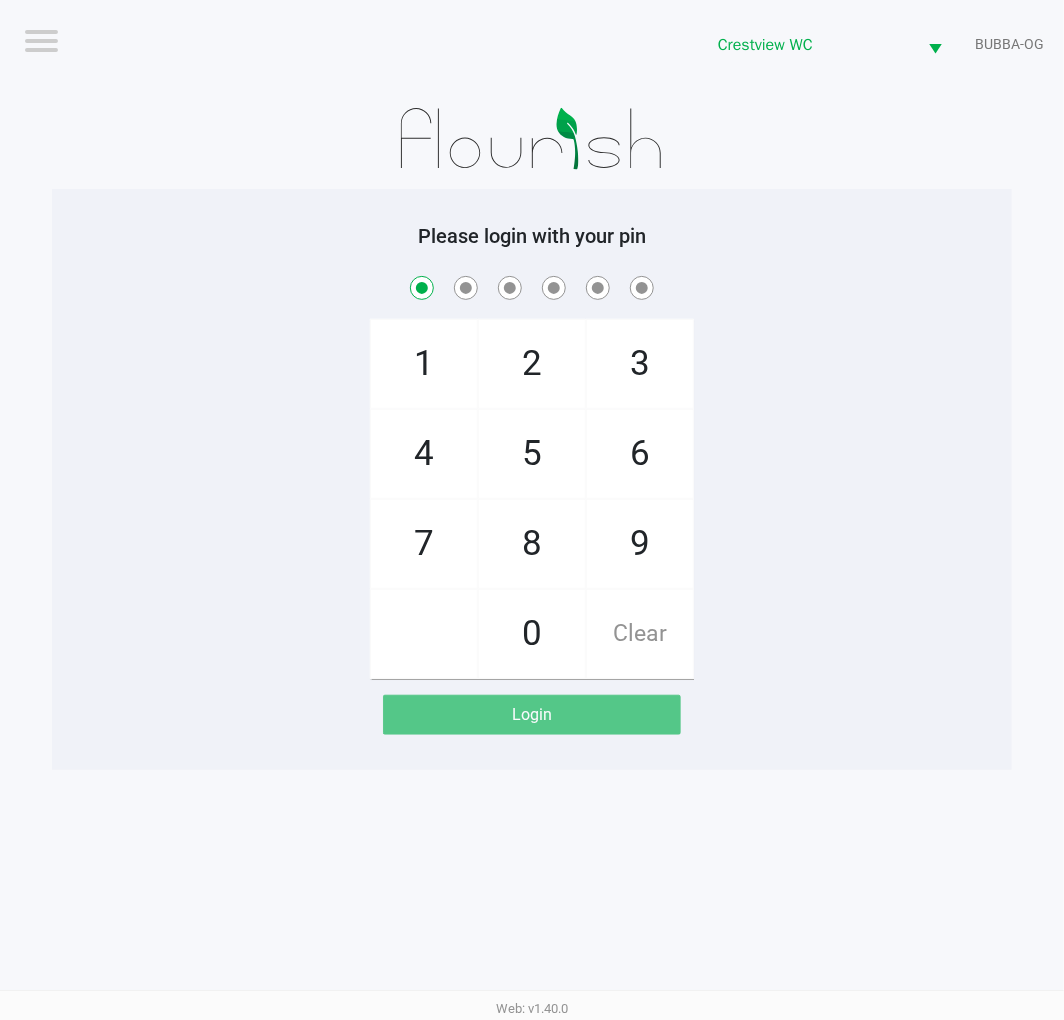 checkbox on "true" 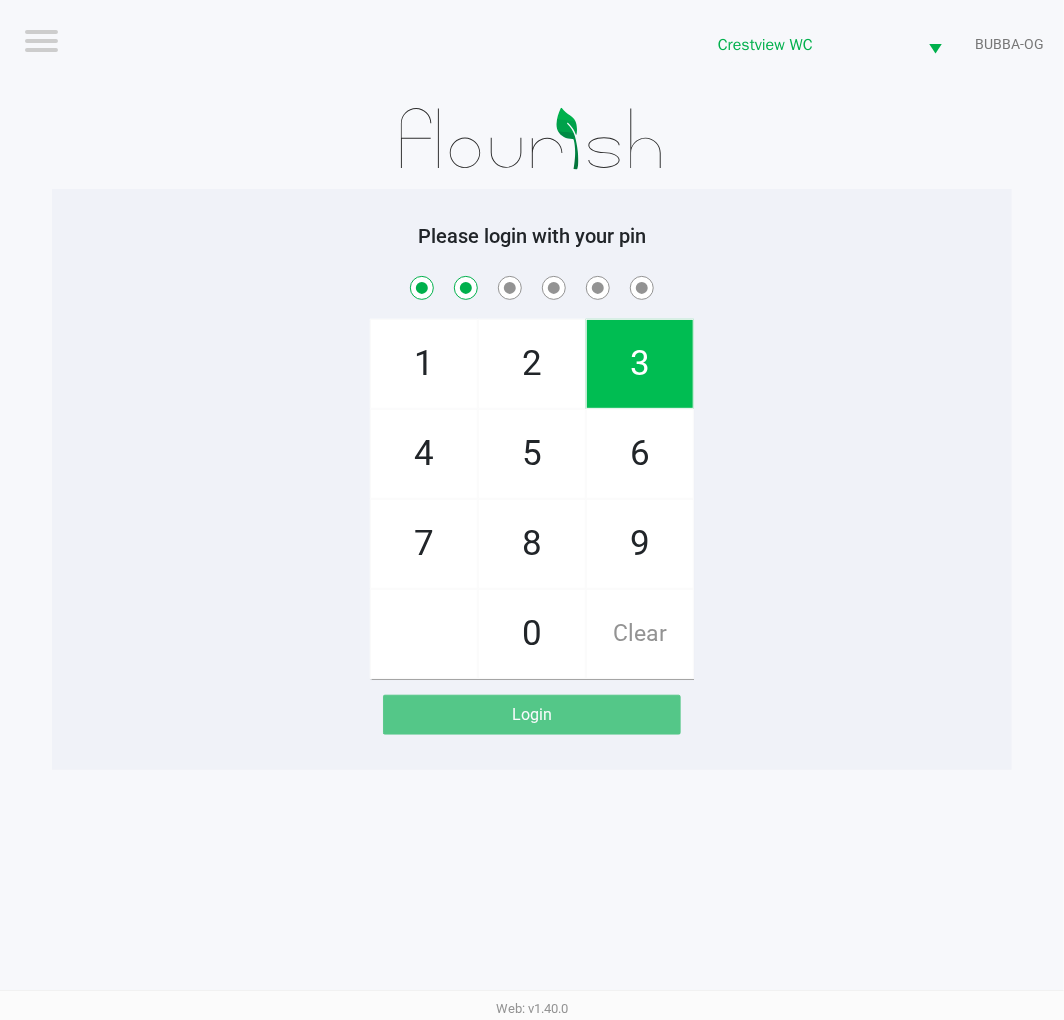 checkbox on "true" 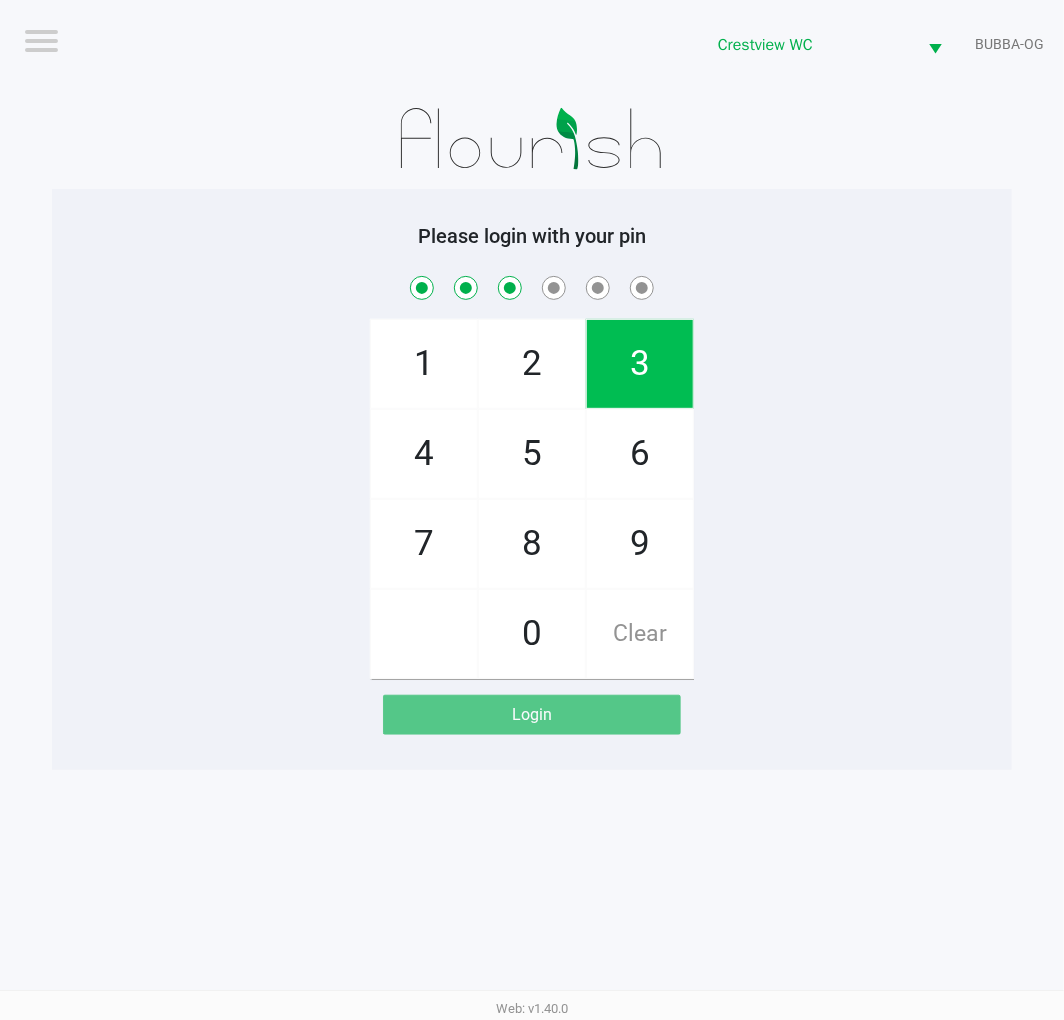 checkbox on "true" 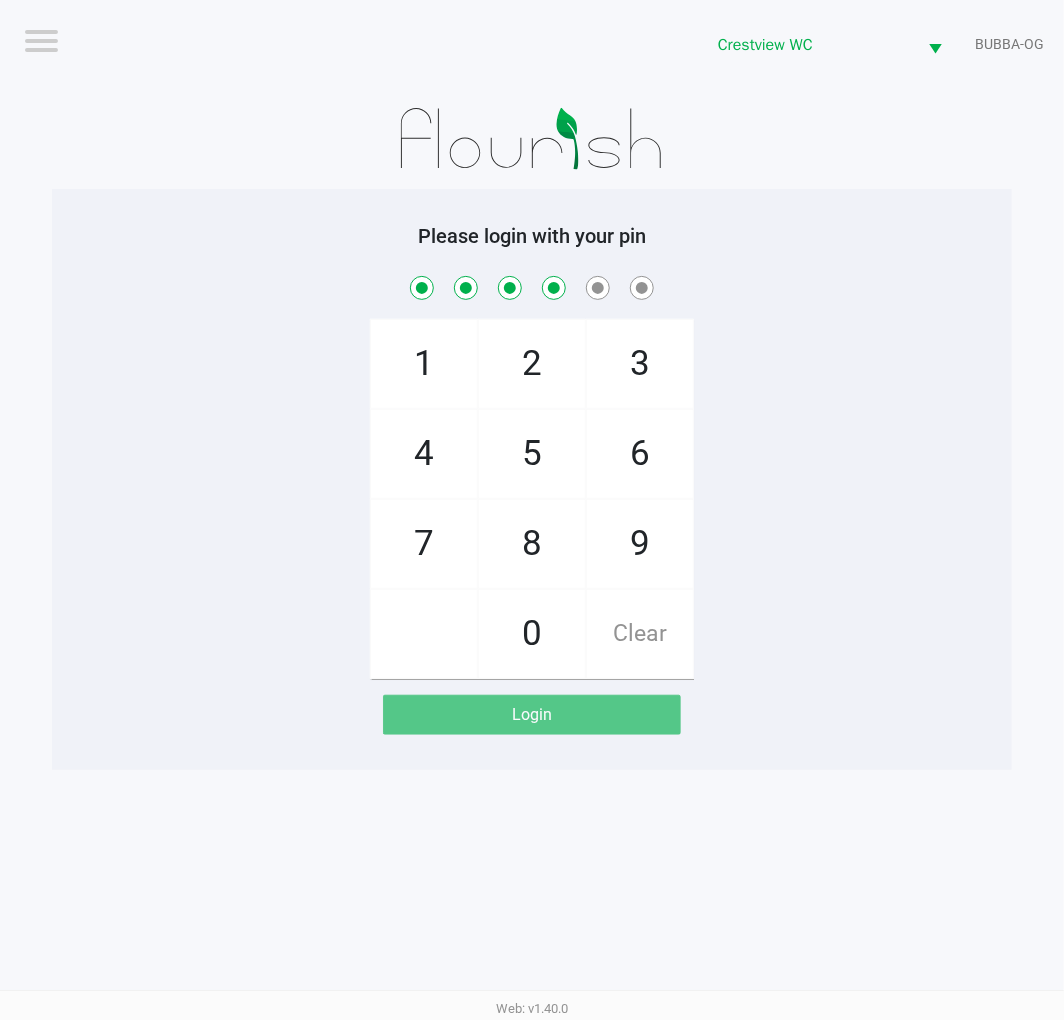 checkbox on "true" 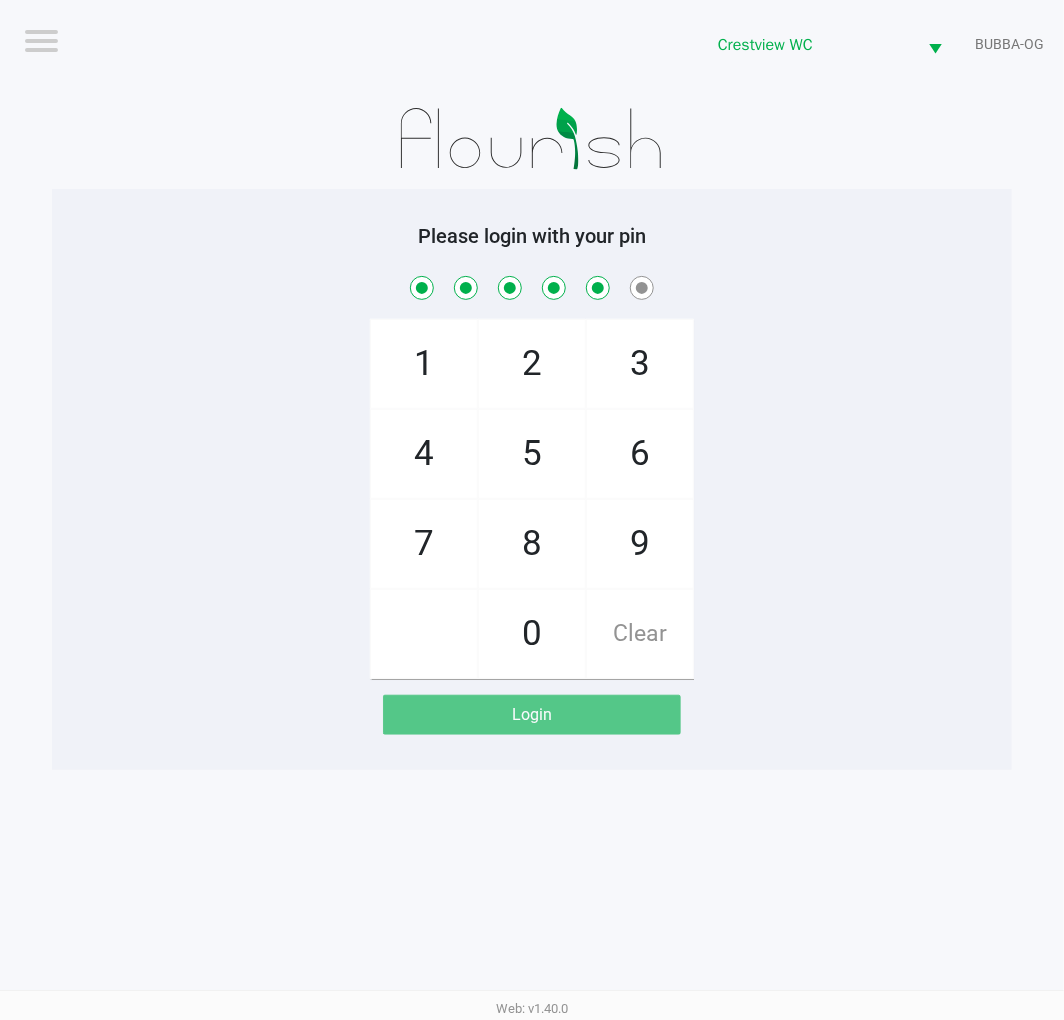 checkbox on "true" 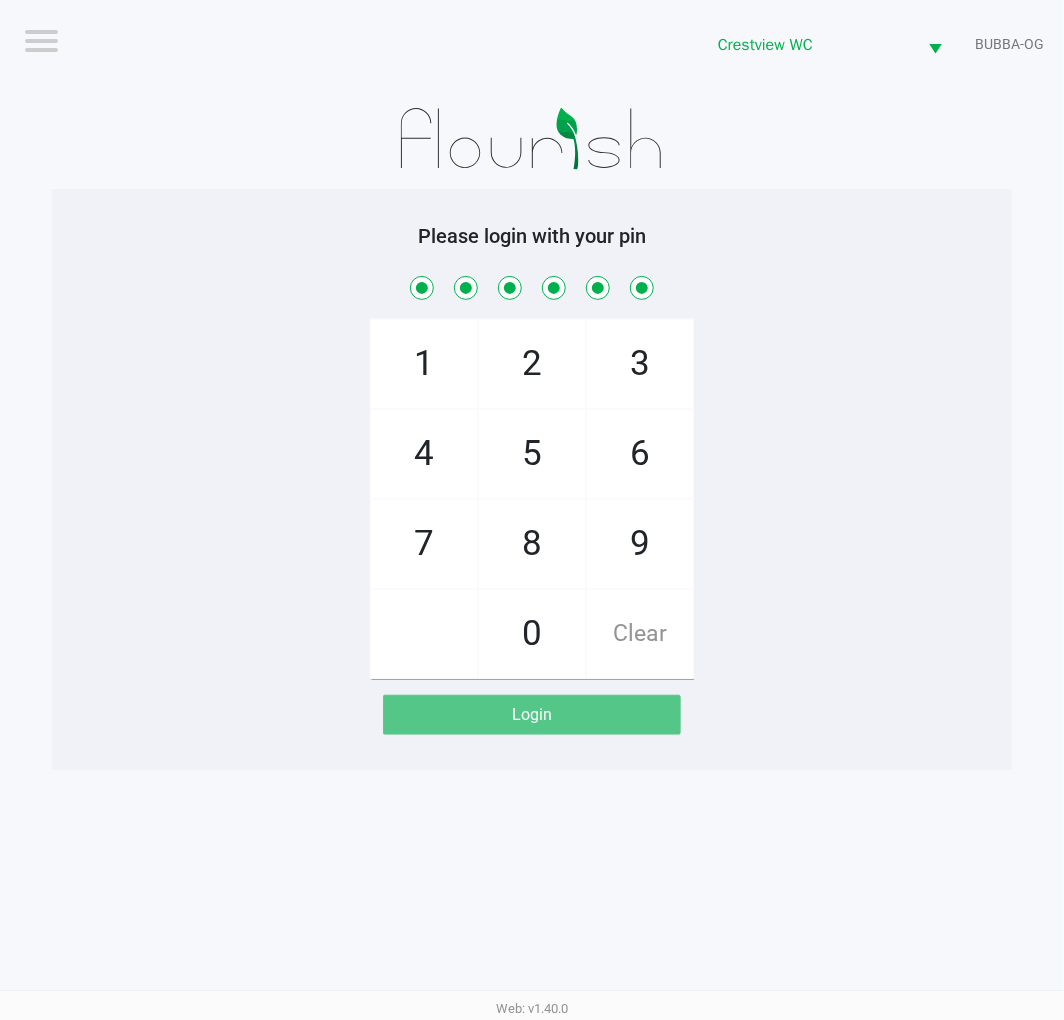 checkbox on "true" 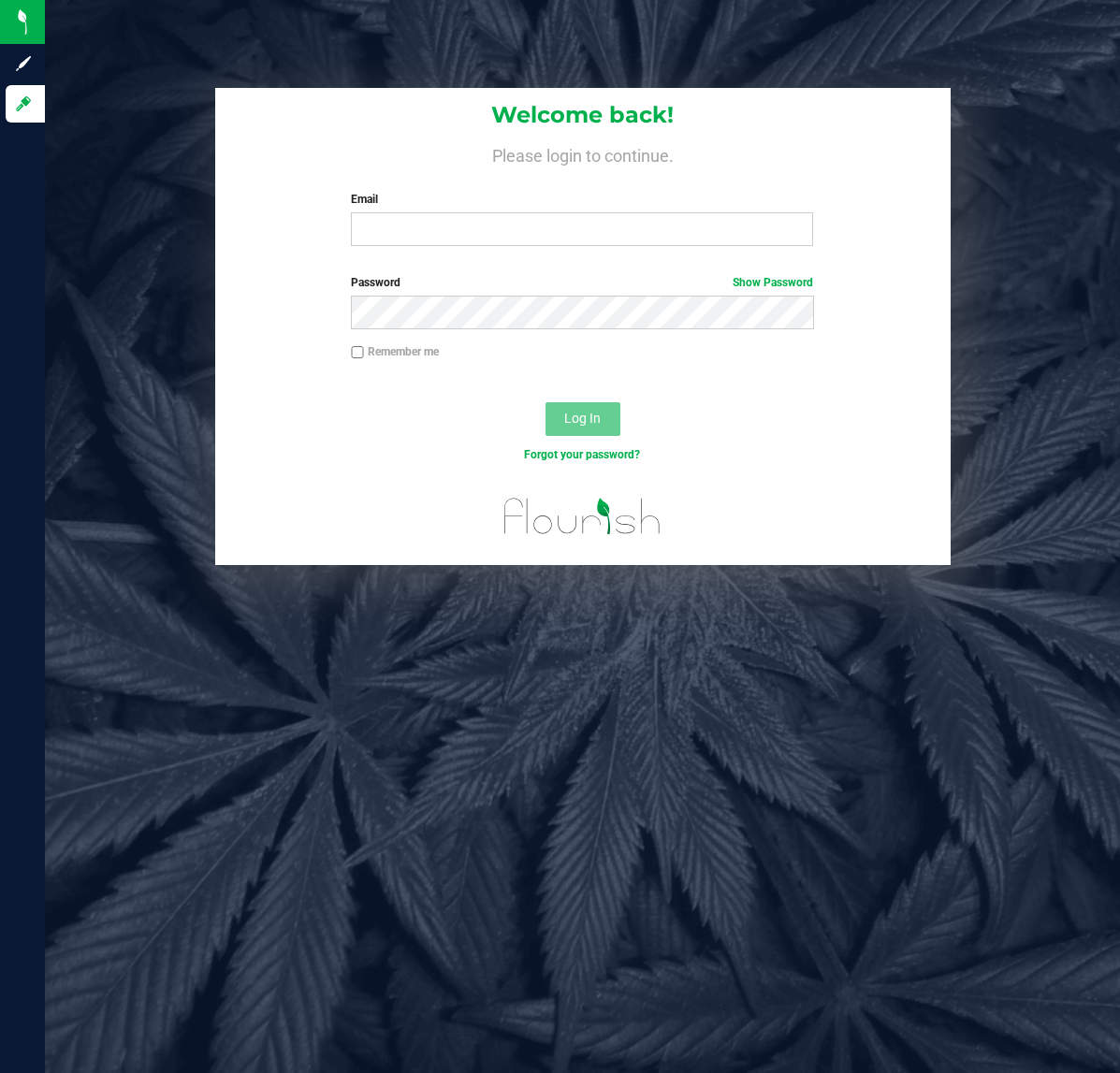 scroll, scrollTop: 0, scrollLeft: 0, axis: both 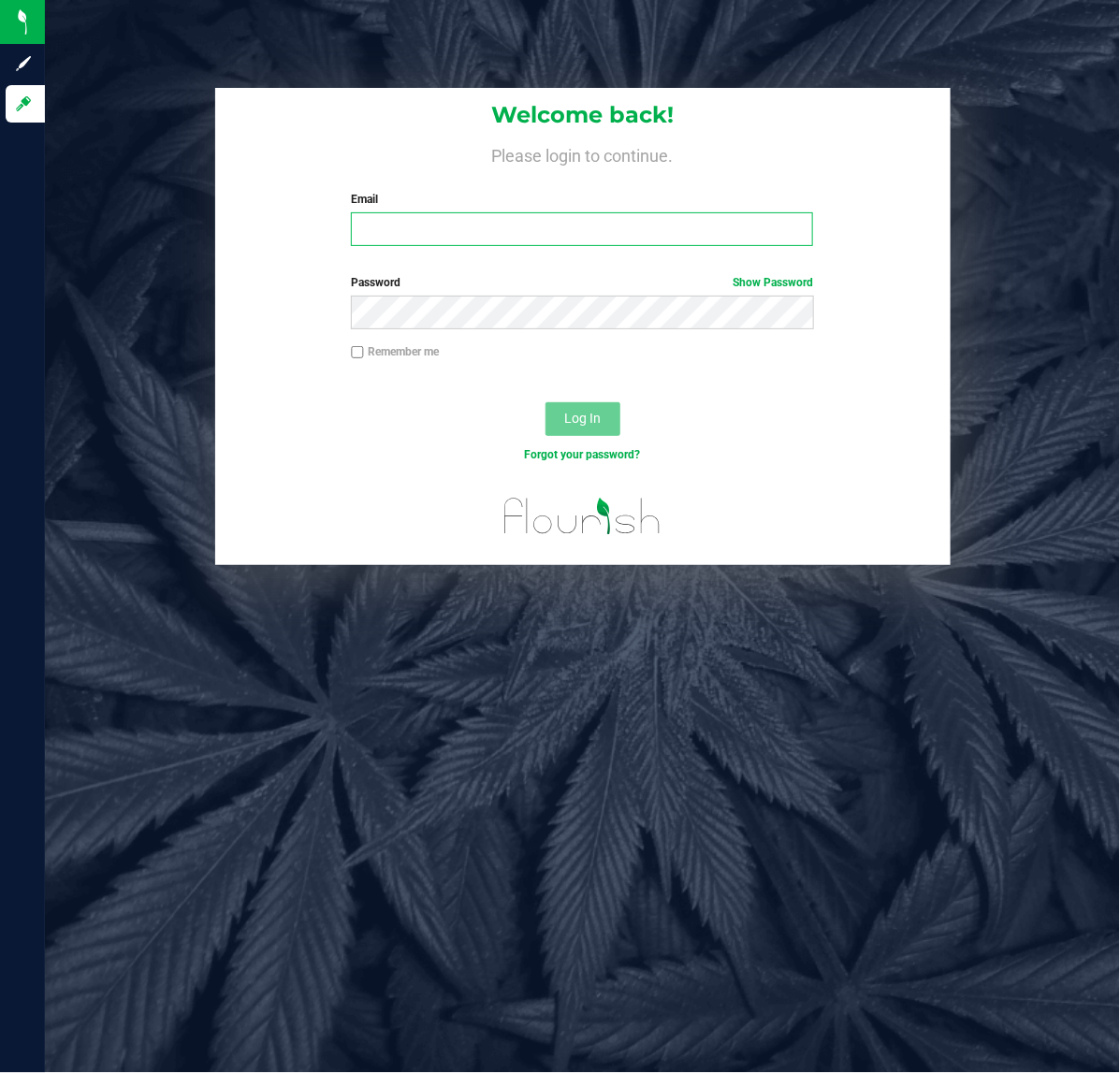 click on "Email" at bounding box center (582, 229) 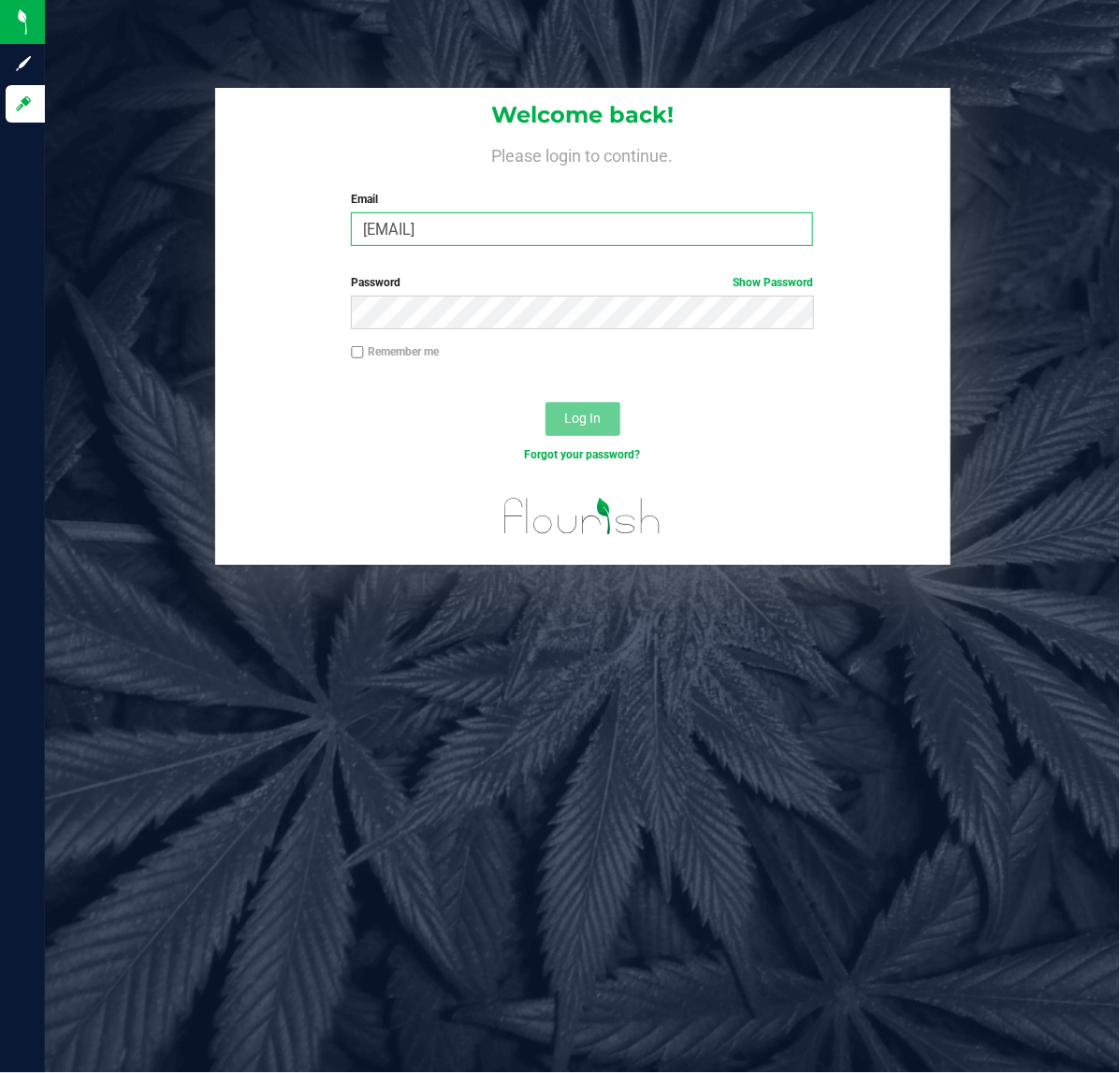 type on "[EMAIL]" 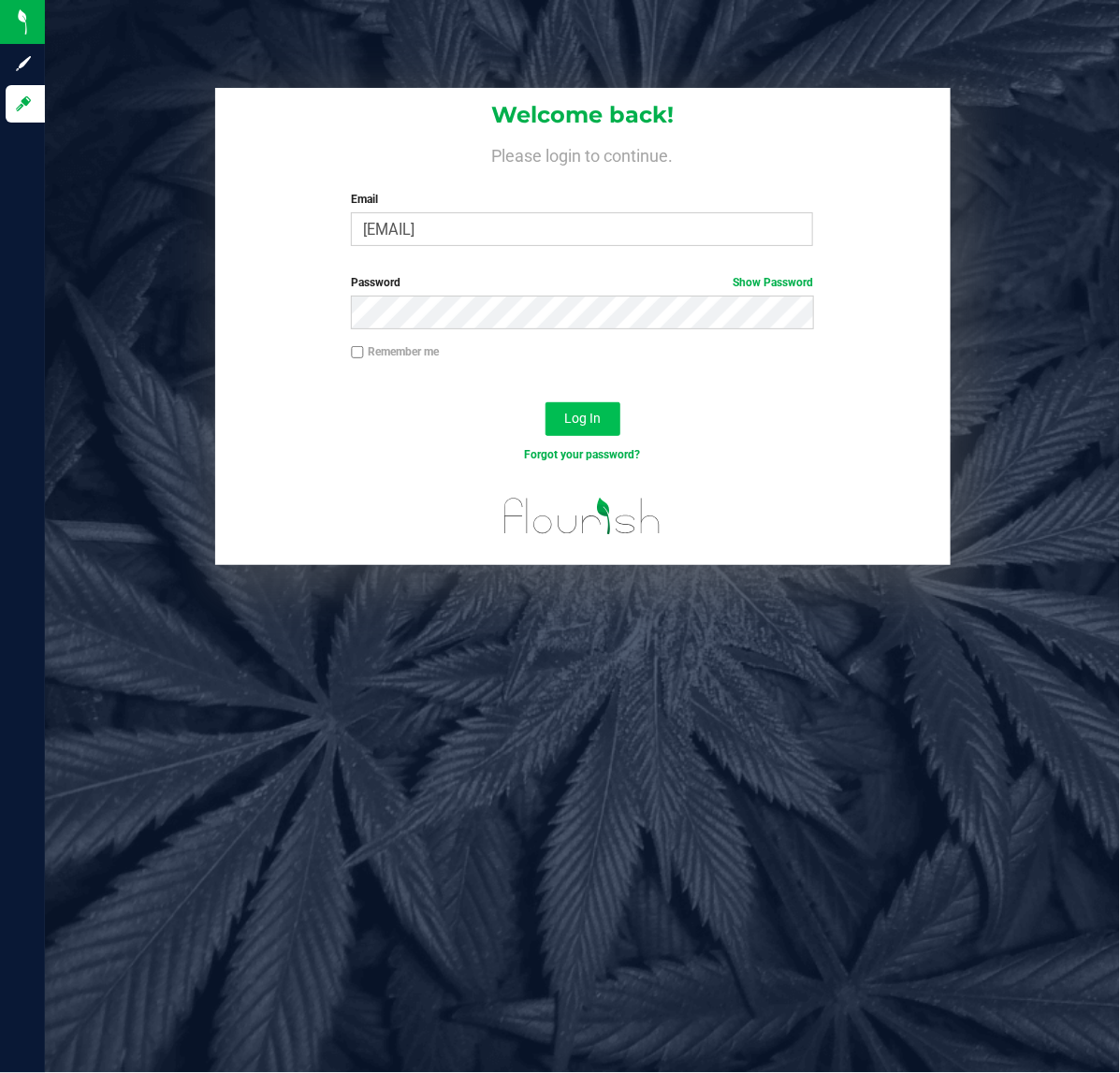 click on "Log In" at bounding box center (583, 419) 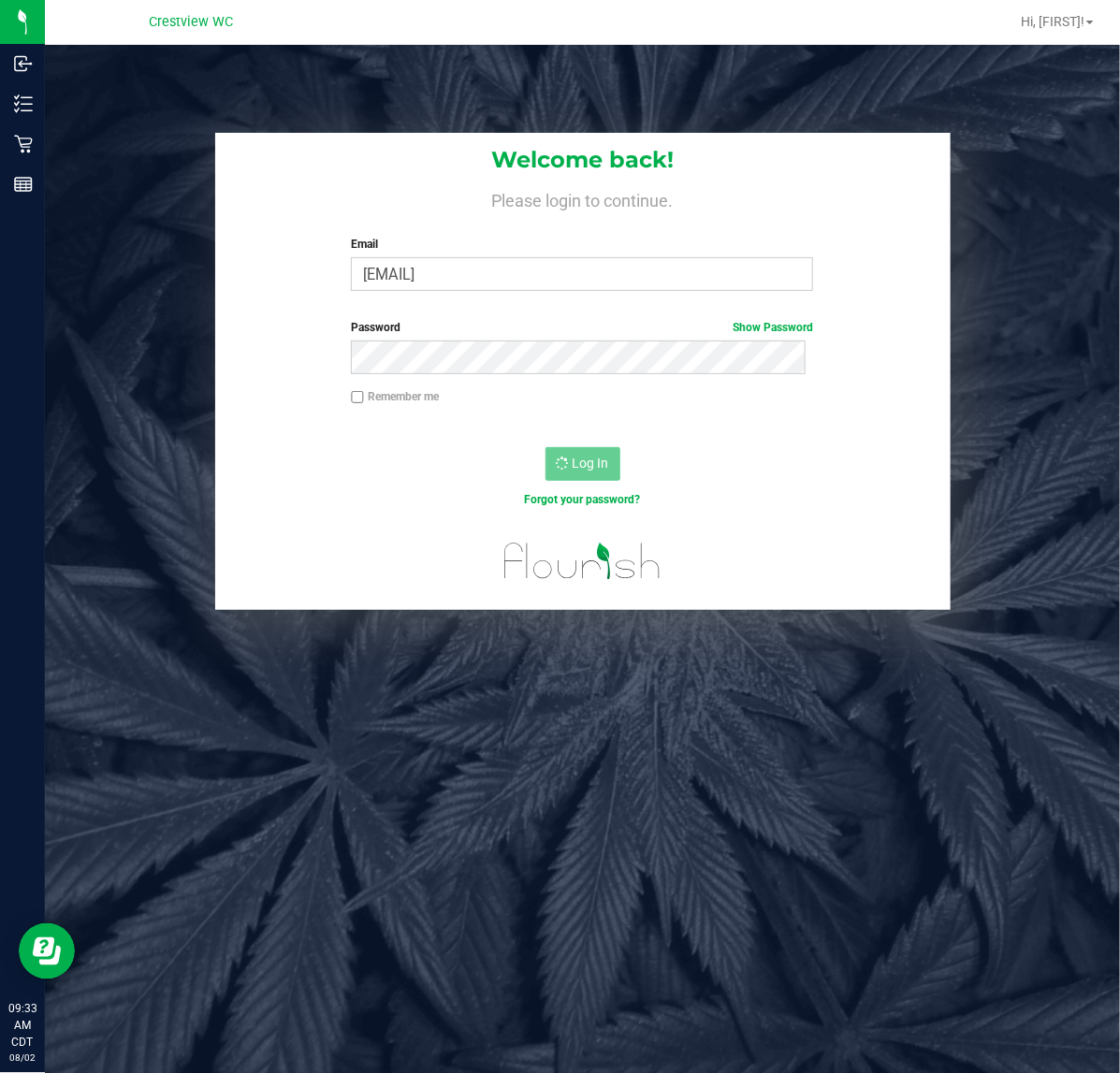 scroll, scrollTop: 0, scrollLeft: 0, axis: both 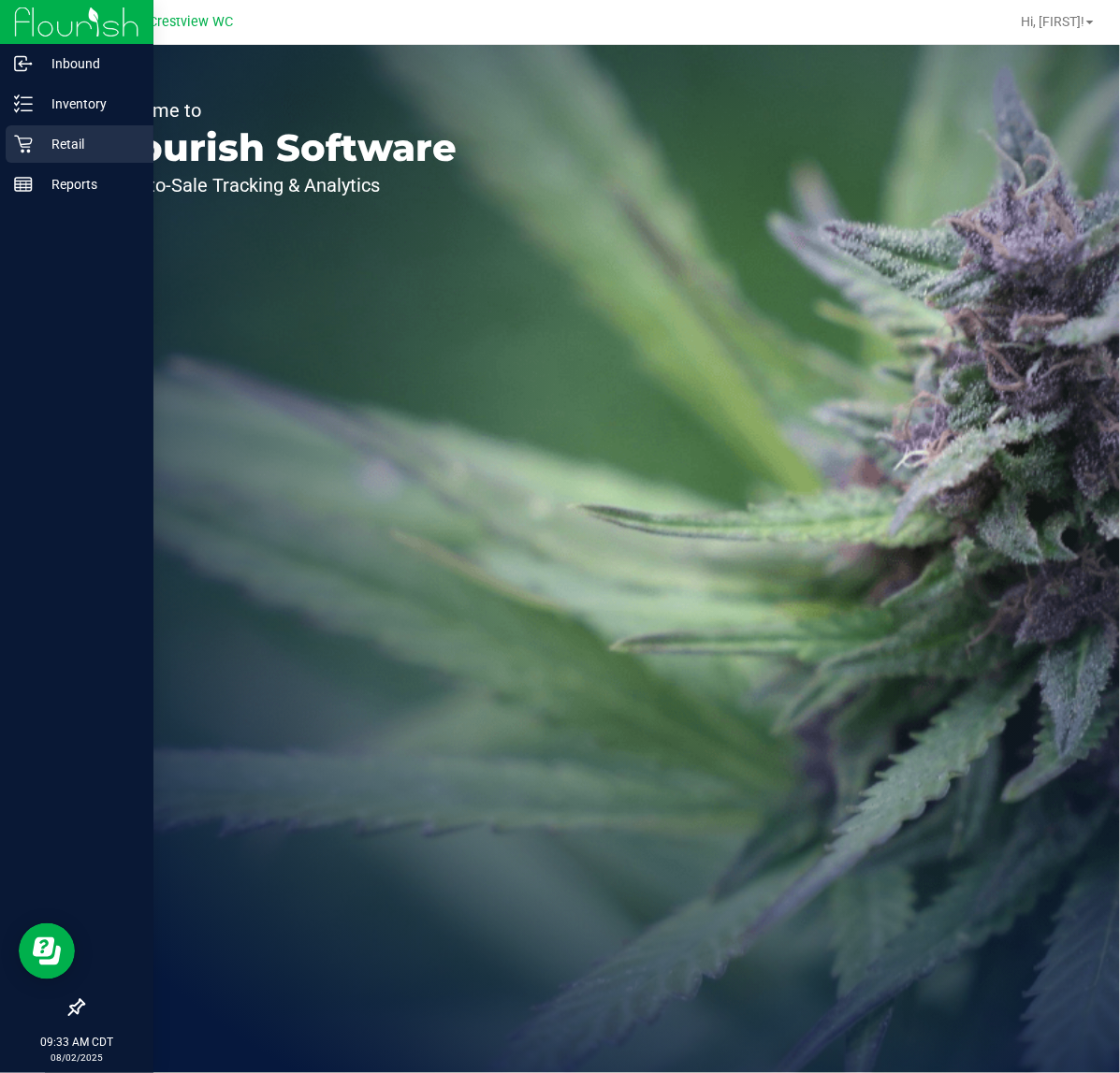 click on "Retail" at bounding box center [89, 144] 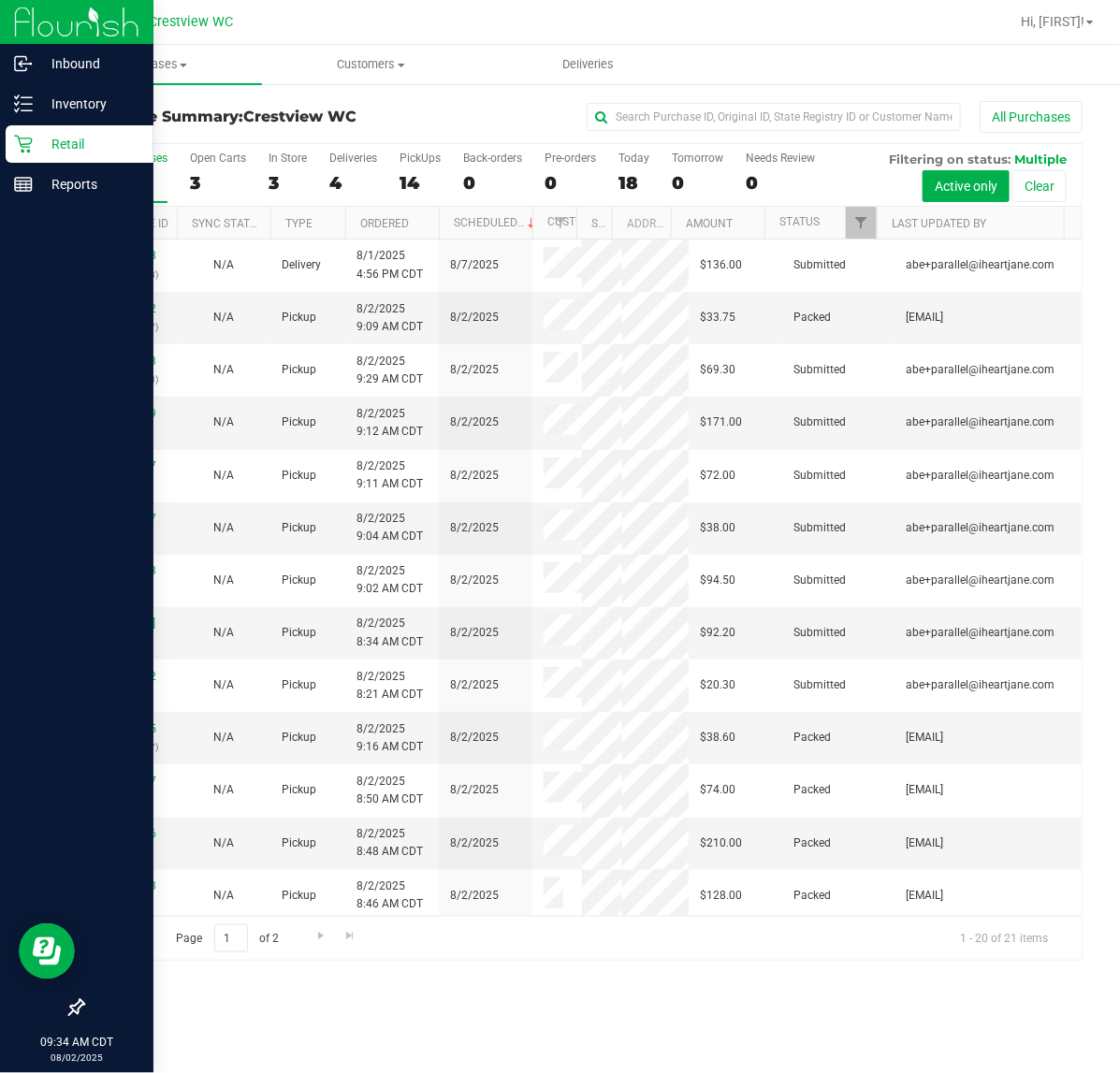 click on "Retail" at bounding box center [89, 144] 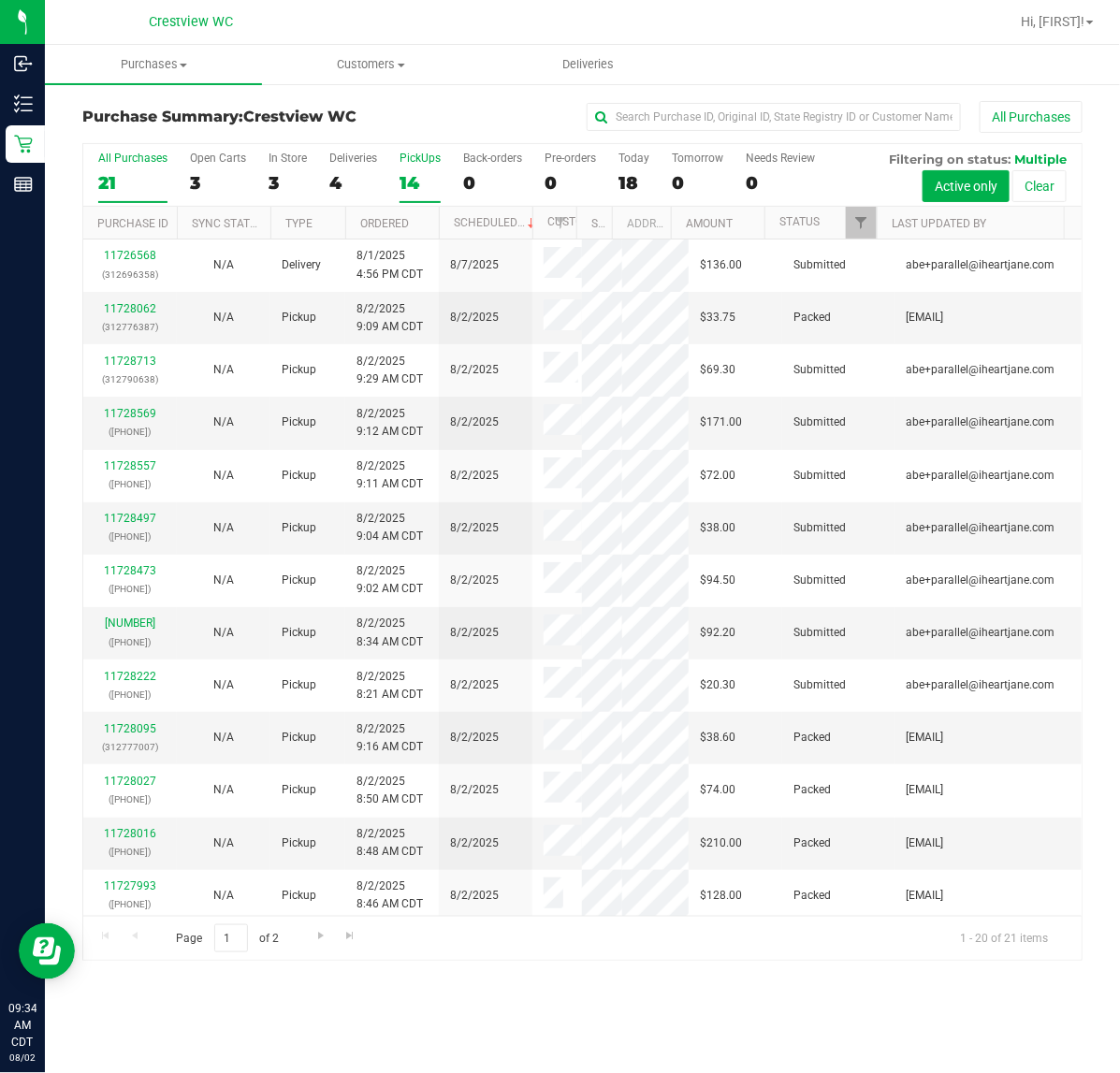 click on "PickUps" at bounding box center [420, 158] 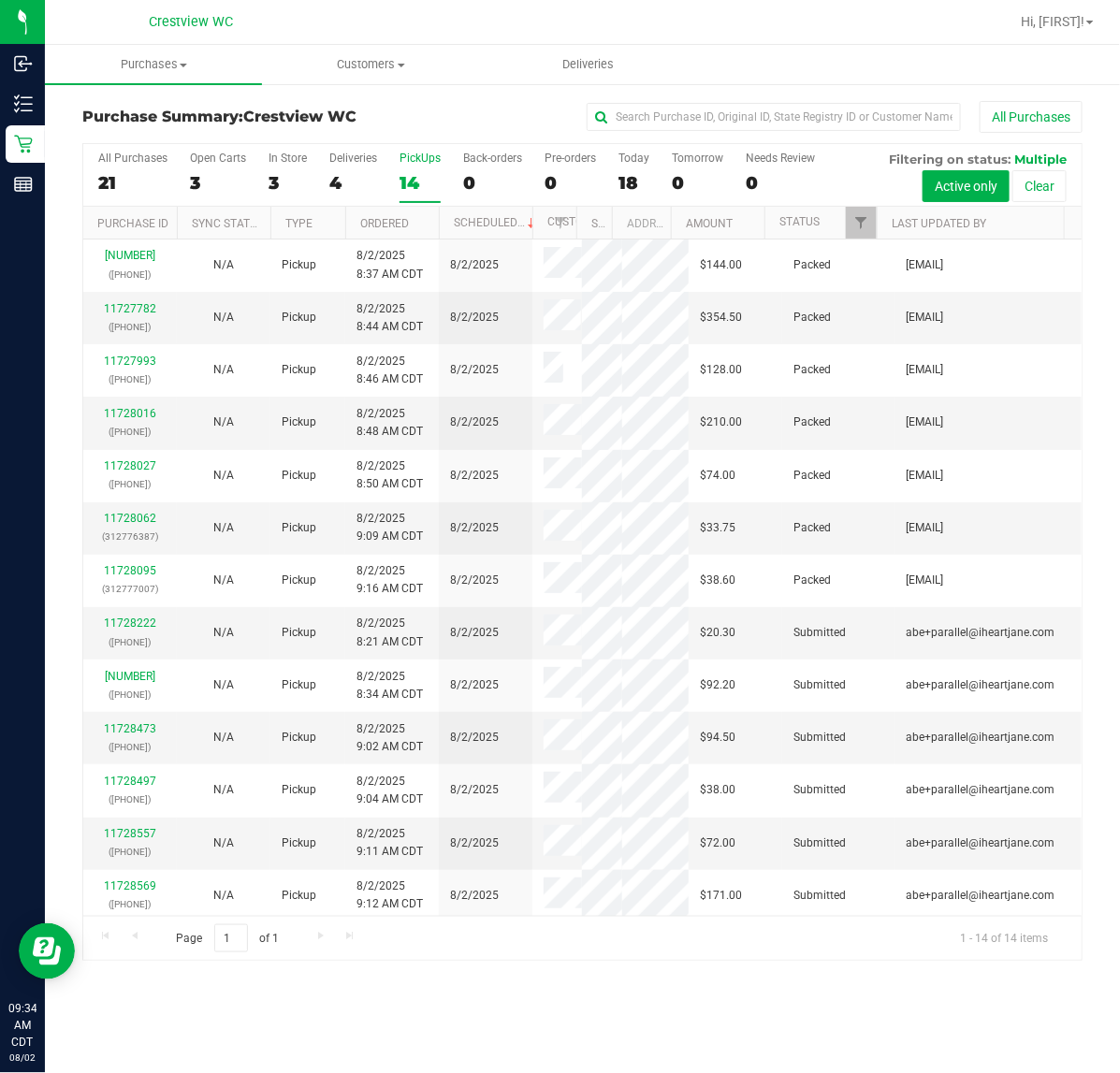 click on "PickUps" at bounding box center (420, 158) 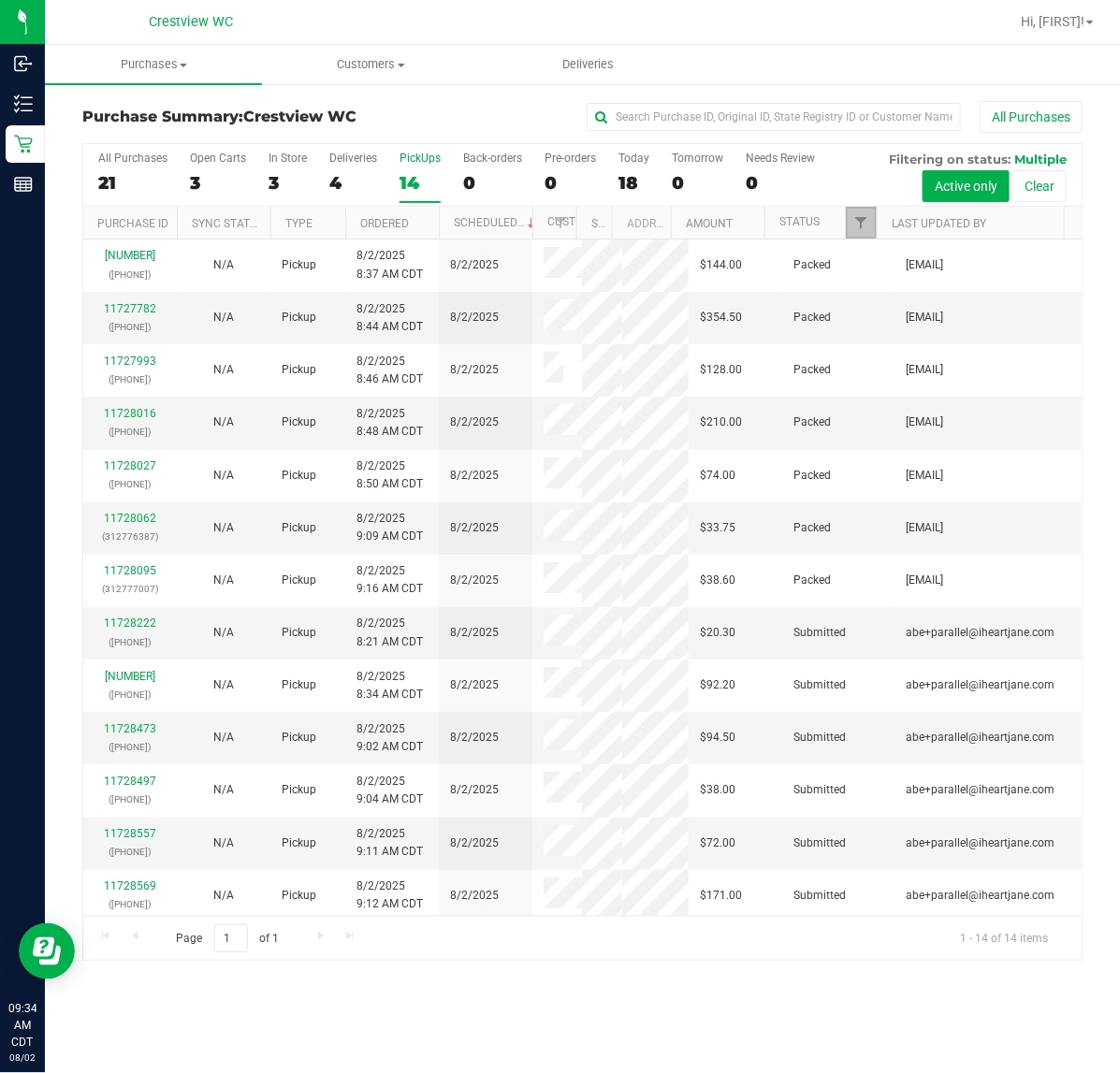 click at bounding box center [861, 223] 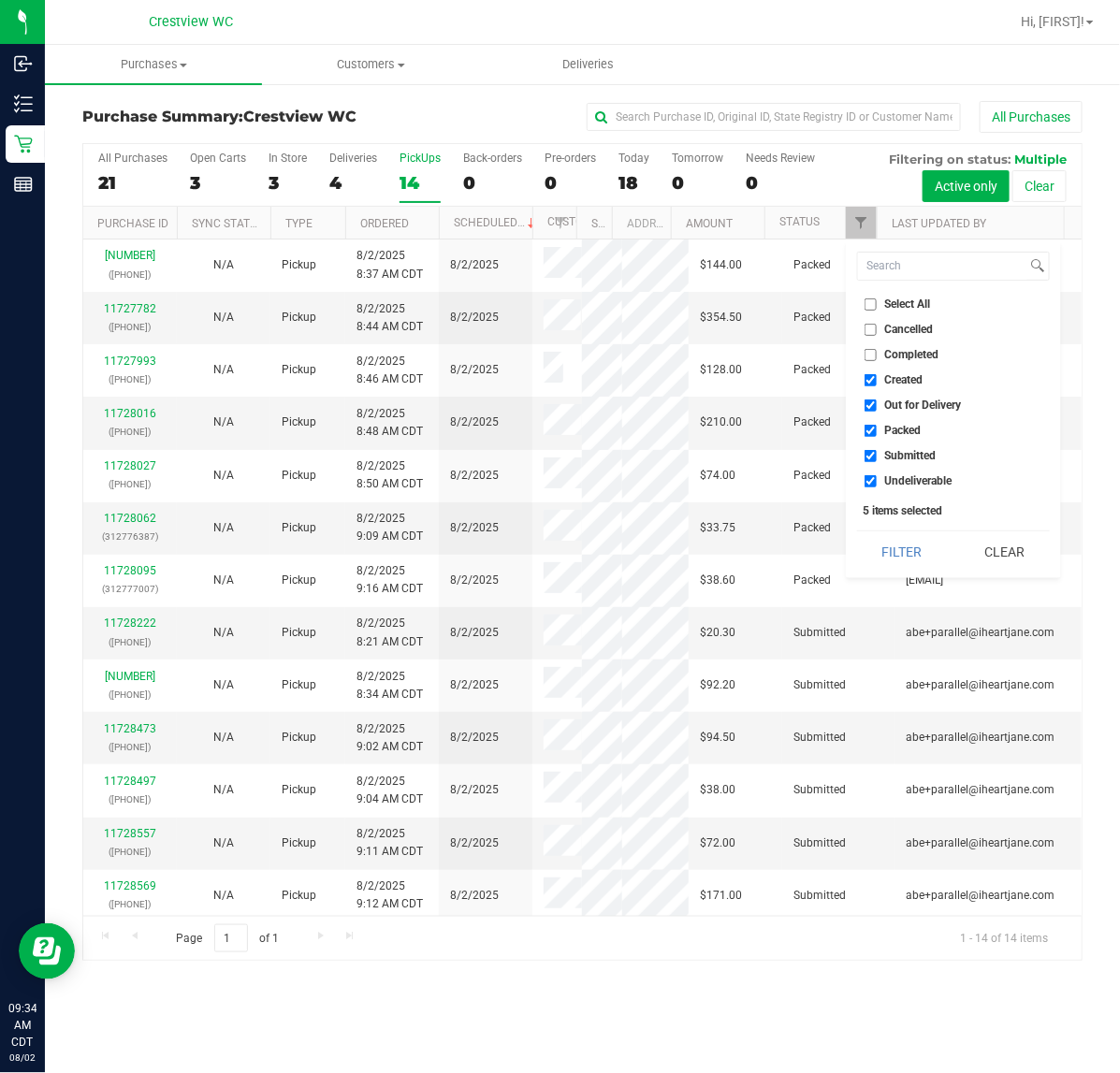 click on "Select All" at bounding box center [870, 304] 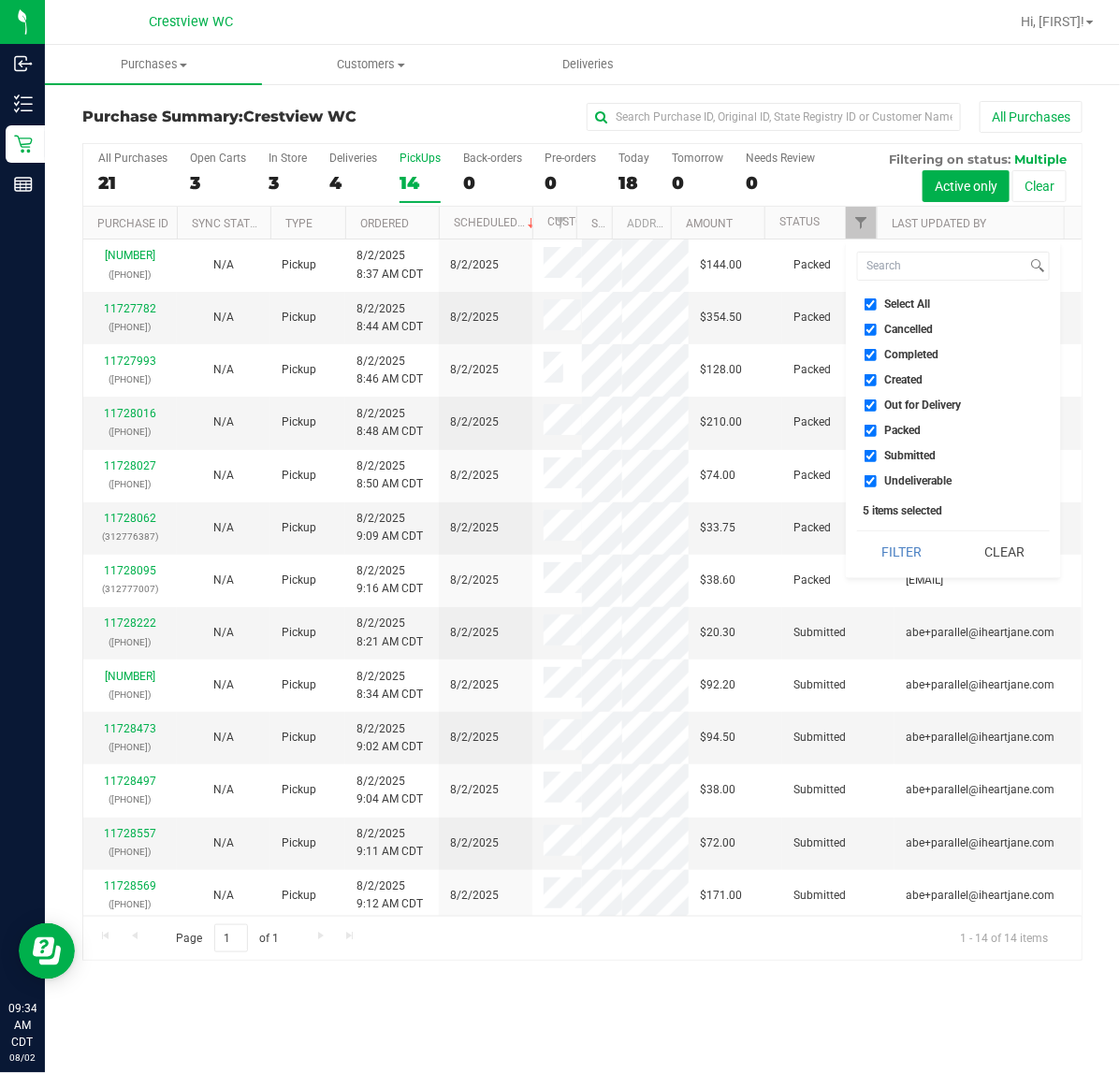 checkbox on "true" 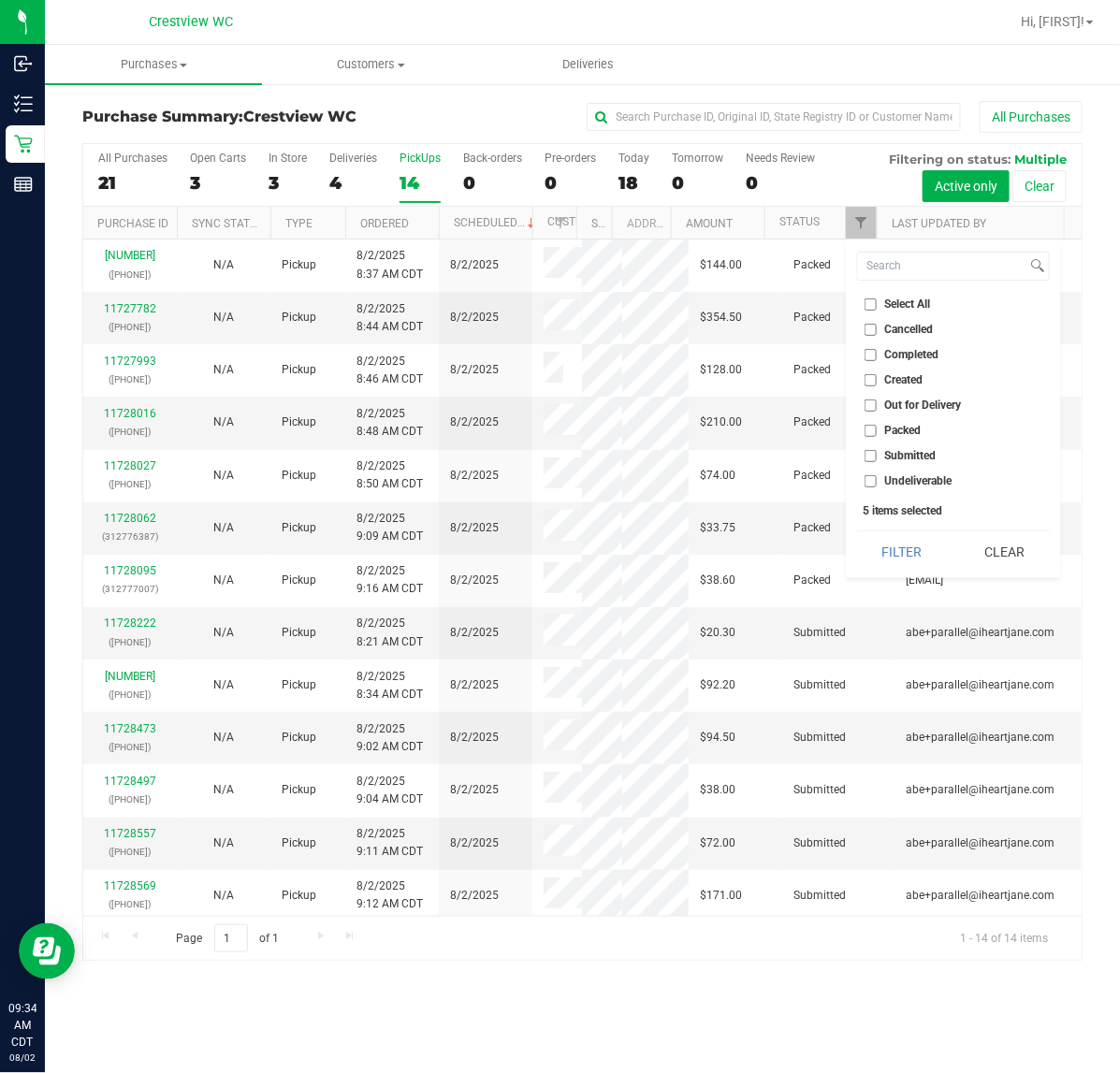 checkbox on "false" 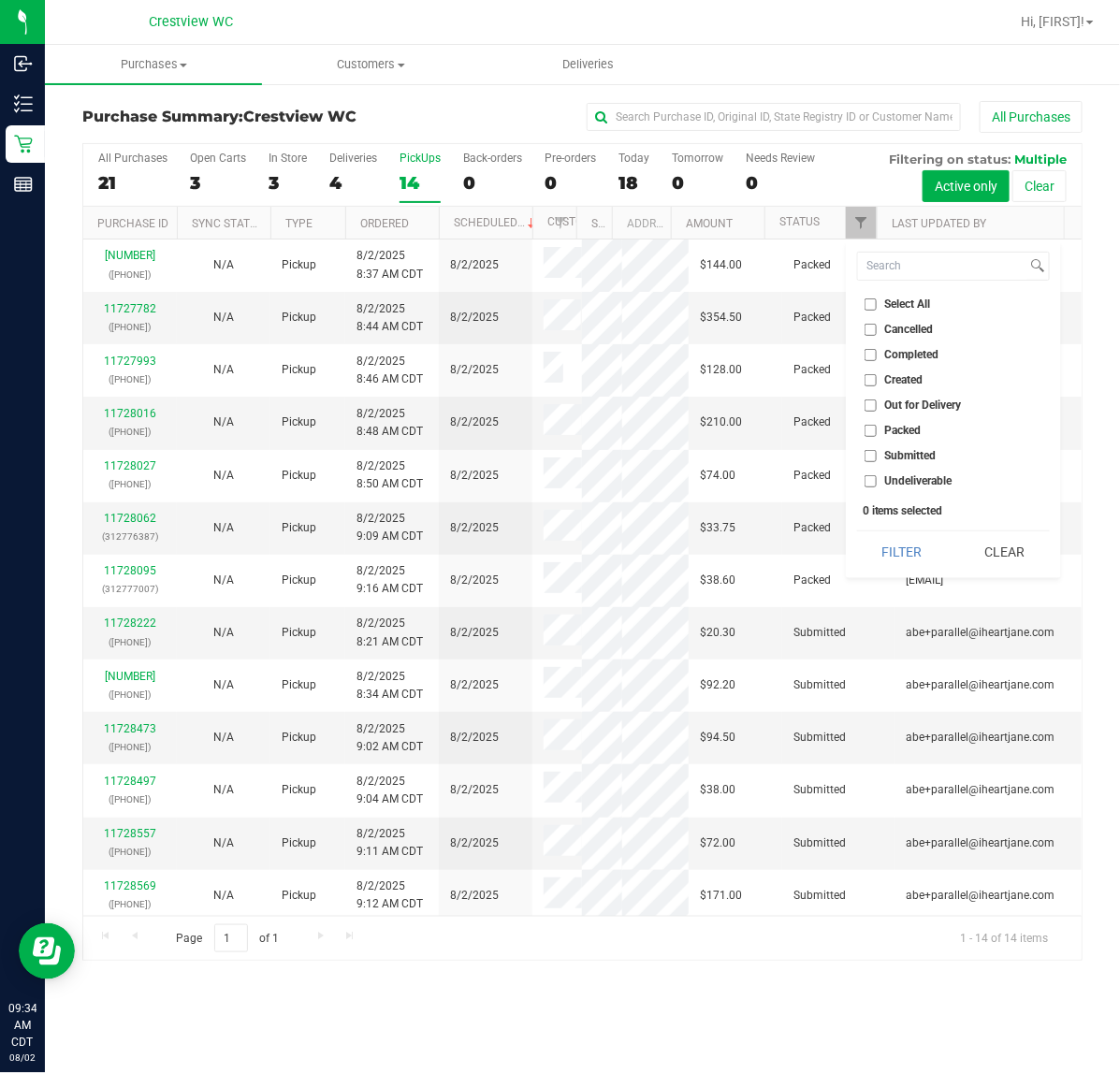 click on "Submitted" at bounding box center [870, 456] 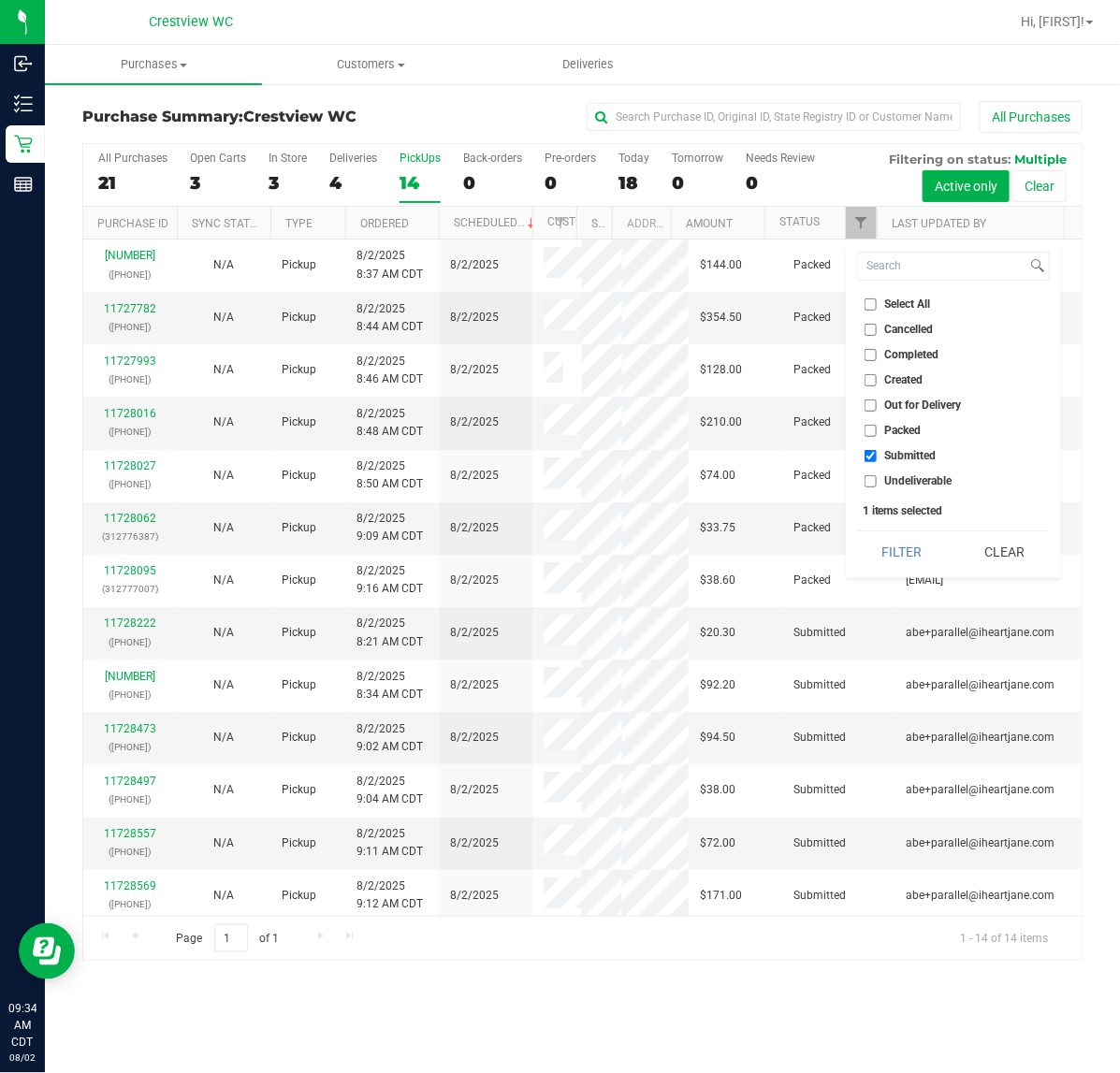 click on "Filter" at bounding box center (902, 552) 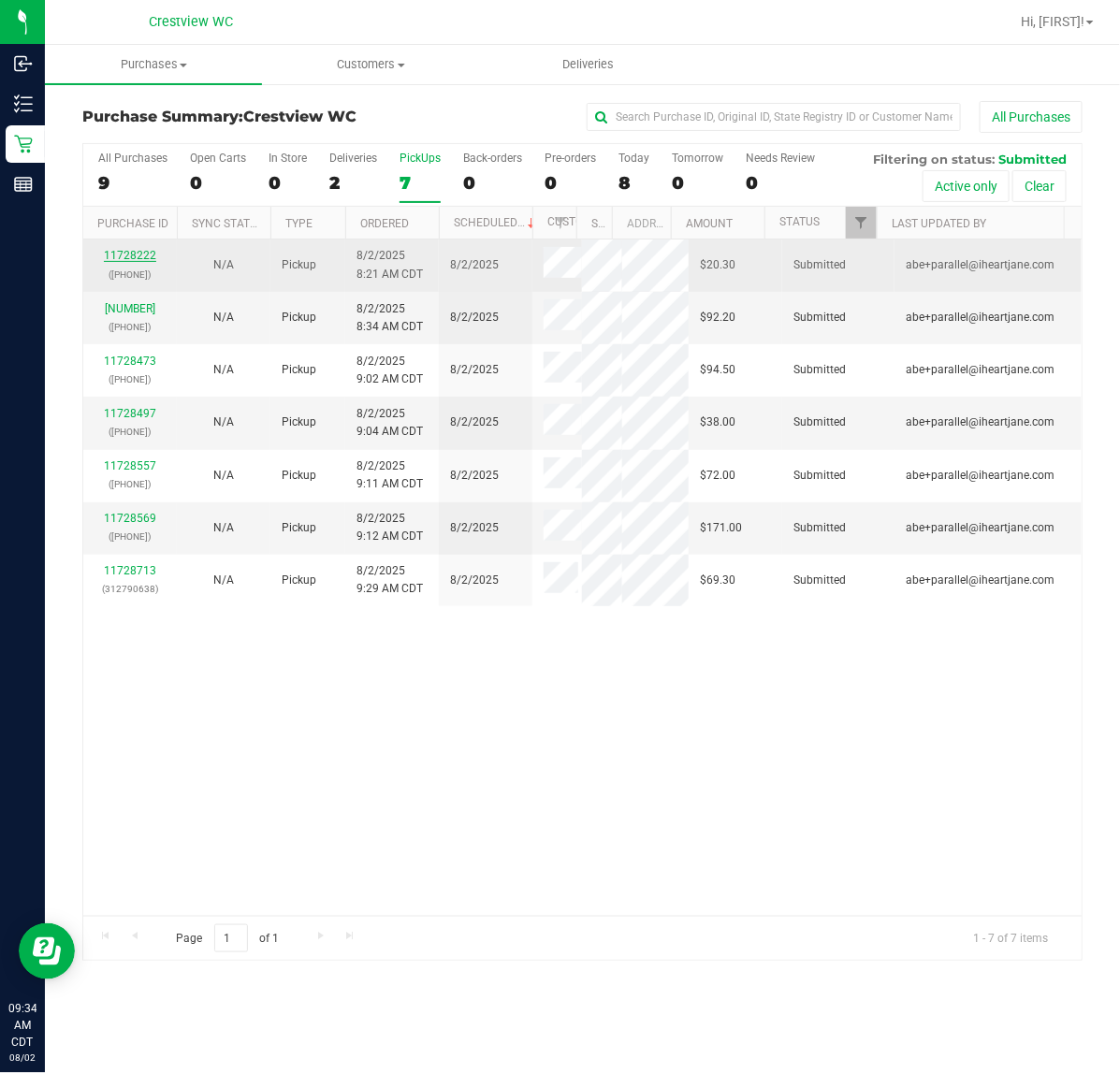 click on "11728222" at bounding box center [130, 255] 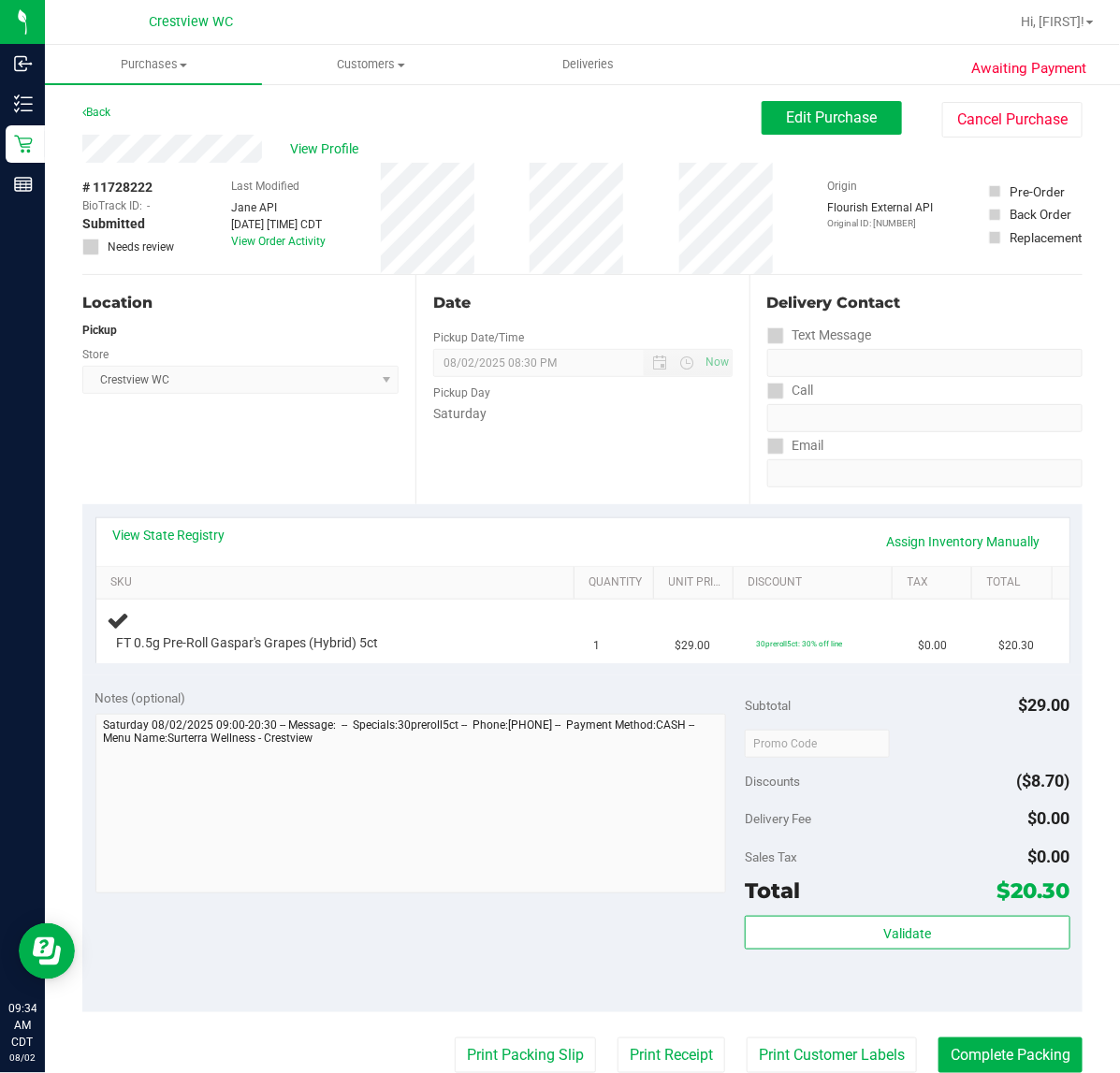 click on "Location
Pickup
Store
Crestview WC Select Store Bonita Springs WC Boynton Beach WC Bradenton WC Brandon WC Brooksville WC Call Center Clermont WC Crestview WC Deerfield Beach WC Delray Beach WC Deltona WC Ft Walton Beach WC Ft. Lauderdale WC Ft. Myers WC Gainesville WC Jax Atlantic WC JAX DC REP Jax WC Key West WC Lakeland WC Largo WC Lehigh Acres DC REP Merritt Island WC Miami 72nd WC Miami Beach WC Miami Dadeland WC Miramar DC REP New Port Richey WC North Palm Beach WC North Port WC Ocala WC Orange Park WC Orlando Colonial WC Orlando DC REP Orlando WC Oviedo WC Palm Bay WC Palm Coast WC Panama City WC Pensacola WC Port Orange WC Port St. Lucie WC Sebring WC South Tampa WC St. Pete WC Summerfield WC Tallahassee DC REP Tallahassee WC Tampa DC Testing Tampa Warehouse Tampa WC TX Austin DC TX Plano Retail WPB DC WPB WC" at bounding box center (249, 389) 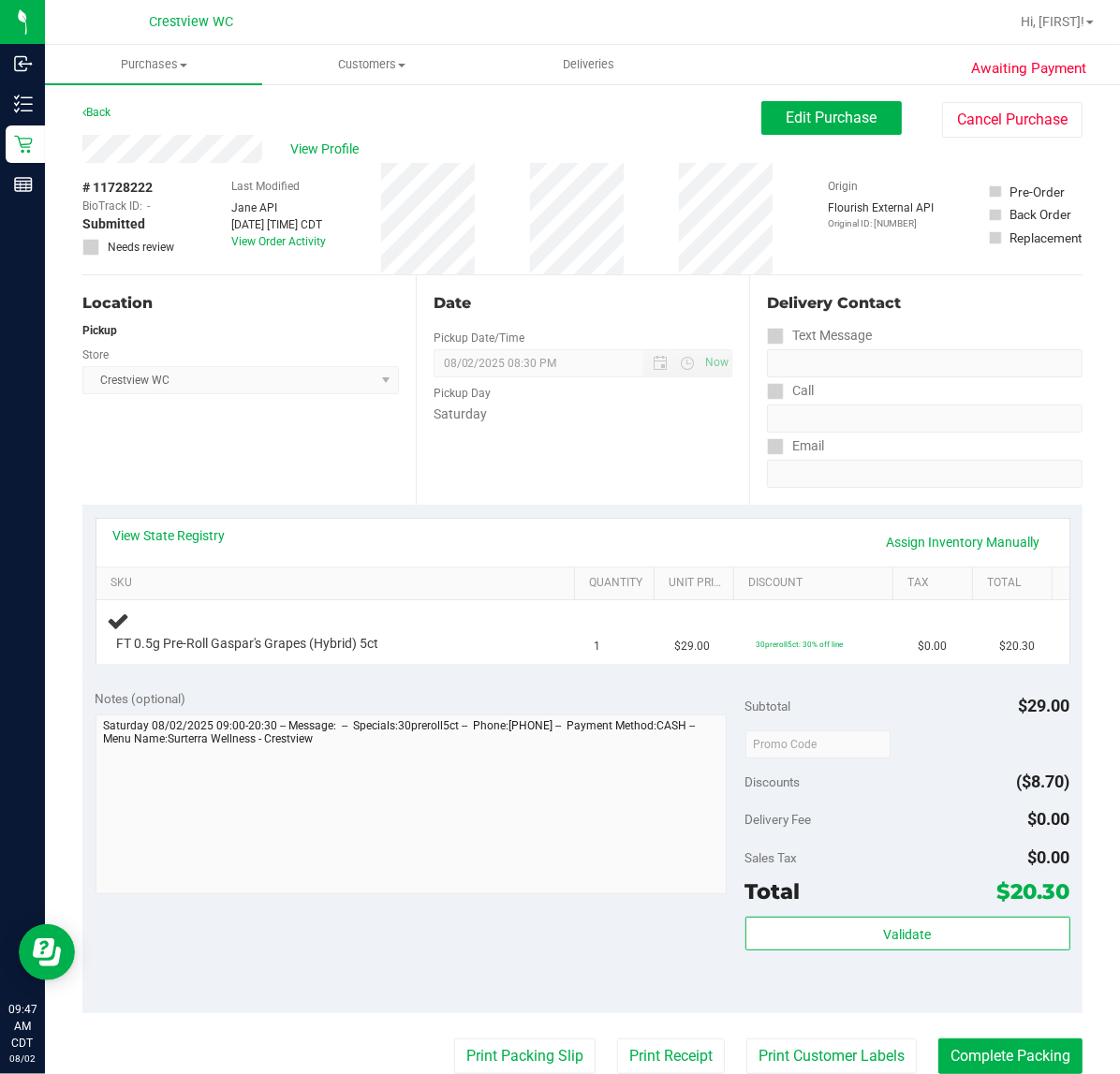 click on "Location
Pickup
Store
Crestview WC Select Store Bonita Springs WC Boynton Beach WC Bradenton WC Brandon WC Brooksville WC Call Center Clermont WC Crestview WC Deerfield Beach WC Delray Beach WC Deltona WC Ft Walton Beach WC Ft. Lauderdale WC Ft. Myers WC Gainesville WC Jax Atlantic WC JAX DC REP Jax WC Key West WC Lakeland WC Largo WC Lehigh Acres DC REP Merritt Island WC Miami 72nd WC Miami Beach WC Miami Dadeland WC Miramar DC REP New Port Richey WC North Palm Beach WC North Port WC Ocala WC Orange Park WC Orlando Colonial WC Orlando DC REP Orlando WC Oviedo WC Palm Bay WC Palm Coast WC Panama City WC Pensacola WC Port Orange WC Port St. Lucie WC Sebring WC South Tampa WC St. Pete WC Summerfield WC Tallahassee DC REP Tallahassee WC Tampa DC Testing Tampa Warehouse Tampa WC TX Austin DC TX Plano Retail WPB DC WPB WC" at bounding box center (249, 390) 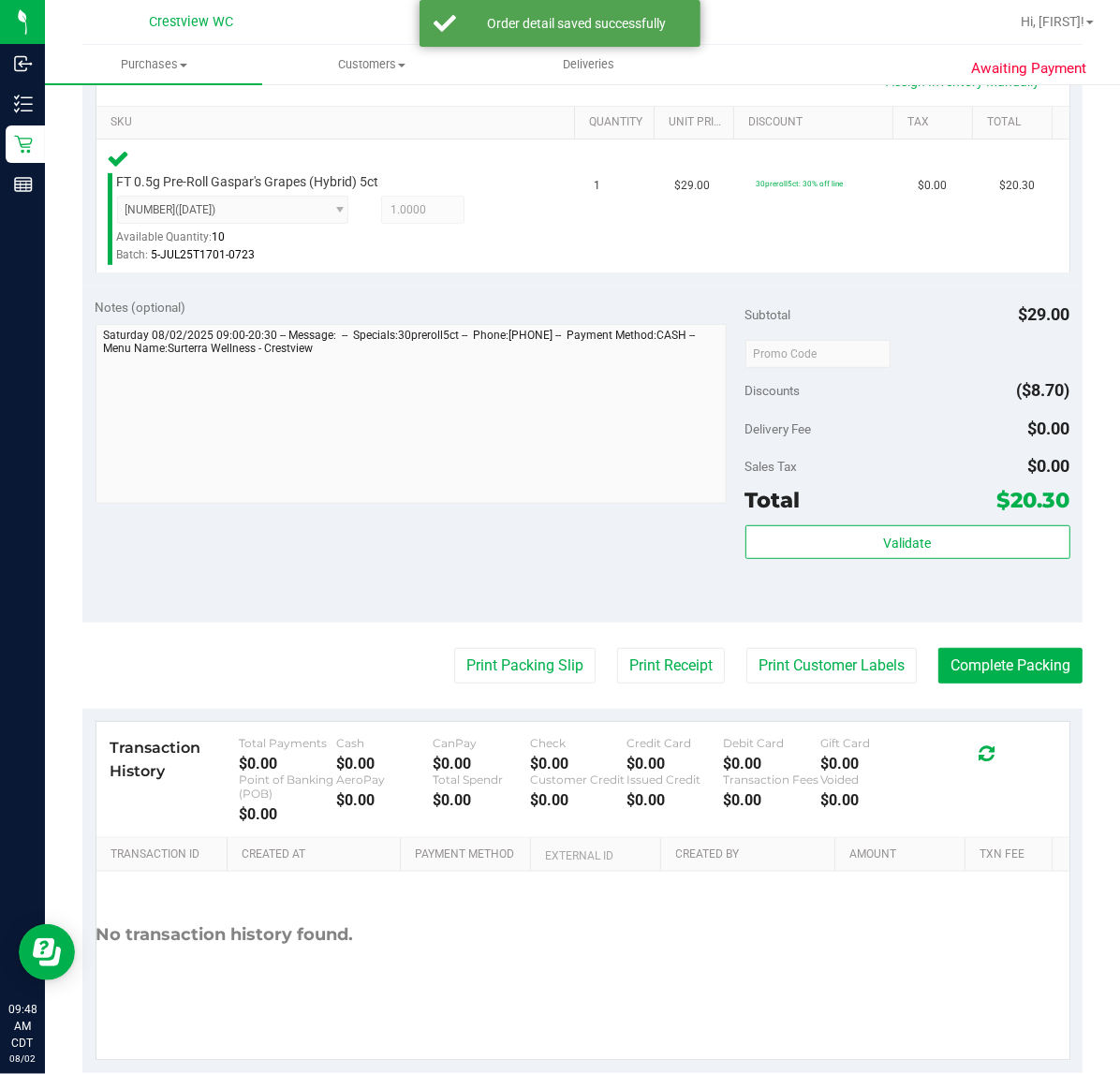 scroll, scrollTop: 468, scrollLeft: 0, axis: vertical 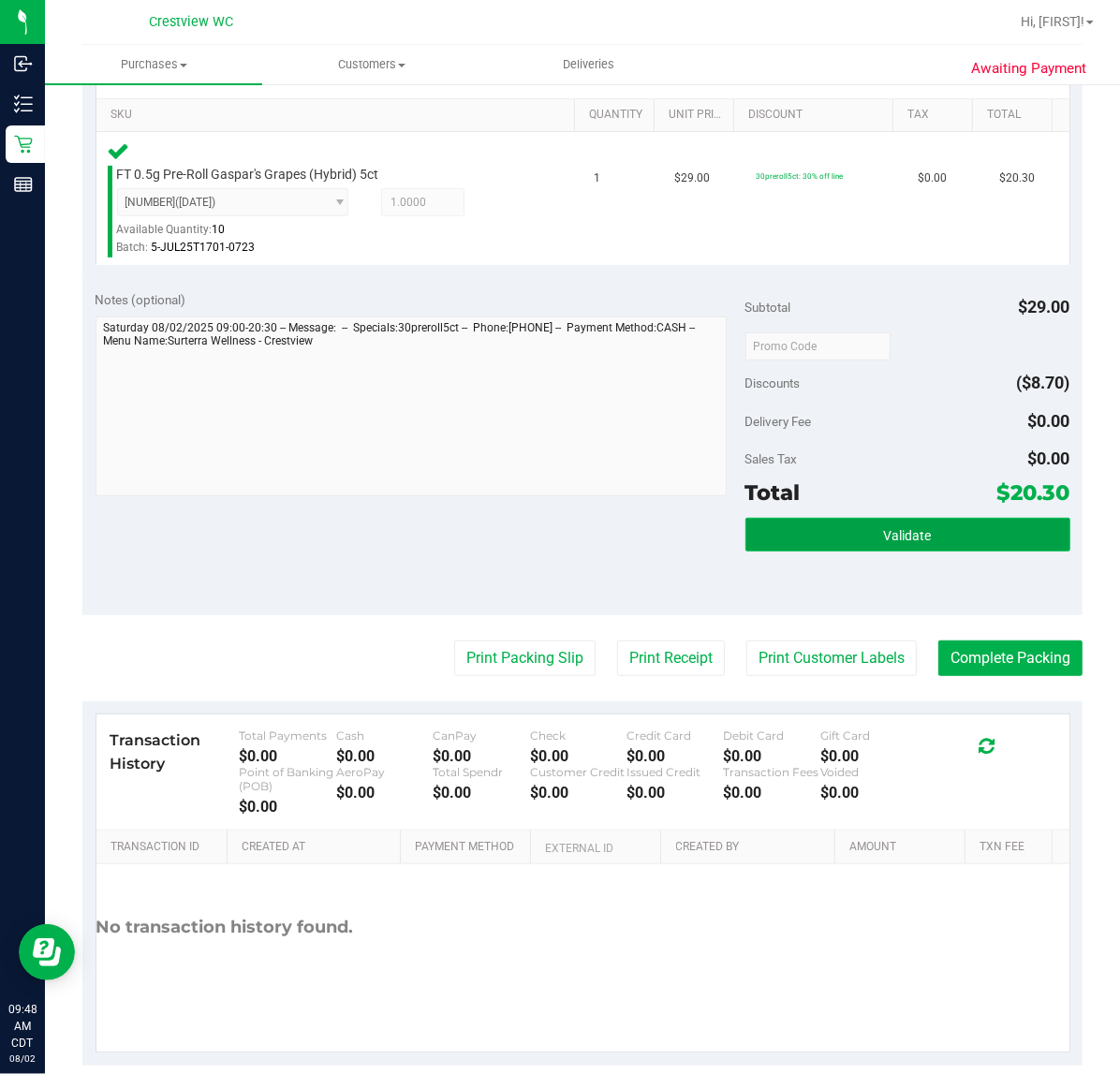 click on "Validate" at bounding box center [907, 535] 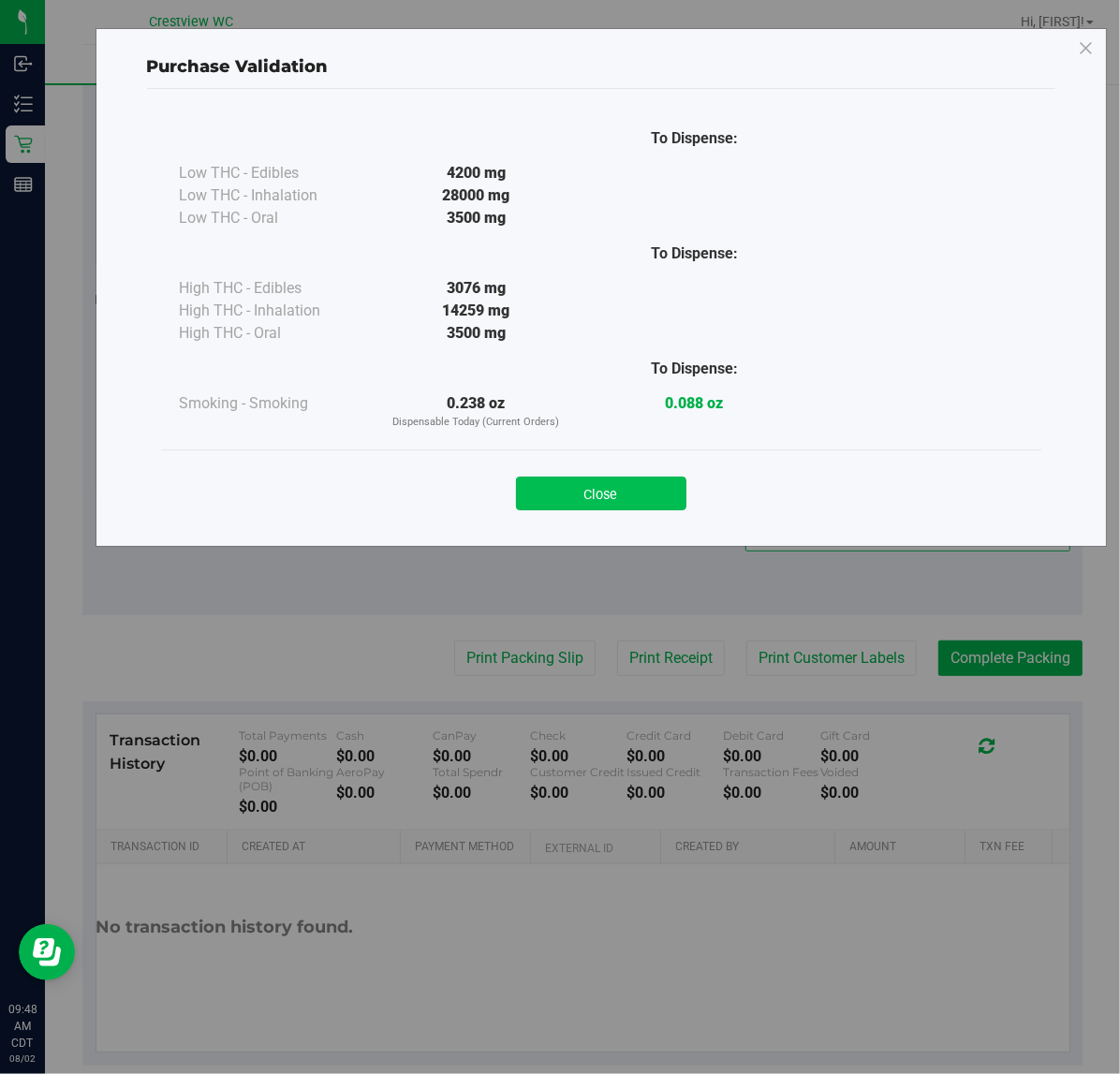 click on "Close" at bounding box center (601, 493) 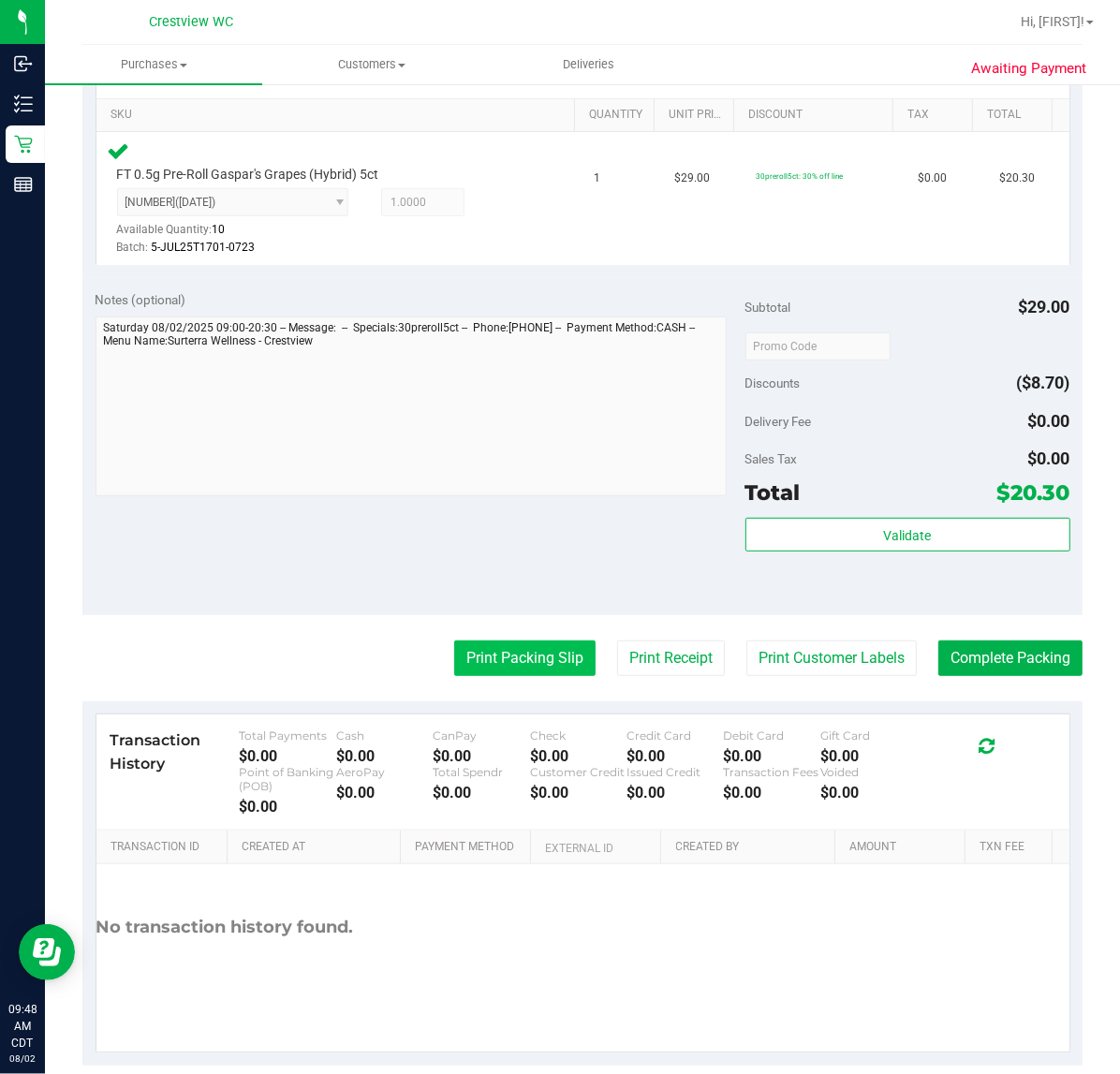 click on "Print Packing Slip" at bounding box center (524, 658) 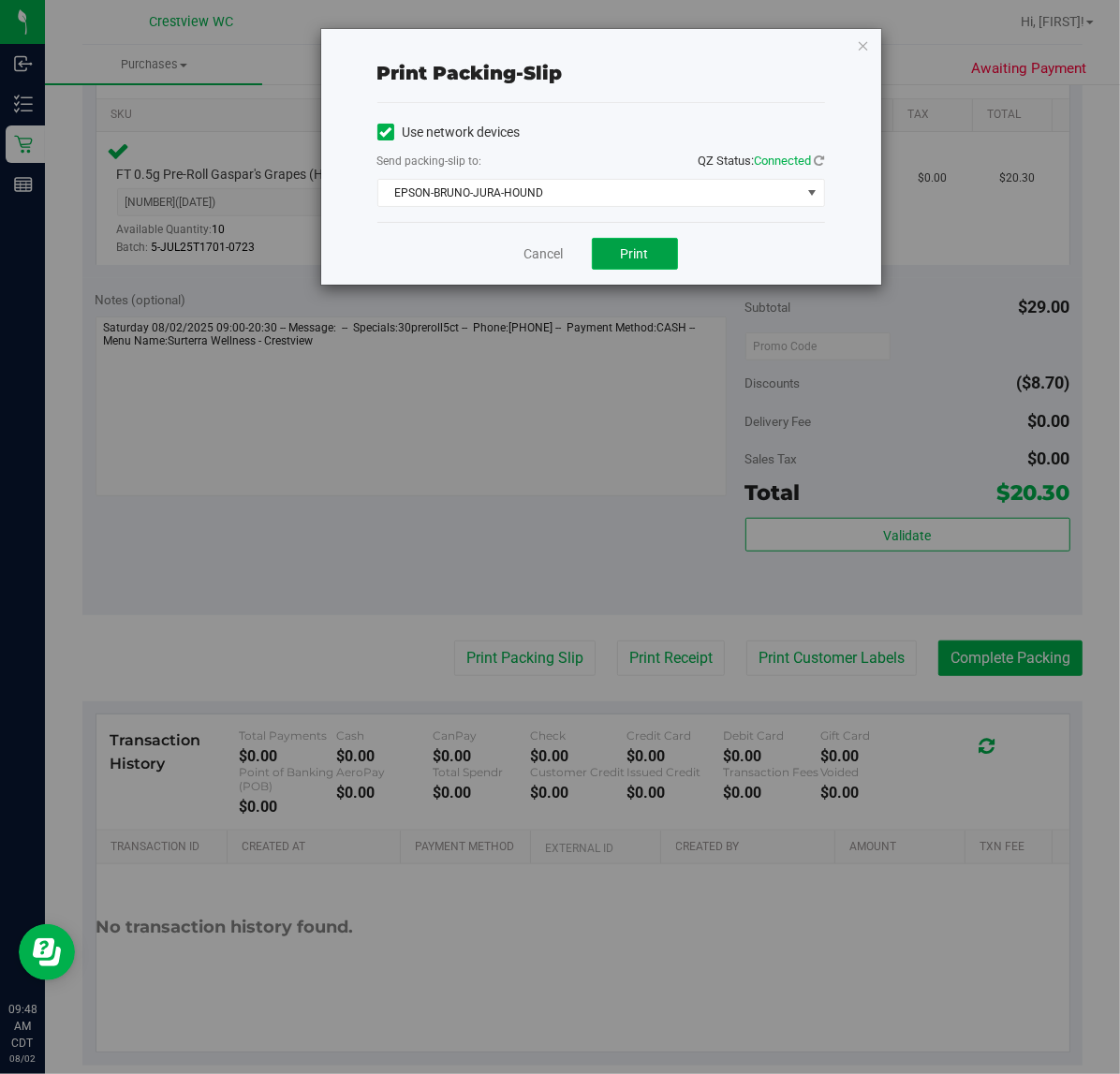 click on "Print" at bounding box center (635, 254) 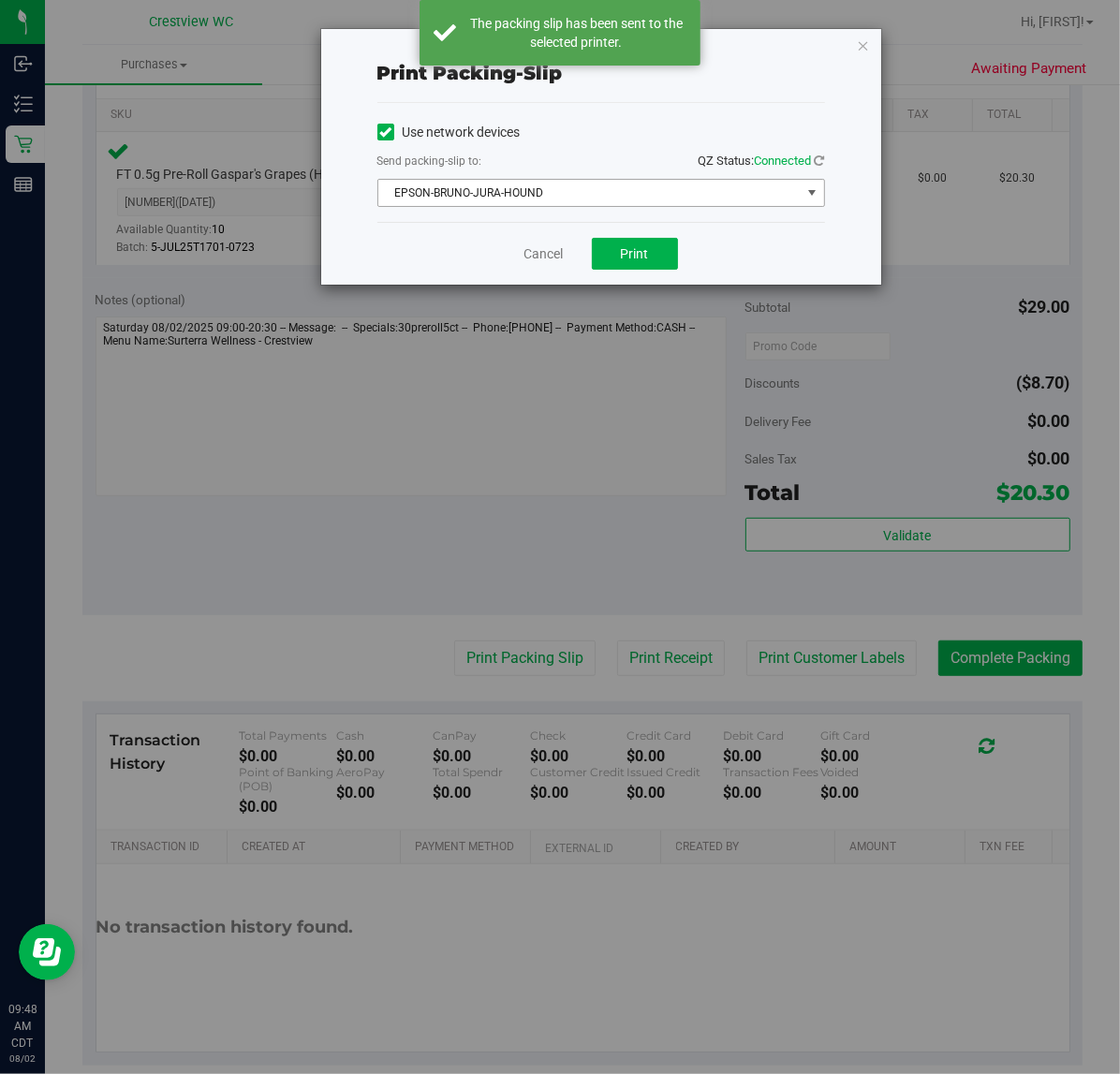 click at bounding box center [812, 193] 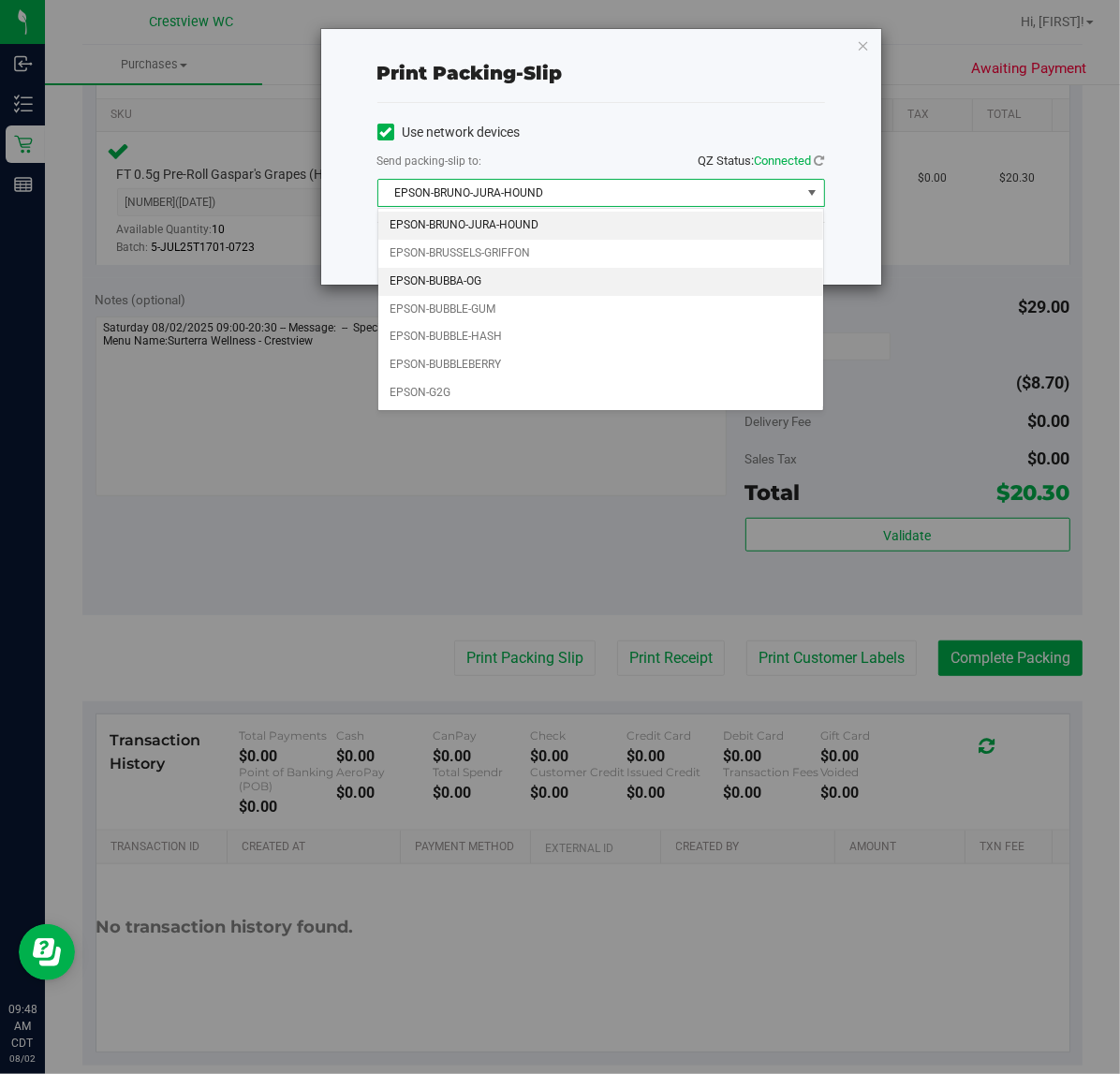 click on "EPSON-BUBBA-OG" at bounding box center [601, 282] 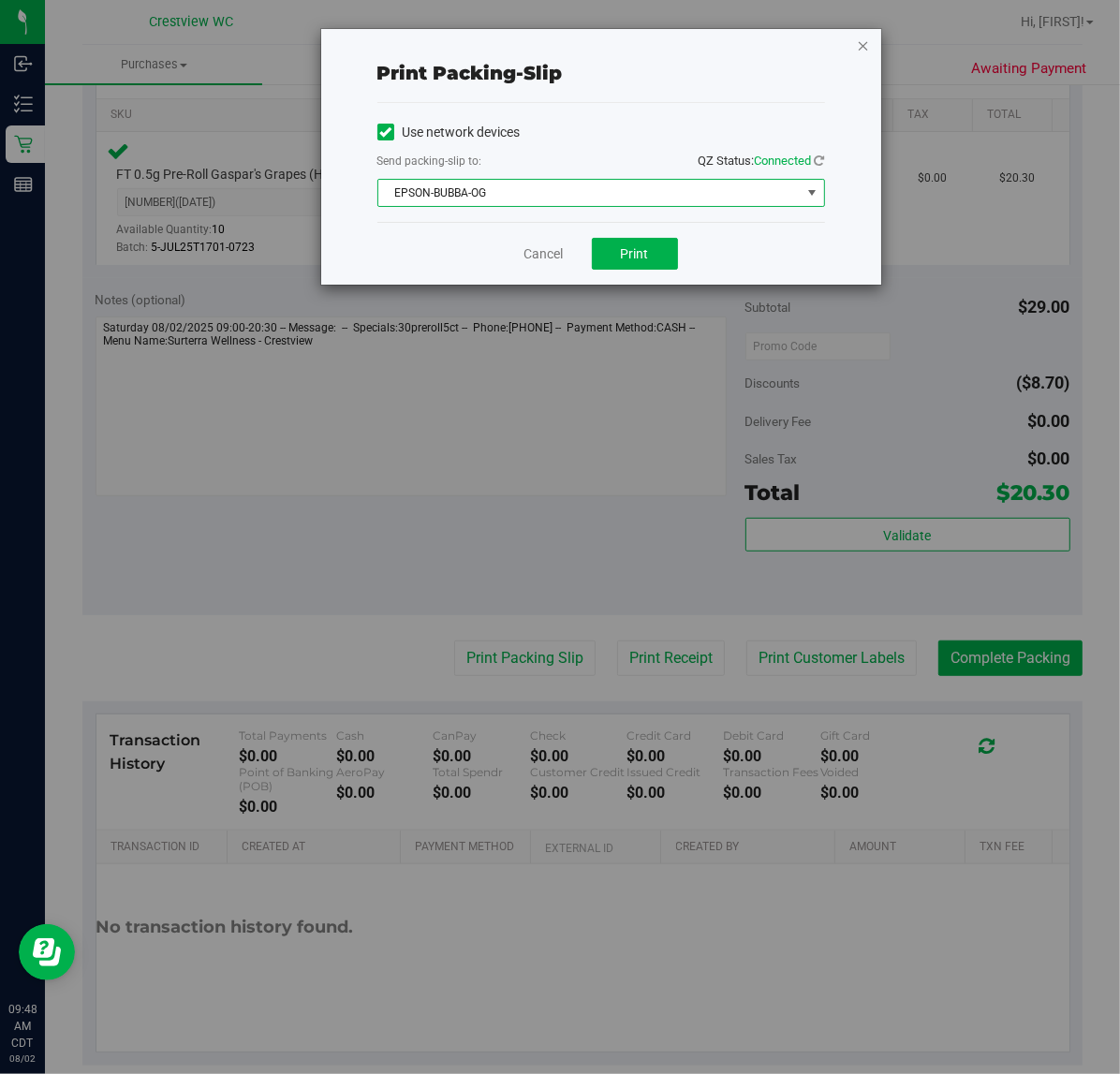 click at bounding box center (863, 45) 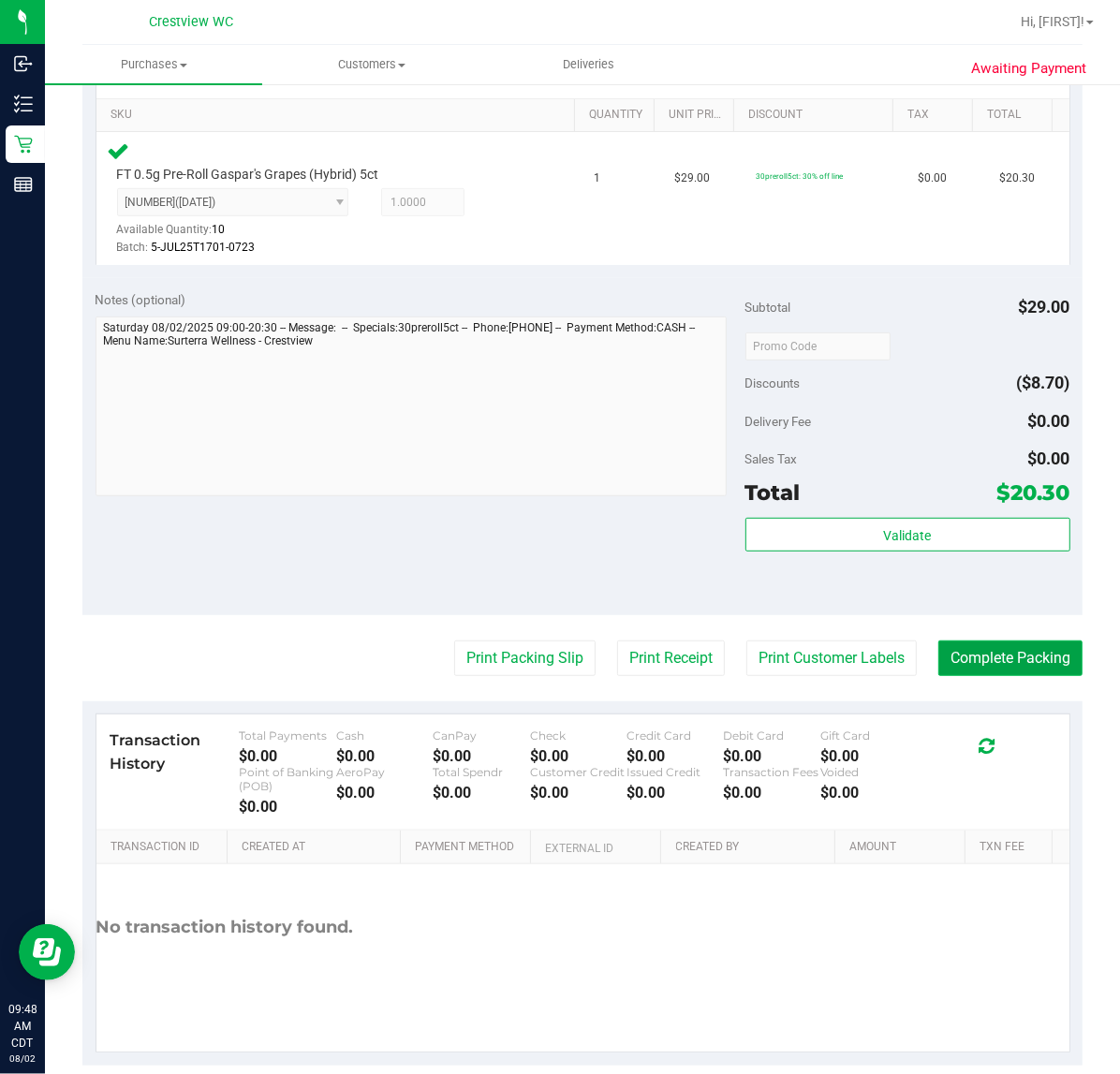 click on "Complete Packing" at bounding box center (1010, 658) 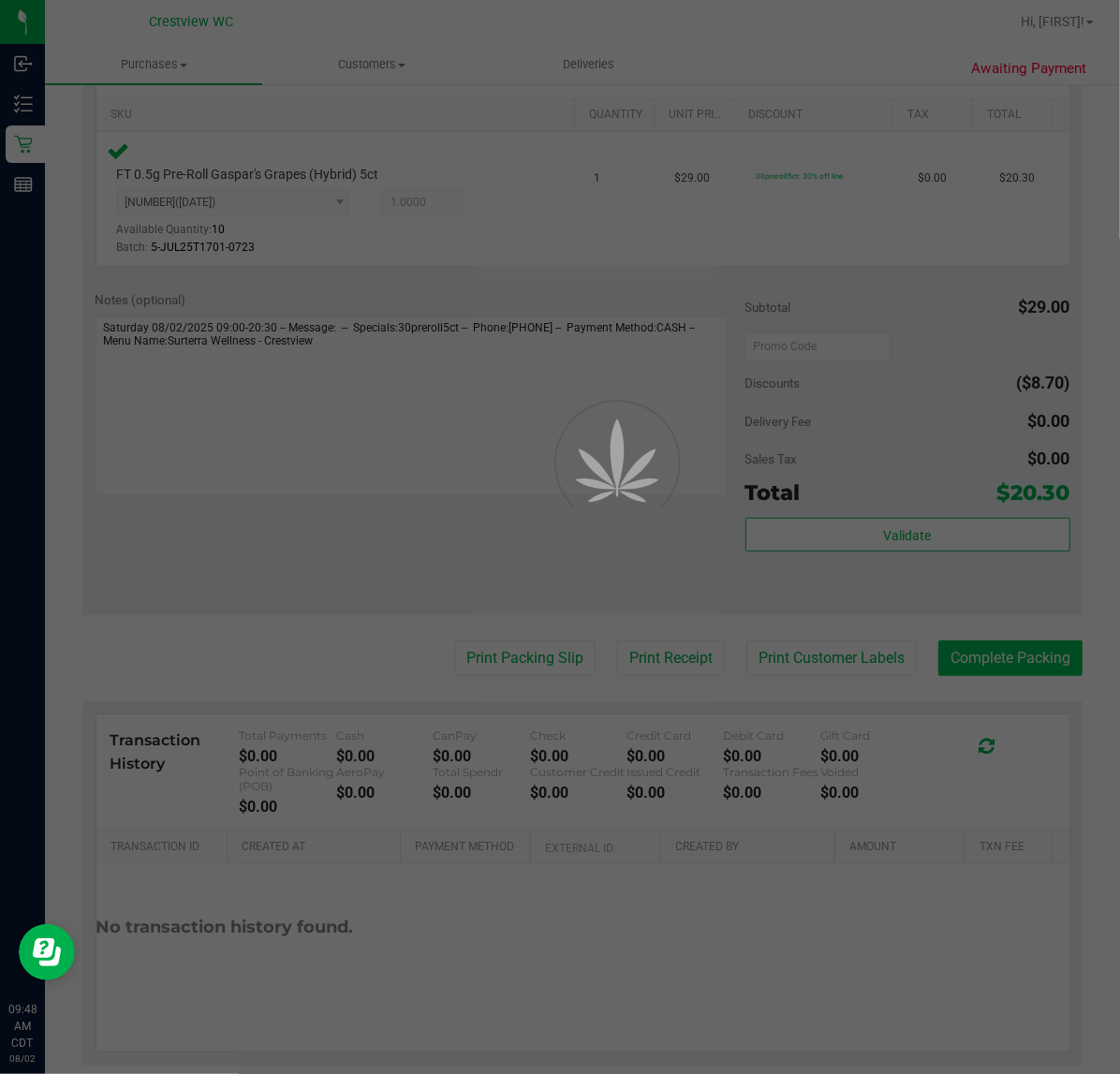 scroll, scrollTop: 0, scrollLeft: 0, axis: both 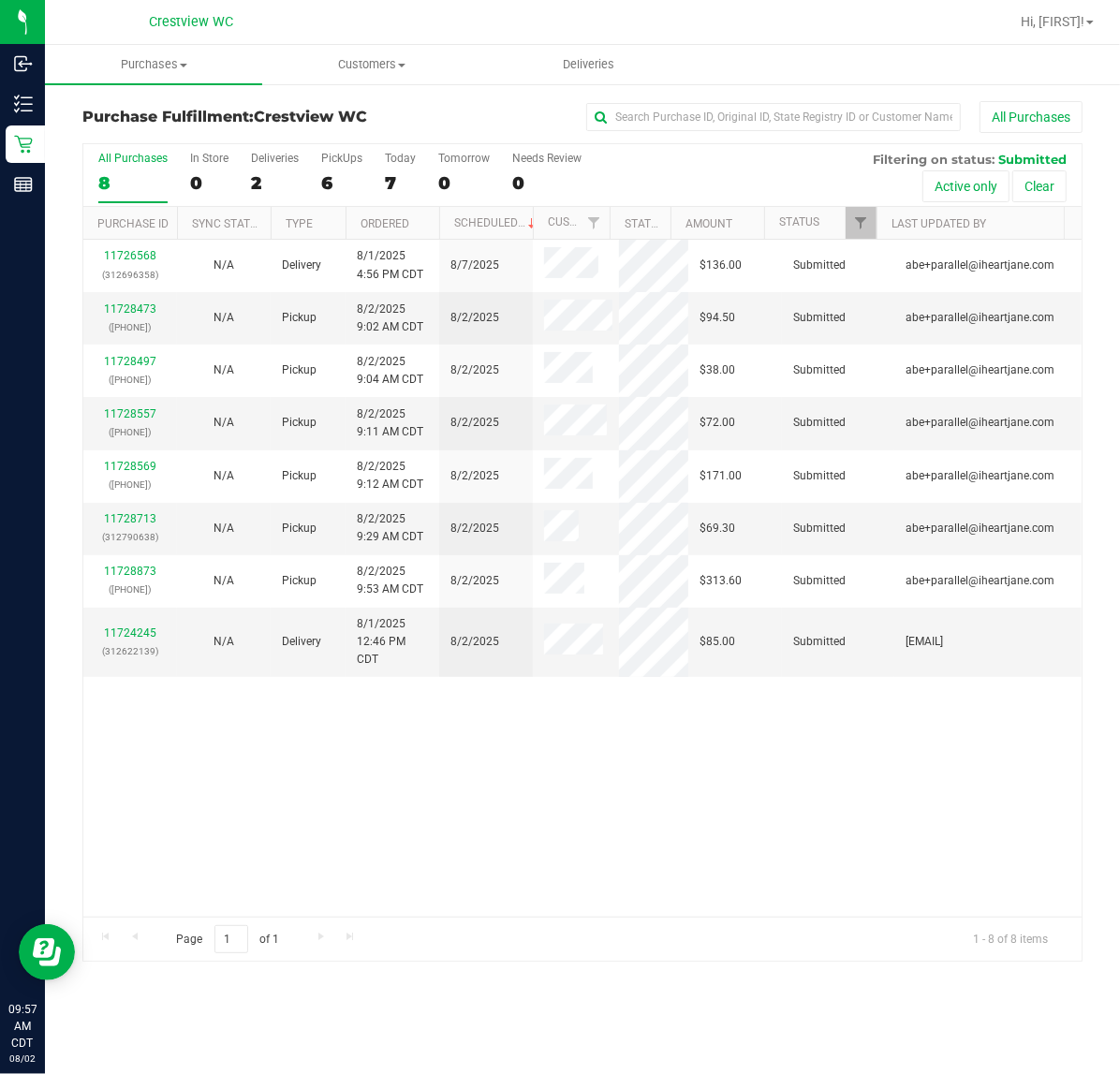 click on "11726568
(312696358)
N/A
Delivery 8/1/2025 4:56 PM CDT 8/7/2025
$136.00
Submitted abe+parallel@iheartjane.com
11728473
(312567981)
N/A
Pickup 8/2/2025 9:02 AM CDT 8/2/2025
$94.50
Submitted abe+parallel@iheartjane.com
11728497
(312786848)
N/A
Pickup 8/2/2025 9:04 AM CDT 8/2/2025
$38.00
Submitted abe+parallel@iheartjane.com
11728557" at bounding box center (582, 578) 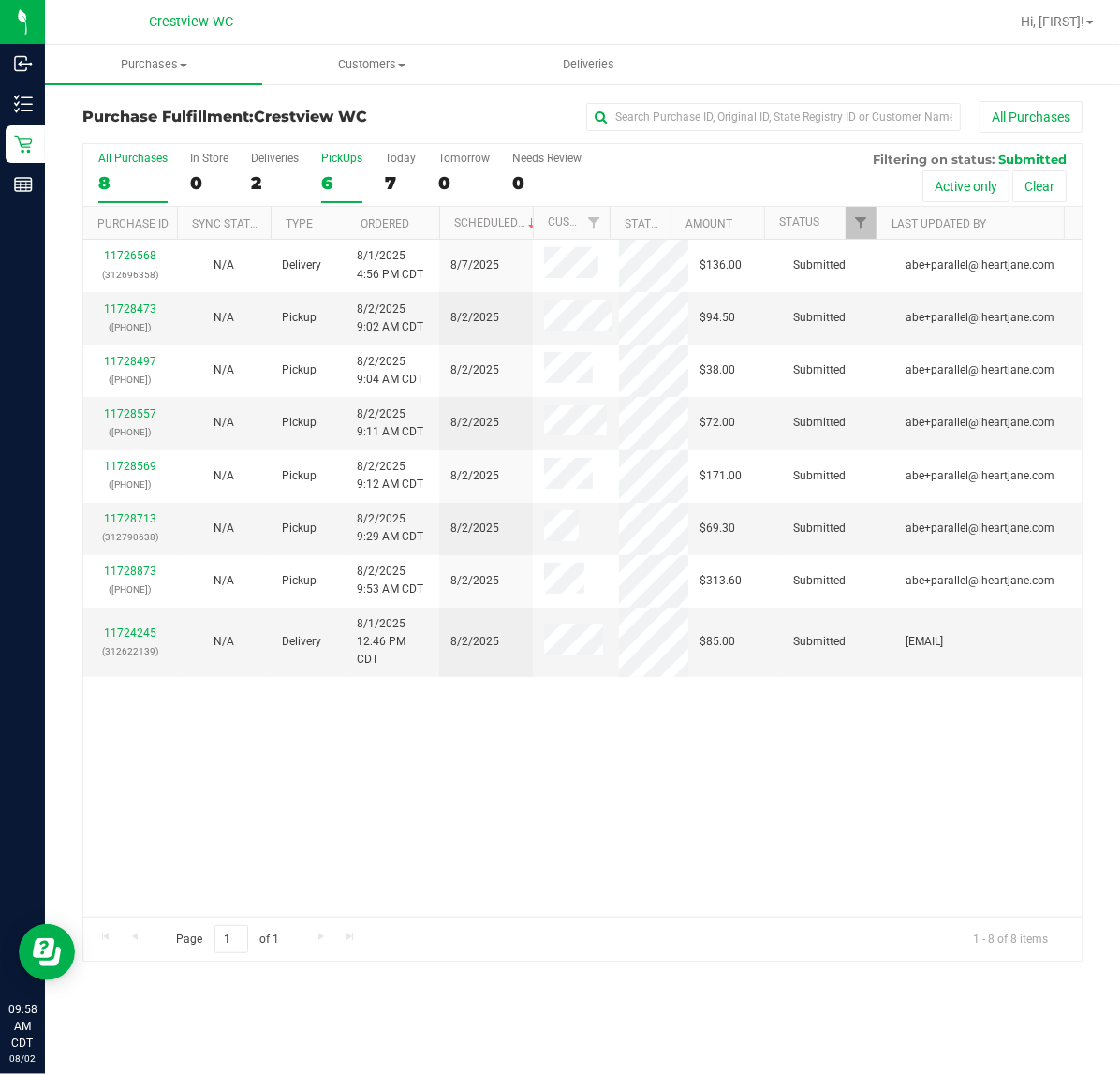 click on "PickUps" at bounding box center (342, 158) 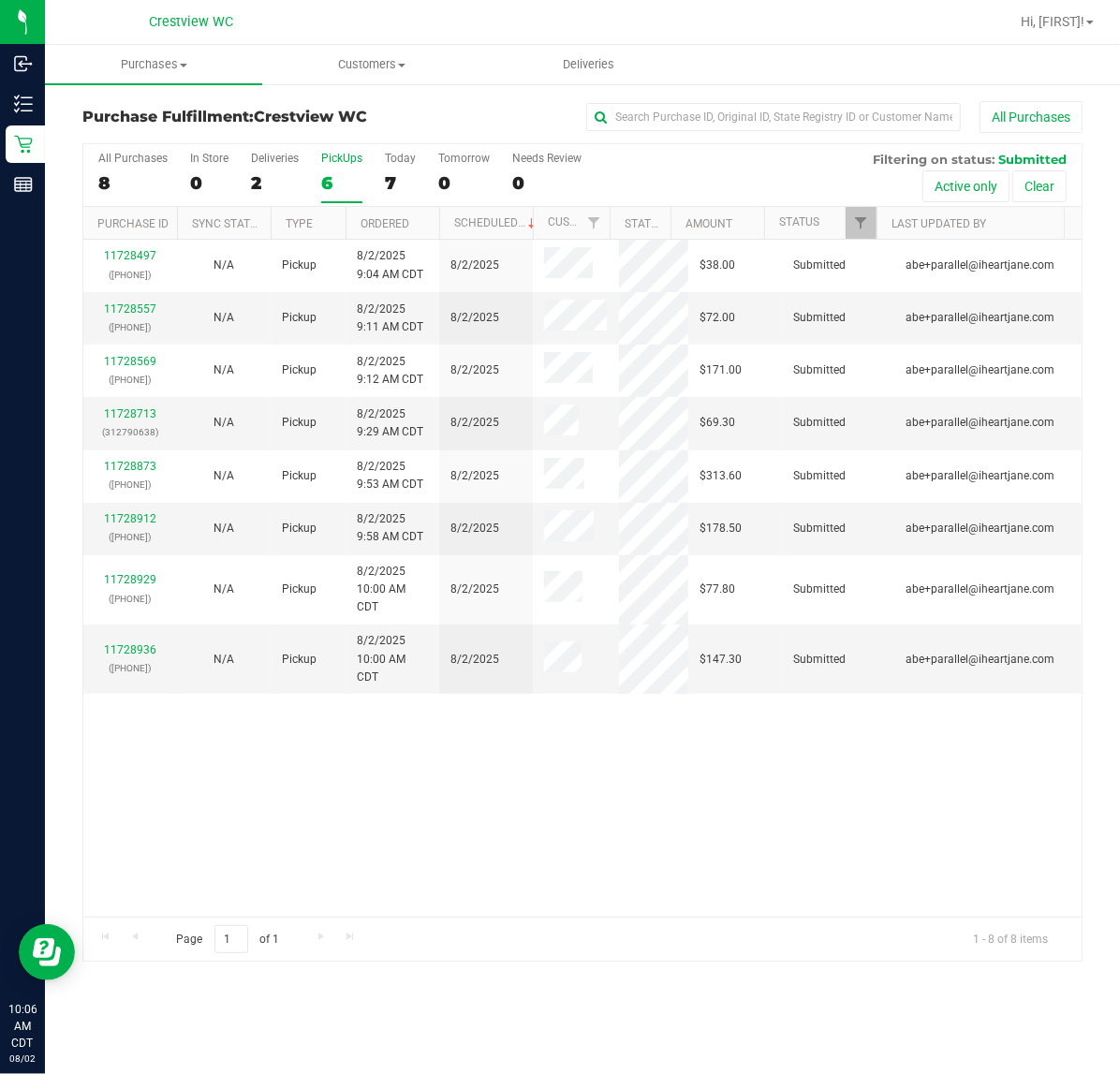 click on "PickUps" at bounding box center [342, 158] 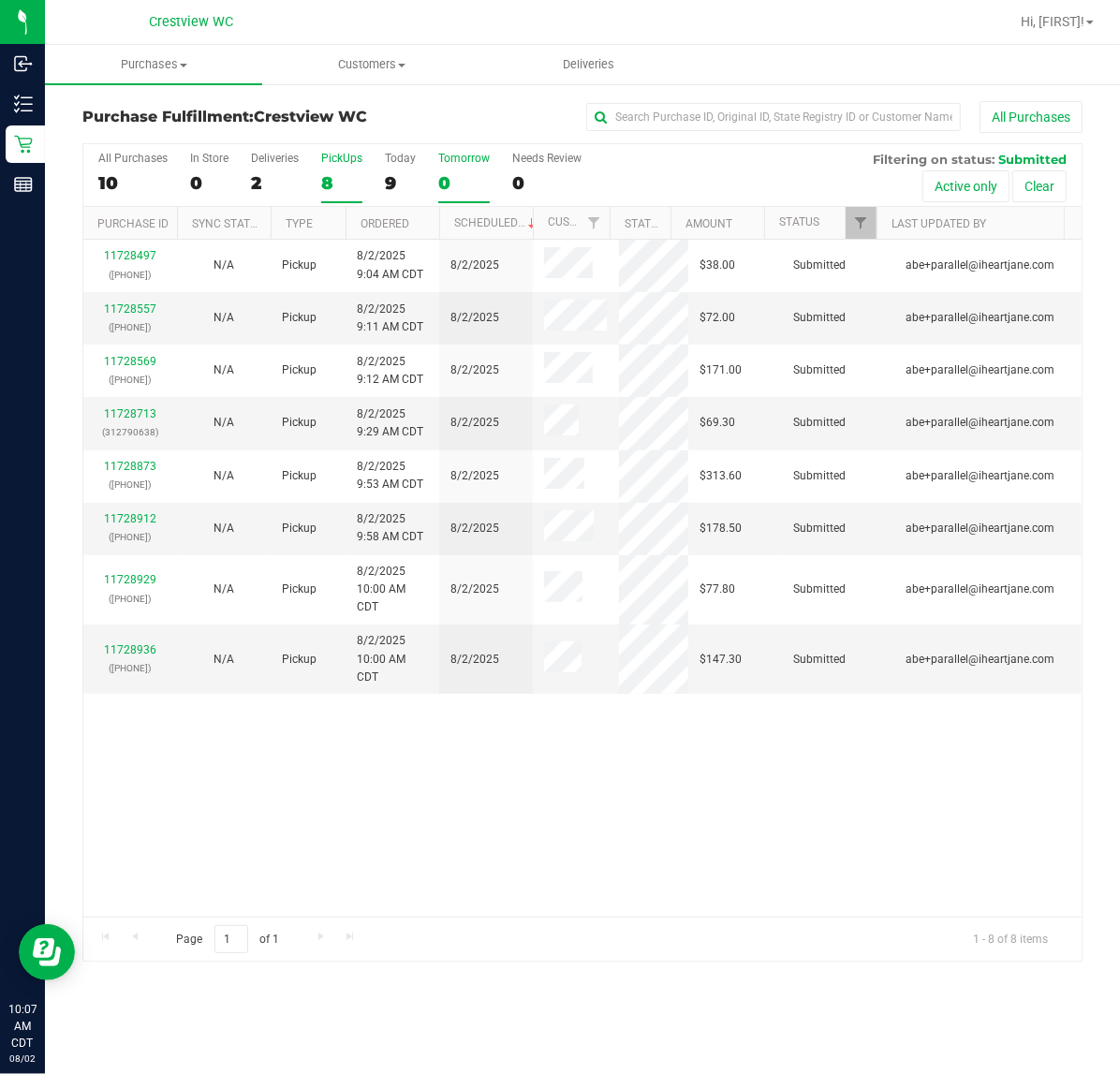 drag, startPoint x: 674, startPoint y: 780, endPoint x: 437, endPoint y: 184, distance: 641.393 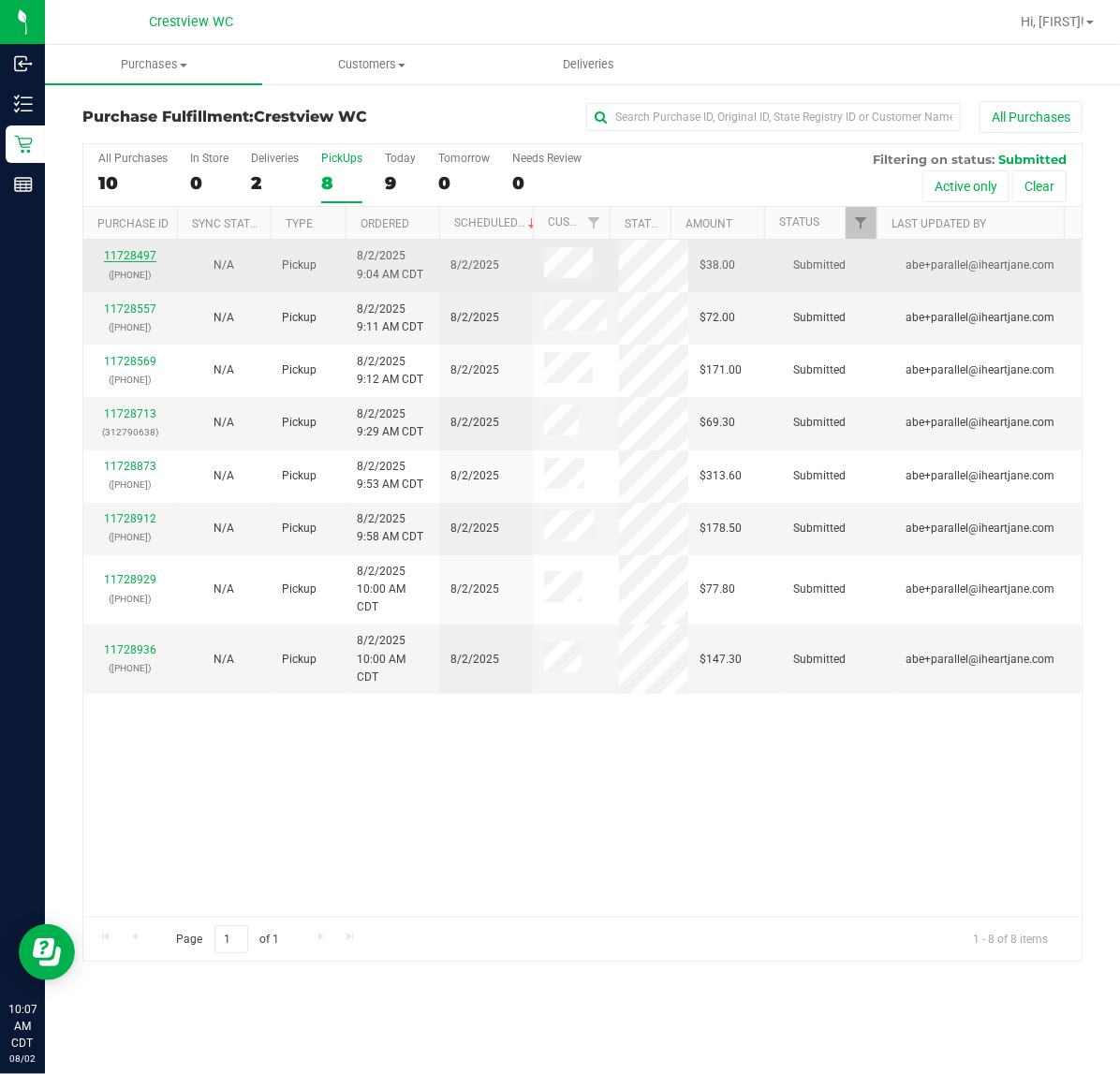click on "11728497" at bounding box center (130, 256) 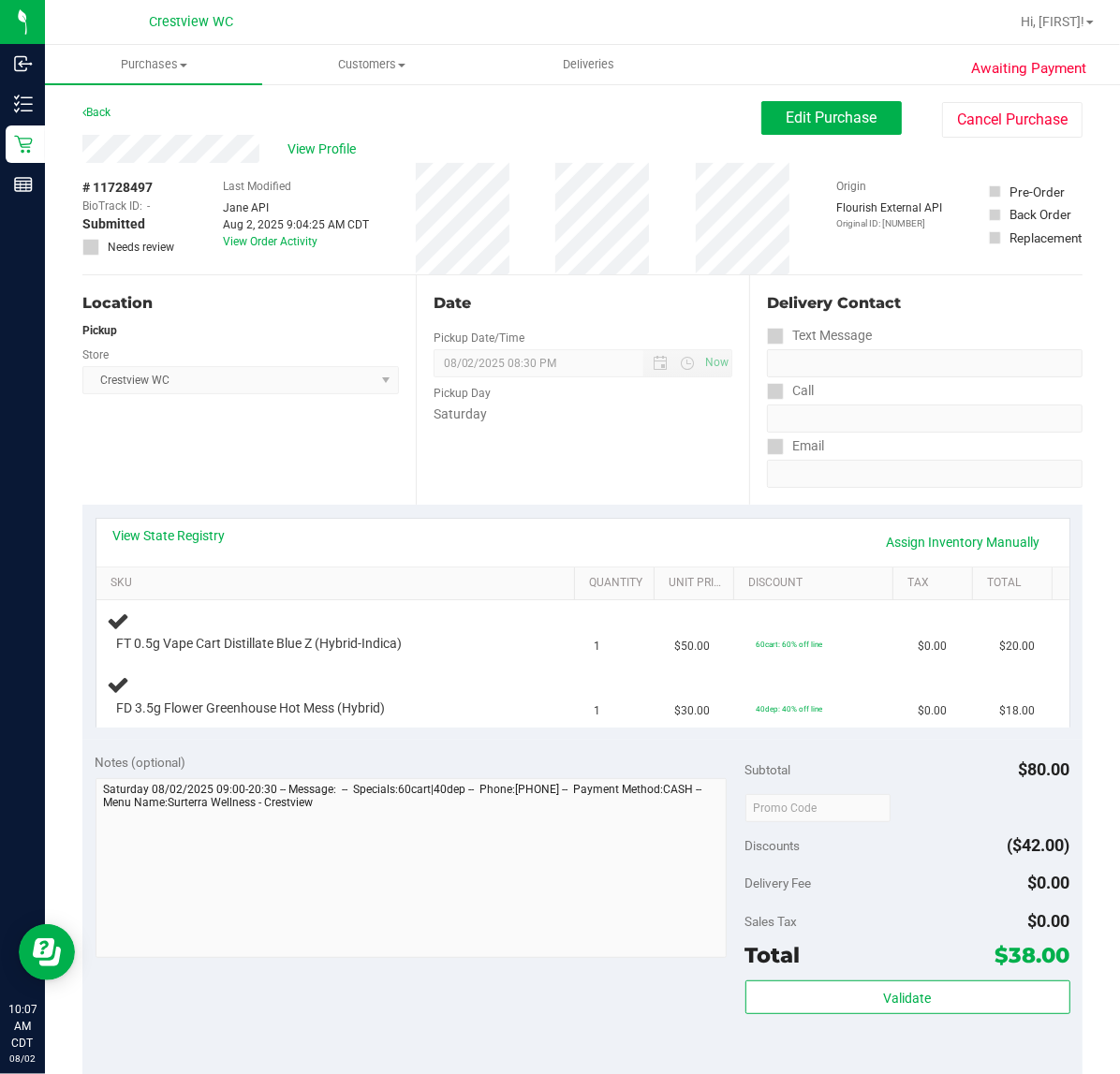 click on "Location
Pickup
Store
Crestview WC Select Store Bonita Springs WC Boynton Beach WC Bradenton WC Brandon WC Brooksville WC Call Center Clermont WC Crestview WC Deerfield Beach WC Delray Beach WC Deltona WC Ft Walton Beach WC Ft. Lauderdale WC Ft. Myers WC Gainesville WC Jax Atlantic WC JAX DC REP Jax WC Key West WC Lakeland WC Largo WC Lehigh Acres DC REP Merritt Island WC Miami 72nd WC Miami Beach WC Miami Dadeland WC Miramar DC REP New Port Richey WC North Palm Beach WC North Port WC Ocala WC Orange Park WC Orlando Colonial WC Orlando DC REP Orlando WC Oviedo WC Palm Bay WC Palm Coast WC Panama City WC Pensacola WC Port Orange WC Port St. Lucie WC Sebring WC South Tampa WC St. Pete WC Summerfield WC Tallahassee DC REP Tallahassee WC Tampa DC Testing Tampa Warehouse Tampa WC TX Austin DC TX Plano Retail WPB DC WPB WC" at bounding box center [249, 390] 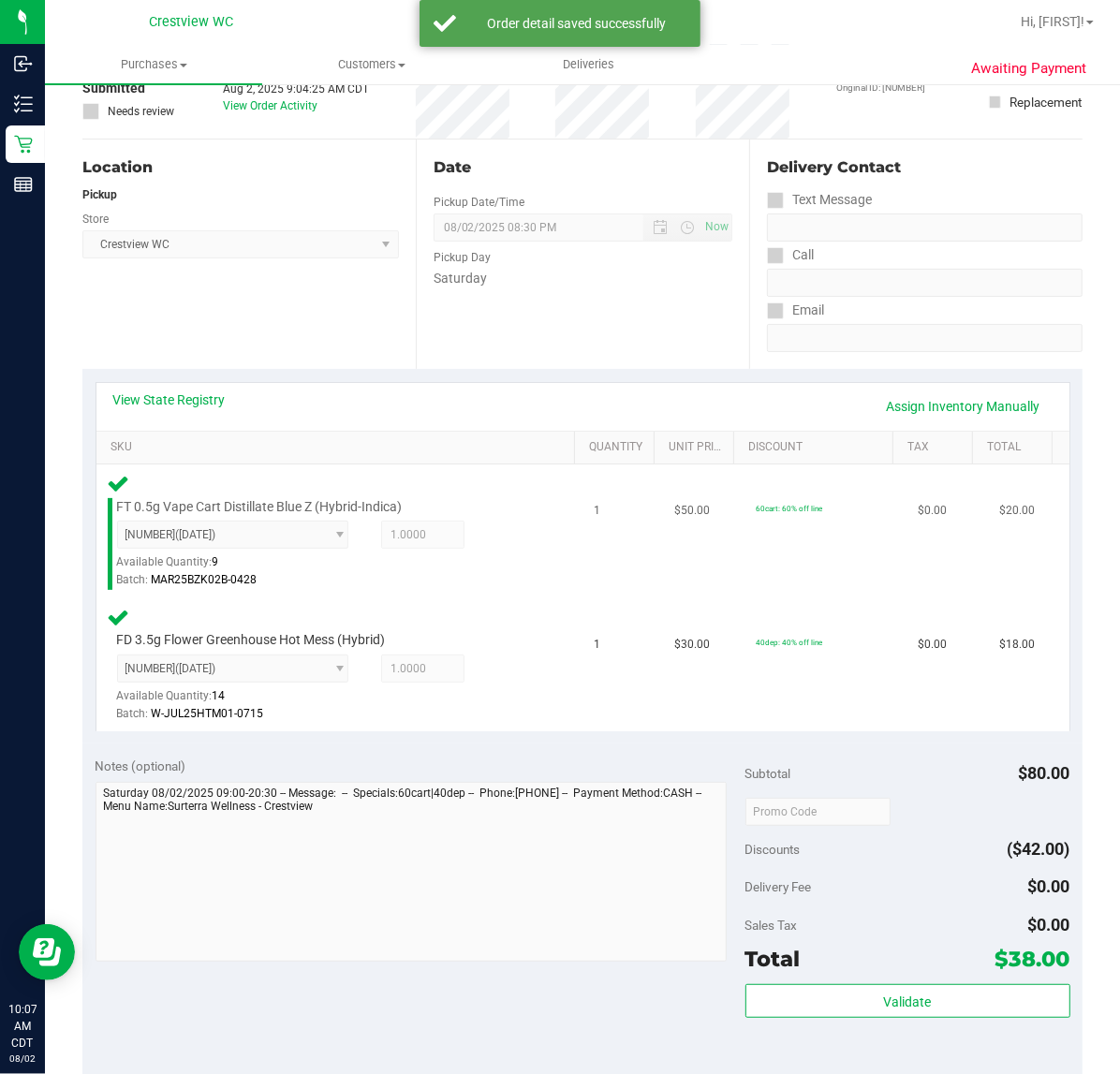 scroll, scrollTop: 351, scrollLeft: 0, axis: vertical 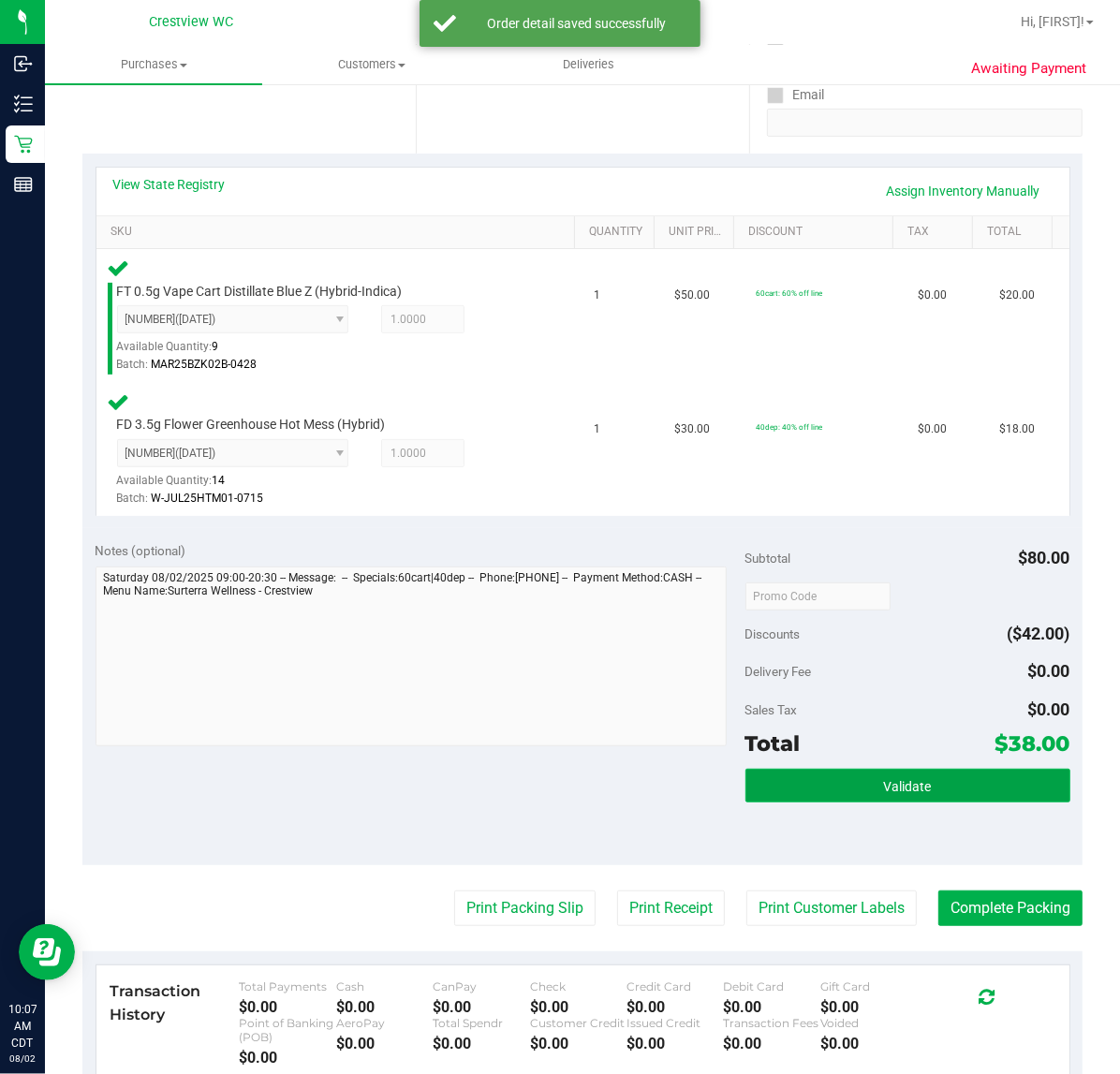 click on "Validate" at bounding box center [907, 786] 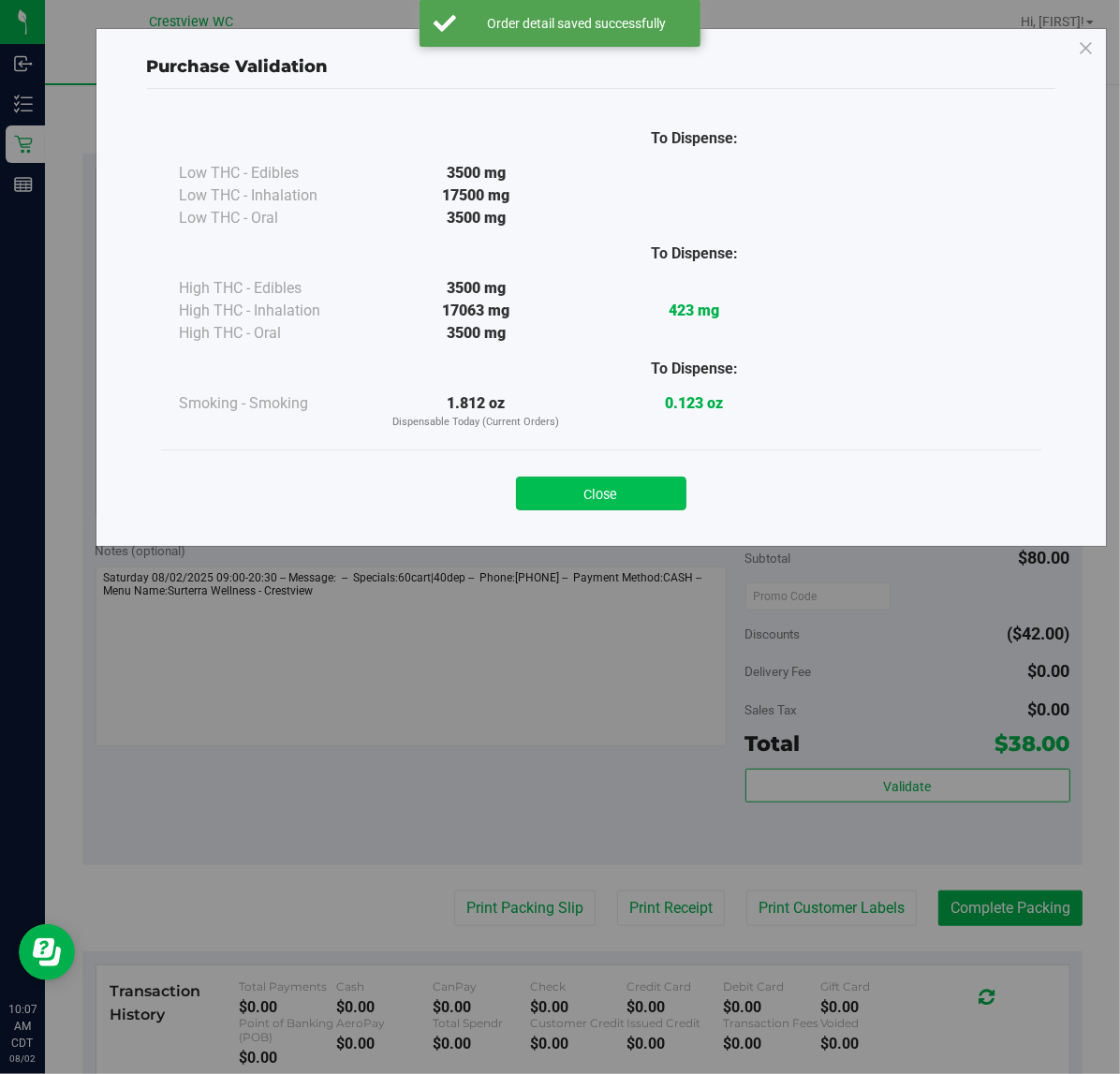 click on "Close" at bounding box center [601, 493] 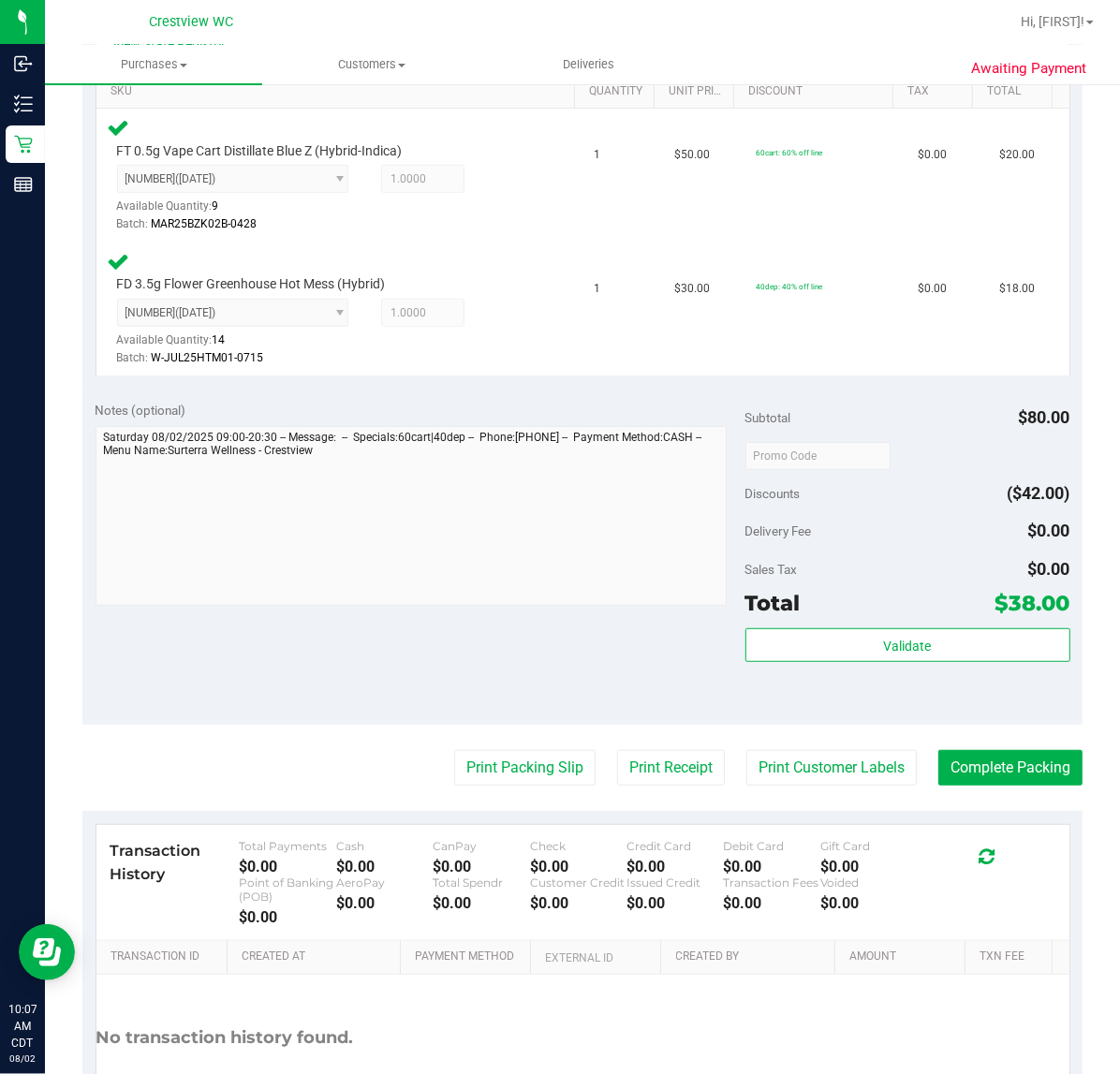 scroll, scrollTop: 625, scrollLeft: 0, axis: vertical 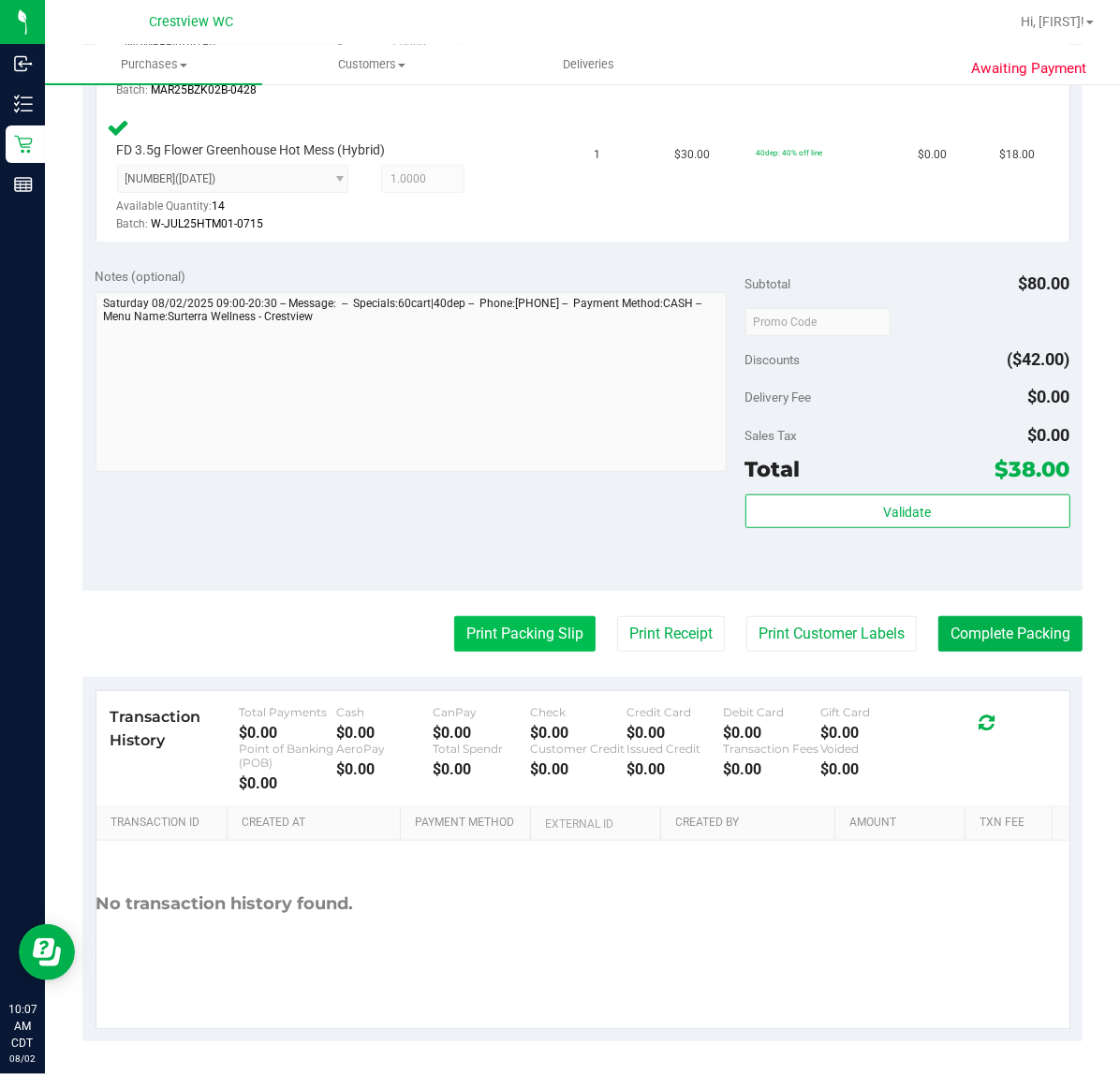 click on "Print Packing Slip" at bounding box center (524, 634) 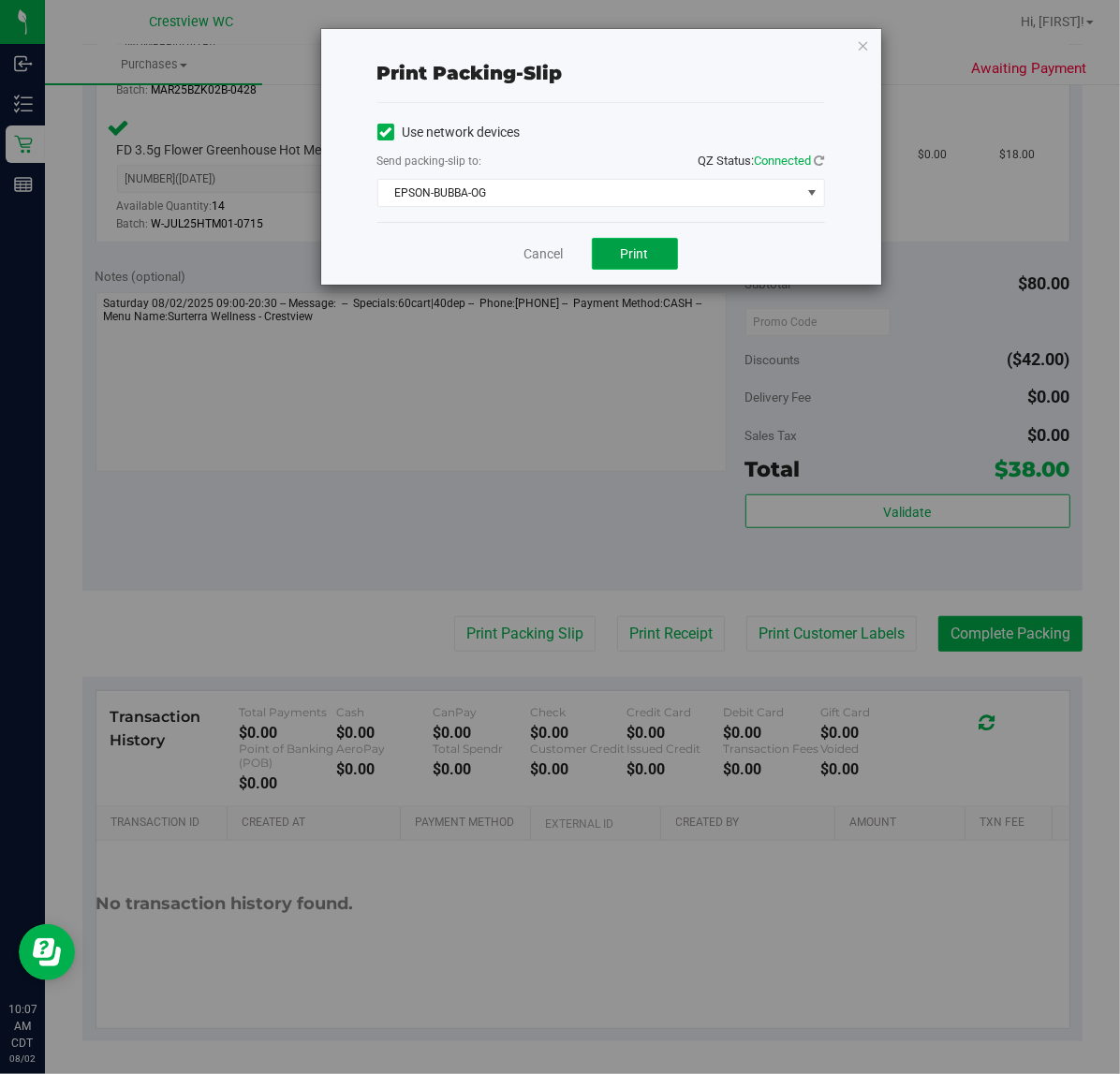 click on "Print" at bounding box center (635, 254) 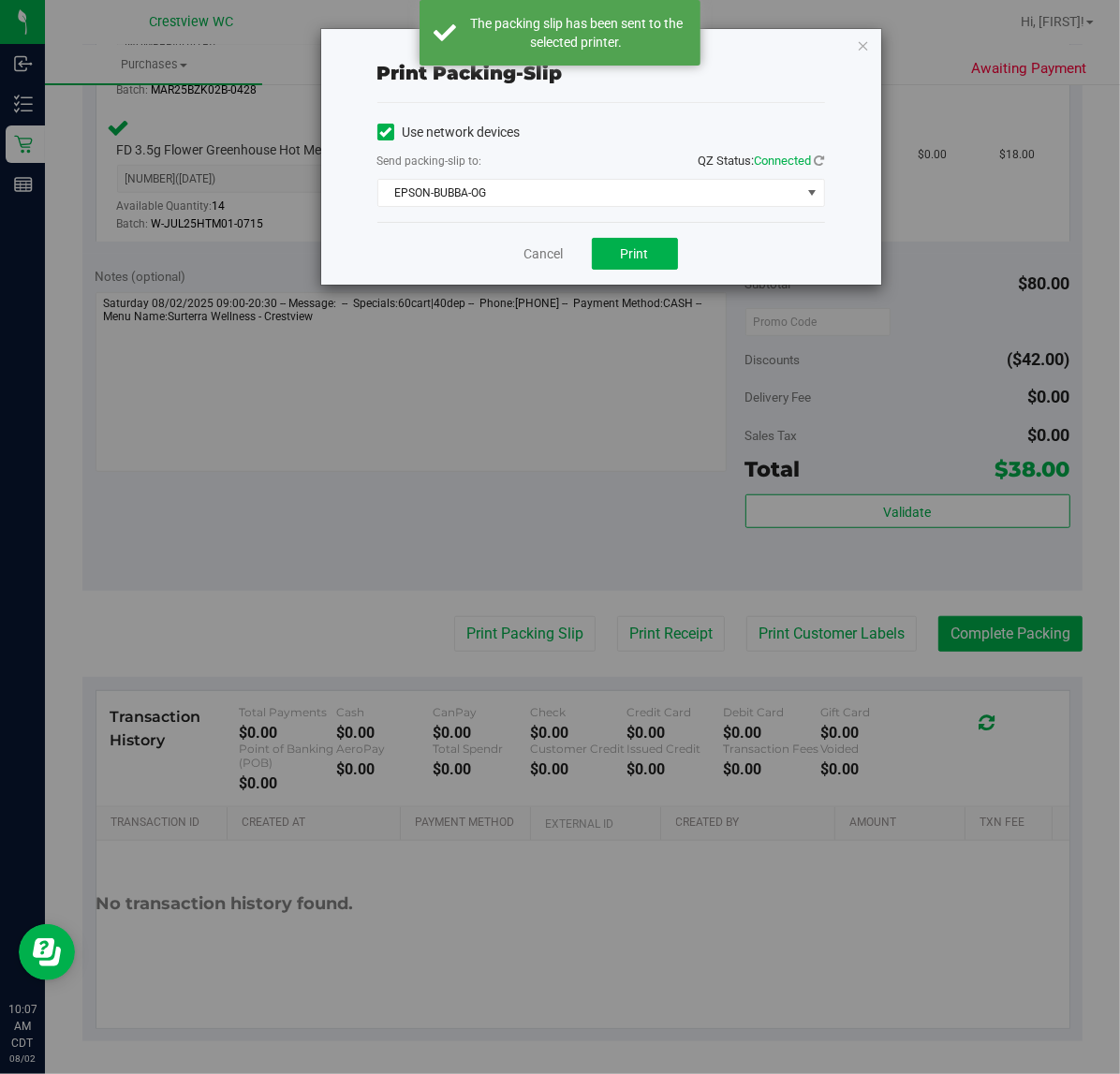 click at bounding box center [863, 45] 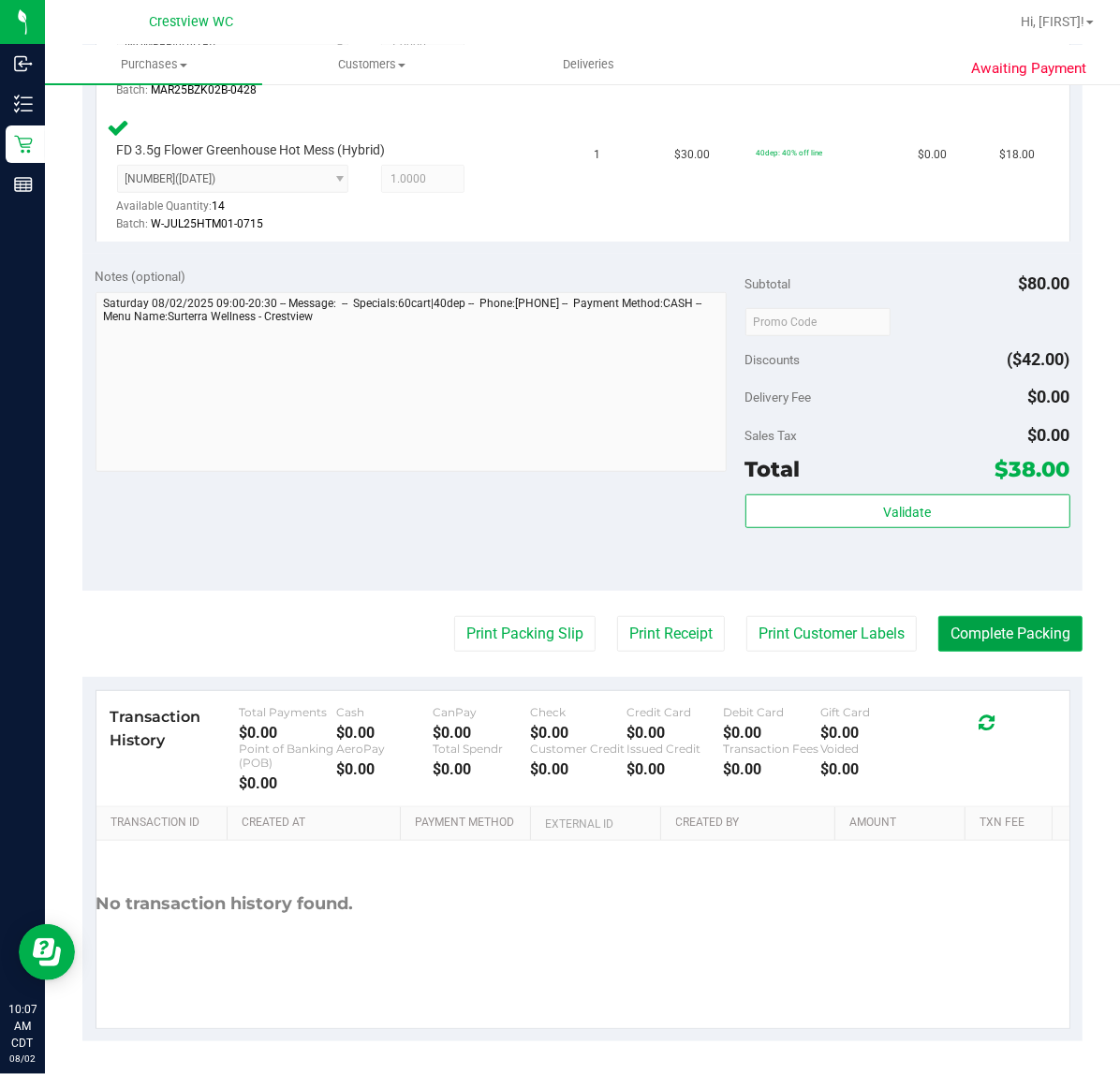 drag, startPoint x: 1024, startPoint y: 634, endPoint x: 1024, endPoint y: 621, distance: 13 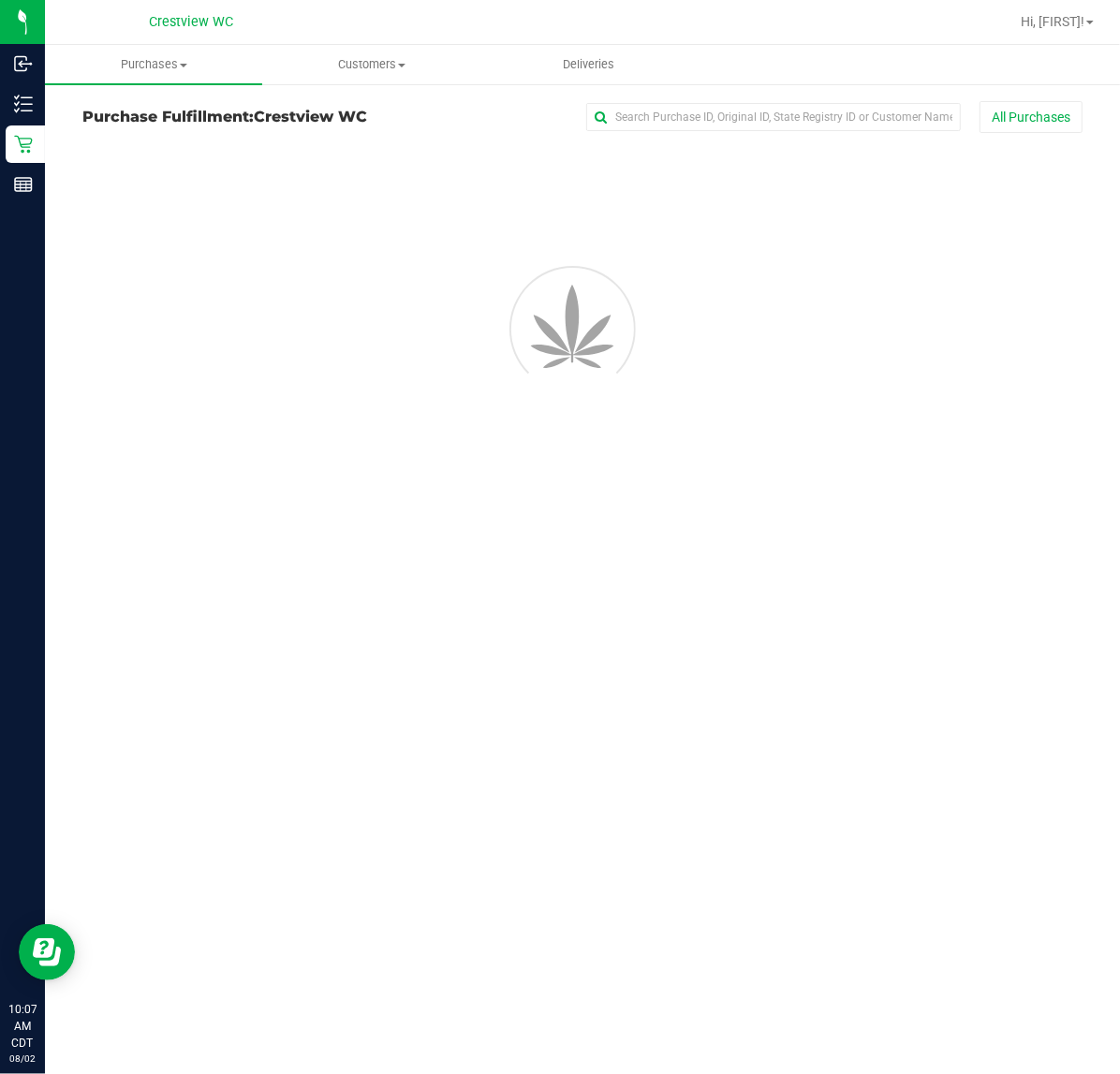 scroll, scrollTop: 0, scrollLeft: 0, axis: both 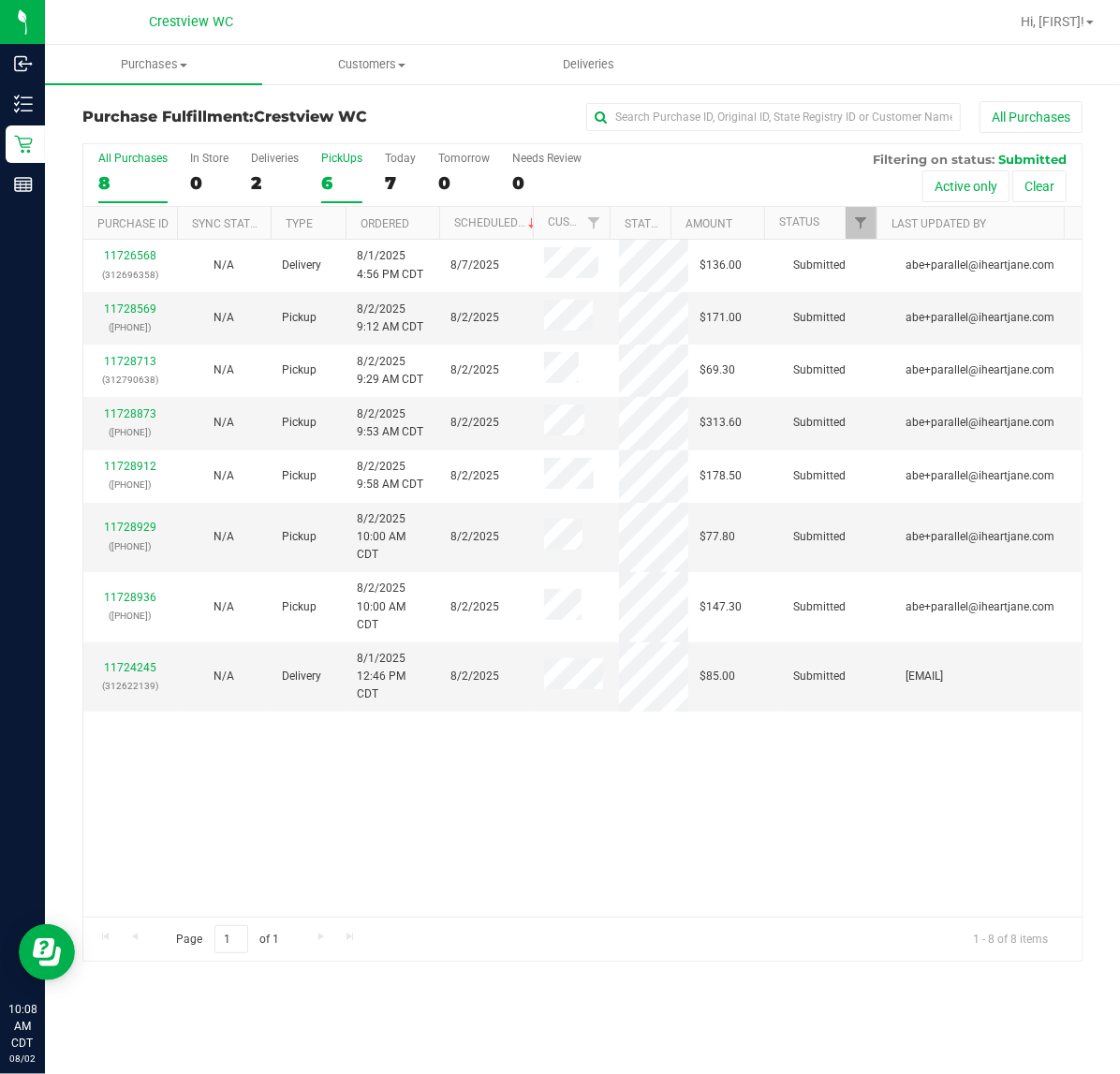 click on "PickUps" at bounding box center (342, 158) 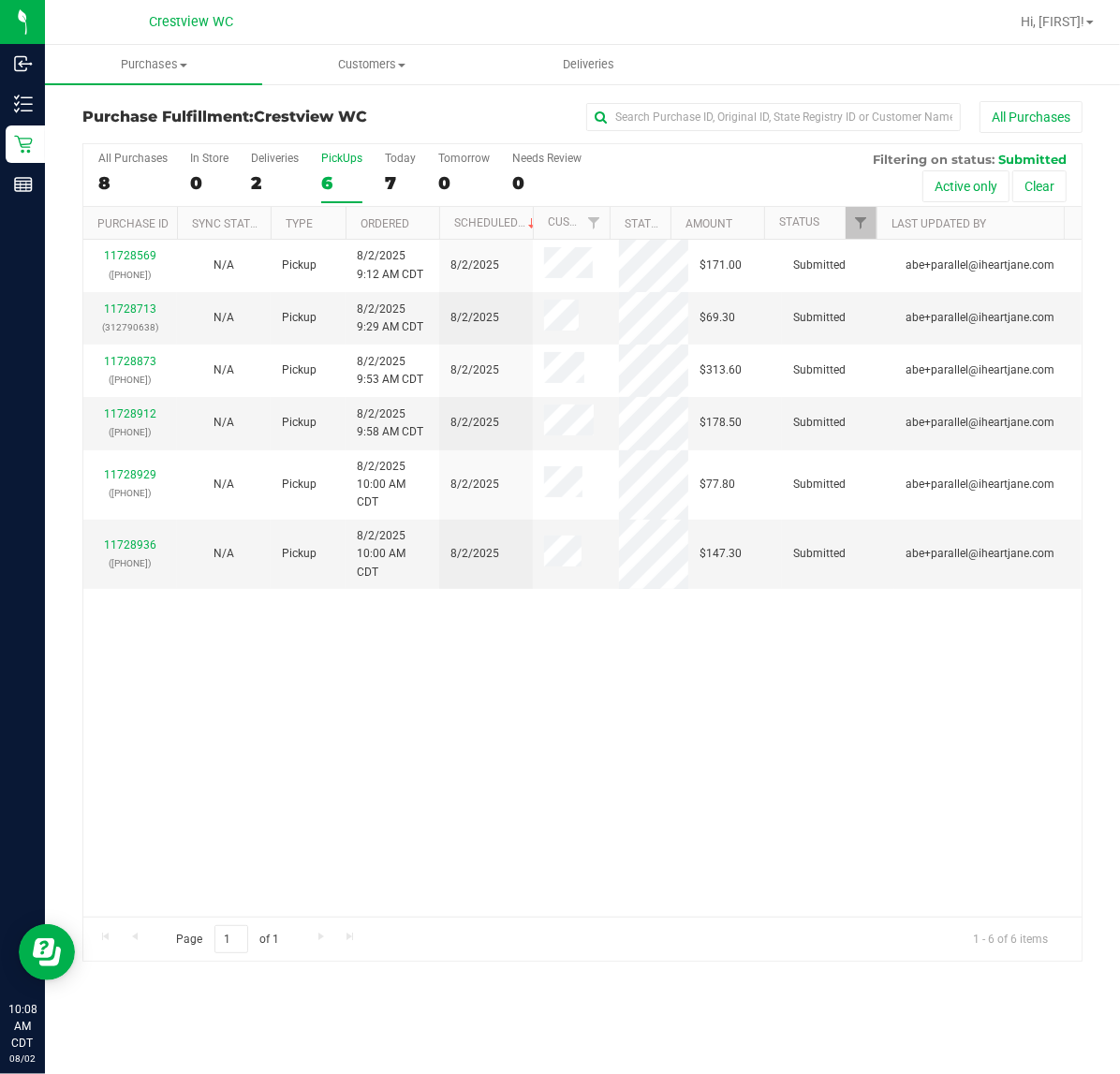 click on "11728569
(312788508)
N/A
Pickup 8/2/2025 9:12 AM CDT 8/2/2025
$171.00
Submitted abe+parallel@iheartjane.com
11728713
(312790638)
N/A
Pickup 8/2/2025 9:29 AM CDT 8/2/2025
$69.30
Submitted abe+parallel@iheartjane.com
11728873
(312796006)
N/A
Pickup 8/2/2025 9:53 AM CDT 8/2/2025
$313.60
Submitted abe+parallel@iheartjane.com" at bounding box center [582, 578] 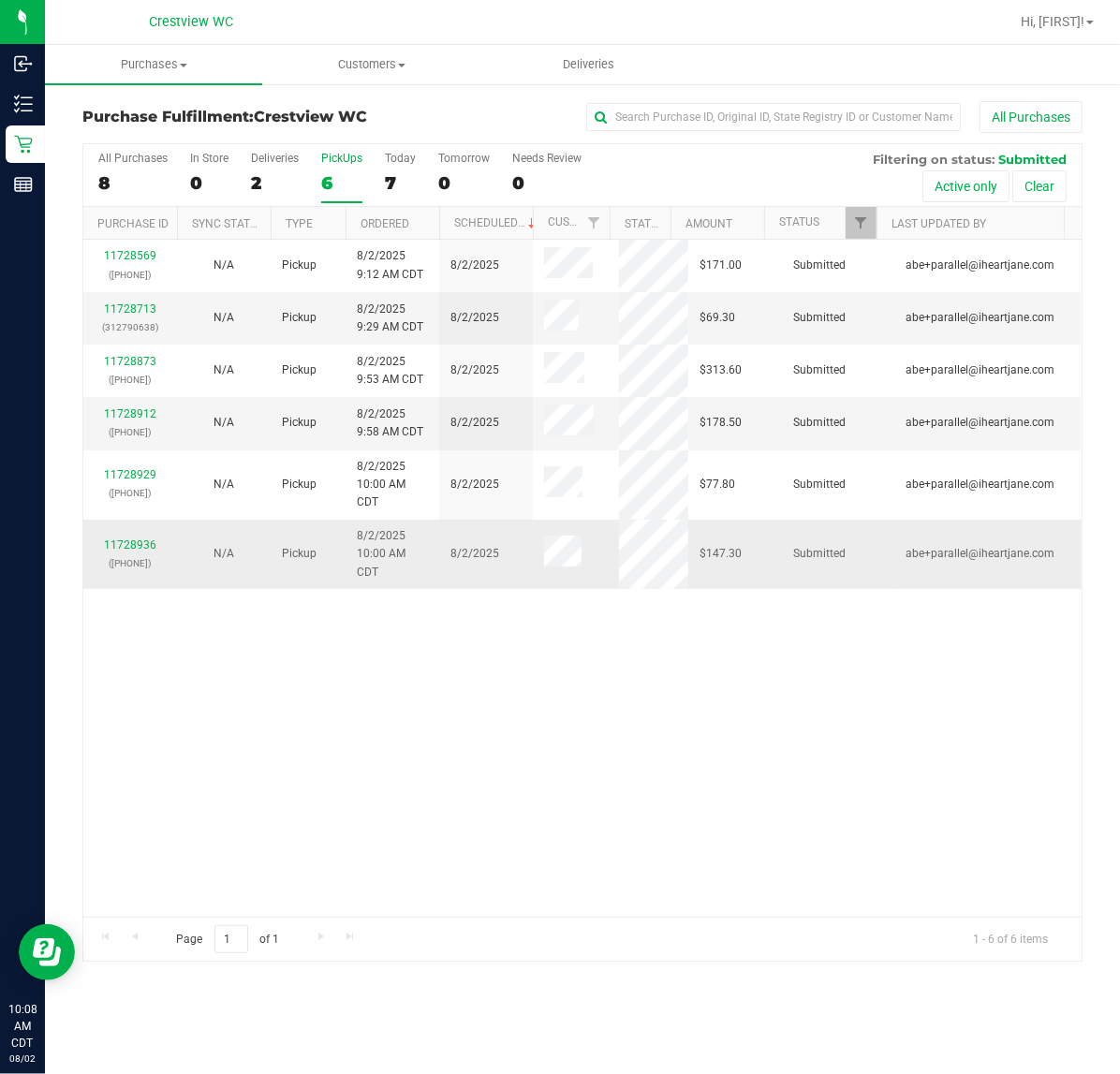 drag, startPoint x: 649, startPoint y: 611, endPoint x: 685, endPoint y: 521, distance: 96.932967 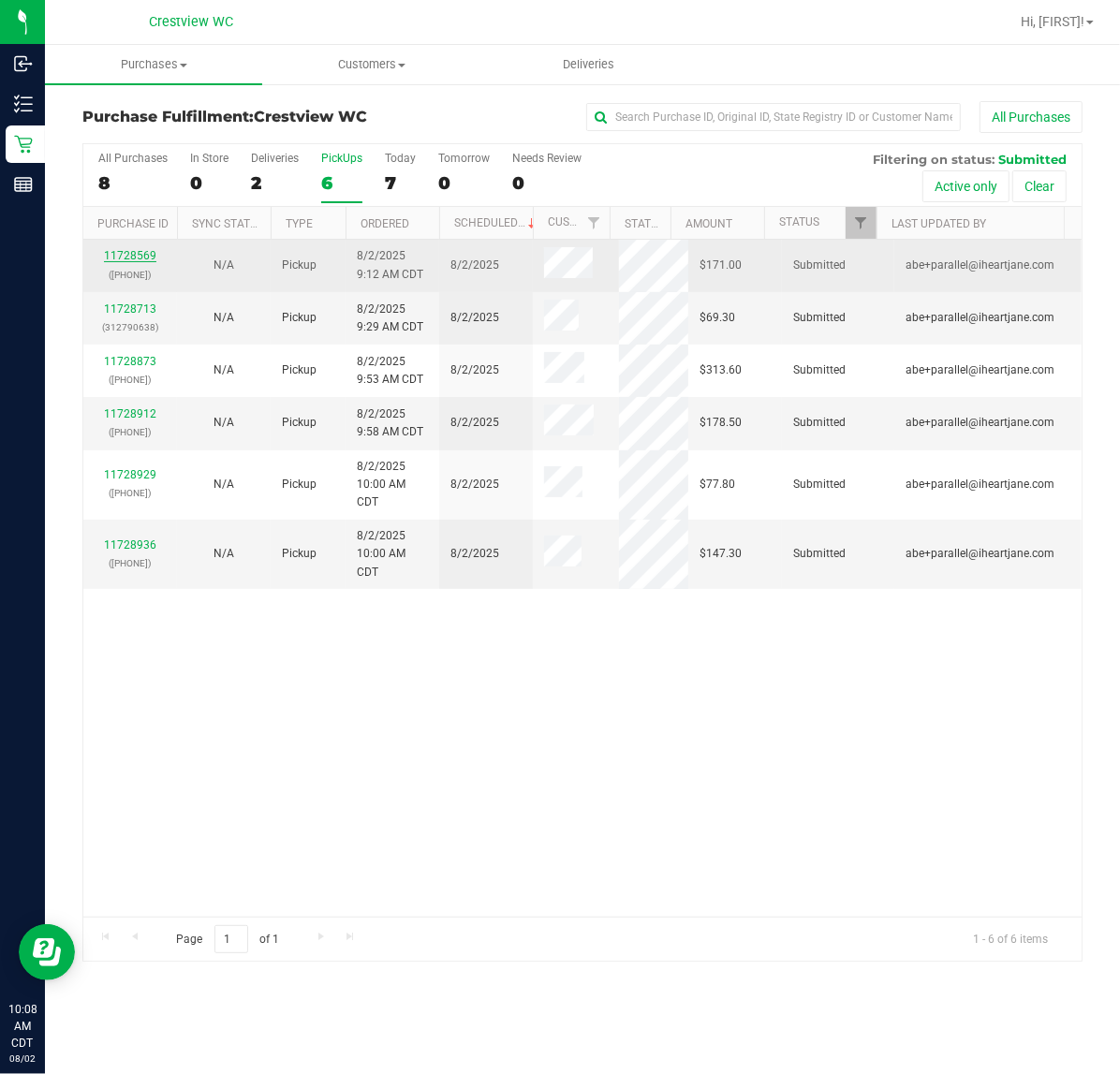 click on "11728569" at bounding box center [130, 256] 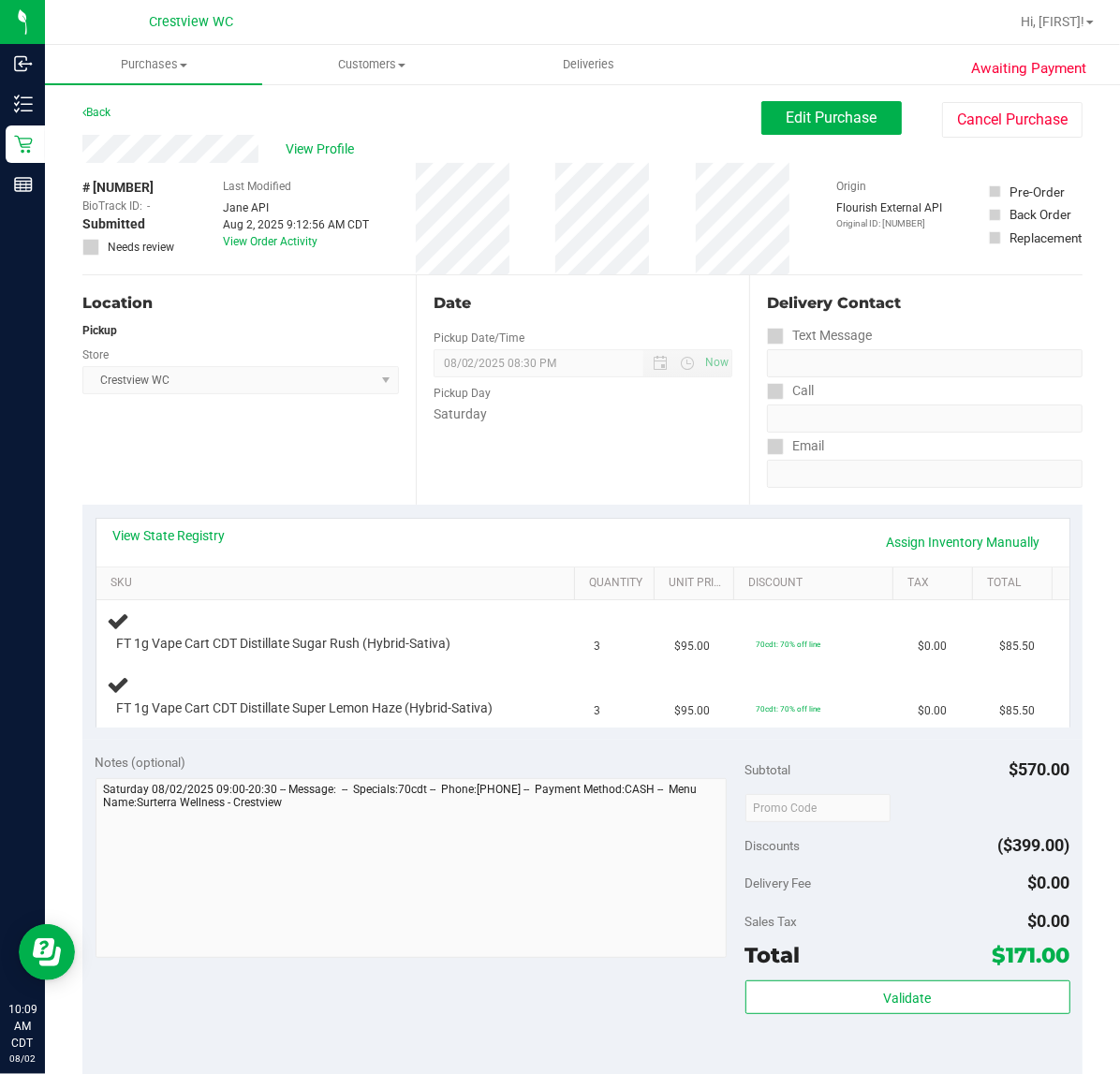 click on "Location
Pickup
Store
Crestview WC Select Store Bonita Springs WC Boynton Beach WC Bradenton WC Brandon WC Brooksville WC Call Center Clermont WC Crestview WC Deerfield Beach WC Delray Beach WC Deltona WC Ft Walton Beach WC Ft. Lauderdale WC Ft. Myers WC Gainesville WC Jax Atlantic WC JAX DC REP Jax WC Key West WC Lakeland WC Largo WC Lehigh Acres DC REP Merritt Island WC Miami 72nd WC Miami Beach WC Miami Dadeland WC Miramar DC REP New Port Richey WC North Palm Beach WC North Port WC Ocala WC Orange Park WC Orlando Colonial WC Orlando DC REP Orlando WC Oviedo WC Palm Bay WC Palm Coast WC Panama City WC Pensacola WC Port Orange WC Port St. Lucie WC Sebring WC South Tampa WC St. Pete WC Summerfield WC Tallahassee DC REP Tallahassee WC Tampa DC Testing Tampa Warehouse Tampa WC TX Austin DC TX Plano Retail WPB DC WPB WC" at bounding box center (249, 390) 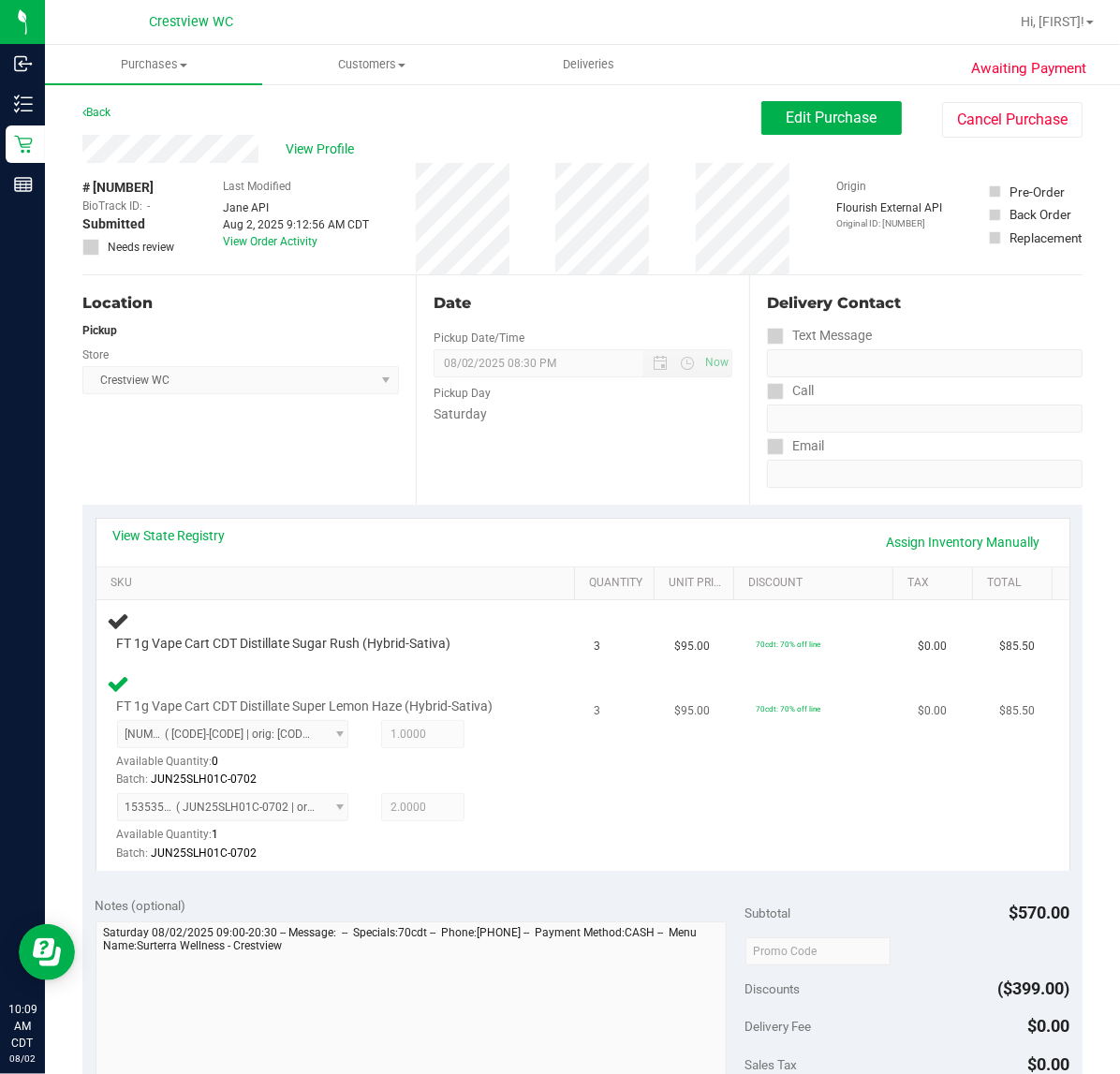 click on "3469819552250188
(
JUN25SLH01C-0702 | orig: FLSRWGM-20250709-1621
)
3469819552250188
Available Quantity:  0
1.0000 1
Batch:
JUN25SLH01C-0702" at bounding box center (326, 754) 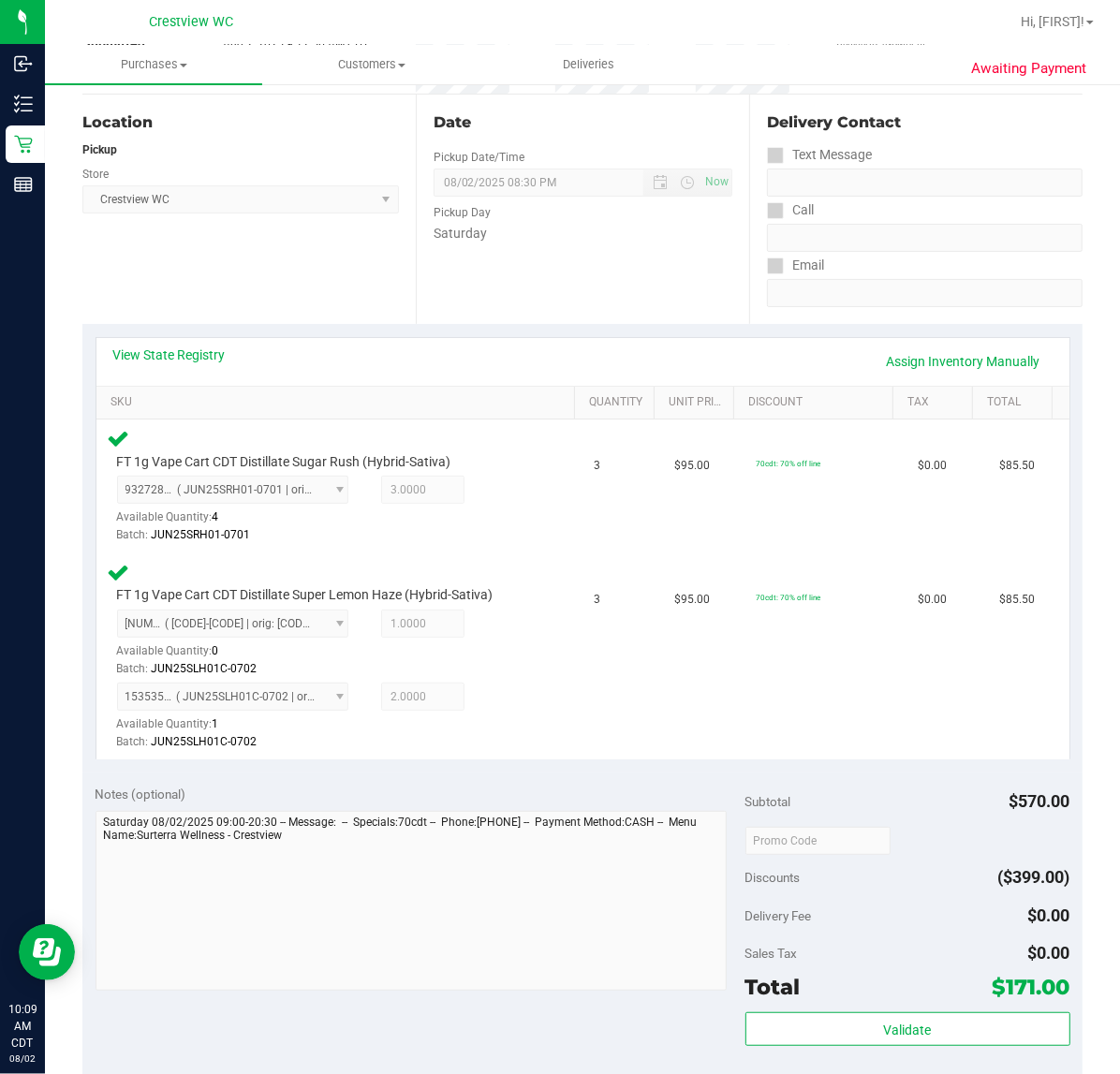 scroll, scrollTop: 234, scrollLeft: 0, axis: vertical 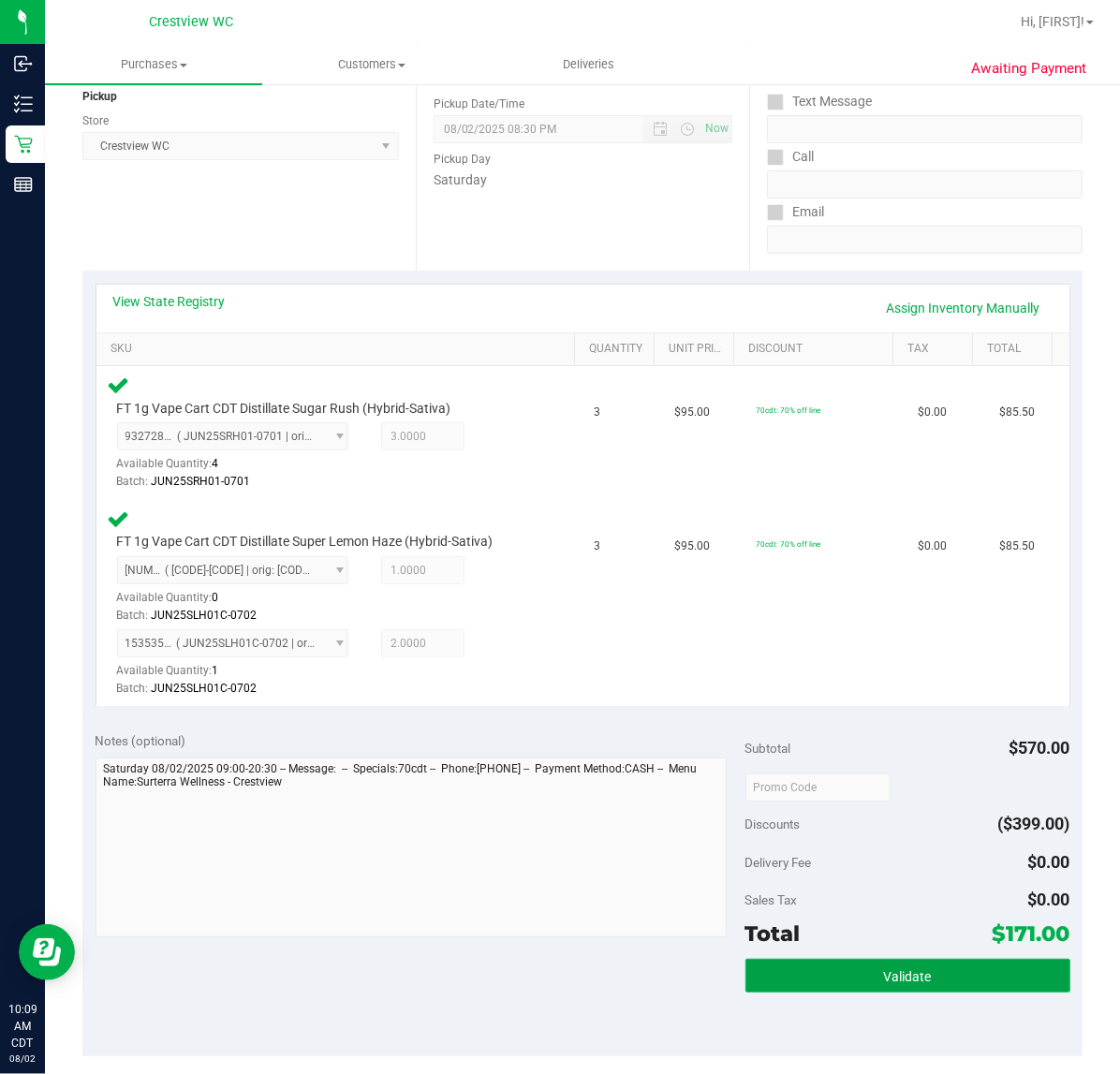 click on "Validate" at bounding box center [907, 976] 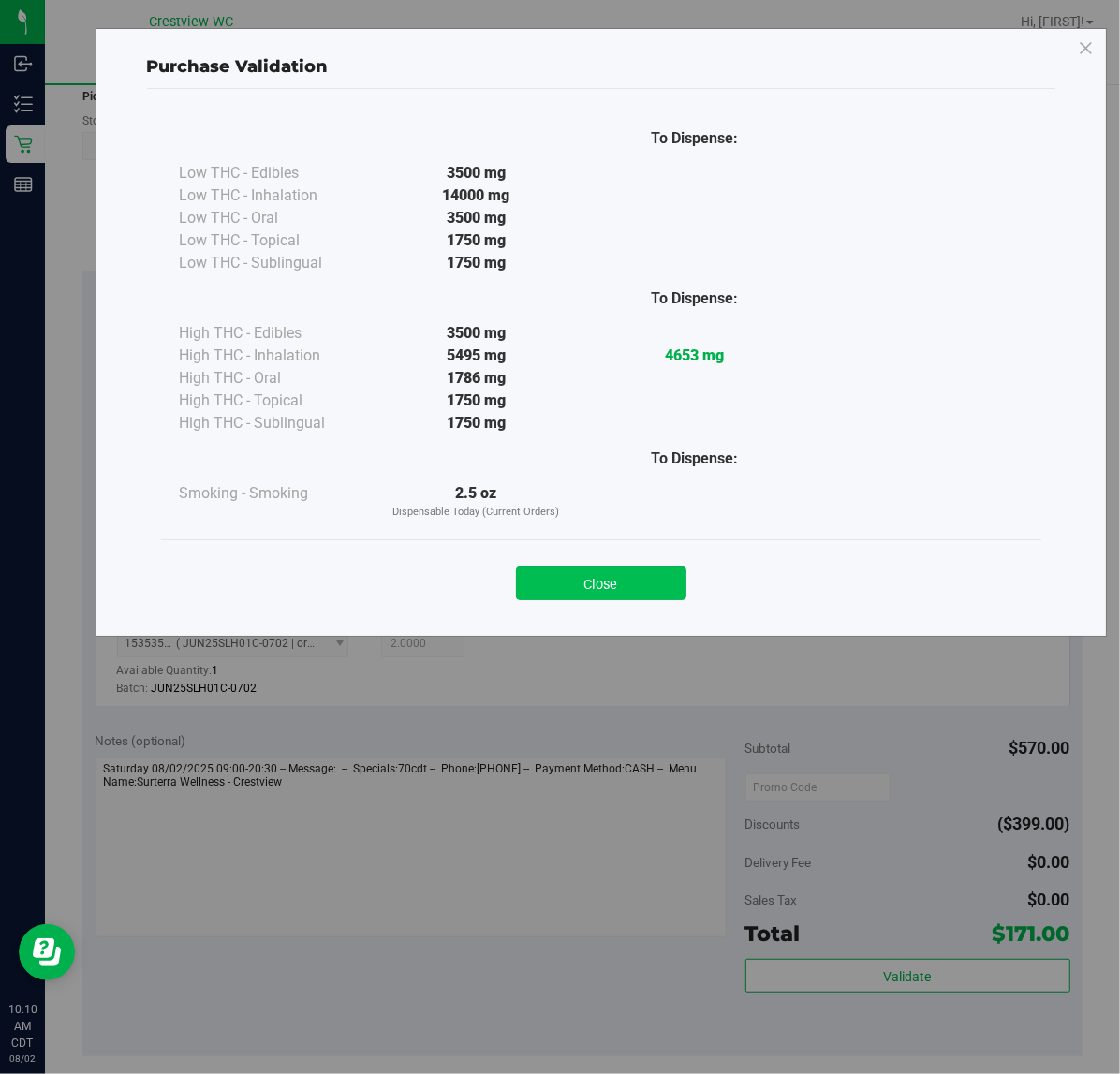 click on "Close" at bounding box center [601, 583] 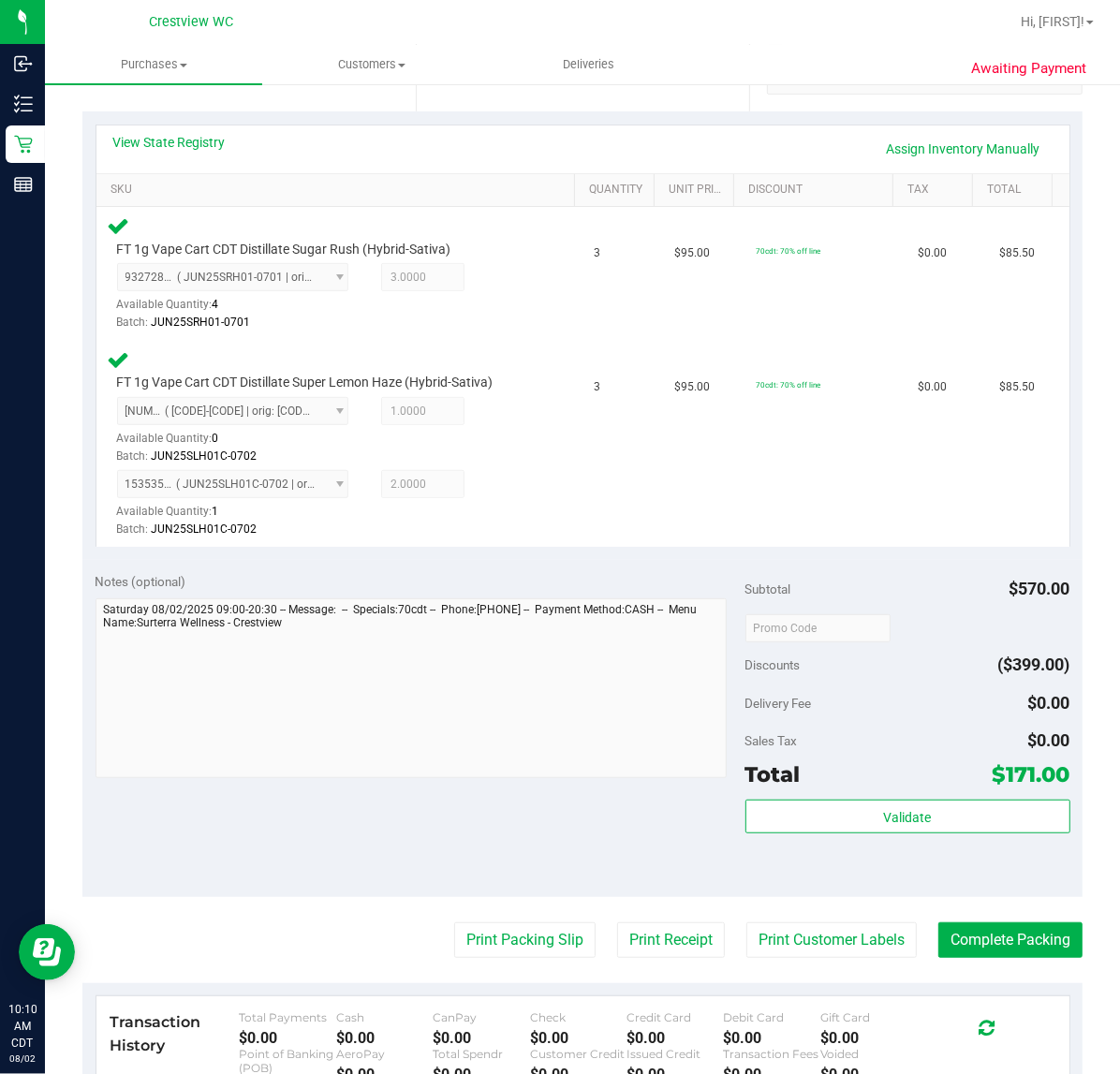scroll, scrollTop: 699, scrollLeft: 0, axis: vertical 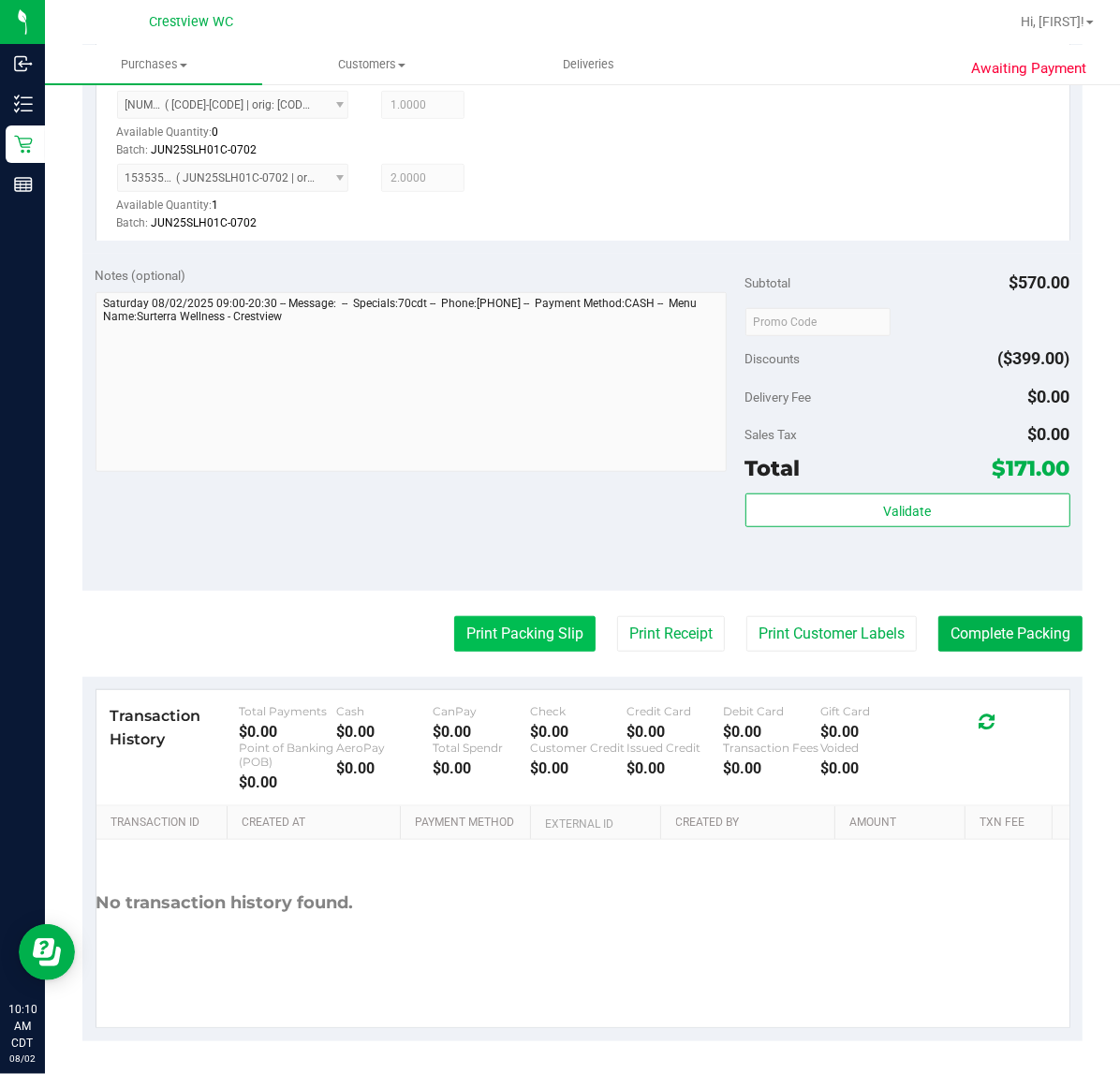 click on "Print Packing Slip" at bounding box center [524, 634] 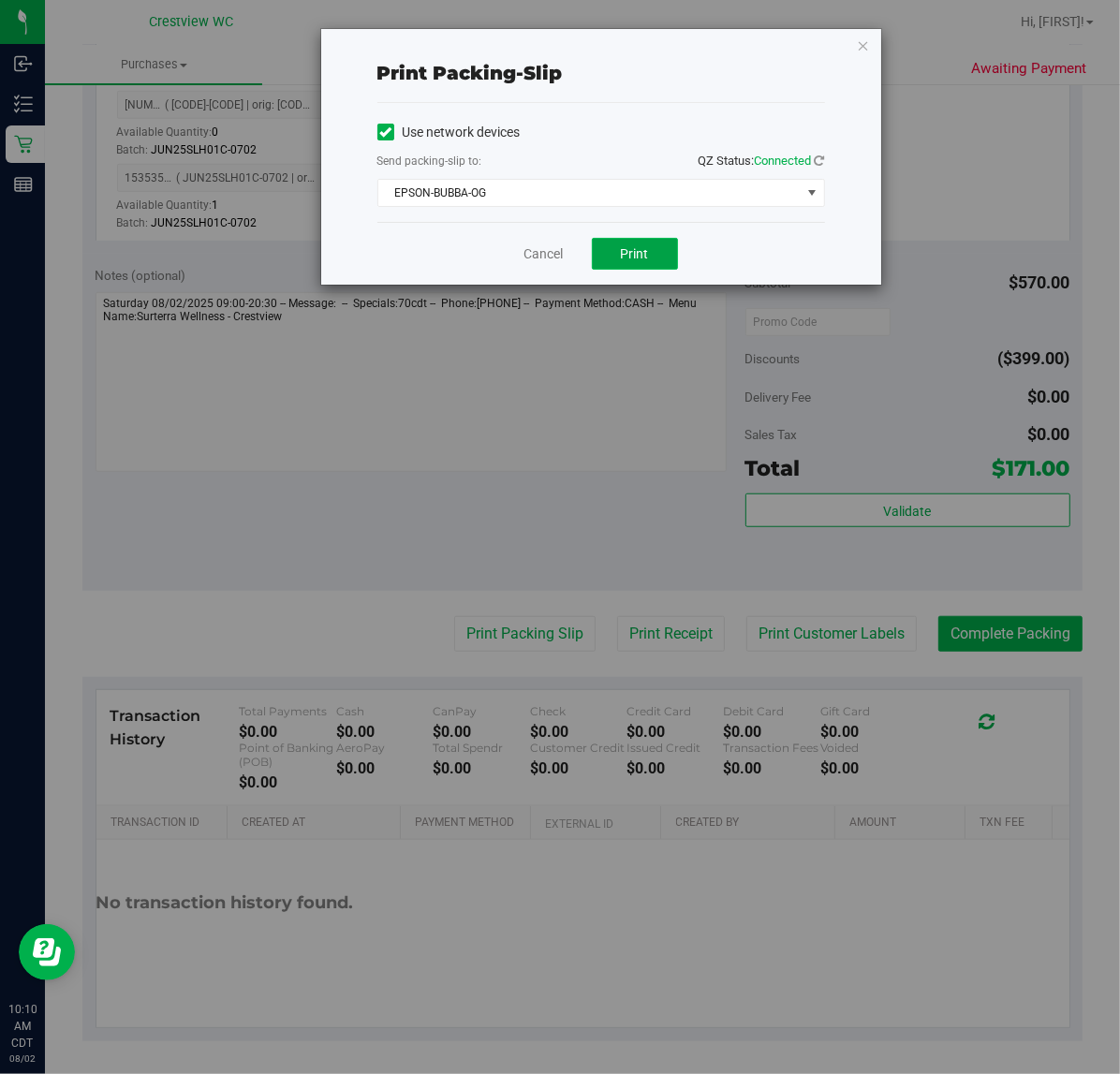 click on "Print" at bounding box center [635, 254] 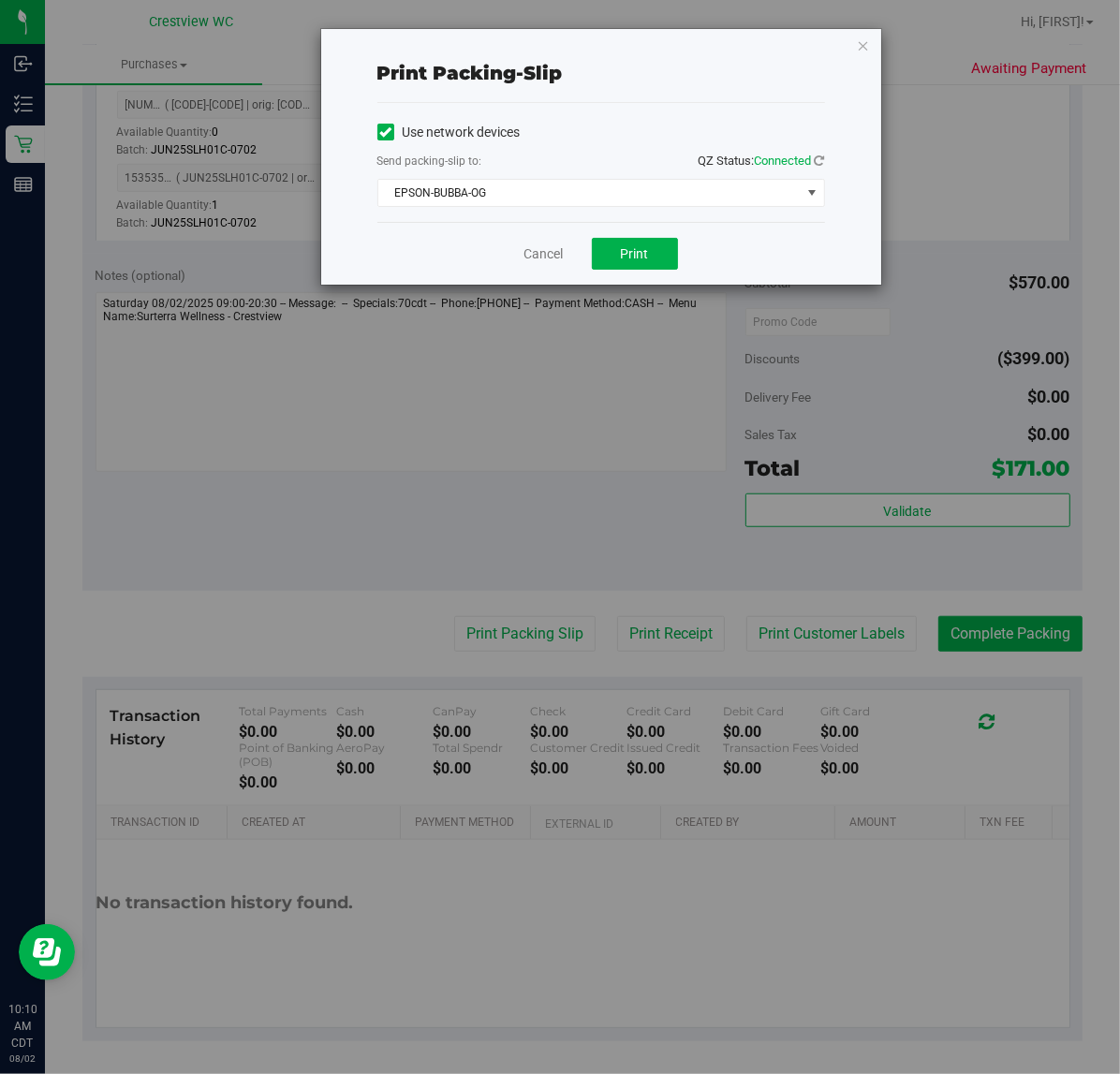 click on "Print packing-slip
Use network devices
Send packing-slip to:
QZ Status:   Connected
EPSON-BUBBA-OG Choose printer EPSON-BRUNO-JURA-HOUND EPSON-BRUSSELS-GRIFFON EPSON-BUBBA-OG EPSON-BUBBLE-GUM EPSON-BUBBLE-HASH EPSON-BUBBLEBERRY EPSON-G2G
Cancel
Print" at bounding box center (567, 537) 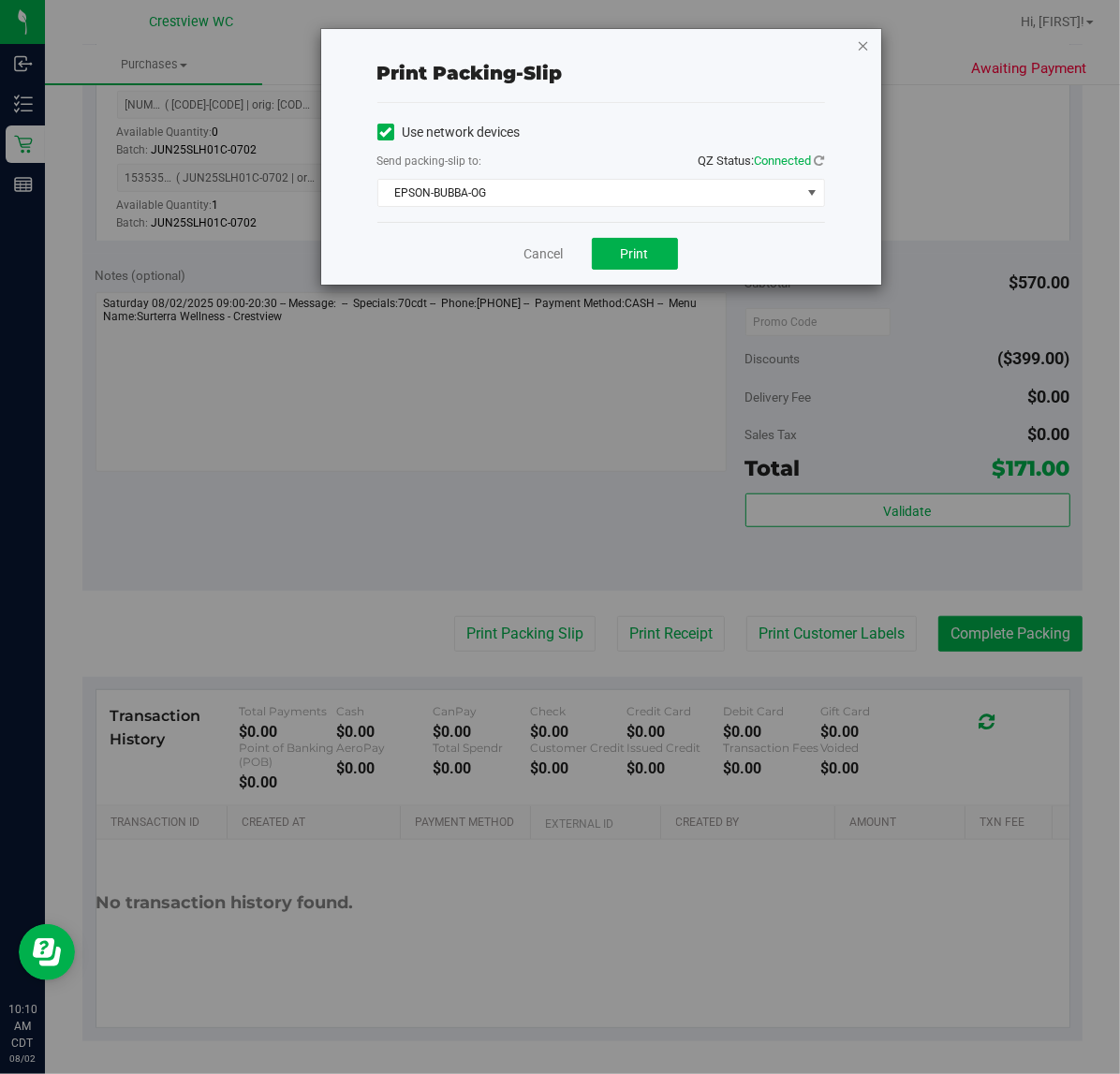 click at bounding box center (863, 45) 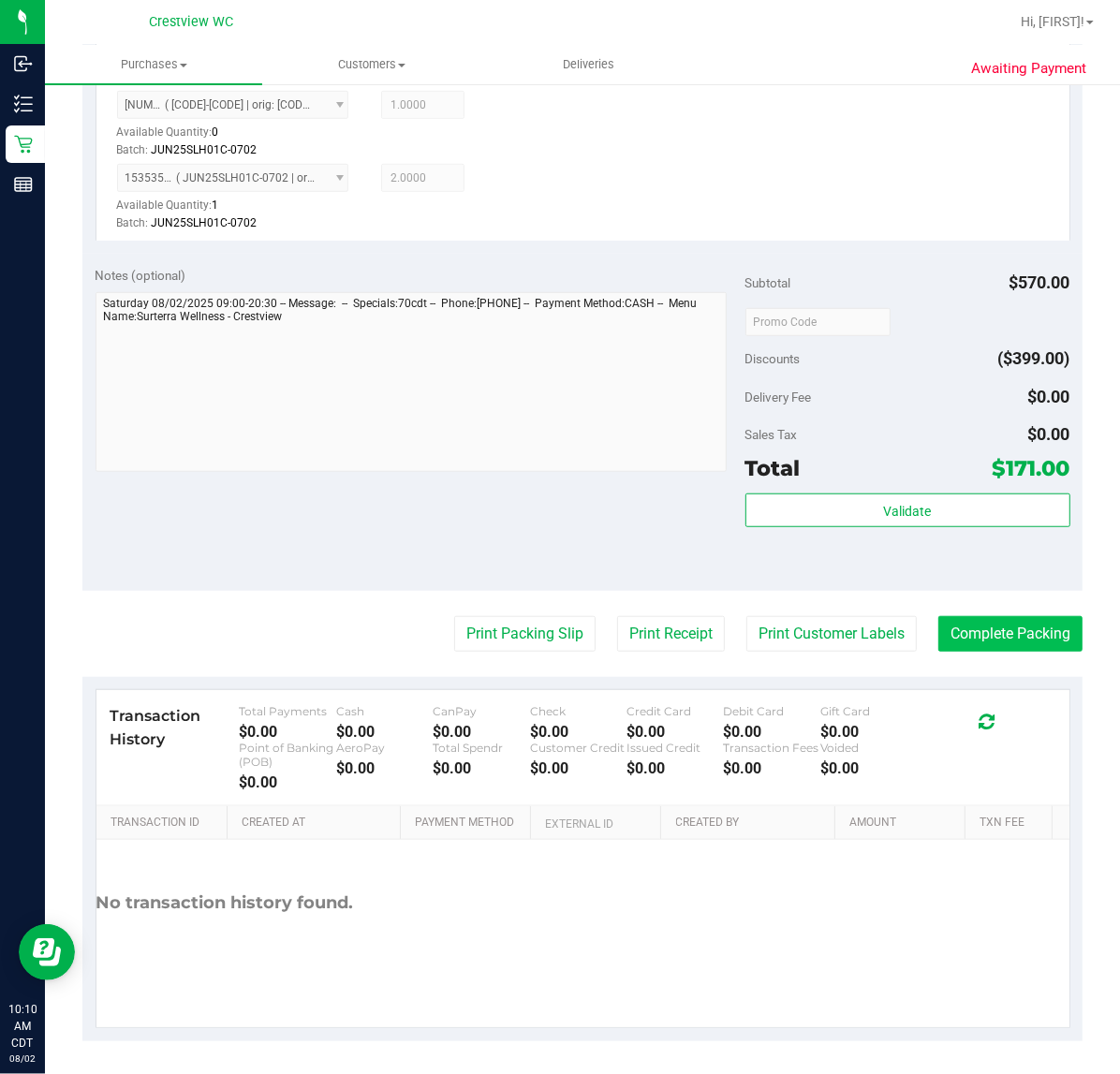 click on "Complete Packing" at bounding box center (1010, 634) 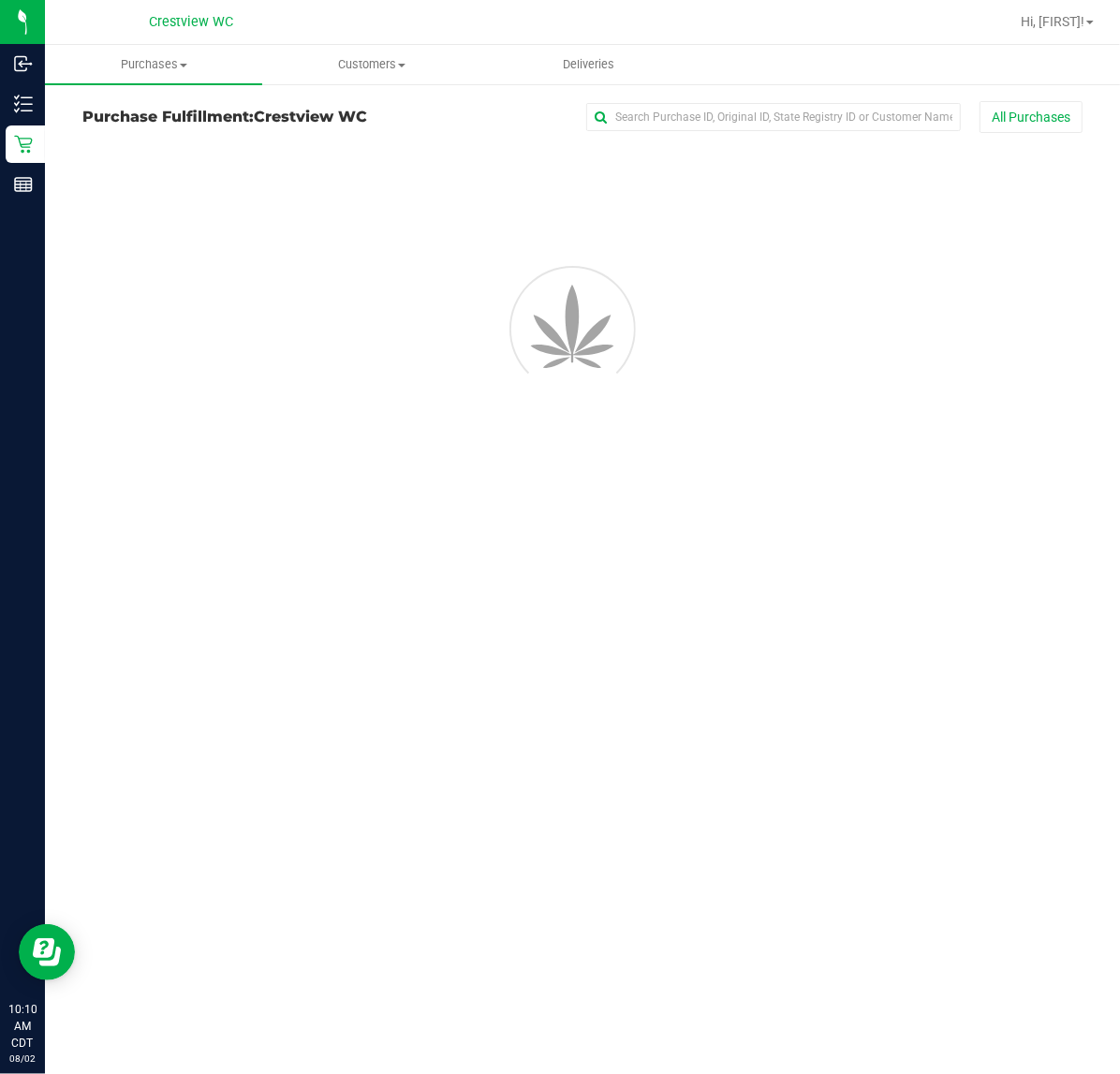 scroll, scrollTop: 0, scrollLeft: 0, axis: both 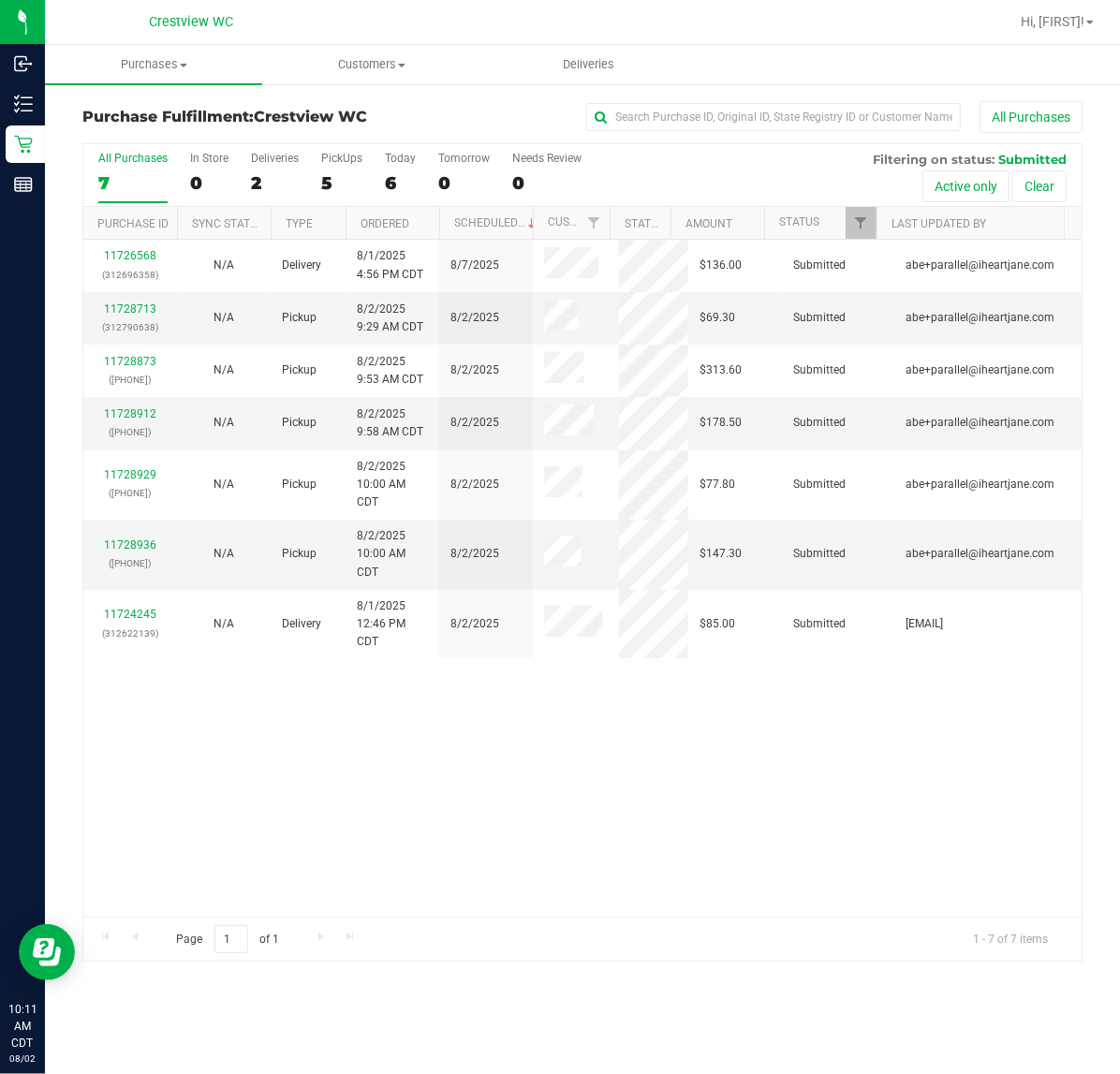 click on "11726568
(312696358)
N/A
Delivery 8/1/2025 4:56 PM CDT 8/7/2025
$136.00
Submitted abe+parallel@iheartjane.com
11728713
(312790638)
N/A
Pickup 8/2/2025 9:29 AM CDT 8/2/2025
$69.30
Submitted abe+parallel@iheartjane.com
11728873
(312796006)
N/A
Pickup 8/2/2025 9:53 AM CDT 8/2/2025
$313.60
Submitted abe+parallel@iheartjane.com
11728912" at bounding box center (582, 578) 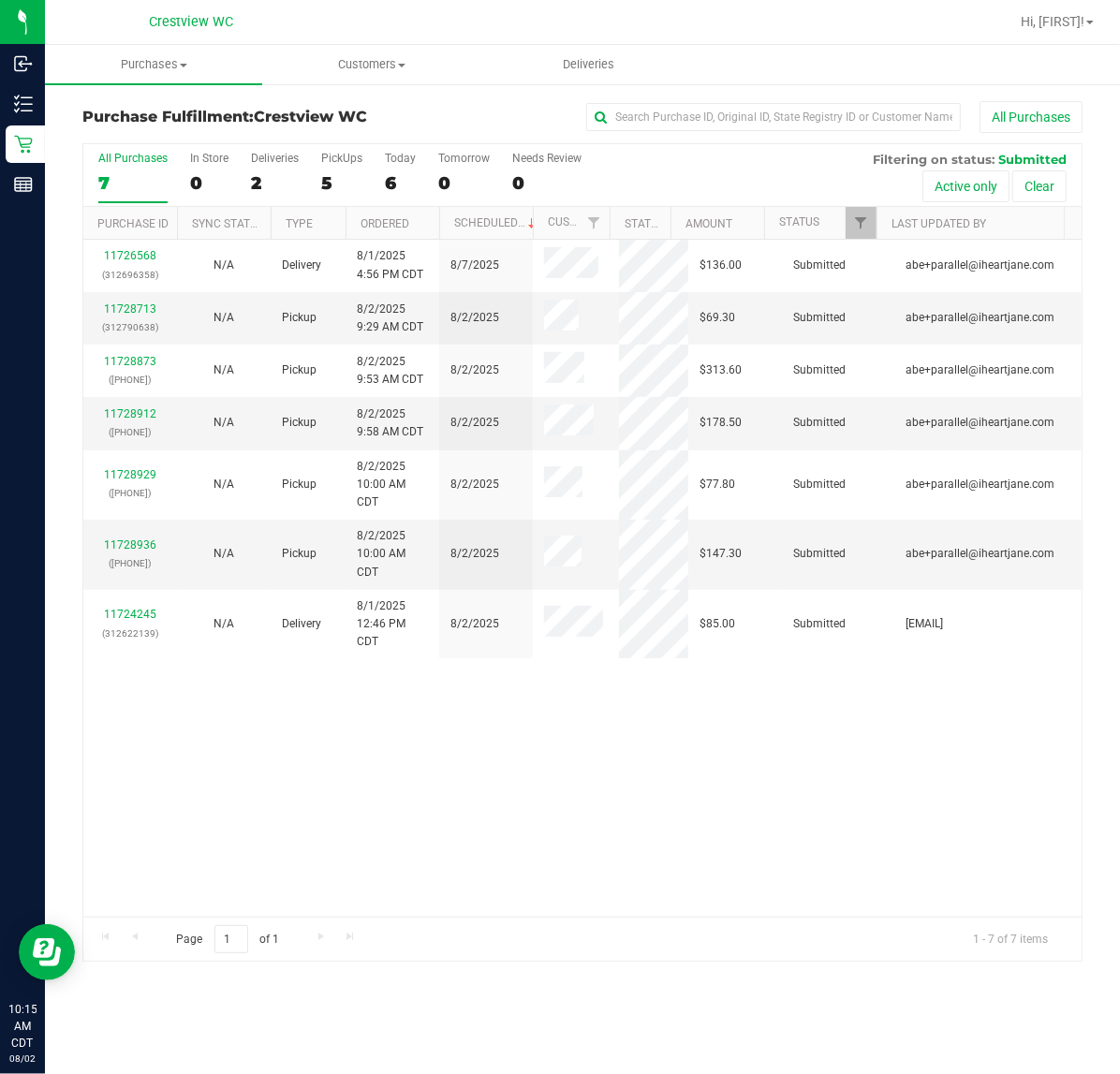 drag, startPoint x: 846, startPoint y: 759, endPoint x: 853, endPoint y: 741, distance: 19.313208 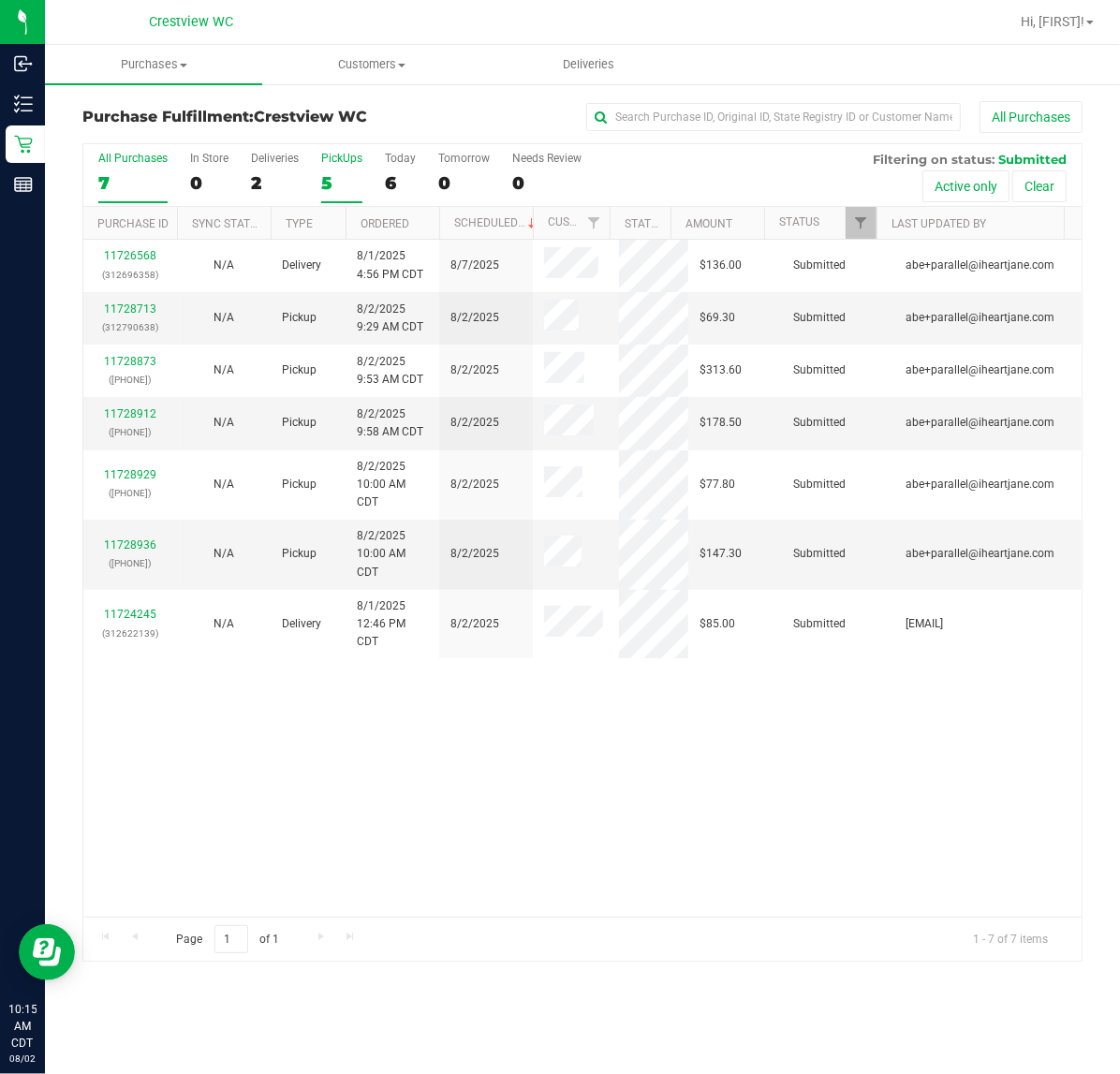 click on "PickUps" at bounding box center (342, 158) 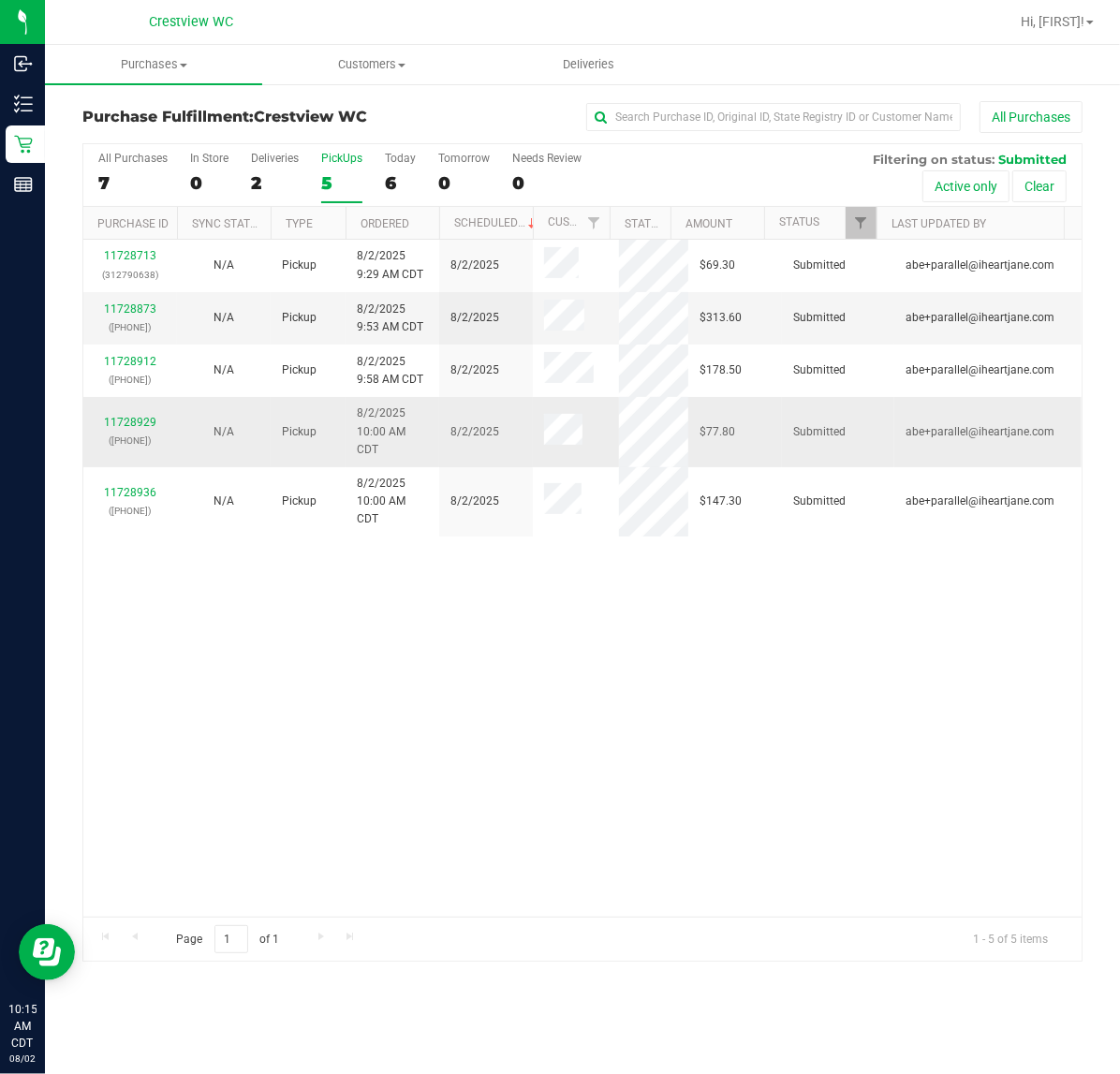 drag, startPoint x: 774, startPoint y: 647, endPoint x: 482, endPoint y: 463, distance: 345.13765 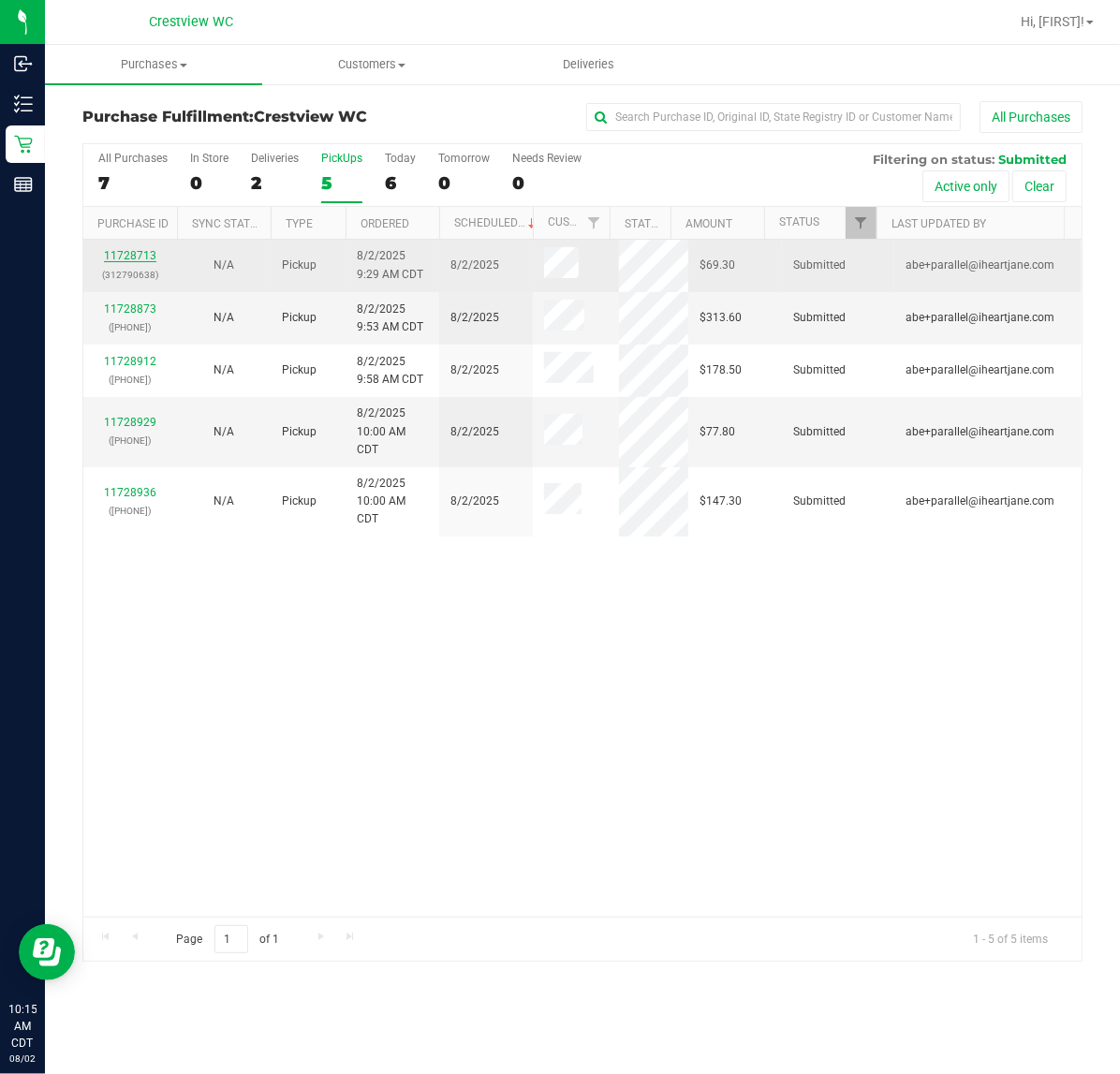 click on "11728713" at bounding box center (130, 256) 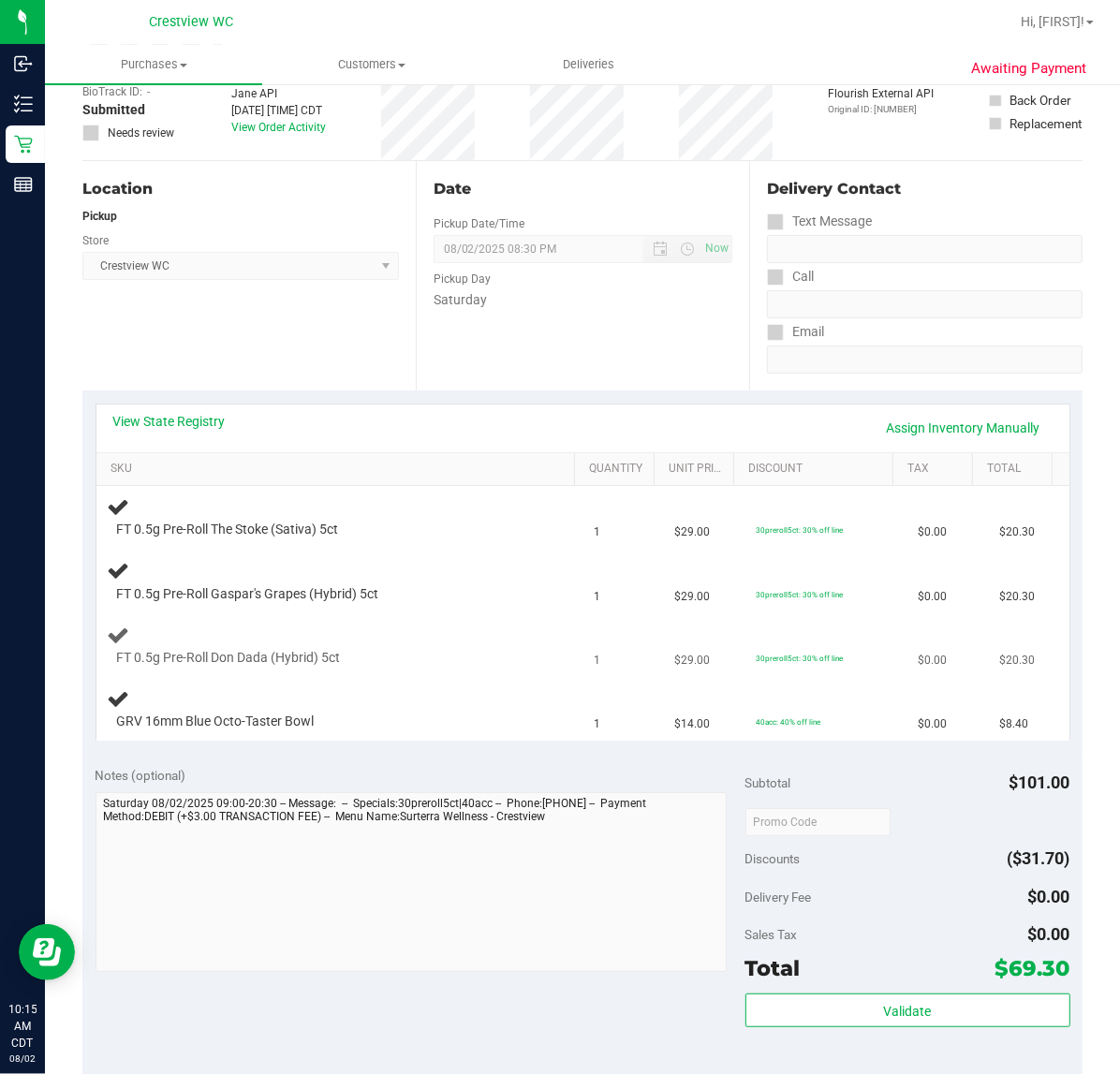 scroll, scrollTop: 0, scrollLeft: 0, axis: both 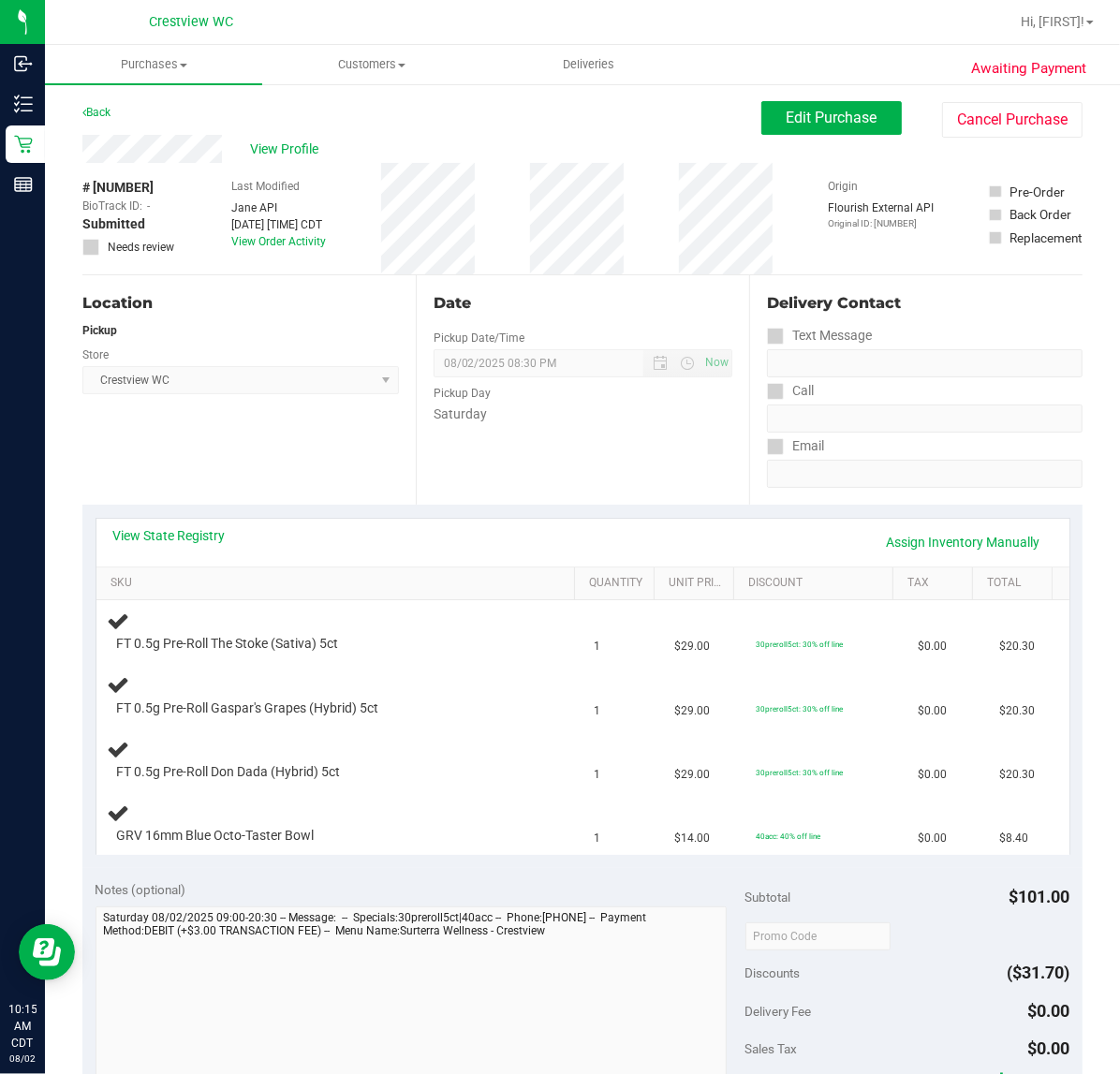 click on "Location
Pickup
Store
Crestview WC Select Store Bonita Springs WC Boynton Beach WC Bradenton WC Brandon WC Brooksville WC Call Center Clermont WC Crestview WC Deerfield Beach WC Delray Beach WC Deltona WC Ft Walton Beach WC Ft. Lauderdale WC Ft. Myers WC Gainesville WC Jax Atlantic WC JAX DC REP Jax WC Key West WC Lakeland WC Largo WC Lehigh Acres DC REP Merritt Island WC Miami 72nd WC Miami Beach WC Miami Dadeland WC Miramar DC REP New Port Richey WC North Palm Beach WC North Port WC Ocala WC Orange Park WC Orlando Colonial WC Orlando DC REP Orlando WC Oviedo WC Palm Bay WC Palm Coast WC Panama City WC Pensacola WC Port Orange WC Port St. Lucie WC Sebring WC South Tampa WC St. Pete WC Summerfield WC Tallahassee DC REP Tallahassee WC Tampa DC Testing Tampa Warehouse Tampa WC TX Austin DC TX Plano Retail WPB DC WPB WC" at bounding box center [249, 390] 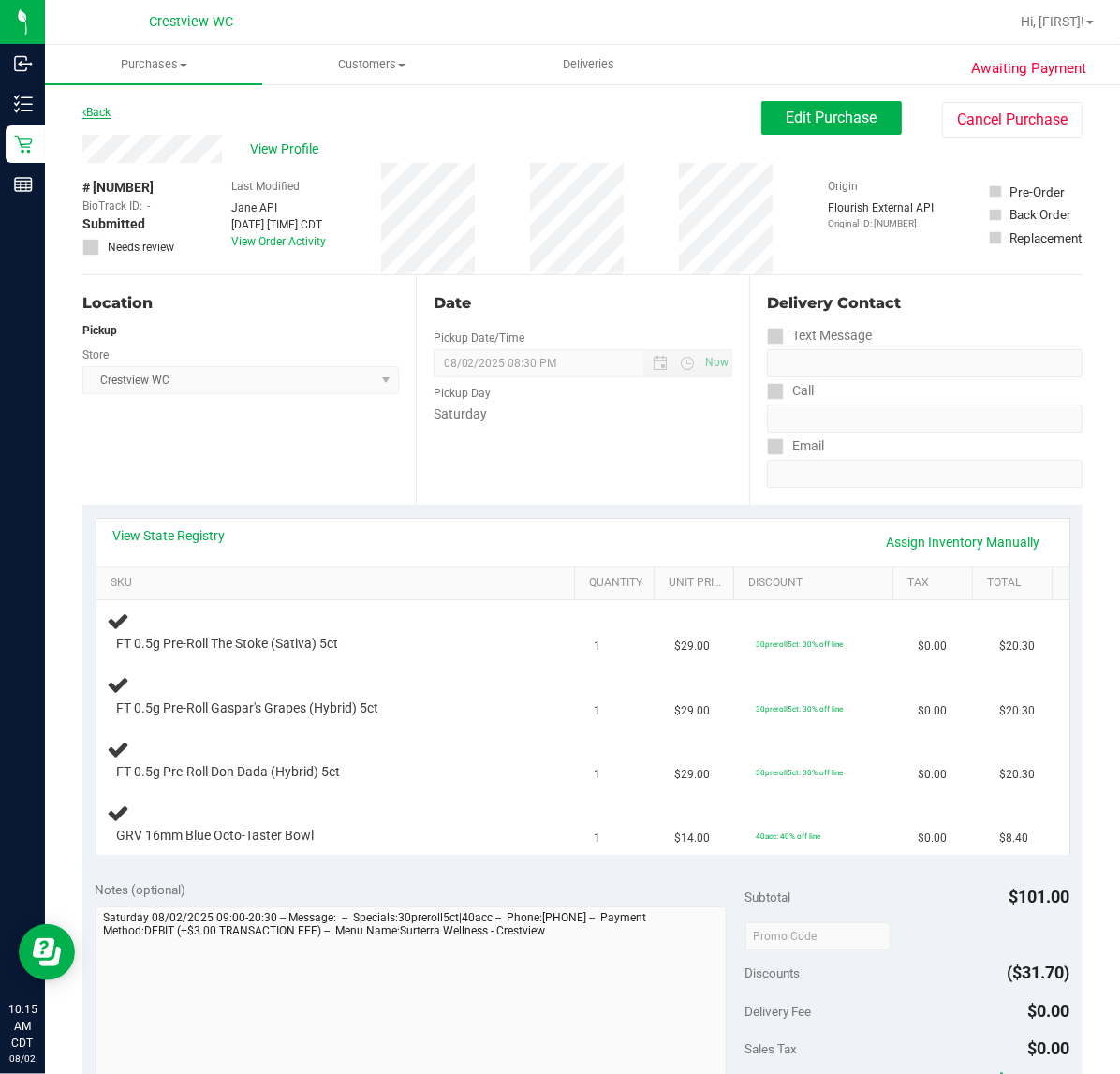 click on "Back" at bounding box center (96, 112) 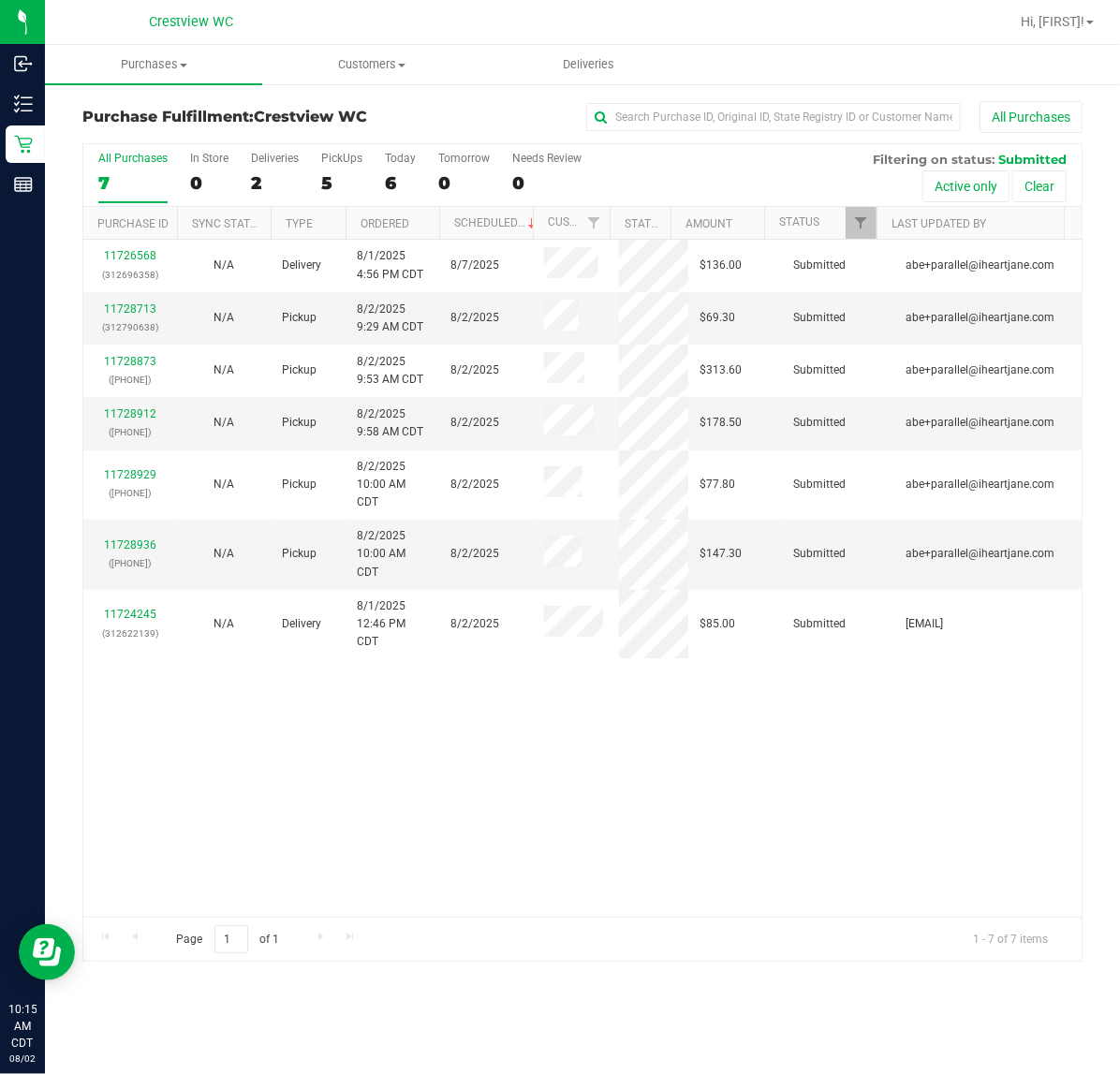 drag, startPoint x: 524, startPoint y: 728, endPoint x: 512, endPoint y: 699, distance: 31.38471 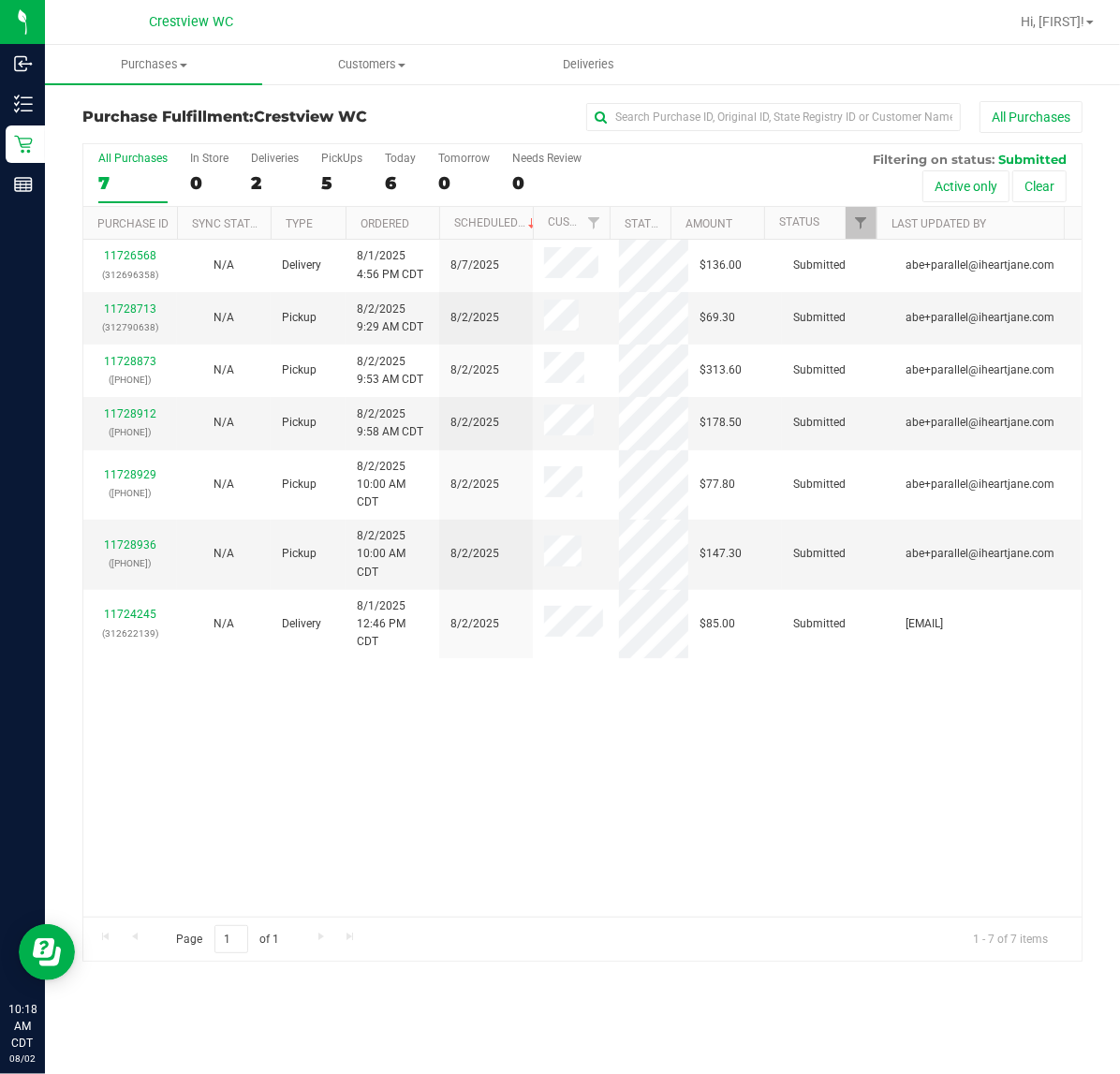 click on "11726568
(312696358)
N/A
Delivery 8/1/2025 4:56 PM CDT 8/7/2025
$136.00
Submitted abe+parallel@iheartjane.com
11728713
(312790638)
N/A
Pickup 8/2/2025 9:29 AM CDT 8/2/2025
$69.30
Submitted abe+parallel@iheartjane.com
11728873
(312796006)
N/A
Pickup 8/2/2025 9:53 AM CDT 8/2/2025
$313.60
Submitted abe+parallel@iheartjane.com
11728912" at bounding box center (582, 578) 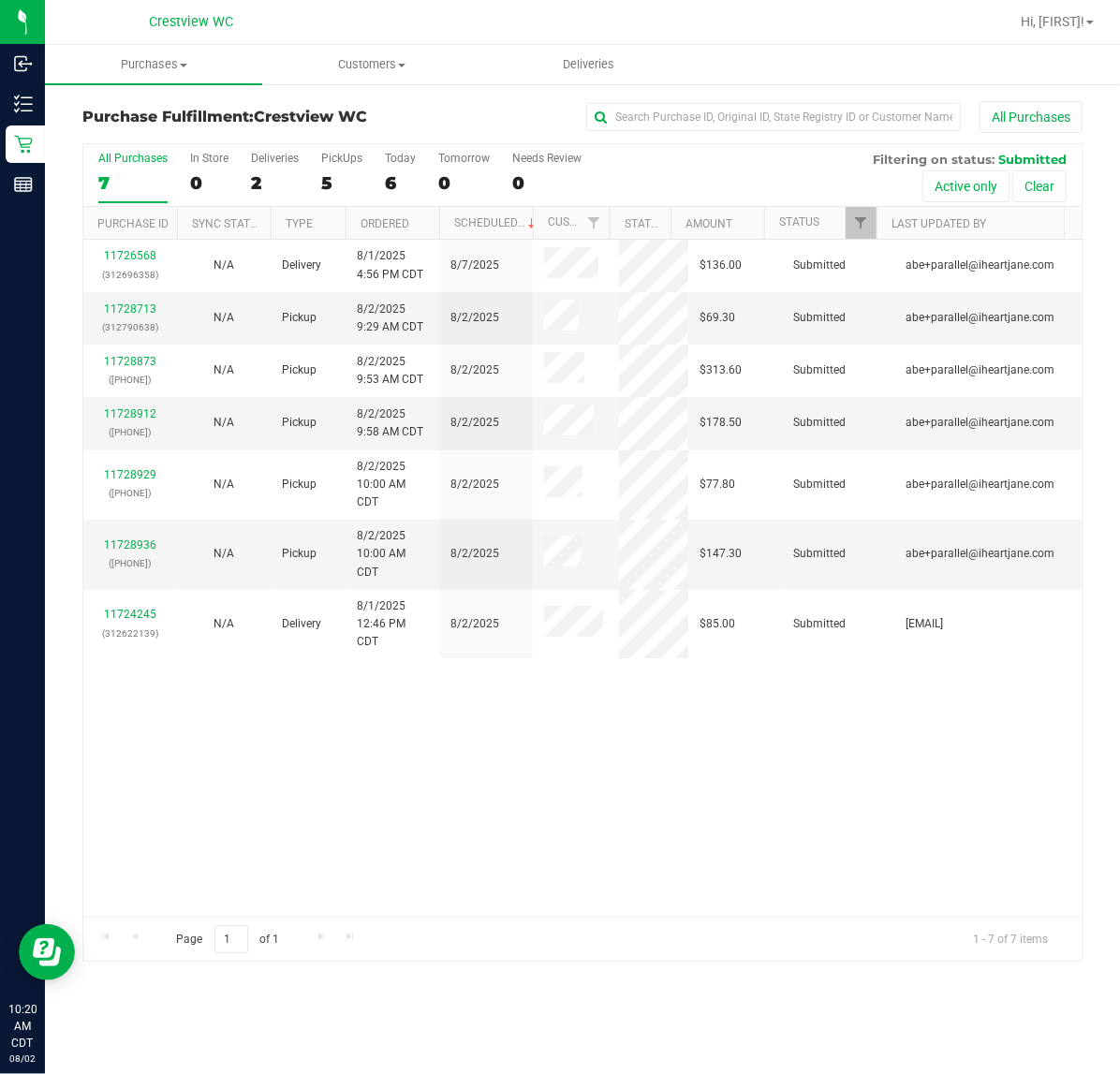click on "11726568
(312696358)
N/A
Delivery 8/1/2025 4:56 PM CDT 8/7/2025
$136.00
Submitted abe+parallel@iheartjane.com
11728713
(312790638)
N/A
Pickup 8/2/2025 9:29 AM CDT 8/2/2025
$69.30
Submitted abe+parallel@iheartjane.com
11728873
(312796006)
N/A
Pickup 8/2/2025 9:53 AM CDT 8/2/2025
$313.60
Submitted abe+parallel@iheartjane.com
11728912" at bounding box center (582, 578) 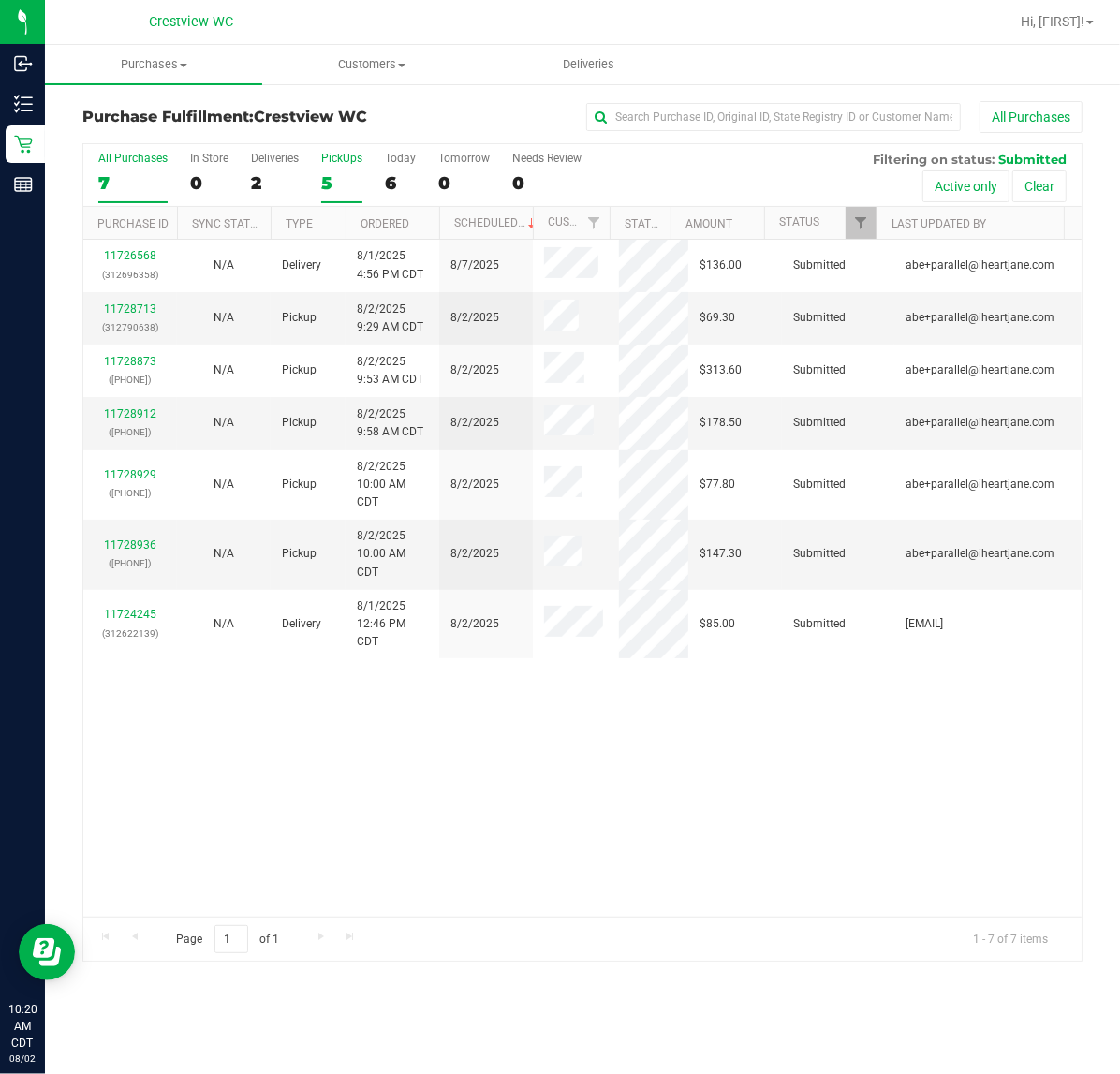 click on "PickUps" at bounding box center [342, 158] 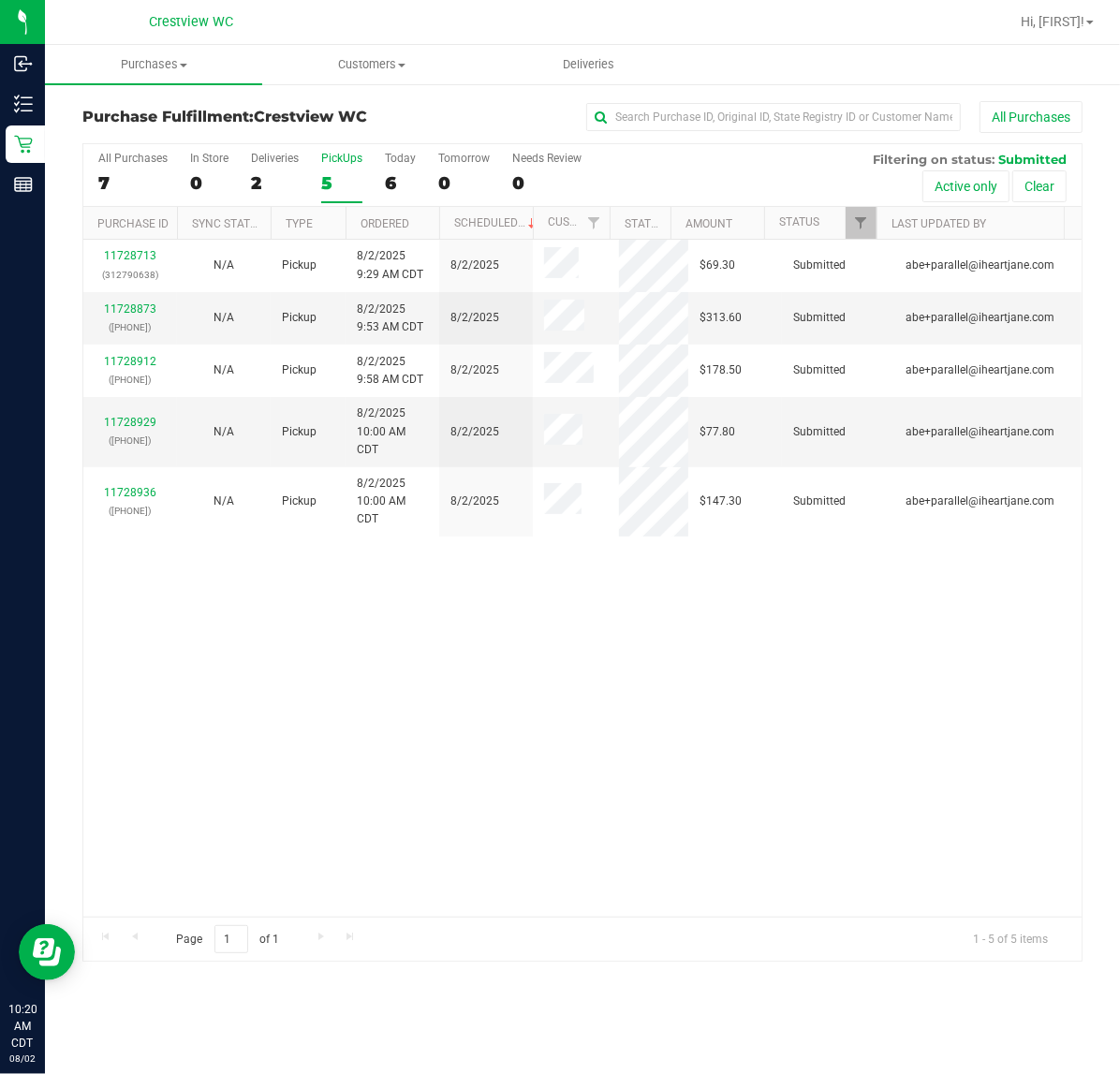 click on "11728713
(312790638)
N/A
Pickup 8/2/2025 9:29 AM CDT 8/2/2025
$69.30
Submitted abe+parallel@iheartjane.com
11728873
(312796006)
N/A
Pickup 8/2/2025 9:53 AM CDT 8/2/2025
$313.60
Submitted abe+parallel@iheartjane.com
11728912
(312796966)
N/A
Pickup 8/2/2025 9:58 AM CDT 8/2/2025
$178.50
Submitted abe+parallel@iheartjane.com" at bounding box center (582, 578) 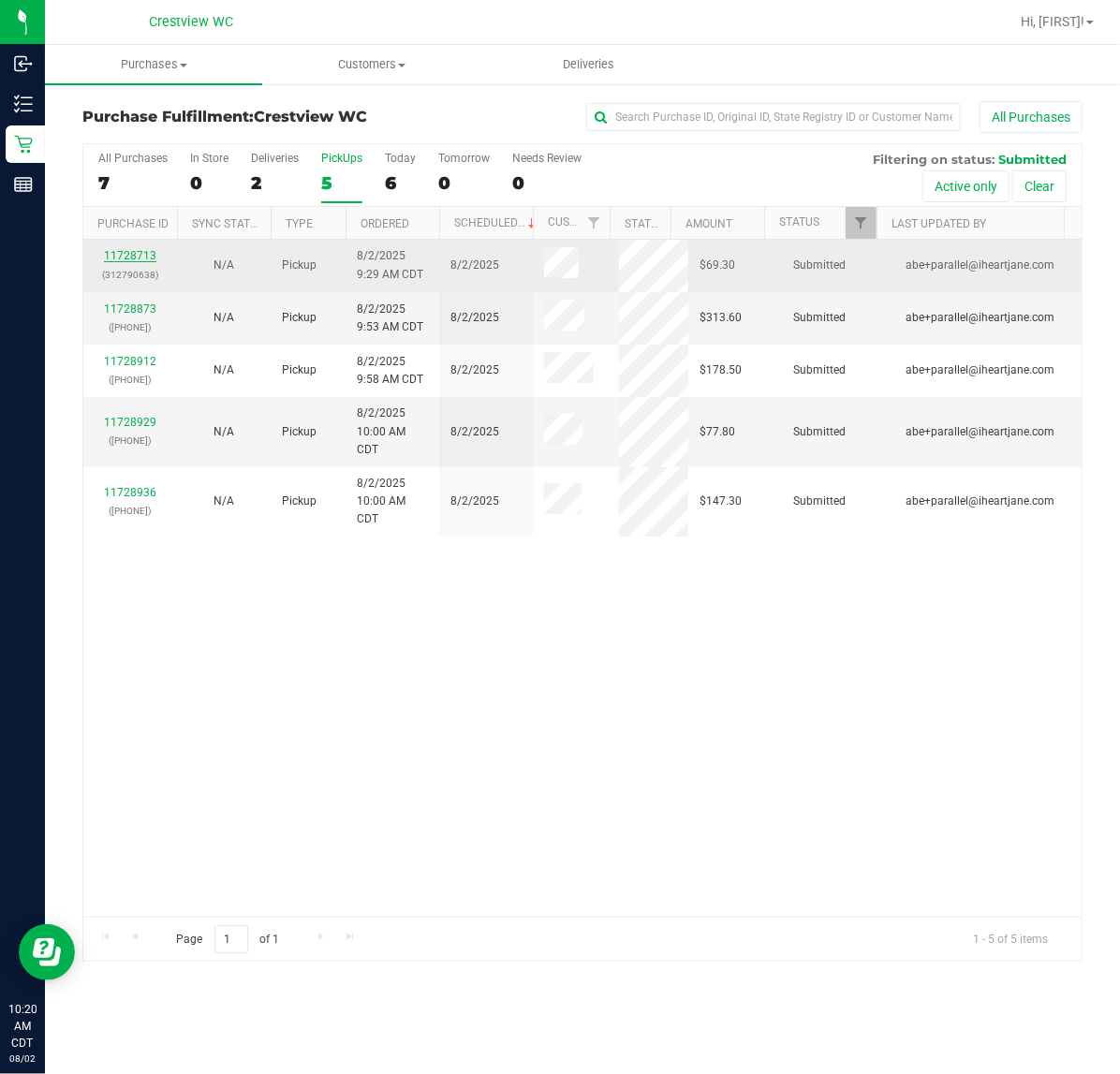click on "11728713" at bounding box center [130, 256] 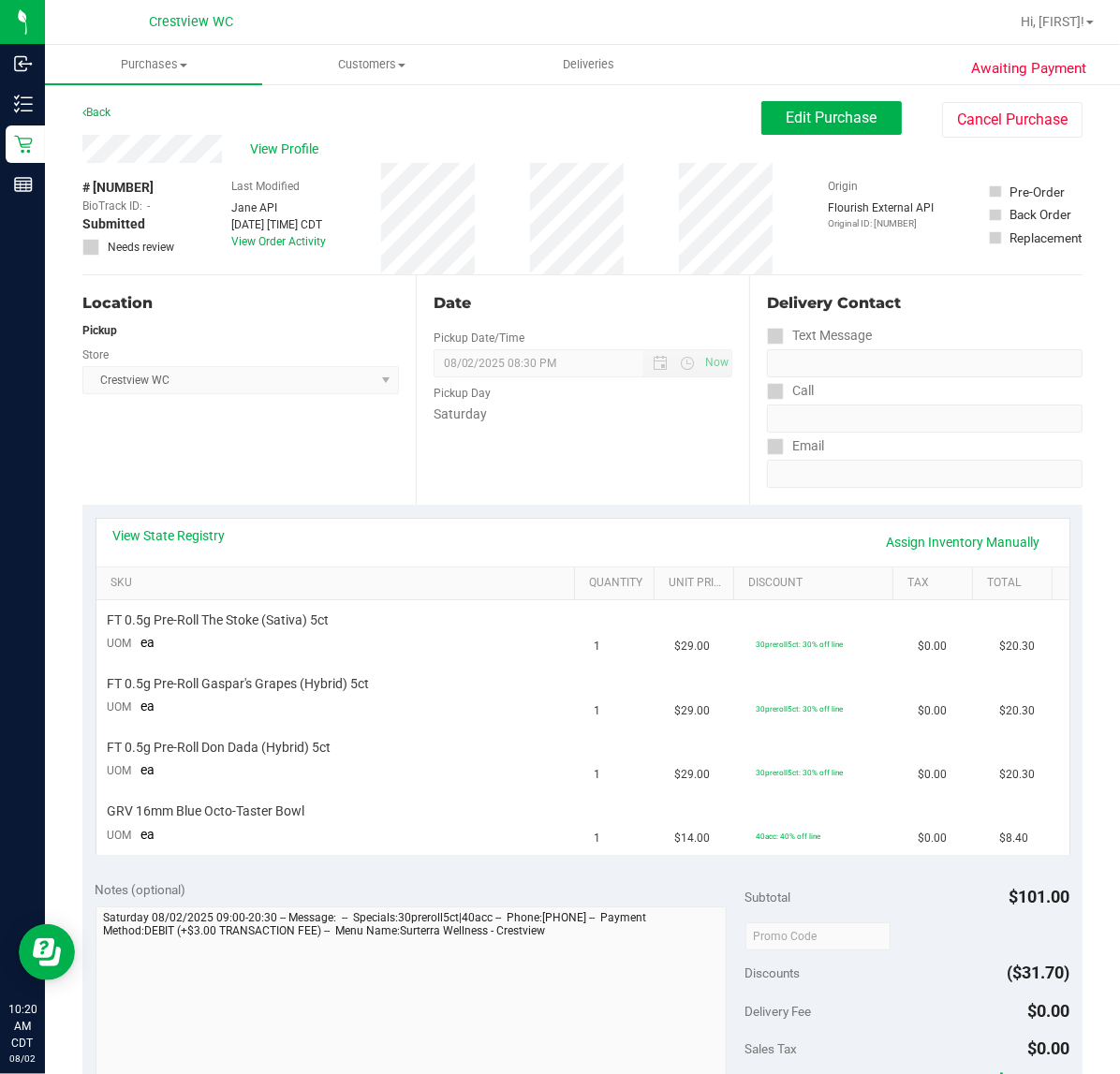 click on "Location
Pickup
Store
Crestview WC Select Store Bonita Springs WC Boynton Beach WC Bradenton WC Brandon WC Brooksville WC Call Center Clermont WC Crestview WC Deerfield Beach WC Delray Beach WC Deltona WC Ft Walton Beach WC Ft. Lauderdale WC Ft. Myers WC Gainesville WC Jax Atlantic WC JAX DC REP Jax WC Key West WC Lakeland WC Largo WC Lehigh Acres DC REP Merritt Island WC Miami 72nd WC Miami Beach WC Miami Dadeland WC Miramar DC REP New Port Richey WC North Palm Beach WC North Port WC Ocala WC Orange Park WC Orlando Colonial WC Orlando DC REP Orlando WC Oviedo WC Palm Bay WC Palm Coast WC Panama City WC Pensacola WC Port Orange WC Port St. Lucie WC Sebring WC South Tampa WC St. Pete WC Summerfield WC Tallahassee DC REP Tallahassee WC Tampa DC Testing Tampa Warehouse Tampa WC TX Austin DC TX Plano Retail WPB DC WPB WC" at bounding box center [249, 390] 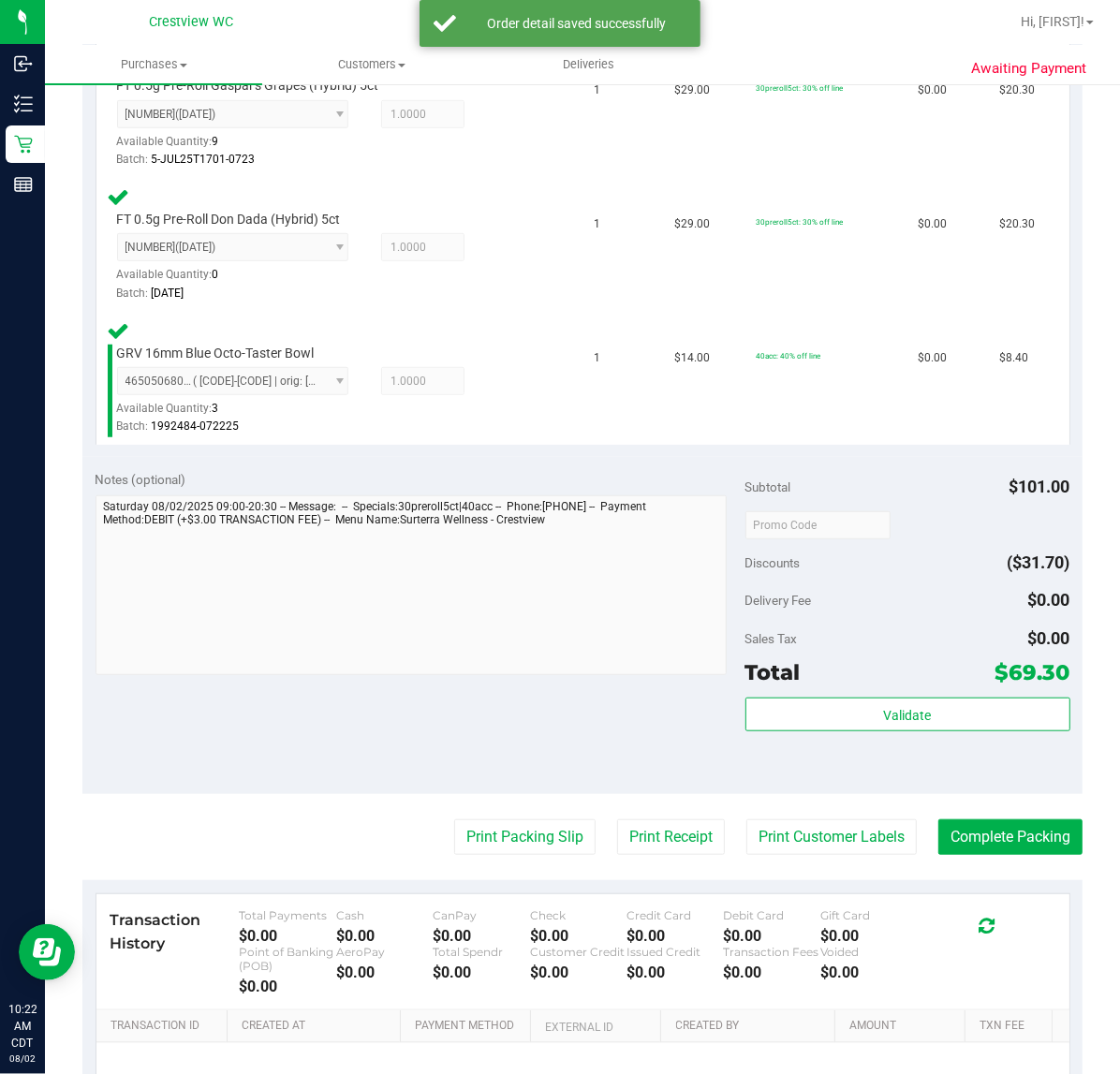 scroll, scrollTop: 702, scrollLeft: 0, axis: vertical 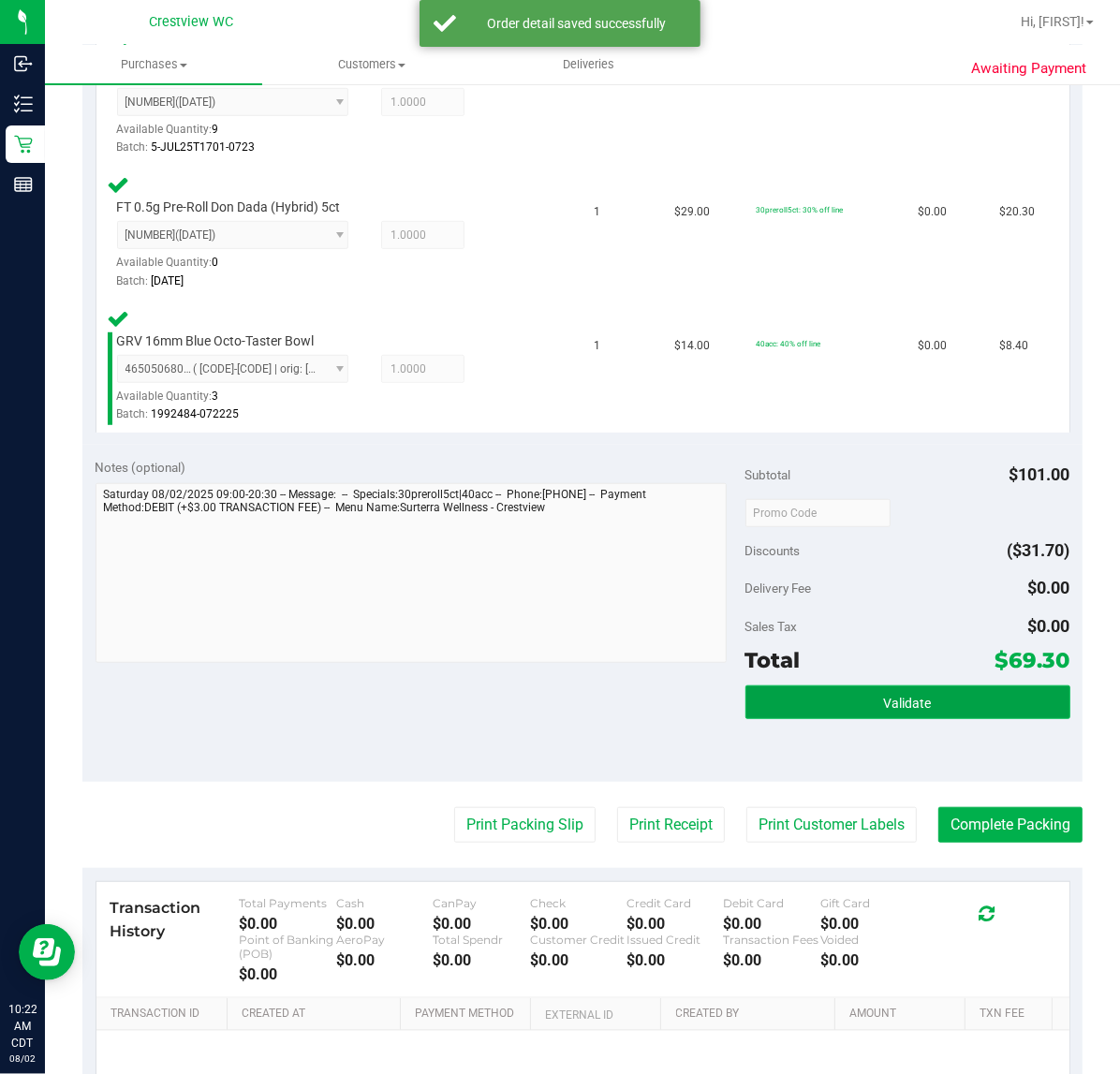click on "Validate" at bounding box center [907, 702] 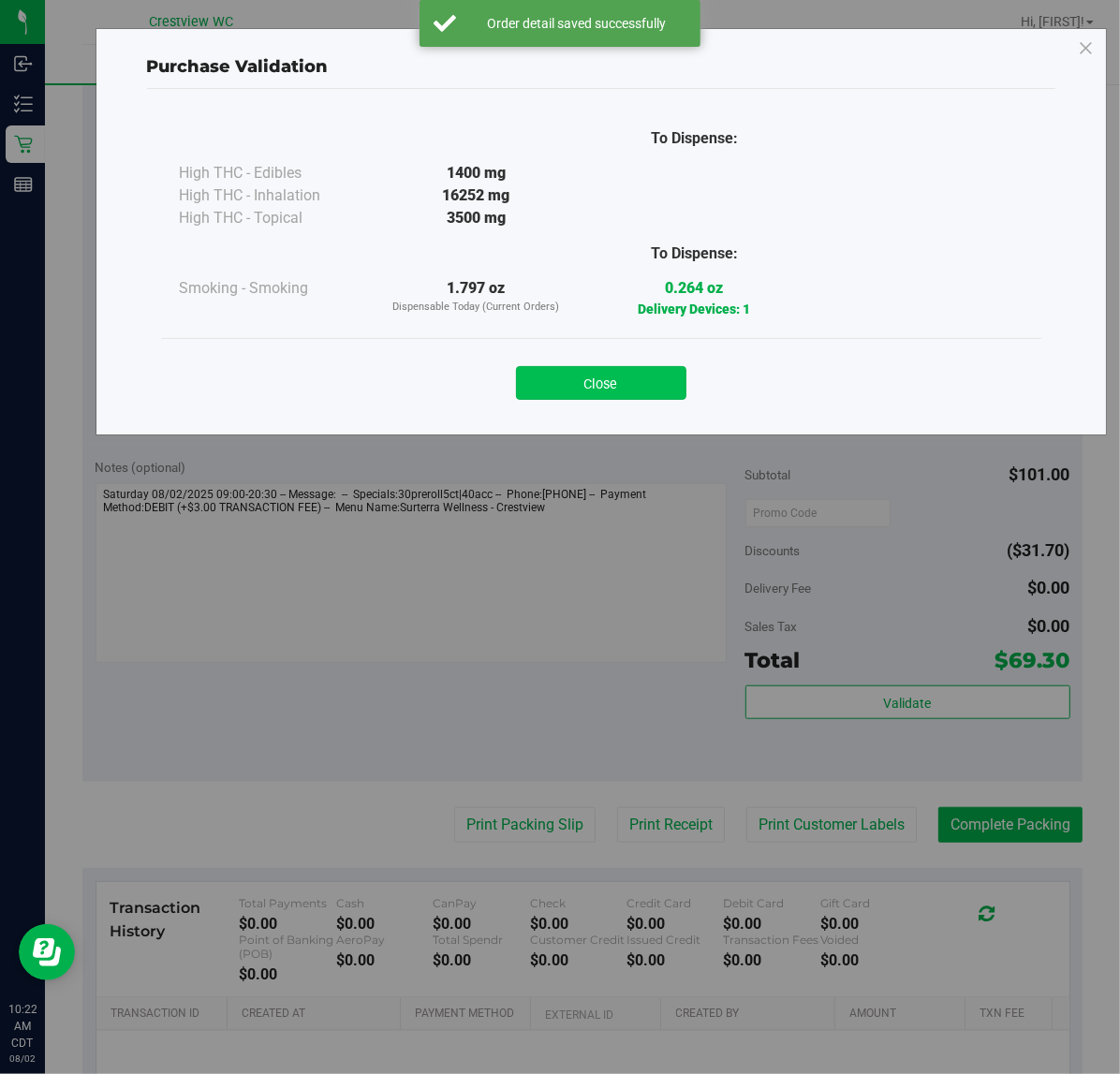 click on "Close" at bounding box center (601, 383) 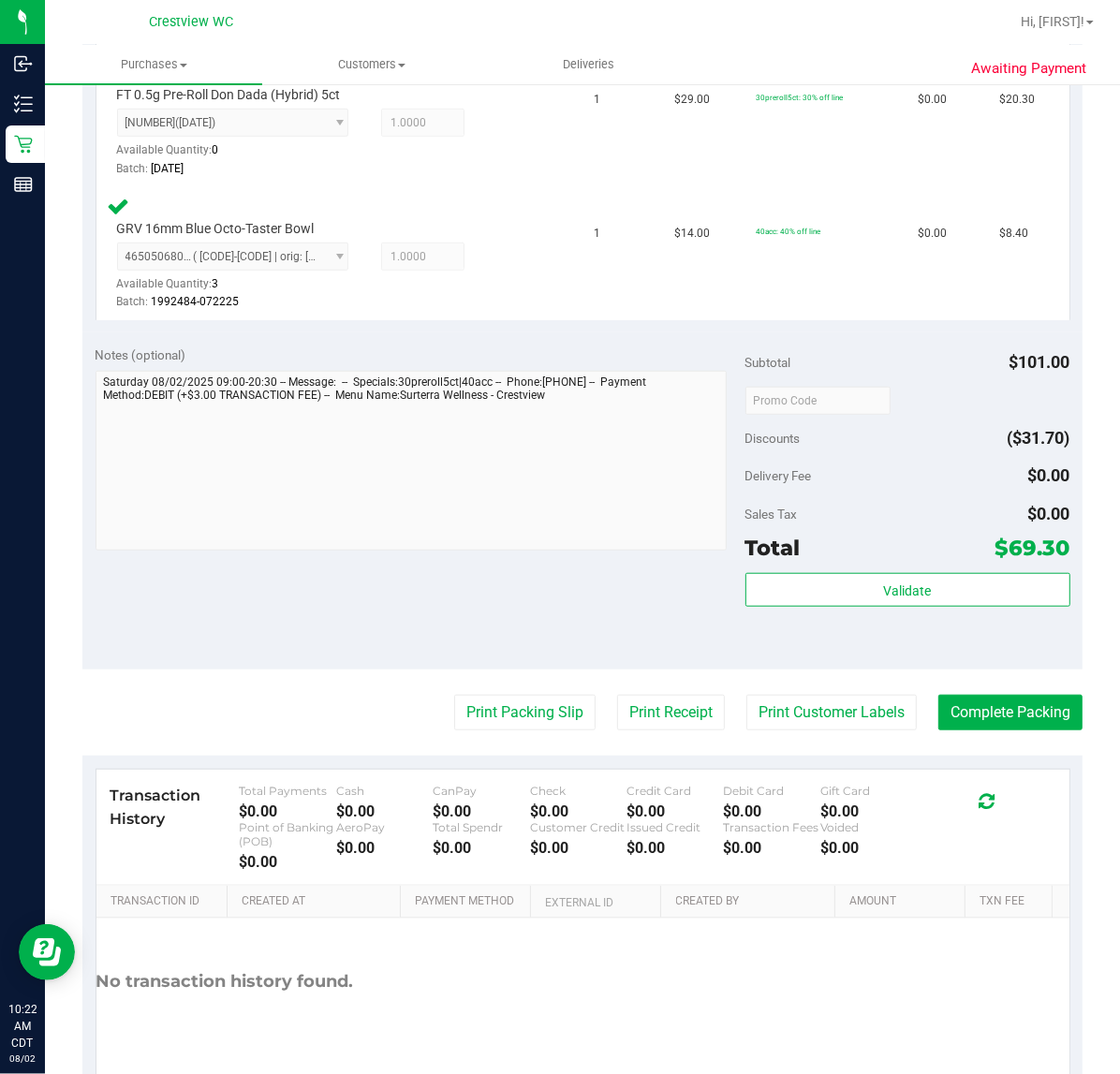 scroll, scrollTop: 890, scrollLeft: 0, axis: vertical 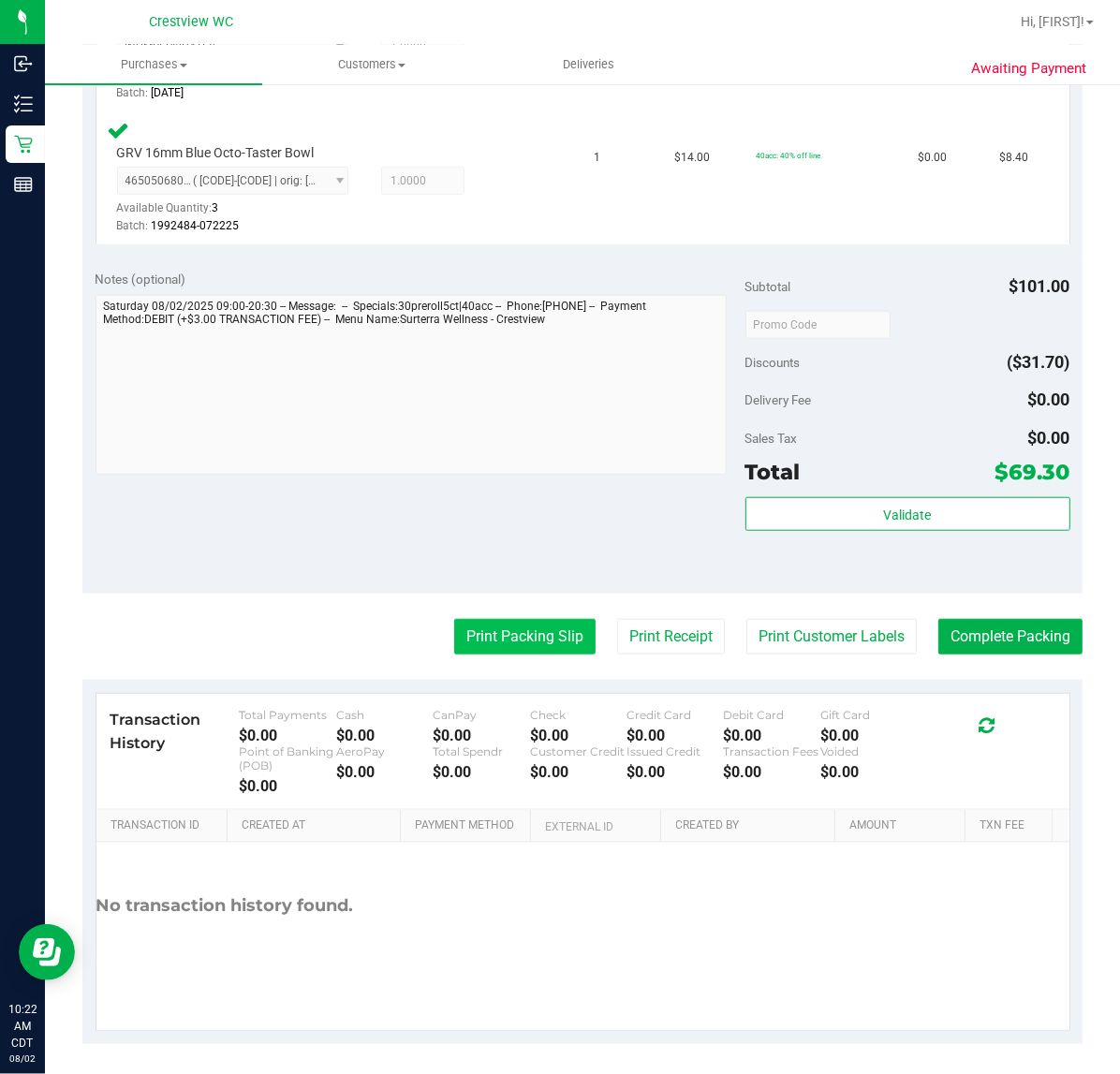 click on "Print Packing Slip" at bounding box center [524, 637] 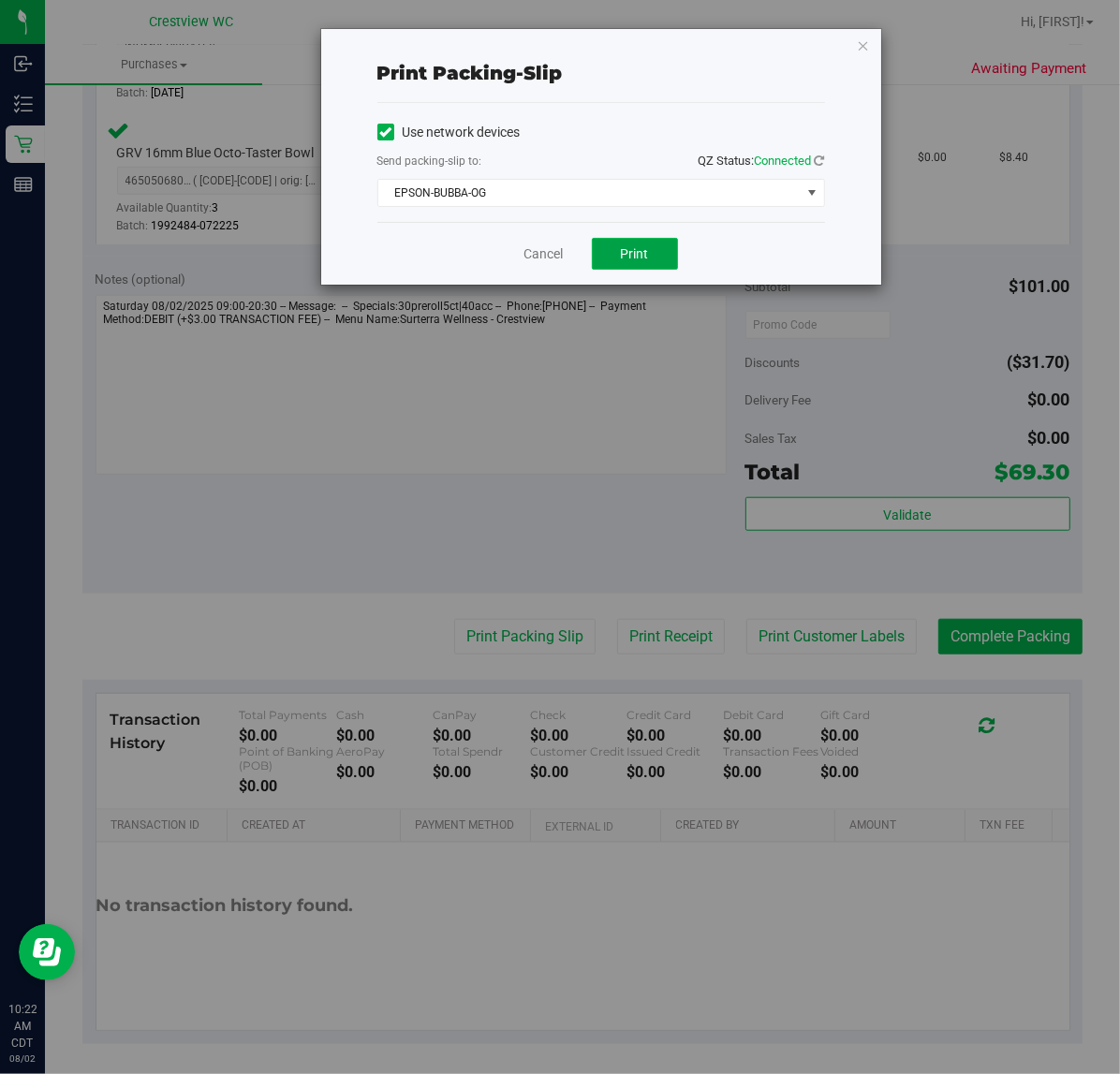 click on "Print" at bounding box center [635, 254] 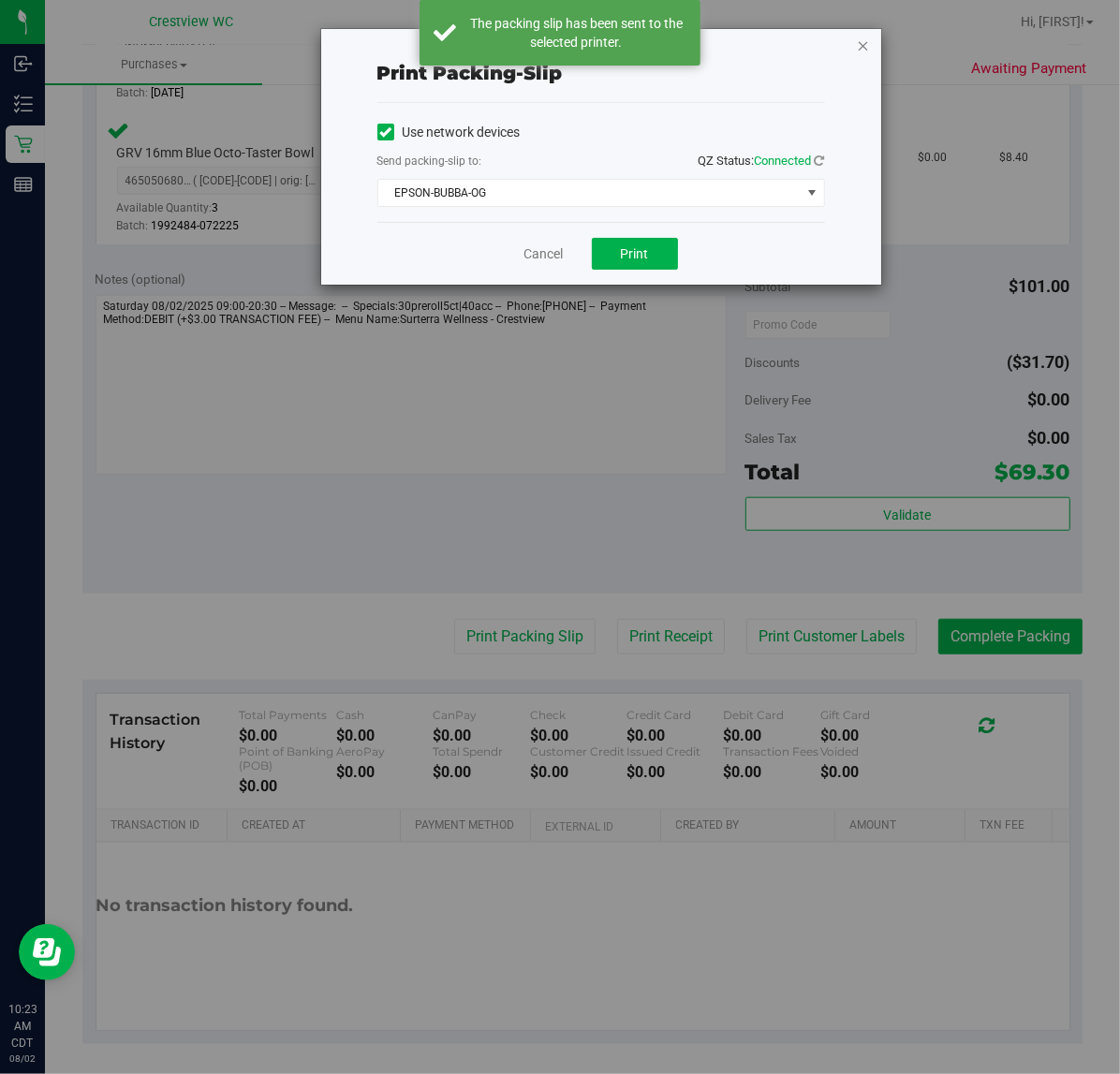 click at bounding box center [863, 45] 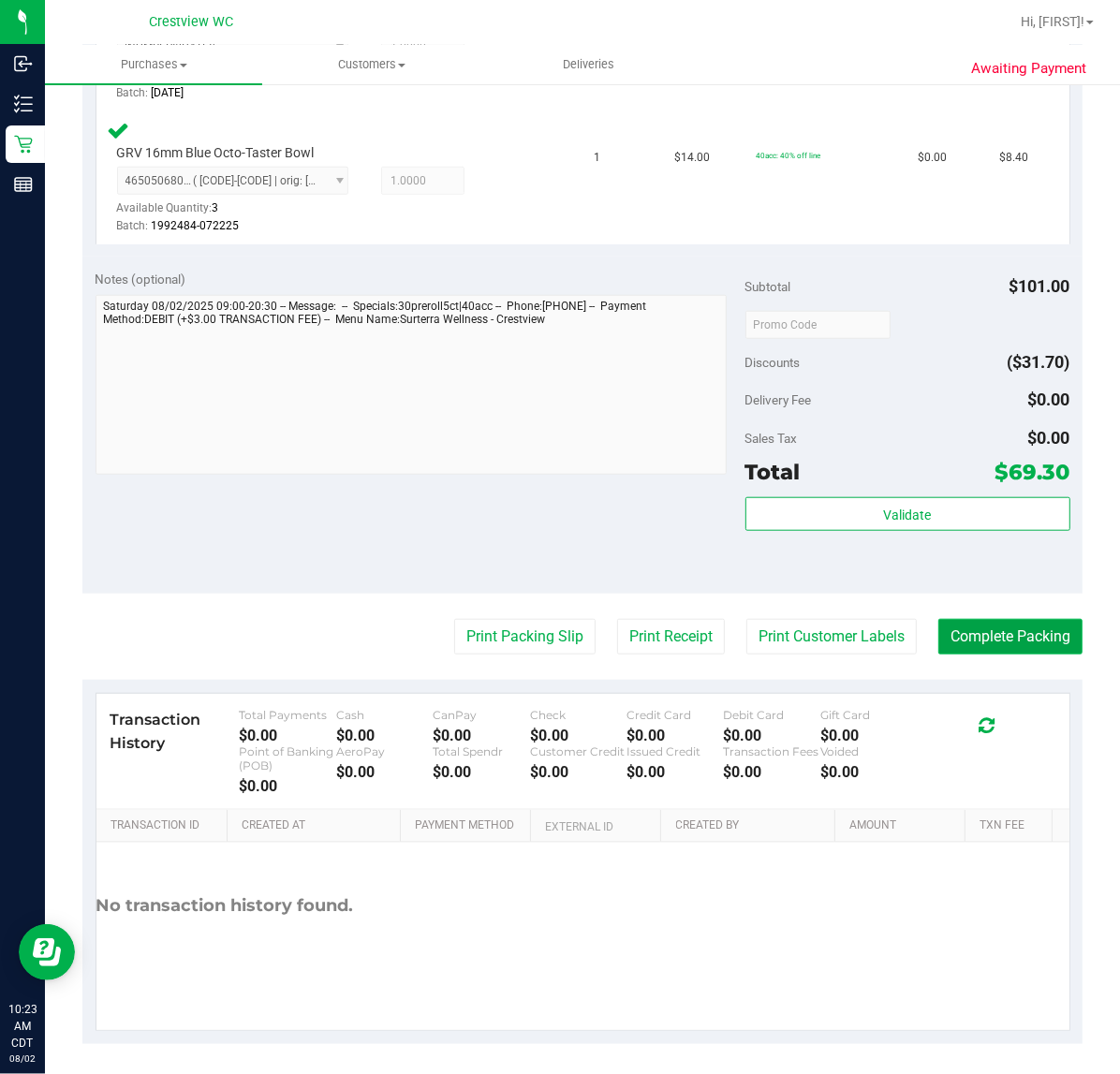 click on "Complete Packing" at bounding box center (1010, 637) 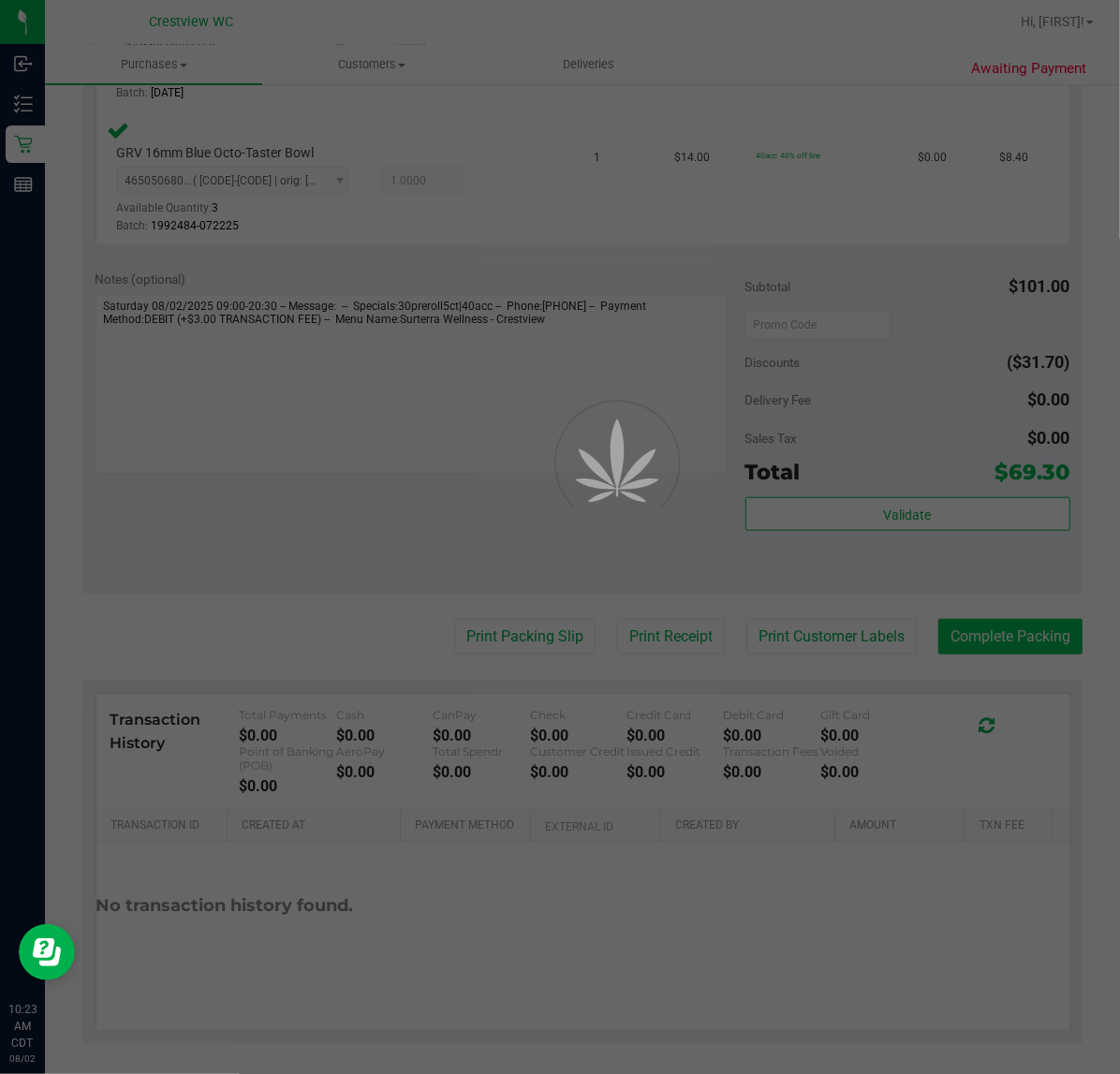 scroll, scrollTop: 0, scrollLeft: 0, axis: both 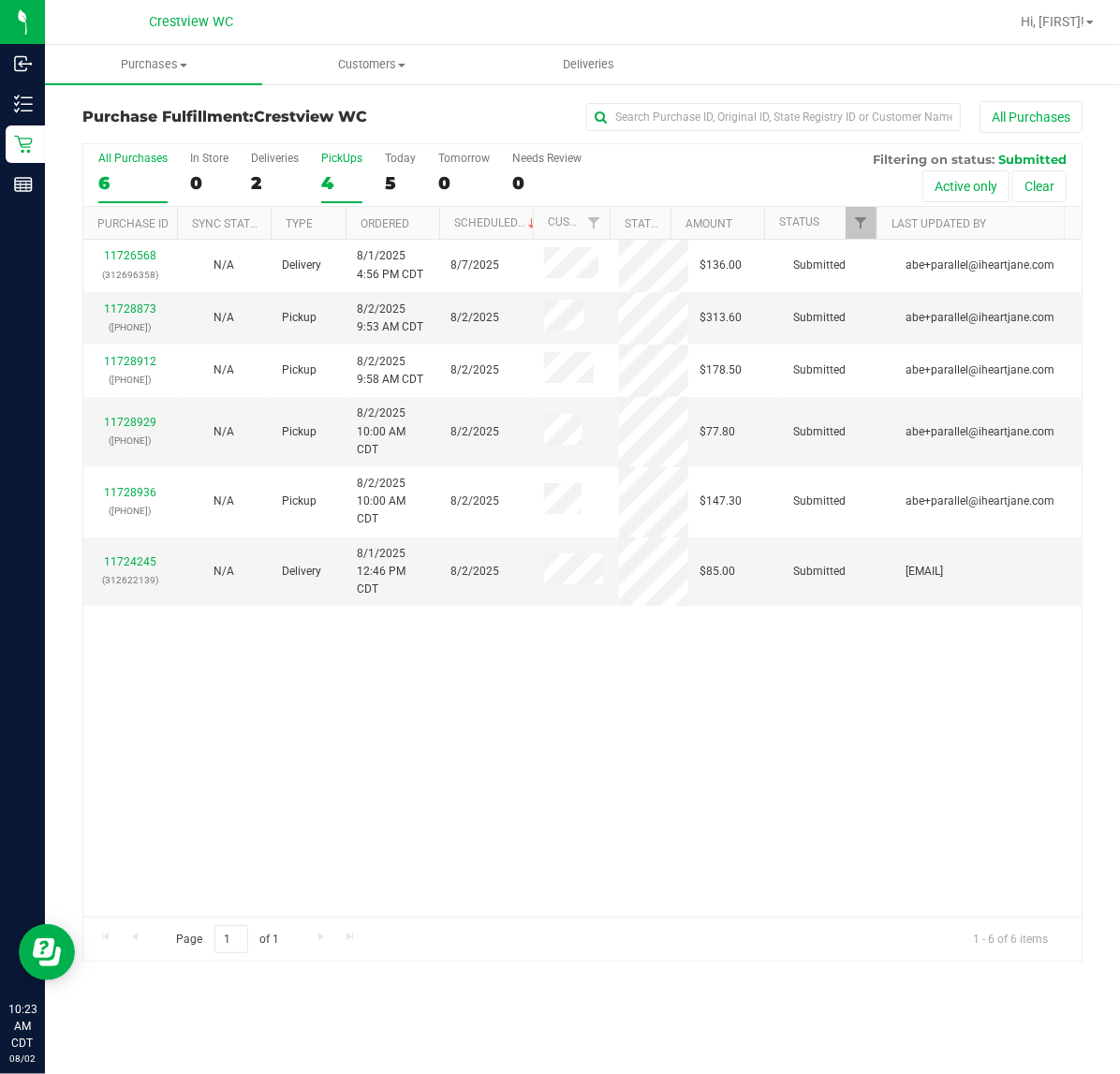 click on "PickUps" at bounding box center [342, 158] 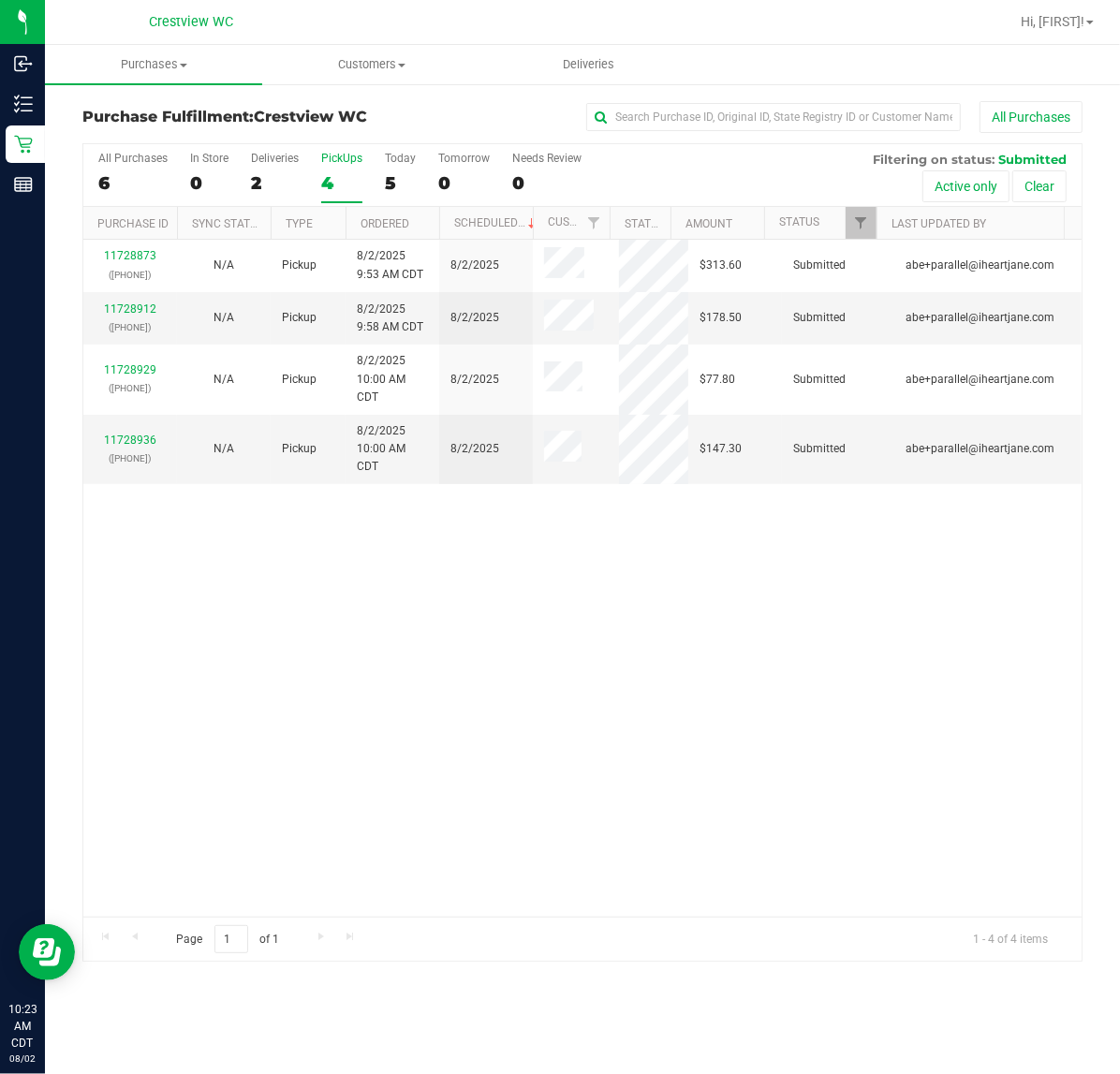 click on "11728873
(312796006)
N/A
Pickup 8/2/2025 9:53 AM CDT 8/2/2025
$313.60
Submitted abe+parallel@iheartjane.com
11728912
(312796966)
N/A
Pickup 8/2/2025 9:58 AM CDT 8/2/2025
$178.50
Submitted abe+parallel@iheartjane.com
11728929
(312796557)
N/A
Pickup 8/2/2025 10:00 AM CDT 8/2/2025
$77.80
Submitted abe+parallel@iheartjane.com
11728936" at bounding box center (582, 578) 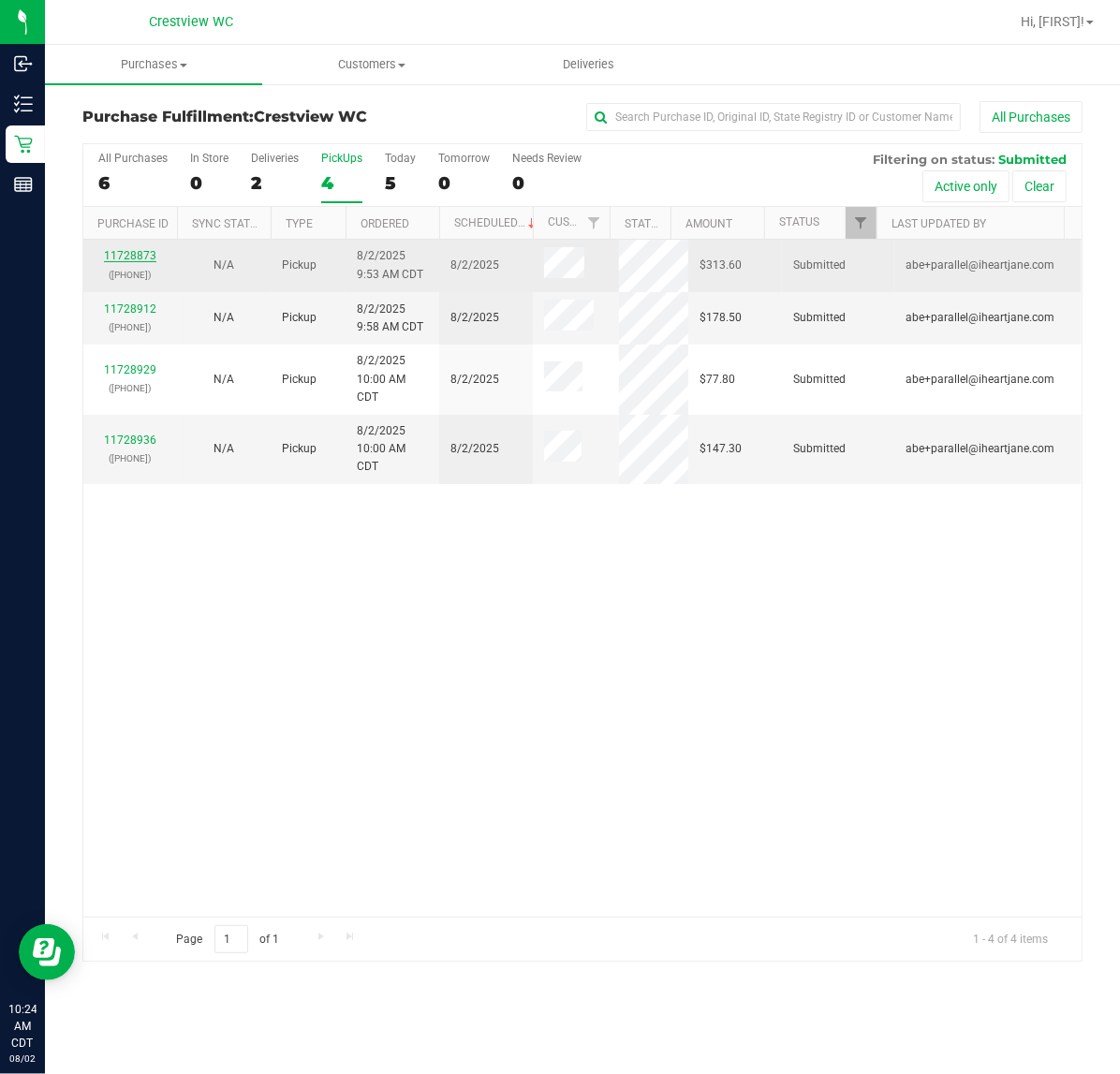 click on "11728873" at bounding box center (130, 256) 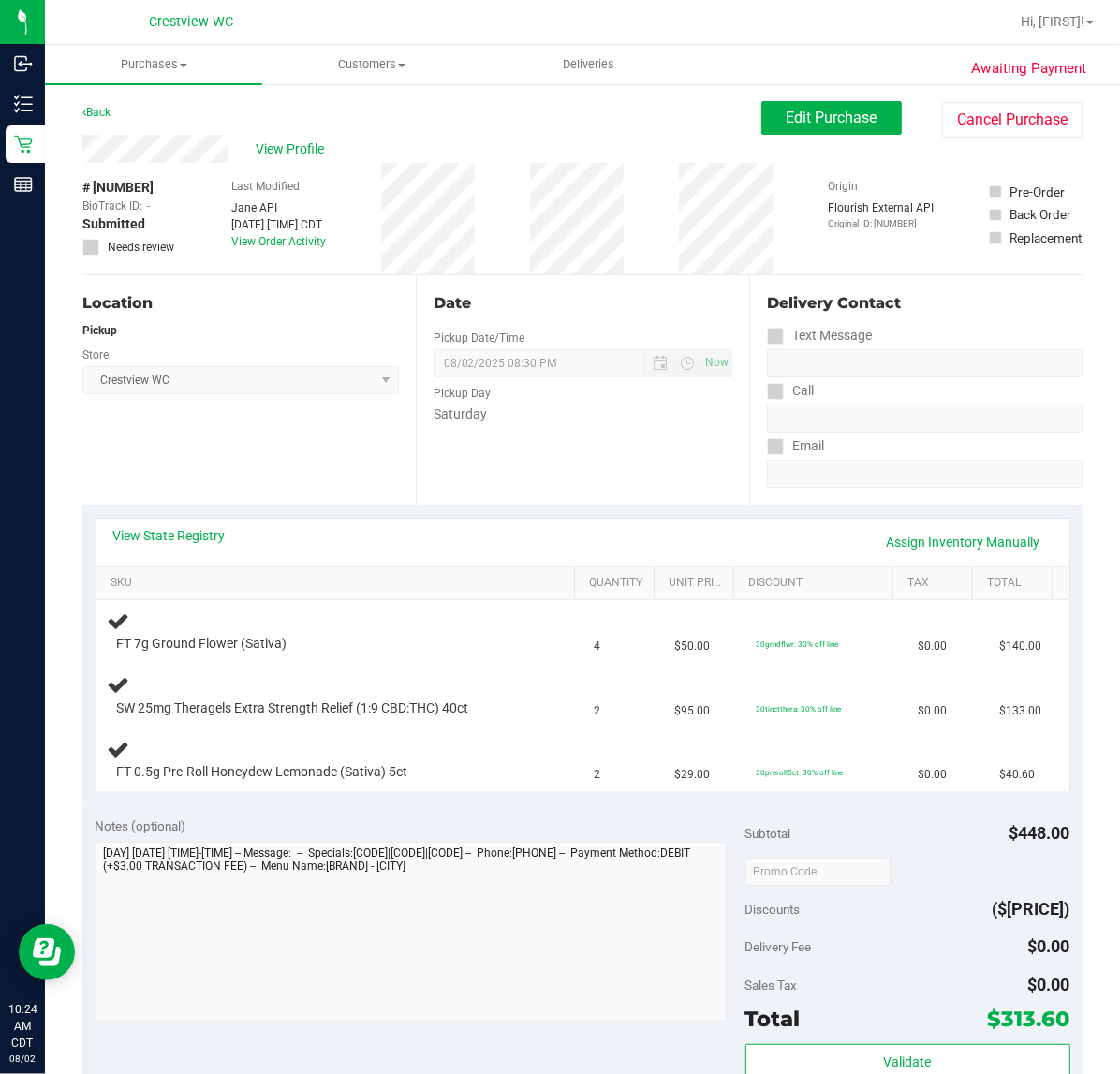 click on "Location
Pickup
Store
Crestview WC Select Store Bonita Springs WC Boynton Beach WC Bradenton WC Brandon WC Brooksville WC Call Center Clermont WC Crestview WC Deerfield Beach WC Delray Beach WC Deltona WC Ft Walton Beach WC Ft. Lauderdale WC Ft. Myers WC Gainesville WC Jax Atlantic WC JAX DC REP Jax WC Key West WC Lakeland WC Largo WC Lehigh Acres DC REP Merritt Island WC Miami 72nd WC Miami Beach WC Miami Dadeland WC Miramar DC REP New Port Richey WC North Palm Beach WC North Port WC Ocala WC Orange Park WC Orlando Colonial WC Orlando DC REP Orlando WC Oviedo WC Palm Bay WC Palm Coast WC Panama City WC Pensacola WC Port Orange WC Port St. Lucie WC Sebring WC South Tampa WC St. Pete WC Summerfield WC Tallahassee DC REP Tallahassee WC Tampa DC Testing Tampa Warehouse Tampa WC TX Austin DC TX Plano Retail WPB DC WPB WC" at bounding box center [249, 390] 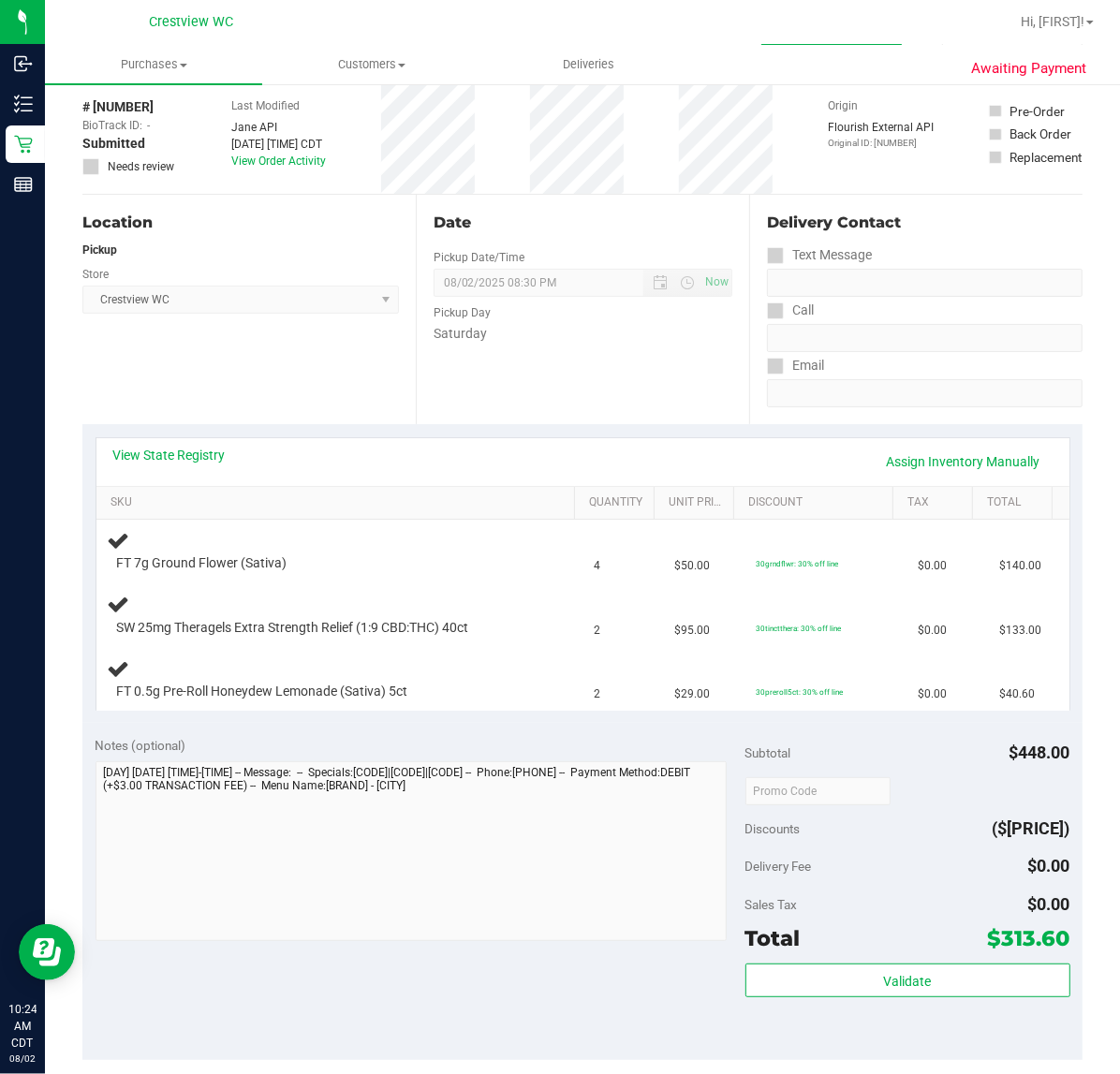scroll, scrollTop: 117, scrollLeft: 0, axis: vertical 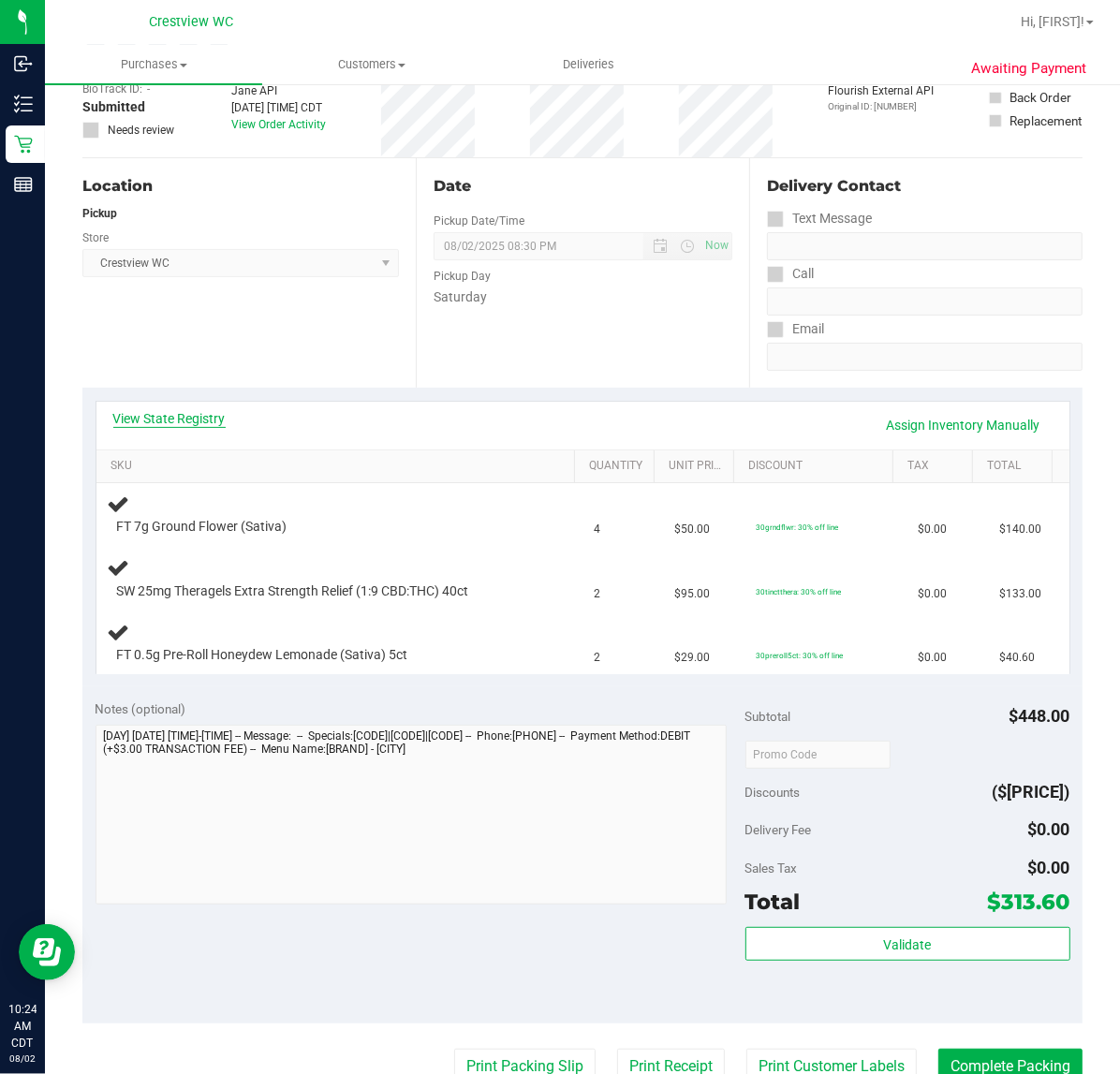click on "View State Registry" at bounding box center (169, 419) 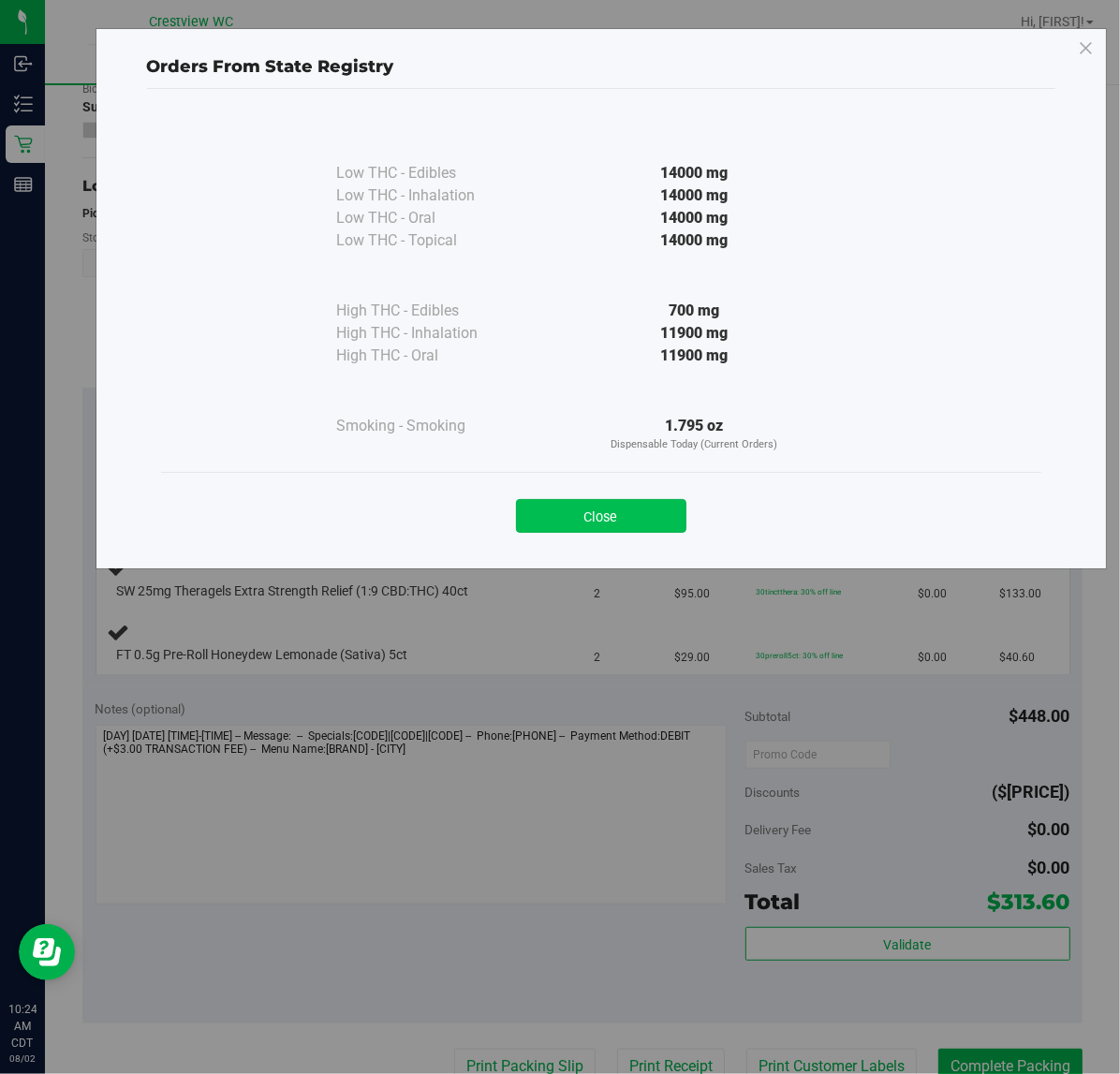 click on "Close" at bounding box center [601, 516] 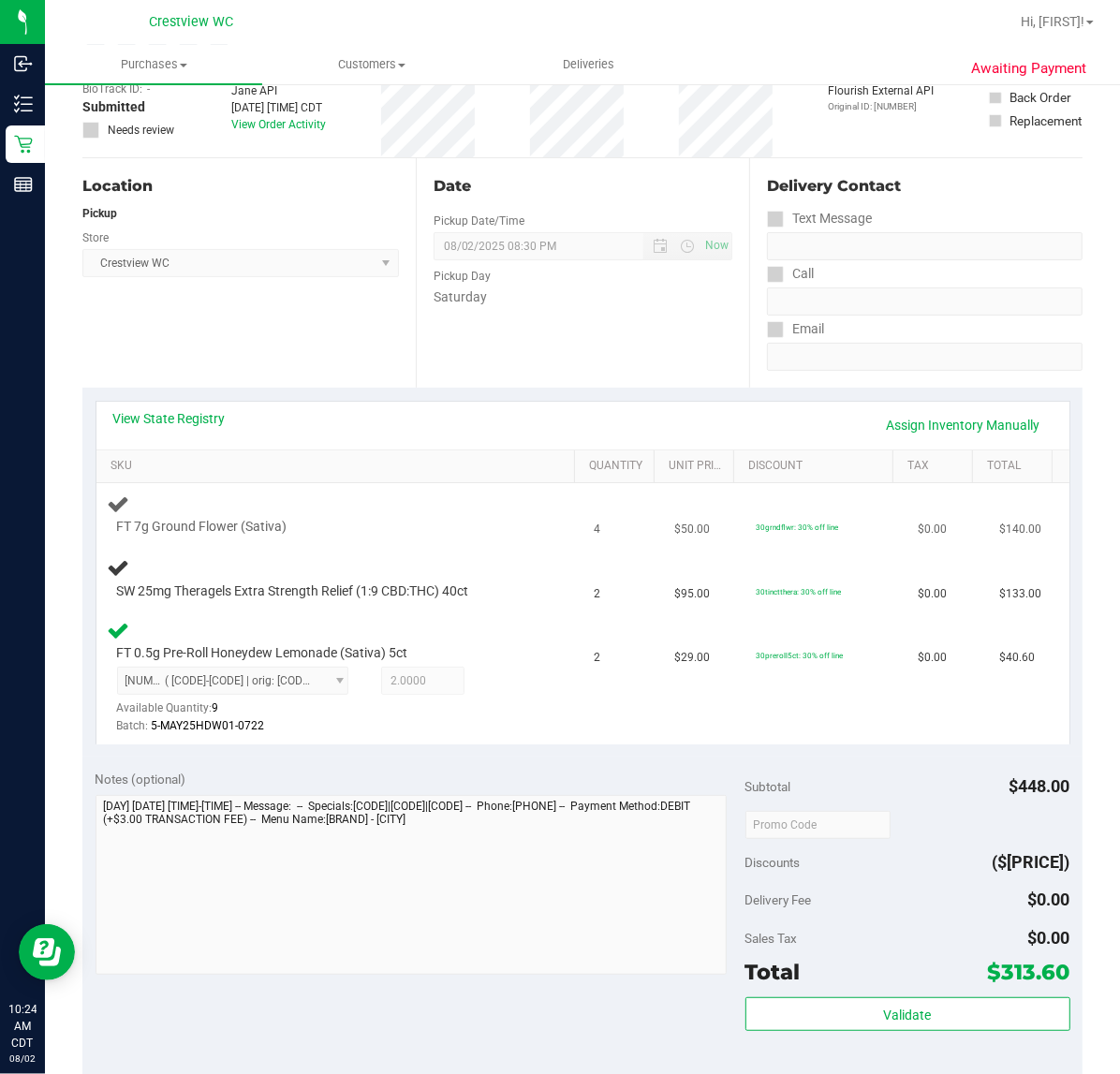 click on "FT 7g Ground Flower (Sativa)" at bounding box center (321, 527) 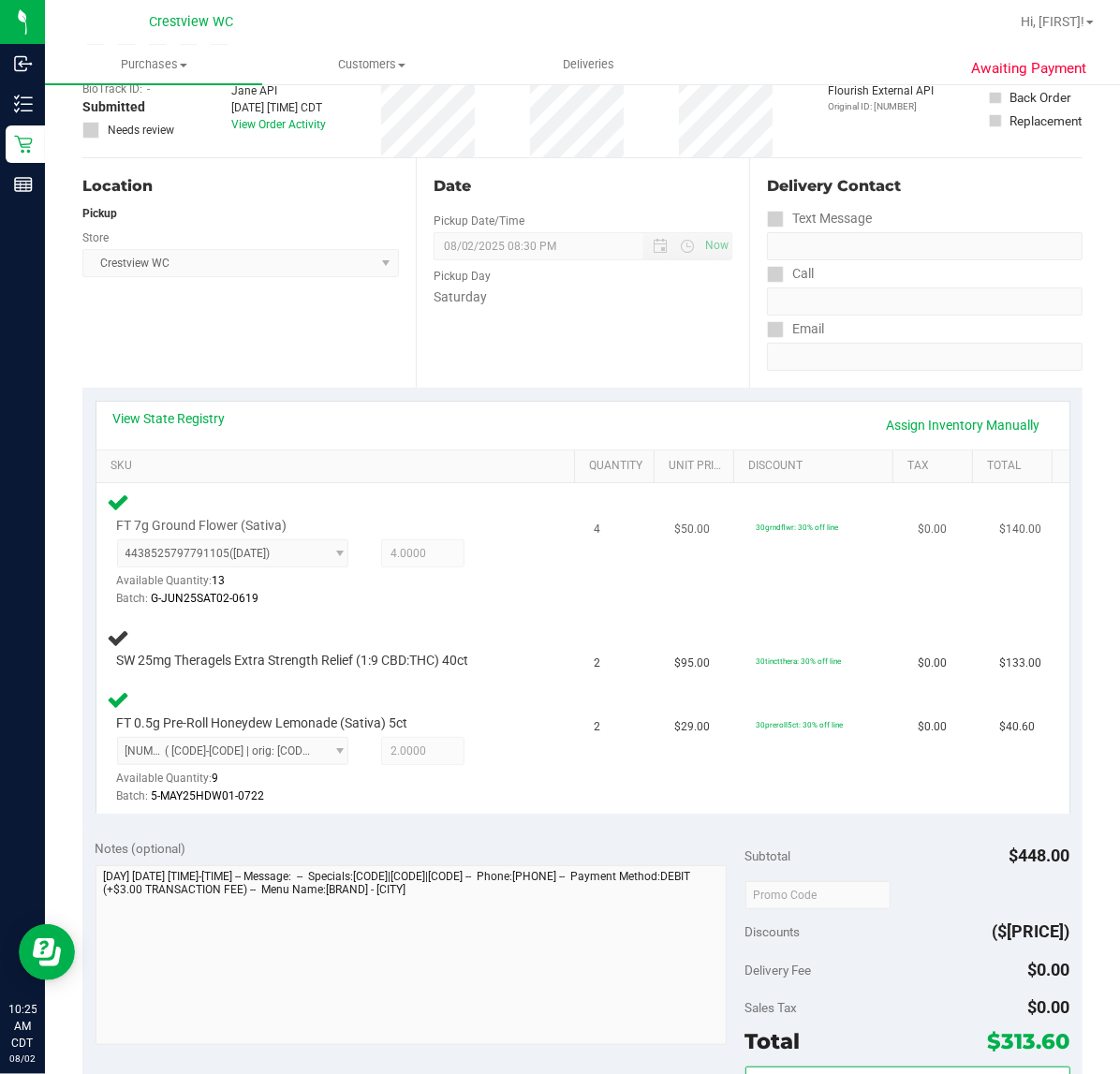 click on "4438525797791105
(
G-JUN25SAT02-0619 | orig: FLSRWGM-20250625-390
)
4438525797791105
Available Quantity:  13
4.0000 4
Batch:
G-JUN25SAT02-0619" at bounding box center (326, 573) 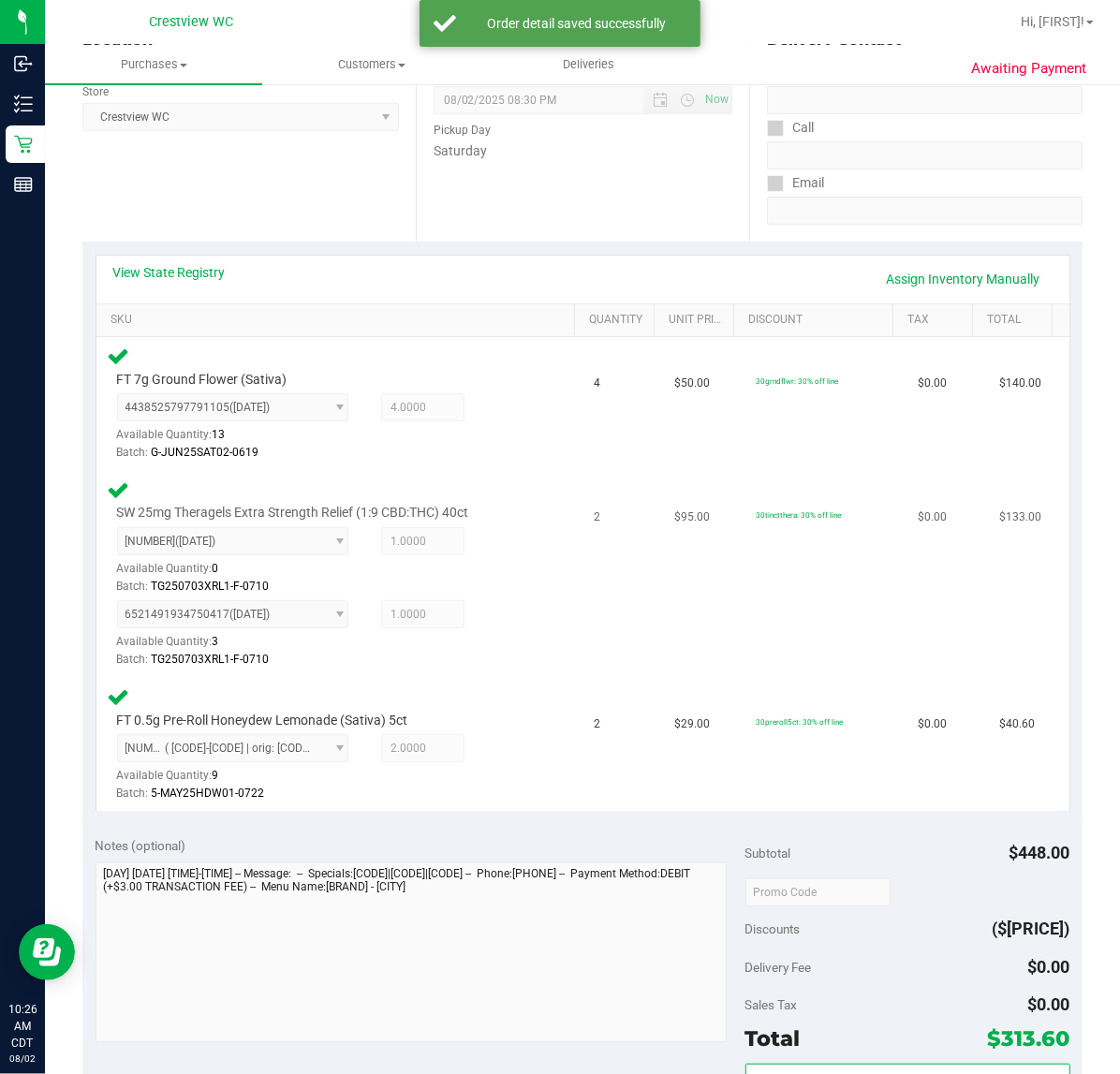 scroll, scrollTop: 702, scrollLeft: 0, axis: vertical 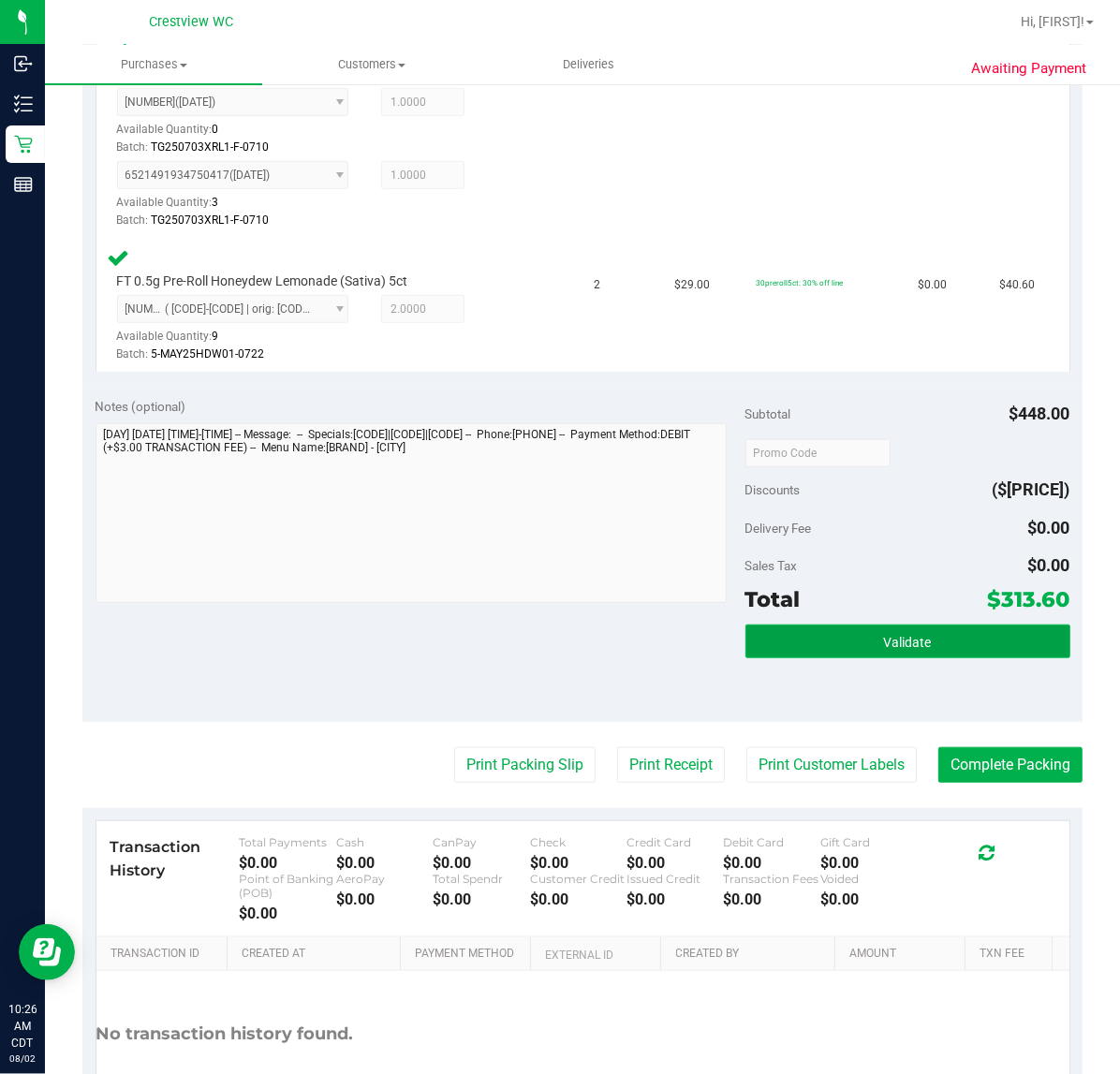 click on "Validate" at bounding box center [907, 641] 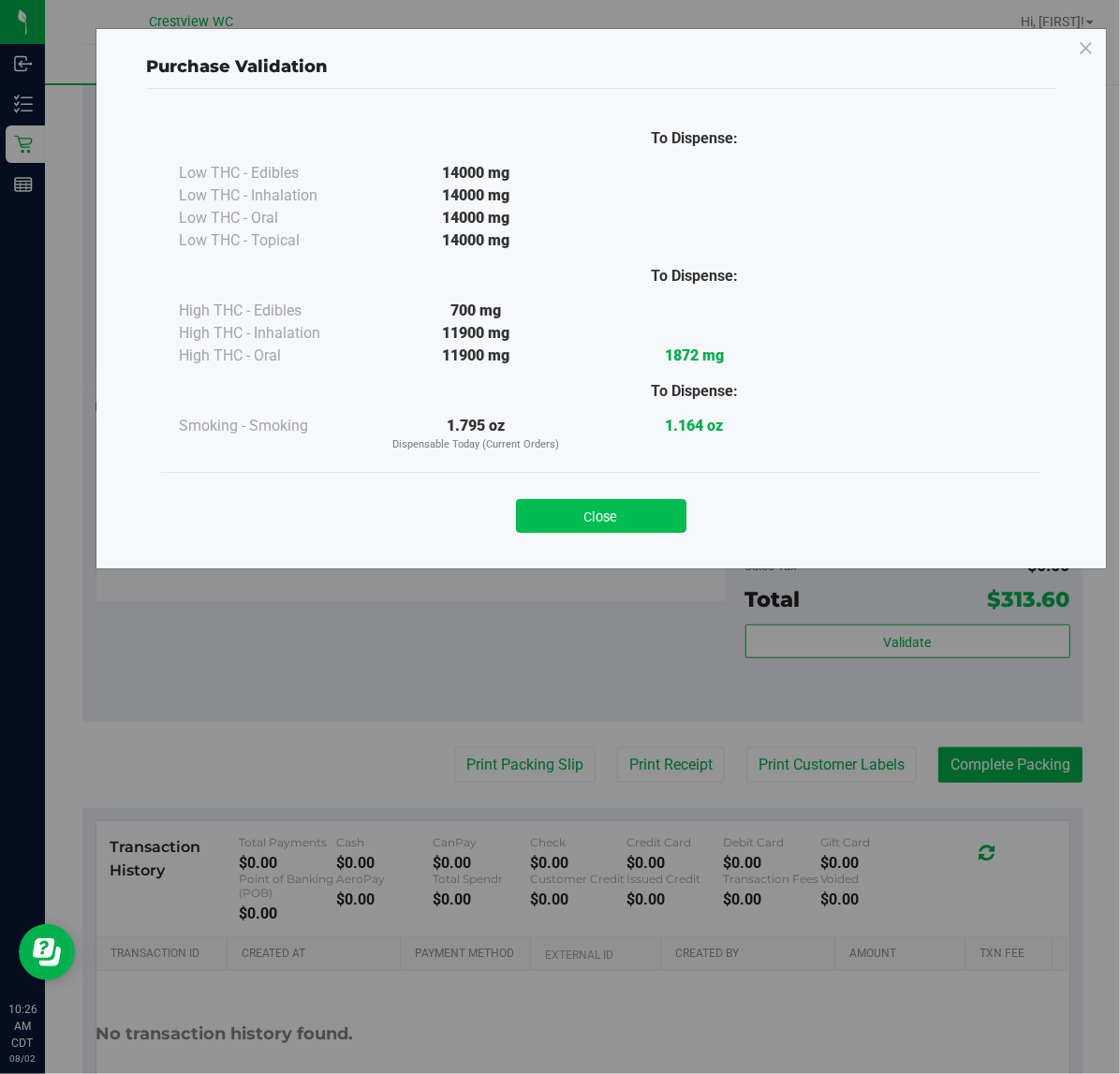 click on "Close" at bounding box center (601, 516) 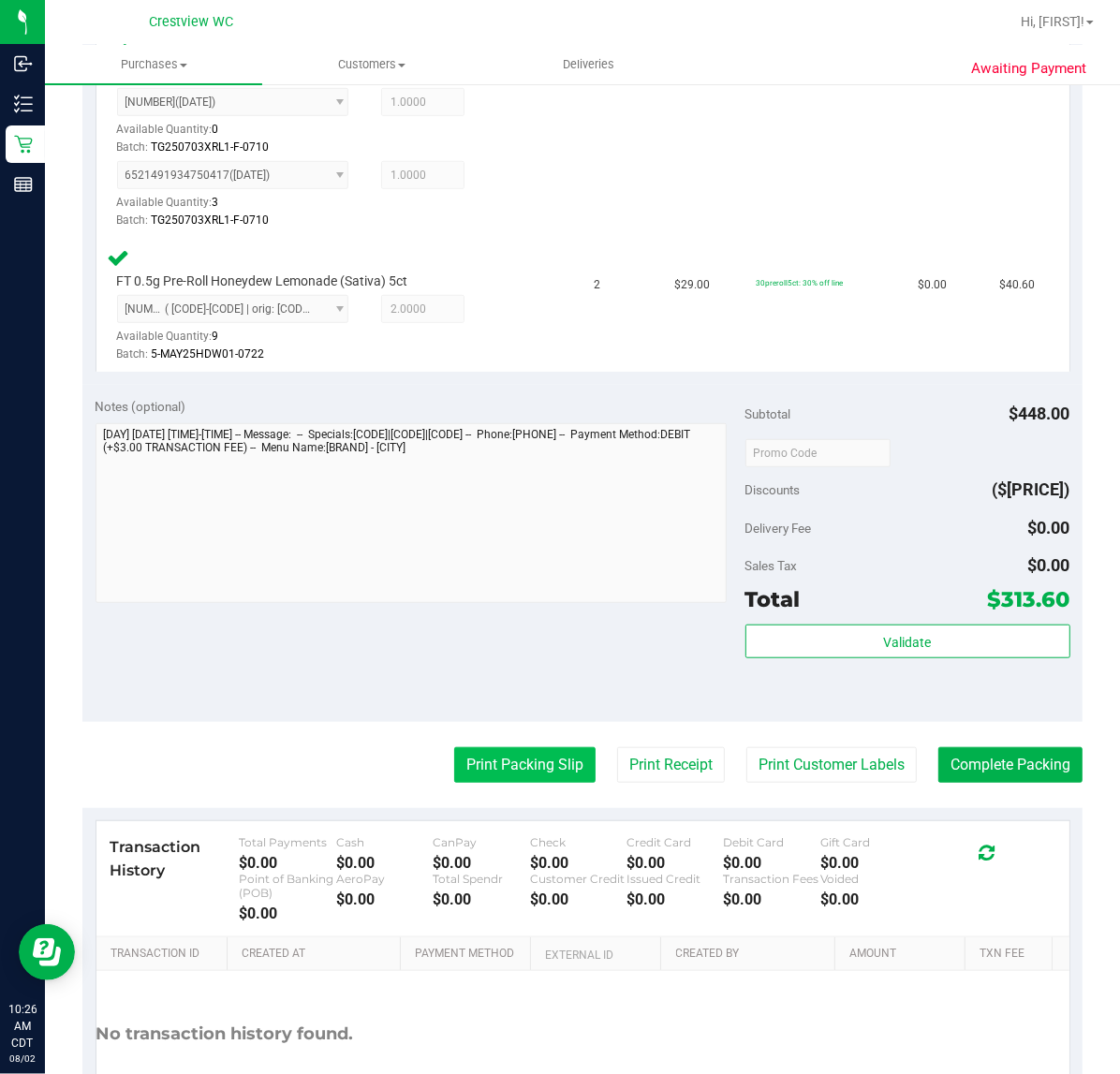 click on "Print Packing Slip" at bounding box center (524, 765) 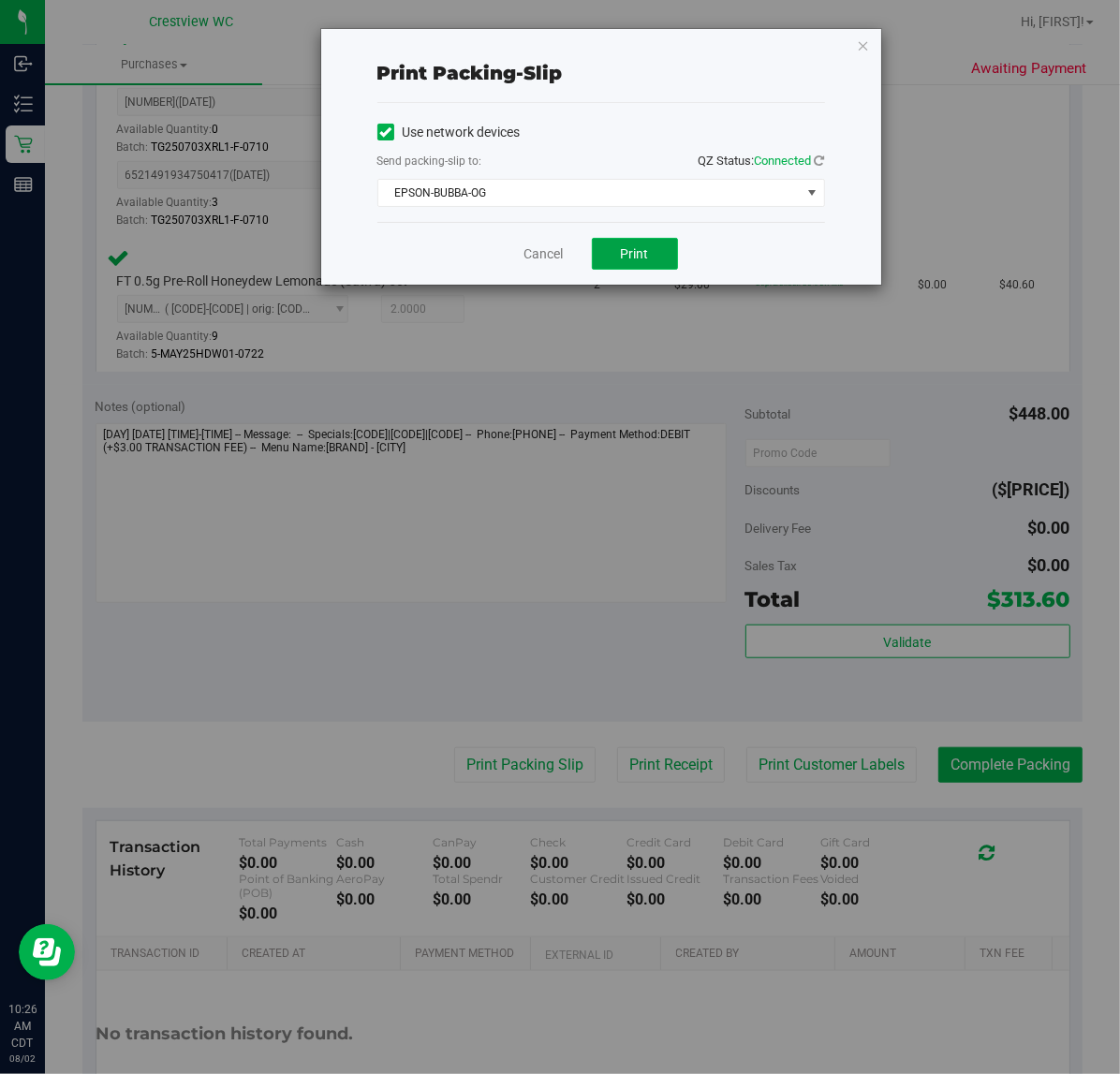 click on "Print" at bounding box center [635, 254] 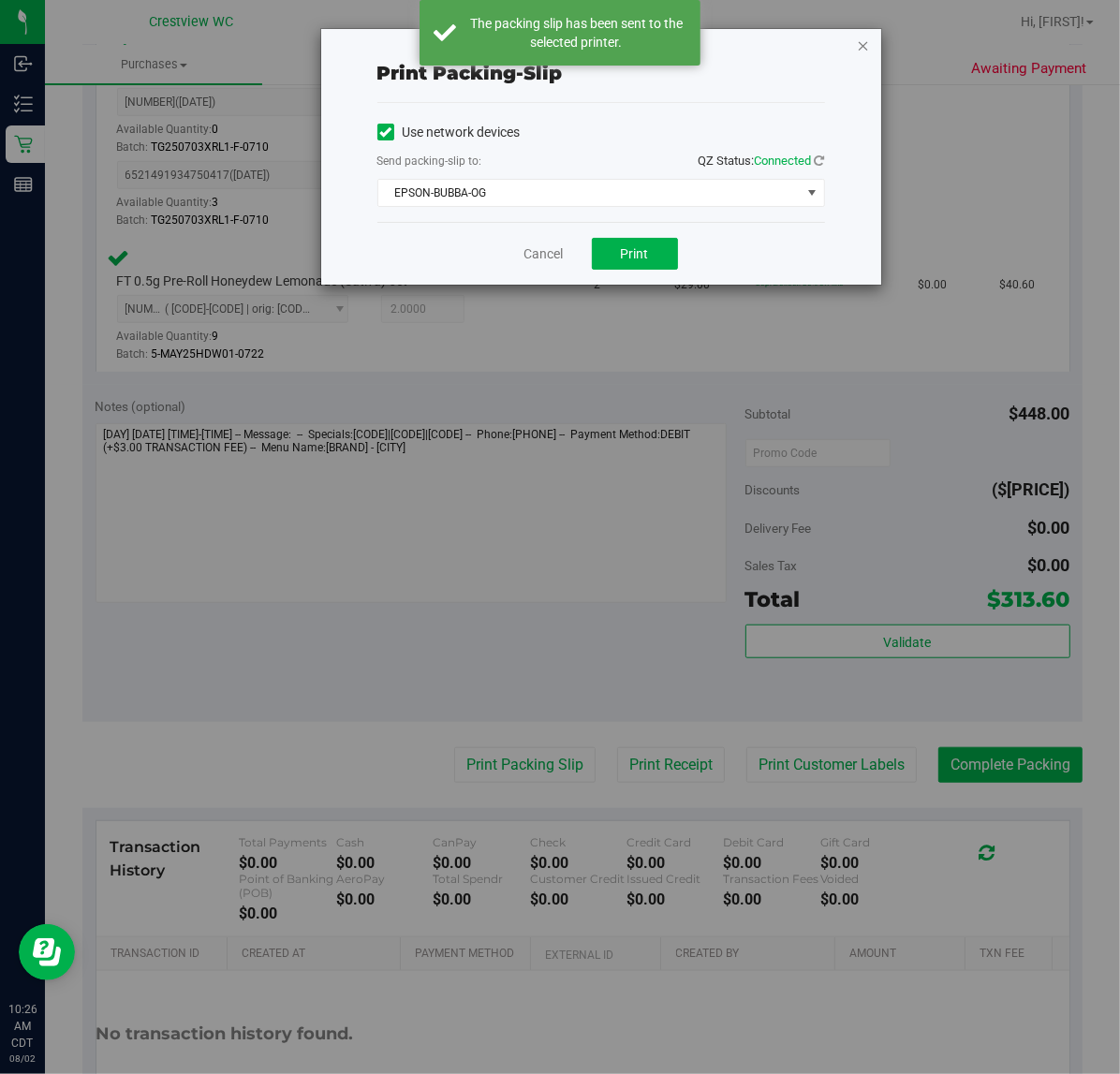 click at bounding box center [863, 45] 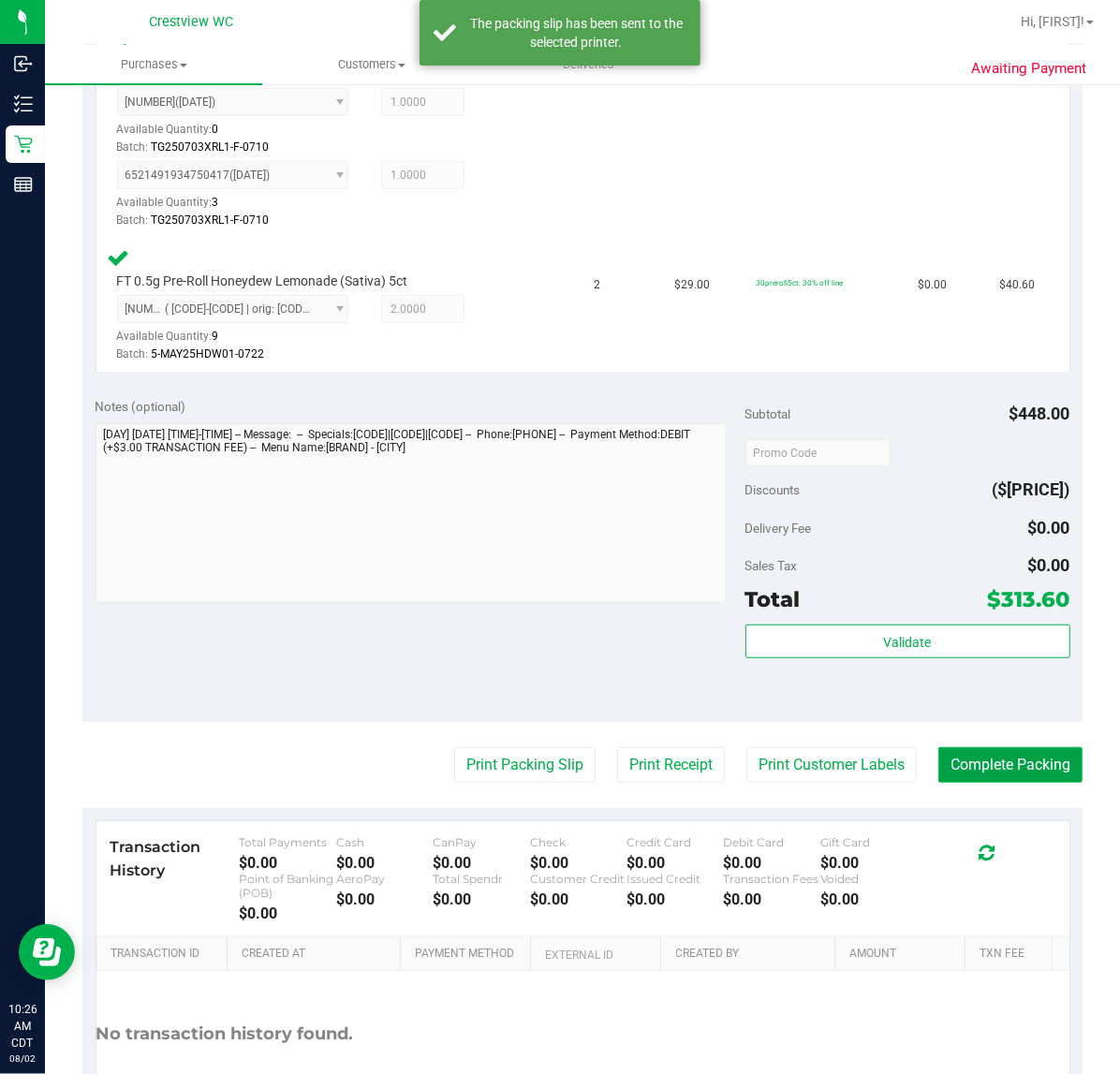 click on "Complete Packing" at bounding box center [1010, 765] 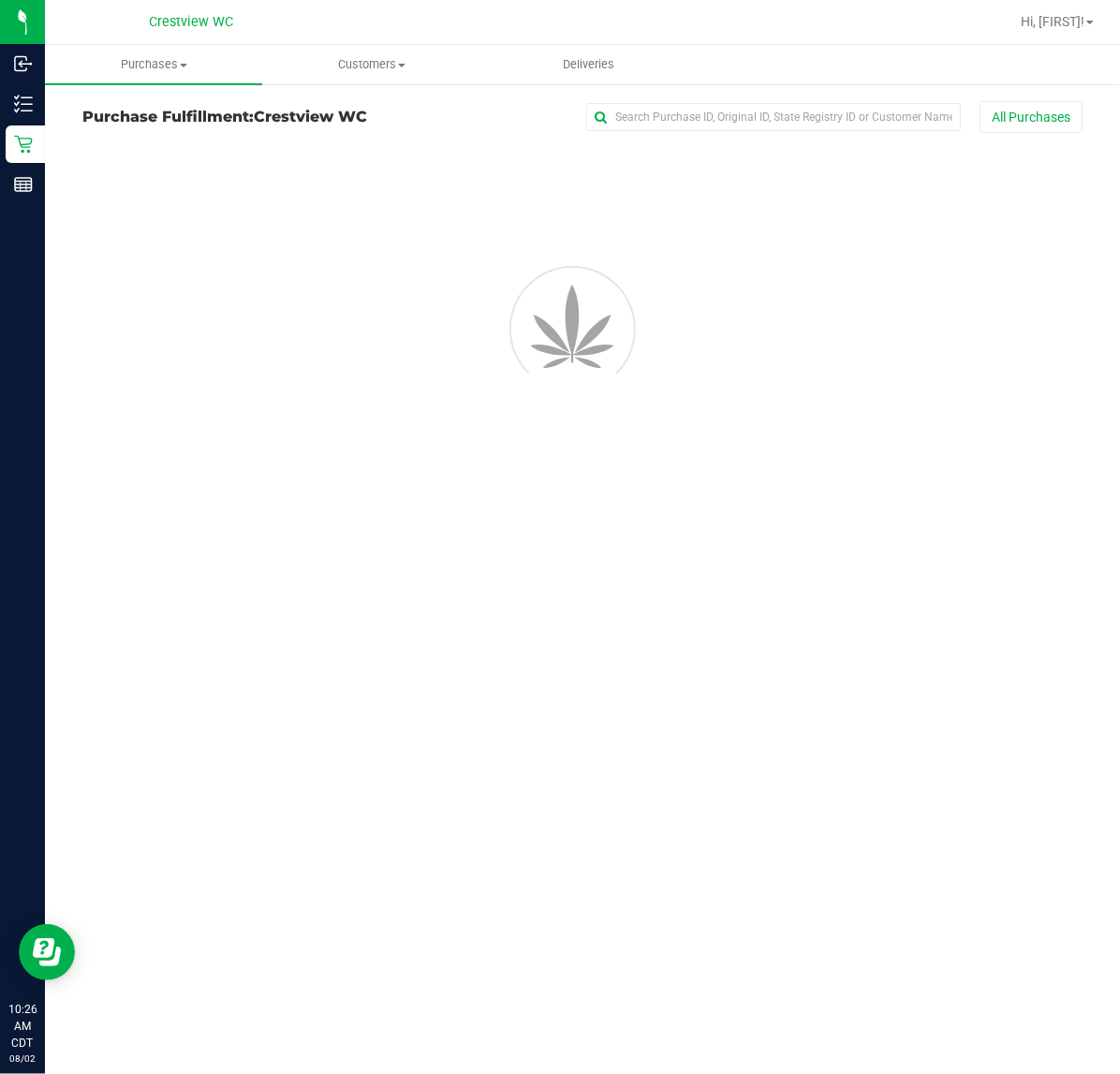 scroll, scrollTop: 0, scrollLeft: 0, axis: both 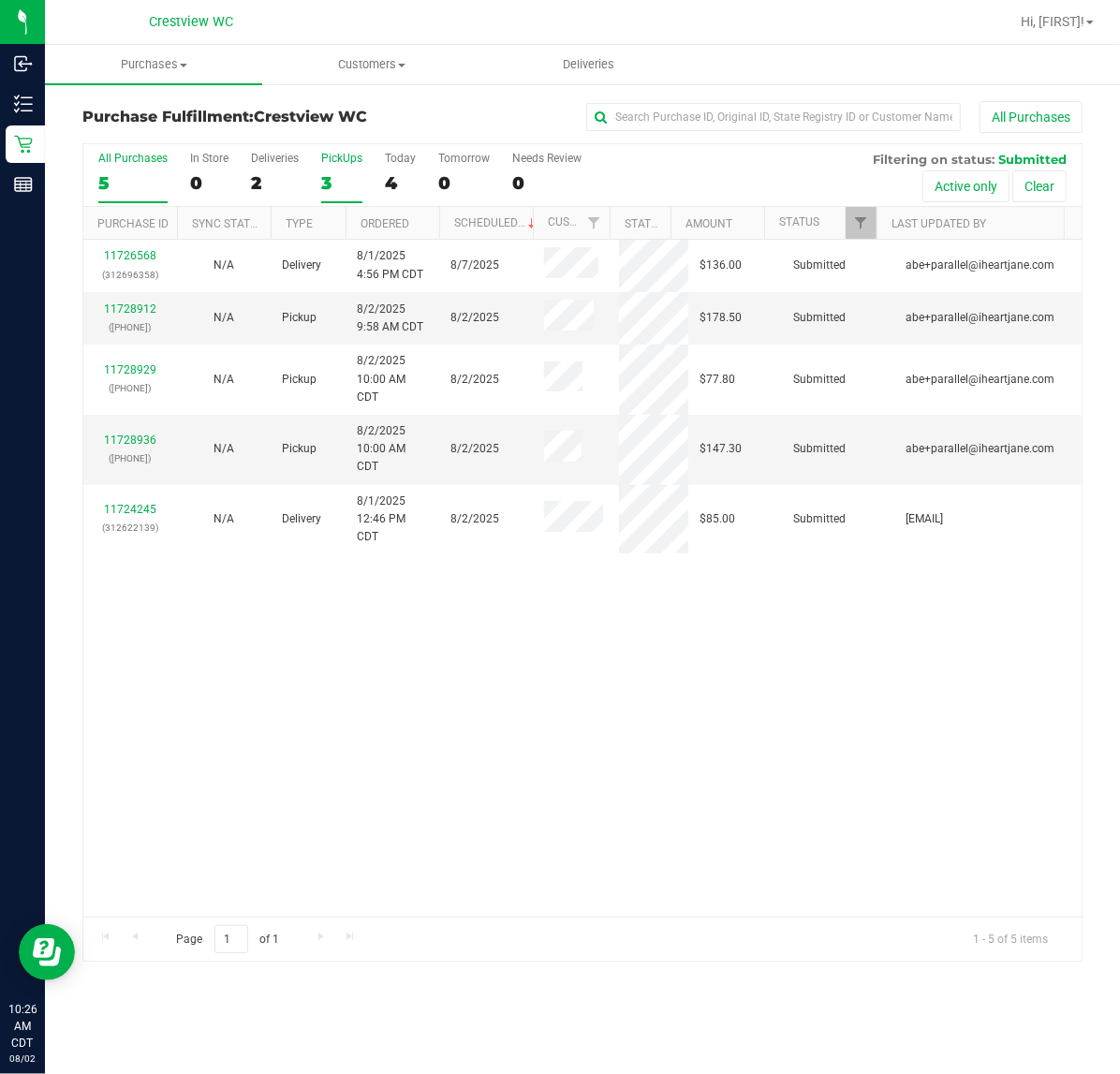 click on "PickUps" at bounding box center [342, 158] 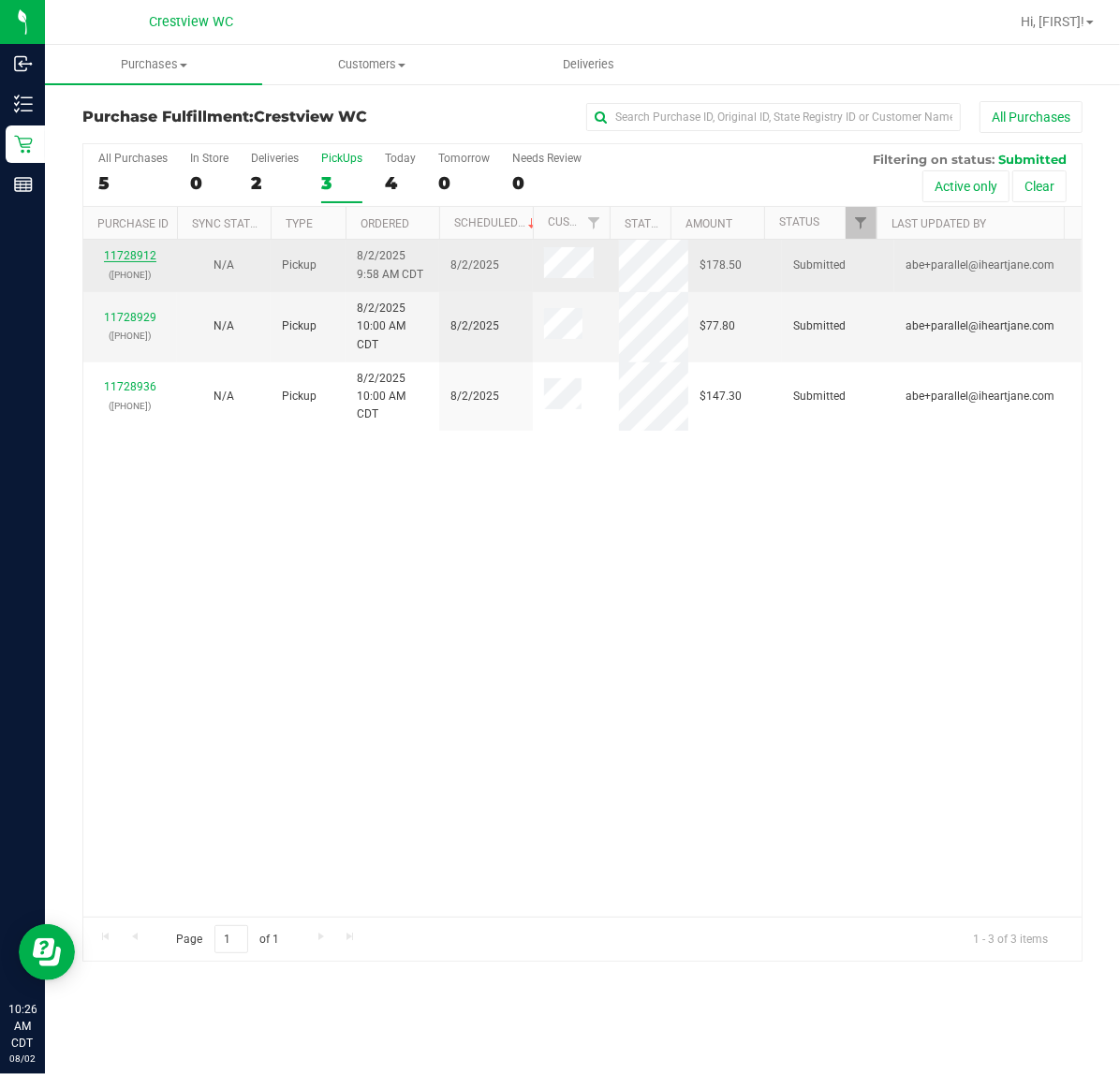 click on "11728912" at bounding box center (130, 256) 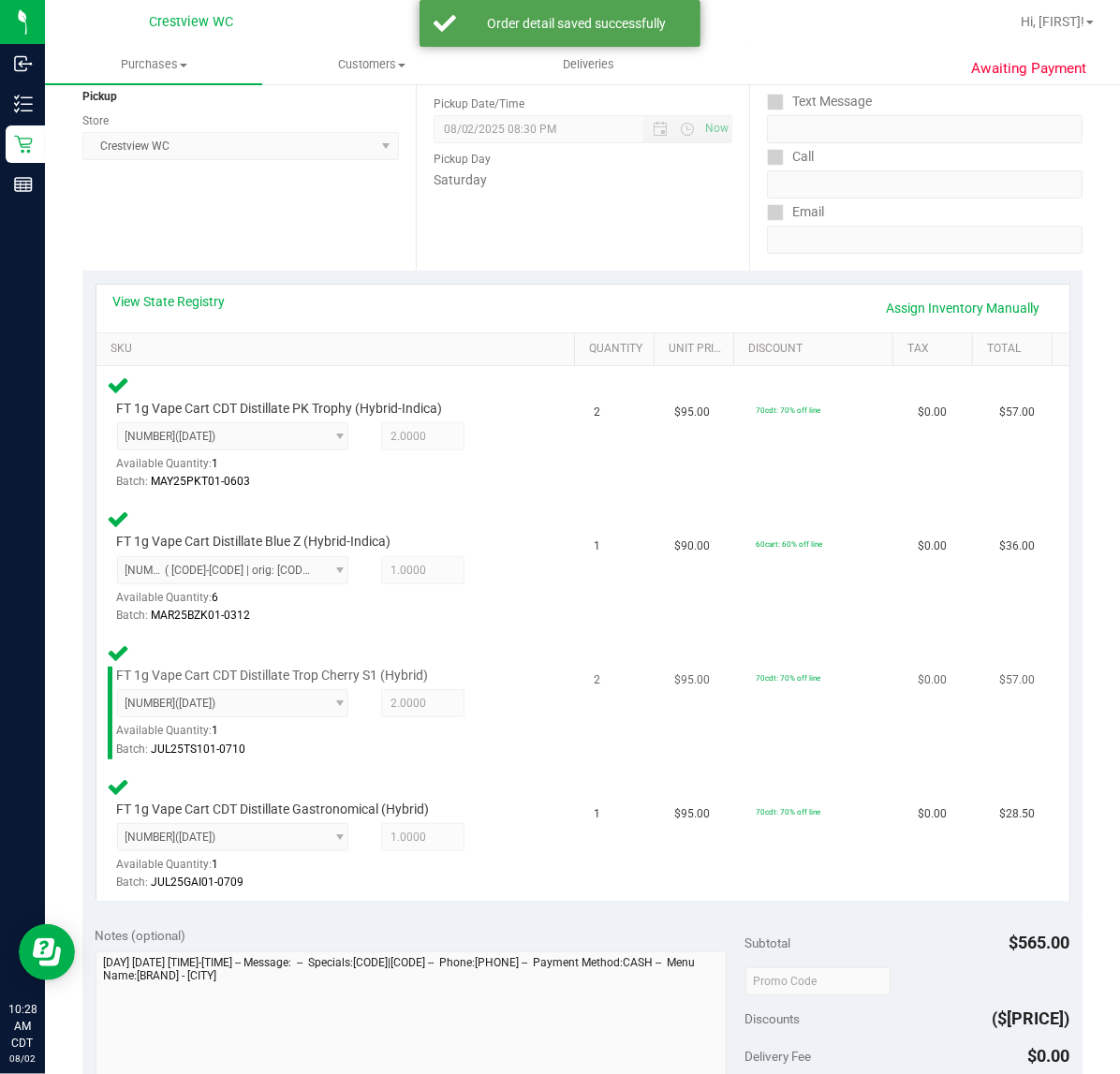 scroll, scrollTop: 468, scrollLeft: 0, axis: vertical 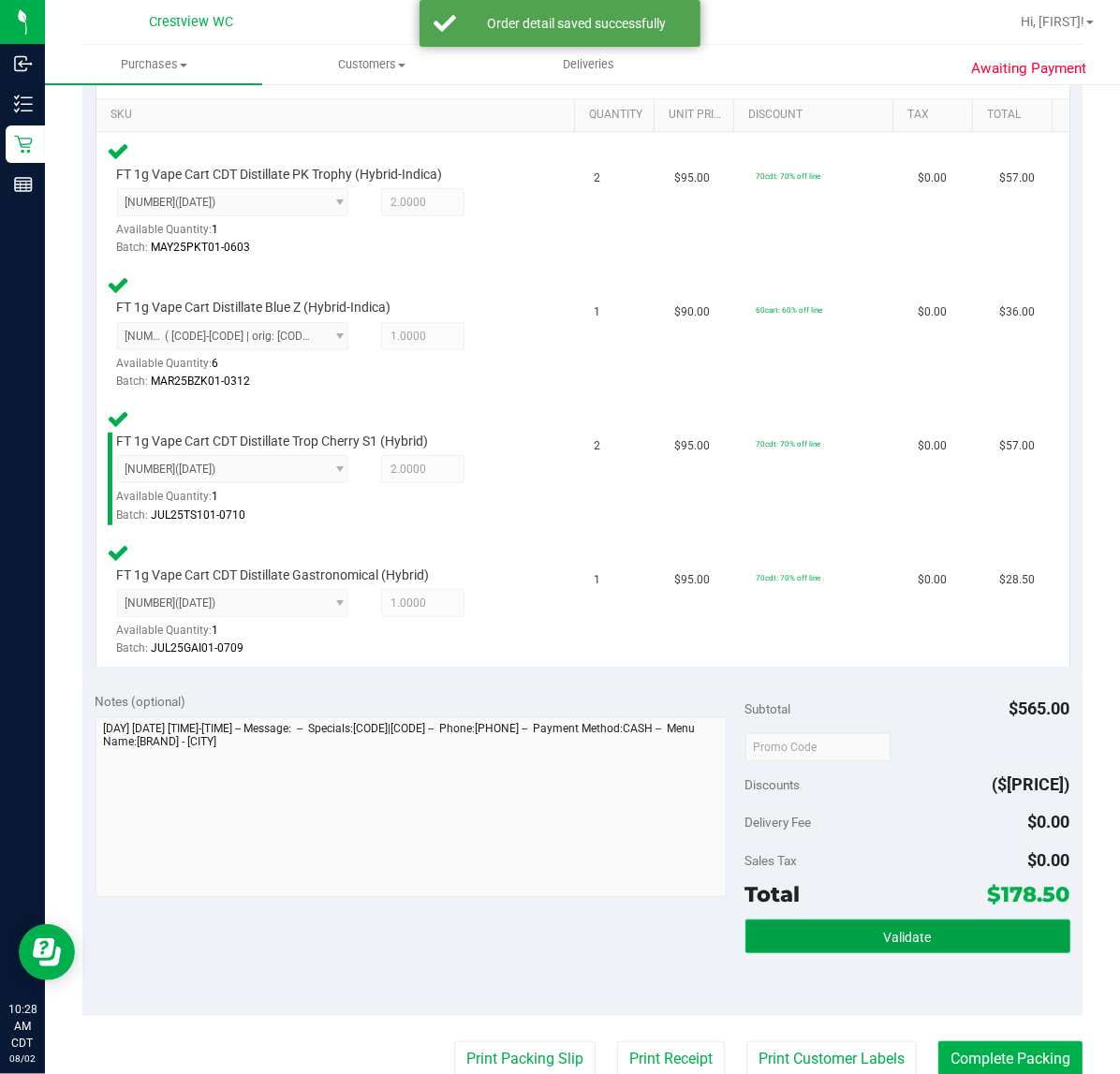click on "Validate" at bounding box center [907, 936] 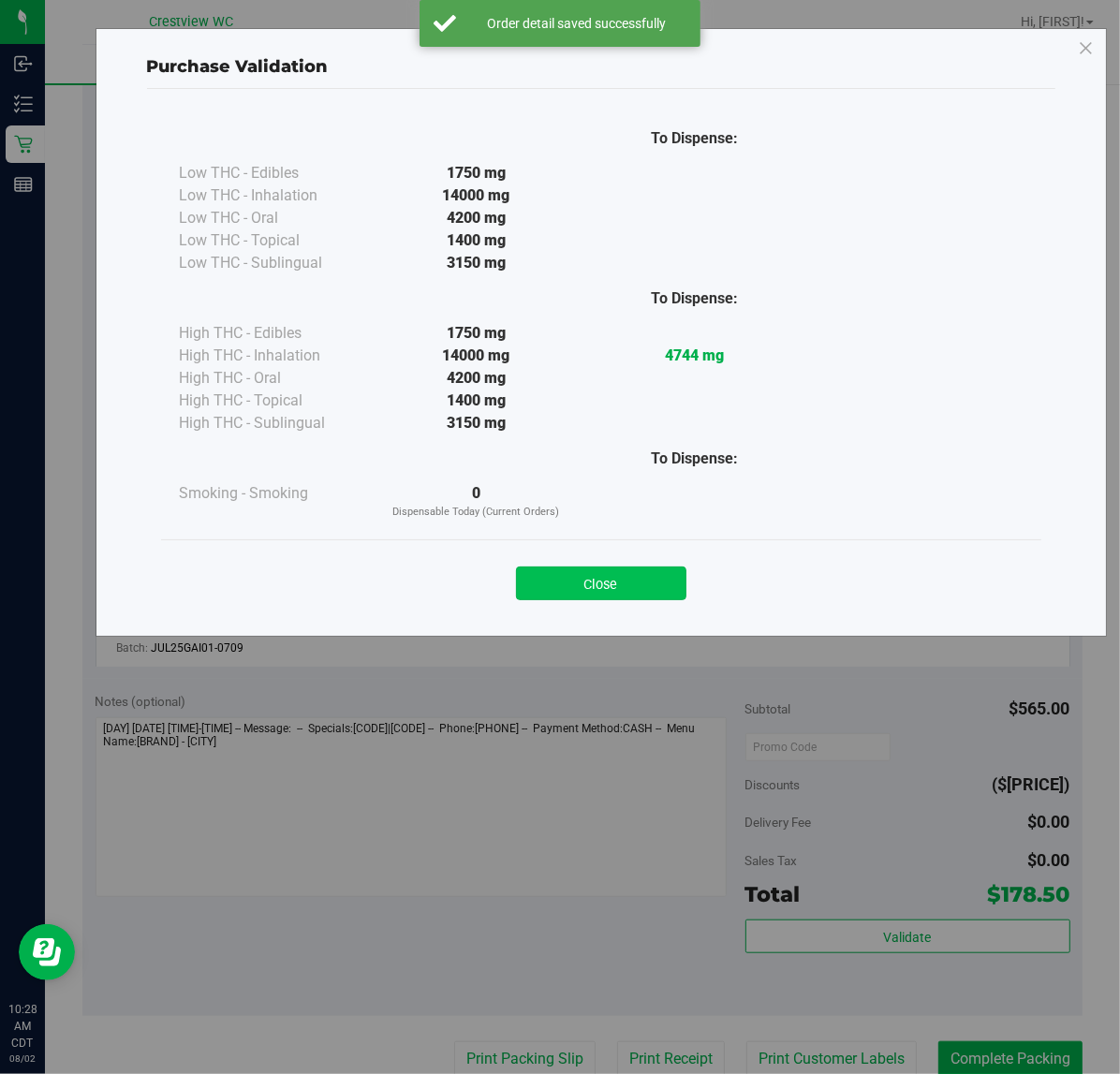 click on "Close" at bounding box center (601, 583) 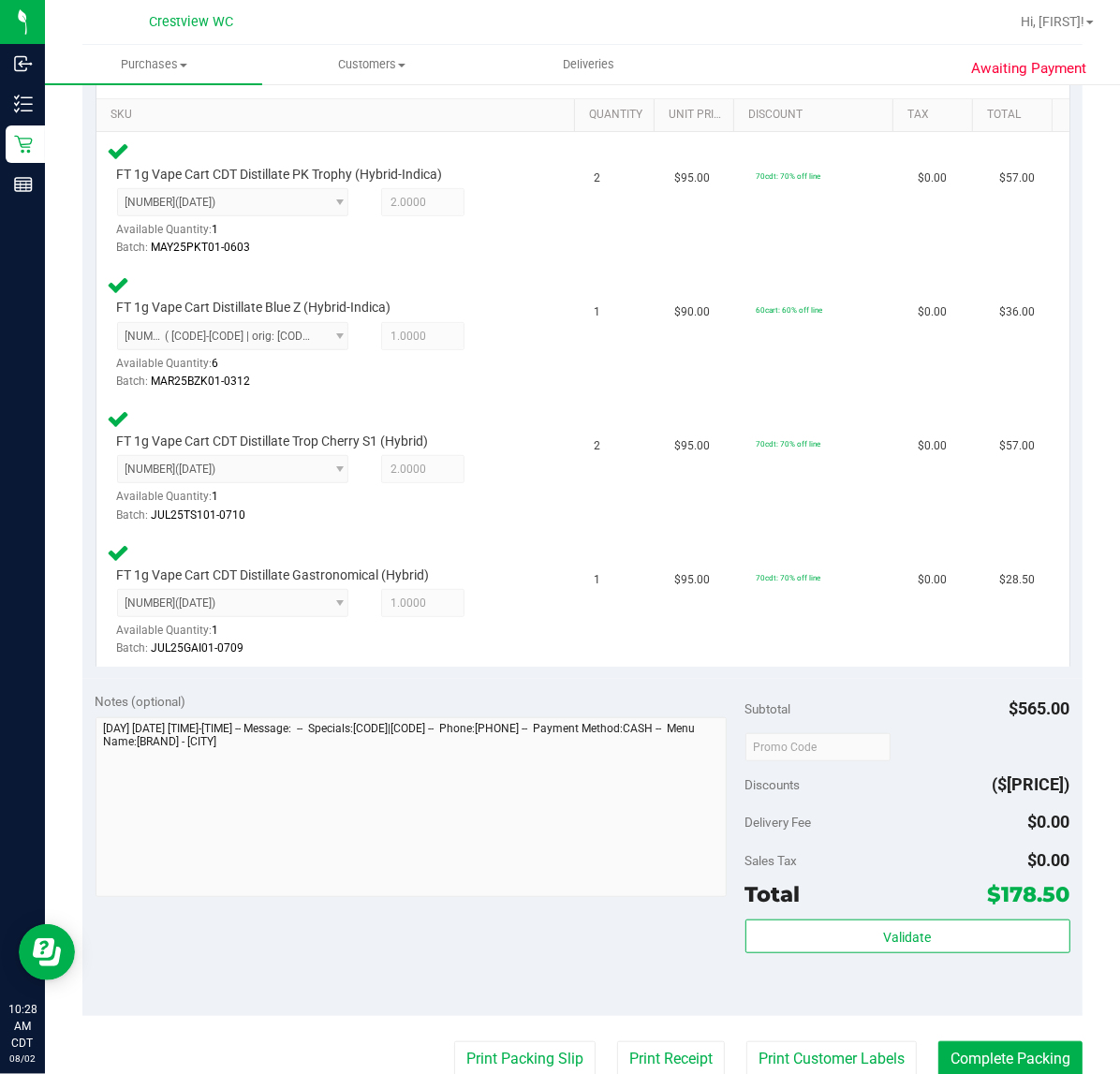 scroll, scrollTop: 890, scrollLeft: 0, axis: vertical 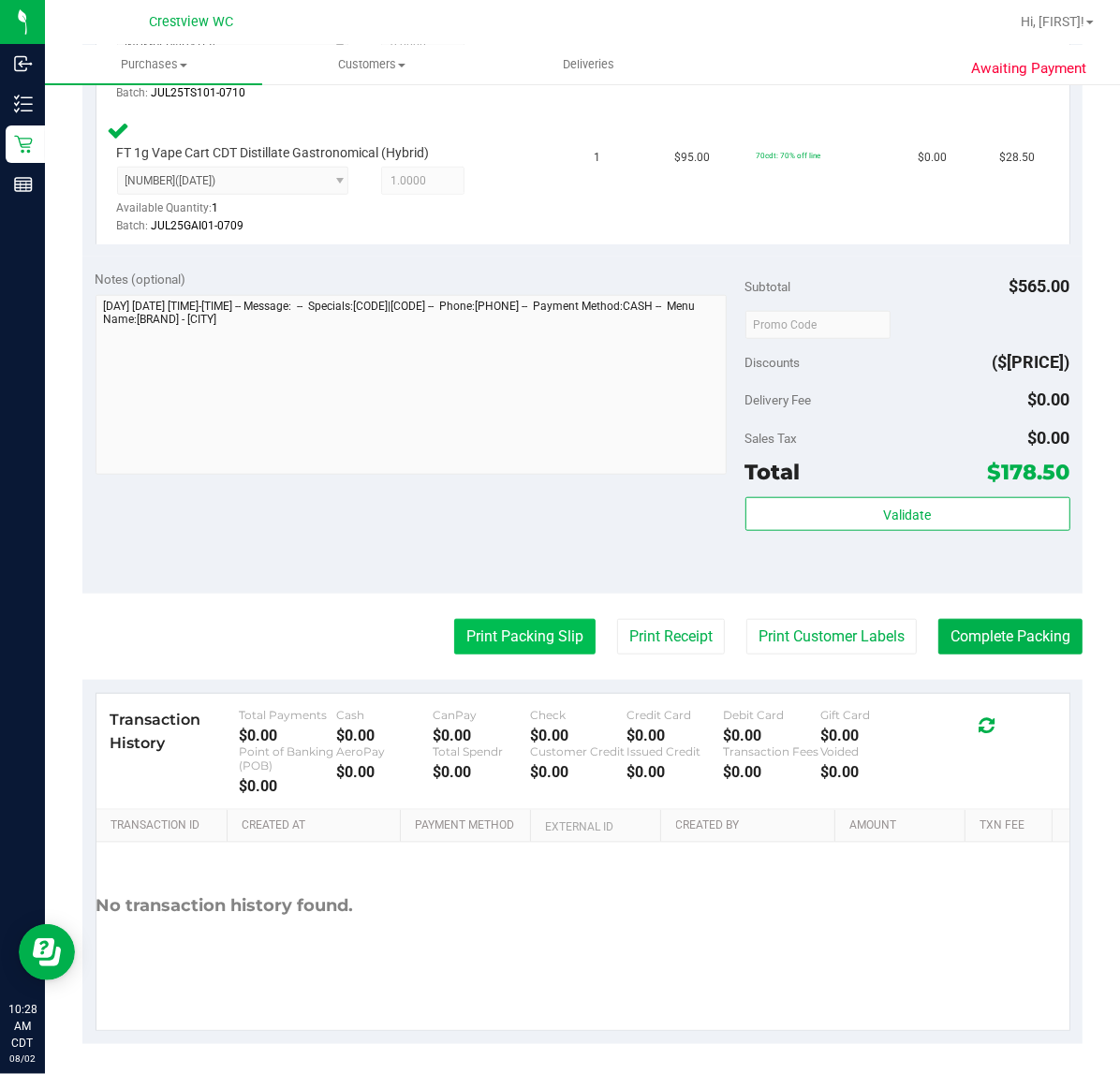 click on "Print Packing Slip" at bounding box center [524, 637] 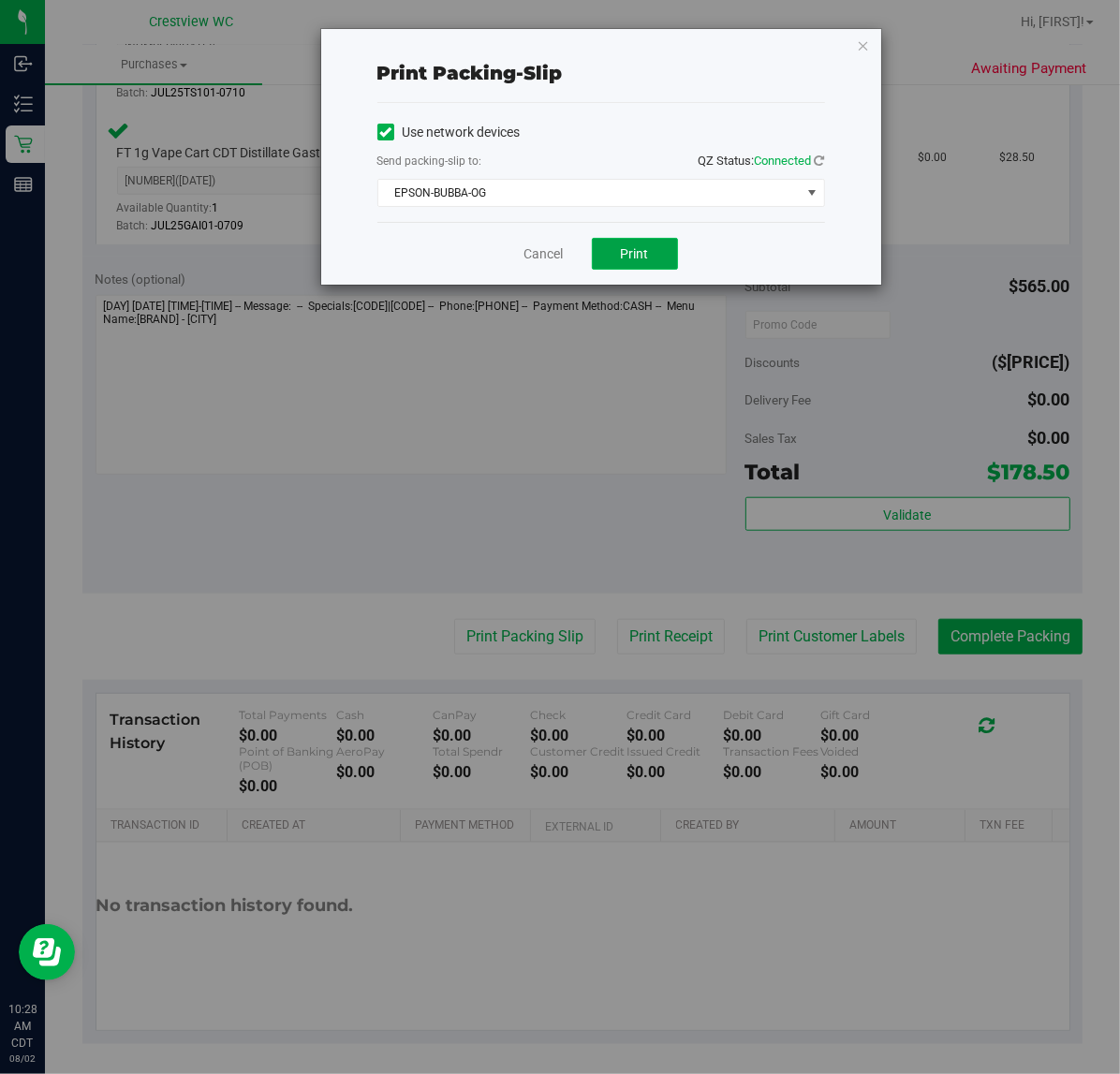 click on "Print" at bounding box center (635, 254) 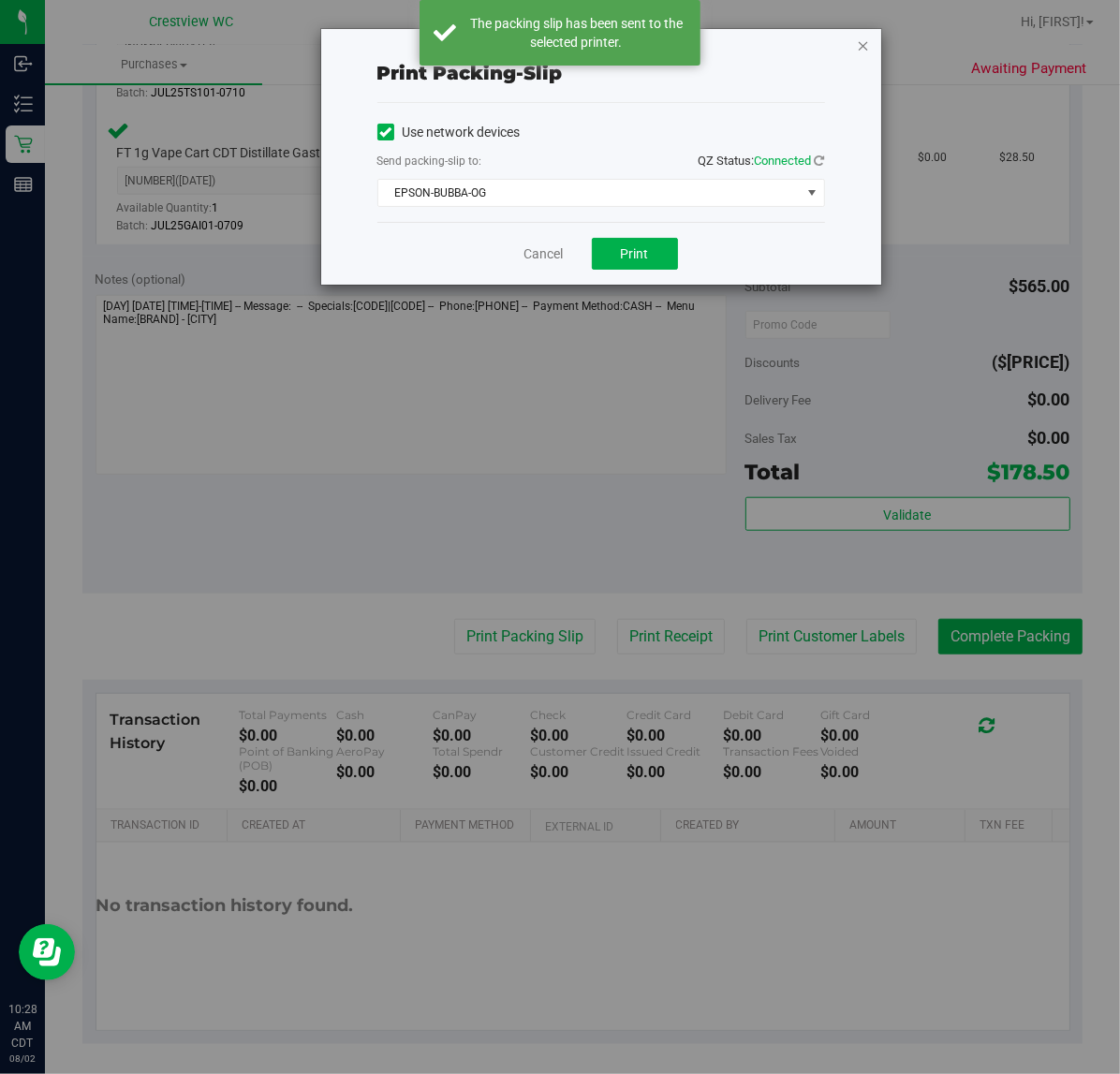 click at bounding box center (863, 45) 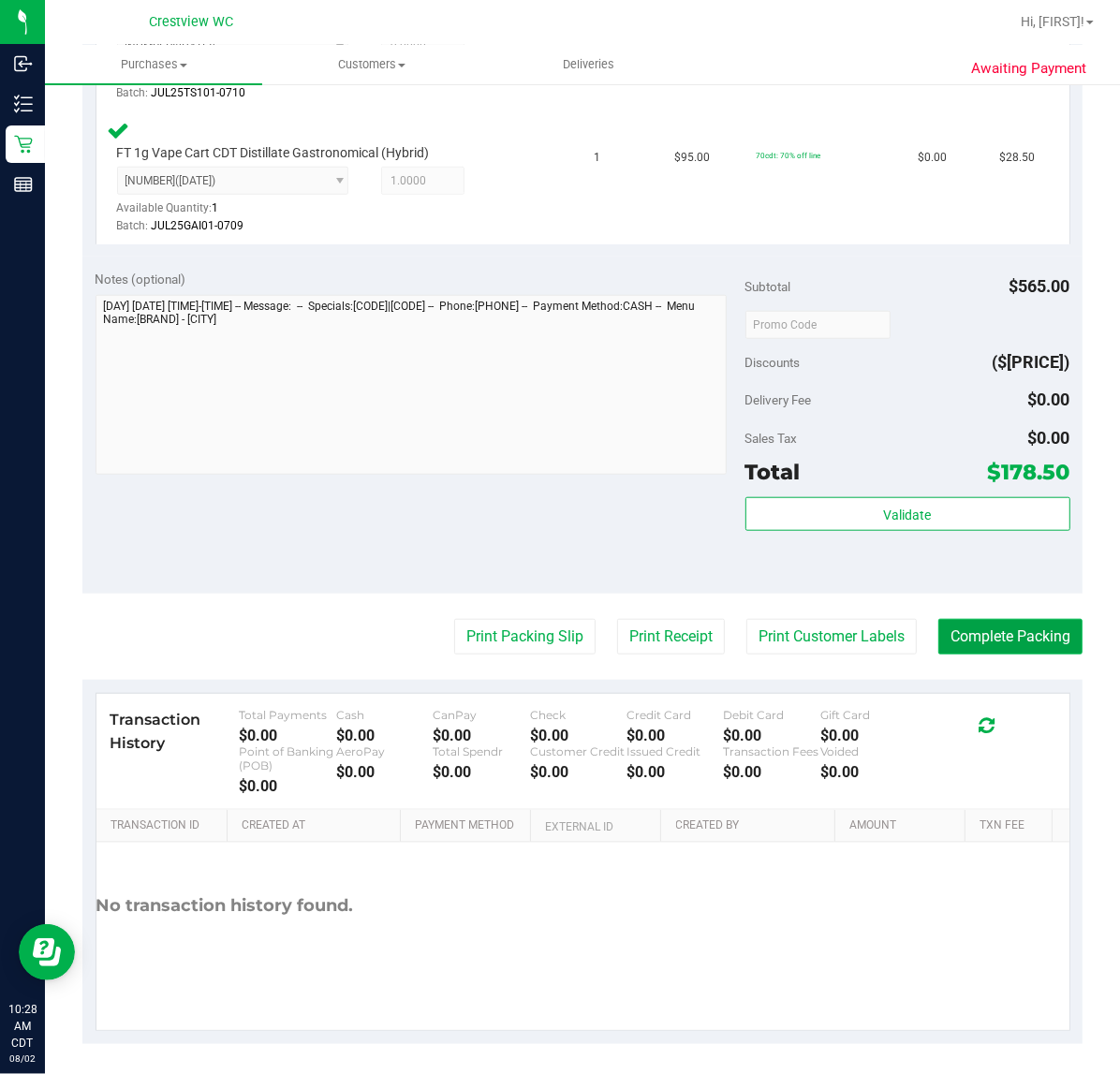 click on "Complete Packing" at bounding box center [1010, 637] 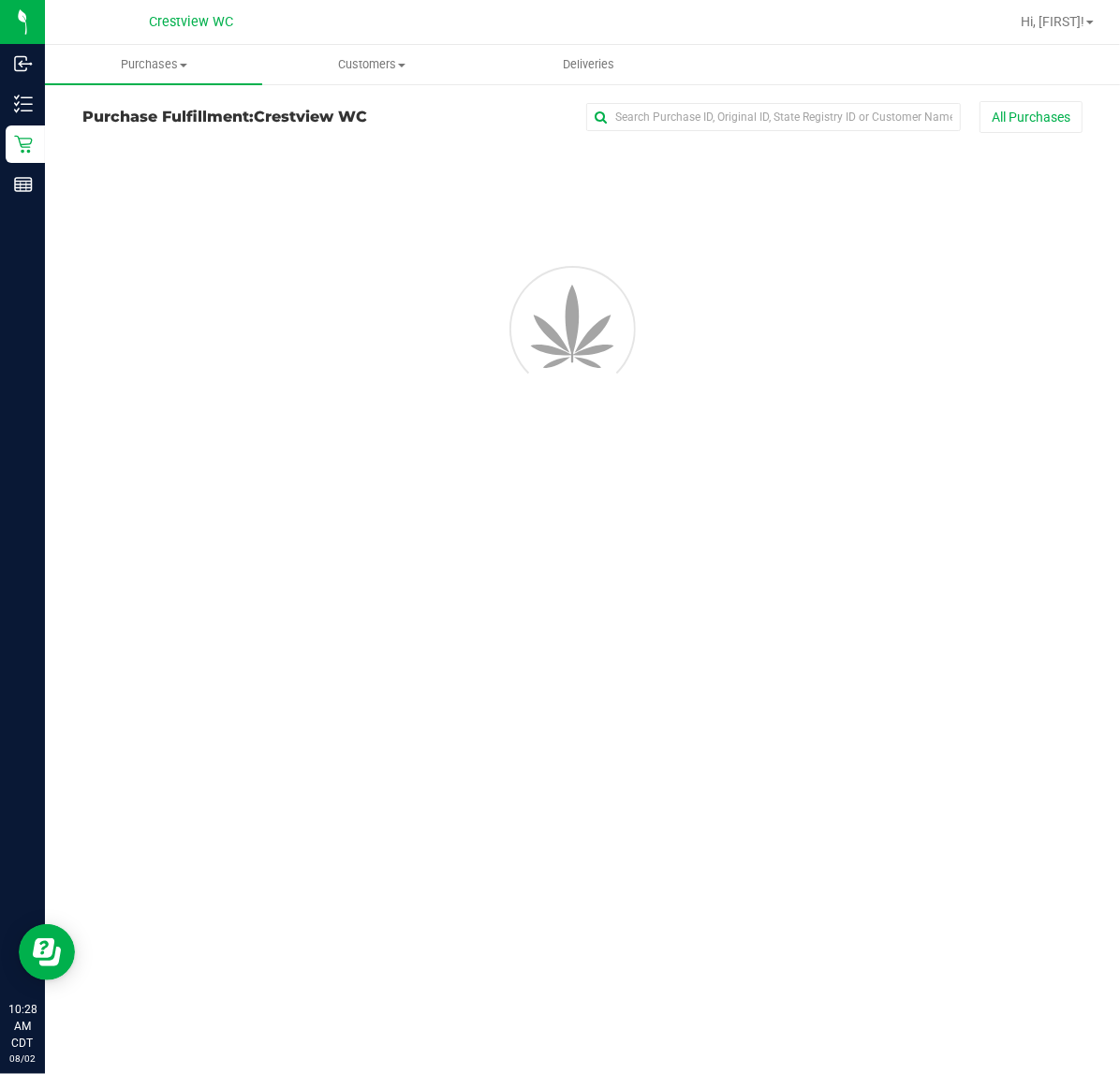 scroll, scrollTop: 0, scrollLeft: 0, axis: both 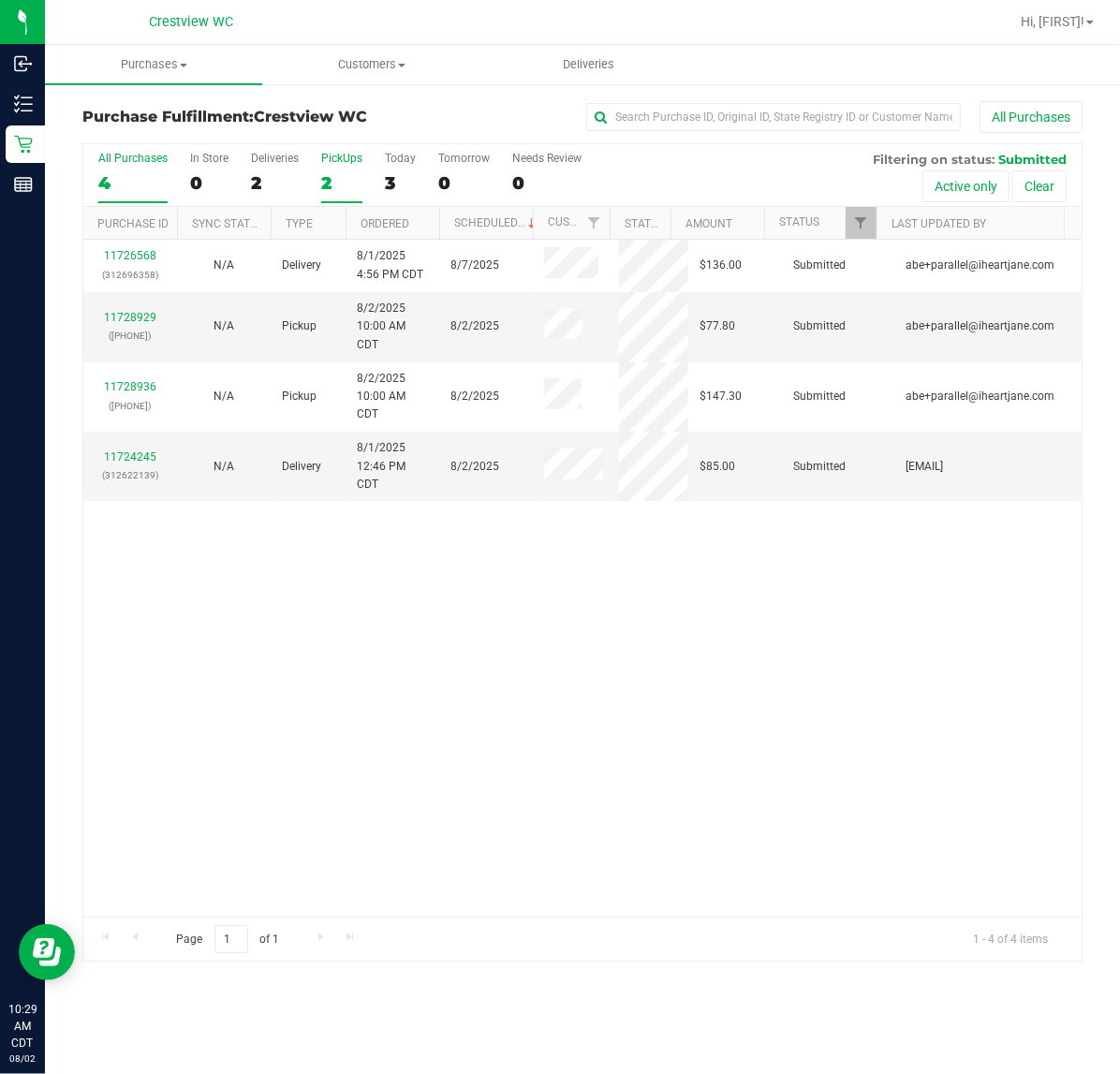 click on "PickUps" at bounding box center [342, 158] 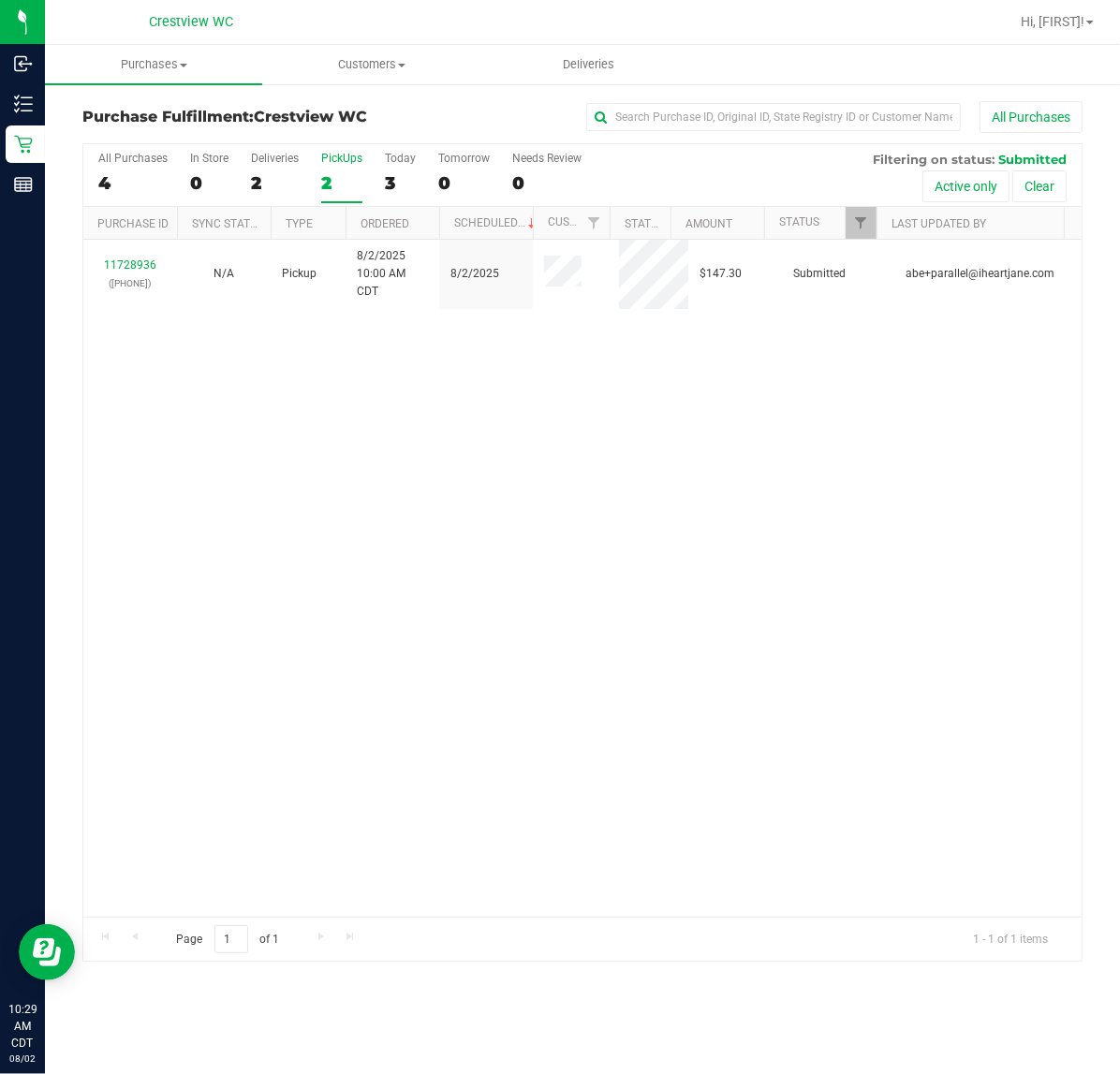 click on "11728936
(312797612)
N/A
Pickup 8/2/2025 10:00 AM CDT 8/2/2025
$147.30
Submitted abe+parallel@iheartjane.com" at bounding box center (582, 578) 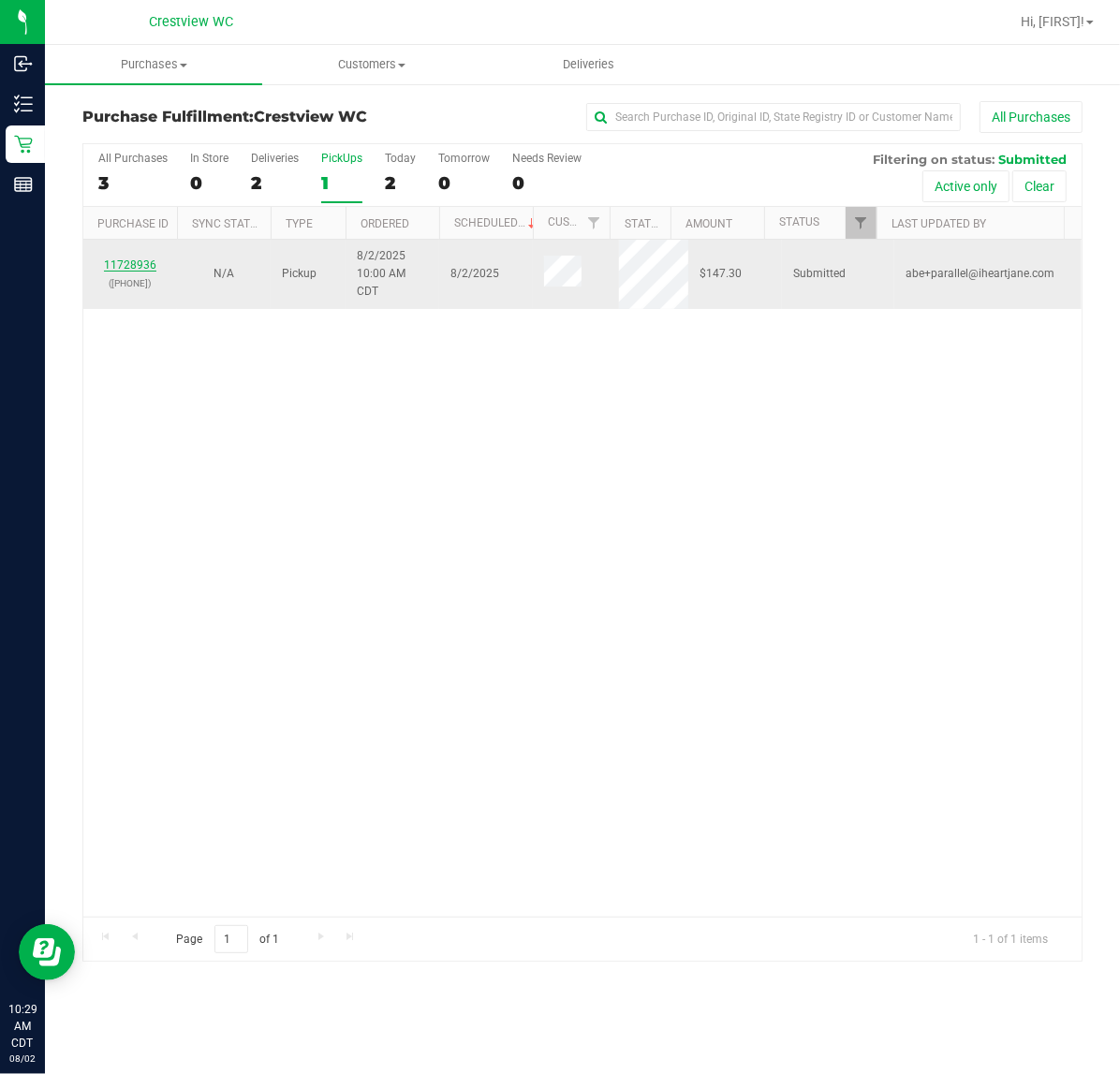 click on "11728936" at bounding box center [130, 265] 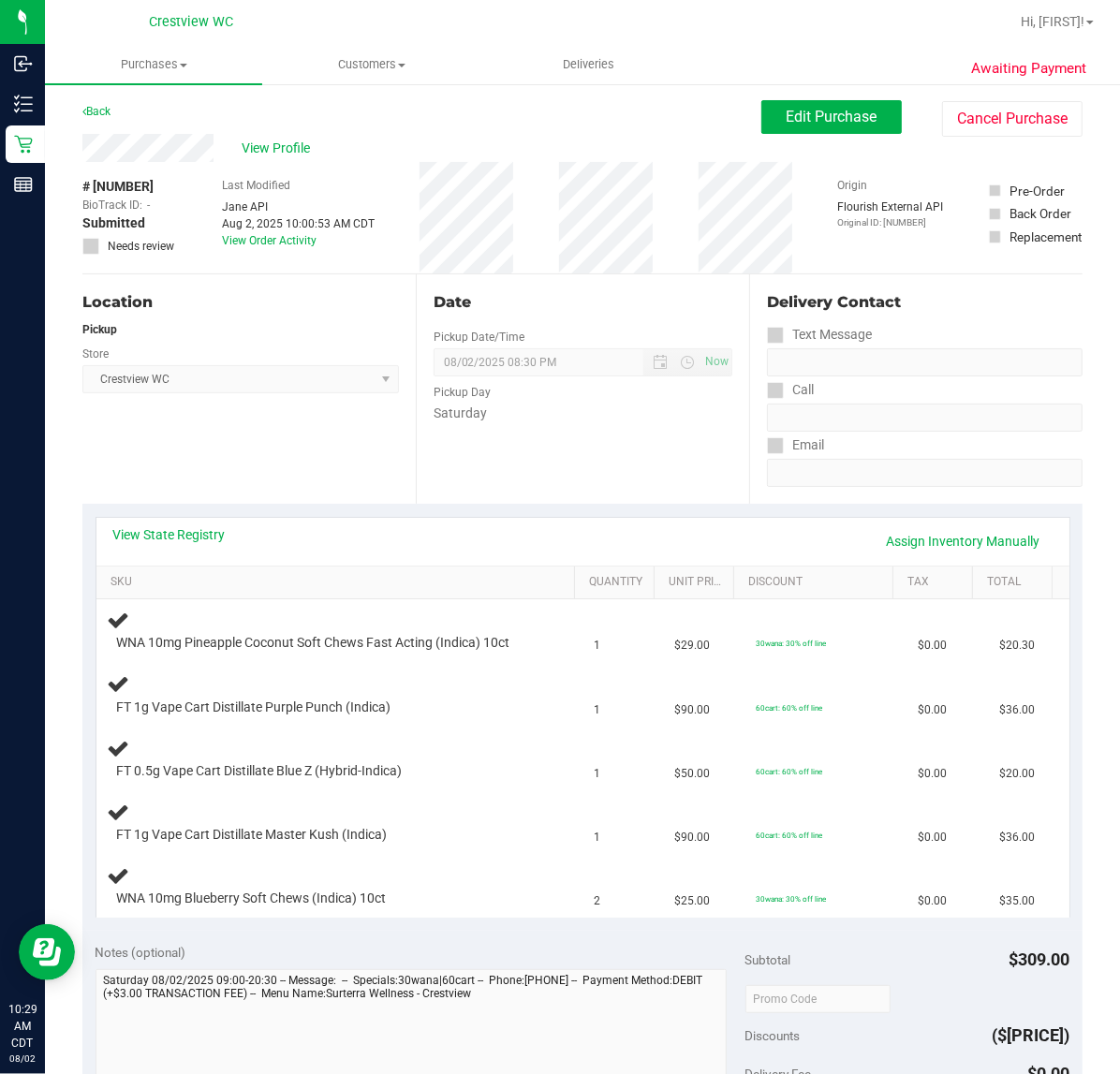 scroll, scrollTop: 0, scrollLeft: 0, axis: both 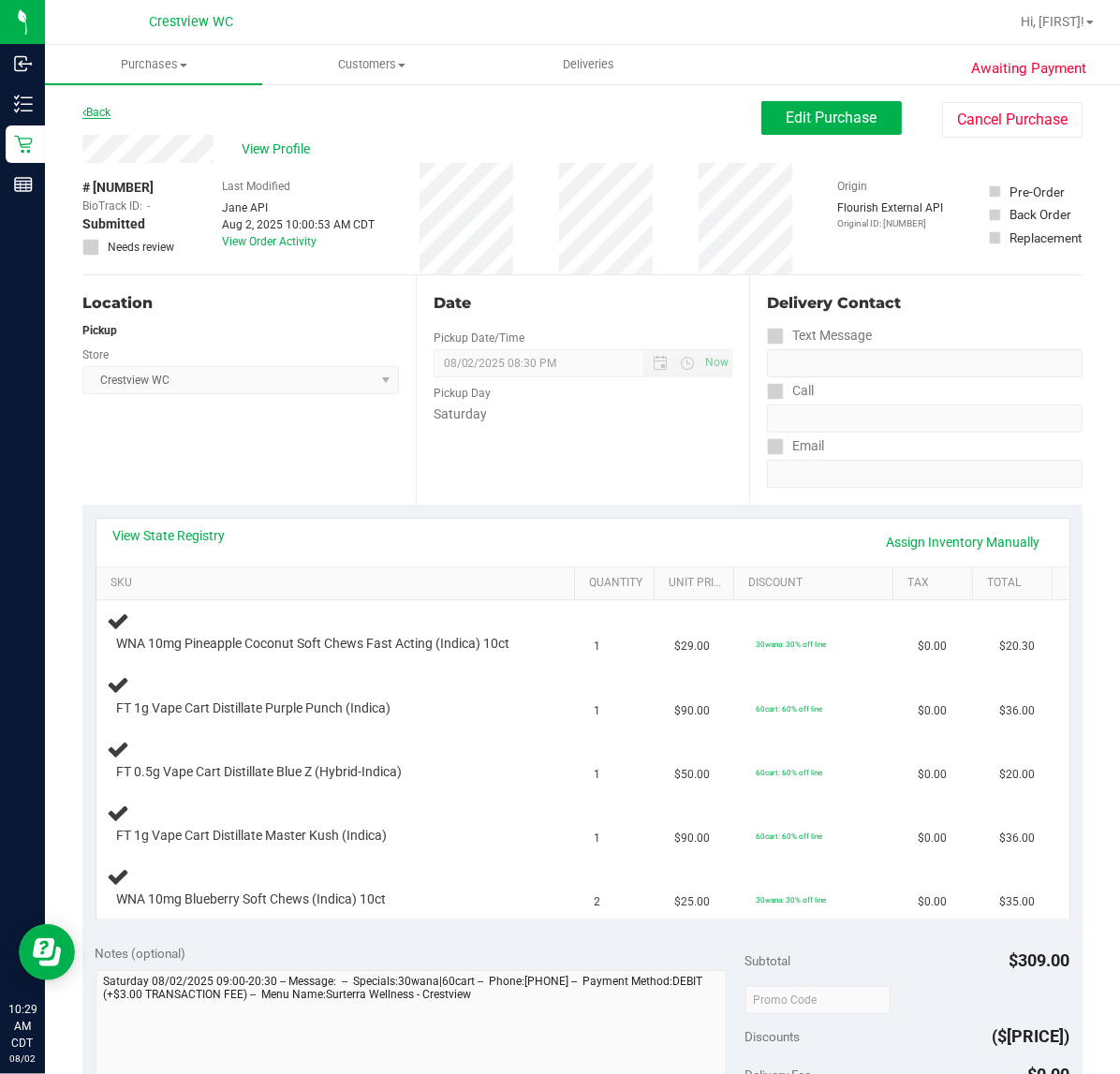 click on "Back" at bounding box center [96, 112] 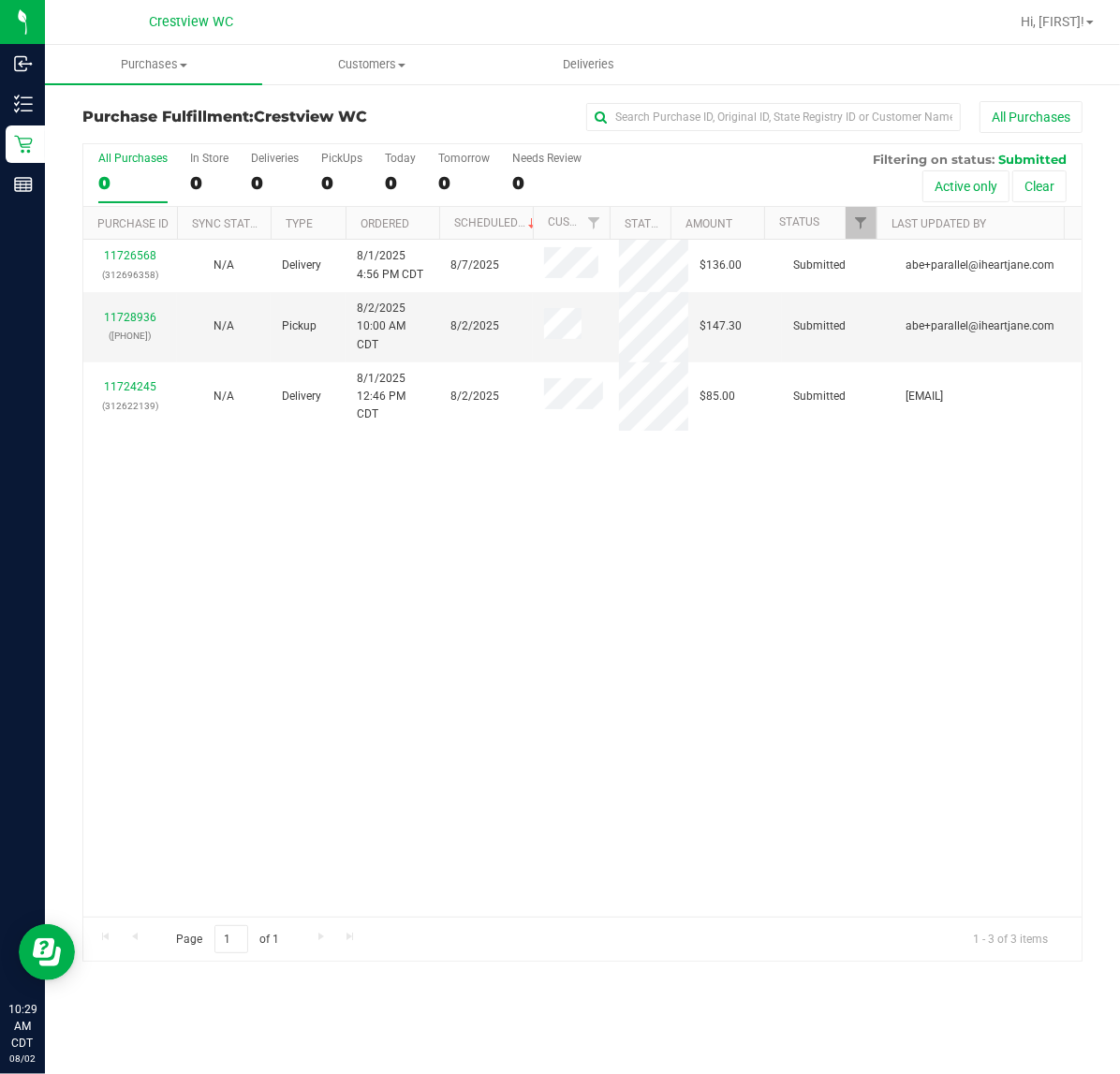 click on "11726568
(312696358)
N/A
Delivery 8/1/2025 4:56 PM CDT 8/7/2025
$136.00
Submitted abe+parallel@iheartjane.com
11728936
(312797612)
N/A
Pickup 8/2/2025 10:00 AM CDT 8/2/2025
$147.30
Submitted abe+parallel@iheartjane.com
11724245
(312622139)
N/A
Delivery 8/1/2025 12:46 PM CDT 8/2/2025
$85.00
Submitted cvinciguerra@liveparallel.com" at bounding box center [582, 578] 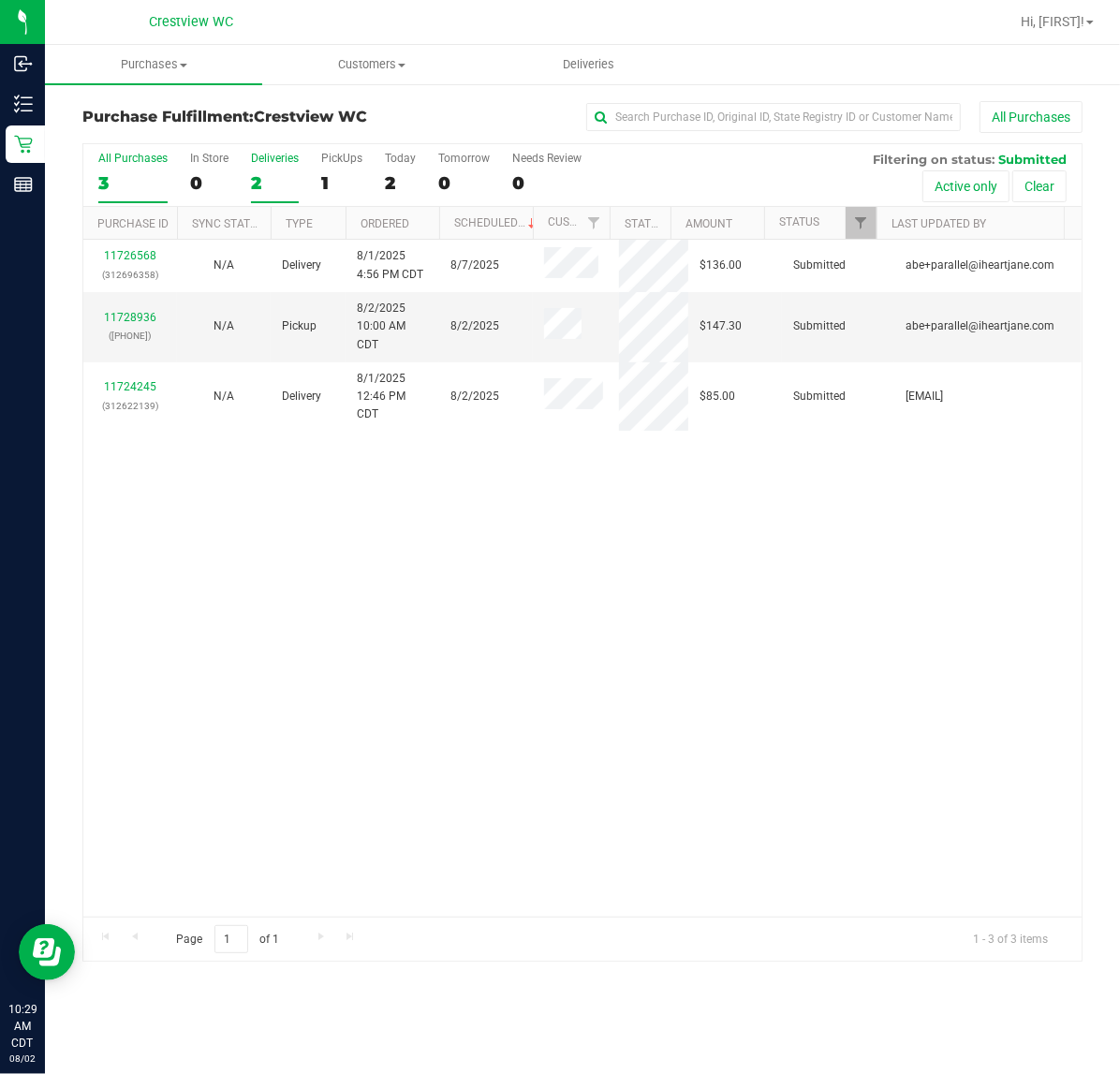 click on "Deliveries" at bounding box center (274, 158) 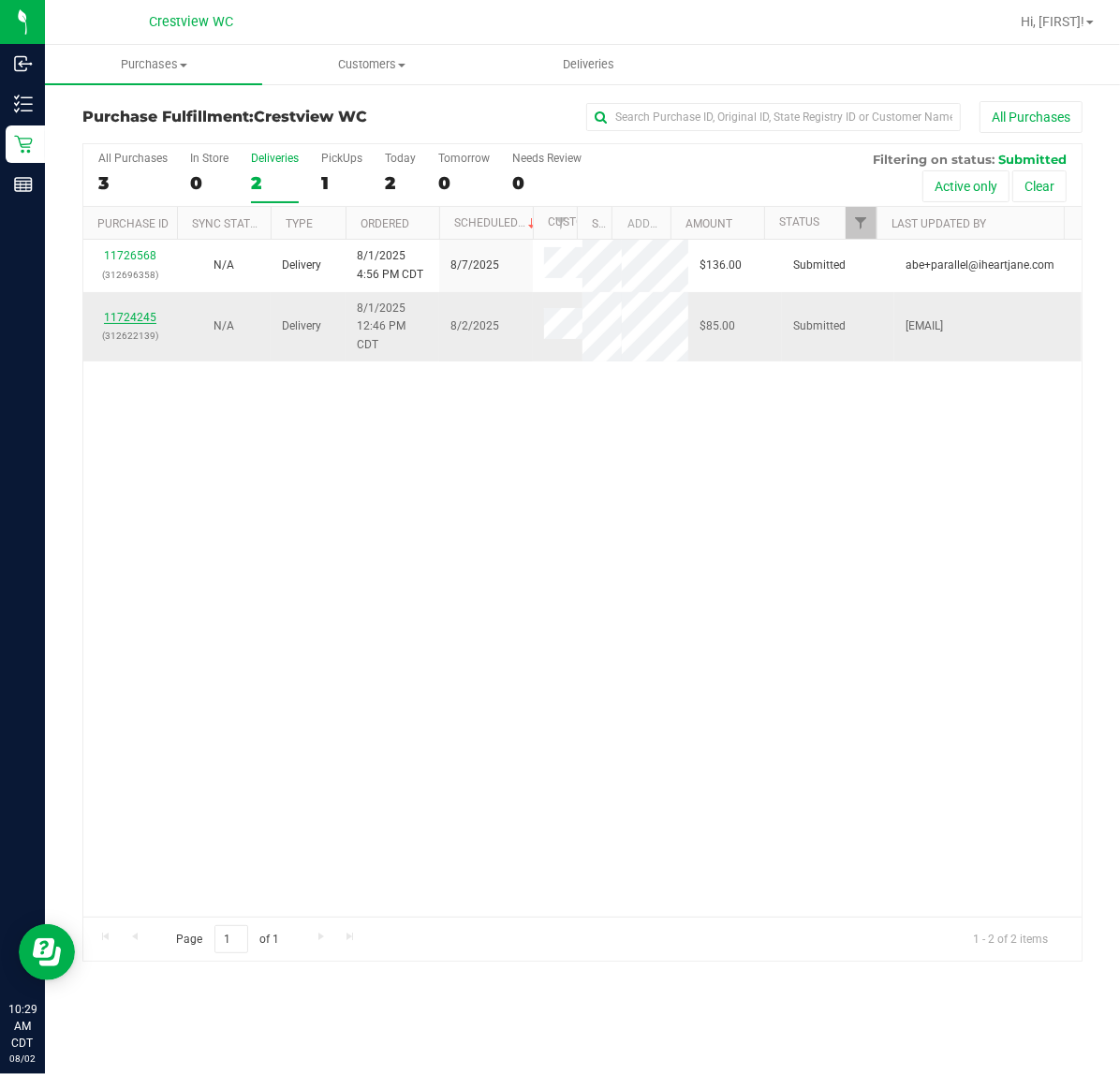 click on "11724245" at bounding box center [130, 317] 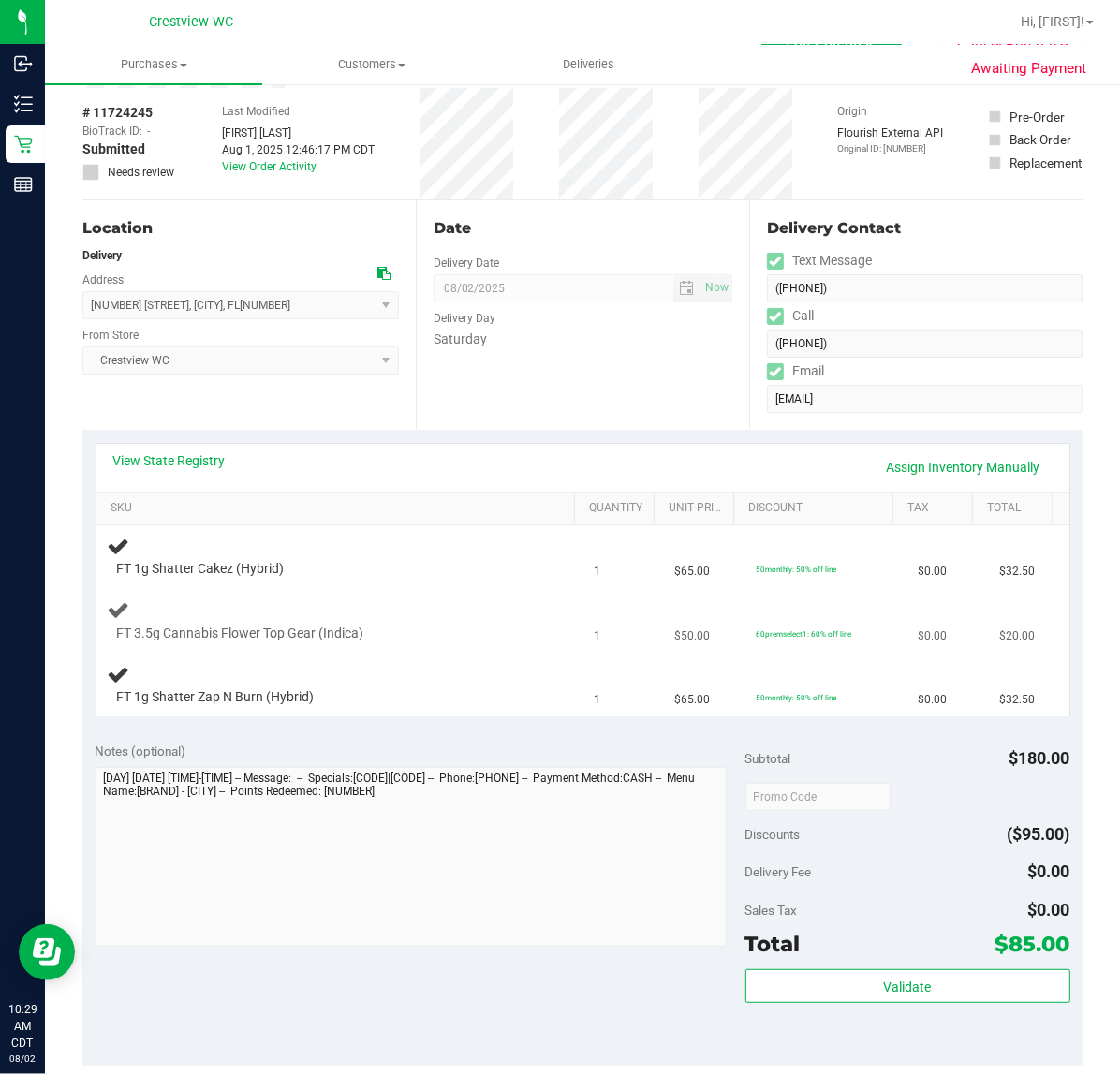 scroll, scrollTop: 117, scrollLeft: 0, axis: vertical 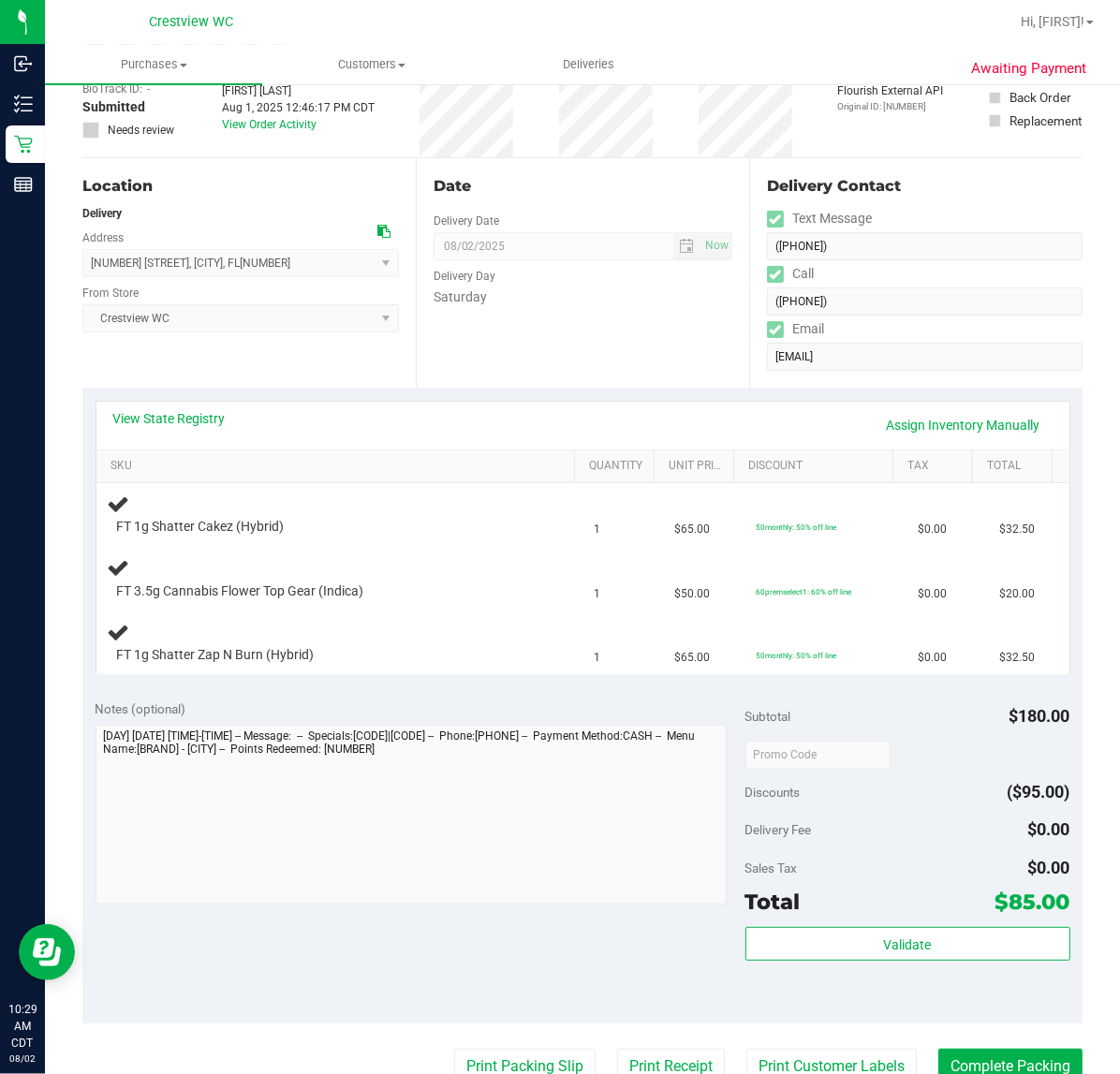 click on "Date
Delivery Date
08/02/2025
Now
08/02/2025 07:00 AM
Now
Delivery Day
Saturday" at bounding box center [582, 272] 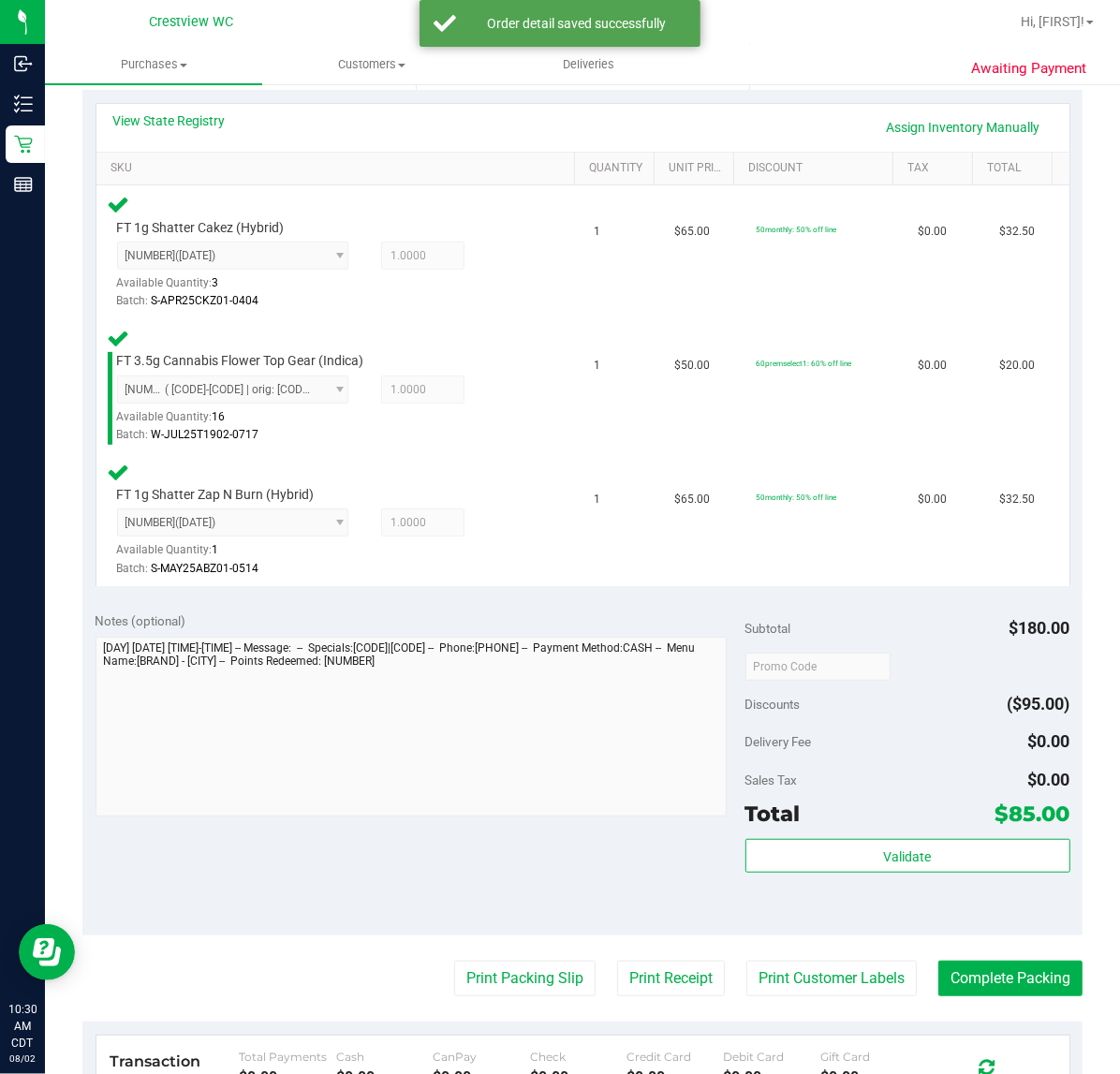 scroll, scrollTop: 470, scrollLeft: 0, axis: vertical 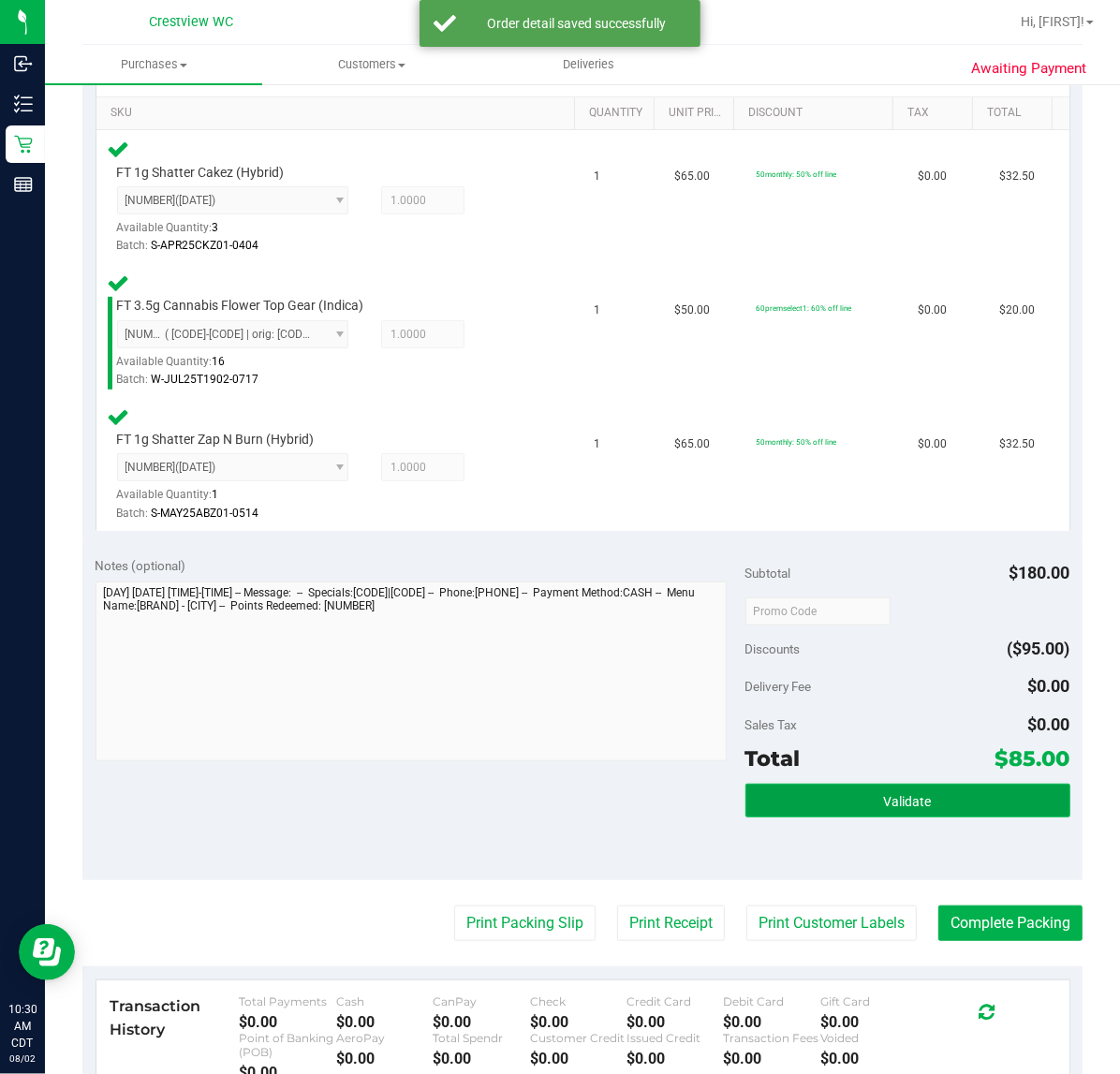 click on "Validate" at bounding box center (907, 802) 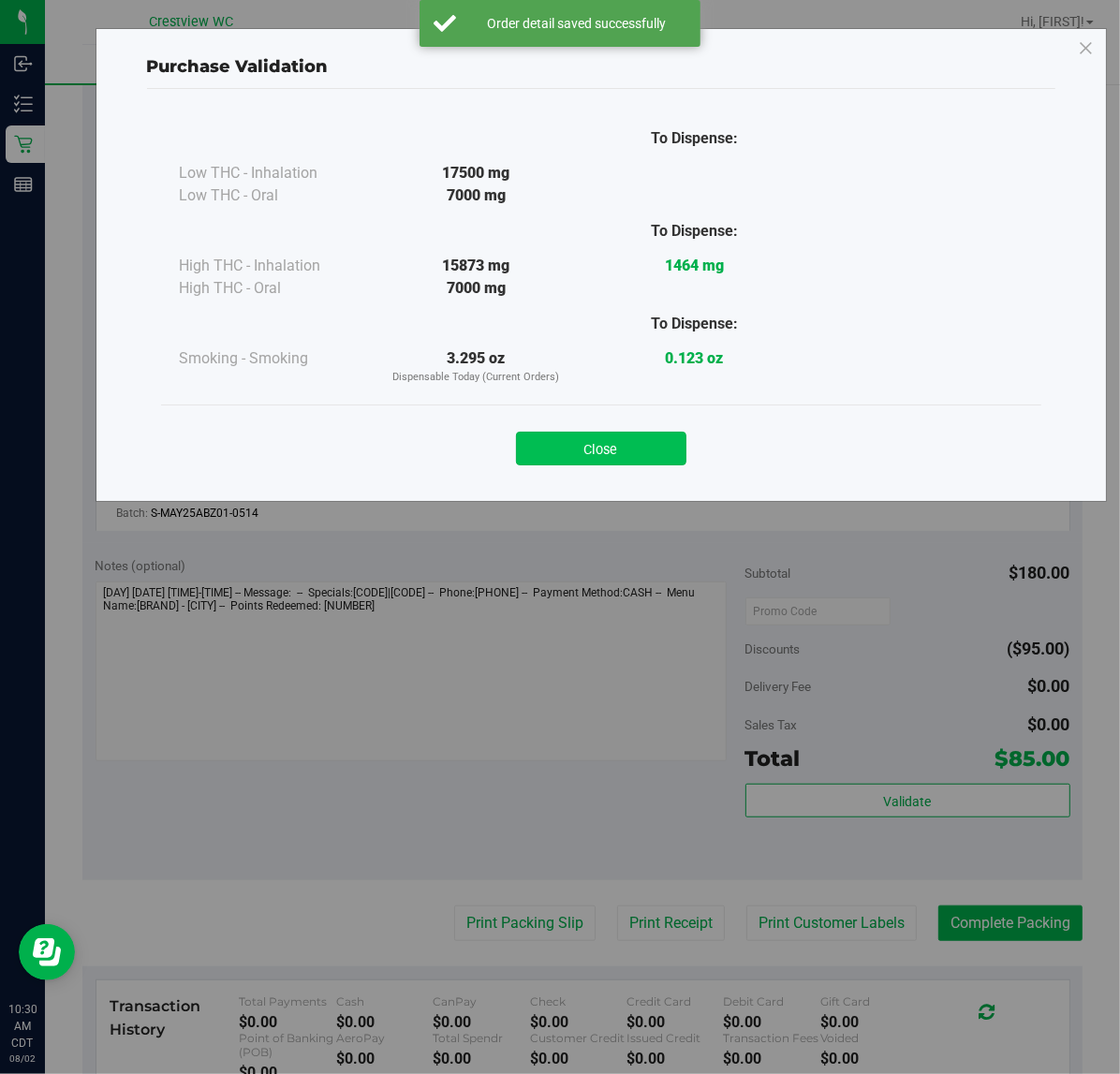 click on "Close" at bounding box center [601, 449] 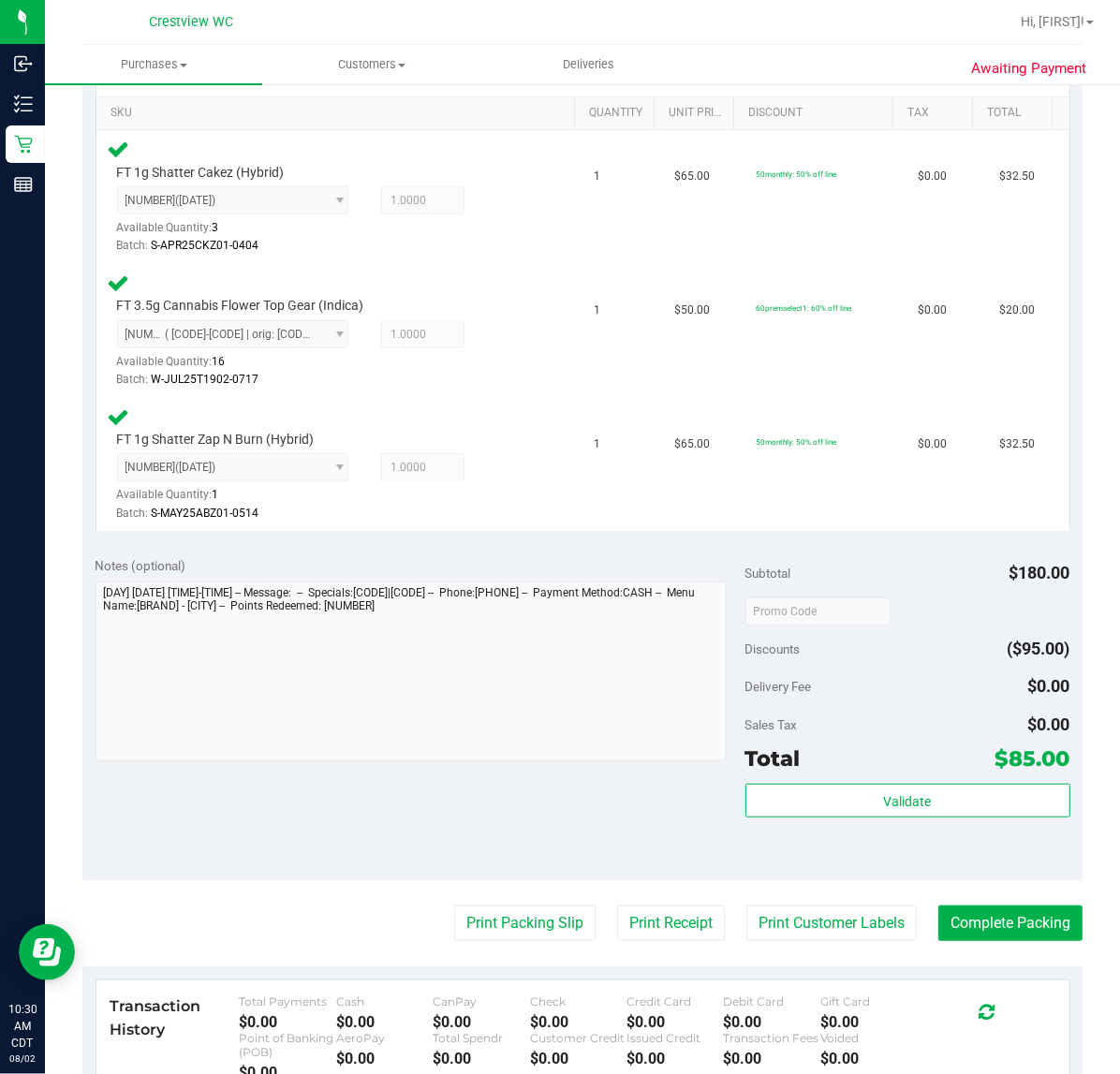 scroll, scrollTop: 758, scrollLeft: 0, axis: vertical 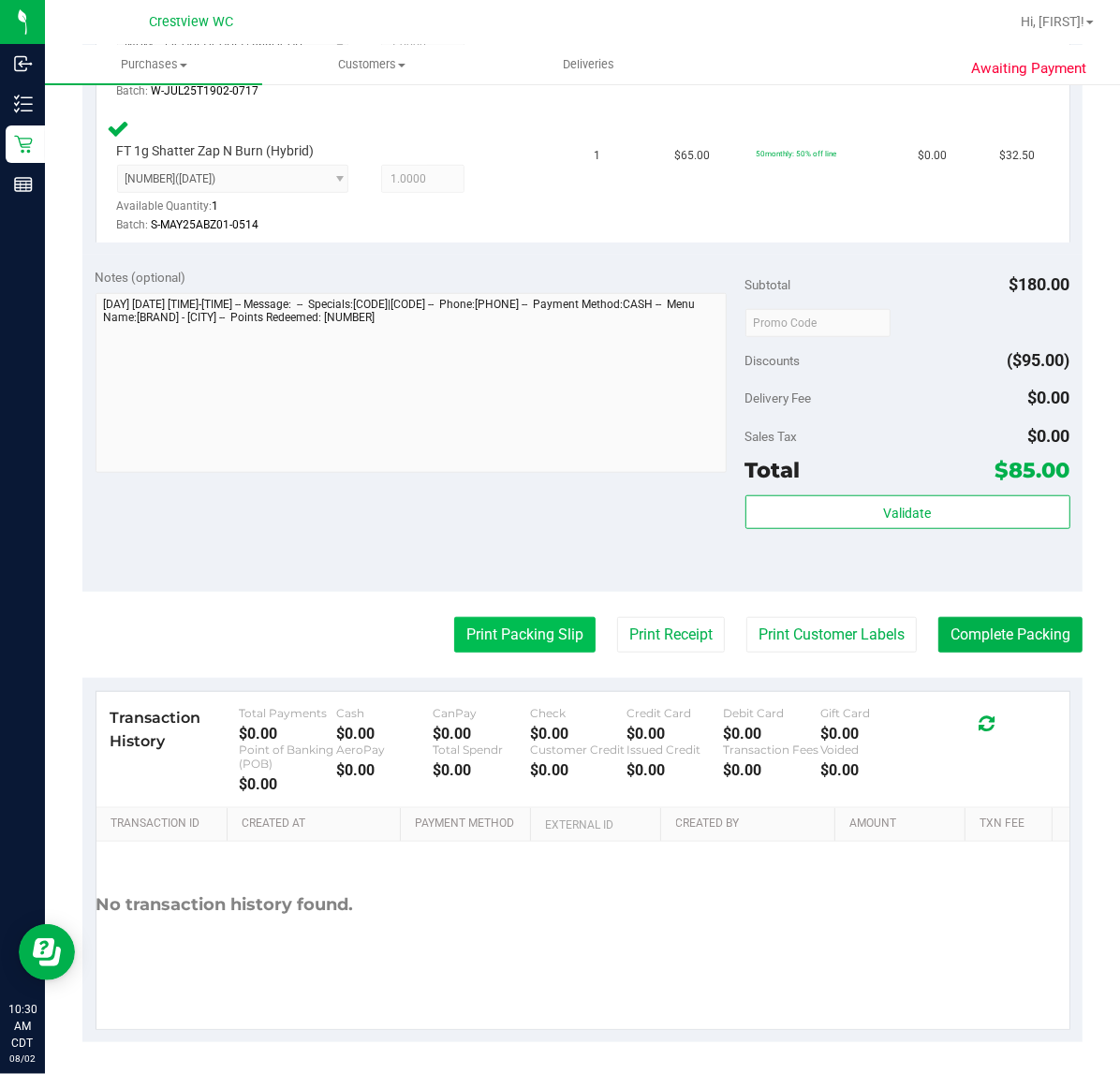 click on "Print Packing Slip" at bounding box center (524, 635) 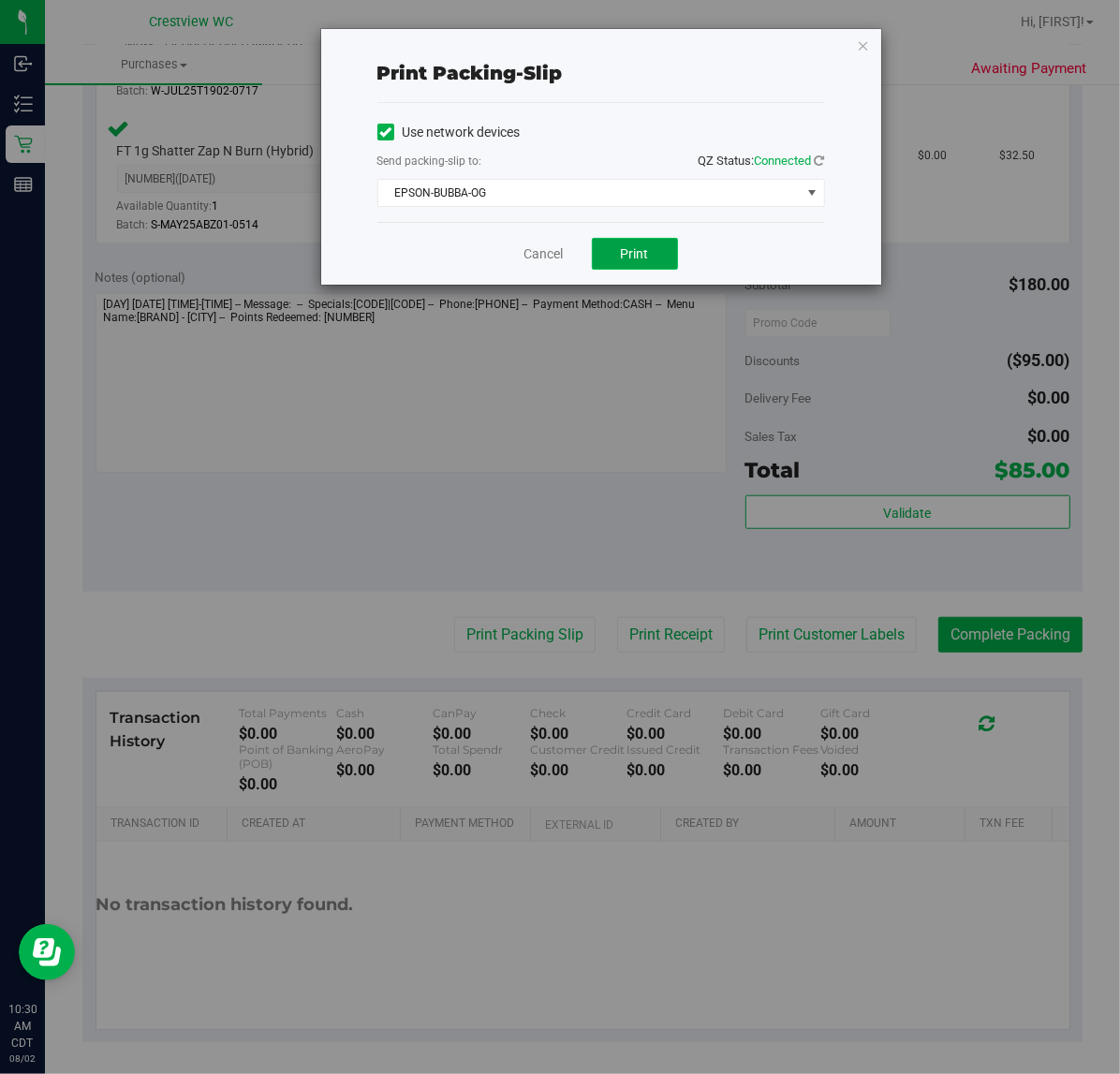 click on "Print" at bounding box center (635, 254) 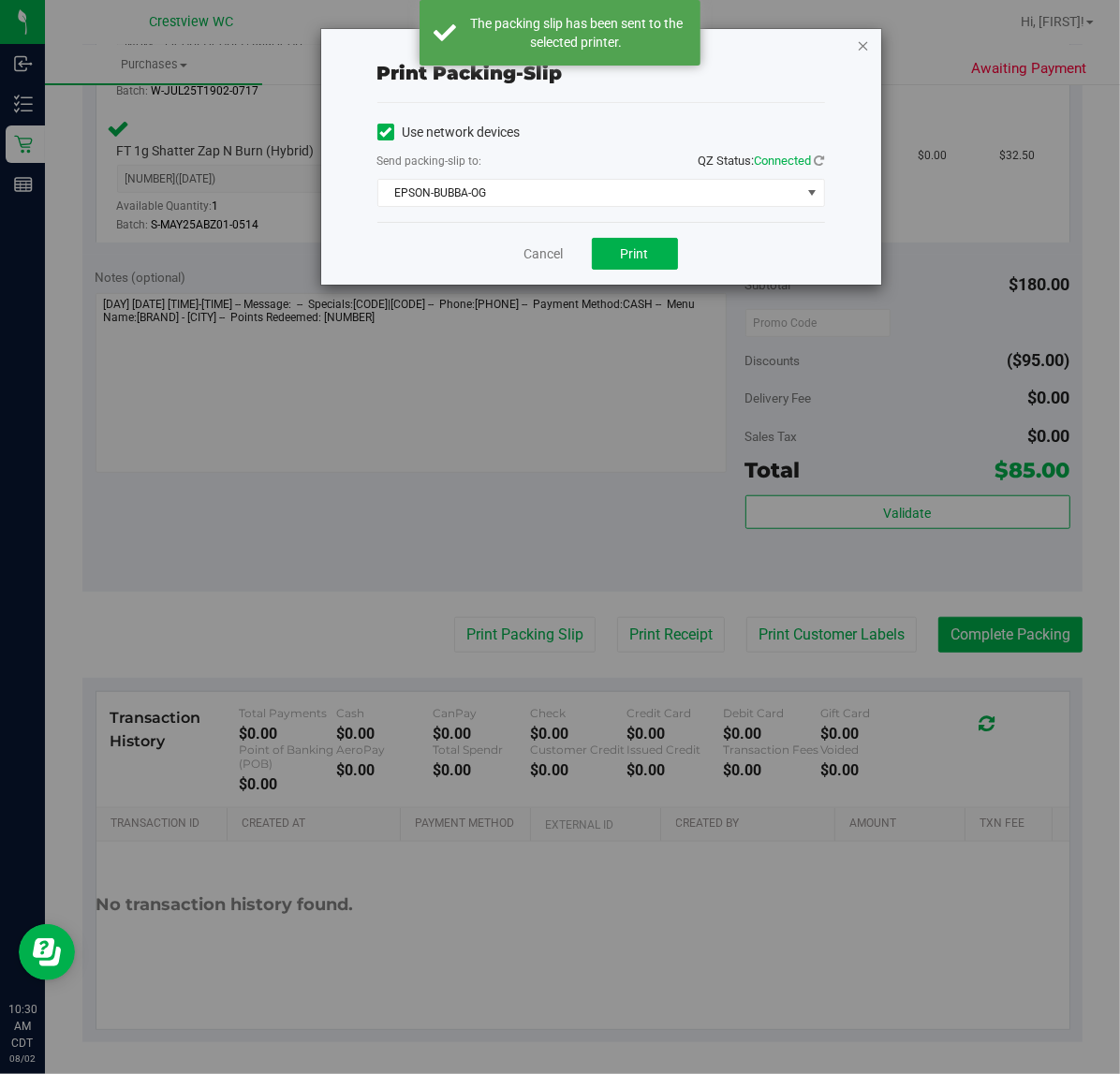click at bounding box center (863, 45) 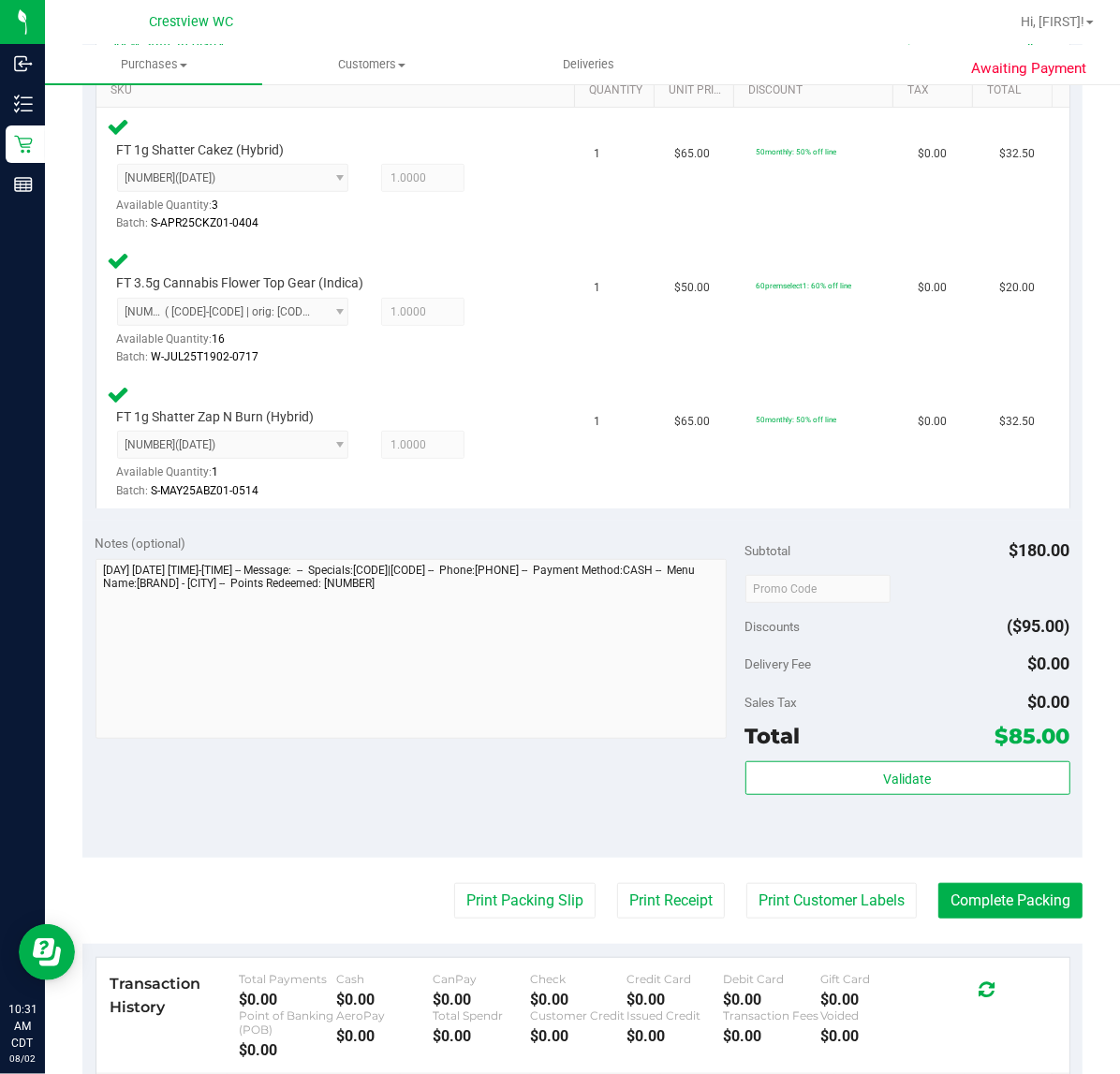 scroll, scrollTop: 758, scrollLeft: 0, axis: vertical 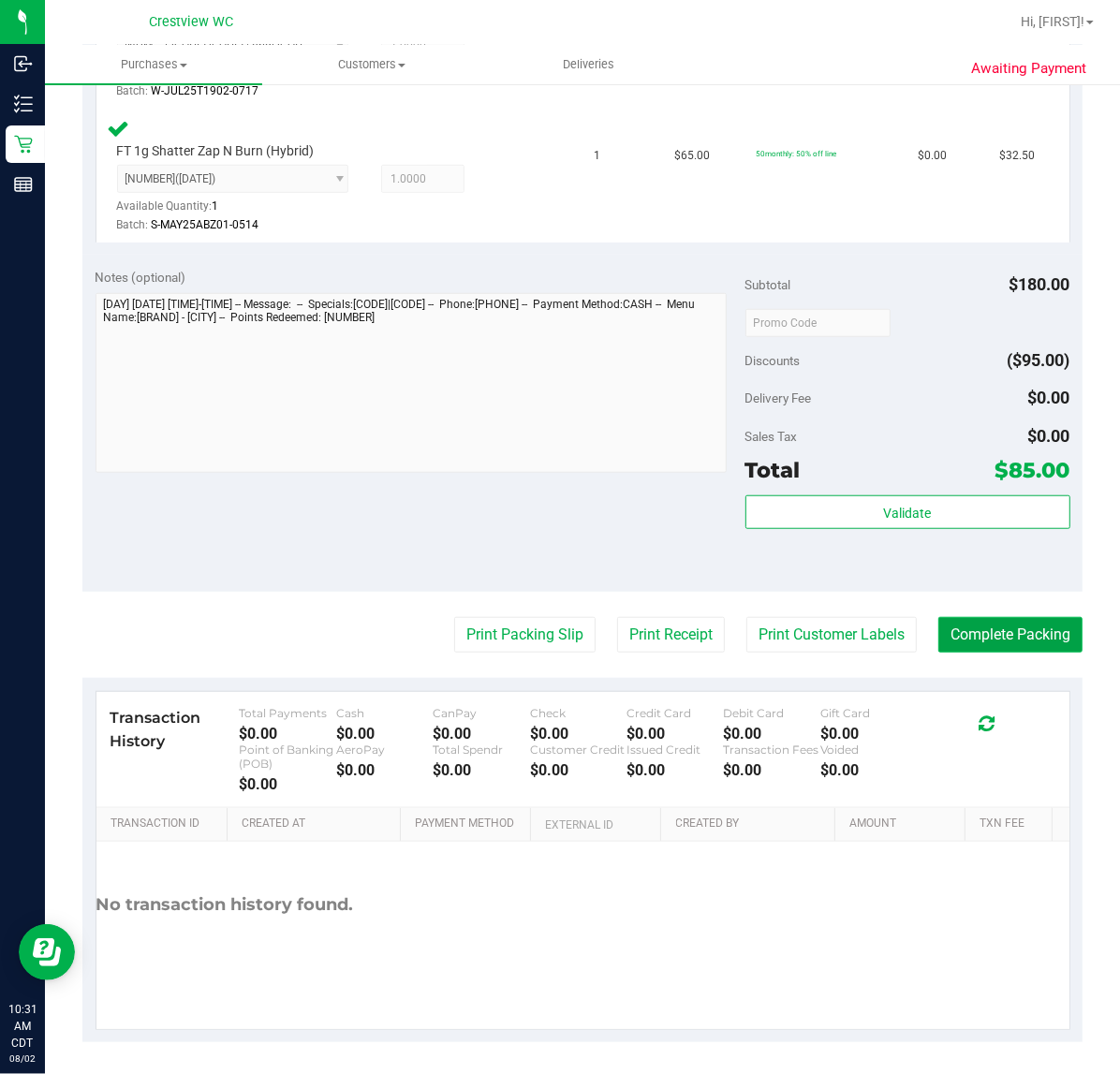 click on "Complete Packing" at bounding box center [1010, 635] 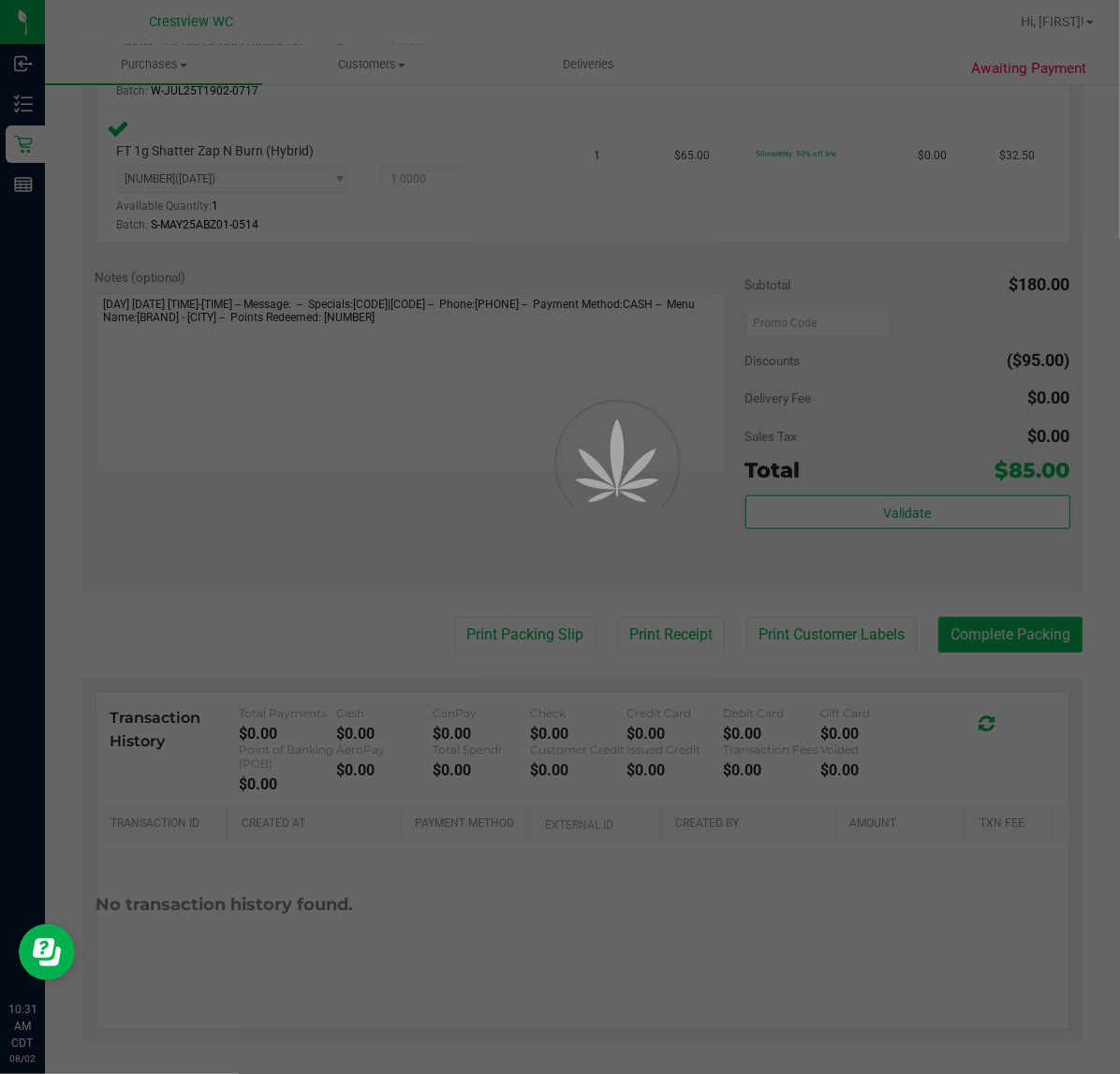 scroll, scrollTop: 0, scrollLeft: 0, axis: both 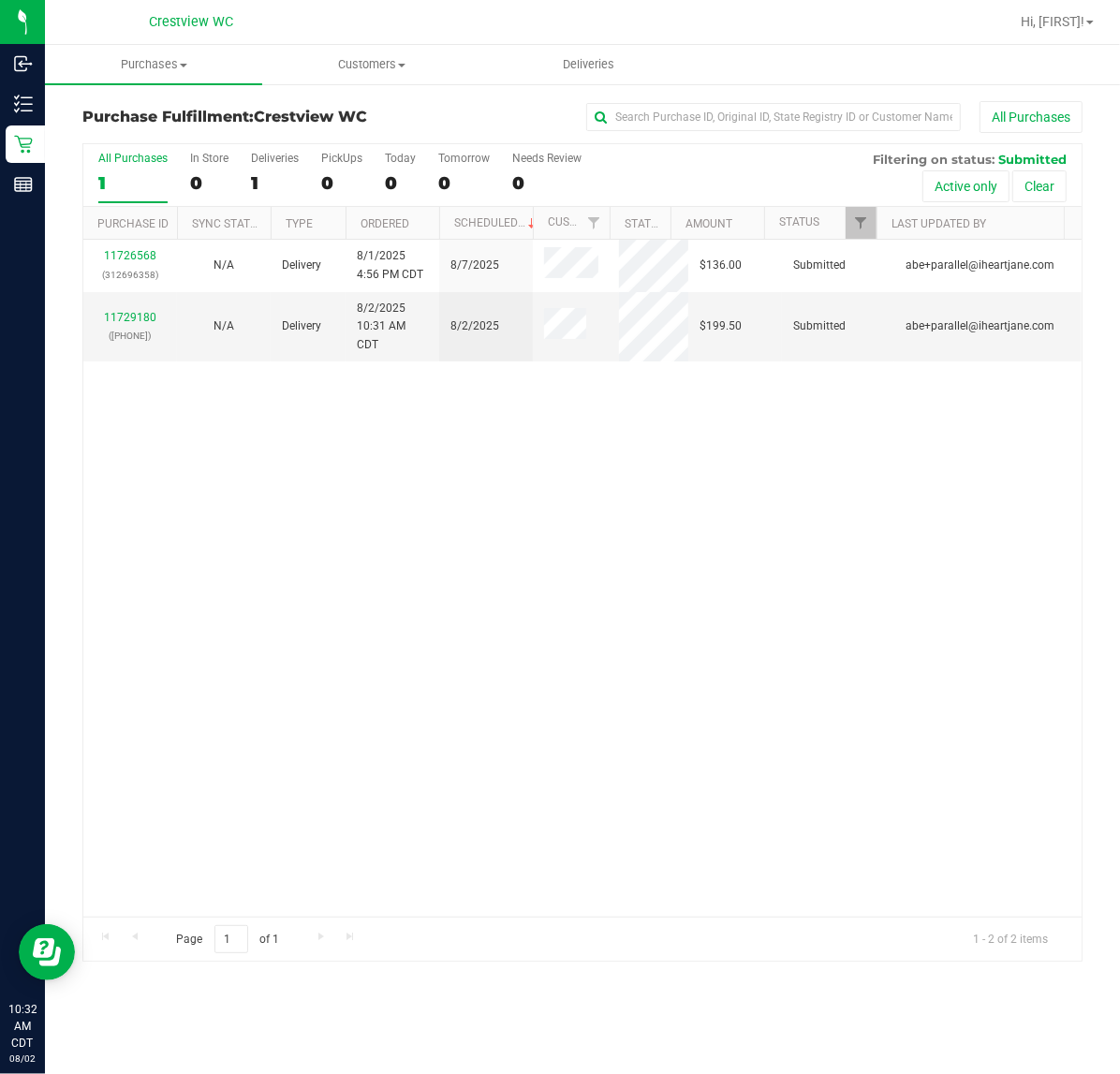 click on "11726568
(312696358)
N/A
Delivery 8/1/2025 4:56 PM CDT 8/7/2025
$136.00
Submitted abe+parallel@iheartjane.com
11729180
(312795161)
N/A
Delivery 8/2/2025 10:31 AM CDT 8/2/2025
$199.50
Submitted abe+parallel@iheartjane.com" at bounding box center (582, 578) 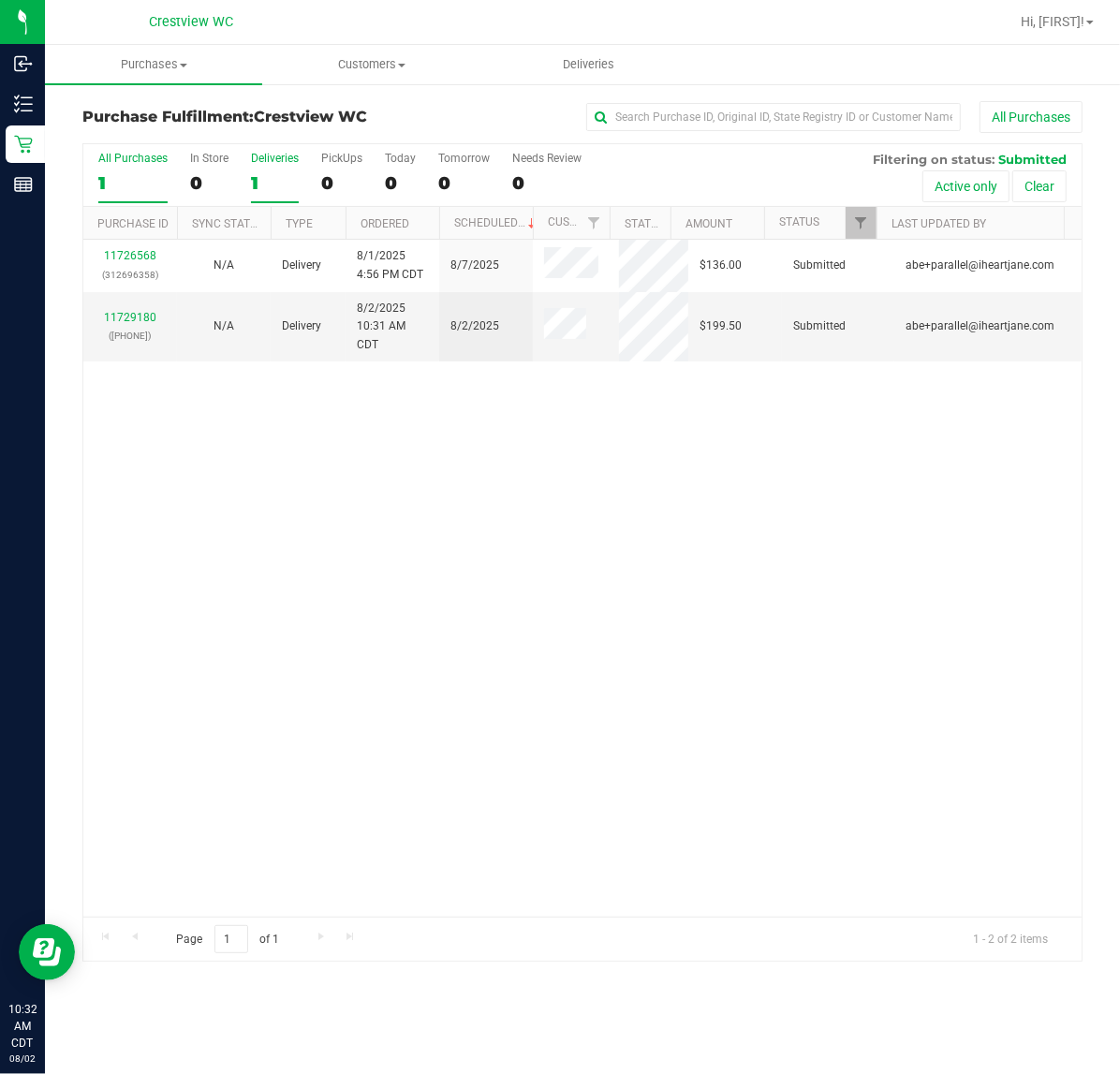 click on "Deliveries" at bounding box center (274, 158) 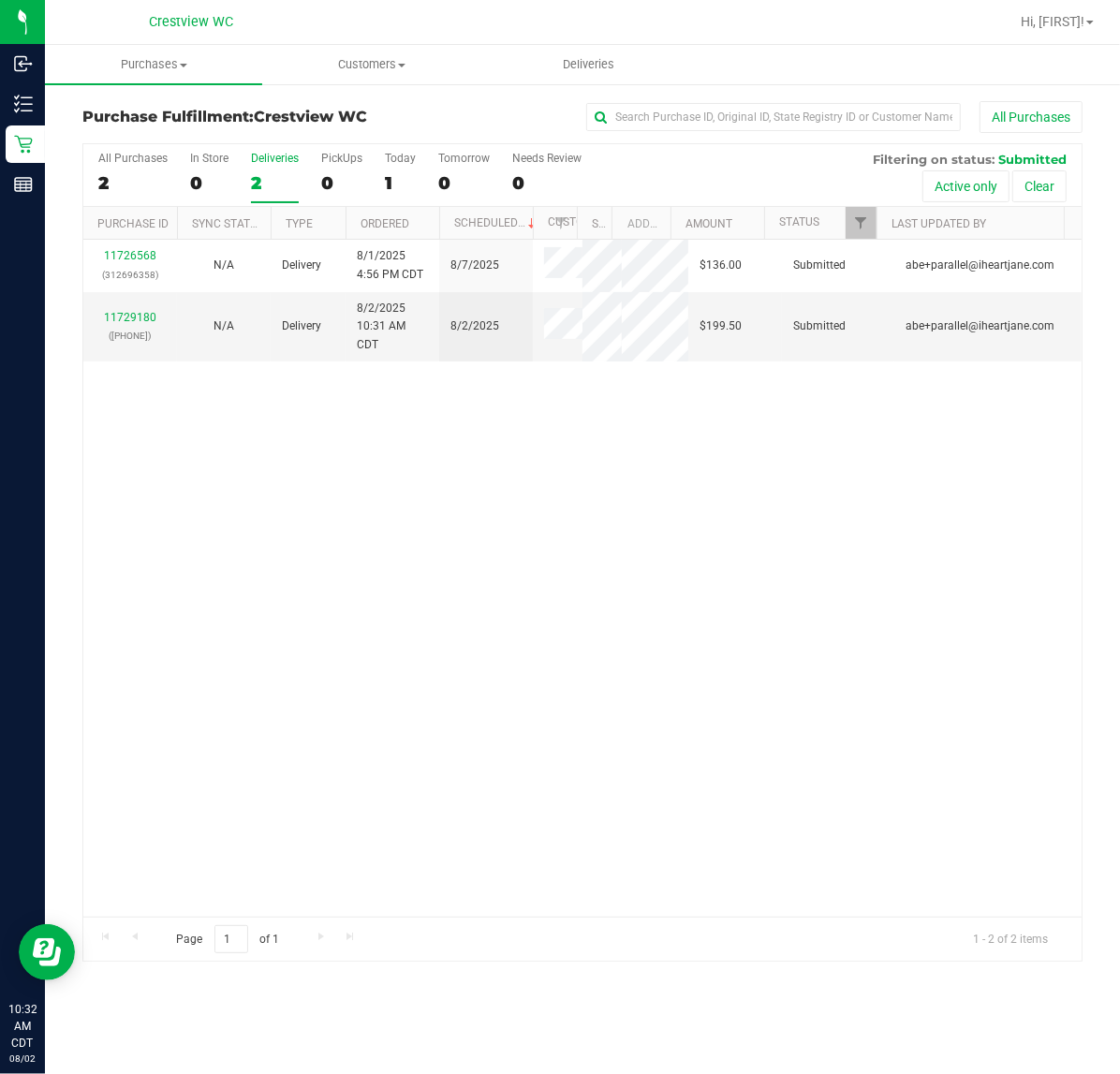 click on "Deliveries" at bounding box center (274, 158) 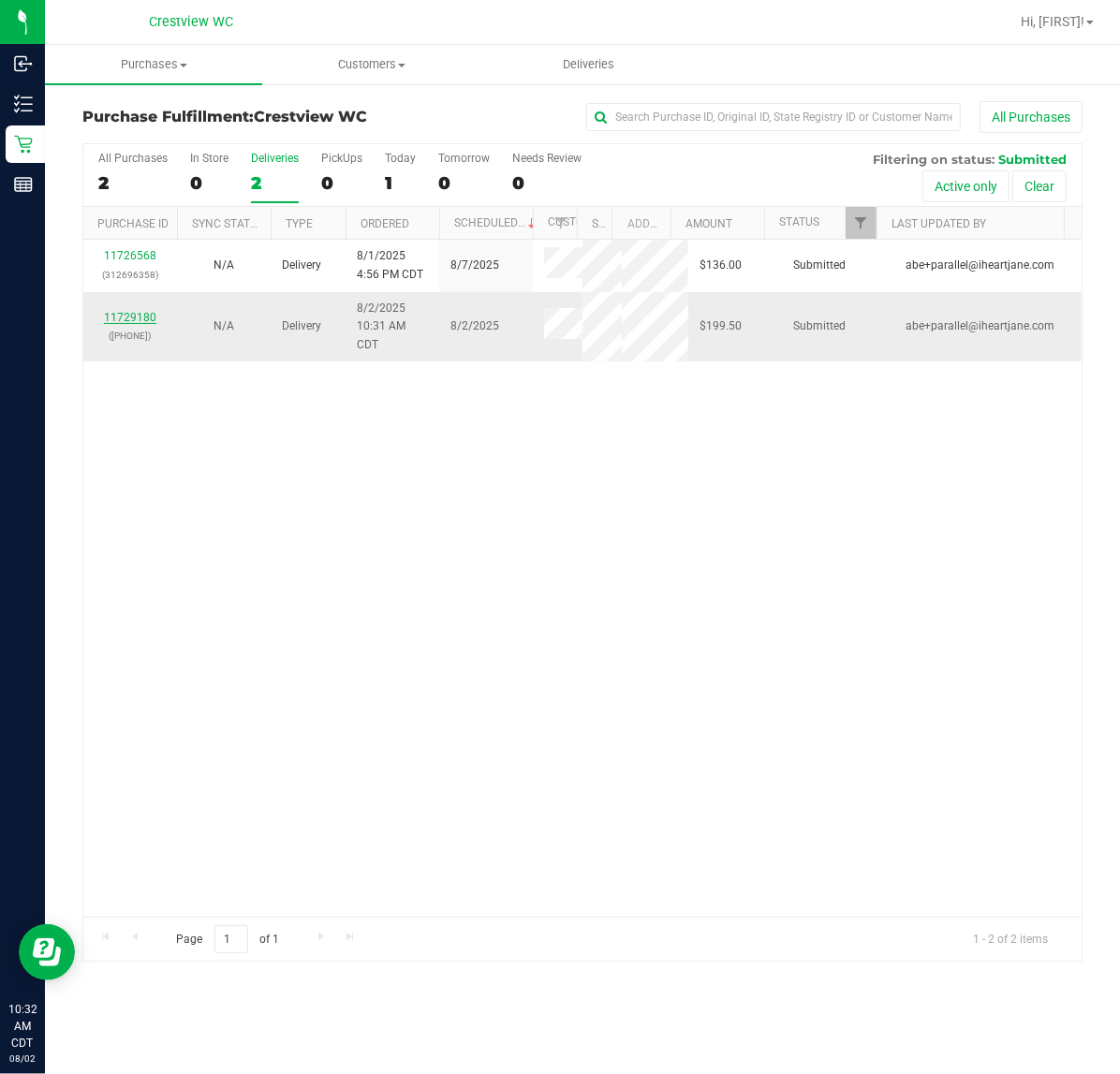 click on "11729180" at bounding box center [130, 317] 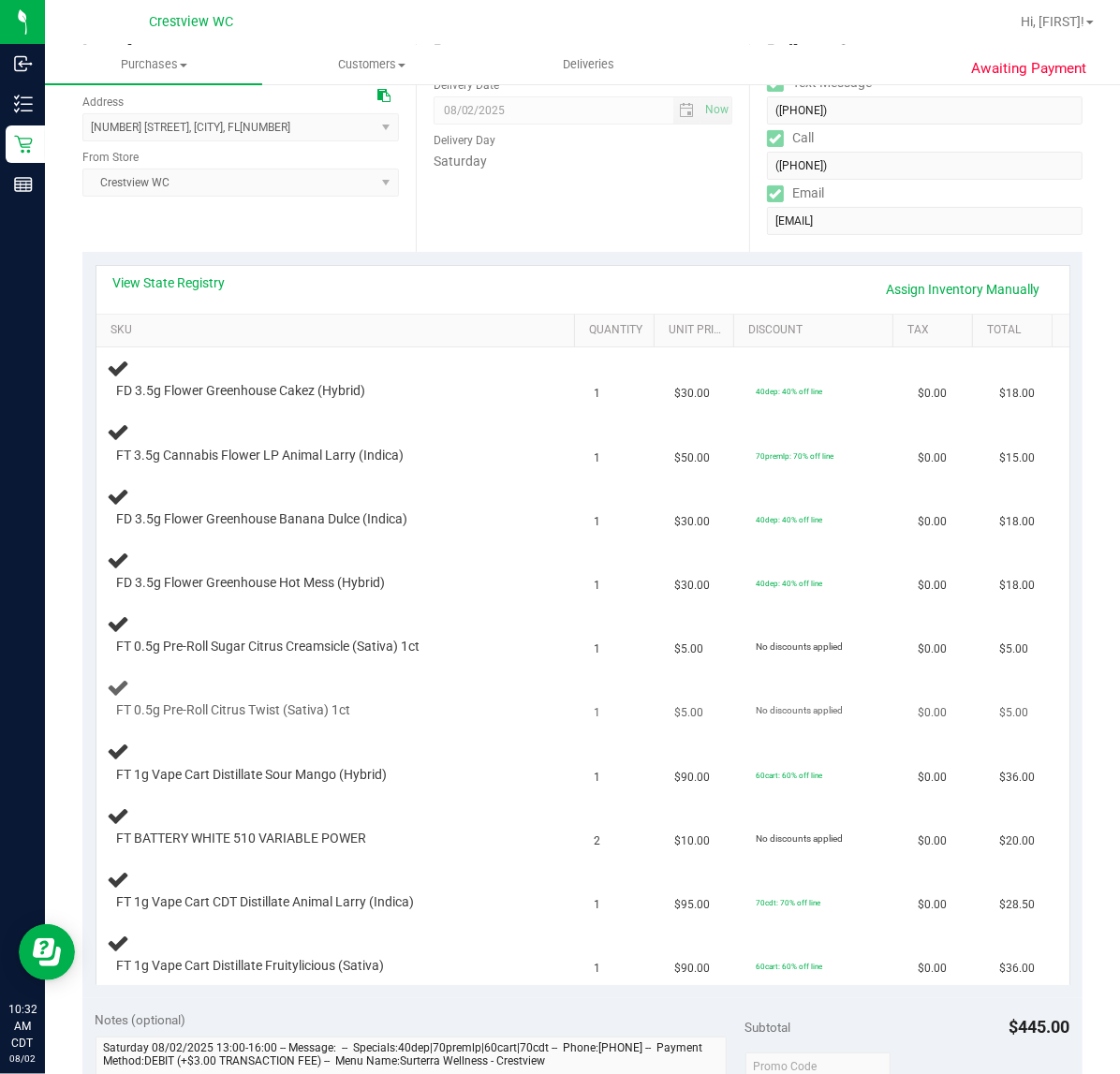 scroll, scrollTop: 117, scrollLeft: 0, axis: vertical 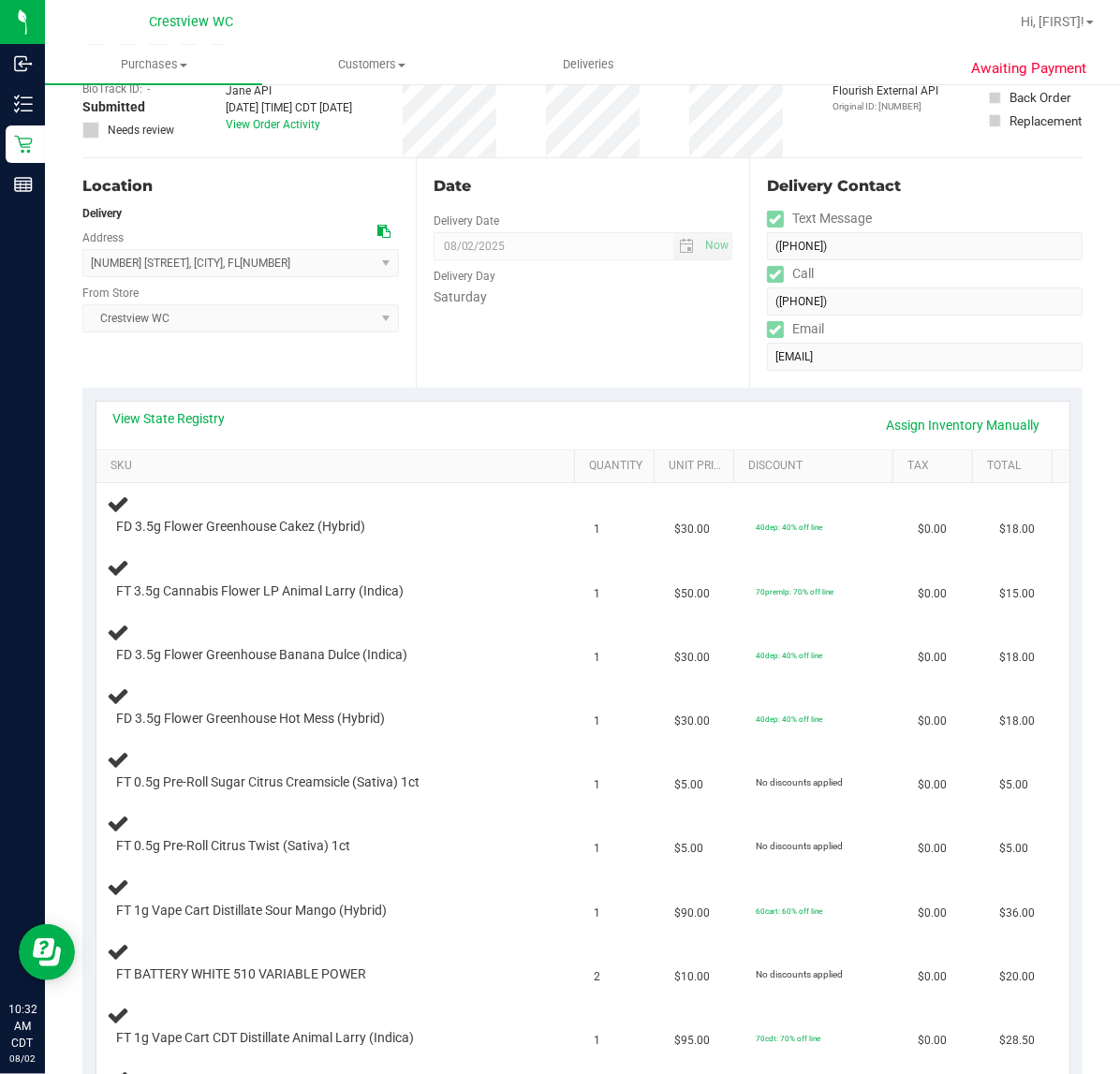 click on "Date
Delivery Date
08/02/2025
Now
08/02/2025 04:00 PM
Now
Delivery Day
Saturday" at bounding box center [582, 272] 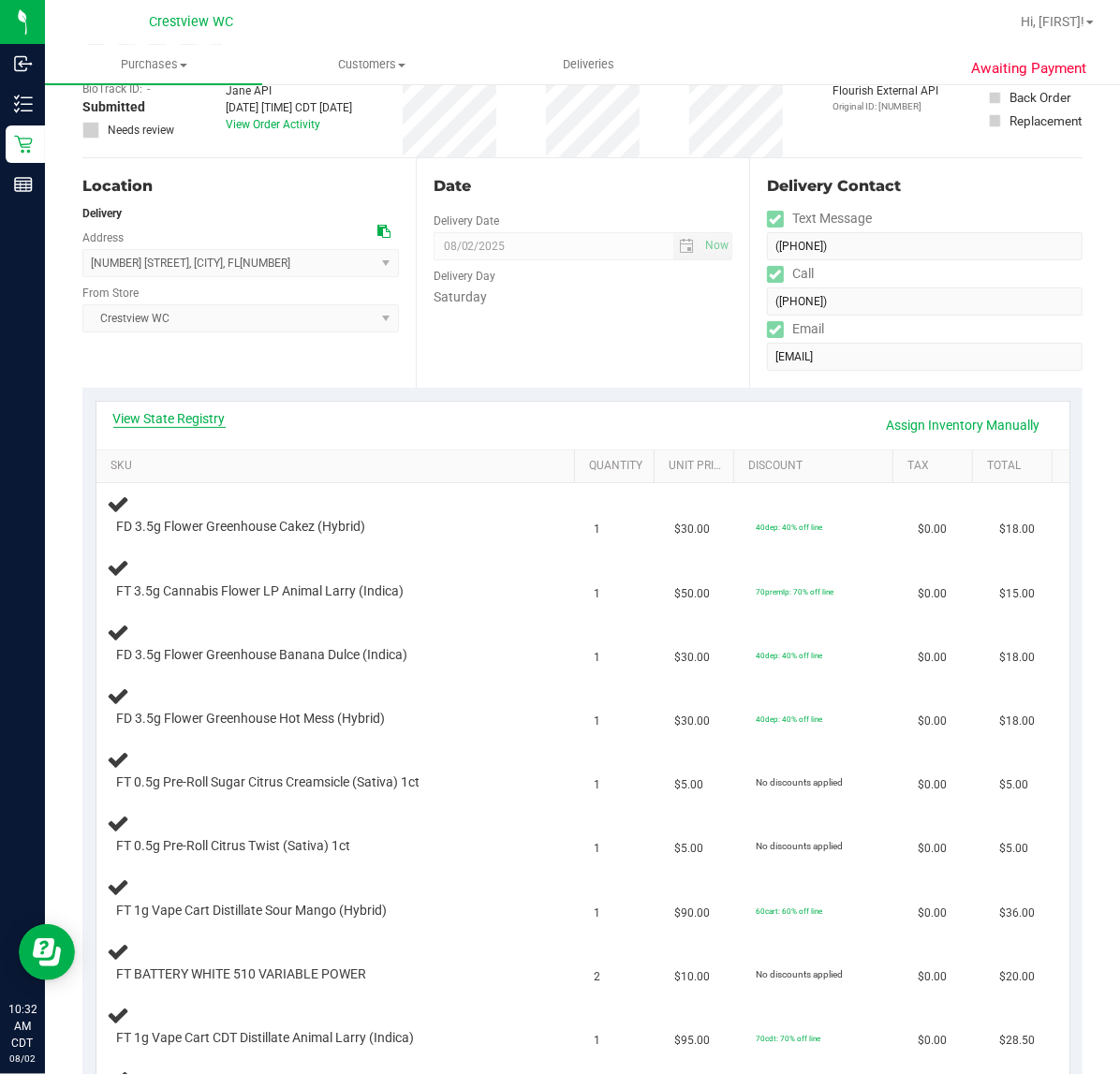 click on "View State Registry" at bounding box center (169, 419) 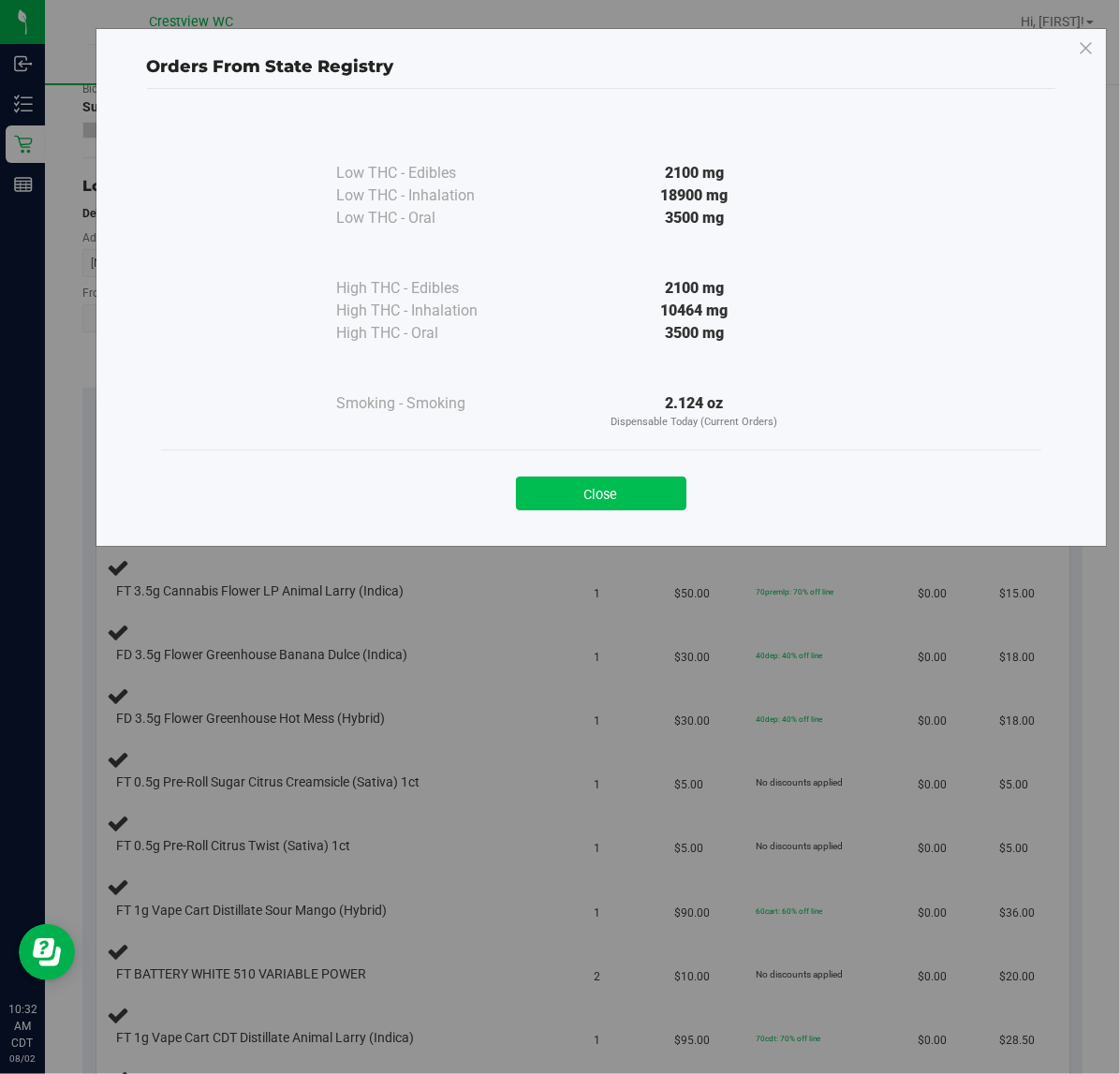 click on "Close" at bounding box center (601, 493) 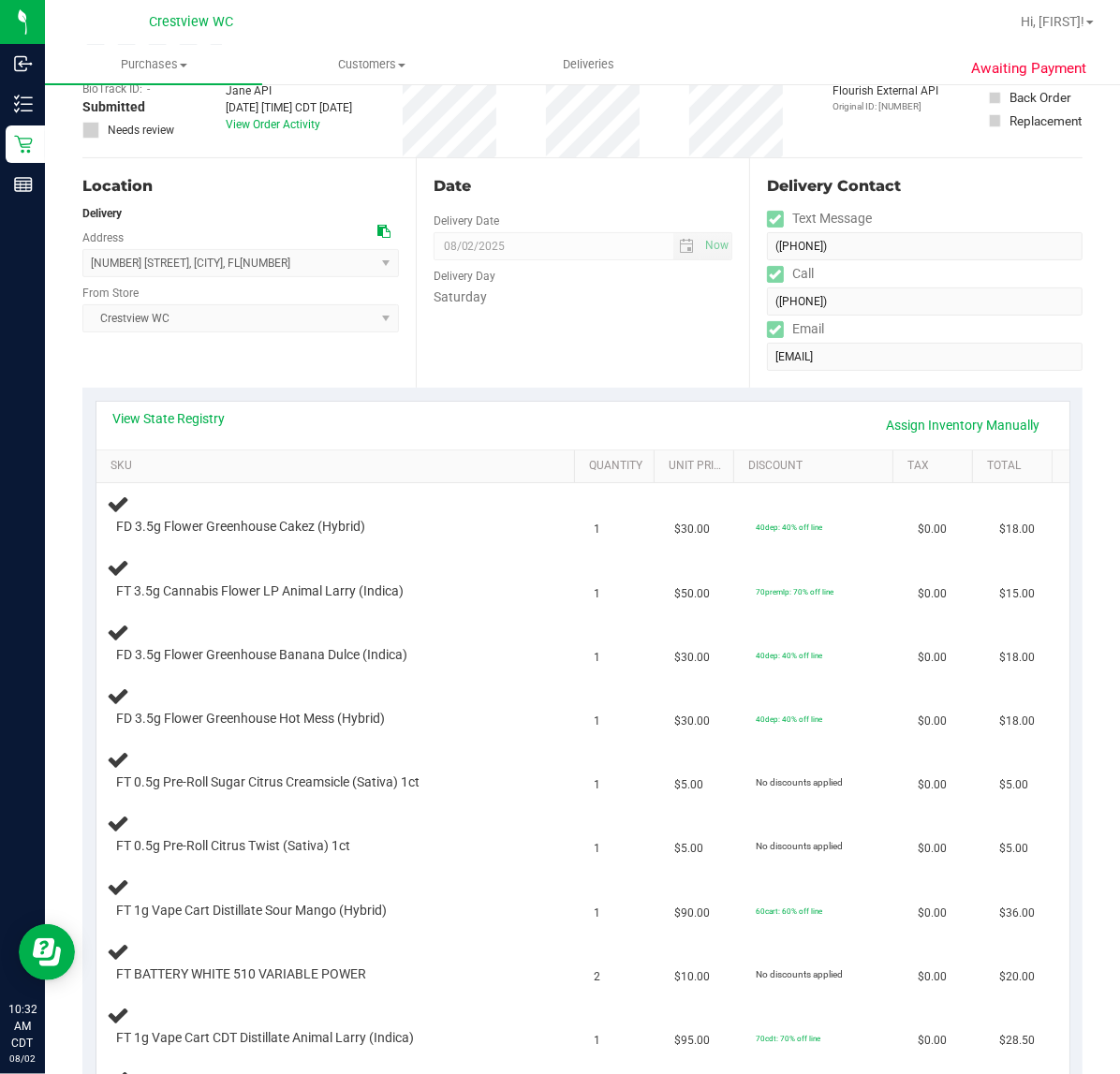 click on "Date
Delivery Date
08/02/2025
Now
08/02/2025 04:00 PM
Now
Delivery Day
Saturday" at bounding box center (582, 272) 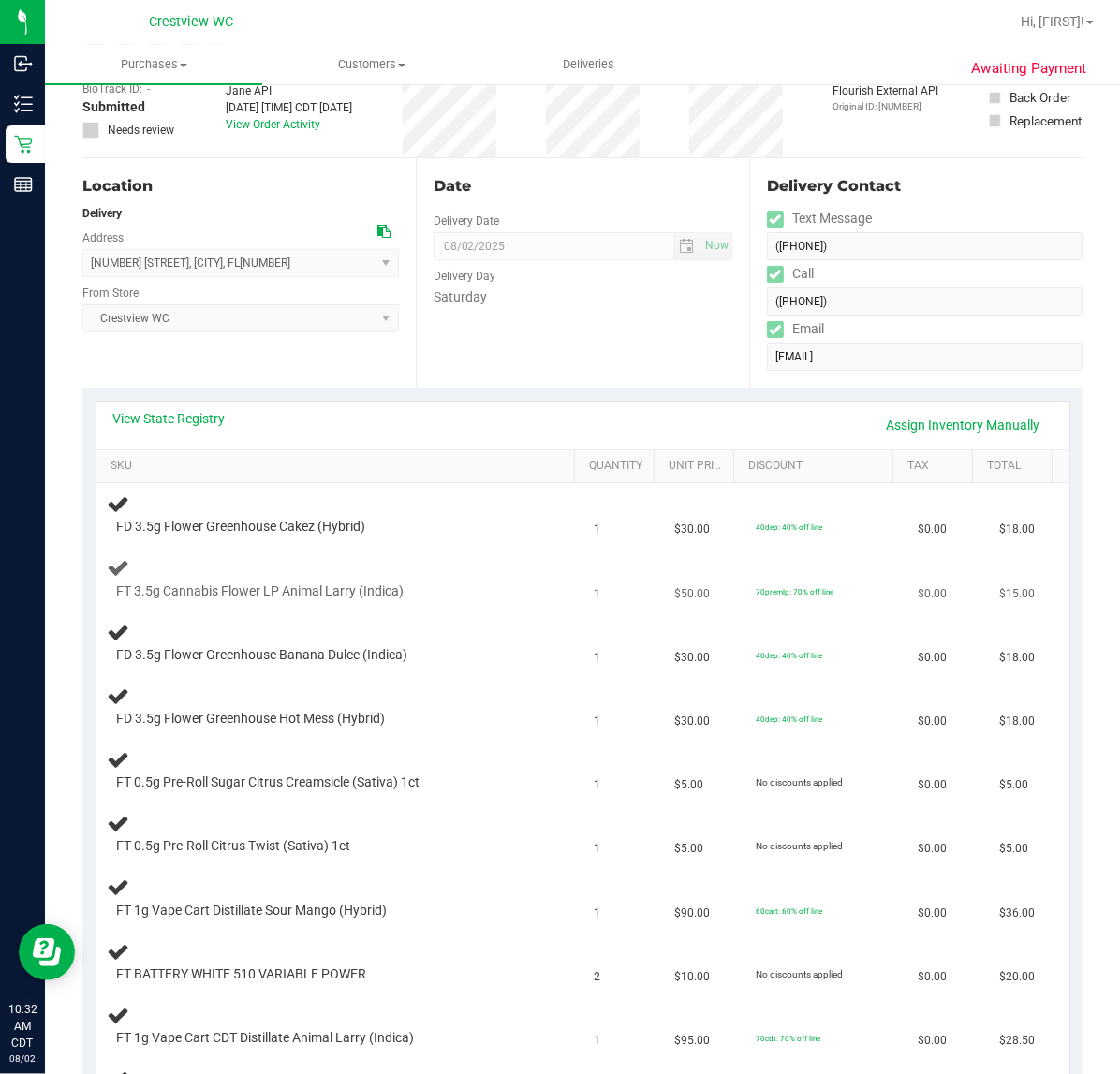 click on "FT 3.5g Cannabis Flower LP Animal Larry (Indica)" at bounding box center (340, 580) 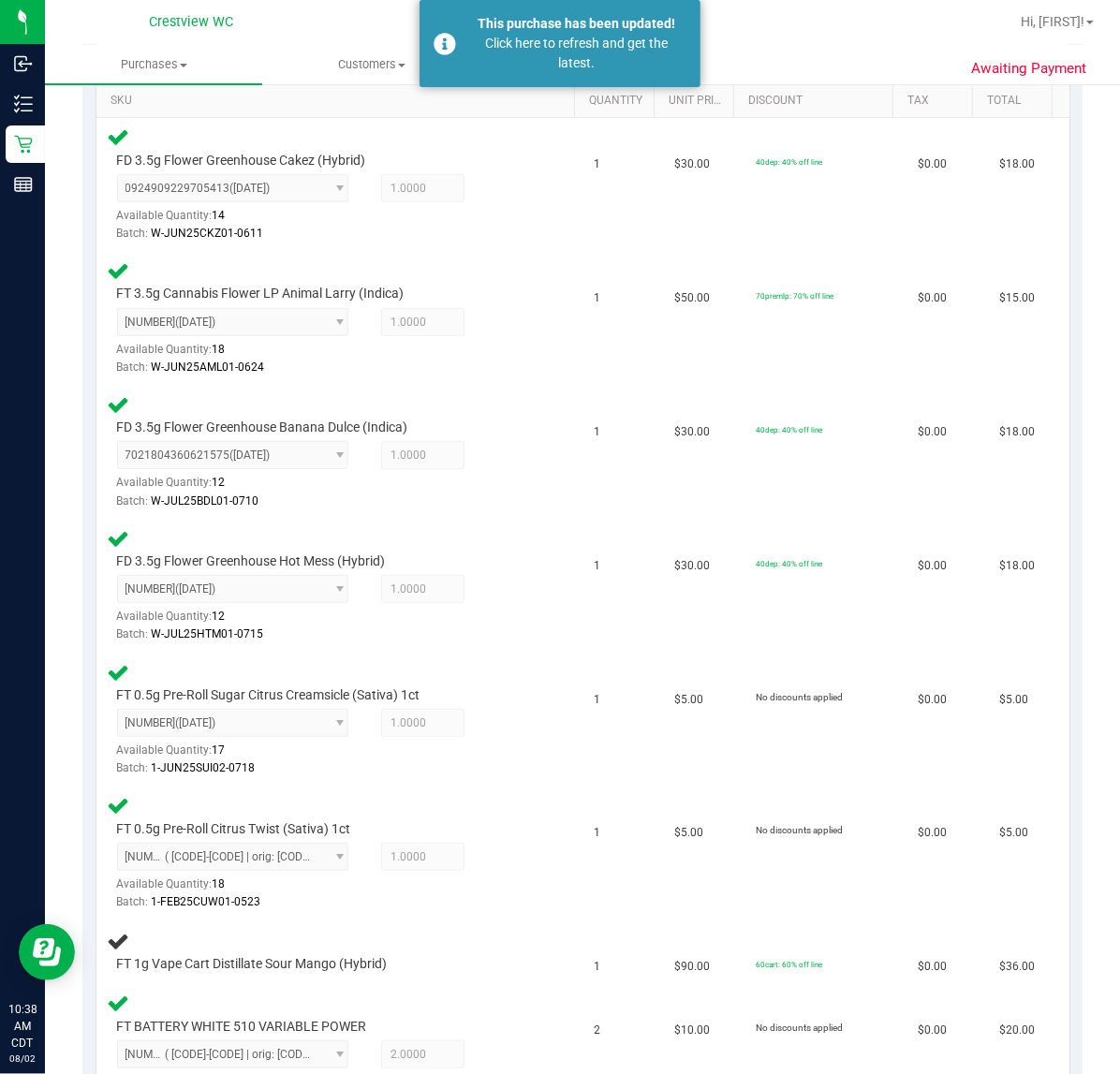 scroll, scrollTop: 0, scrollLeft: 0, axis: both 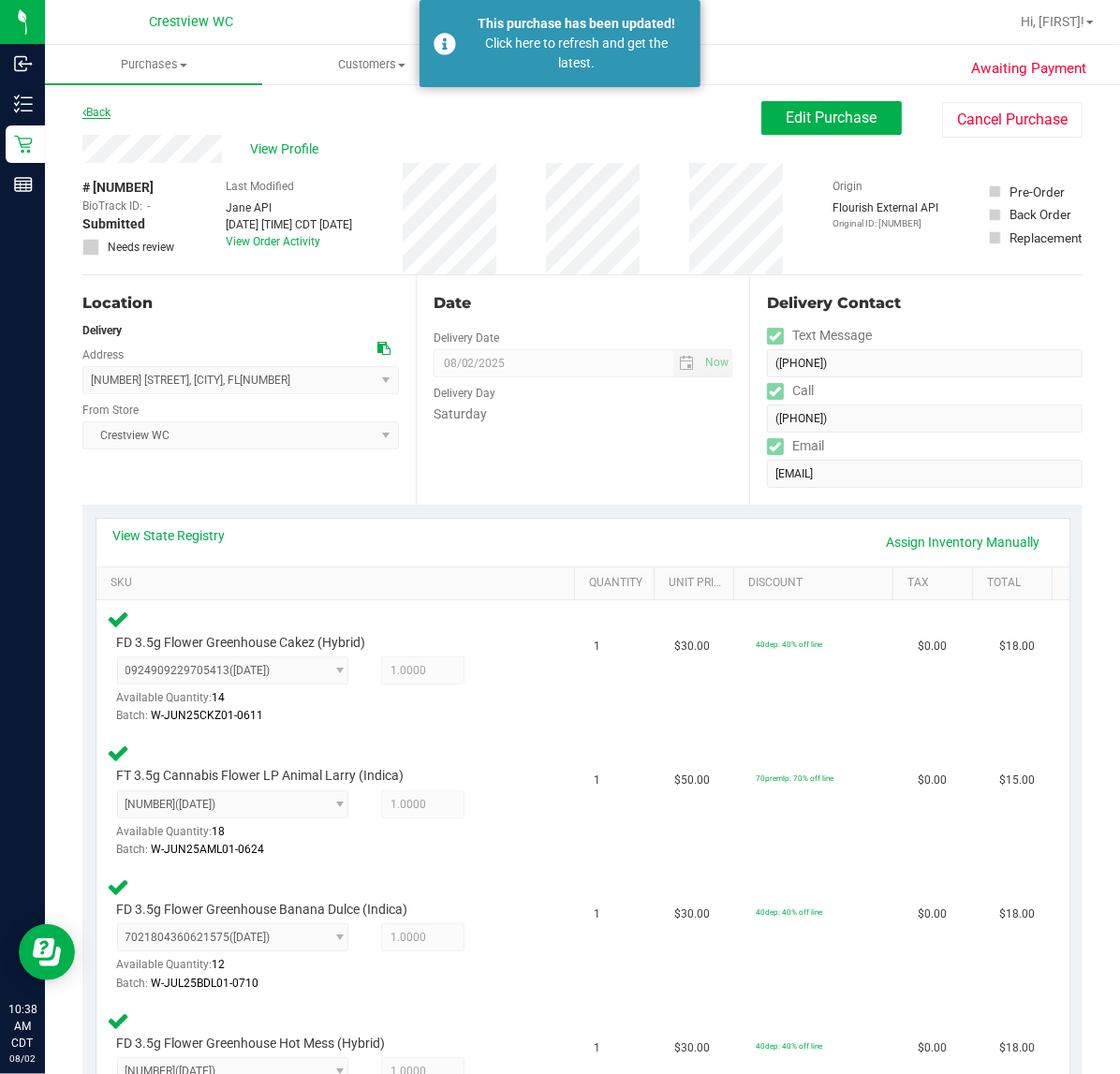 click on "Back" at bounding box center [96, 112] 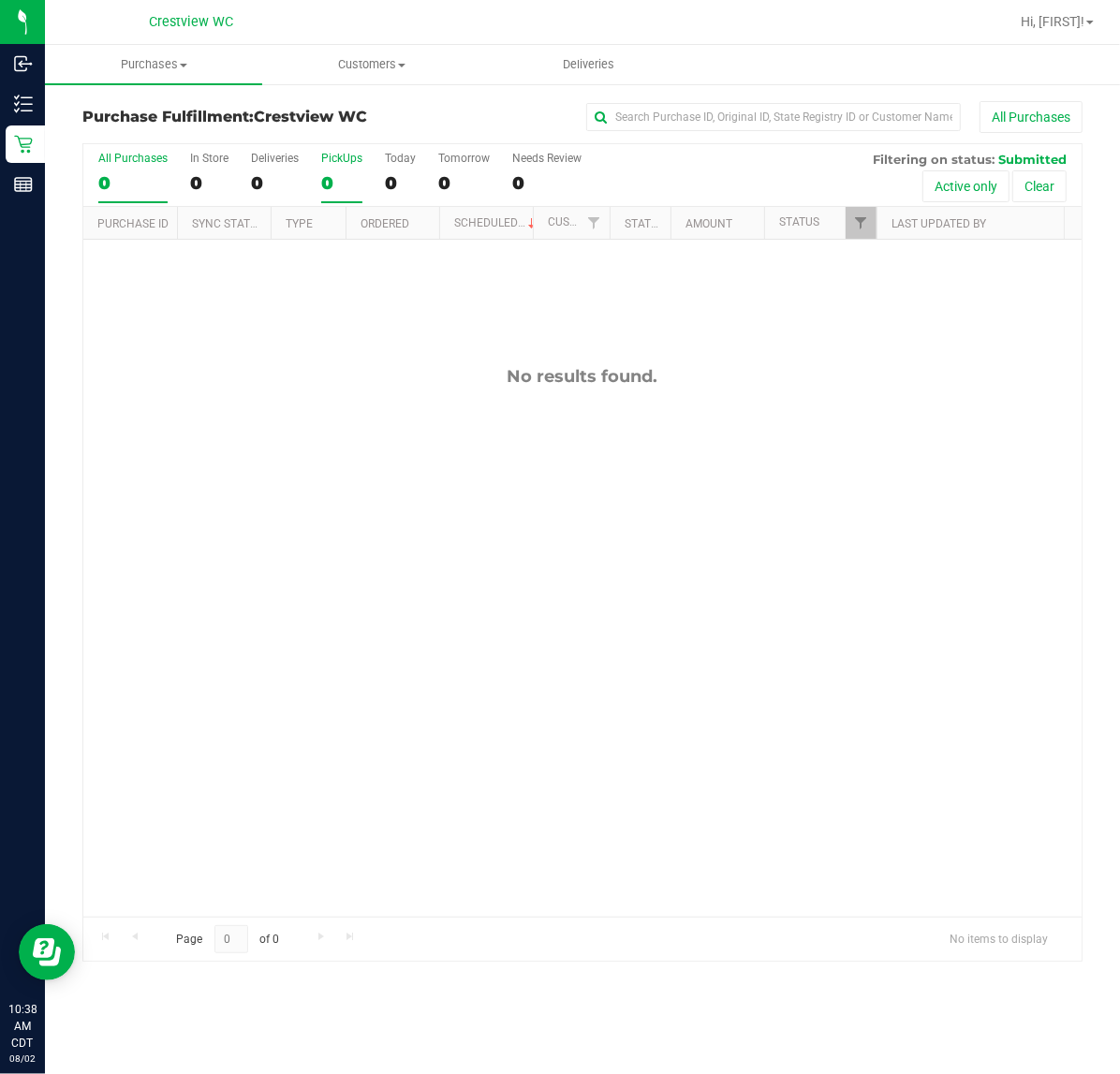 click on "PickUps" at bounding box center [342, 158] 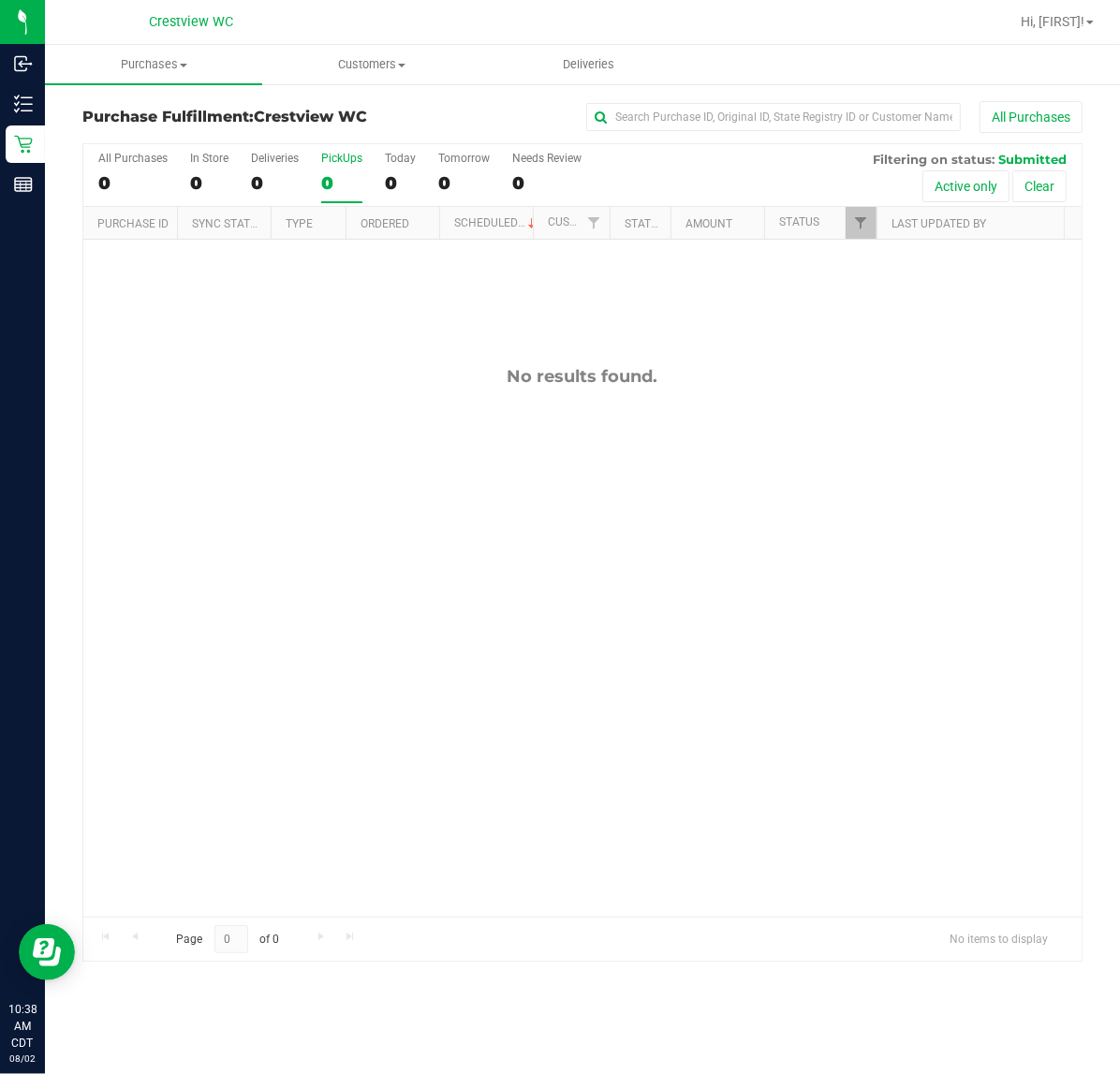 click on "No results found." at bounding box center (582, 641) 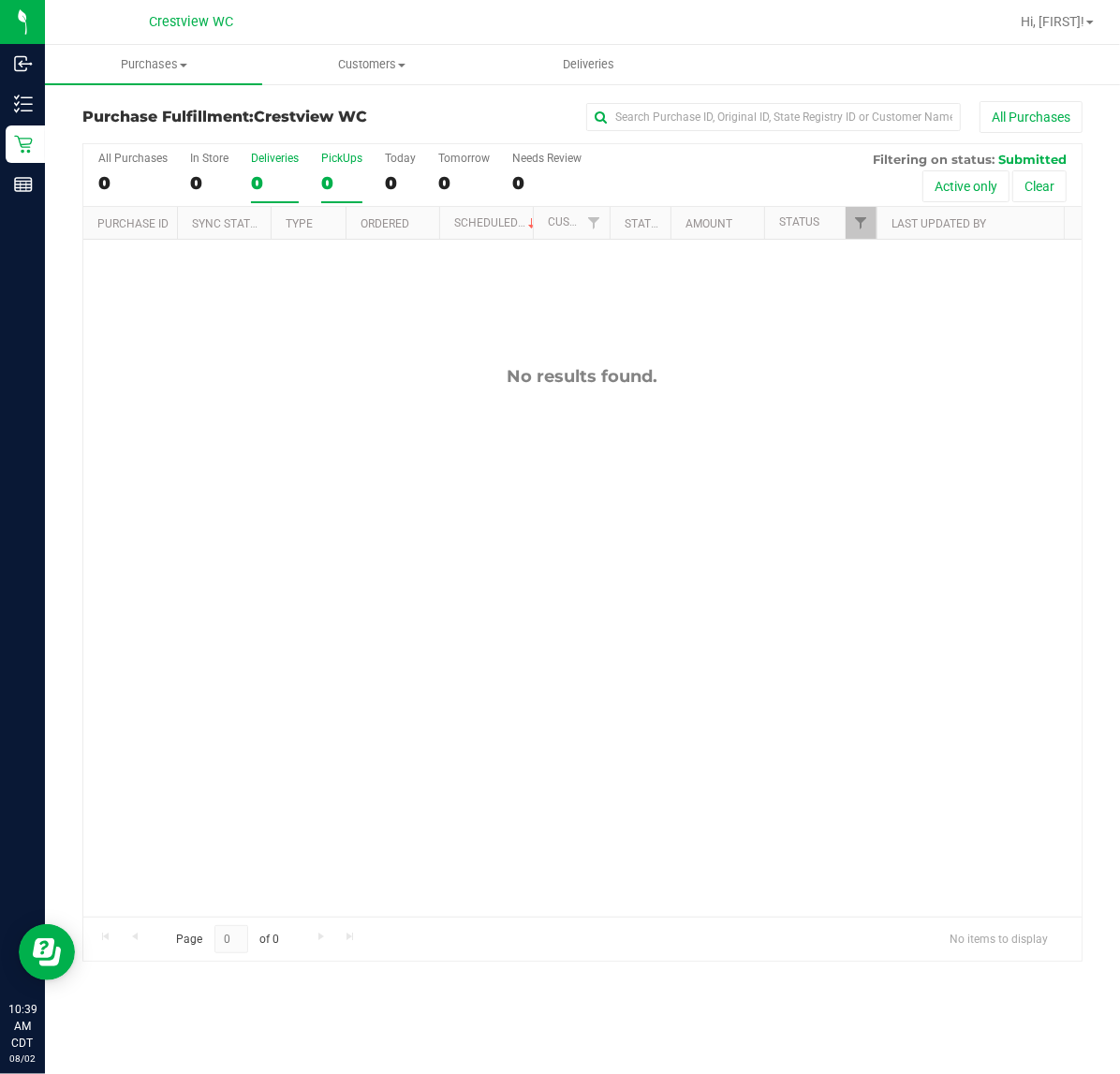 click on "Deliveries" at bounding box center [274, 158] 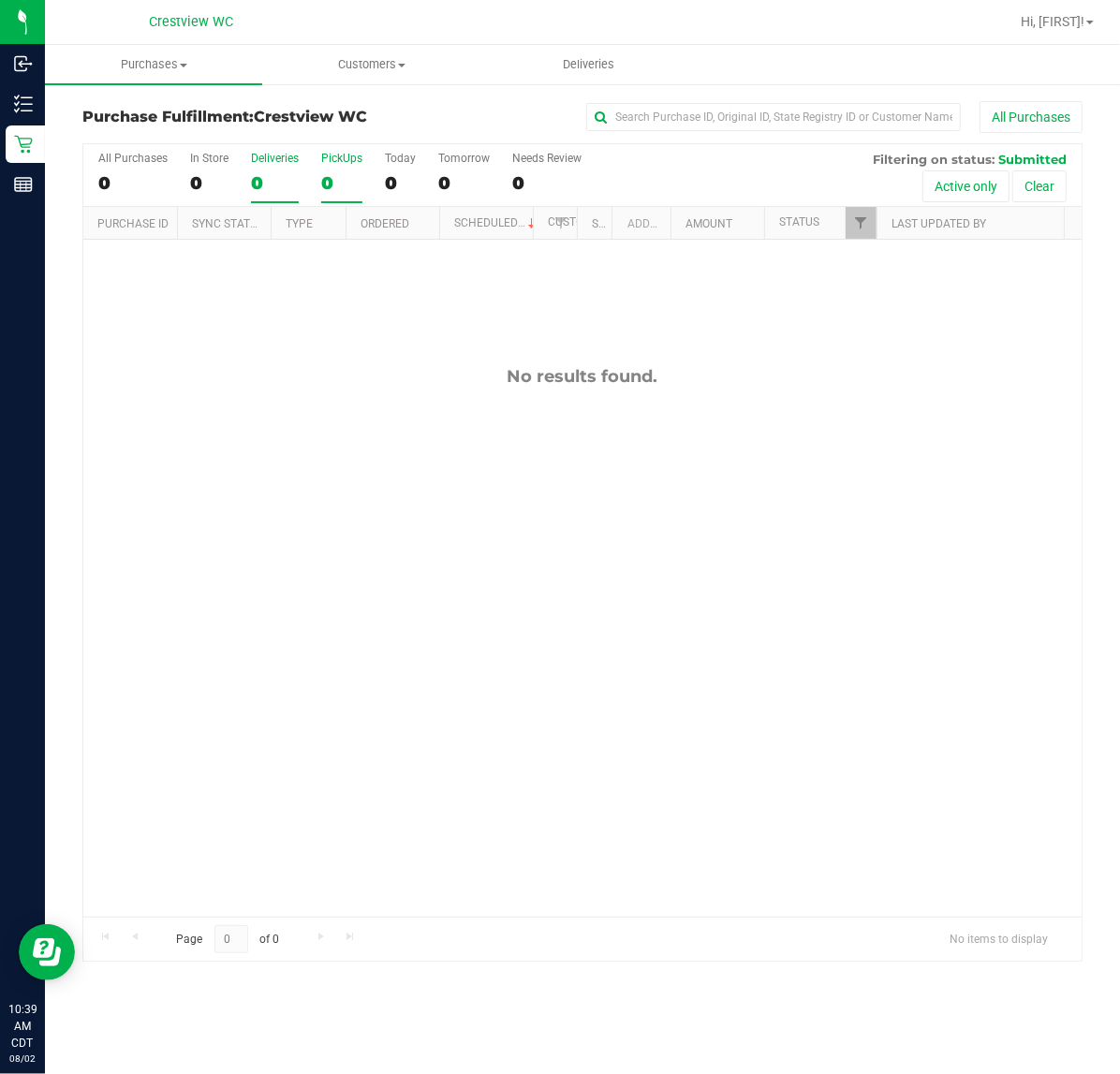 click on "PickUps" at bounding box center [342, 158] 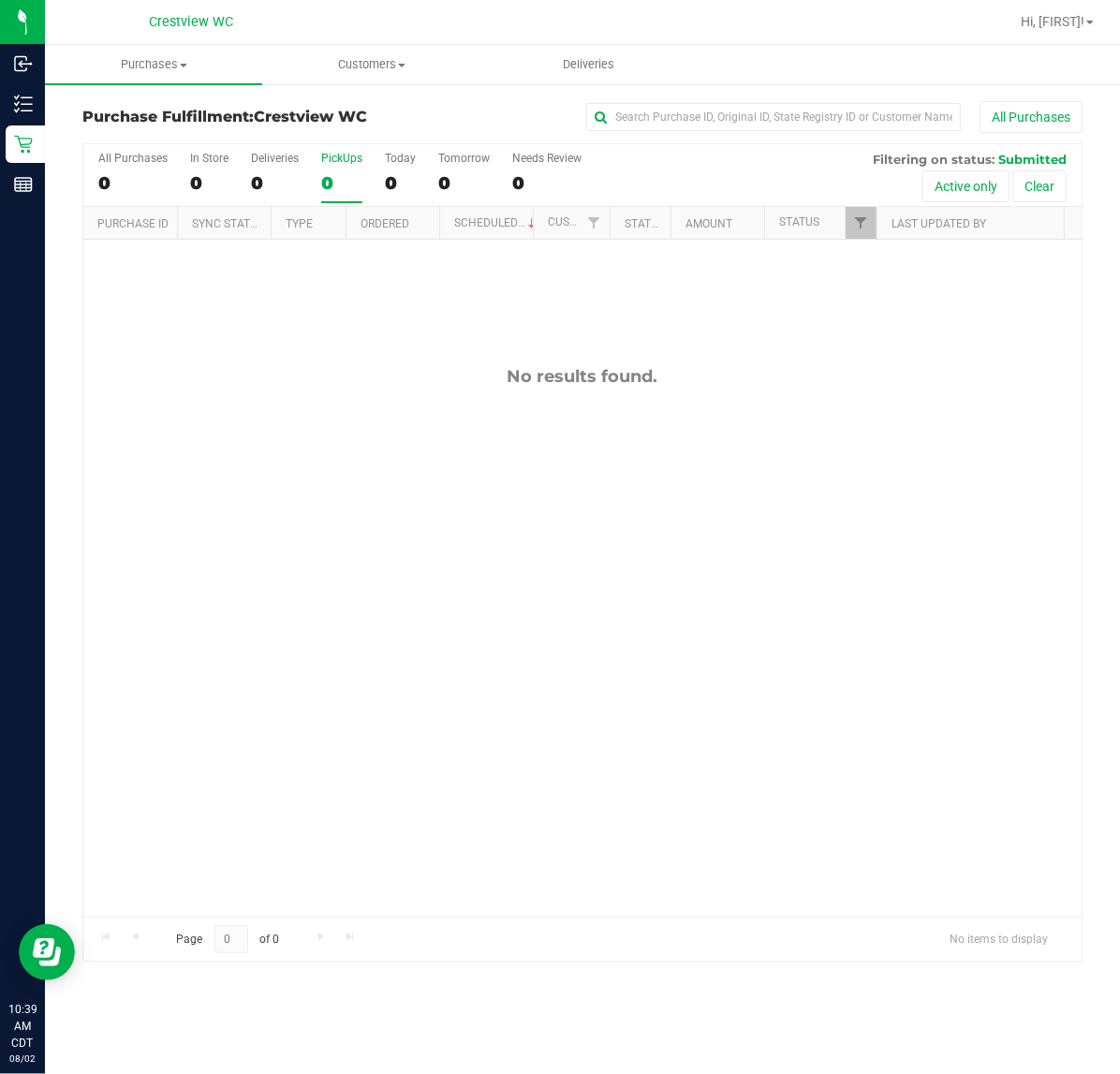 click on "No results found." at bounding box center (582, 376) 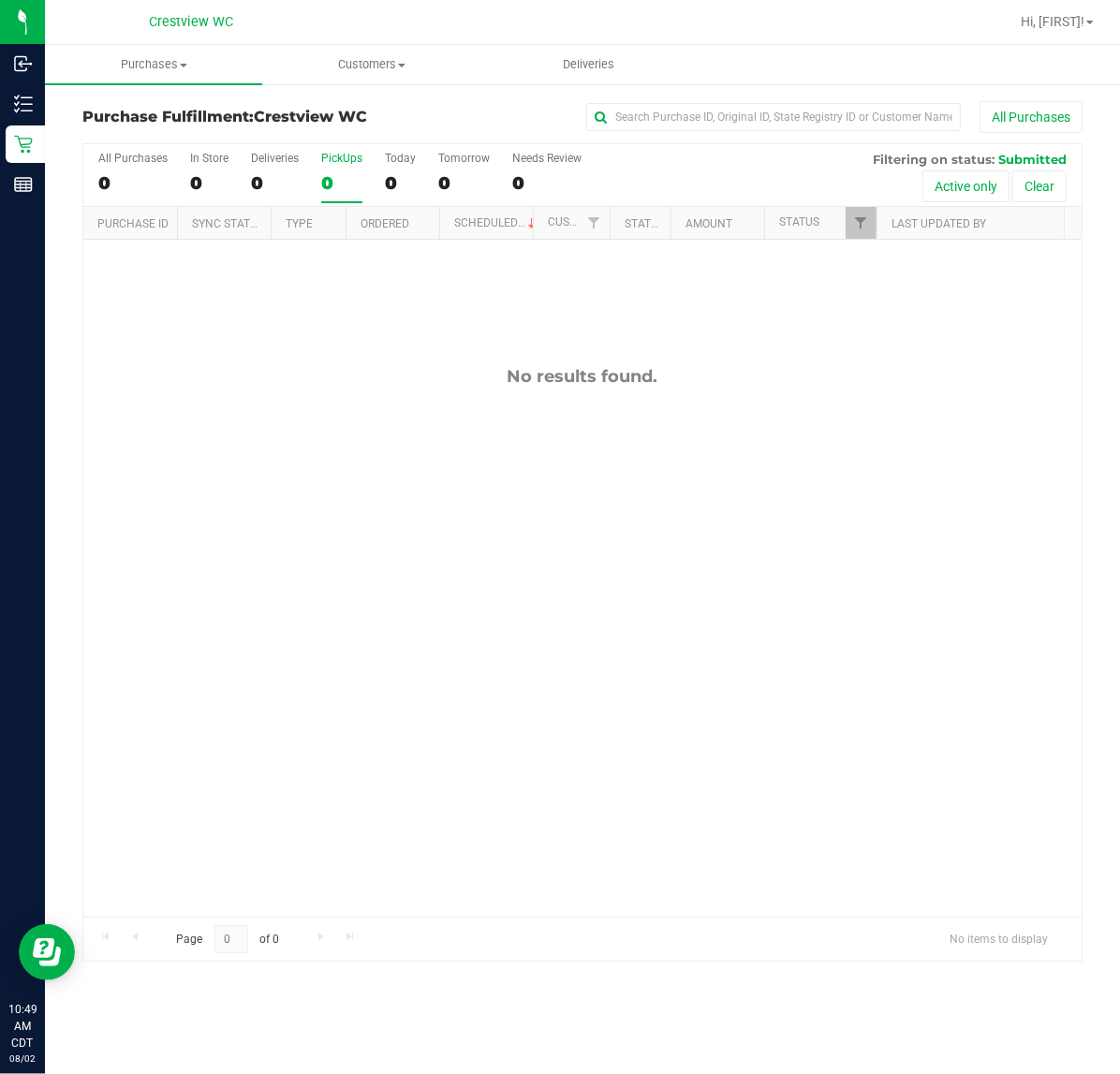 click on "No results found." at bounding box center [582, 641] 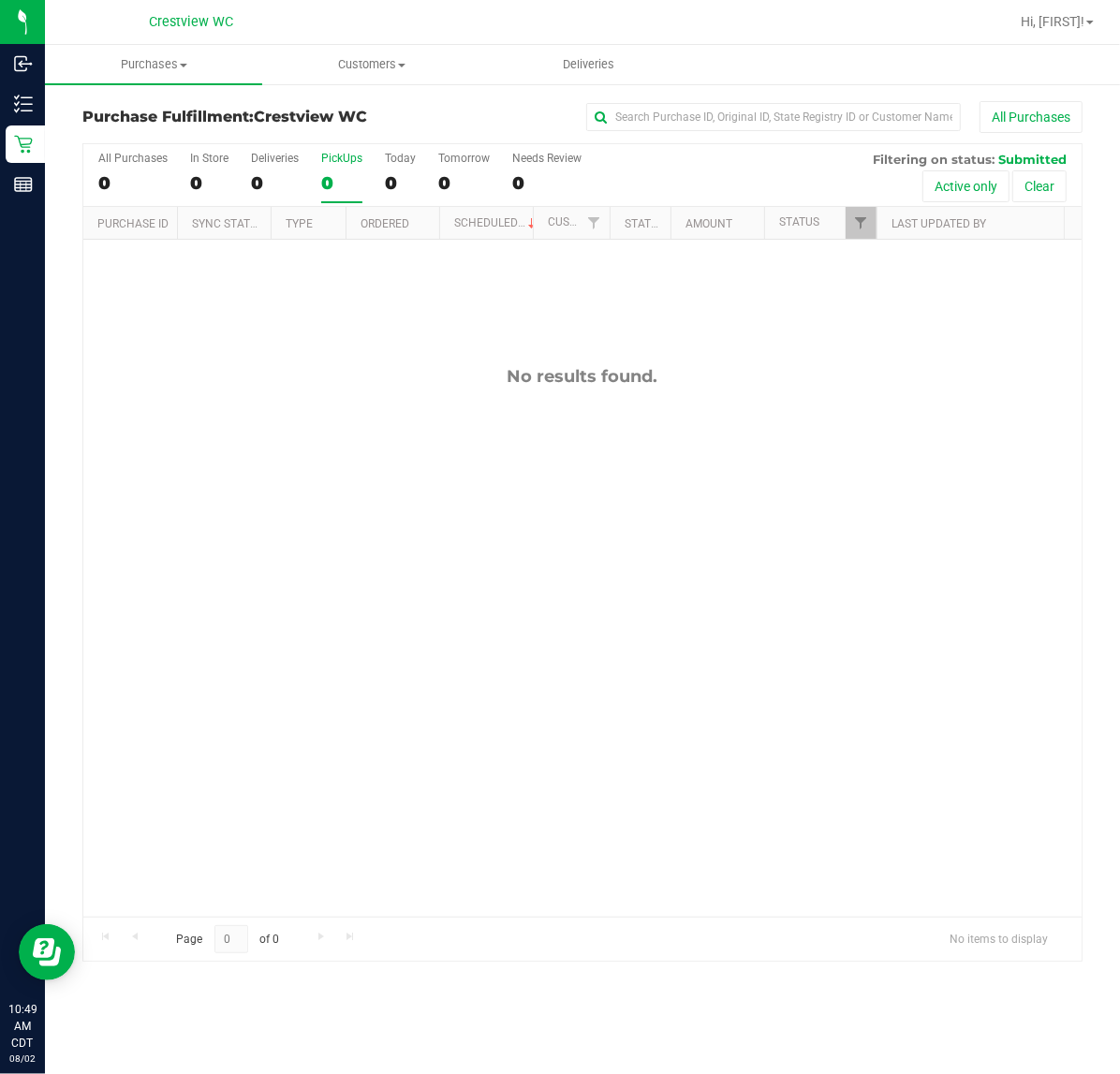 click on "No results found." at bounding box center [582, 641] 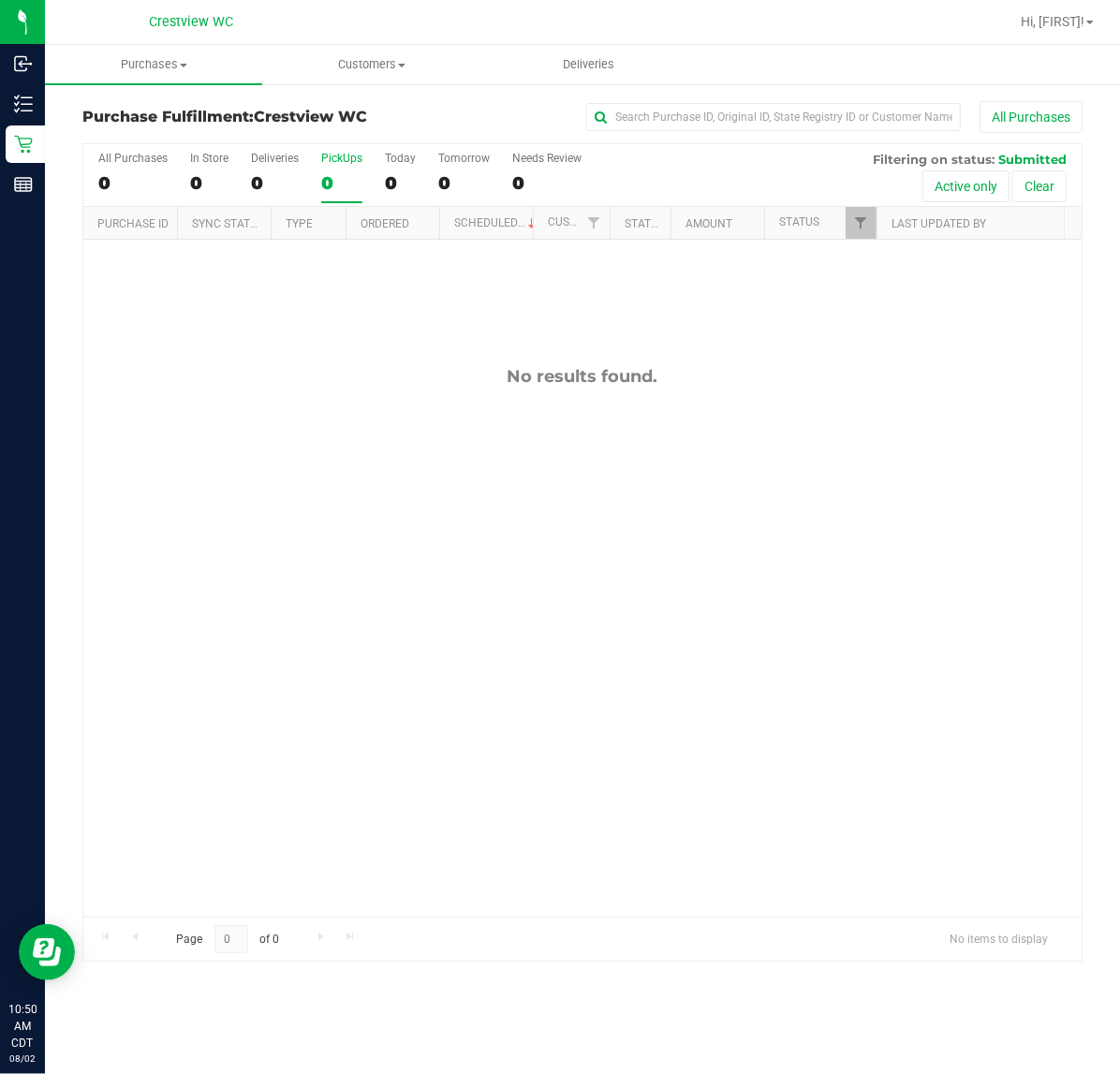 click on "No results found." at bounding box center [582, 641] 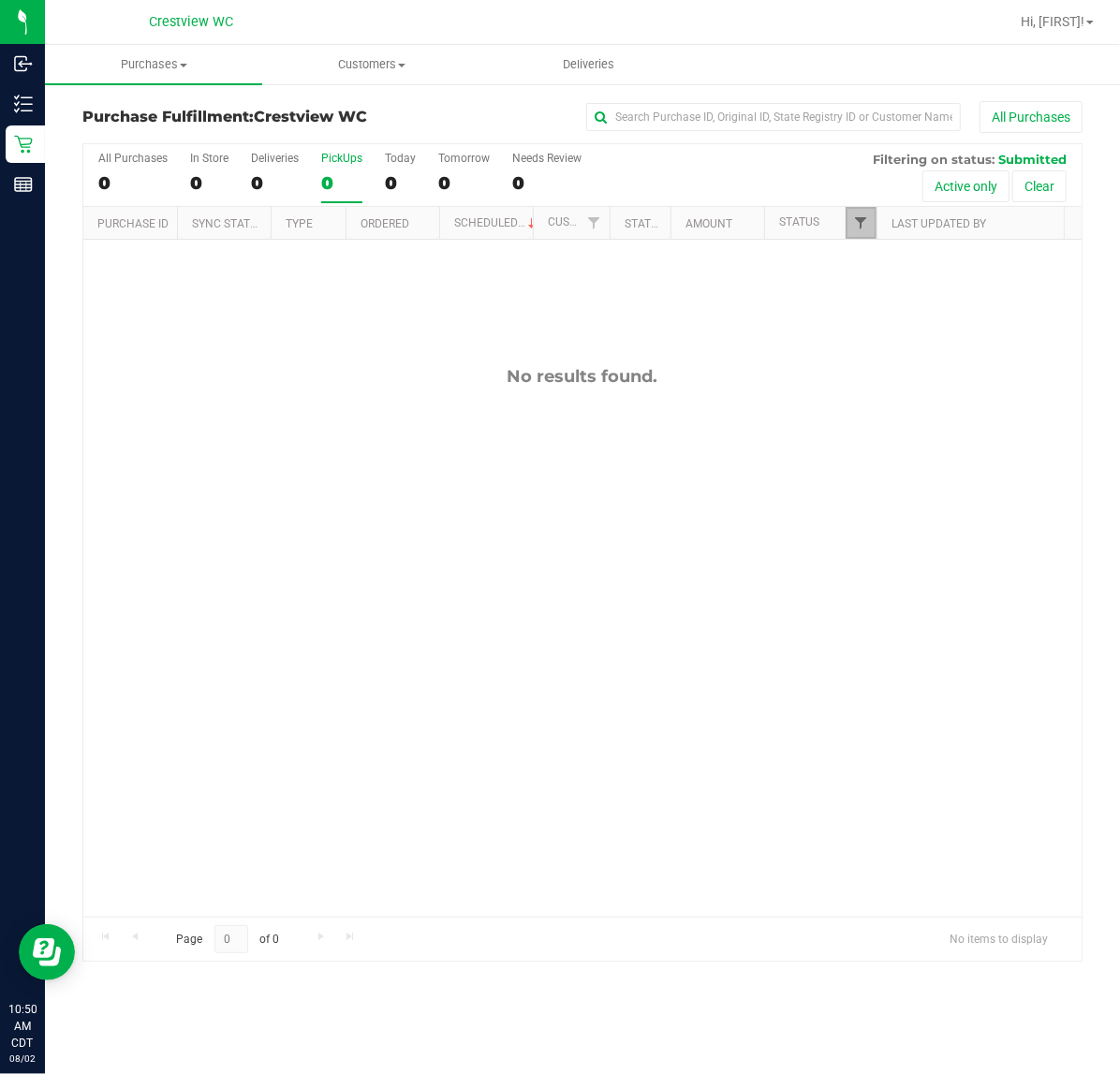 click at bounding box center (861, 223) 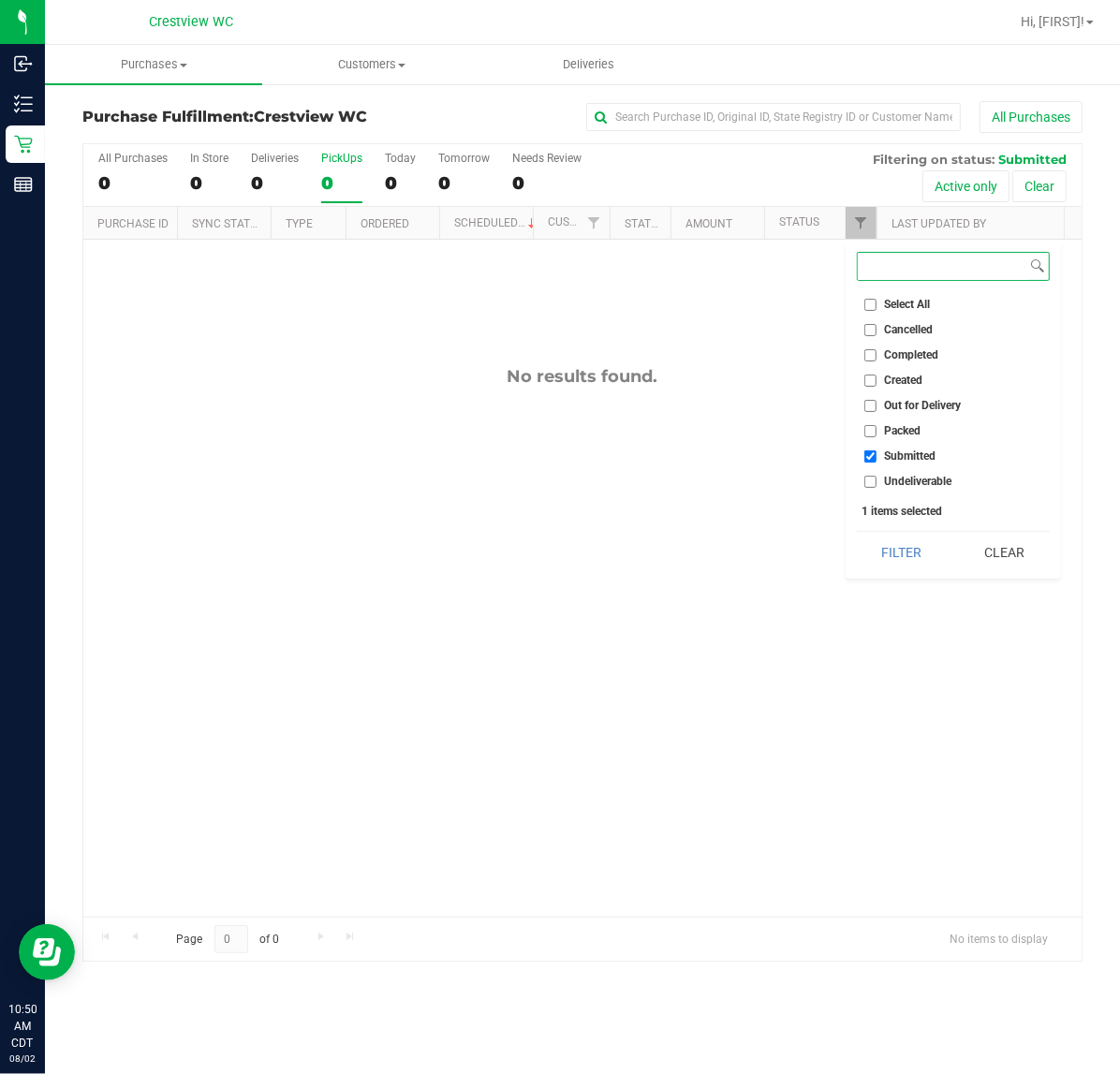 click on "Filter" at bounding box center (902, 552) 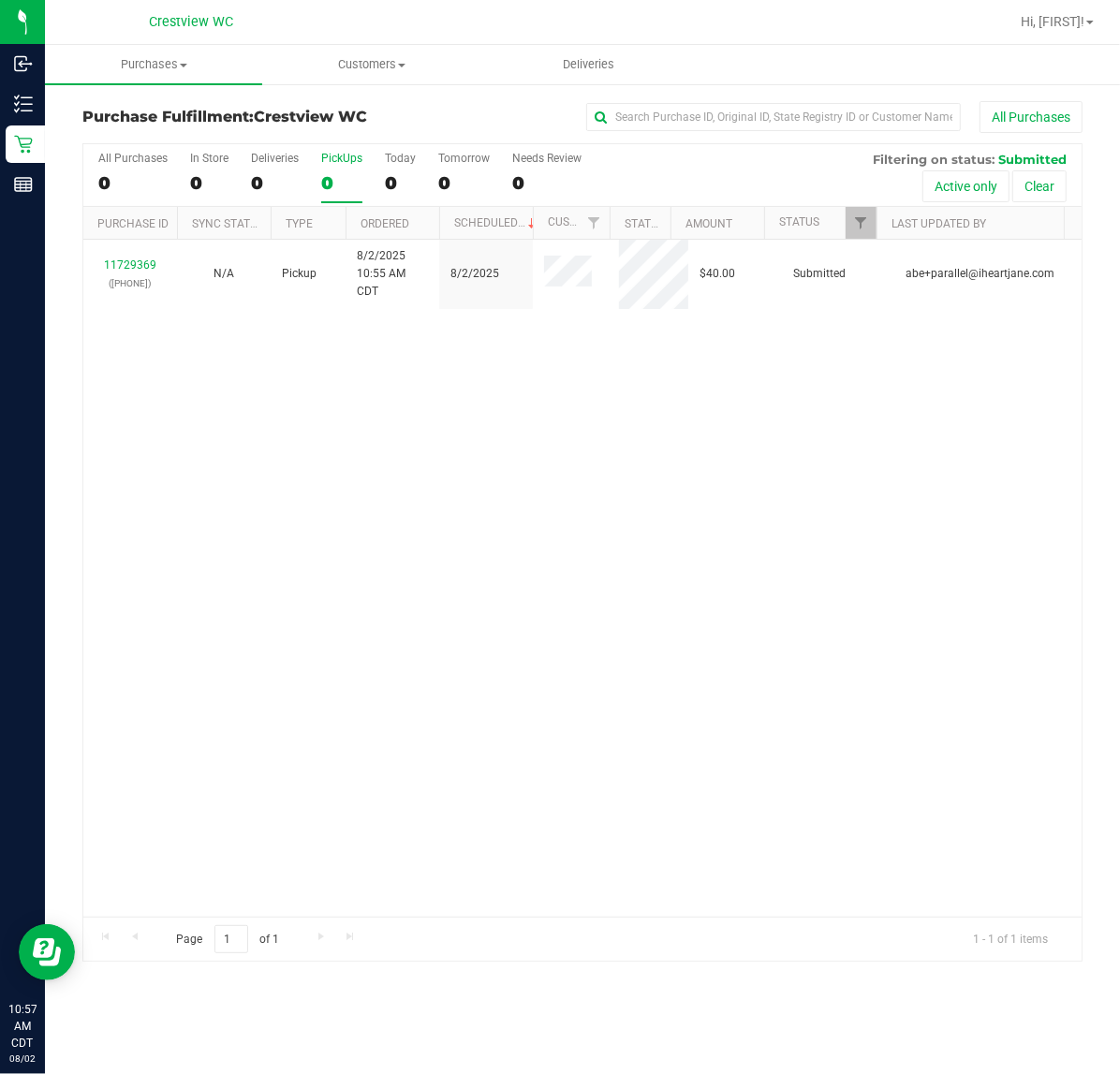 click on "11729369
(312810062)
N/A
Pickup 8/2/2025 10:55 AM CDT 8/2/2025
$40.00
Submitted abe+parallel@iheartjane.com" at bounding box center (582, 578) 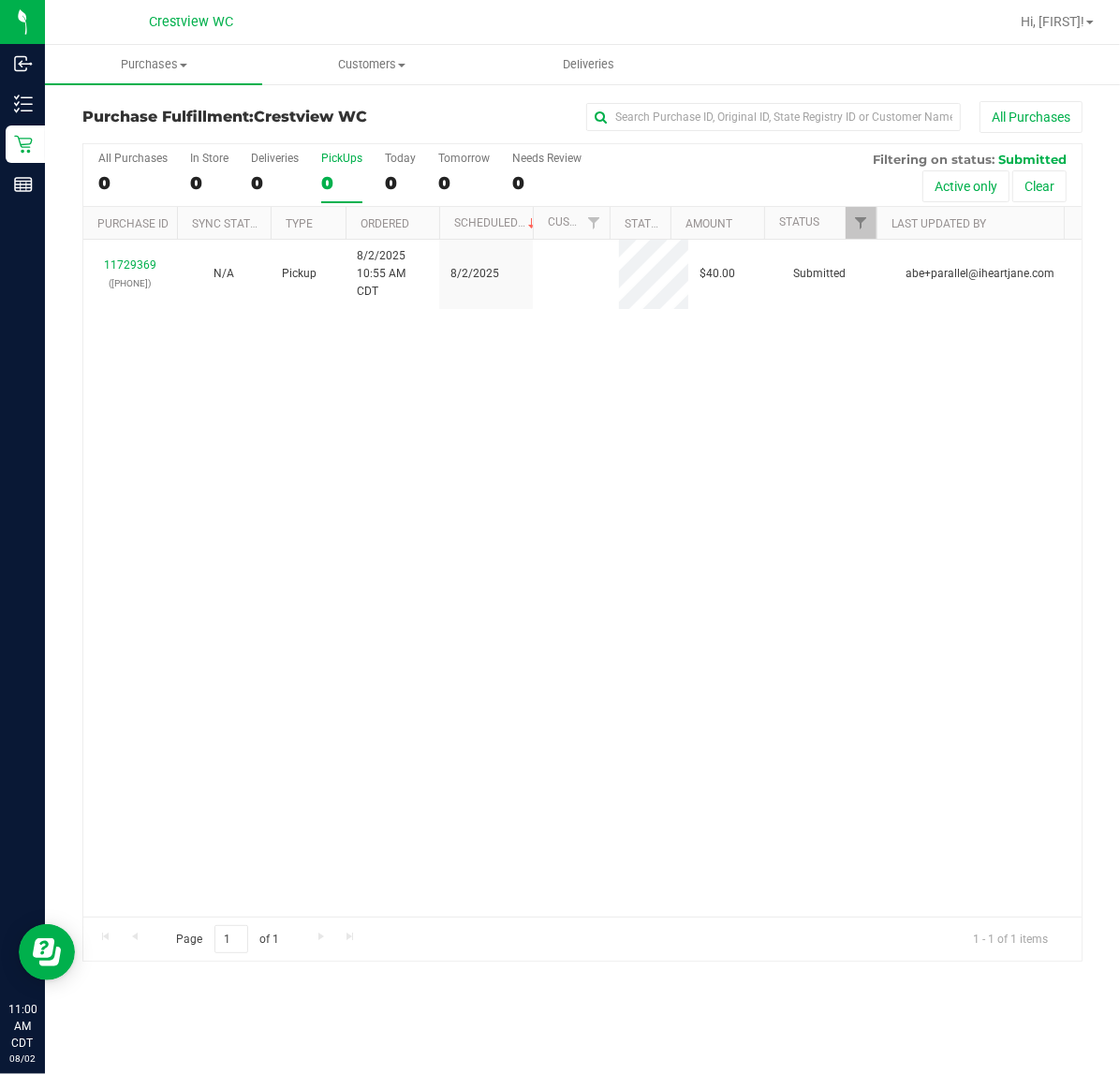 click on "11729369
(312810062)
N/A
Pickup 8/2/2025 10:55 AM CDT 8/2/2025
$40.00
Submitted abe+parallel@iheartjane.com" at bounding box center (582, 578) 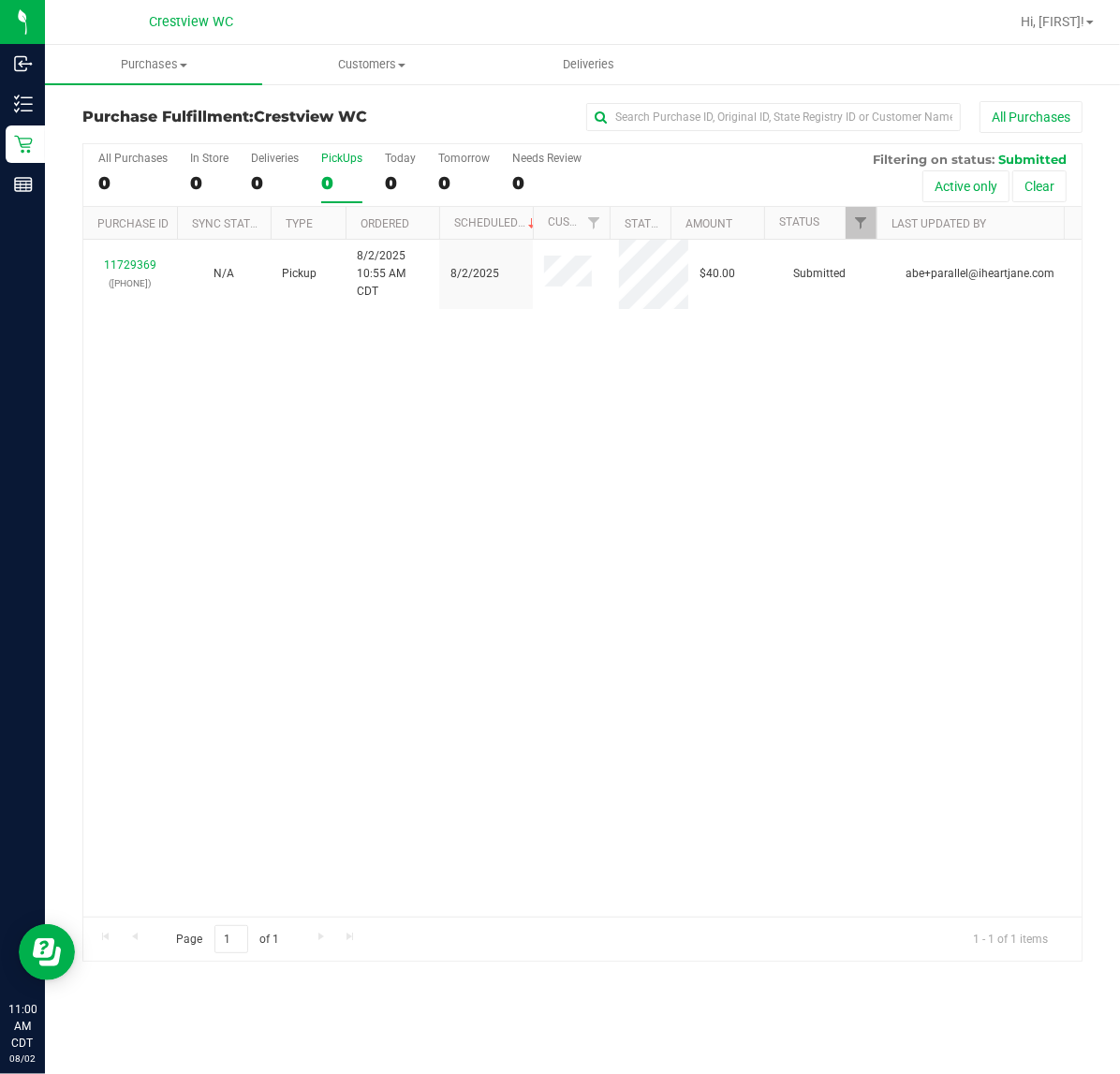 click on "11729369
(312810062)
N/A
Pickup 8/2/2025 10:55 AM CDT 8/2/2025
$40.00
Submitted abe+parallel@iheartjane.com" at bounding box center (582, 578) 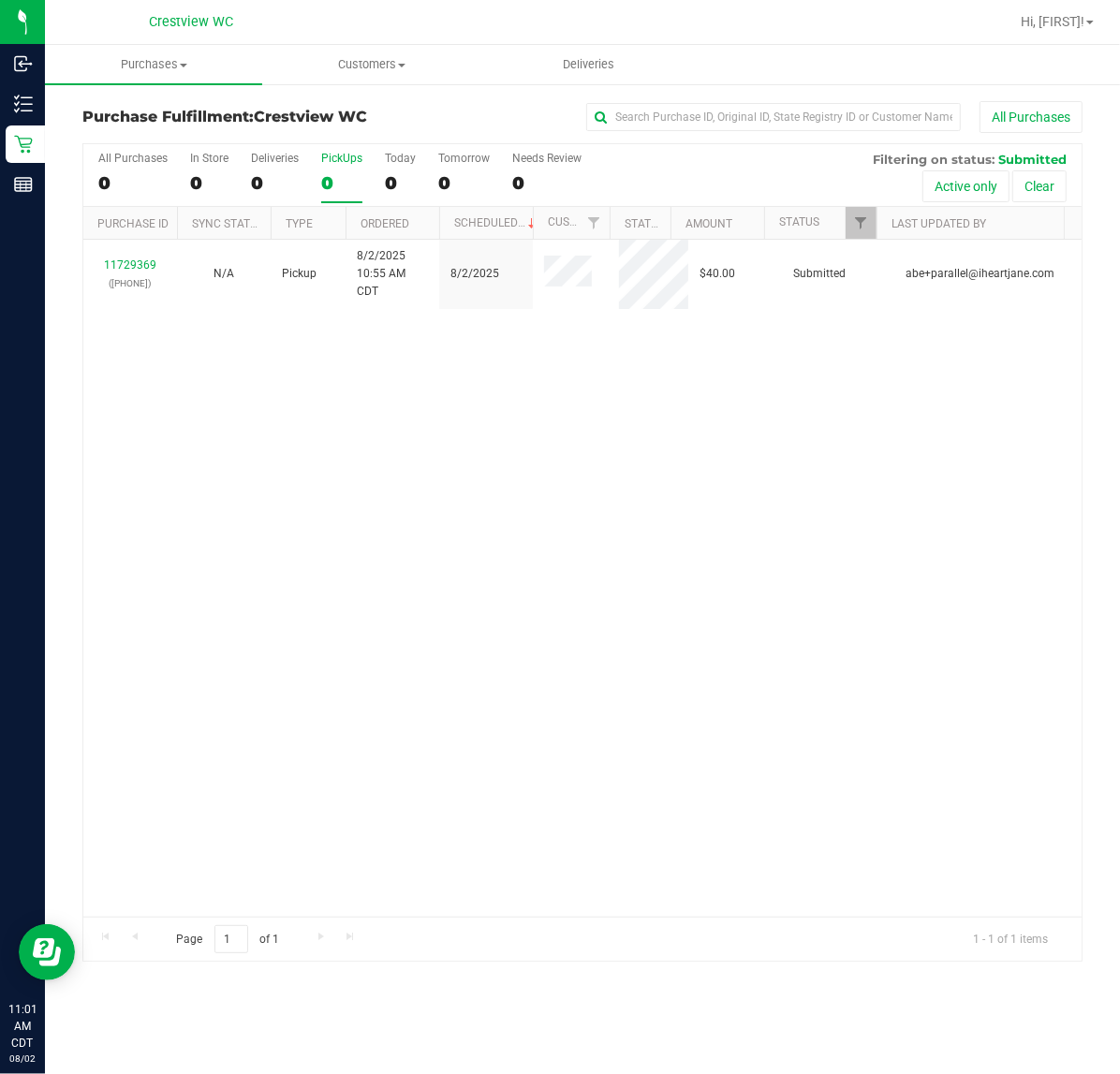 click on "11729369
(312810062)
N/A
Pickup 8/2/2025 10:55 AM CDT 8/2/2025
$40.00
Submitted abe+parallel@iheartjane.com" at bounding box center [582, 578] 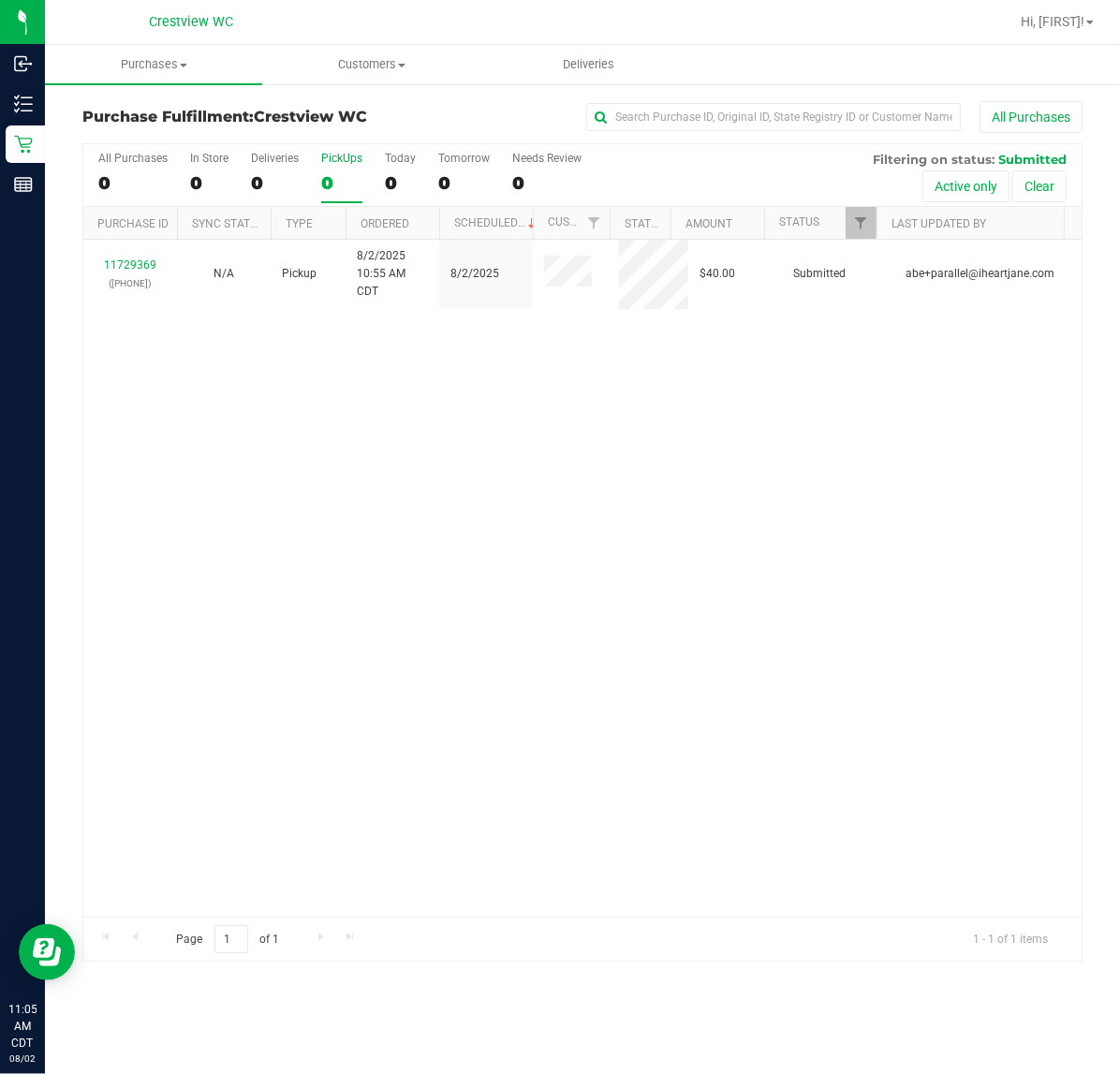 click on "11729369
(312810062)
N/A
Pickup 8/2/2025 10:55 AM CDT 8/2/2025
$40.00
Submitted abe+parallel@iheartjane.com" at bounding box center (582, 578) 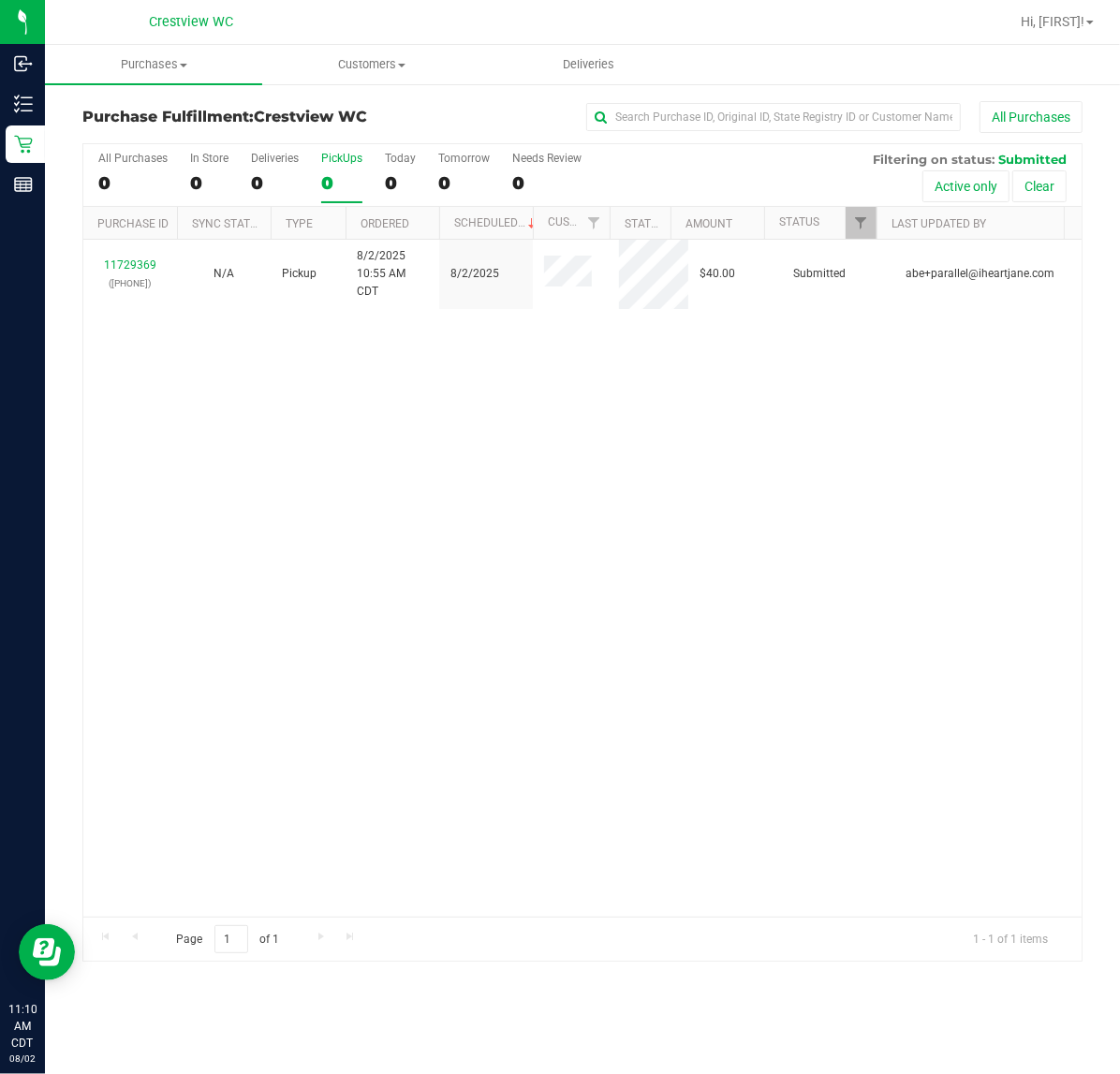 click on "11729369
(312810062)
N/A
Pickup 8/2/2025 10:55 AM CDT 8/2/2025
$40.00
Submitted abe+parallel@iheartjane.com" at bounding box center (582, 578) 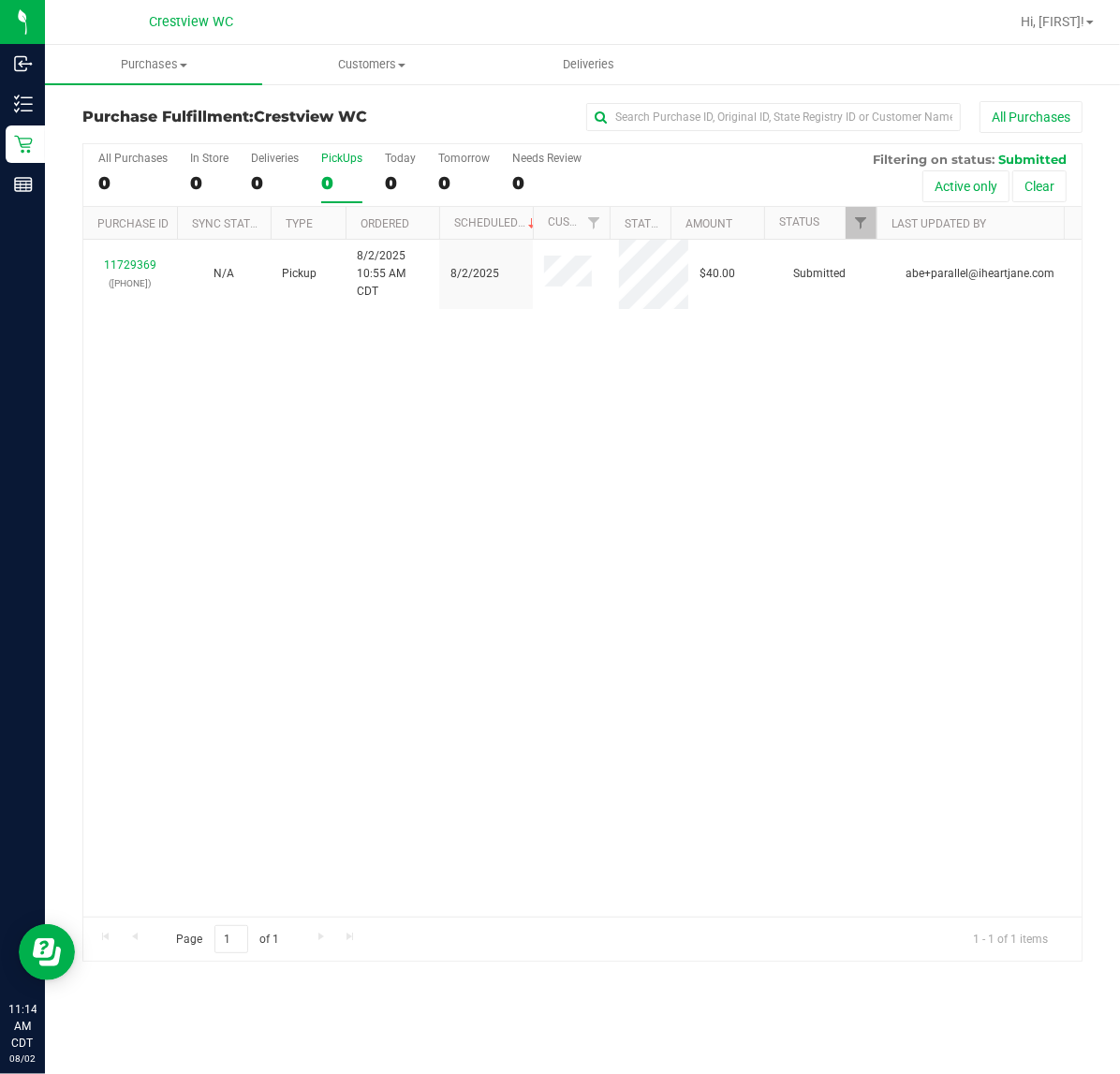 click on "11729369
(312810062)
N/A
Pickup 8/2/2025 10:55 AM CDT 8/2/2025
$40.00
Submitted abe+parallel@iheartjane.com" at bounding box center (582, 578) 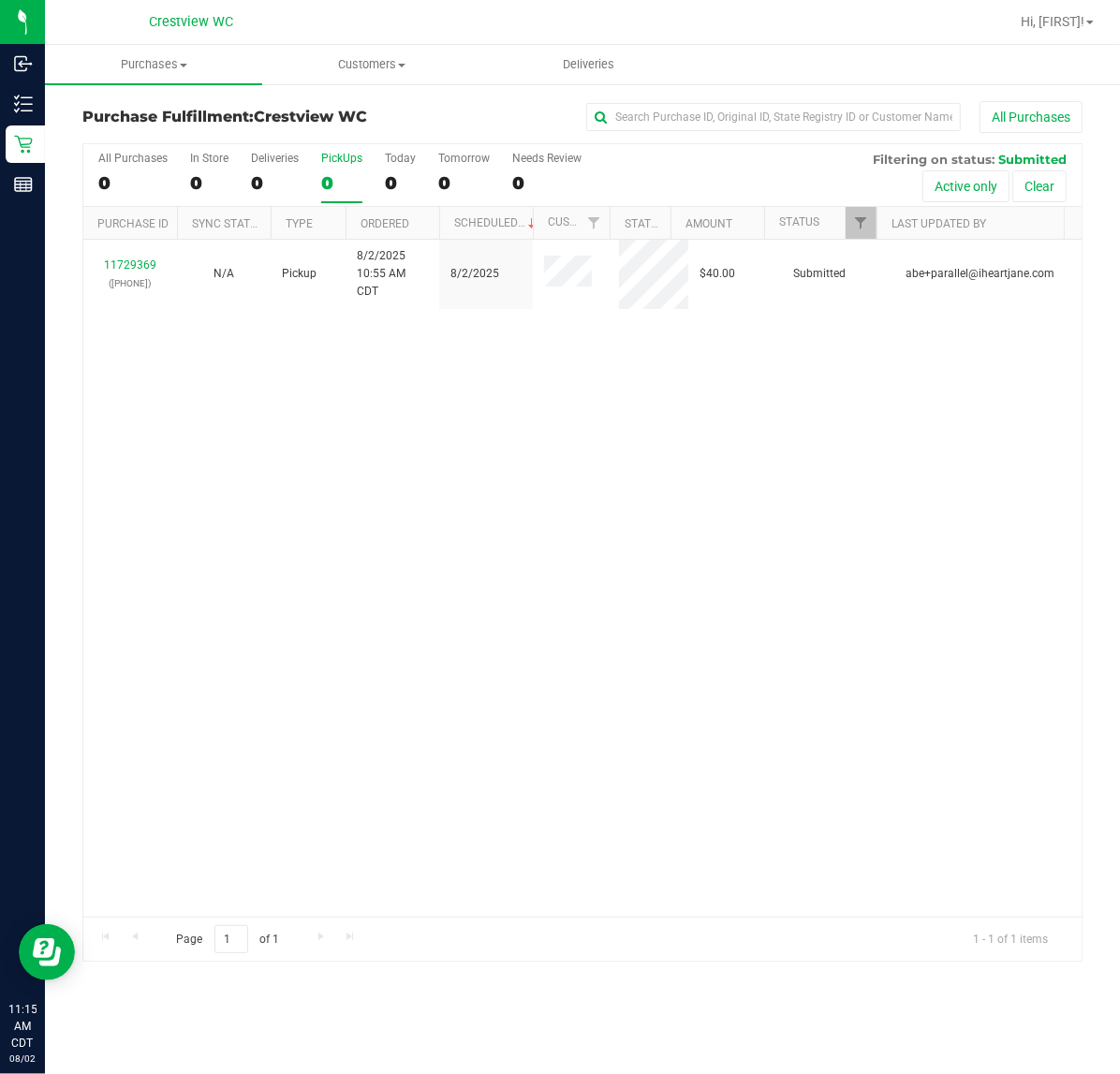 click on "11729369
(312810062)
N/A
Pickup 8/2/2025 10:55 AM CDT 8/2/2025
$40.00
Submitted abe+parallel@iheartjane.com" at bounding box center [582, 578] 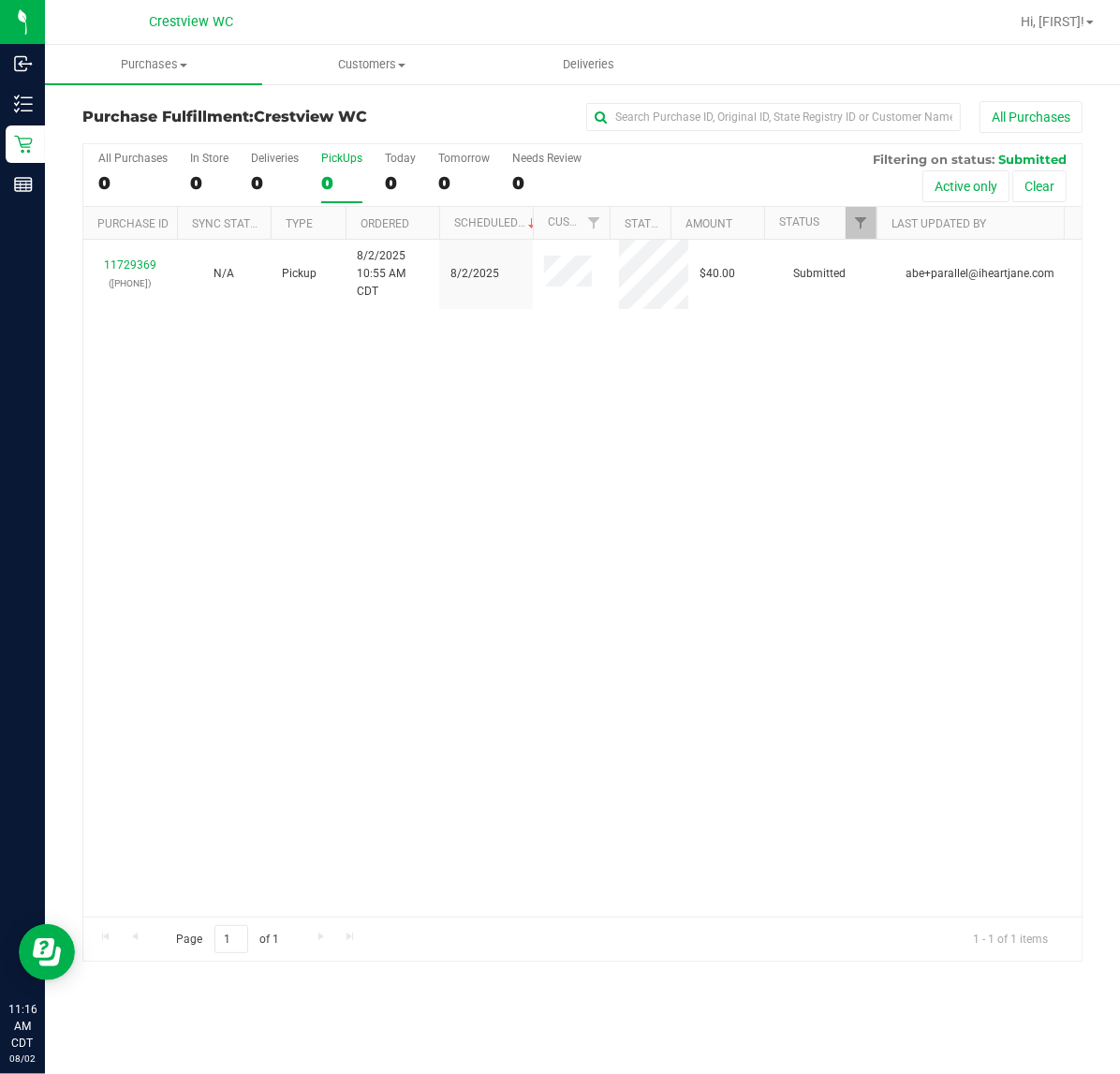 click on "11729369
(312810062)
N/A
Pickup 8/2/2025 10:55 AM CDT 8/2/2025
$40.00
Submitted abe+parallel@iheartjane.com" at bounding box center [582, 578] 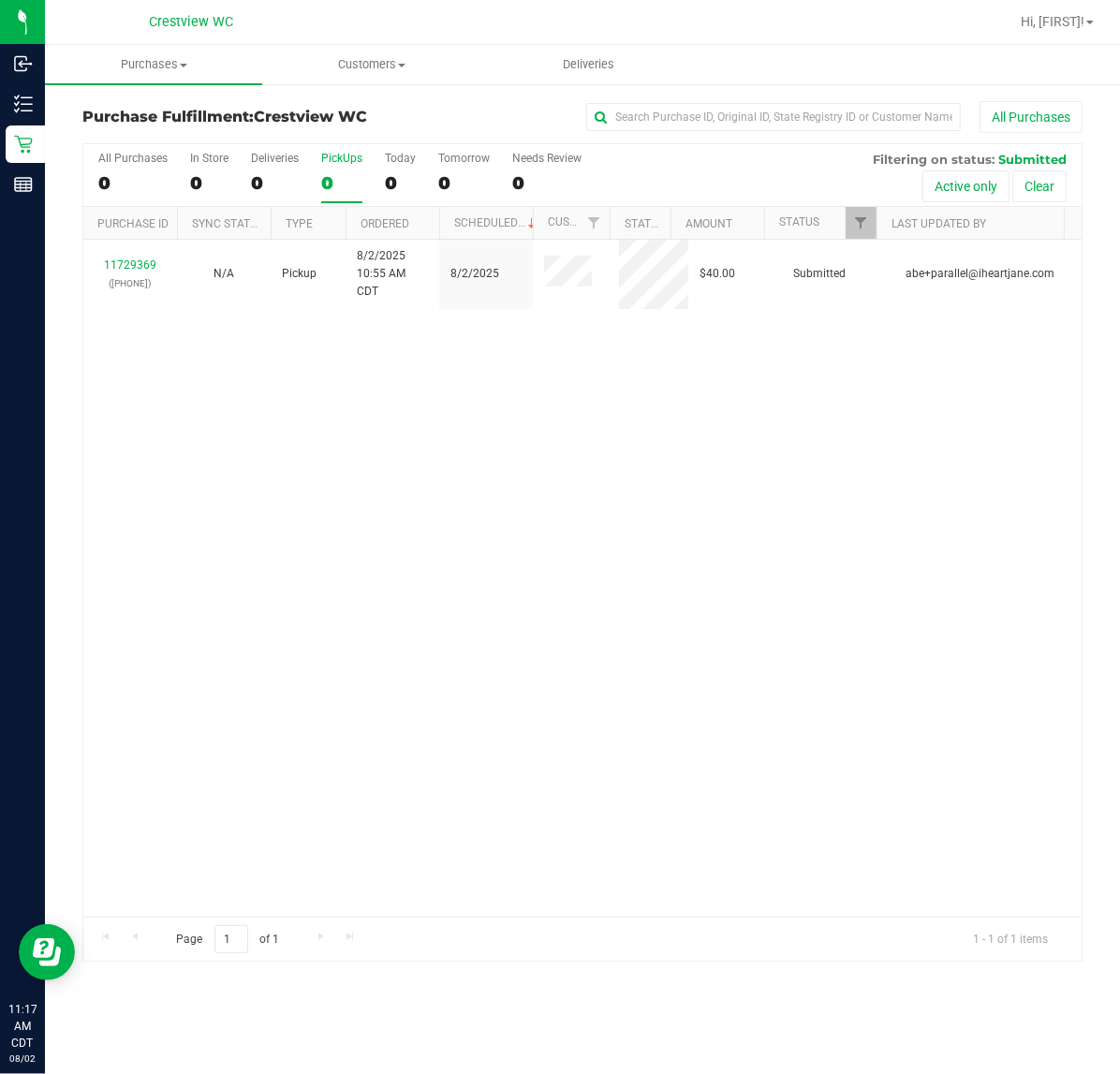 click on "11729369
(312810062)
N/A
Pickup 8/2/2025 10:55 AM CDT 8/2/2025
$40.00
Submitted abe+parallel@iheartjane.com" at bounding box center (582, 578) 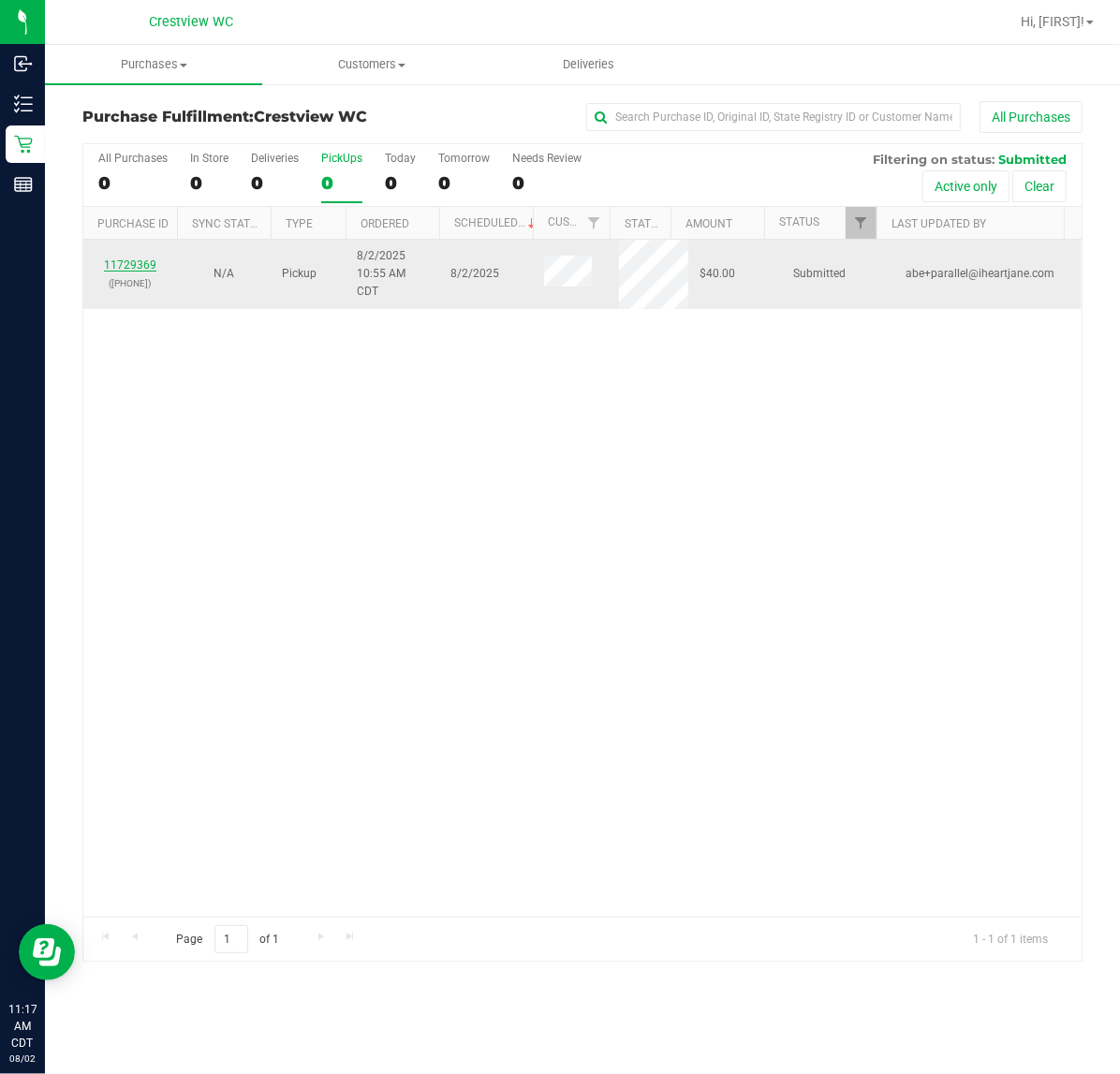 click on "11729369" at bounding box center [130, 265] 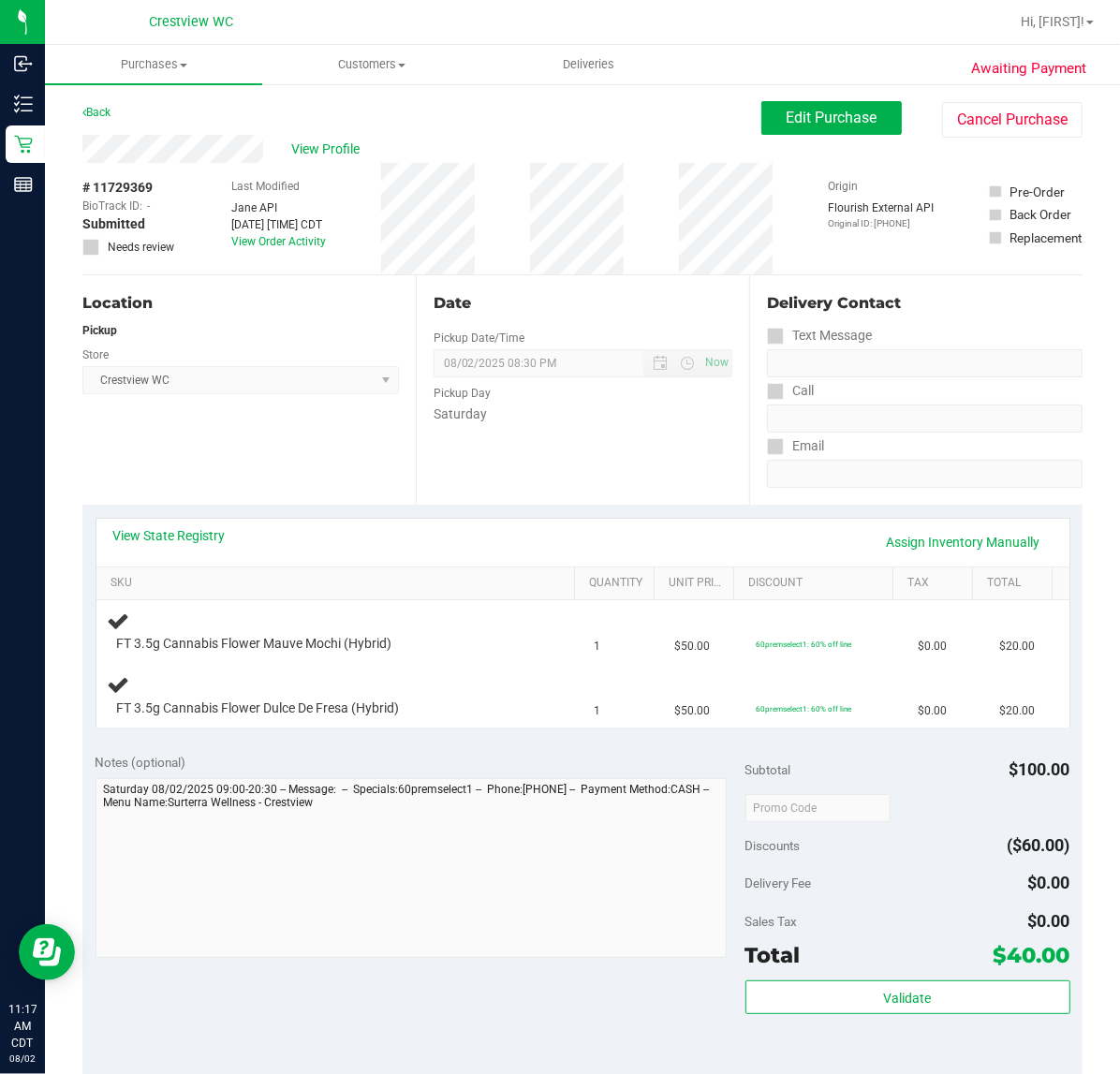 click on "Location
Pickup
Store
Crestview WC Select Store Bonita Springs WC Boynton Beach WC Bradenton WC Brandon WC Brooksville WC Call Center Clermont WC Crestview WC Deerfield Beach WC Delray Beach WC Deltona WC Ft Walton Beach WC Ft. Lauderdale WC Ft. Myers WC Gainesville WC Jax Atlantic WC JAX DC REP Jax WC Key West WC Lakeland WC Largo WC Lehigh Acres DC REP Merritt Island WC Miami 72nd WC Miami Beach WC Miami Dadeland WC Miramar DC REP New Port Richey WC North Palm Beach WC North Port WC Ocala WC Orange Park WC Orlando Colonial WC Orlando DC REP Orlando WC Oviedo WC Palm Bay WC Palm Coast WC Panama City WC Pensacola WC Port Orange WC Port St. Lucie WC Sebring WC South Tampa WC St. Pete WC Summerfield WC Tallahassee DC REP Tallahassee WC Tampa DC Testing Tampa Warehouse Tampa WC TX Austin DC TX Plano Retail WPB DC WPB WC" at bounding box center [249, 390] 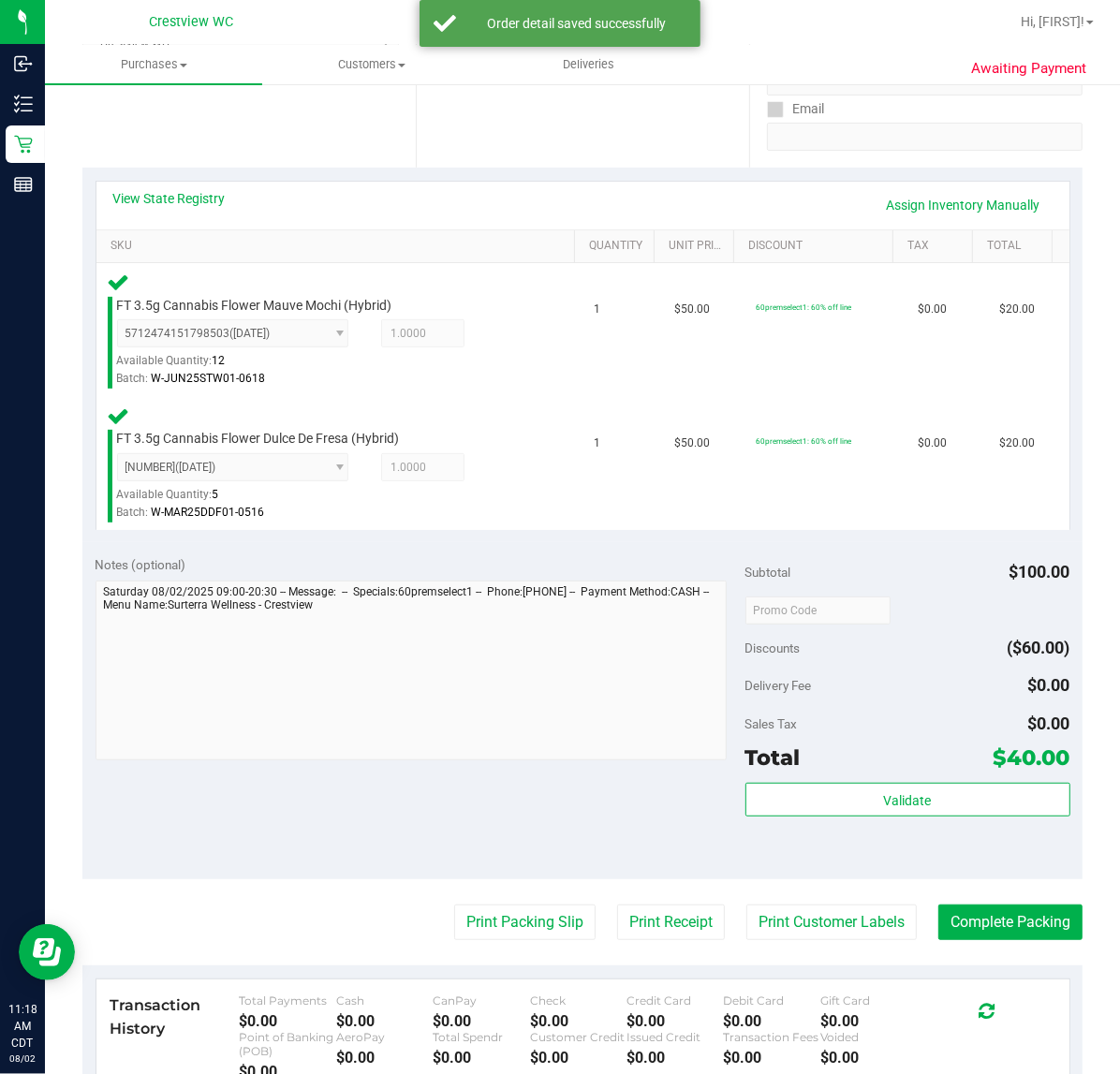 scroll, scrollTop: 351, scrollLeft: 0, axis: vertical 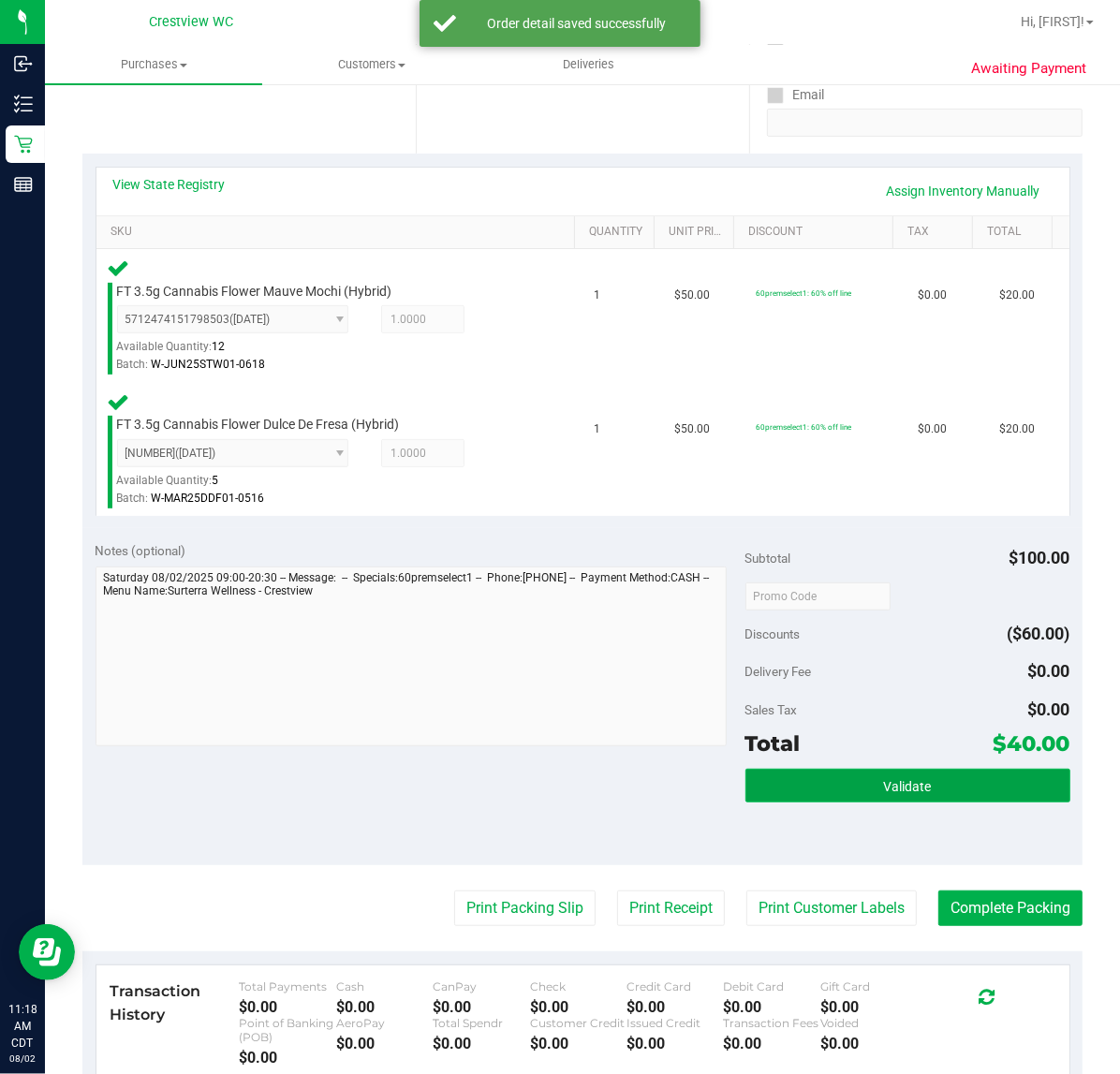 click on "Validate" at bounding box center (907, 787) 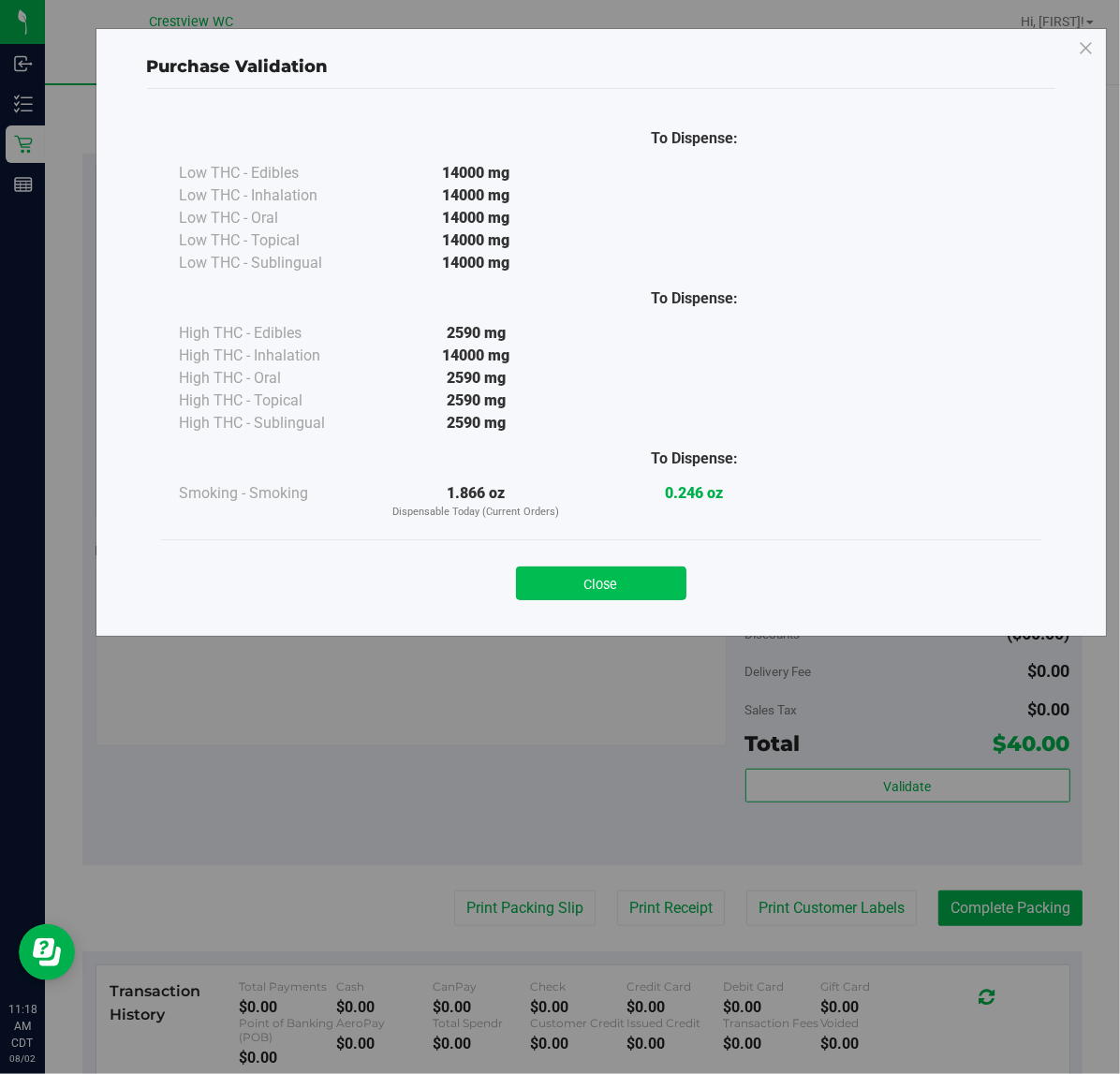 click on "Close" at bounding box center [601, 583] 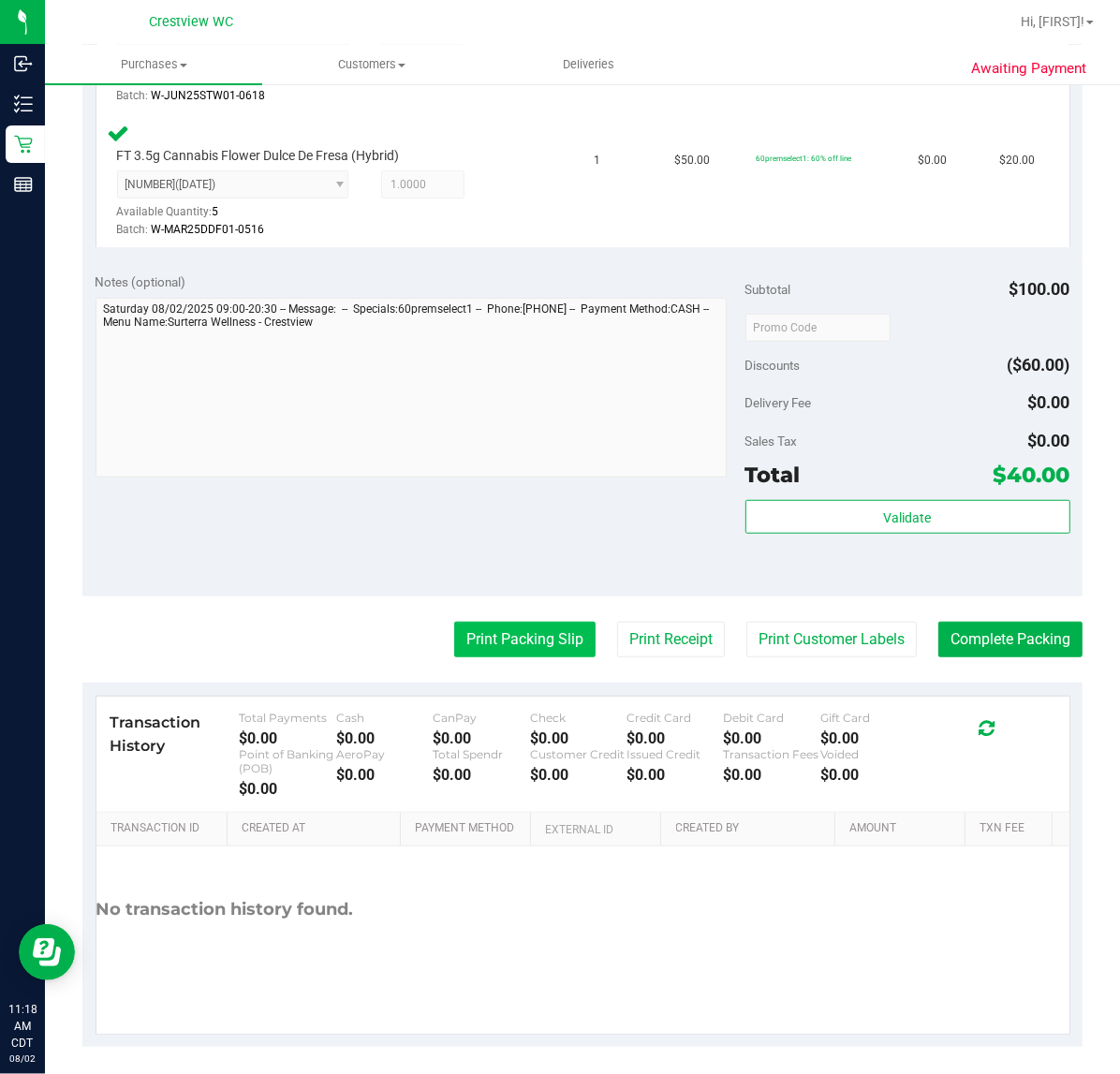 scroll, scrollTop: 625, scrollLeft: 0, axis: vertical 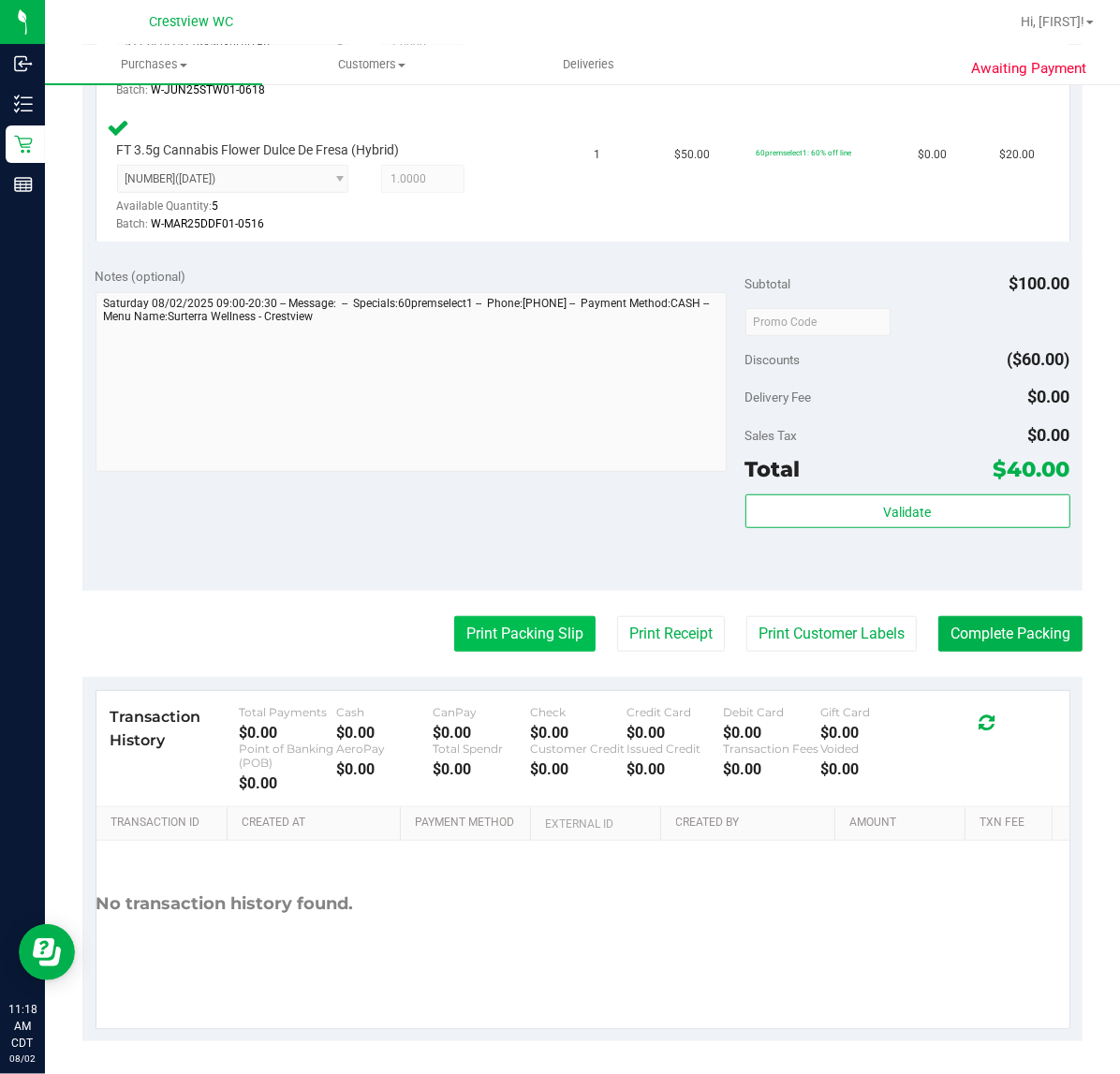 click on "Print Packing Slip" at bounding box center [524, 634] 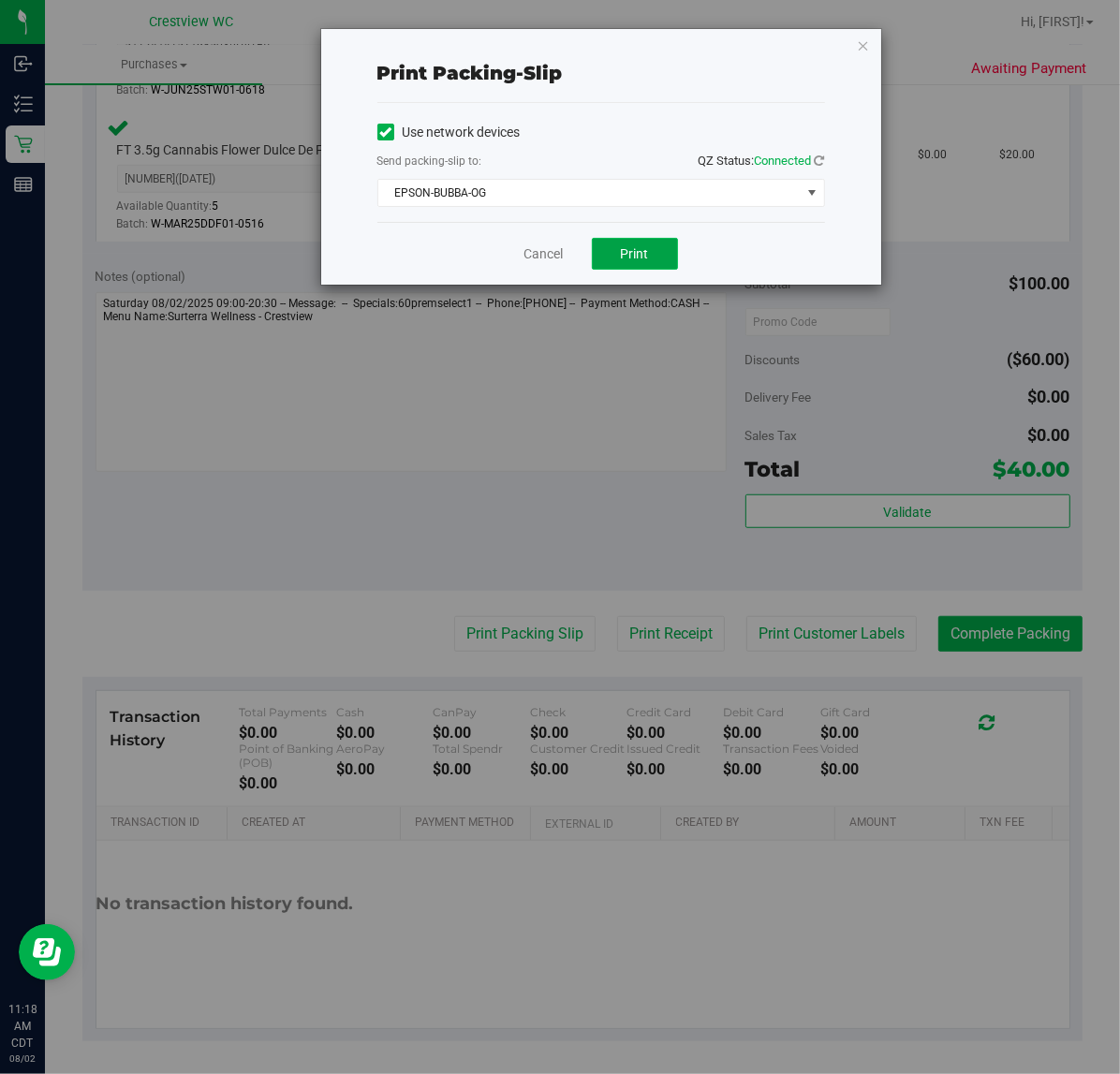 click on "Print" at bounding box center [635, 254] 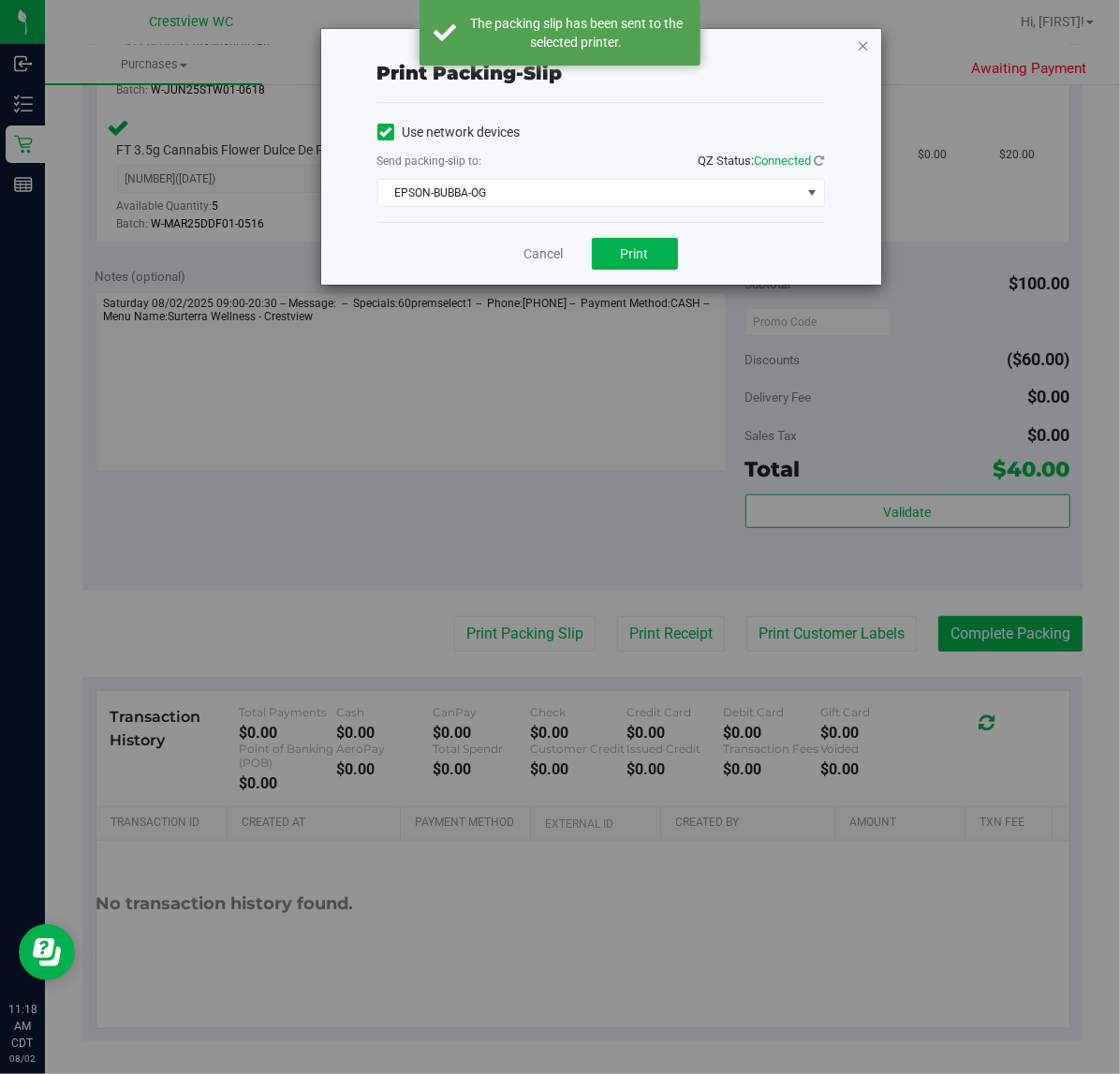 click at bounding box center (863, 45) 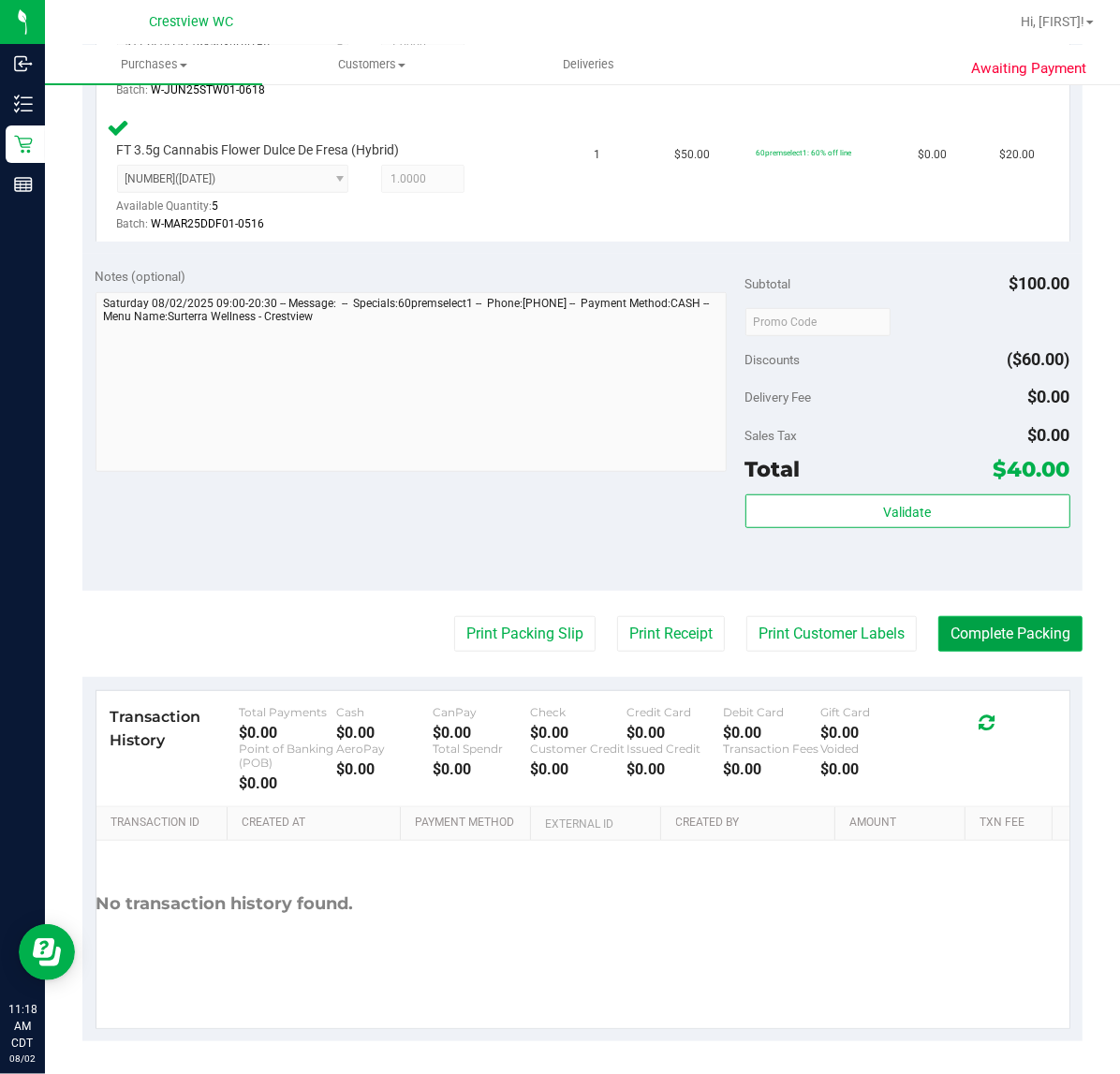 click on "Complete Packing" at bounding box center [1010, 634] 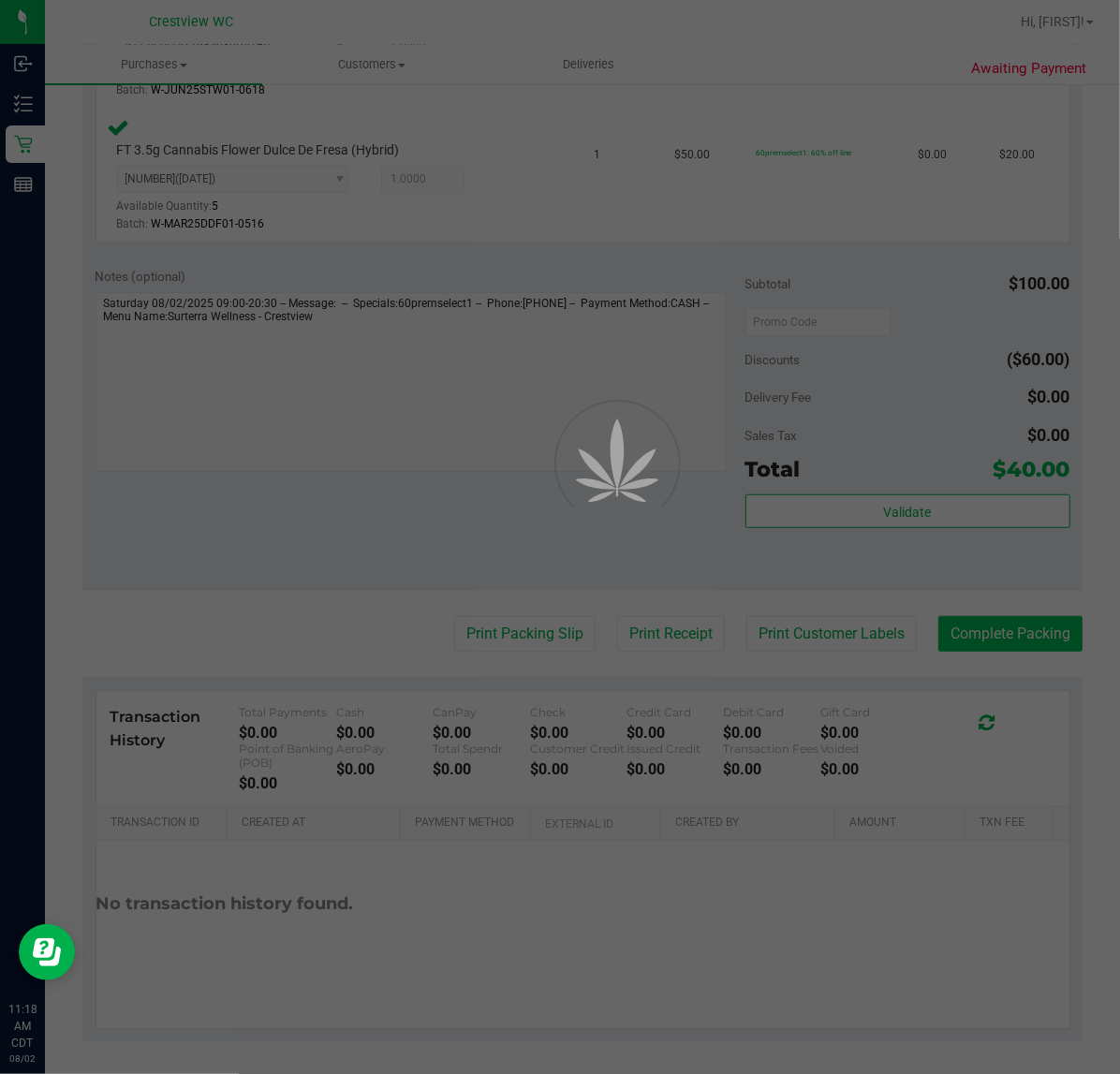 scroll, scrollTop: 0, scrollLeft: 0, axis: both 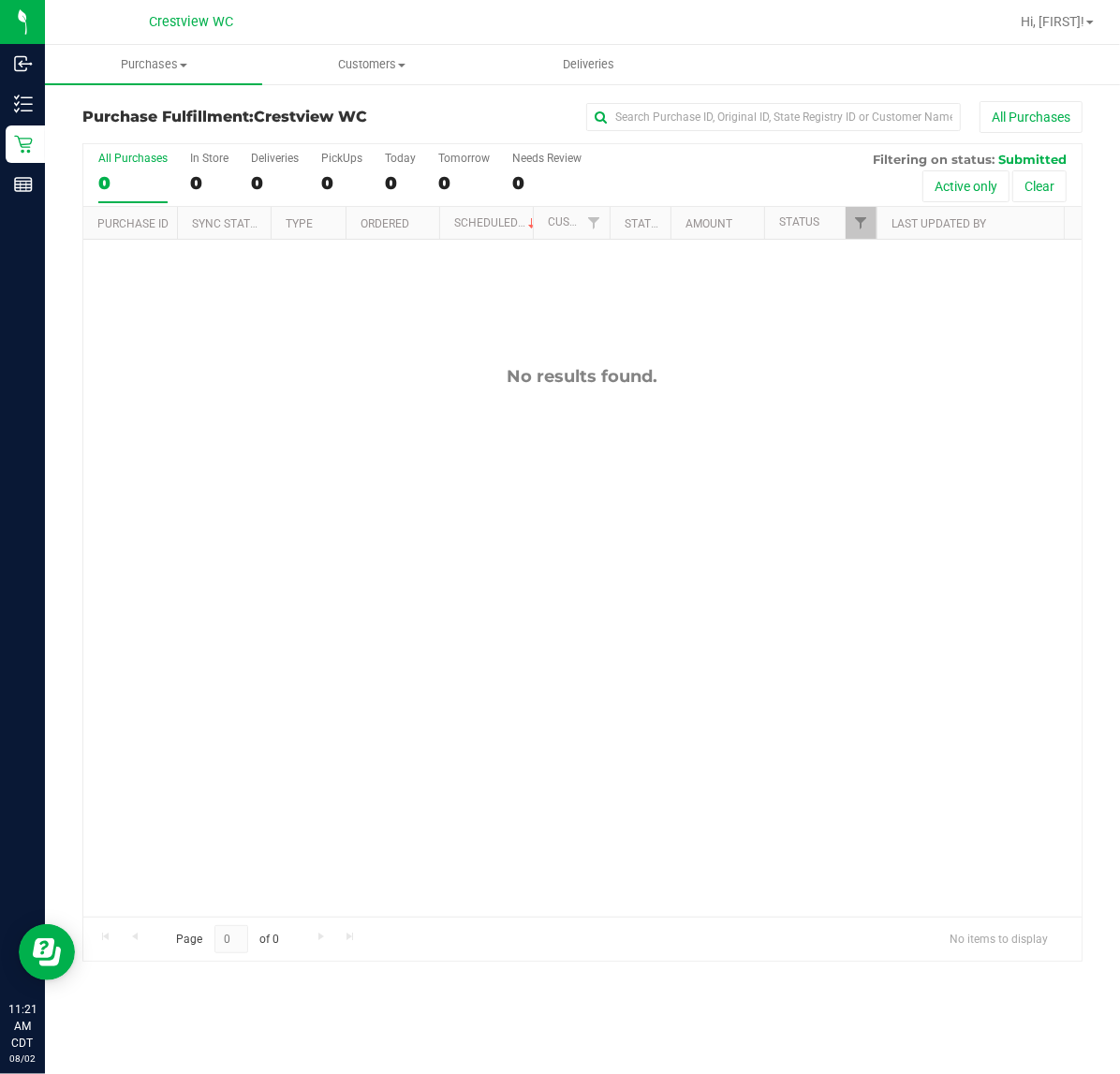click on "No results found." at bounding box center [582, 641] 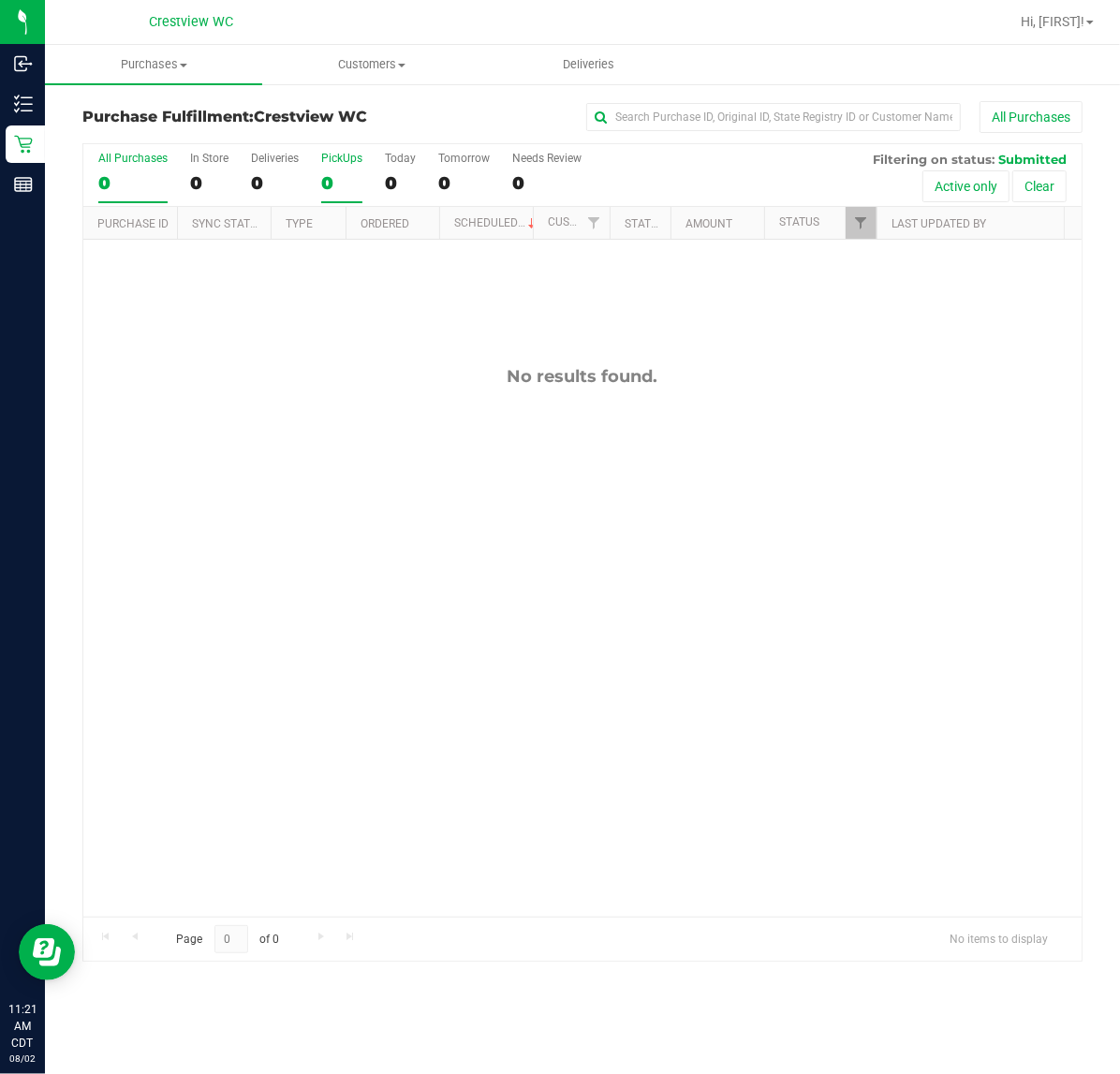 click on "PickUps" at bounding box center [342, 158] 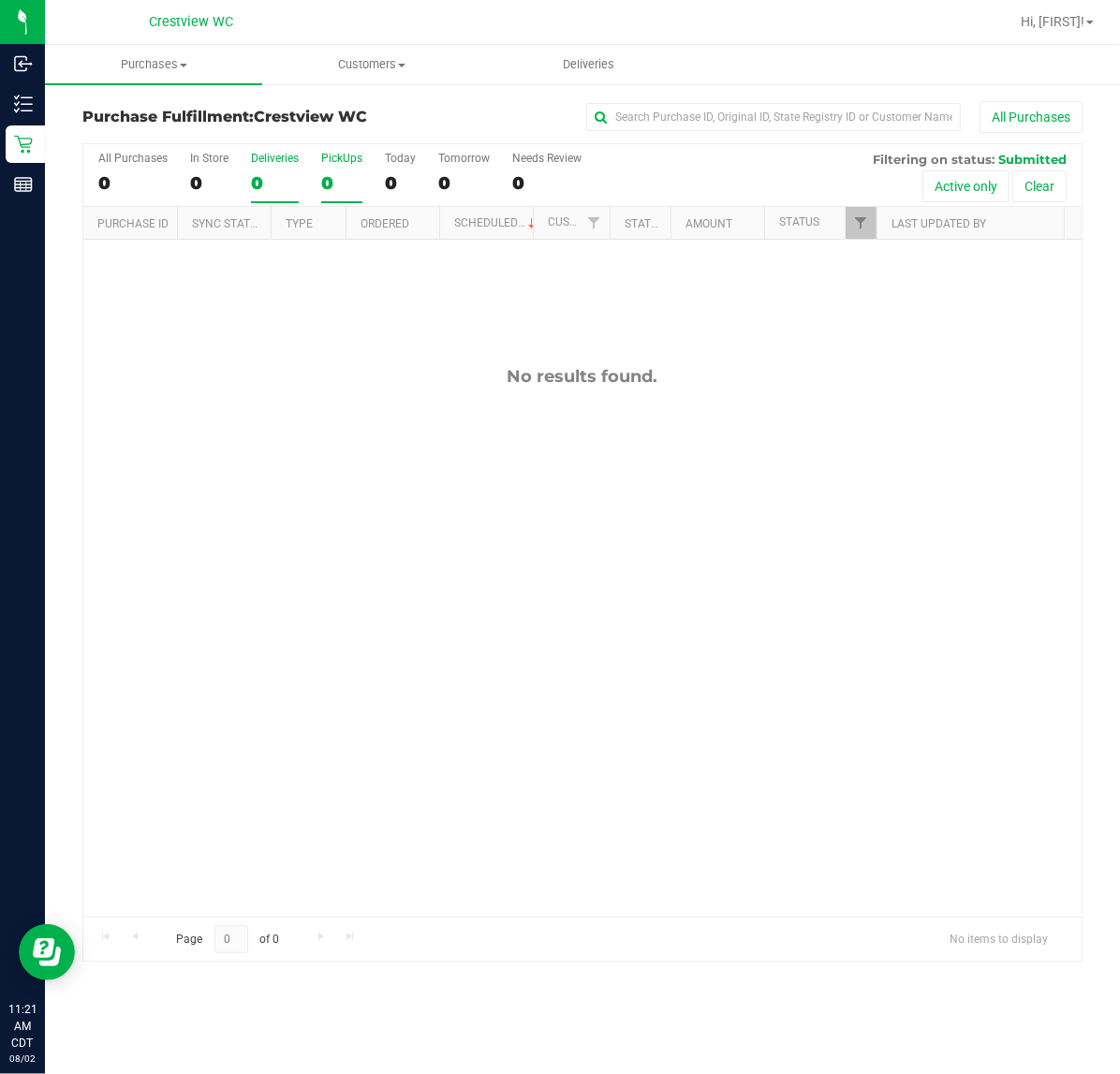 click on "Deliveries" at bounding box center [274, 158] 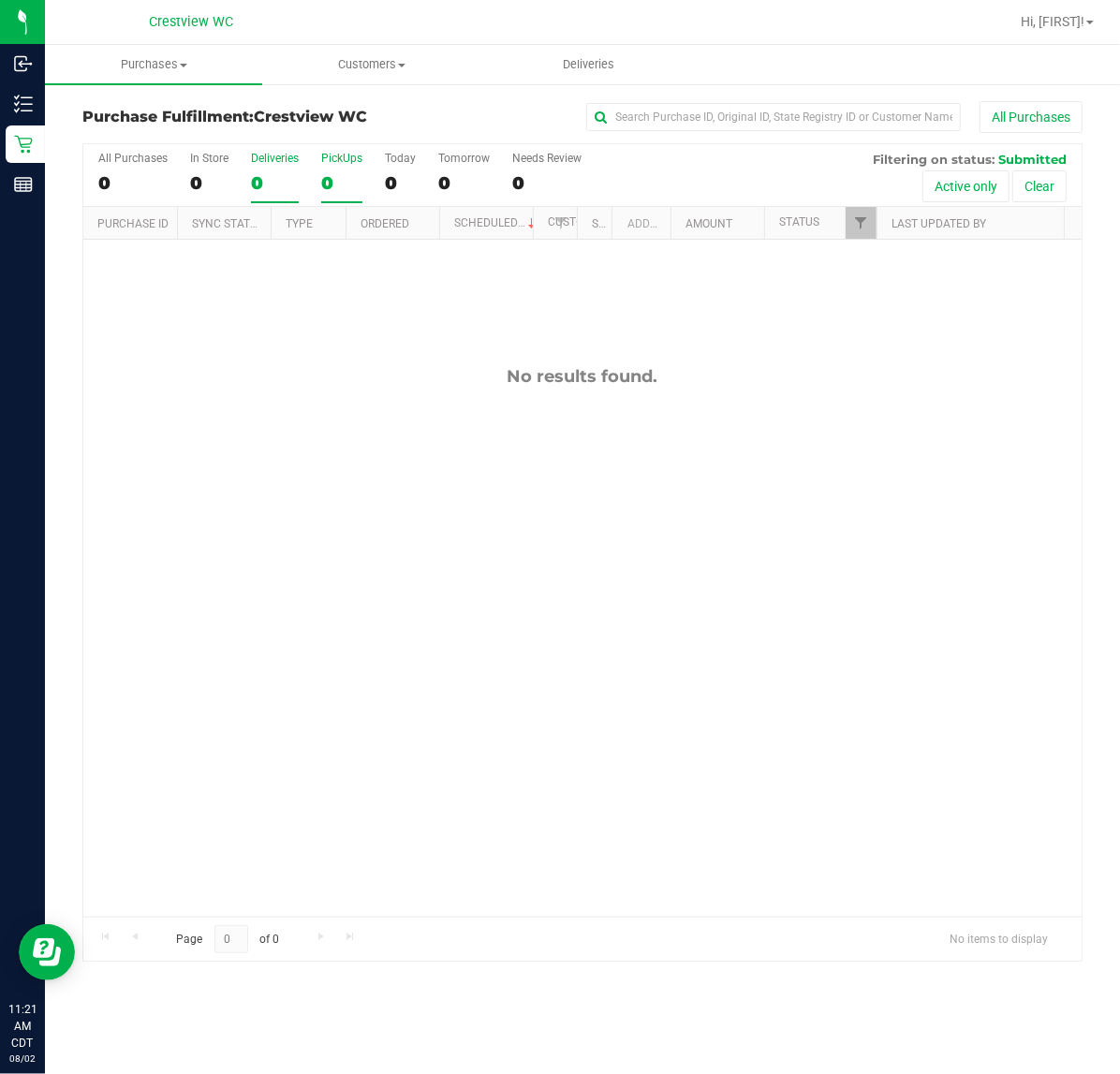 click on "PickUps" at bounding box center (342, 158) 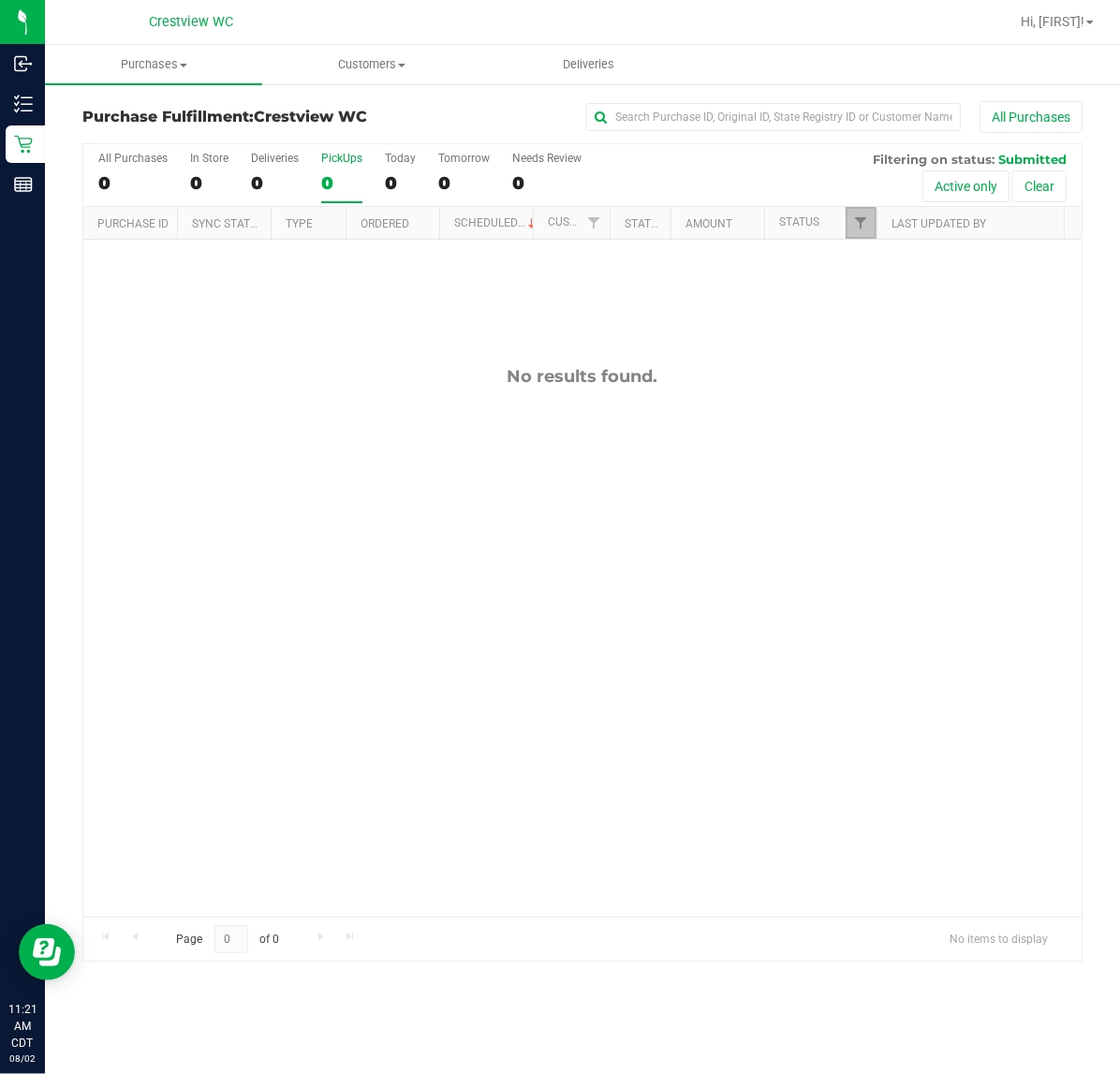 click at bounding box center [861, 223] 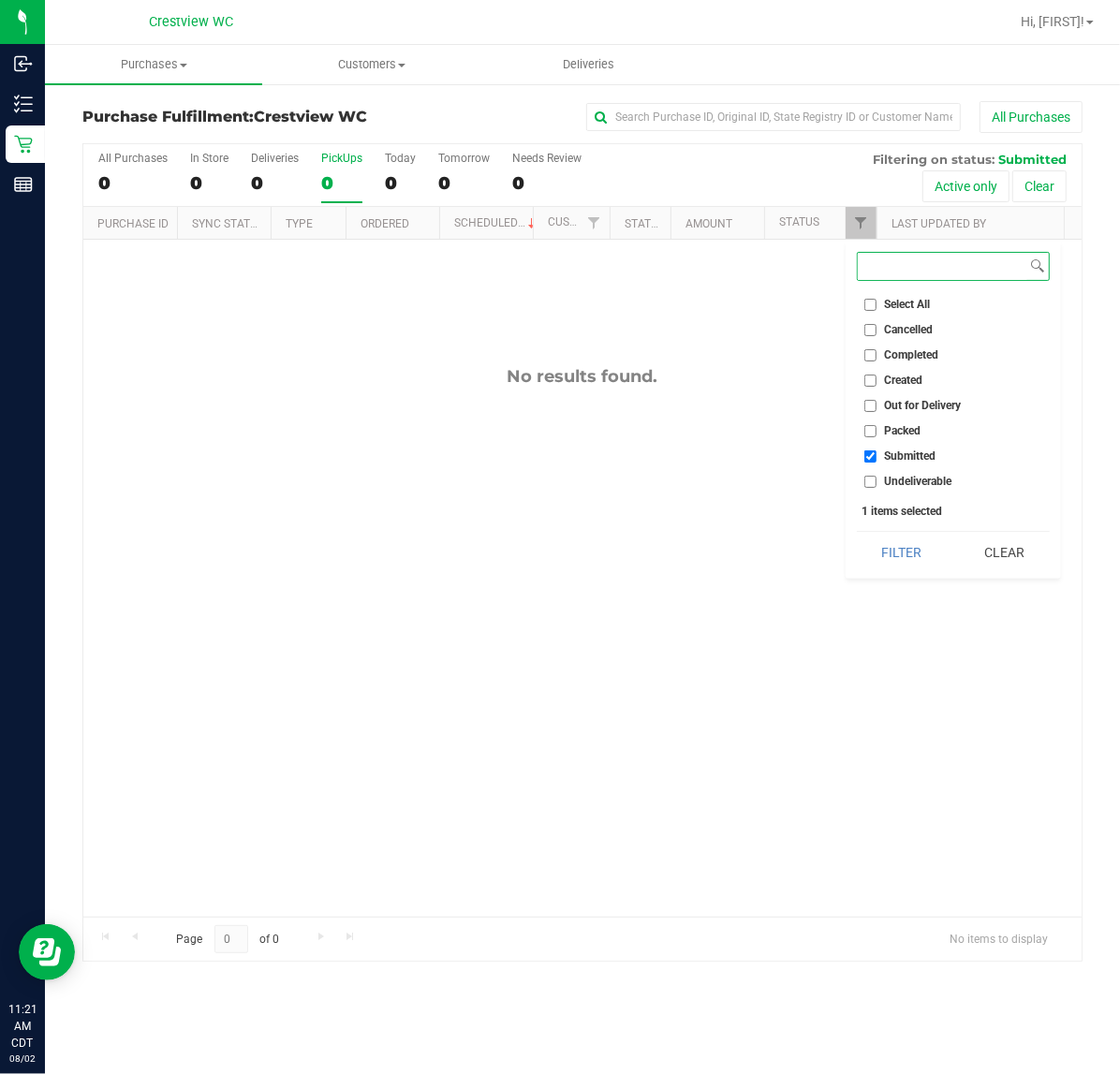 click on "Filter" at bounding box center (902, 552) 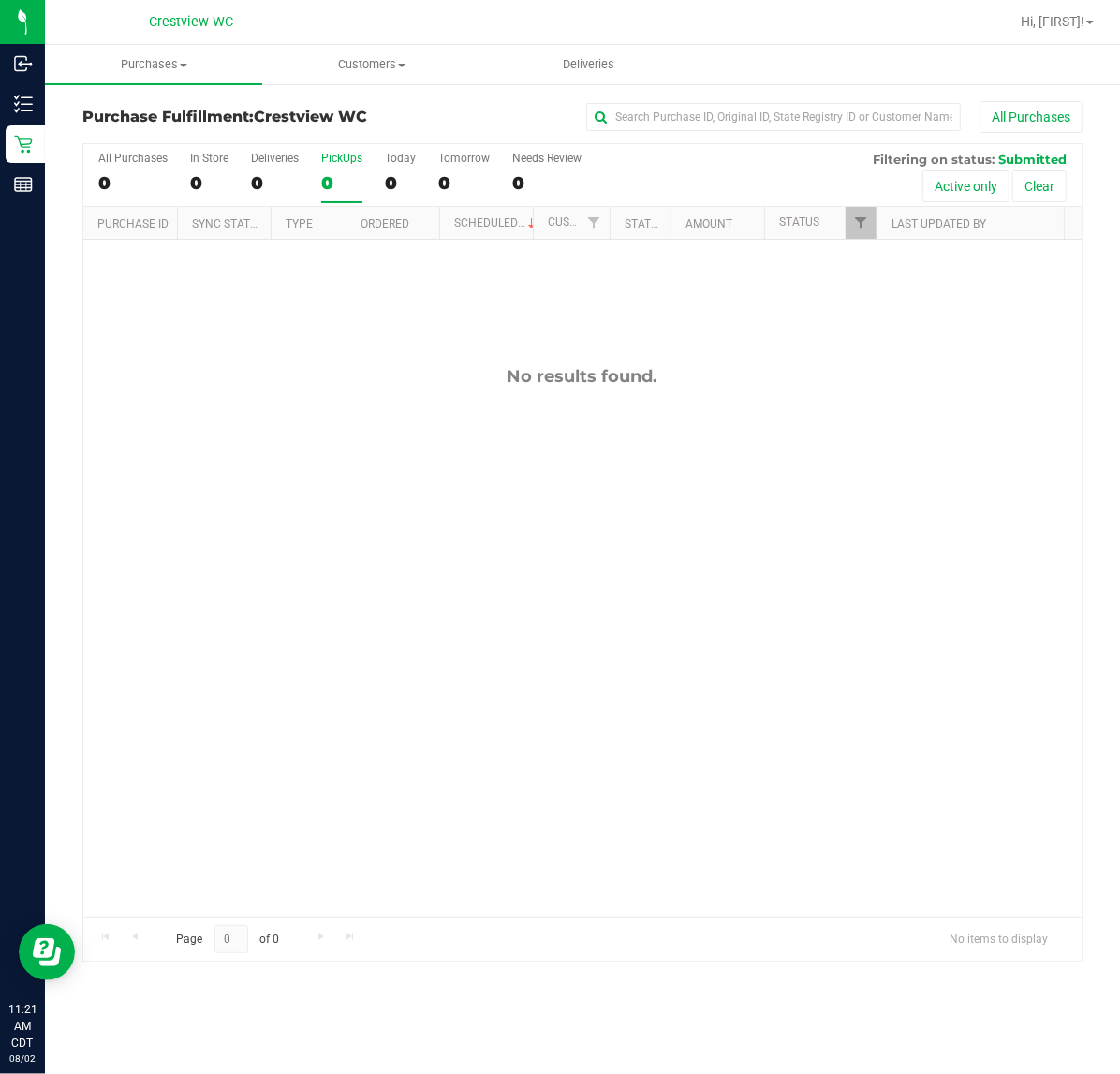 click on "No results found." at bounding box center [582, 641] 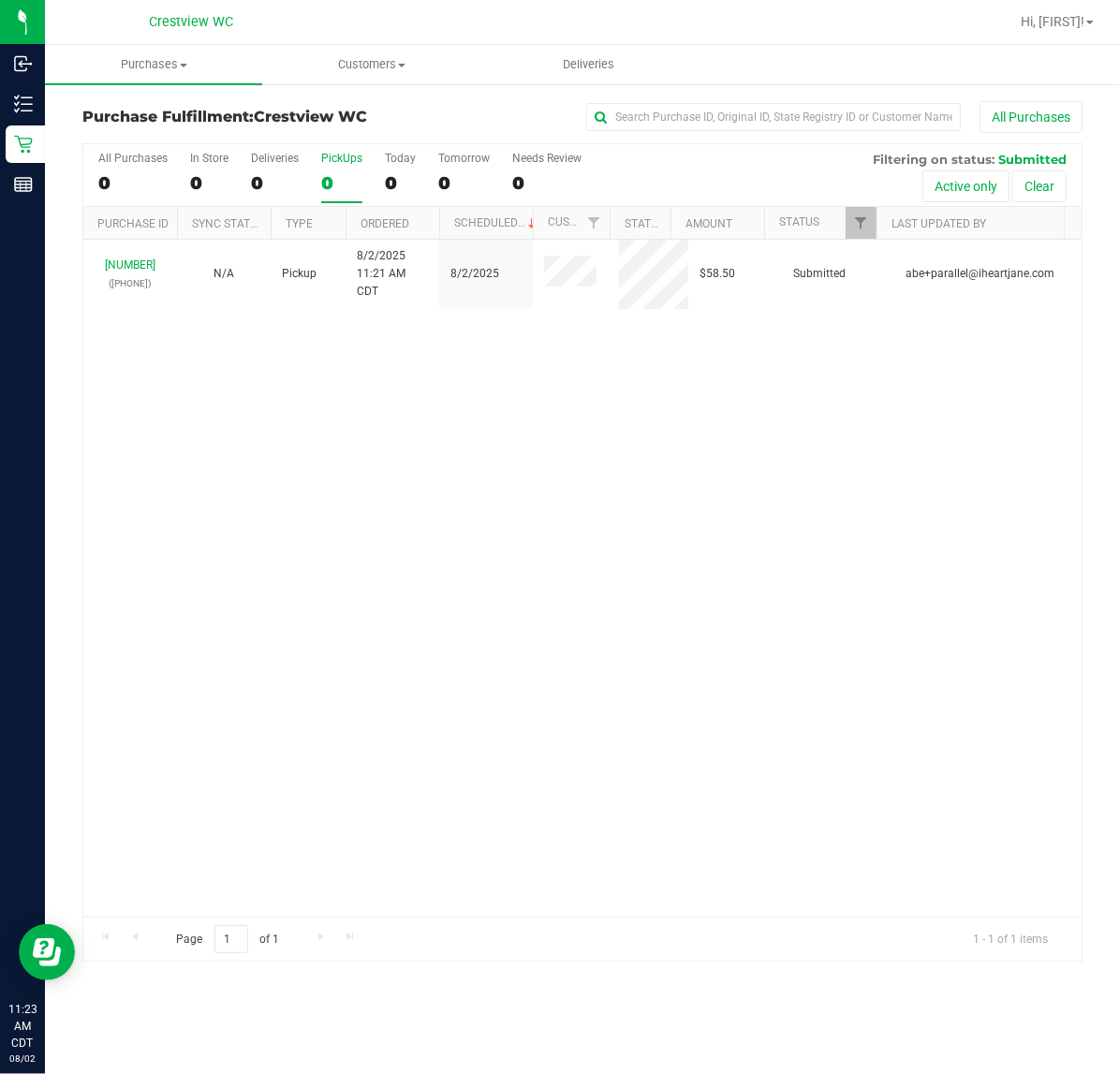 click on "11729609
(312815955)
N/A
Pickup 8/2/2025 11:21 AM CDT 8/2/2025
$58.50
Submitted abe+parallel@iheartjane.com" at bounding box center (582, 578) 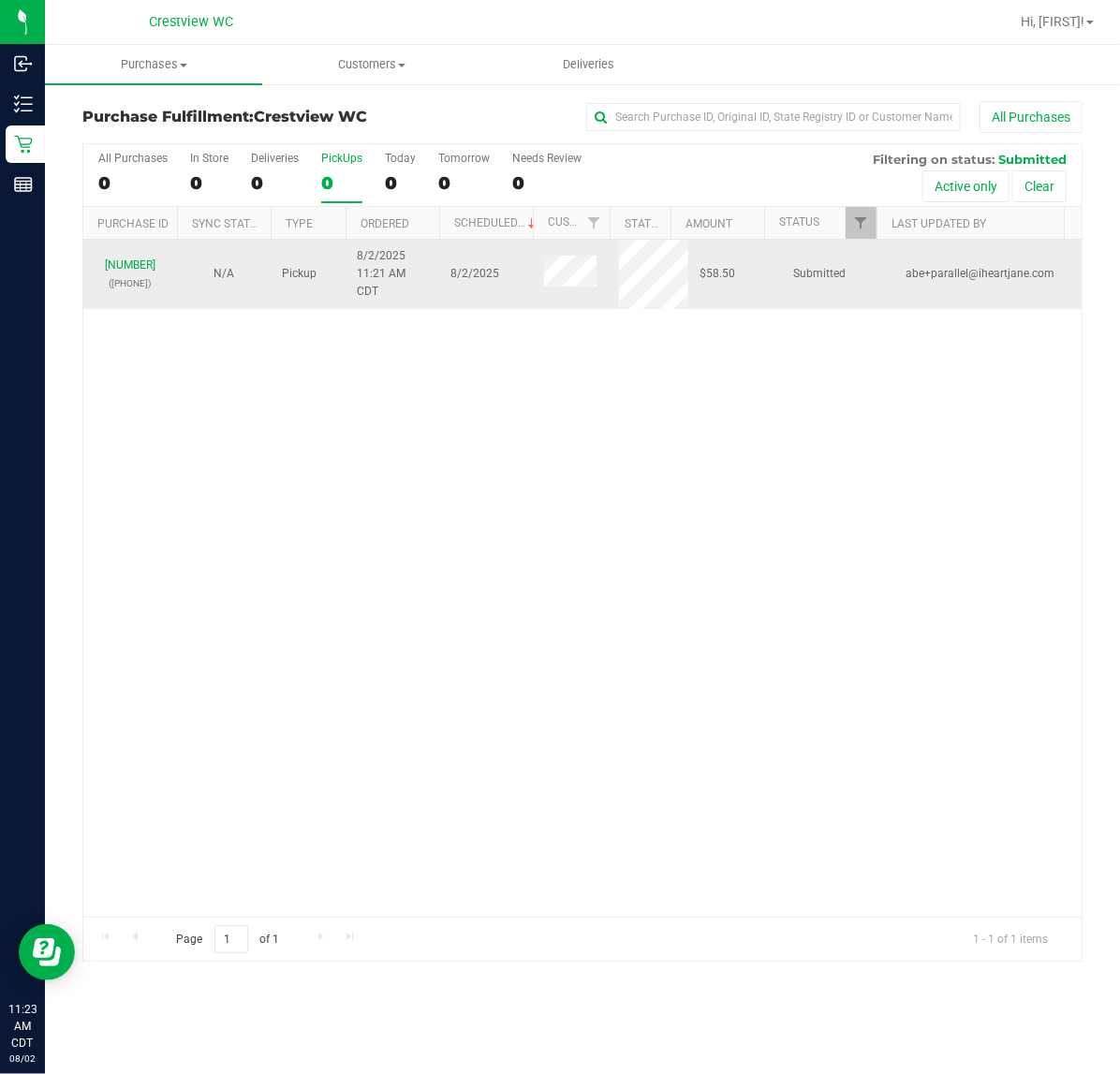 click on "(312815955)" at bounding box center [130, 283] 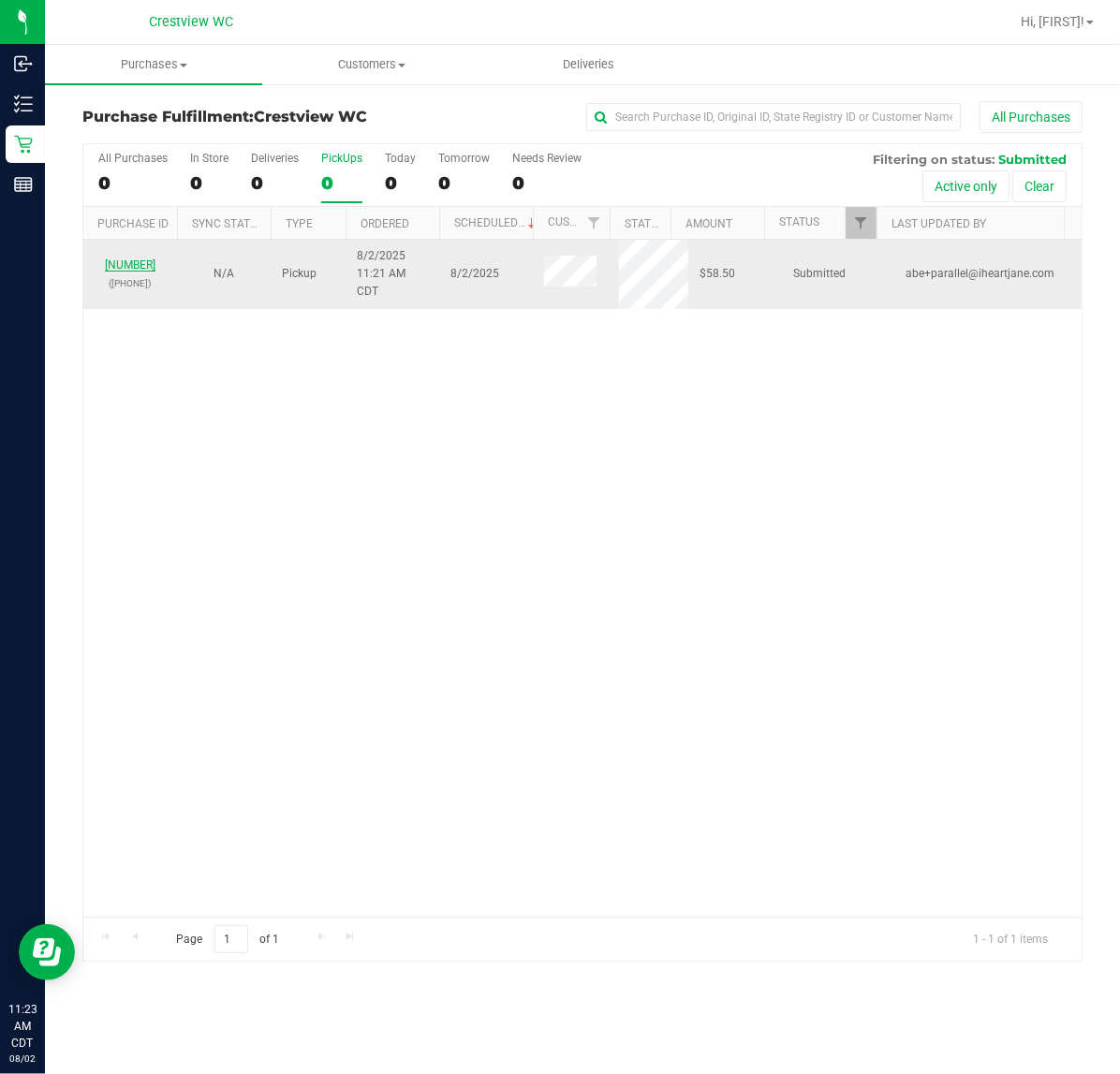 click on "11729609" at bounding box center (130, 265) 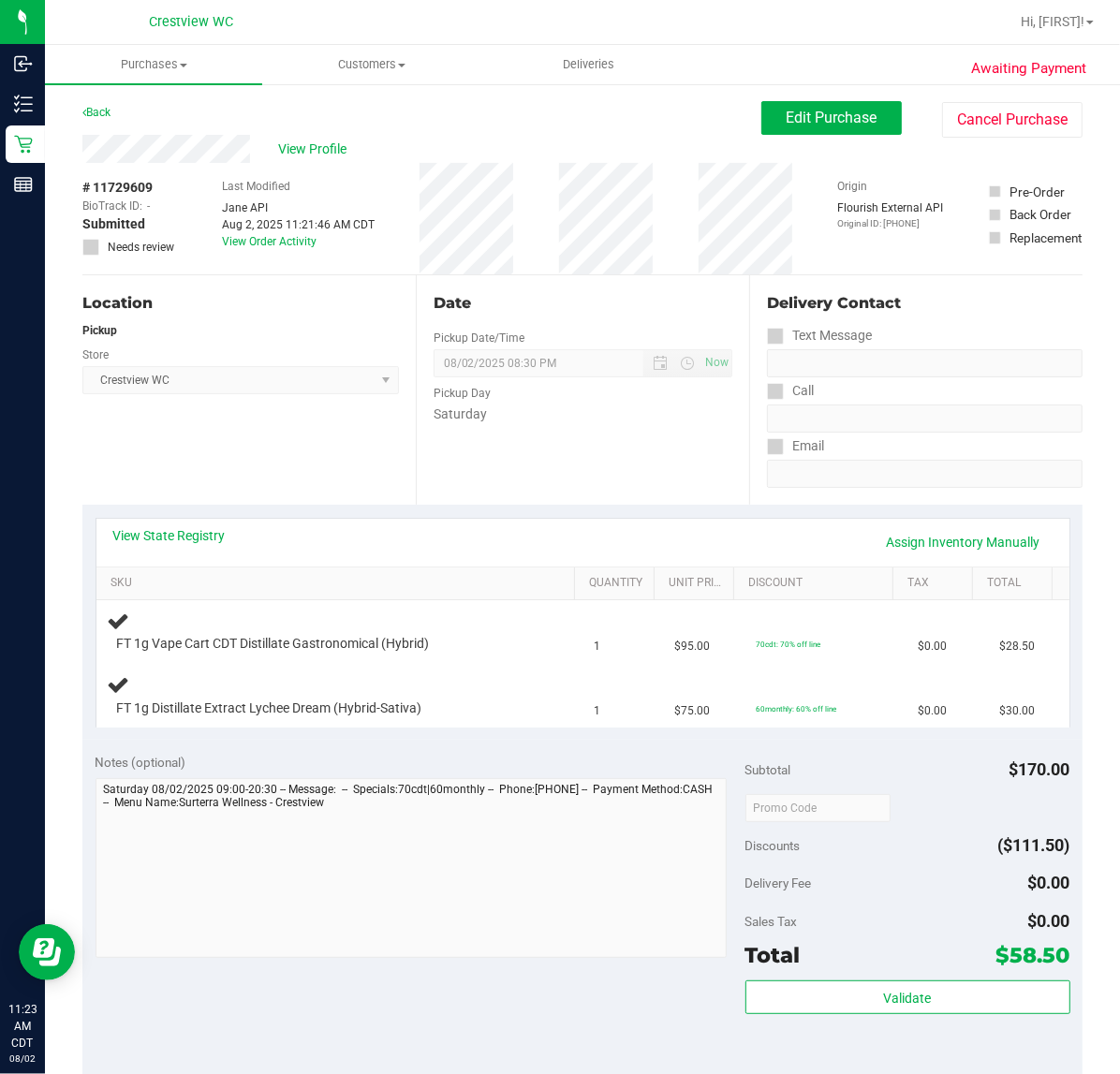 click on "Location
Pickup
Store
Crestview WC Select Store Bonita Springs WC Boynton Beach WC Bradenton WC Brandon WC Brooksville WC Call Center Clermont WC Crestview WC Deerfield Beach WC Delray Beach WC Deltona WC Ft Walton Beach WC Ft. Lauderdale WC Ft. Myers WC Gainesville WC Jax Atlantic WC JAX DC REP Jax WC Key West WC Lakeland WC Largo WC Lehigh Acres DC REP Merritt Island WC Miami 72nd WC Miami Beach WC Miami Dadeland WC Miramar DC REP New Port Richey WC North Palm Beach WC North Port WC Ocala WC Orange Park WC Orlando Colonial WC Orlando DC REP Orlando WC Oviedo WC Palm Bay WC Palm Coast WC Panama City WC Pensacola WC Port Orange WC Port St. Lucie WC Sebring WC South Tampa WC St. Pete WC Summerfield WC Tallahassee DC REP Tallahassee WC Tampa DC Testing Tampa Warehouse Tampa WC TX Austin DC TX Plano Retail WPB DC WPB WC" at bounding box center (249, 390) 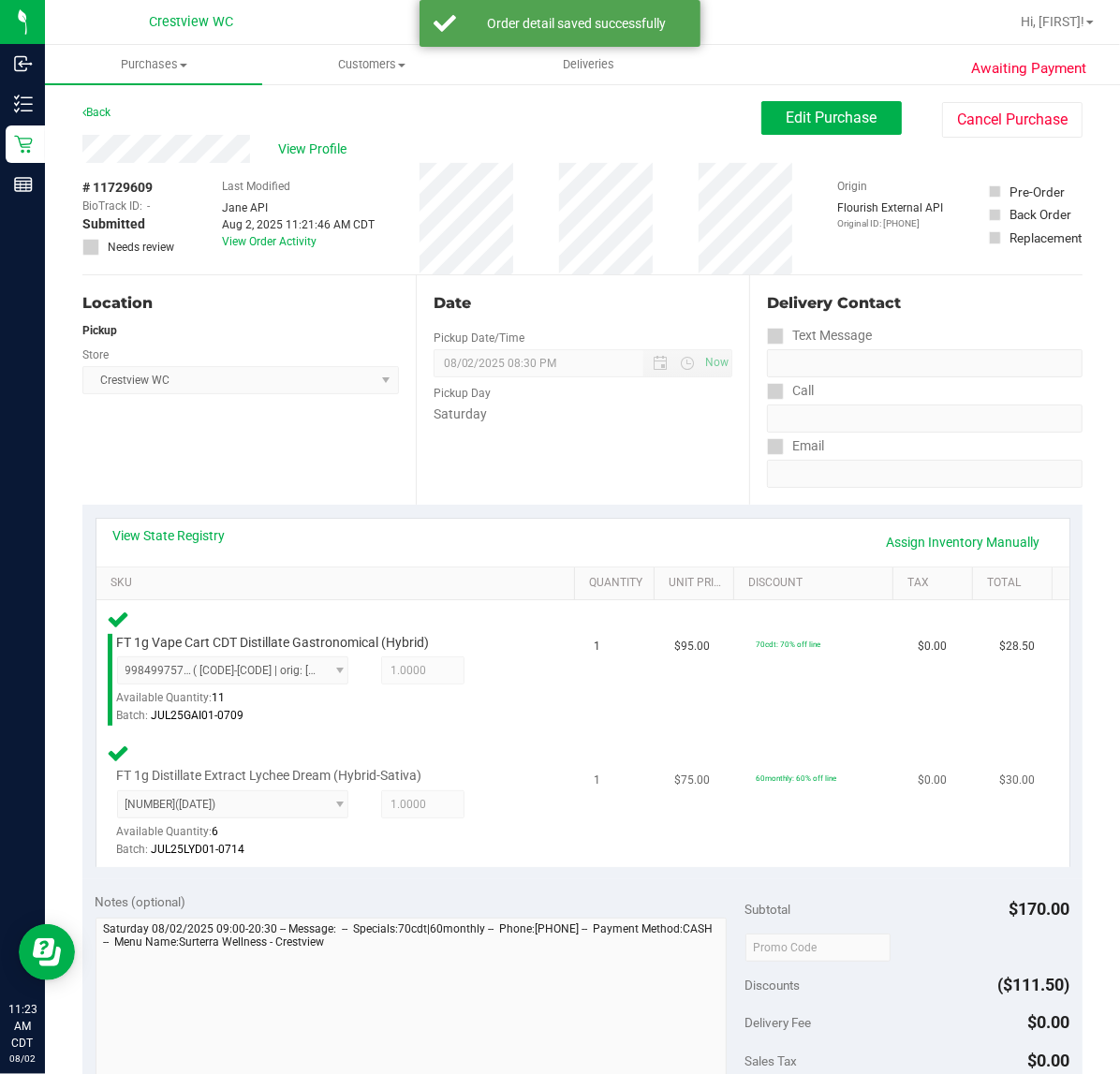 scroll, scrollTop: 351, scrollLeft: 0, axis: vertical 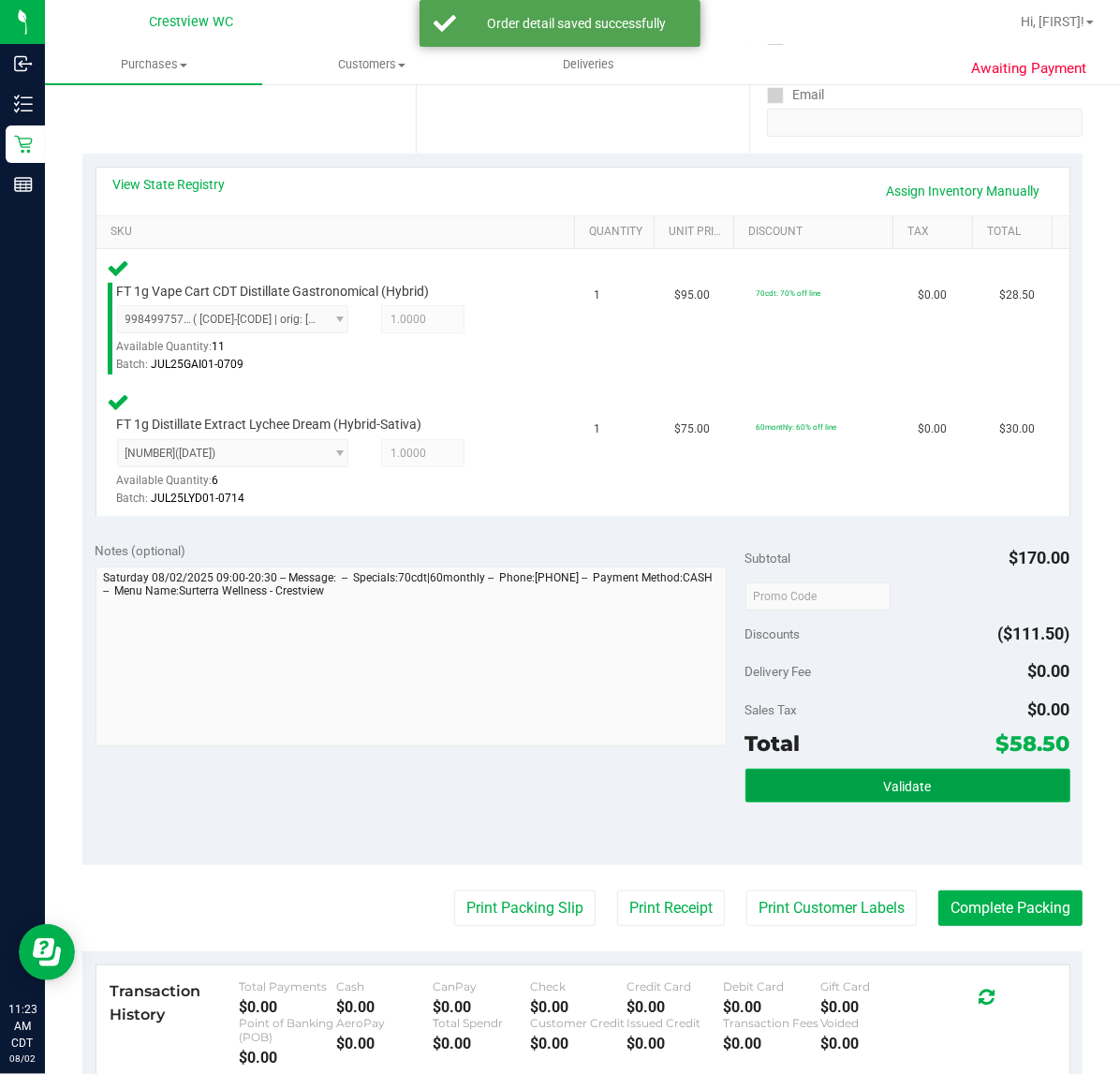 click on "Validate" at bounding box center (907, 786) 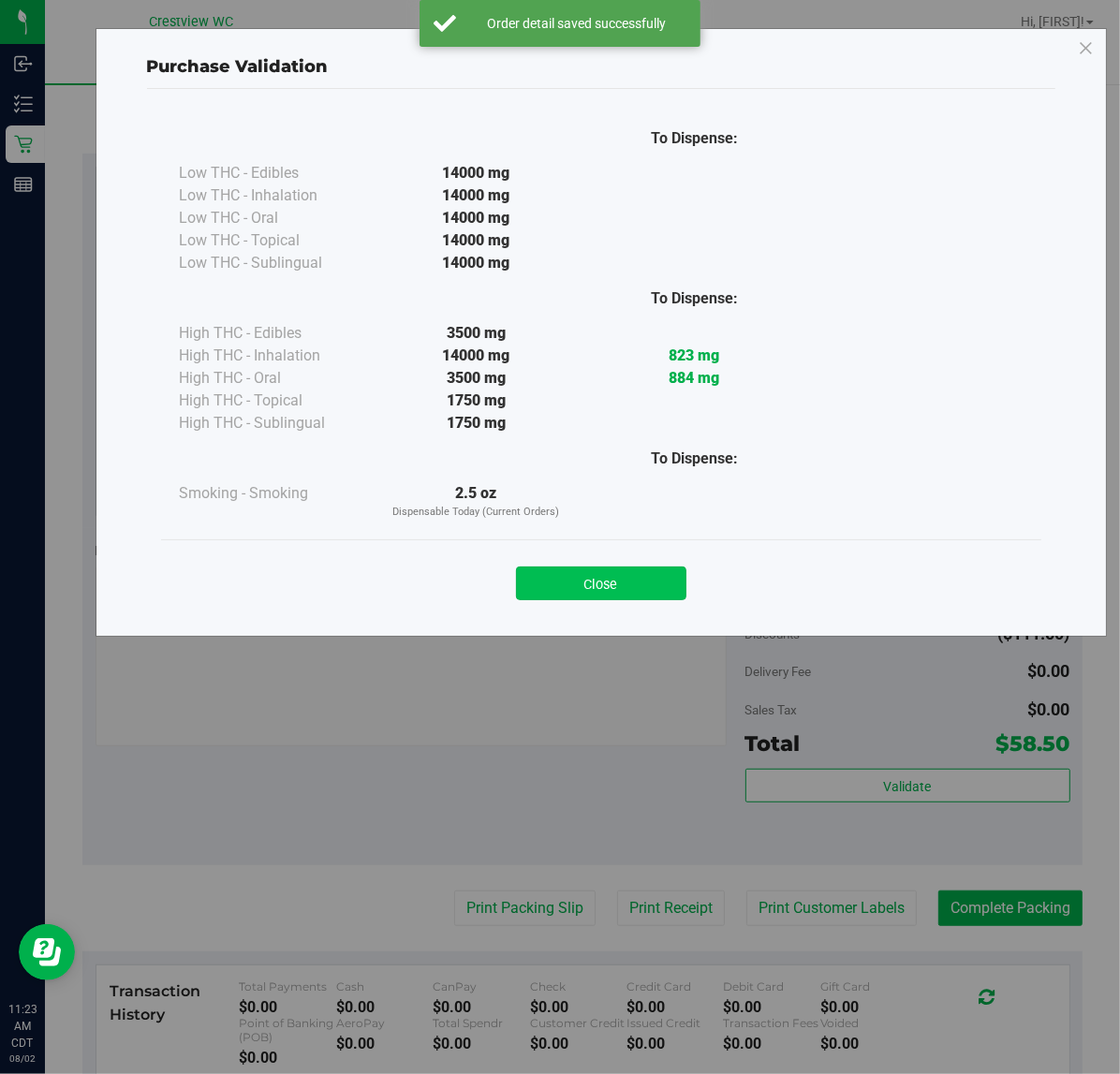 click on "Close" at bounding box center [601, 583] 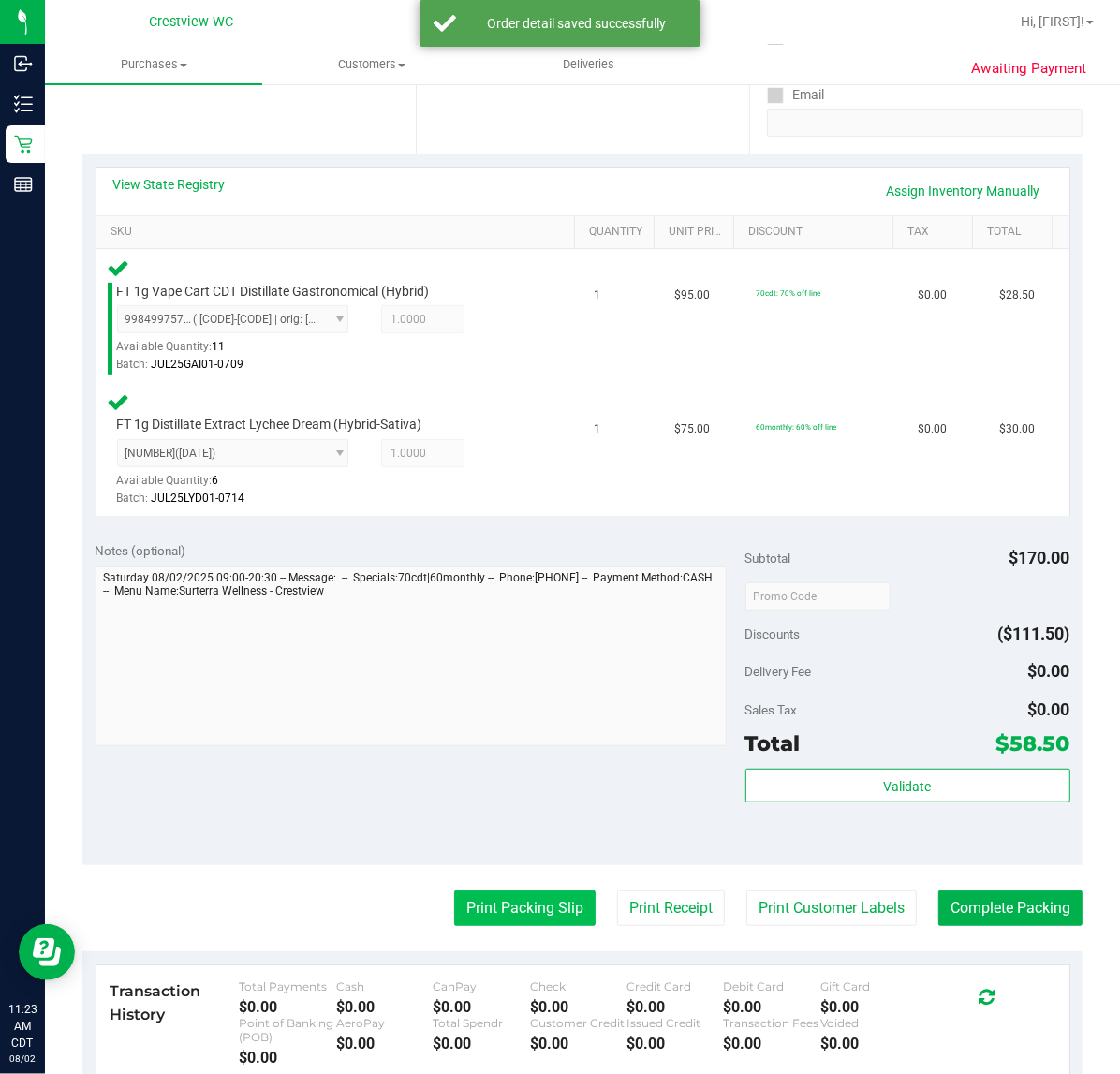 click on "Print Packing Slip" at bounding box center [524, 908] 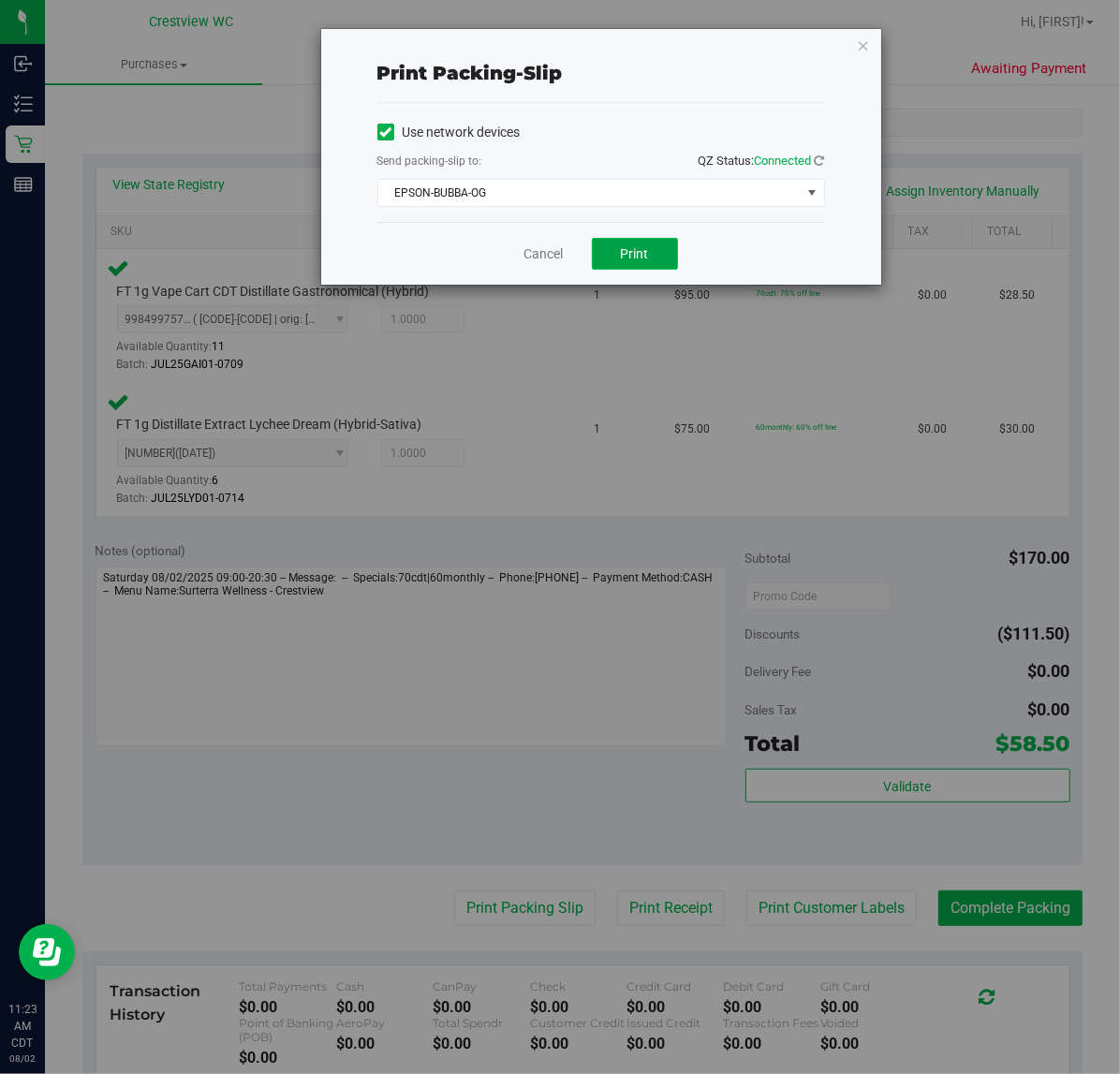 click on "Print" at bounding box center (635, 254) 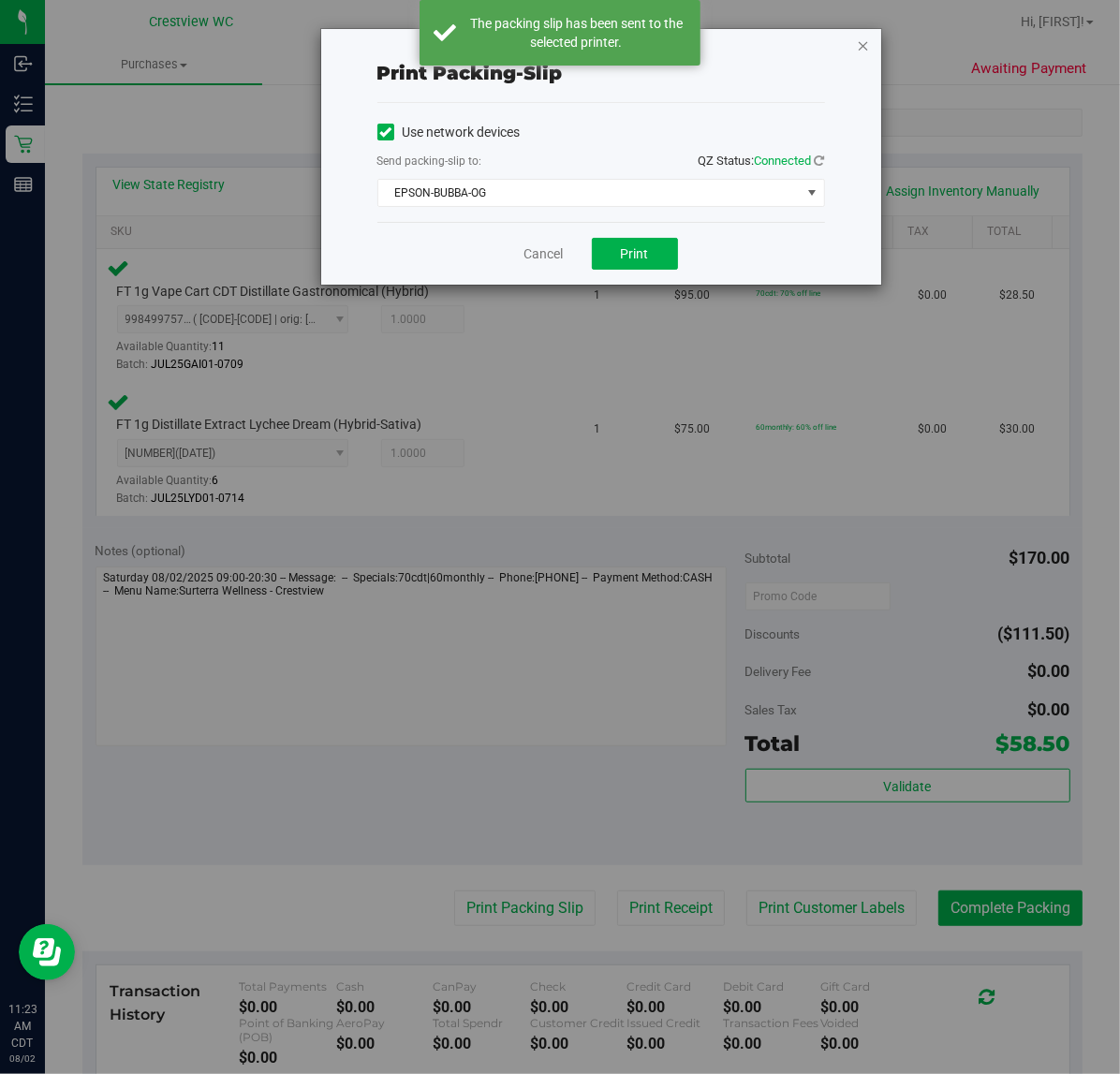 click at bounding box center [863, 45] 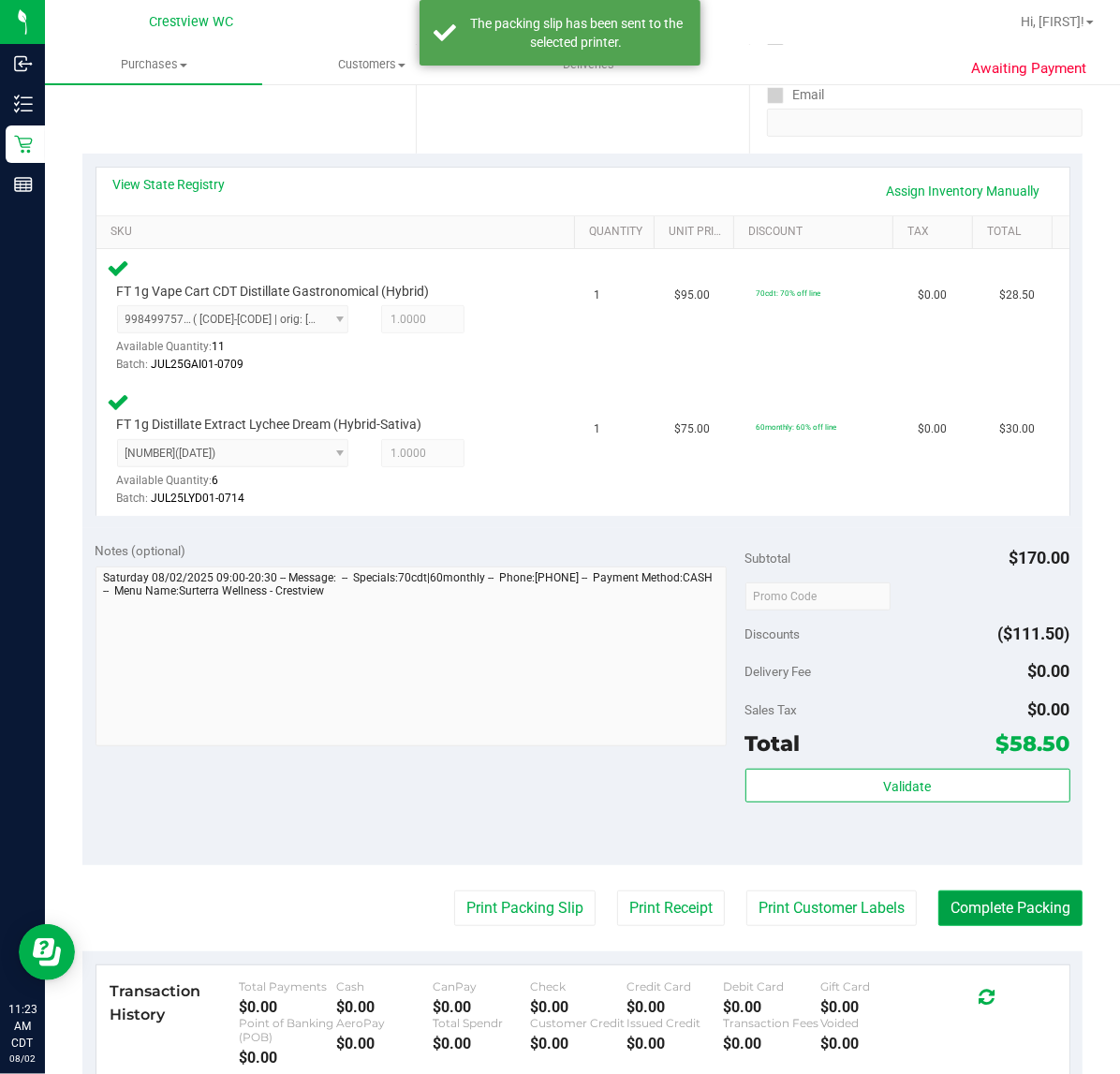 click on "Complete Packing" at bounding box center (1010, 908) 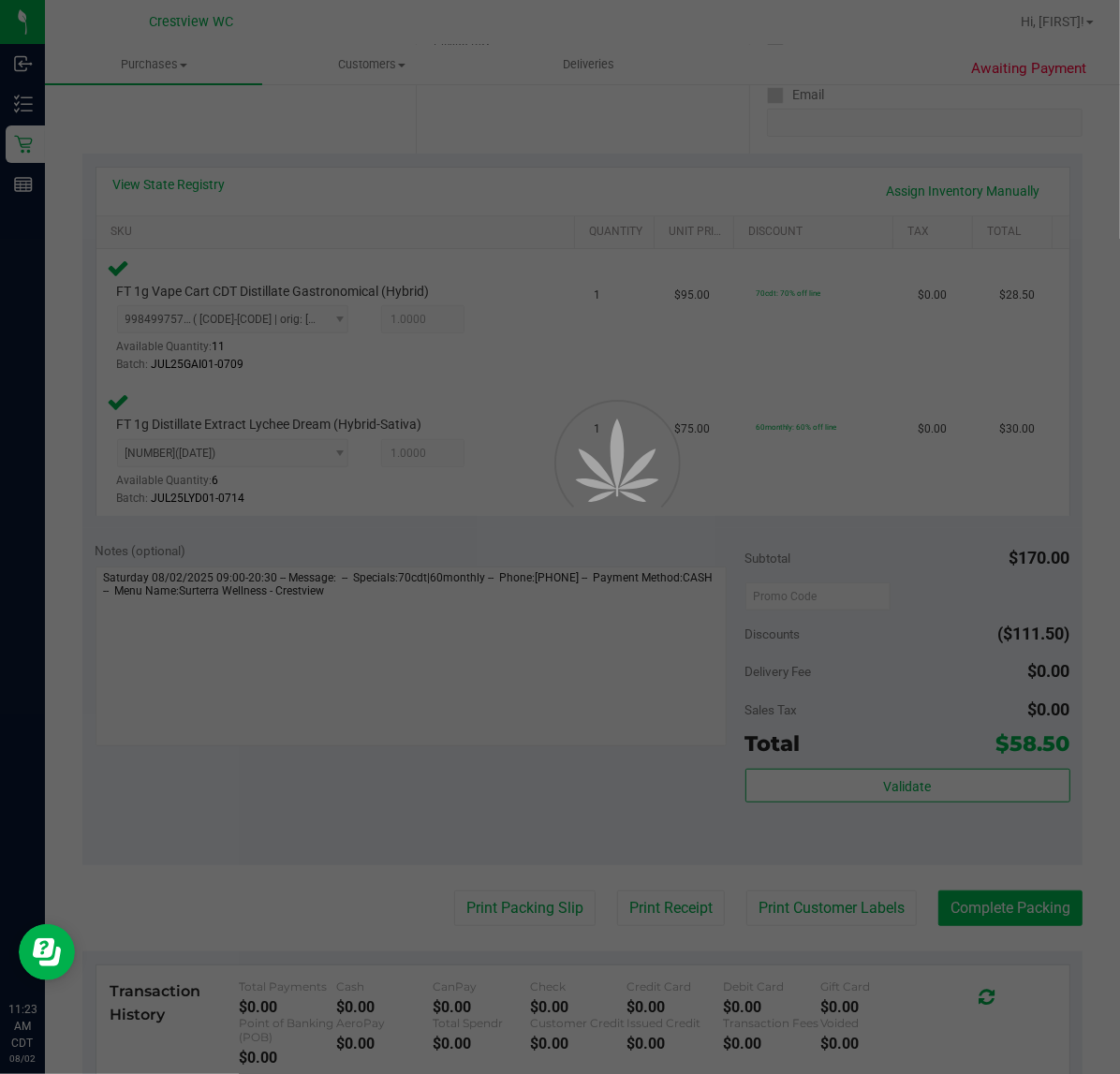 scroll, scrollTop: 0, scrollLeft: 0, axis: both 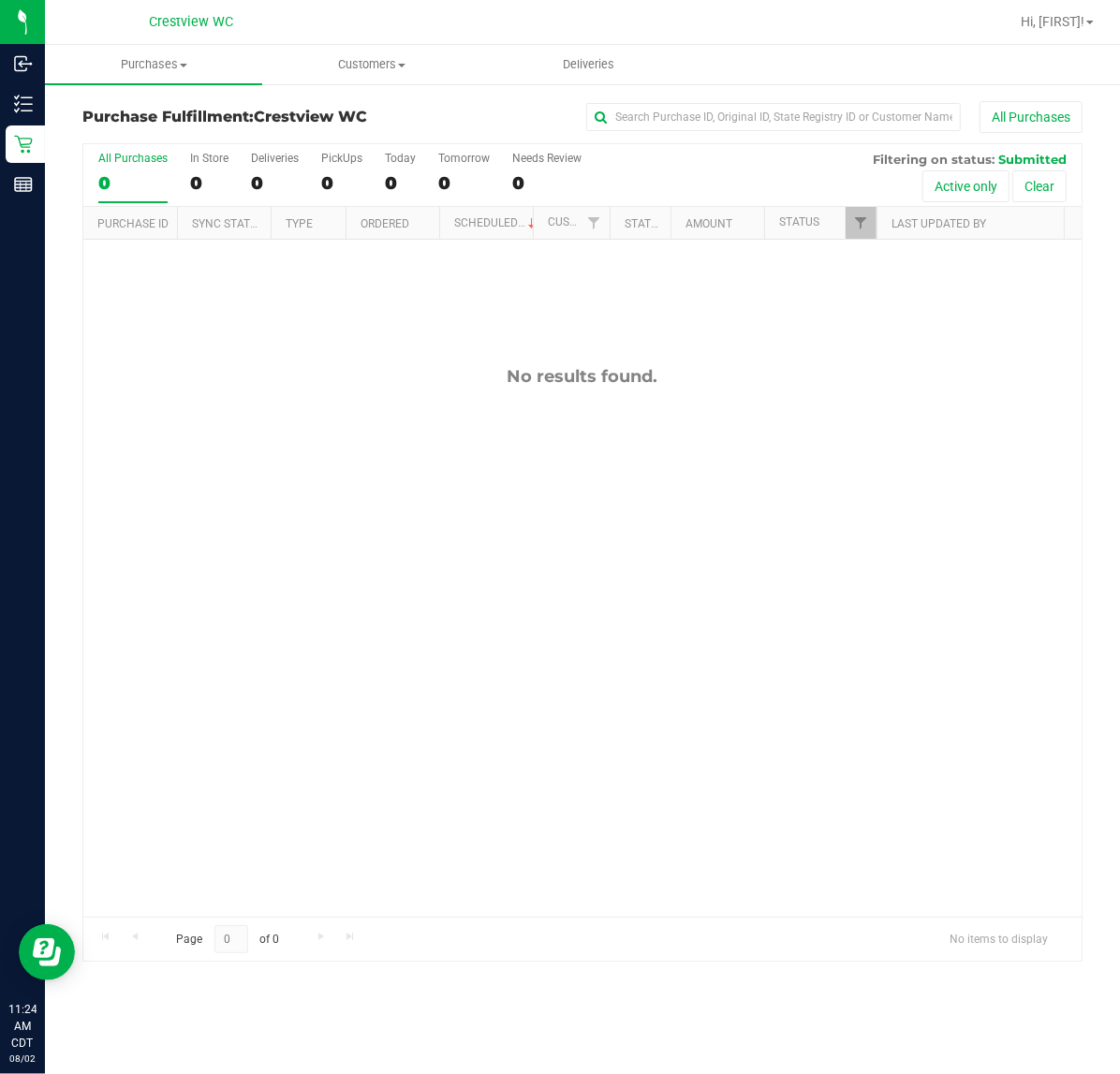 click on "No results found." at bounding box center [582, 641] 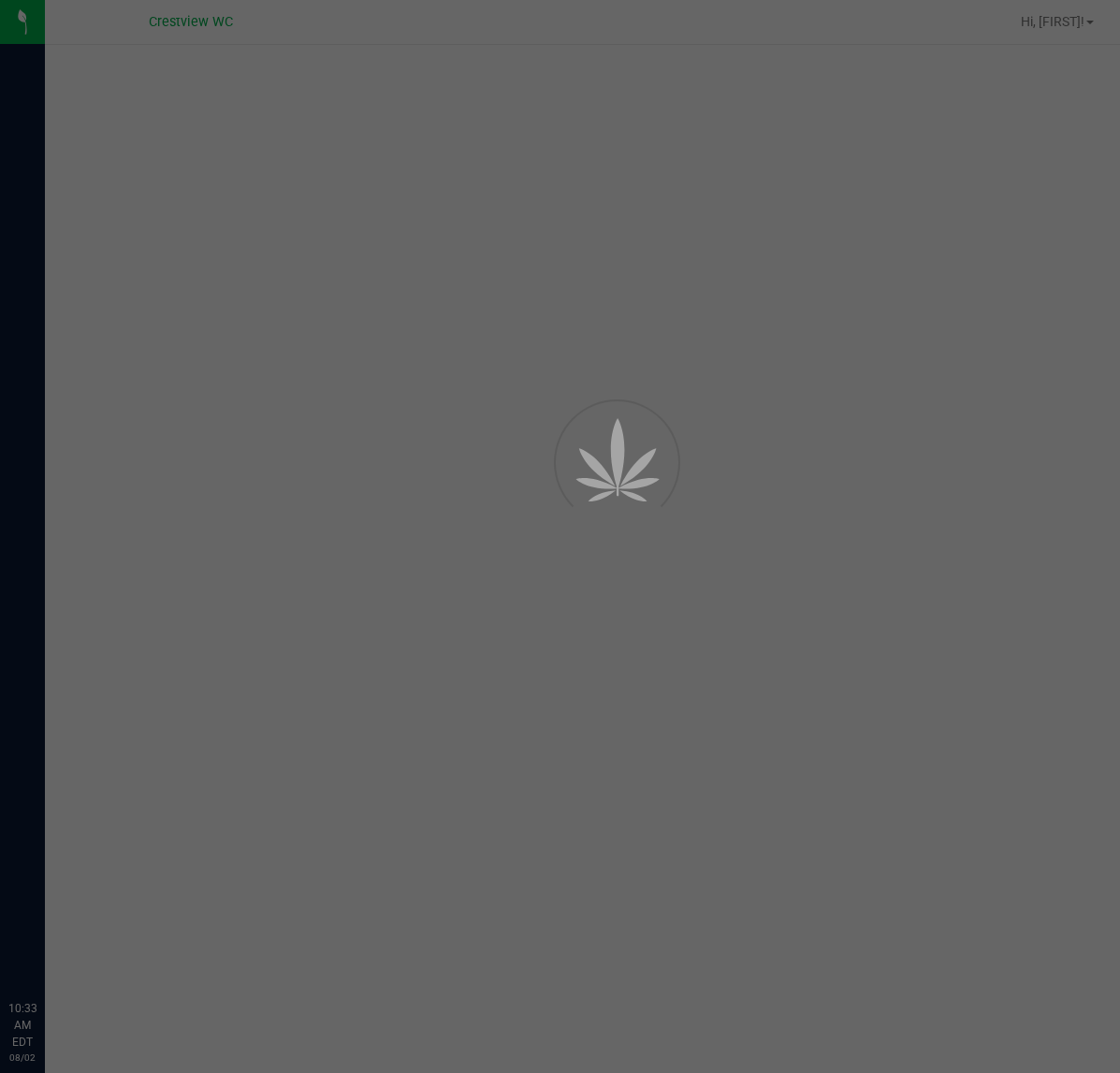 scroll, scrollTop: 0, scrollLeft: 0, axis: both 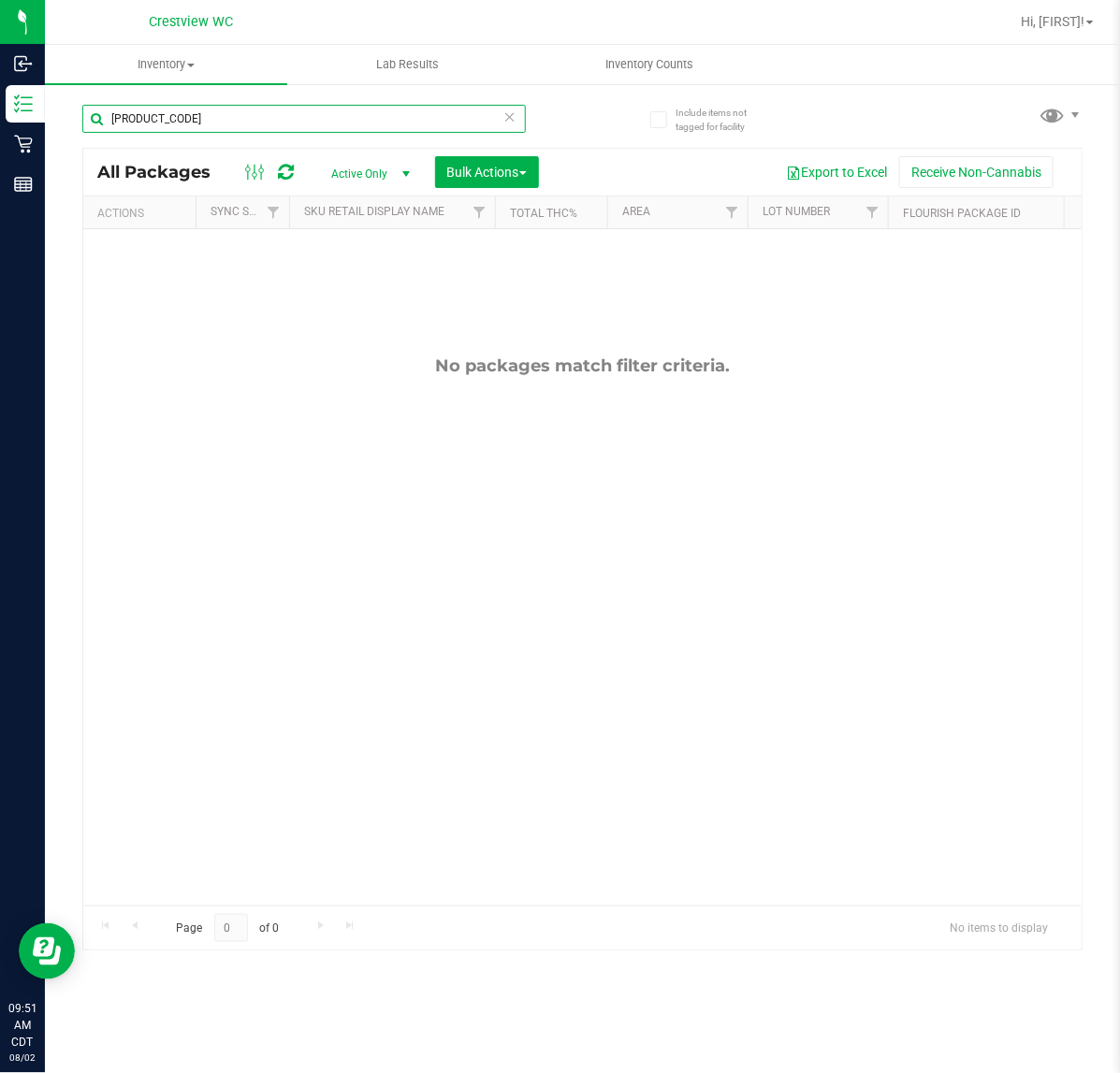 click on "FLSRWGM-20230403-2011" at bounding box center (304, 119) 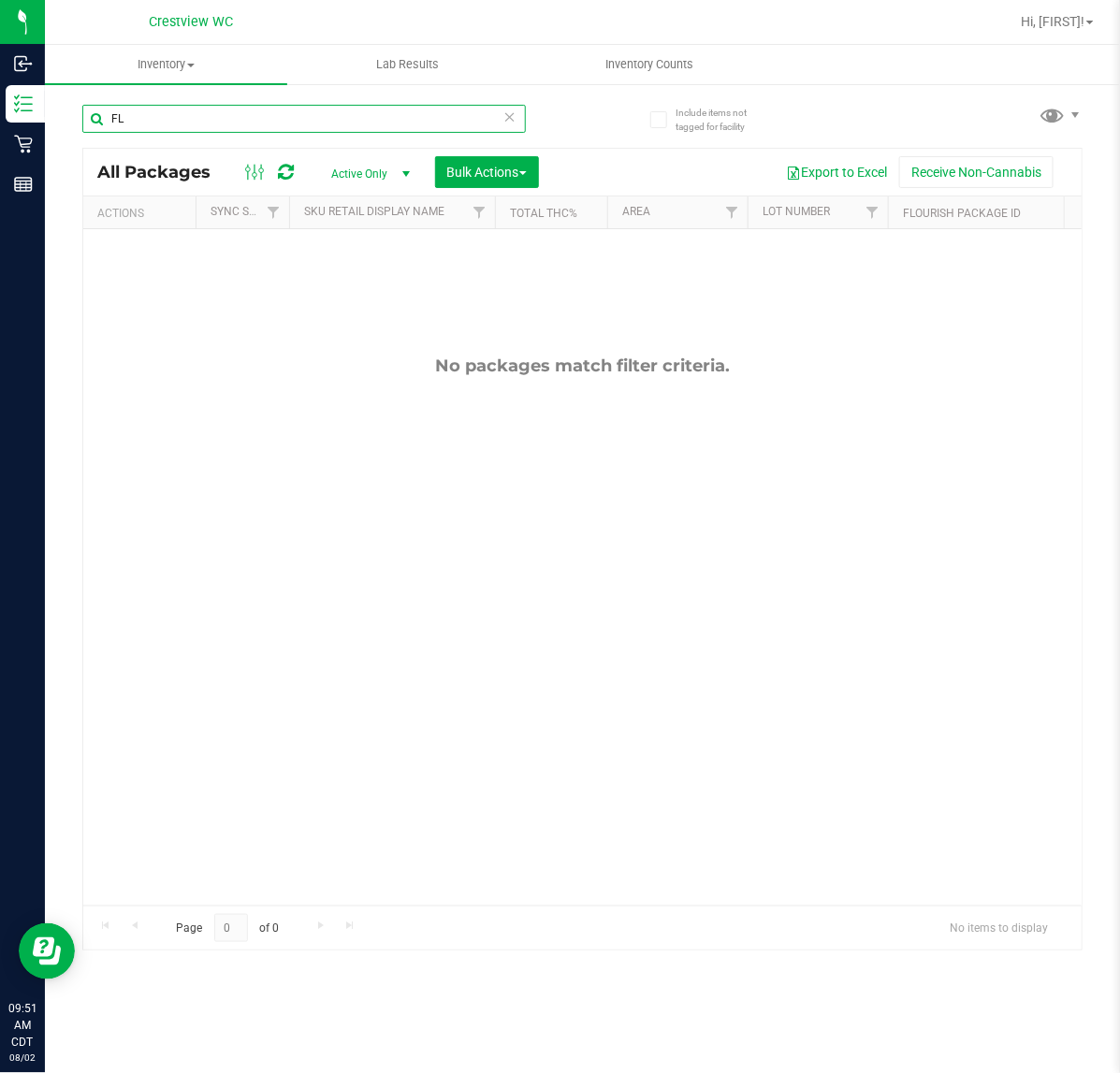 type on "F" 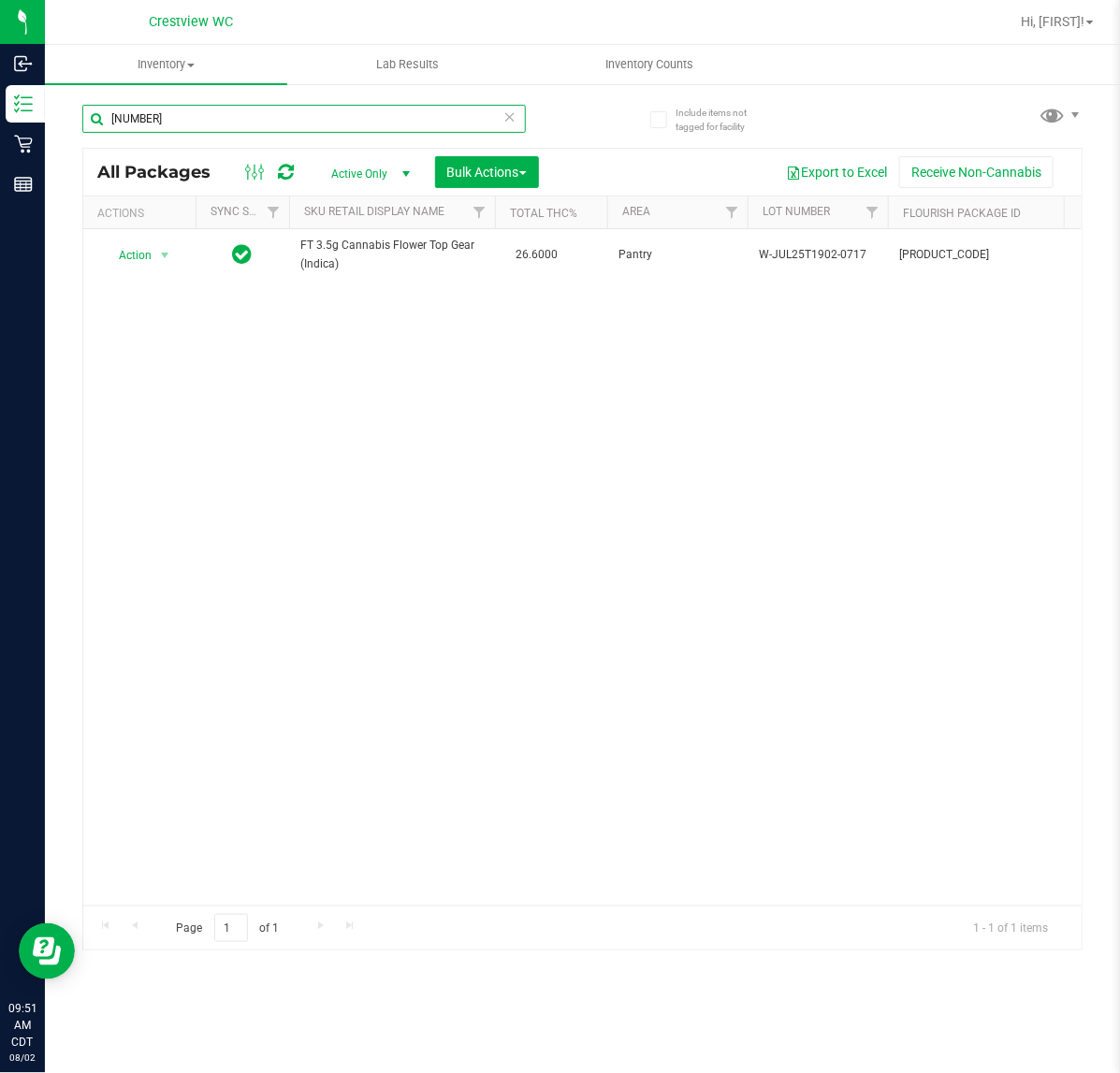 scroll, scrollTop: 0, scrollLeft: 396, axis: horizontal 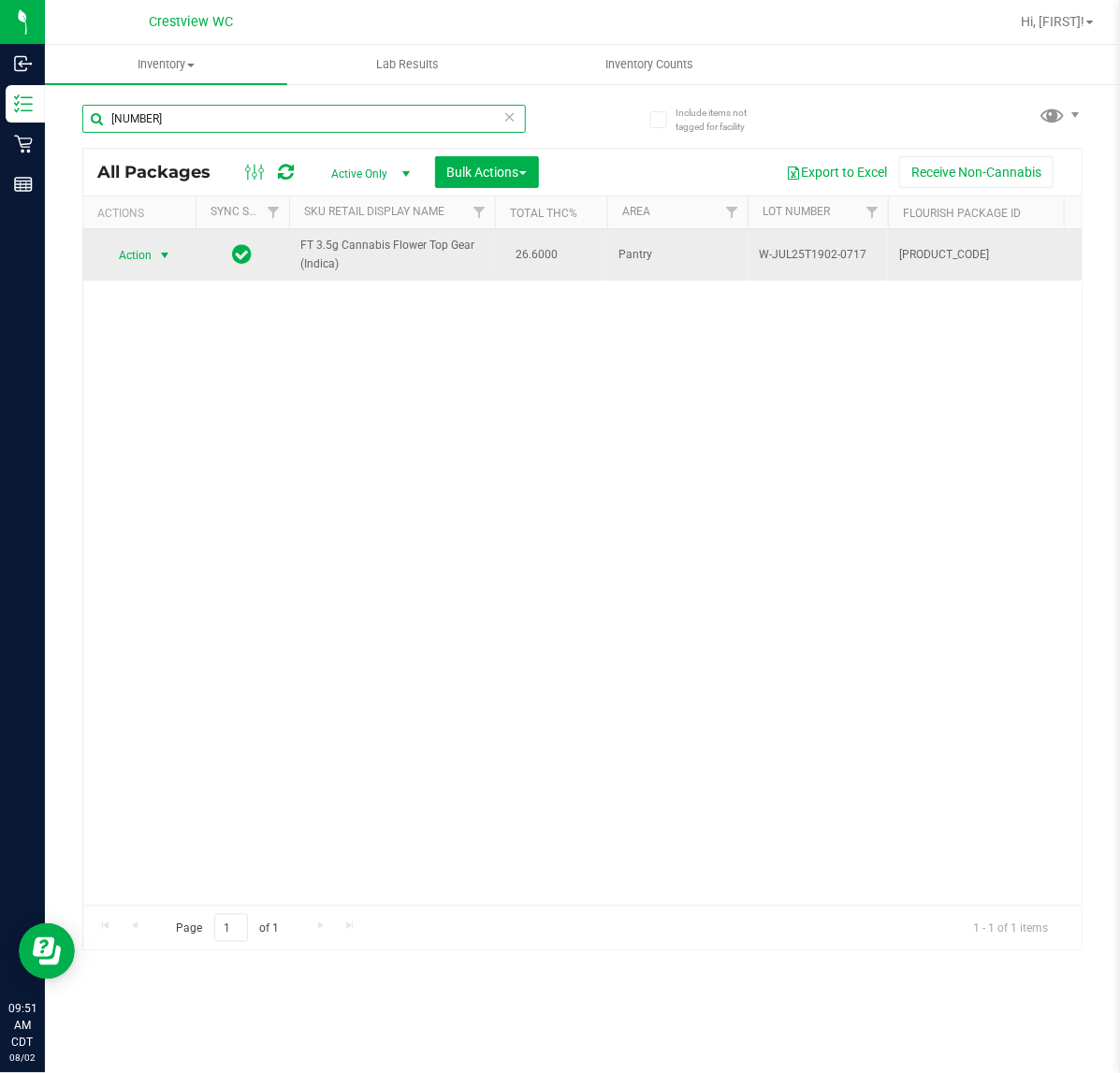 type on "0301032384690949" 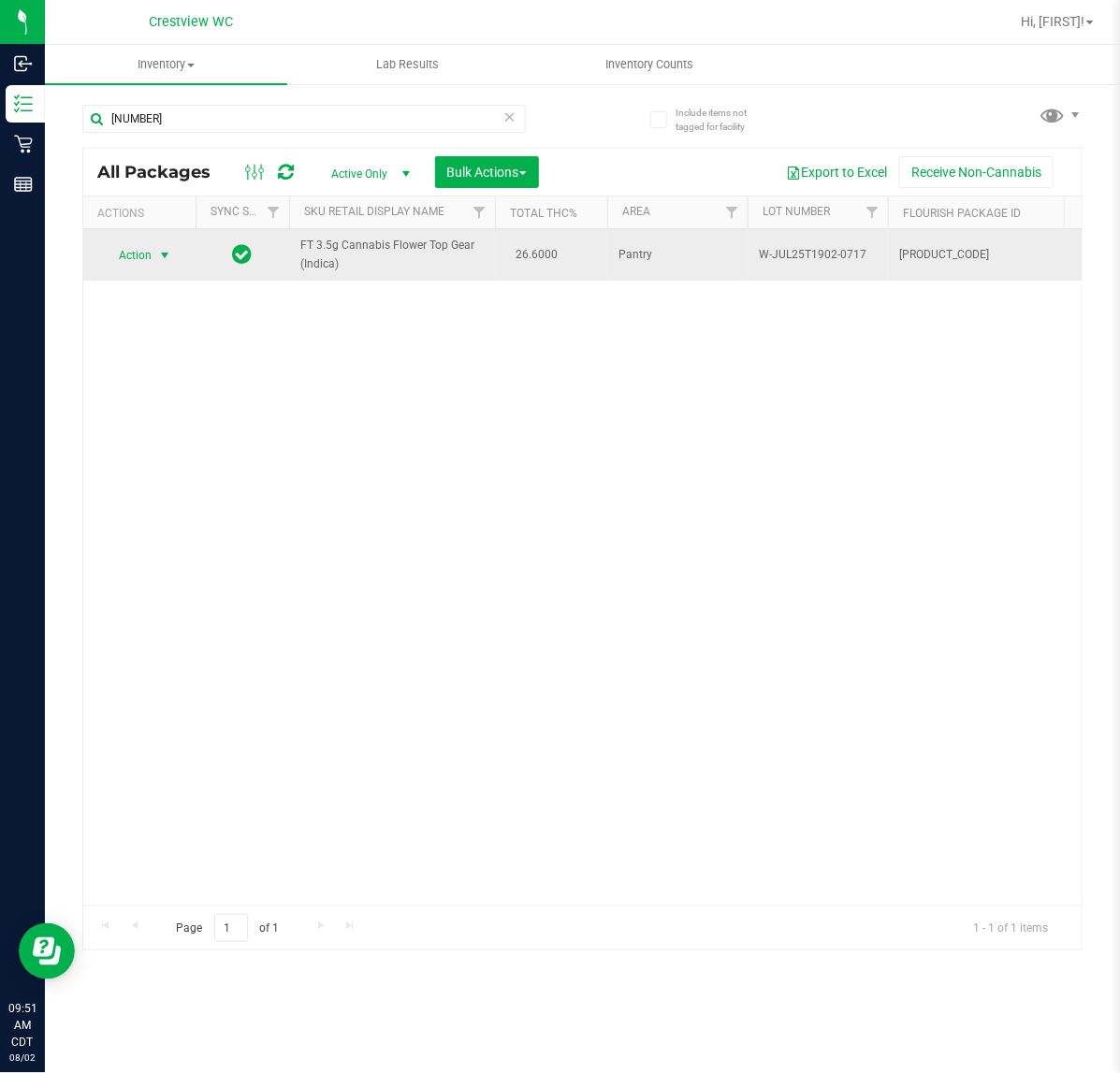 click at bounding box center [165, 255] 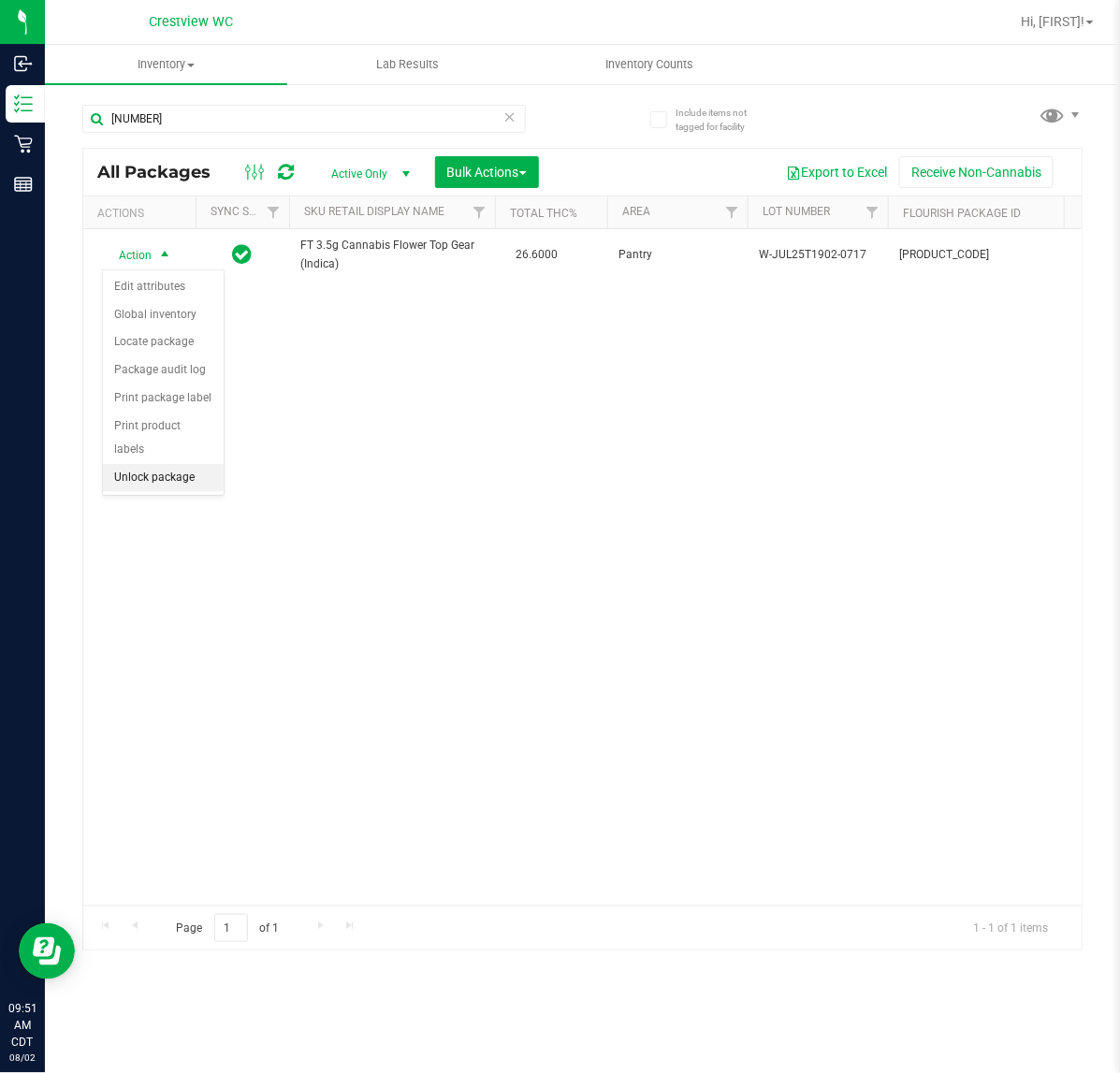 click on "Unlock package" at bounding box center [163, 478] 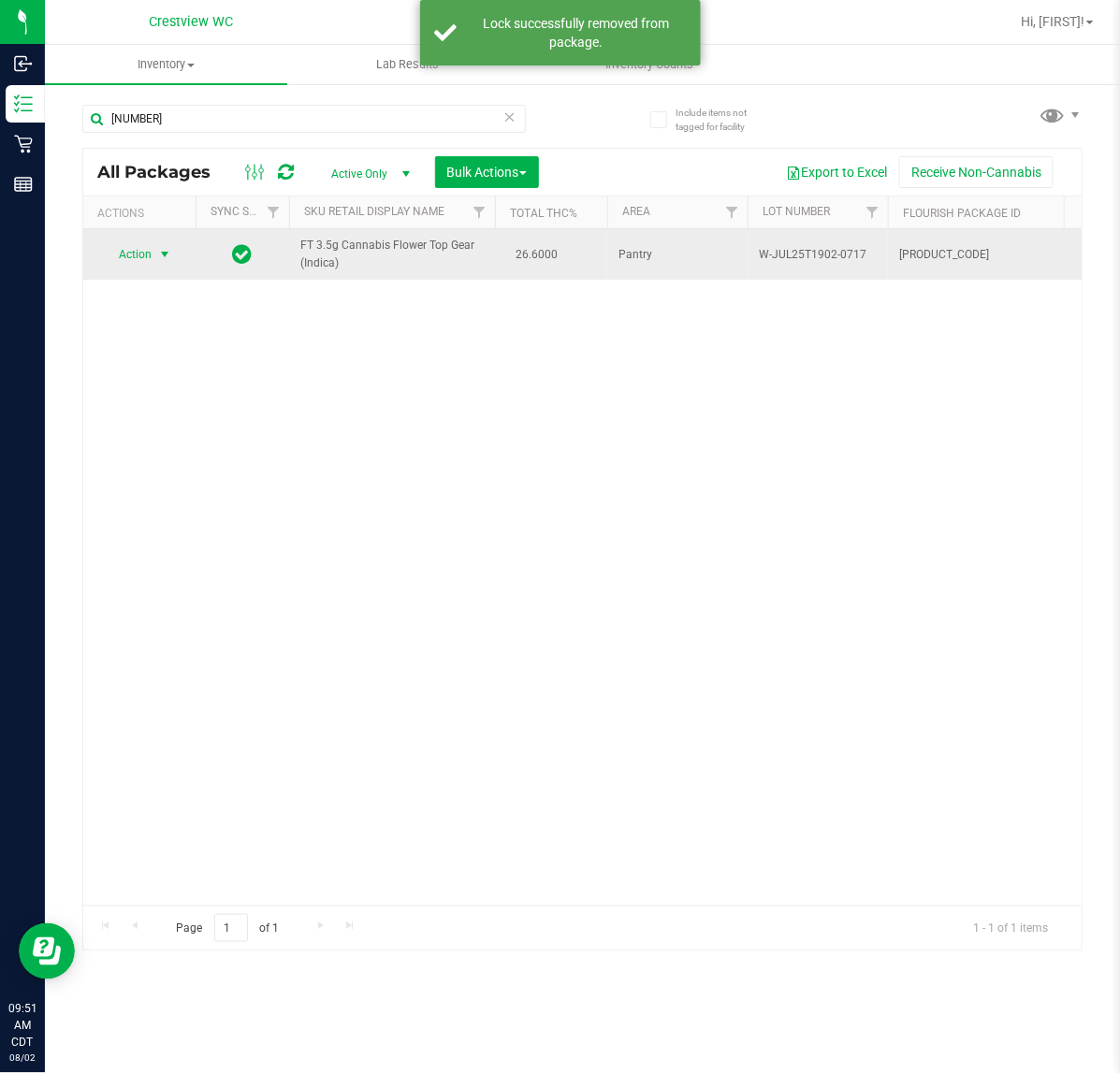 click at bounding box center [165, 254] 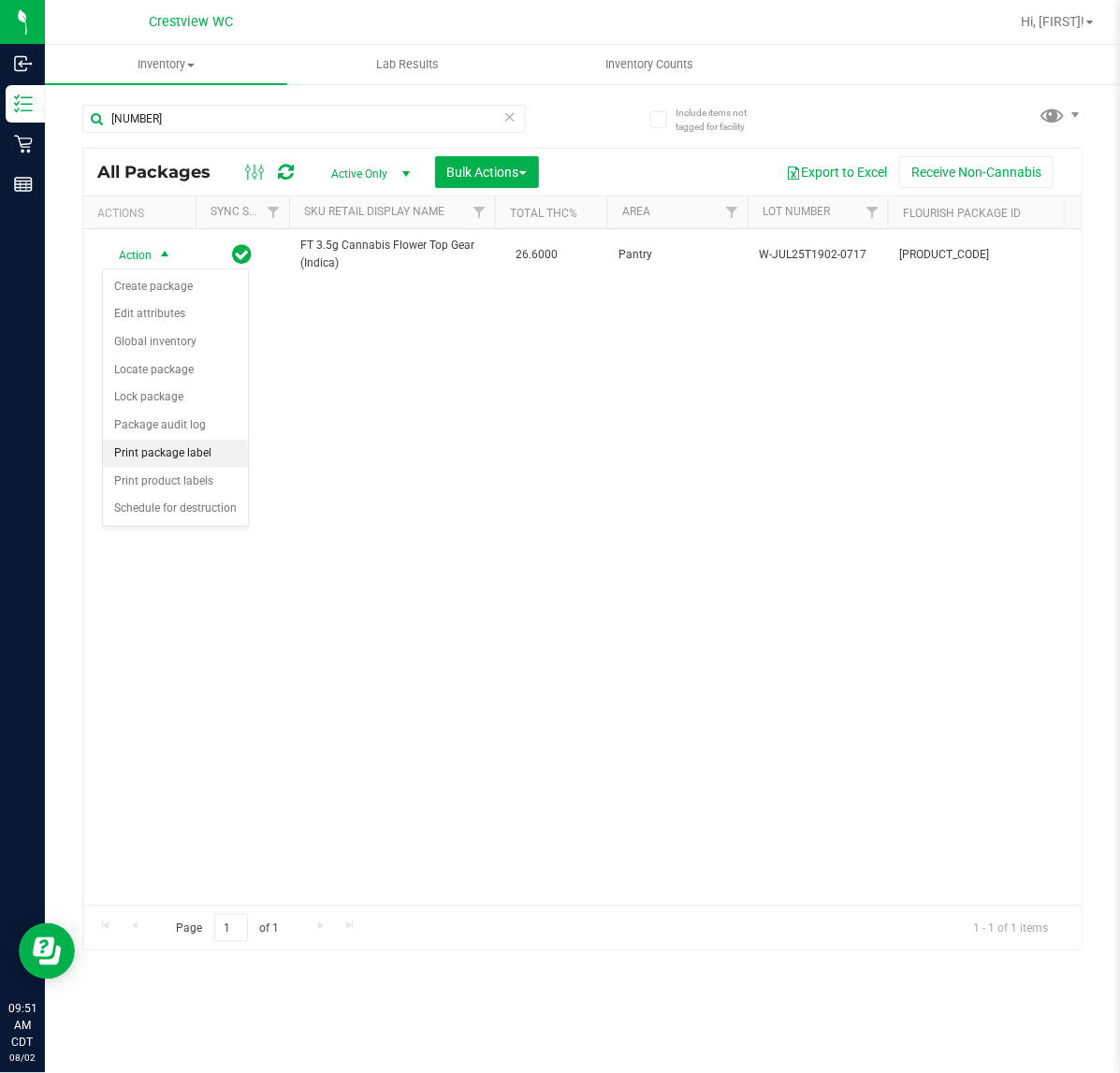 click on "Print package label" at bounding box center (175, 454) 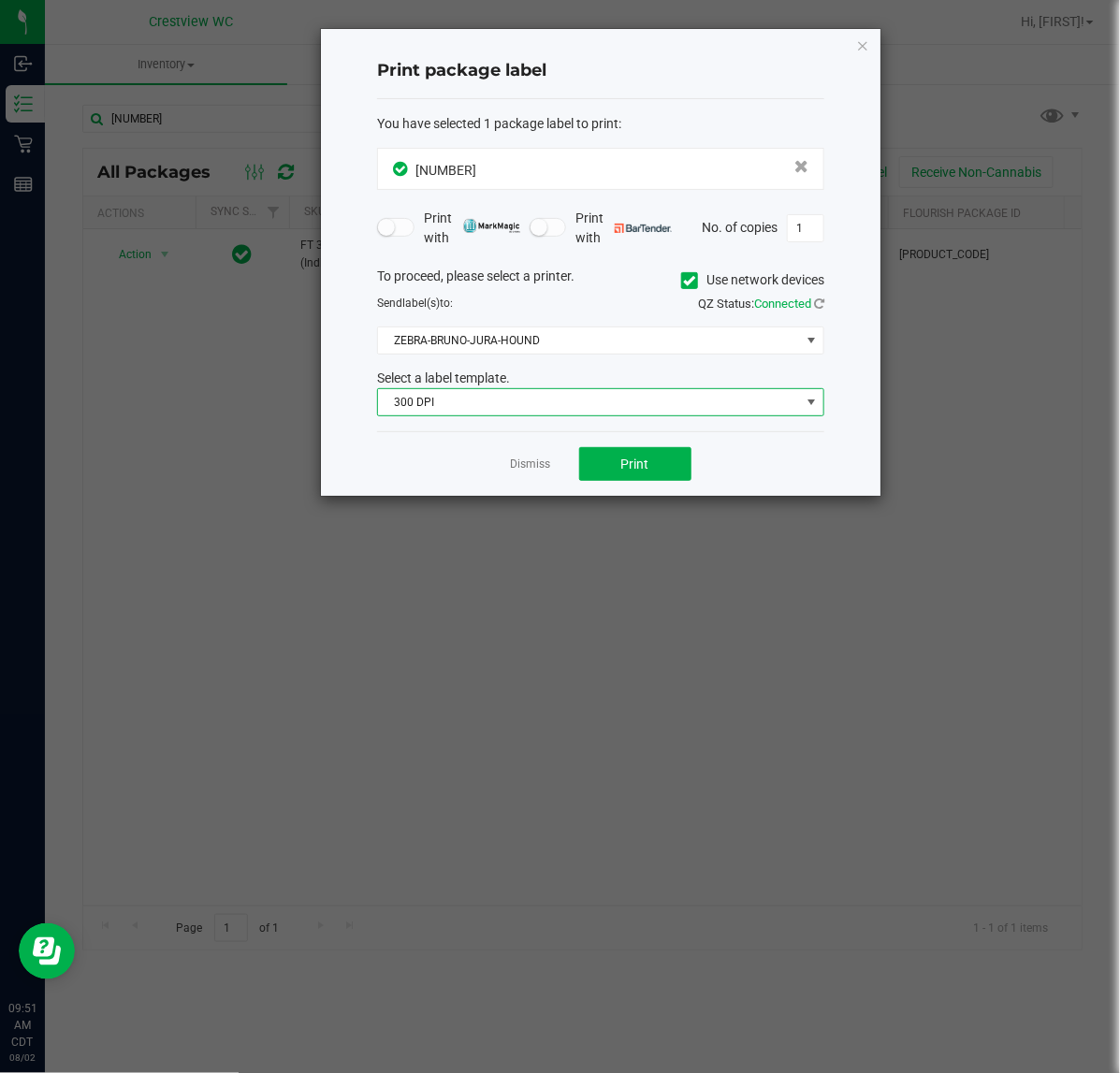 click on "300 DPI" at bounding box center [589, 402] 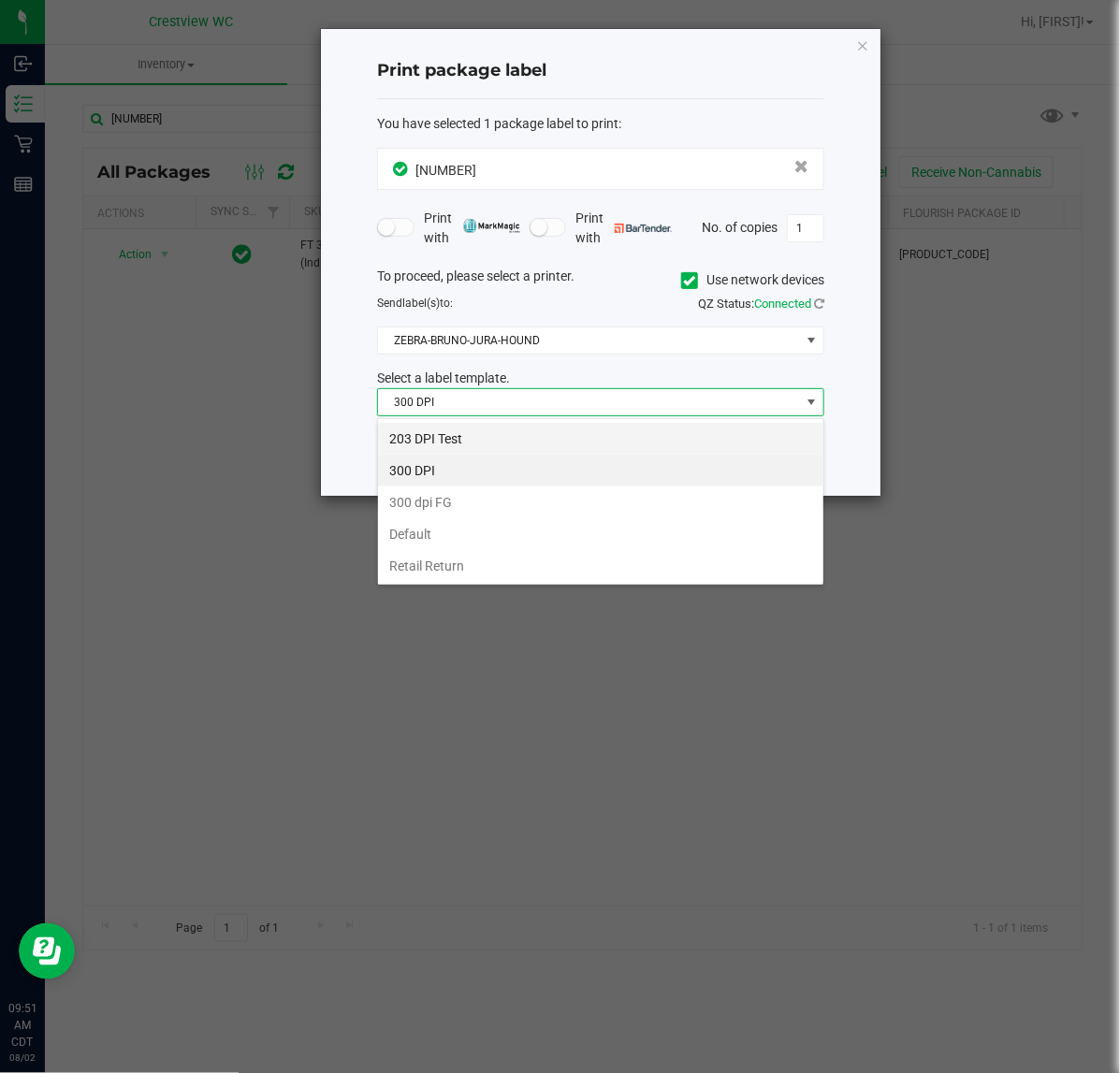 scroll, scrollTop: 93520, scrollLeft: 93120, axis: both 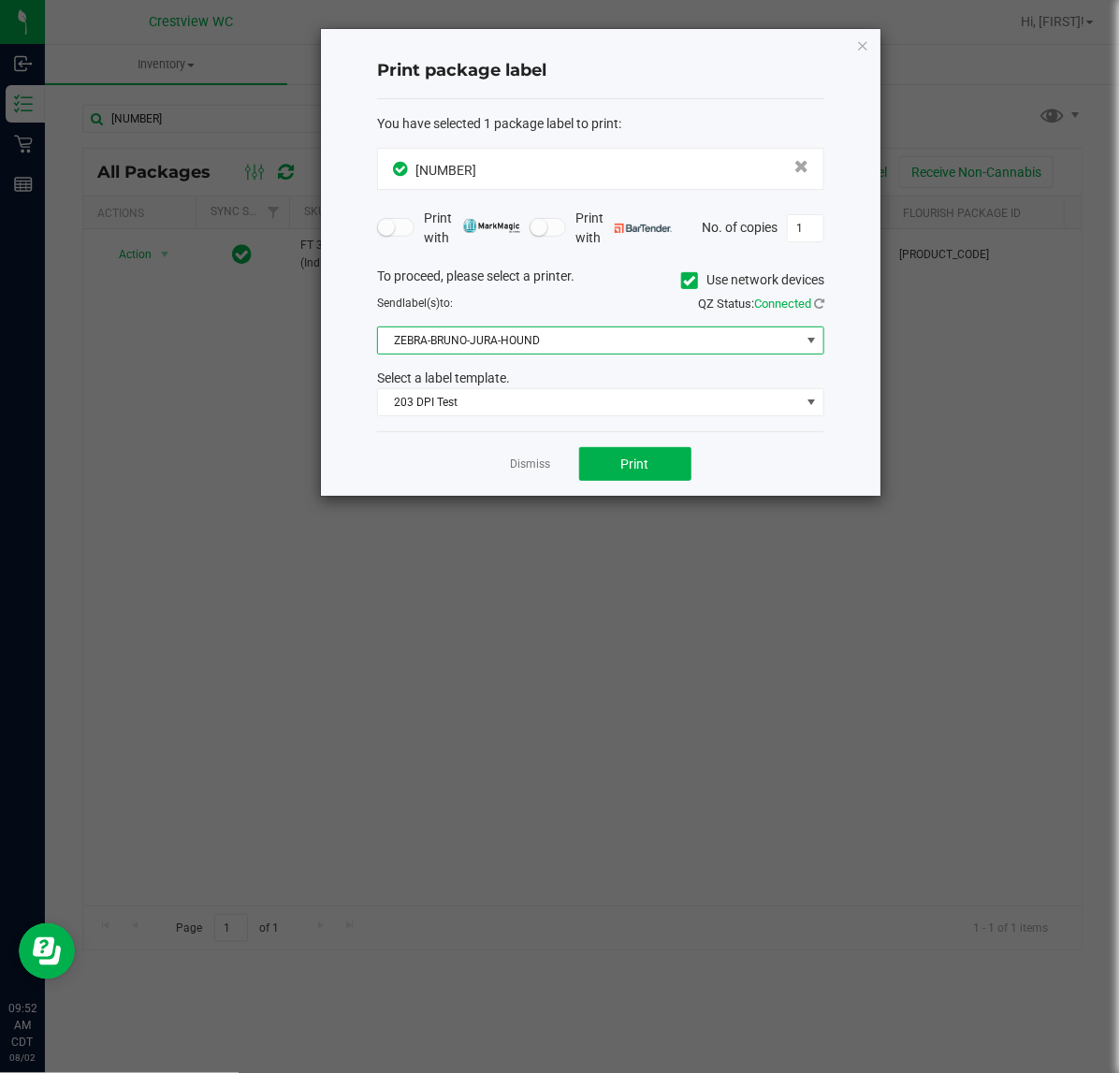 click on "ZEBRA-BRUNO-JURA-HOUND" at bounding box center (589, 341) 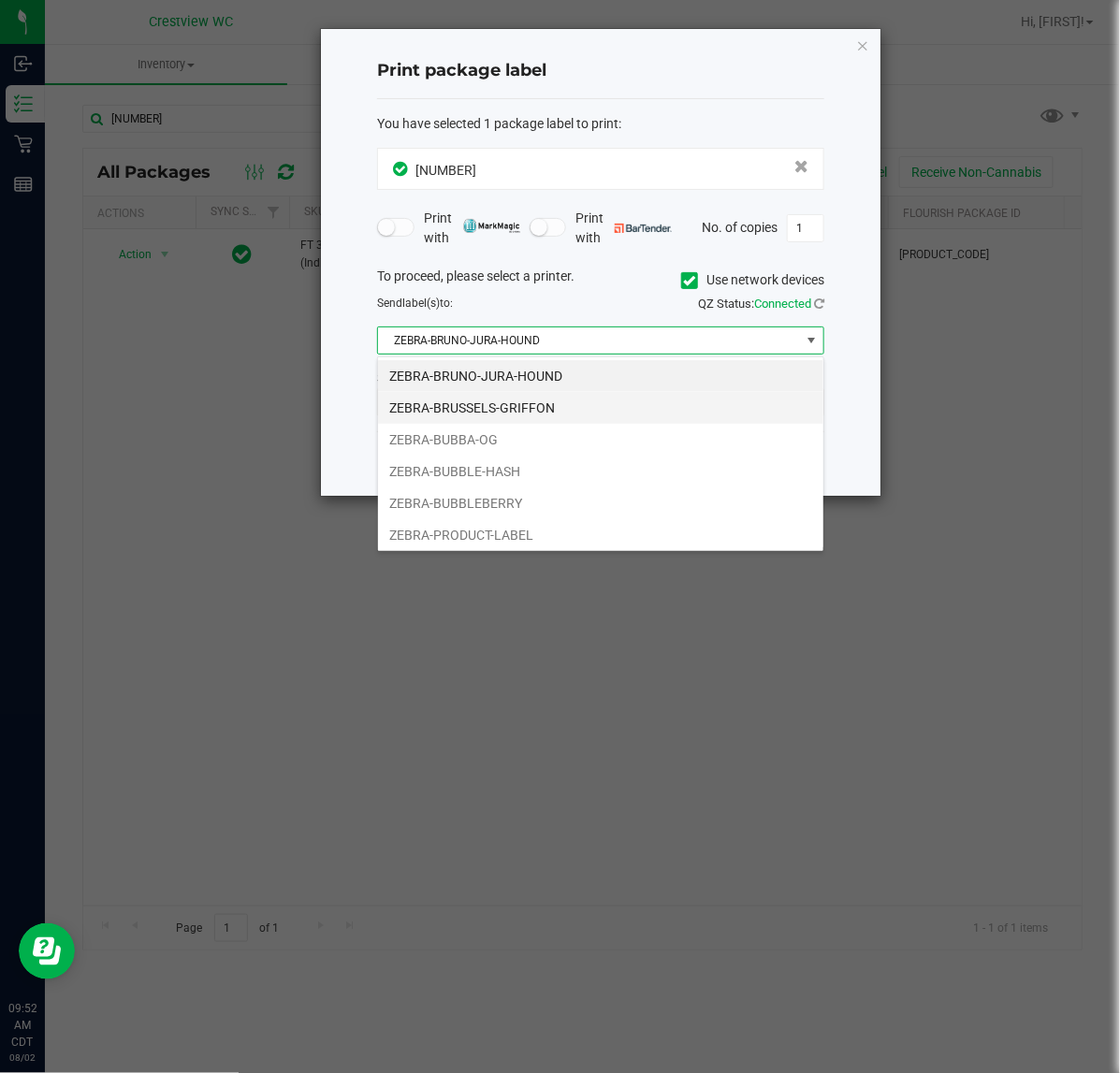 scroll, scrollTop: 93520, scrollLeft: 93120, axis: both 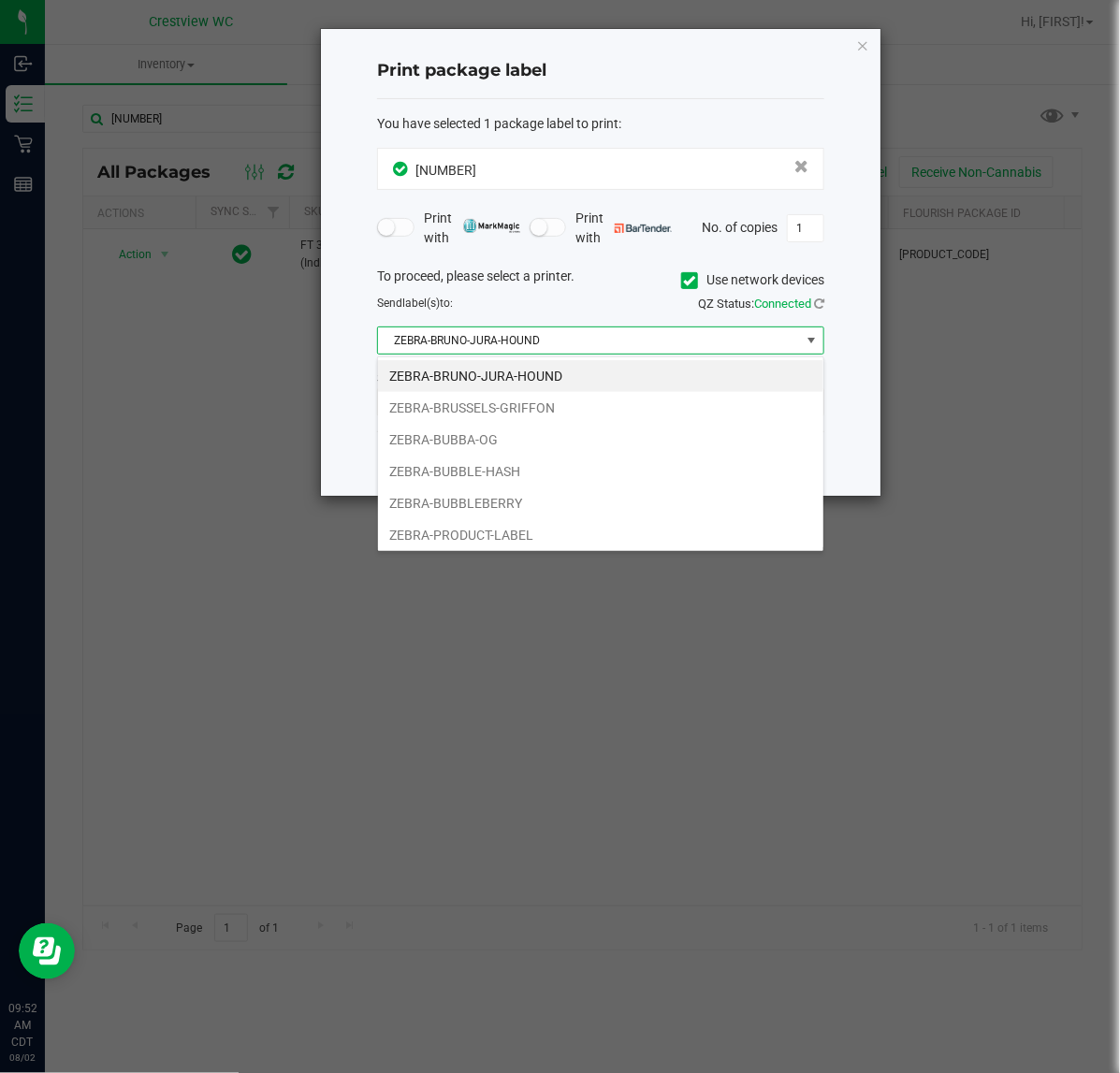 click on "ZEBRA-BUBBA-OG" at bounding box center (601, 440) 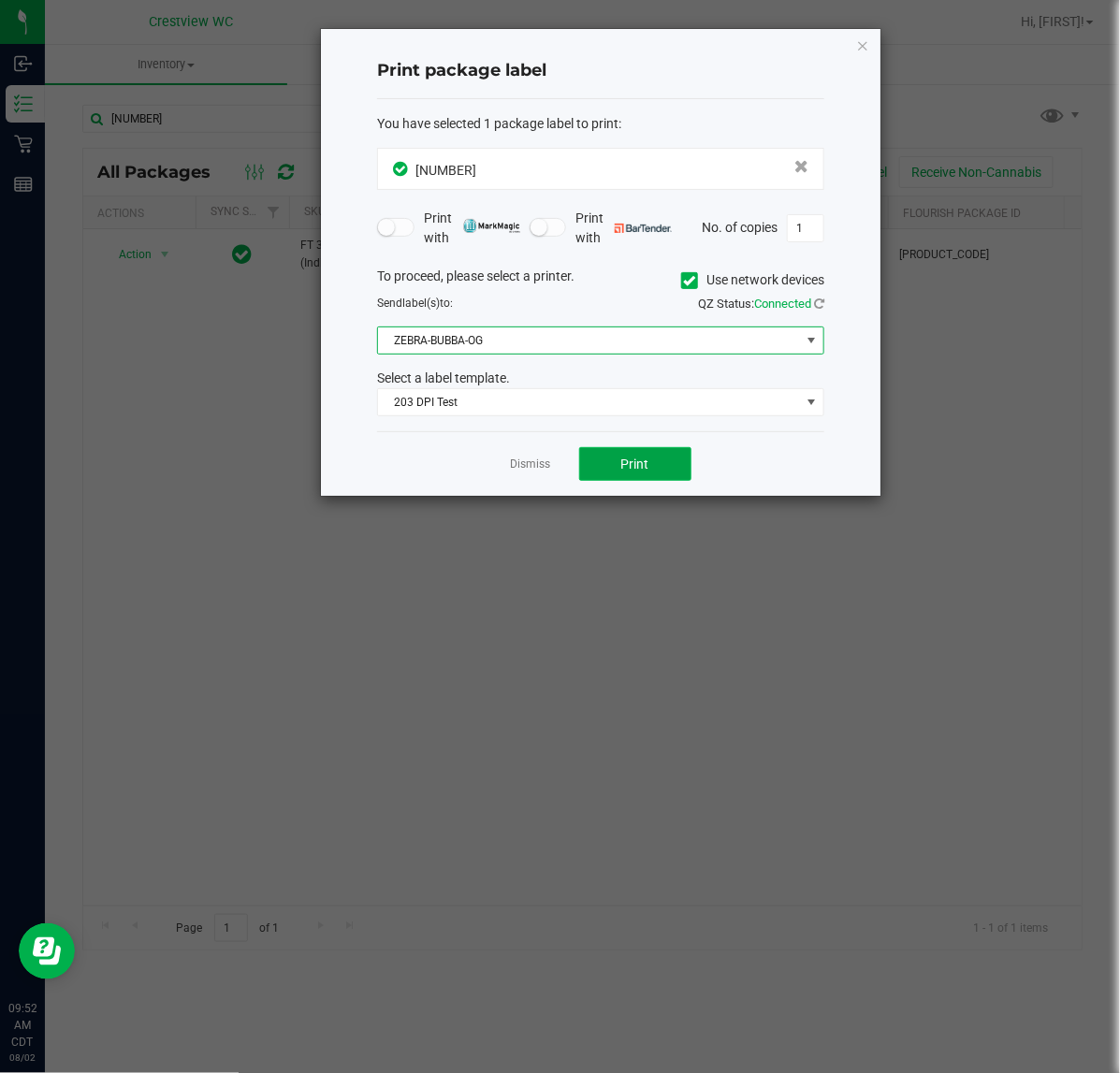 click on "Print" 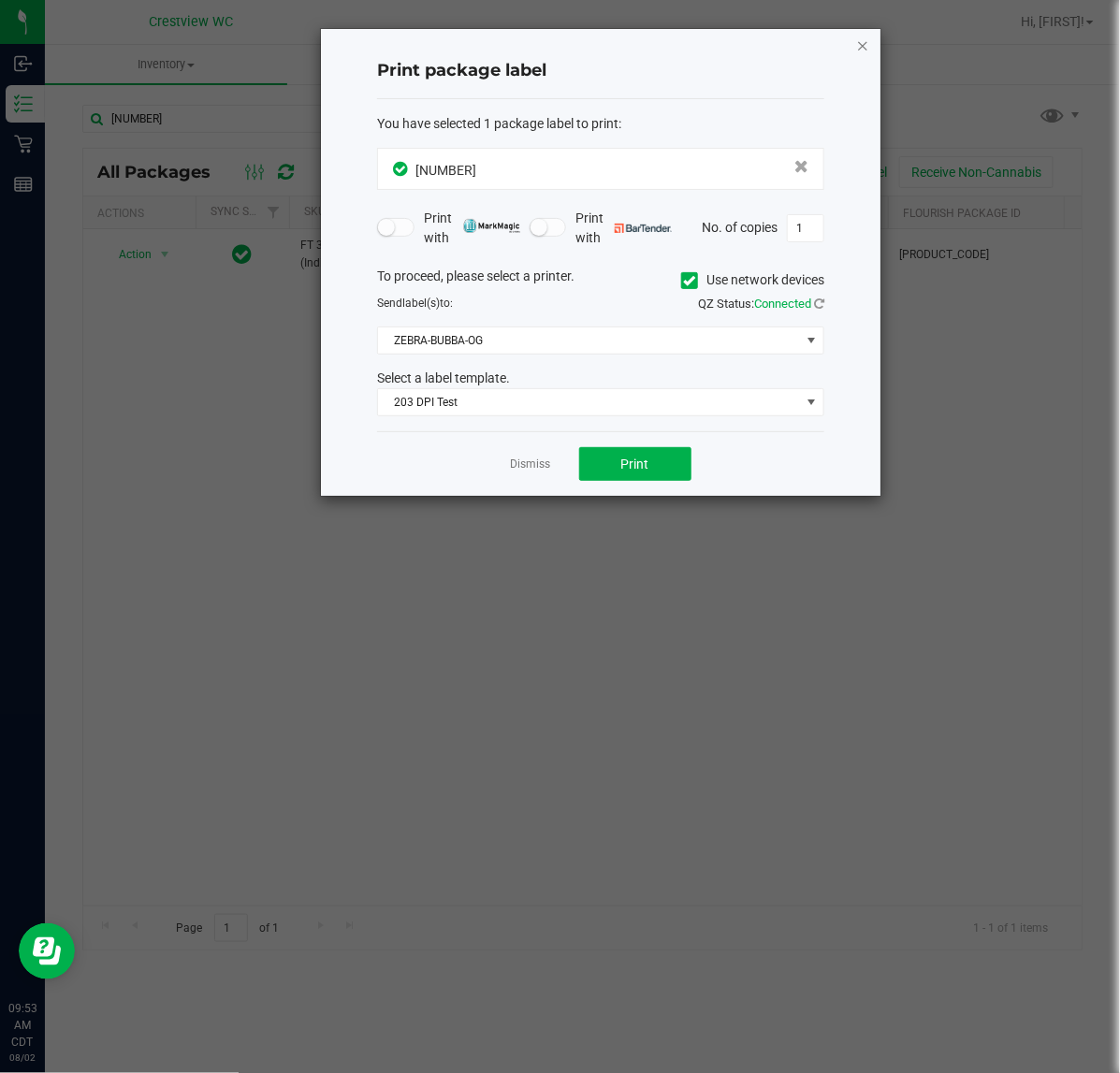 click 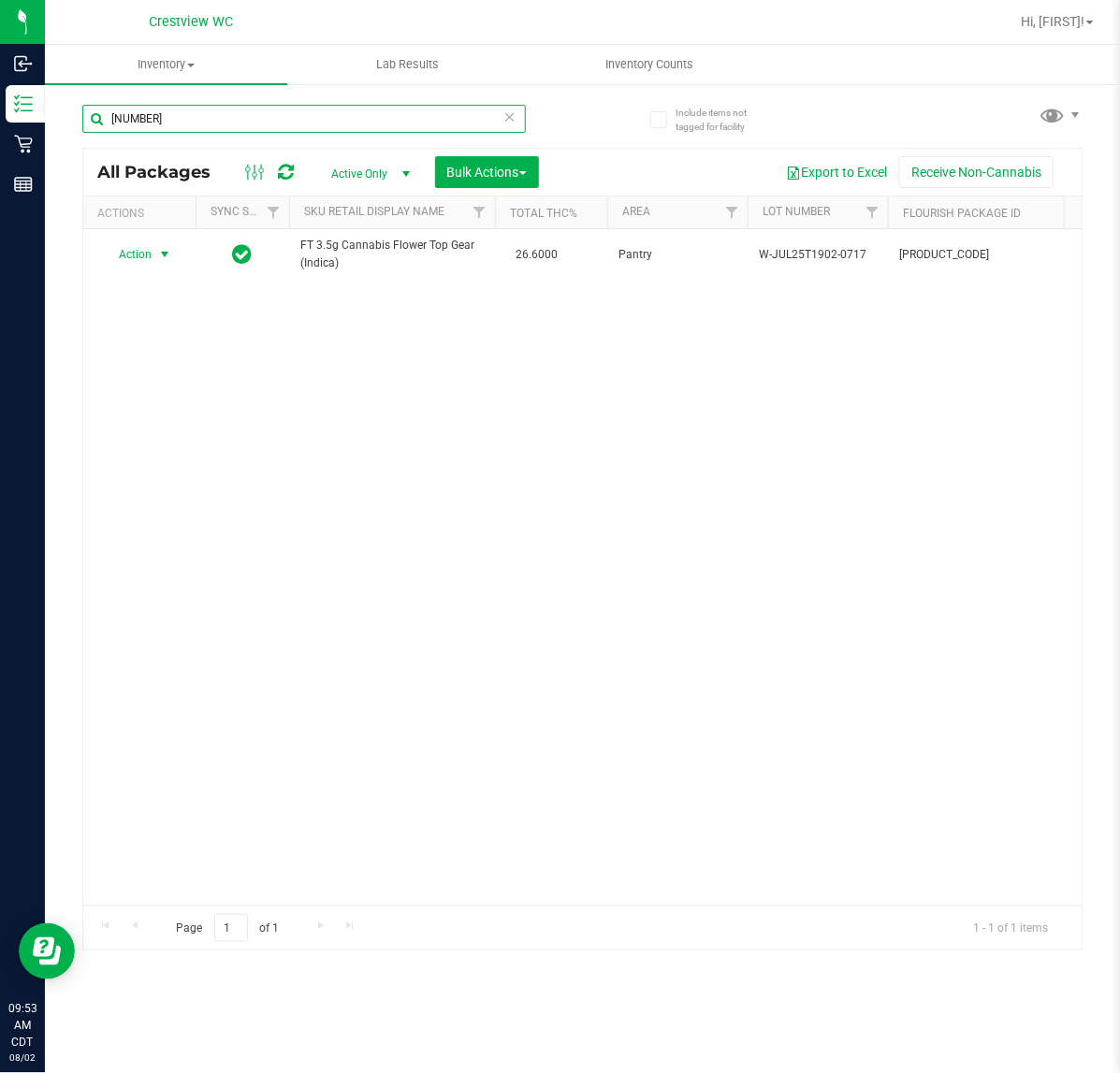 click on "0301032384690949" at bounding box center (304, 119) 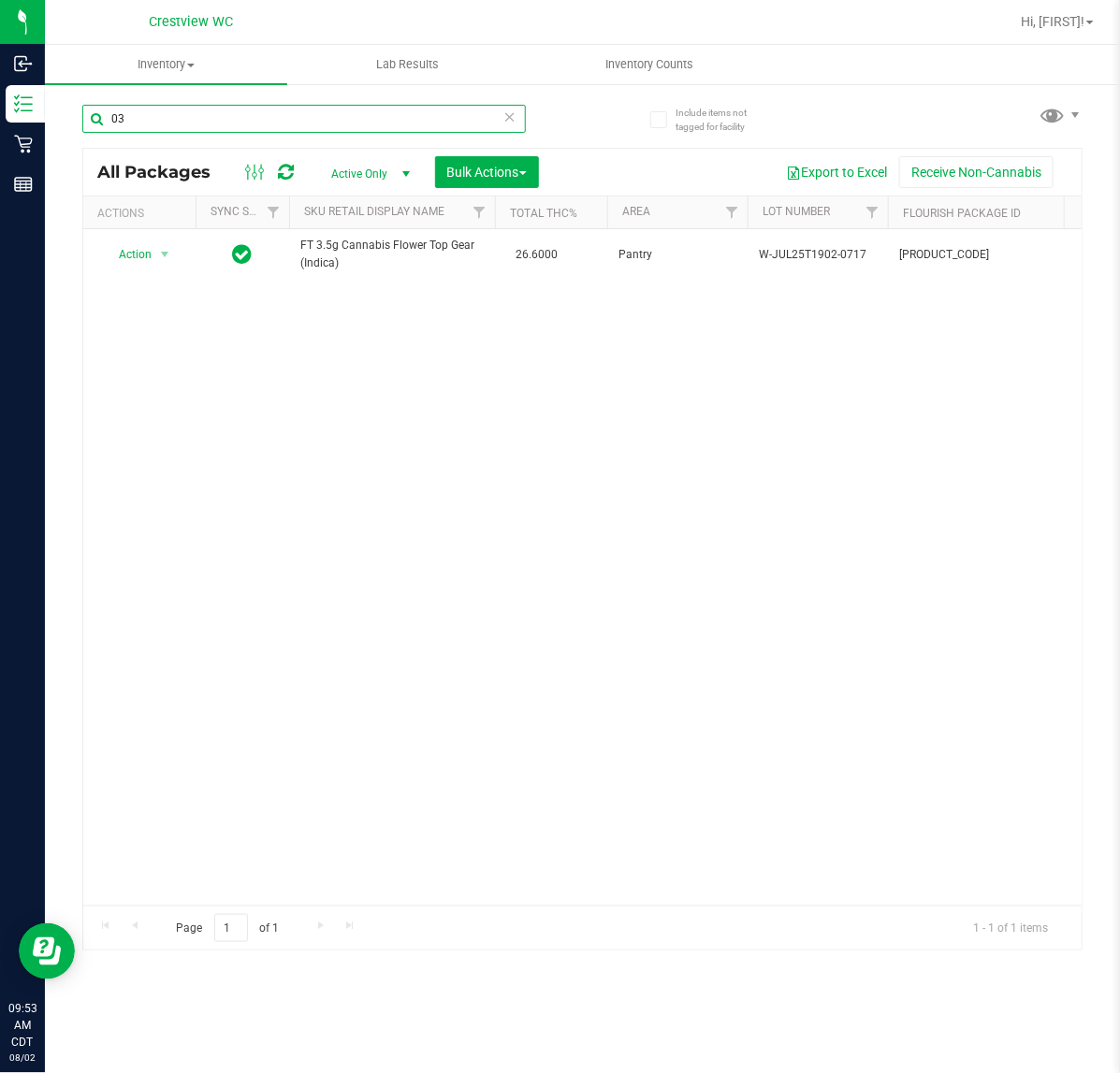 type on "0" 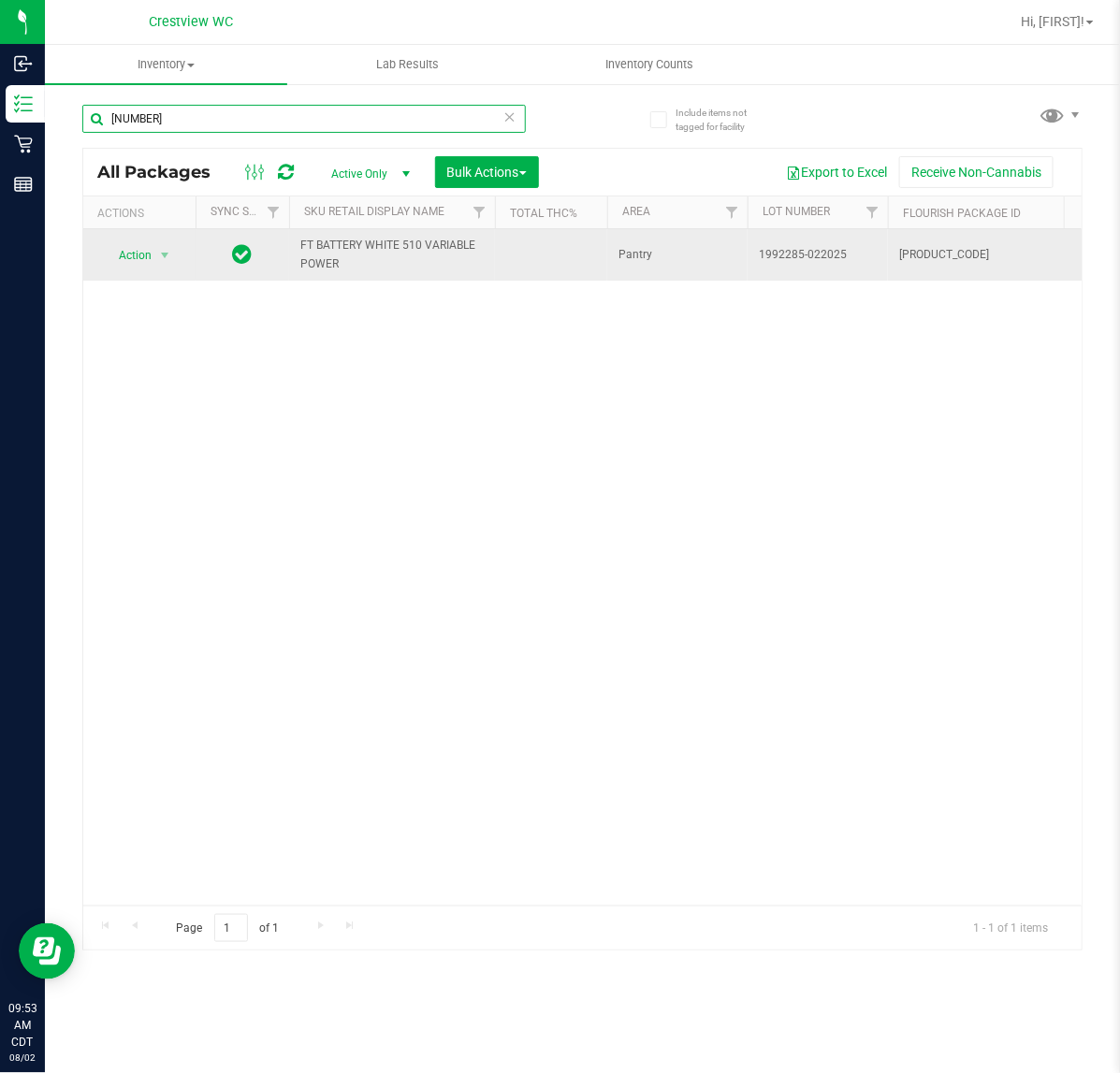 type on "8621529105633761" 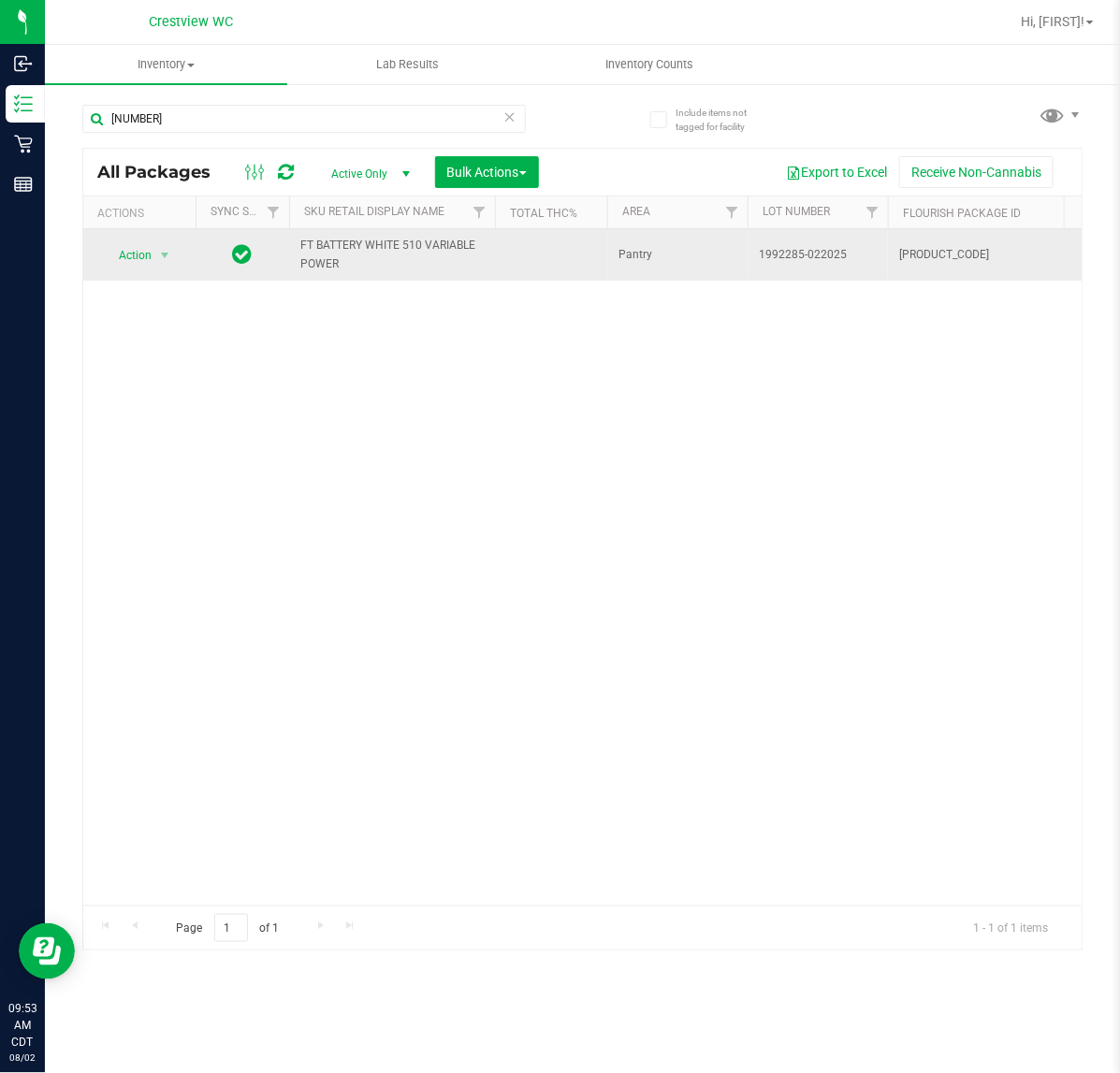 click on "Action Action Edit attributes Global inventory Locate package Package audit log Print package label Print product labels Unlock package" at bounding box center (139, 255) 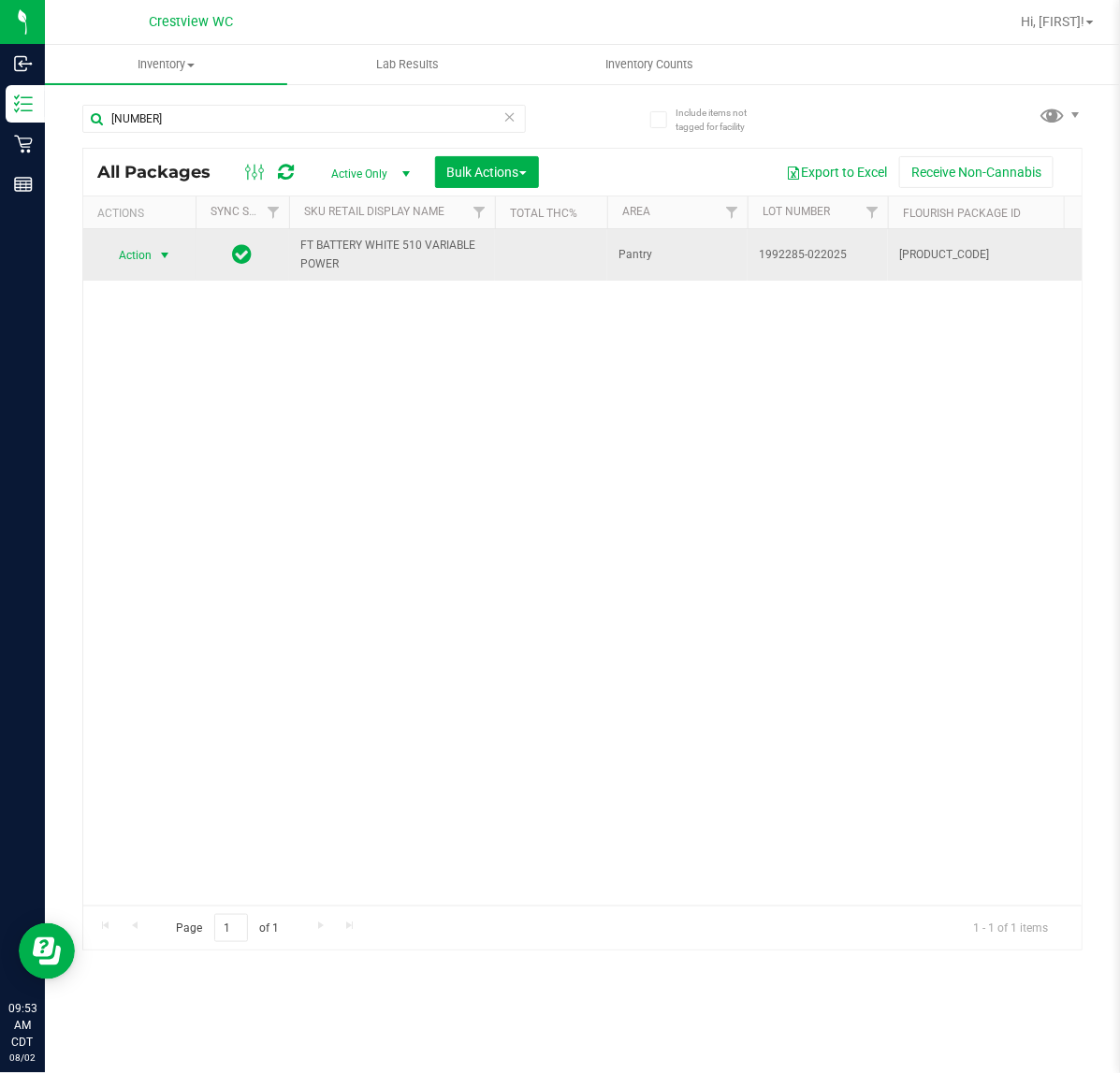 click at bounding box center [165, 255] 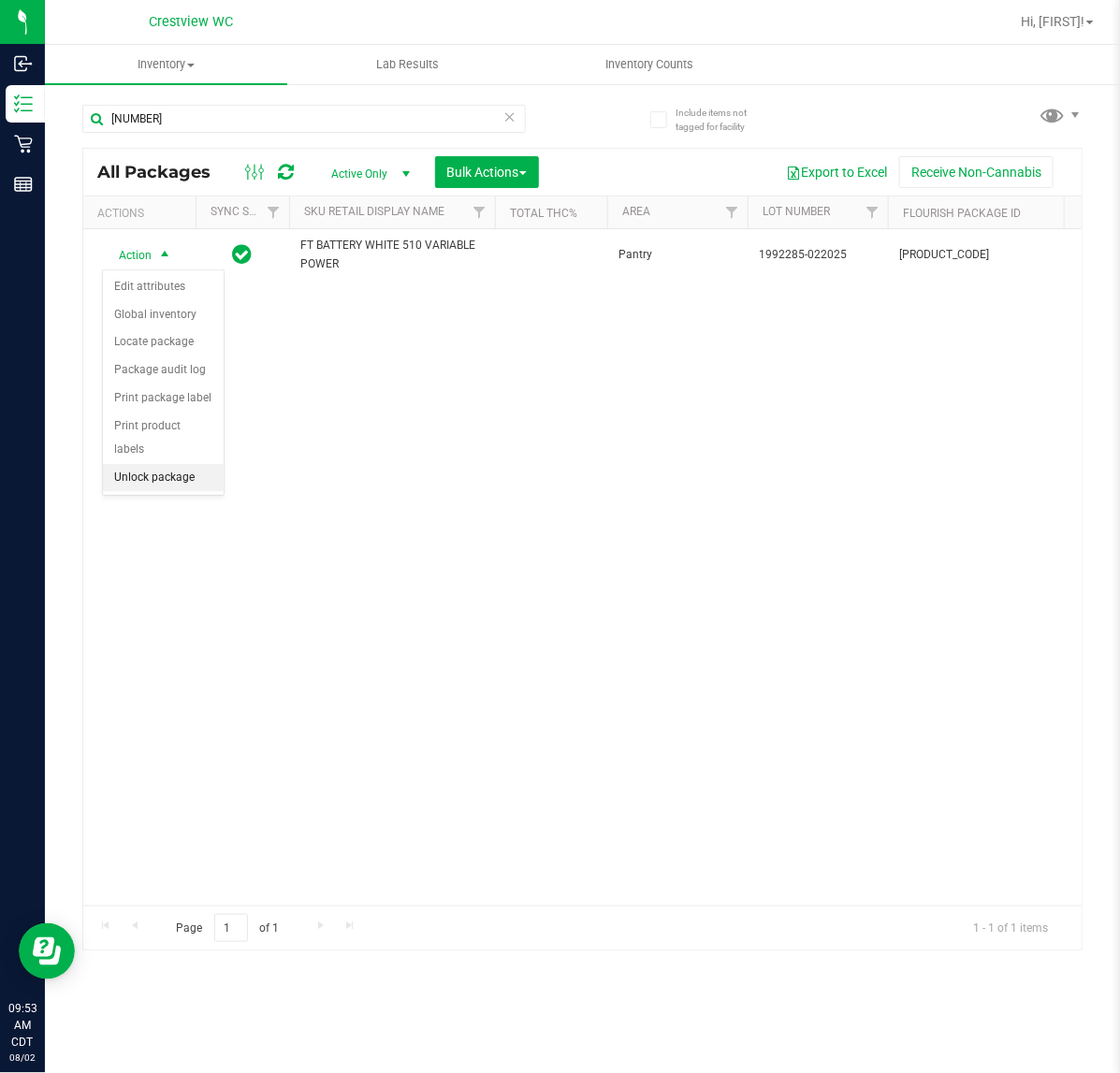click on "Unlock package" at bounding box center (163, 478) 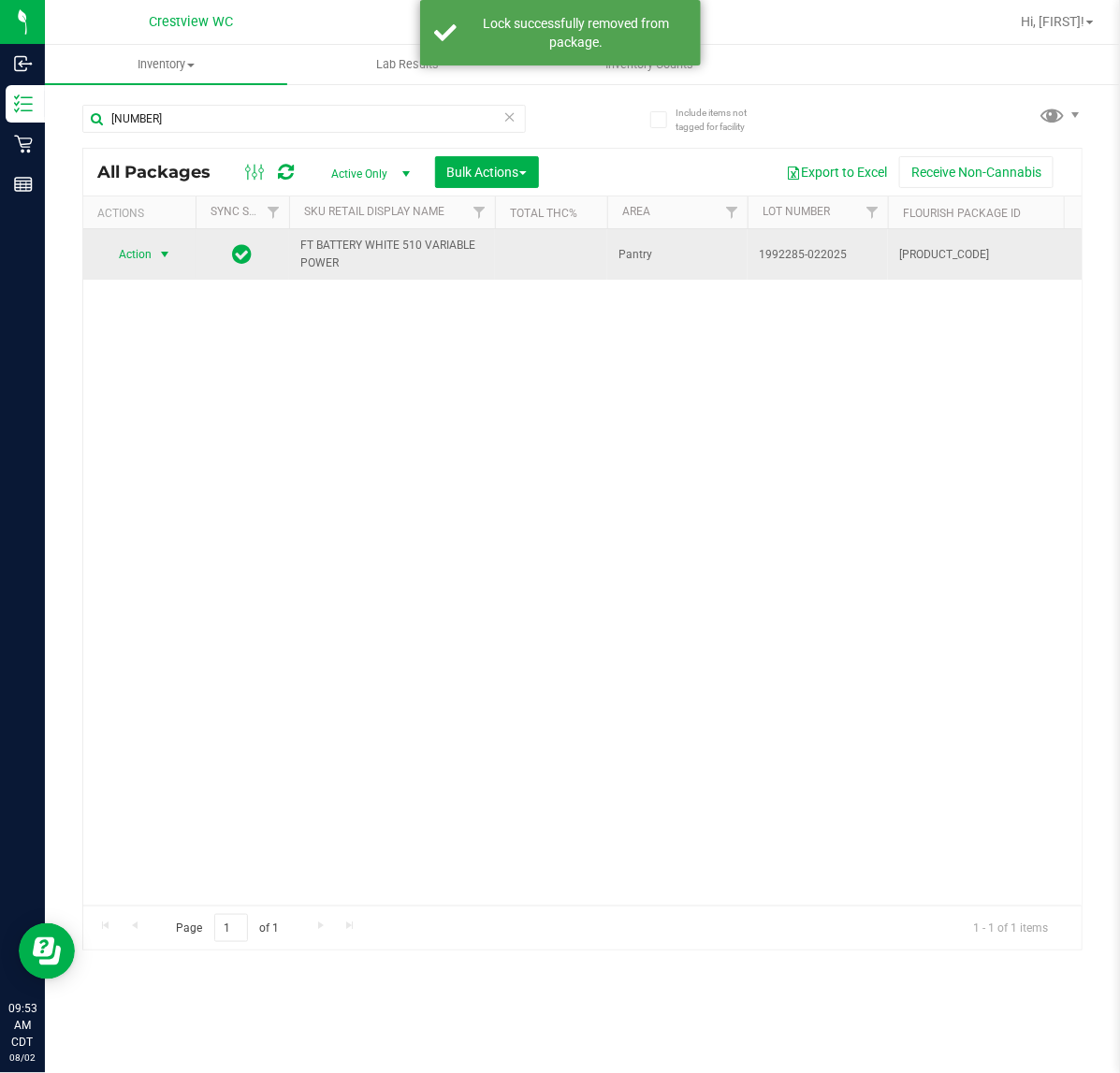 click at bounding box center [165, 254] 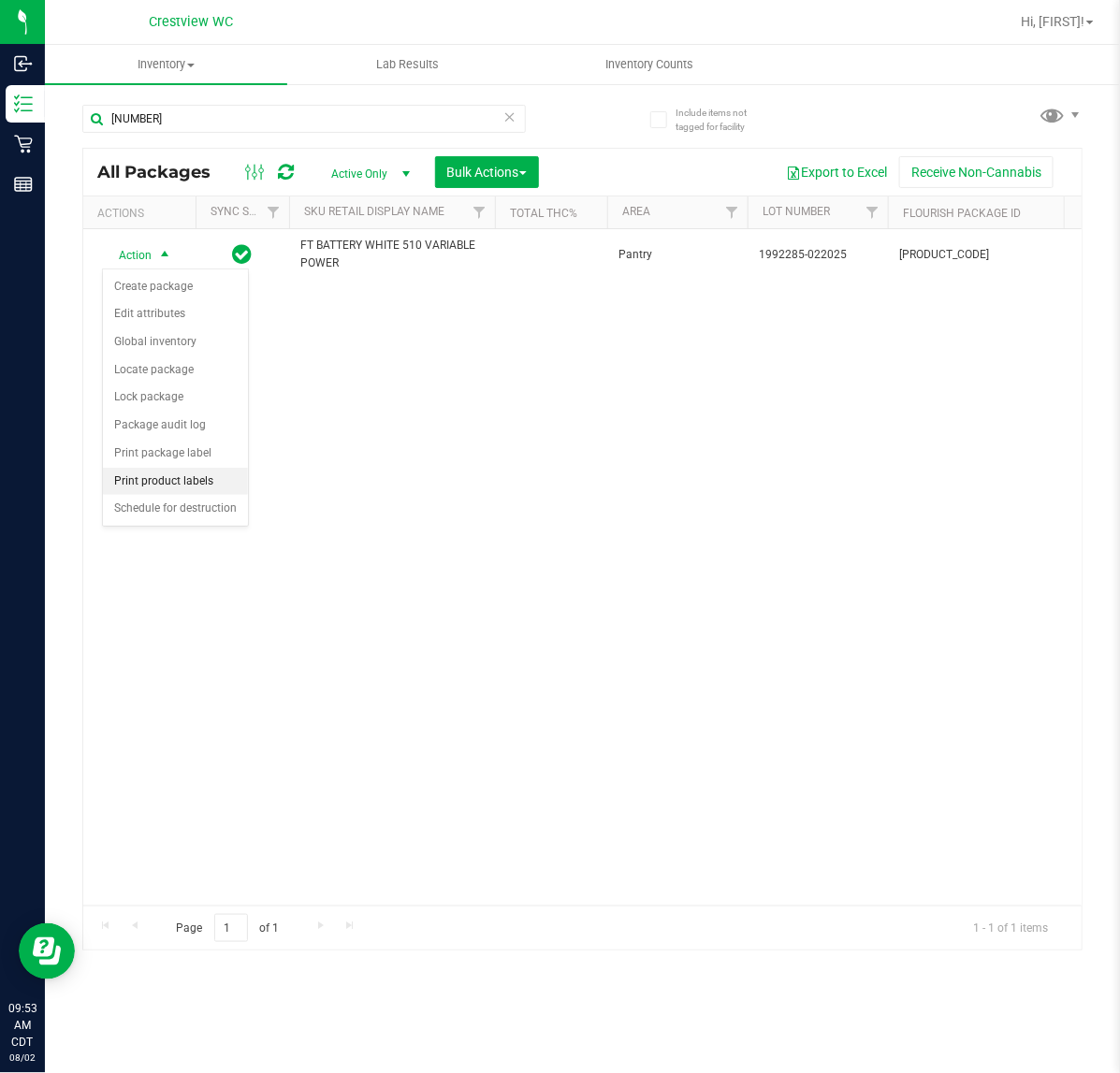 click on "Print product labels" at bounding box center (175, 482) 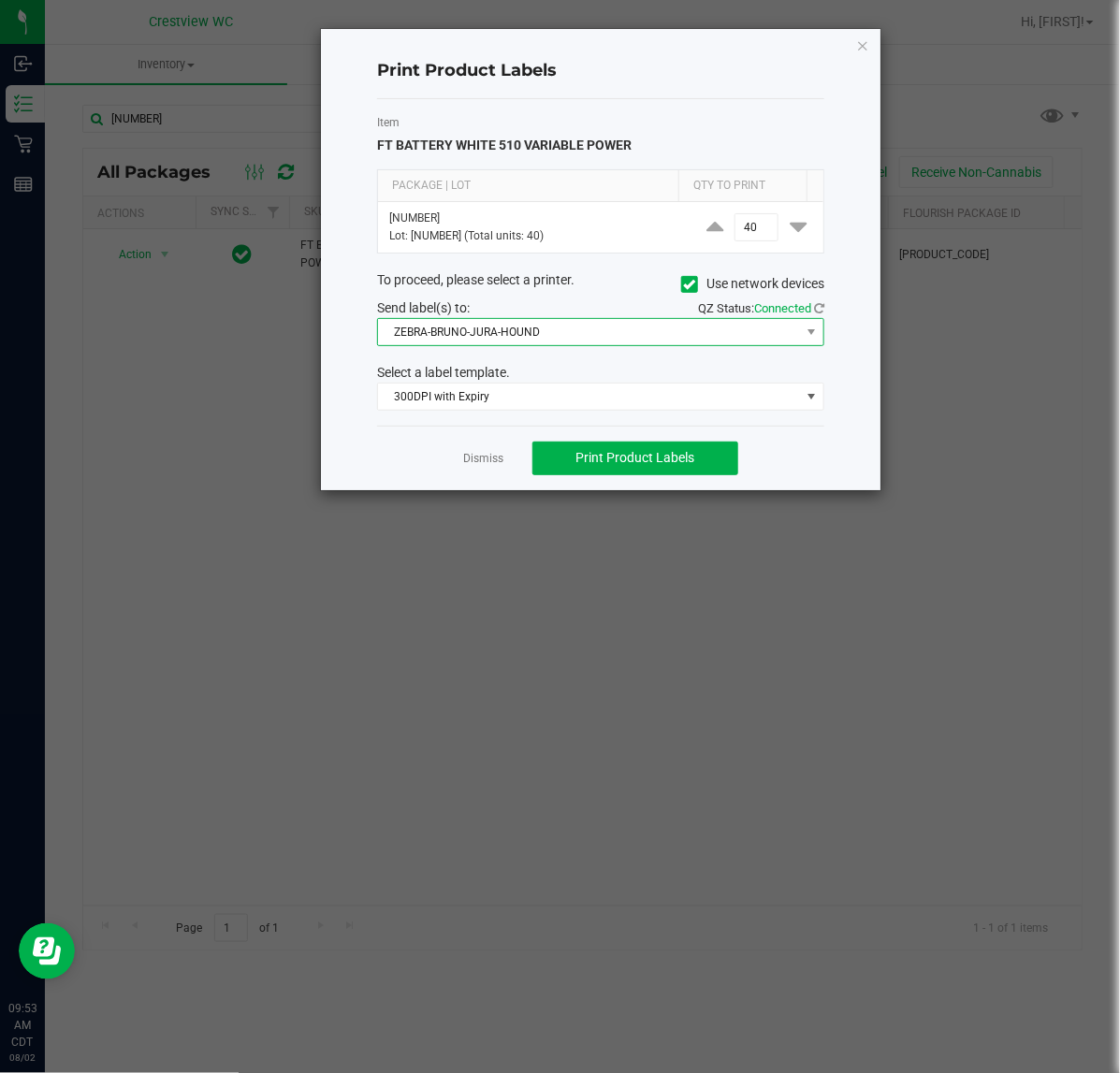 click on "ZEBRA-BRUNO-JURA-HOUND" at bounding box center [589, 332] 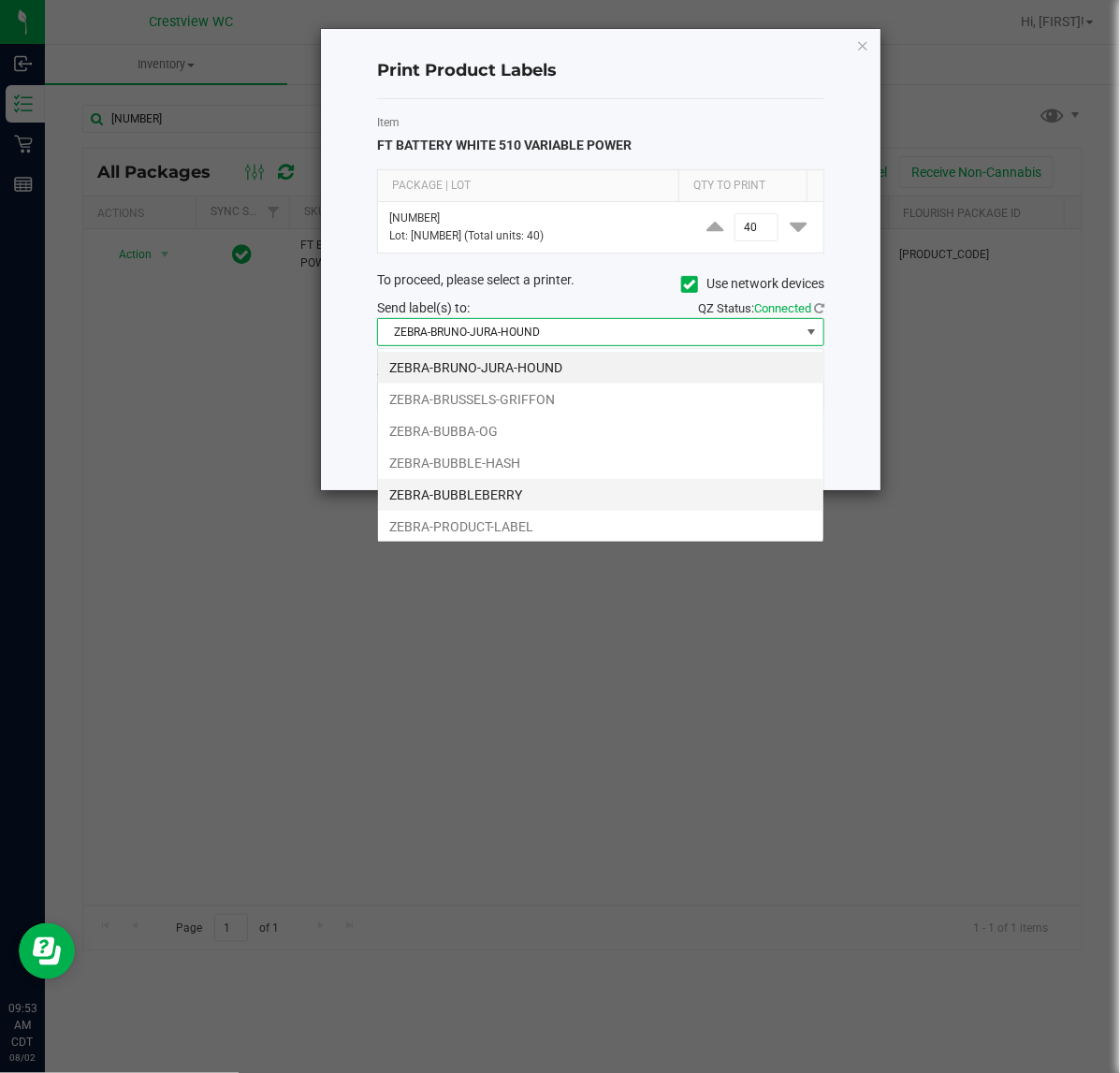 scroll, scrollTop: 93520, scrollLeft: 93120, axis: both 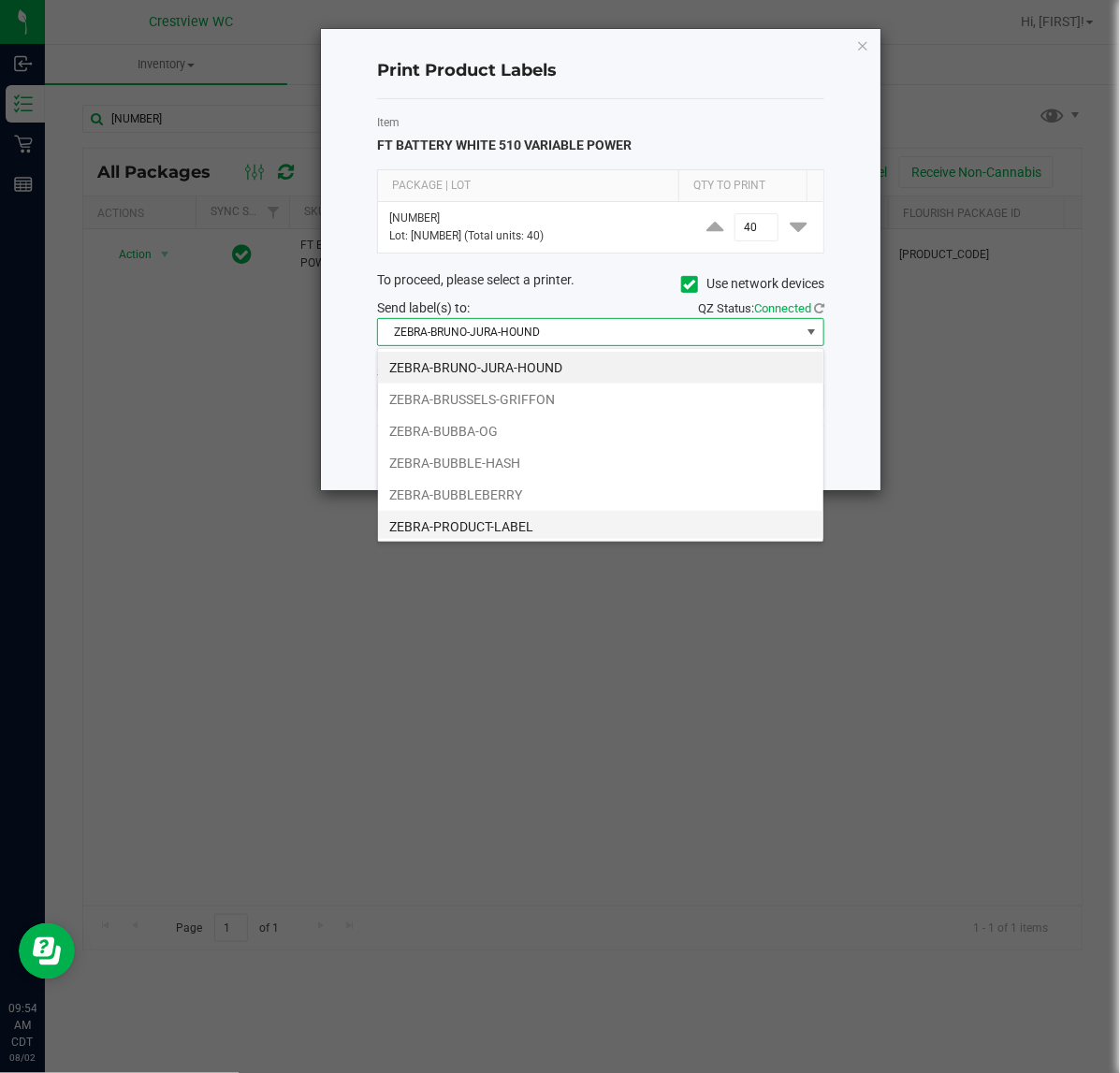 click on "ZEBRA-PRODUCT-LABEL" at bounding box center (601, 527) 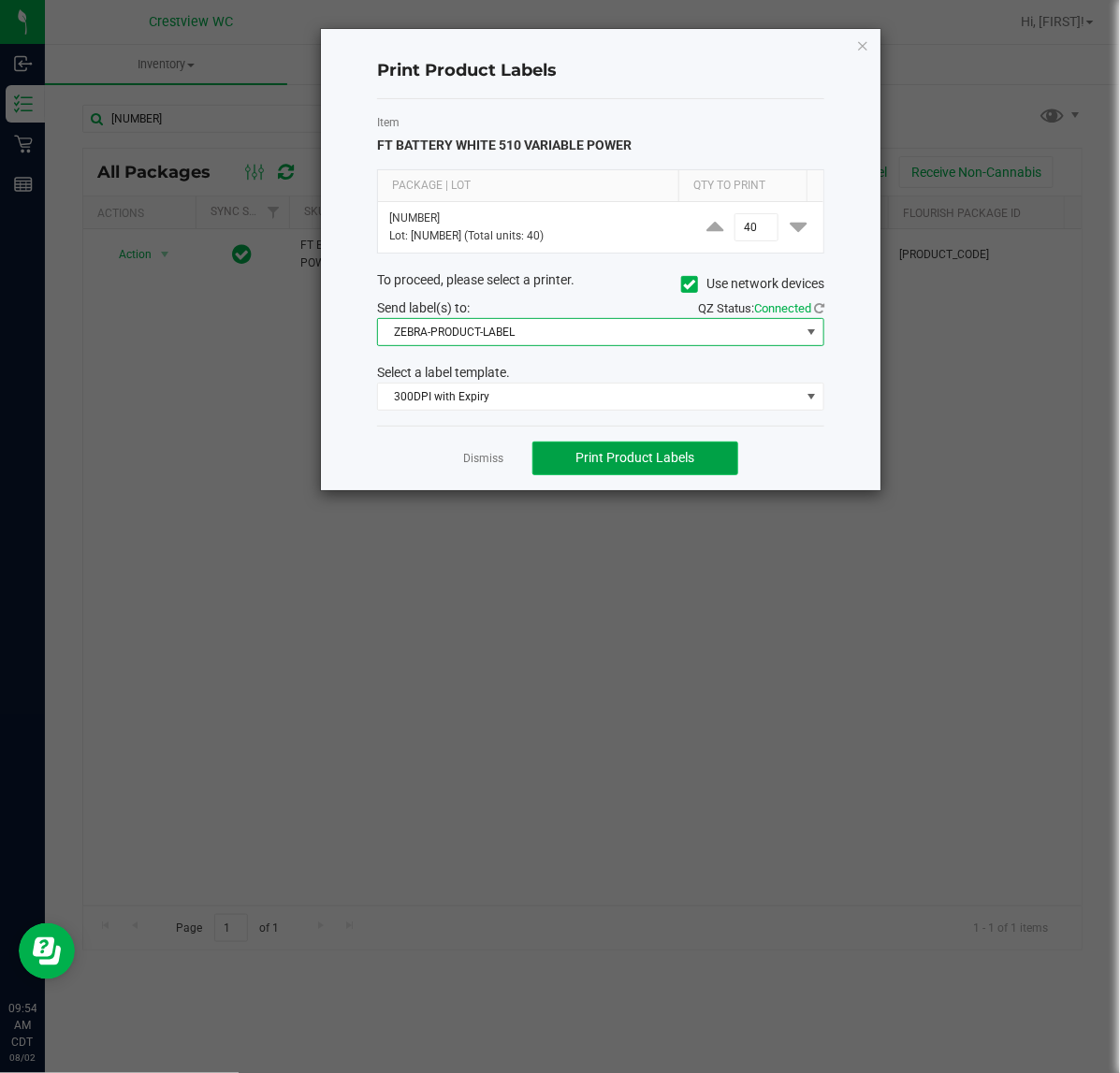 click on "Print Product Labels" 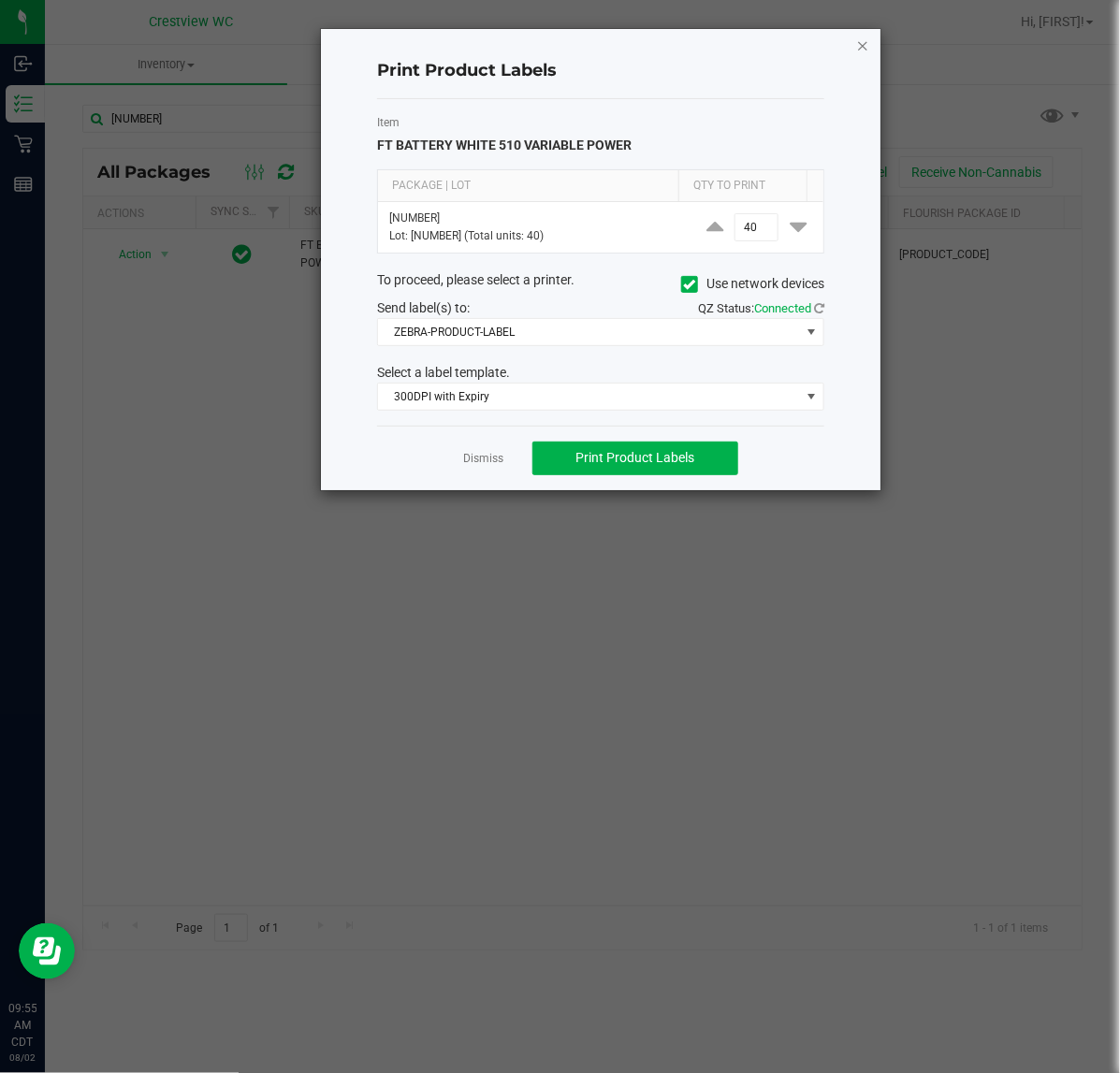 click 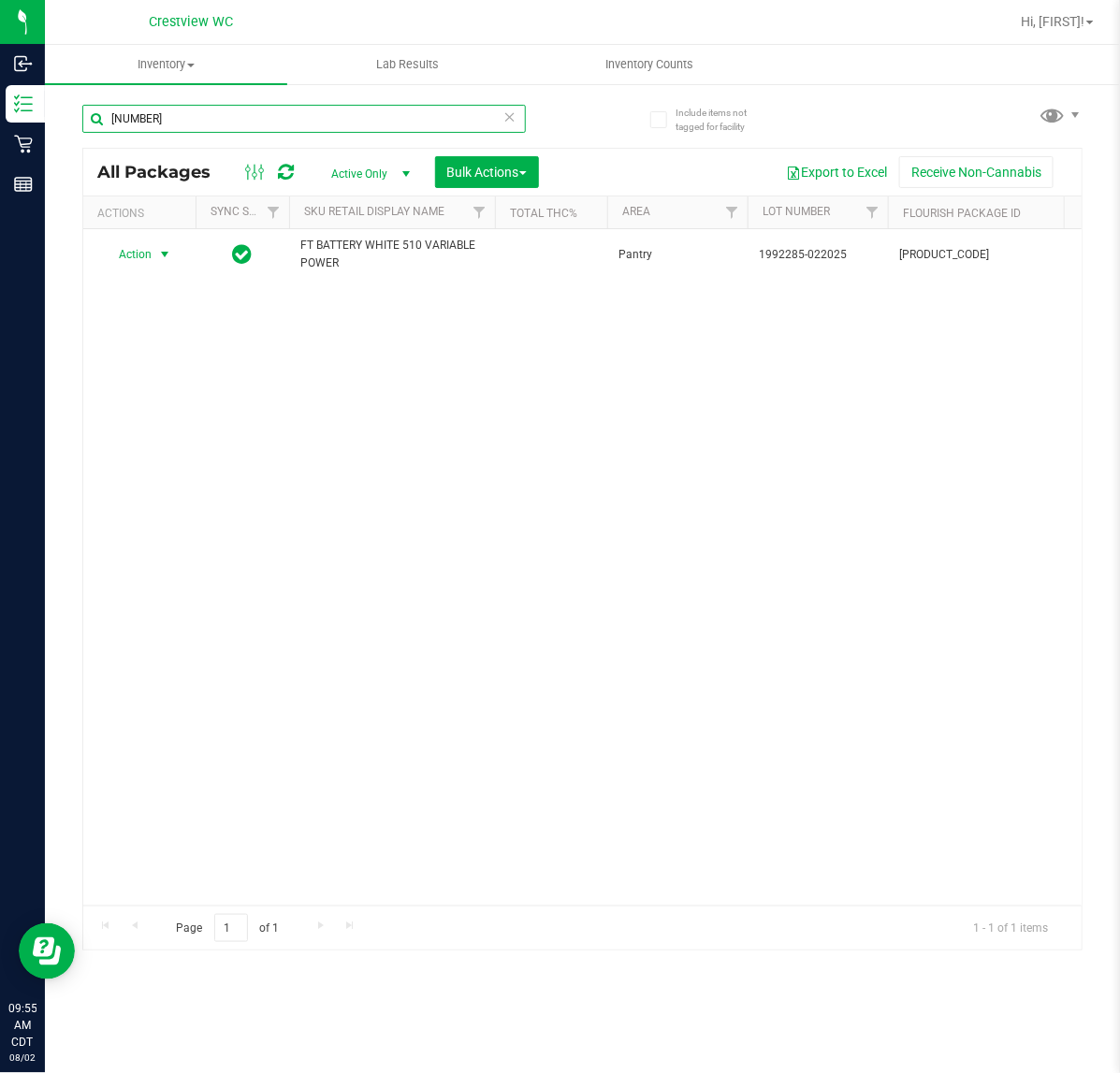 click on "8621529105633761" at bounding box center (304, 119) 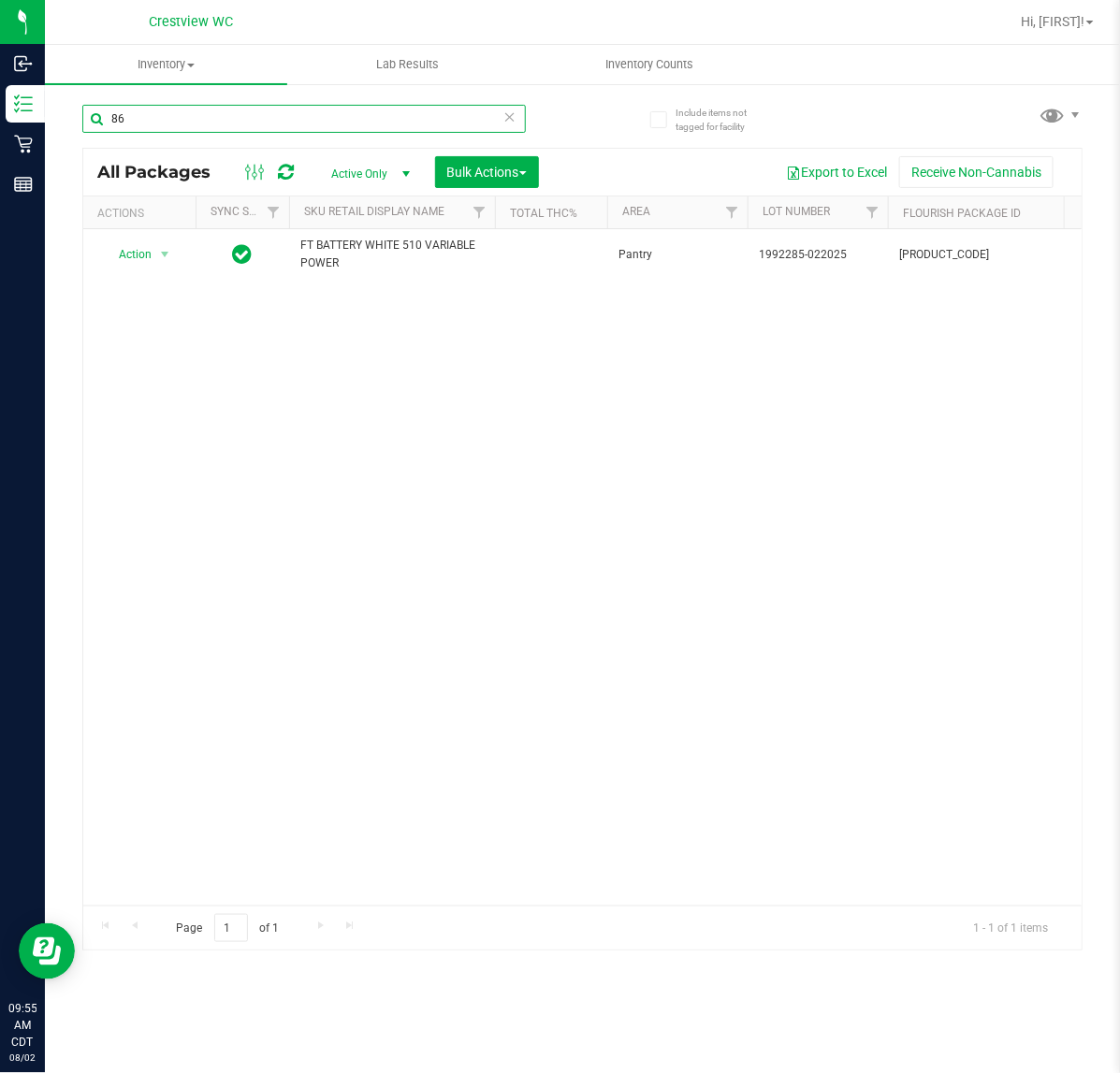 type on "8" 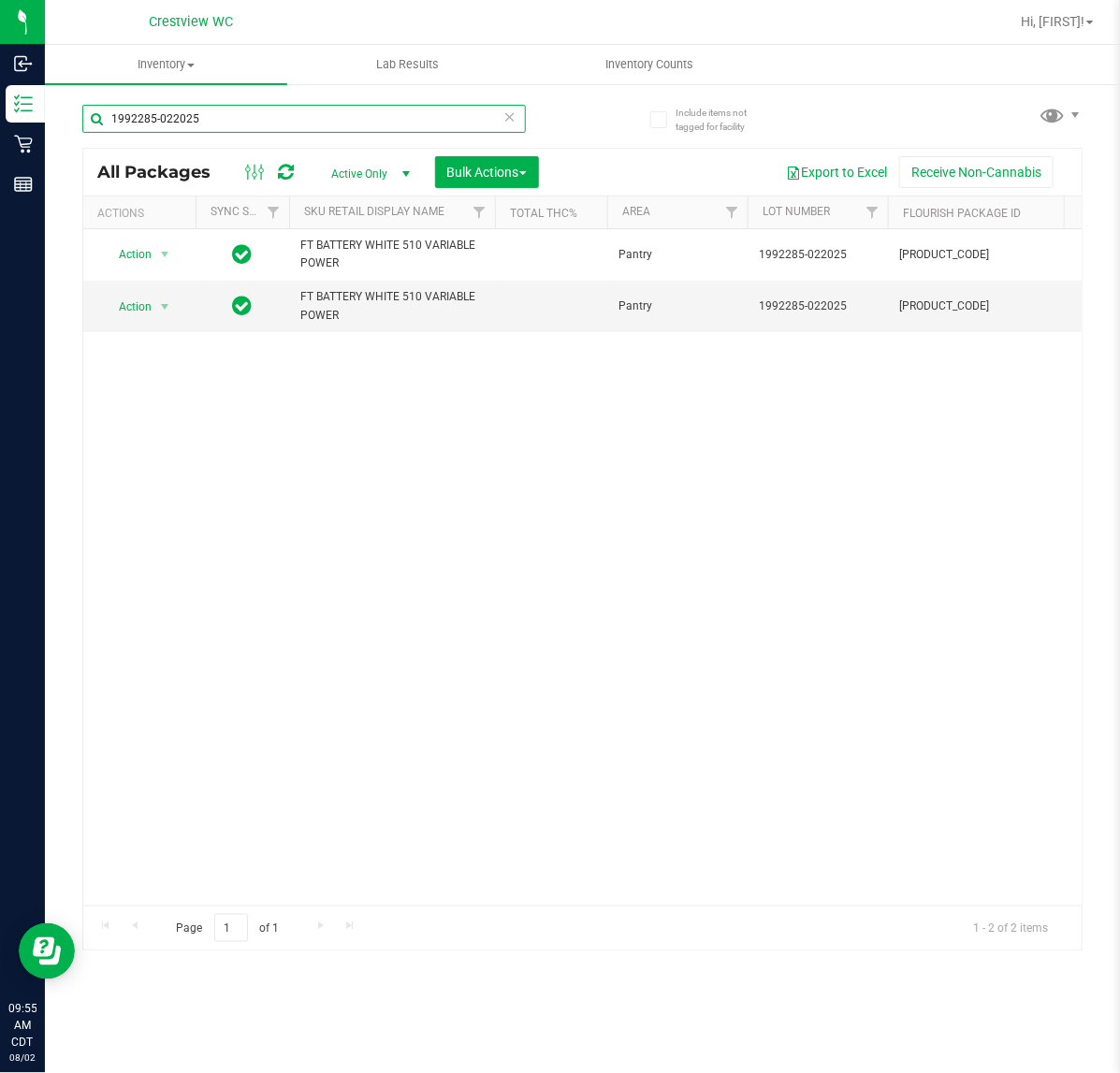 scroll, scrollTop: 0, scrollLeft: 403, axis: horizontal 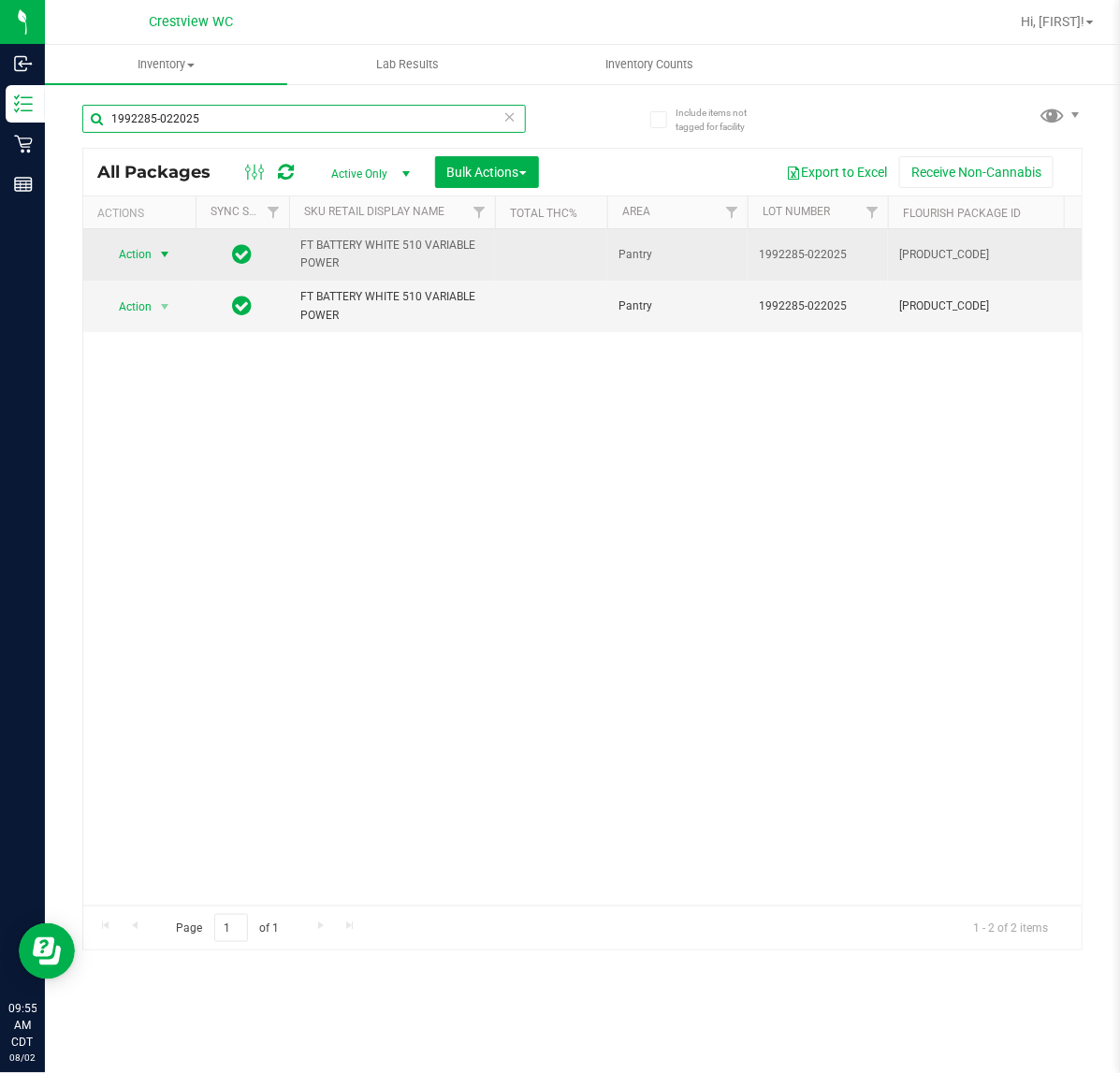 type on "1992285-022025" 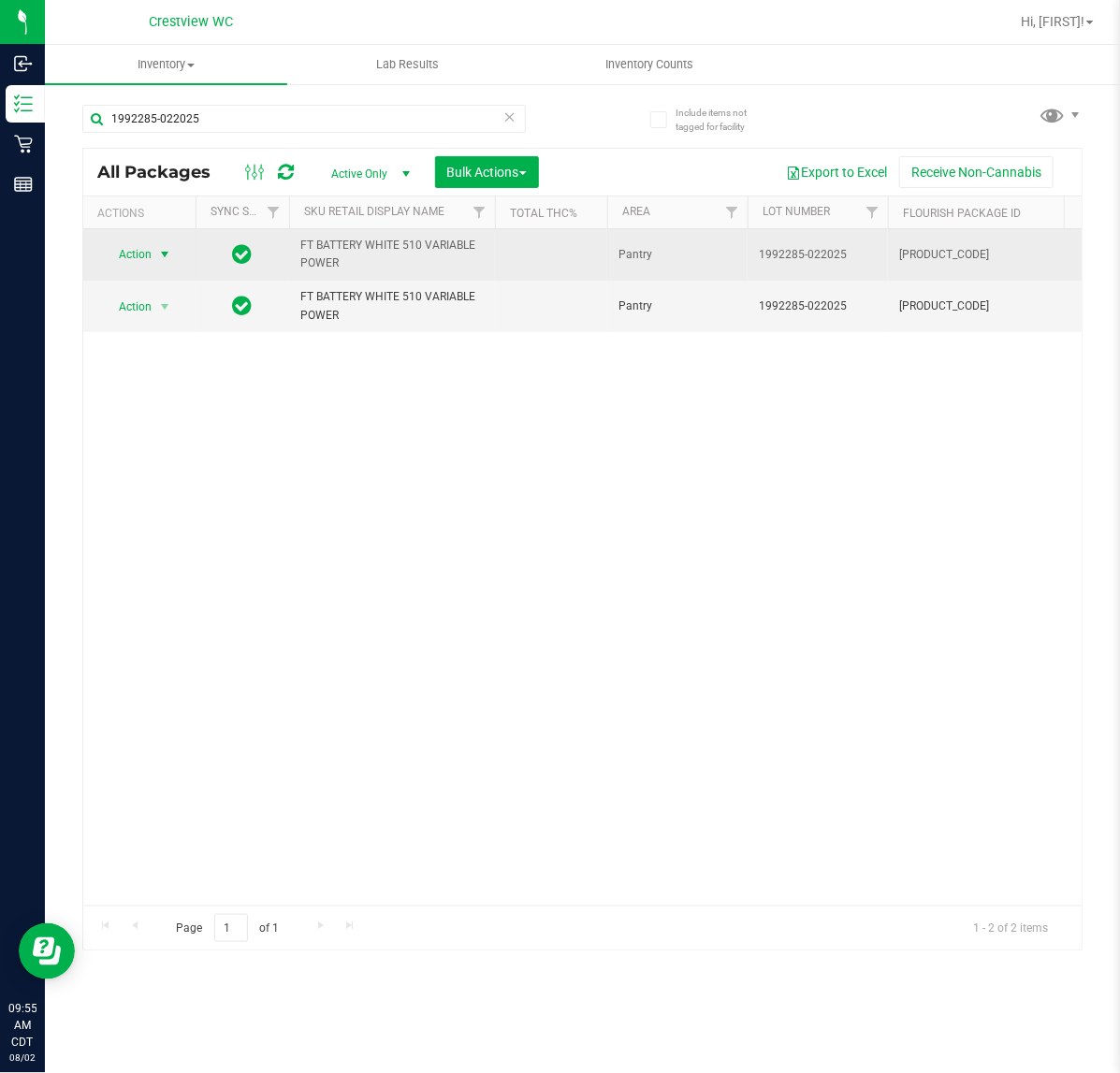 click at bounding box center [165, 254] 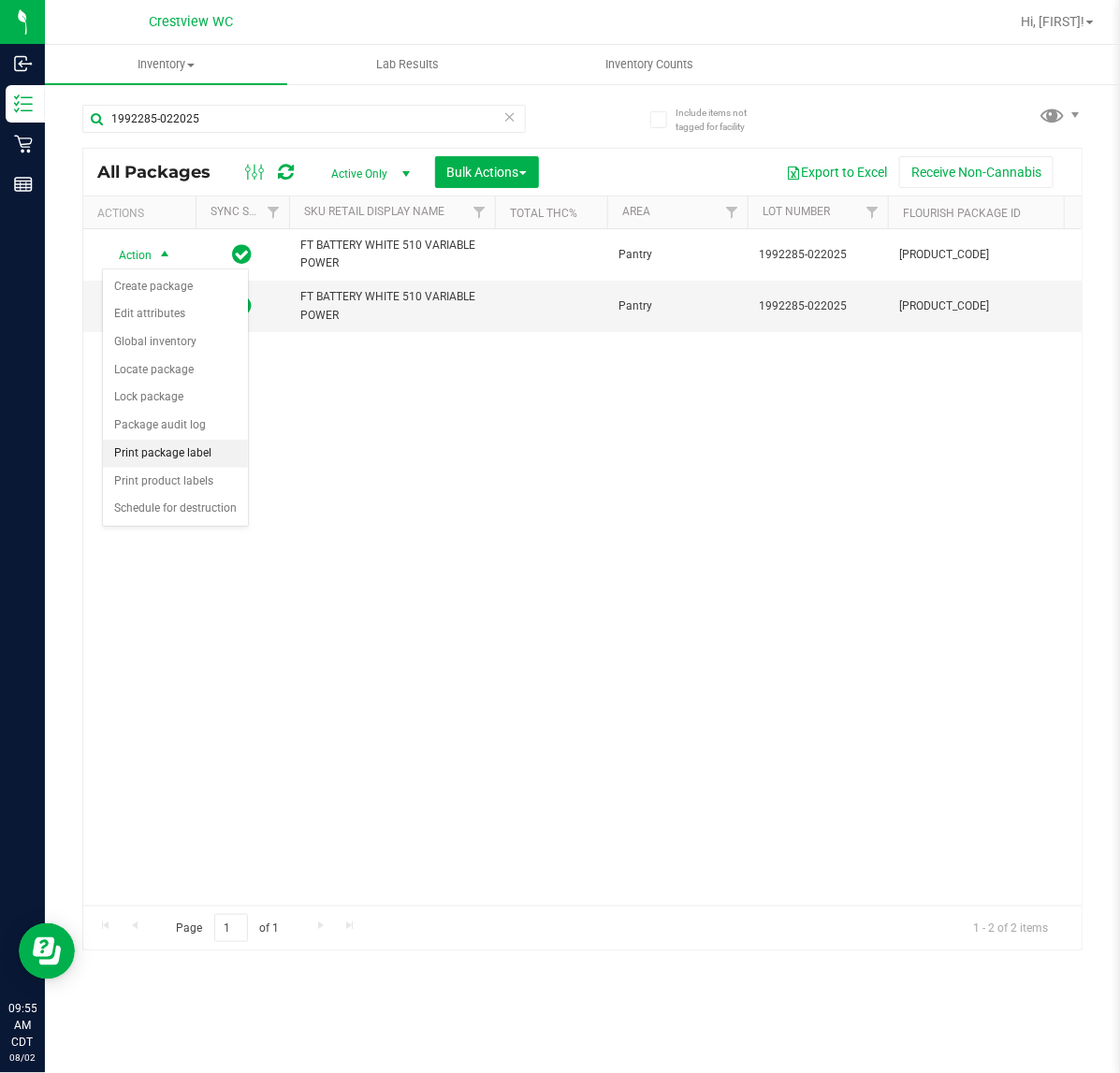 click on "Print package label" at bounding box center [175, 454] 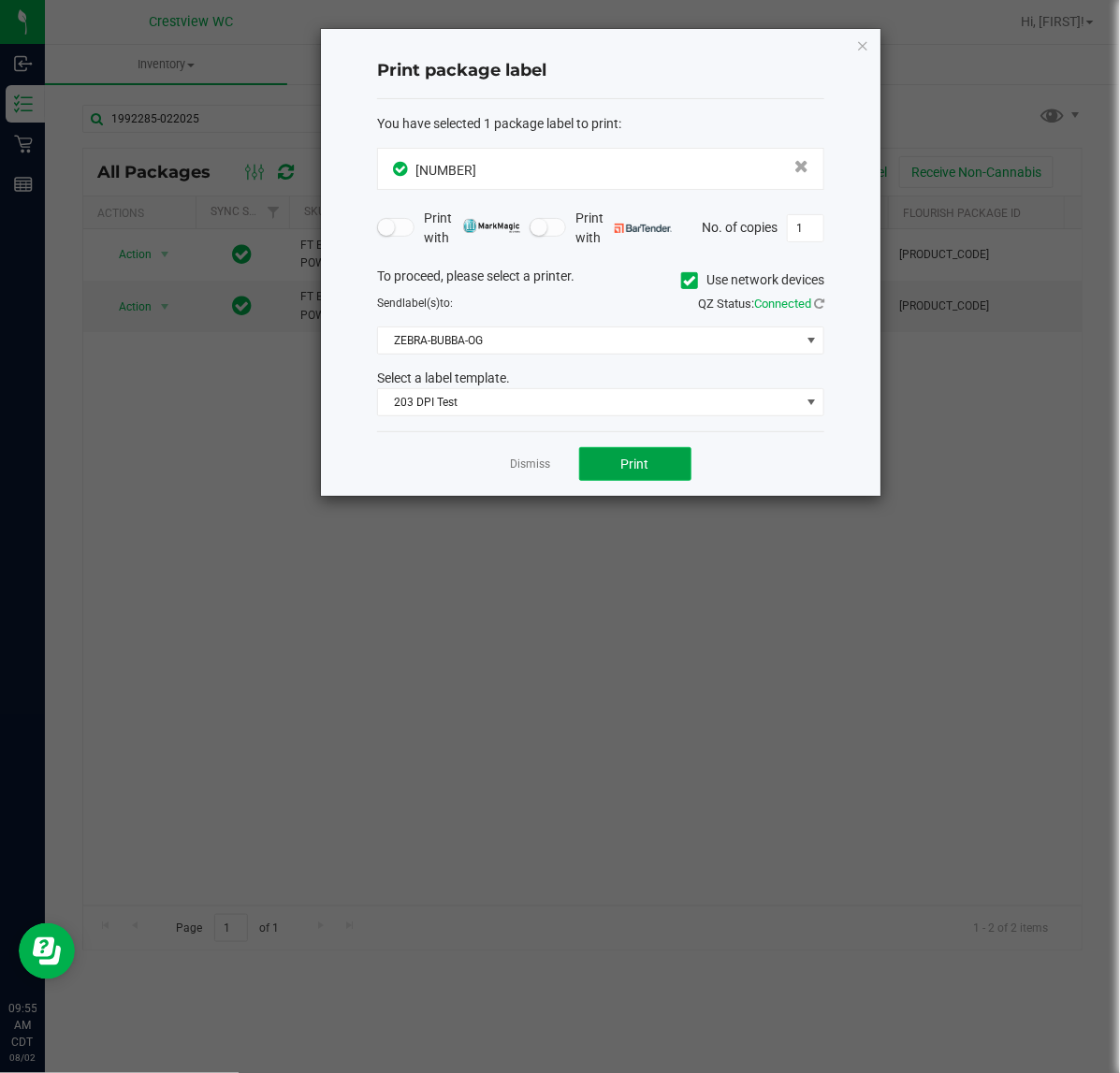 click on "Print" 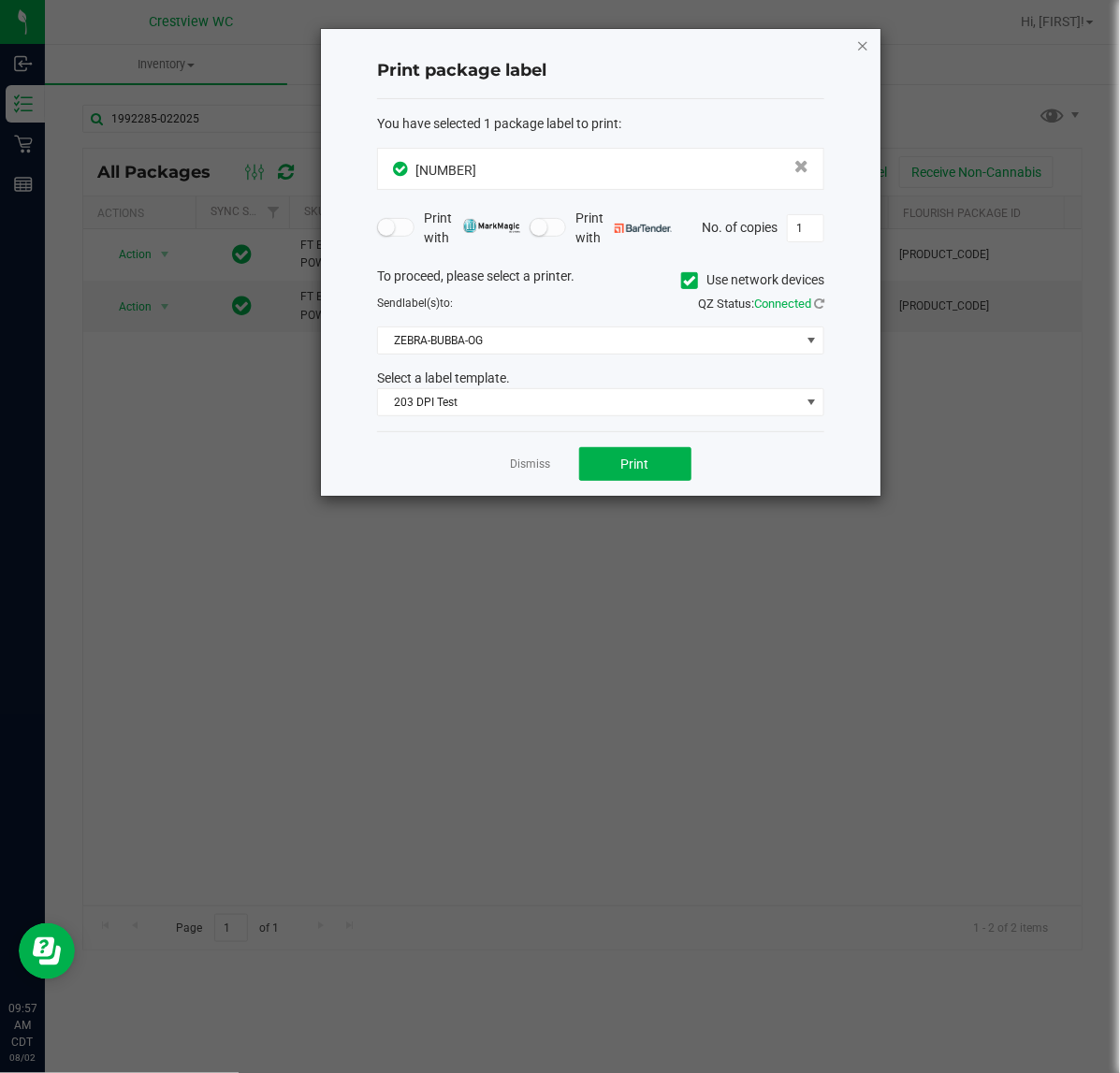 click 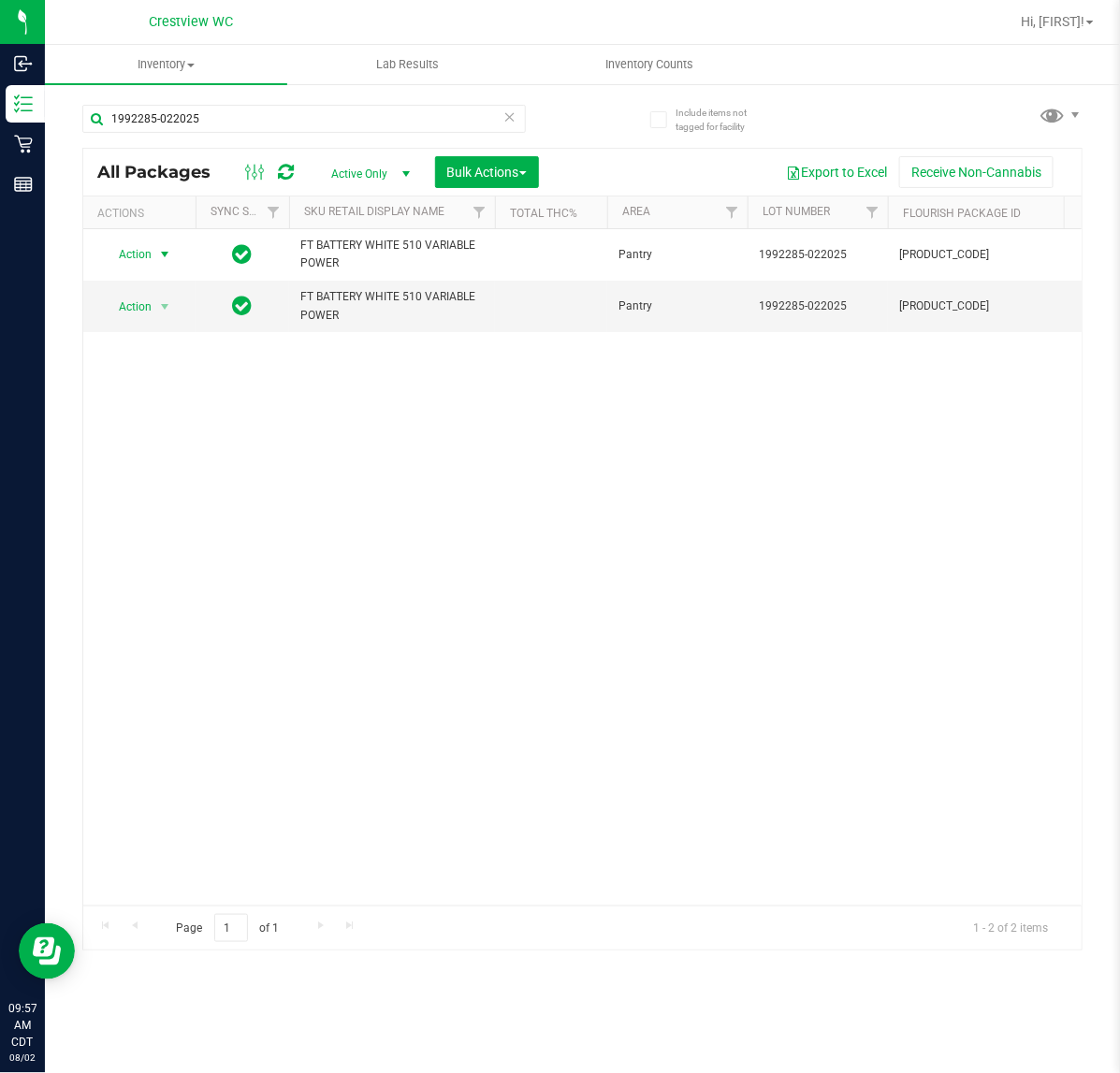 click on "Action Action Create package Edit attributes Global inventory Locate package Lock package Package audit log Print package label Print product labels Schedule for destruction
FT BATTERY WHITE 510 VARIABLE POWER
Pantry
1992285-022025
FLSRWTS-20250718-002
2440212288402626
1
1
0
00000591
Created
ACC-VAP-FT-BATWHTVAR
FT BATTERY WHITE 510 VARIABLE POWER
Aug 2, 2025 09:14:25 CDT
aross@liveparallel.com" at bounding box center [582, 567] 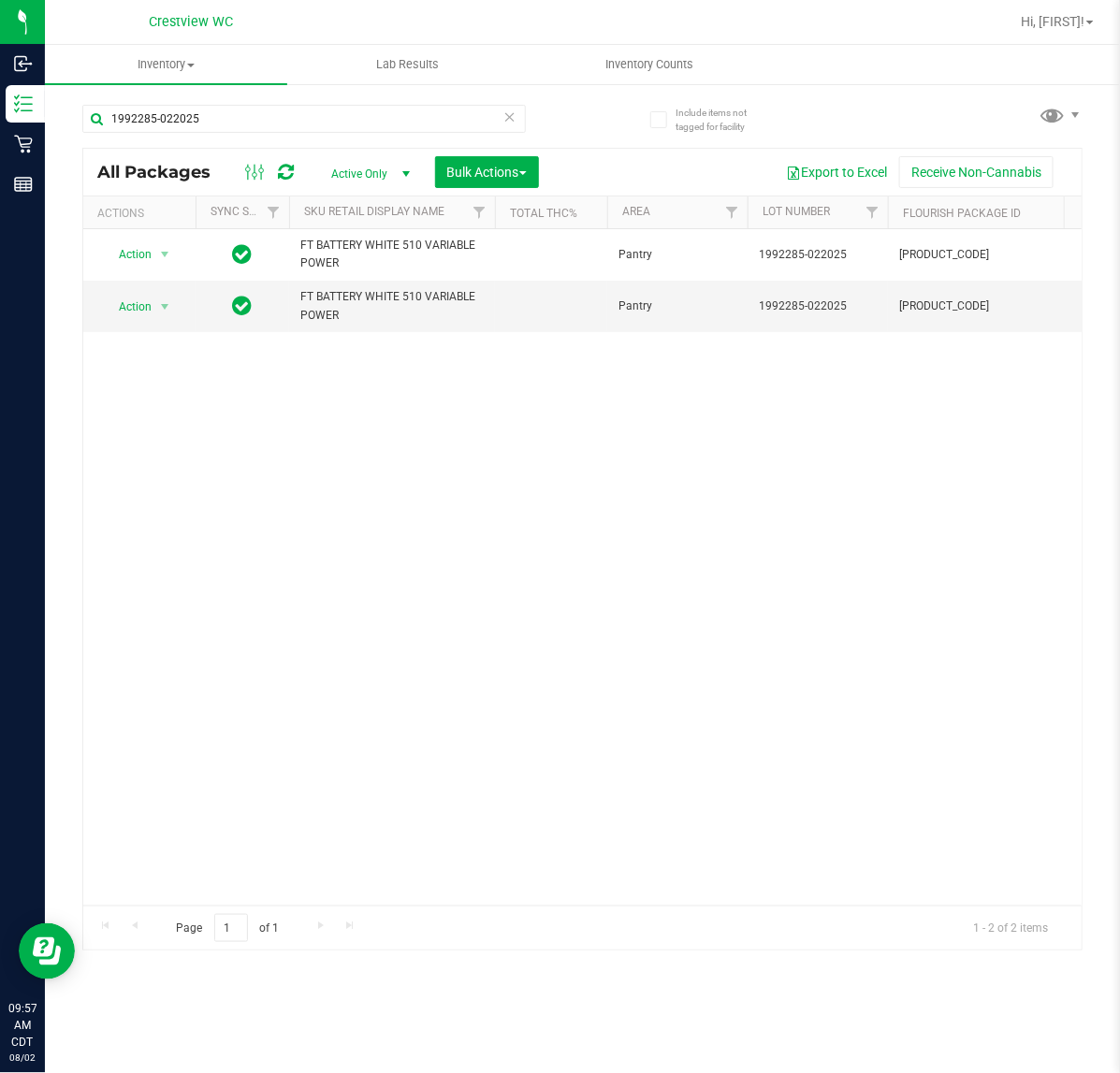 click on "Action Action Create package Edit attributes Global inventory Locate package Lock package Package audit log Print package label Print product labels Schedule for destruction
FT BATTERY WHITE 510 VARIABLE POWER
Pantry
1992285-022025
FLSRWTS-20250718-002
2440212288402626
1
1
0
00000591
Created
ACC-VAP-FT-BATWHTVAR
FT BATTERY WHITE 510 VARIABLE POWER
Aug 2, 2025 09:14:25 CDT
aross@liveparallel.com" at bounding box center (582, 567) 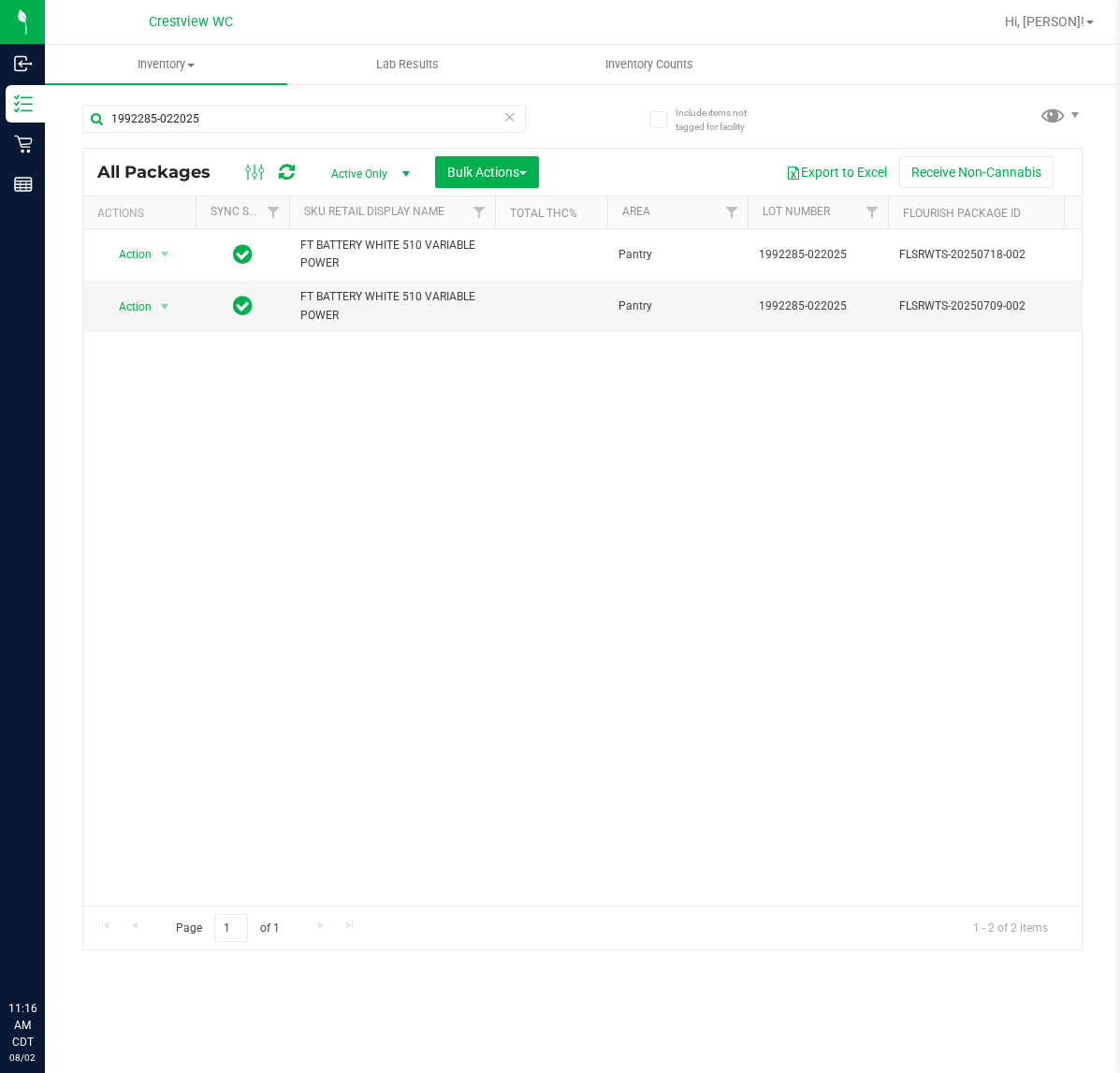 scroll, scrollTop: 0, scrollLeft: 0, axis: both 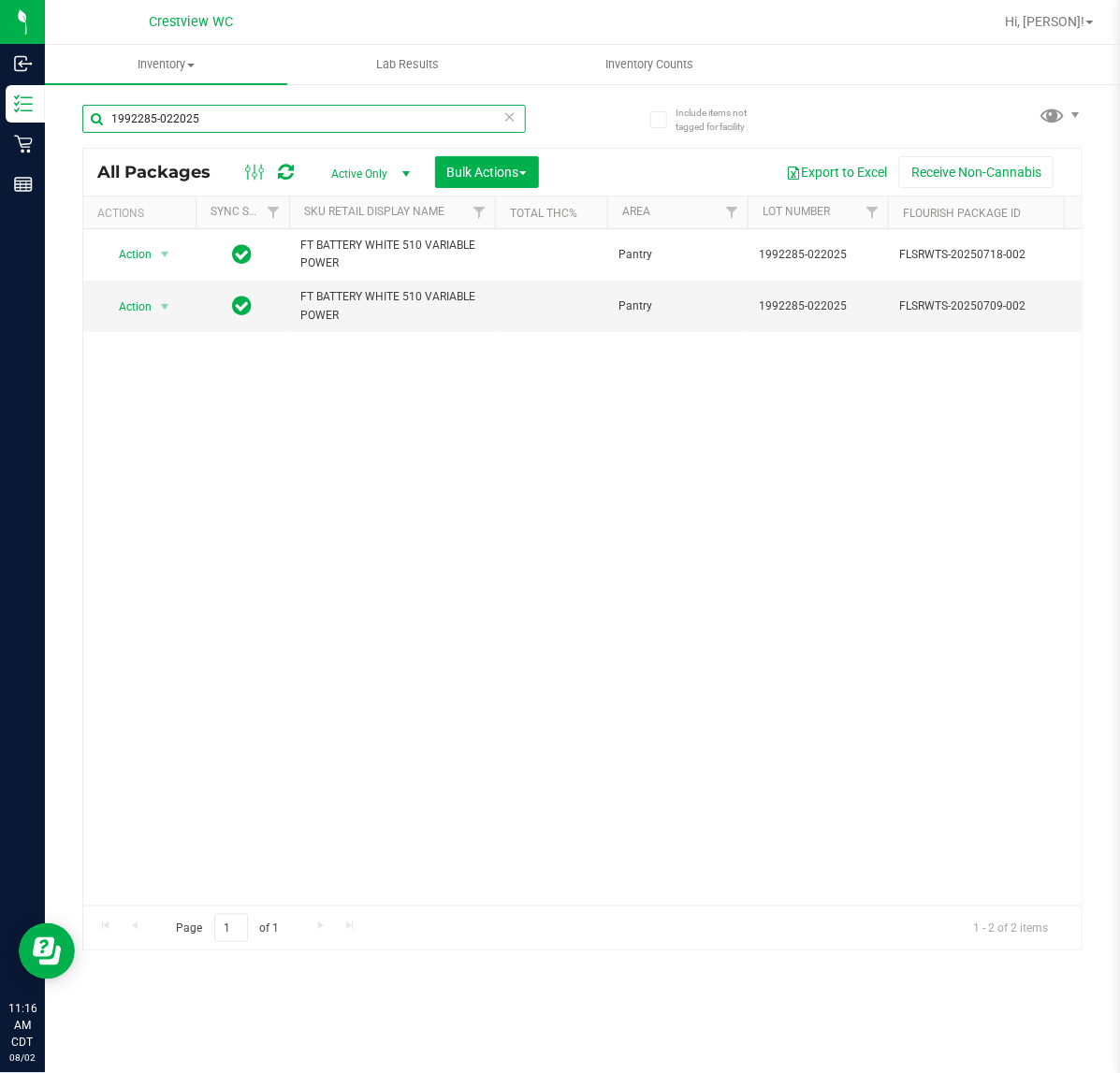 click on "1992285-022025" at bounding box center (304, 119) 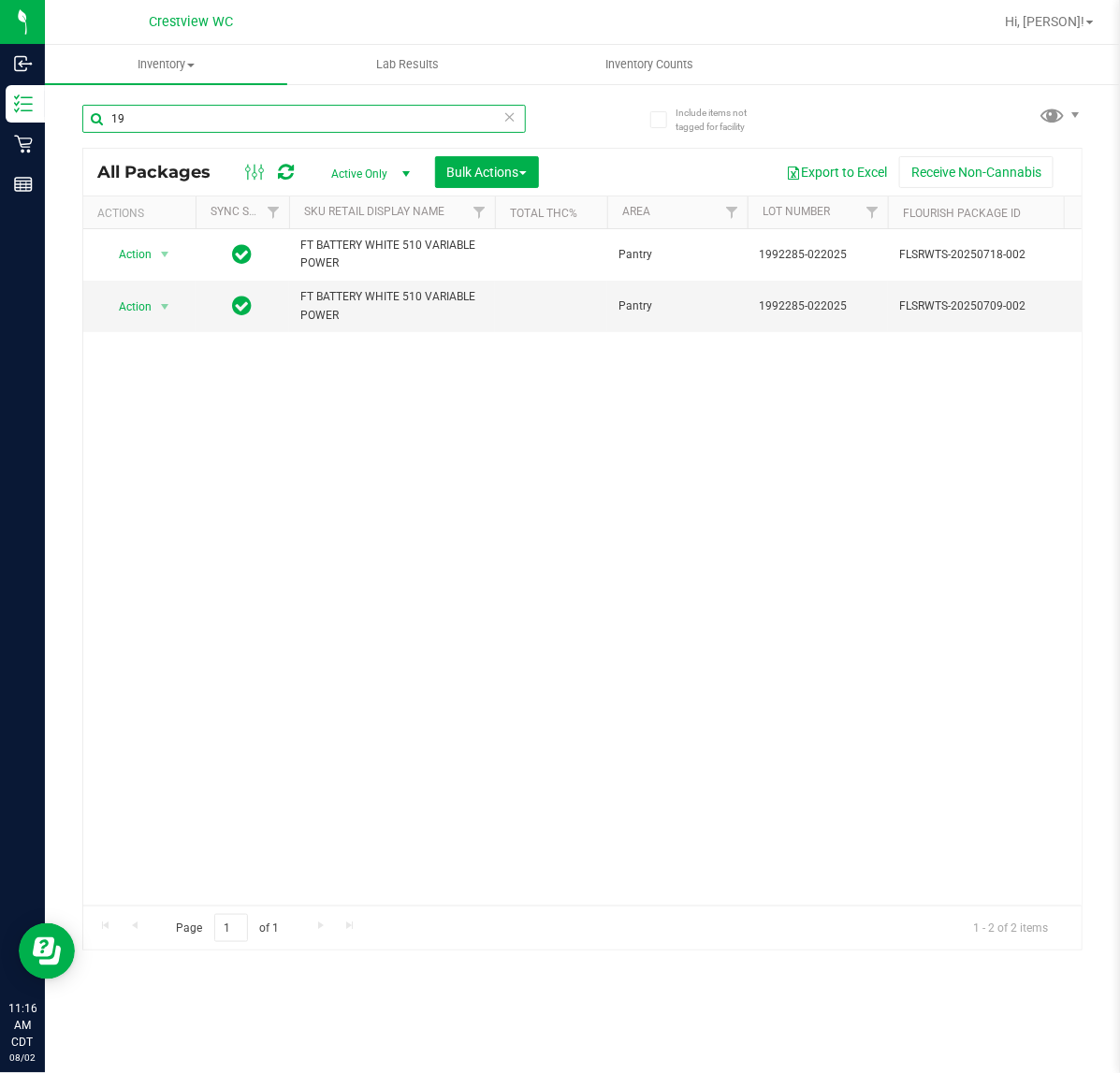 type on "1" 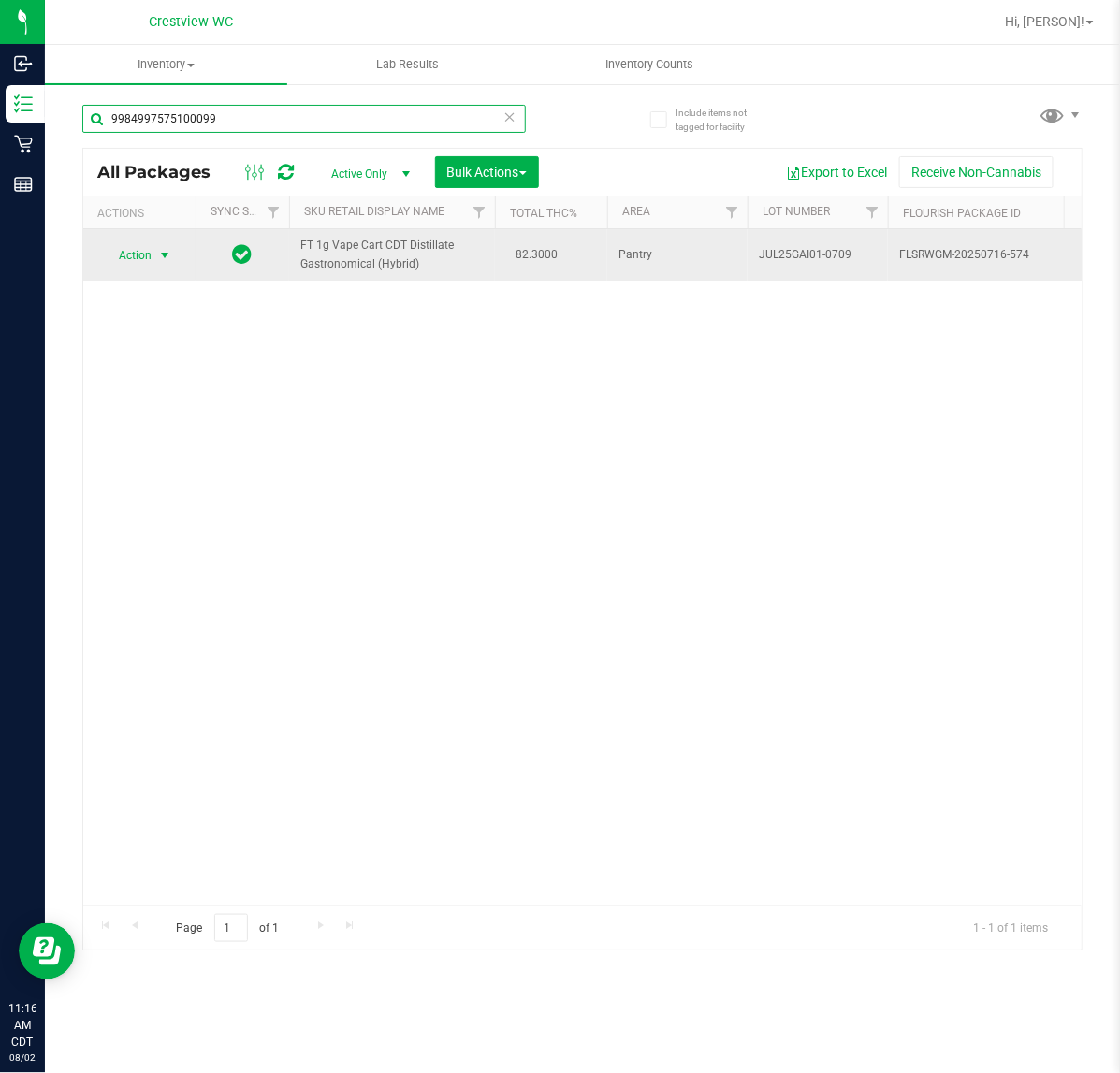 type on "9984997575100099" 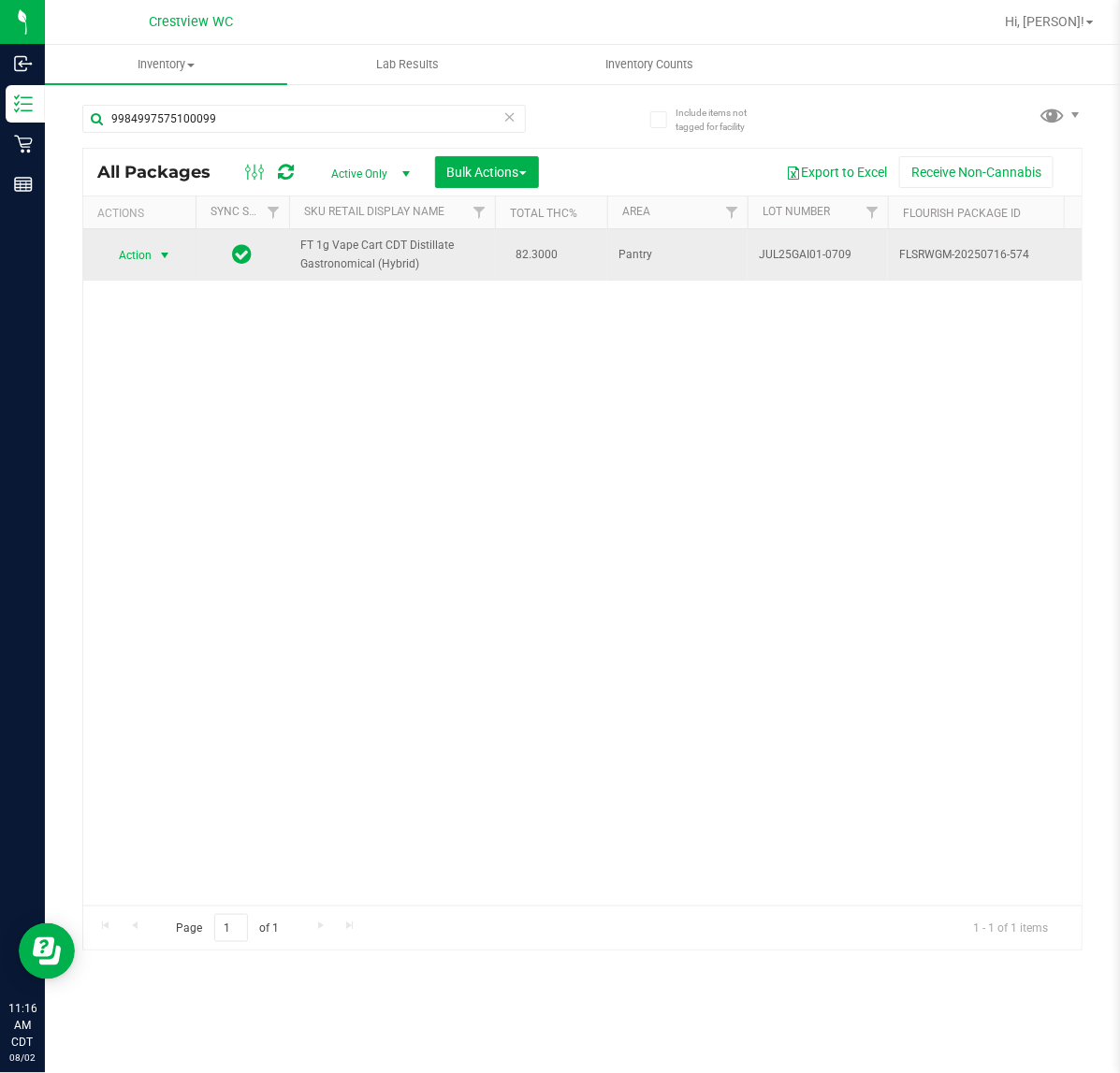 click at bounding box center (165, 255) 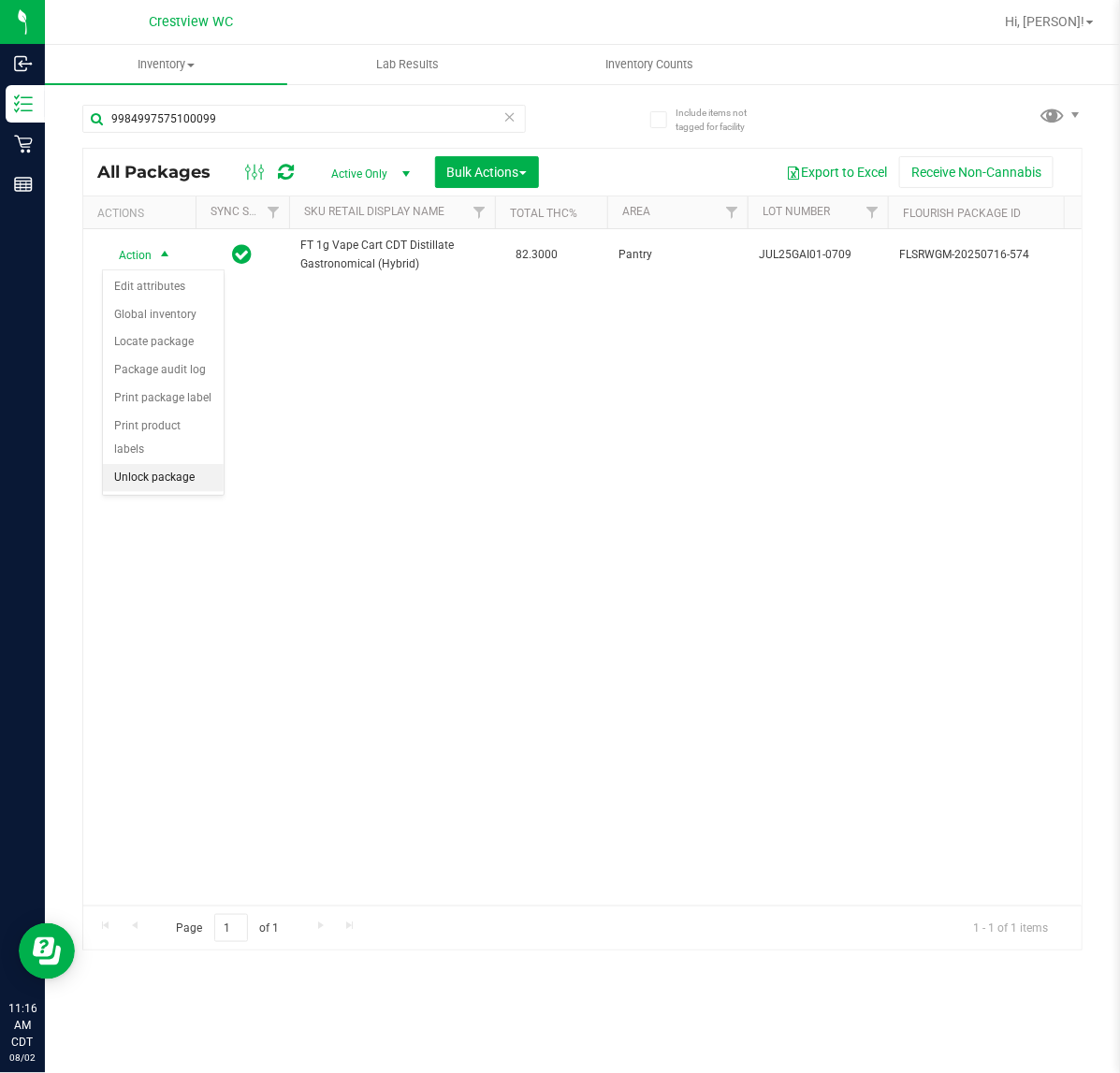 click on "Unlock package" at bounding box center (163, 478) 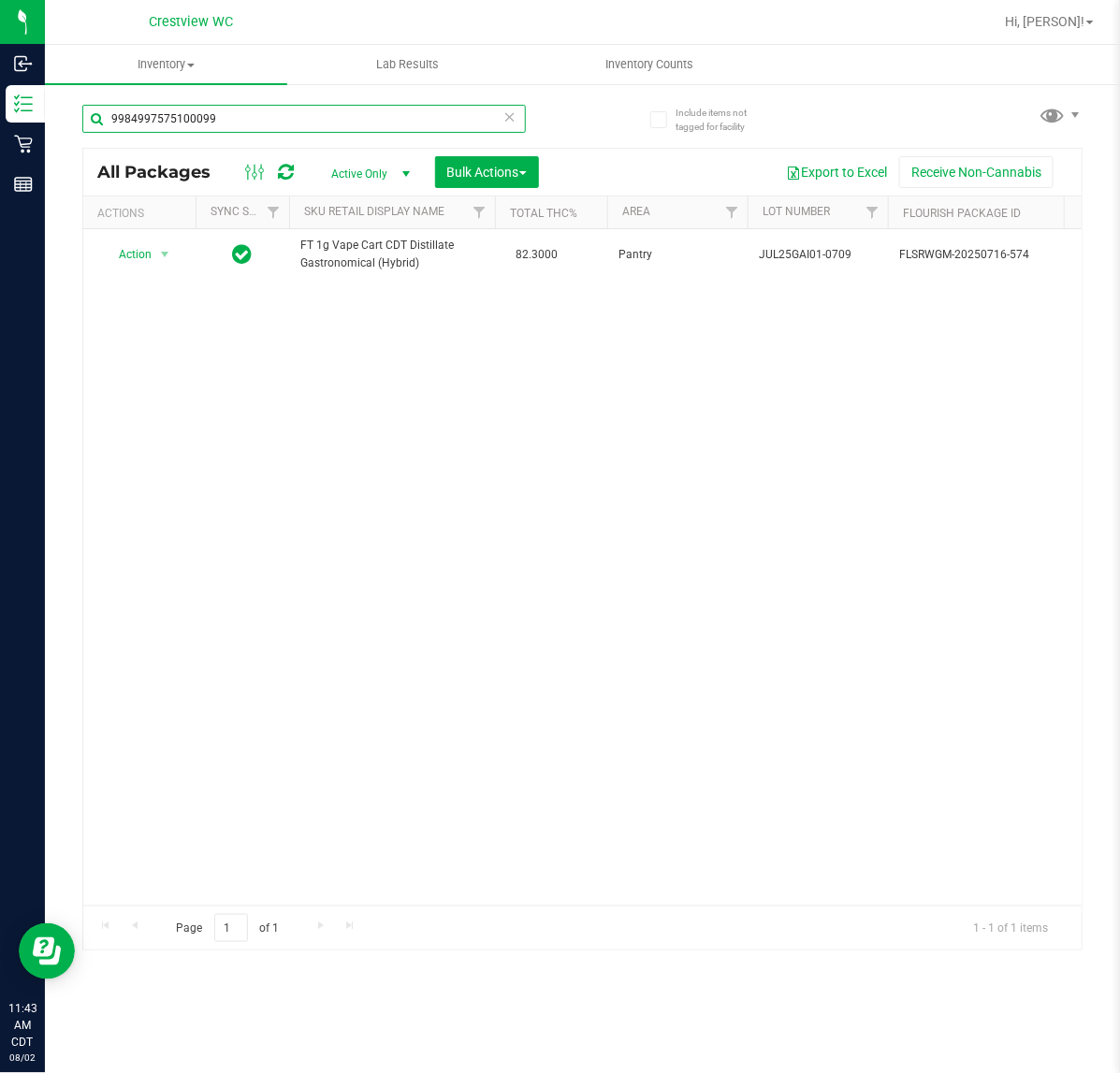 click on "9984997575100099" at bounding box center (304, 119) 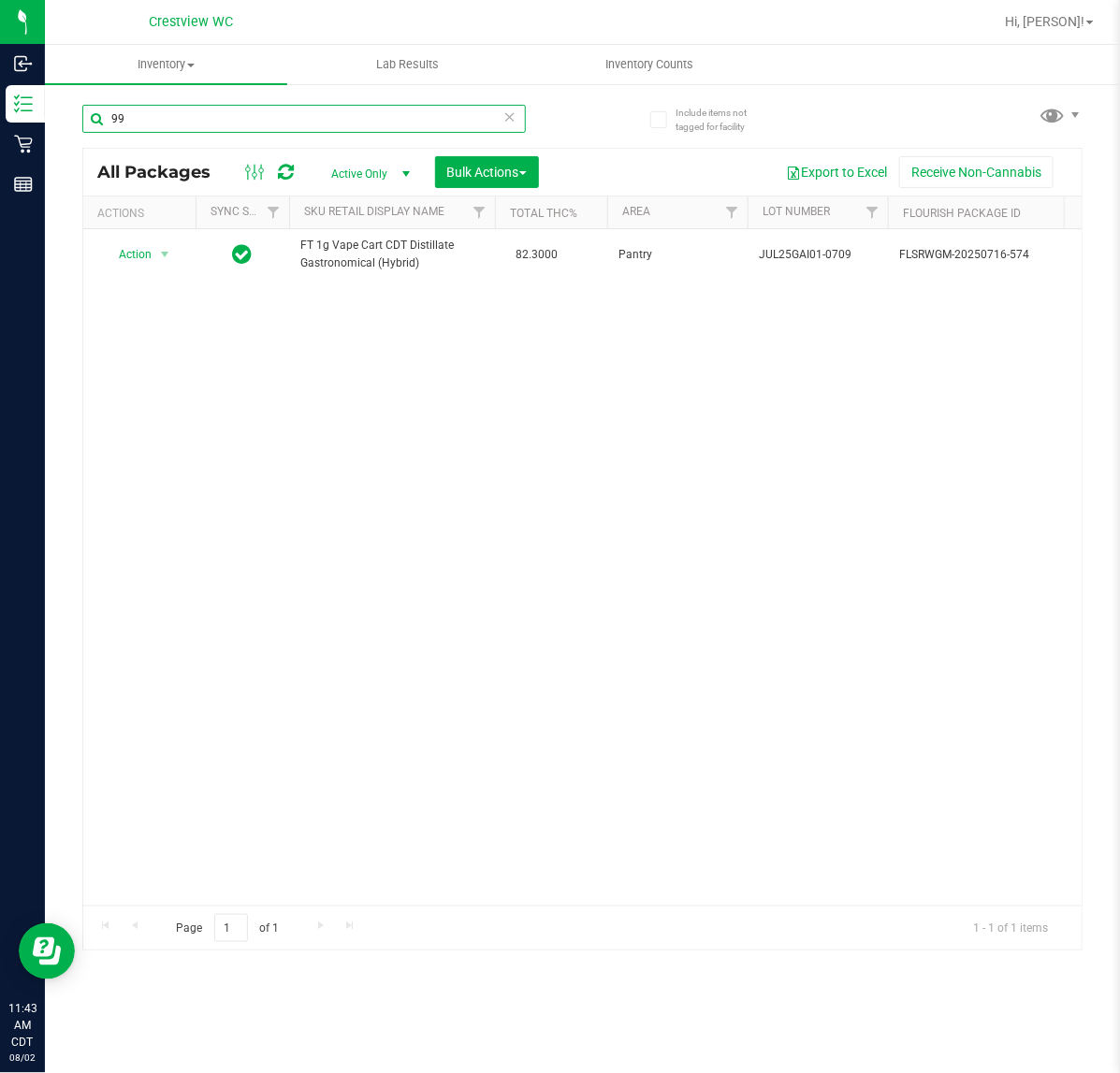 type on "9" 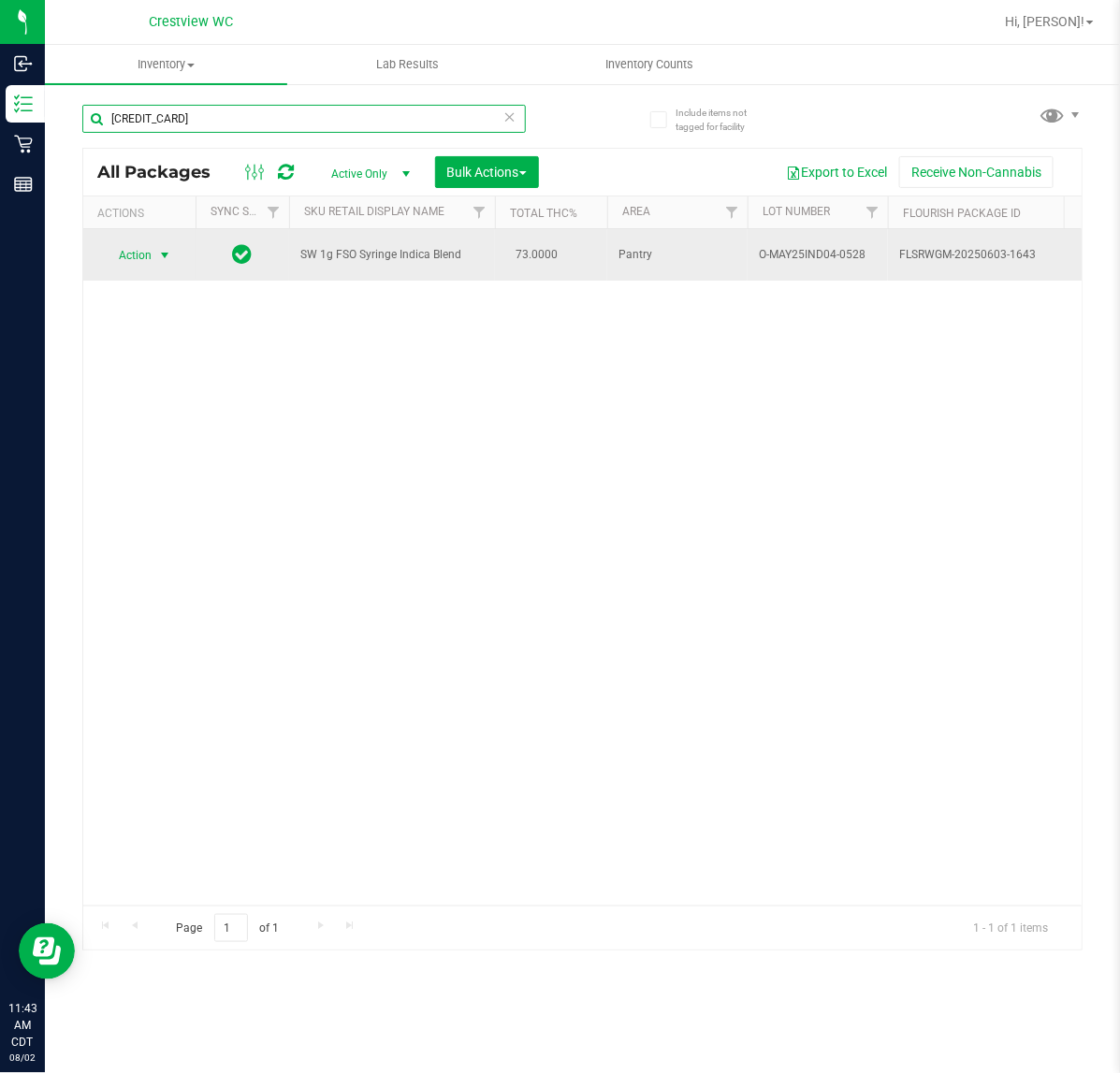 type on "[CREDIT_CARD]" 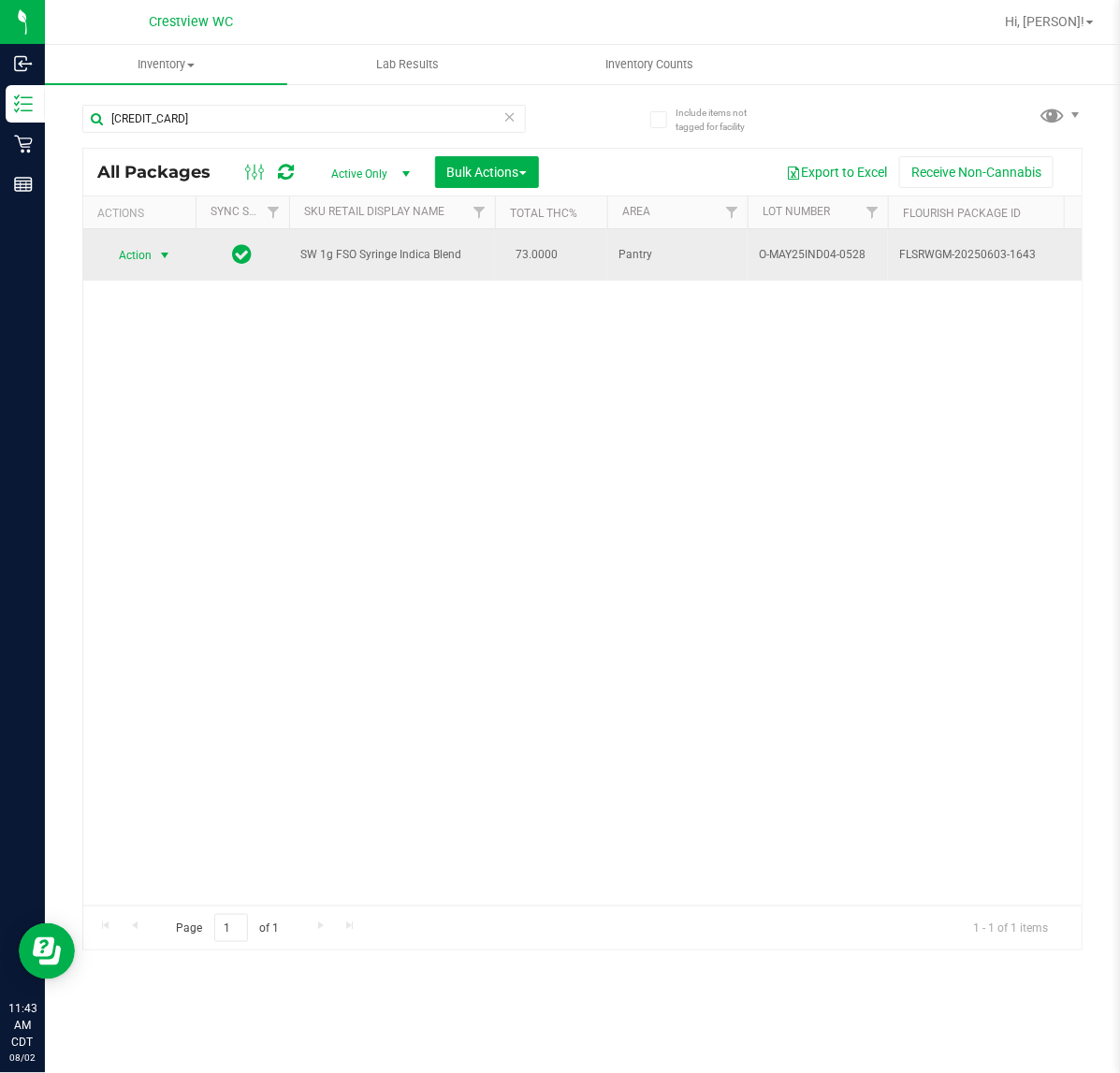 click at bounding box center (165, 255) 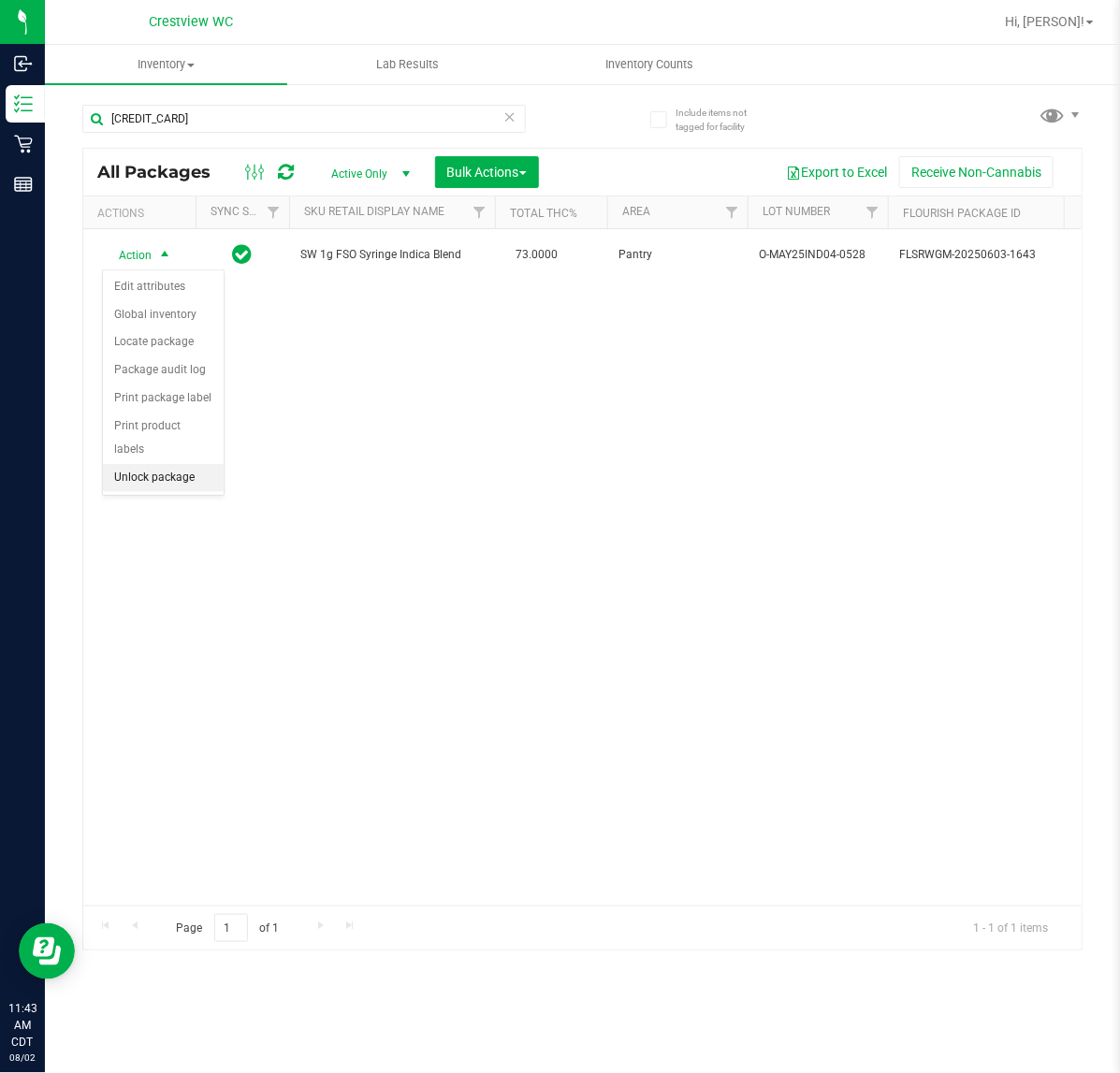 click on "Unlock package" at bounding box center (163, 478) 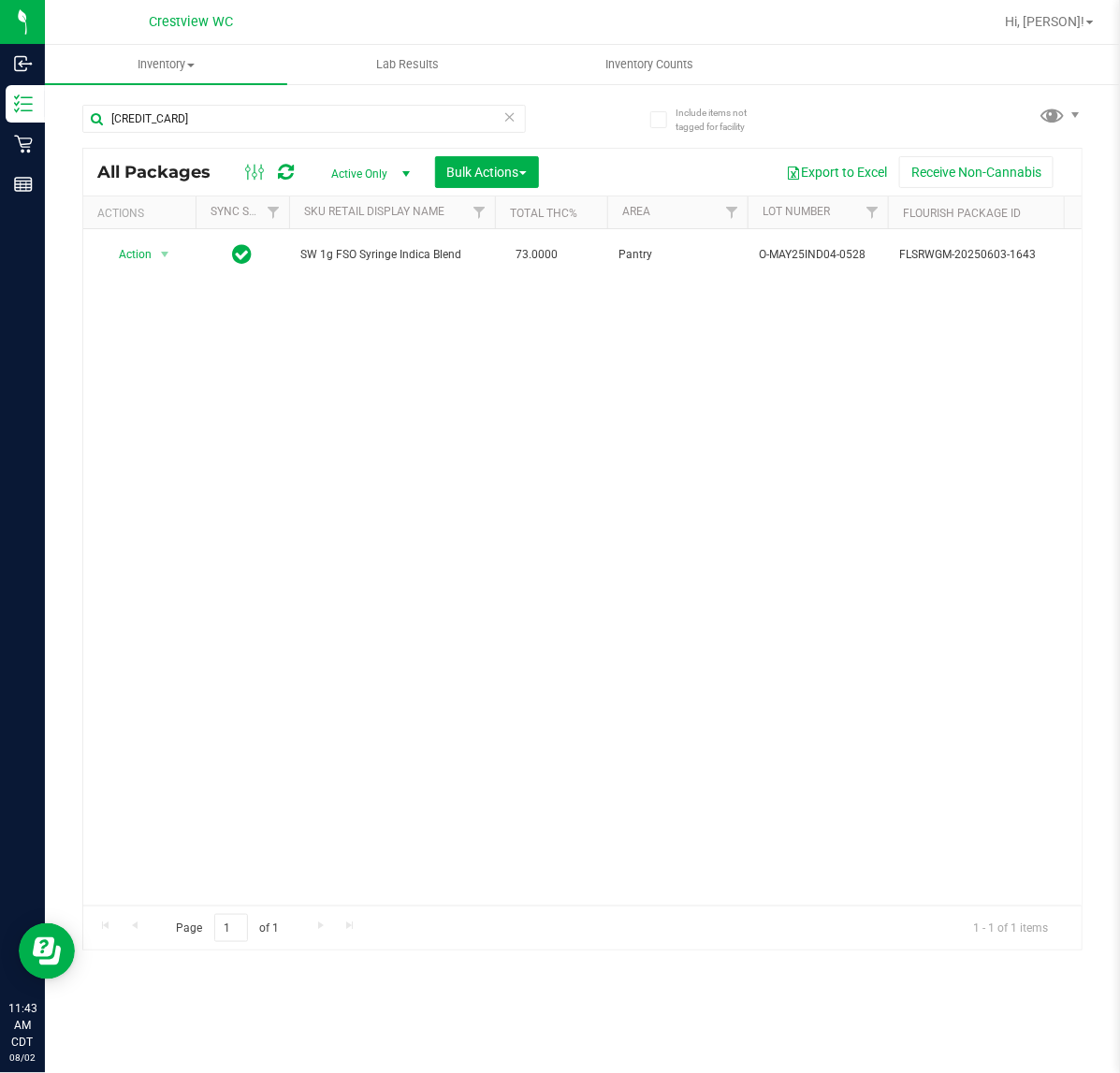 scroll, scrollTop: 0, scrollLeft: 330, axis: horizontal 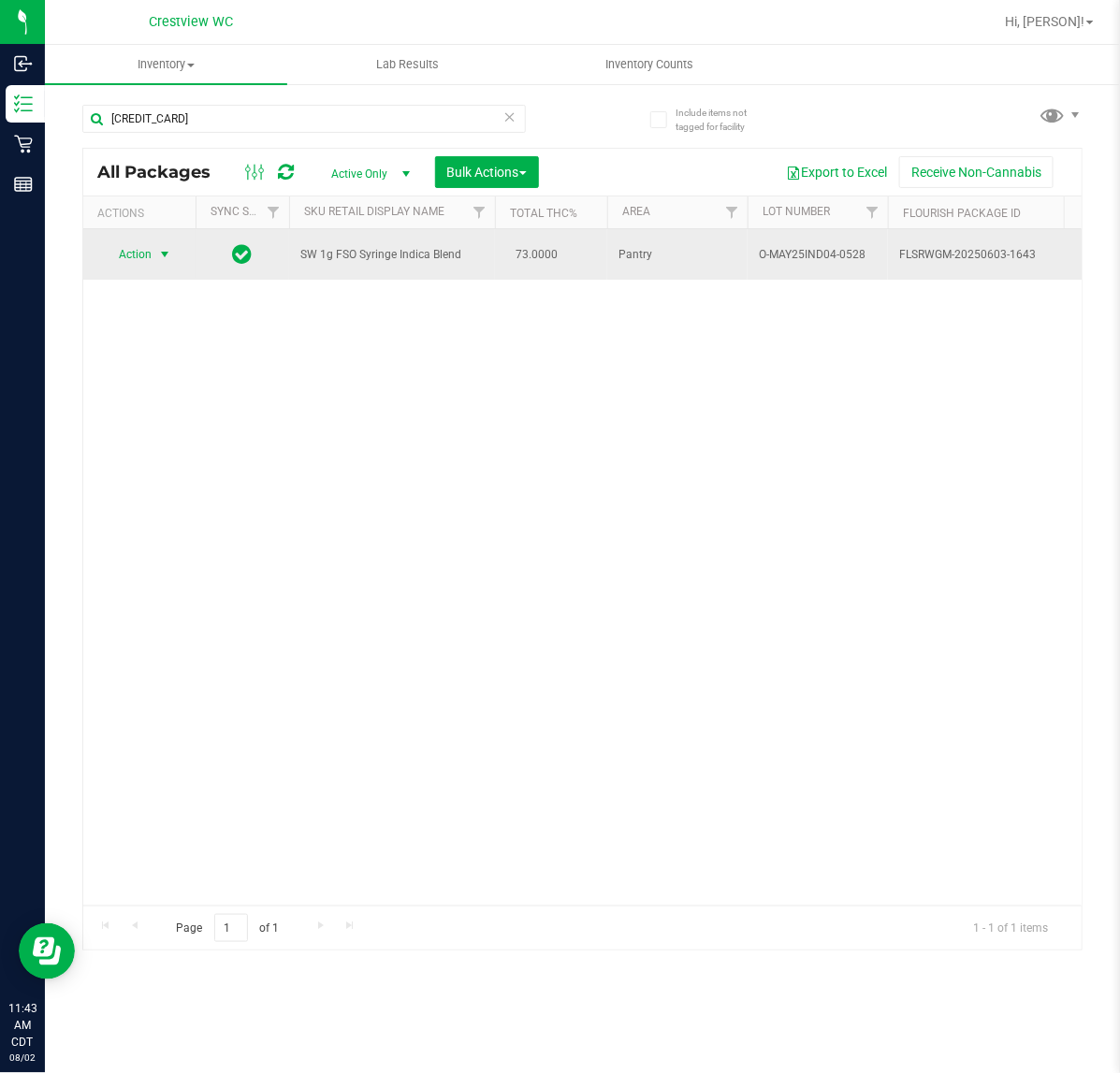 click at bounding box center [165, 254] 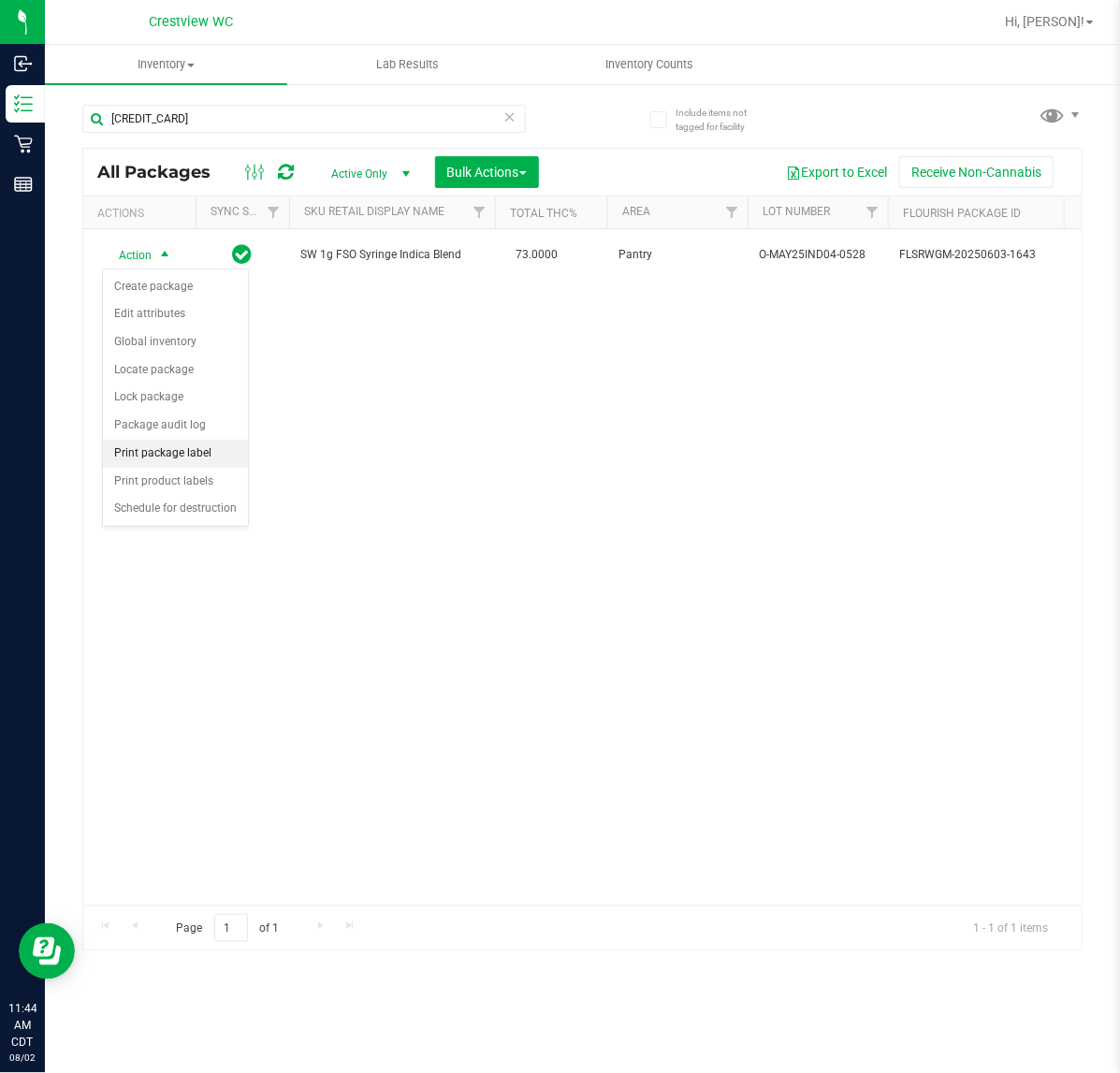 click on "Print package label" at bounding box center [175, 454] 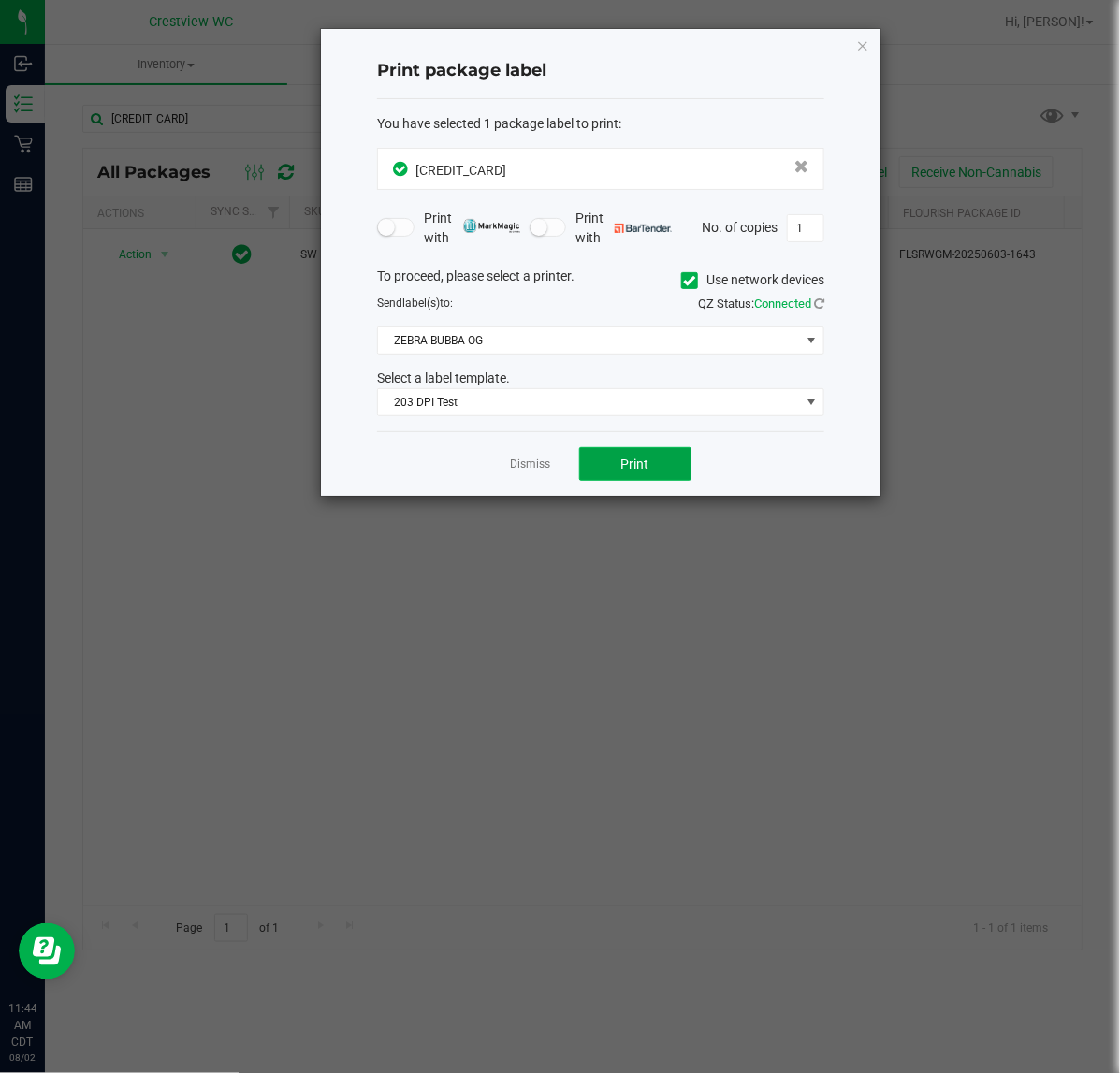 click on "Print" 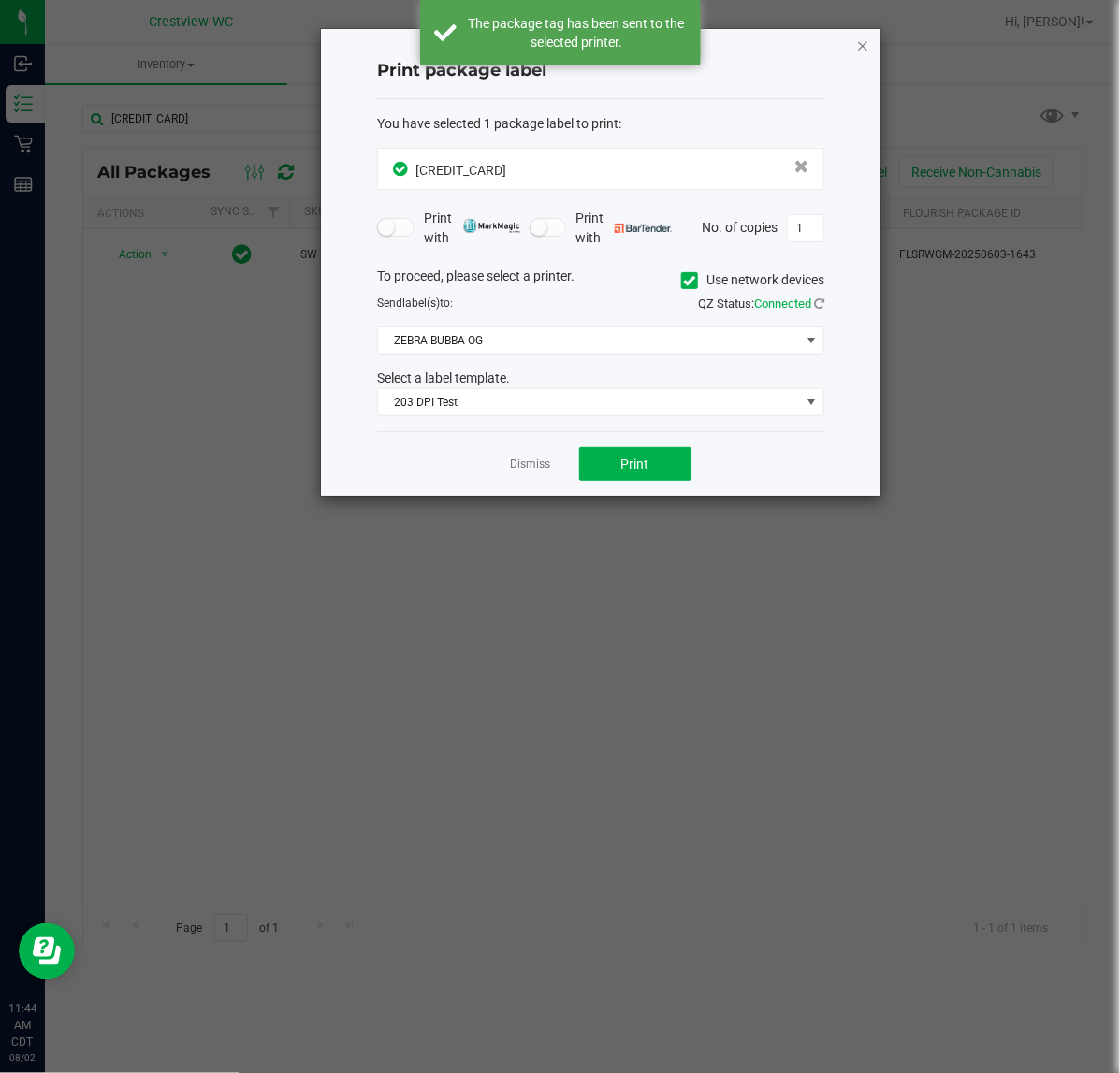 click 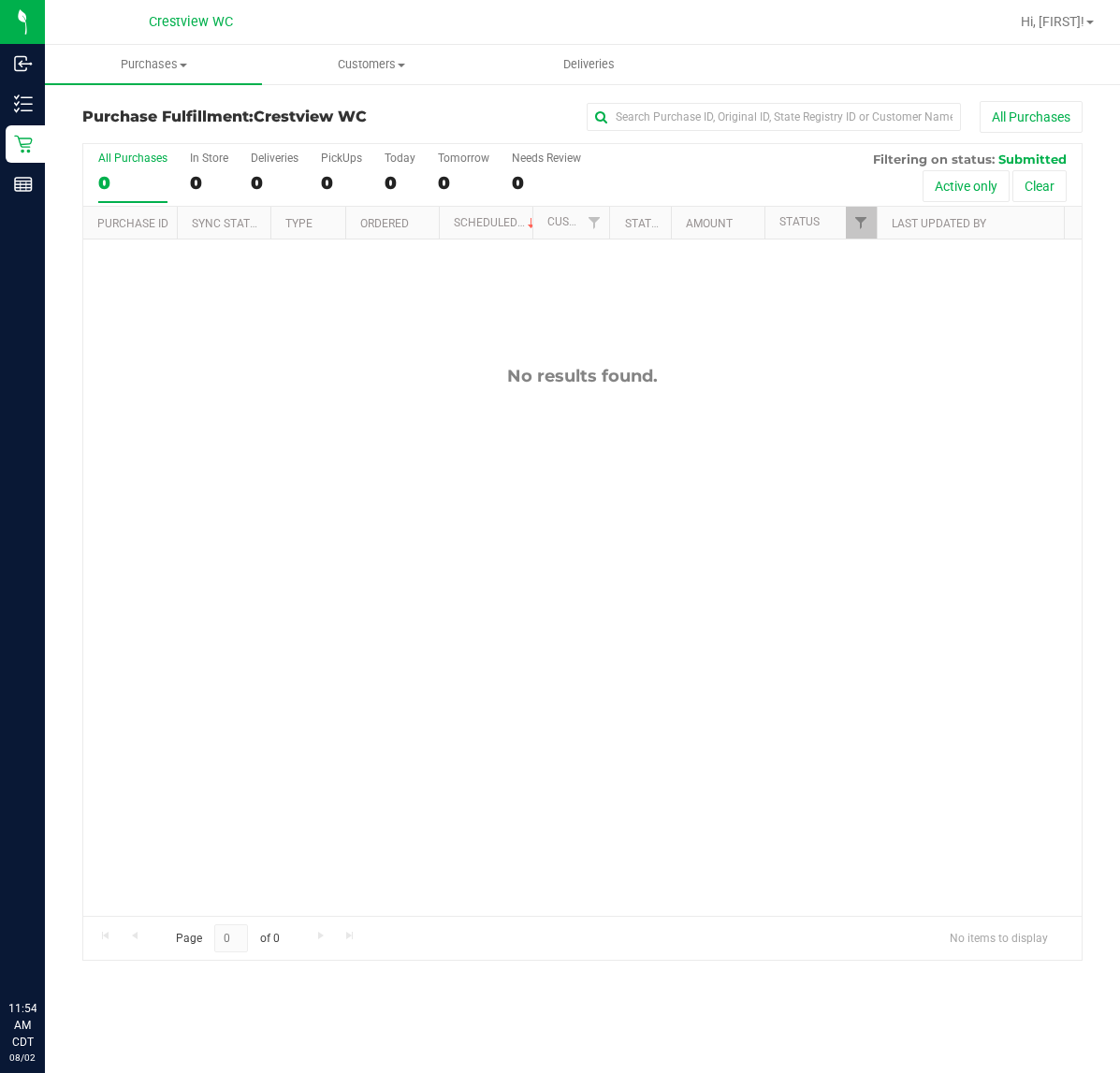 scroll, scrollTop: 0, scrollLeft: 0, axis: both 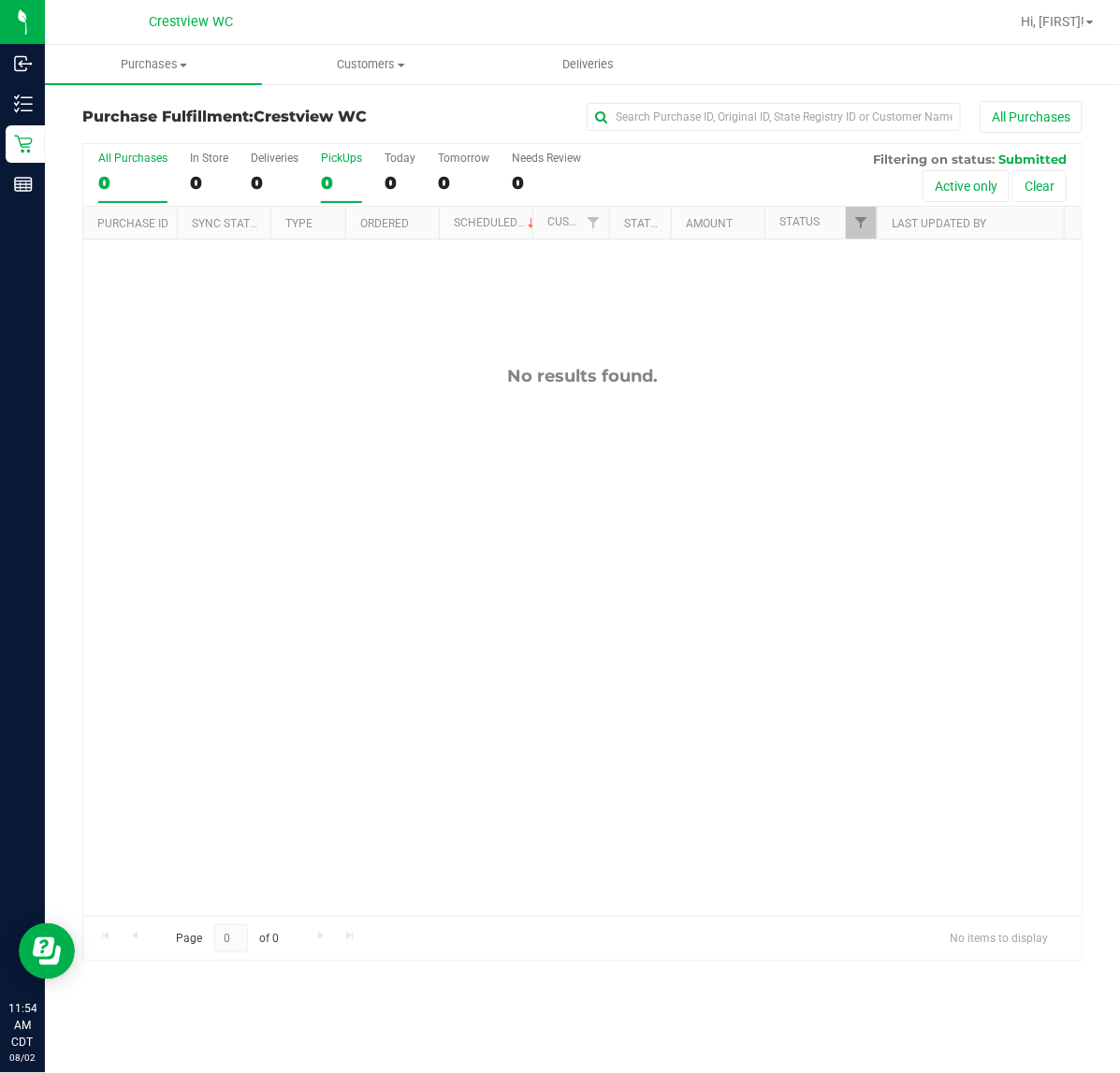 click on "PickUps" at bounding box center [342, 158] 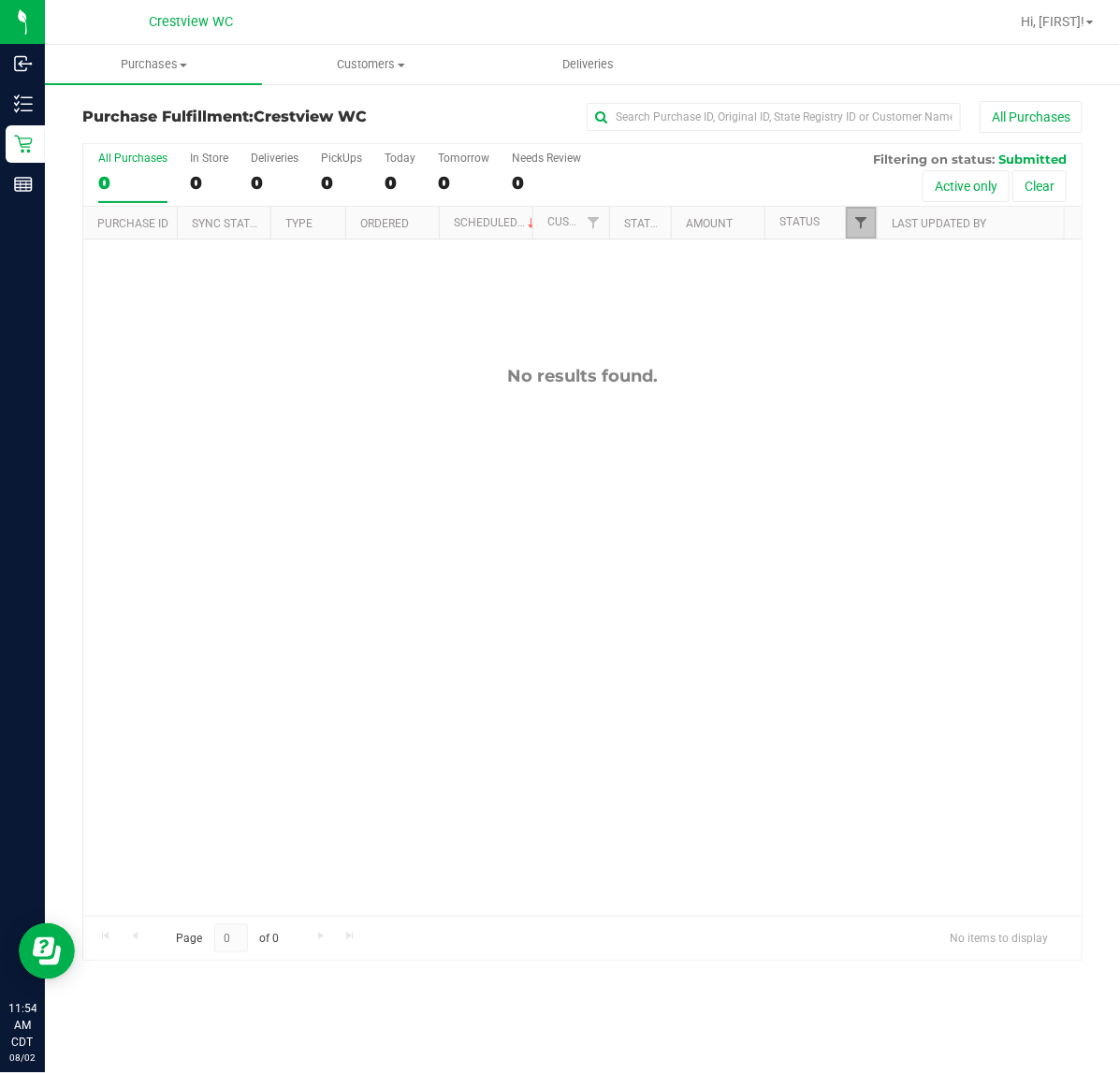click at bounding box center (861, 223) 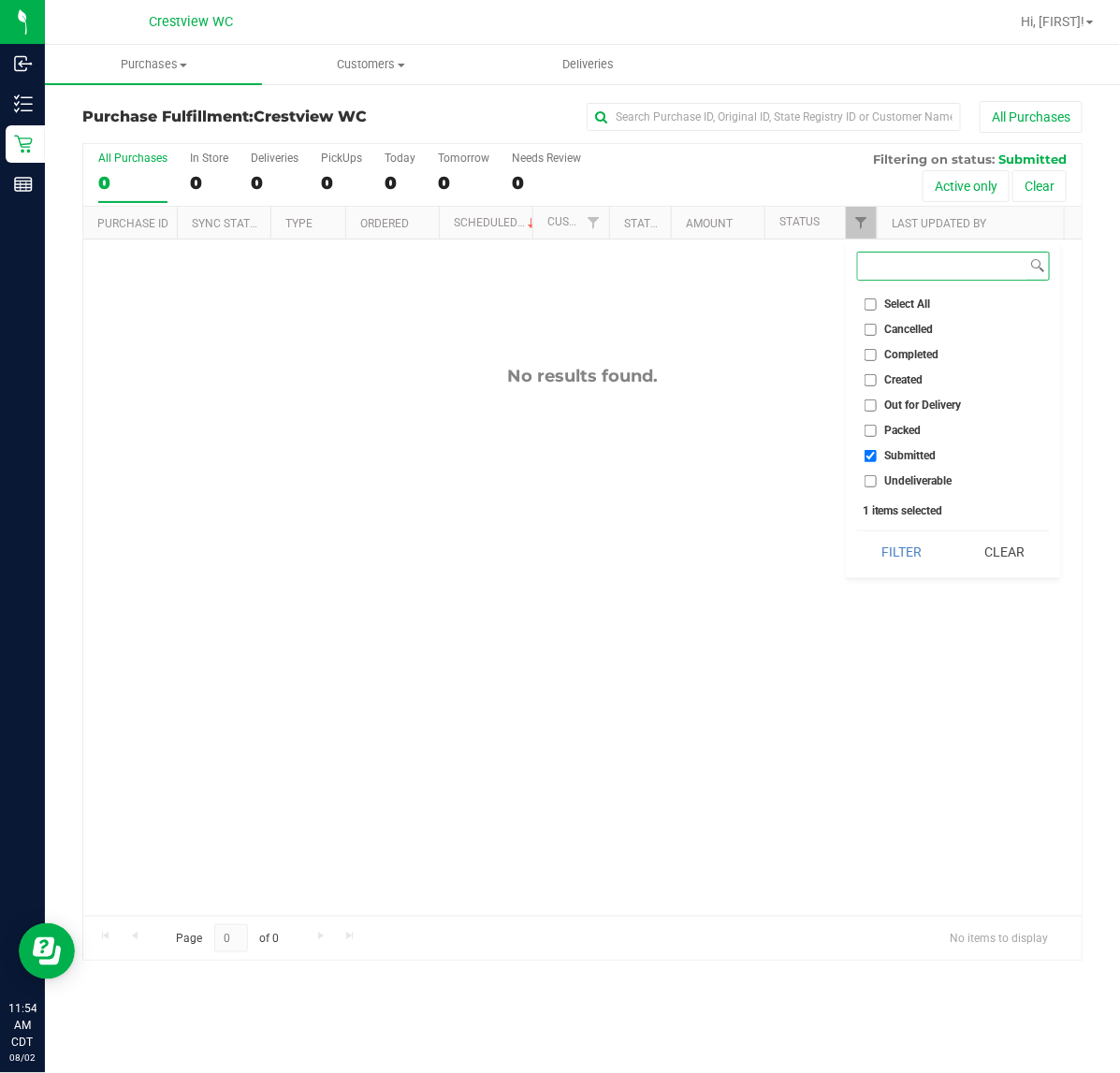 click on "Filter" at bounding box center [902, 552] 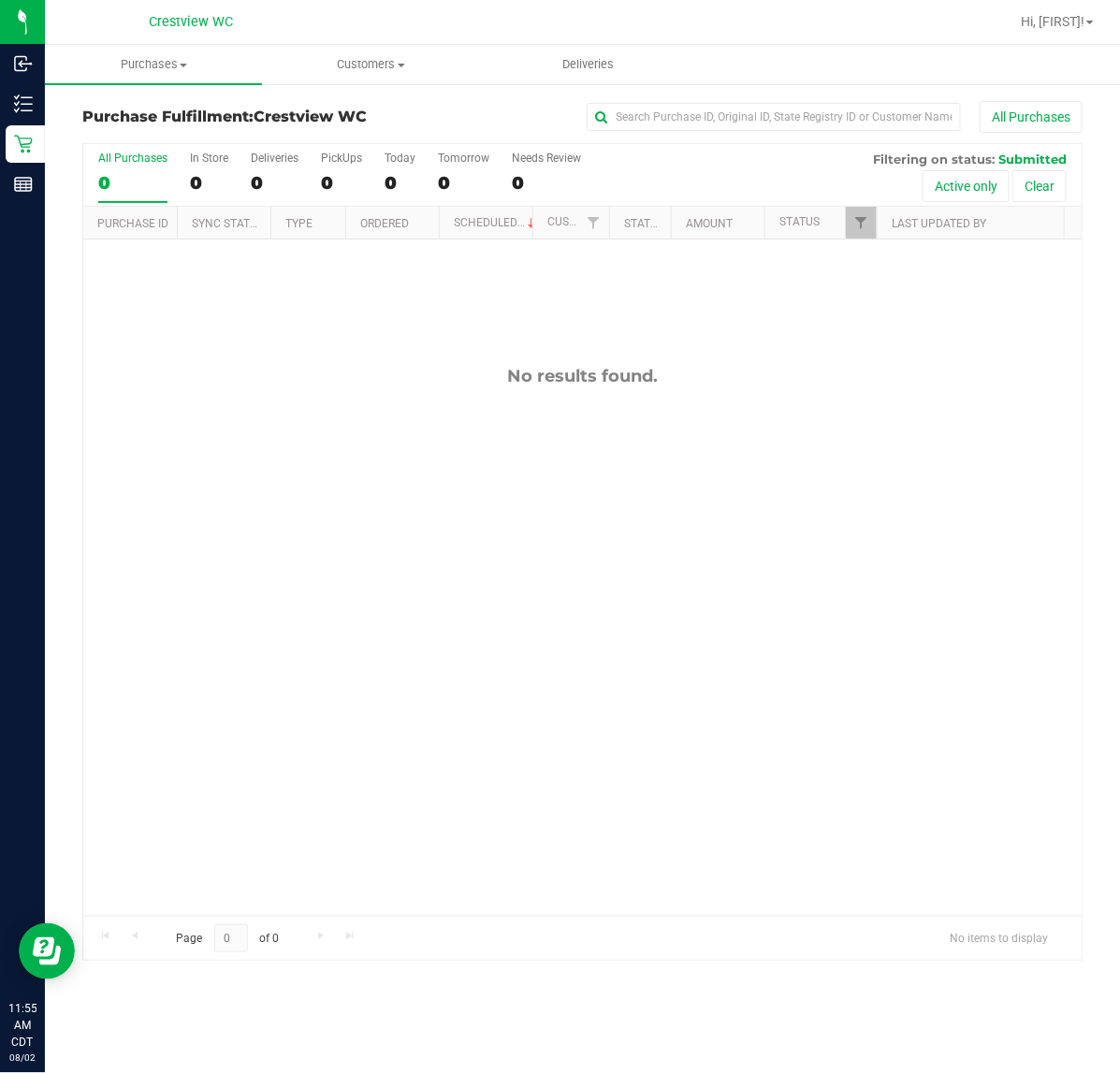 click on "No results found." at bounding box center [582, 641] 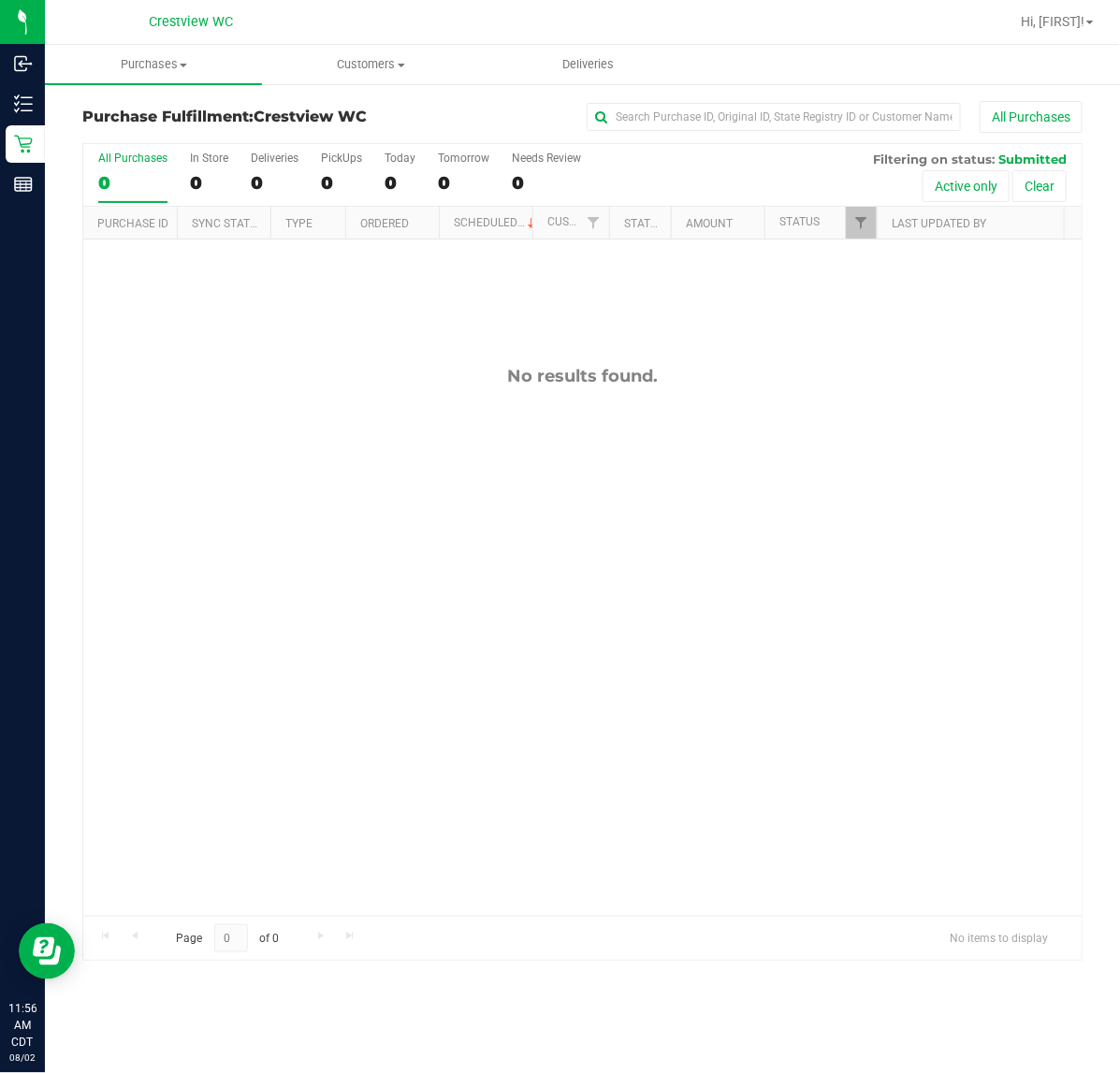 click on "No results found." at bounding box center (582, 641) 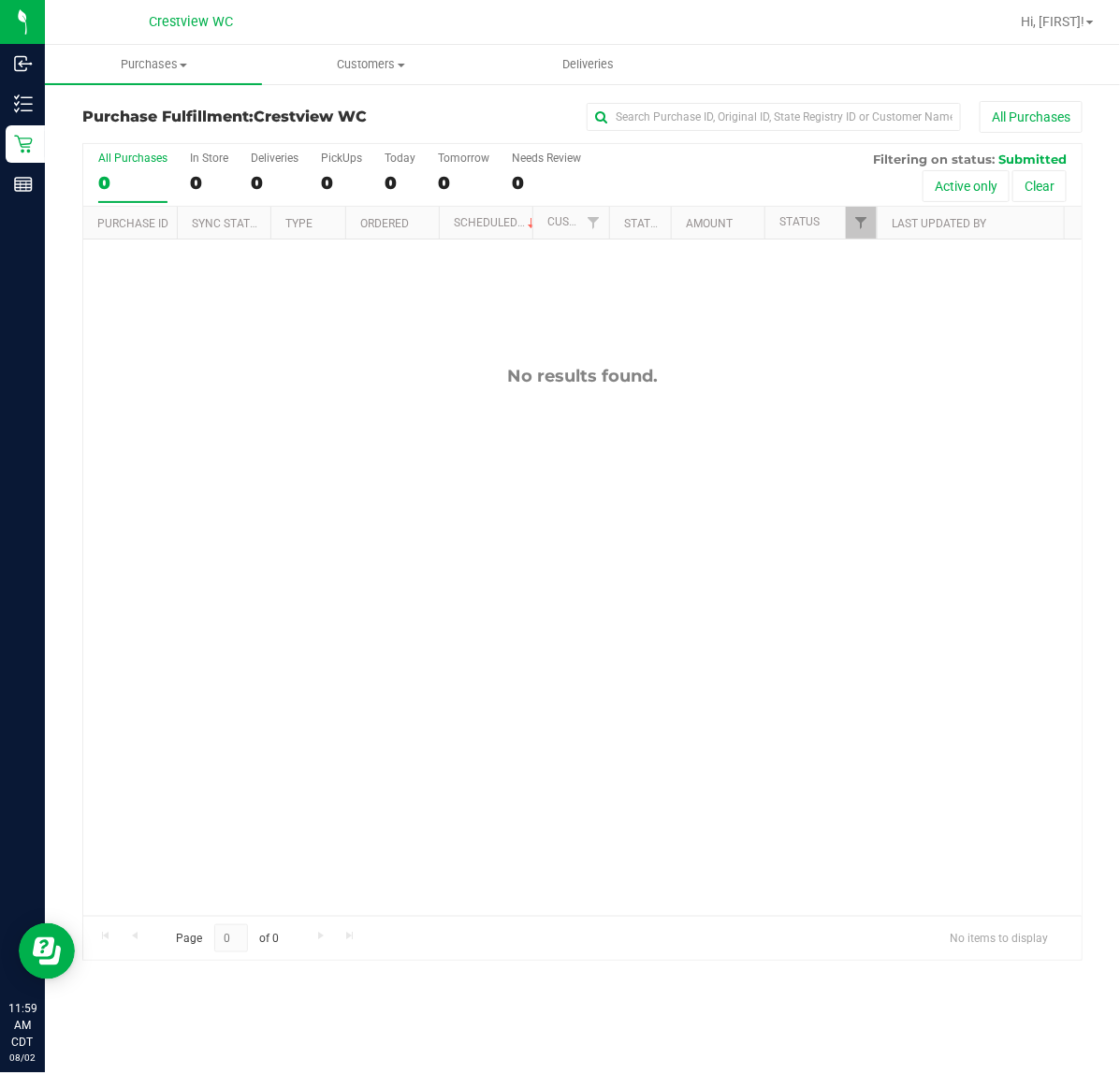 click on "No results found." at bounding box center [582, 641] 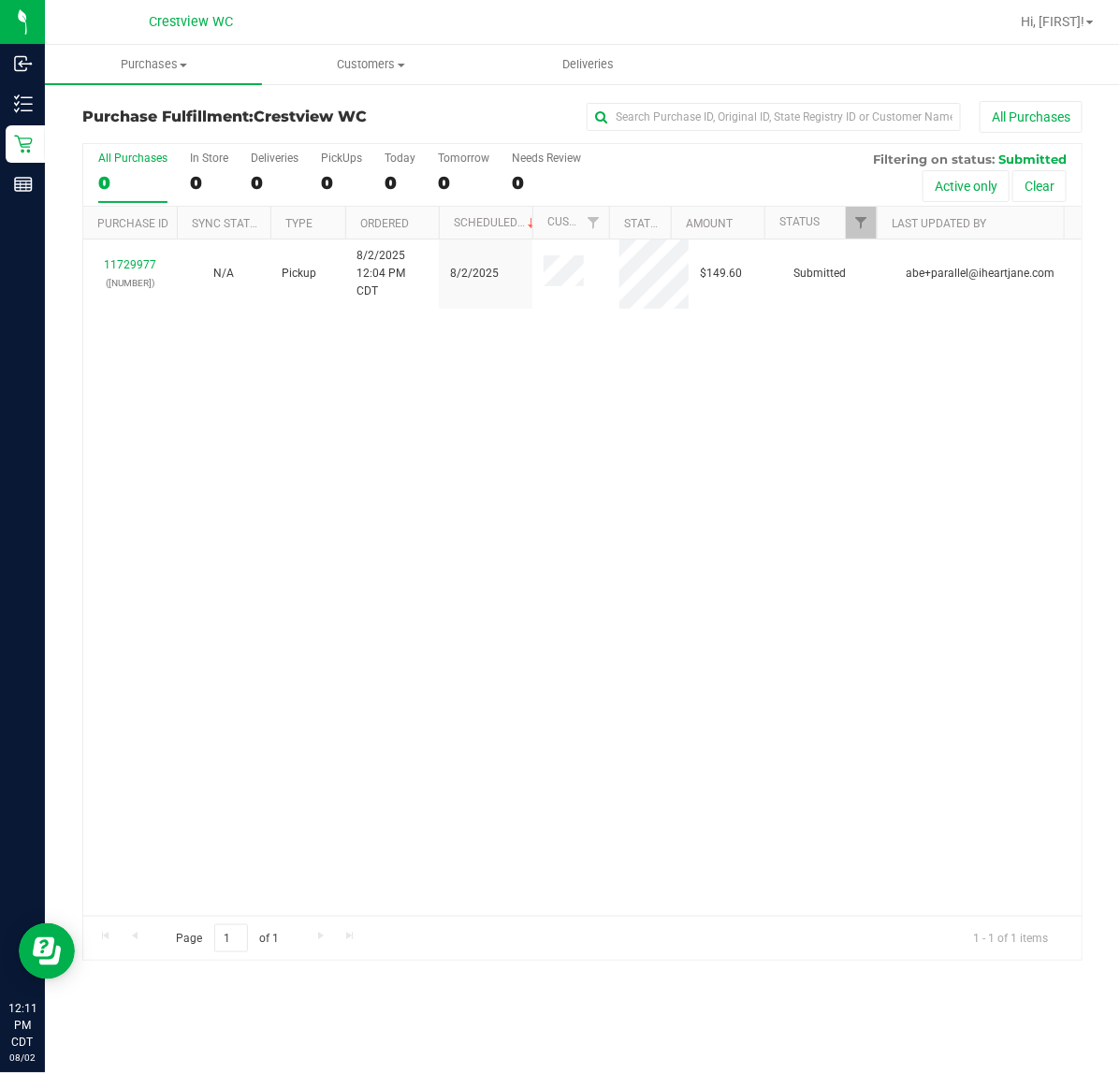 click on "11729977
([NUMBER])
N/A
Pickup [DATE] [TIME] CDT [DATE]
$149.60
Submitted [EMAIL]" at bounding box center [582, 577] 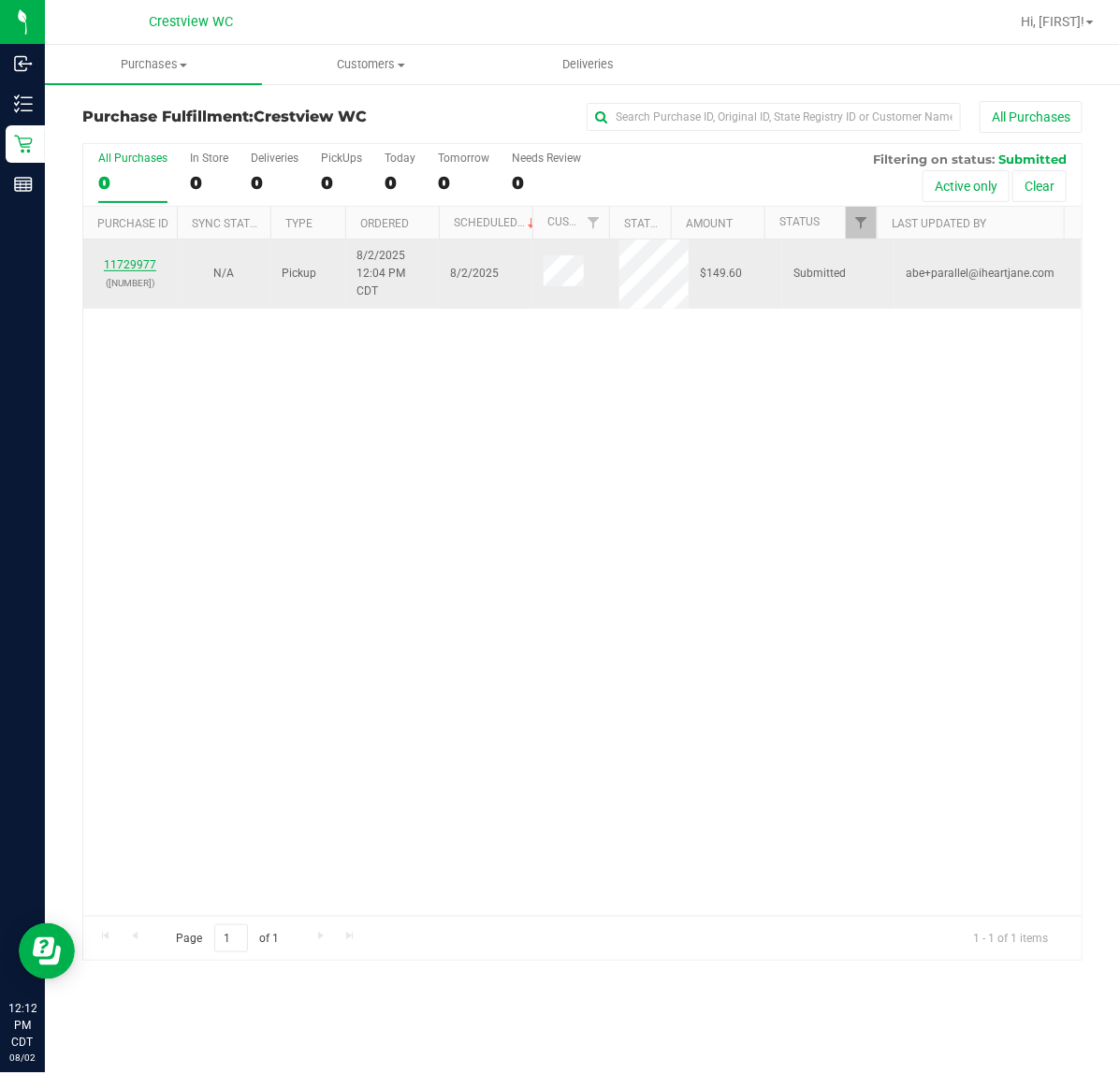 click on "11729977" at bounding box center [130, 265] 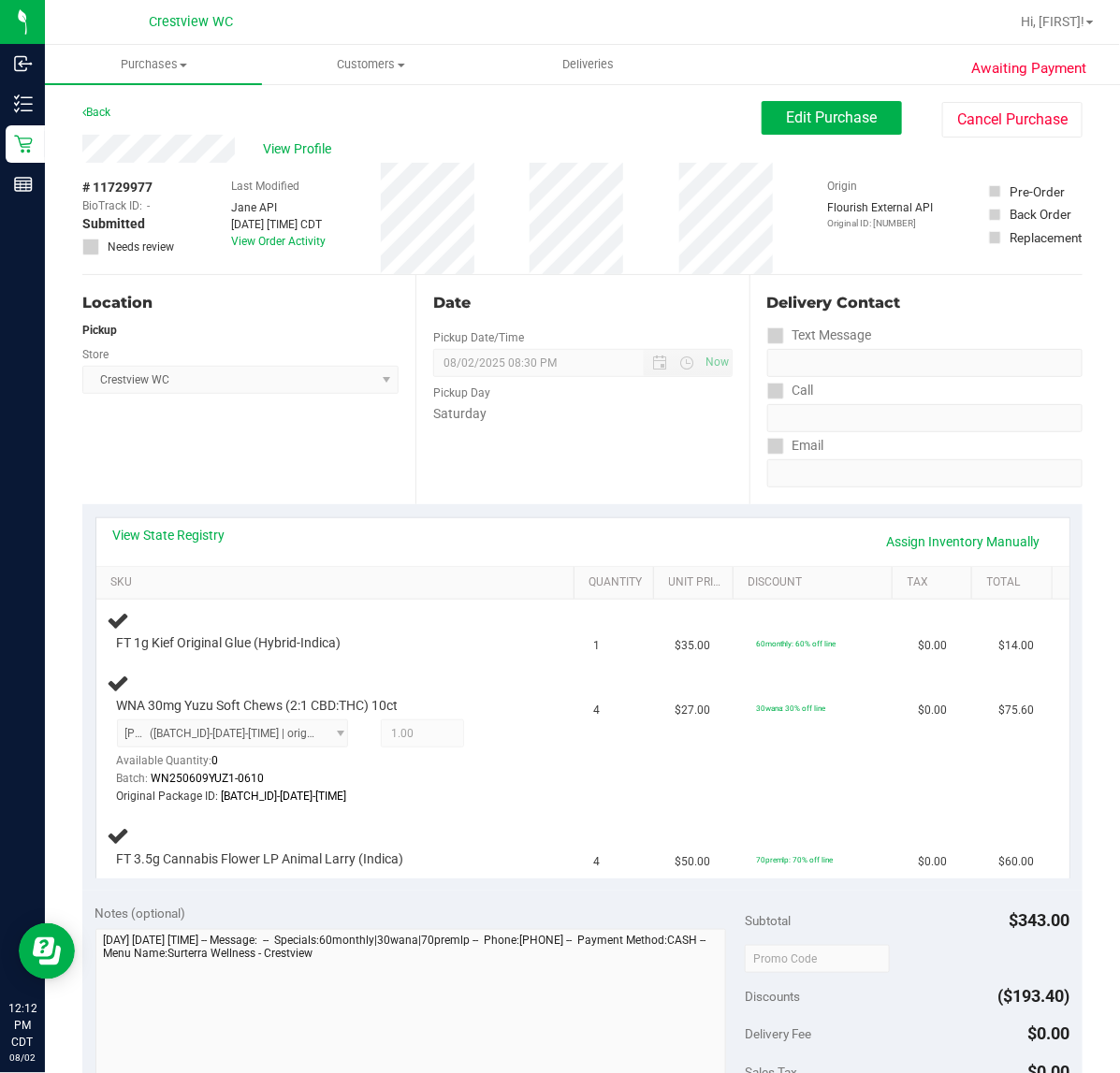 click on "Location
Pickup
Store
Crestview WC Select Store Bonita Springs WC Boynton Beach WC Bradenton WC Brandon WC Brooksville WC Call Center Clermont WC Crestview WC Deerfield Beach WC Delray Beach WC Deltona WC Ft Walton Beach WC Ft. Lauderdale WC Ft. Myers WC Gainesville WC Jax Atlantic WC JAX DC REP Jax WC Key West WC Lakeland WC Largo WC Lehigh Acres DC REP Merritt Island WC Miami 72nd WC Miami Beach WC Miami Dadeland WC Miramar DC REP New Port Richey WC North Palm Beach WC North Port WC Ocala WC Orange Park WC Orlando Colonial WC Orlando DC REP Orlando WC Oviedo WC Palm Bay WC Palm Coast WC Panama City WC Pensacola WC Port Orange WC Port St. Lucie WC Sebring WC South Tampa WC St. Pete WC Summerfield WC Tallahassee DC REP Tallahassee WC Tampa DC Testing Tampa Warehouse Tampa WC TX Austin DC TX Plano Retail WPB DC WPB WC" at bounding box center [249, 389] 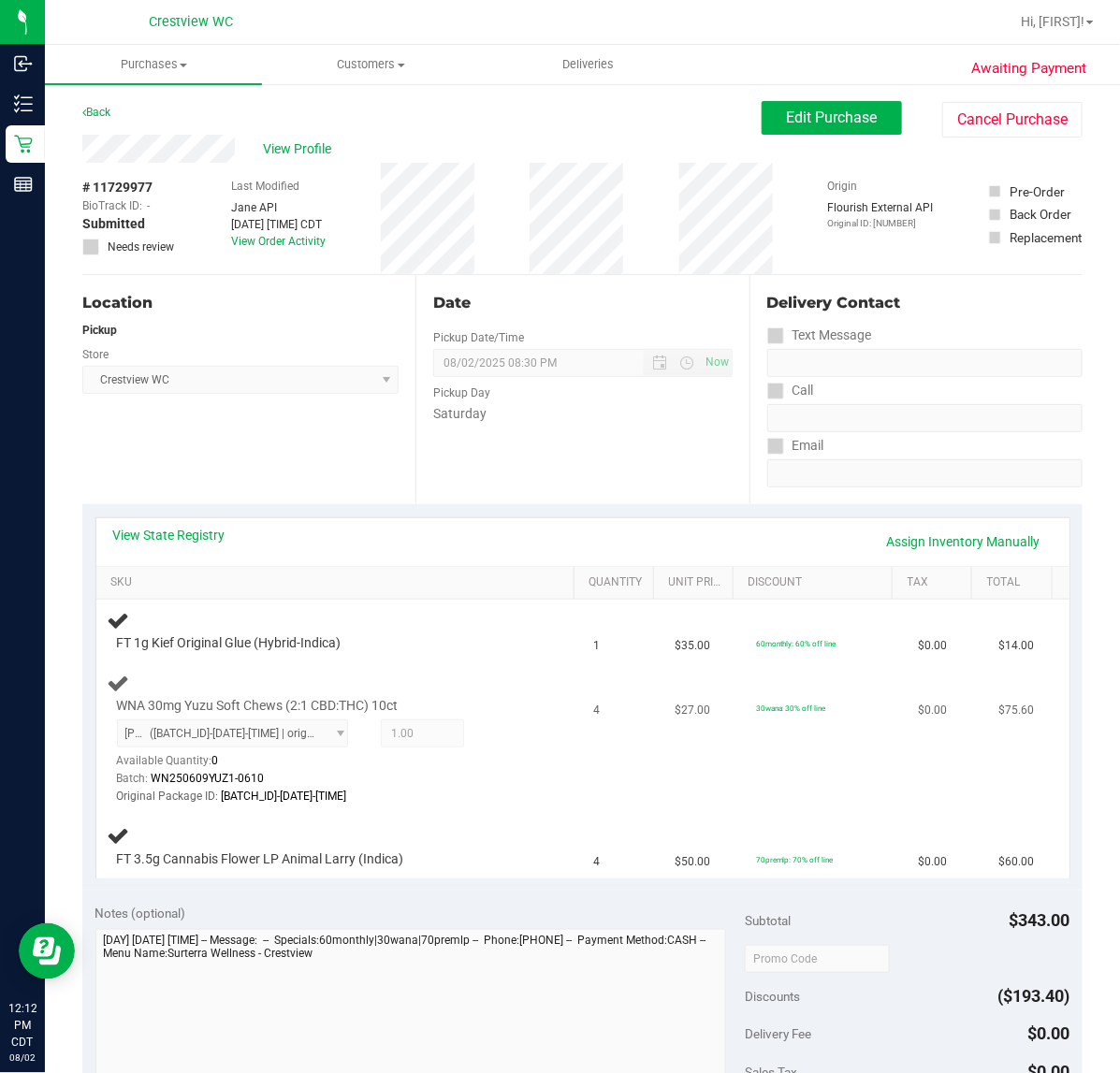 click on "WNA 30mg Yuzu Soft Chews (2:1 CBD:THC) 10ct
4937464815165220
([BATCH_ID]-[DATE]-[TIME] | orig: [BATCH_ID]-[DATE]-[TIME])
4937464815165220 4990001989070972
Available Quantity:  0
1.00 1" at bounding box center (340, 739) 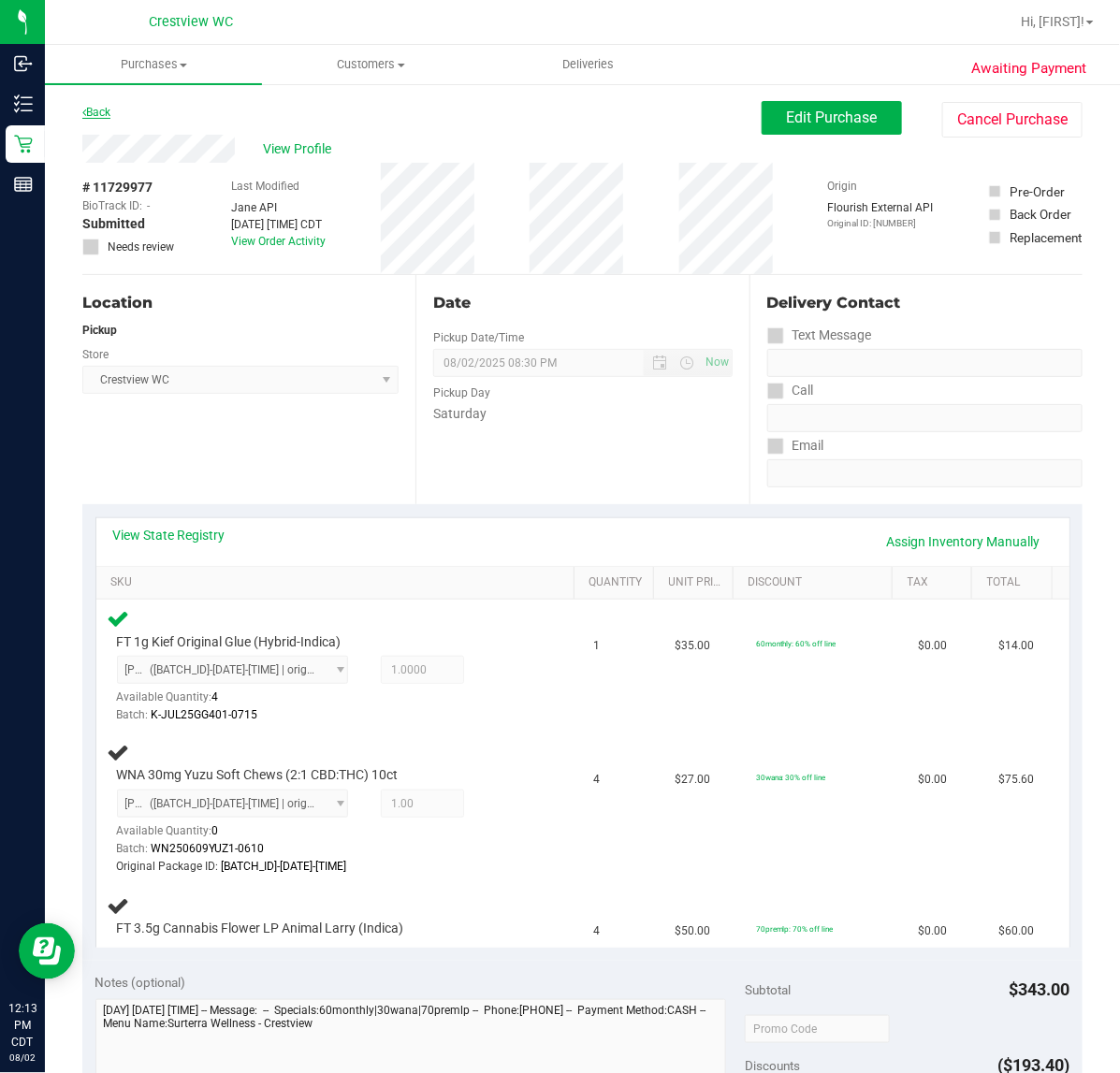 click on "Back" at bounding box center (96, 112) 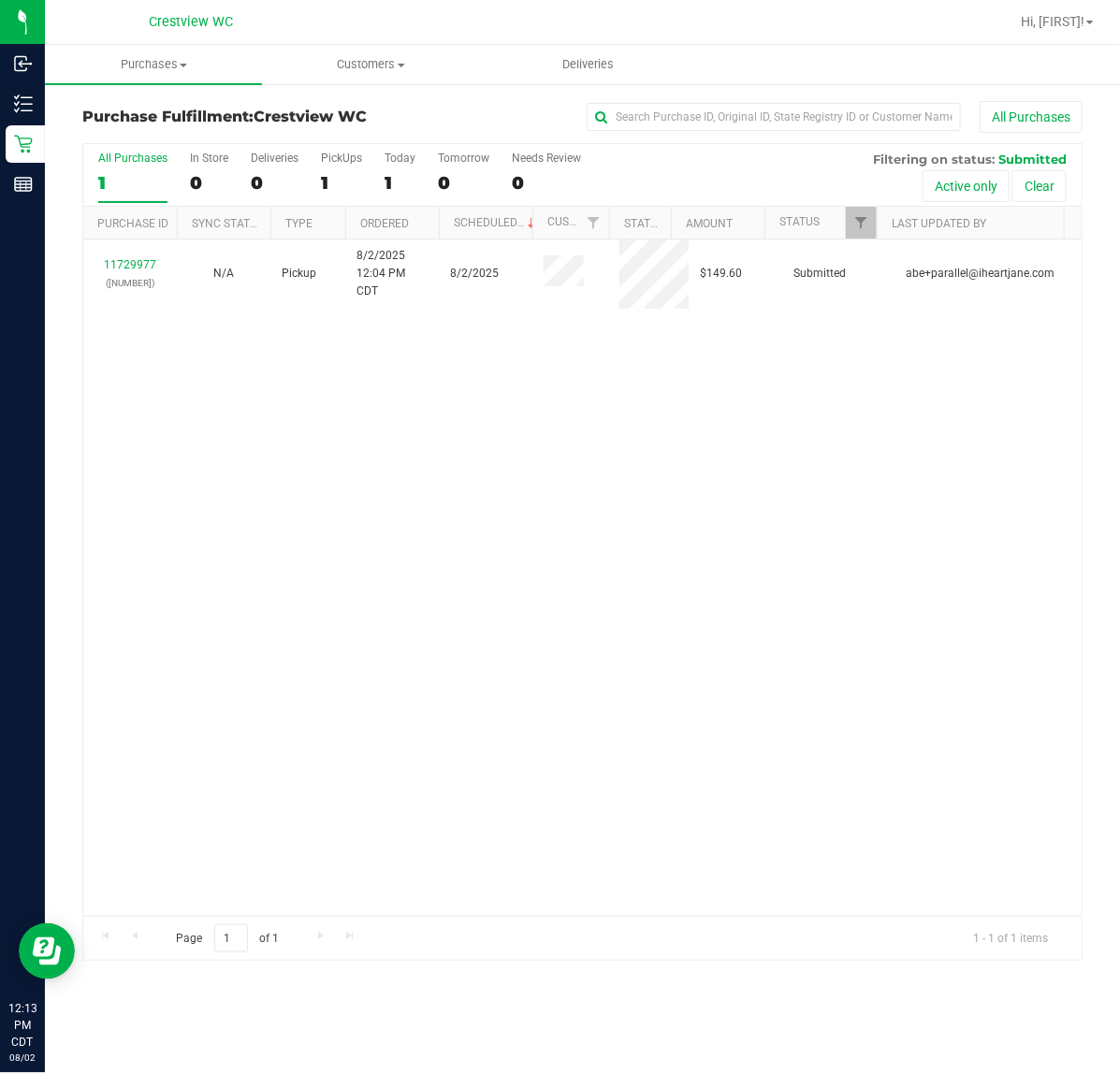 click on "11729977
([NUMBER])
N/A
Pickup [DATE] [TIME] CDT [DATE]
$149.60
Submitted [EMAIL]" at bounding box center (582, 577) 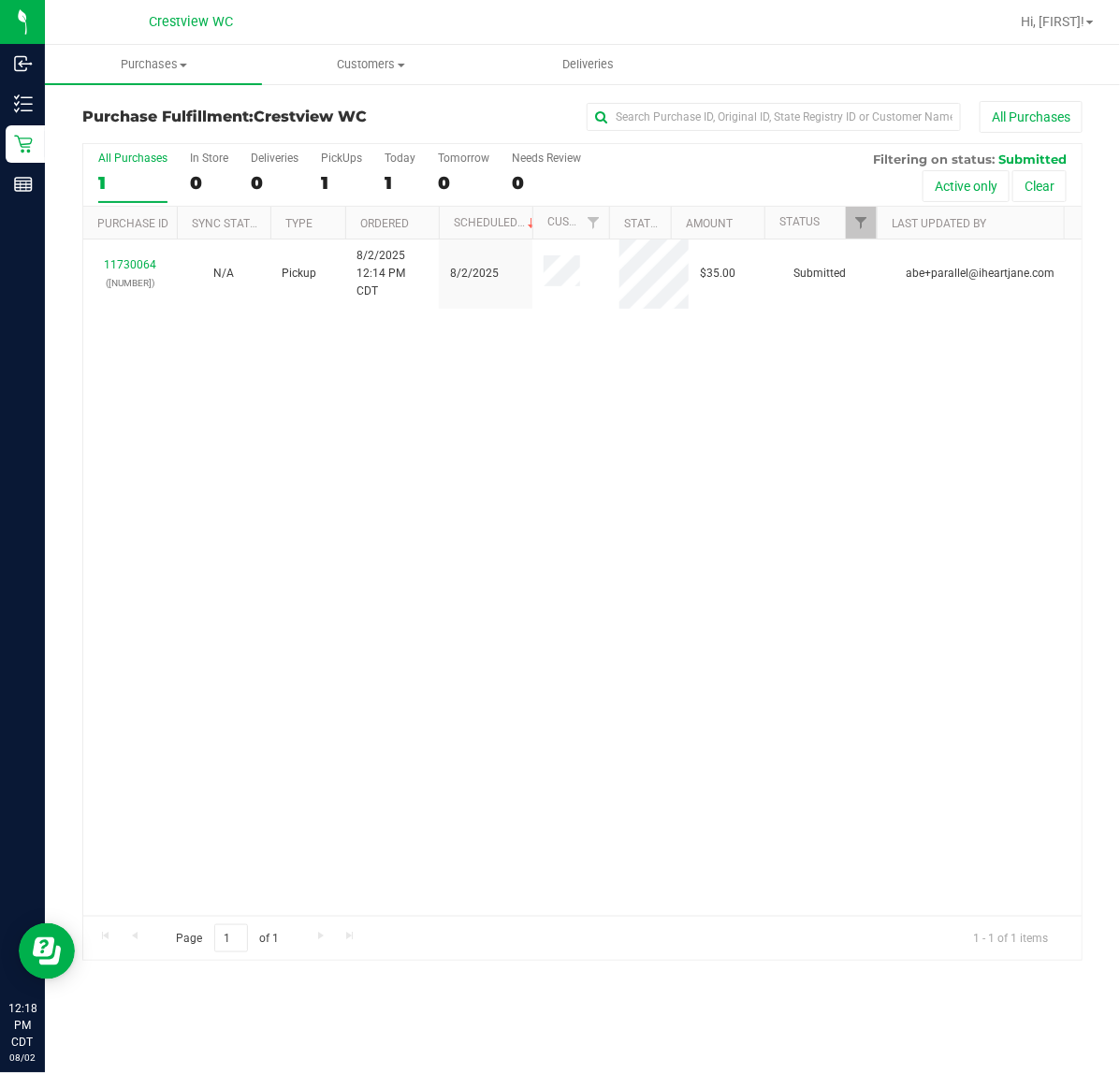 click on "11730064
([NUMBER])
N/A
Pickup [DATE] [TIME] CDT [DATE]
$35.00
Submitted [EMAIL]" at bounding box center [582, 577] 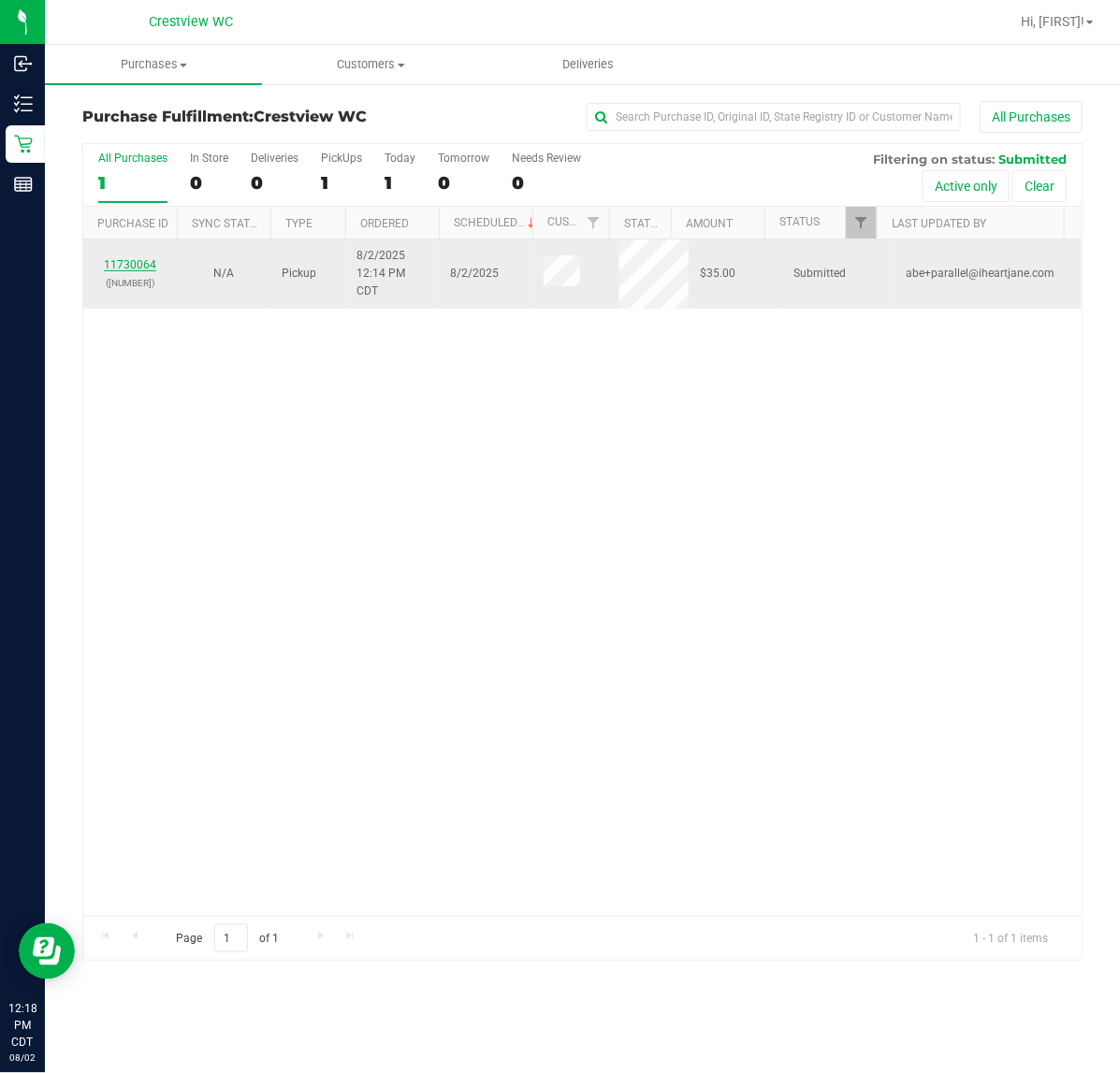 click on "11730064" at bounding box center [130, 265] 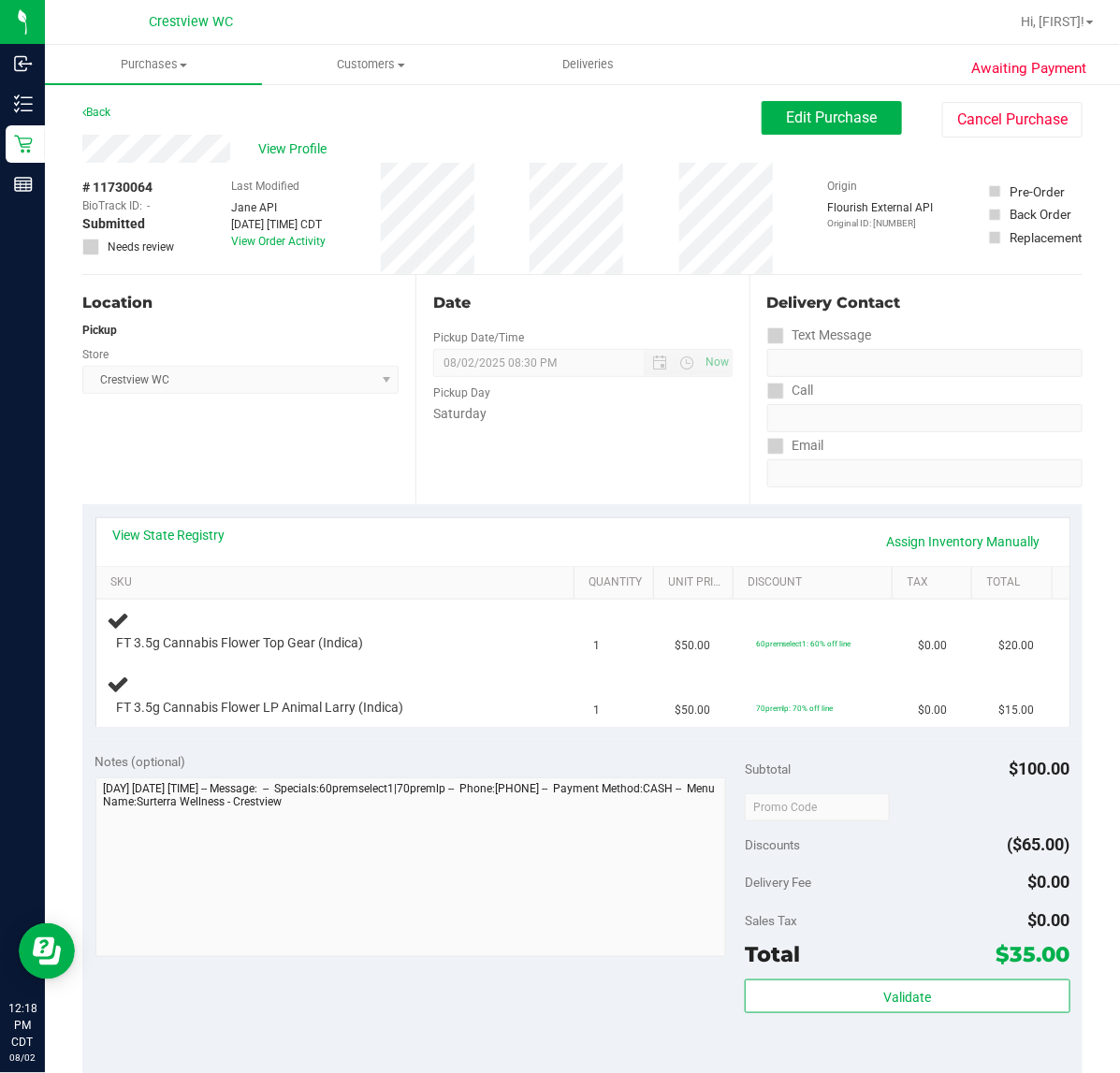click on "Location
Pickup
Store
Crestview WC Select Store Bonita Springs WC Boynton Beach WC Bradenton WC Brandon WC Brooksville WC Call Center Clermont WC Crestview WC Deerfield Beach WC Delray Beach WC Deltona WC Ft Walton Beach WC Ft. Lauderdale WC Ft. Myers WC Gainesville WC Jax Atlantic WC JAX DC REP Jax WC Key West WC Lakeland WC Largo WC Lehigh Acres DC REP Merritt Island WC Miami 72nd WC Miami Beach WC Miami Dadeland WC Miramar DC REP New Port Richey WC North Palm Beach WC North Port WC Ocala WC Orange Park WC Orlando Colonial WC Orlando DC REP Orlando WC Oviedo WC Palm Bay WC Palm Coast WC Panama City WC Pensacola WC Port Orange WC Port St. Lucie WC Sebring WC South Tampa WC St. Pete WC Summerfield WC Tallahassee DC REP Tallahassee WC Tampa DC Testing Tampa Warehouse Tampa WC TX Austin DC TX Plano Retail WPB DC WPB WC" at bounding box center (249, 389) 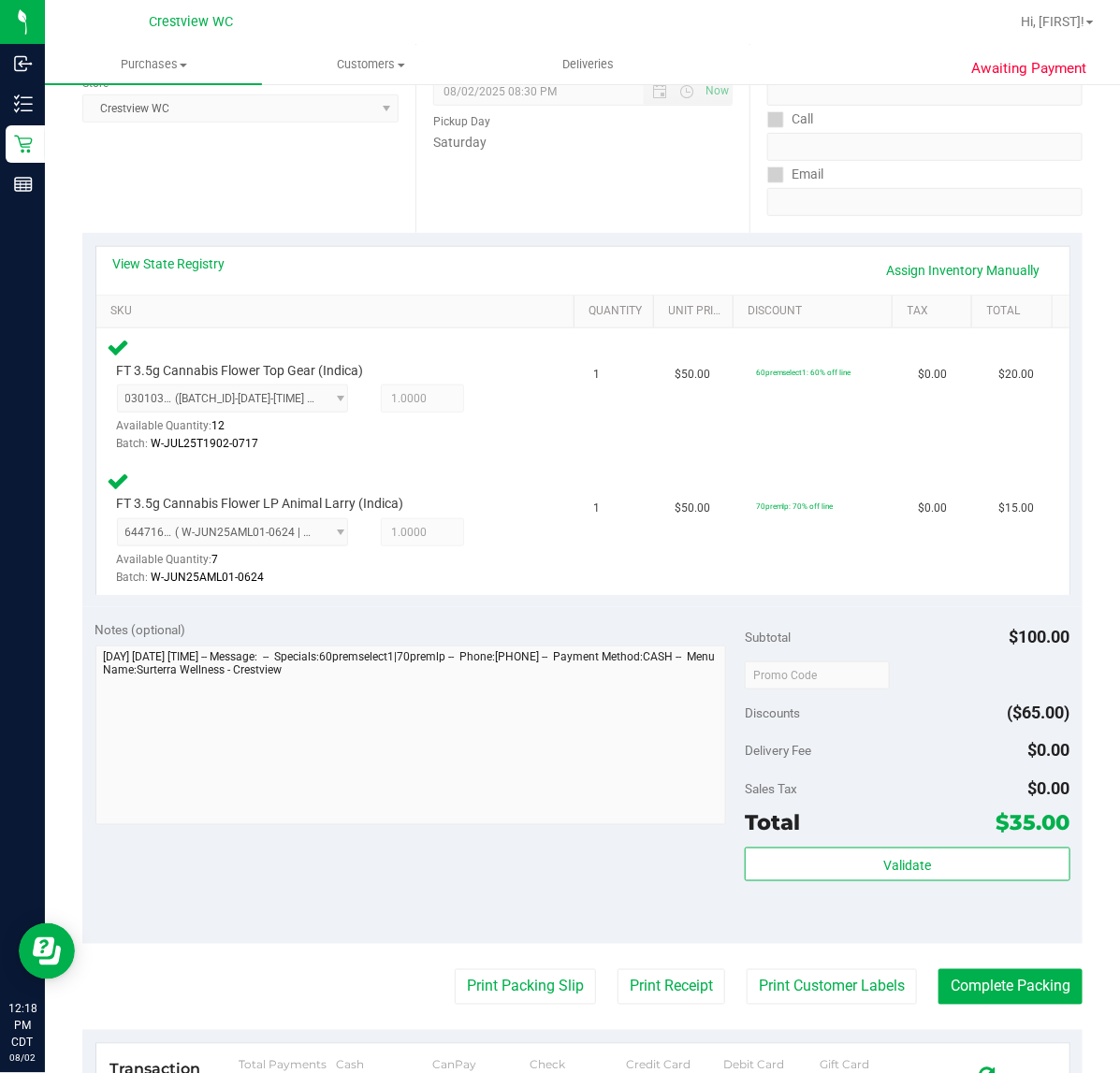 scroll, scrollTop: 352, scrollLeft: 0, axis: vertical 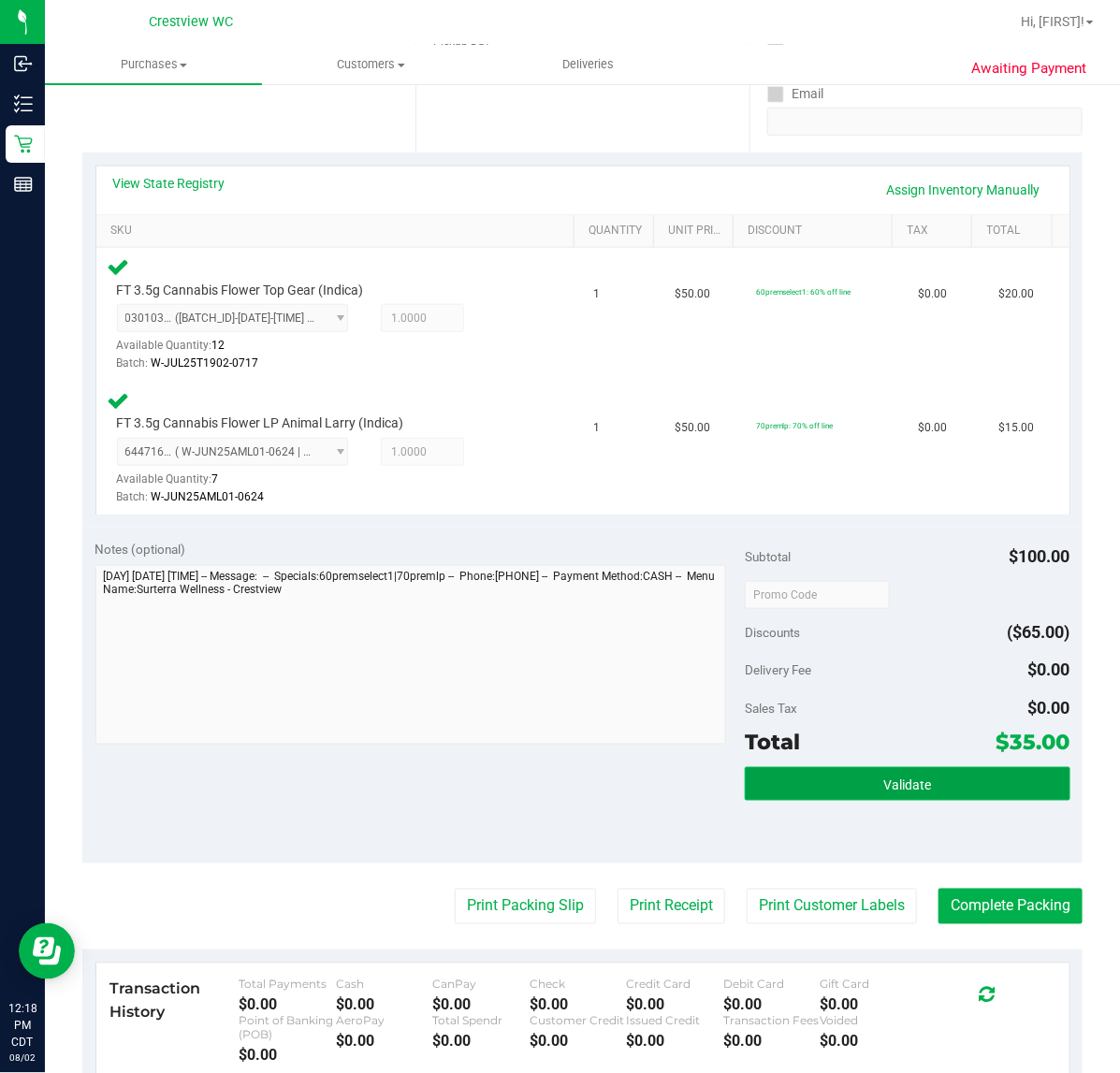 click on "Validate" at bounding box center [907, 784] 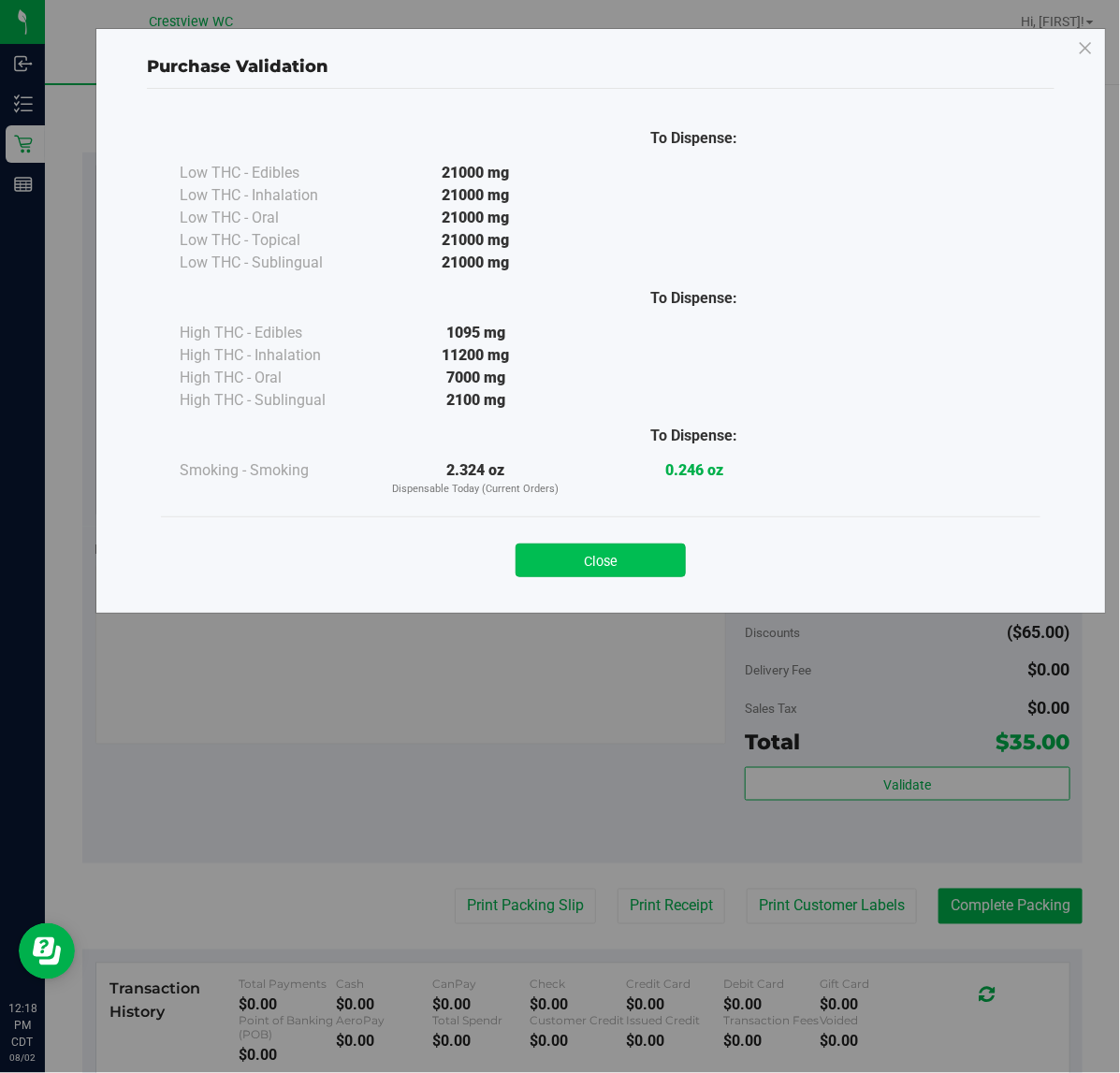 click on "Close" at bounding box center (601, 560) 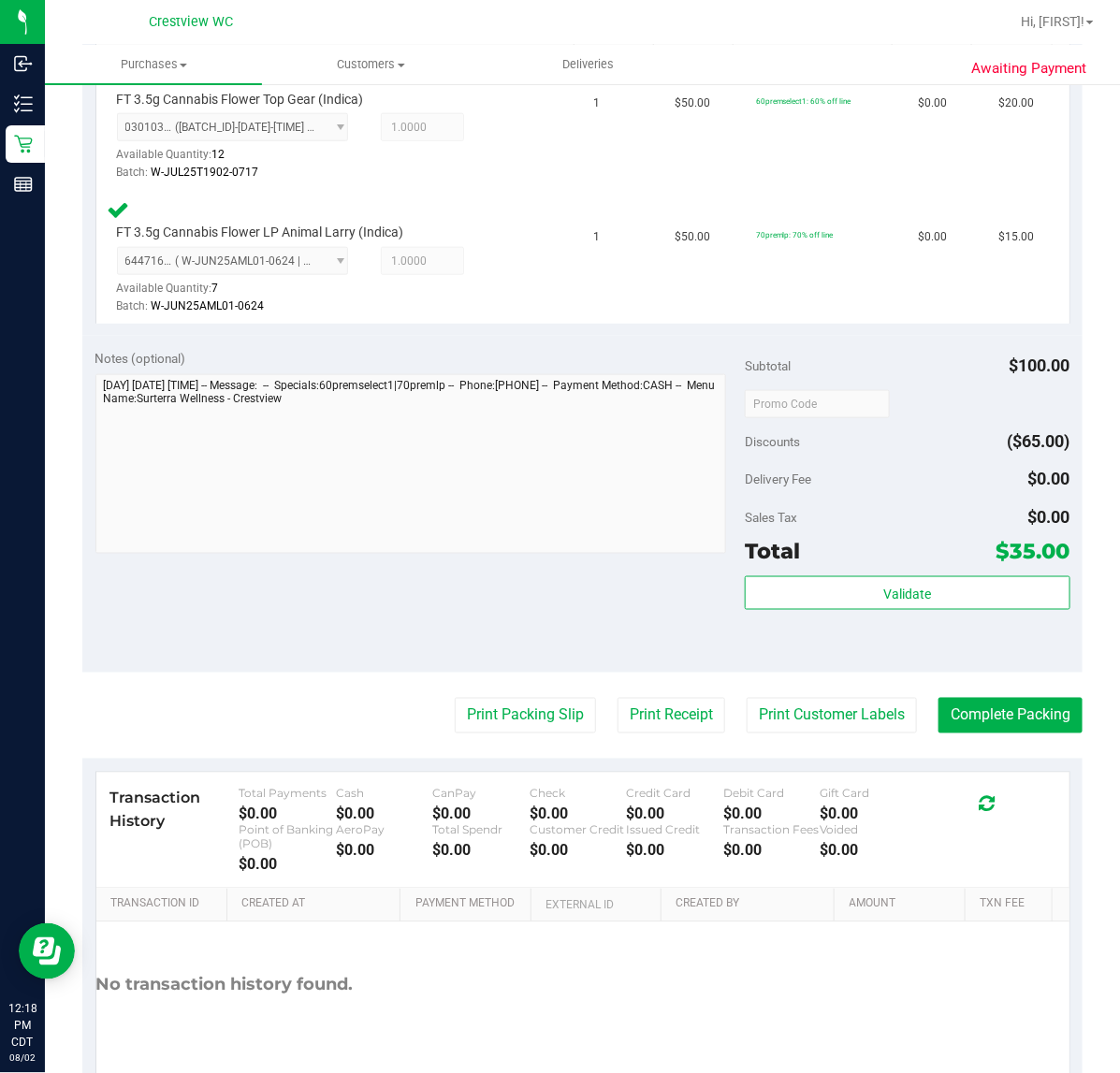 scroll, scrollTop: 544, scrollLeft: 0, axis: vertical 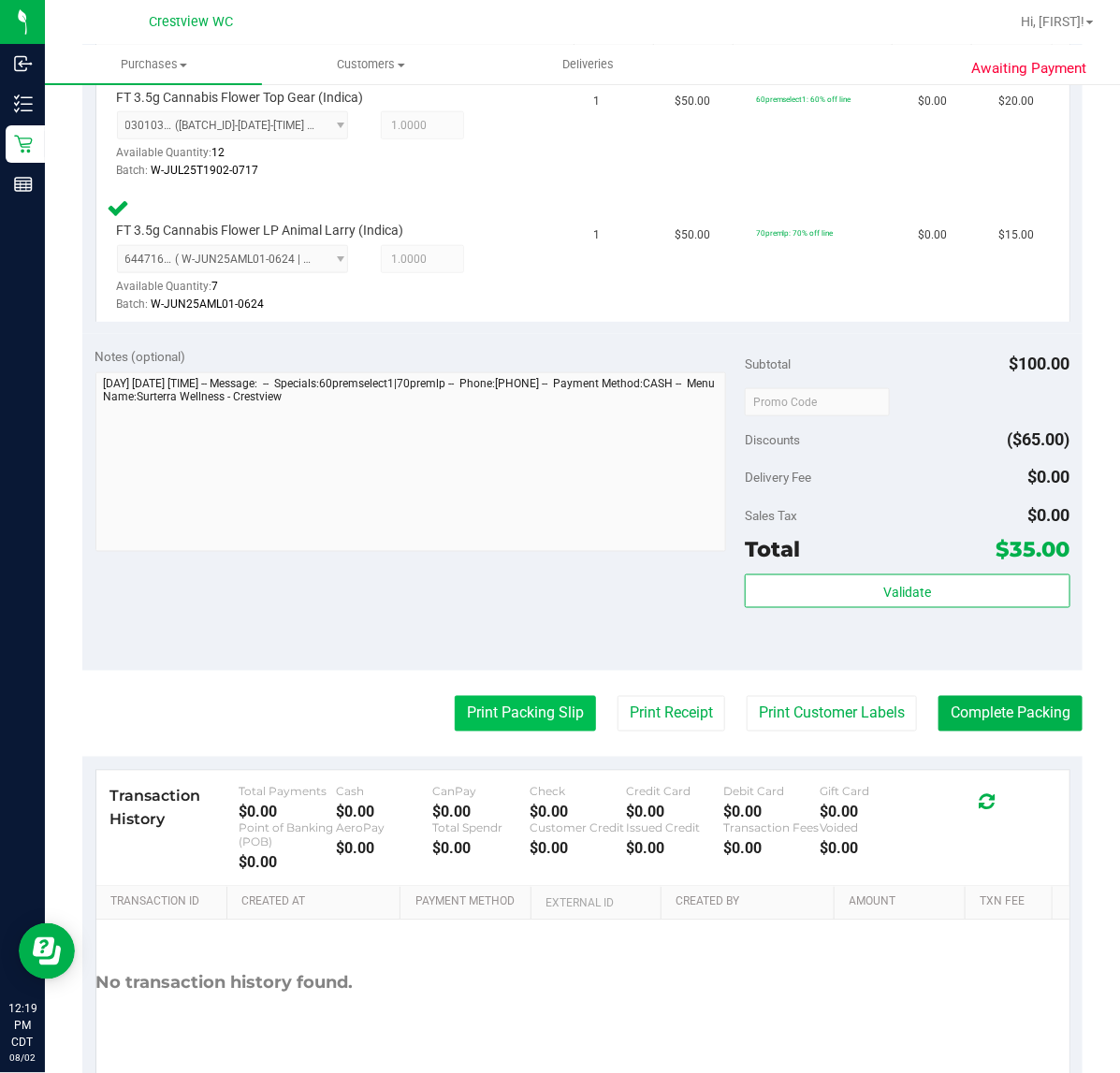 click on "Print Packing Slip" at bounding box center [525, 714] 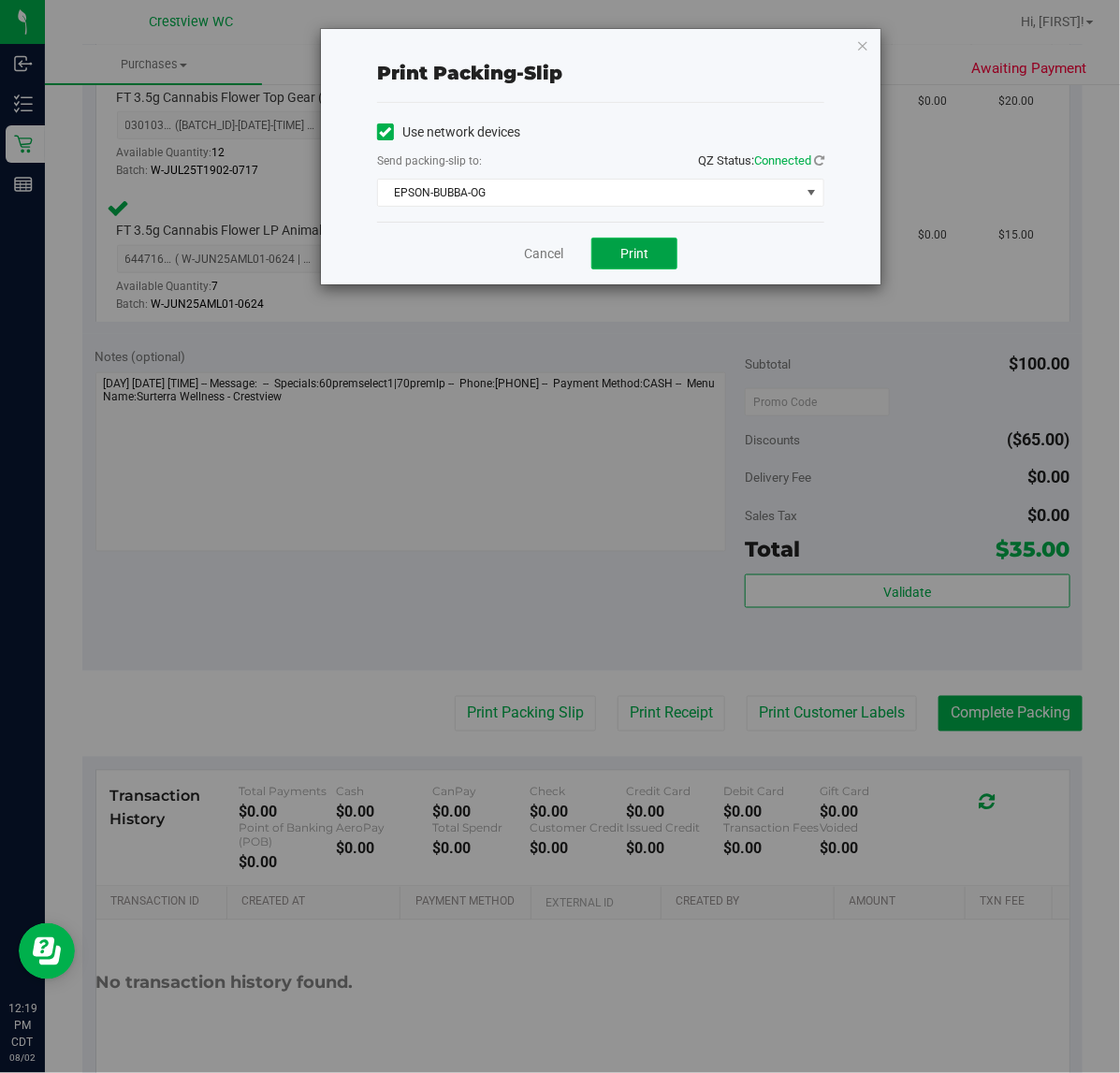 click on "Print" at bounding box center (634, 254) 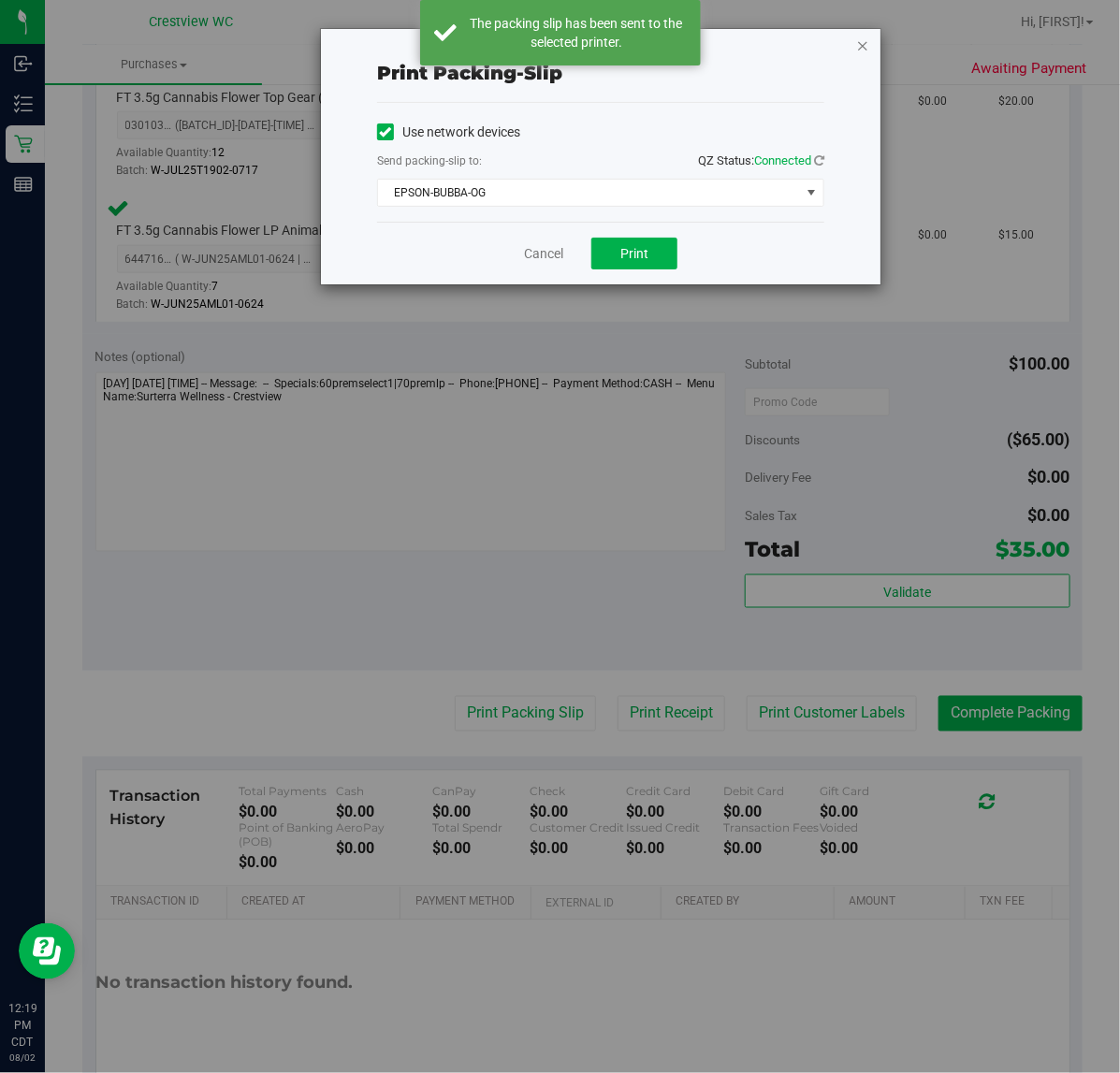 click at bounding box center [863, 45] 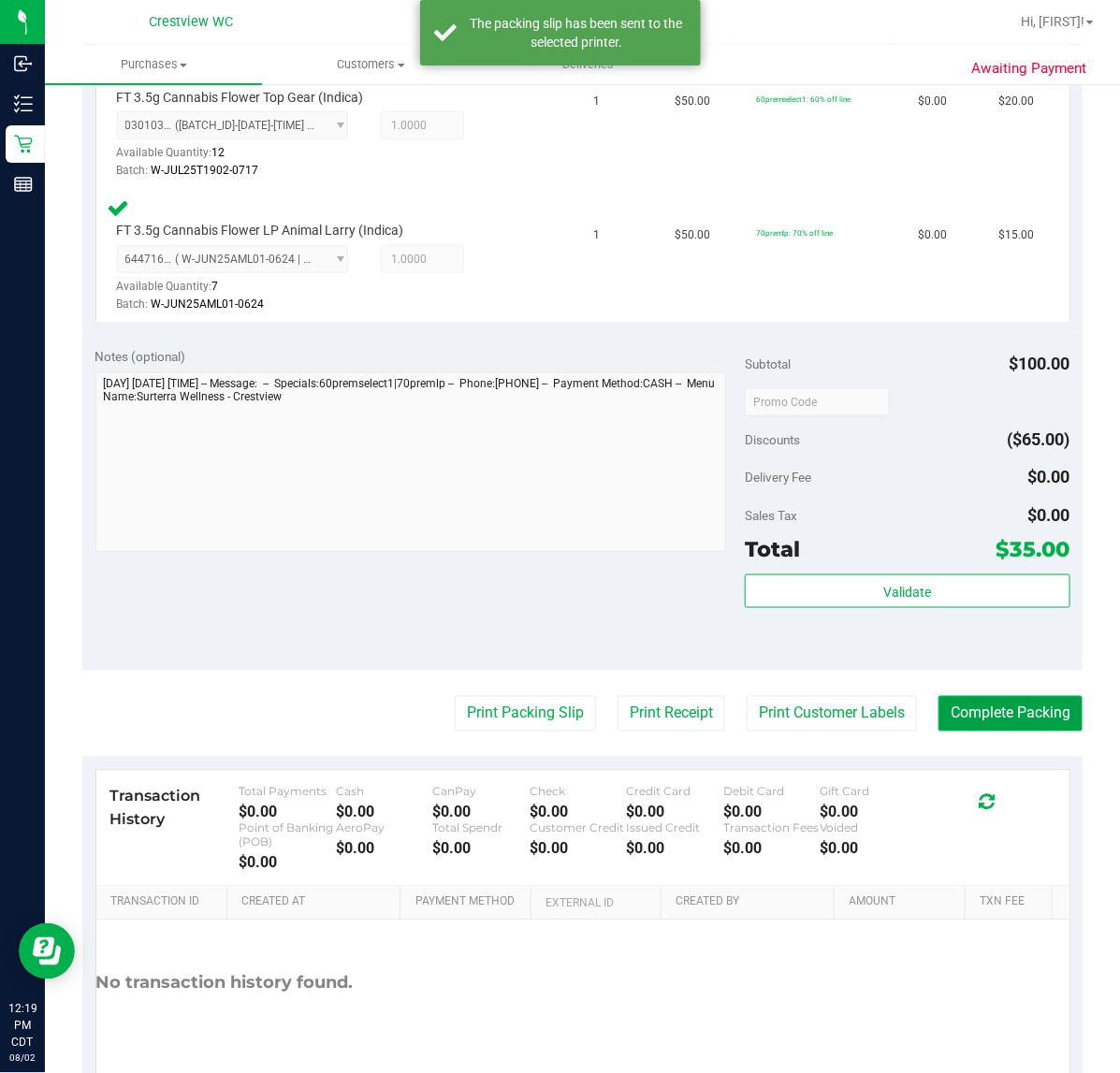 click on "Complete Packing" at bounding box center (1011, 714) 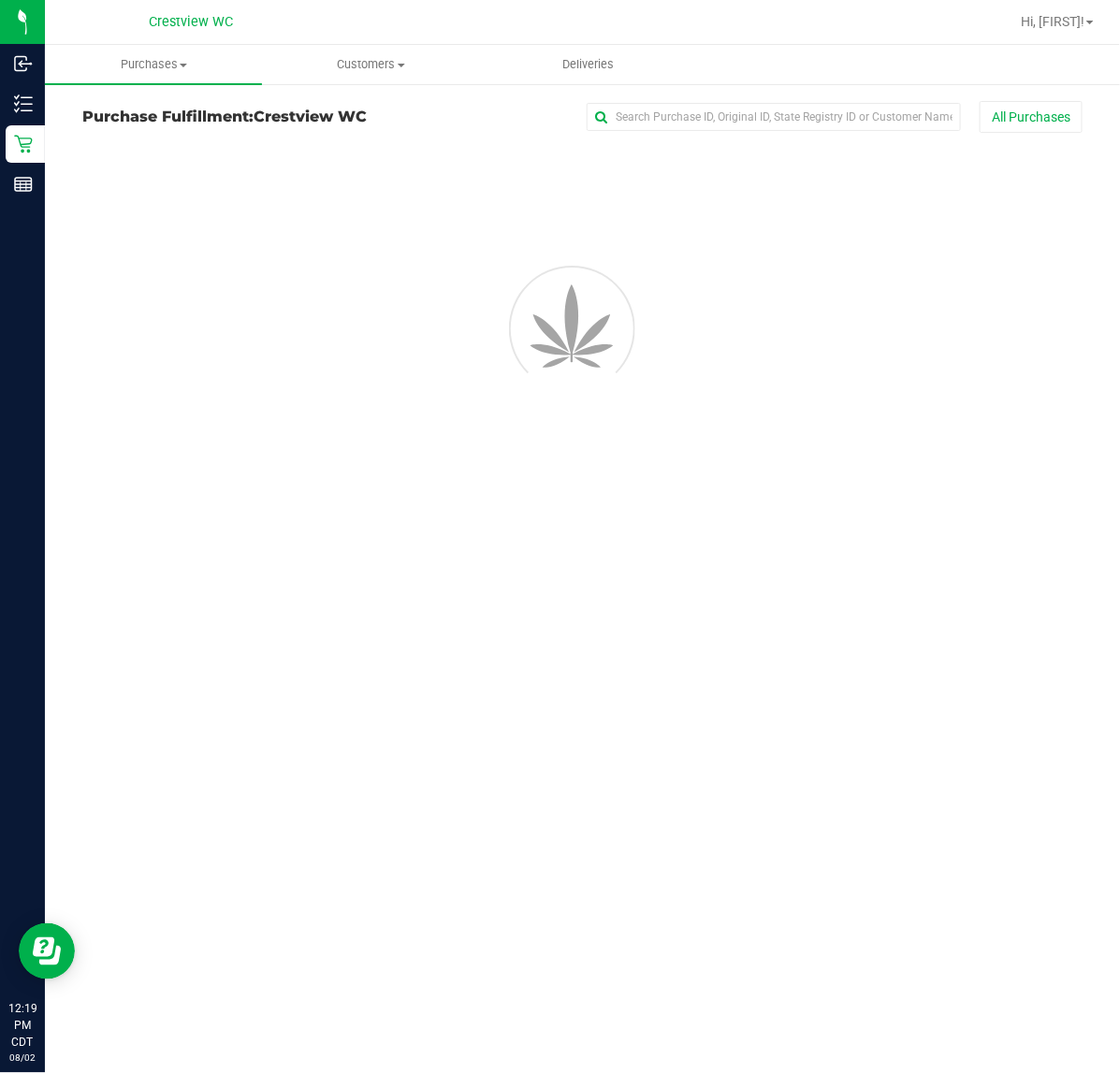 scroll, scrollTop: 0, scrollLeft: 0, axis: both 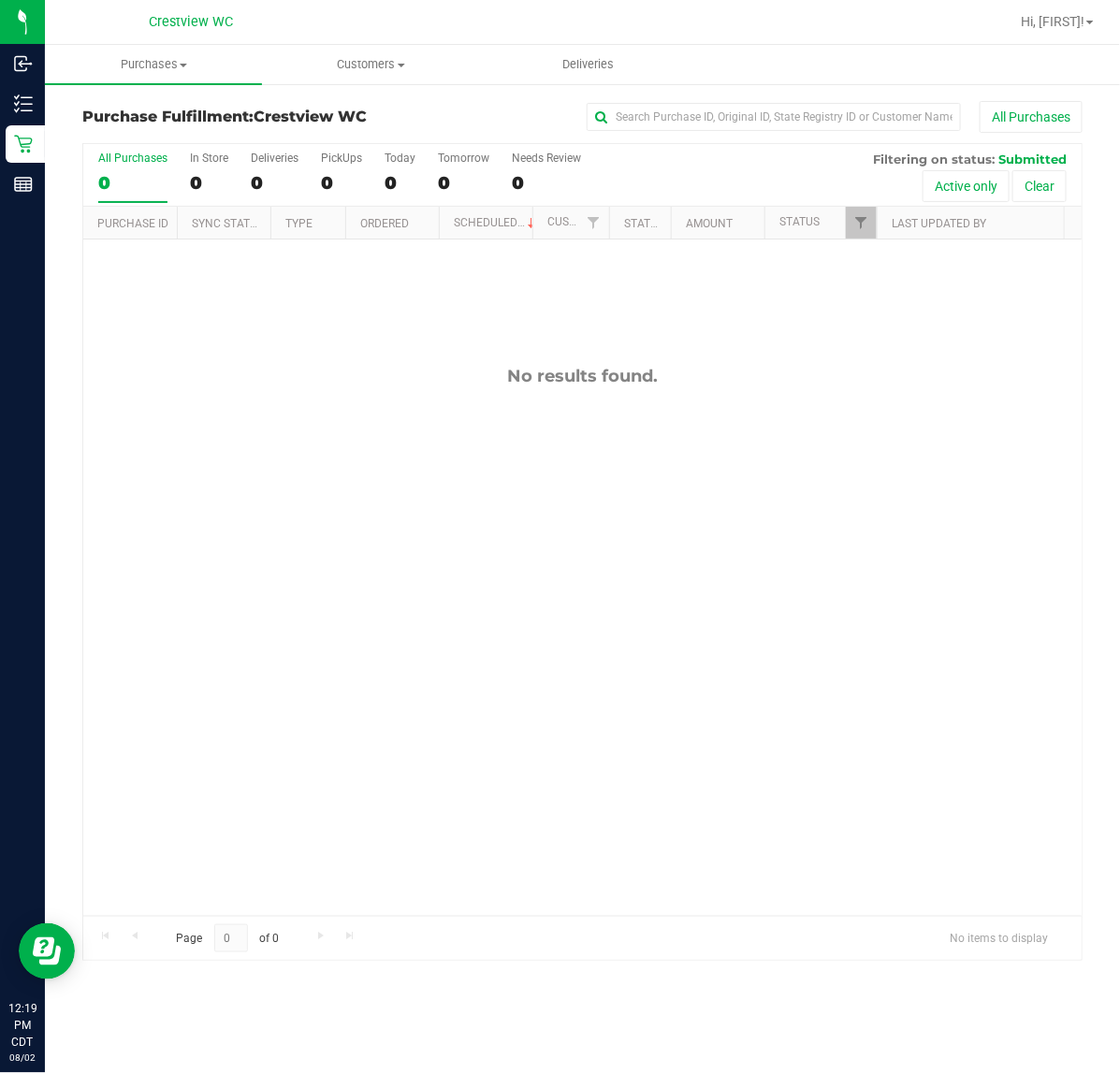 click on "No results found." at bounding box center (582, 641) 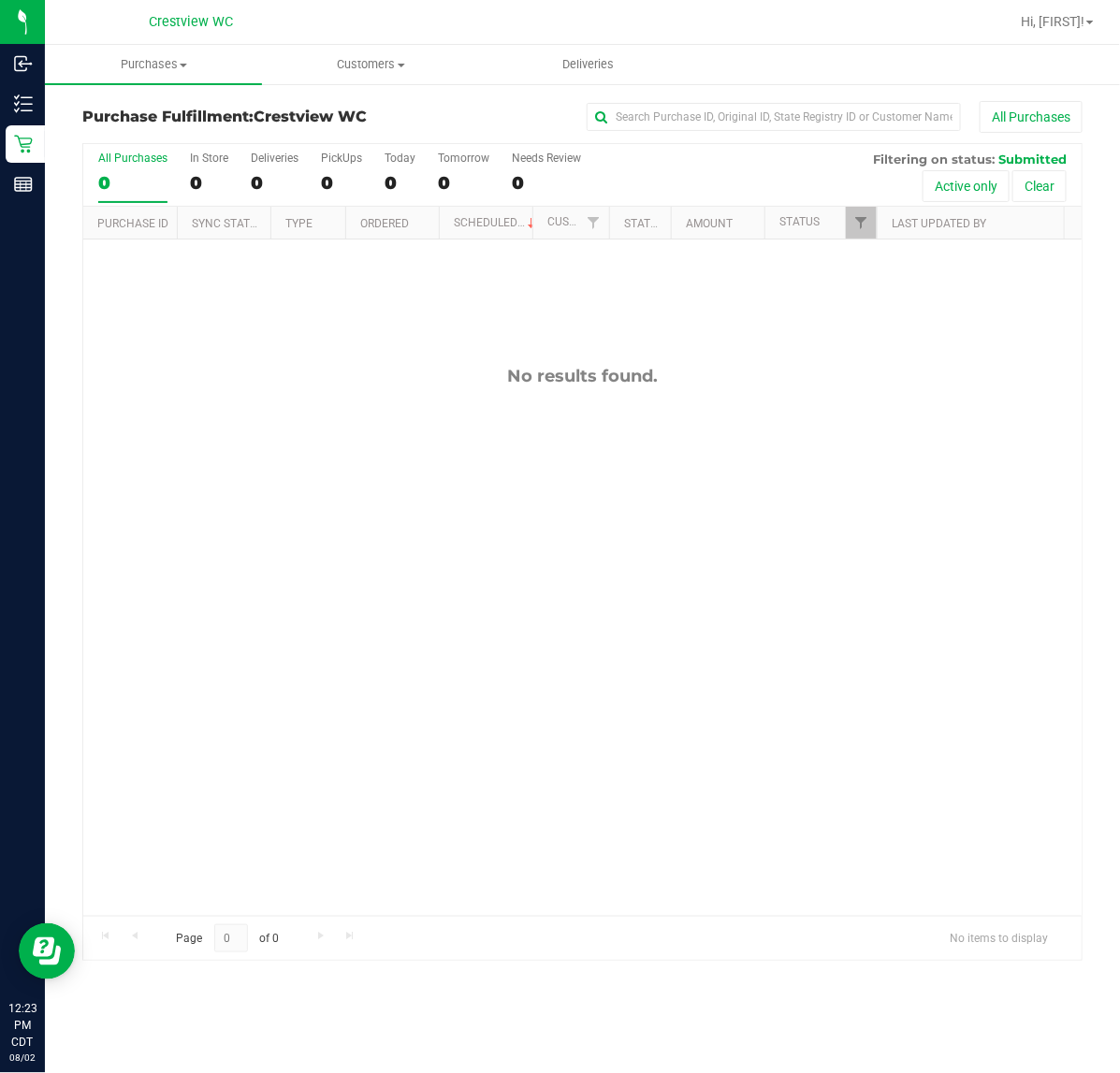 click on "No results found." at bounding box center [582, 641] 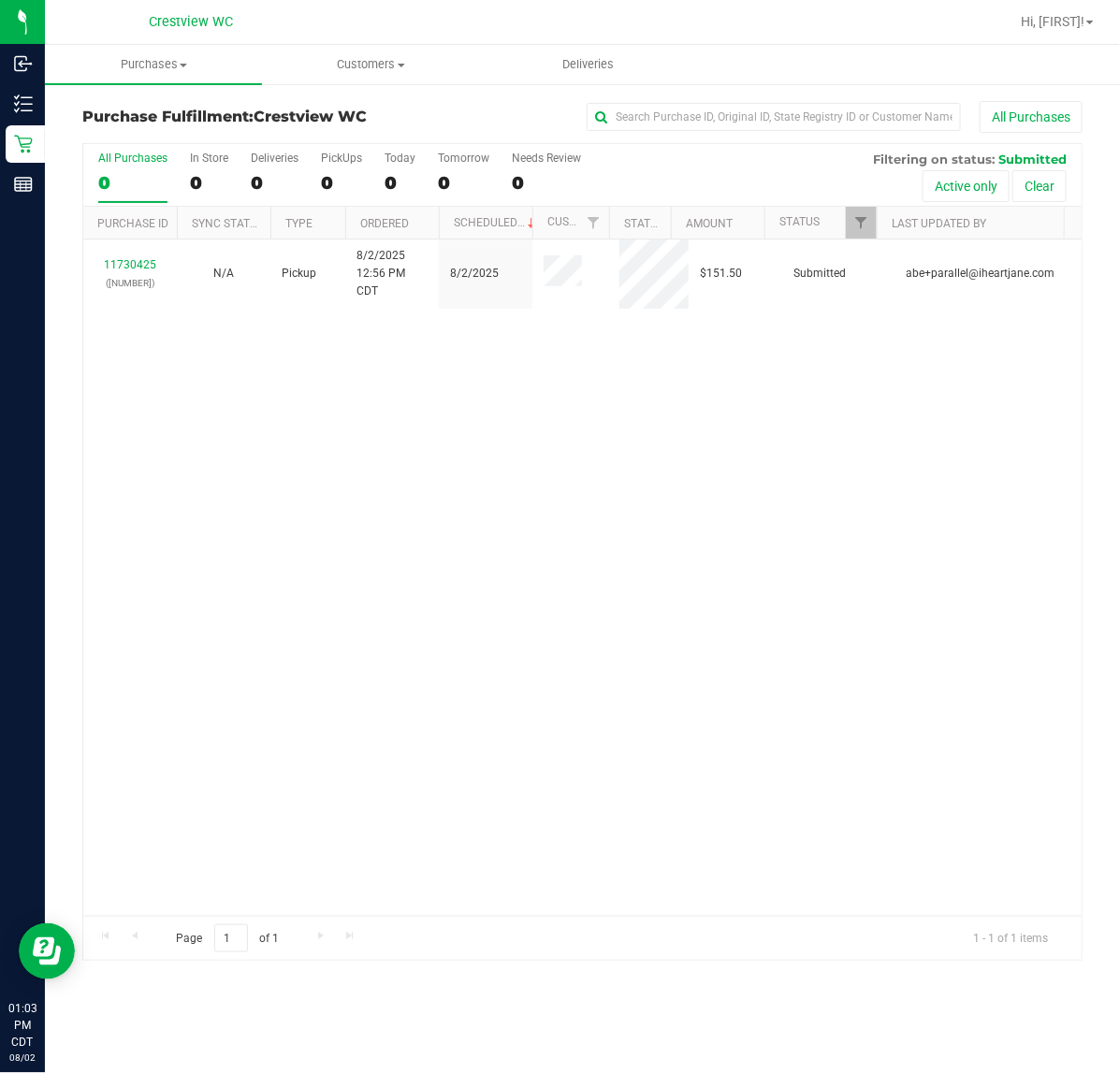 click on "11730425
([NUMBER])
N/A
Pickup [DATE] [TIME] CDT [DATE]
$151.50
Submitted [EMAIL]" at bounding box center [582, 577] 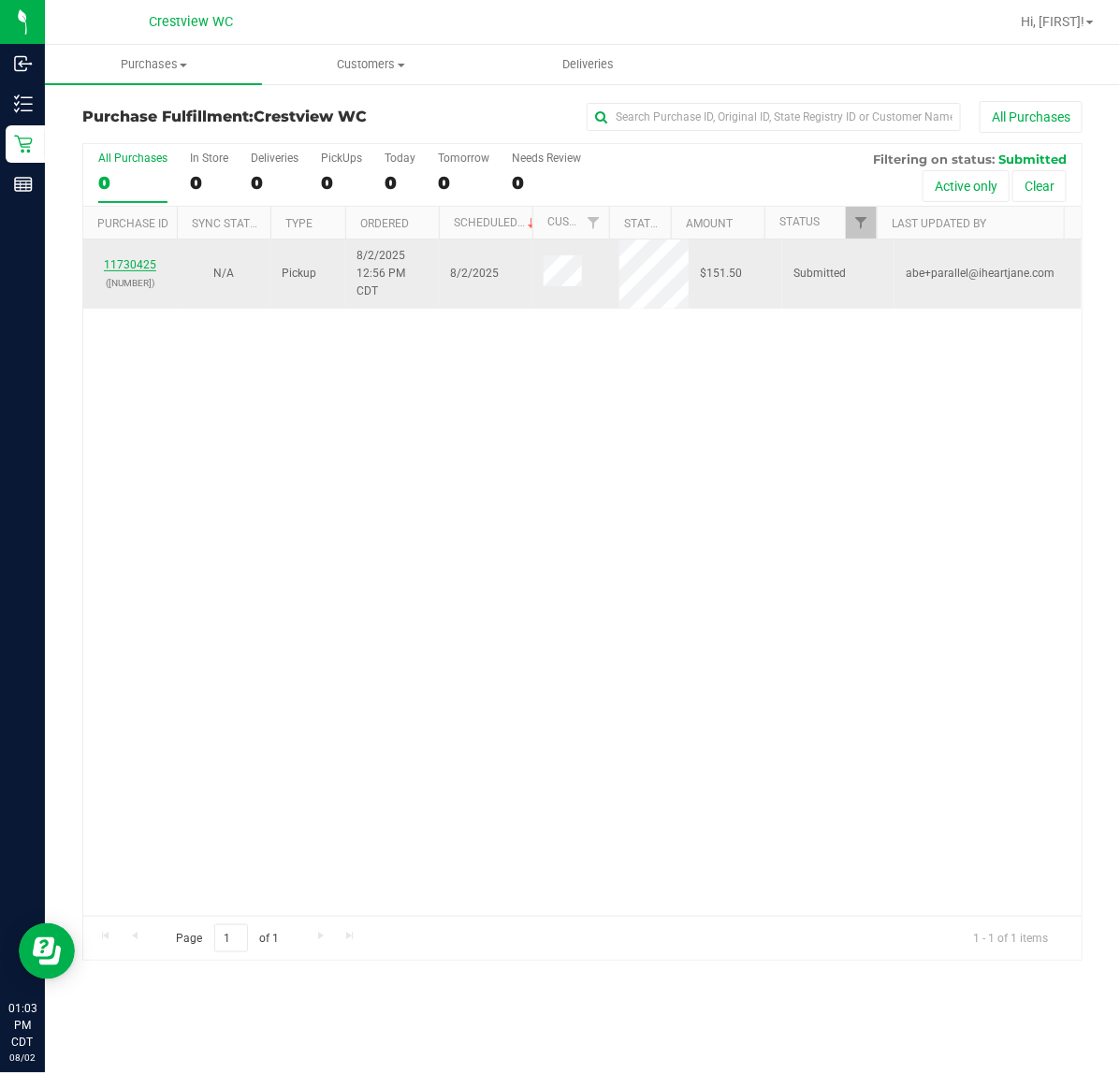 click on "11730425" at bounding box center [130, 265] 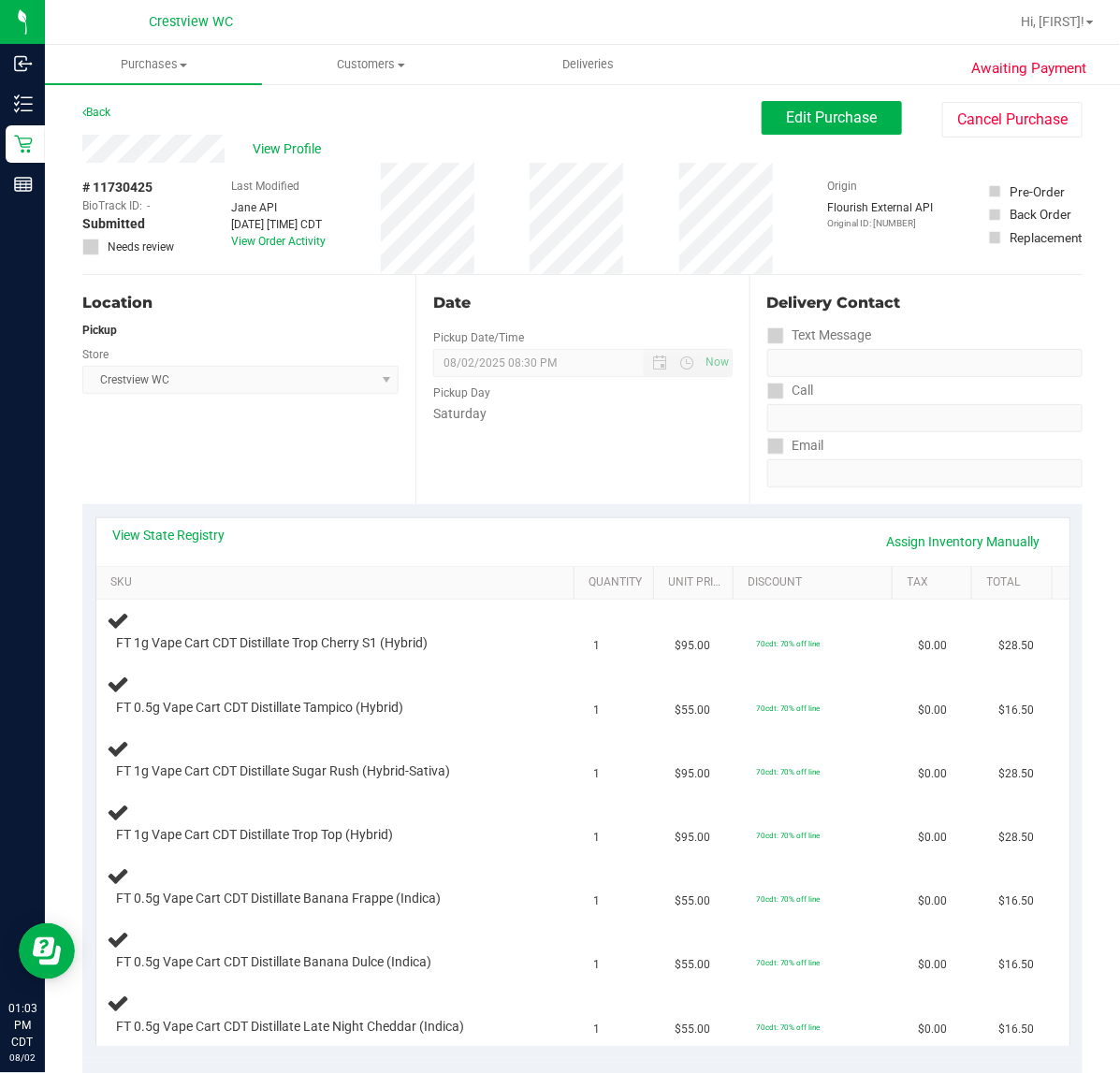 click on "Location
Pickup
Store
Crestview WC Select Store Bonita Springs WC Boynton Beach WC Bradenton WC Brandon WC Brooksville WC Call Center Clermont WC Crestview WC Deerfield Beach WC Delray Beach WC Deltona WC Ft Walton Beach WC Ft. Lauderdale WC Ft. Myers WC Gainesville WC Jax Atlantic WC JAX DC REP Jax WC Key West WC Lakeland WC Largo WC Lehigh Acres DC REP Merritt Island WC Miami 72nd WC Miami Beach WC Miami Dadeland WC Miramar DC REP New Port Richey WC North Palm Beach WC North Port WC Ocala WC Orange Park WC Orlando Colonial WC Orlando DC REP Orlando WC Oviedo WC Palm Bay WC Palm Coast WC Panama City WC Pensacola WC Port Orange WC Port St. Lucie WC Sebring WC South Tampa WC St. Pete WC Summerfield WC Tallahassee DC REP Tallahassee WC Tampa DC Testing Tampa Warehouse Tampa WC TX Austin DC TX Plano Retail WPB DC WPB WC" at bounding box center [249, 389] 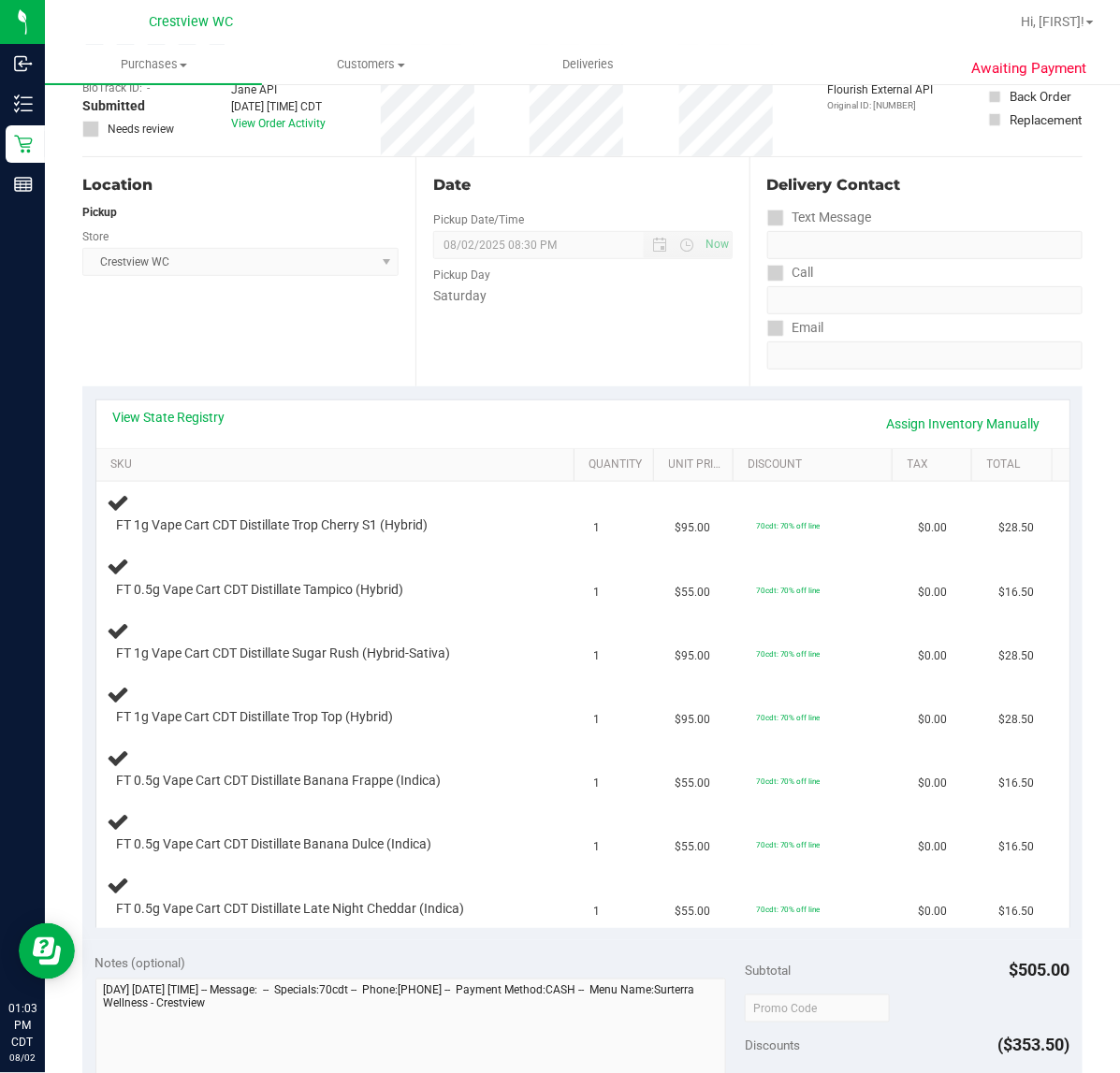 scroll, scrollTop: 117, scrollLeft: 0, axis: vertical 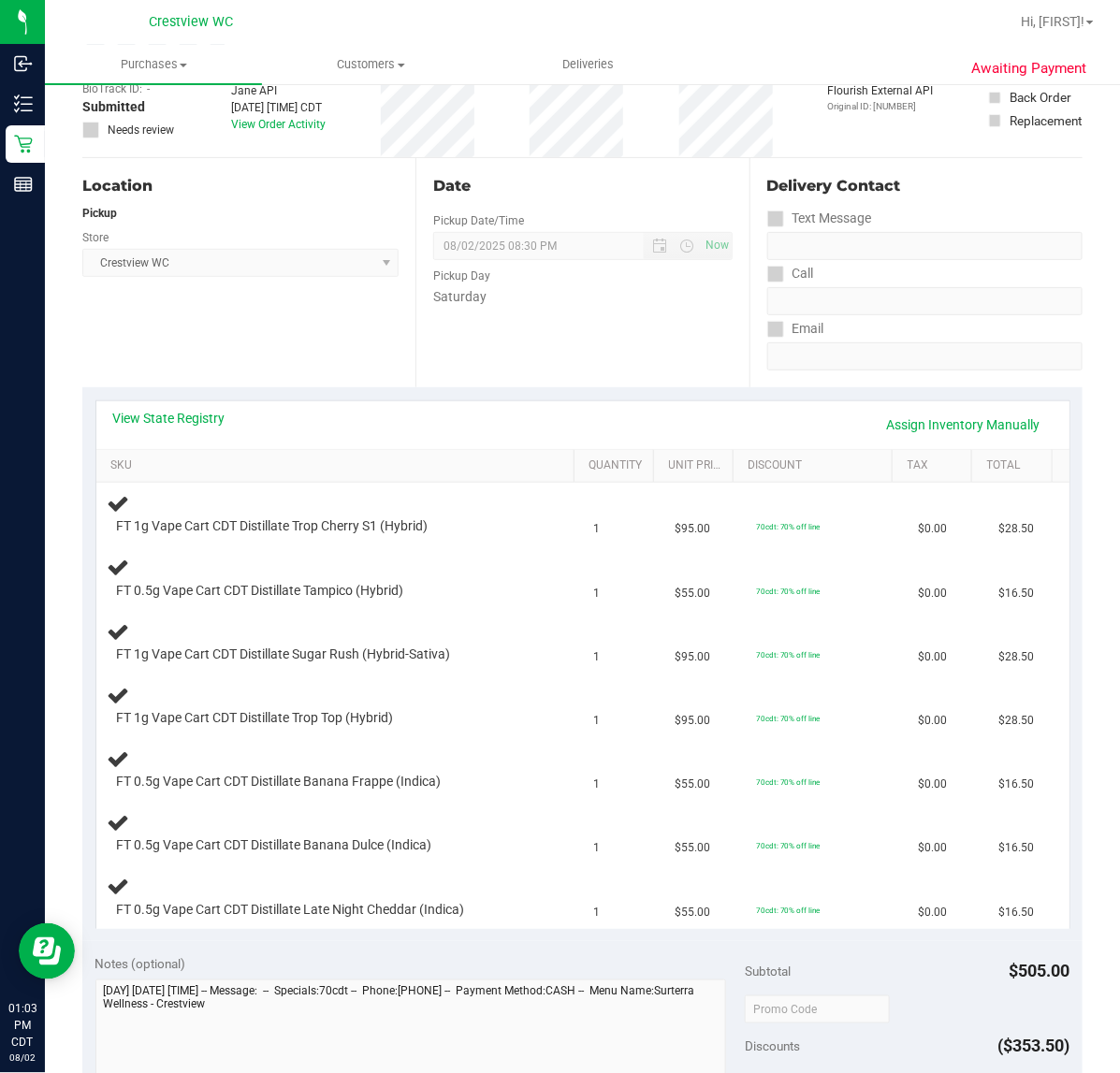 click on "Location
Pickup
Store
Crestview WC Select Store Bonita Springs WC Boynton Beach WC Bradenton WC Brandon WC Brooksville WC Call Center Clermont WC Crestview WC Deerfield Beach WC Delray Beach WC Deltona WC Ft Walton Beach WC Ft. Lauderdale WC Ft. Myers WC Gainesville WC Jax Atlantic WC JAX DC REP Jax WC Key West WC Lakeland WC Largo WC Lehigh Acres DC REP Merritt Island WC Miami 72nd WC Miami Beach WC Miami Dadeland WC Miramar DC REP New Port Richey WC North Palm Beach WC North Port WC Ocala WC Orange Park WC Orlando Colonial WC Orlando DC REP Orlando WC Oviedo WC Palm Bay WC Palm Coast WC Panama City WC Pensacola WC Port Orange WC Port St. Lucie WC Sebring WC South Tampa WC St. Pete WC Summerfield WC Tallahassee DC REP Tallahassee WC Tampa DC Testing Tampa Warehouse Tampa WC TX Austin DC TX Plano Retail WPB DC WPB WC" at bounding box center [249, 272] 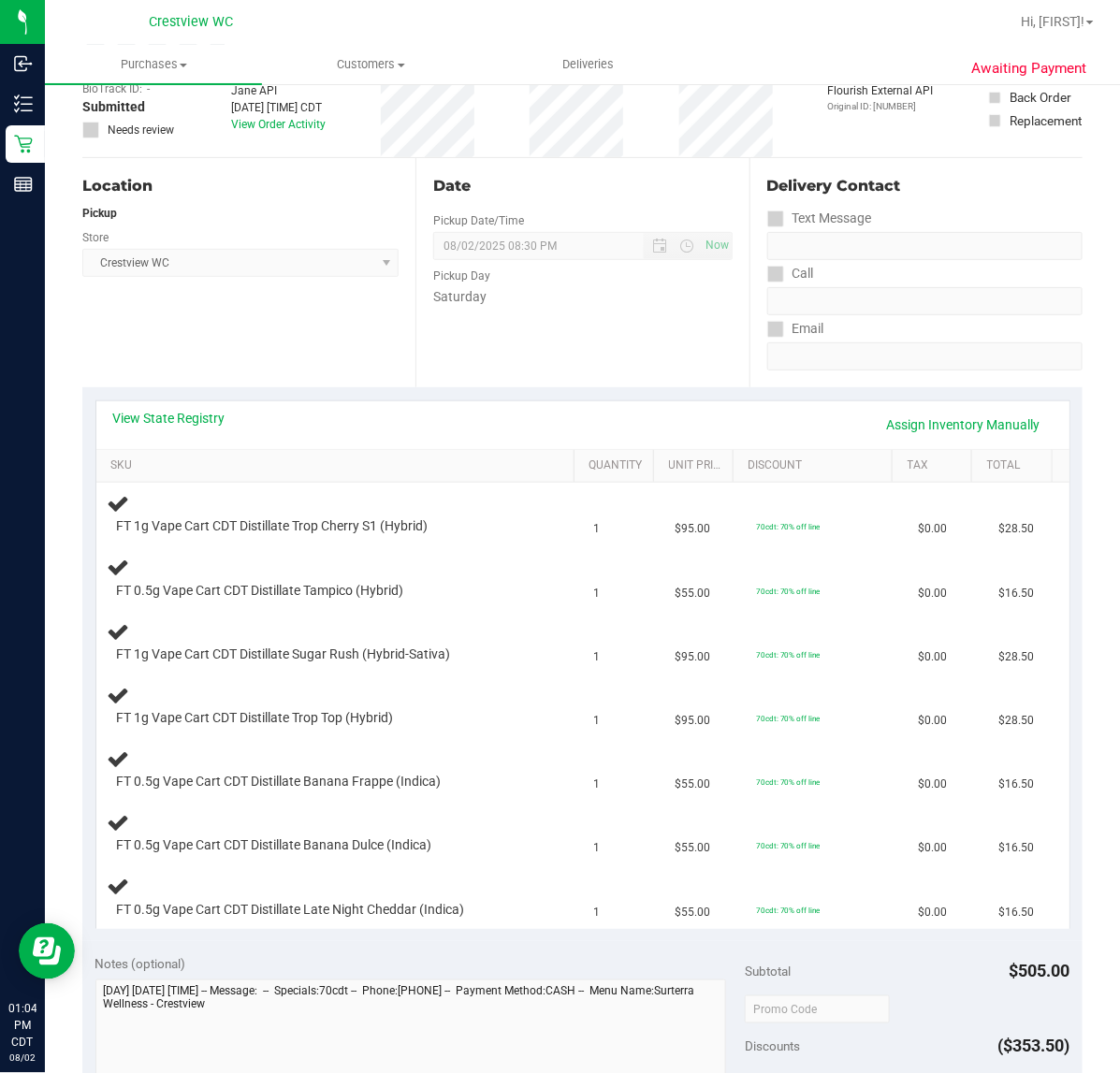 click on "Location
Pickup
Store
Crestview WC Select Store Bonita Springs WC Boynton Beach WC Bradenton WC Brandon WC Brooksville WC Call Center Clermont WC Crestview WC Deerfield Beach WC Delray Beach WC Deltona WC Ft Walton Beach WC Ft. Lauderdale WC Ft. Myers WC Gainesville WC Jax Atlantic WC JAX DC REP Jax WC Key West WC Lakeland WC Largo WC Lehigh Acres DC REP Merritt Island WC Miami 72nd WC Miami Beach WC Miami Dadeland WC Miramar DC REP New Port Richey WC North Palm Beach WC North Port WC Ocala WC Orange Park WC Orlando Colonial WC Orlando DC REP Orlando WC Oviedo WC Palm Bay WC Palm Coast WC Panama City WC Pensacola WC Port Orange WC Port St. Lucie WC Sebring WC South Tampa WC St. Pete WC Summerfield WC Tallahassee DC REP Tallahassee WC Tampa DC Testing Tampa Warehouse Tampa WC TX Austin DC TX Plano Retail WPB DC WPB WC" at bounding box center (249, 272) 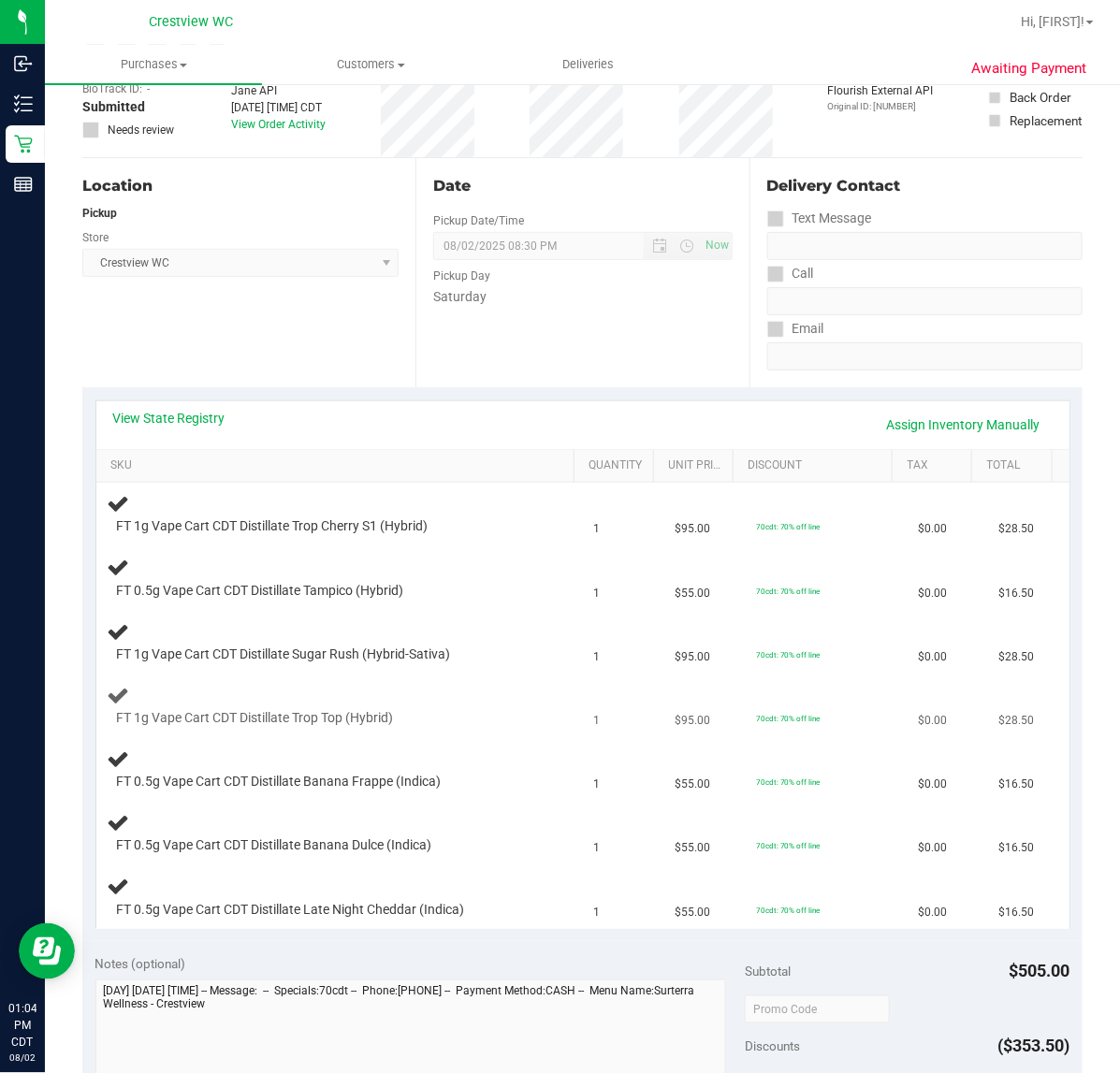 click on "1" at bounding box center (623, 706) 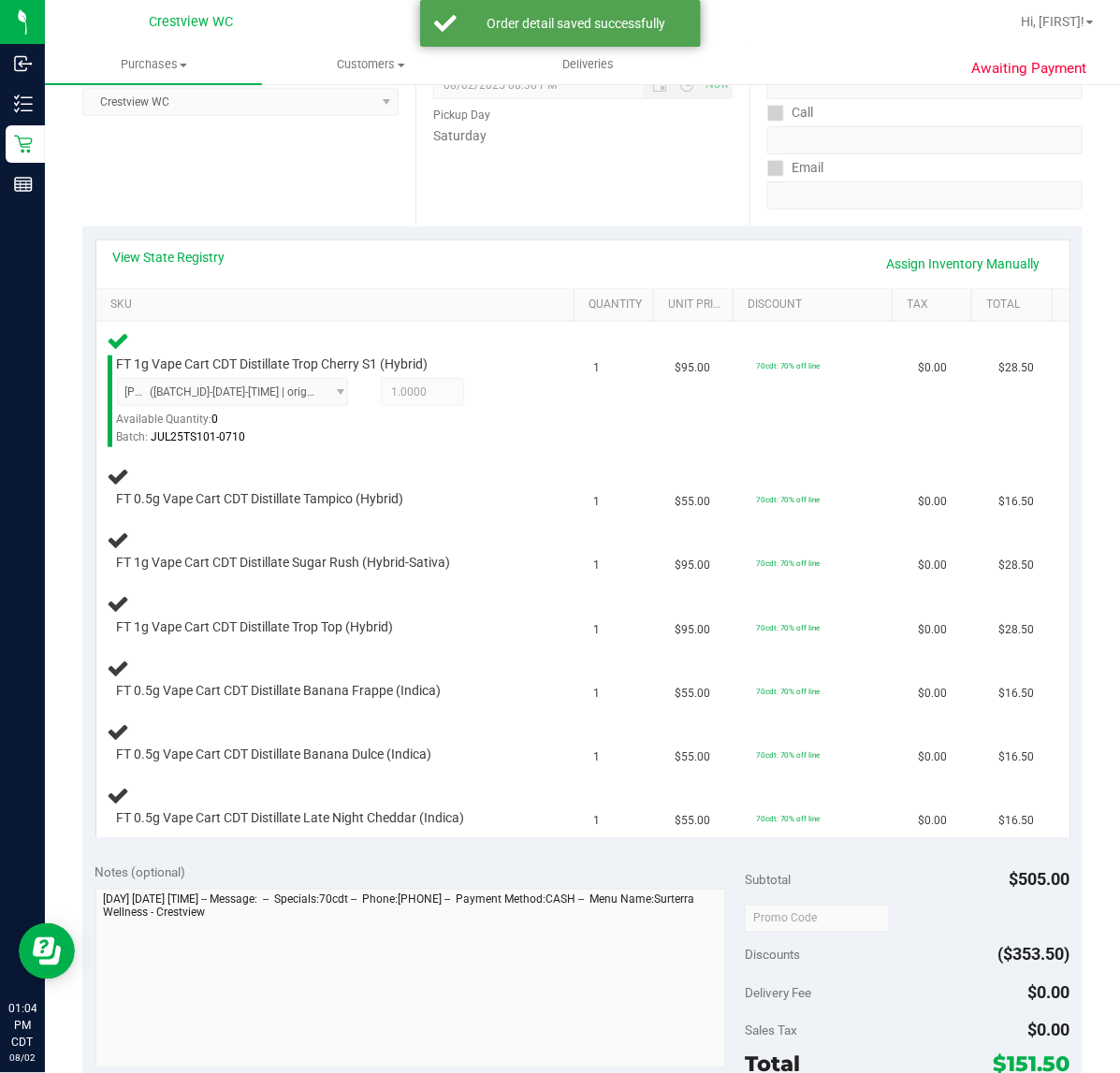 scroll, scrollTop: 304, scrollLeft: 0, axis: vertical 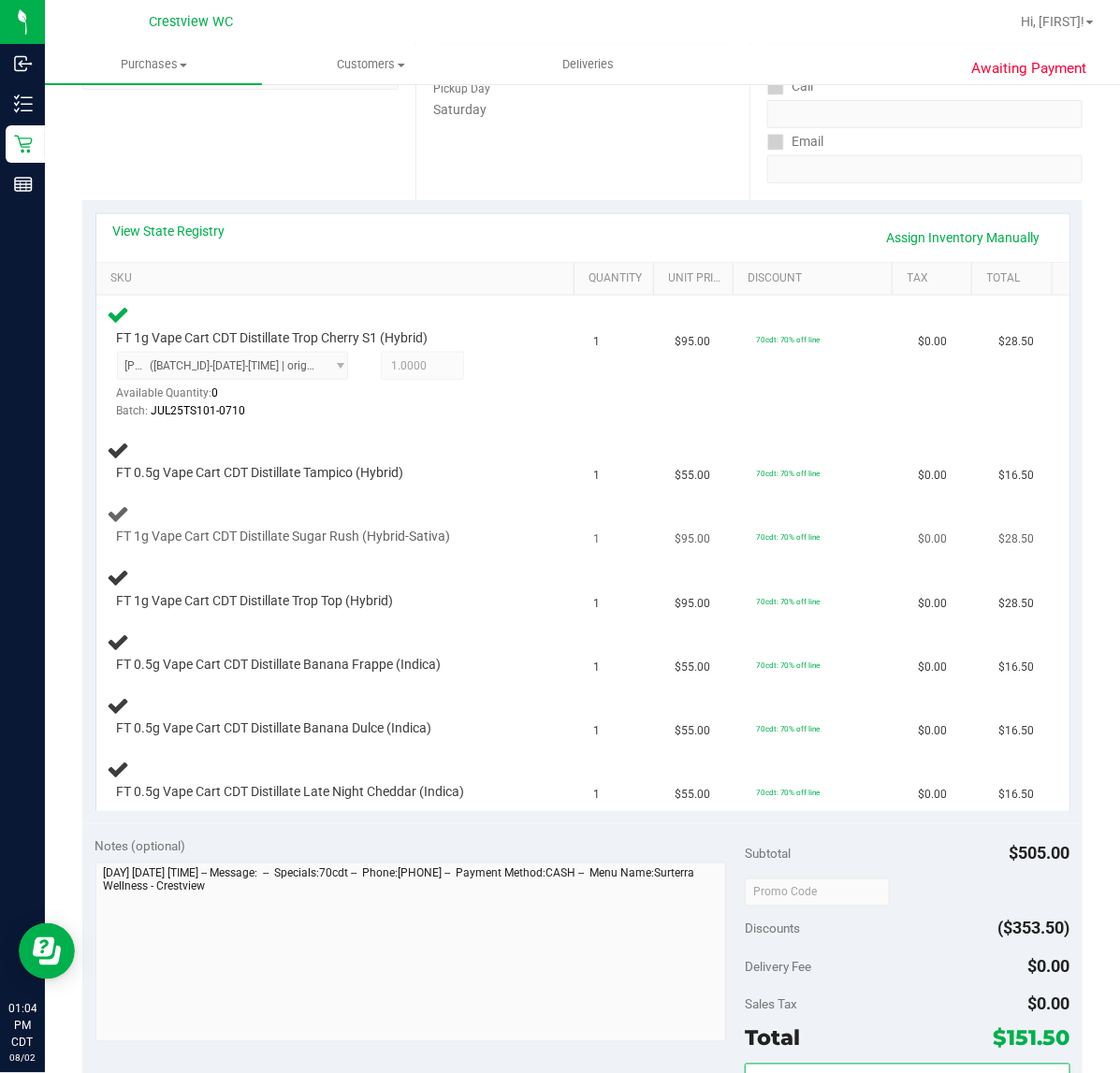 click on "FT 1g Vape Cart CDT Distillate Sugar Rush (Hybrid-Sativa)" at bounding box center (340, 524) 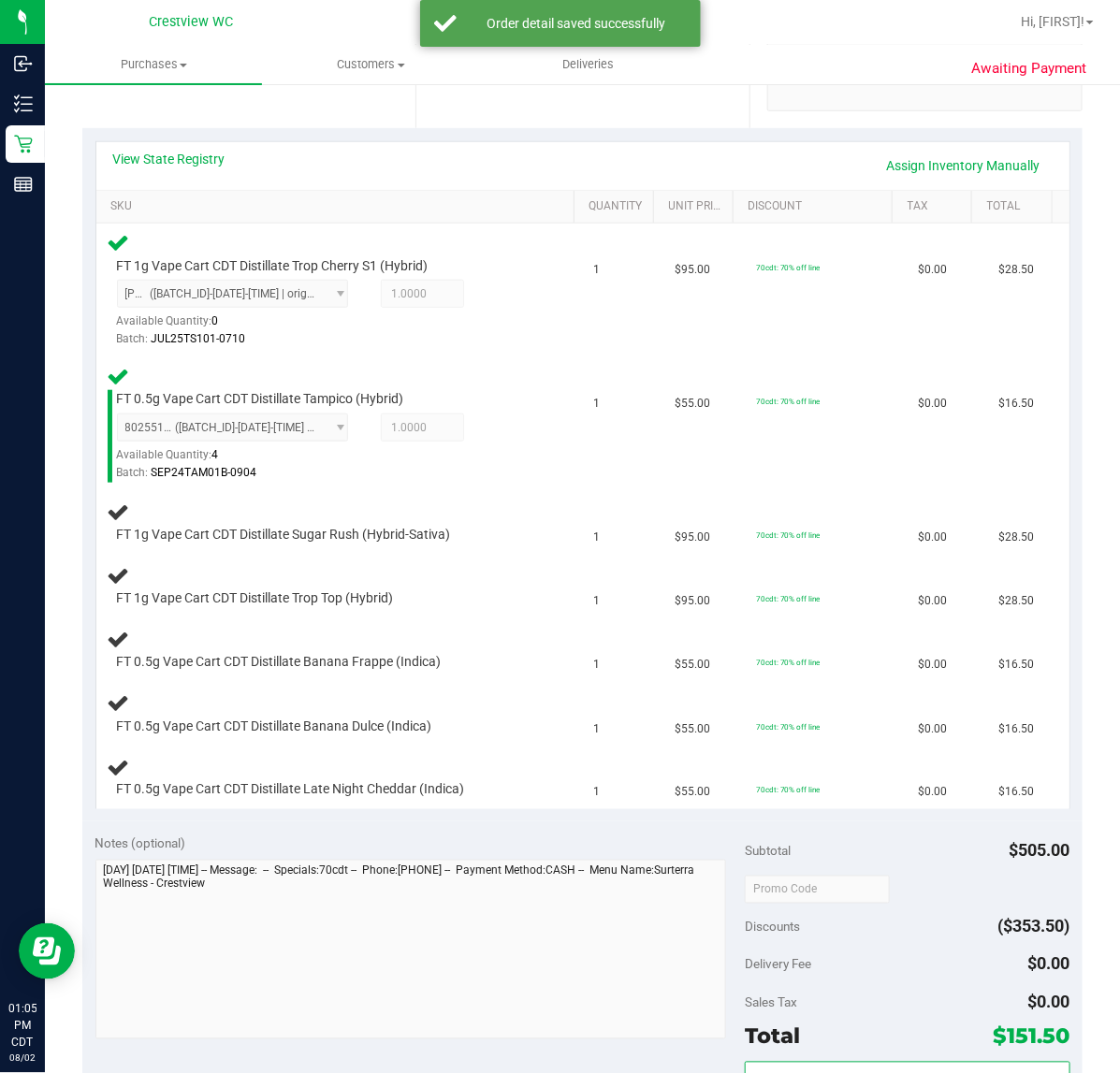 scroll, scrollTop: 458, scrollLeft: 0, axis: vertical 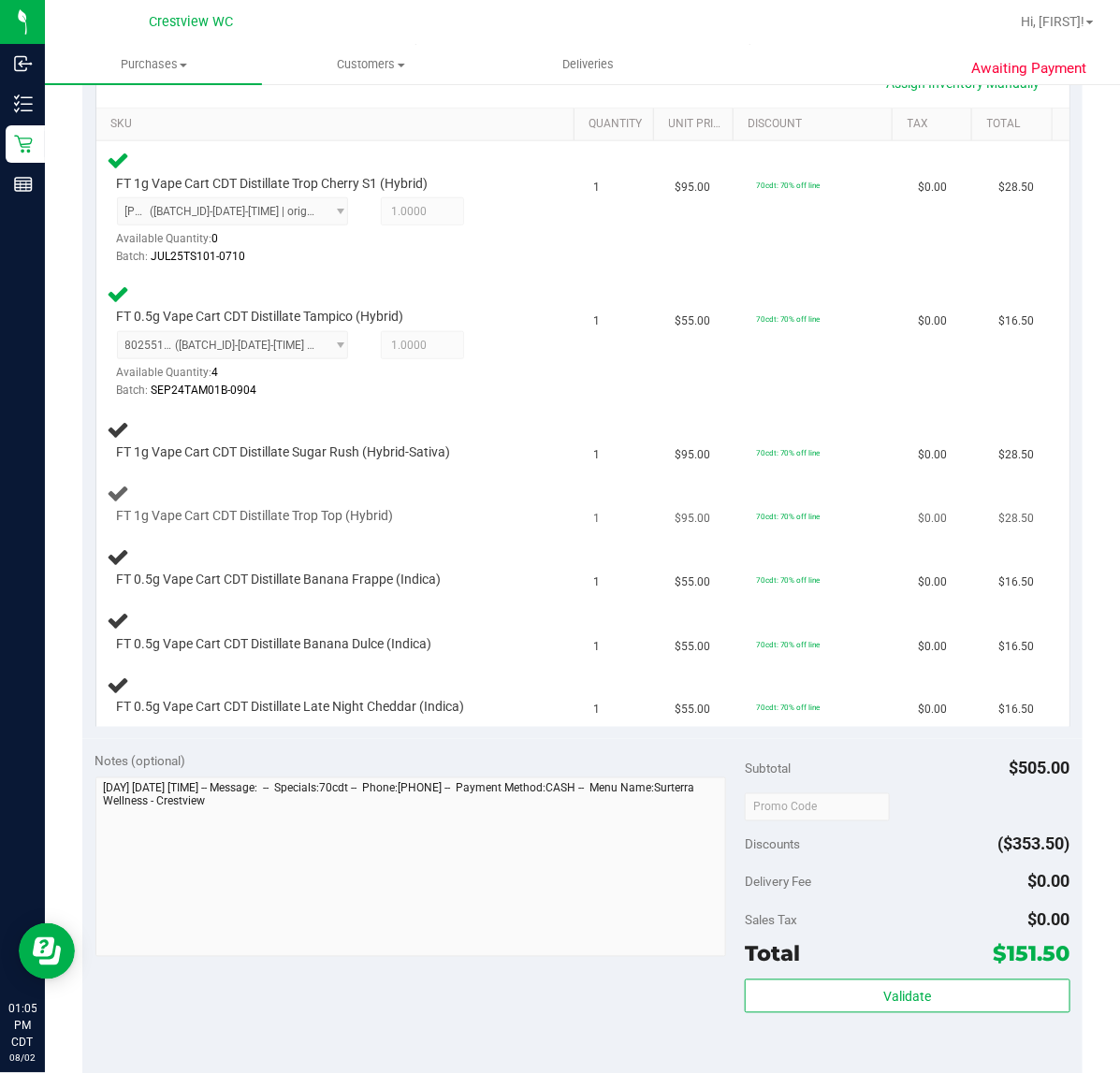 click at bounding box center [326, 525] 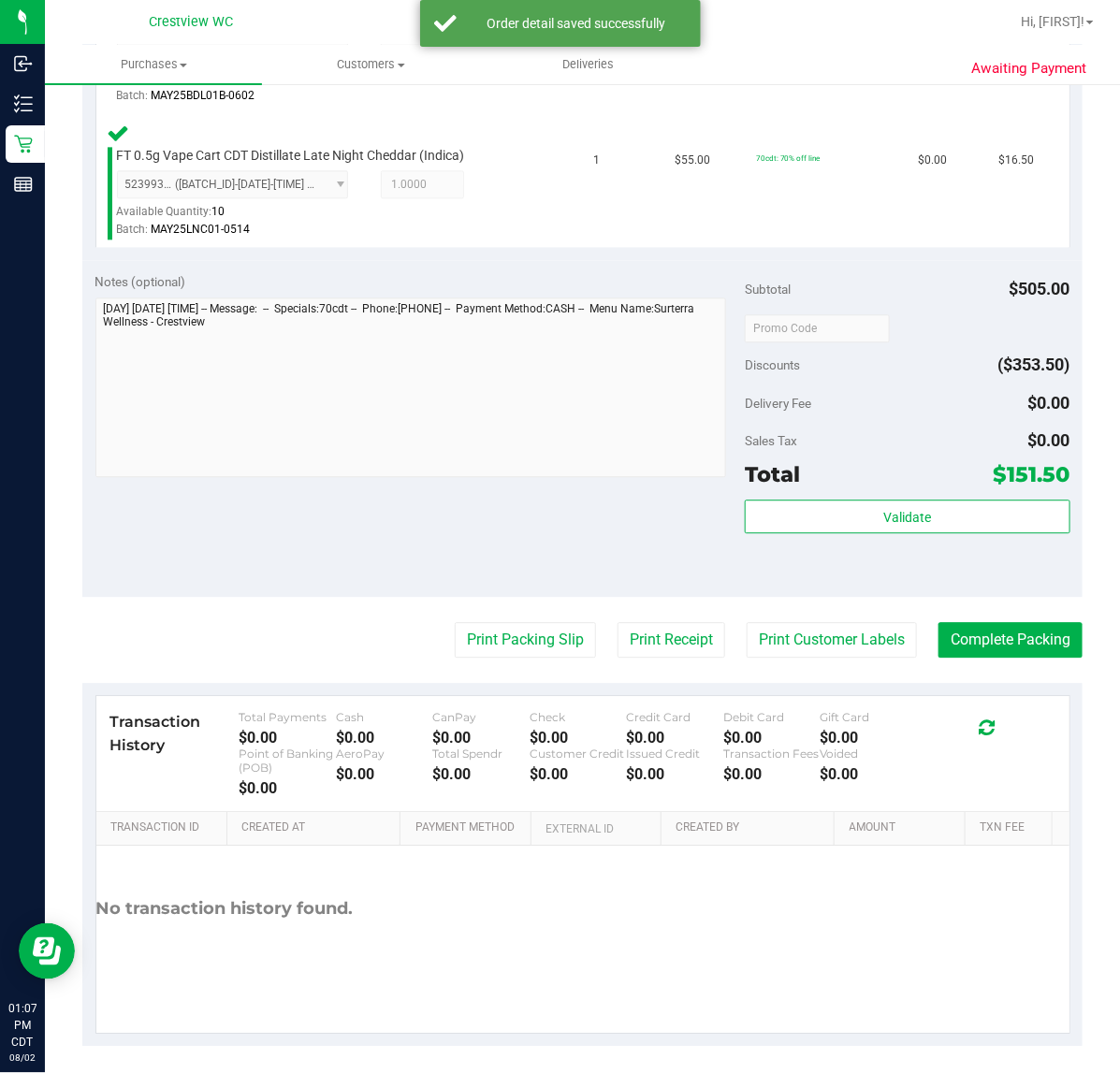 scroll, scrollTop: 1288, scrollLeft: 0, axis: vertical 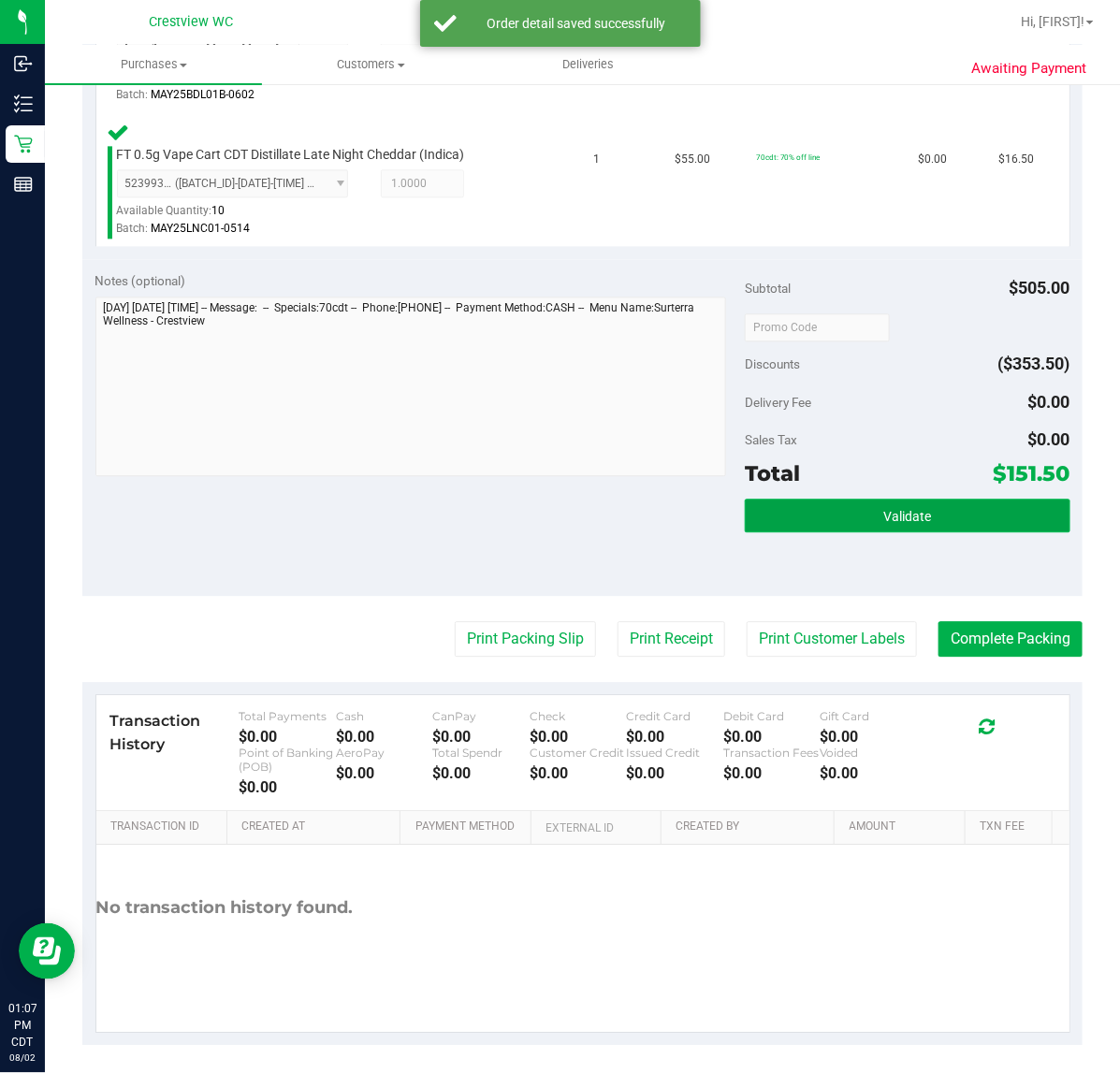 click on "Validate" at bounding box center [907, 516] 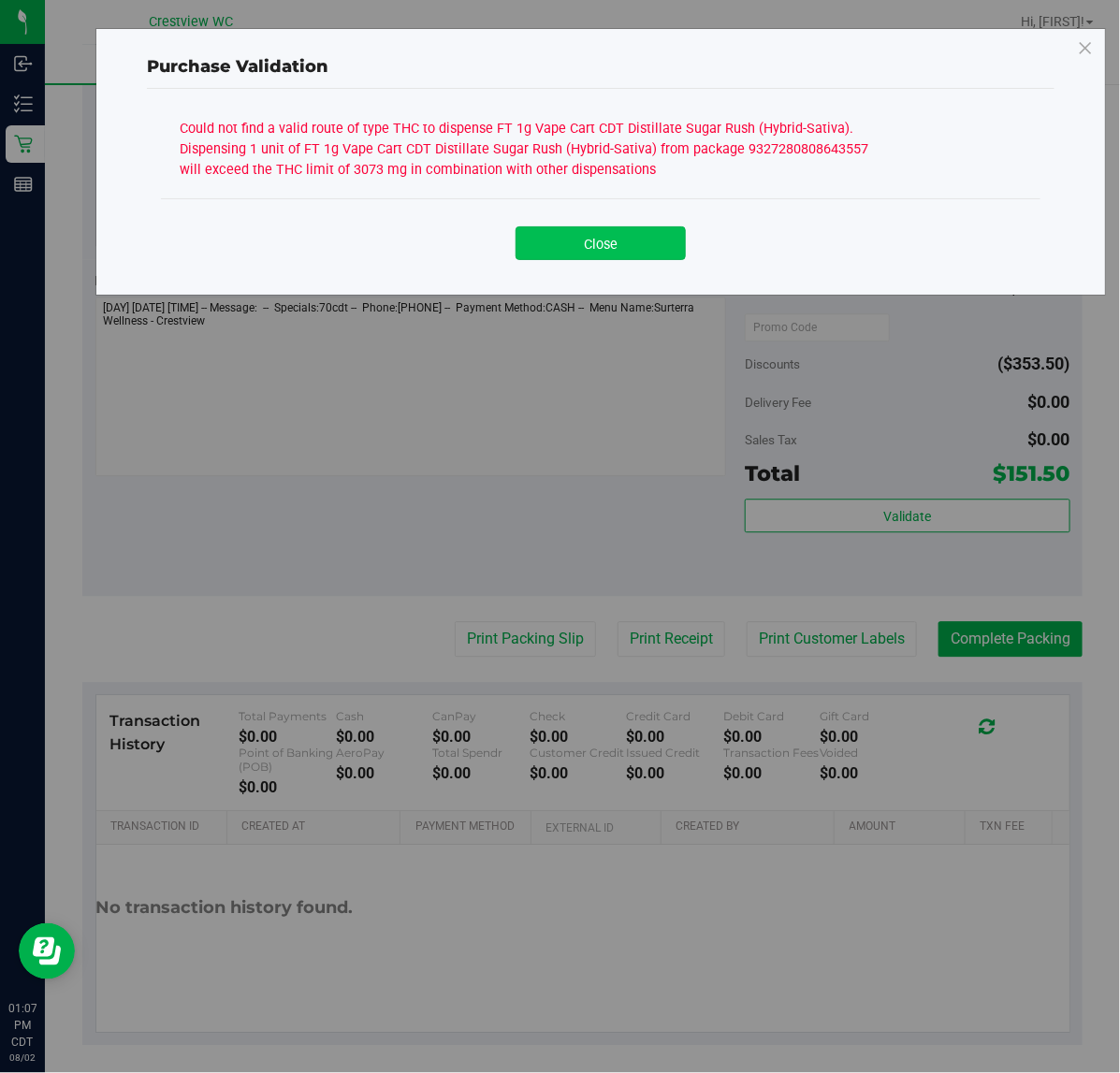 click on "Close" at bounding box center [601, 243] 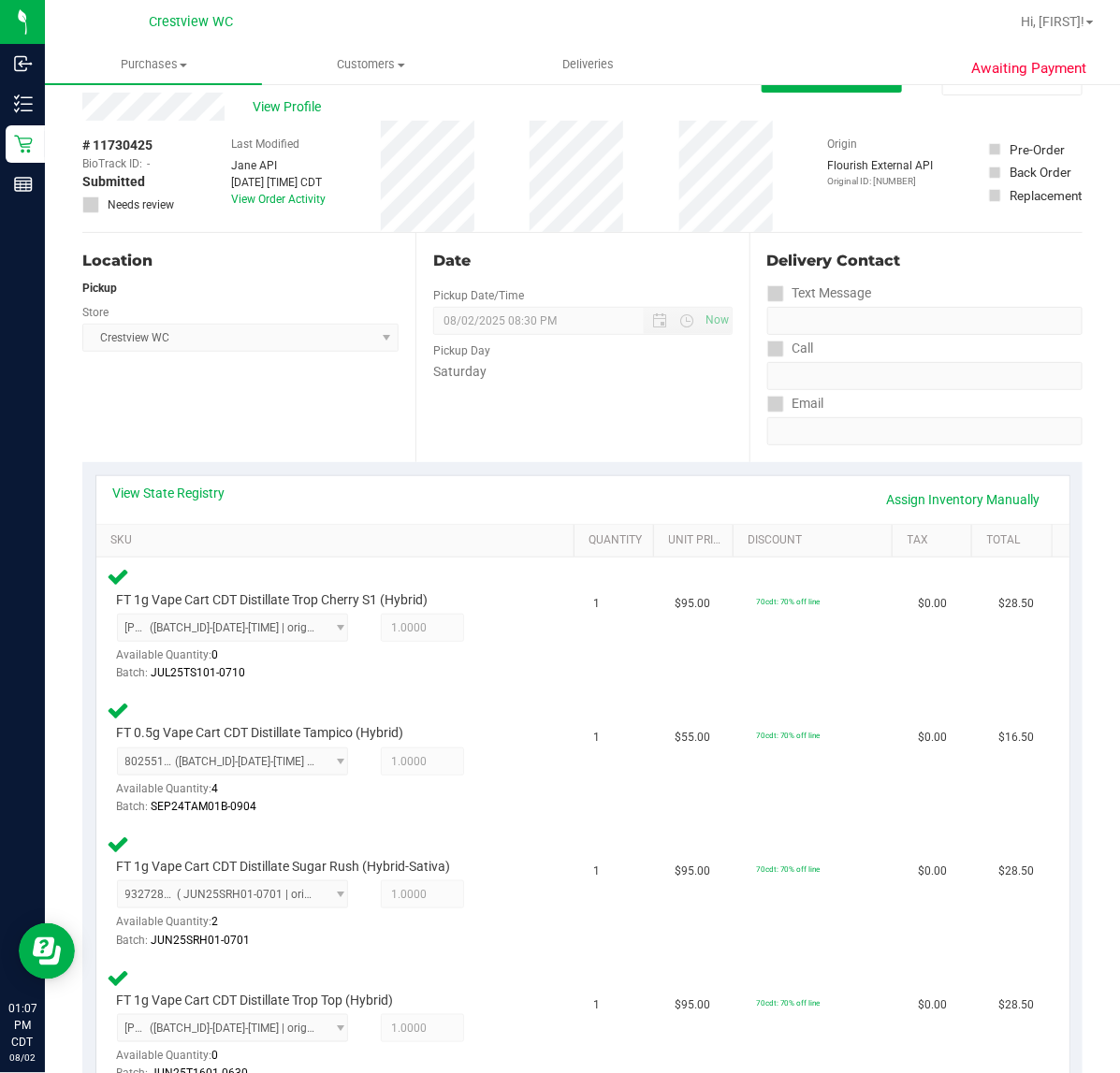 scroll, scrollTop: 0, scrollLeft: 0, axis: both 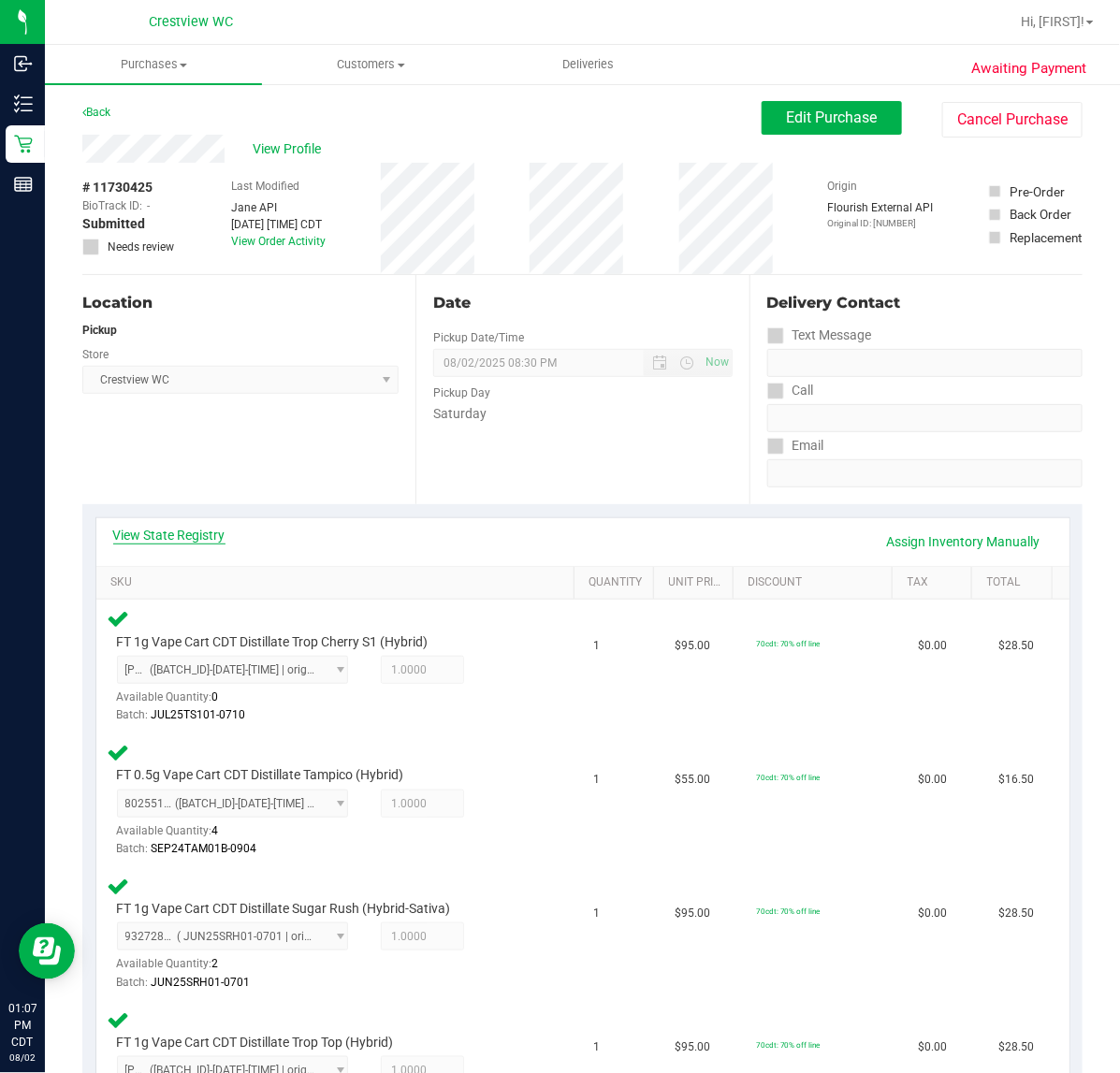 click on "View State Registry" at bounding box center [169, 535] 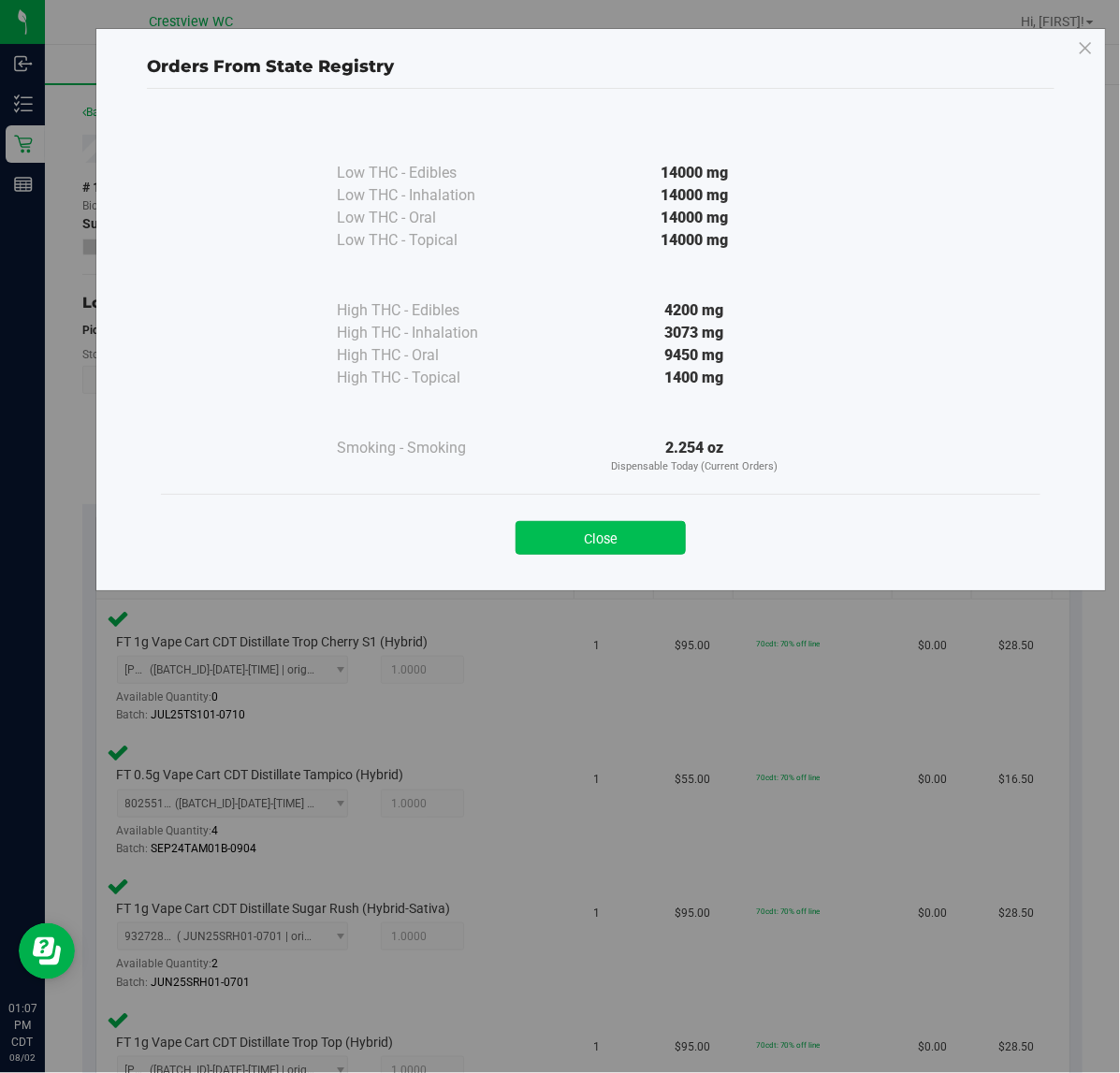 click on "Close" at bounding box center [601, 538] 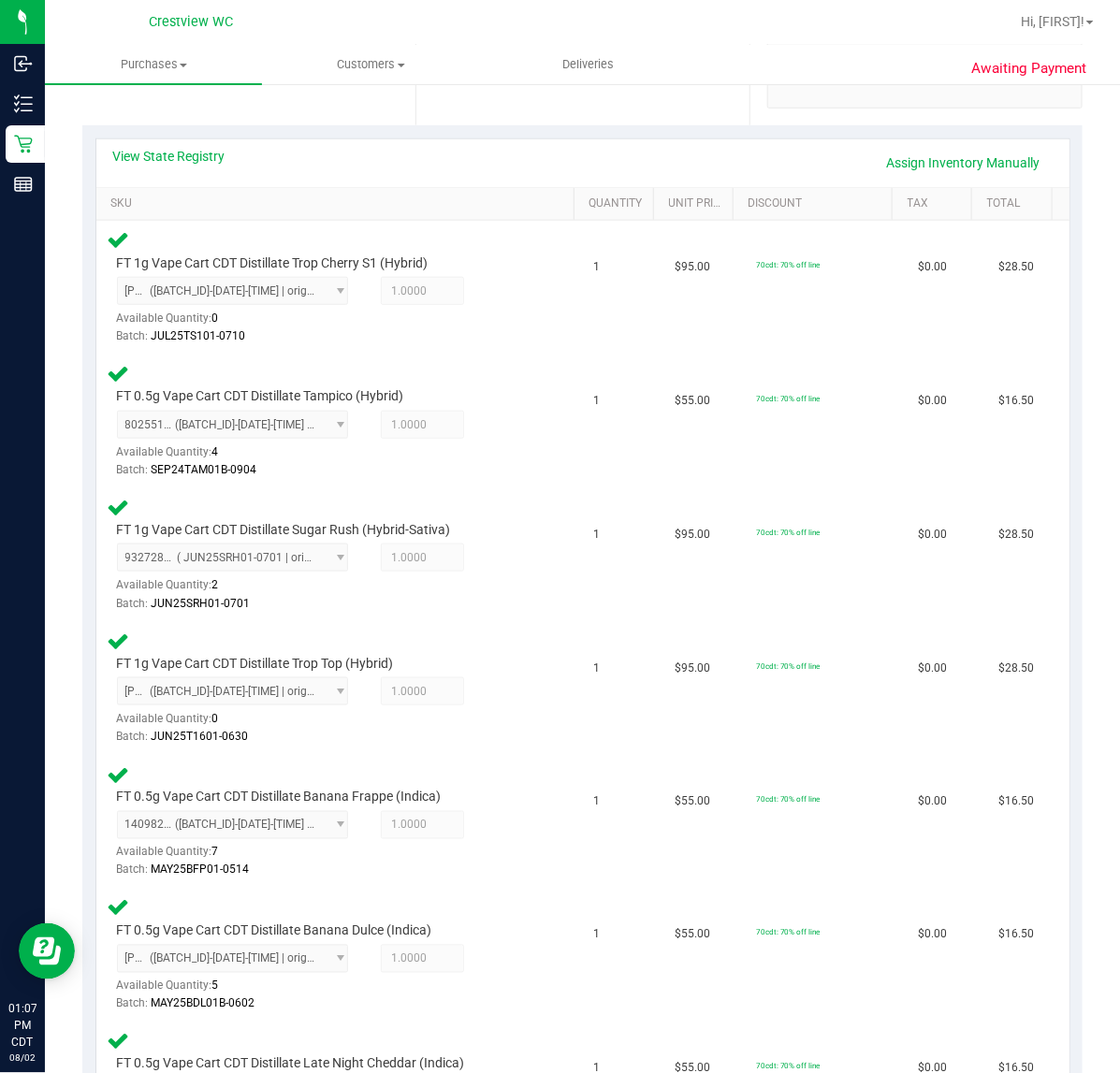 scroll, scrollTop: 0, scrollLeft: 0, axis: both 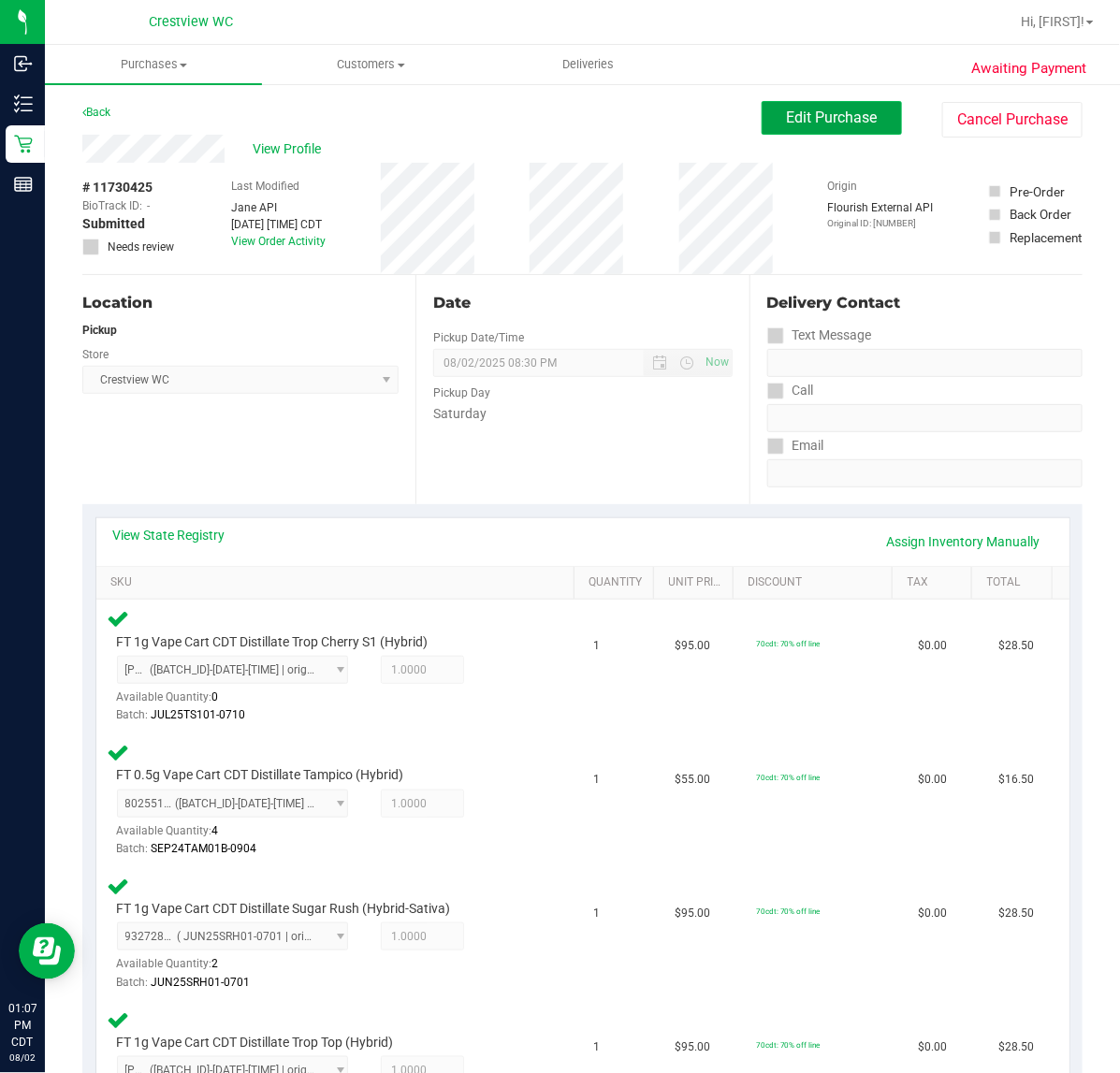 click on "Edit Purchase" at bounding box center [832, 117] 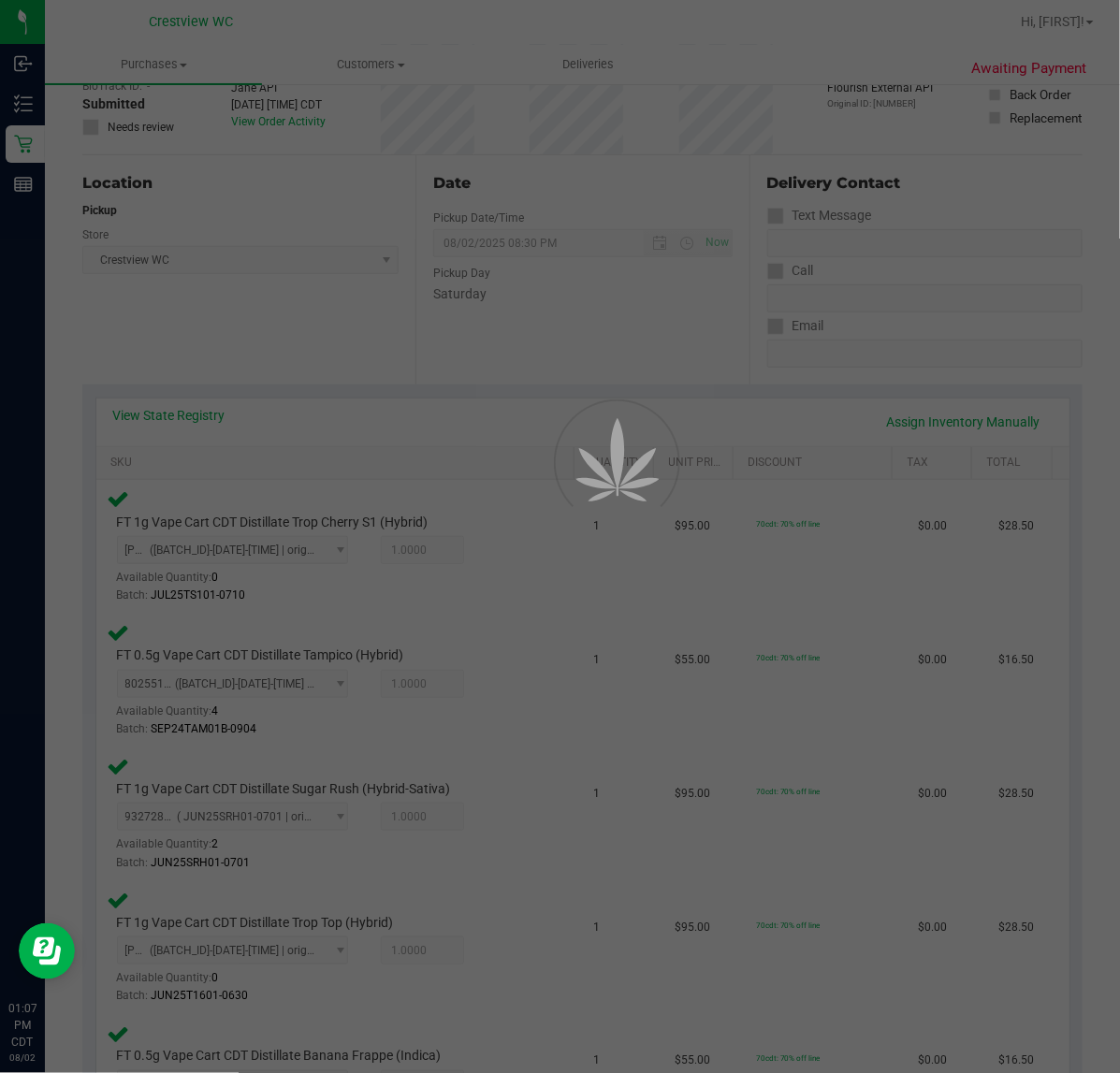 scroll, scrollTop: 234, scrollLeft: 0, axis: vertical 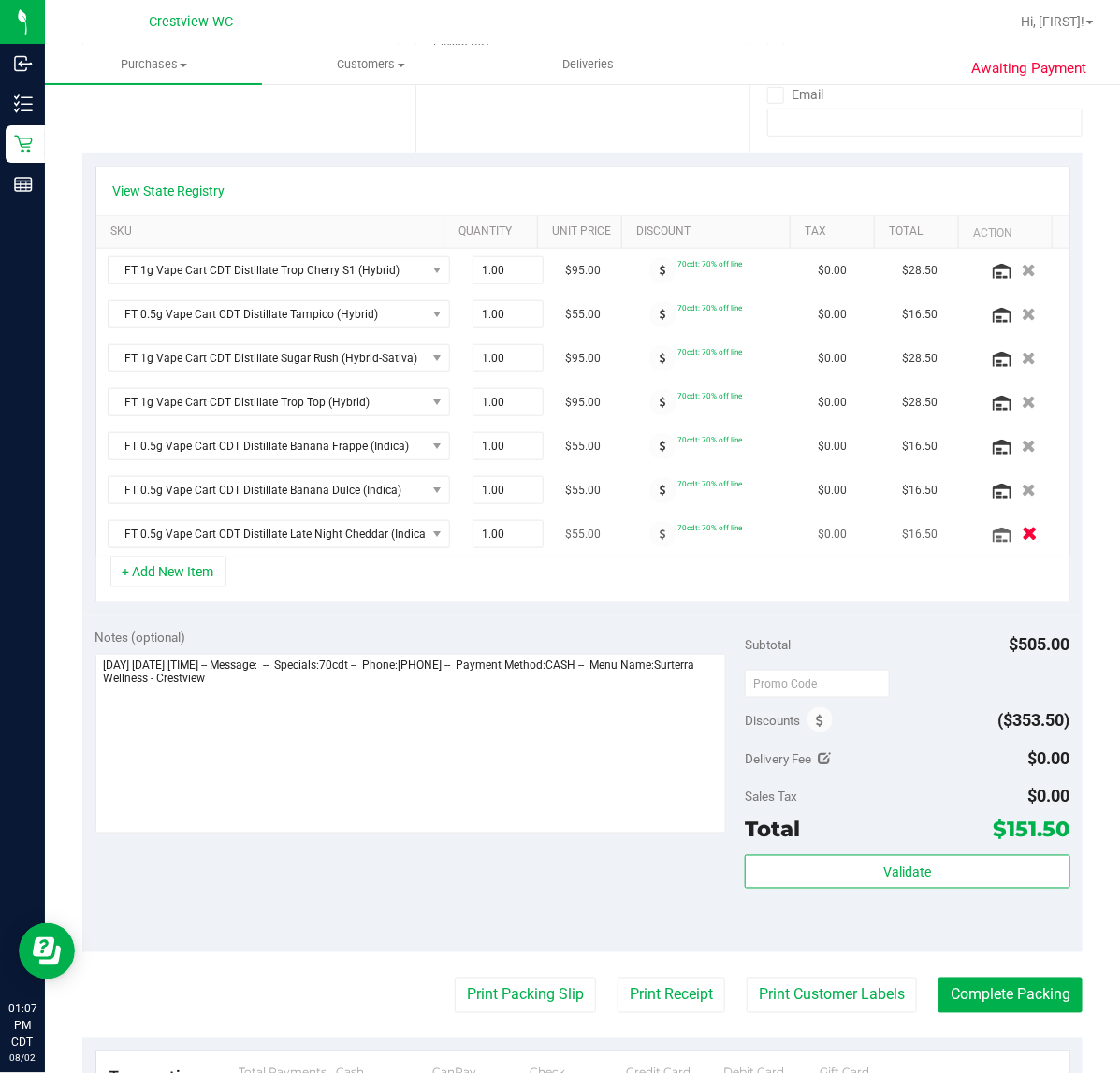 click at bounding box center [1029, 534] 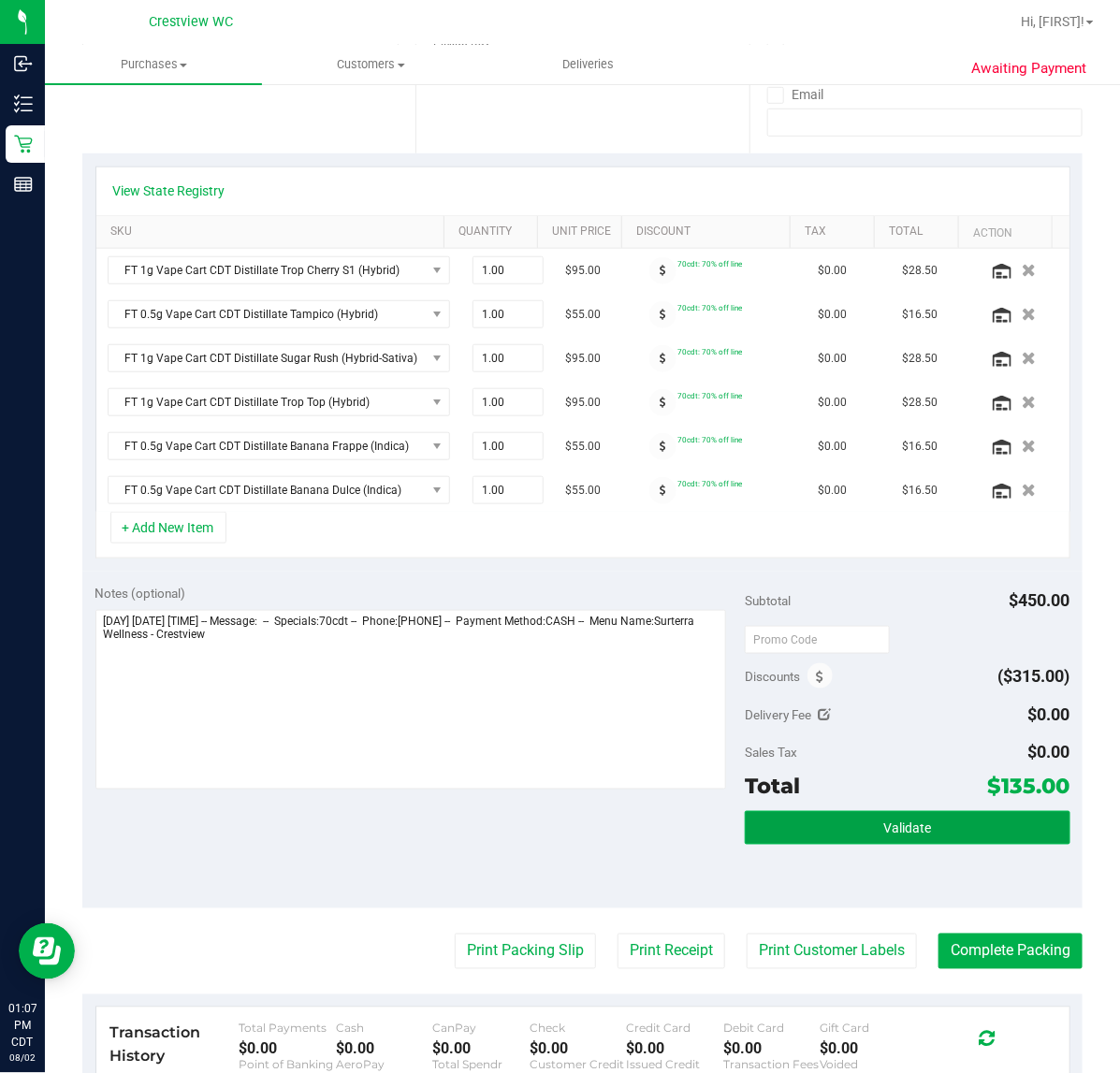 click on "Validate" at bounding box center (907, 829) 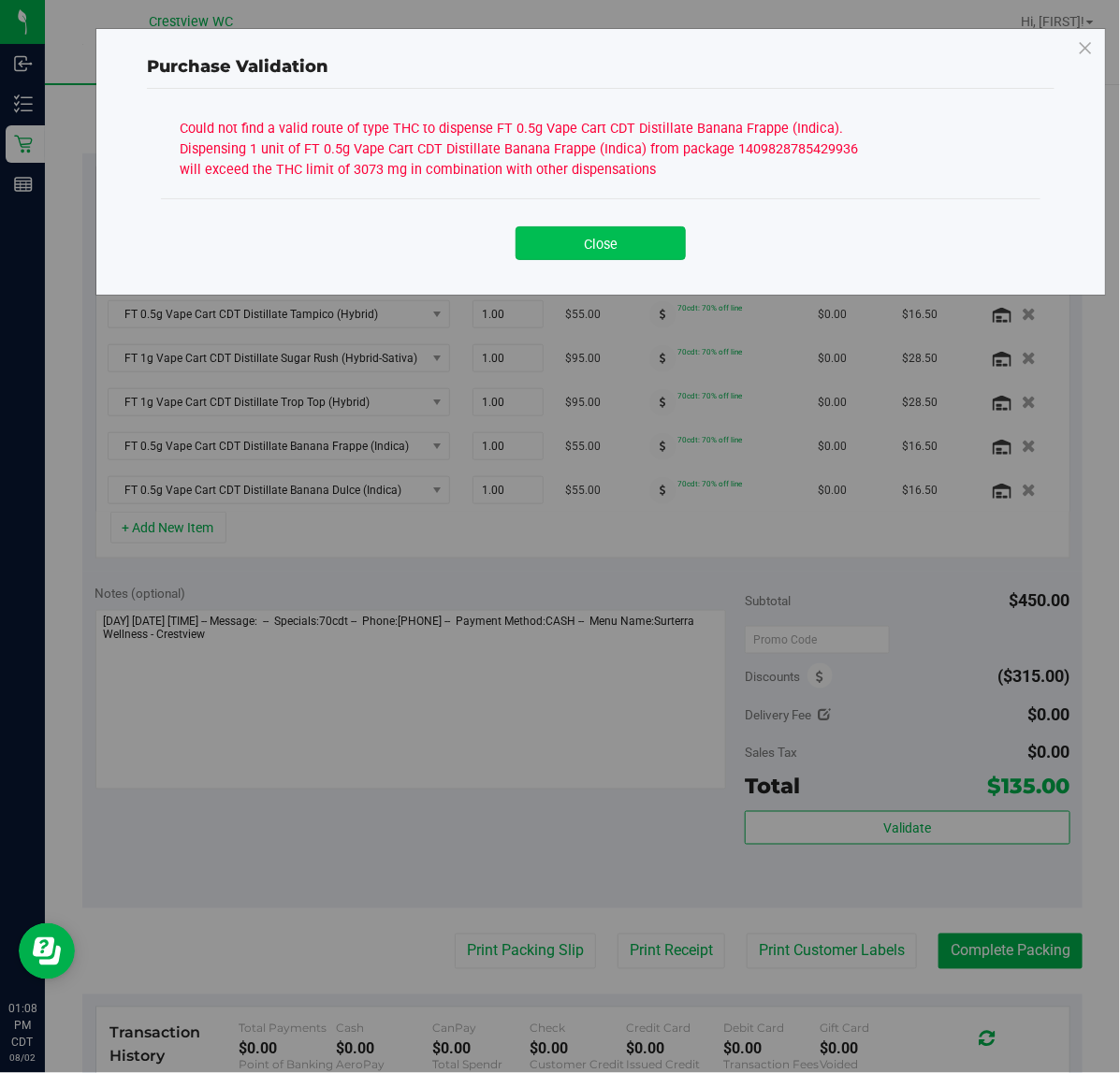 click on "Close" at bounding box center (601, 243) 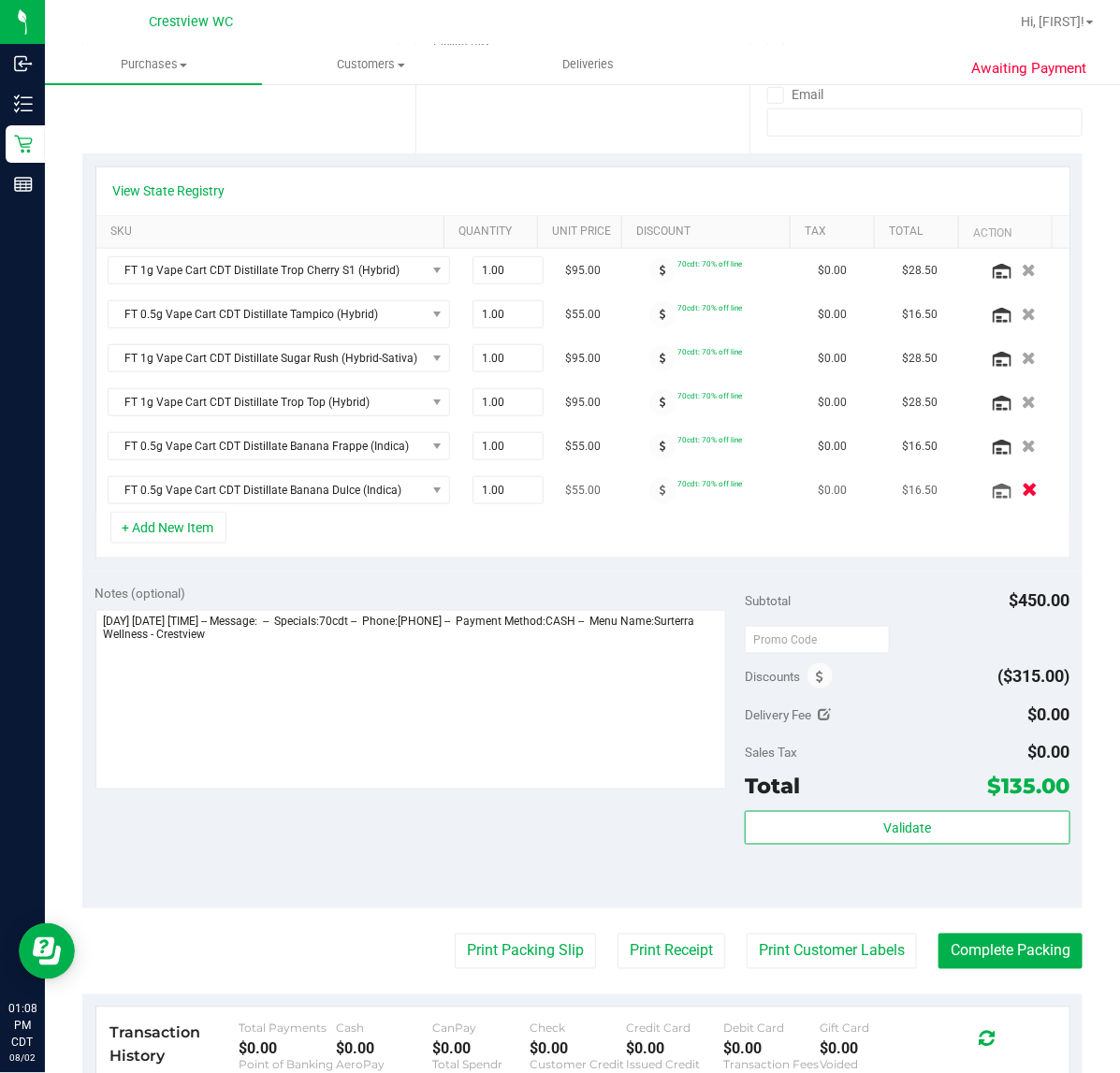 click at bounding box center [1029, 490] 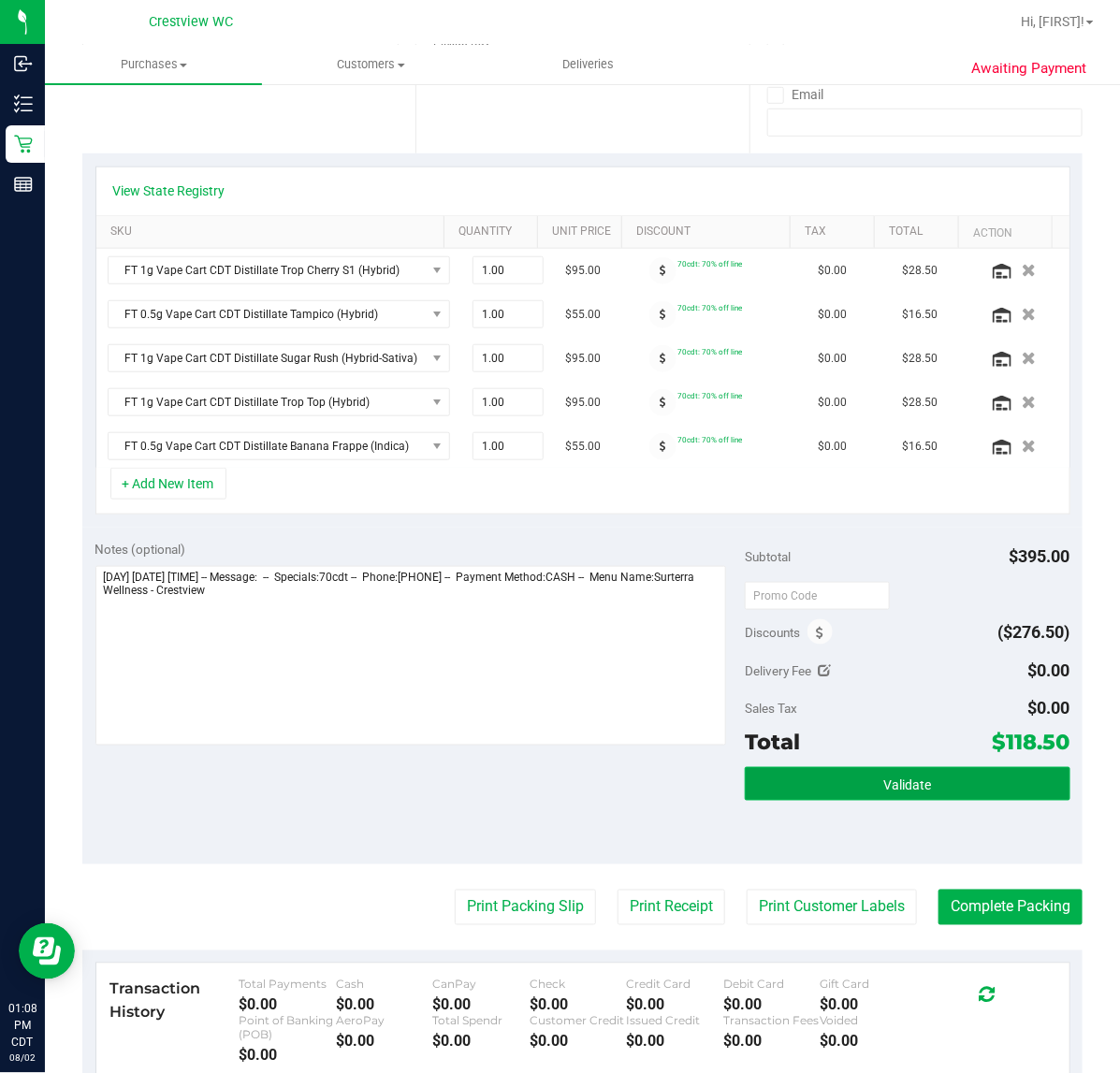 click on "Validate" at bounding box center [907, 785] 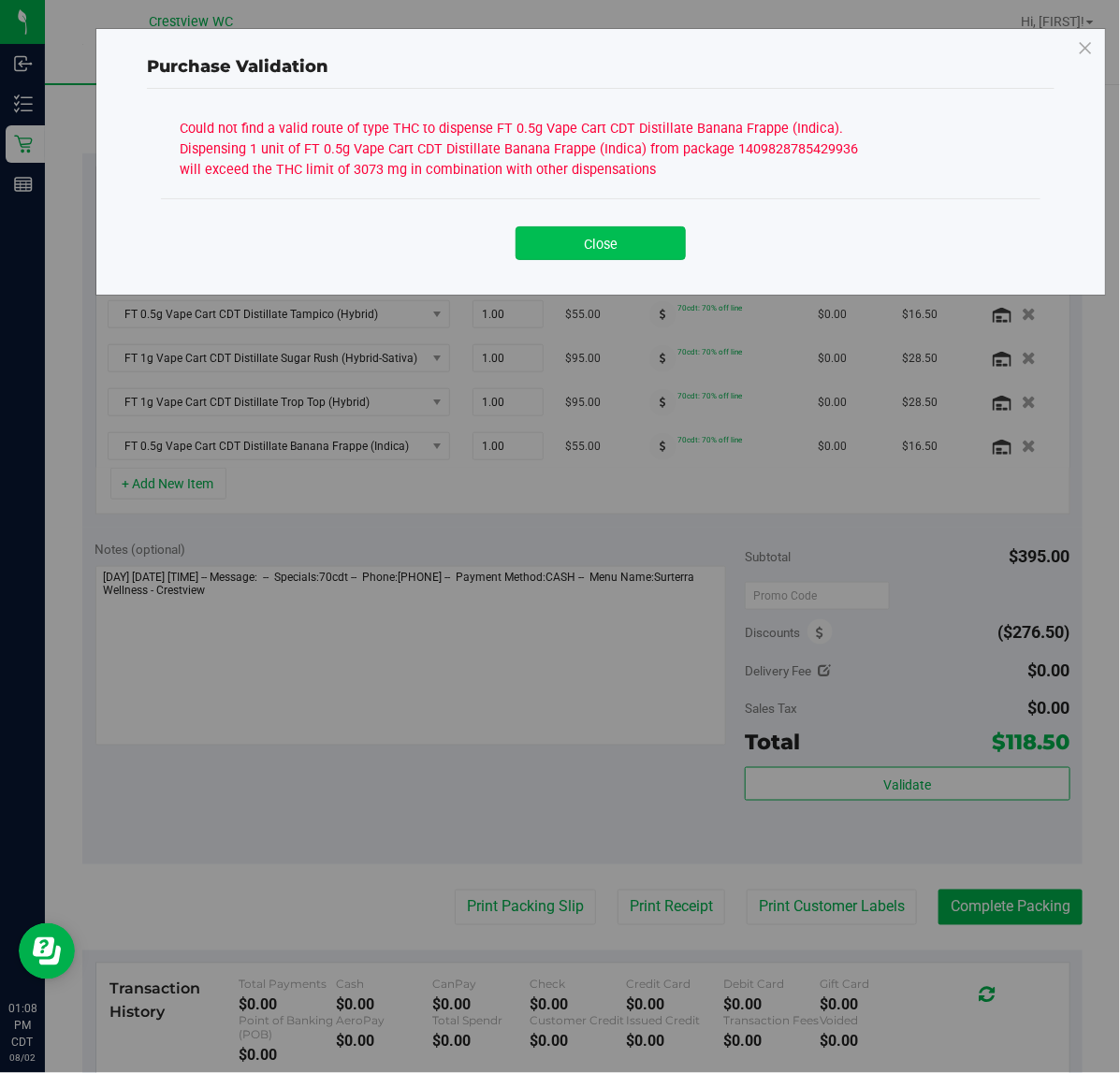 click on "Close" at bounding box center (601, 243) 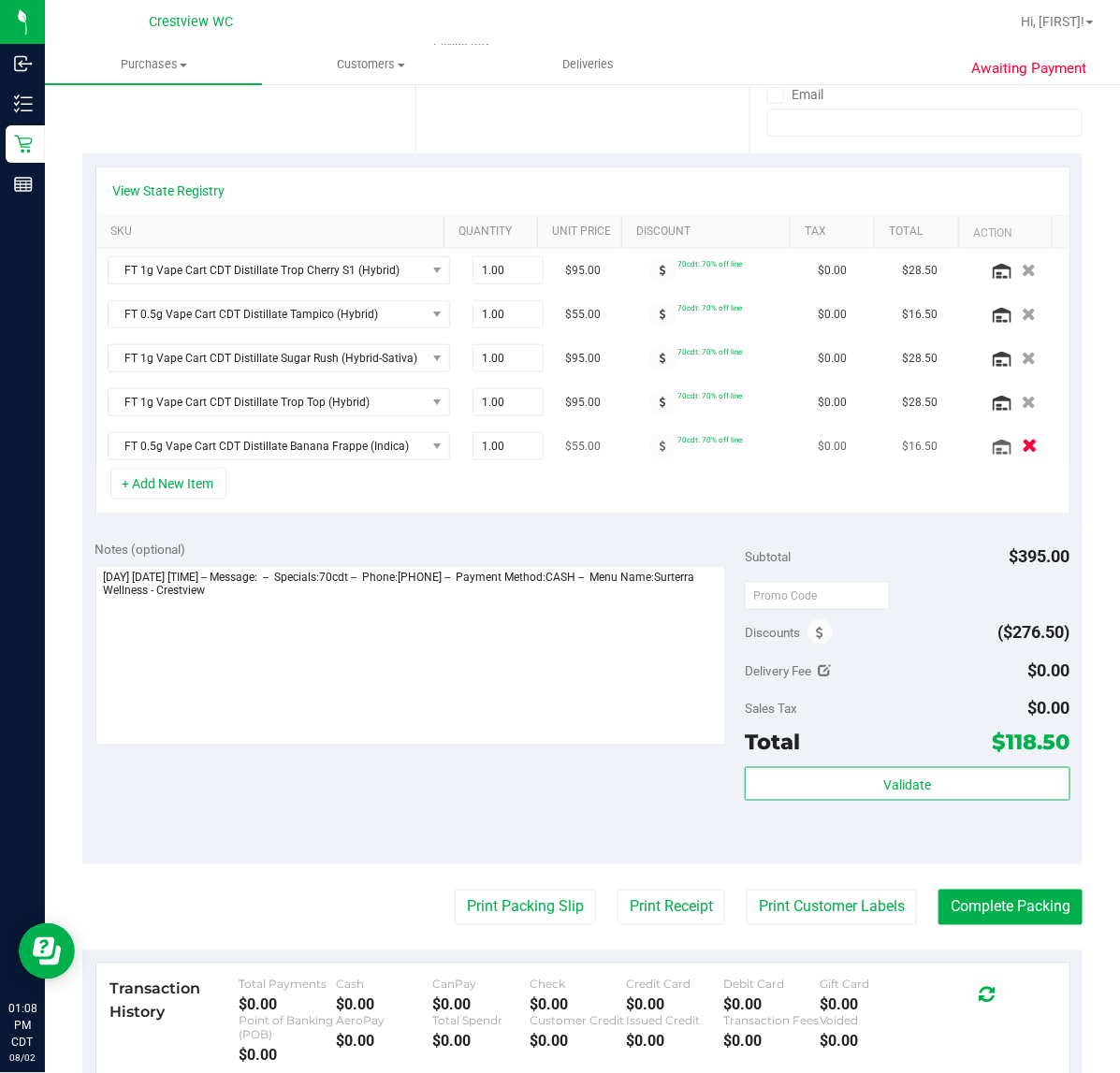 click at bounding box center [1029, 446] 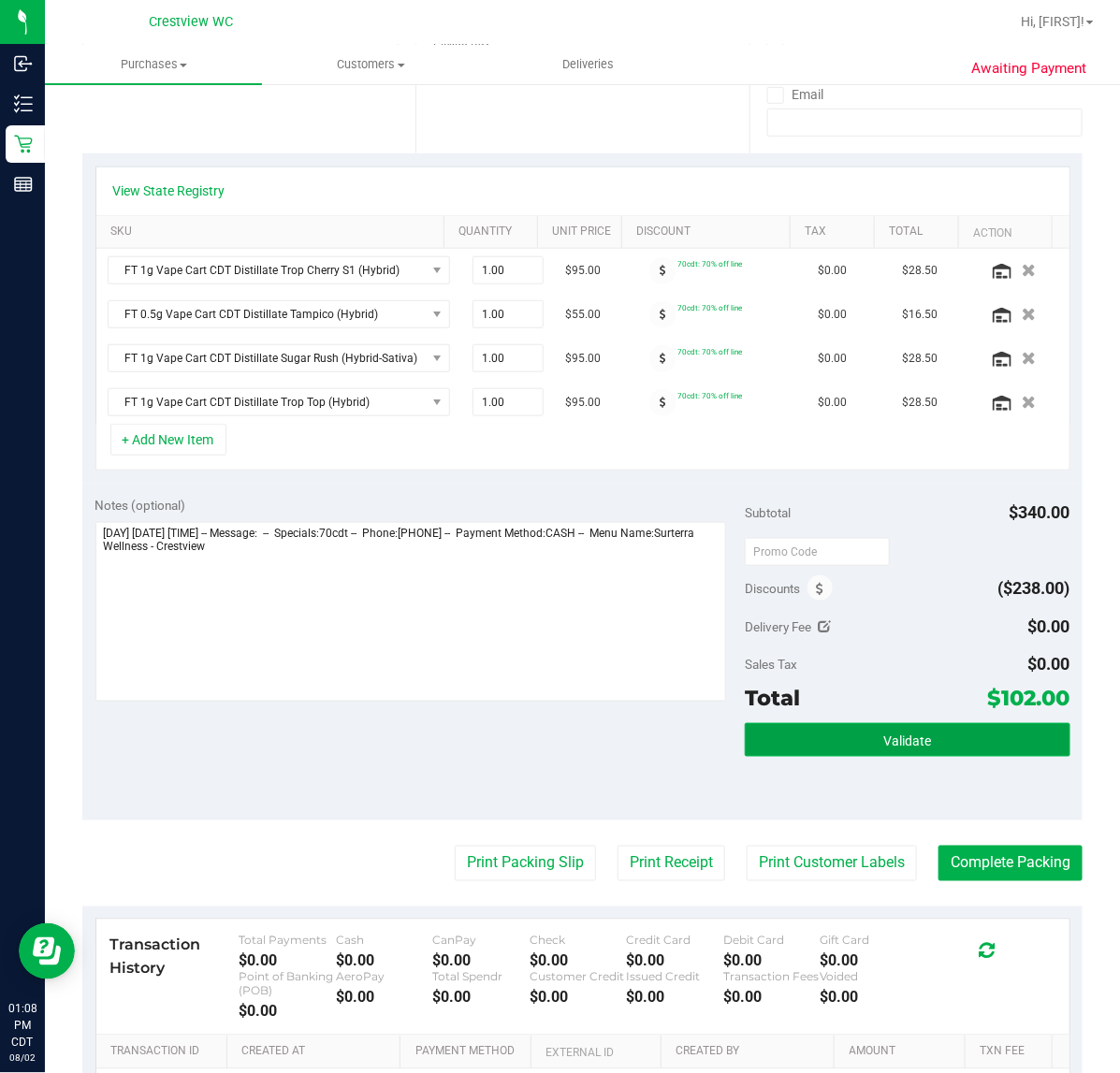 click on "Validate" at bounding box center (907, 741) 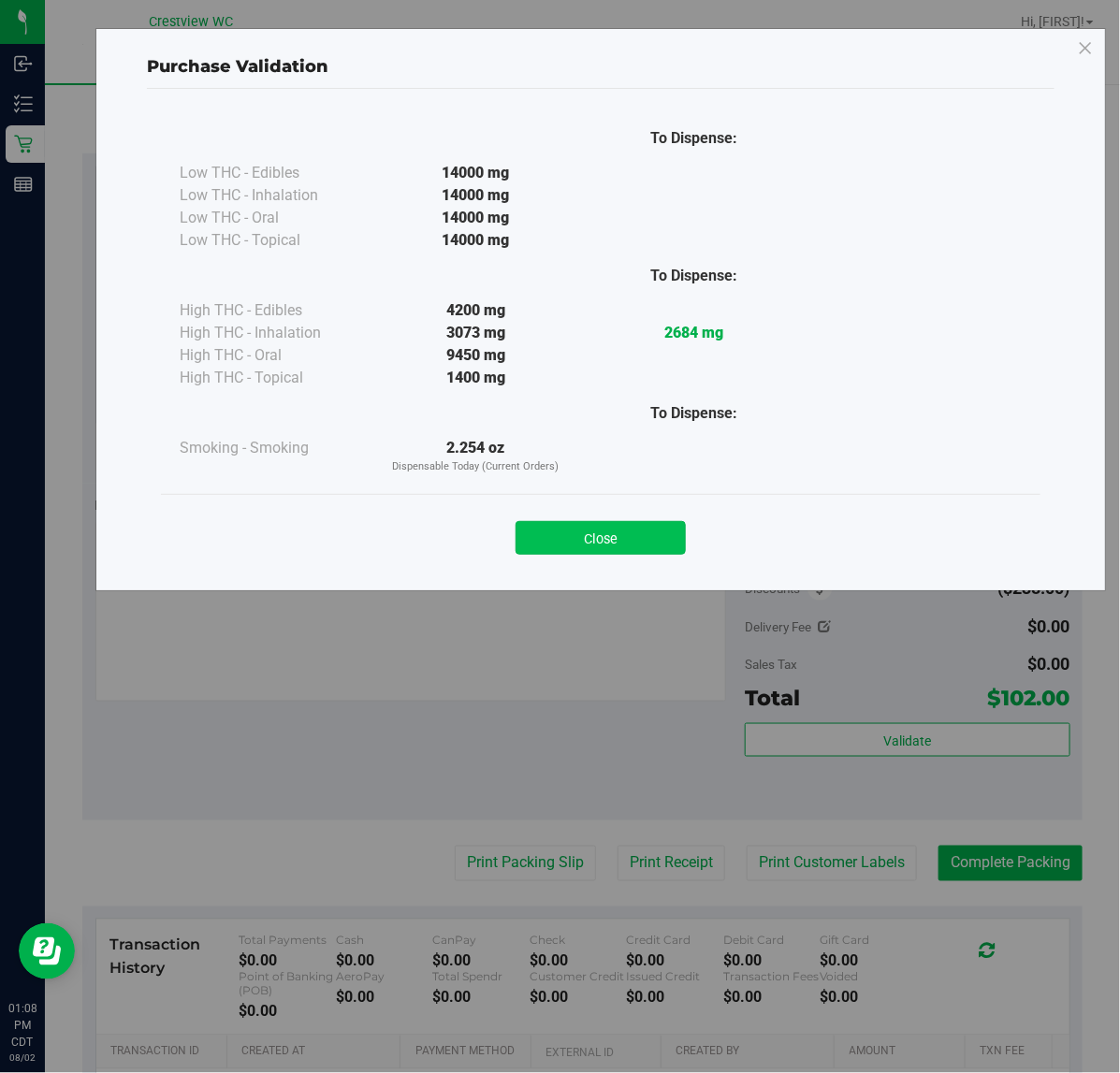 click on "Close" at bounding box center (601, 538) 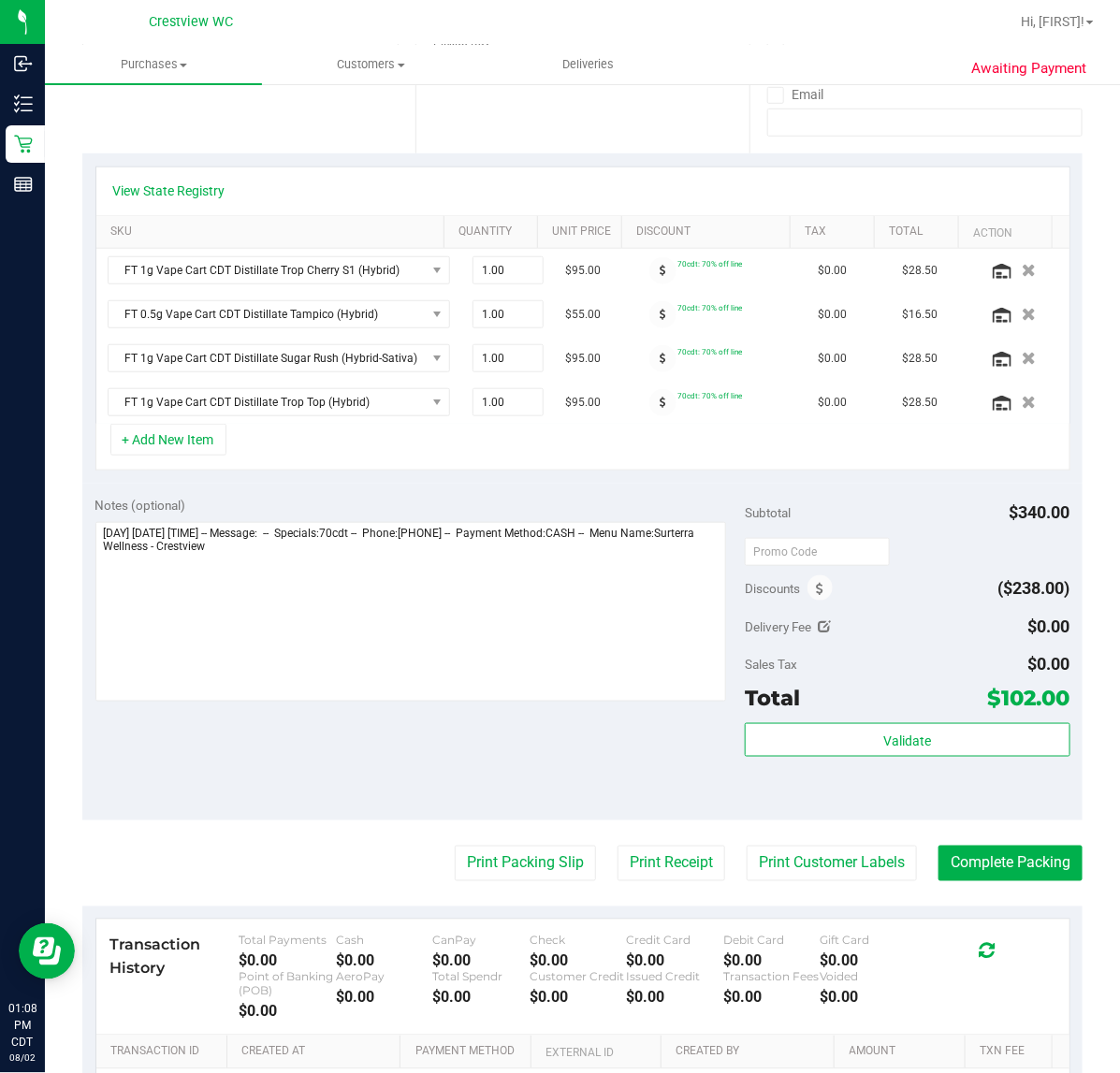 scroll, scrollTop: 0, scrollLeft: 0, axis: both 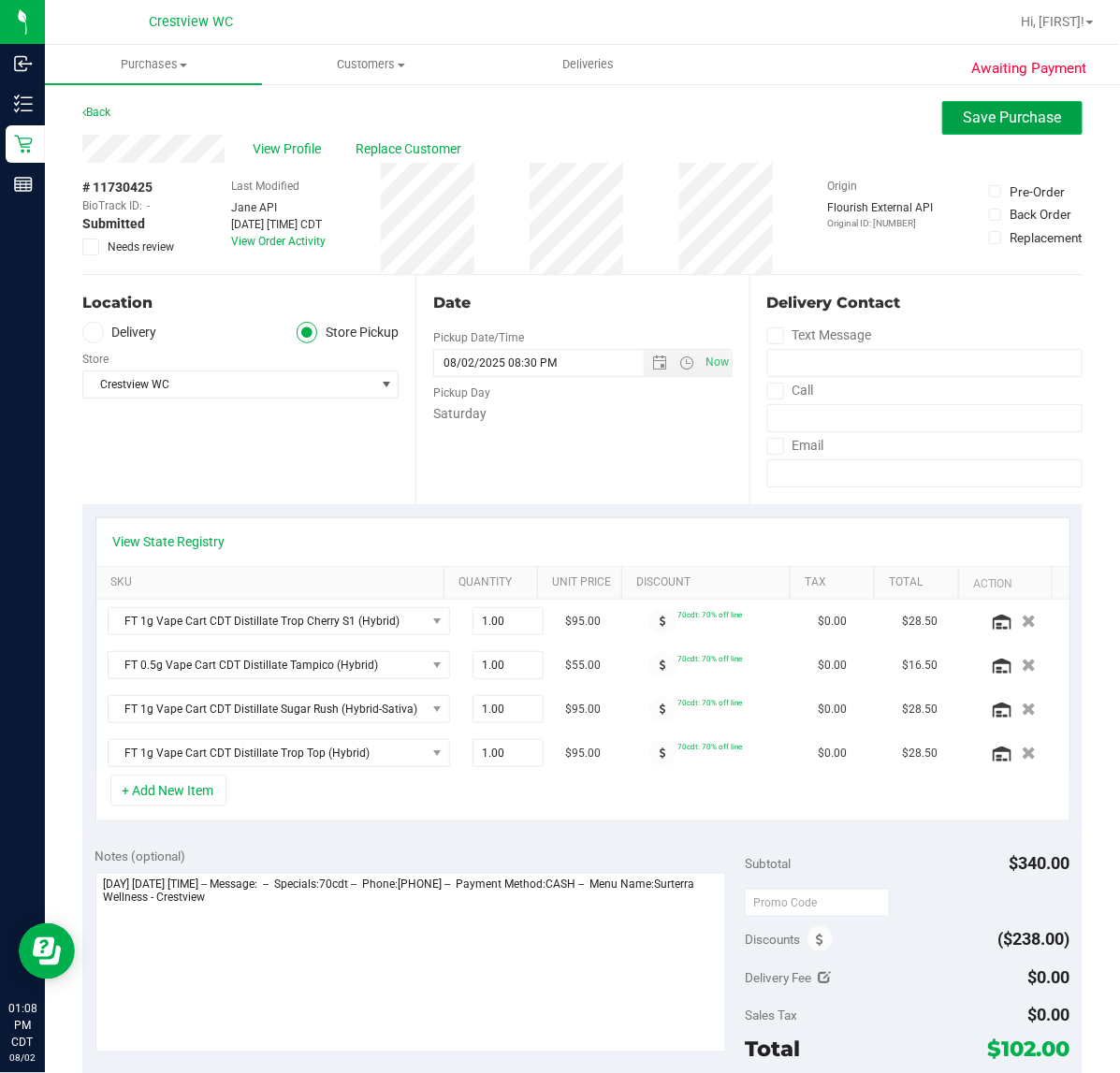 click on "Save Purchase" at bounding box center [1012, 117] 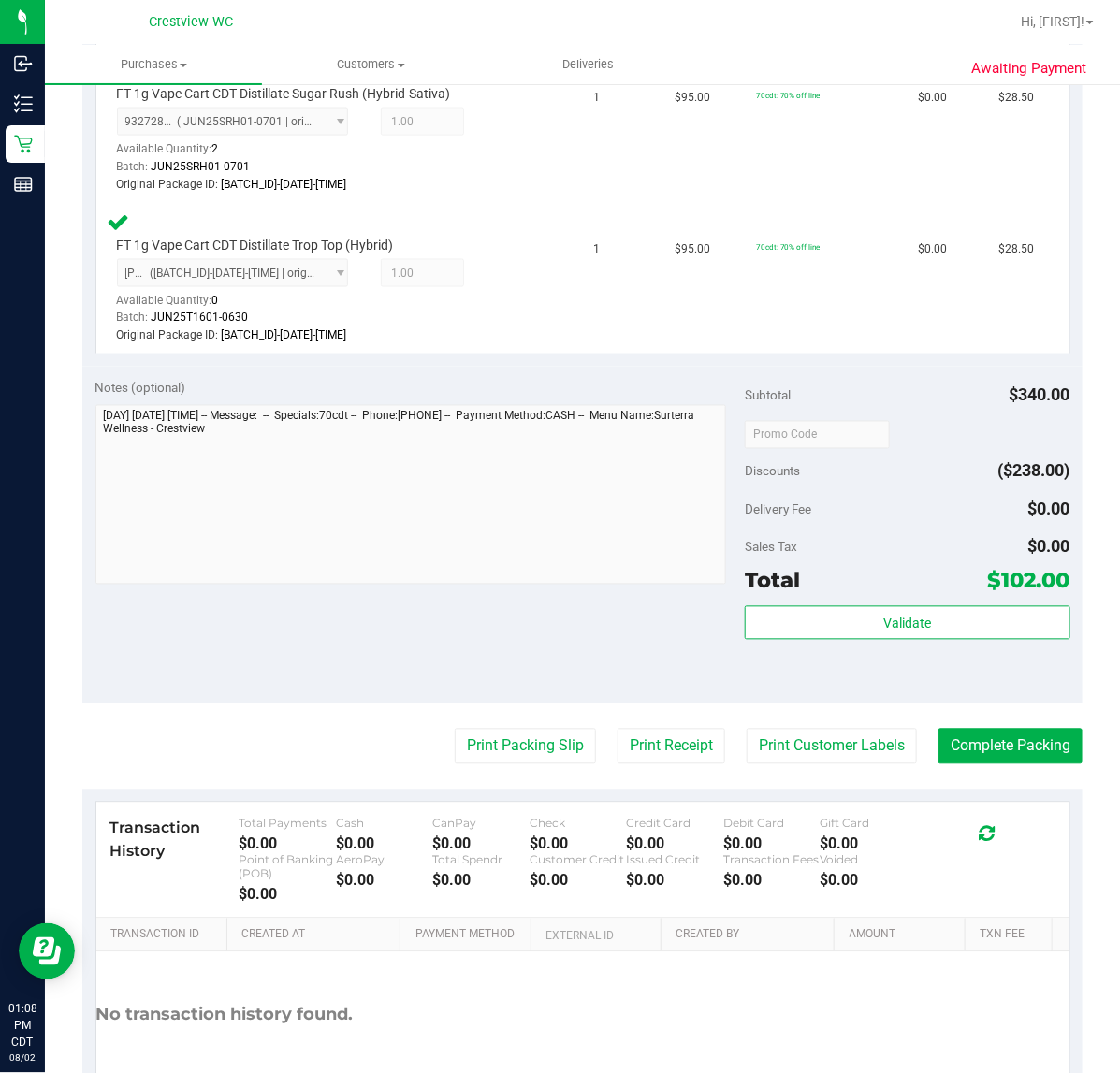 scroll, scrollTop: 904, scrollLeft: 0, axis: vertical 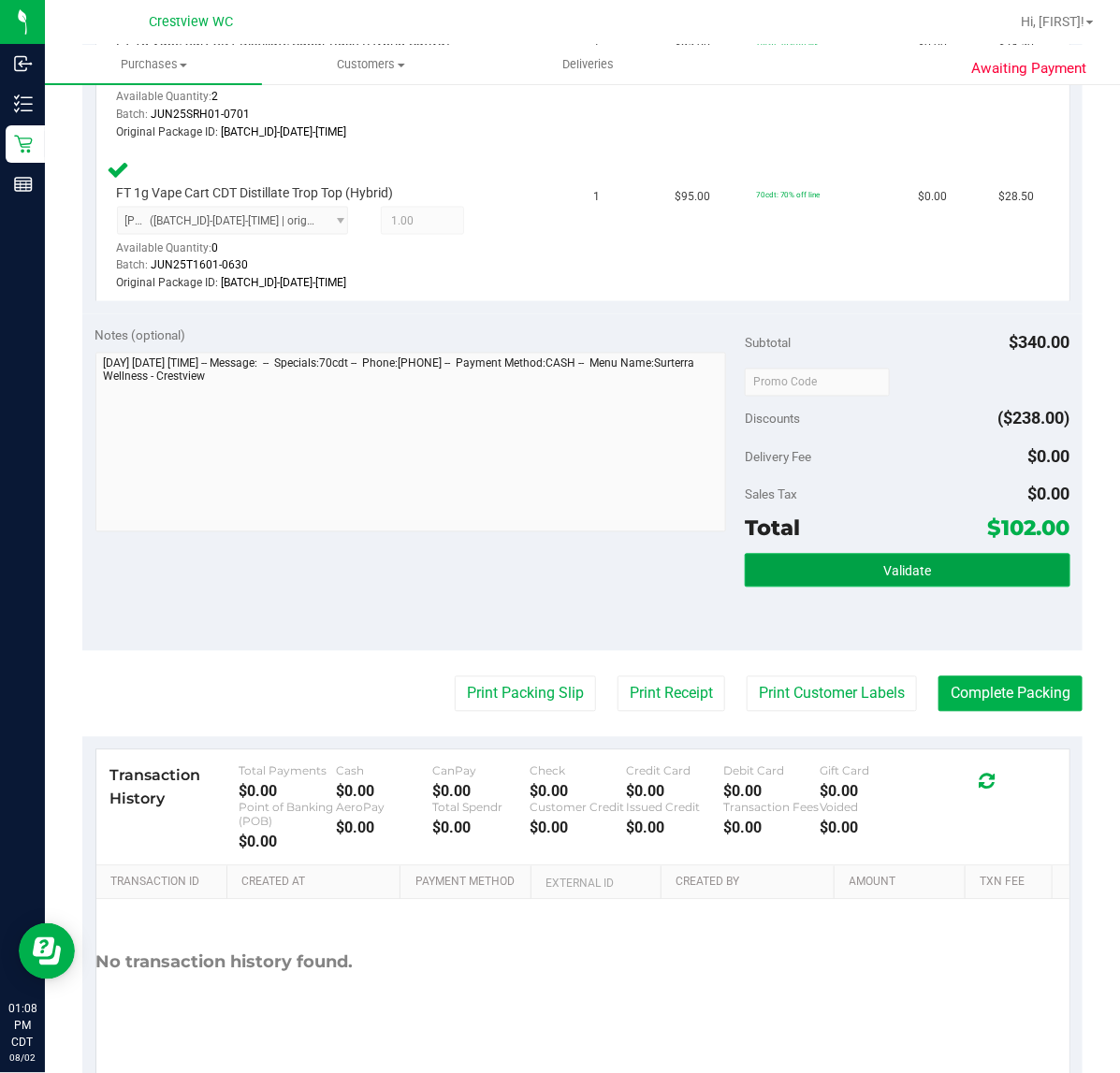 click on "Validate" at bounding box center [907, 572] 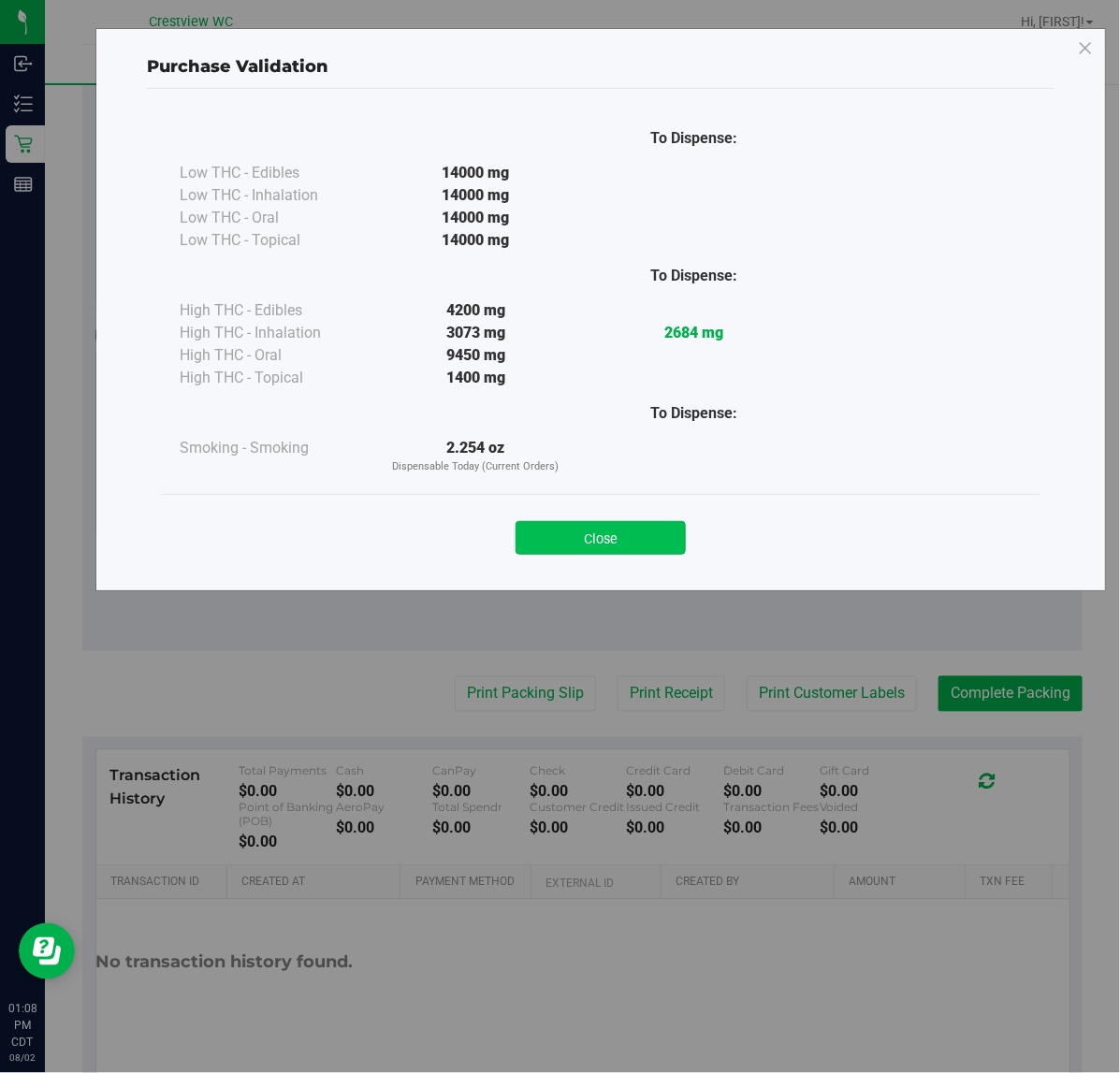 click on "Close" at bounding box center (601, 538) 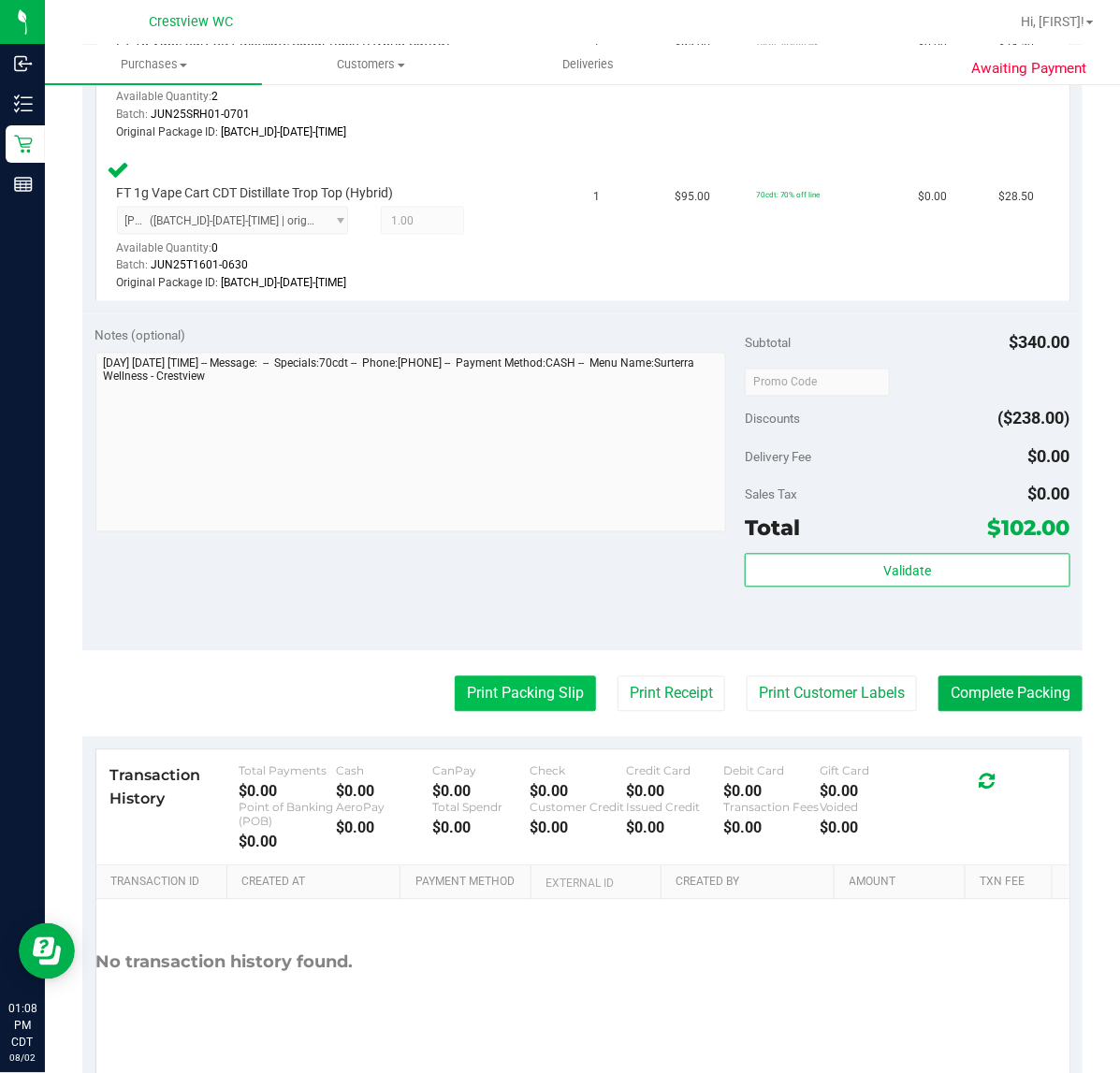 click on "Print Packing Slip" at bounding box center [525, 694] 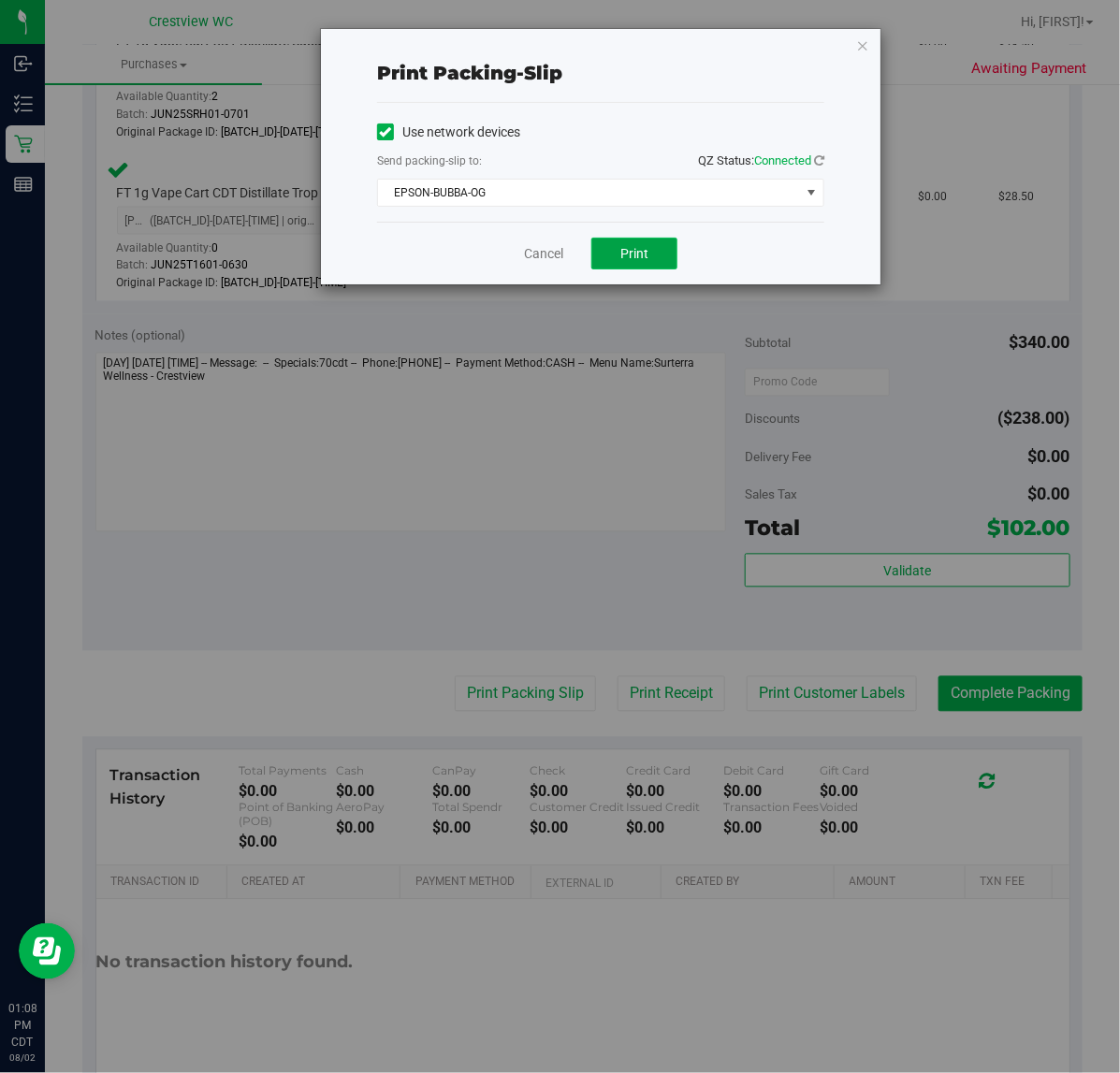 click on "Print" at bounding box center [634, 254] 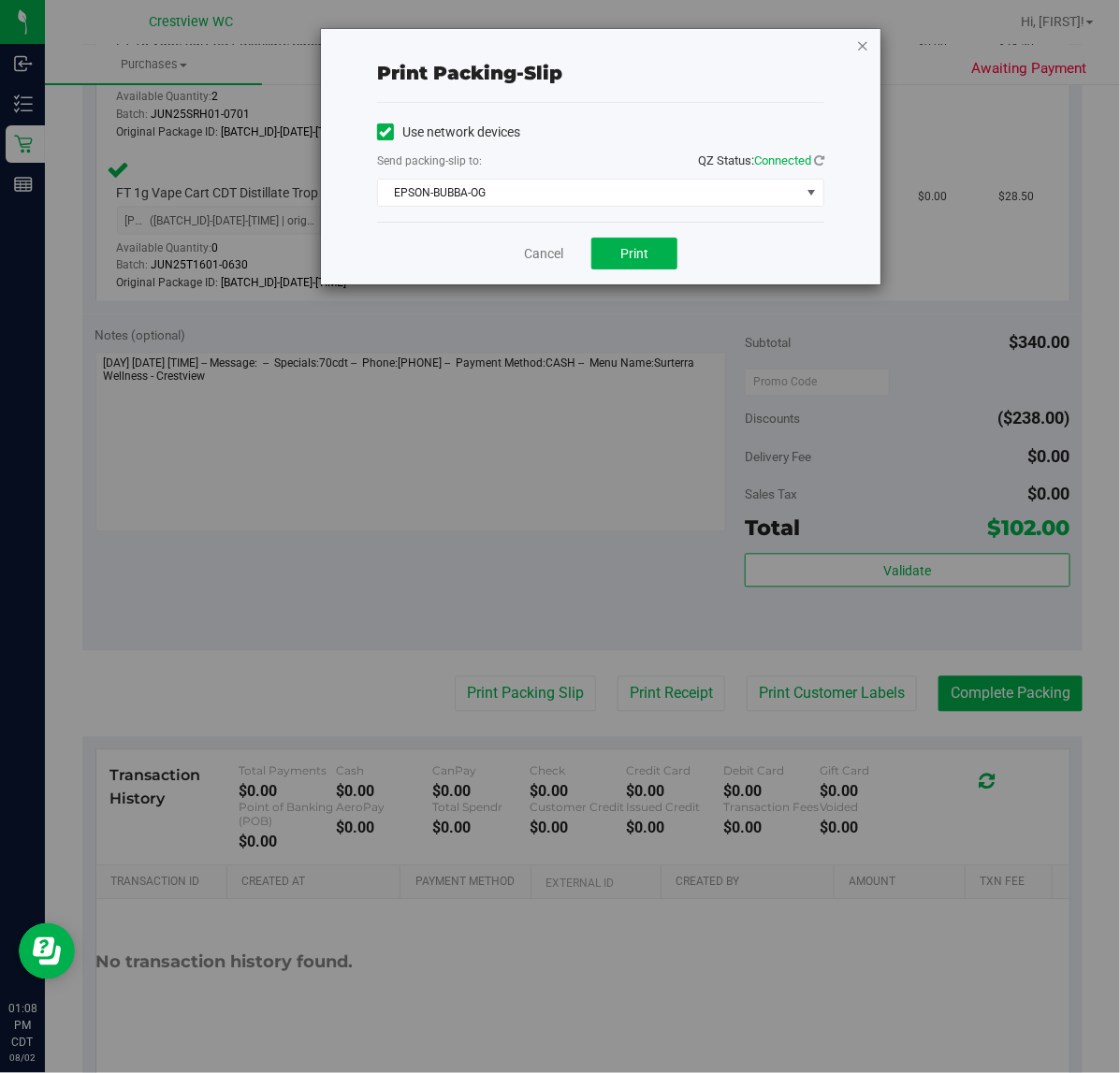 click at bounding box center (863, 45) 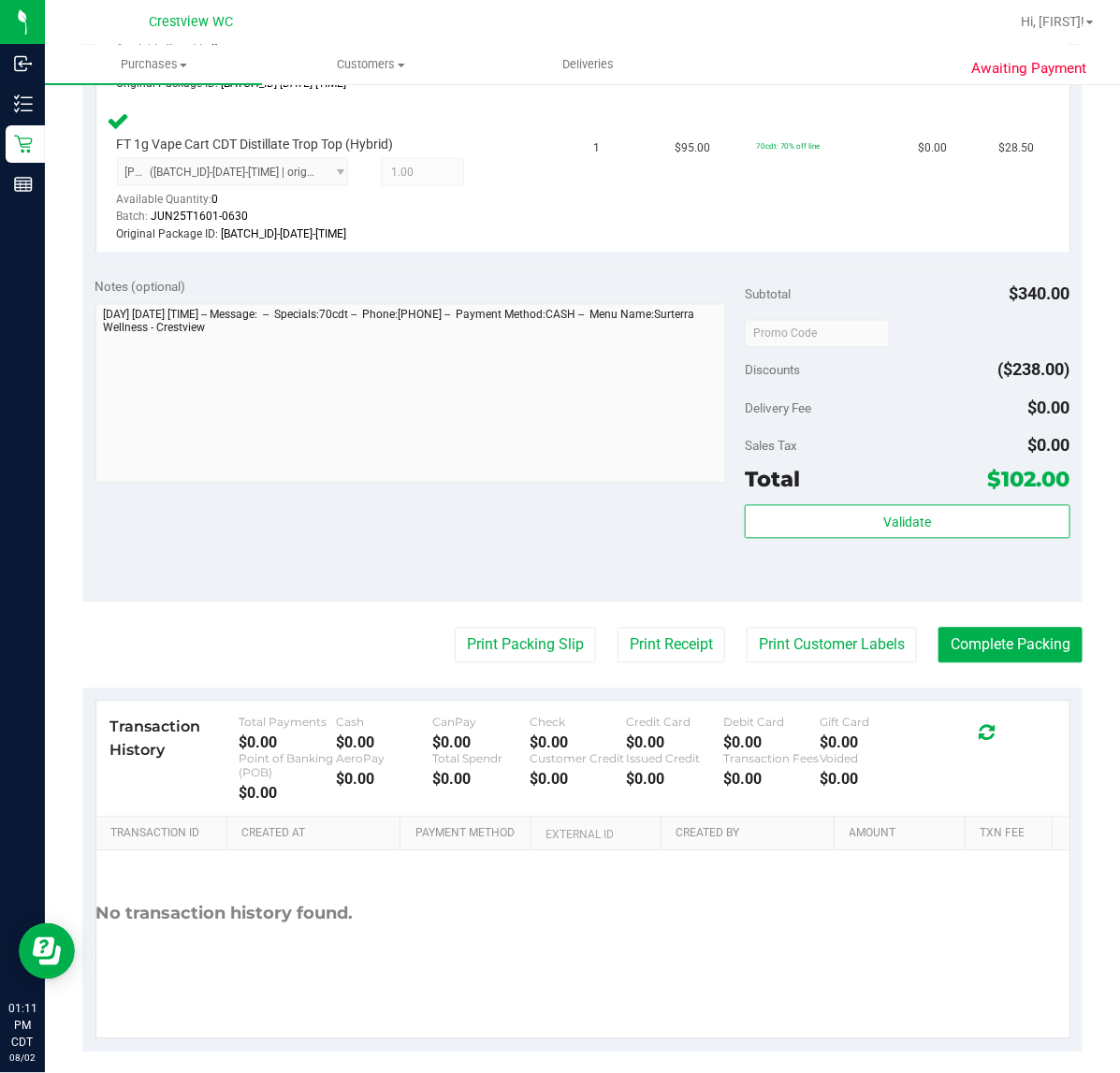 scroll, scrollTop: 962, scrollLeft: 0, axis: vertical 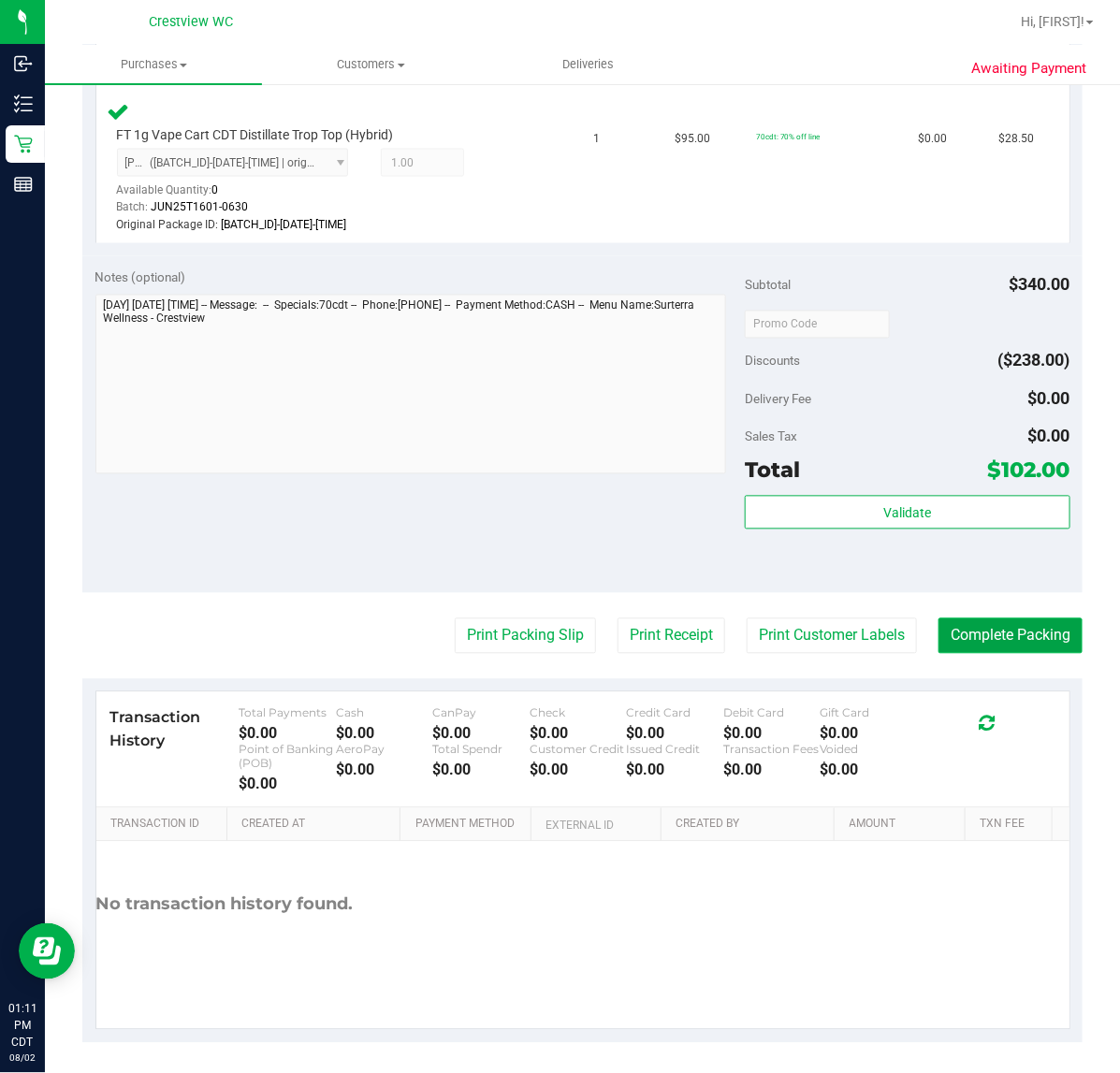 click on "Complete Packing" at bounding box center (1011, 636) 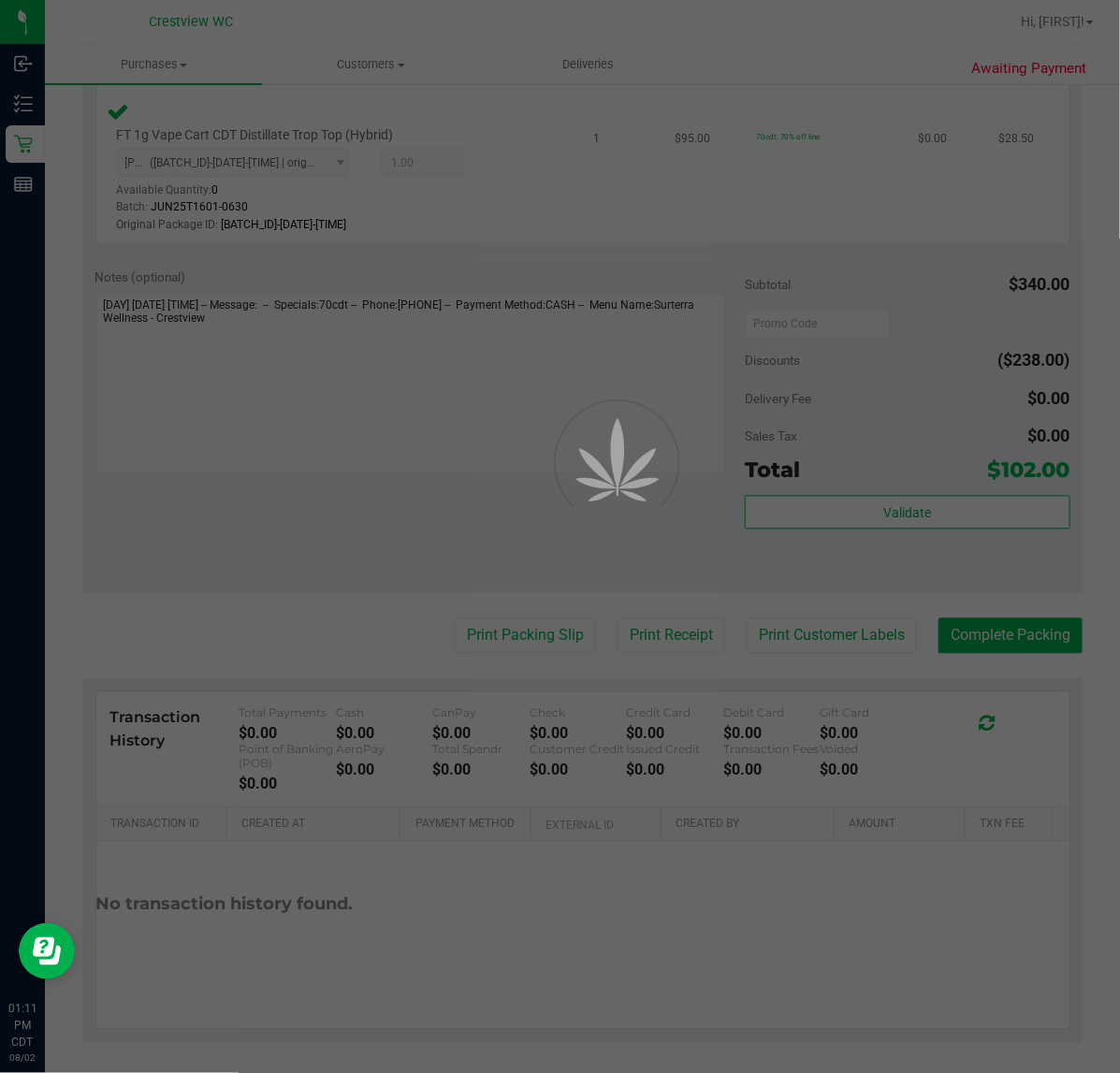 scroll, scrollTop: 0, scrollLeft: 0, axis: both 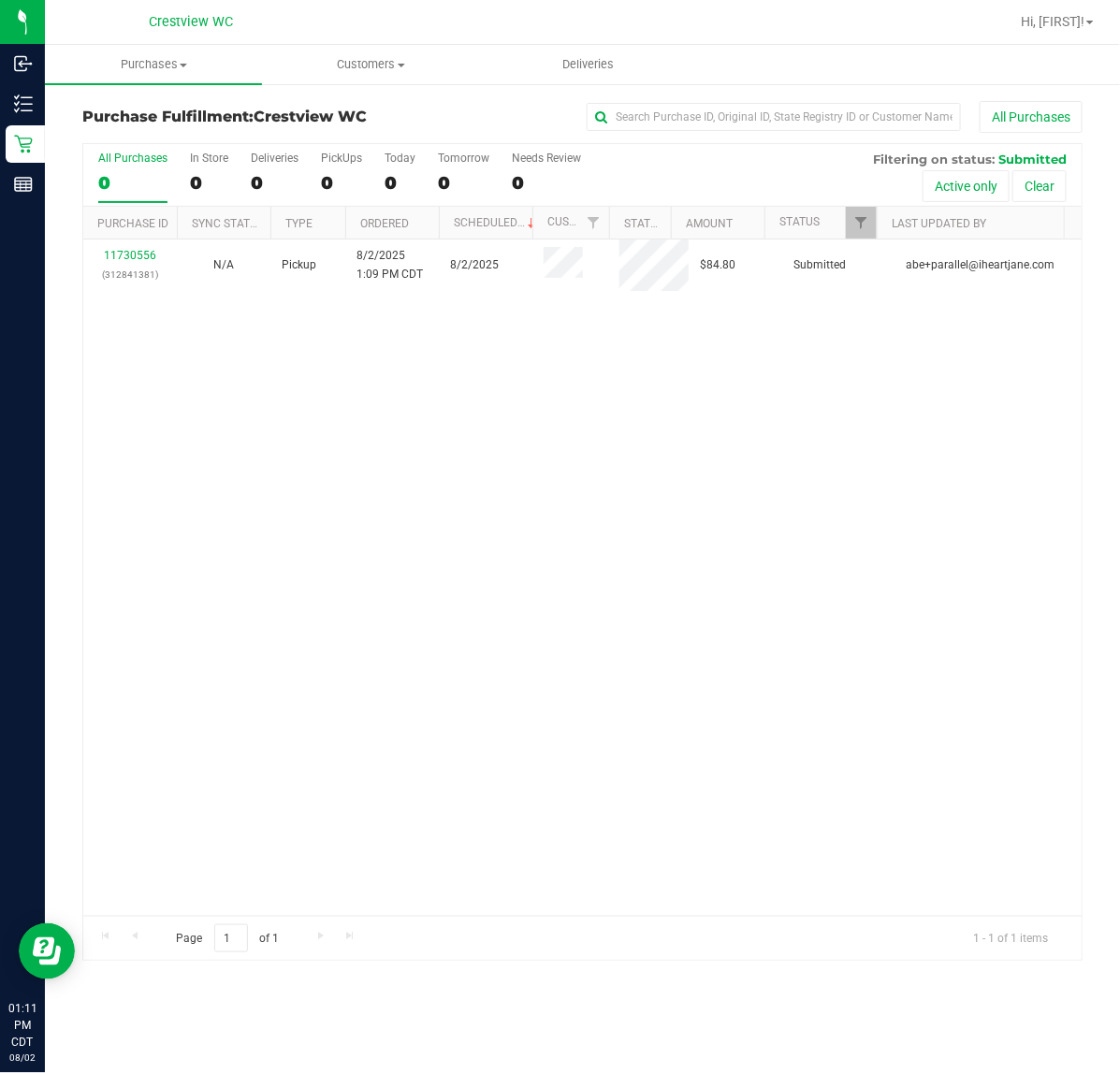 click on "11730556
([NUMBER])
N/A
Pickup [DATE] [TIME] CDT [DATE]
$84.80
Submitted [EMAIL]" at bounding box center (582, 577) 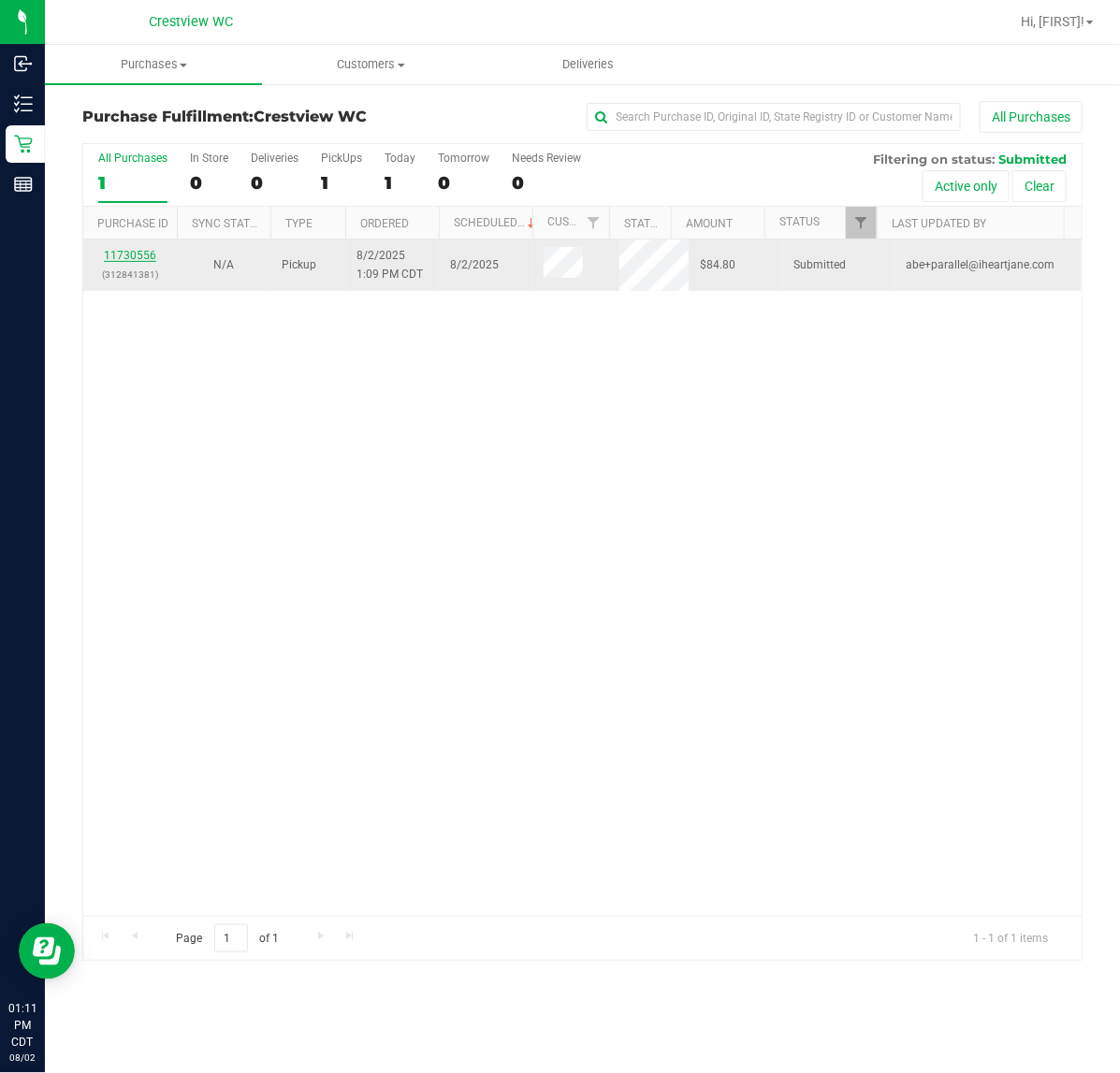 click on "11730556" at bounding box center (130, 255) 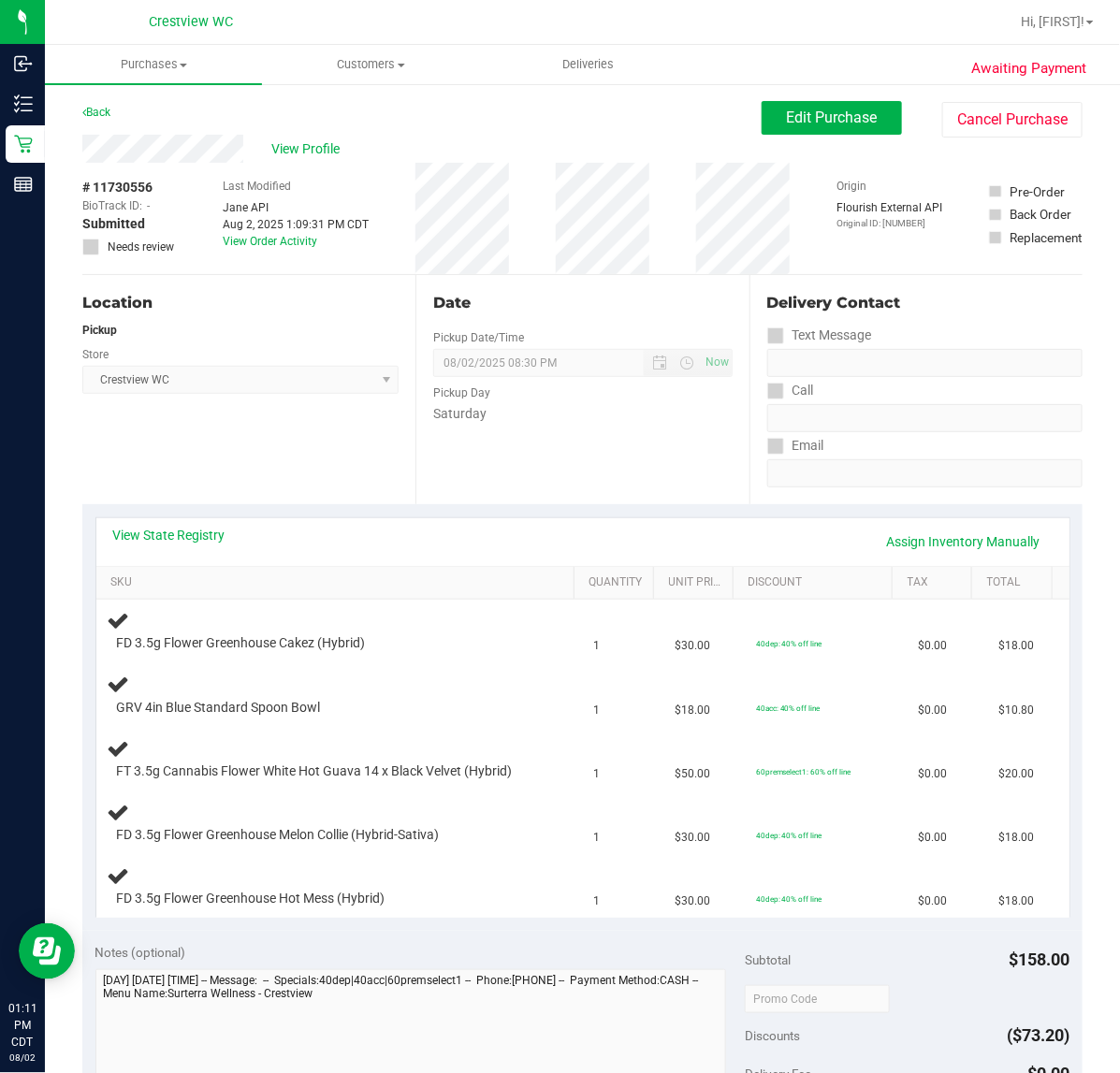 click on "Location
Pickup
Store
Crestview WC Select Store Bonita Springs WC Boynton Beach WC Bradenton WC Brandon WC Brooksville WC Call Center Clermont WC Crestview WC Deerfield Beach WC Delray Beach WC Deltona WC Ft Walton Beach WC Ft. Lauderdale WC Ft. Myers WC Gainesville WC Jax Atlantic WC JAX DC REP Jax WC Key West WC Lakeland WC Largo WC Lehigh Acres DC REP Merritt Island WC Miami 72nd WC Miami Beach WC Miami Dadeland WC Miramar DC REP New Port Richey WC North Palm Beach WC North Port WC Ocala WC Orange Park WC Orlando Colonial WC Orlando DC REP Orlando WC Oviedo WC Palm Bay WC Palm Coast WC Panama City WC Pensacola WC Port Orange WC Port St. Lucie WC Sebring WC South Tampa WC St. Pete WC Summerfield WC Tallahassee DC REP Tallahassee WC Tampa DC Testing Tampa Warehouse Tampa WC TX Austin DC TX Plano Retail WPB DC WPB WC" at bounding box center (249, 389) 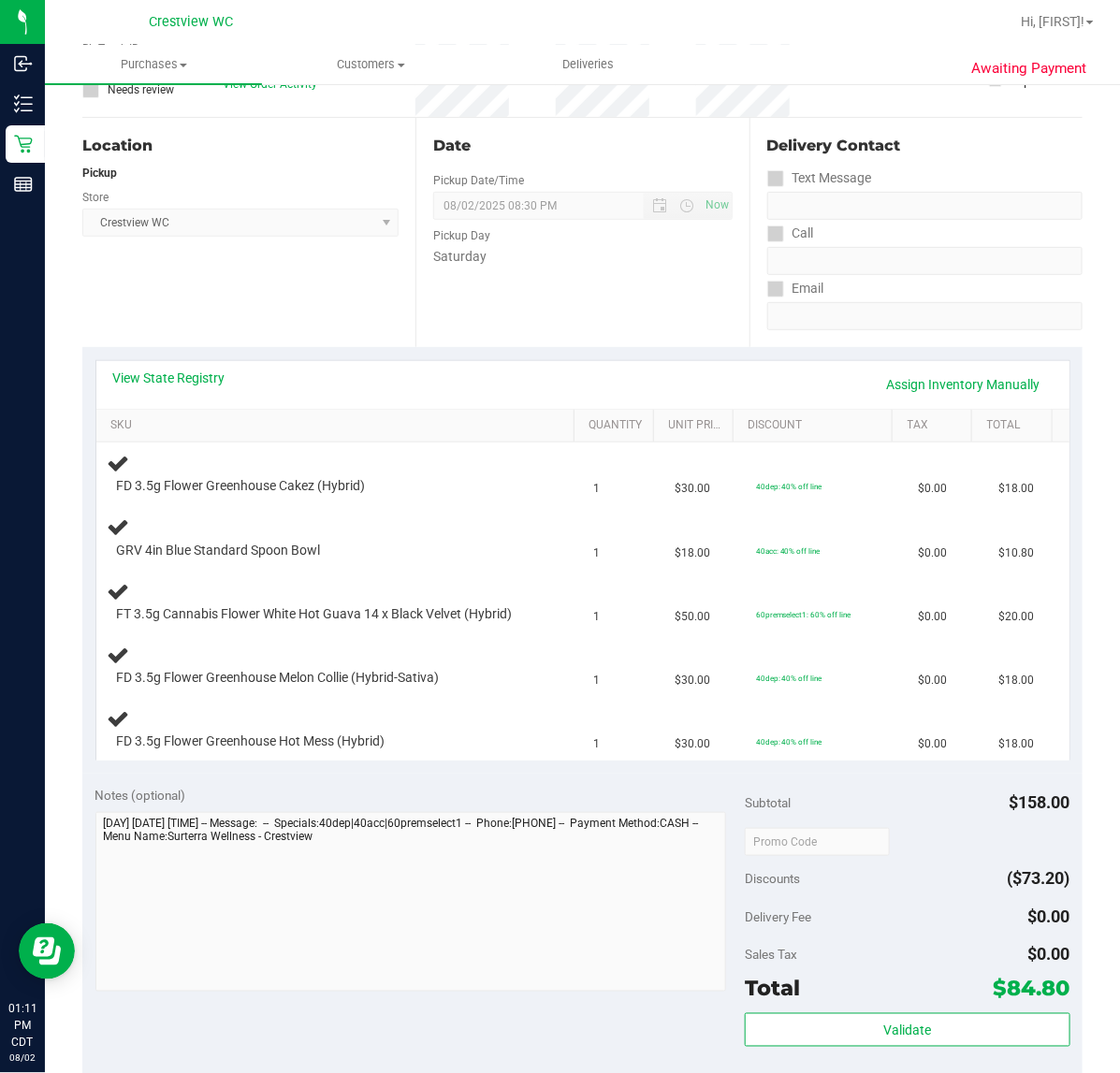 scroll, scrollTop: 117, scrollLeft: 0, axis: vertical 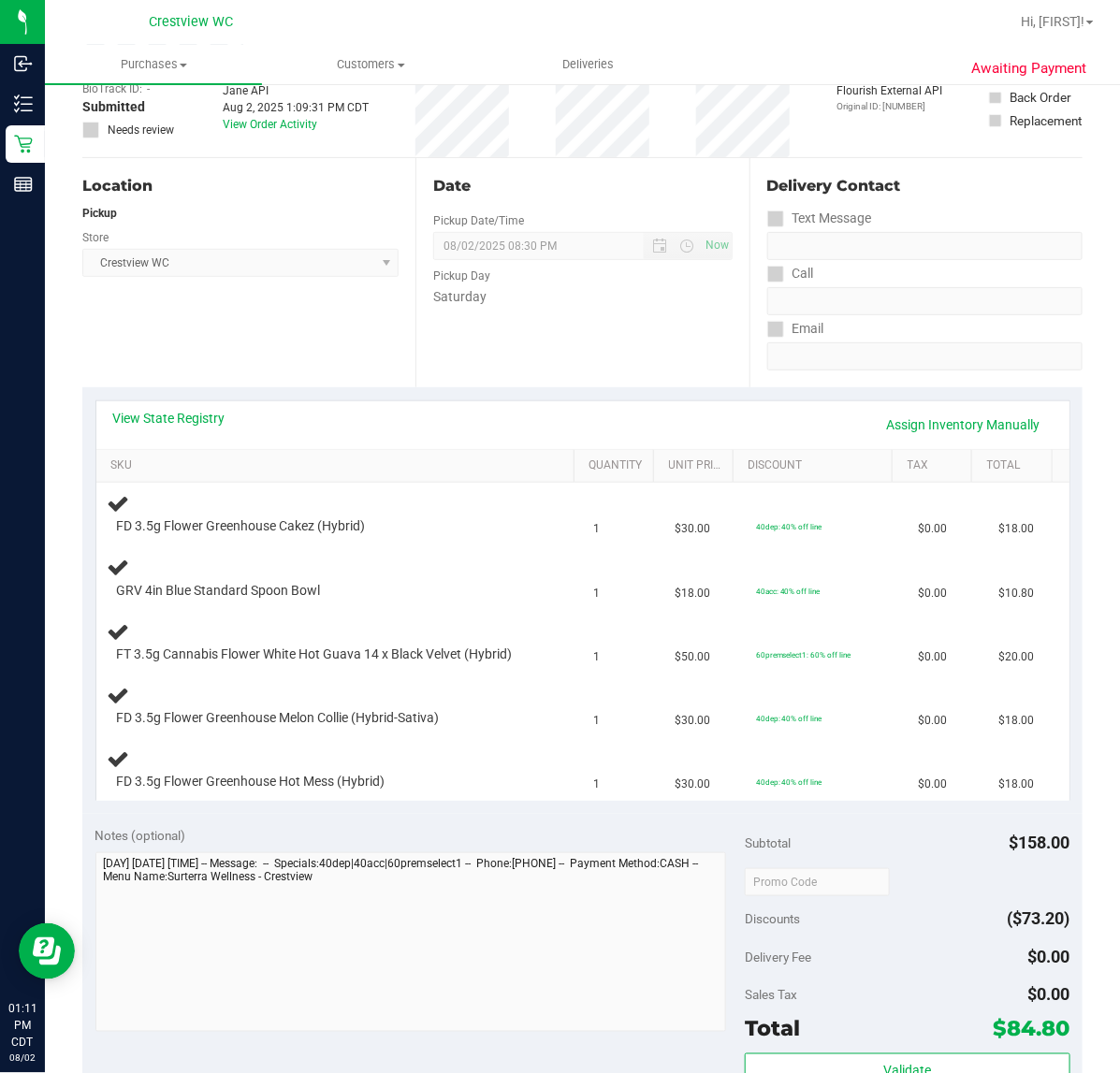 click on "Location
Pickup
Store
Crestview WC Select Store Bonita Springs WC Boynton Beach WC Bradenton WC Brandon WC Brooksville WC Call Center Clermont WC Crestview WC Deerfield Beach WC Delray Beach WC Deltona WC Ft Walton Beach WC Ft. Lauderdale WC Ft. Myers WC Gainesville WC Jax Atlantic WC JAX DC REP Jax WC Key West WC Lakeland WC Largo WC Lehigh Acres DC REP Merritt Island WC Miami 72nd WC Miami Beach WC Miami Dadeland WC Miramar DC REP New Port Richey WC North Palm Beach WC North Port WC Ocala WC Orange Park WC Orlando Colonial WC Orlando DC REP Orlando WC Oviedo WC Palm Bay WC Palm Coast WC Panama City WC Pensacola WC Port Orange WC Port St. Lucie WC Sebring WC South Tampa WC St. Pete WC Summerfield WC Tallahassee DC REP Tallahassee WC Tampa DC Testing Tampa Warehouse Tampa WC TX Austin DC TX Plano Retail WPB DC WPB WC" at bounding box center [249, 272] 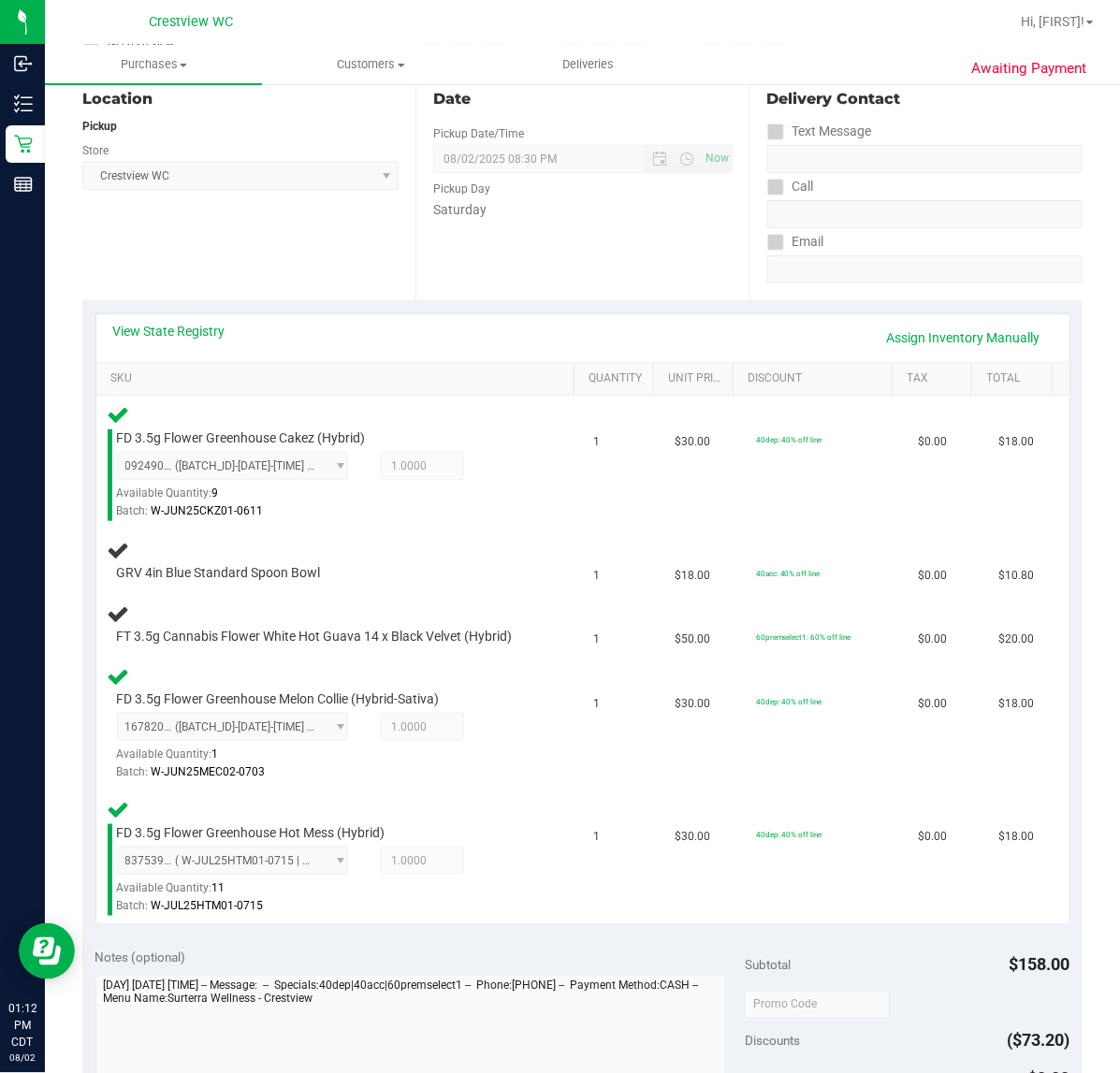 scroll, scrollTop: 115, scrollLeft: 0, axis: vertical 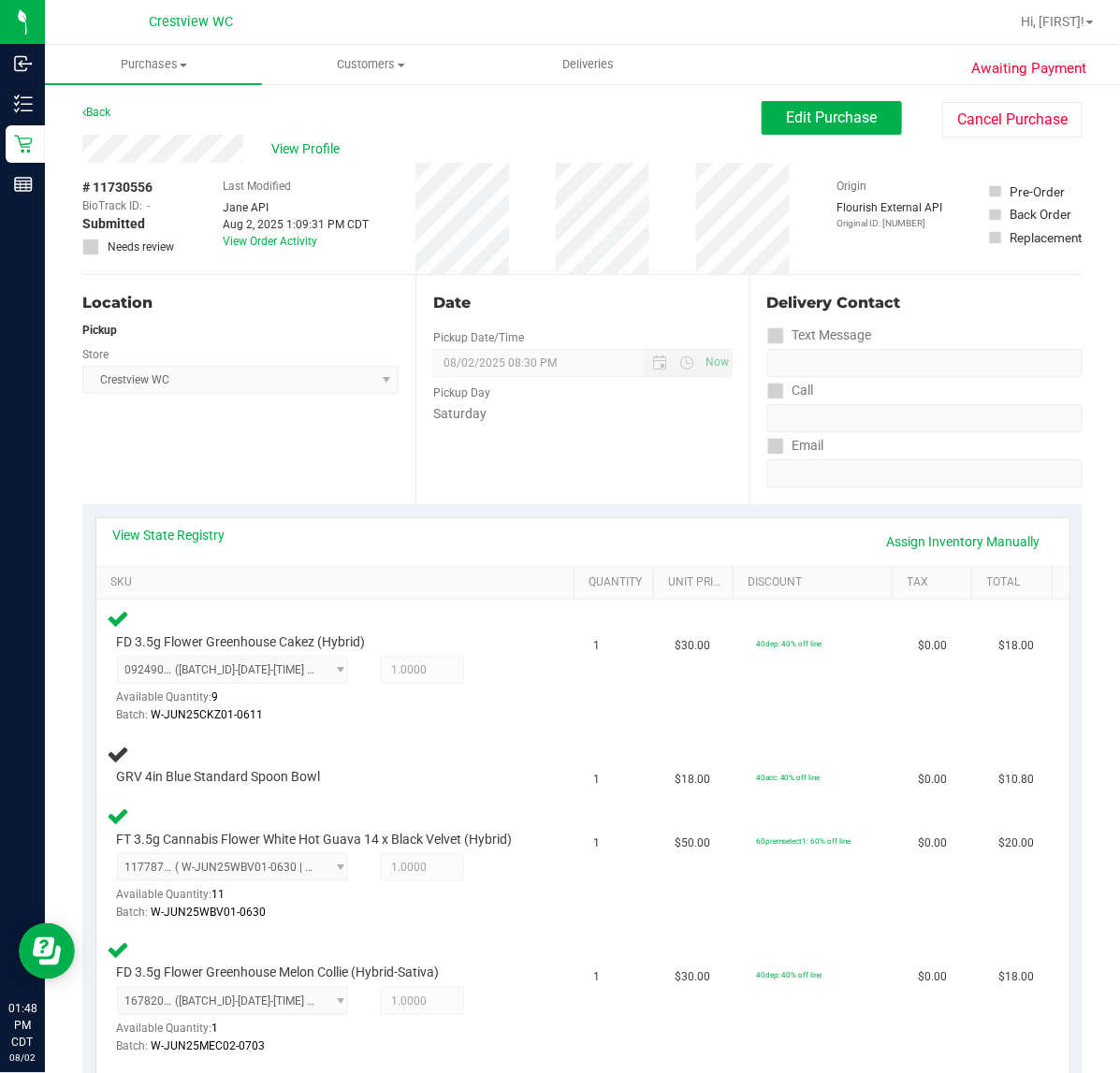 click on "Location" at bounding box center [240, 303] 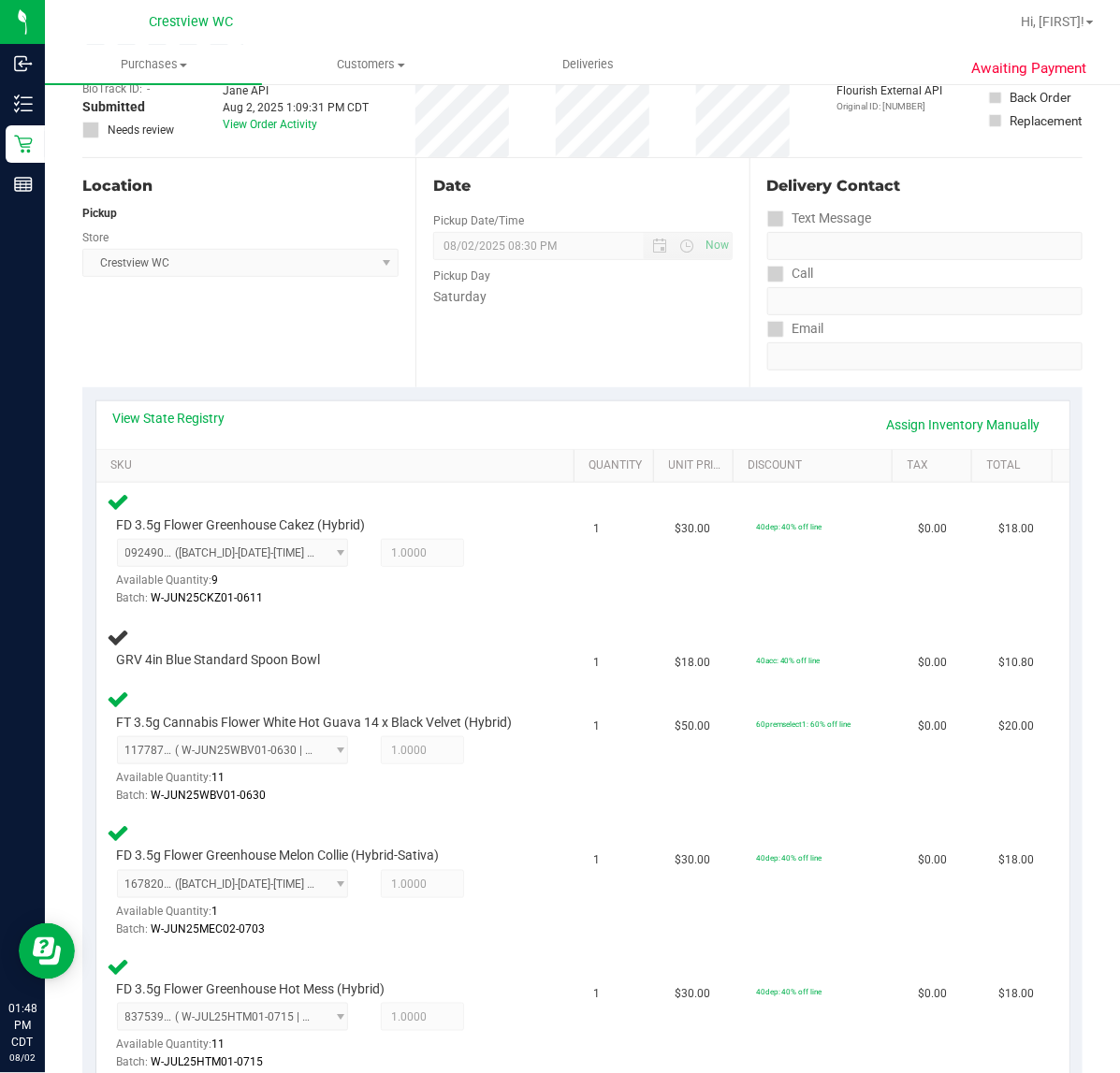 click on "Location
Pickup
Store
Crestview WC Select Store Bonita Springs WC Boynton Beach WC Bradenton WC Brandon WC Brooksville WC Call Center Clermont WC Crestview WC Deerfield Beach WC Delray Beach WC Deltona WC Ft Walton Beach WC Ft. Lauderdale WC Ft. Myers WC Gainesville WC Jax Atlantic WC JAX DC REP Jax WC Key West WC Lakeland WC Largo WC Lehigh Acres DC REP Merritt Island WC Miami 72nd WC Miami Beach WC Miami Dadeland WC Miramar DC REP New Port Richey WC North Palm Beach WC North Port WC Ocala WC Orange Park WC Orlando Colonial WC Orlando DC REP Orlando WC Oviedo WC Palm Bay WC Palm Coast WC Panama City WC Pensacola WC Port Orange WC Port St. Lucie WC Sebring WC South Tampa WC St. Pete WC Summerfield WC Tallahassee DC REP Tallahassee WC Tampa DC Testing Tampa Warehouse Tampa WC TX Austin DC TX Plano Retail WPB DC WPB WC" at bounding box center [249, 272] 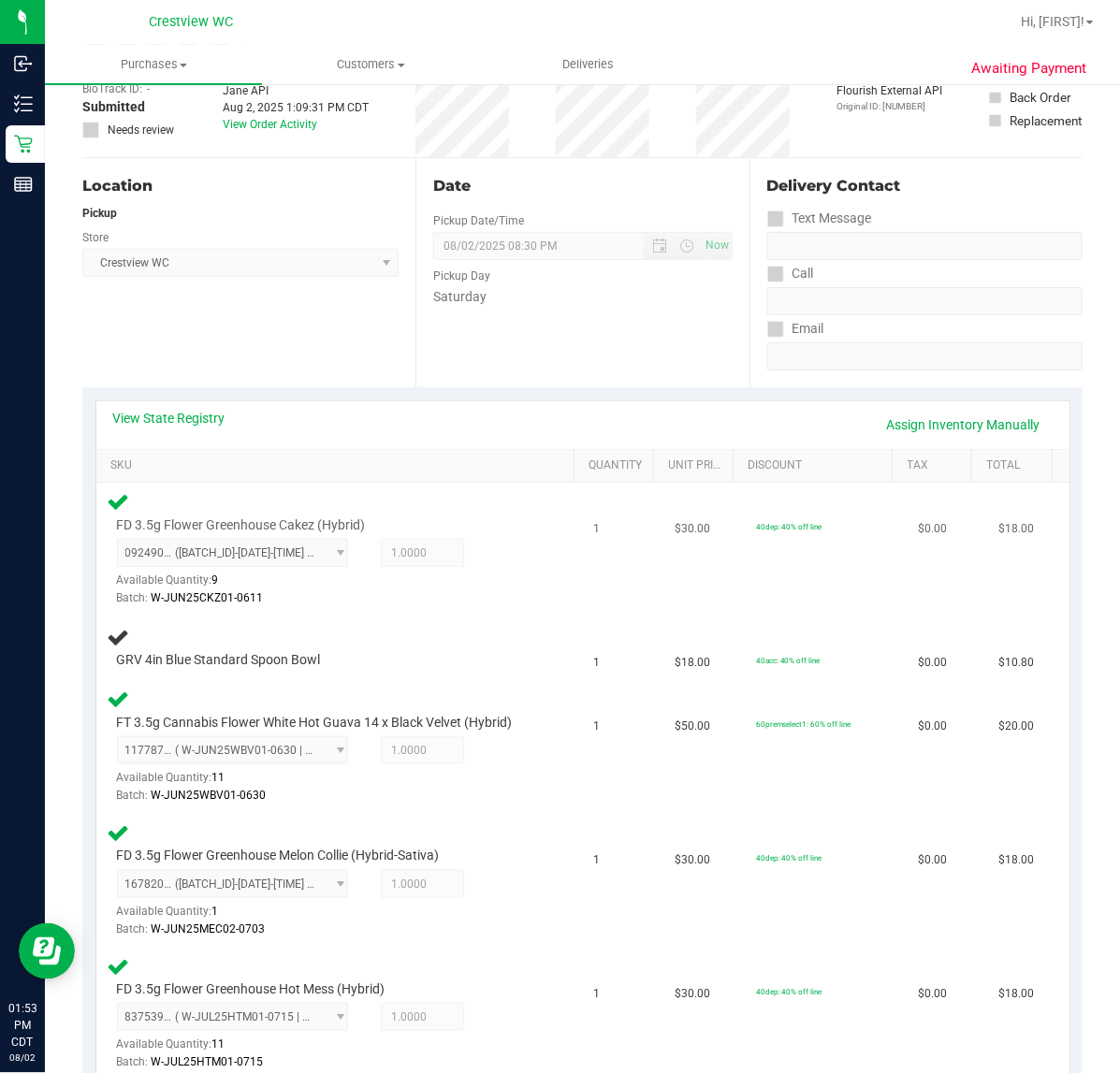 click on "Batch:
[BATCH_ID]-[DATE]-[TIME]" at bounding box center (326, 598) 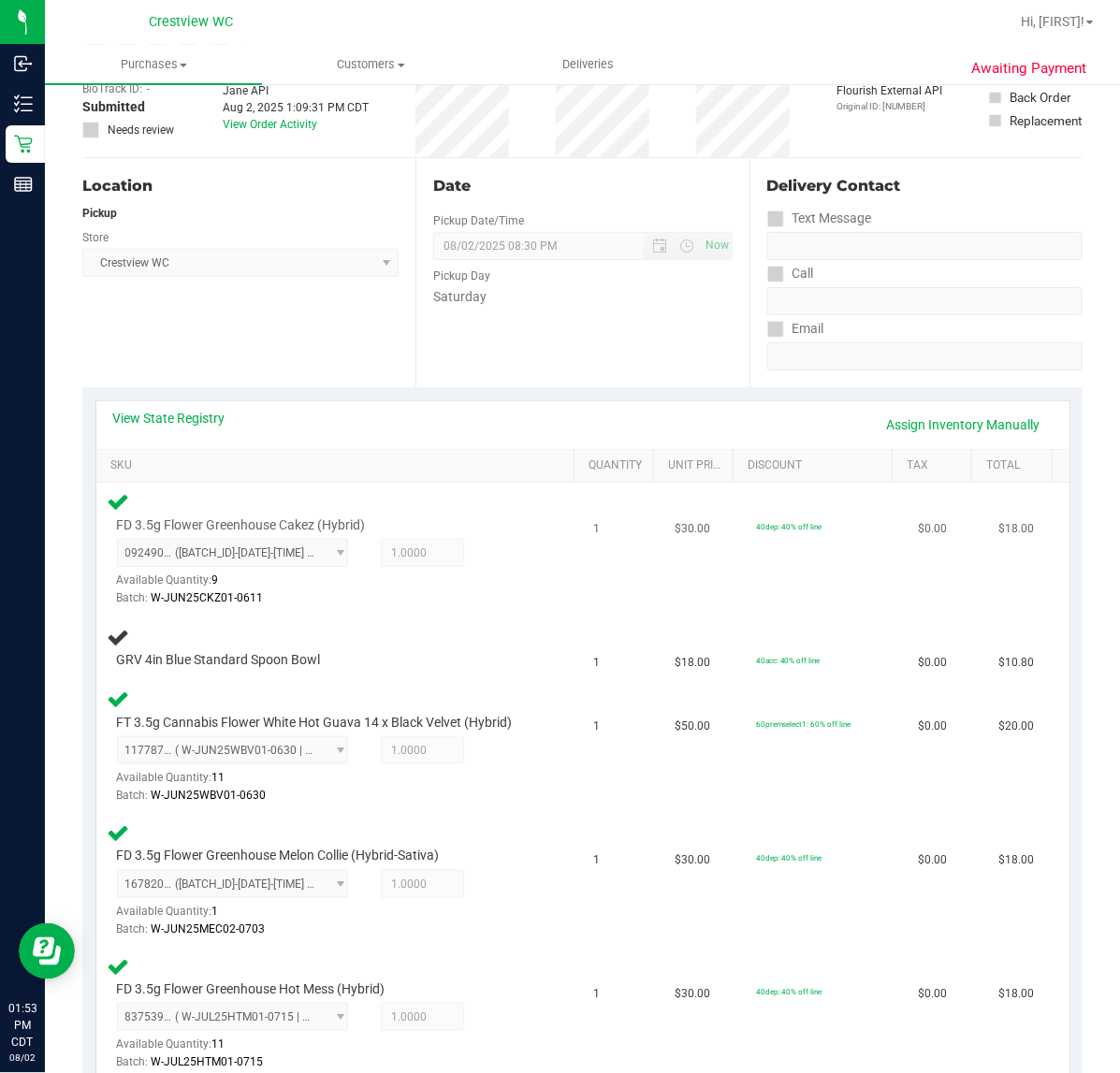 click on "FD 3.5g Flower Greenhouse Cakez (Hybrid)
0924909229705413
([BATCH_ID]-[DATE]-[TIME] | orig: [BATCH_ID]-[DATE]-[TIME])
0924909229705413
Available Quantity:  9
1.0000 1
Batch:" at bounding box center (340, 549) 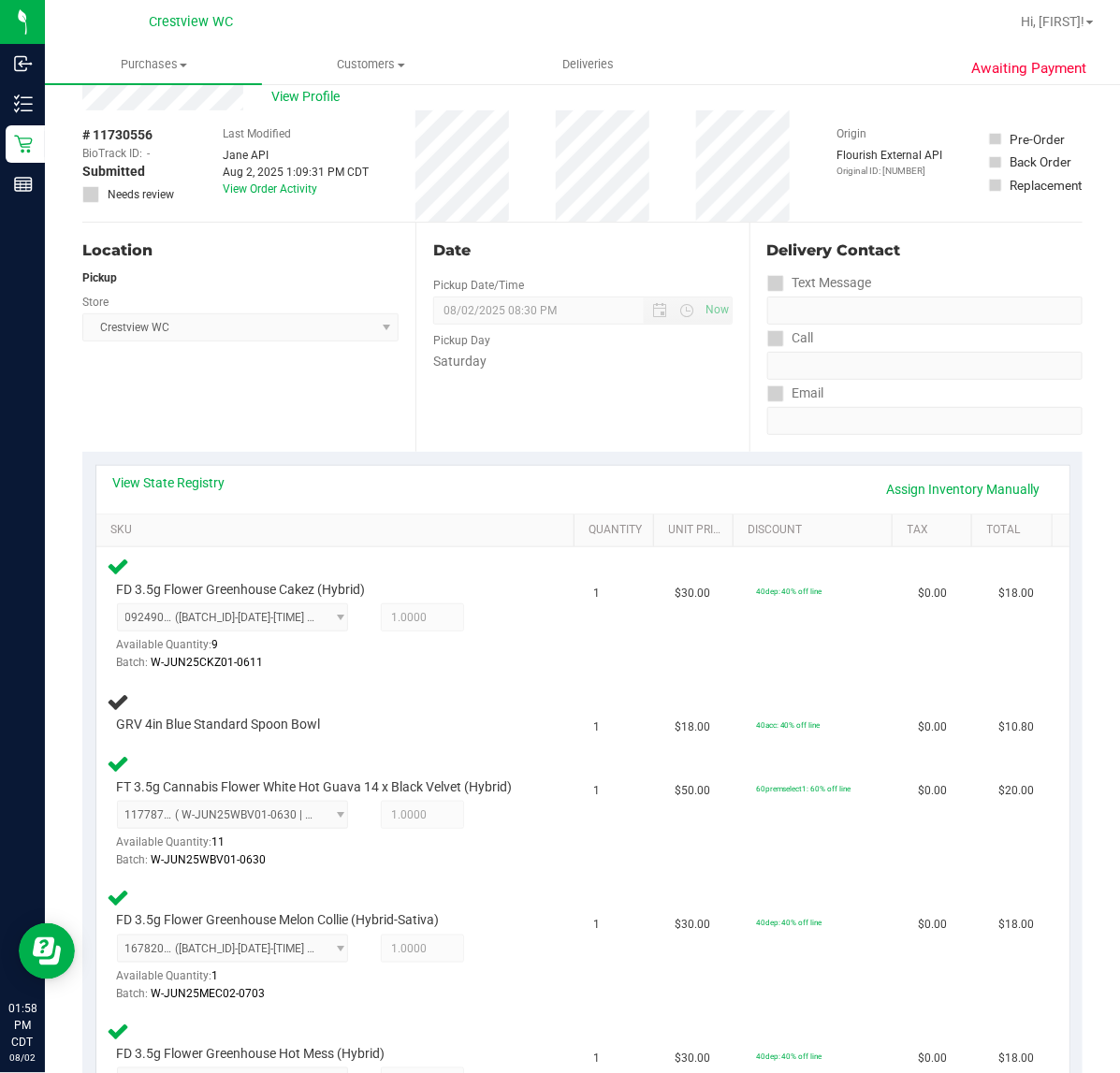 scroll, scrollTop: 53, scrollLeft: 0, axis: vertical 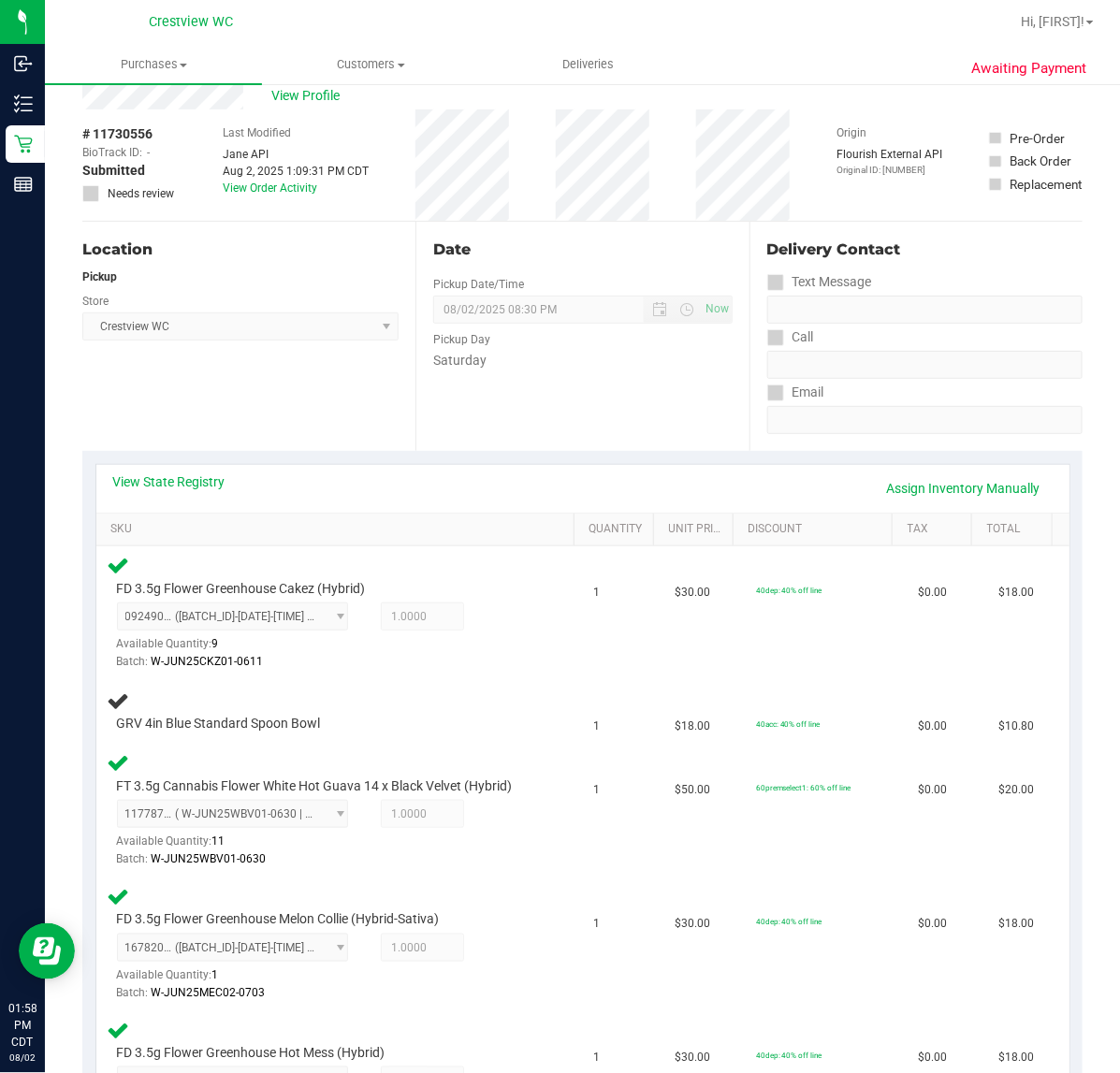 click on "Location
Pickup
Store
Crestview WC Select Store Bonita Springs WC Boynton Beach WC Bradenton WC Brandon WC Brooksville WC Call Center Clermont WC Crestview WC Deerfield Beach WC Delray Beach WC Deltona WC Ft Walton Beach WC Ft. Lauderdale WC Ft. Myers WC Gainesville WC Jax Atlantic WC JAX DC REP Jax WC Key West WC Lakeland WC Largo WC Lehigh Acres DC REP Merritt Island WC Miami 72nd WC Miami Beach WC Miami Dadeland WC Miramar DC REP New Port Richey WC North Palm Beach WC North Port WC Ocala WC Orange Park WC Orlando Colonial WC Orlando DC REP Orlando WC Oviedo WC Palm Bay WC Palm Coast WC Panama City WC Pensacola WC Port Orange WC Port St. Lucie WC Sebring WC South Tampa WC St. Pete WC Summerfield WC Tallahassee DC REP Tallahassee WC Tampa DC Testing Tampa Warehouse Tampa WC TX Austin DC TX Plano Retail WPB DC WPB WC" at bounding box center [249, 336] 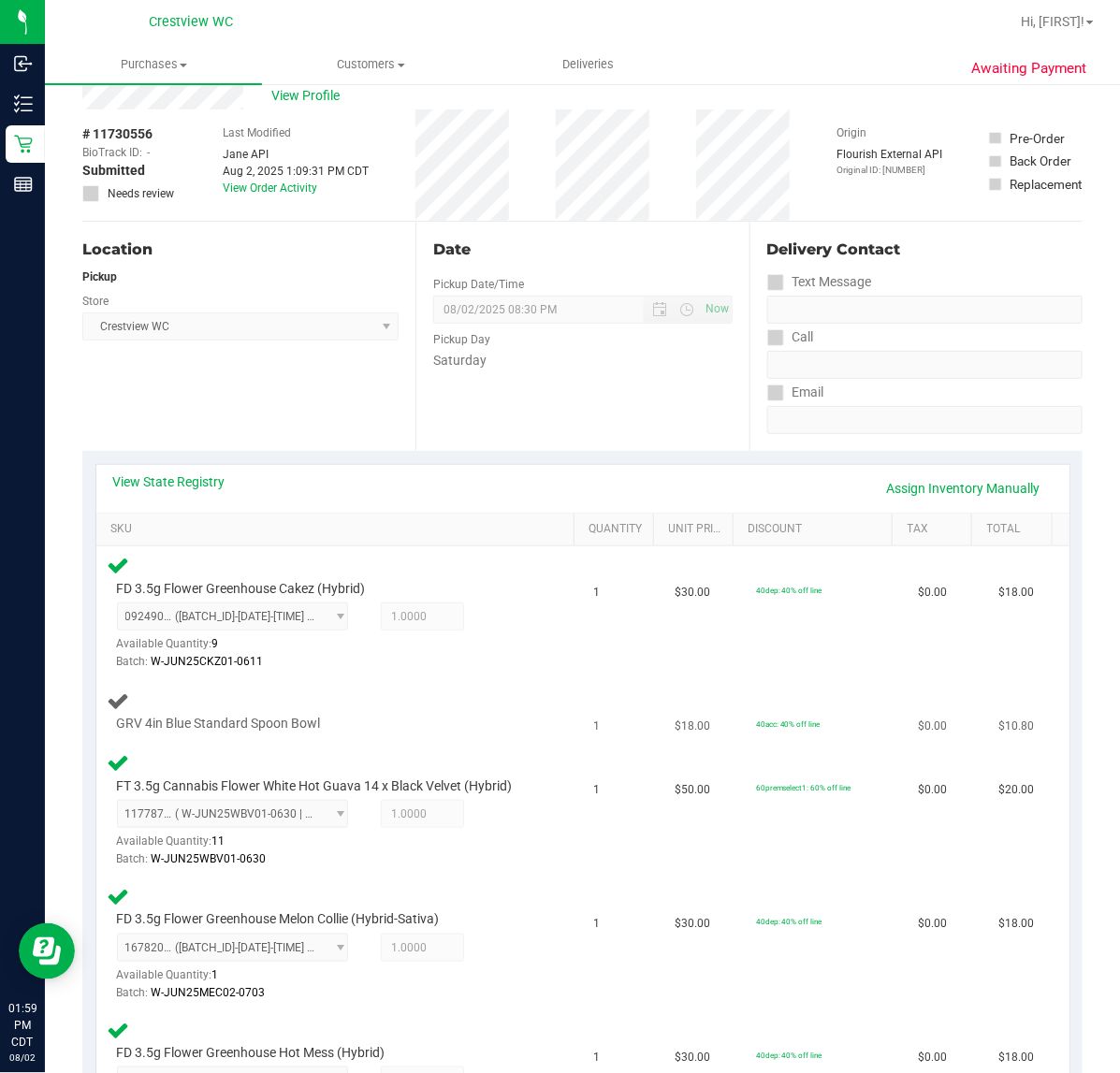 click on "GRV 4in Blue Standard Spoon Bowl" at bounding box center (340, 712) 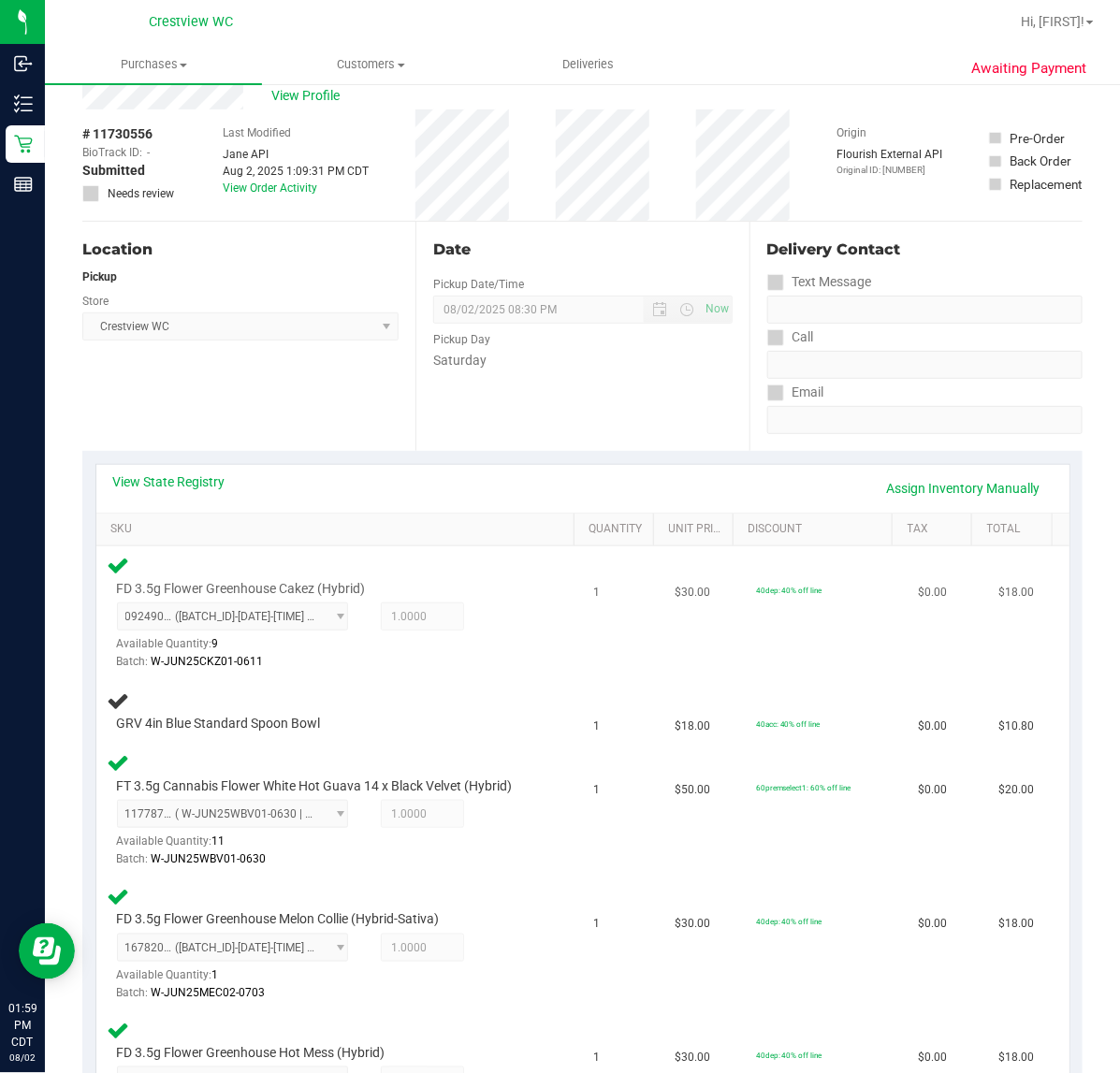 click on "FD 3.5g Flower Greenhouse Cakez (Hybrid)
0924909229705413
([BATCH_ID]-[DATE]-[TIME] | orig: [BATCH_ID]-[DATE]-[TIME])
0924909229705413
Available Quantity:  9
1.0000 1
Batch:" at bounding box center [340, 613] 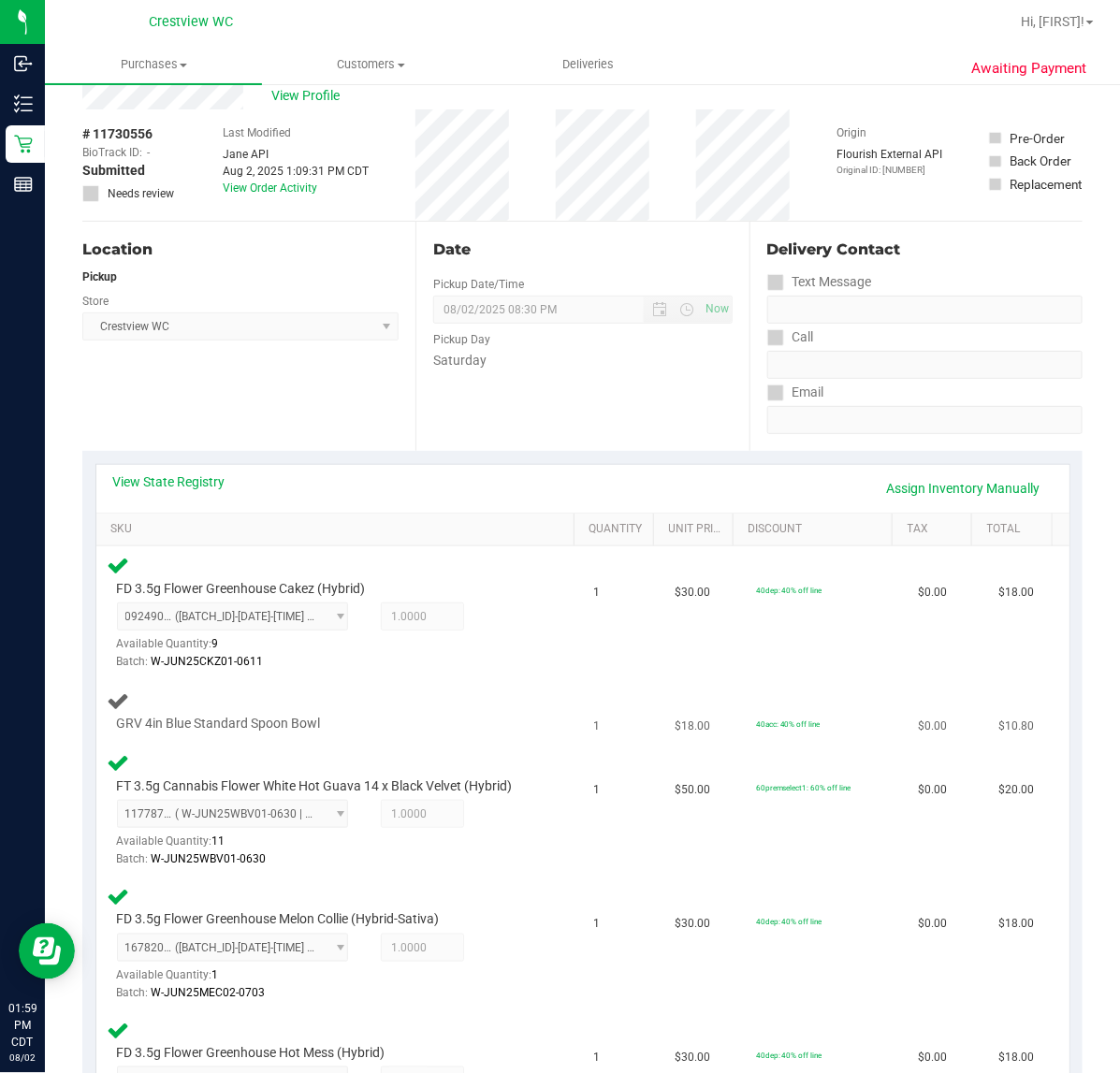 click on "GRV 4in Blue Standard Spoon Bowl" at bounding box center [340, 711] 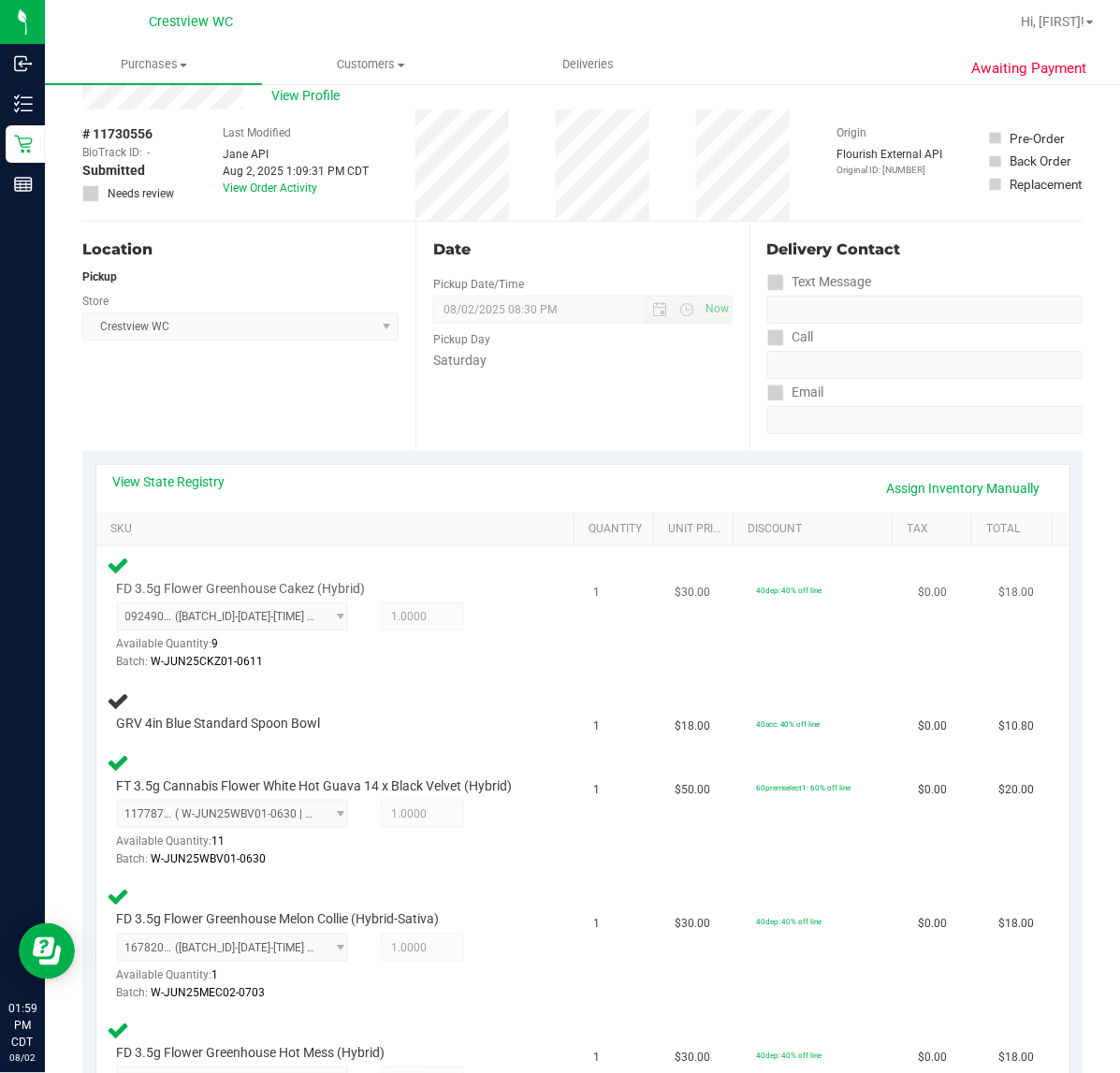 click on "FD 3.5g Flower Greenhouse Cakez (Hybrid)
0924909229705413
([BATCH_ID]-[DATE]-[TIME] | orig: [BATCH_ID]-[DATE]-[TIME])
0924909229705413
Available Quantity:  9
1.0000 1
Batch:" at bounding box center [340, 613] 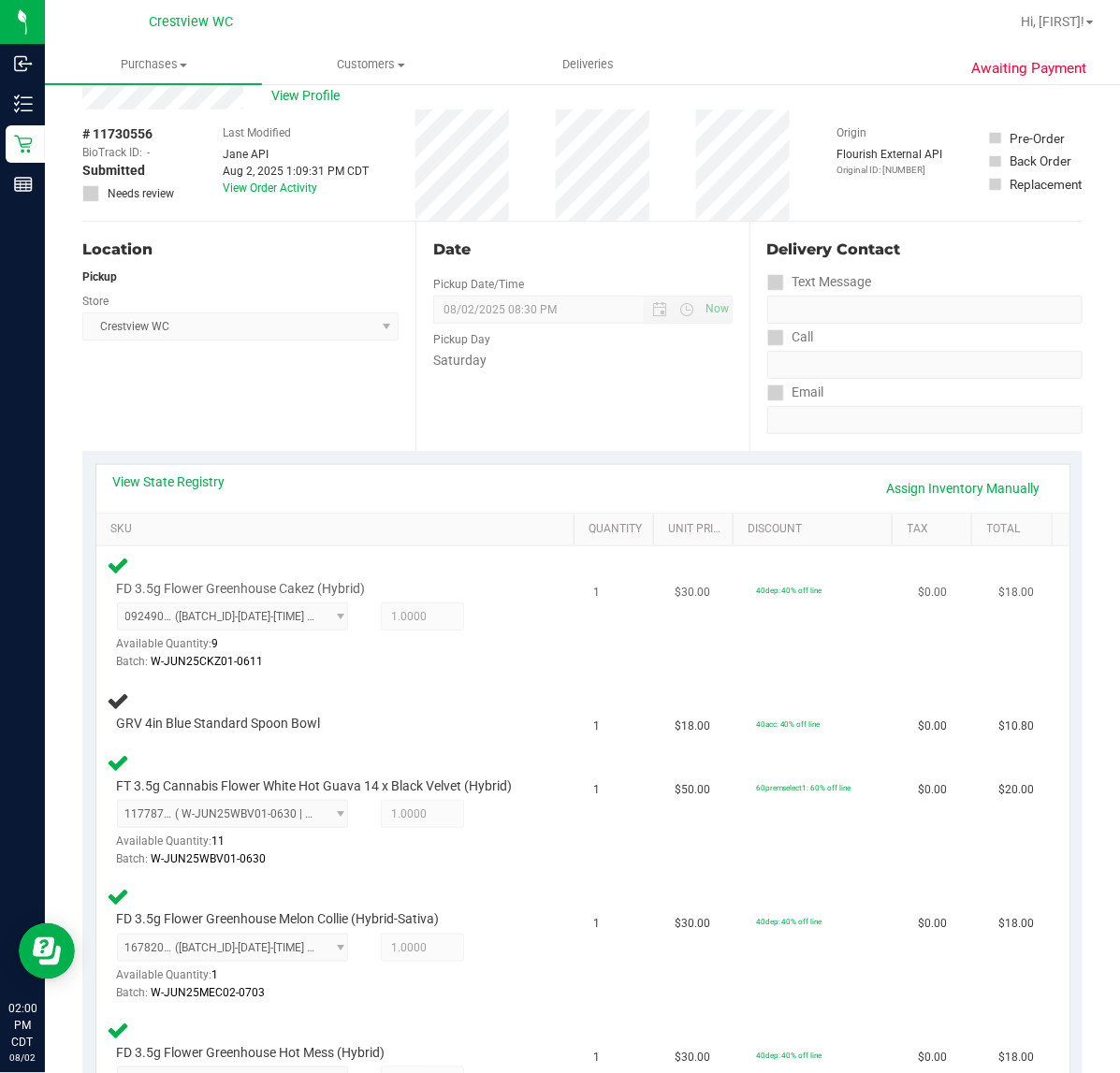 click on "FD 3.5g Flower Greenhouse Cakez (Hybrid)
0924909229705413
([BATCH_ID]-[DATE]-[TIME] | orig: [BATCH_ID]-[DATE]-[TIME])
0924909229705413
Available Quantity:  9
1.0000 1
Batch:" at bounding box center (340, 613) 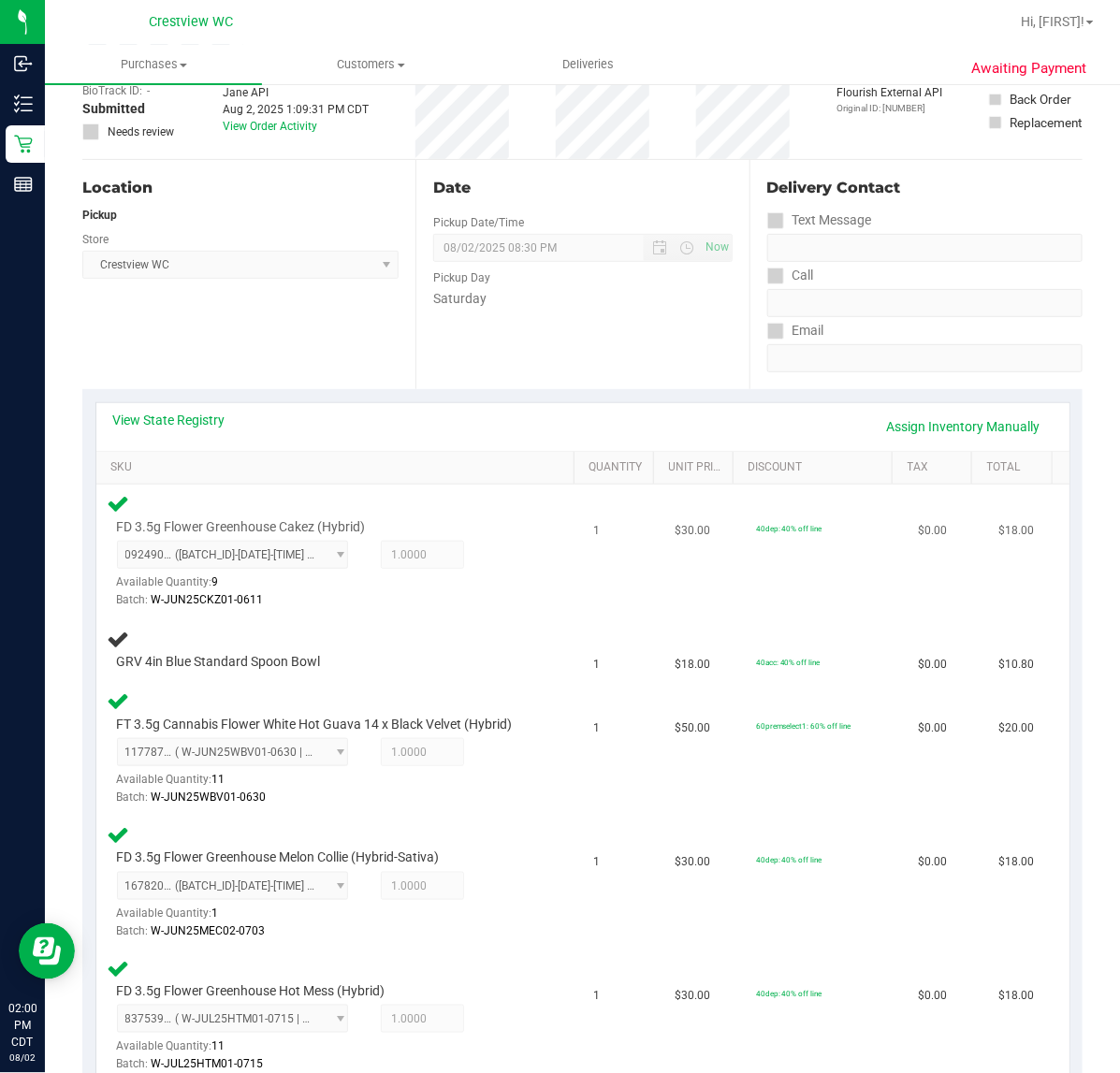 scroll, scrollTop: 118, scrollLeft: 0, axis: vertical 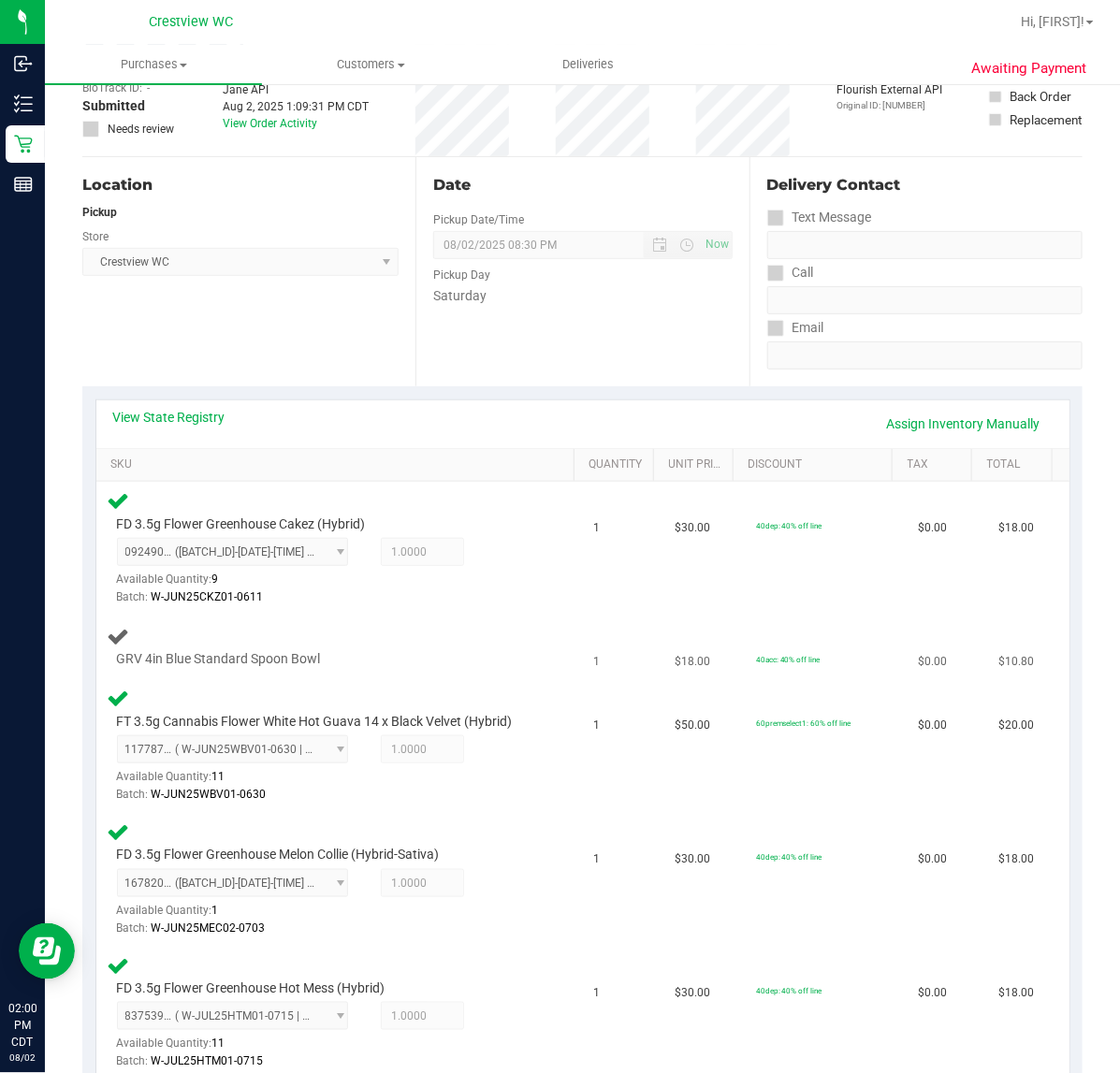 click on "GRV 4in Blue Standard Spoon Bowl" at bounding box center [340, 646] 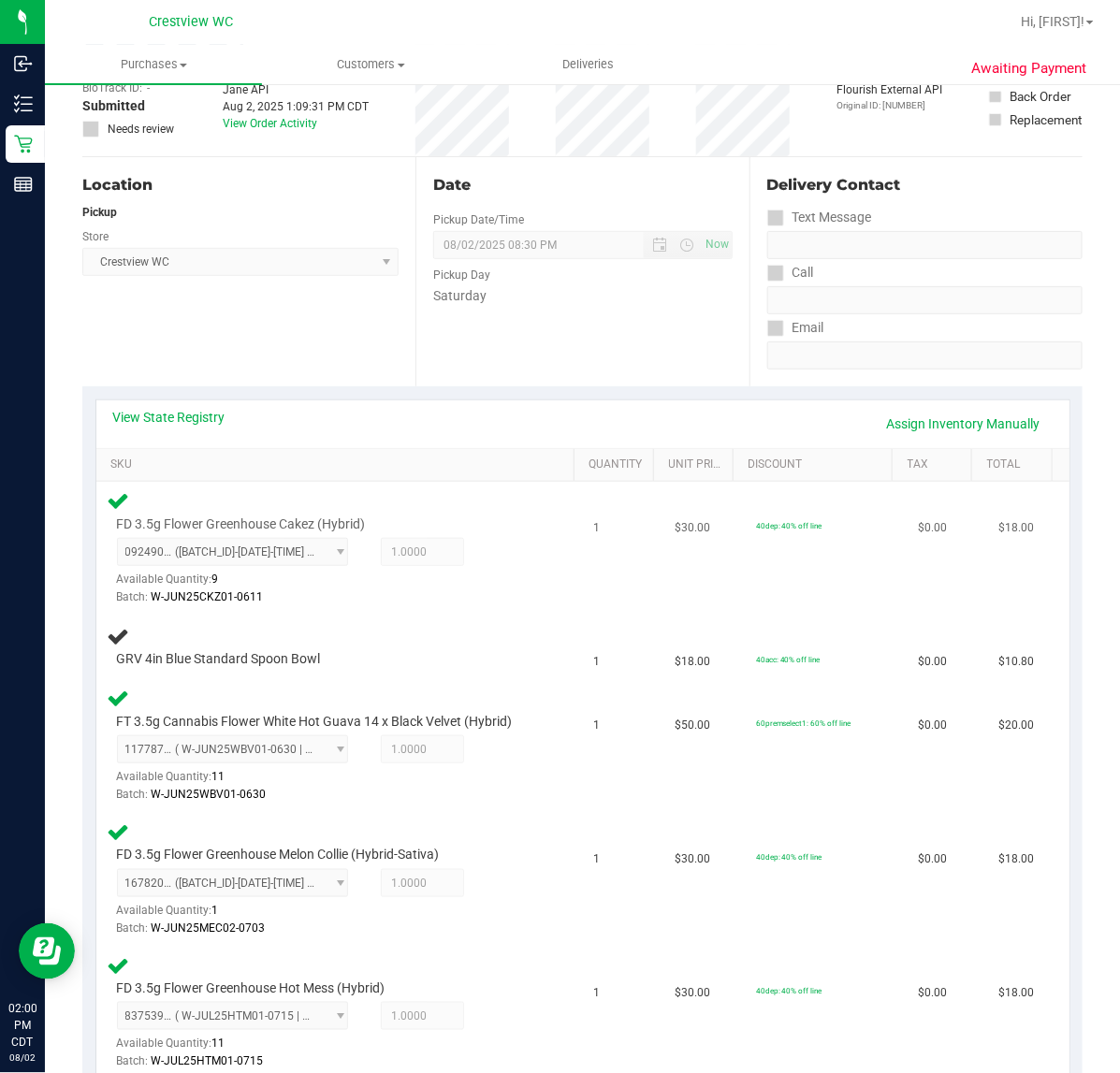 click on "FD 3.5g Flower Greenhouse Cakez (Hybrid)
0924909229705413
([BATCH_ID]-[DATE]-[TIME] | orig: [BATCH_ID]-[DATE]-[TIME])
0924909229705413
Available Quantity:  9
1.0000 1
Batch:" at bounding box center [340, 548] 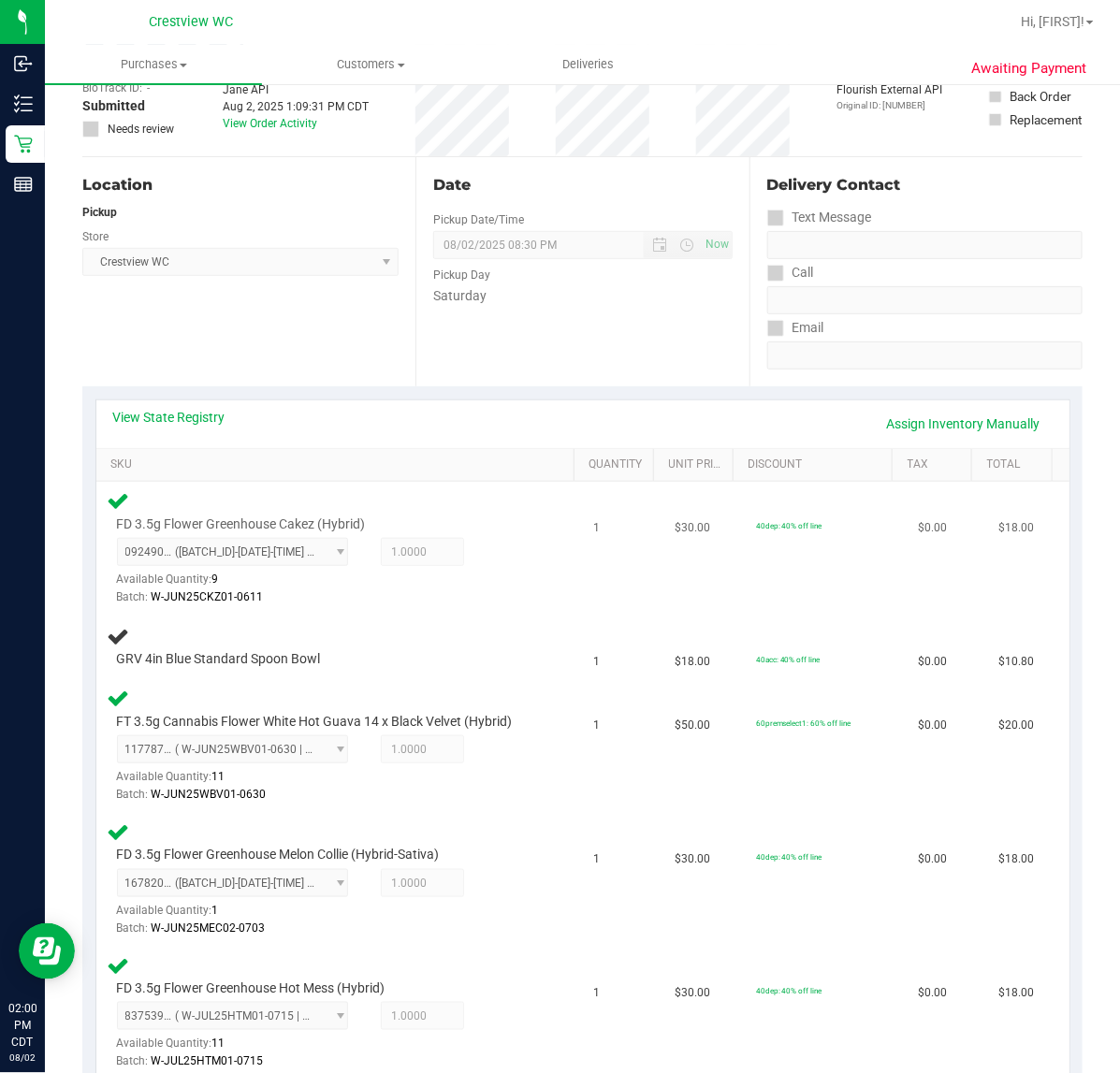click at bounding box center [326, 606] 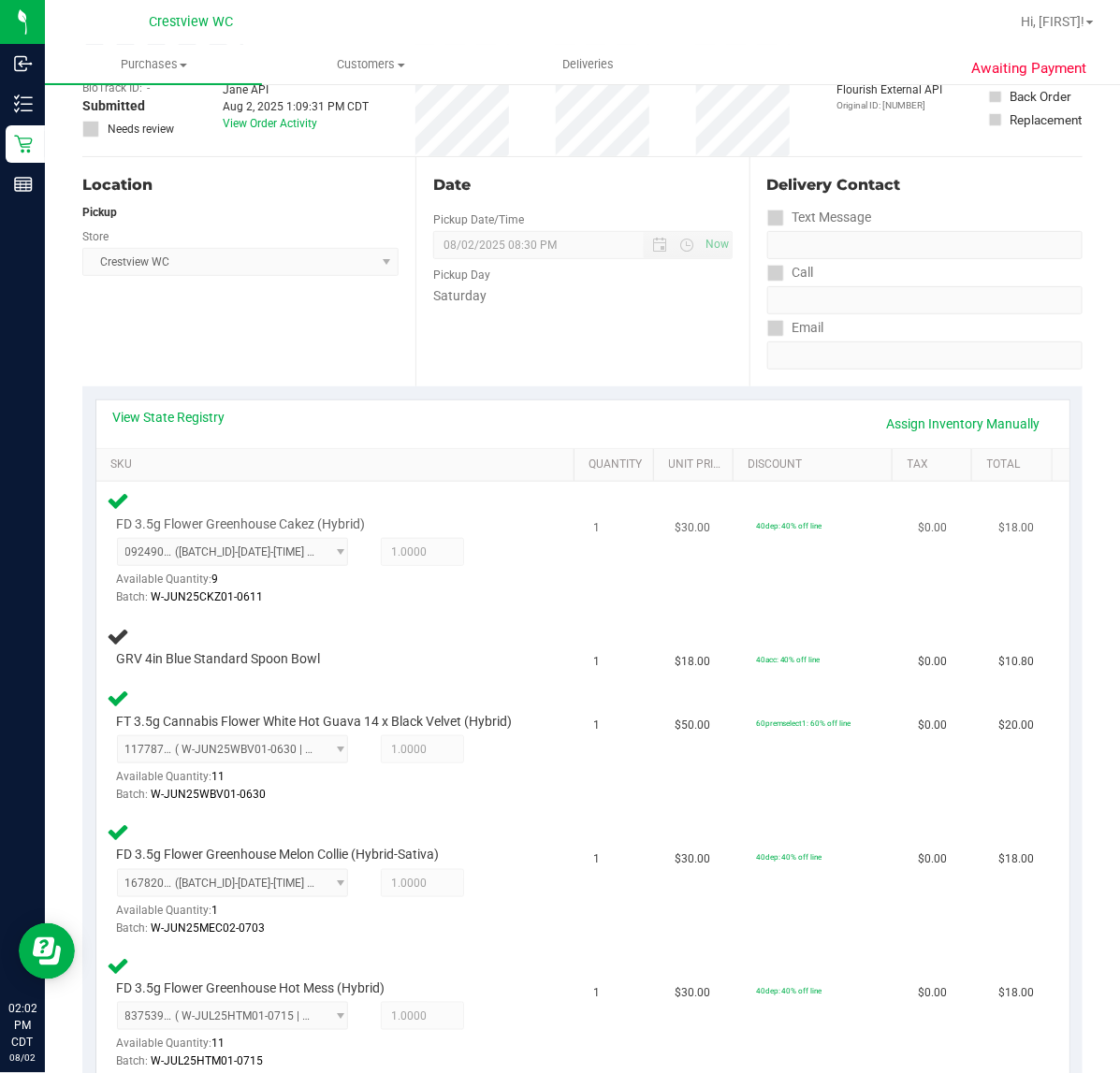 click on "Batch:
[BATCH_ID]-[DATE]-[TIME]" at bounding box center [326, 597] 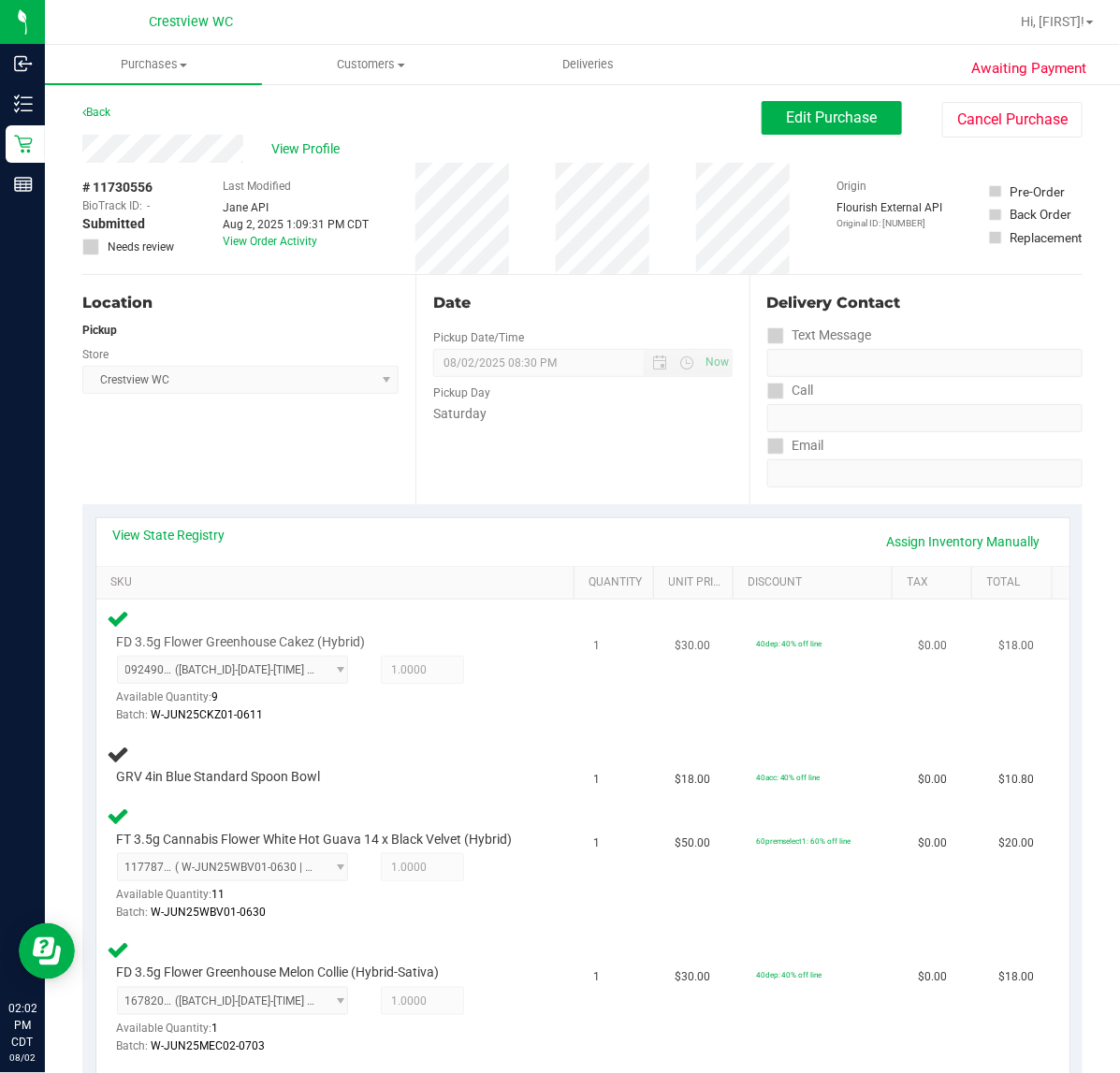 scroll, scrollTop: 3, scrollLeft: 0, axis: vertical 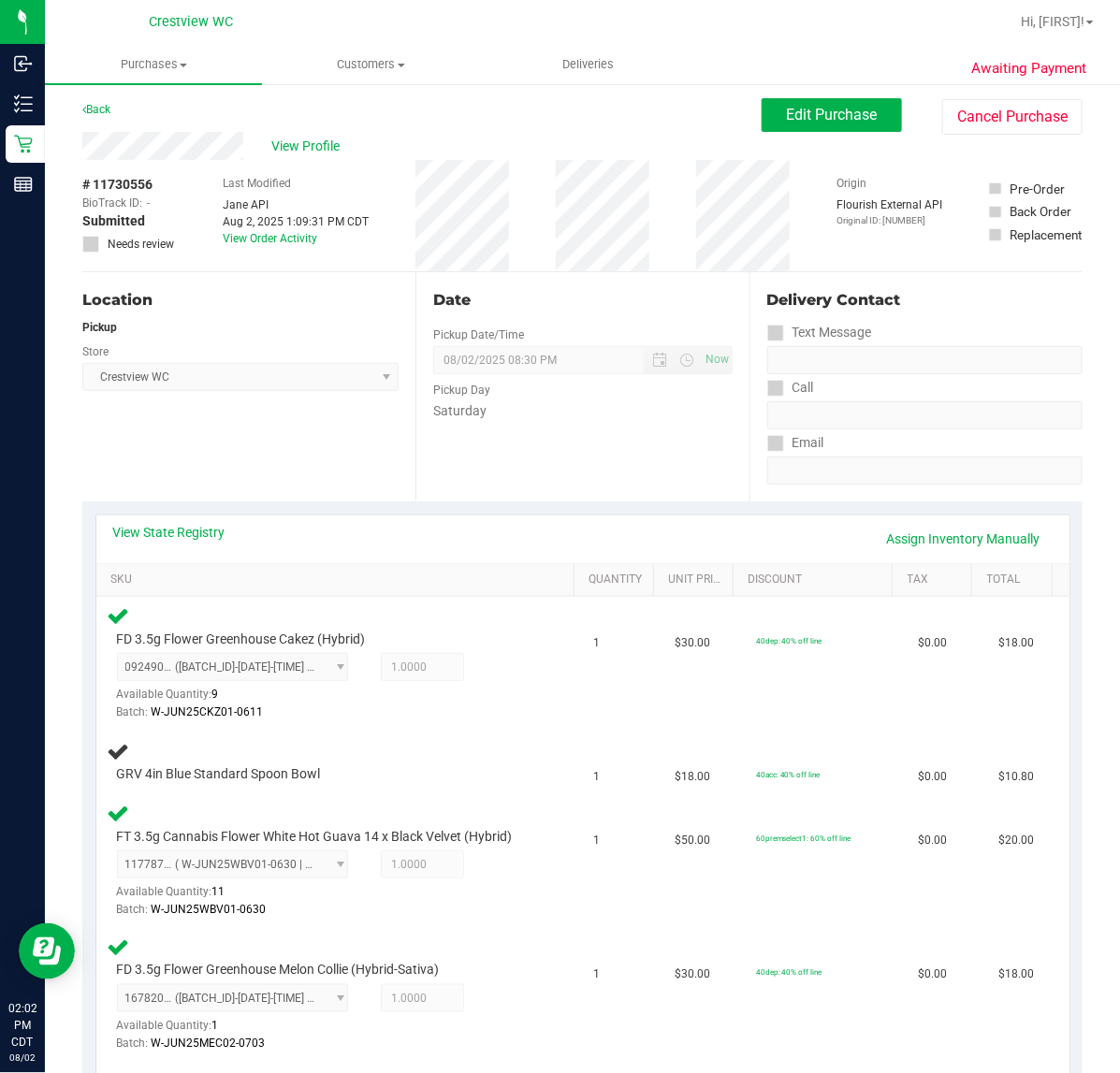 click on "Location
Pickup
Store
Crestview WC Select Store Bonita Springs WC Boynton Beach WC Bradenton WC Brandon WC Brooksville WC Call Center Clermont WC Crestview WC Deerfield Beach WC Delray Beach WC Deltona WC Ft Walton Beach WC Ft. Lauderdale WC Ft. Myers WC Gainesville WC Jax Atlantic WC JAX DC REP Jax WC Key West WC Lakeland WC Largo WC Lehigh Acres DC REP Merritt Island WC Miami 72nd WC Miami Beach WC Miami Dadeland WC Miramar DC REP New Port Richey WC North Palm Beach WC North Port WC Ocala WC Orange Park WC Orlando Colonial WC Orlando DC REP Orlando WC Oviedo WC Palm Bay WC Palm Coast WC Panama City WC Pensacola WC Port Orange WC Port St. Lucie WC Sebring WC South Tampa WC St. Pete WC Summerfield WC Tallahassee DC REP Tallahassee WC Tampa DC Testing Tampa Warehouse Tampa WC TX Austin DC TX Plano Retail WPB DC WPB WC" at bounding box center (249, 386) 